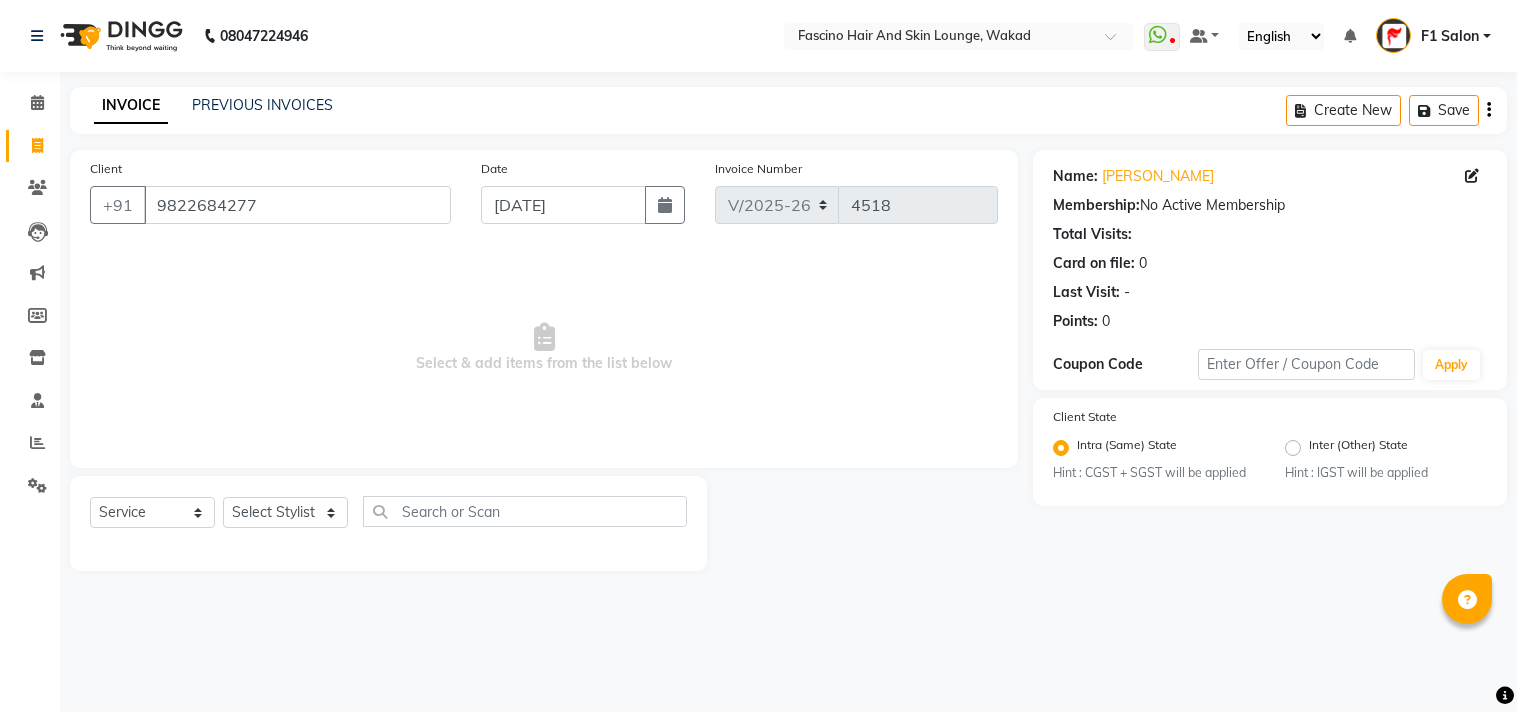 select on "126" 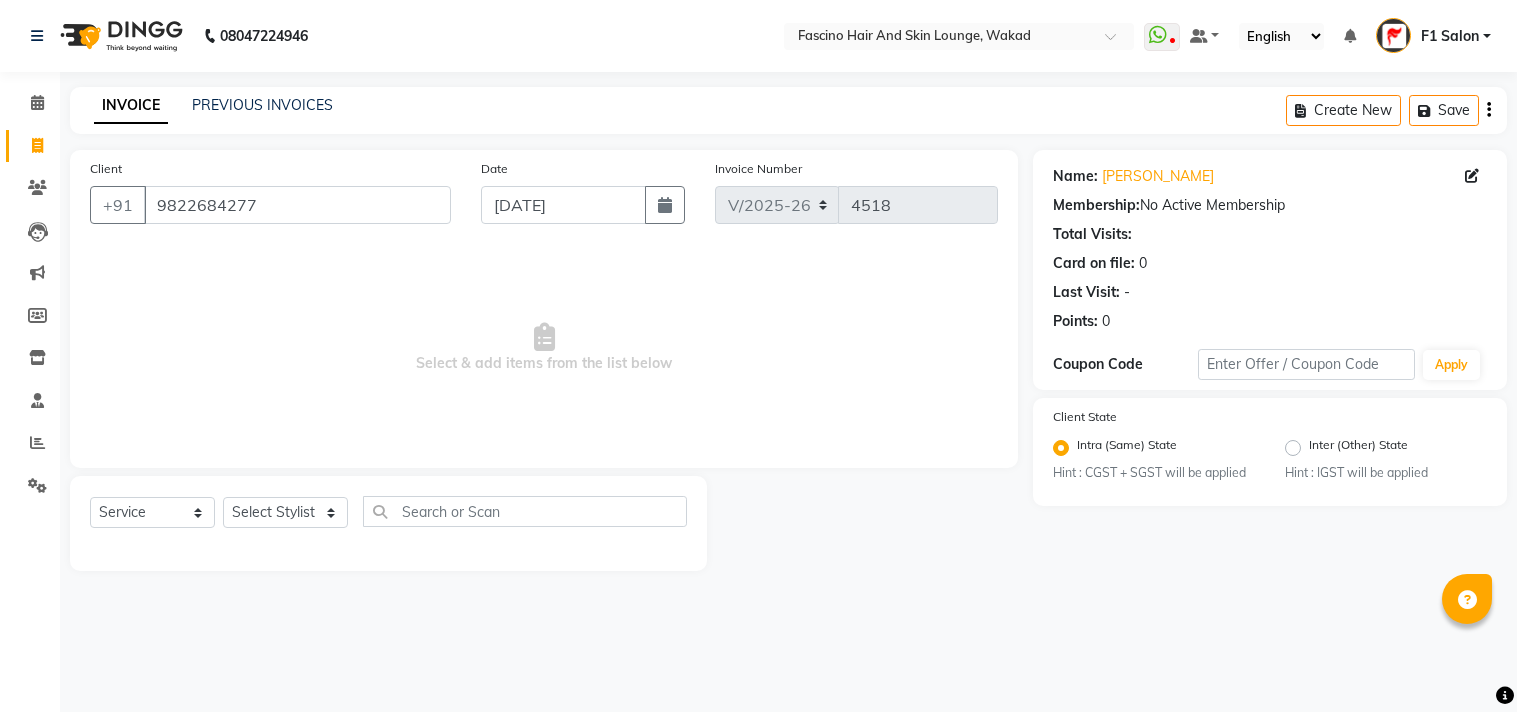 scroll, scrollTop: 0, scrollLeft: 0, axis: both 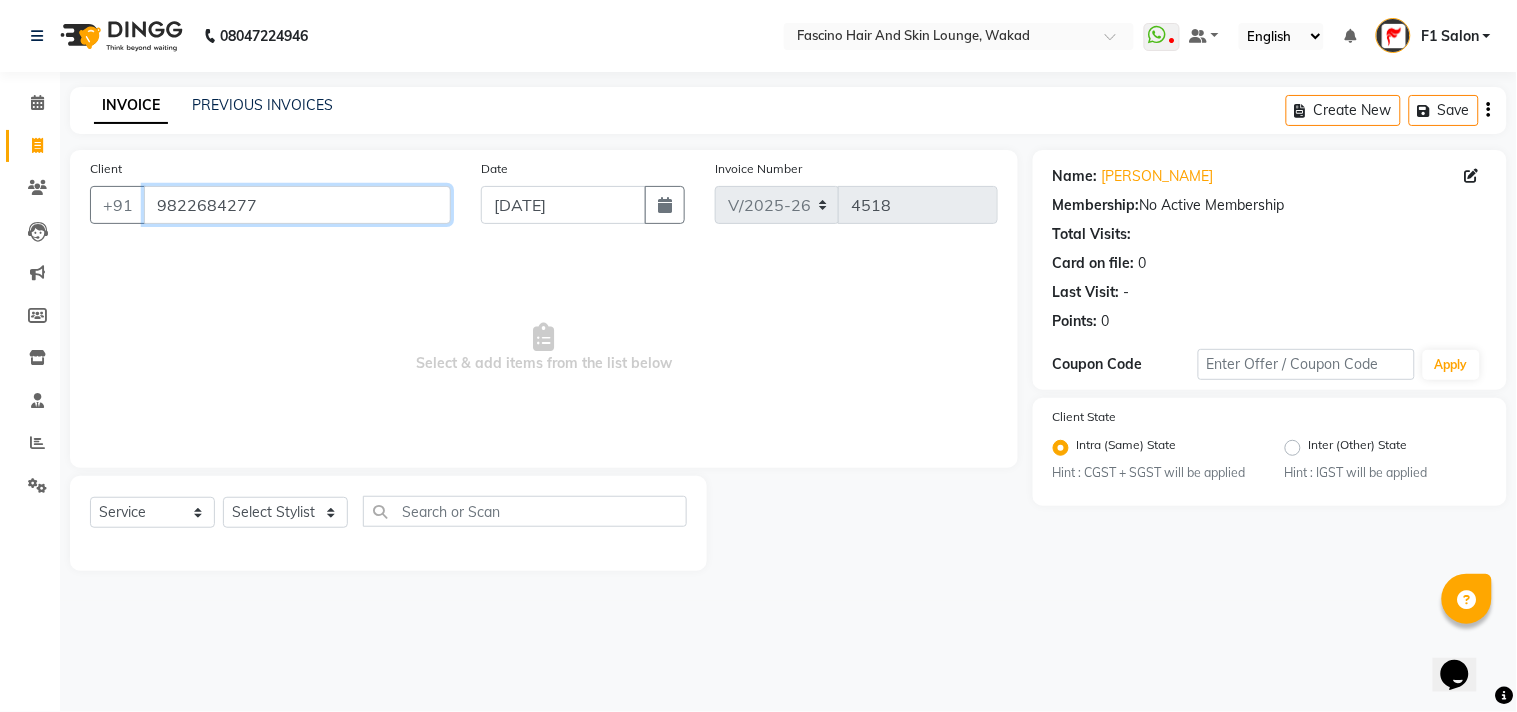 click on "9822684277" at bounding box center (297, 205) 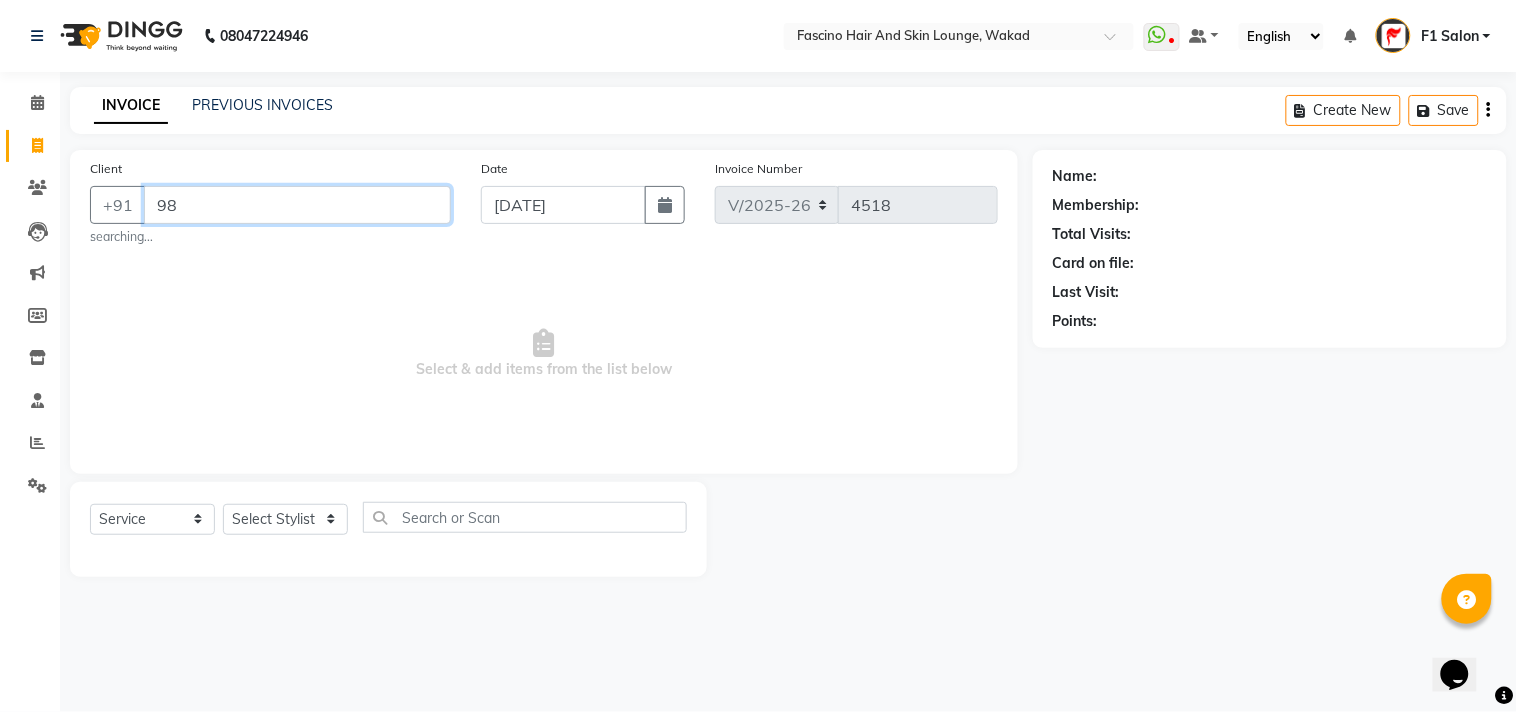 type on "9" 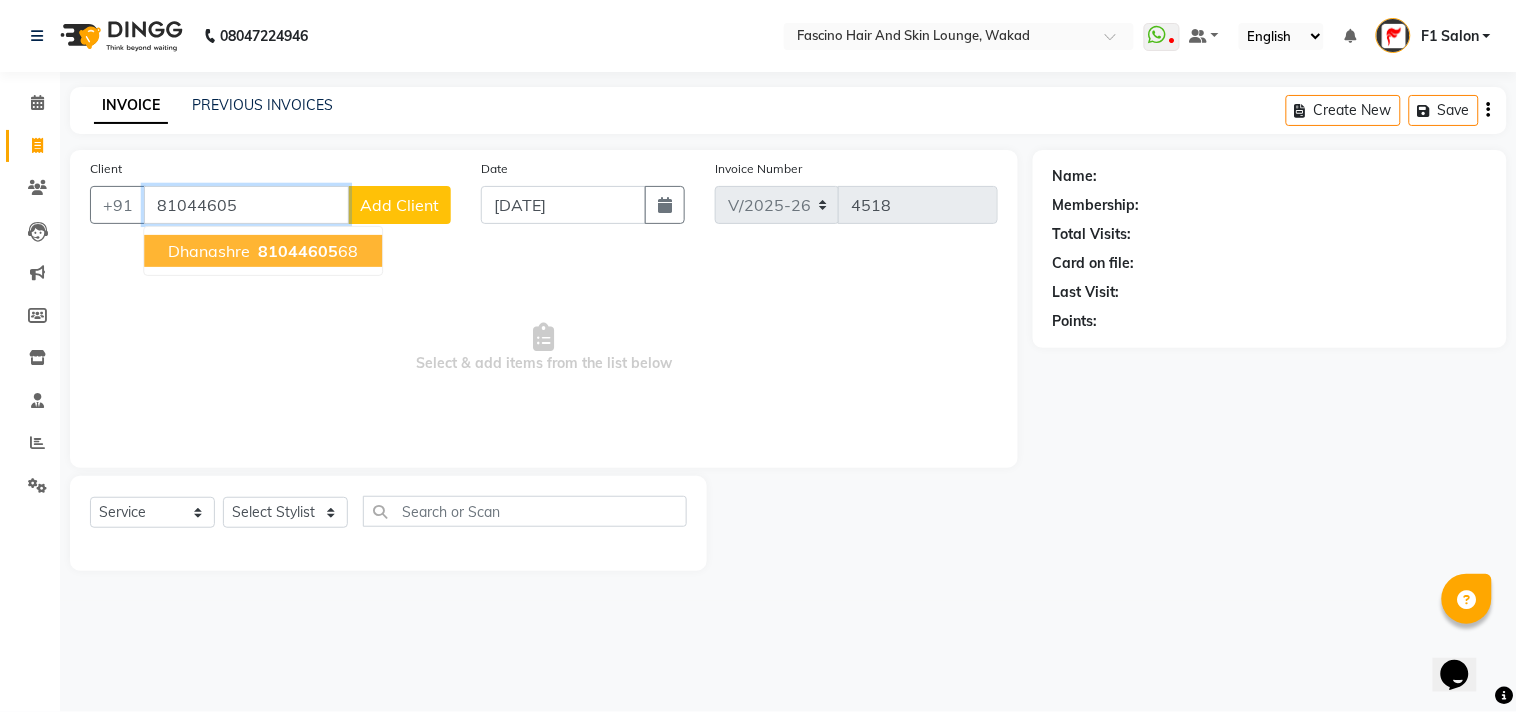 click on "Dhanashre" at bounding box center (209, 251) 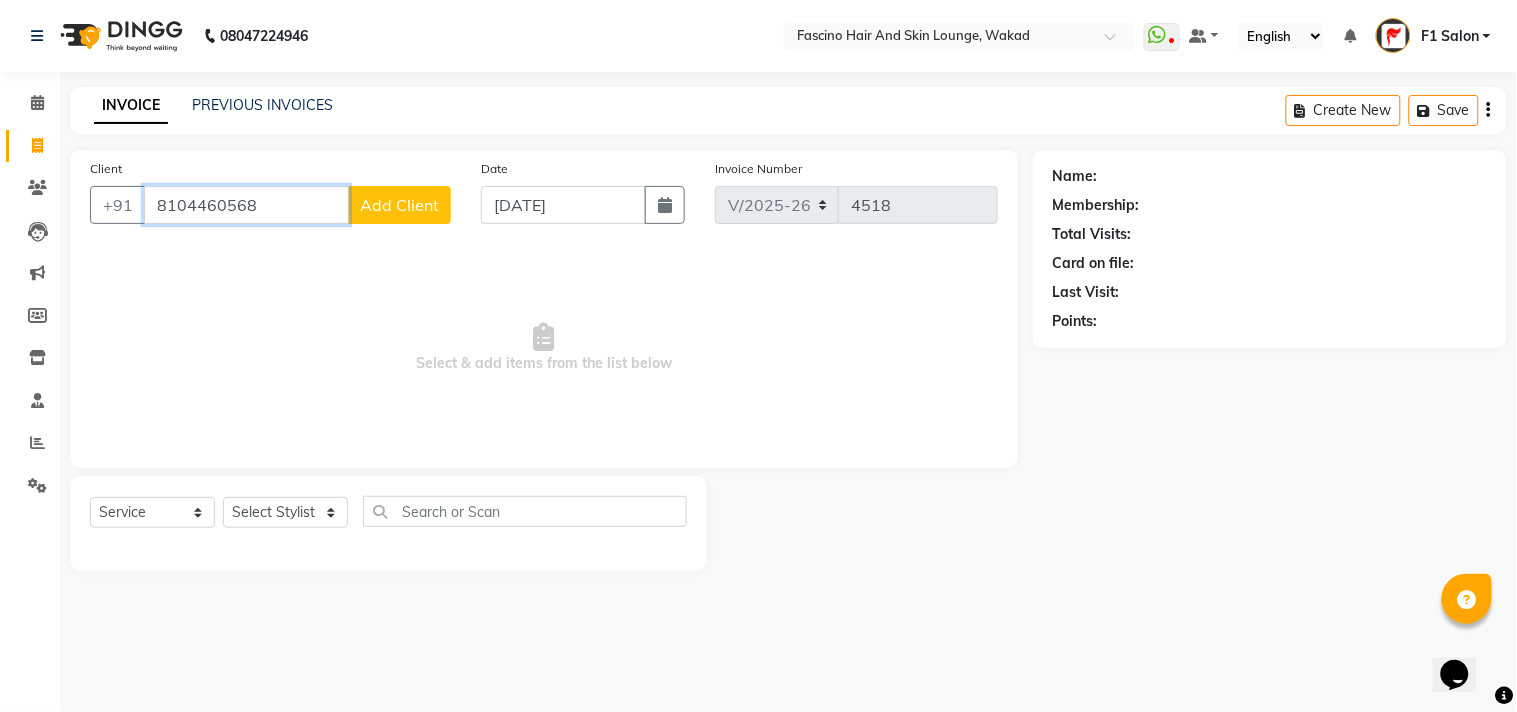 type on "8104460568" 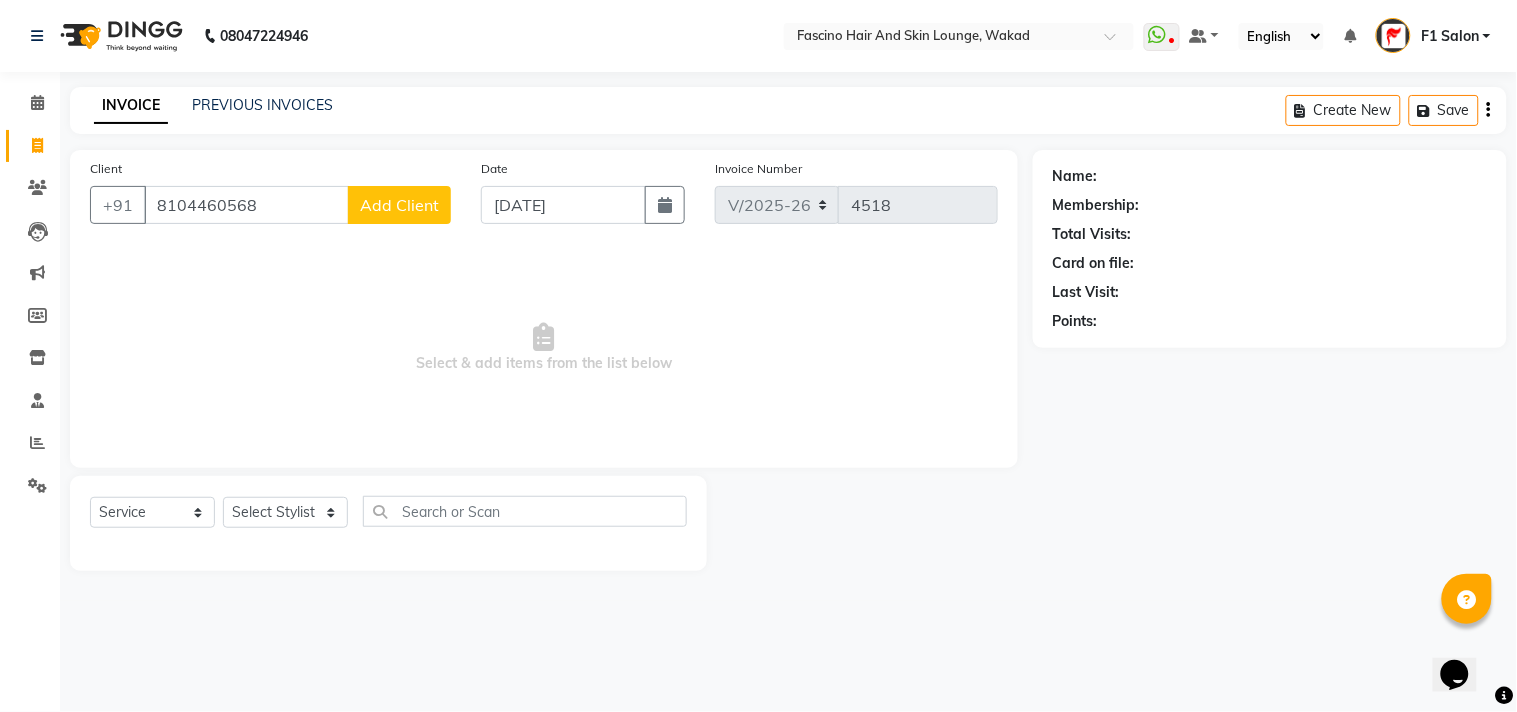 click on "Select & add items from the list below" at bounding box center [544, 348] 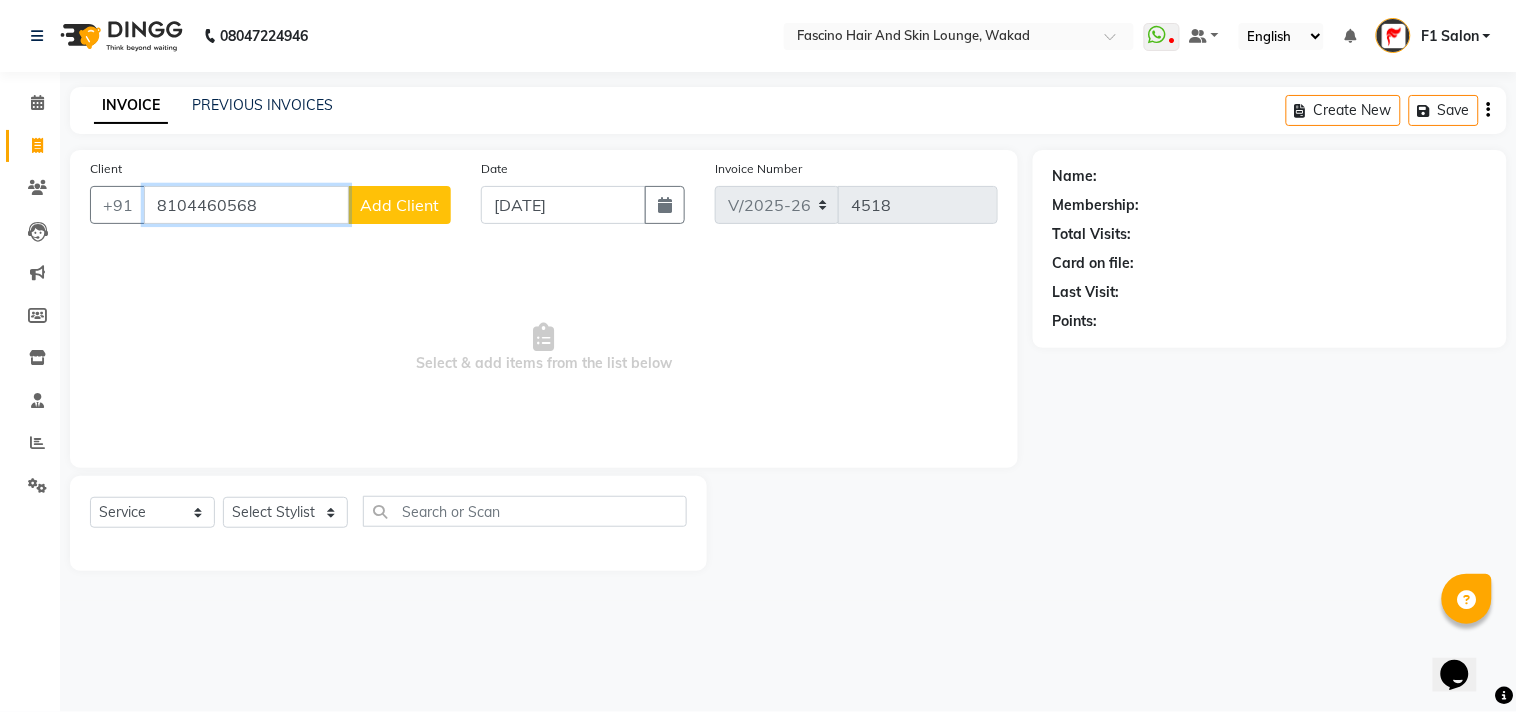 click on "8104460568" at bounding box center [246, 205] 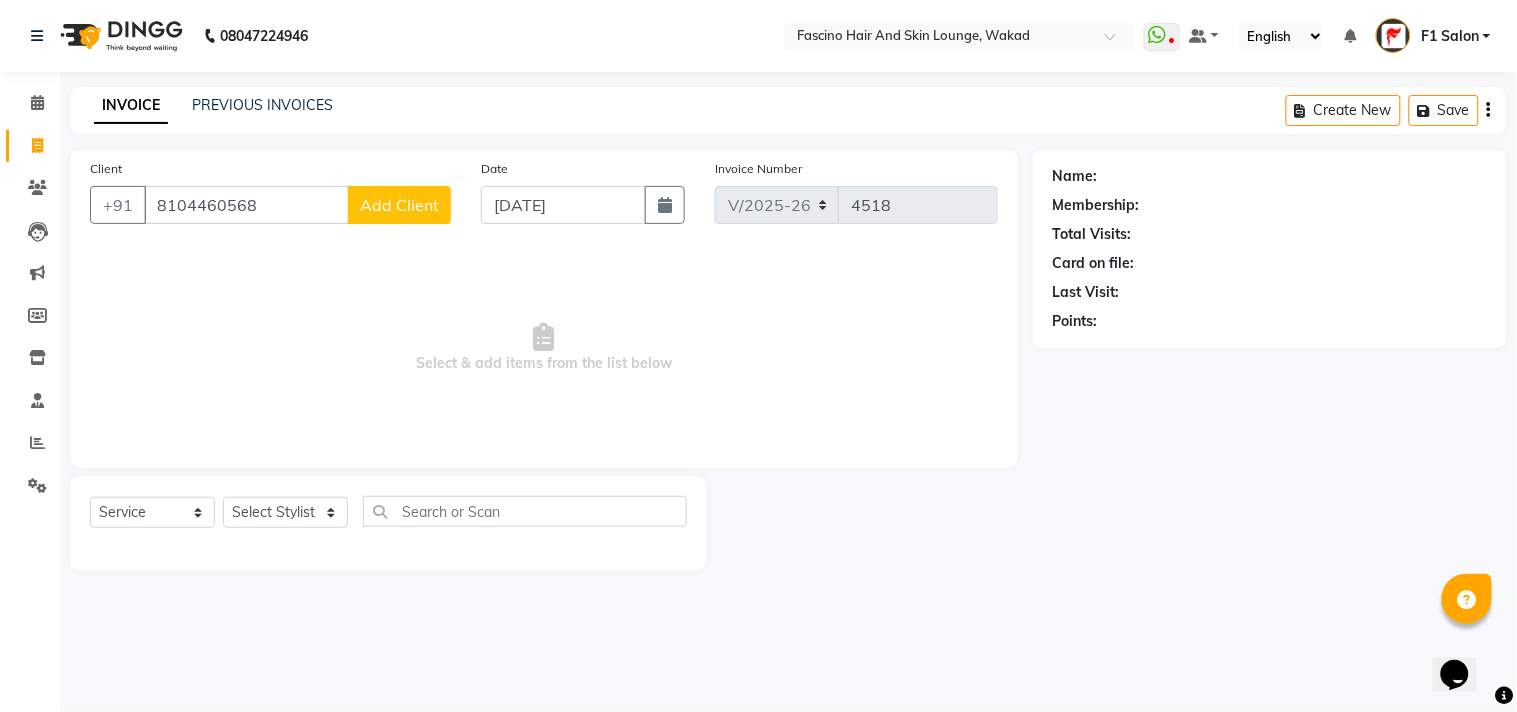click on "Select & add items from the list below" at bounding box center [544, 348] 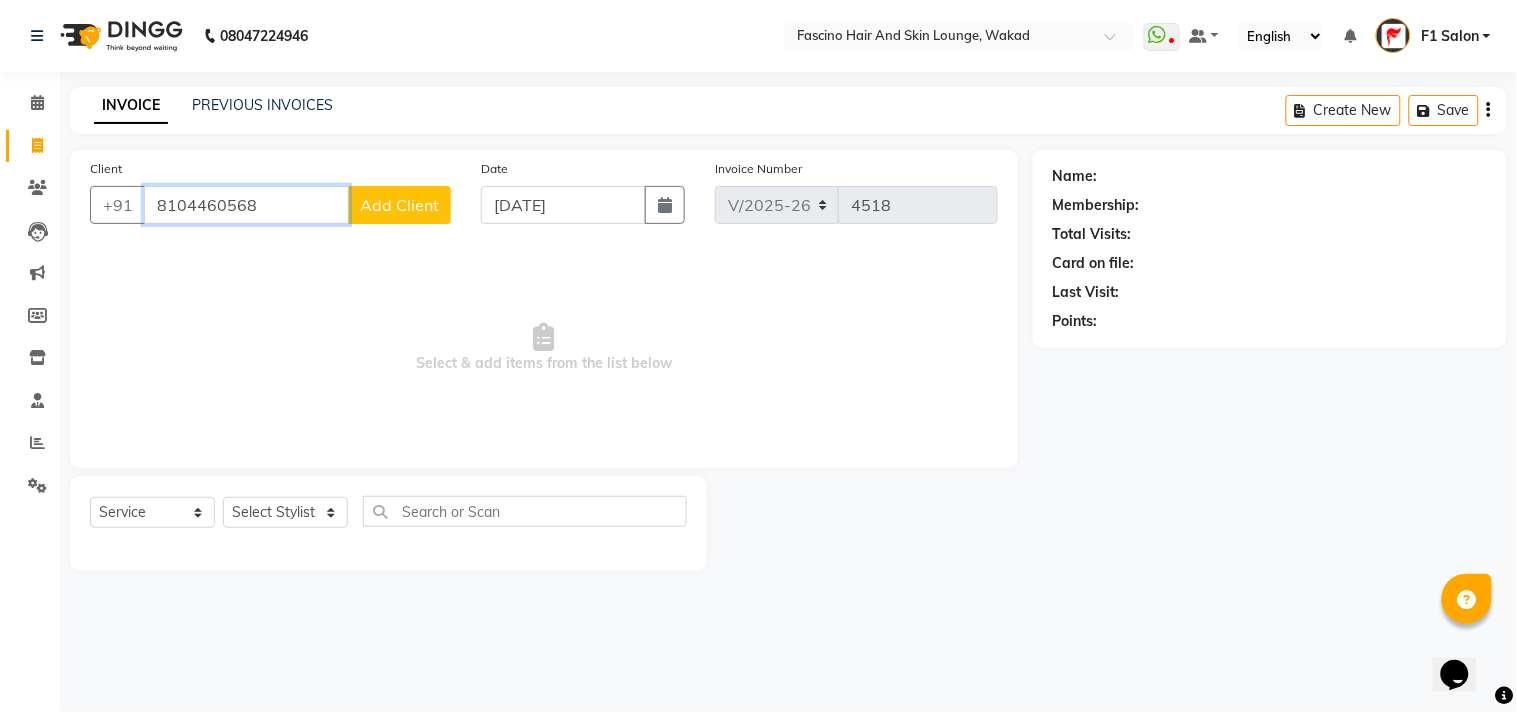 drag, startPoint x: 154, startPoint y: 210, endPoint x: 314, endPoint y: 207, distance: 160.02812 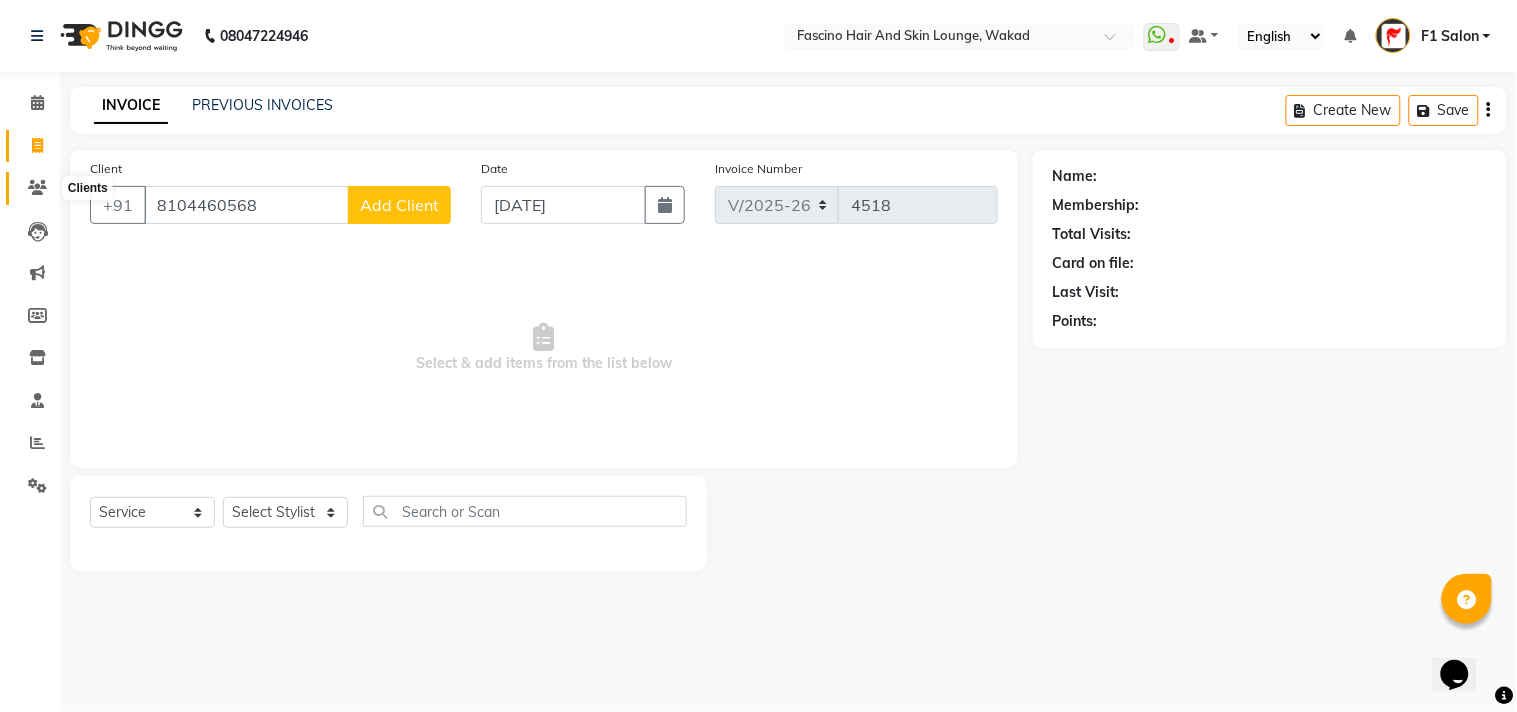 click 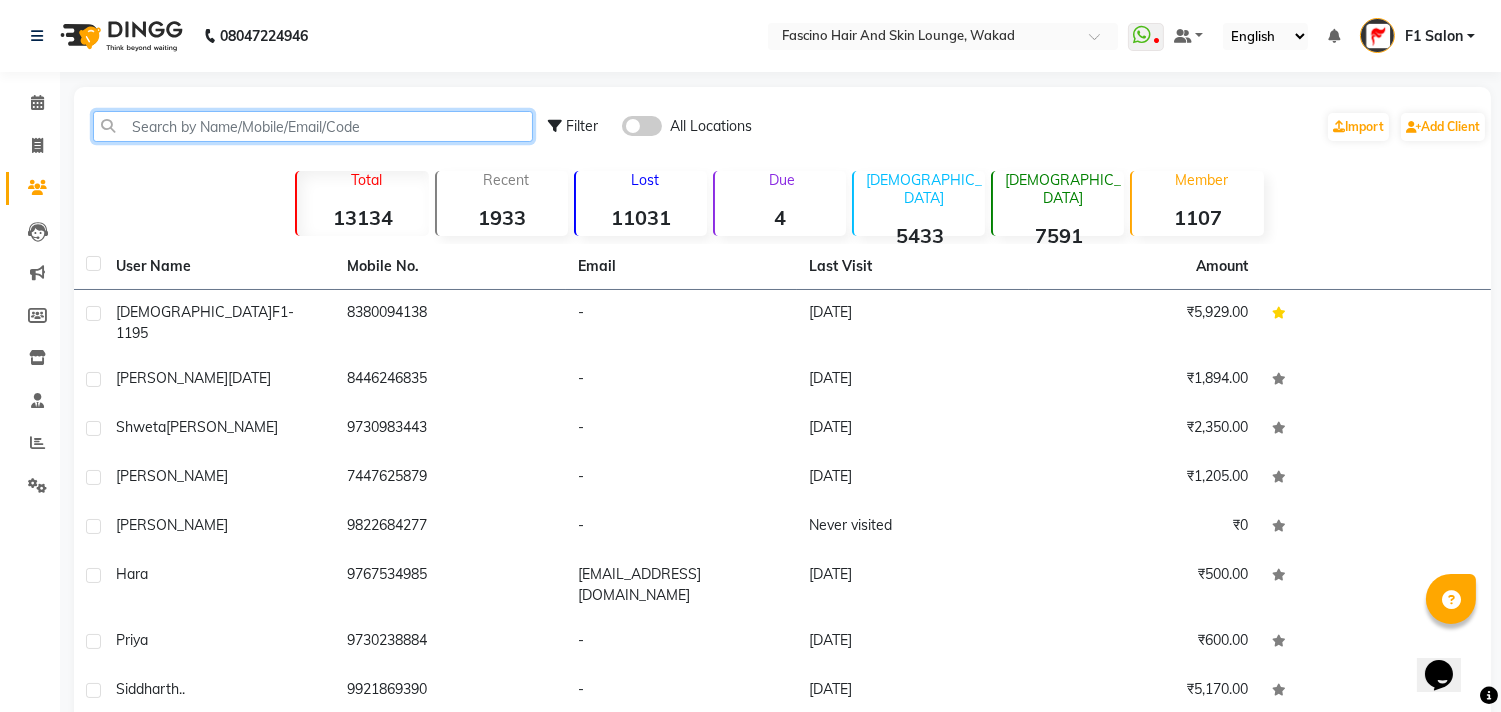 click 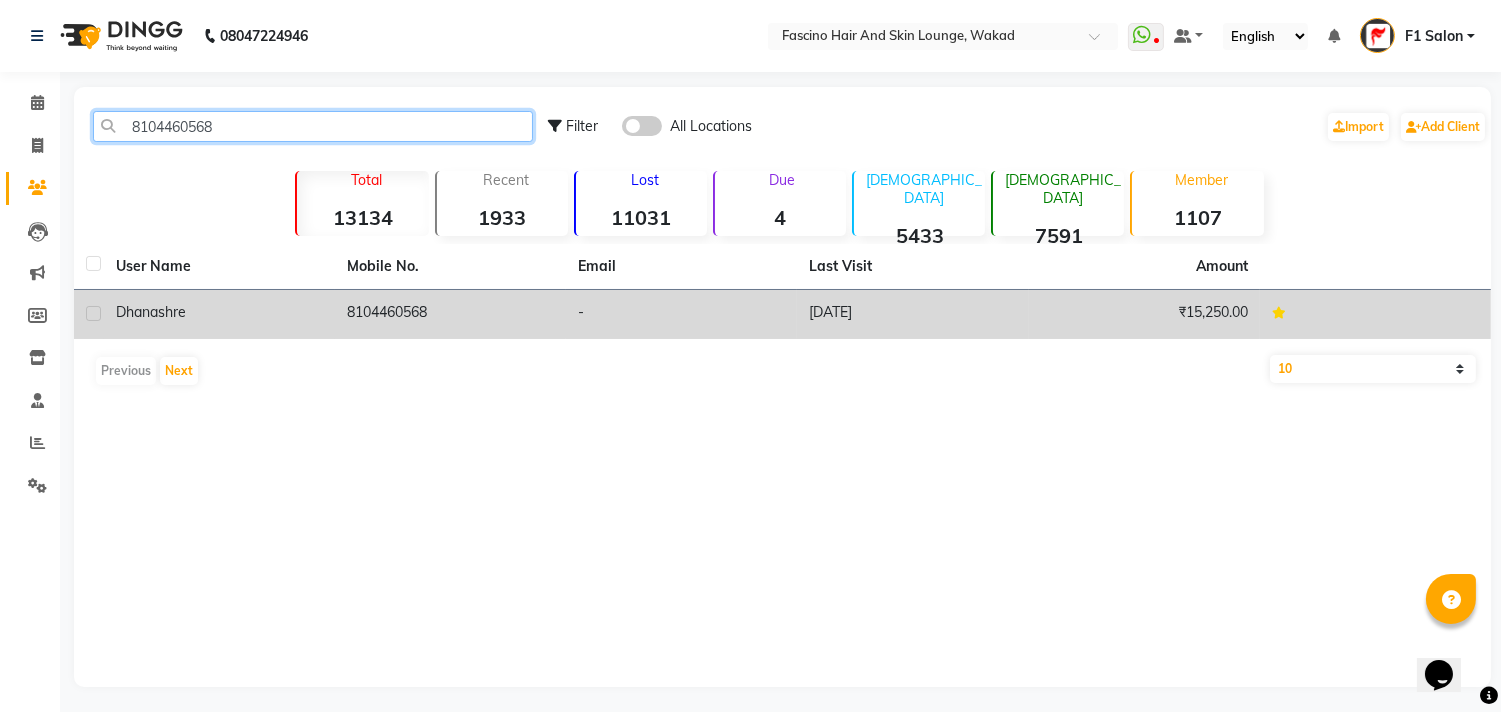 type on "8104460568" 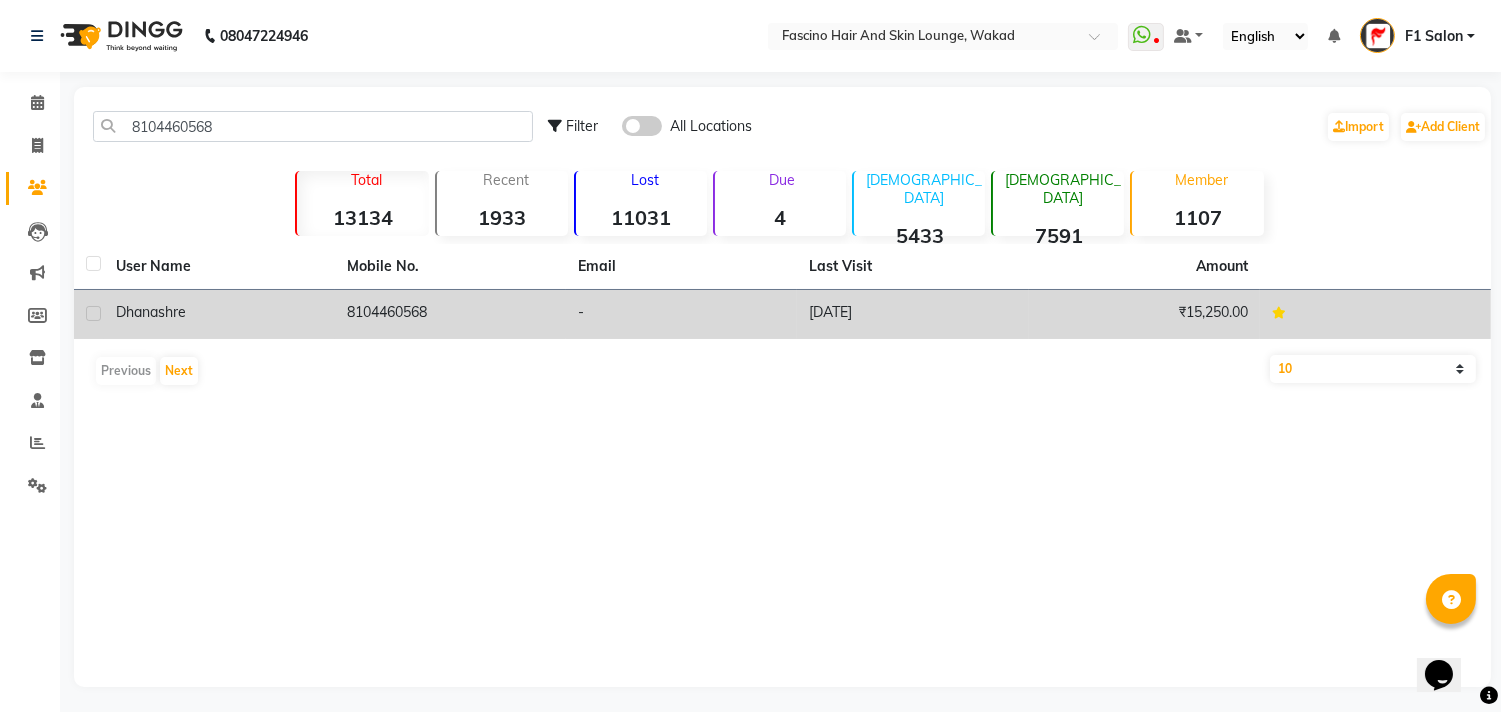 click on "30-05-2025" 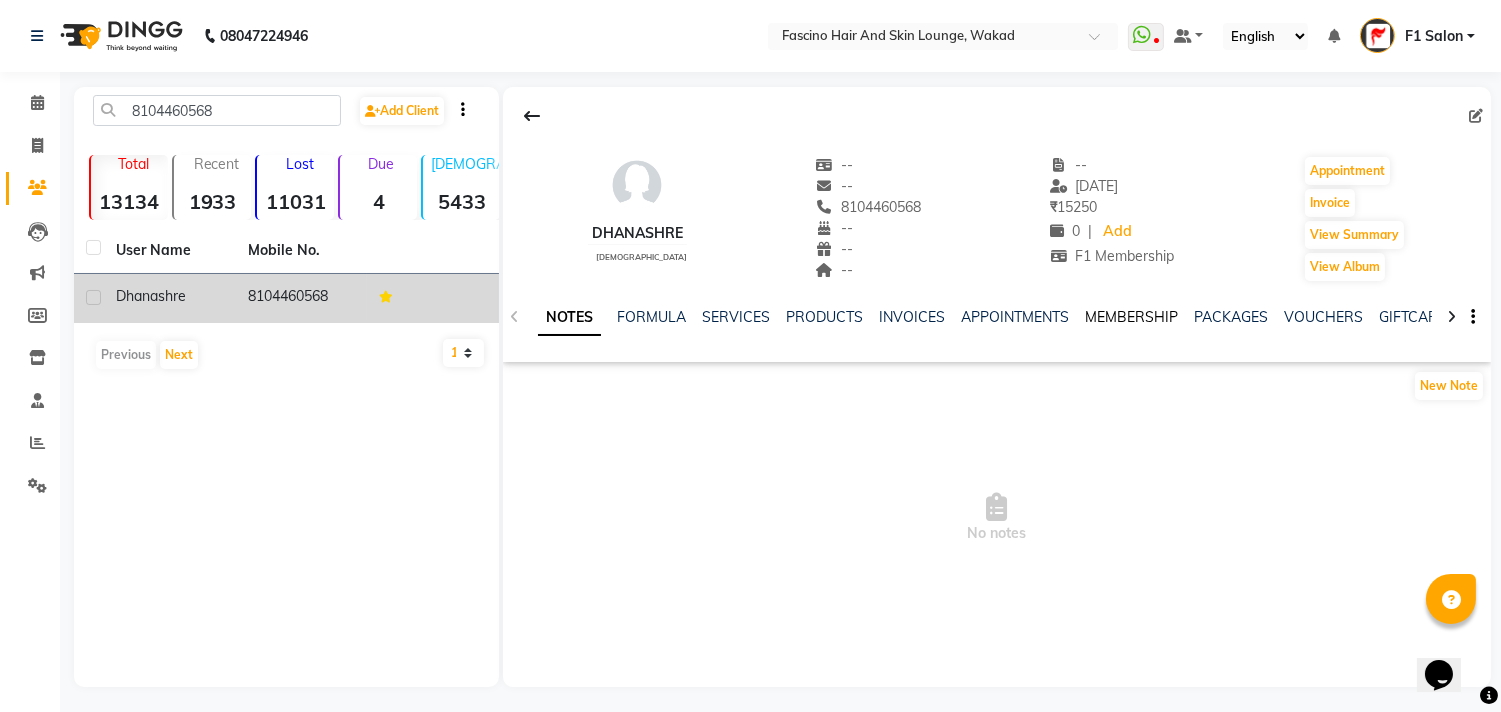 click on "MEMBERSHIP" 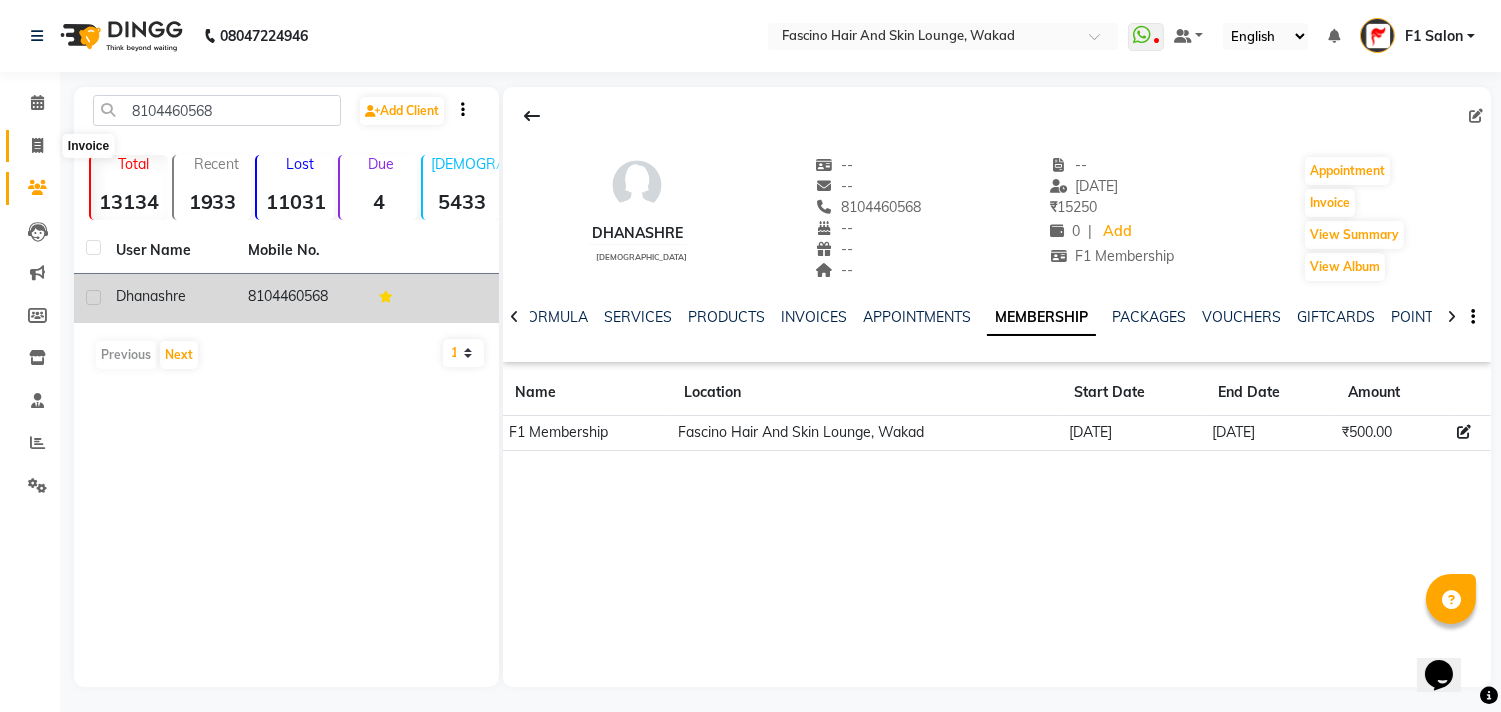 click 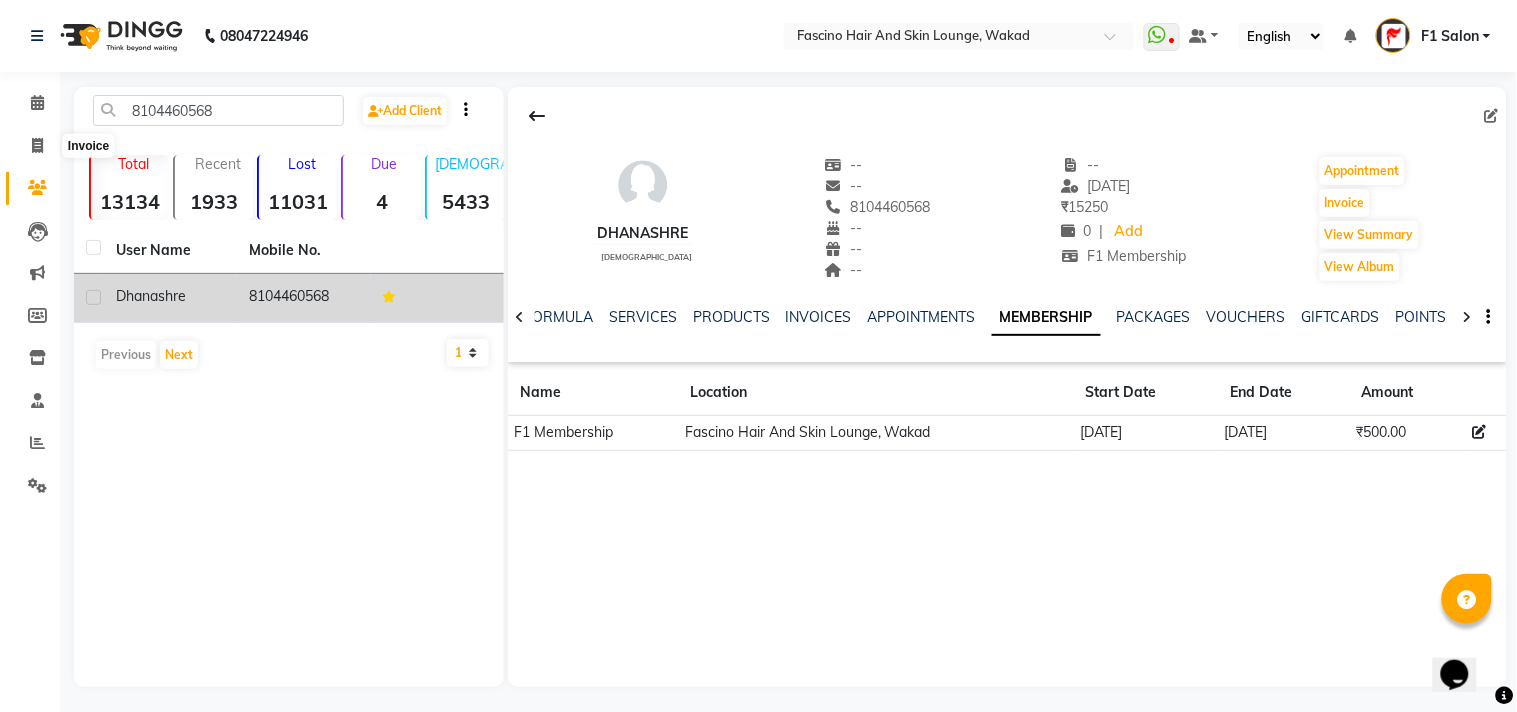select on "126" 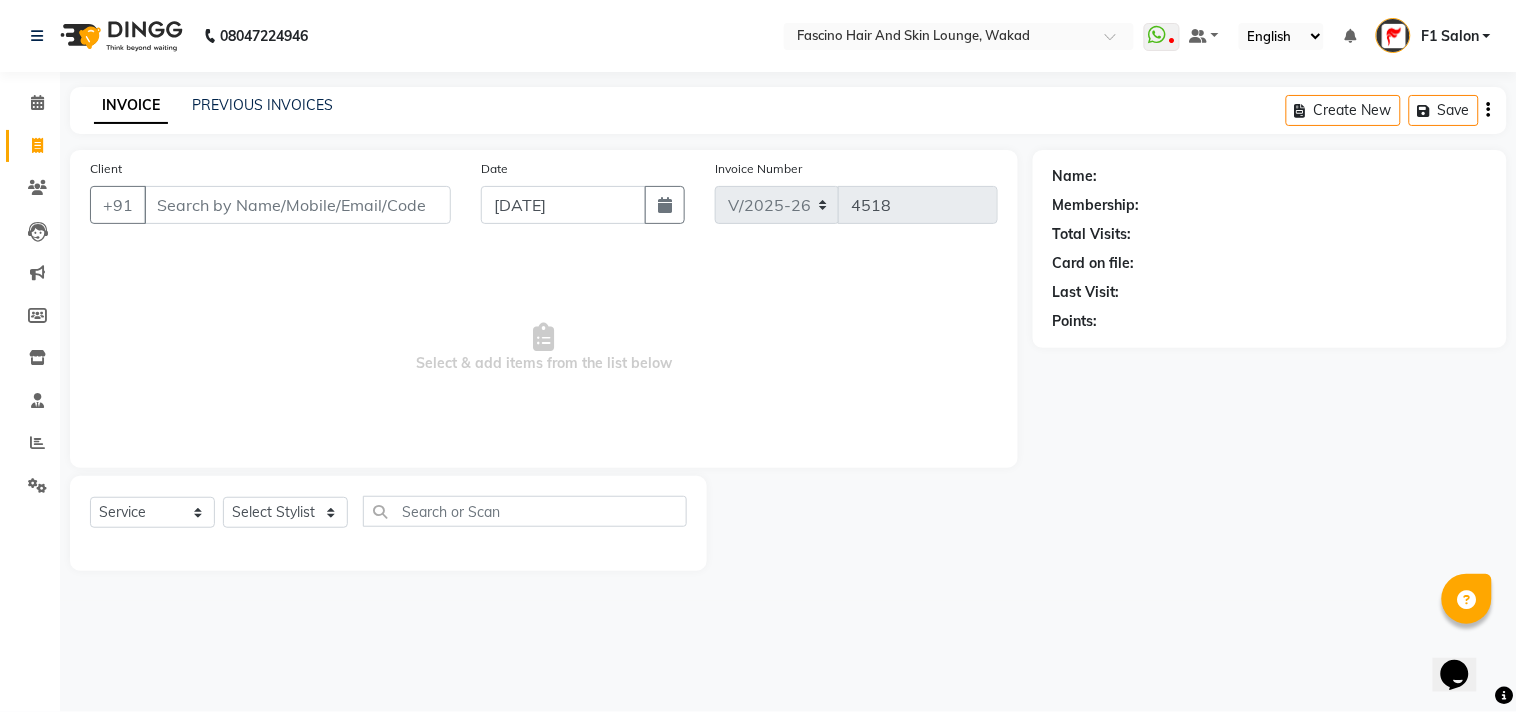 click on "Client" at bounding box center [297, 205] 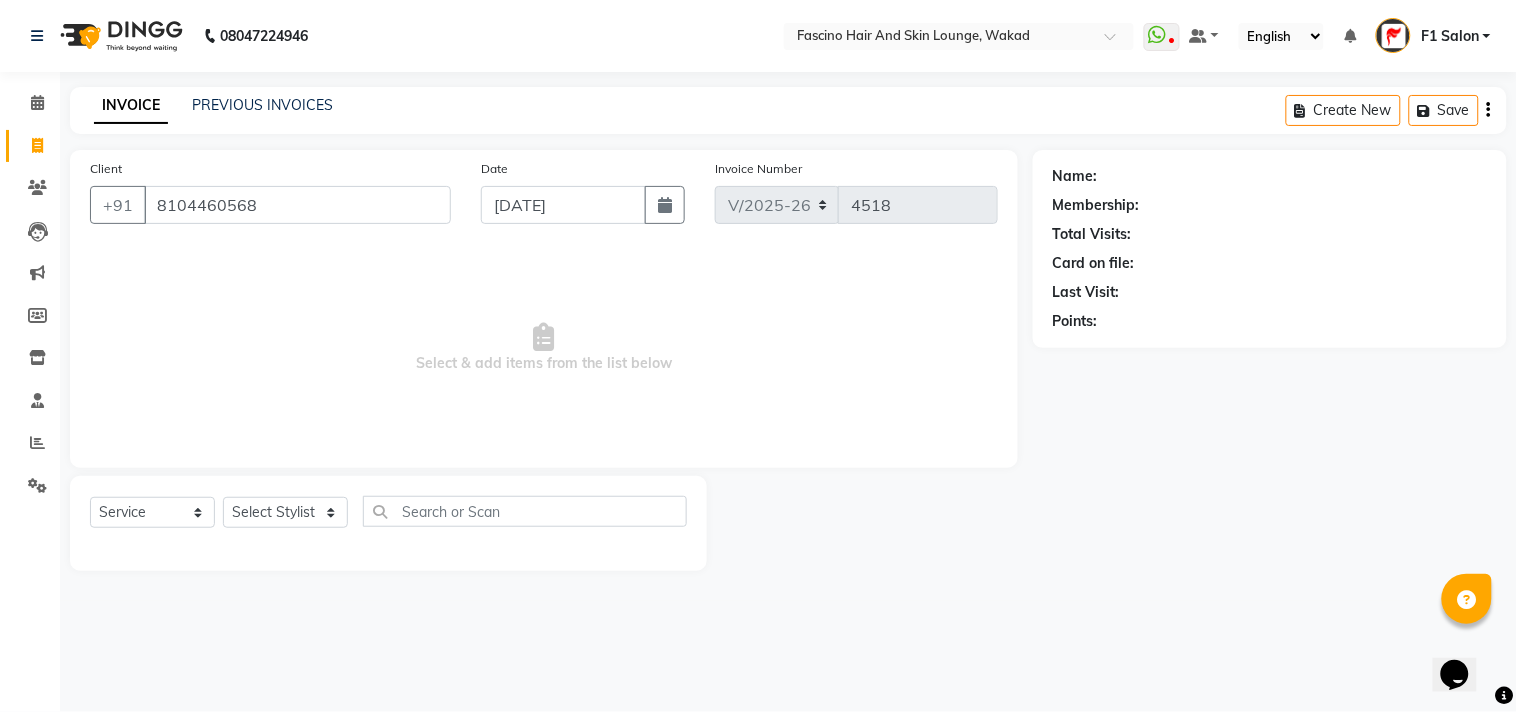 type on "8104460568" 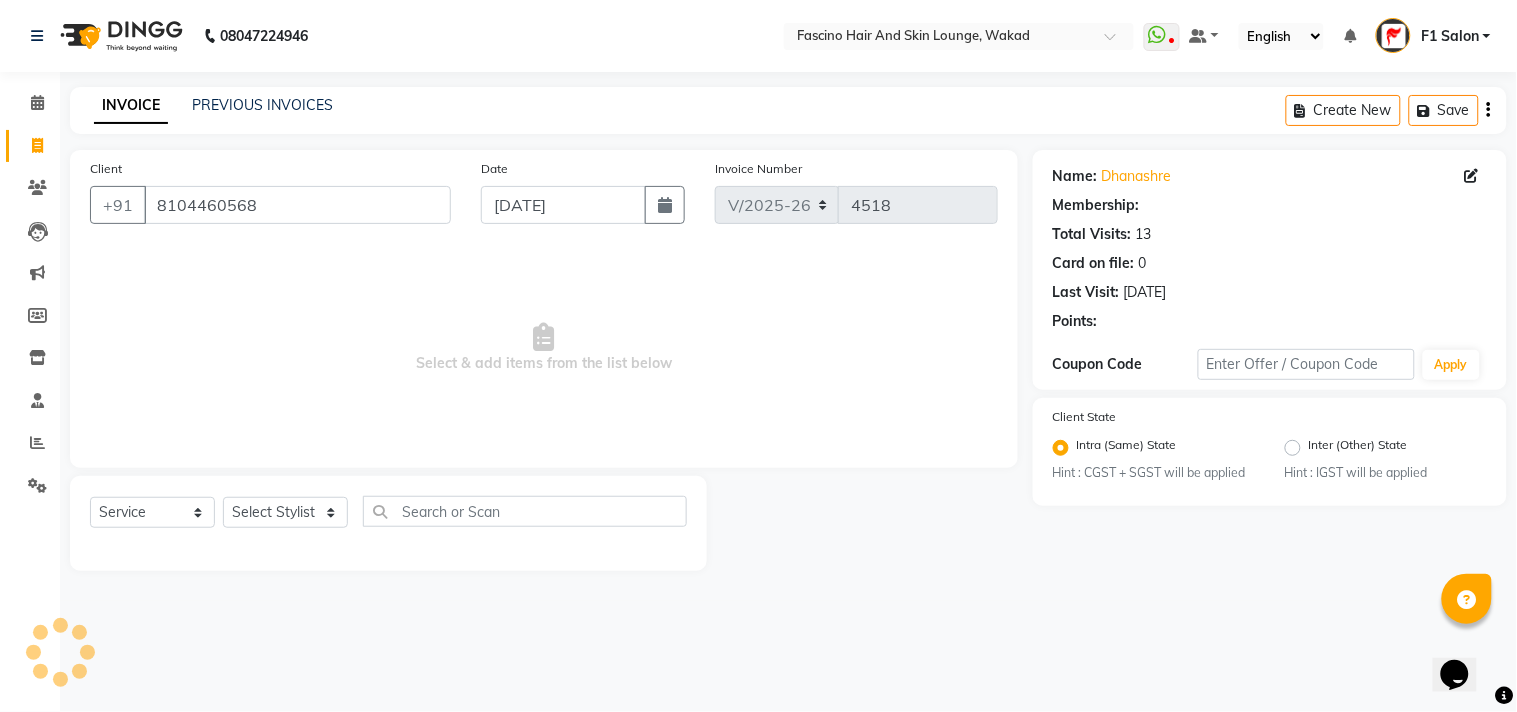 select on "1: Object" 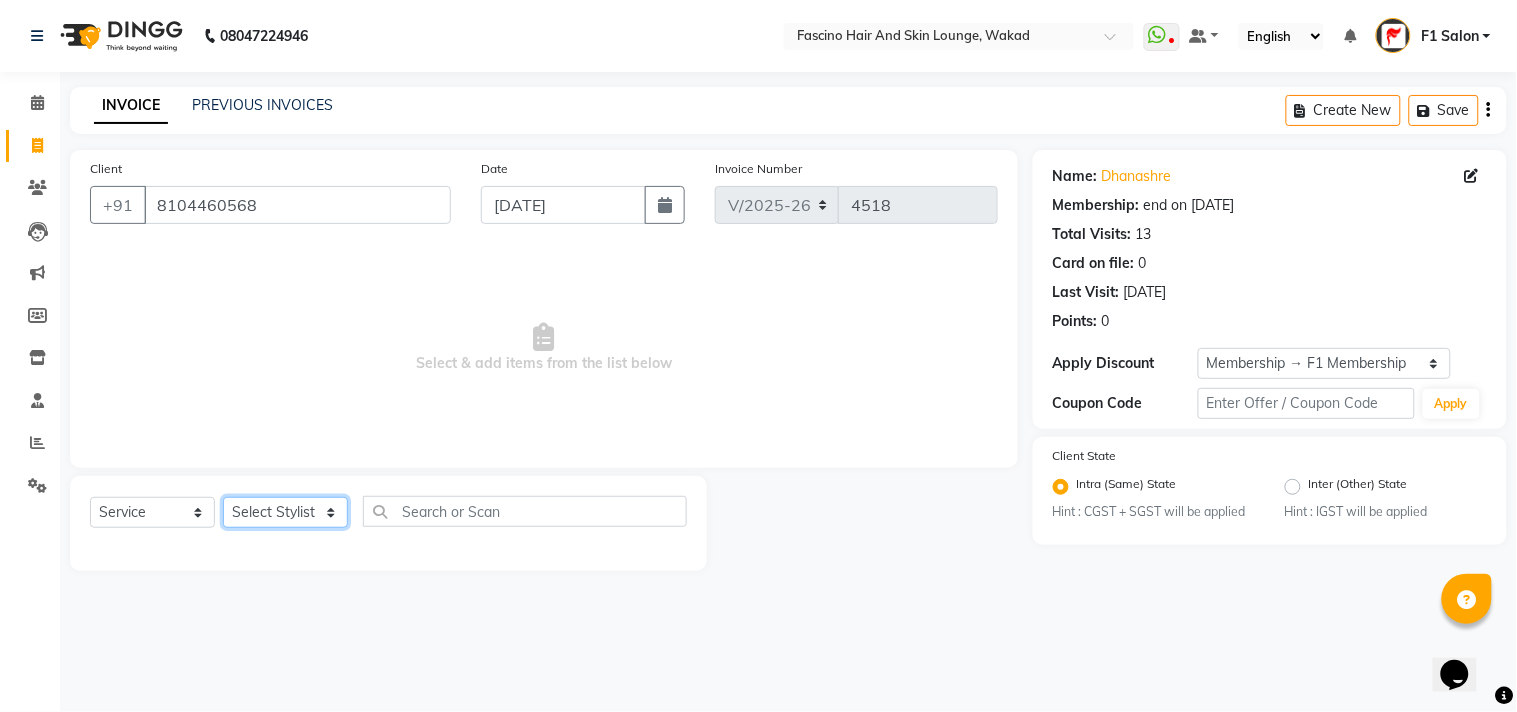 drag, startPoint x: 324, startPoint y: 517, endPoint x: 318, endPoint y: 504, distance: 14.3178215 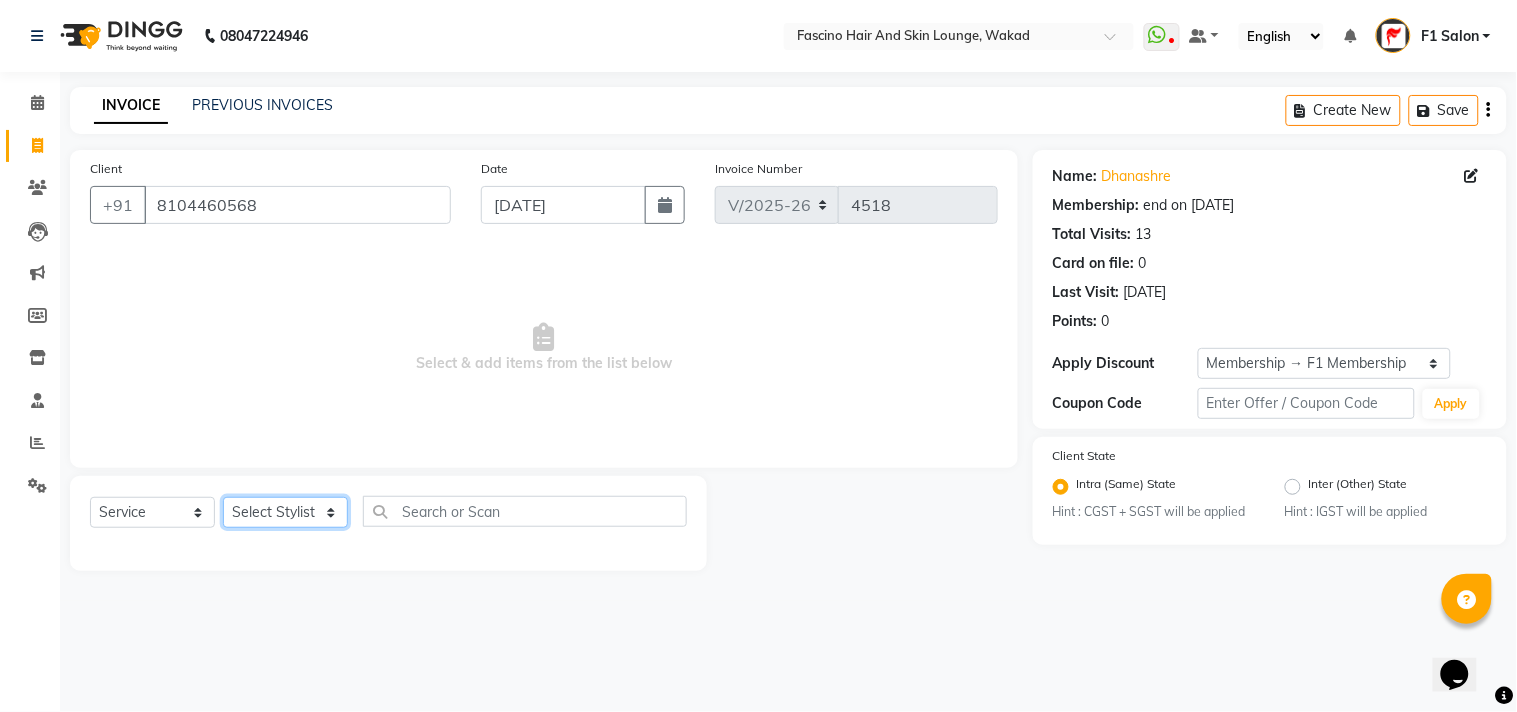 select on "4042" 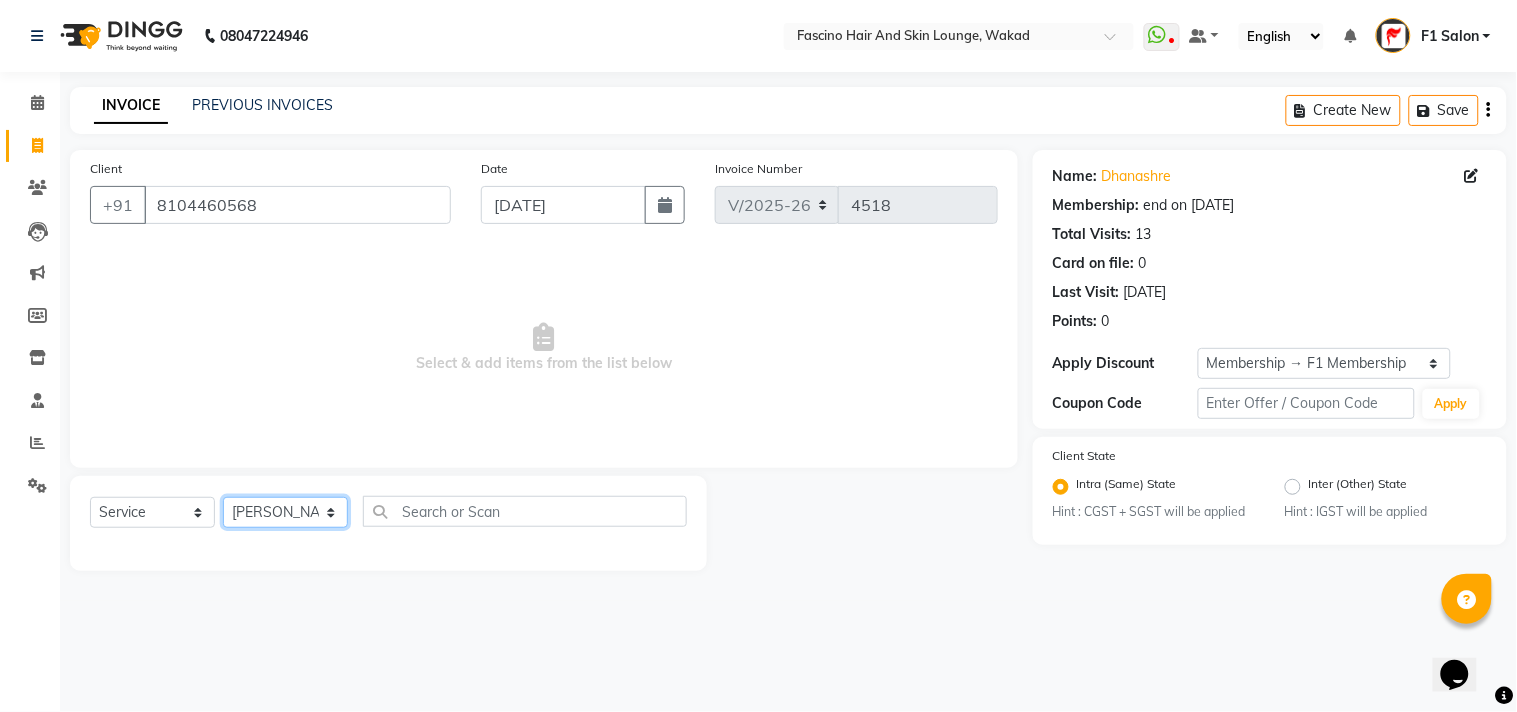 click on "Select Stylist 8805000650  [PERSON_NAME] Chimu [PERSON_NAME] F1 Salon  Ganesh F1 Gopal {JH} [PERSON_NAME] (Jh ) [PERSON_NAME]  [PERSON_NAME] Pooja [PERSON_NAME]  Ram [PERSON_NAME] jh [PERSON_NAME] Shree [PERSON_NAME] (F1) [PERSON_NAME] (JH) Sukanya Sadiyan  Suraj F1 [PERSON_NAME] Beaution Usha [PERSON_NAME] F1 Veena" 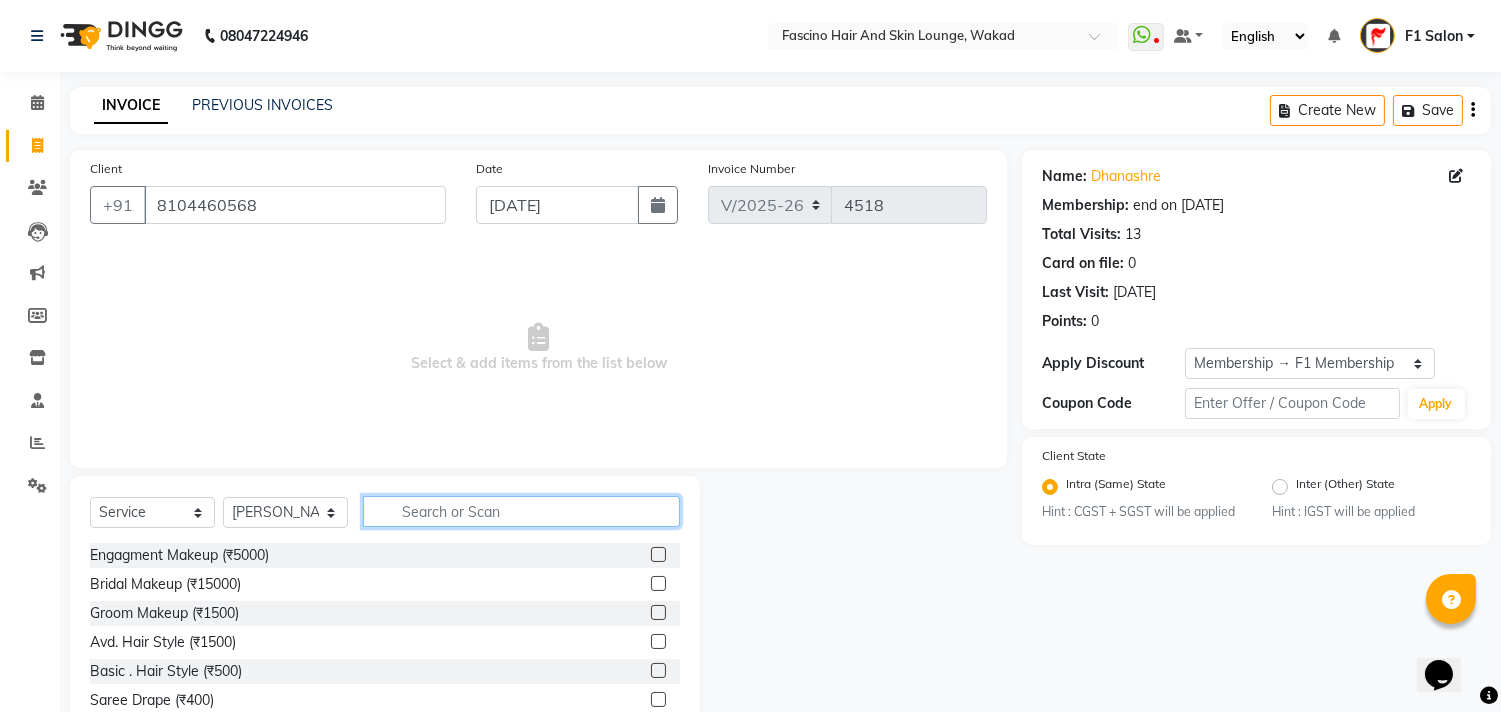 drag, startPoint x: 463, startPoint y: 497, endPoint x: 516, endPoint y: 520, distance: 57.77543 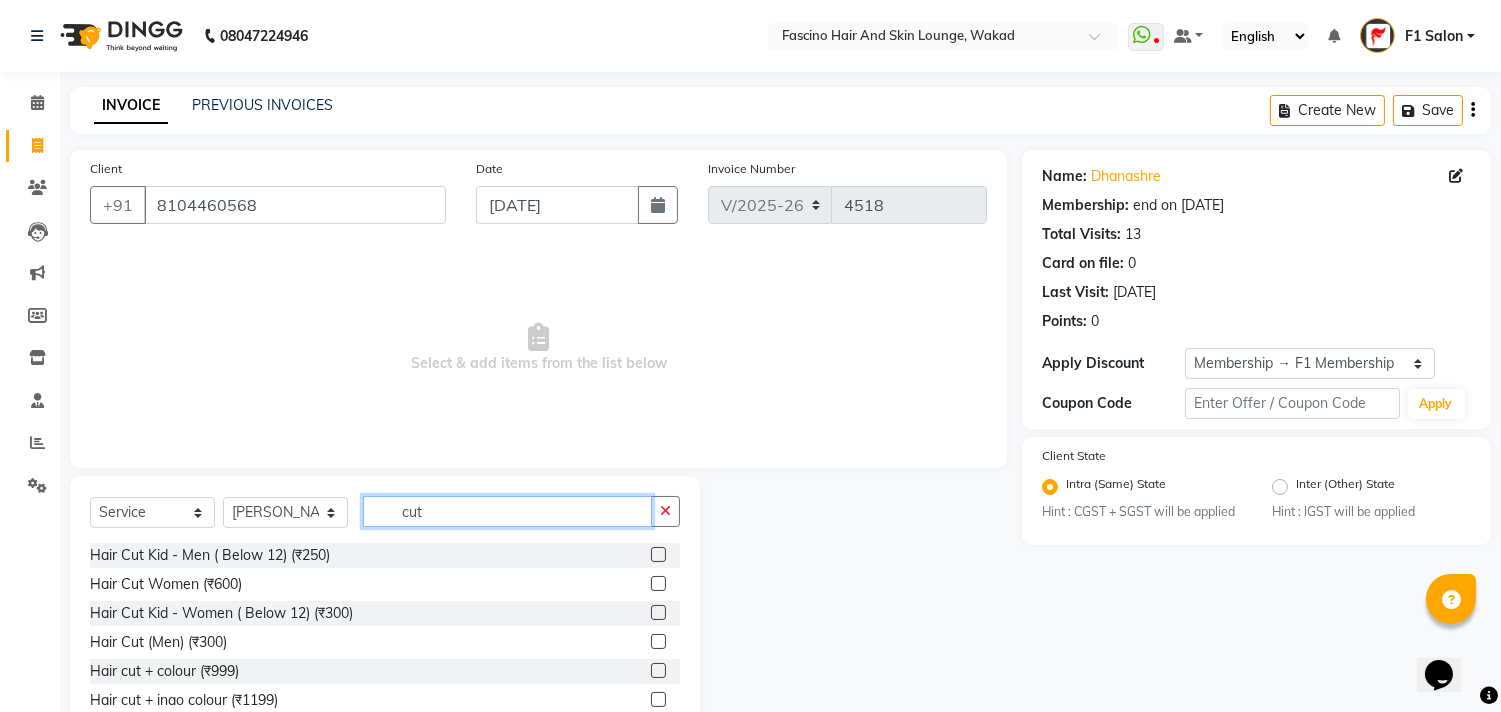 type on "cut" 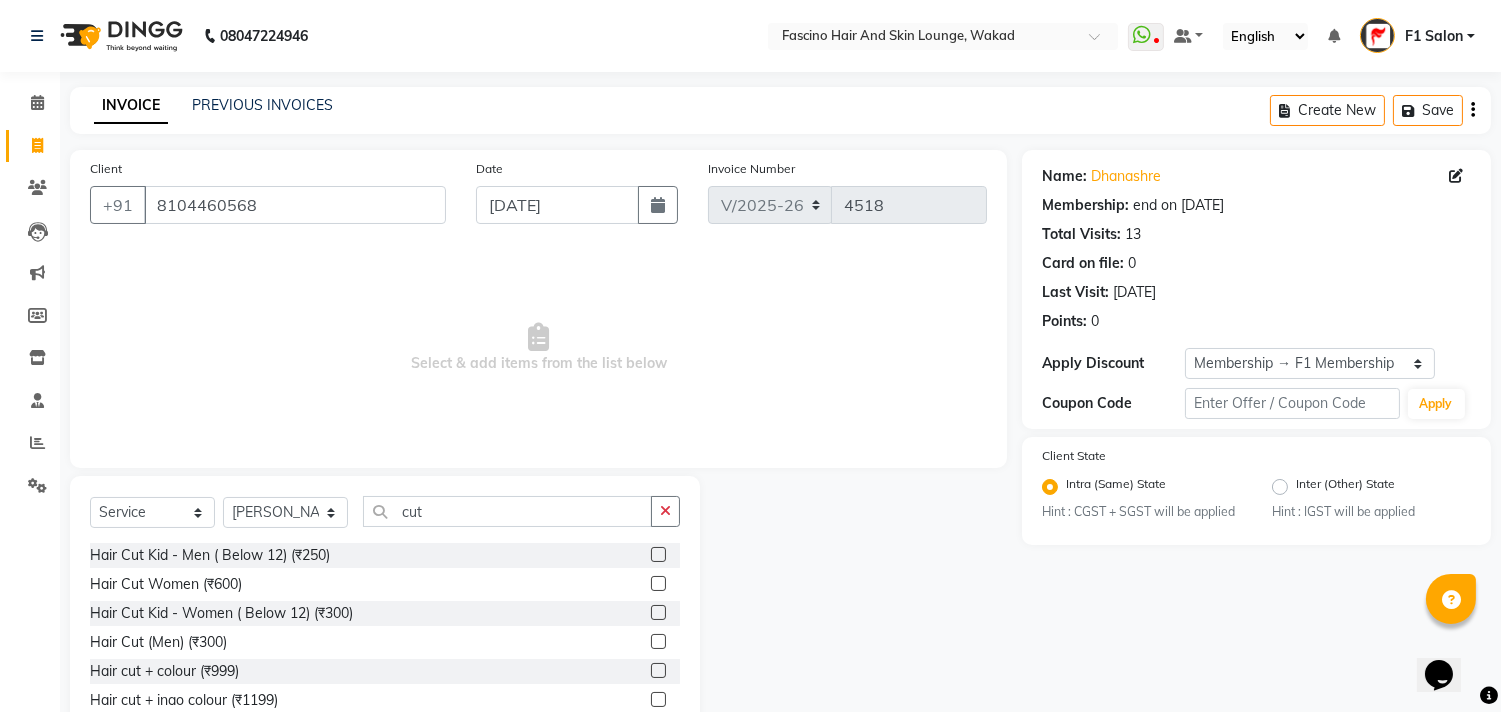 click 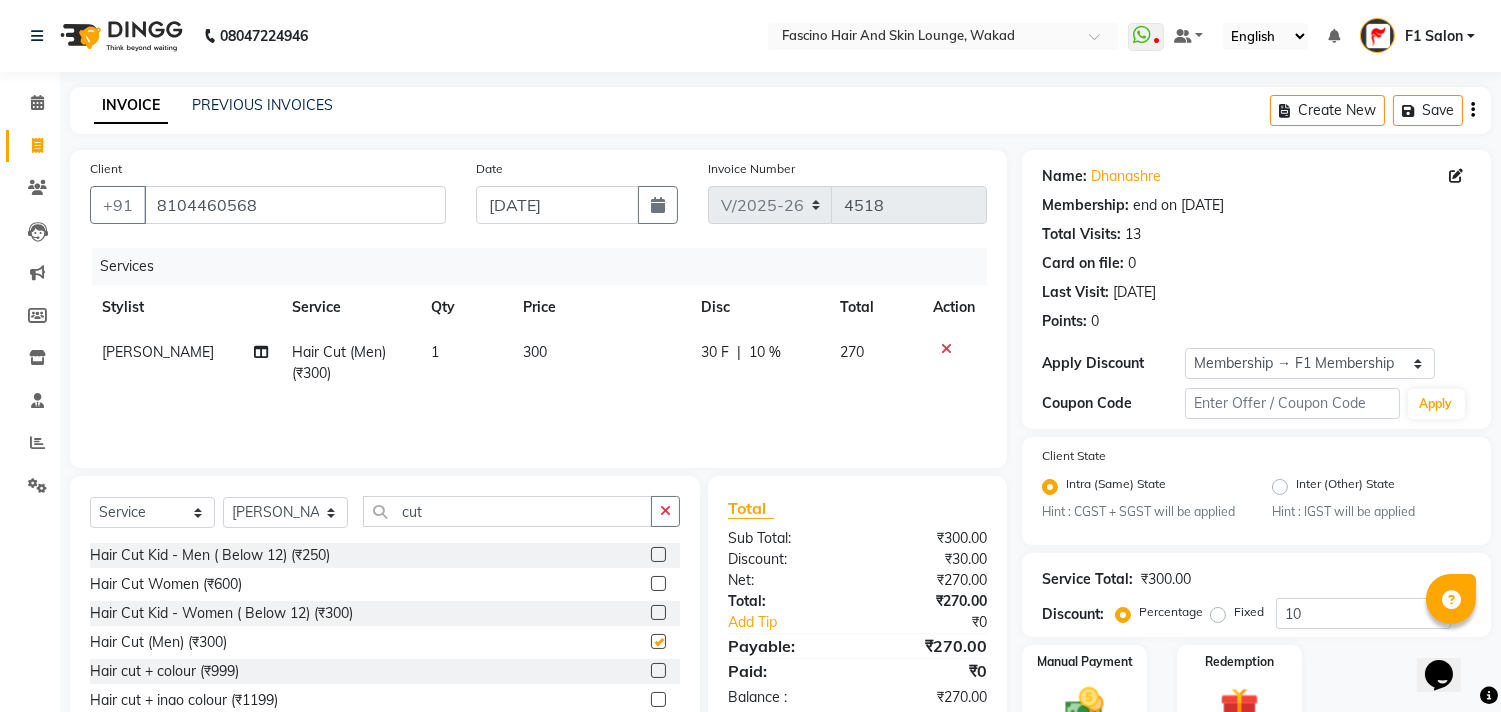 checkbox on "false" 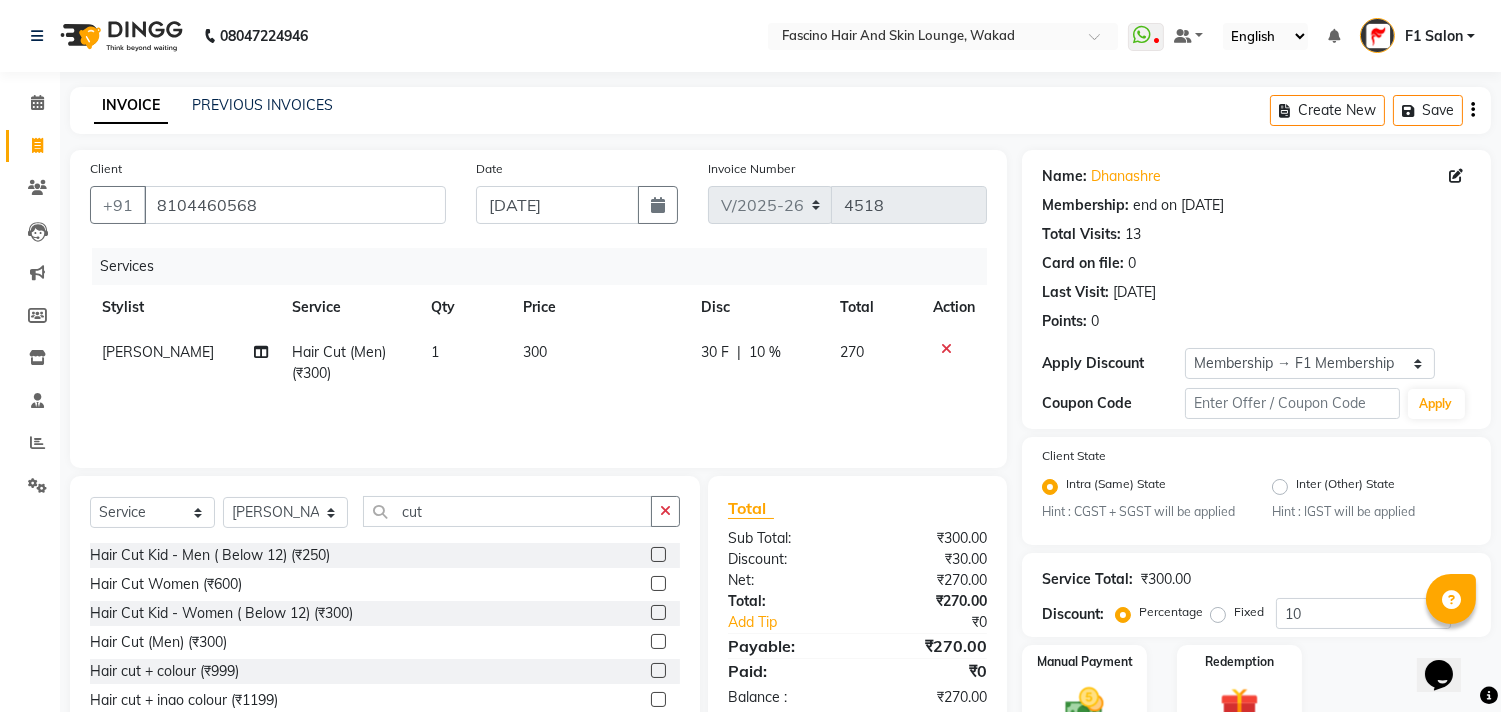 click on "Service Total:  ₹300.00  Discount:  Percentage   Fixed  10" 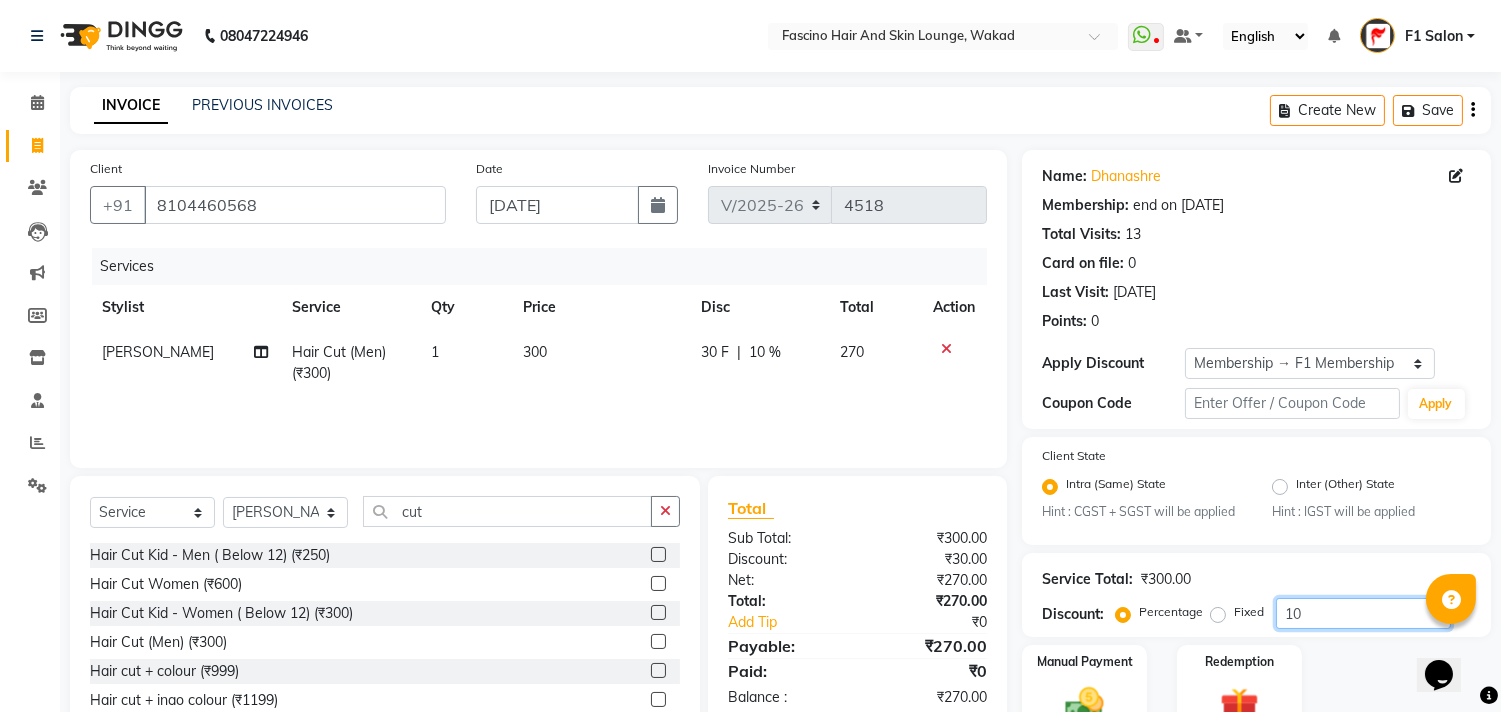 click on "10" 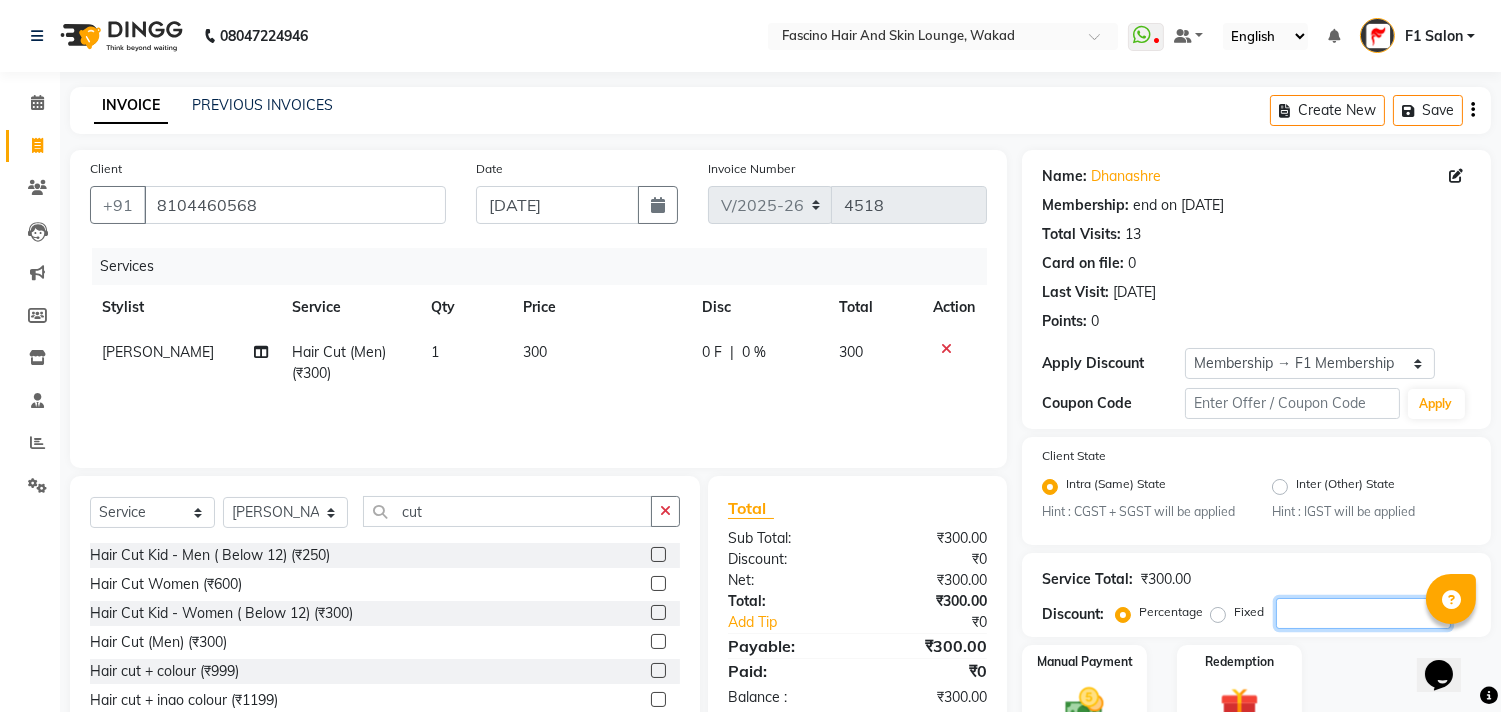 type 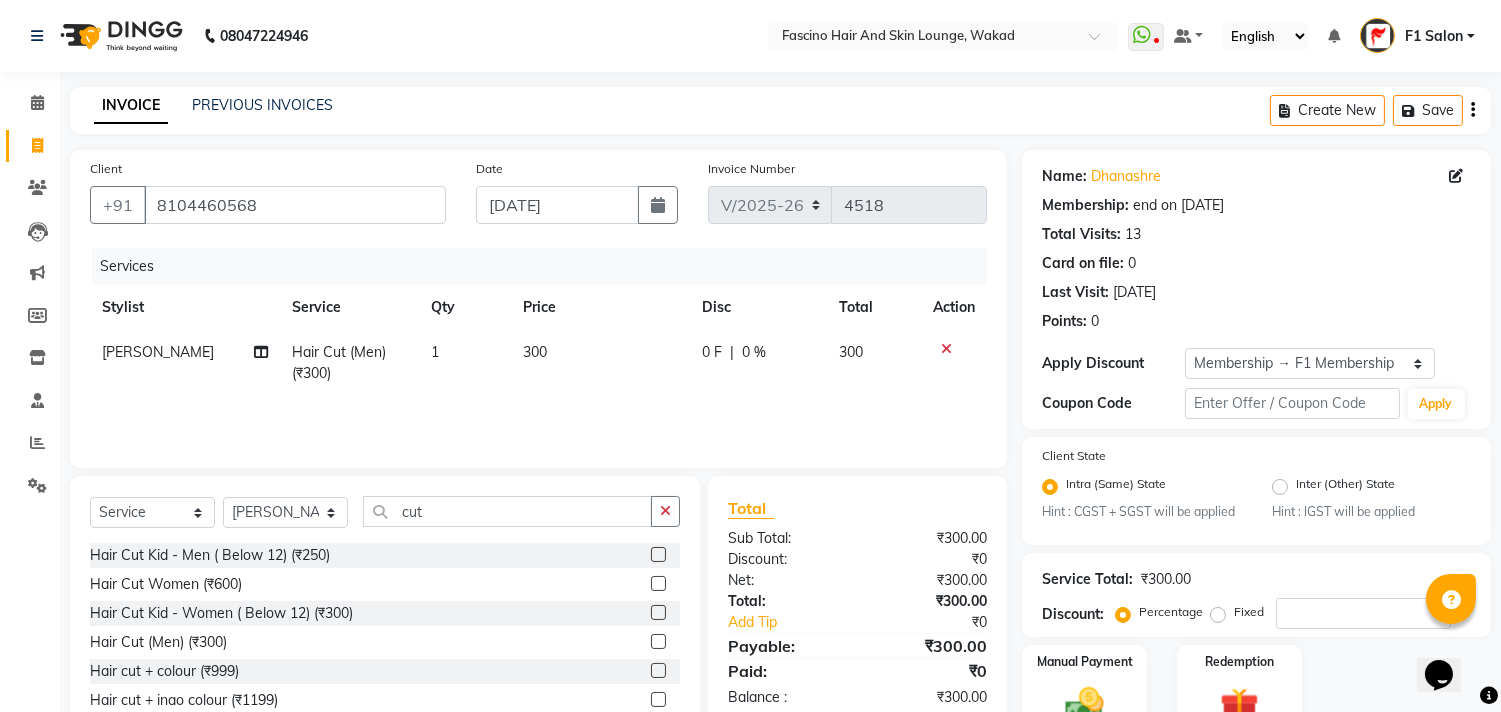 click on "300" 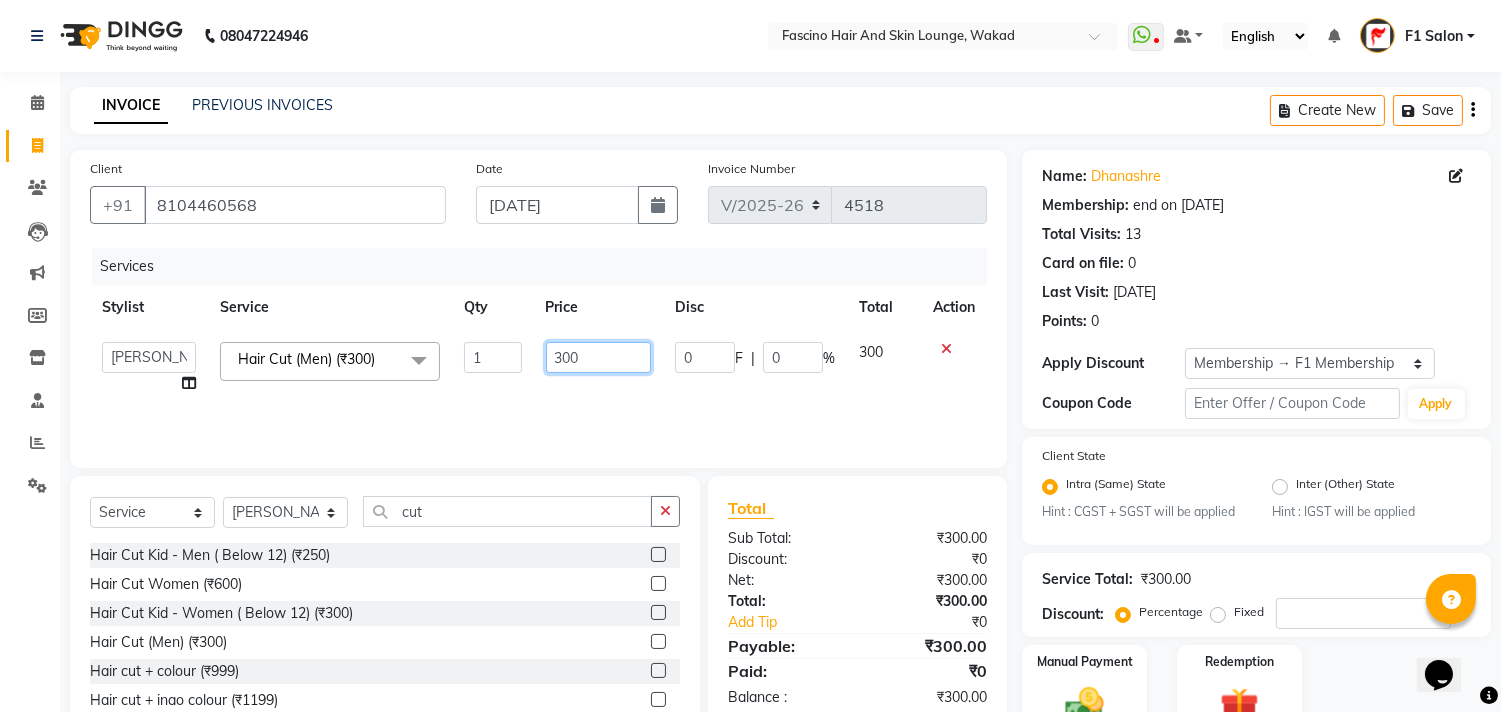 click on "300" 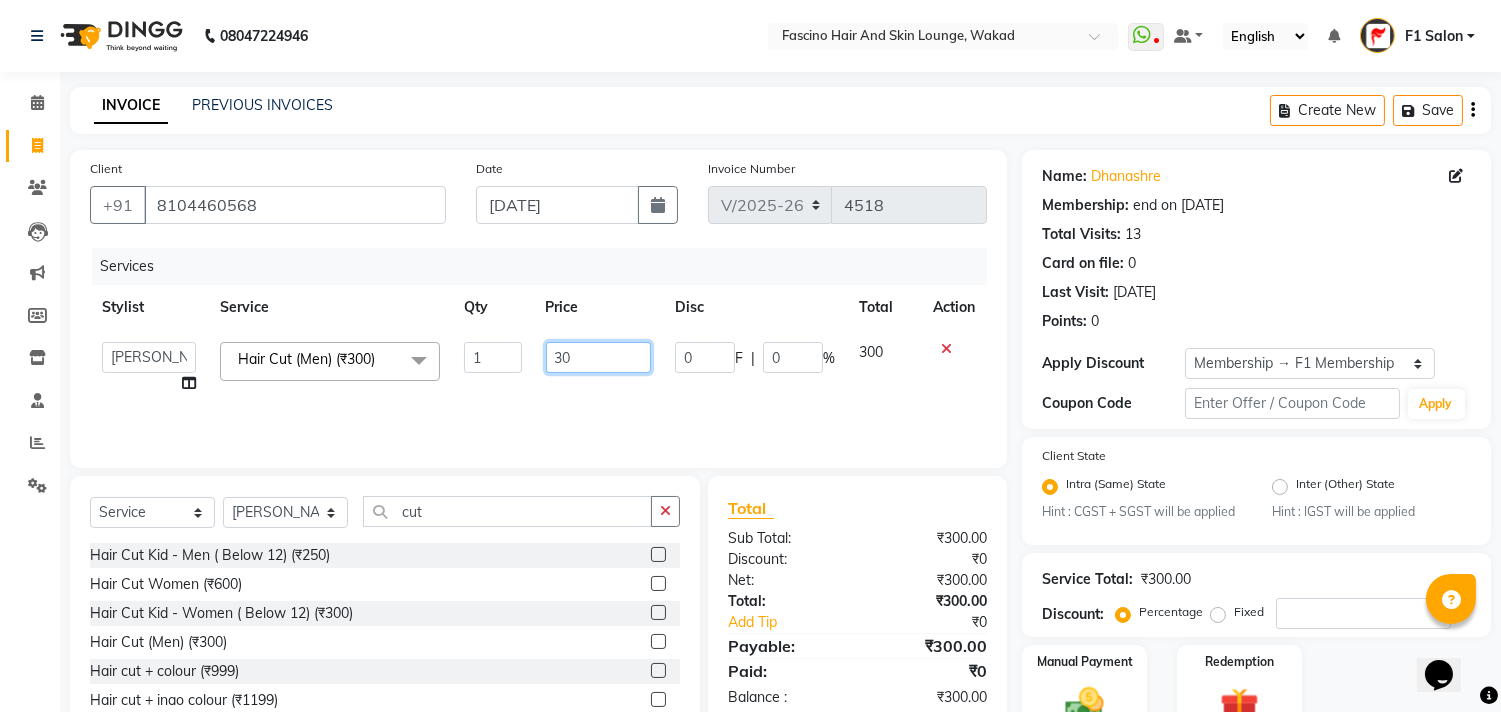 type on "3" 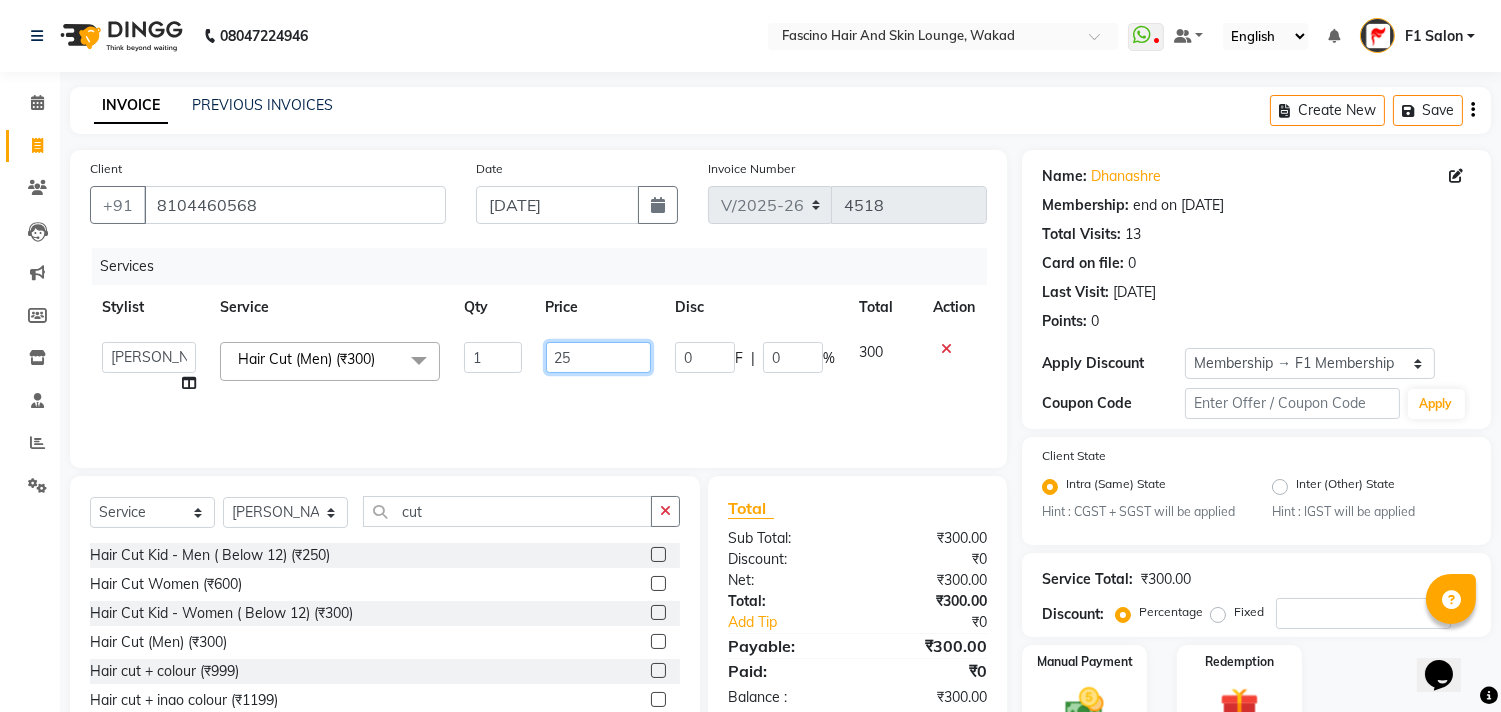 type on "250" 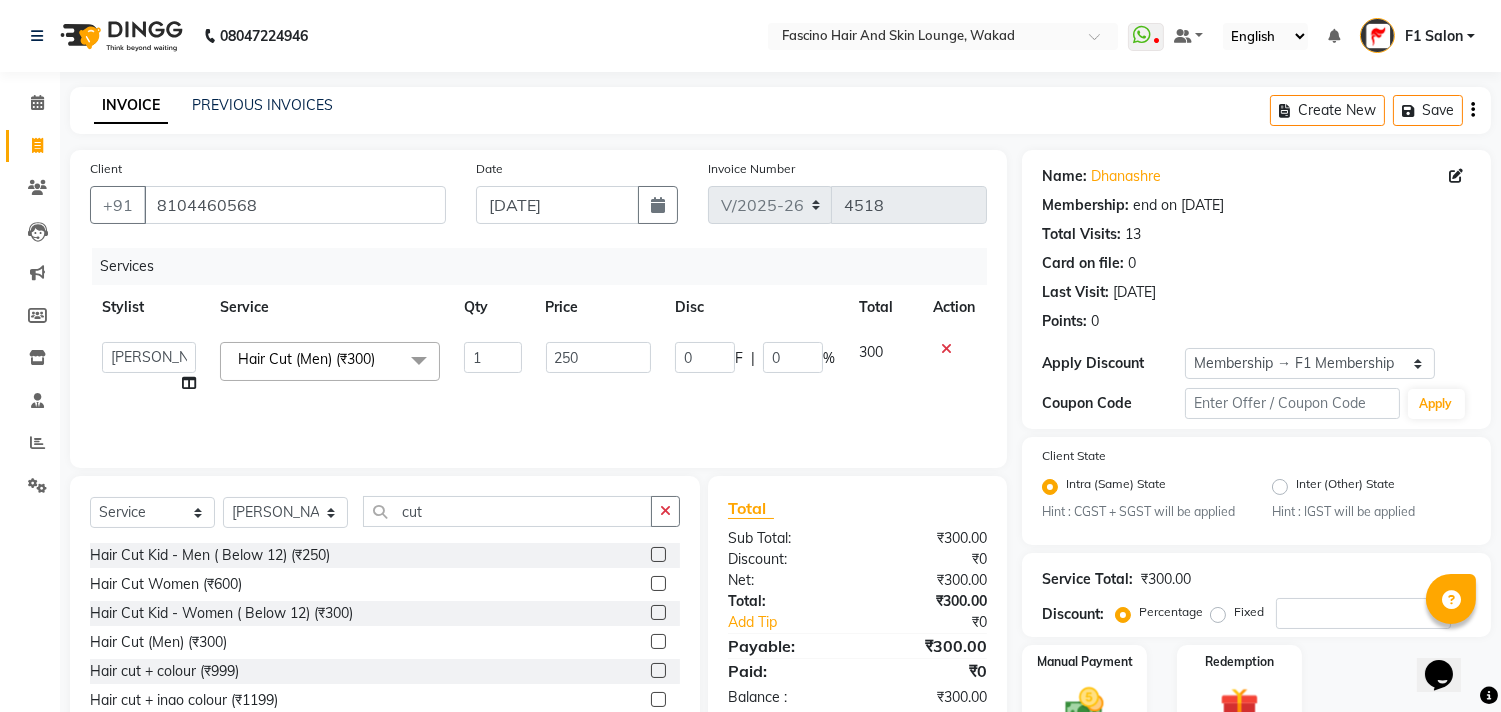 click on "Services Stylist Service Qty Price Disc Total Action  8805000650    Asif Shaikh   Chimu Ingale   F1 Salon    Ganesh F1   Gopal {JH}   Govind (Jh )   Jadgdish   Kajal    Omkar JH   Pooja kate    Ram choudhry   Sahil jh   Sanjay muley   Shree   Siddu (F1)   Sid (JH)   Sukanya Sadiyan    Suraj F1   Tejal Beaution   Usha Bhise   Varsha F1   Veena   Hair Cut (Men) (₹300)  x Engagment Makeup (₹5000) Bridal Makeup  (₹15000) Groom Makeup (₹1500) Avd. Hair Style  (₹1500) Basic . Hair Style  (₹500) Saree Drape (₹400) Rica wax FH+FL+UA (₹999) Pedi smooth (₹300) Fascino Signature Pedicure (₹2500) Fascino Signature Manicure  (₹2400) Luxurious Crystal Manicure (₹1500) Ice Cream pedi (₹1500) Ice Cream manicure  (₹1400) Beard Trim (₹150) Hair Wash Men (₹100) Hair Cut Kid - Men ( Below 12) (₹250) Hair Wash Keratin Women (₹250) Hair Cut Women (₹600) Hair Cut Kid - Women ( Below 12) (₹300) Hair Spa Smoothening - Women (₹900) BIOTOP SPA 911 - Women (₹1800) Blow Dry Mid Length (₹350)" 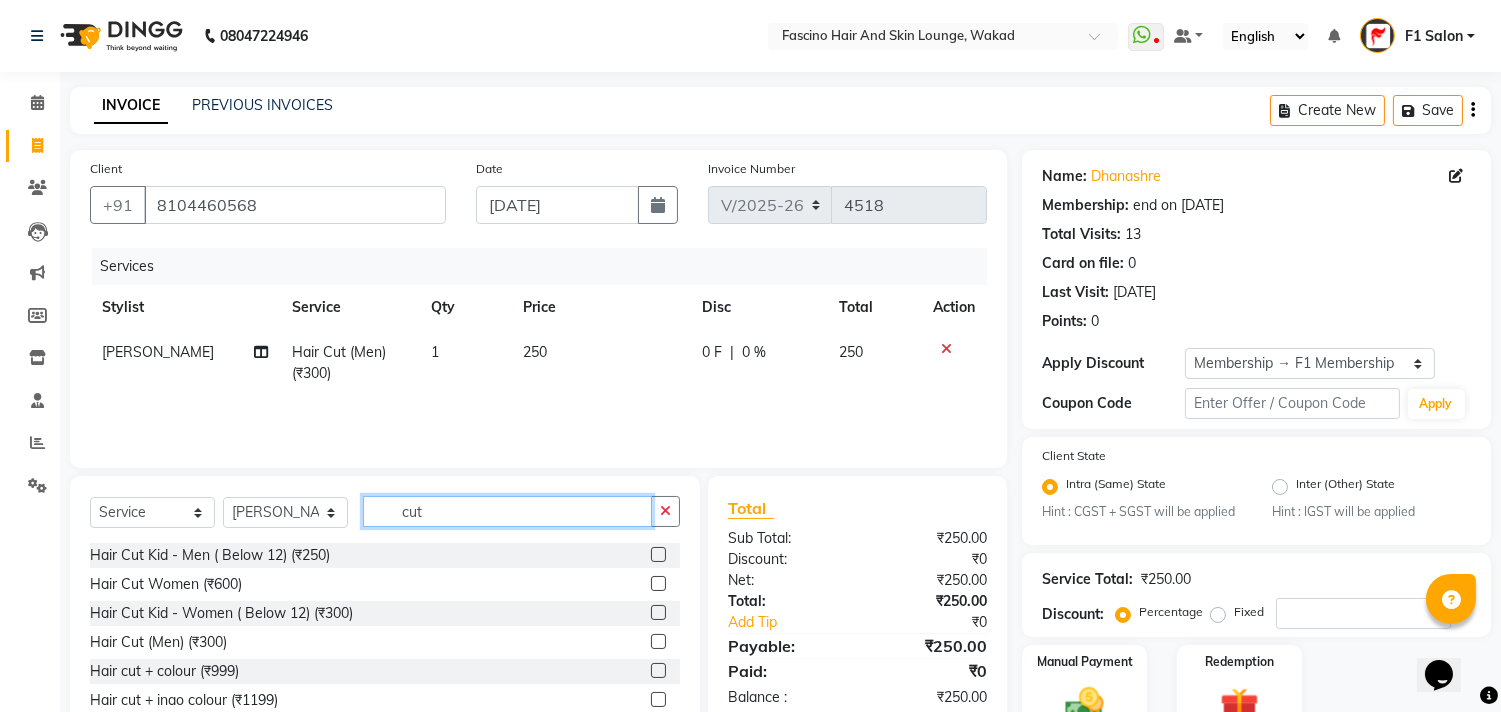 click on "cut" 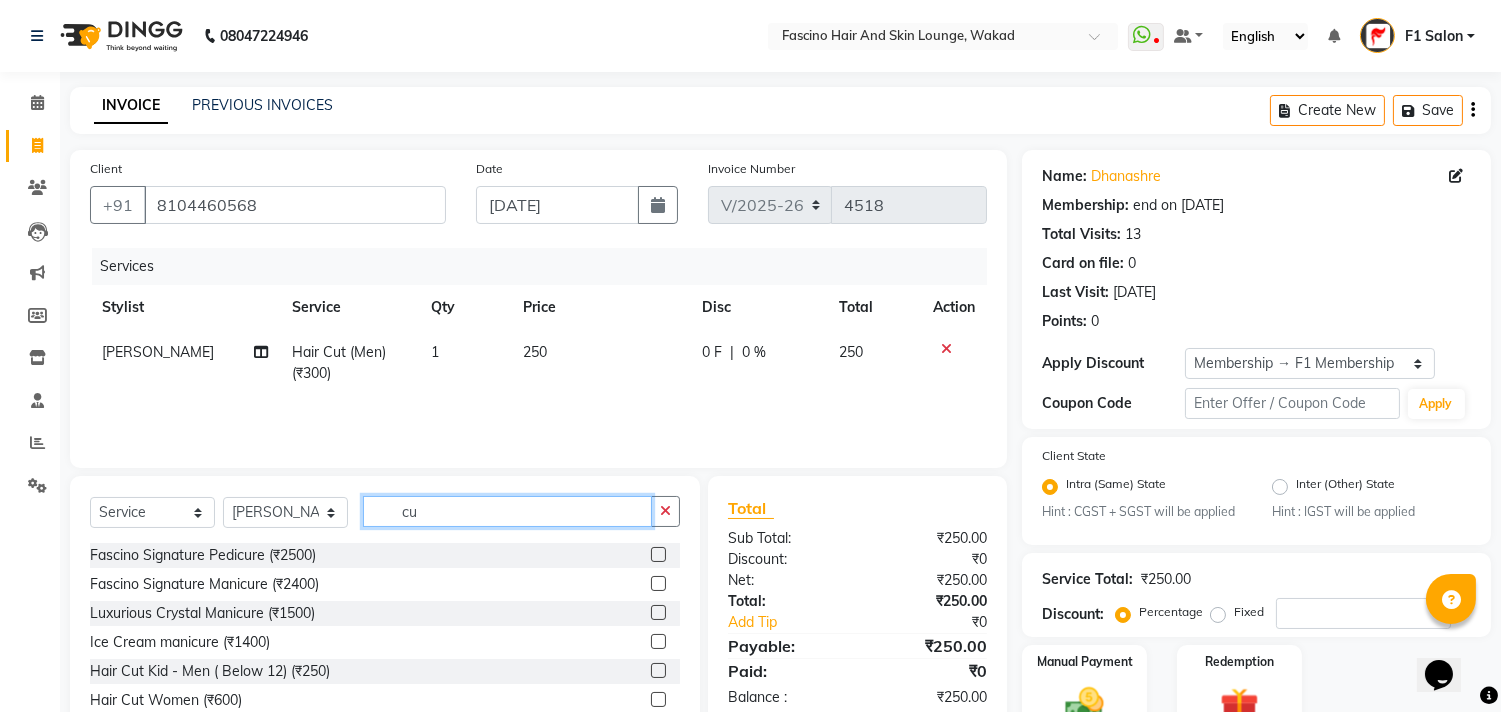 type on "c" 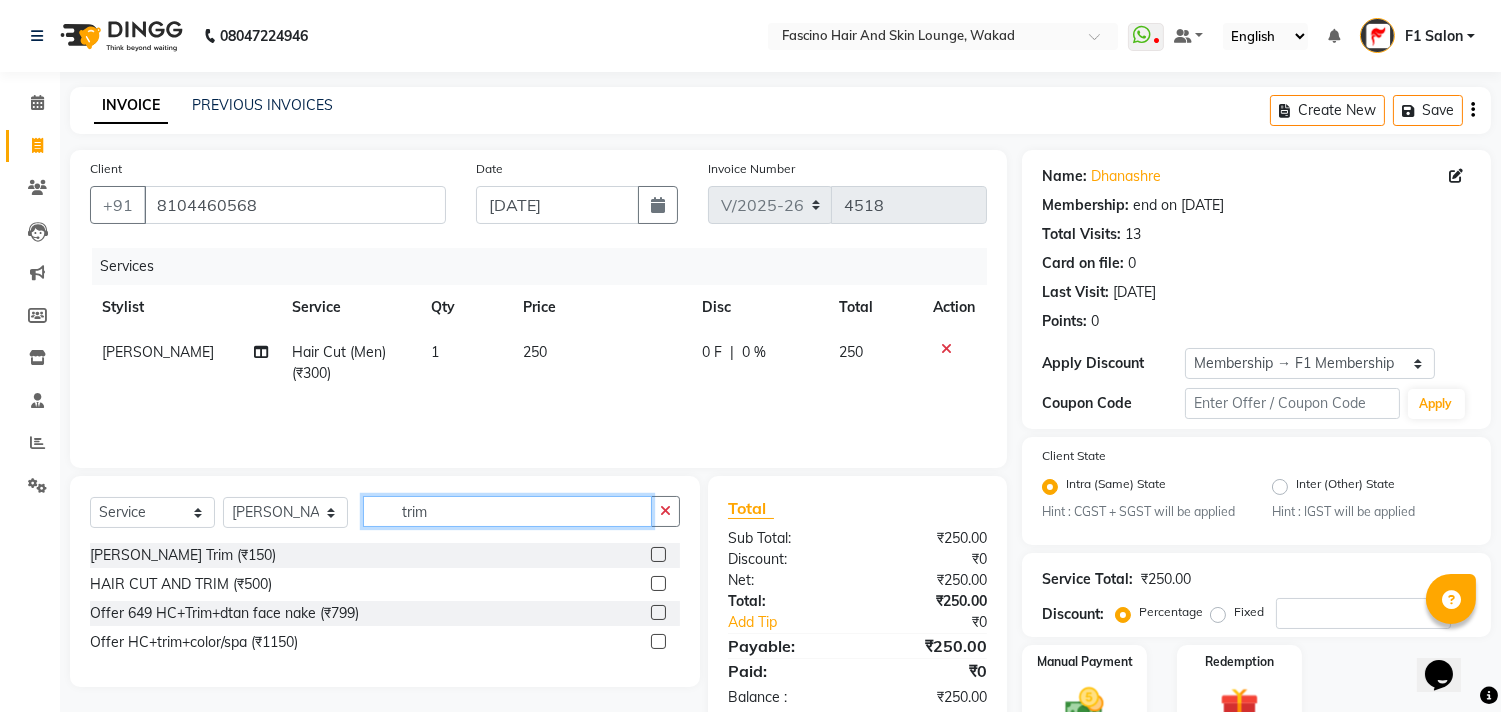 type on "trim" 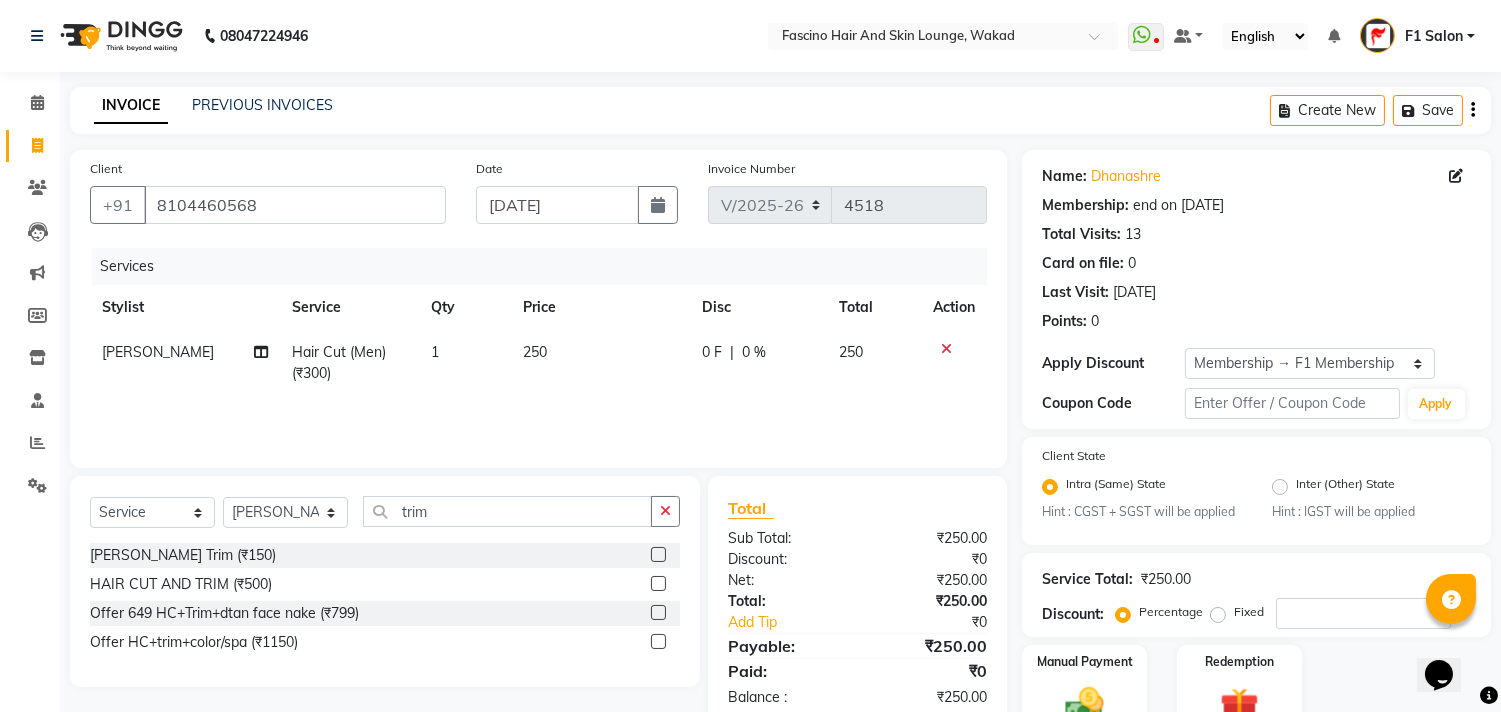 click 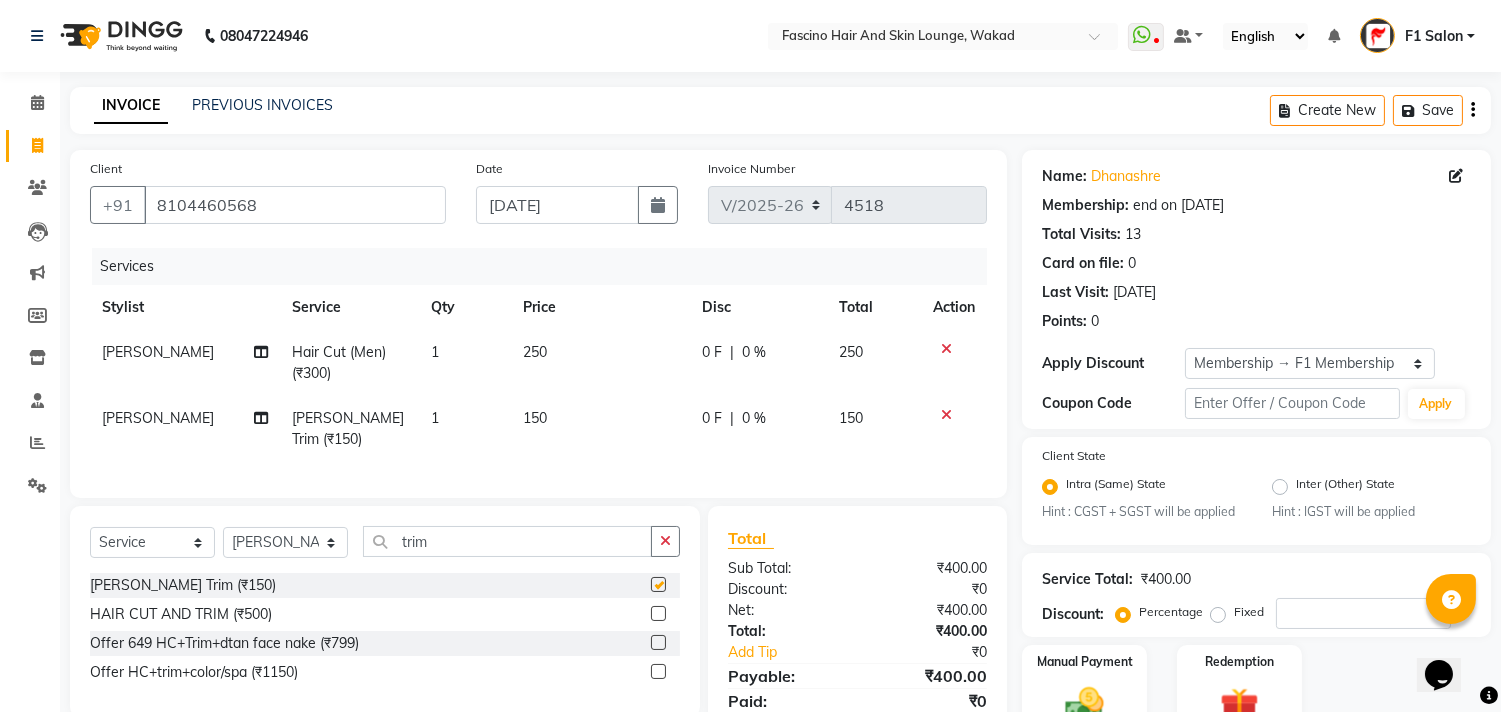 checkbox on "false" 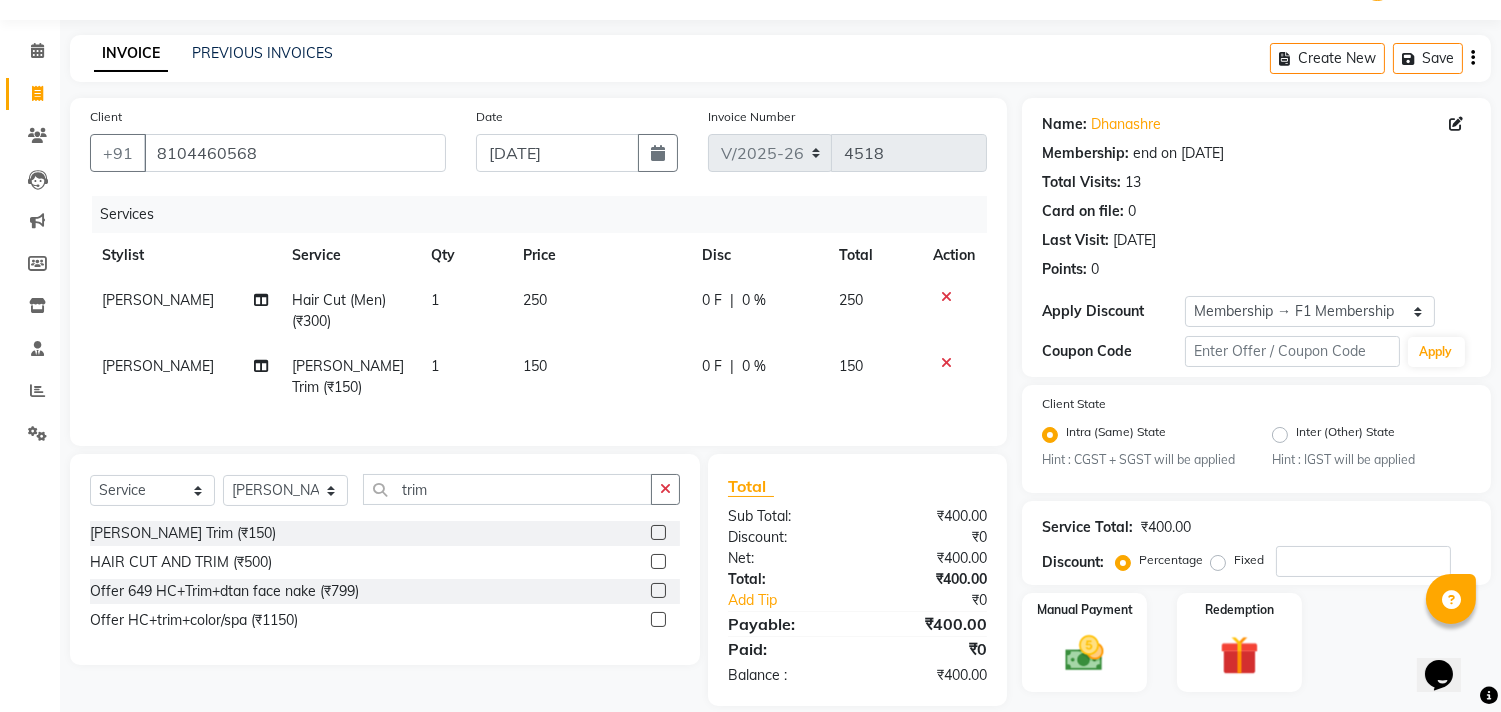 scroll, scrollTop: 102, scrollLeft: 0, axis: vertical 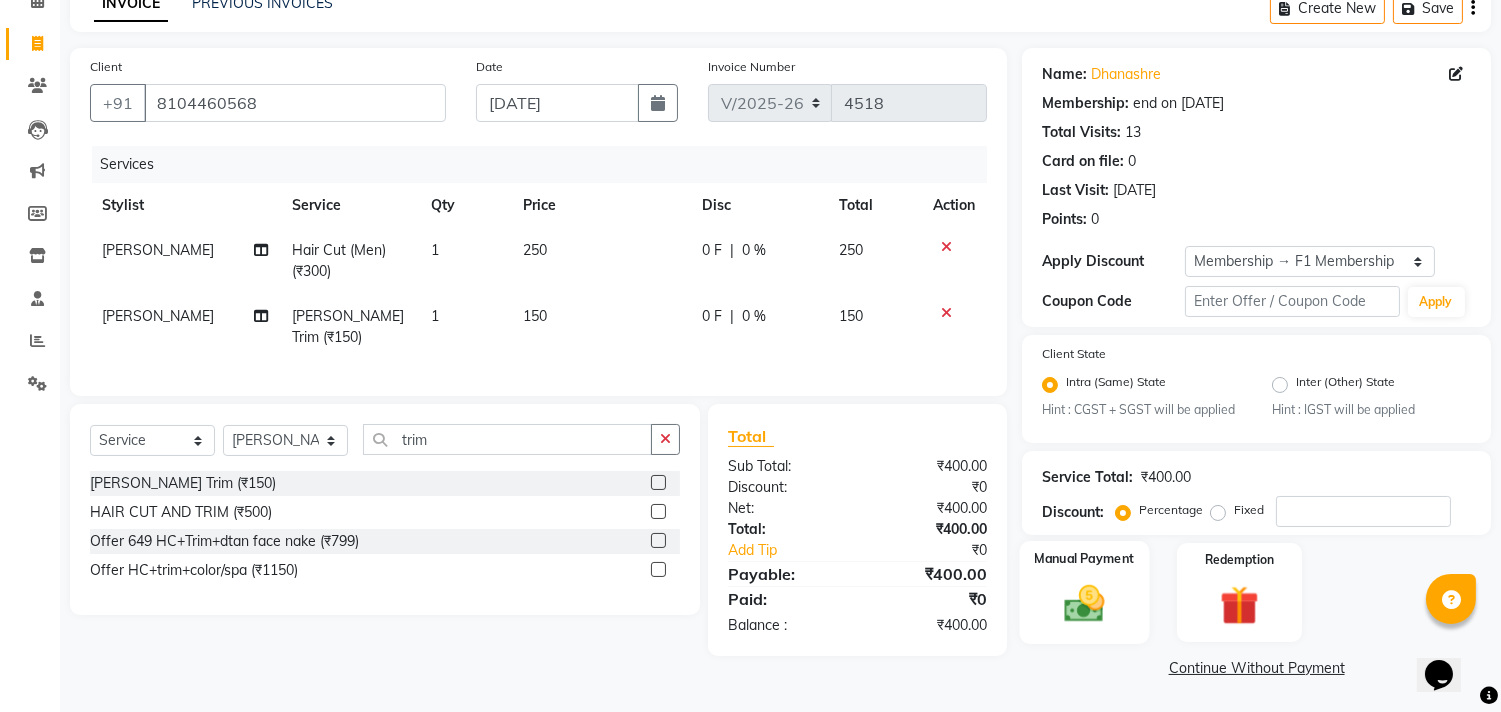click 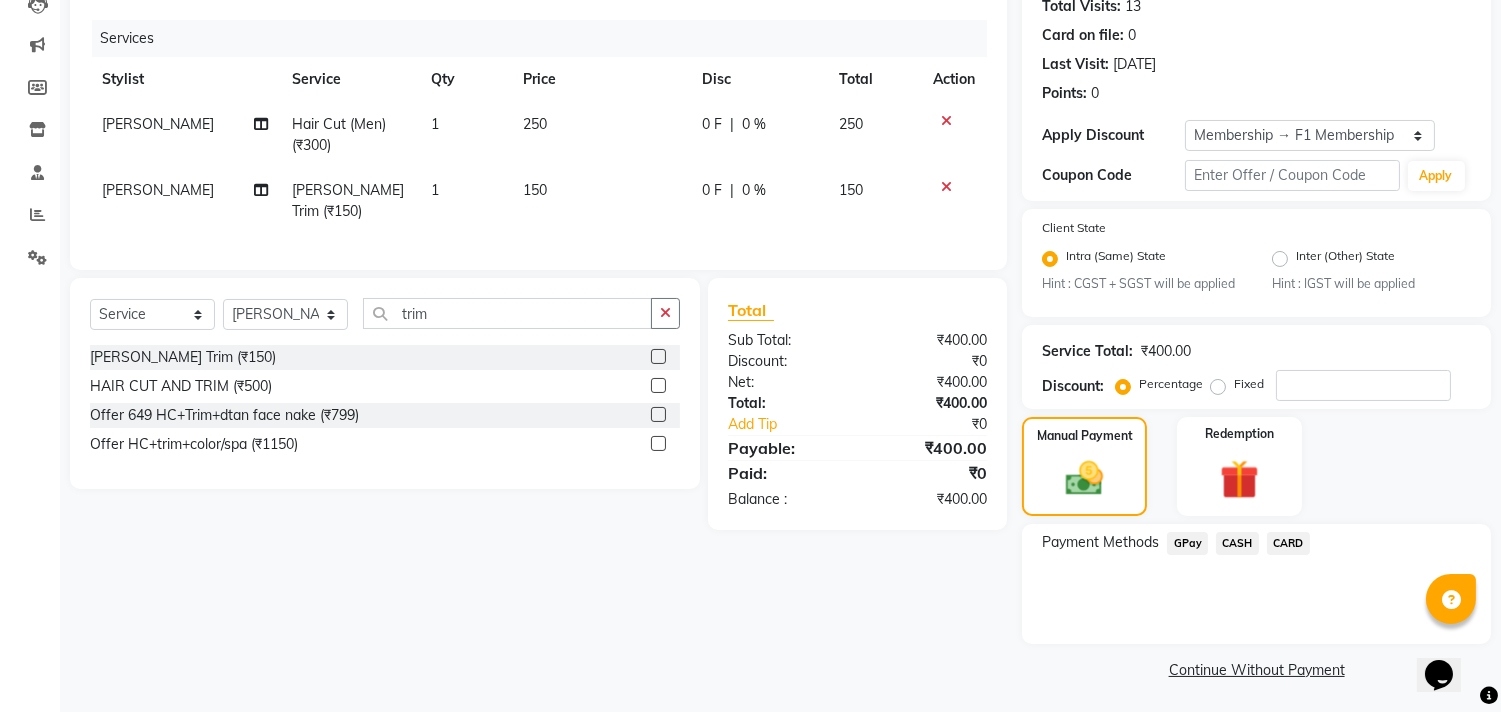 scroll, scrollTop: 231, scrollLeft: 0, axis: vertical 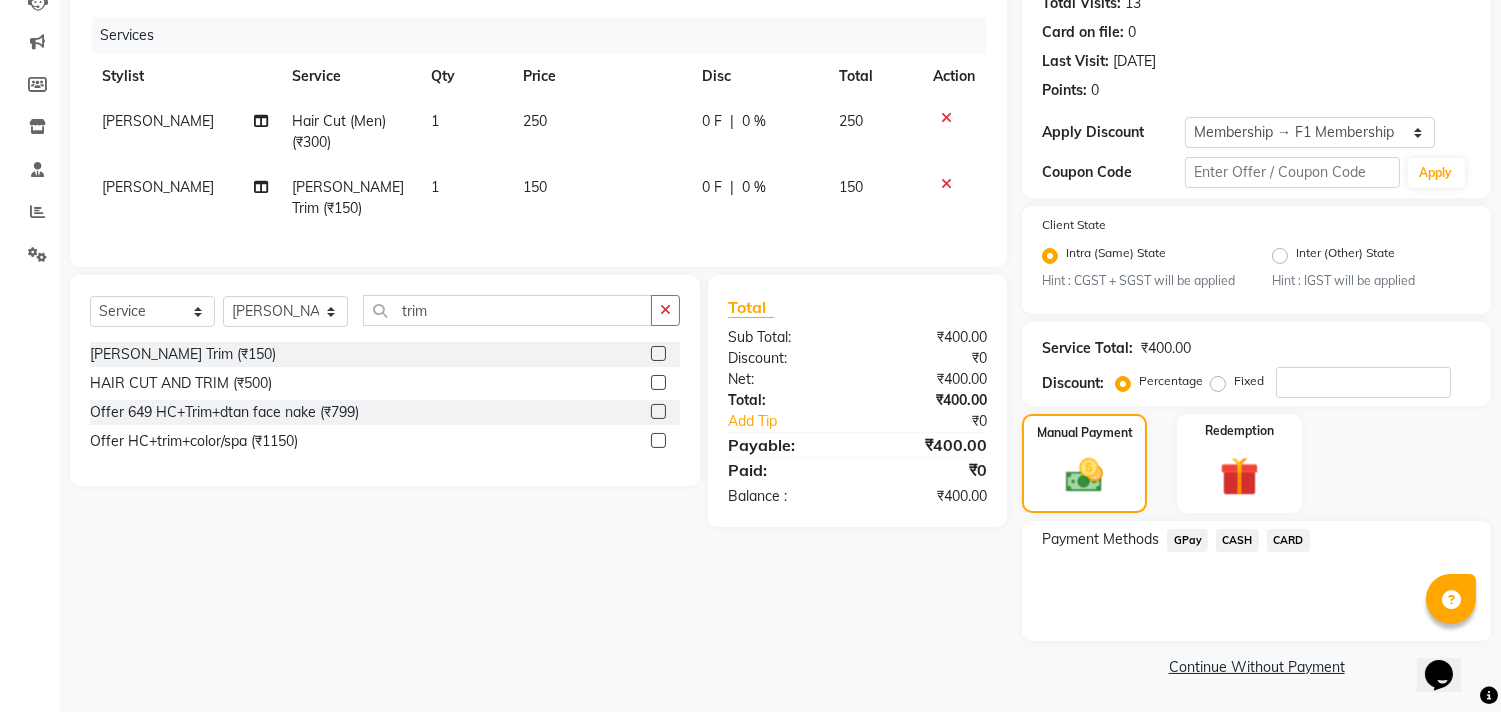 click on "GPay" 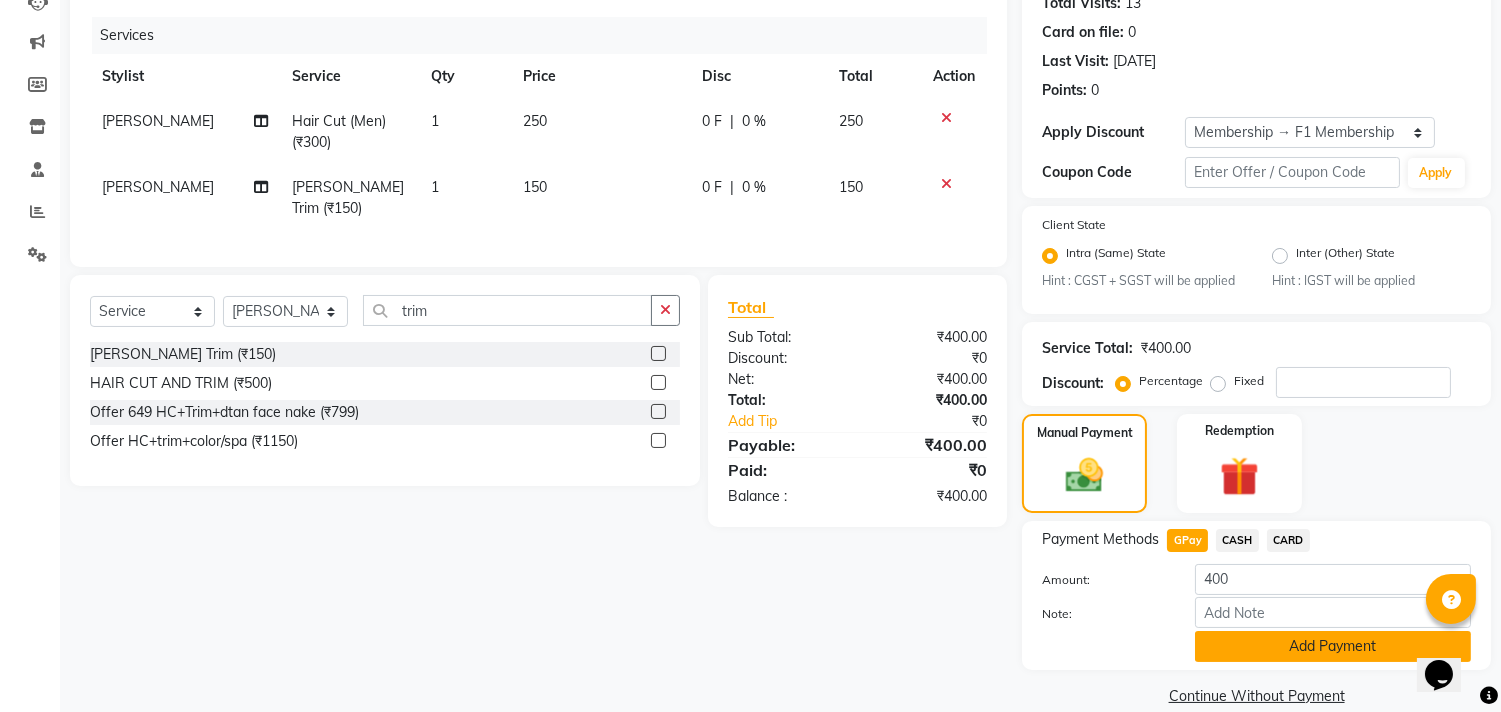 click on "Add Payment" 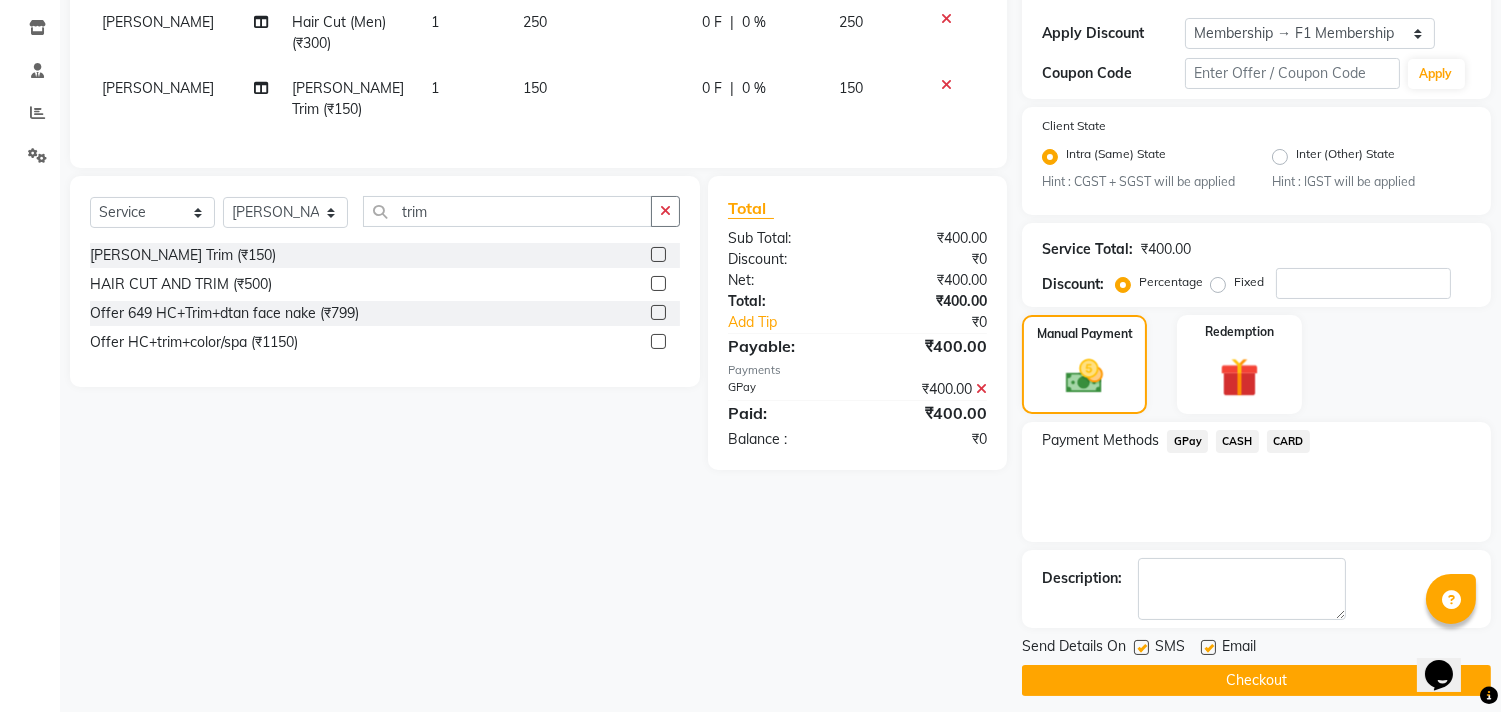 scroll, scrollTop: 344, scrollLeft: 0, axis: vertical 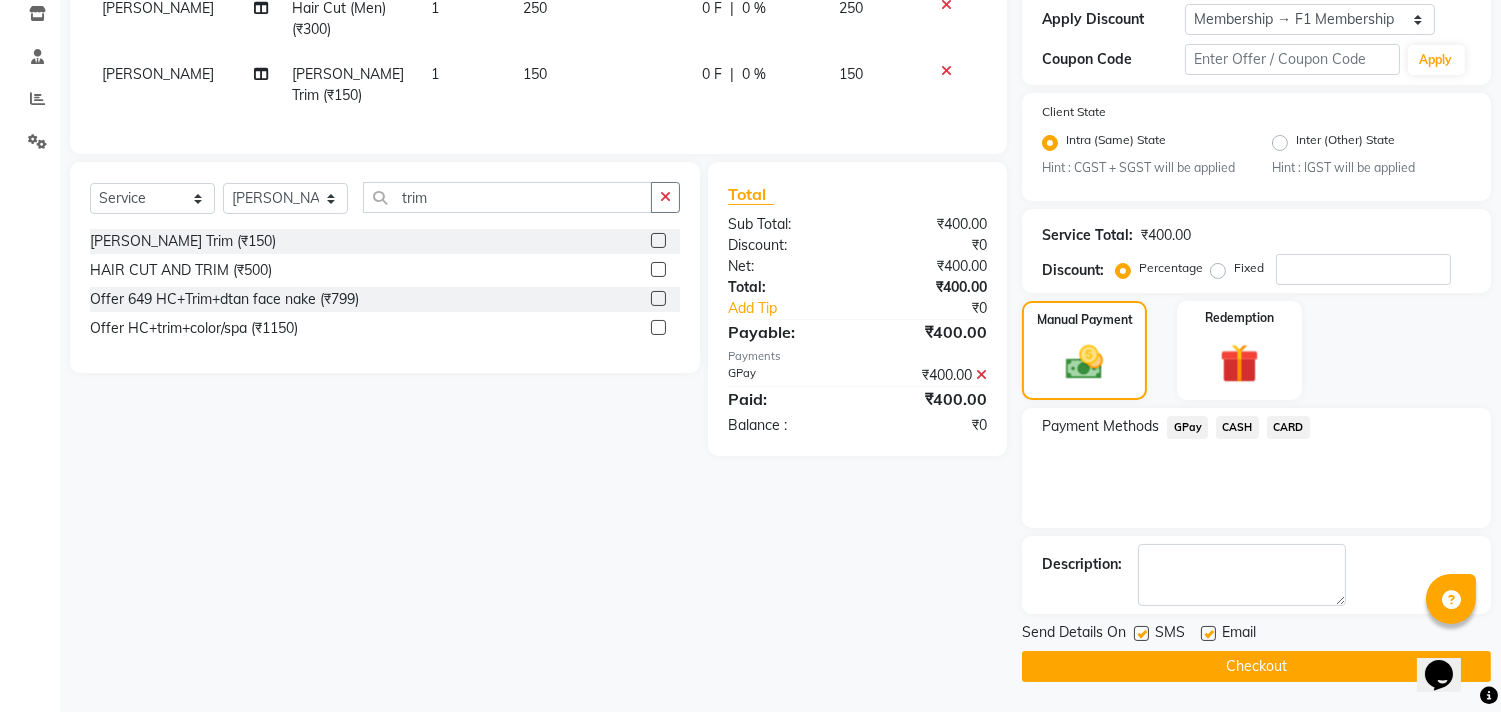 click on "Checkout" 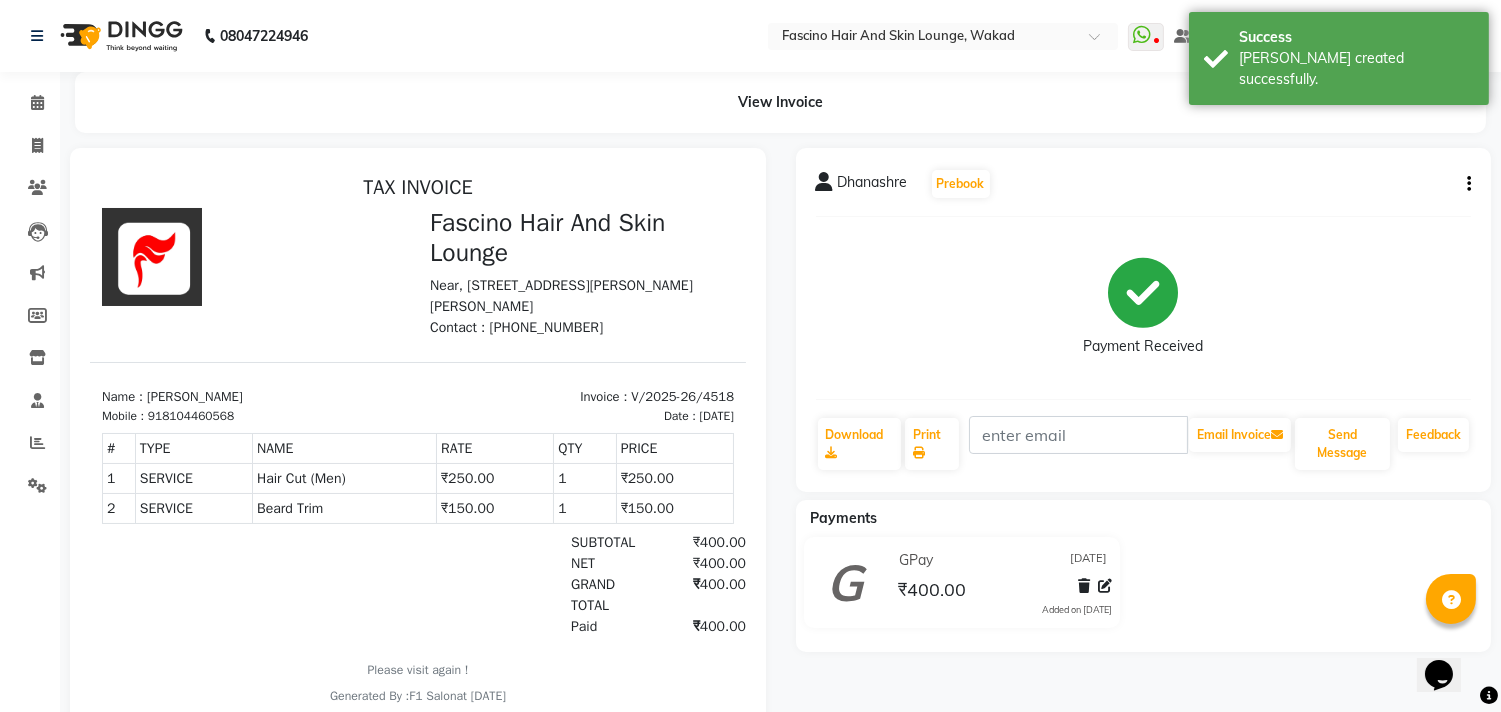 scroll, scrollTop: 0, scrollLeft: 0, axis: both 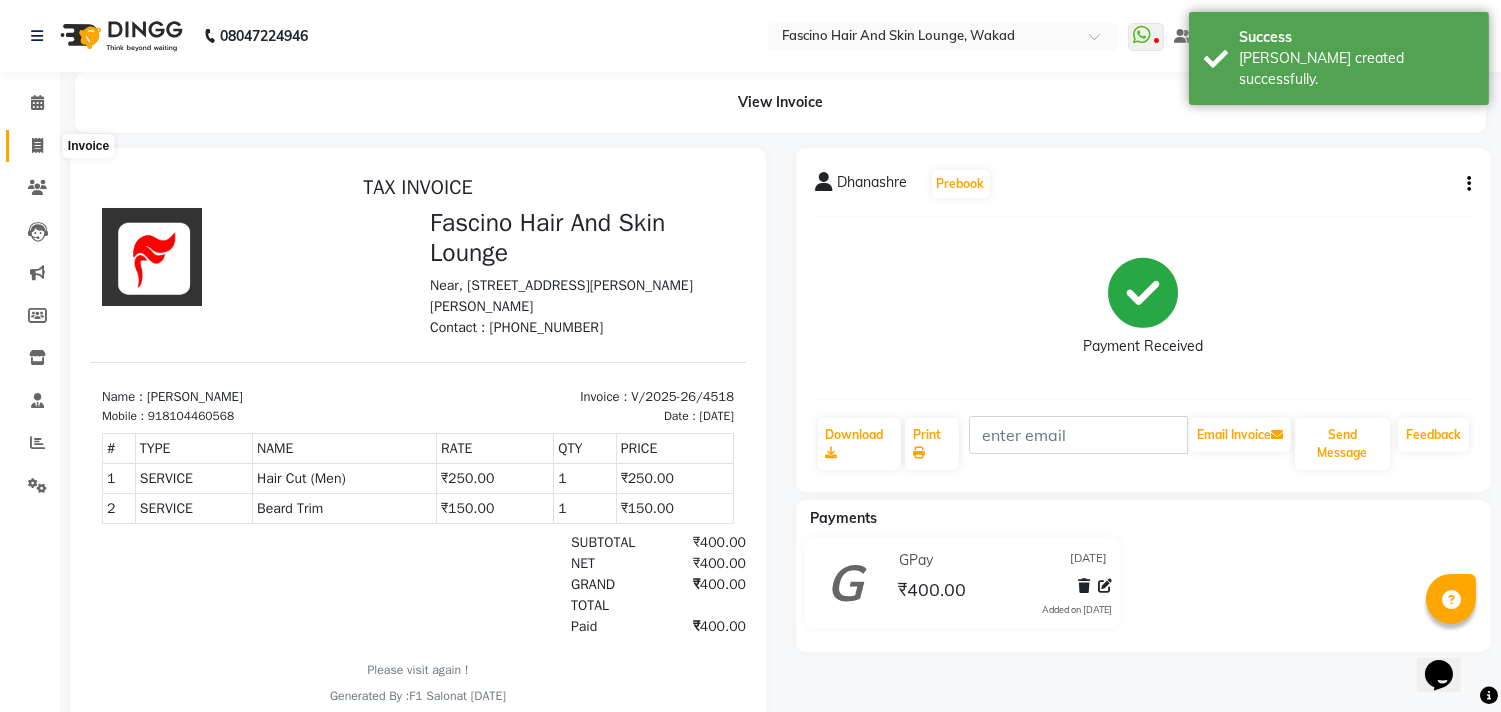 click 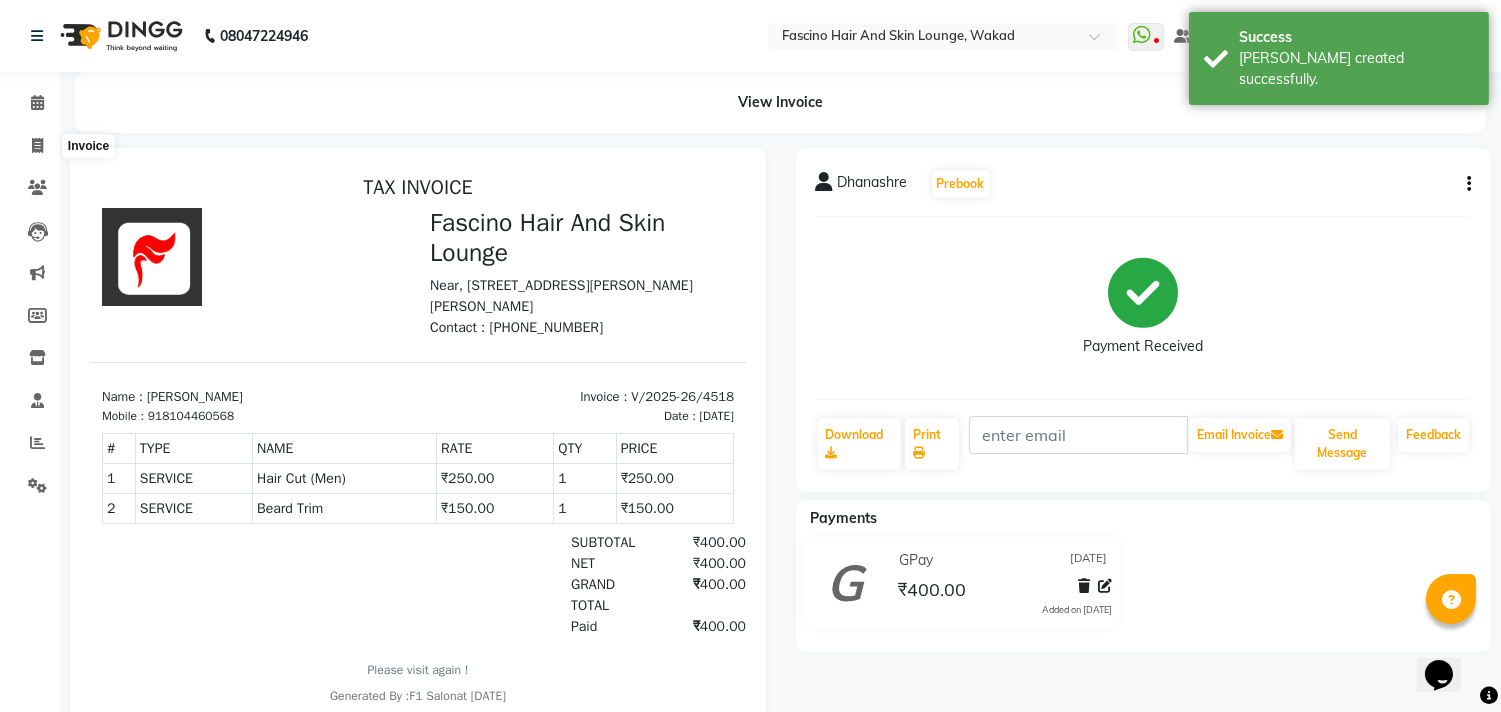 select on "service" 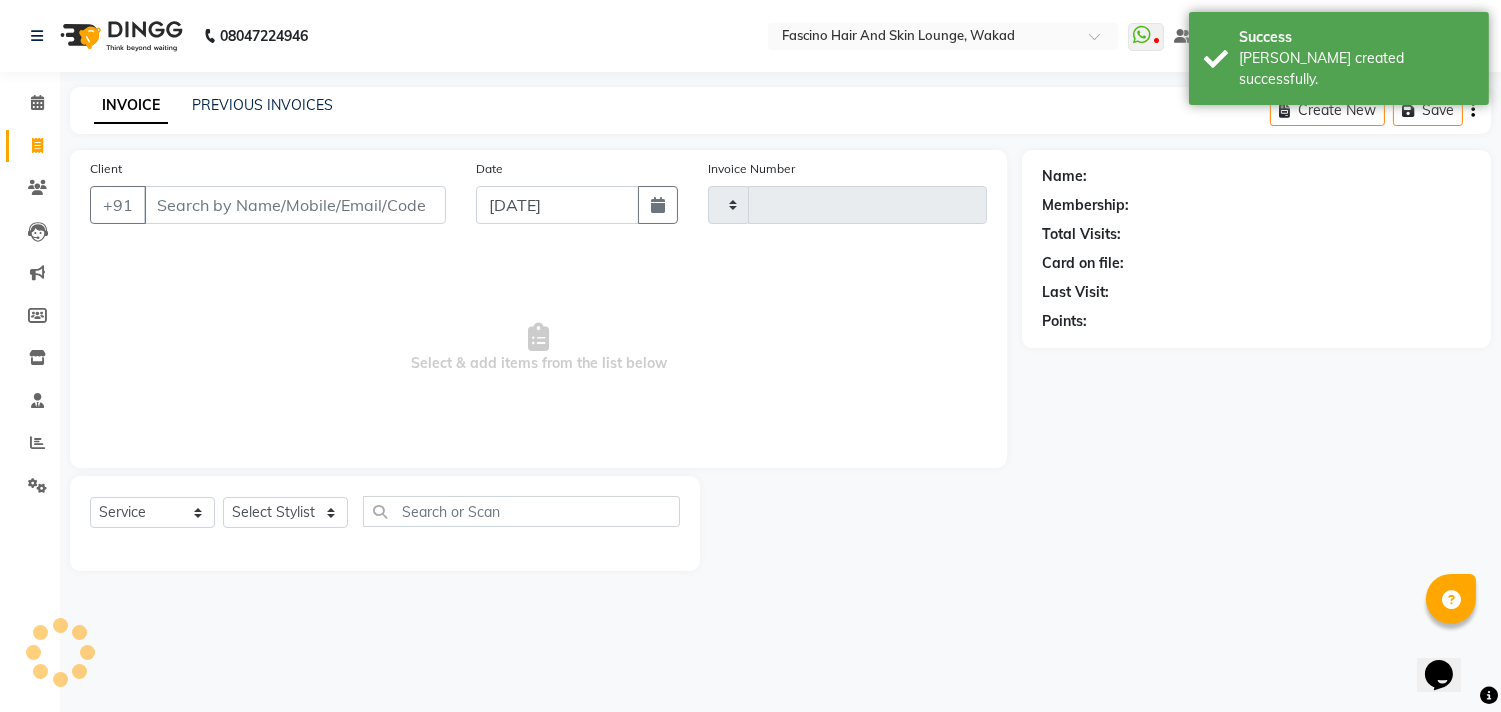 type on "4519" 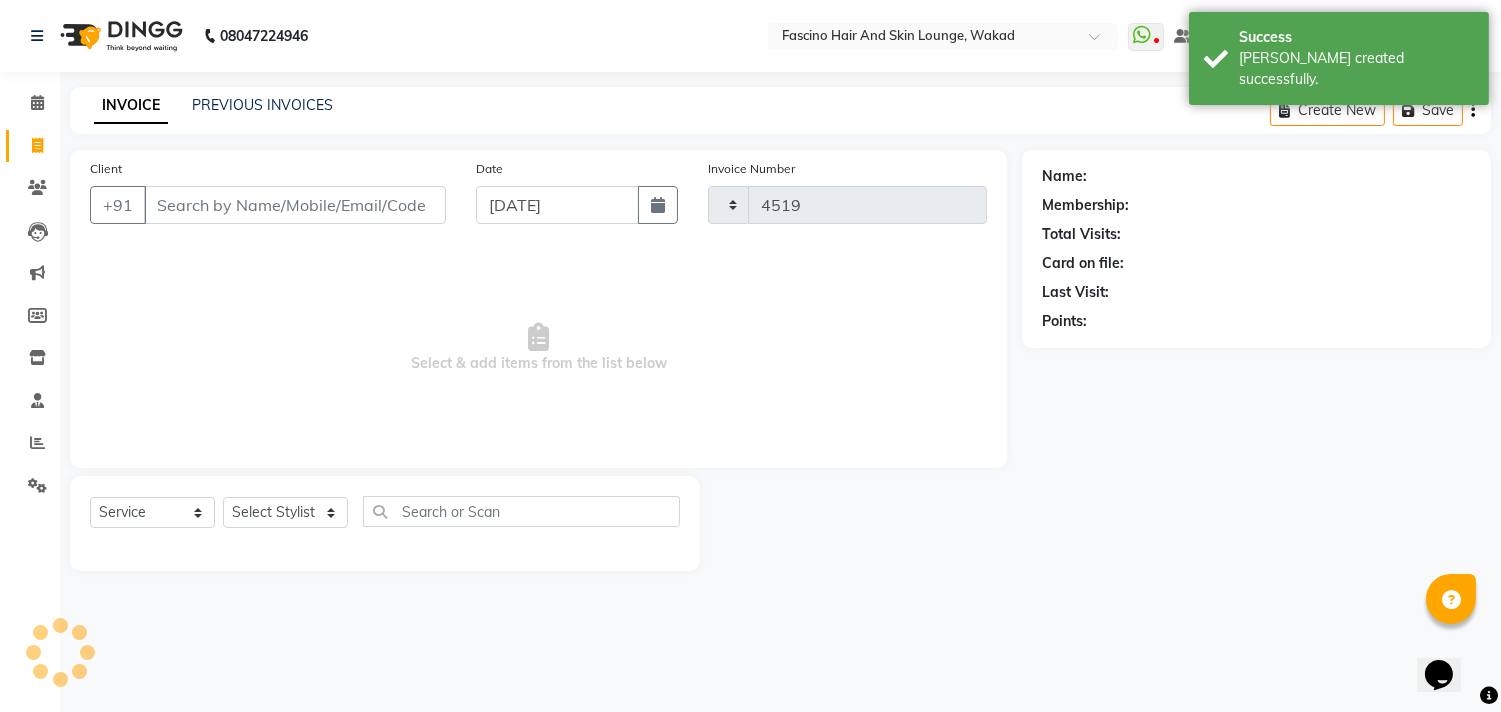 select on "126" 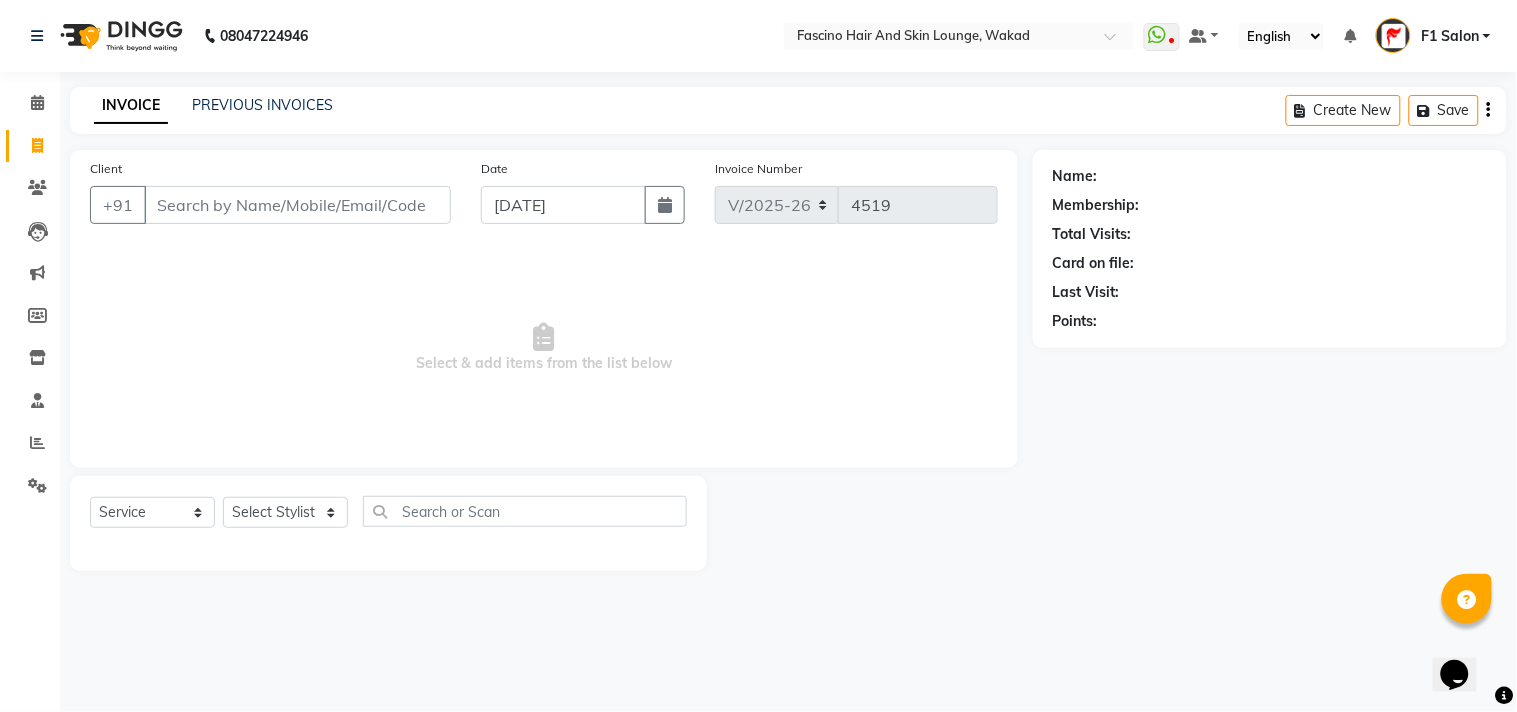click on "Client" at bounding box center [297, 205] 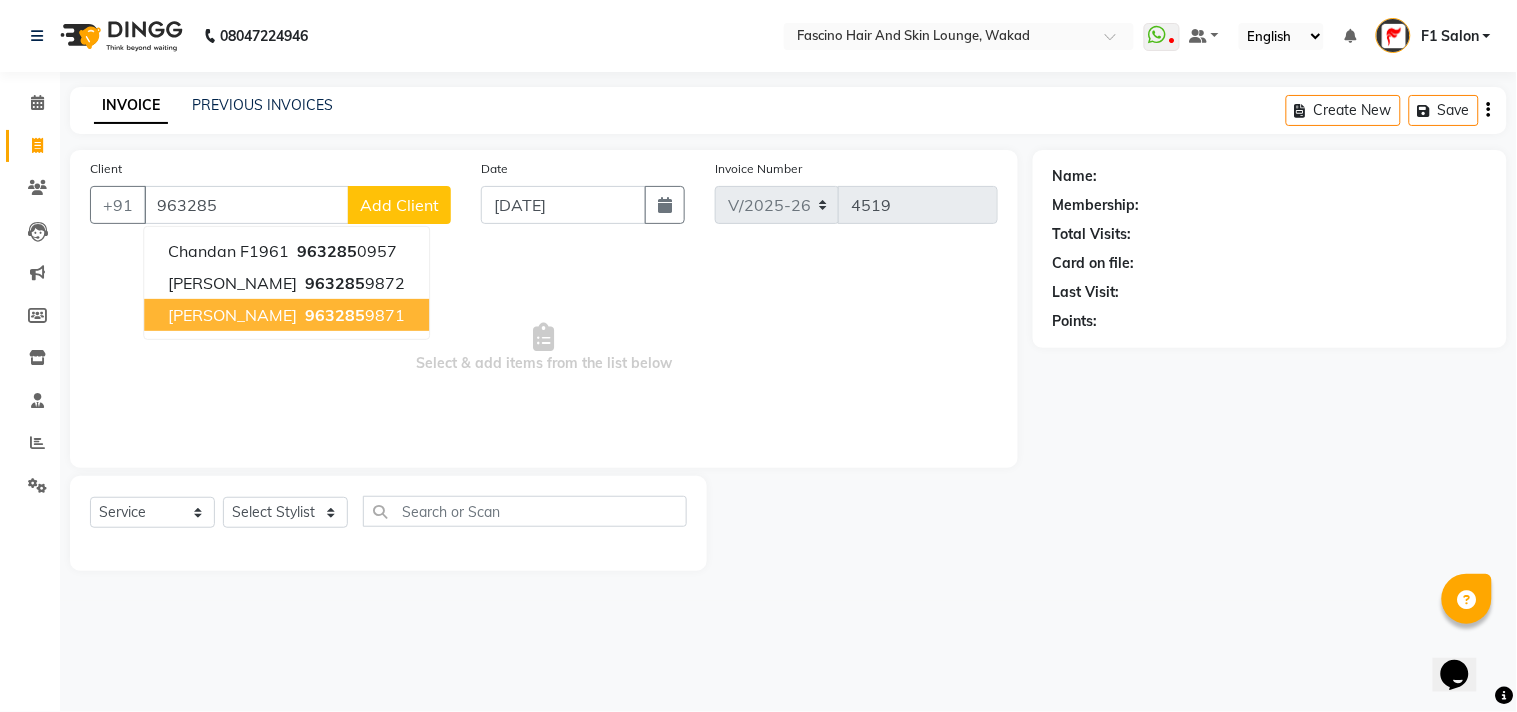 click on "963285" at bounding box center (335, 315) 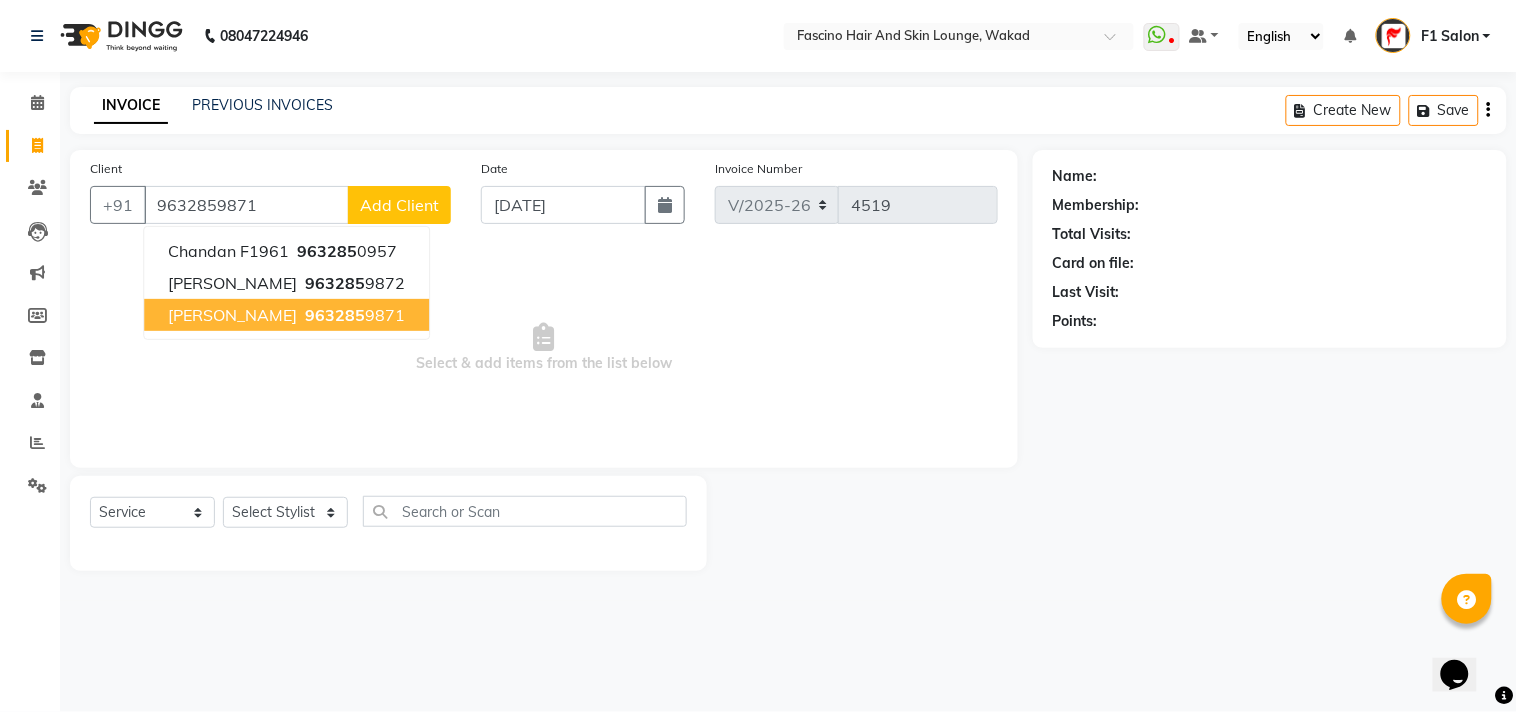 type on "9632859871" 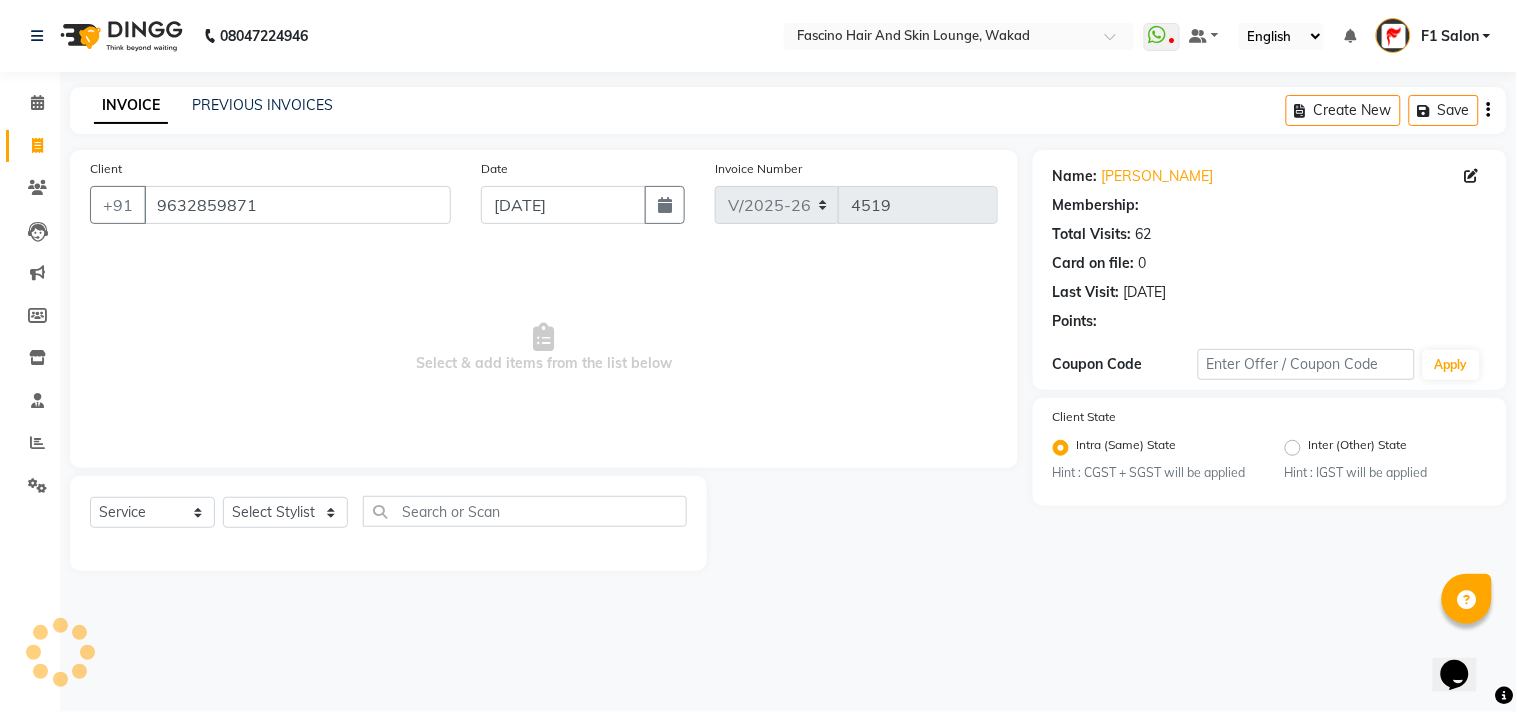 select on "1: Object" 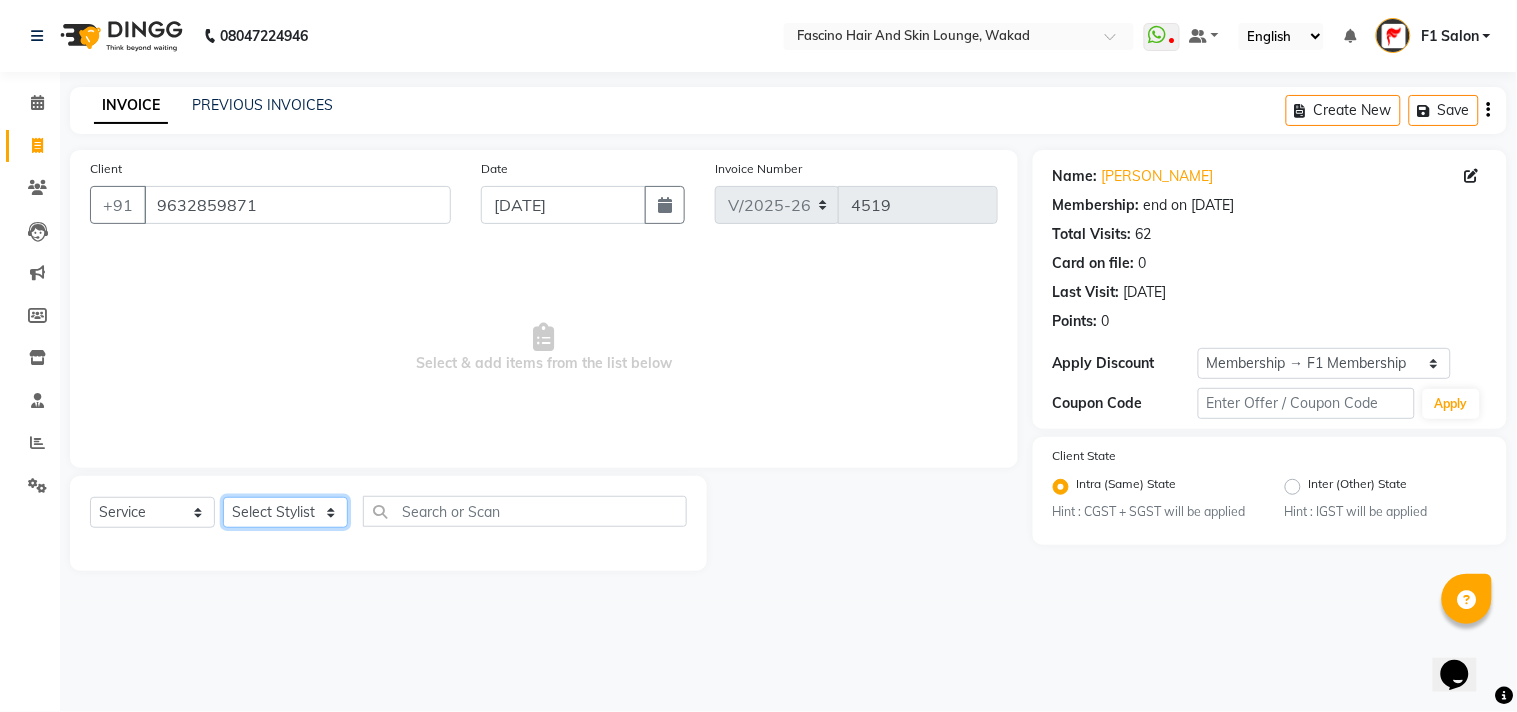 click on "Select Stylist 8805000650  [PERSON_NAME] Chimu [PERSON_NAME] F1 Salon  Ganesh F1 Gopal {JH} [PERSON_NAME] (Jh ) [PERSON_NAME]  [PERSON_NAME] Pooja [PERSON_NAME]  Ram [PERSON_NAME] jh [PERSON_NAME] Shree [PERSON_NAME] (F1) [PERSON_NAME] (JH) Sukanya Sadiyan  Suraj F1 [PERSON_NAME] Beaution Usha [PERSON_NAME] F1 Veena" 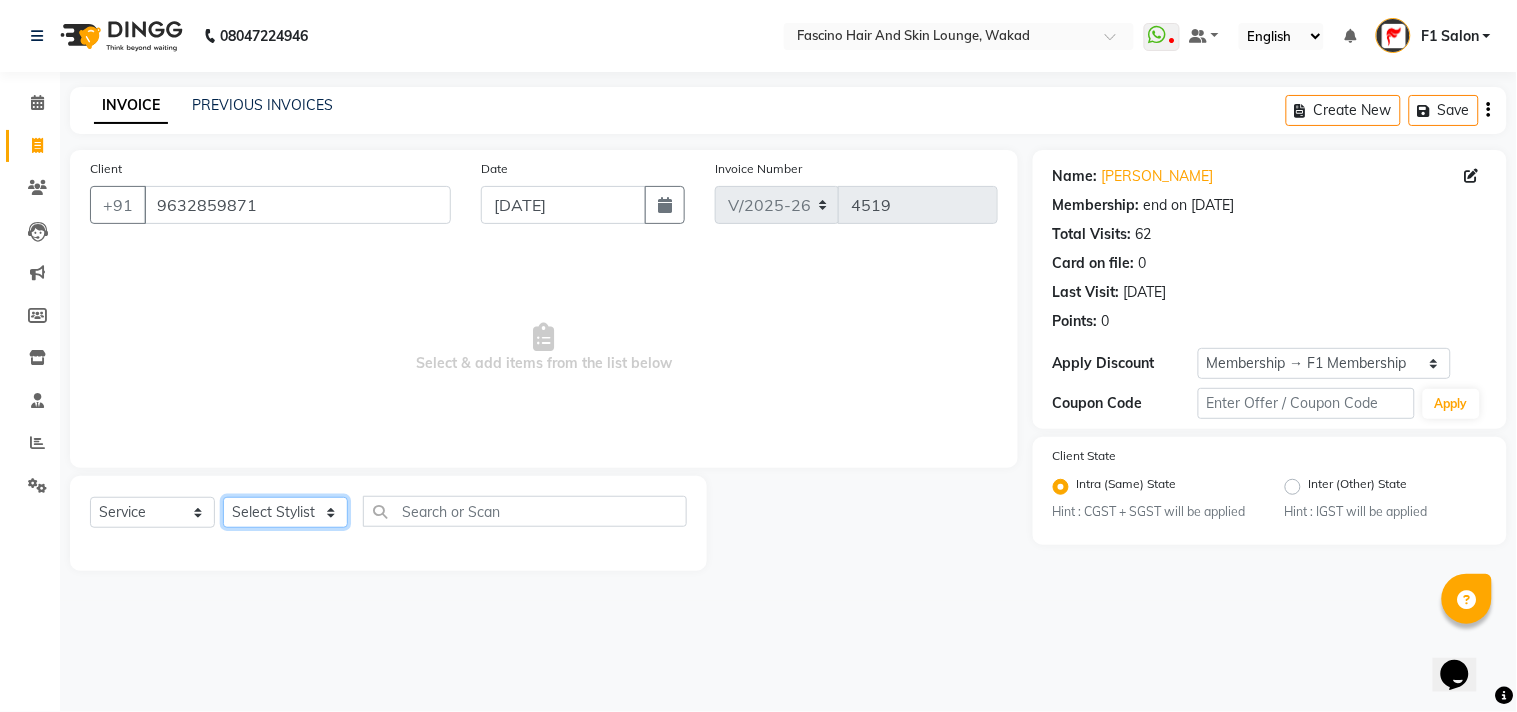 select on "4042" 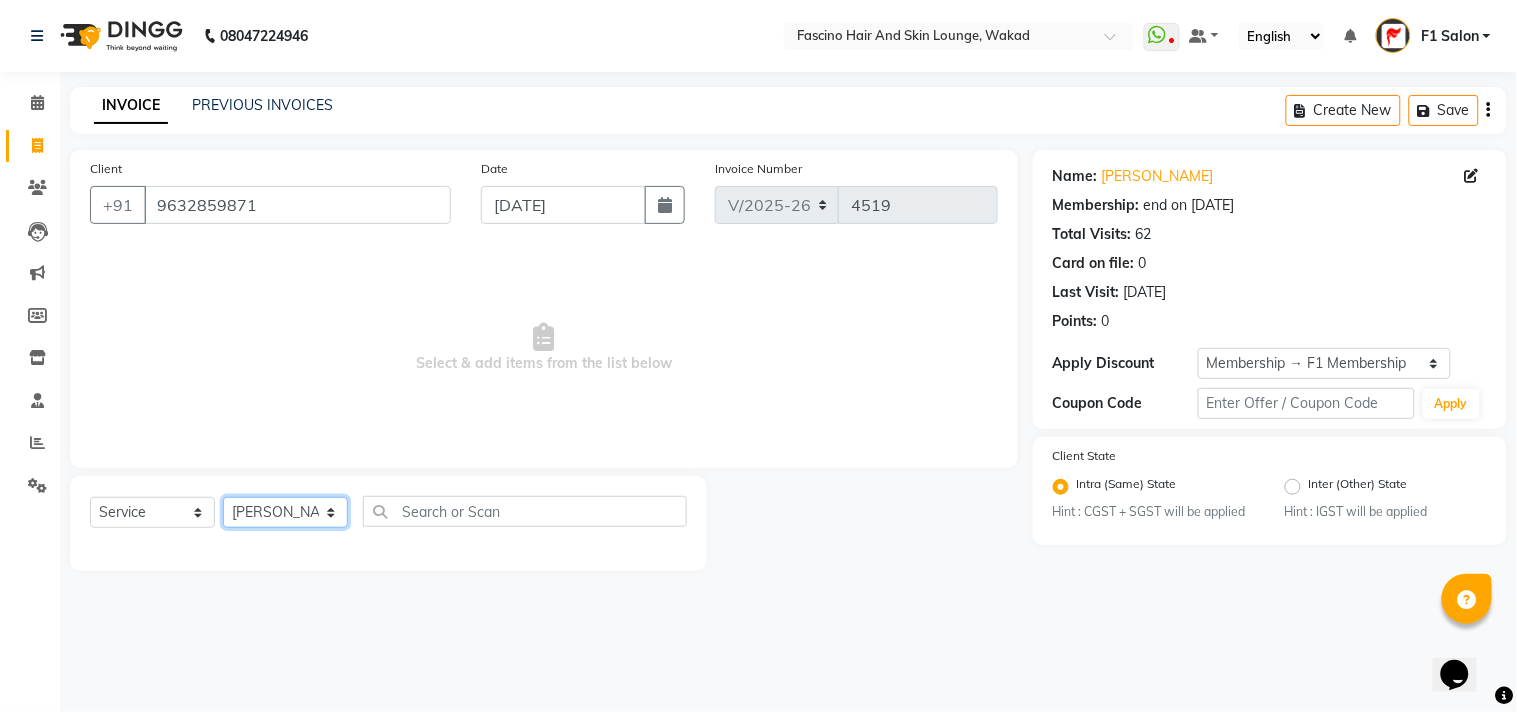 click on "Select Stylist 8805000650  [PERSON_NAME] Chimu [PERSON_NAME] F1 Salon  Ganesh F1 Gopal {JH} [PERSON_NAME] (Jh ) [PERSON_NAME]  [PERSON_NAME] Pooja [PERSON_NAME]  Ram [PERSON_NAME] jh [PERSON_NAME] Shree [PERSON_NAME] (F1) [PERSON_NAME] (JH) Sukanya Sadiyan  Suraj F1 [PERSON_NAME] Beaution Usha [PERSON_NAME] F1 Veena" 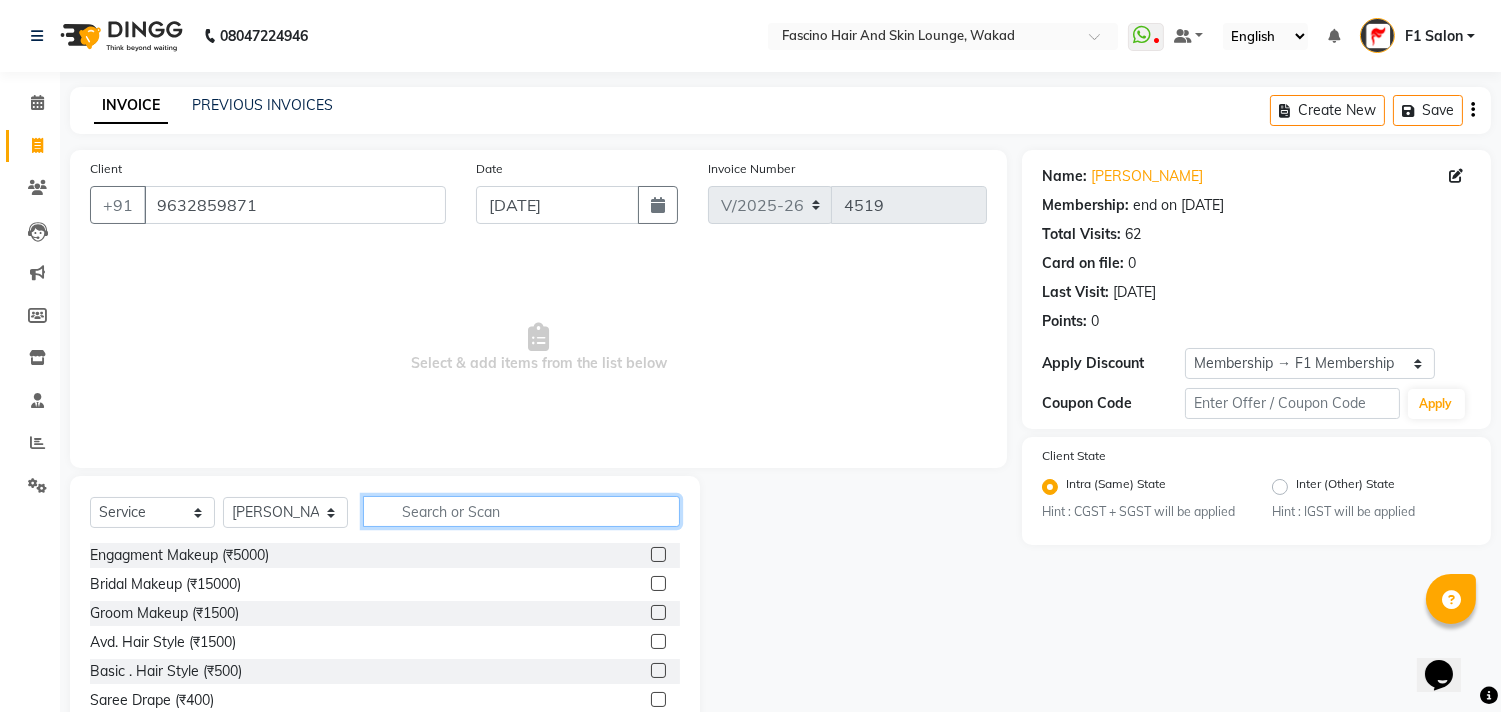 click 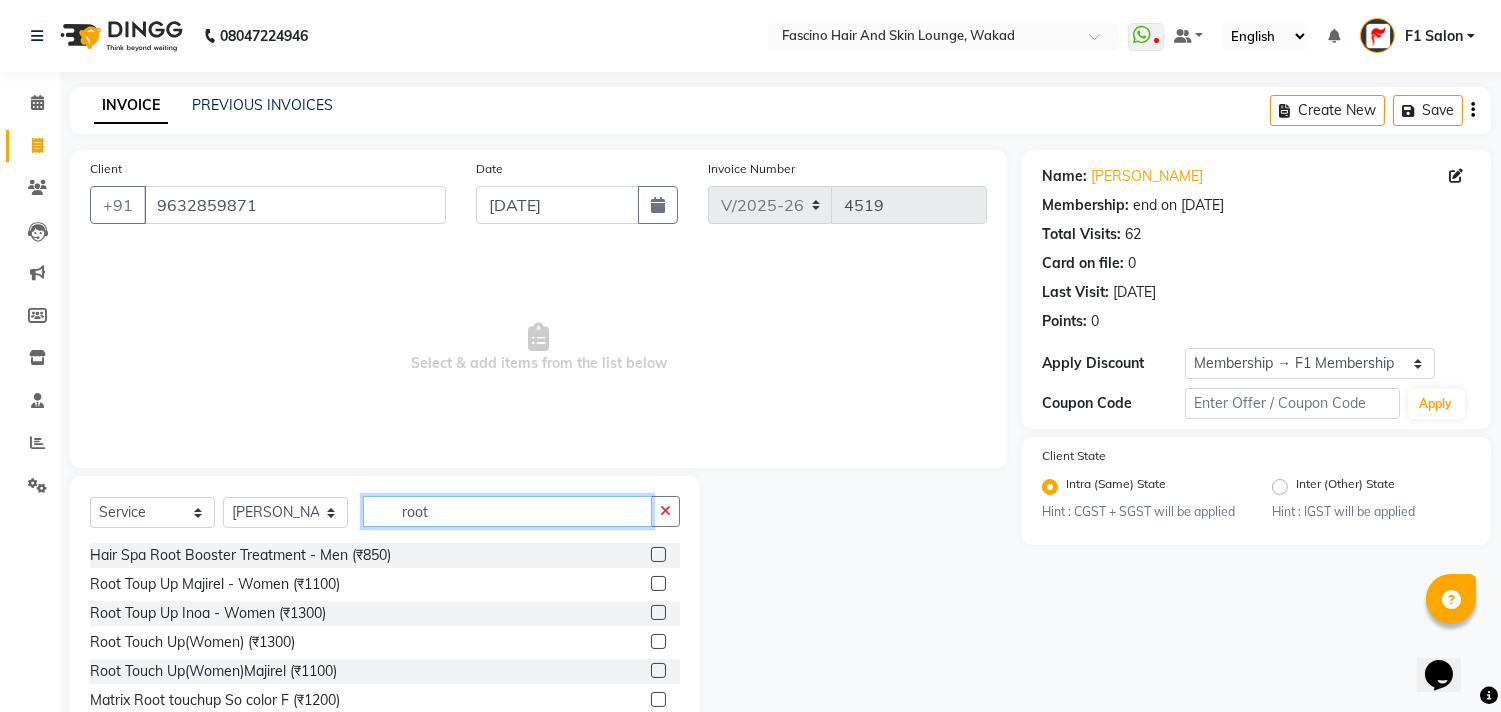type on "root" 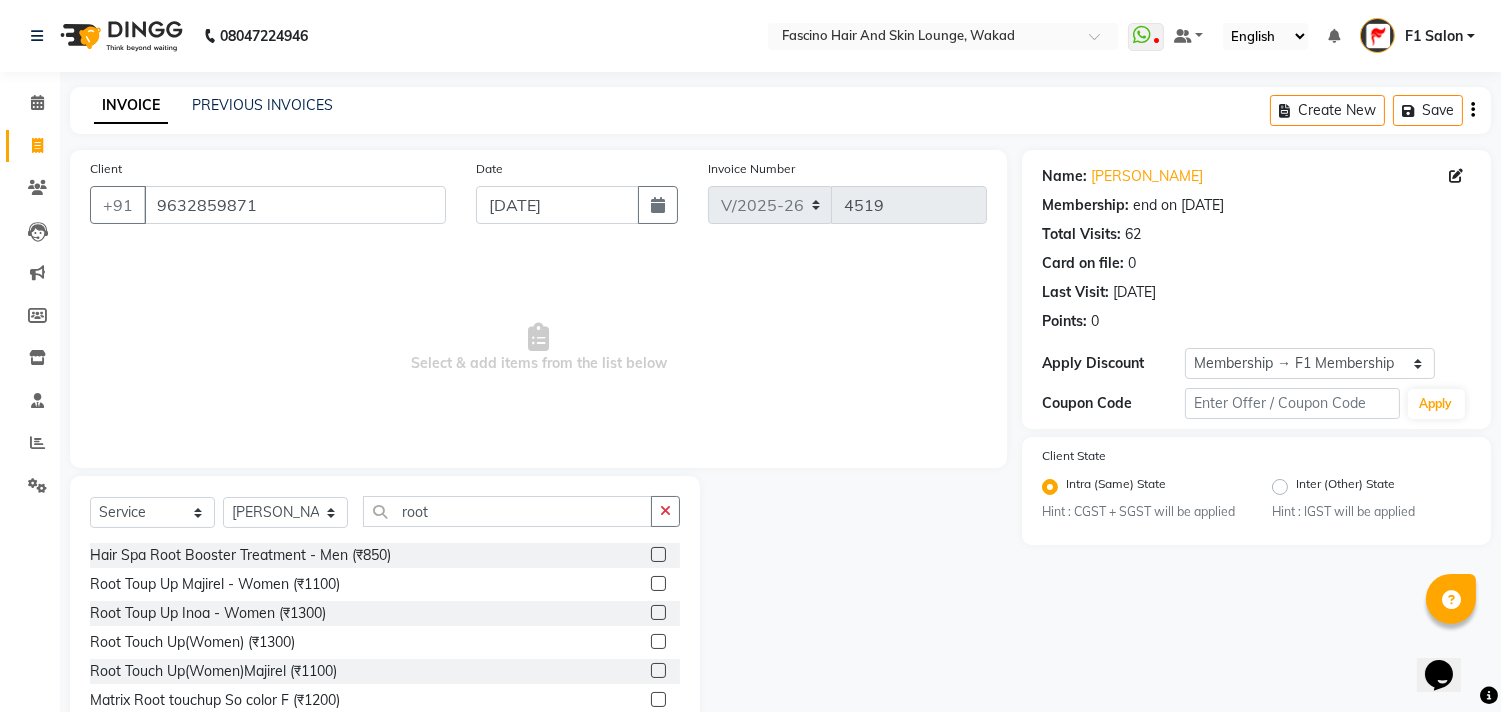 click 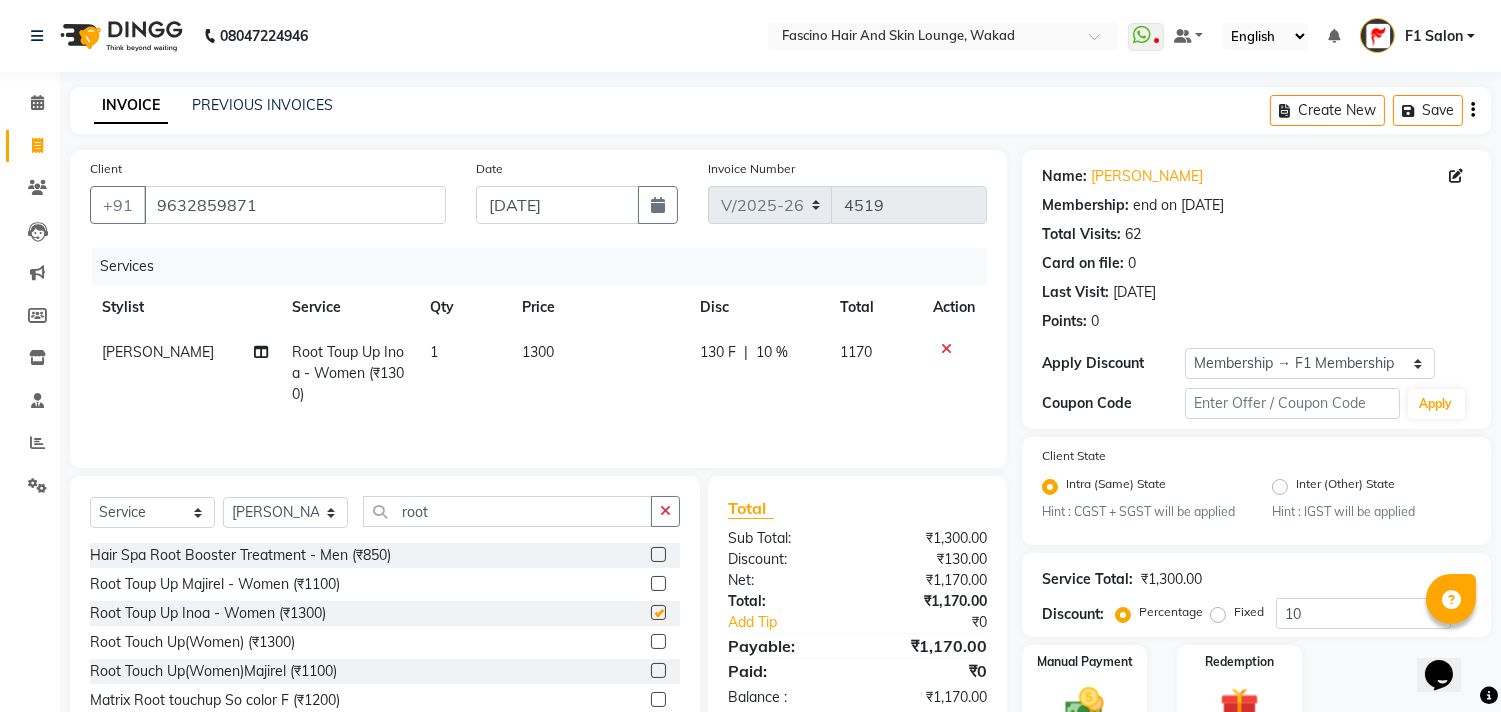 checkbox on "false" 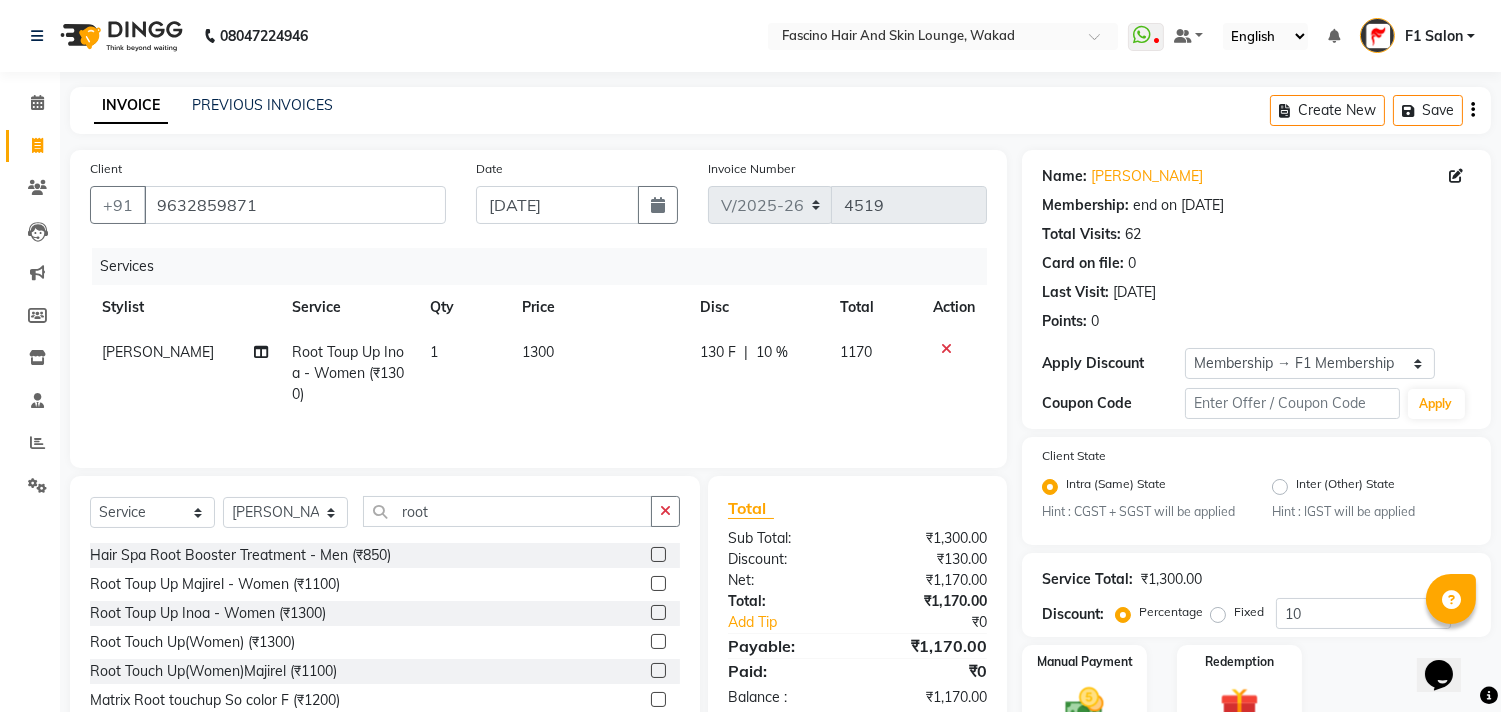 click on "1300" 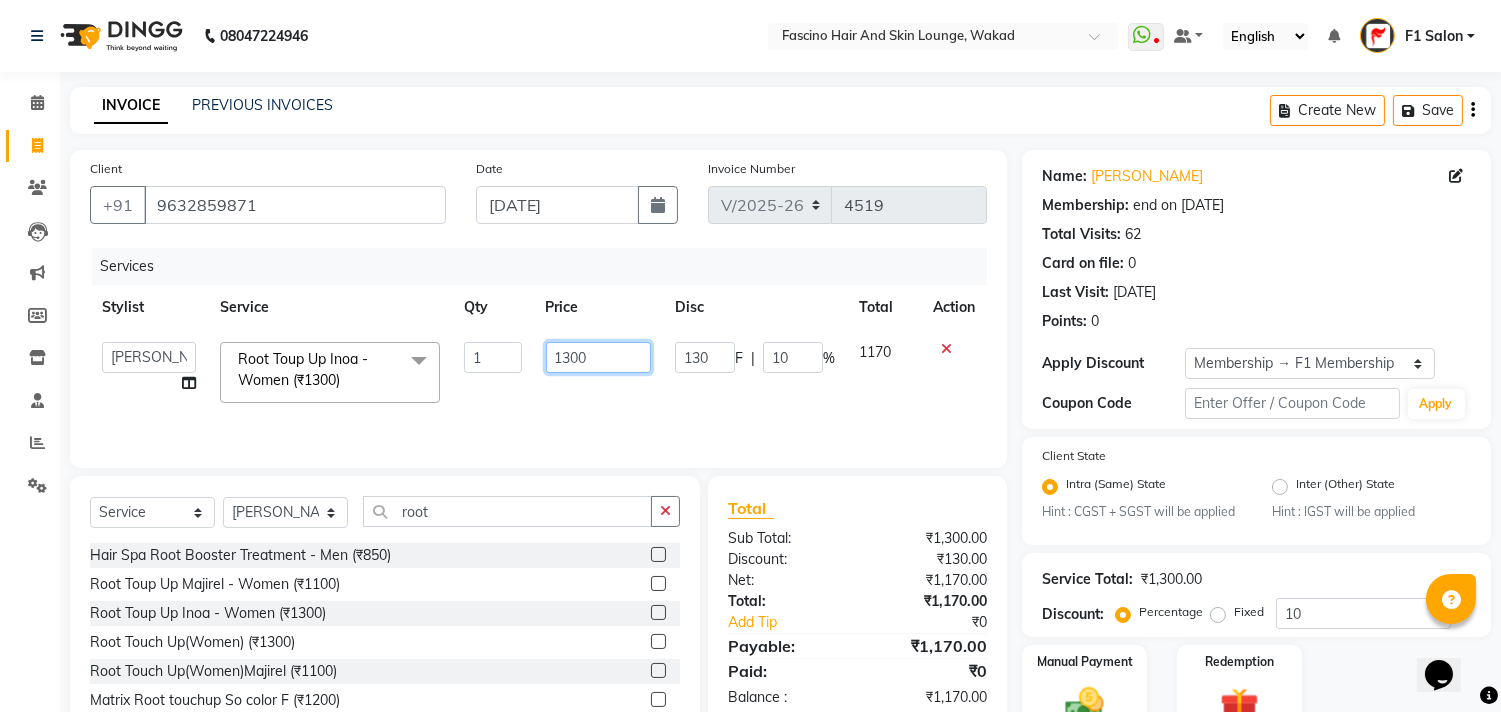 click on "1300" 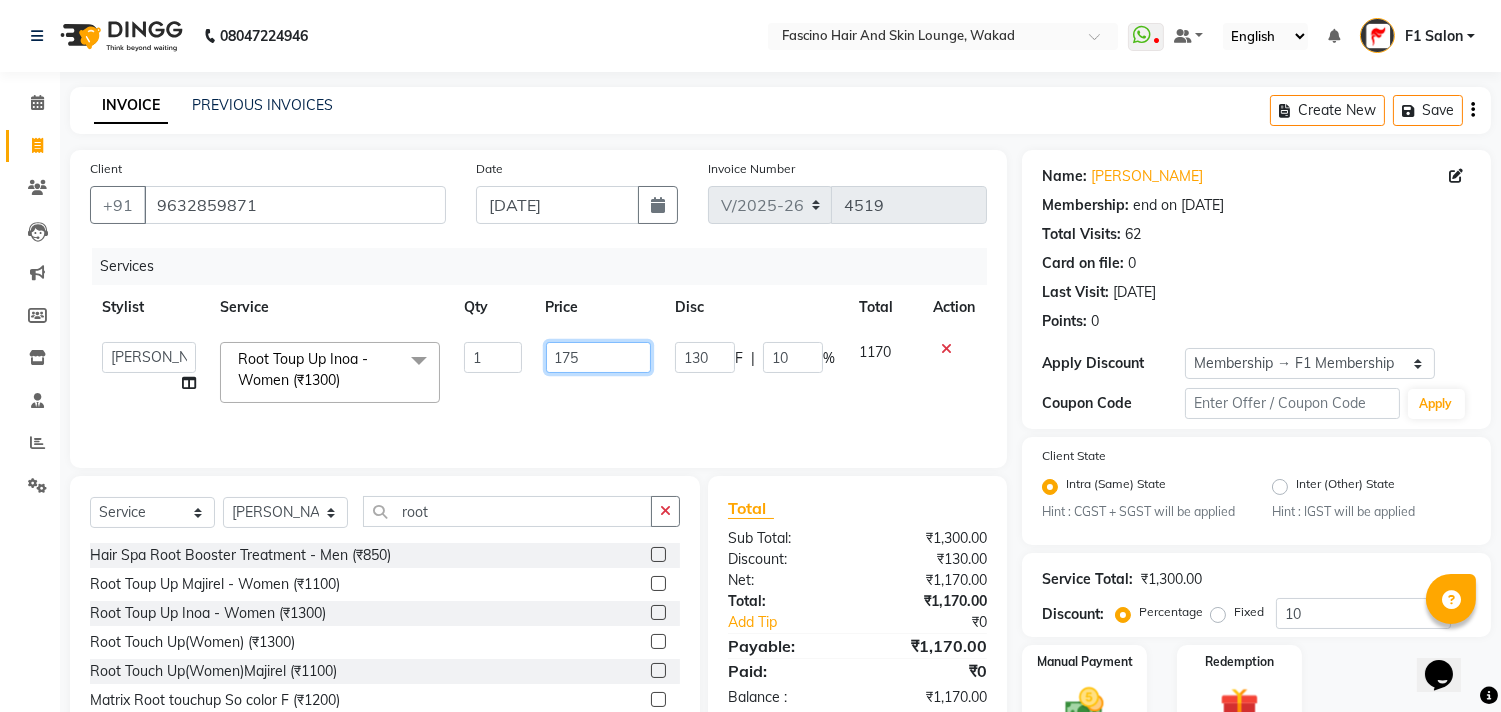 type on "1750" 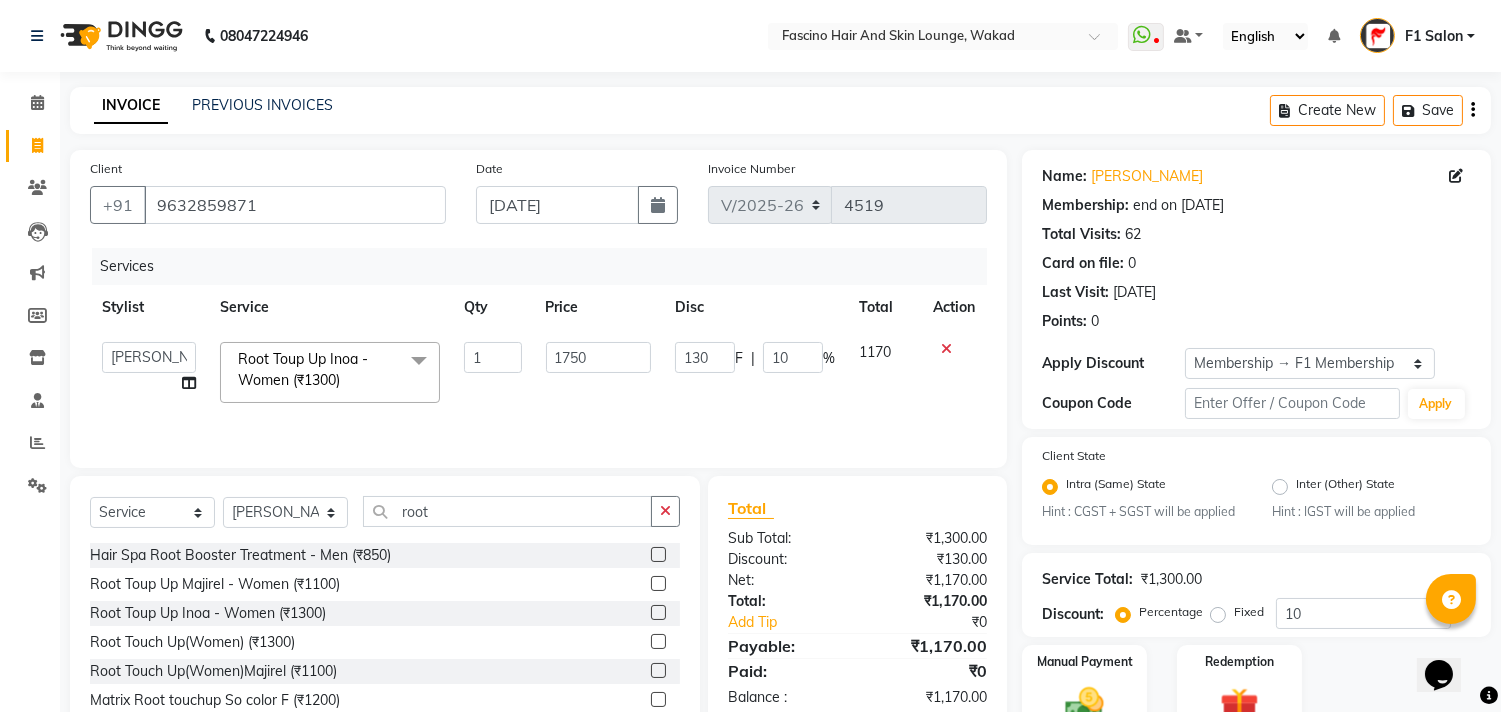 click on "1750" 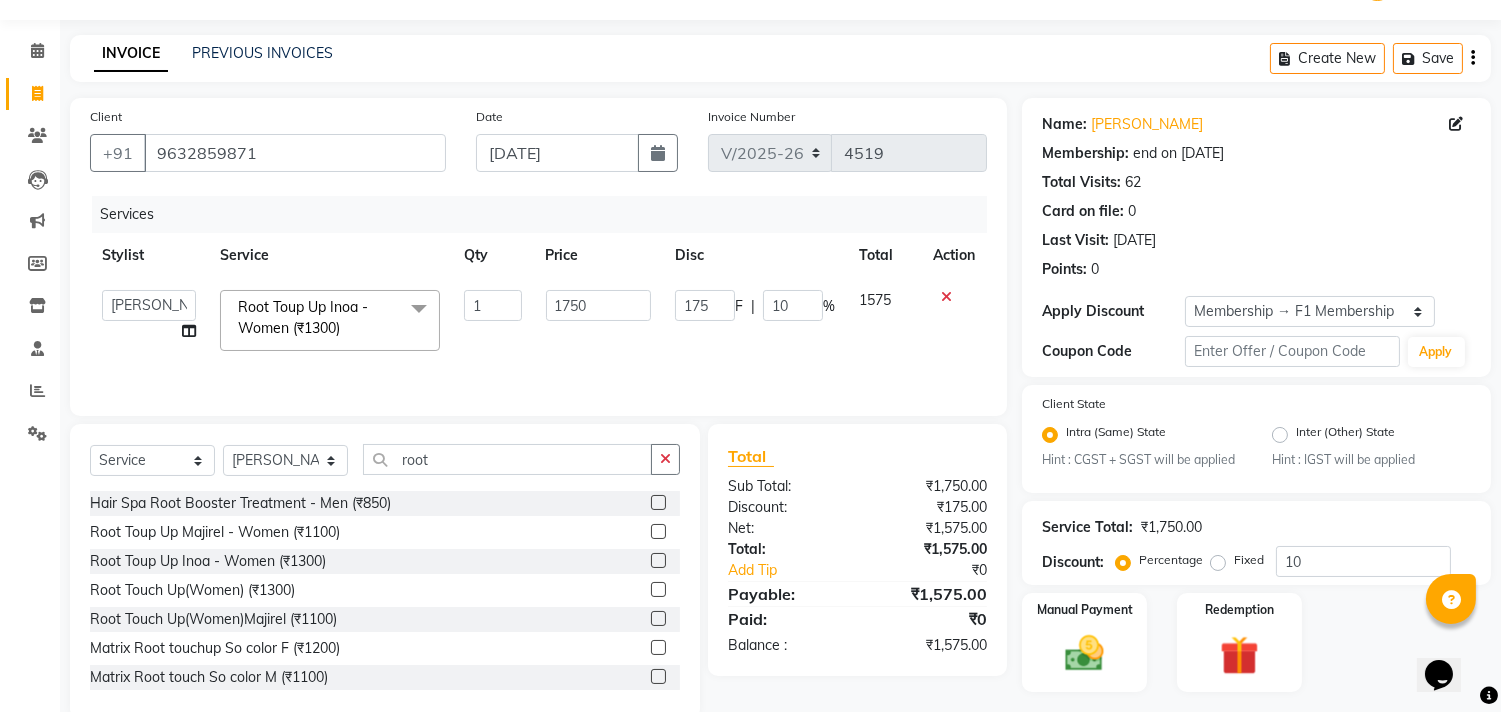 scroll, scrollTop: 102, scrollLeft: 0, axis: vertical 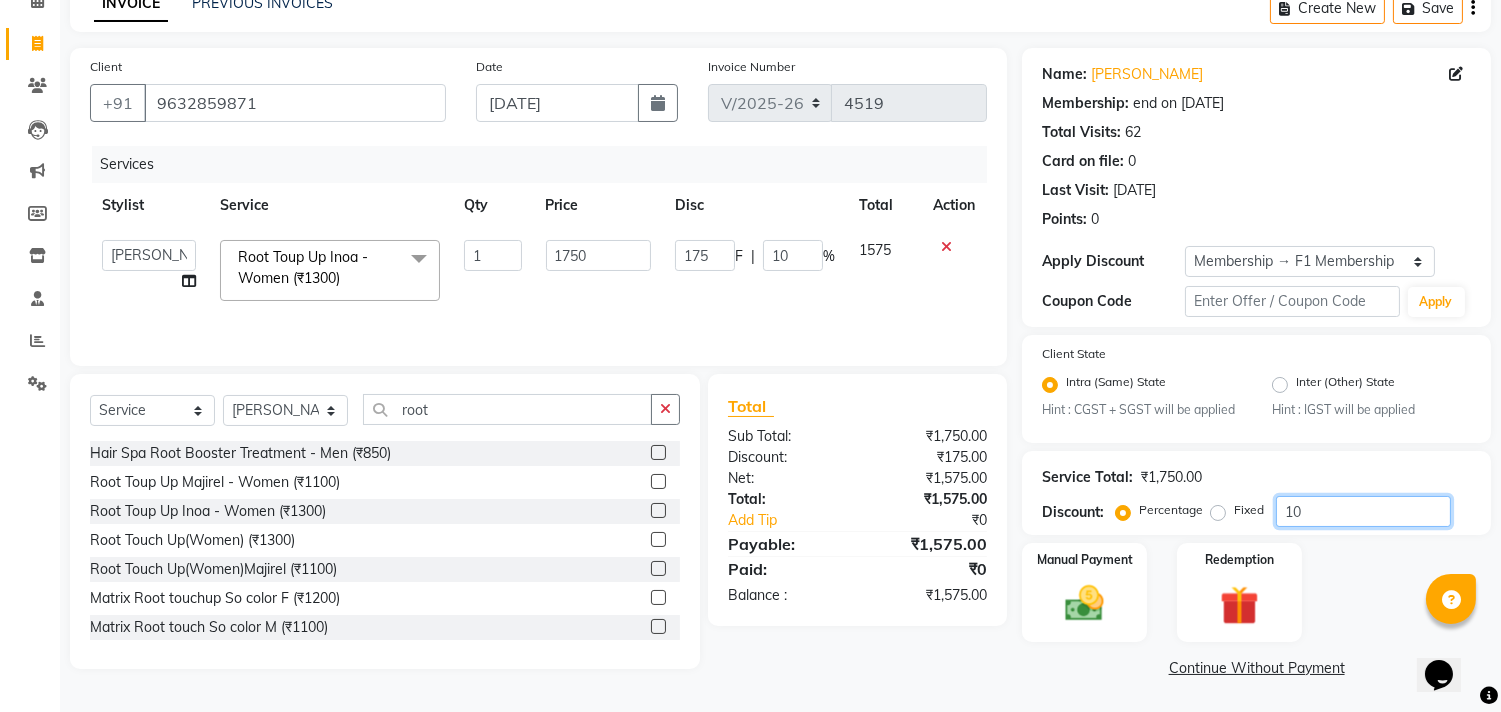 click on "10" 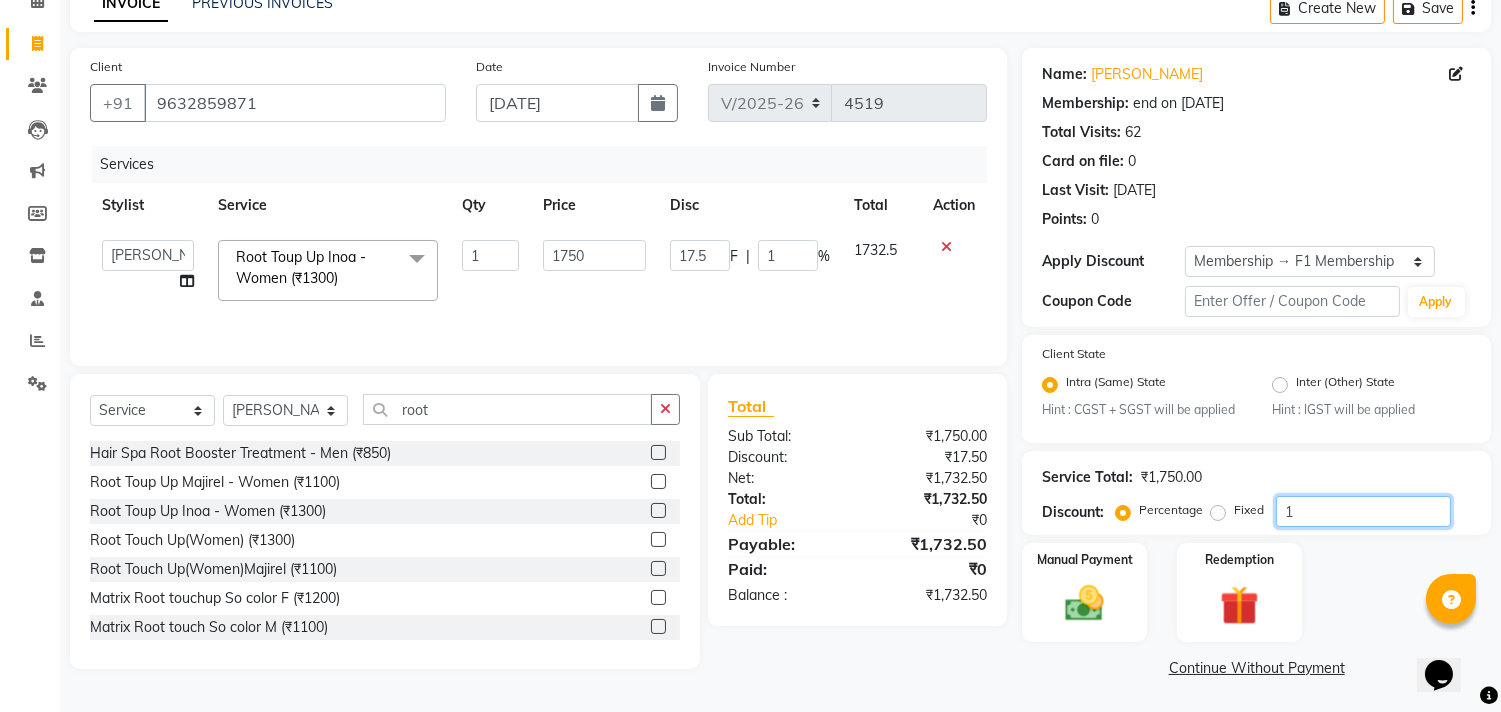 type 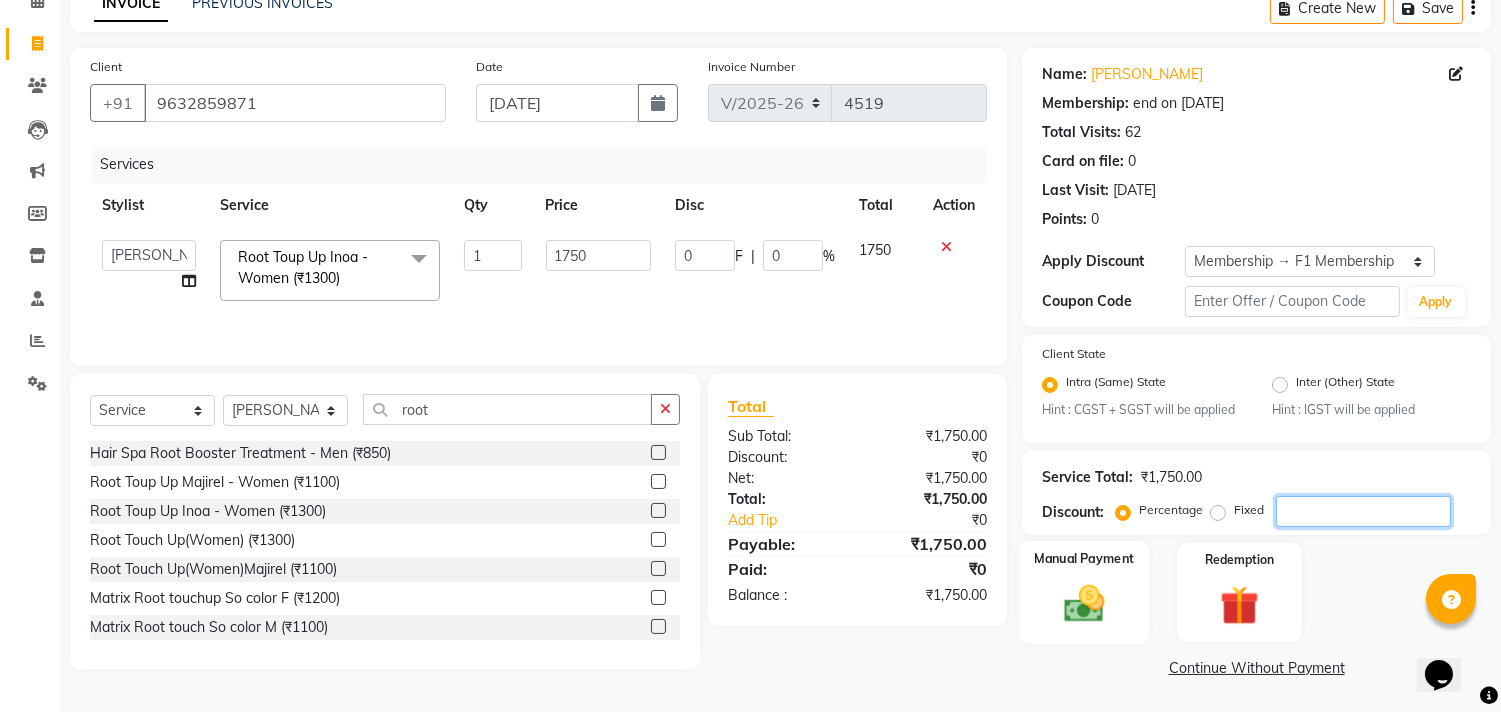 type 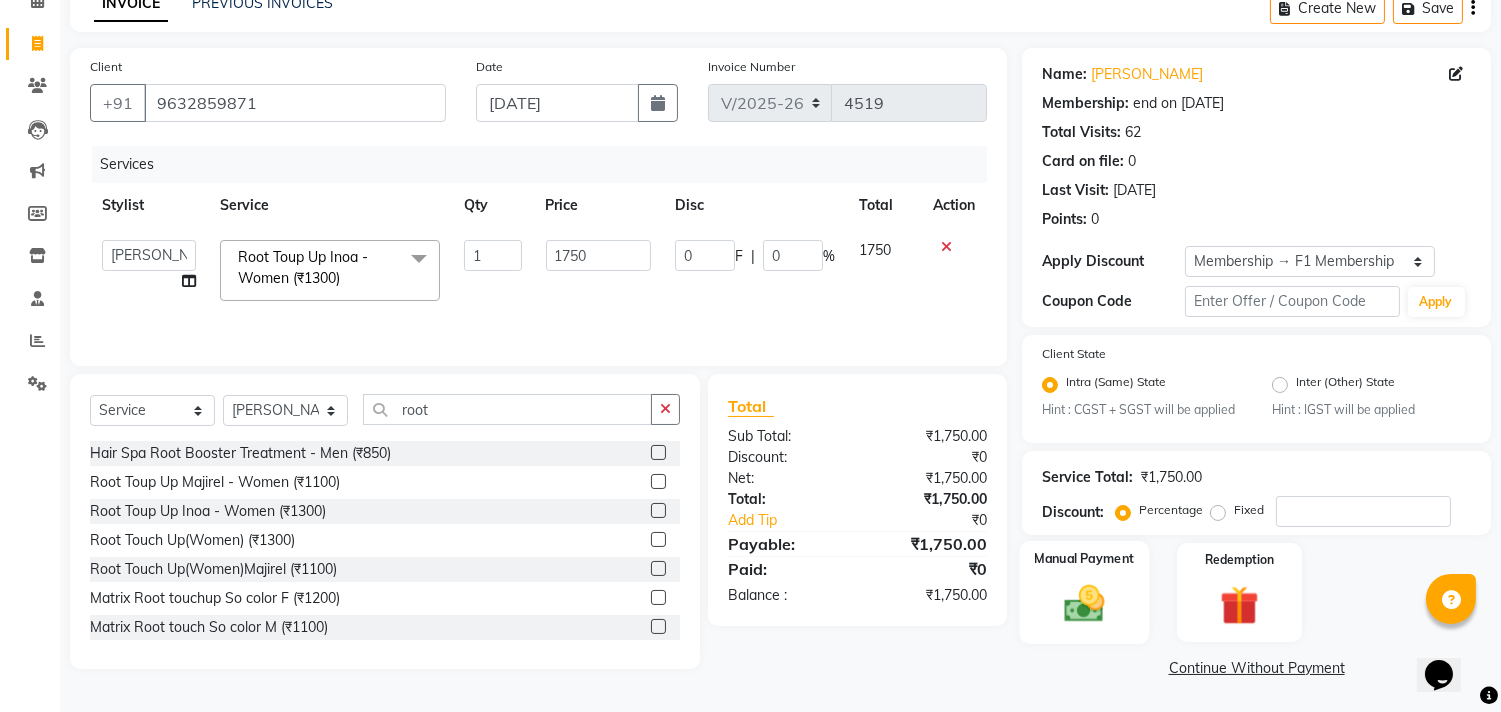 click on "Manual Payment" 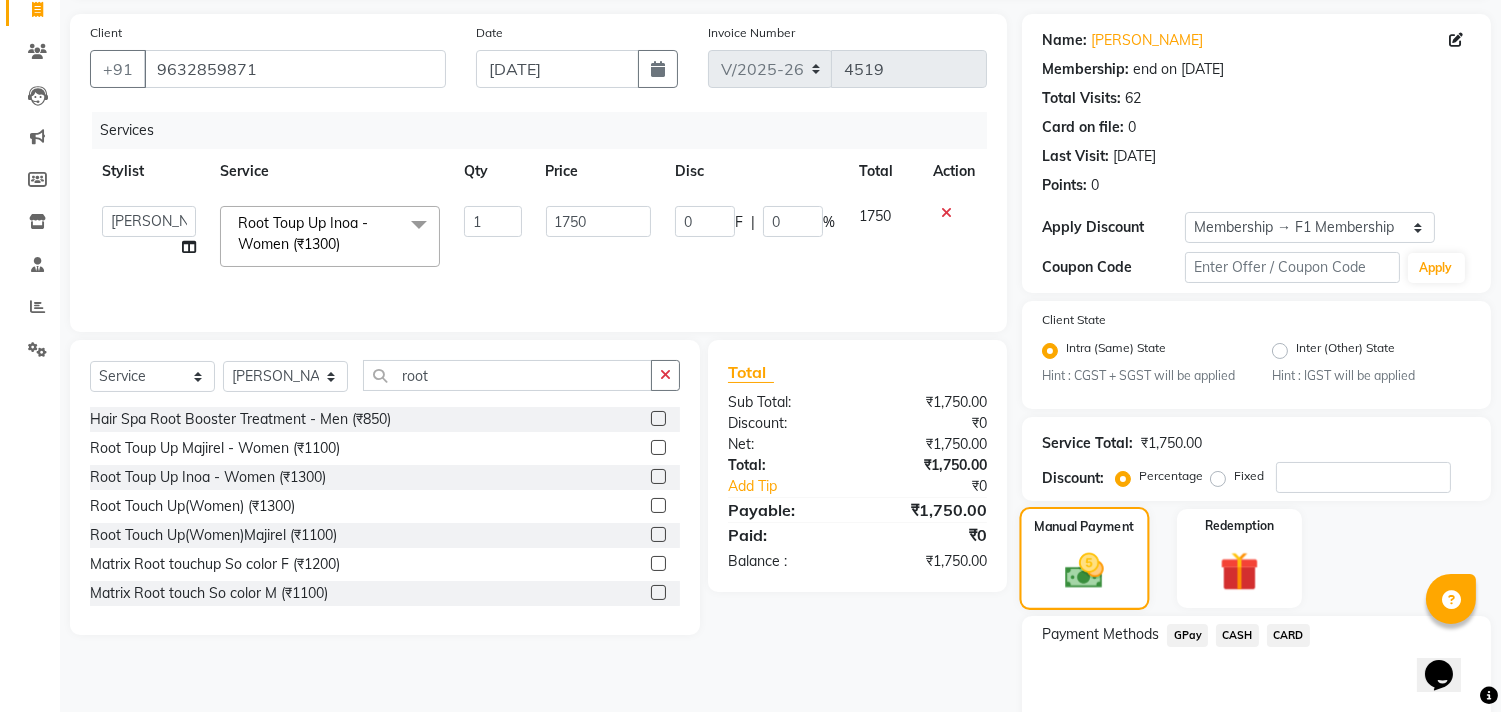 scroll, scrollTop: 120, scrollLeft: 0, axis: vertical 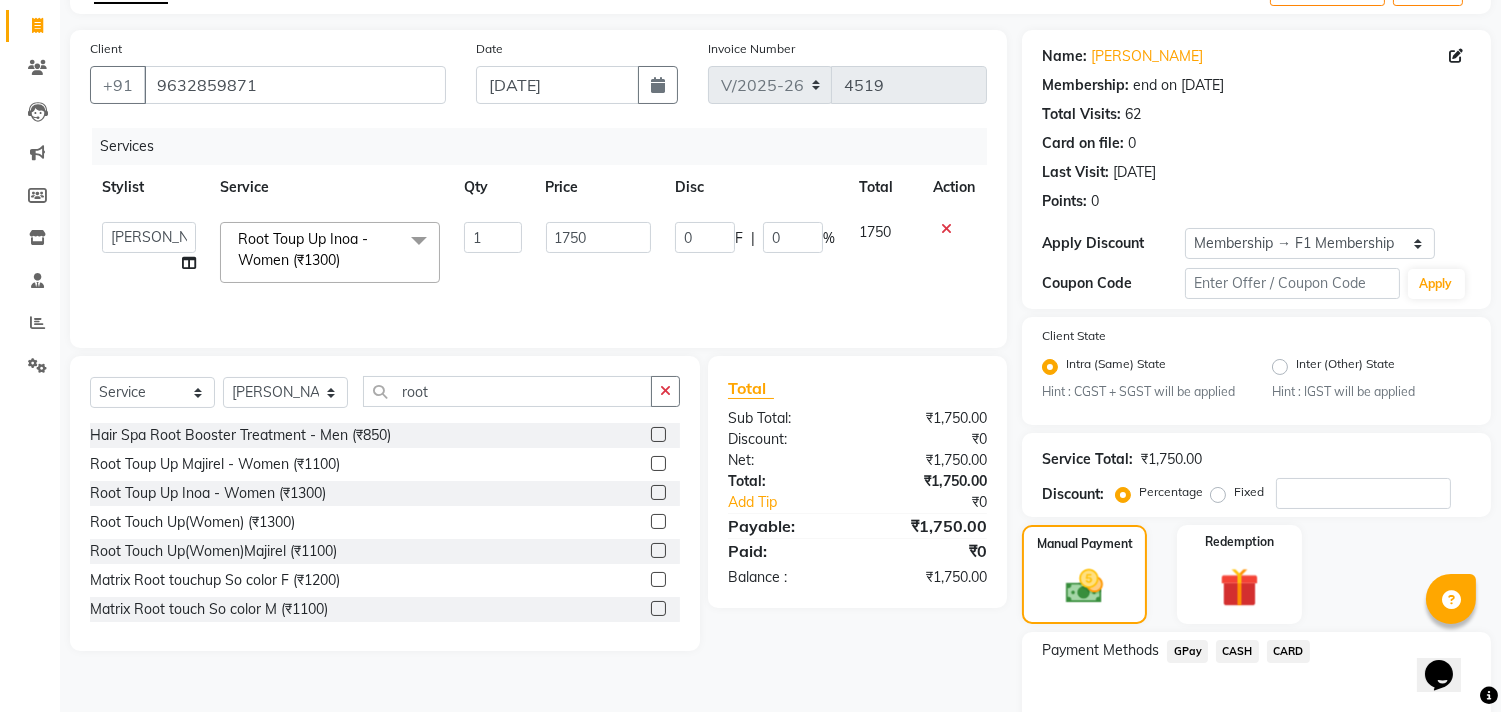 click on "GPay" 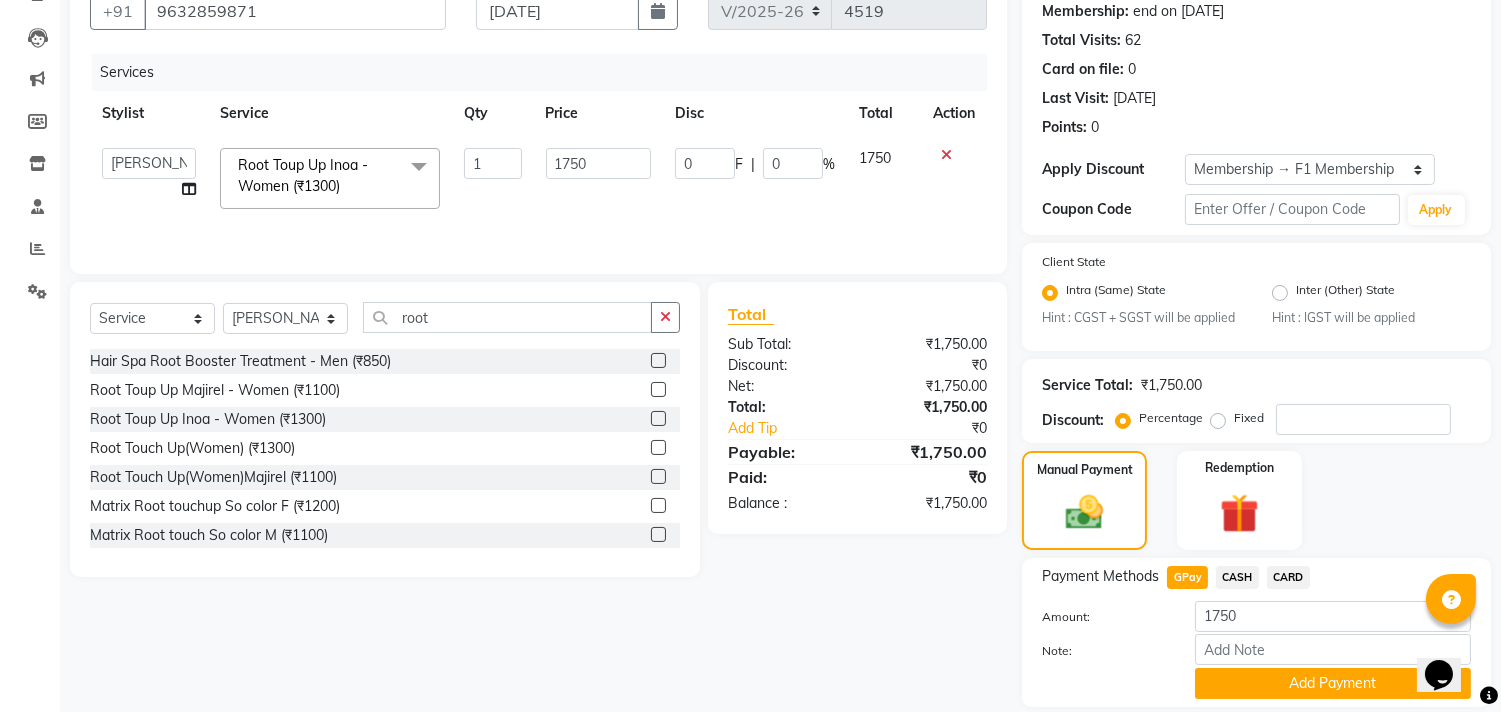 scroll, scrollTop: 260, scrollLeft: 0, axis: vertical 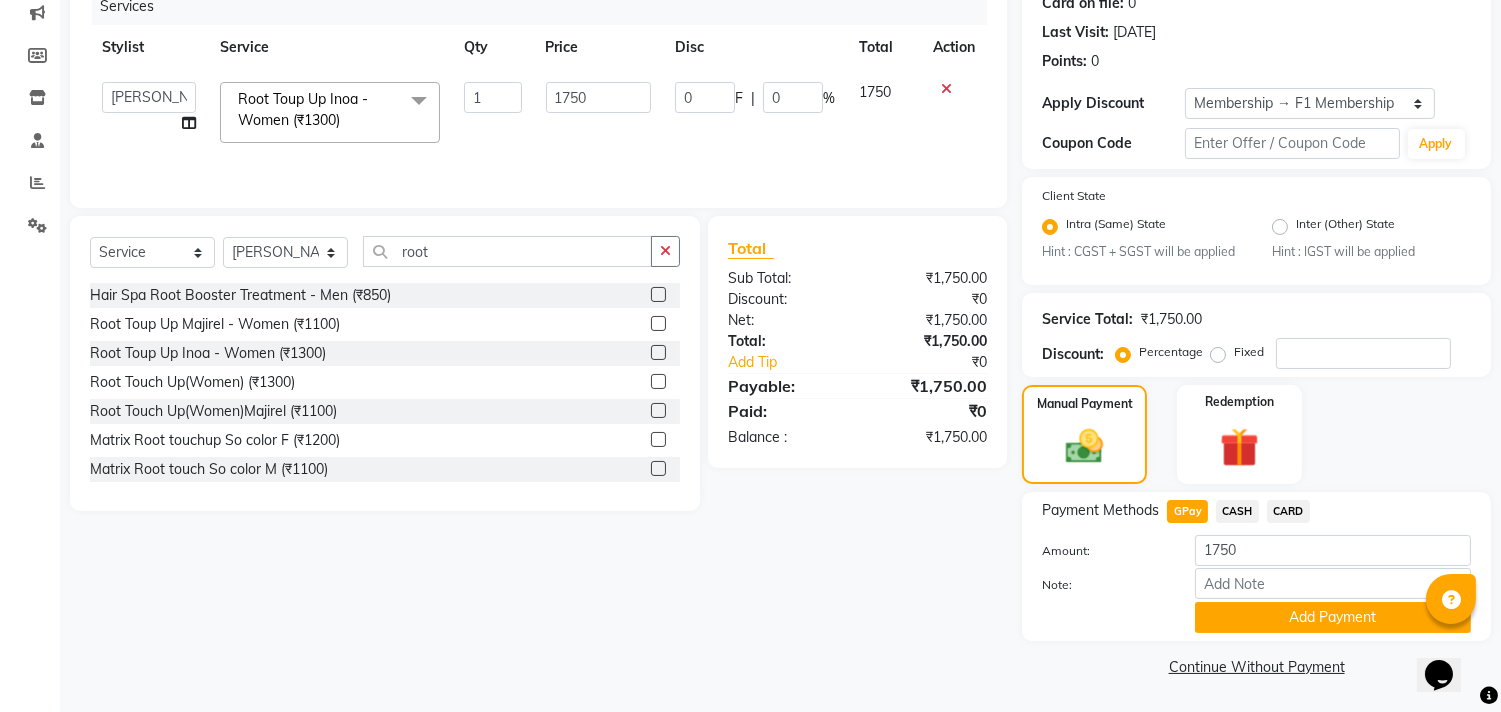 click on "Add Payment" 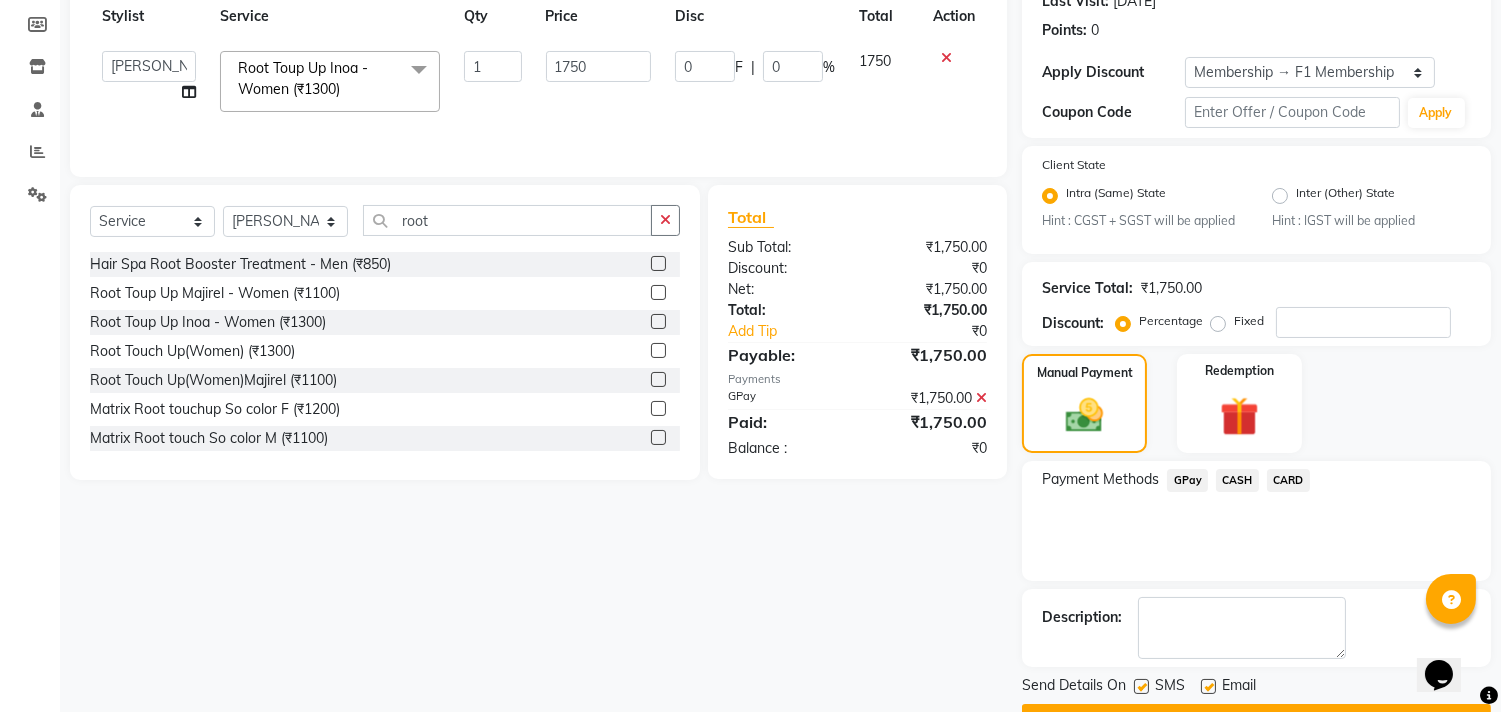 scroll, scrollTop: 344, scrollLeft: 0, axis: vertical 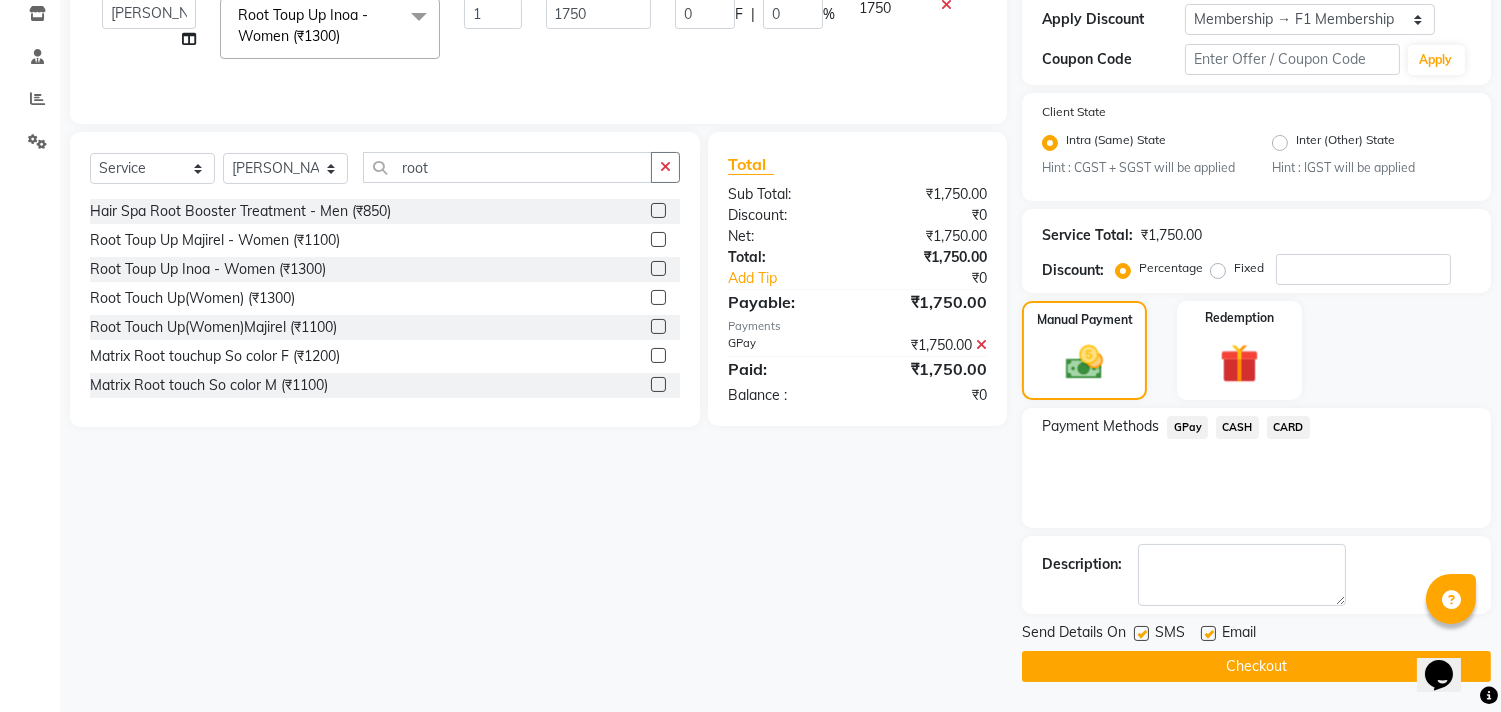 click on "Checkout" 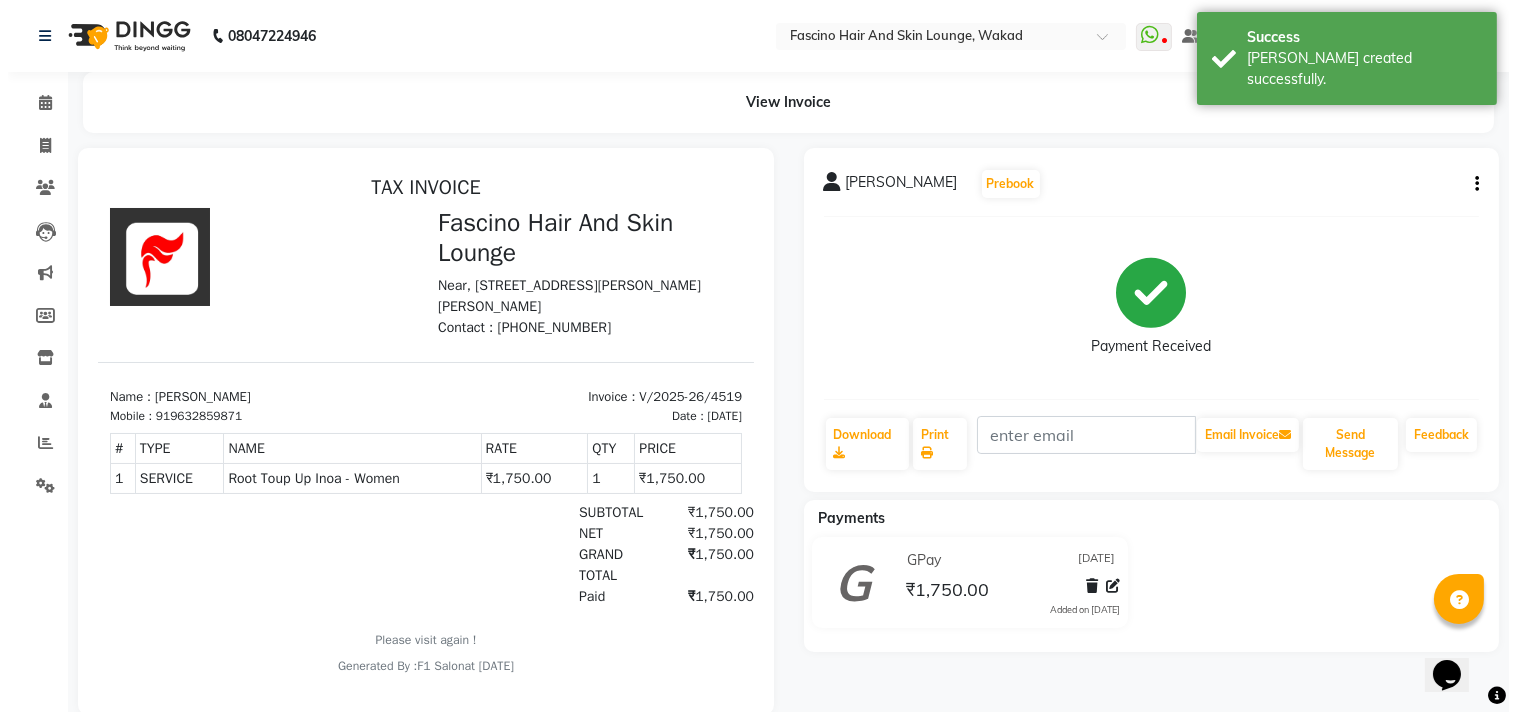 scroll, scrollTop: 0, scrollLeft: 0, axis: both 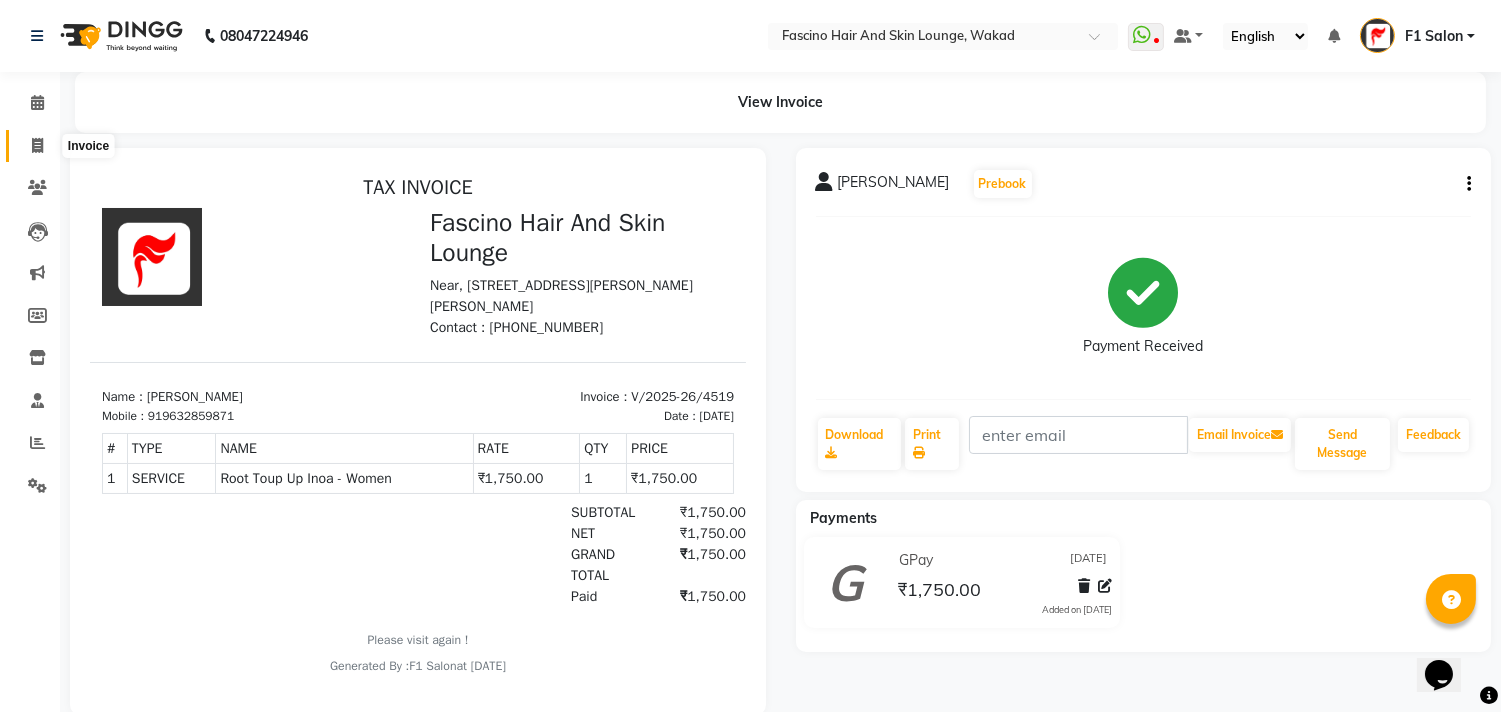 click 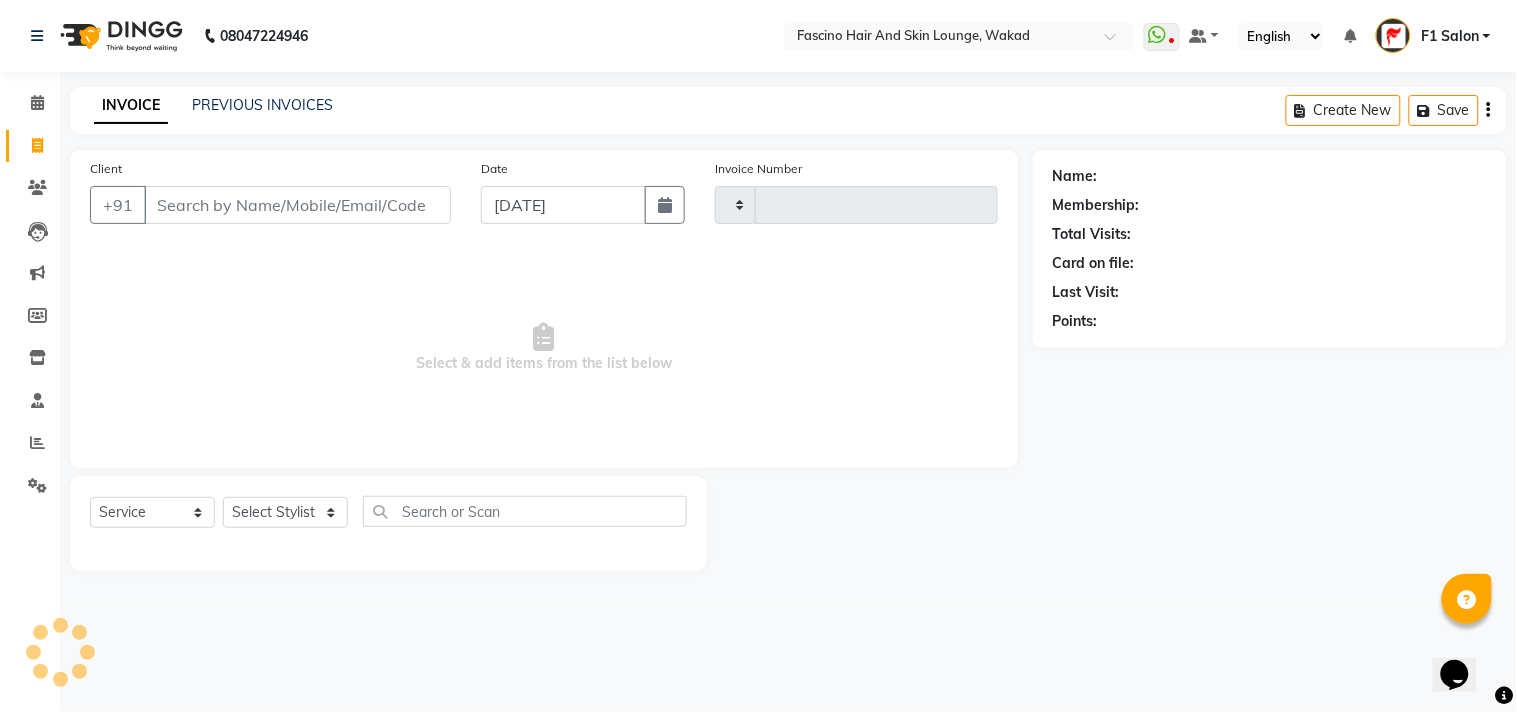 type on "4520" 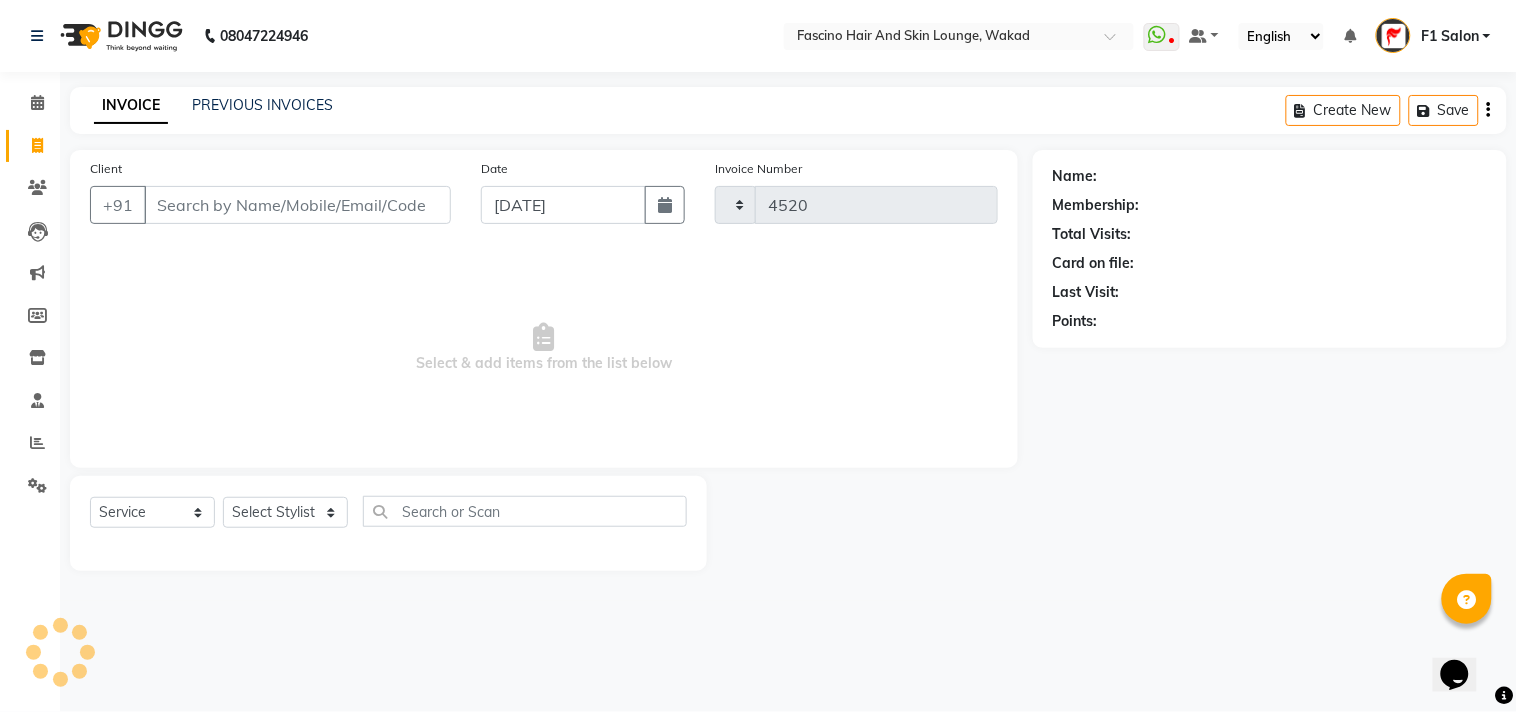 select on "126" 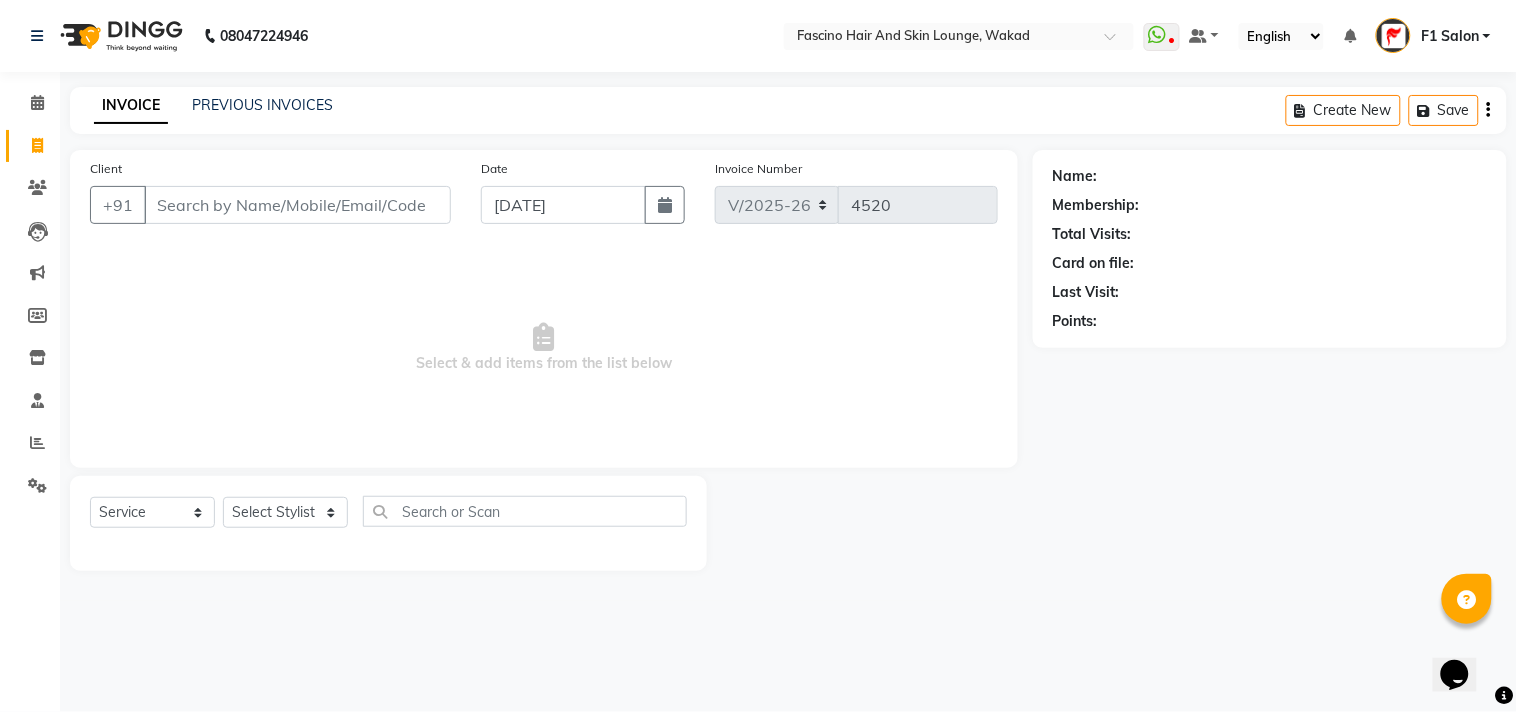 click on "INVOICE PREVIOUS INVOICES Create New   Save" 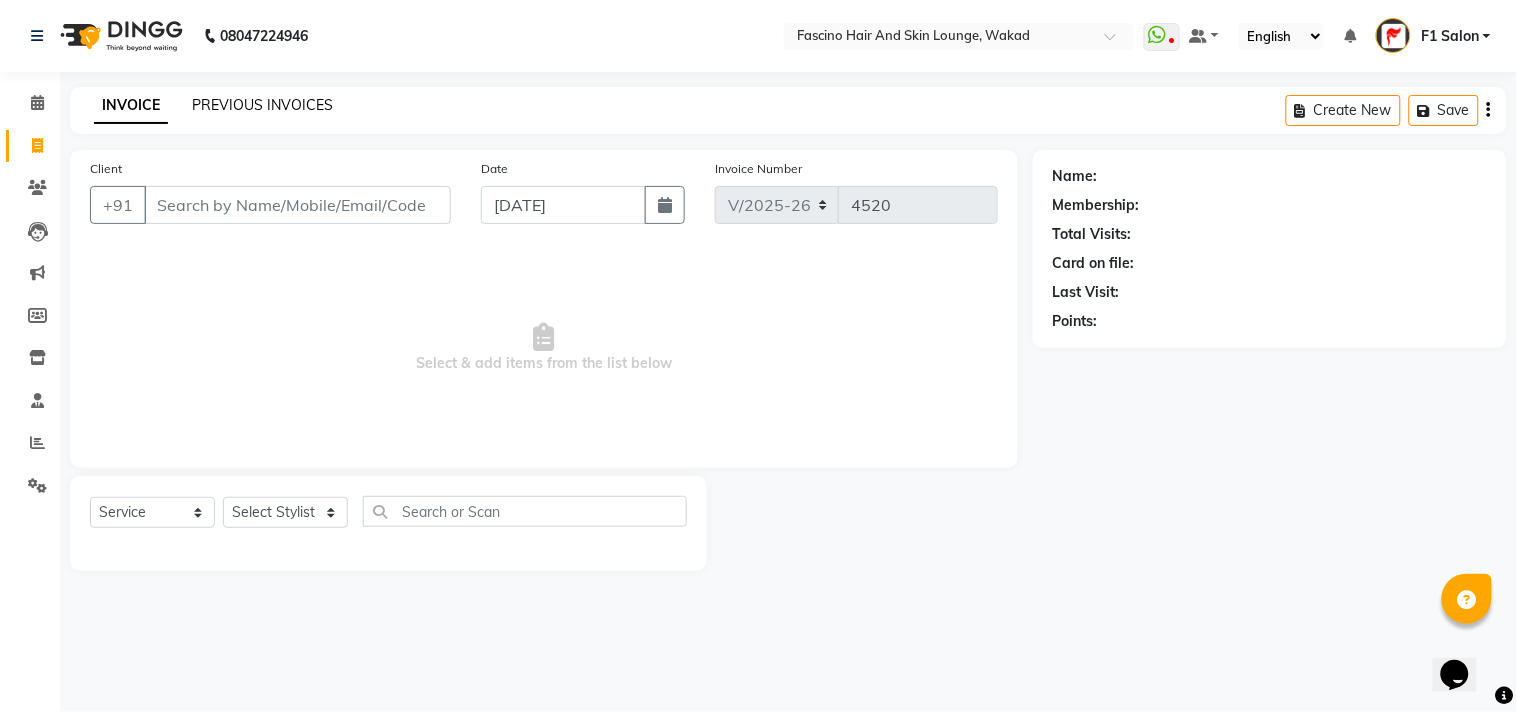 click on "PREVIOUS INVOICES" 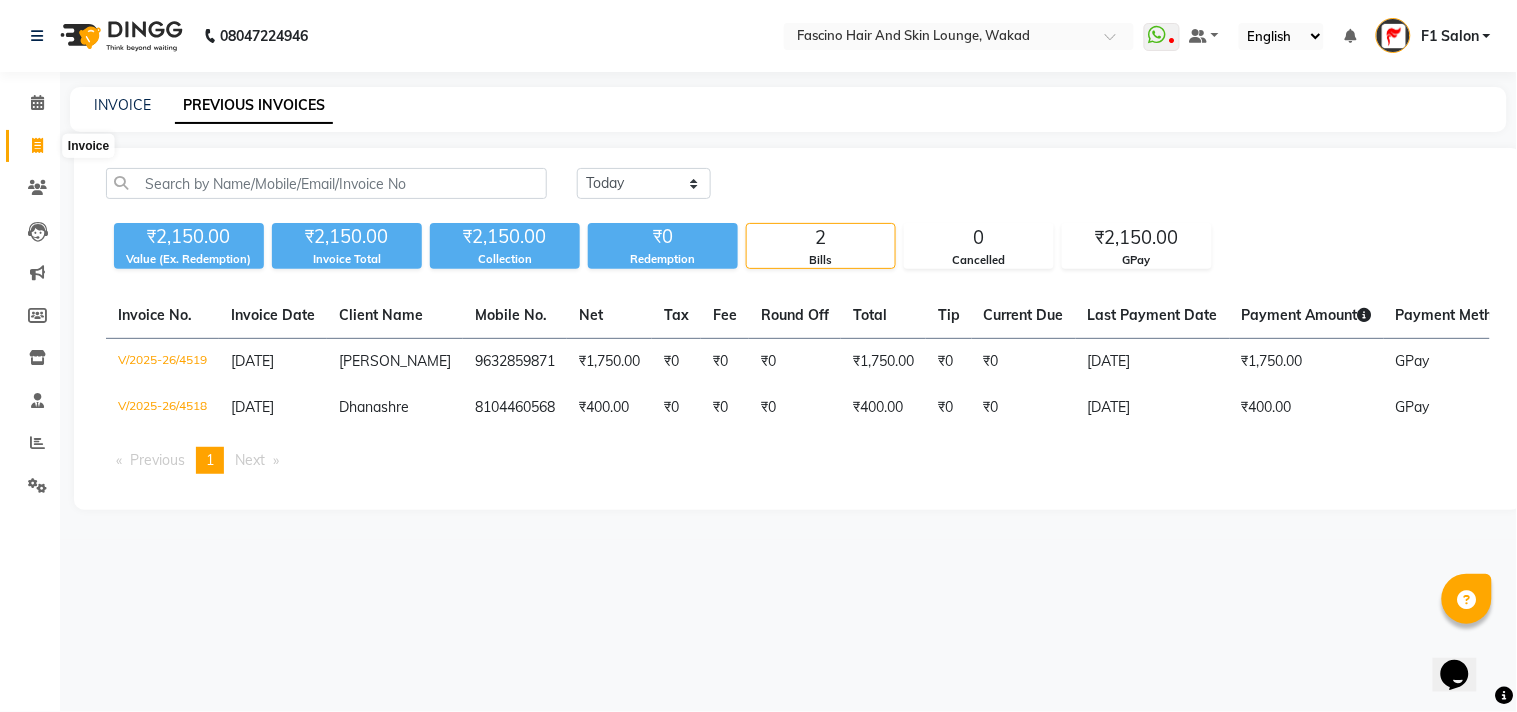 click 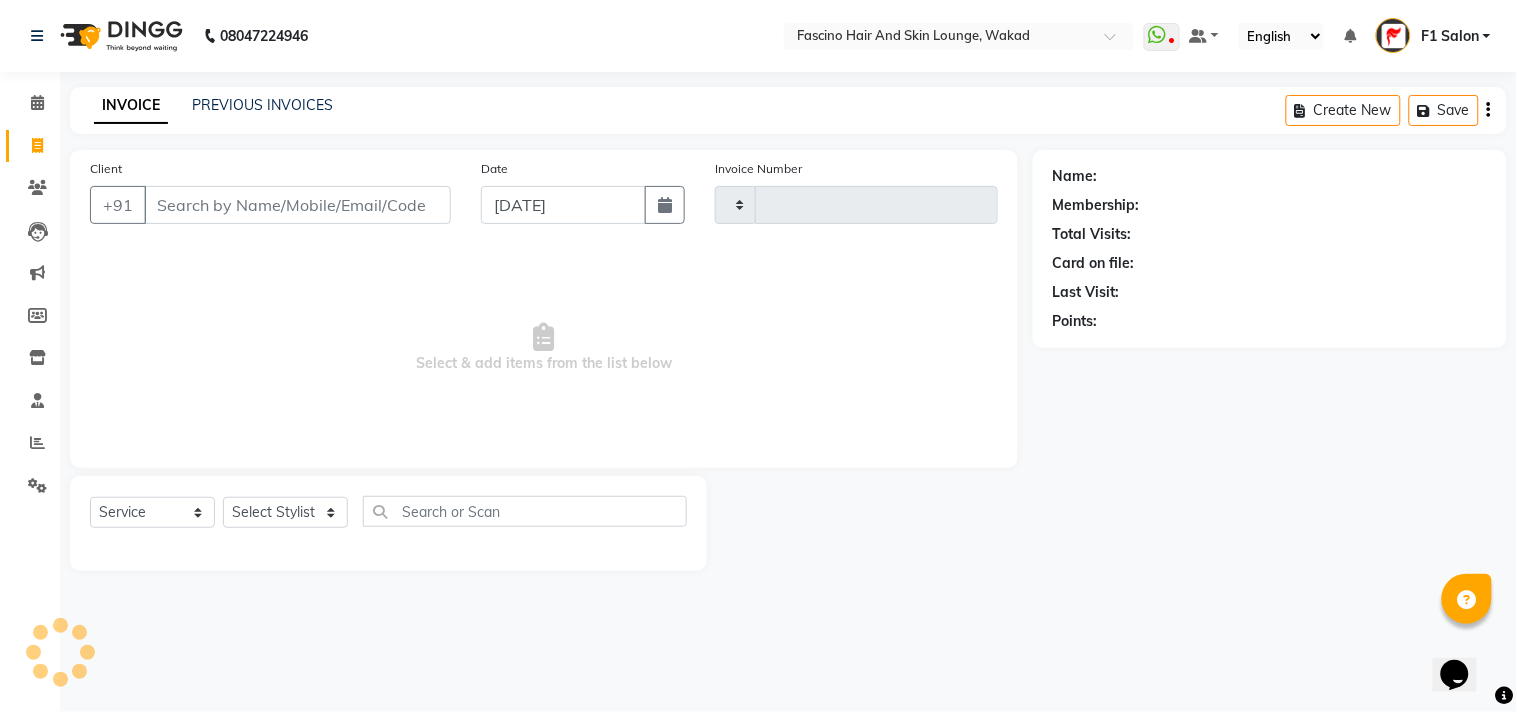 type on "4520" 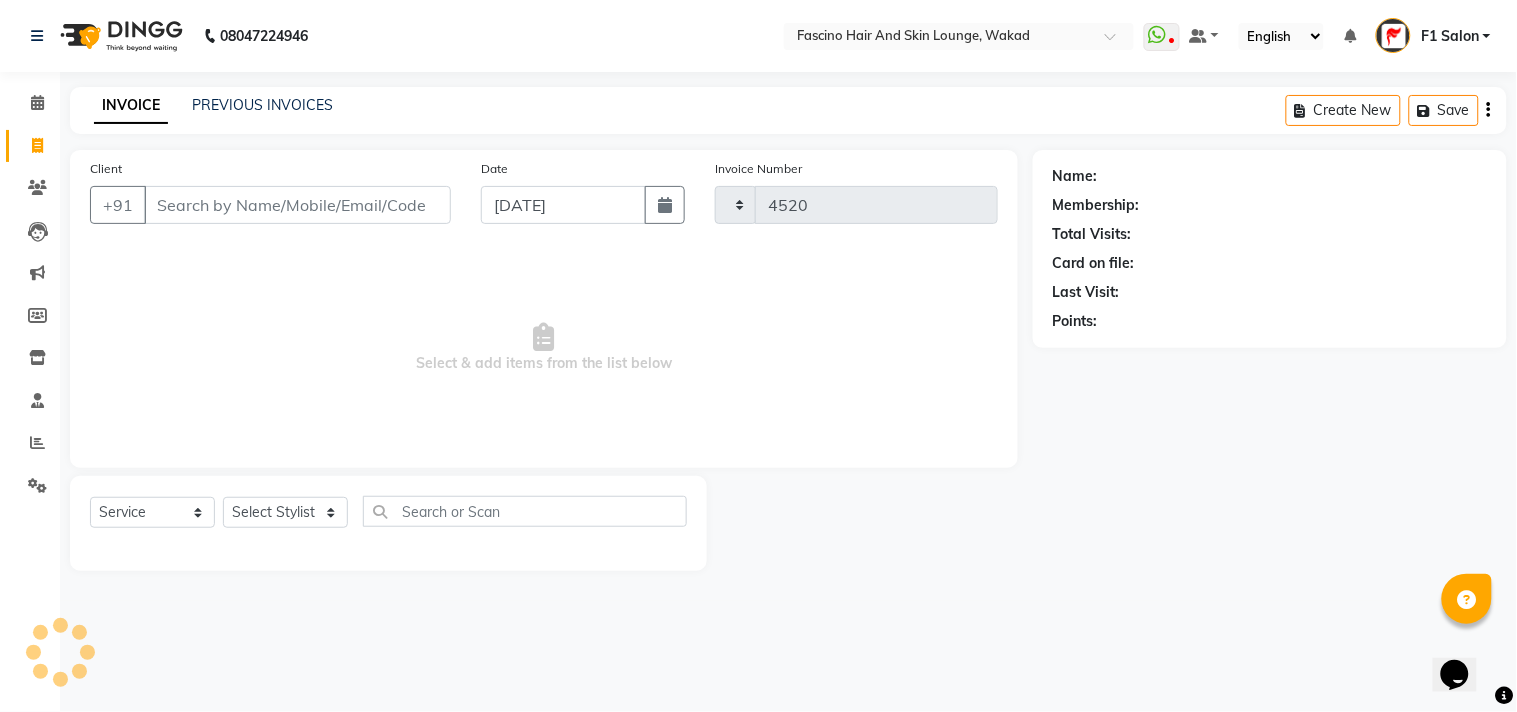select on "126" 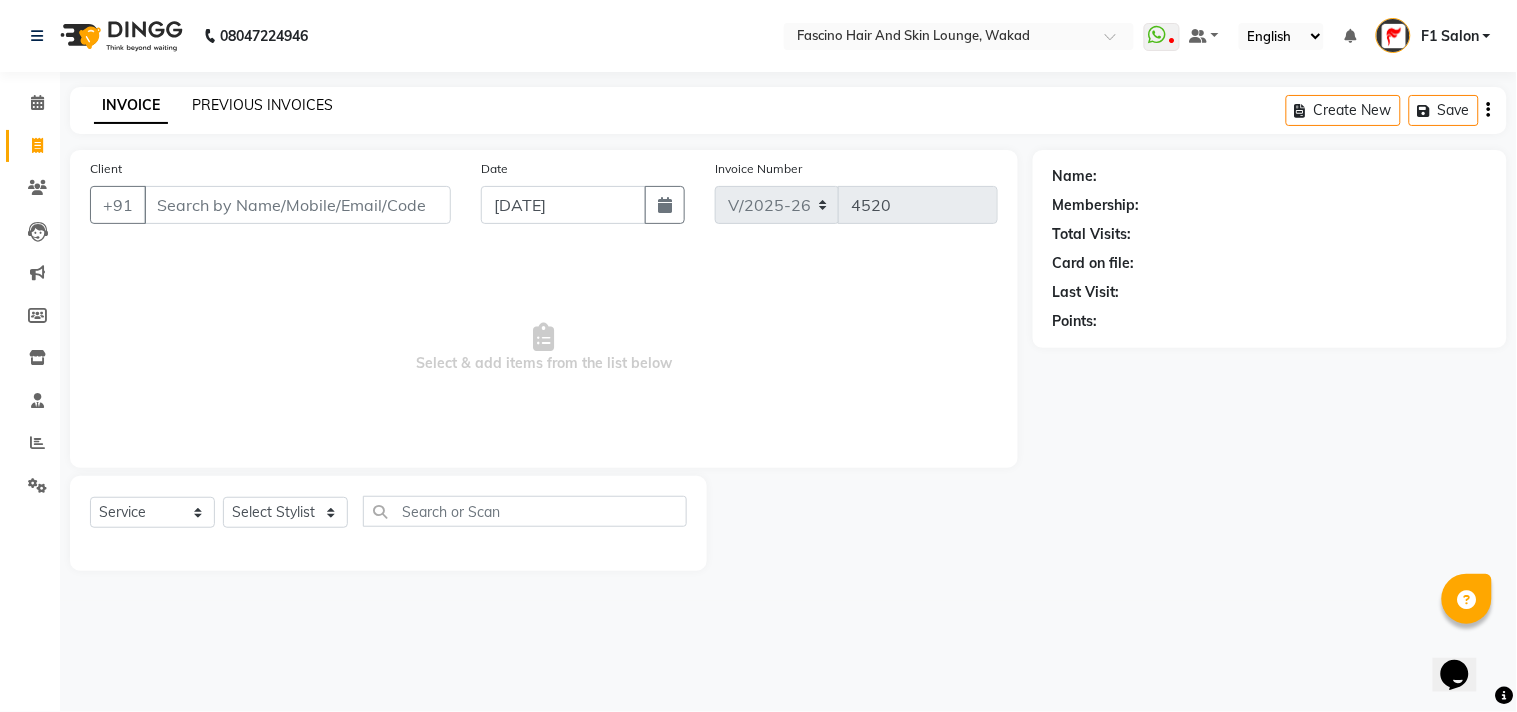 click on "PREVIOUS INVOICES" 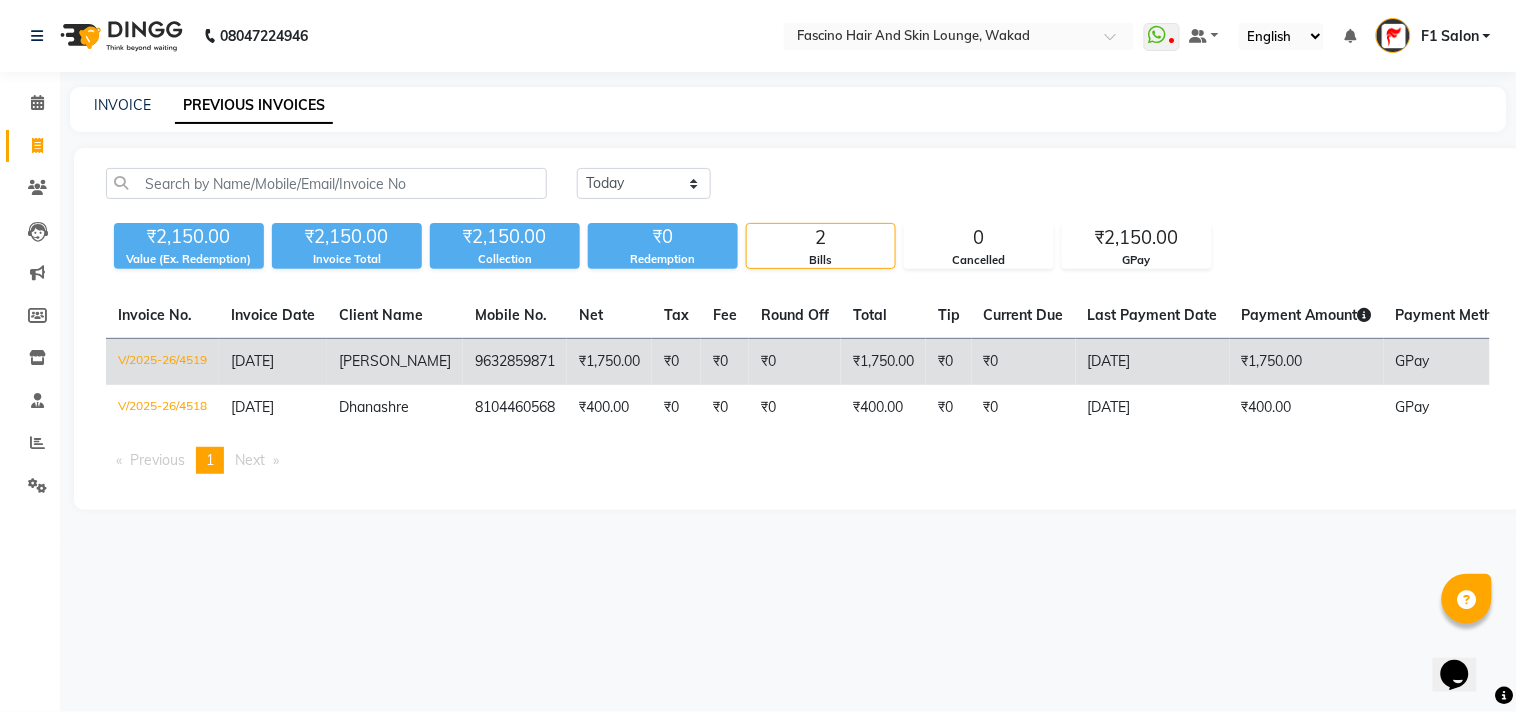 click on "[PERSON_NAME]" 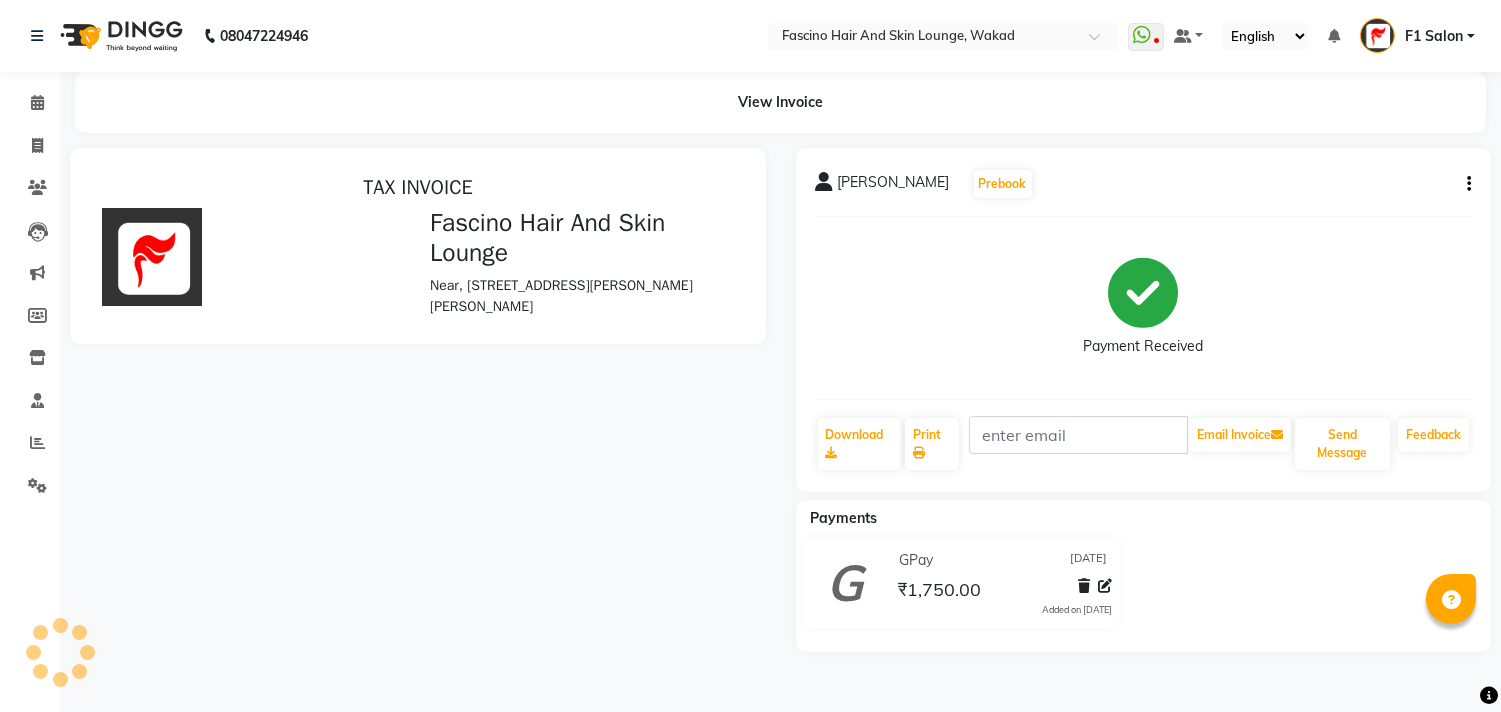scroll, scrollTop: 0, scrollLeft: 0, axis: both 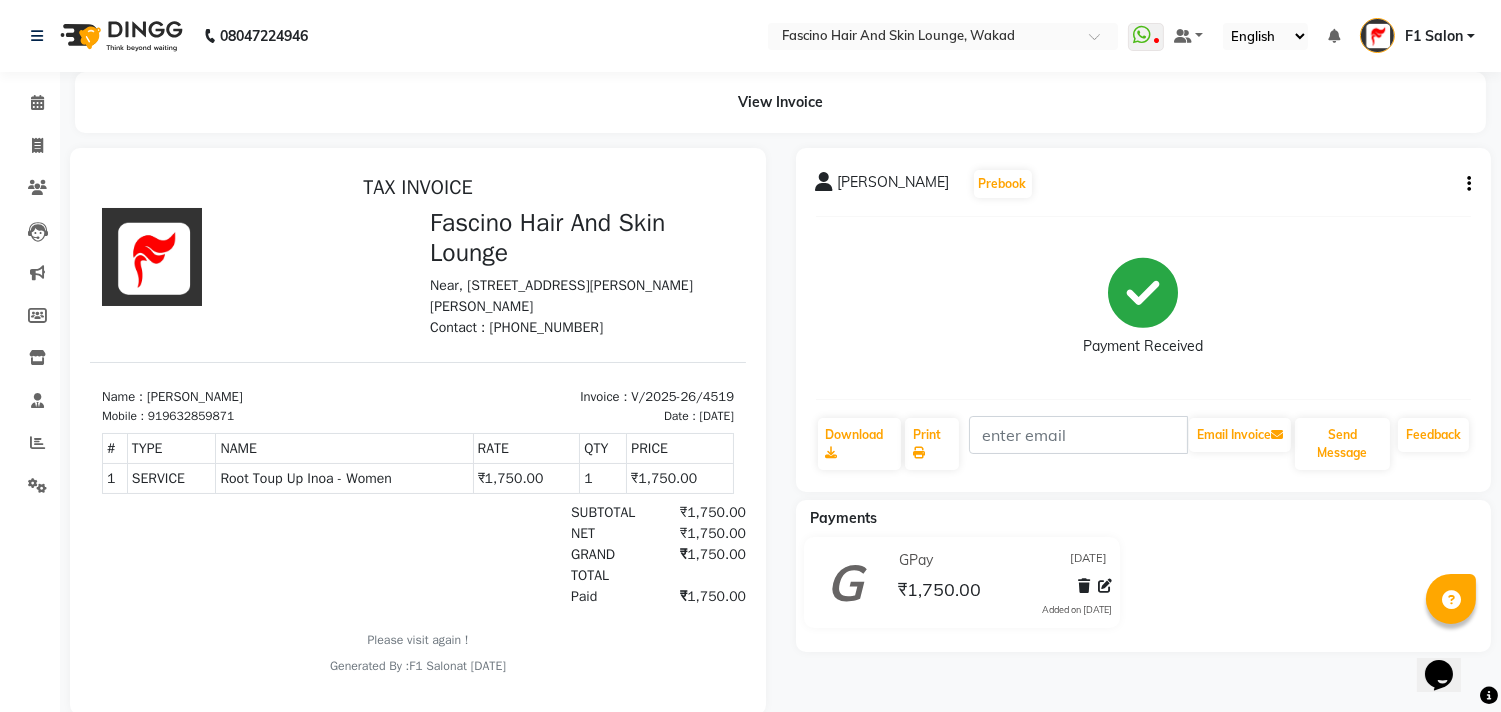 click 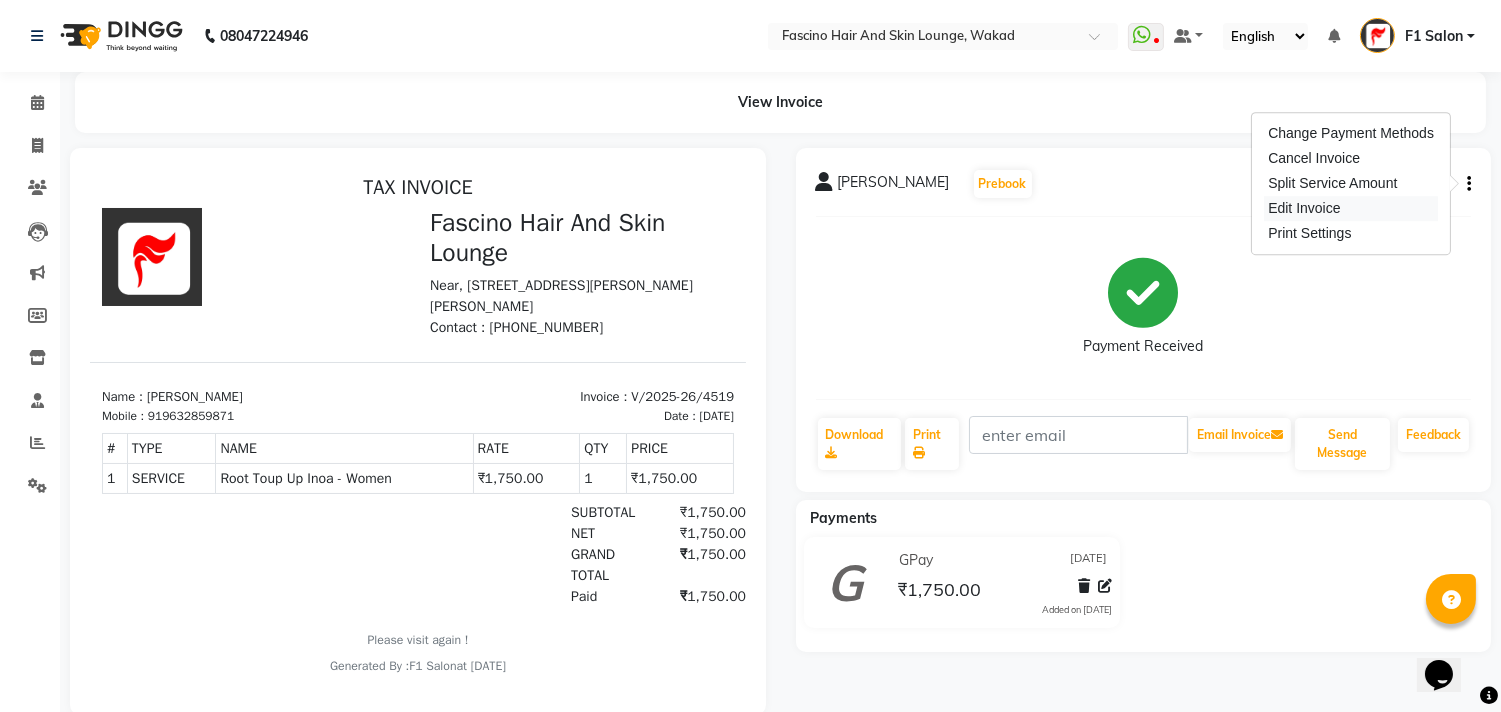 click on "Edit Invoice" at bounding box center [1351, 208] 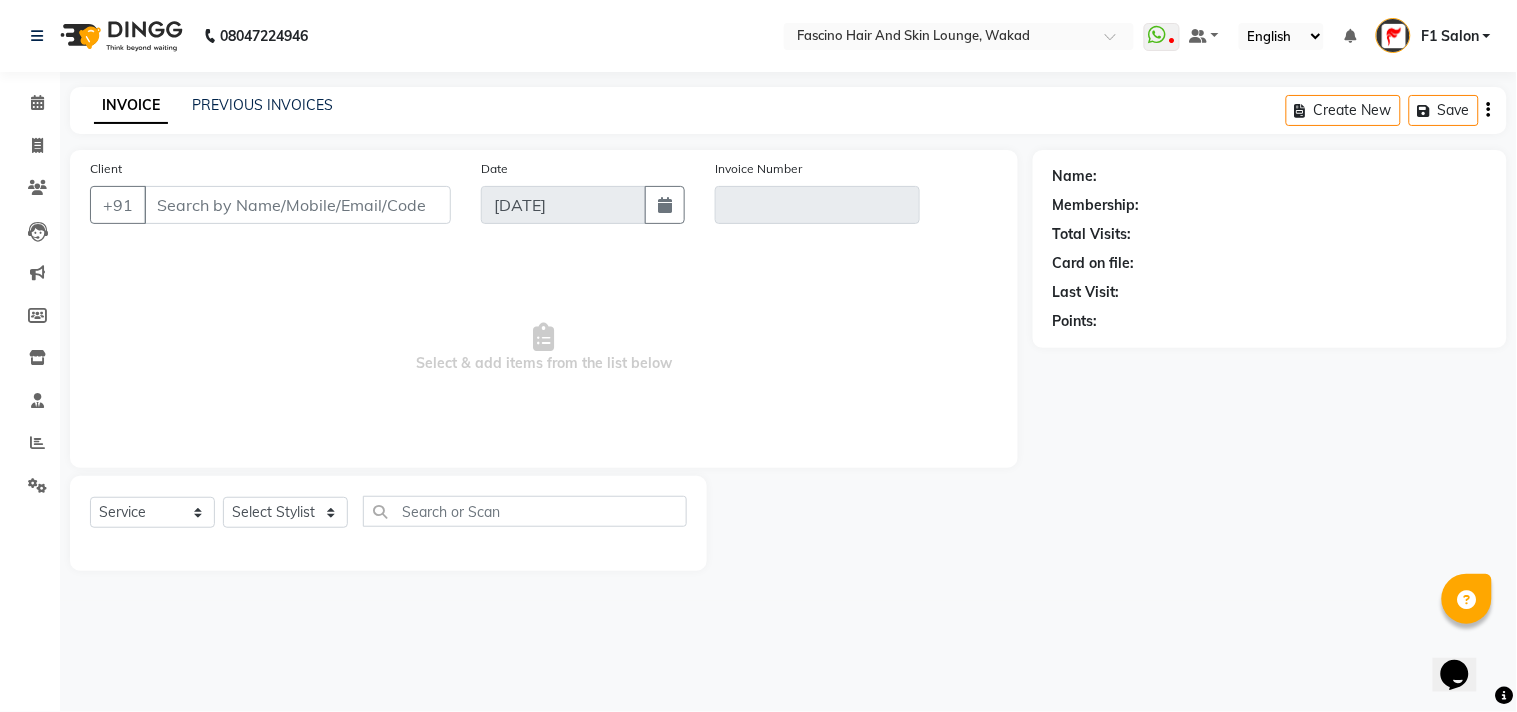 type on "9632859871" 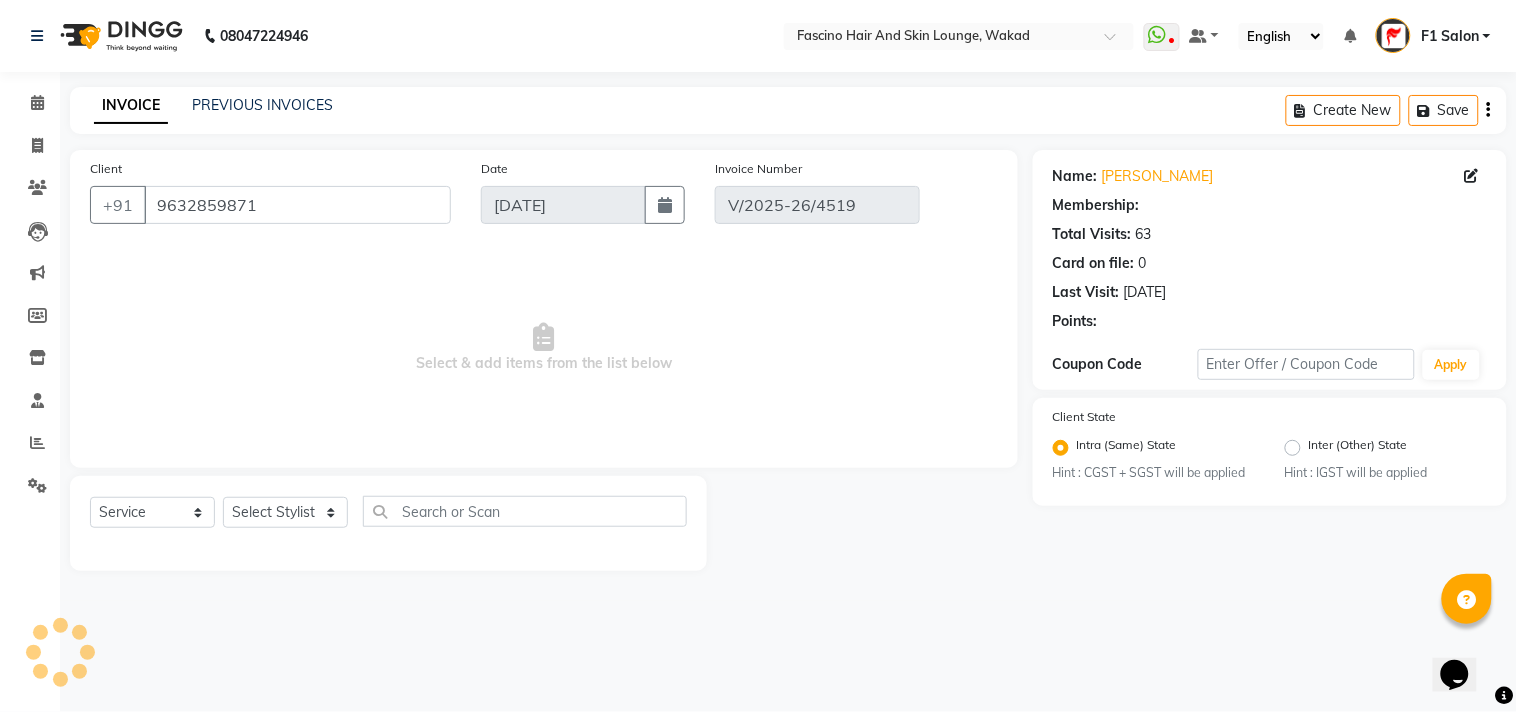 select on "1: Object" 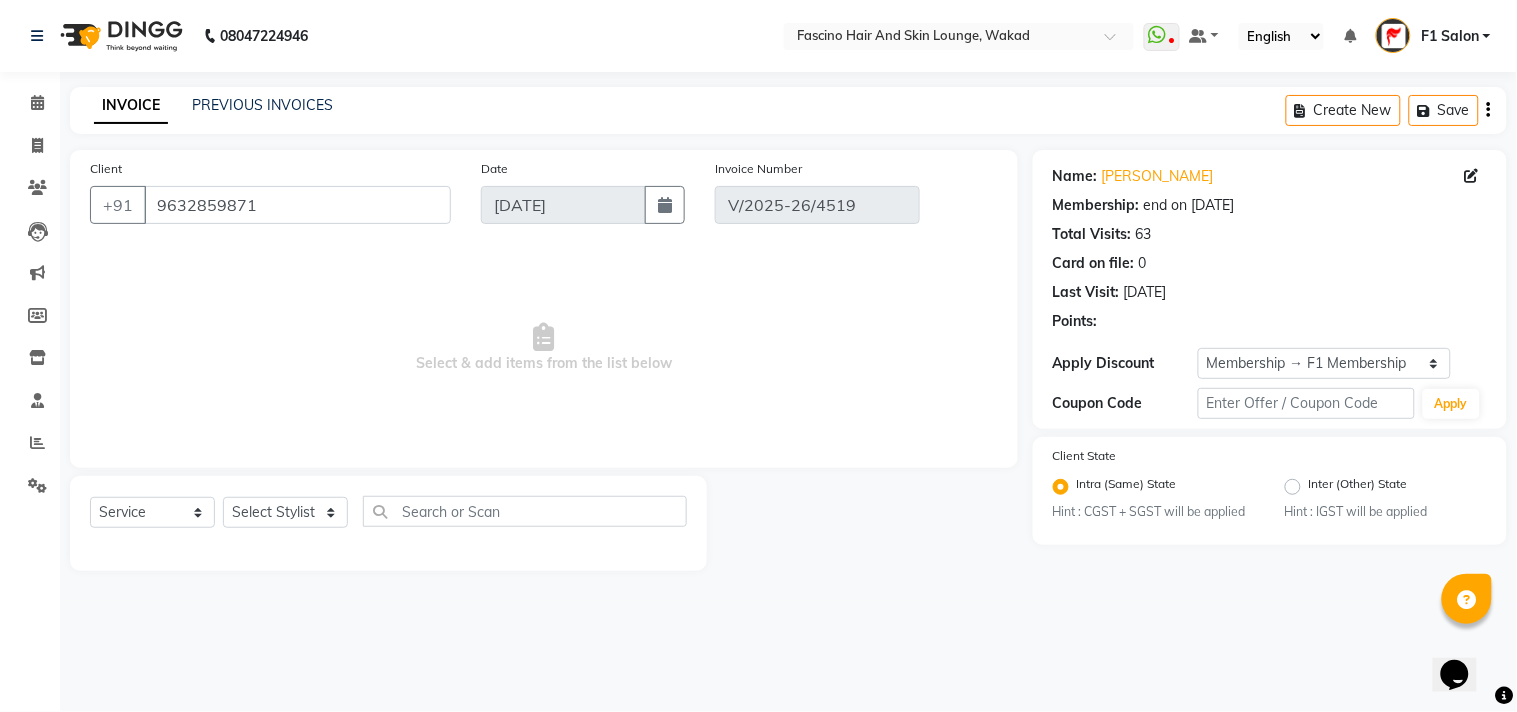select on "select" 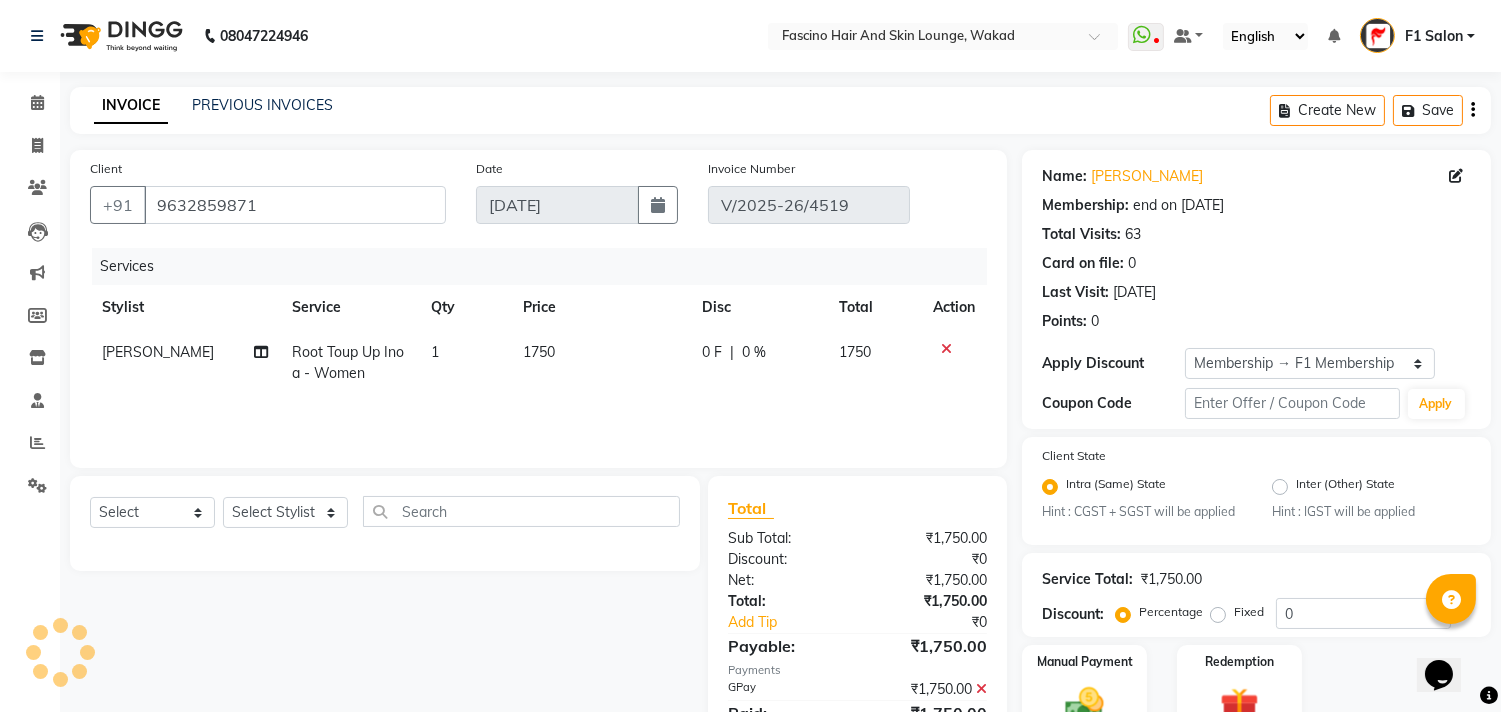 type on "10" 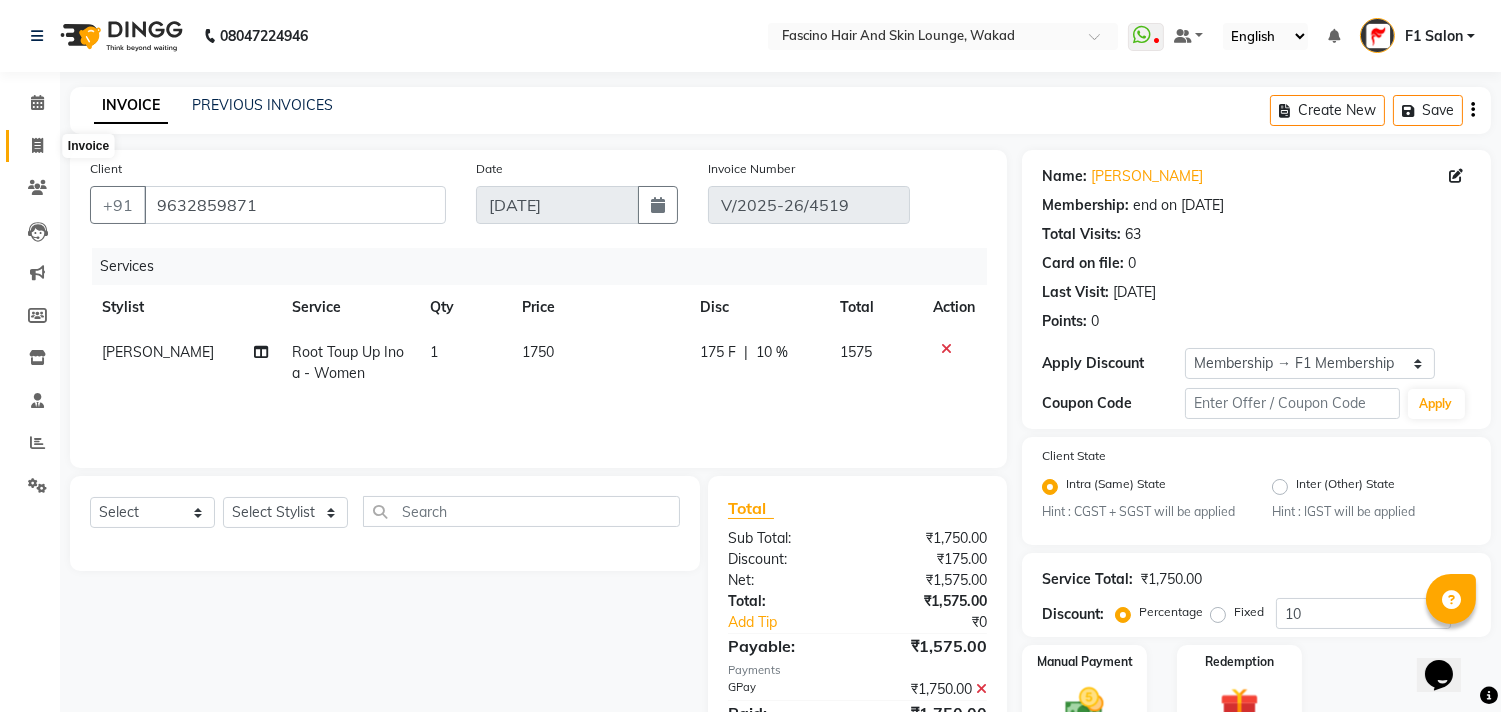 click 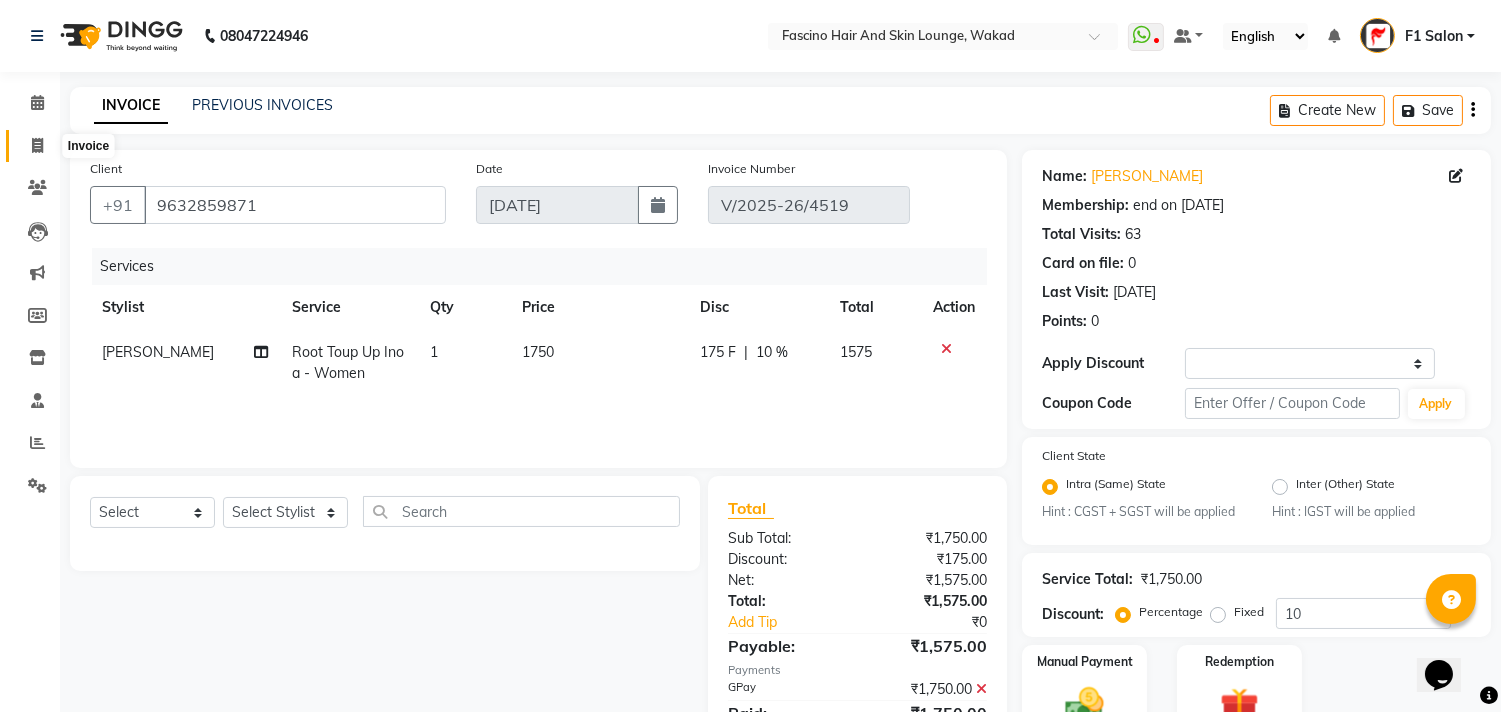select on "service" 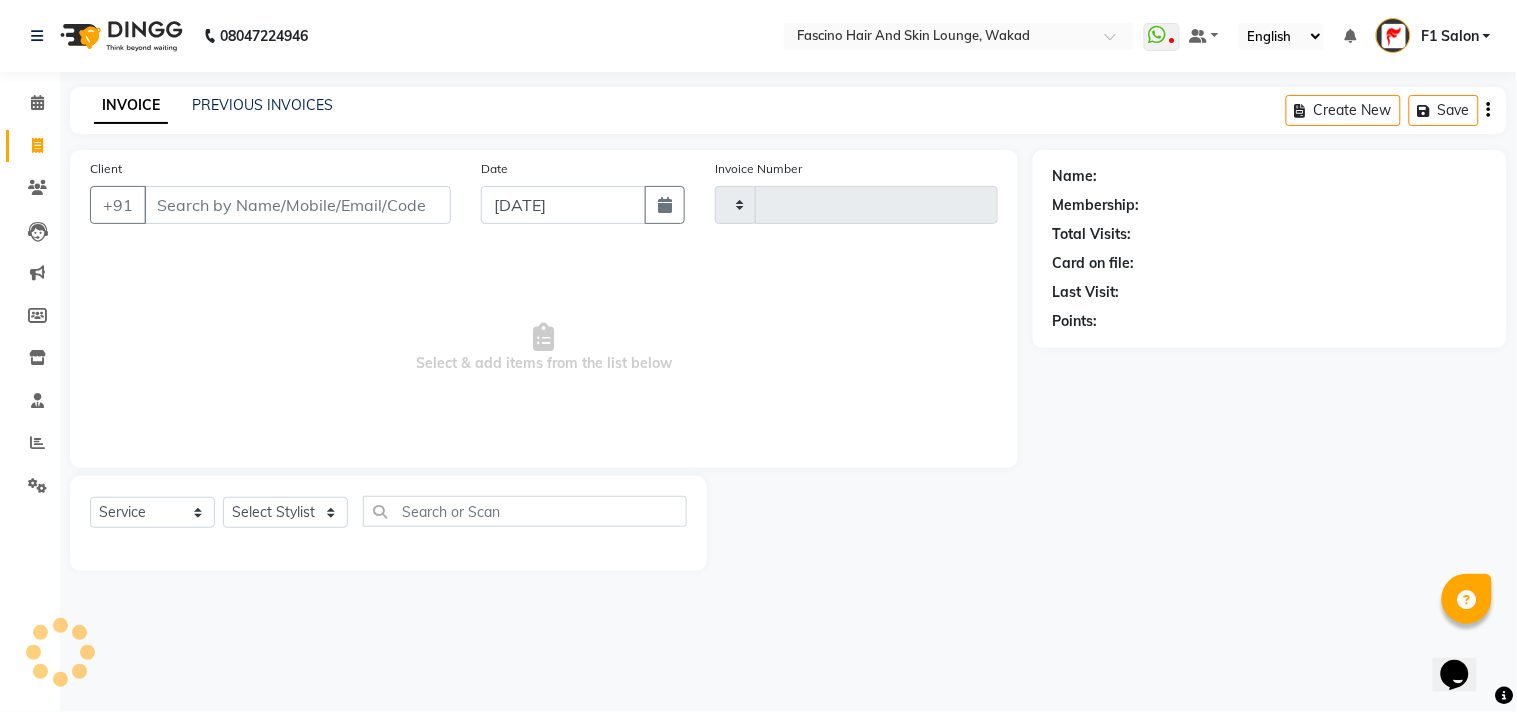 type on "4520" 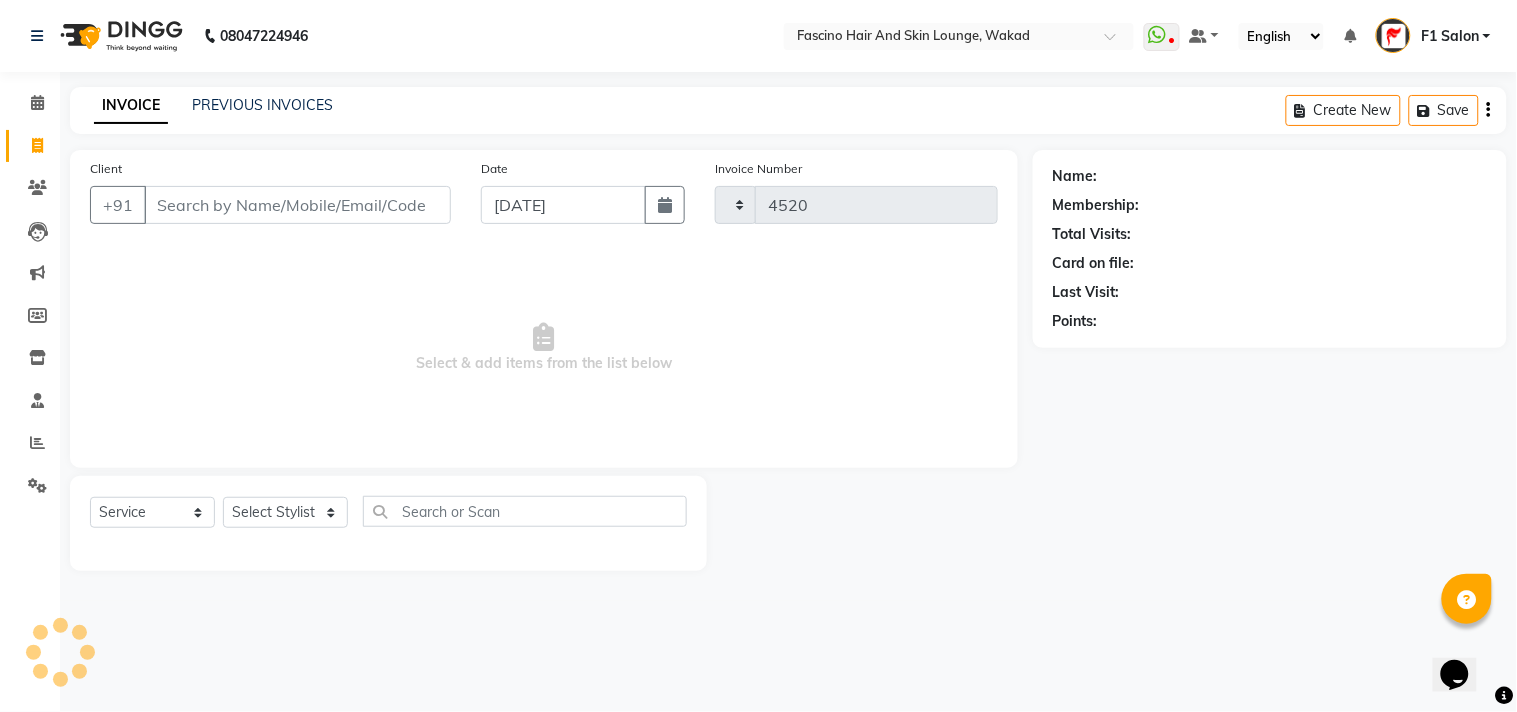select on "126" 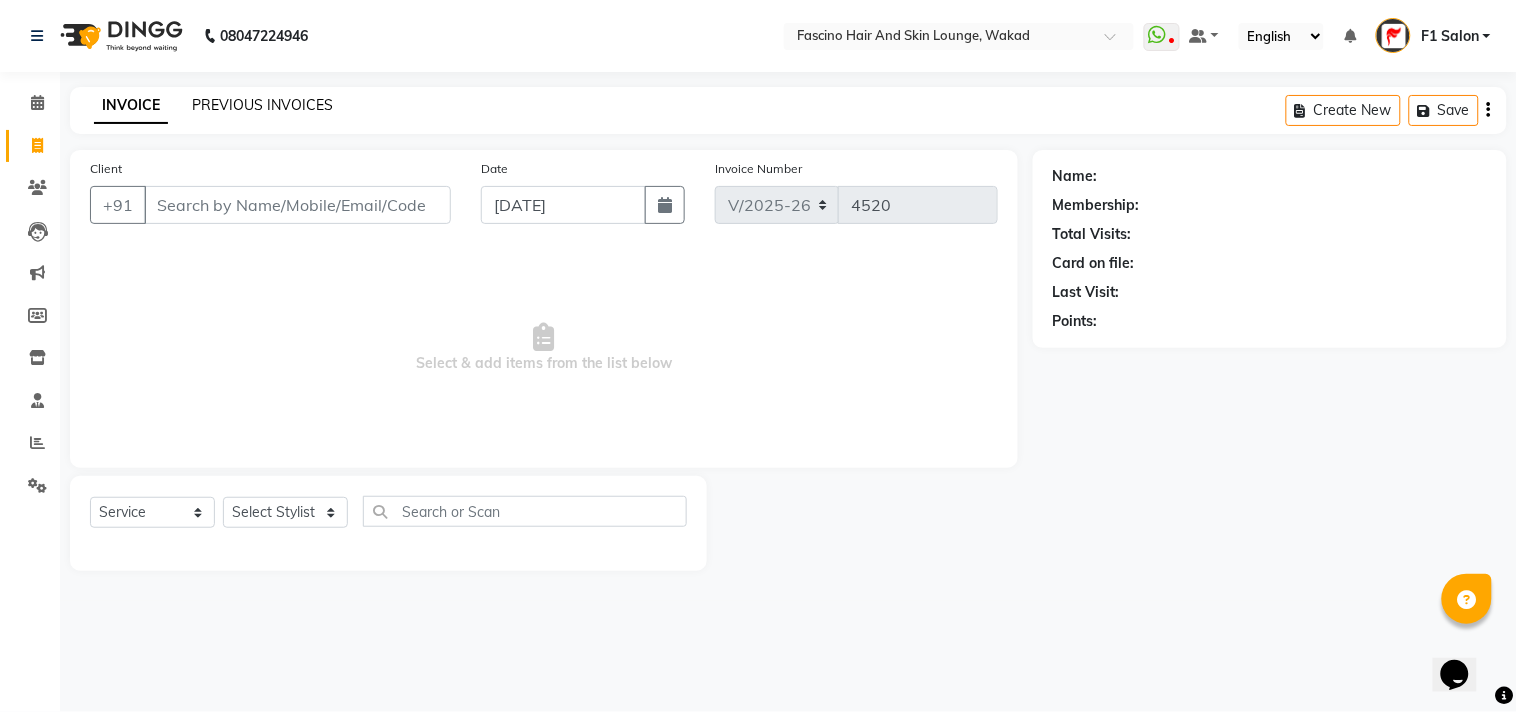 click on "PREVIOUS INVOICES" 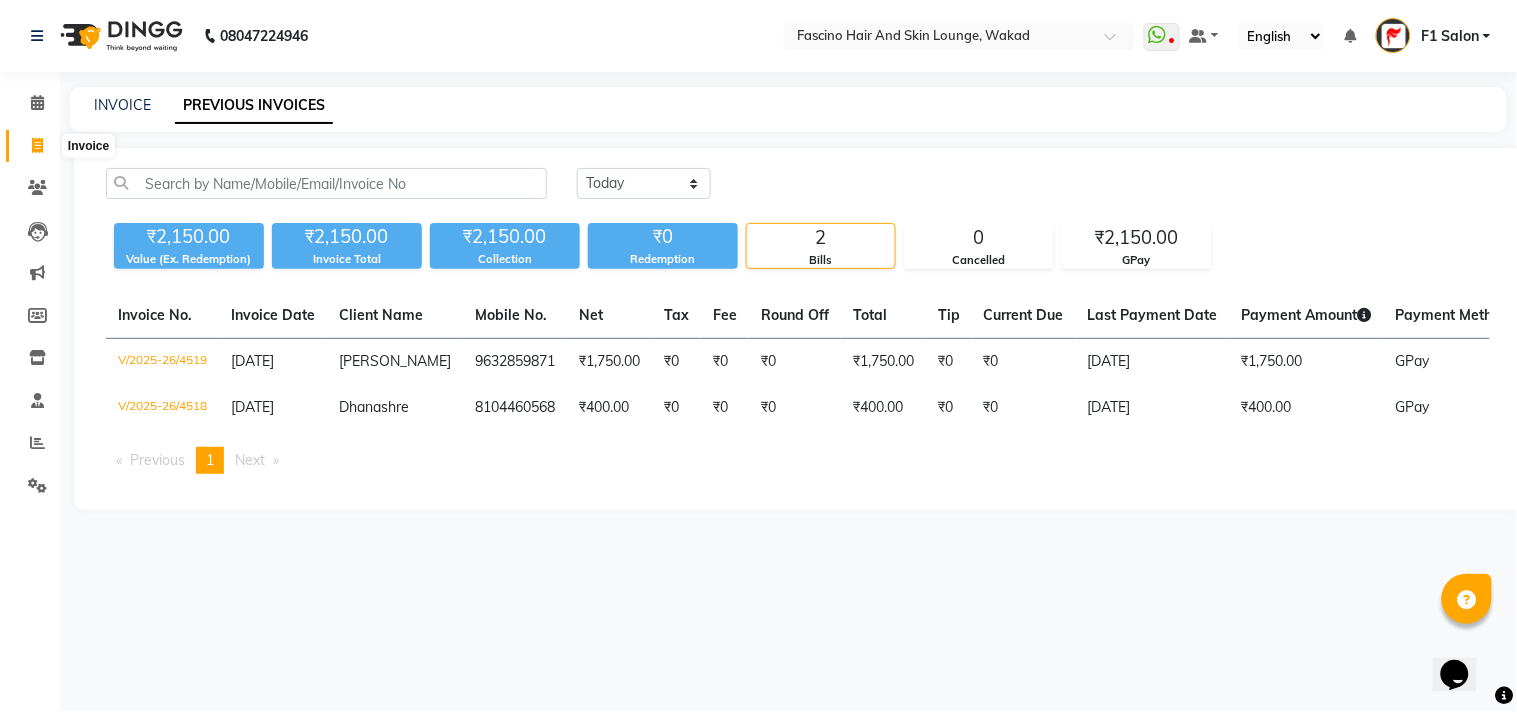 click 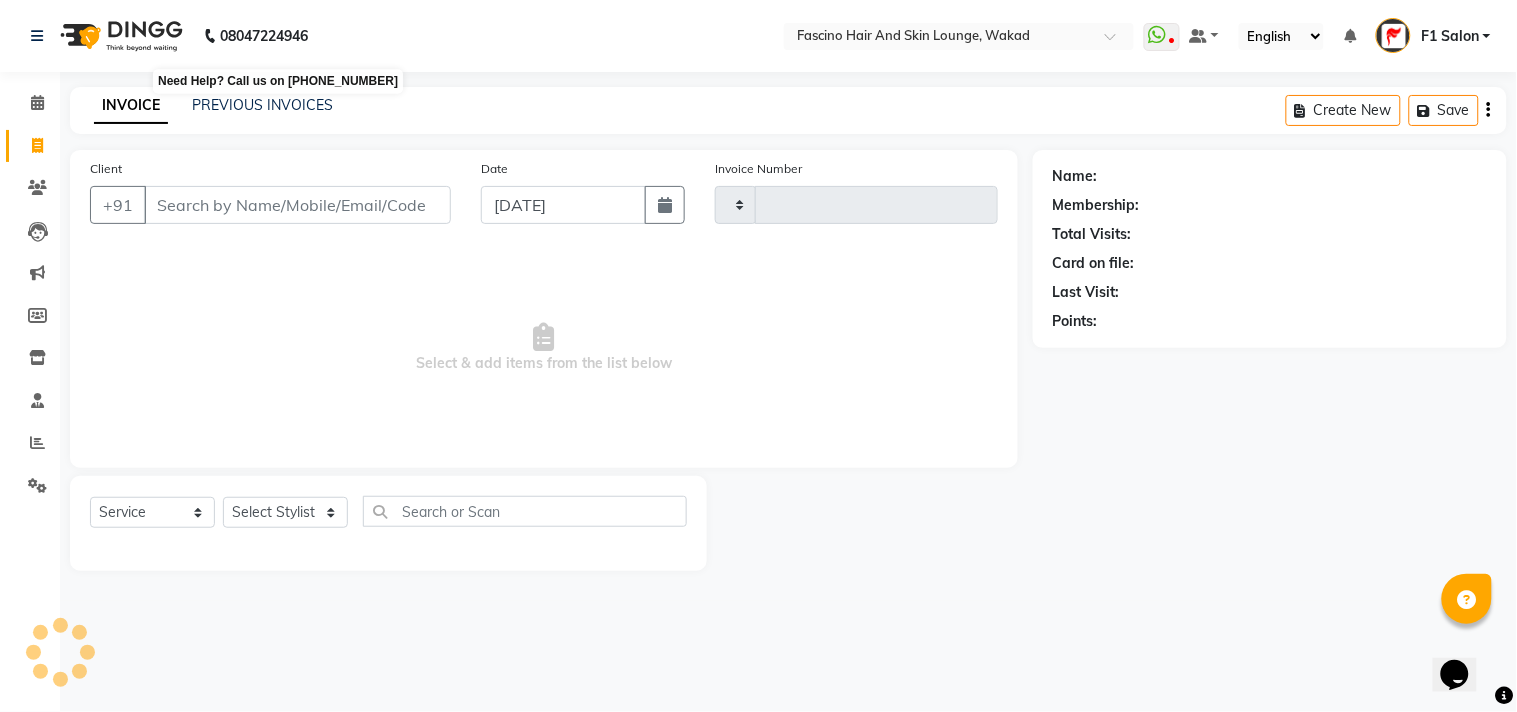 type on "4520" 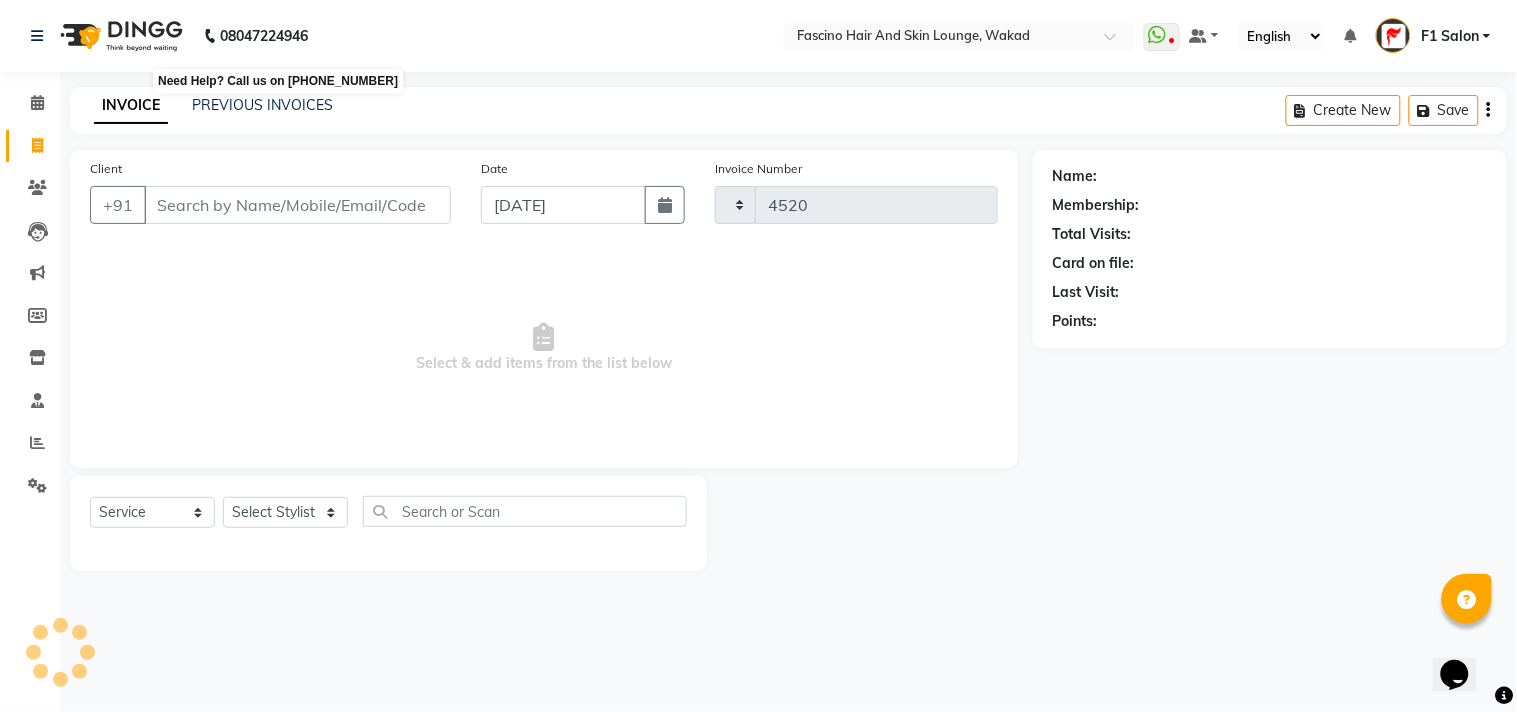 select on "126" 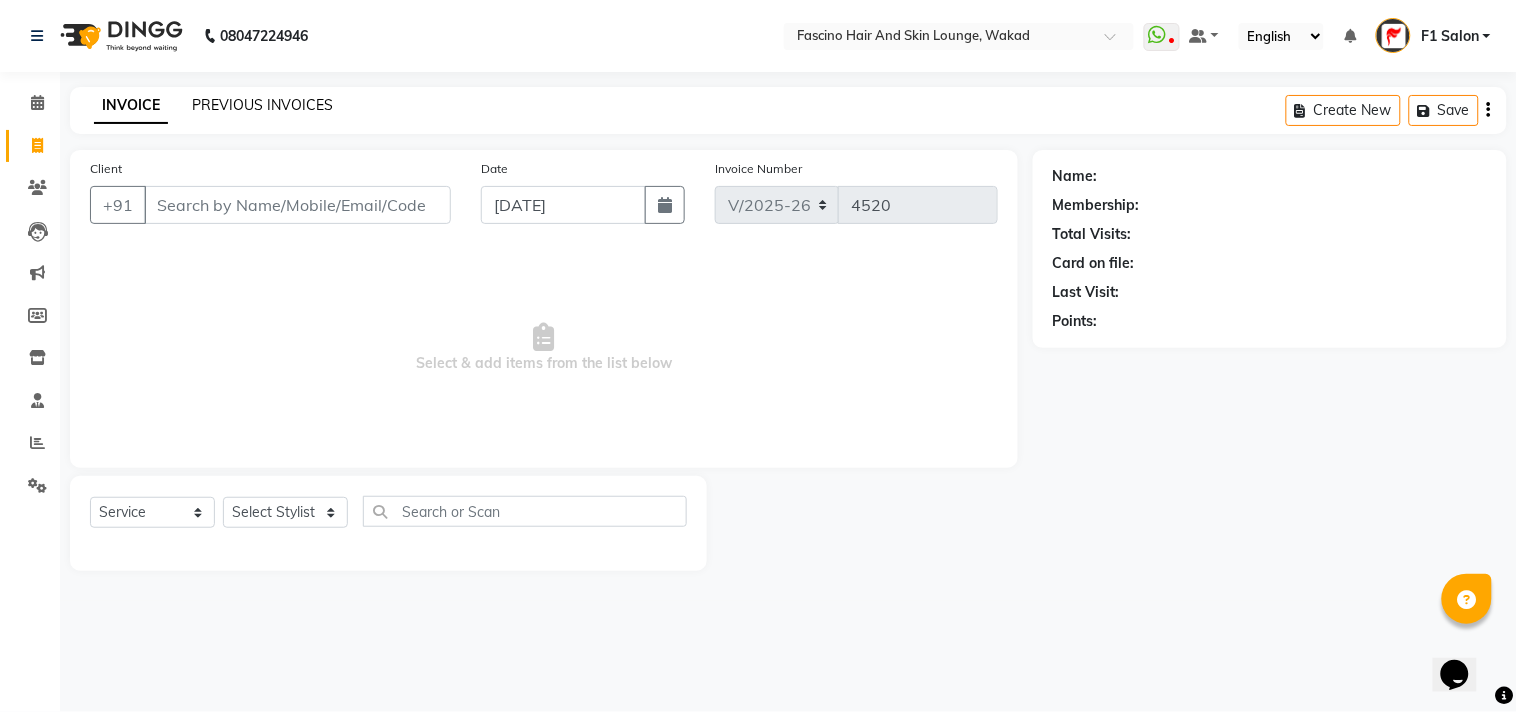 click on "PREVIOUS INVOICES" 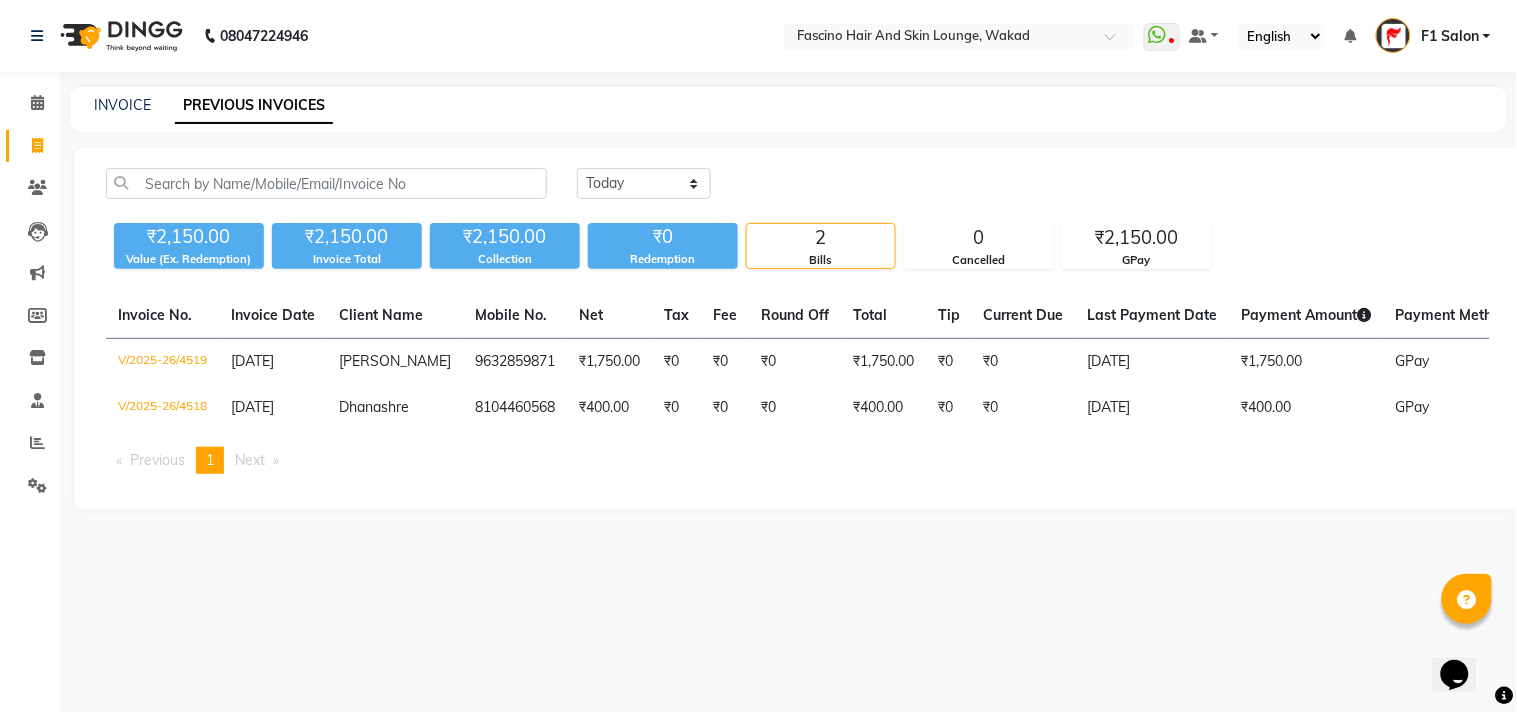 click on "Invoice" 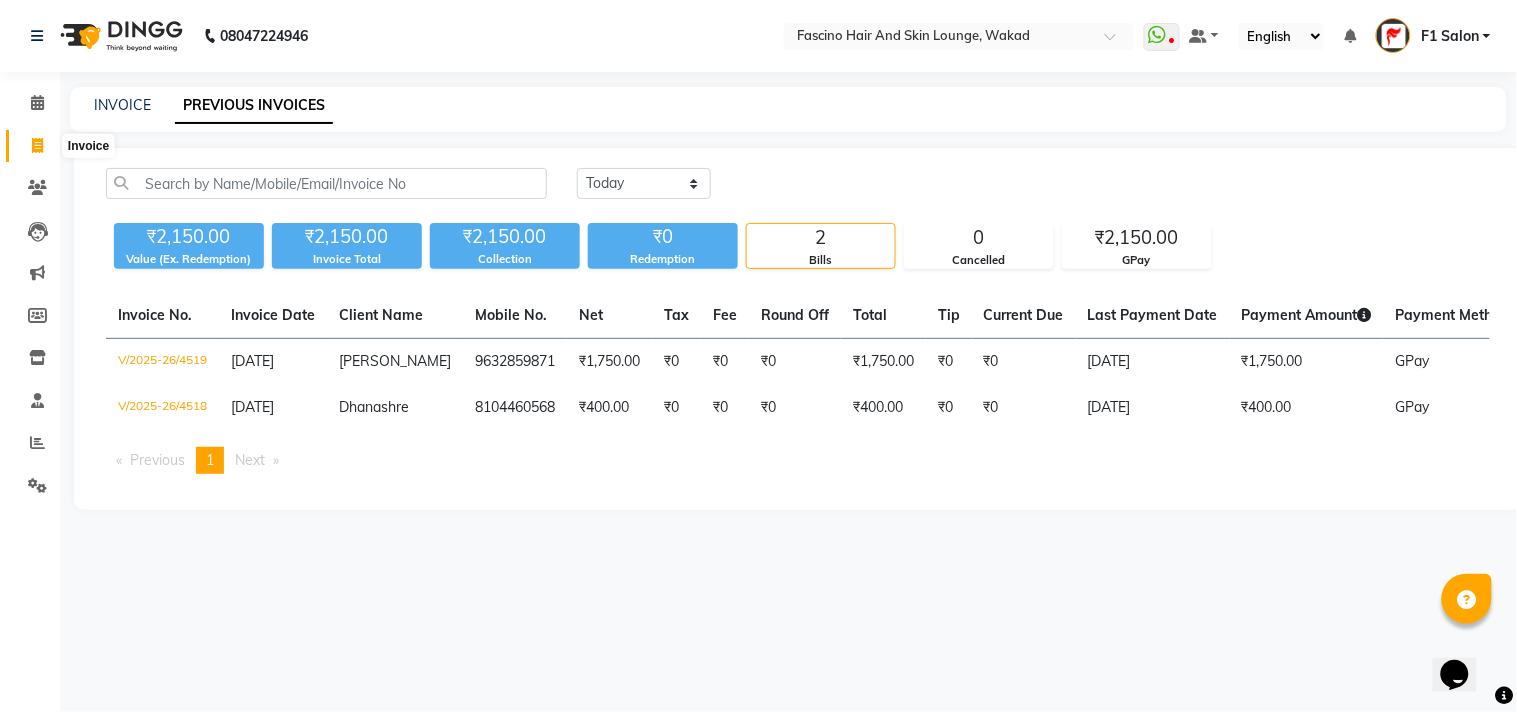 click 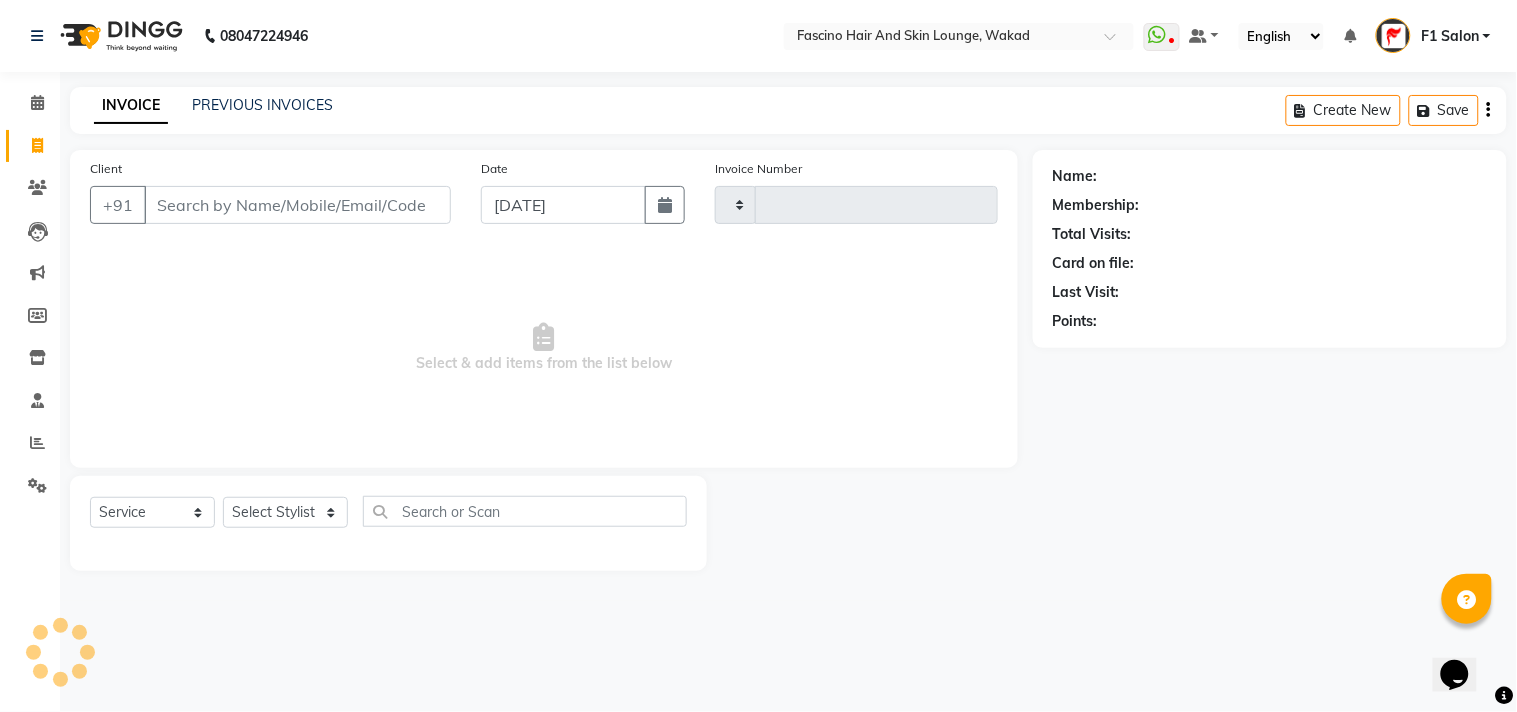 type on "4520" 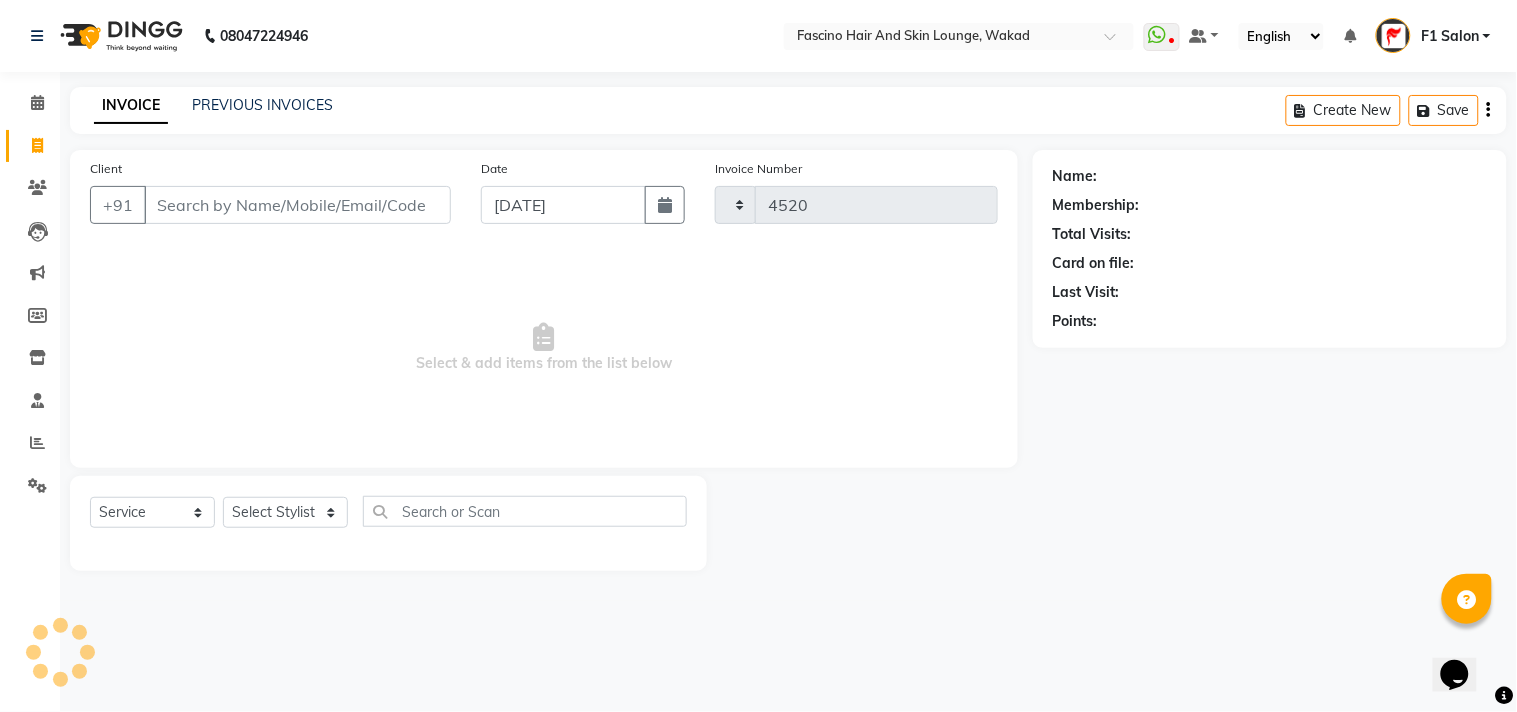 select on "126" 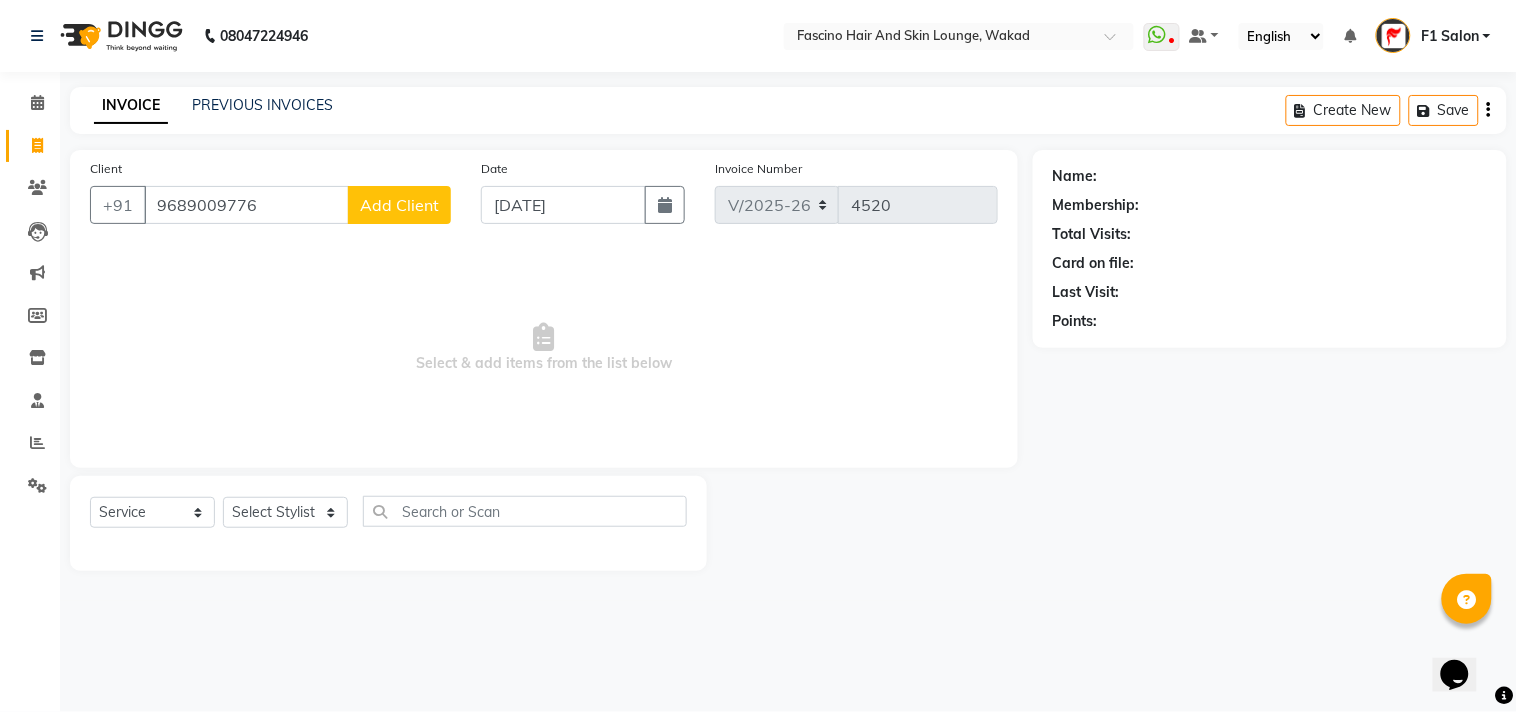 type on "9689009776" 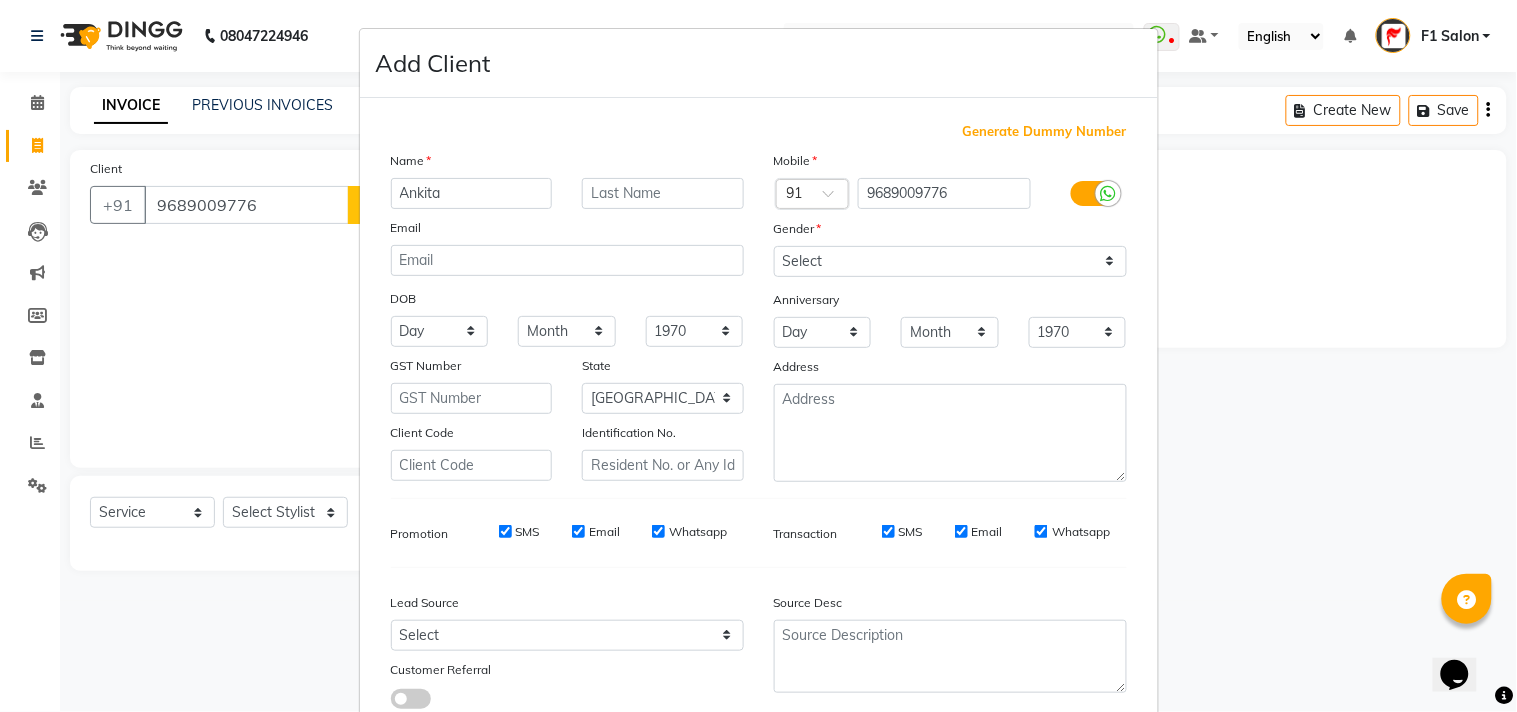type on "Ankita" 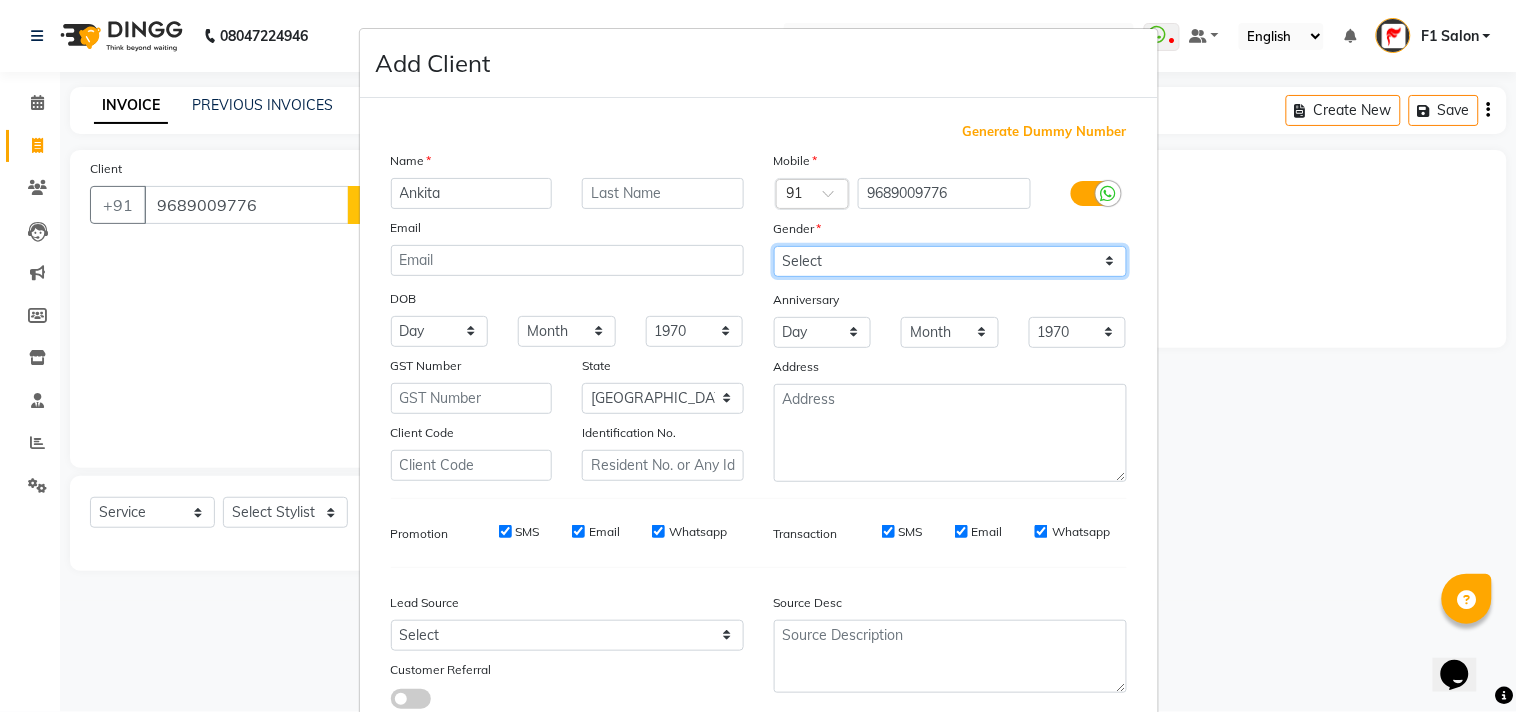 click on "Select [DEMOGRAPHIC_DATA] [DEMOGRAPHIC_DATA] Other Prefer Not To Say" at bounding box center [950, 261] 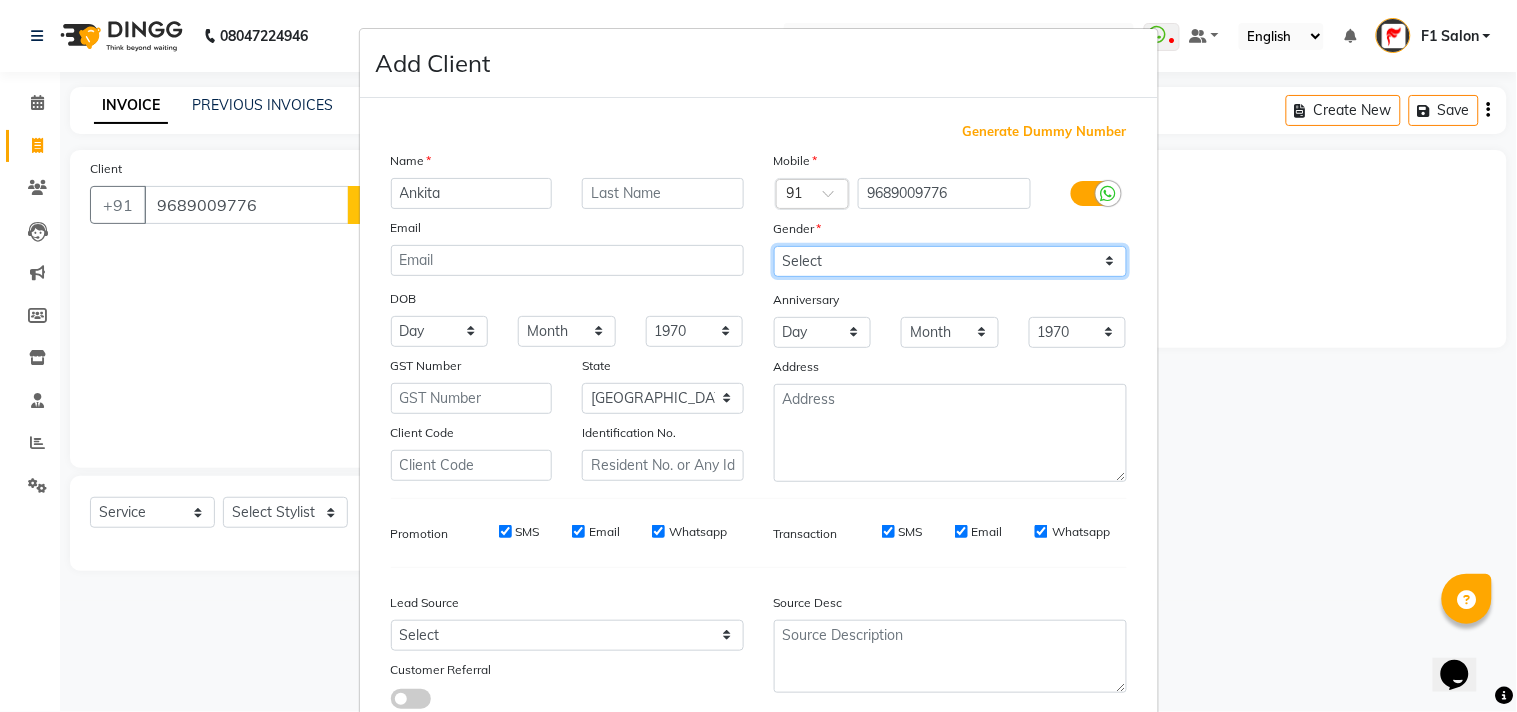 select on "[DEMOGRAPHIC_DATA]" 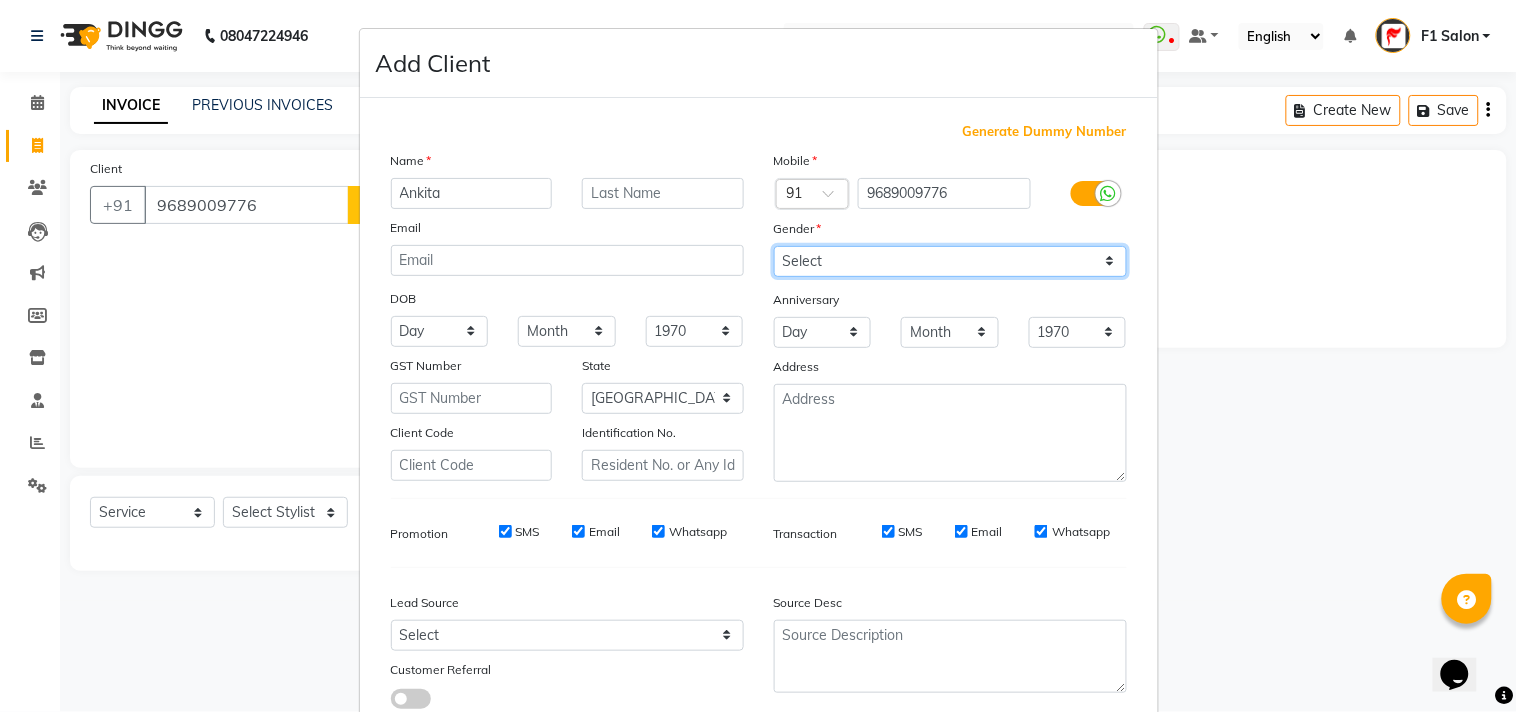 click on "Select [DEMOGRAPHIC_DATA] [DEMOGRAPHIC_DATA] Other Prefer Not To Say" at bounding box center [950, 261] 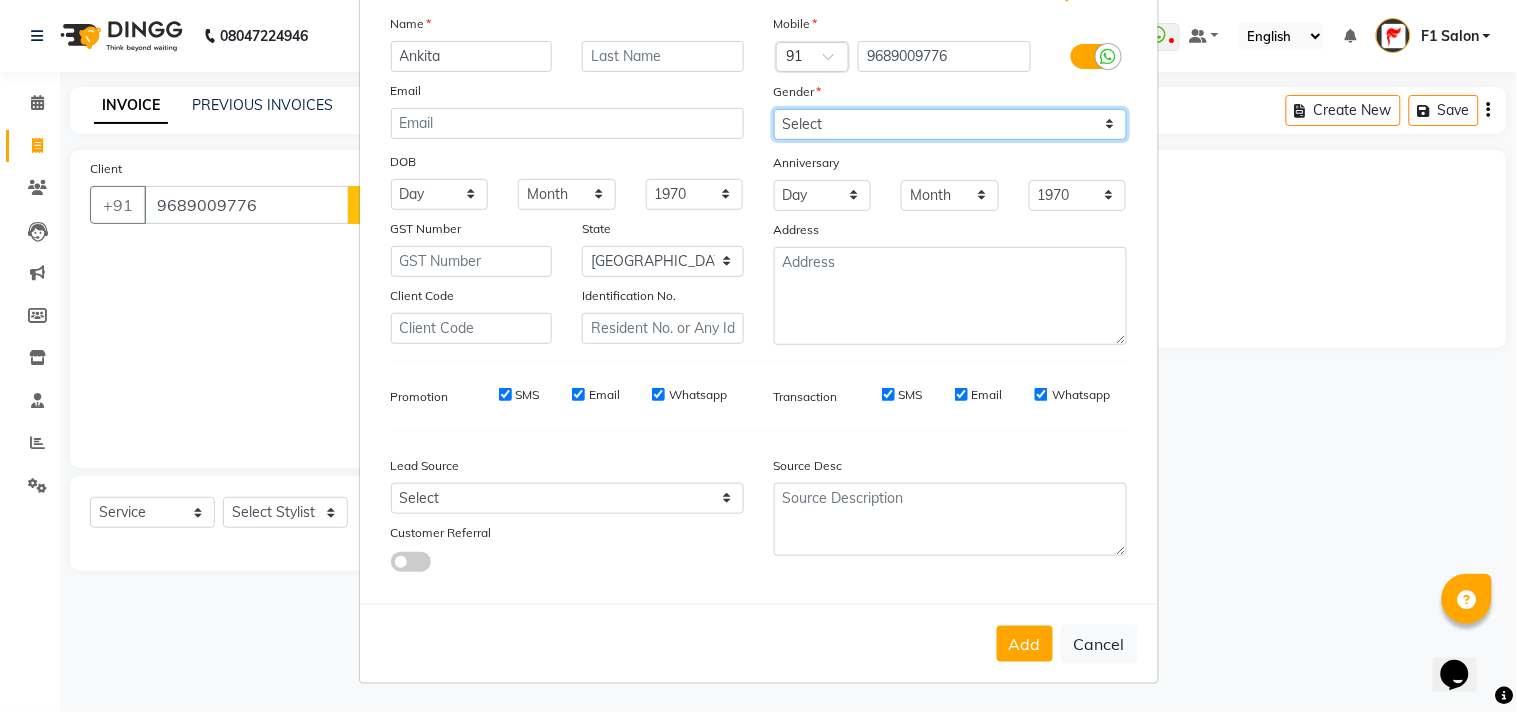scroll, scrollTop: 138, scrollLeft: 0, axis: vertical 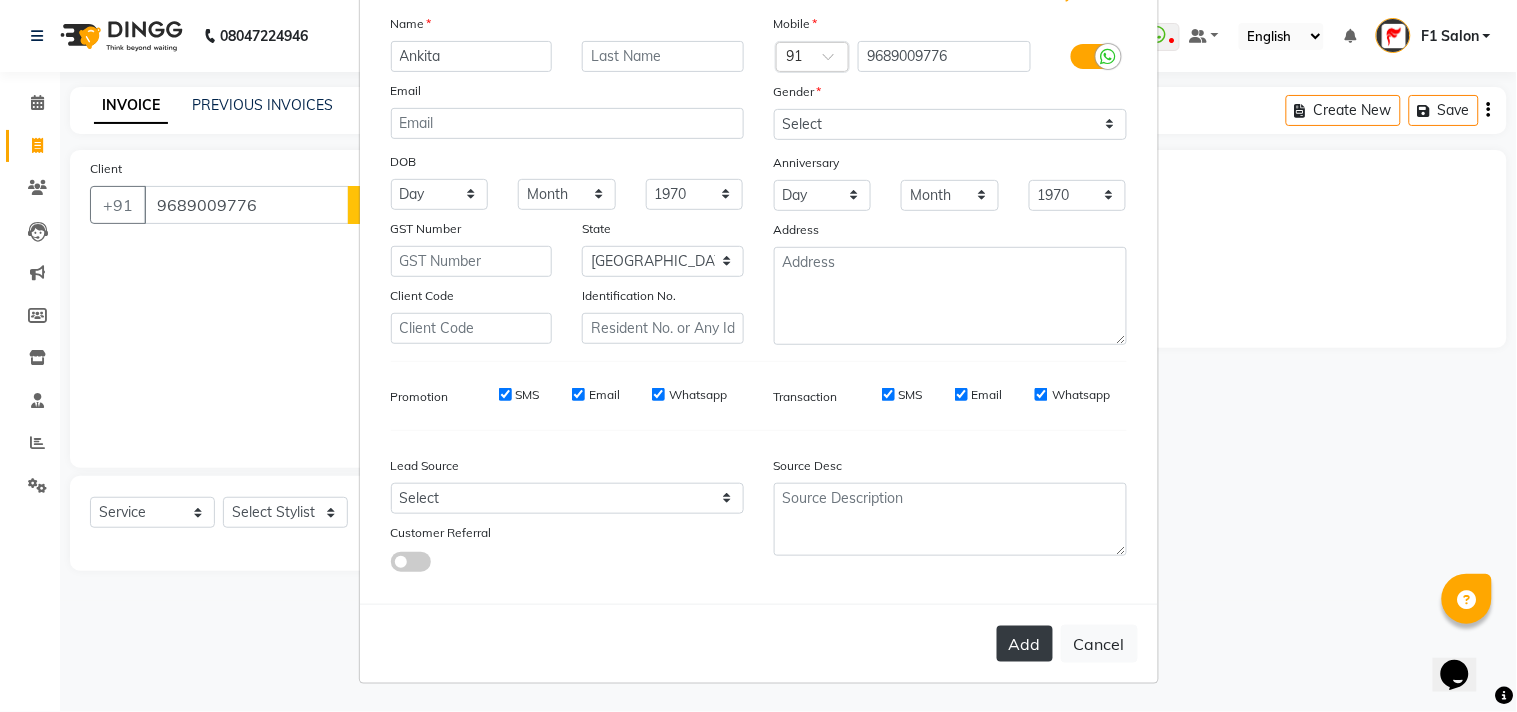 click on "Add" at bounding box center [1025, 644] 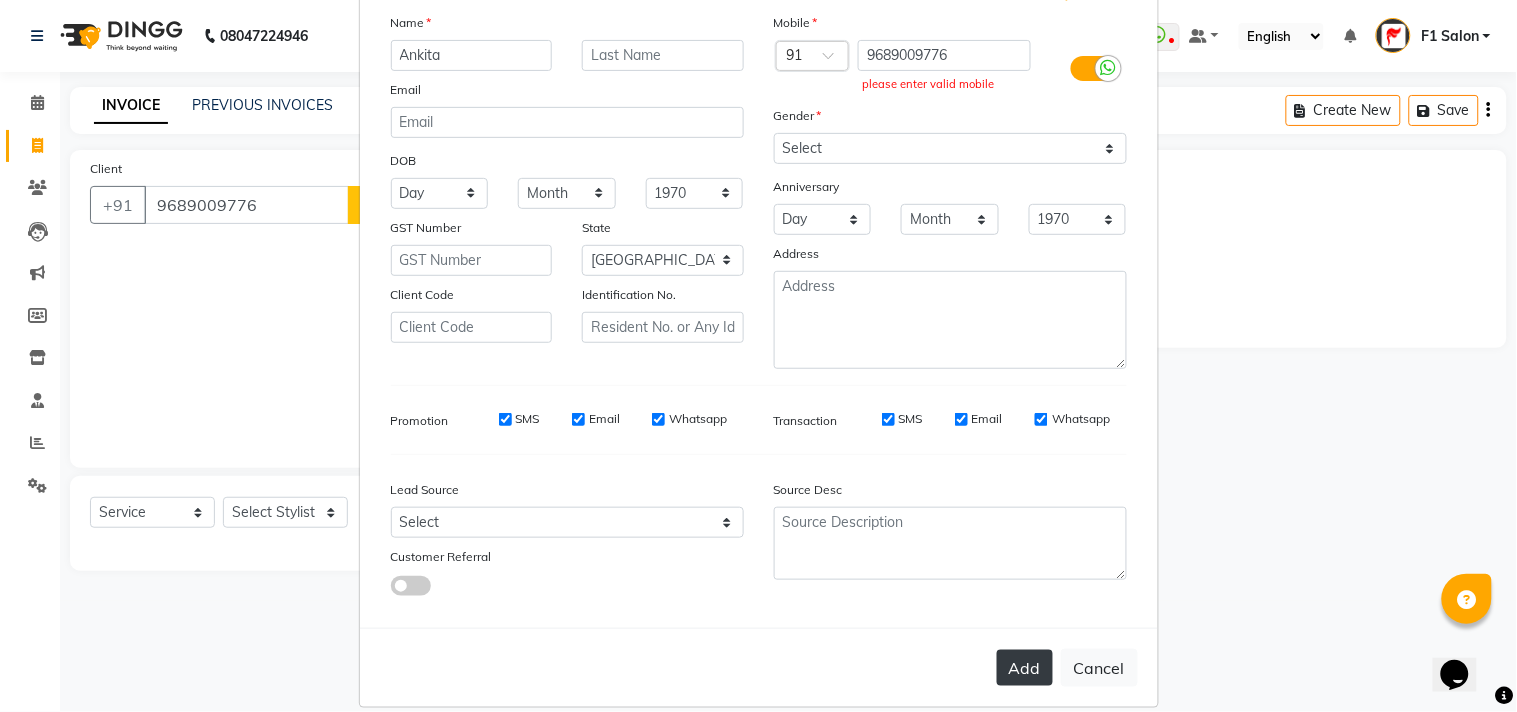 click on "Add" at bounding box center [1025, 668] 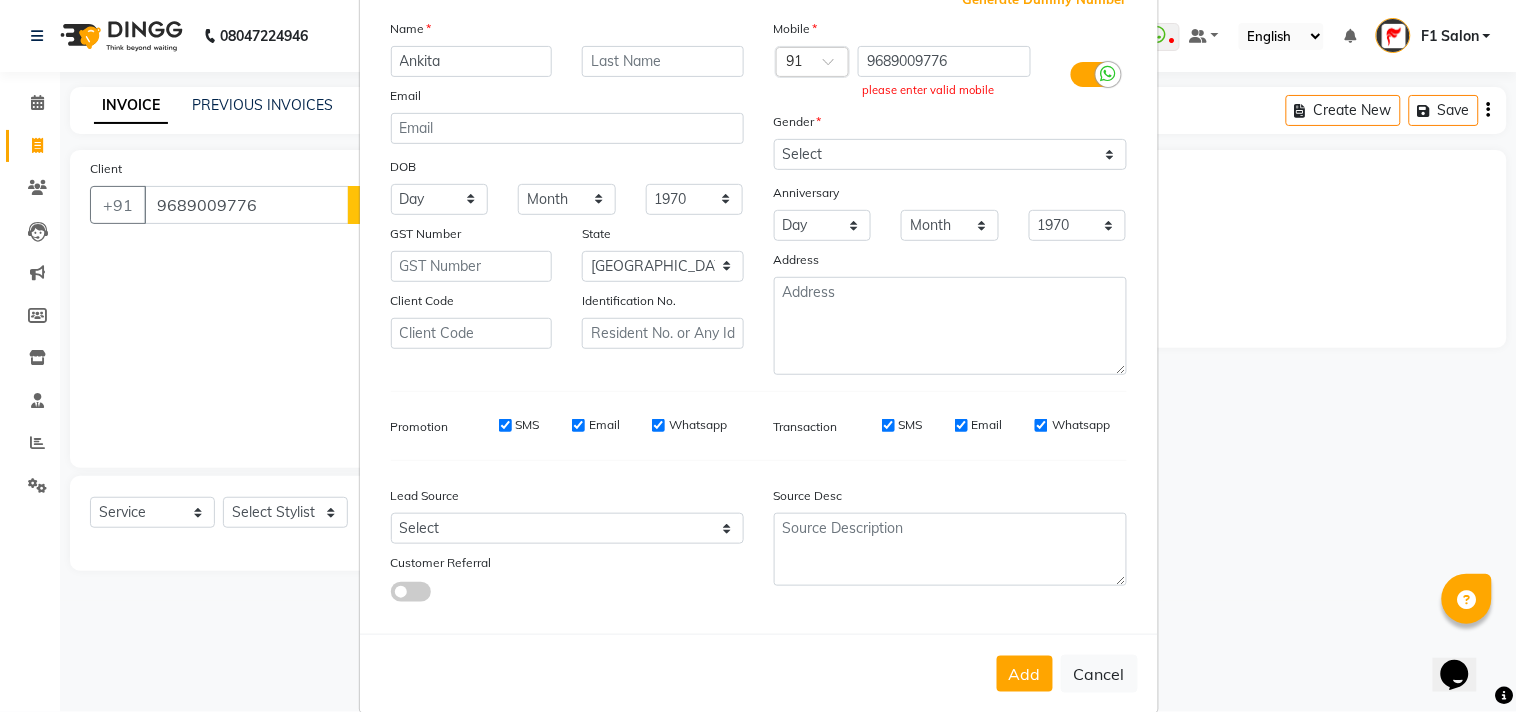 scroll, scrollTop: 164, scrollLeft: 0, axis: vertical 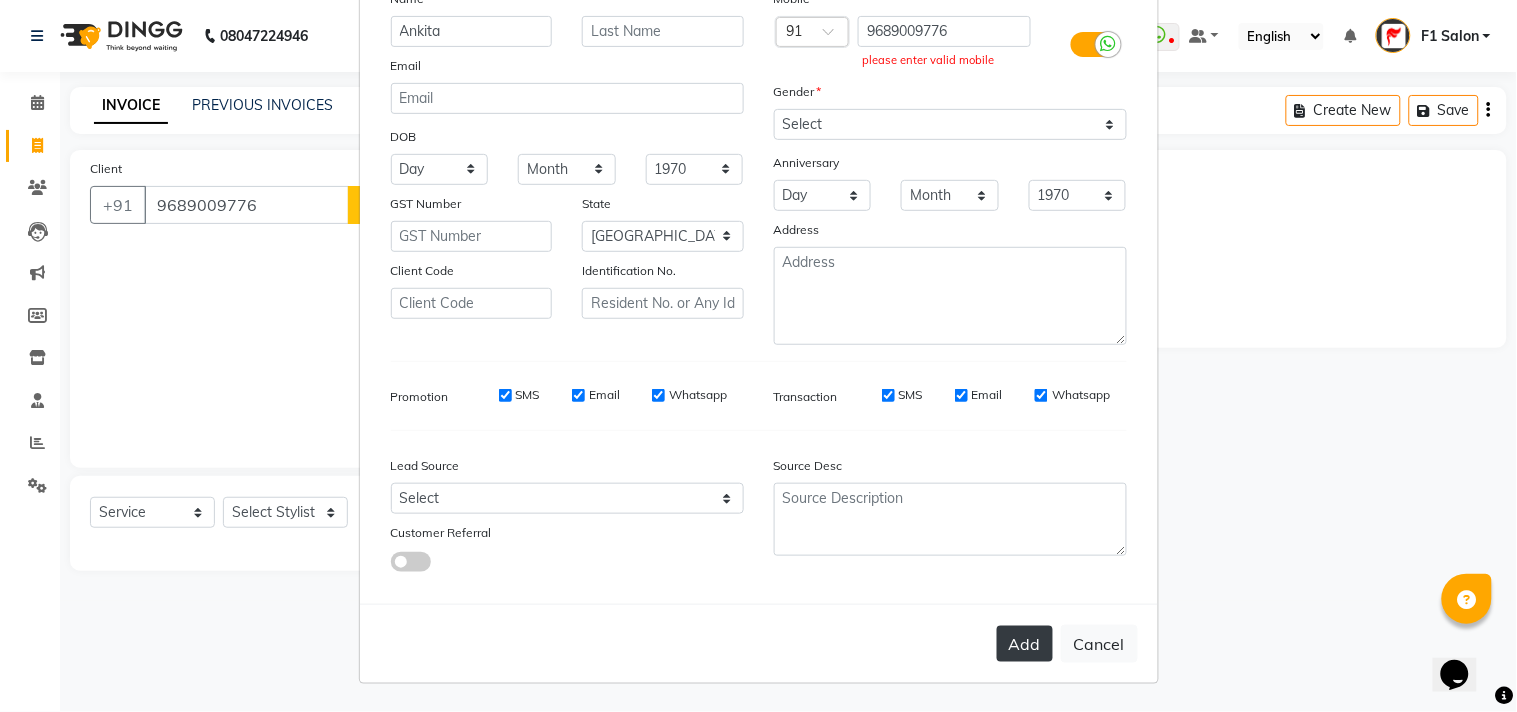 click on "Add" at bounding box center (1025, 644) 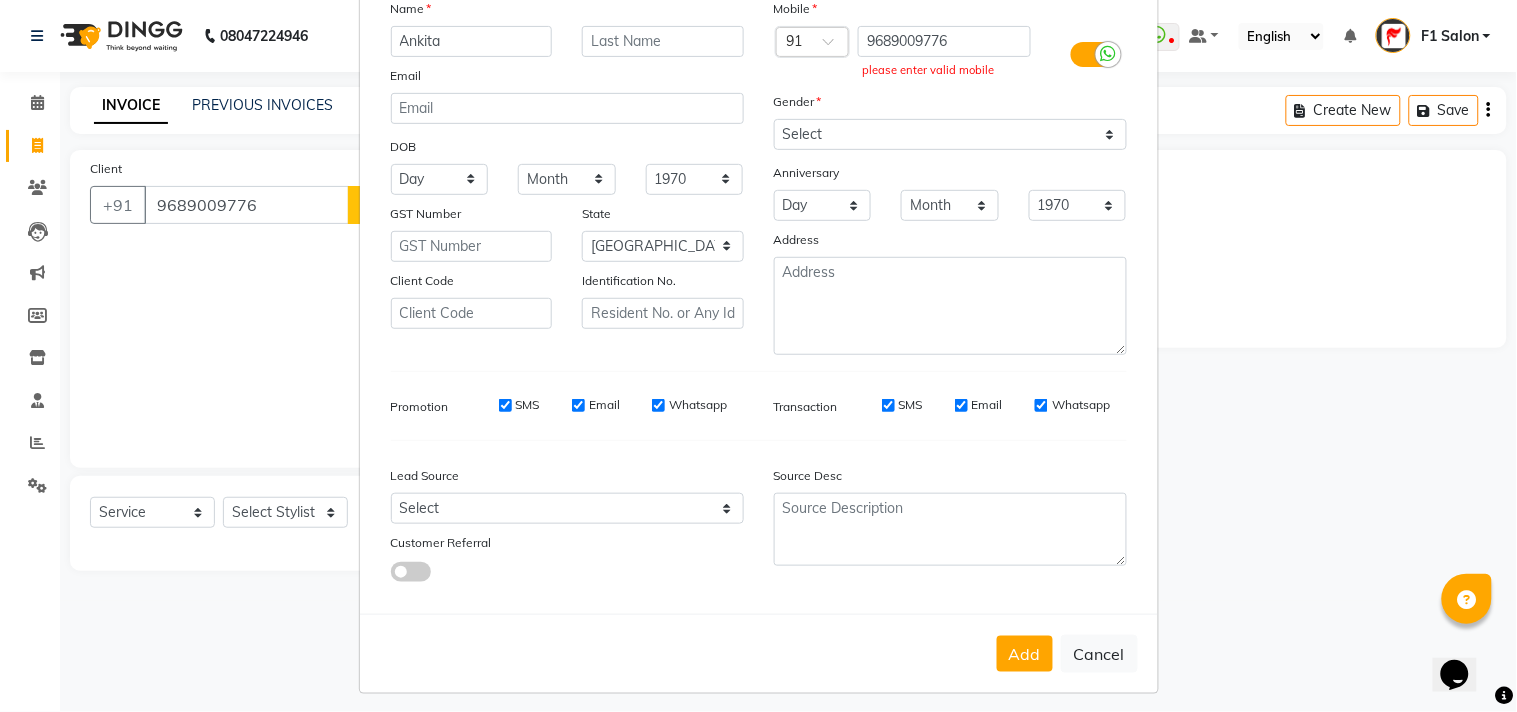 scroll, scrollTop: 164, scrollLeft: 0, axis: vertical 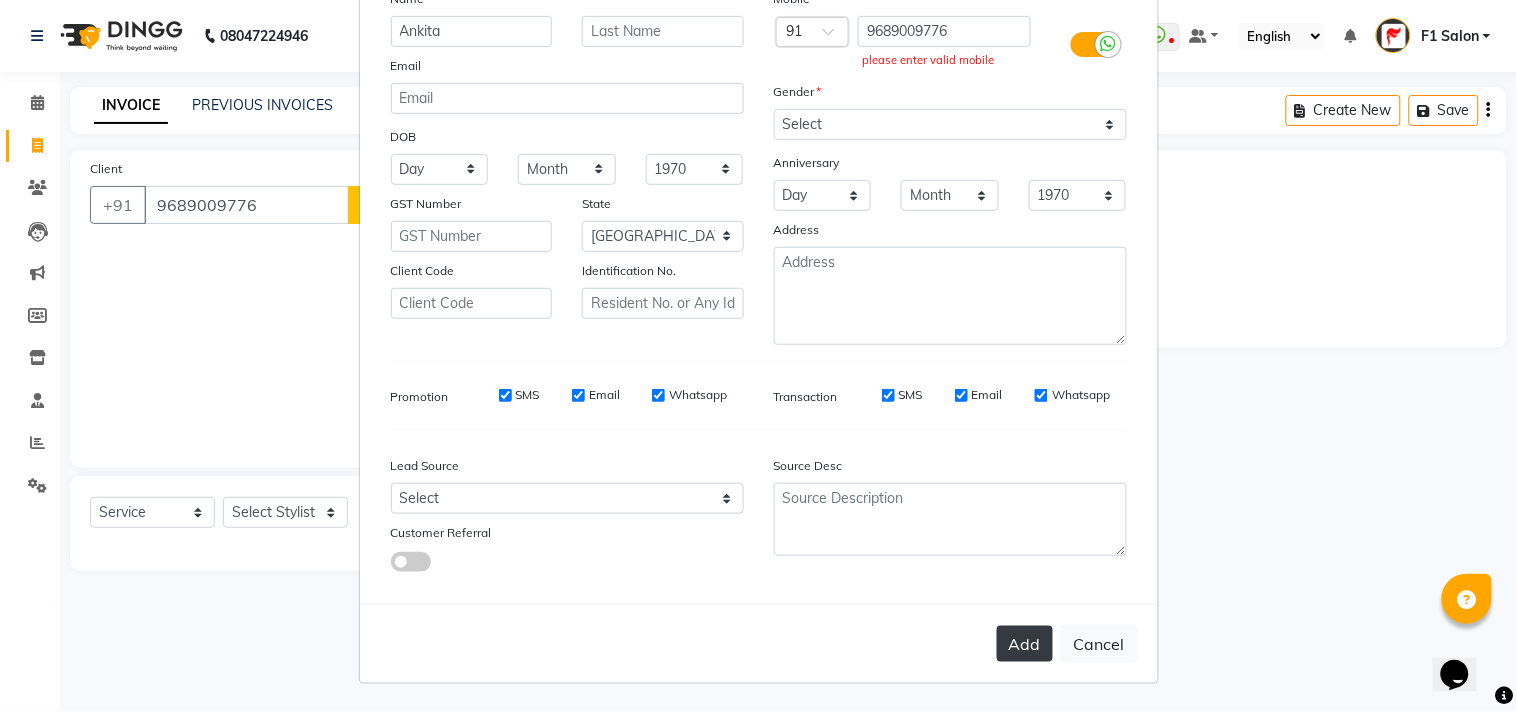 click on "Add" at bounding box center [1025, 644] 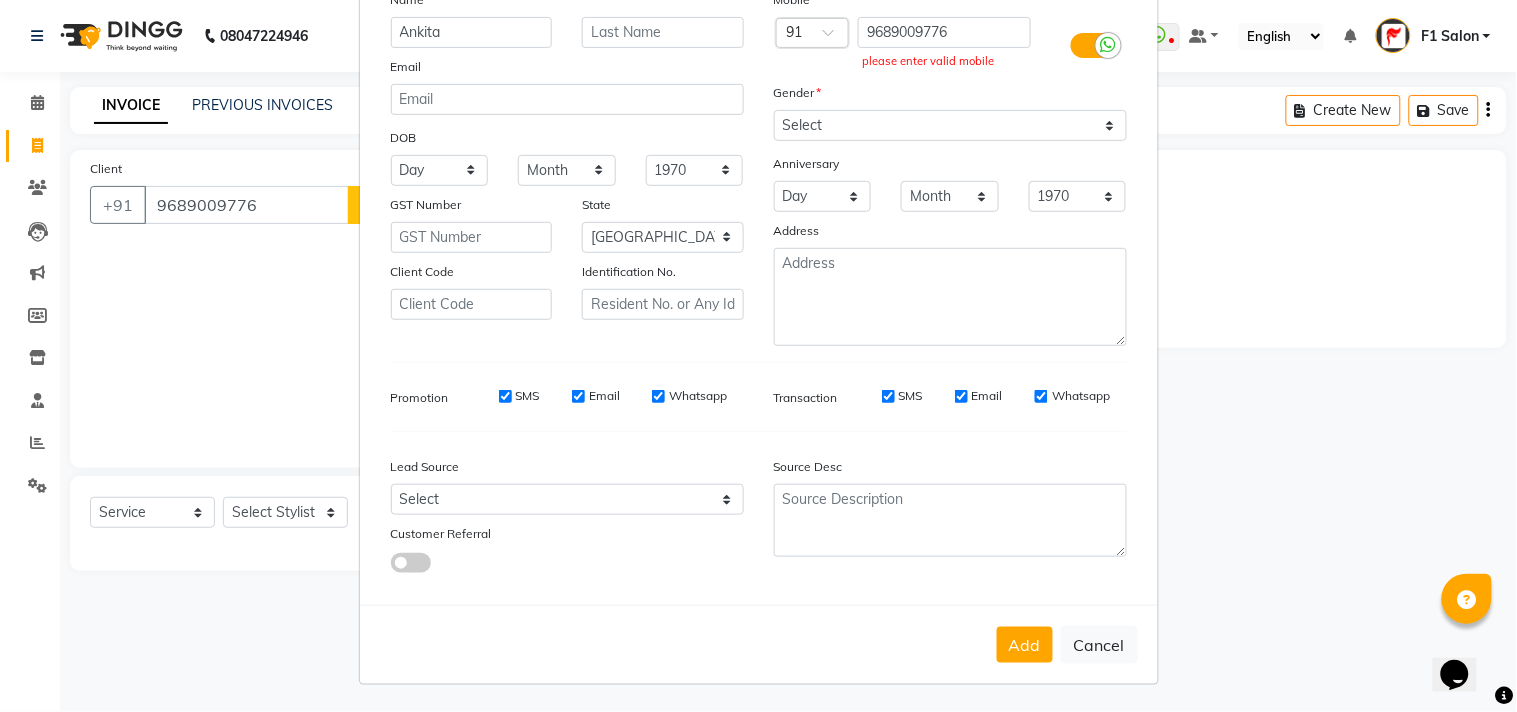 scroll, scrollTop: 164, scrollLeft: 0, axis: vertical 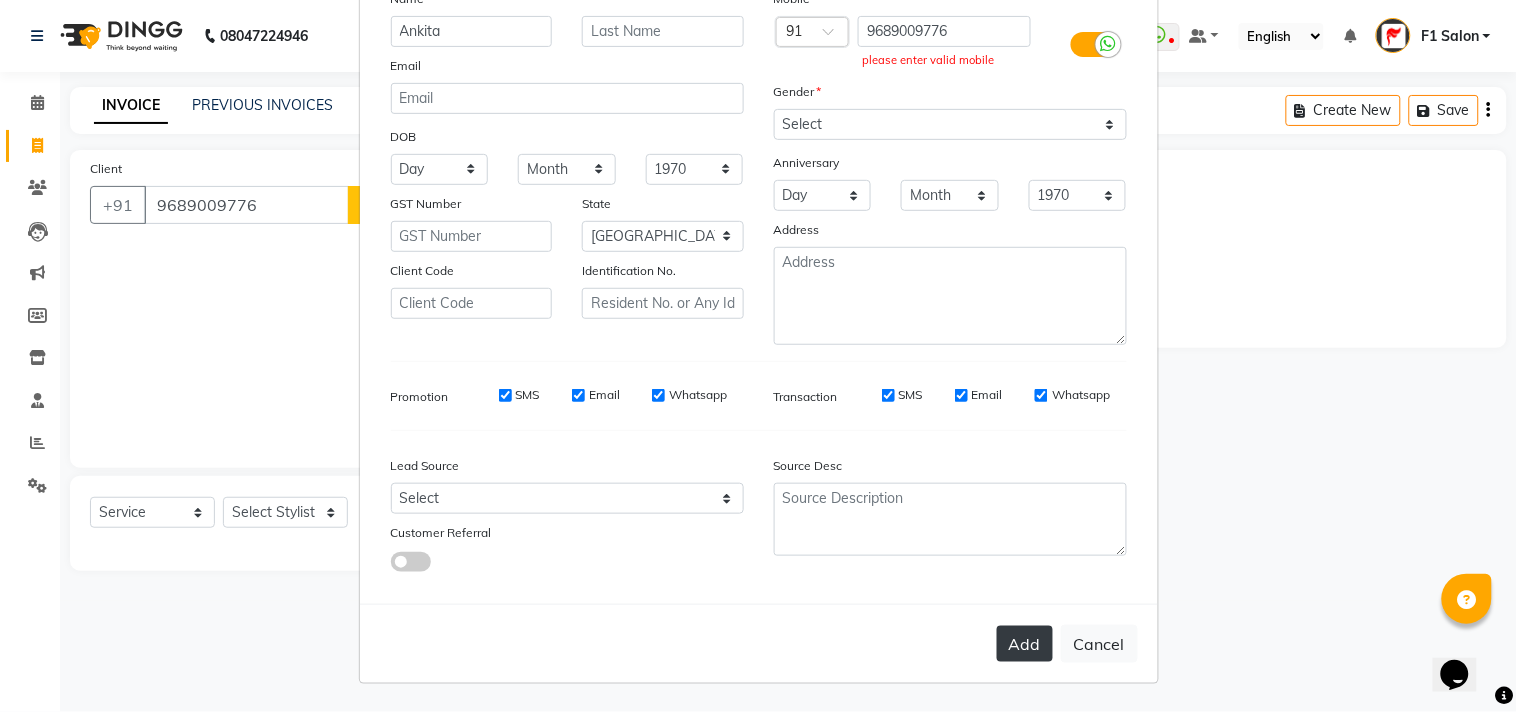 click on "Add" at bounding box center [1025, 644] 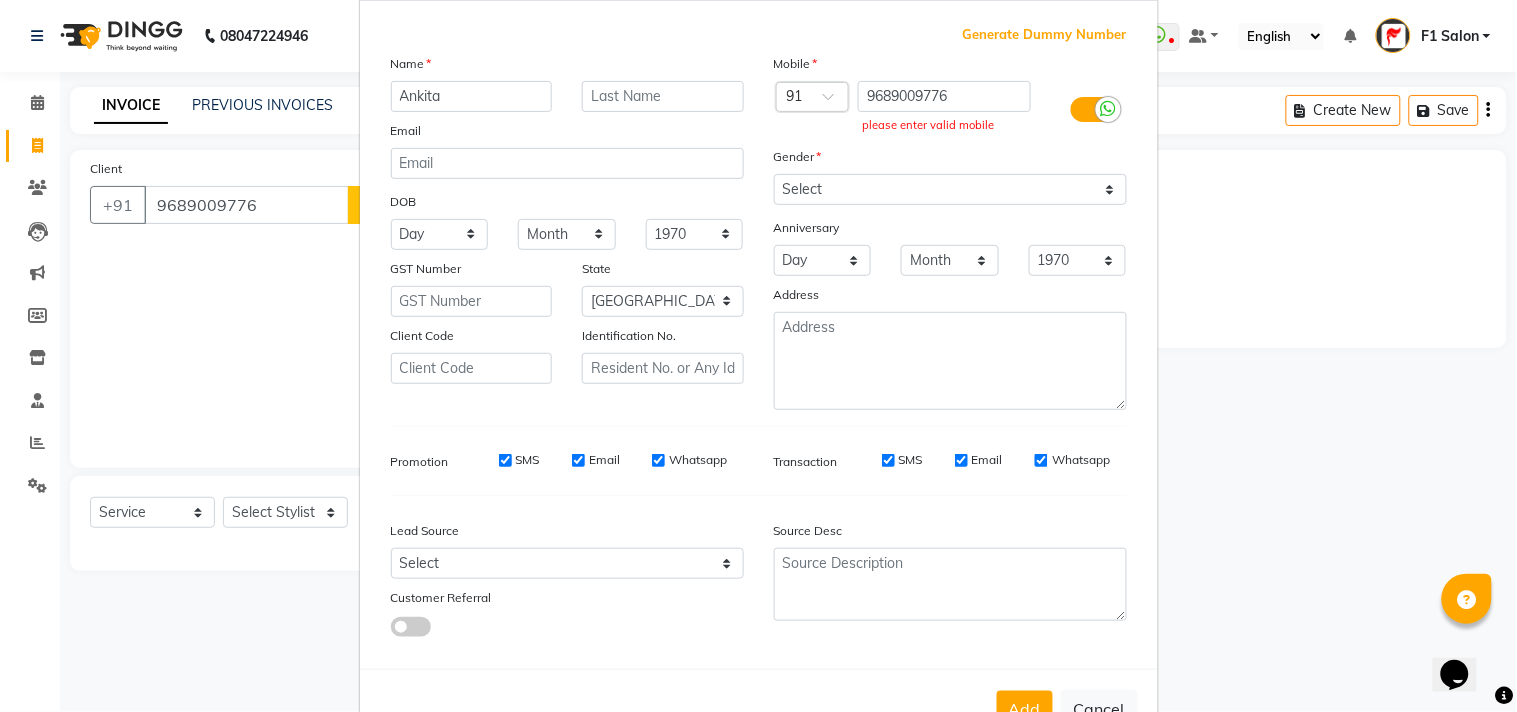 scroll, scrollTop: 111, scrollLeft: 0, axis: vertical 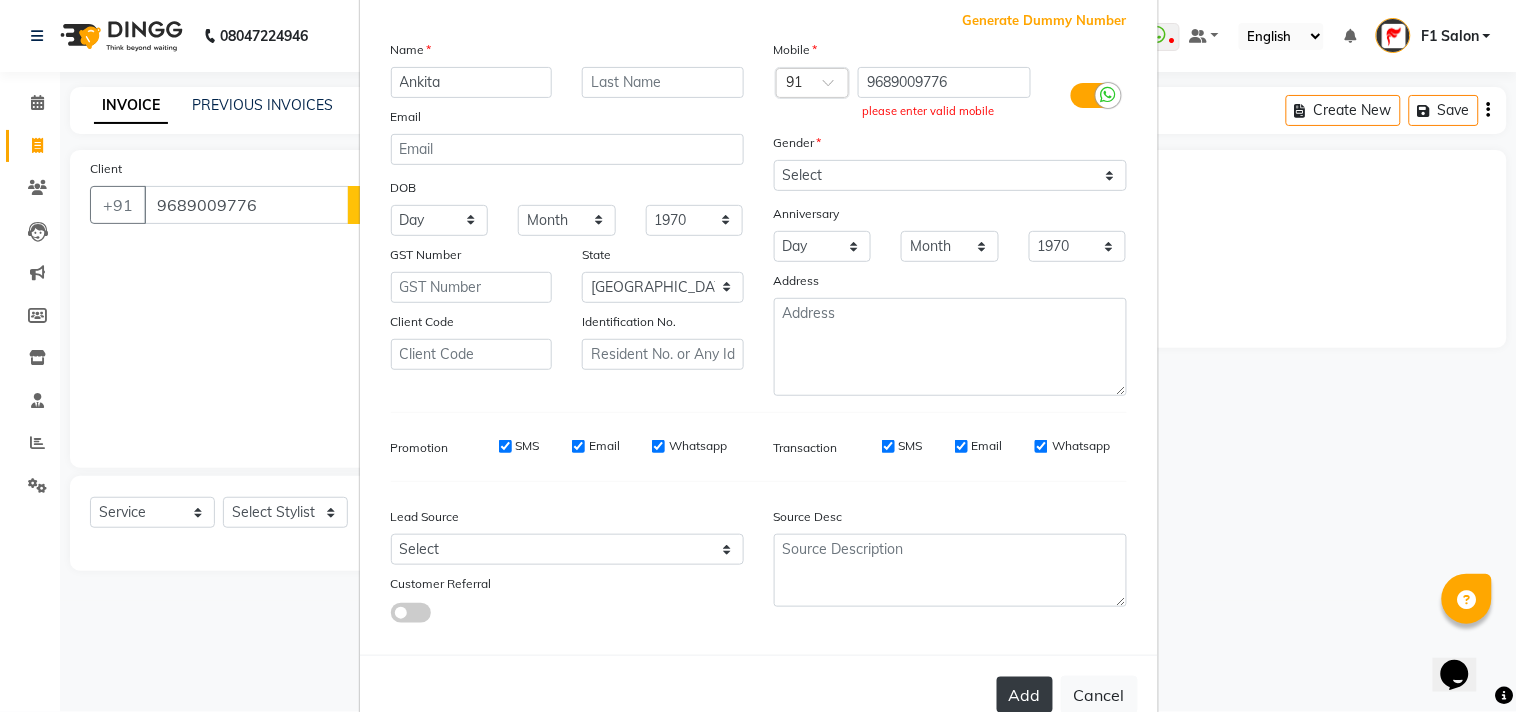 click on "Add" at bounding box center (1025, 695) 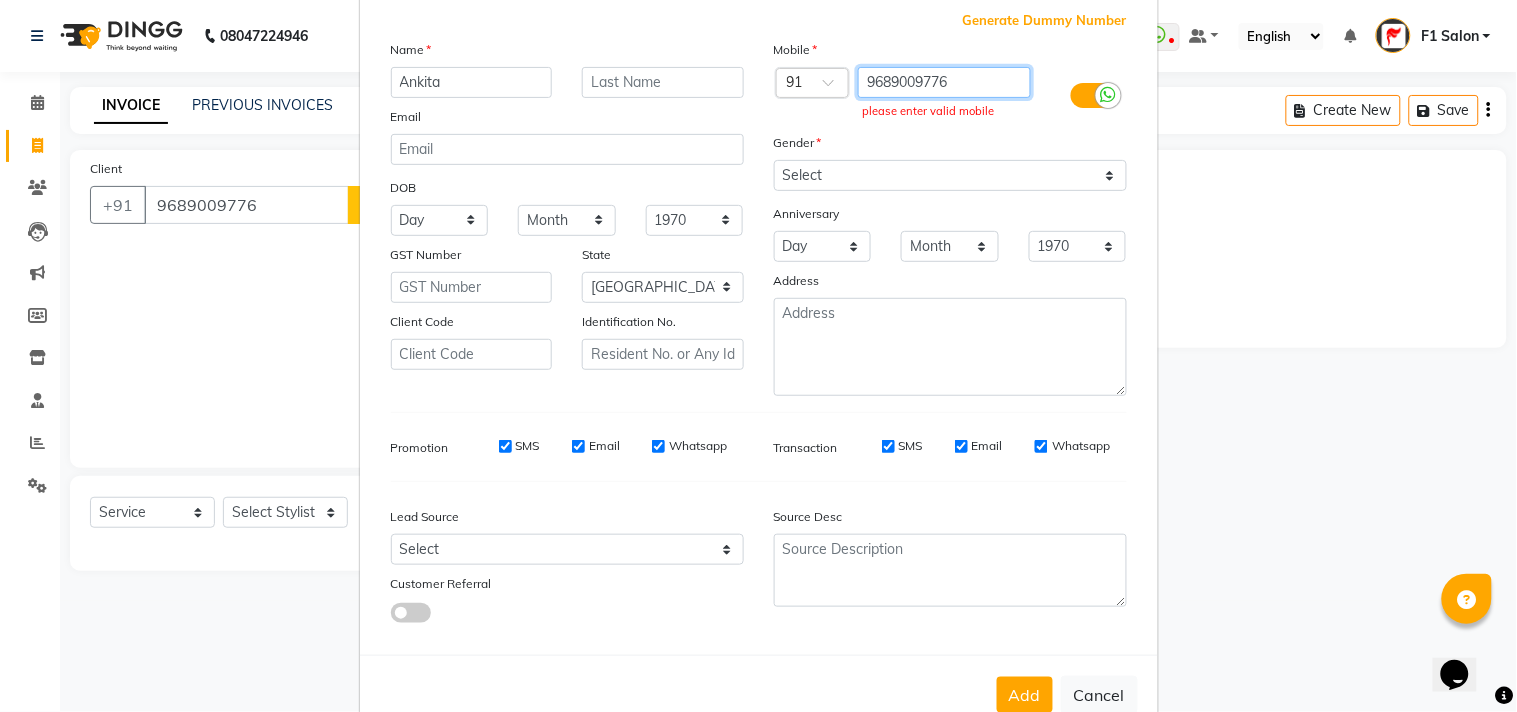 click on "9689009776" at bounding box center [944, 82] 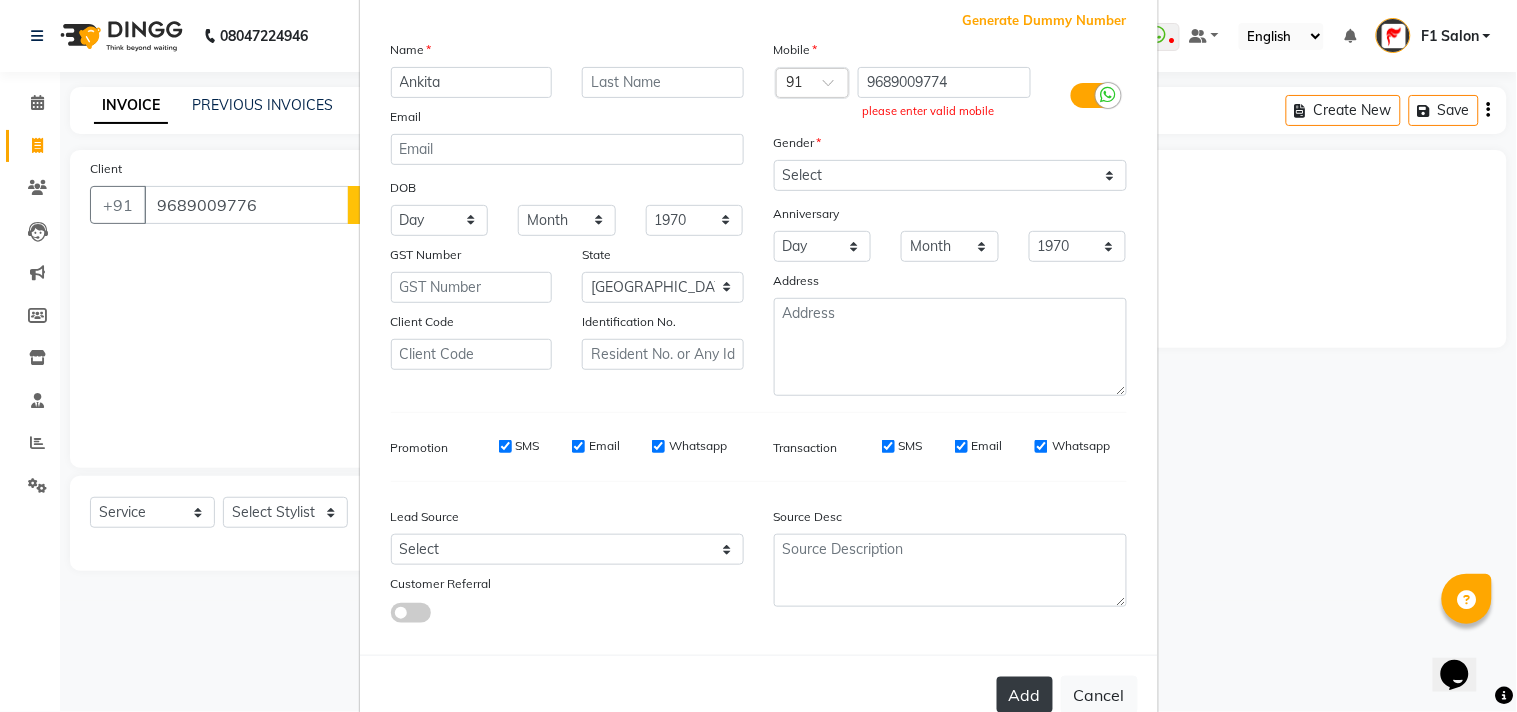 click on "Add" at bounding box center (1025, 695) 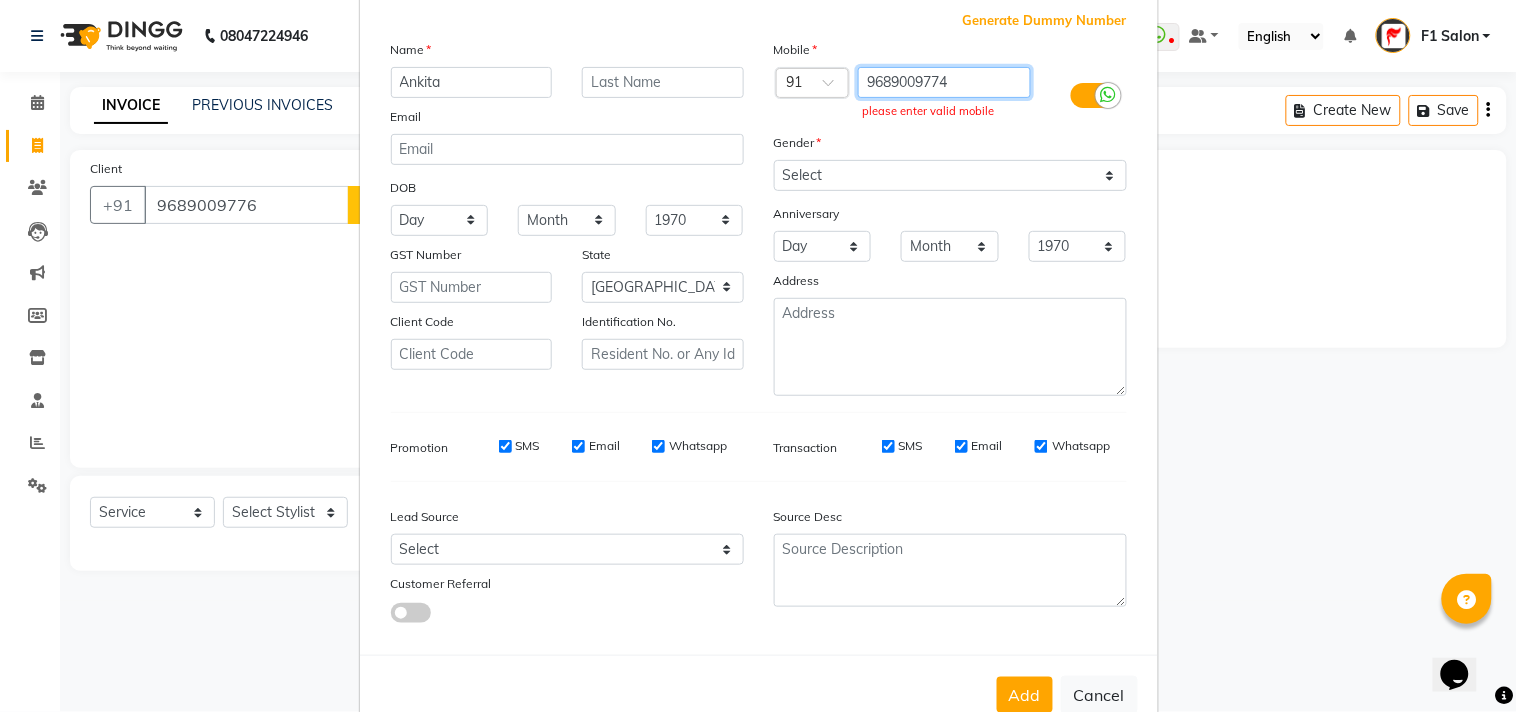click on "9689009774" at bounding box center [944, 82] 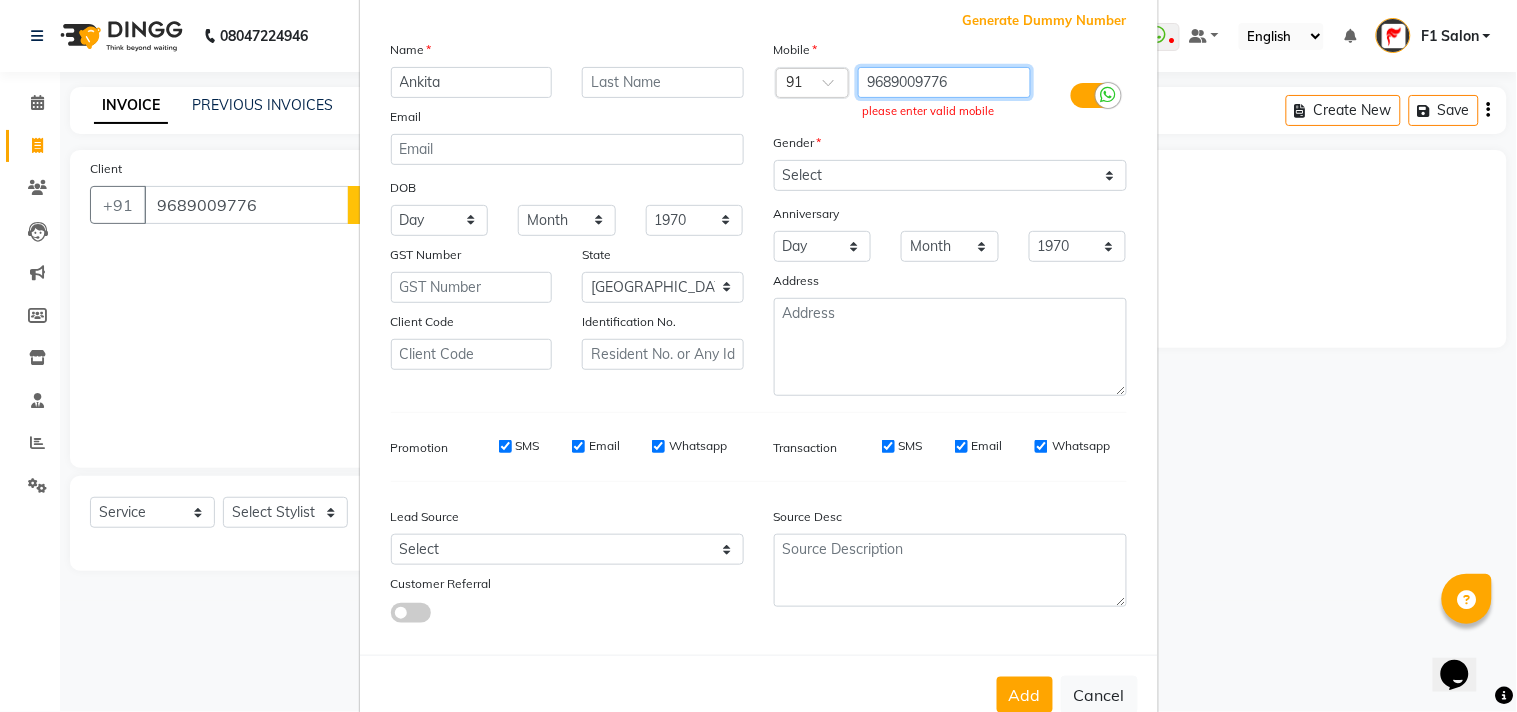 type on "9689009776" 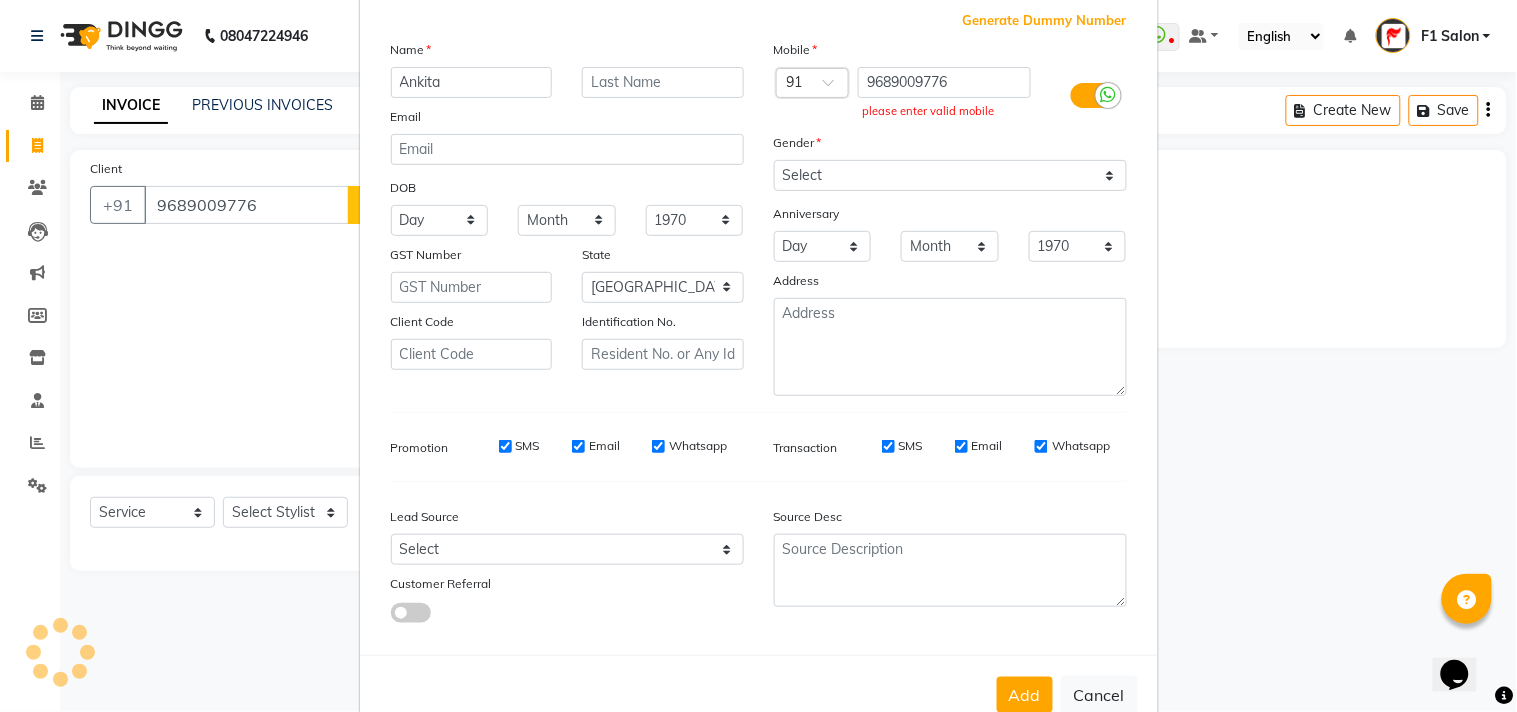 click on "Add Client Generate Dummy Number Name [PERSON_NAME] Email DOB Day 01 02 03 04 05 06 07 08 09 10 11 12 13 14 15 16 17 18 19 20 21 22 23 24 25 26 27 28 29 30 31 Month January February March April May June July August September October November [DATE] 1941 1942 1943 1944 1945 1946 1947 1948 1949 1950 1951 1952 1953 1954 1955 1956 1957 1958 1959 1960 1961 1962 1963 1964 1965 1966 1967 1968 1969 1970 1971 1972 1973 1974 1975 1976 1977 1978 1979 1980 1981 1982 1983 1984 1985 1986 1987 1988 1989 1990 1991 1992 1993 1994 1995 1996 1997 1998 1999 2000 2001 2002 2003 2004 2005 2006 2007 2008 2009 2010 2011 2012 2013 2014 2015 2016 2017 2018 2019 2020 2021 2022 2023 2024 GST Number State Select [GEOGRAPHIC_DATA] [GEOGRAPHIC_DATA] [GEOGRAPHIC_DATA] [GEOGRAPHIC_DATA] [GEOGRAPHIC_DATA] [GEOGRAPHIC_DATA] [GEOGRAPHIC_DATA] [GEOGRAPHIC_DATA] and [GEOGRAPHIC_DATA] [GEOGRAPHIC_DATA] [GEOGRAPHIC_DATA] [GEOGRAPHIC_DATA] [GEOGRAPHIC_DATA] [GEOGRAPHIC_DATA] [GEOGRAPHIC_DATA] [GEOGRAPHIC_DATA] [GEOGRAPHIC_DATA] [GEOGRAPHIC_DATA] [GEOGRAPHIC_DATA] [GEOGRAPHIC_DATA] [GEOGRAPHIC_DATA] [GEOGRAPHIC_DATA] [GEOGRAPHIC_DATA] [GEOGRAPHIC_DATA] [GEOGRAPHIC_DATA] [GEOGRAPHIC_DATA] [GEOGRAPHIC_DATA] [GEOGRAPHIC_DATA] [GEOGRAPHIC_DATA] [GEOGRAPHIC_DATA]" at bounding box center (758, 356) 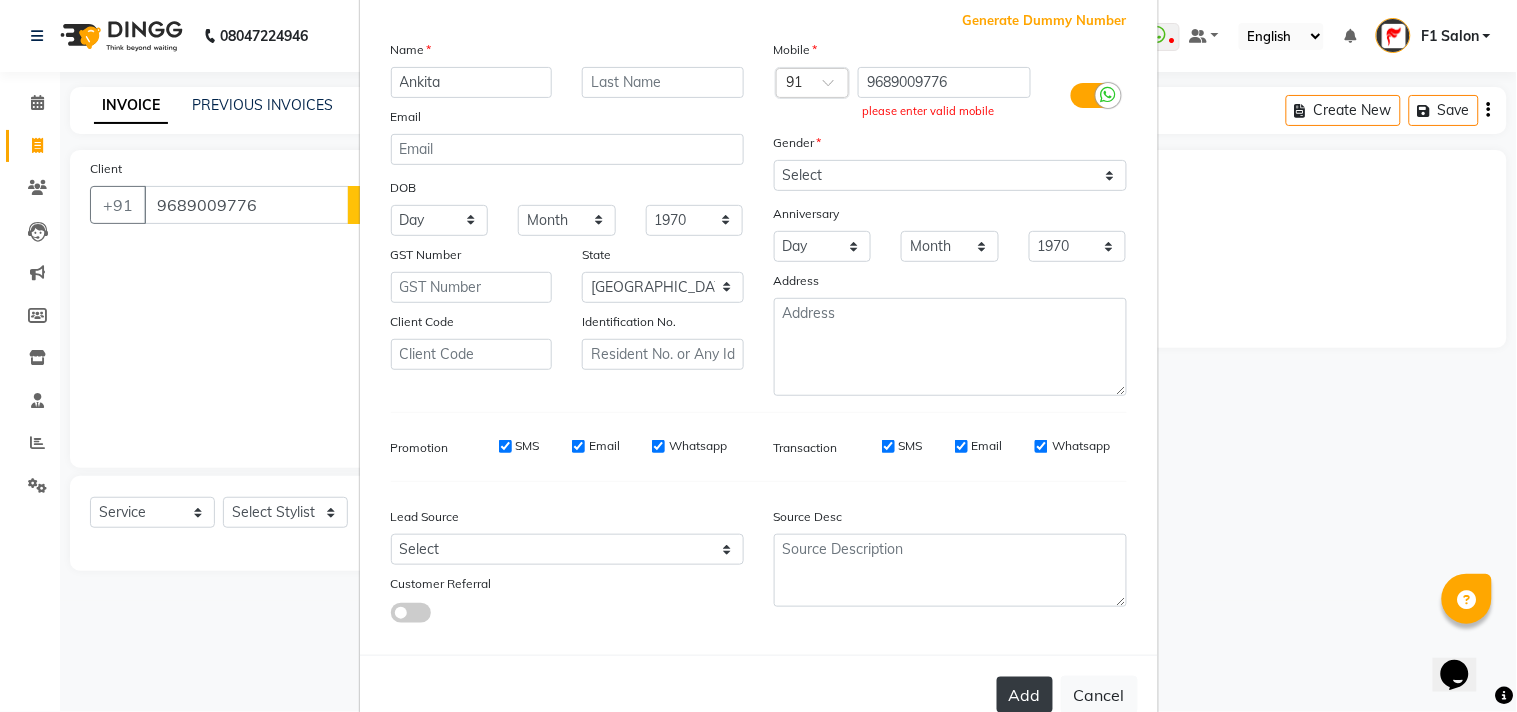 click on "Add" at bounding box center [1025, 695] 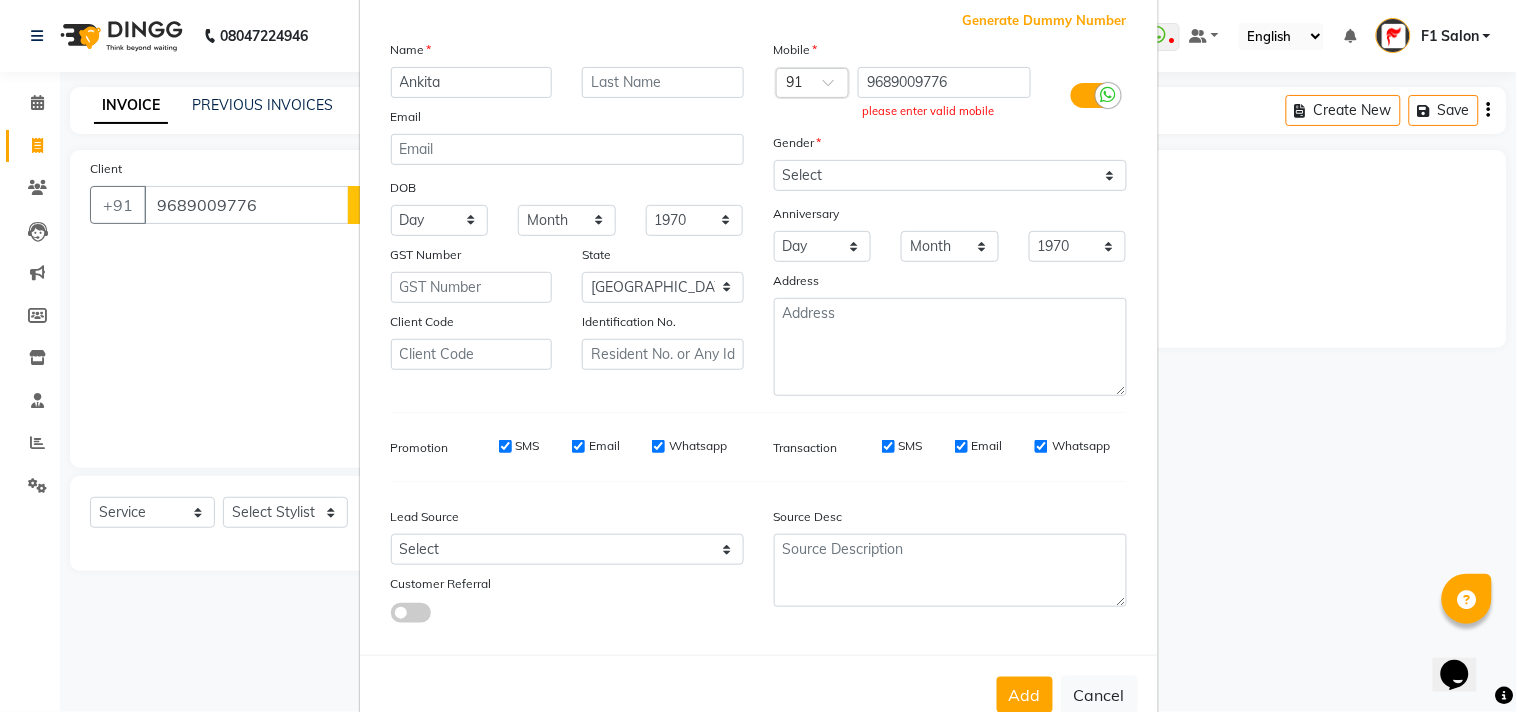 drag, startPoint x: 1004, startPoint y: 681, endPoint x: 1007, endPoint y: 663, distance: 18.248287 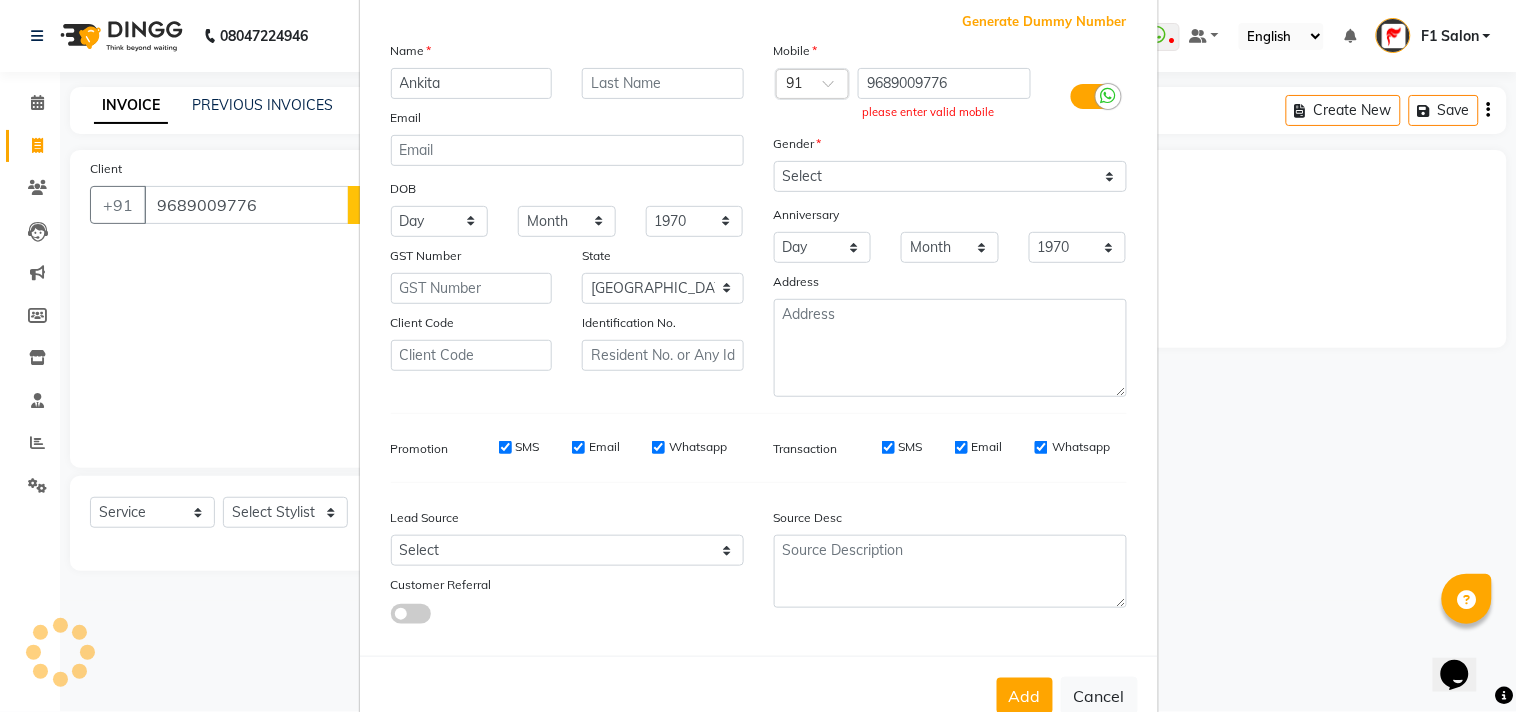 scroll, scrollTop: 111, scrollLeft: 0, axis: vertical 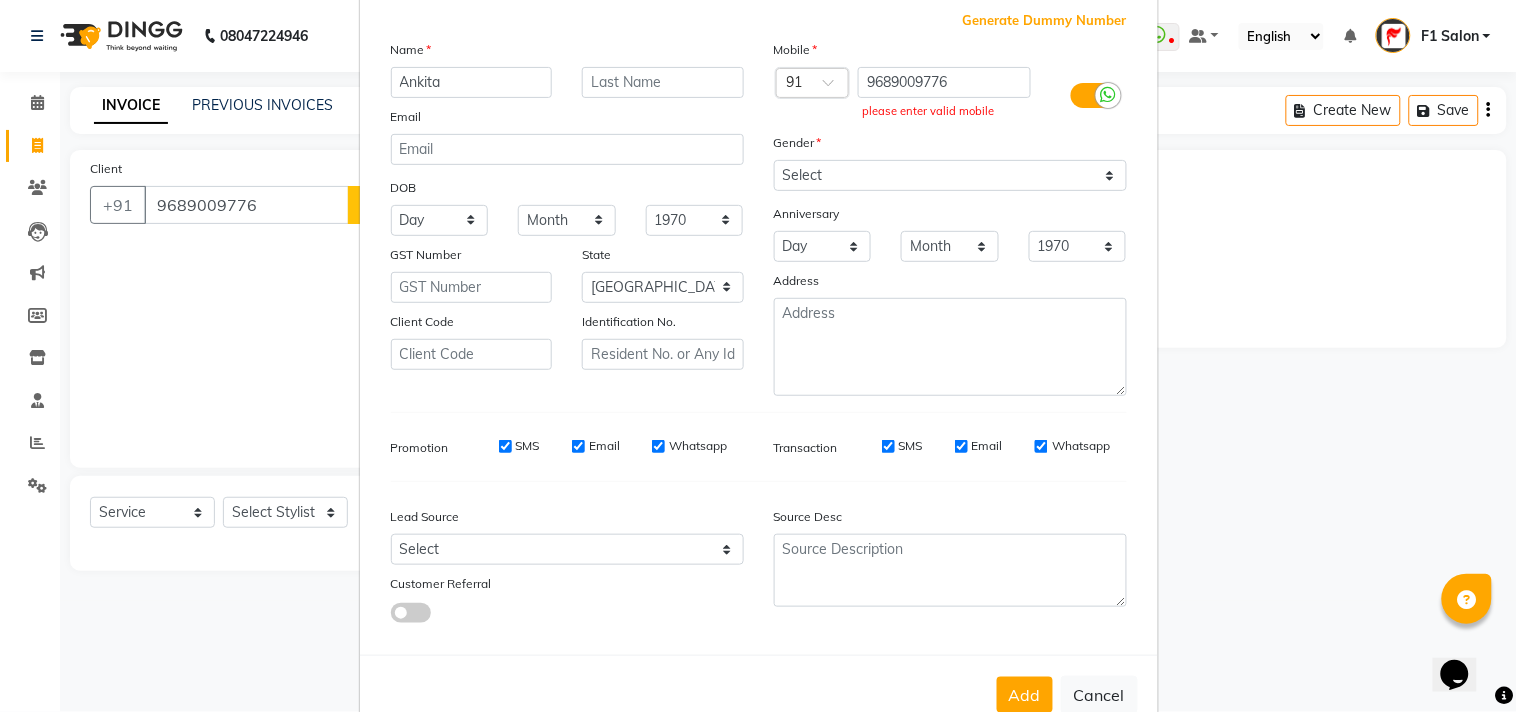 click on "please enter valid mobile" at bounding box center [944, 111] 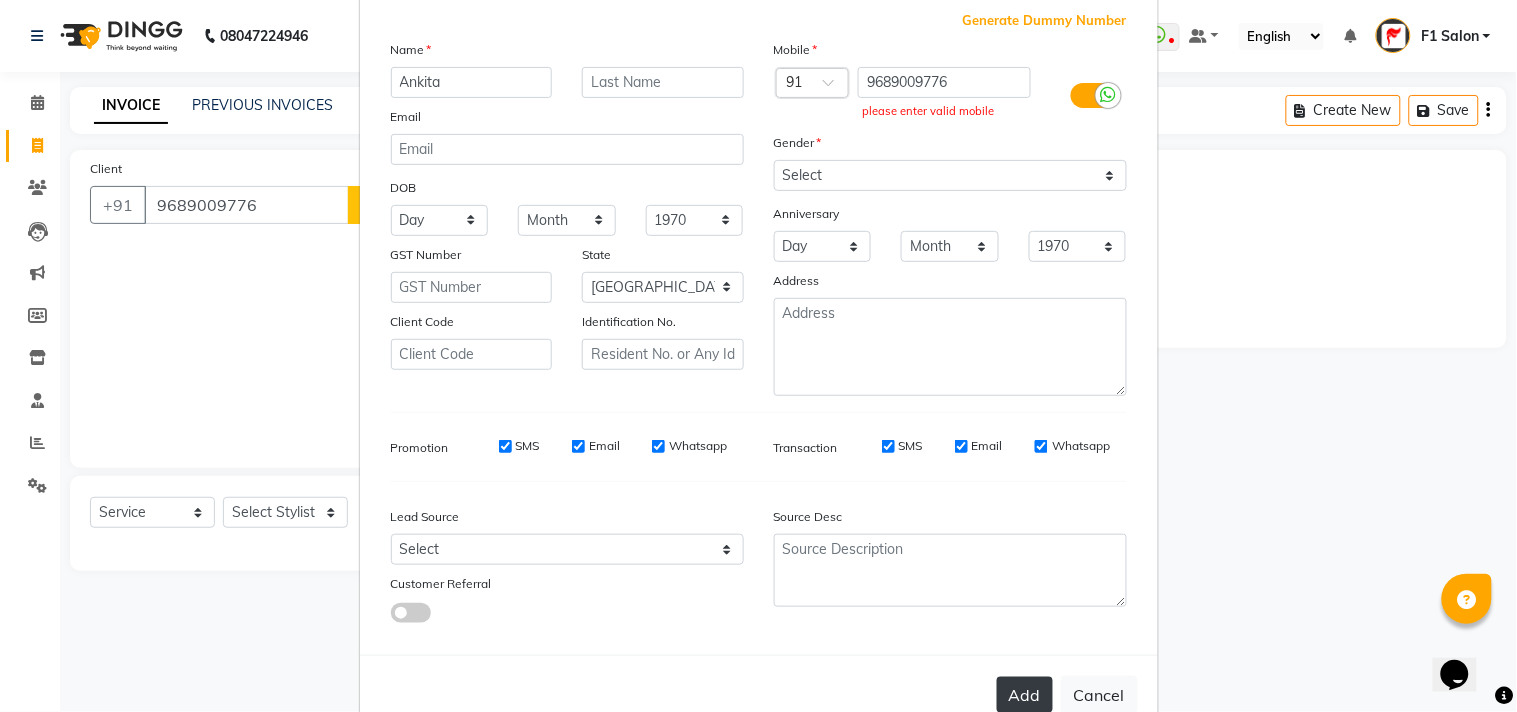 click on "Add" at bounding box center (1025, 695) 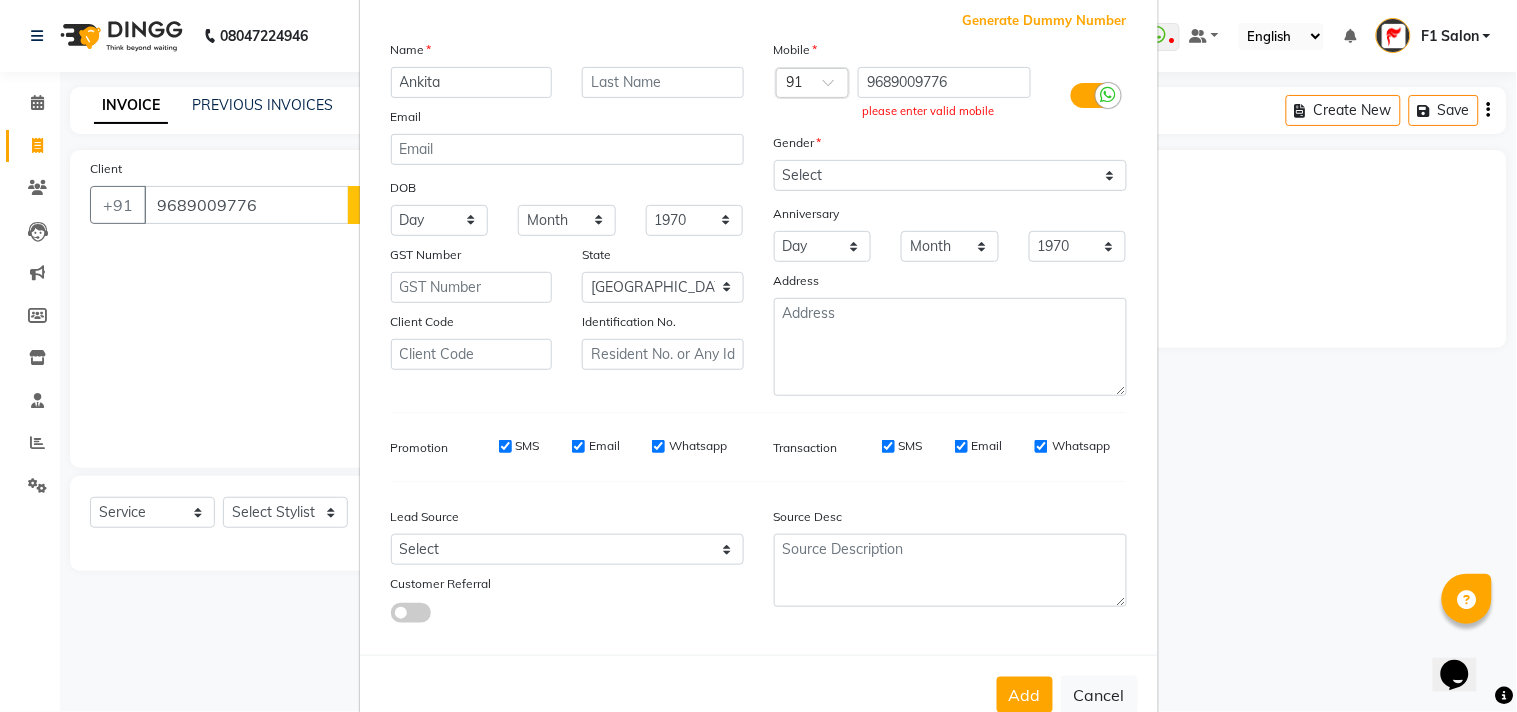 click on "Add Client Generate Dummy Number Name Ankita Email DOB Day 01 02 03 04 05 06 07 08 09 10 11 12 13 14 15 16 17 18 19 20 21 22 23 24 25 26 27 28 29 30 31 Month January February March April May June July August September October November December 1940 1941 1942 1943 1944 1945 1946 1947 1948 1949 1950 1951 1952 1953 1954 1955 1956 1957 1958 1959 1960 1961 1962 1963 1964 1965 1966 1967 1968 1969 1970 1971 1972 1973 1974 1975 1976 1977 1978 1979 1980 1981 1982 1983 1984 1985 1986 1987 1988 1989 1990 1991 1992 1993 1994 1995 1996 1997 1998 1999 2000 2001 2002 2003 2004 2005 2006 2007 2008 2009 2010 2011 2012 2013 2014 2015 2016 2017 2018 2019 2020 2021 2022 2023 2024 GST Number State Select Andaman and Nicobar Islands Andhra Pradesh Arunachal Pradesh Assam Bihar Chandigarh Chhattisgarh Dadra and Nagar Haveli Daman and Diu Delhi Goa Gujarat Haryana Himachal Pradesh Jammu and Kashmir Jharkhand Karnataka Kerala Lakshadweep Madhya Pradesh Maharashtra Manipur Meghalaya Mizoram Nagaland Odisha Pondicherry Punjab Rajasthan" at bounding box center (758, 356) 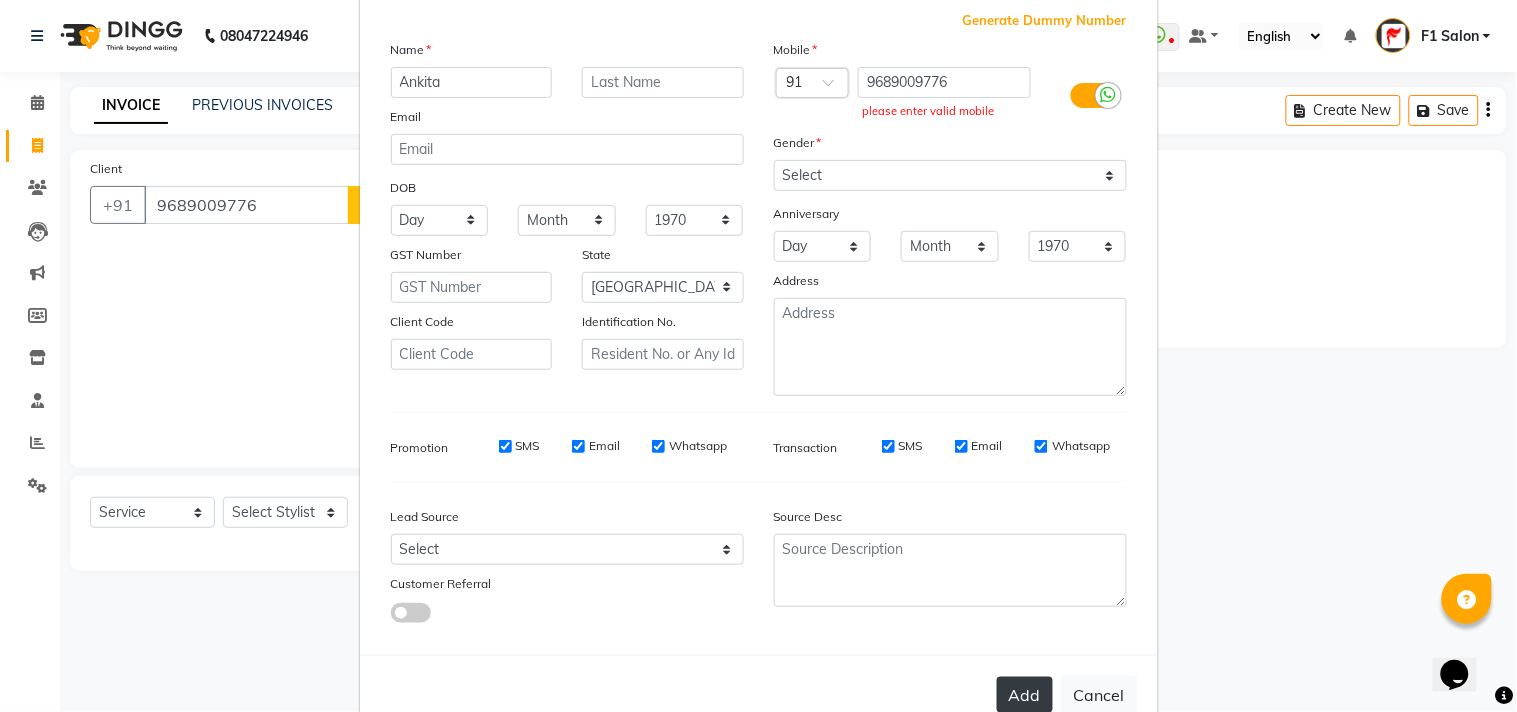 click on "Add" at bounding box center [1025, 695] 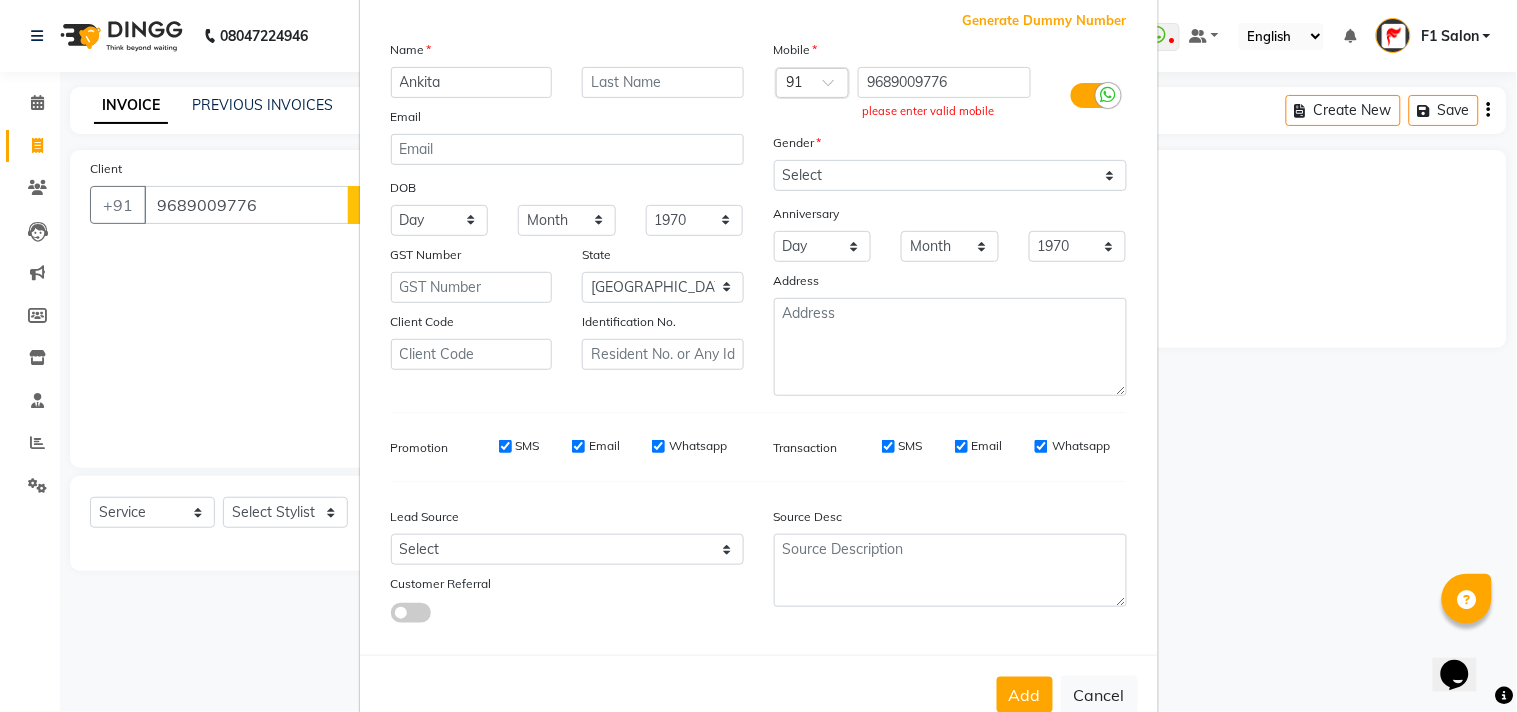 drag, startPoint x: 1002, startPoint y: 686, endPoint x: 991, endPoint y: 673, distance: 17.029387 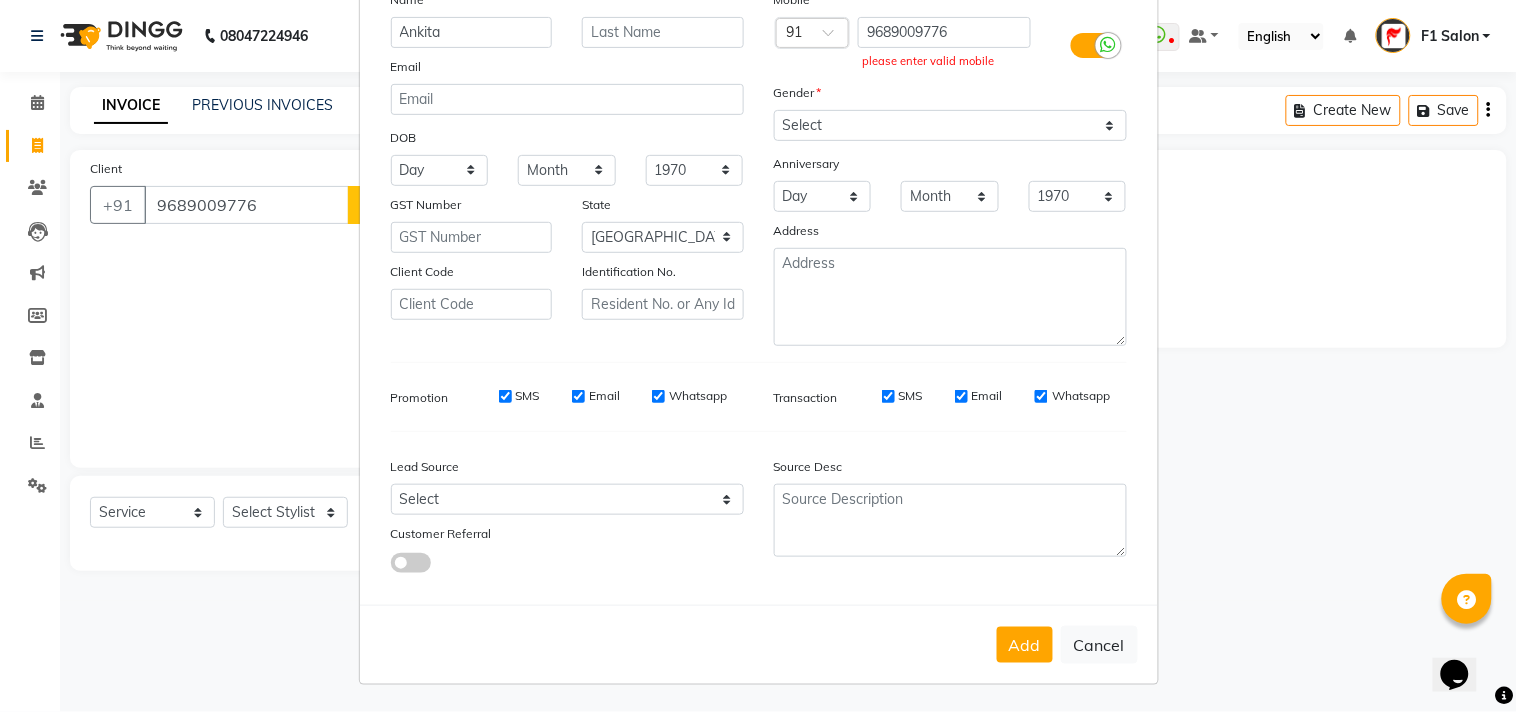 scroll, scrollTop: 164, scrollLeft: 0, axis: vertical 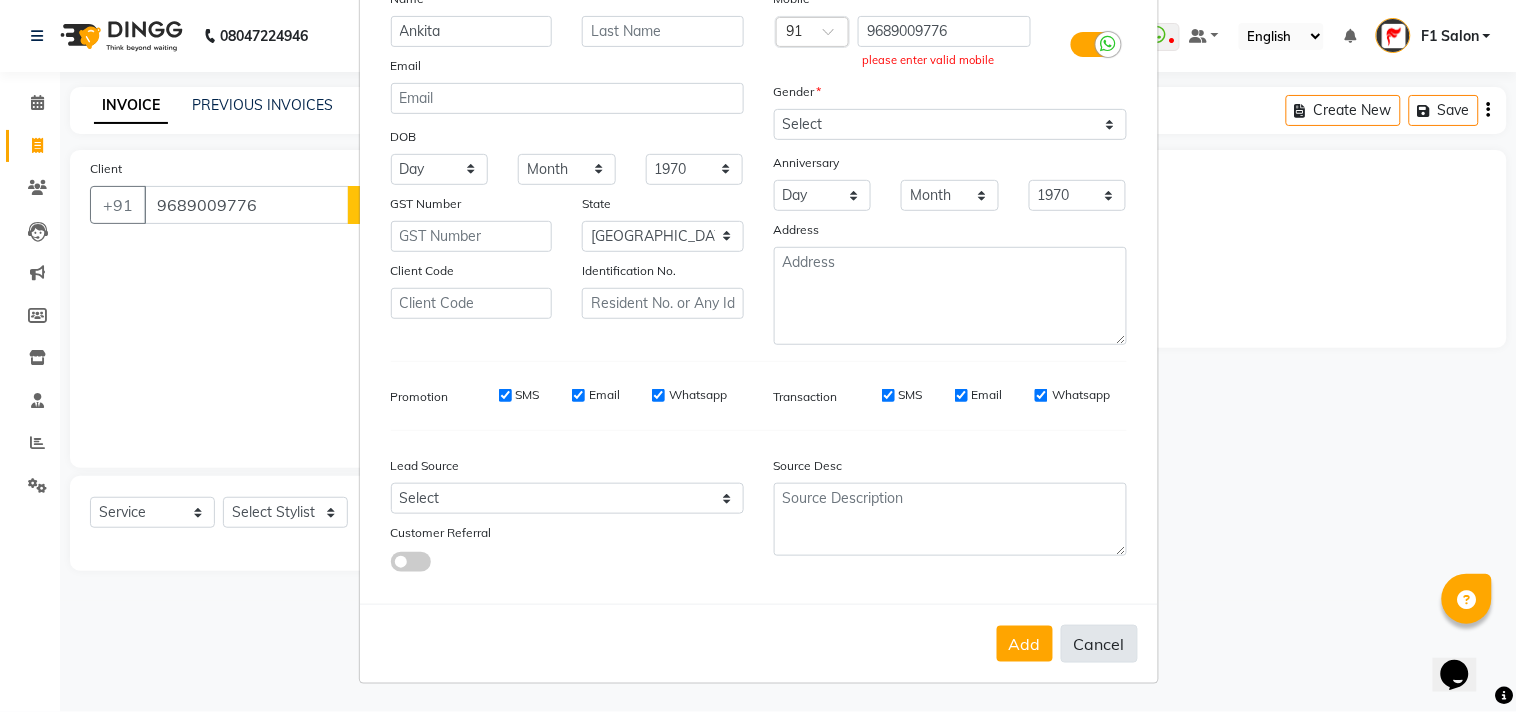 click on "Cancel" at bounding box center (1099, 644) 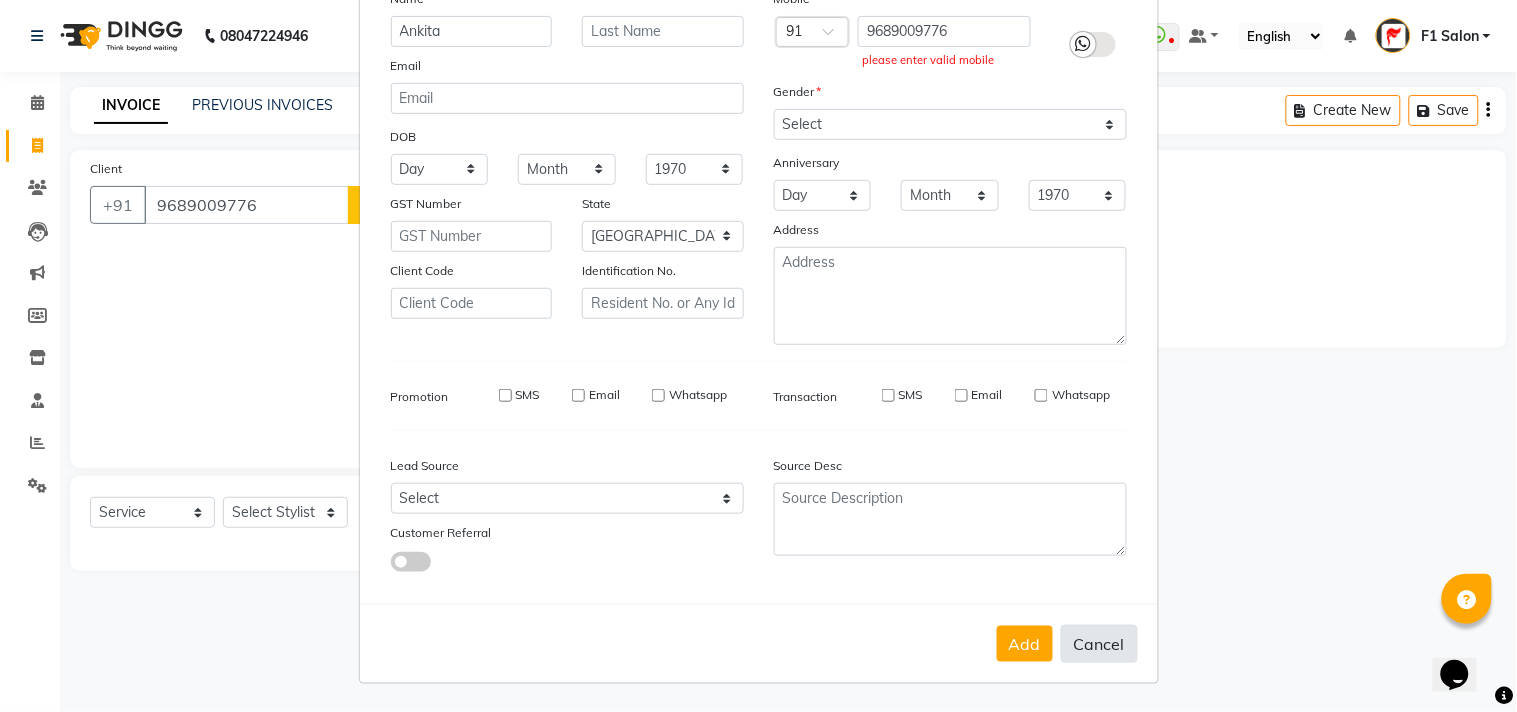 type 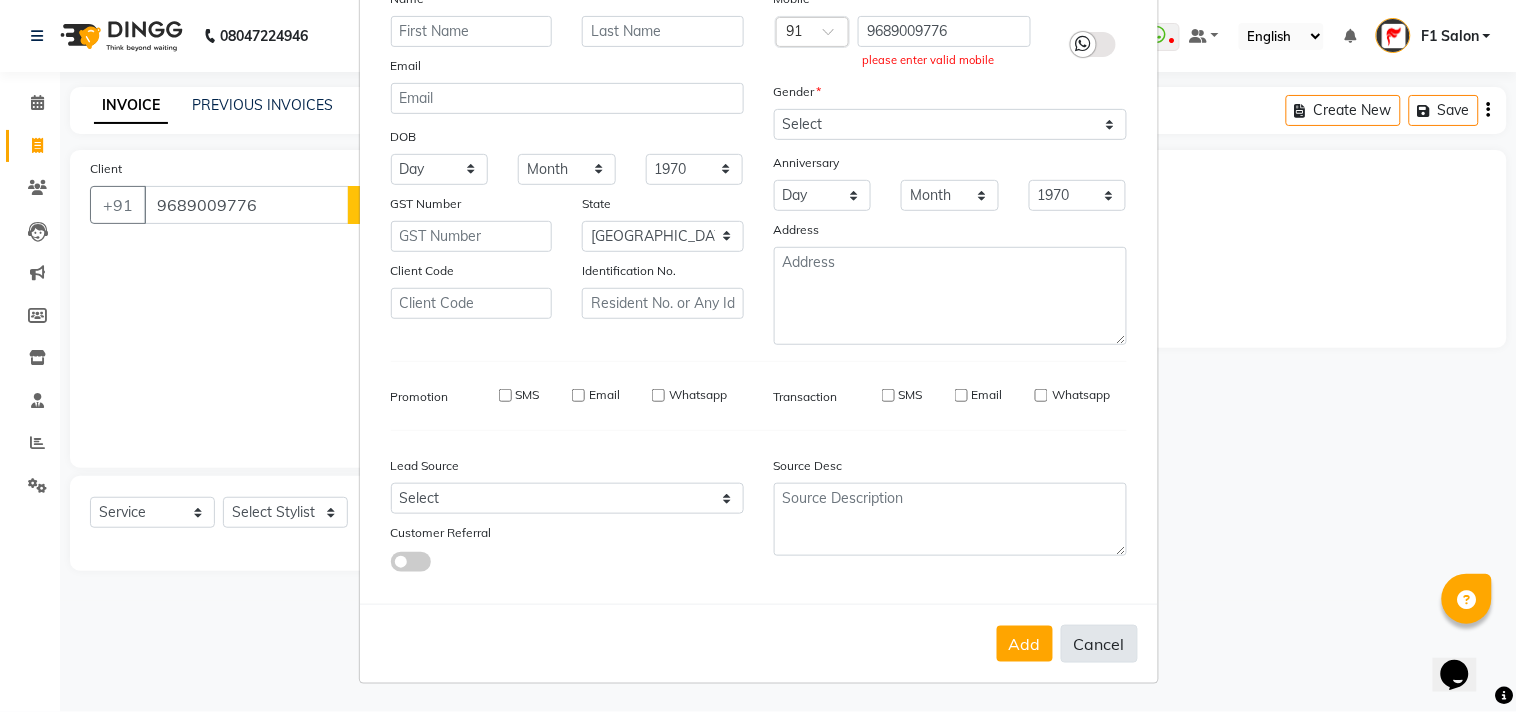 select 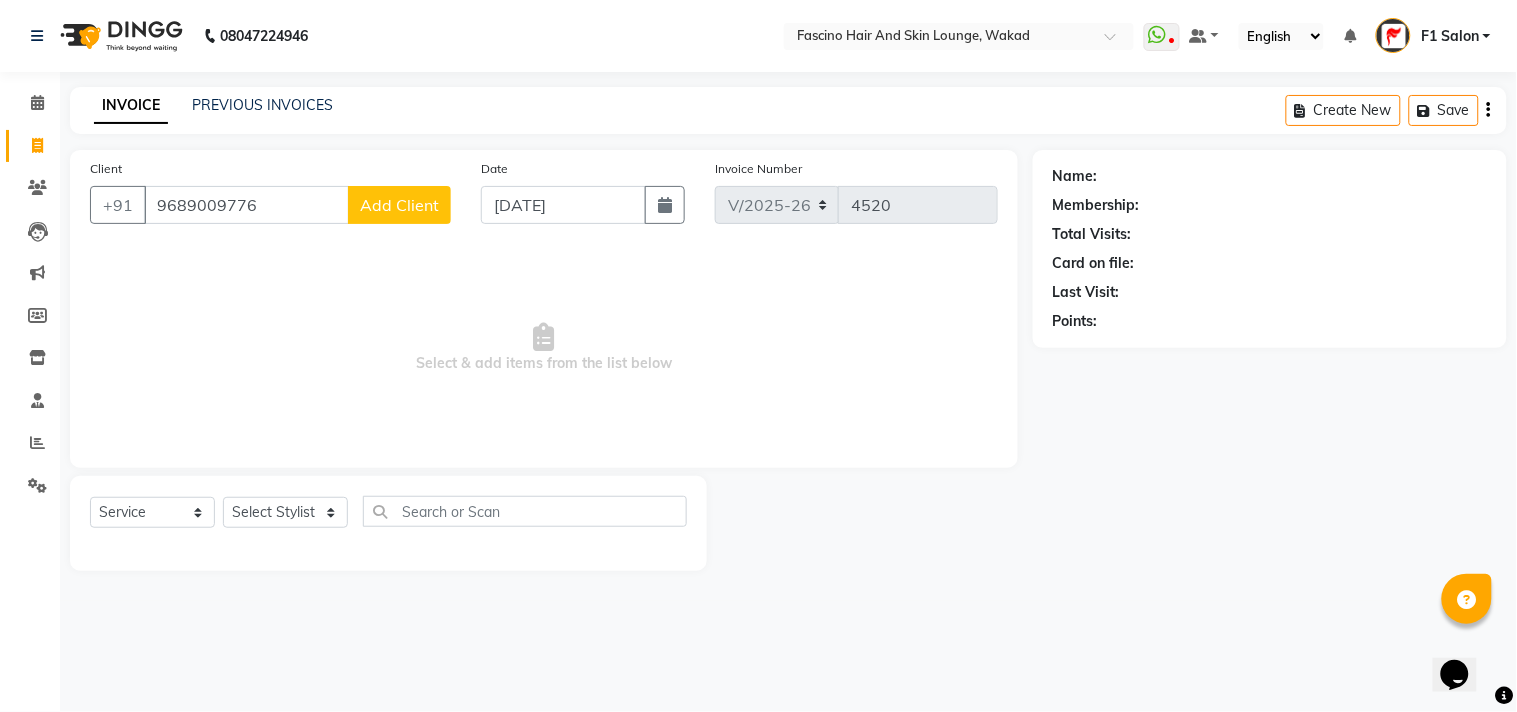 scroll, scrollTop: 160, scrollLeft: 0, axis: vertical 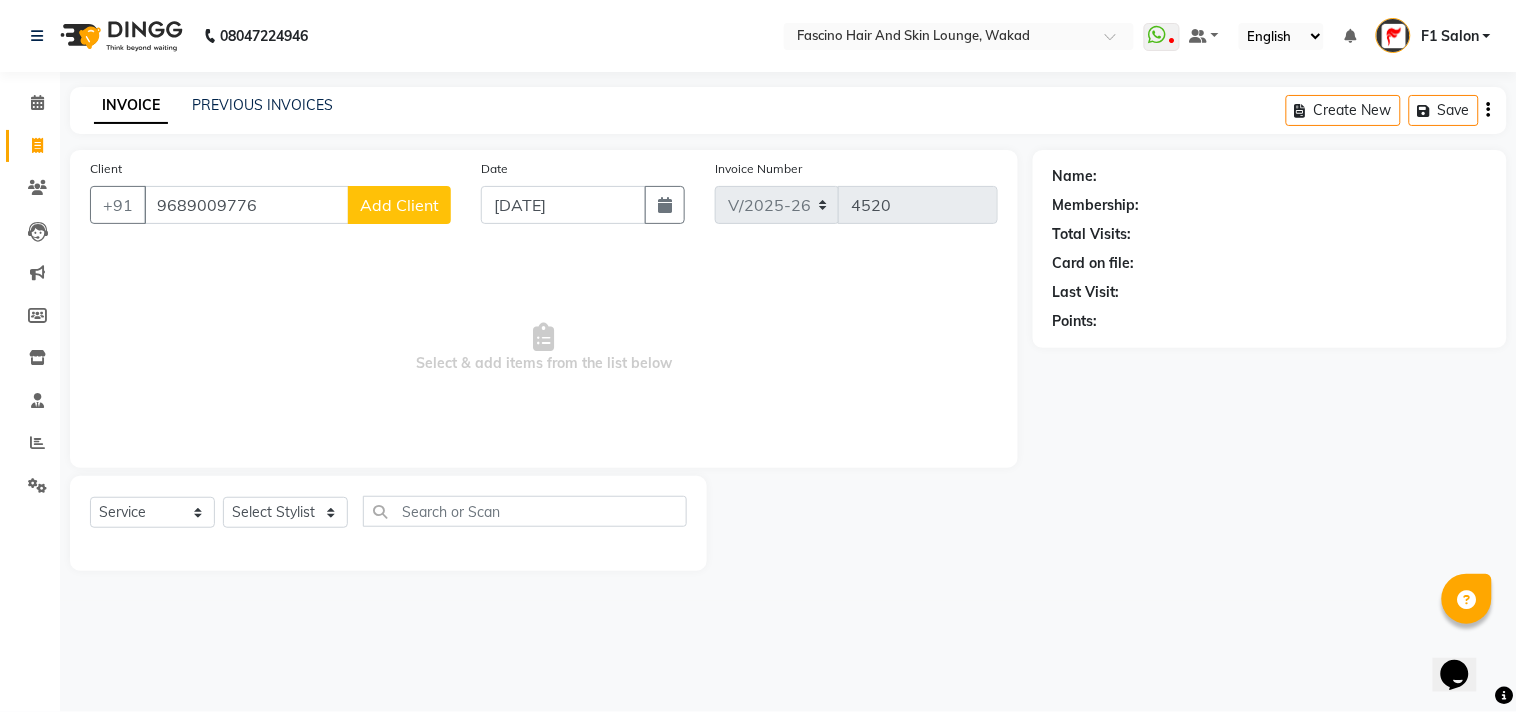 click on "Add Client" 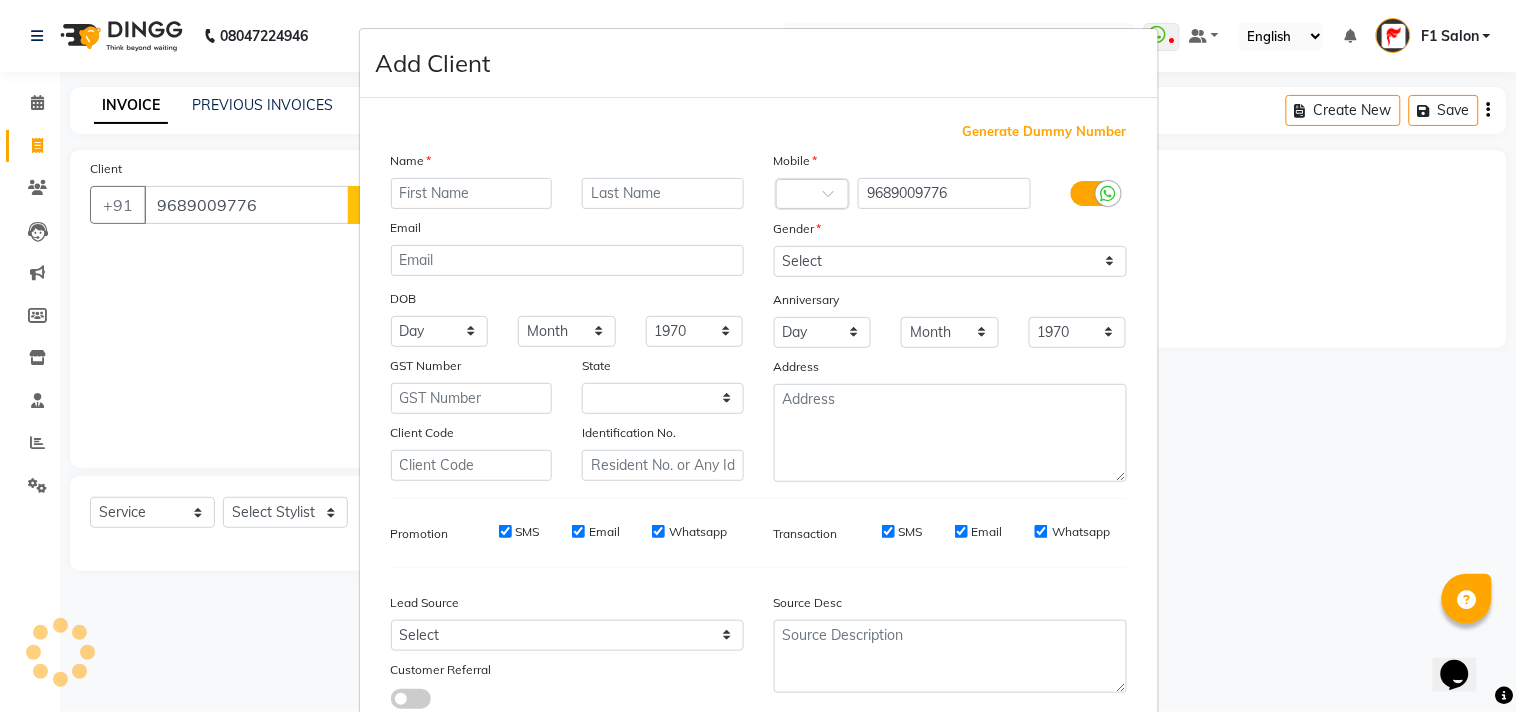 select on "22" 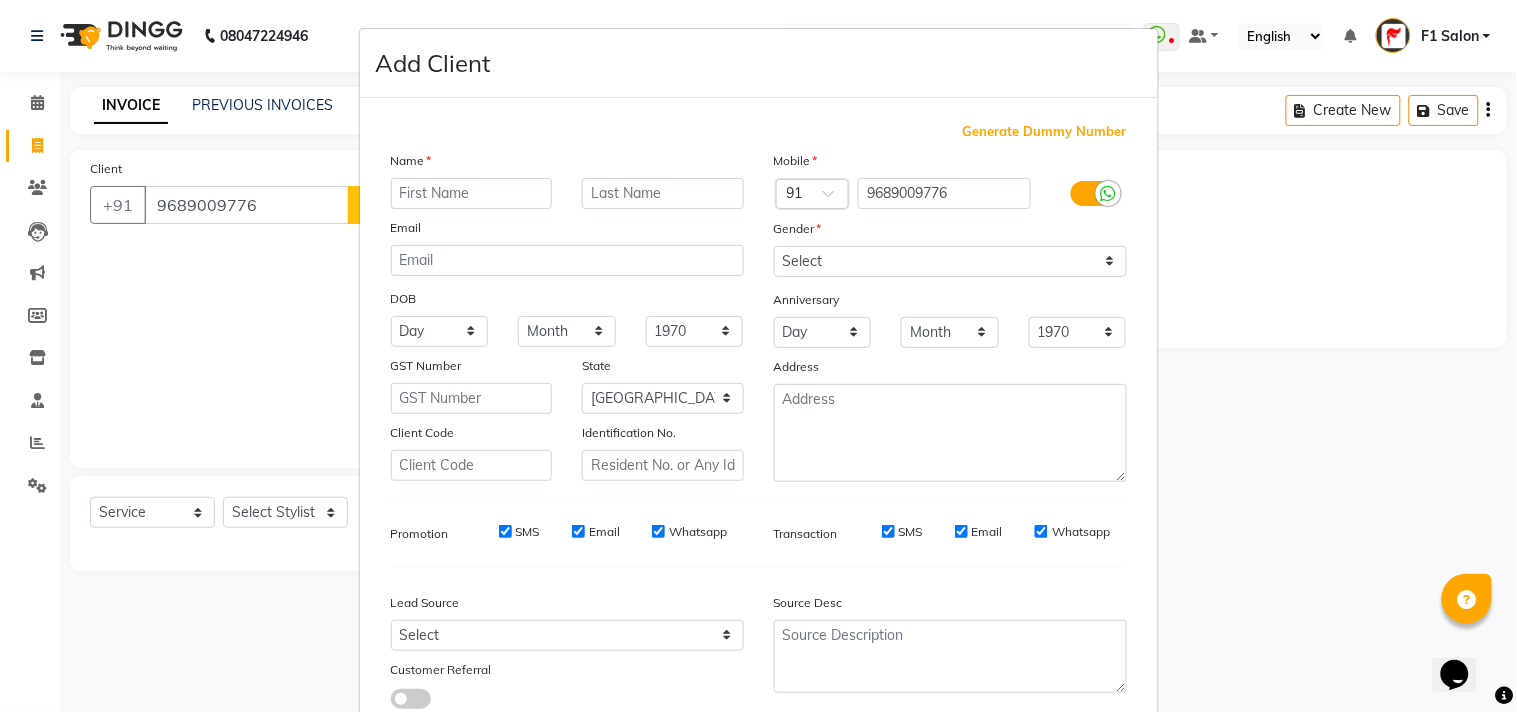 click at bounding box center [472, 193] 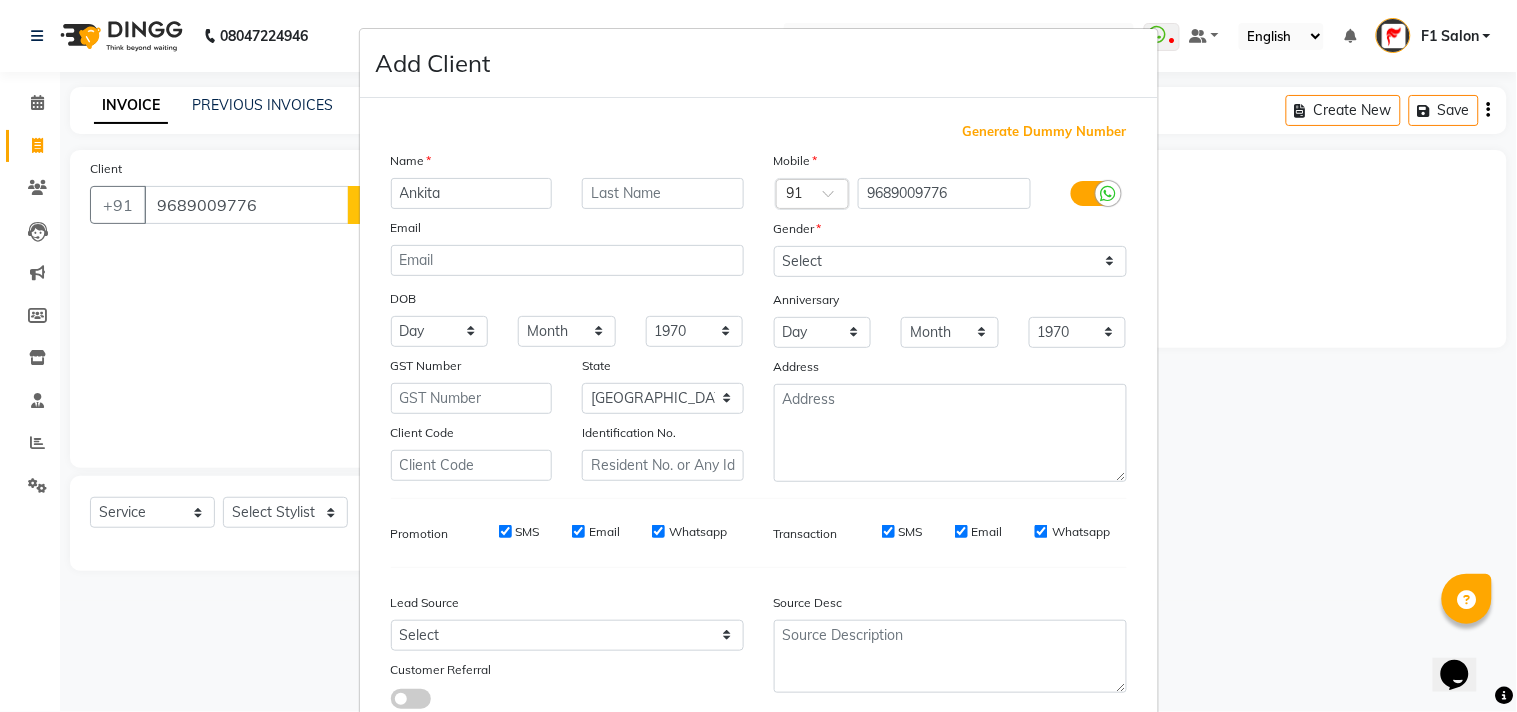 type on "Ankita" 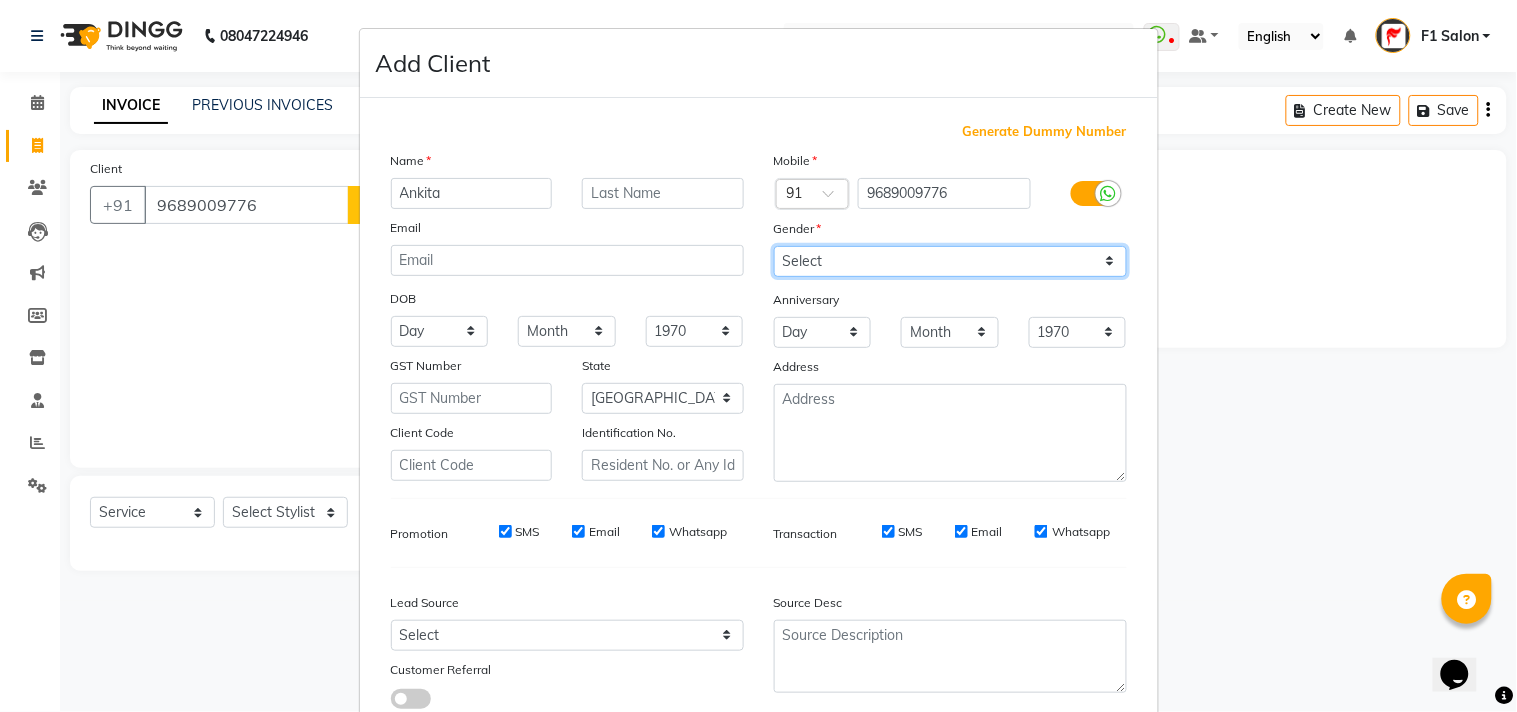 click on "Select [DEMOGRAPHIC_DATA] [DEMOGRAPHIC_DATA] Other Prefer Not To Say" at bounding box center [950, 261] 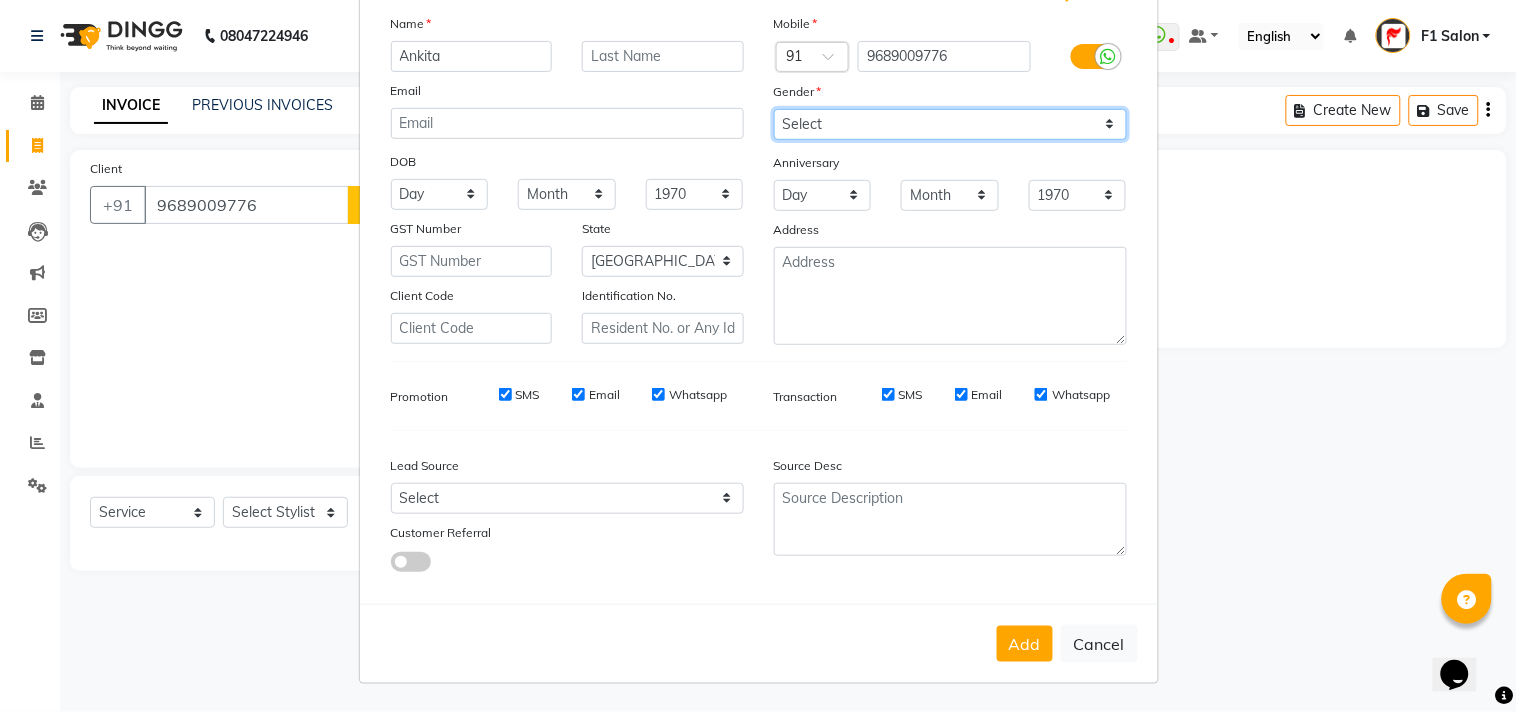 scroll, scrollTop: 138, scrollLeft: 0, axis: vertical 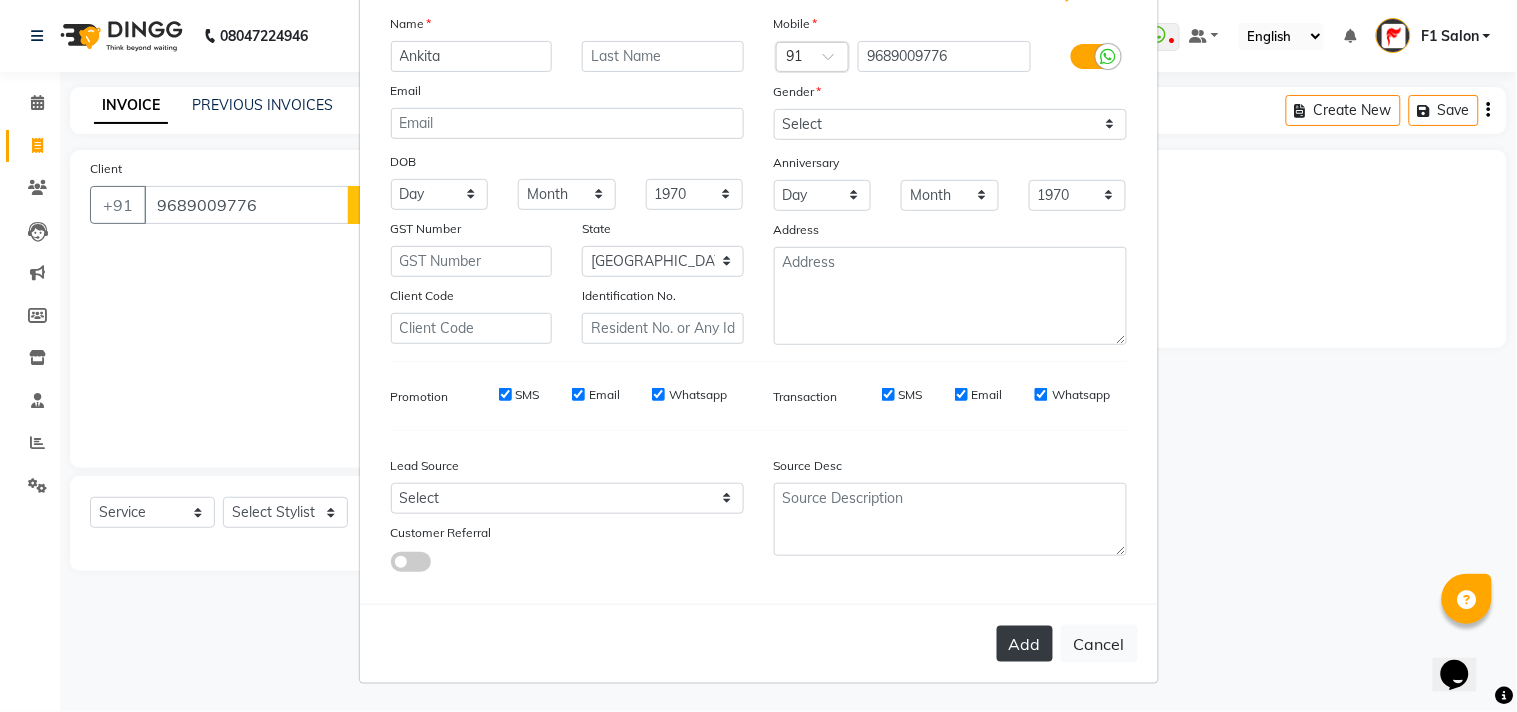click on "Add" at bounding box center [1025, 644] 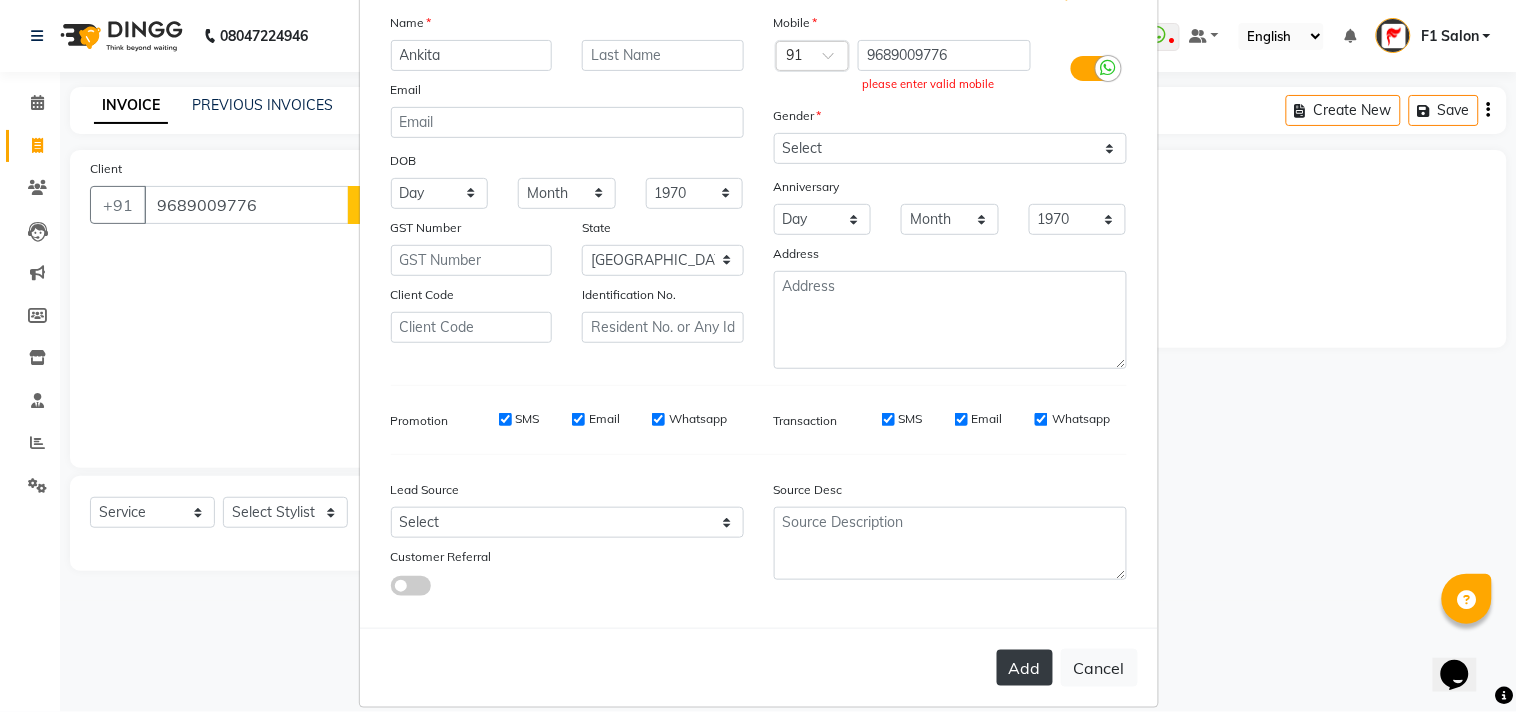 click on "Add" at bounding box center (1025, 668) 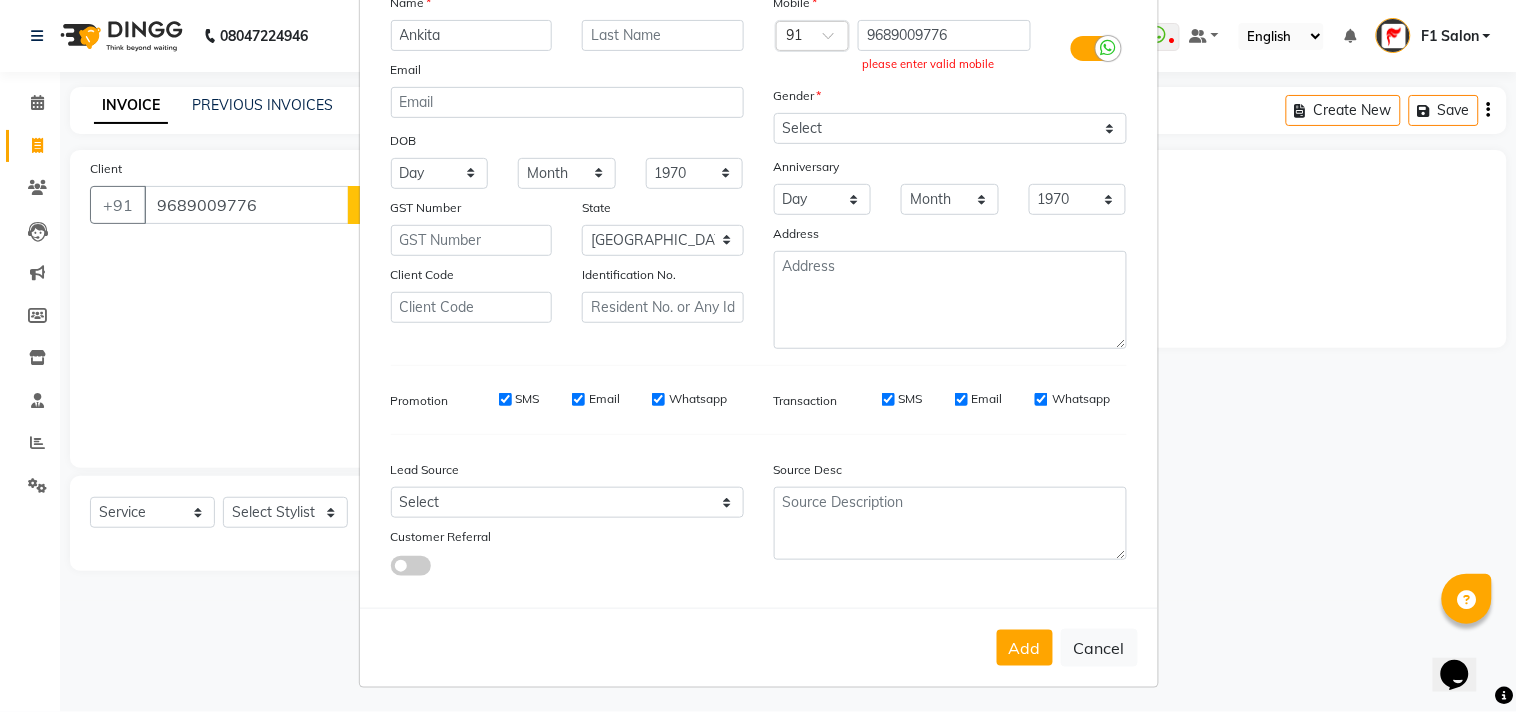 scroll, scrollTop: 164, scrollLeft: 0, axis: vertical 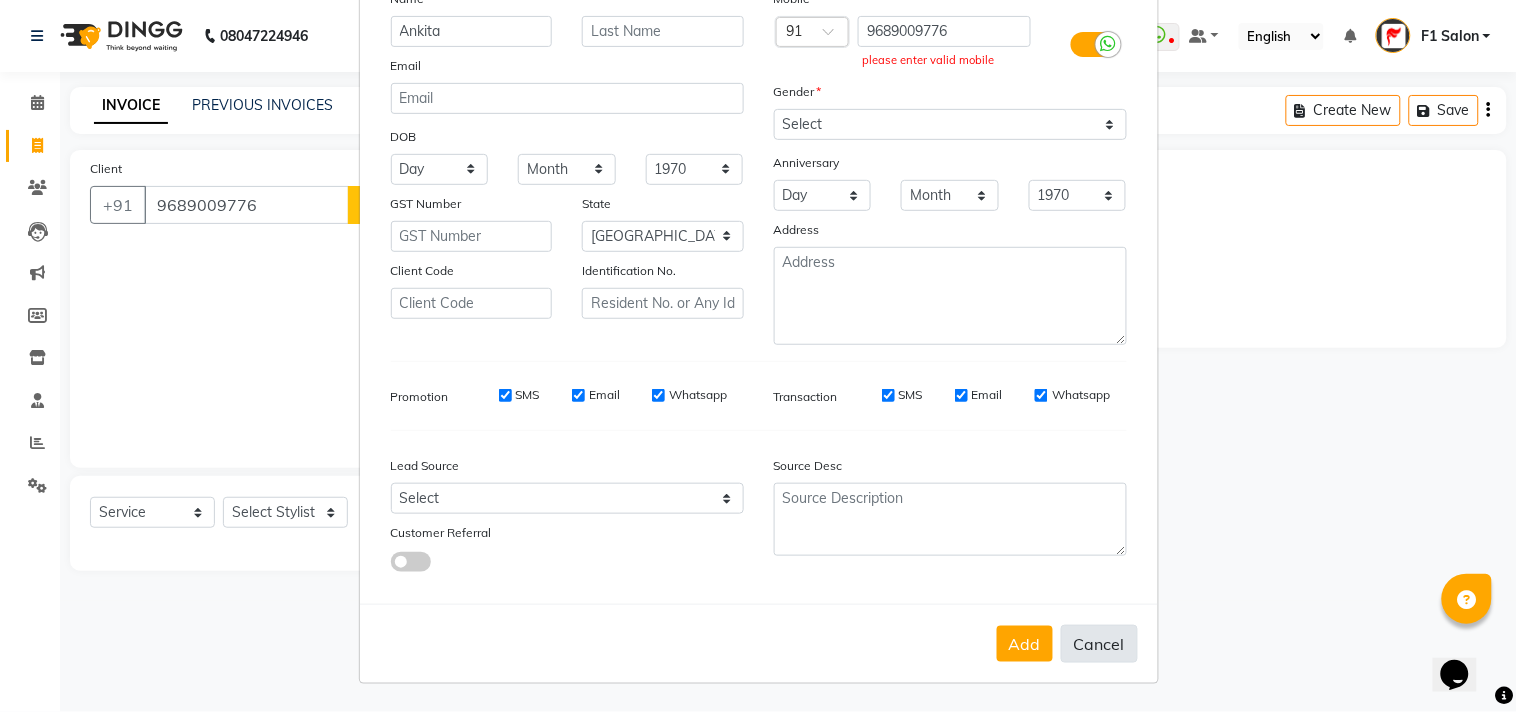 click on "Cancel" at bounding box center (1099, 644) 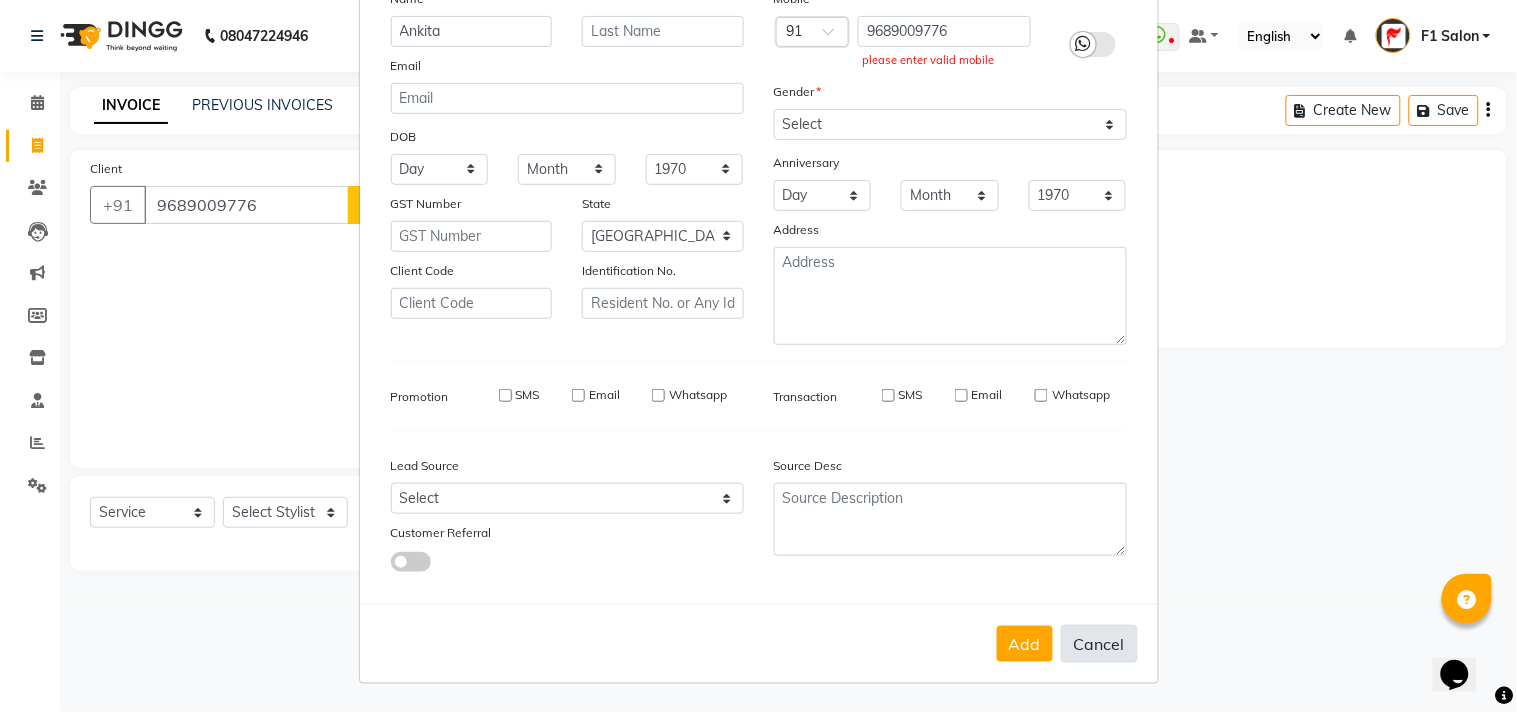 type 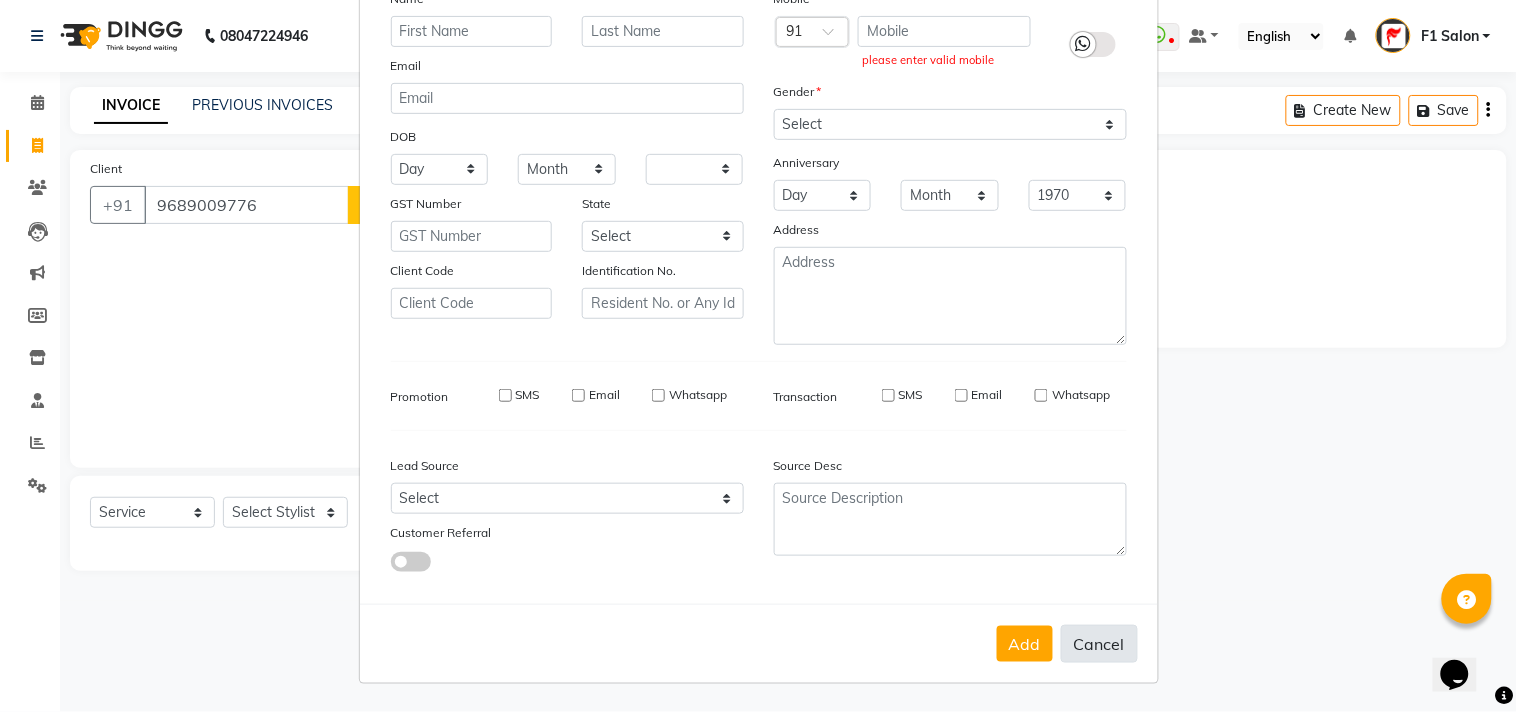 select 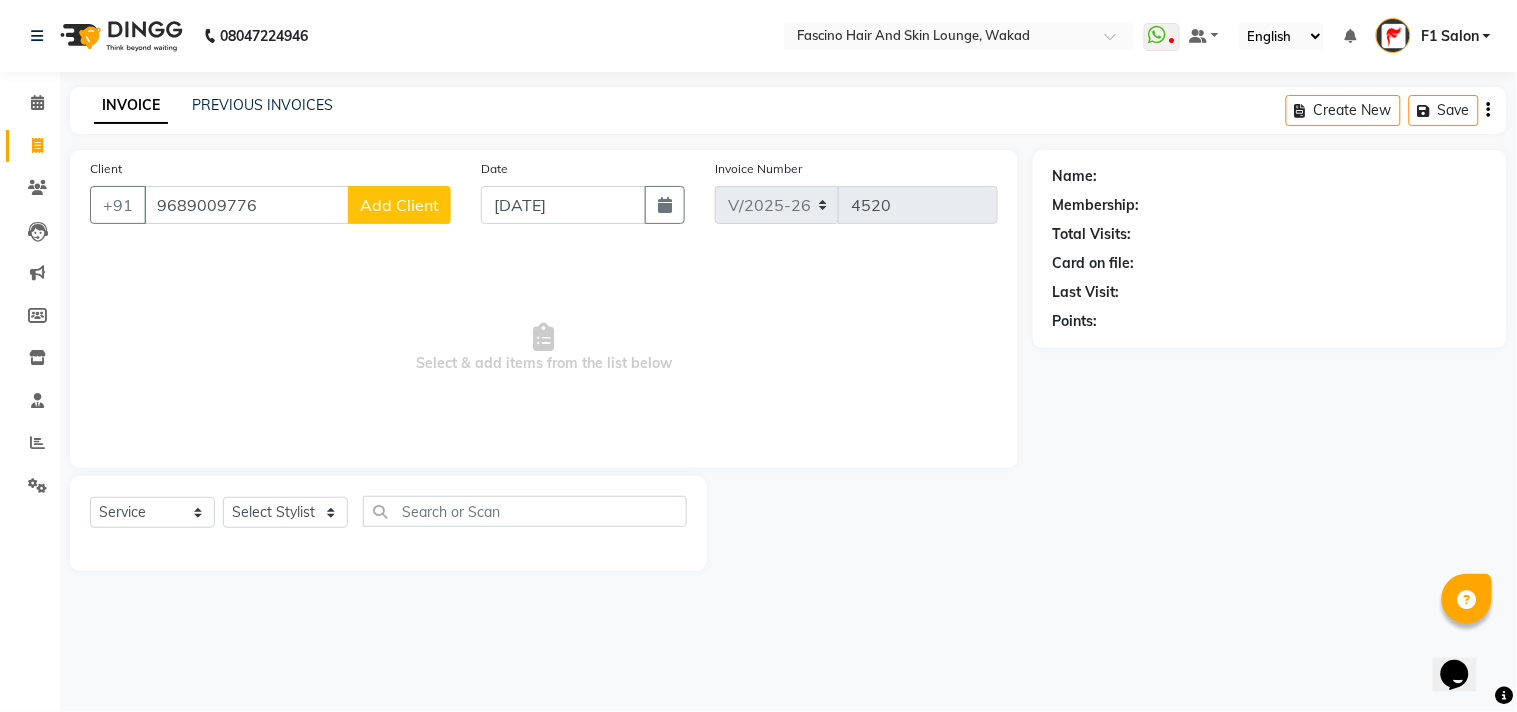 scroll, scrollTop: 160, scrollLeft: 0, axis: vertical 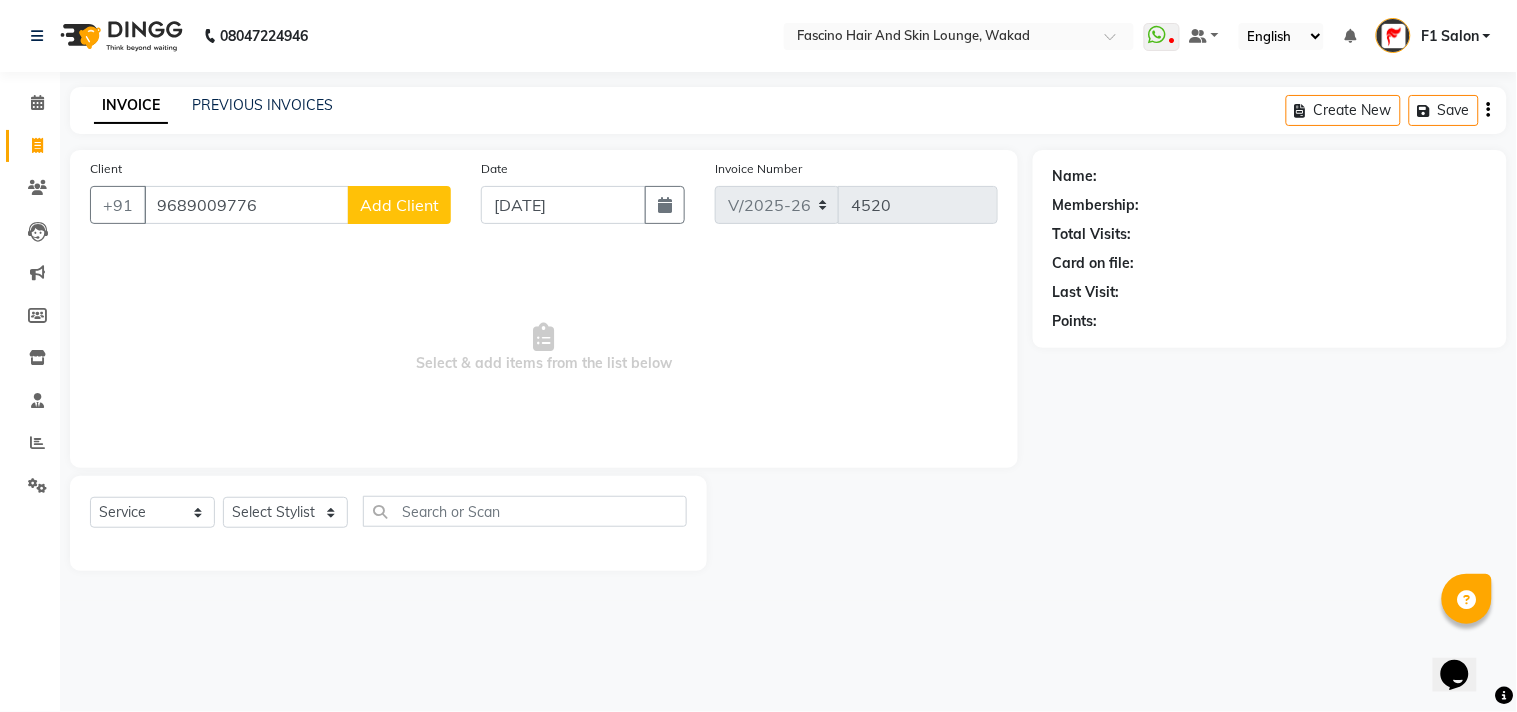 type 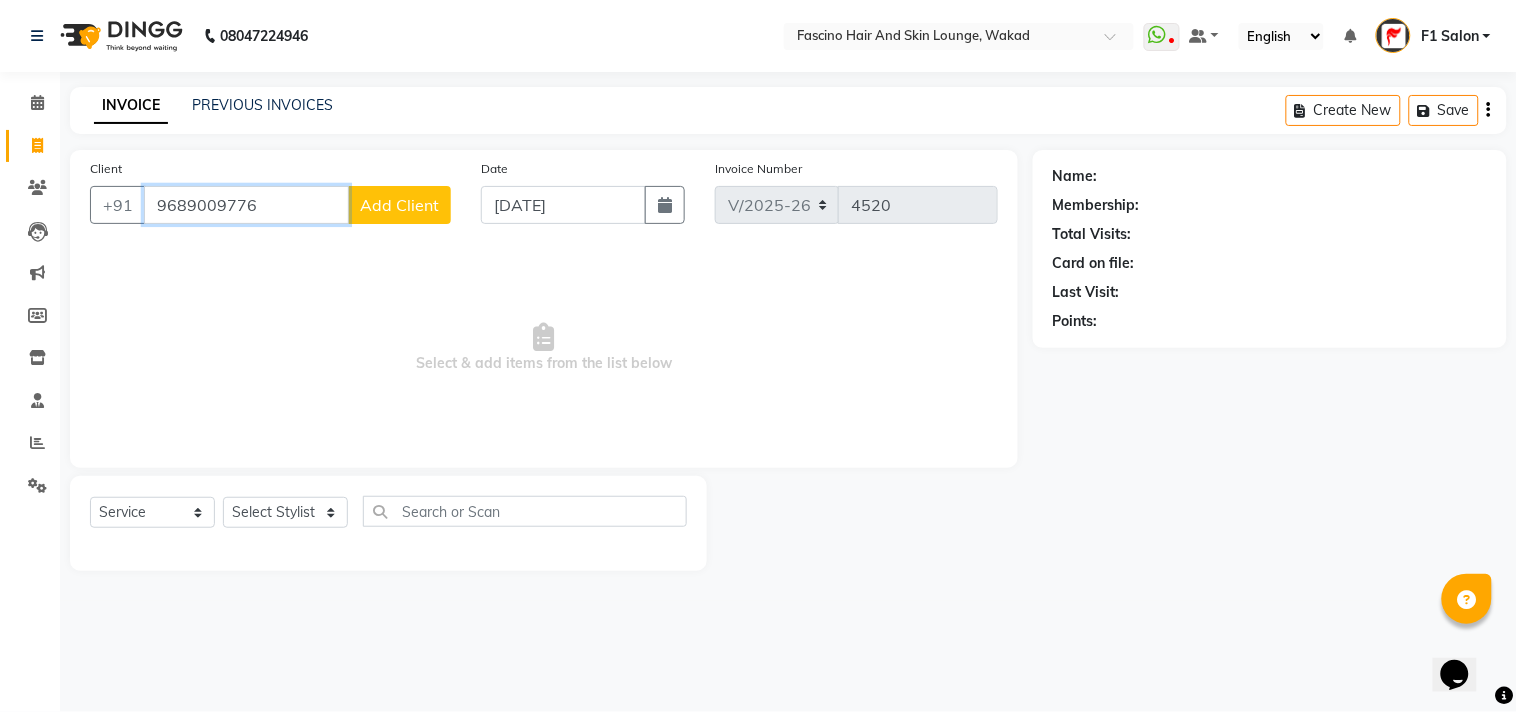 click on "9689009776" at bounding box center (246, 205) 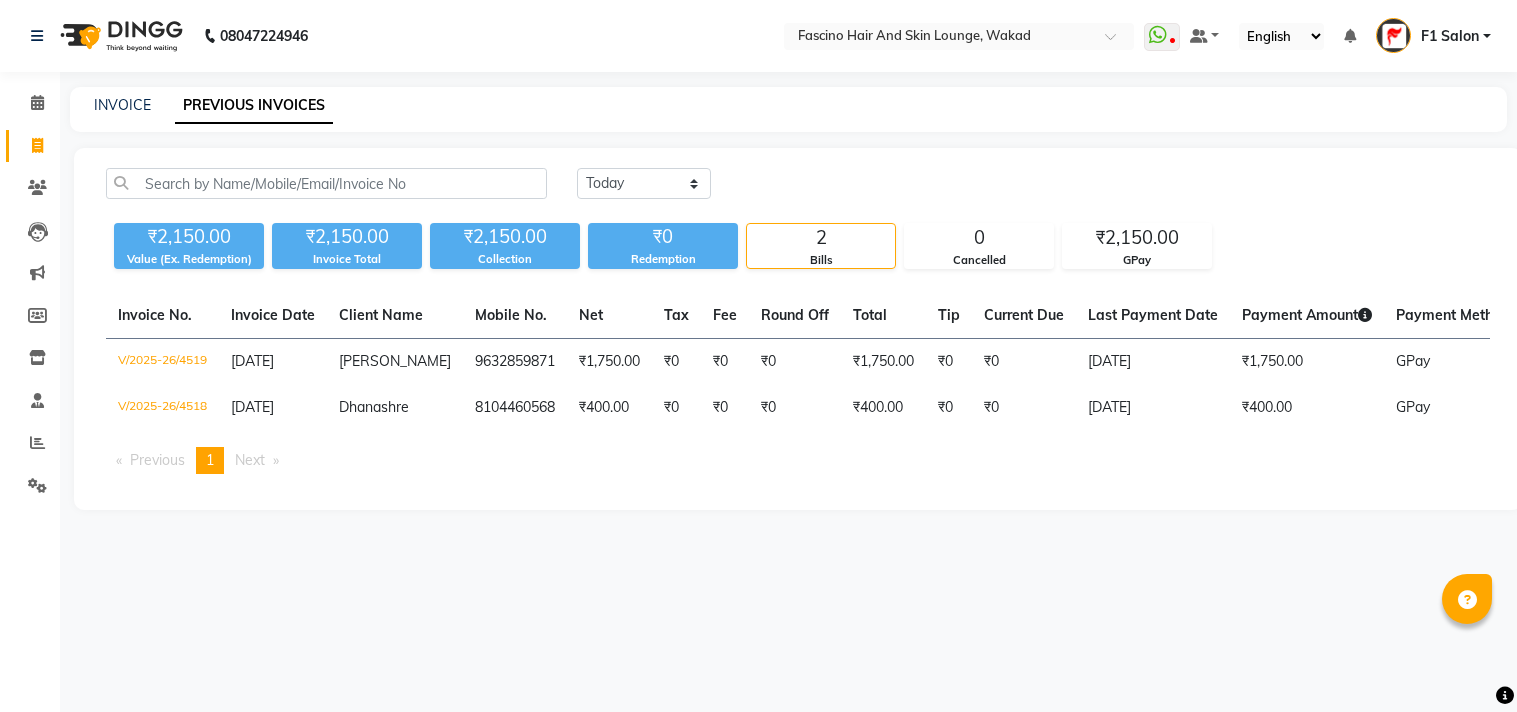 scroll, scrollTop: 0, scrollLeft: 0, axis: both 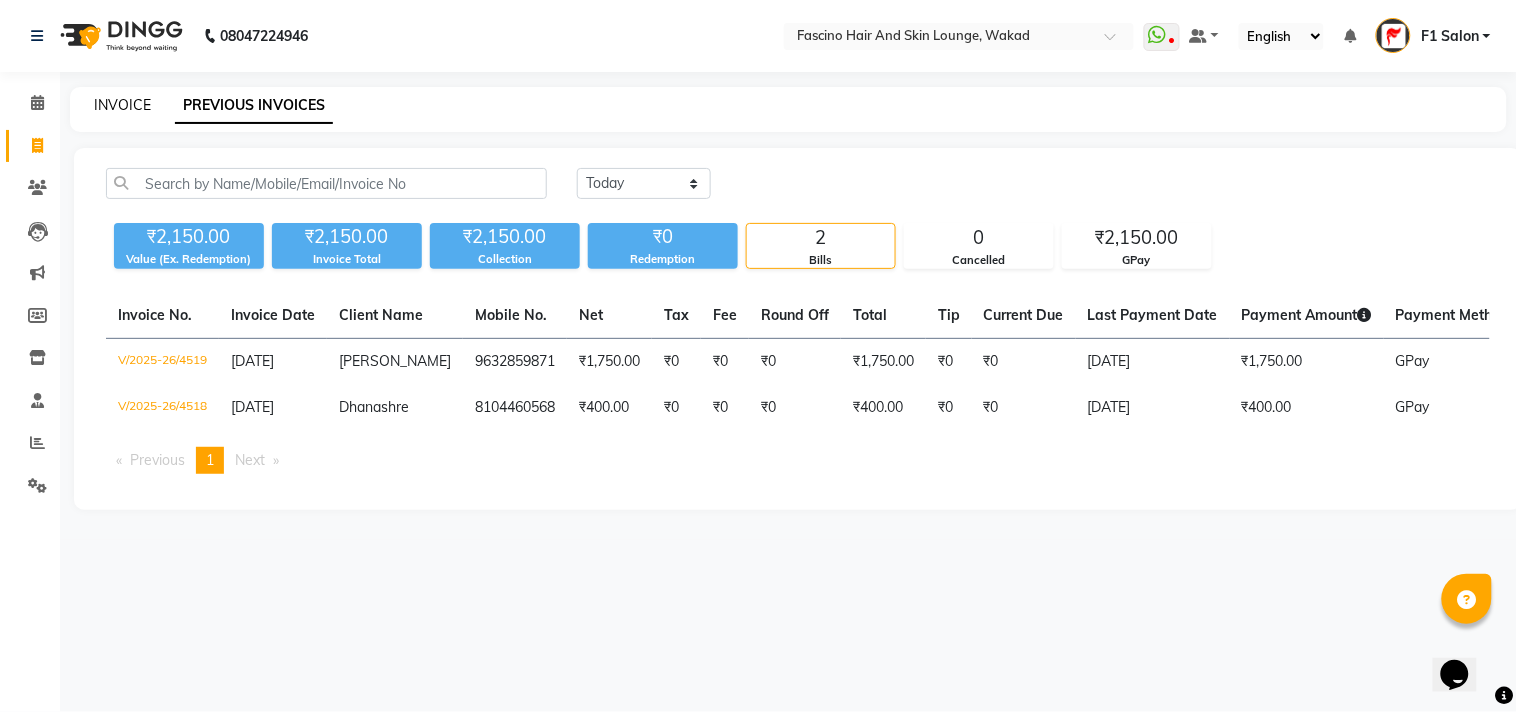 click on "INVOICE" 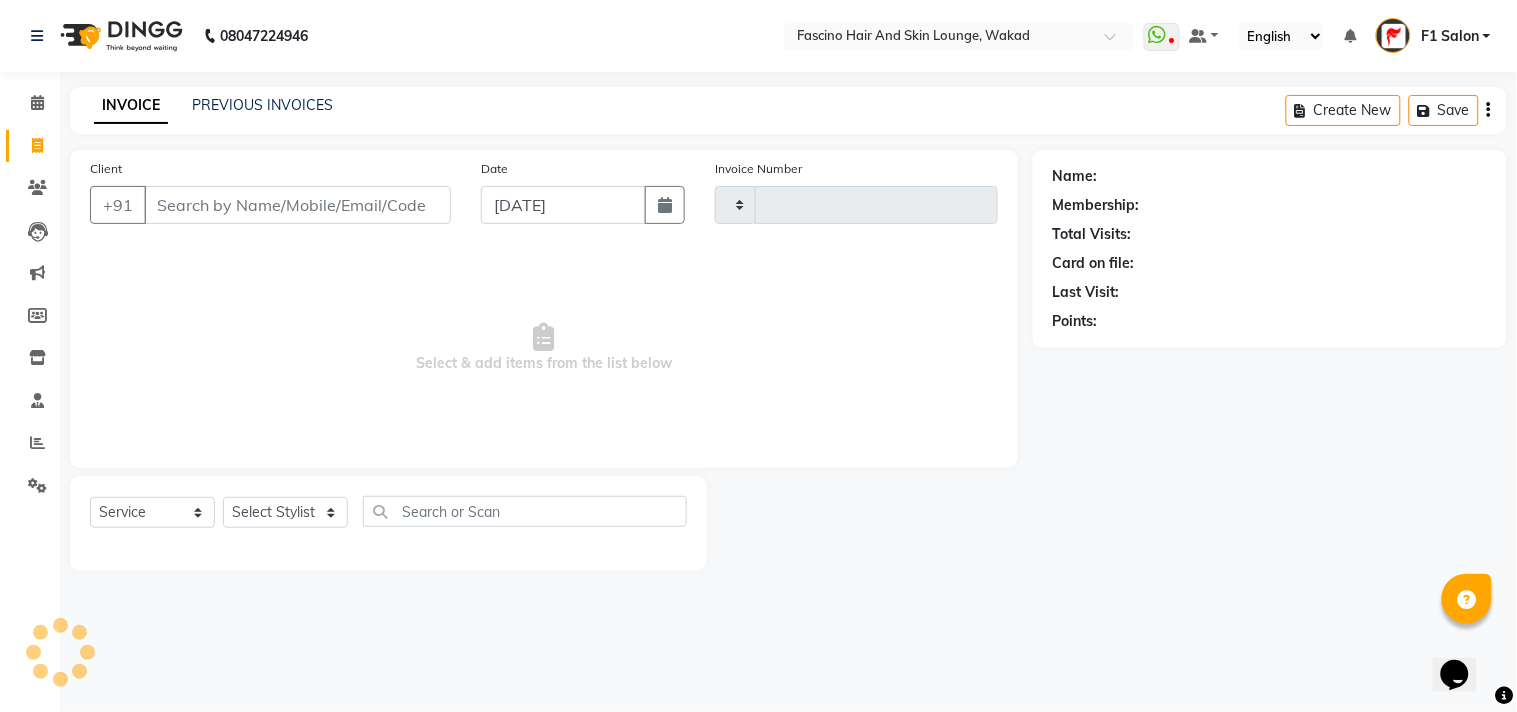 type on "4520" 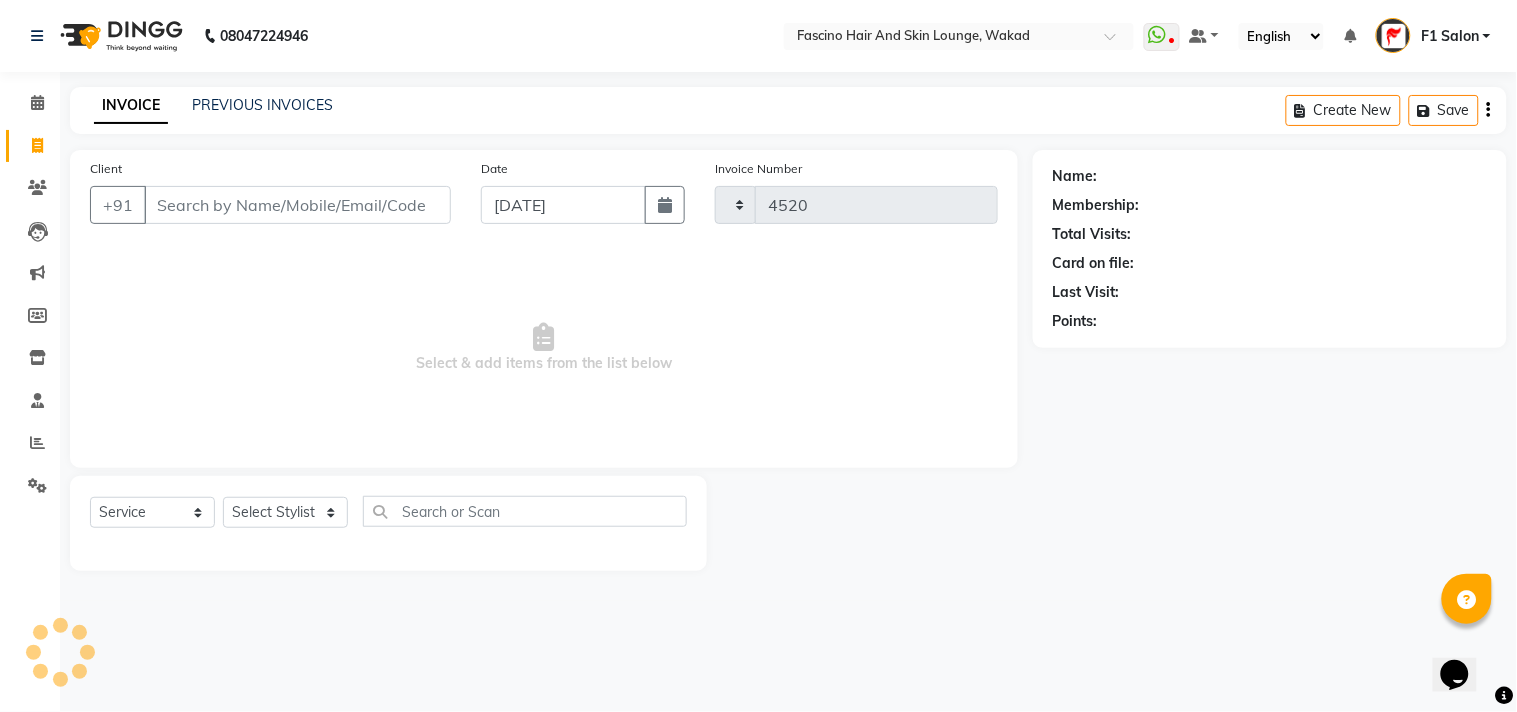 select on "126" 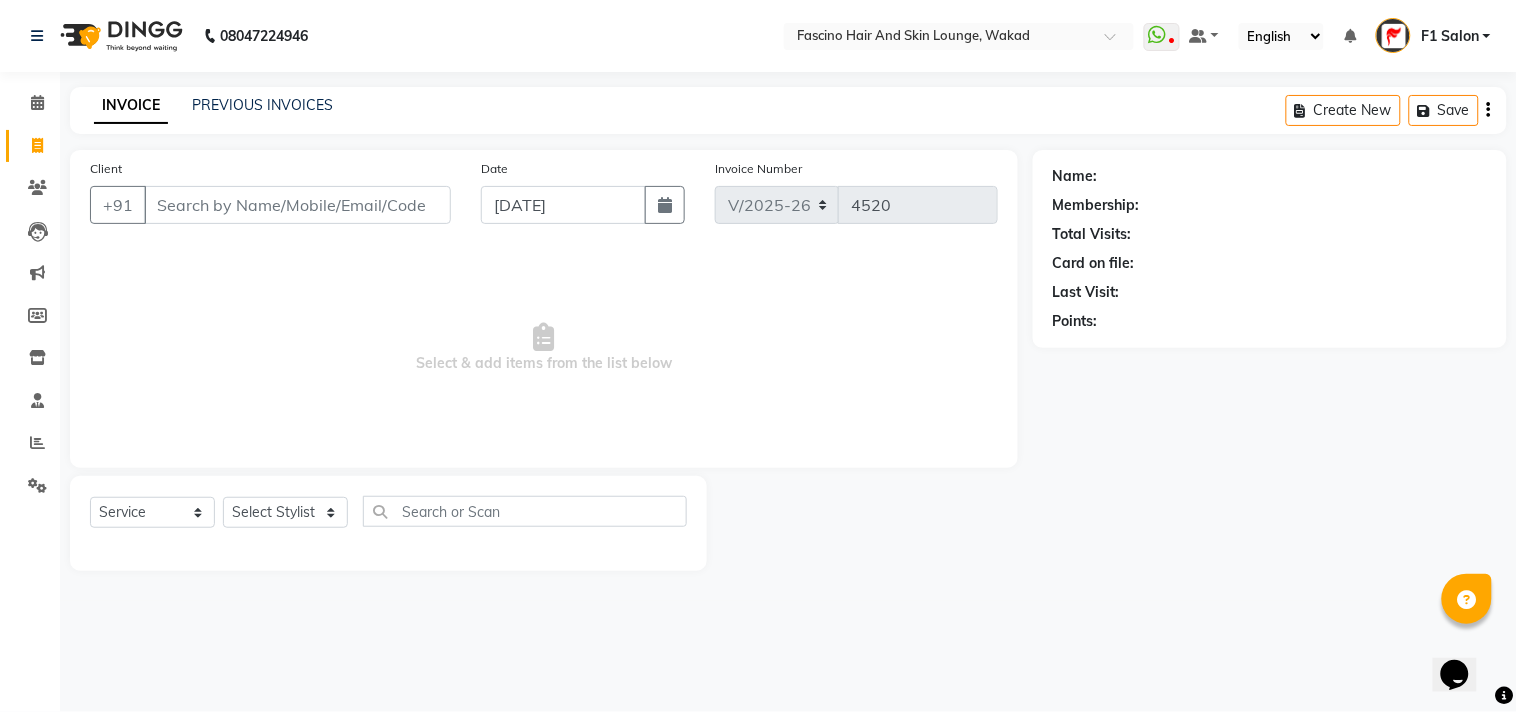 click on "Client" at bounding box center [297, 205] 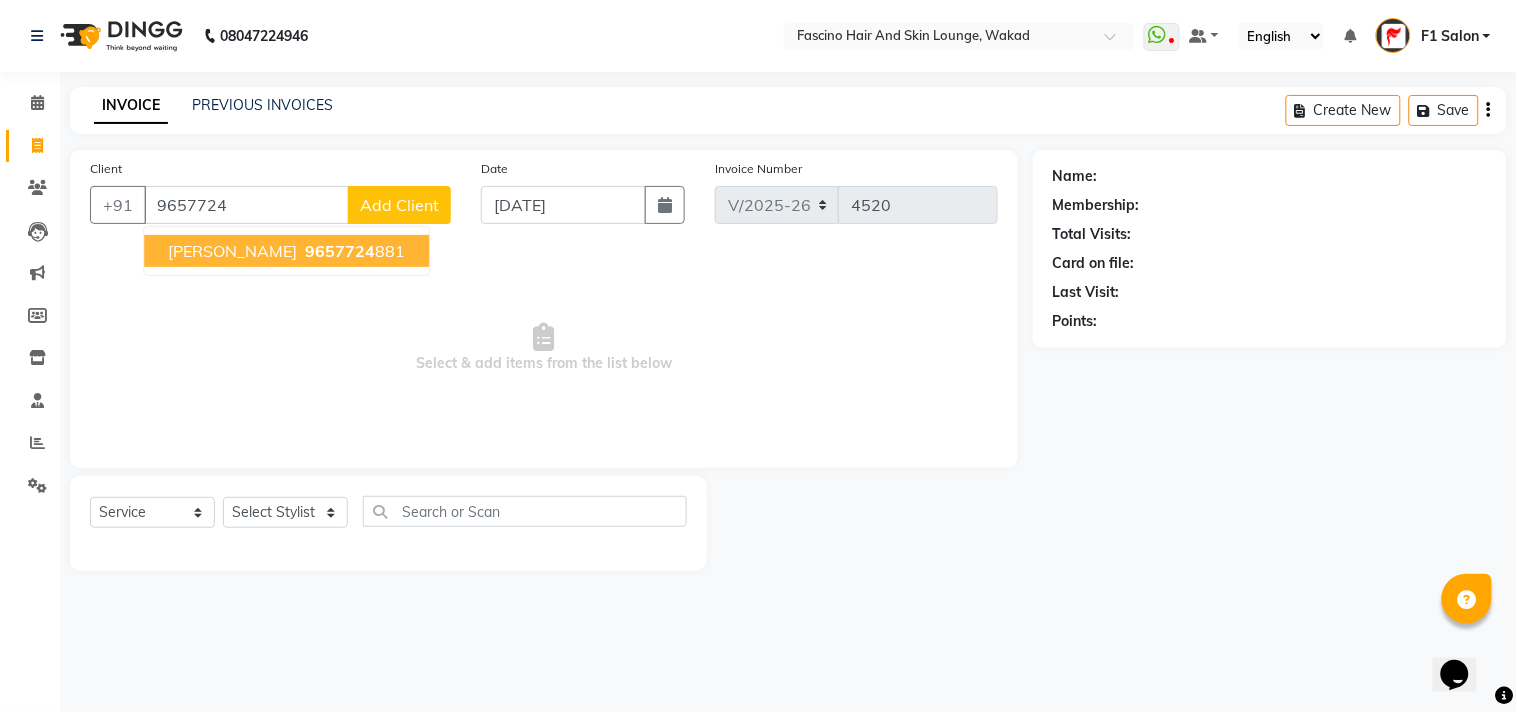 click on "9657724" at bounding box center [340, 251] 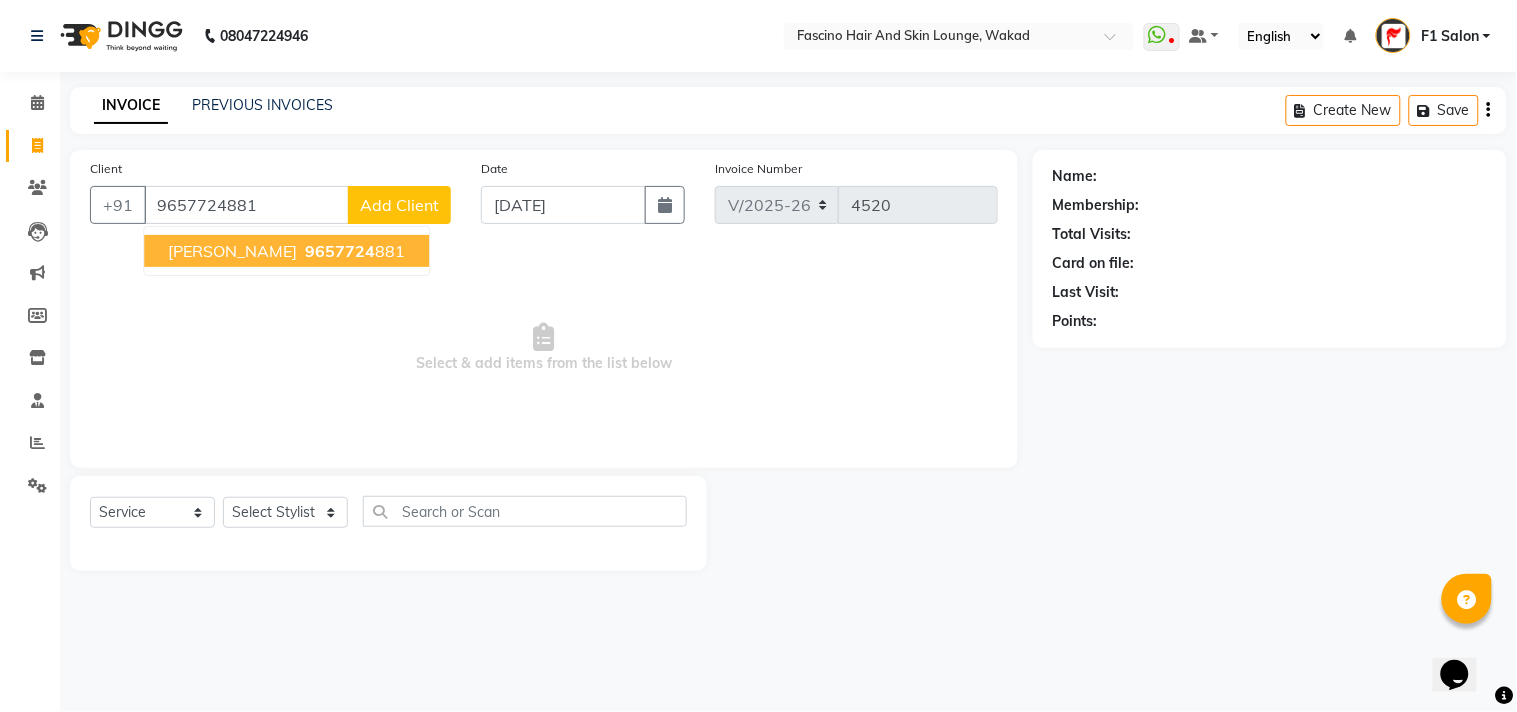 type on "9657724881" 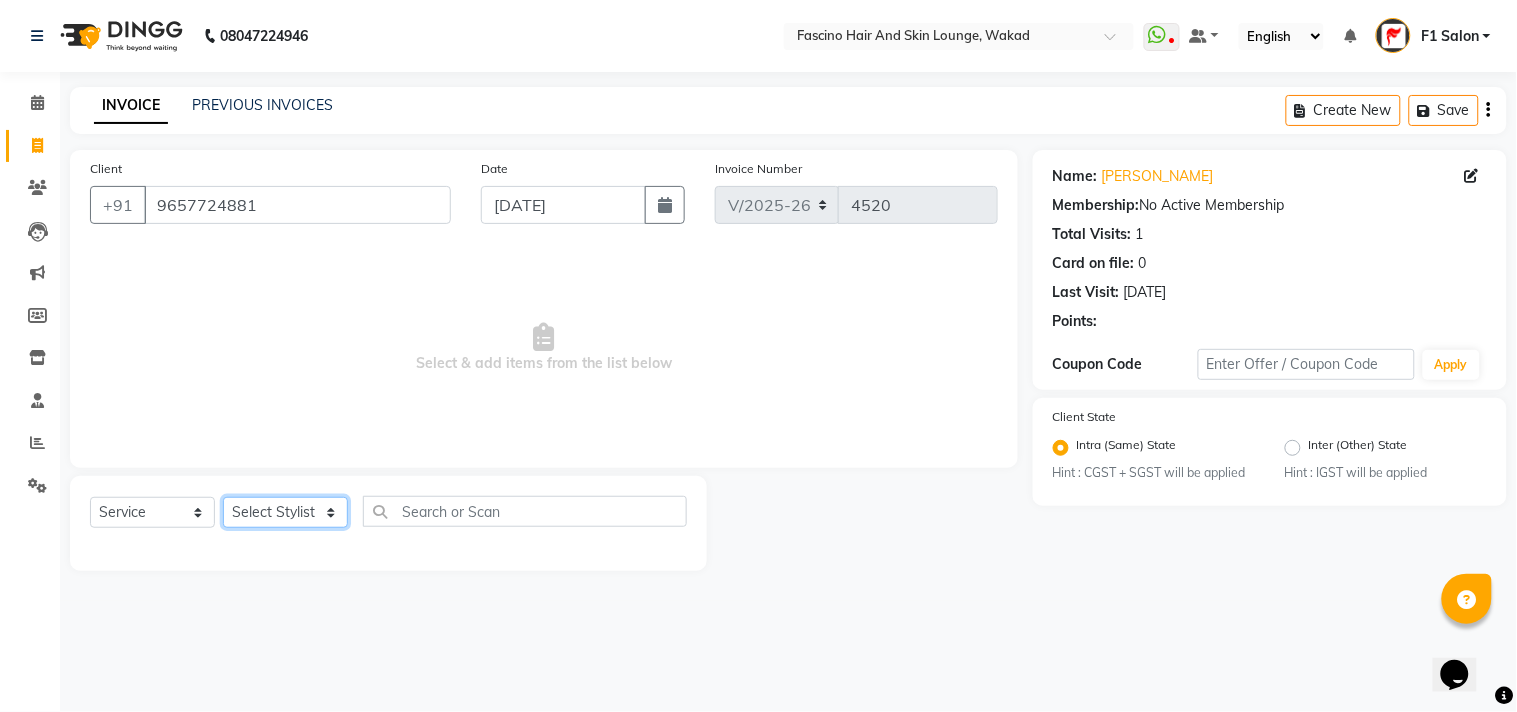 drag, startPoint x: 234, startPoint y: 516, endPoint x: 248, endPoint y: 501, distance: 20.518284 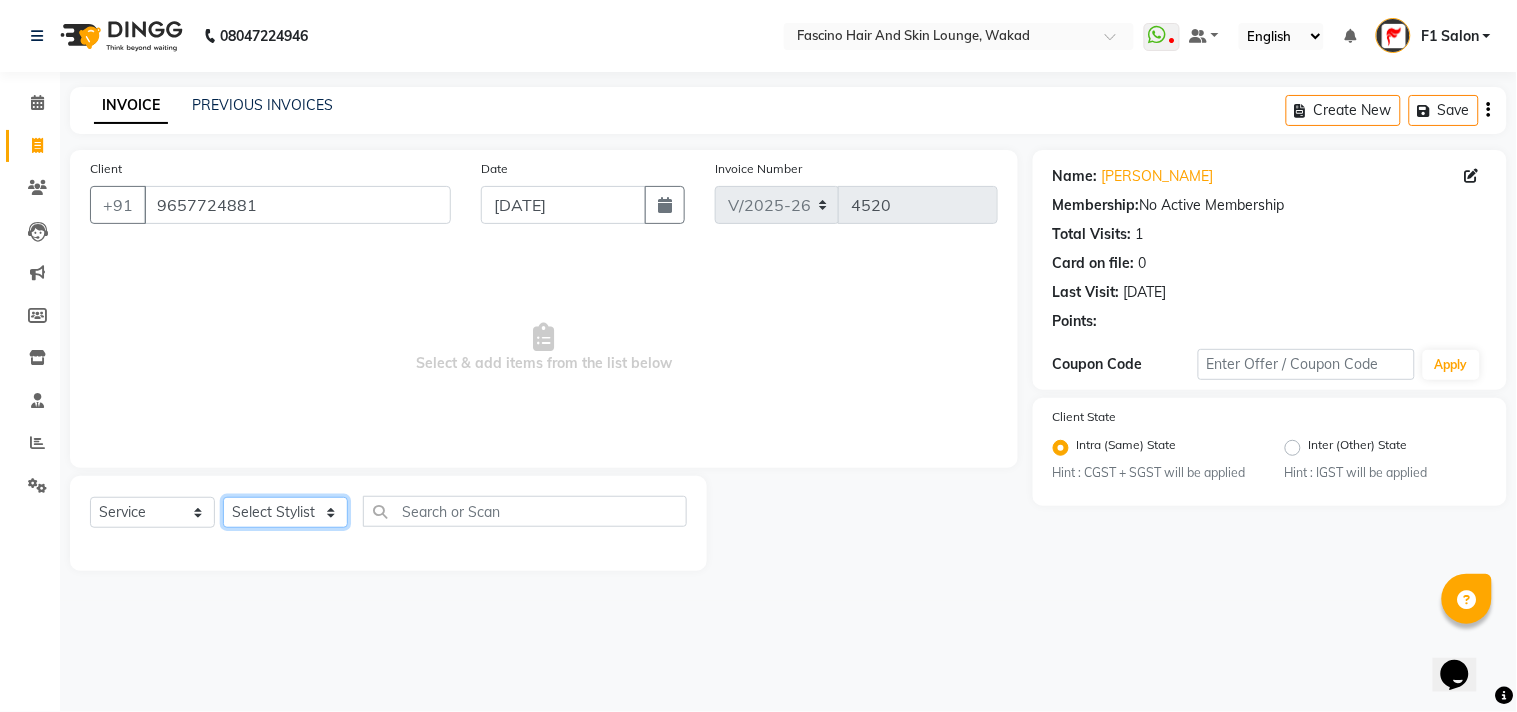 select on "83546" 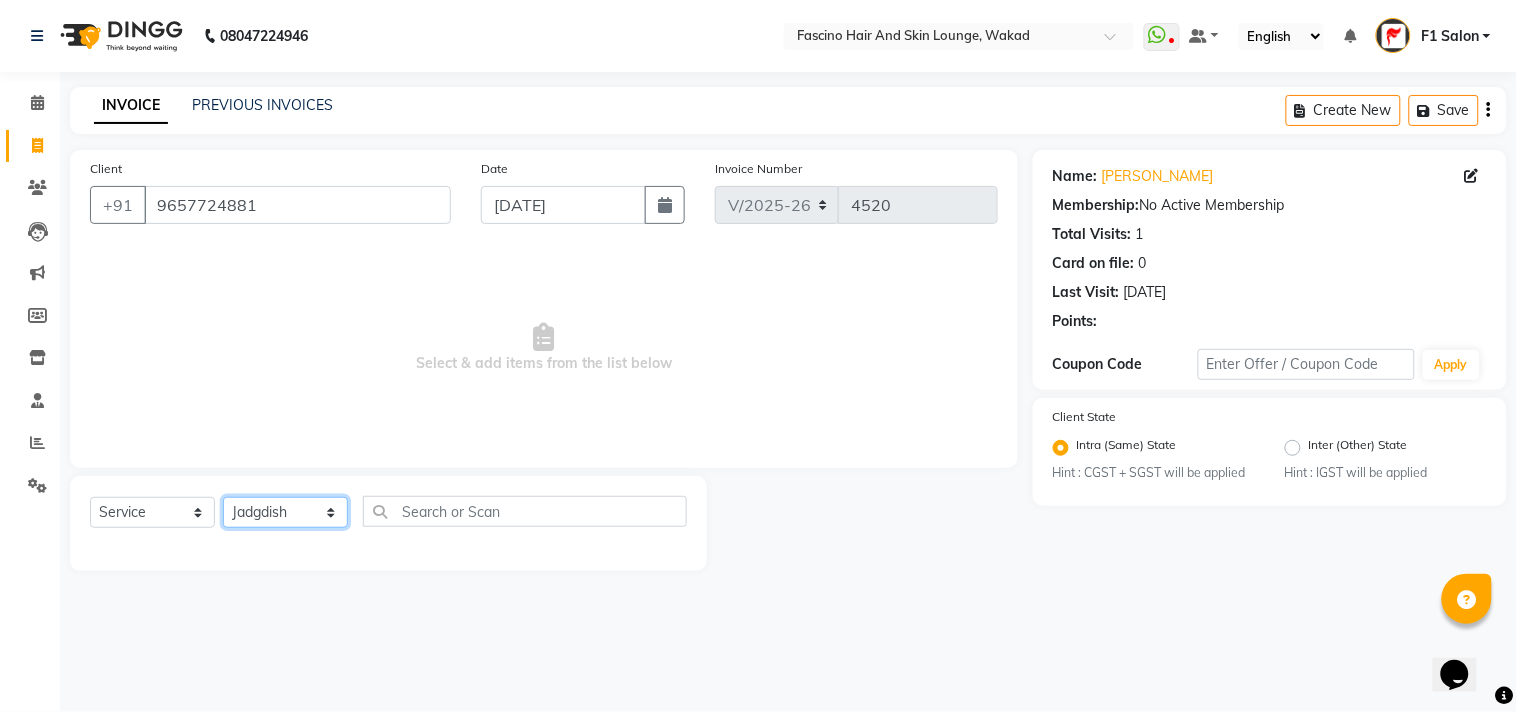click on "Select Stylist 8805000650  [PERSON_NAME] Chimu [PERSON_NAME] F1 Salon  Ganesh F1 Gopal {JH} [PERSON_NAME] (Jh ) [PERSON_NAME]  [PERSON_NAME] Pooja [PERSON_NAME]  Ram [PERSON_NAME] jh [PERSON_NAME] Shree [PERSON_NAME] (F1) [PERSON_NAME] (JH) Sukanya Sadiyan  Suraj F1 [PERSON_NAME] Beaution Usha [PERSON_NAME] F1 Veena" 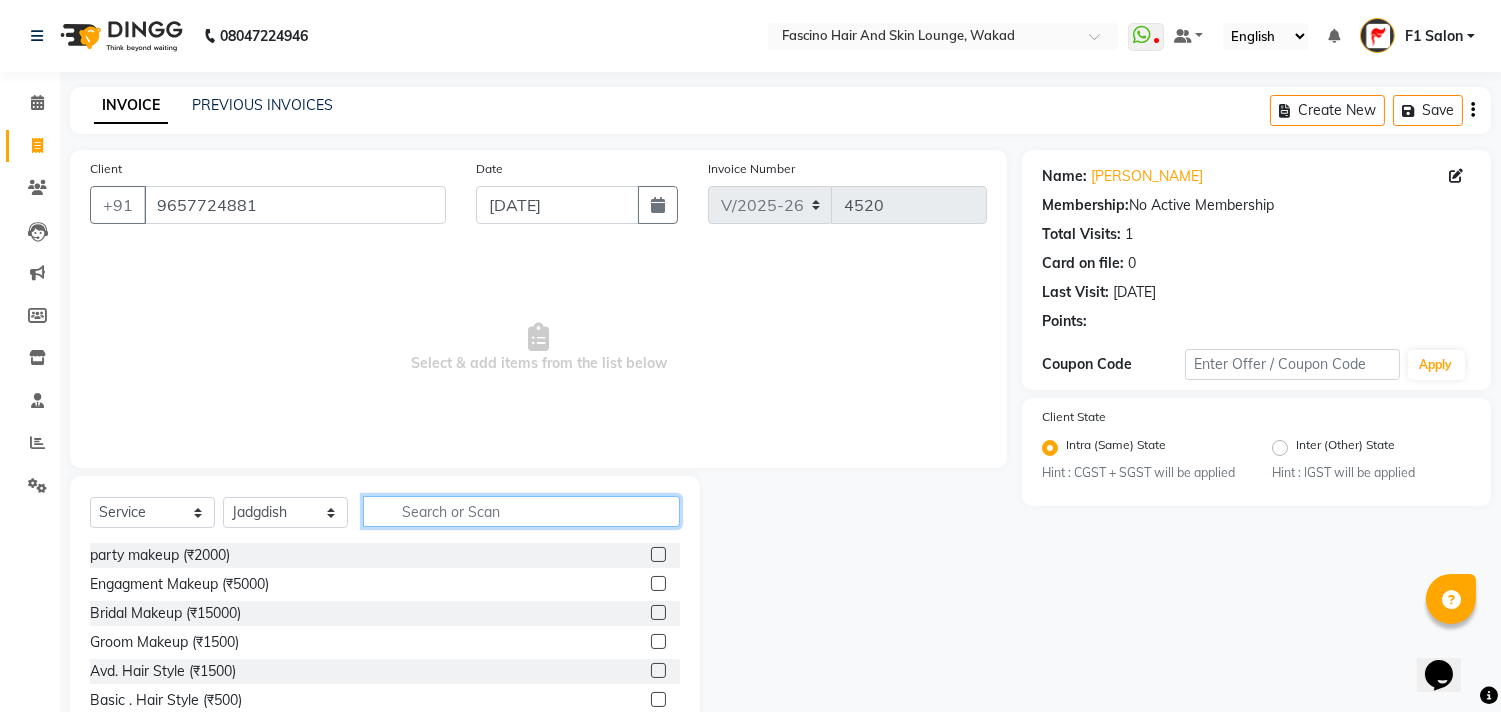 click 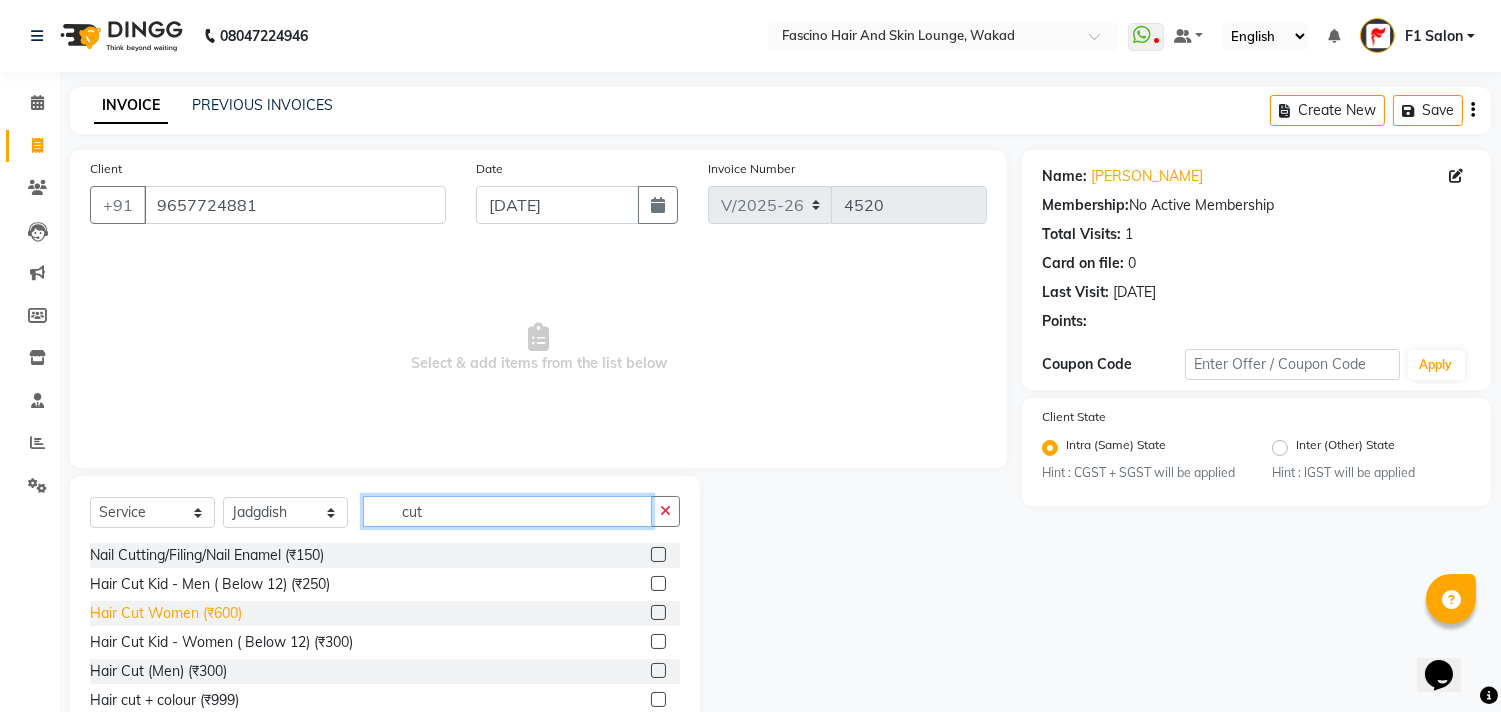 type on "cut" 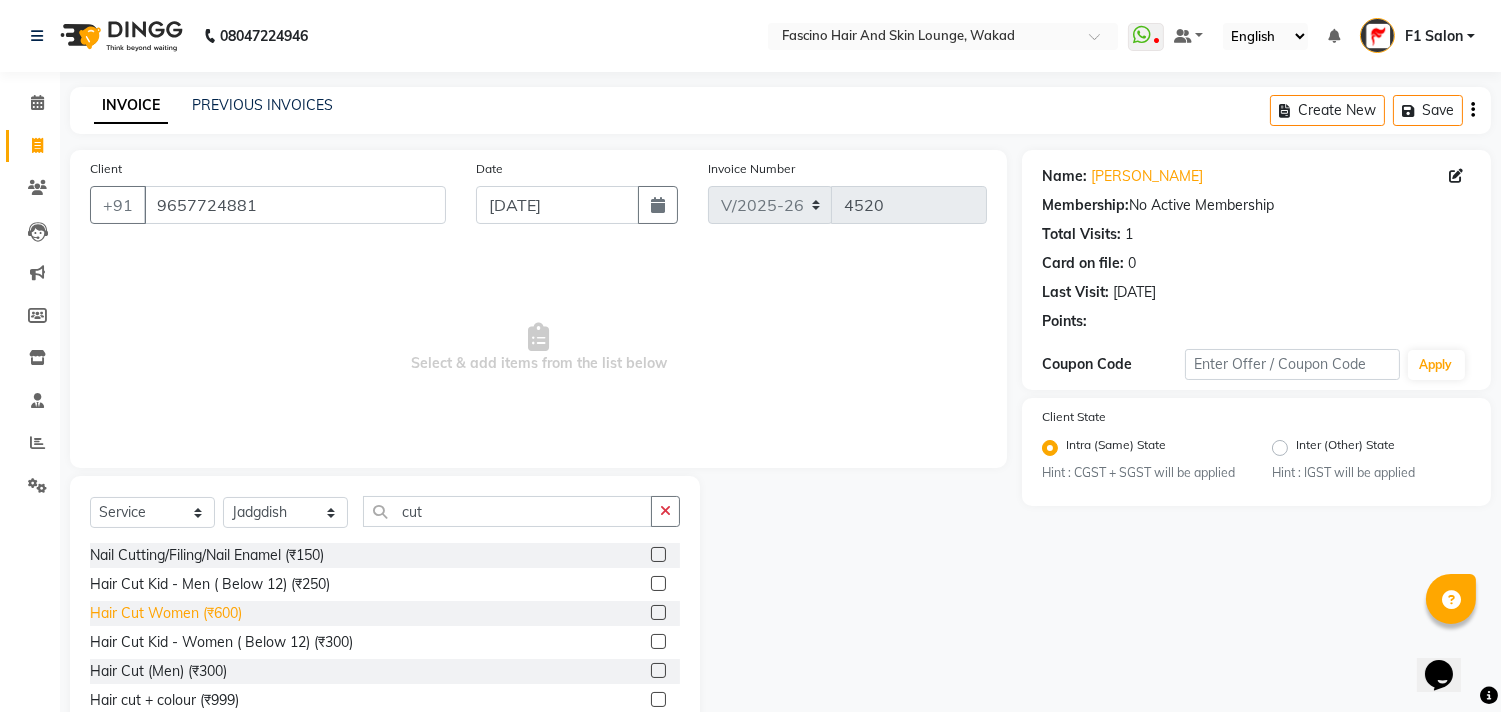 click on "Hair Cut Women (₹600)" 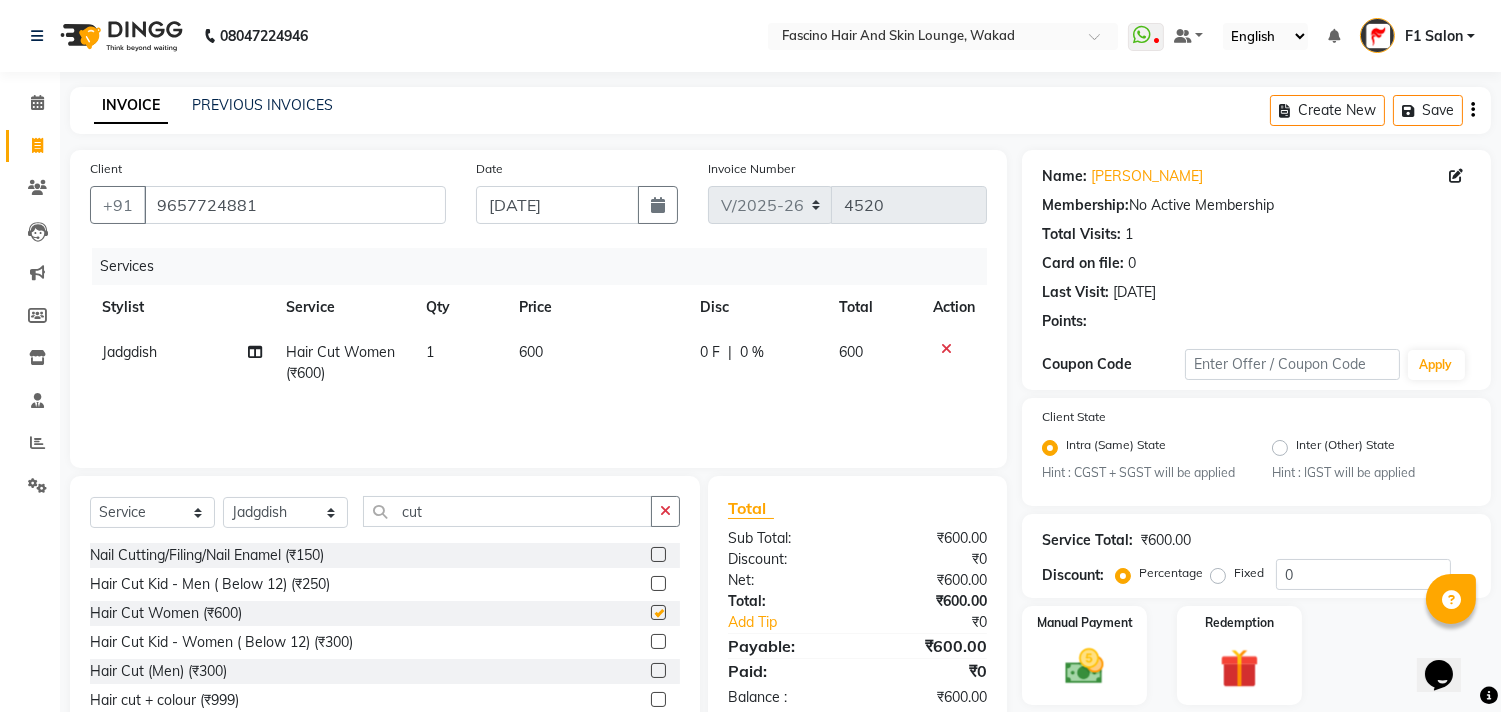checkbox on "false" 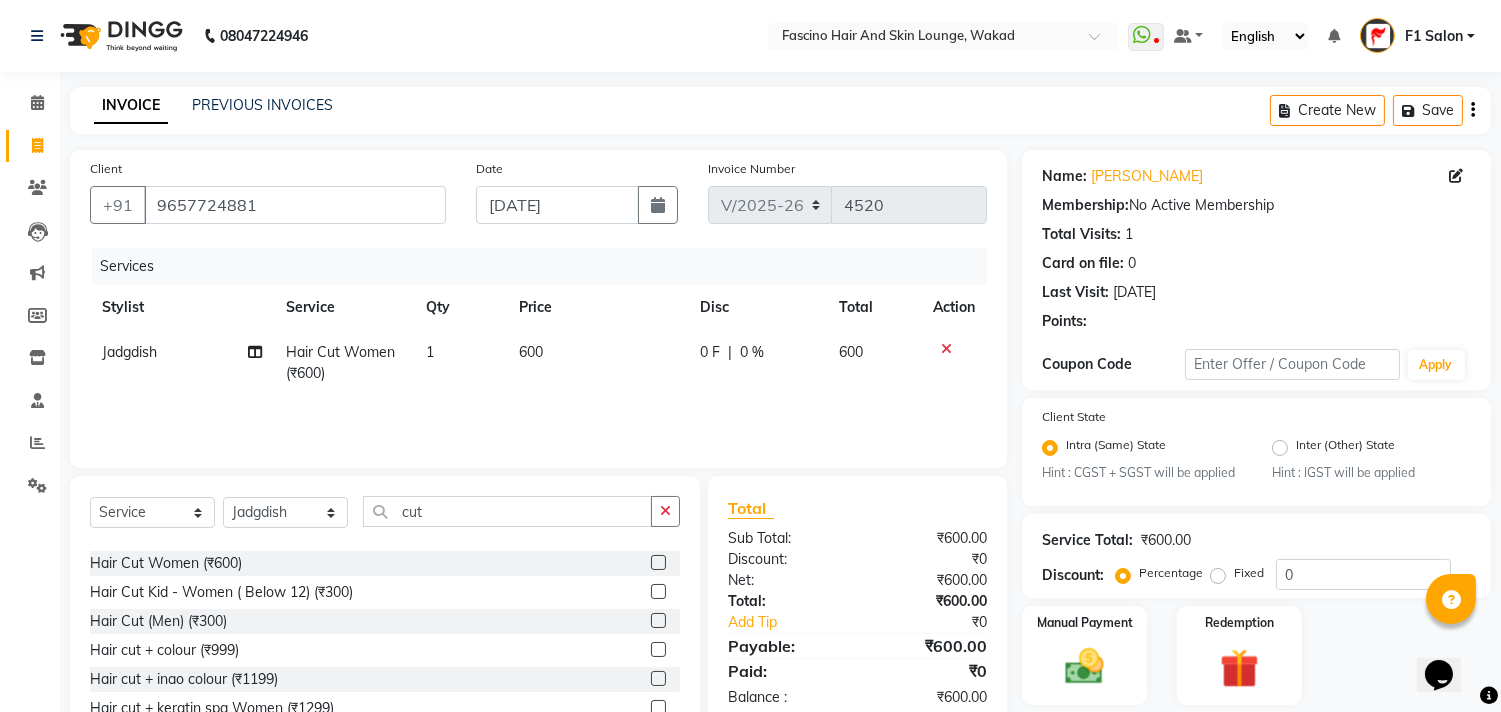scroll, scrollTop: 118, scrollLeft: 0, axis: vertical 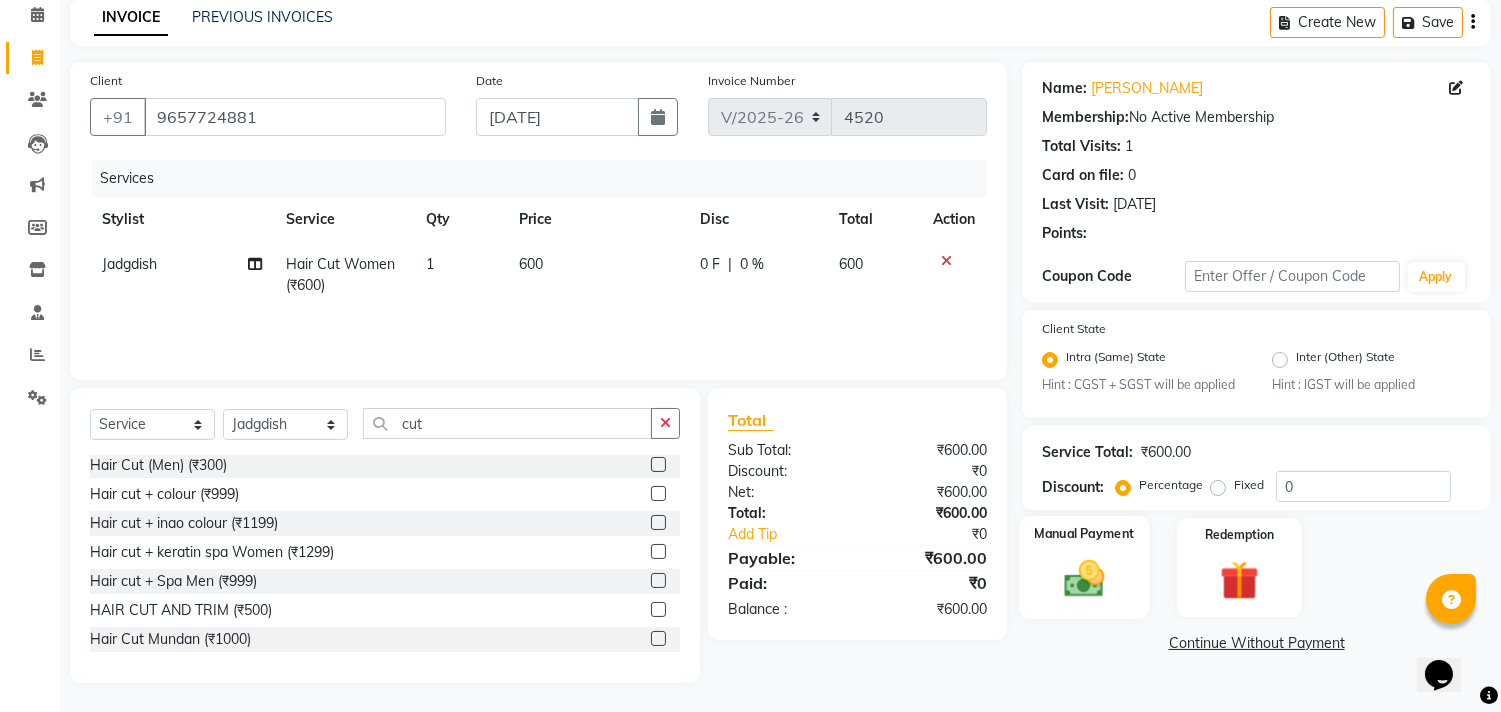 drag, startPoint x: 1063, startPoint y: 571, endPoint x: 1100, endPoint y: 570, distance: 37.01351 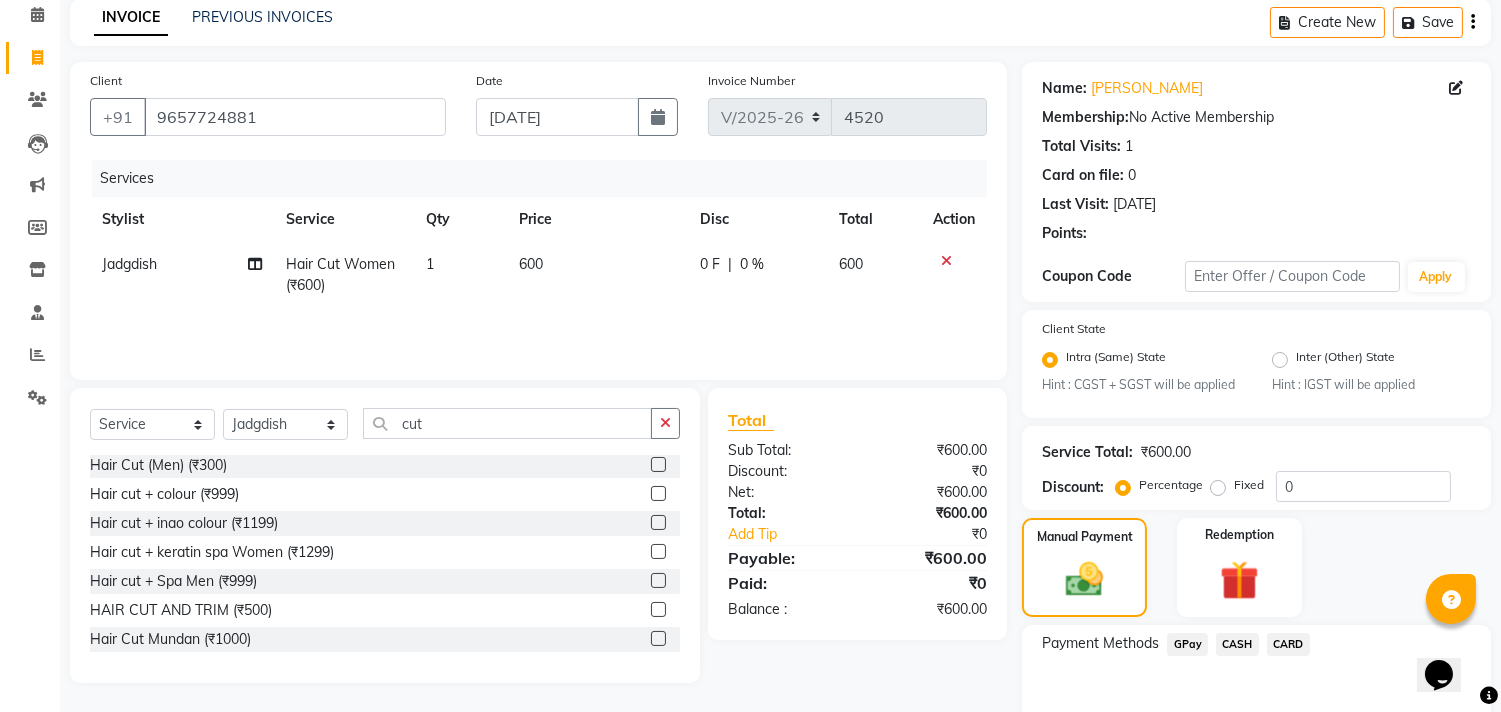 scroll, scrollTop: 192, scrollLeft: 0, axis: vertical 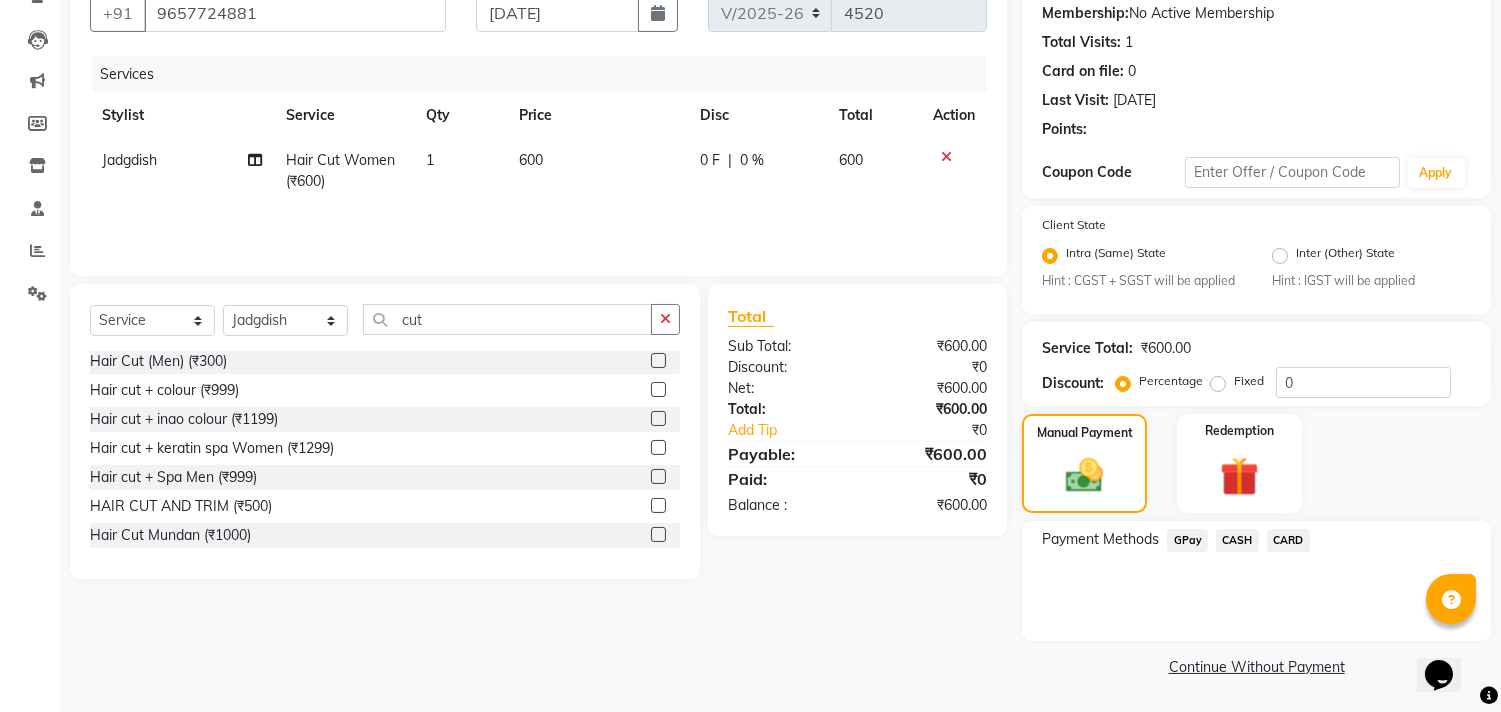click on "GPay" 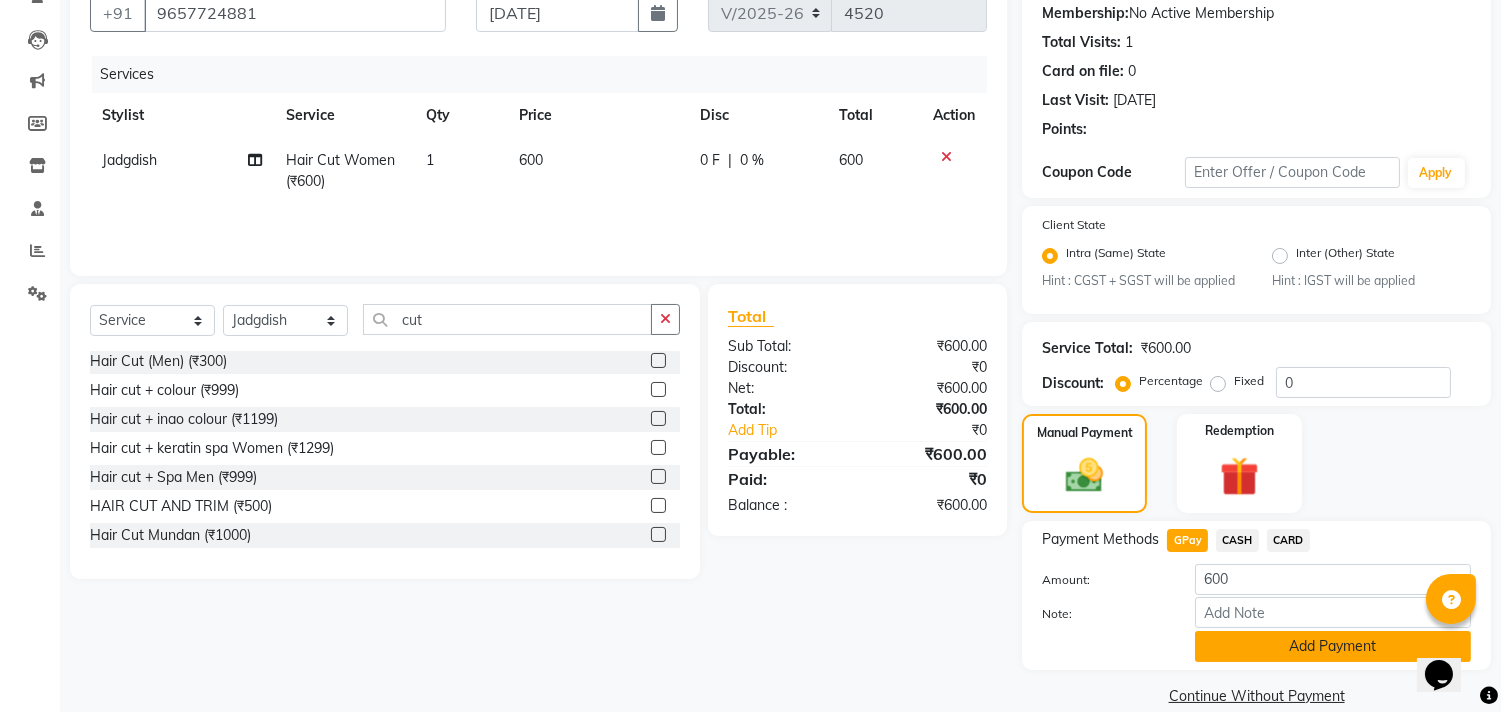 click on "Add Payment" 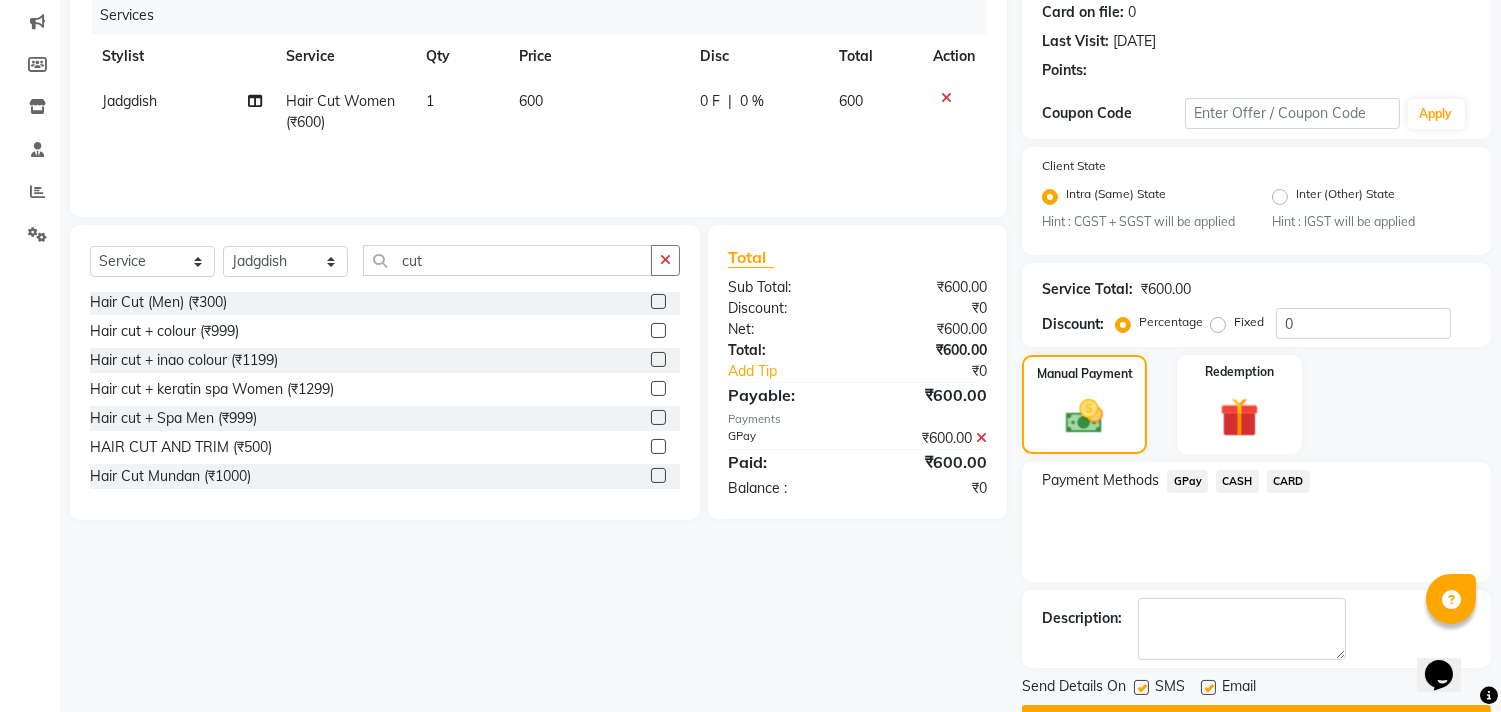 scroll, scrollTop: 305, scrollLeft: 0, axis: vertical 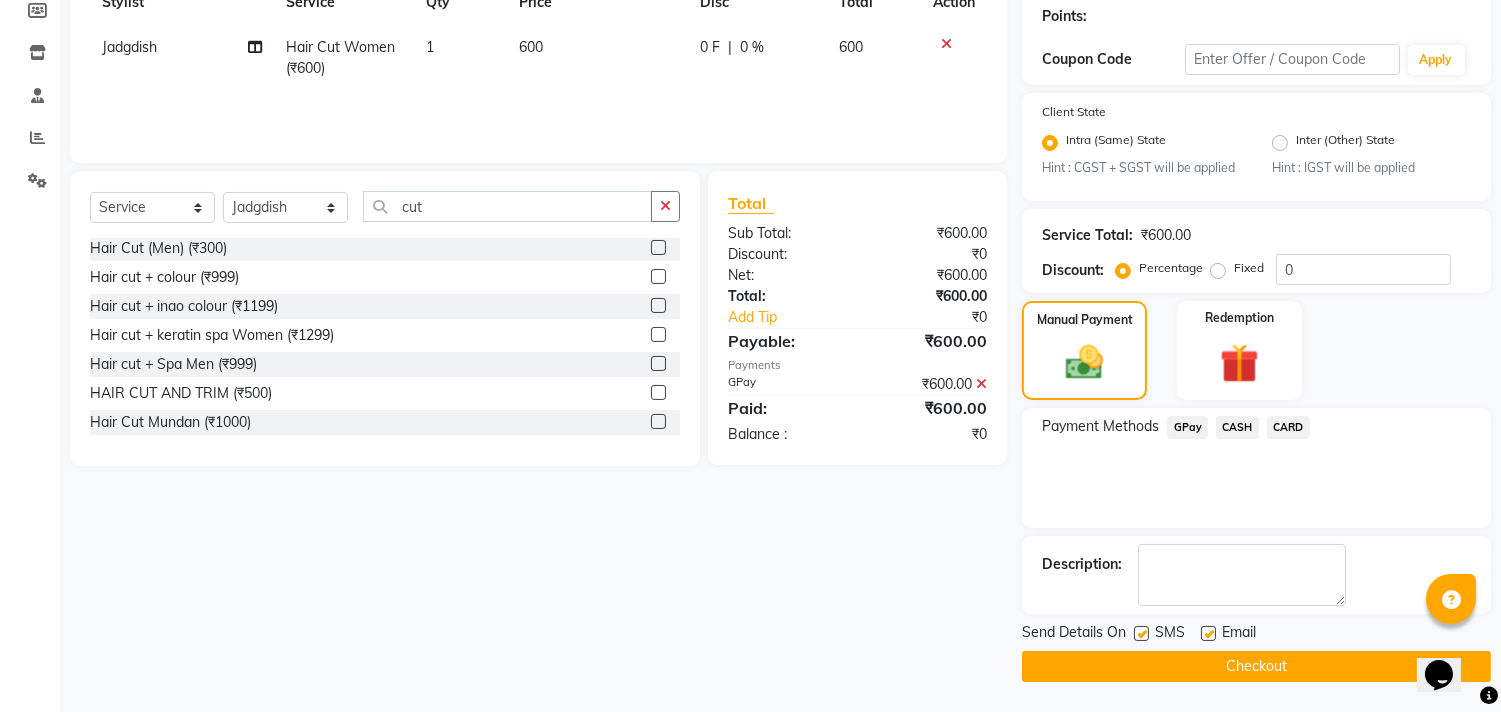 drag, startPoint x: 1142, startPoint y: 634, endPoint x: 1133, endPoint y: 653, distance: 21.023796 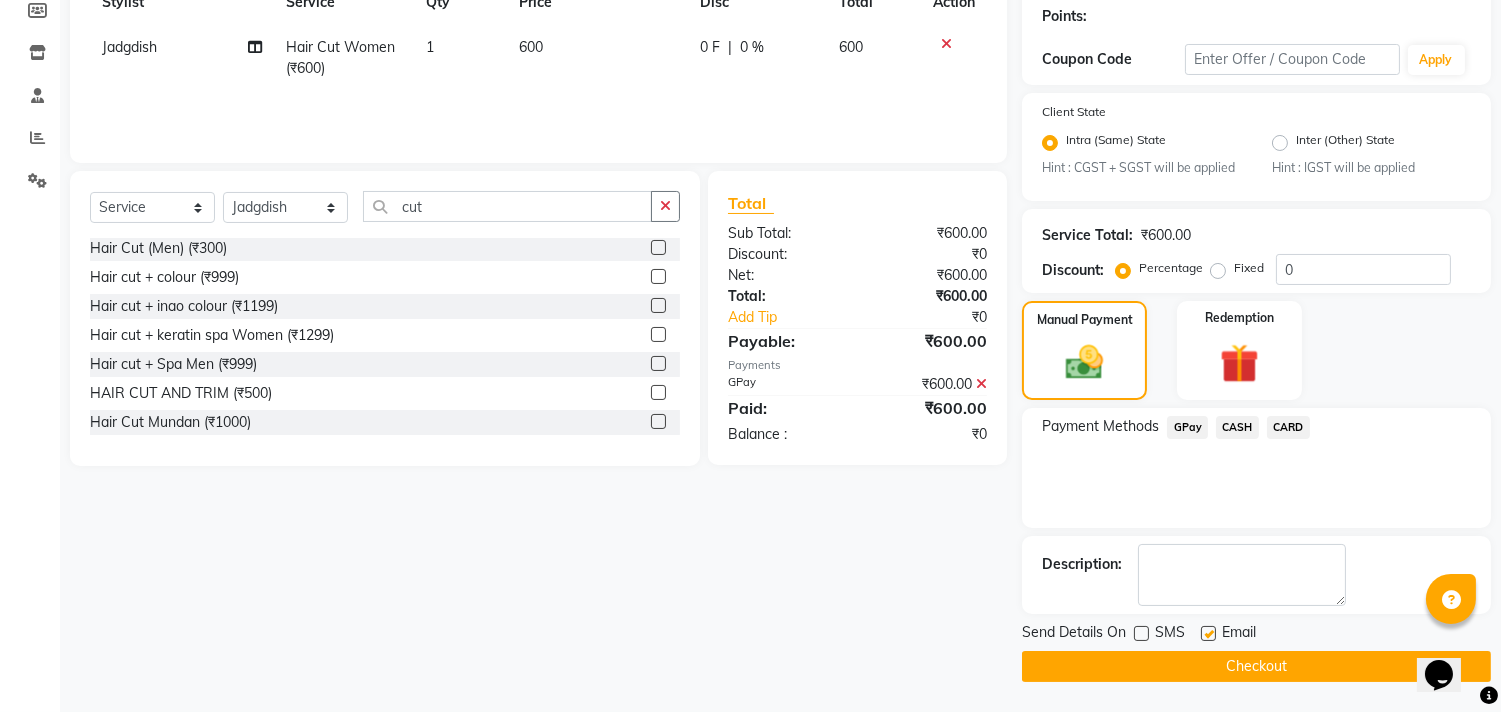 click on "Checkout" 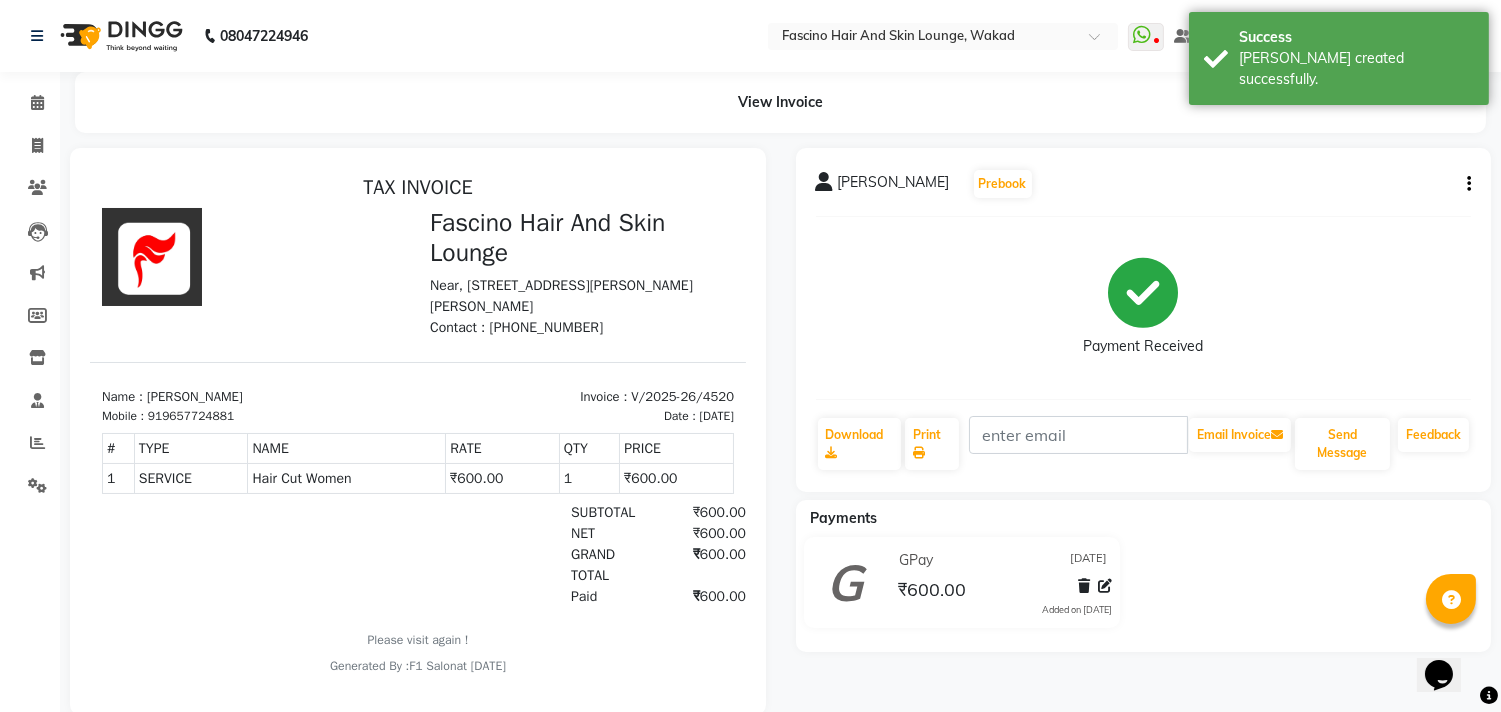 scroll, scrollTop: 0, scrollLeft: 0, axis: both 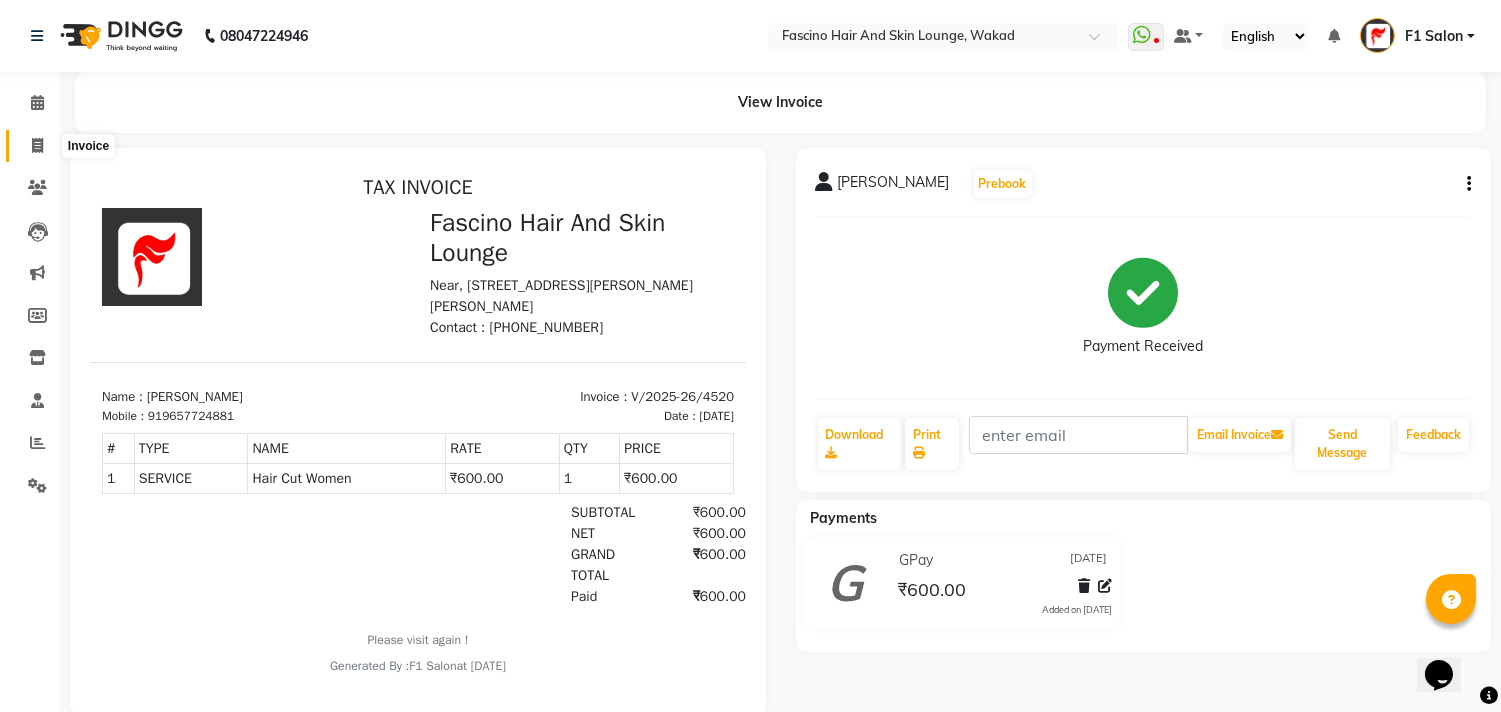 click 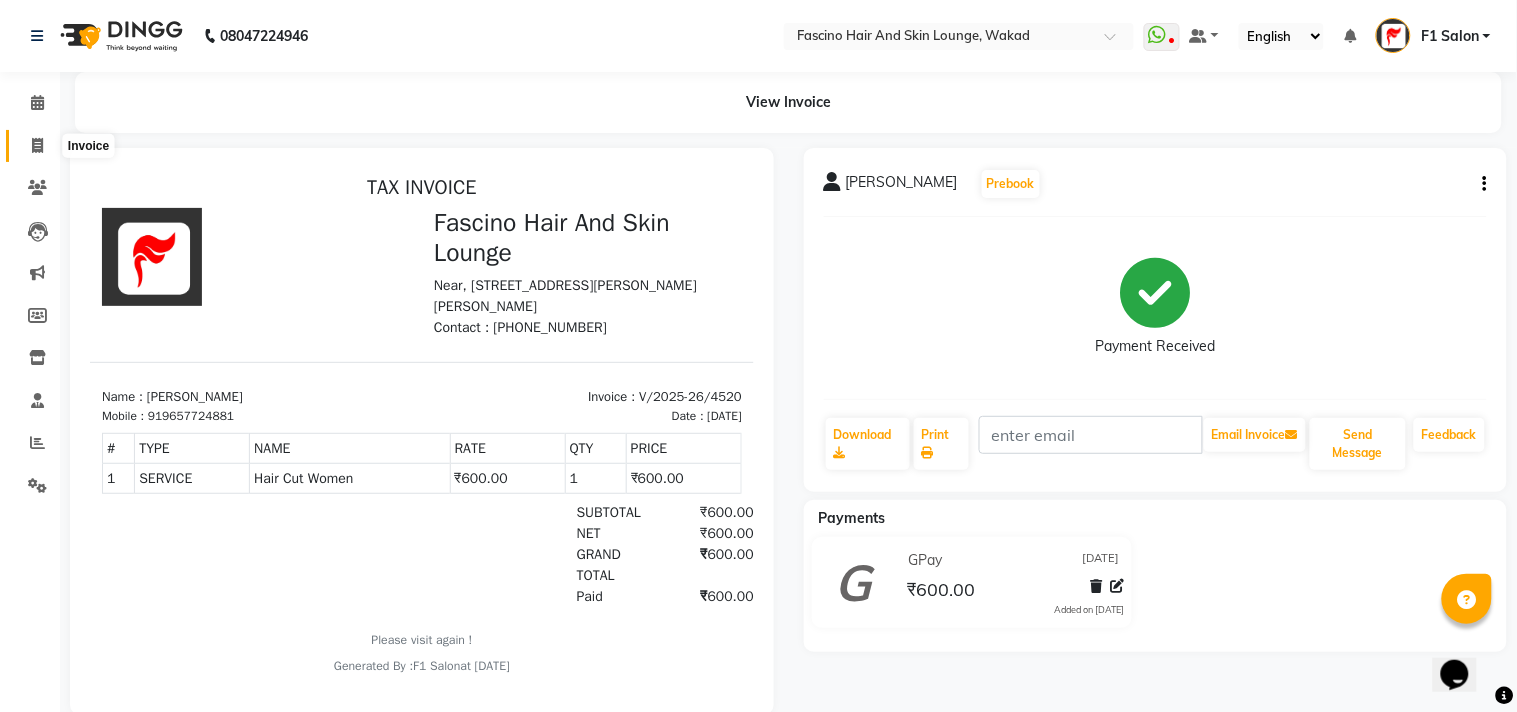 select on "126" 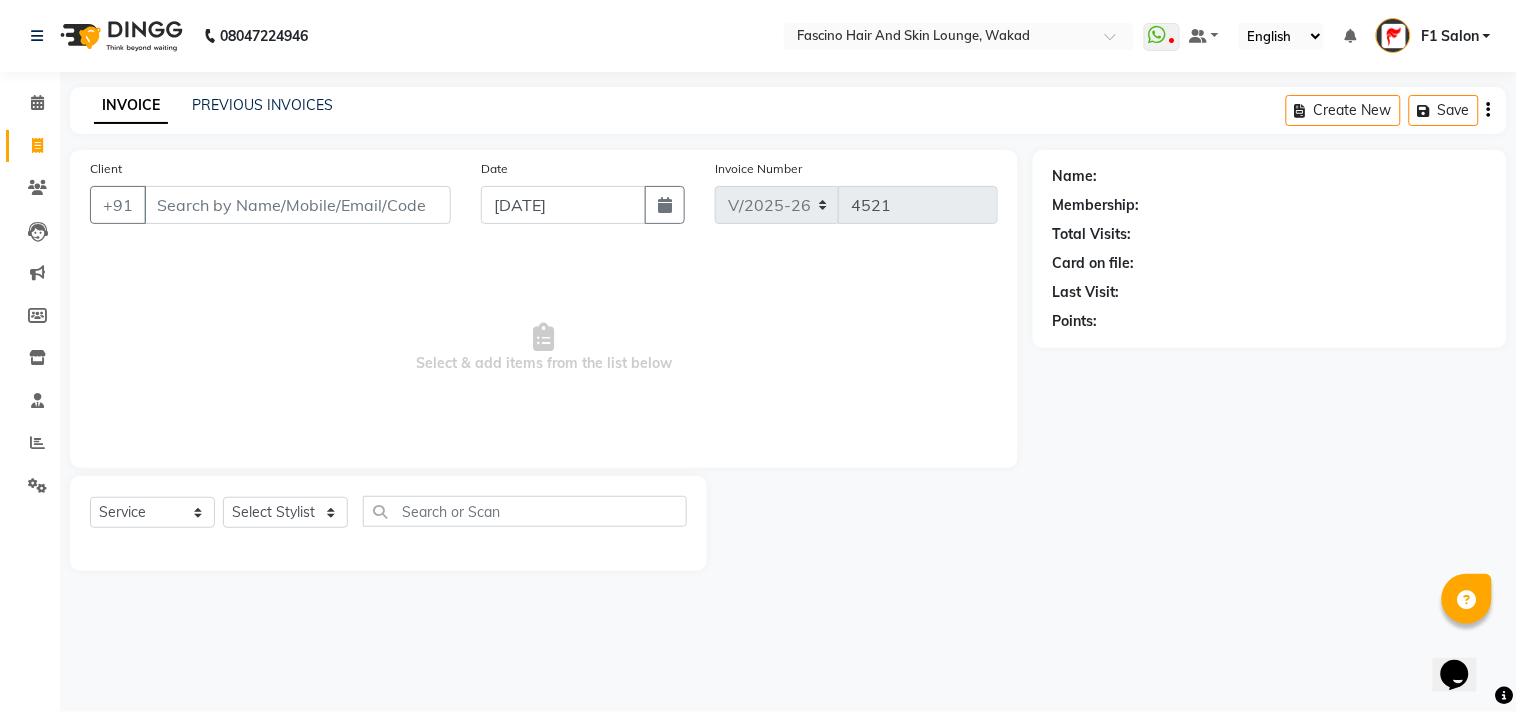 click on "Client" at bounding box center (297, 205) 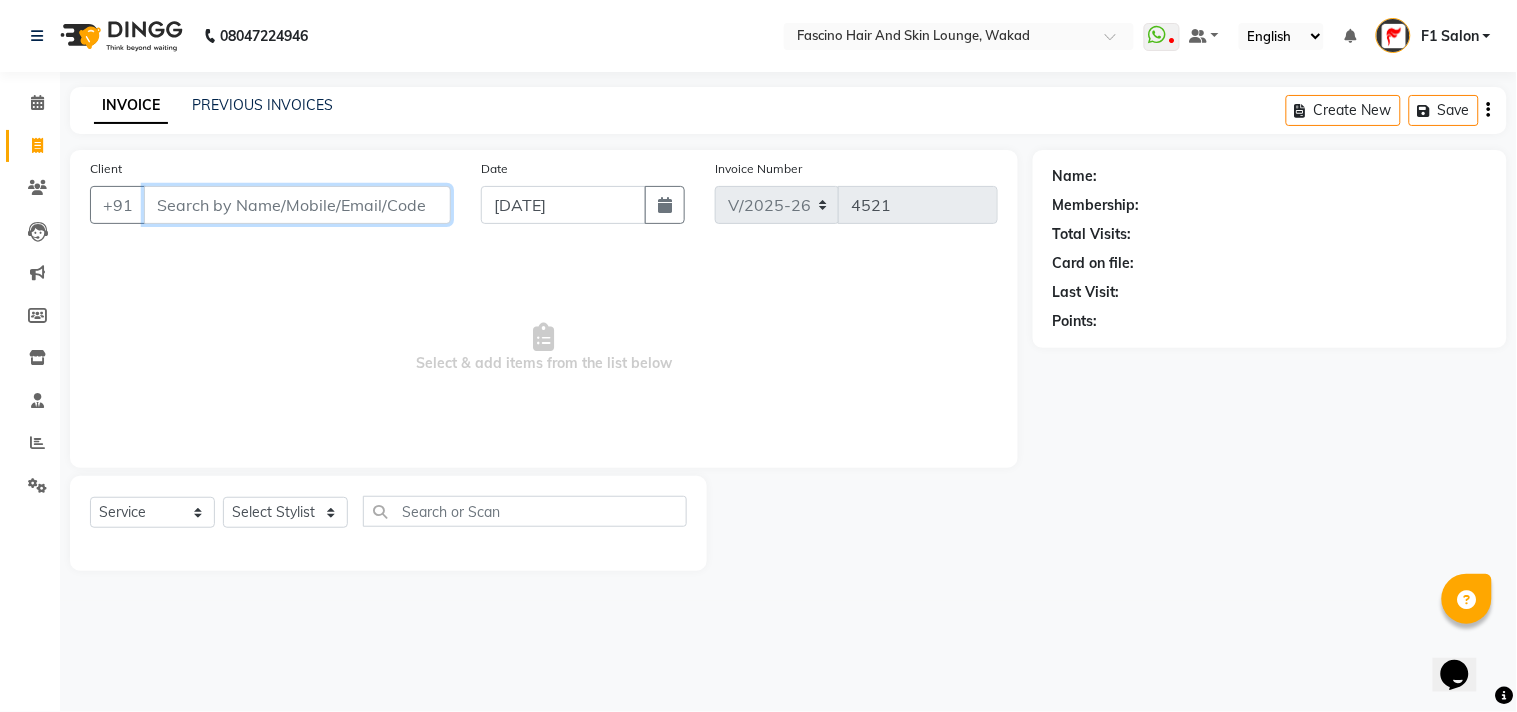 click on "Client" at bounding box center [297, 205] 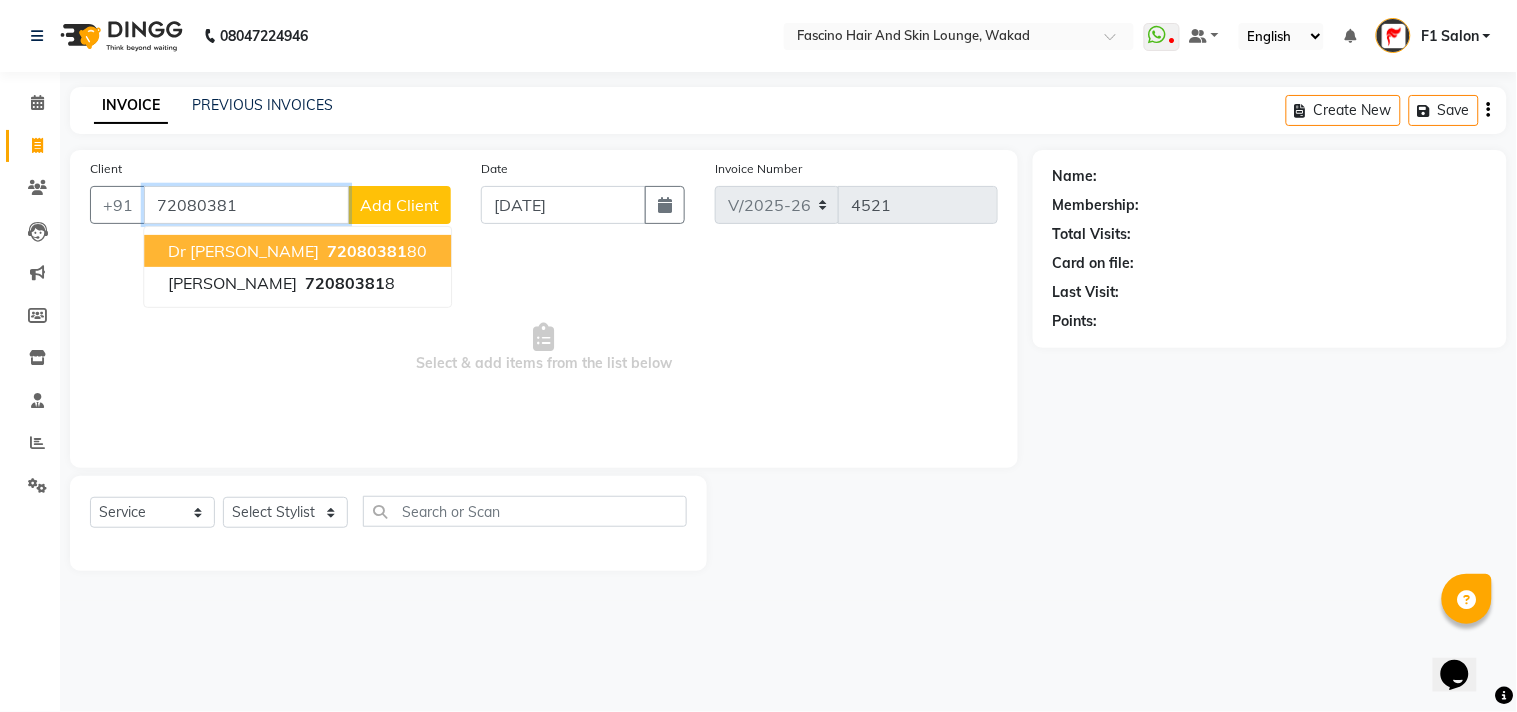 click on "72080381" at bounding box center [367, 251] 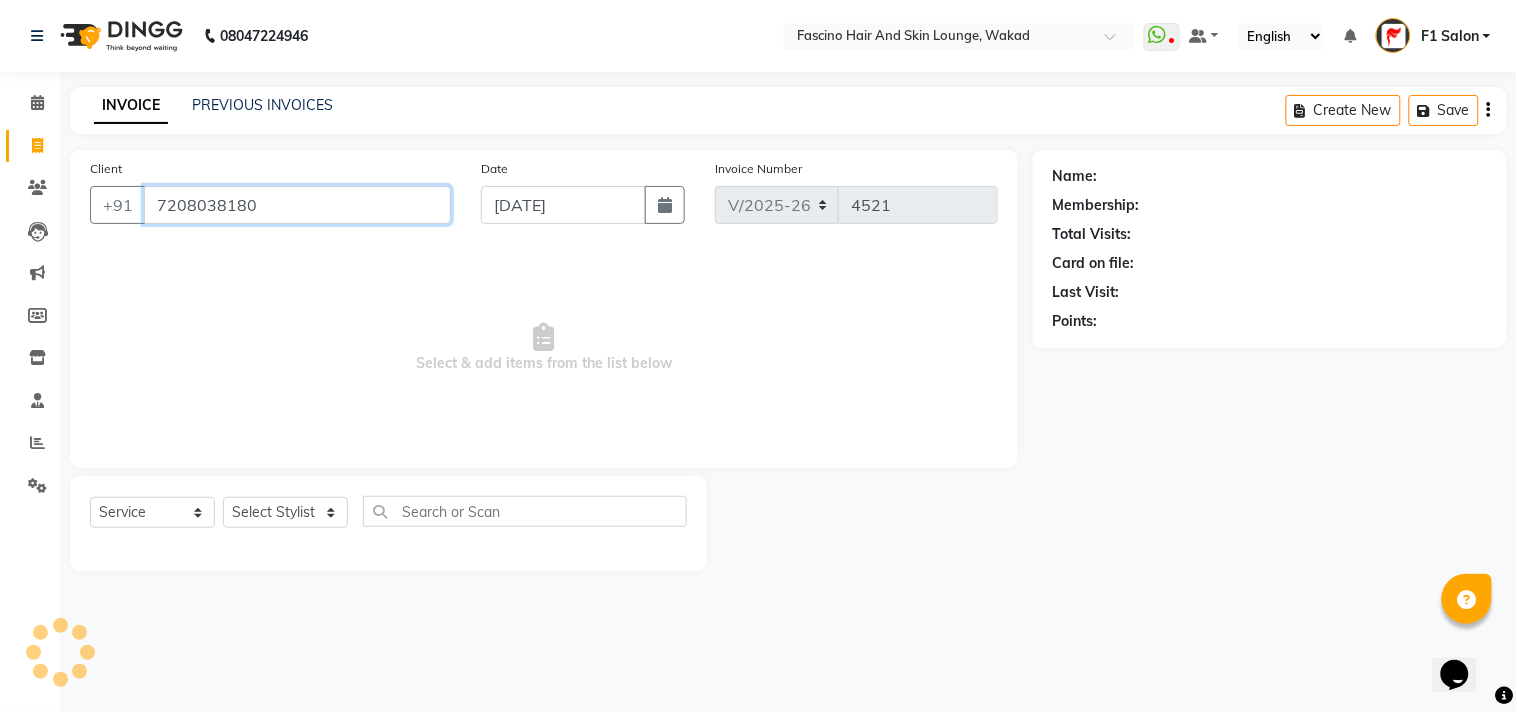 type on "7208038180" 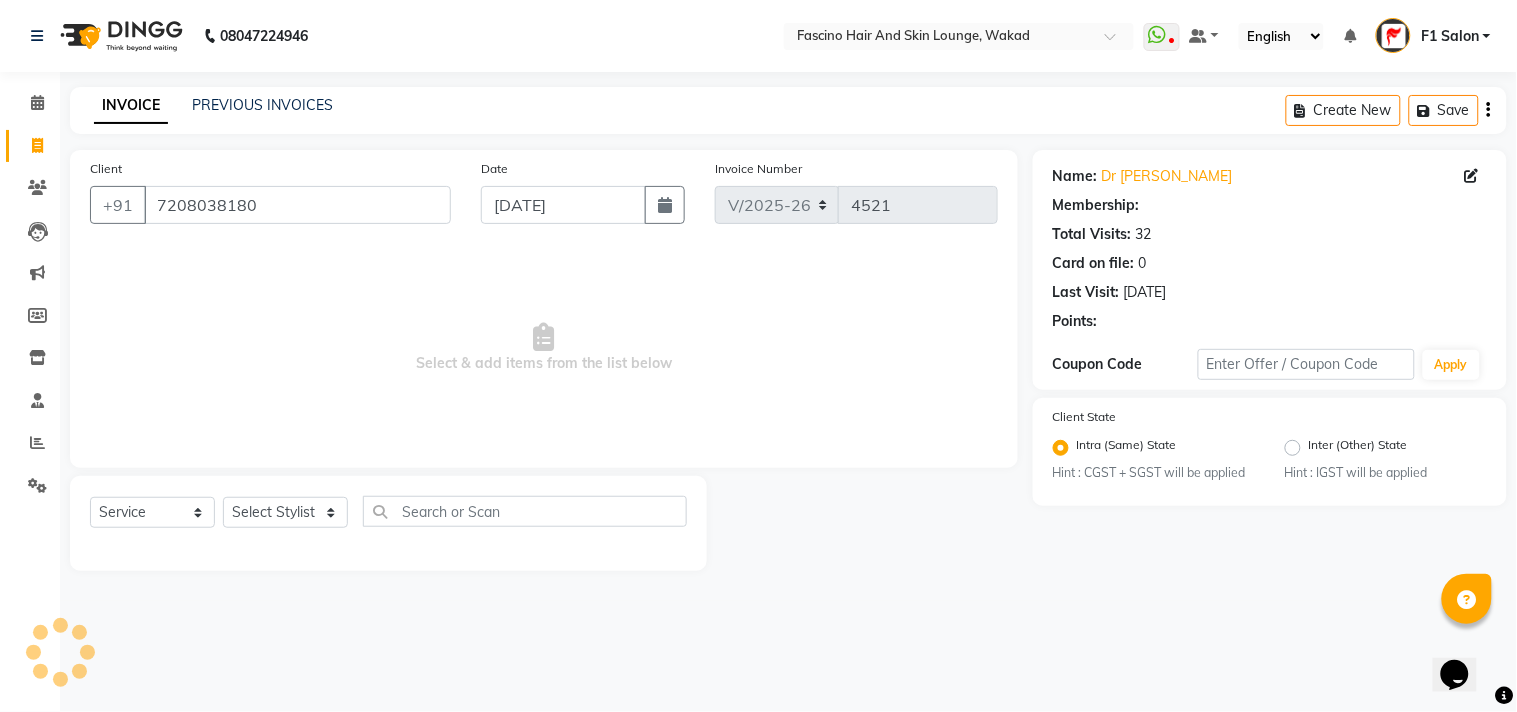 select on "1: Object" 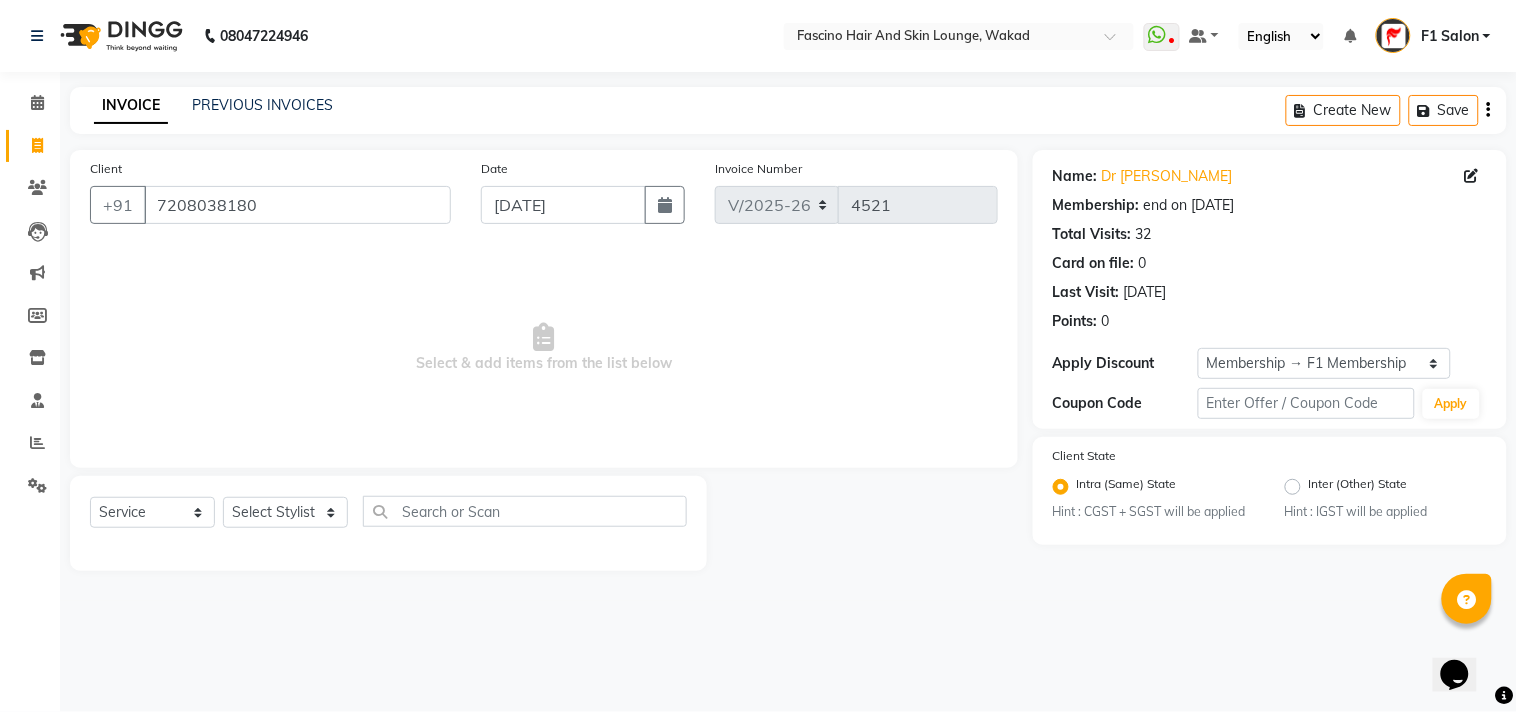 click on "Select  Service  Product  Membership  Package Voucher Prepaid Gift Card  Select Stylist 8805000650  [PERSON_NAME] Chimu [PERSON_NAME] F1 Salon  Ganesh F1 Gopal {JH} [PERSON_NAME] (Jh ) Jadgdish Kajal  [PERSON_NAME] Pooja [PERSON_NAME]  Ram [PERSON_NAME] jh [PERSON_NAME] Shree [PERSON_NAME] (F1) [PERSON_NAME] (JH) Sukanya Sadiyan  Suraj F1 [PERSON_NAME] Beaution Usha [PERSON_NAME] F1 Veena" 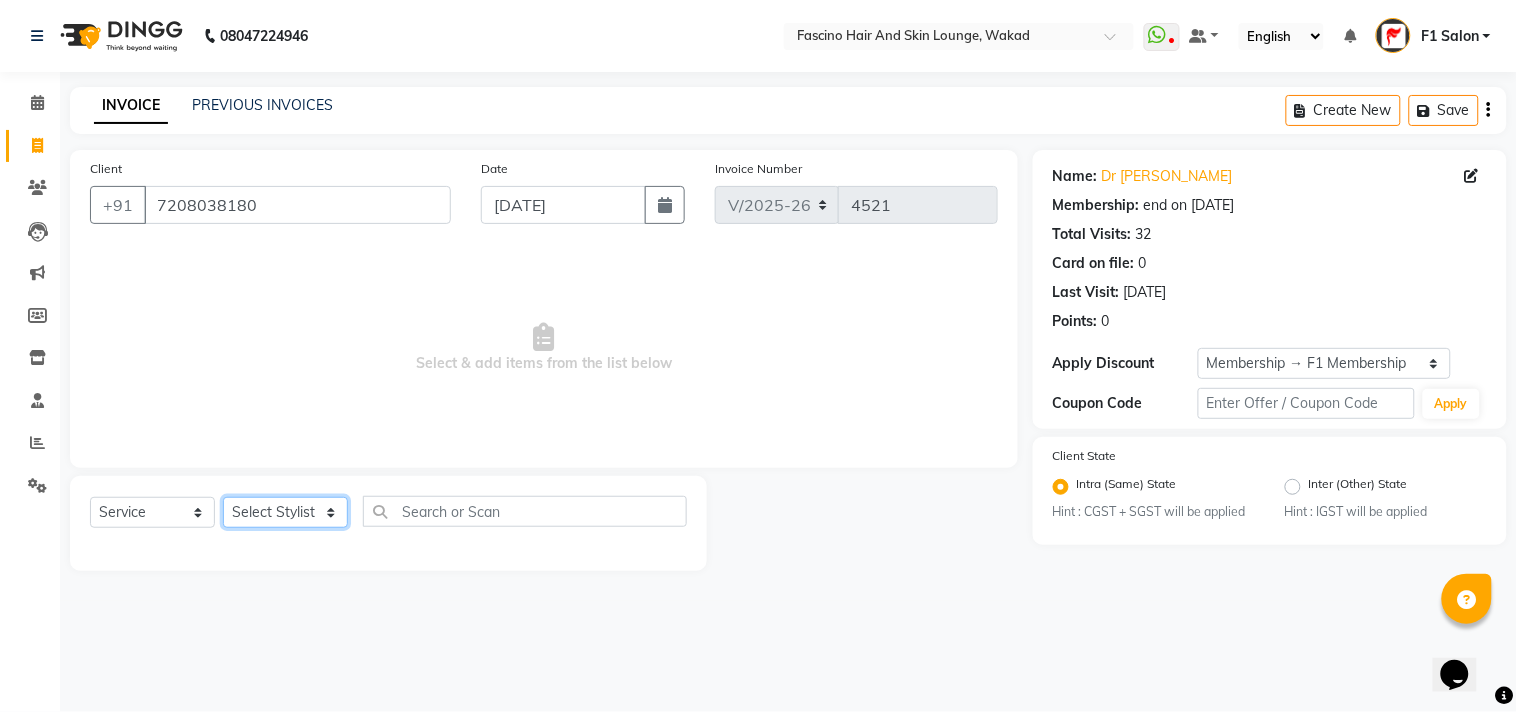 click on "Select Stylist 8805000650  [PERSON_NAME] Chimu [PERSON_NAME] F1 Salon  Ganesh F1 Gopal {JH} [PERSON_NAME] (Jh ) [PERSON_NAME]  [PERSON_NAME] Pooja [PERSON_NAME]  Ram [PERSON_NAME] jh [PERSON_NAME] Shree [PERSON_NAME] (F1) [PERSON_NAME] (JH) Sukanya Sadiyan  Suraj F1 [PERSON_NAME] Beaution Usha [PERSON_NAME] F1 Veena" 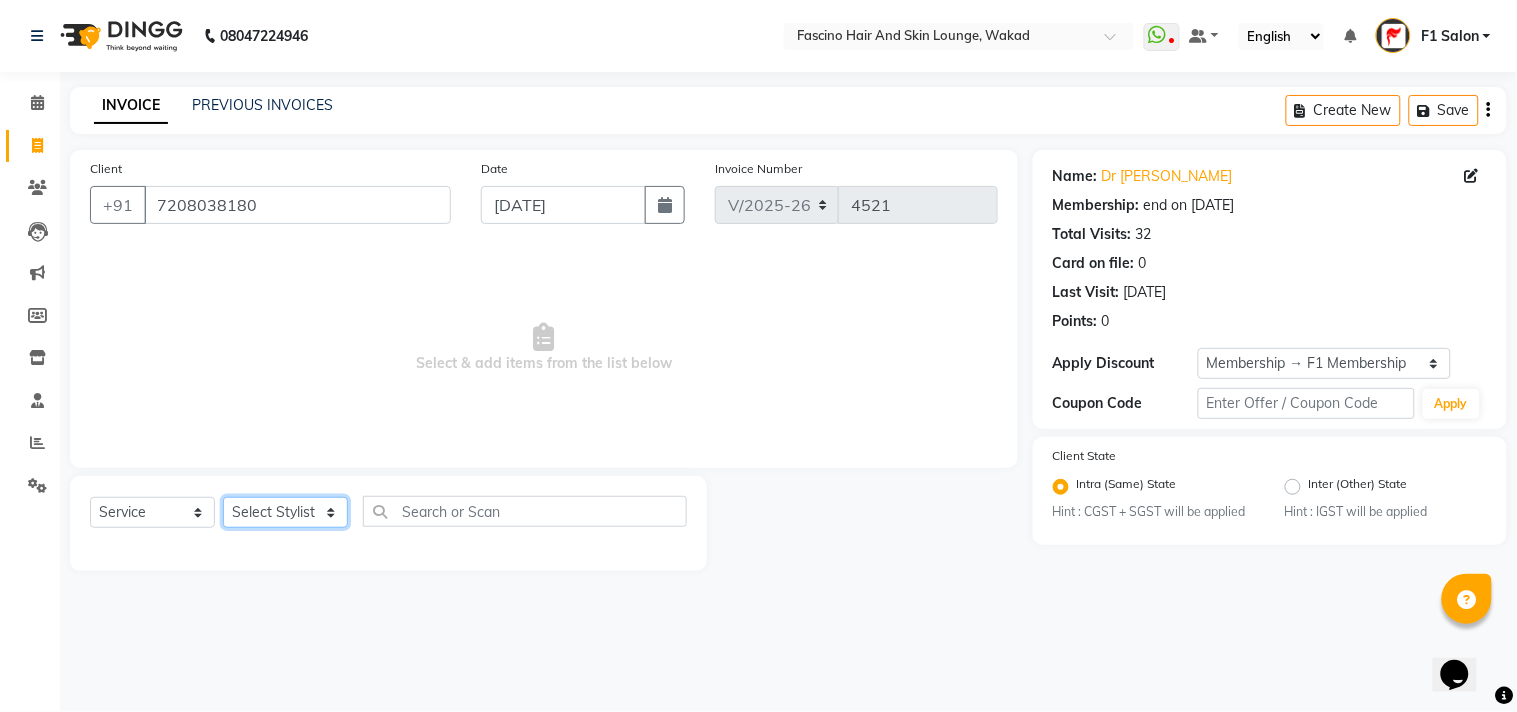 select on "57606" 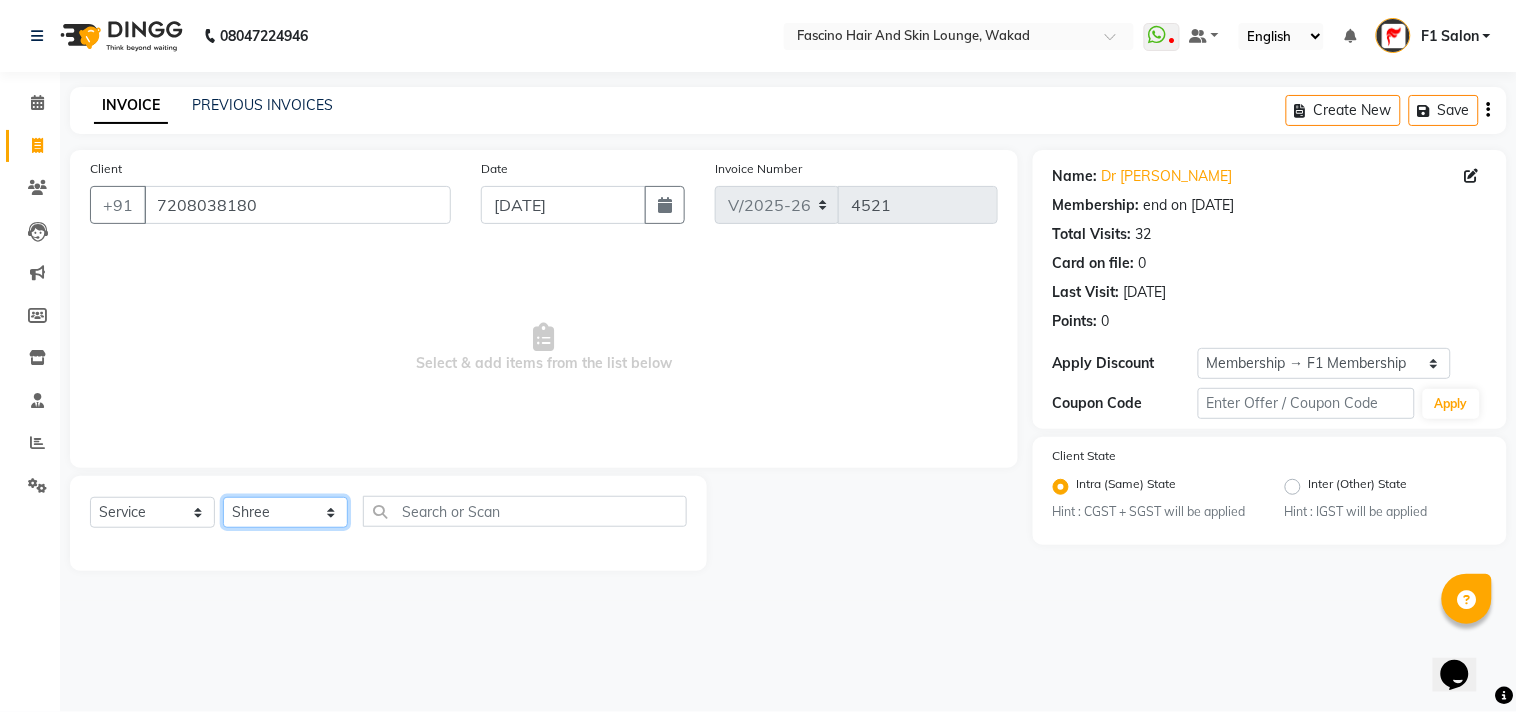 click on "Select Stylist 8805000650  [PERSON_NAME] Chimu [PERSON_NAME] F1 Salon  Ganesh F1 Gopal {JH} [PERSON_NAME] (Jh ) [PERSON_NAME]  [PERSON_NAME] Pooja [PERSON_NAME]  Ram [PERSON_NAME] jh [PERSON_NAME] Shree [PERSON_NAME] (F1) [PERSON_NAME] (JH) Sukanya Sadiyan  Suraj F1 [PERSON_NAME] Beaution Usha [PERSON_NAME] F1 Veena" 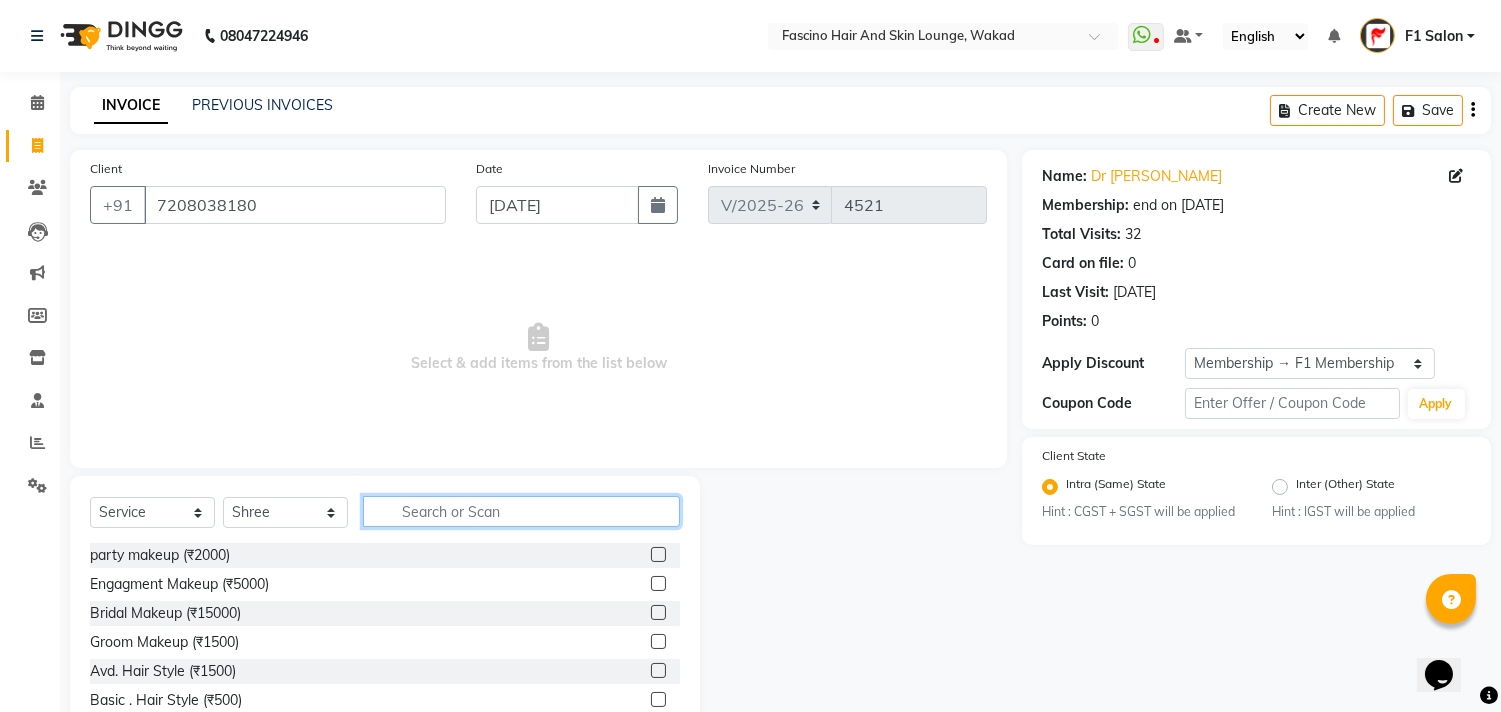 click 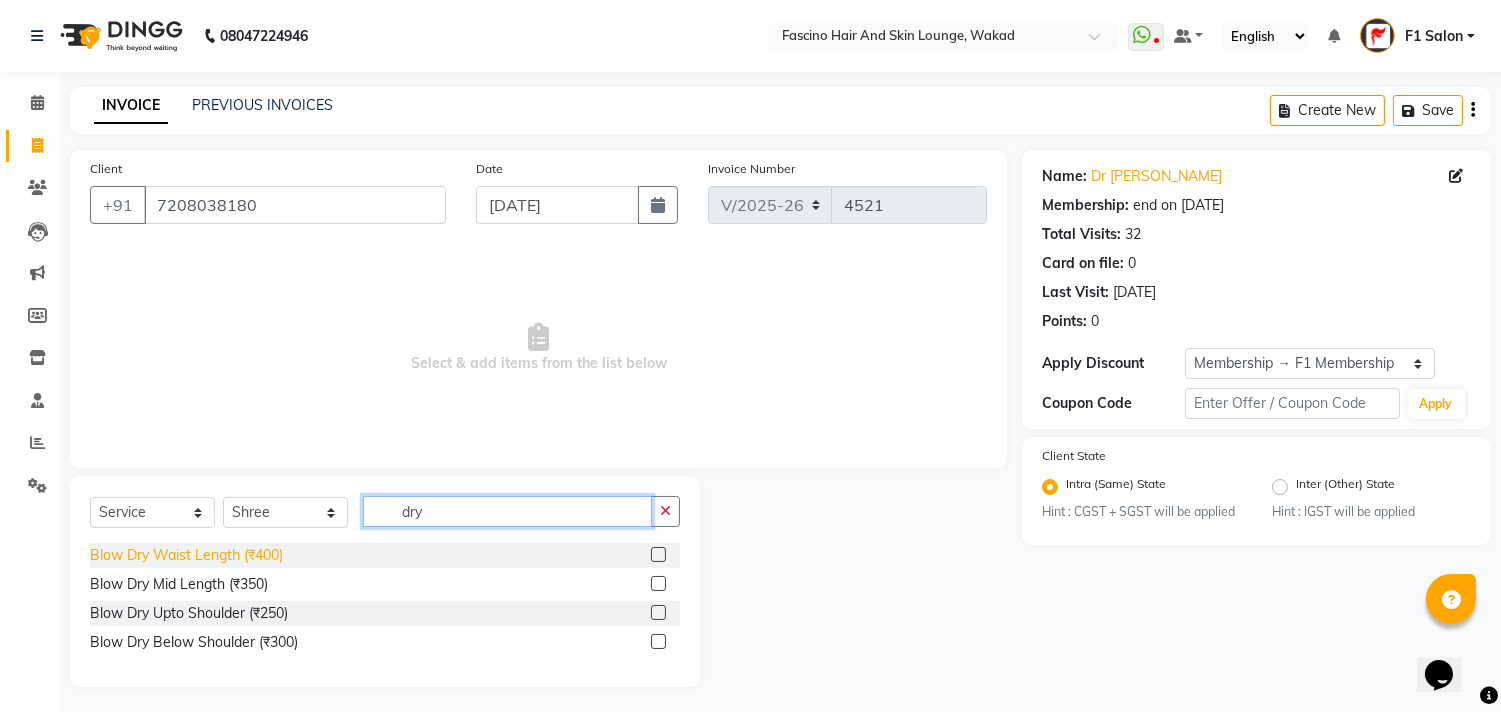 type on "dry" 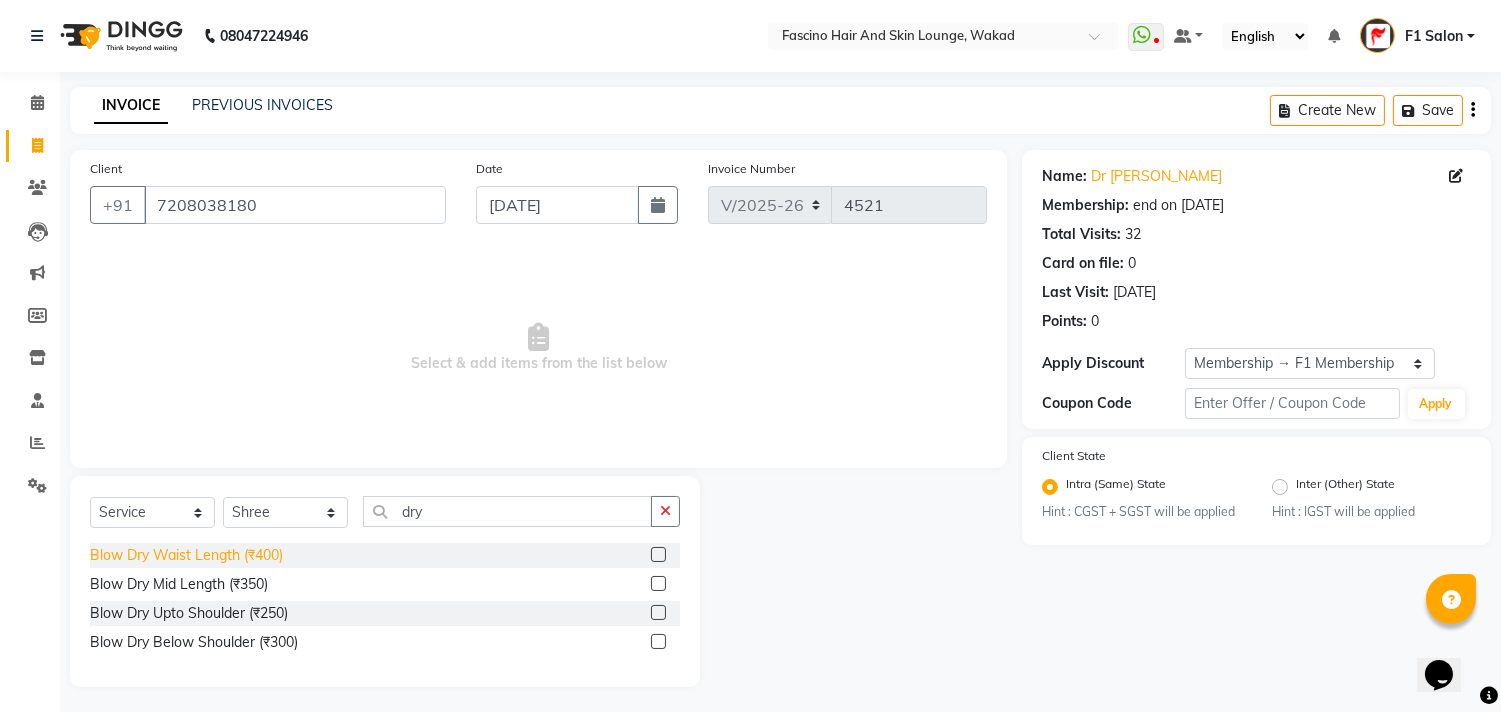 click on "Blow Dry Waist Length (₹400)" 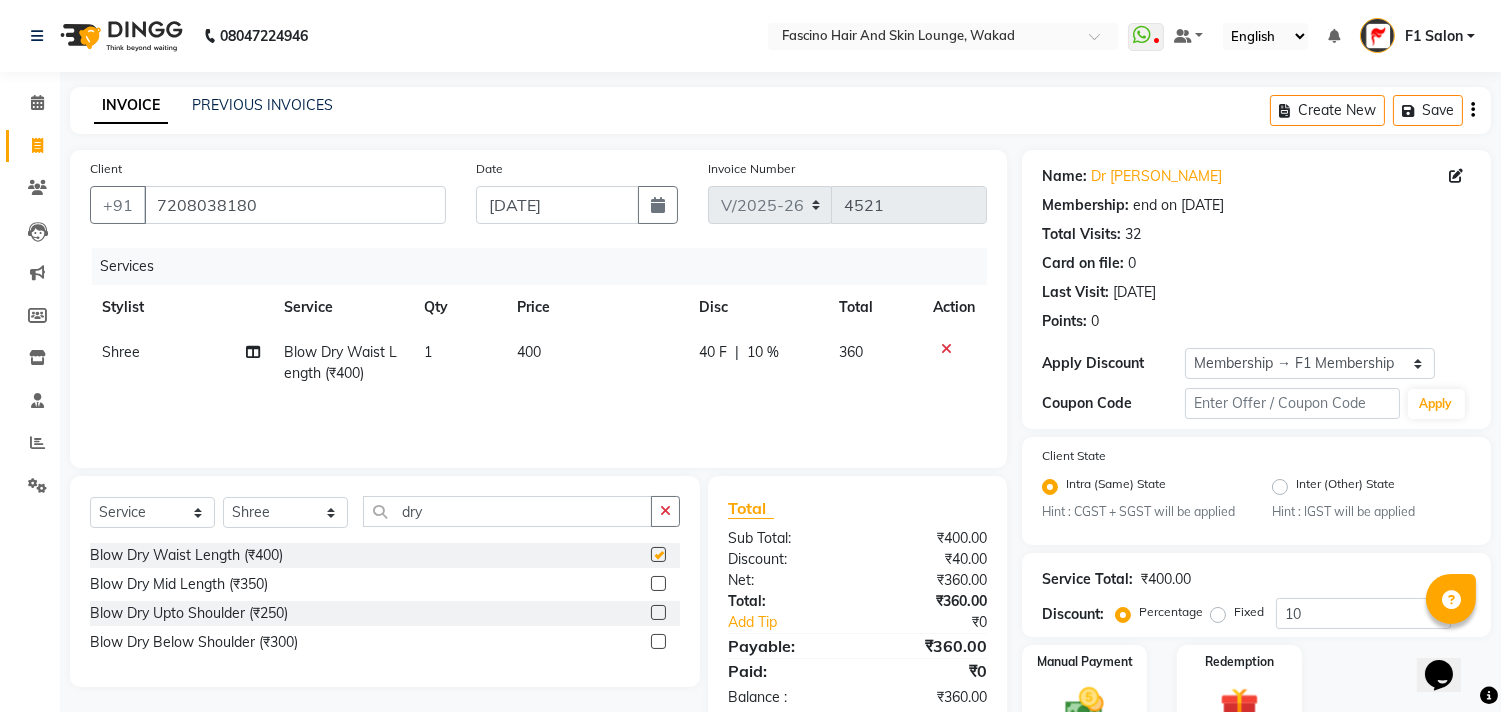 checkbox on "false" 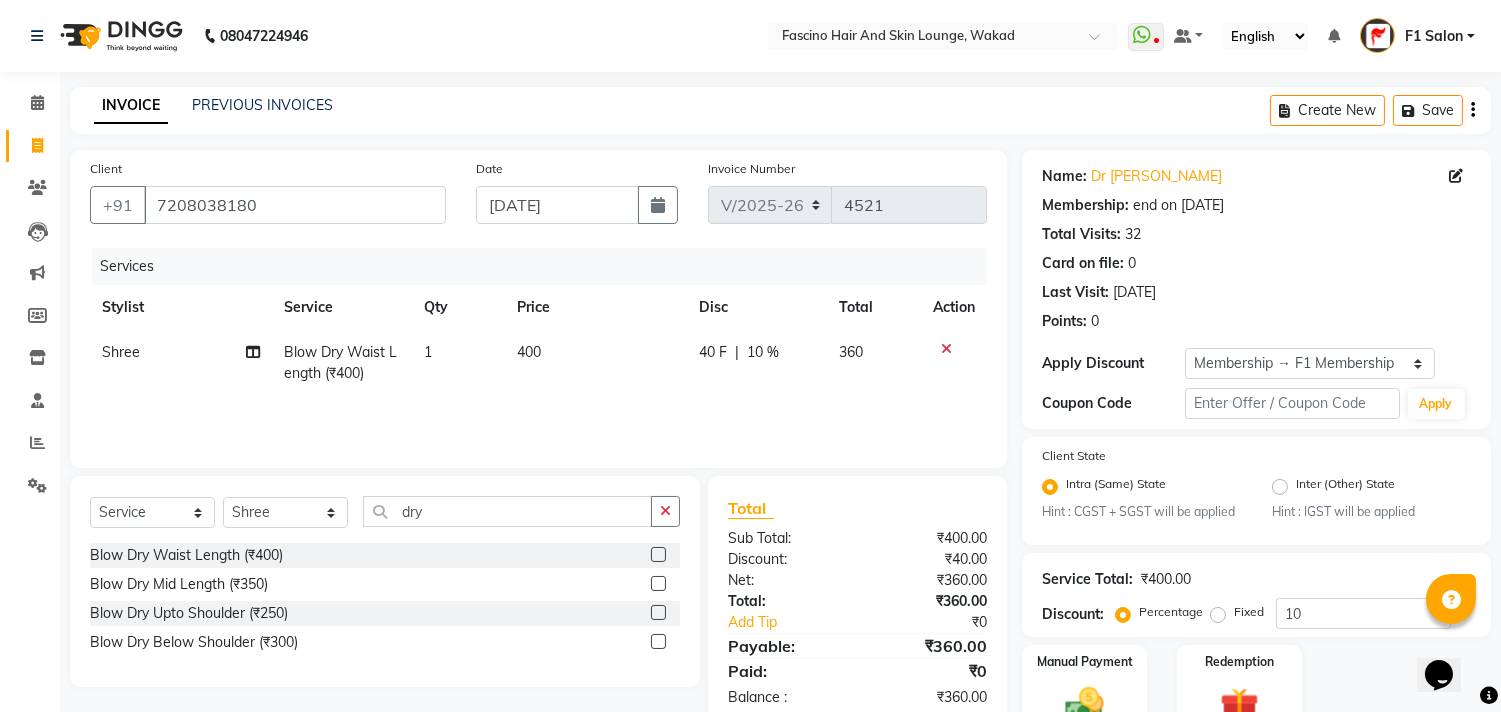 click on "400" 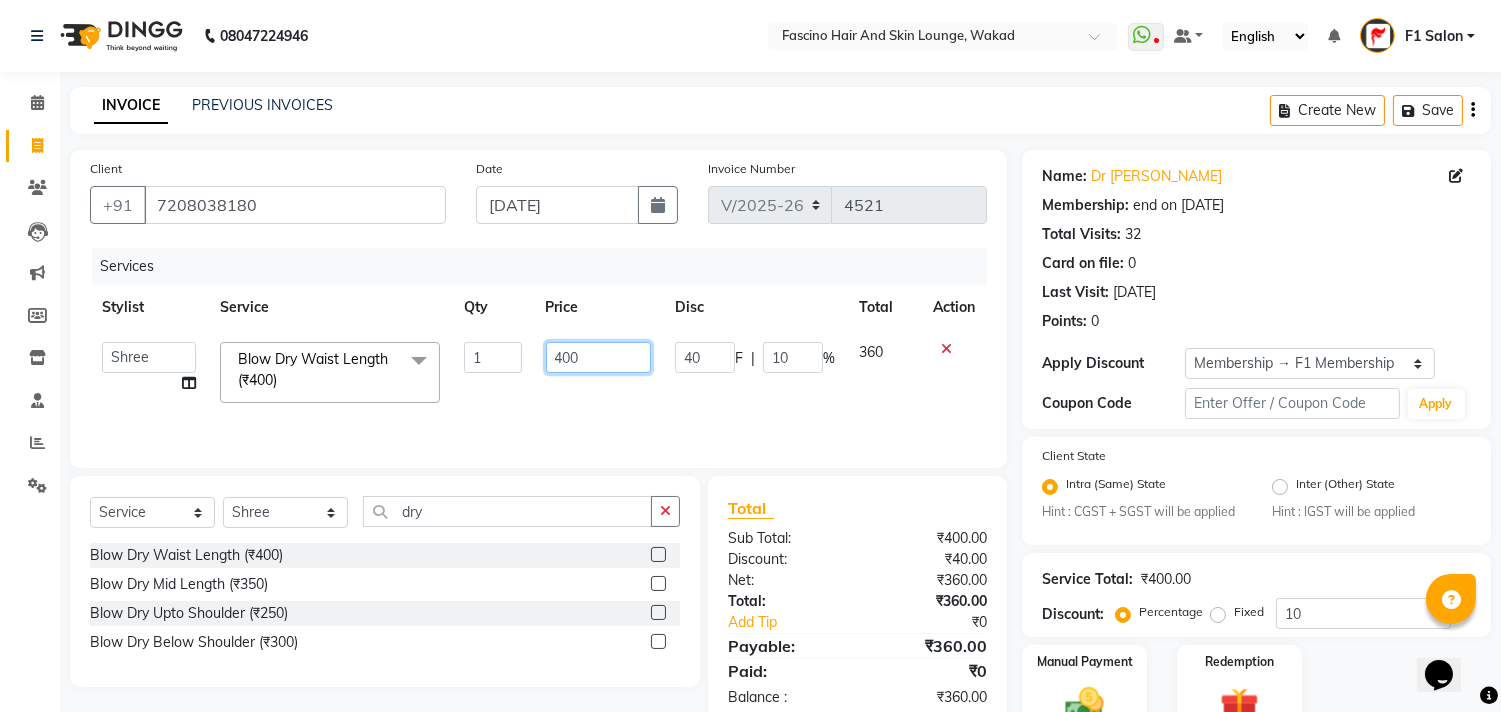 click on "400" 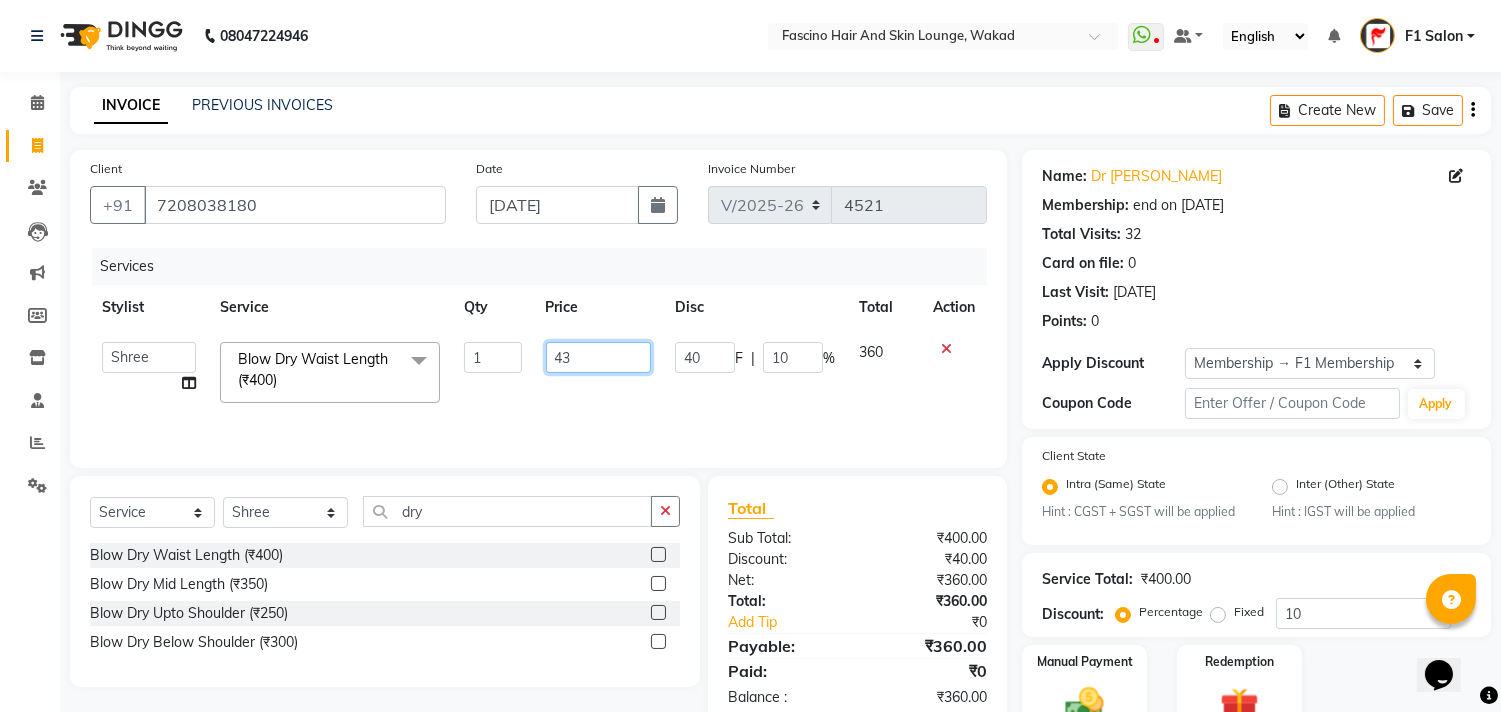 type on "430" 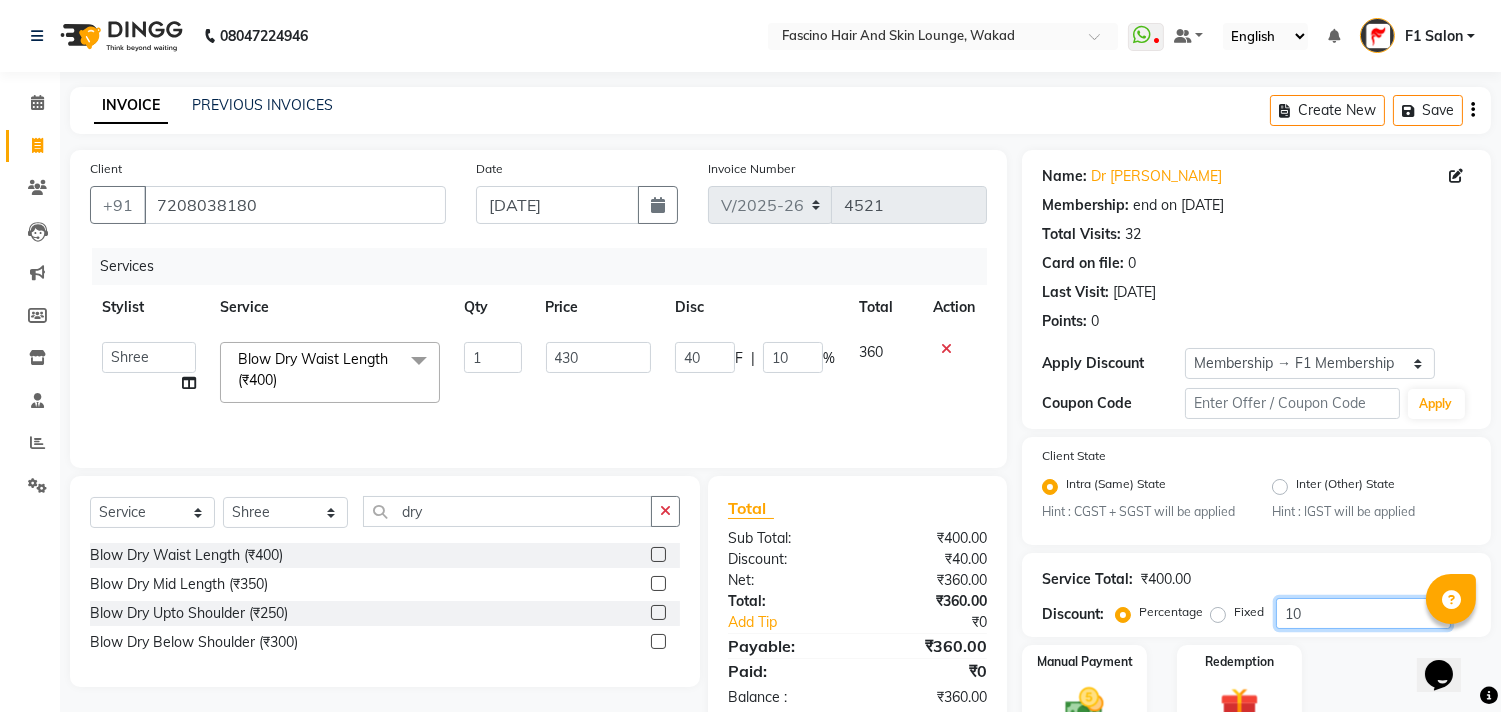 click on "10" 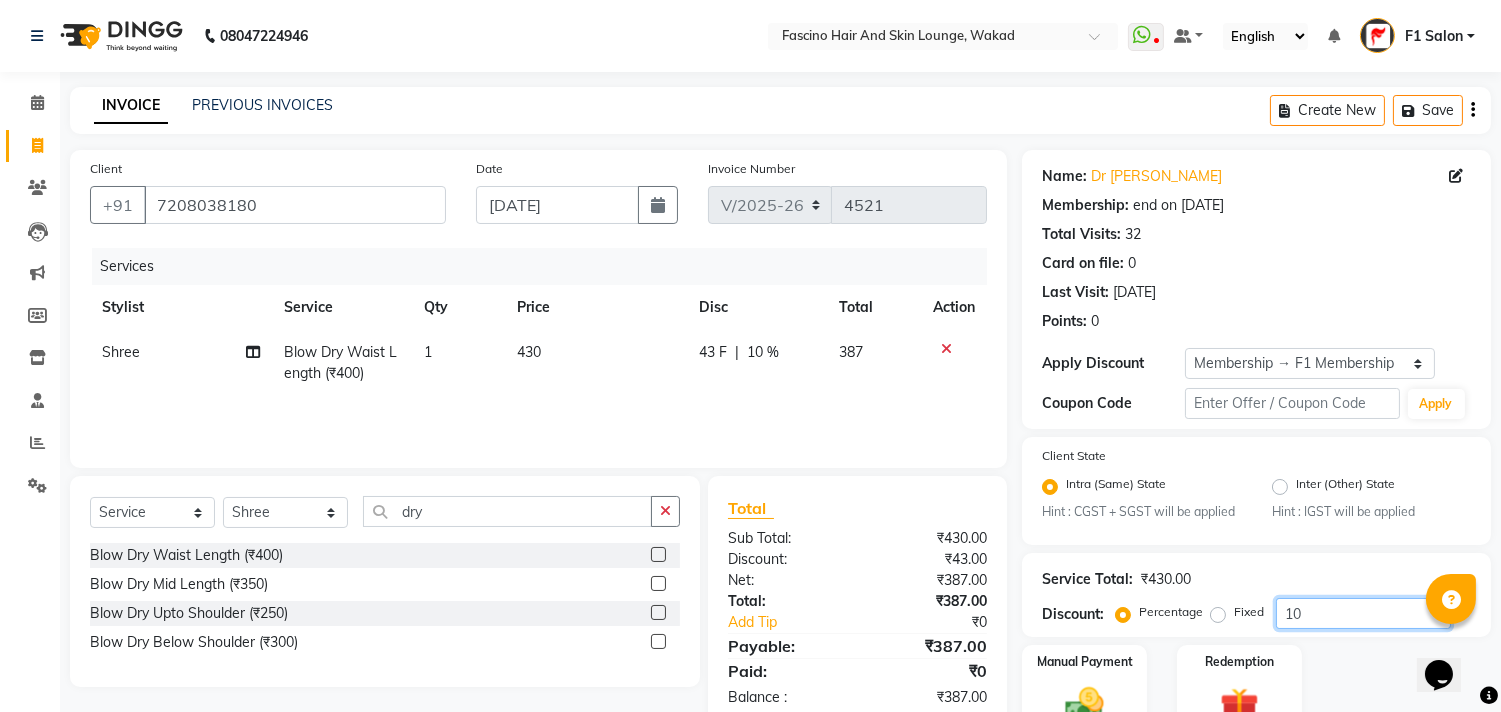 type on "1" 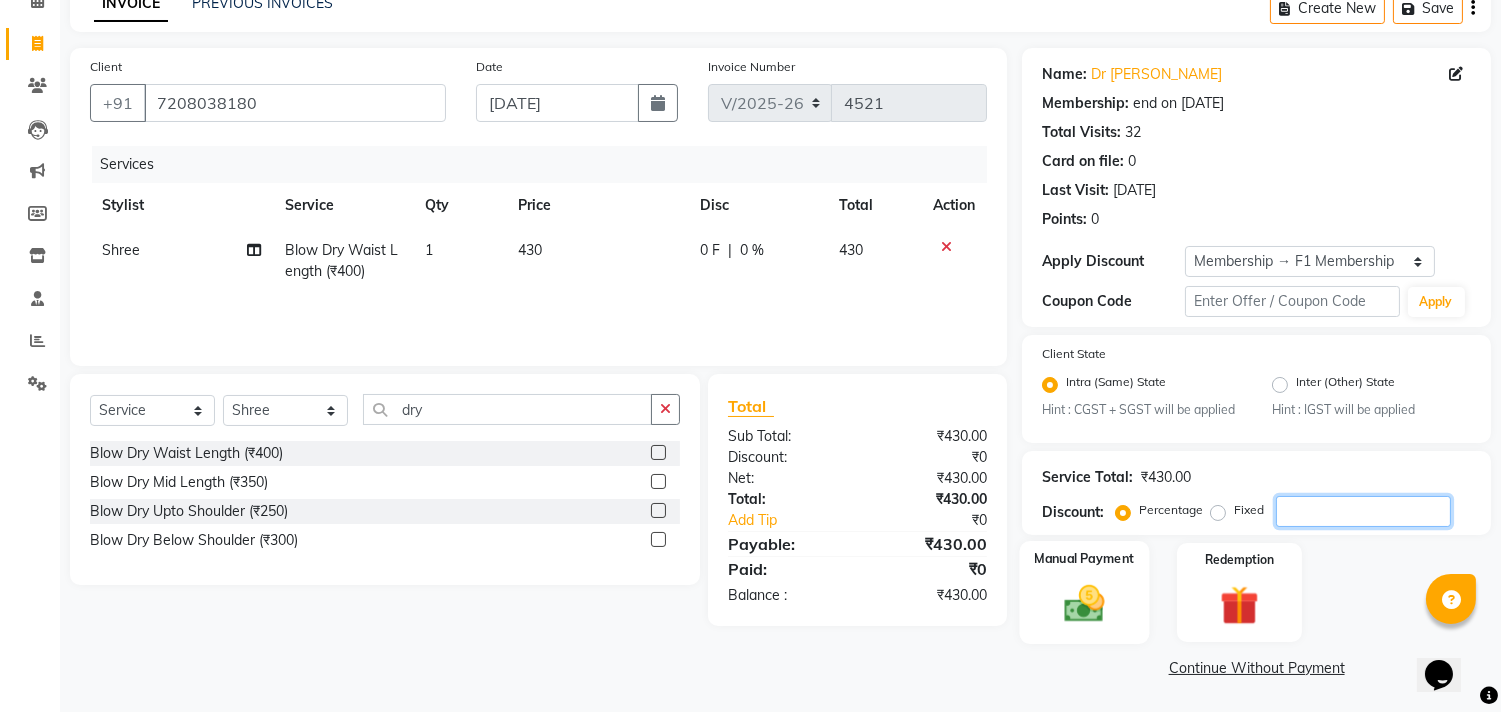 type 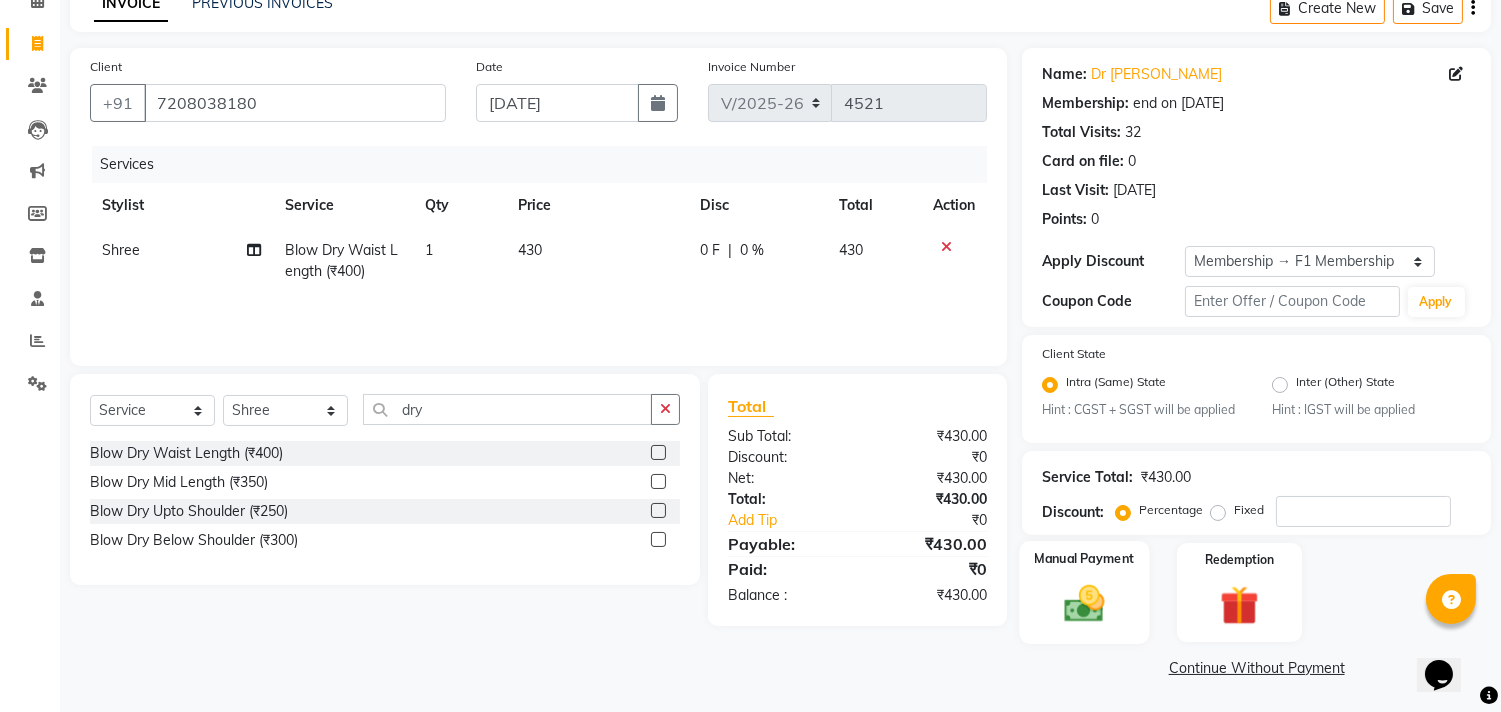 click 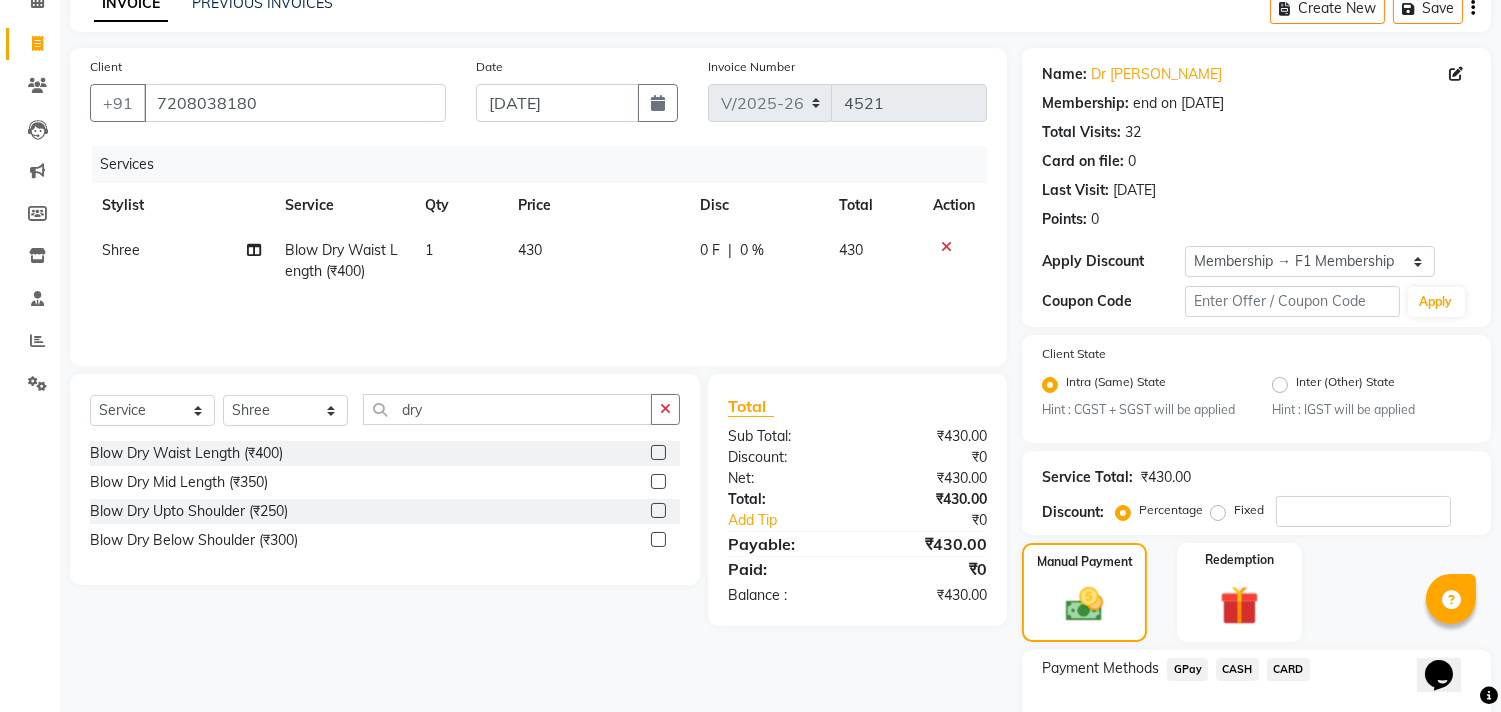 click on "GPay" 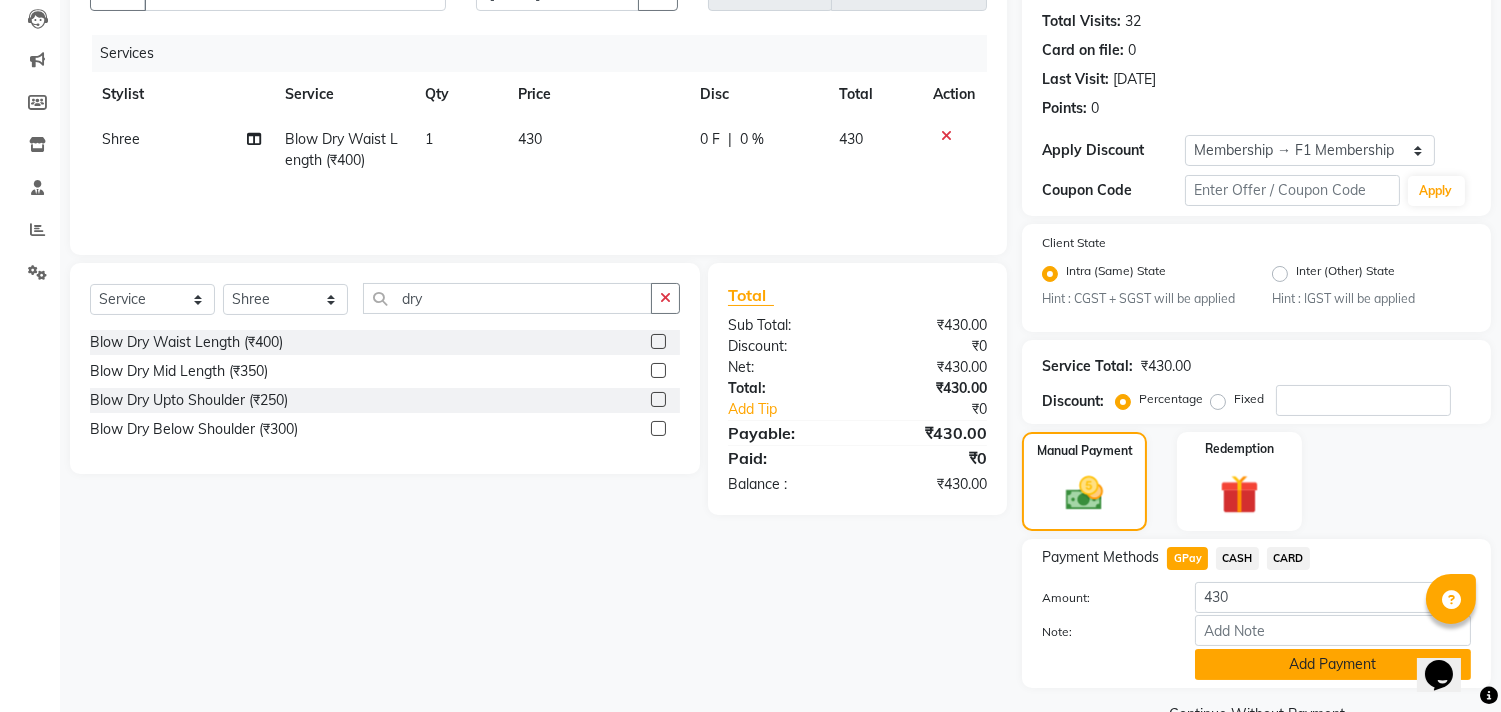 click on "Add Payment" 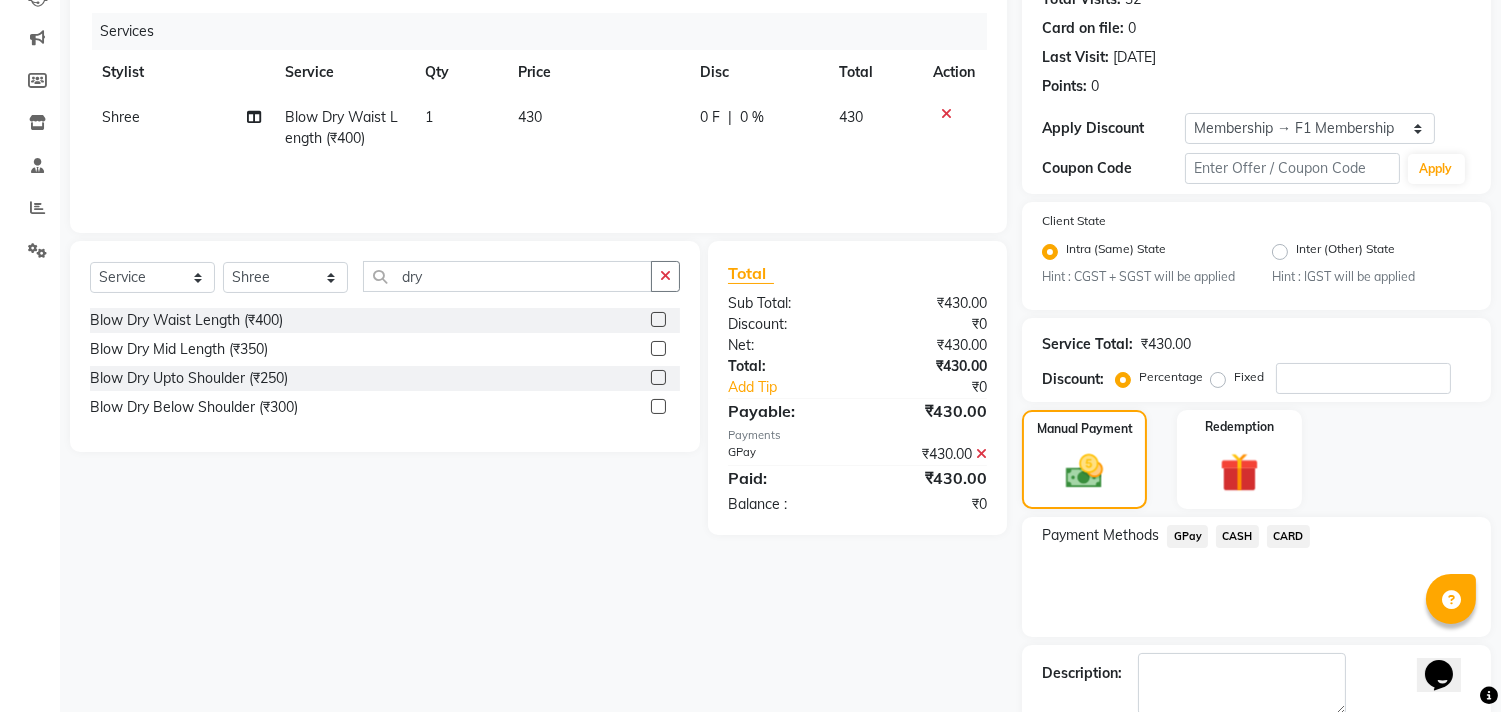 scroll, scrollTop: 344, scrollLeft: 0, axis: vertical 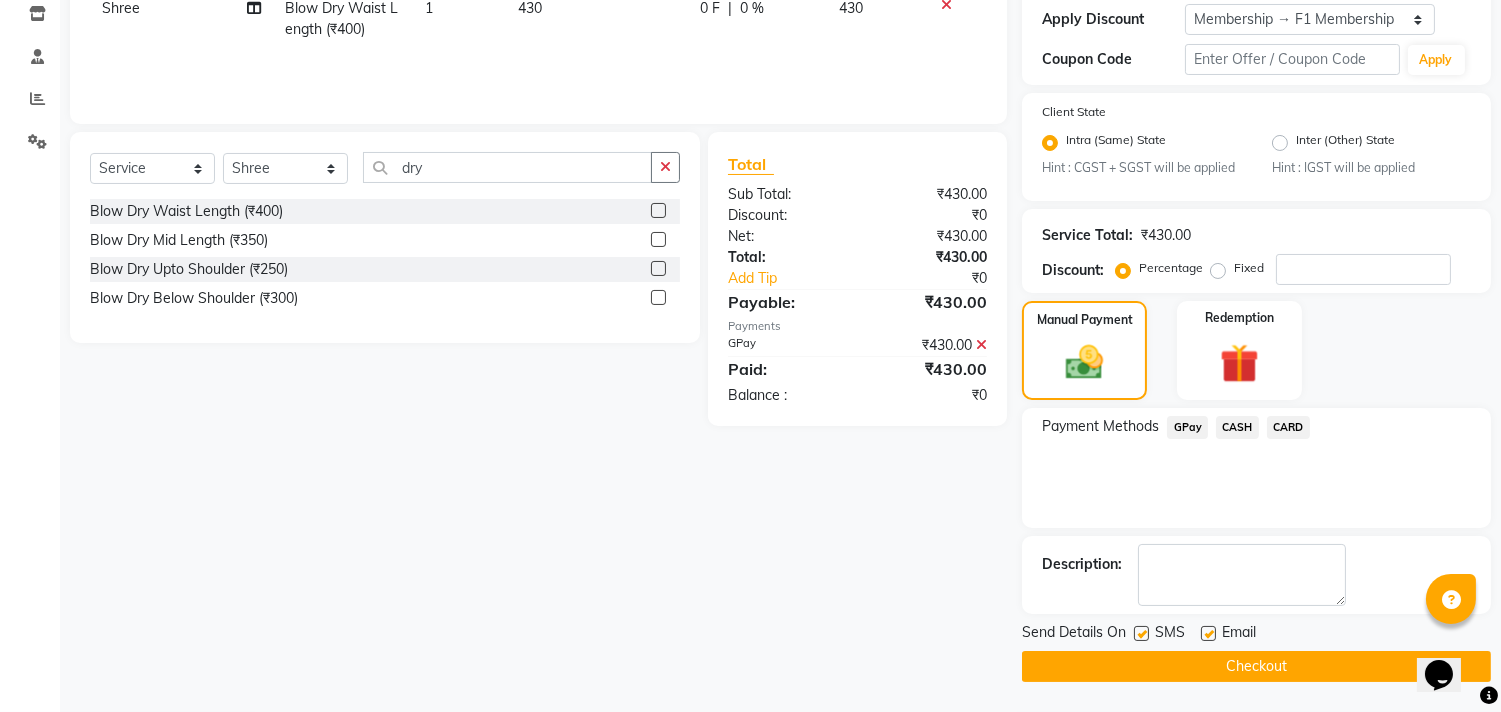click 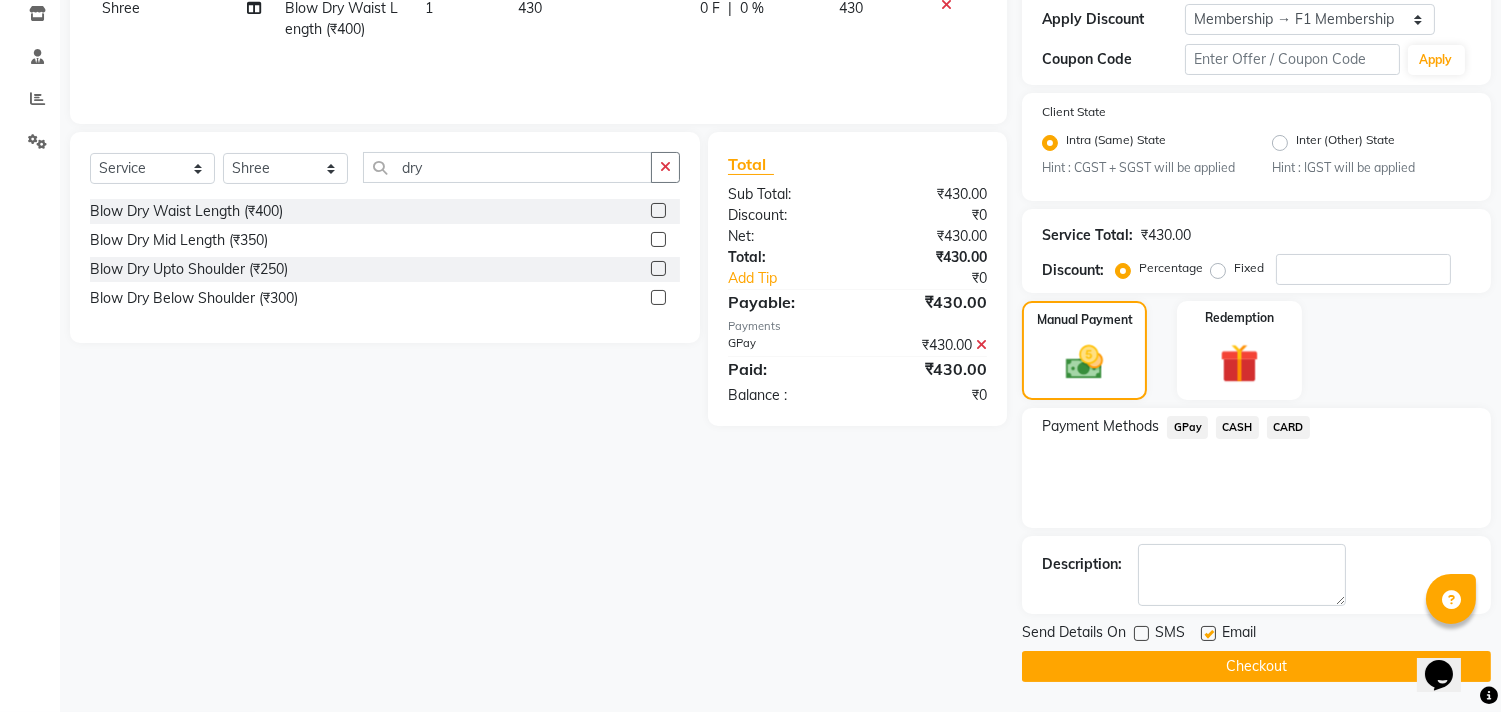 click on "Checkout" 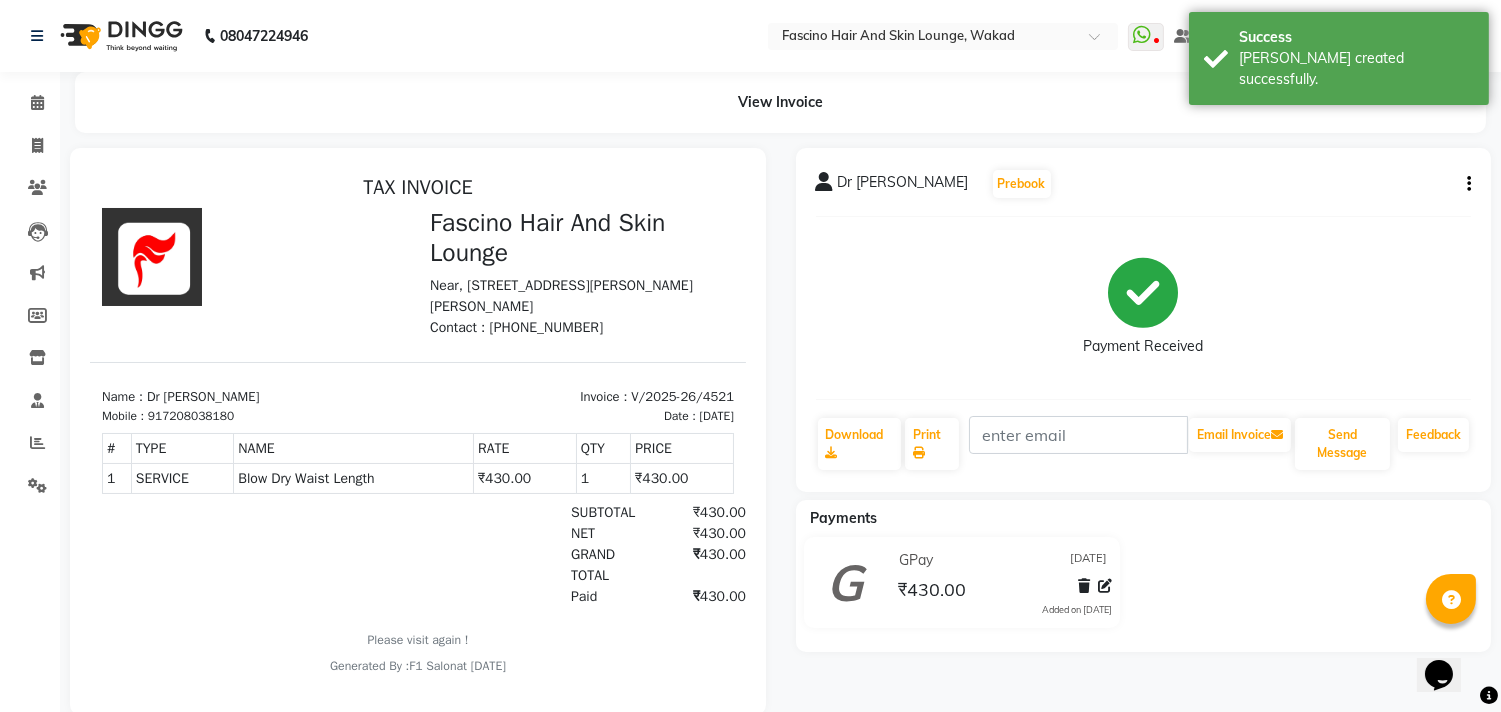 scroll, scrollTop: 0, scrollLeft: 0, axis: both 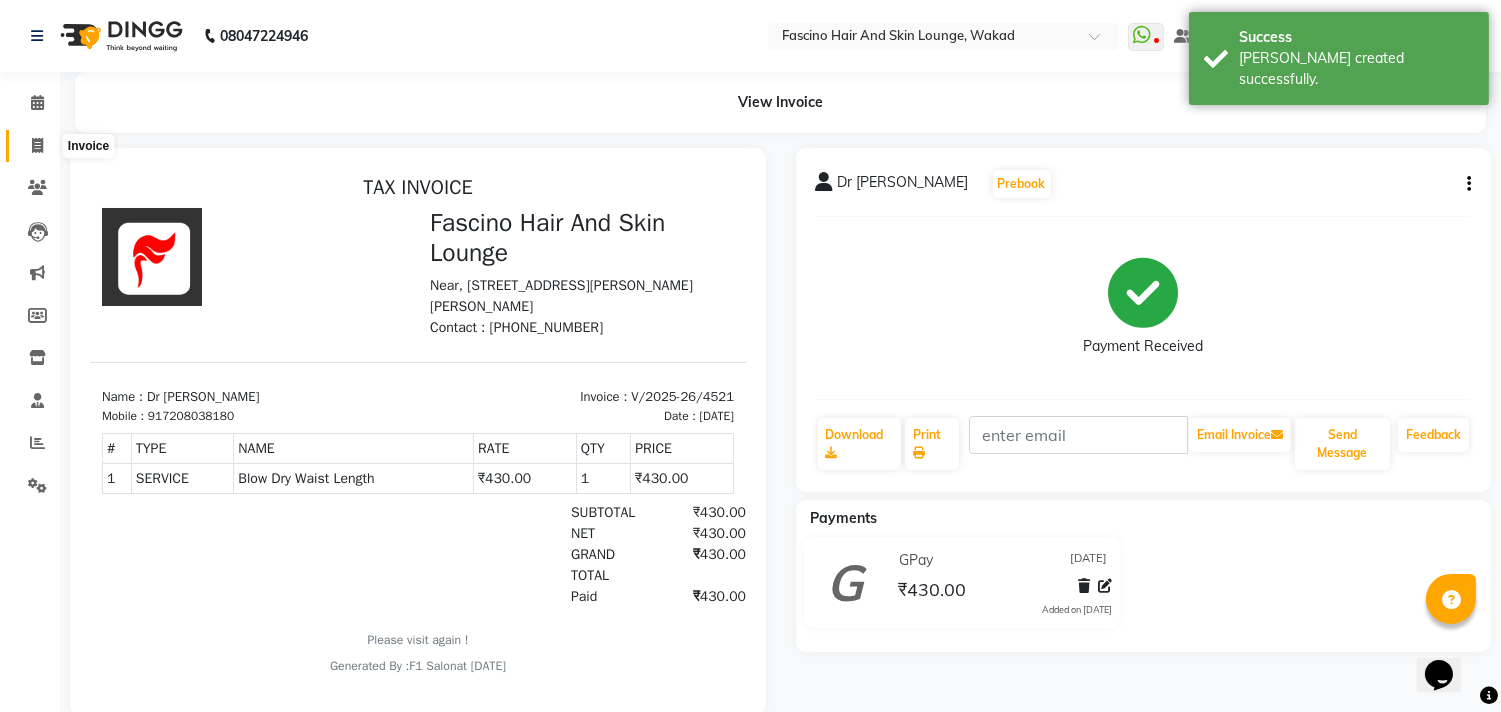 click 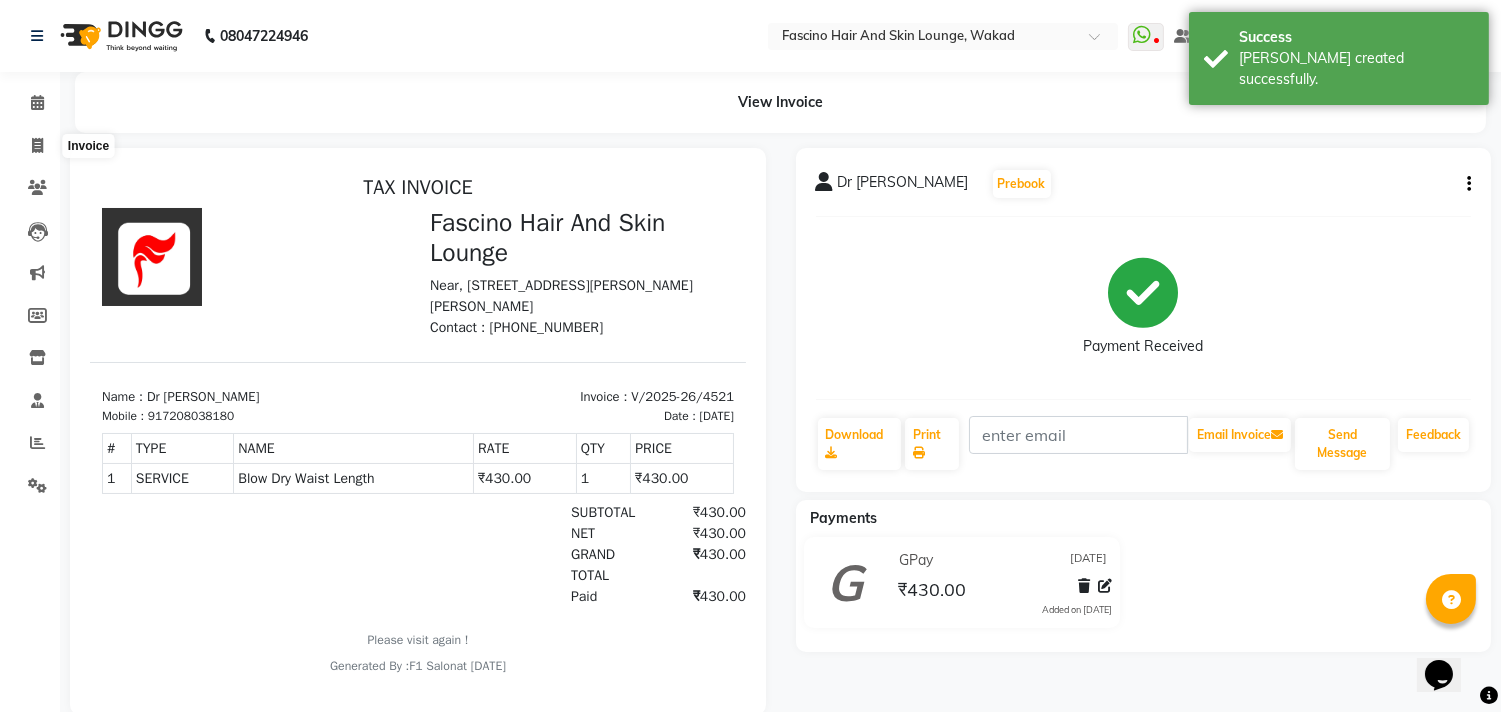 select on "service" 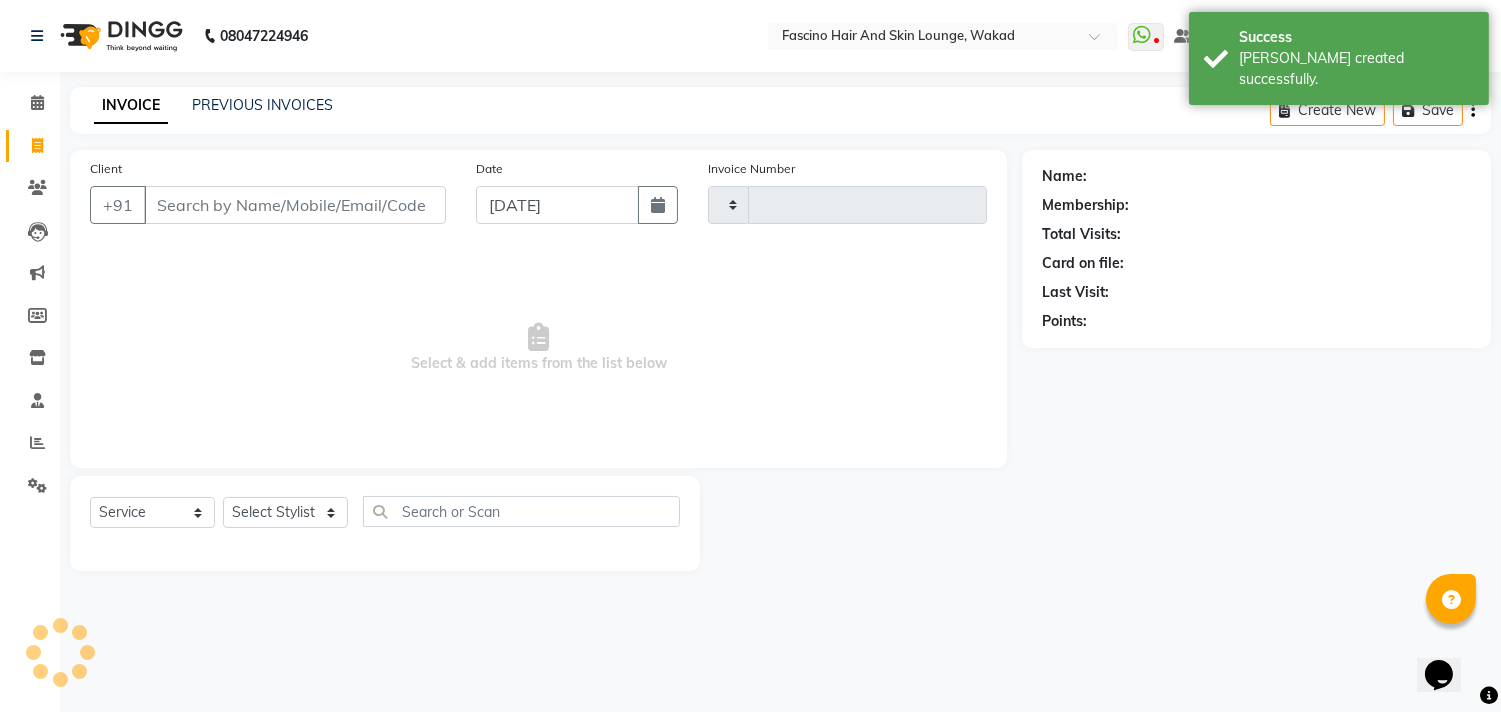 type on "4522" 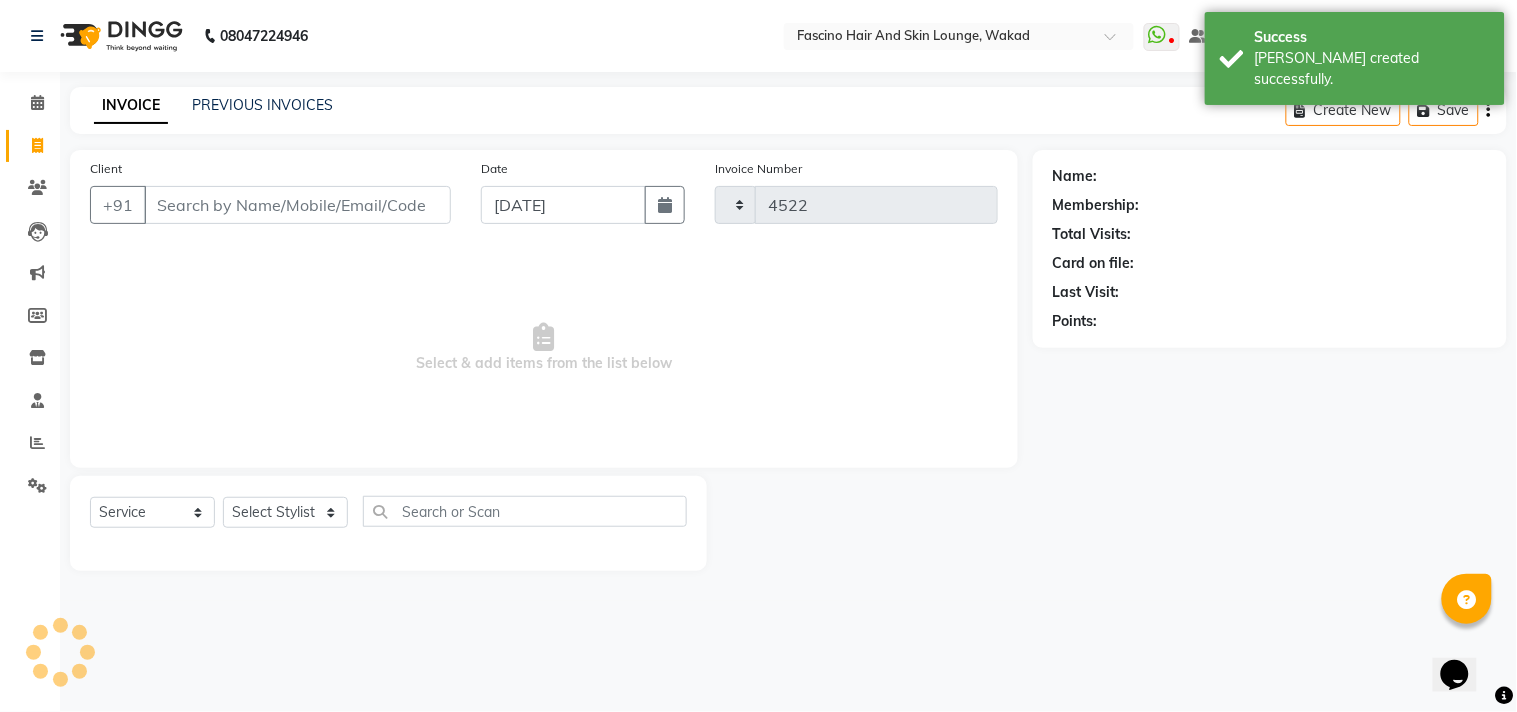 select on "126" 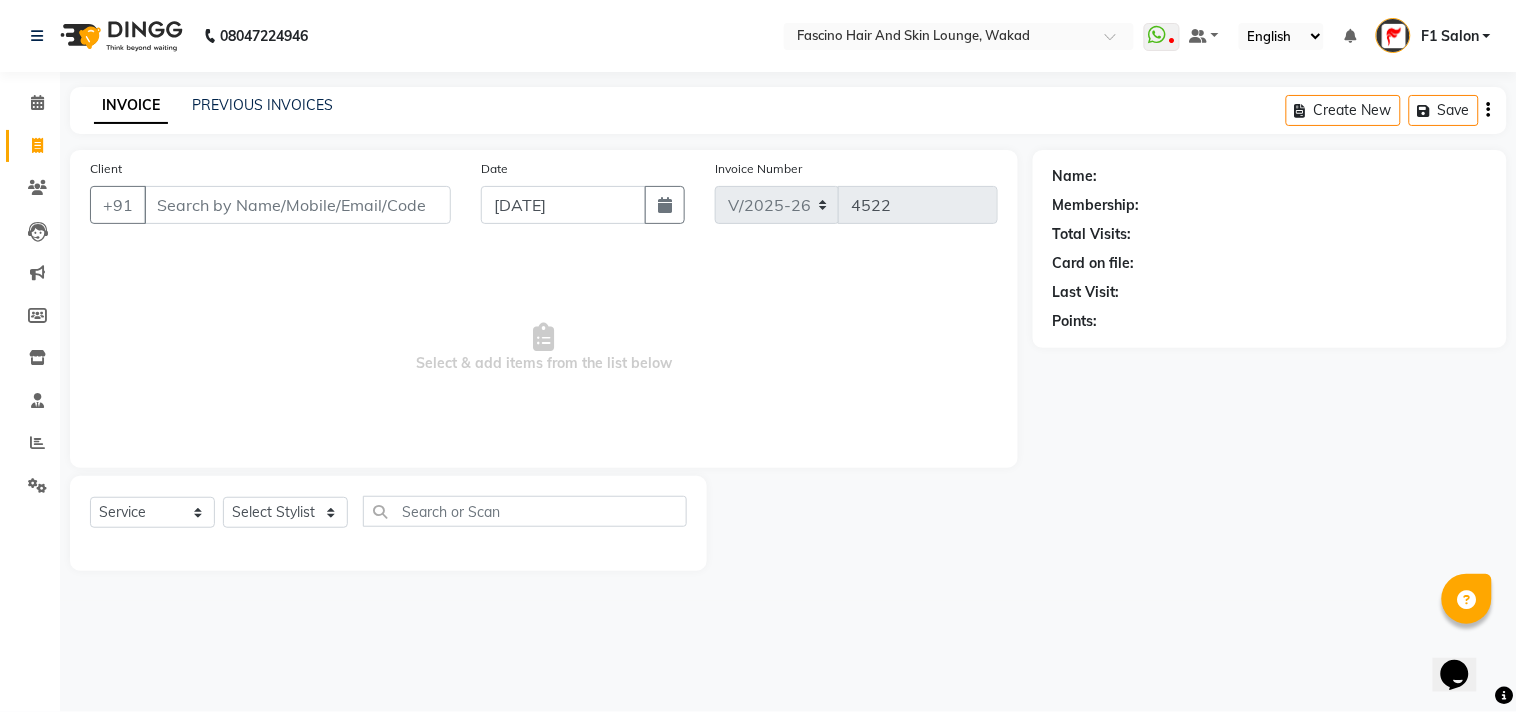 click on "Client" at bounding box center (297, 205) 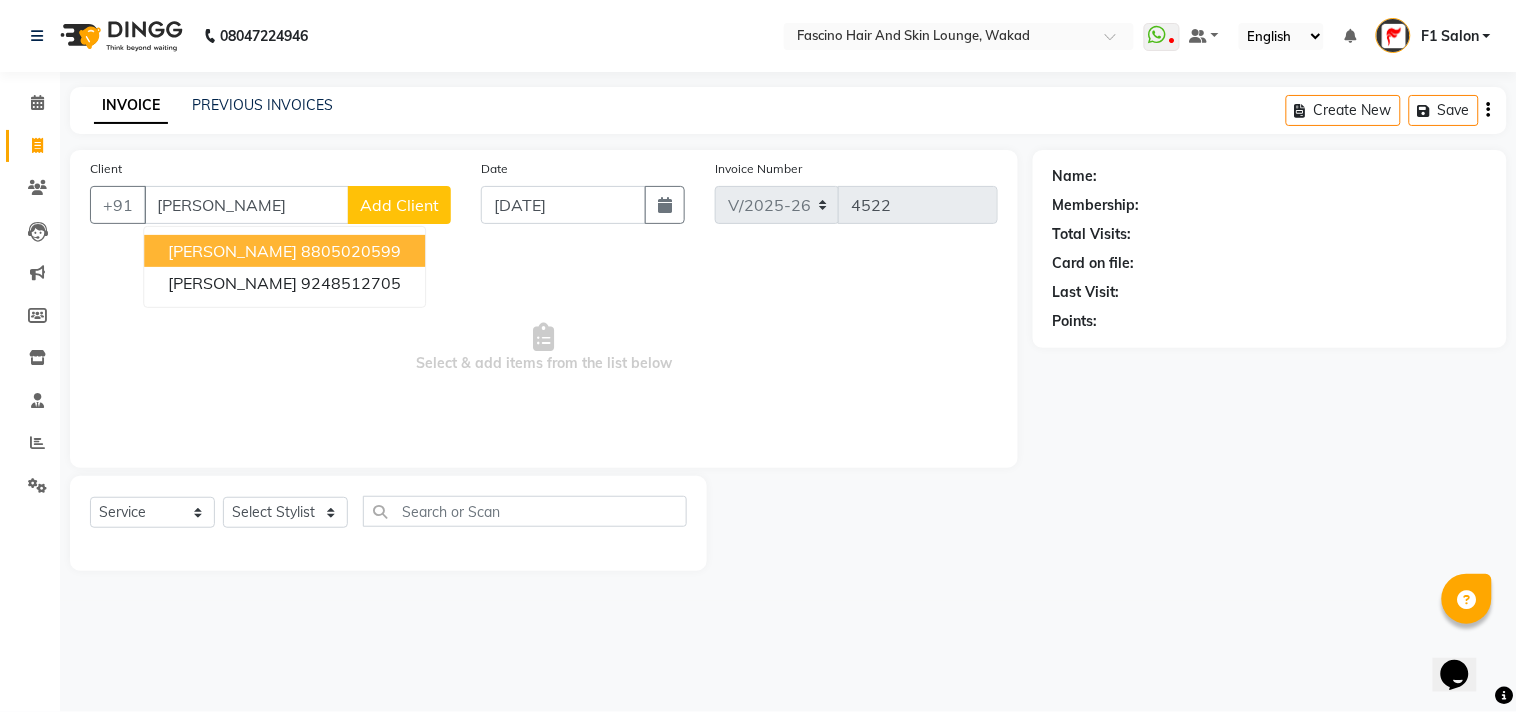 click on "Monika Jaiswal  8805020599" at bounding box center (284, 251) 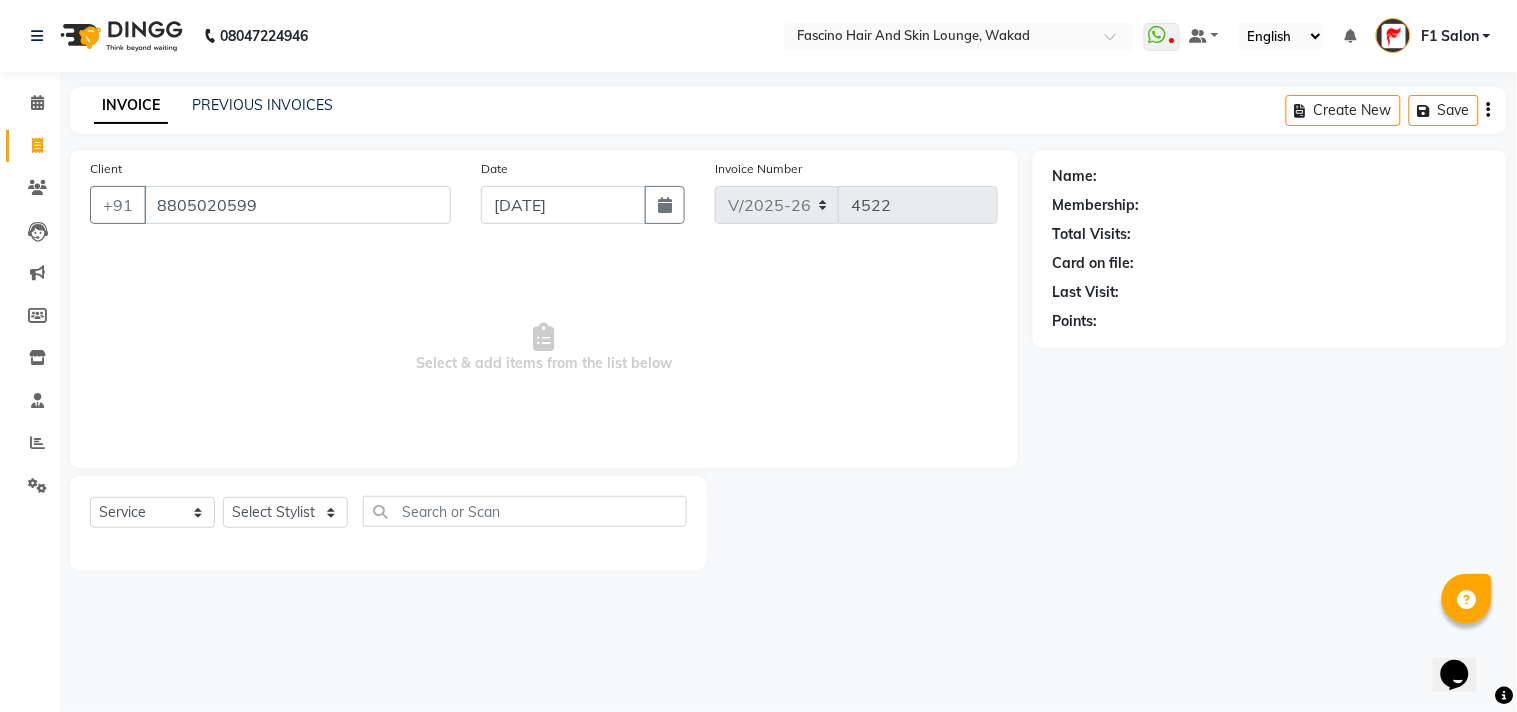 type on "8805020599" 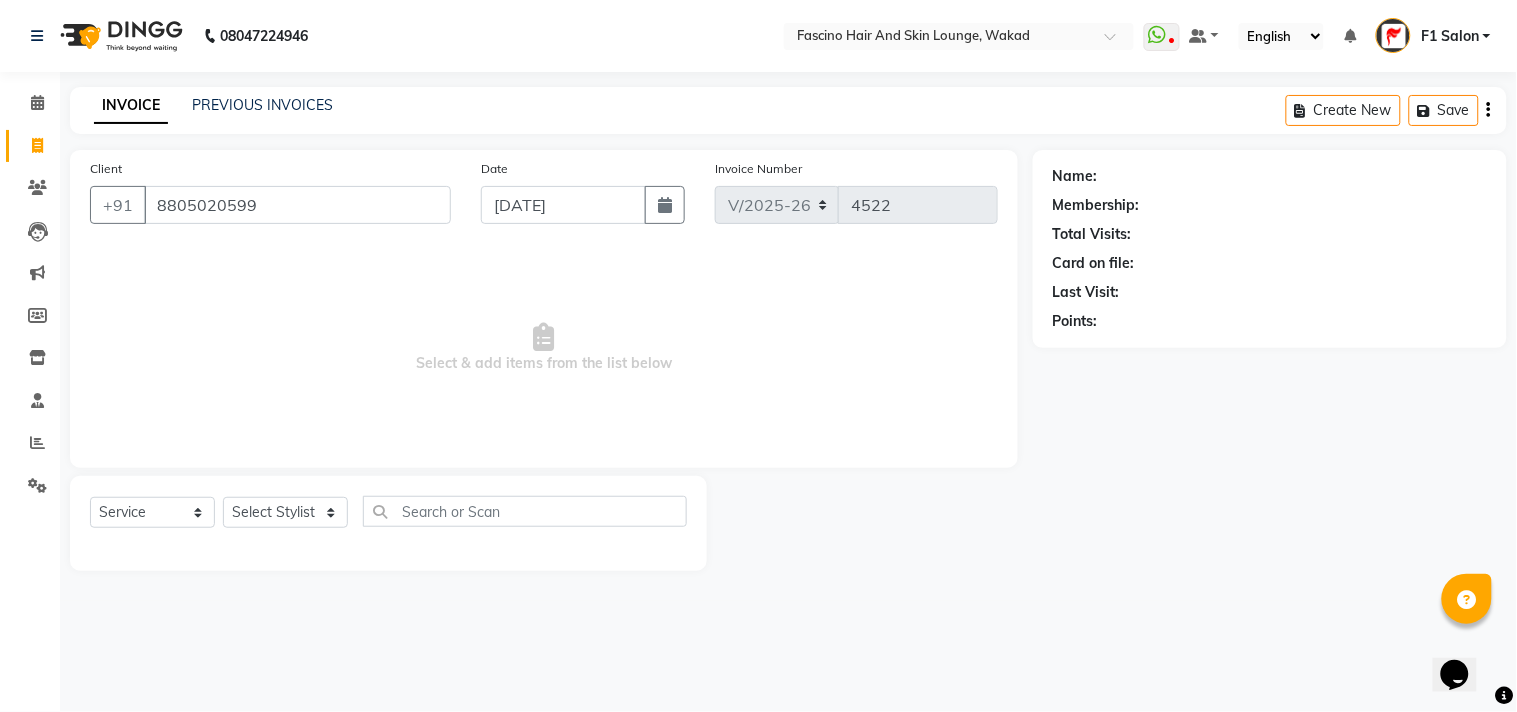 select on "1: Object" 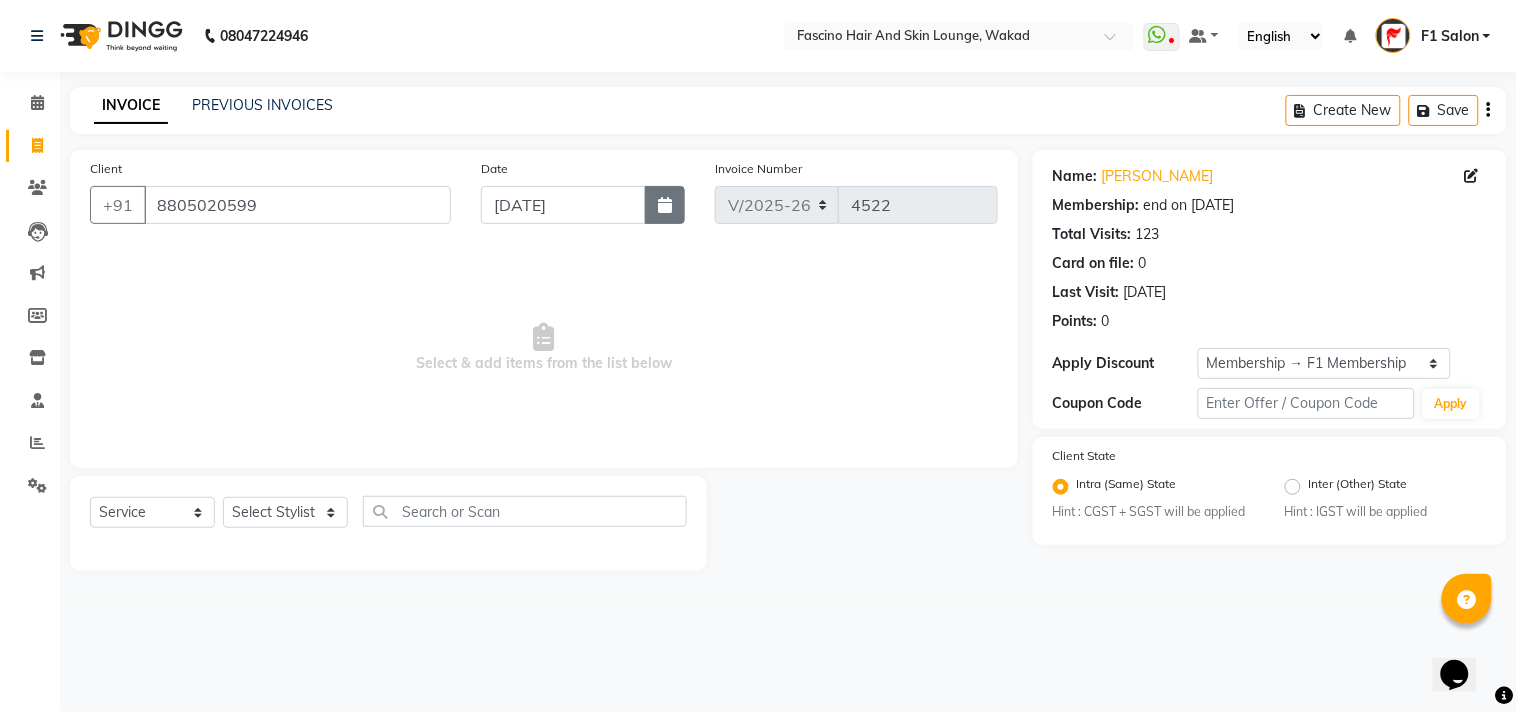 click 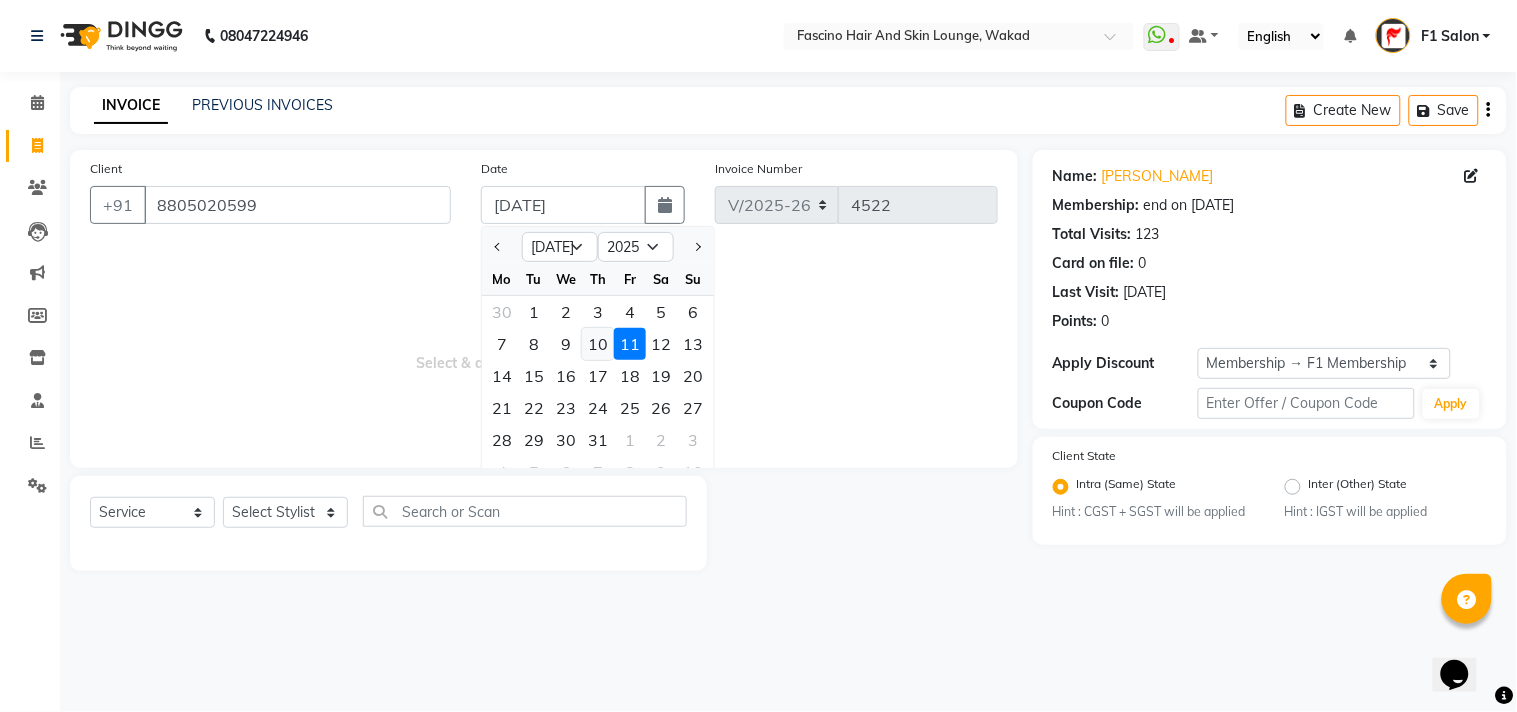 click on "10" 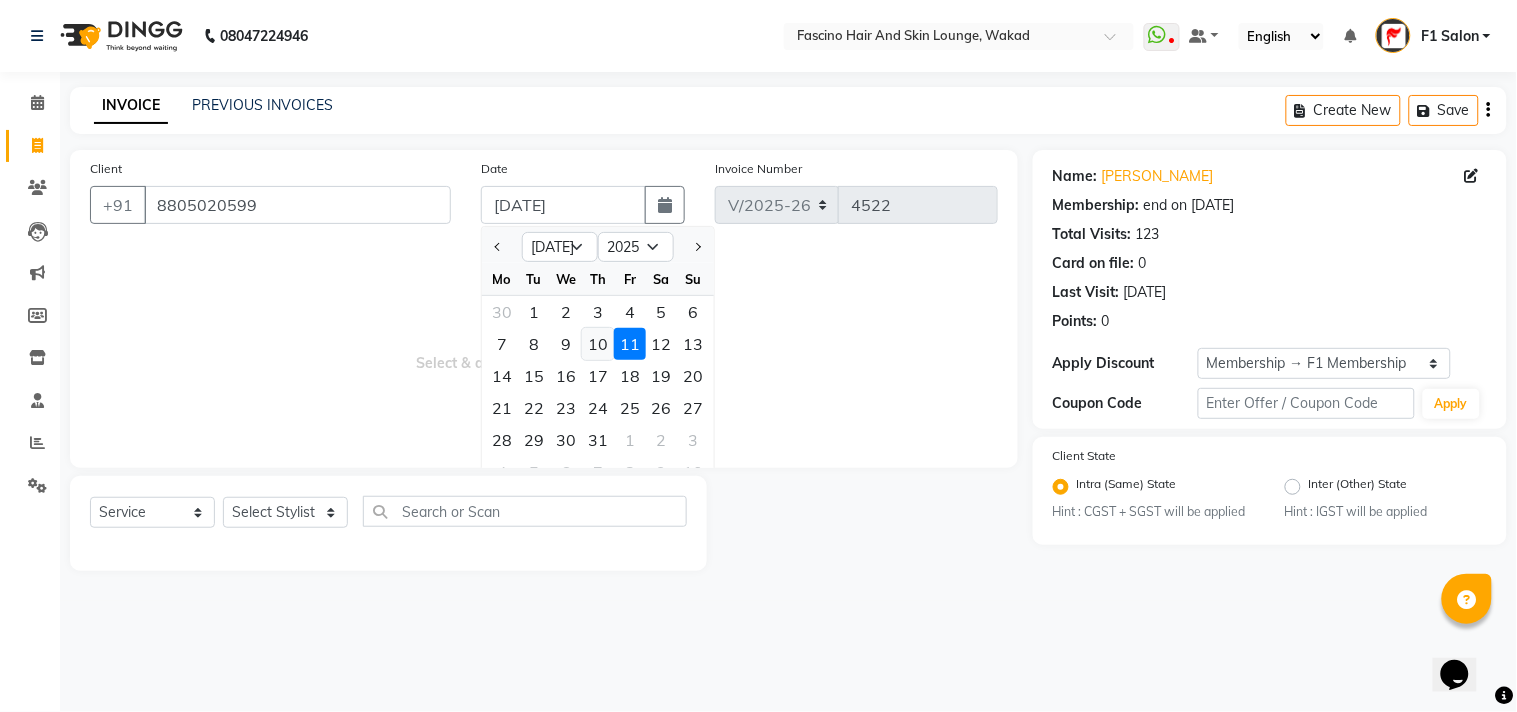 type on "10-07-2025" 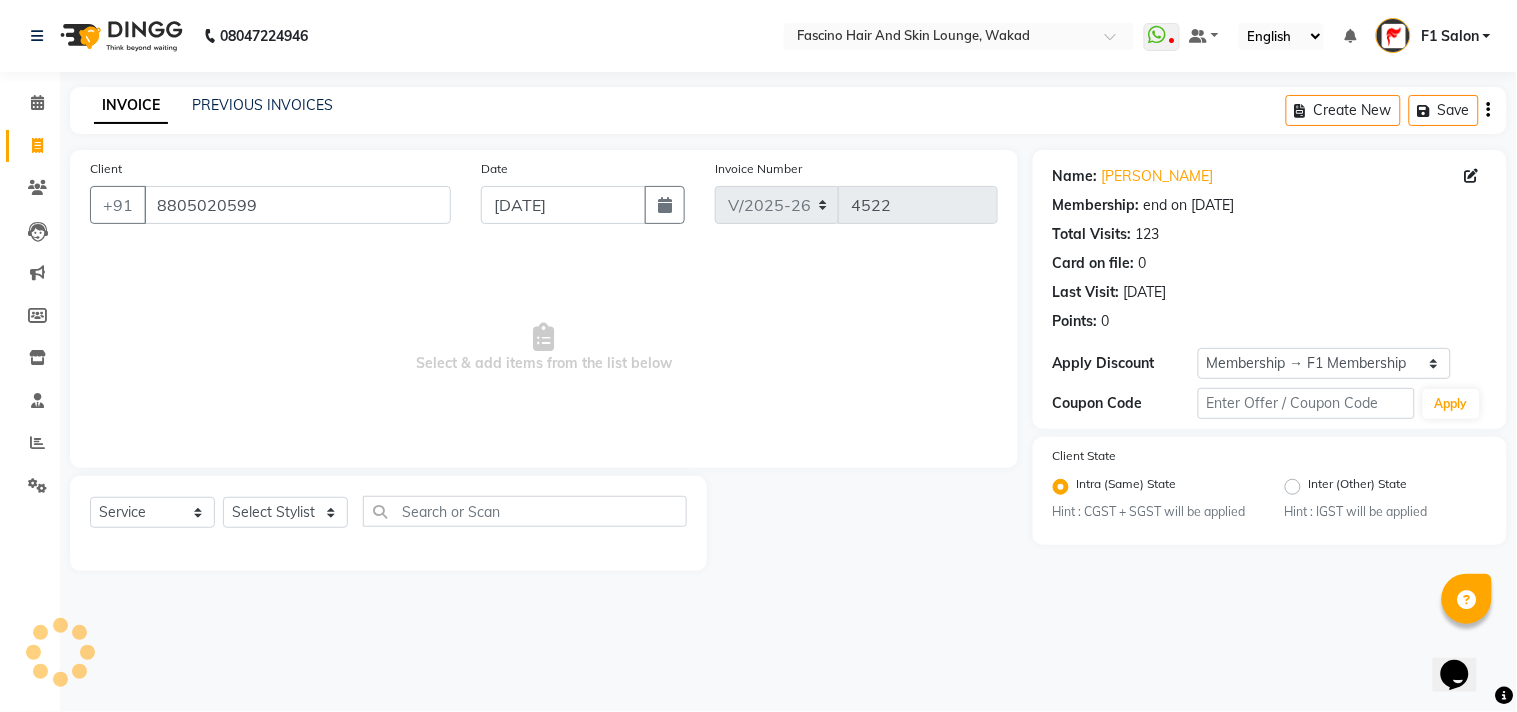 type on "4524" 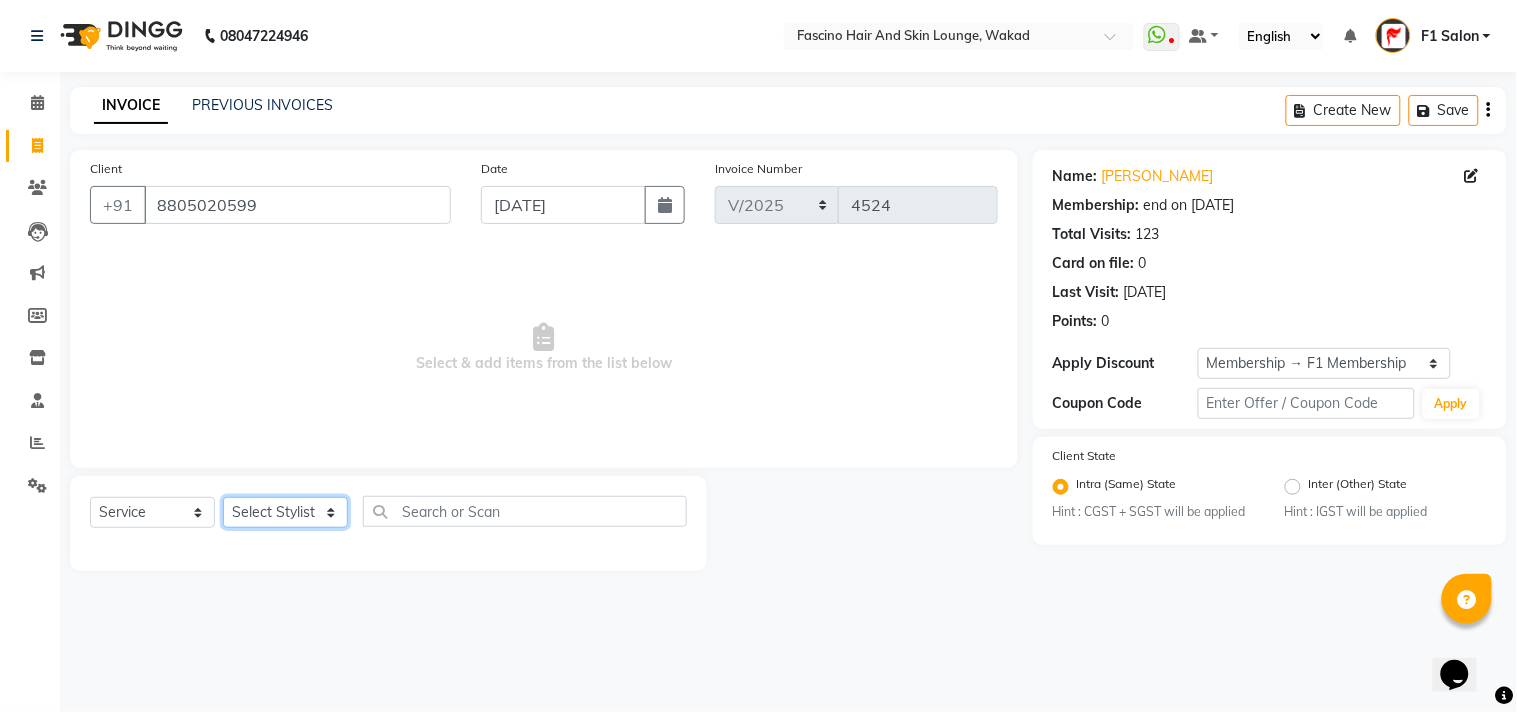 click on "Select Stylist 8805000650  [PERSON_NAME] Chimu [PERSON_NAME] F1 Salon  Ganesh F1 Gopal {JH} [PERSON_NAME] (Jh ) [PERSON_NAME]  [PERSON_NAME] Pooja [PERSON_NAME]  Ram [PERSON_NAME] jh [PERSON_NAME] Shree [PERSON_NAME] (F1) [PERSON_NAME] (JH) Sukanya Sadiyan  Suraj F1 [PERSON_NAME] Beaution Usha [PERSON_NAME] F1 Veena" 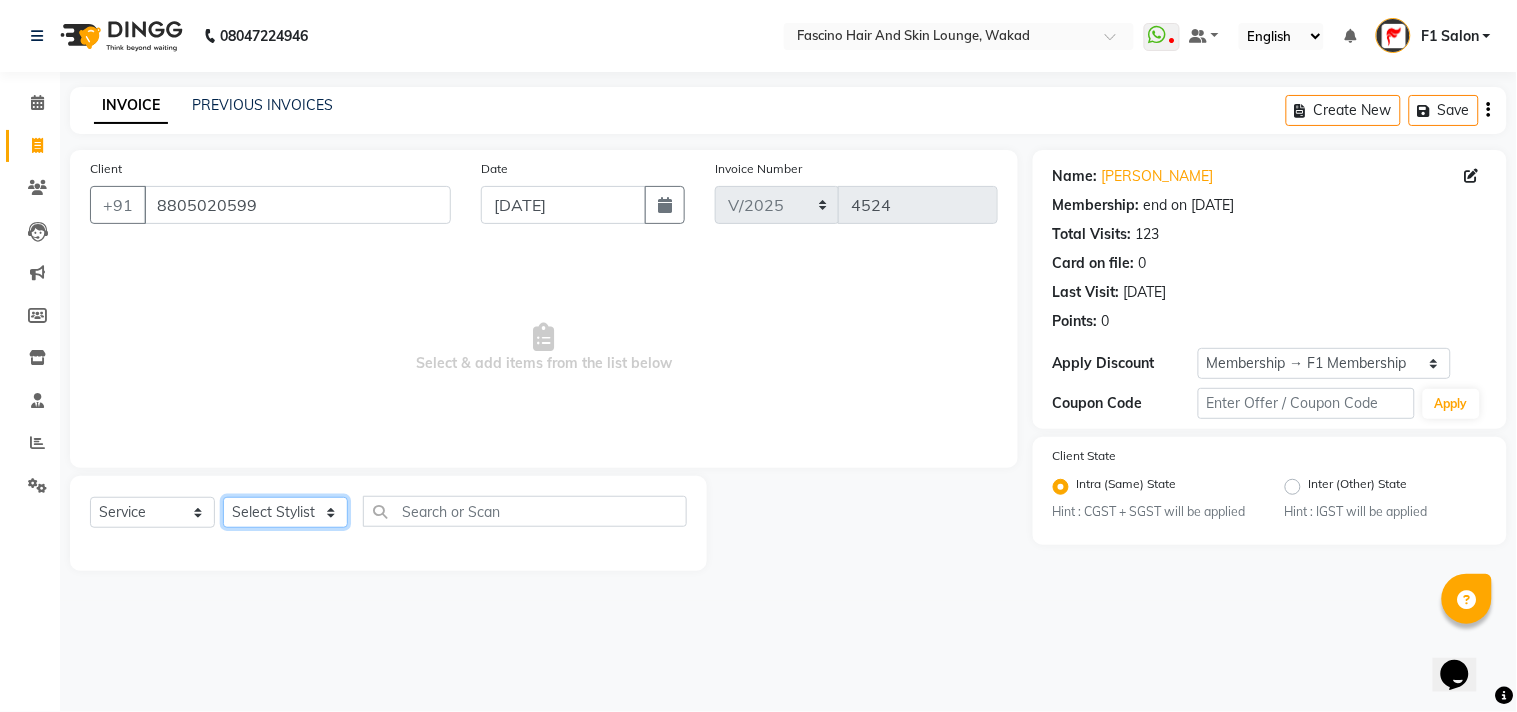 select on "3906" 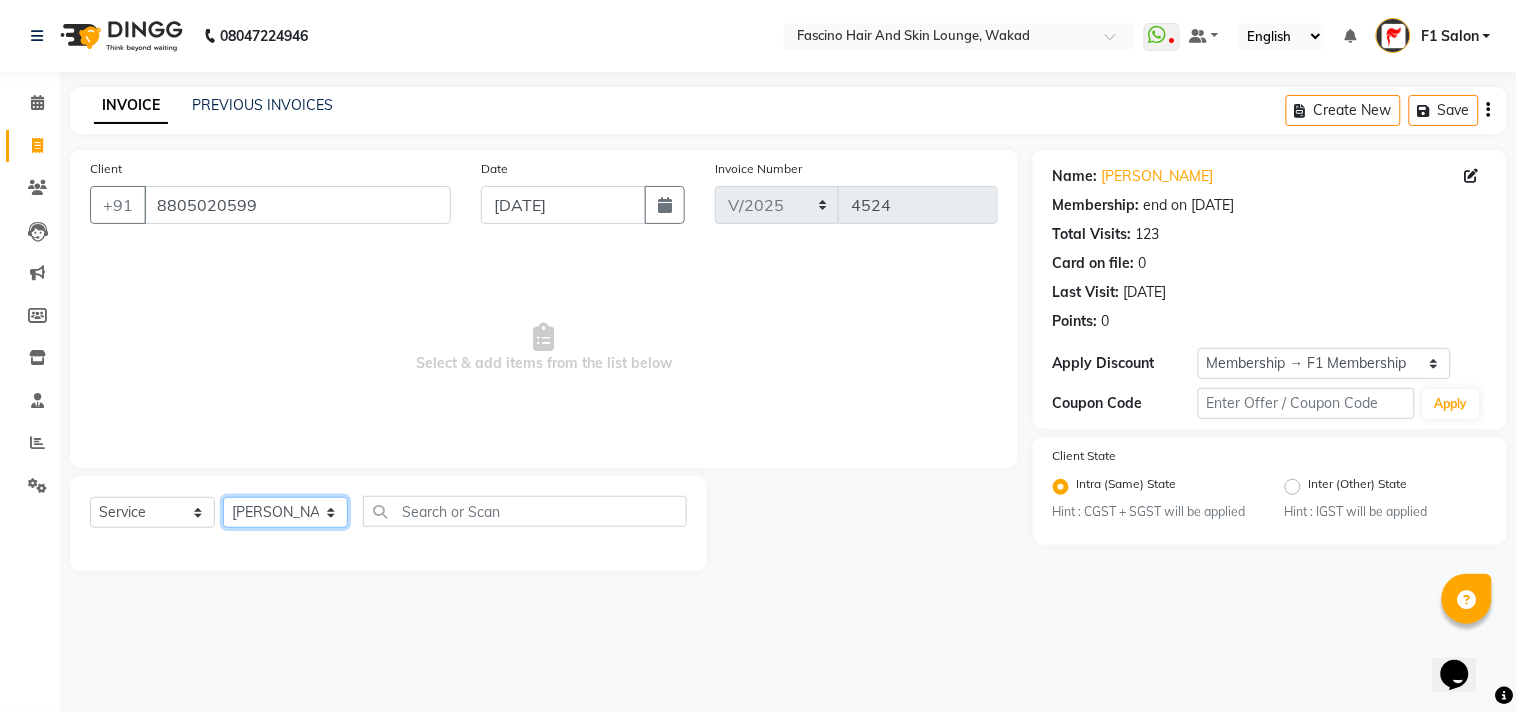 click on "Select Stylist 8805000650  [PERSON_NAME] Chimu [PERSON_NAME] F1 Salon  Ganesh F1 Gopal {JH} [PERSON_NAME] (Jh ) [PERSON_NAME]  [PERSON_NAME] Pooja [PERSON_NAME]  Ram [PERSON_NAME] jh [PERSON_NAME] Shree [PERSON_NAME] (F1) [PERSON_NAME] (JH) Sukanya Sadiyan  Suraj F1 [PERSON_NAME] Beaution Usha [PERSON_NAME] F1 Veena" 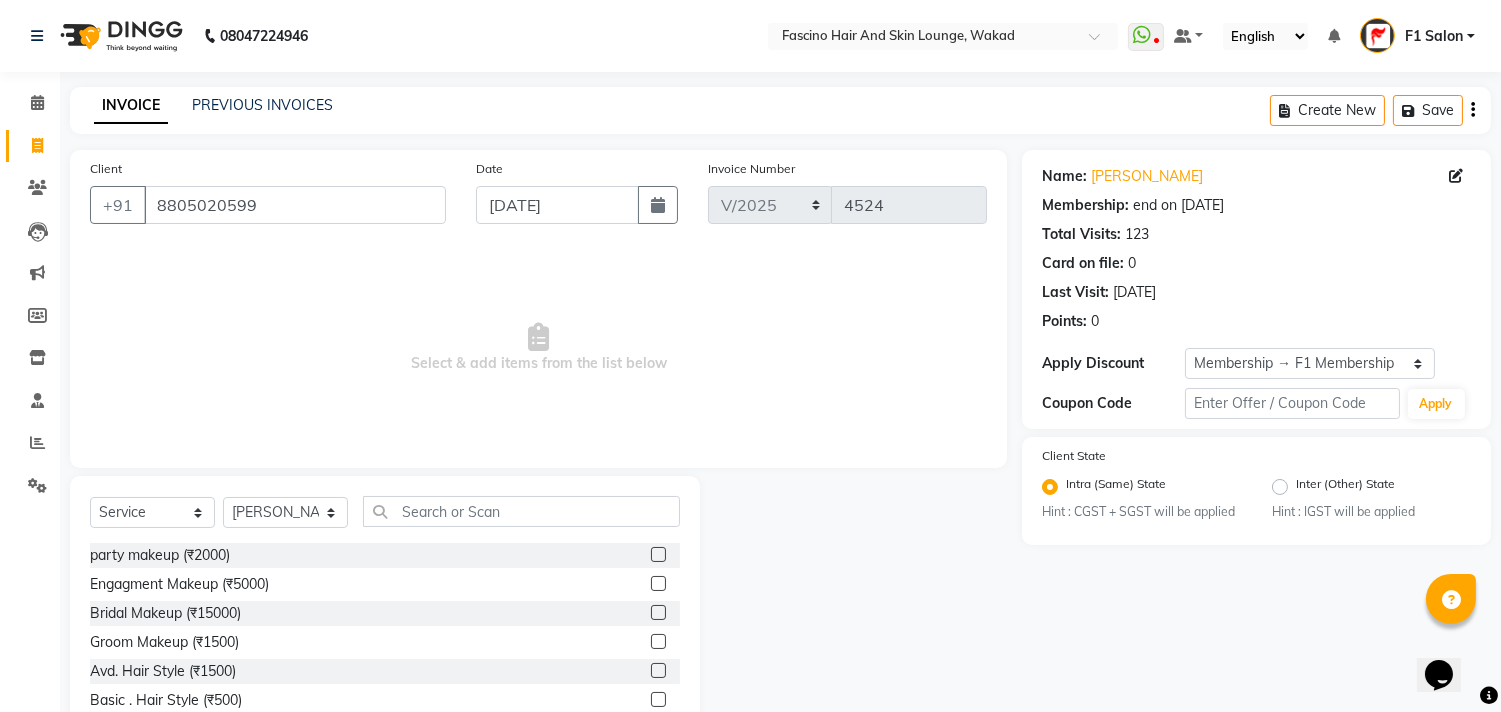 click on "Select  Service  Product  Membership  Package Voucher Prepaid Gift Card  Select Stylist 8805000650  Asif Shaikh Chimu Ingale F1 Salon  Ganesh F1 Gopal {JH} Govind (Jh ) Jadgdish Kajal  Omkar JH Pooja kate  Ram choudhry Sahil jh Sanjay muley Shree Siddu (F1) Sid (JH) Sukanya Sadiyan  Suraj F1 Tejal Beaution Usha Bhise Varsha F1 Veena" 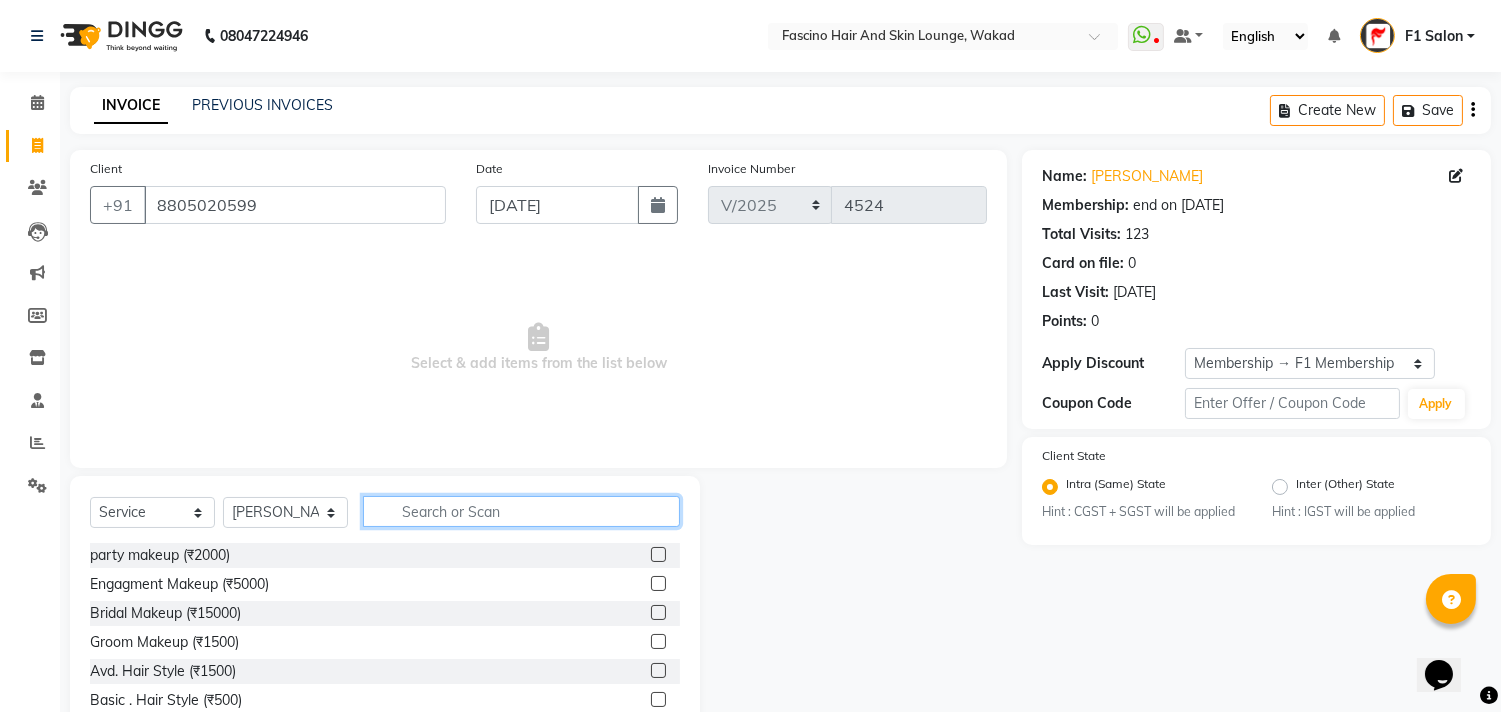 click 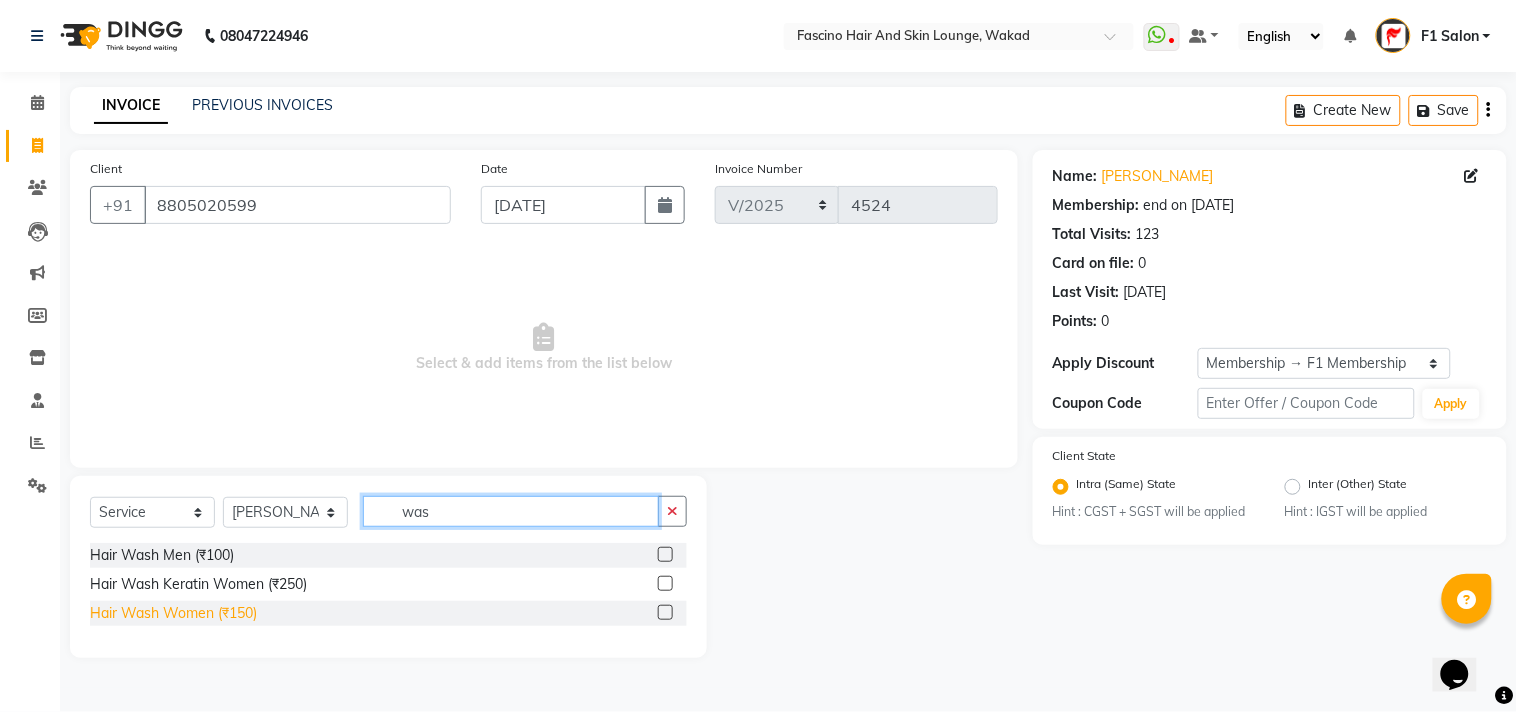 type on "was" 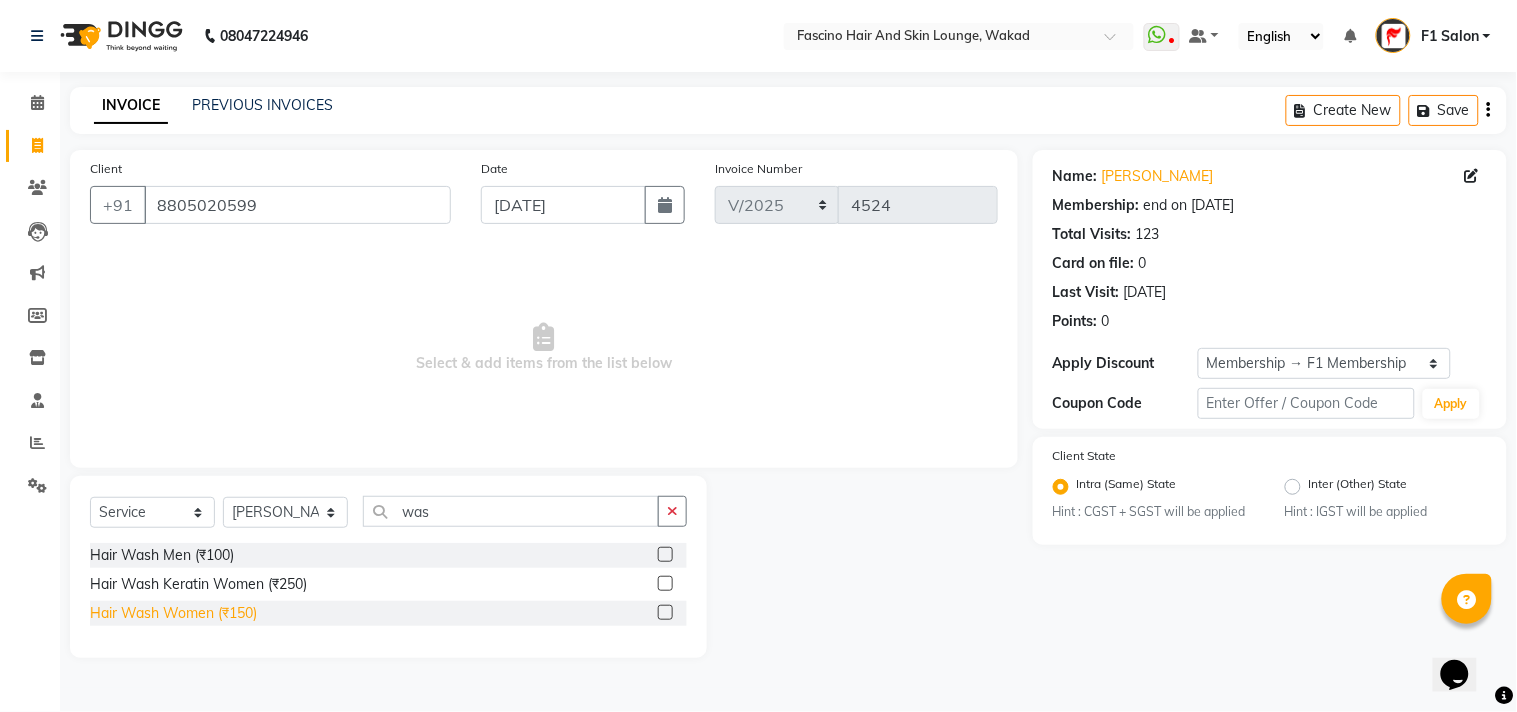 click on "Hair Wash Women (₹150)" 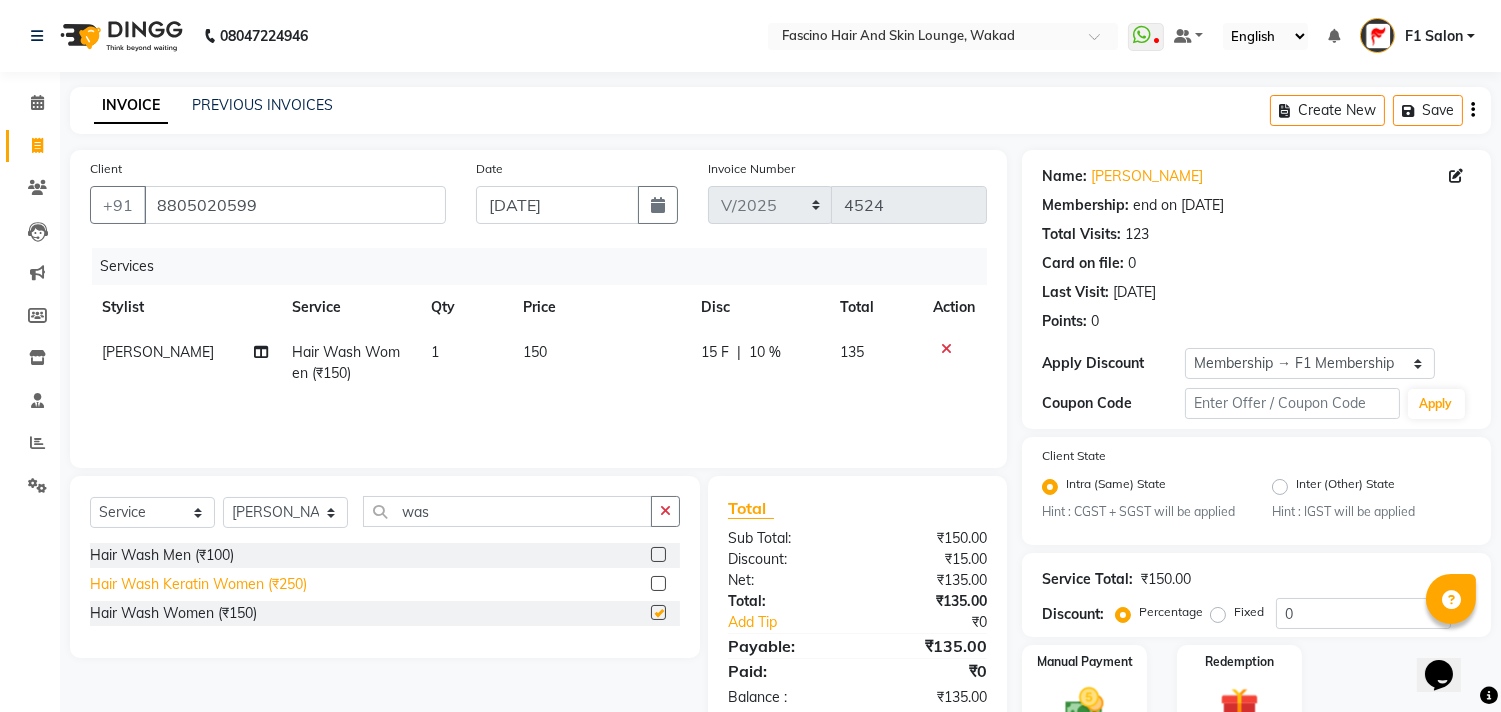 checkbox on "false" 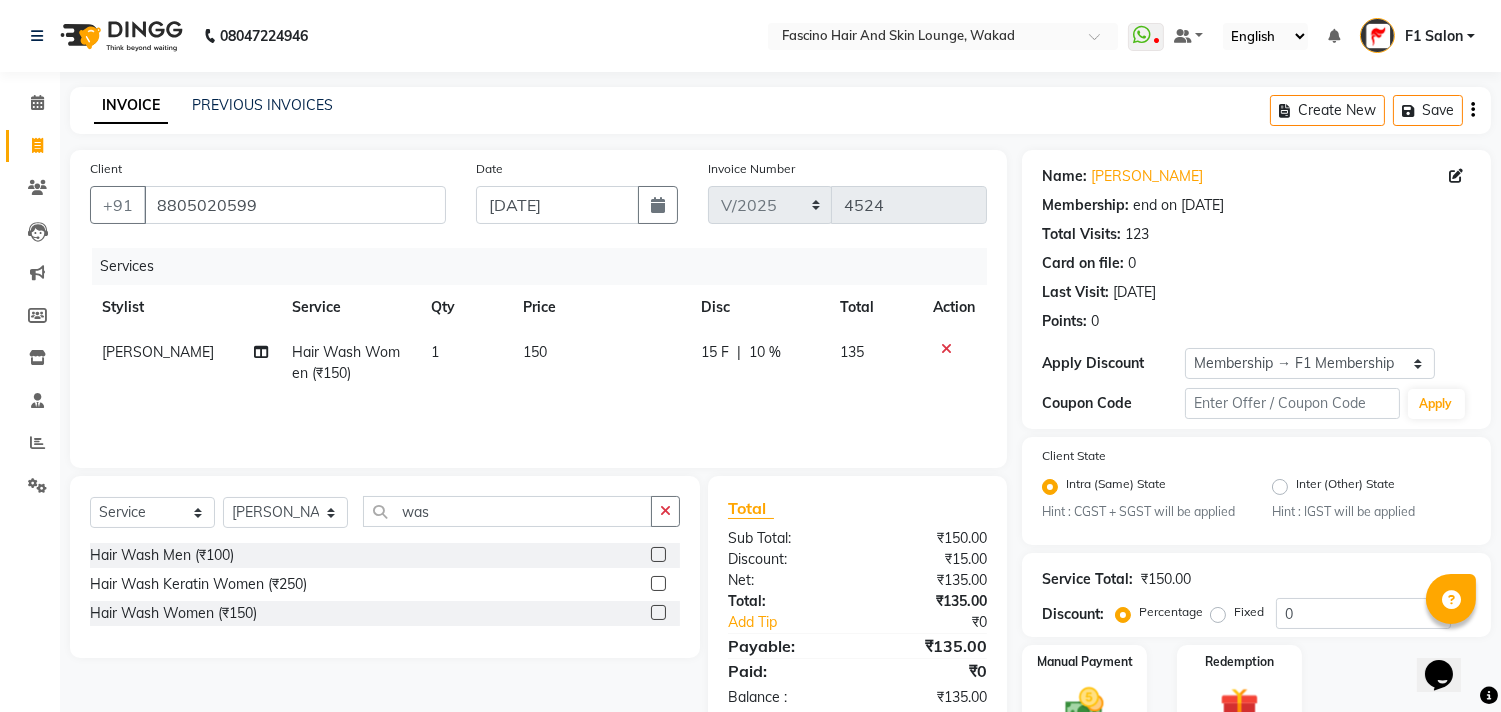 click on "150" 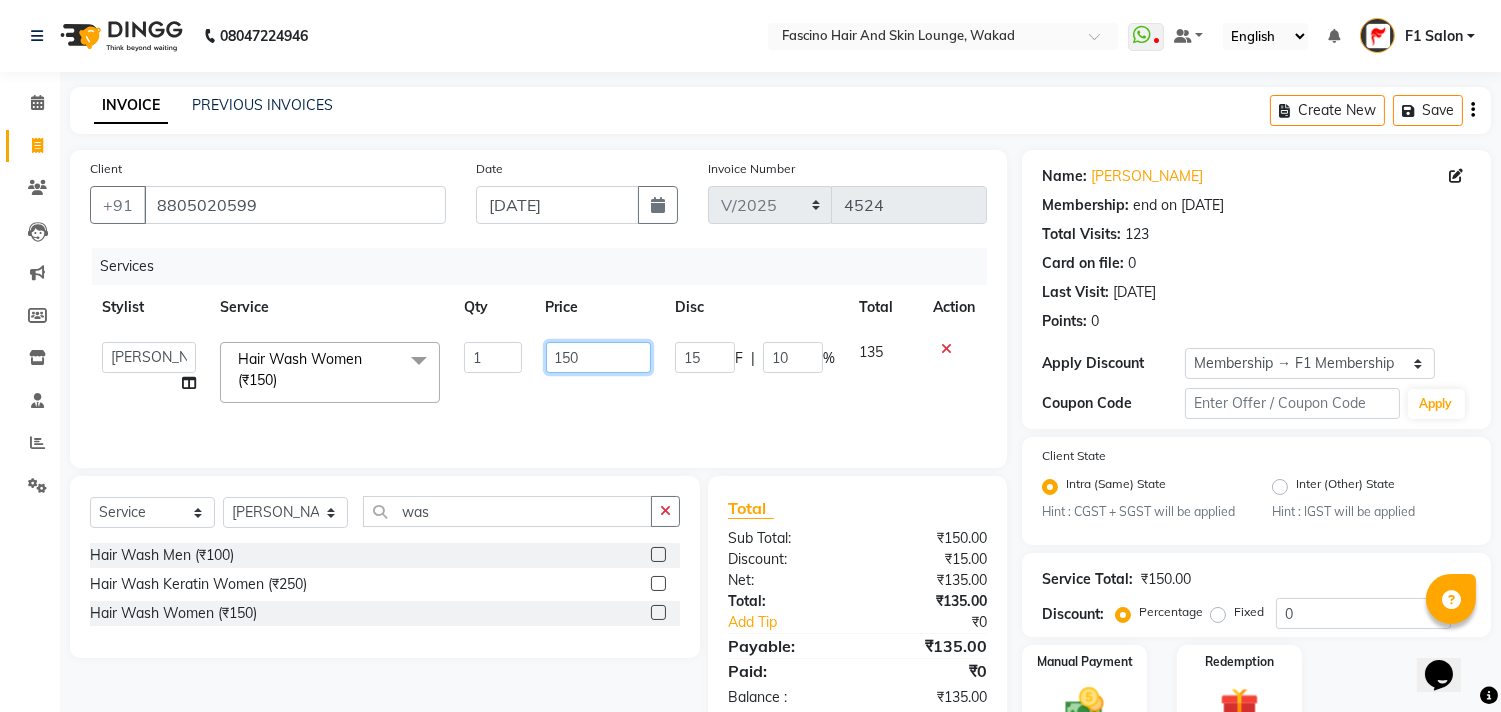 click on "150" 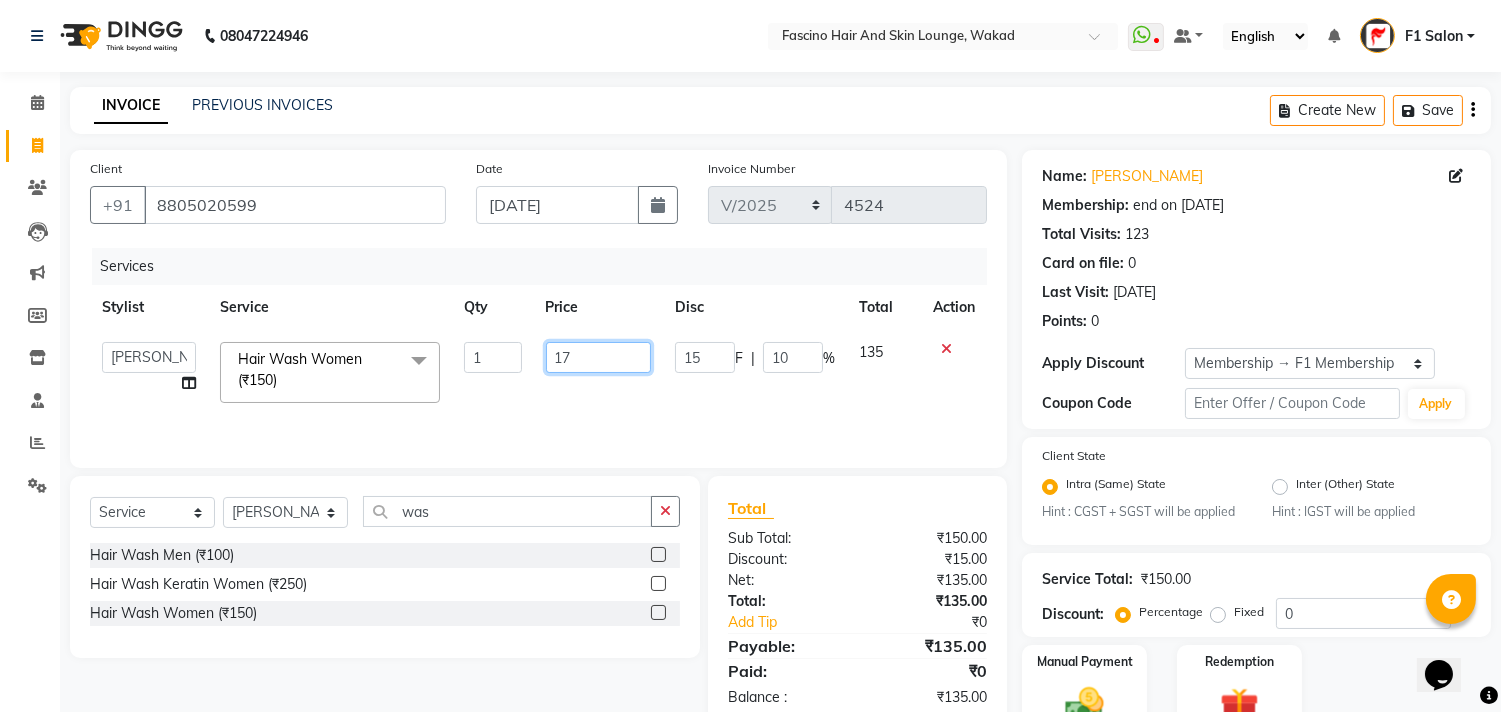 type on "170" 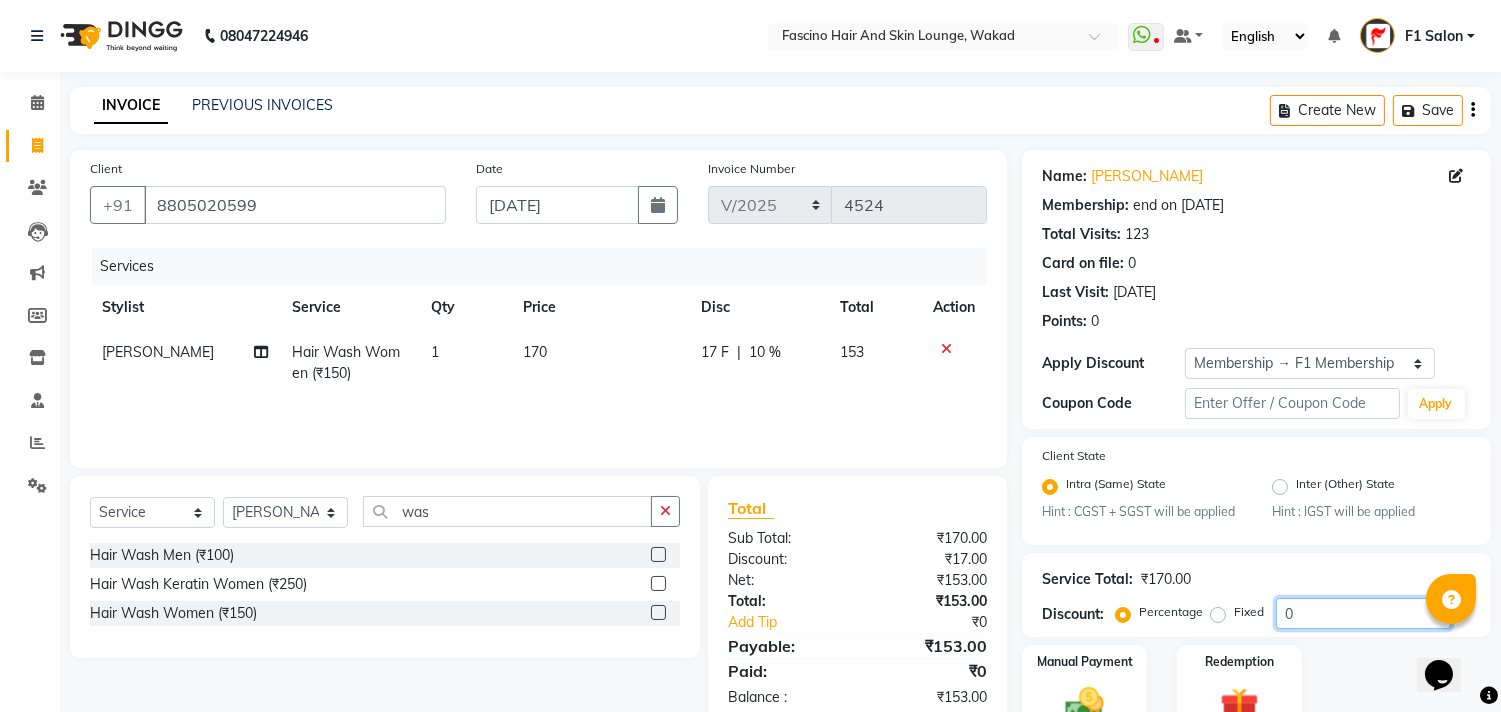 click on "0" 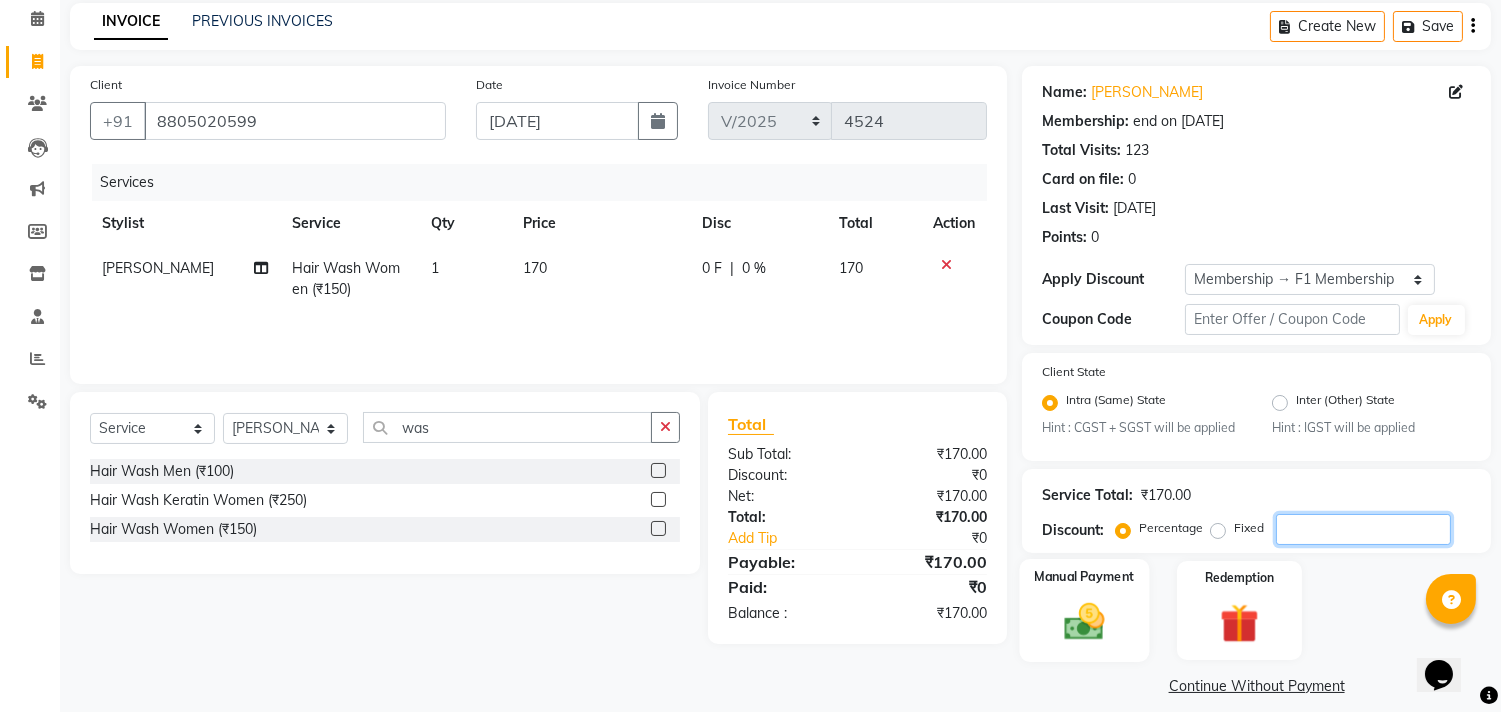 scroll, scrollTop: 102, scrollLeft: 0, axis: vertical 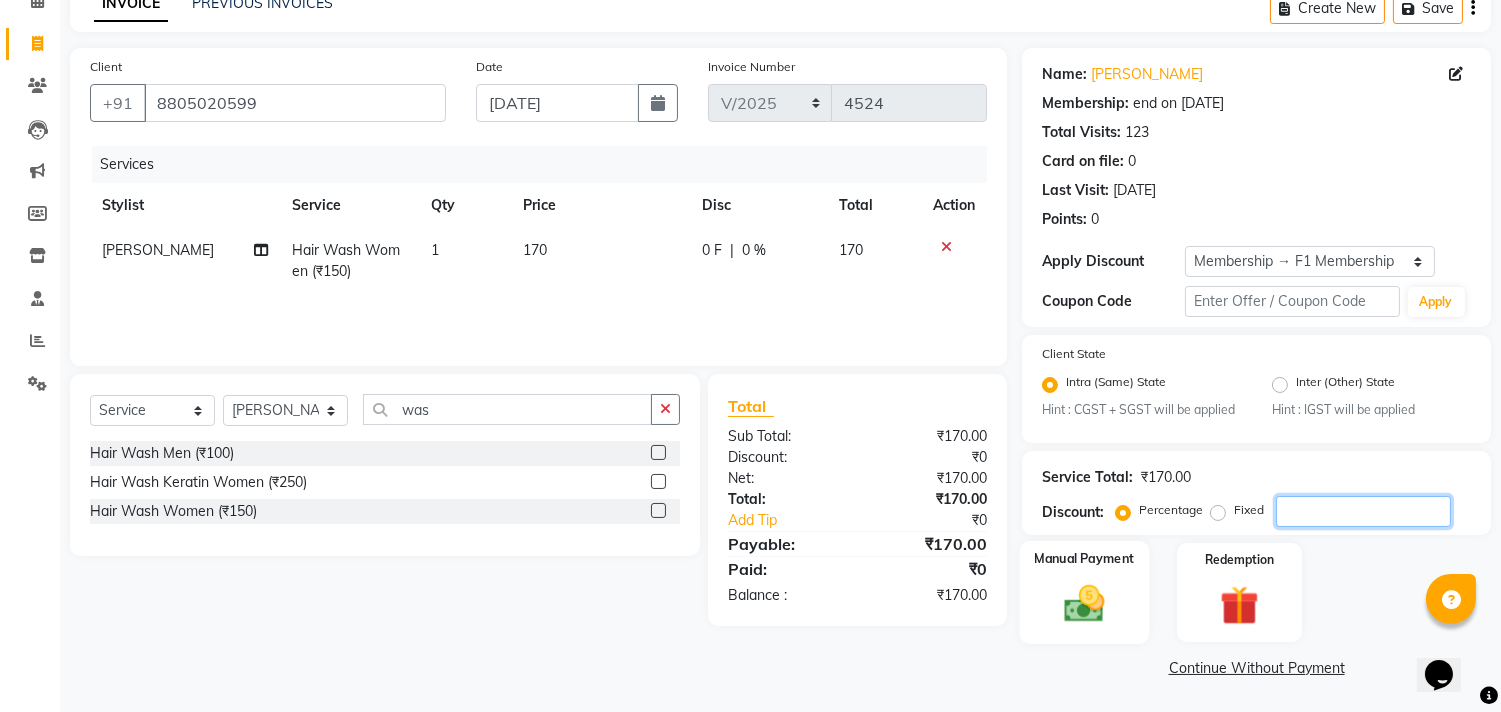 type 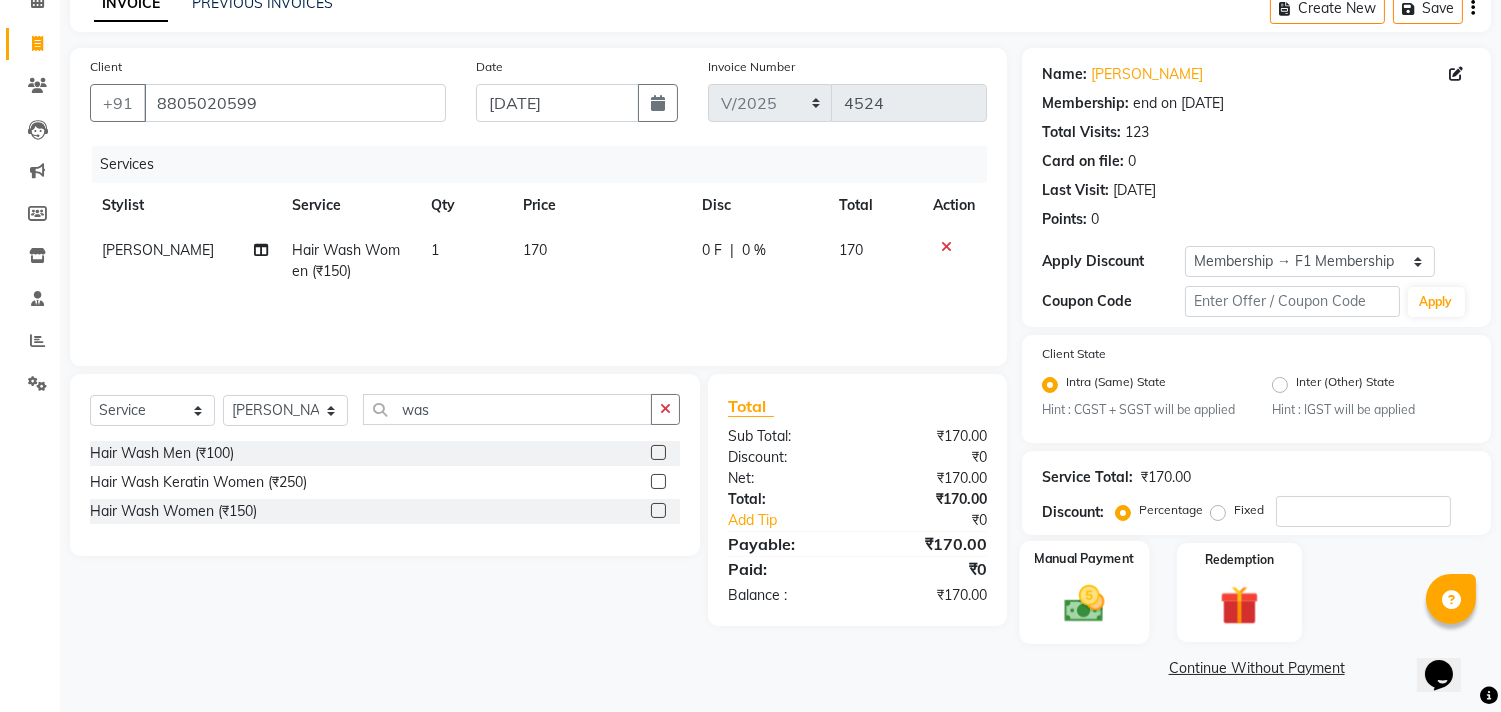 click 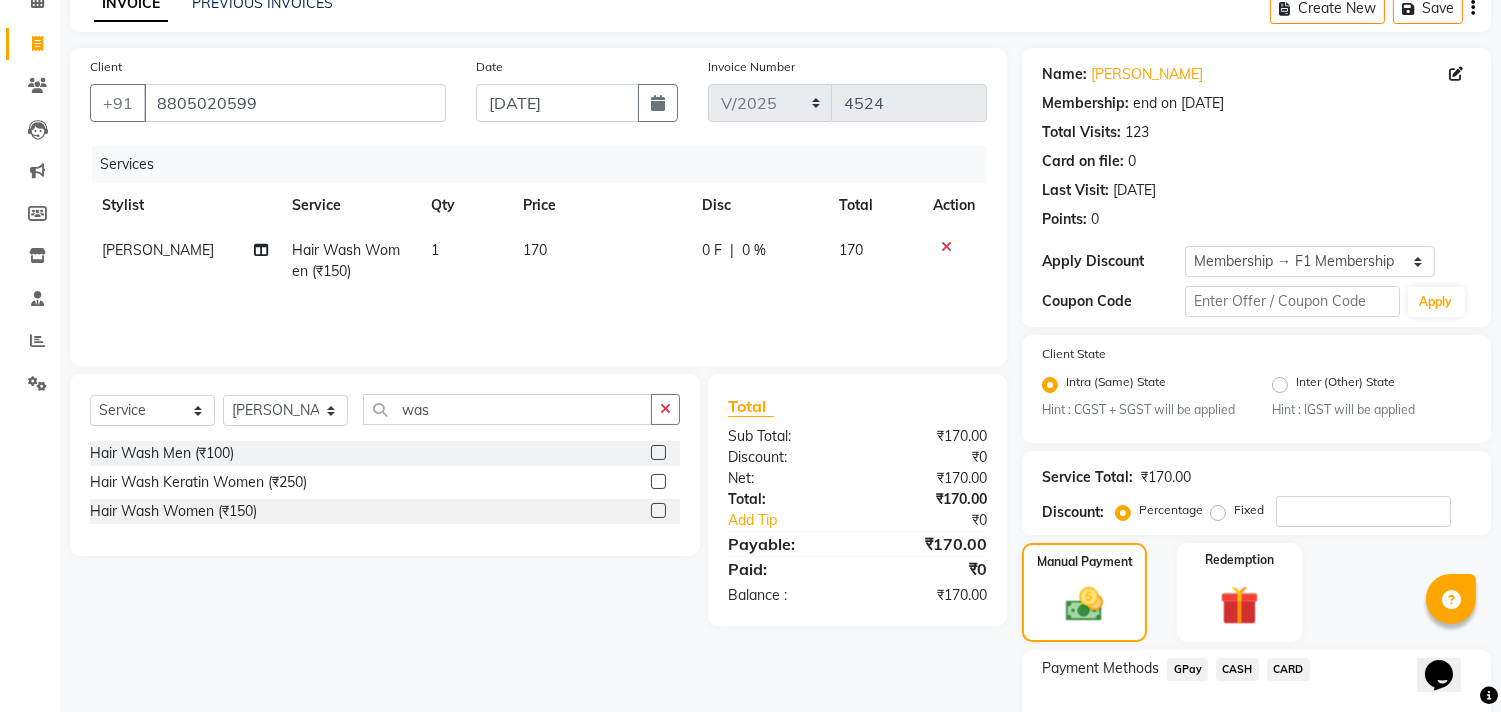 click on "GPay" 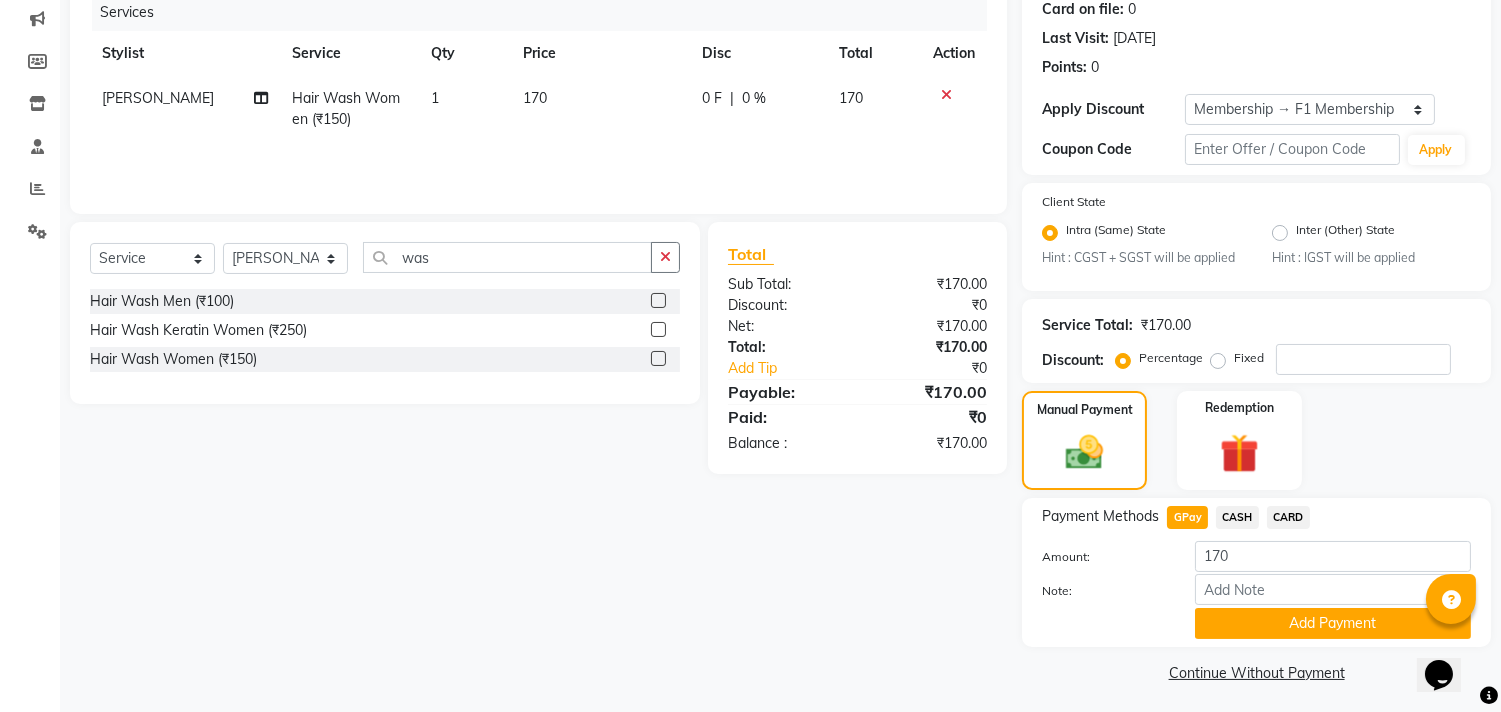 scroll, scrollTop: 260, scrollLeft: 0, axis: vertical 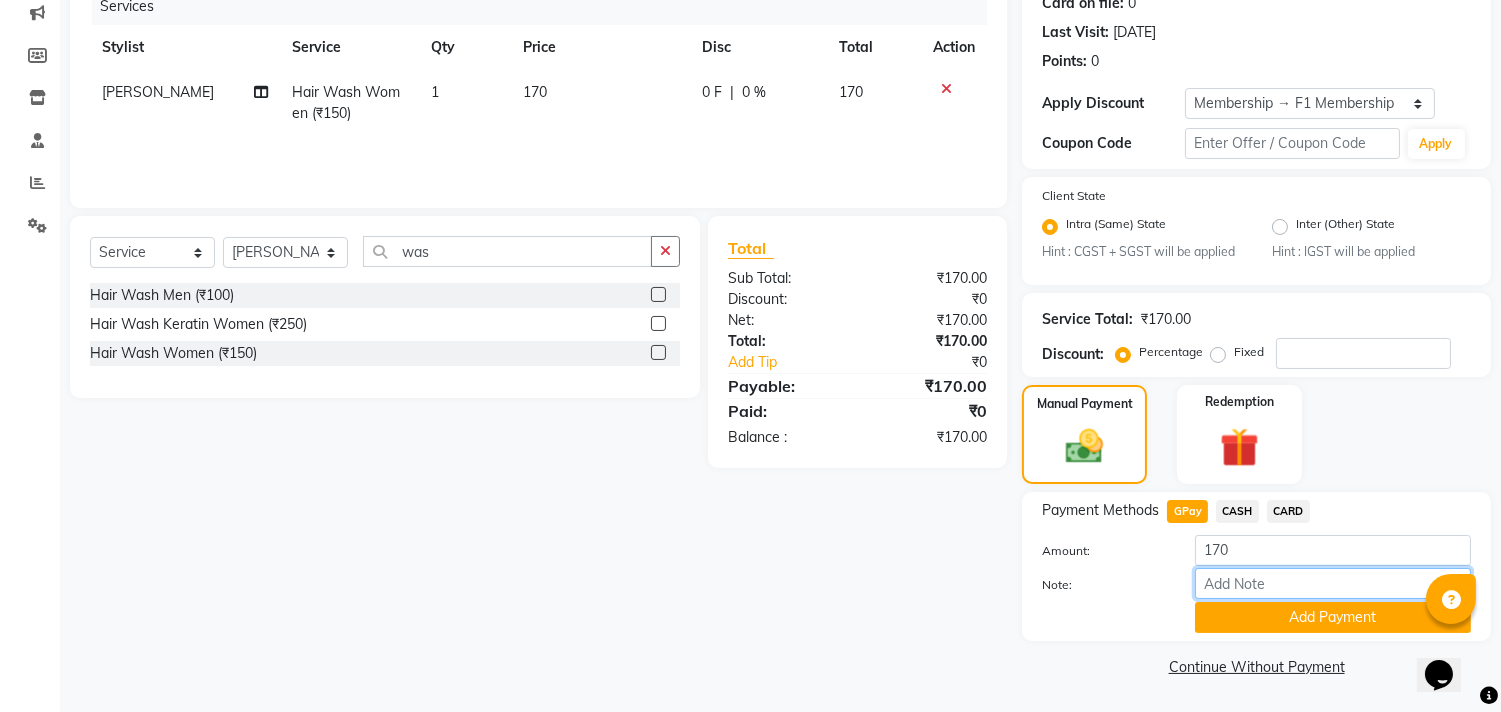 click on "Note:" at bounding box center (1333, 583) 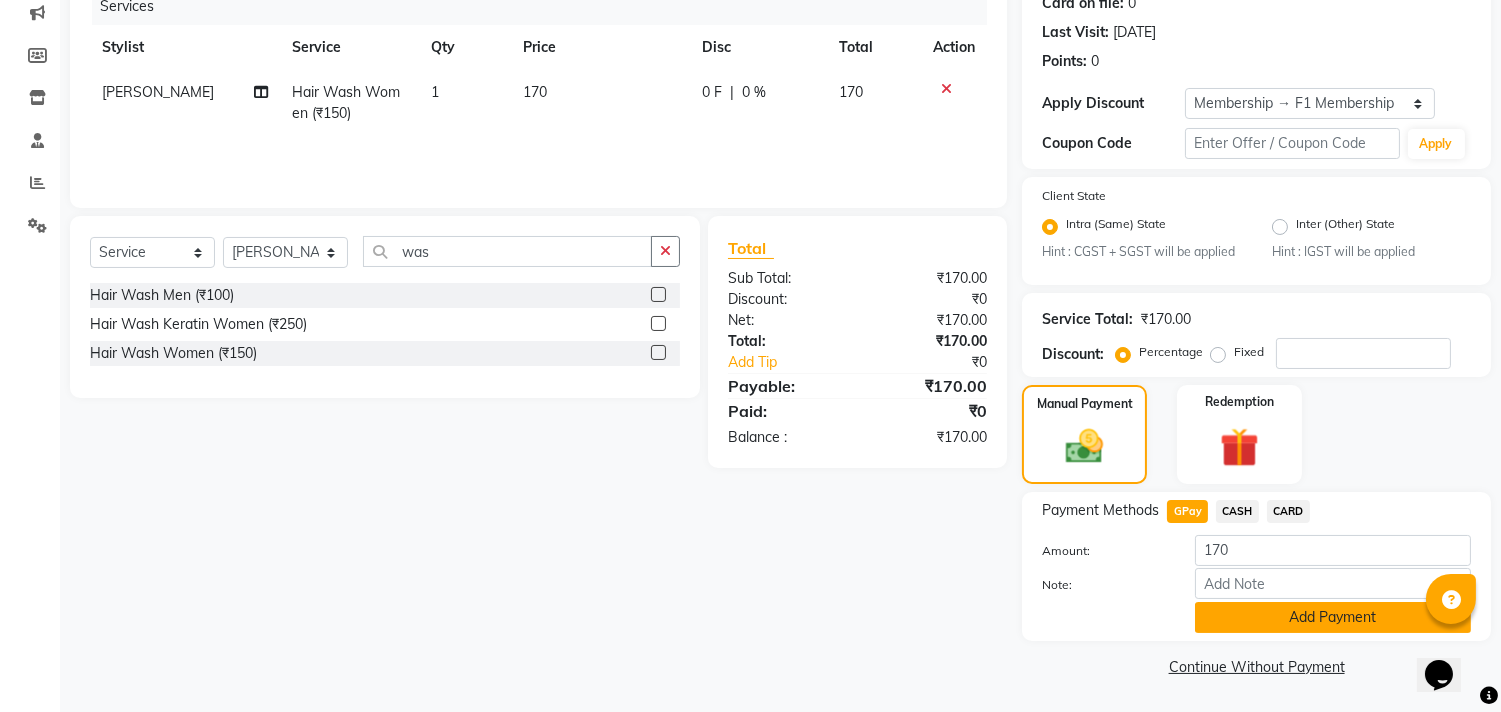 click on "Add Payment" 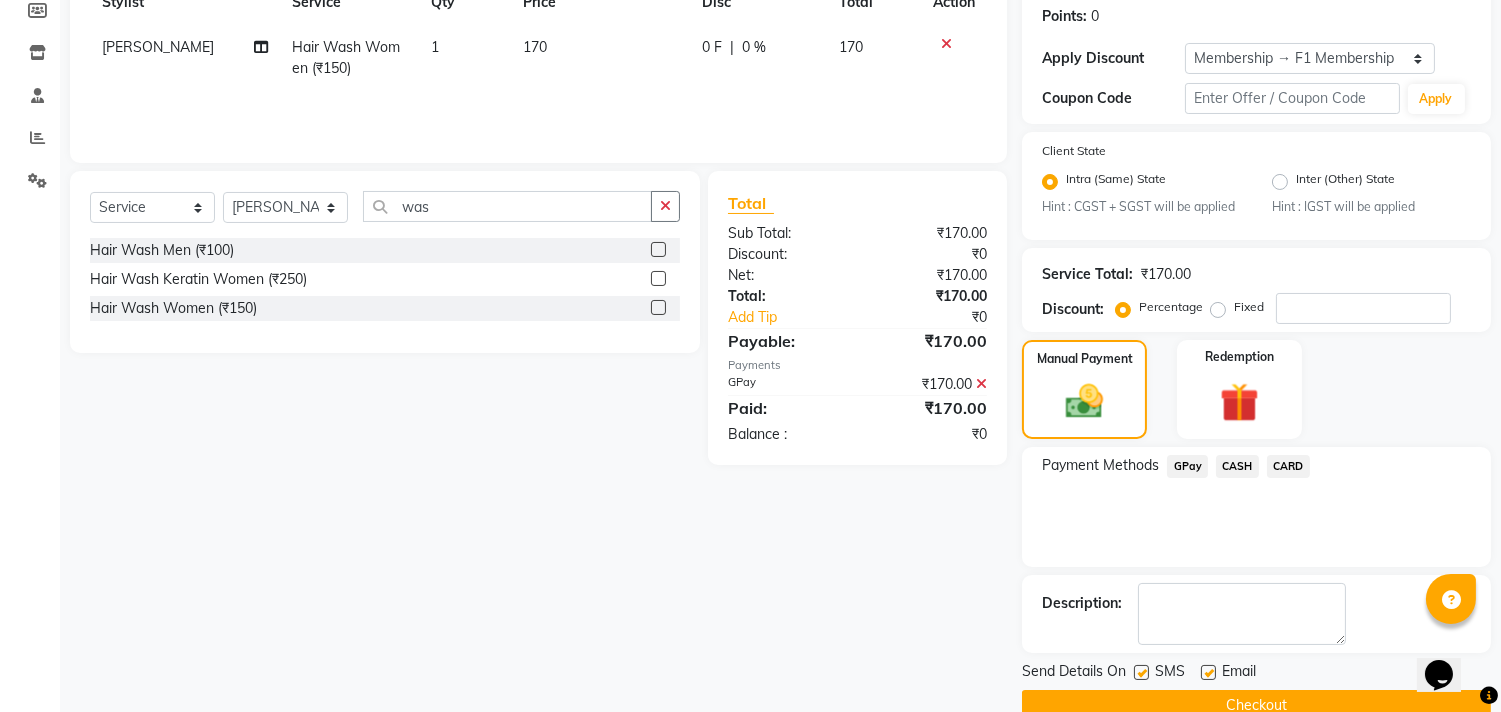 scroll, scrollTop: 344, scrollLeft: 0, axis: vertical 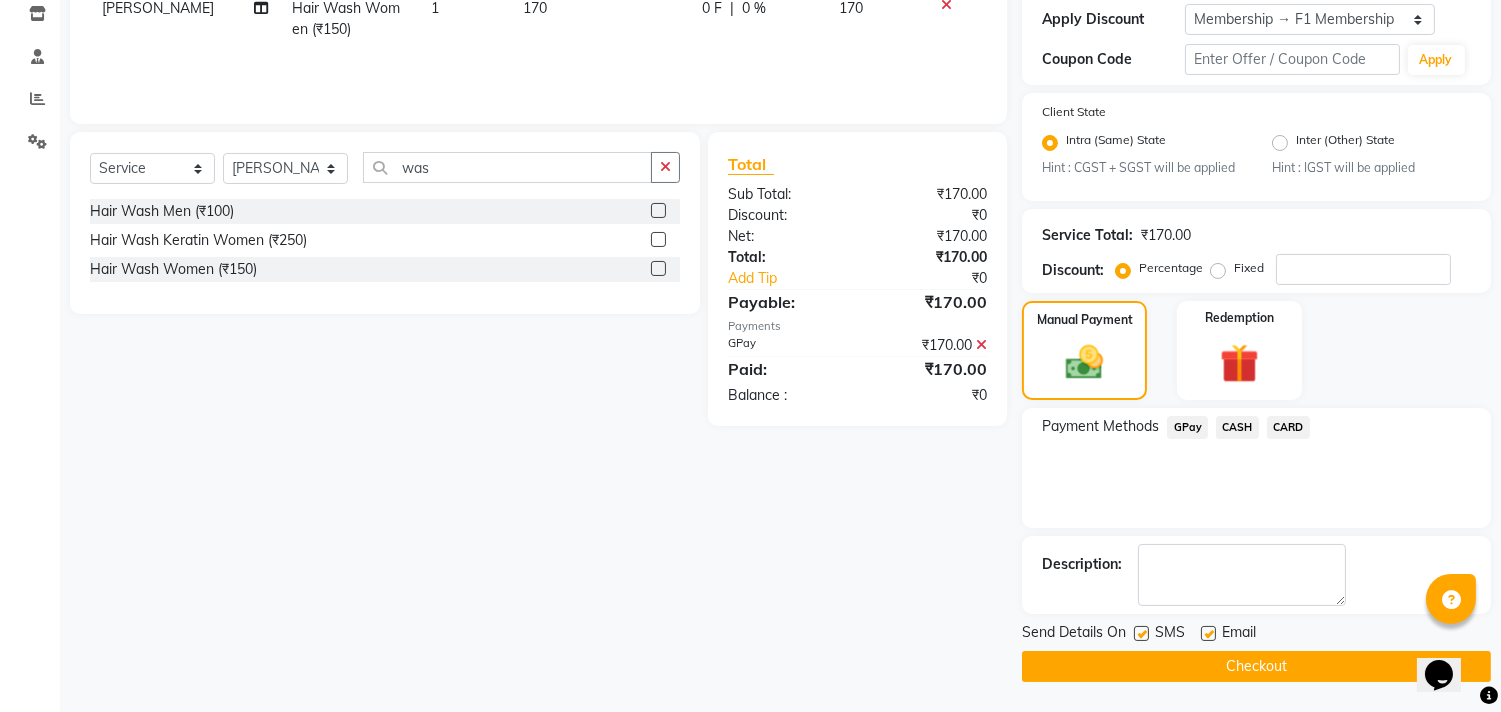 click on "SMS" 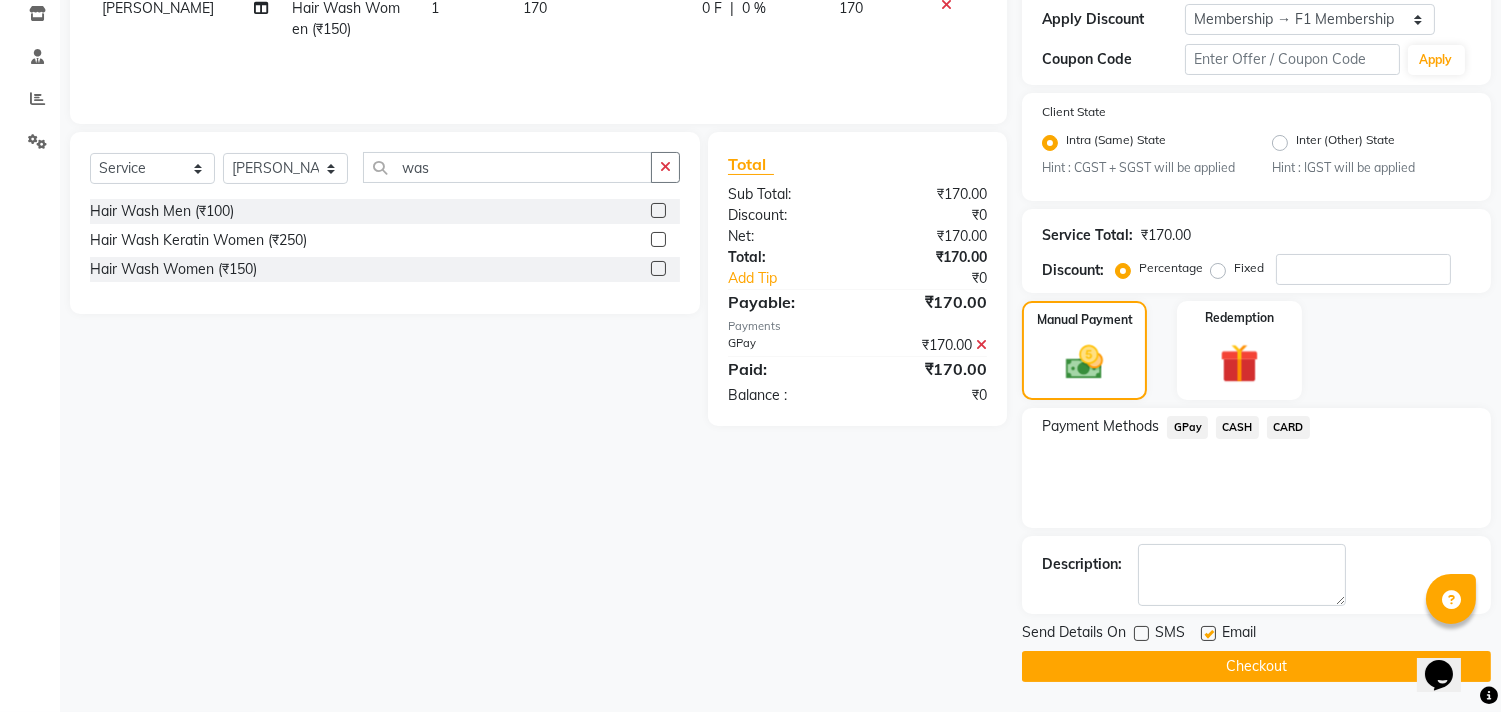 click on "Checkout" 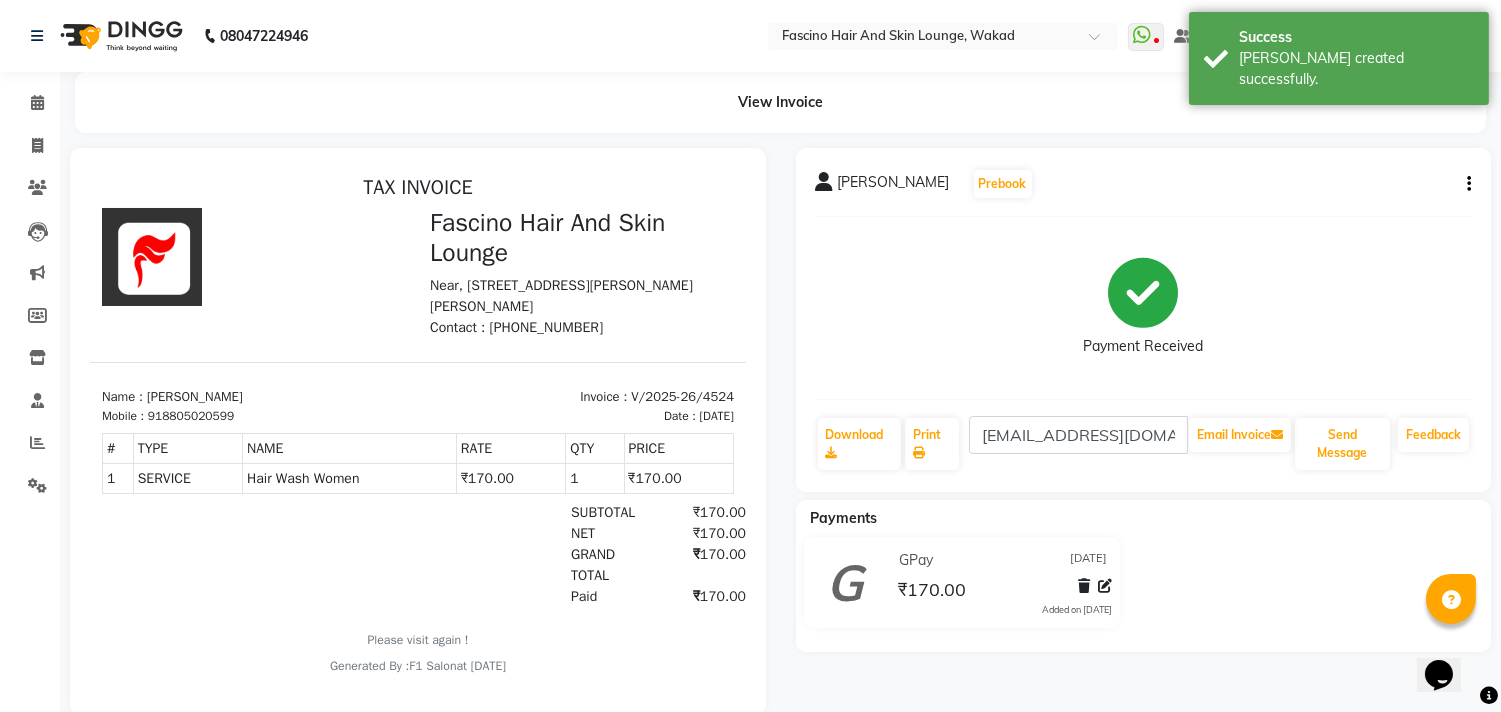 scroll, scrollTop: 0, scrollLeft: 0, axis: both 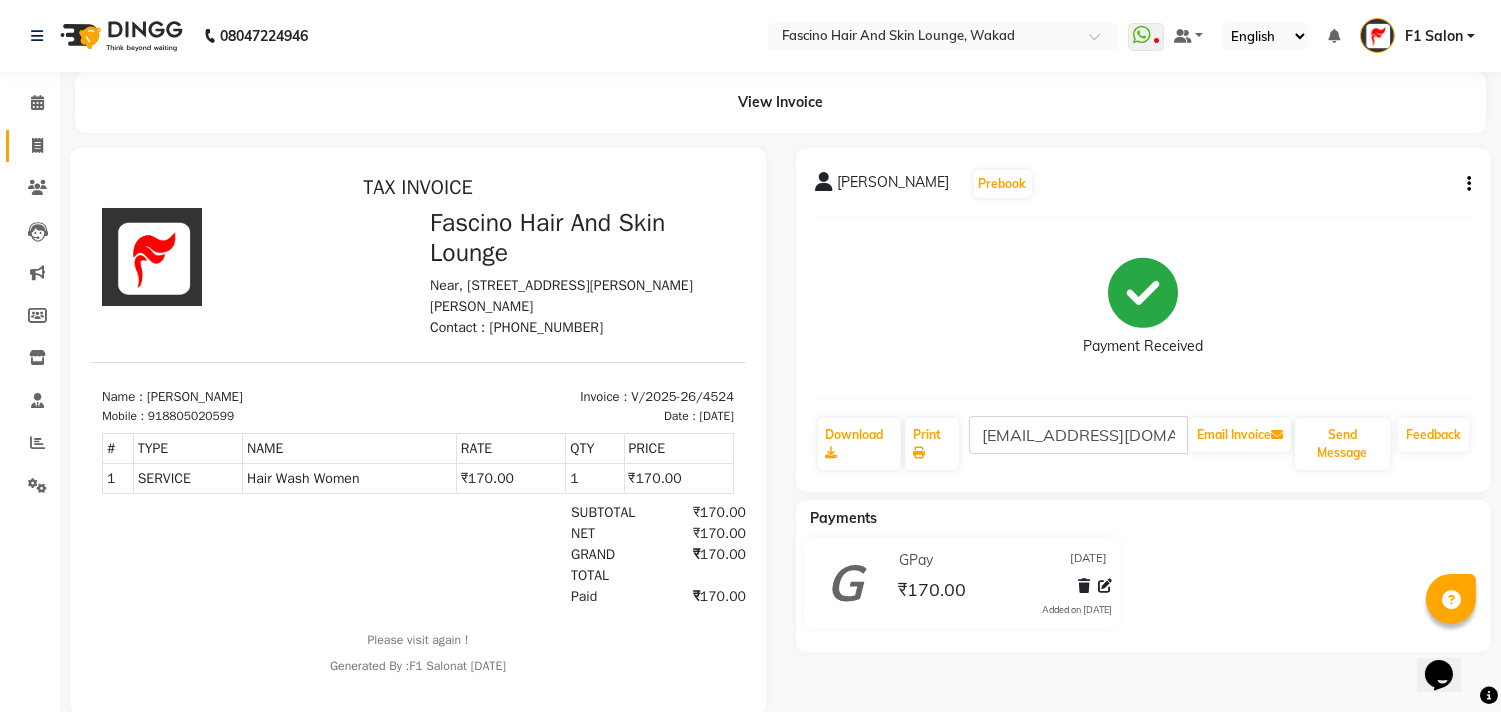 click on "Invoice" 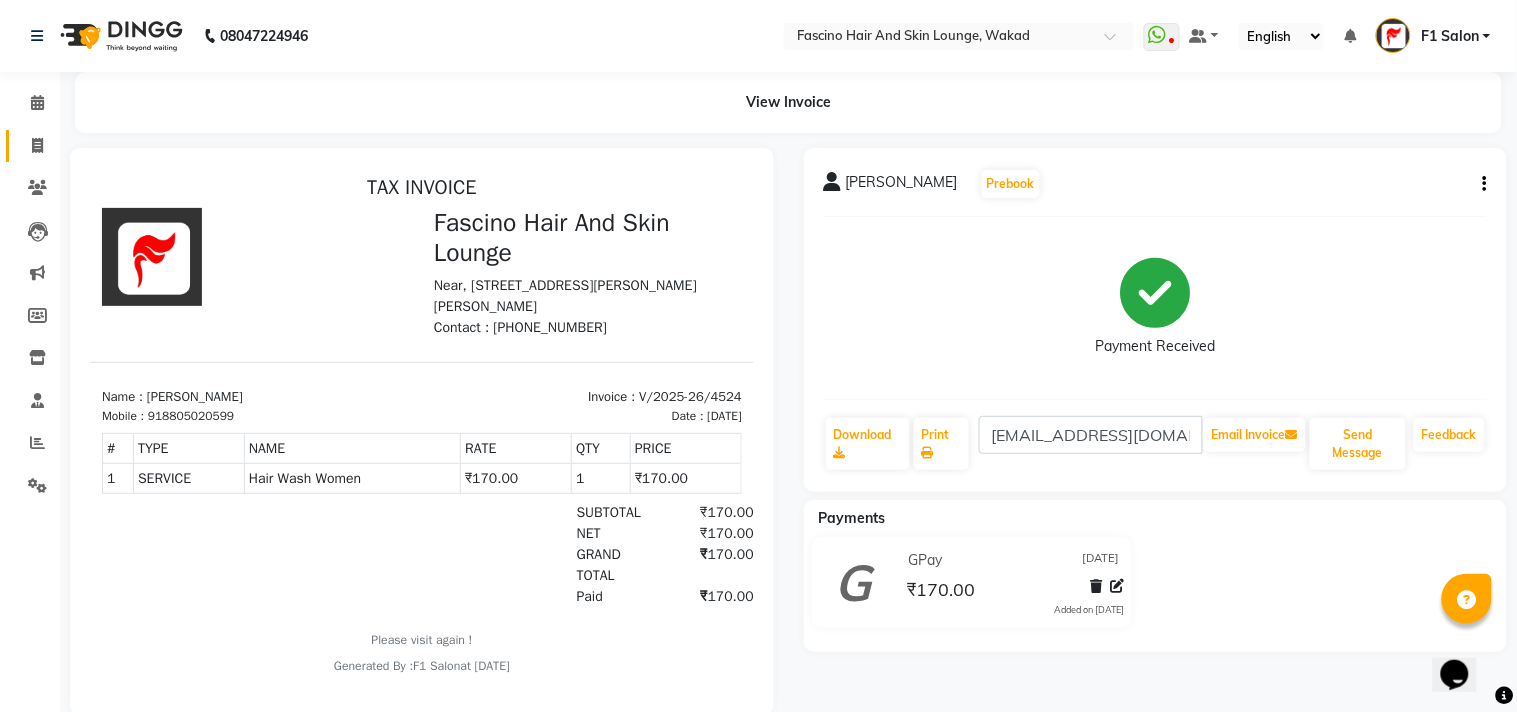 select on "126" 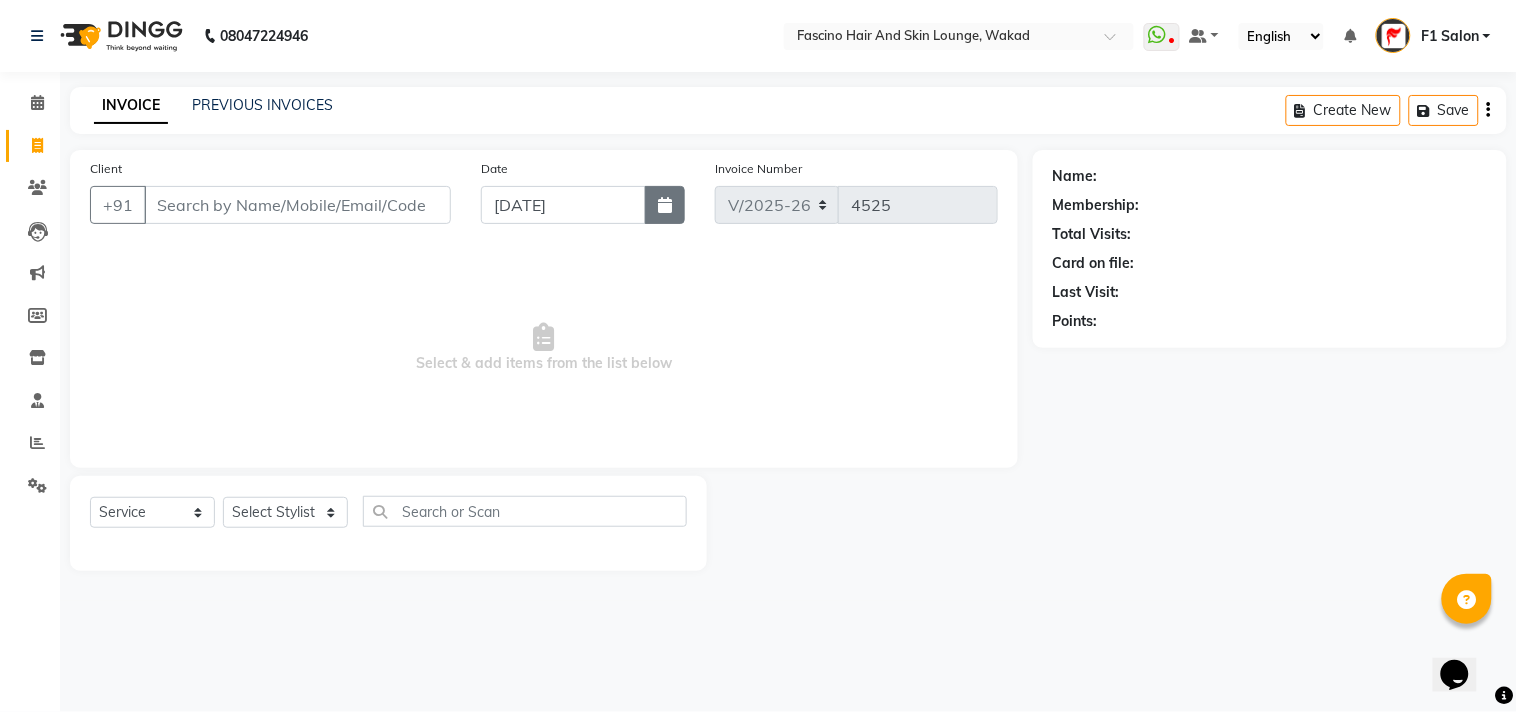 click 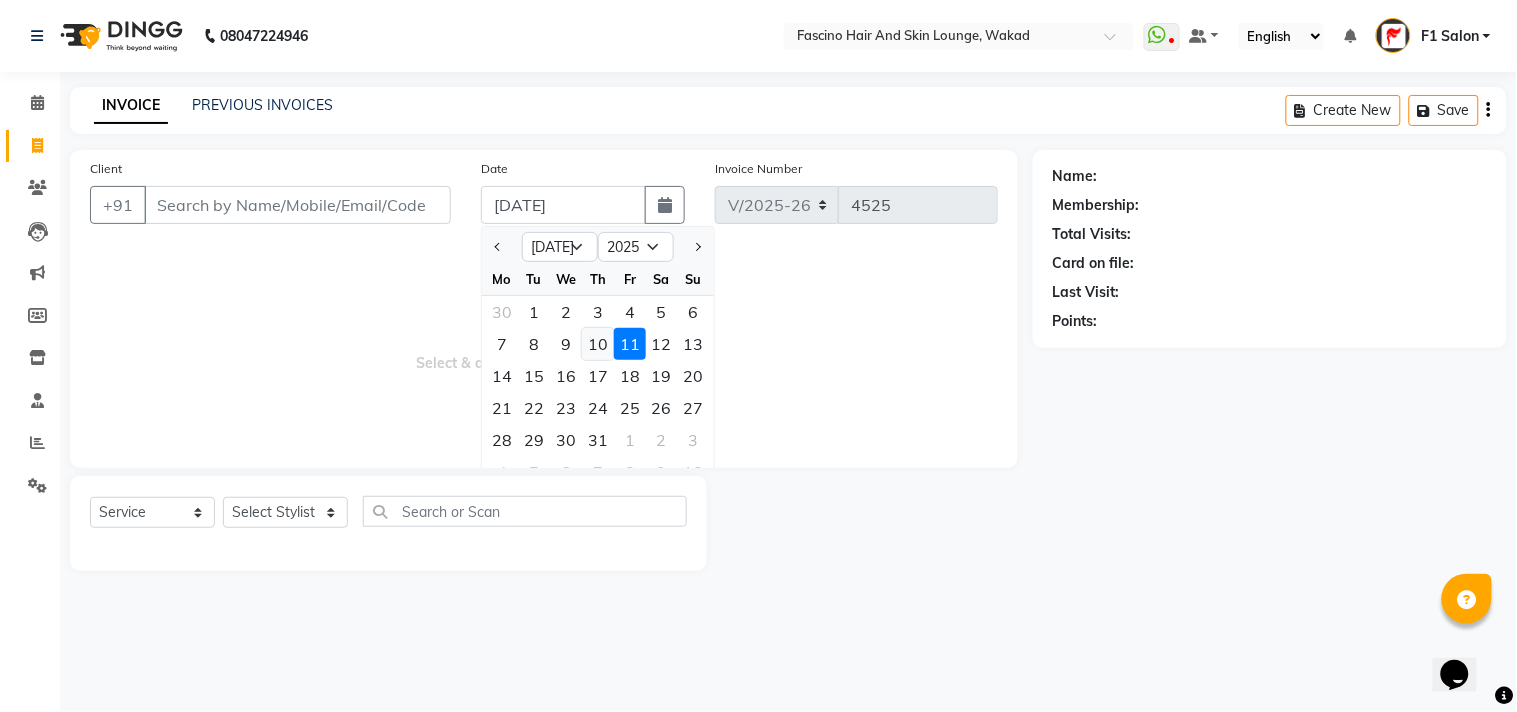 click on "10" 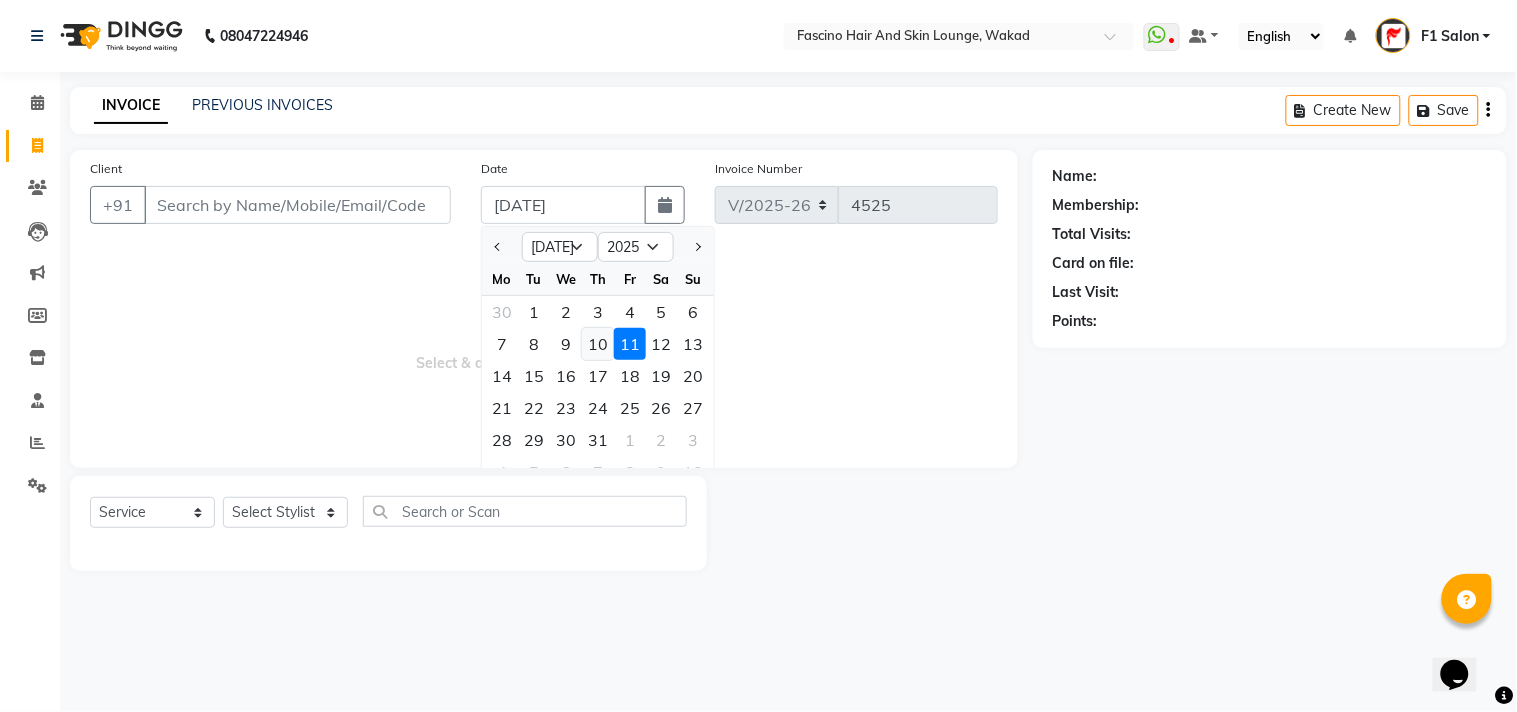type on "10-07-2025" 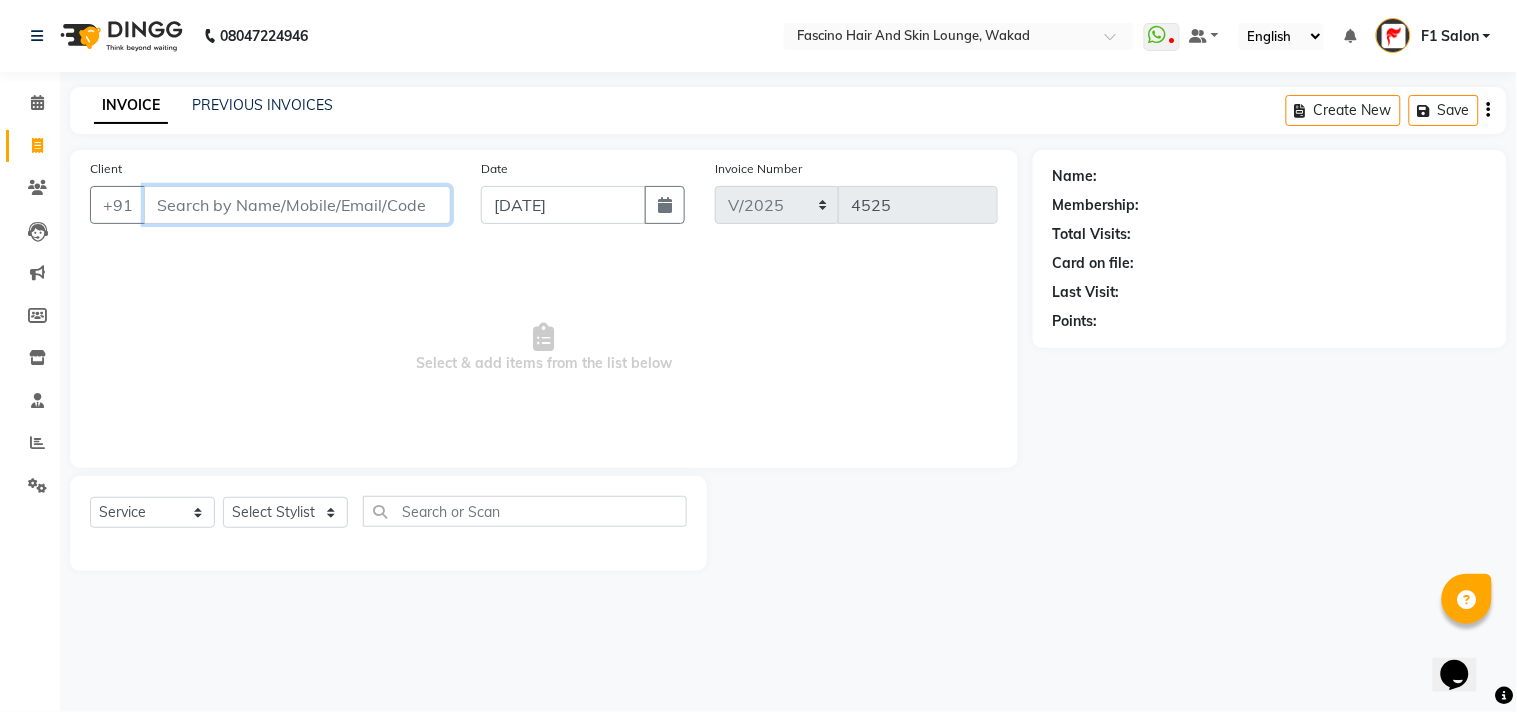 click on "Client" at bounding box center (297, 205) 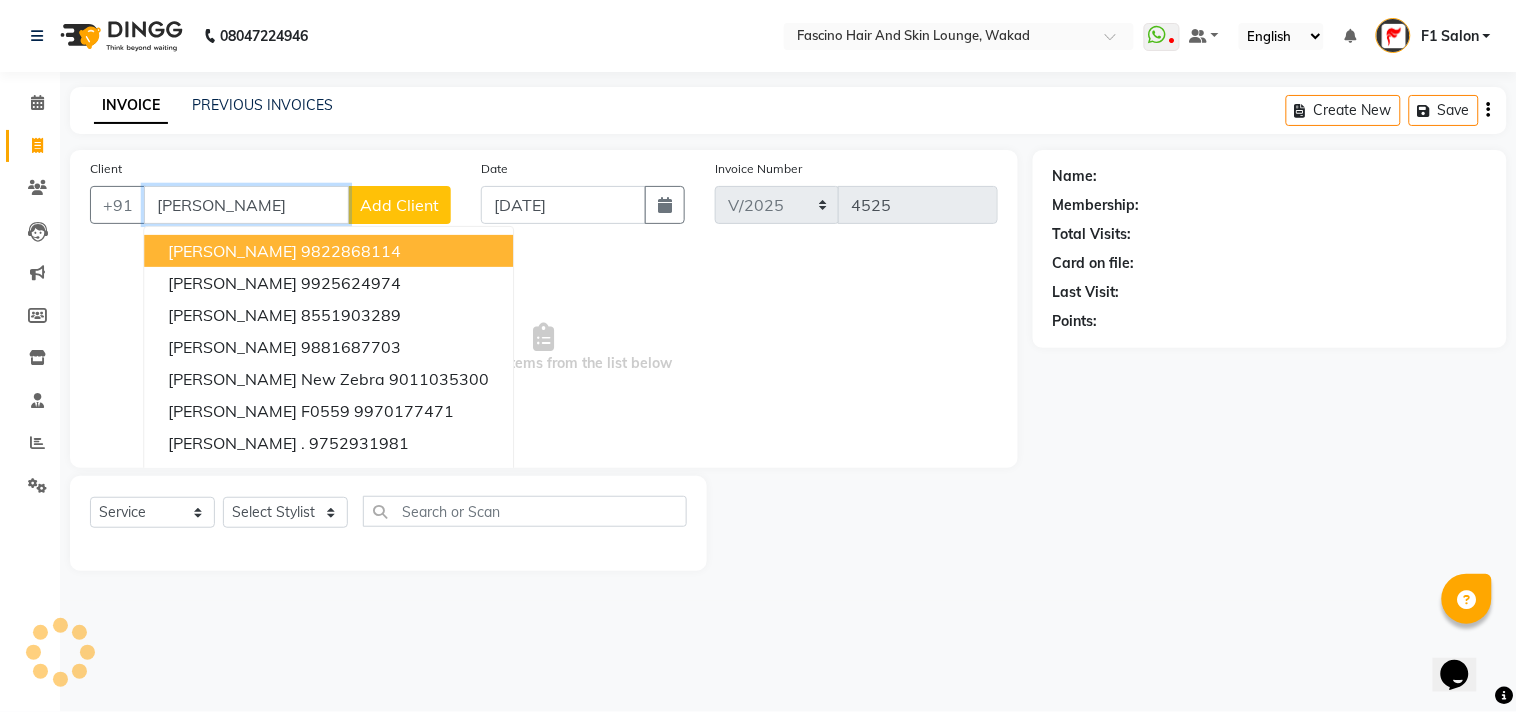 click on "pravin" at bounding box center [246, 205] 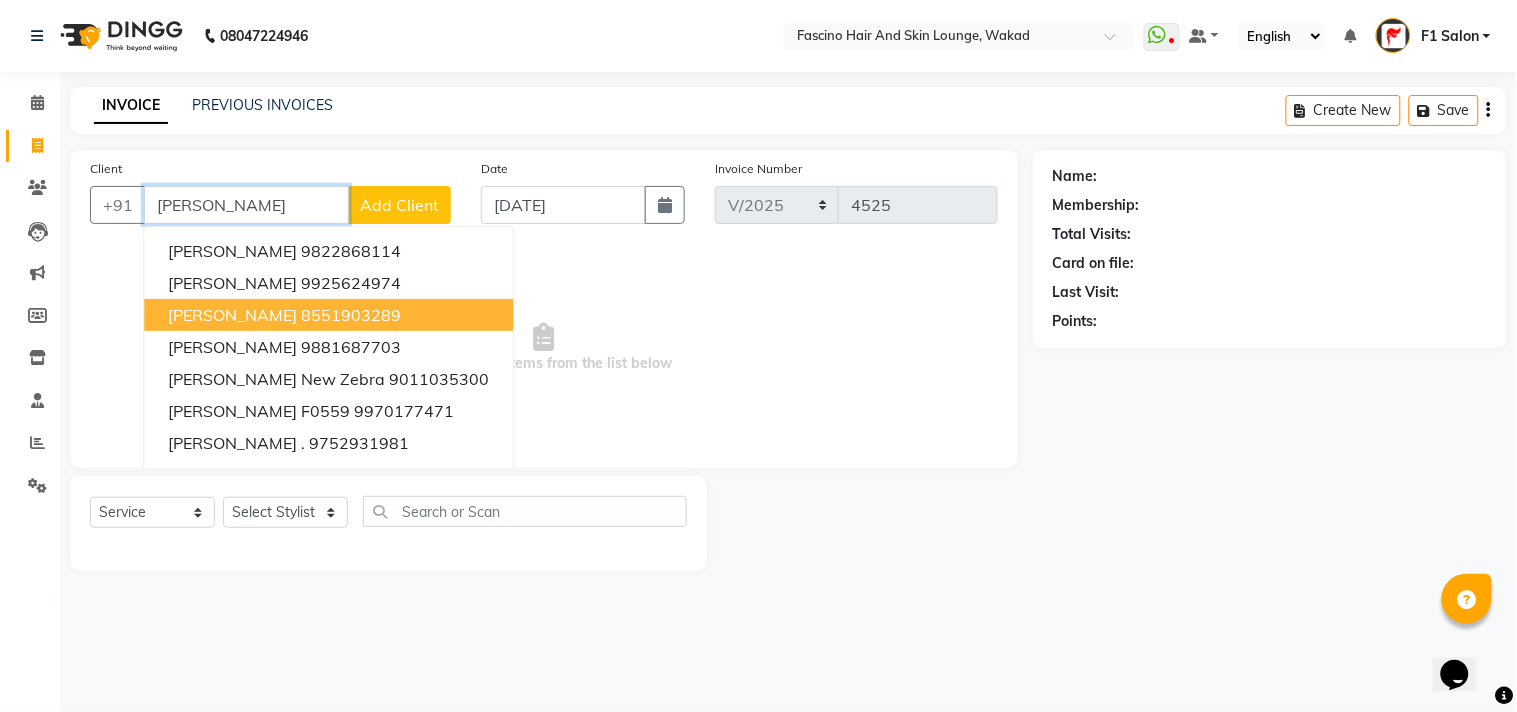 click on "Parvina Pawar  8551903289" at bounding box center (328, 315) 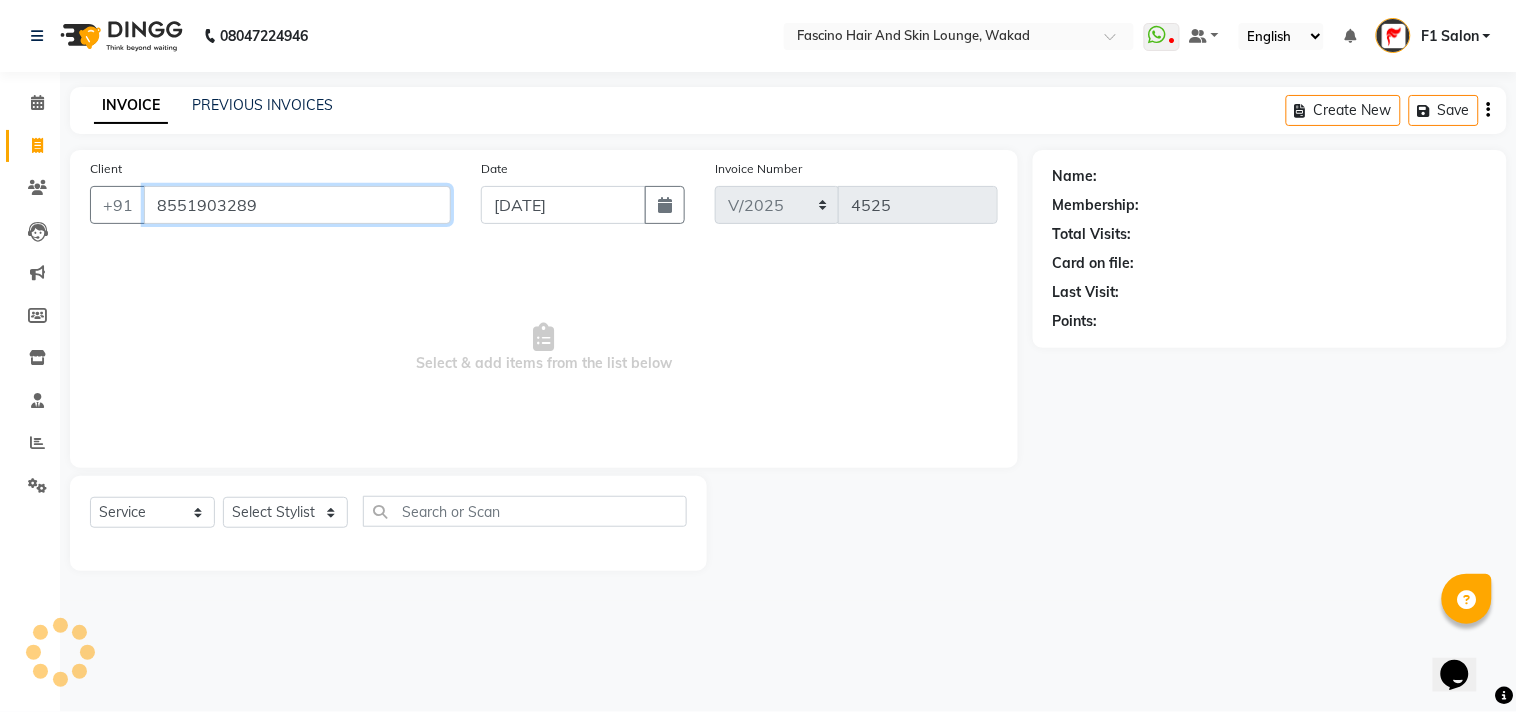 type on "8551903289" 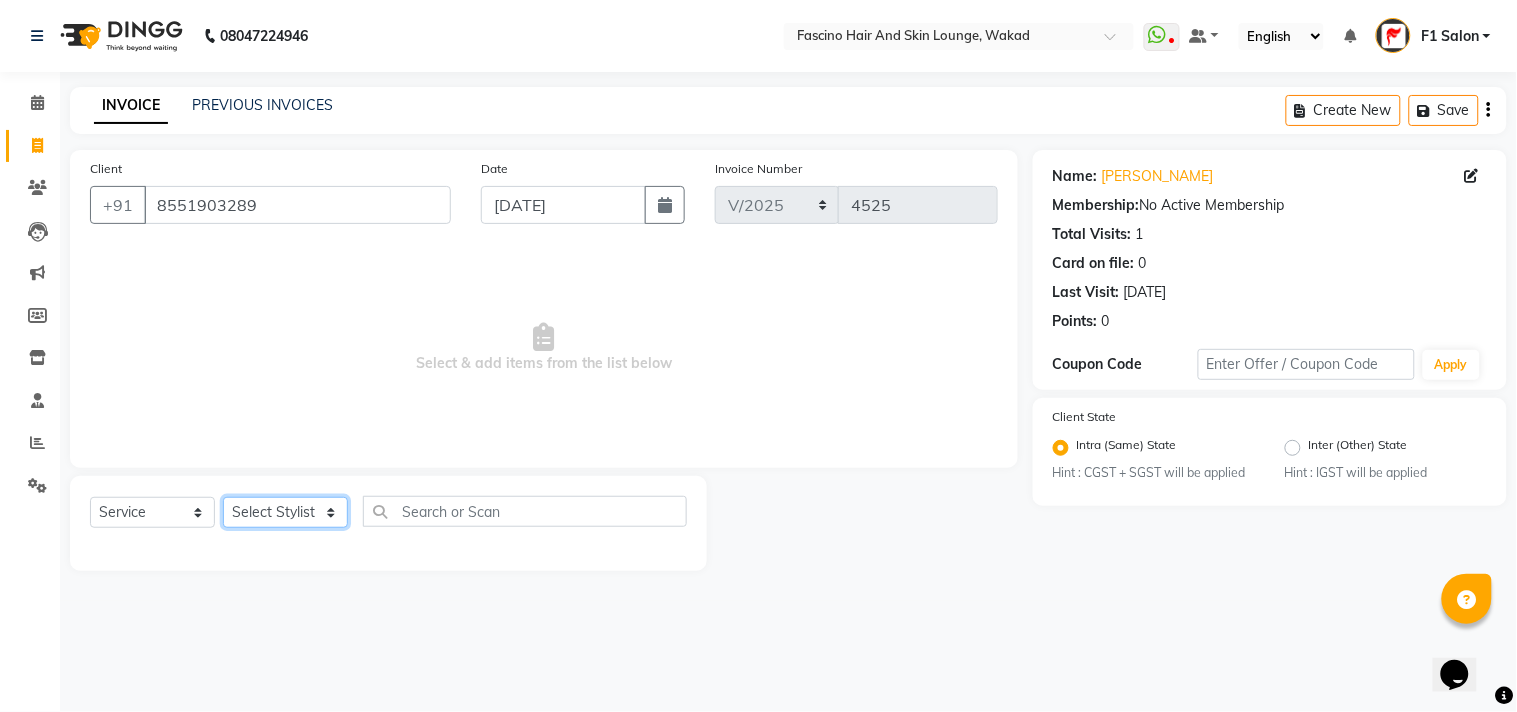 click on "Select Stylist 8805000650  Asif Shaikh Chimu Ingale F1 Salon  Ganesh F1 Gopal {JH} Govind (Jh ) Jadgdish Kajal  Omkar JH Pooja kate  Ram choudhry Sahil jh Sanjay muley Shree Siddu (F1) Sid (JH) Sukanya Sadiyan  Suraj F1 Tejal Beaution Usha Bhise Varsha F1 Veena" 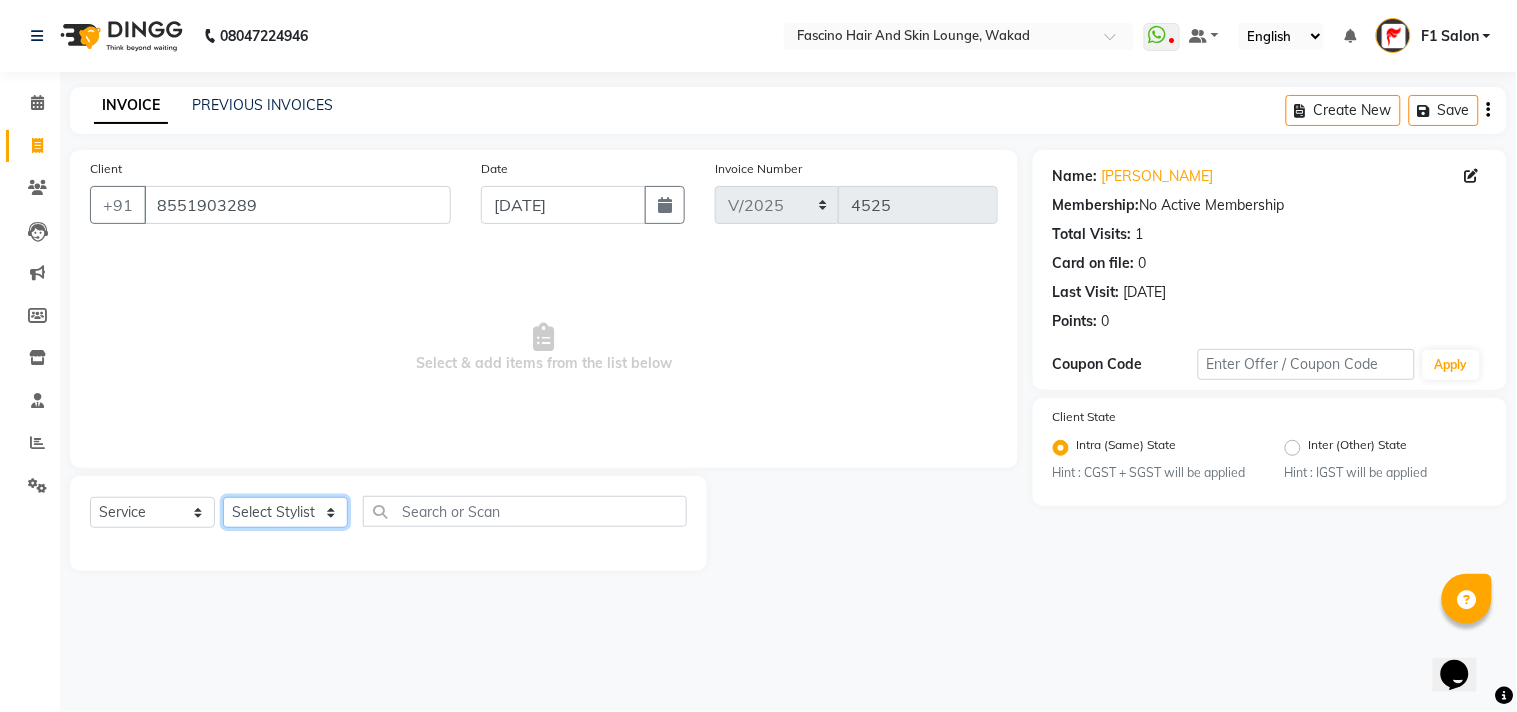 select on "15980" 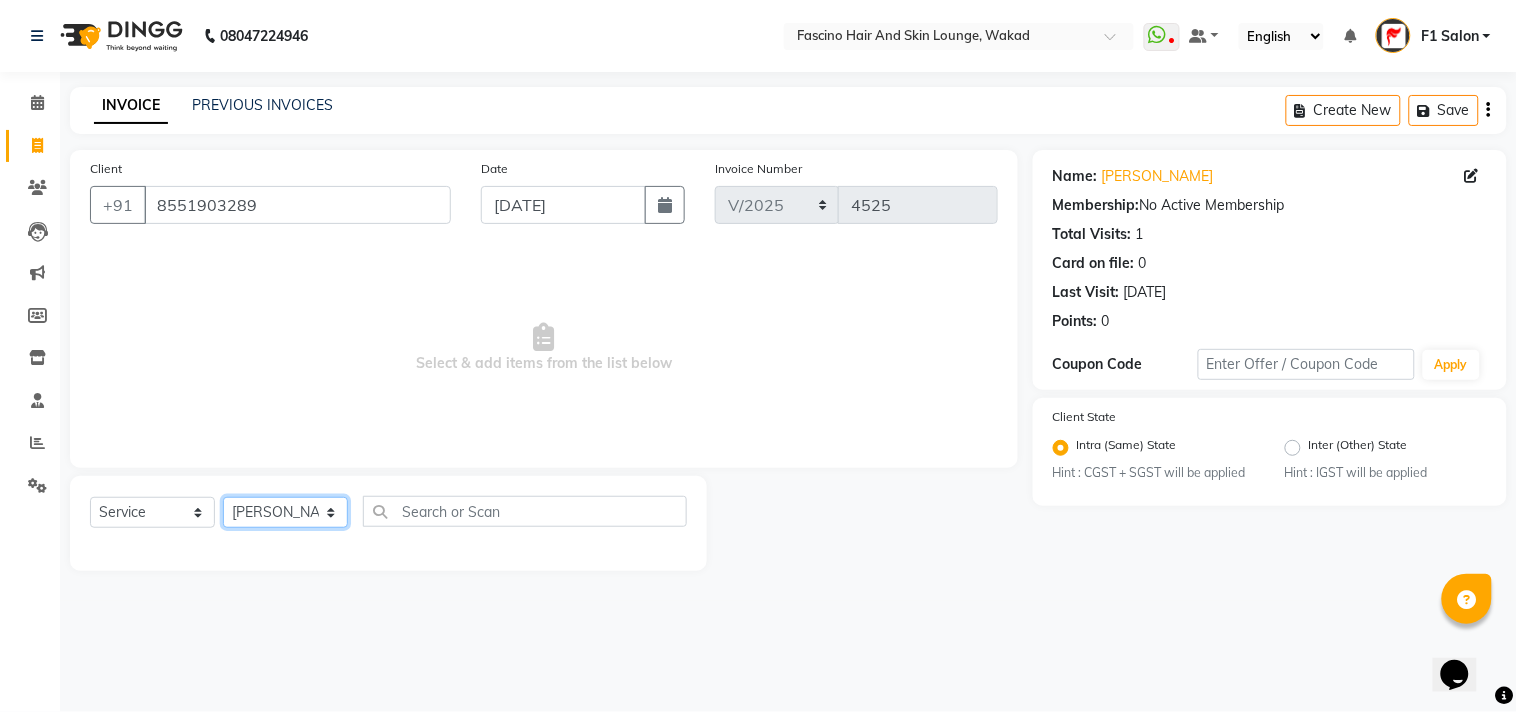 click on "Select Stylist 8805000650  Asif Shaikh Chimu Ingale F1 Salon  Ganesh F1 Gopal {JH} Govind (Jh ) Jadgdish Kajal  Omkar JH Pooja kate  Ram choudhry Sahil jh Sanjay muley Shree Siddu (F1) Sid (JH) Sukanya Sadiyan  Suraj F1 Tejal Beaution Usha Bhise Varsha F1 Veena" 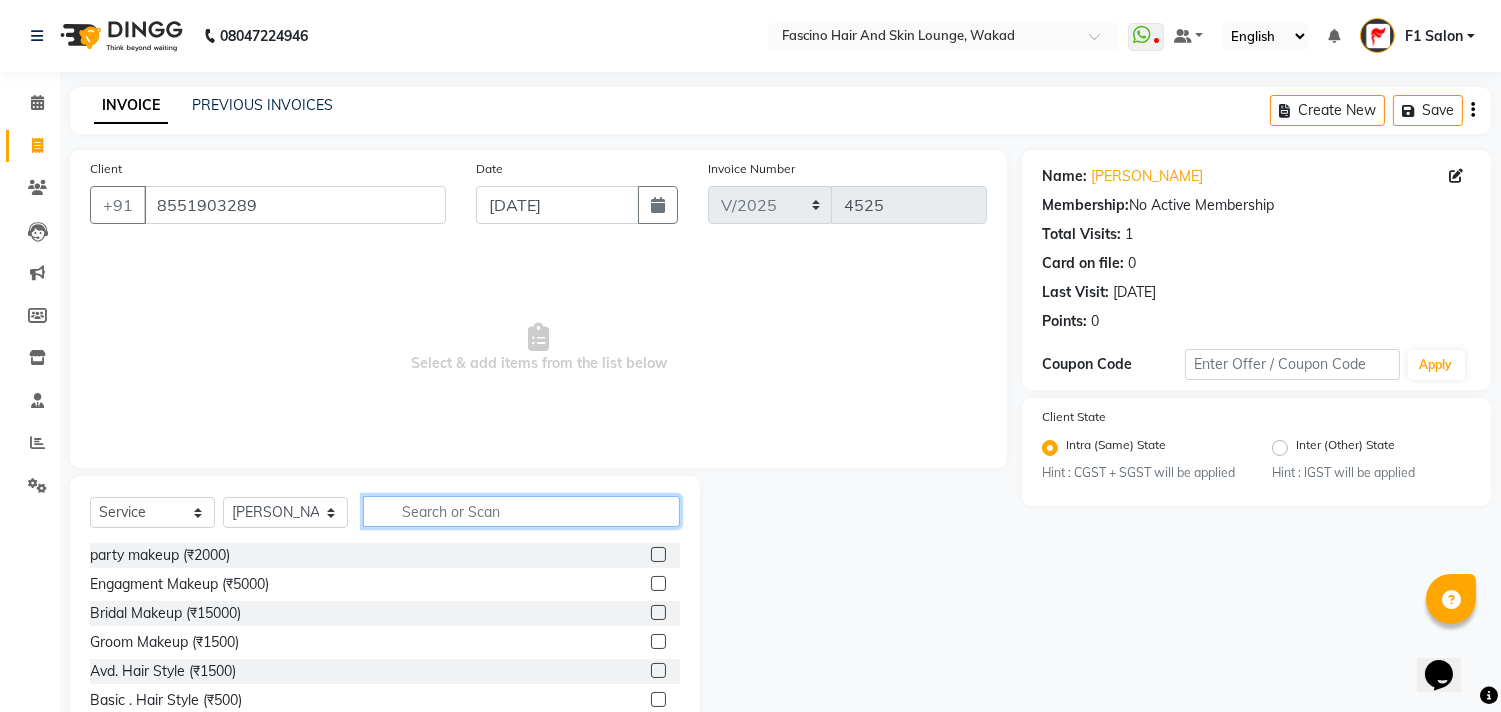 click 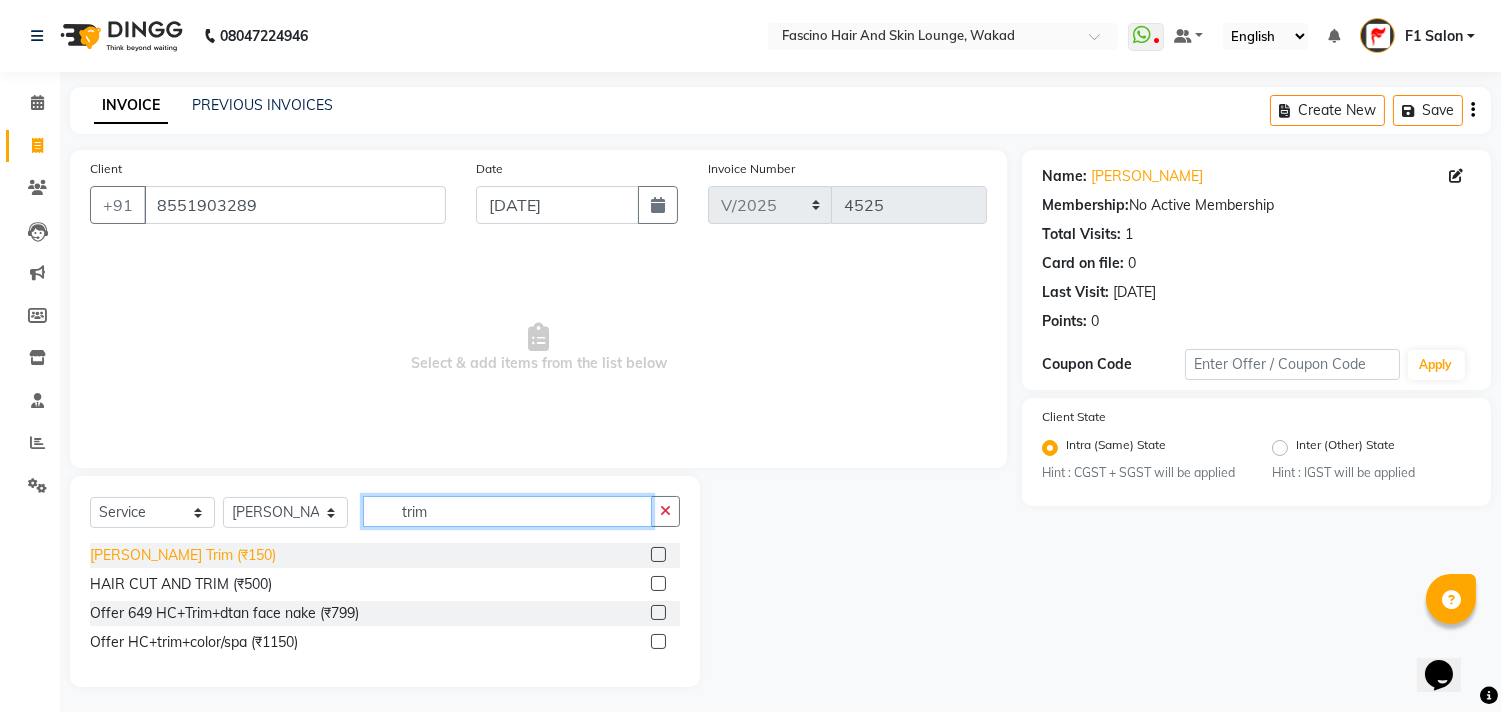type on "trim" 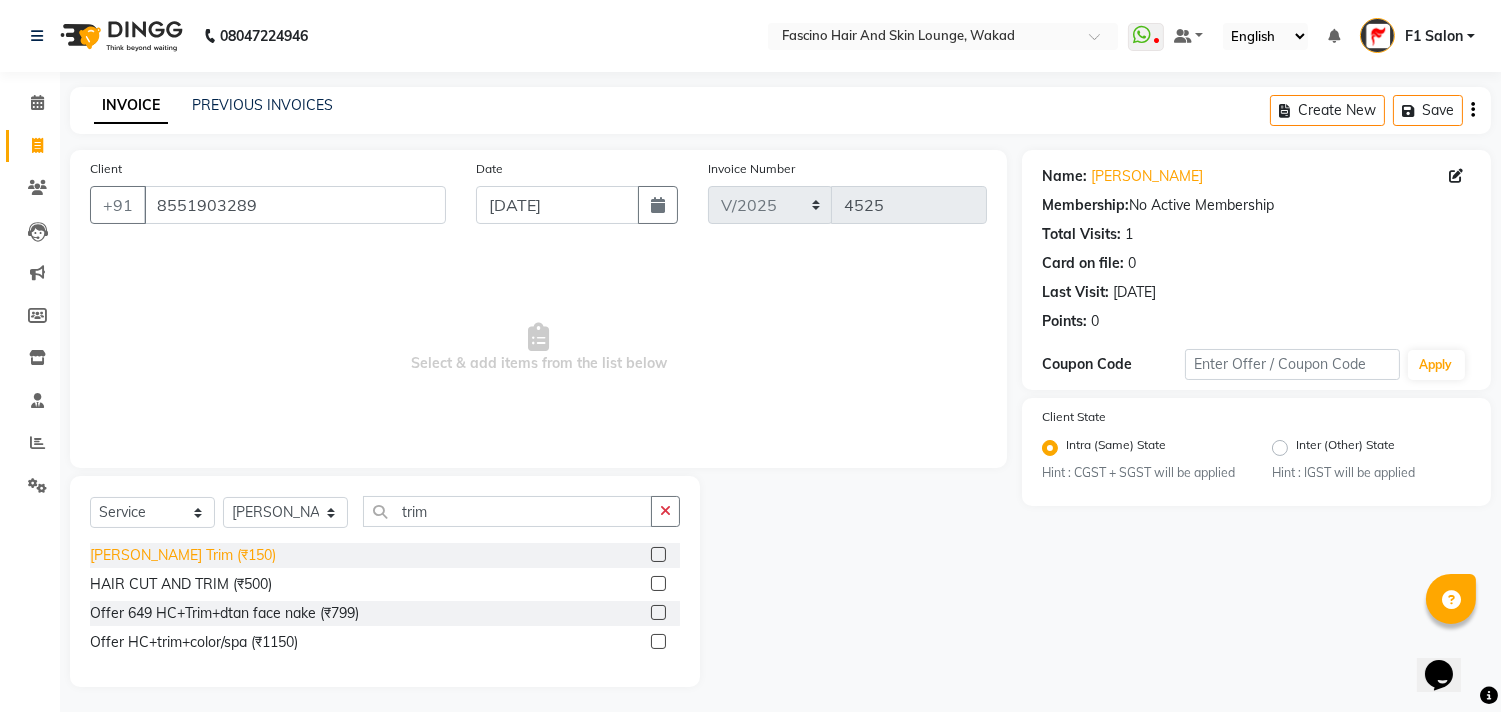 click on "[PERSON_NAME] Trim (₹150)" 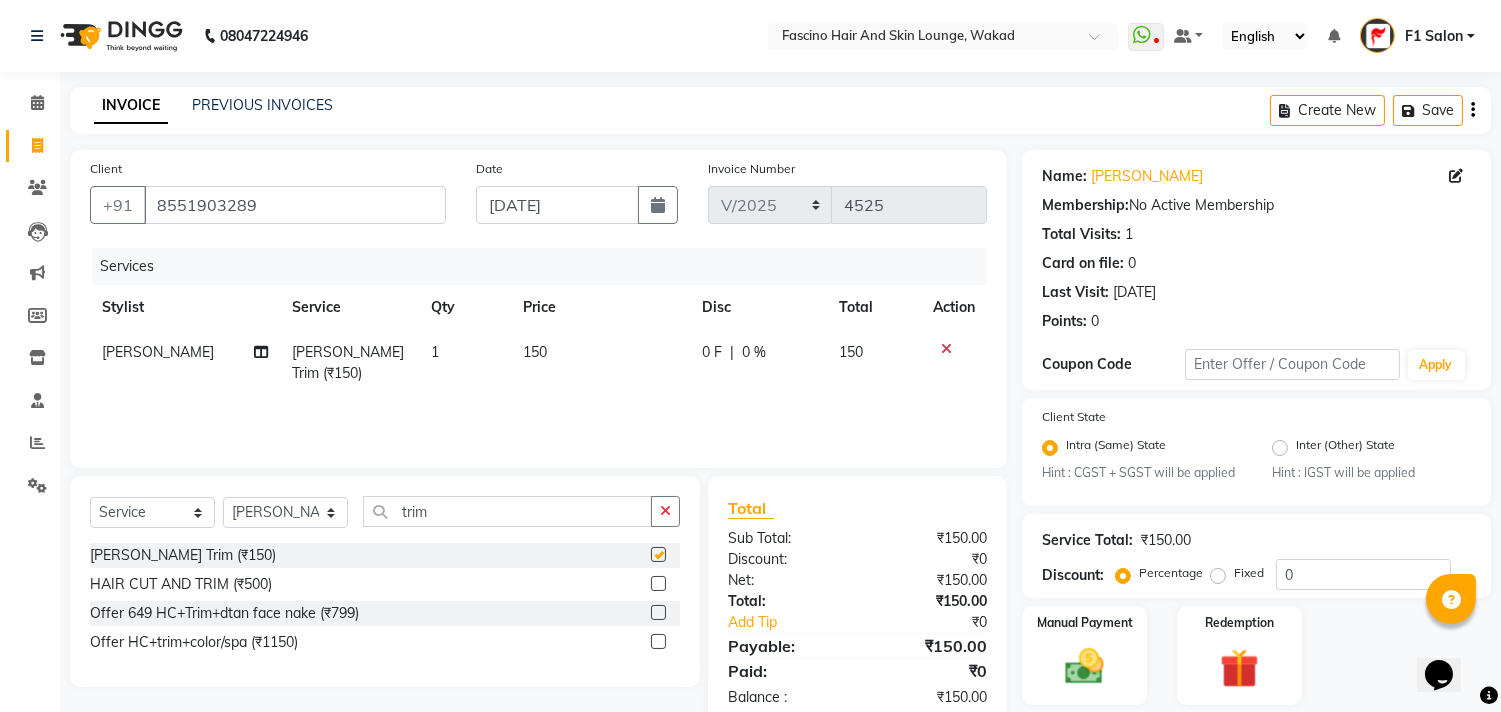 checkbox on "false" 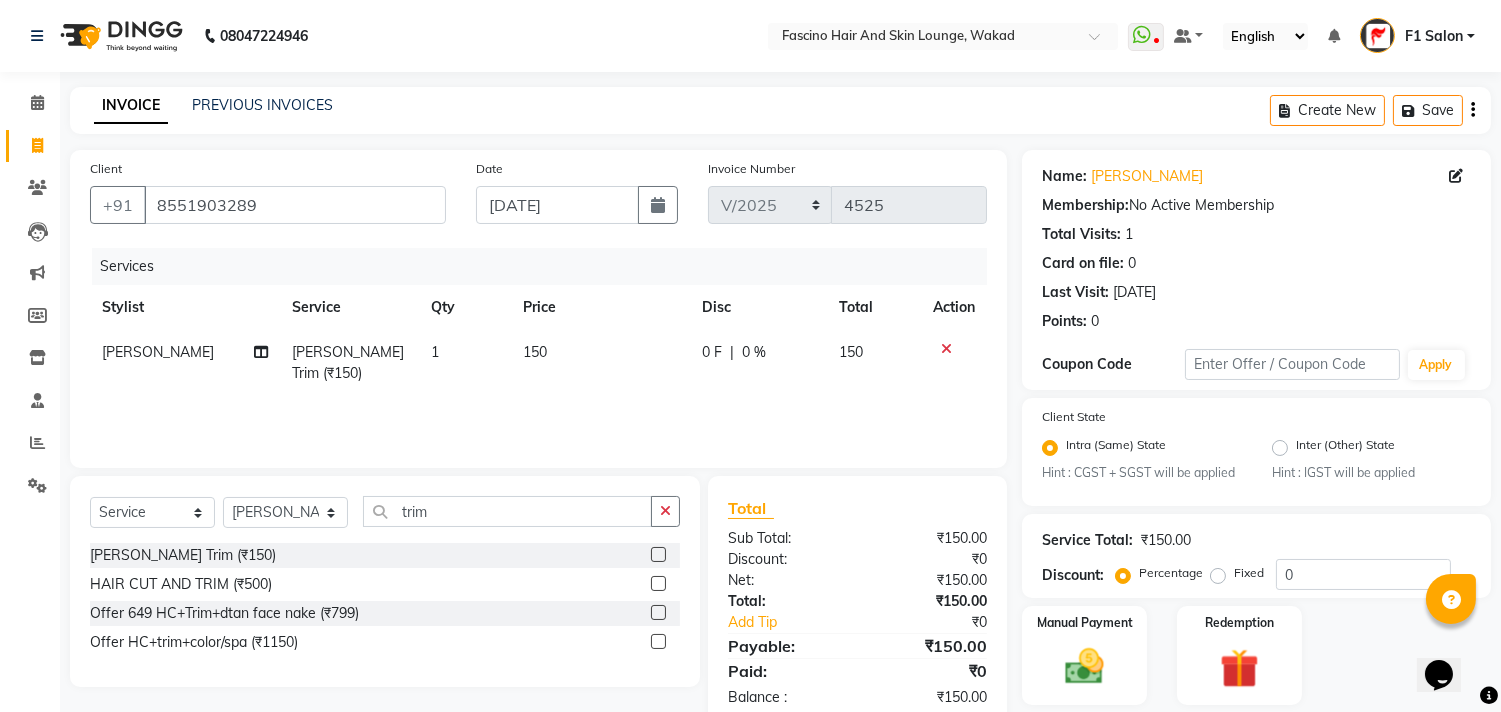 click on "150" 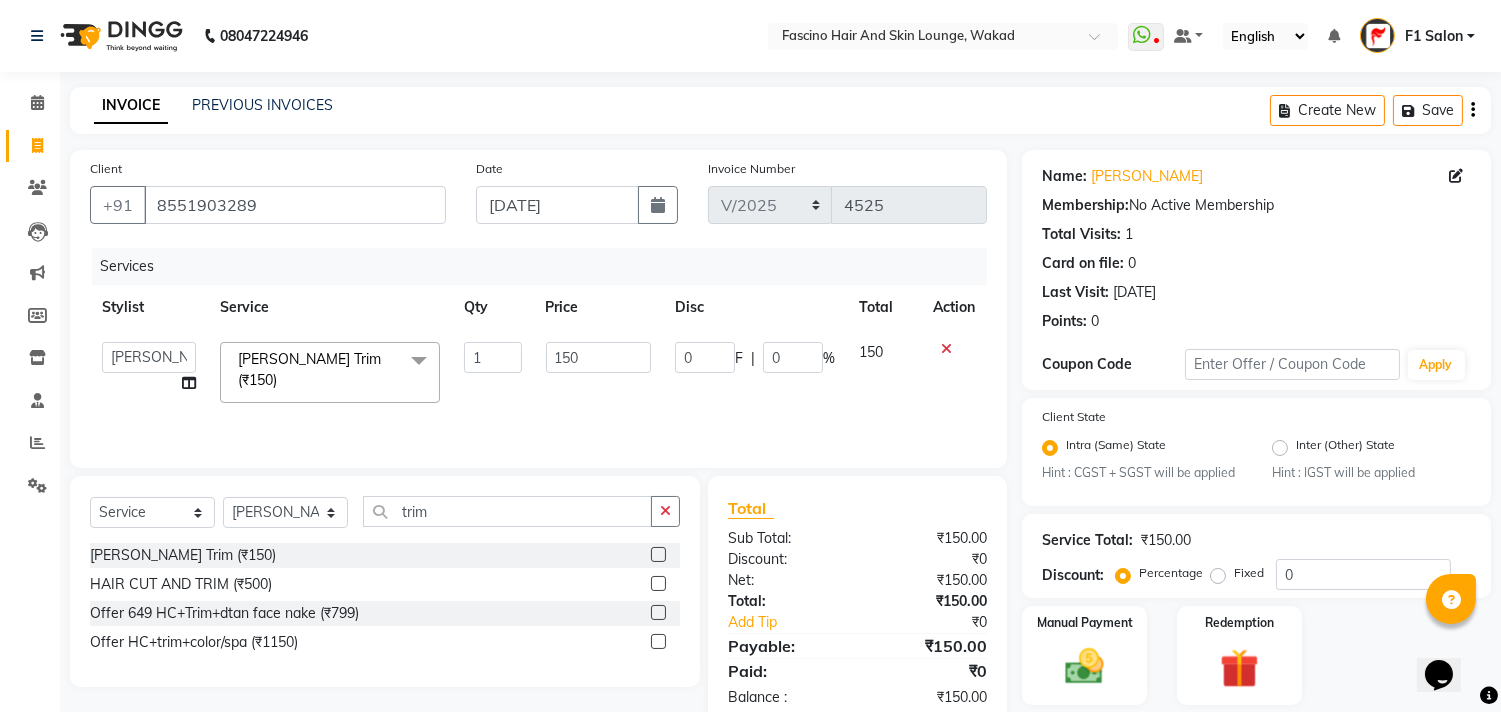 click on "150" 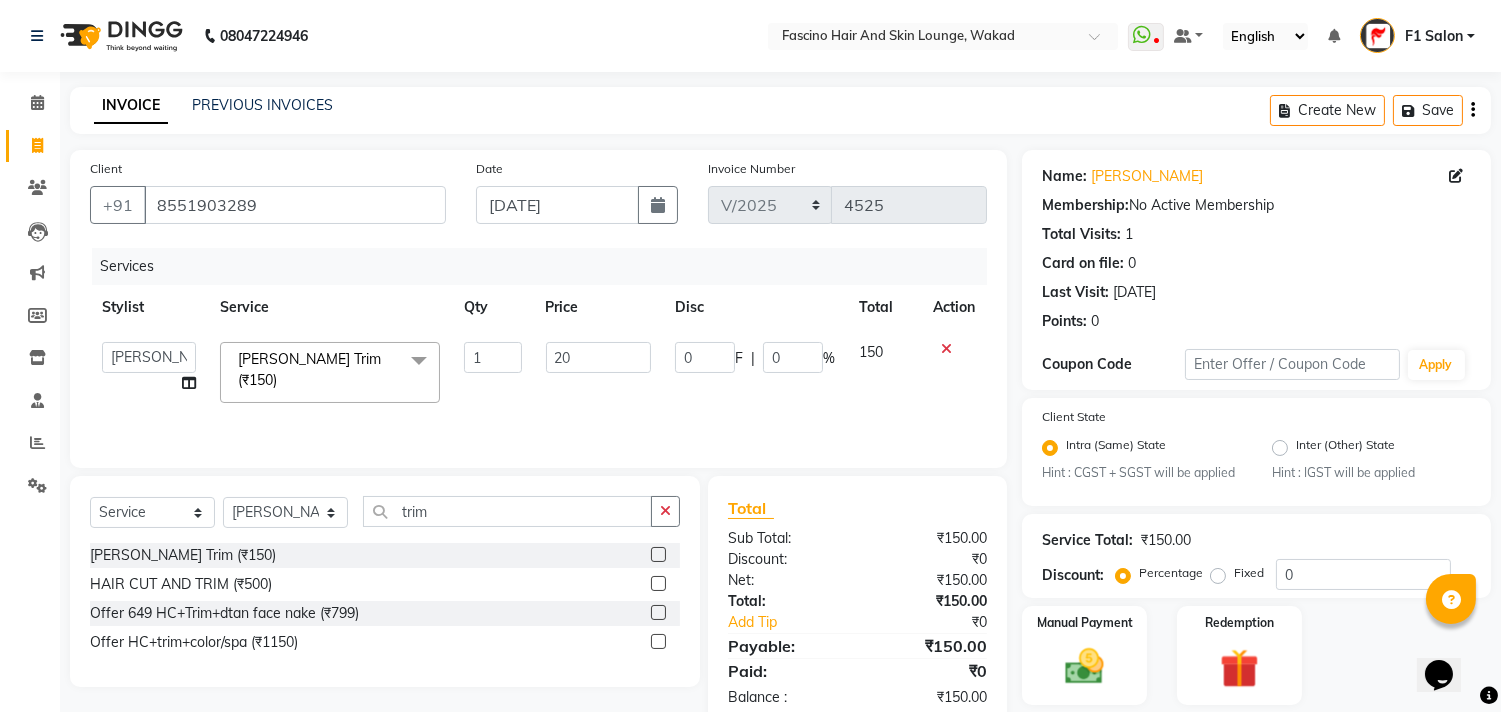 type on "200" 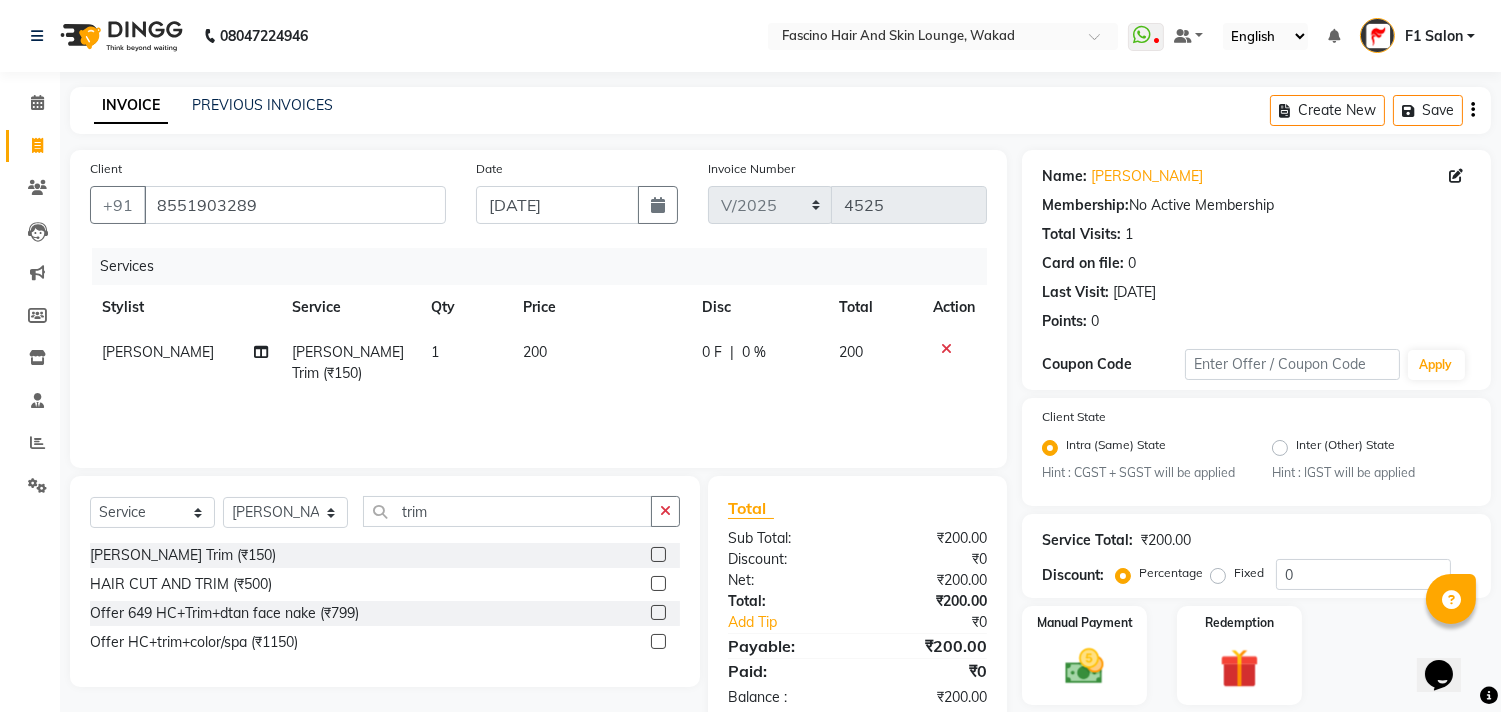 click on "Services Stylist Service Qty Price Disc Total Action Ram choudhry Beard Trim (₹150) 1 200 0 F | 0 % 200" 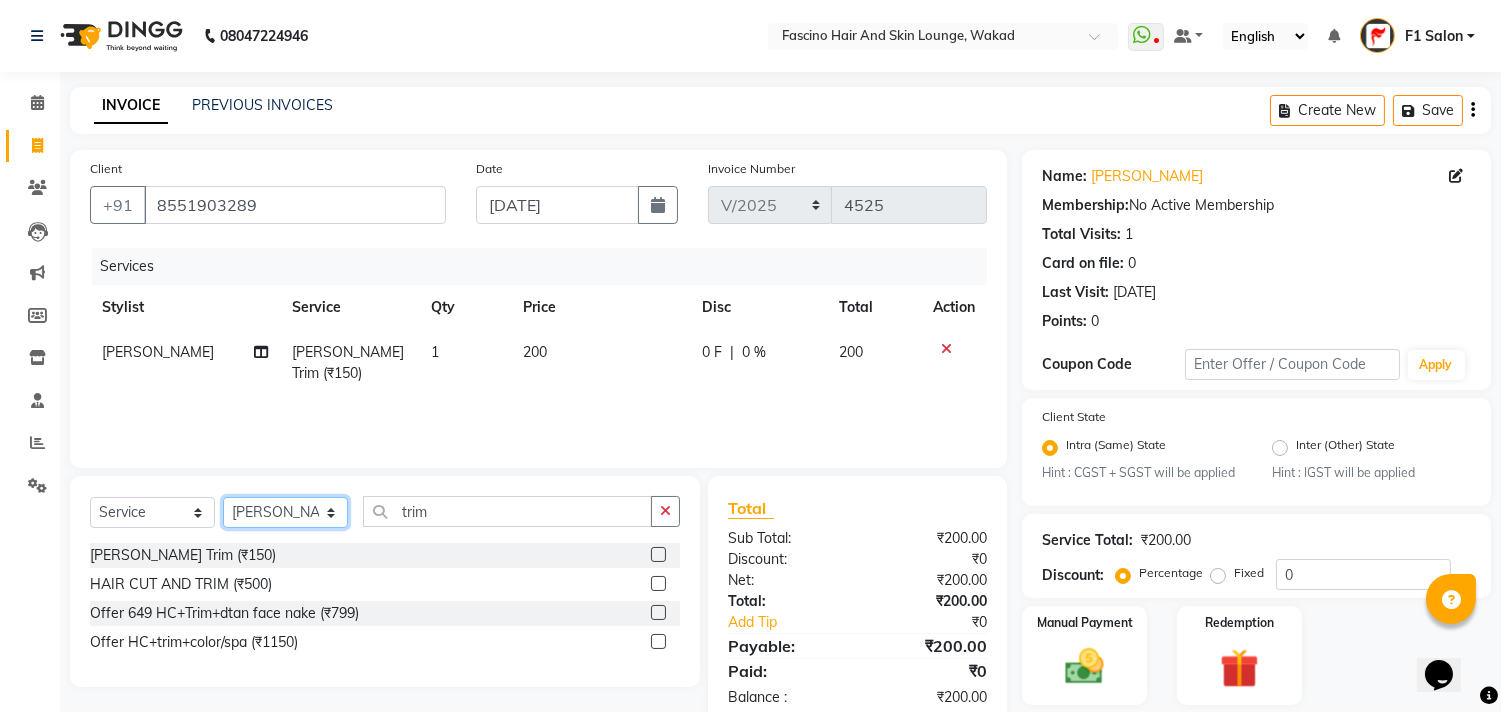 click on "Select Stylist 8805000650  Asif Shaikh Chimu Ingale F1 Salon  Ganesh F1 Gopal {JH} Govind (Jh ) Jadgdish Kajal  Omkar JH Pooja kate  Ram choudhry Sahil jh Sanjay muley Shree Siddu (F1) Sid (JH) Sukanya Sadiyan  Suraj F1 Tejal Beaution Usha Bhise Varsha F1 Veena" 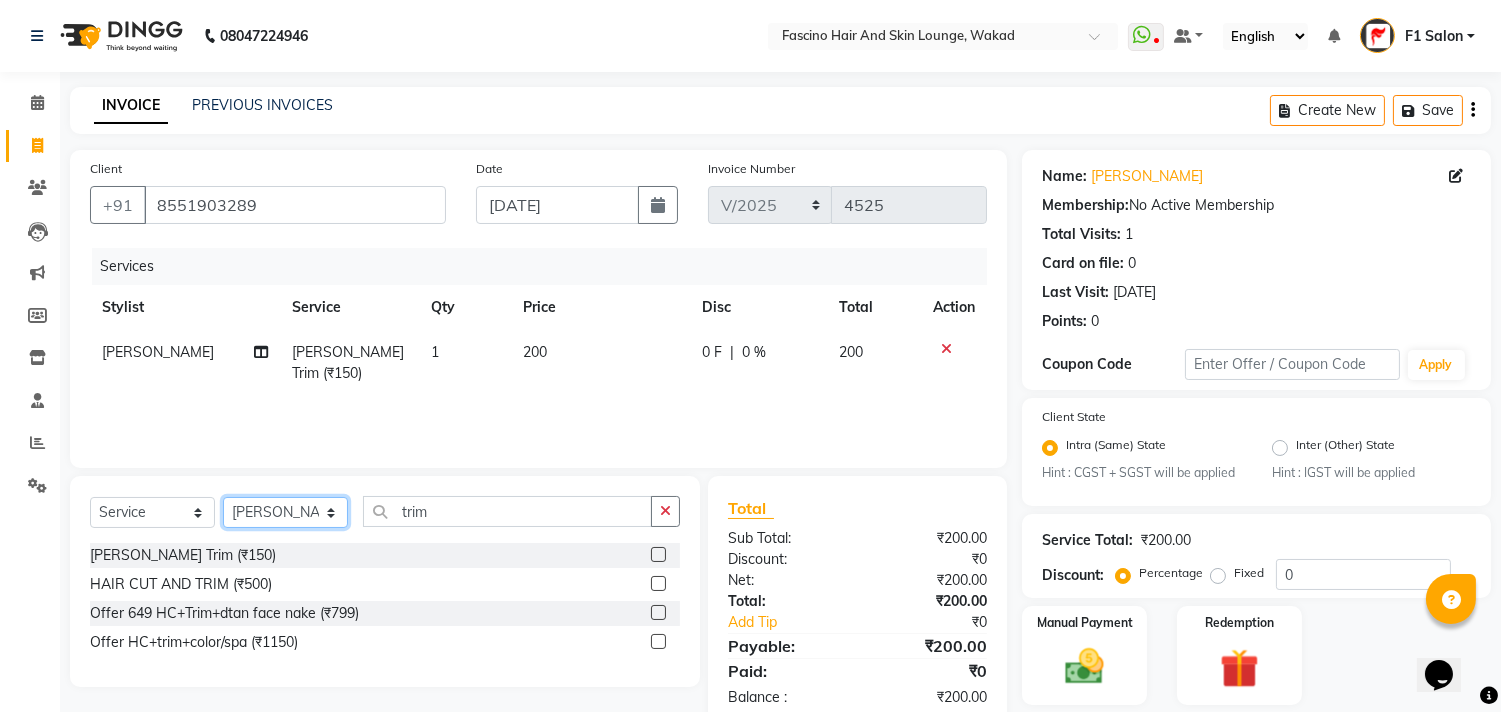 select on "57606" 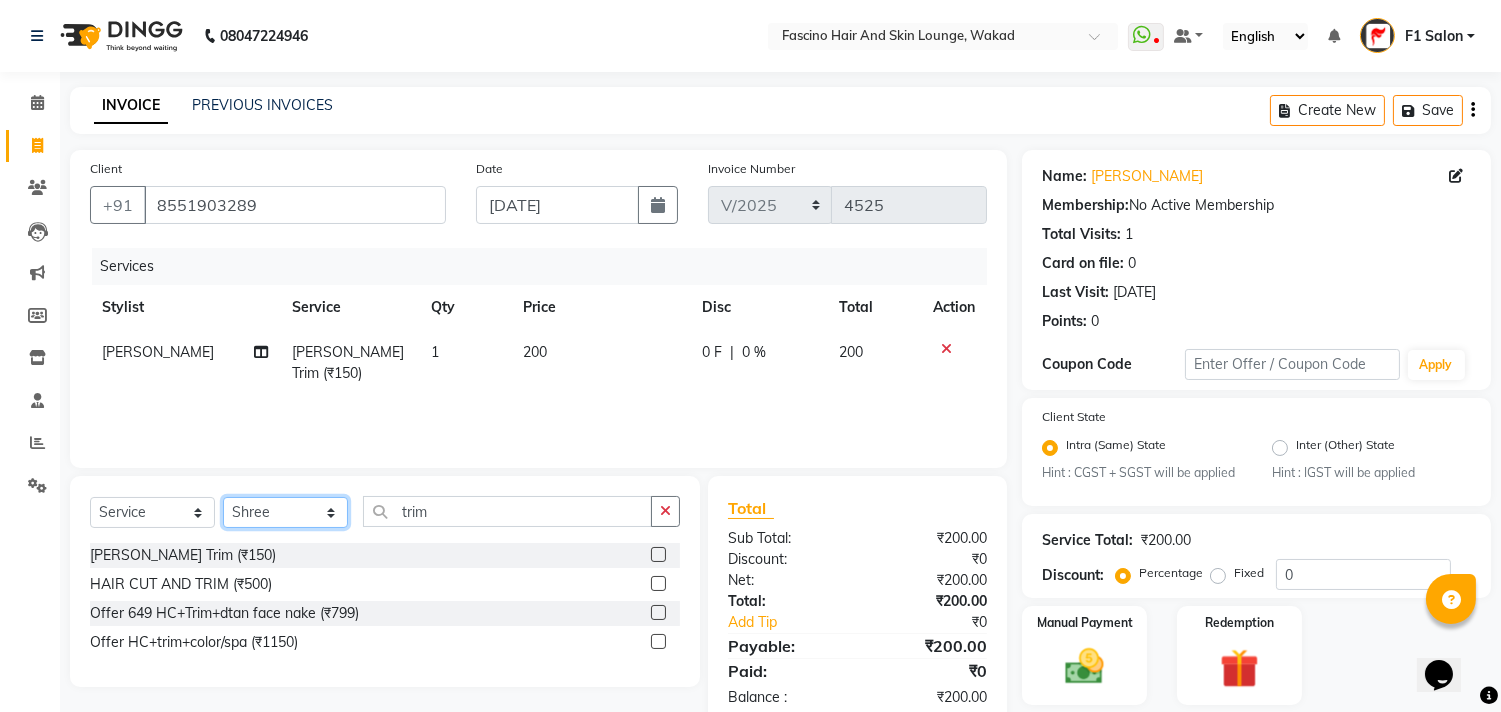 click on "Select Stylist 8805000650  Asif Shaikh Chimu Ingale F1 Salon  Ganesh F1 Gopal {JH} Govind (Jh ) Jadgdish Kajal  Omkar JH Pooja kate  Ram choudhry Sahil jh Sanjay muley Shree Siddu (F1) Sid (JH) Sukanya Sadiyan  Suraj F1 Tejal Beaution Usha Bhise Varsha F1 Veena" 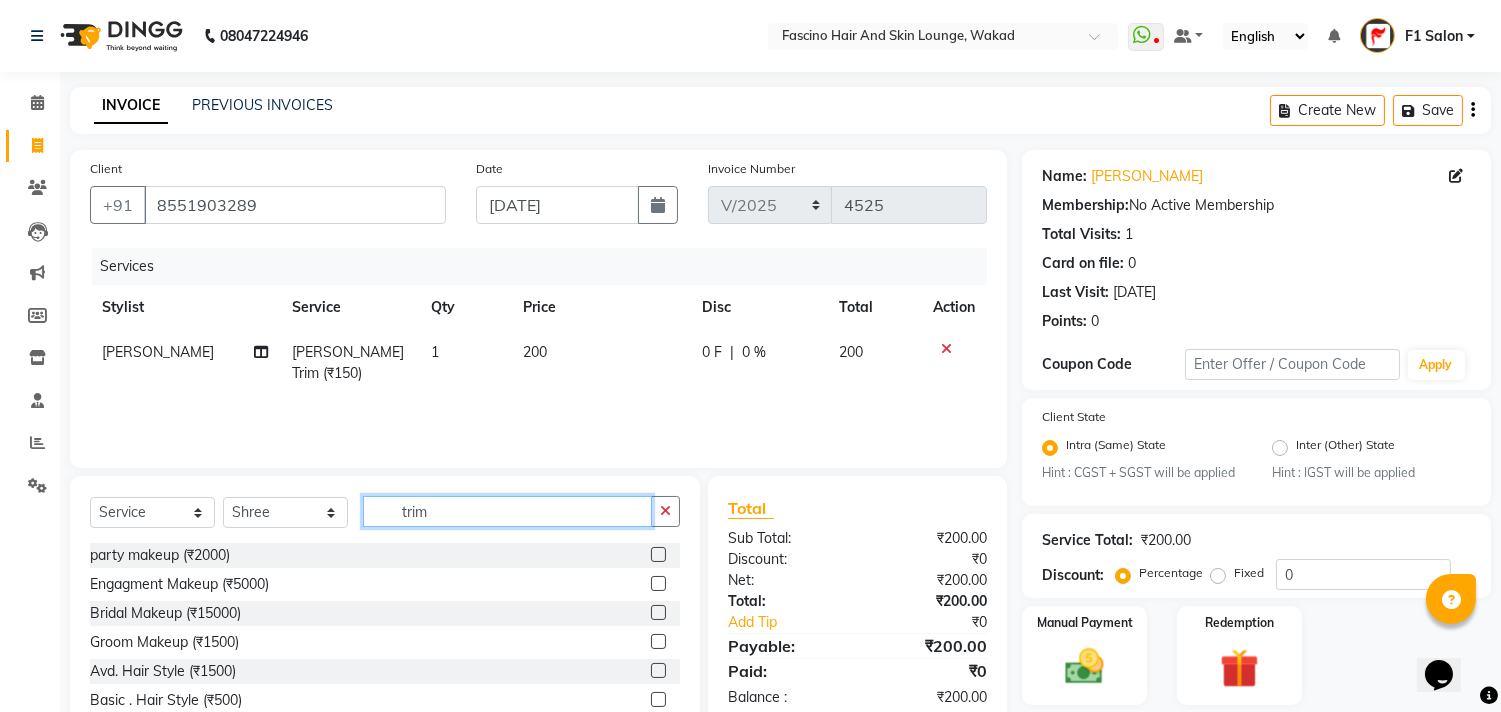click on "trim" 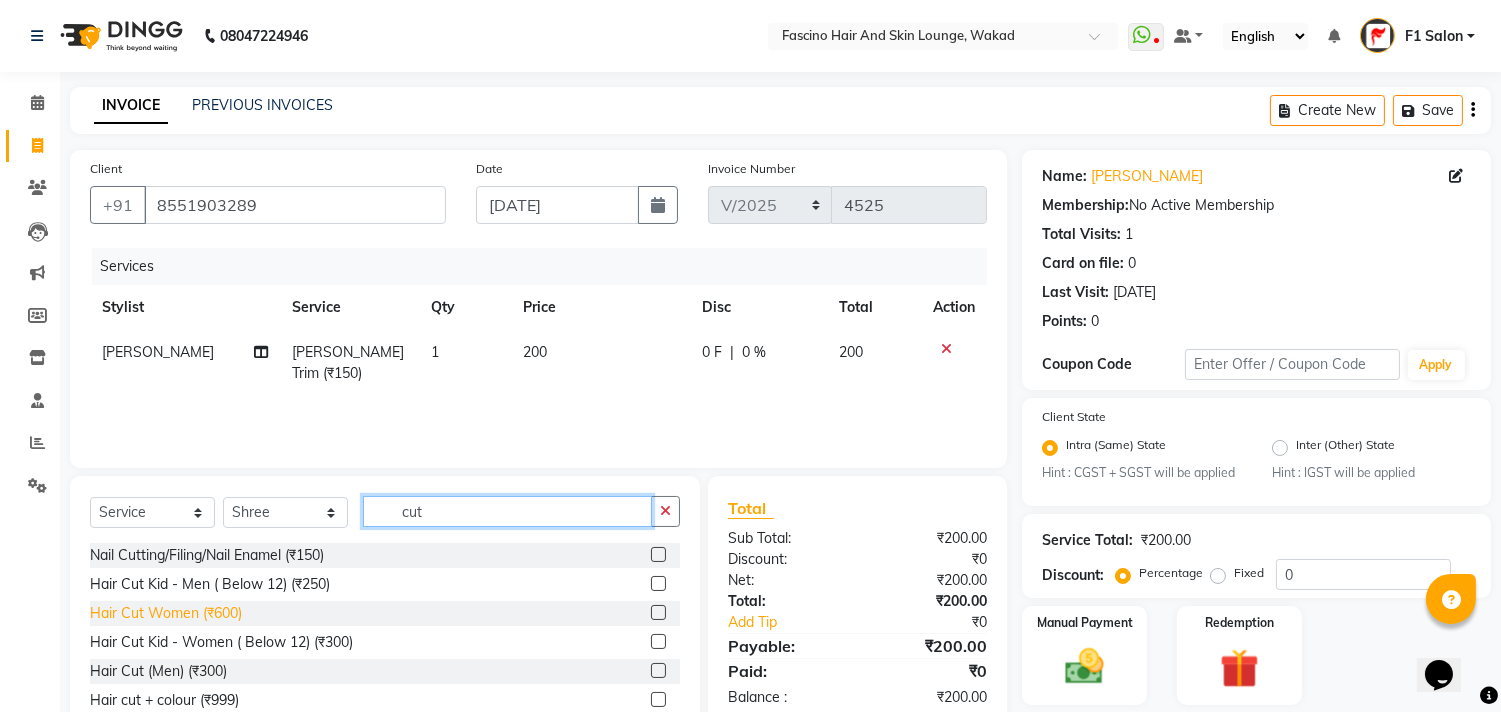 type on "cut" 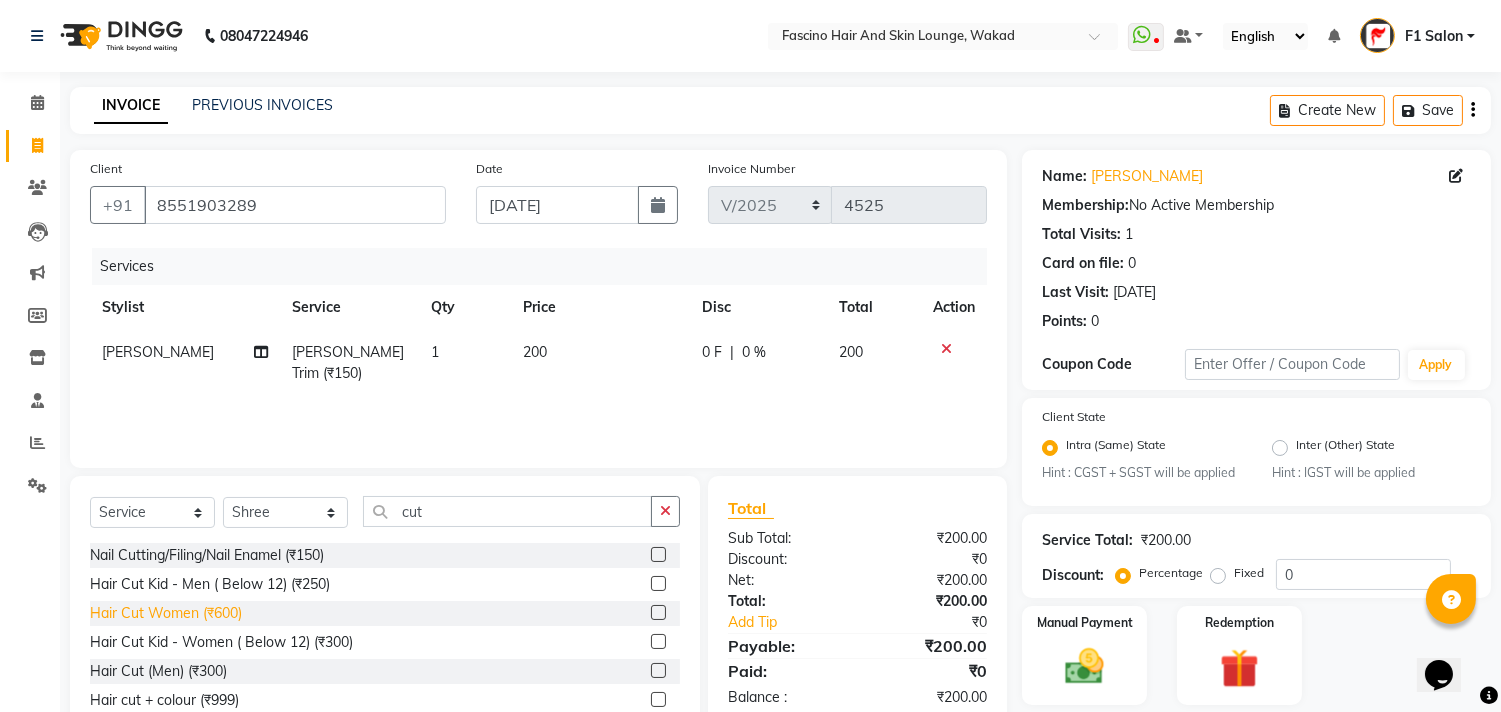 click on "Hair Cut Women (₹600)" 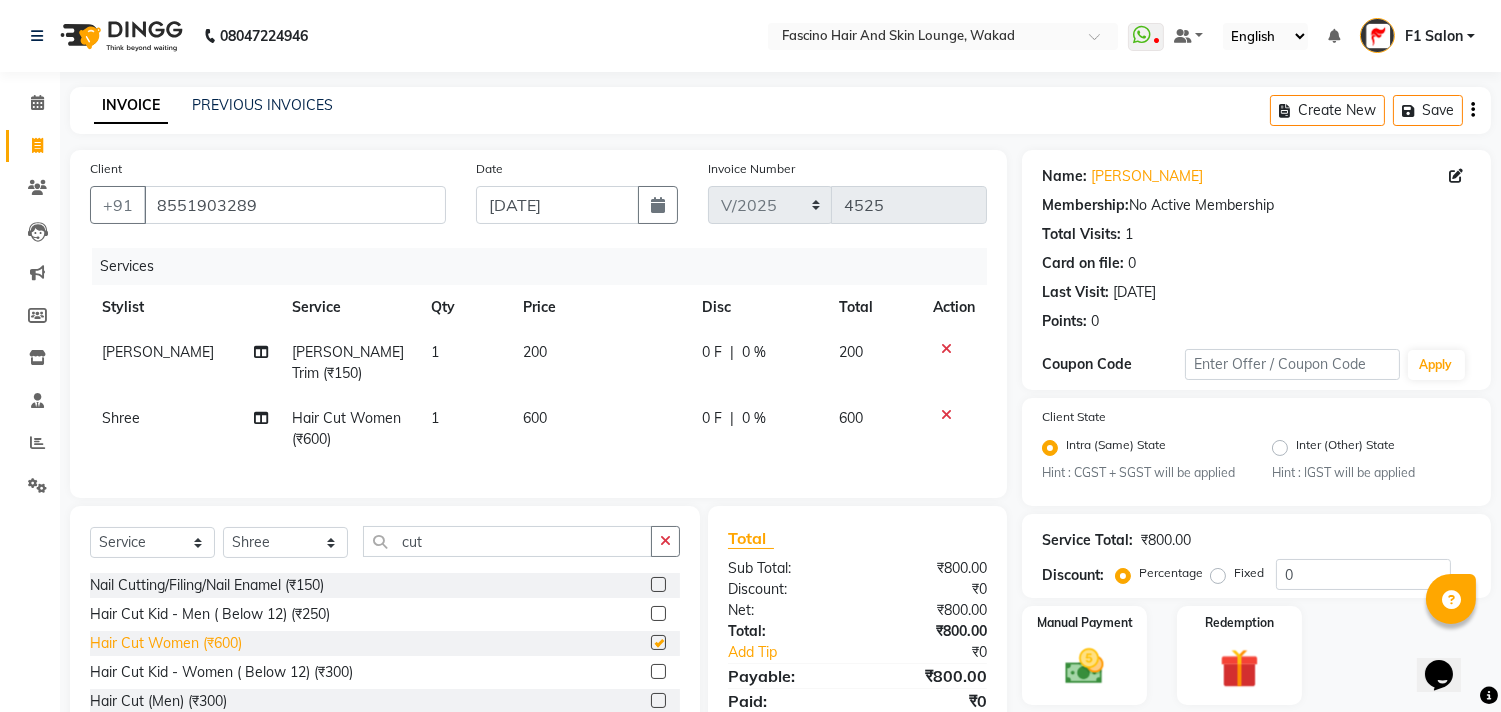 checkbox on "false" 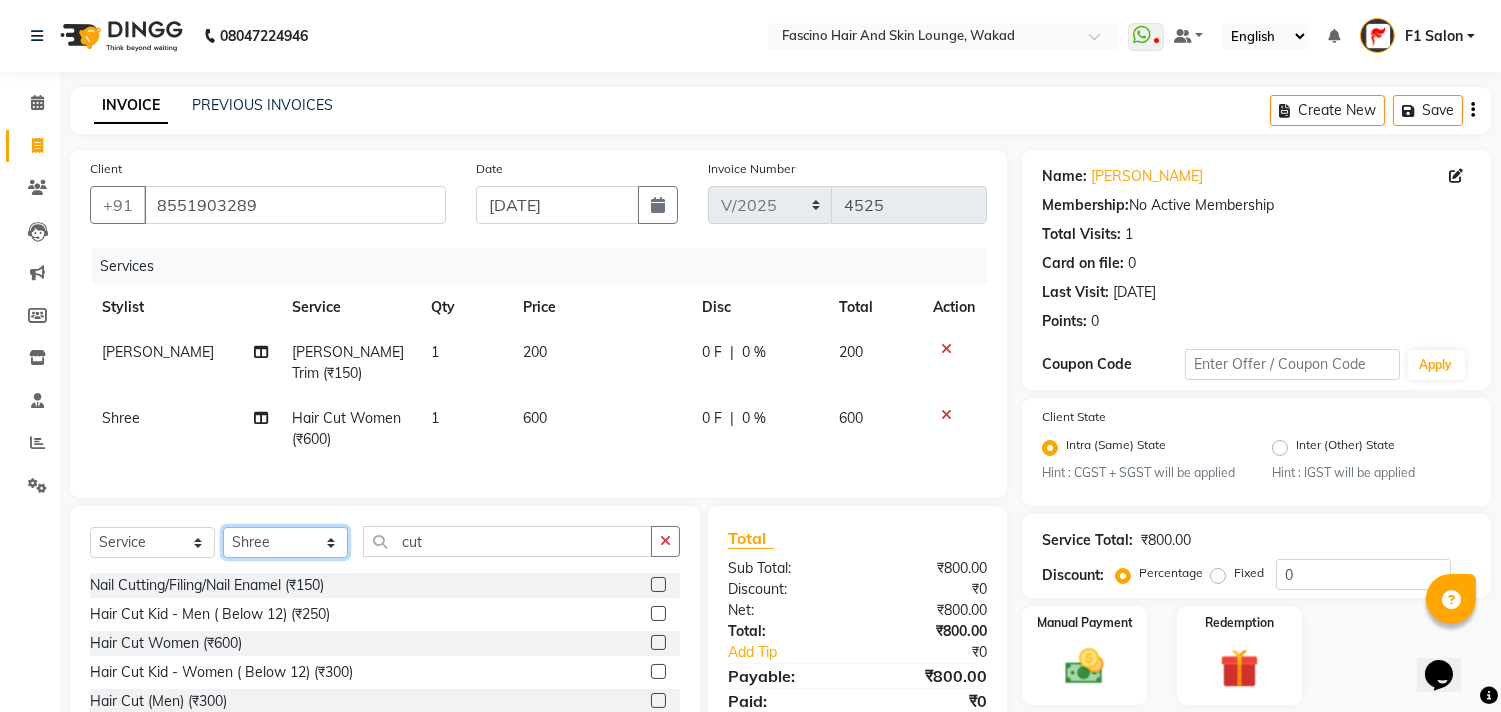 click on "Select Stylist 8805000650  Asif Shaikh Chimu Ingale F1 Salon  Ganesh F1 Gopal {JH} Govind (Jh ) Jadgdish Kajal  Omkar JH Pooja kate  Ram choudhry Sahil jh Sanjay muley Shree Siddu (F1) Sid (JH) Sukanya Sadiyan  Suraj F1 Tejal Beaution Usha Bhise Varsha F1 Veena" 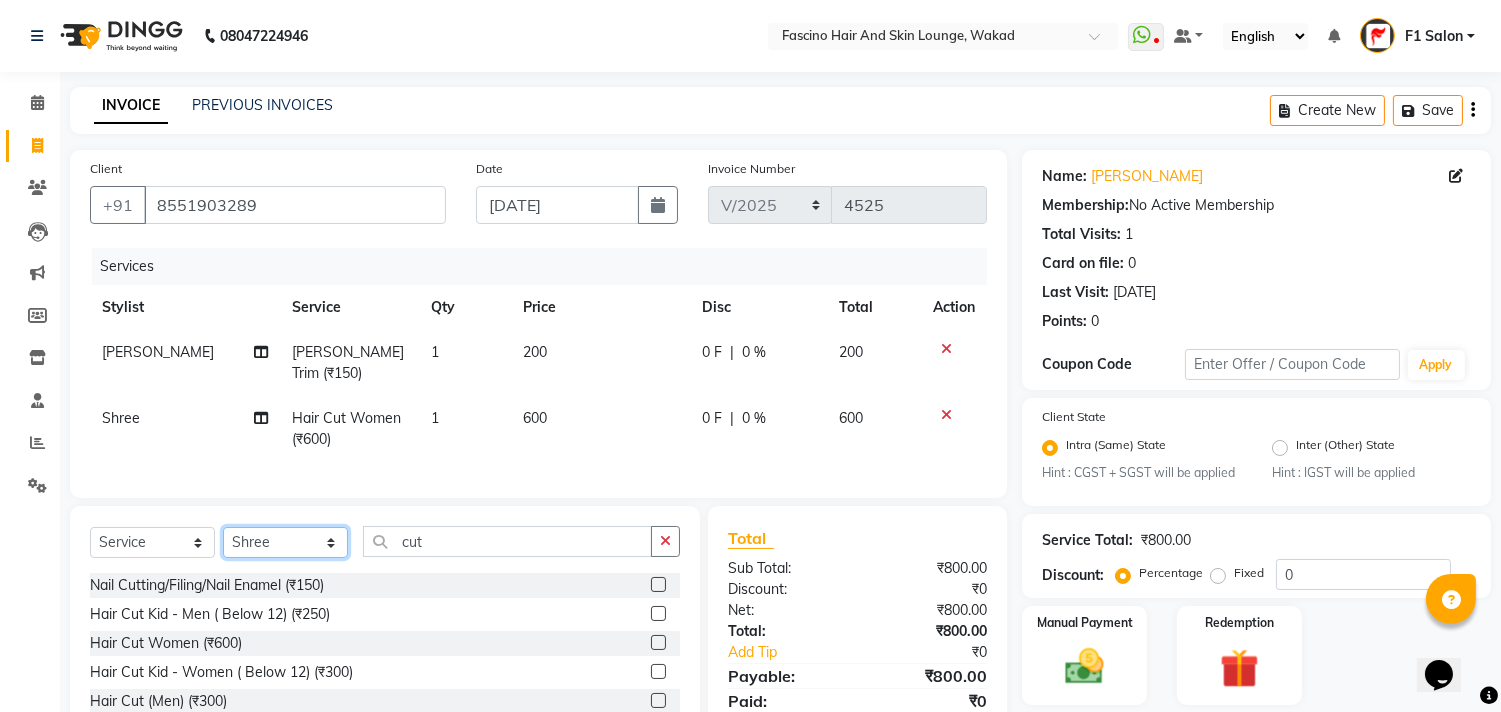 select on "23131" 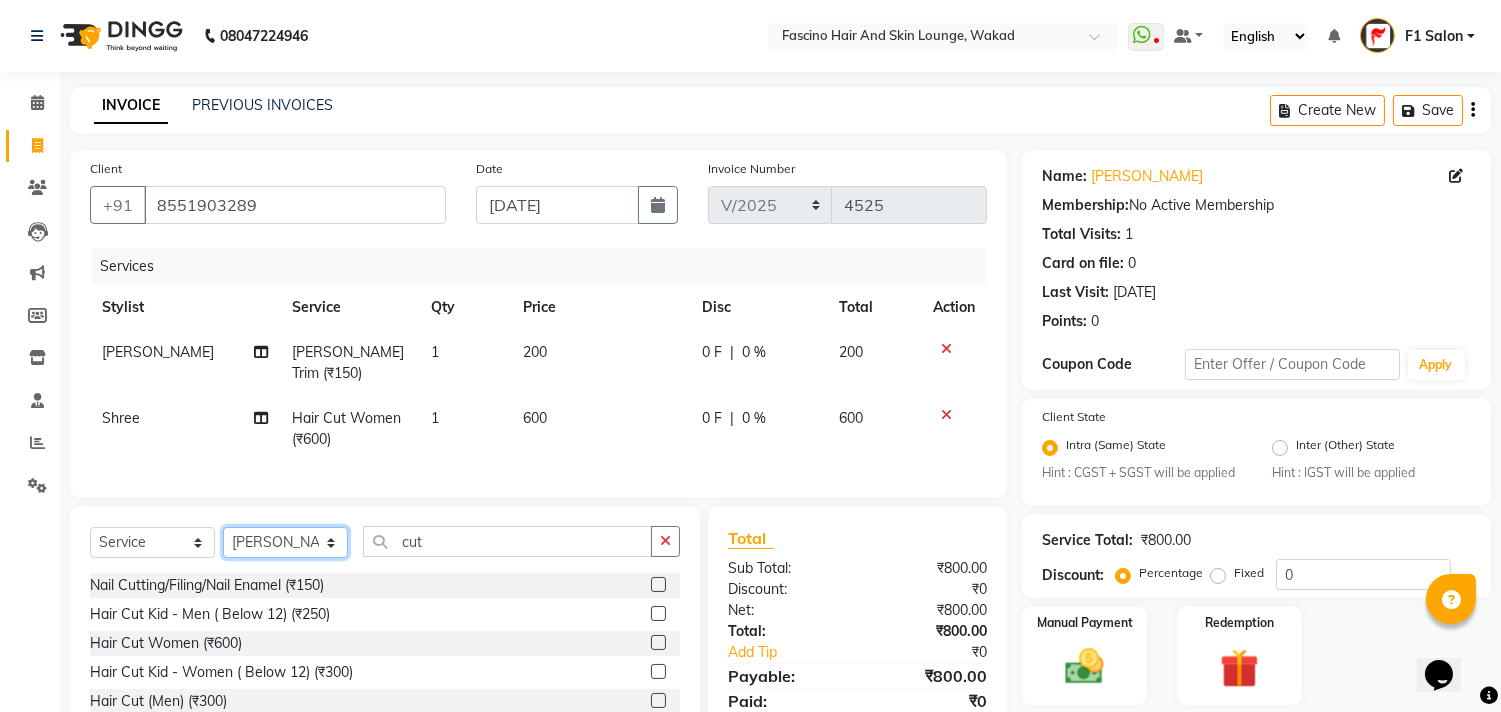 click on "Select Stylist 8805000650  Asif Shaikh Chimu Ingale F1 Salon  Ganesh F1 Gopal {JH} Govind (Jh ) Jadgdish Kajal  Omkar JH Pooja kate  Ram choudhry Sahil jh Sanjay muley Shree Siddu (F1) Sid (JH) Sukanya Sadiyan  Suraj F1 Tejal Beaution Usha Bhise Varsha F1 Veena" 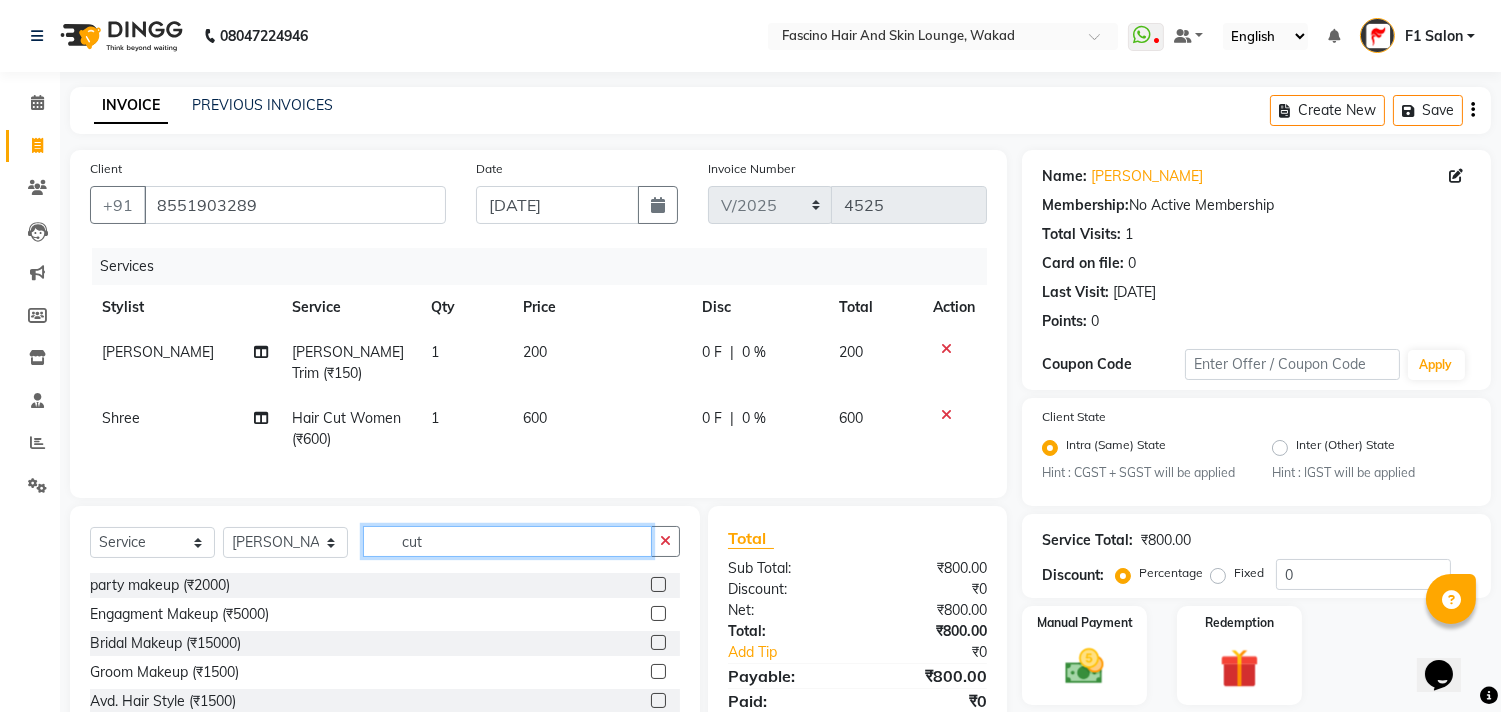 click on "cut" 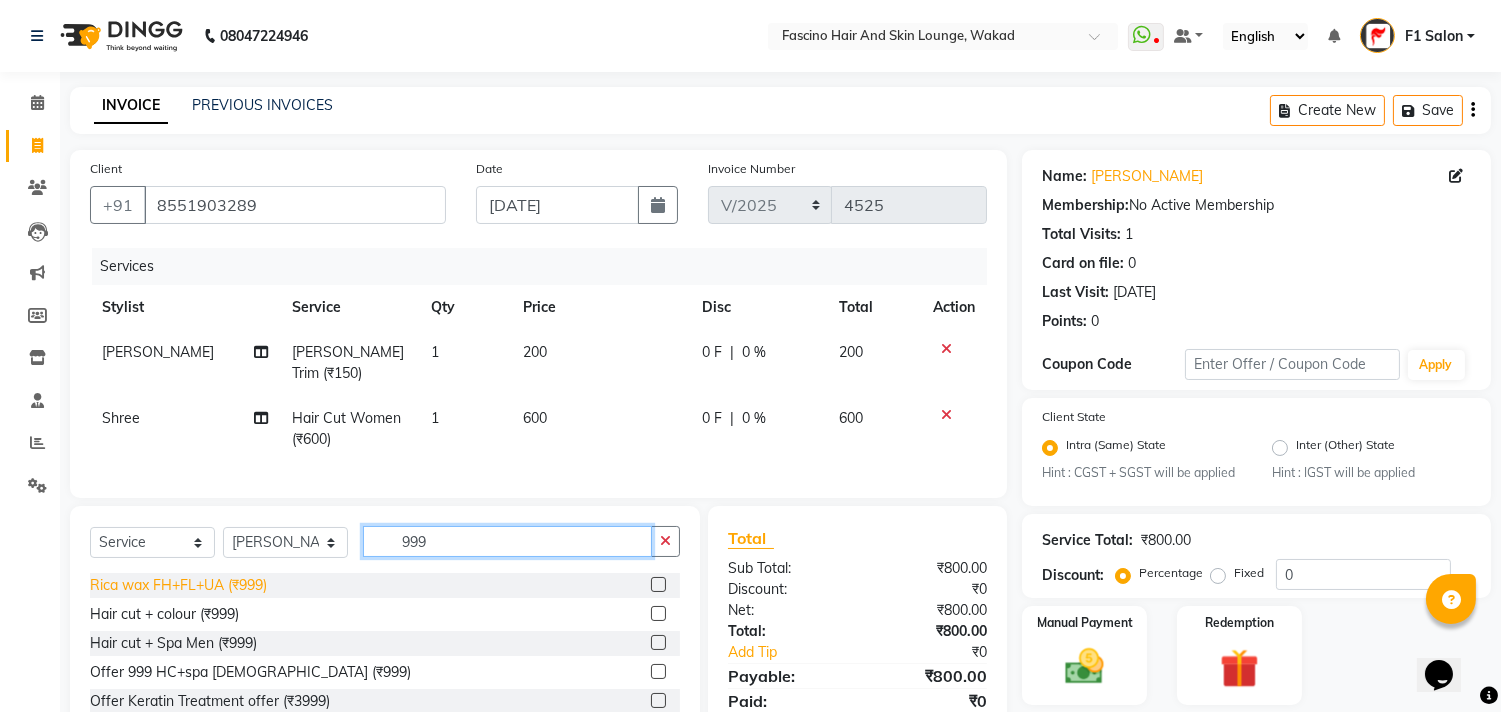 type on "999" 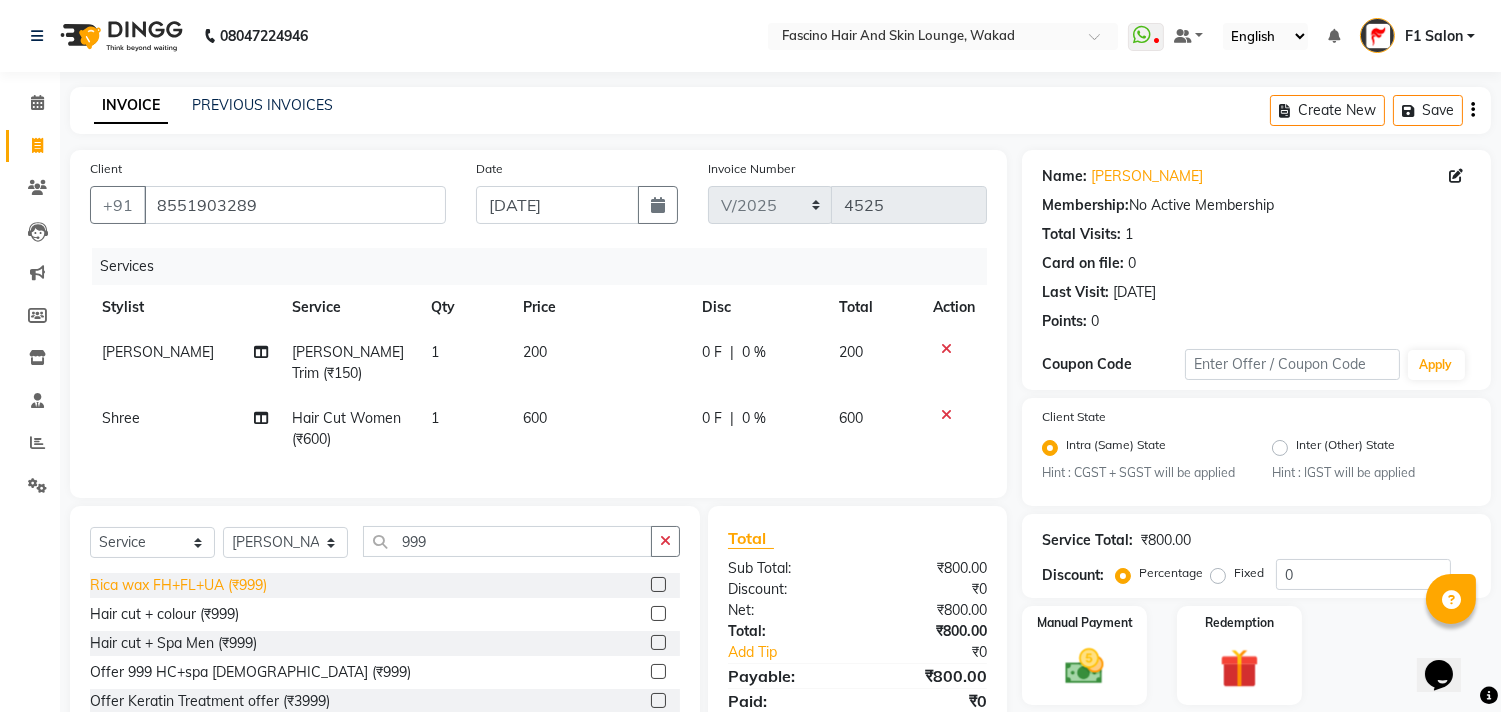 click on "Rica wax FH+FL+UA (₹999)" 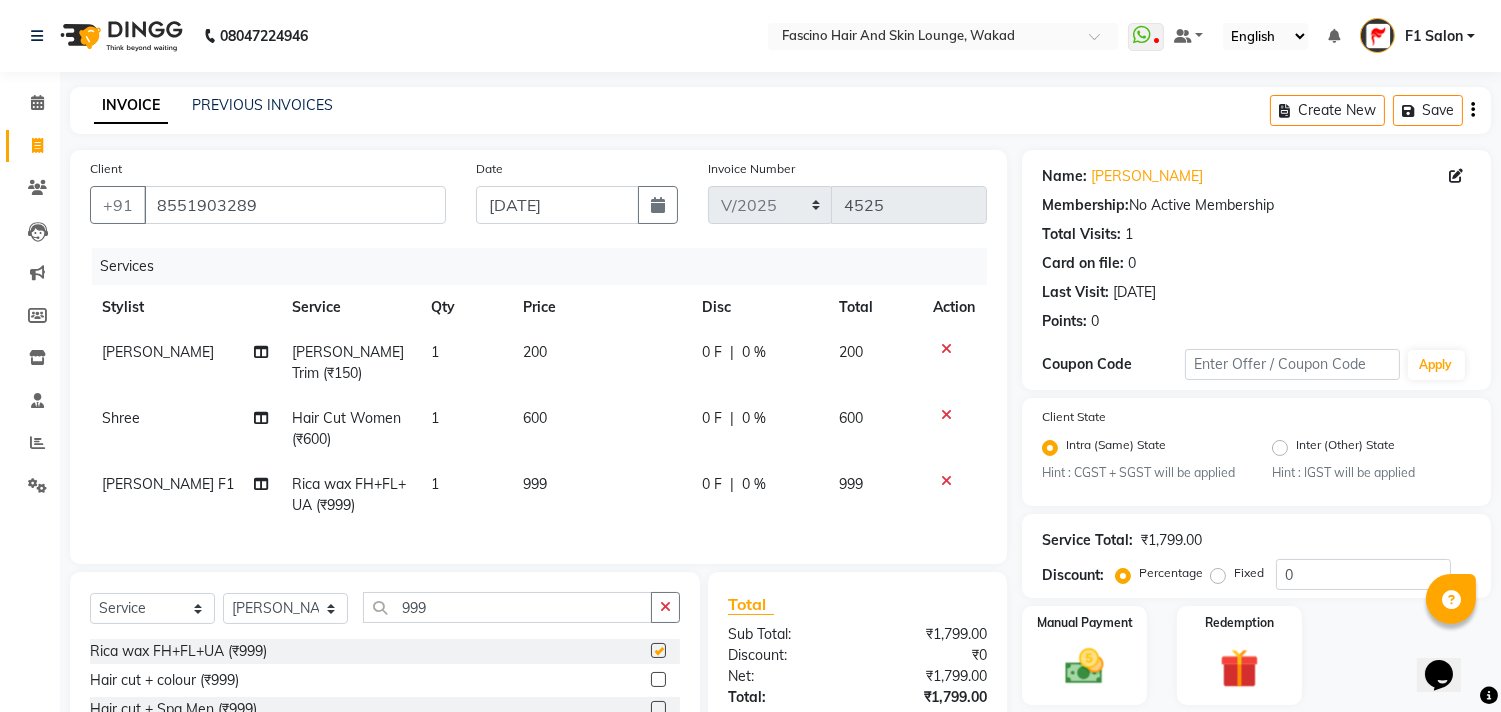 checkbox on "false" 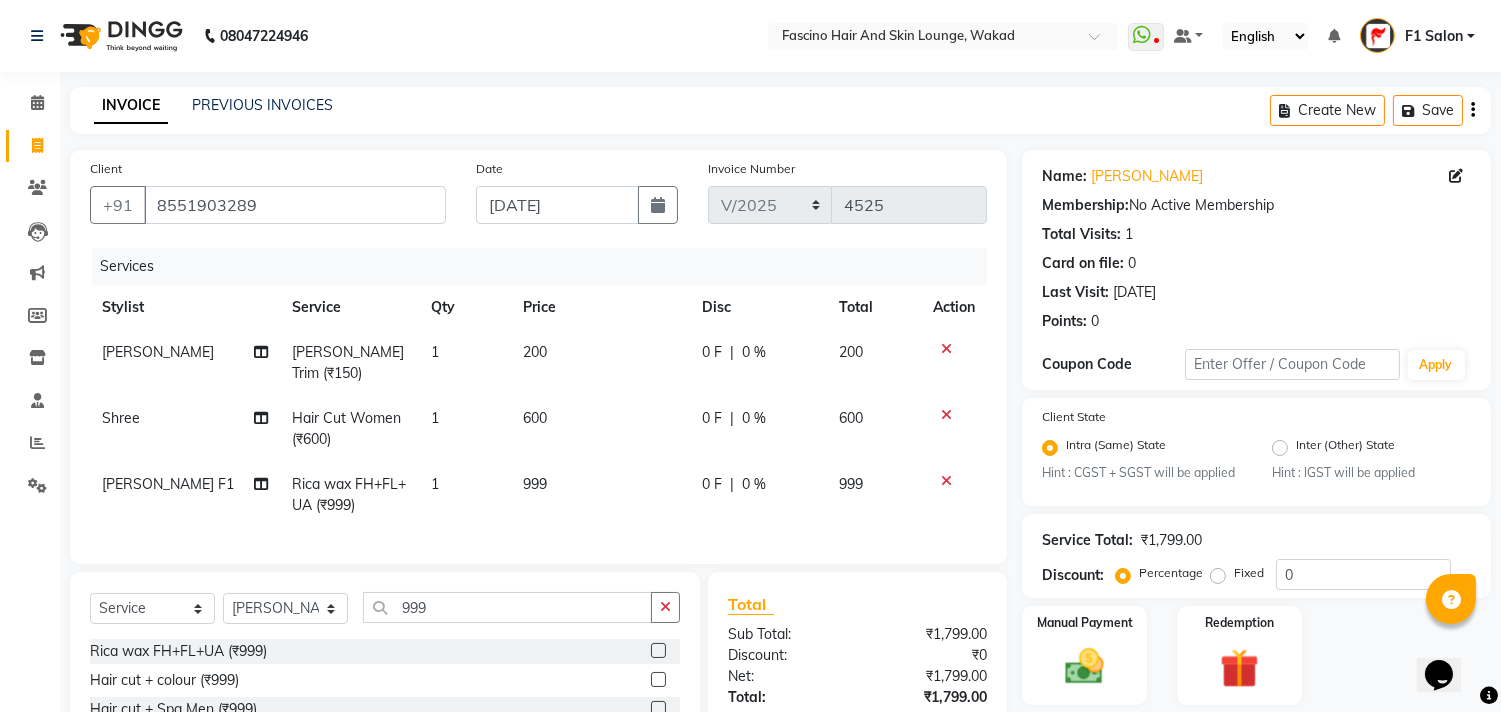 click on "999" 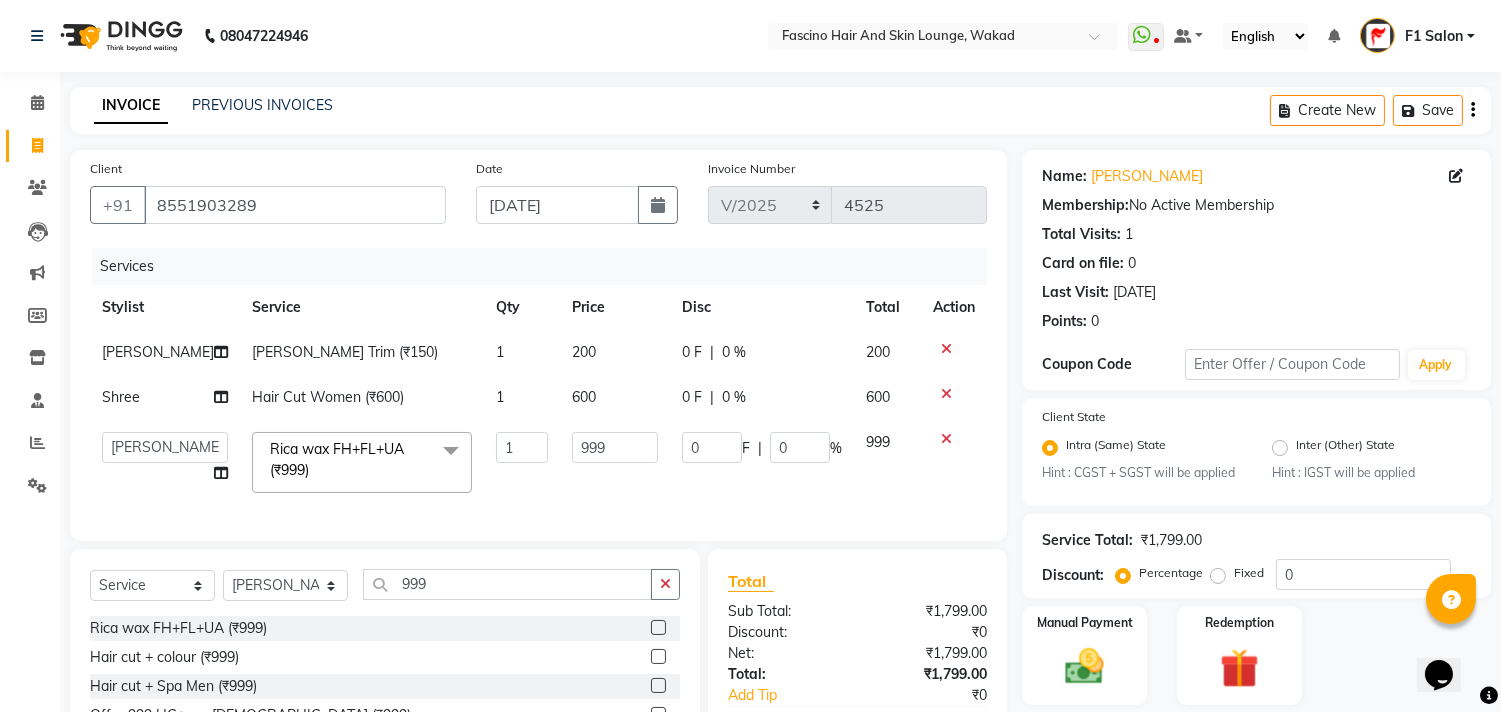 click on "999" 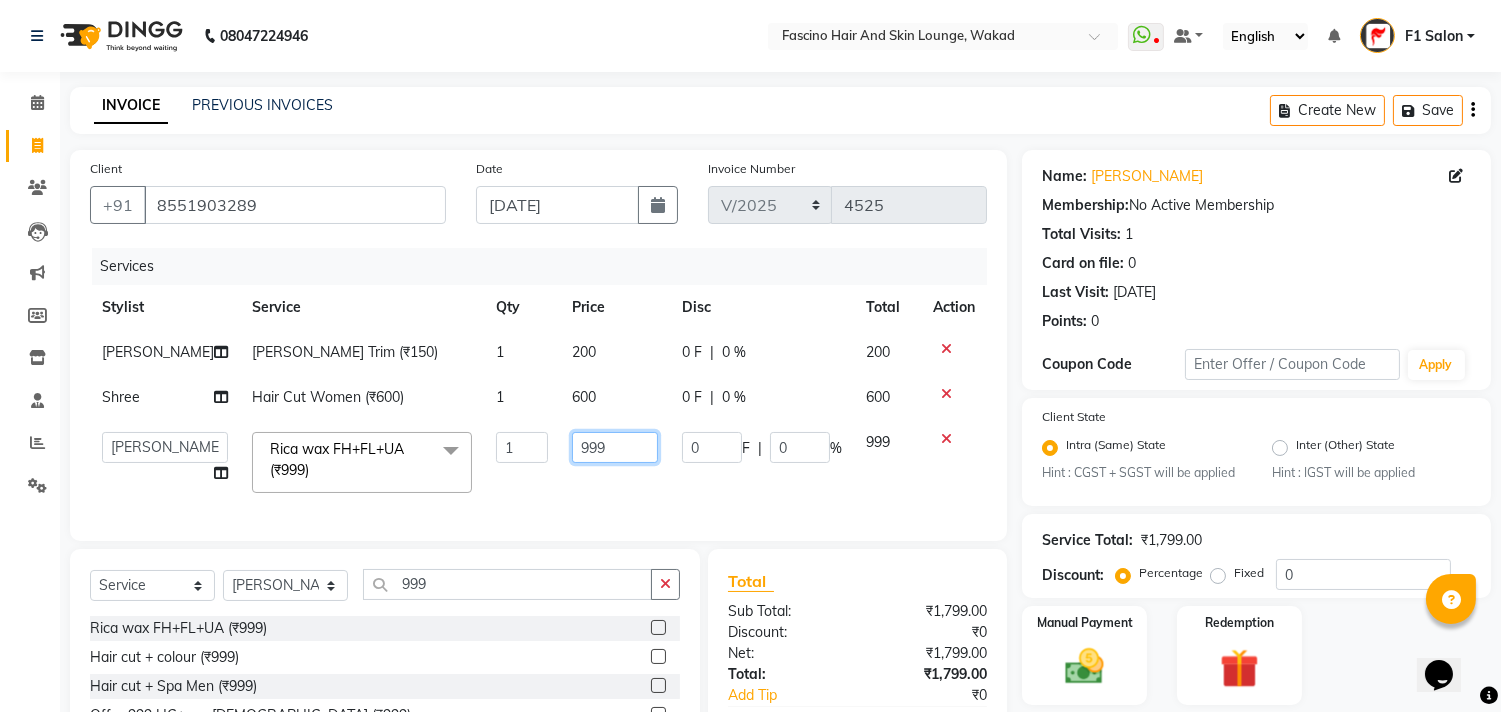 click on "999" 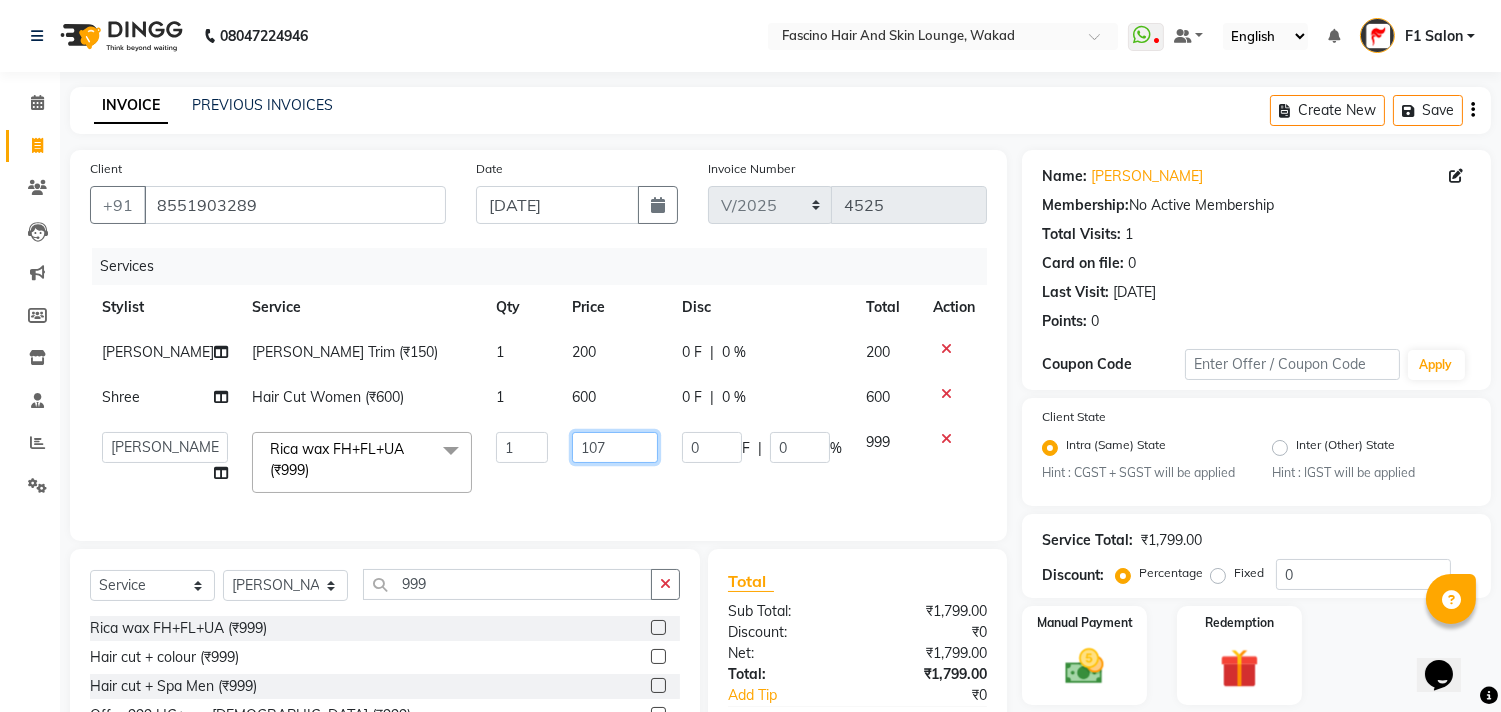 type on "1070" 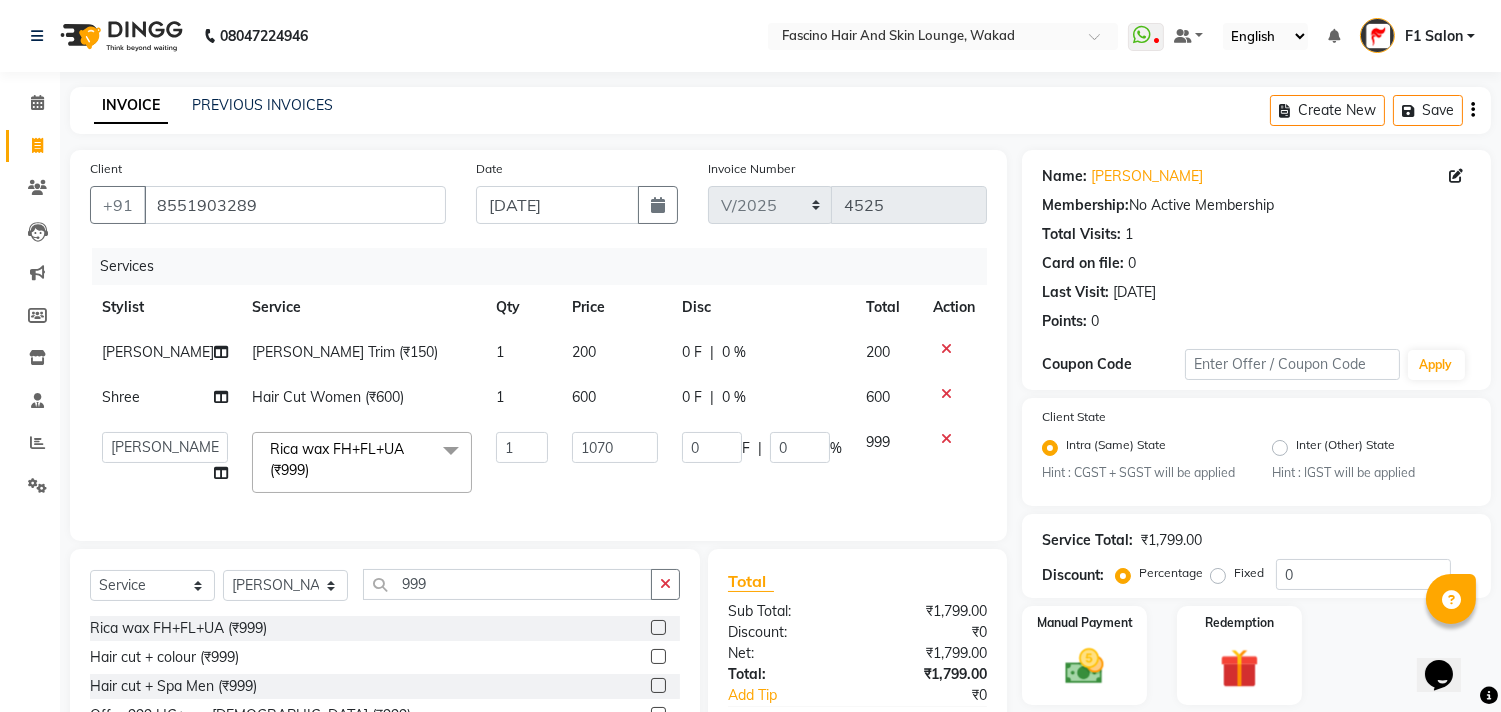 click on "1070" 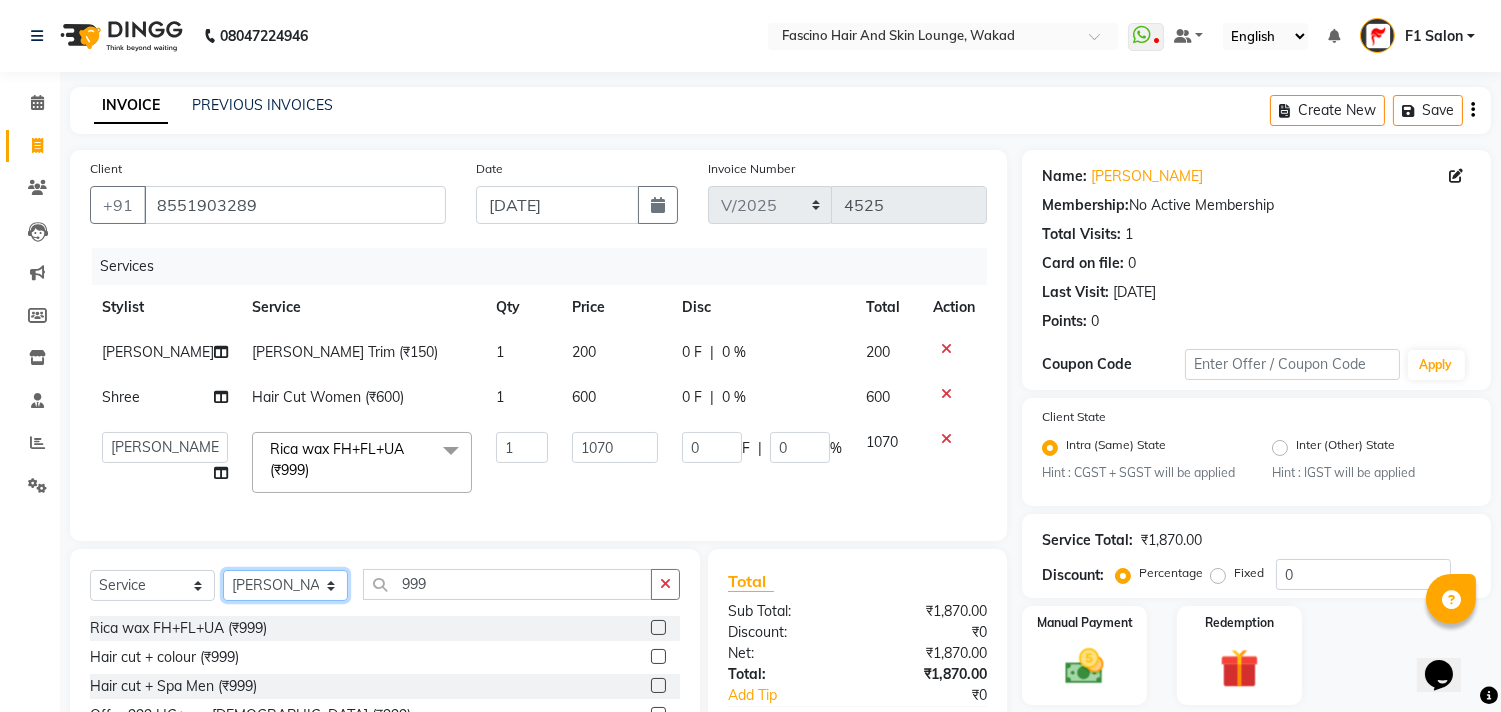 click on "Select Stylist 8805000650  Asif Shaikh Chimu Ingale F1 Salon  Ganesh F1 Gopal {JH} Govind (Jh ) Jadgdish Kajal  Omkar JH Pooja kate  Ram choudhry Sahil jh Sanjay muley Shree Siddu (F1) Sid (JH) Sukanya Sadiyan  Suraj F1 Tejal Beaution Usha Bhise Varsha F1 Veena" 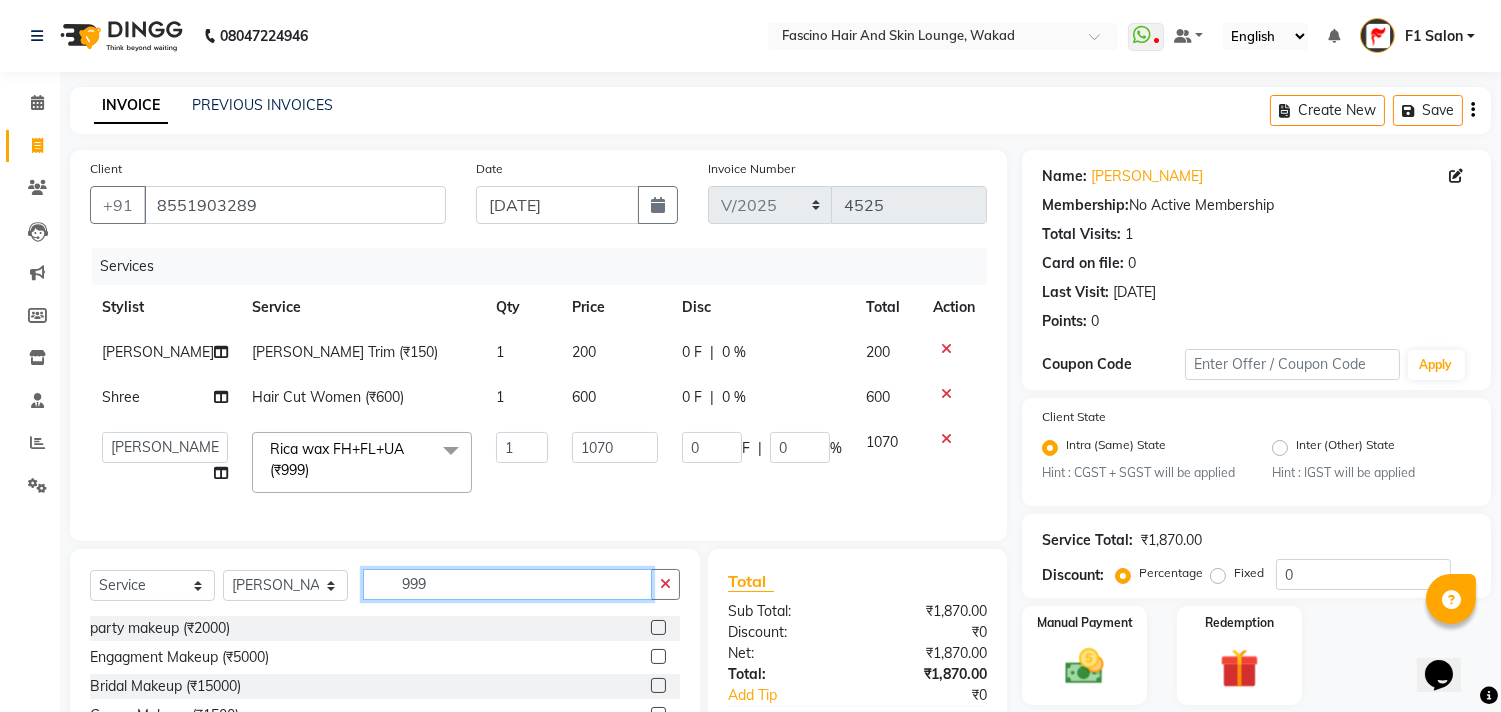 click on "999" 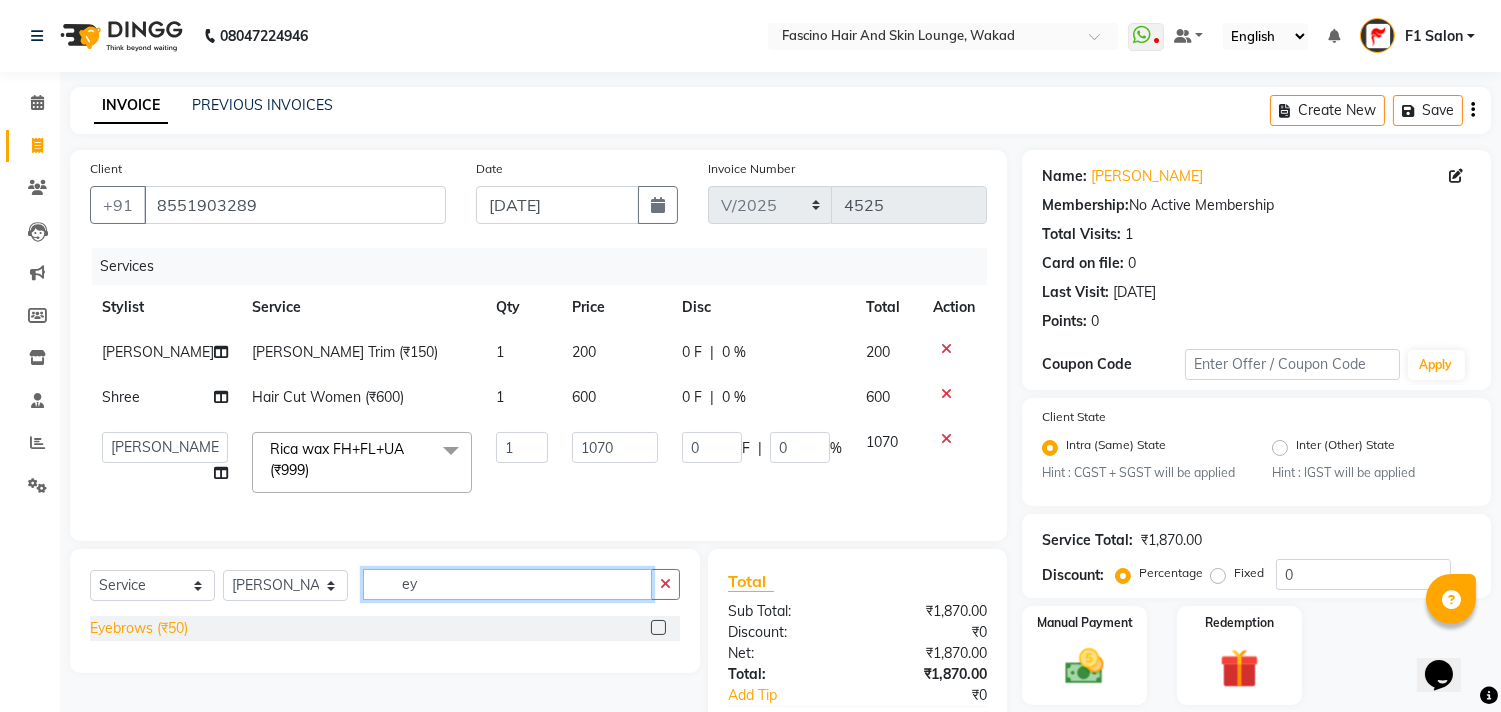 type on "ey" 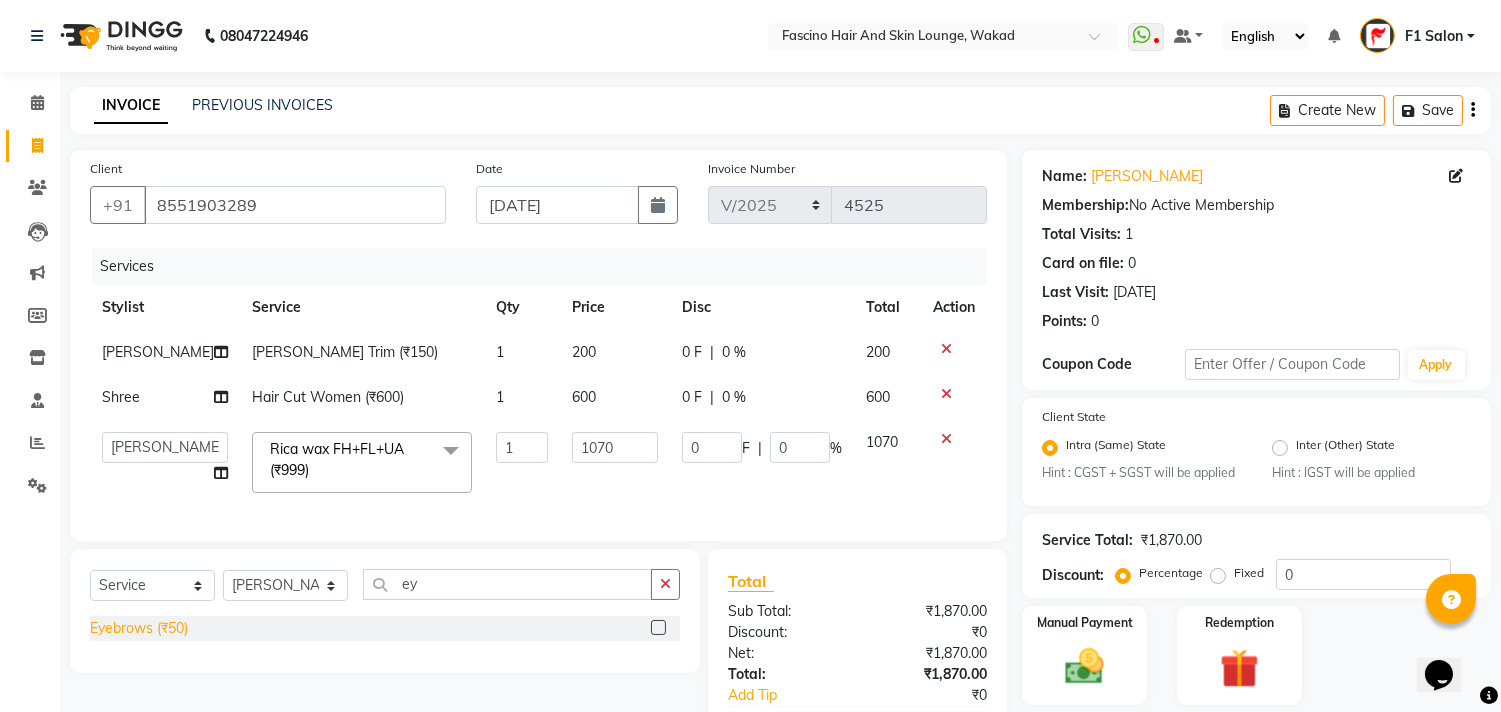 click on "Eyebrows (₹50)" 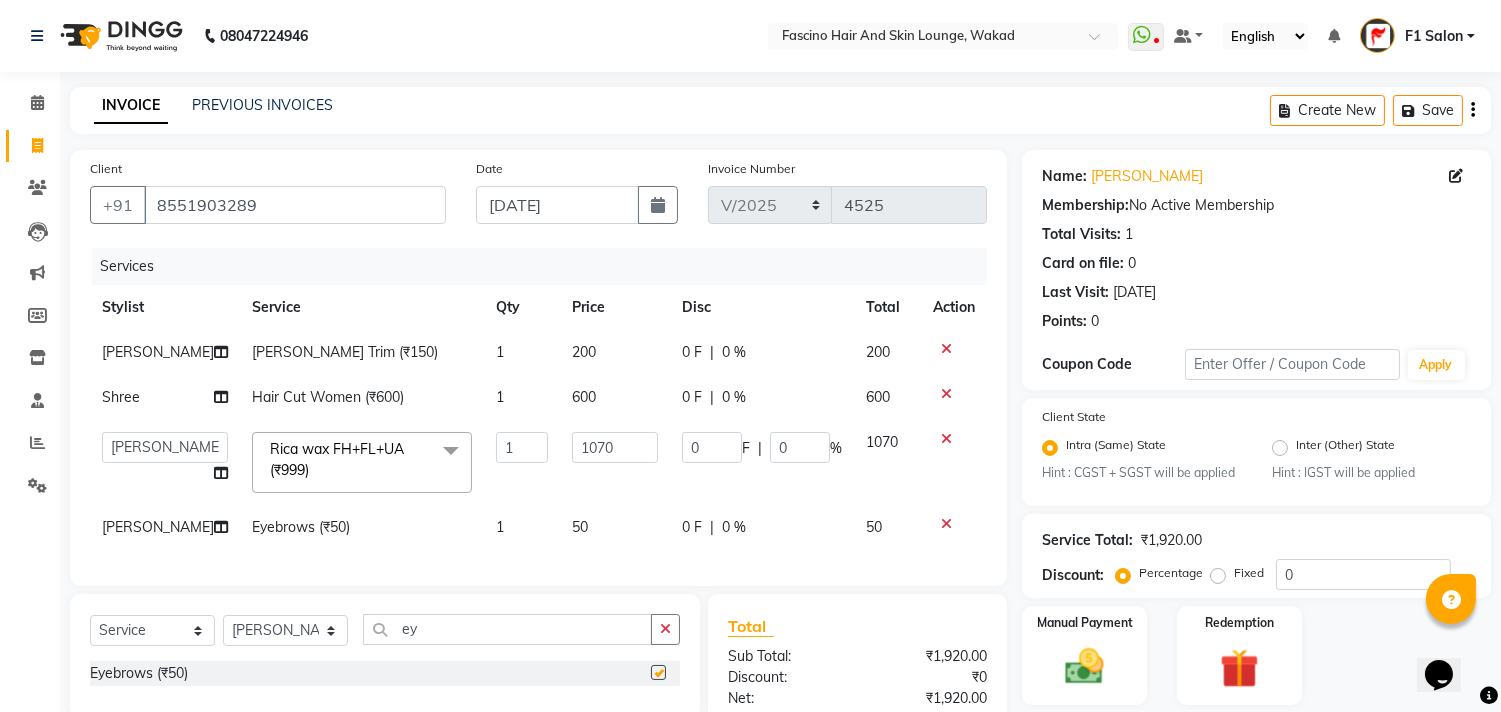 checkbox on "false" 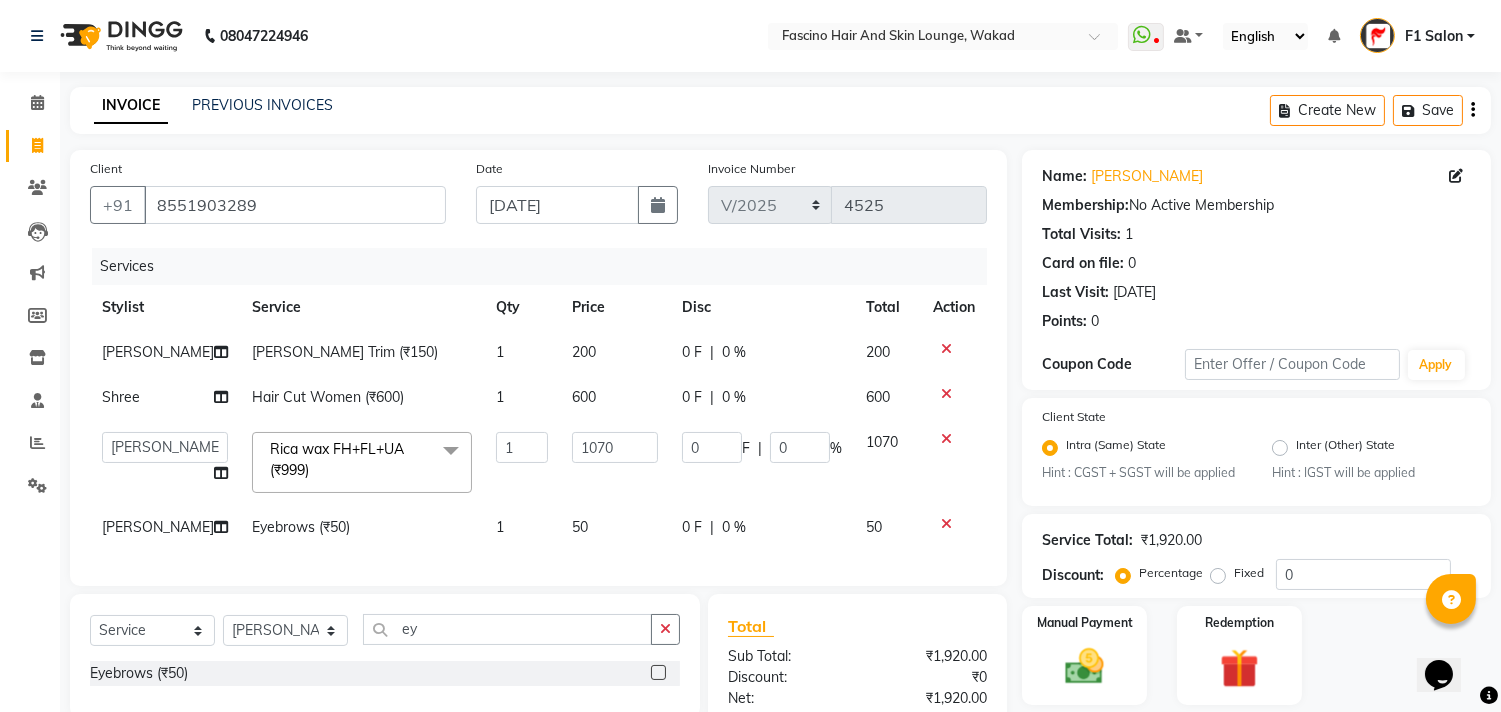click on "50" 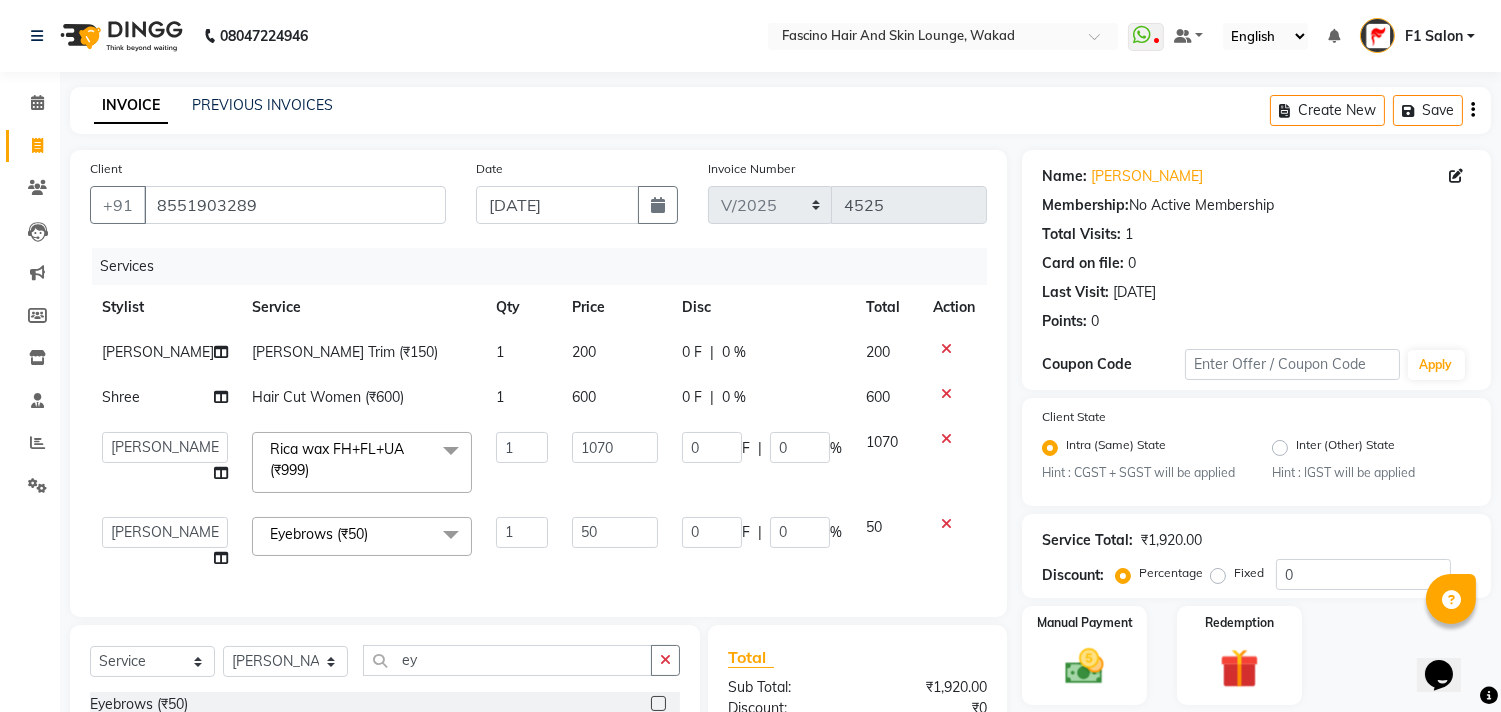 click on "50" 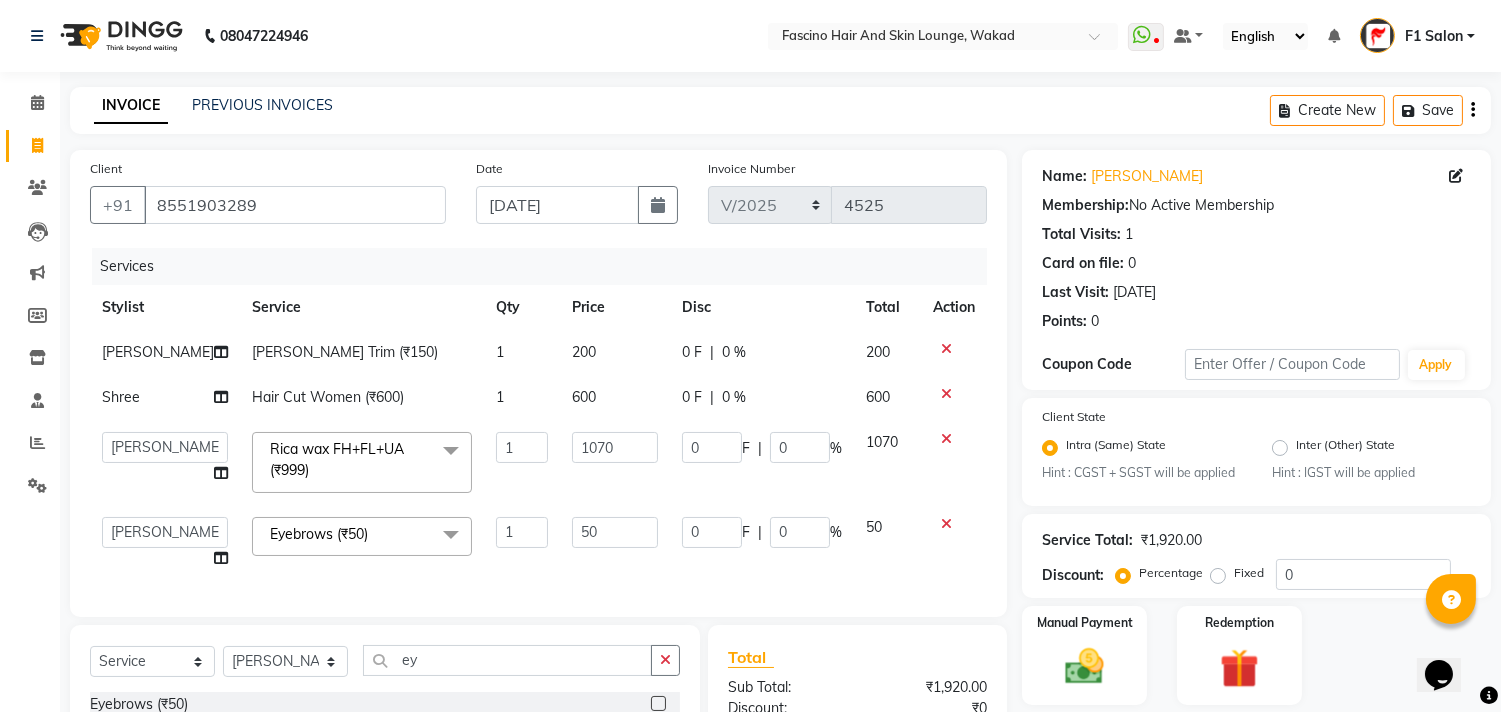 type on "5" 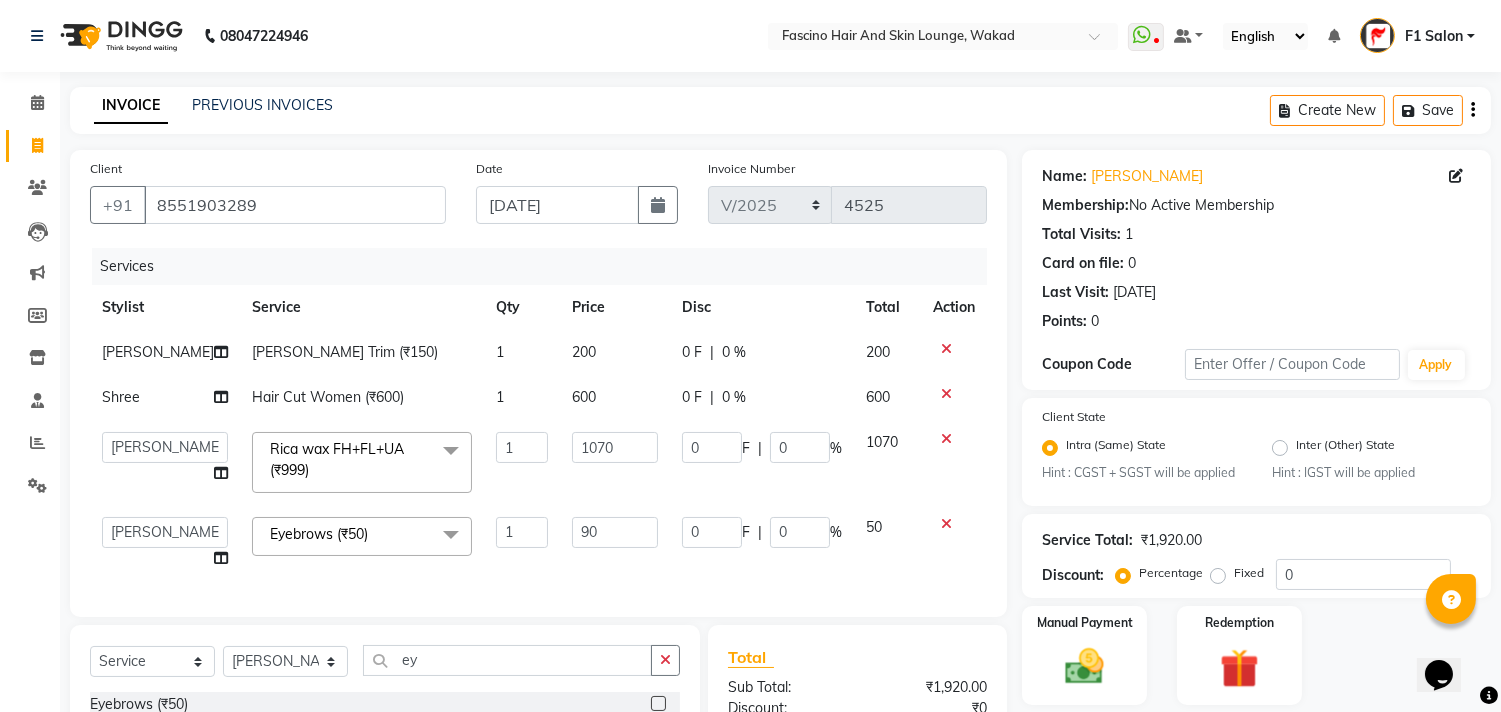 type on "9" 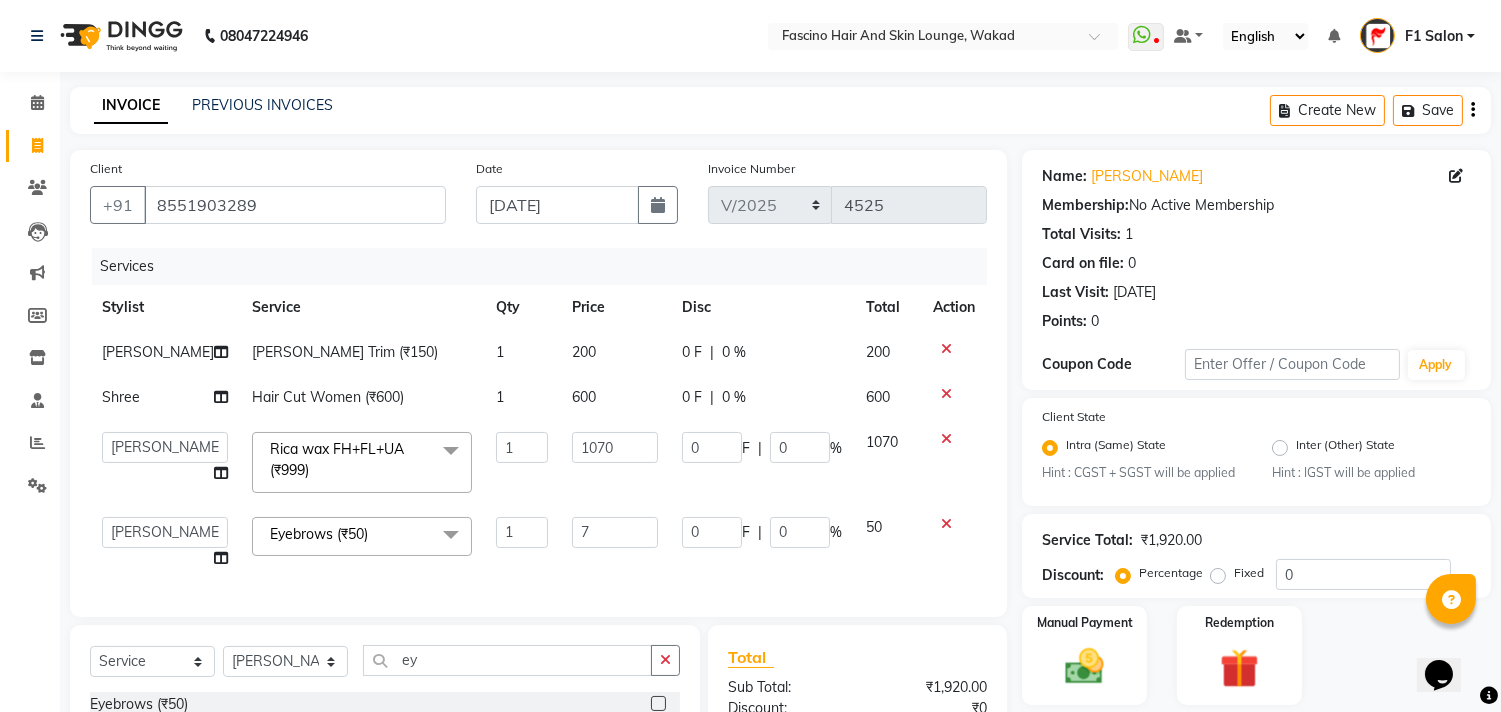 type on "70" 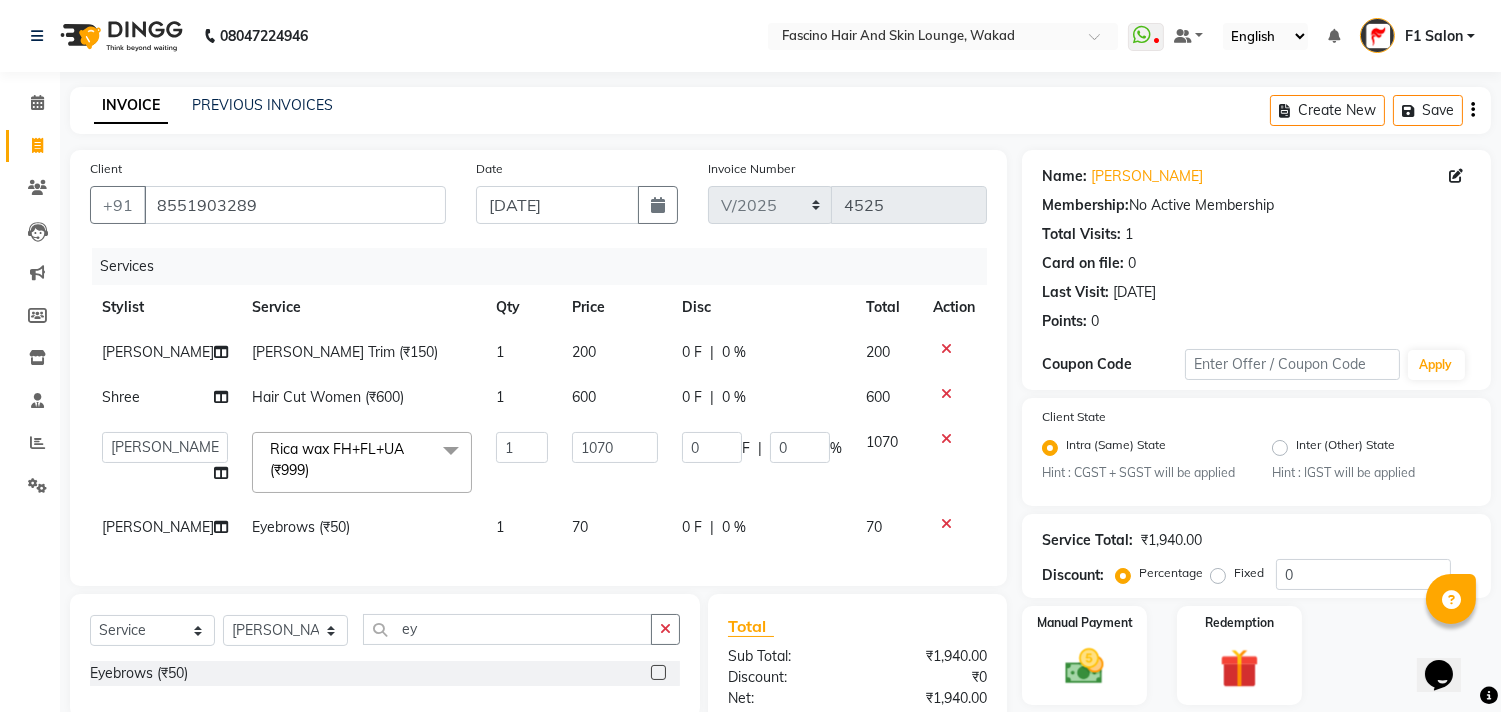 click on "0 F | 0 %" 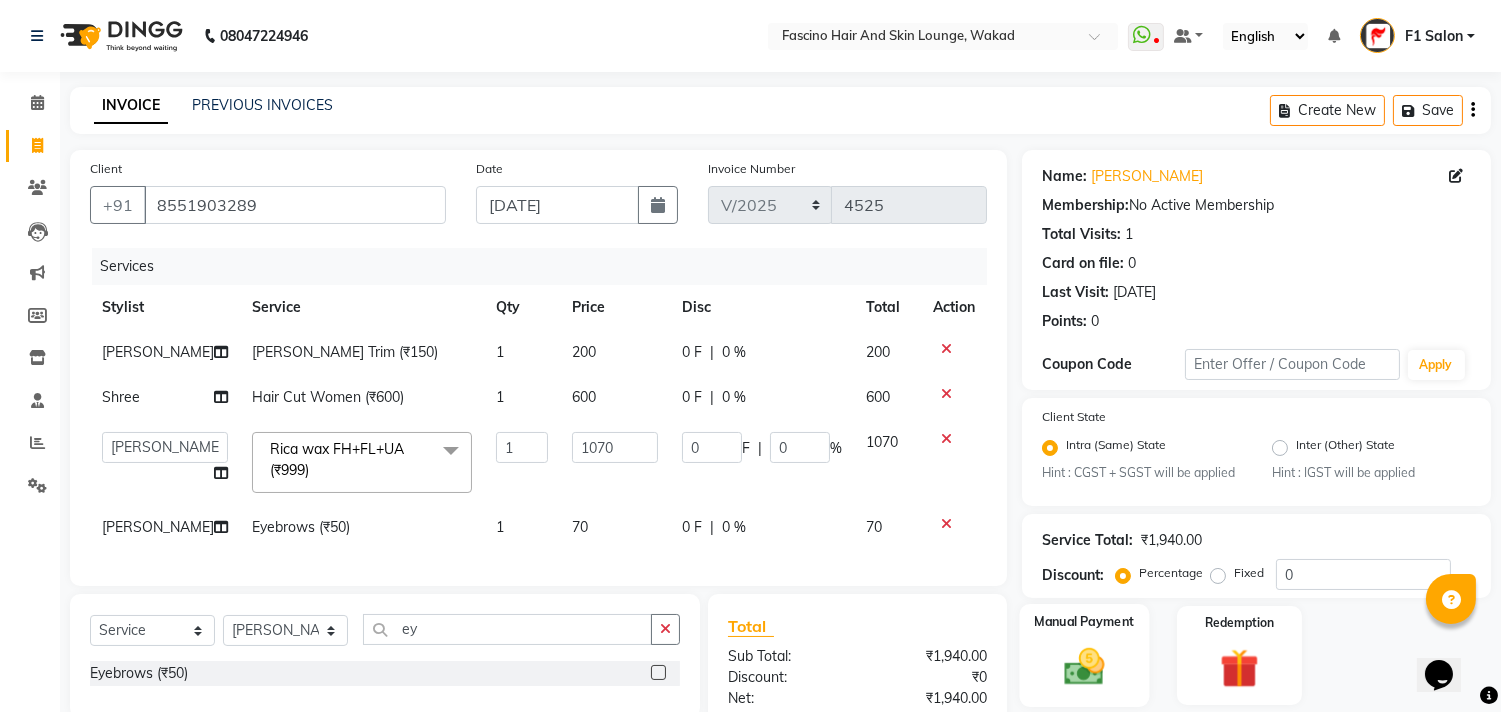 click 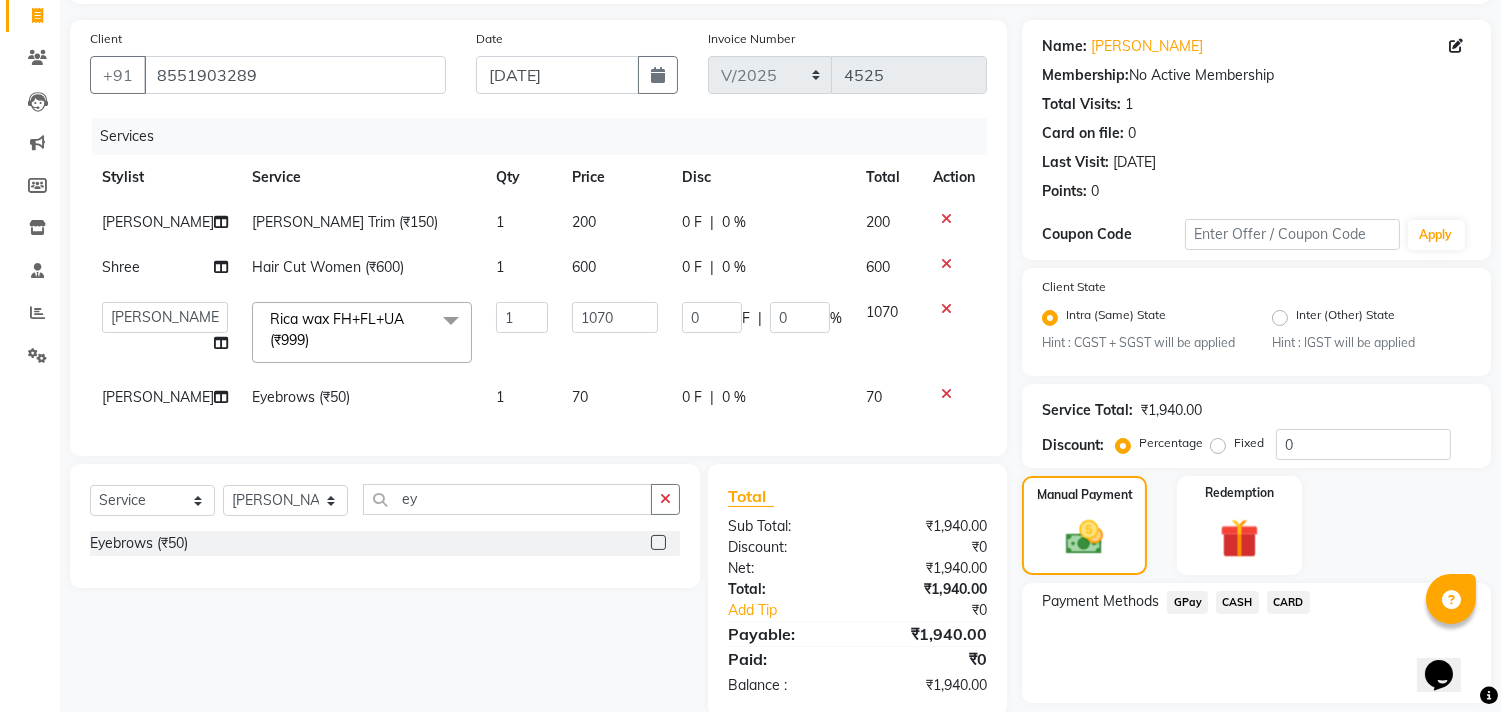 scroll, scrollTop: 202, scrollLeft: 0, axis: vertical 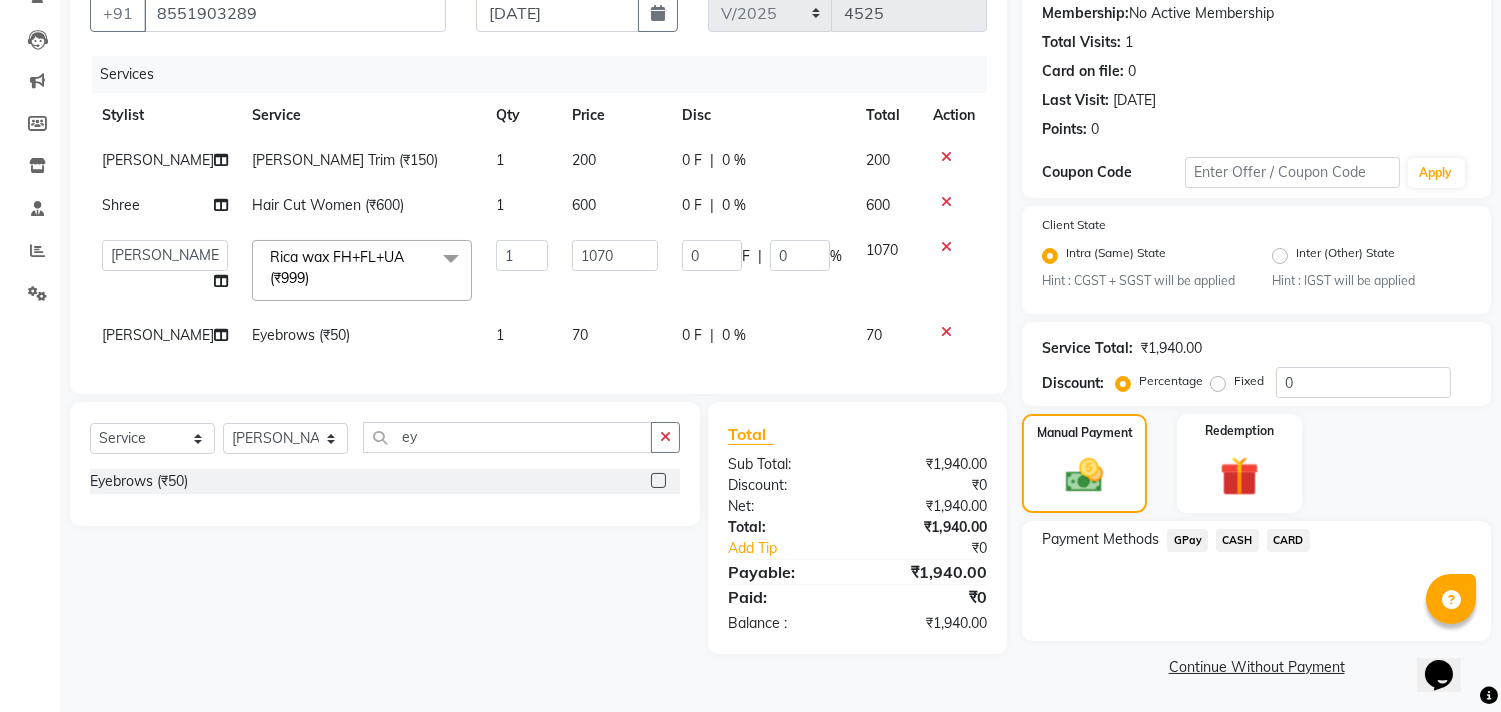 click on "GPay" 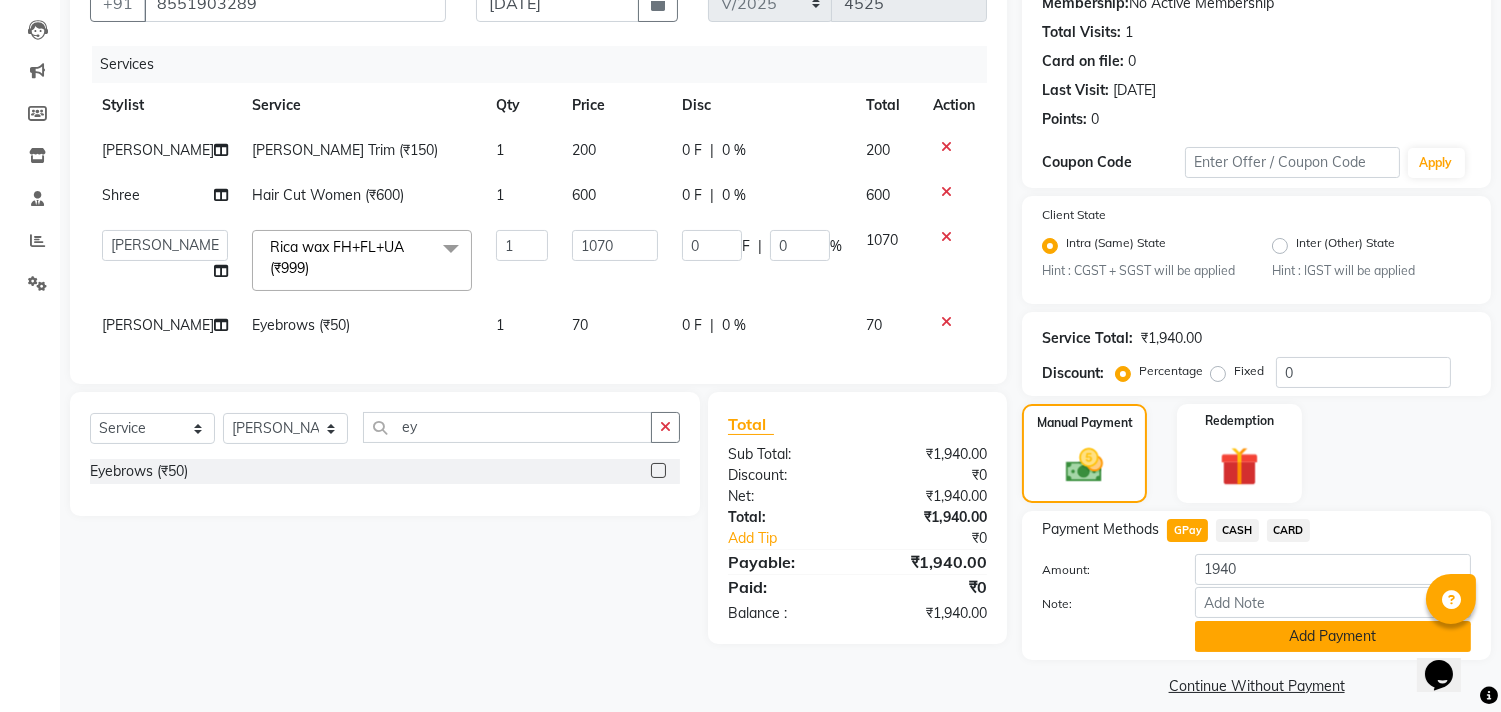 click on "Add Payment" 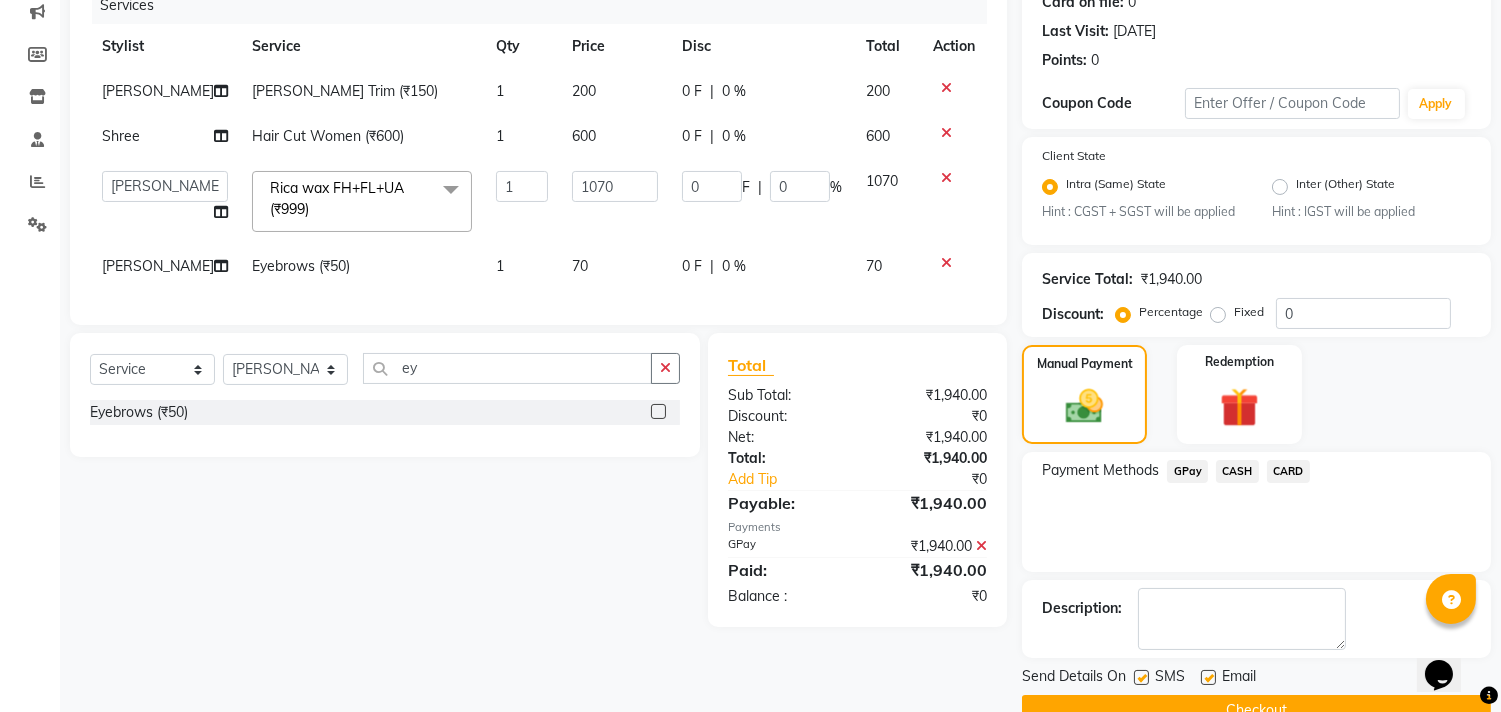scroll, scrollTop: 305, scrollLeft: 0, axis: vertical 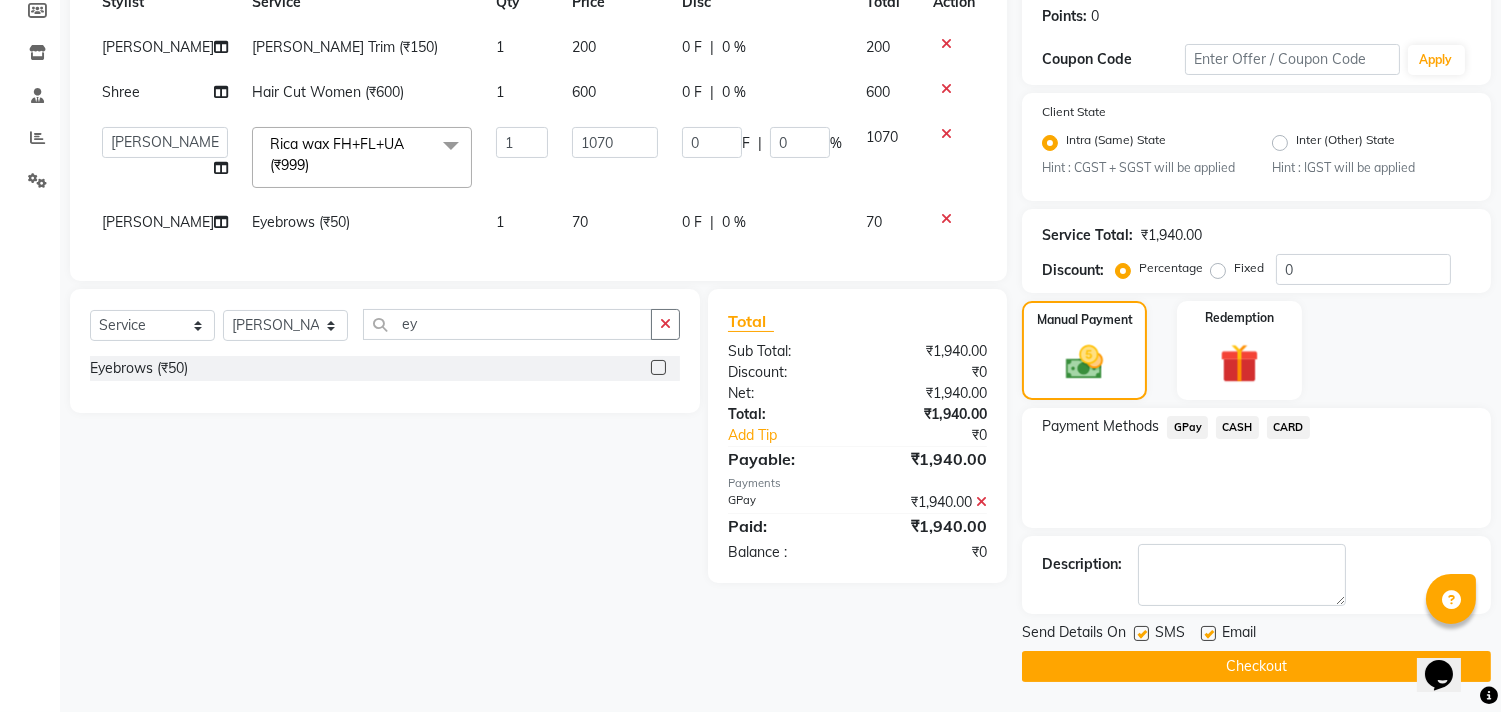 click 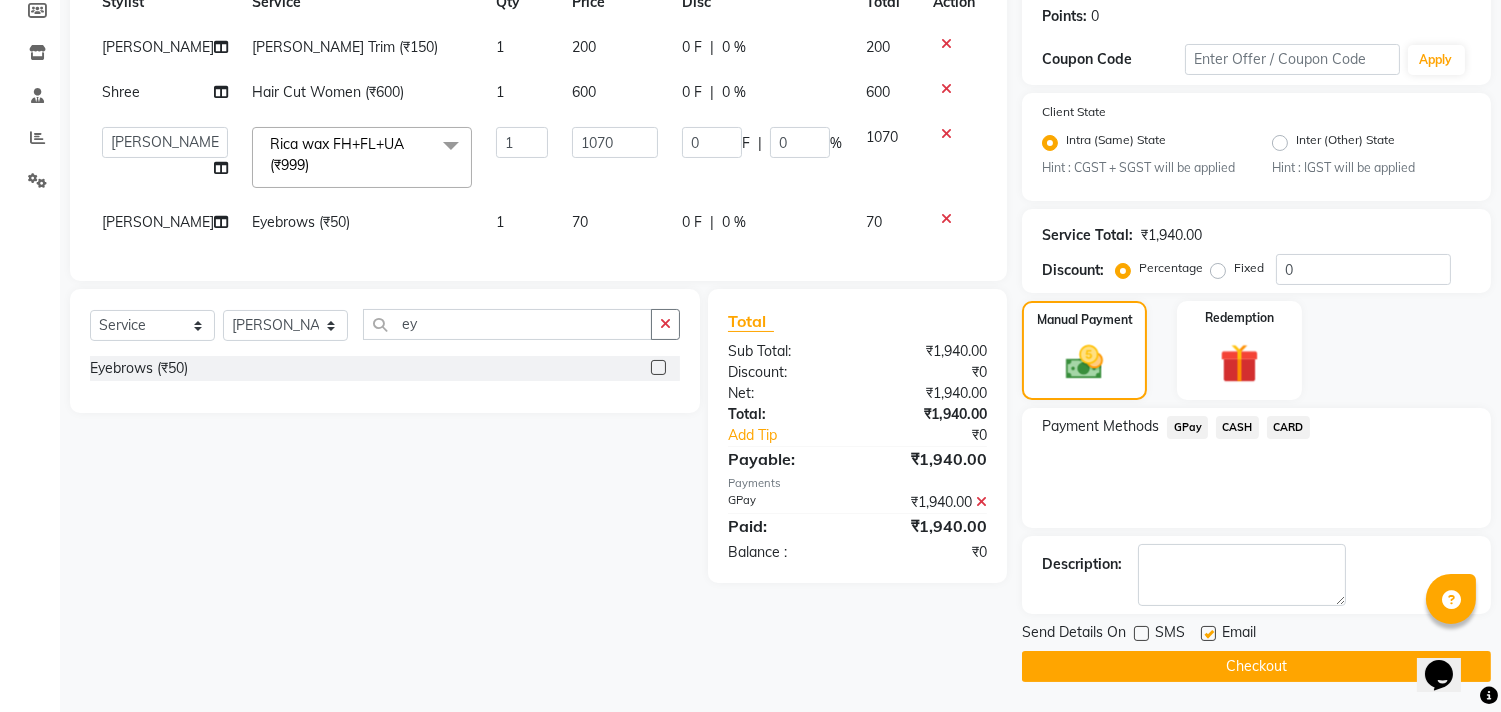 click 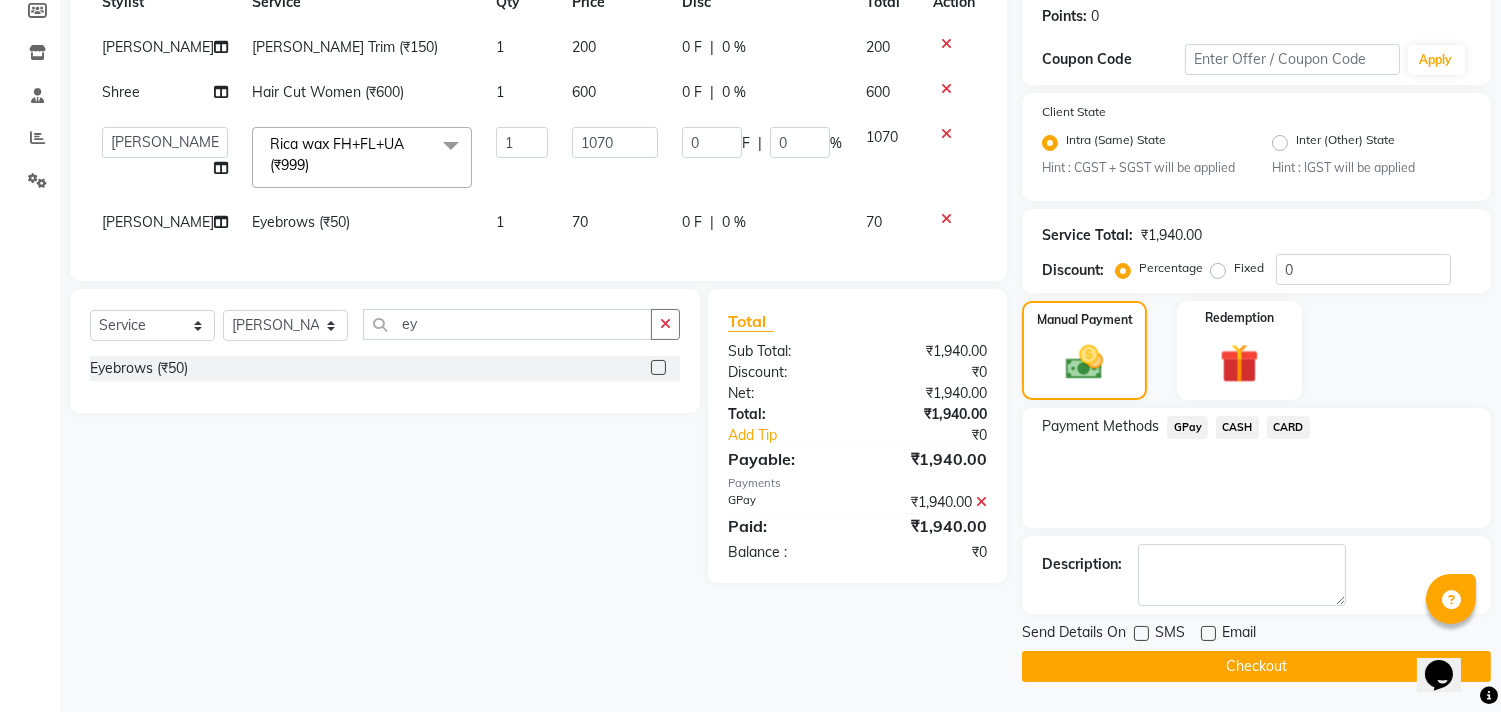 click on "Checkout" 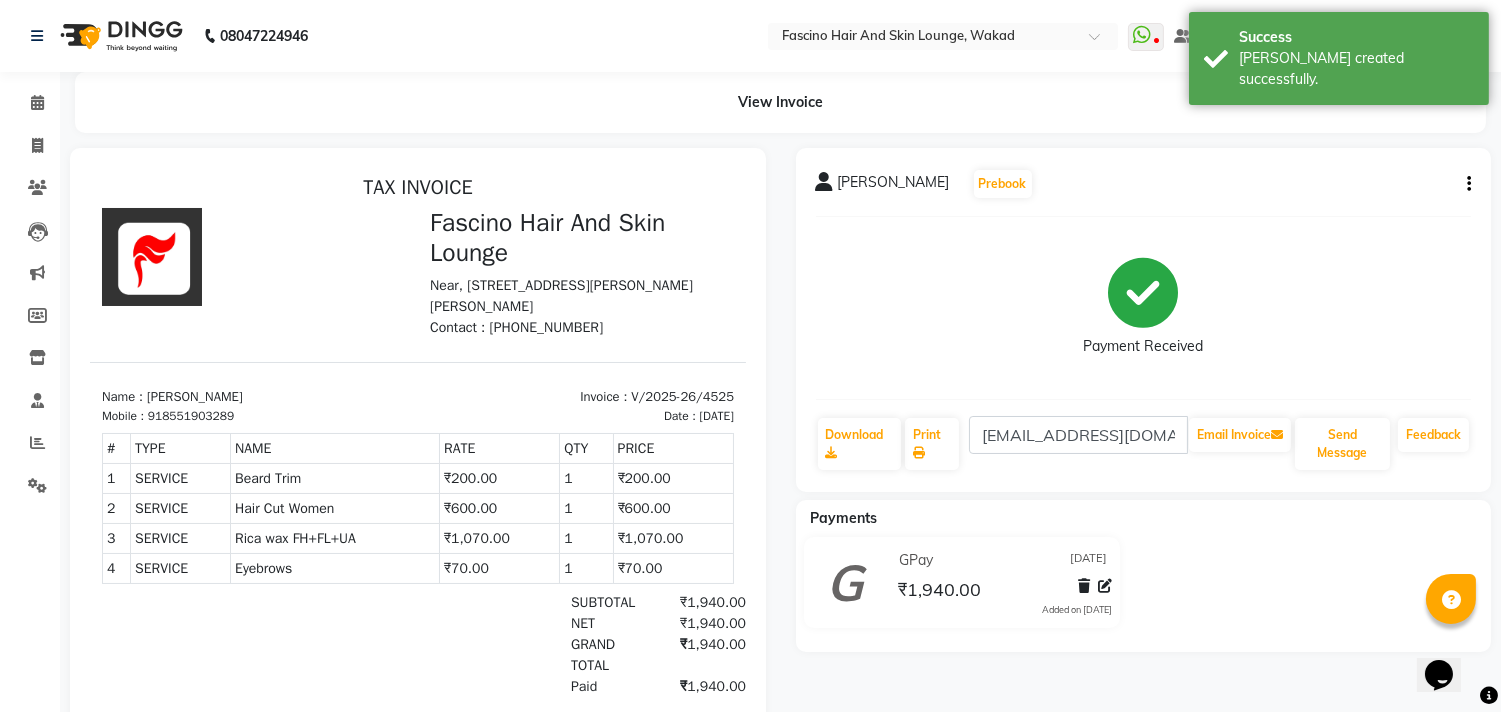 scroll, scrollTop: 0, scrollLeft: 0, axis: both 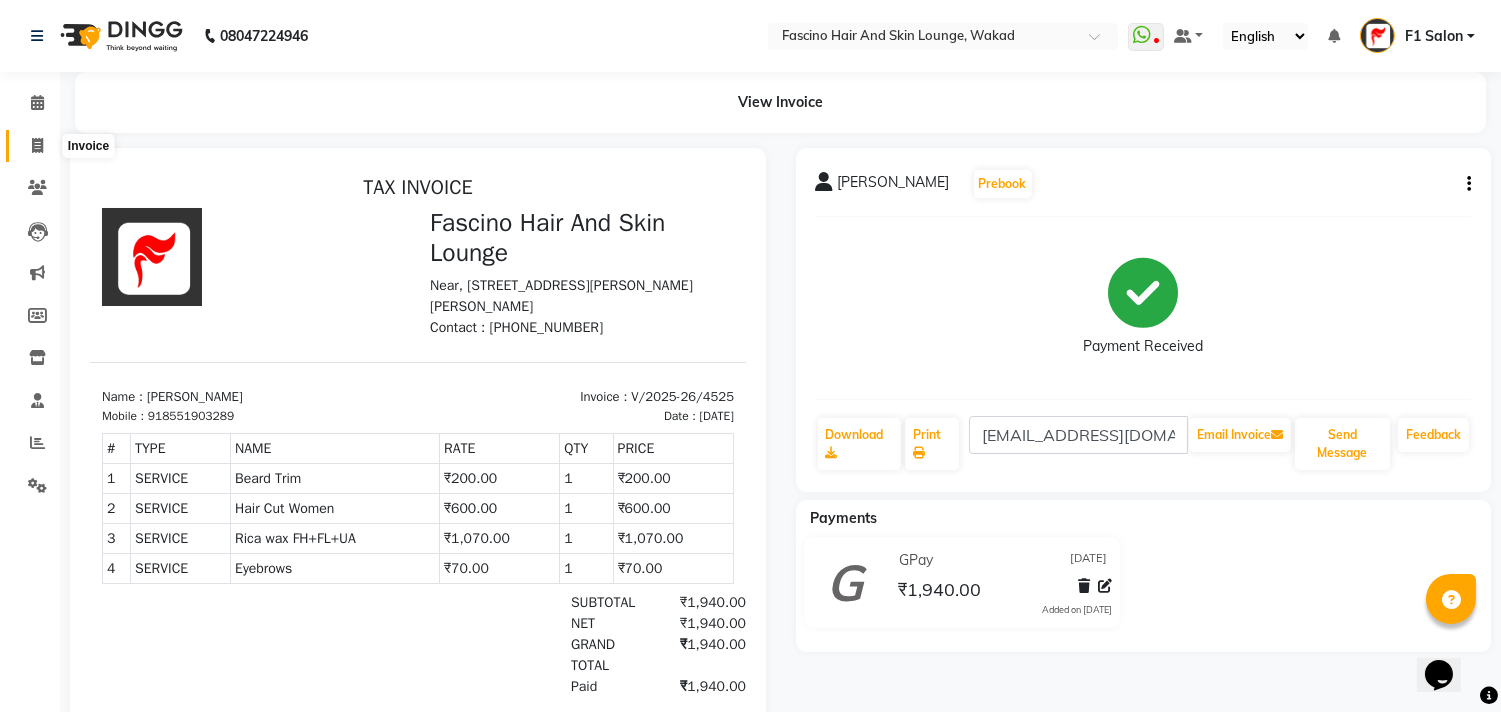 click 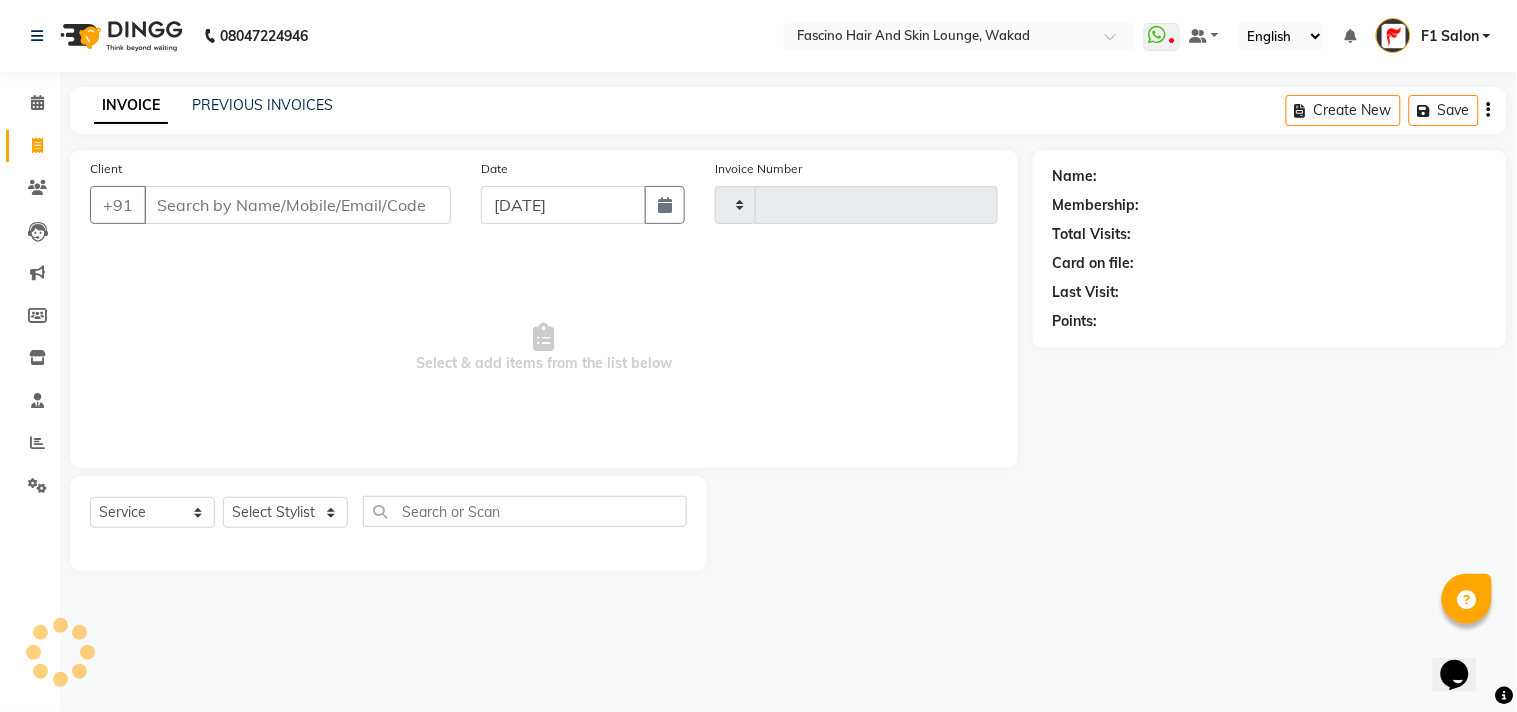 type on "4526" 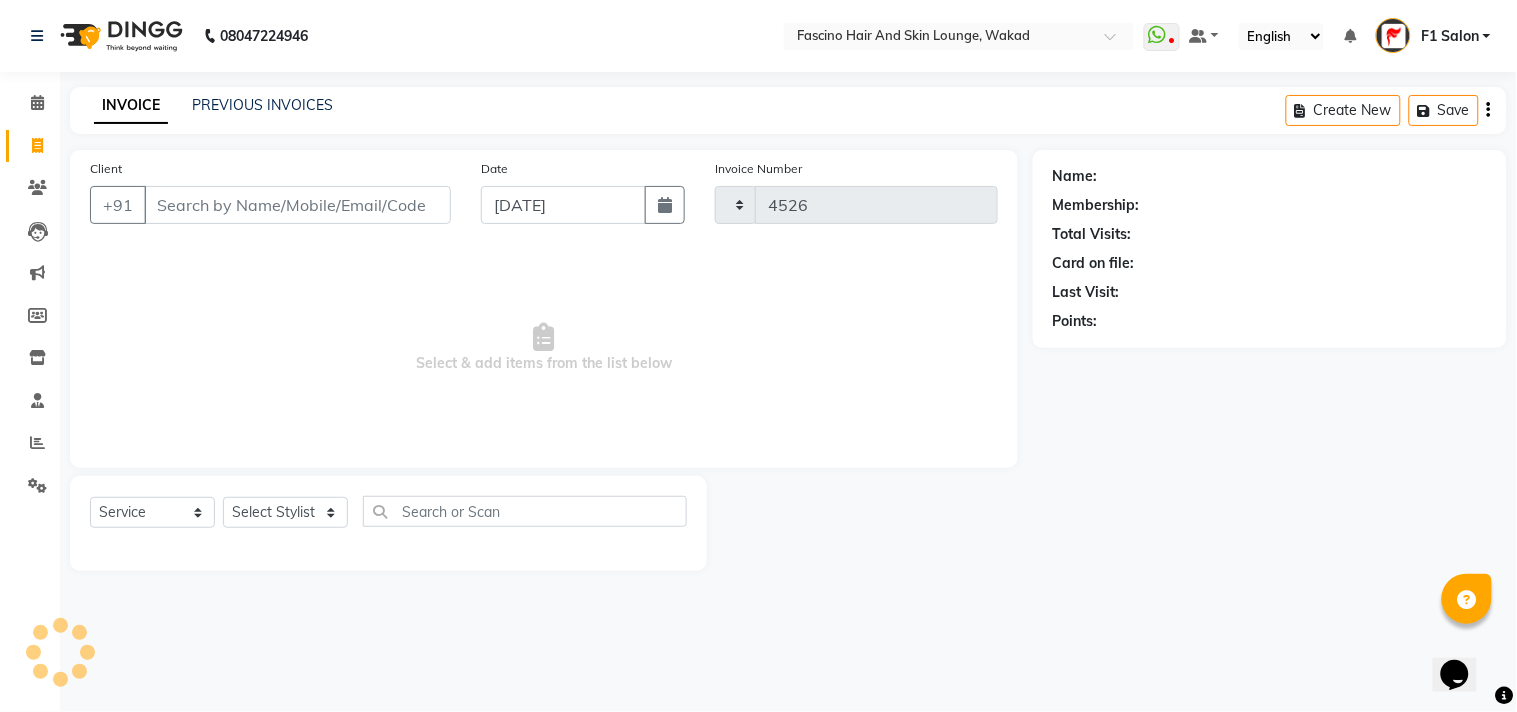 select on "126" 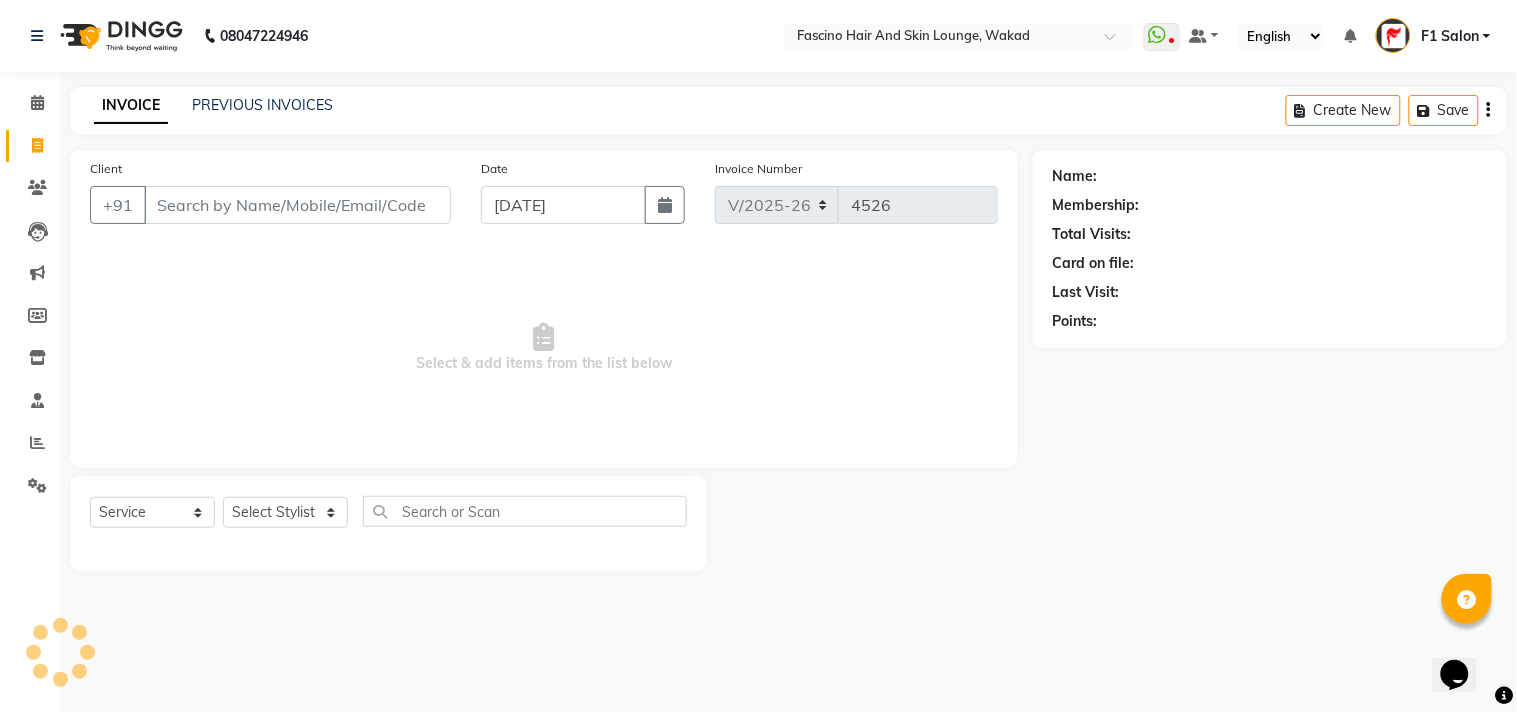 click on "Client" at bounding box center [297, 205] 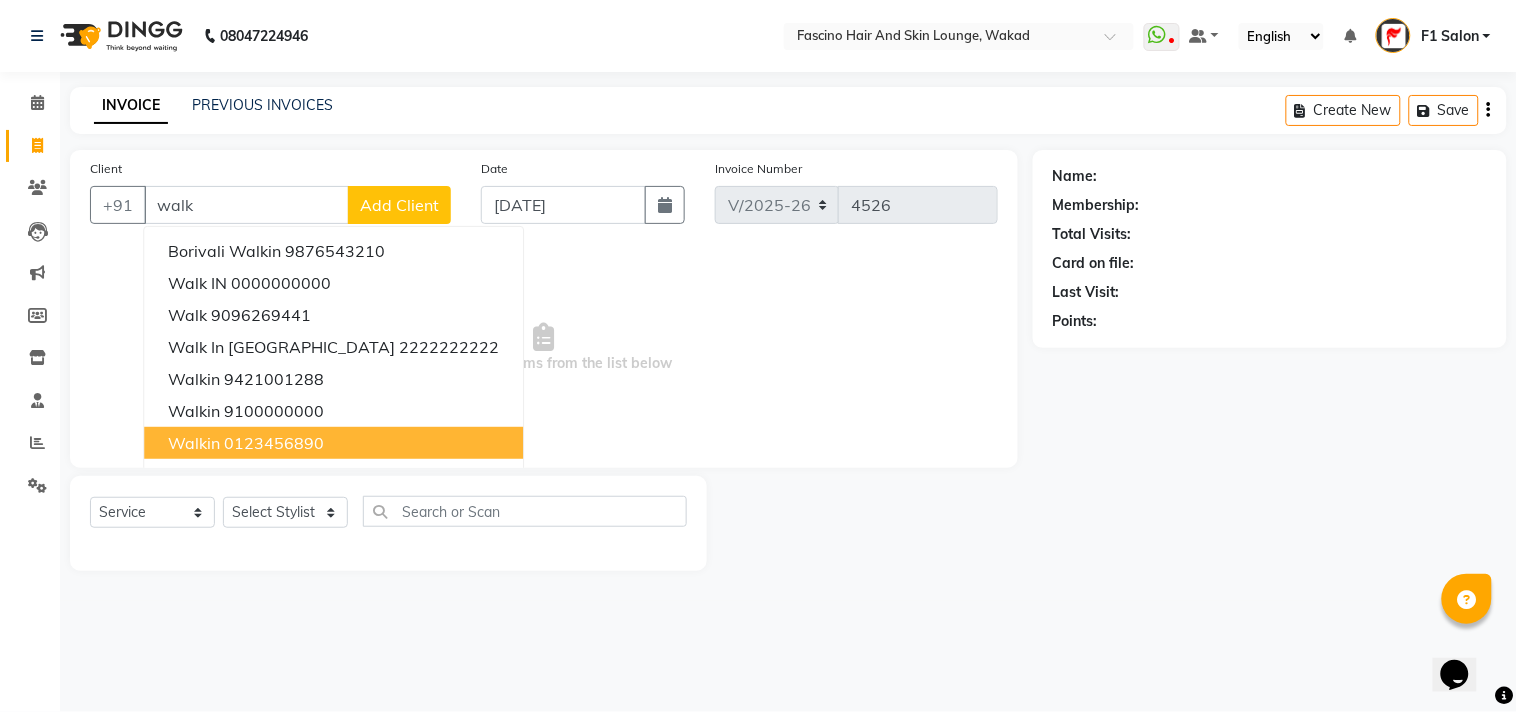 click on "0123456890" at bounding box center [274, 443] 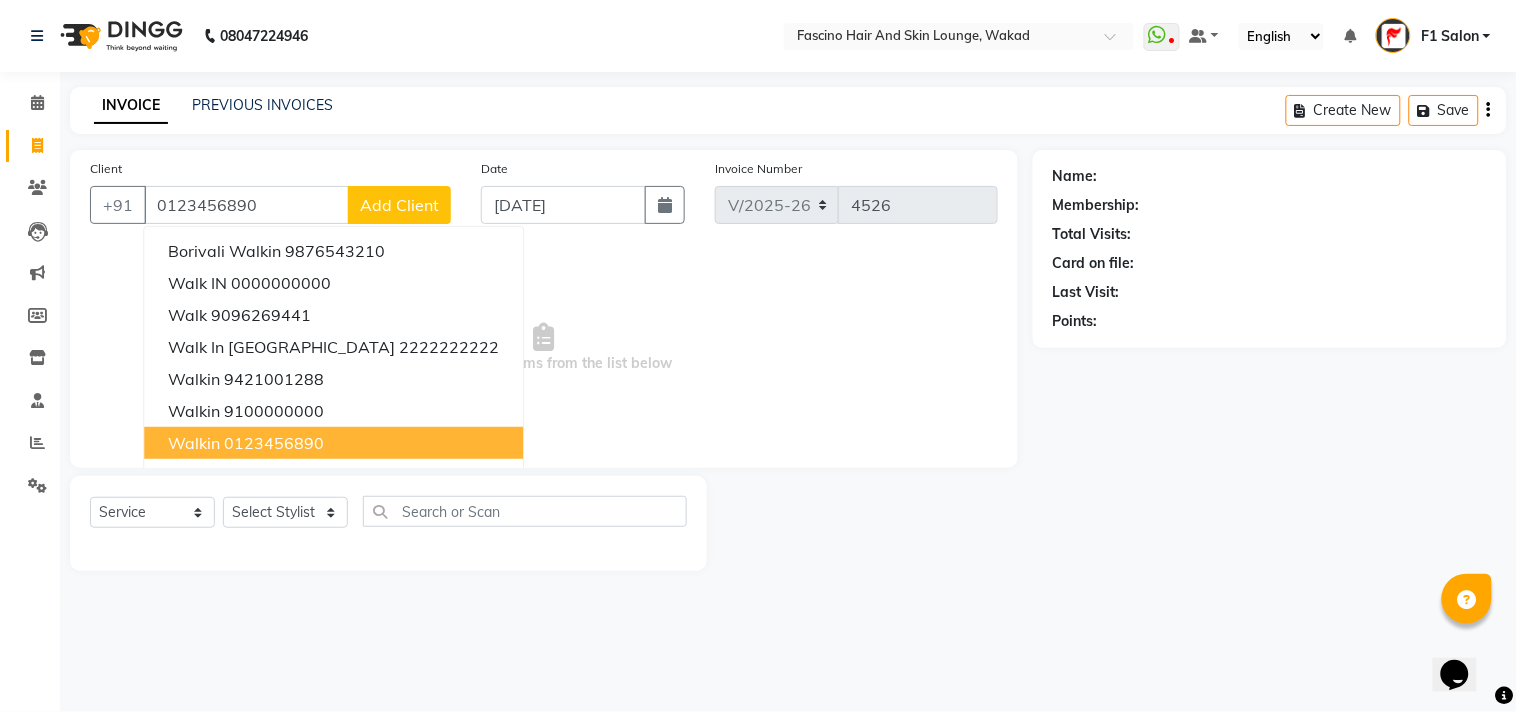 type on "0123456890" 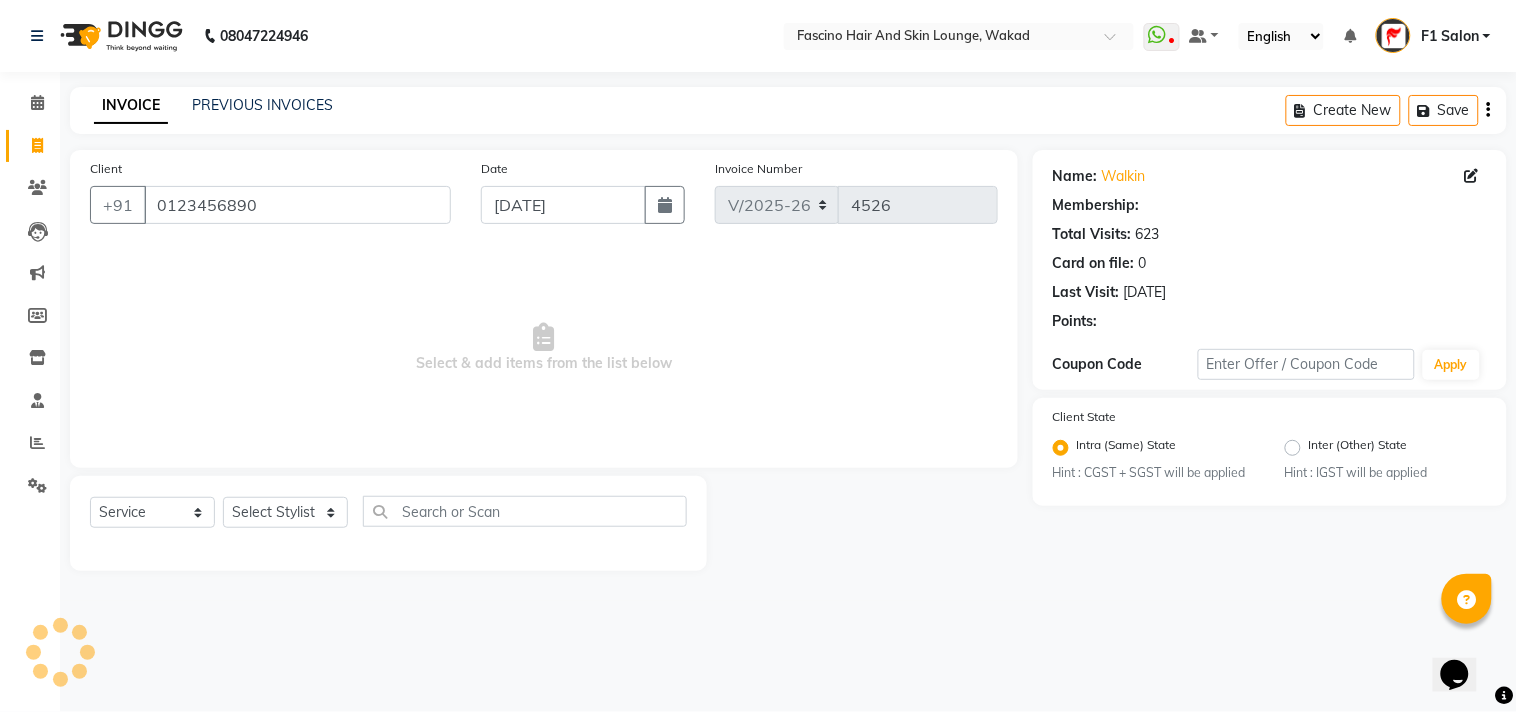 select on "1: Object" 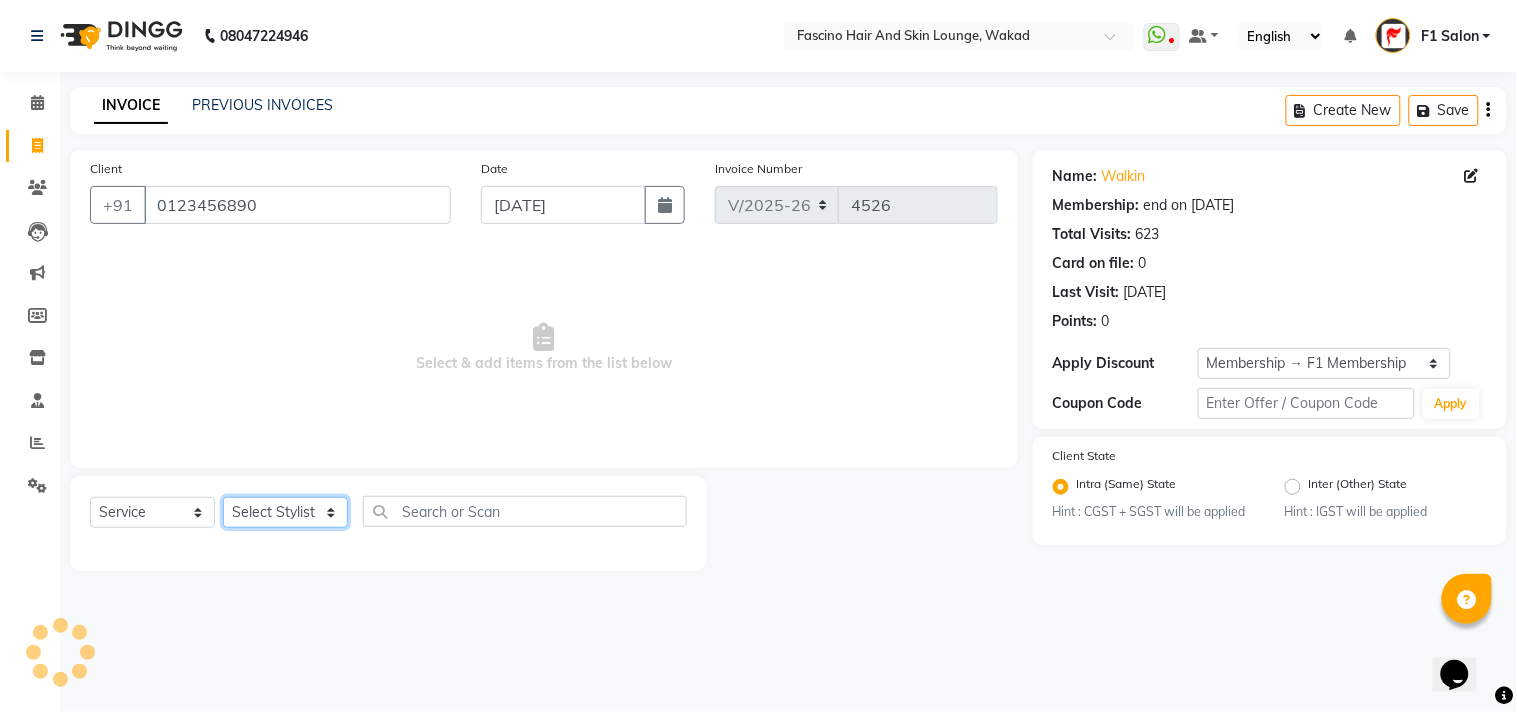 click on "Select Stylist 8805000650  Asif Shaikh Chimu Ingale F1 Salon  Ganesh F1 Gopal {JH} Govind (Jh ) Jadgdish Kajal  Omkar JH Pooja kate  Ram choudhry Sahil jh Sanjay muley Shree Siddu (F1) Sid (JH) Sukanya Sadiyan  Suraj F1 Tejal Beaution Usha Bhise Varsha F1 Veena" 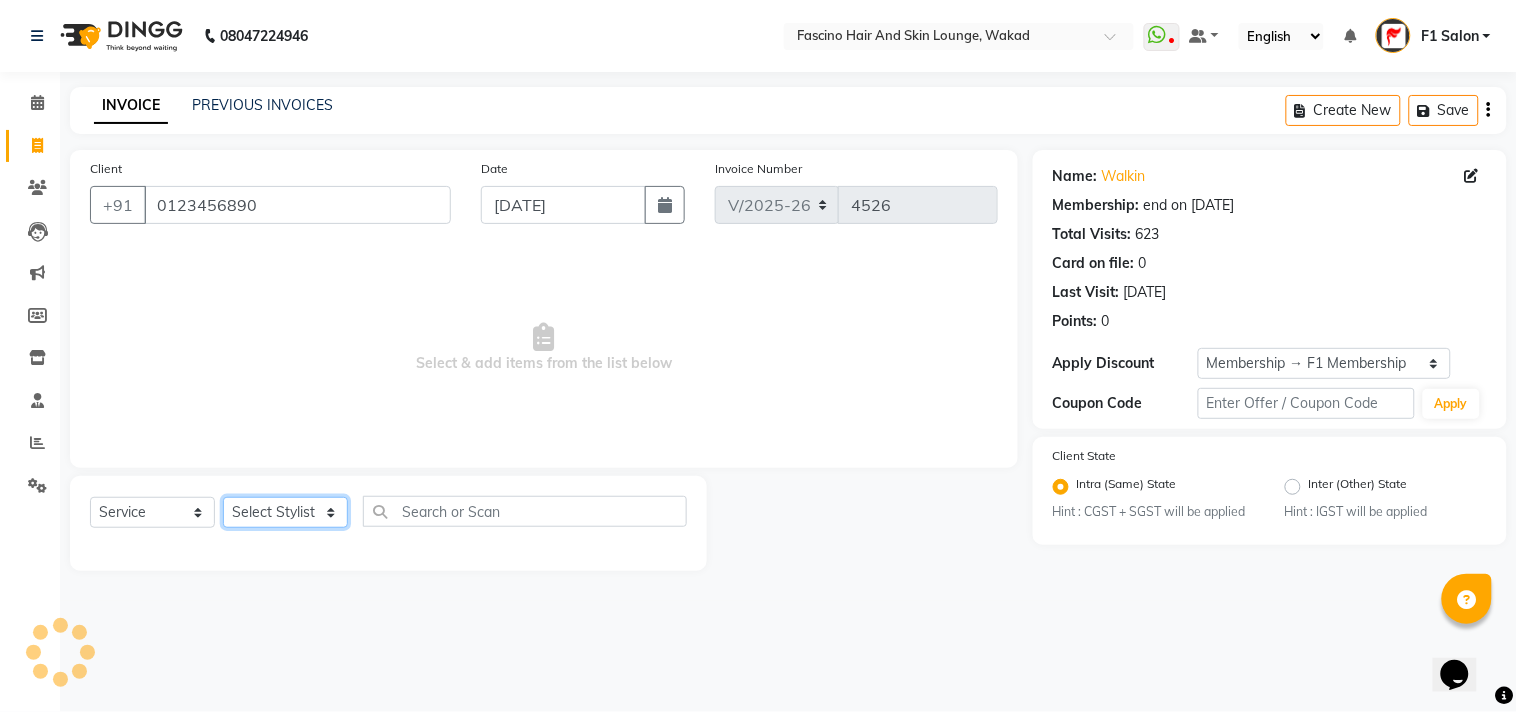 select on "67673" 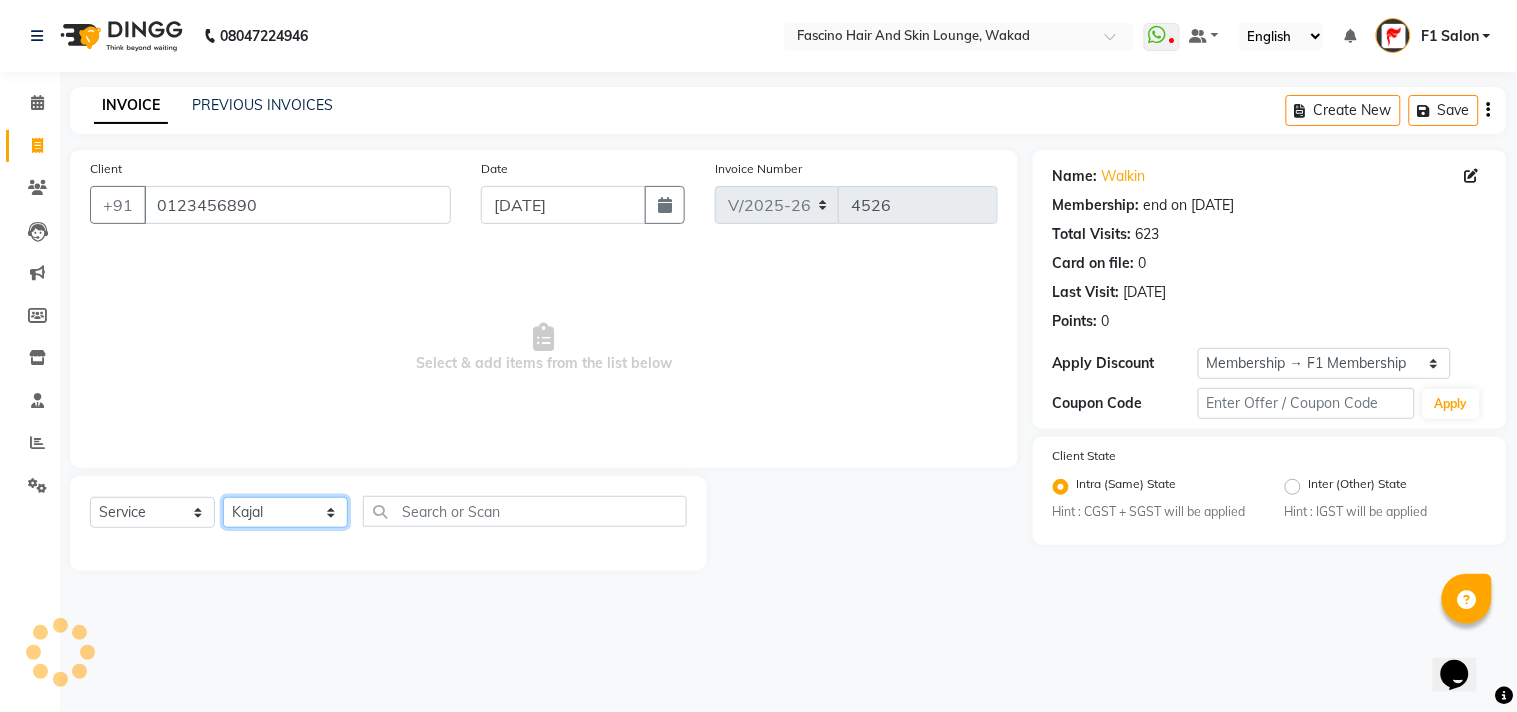 click on "Select Stylist 8805000650  Asif Shaikh Chimu Ingale F1 Salon  Ganesh F1 Gopal {JH} Govind (Jh ) Jadgdish Kajal  Omkar JH Pooja kate  Ram choudhry Sahil jh Sanjay muley Shree Siddu (F1) Sid (JH) Sukanya Sadiyan  Suraj F1 Tejal Beaution Usha Bhise Varsha F1 Veena" 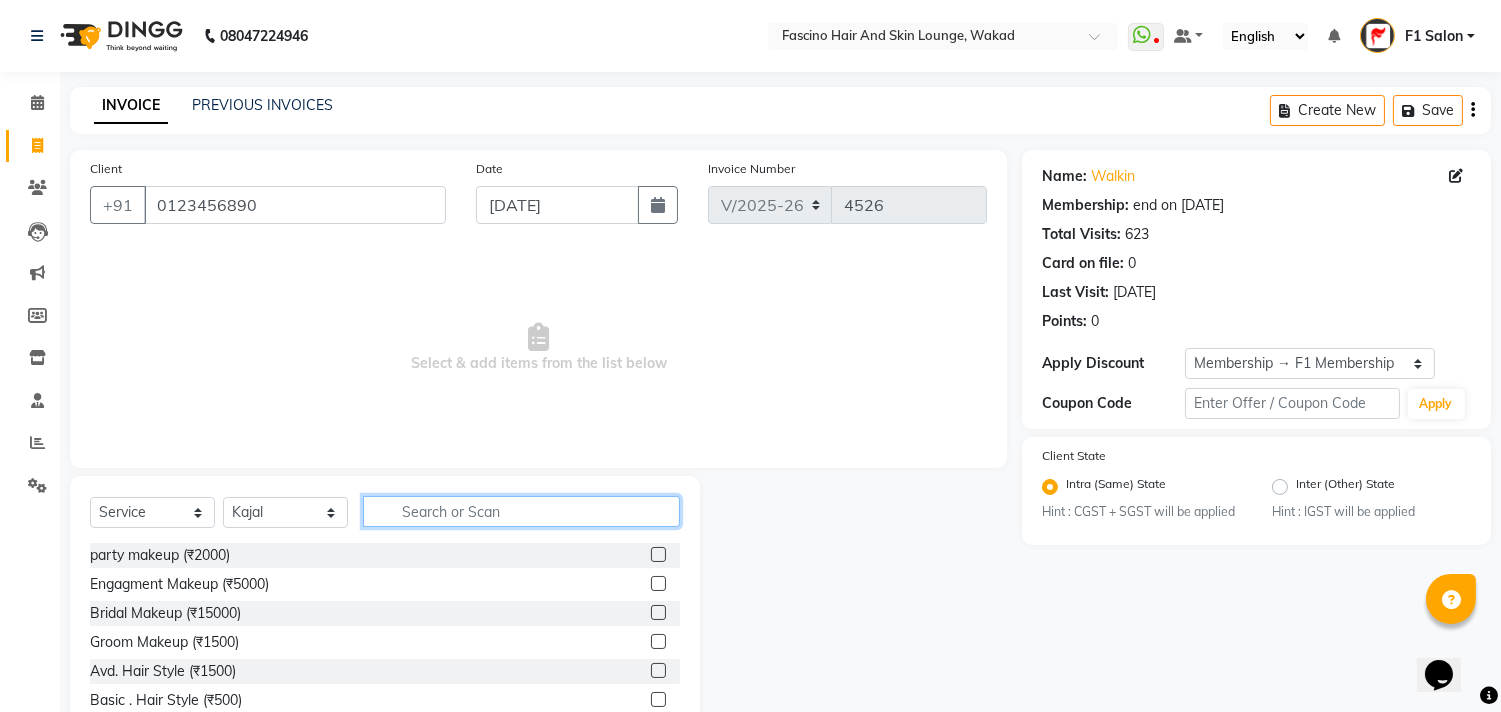 click 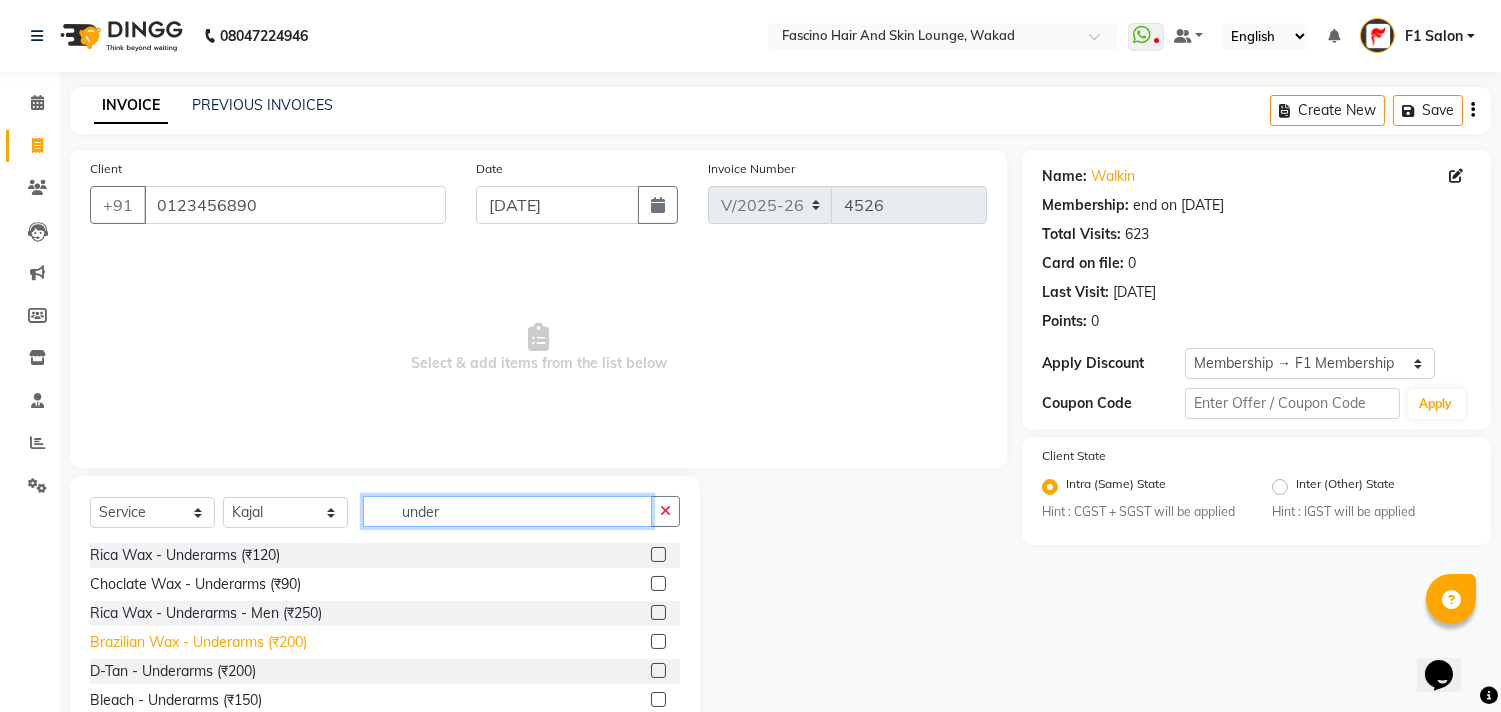 type on "under" 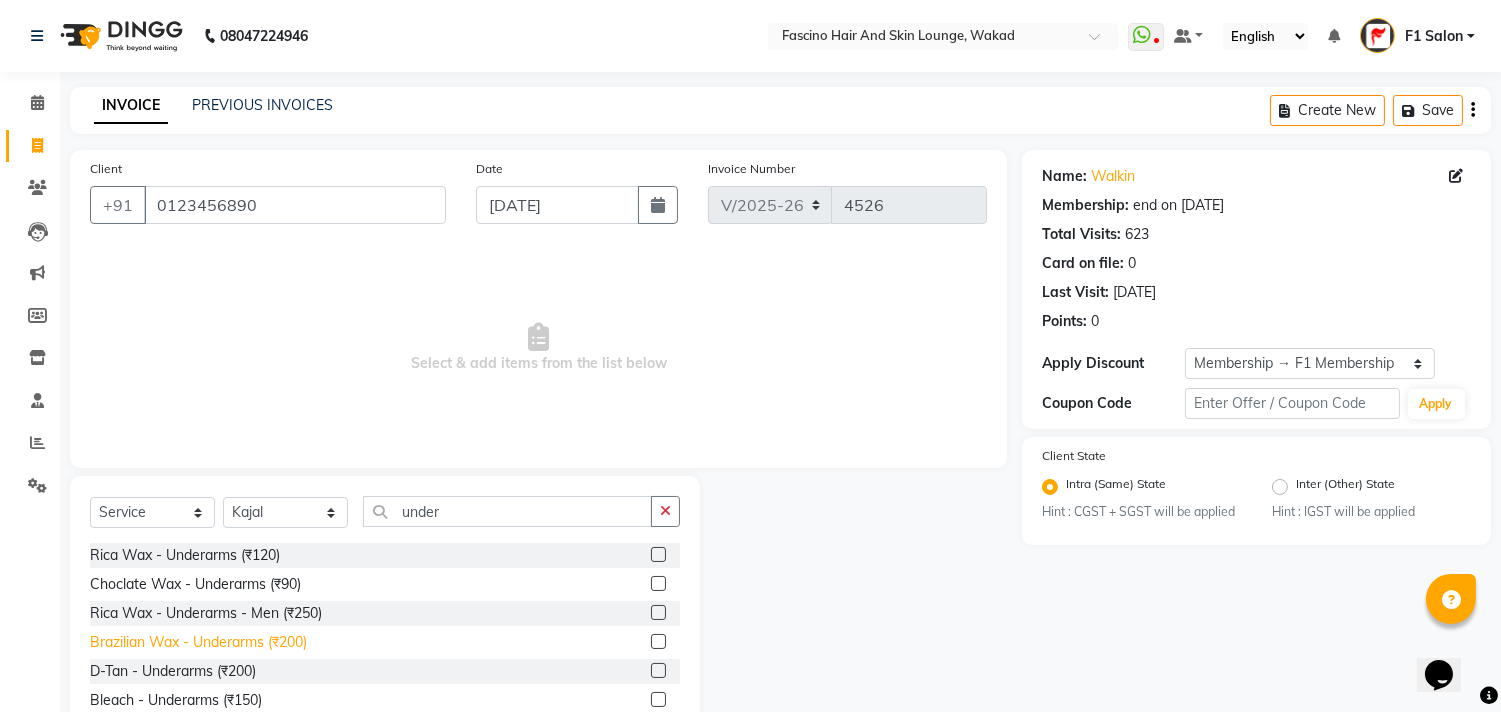 click on "Brazilian Wax - Underarms (₹200)" 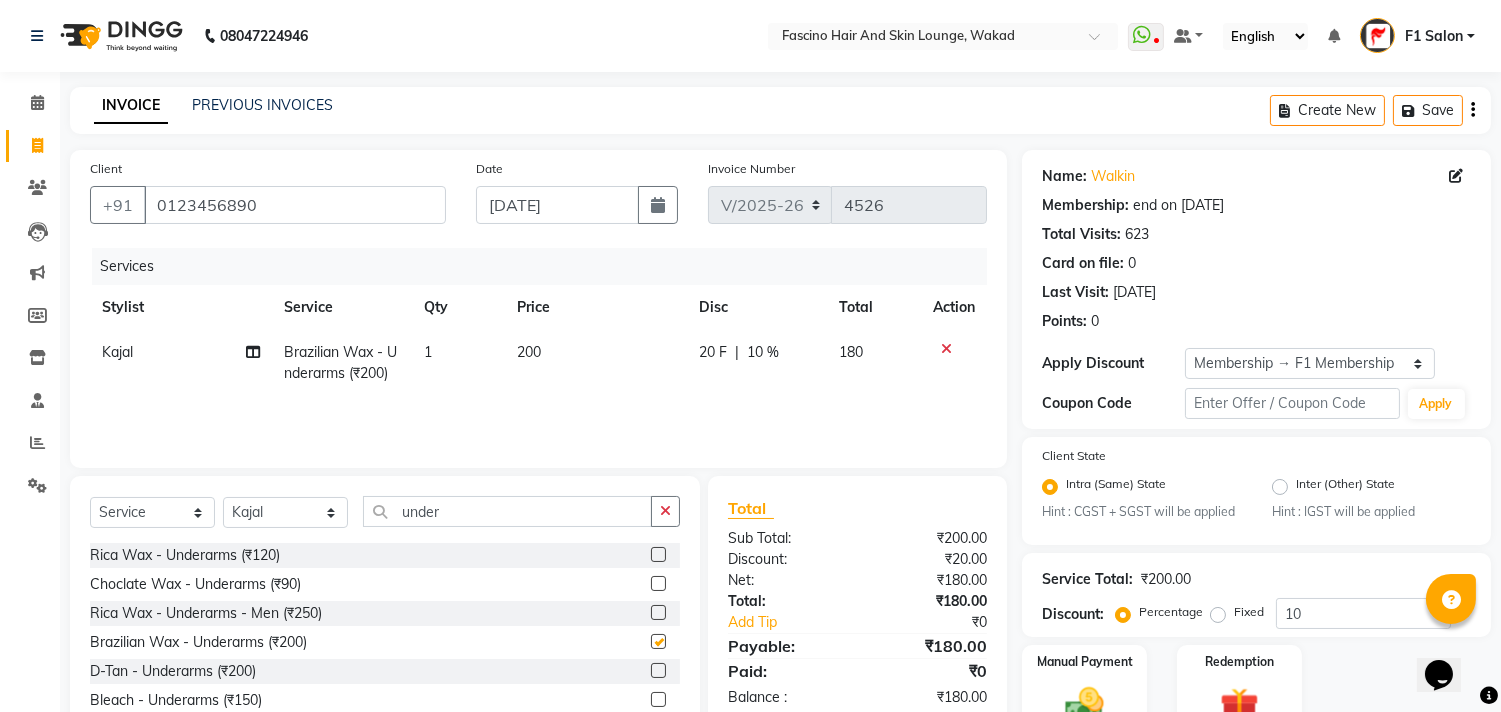 checkbox on "false" 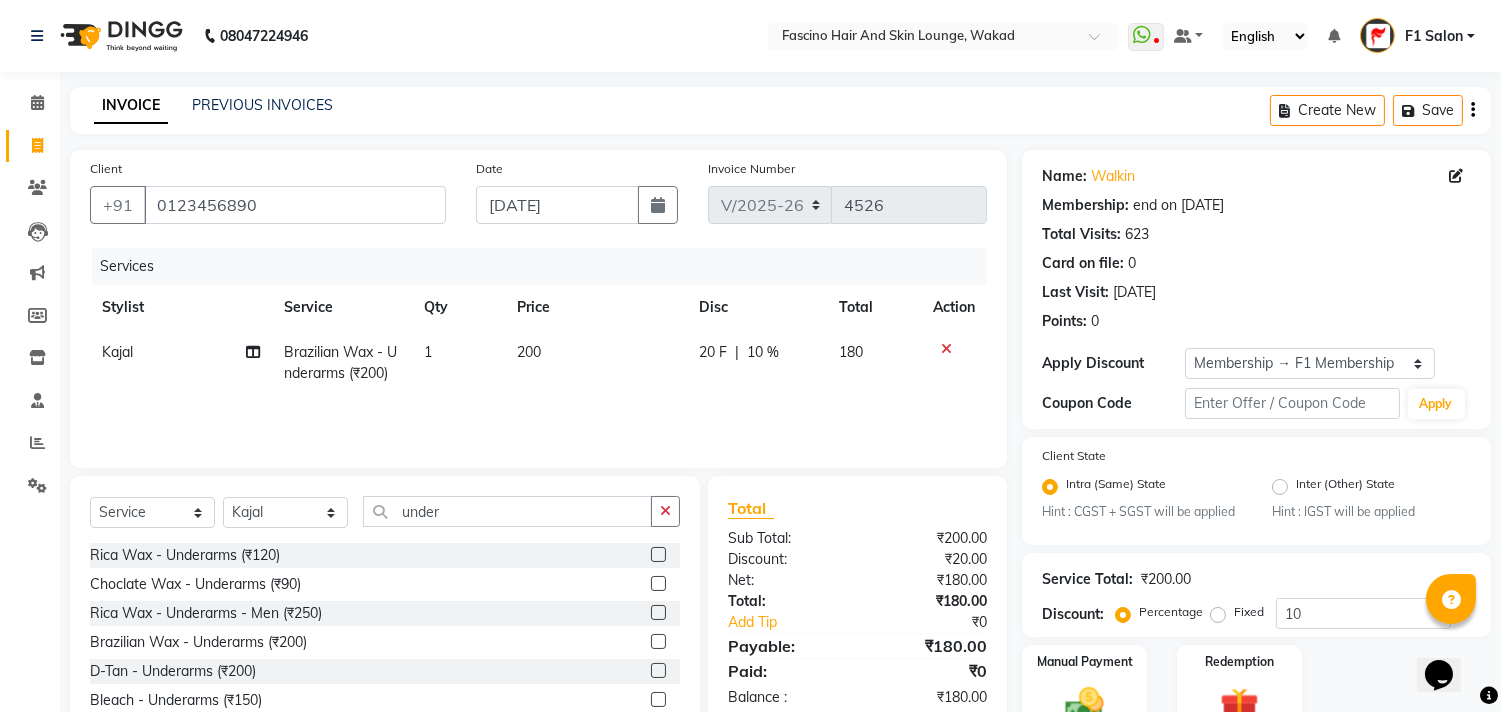 click on "200" 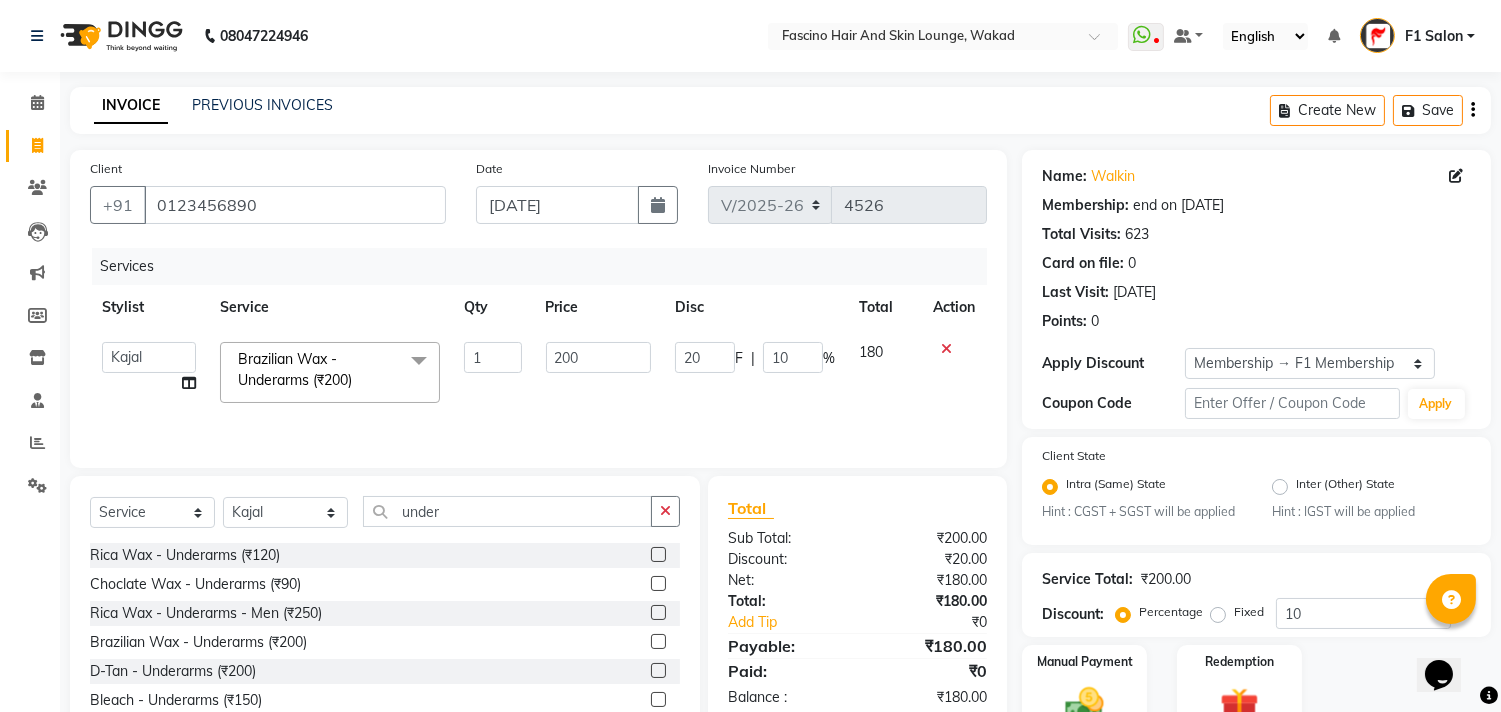 click on "200" 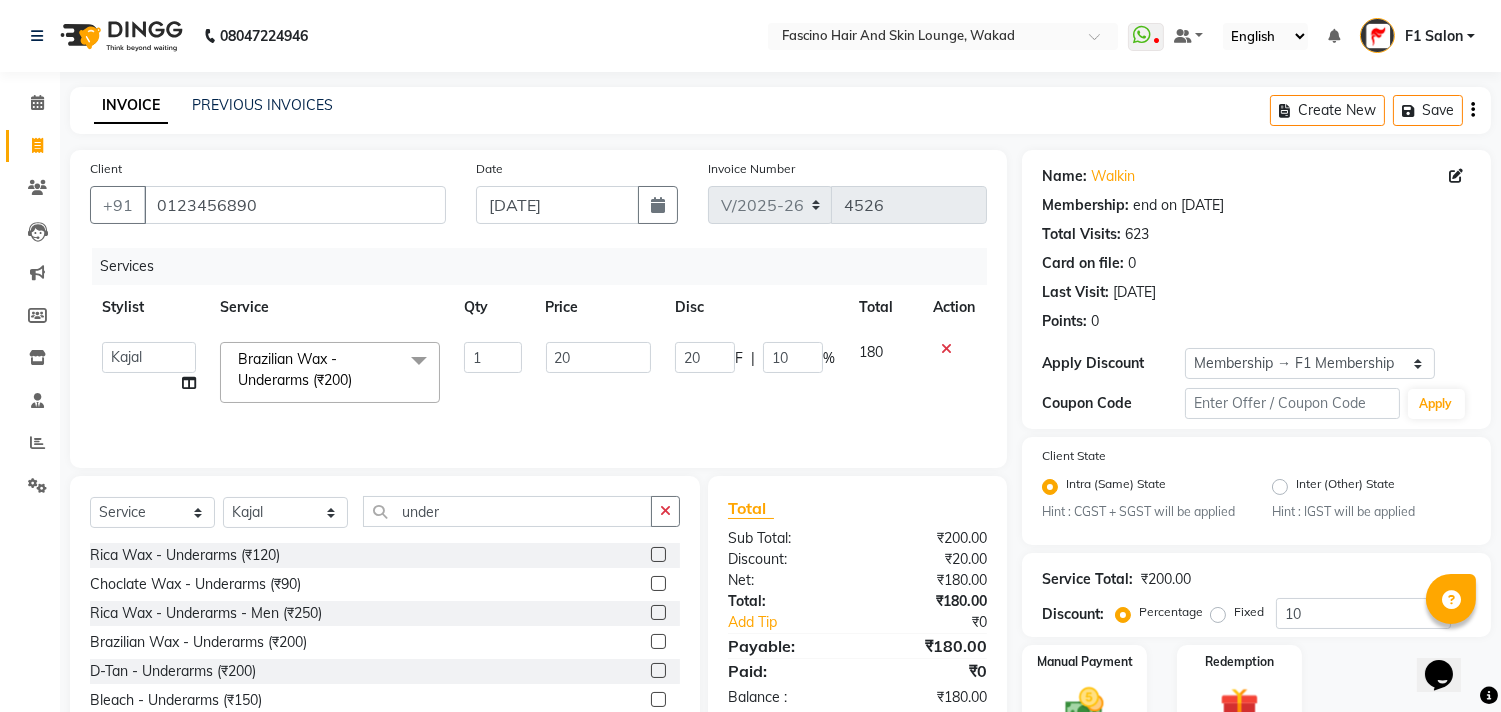 type on "220" 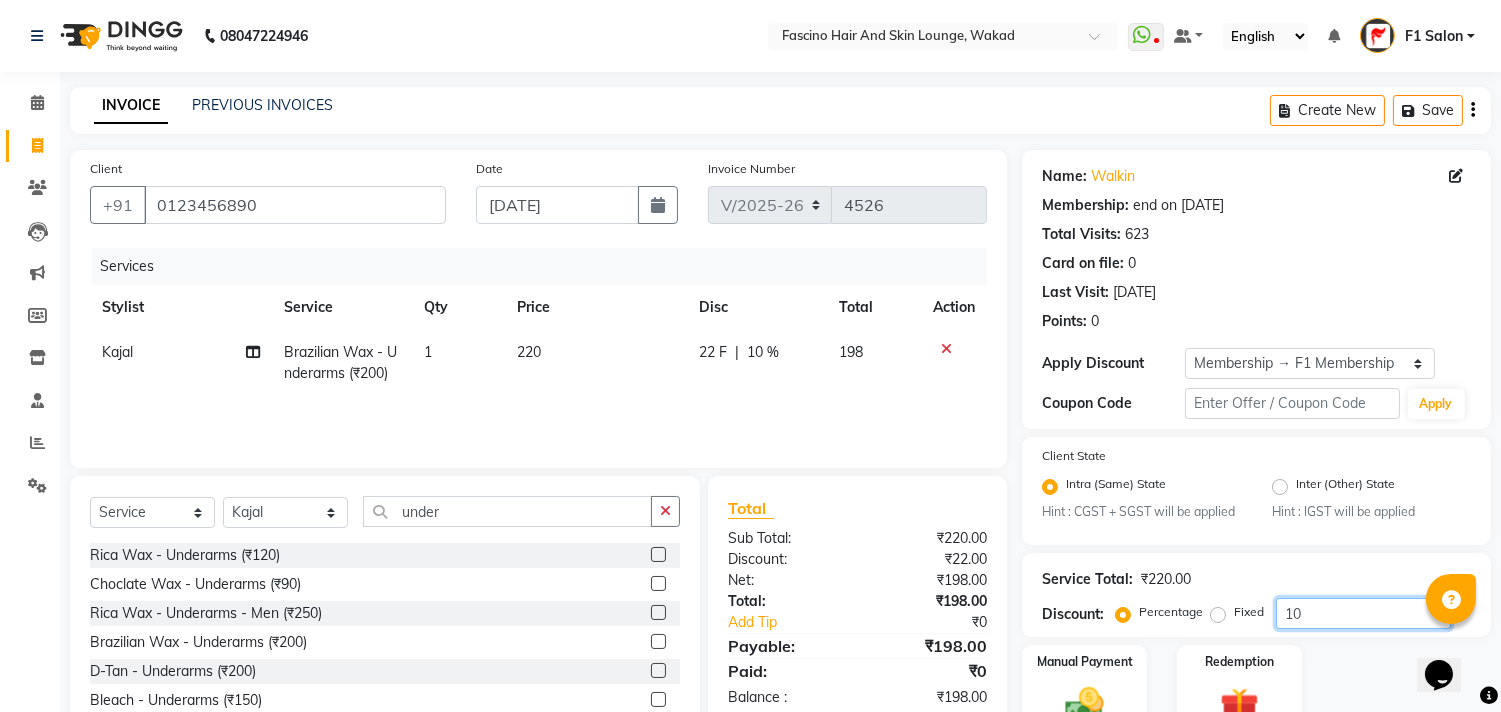 click on "10" 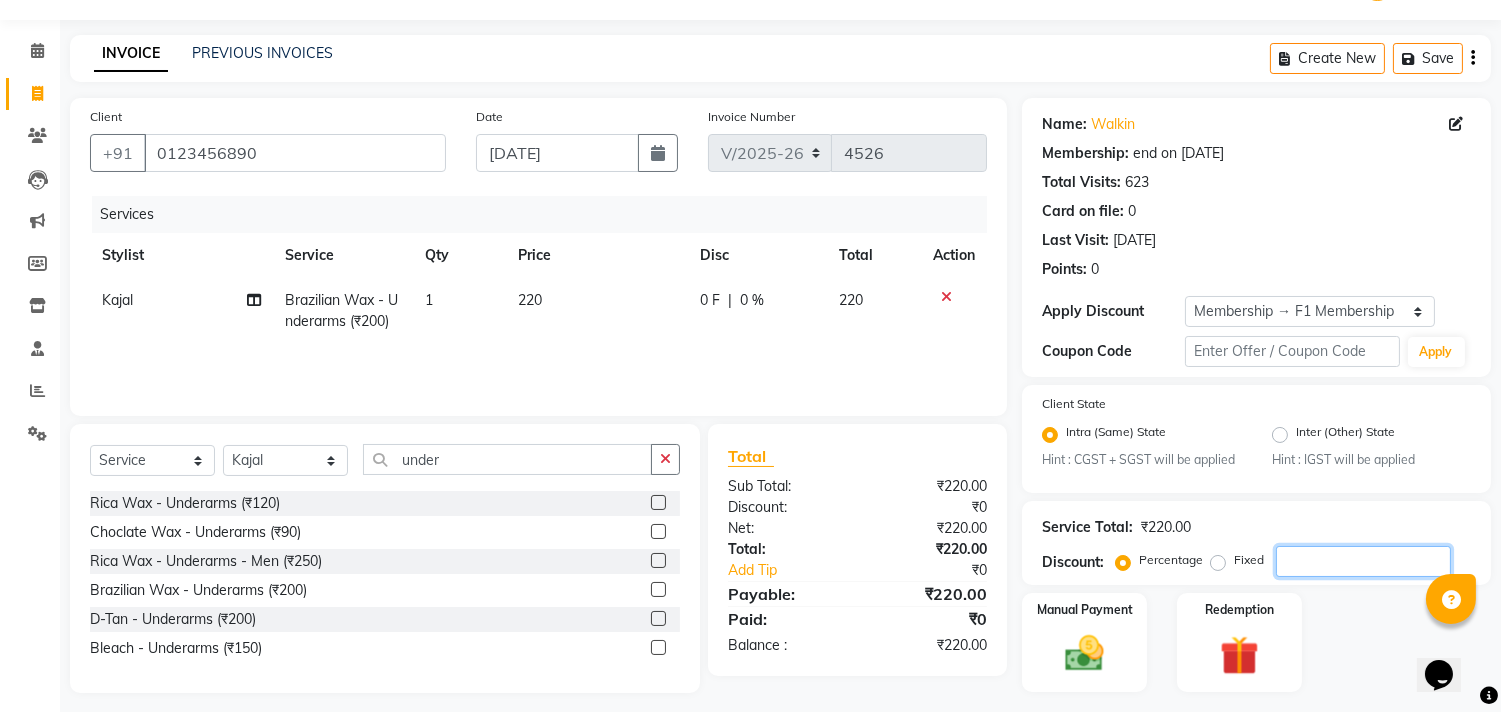 scroll, scrollTop: 102, scrollLeft: 0, axis: vertical 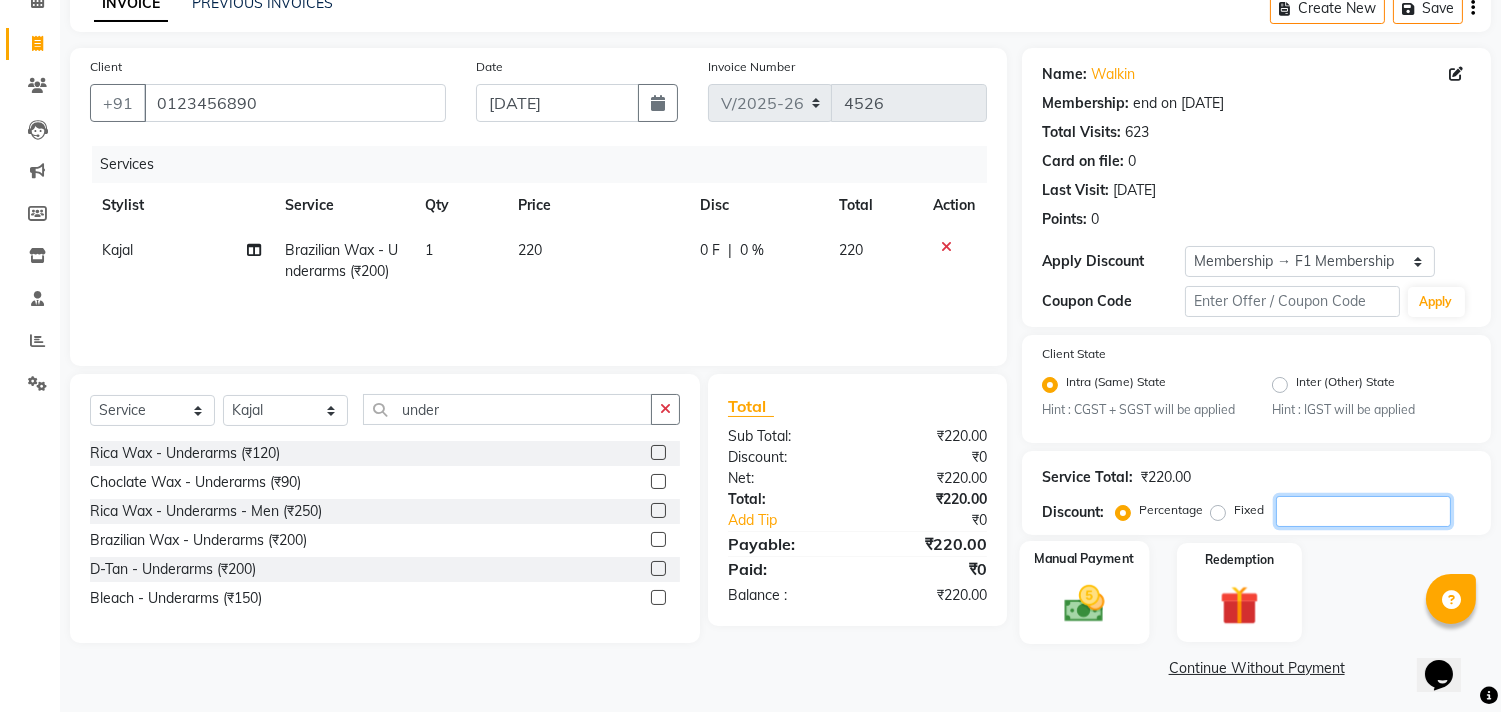 type 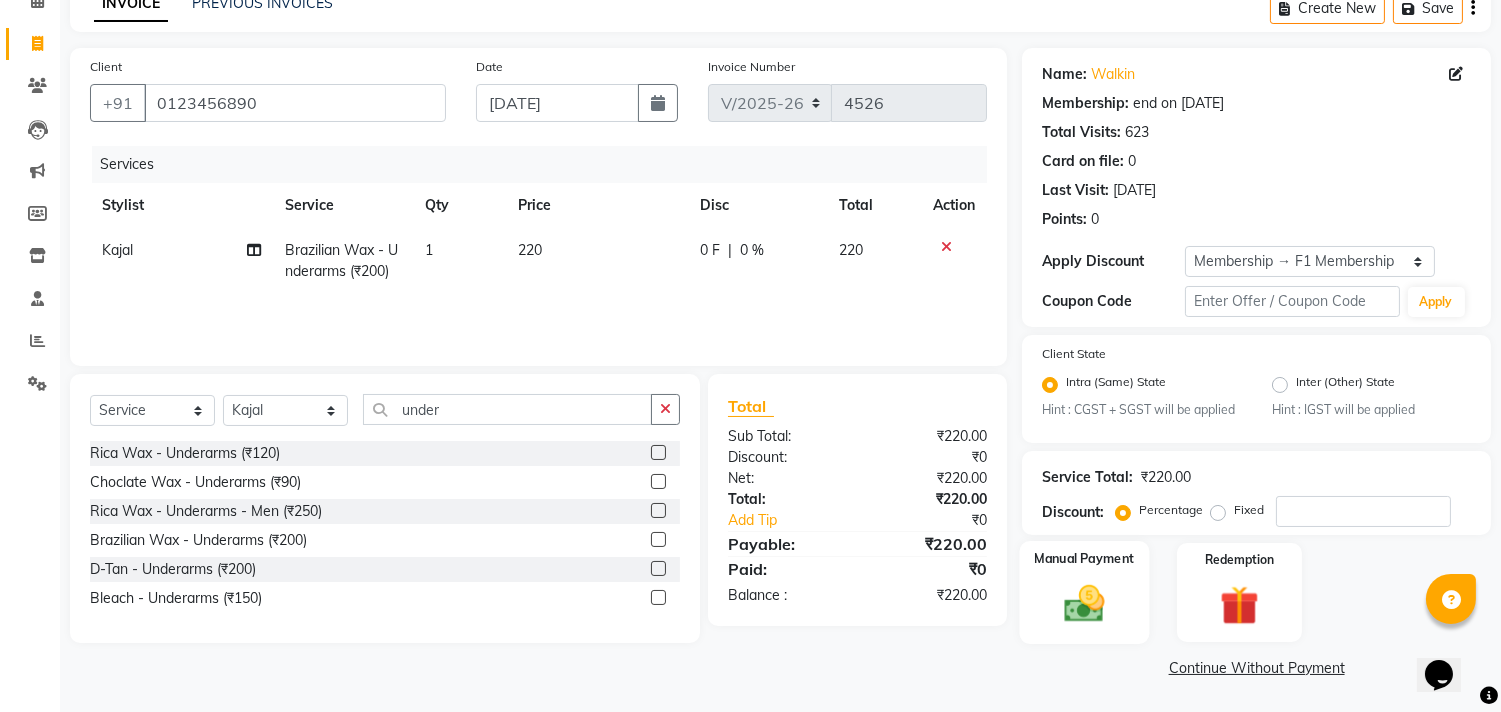 click 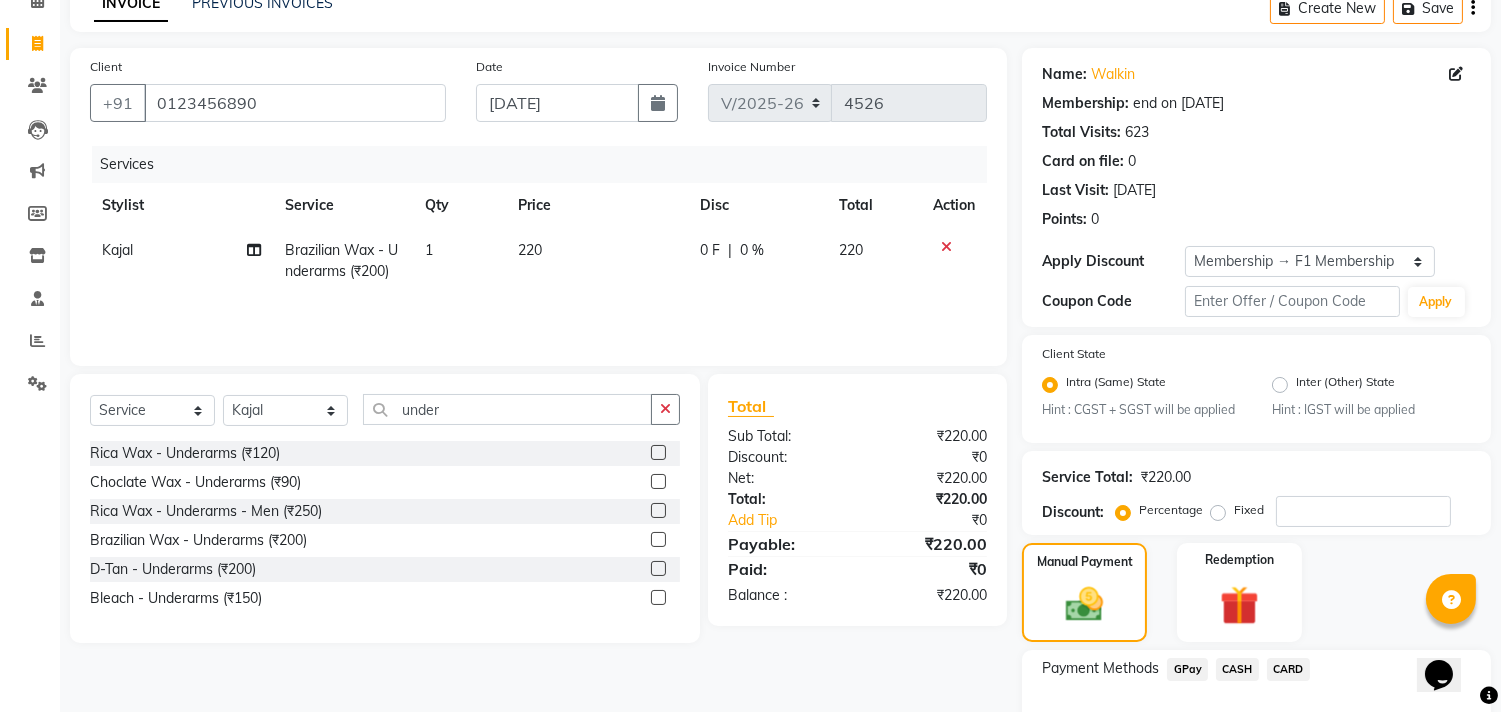 click on "GPay" 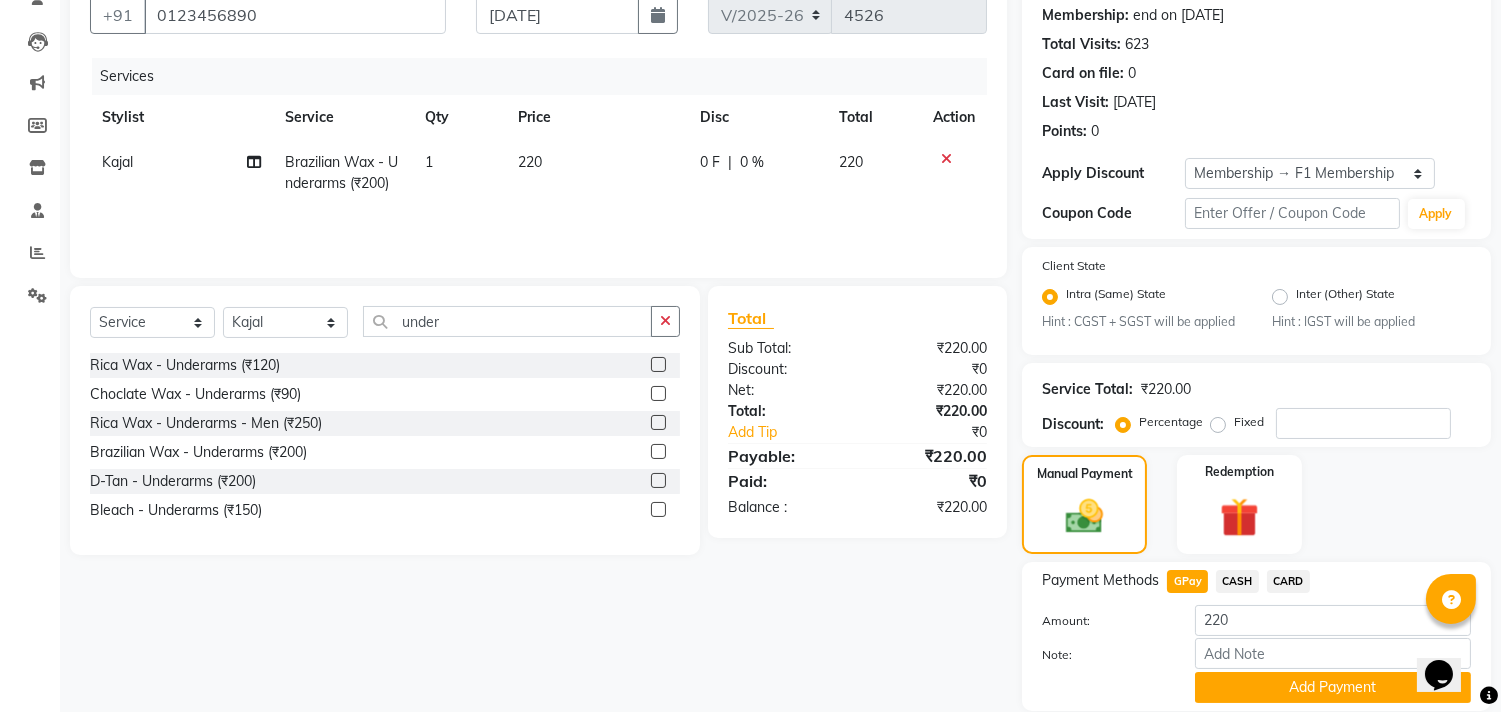 scroll, scrollTop: 260, scrollLeft: 0, axis: vertical 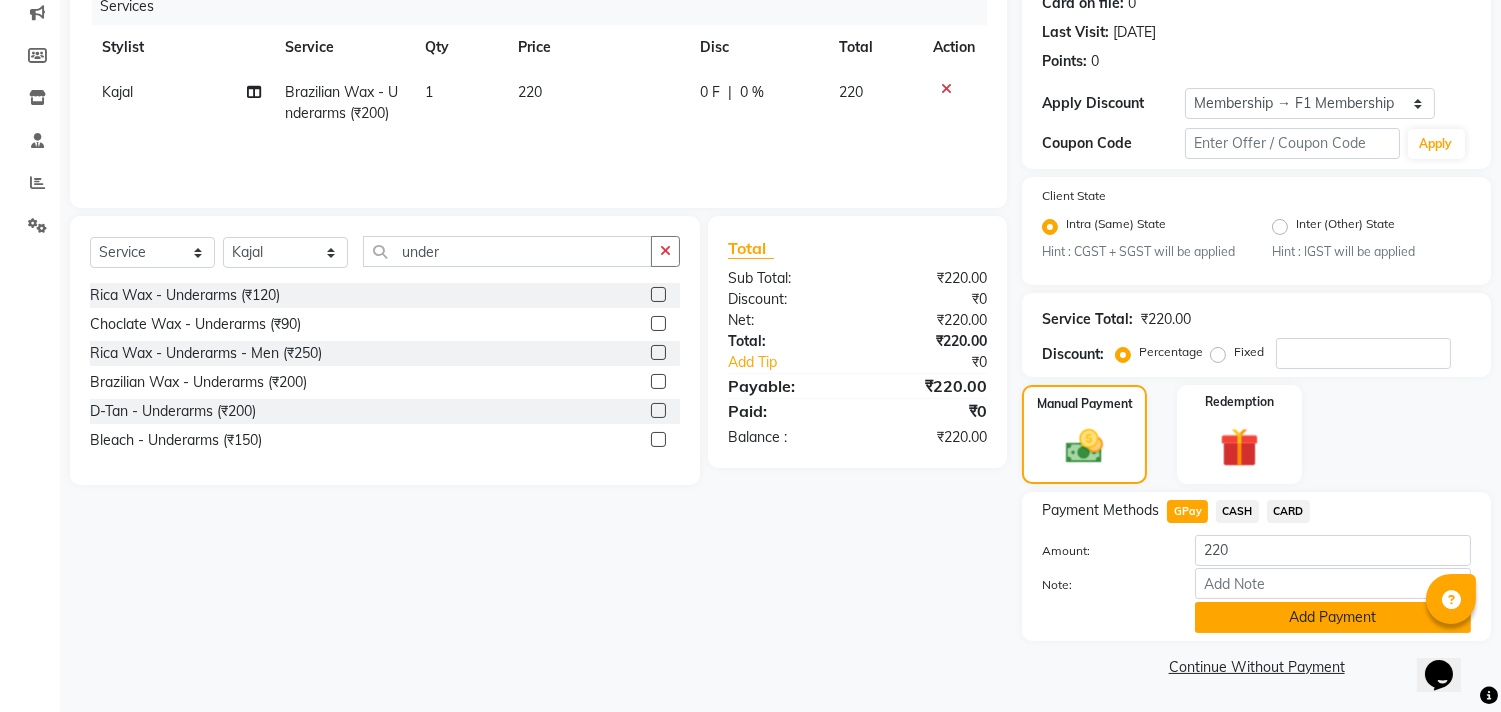 click on "Add Payment" 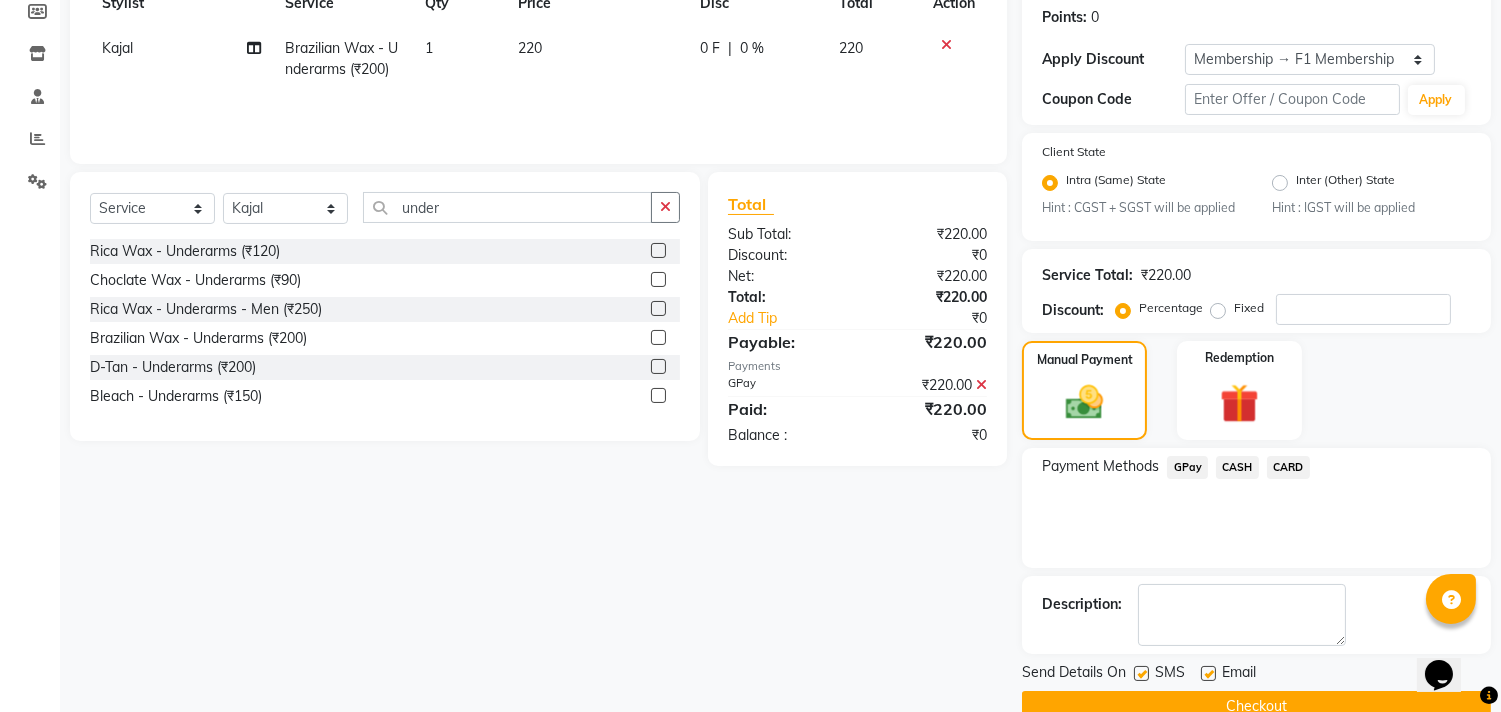 scroll, scrollTop: 344, scrollLeft: 0, axis: vertical 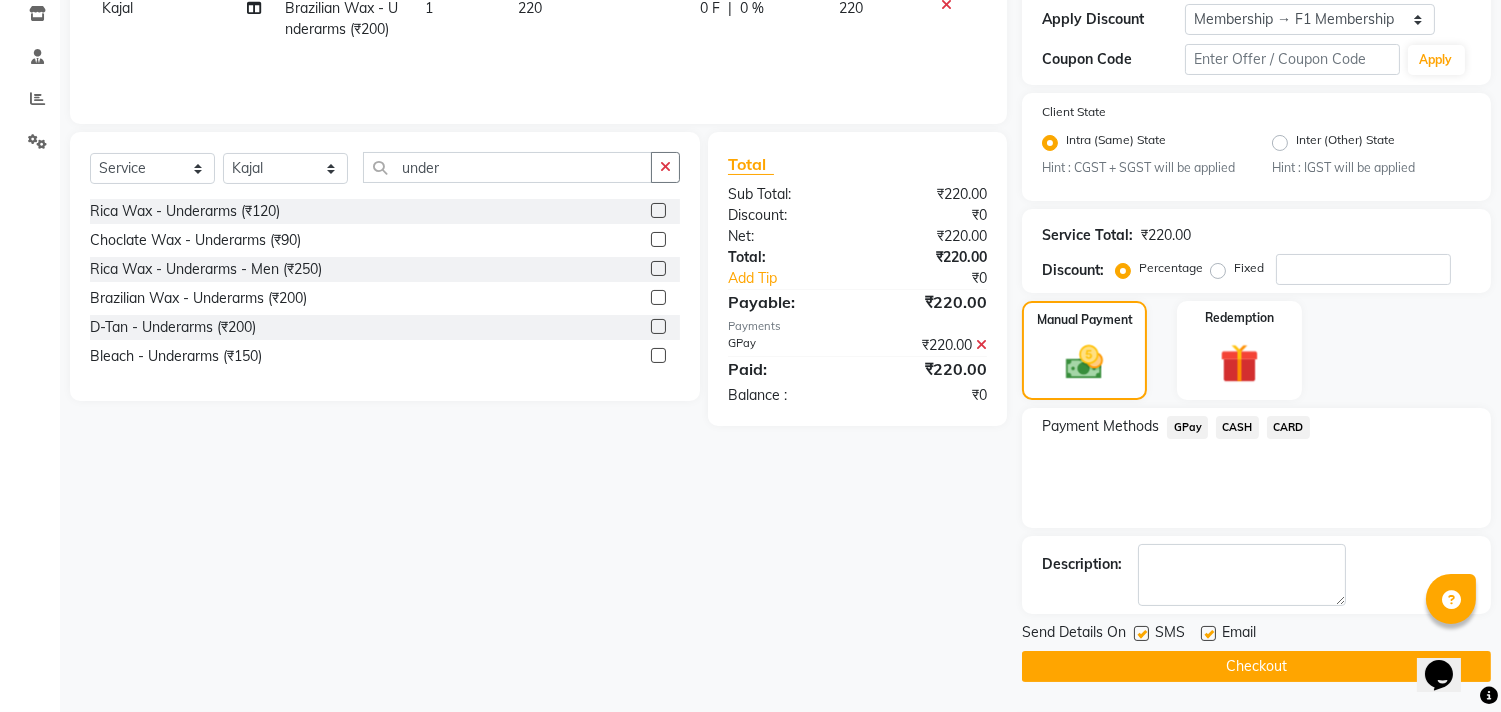 click 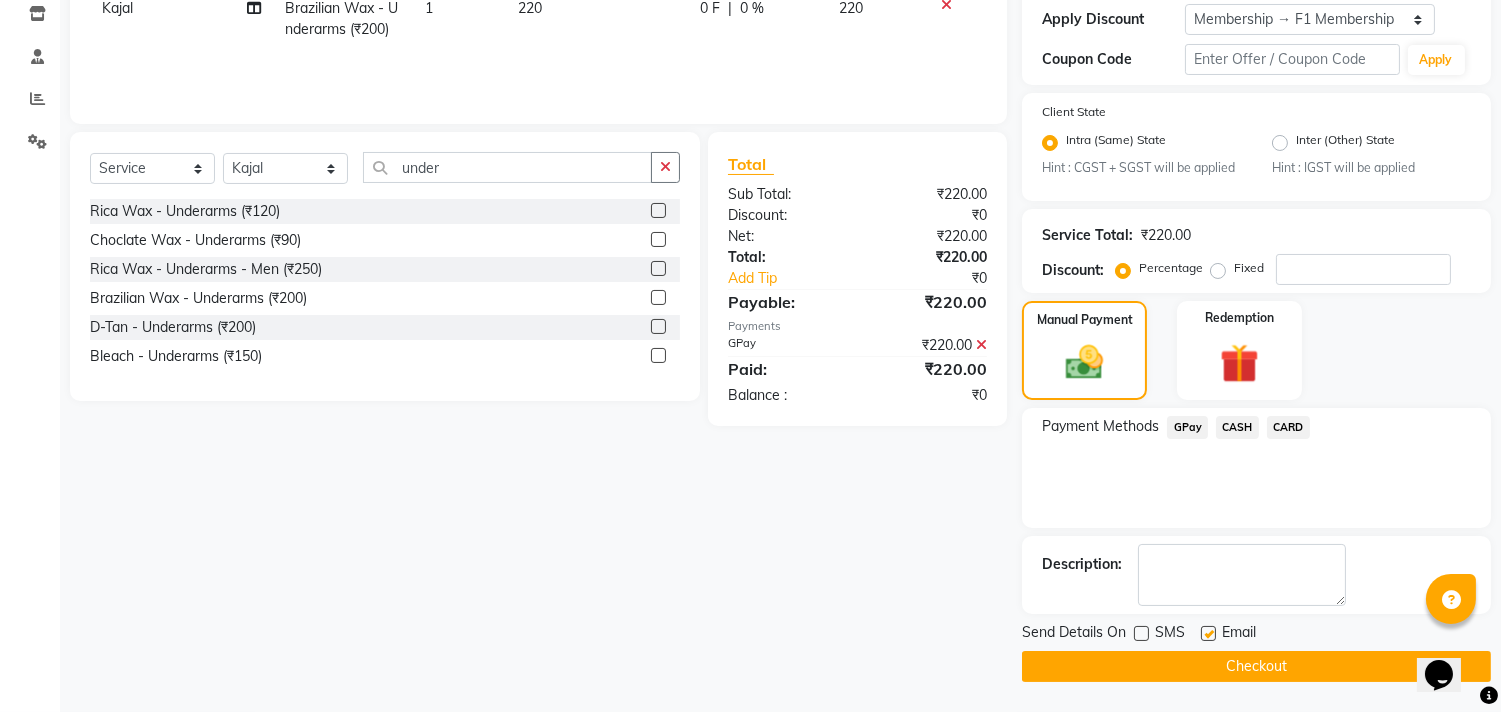 click on "Checkout" 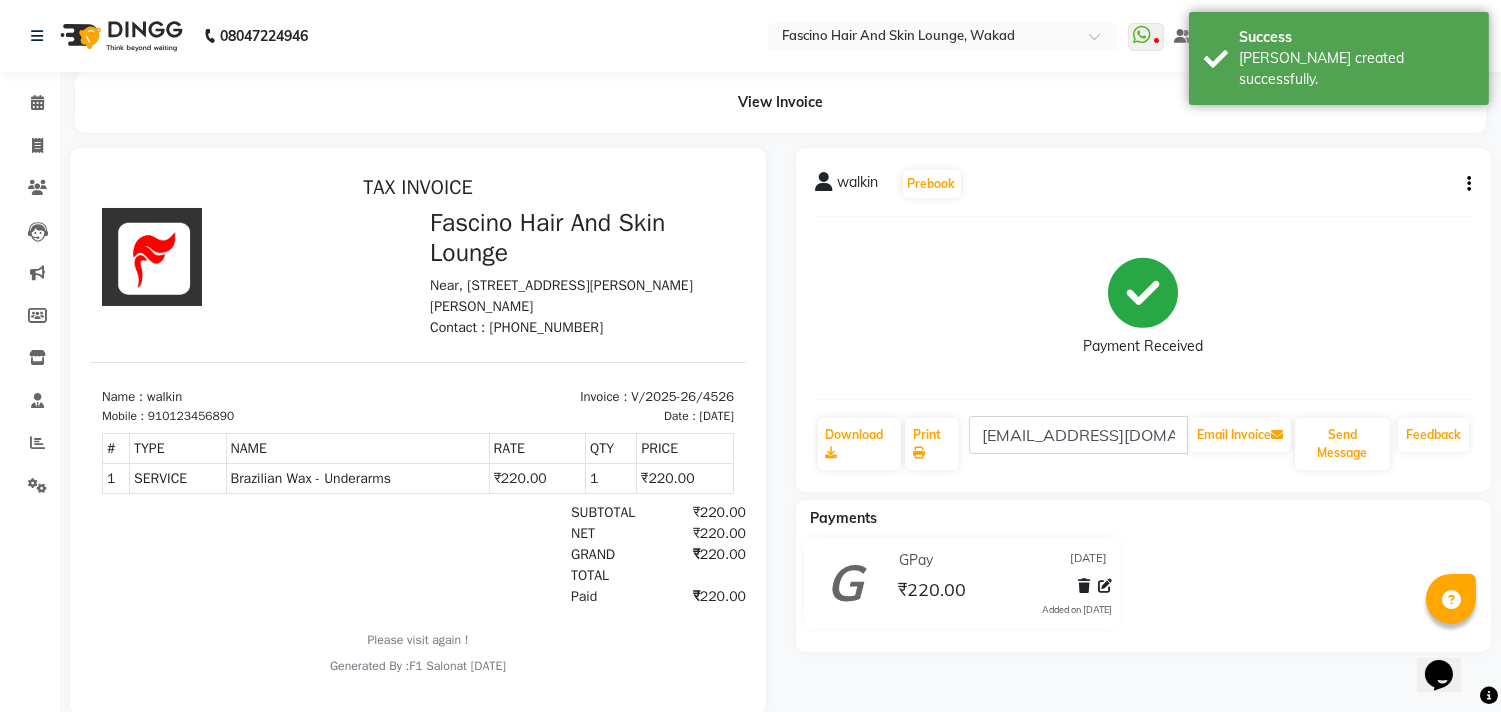 scroll, scrollTop: 0, scrollLeft: 0, axis: both 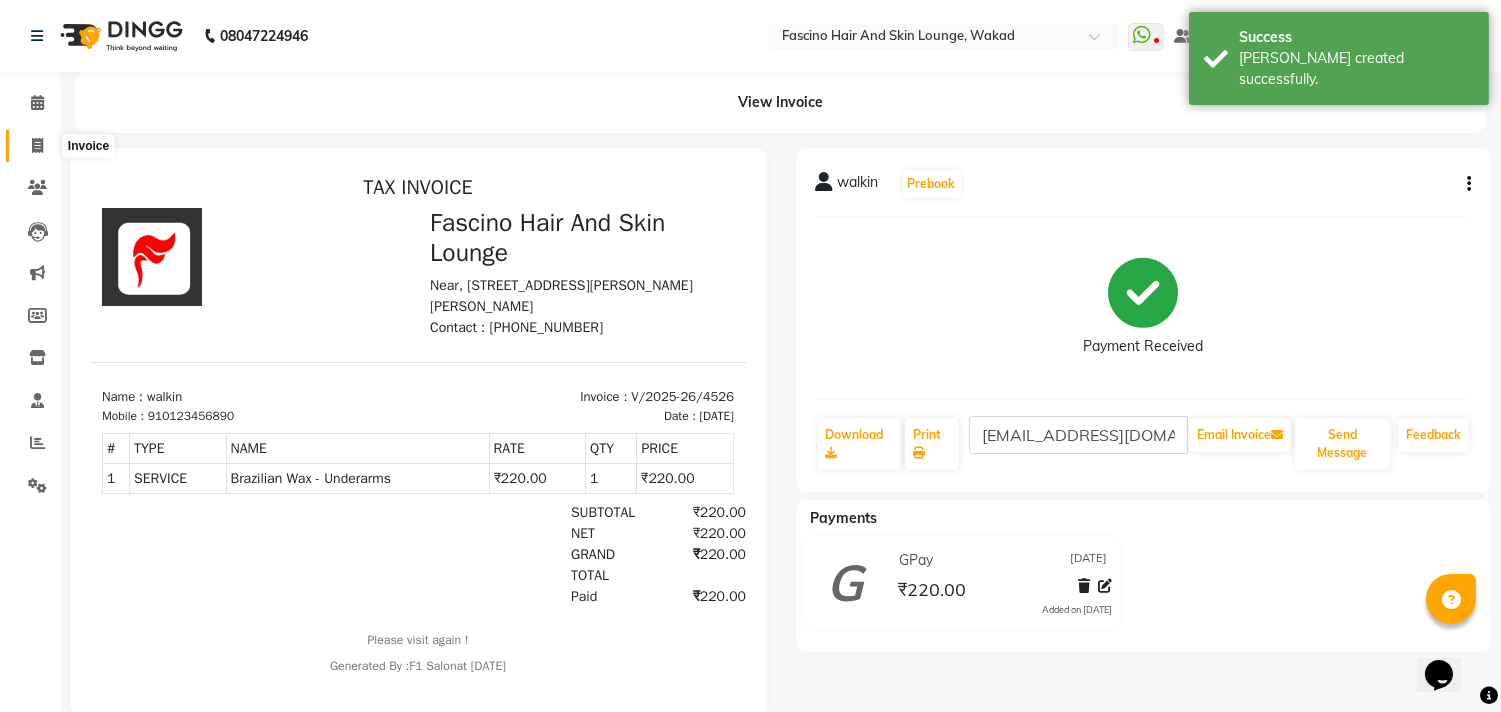 click 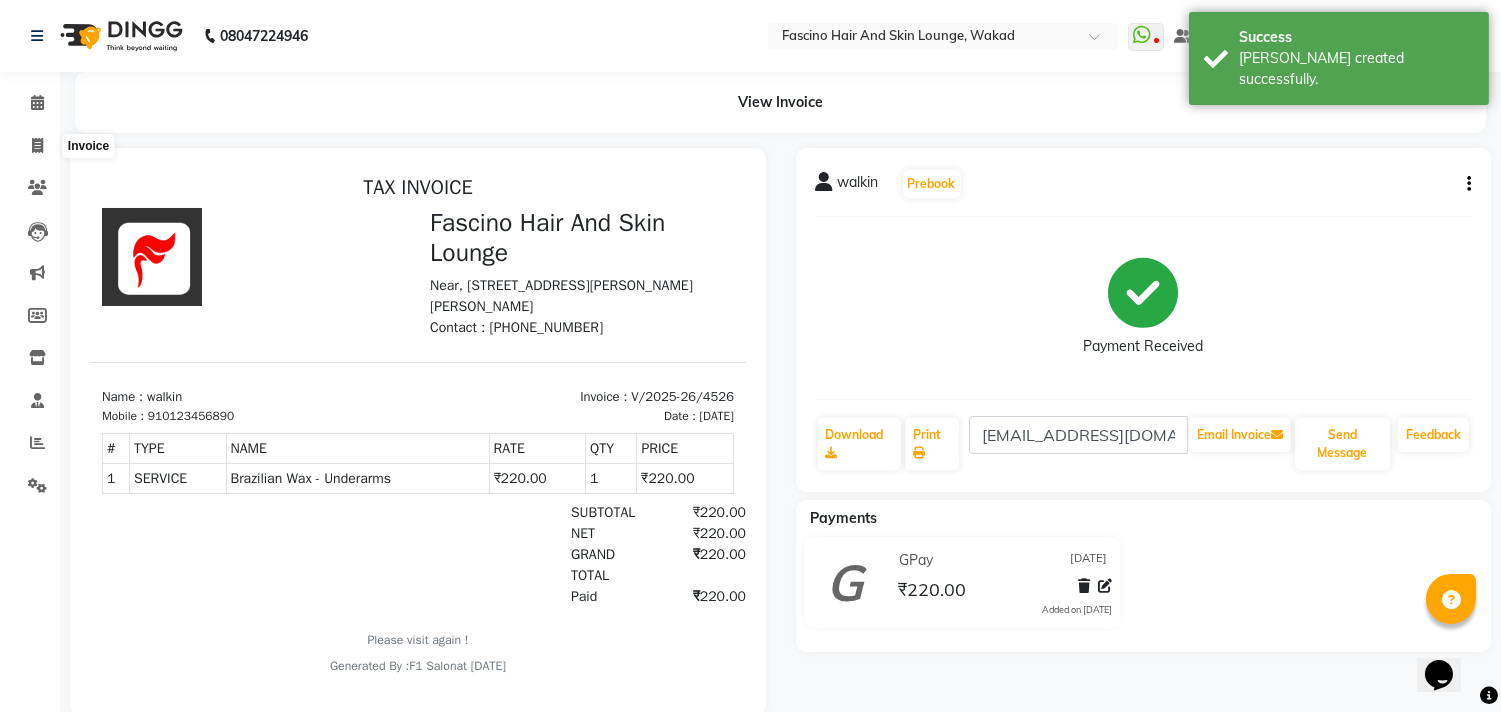 select on "service" 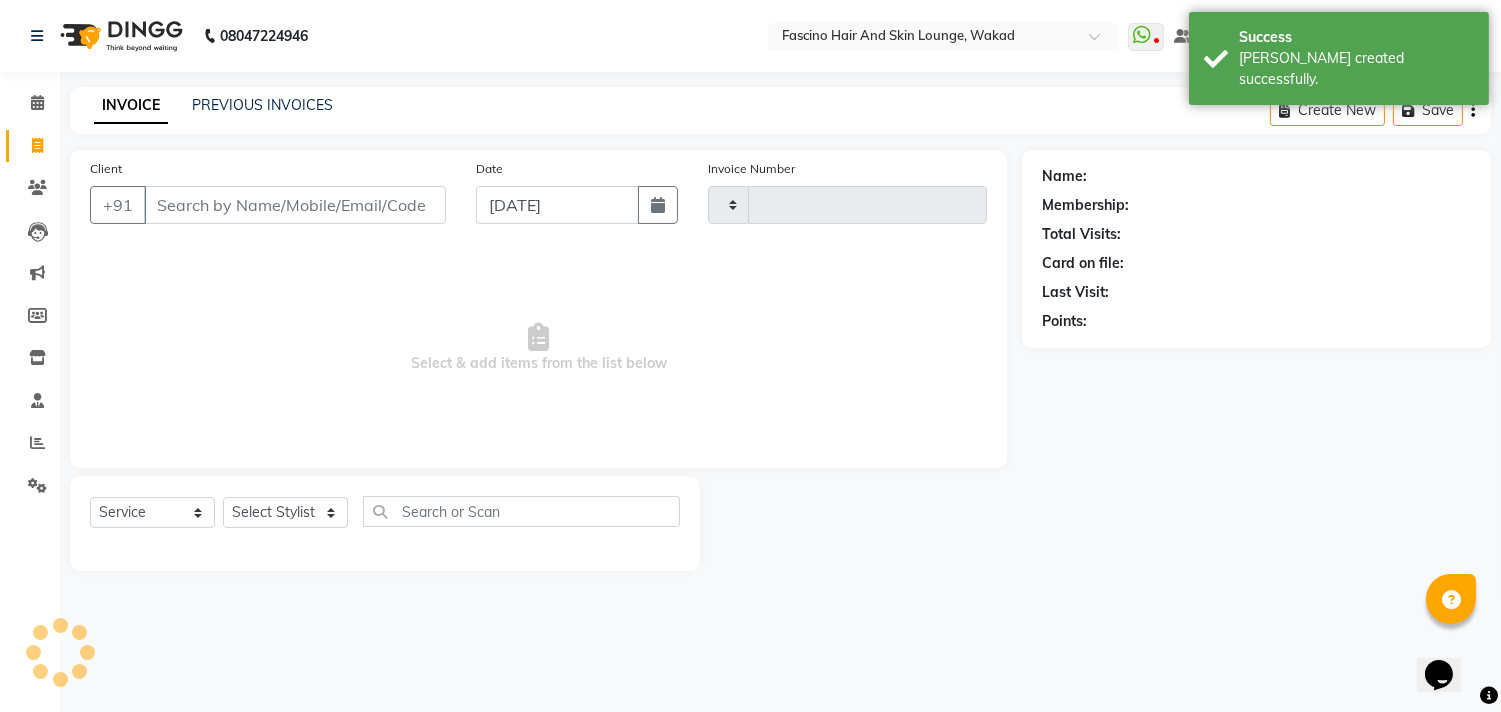 type on "4527" 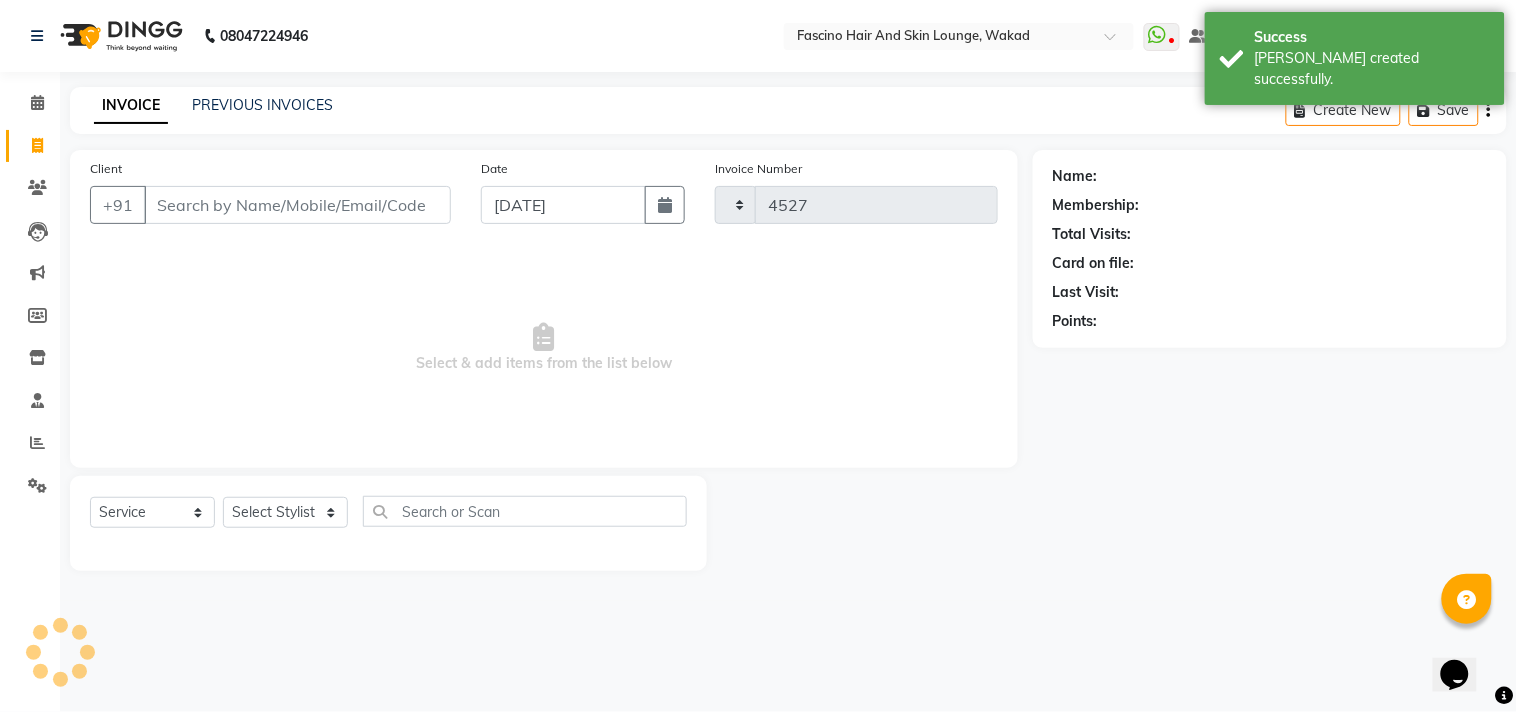 select on "126" 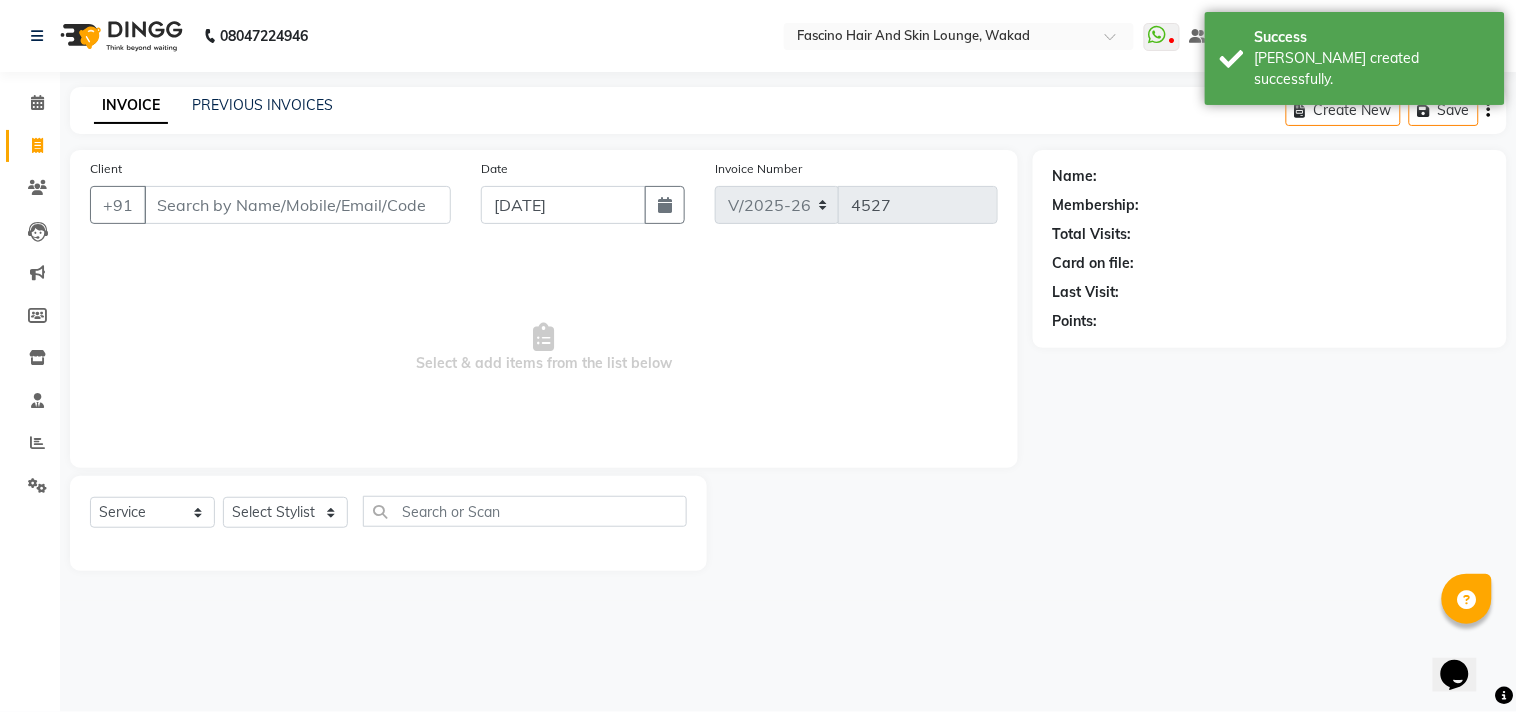 click on "Client" at bounding box center [297, 205] 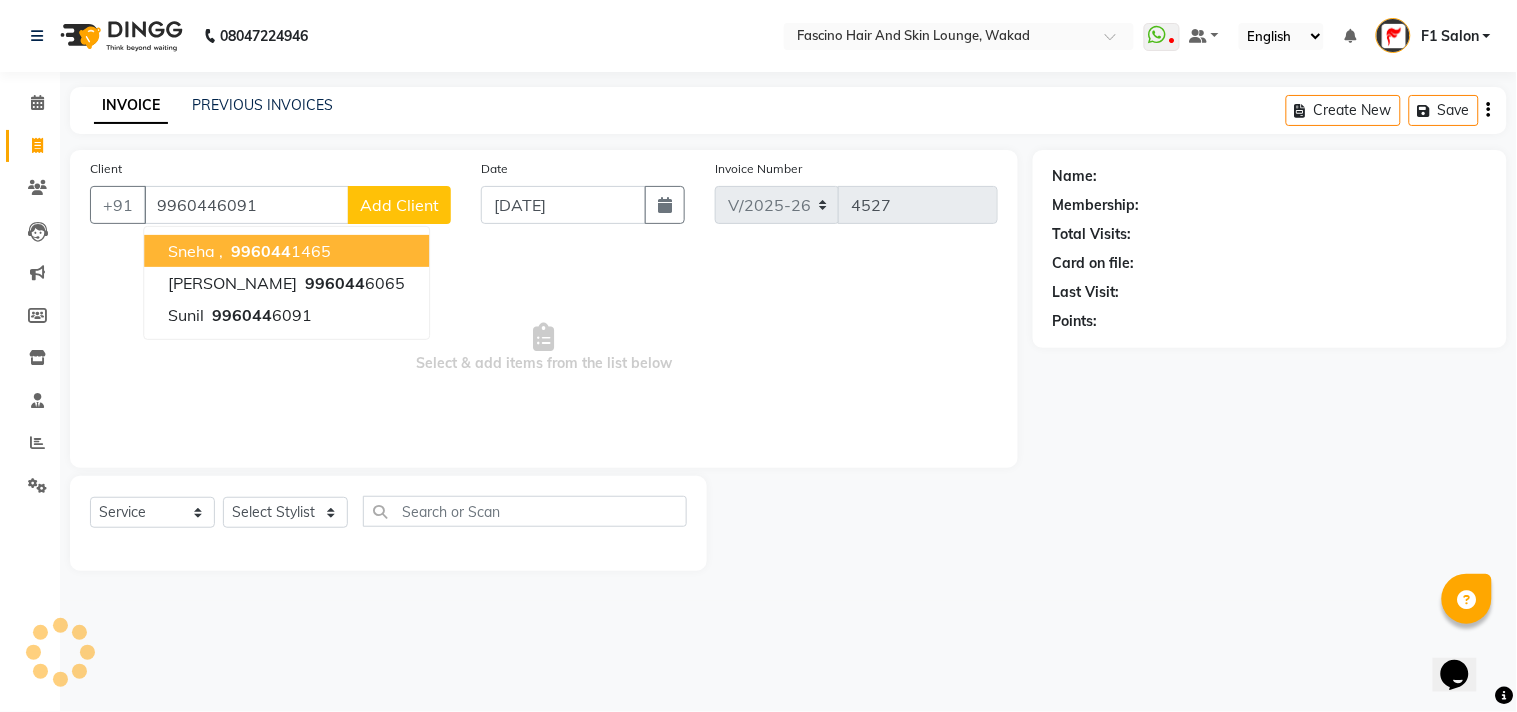 type on "9960446091" 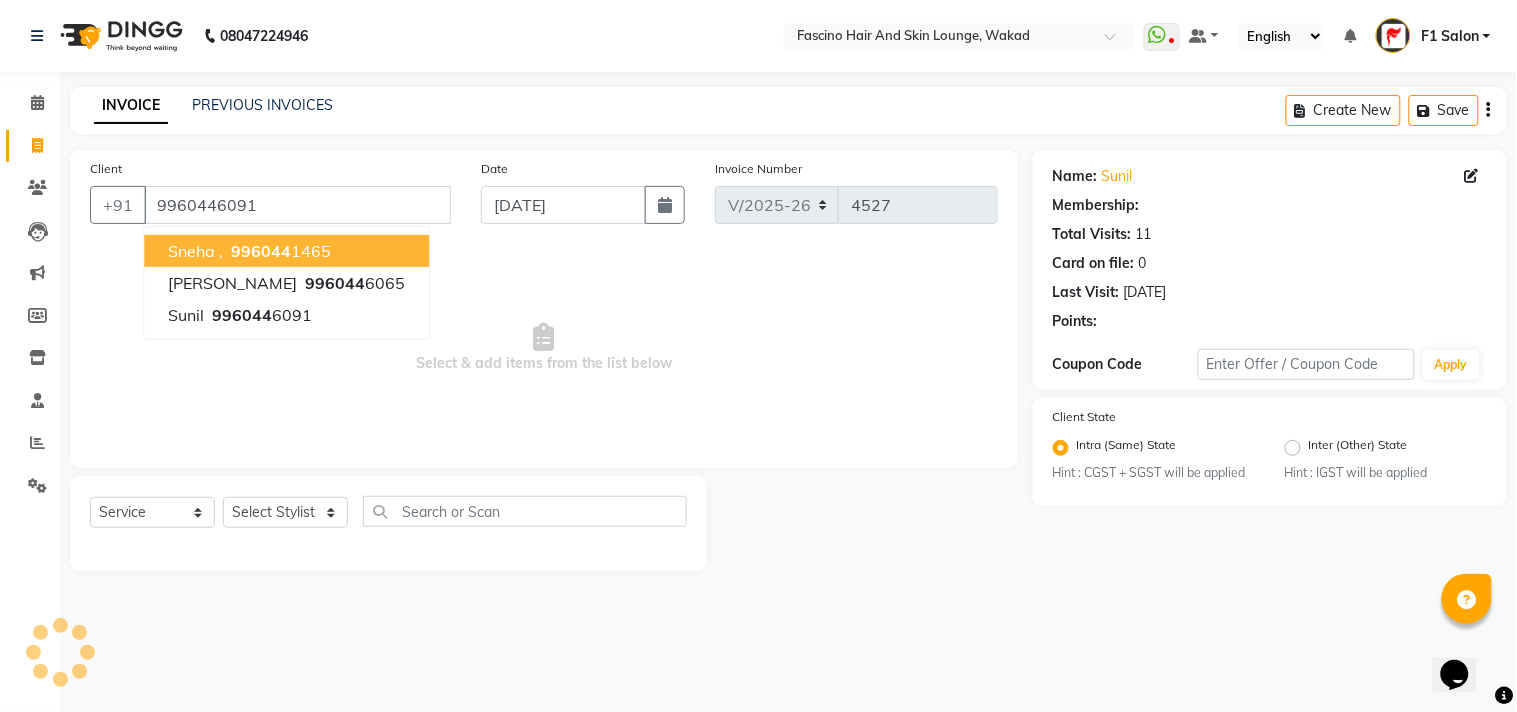 select on "1: Object" 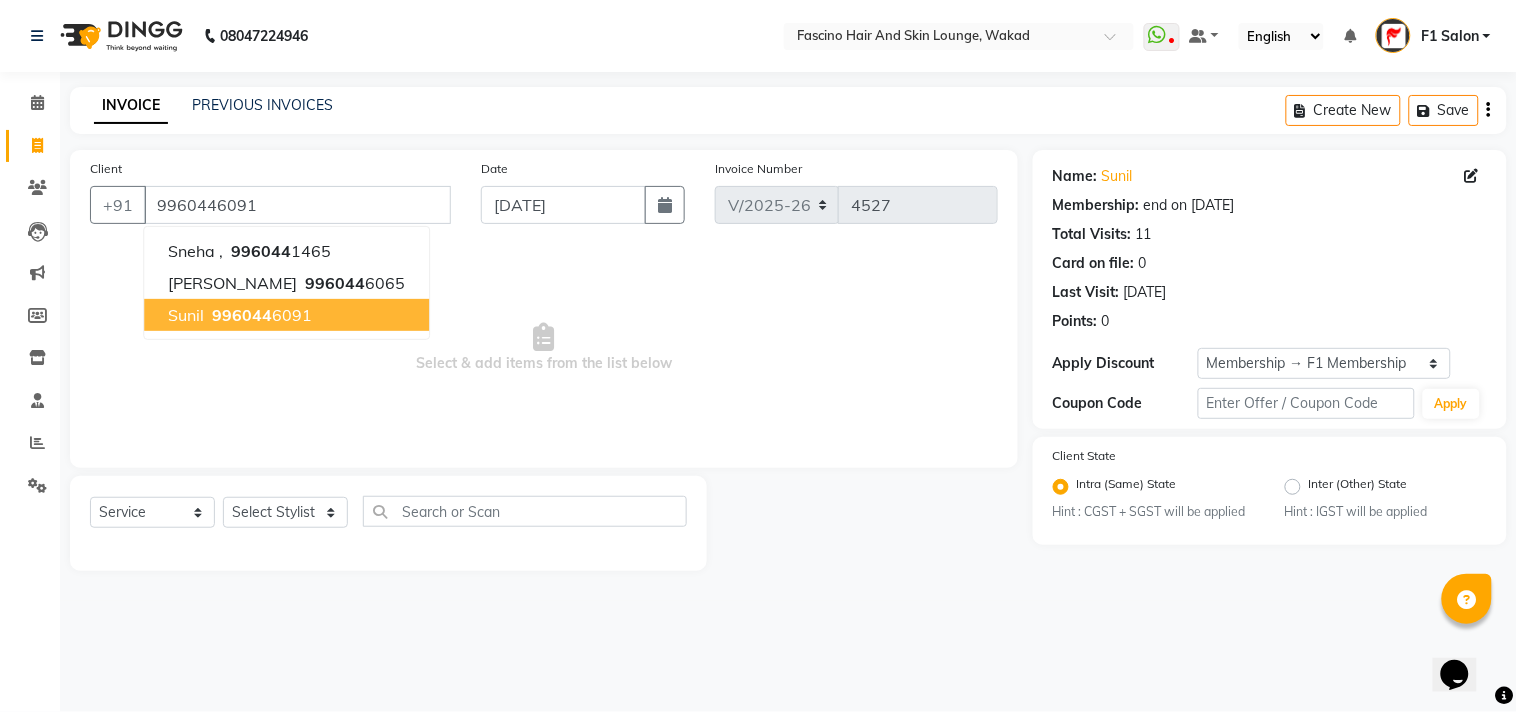click on "996044" at bounding box center (242, 315) 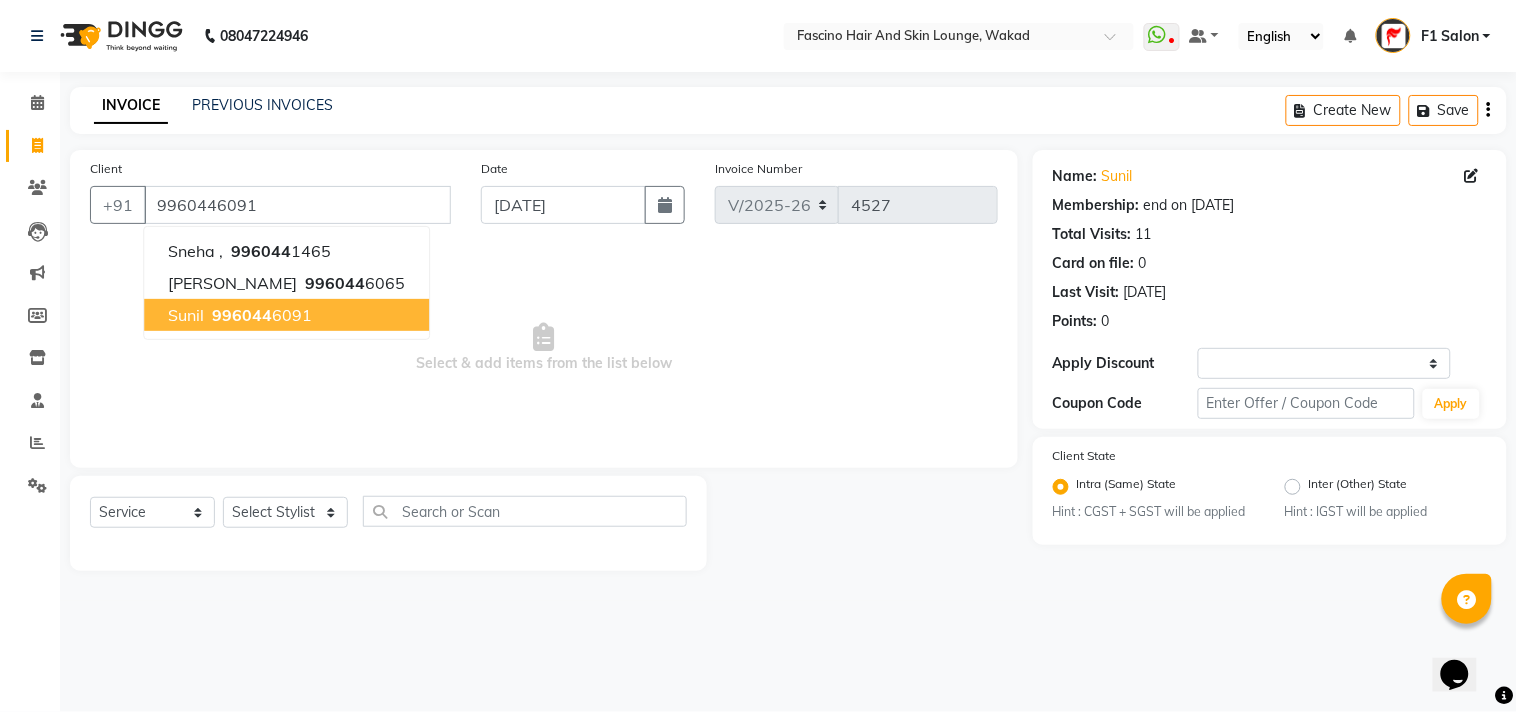 select on "1: Object" 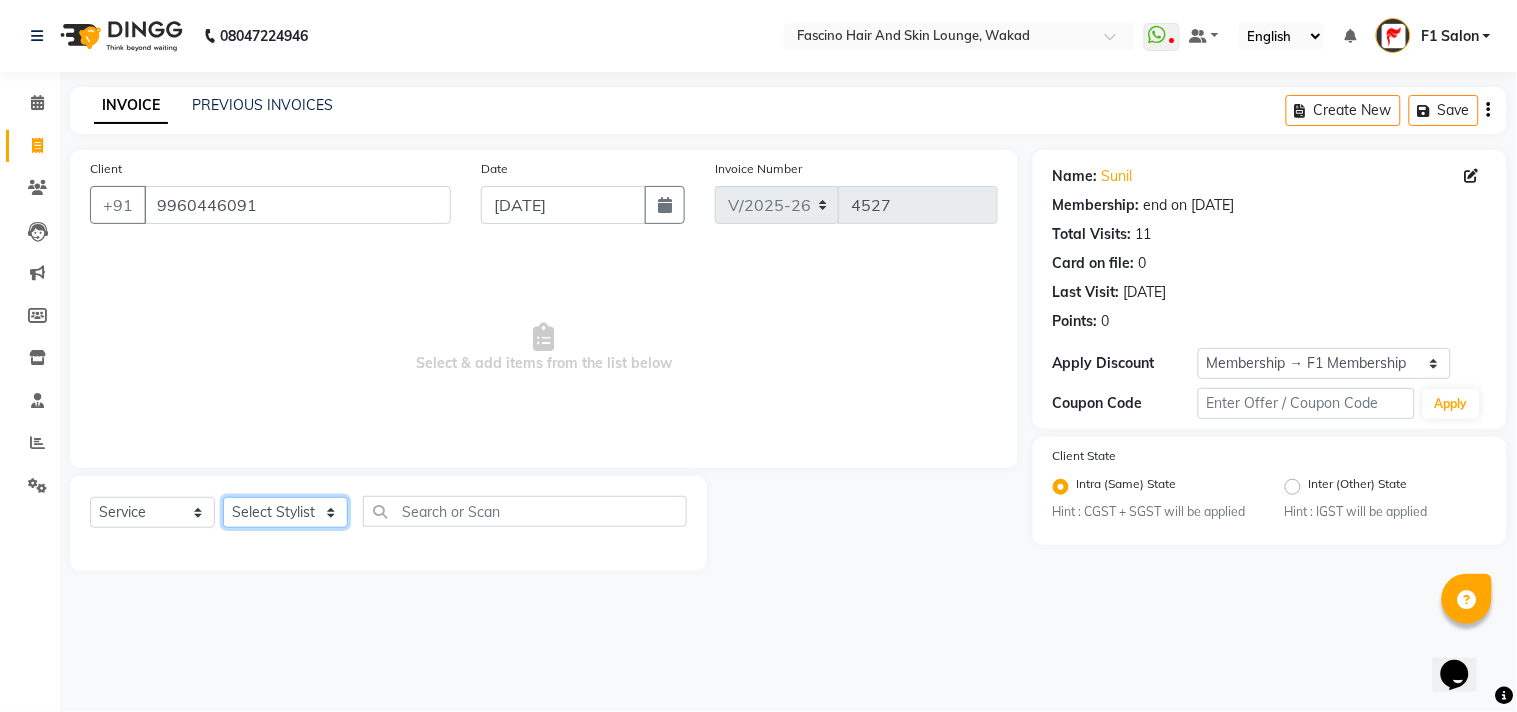 click on "Select Stylist 8805000650  [PERSON_NAME] Chimu [PERSON_NAME] F1 Salon  Ganesh F1 Gopal {JH} [PERSON_NAME] (Jh ) [PERSON_NAME]  [PERSON_NAME] Pooja [PERSON_NAME]  Ram [PERSON_NAME] jh [PERSON_NAME] Shree [PERSON_NAME] (F1) [PERSON_NAME] (JH) Sukanya Sadiyan  Suraj F1 [PERSON_NAME] Beaution Usha [PERSON_NAME] F1 Veena" 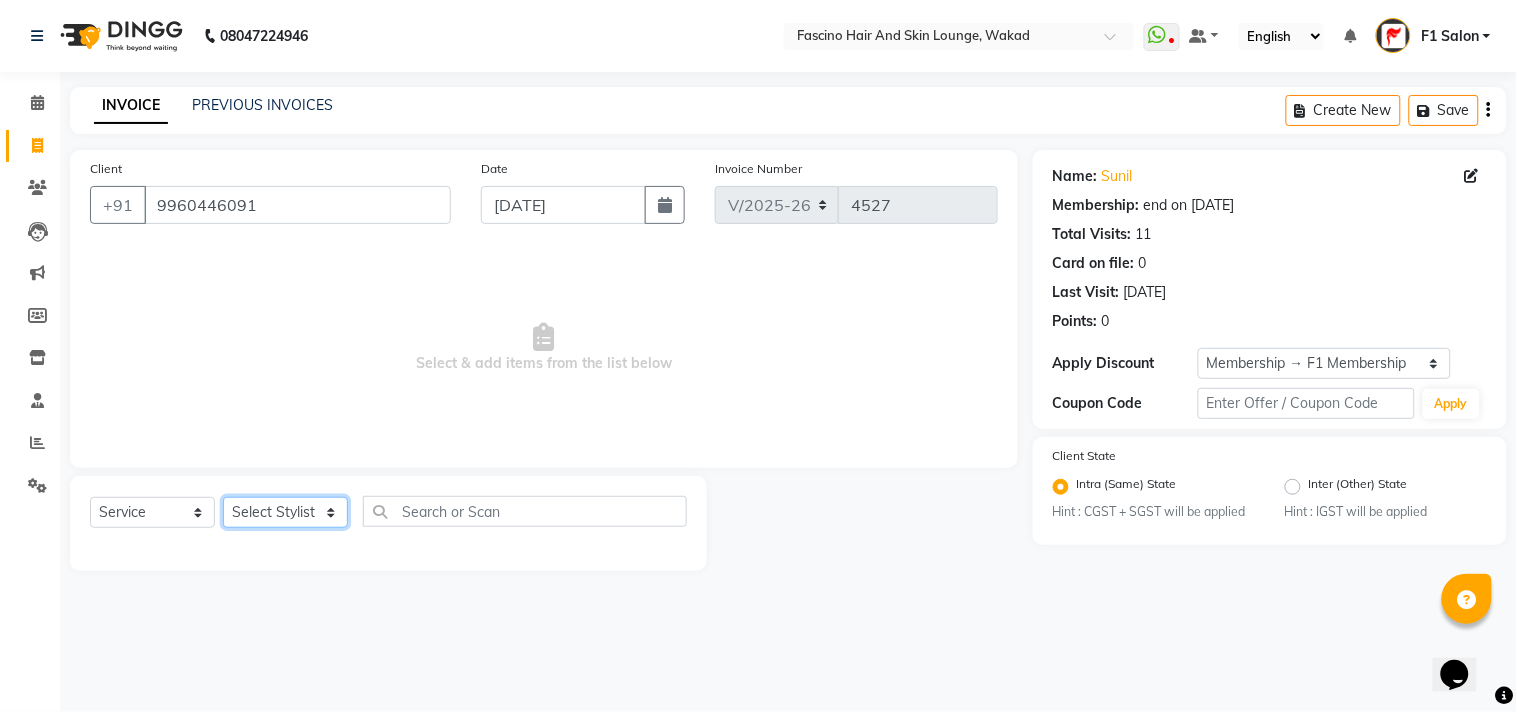 select on "32272" 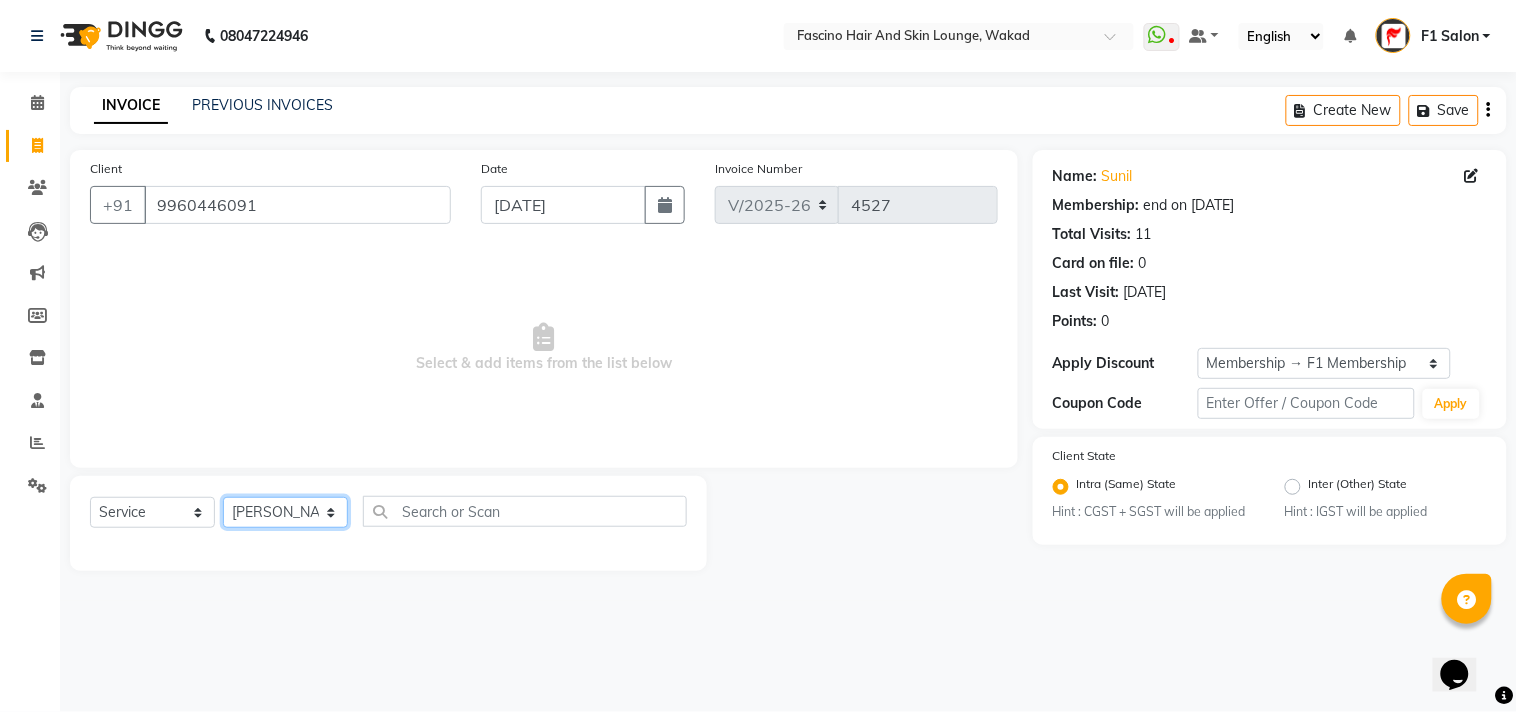 click on "Select Stylist 8805000650  [PERSON_NAME] Chimu [PERSON_NAME] F1 Salon  Ganesh F1 Gopal {JH} [PERSON_NAME] (Jh ) [PERSON_NAME]  [PERSON_NAME] Pooja [PERSON_NAME]  Ram [PERSON_NAME] jh [PERSON_NAME] Shree [PERSON_NAME] (F1) [PERSON_NAME] (JH) Sukanya Sadiyan  Suraj F1 [PERSON_NAME] Beaution Usha [PERSON_NAME] F1 Veena" 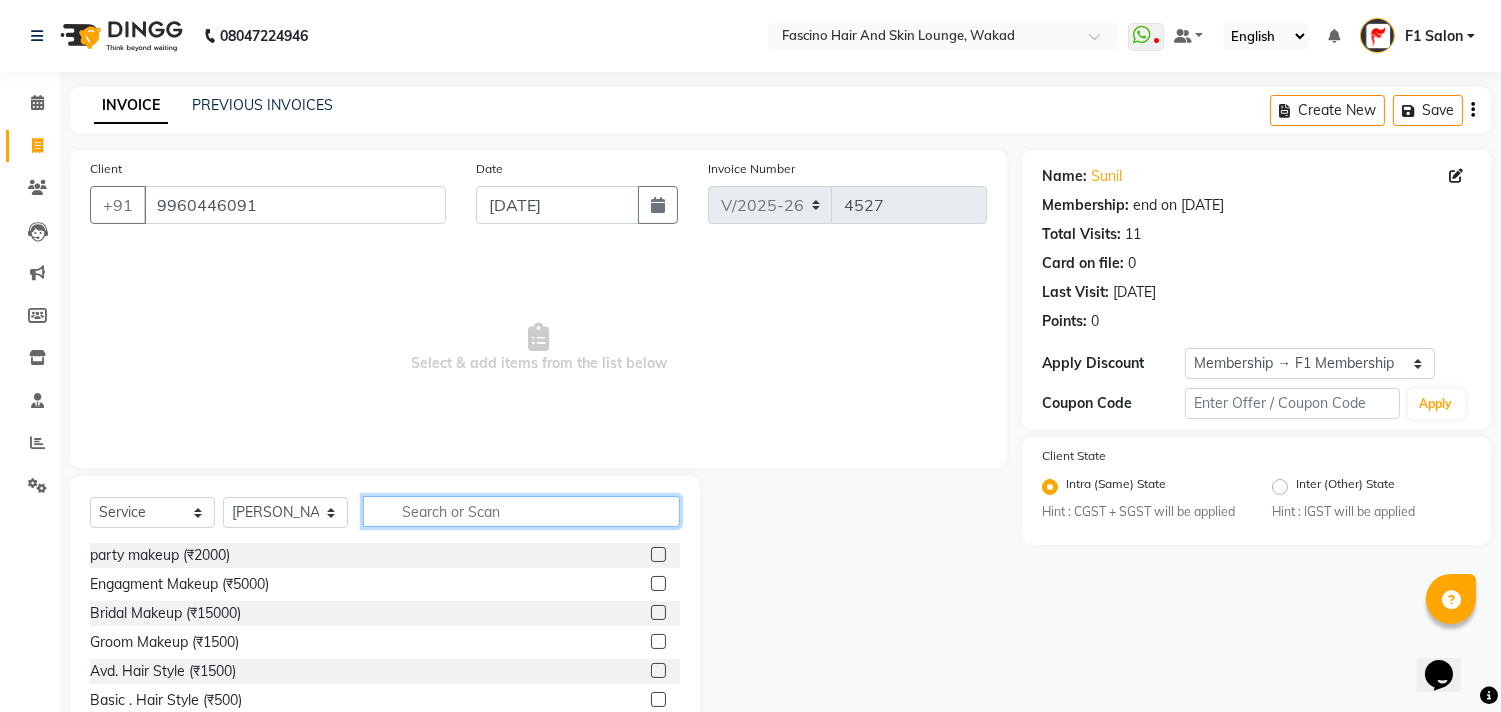 click 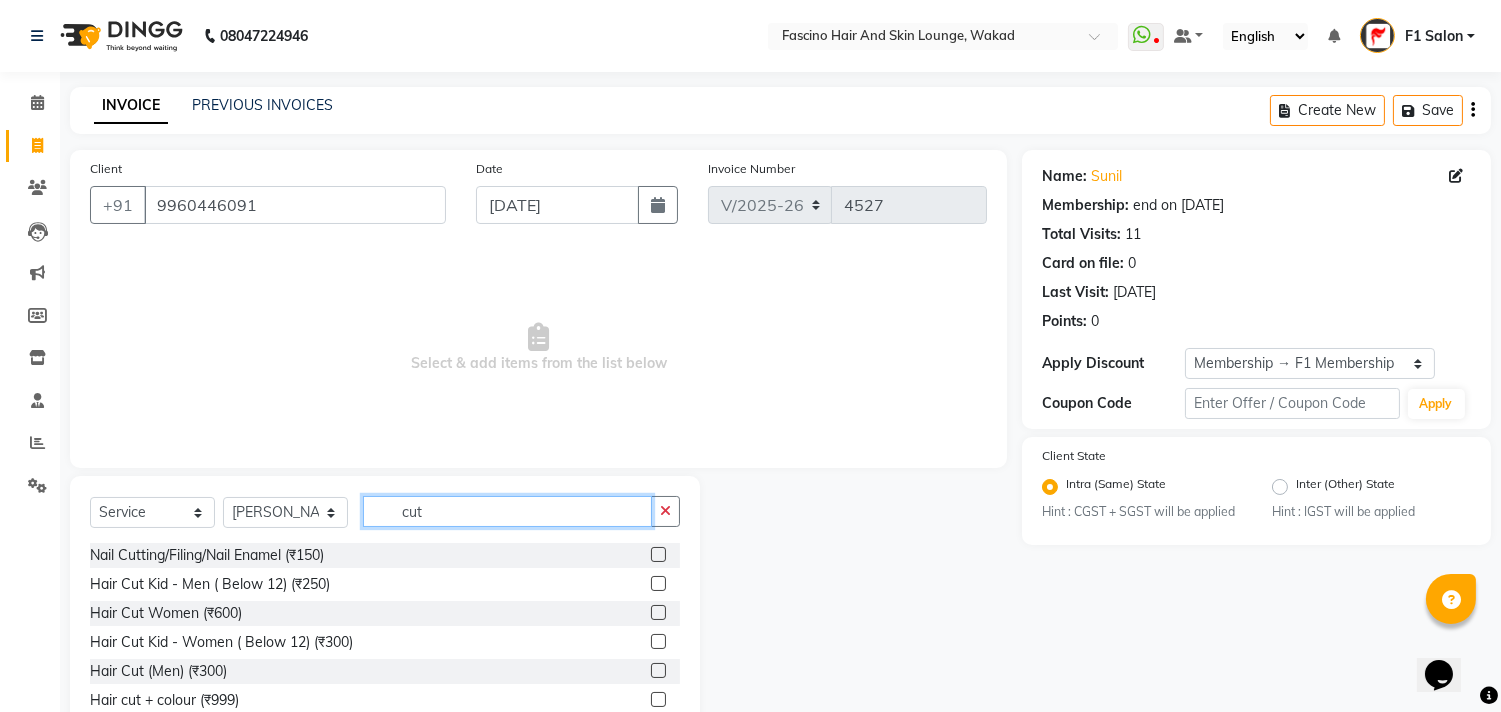 scroll, scrollTop: 118, scrollLeft: 0, axis: vertical 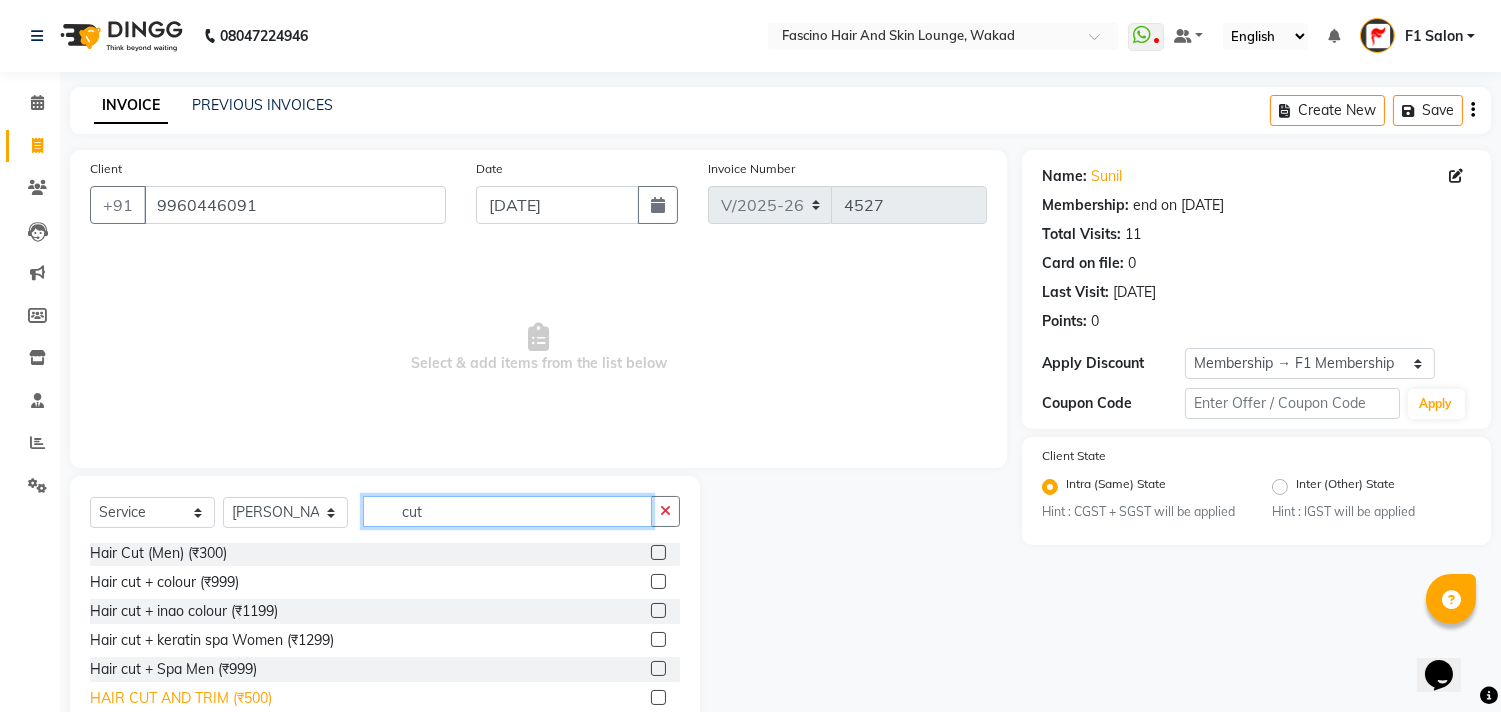 type on "cut" 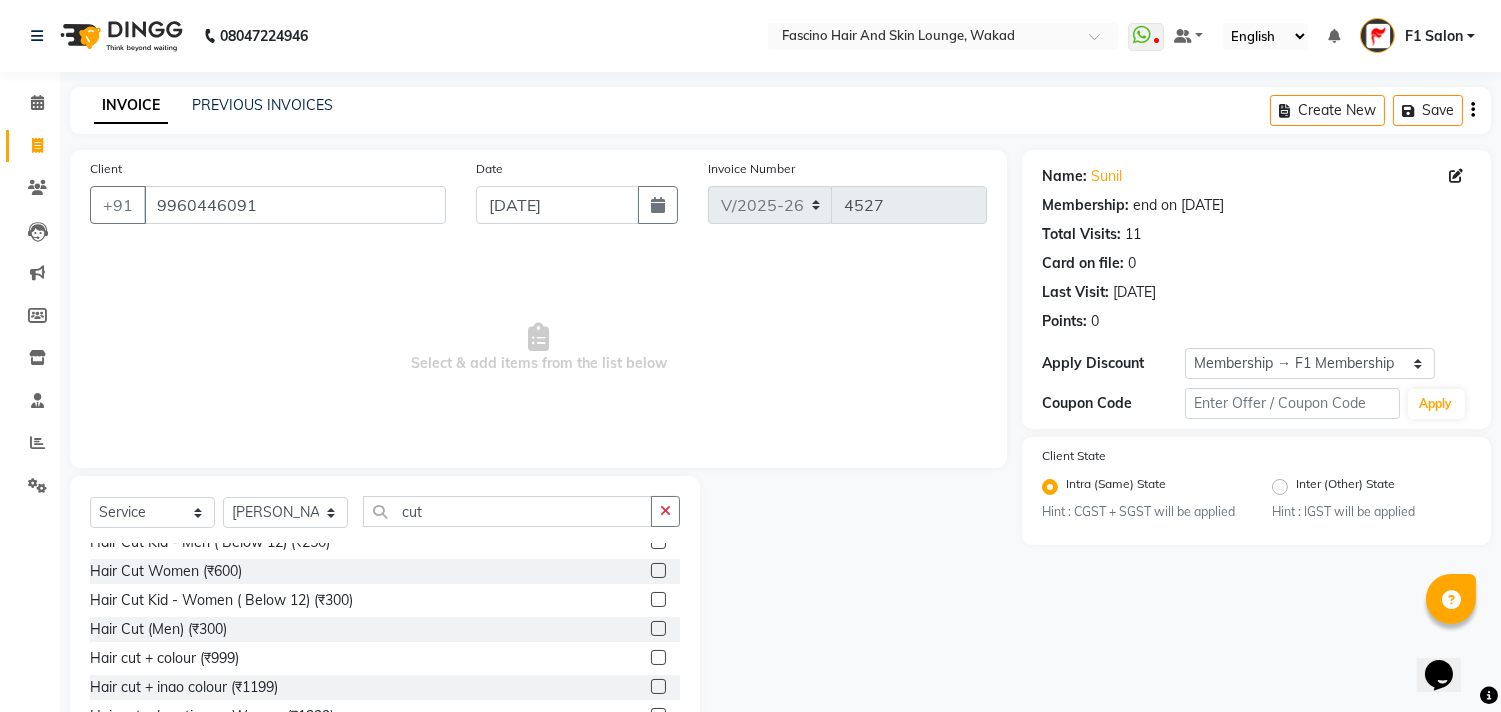 scroll, scrollTop: 0, scrollLeft: 0, axis: both 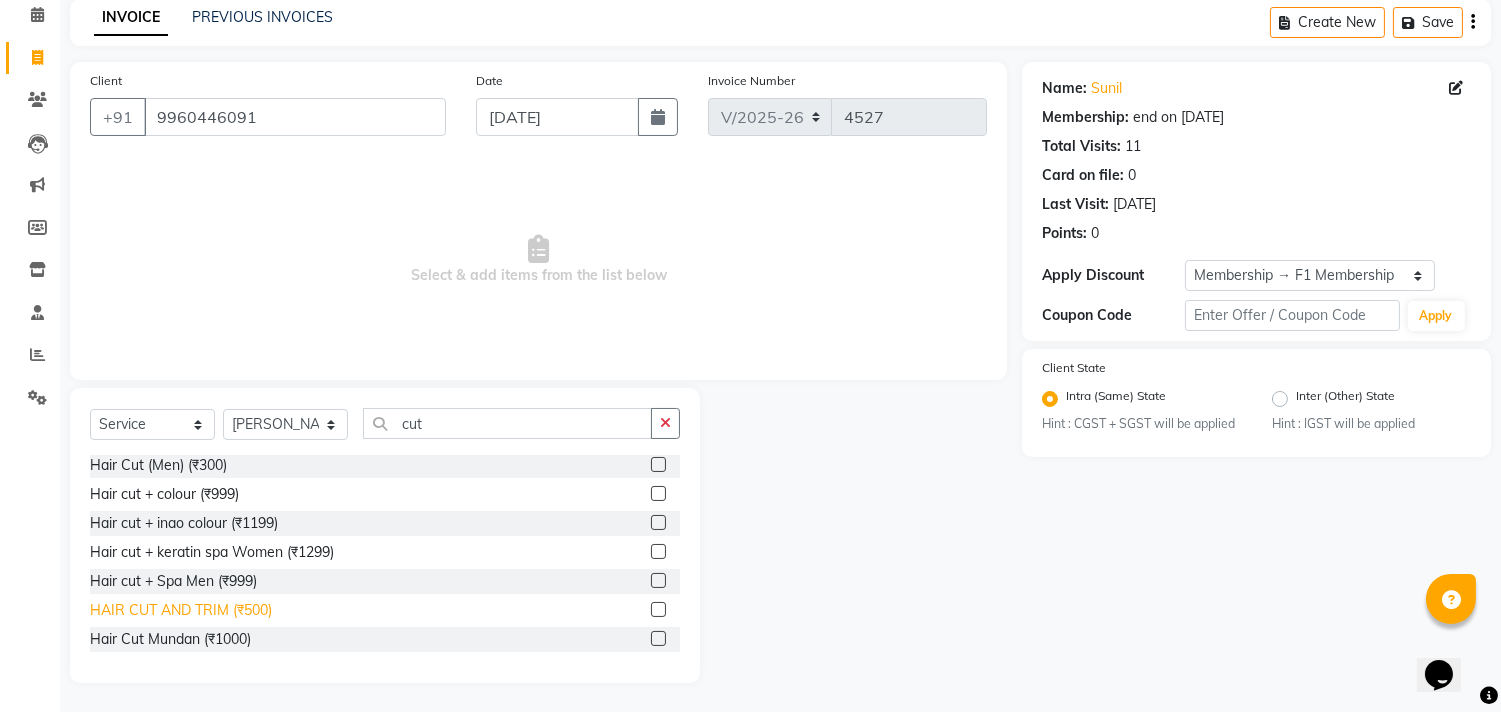drag, startPoint x: 226, startPoint y: 690, endPoint x: 230, endPoint y: 602, distance: 88.09086 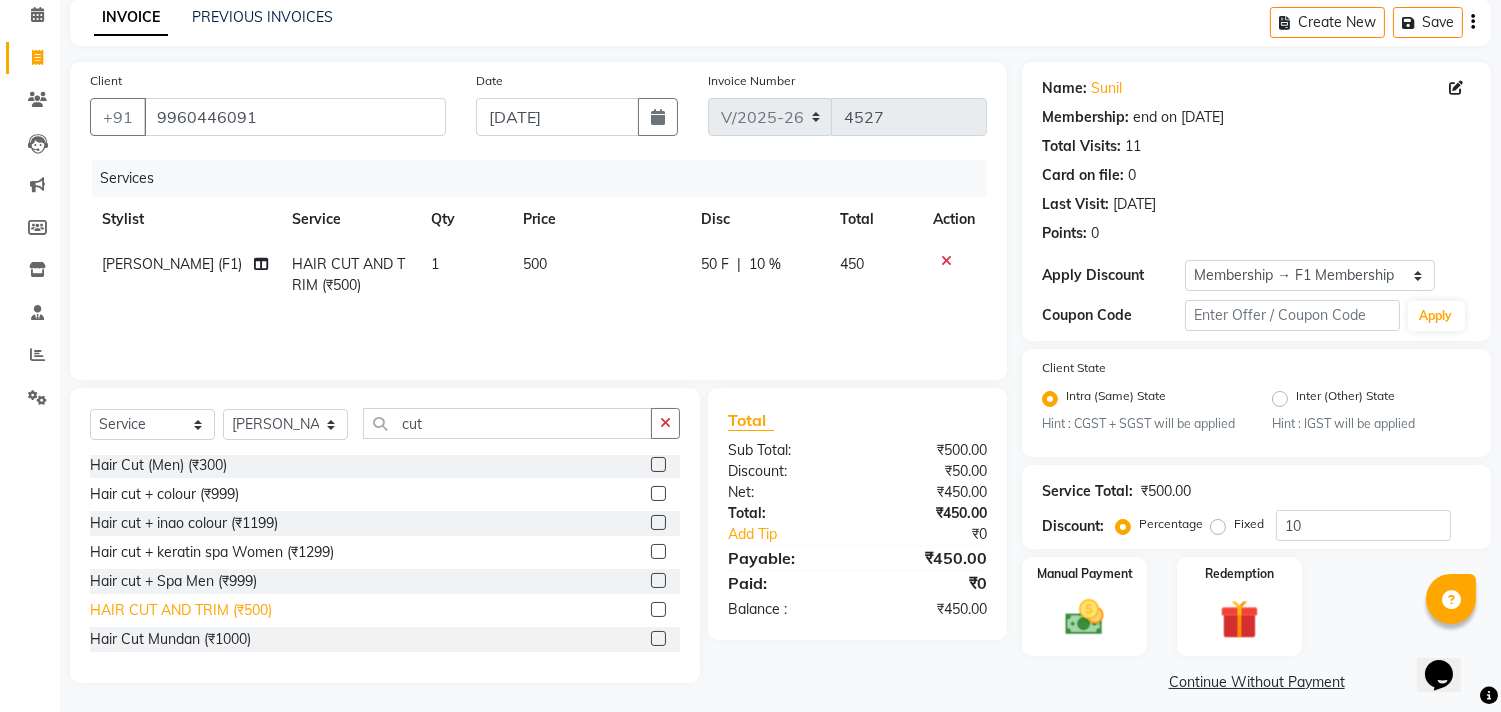 click on "HAIR CUT AND TRIM  (₹500)" 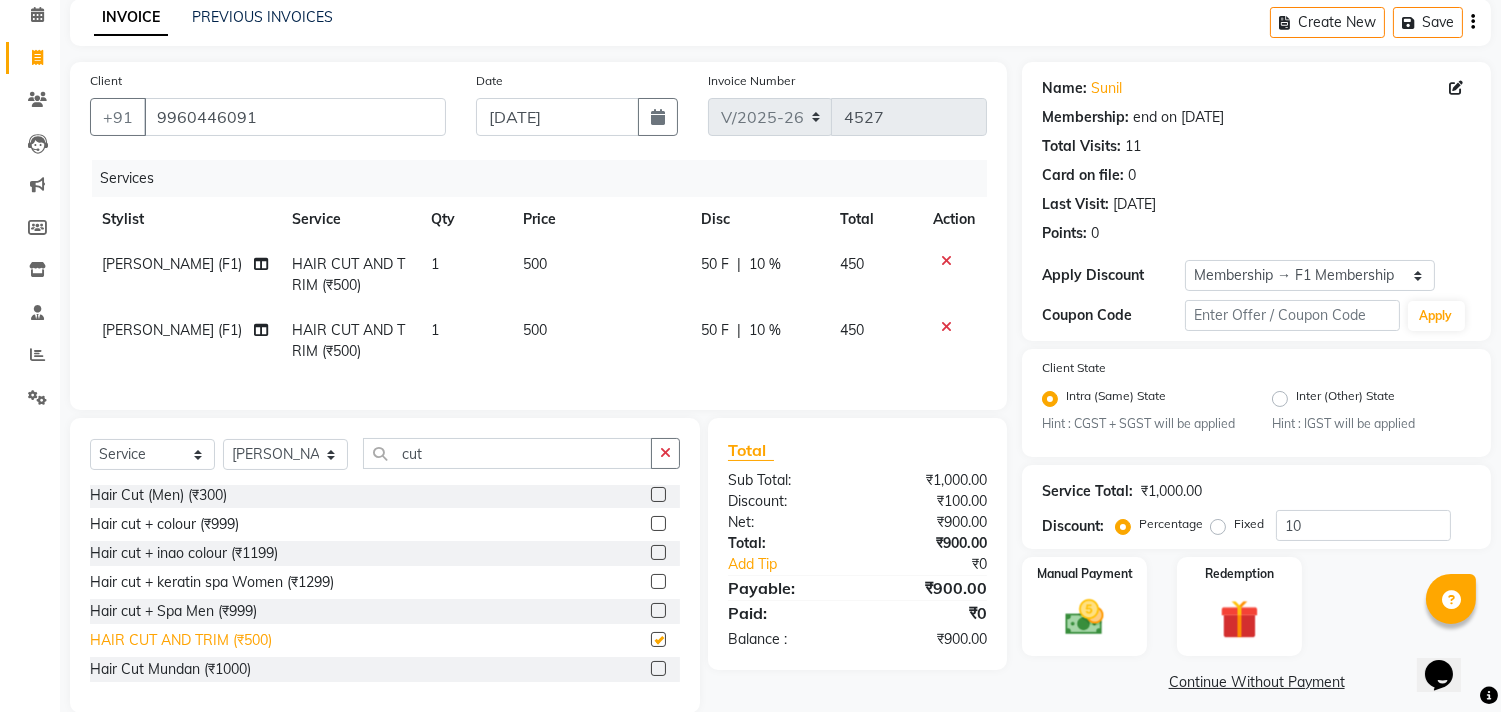 checkbox on "false" 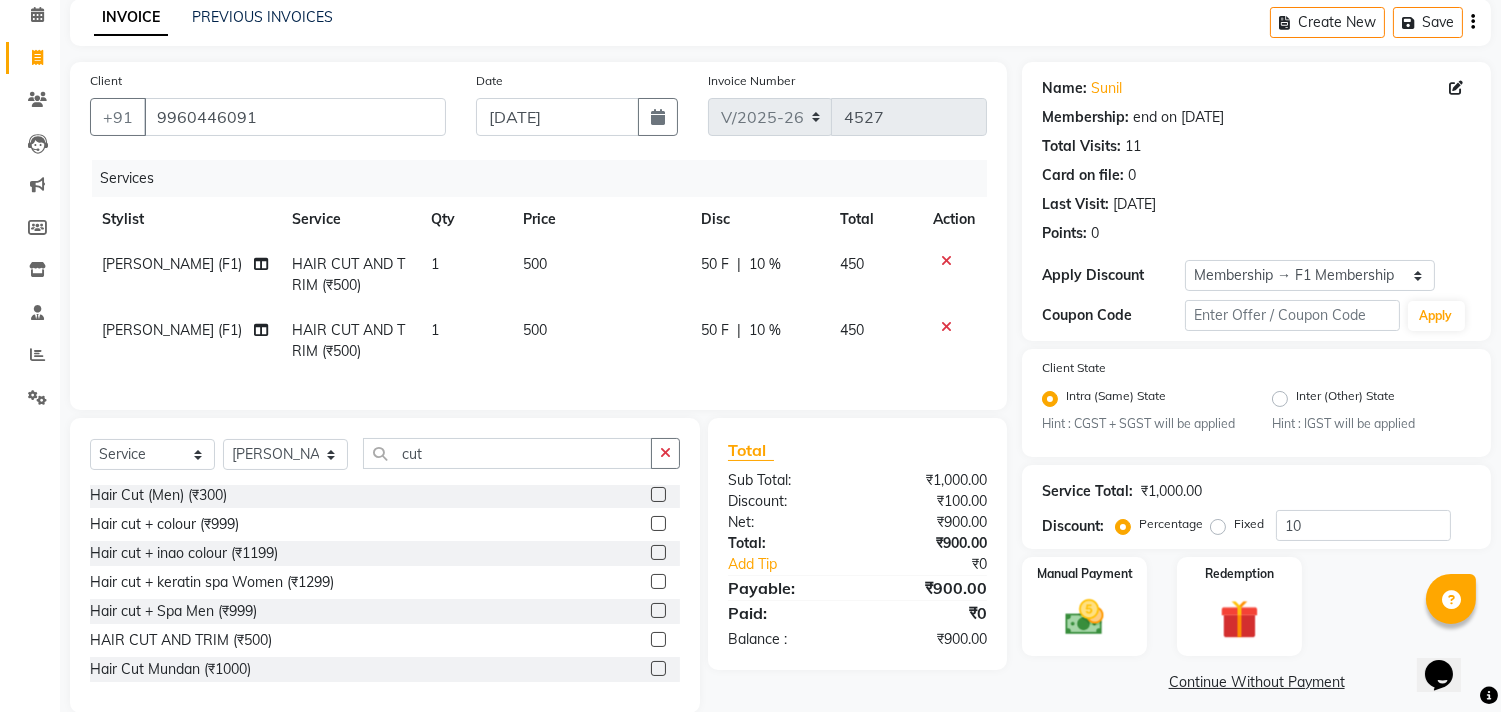 click 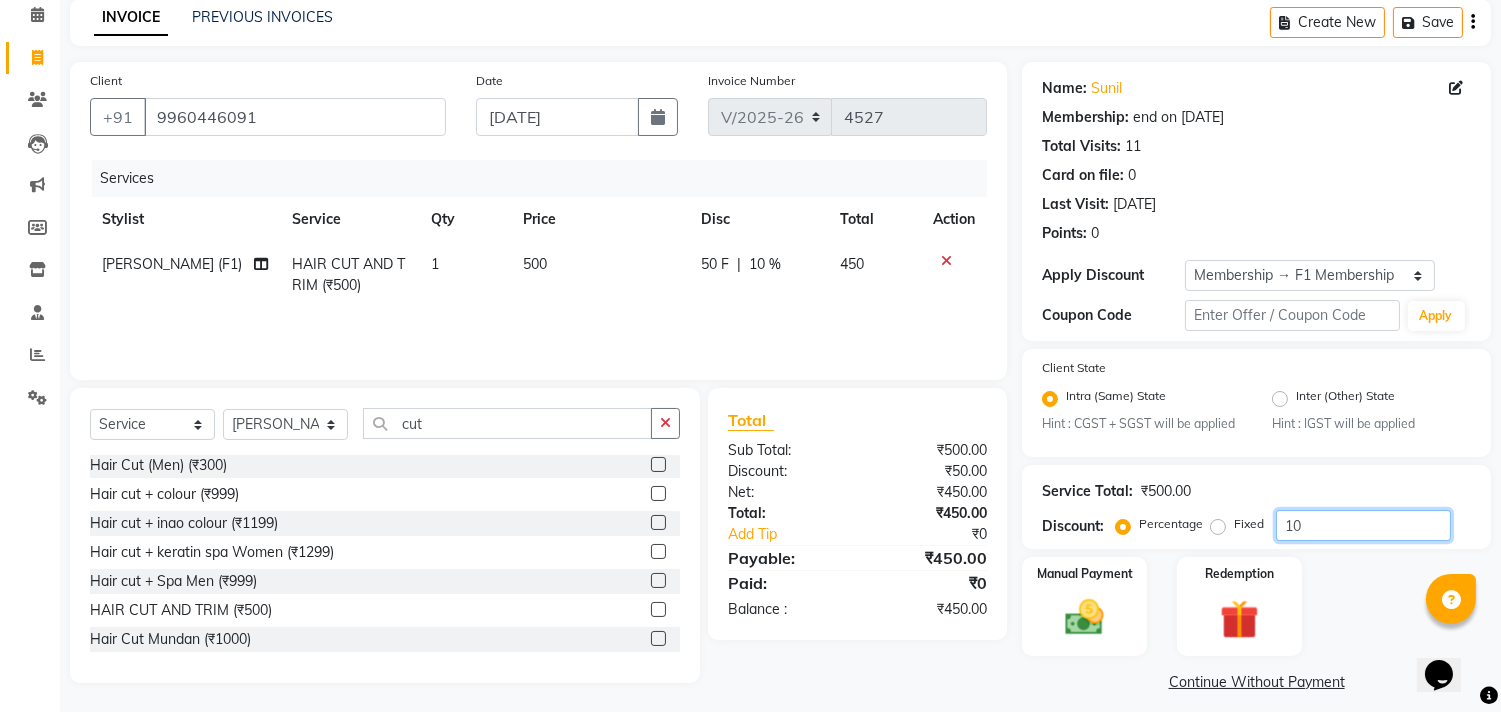 click on "10" 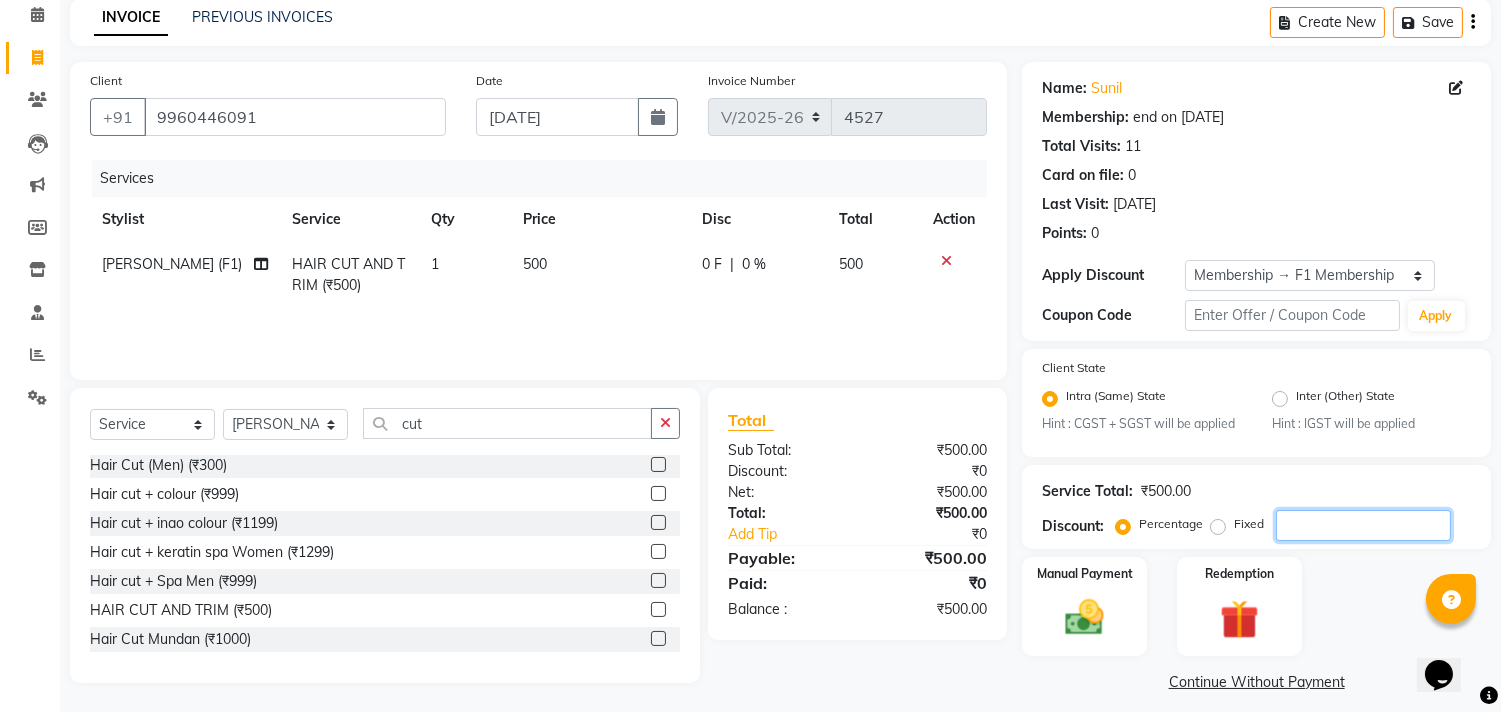 type 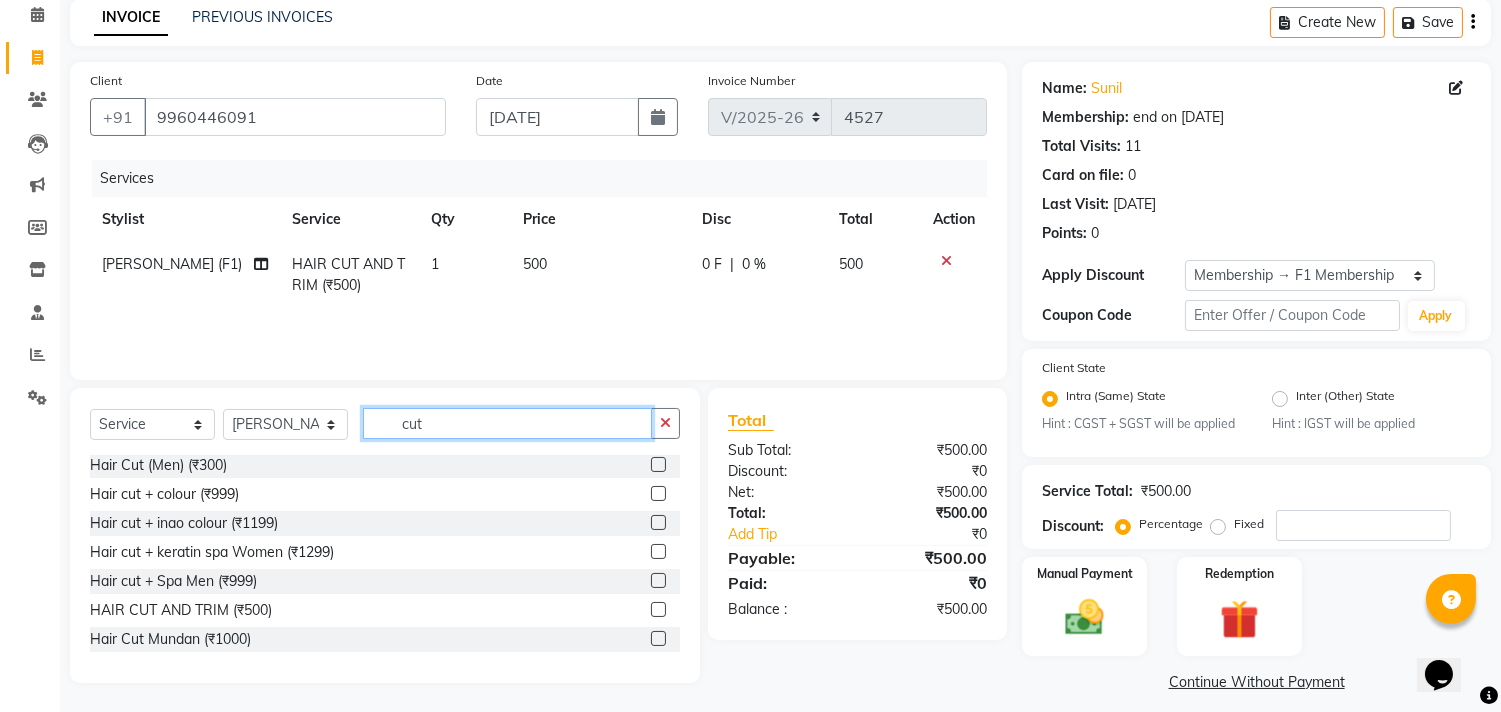 click on "cut" 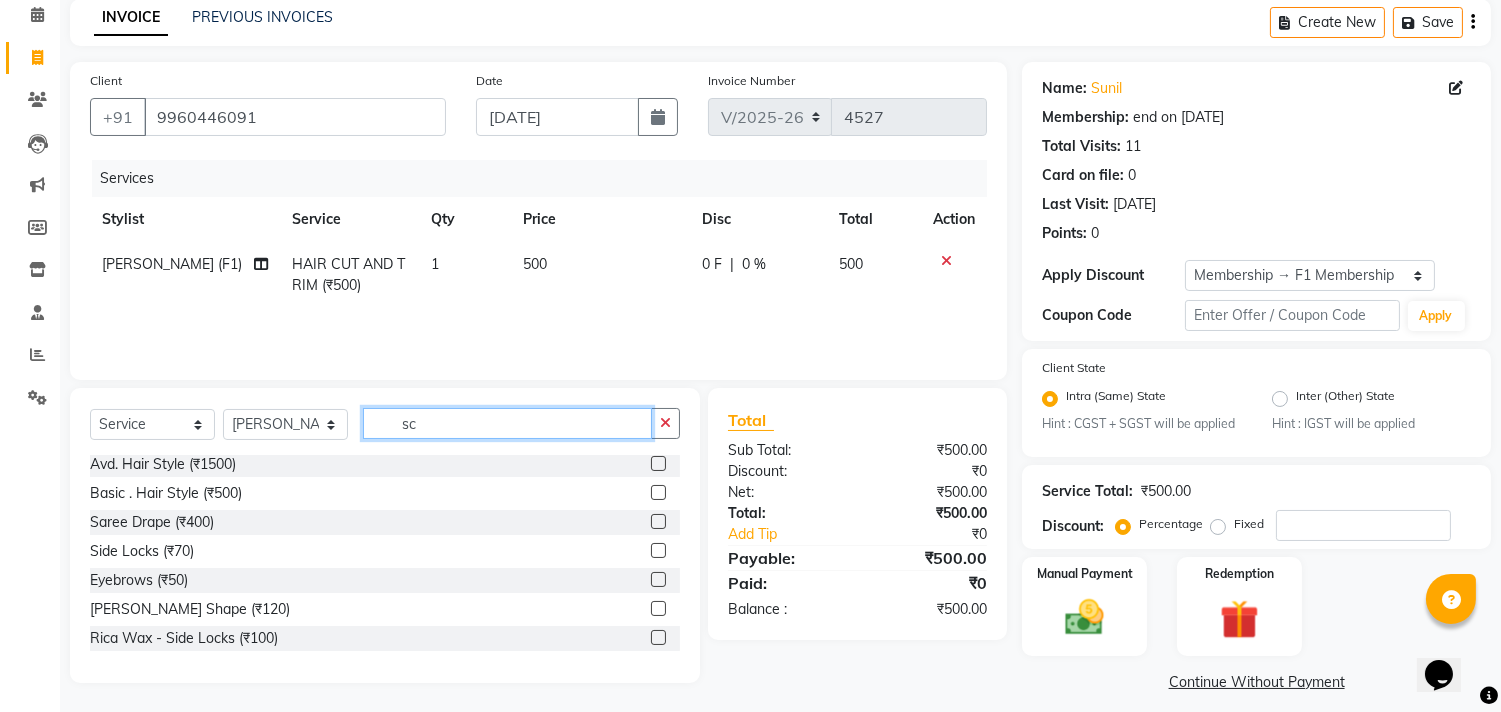 scroll, scrollTop: 0, scrollLeft: 0, axis: both 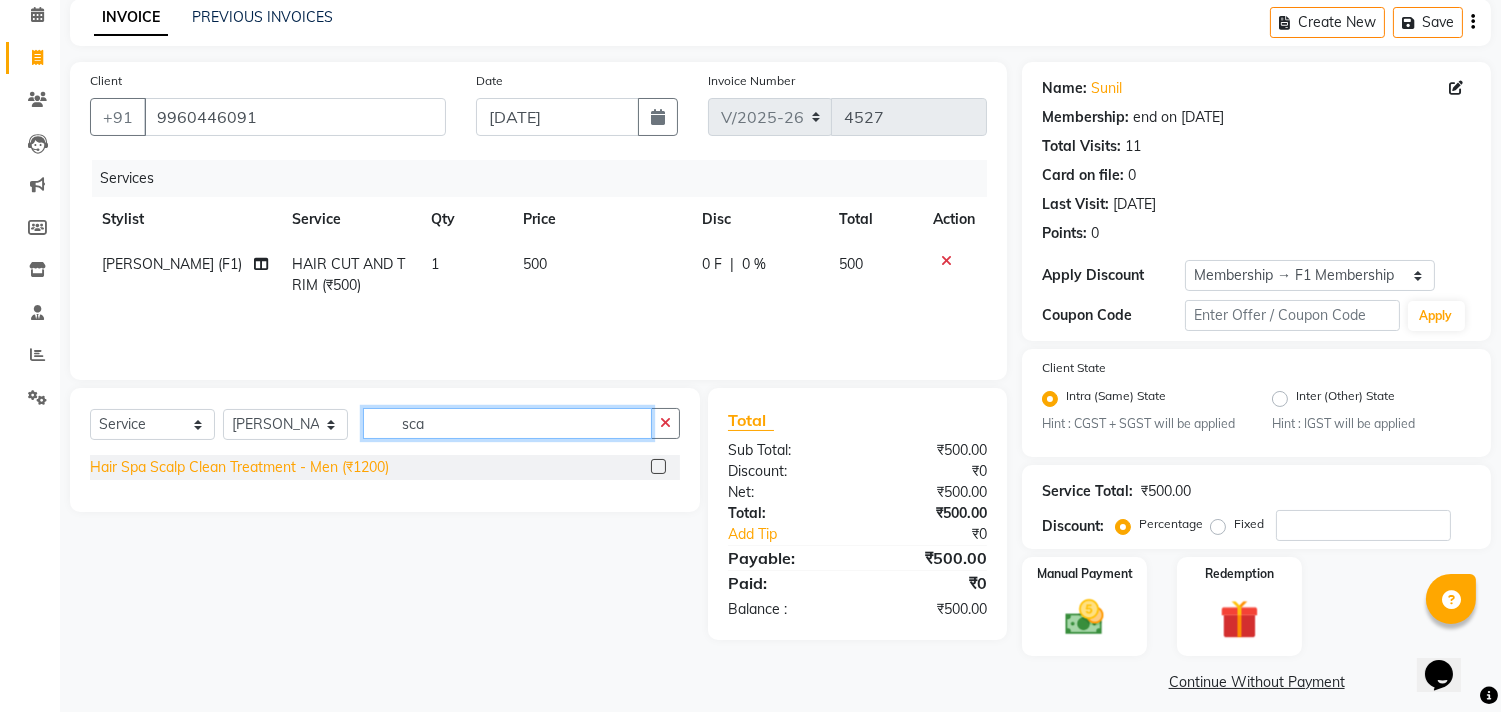 type on "sca" 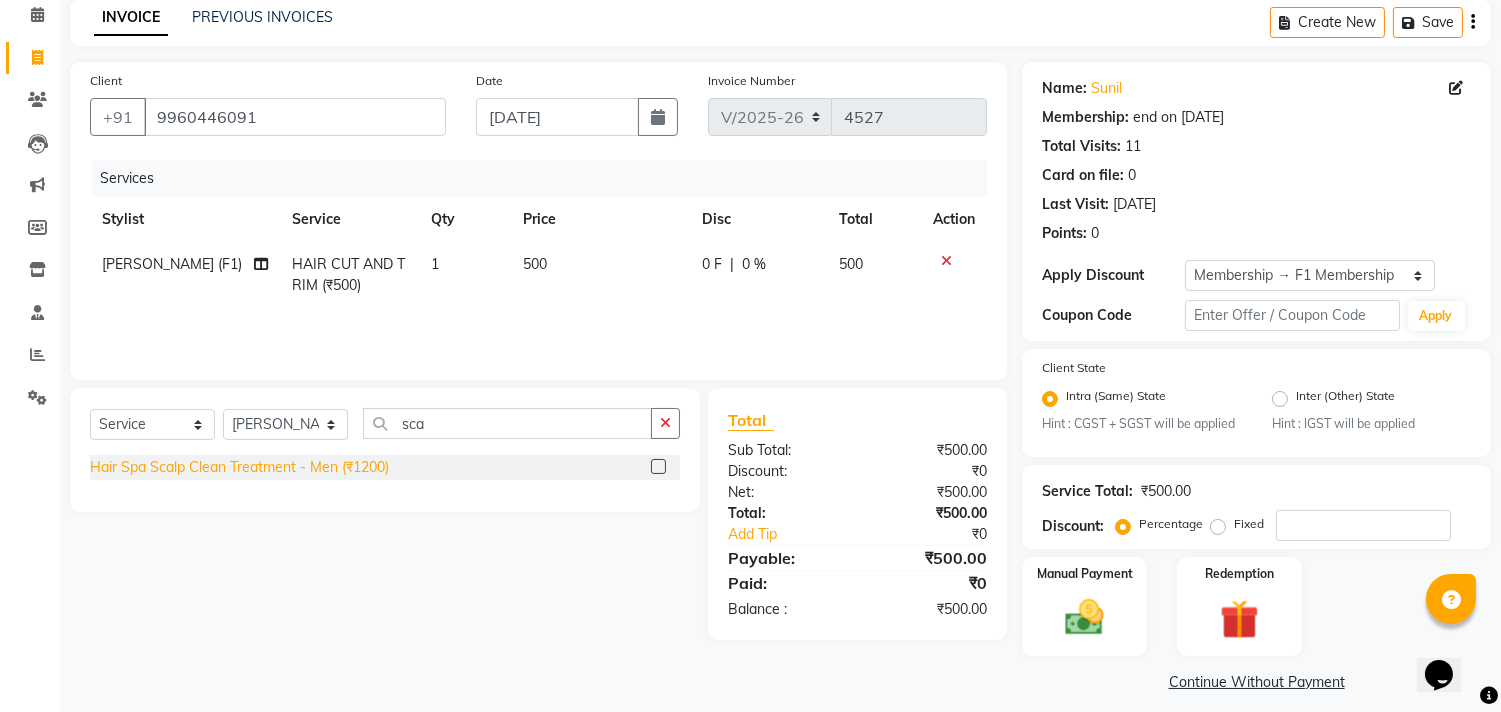 click on "Hair Spa Scalp Clean Treatment - Men (₹1200)" 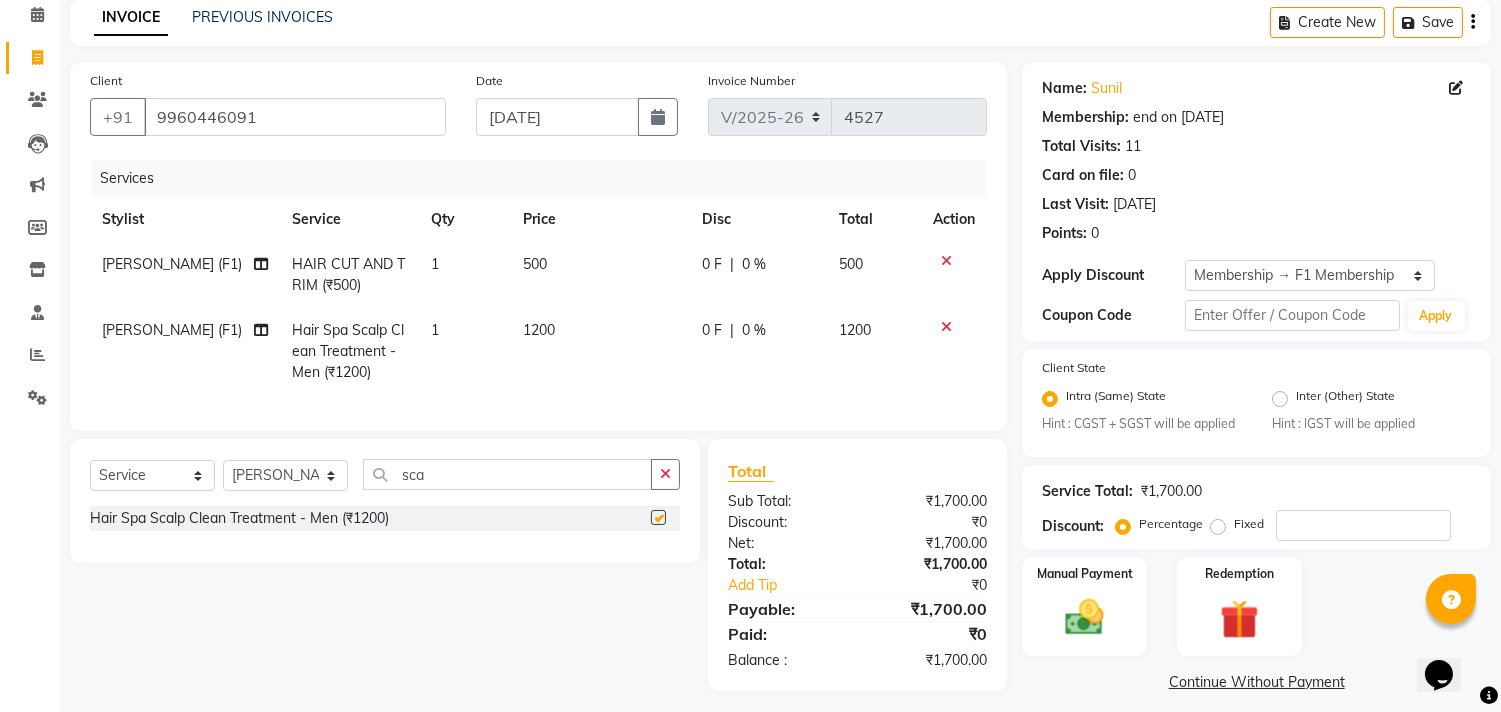 checkbox on "false" 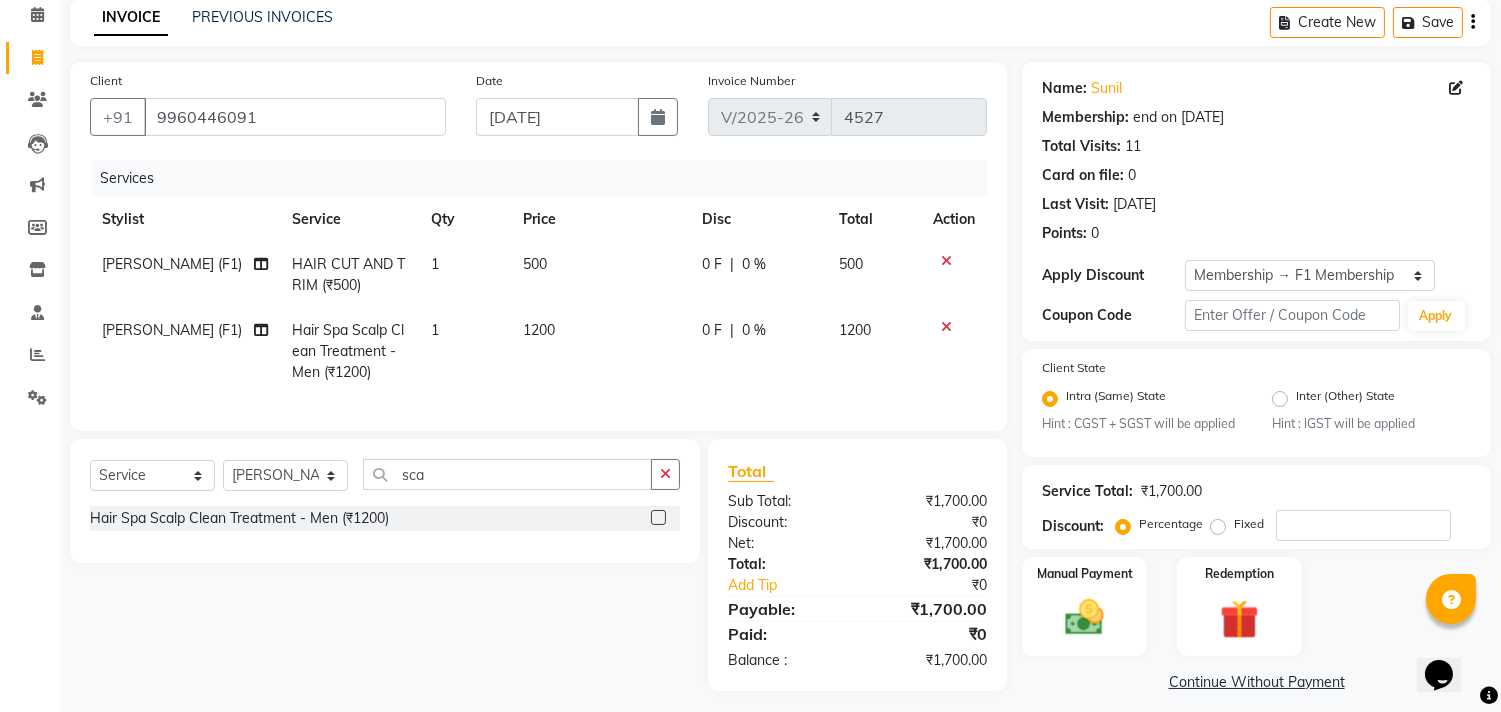 click on "1200" 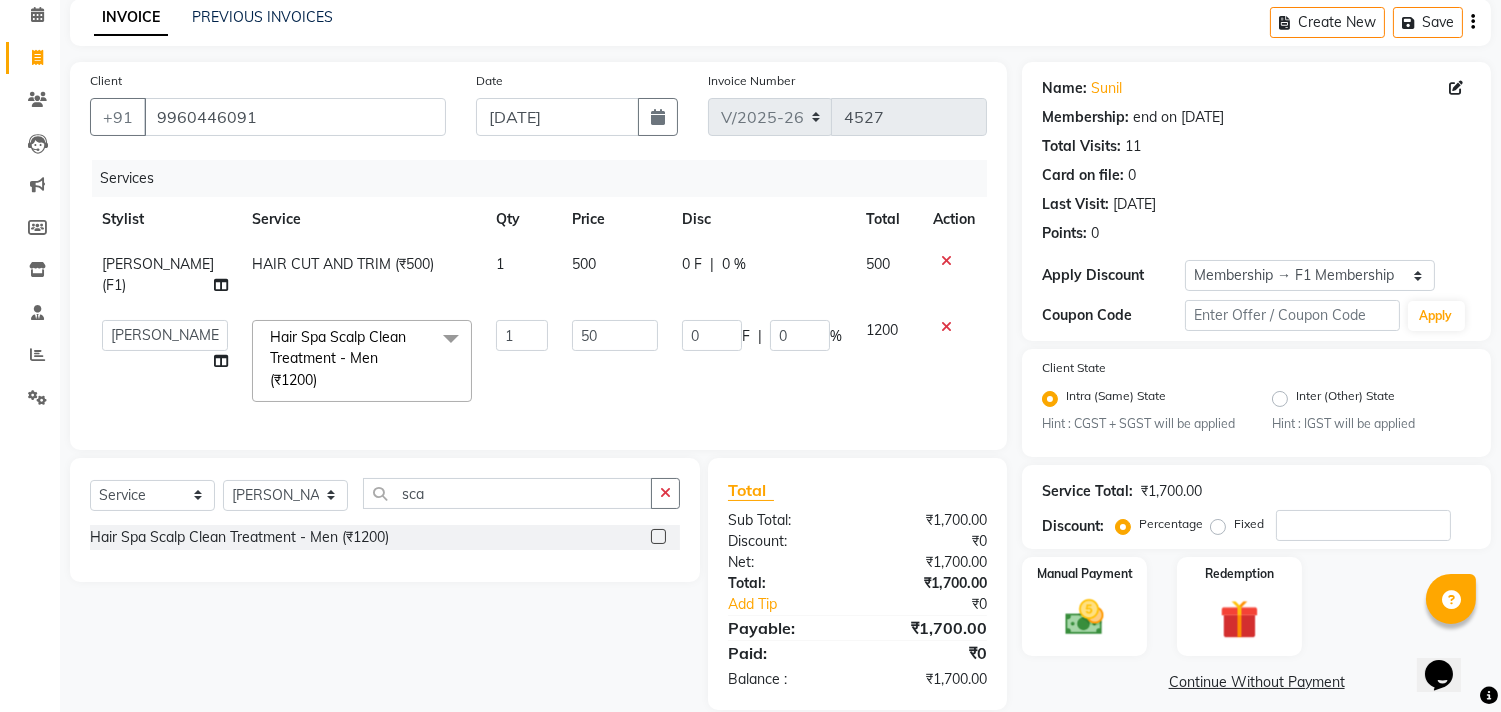 type on "500" 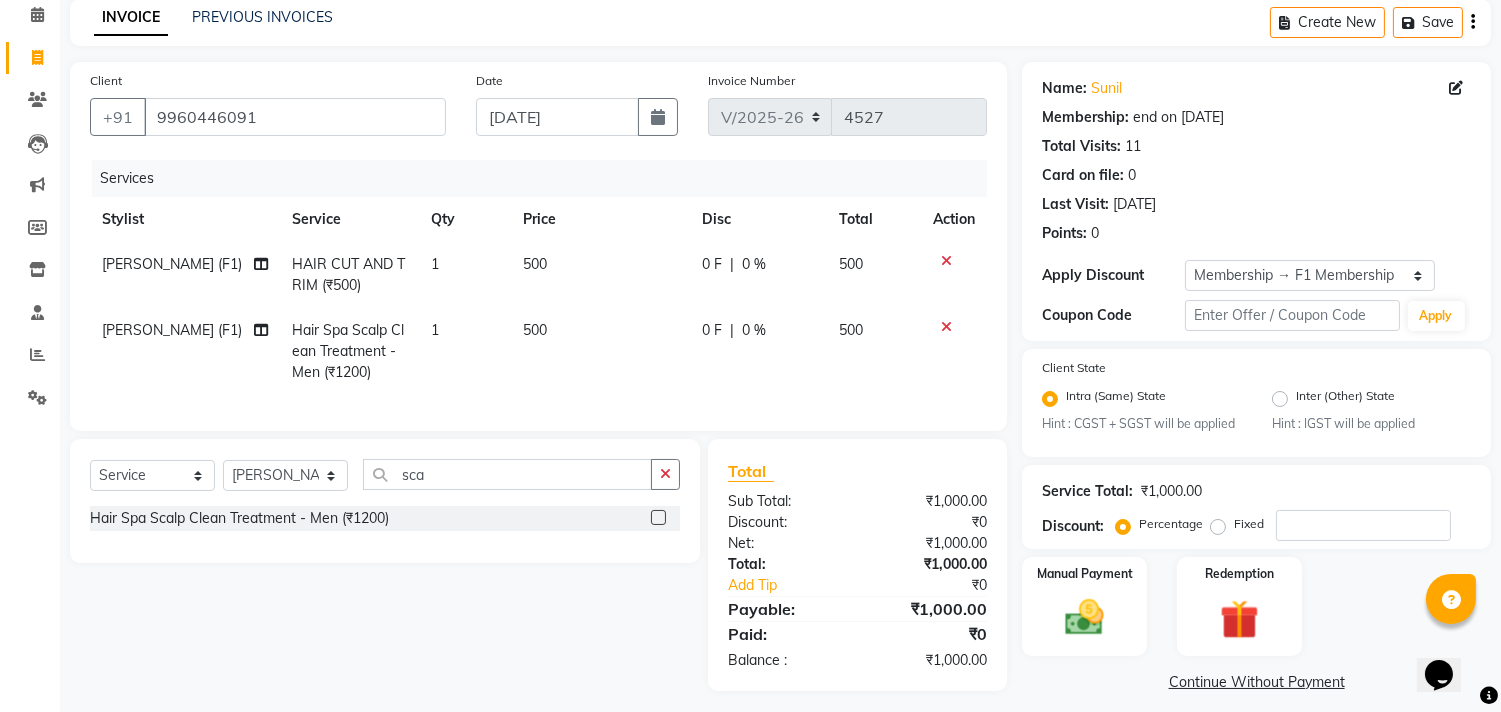 click on "500" 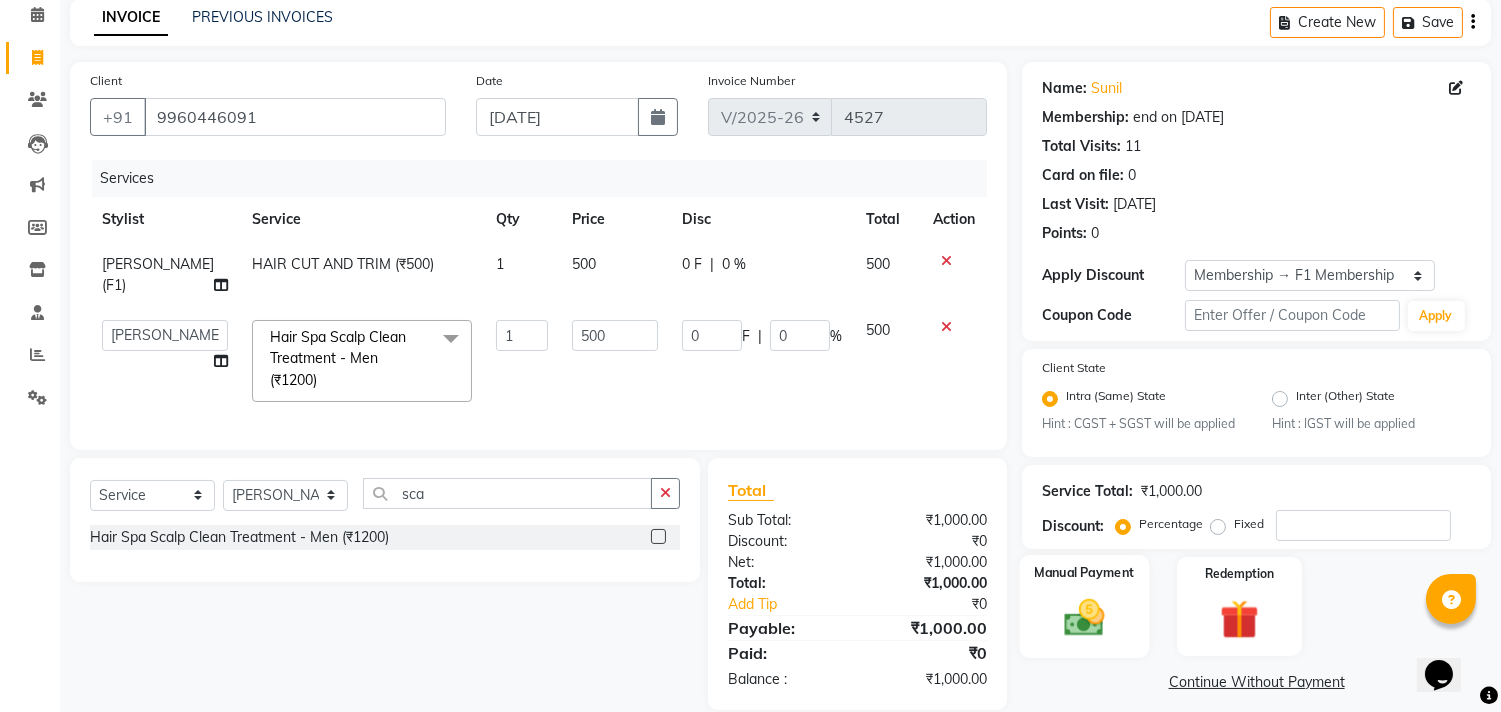 click 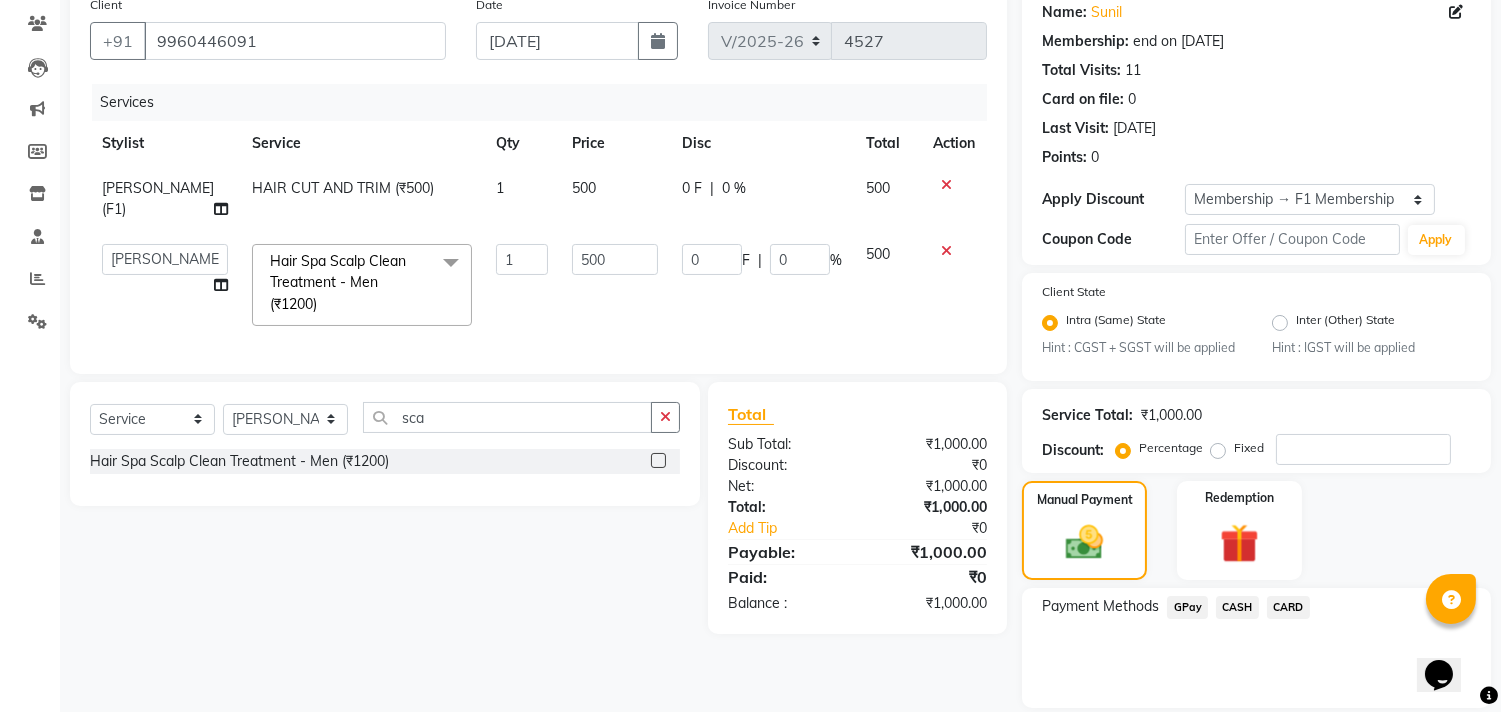 scroll, scrollTop: 231, scrollLeft: 0, axis: vertical 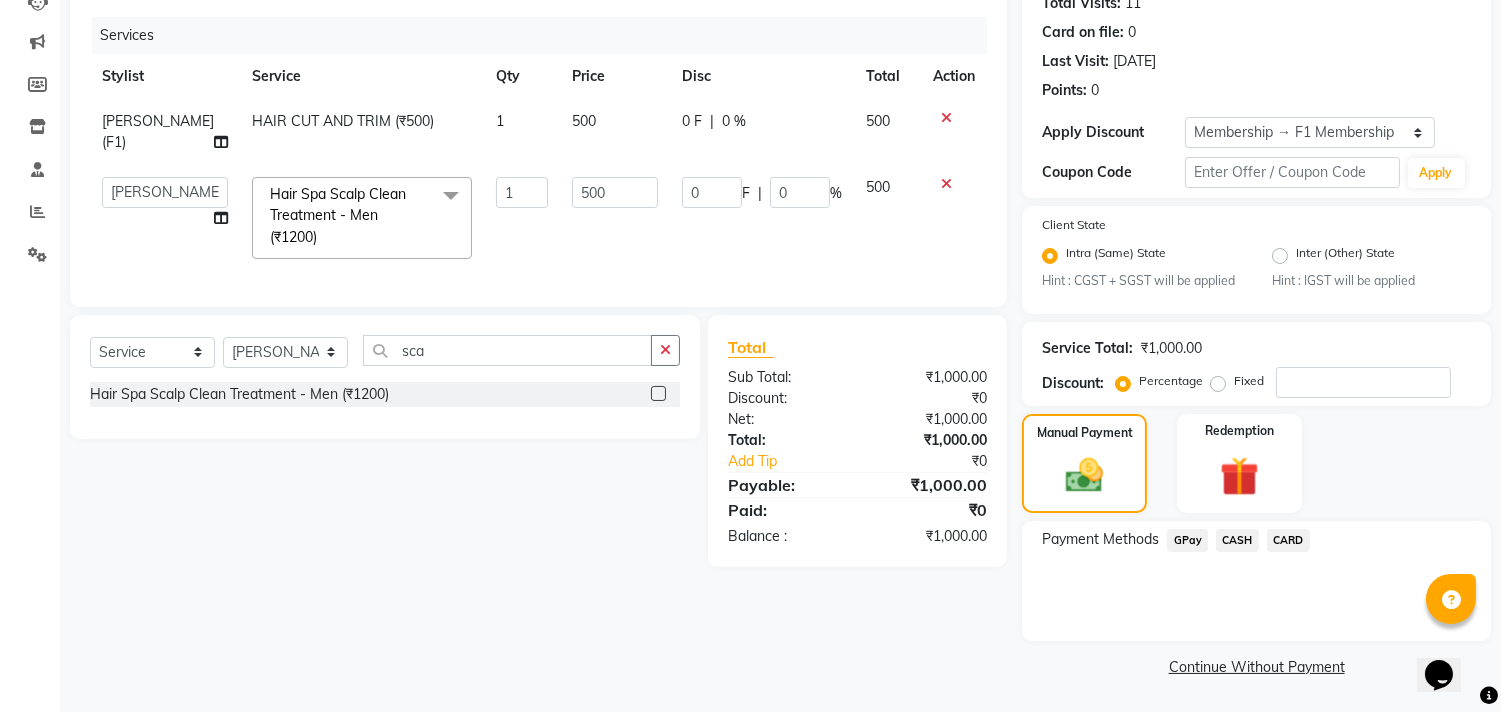 click on "GPay" 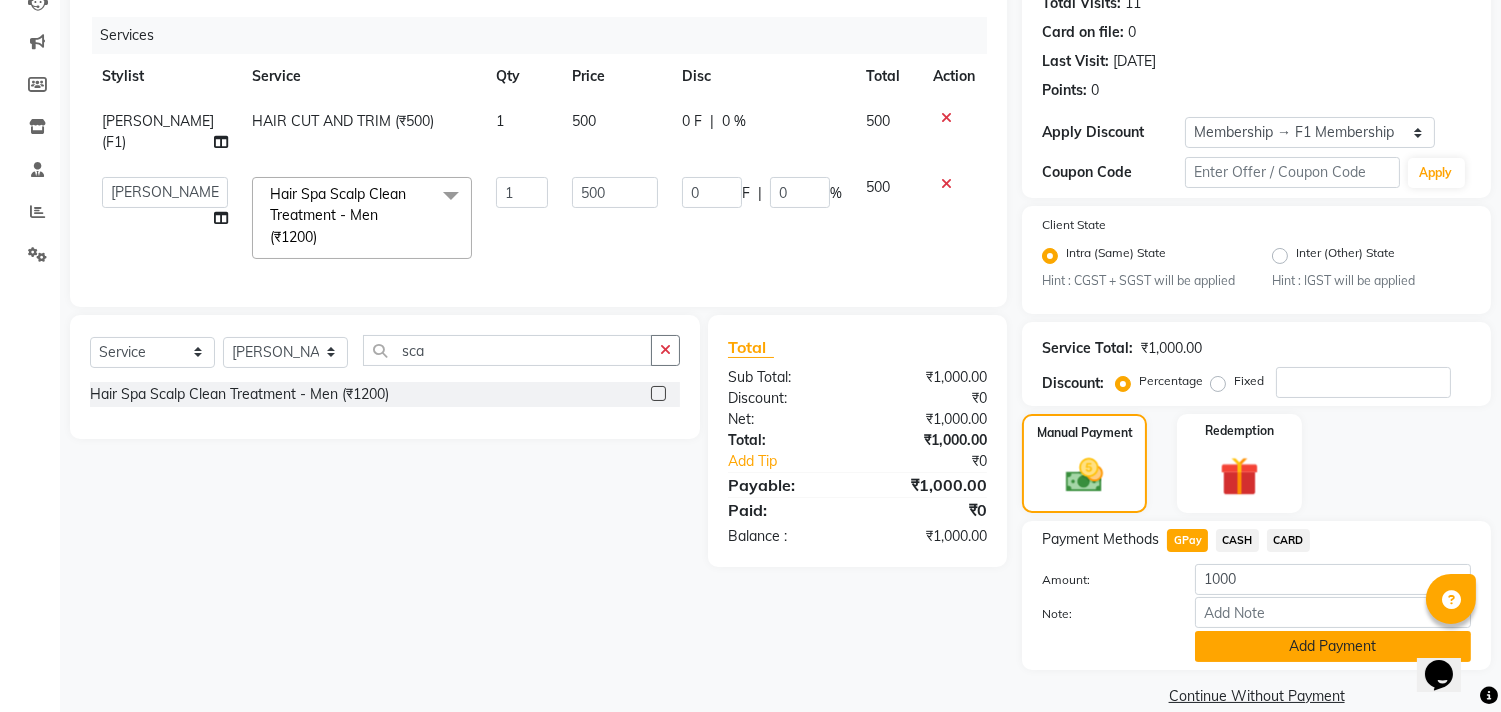 click on "Add Payment" 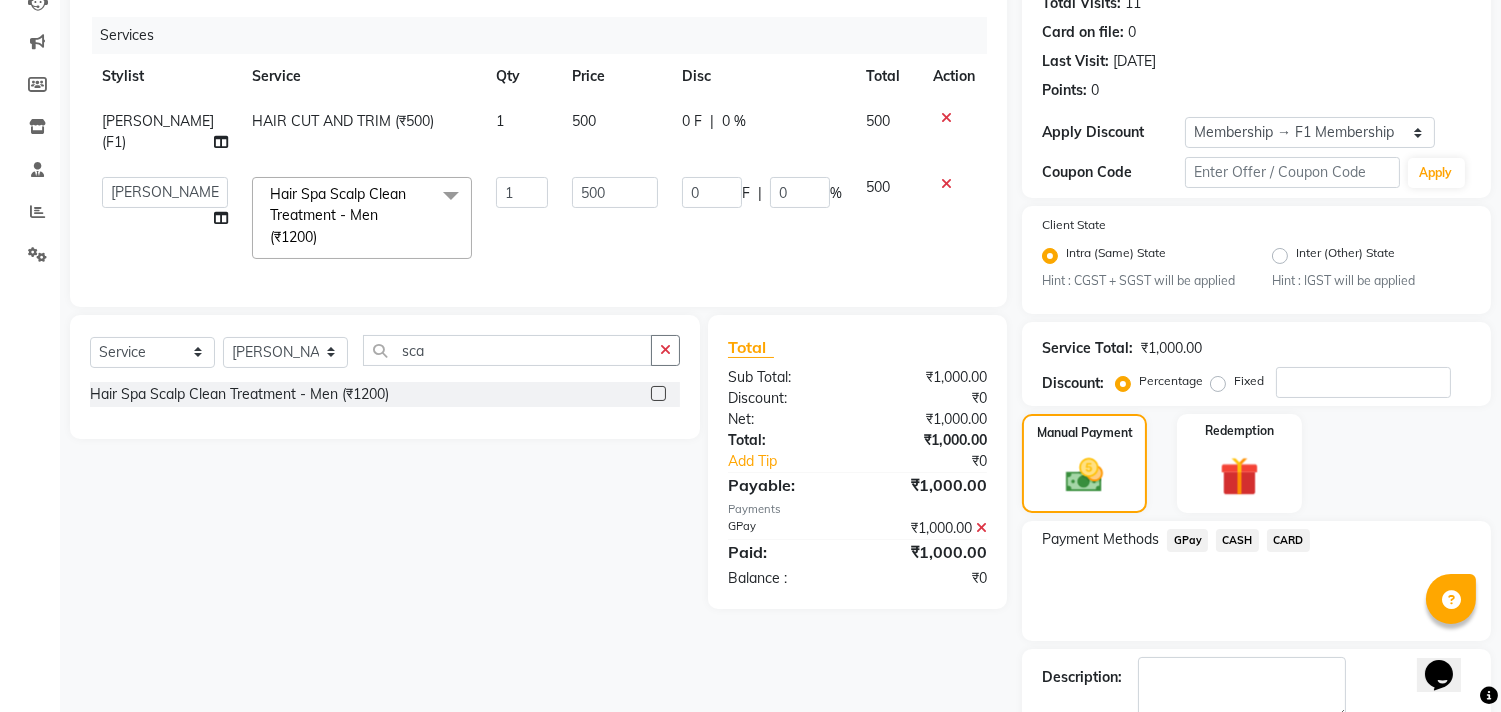 scroll, scrollTop: 344, scrollLeft: 0, axis: vertical 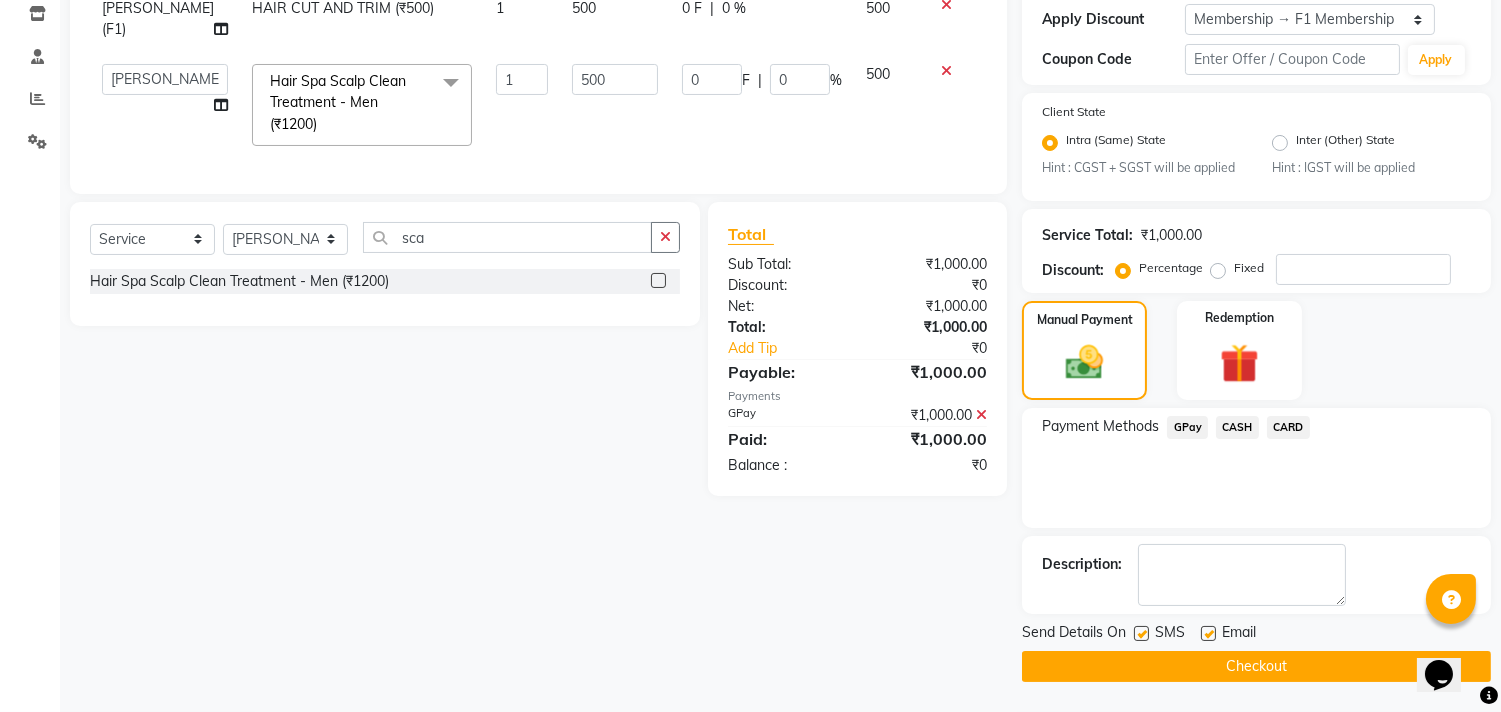 click 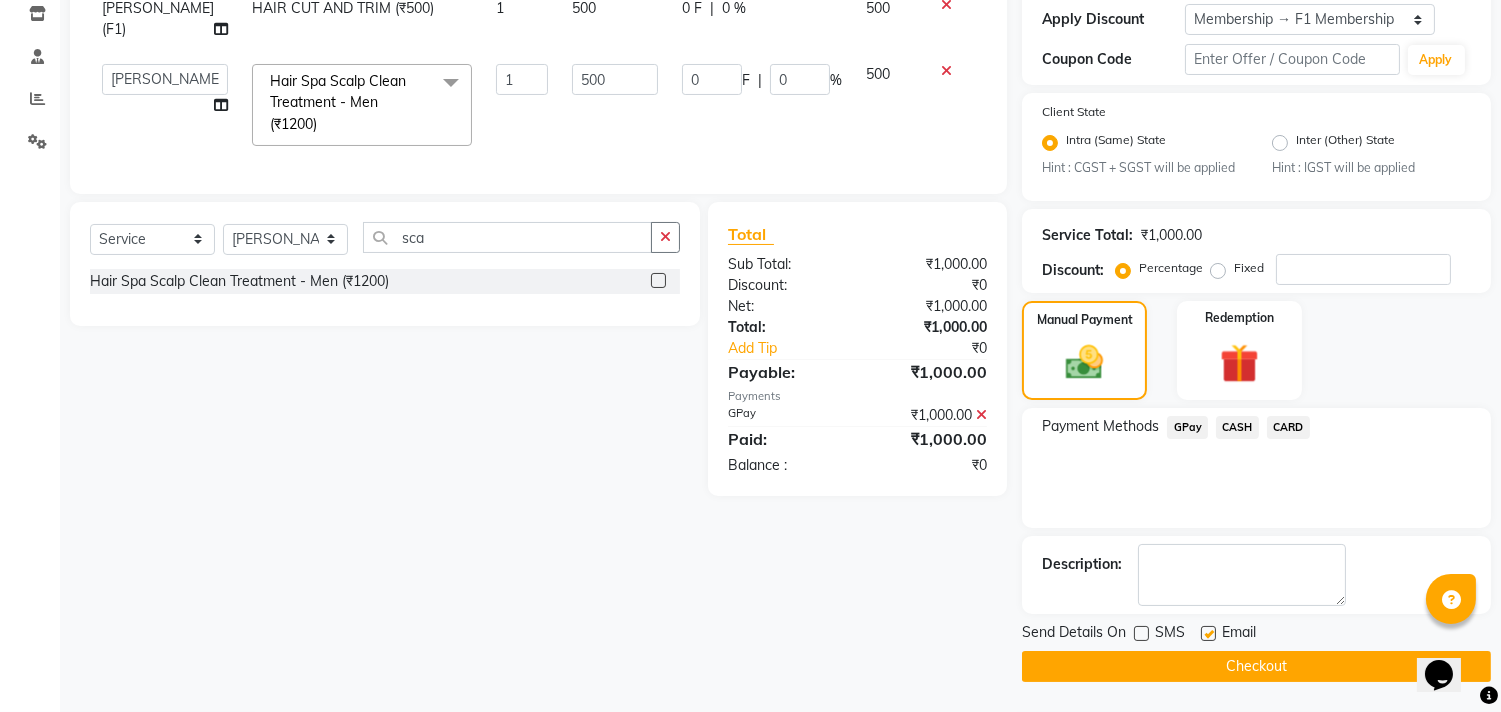 click 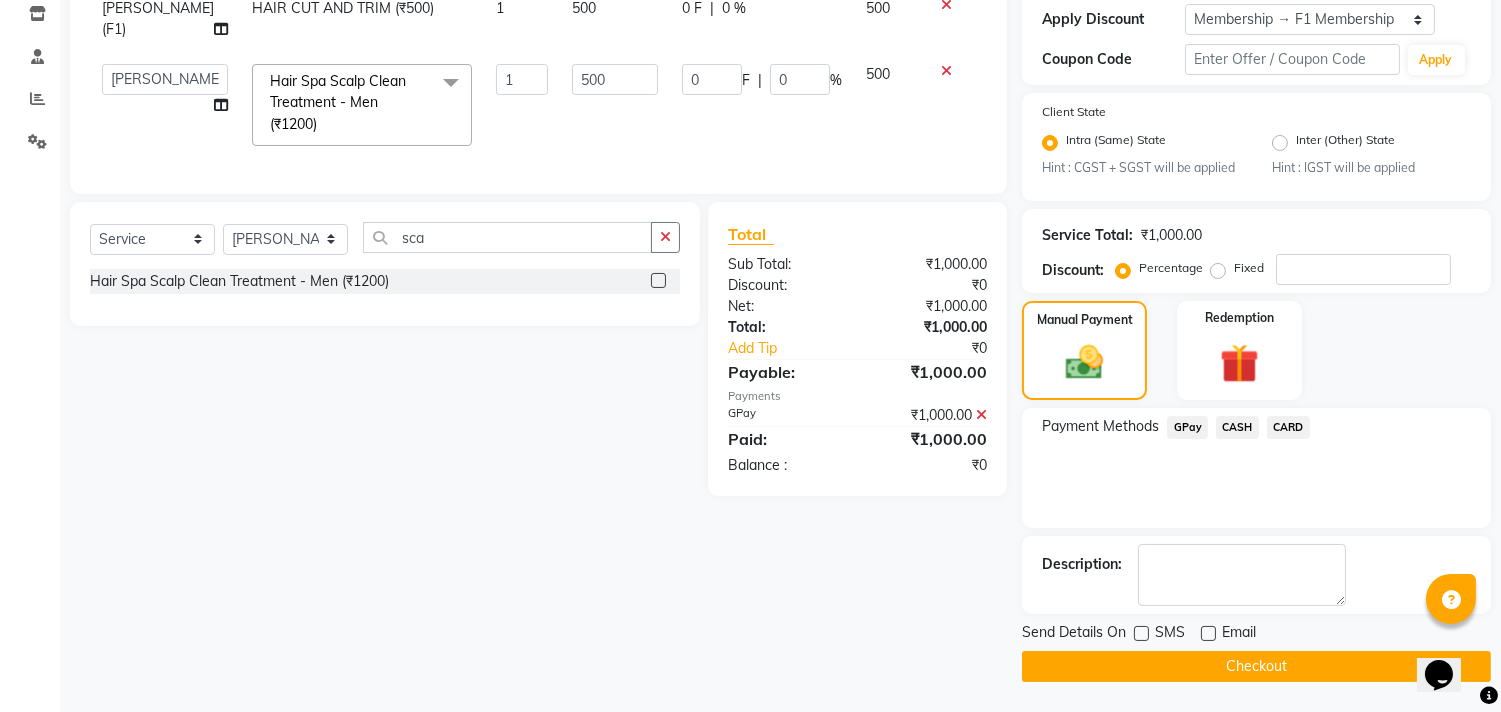click on "Checkout" 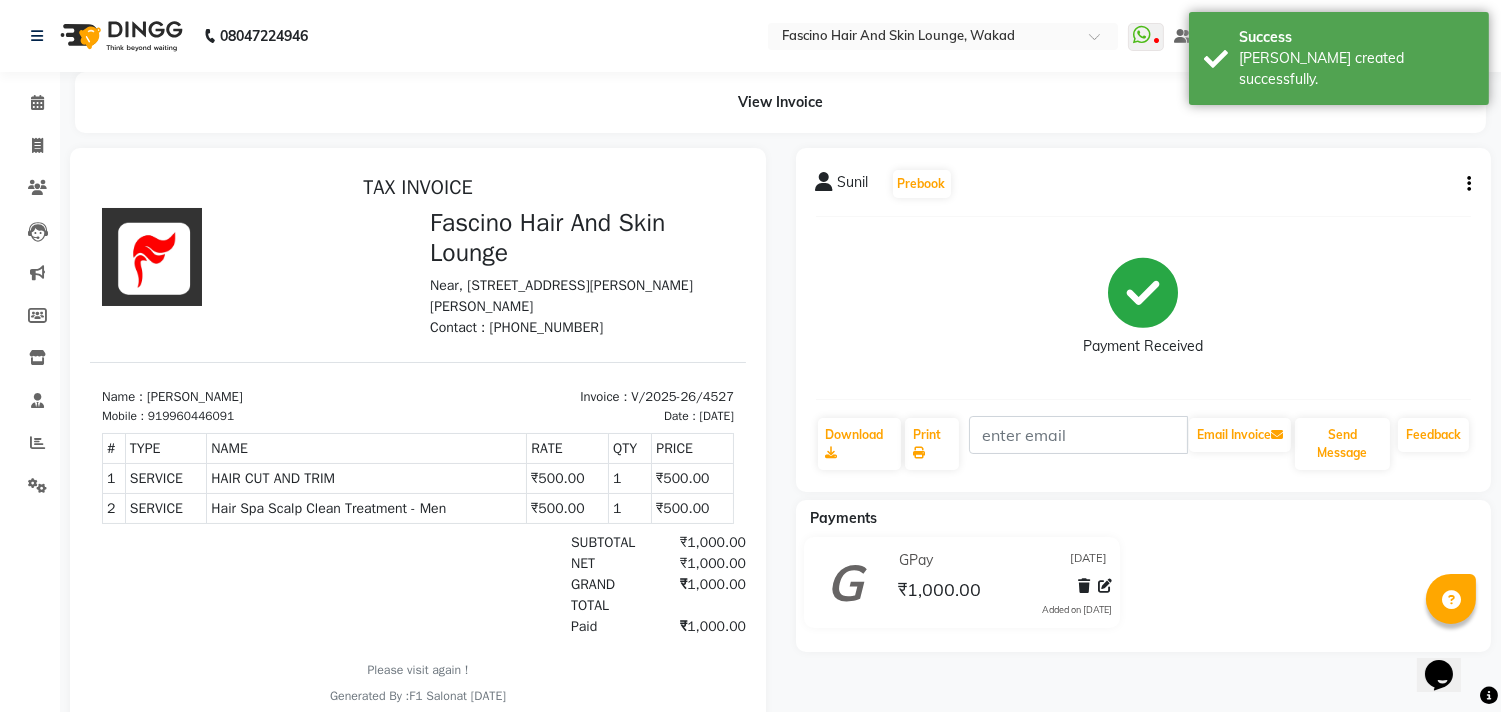 scroll, scrollTop: 0, scrollLeft: 0, axis: both 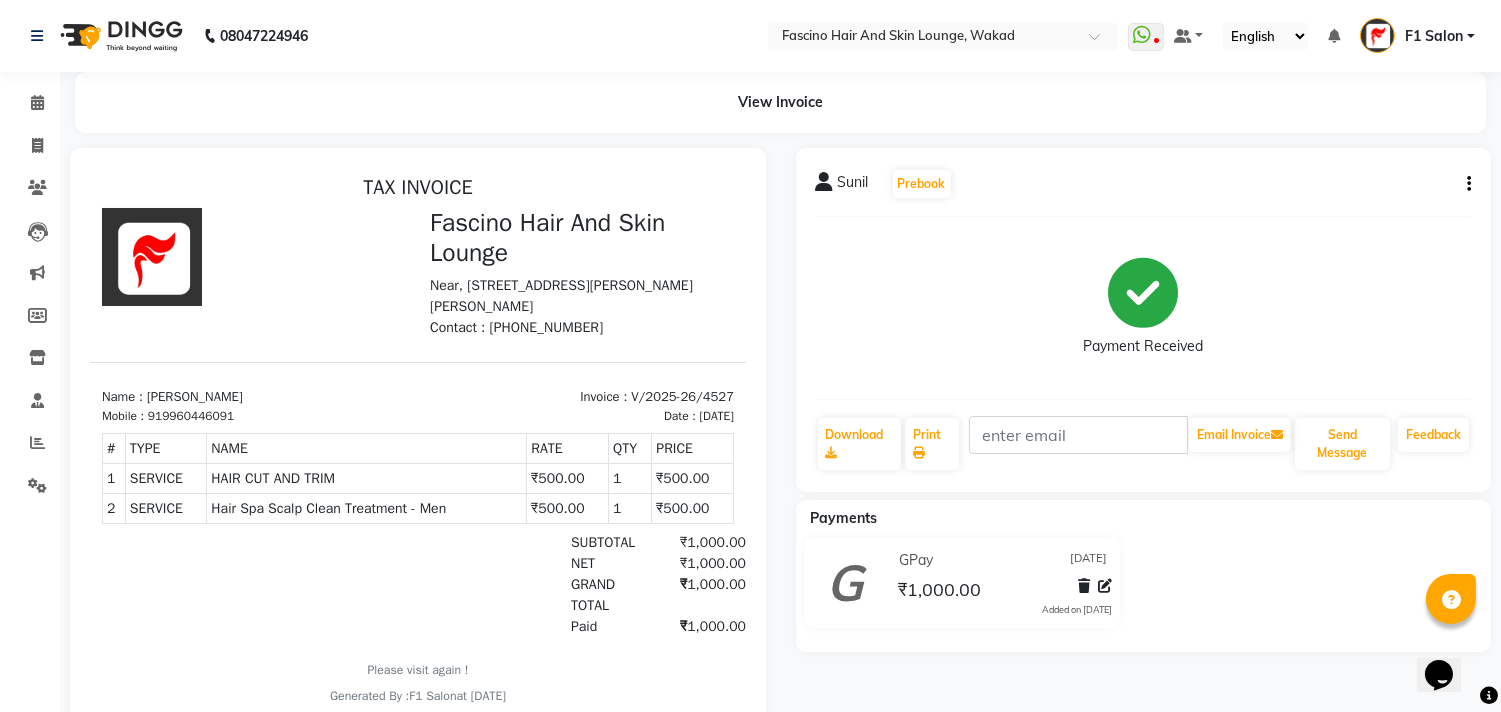 click on "08047224946 Select Location × Fascino Hair And Skin Lounge, Wakad  WhatsApp Status  ✕ Status:  Disconnected Most Recent Message: 11-03-2025     09:05 AM Recent Service Activity: 11-03-2025     09:03 AM  08047224946 Whatsapp Settings Default Panel My Panel English ENGLISH Español العربية मराठी हिंदी ગુજરાતી தமிழ் 中文 Notifications nothing to show F1 Salon  Manage Profile Change Password Sign out  Version:3.15.4" 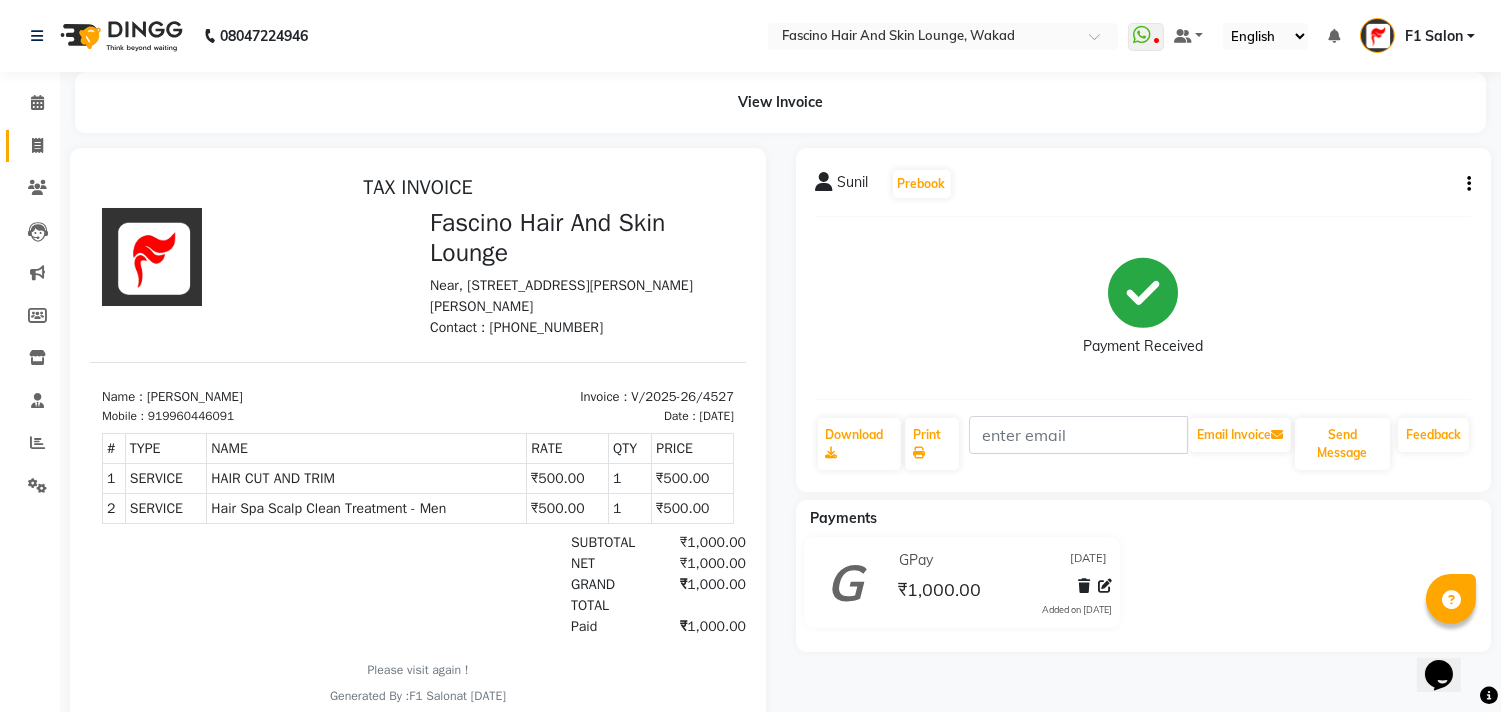 click on "Invoice" 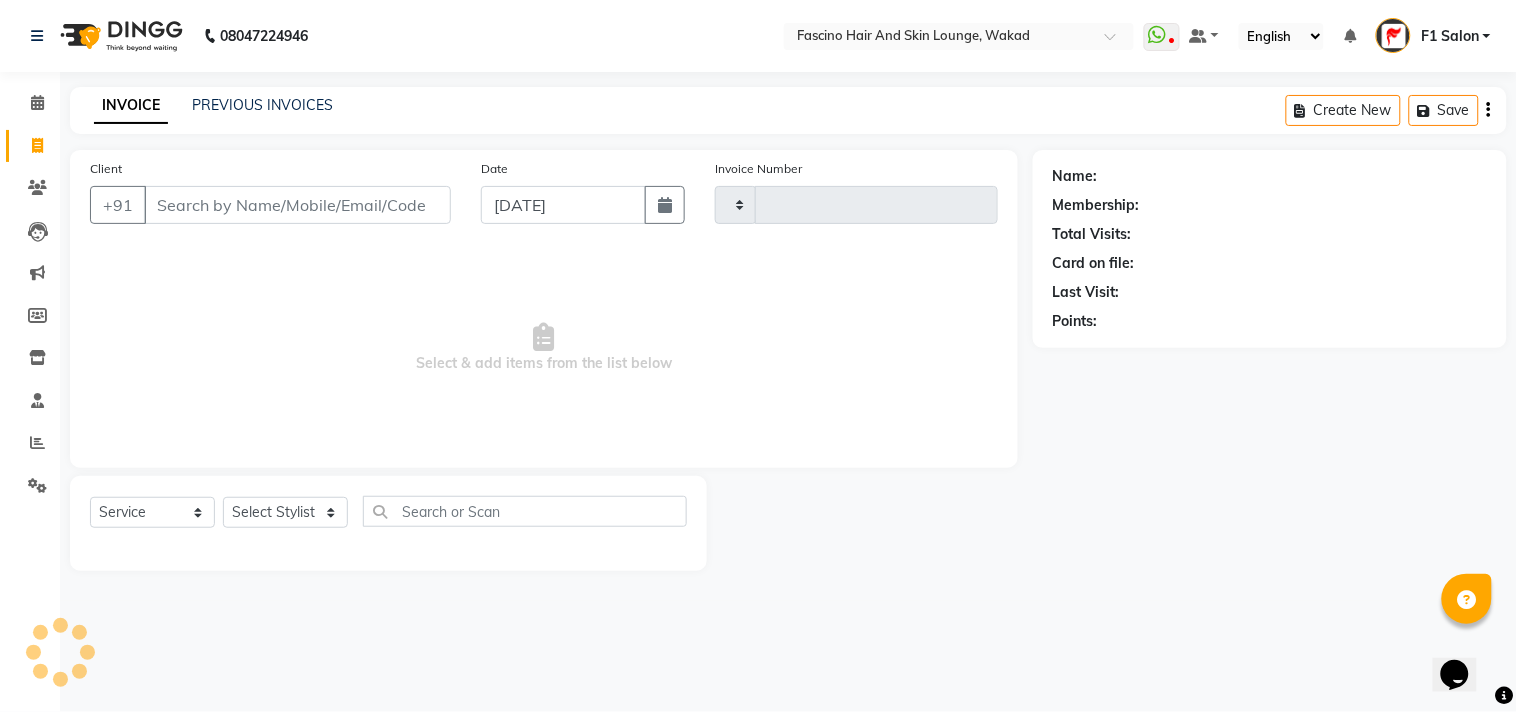 type on "4528" 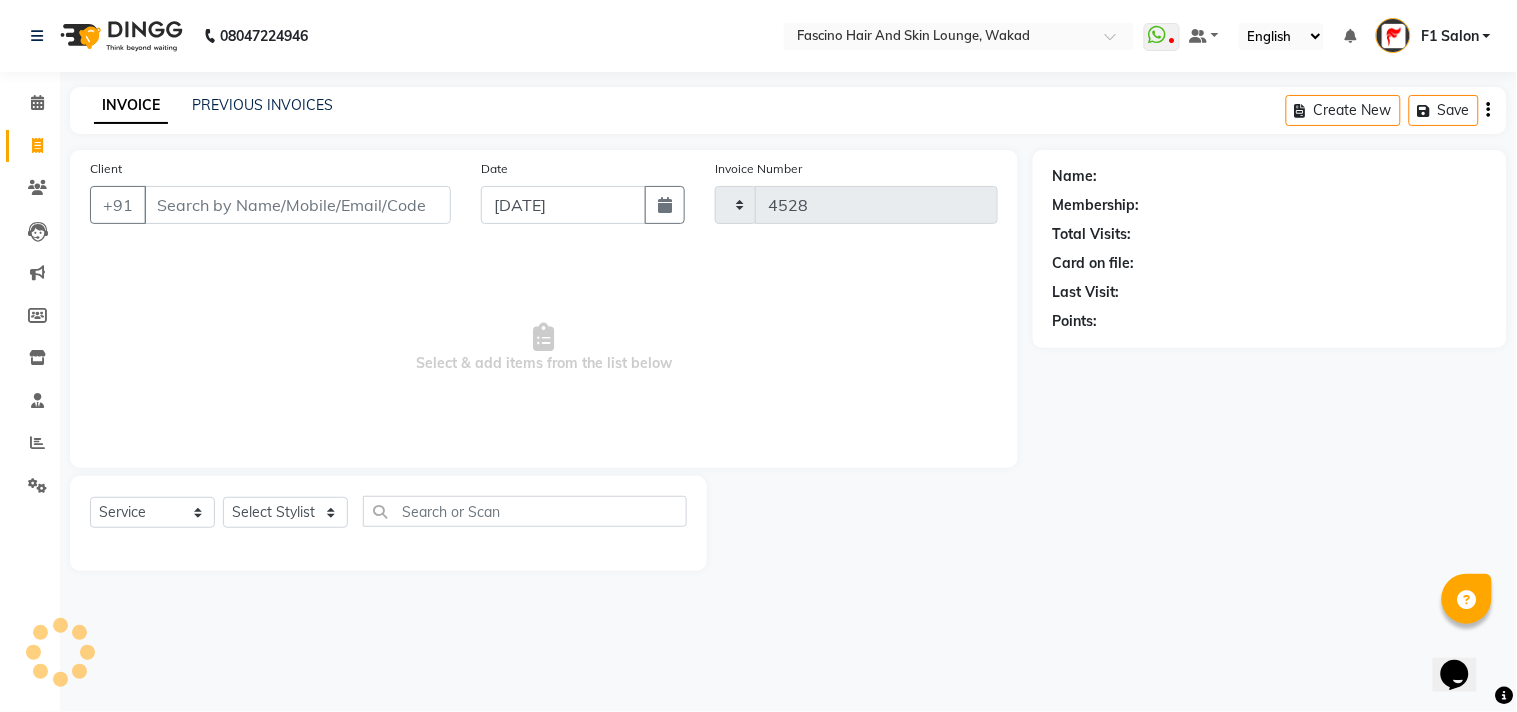 select on "126" 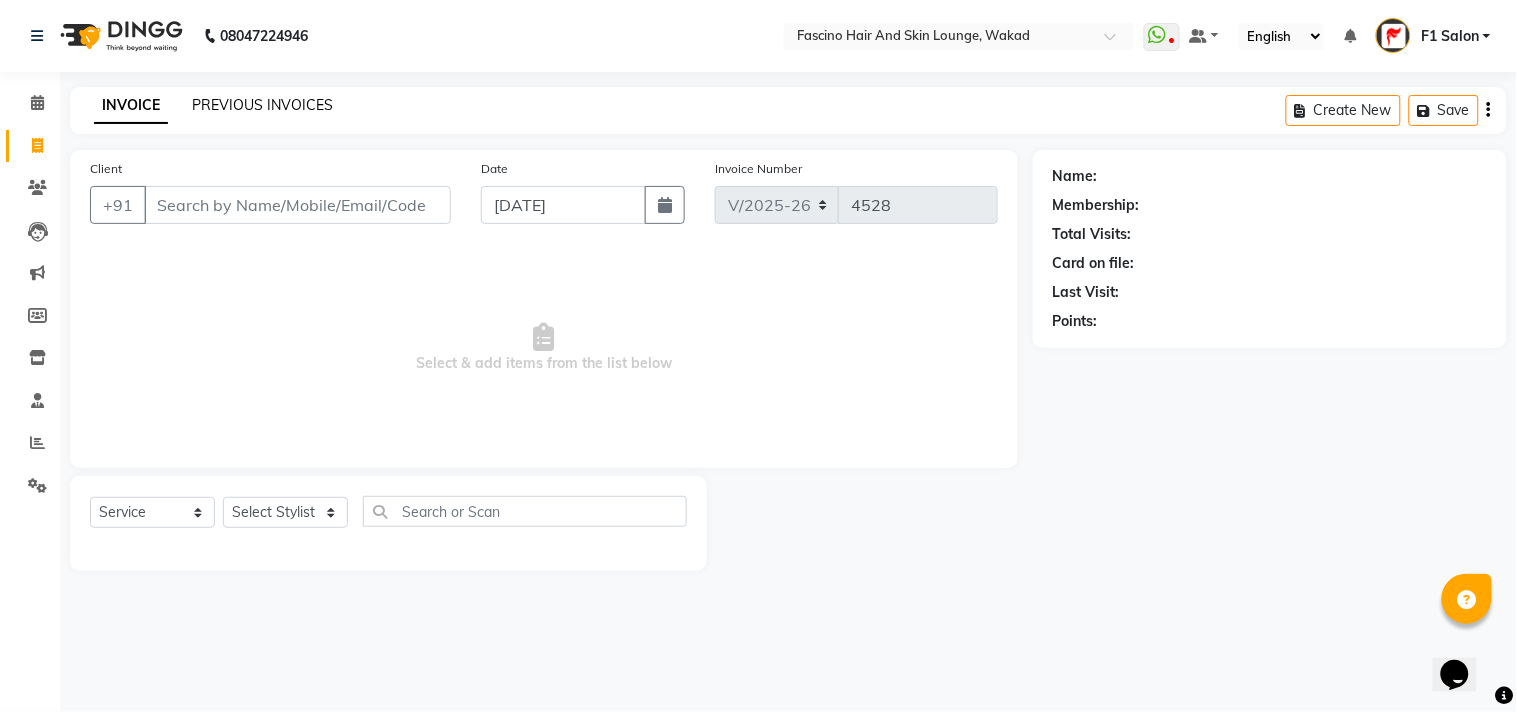 click on "PREVIOUS INVOICES" 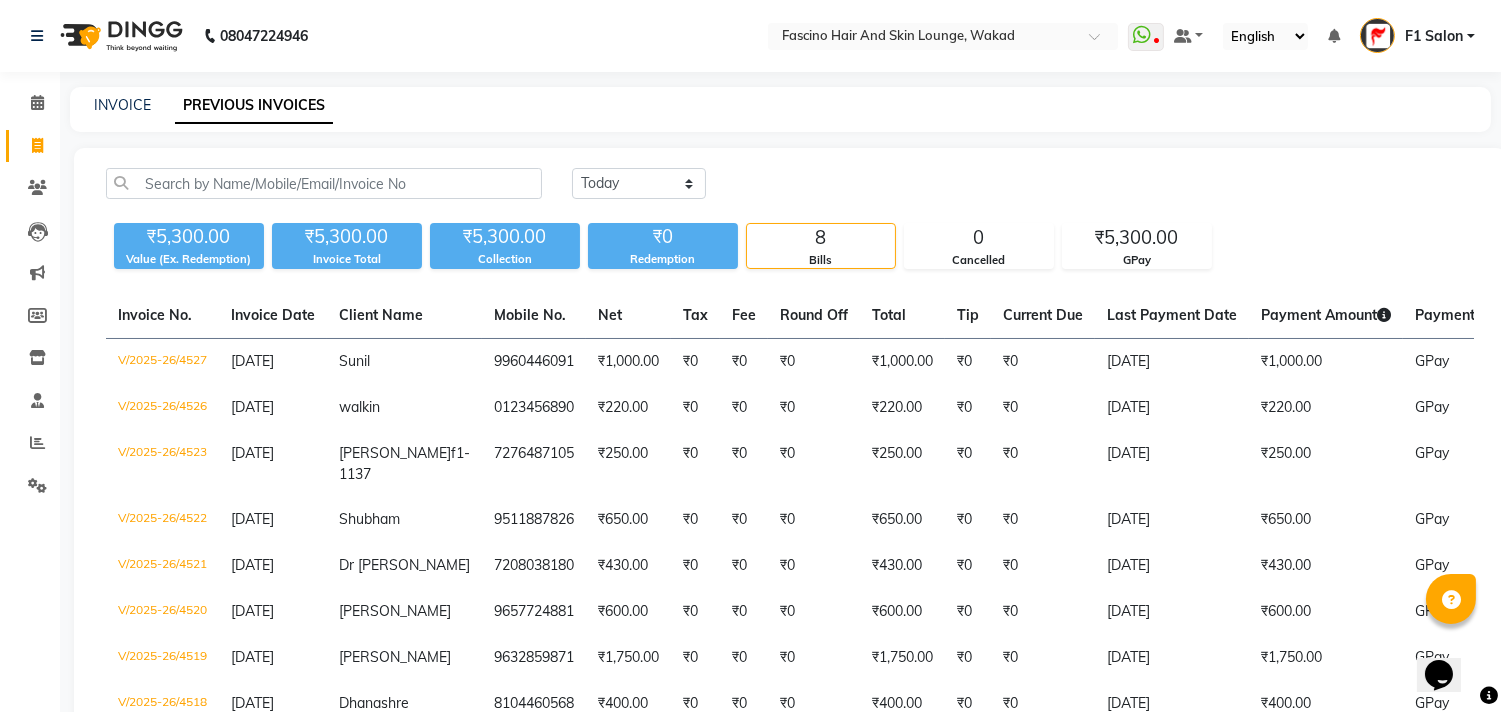 click on "INVOICE" 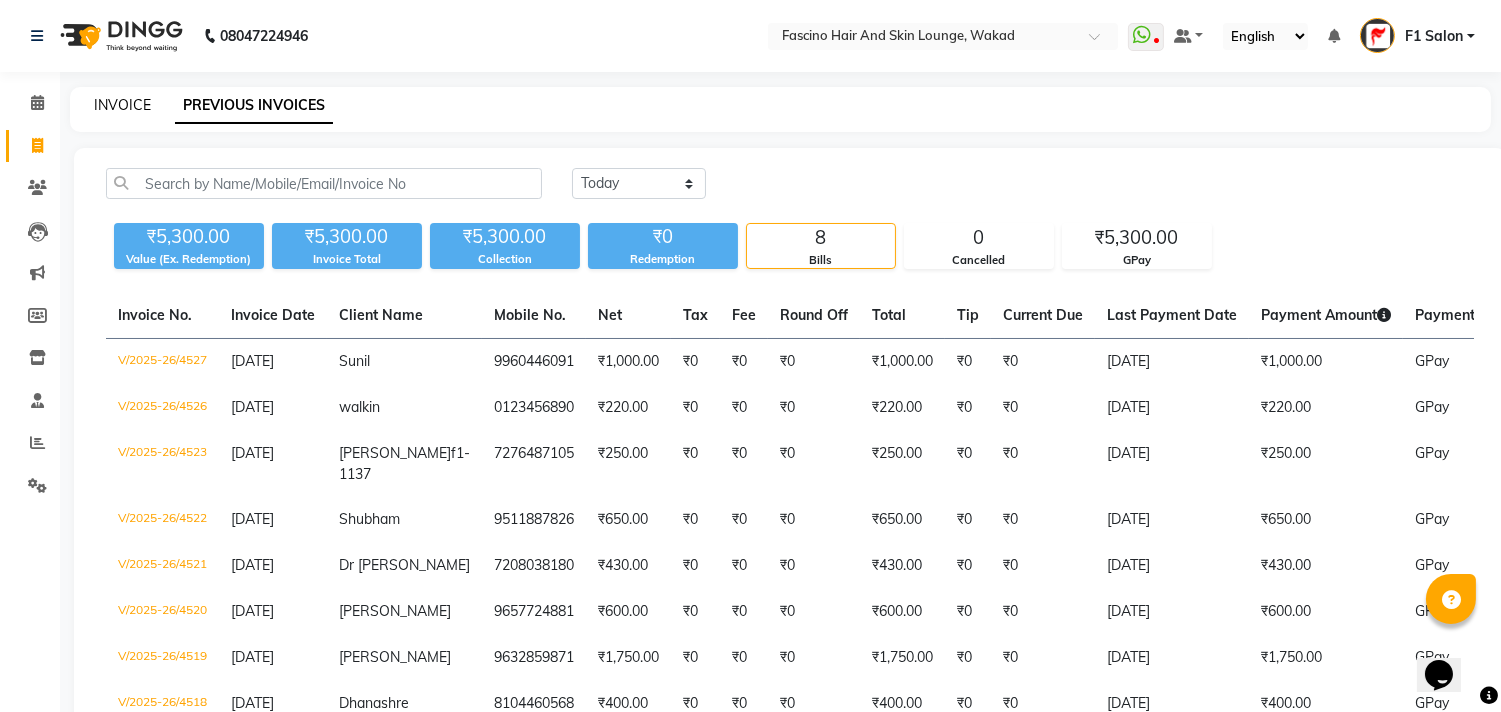 click on "INVOICE" 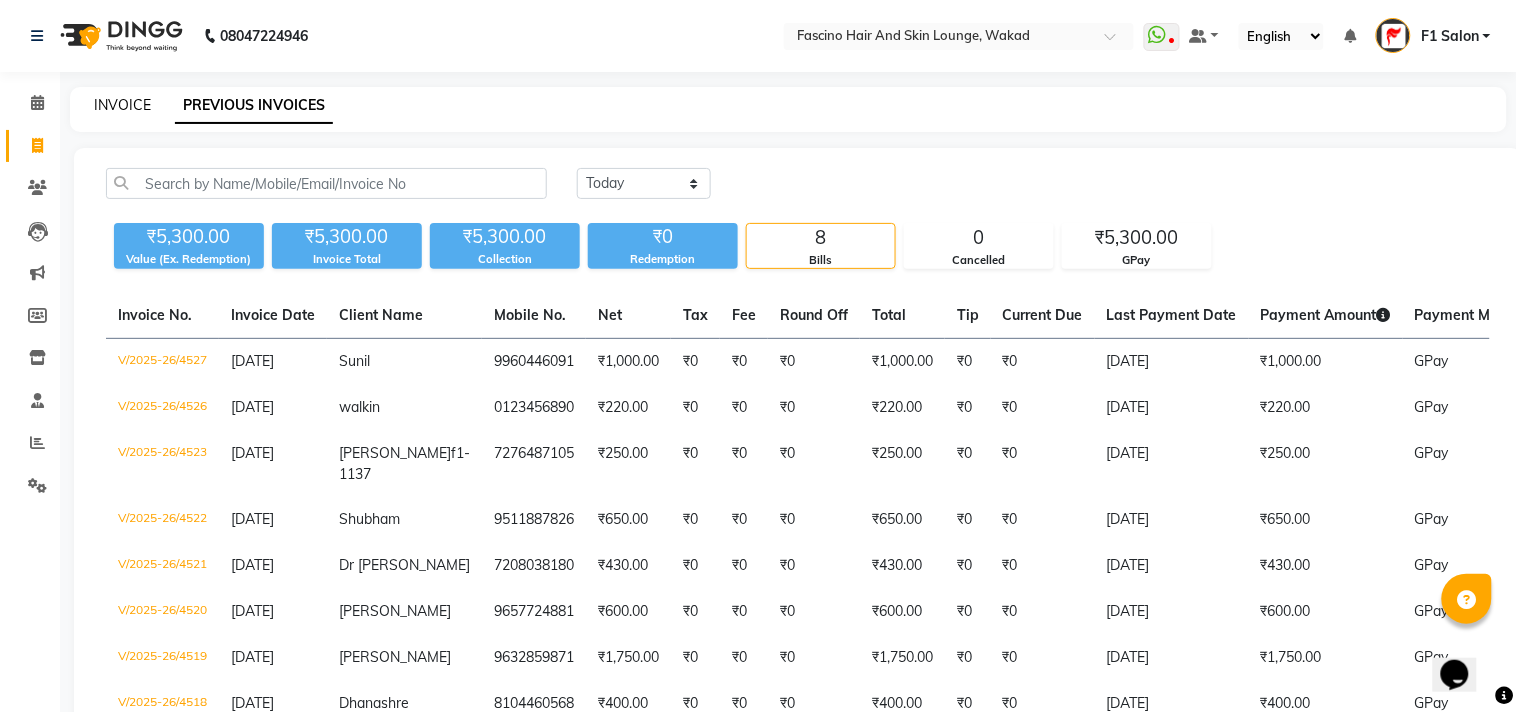 select on "126" 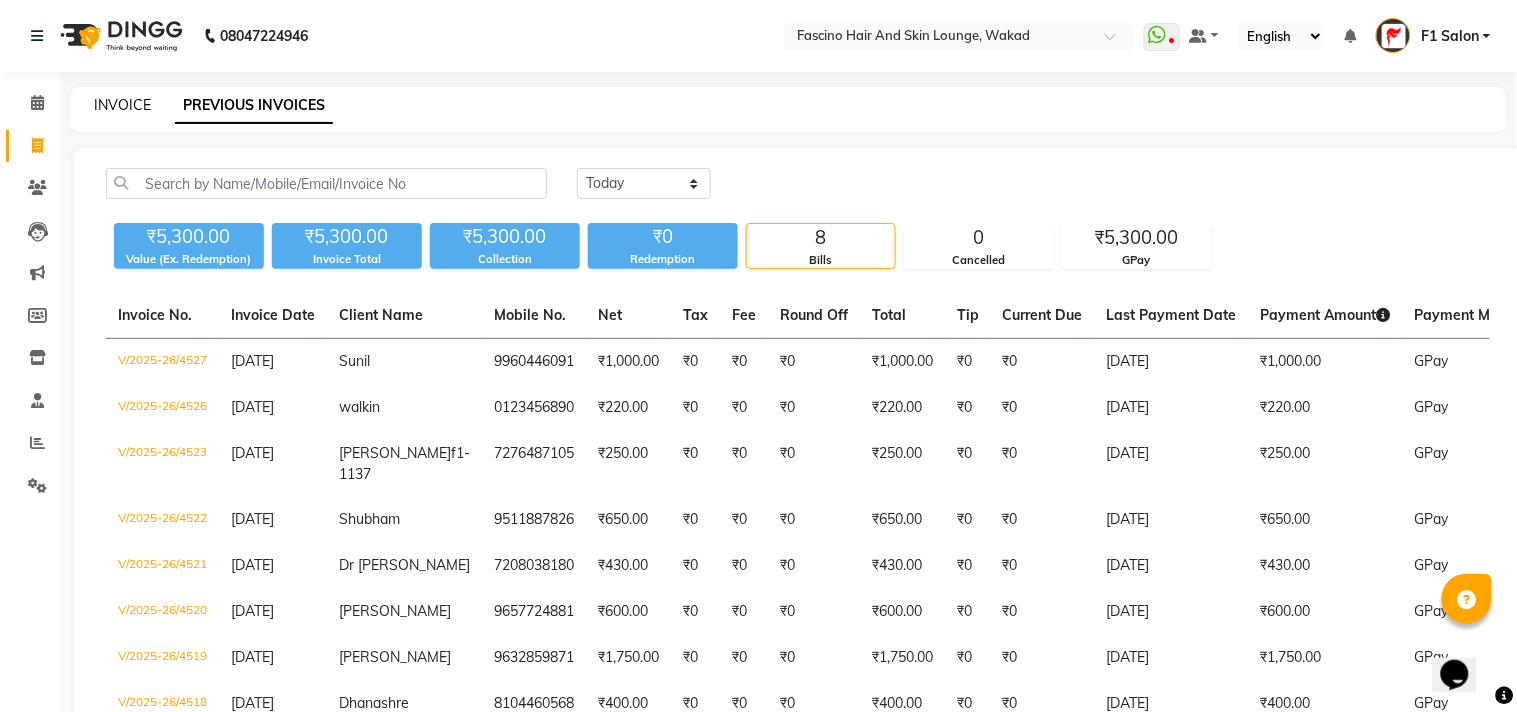select on "service" 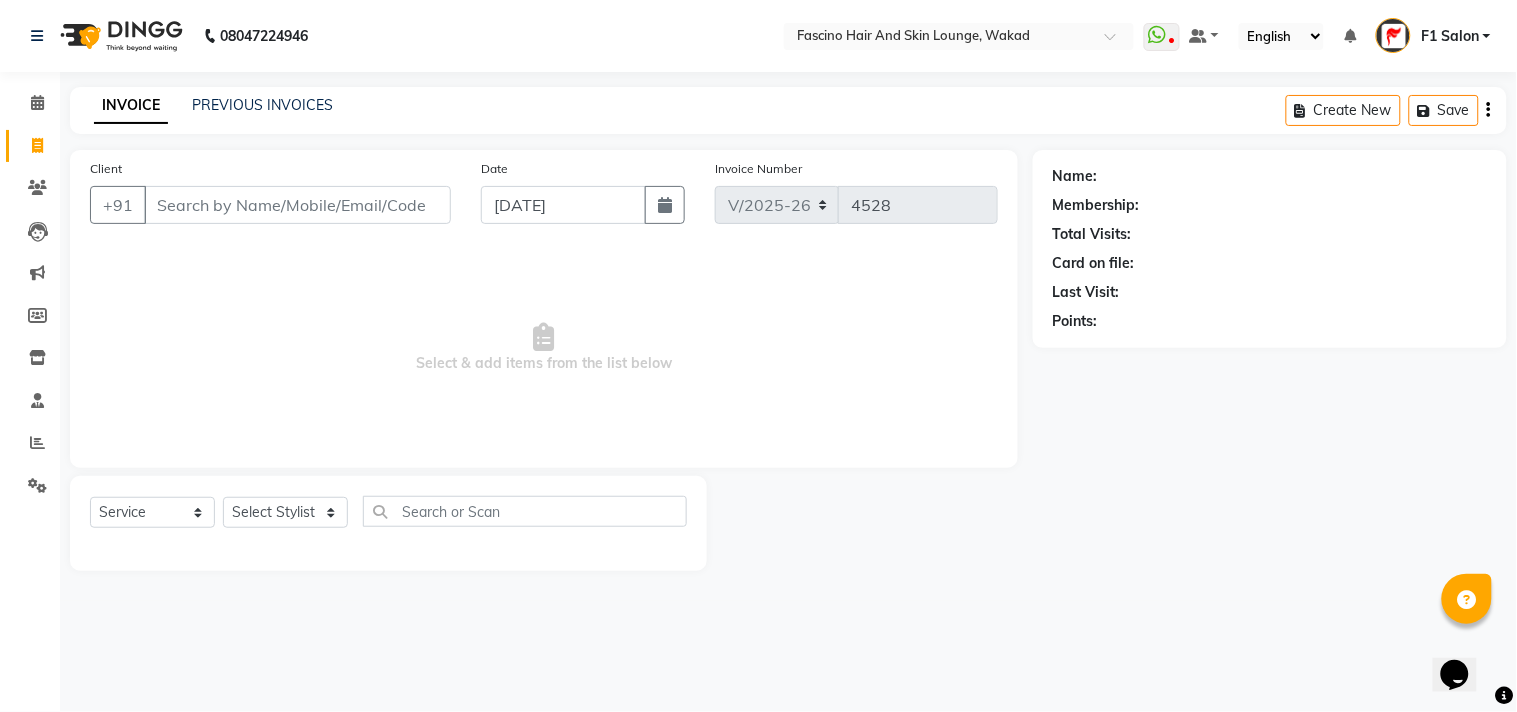 click on "Client" at bounding box center [297, 205] 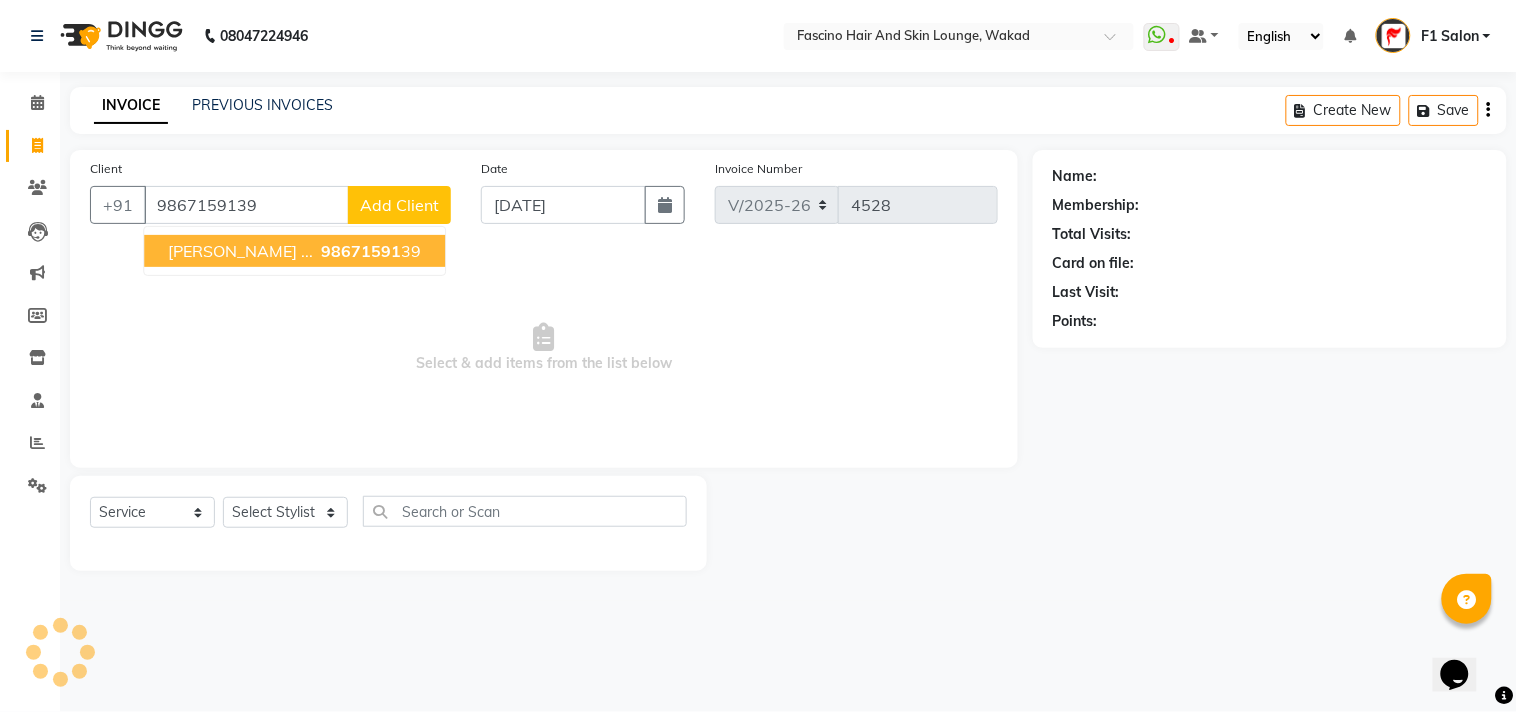 type on "9867159139" 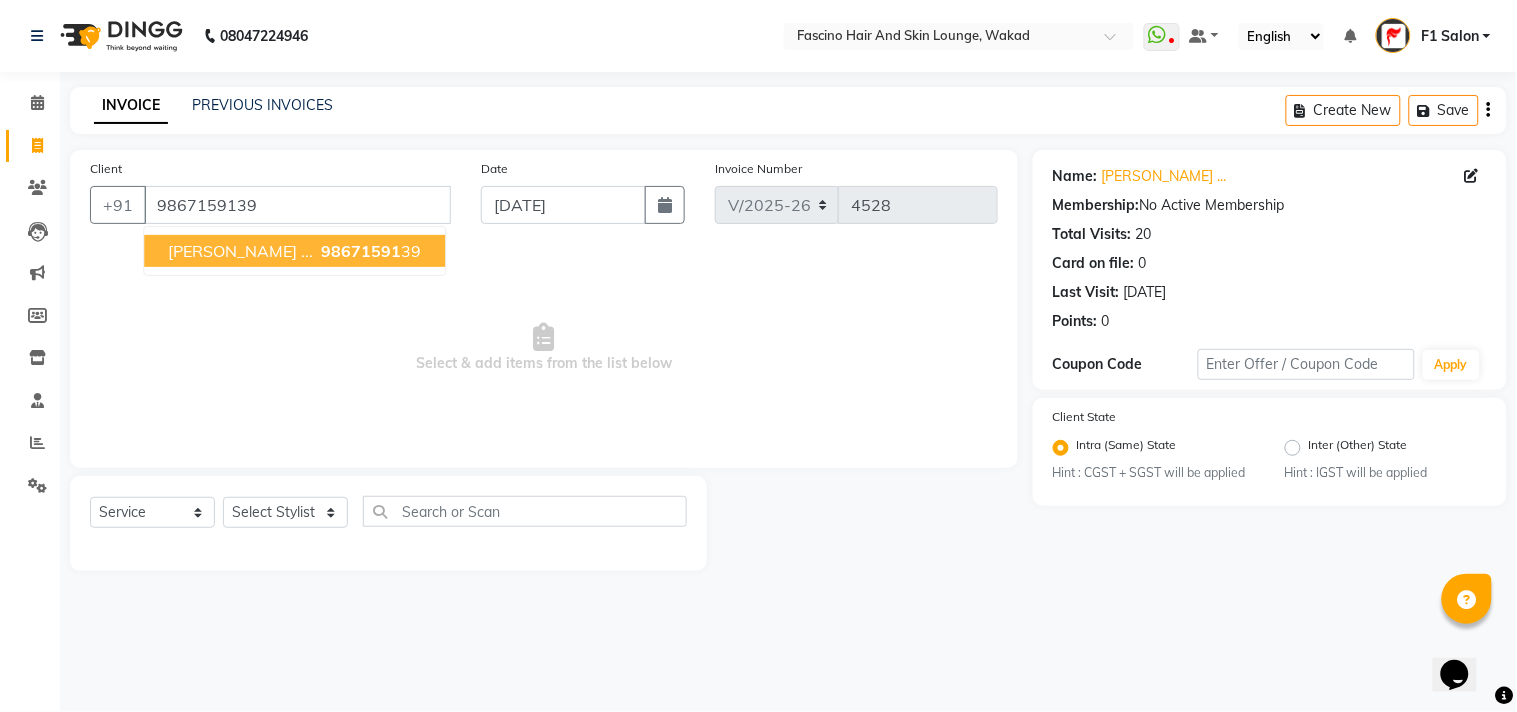 click on "Waskar ...   98671591 39" at bounding box center (294, 251) 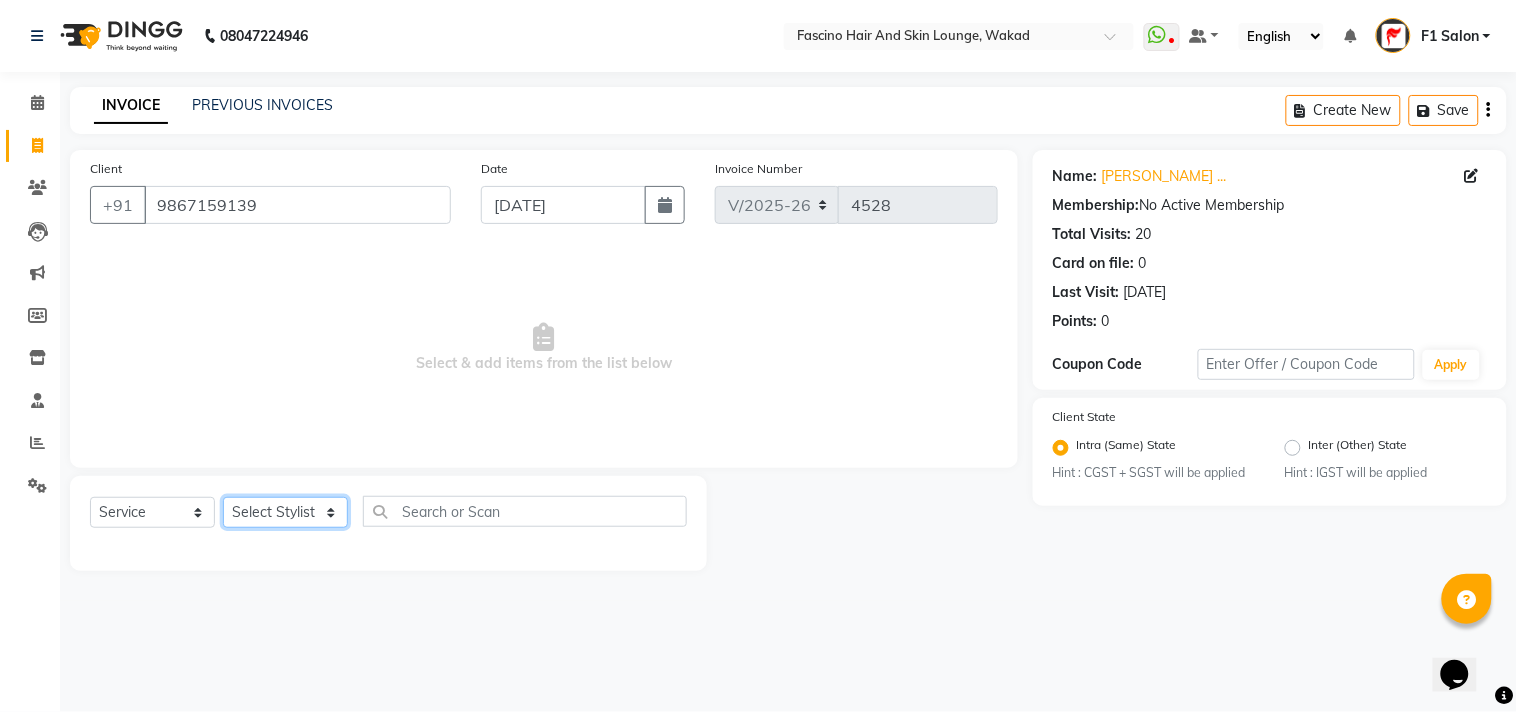 click on "Select Stylist 8805000650  [PERSON_NAME] Chimu [PERSON_NAME] F1 Salon  Ganesh F1 Gopal {JH} [PERSON_NAME] (Jh ) [PERSON_NAME]  [PERSON_NAME] Pooja [PERSON_NAME]  Ram [PERSON_NAME] jh [PERSON_NAME] Shree [PERSON_NAME] (F1) [PERSON_NAME] (JH) Sukanya Sadiyan  Suraj F1 [PERSON_NAME] Beaution Usha [PERSON_NAME] F1 Veena" 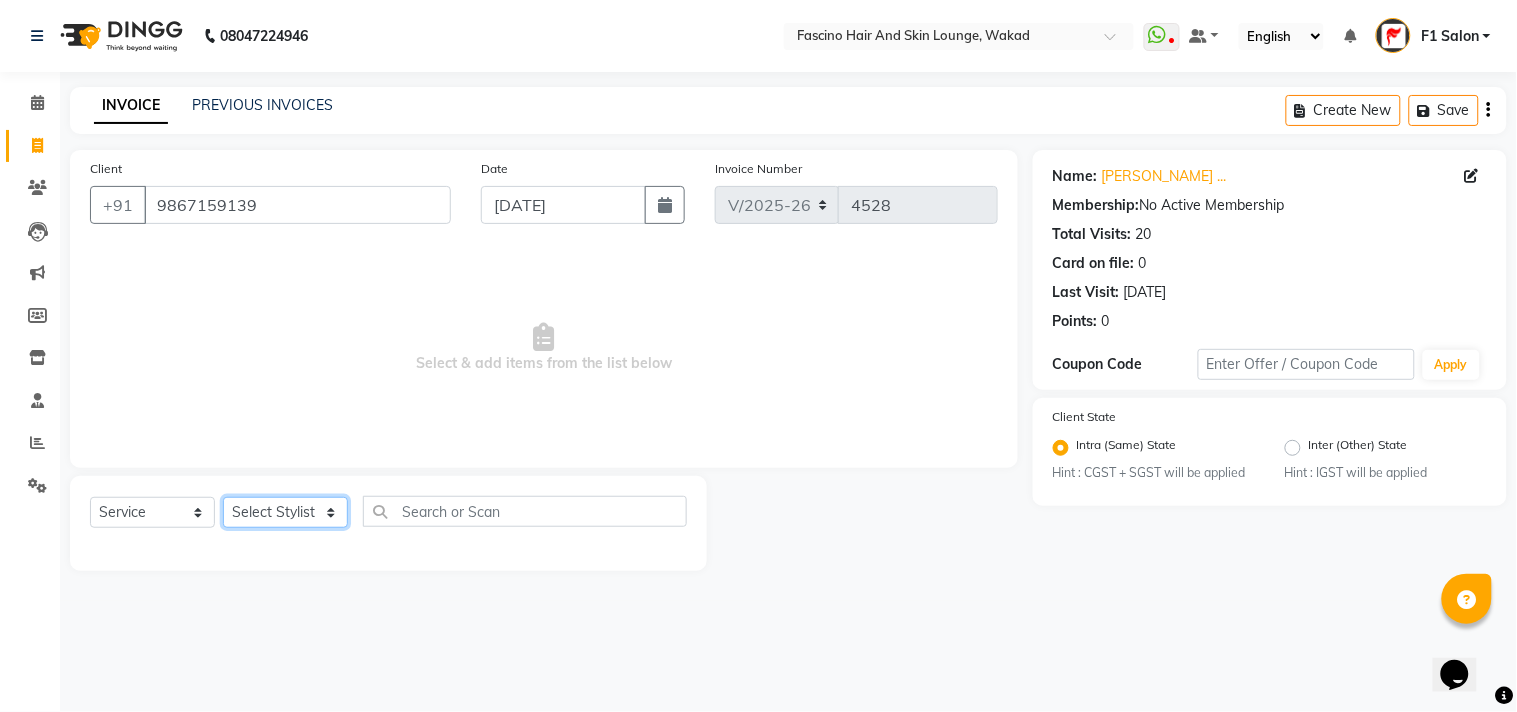 select on "32272" 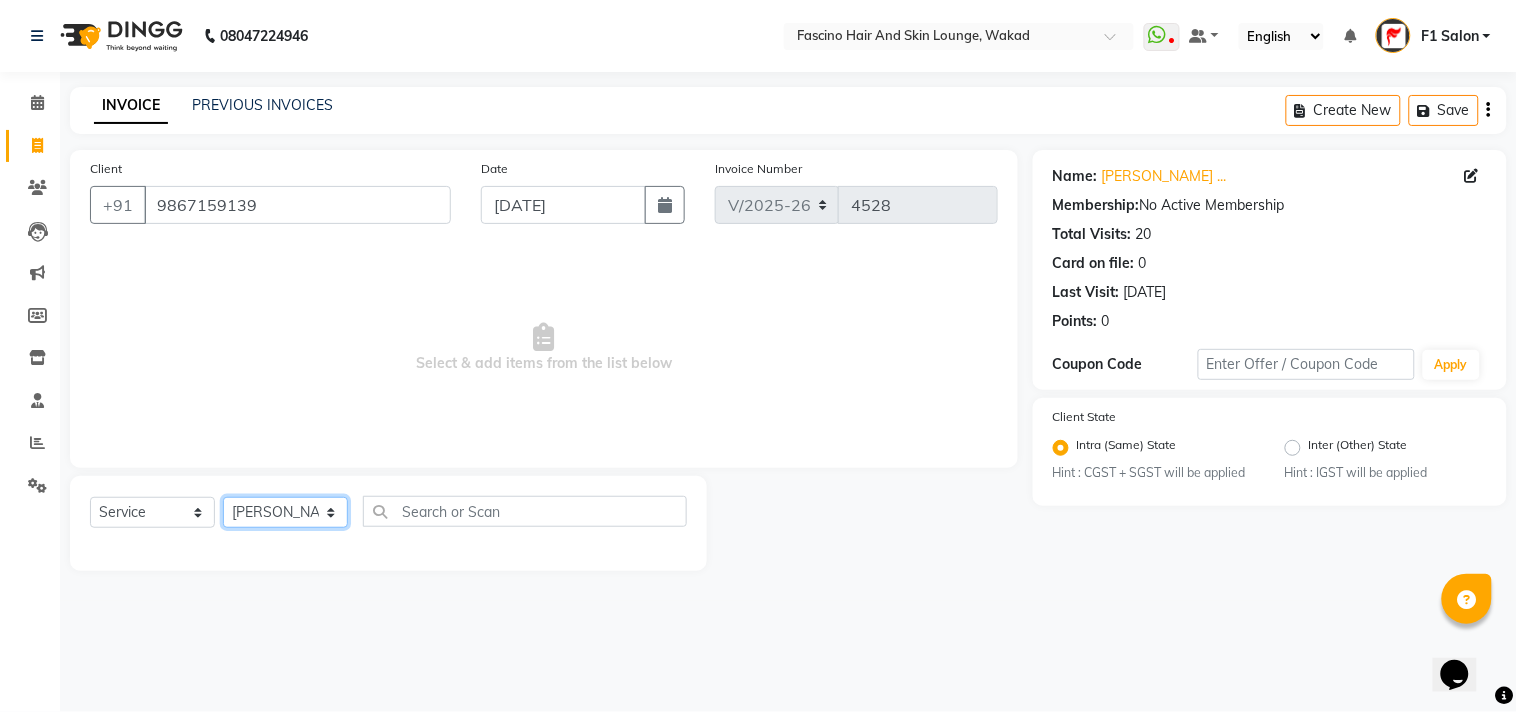 click on "Select Stylist 8805000650  [PERSON_NAME] Chimu [PERSON_NAME] F1 Salon  Ganesh F1 Gopal {JH} [PERSON_NAME] (Jh ) [PERSON_NAME]  [PERSON_NAME] Pooja [PERSON_NAME]  Ram [PERSON_NAME] jh [PERSON_NAME] Shree [PERSON_NAME] (F1) [PERSON_NAME] (JH) Sukanya Sadiyan  Suraj F1 [PERSON_NAME] Beaution Usha [PERSON_NAME] F1 Veena" 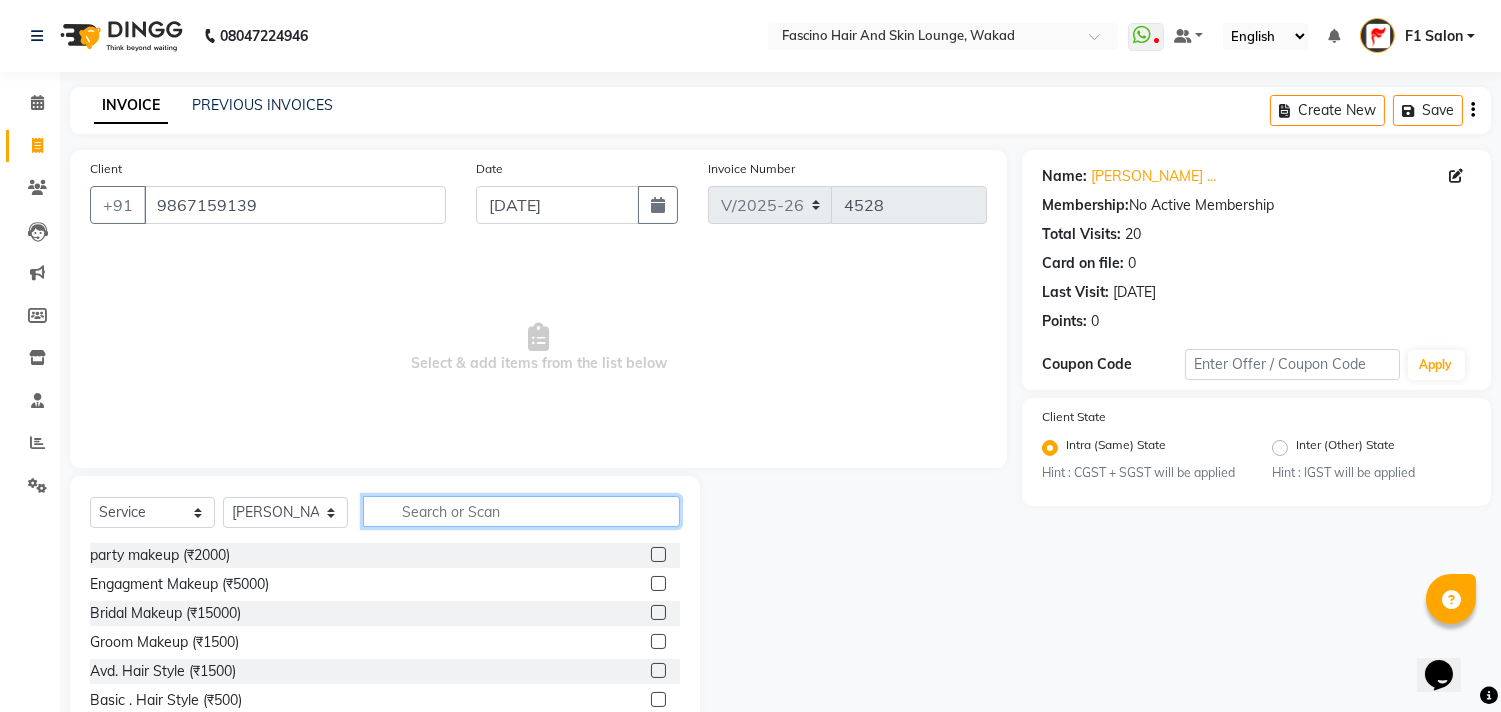 click 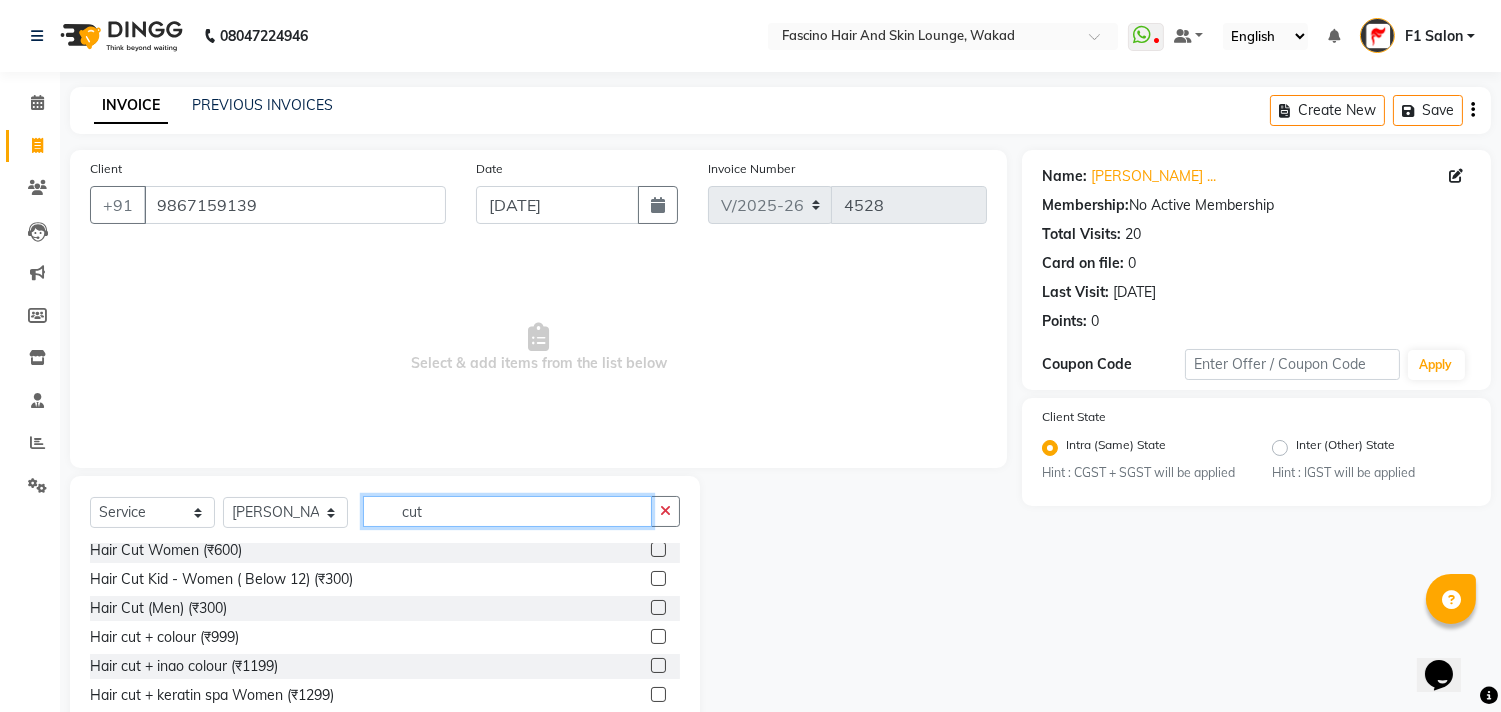 scroll, scrollTop: 118, scrollLeft: 0, axis: vertical 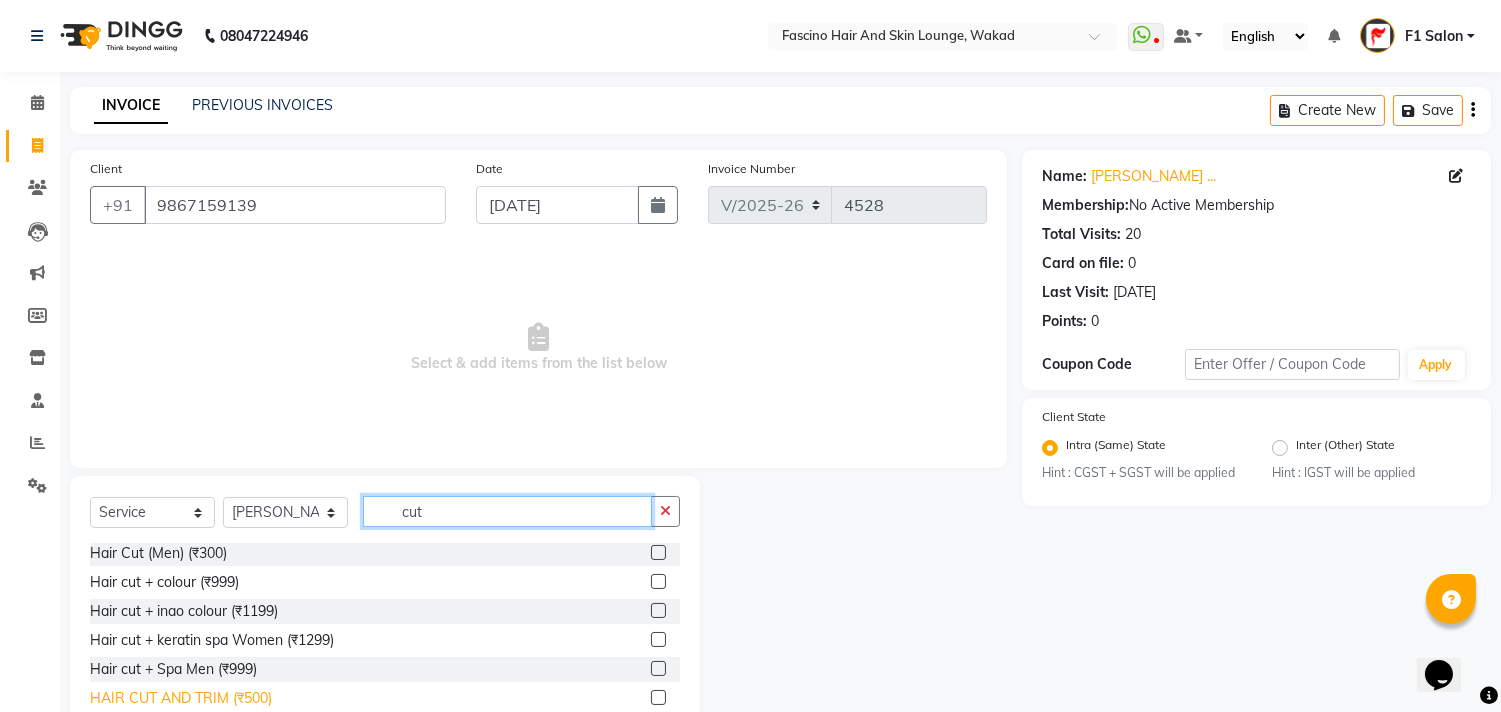 type on "cut" 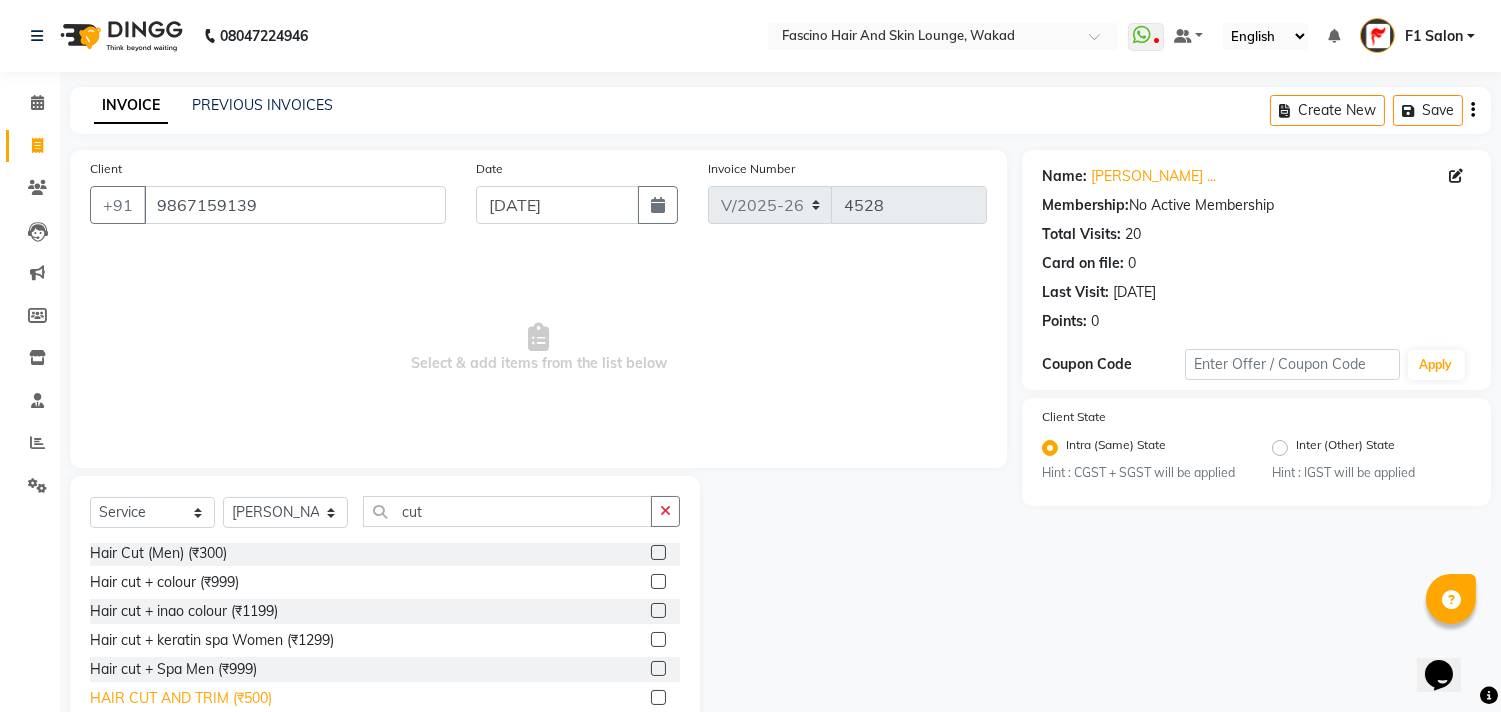 click on "HAIR CUT AND TRIM  (₹500)" 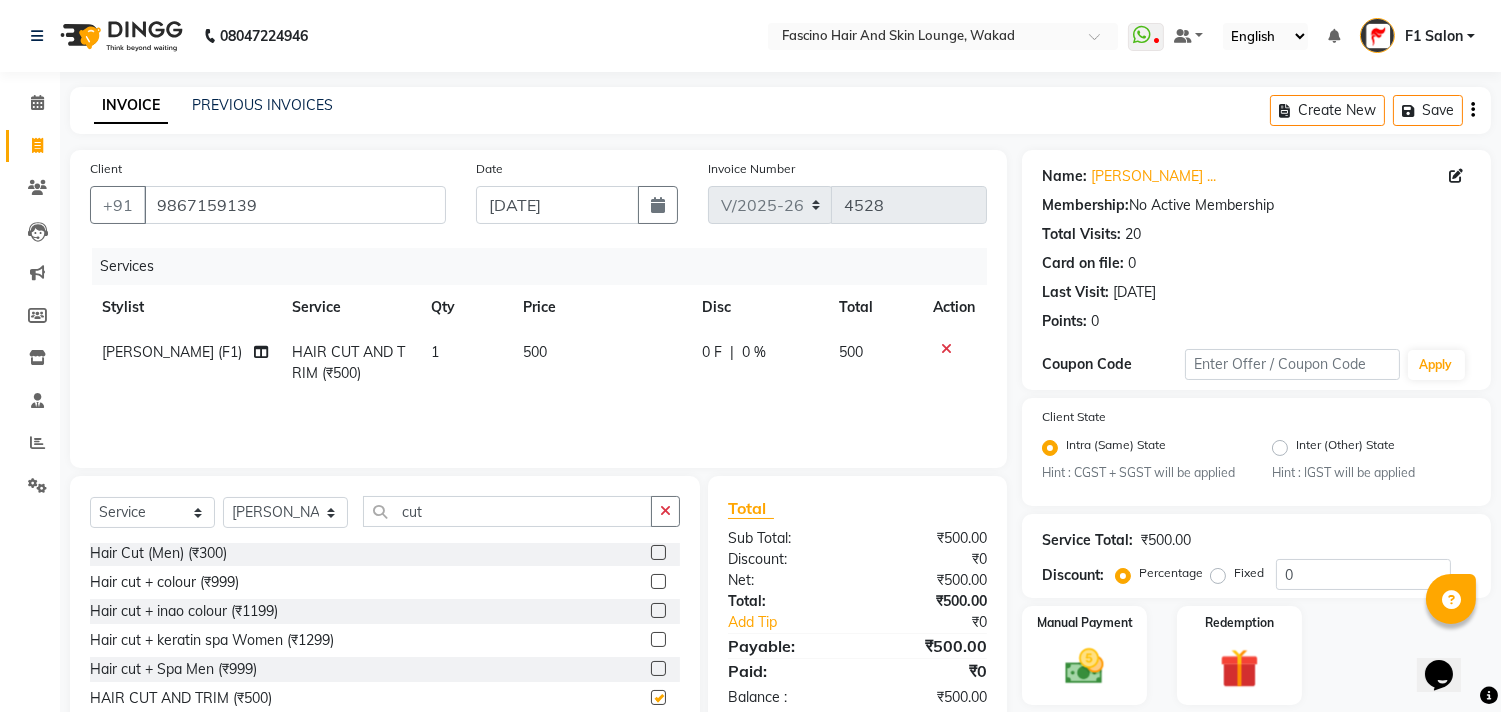 checkbox on "false" 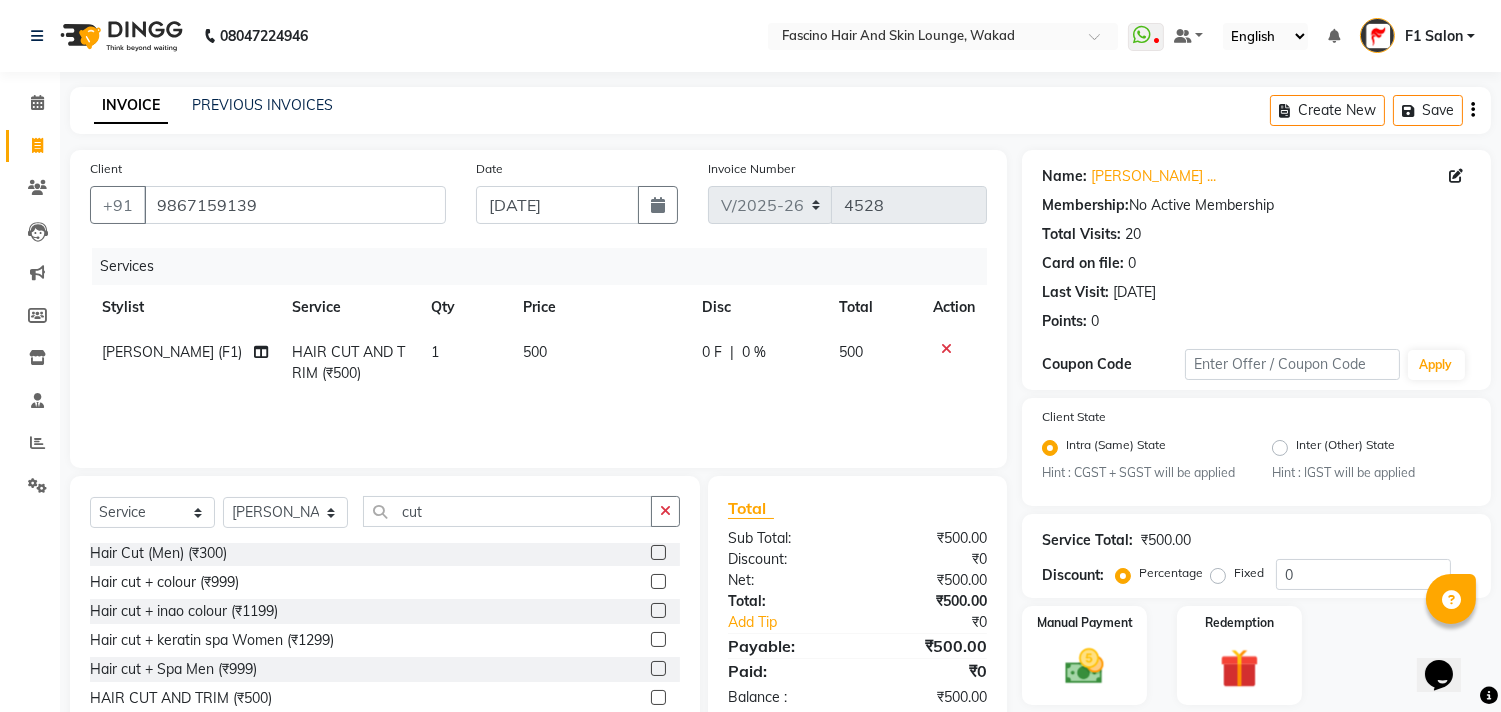 click on "500" 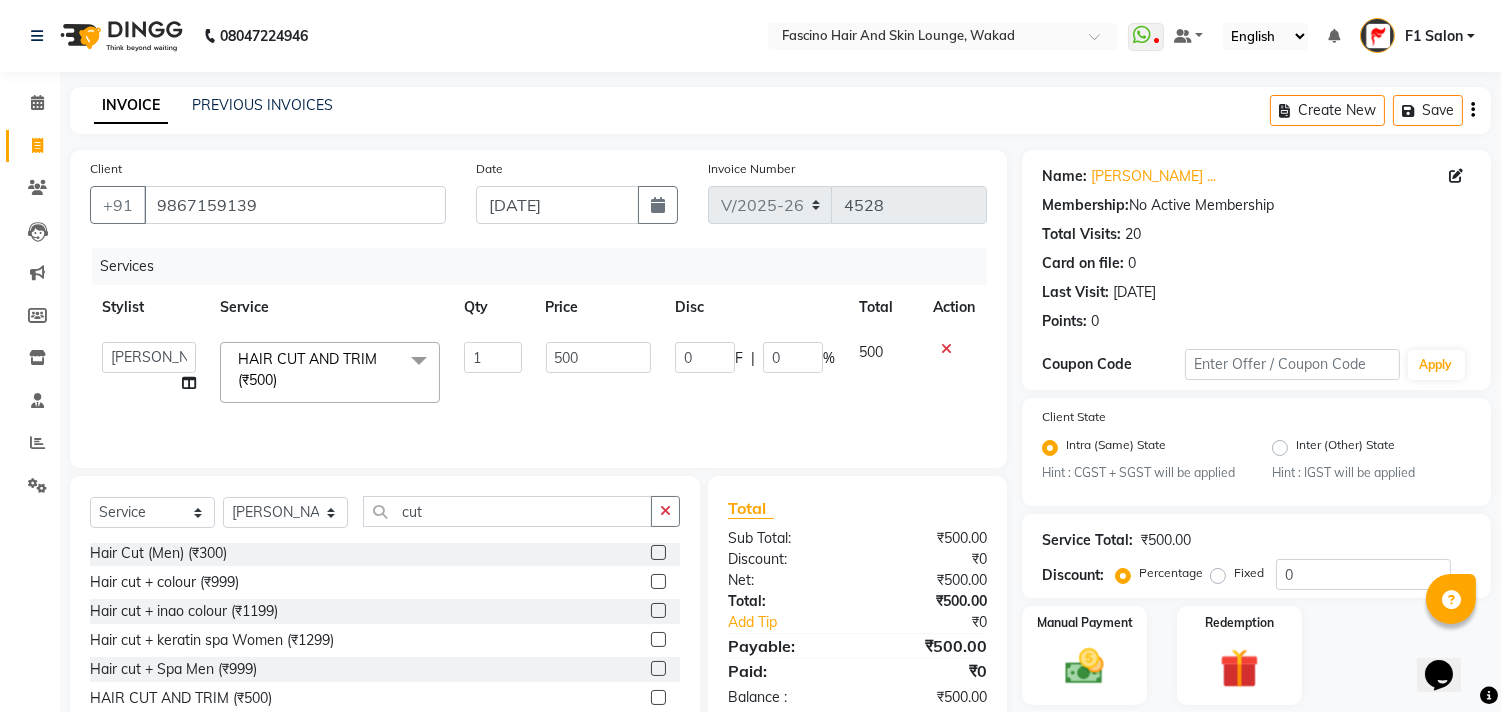 click on "500" 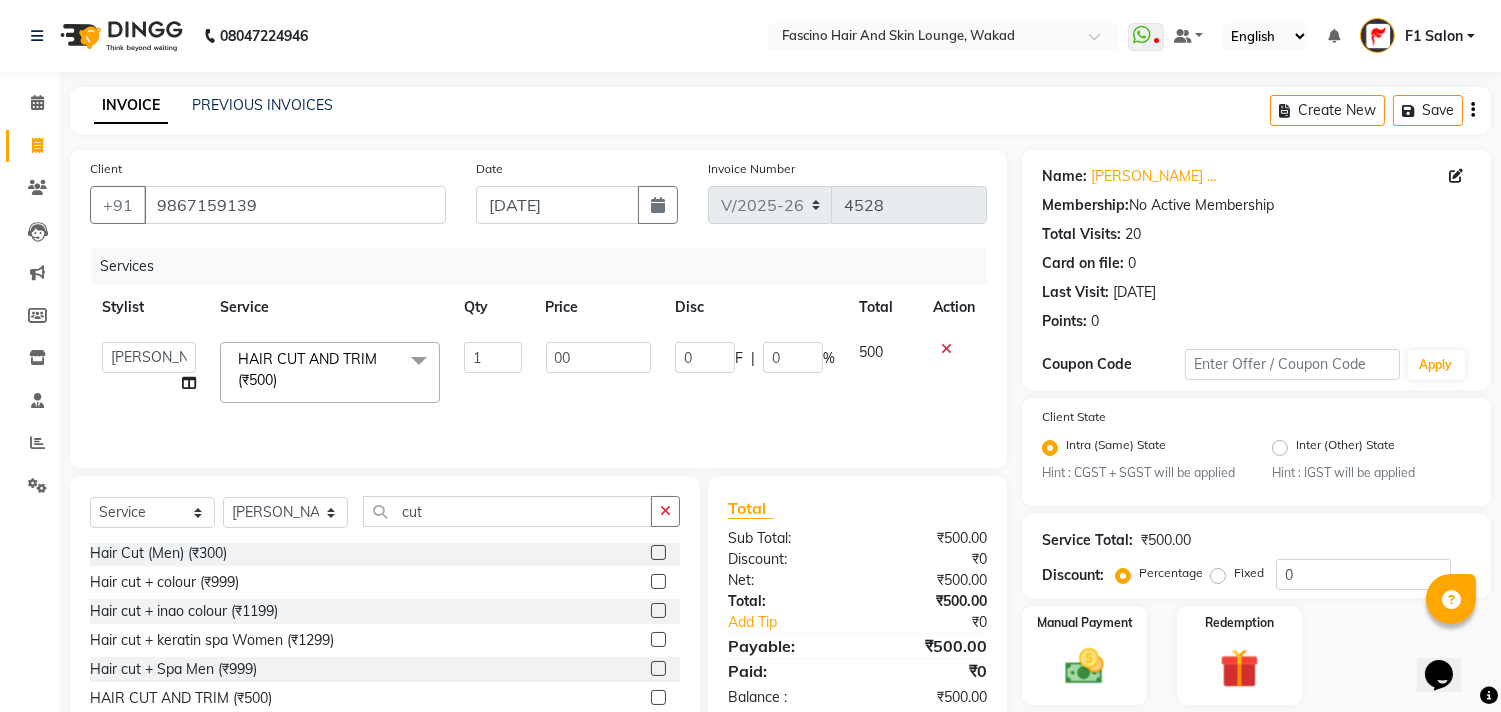 type on "400" 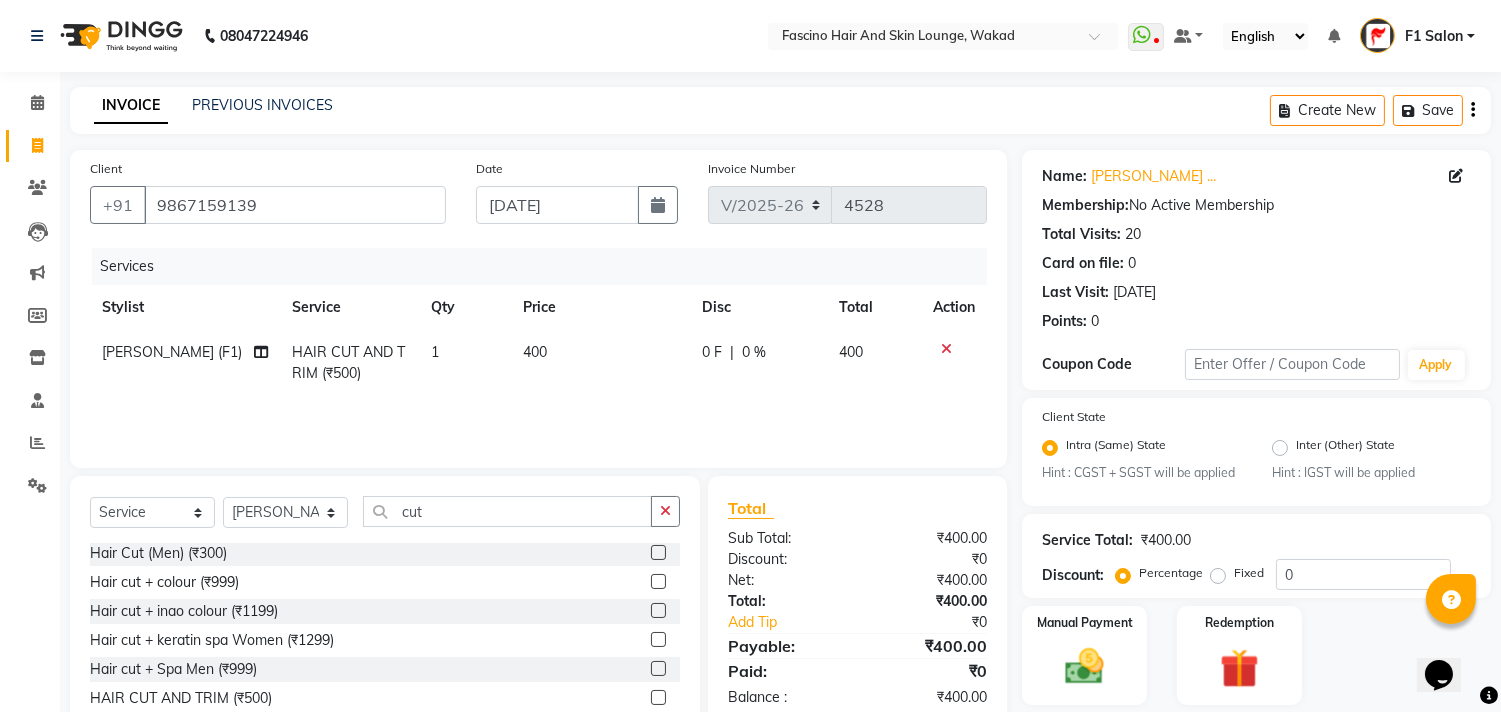 click on "Services Stylist Service Qty Price Disc Total Action Siddu (F1) HAIR CUT AND TRIM  (₹500) 1 400 0 F | 0 % 400" 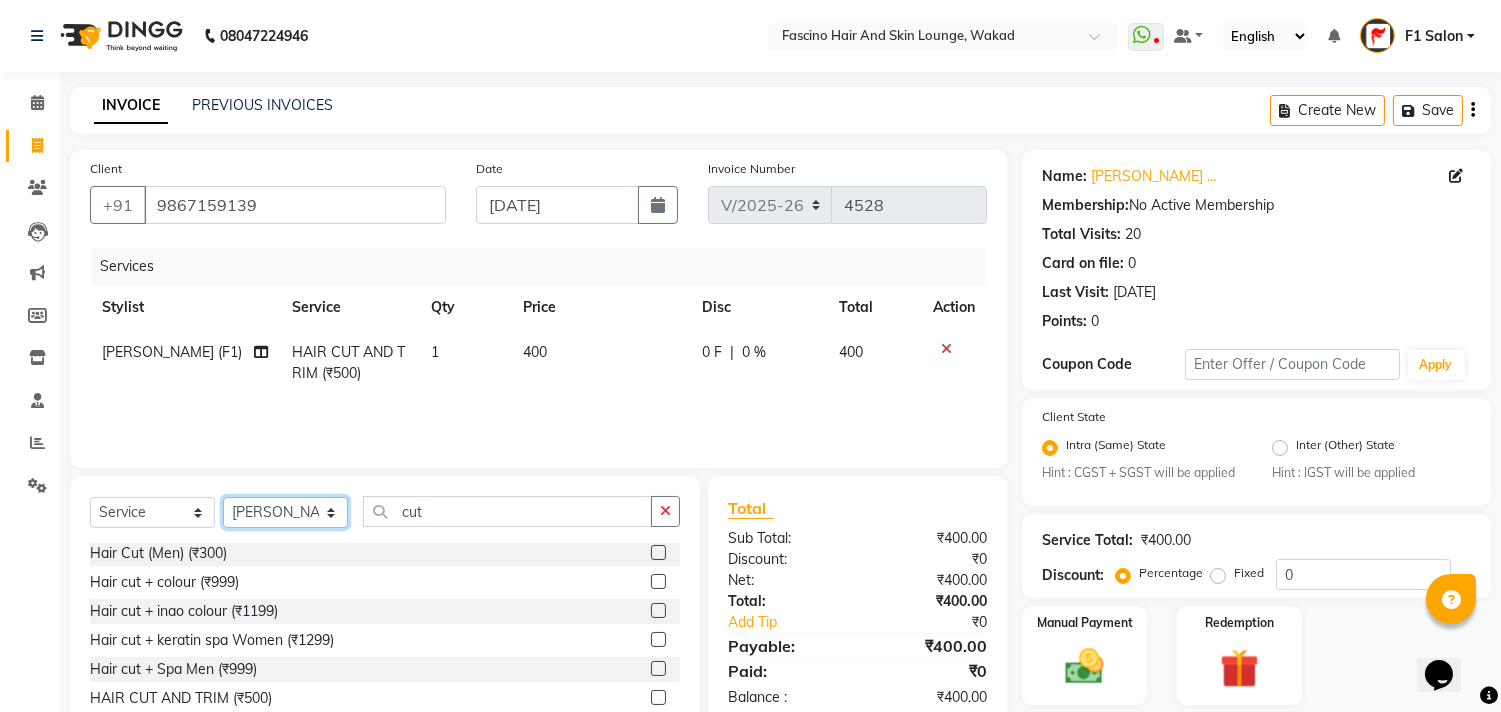 click on "Select Stylist 8805000650  [PERSON_NAME] Chimu [PERSON_NAME] F1 Salon  Ganesh F1 Gopal {JH} [PERSON_NAME] (Jh ) [PERSON_NAME]  [PERSON_NAME] Pooja [PERSON_NAME]  Ram [PERSON_NAME] jh [PERSON_NAME] Shree [PERSON_NAME] (F1) [PERSON_NAME] (JH) Sukanya Sadiyan  Suraj F1 [PERSON_NAME] Beaution Usha [PERSON_NAME] F1 Veena" 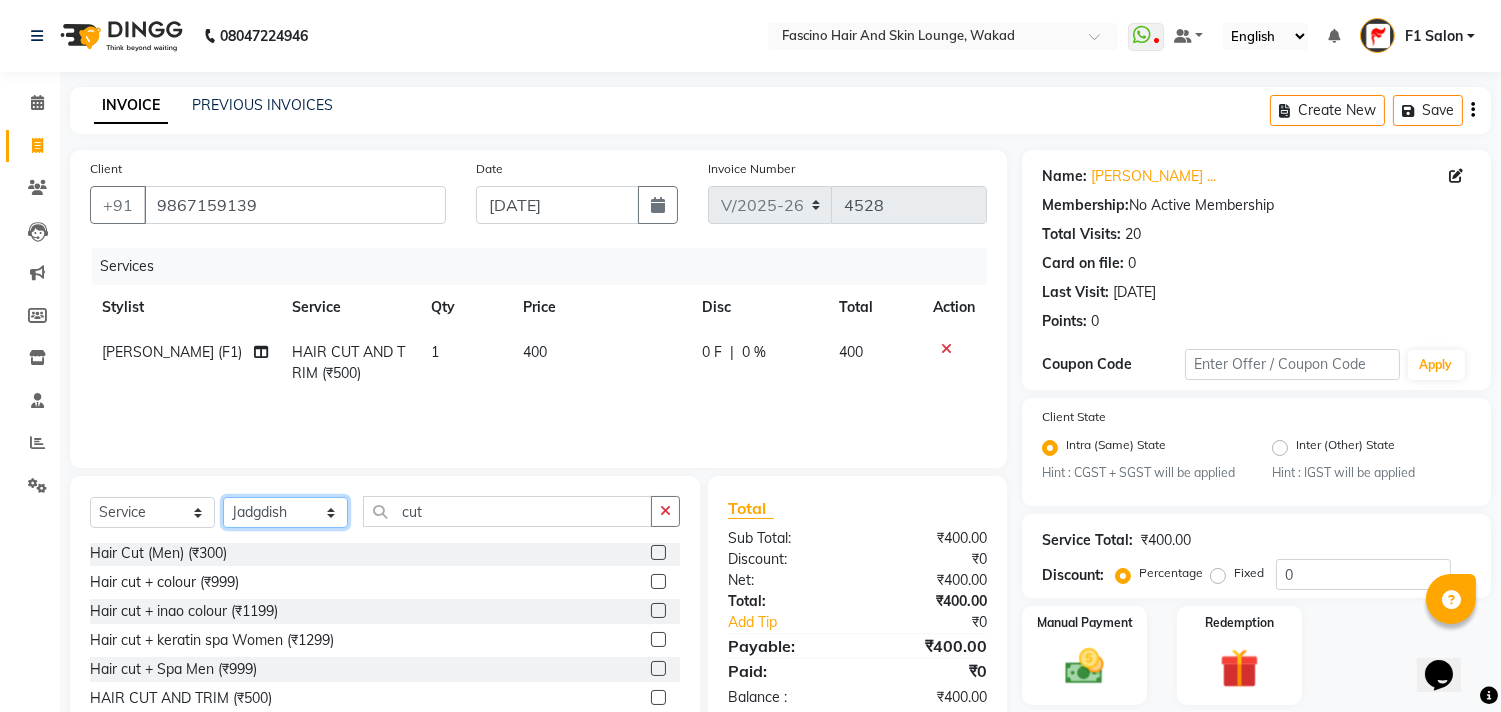 click on "Select Stylist 8805000650  [PERSON_NAME] Chimu [PERSON_NAME] F1 Salon  Ganesh F1 Gopal {JH} [PERSON_NAME] (Jh ) [PERSON_NAME]  [PERSON_NAME] Pooja [PERSON_NAME]  Ram [PERSON_NAME] jh [PERSON_NAME] Shree [PERSON_NAME] (F1) [PERSON_NAME] (JH) Sukanya Sadiyan  Suraj F1 [PERSON_NAME] Beaution Usha [PERSON_NAME] F1 Veena" 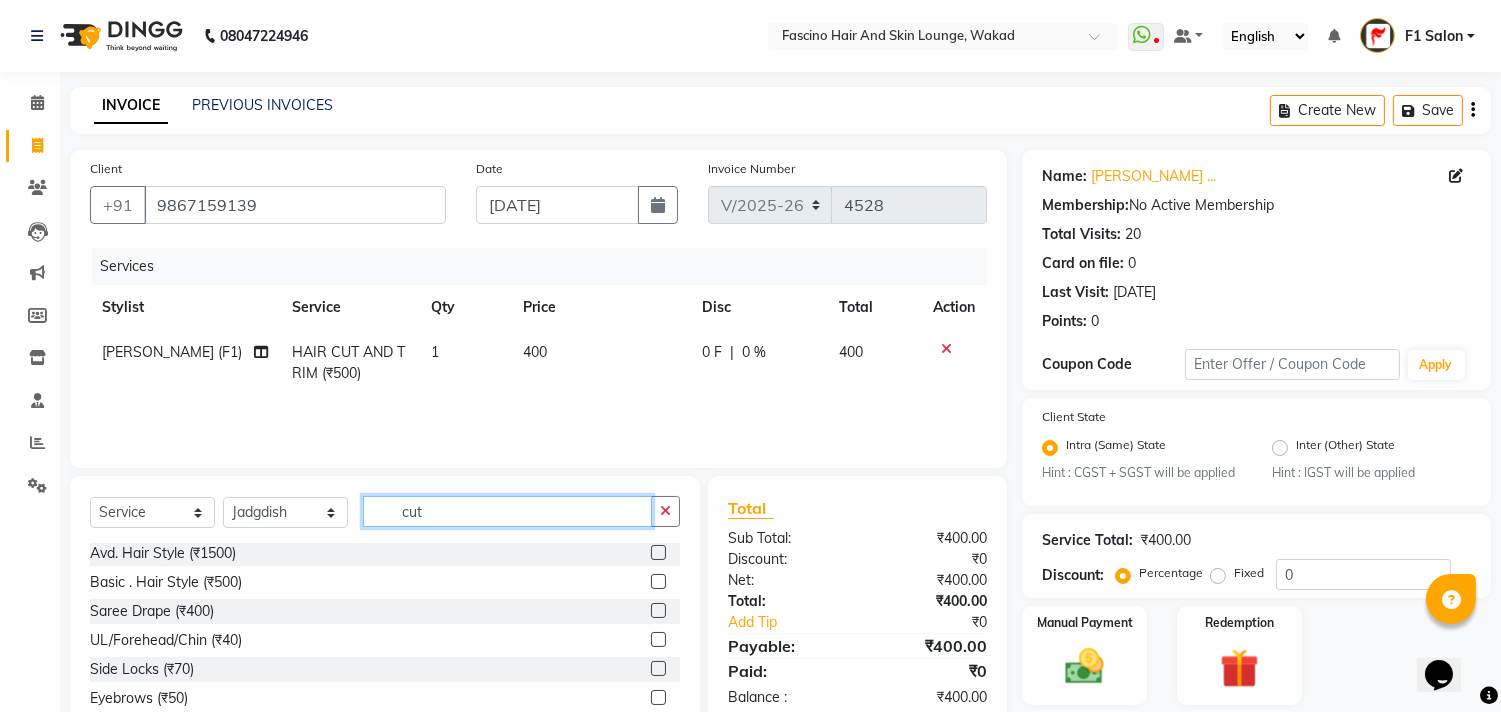 click on "cut" 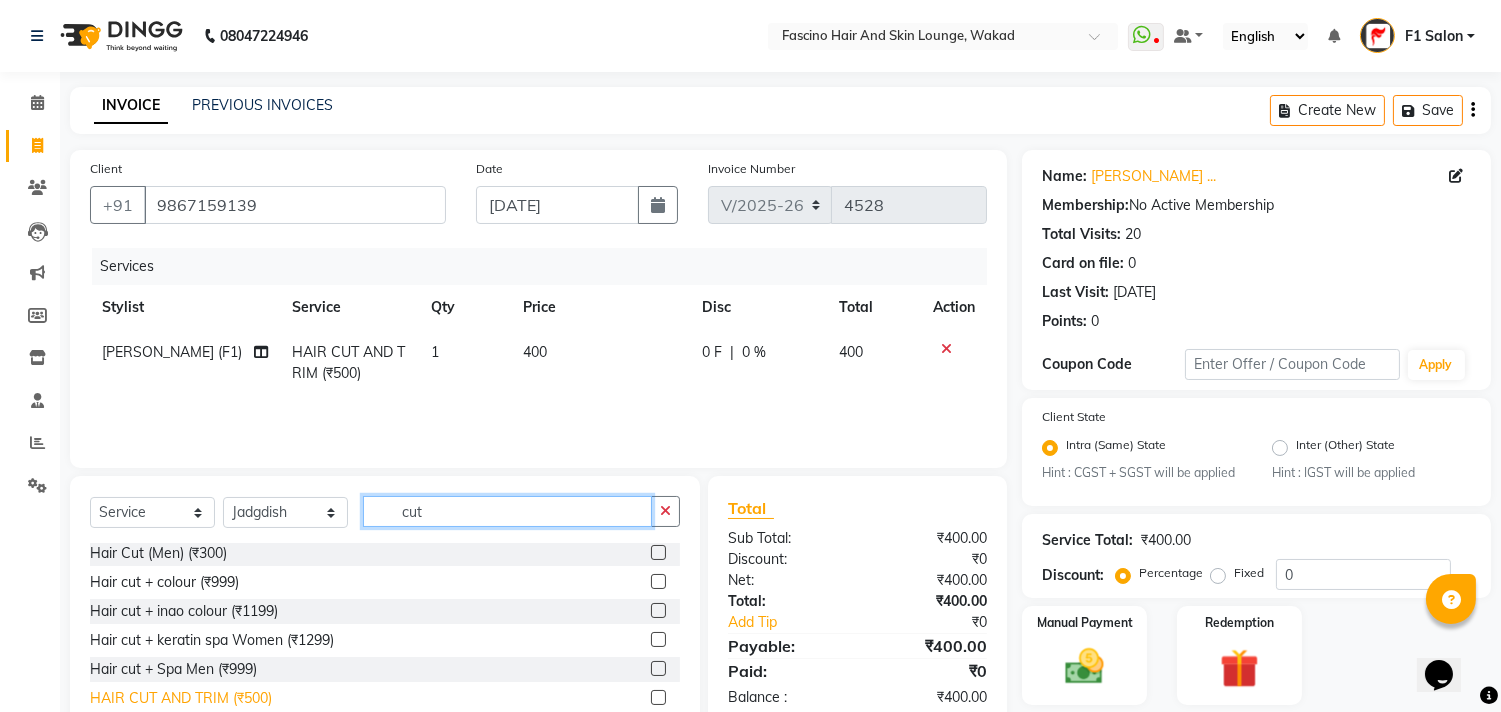 type on "cut" 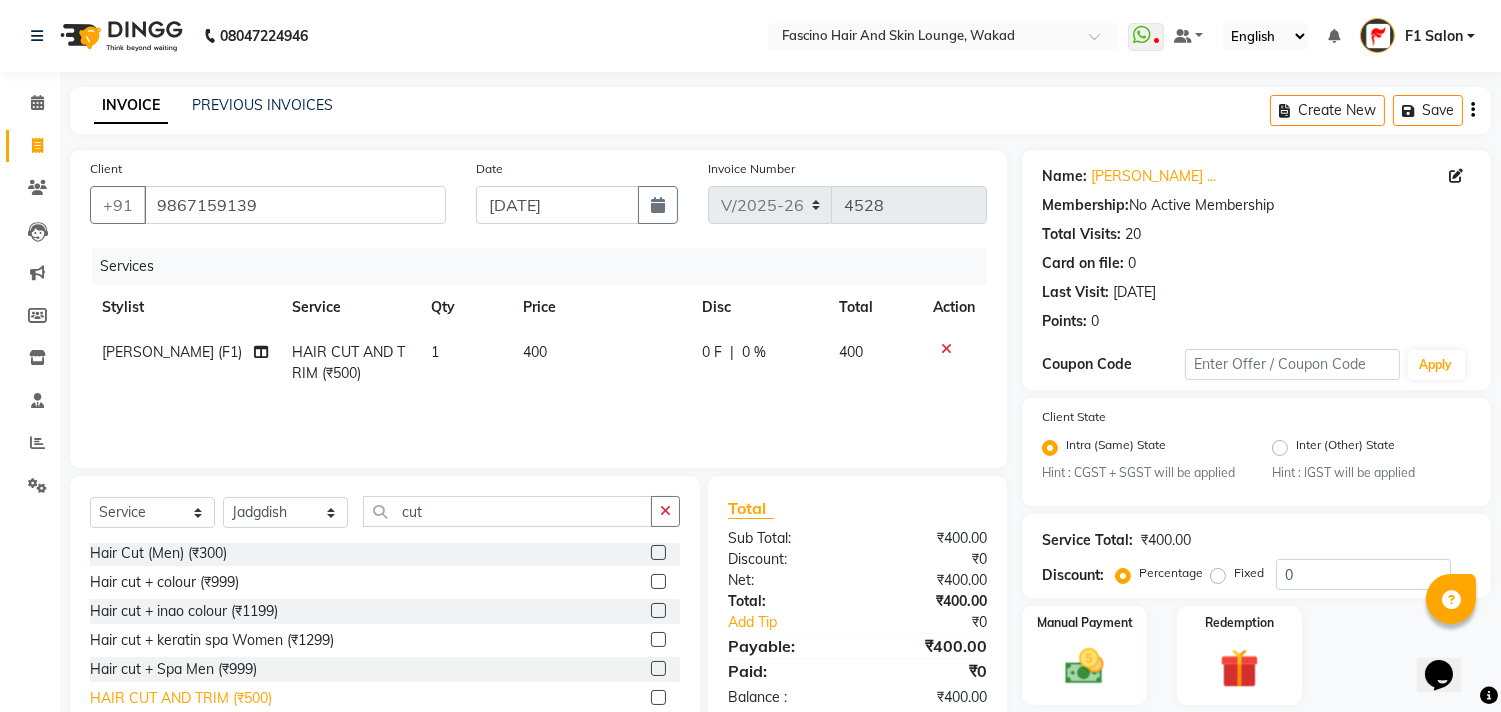 click on "HAIR CUT AND TRIM  (₹500)" 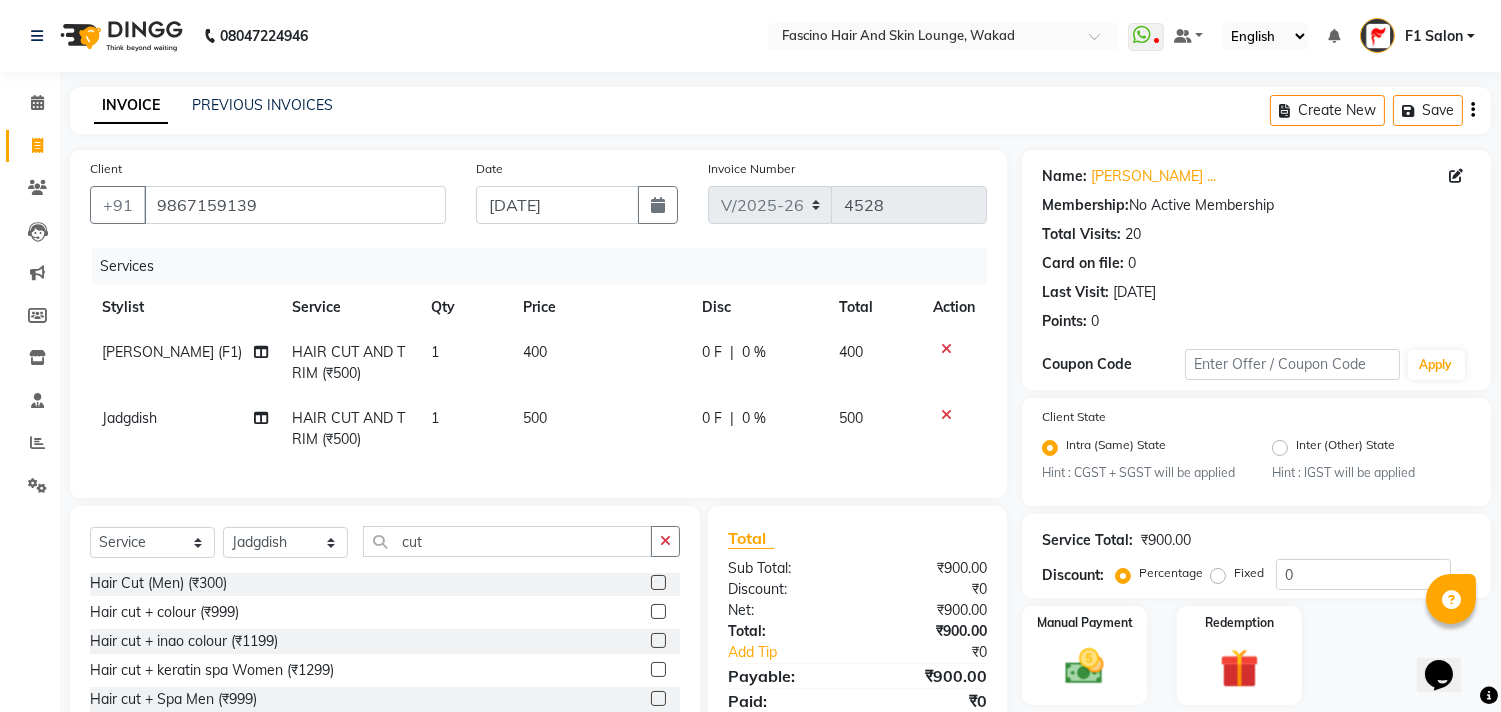 checkbox on "false" 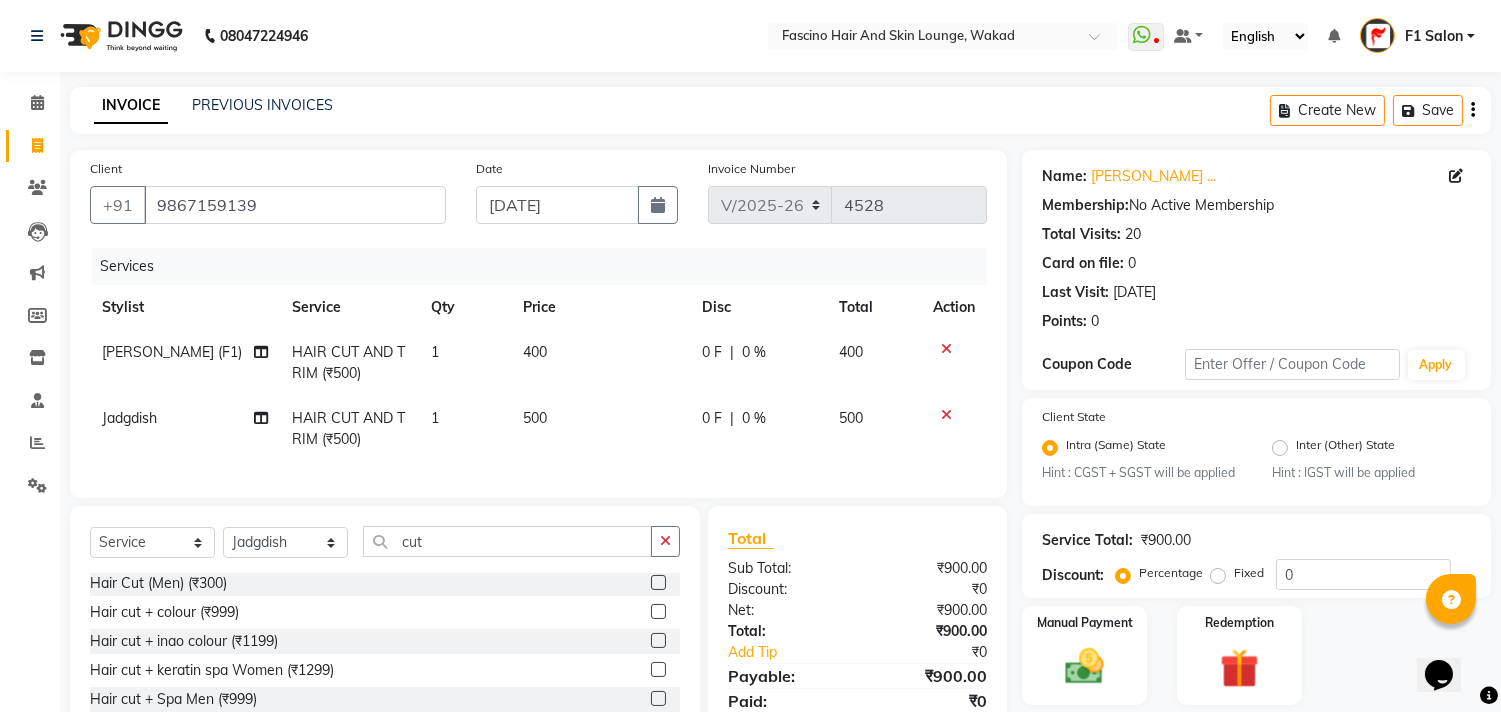 click 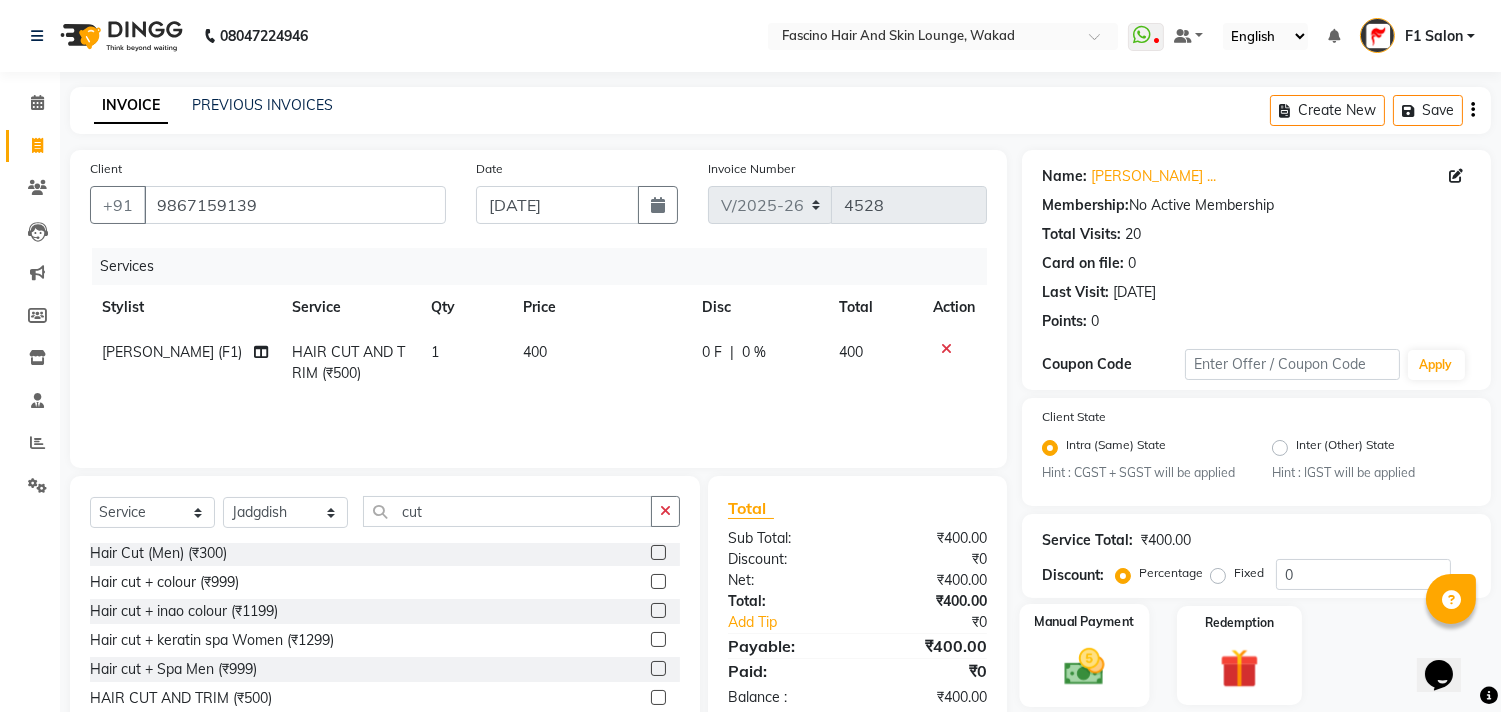 click 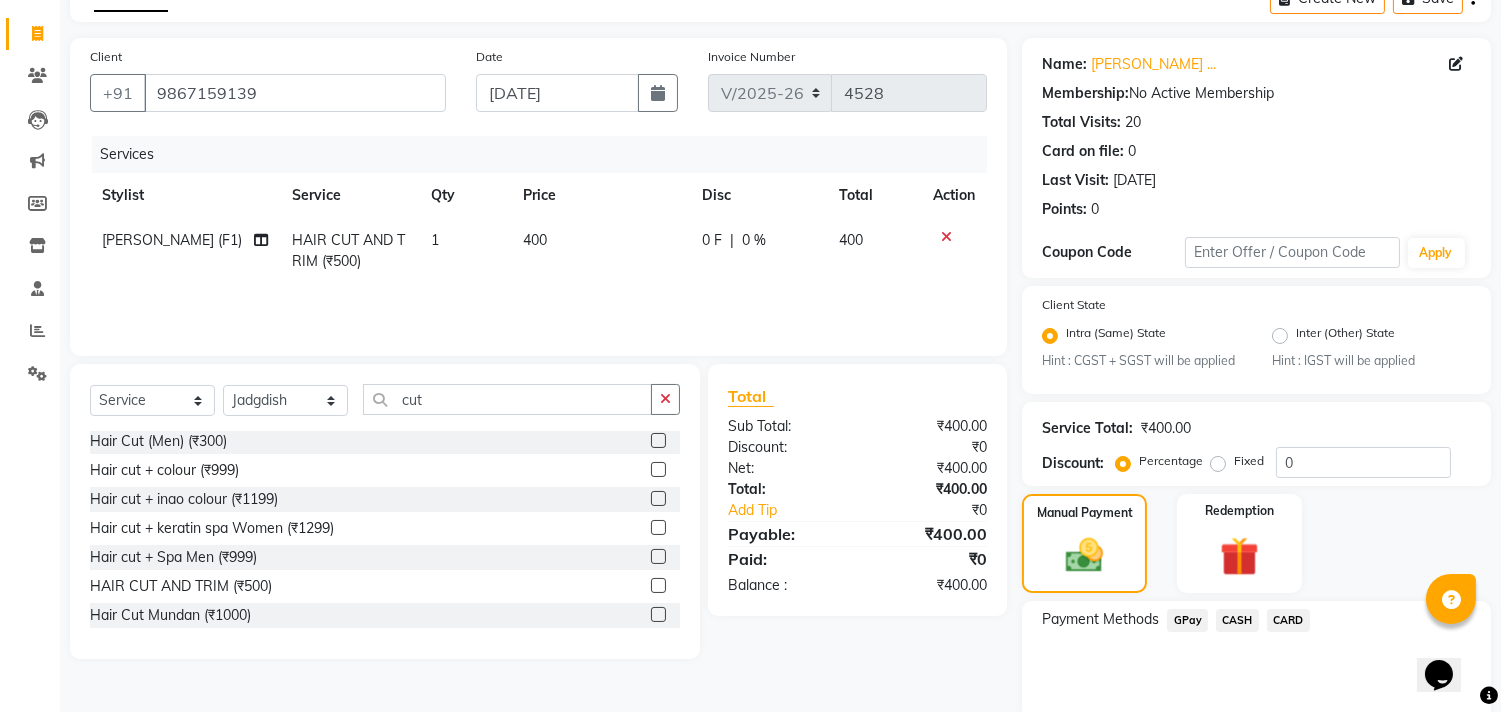 scroll, scrollTop: 192, scrollLeft: 0, axis: vertical 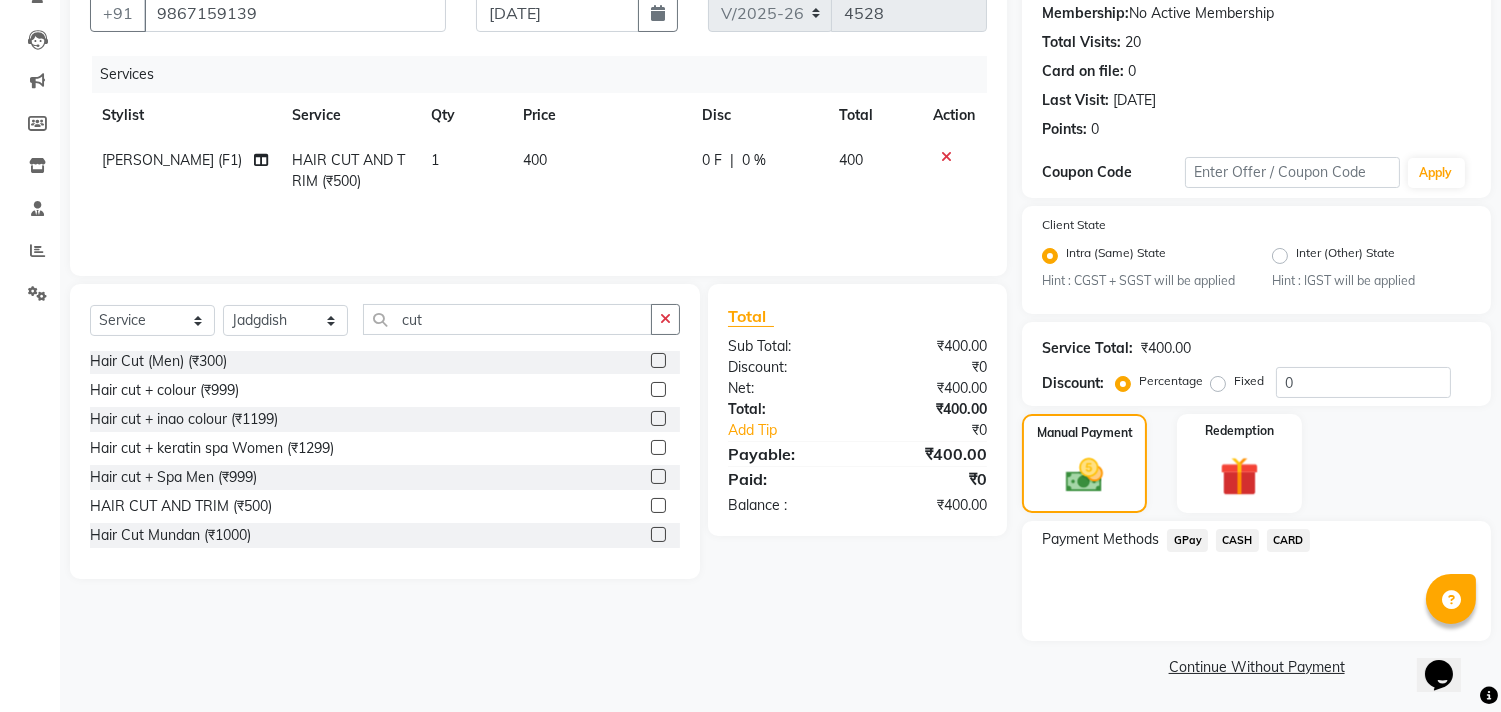 click on "CASH" 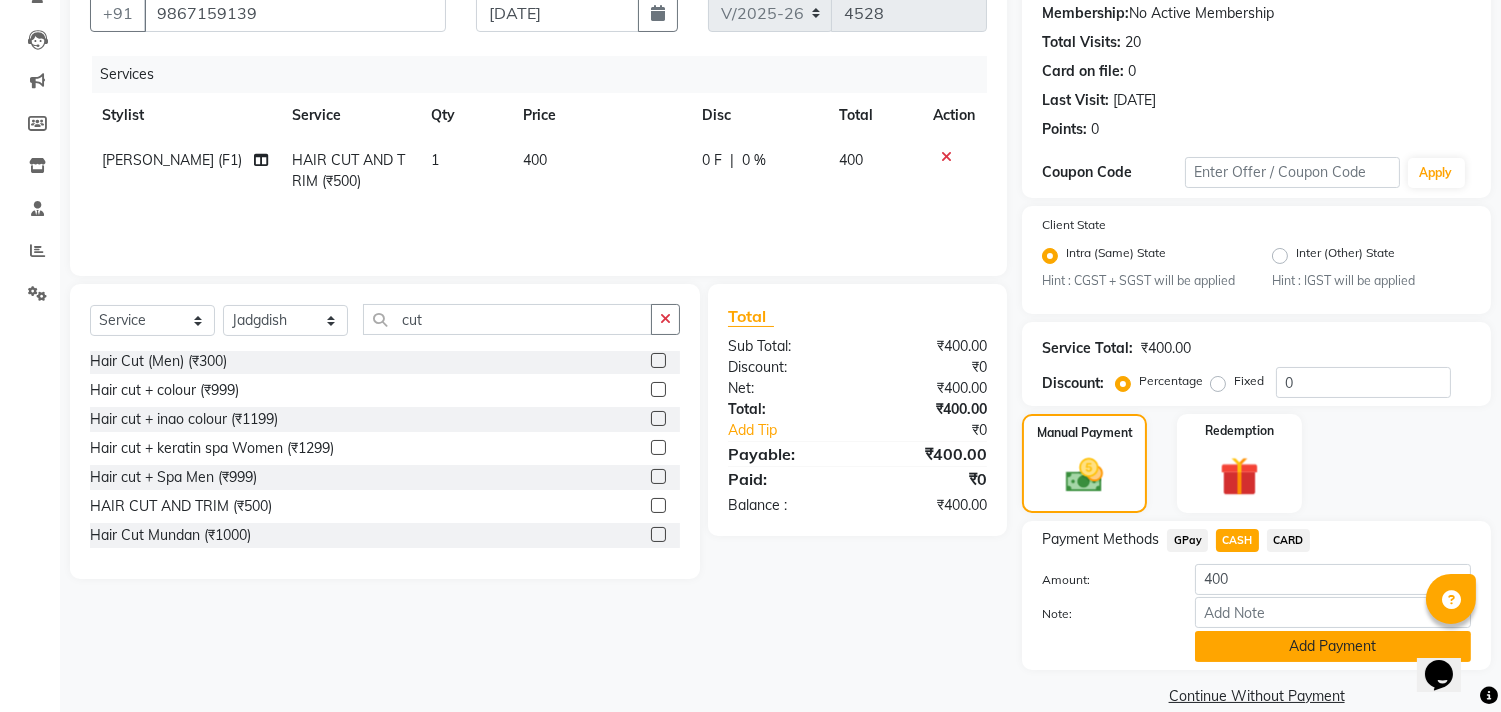 click on "Add Payment" 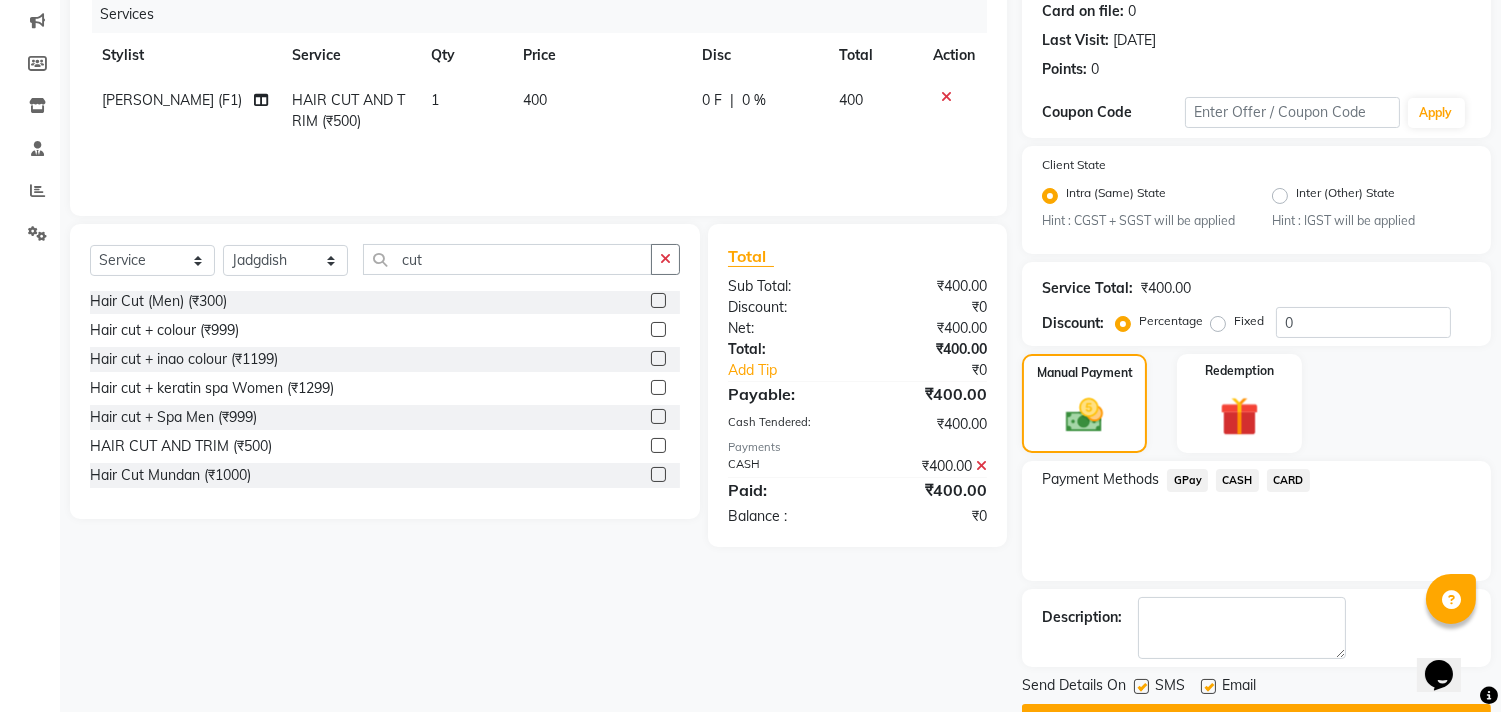 scroll, scrollTop: 305, scrollLeft: 0, axis: vertical 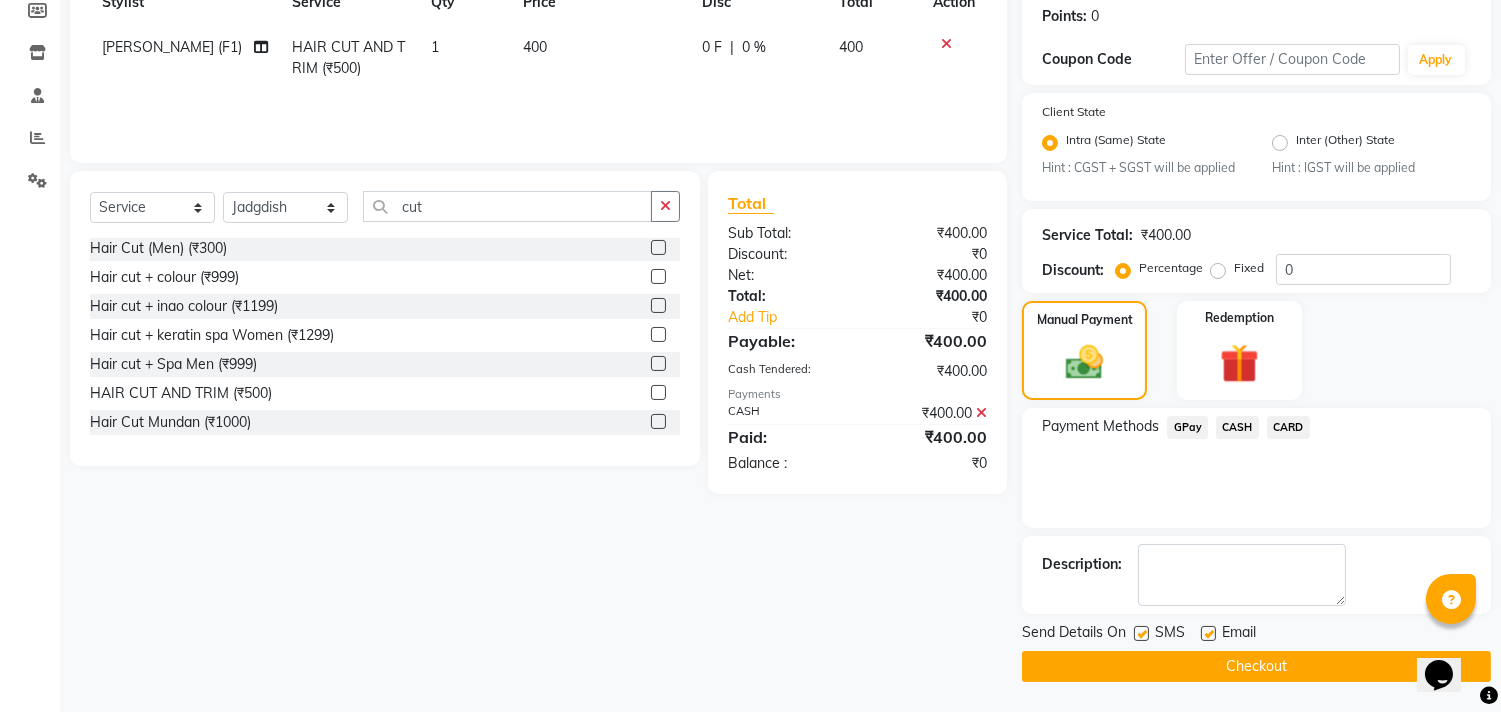 click on "Send Details On SMS Email" 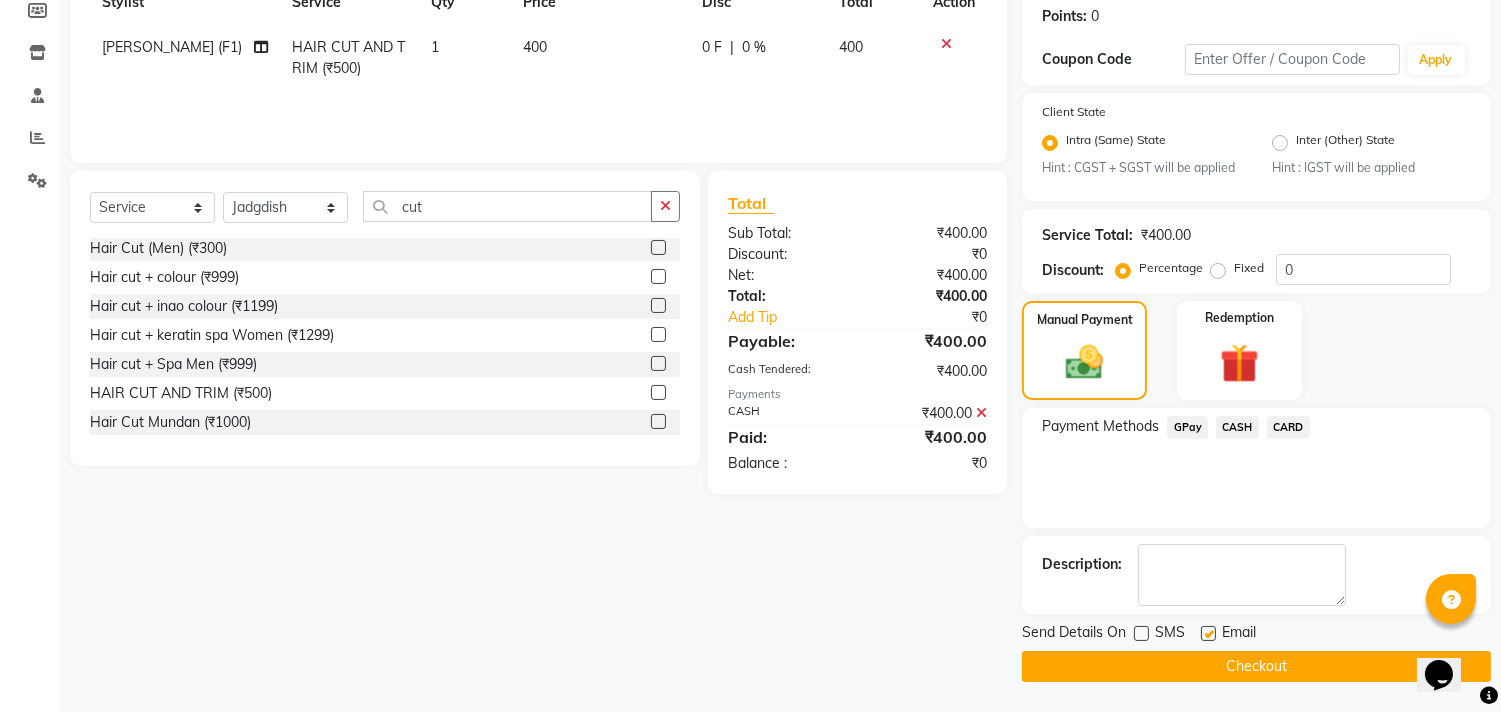 click 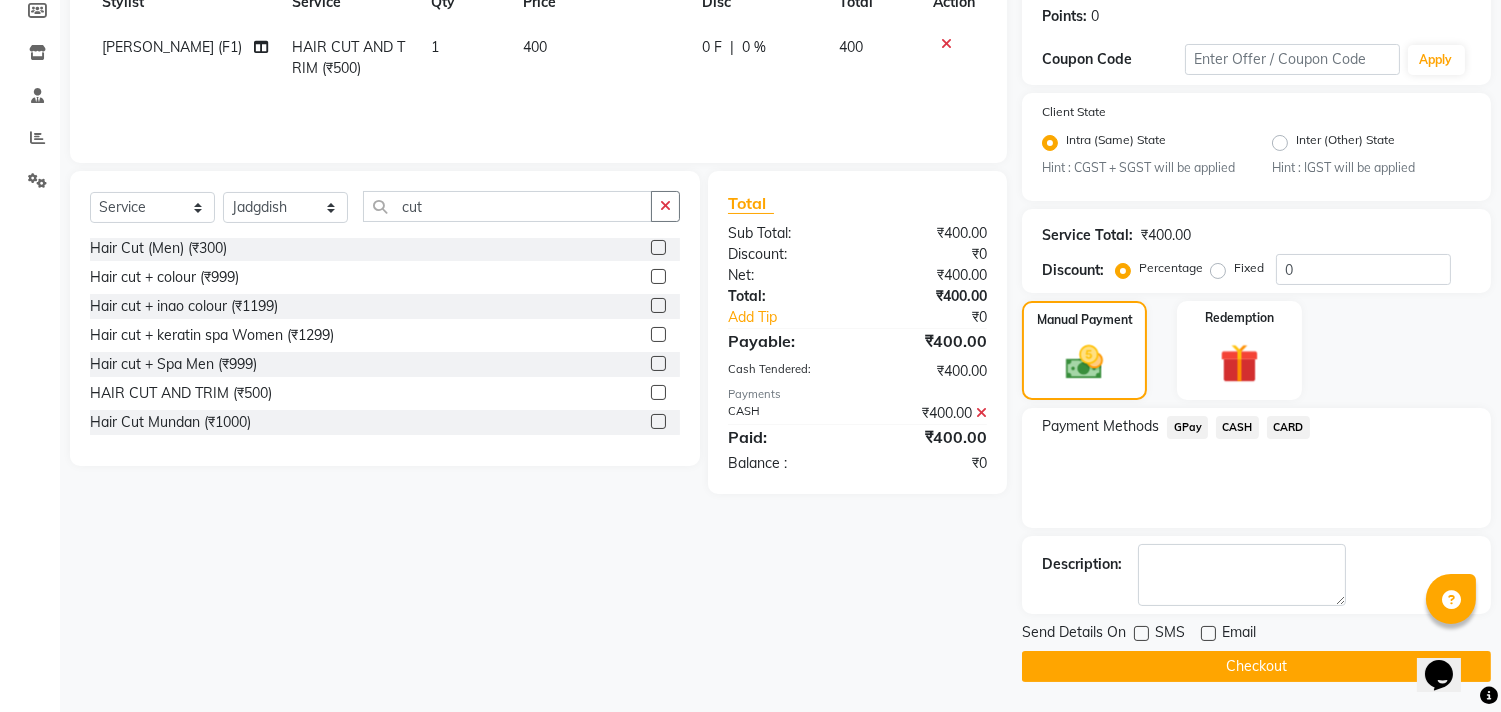 click on "Checkout" 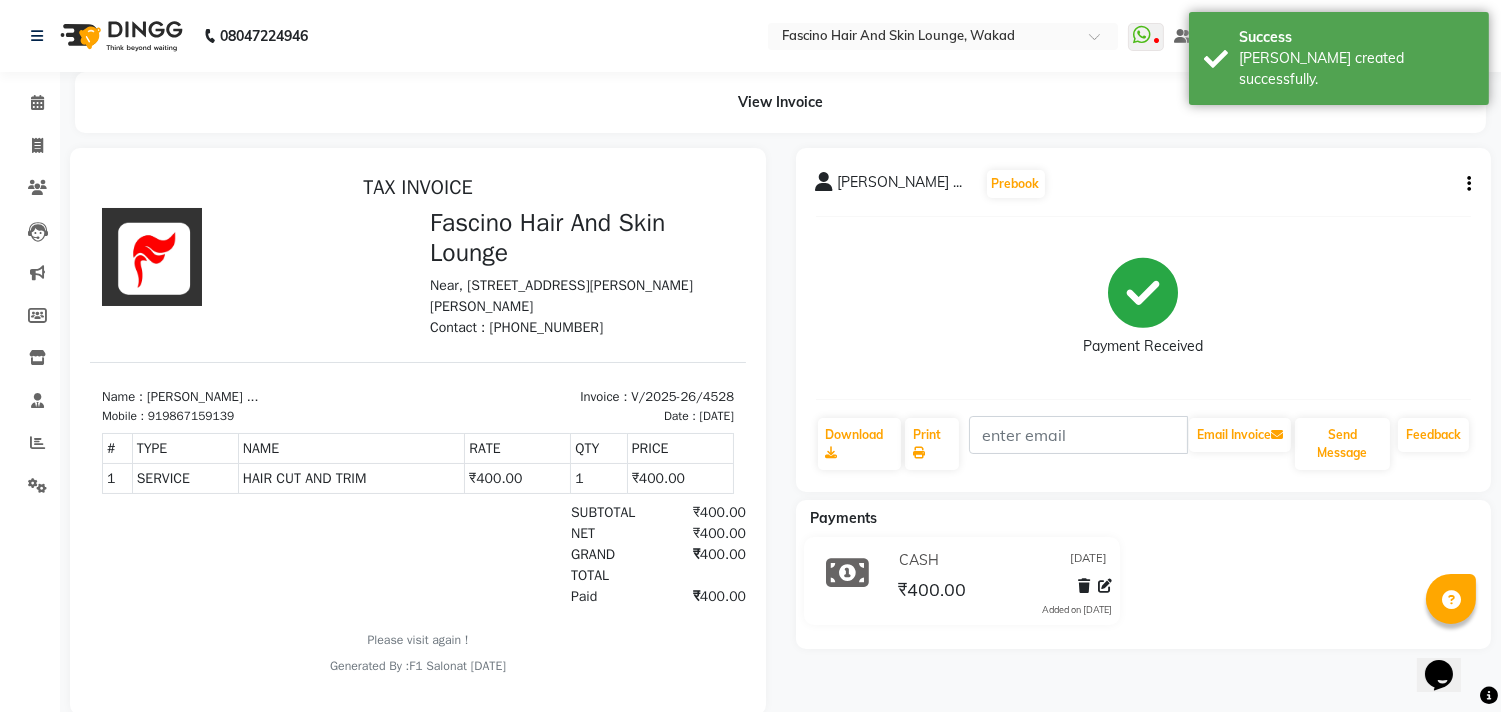 scroll, scrollTop: 0, scrollLeft: 0, axis: both 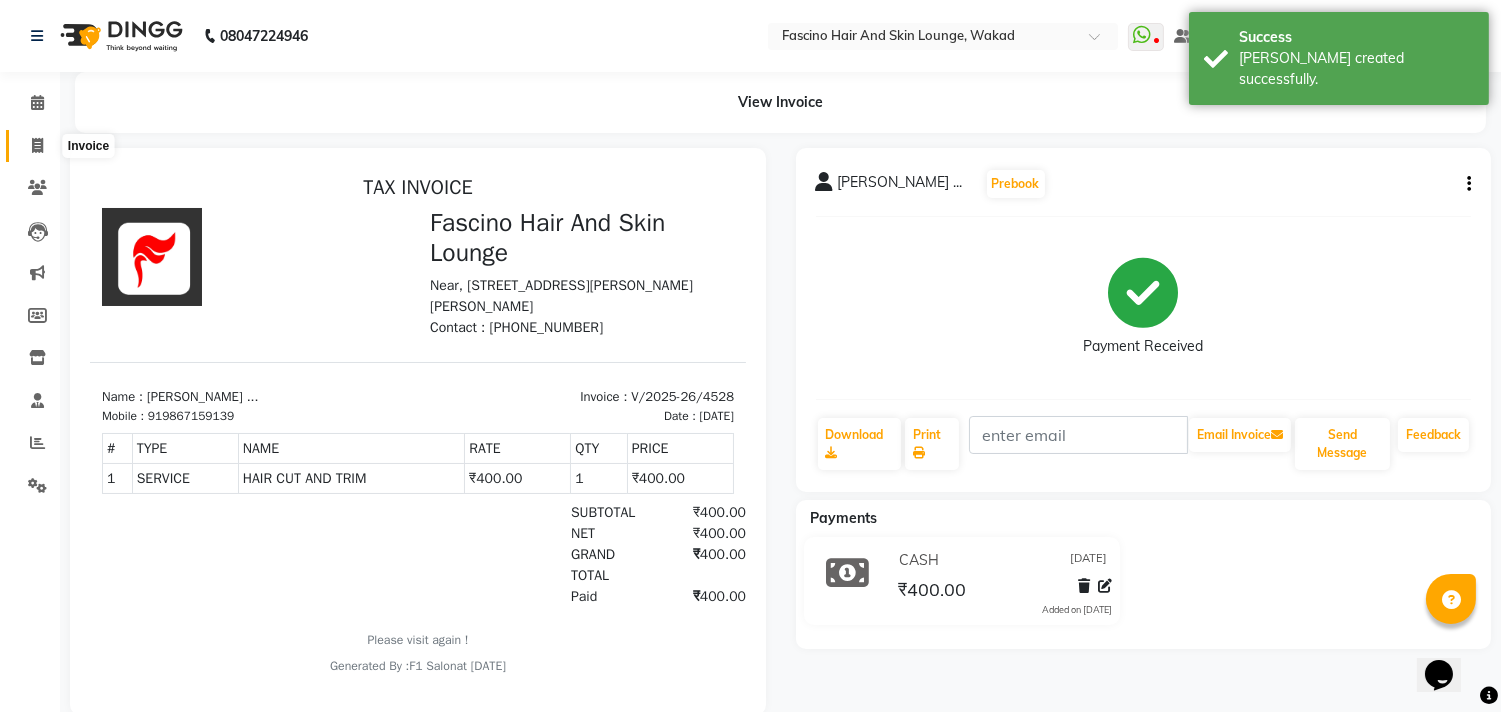 click 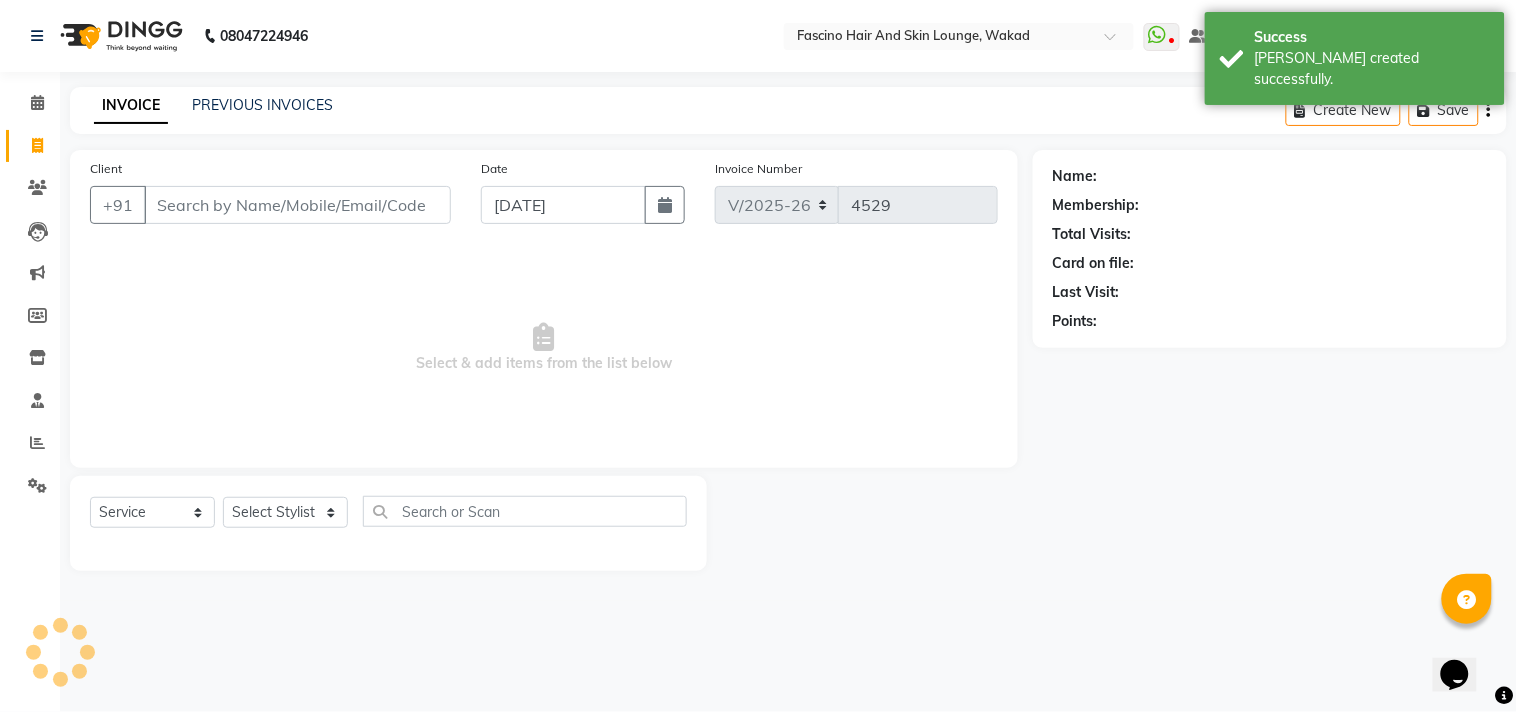 click on "Client" at bounding box center [297, 205] 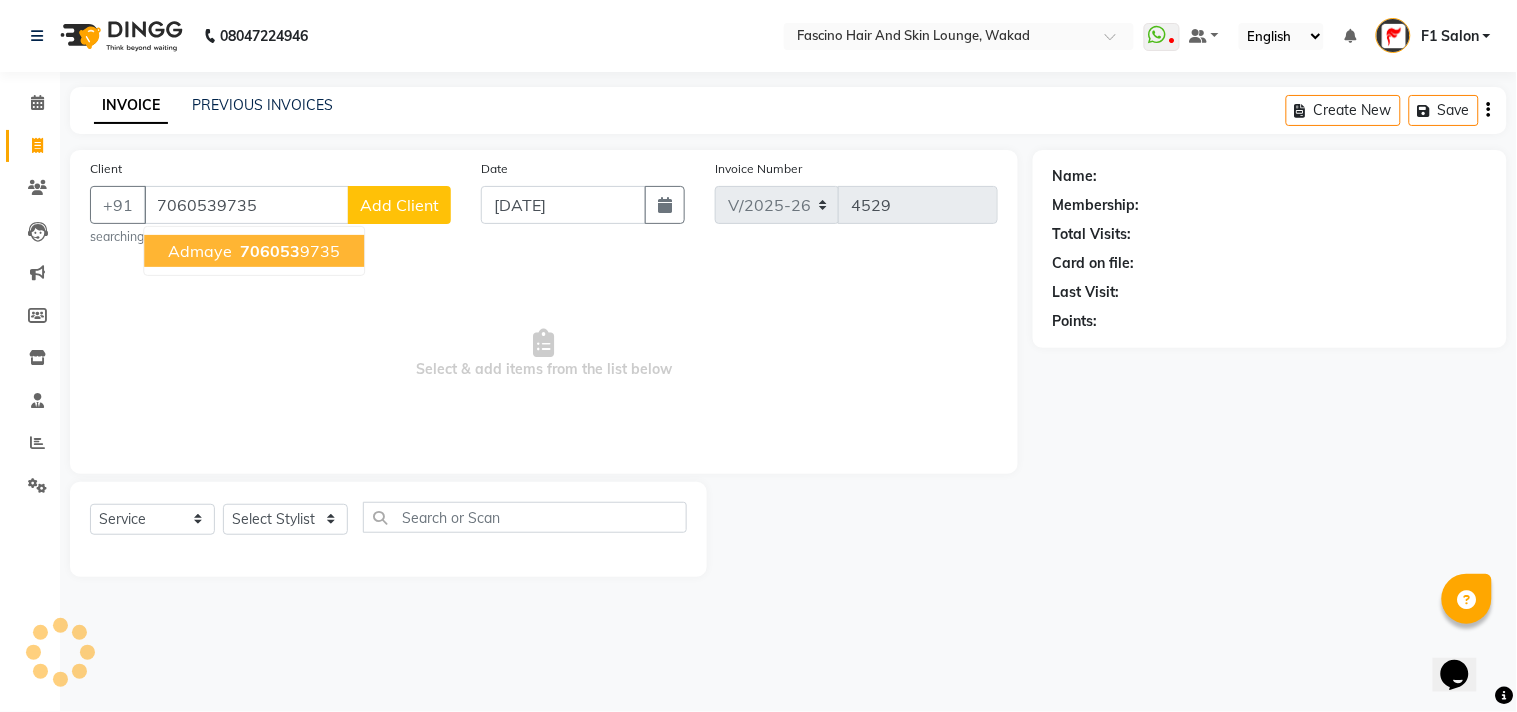 type on "7060539735" 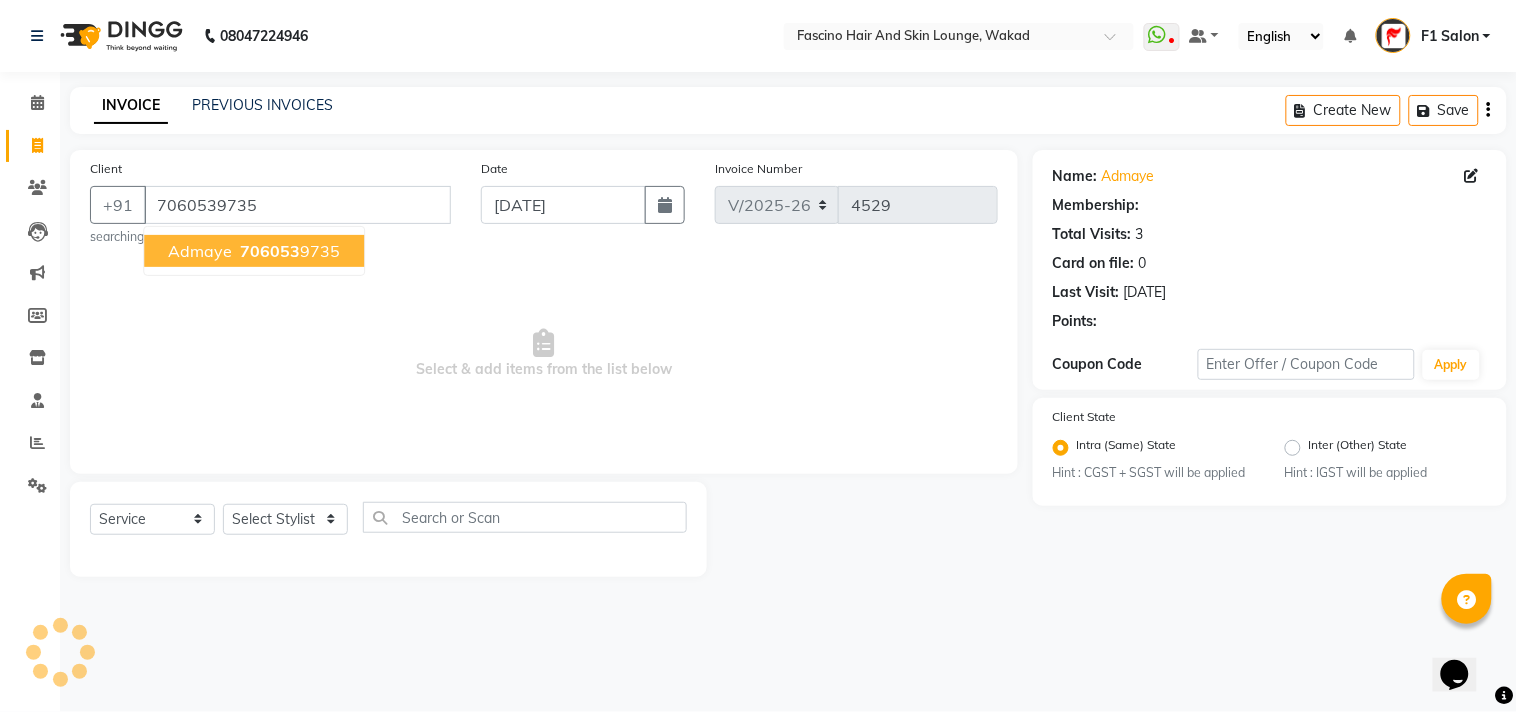 click on "admaye" at bounding box center [200, 251] 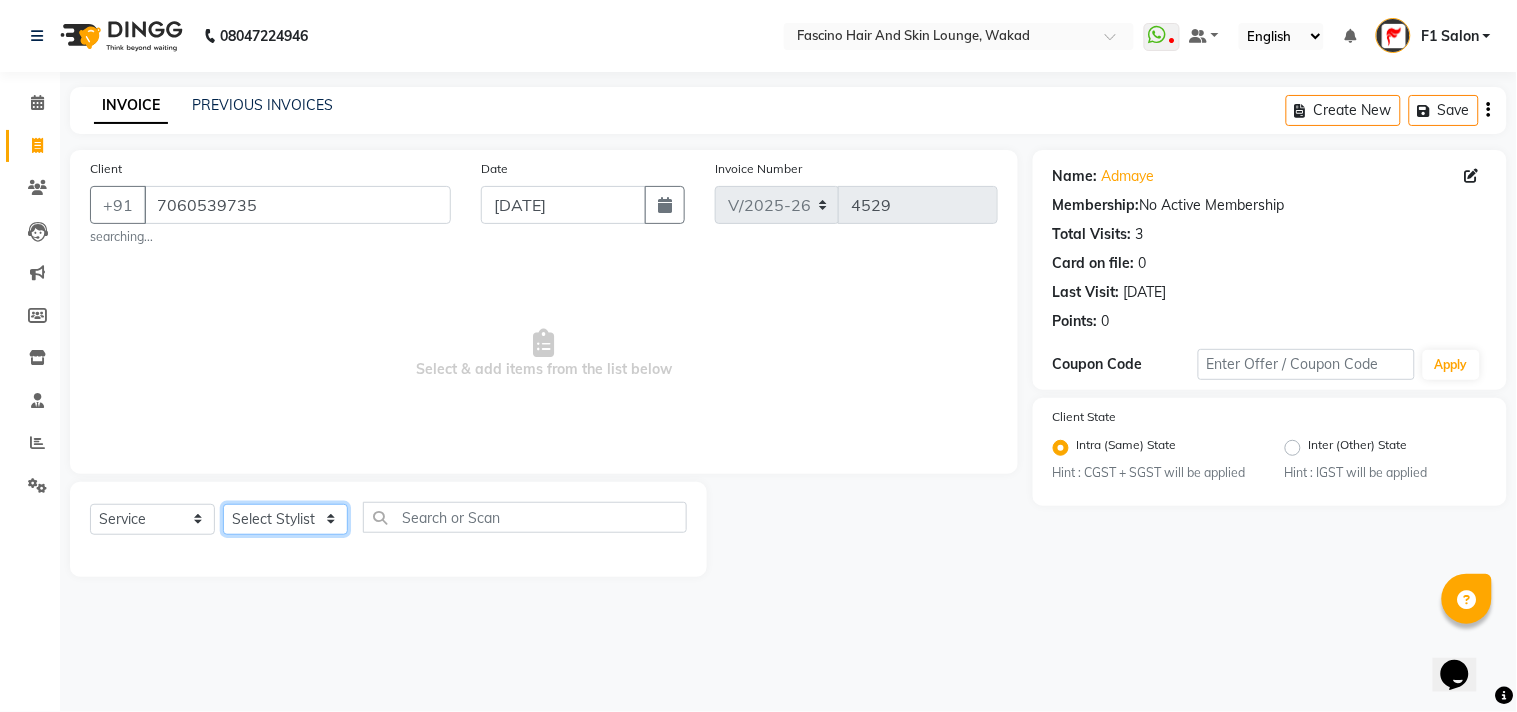 click on "Select Stylist 8805000650  [PERSON_NAME] Chimu [PERSON_NAME] F1 Salon  Ganesh F1 Gopal {JH} [PERSON_NAME] (Jh ) [PERSON_NAME]  [PERSON_NAME] Pooja [PERSON_NAME]  Ram [PERSON_NAME] jh [PERSON_NAME] Shree [PERSON_NAME] (F1) [PERSON_NAME] (JH) Sukanya Sadiyan  Suraj F1 [PERSON_NAME] Beaution Usha [PERSON_NAME] F1 Veena" 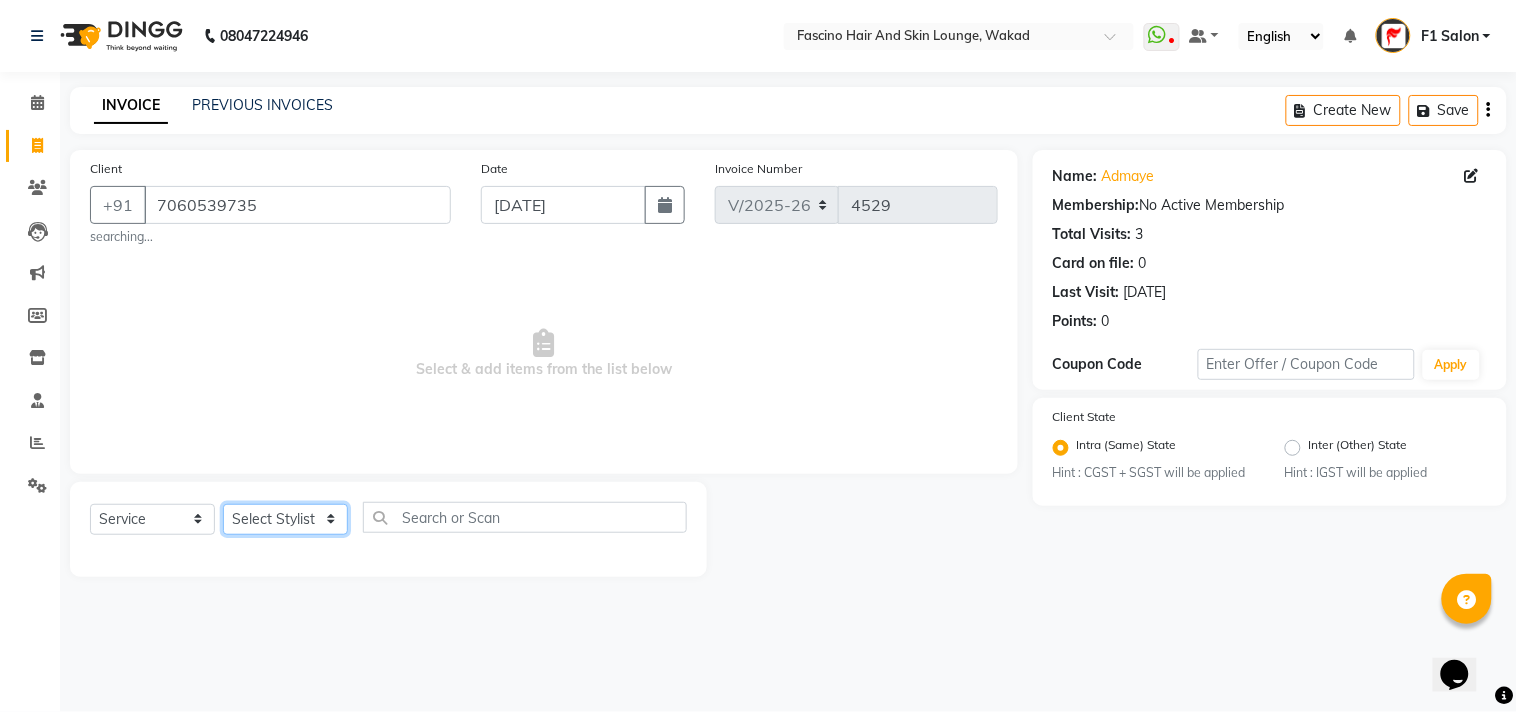 select on "83546" 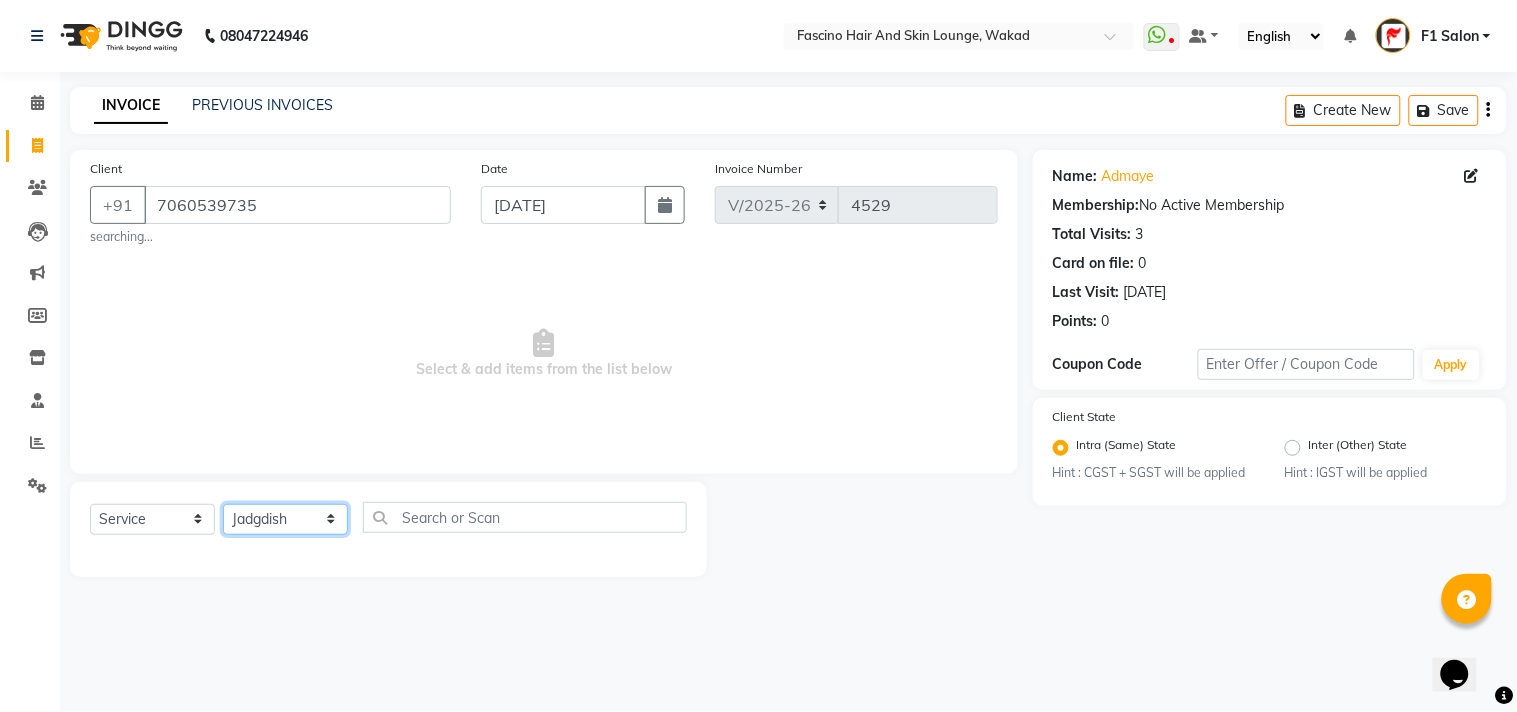 click on "Select Stylist 8805000650  [PERSON_NAME] Chimu [PERSON_NAME] F1 Salon  Ganesh F1 Gopal {JH} [PERSON_NAME] (Jh ) [PERSON_NAME]  [PERSON_NAME] Pooja [PERSON_NAME]  Ram [PERSON_NAME] jh [PERSON_NAME] Shree [PERSON_NAME] (F1) [PERSON_NAME] (JH) Sukanya Sadiyan  Suraj F1 [PERSON_NAME] Beaution Usha [PERSON_NAME] F1 Veena" 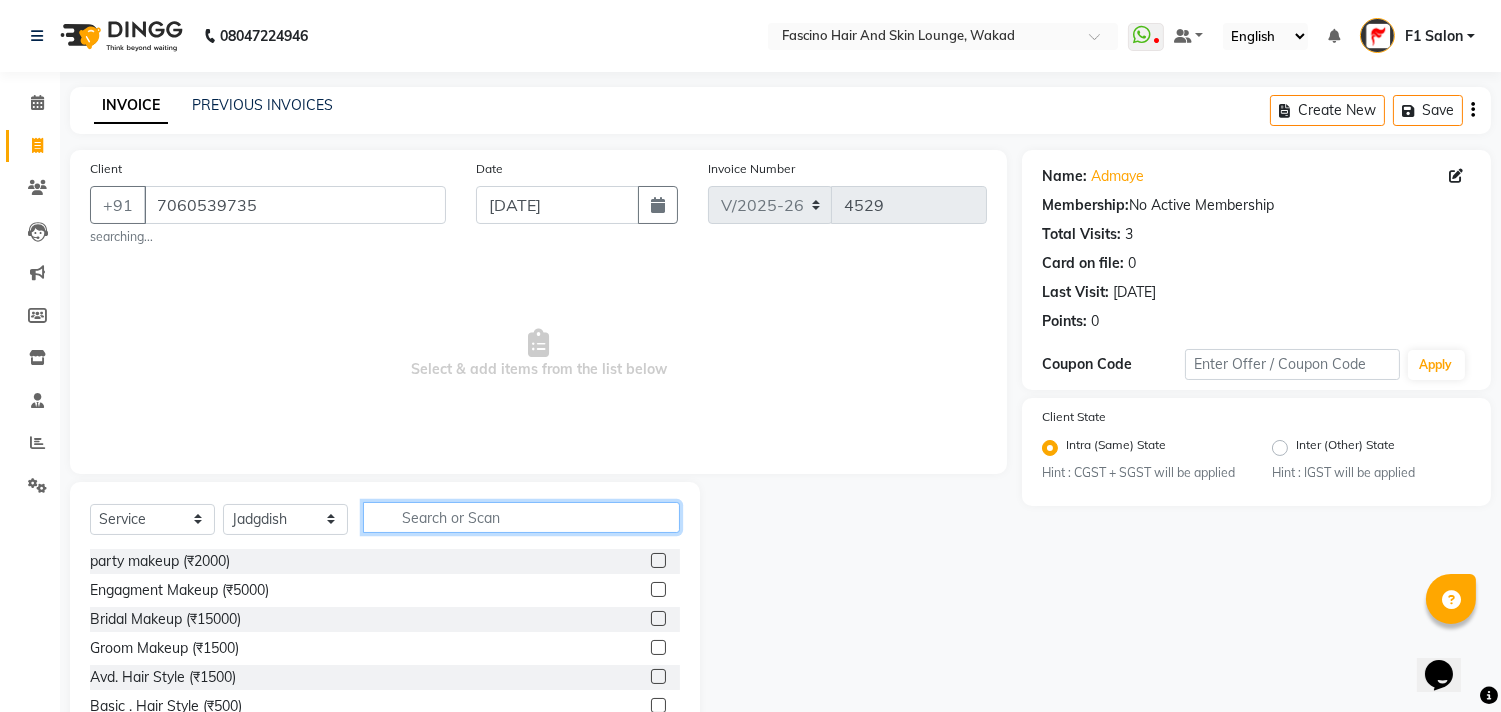 click 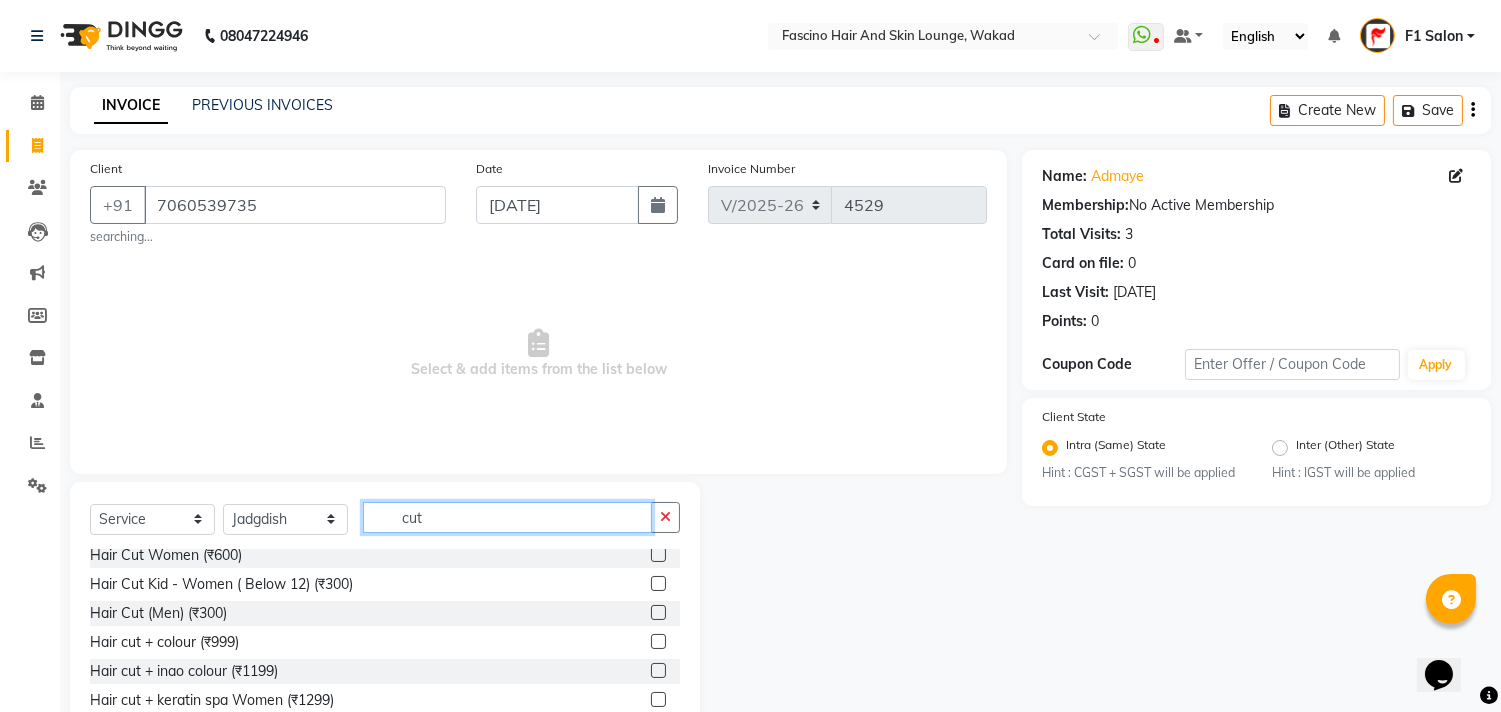 scroll, scrollTop: 118, scrollLeft: 0, axis: vertical 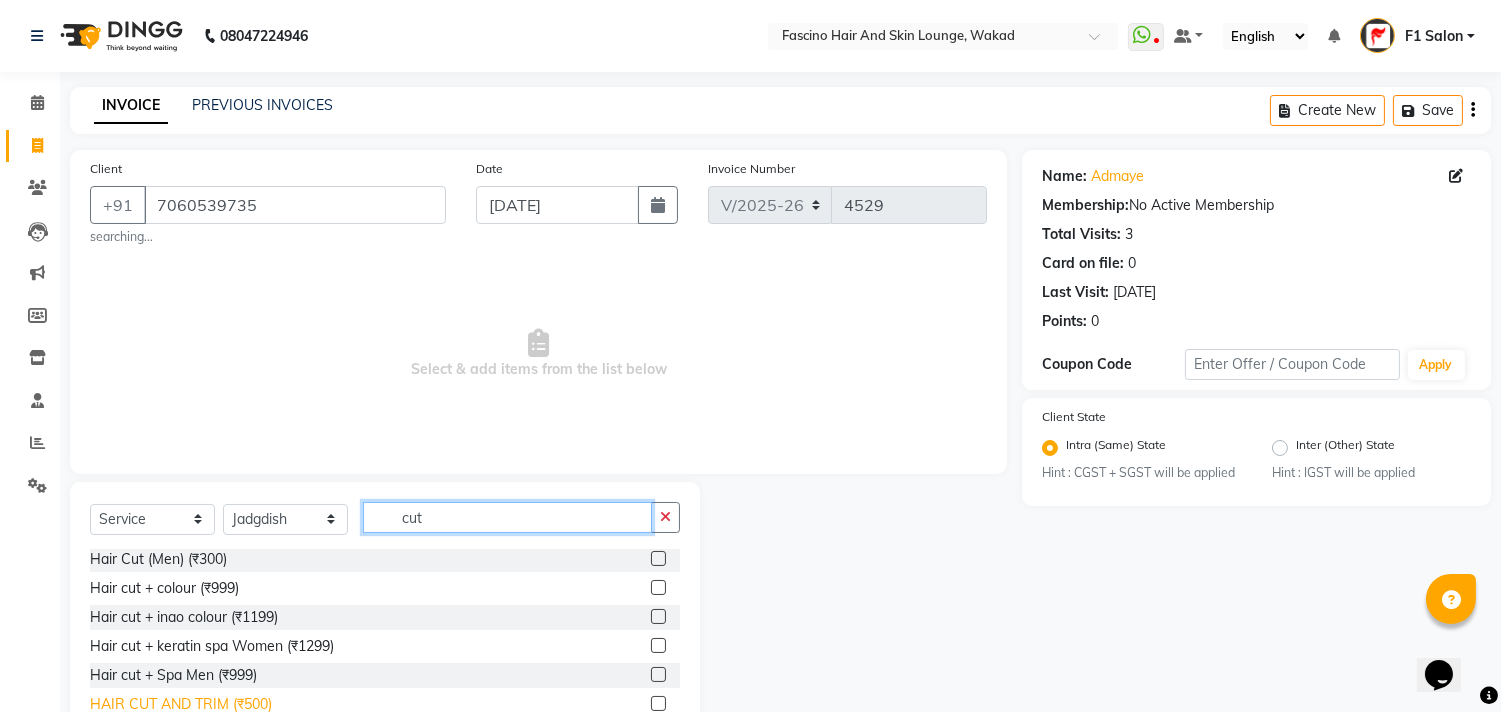 type on "cut" 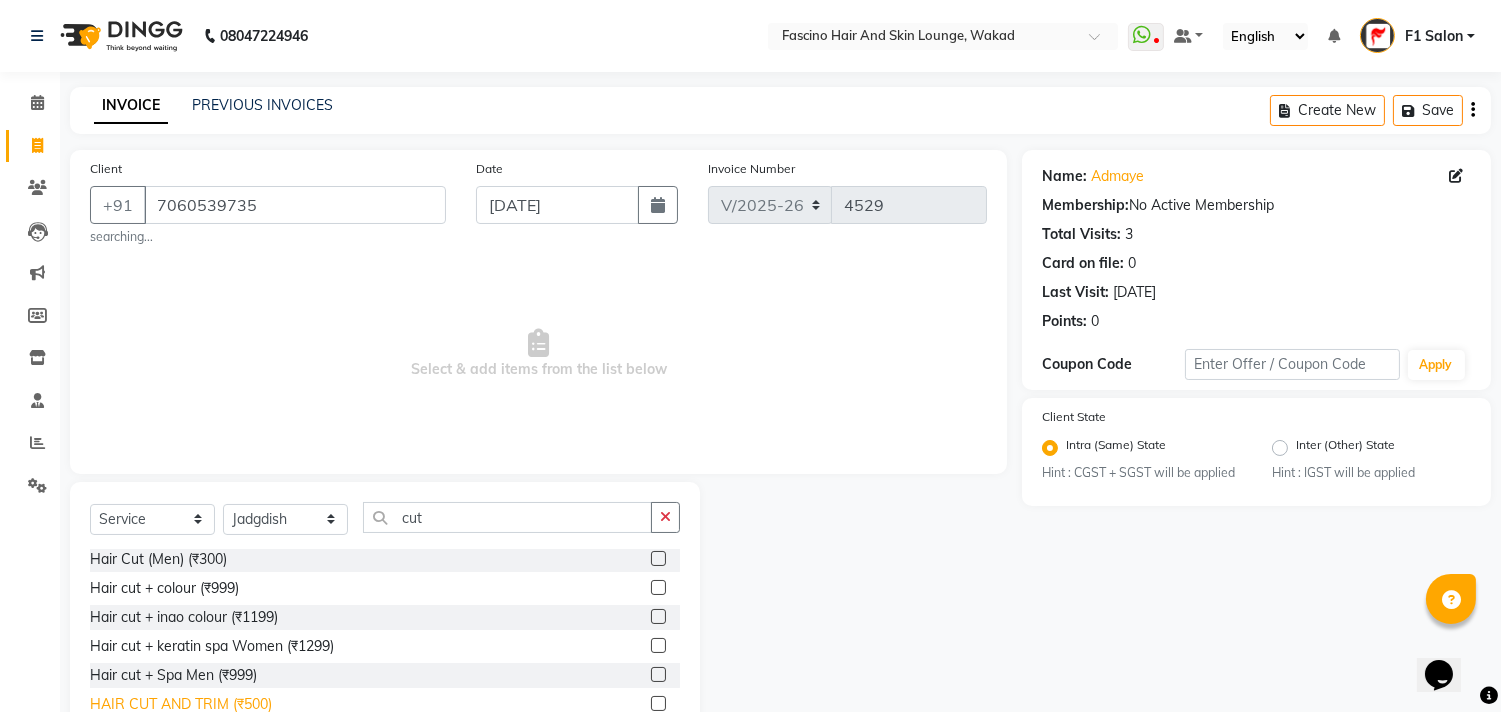 click on "HAIR CUT AND TRIM  (₹500)" 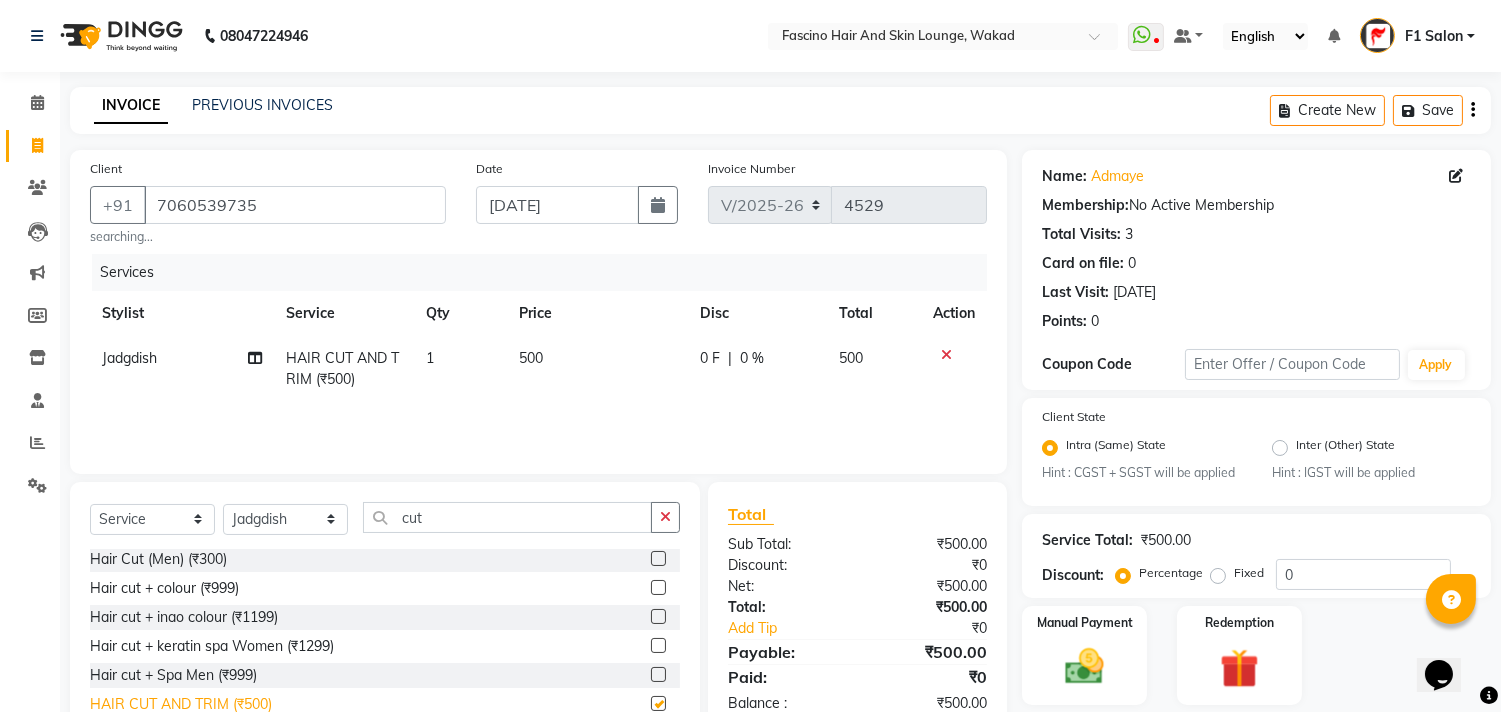 checkbox on "false" 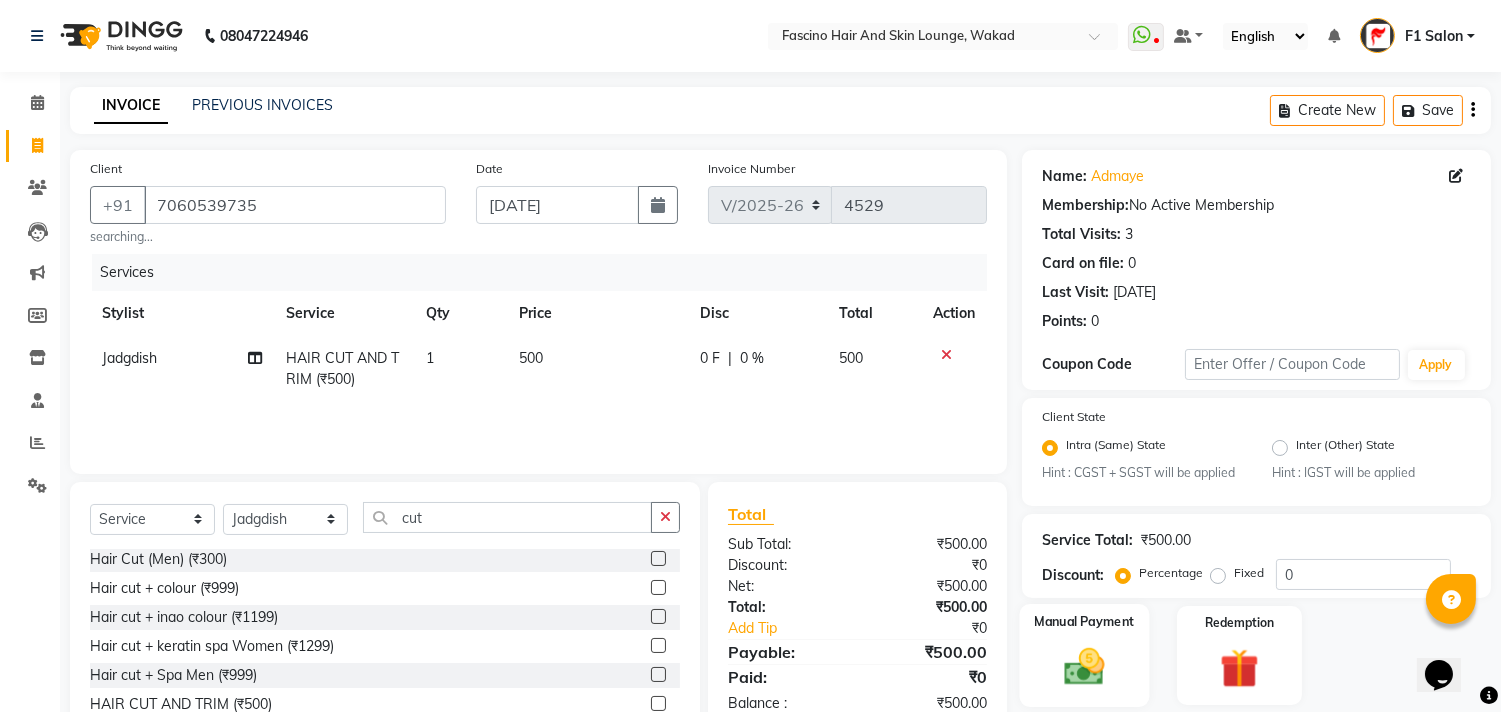 click 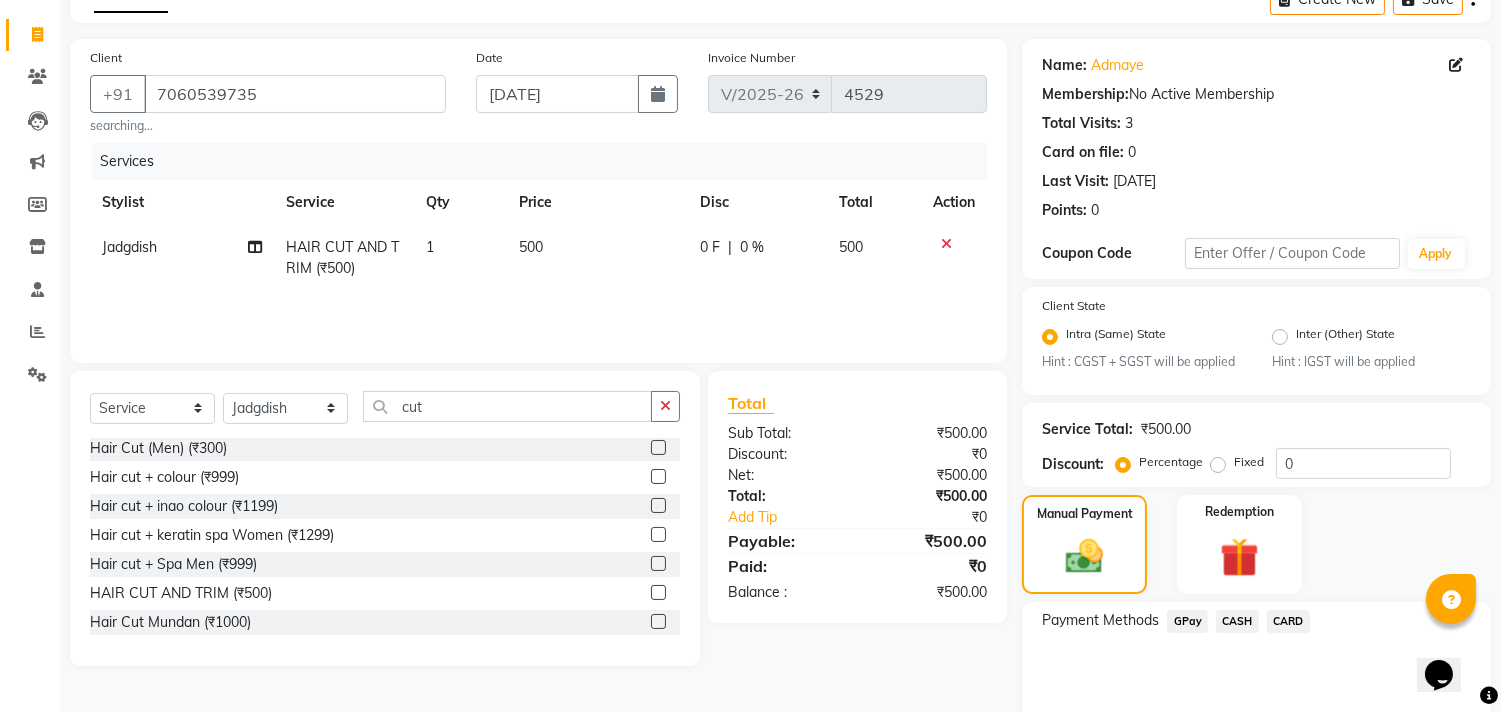scroll, scrollTop: 192, scrollLeft: 0, axis: vertical 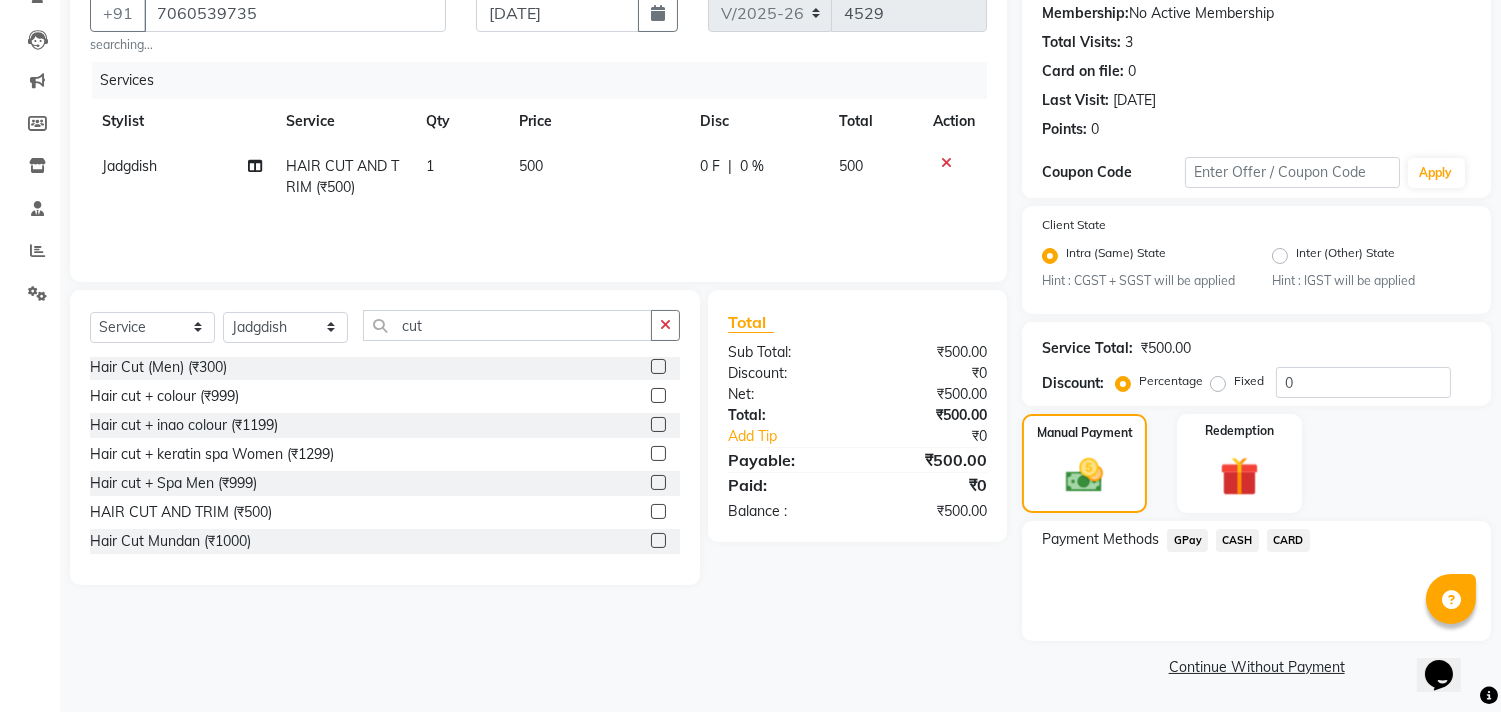 click on "CARD" 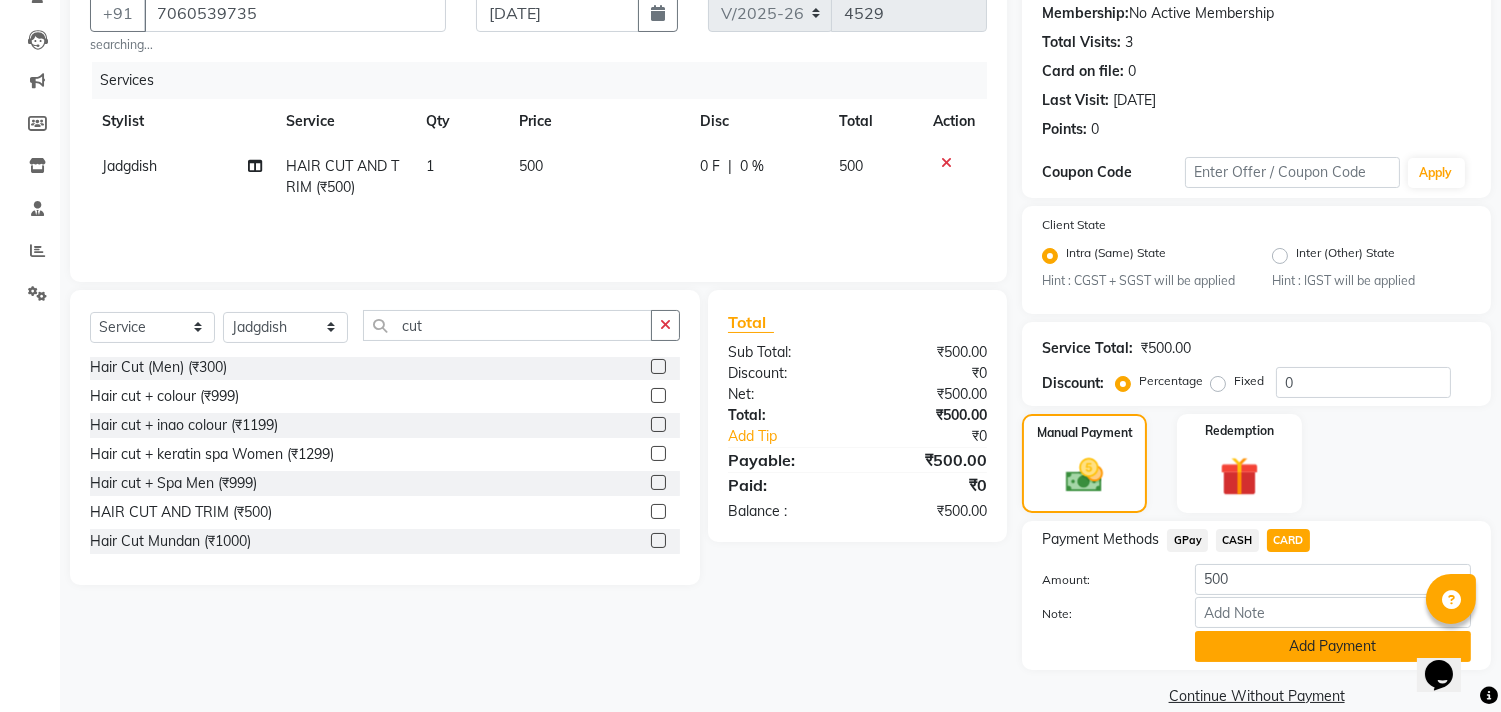 click on "Add Payment" 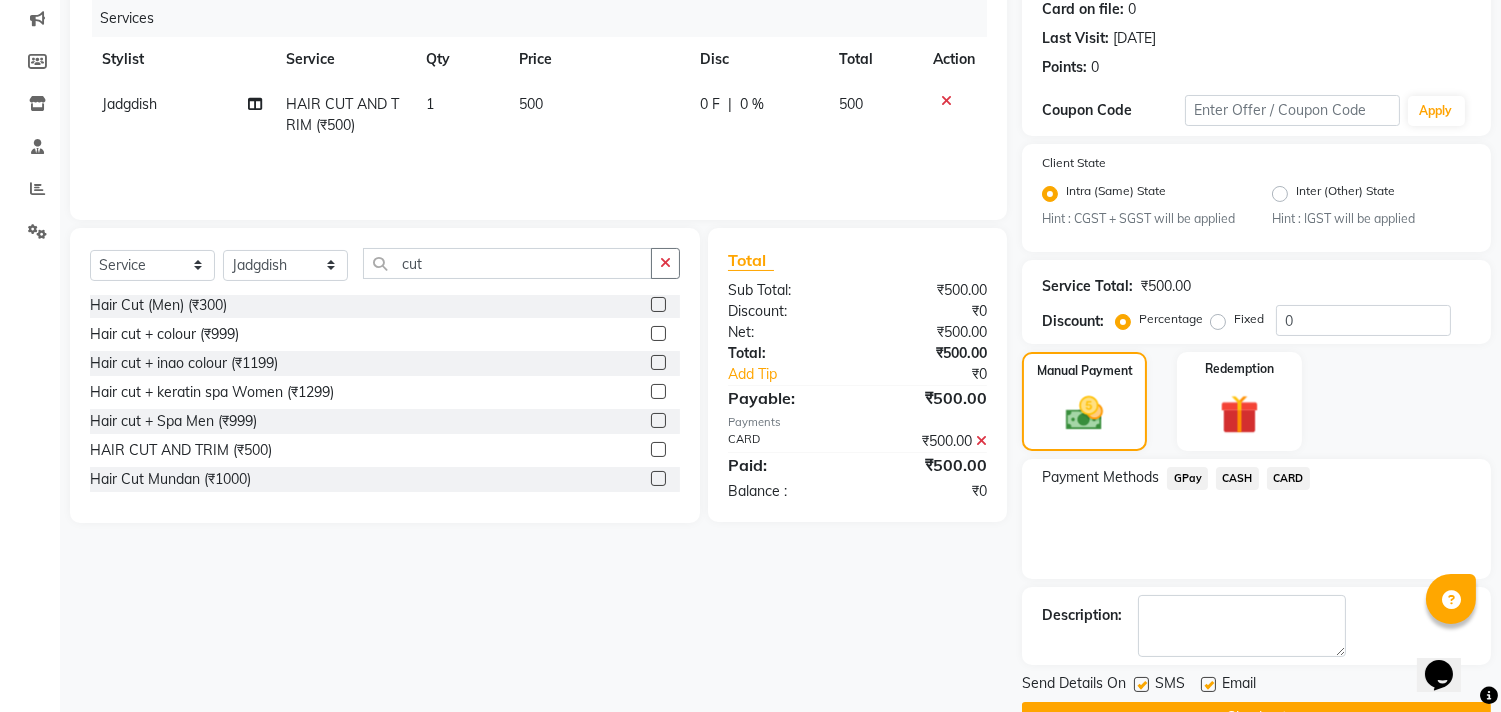 scroll, scrollTop: 305, scrollLeft: 0, axis: vertical 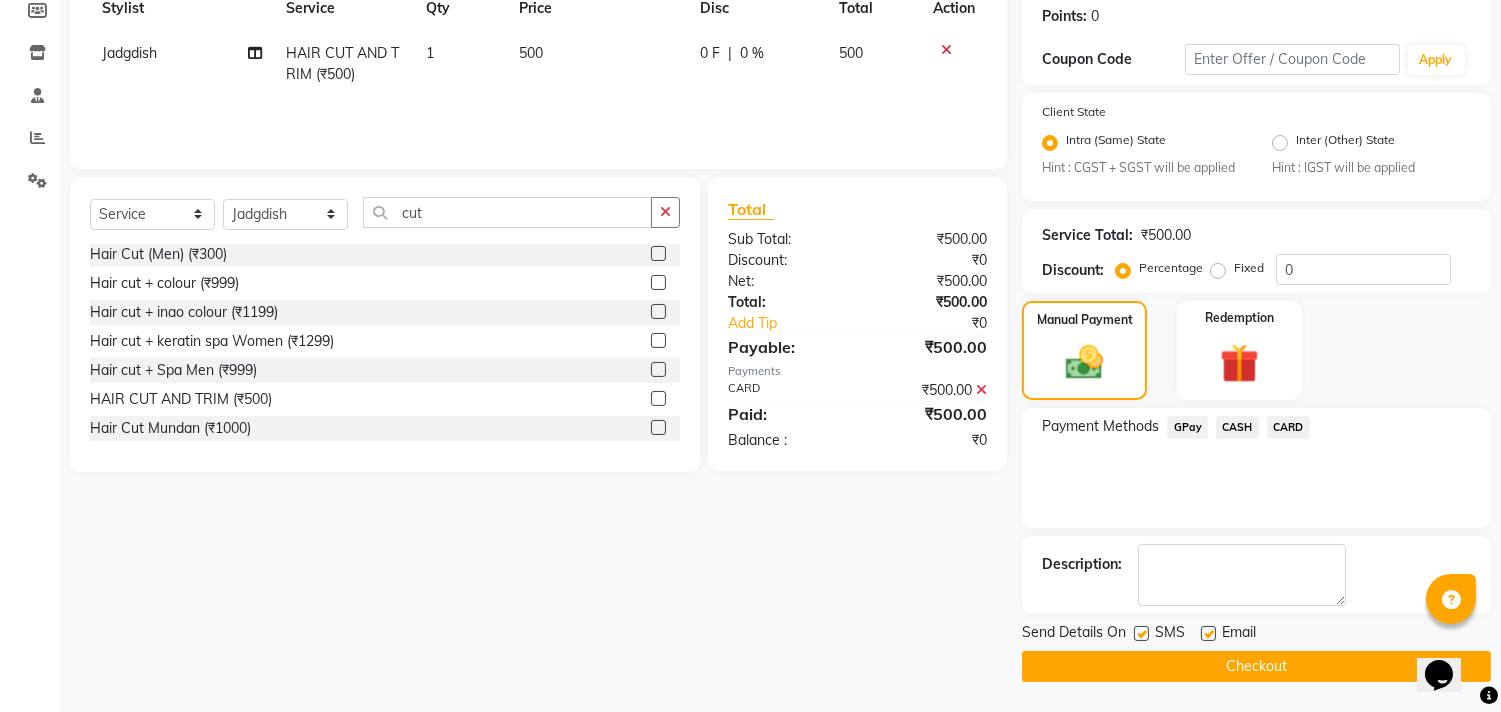 click 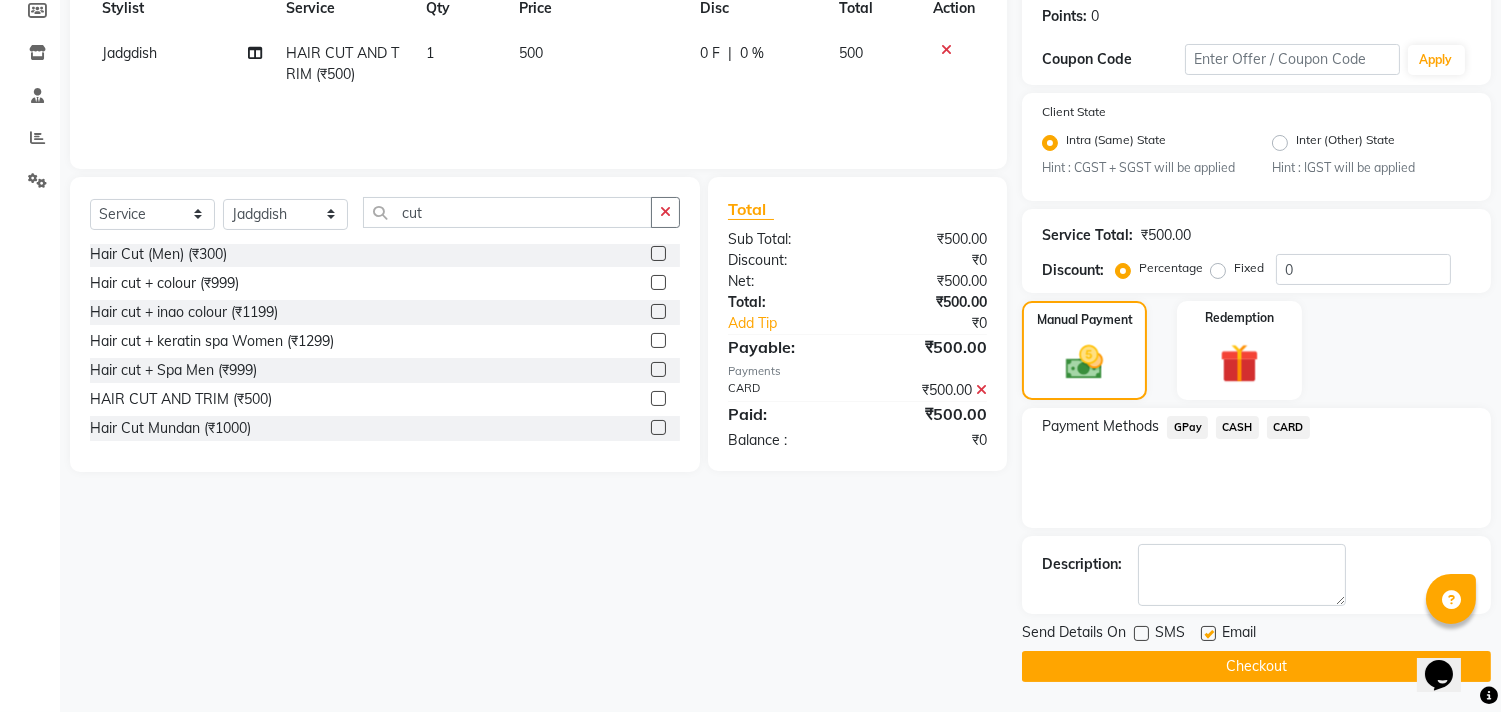click on "Email" 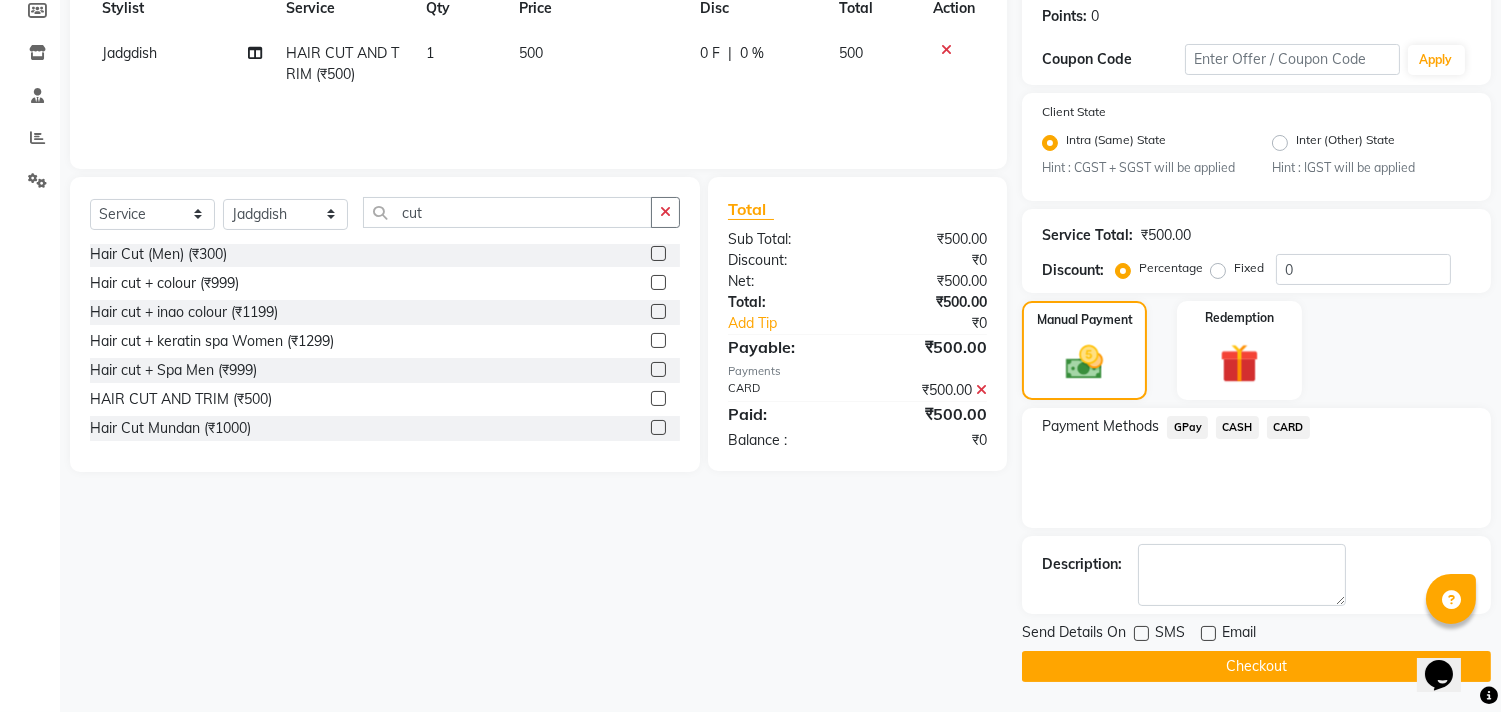 click on "Checkout" 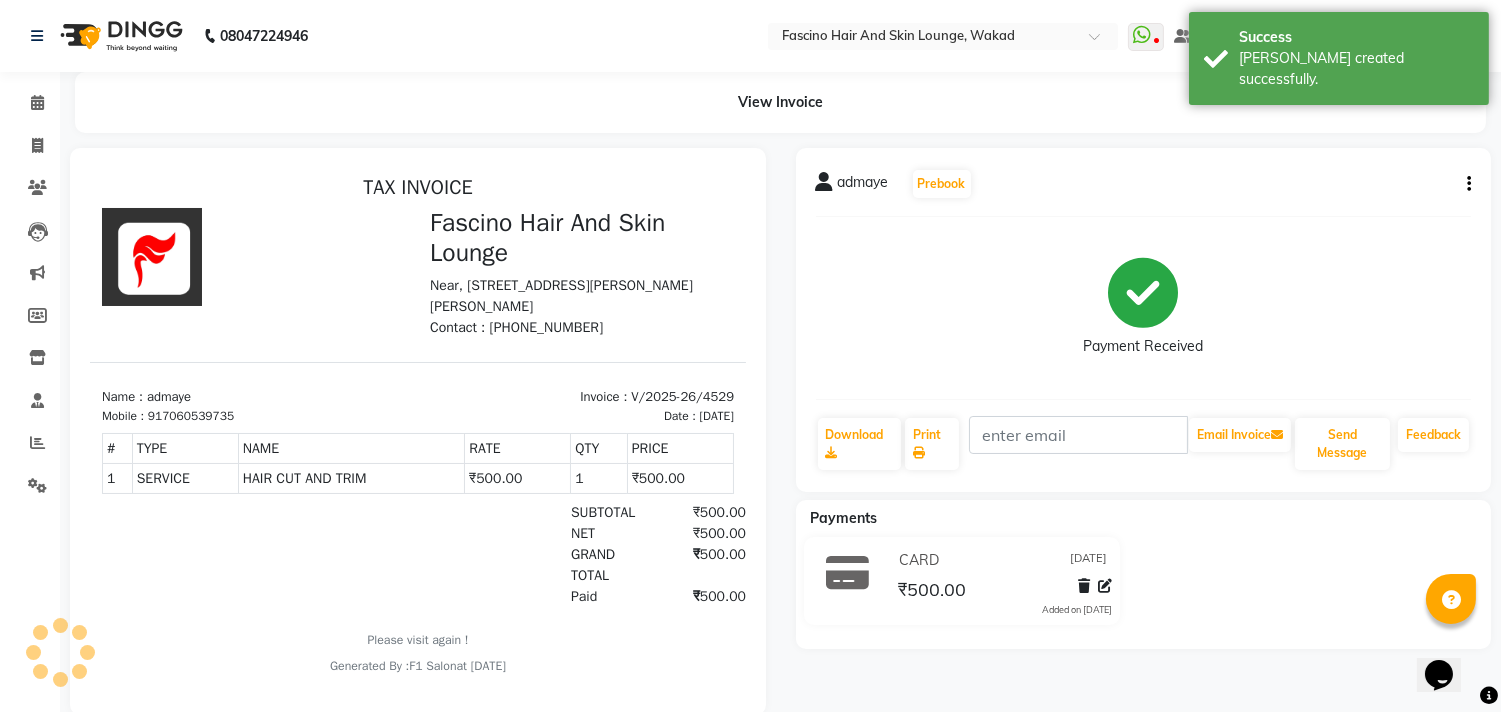scroll, scrollTop: 0, scrollLeft: 0, axis: both 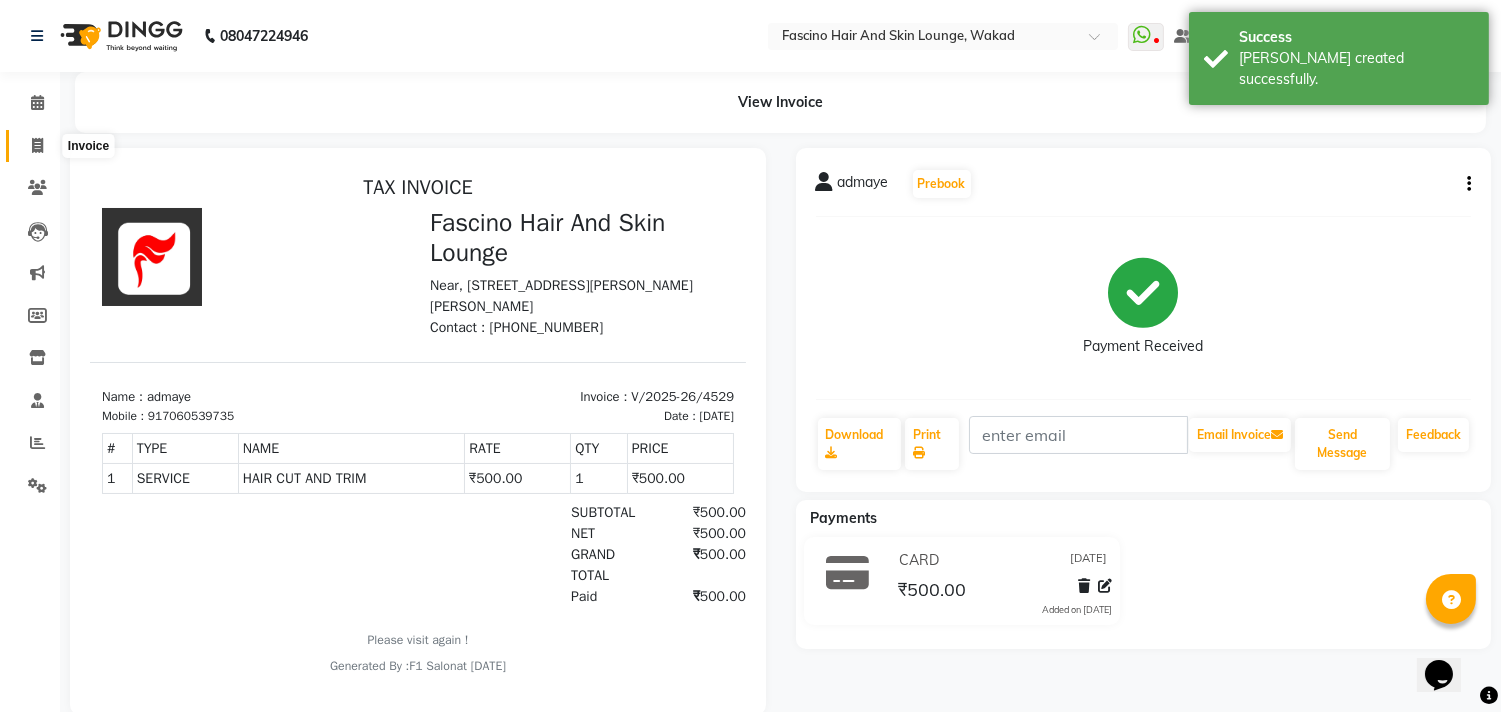 click 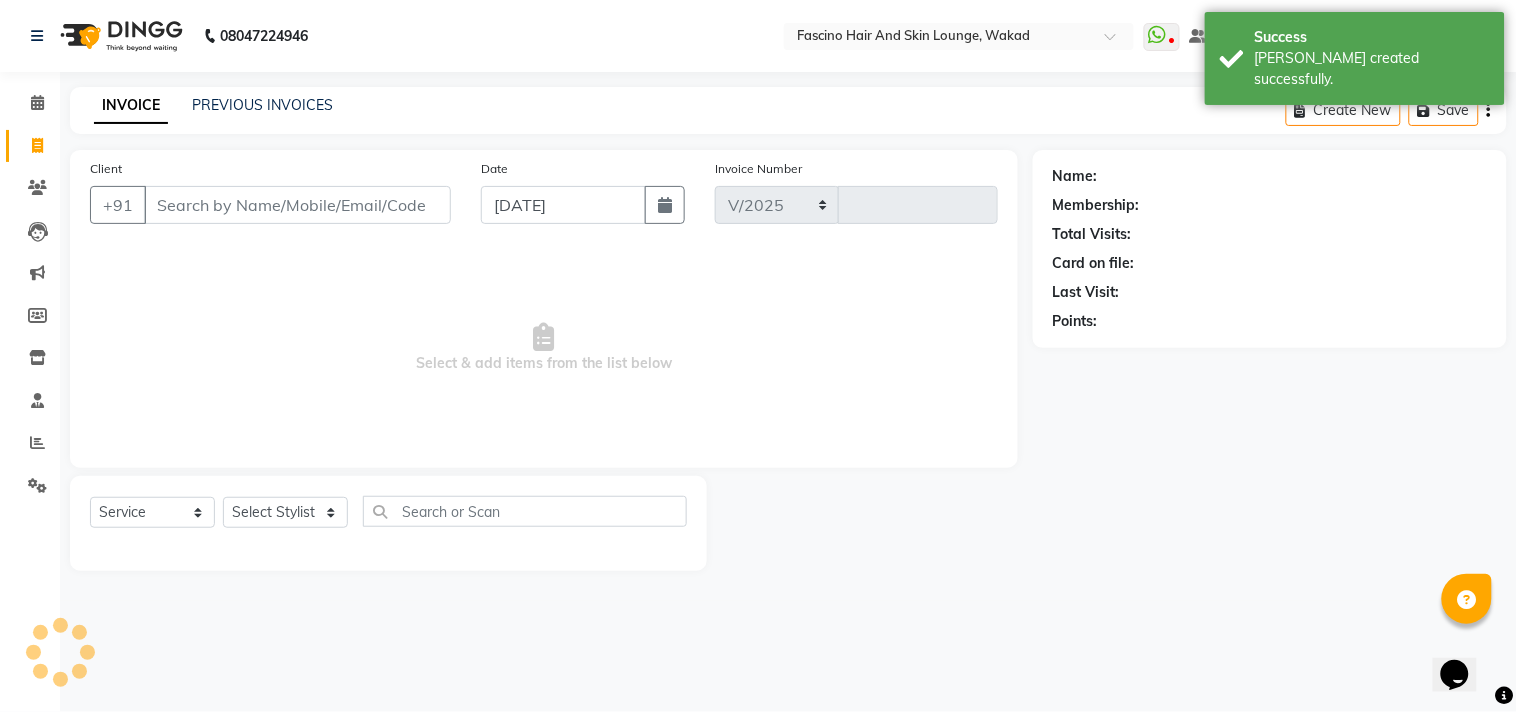 select on "126" 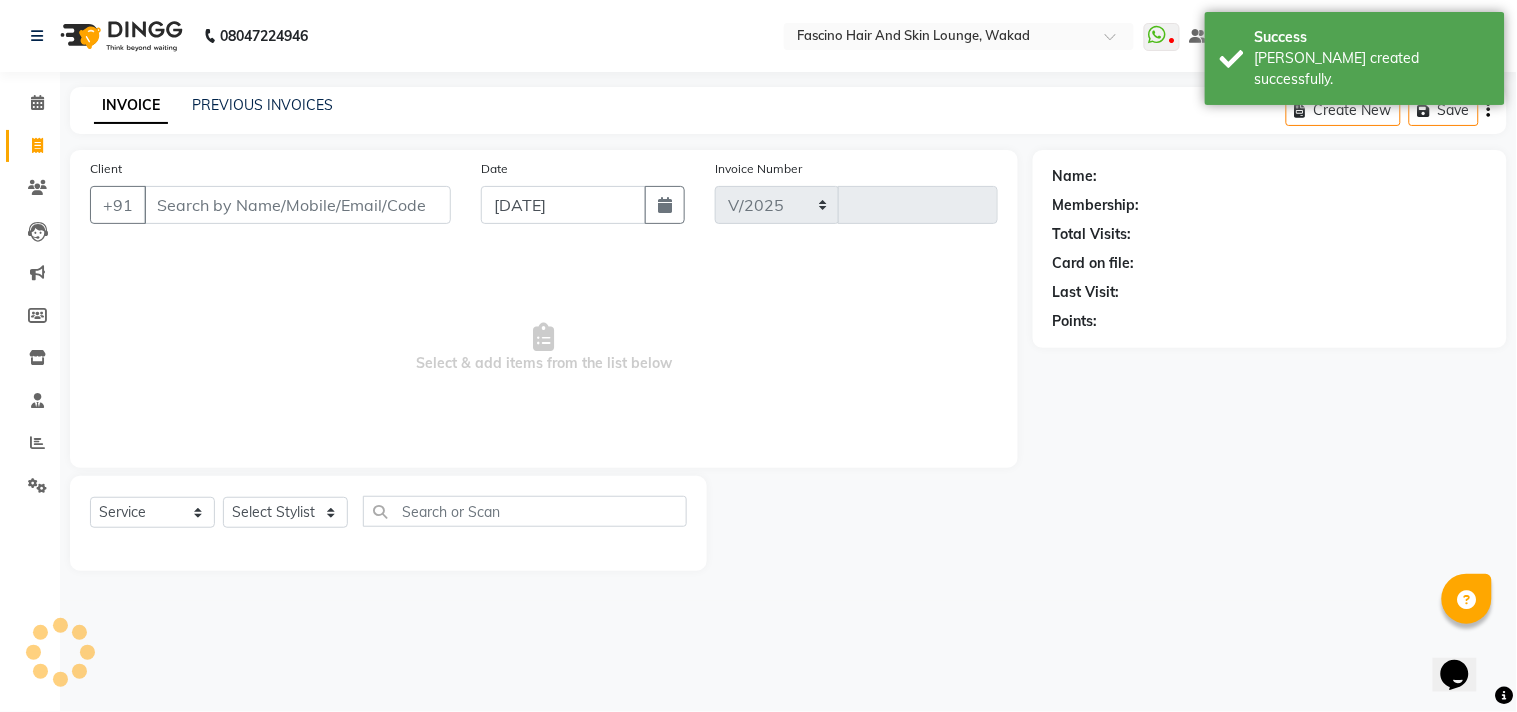 type on "4530" 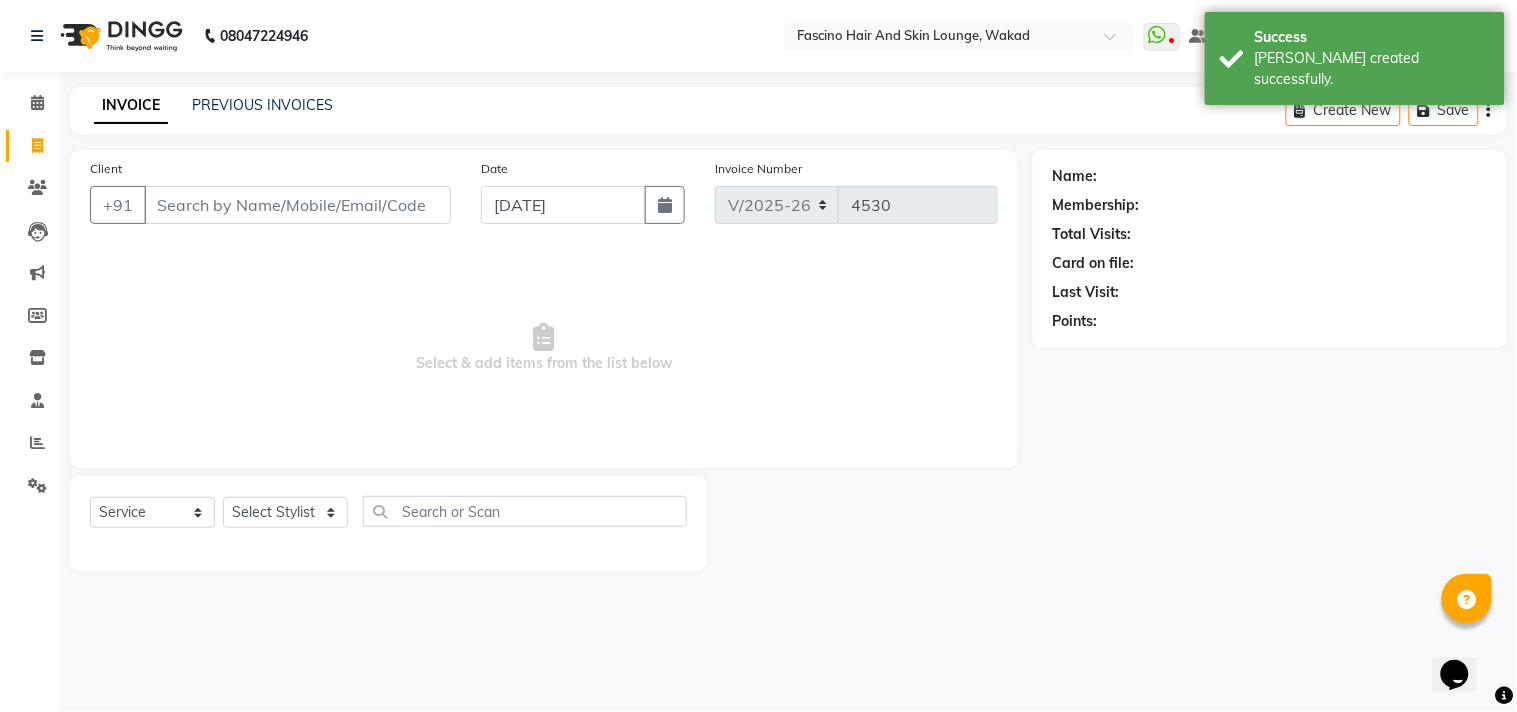 click on "Client" at bounding box center (297, 205) 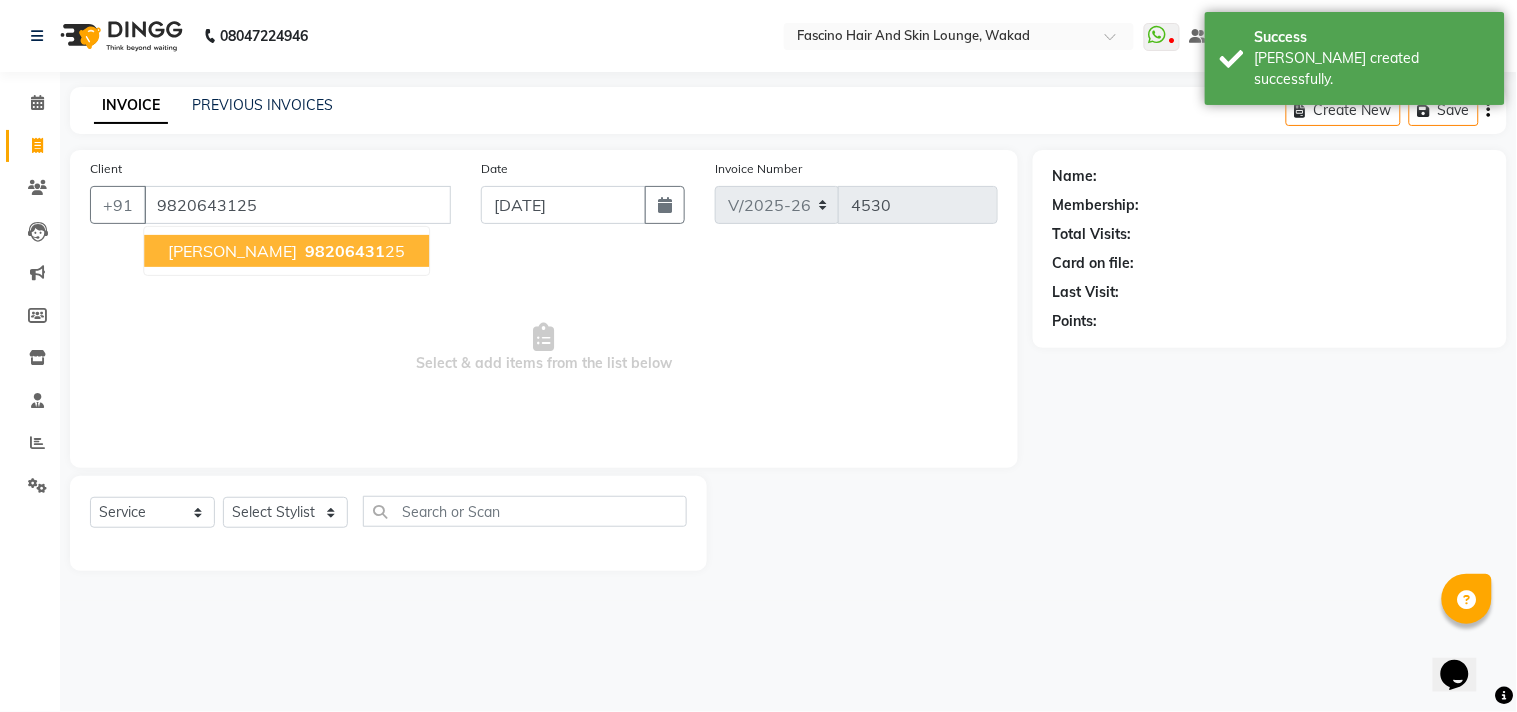 type on "9820643125" 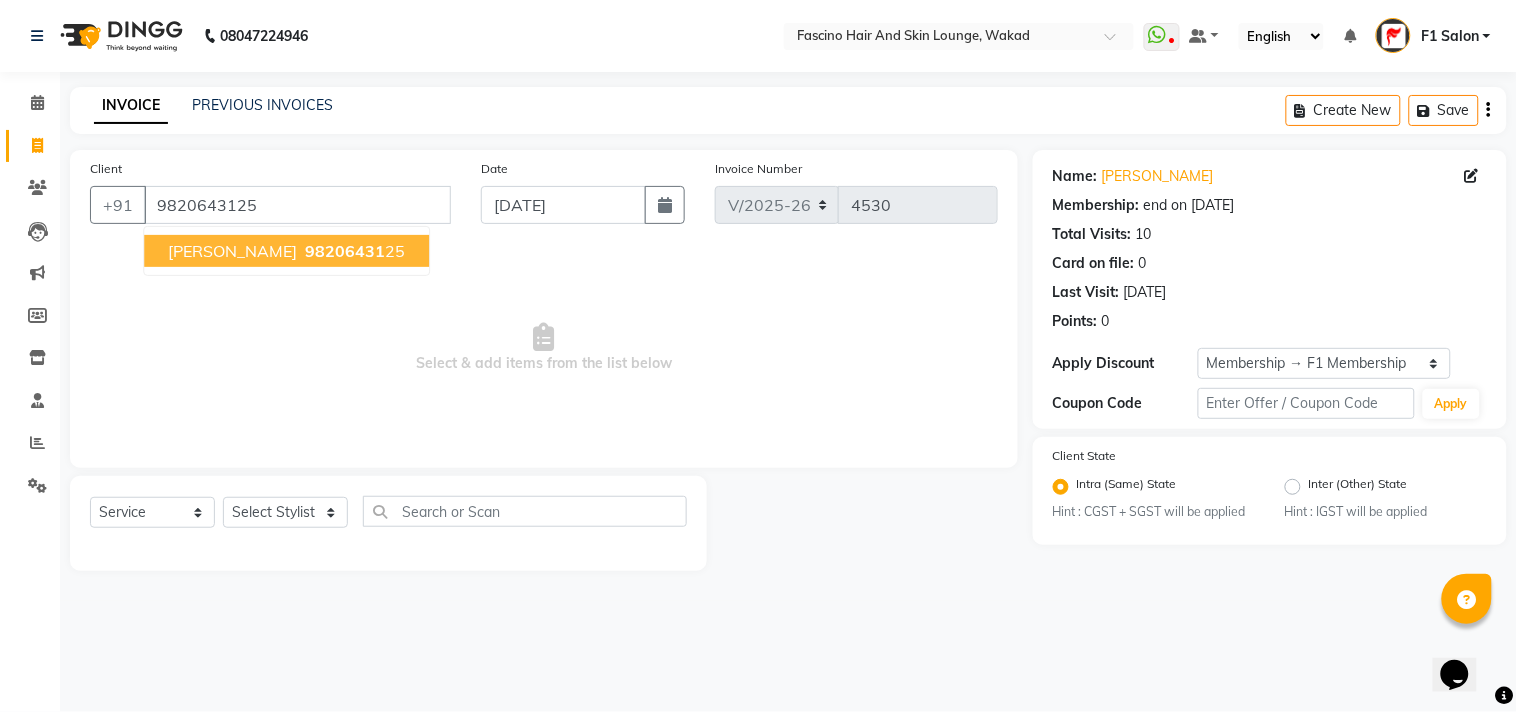 click on "Farhaan   98206431 25" at bounding box center [286, 251] 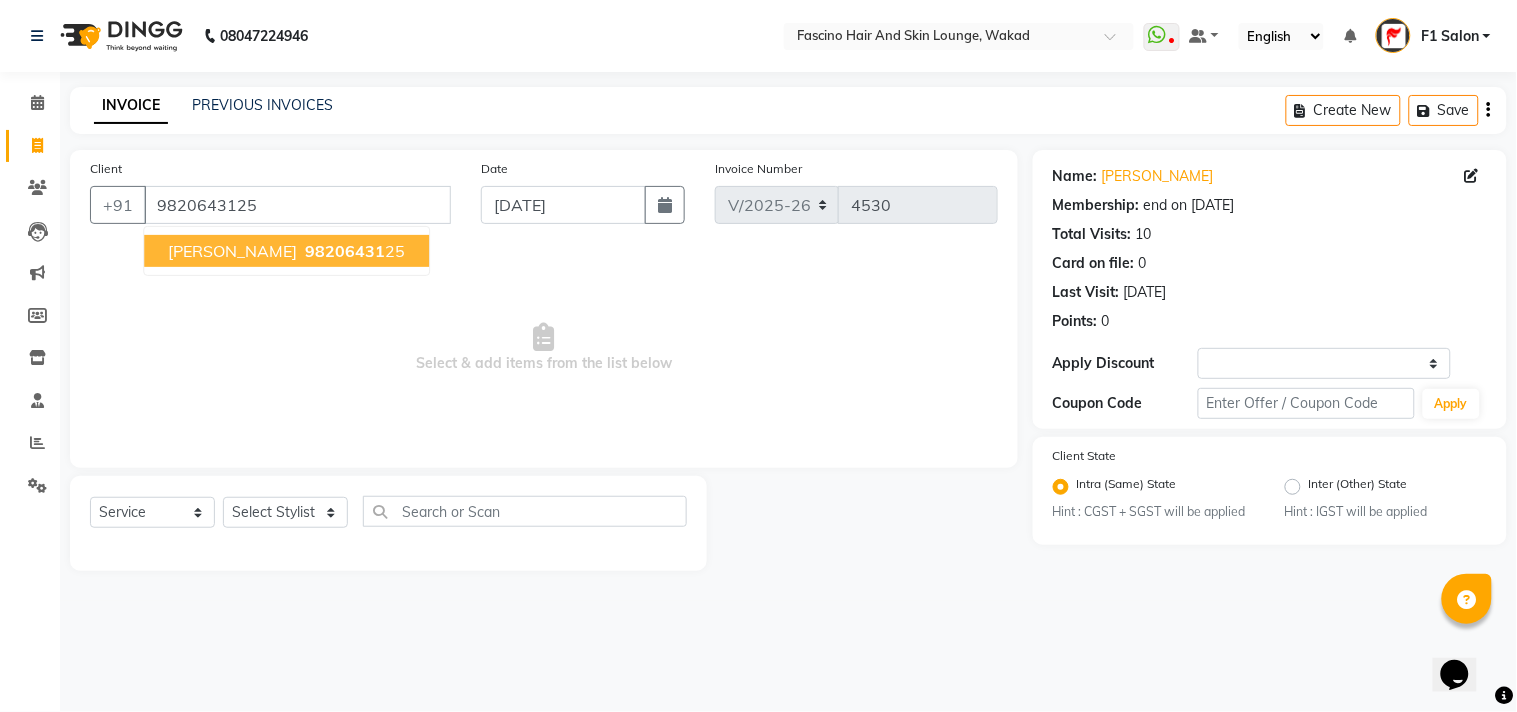 select on "1: Object" 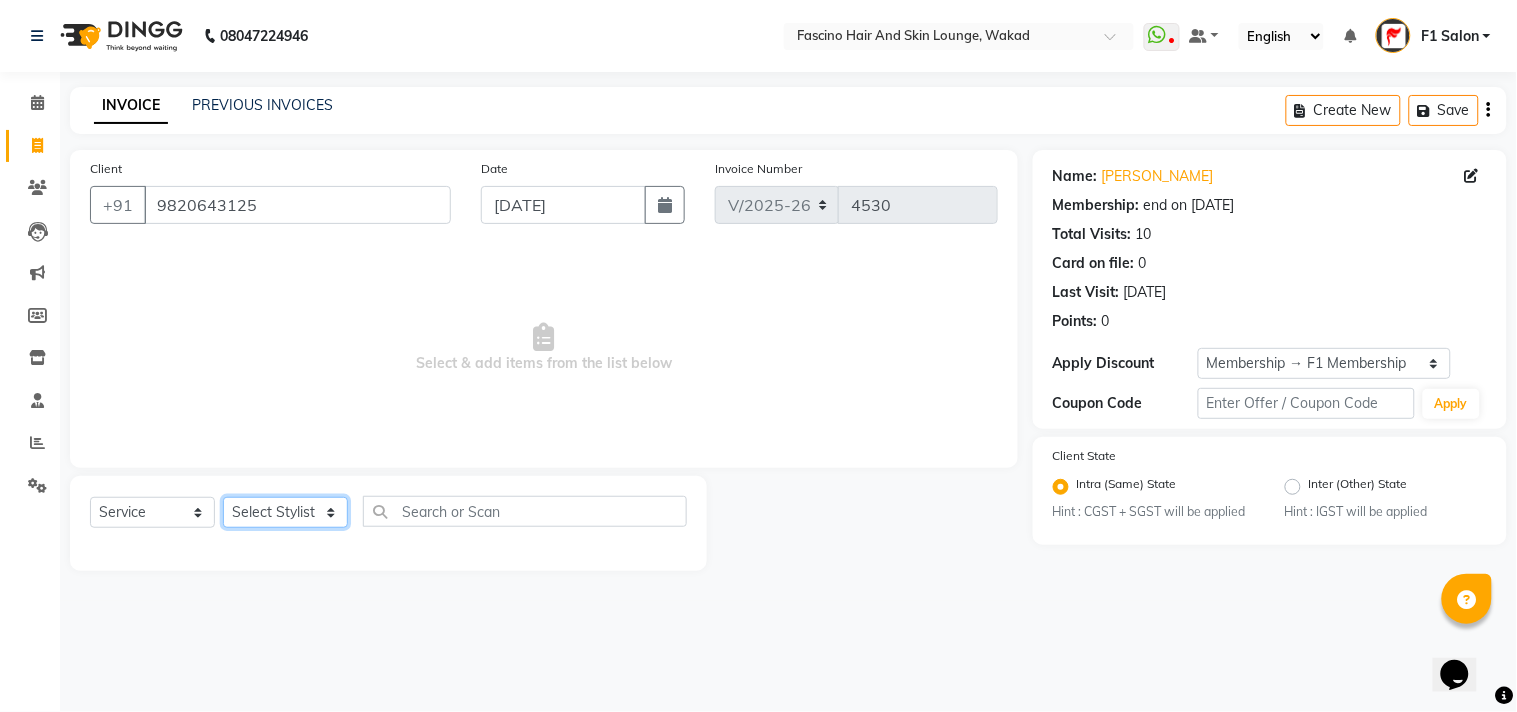click on "Select Stylist 8805000650  [PERSON_NAME] Chimu [PERSON_NAME] F1 Salon  Ganesh F1 Gopal {JH} [PERSON_NAME] (Jh ) [PERSON_NAME]  [PERSON_NAME] Pooja [PERSON_NAME]  Ram [PERSON_NAME] jh [PERSON_NAME] Shree [PERSON_NAME] (F1) [PERSON_NAME] (JH) Sukanya Sadiyan  Suraj F1 [PERSON_NAME] Beaution Usha [PERSON_NAME] F1 Veena" 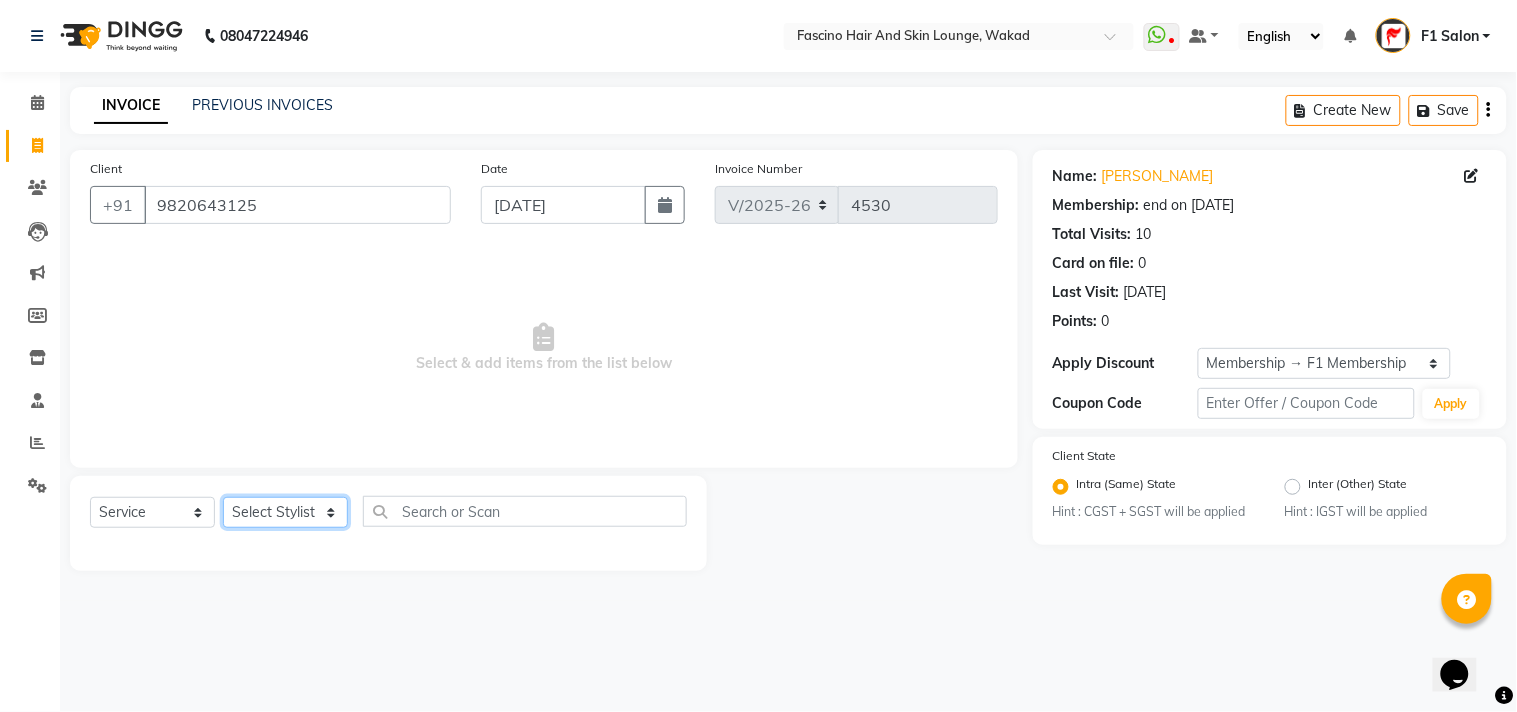 select on "32272" 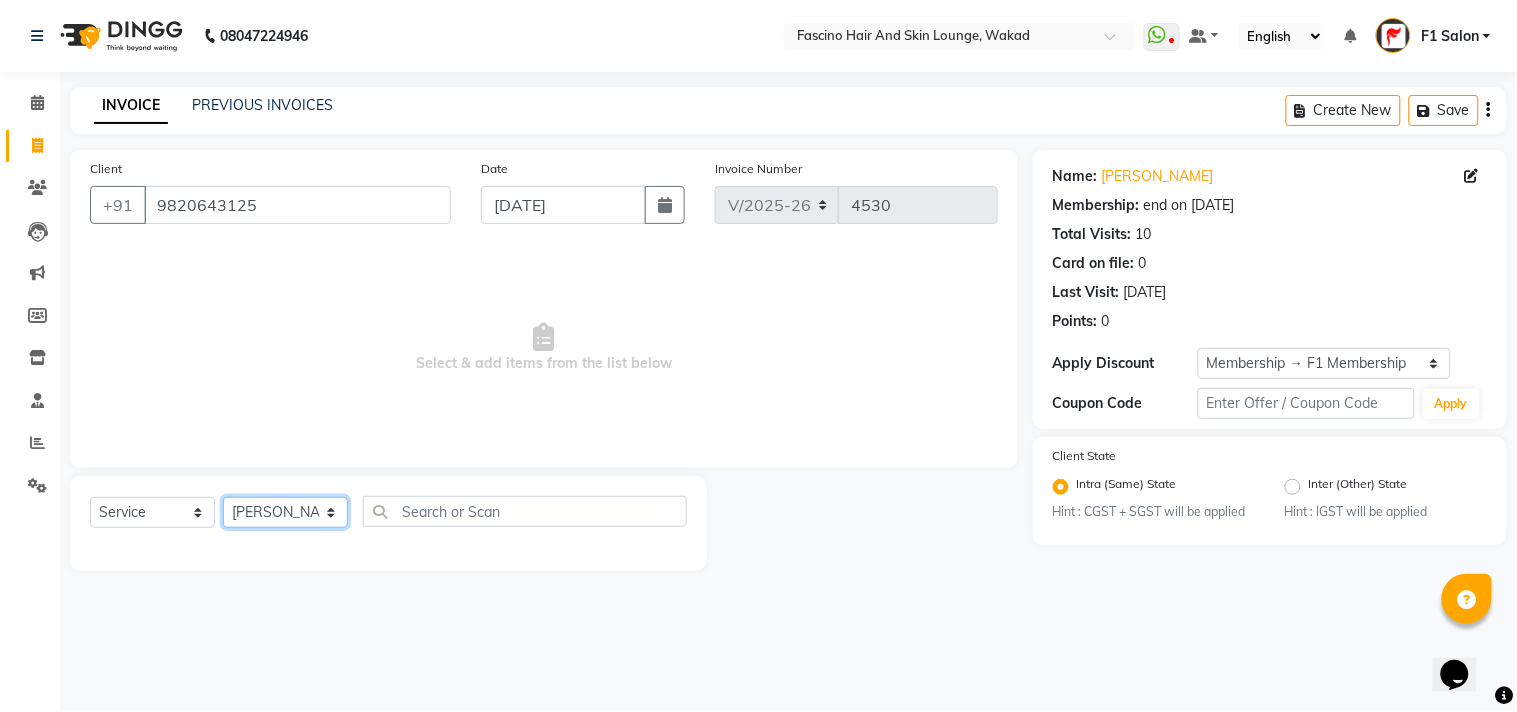 click on "Select Stylist 8805000650  [PERSON_NAME] Chimu [PERSON_NAME] F1 Salon  Ganesh F1 Gopal {JH} [PERSON_NAME] (Jh ) [PERSON_NAME]  [PERSON_NAME] Pooja [PERSON_NAME]  Ram [PERSON_NAME] jh [PERSON_NAME] Shree [PERSON_NAME] (F1) [PERSON_NAME] (JH) Sukanya Sadiyan  Suraj F1 [PERSON_NAME] Beaution Usha [PERSON_NAME] F1 Veena" 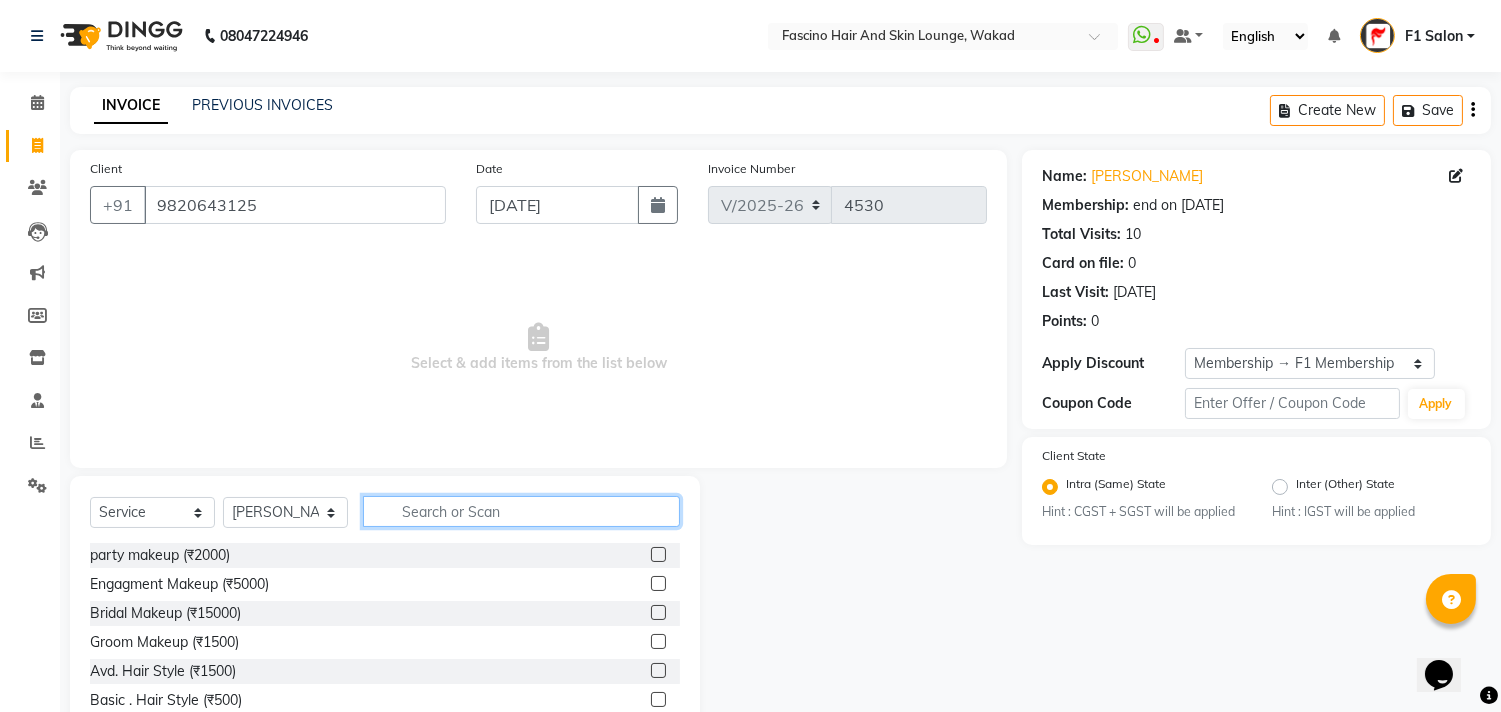click 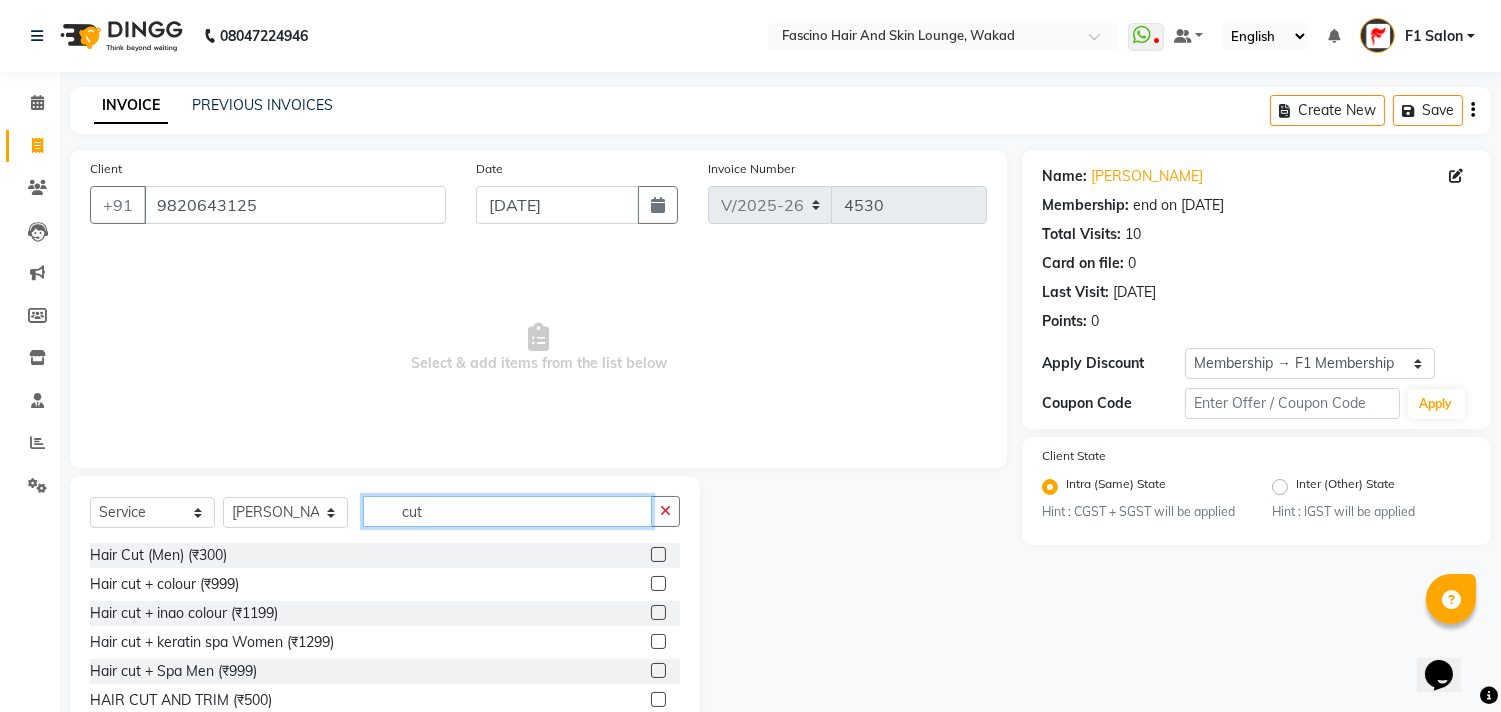 scroll, scrollTop: 118, scrollLeft: 0, axis: vertical 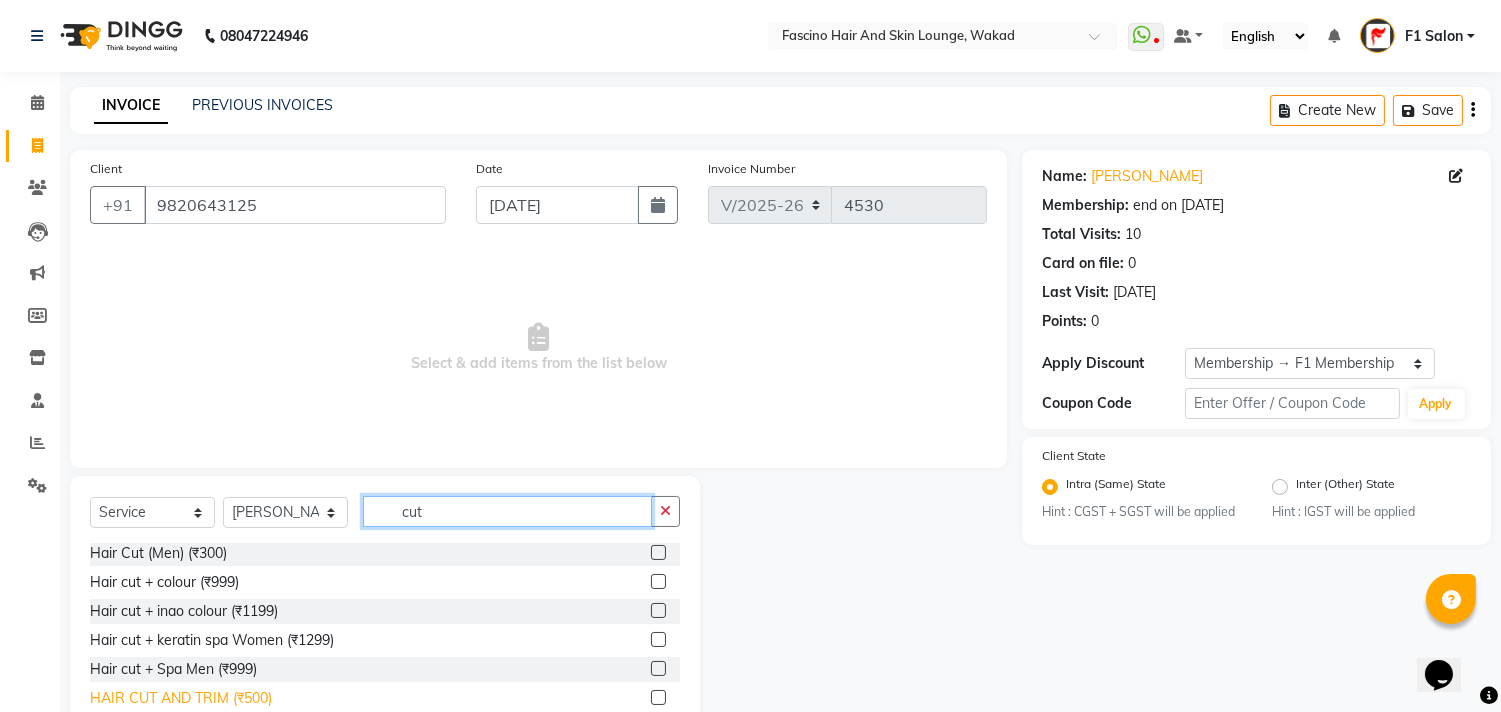 type on "cut" 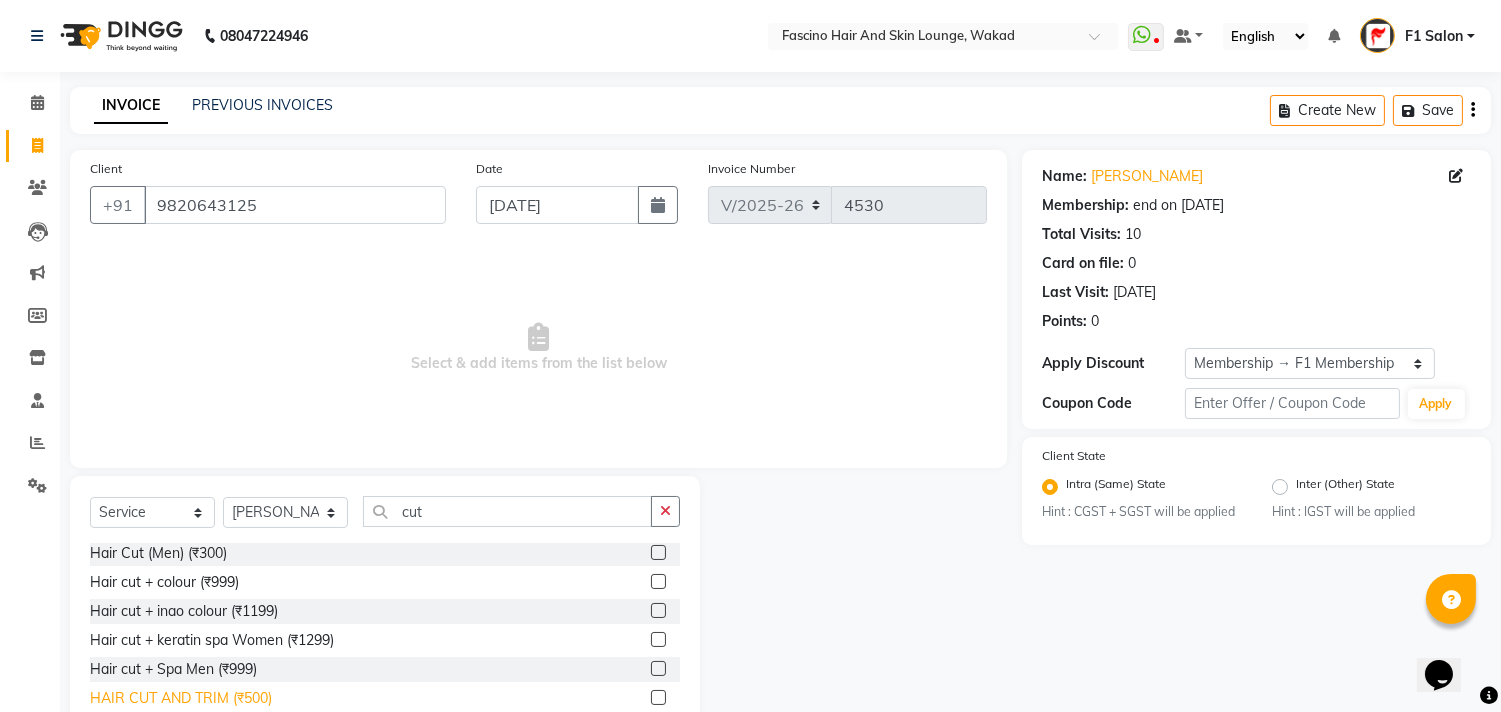 click on "HAIR CUT AND TRIM  (₹500)" 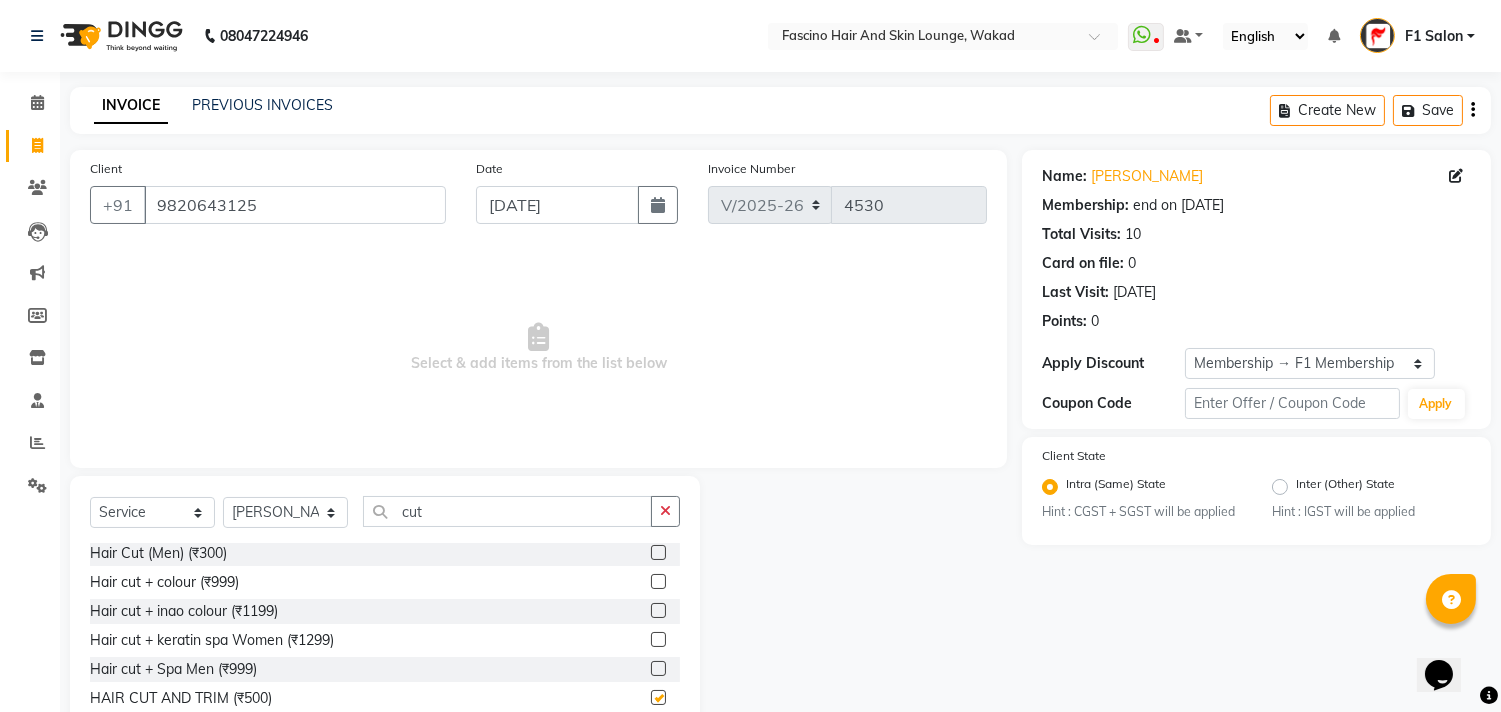 checkbox on "false" 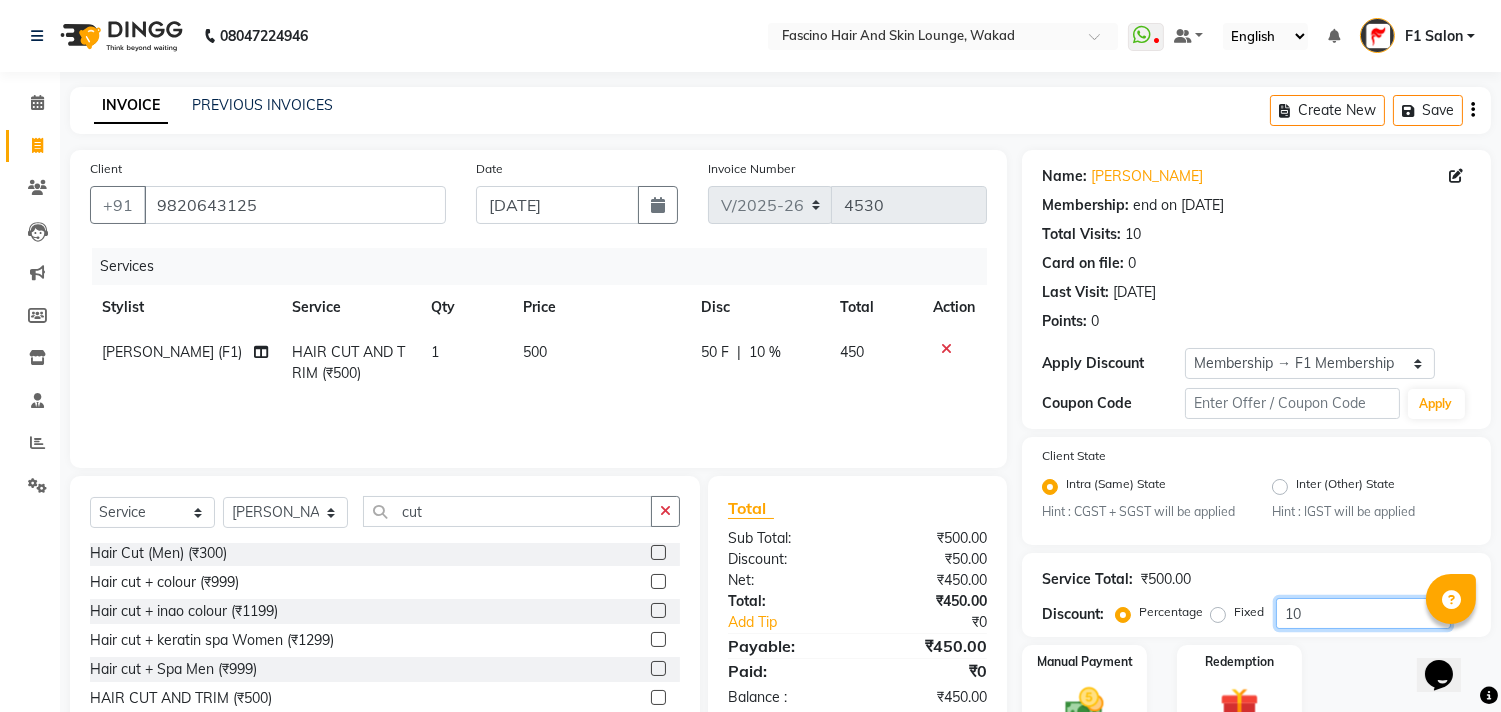 click on "10" 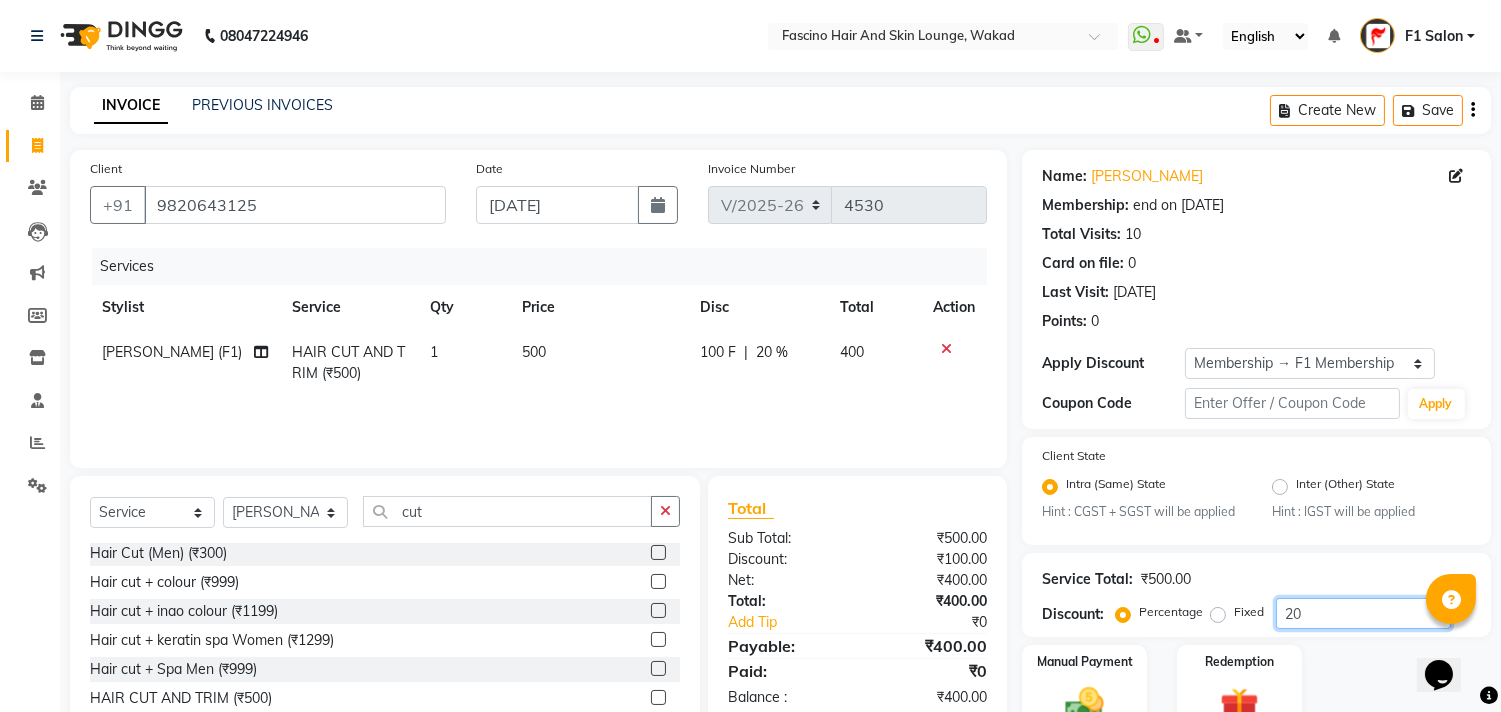 scroll, scrollTop: 102, scrollLeft: 0, axis: vertical 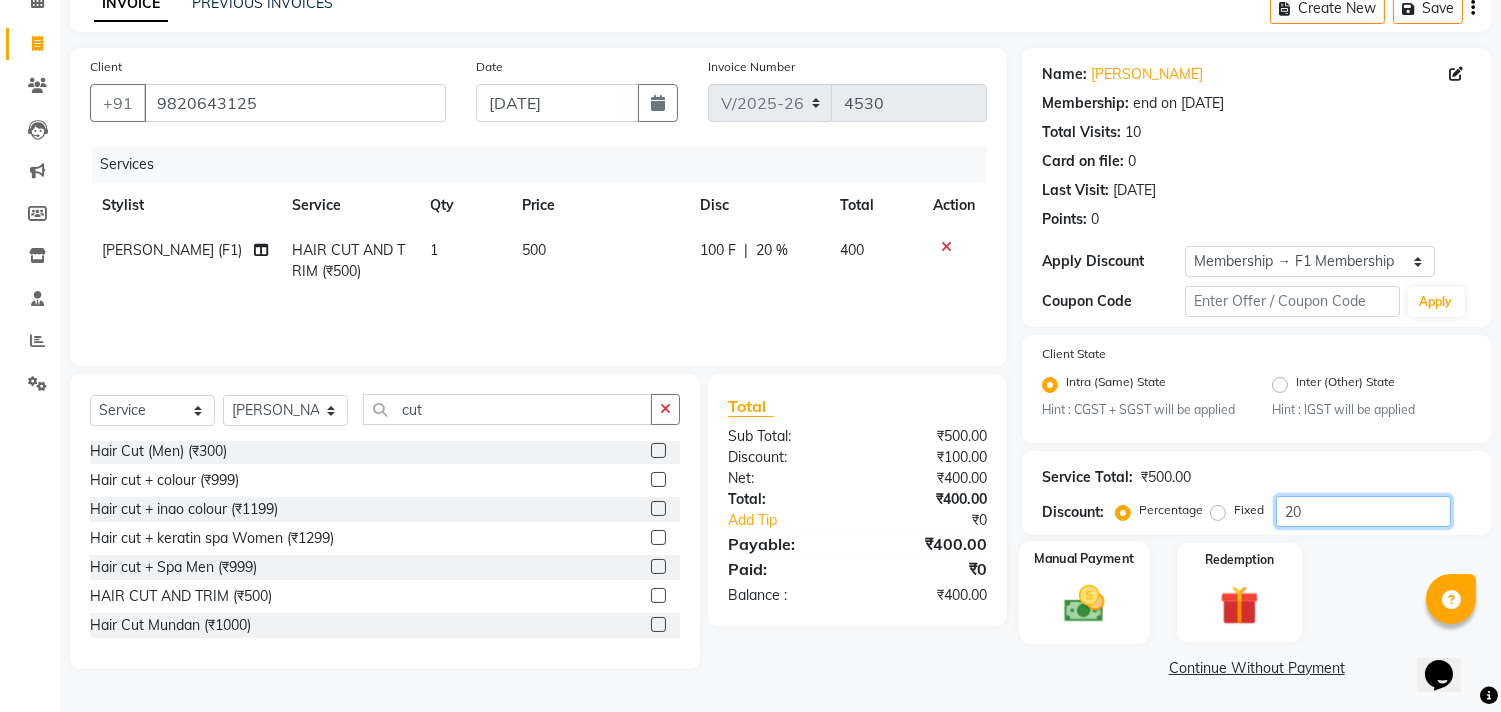 type on "20" 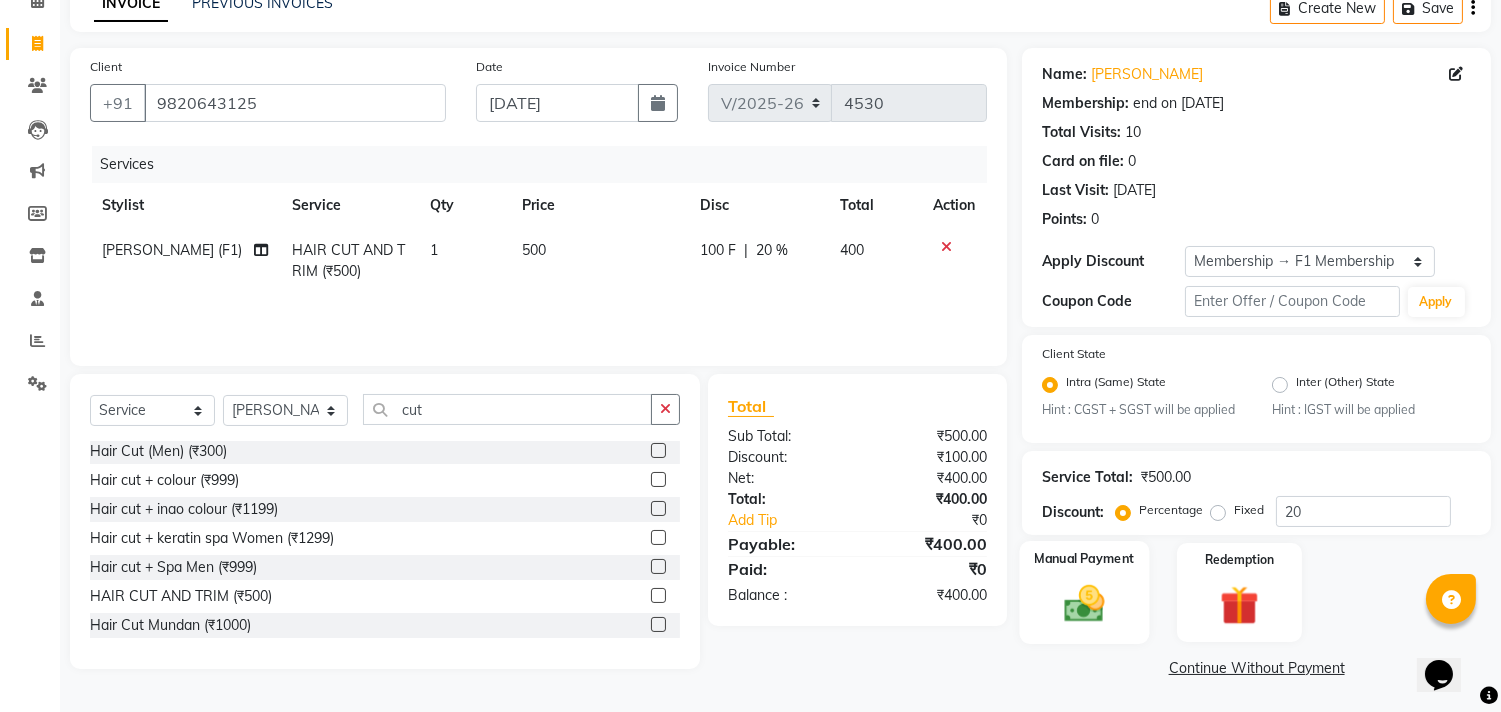 click 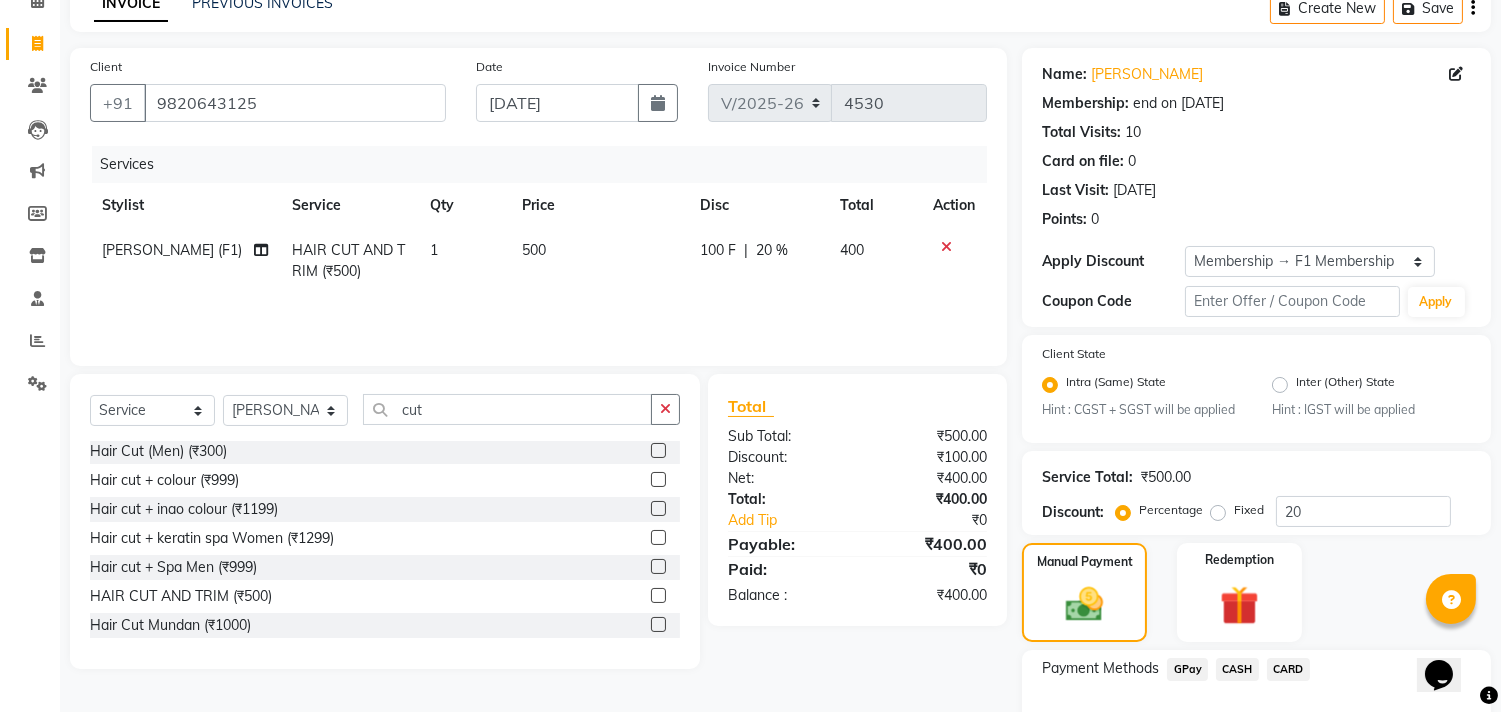 click on "GPay" 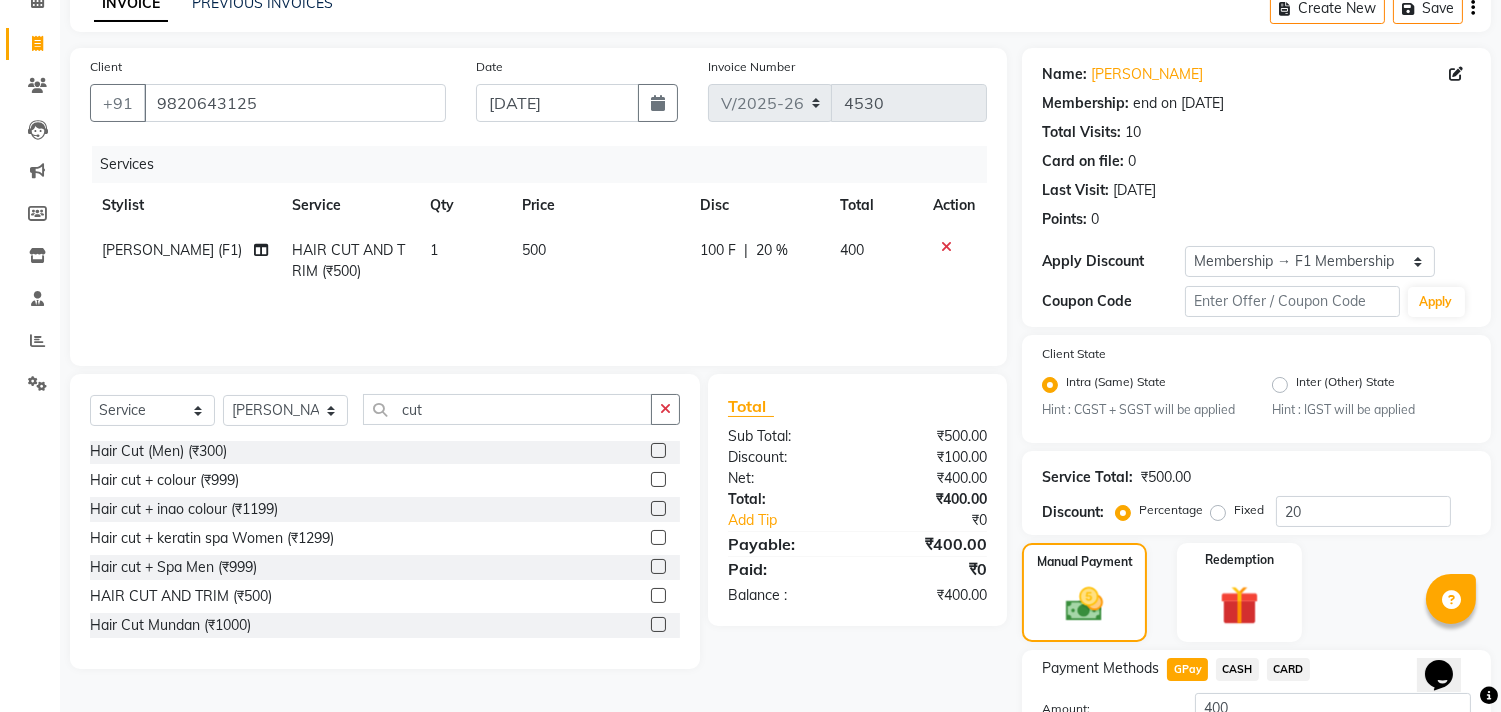 scroll, scrollTop: 260, scrollLeft: 0, axis: vertical 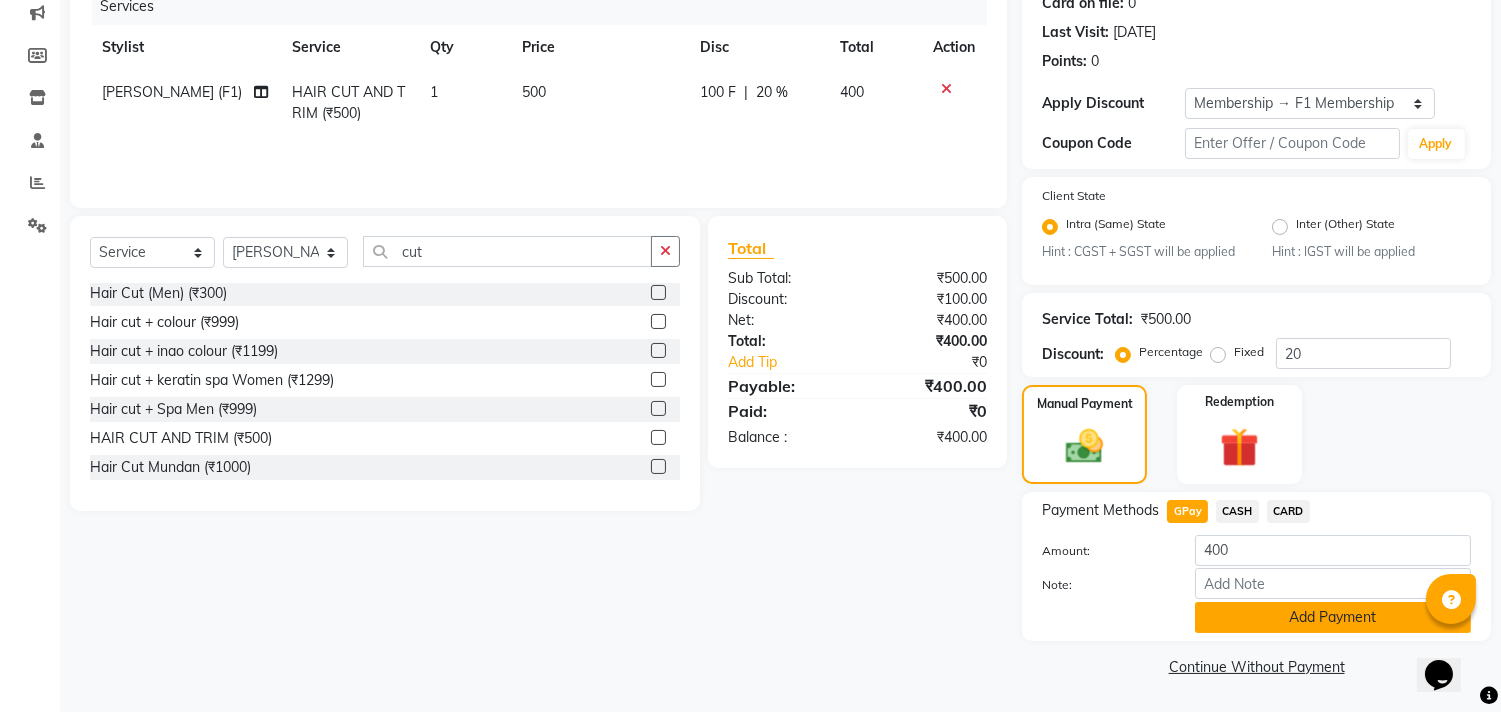 click on "Add Payment" 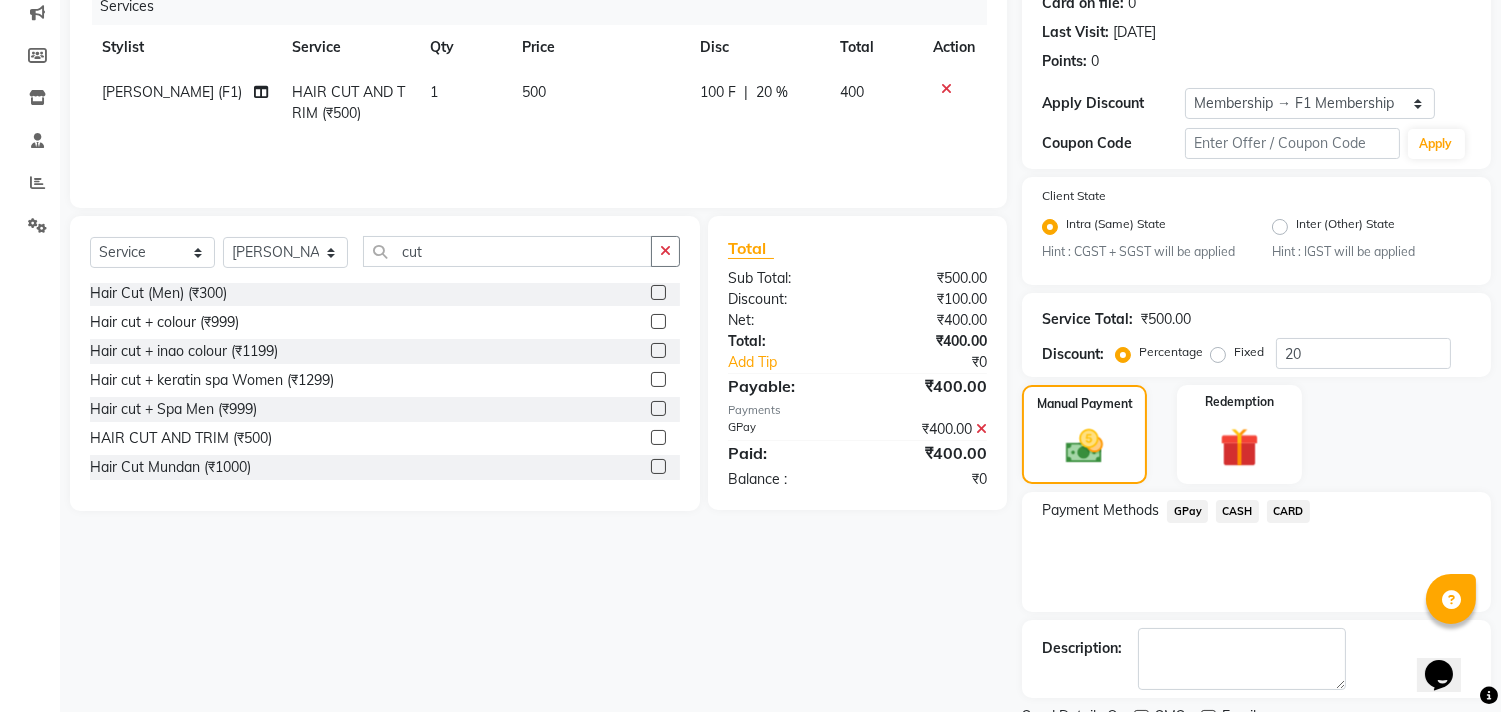 scroll, scrollTop: 344, scrollLeft: 0, axis: vertical 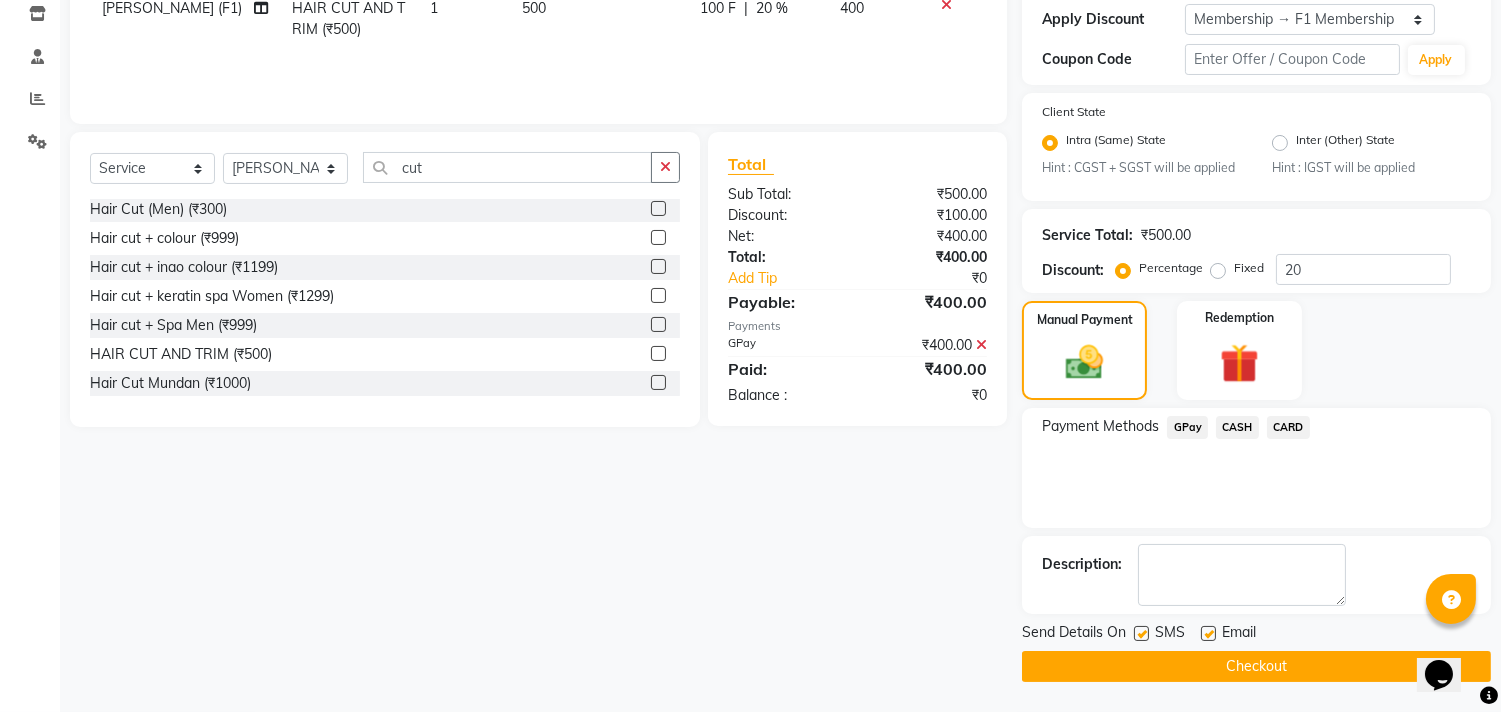 click 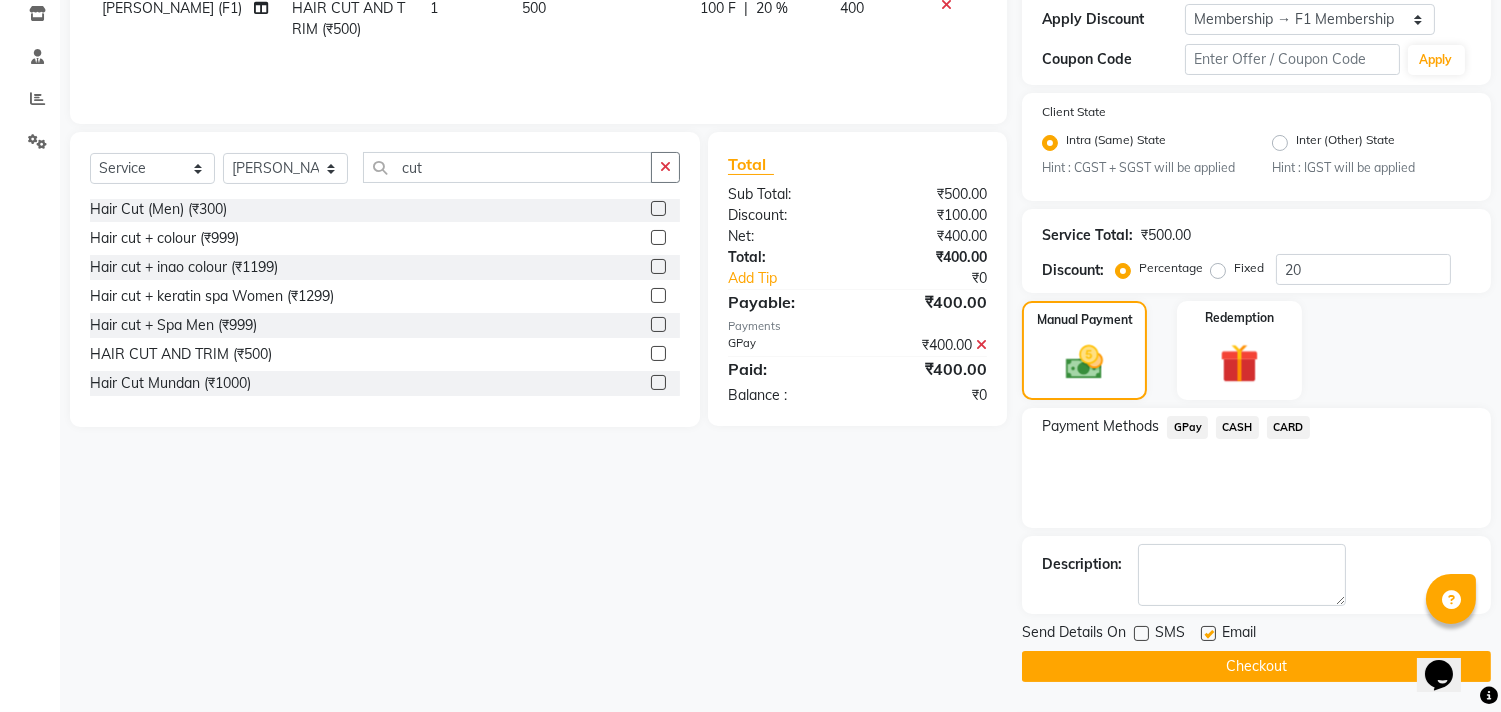 click on "Checkout" 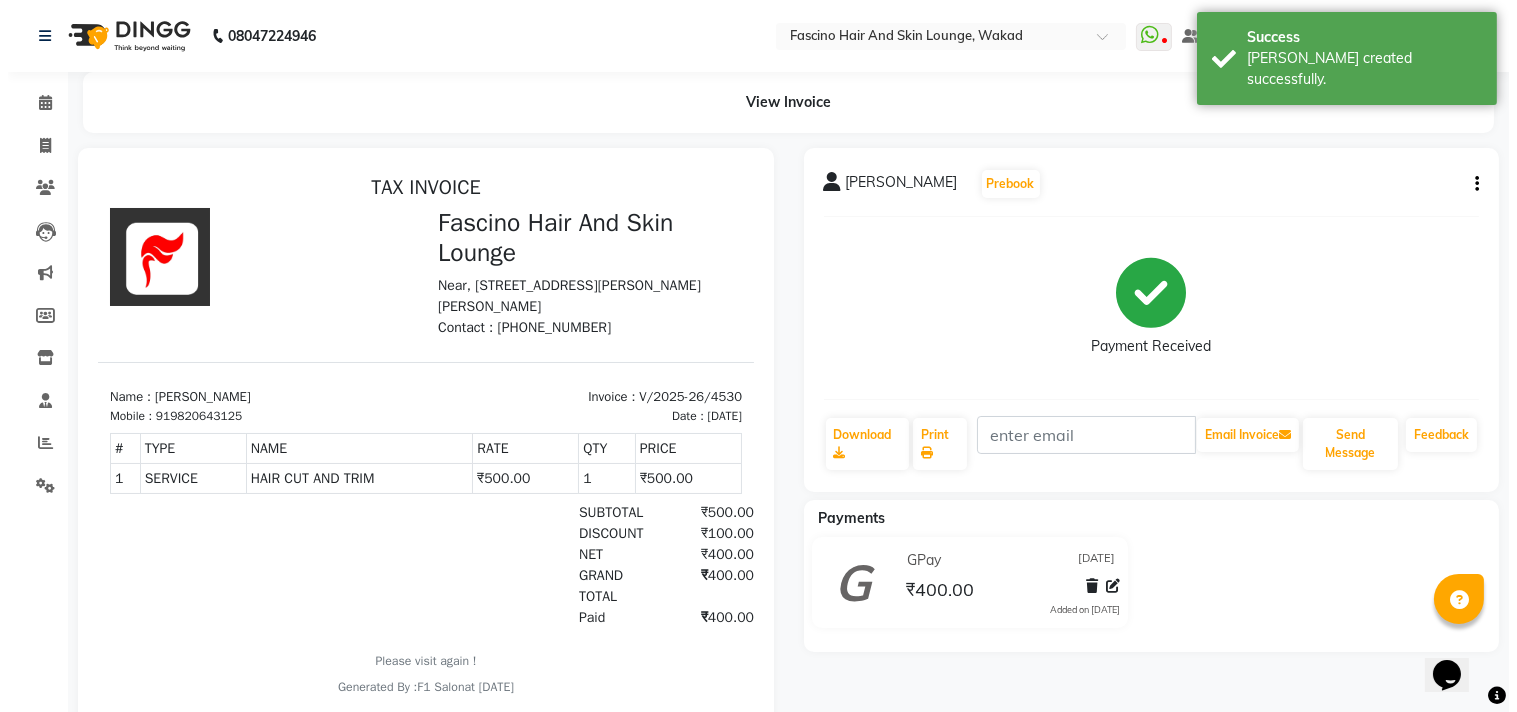 scroll, scrollTop: 0, scrollLeft: 0, axis: both 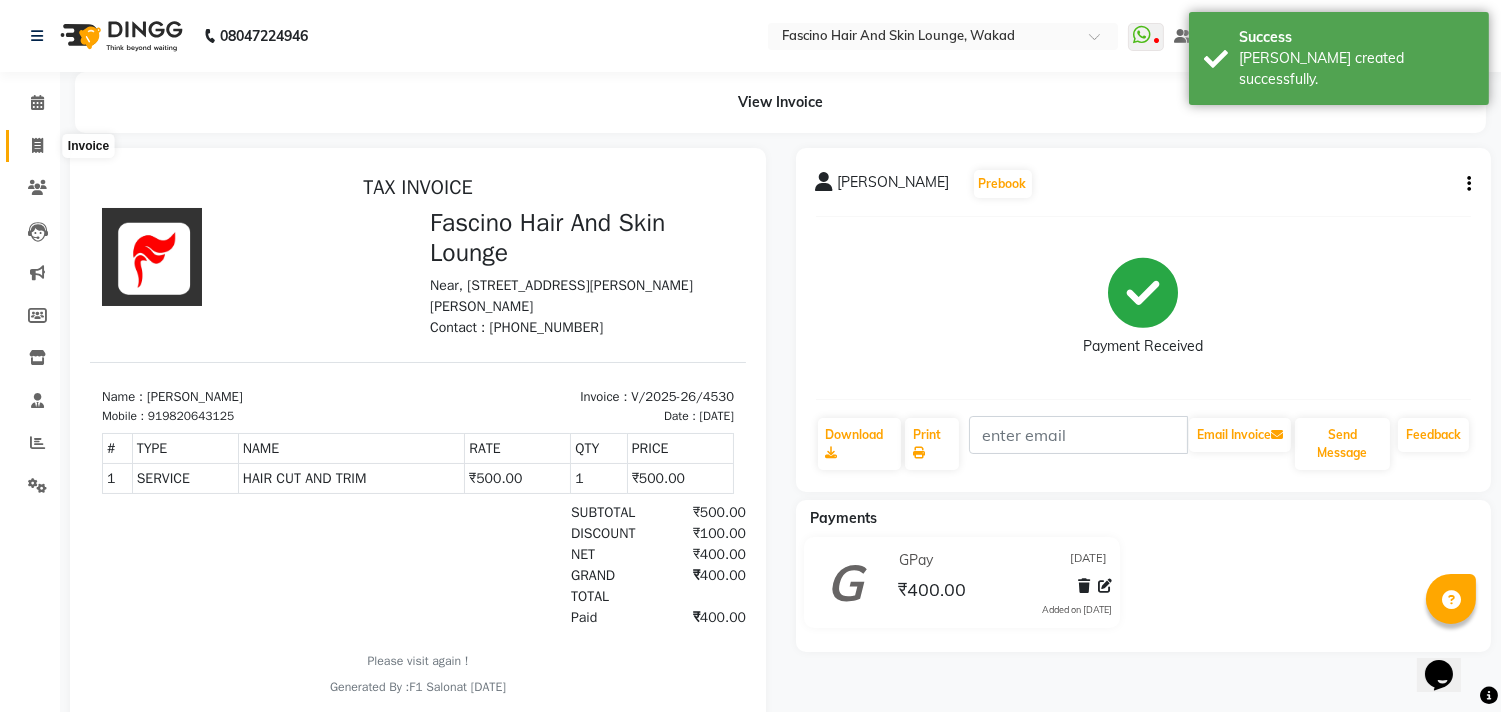 click 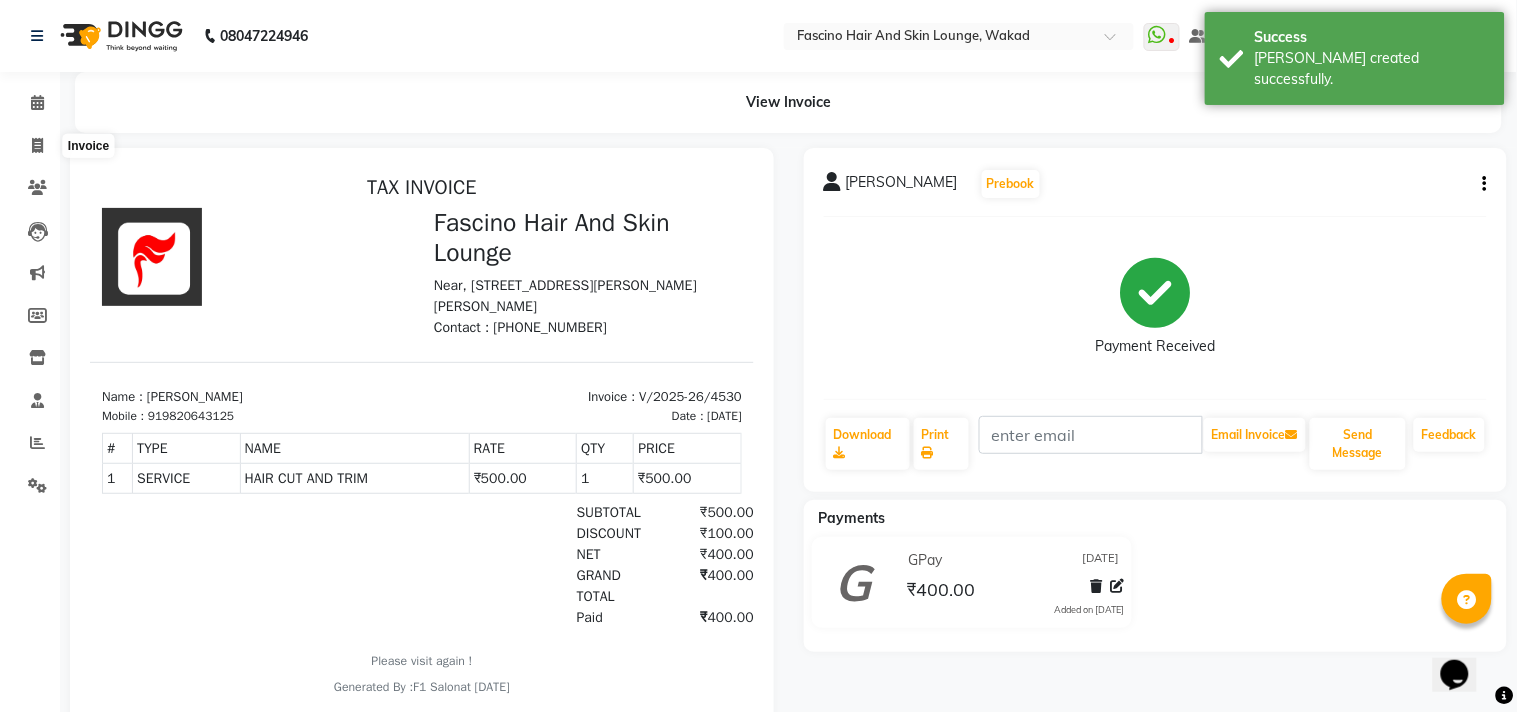 select on "126" 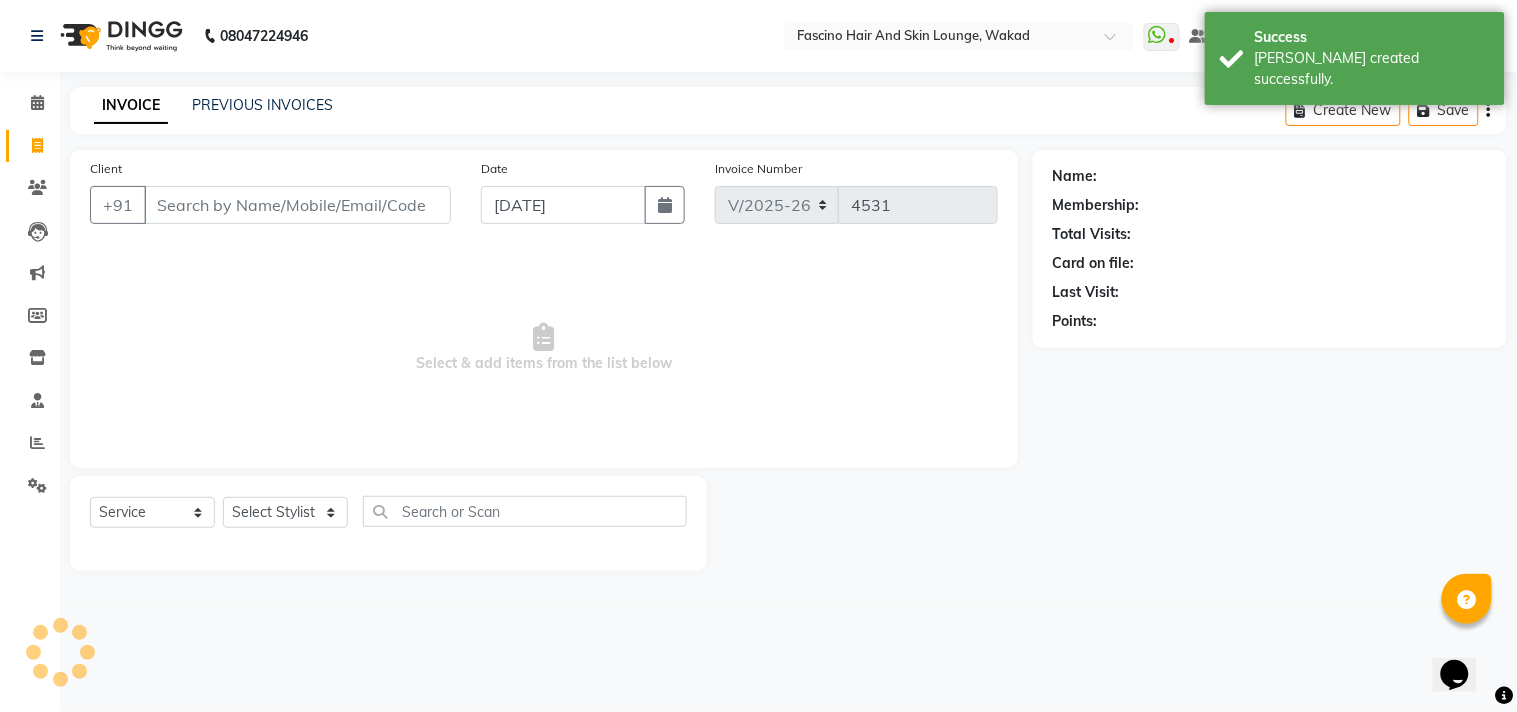 click on "Client" at bounding box center (297, 205) 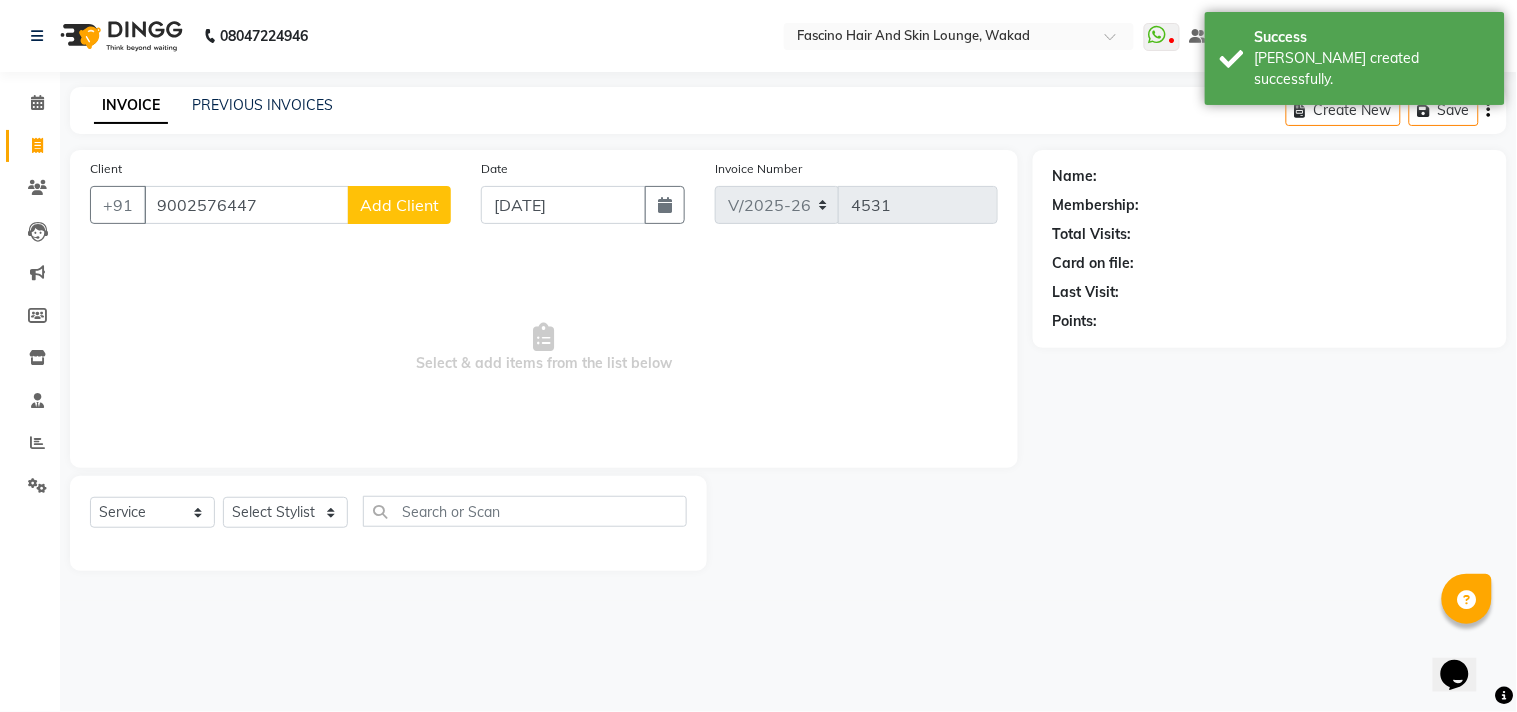 type on "9002576447" 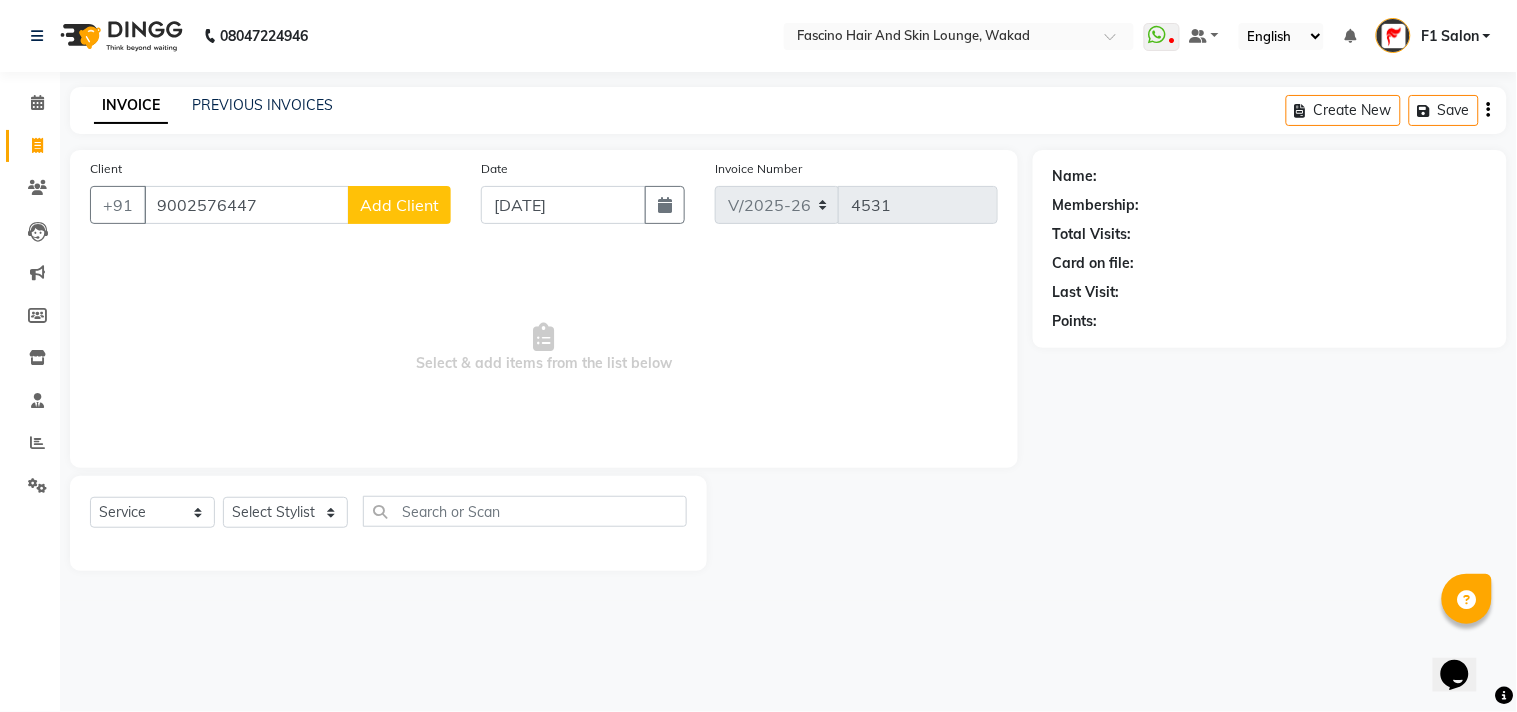 click on "Add Client" 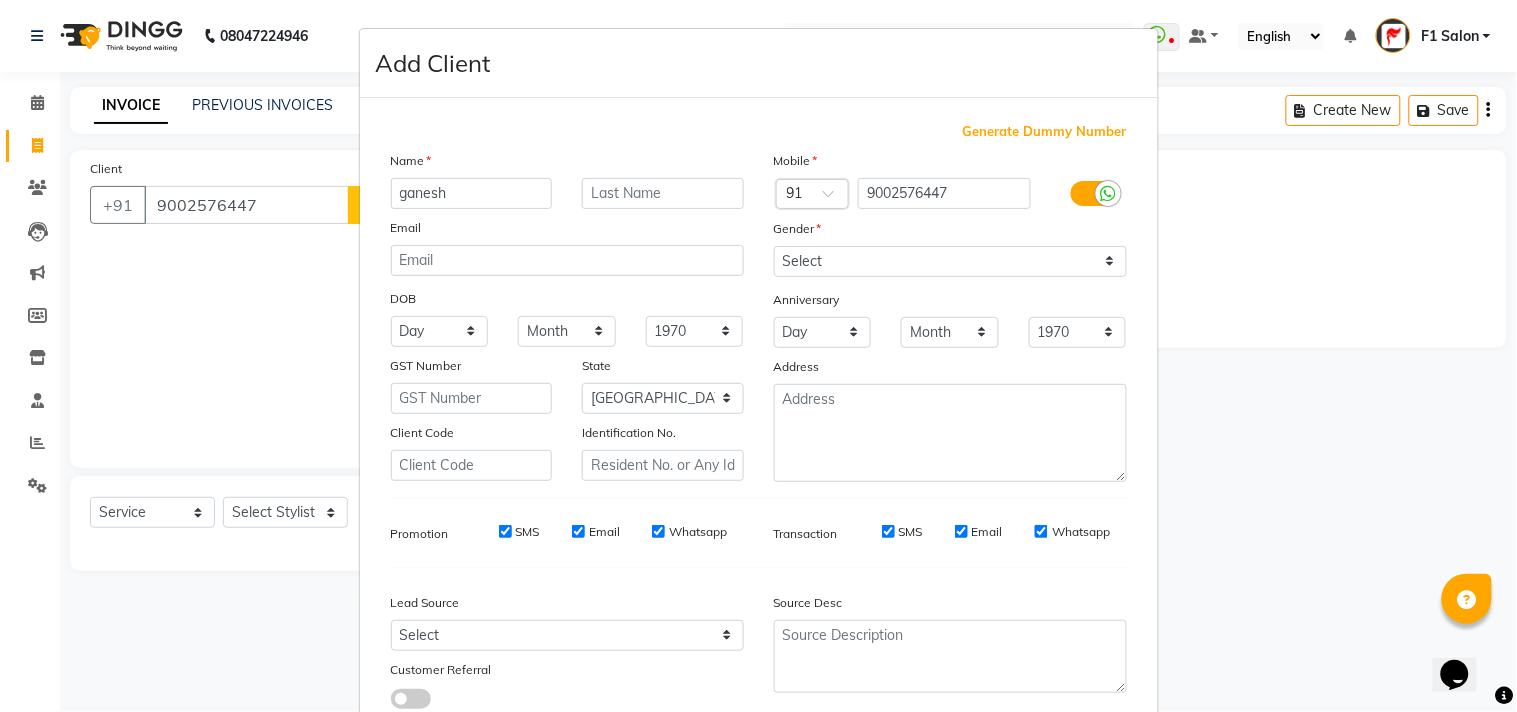 type on "ganesh" 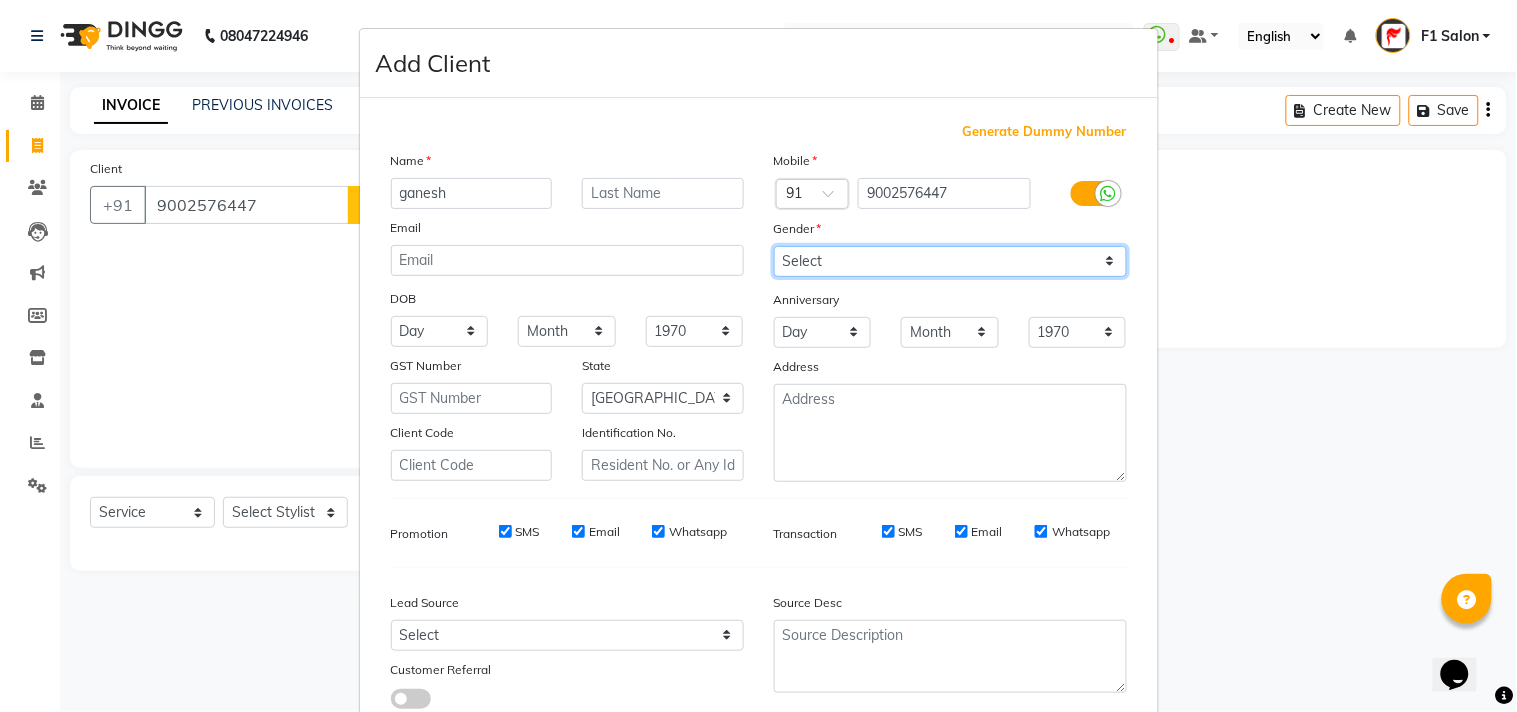 click on "Select Male Female Other Prefer Not To Say" at bounding box center [950, 261] 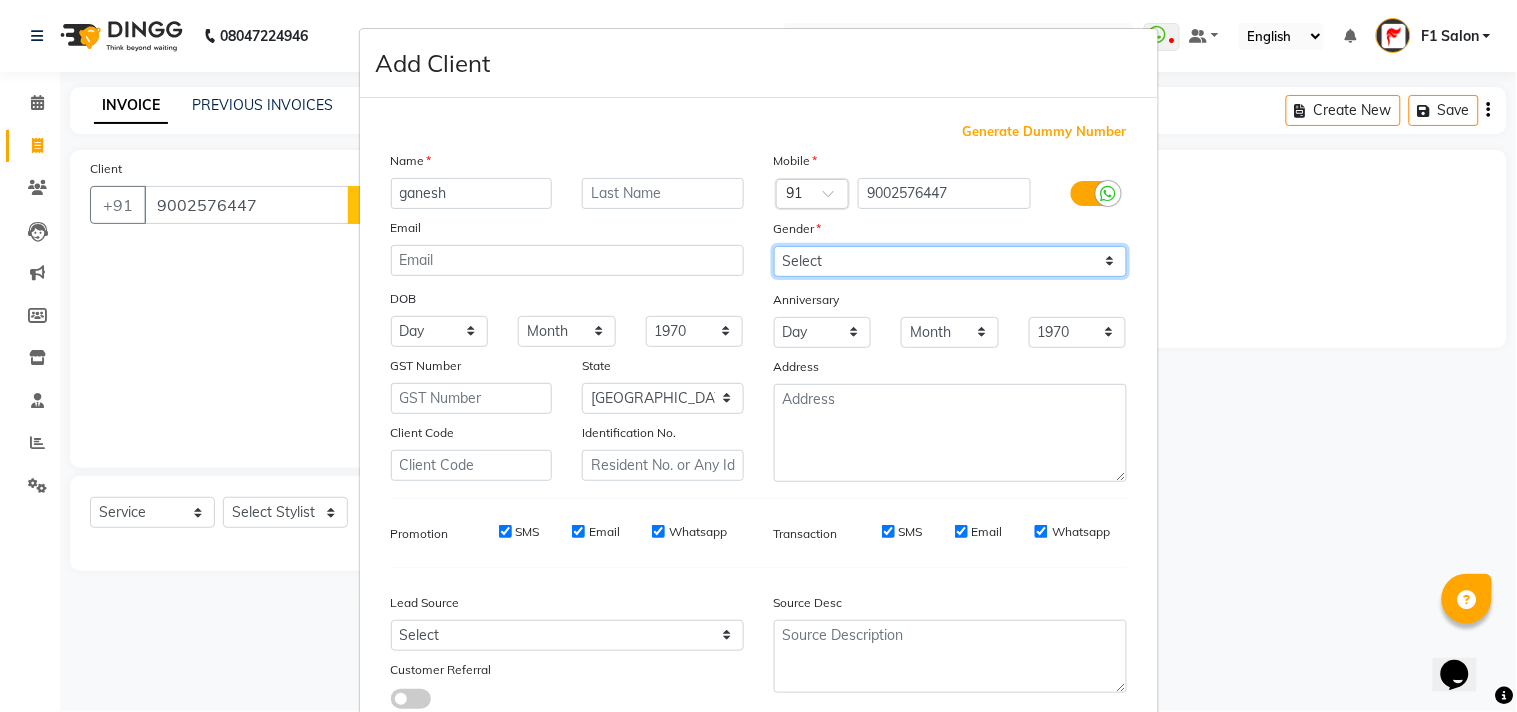 click on "Select Male Female Other Prefer Not To Say" at bounding box center (950, 261) 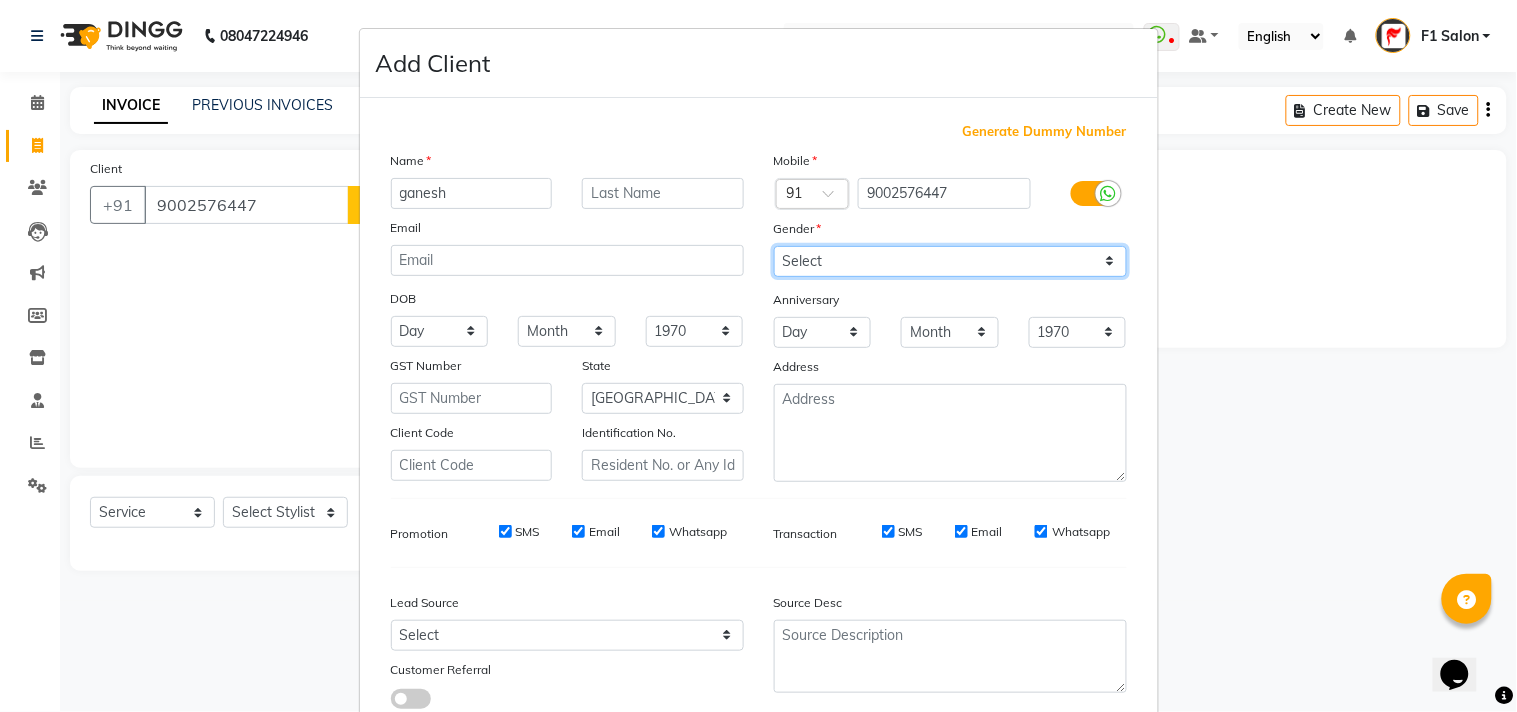 click on "Select Male Female Other Prefer Not To Say" at bounding box center (950, 261) 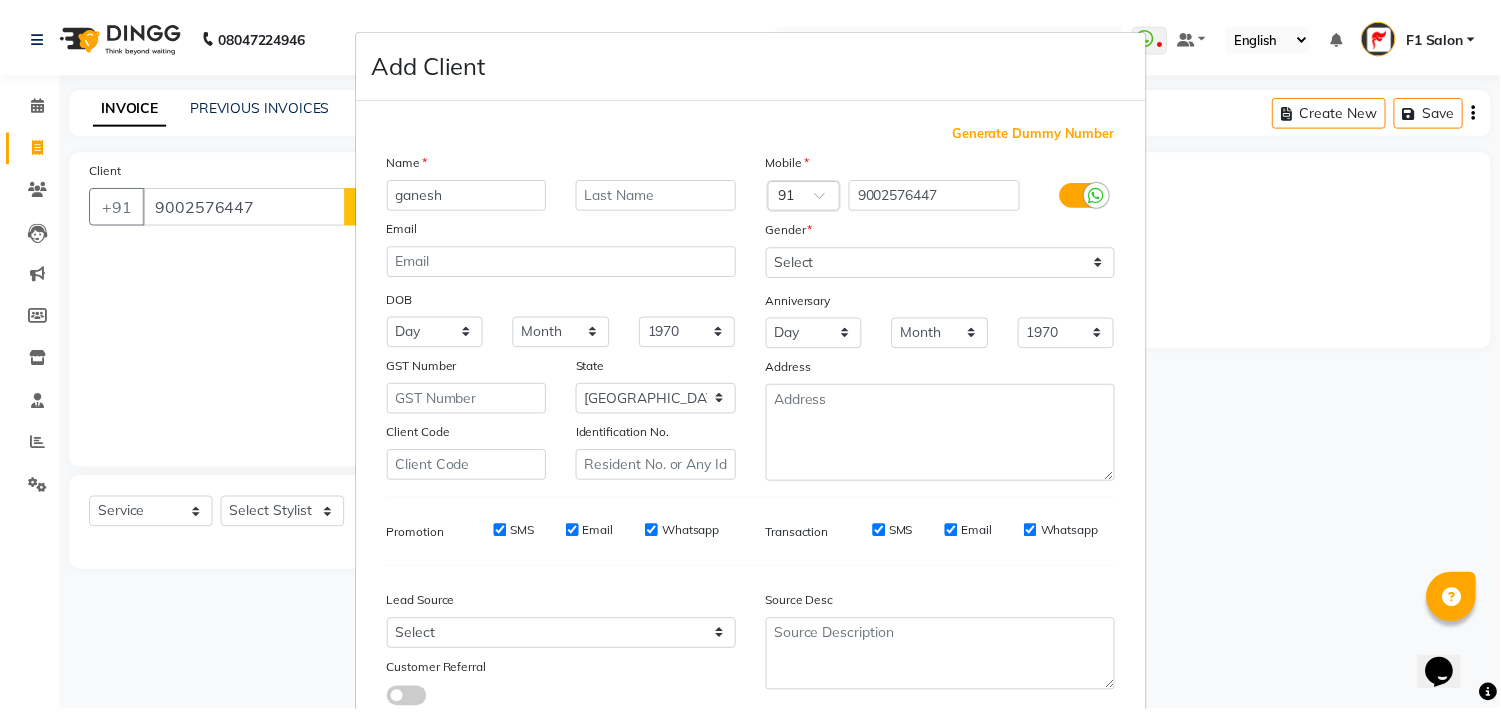 scroll, scrollTop: 138, scrollLeft: 0, axis: vertical 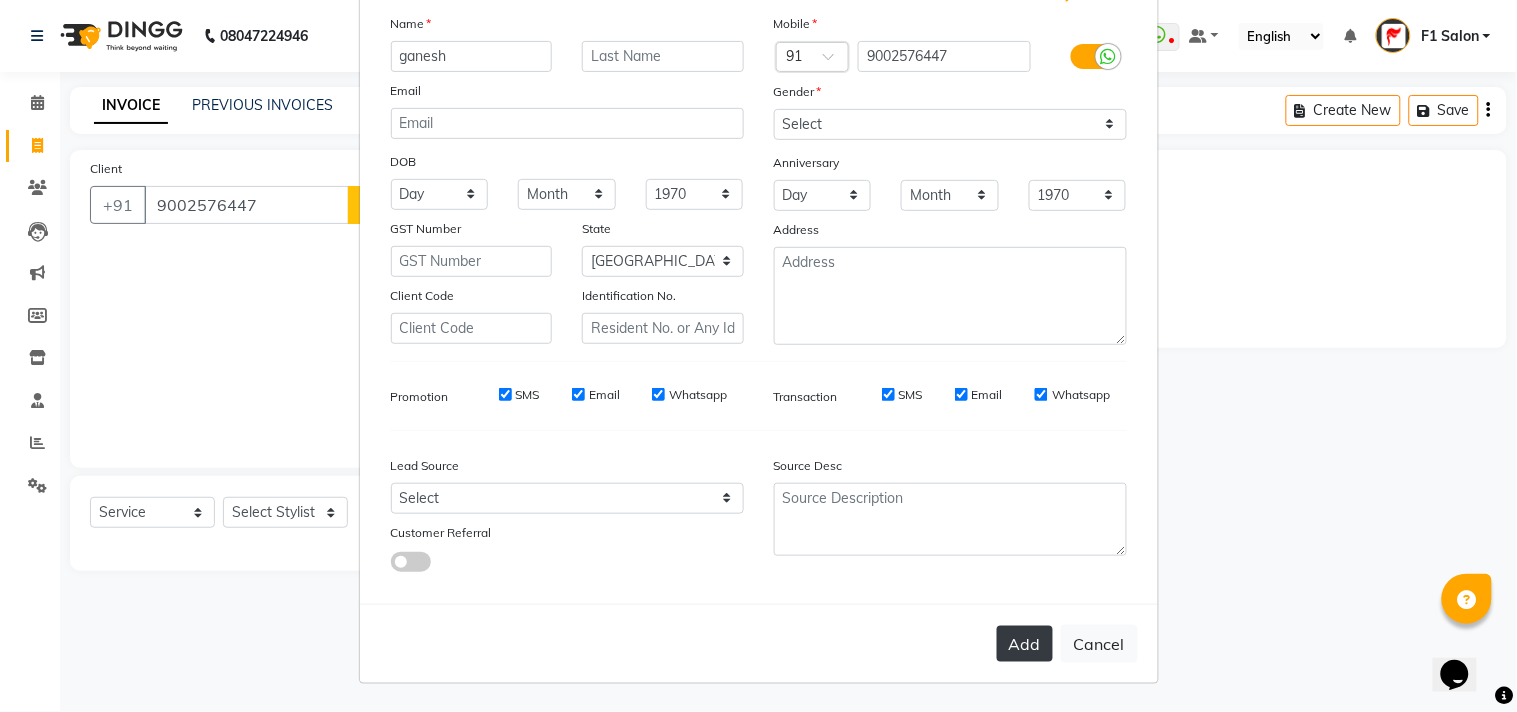 click on "Add" at bounding box center (1025, 644) 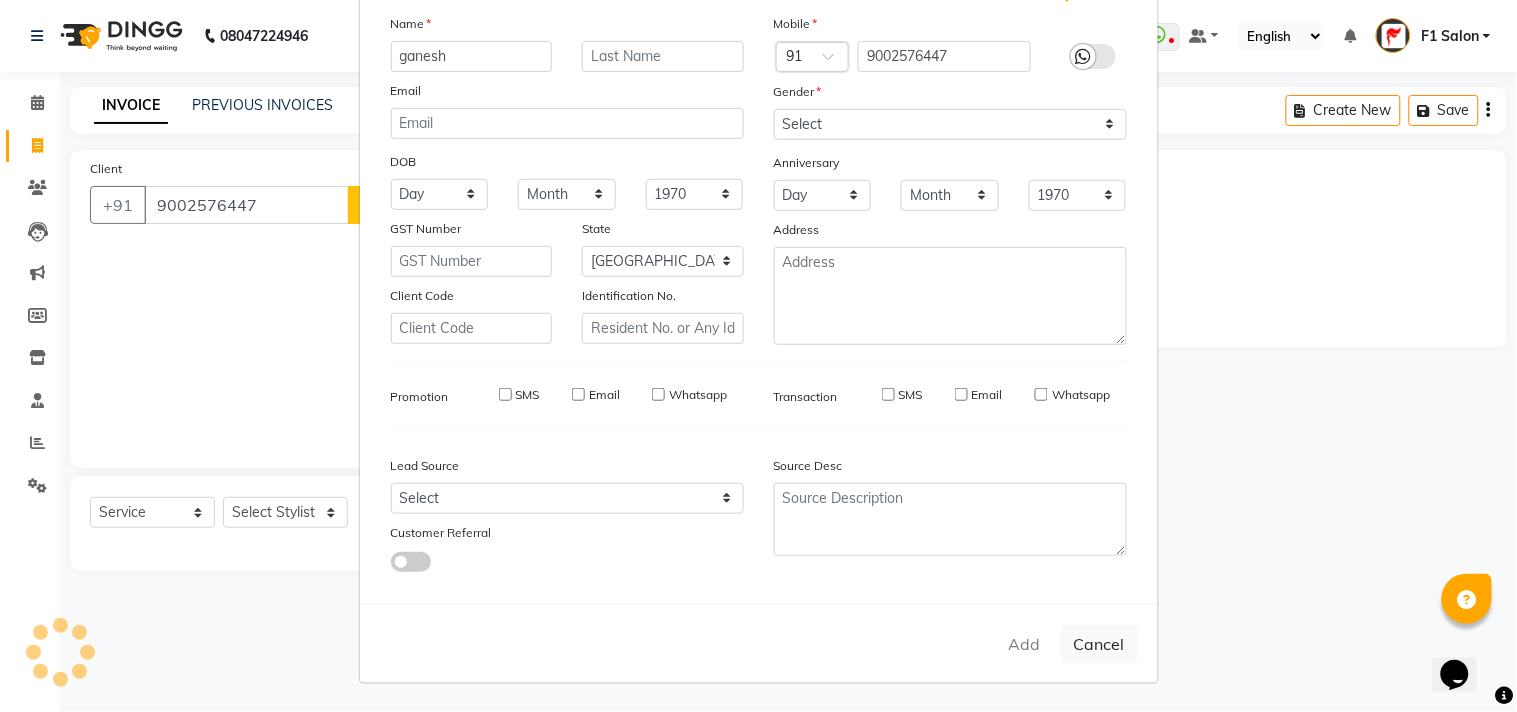 type 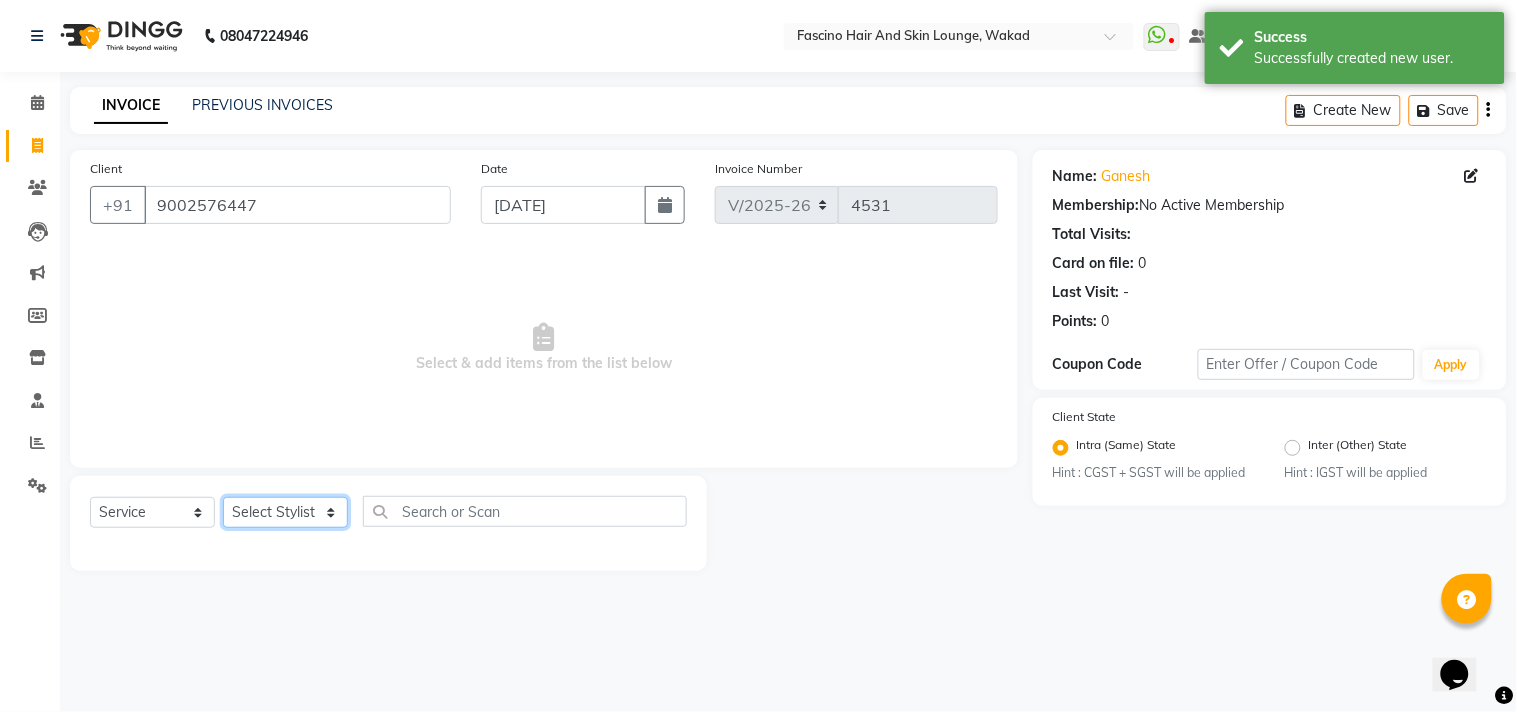 click on "Select Stylist 8805000650  [PERSON_NAME] Chimu [PERSON_NAME] F1 Salon  Ganesh F1 Gopal {JH} [PERSON_NAME] (Jh ) [PERSON_NAME]  [PERSON_NAME] Pooja [PERSON_NAME]  Ram [PERSON_NAME] jh [PERSON_NAME] Shree [PERSON_NAME] (F1) [PERSON_NAME] (JH) Sukanya Sadiyan  Suraj F1 [PERSON_NAME] Beaution Usha [PERSON_NAME] F1 Veena" 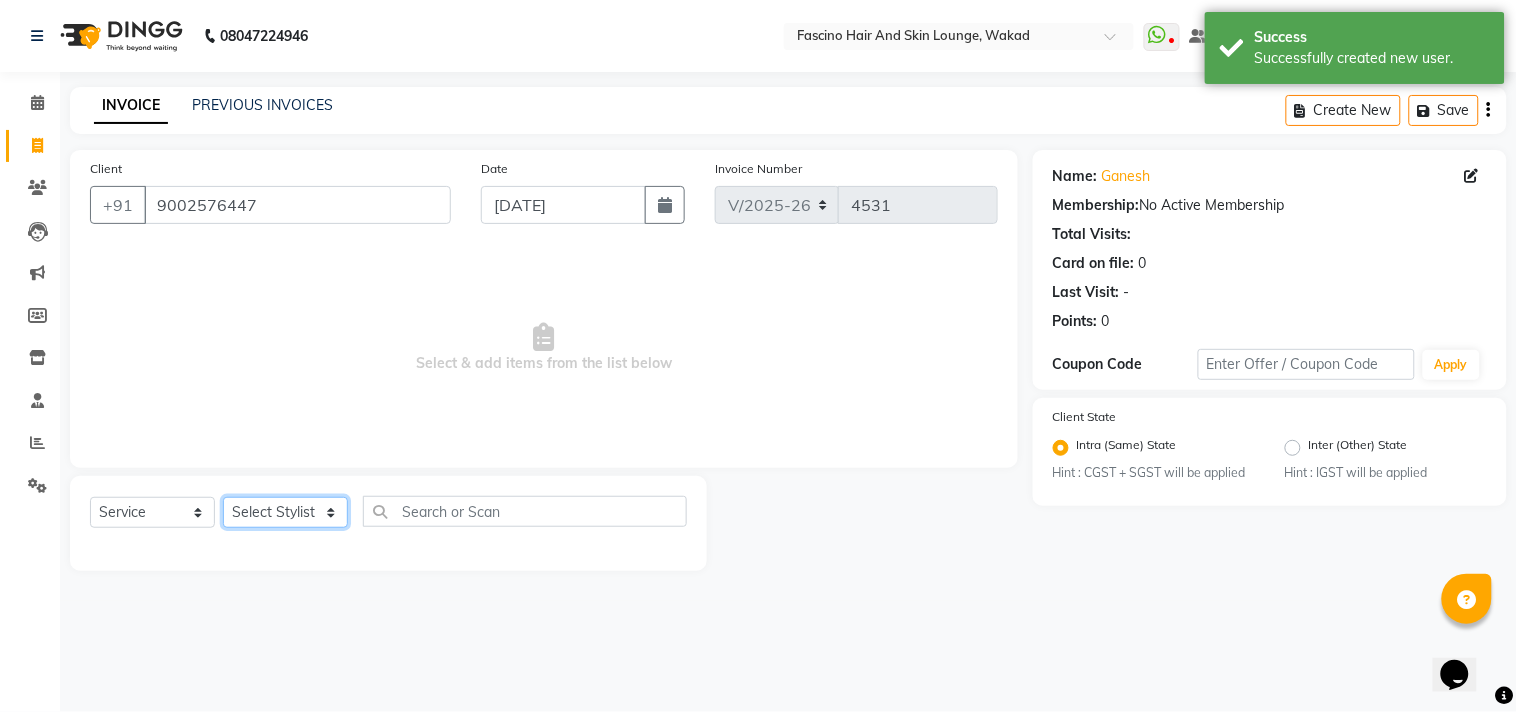 select on "32272" 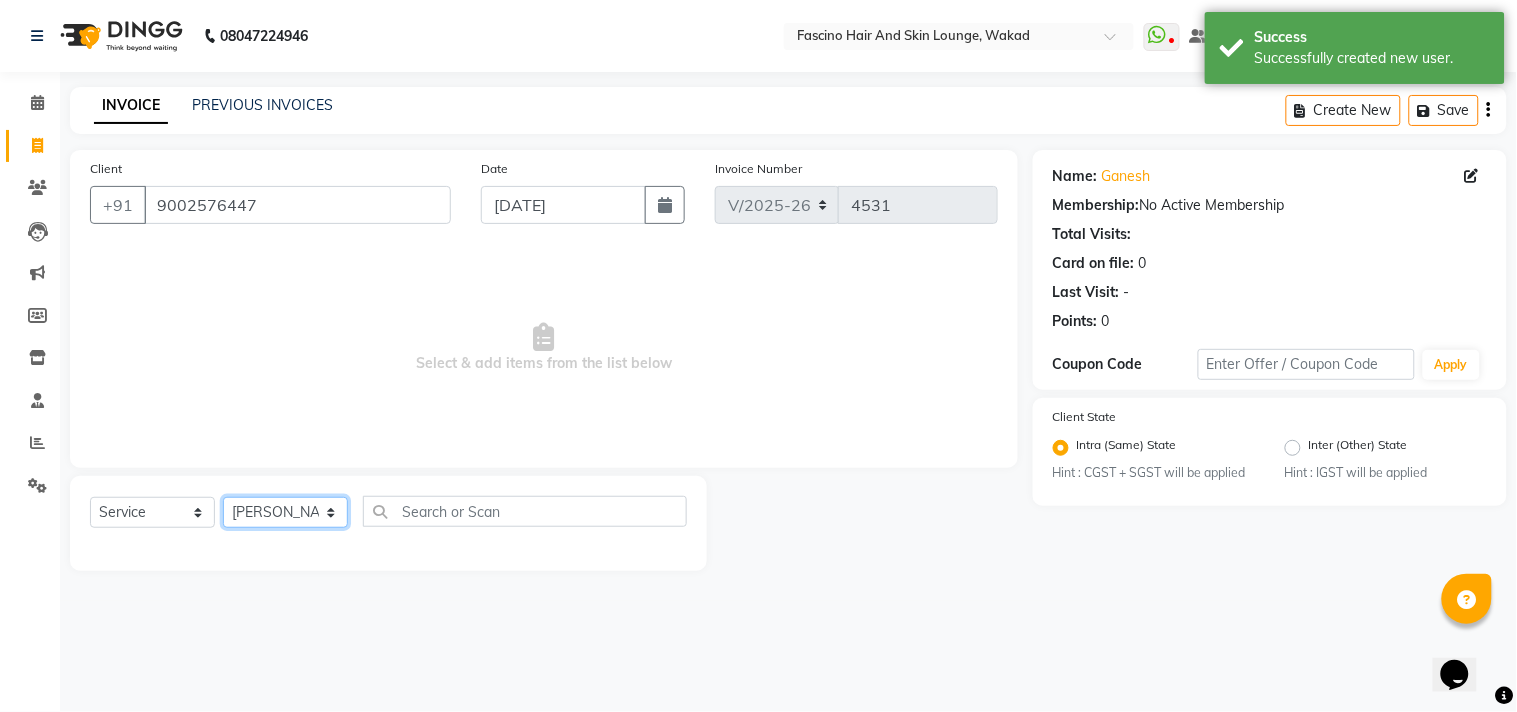 click on "Select Stylist 8805000650  [PERSON_NAME] Chimu [PERSON_NAME] F1 Salon  Ganesh F1 Gopal {JH} [PERSON_NAME] (Jh ) [PERSON_NAME]  [PERSON_NAME] Pooja [PERSON_NAME]  Ram [PERSON_NAME] jh [PERSON_NAME] Shree [PERSON_NAME] (F1) [PERSON_NAME] (JH) Sukanya Sadiyan  Suraj F1 [PERSON_NAME] Beaution Usha [PERSON_NAME] F1 Veena" 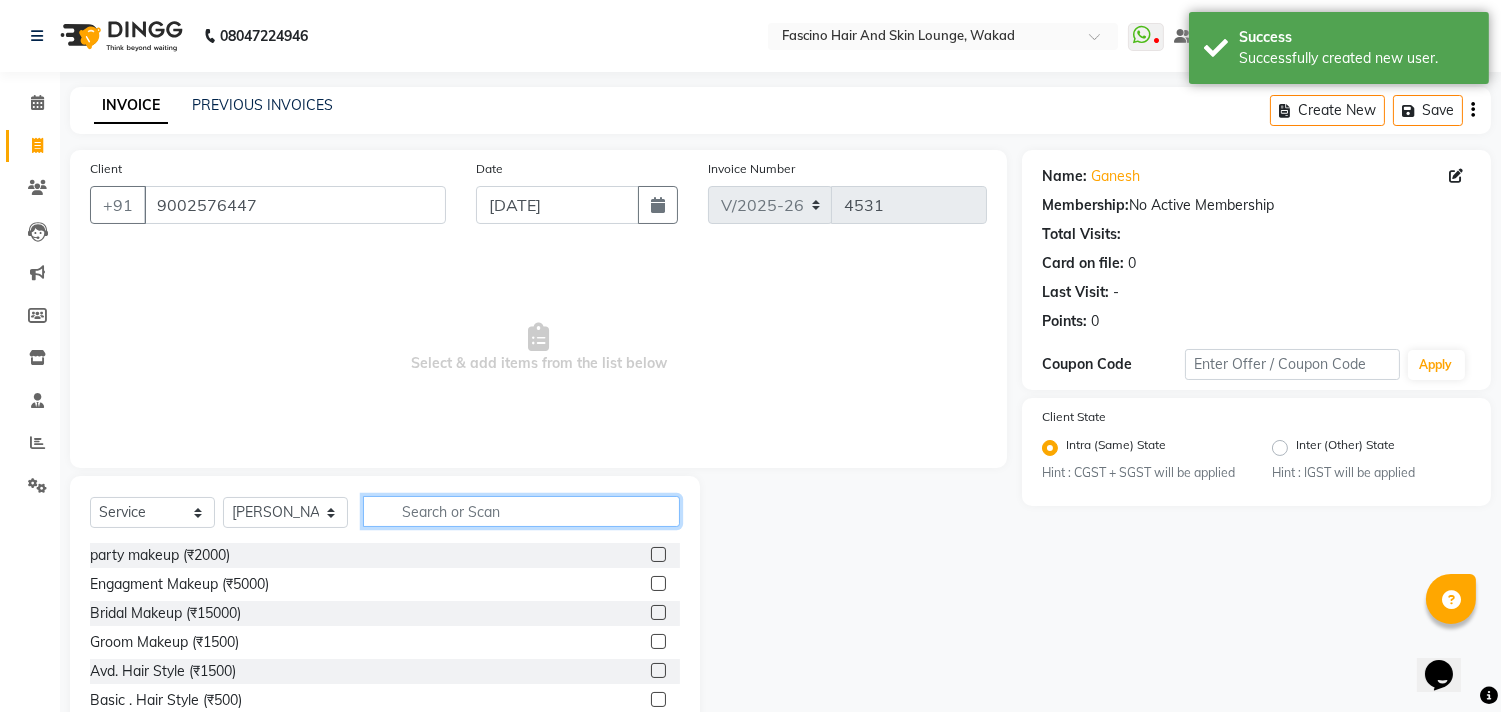 click 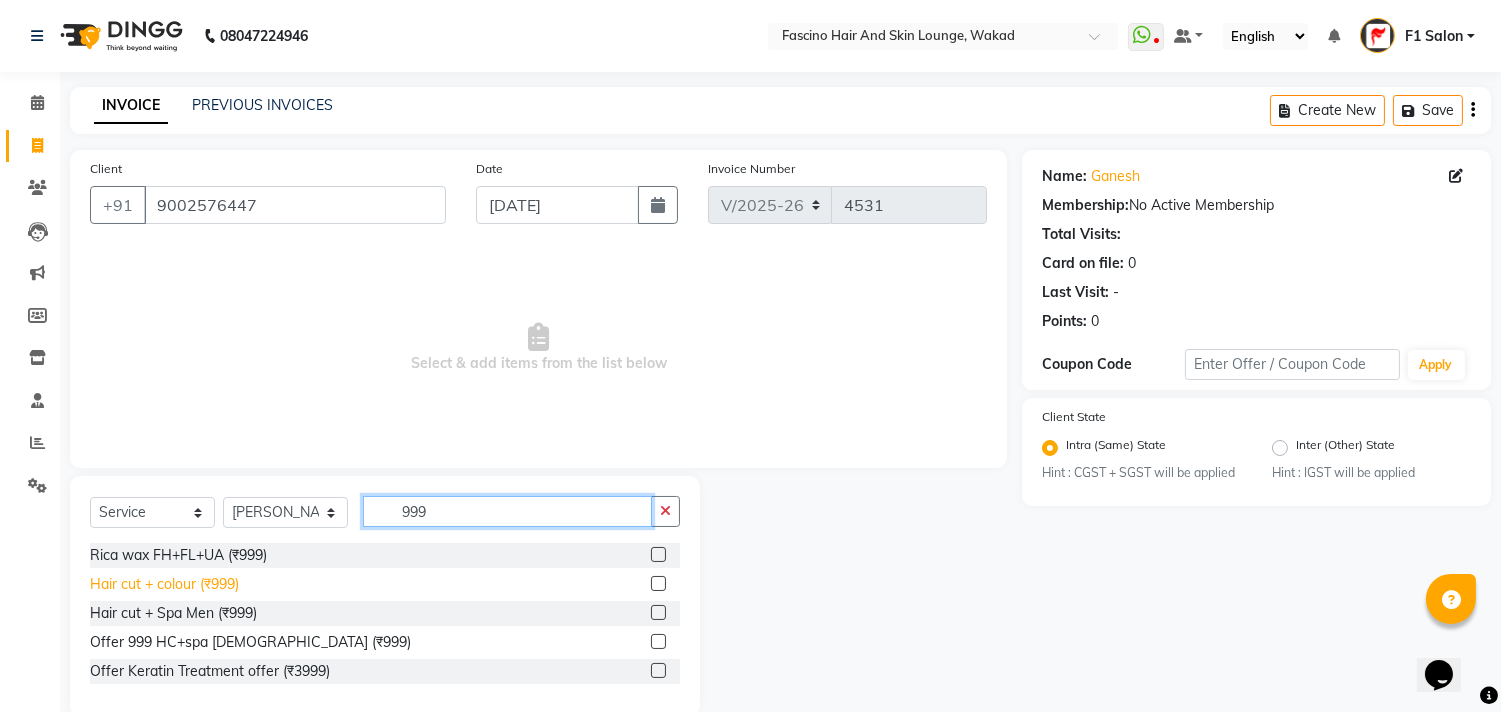 type on "999" 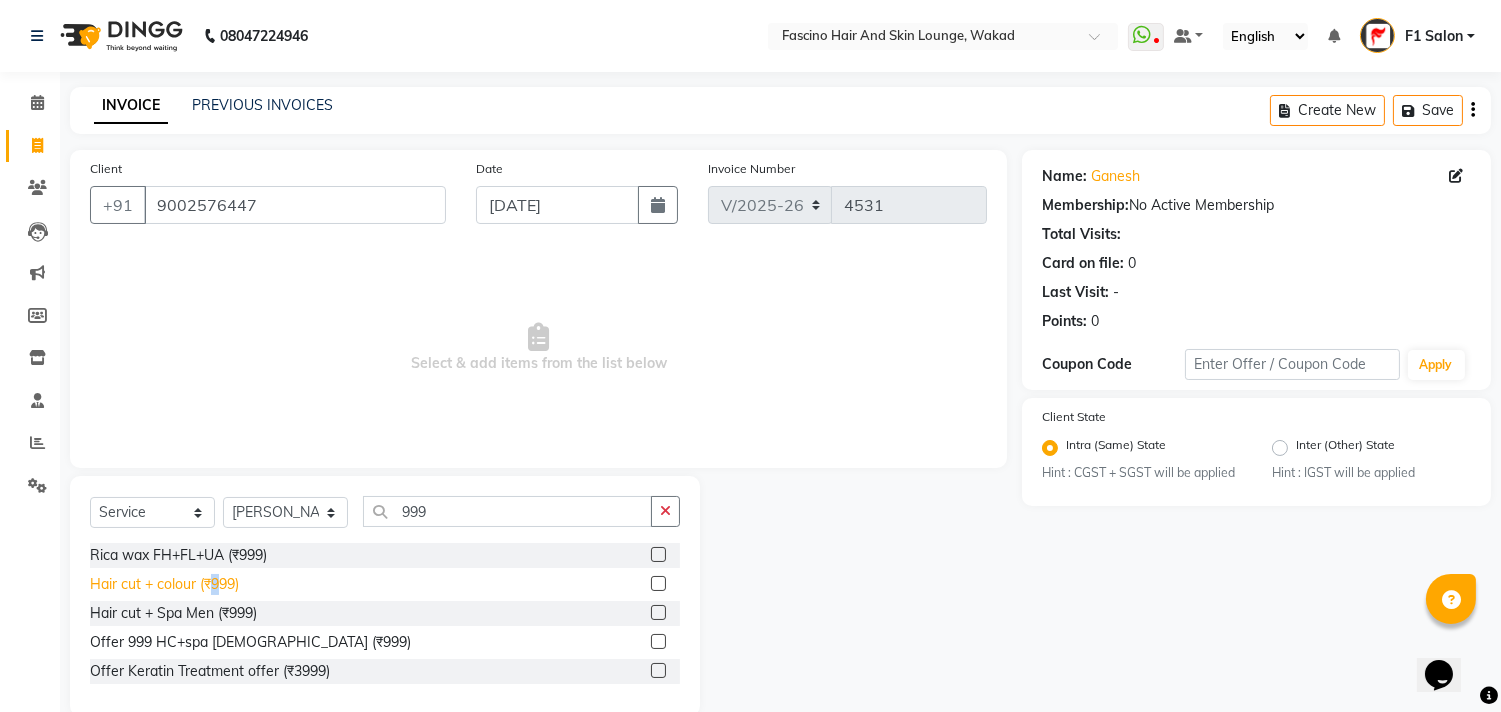 drag, startPoint x: 213, startPoint y: 583, endPoint x: 221, endPoint y: 590, distance: 10.630146 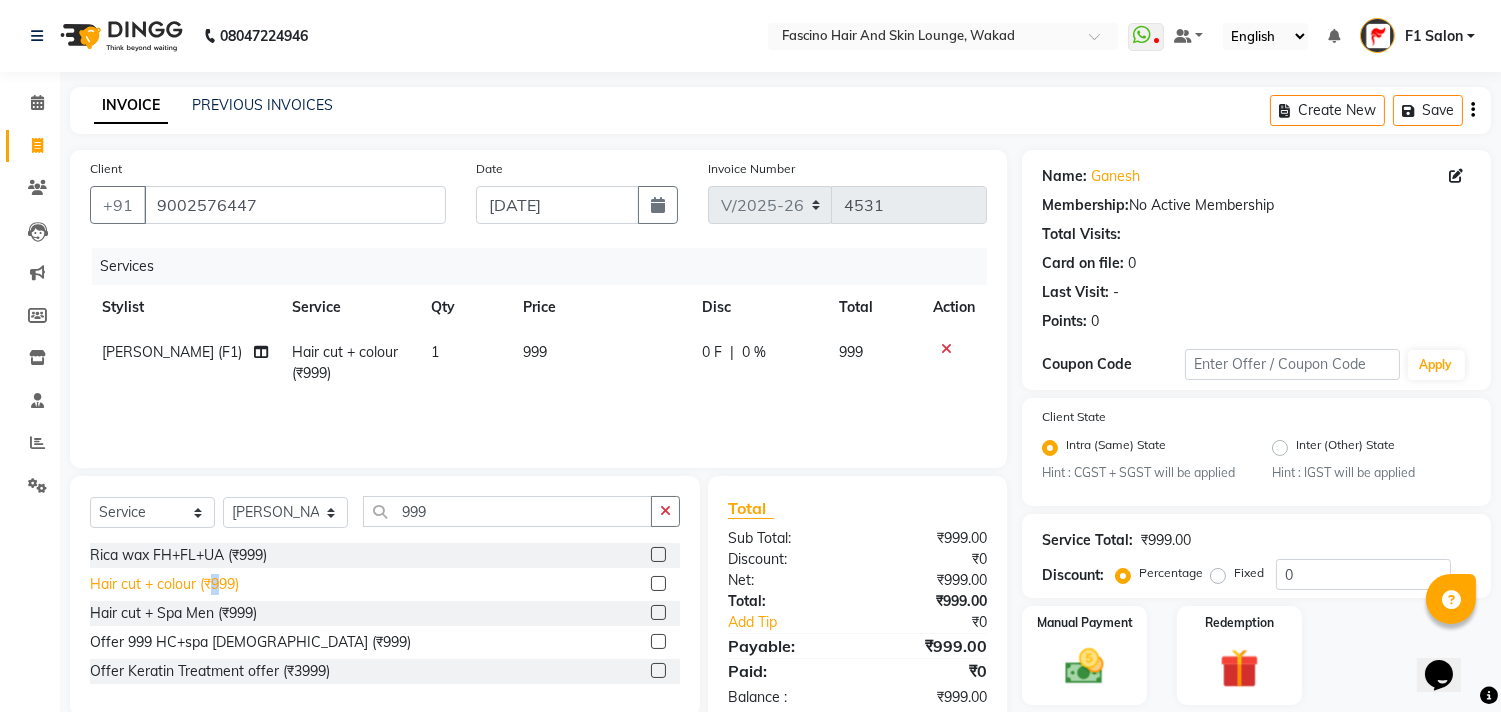 click on "Hair cut + colour (₹999)" 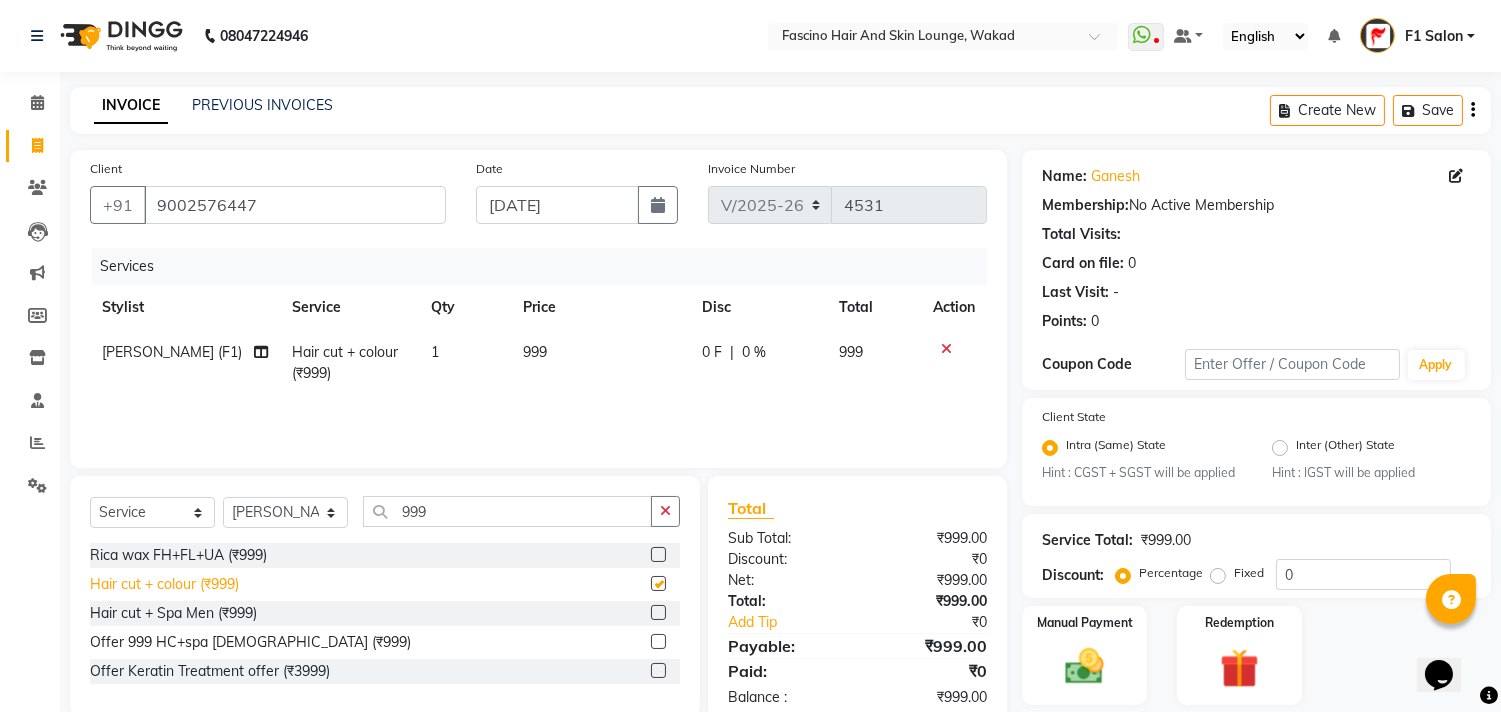 checkbox on "false" 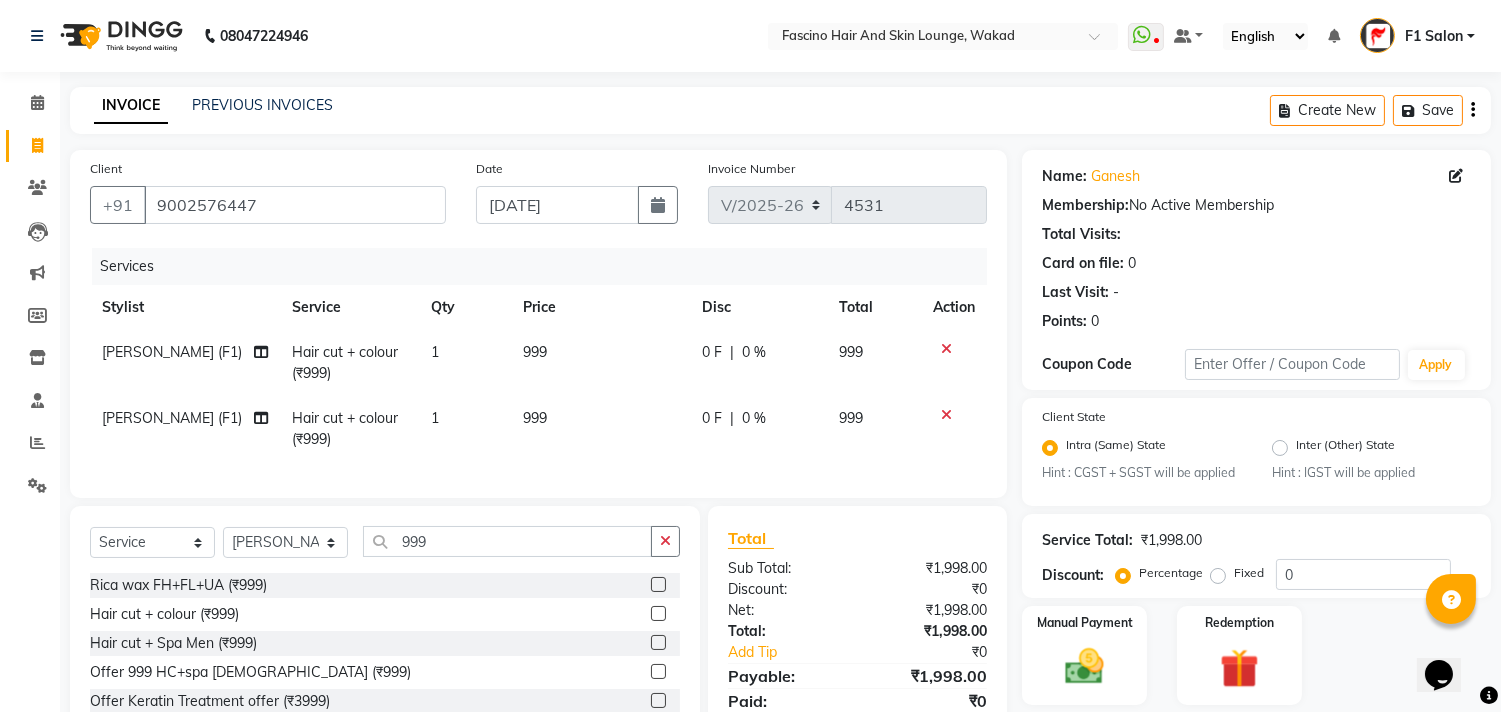 click 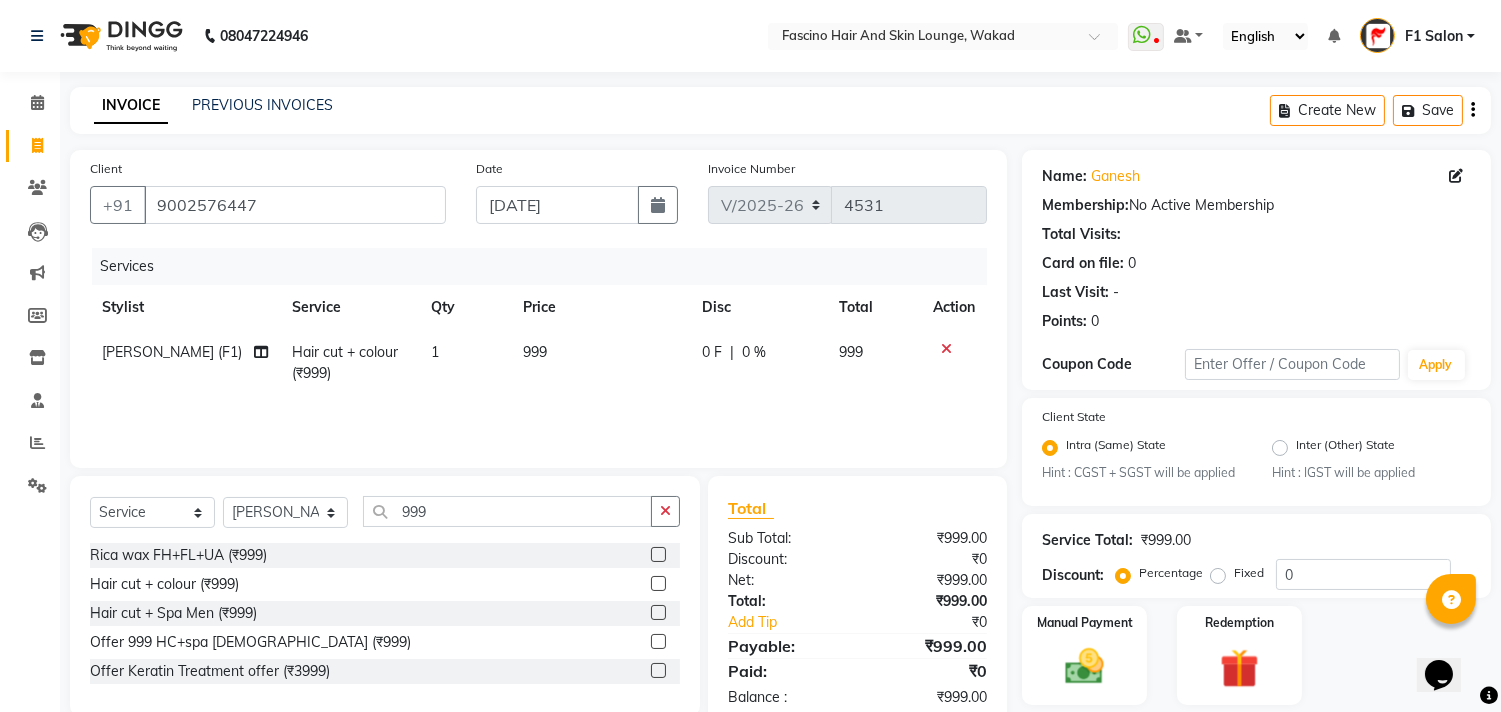 click on "999" 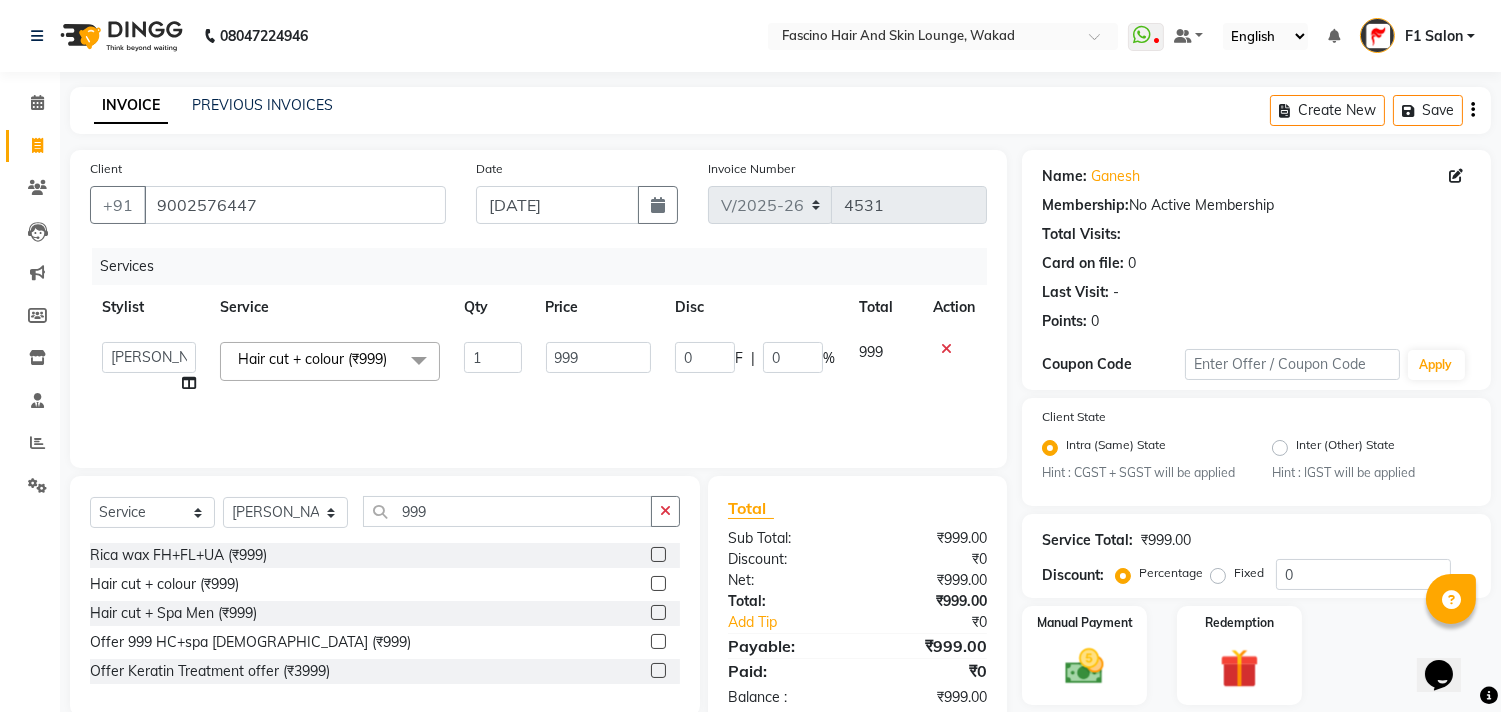 click on "999" 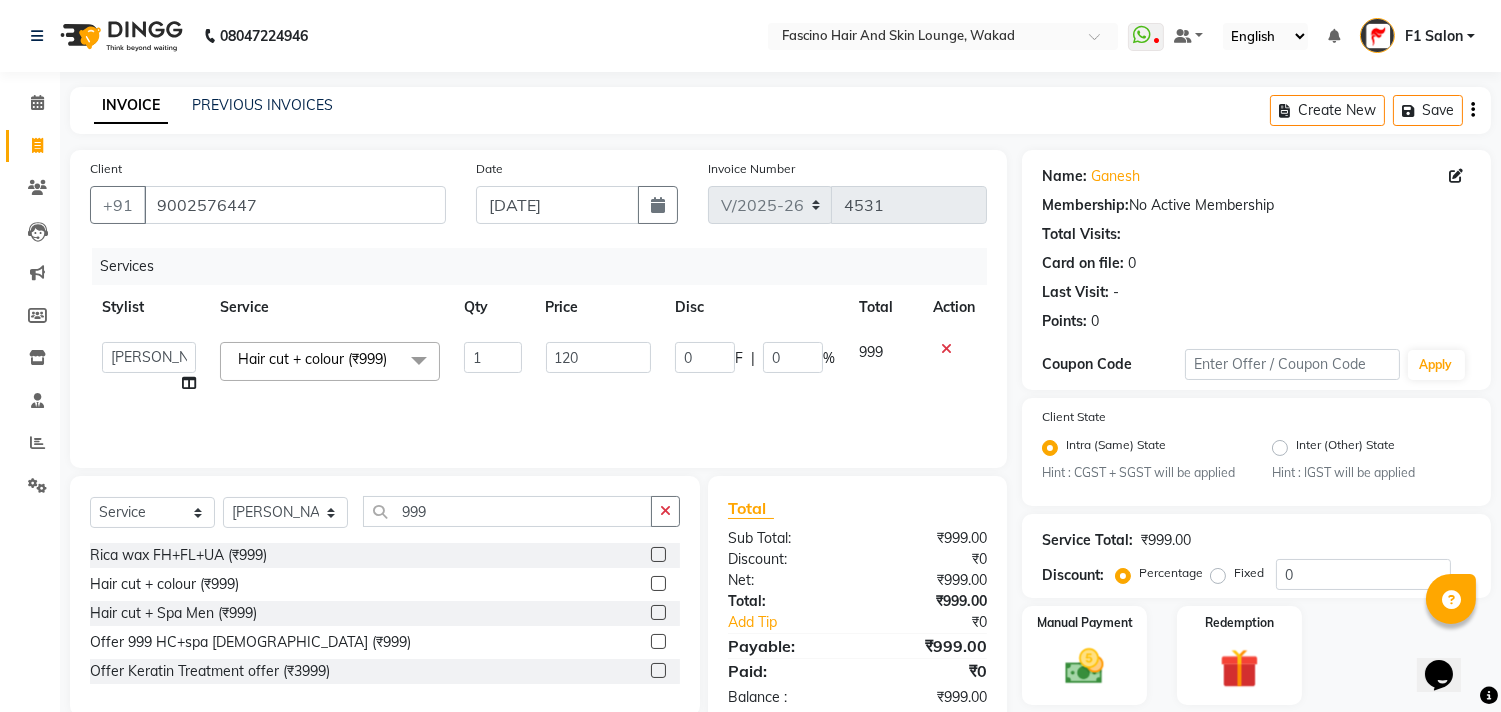 type on "1200" 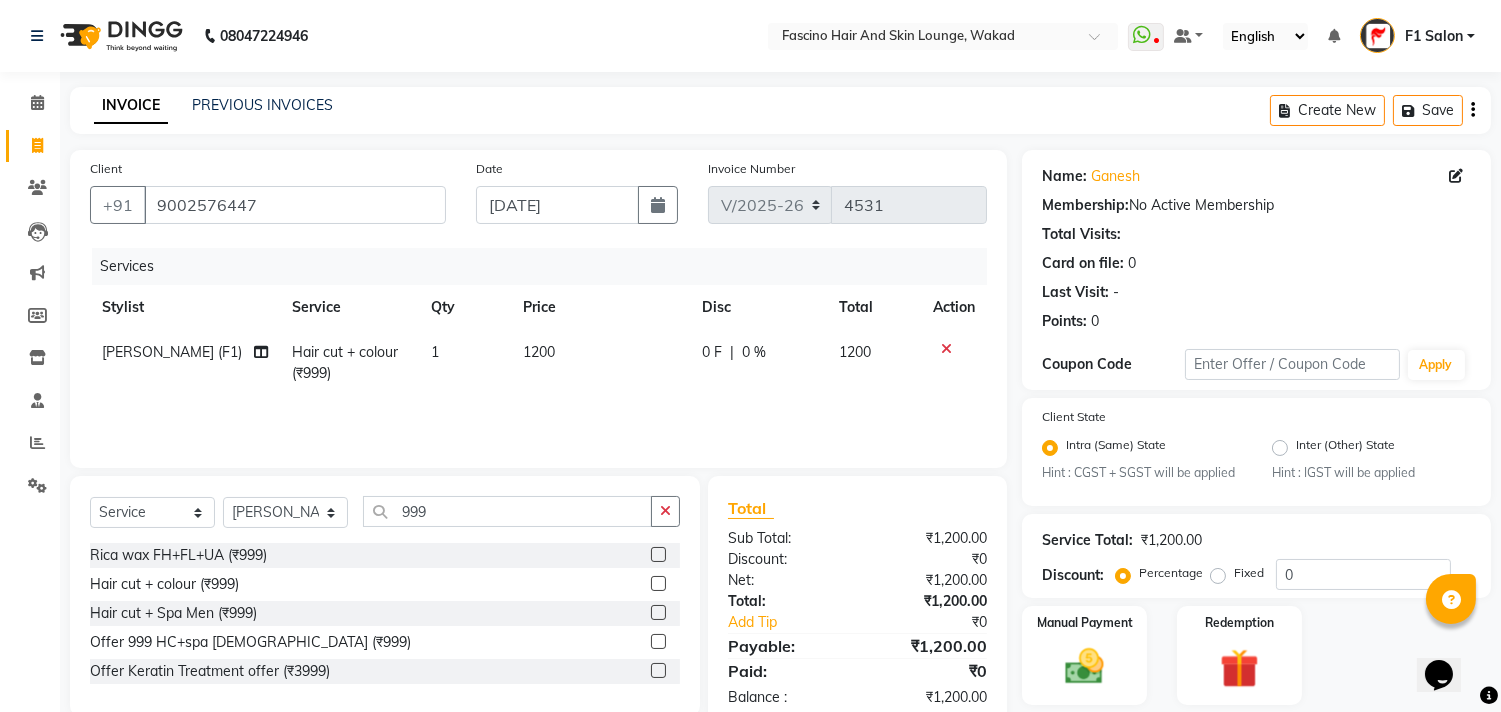 click on "Client +91 9002576447 Date 11-07-2025 Invoice Number V/2025 V/2025-26 4531 Services Stylist Service Qty Price Disc Total Action Siddu (F1) Hair cut + colour (₹999) 1 1200 0 F | 0 % 1200" 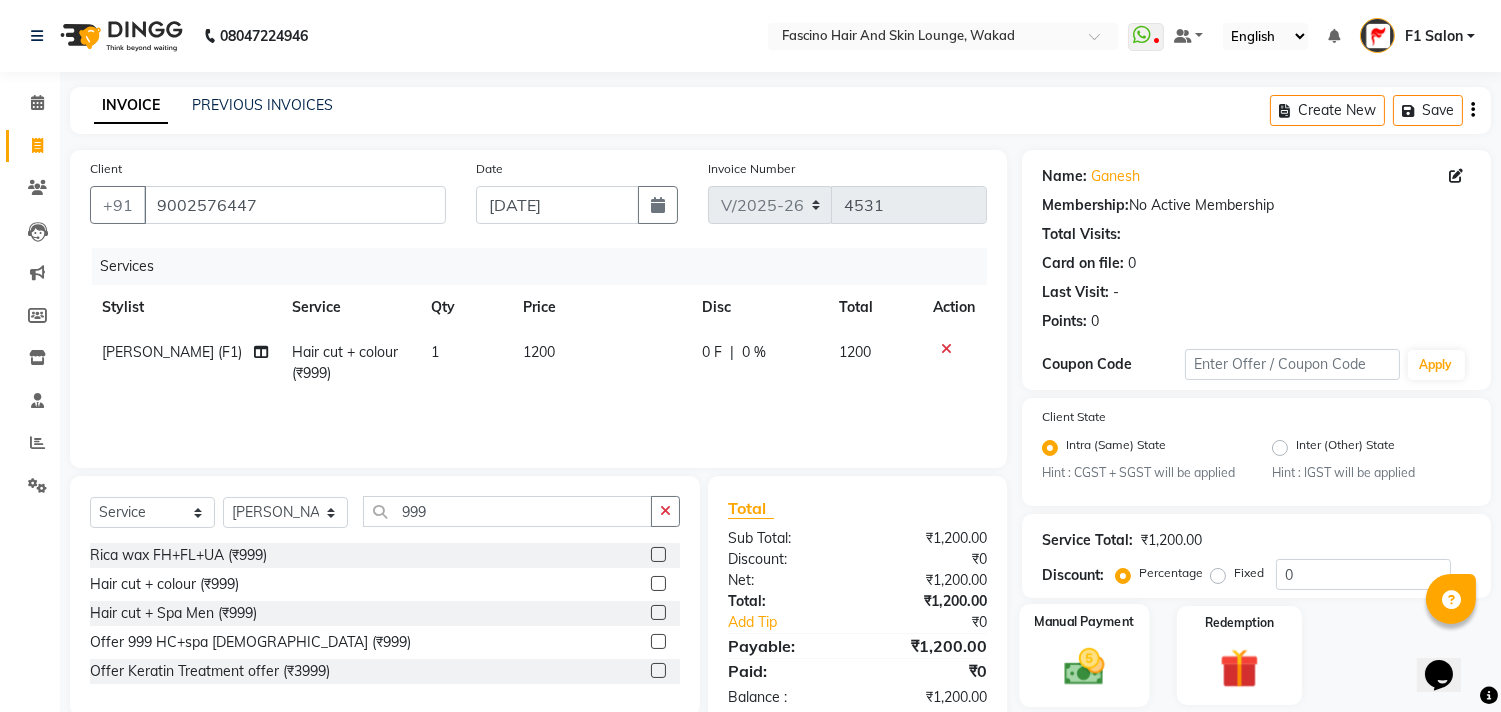 click 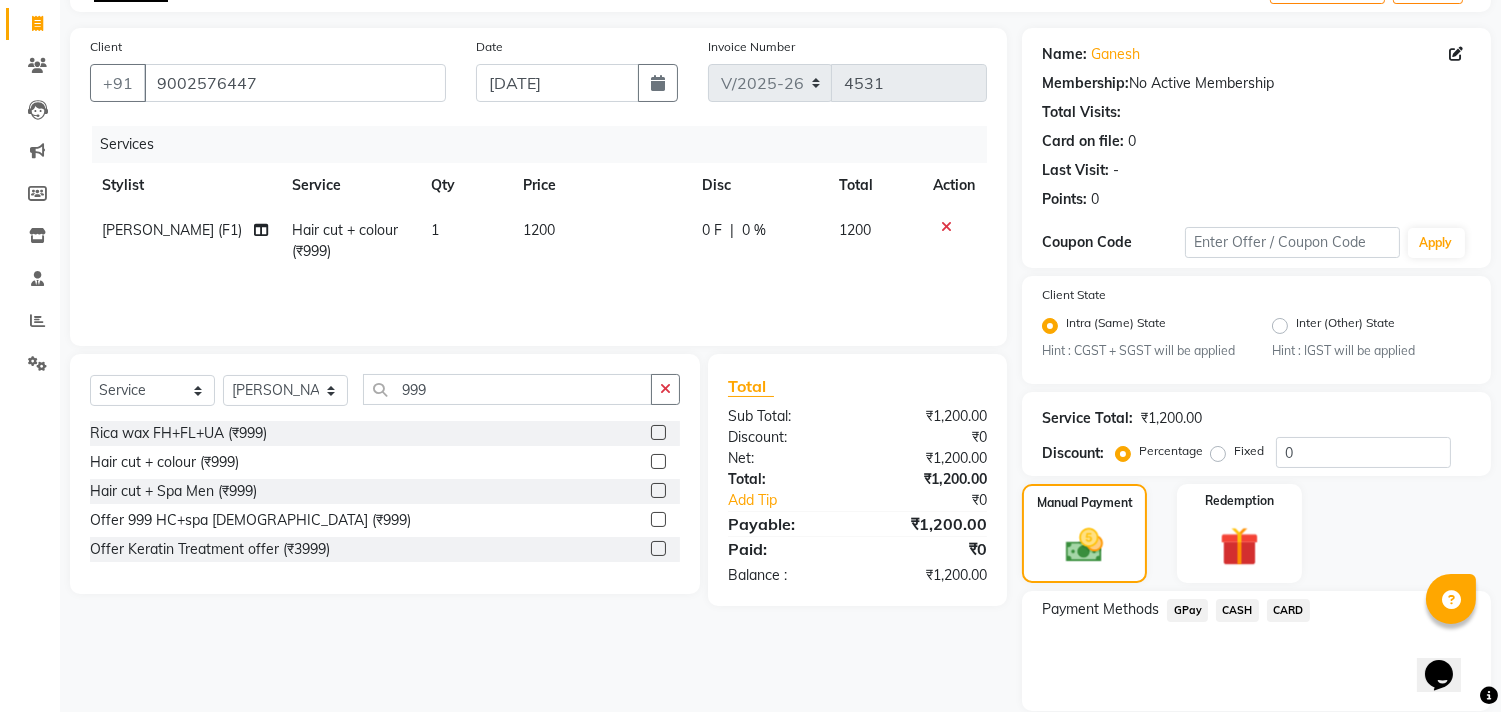 scroll, scrollTop: 192, scrollLeft: 0, axis: vertical 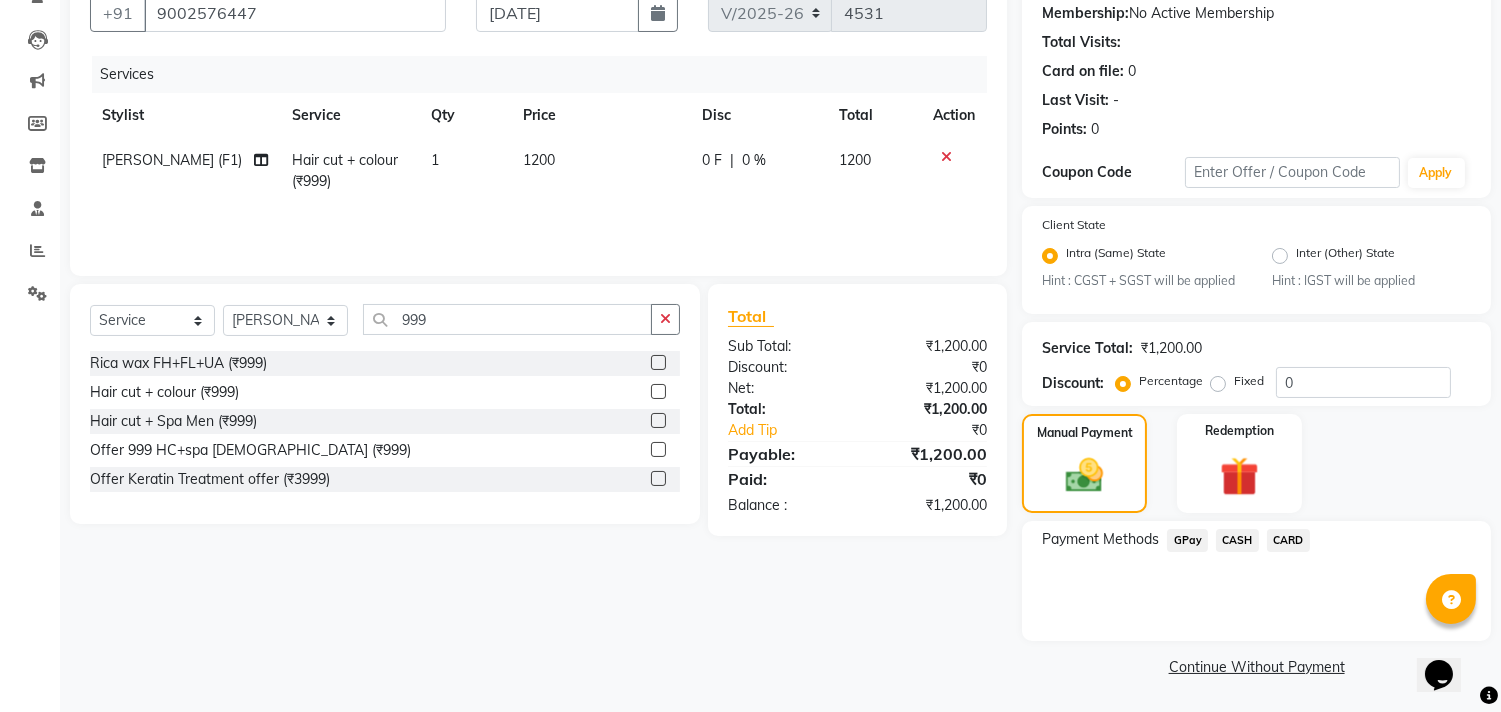 click on "GPay" 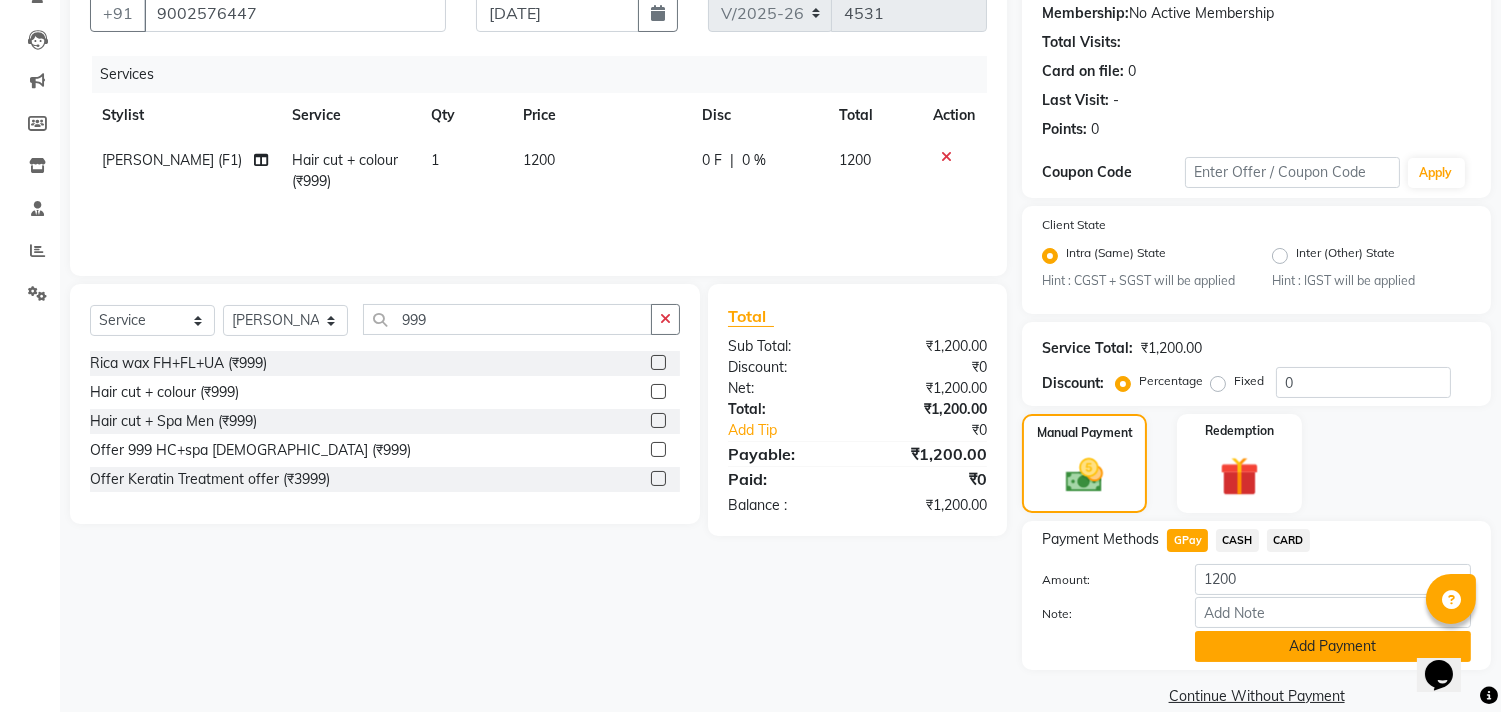 click on "Add Payment" 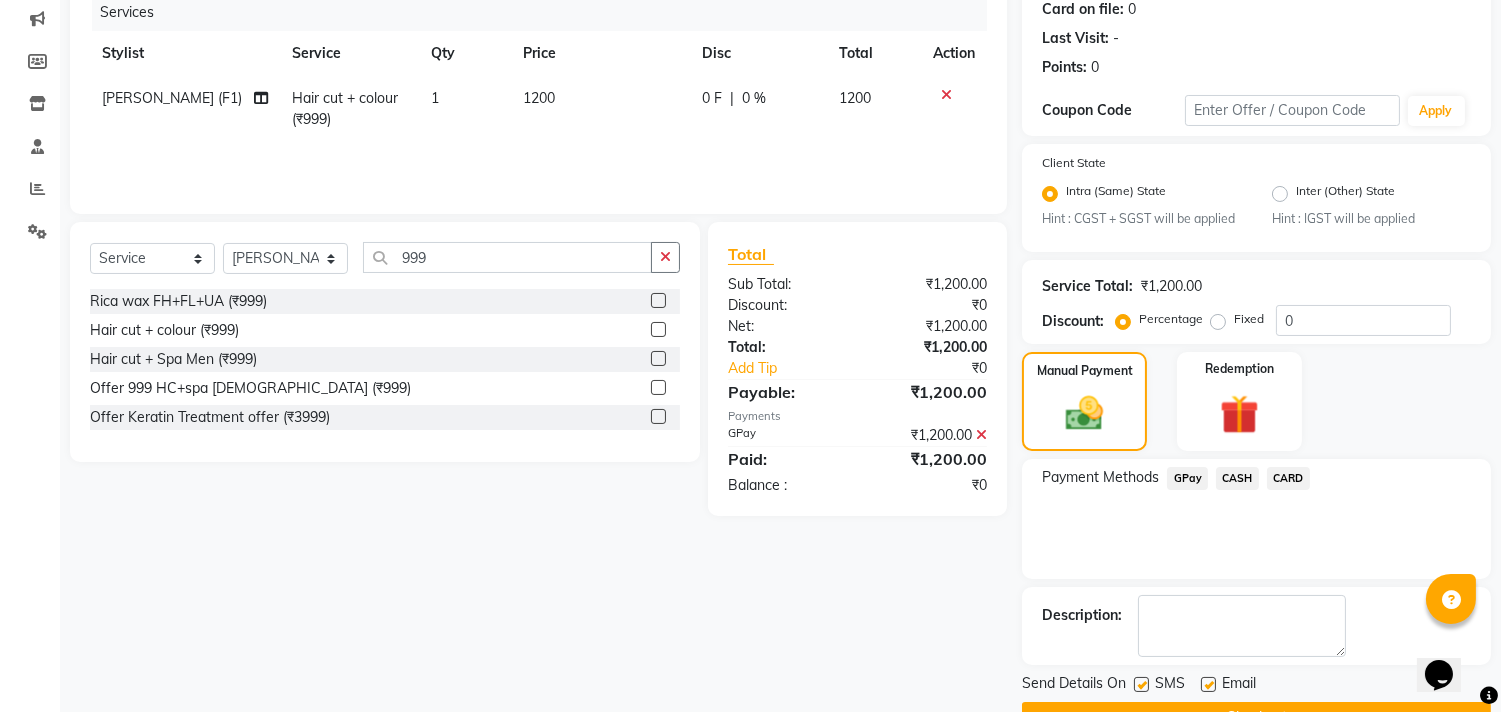 scroll, scrollTop: 305, scrollLeft: 0, axis: vertical 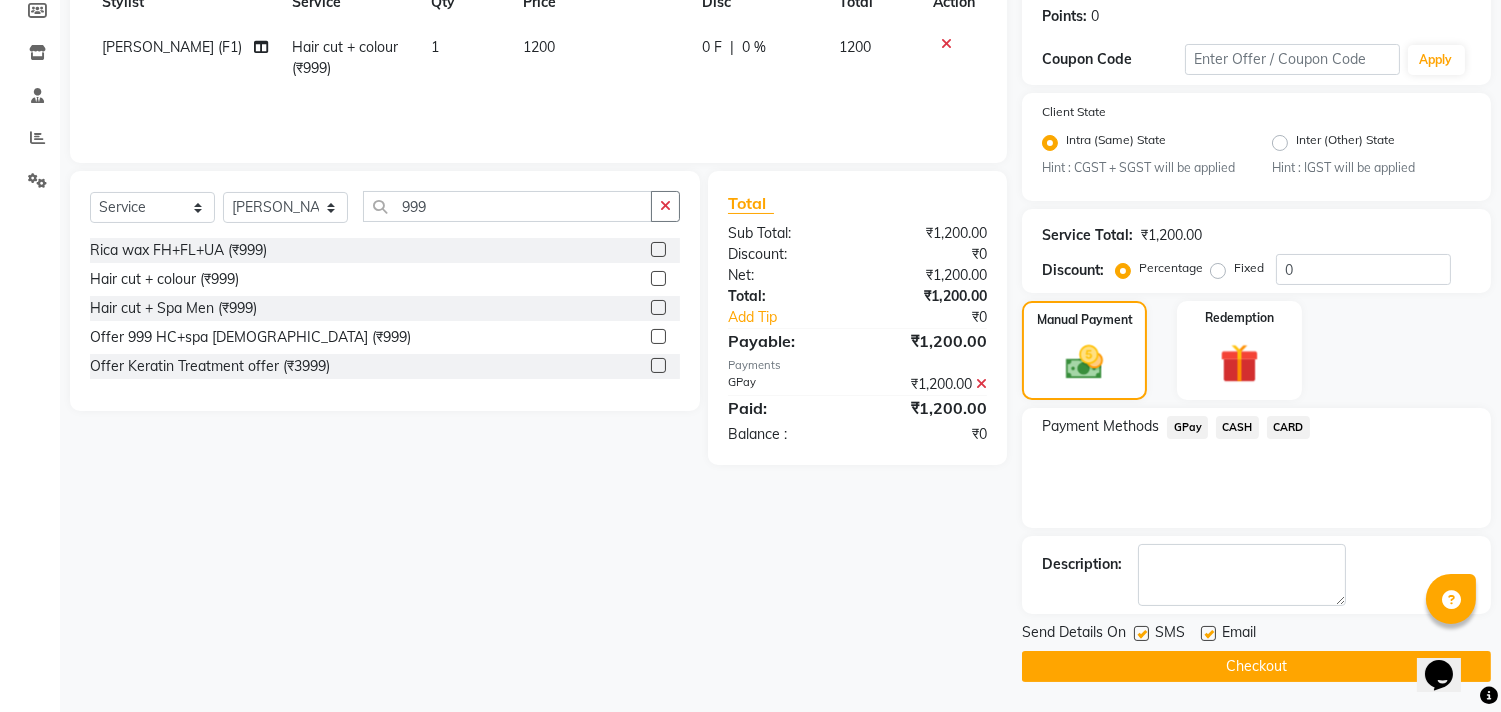 click 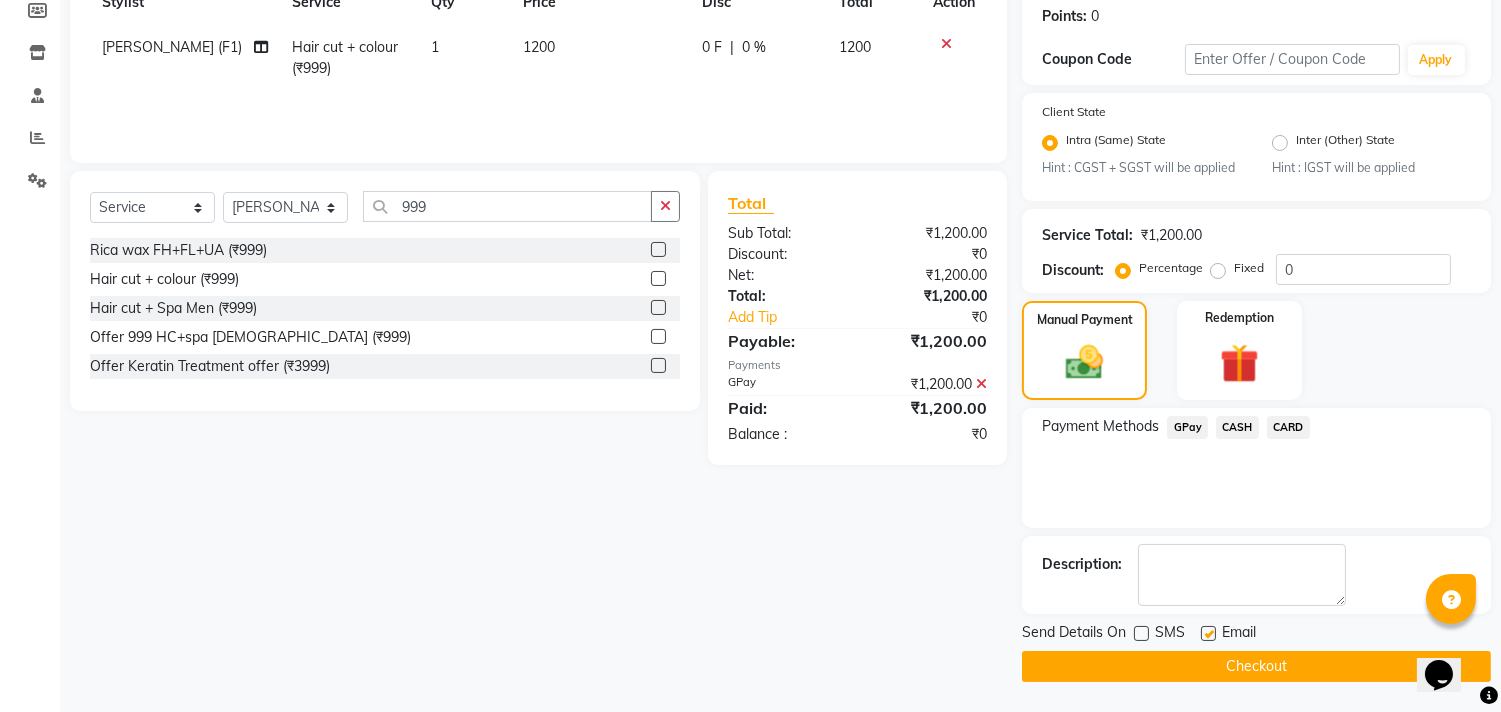 click 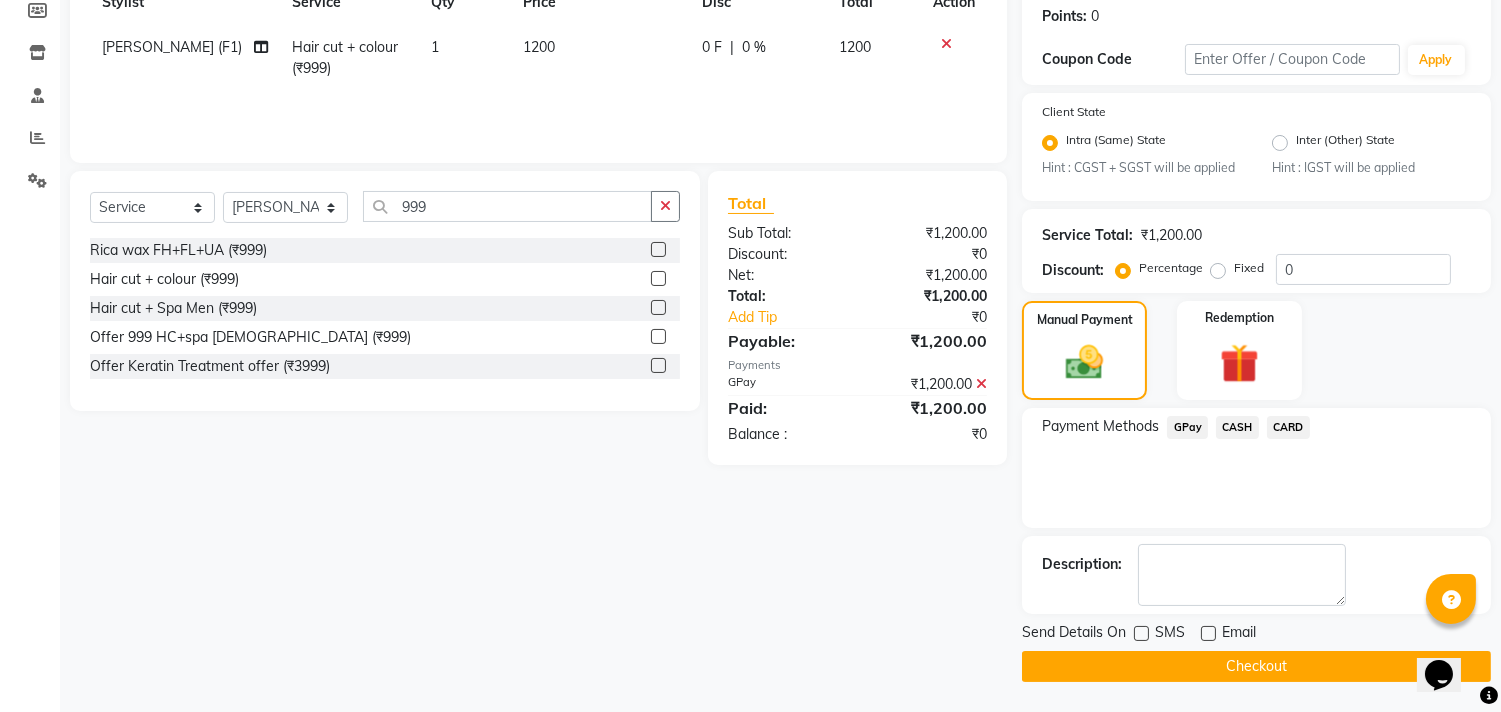 click on "Checkout" 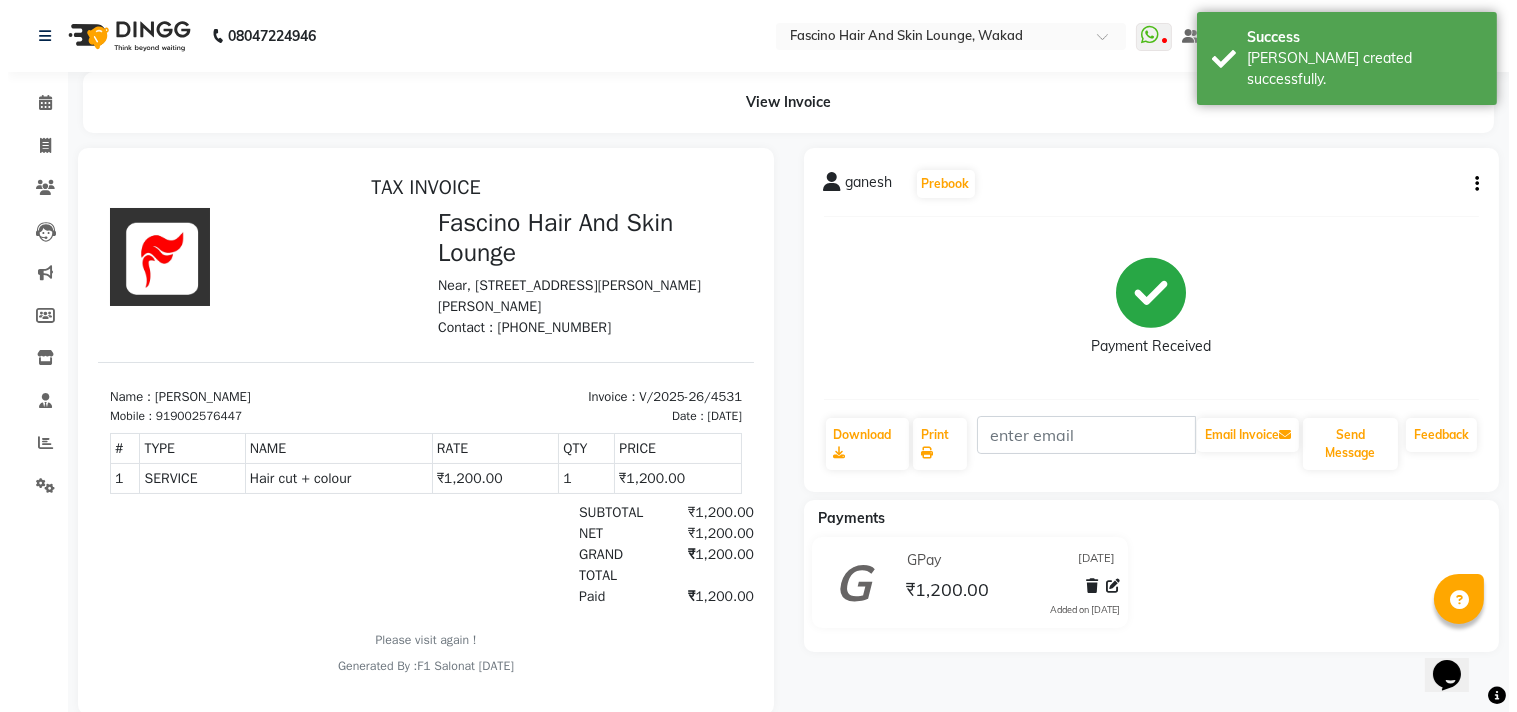 scroll, scrollTop: 0, scrollLeft: 0, axis: both 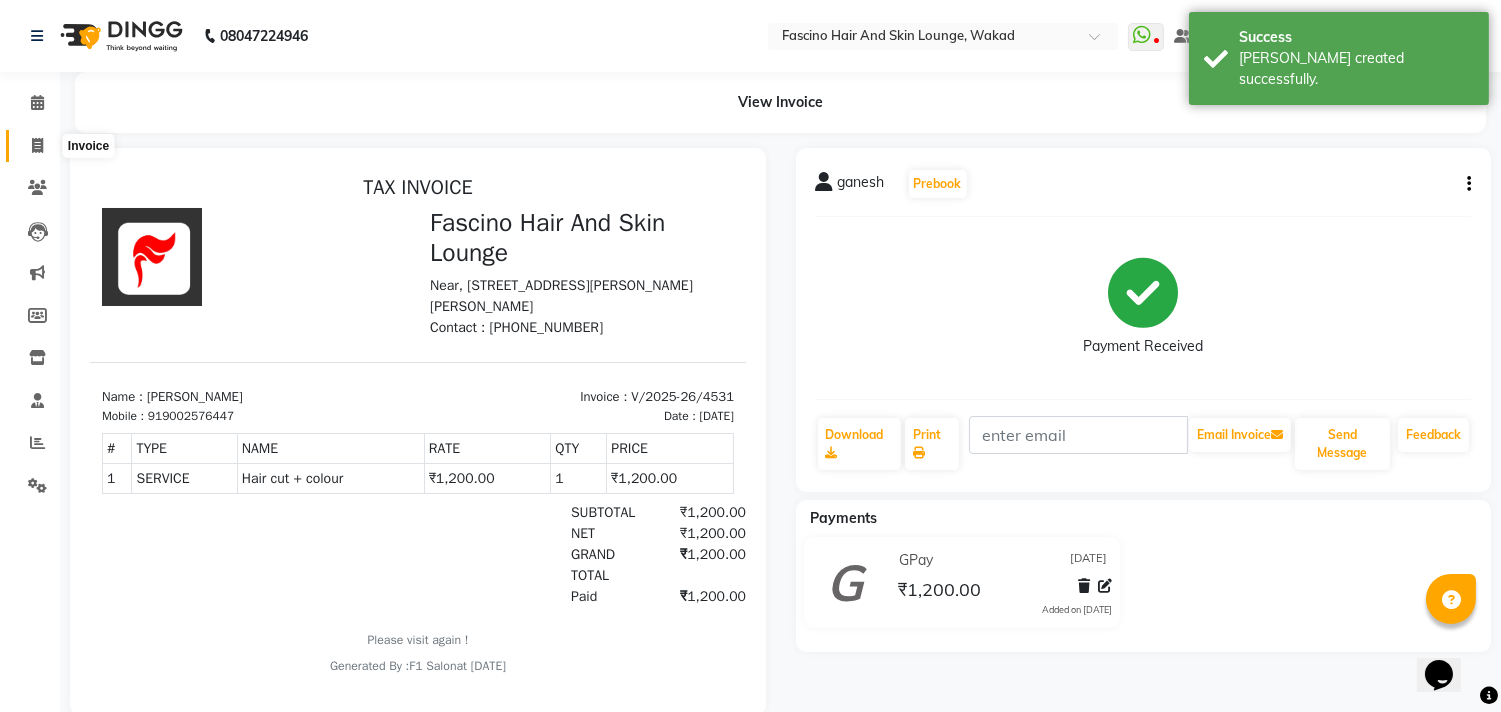 click 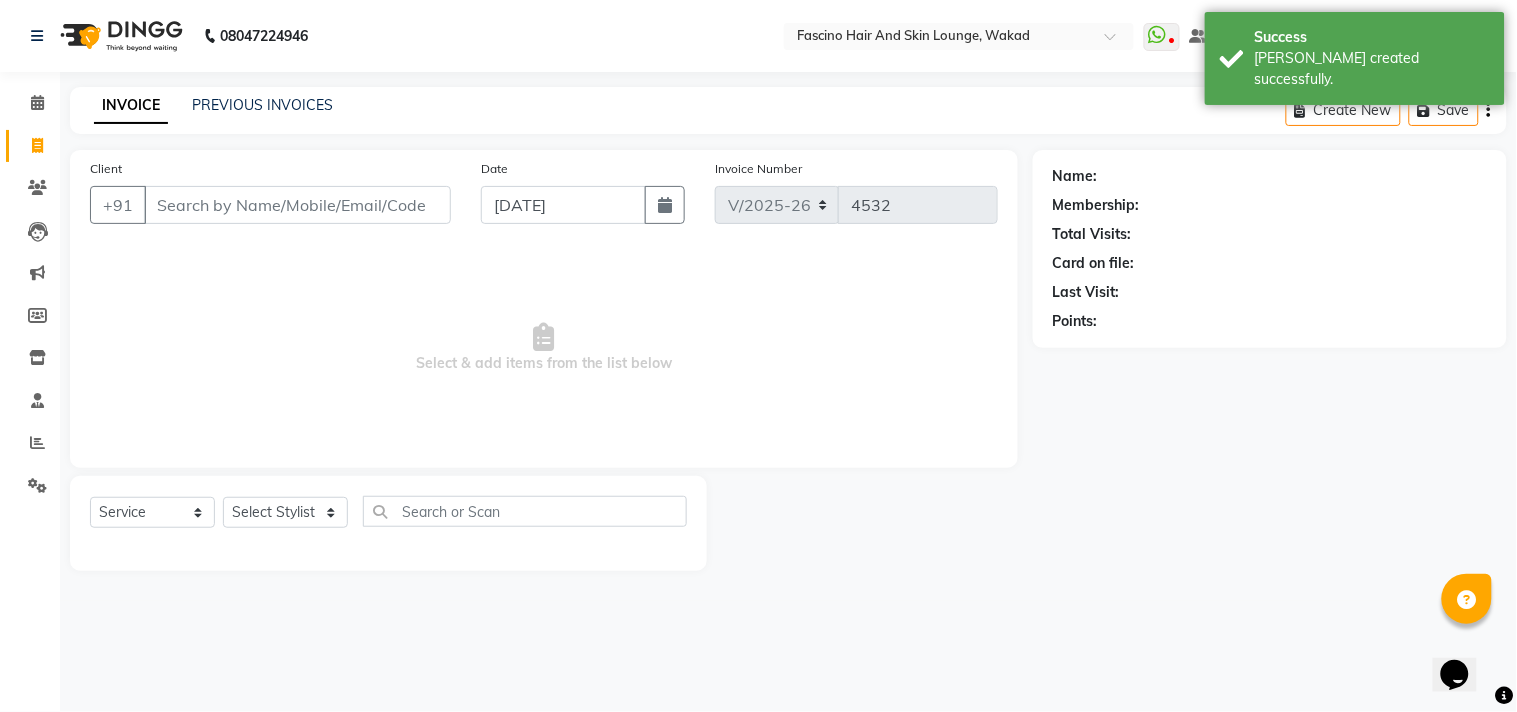 click on "Client" at bounding box center [297, 205] 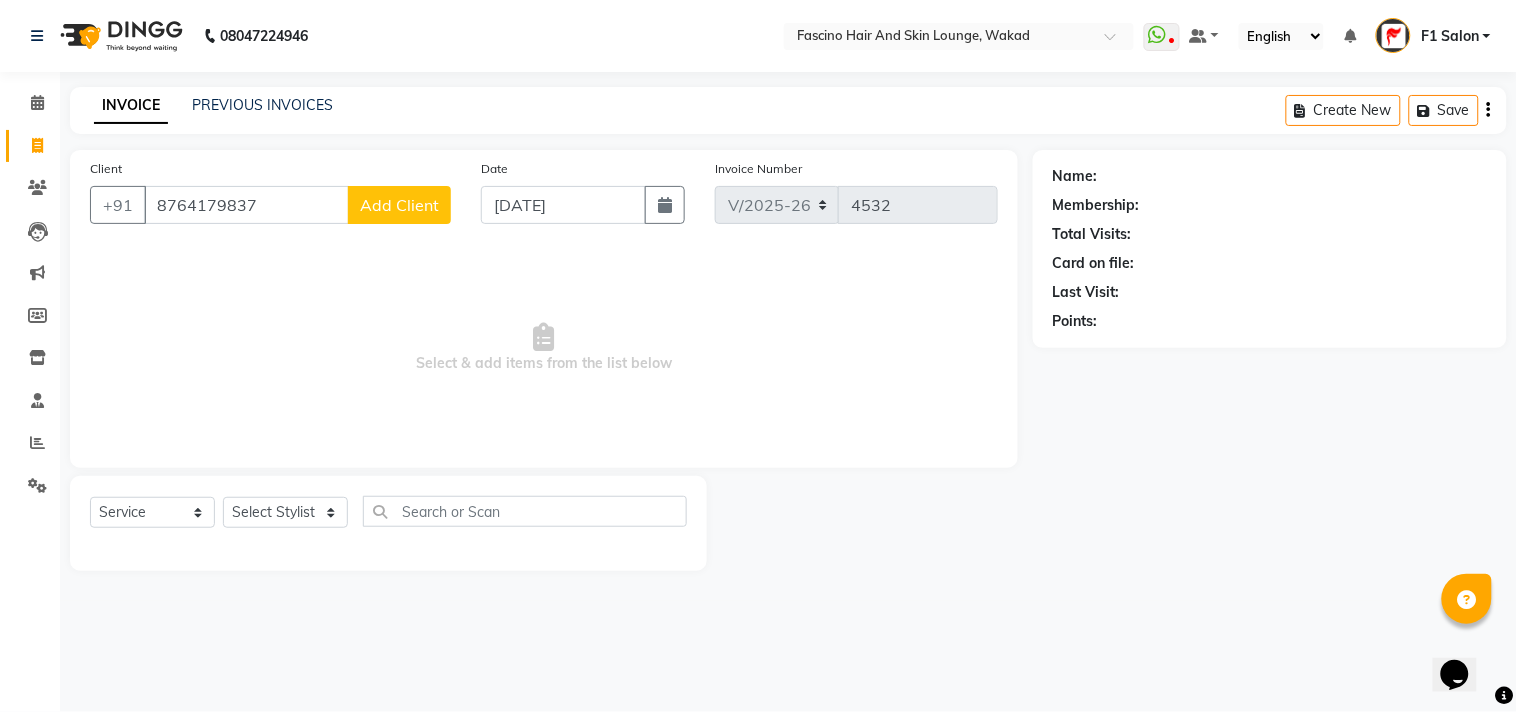 type on "8764179837" 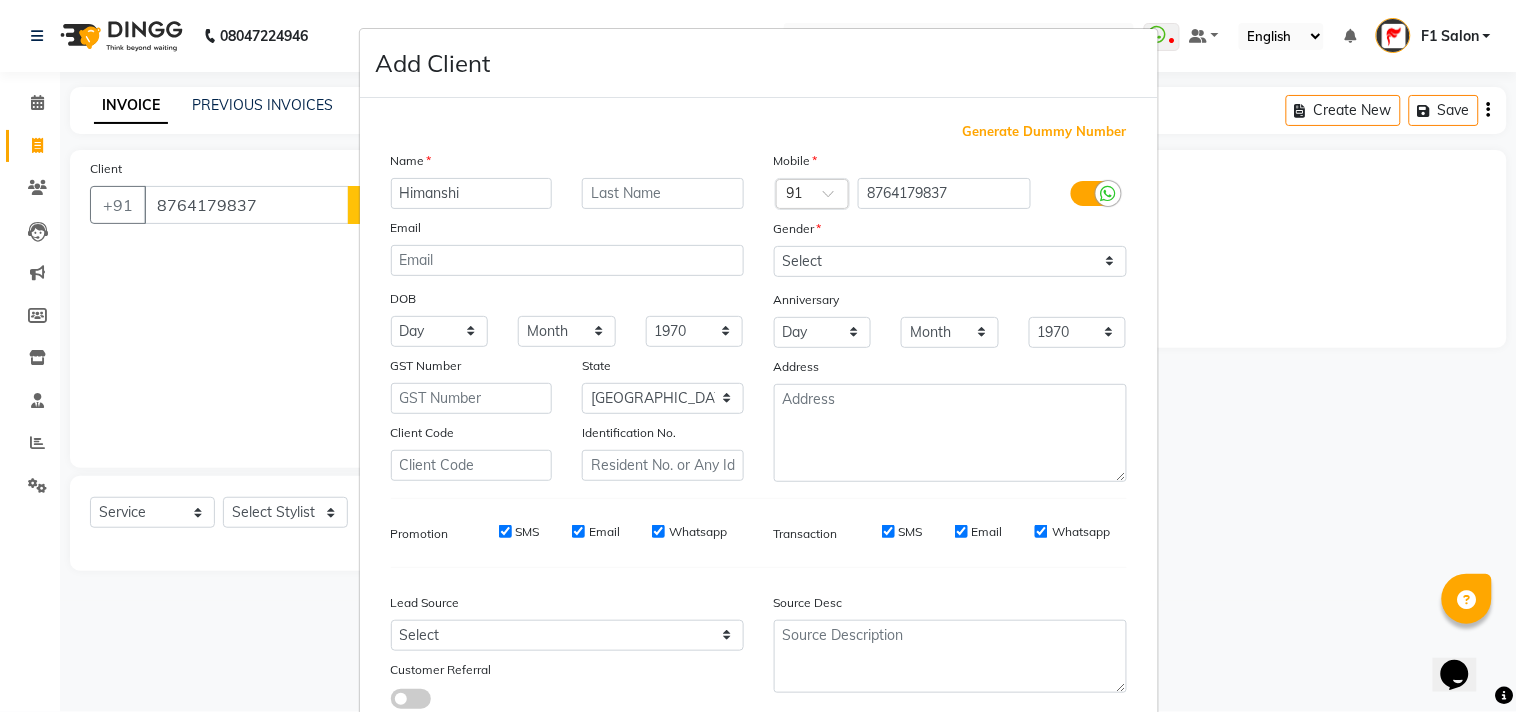 type on "Himanshi" 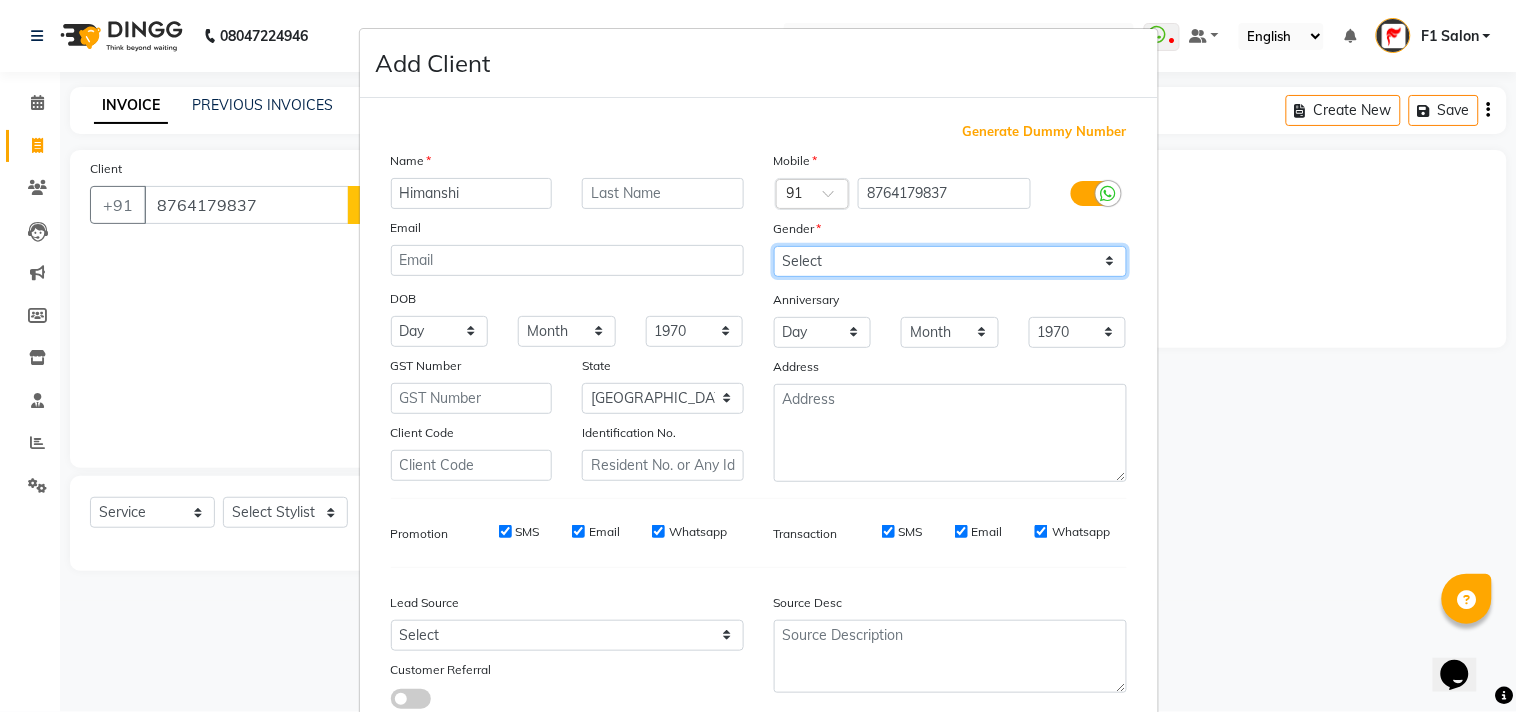 click on "Select Male Female Other Prefer Not To Say" at bounding box center (950, 261) 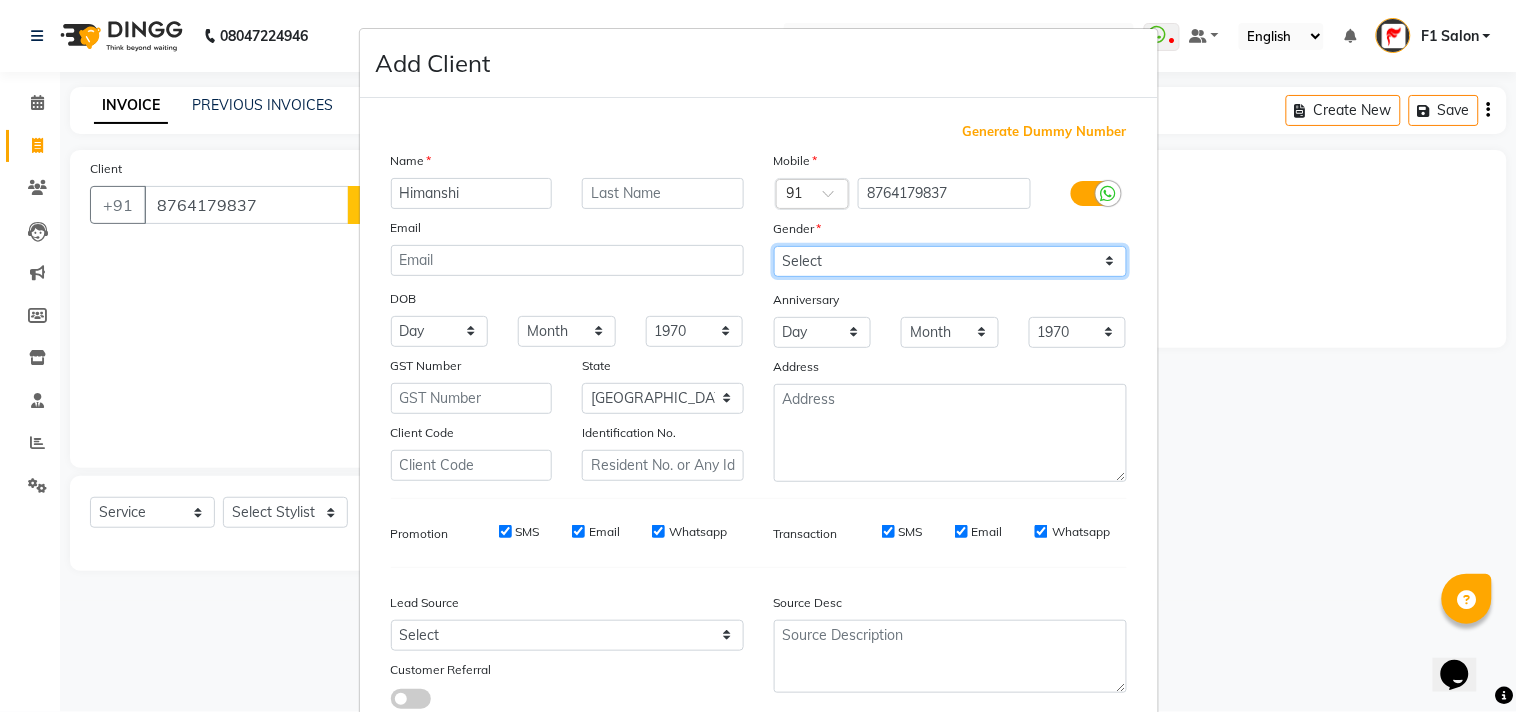 click on "Select Male Female Other Prefer Not To Say" at bounding box center [950, 261] 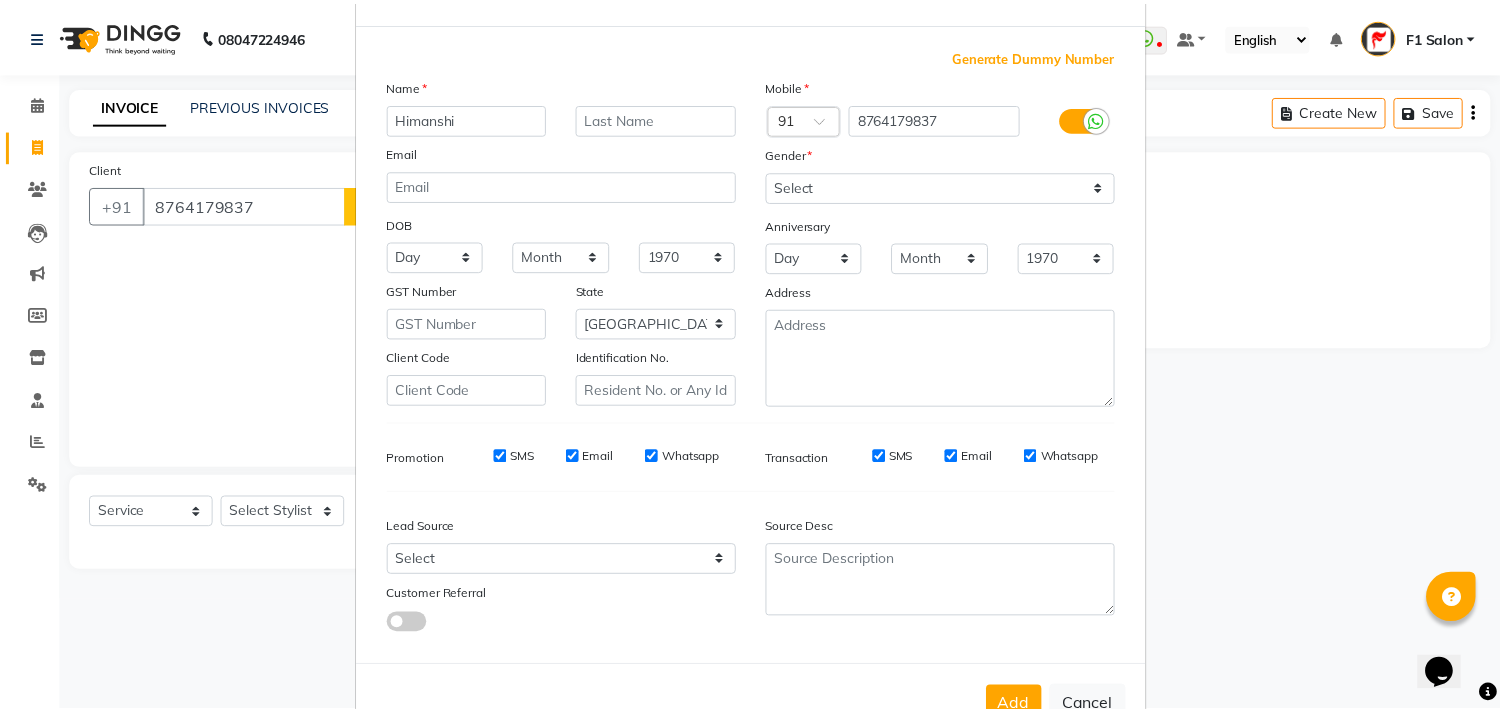 scroll, scrollTop: 138, scrollLeft: 0, axis: vertical 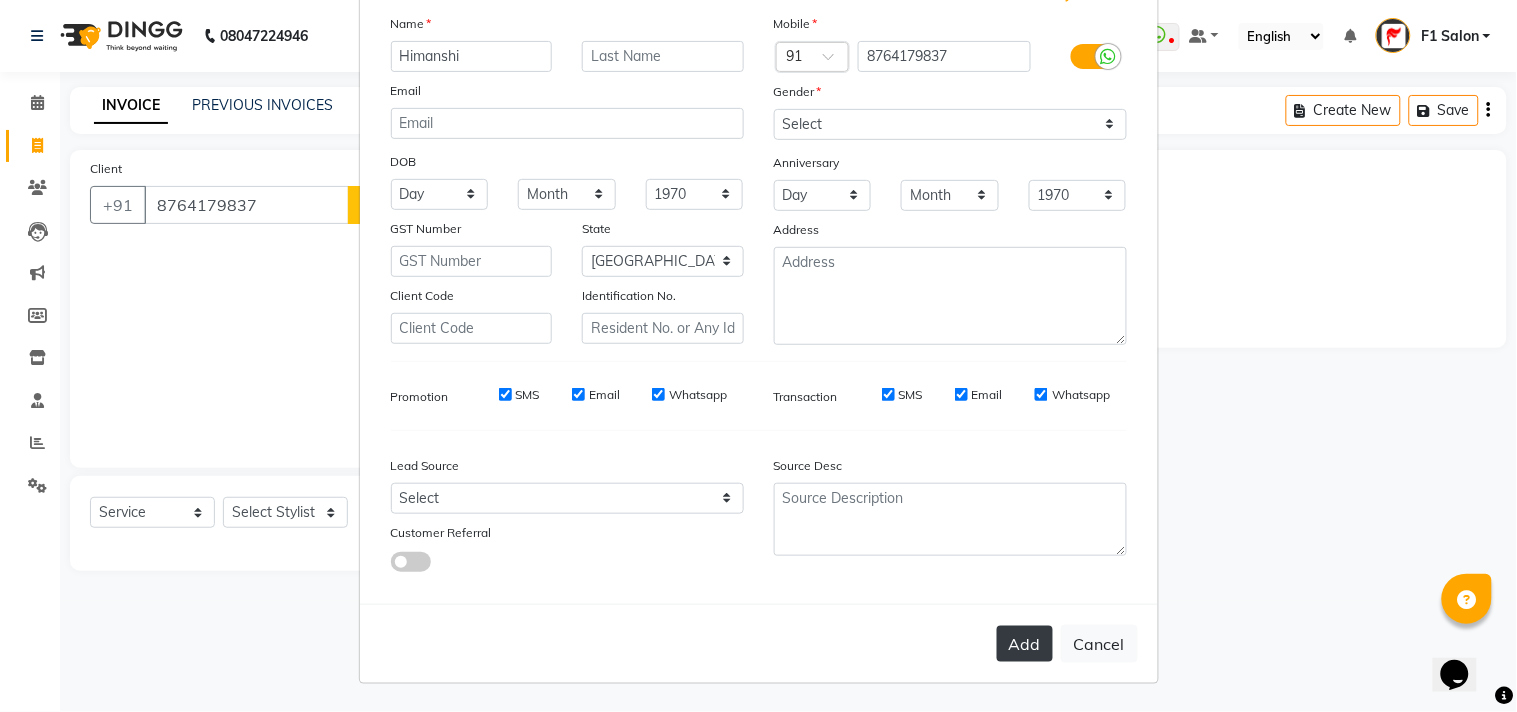 click on "Add" at bounding box center [1025, 644] 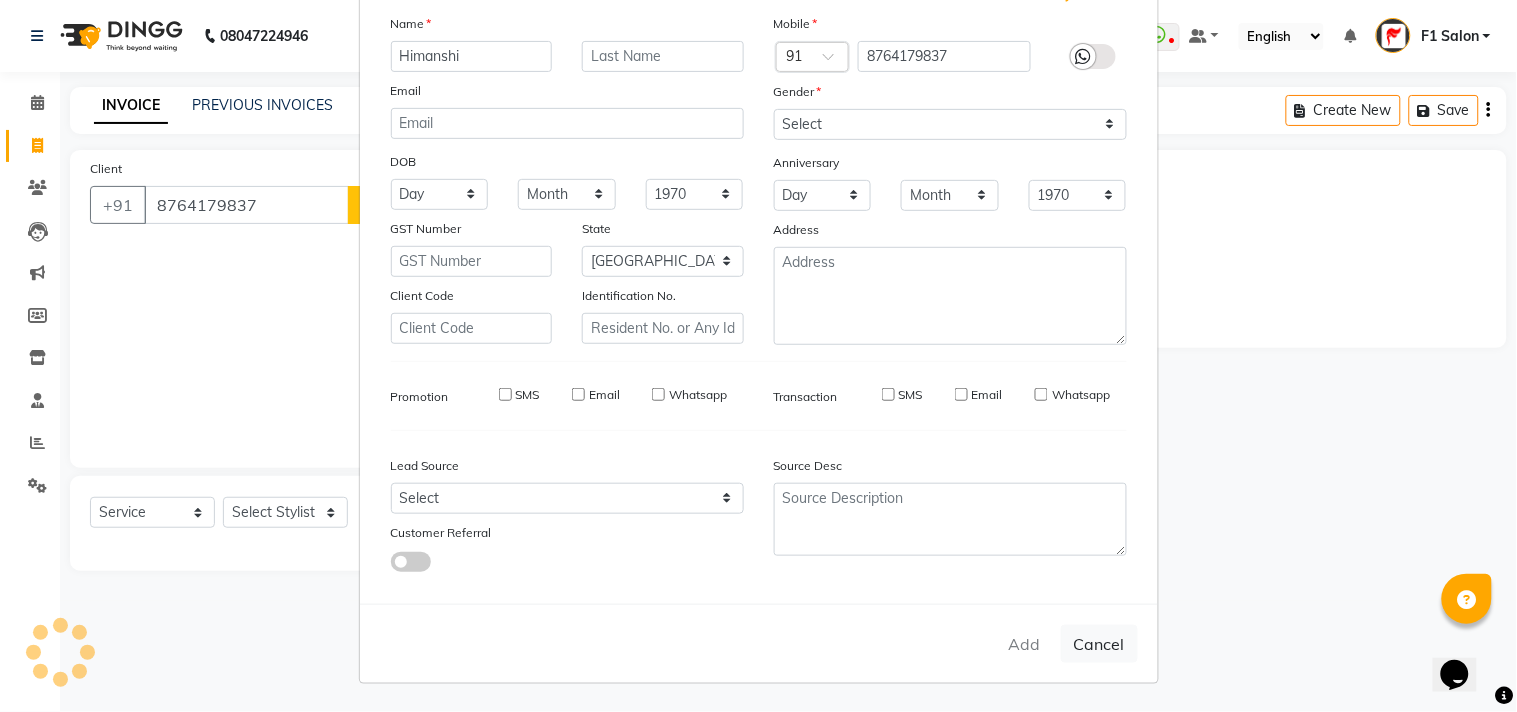 type 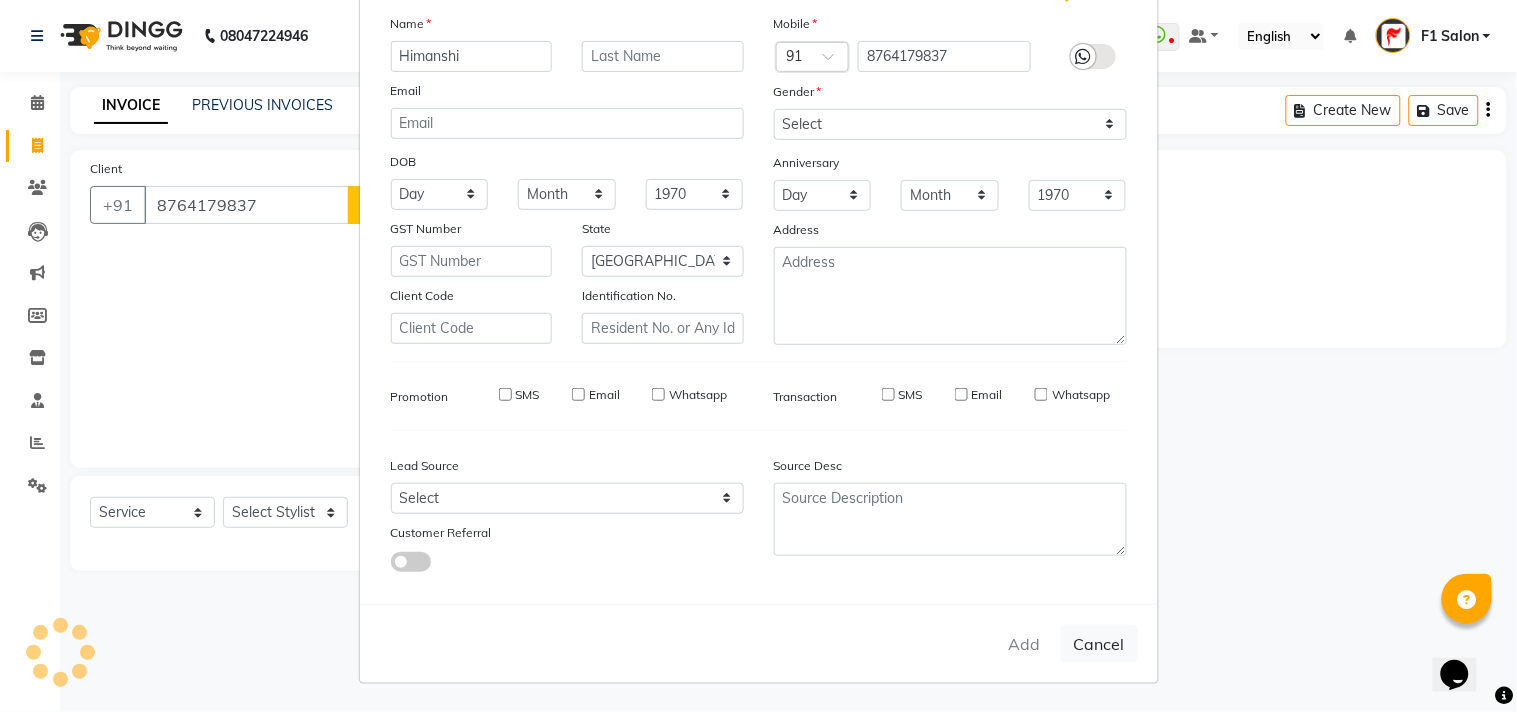 select 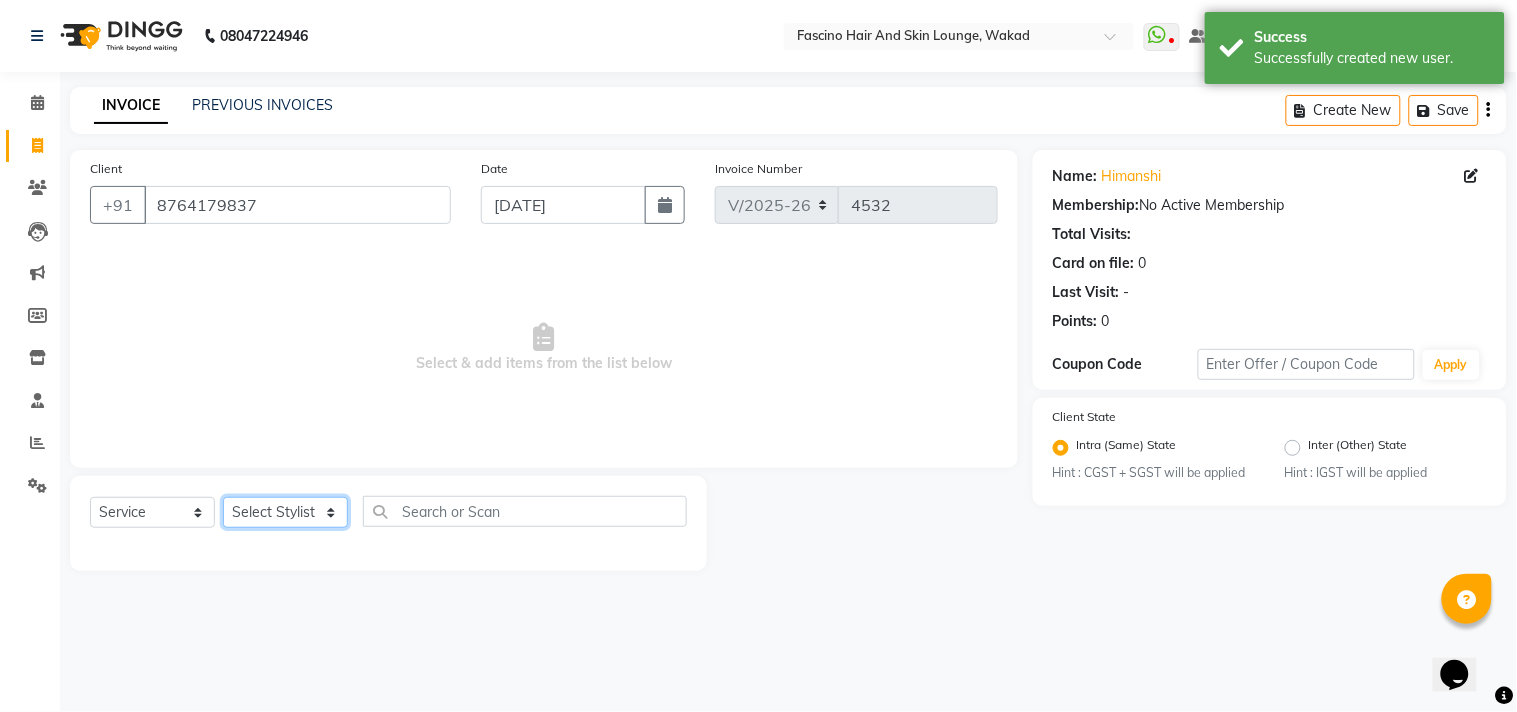 click on "Select Stylist 8805000650  [PERSON_NAME] Chimu [PERSON_NAME] F1 Salon  Ganesh F1 Gopal {JH} [PERSON_NAME] (Jh ) [PERSON_NAME]  [PERSON_NAME] Pooja [PERSON_NAME]  Ram [PERSON_NAME] jh [PERSON_NAME] Shree [PERSON_NAME] (F1) [PERSON_NAME] (JH) Sukanya Sadiyan  Suraj F1 [PERSON_NAME] Beaution Usha [PERSON_NAME] F1 Veena" 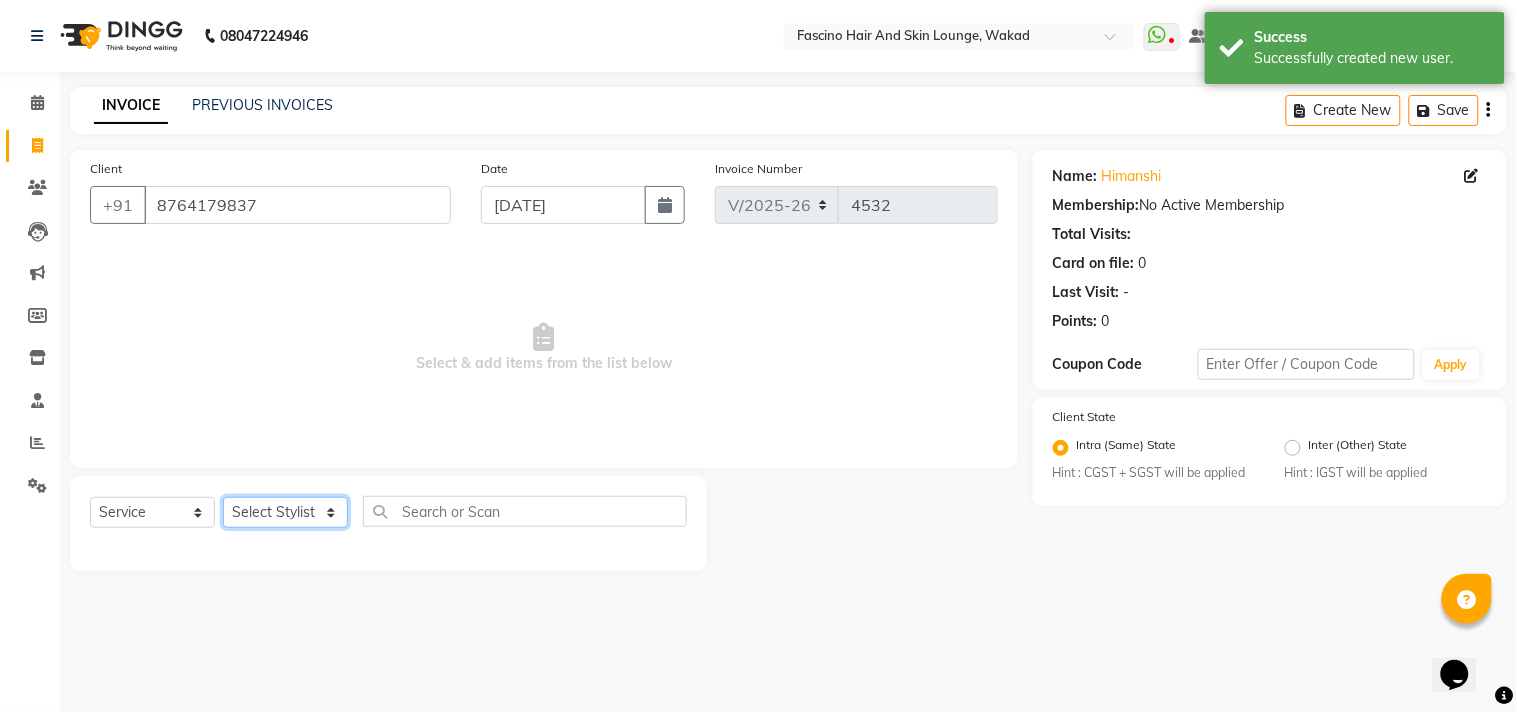 select on "67673" 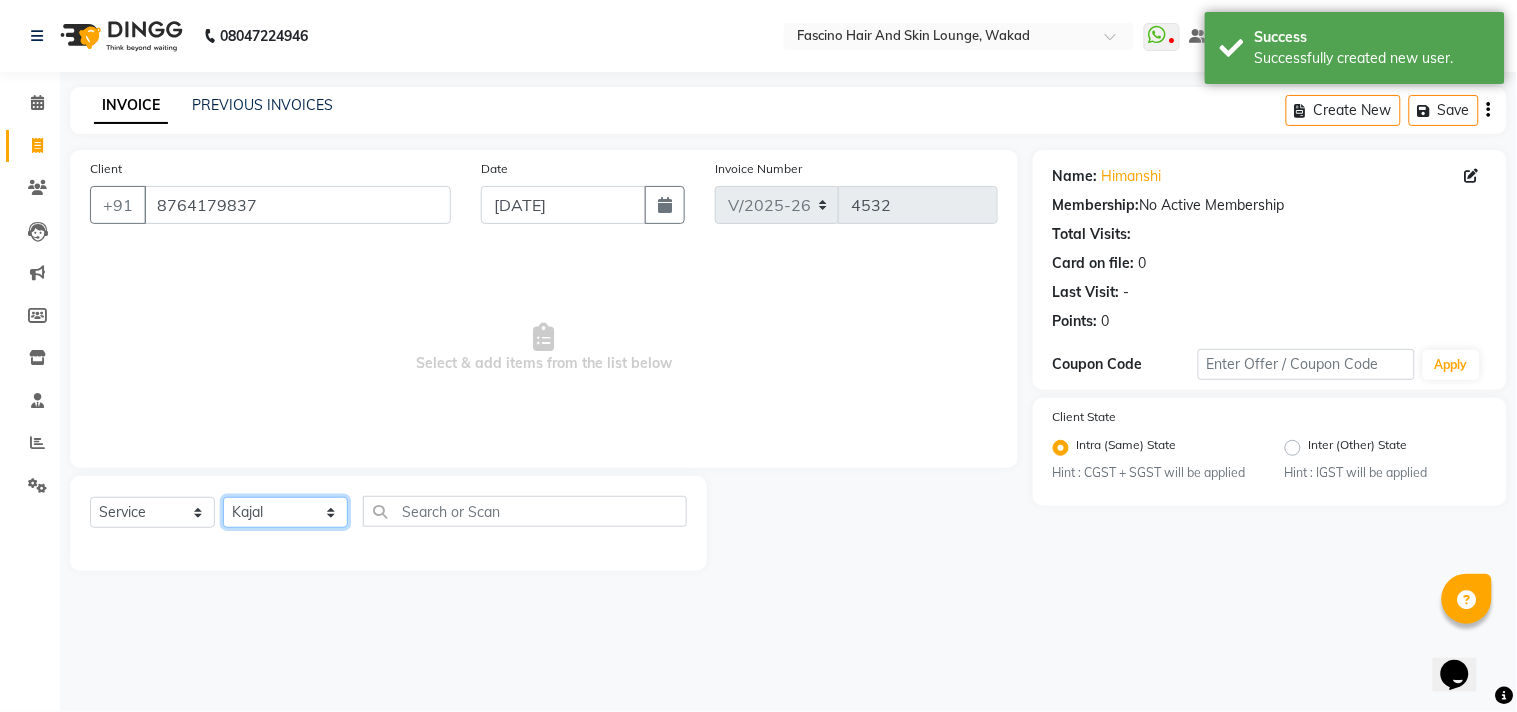click on "Select Stylist 8805000650  [PERSON_NAME] Chimu [PERSON_NAME] F1 Salon  Ganesh F1 Gopal {JH} [PERSON_NAME] (Jh ) [PERSON_NAME]  [PERSON_NAME] Pooja [PERSON_NAME]  Ram [PERSON_NAME] jh [PERSON_NAME] Shree [PERSON_NAME] (F1) [PERSON_NAME] (JH) Sukanya Sadiyan  Suraj F1 [PERSON_NAME] Beaution Usha [PERSON_NAME] F1 Veena" 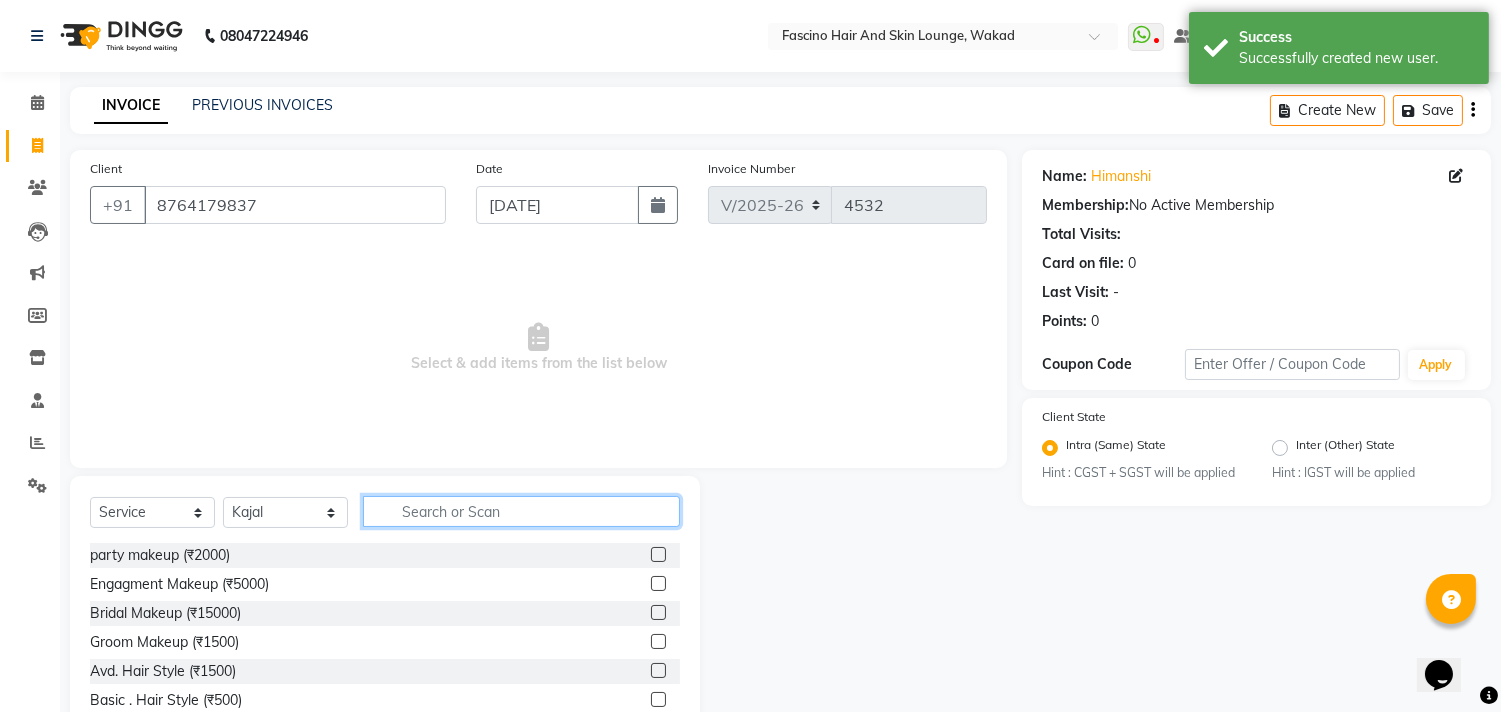 click 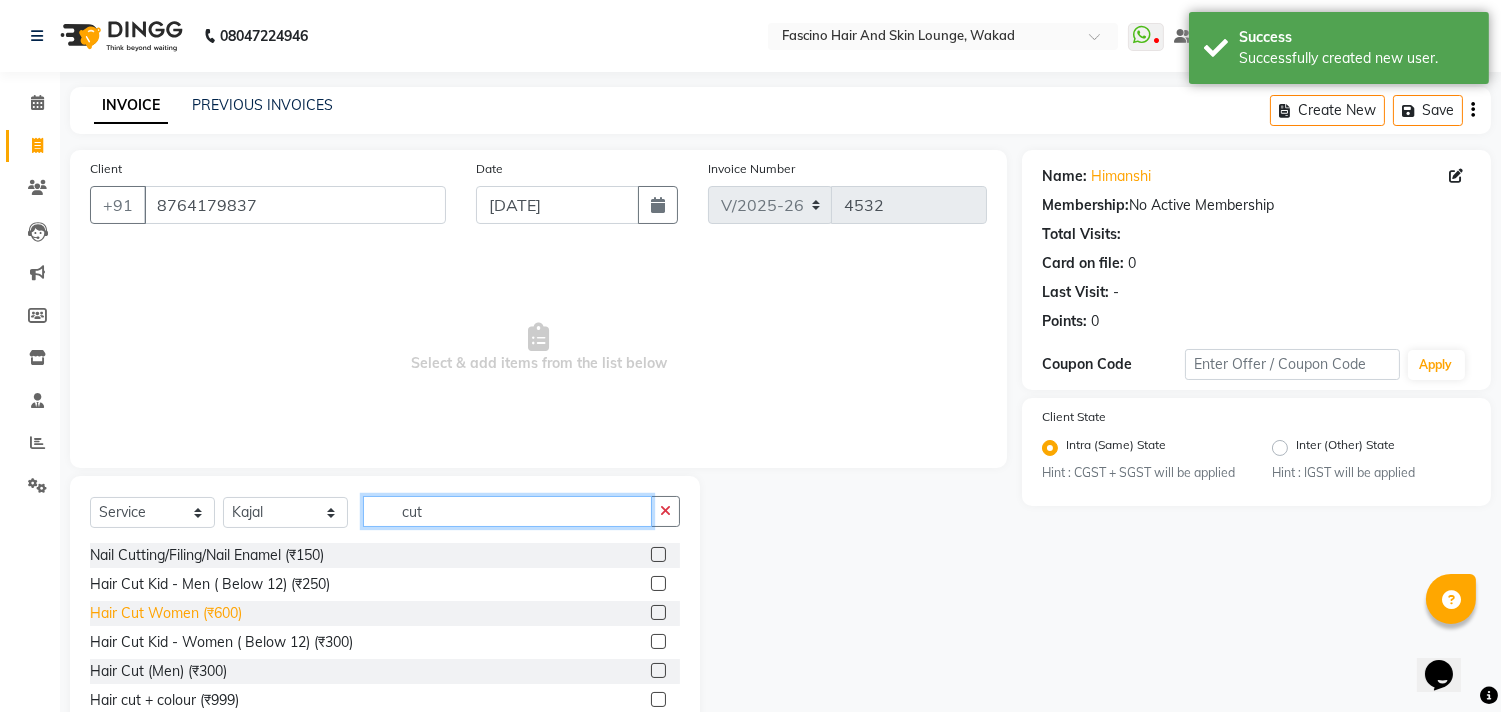 type on "cut" 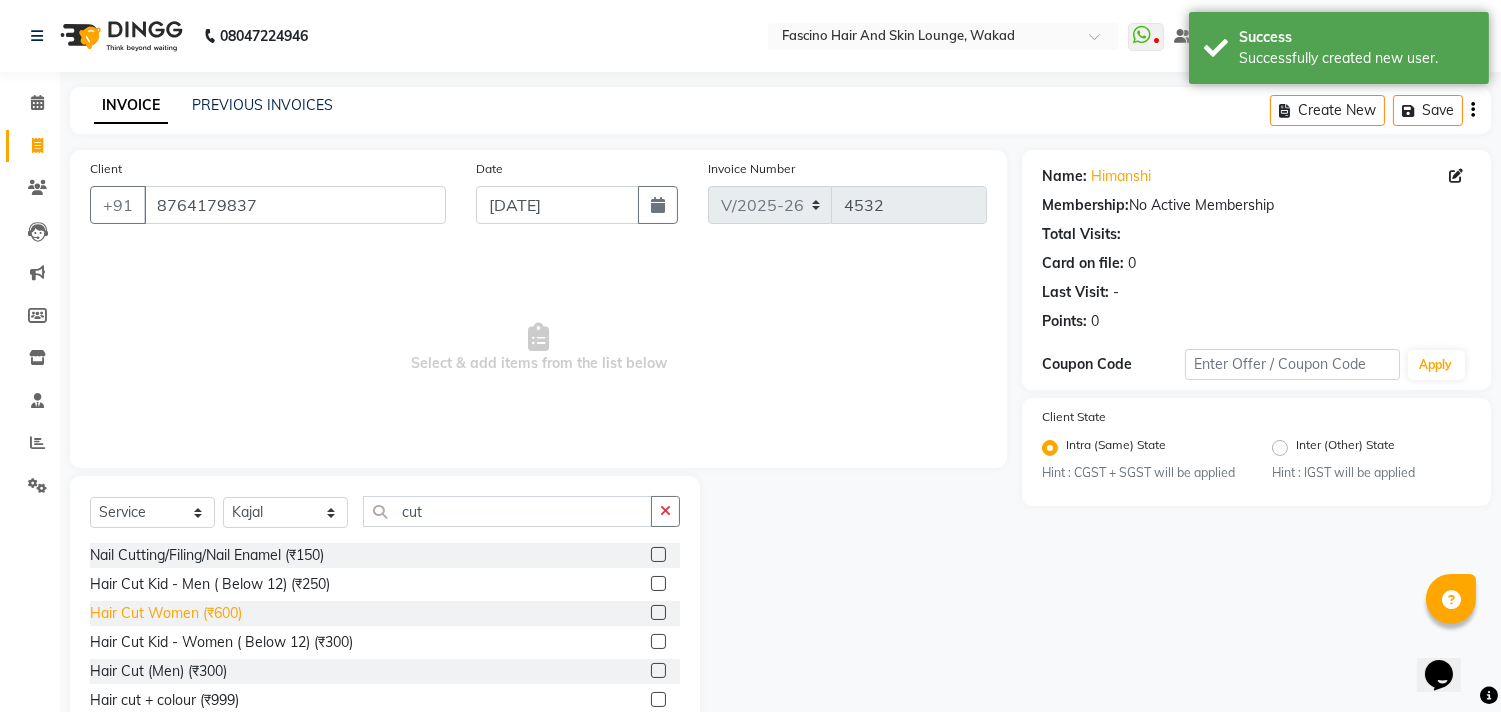 click on "Hair Cut Women (₹600)" 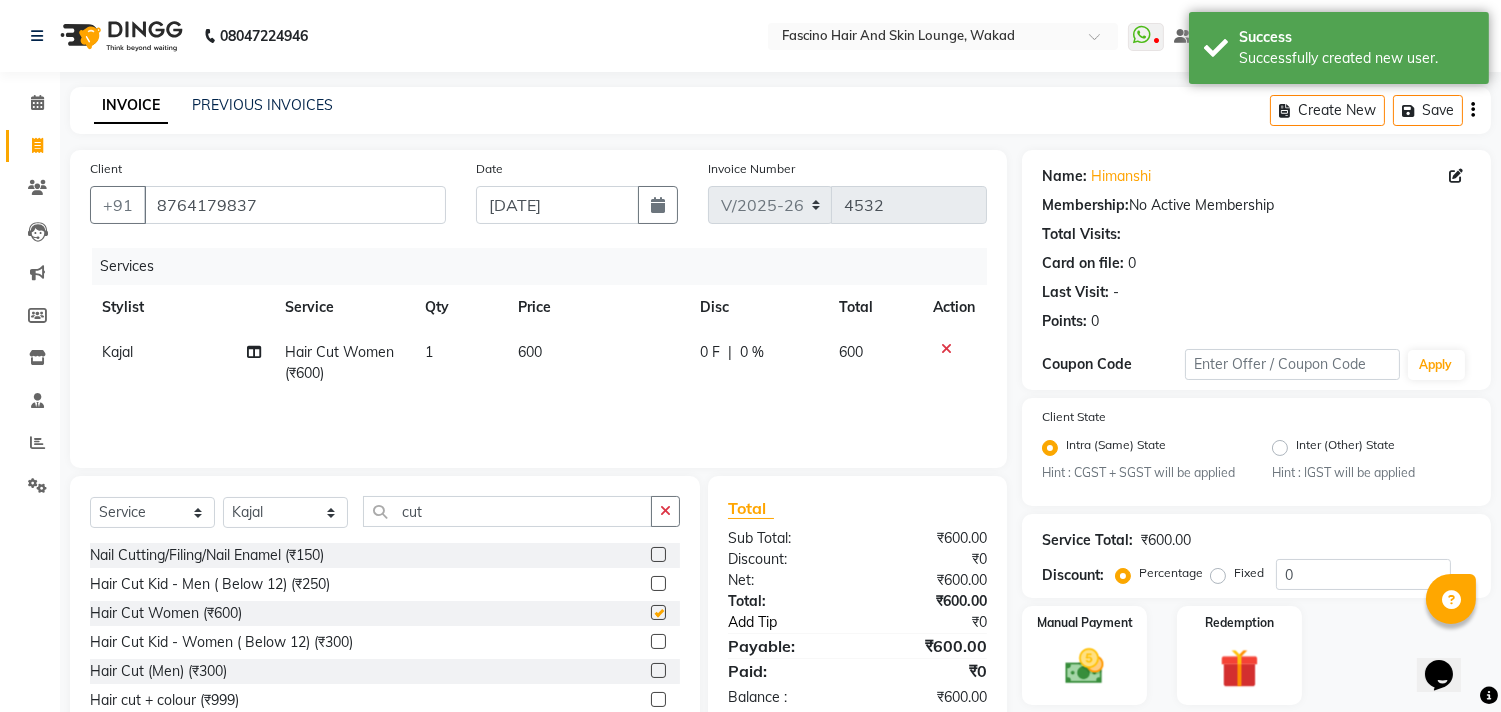 checkbox on "false" 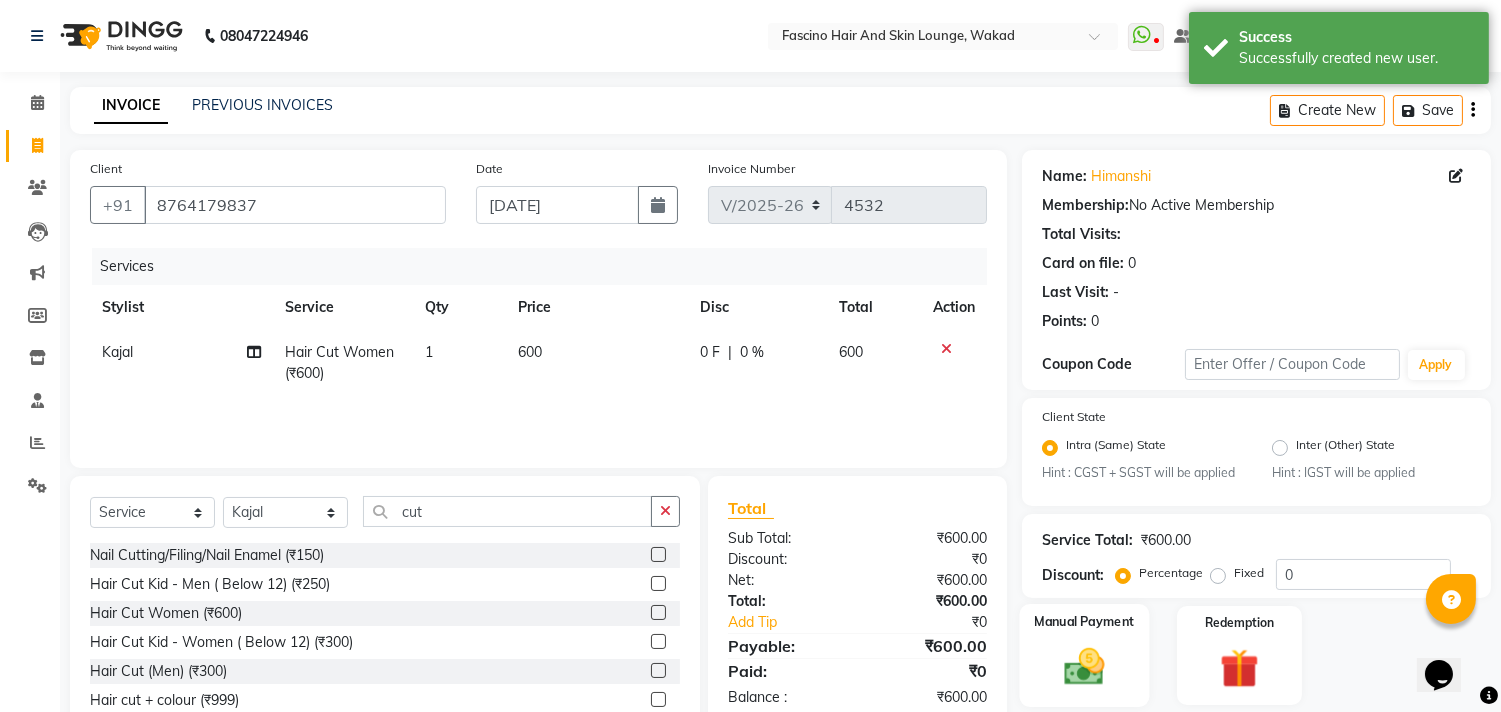 click 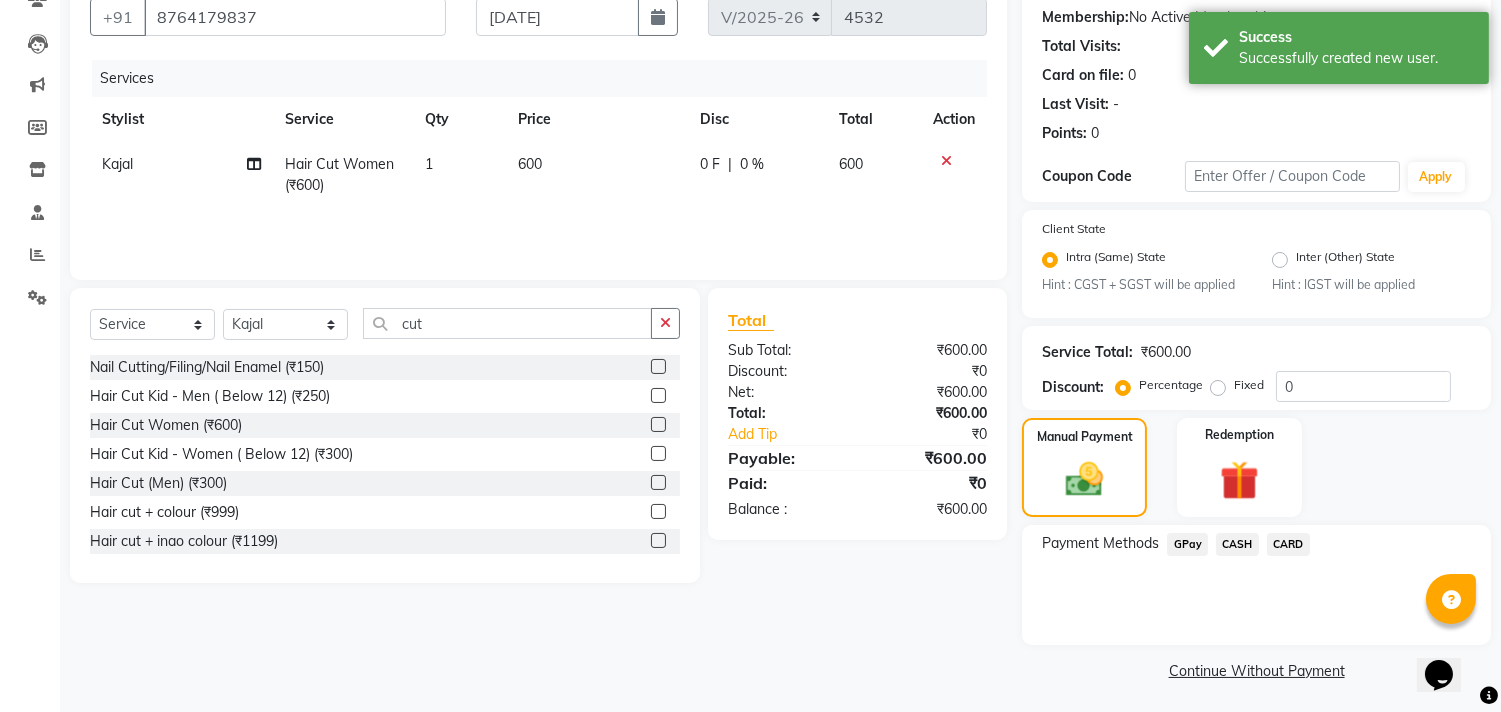 scroll, scrollTop: 192, scrollLeft: 0, axis: vertical 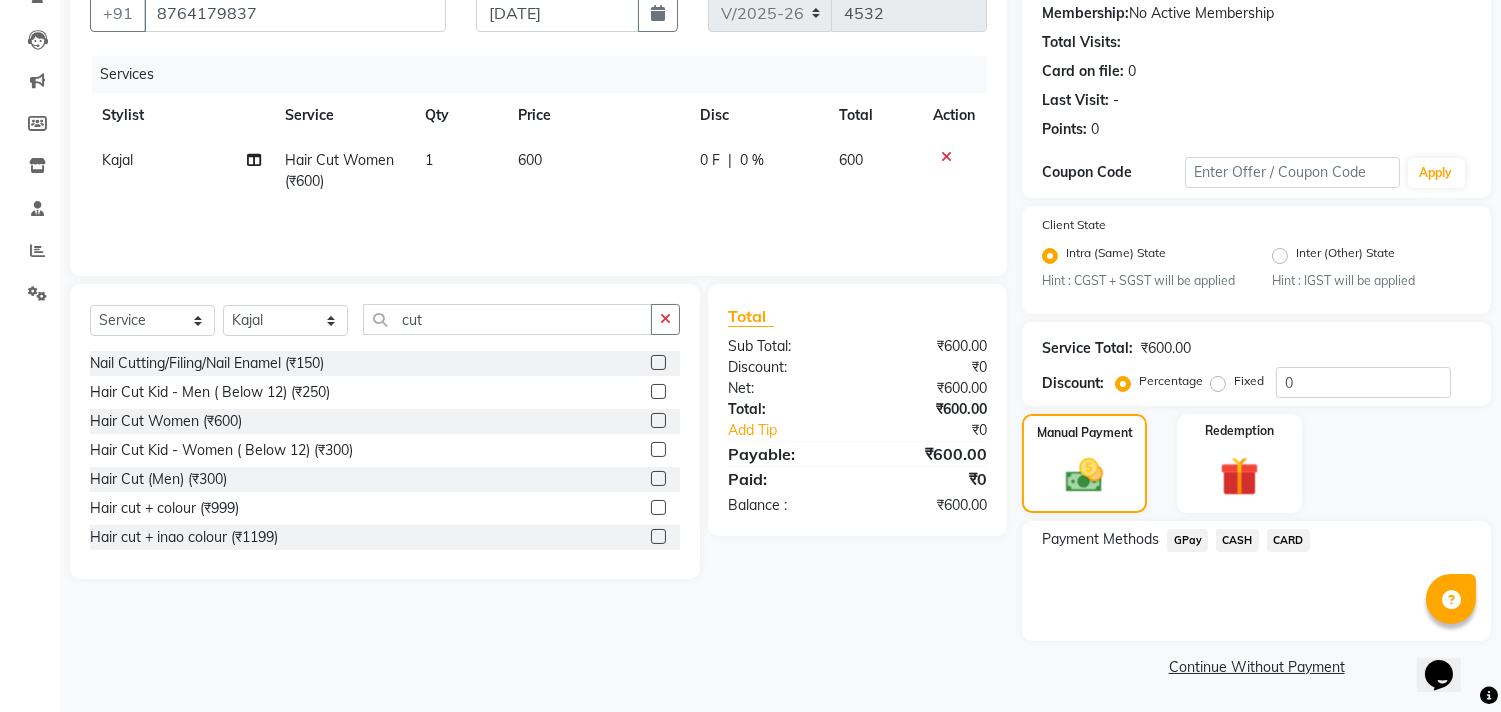 click on "GPay" 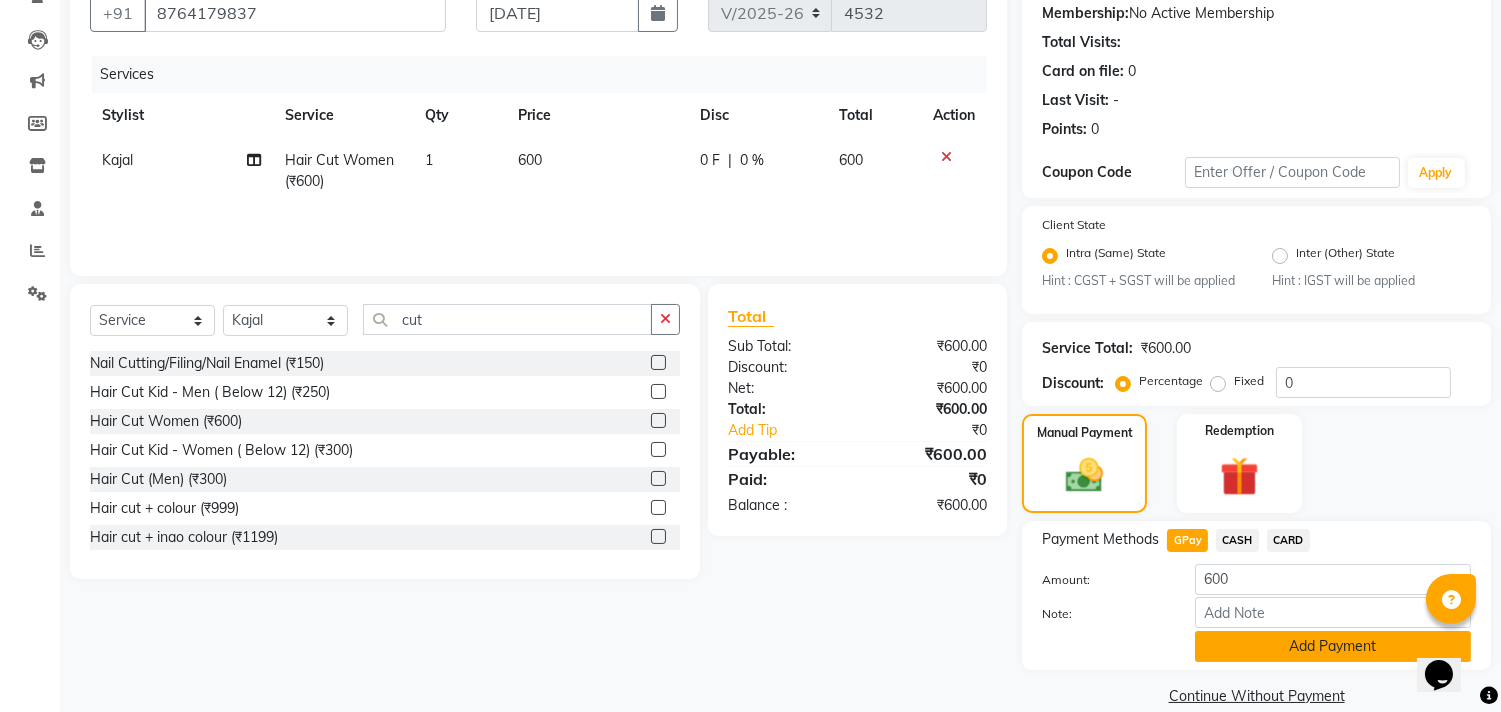 click on "Add Payment" 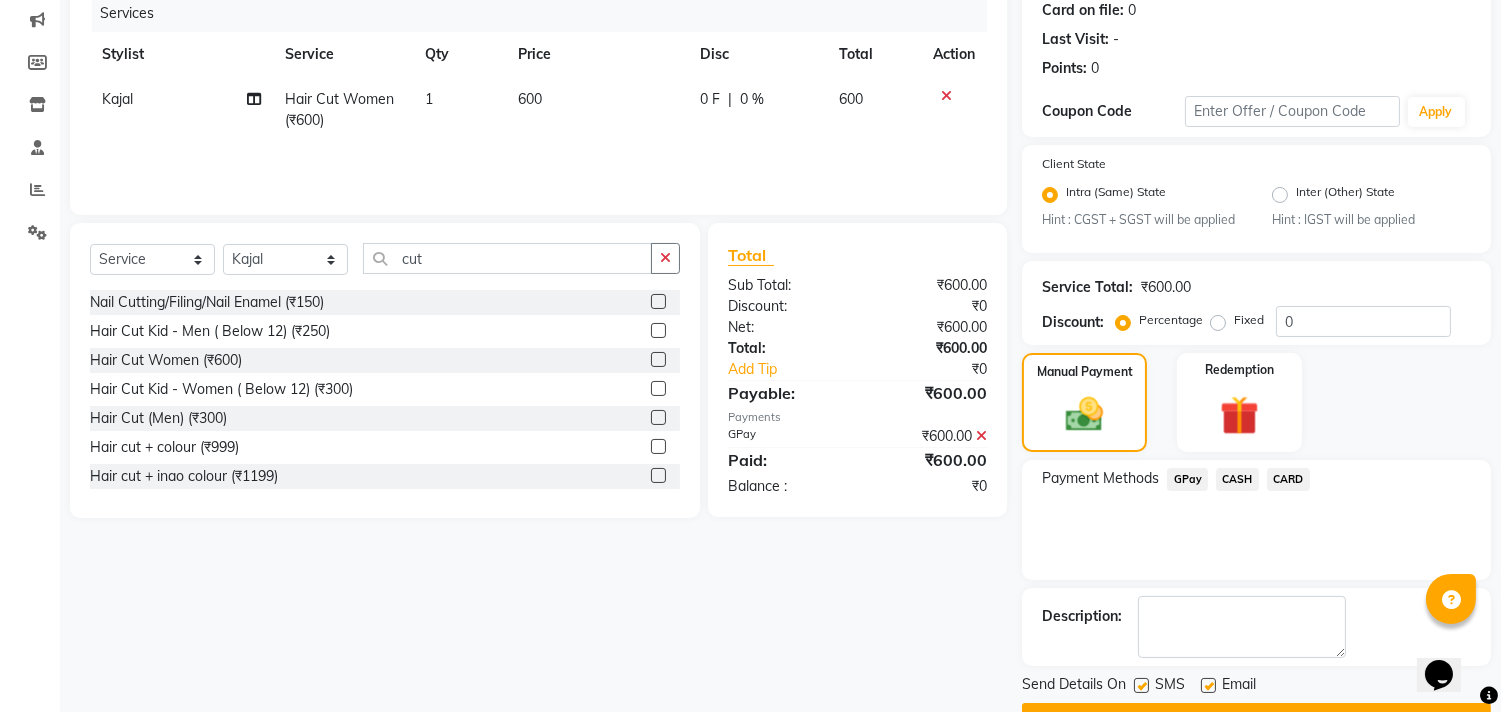 scroll, scrollTop: 305, scrollLeft: 0, axis: vertical 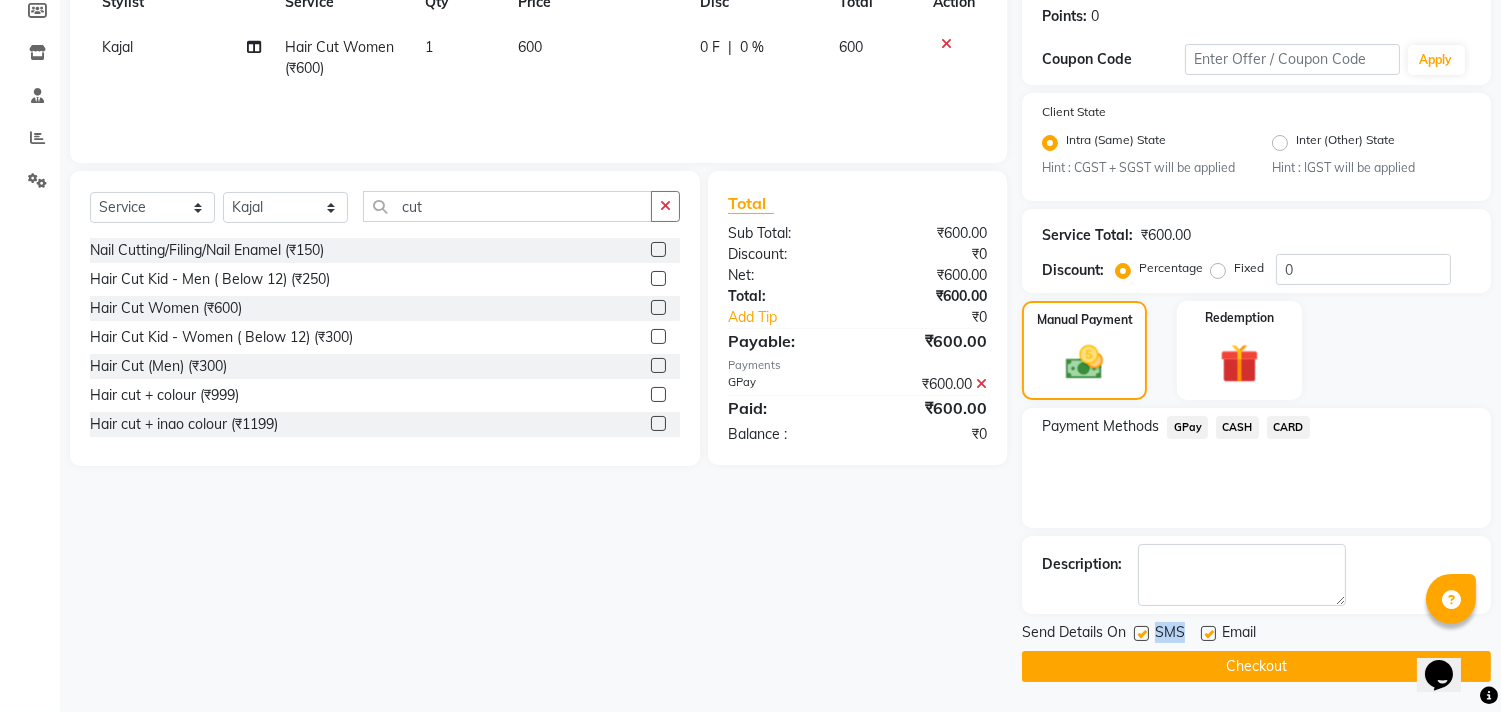 drag, startPoint x: 1142, startPoint y: 633, endPoint x: 1210, endPoint y: 628, distance: 68.18358 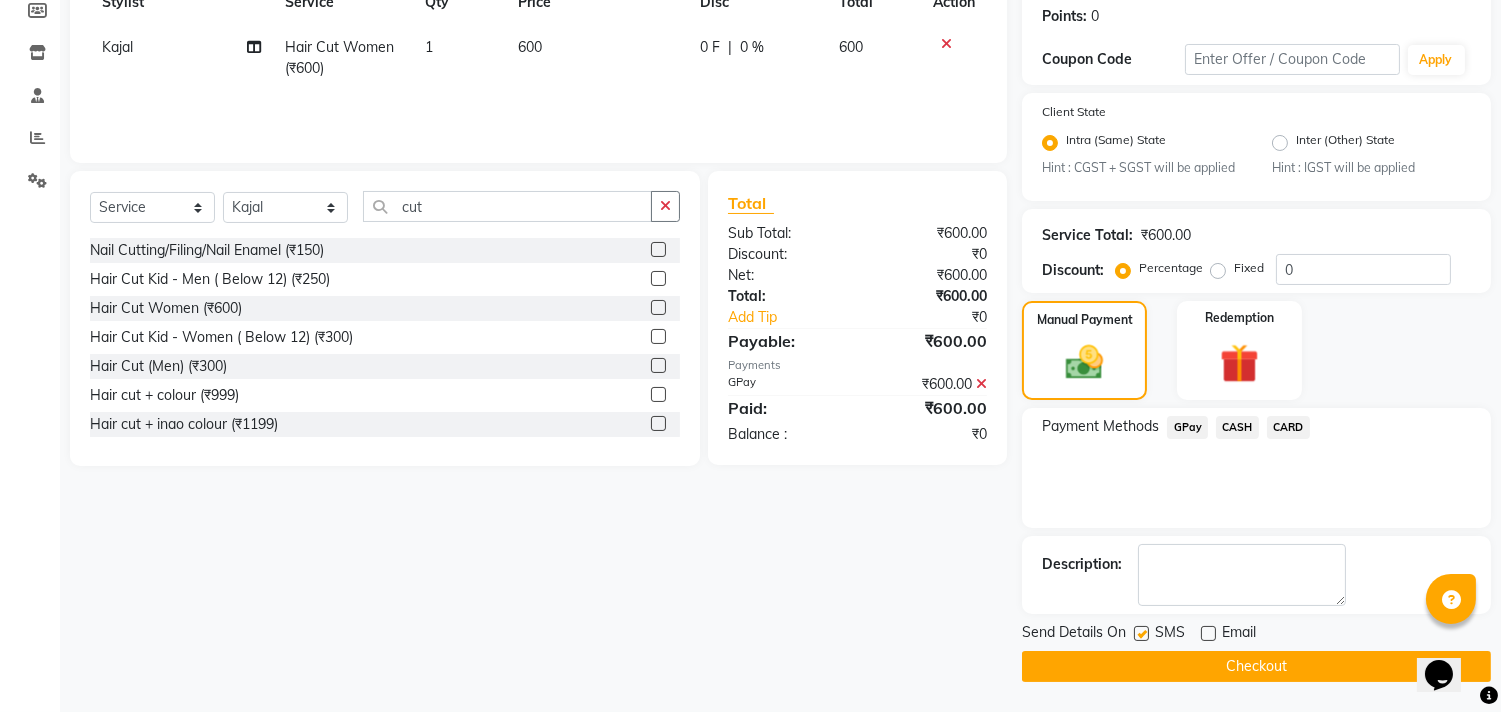click 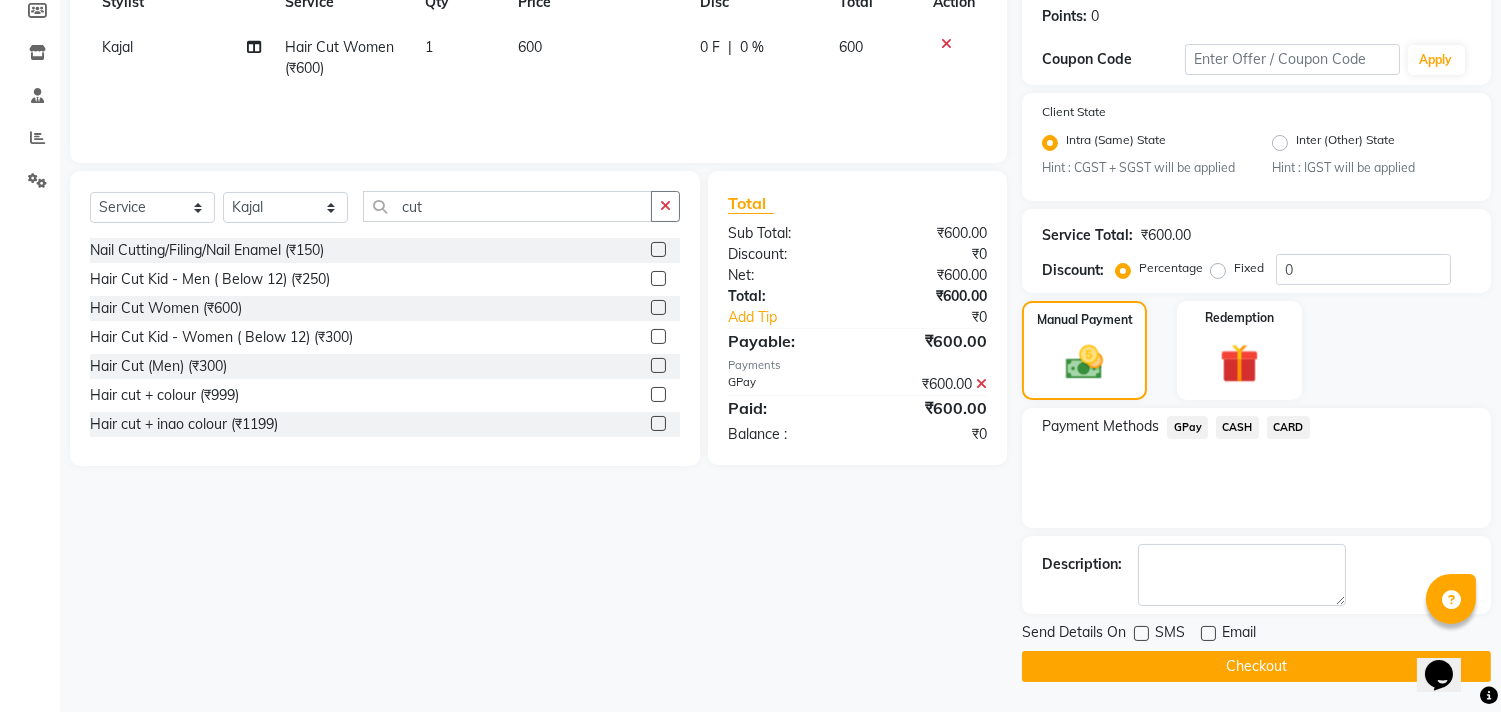 click on "Checkout" 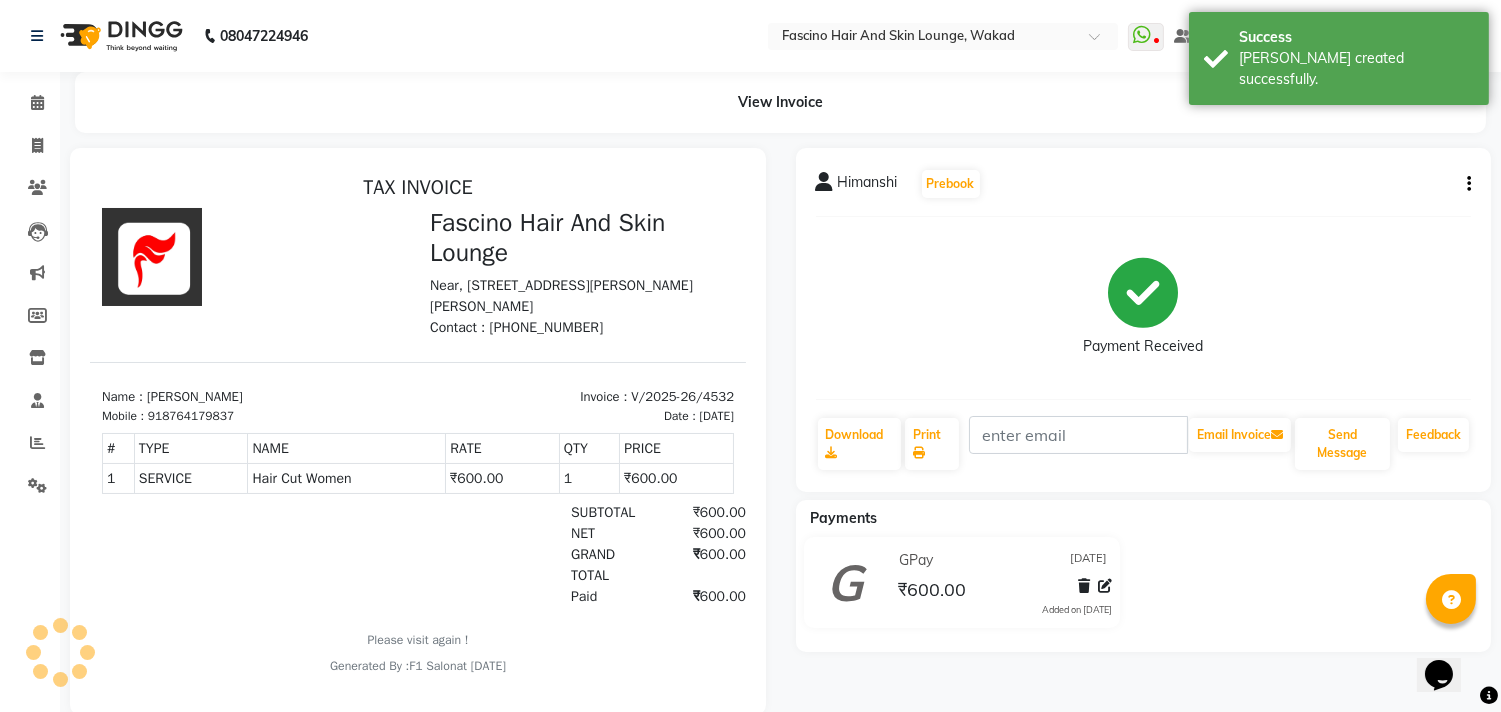 scroll, scrollTop: 0, scrollLeft: 0, axis: both 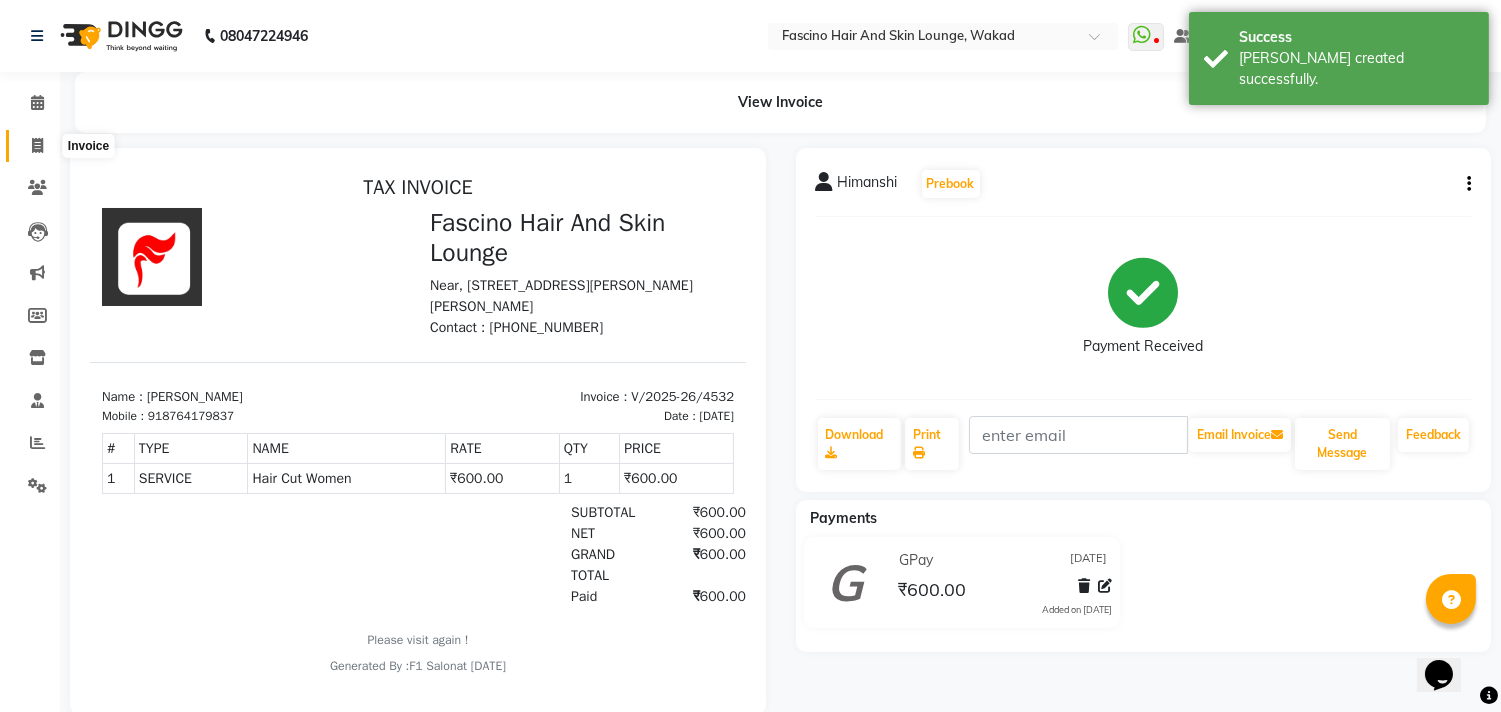 click 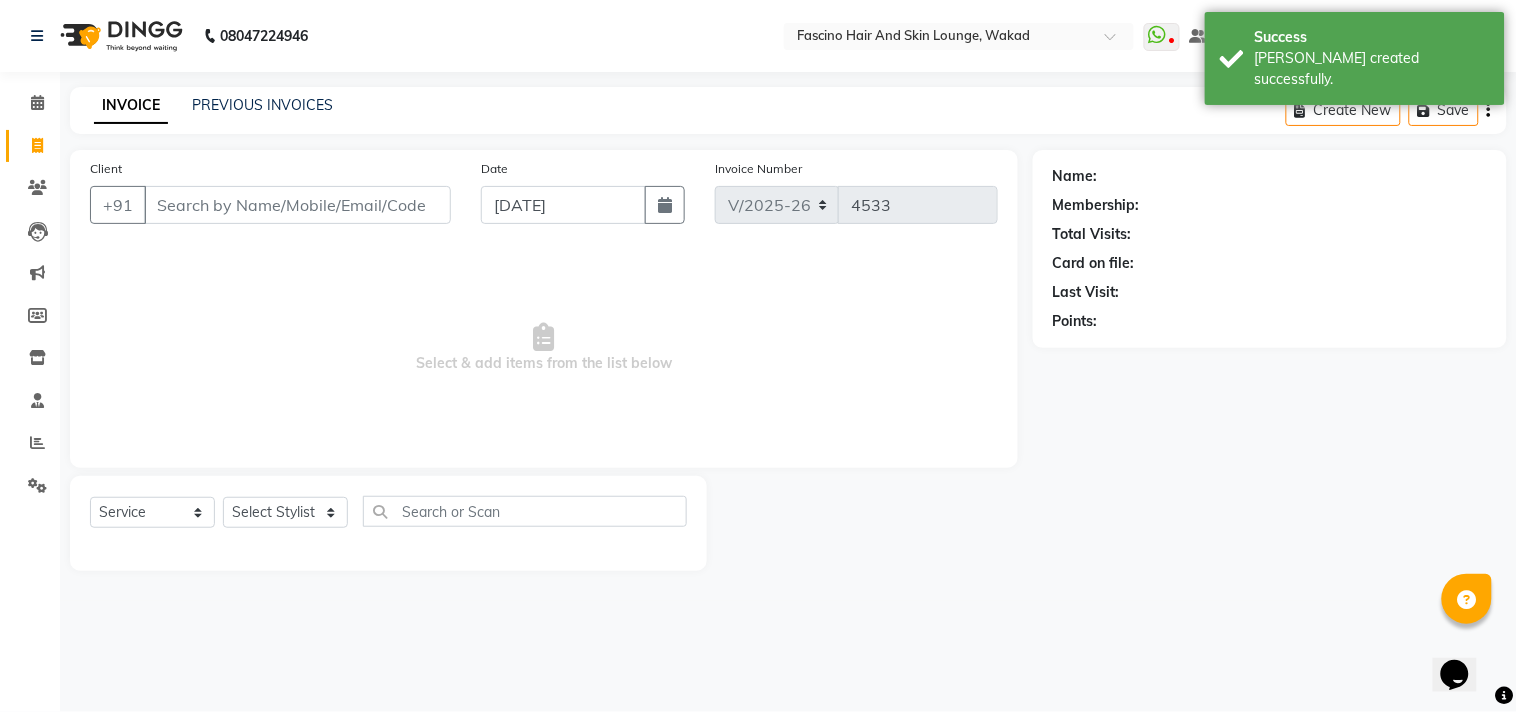 click on "Client" at bounding box center [297, 205] 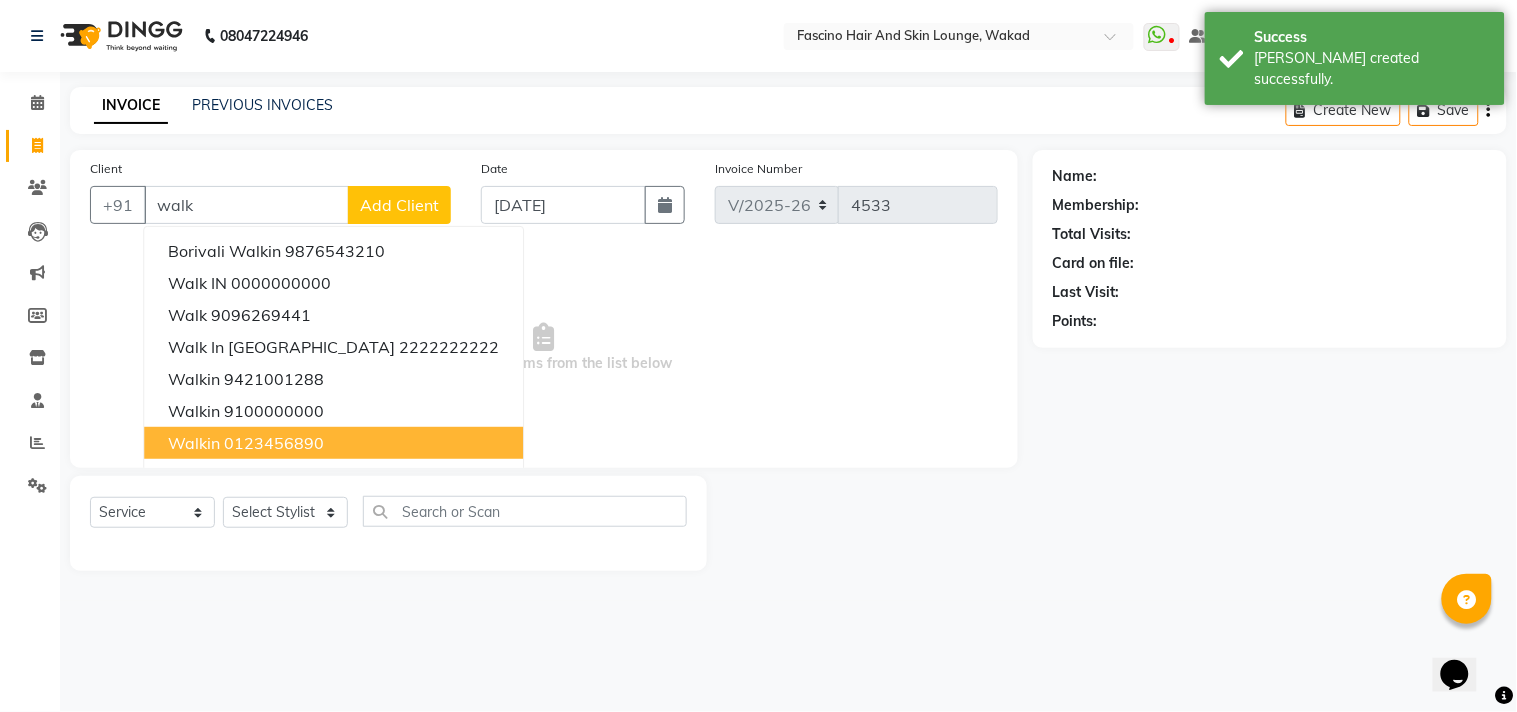 click on "walkin  0123456890" at bounding box center [333, 443] 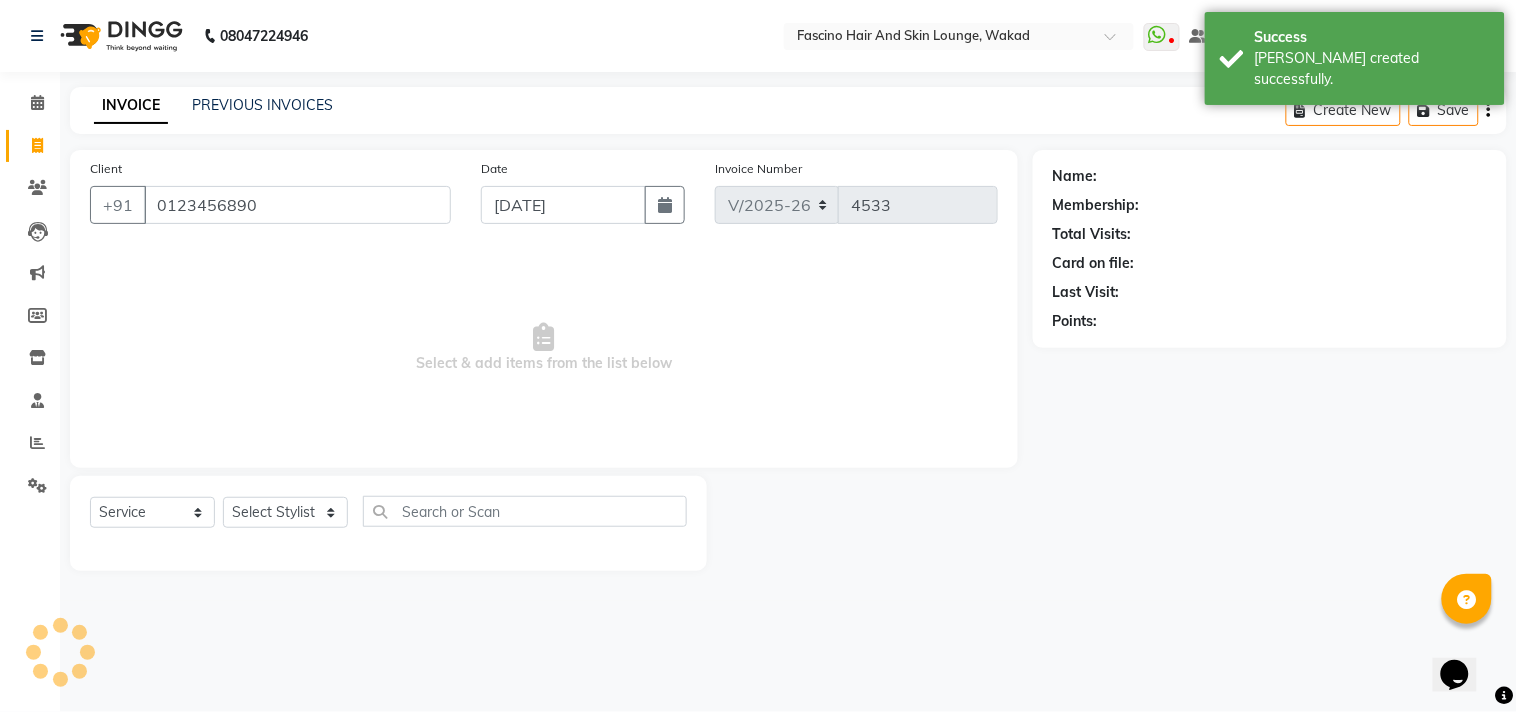 type on "0123456890" 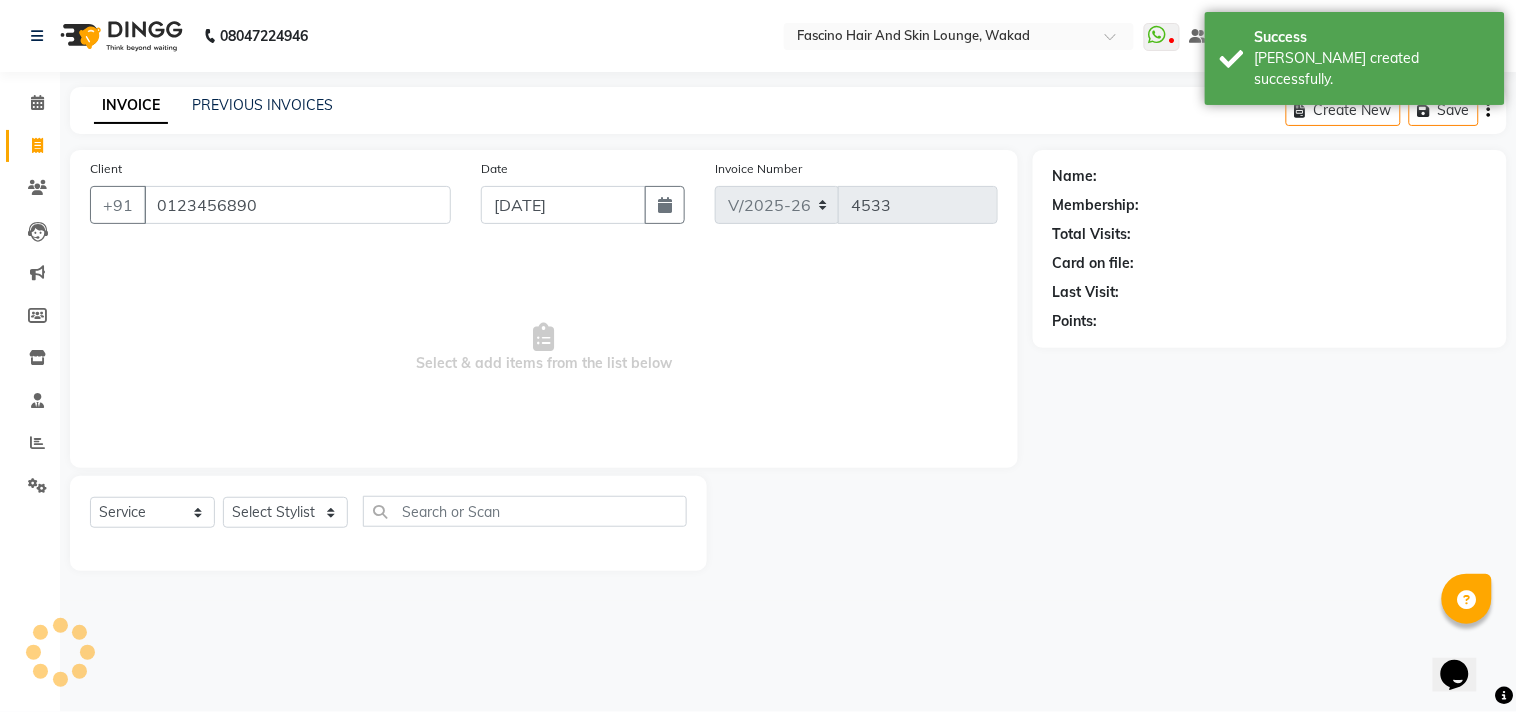 select on "1: Object" 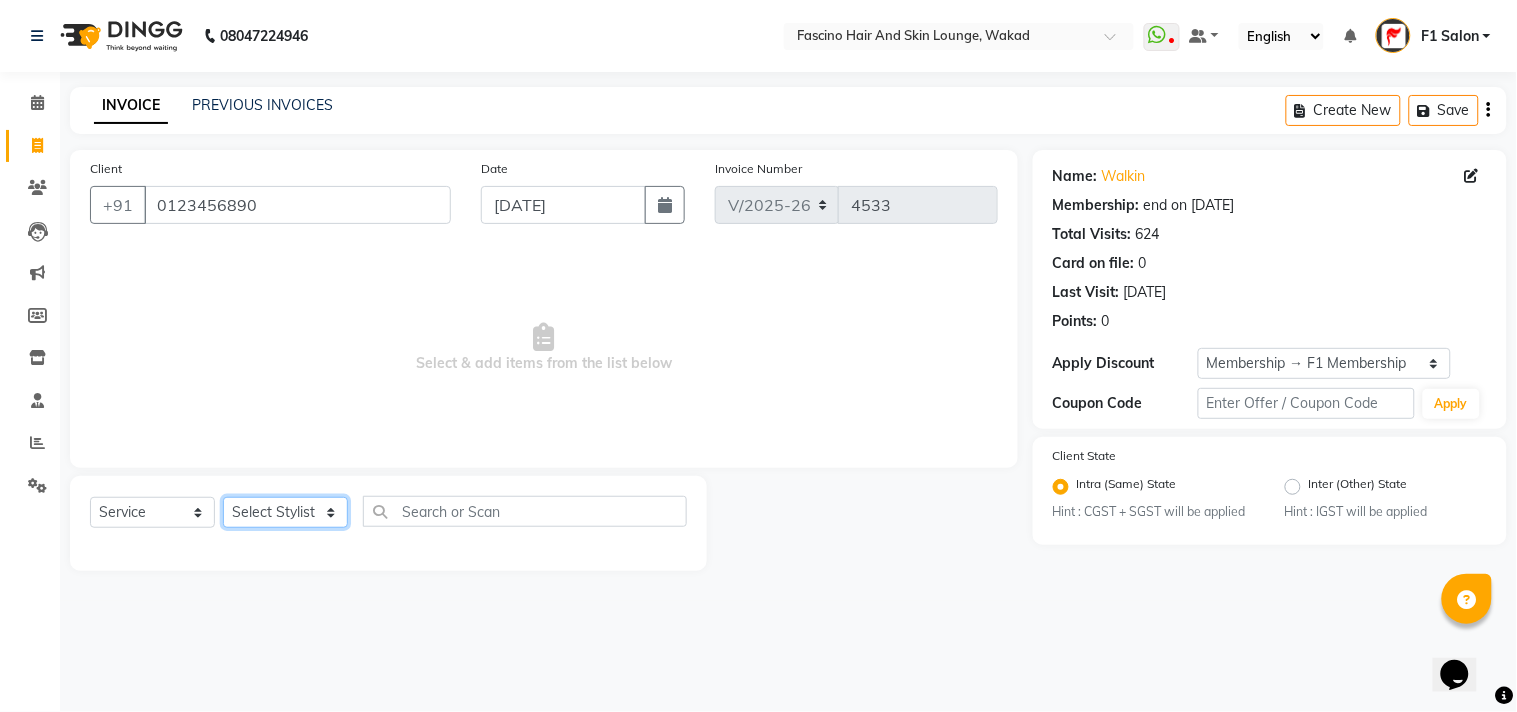 click on "Select Stylist 8805000650  [PERSON_NAME] Chimu [PERSON_NAME] F1 Salon  Ganesh F1 Gopal {JH} [PERSON_NAME] (Jh ) [PERSON_NAME]  [PERSON_NAME] Pooja [PERSON_NAME]  Ram [PERSON_NAME] jh [PERSON_NAME] Shree [PERSON_NAME] (F1) [PERSON_NAME] (JH) Sukanya Sadiyan  Suraj F1 [PERSON_NAME] Beaution Usha [PERSON_NAME] F1 Veena" 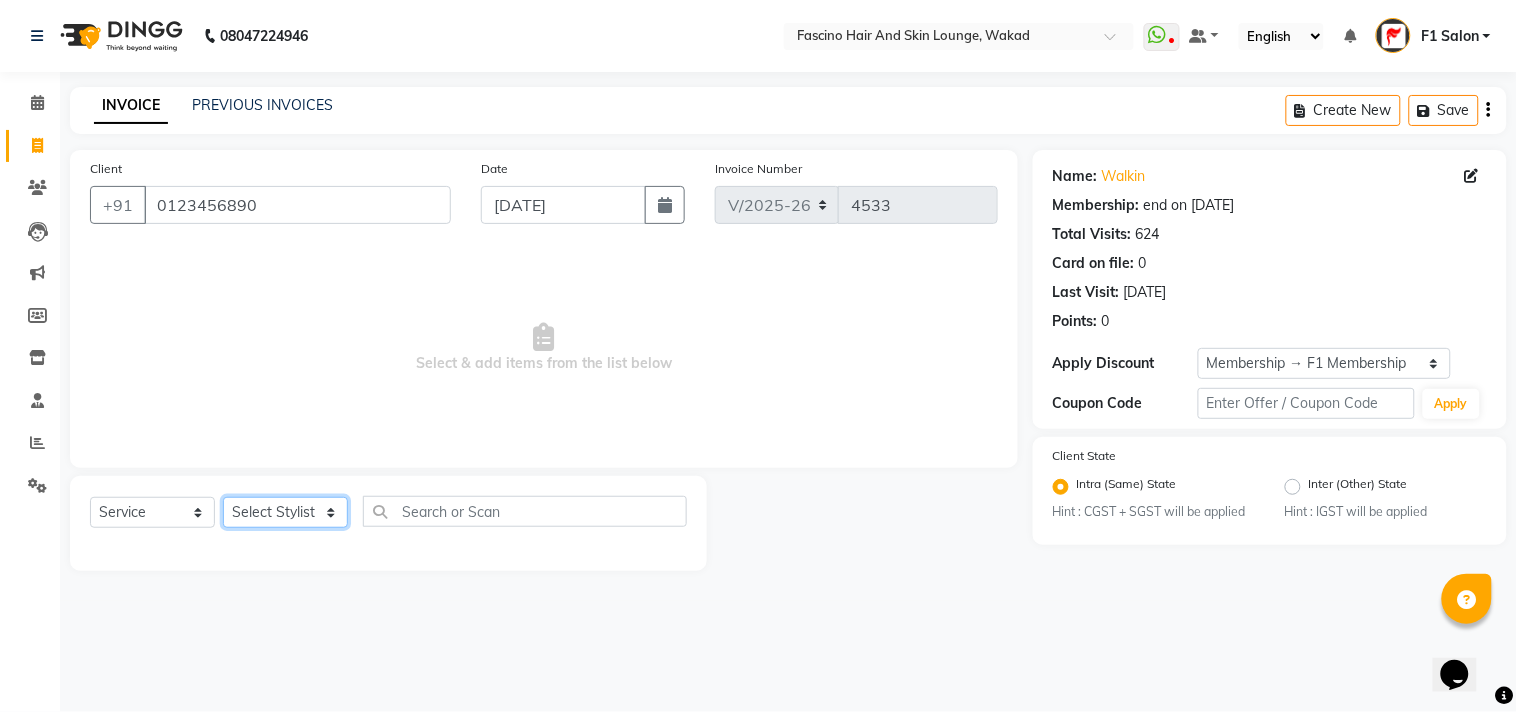 select on "32272" 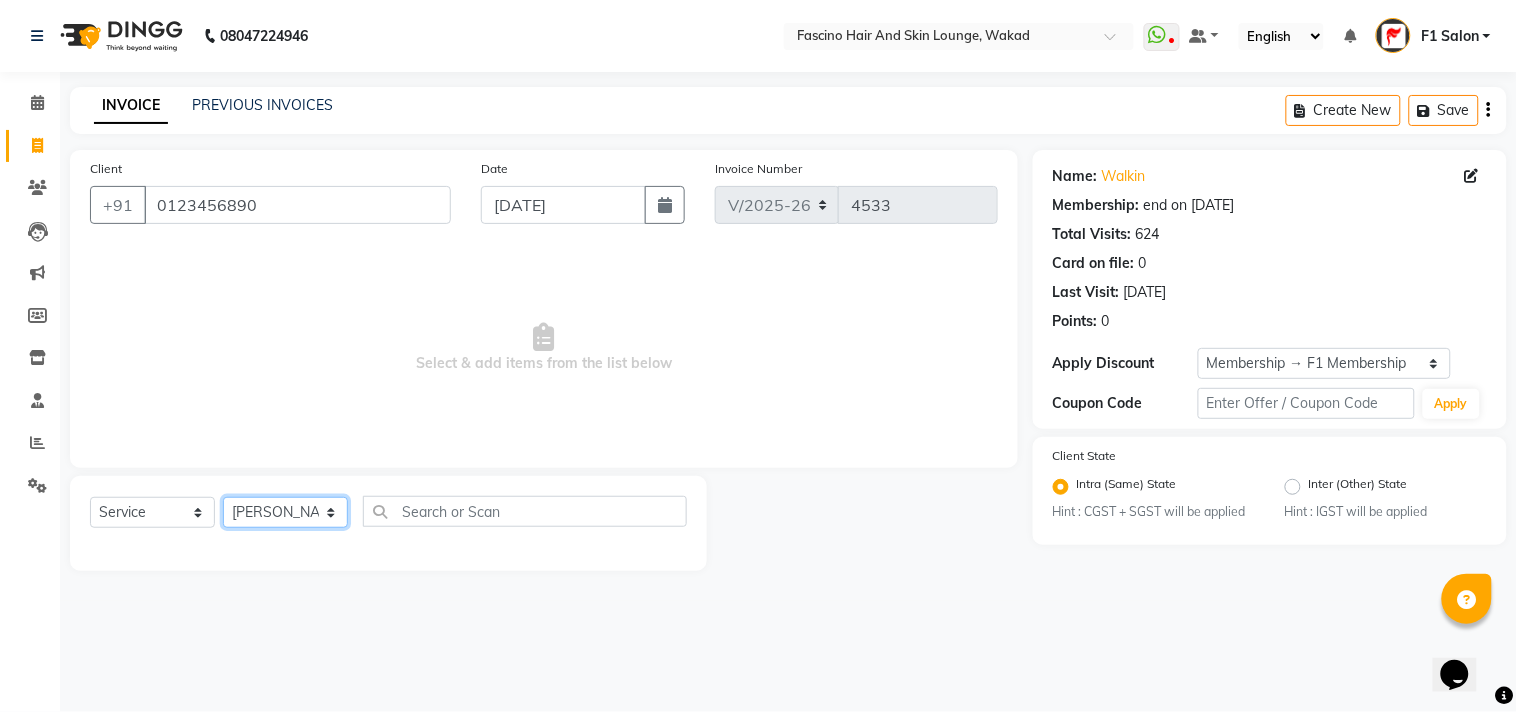 click on "Select Stylist 8805000650  [PERSON_NAME] Chimu [PERSON_NAME] F1 Salon  Ganesh F1 Gopal {JH} [PERSON_NAME] (Jh ) [PERSON_NAME]  [PERSON_NAME] Pooja [PERSON_NAME]  Ram [PERSON_NAME] jh [PERSON_NAME] Shree [PERSON_NAME] (F1) [PERSON_NAME] (JH) Sukanya Sadiyan  Suraj F1 [PERSON_NAME] Beaution Usha [PERSON_NAME] F1 Veena" 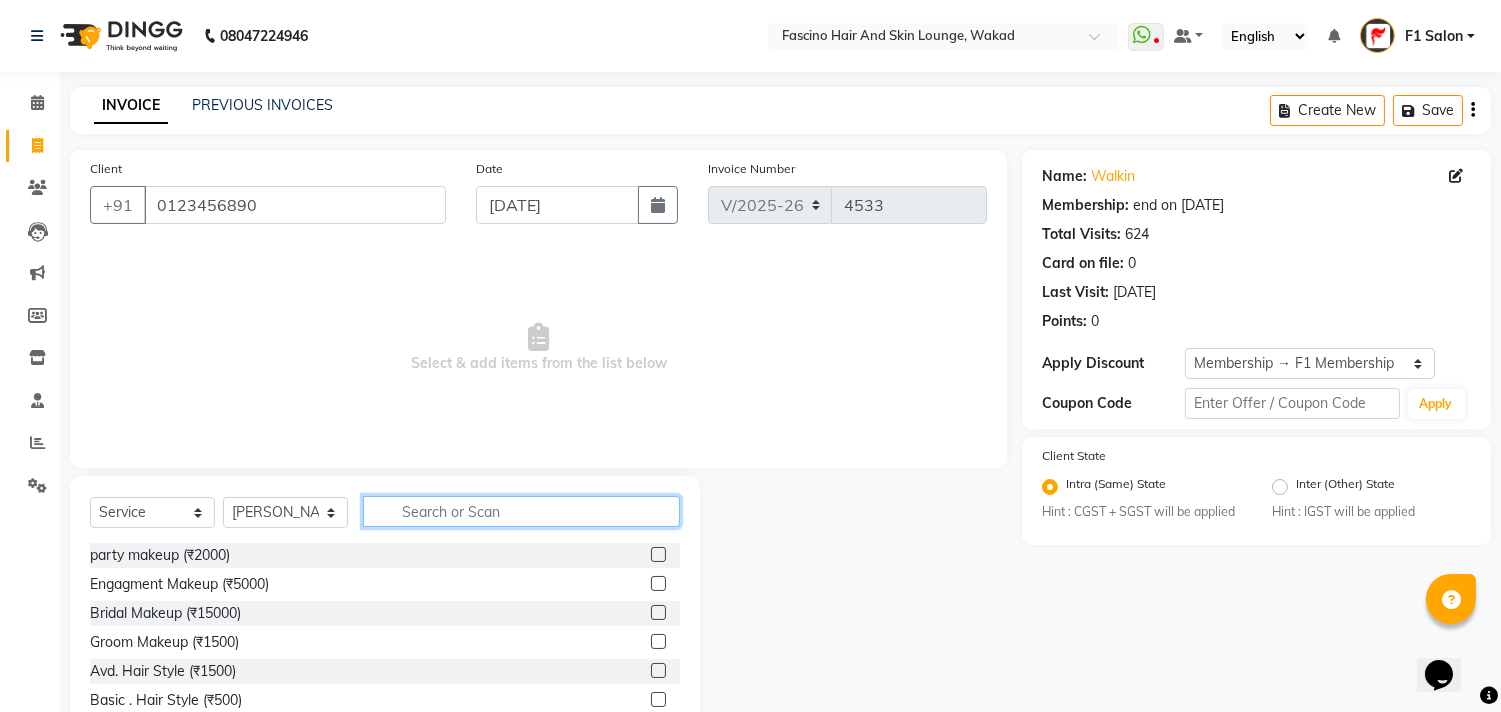 click 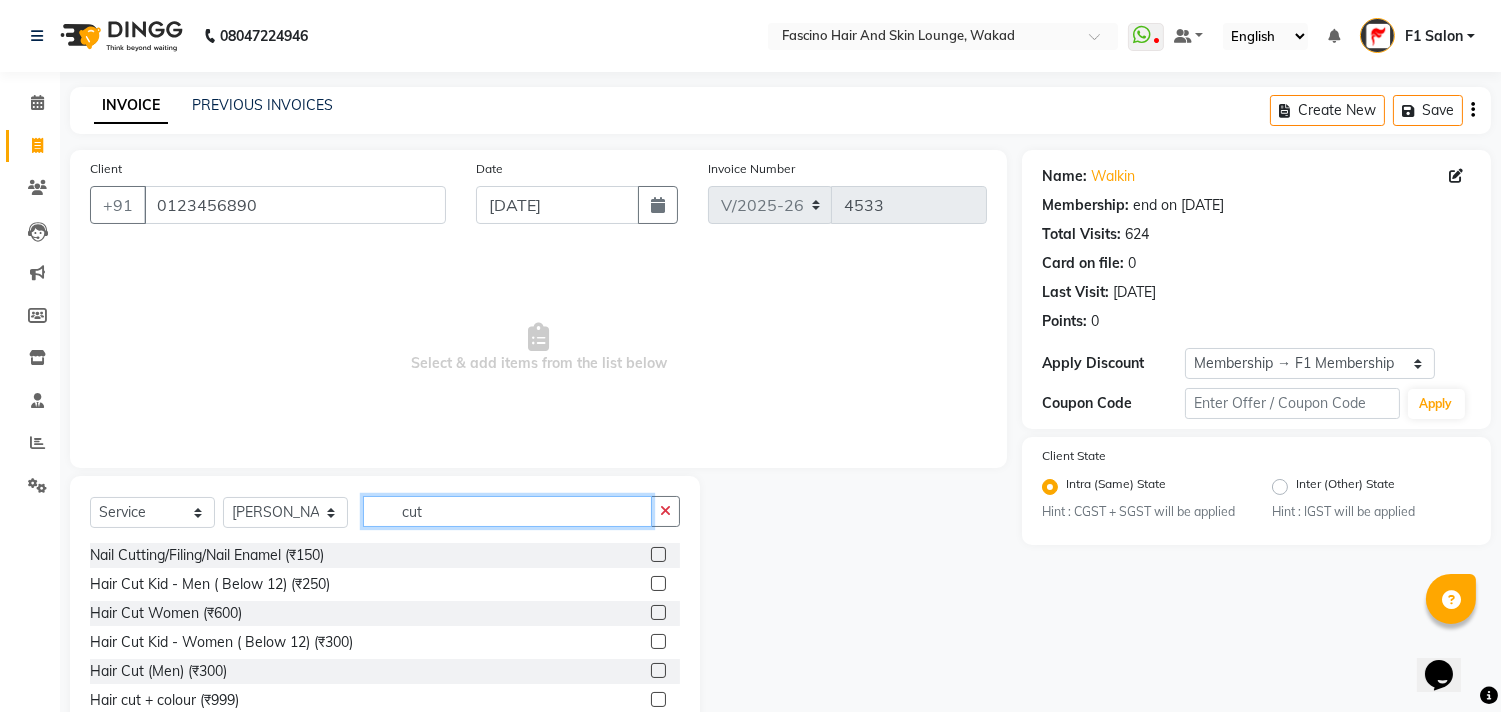 scroll, scrollTop: 118, scrollLeft: 0, axis: vertical 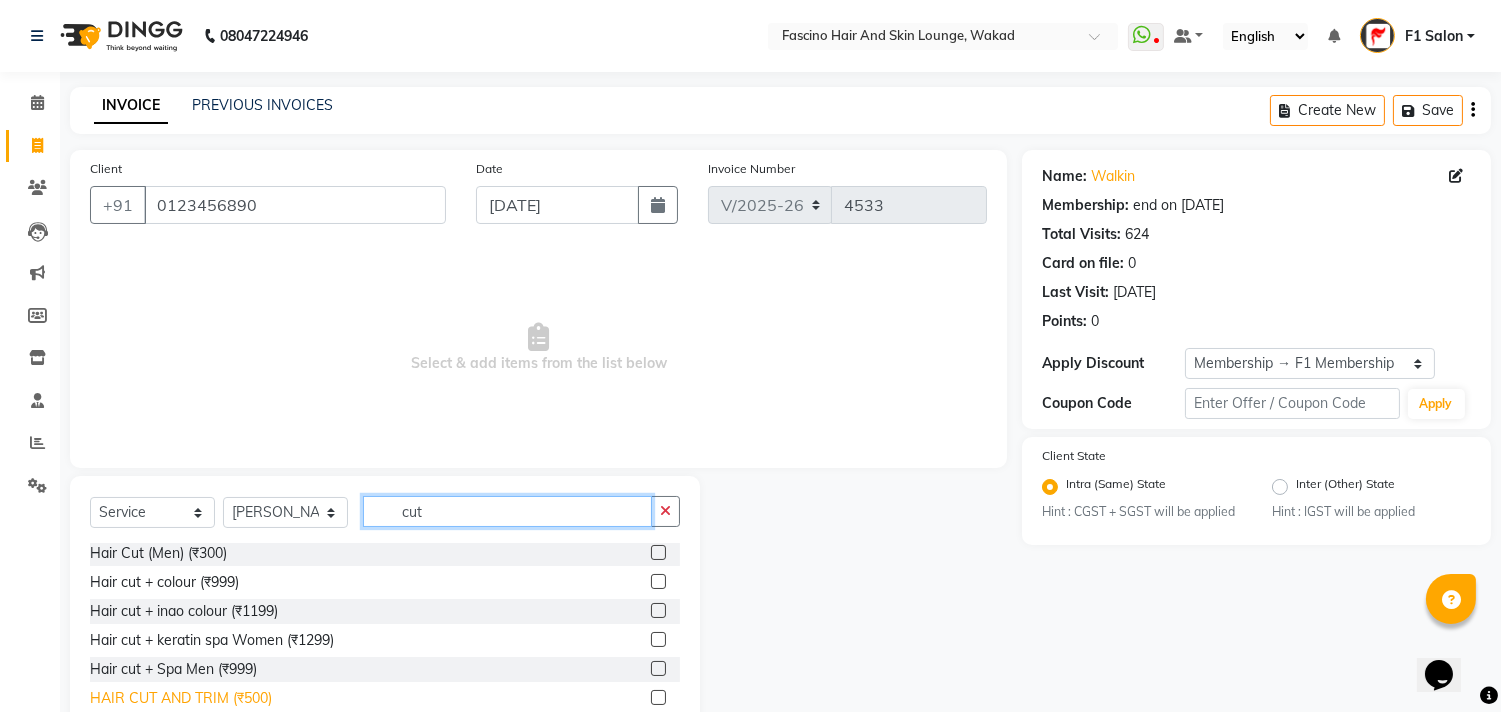type on "cut" 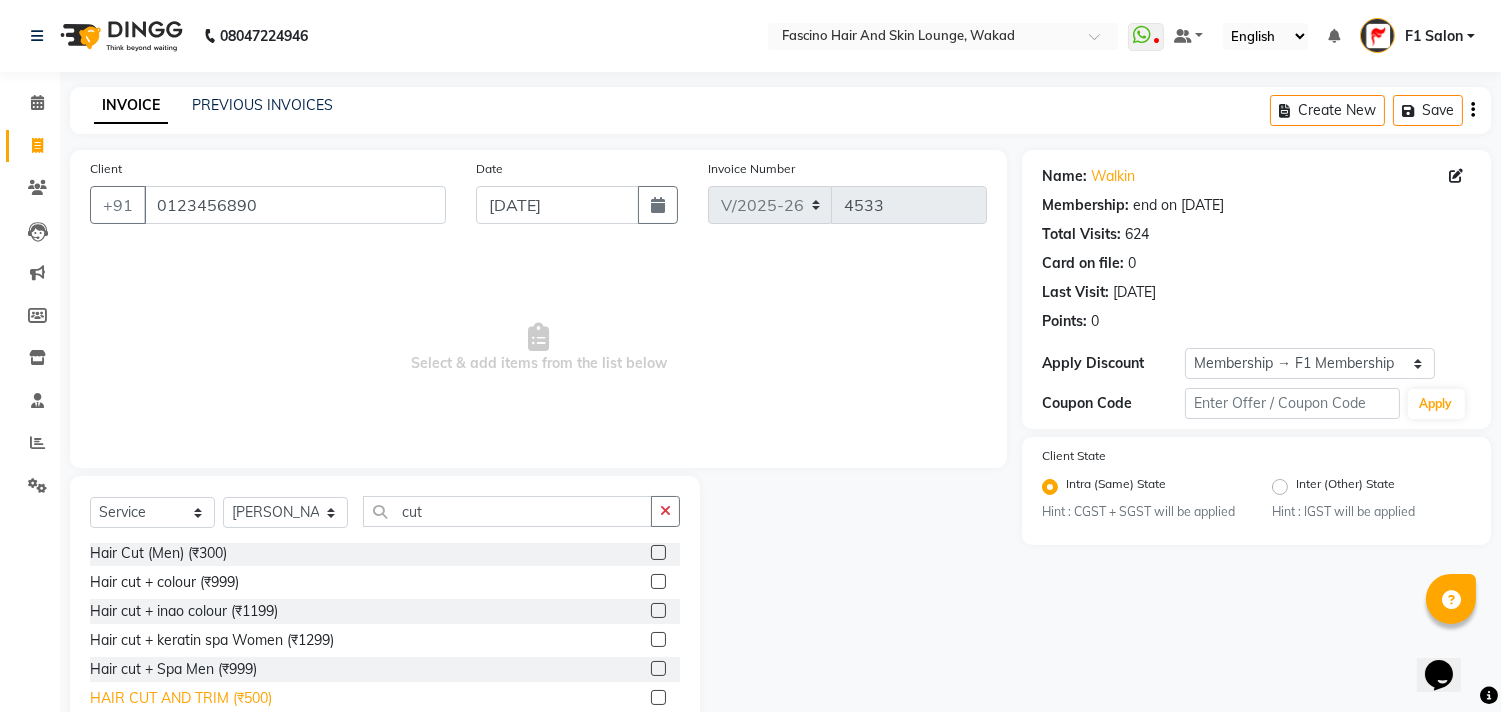 click on "HAIR CUT AND TRIM  (₹500)" 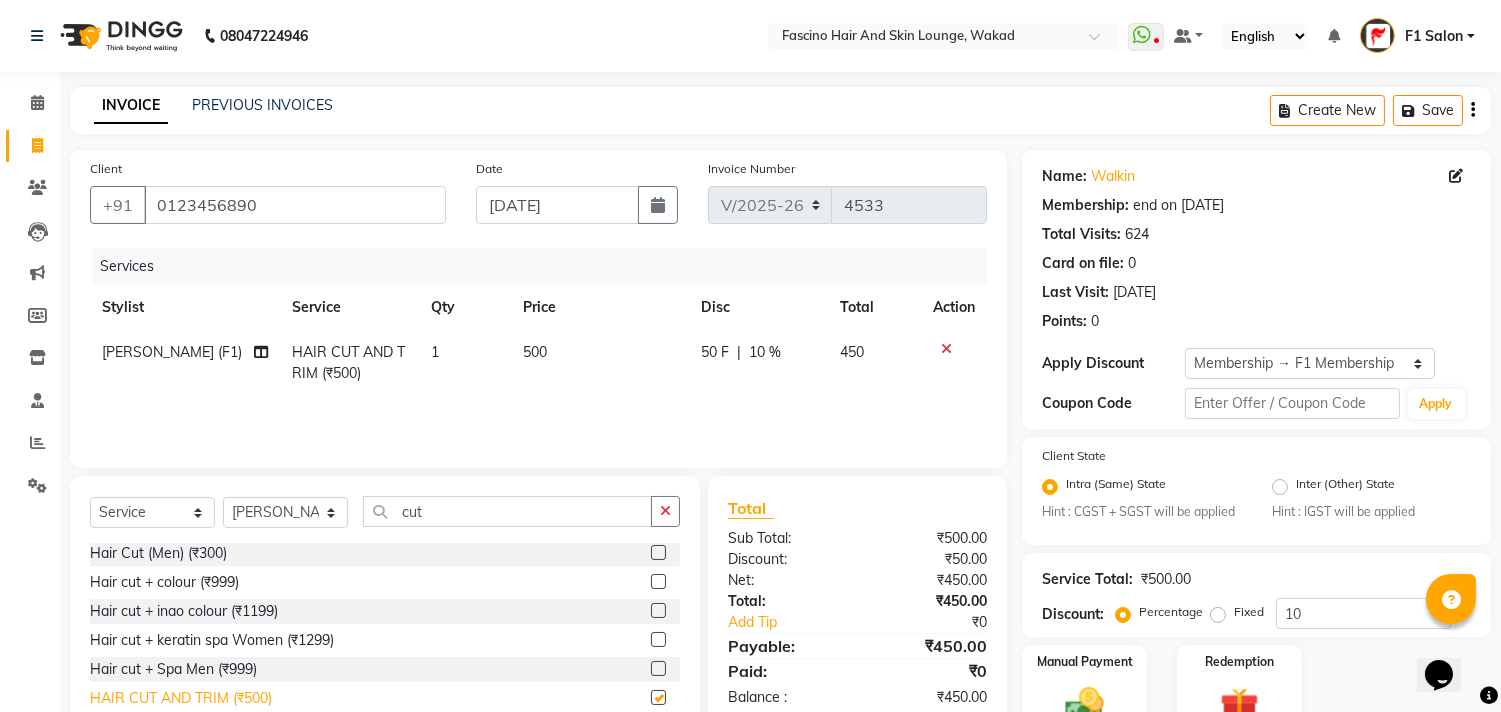 checkbox on "false" 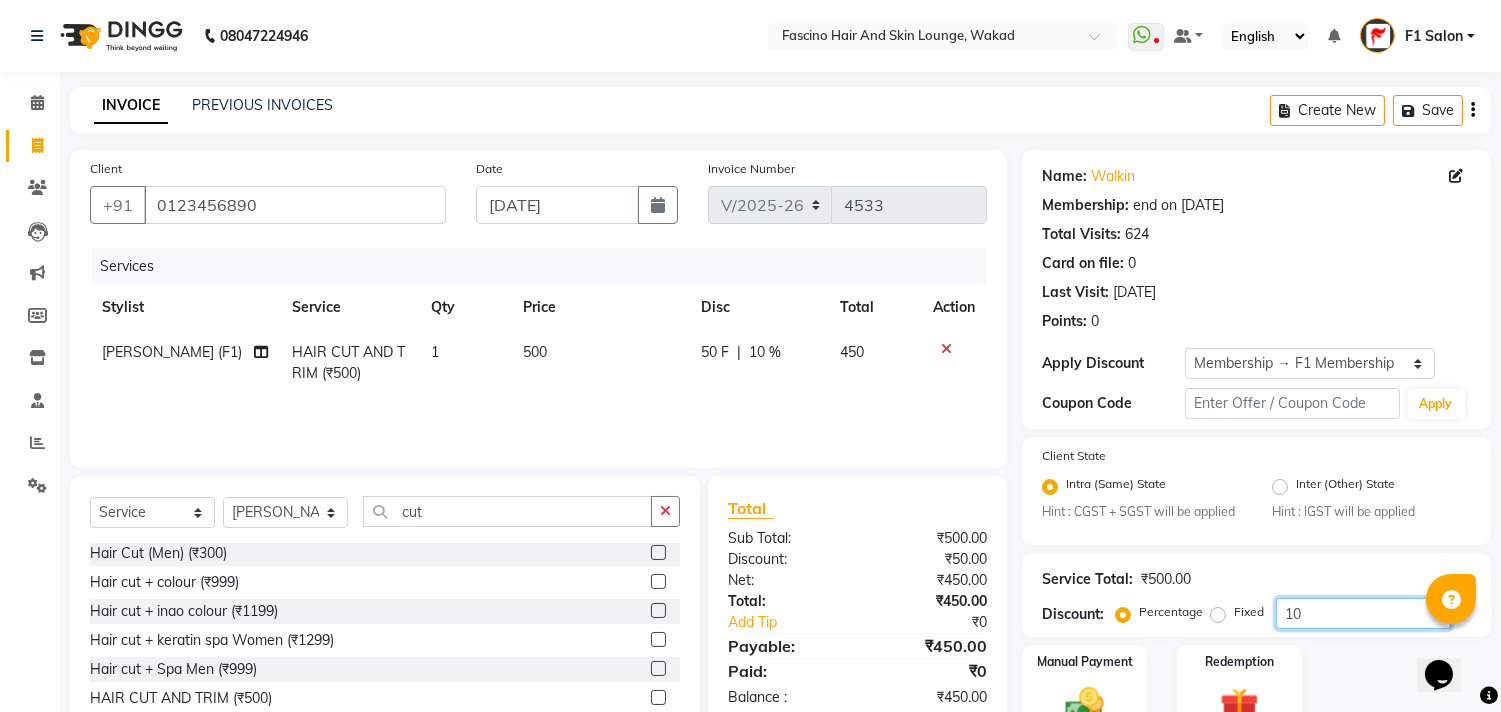 click on "10" 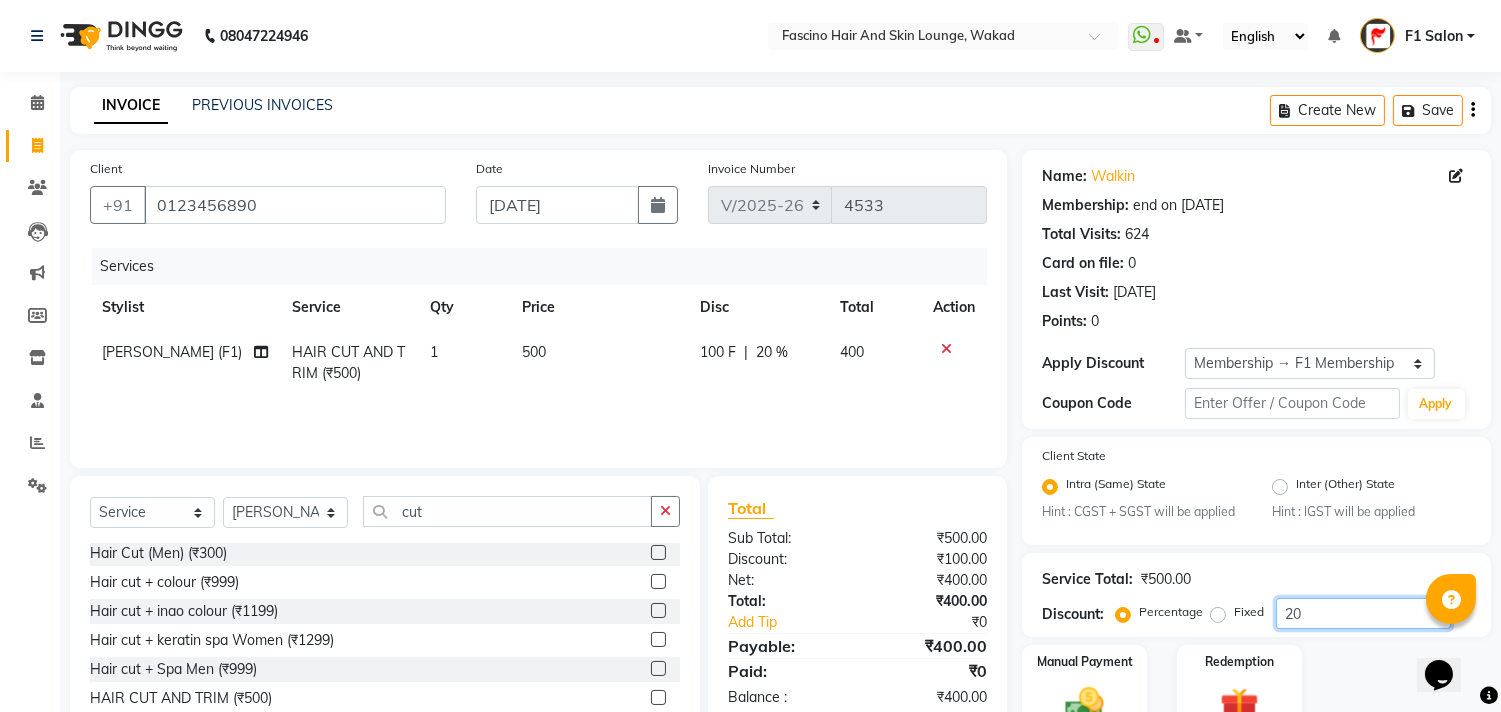 scroll, scrollTop: 102, scrollLeft: 0, axis: vertical 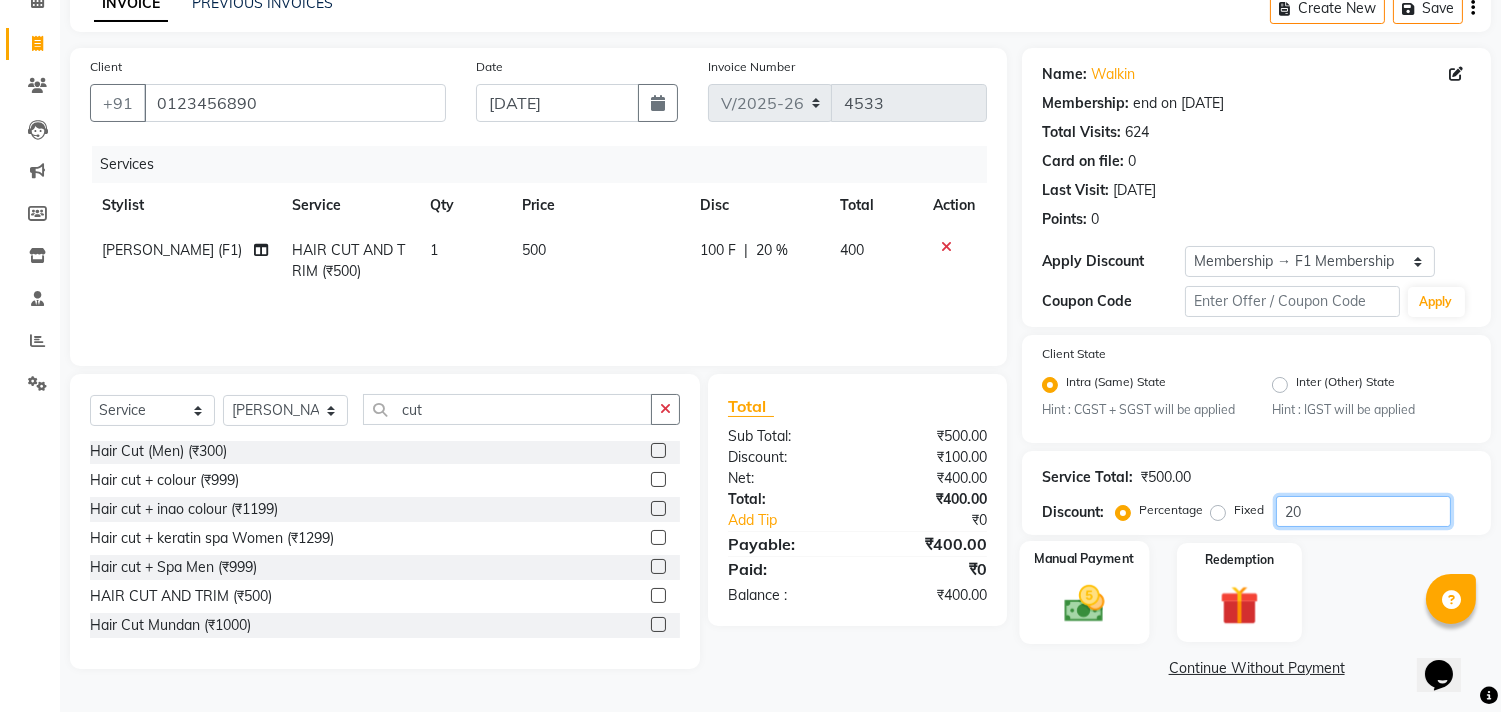 type on "20" 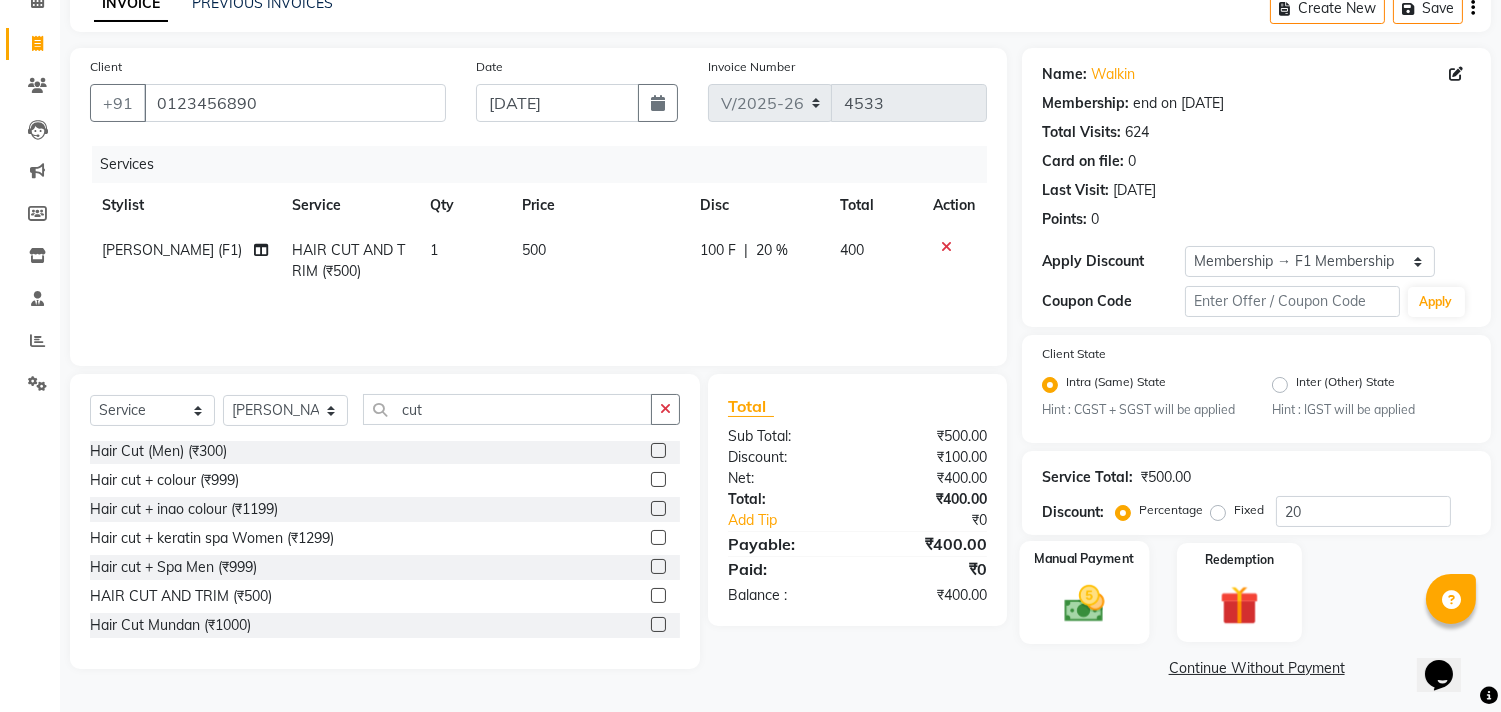 click 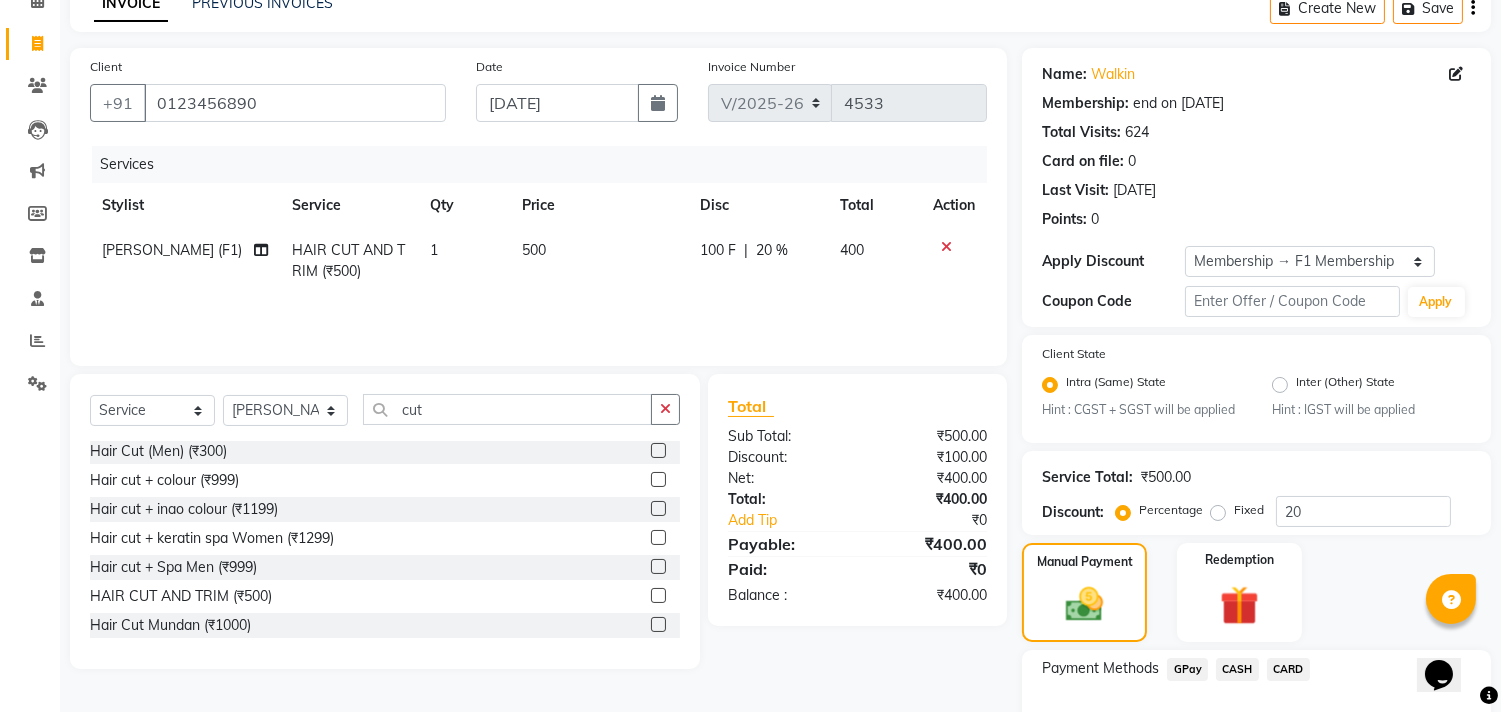 click on "GPay" 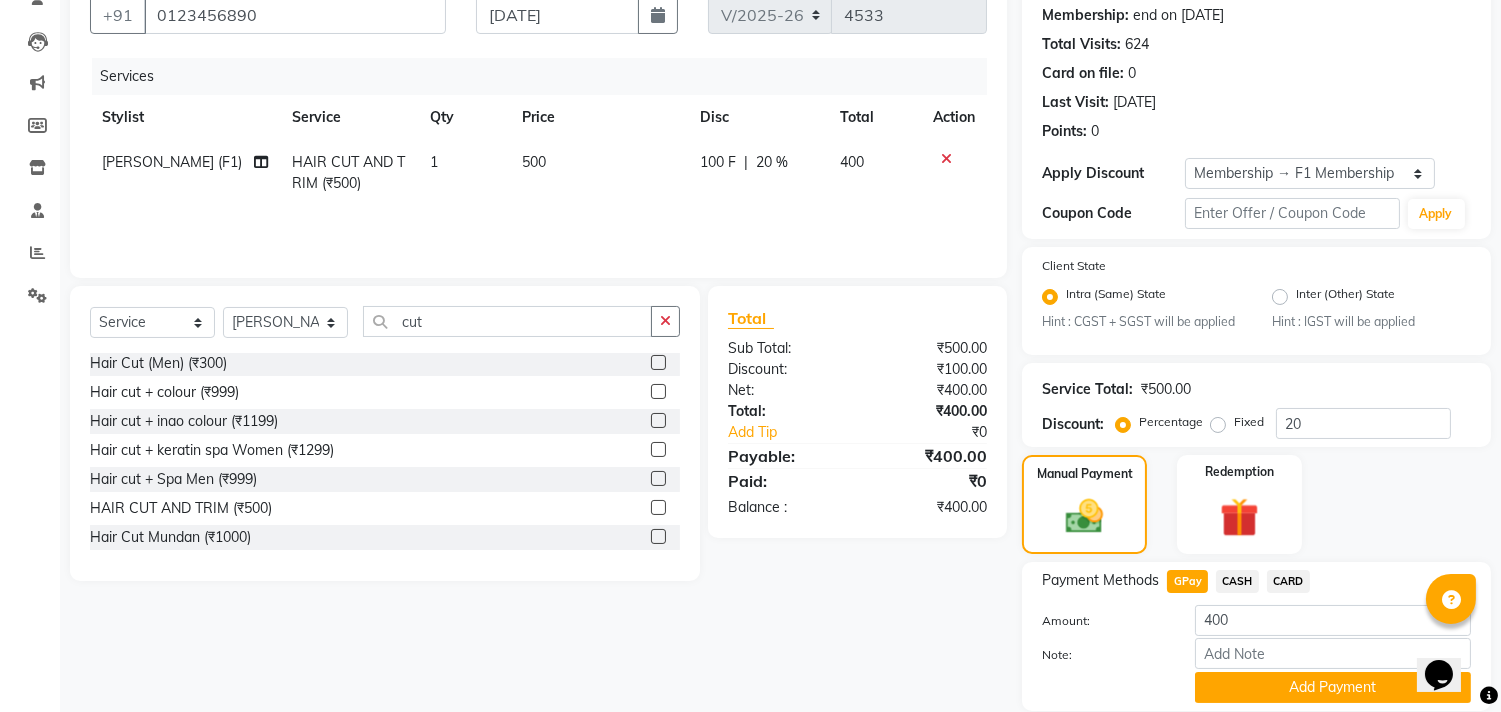 scroll, scrollTop: 260, scrollLeft: 0, axis: vertical 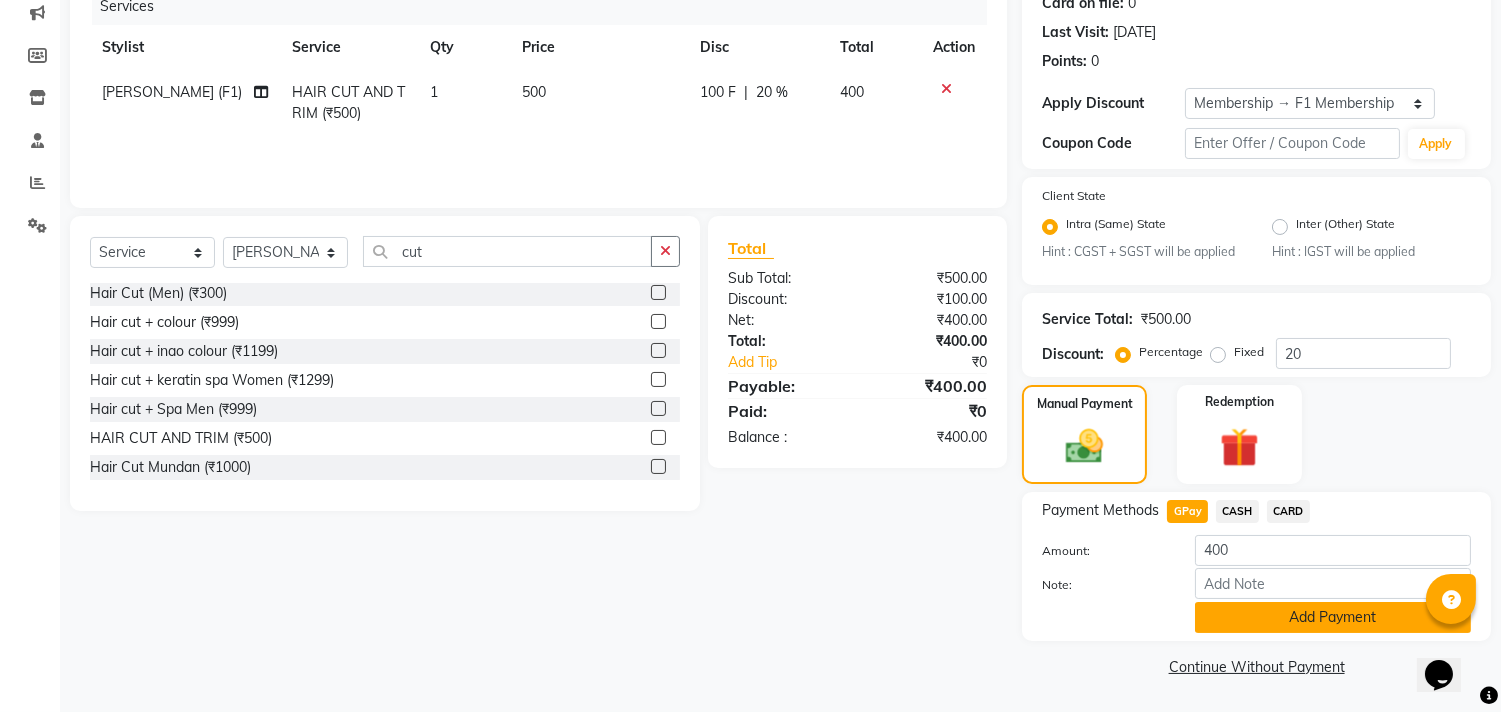 click on "Add Payment" 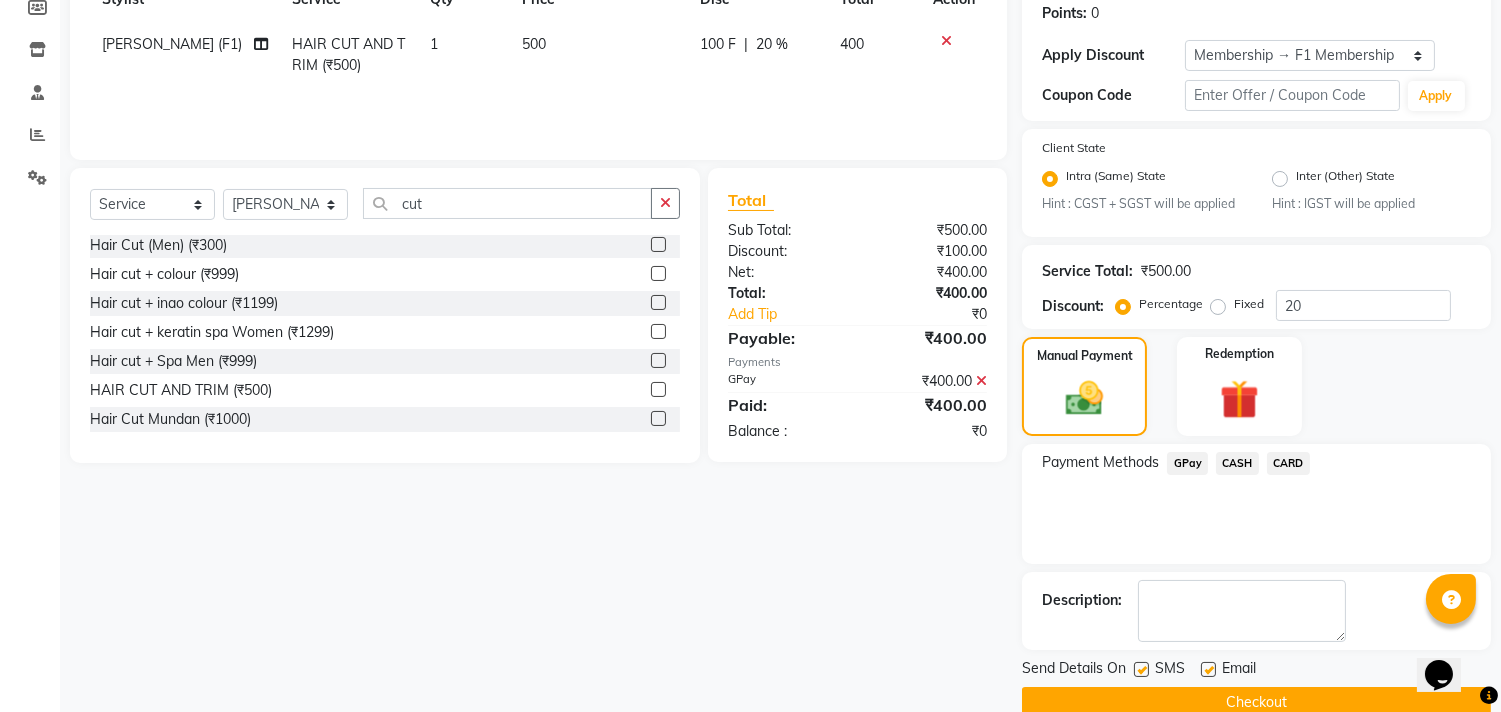 scroll, scrollTop: 344, scrollLeft: 0, axis: vertical 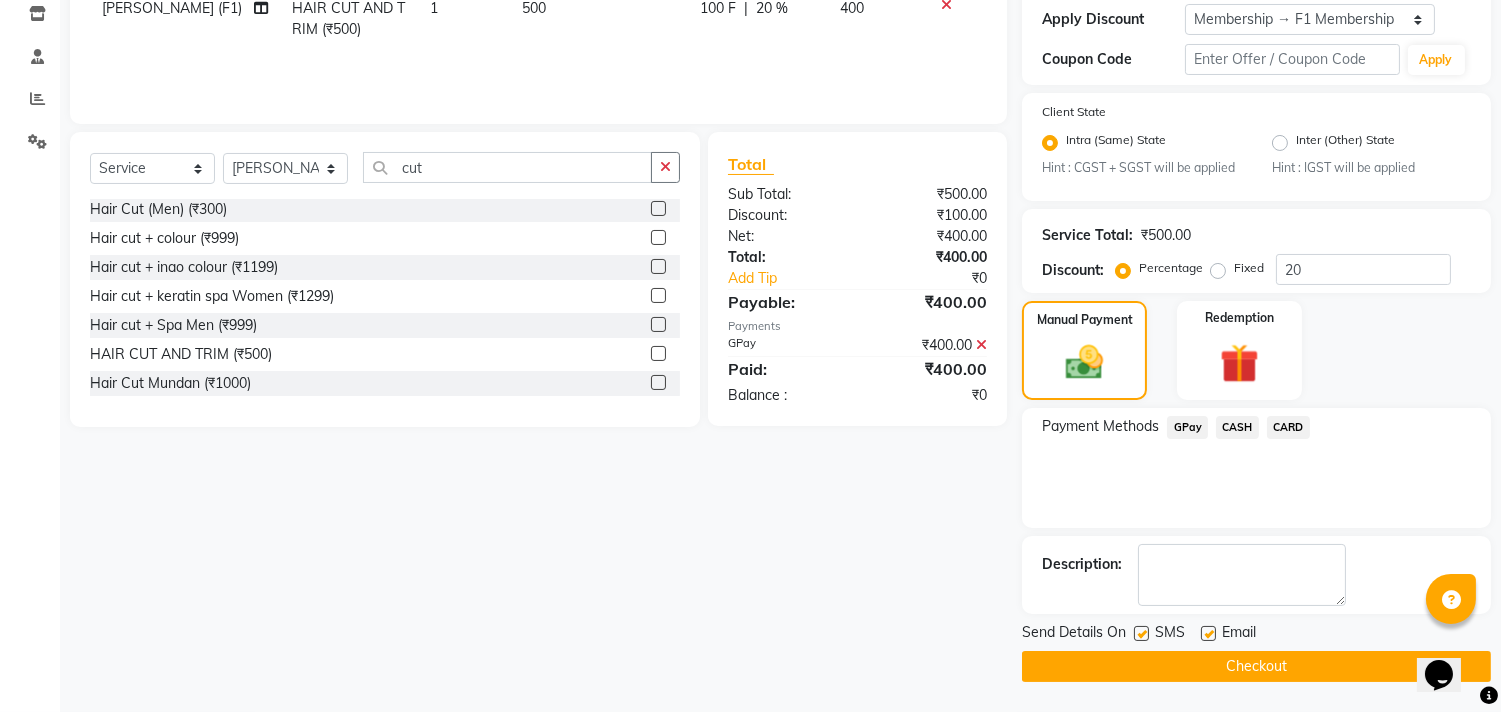 click 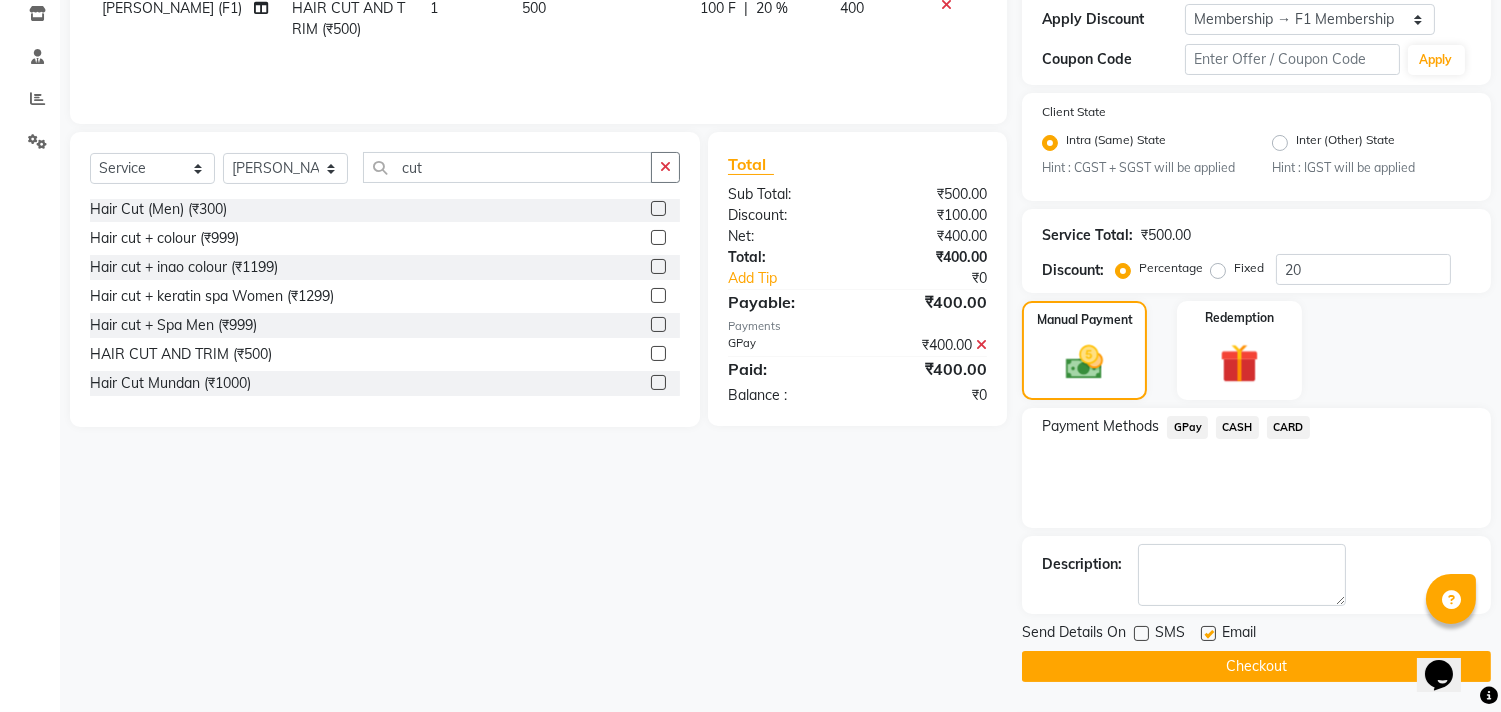 click 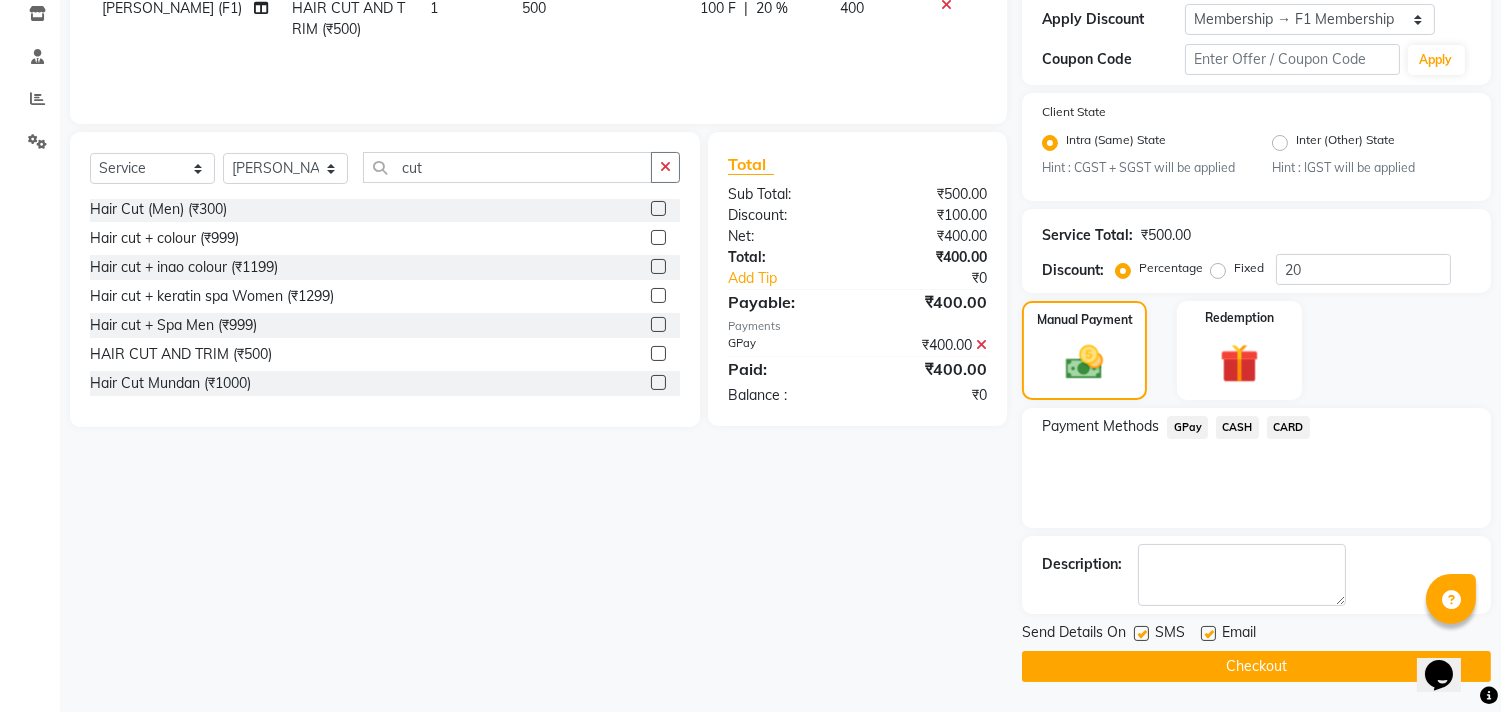 click 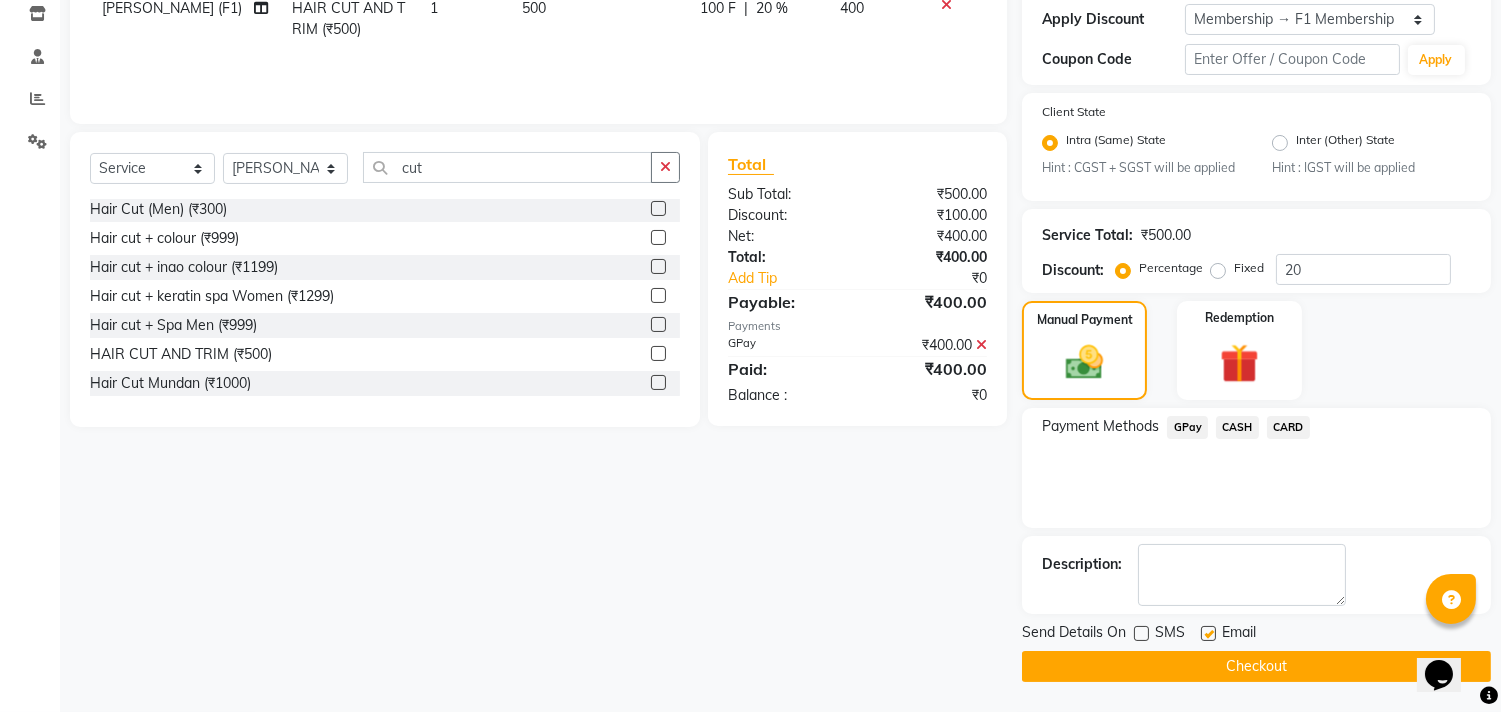 click on "Checkout" 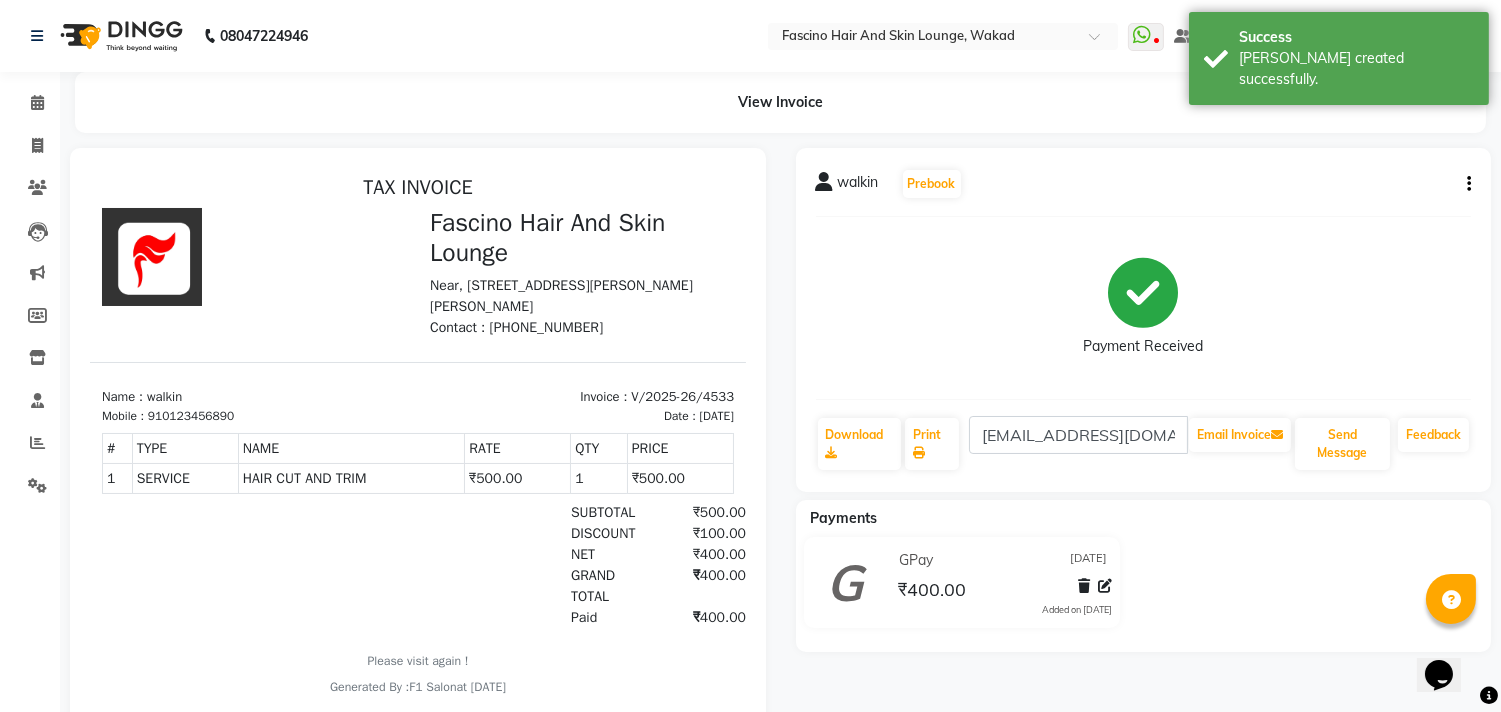 scroll, scrollTop: 0, scrollLeft: 0, axis: both 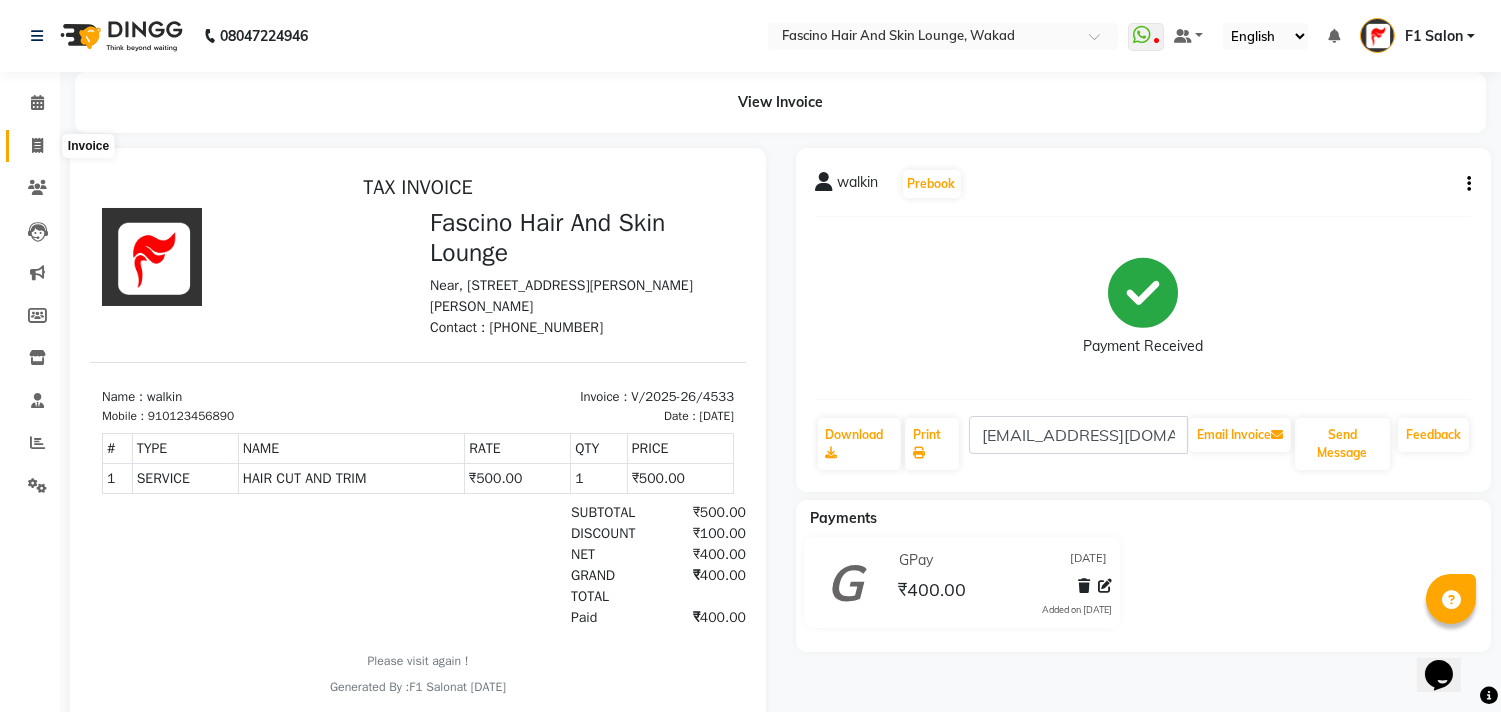 click 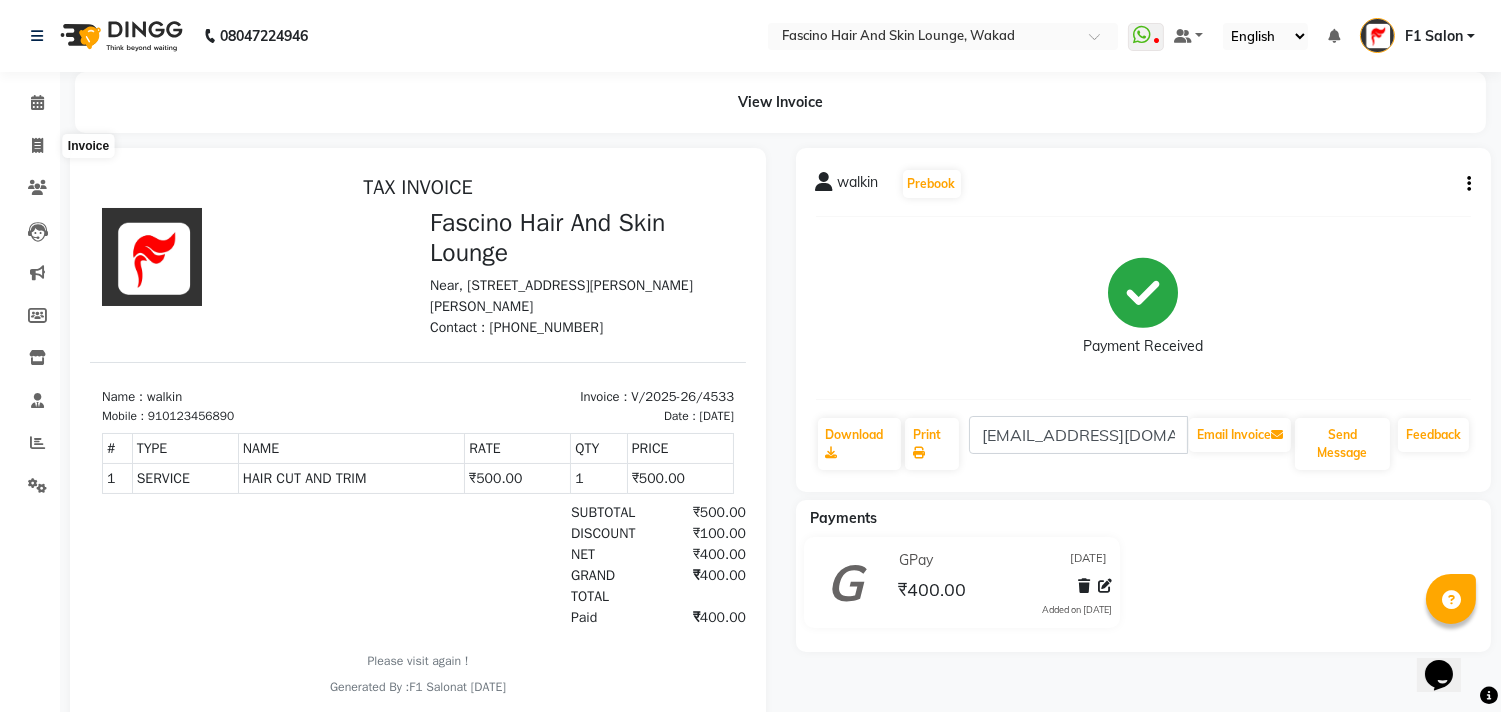 select on "service" 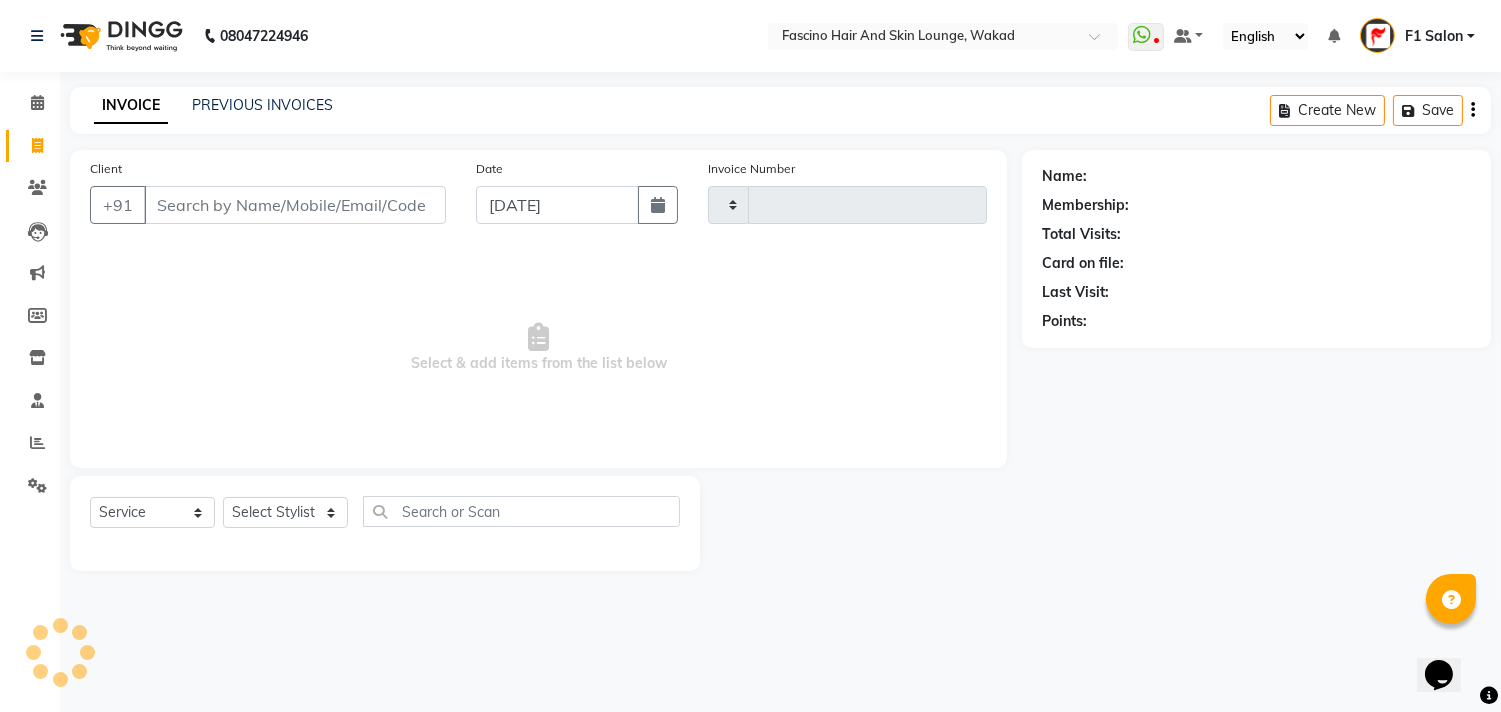 type on "4536" 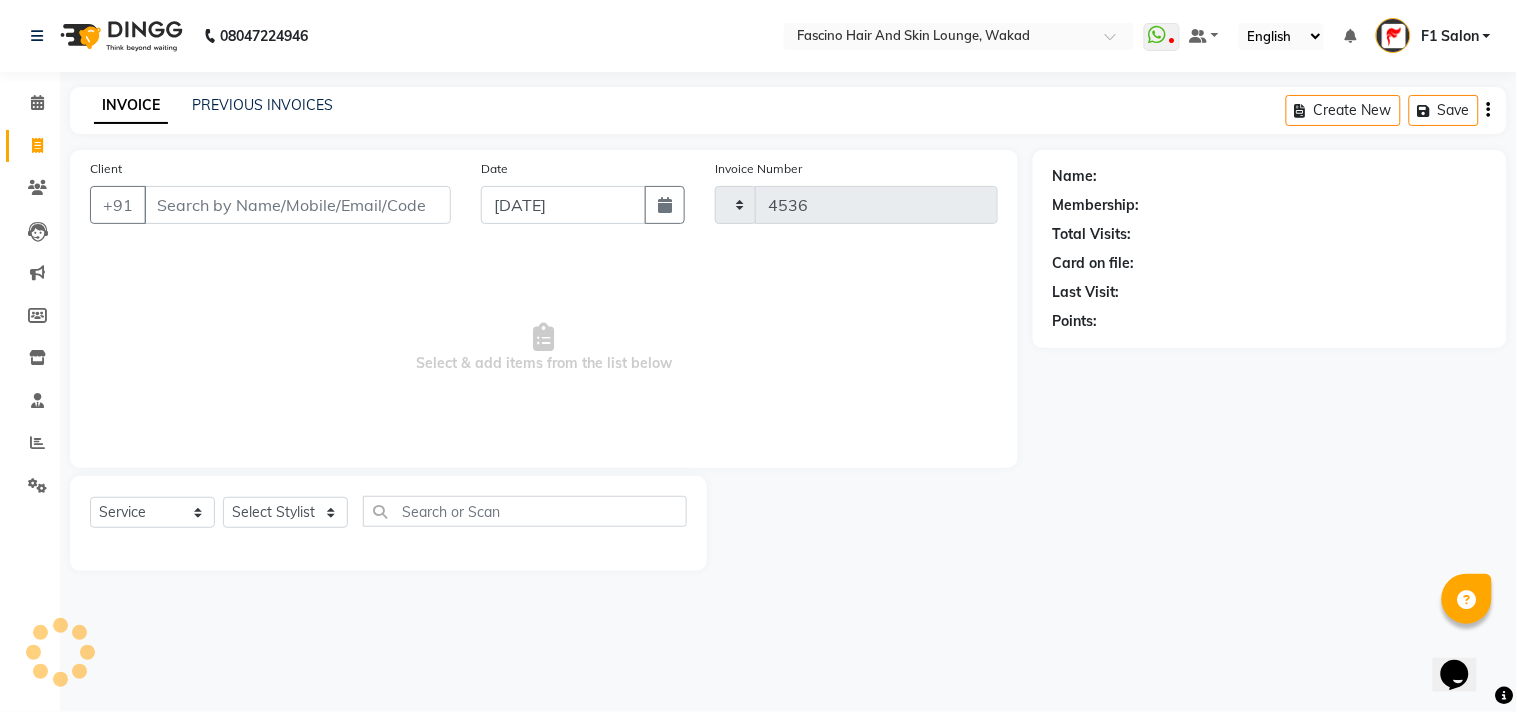 select on "126" 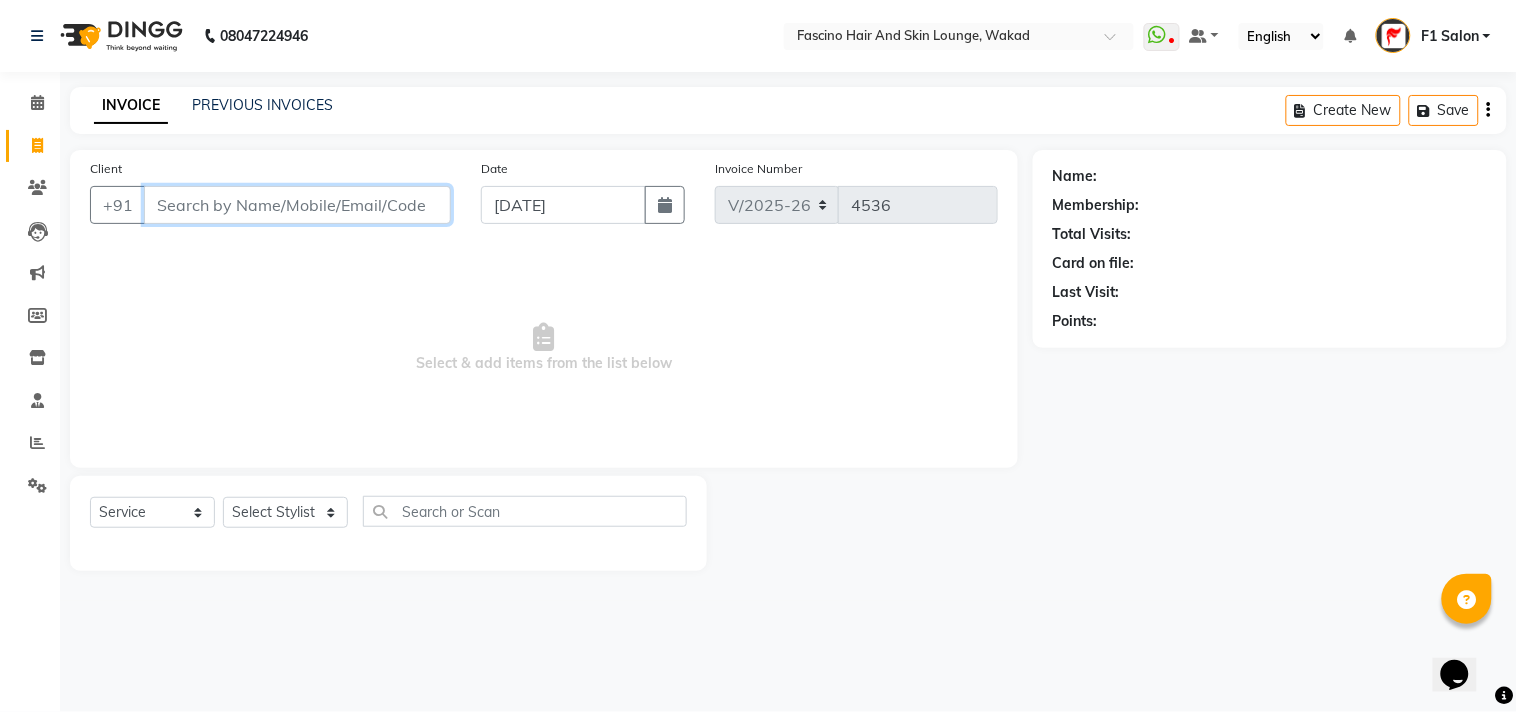click on "Client" at bounding box center (297, 205) 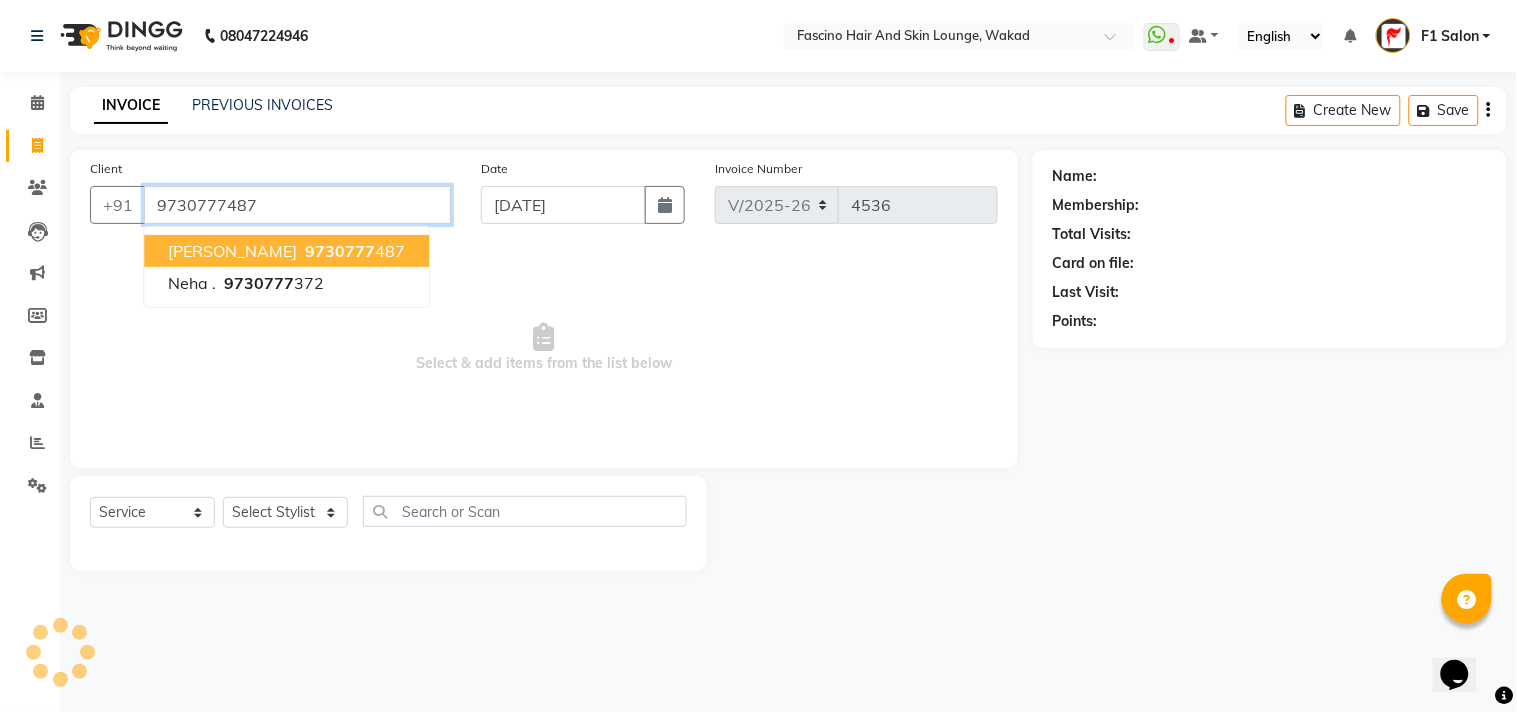 type on "9730777487" 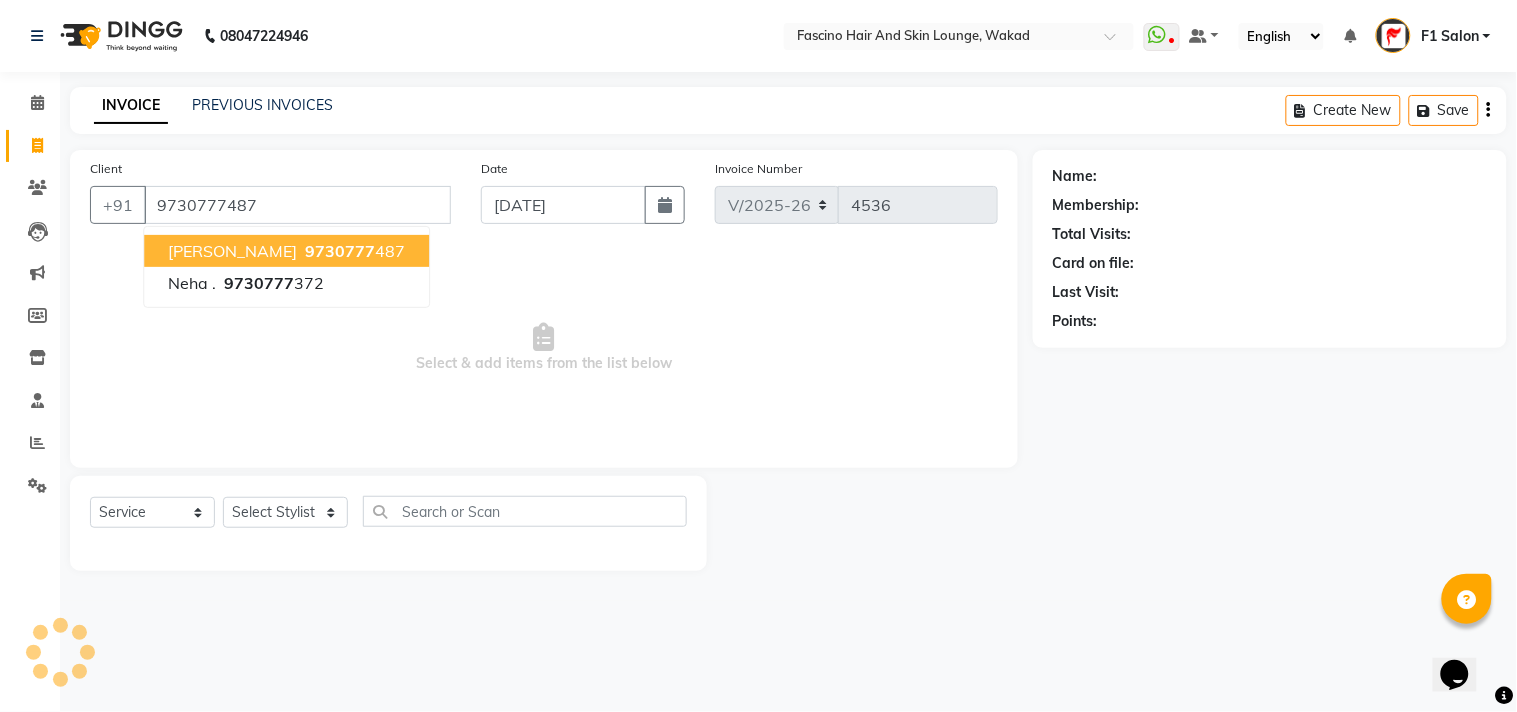 select on "1: Object" 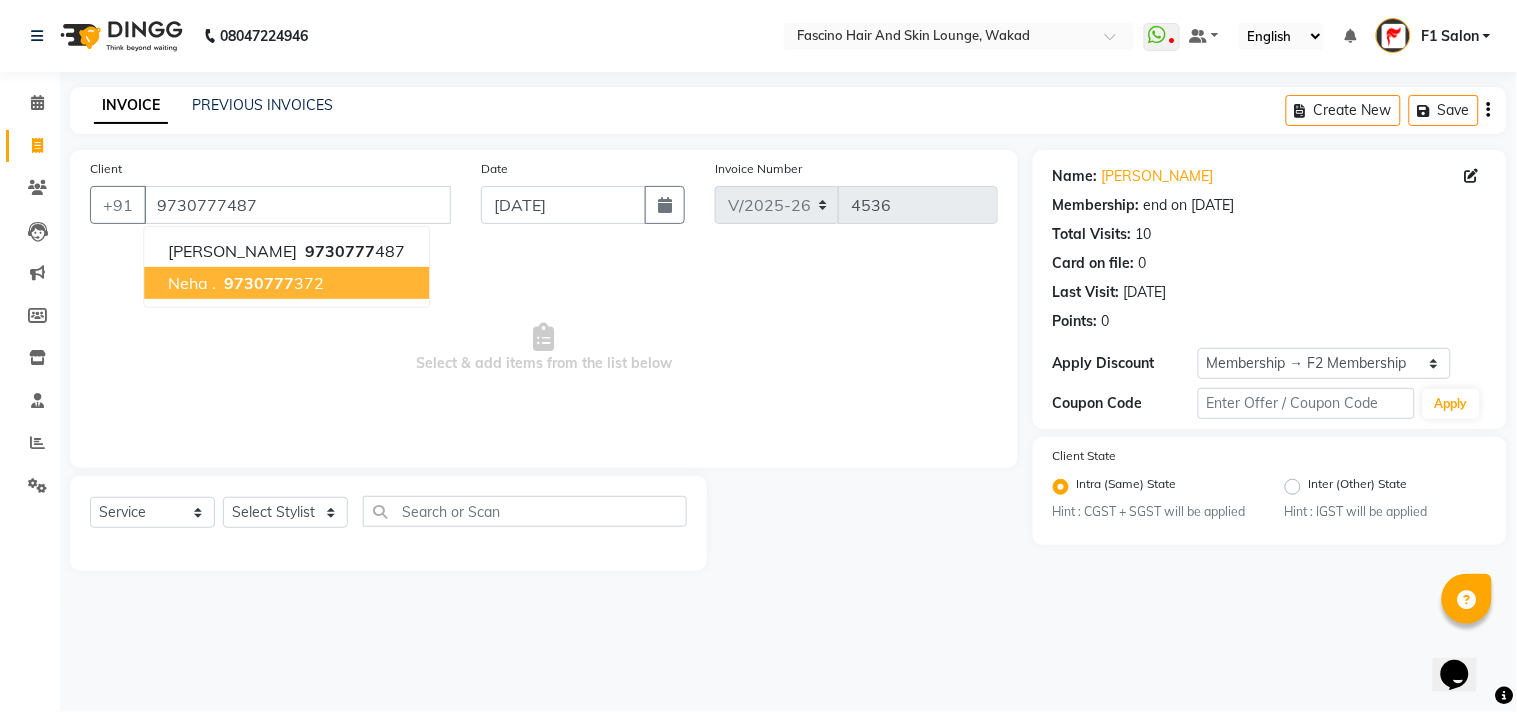 click on "Select & add items from the list below" at bounding box center (544, 348) 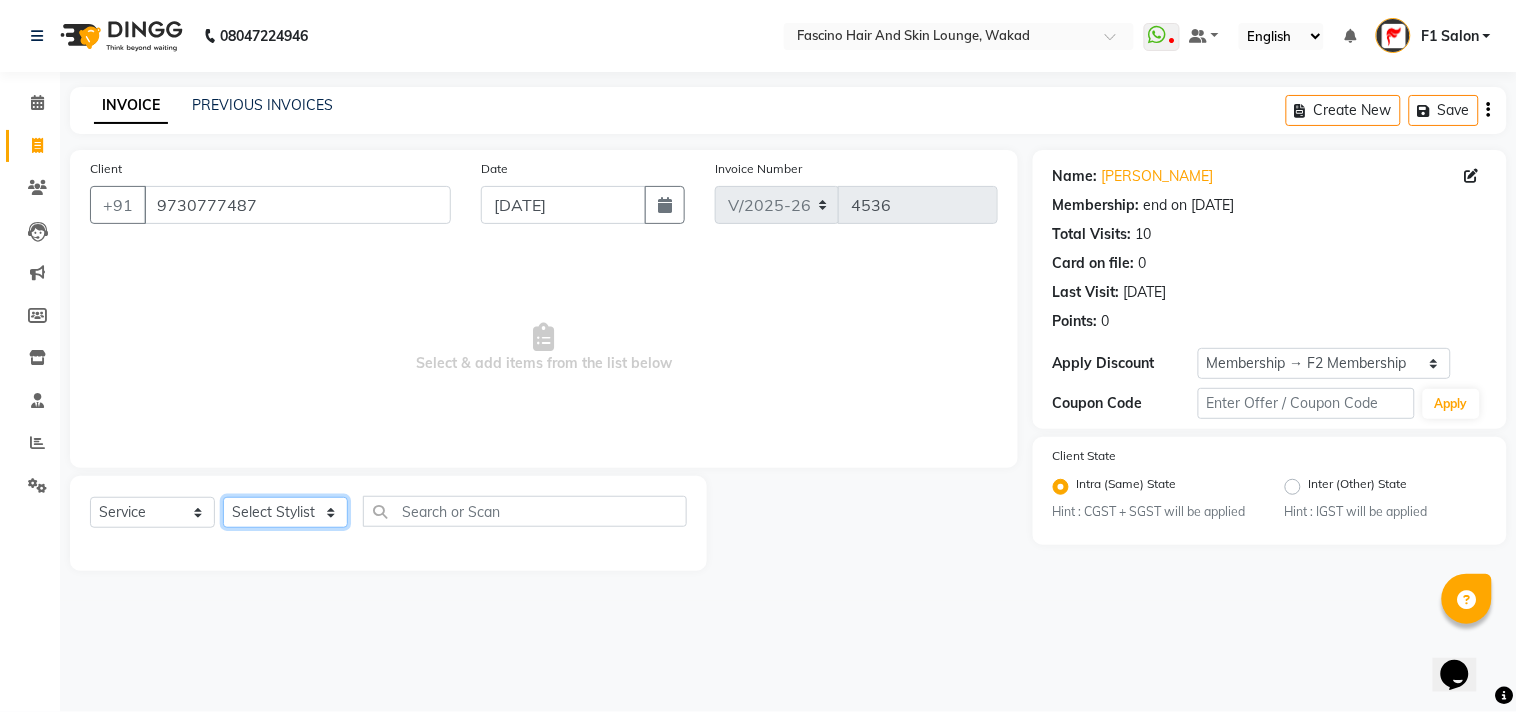 click on "Select Stylist 8805000650  [PERSON_NAME] Chimu [PERSON_NAME] F1 Salon  Ganesh F1 Gopal {JH} [PERSON_NAME] (Jh ) [PERSON_NAME]  [PERSON_NAME] Pooja [PERSON_NAME]  Ram [PERSON_NAME] jh [PERSON_NAME] Shree [PERSON_NAME] (F1) [PERSON_NAME] (JH) Sukanya Sadiyan  Suraj F1 [PERSON_NAME] Beaution Usha [PERSON_NAME] F1 Veena" 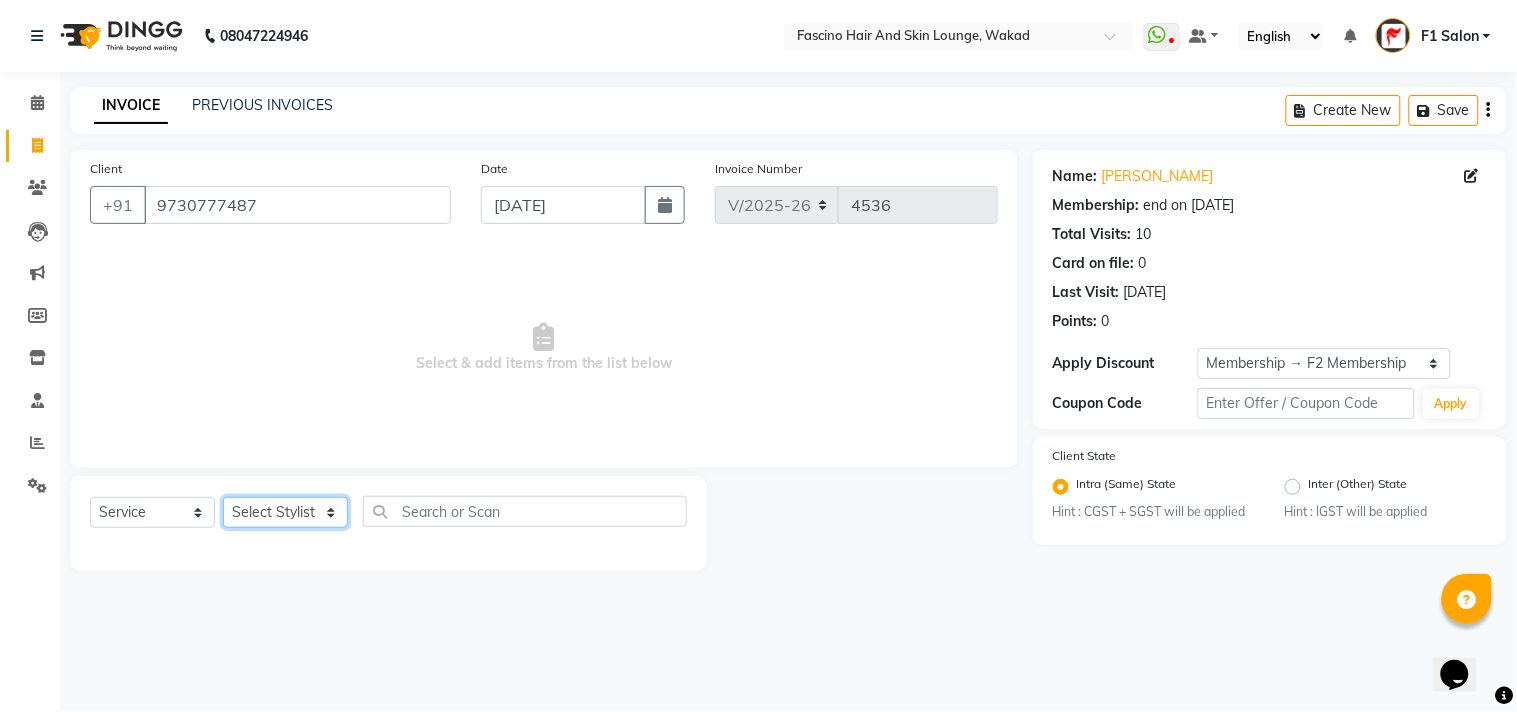 select on "67673" 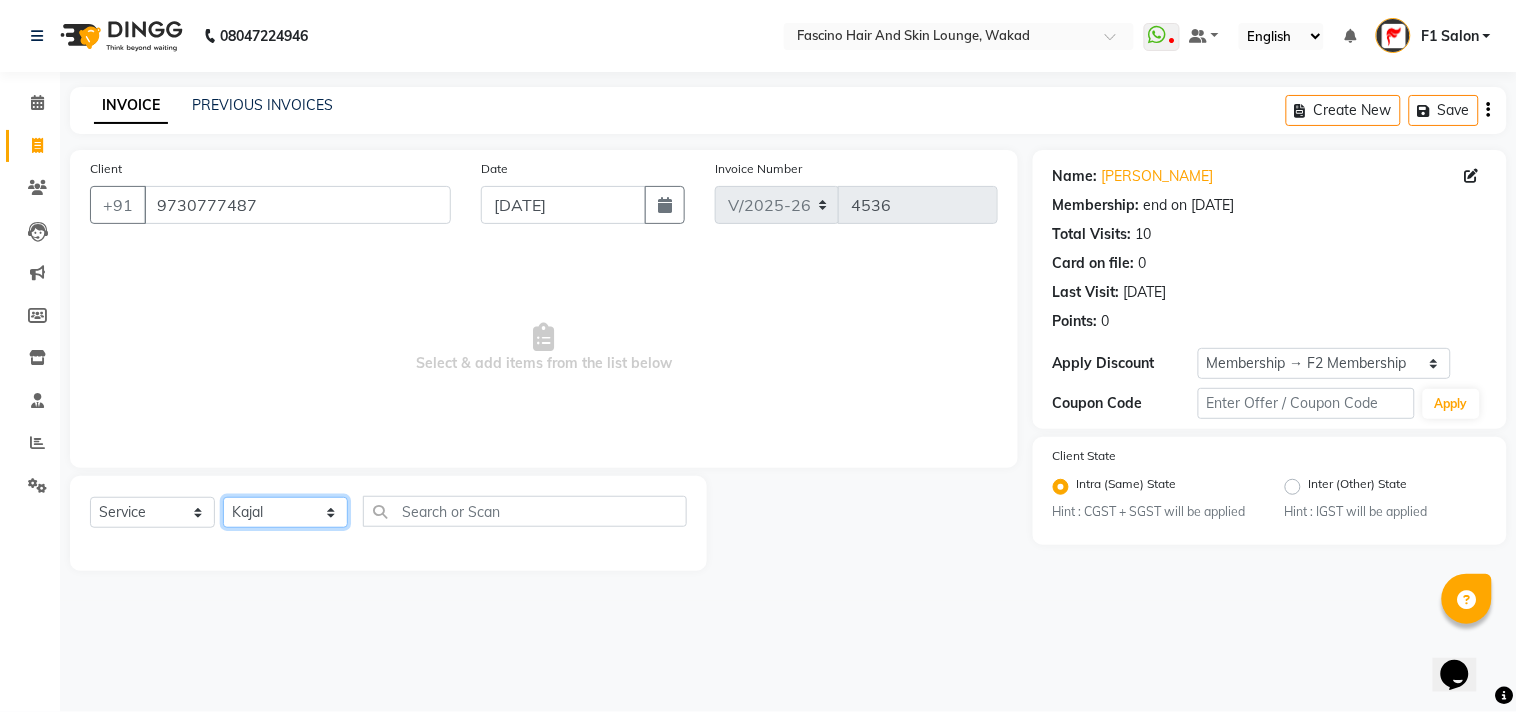 click on "Select Stylist 8805000650  [PERSON_NAME] Chimu [PERSON_NAME] F1 Salon  Ganesh F1 Gopal {JH} [PERSON_NAME] (Jh ) [PERSON_NAME]  [PERSON_NAME] Pooja [PERSON_NAME]  Ram [PERSON_NAME] jh [PERSON_NAME] Shree [PERSON_NAME] (F1) [PERSON_NAME] (JH) Sukanya Sadiyan  Suraj F1 [PERSON_NAME] Beaution Usha [PERSON_NAME] F1 Veena" 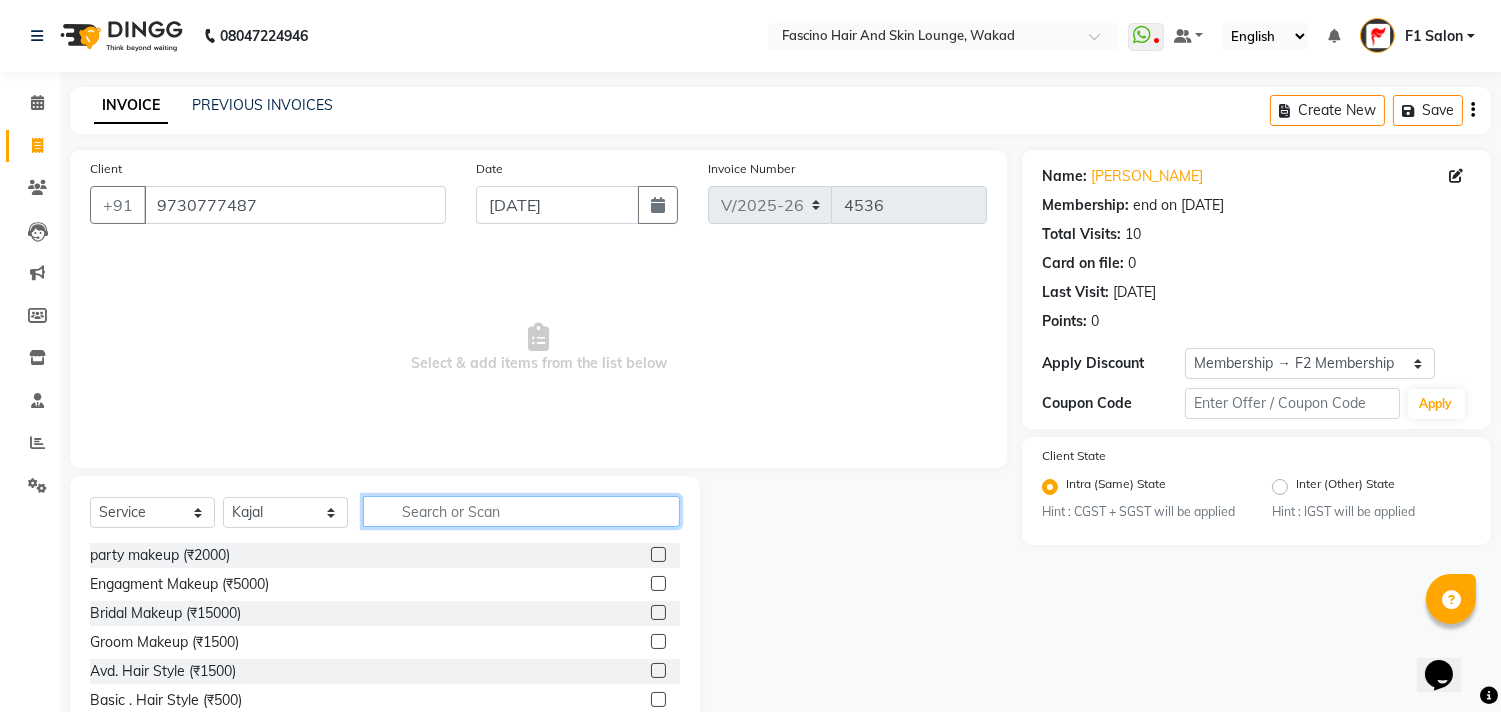 click 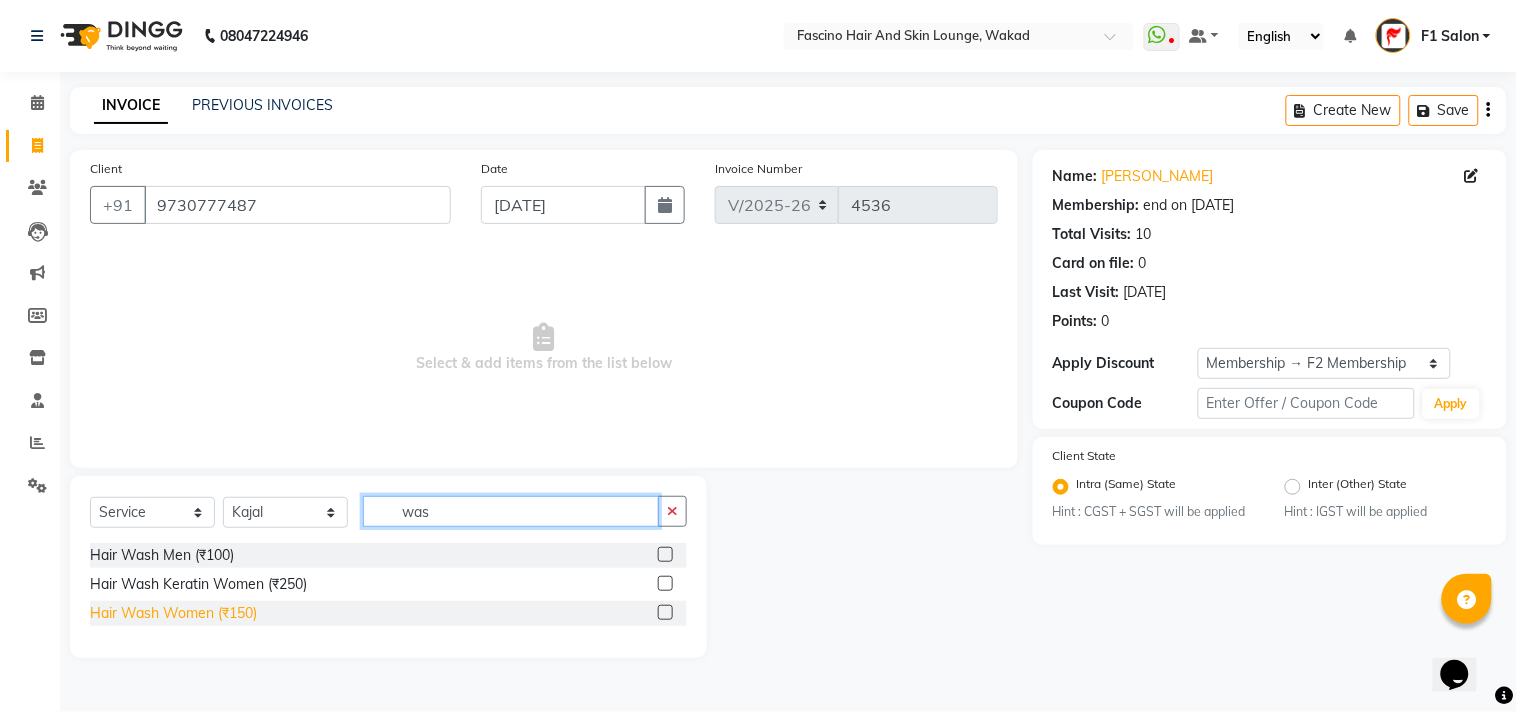 type 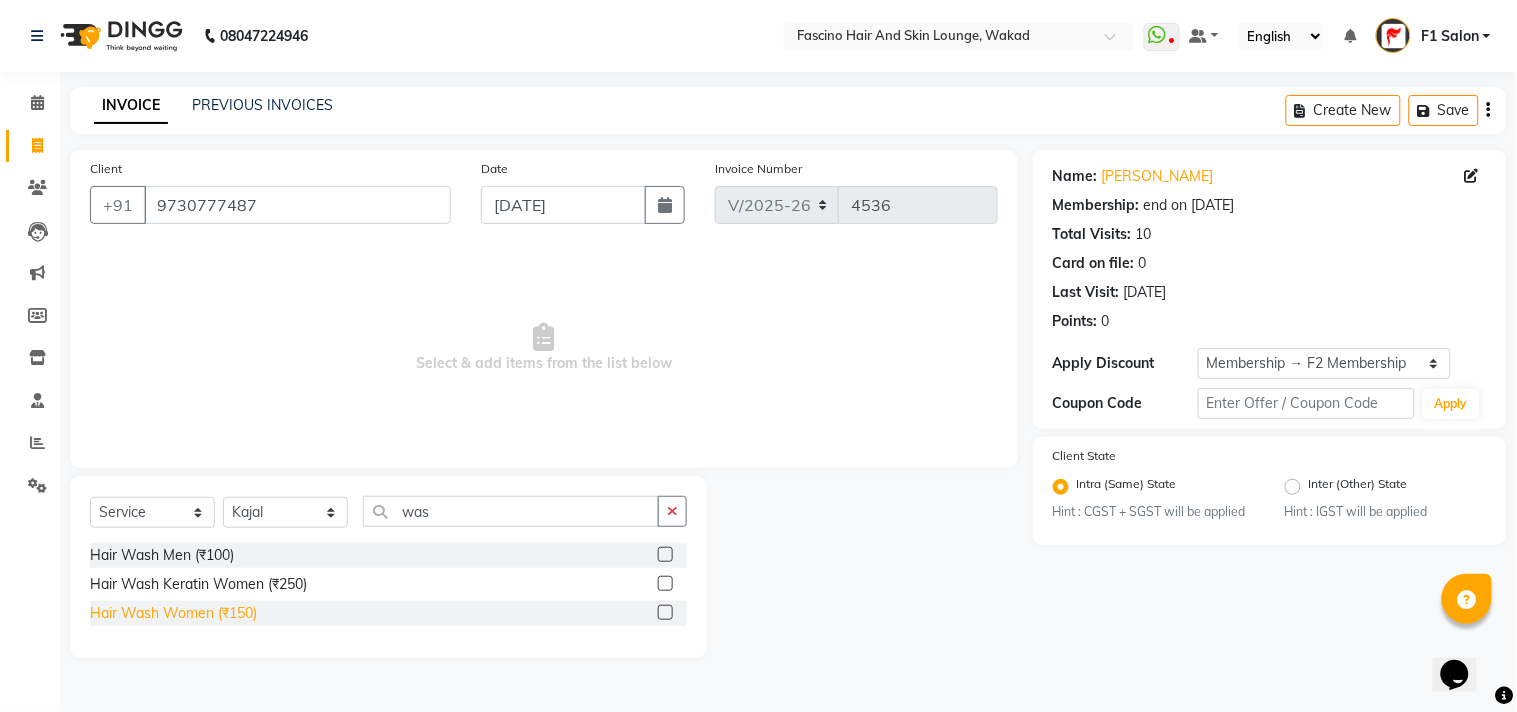 click on "Hair Wash Women (₹150)" 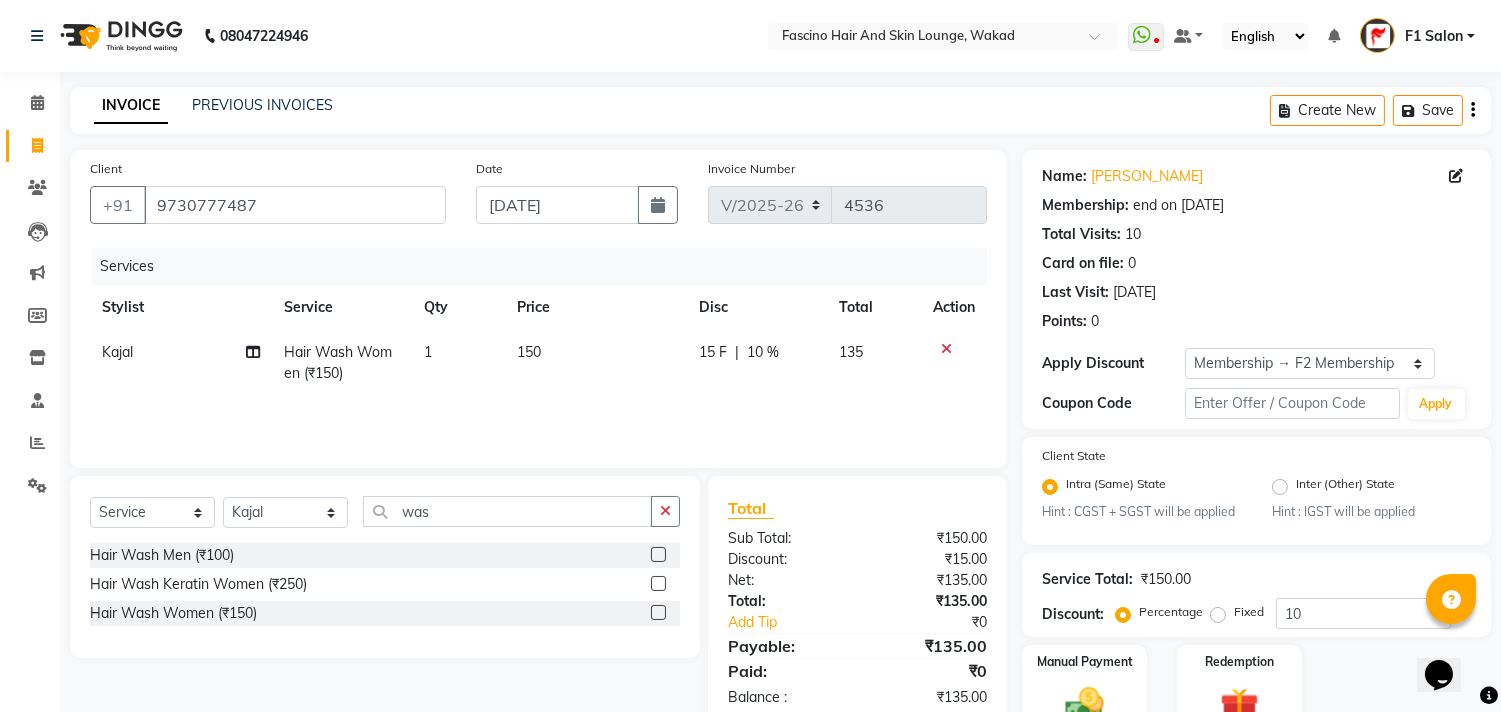 click on "150" 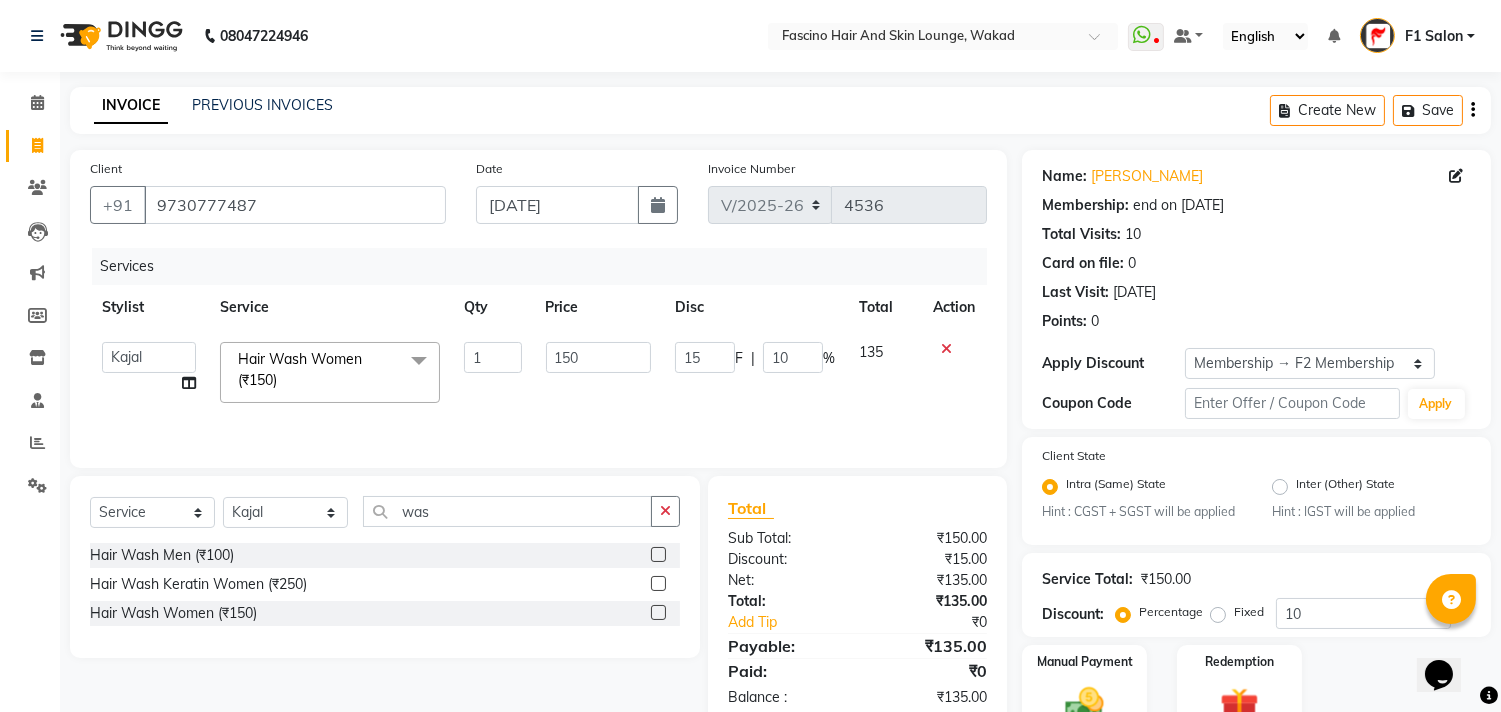 click on "150" 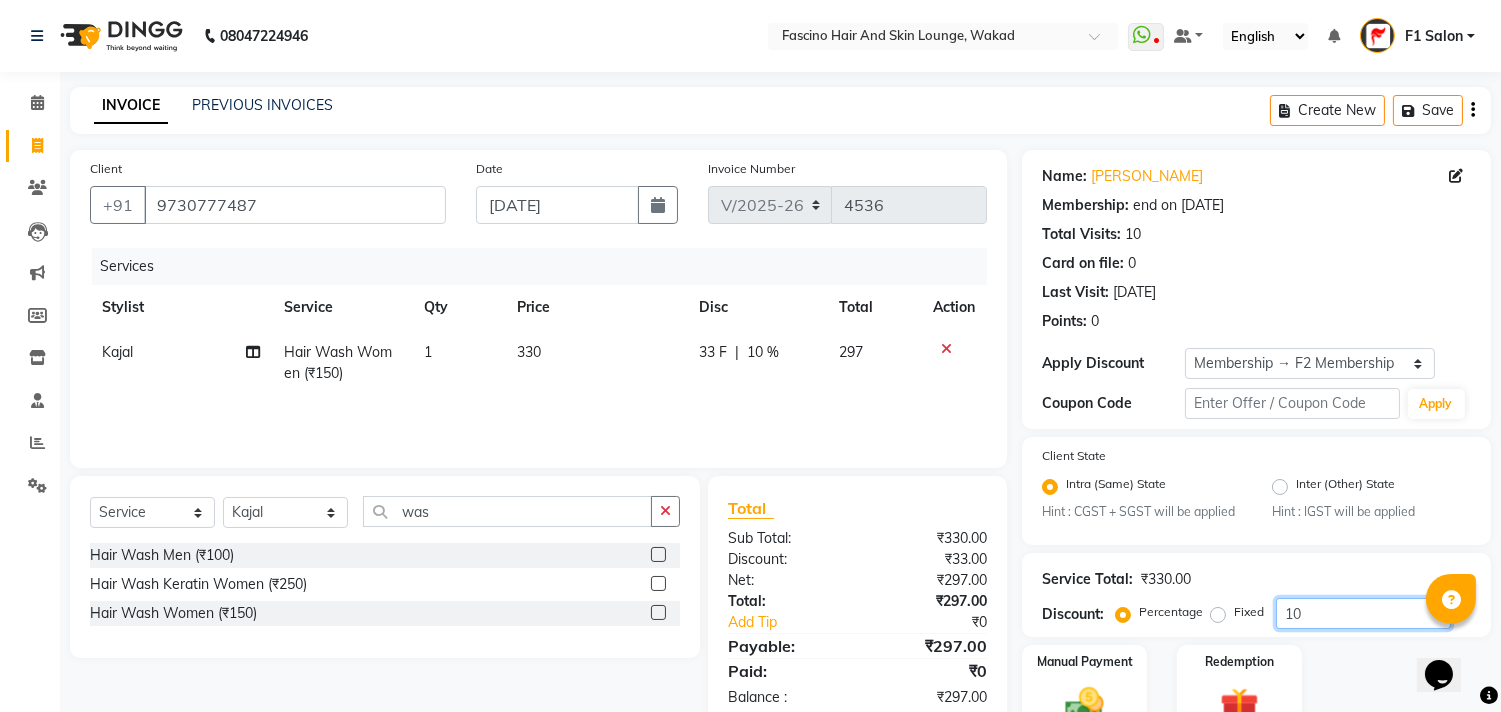 click on "10" 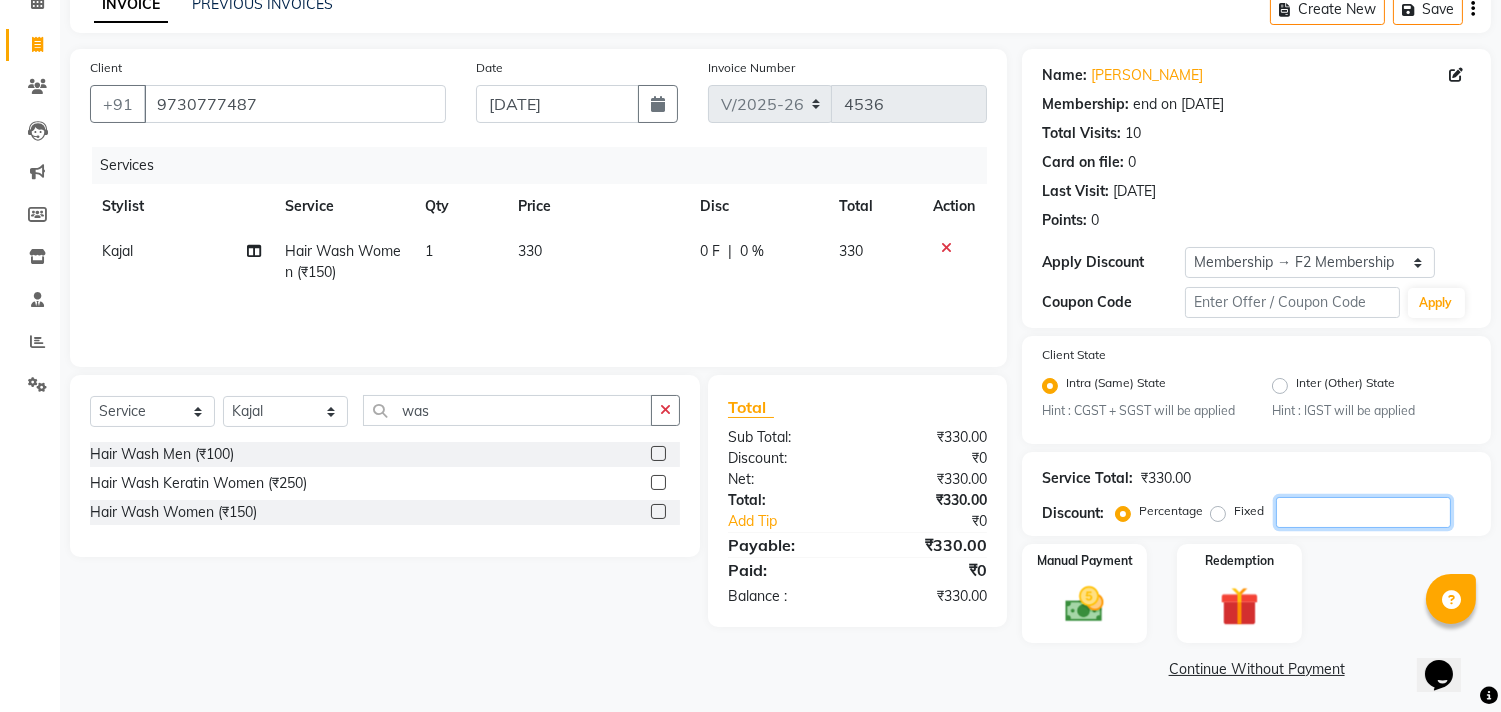 scroll, scrollTop: 102, scrollLeft: 0, axis: vertical 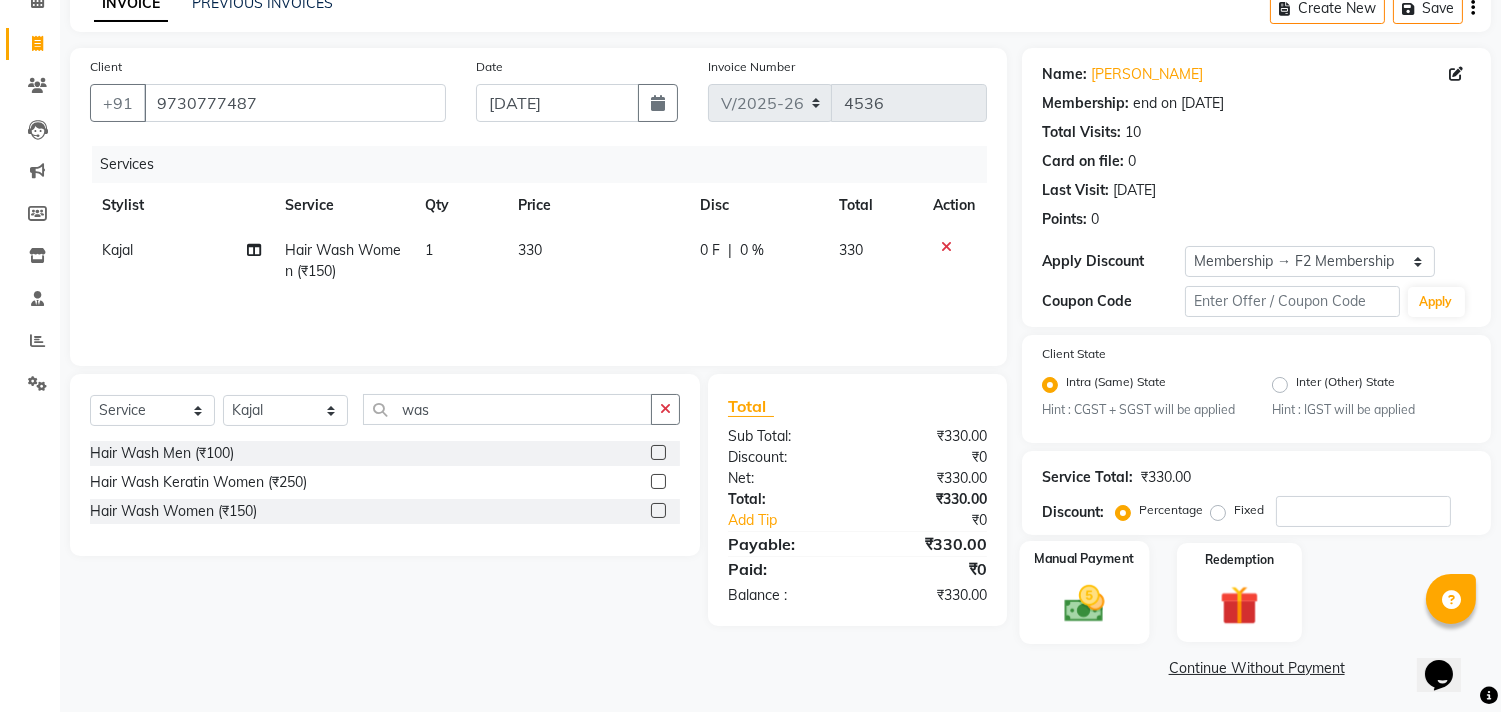 click on "Manual Payment" 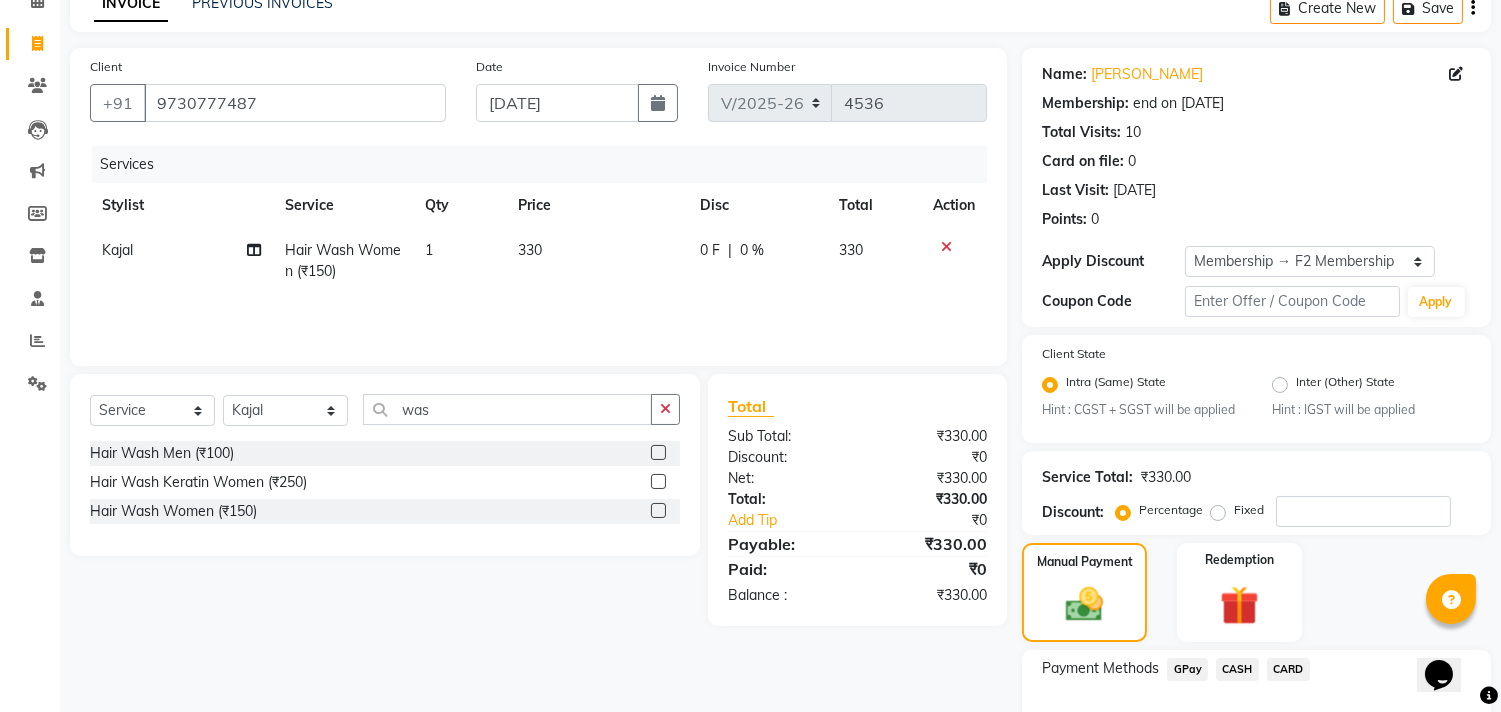 click on "GPay" 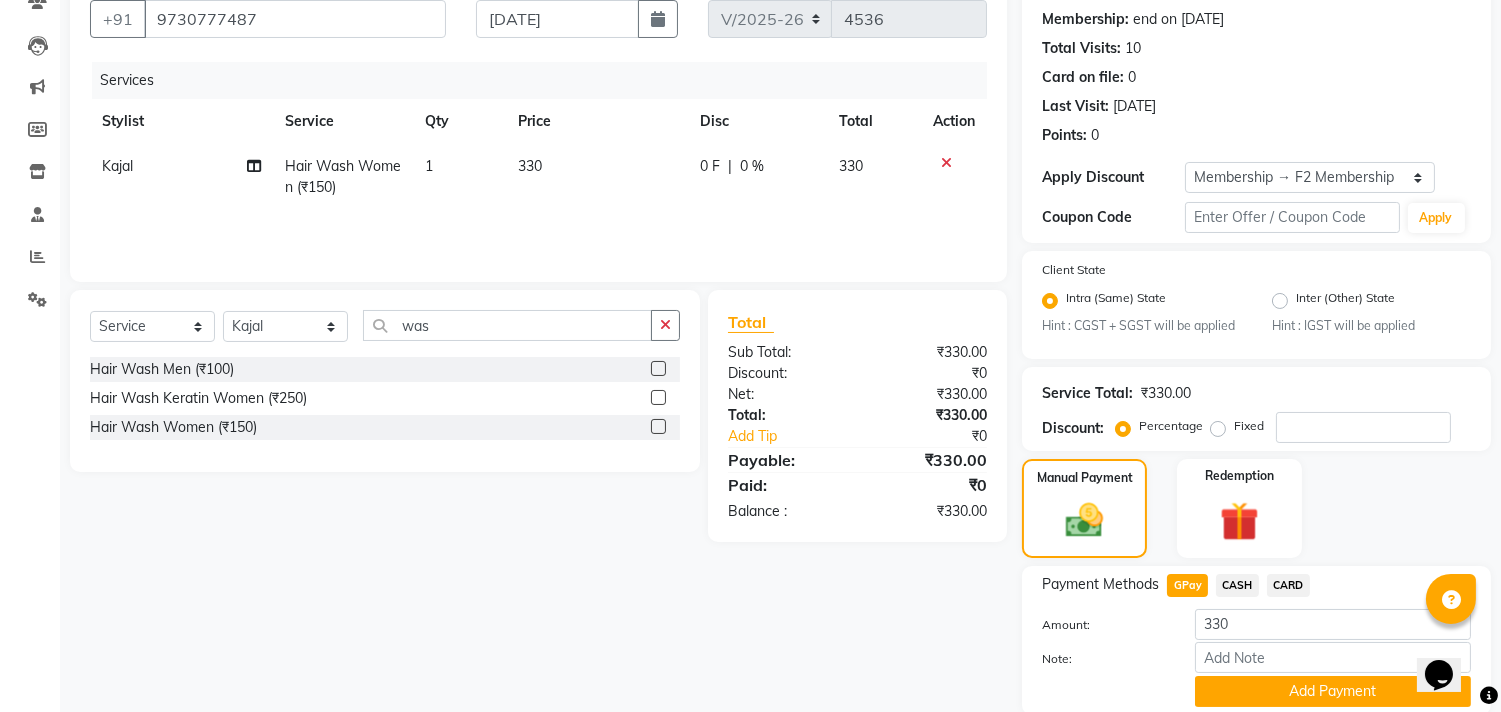 scroll, scrollTop: 260, scrollLeft: 0, axis: vertical 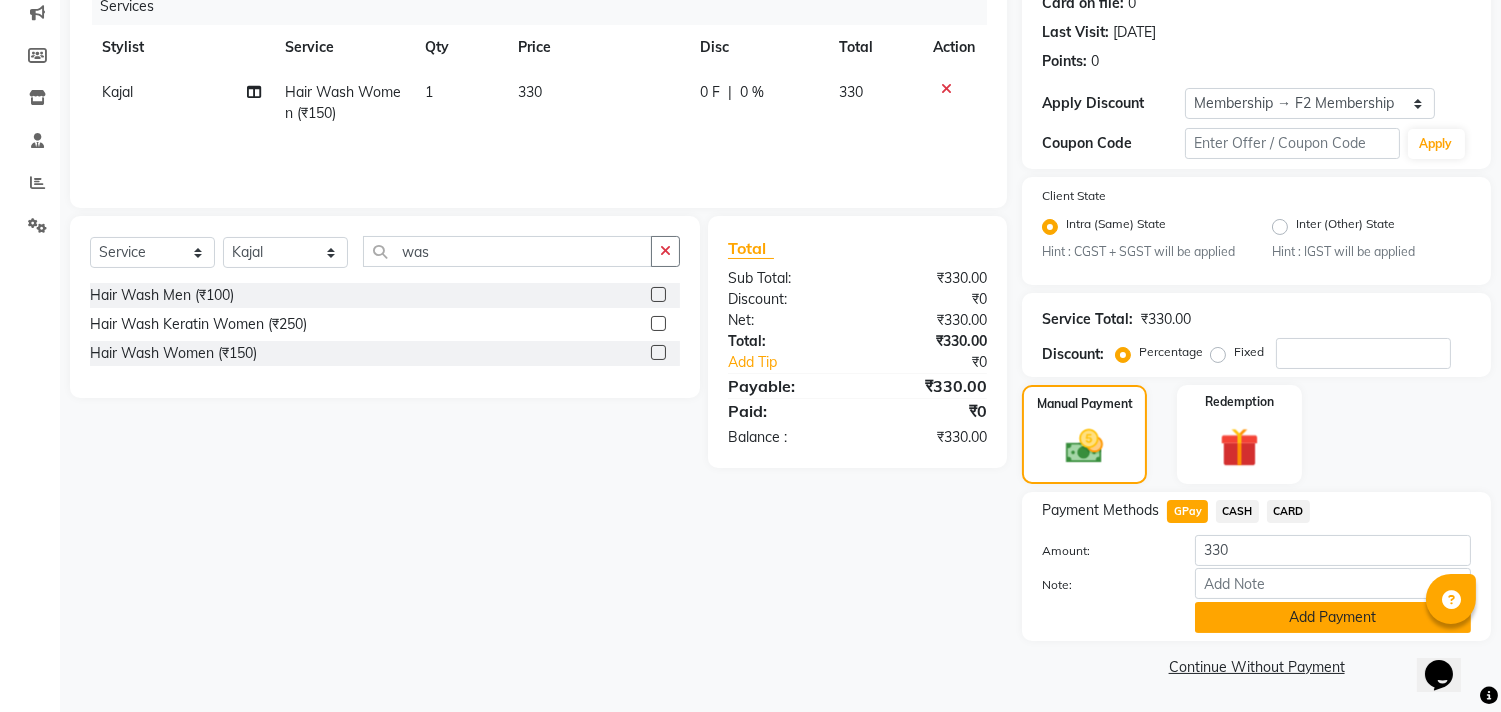 click on "Add Payment" 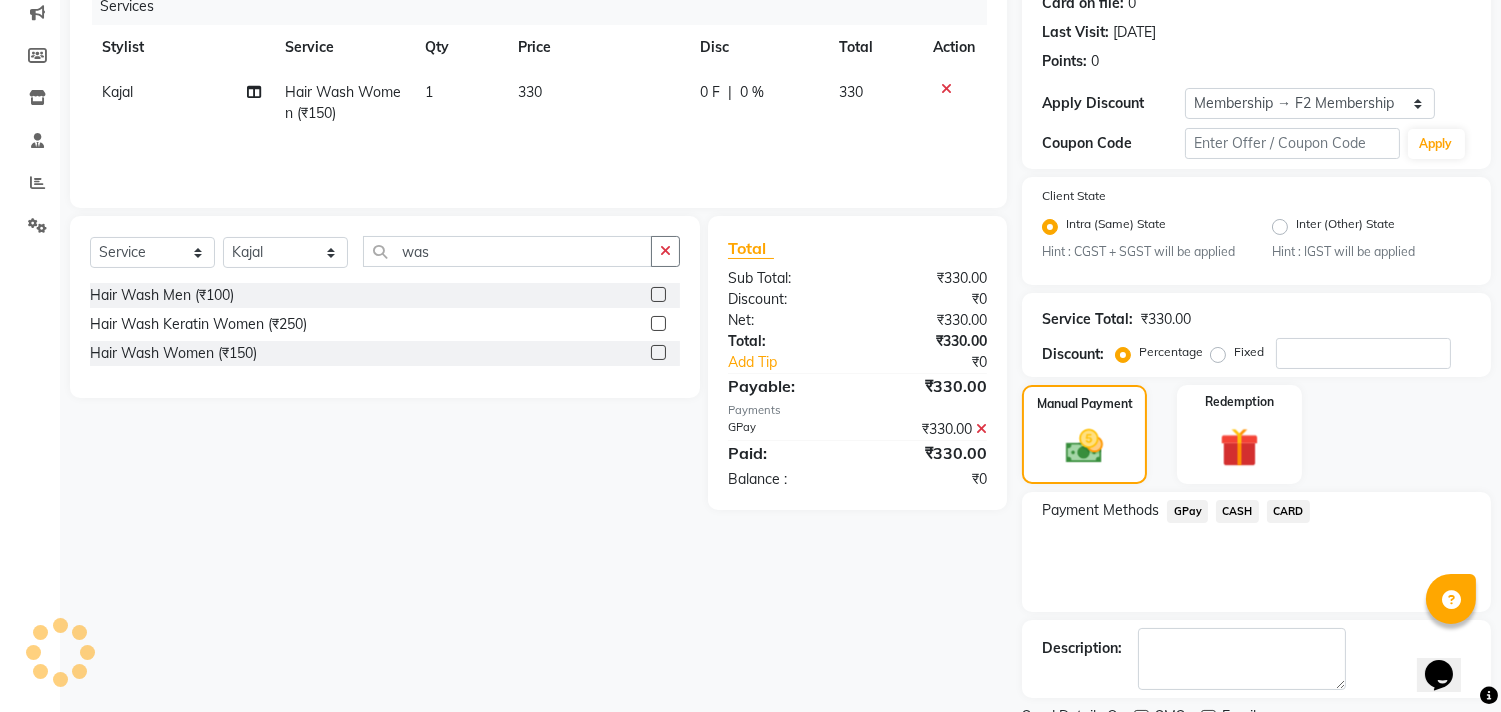 scroll, scrollTop: 344, scrollLeft: 0, axis: vertical 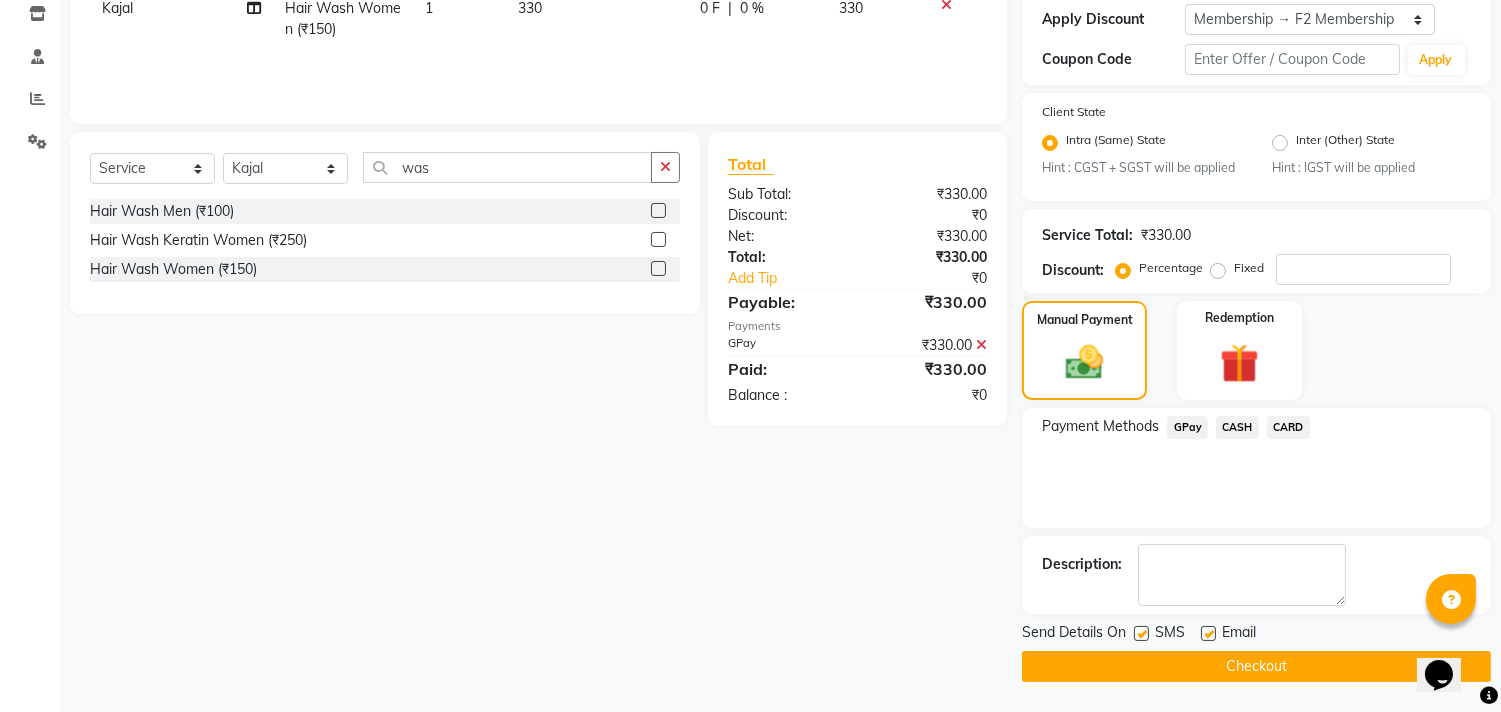 click on "SMS" 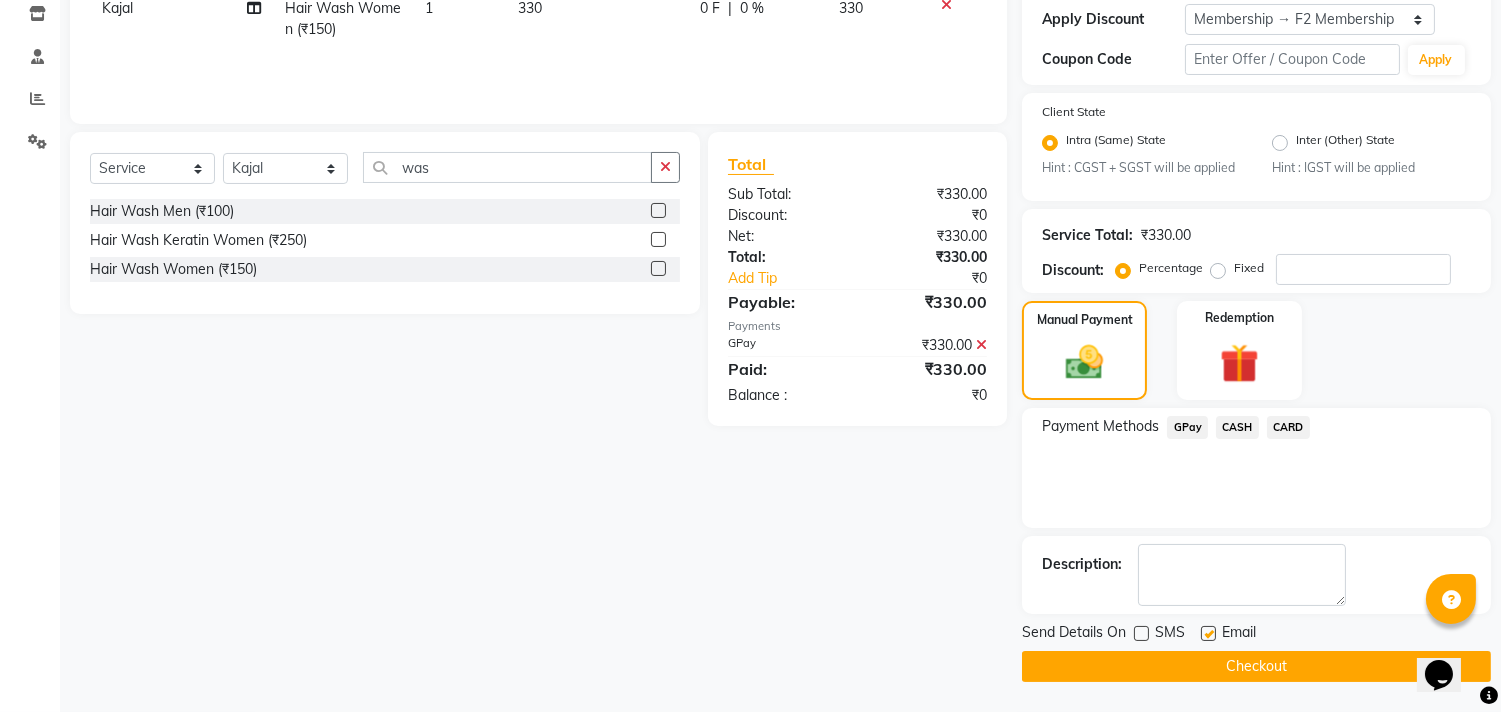 click on "Checkout" 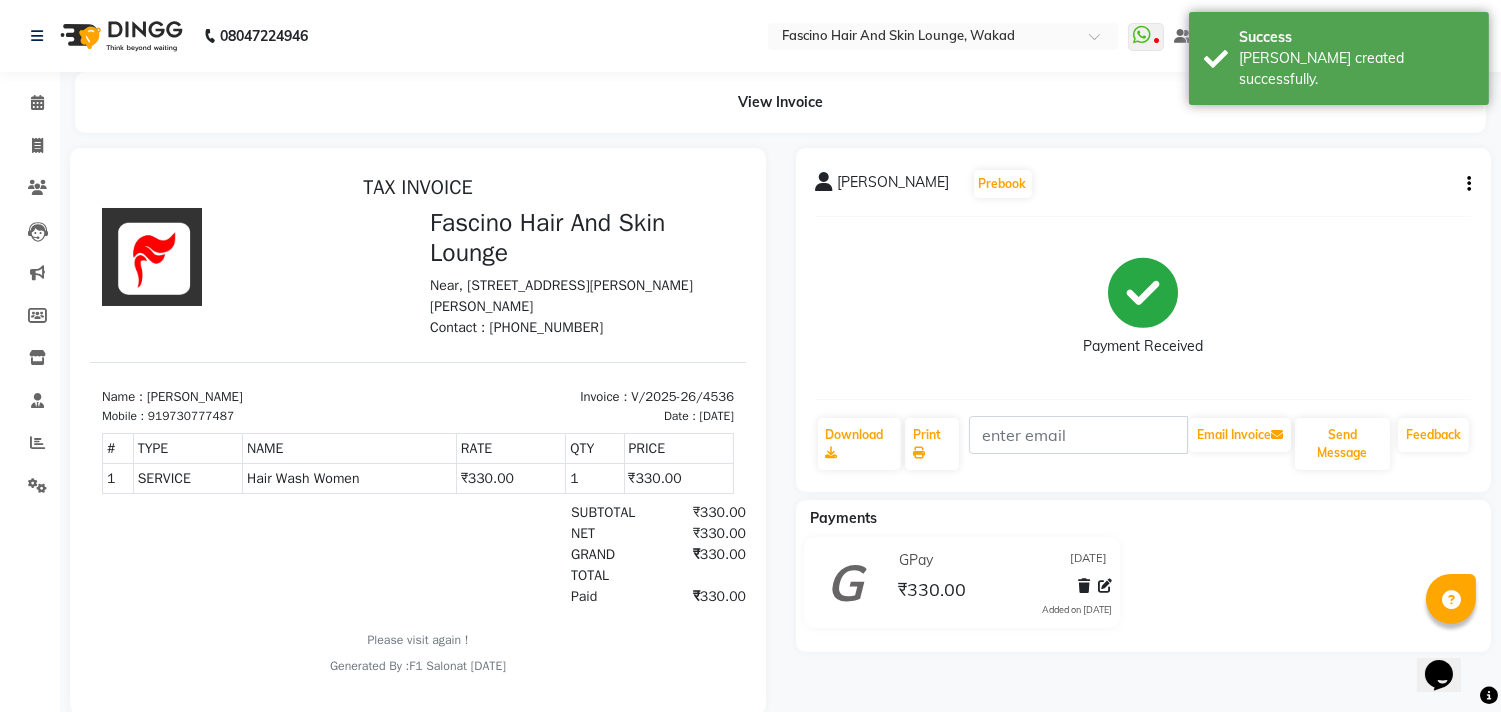 scroll, scrollTop: 0, scrollLeft: 0, axis: both 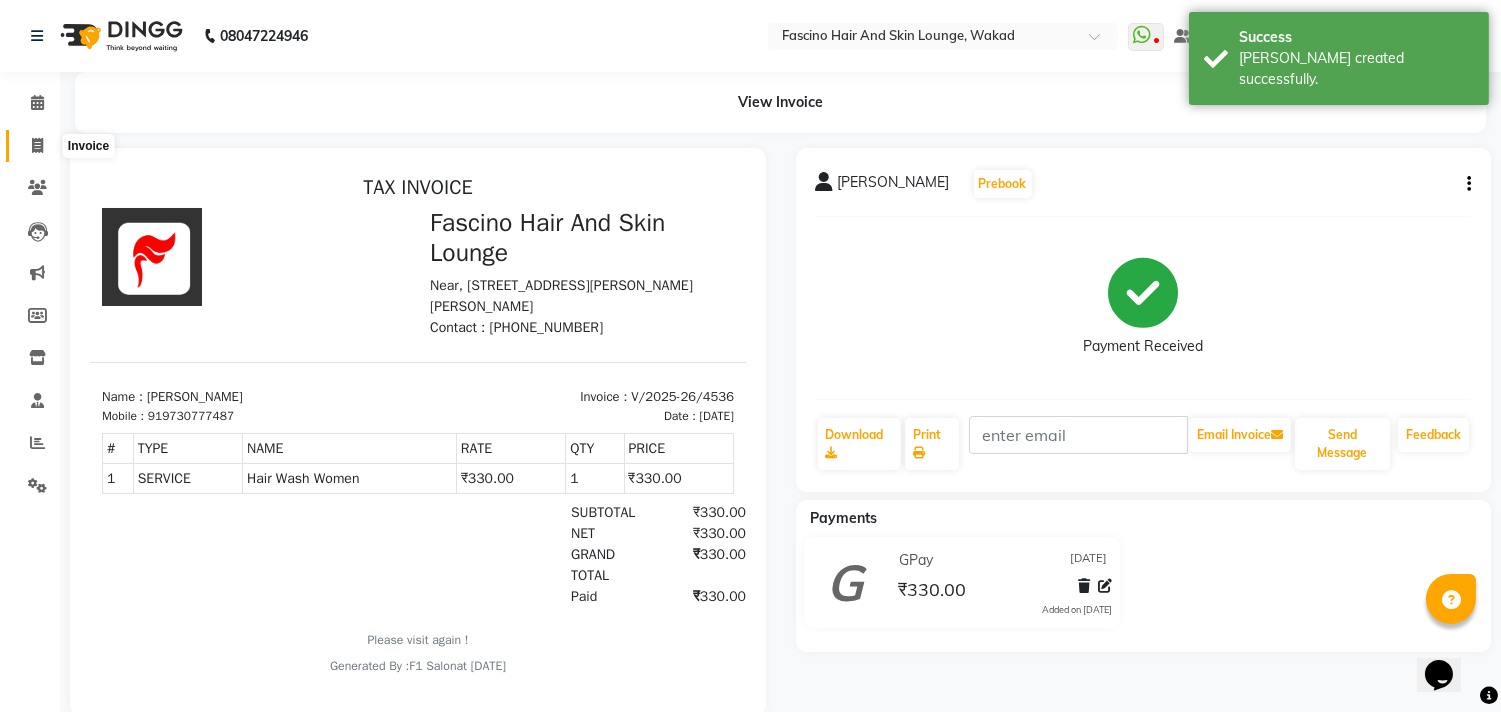 click 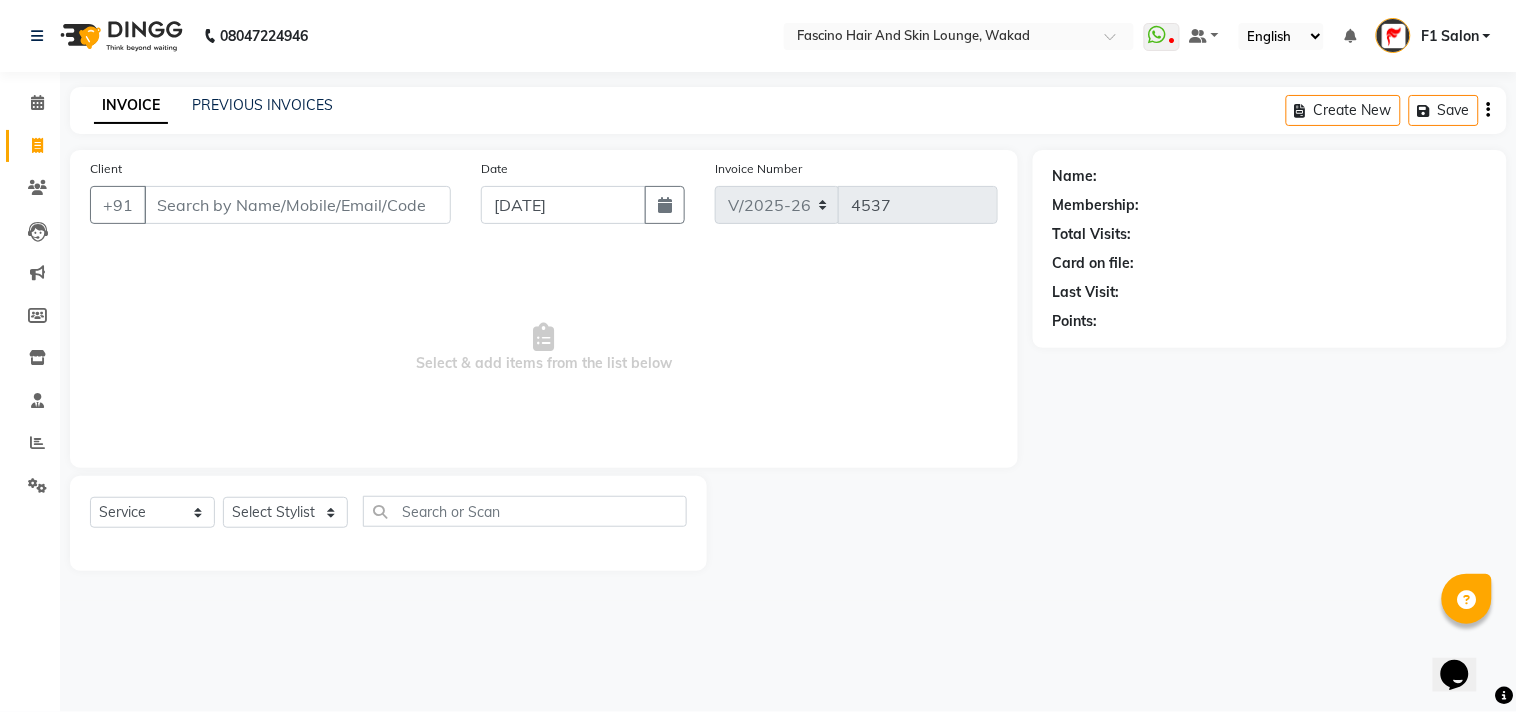 click 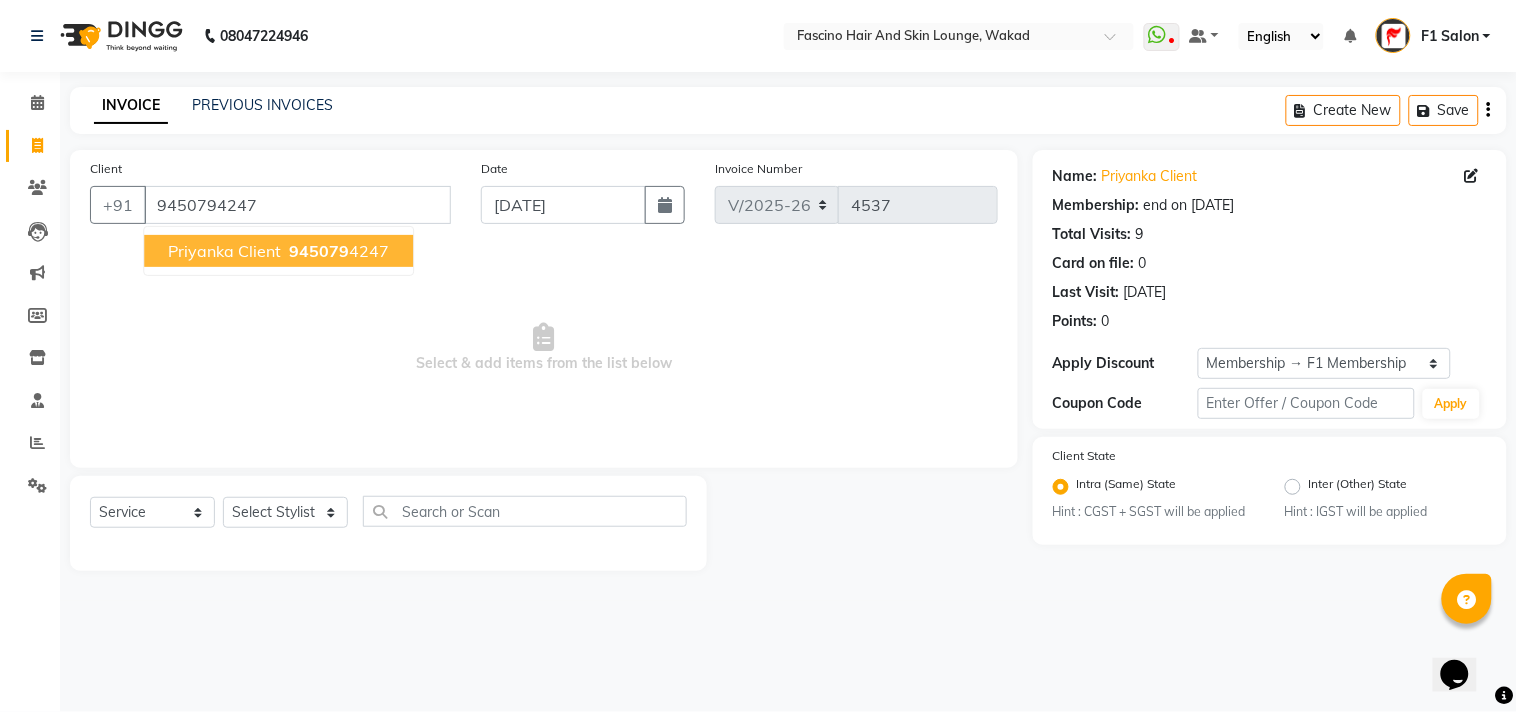 click on "945079" at bounding box center [319, 251] 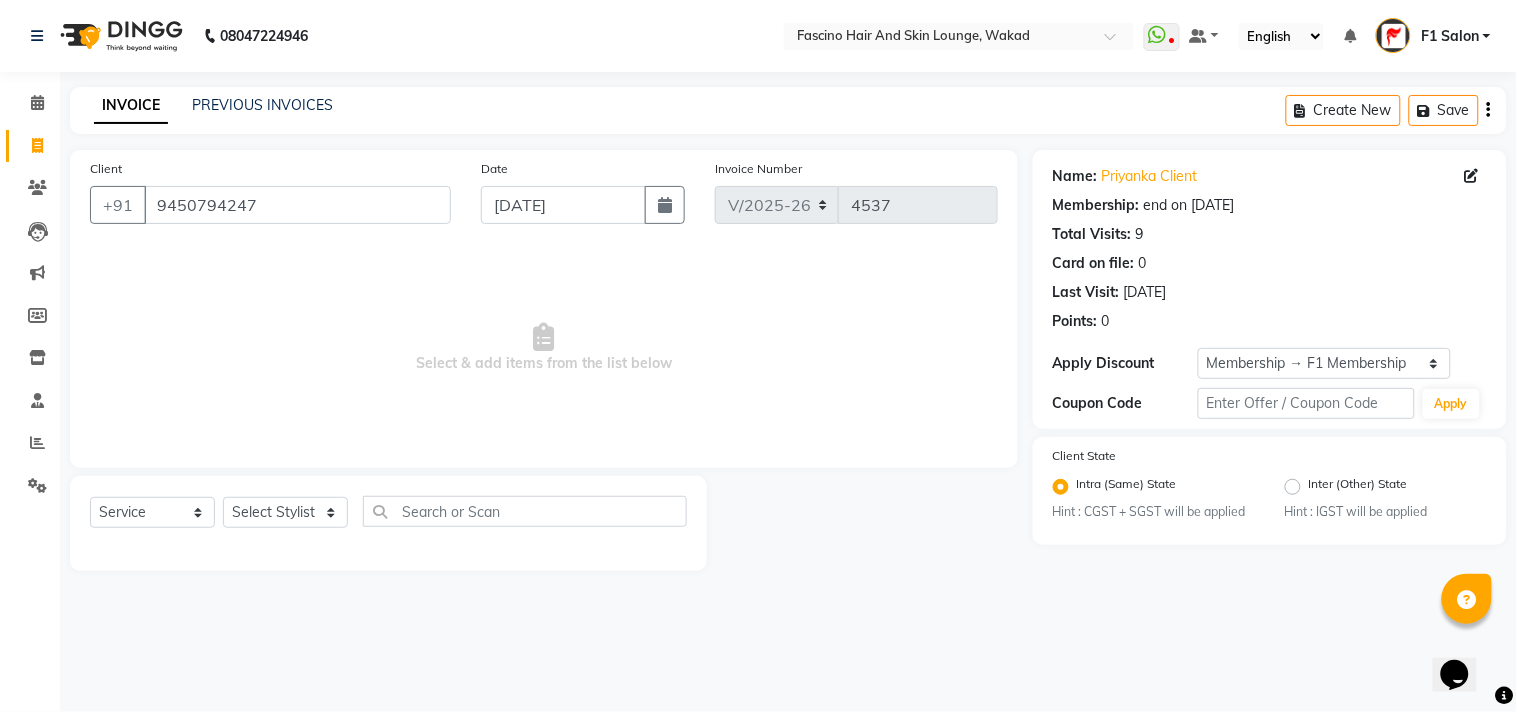 click 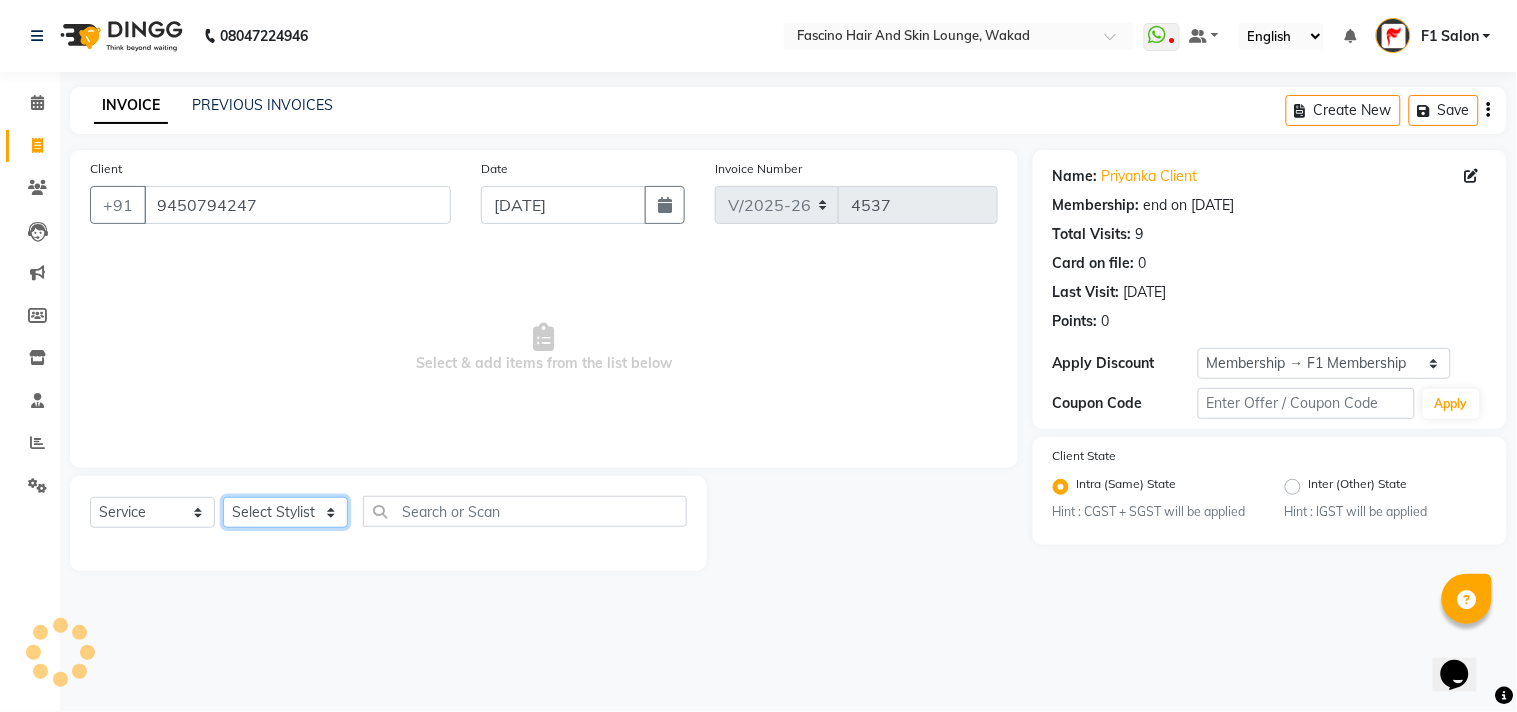 click on "Select Stylist 8805000650  [PERSON_NAME] Chimu [PERSON_NAME] F1 Salon  Ganesh F1 Gopal {JH} [PERSON_NAME] (Jh ) [PERSON_NAME]  [PERSON_NAME] Pooja [PERSON_NAME]  Ram [PERSON_NAME] jh [PERSON_NAME] Shree [PERSON_NAME] (F1) [PERSON_NAME] (JH) Sukanya Sadiyan  Suraj F1 [PERSON_NAME] Beaution Usha [PERSON_NAME] F1 Veena" 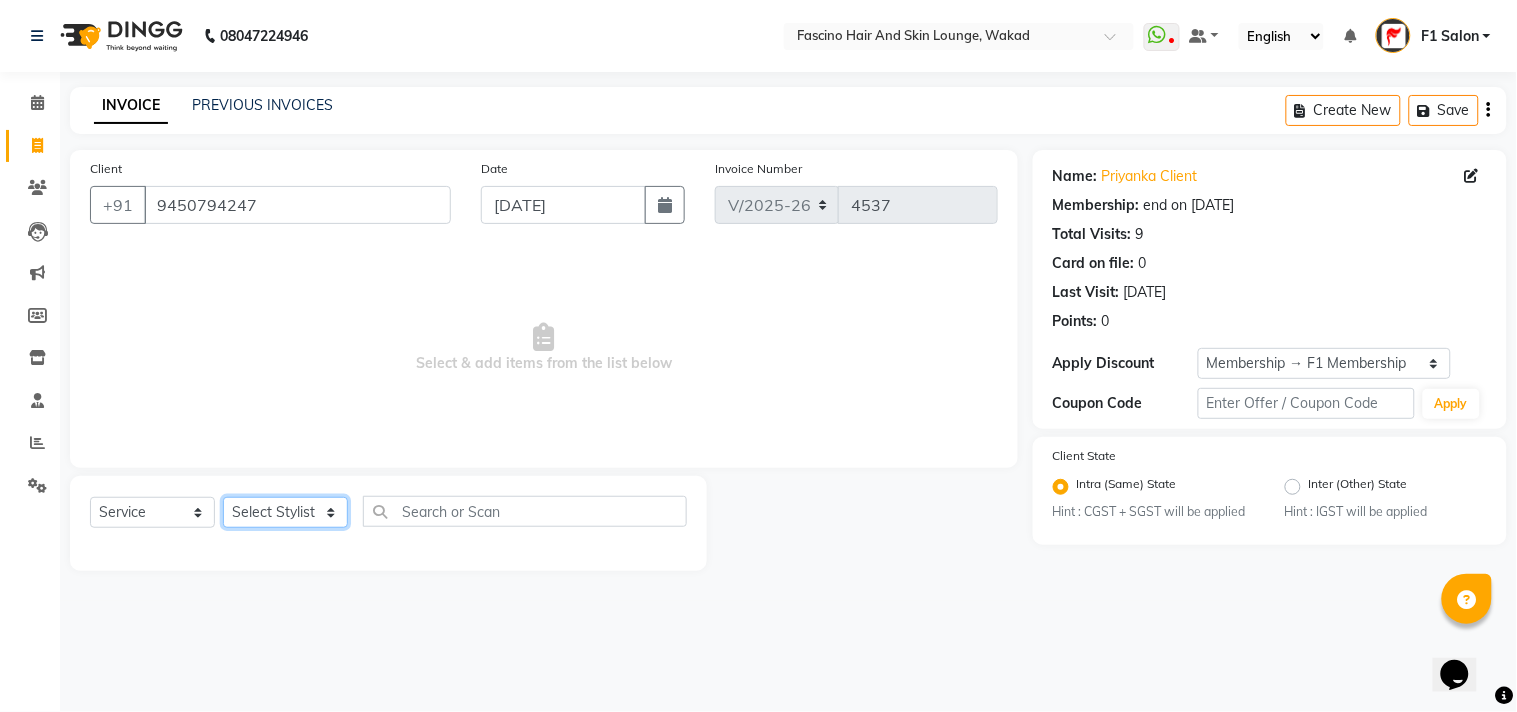 click on "Select Stylist 8805000650  [PERSON_NAME] Chimu [PERSON_NAME] F1 Salon  Ganesh F1 Gopal {JH} [PERSON_NAME] (Jh ) [PERSON_NAME]  [PERSON_NAME] Pooja [PERSON_NAME]  Ram [PERSON_NAME] jh [PERSON_NAME] Shree [PERSON_NAME] (F1) [PERSON_NAME] (JH) Sukanya Sadiyan  Suraj F1 [PERSON_NAME] Beaution Usha [PERSON_NAME] F1 Veena" 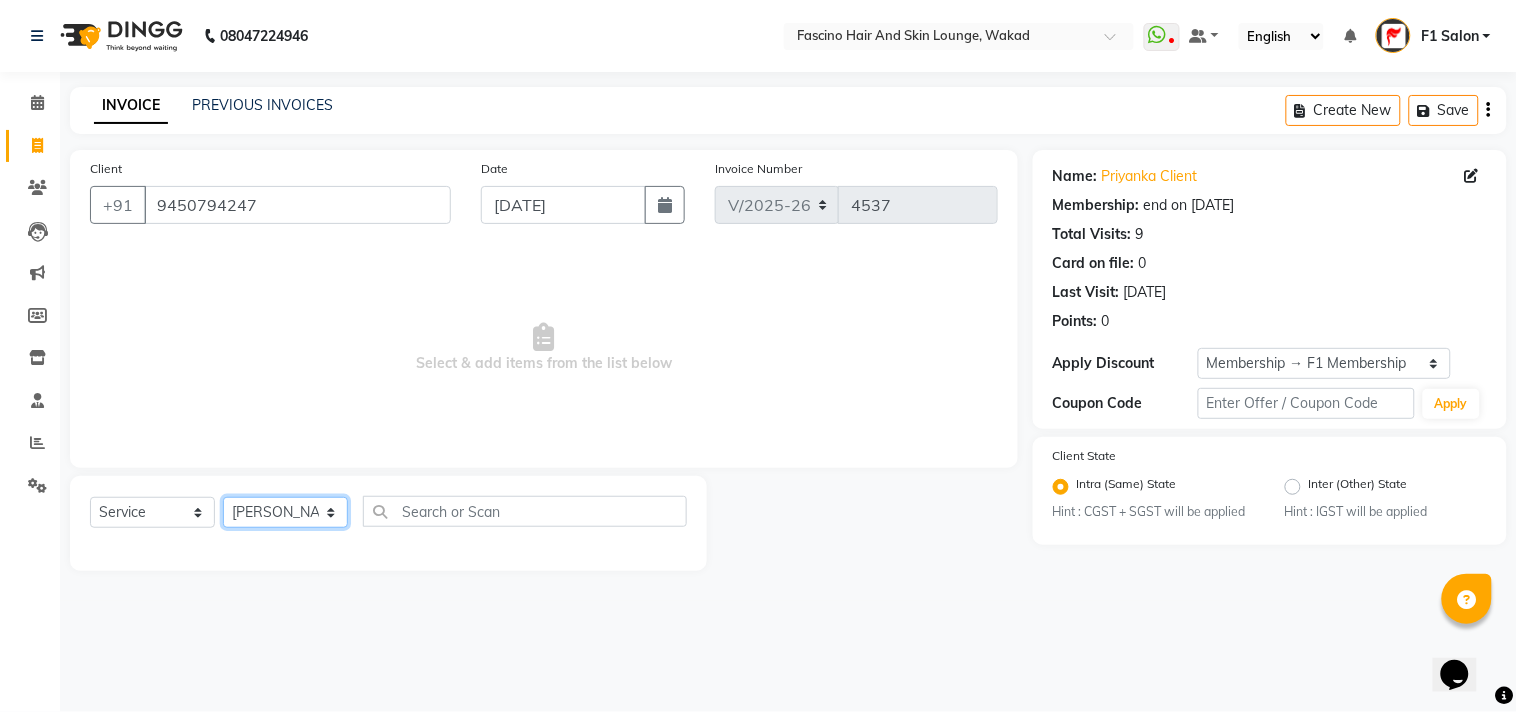 click on "Select Stylist 8805000650  [PERSON_NAME] Chimu [PERSON_NAME] F1 Salon  Ganesh F1 Gopal {JH} [PERSON_NAME] (Jh ) [PERSON_NAME]  [PERSON_NAME] Pooja [PERSON_NAME]  Ram [PERSON_NAME] jh [PERSON_NAME] Shree [PERSON_NAME] (F1) [PERSON_NAME] (JH) Sukanya Sadiyan  Suraj F1 [PERSON_NAME] Beaution Usha [PERSON_NAME] F1 Veena" 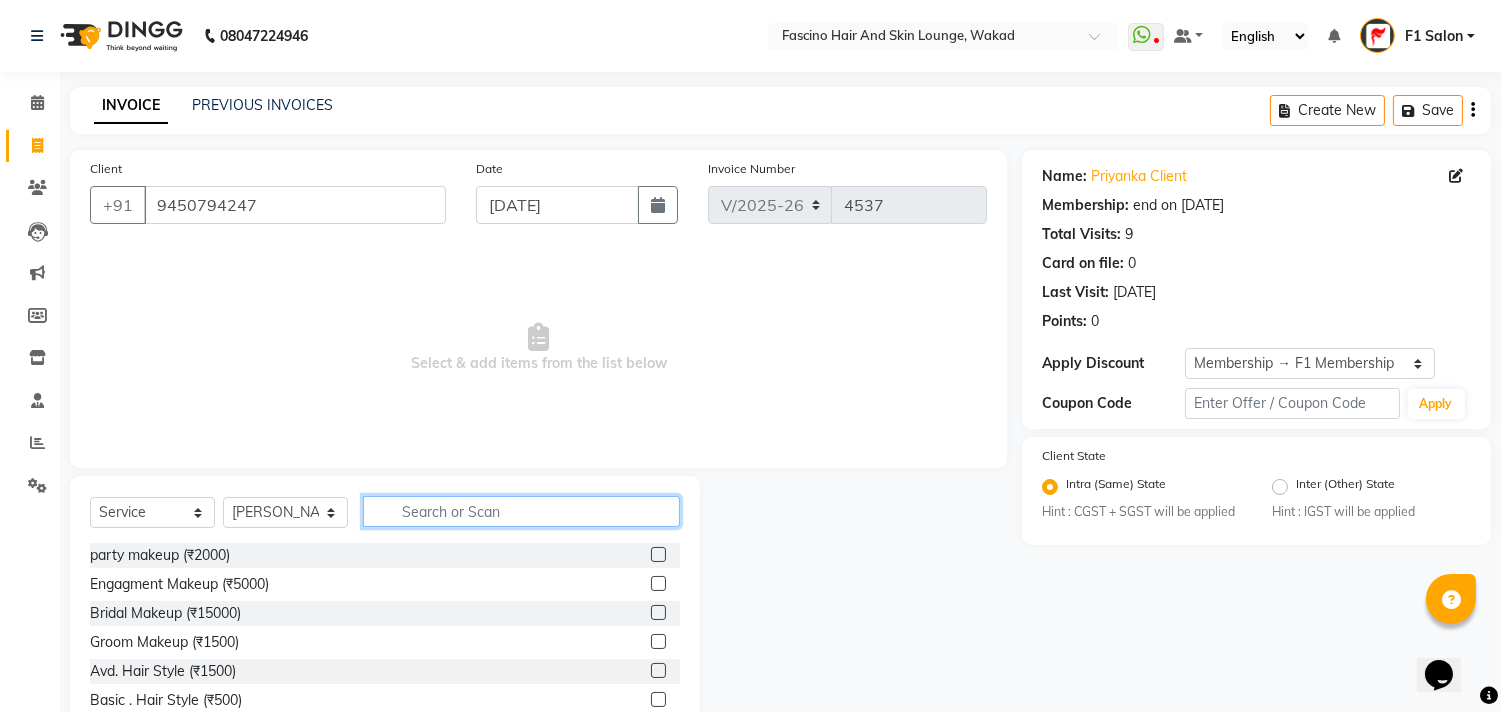 click 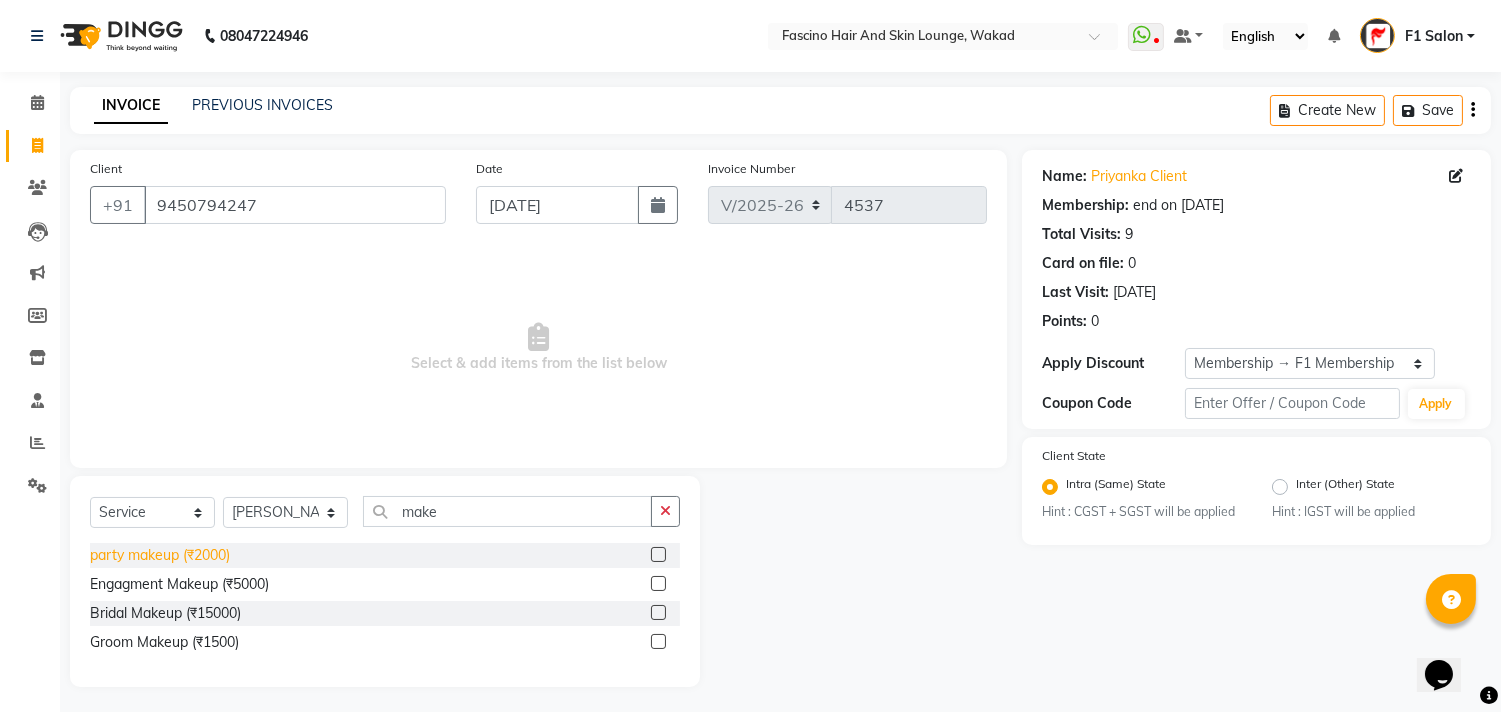click on "party makeup (₹2000)" 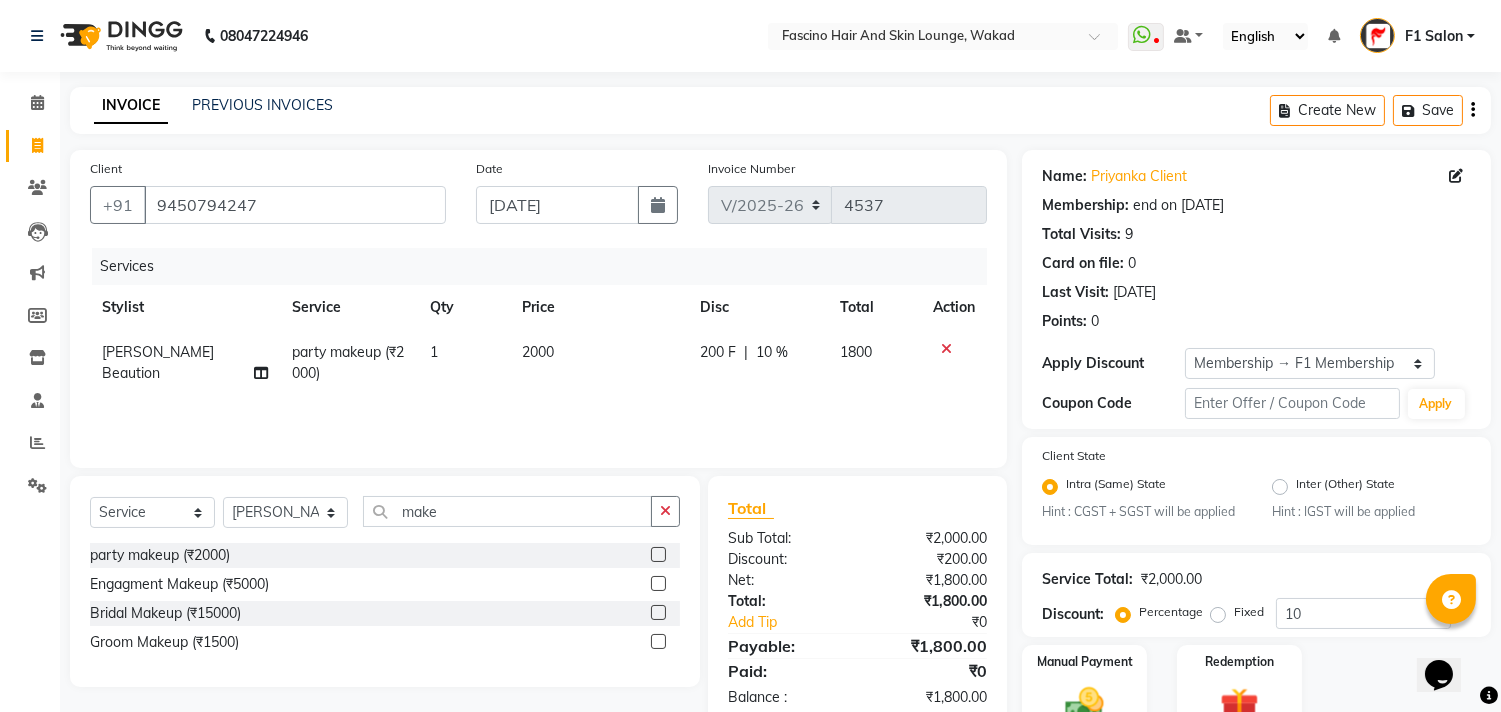 click on "2000" 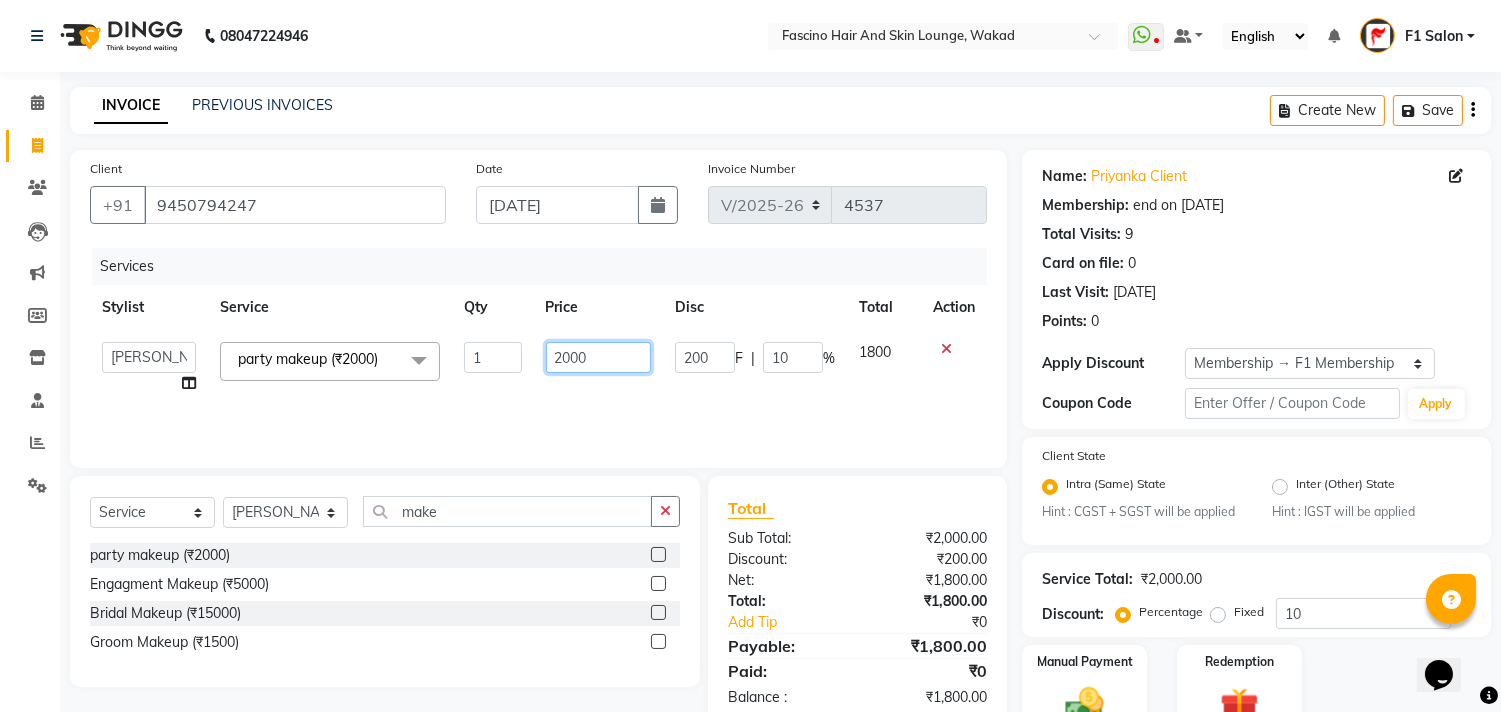 click on "2000" 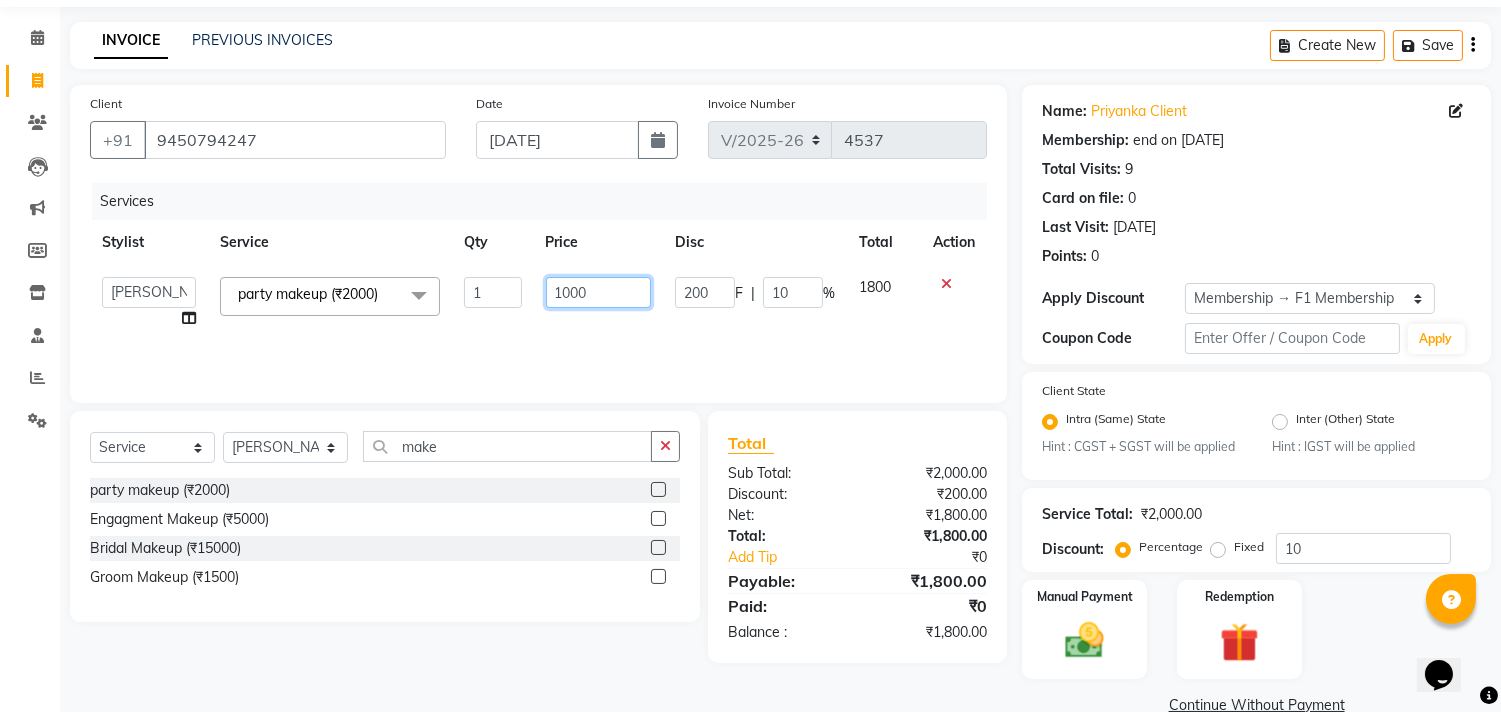 scroll, scrollTop: 102, scrollLeft: 0, axis: vertical 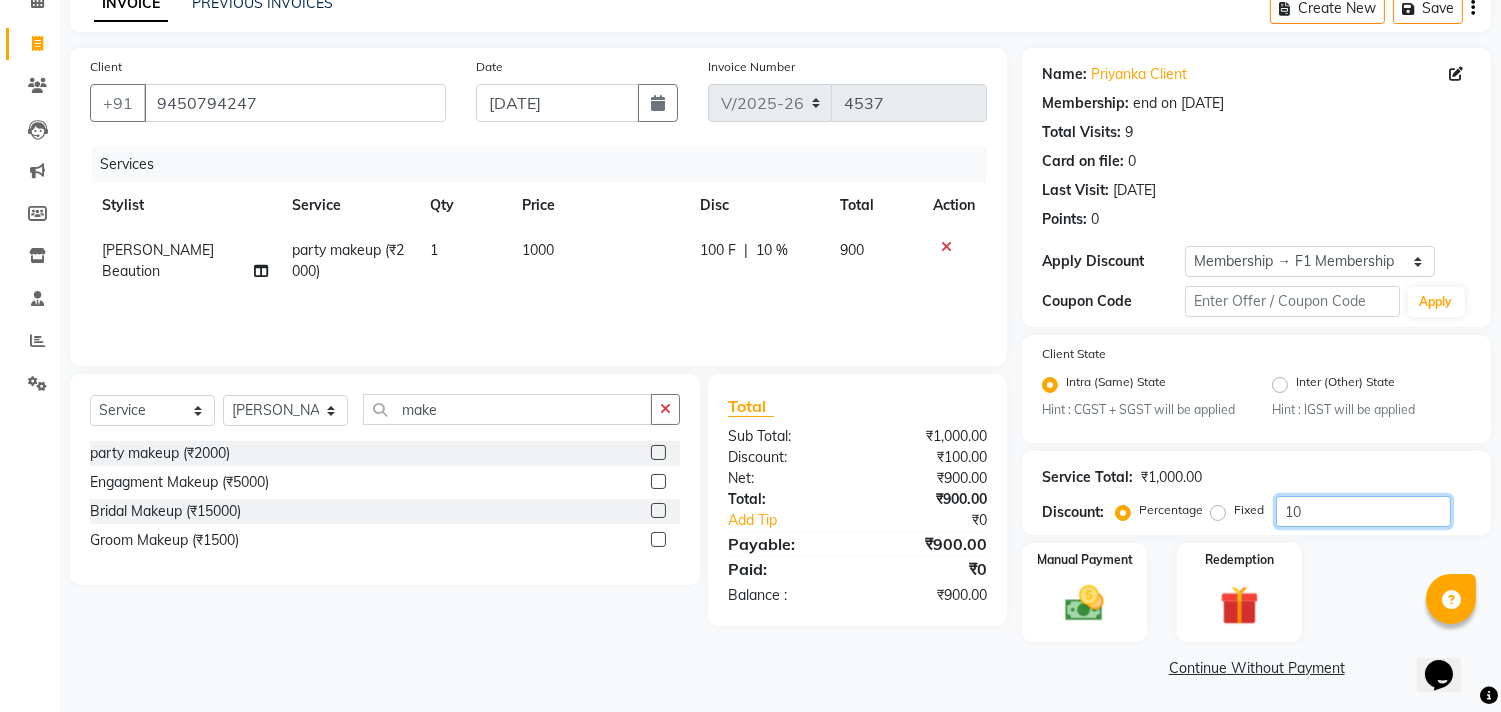 click on "10" 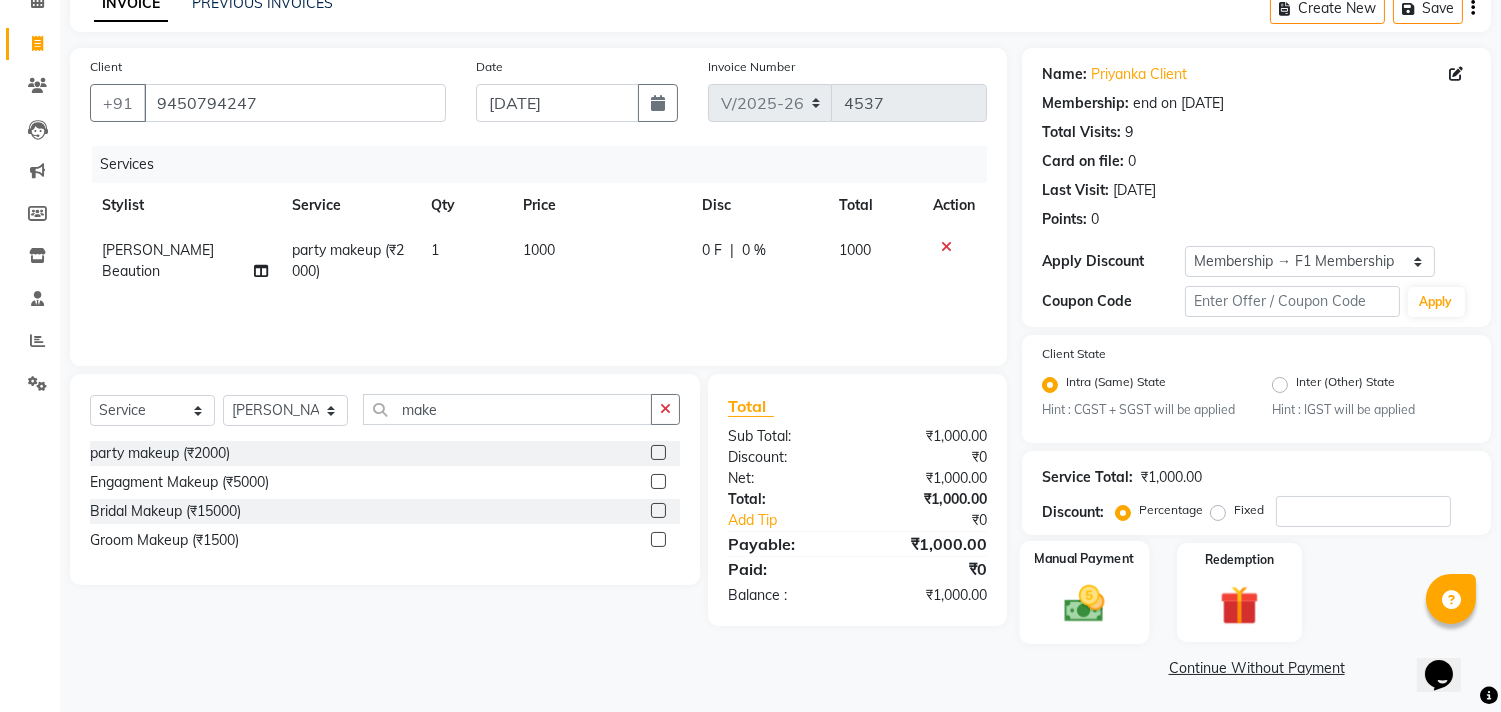 click 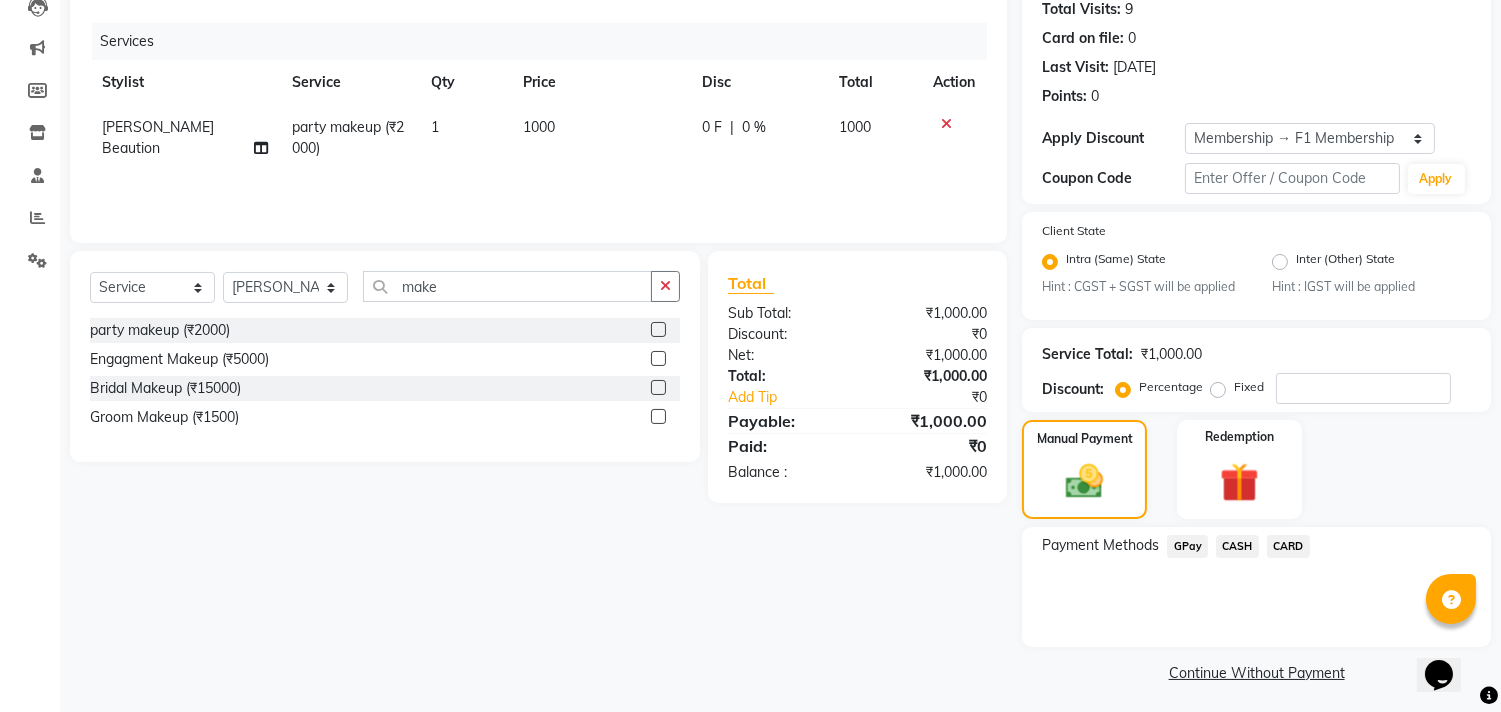 scroll, scrollTop: 231, scrollLeft: 0, axis: vertical 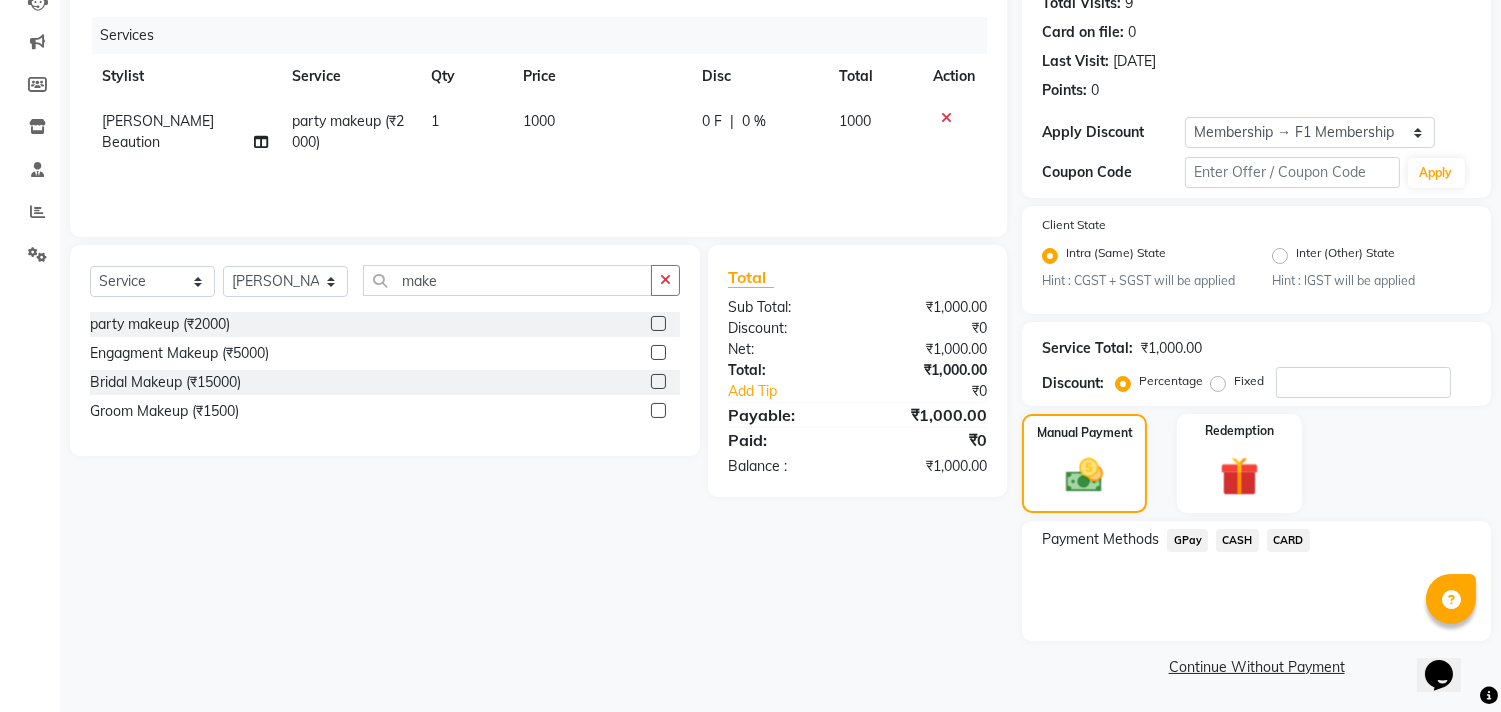 click on "GPay" 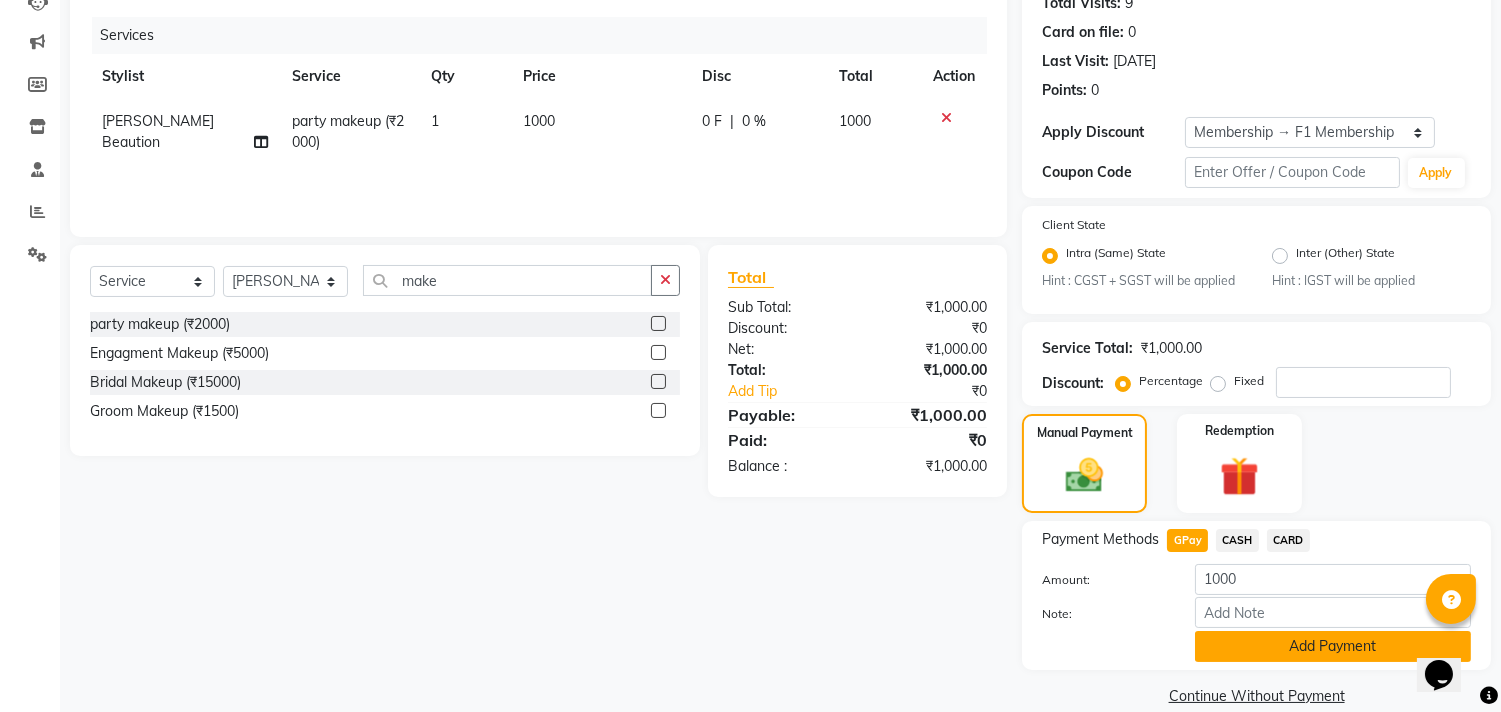 click on "Add Payment" 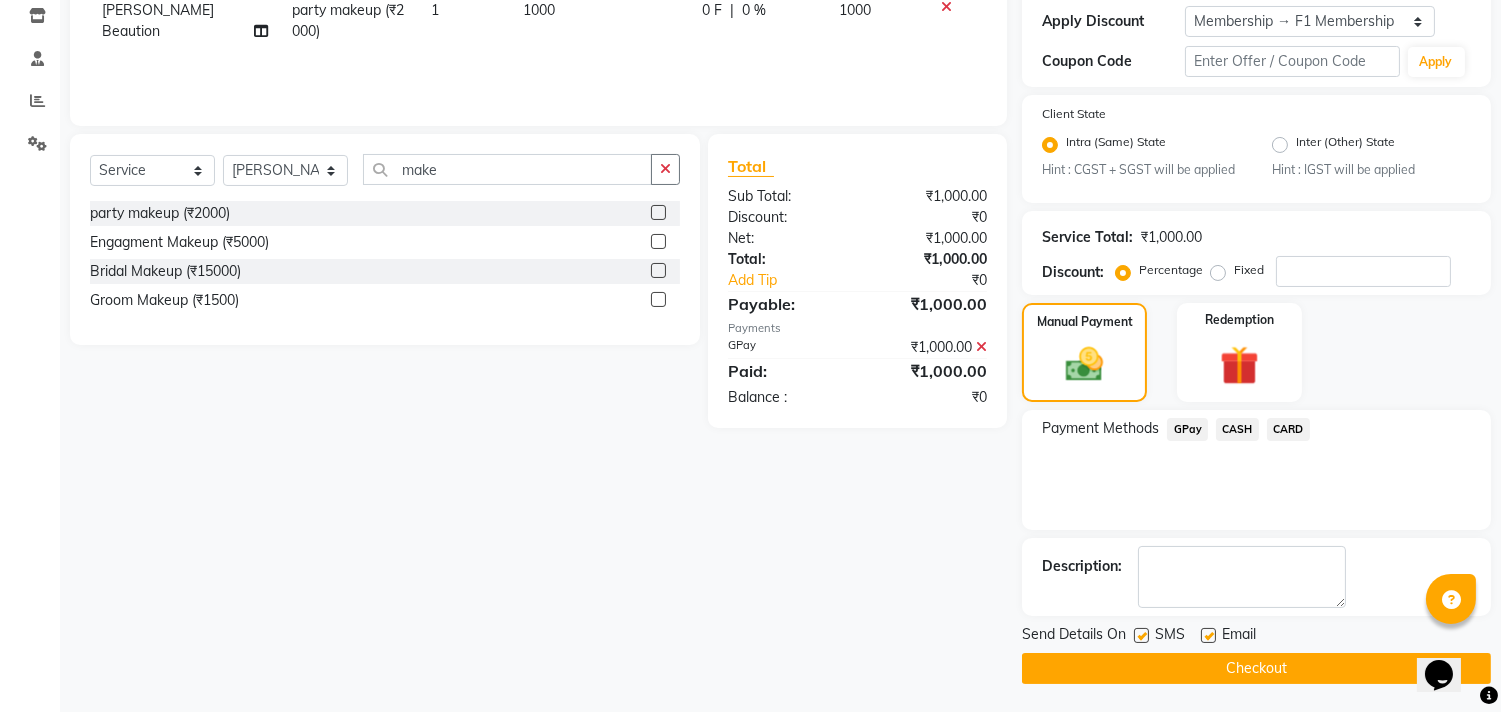 scroll, scrollTop: 344, scrollLeft: 0, axis: vertical 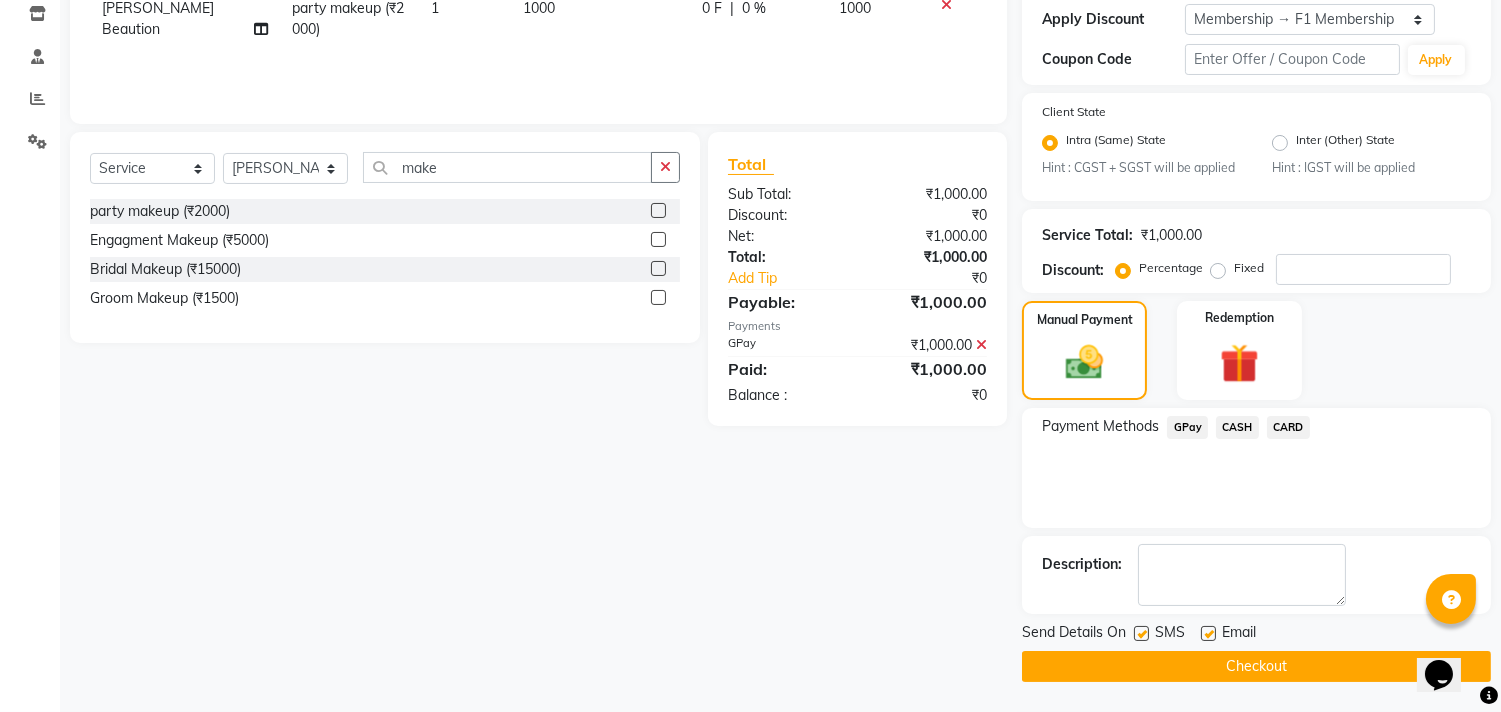 click 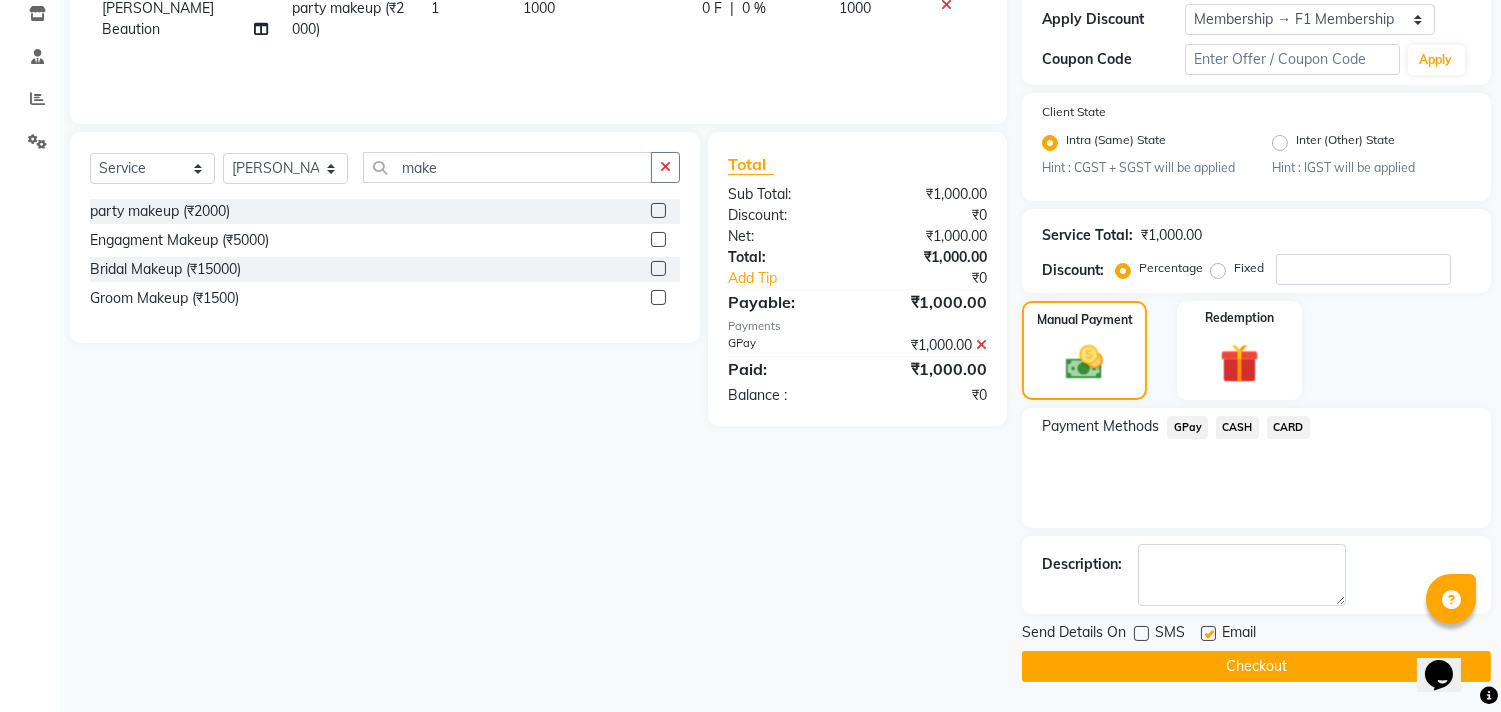 click on "Checkout" 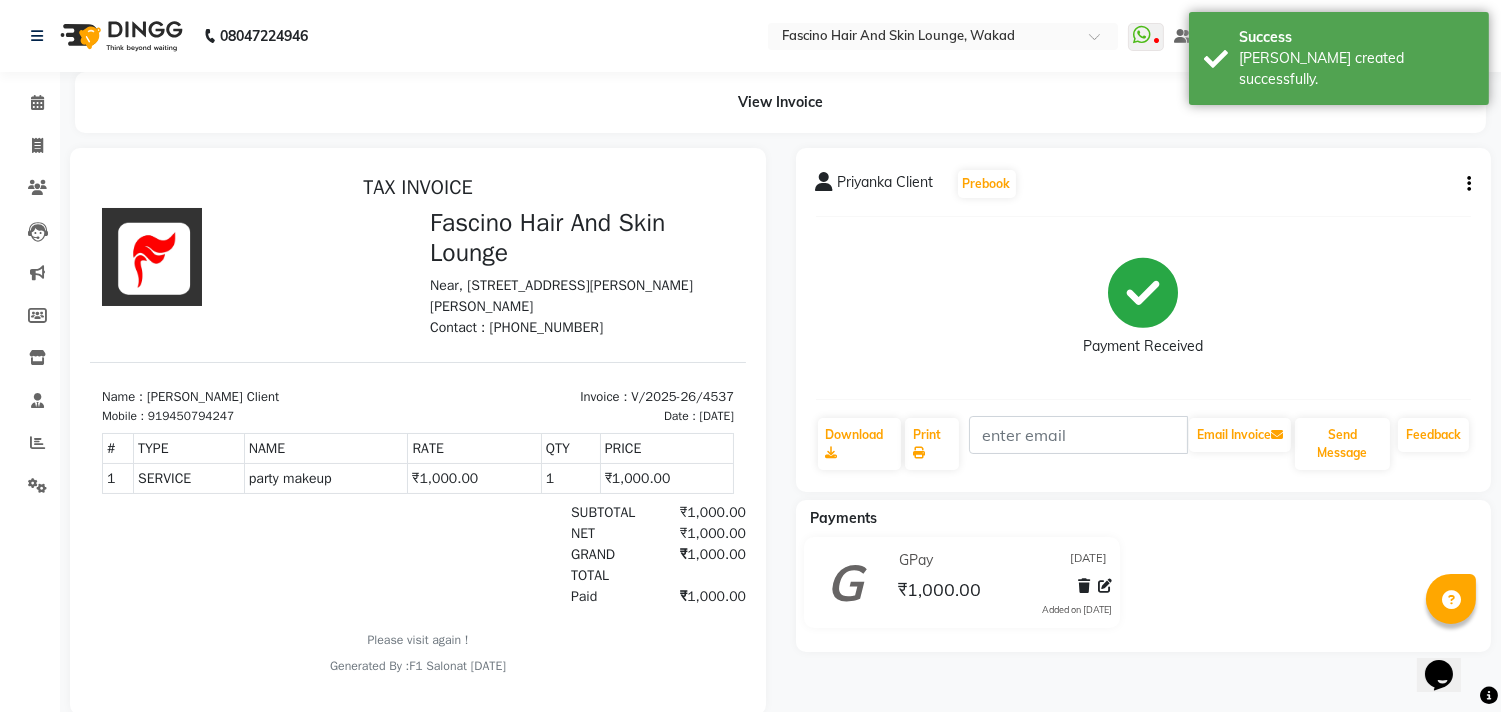 scroll, scrollTop: 0, scrollLeft: 0, axis: both 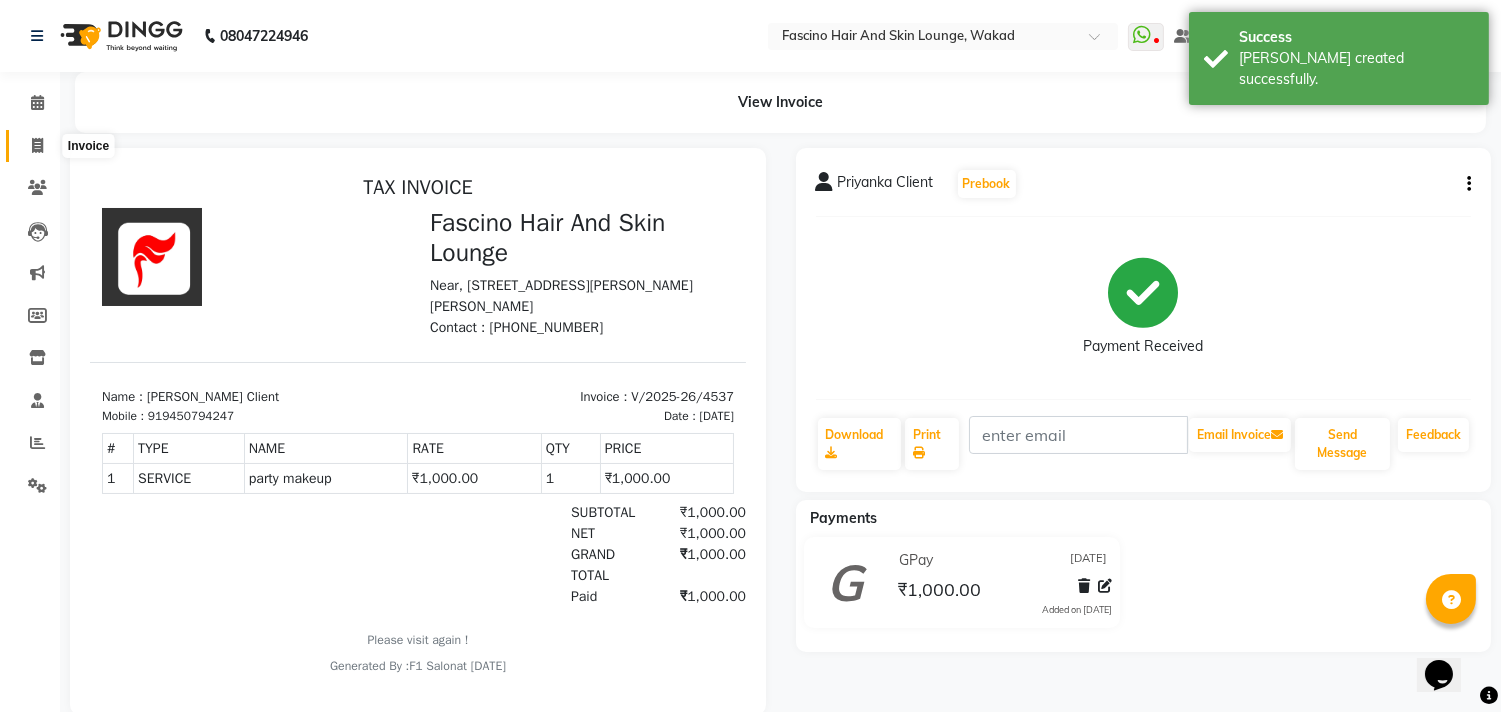 click 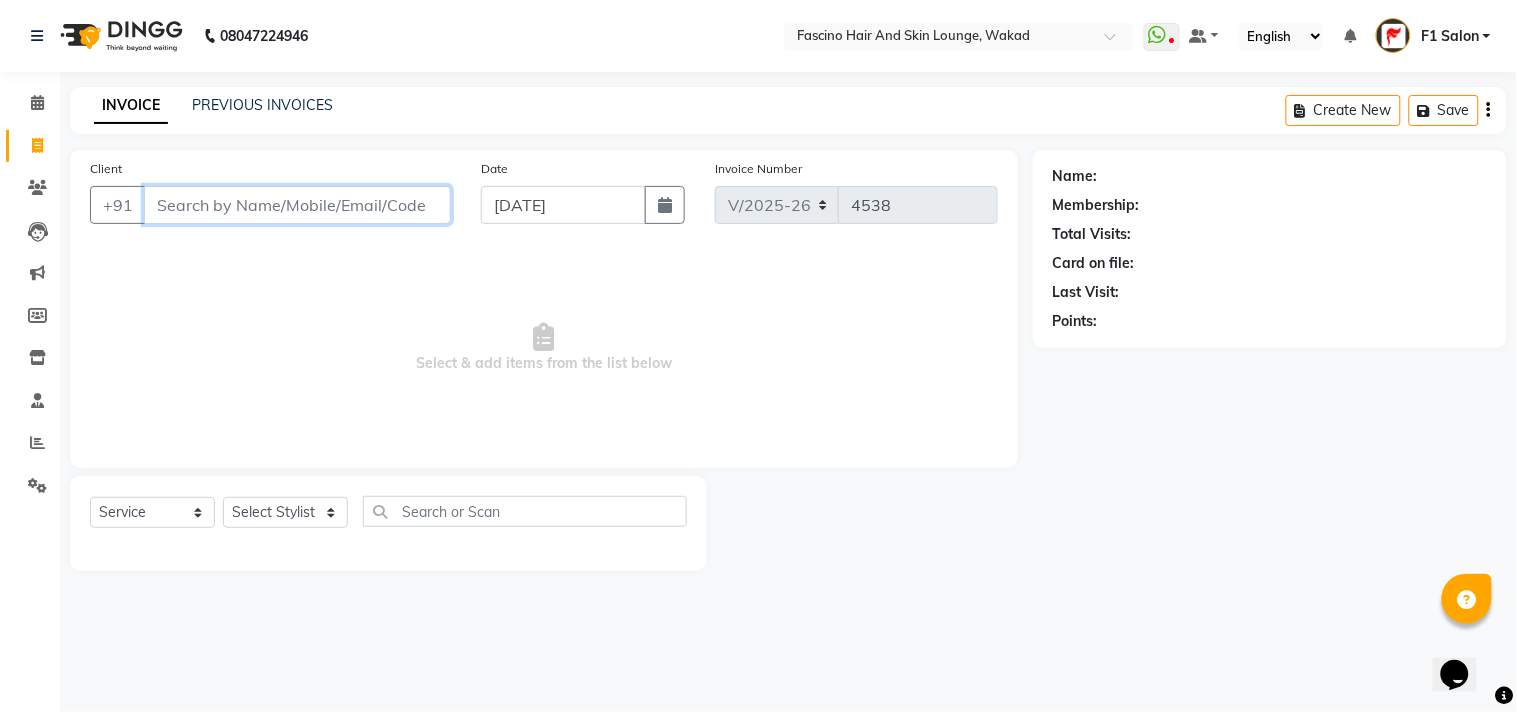 click on "Client" at bounding box center (297, 205) 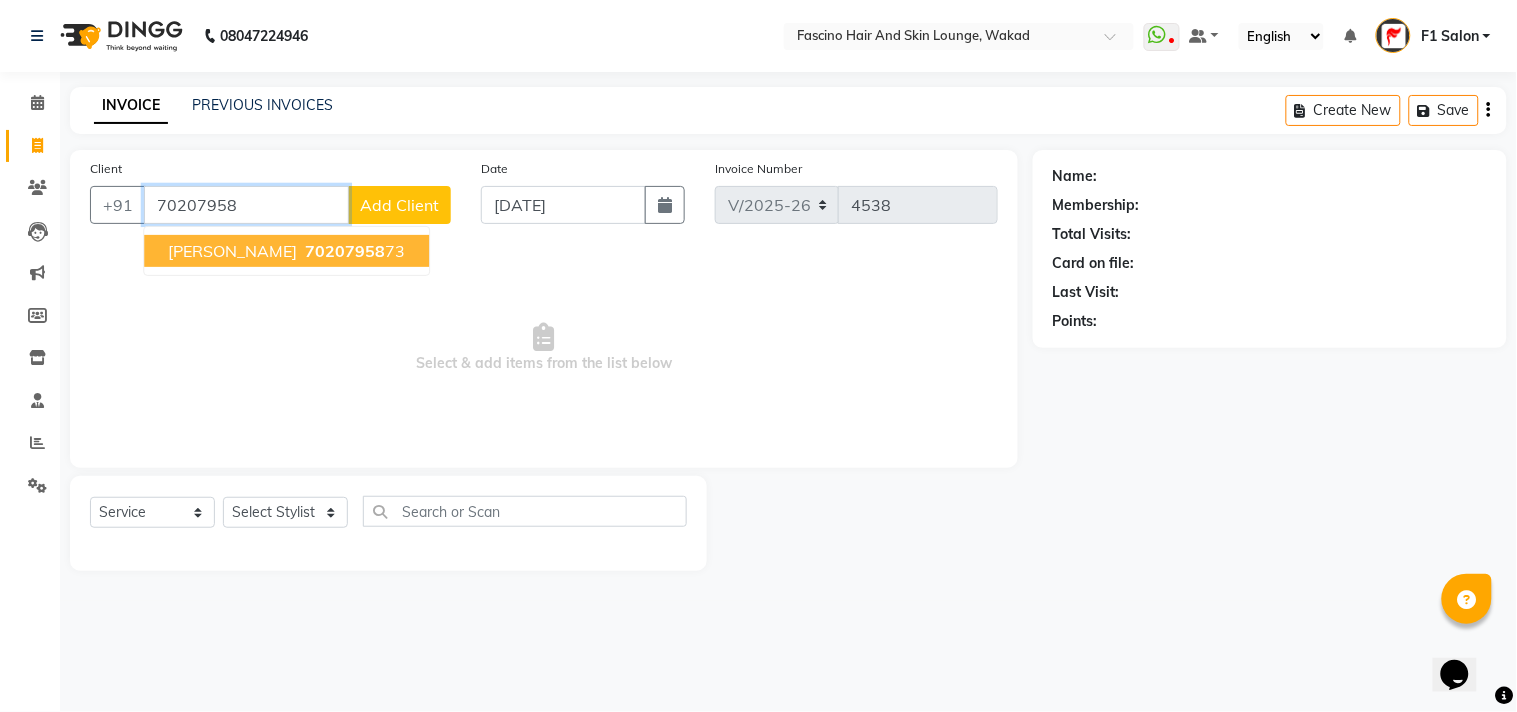 click on "Komal Ghutke" at bounding box center (232, 251) 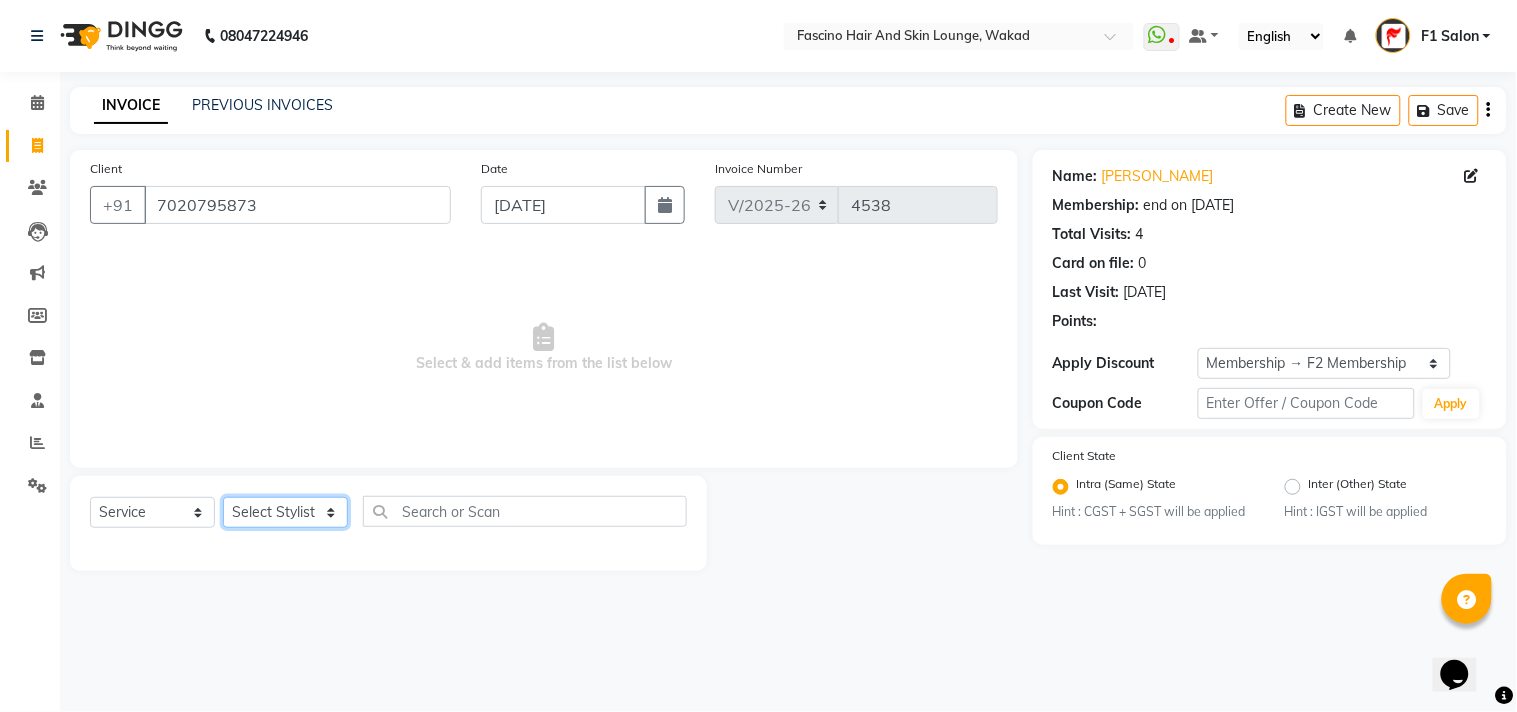 click on "Select Stylist 8805000650  [PERSON_NAME] Chimu [PERSON_NAME] F1 Salon  Ganesh F1 Gopal {JH} [PERSON_NAME] (Jh ) [PERSON_NAME]  [PERSON_NAME] Pooja [PERSON_NAME]  Ram [PERSON_NAME] jh [PERSON_NAME] Shree [PERSON_NAME] (F1) [PERSON_NAME] (JH) Sukanya Sadiyan  Suraj F1 [PERSON_NAME] Beaution Usha [PERSON_NAME] F1 Veena" 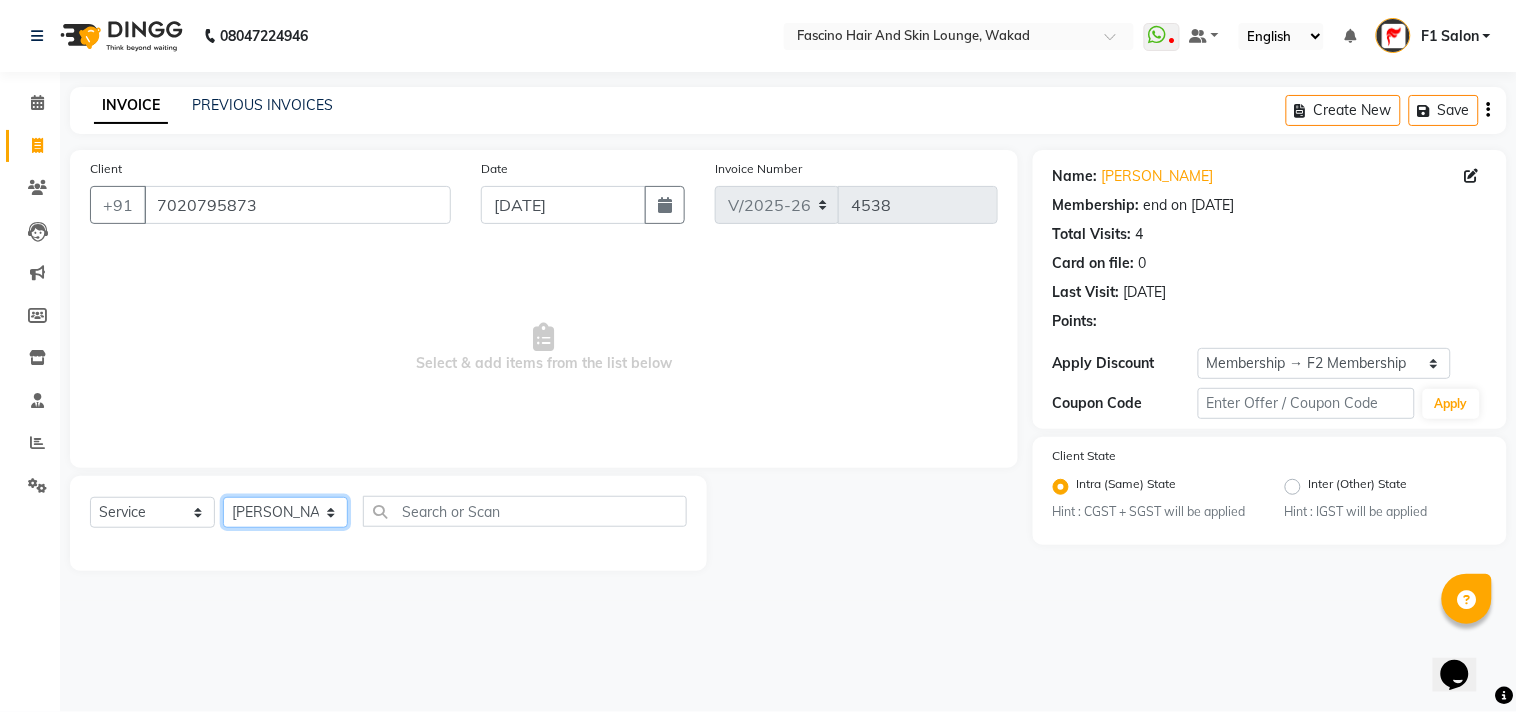 click on "Select Stylist 8805000650  [PERSON_NAME] Chimu [PERSON_NAME] F1 Salon  Ganesh F1 Gopal {JH} [PERSON_NAME] (Jh ) [PERSON_NAME]  [PERSON_NAME] Pooja [PERSON_NAME]  Ram [PERSON_NAME] jh [PERSON_NAME] Shree [PERSON_NAME] (F1) [PERSON_NAME] (JH) Sukanya Sadiyan  Suraj F1 [PERSON_NAME] Beaution Usha [PERSON_NAME] F1 Veena" 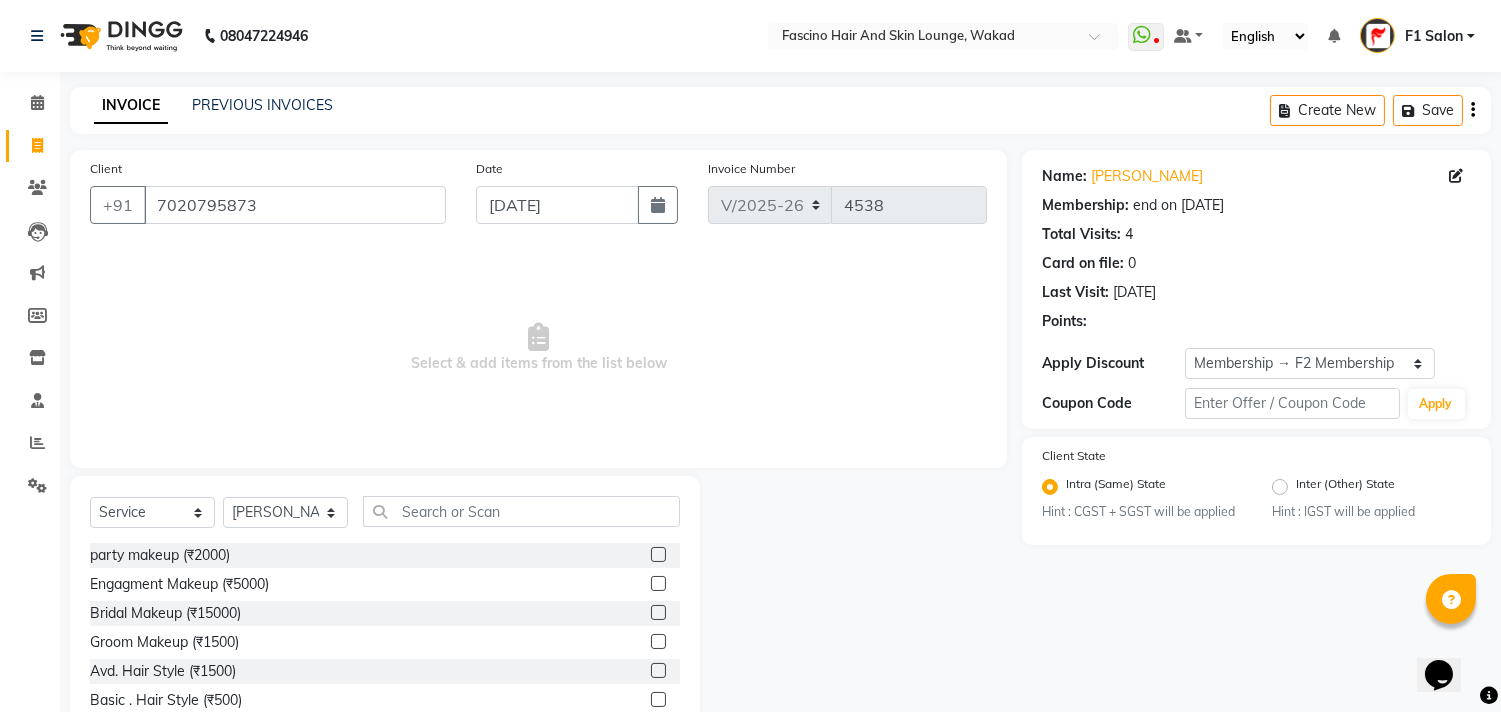 click on "Select  Service  Product  Membership  Package Voucher Prepaid Gift Card  Select Stylist 8805000650  [PERSON_NAME] Chimu [PERSON_NAME] F1 Salon  Ganesh F1 Gopal {JH} [PERSON_NAME] (Jh ) Jadgdish Kajal  [PERSON_NAME] Pooja [PERSON_NAME]  Ram [PERSON_NAME] jh [PERSON_NAME] Shree [PERSON_NAME] (F1) [PERSON_NAME] (JH) Sukanya Sadiyan  Suraj F1 [PERSON_NAME] Beaution Usha [PERSON_NAME] F1 Veena" 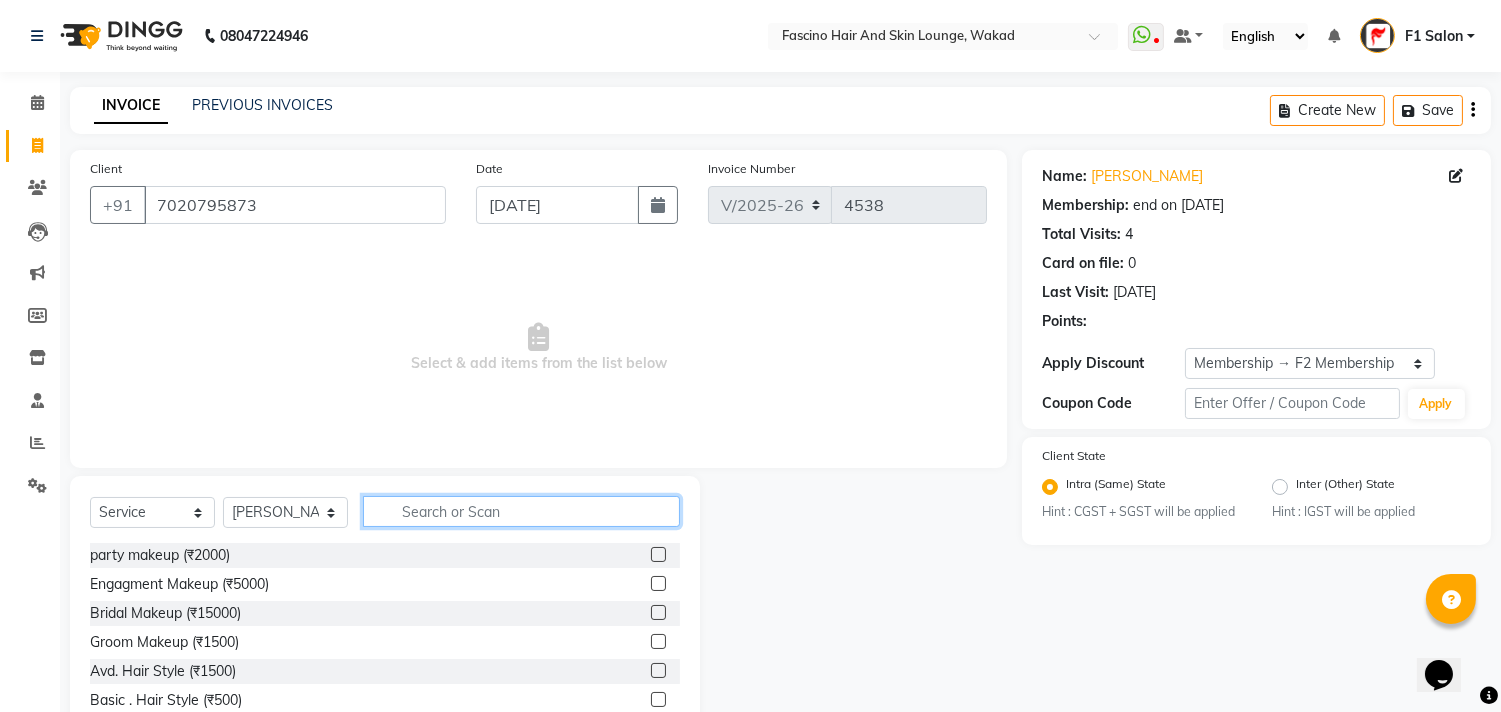 click 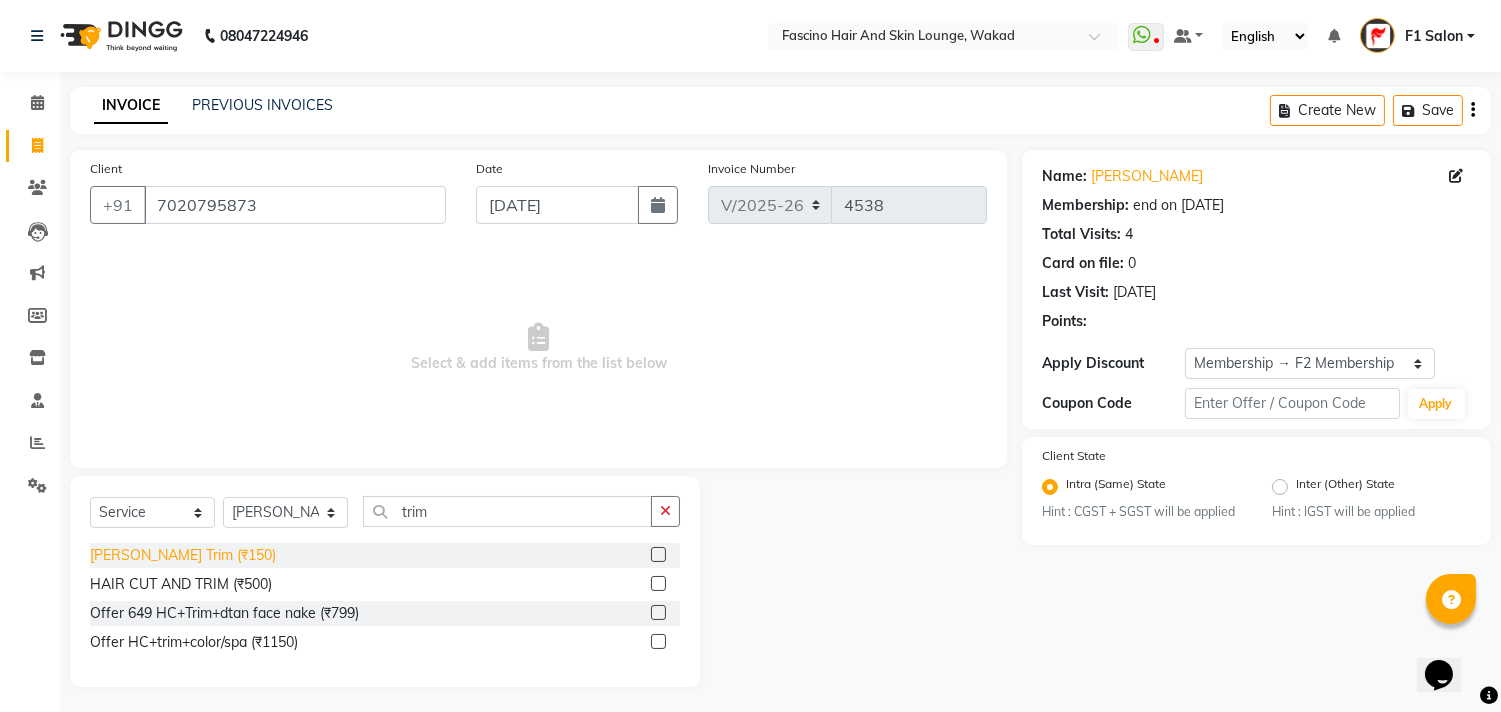 click on "[PERSON_NAME] Trim (₹150)" 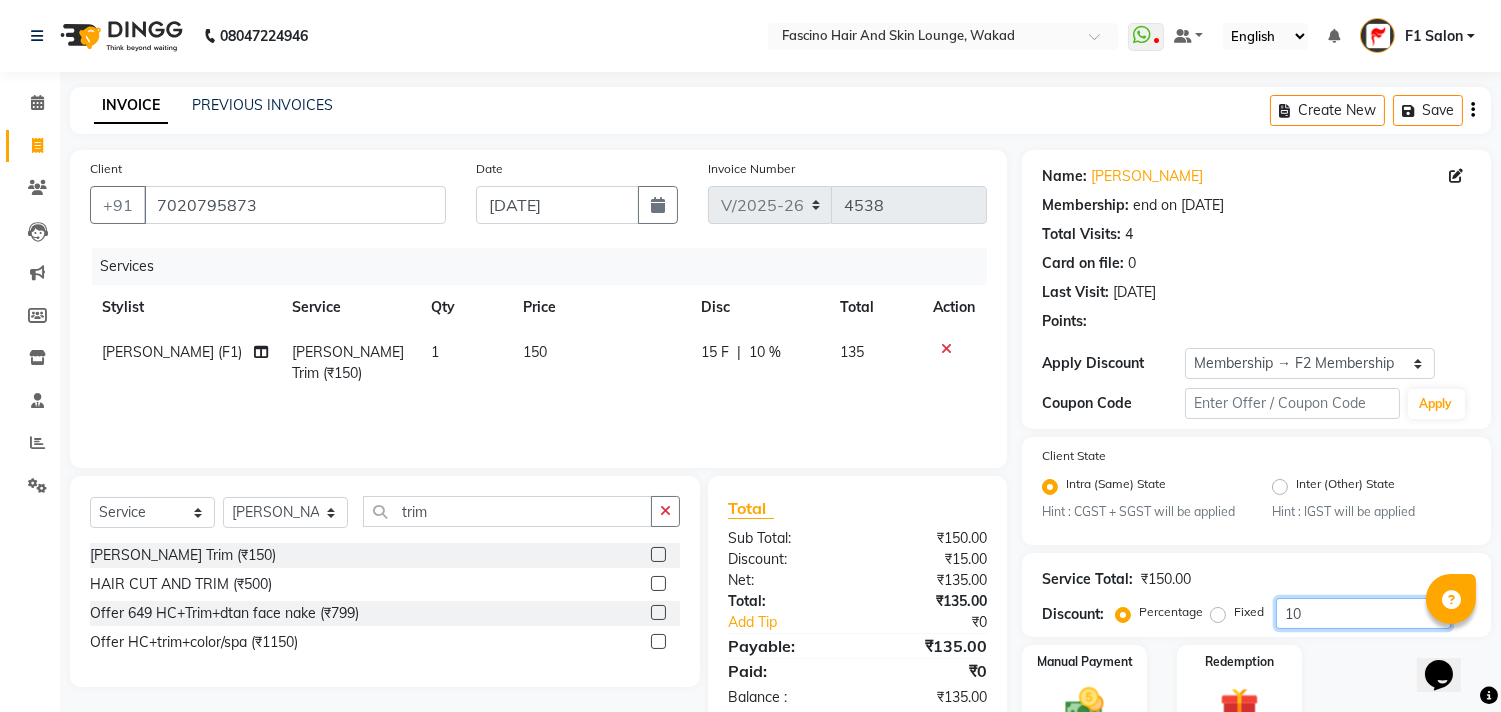 click on "10" 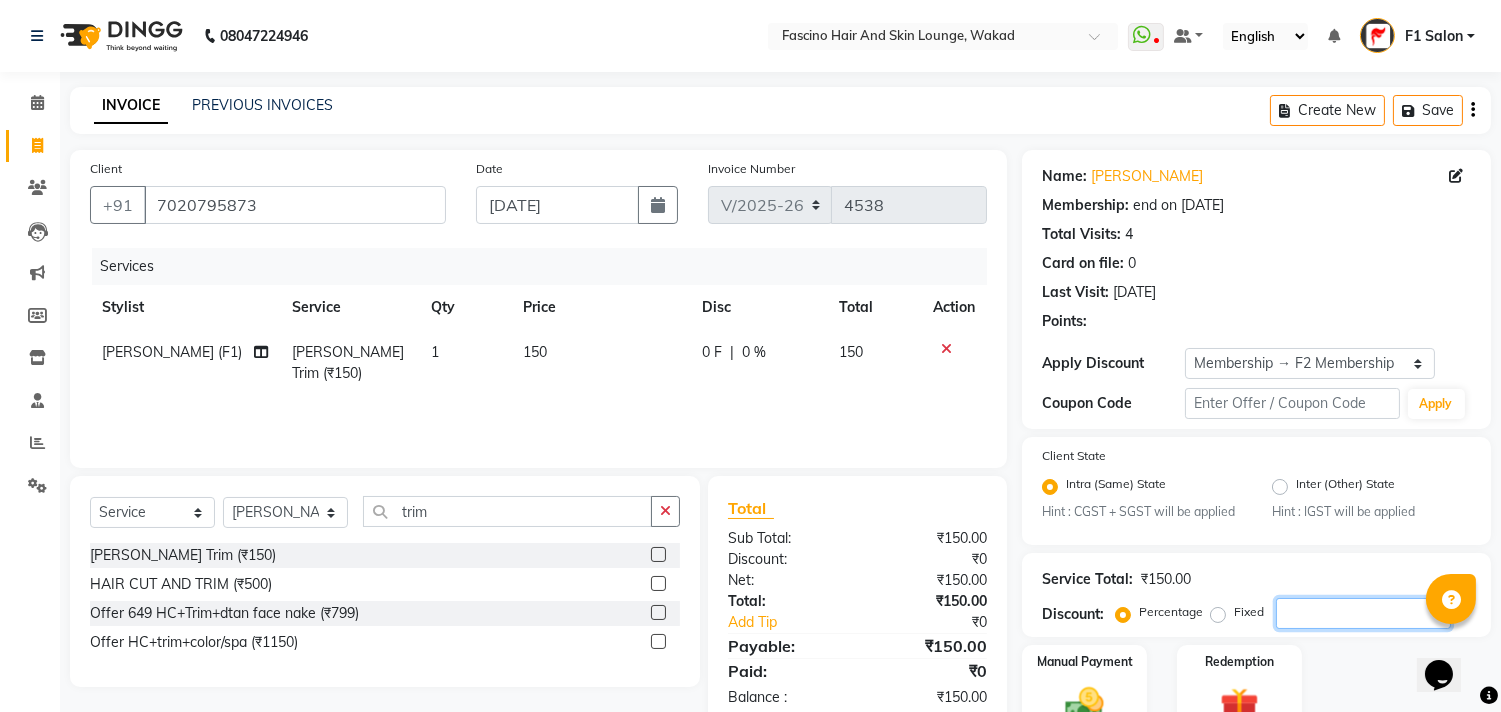 scroll, scrollTop: 102, scrollLeft: 0, axis: vertical 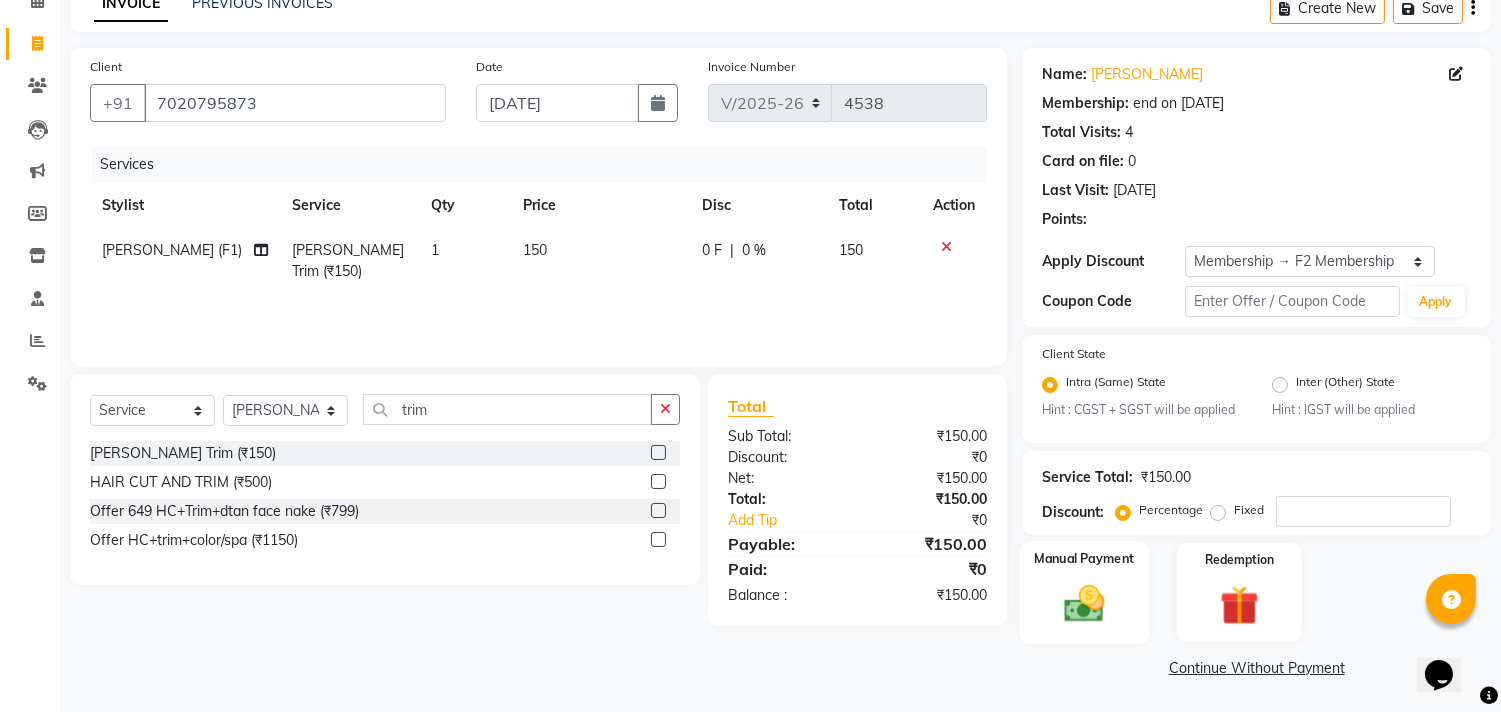 click 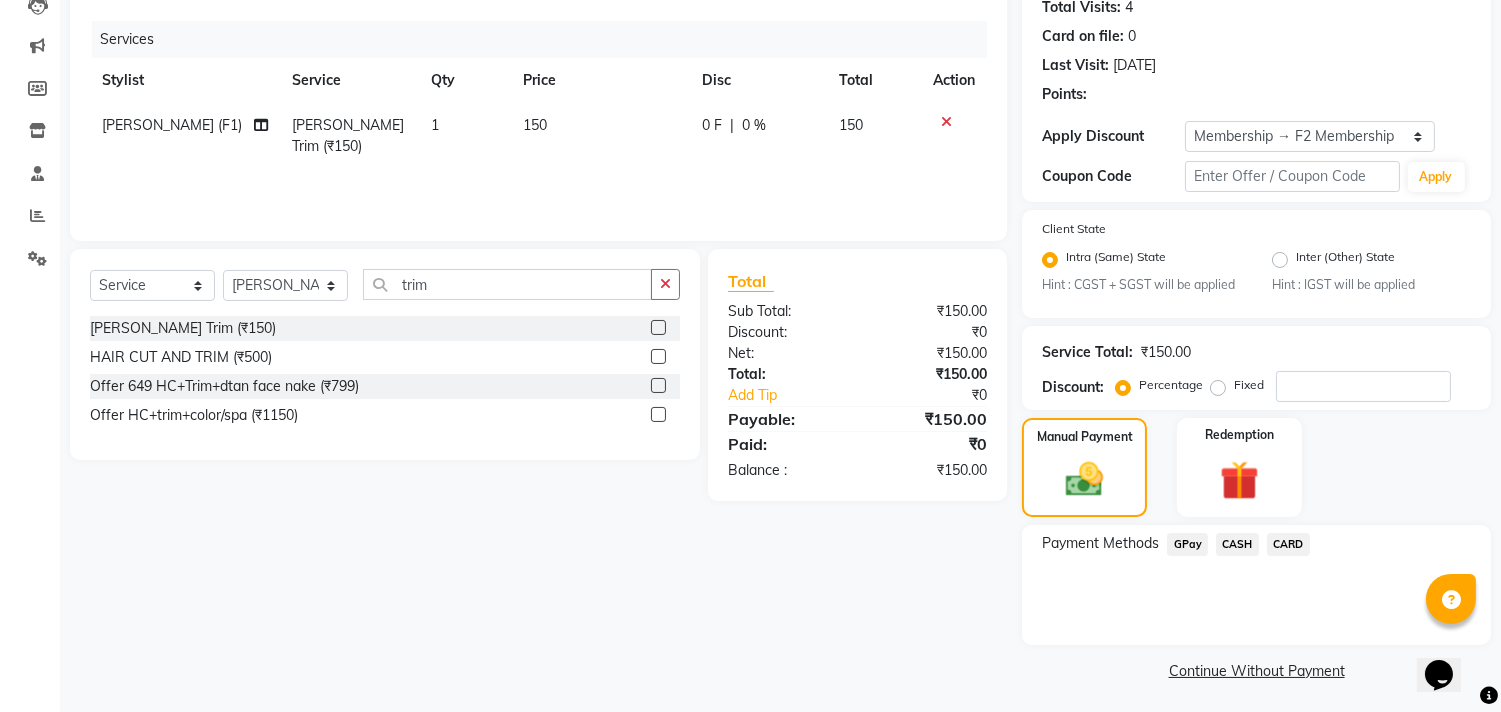 scroll, scrollTop: 231, scrollLeft: 0, axis: vertical 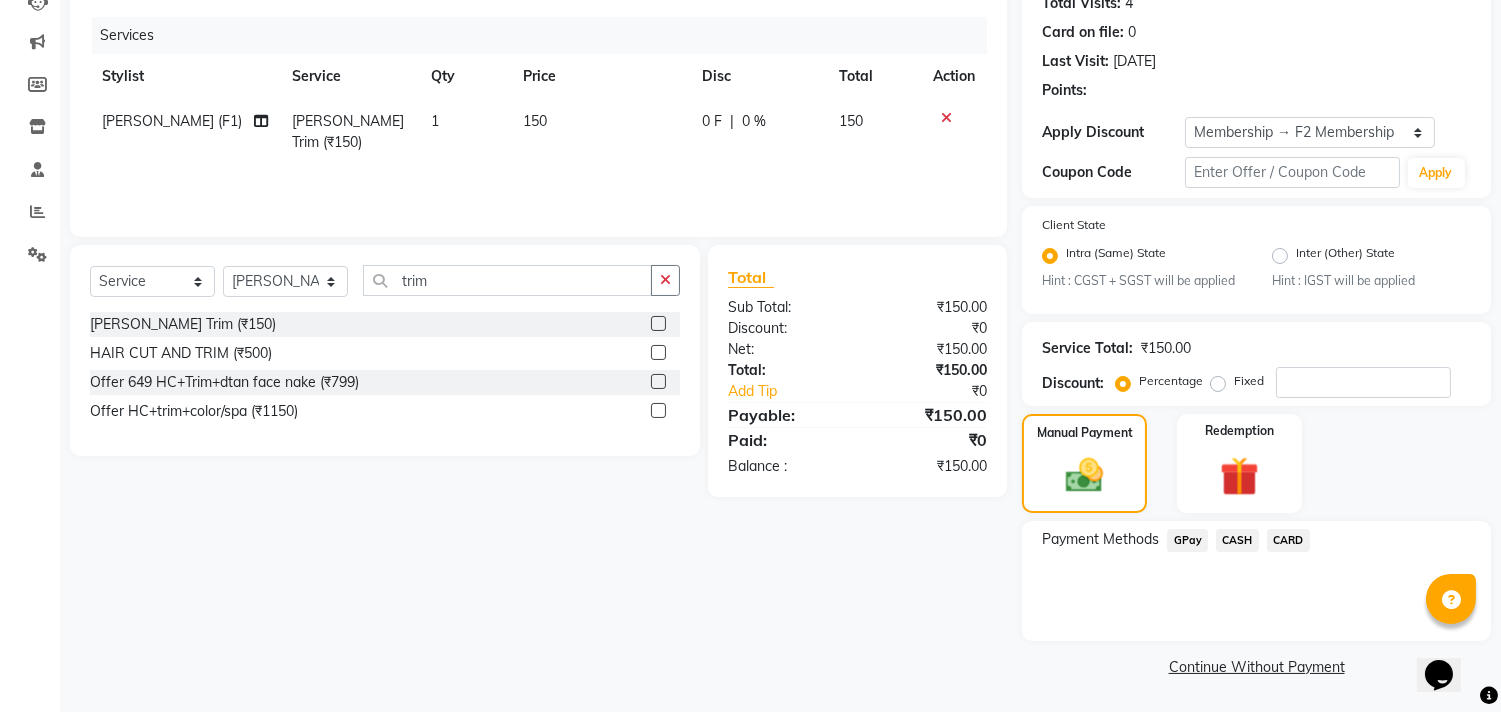 click on "GPay" 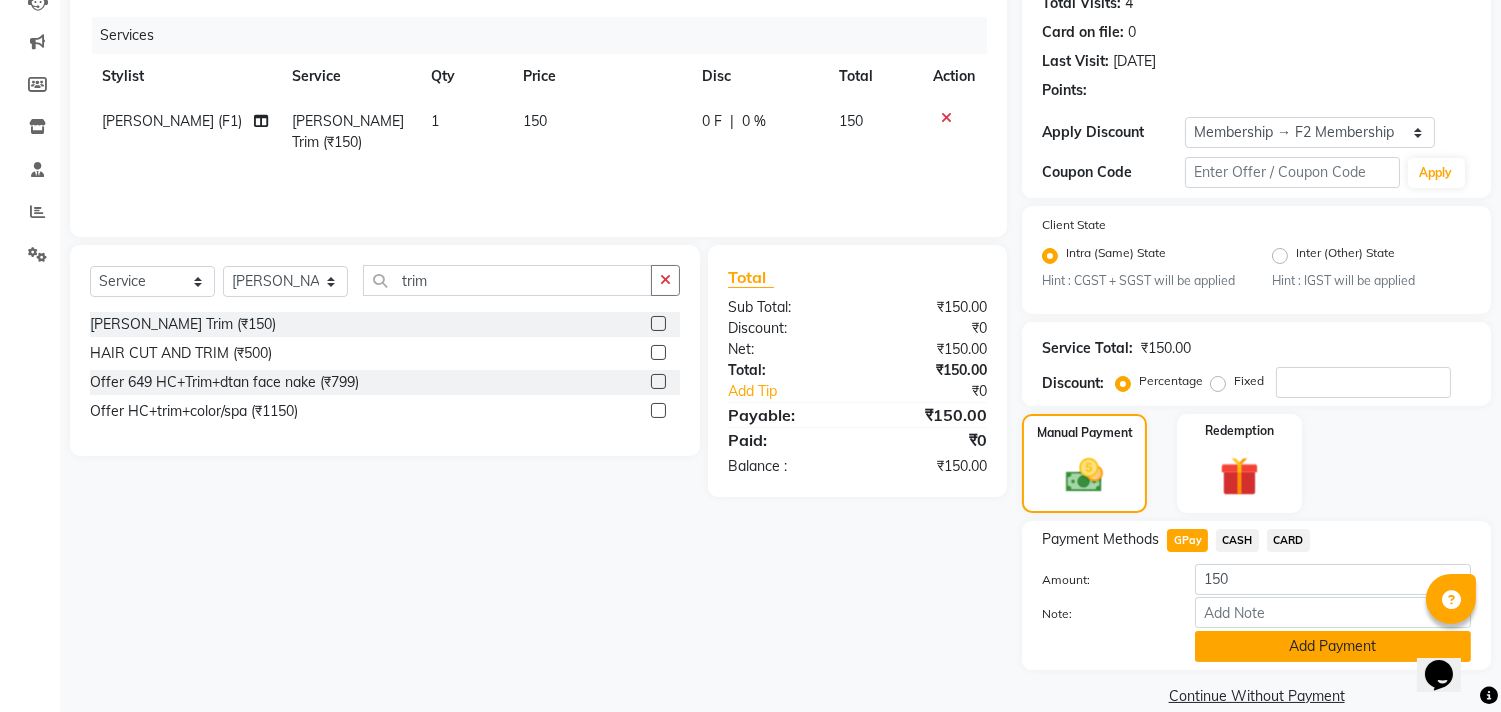 click on "Add Payment" 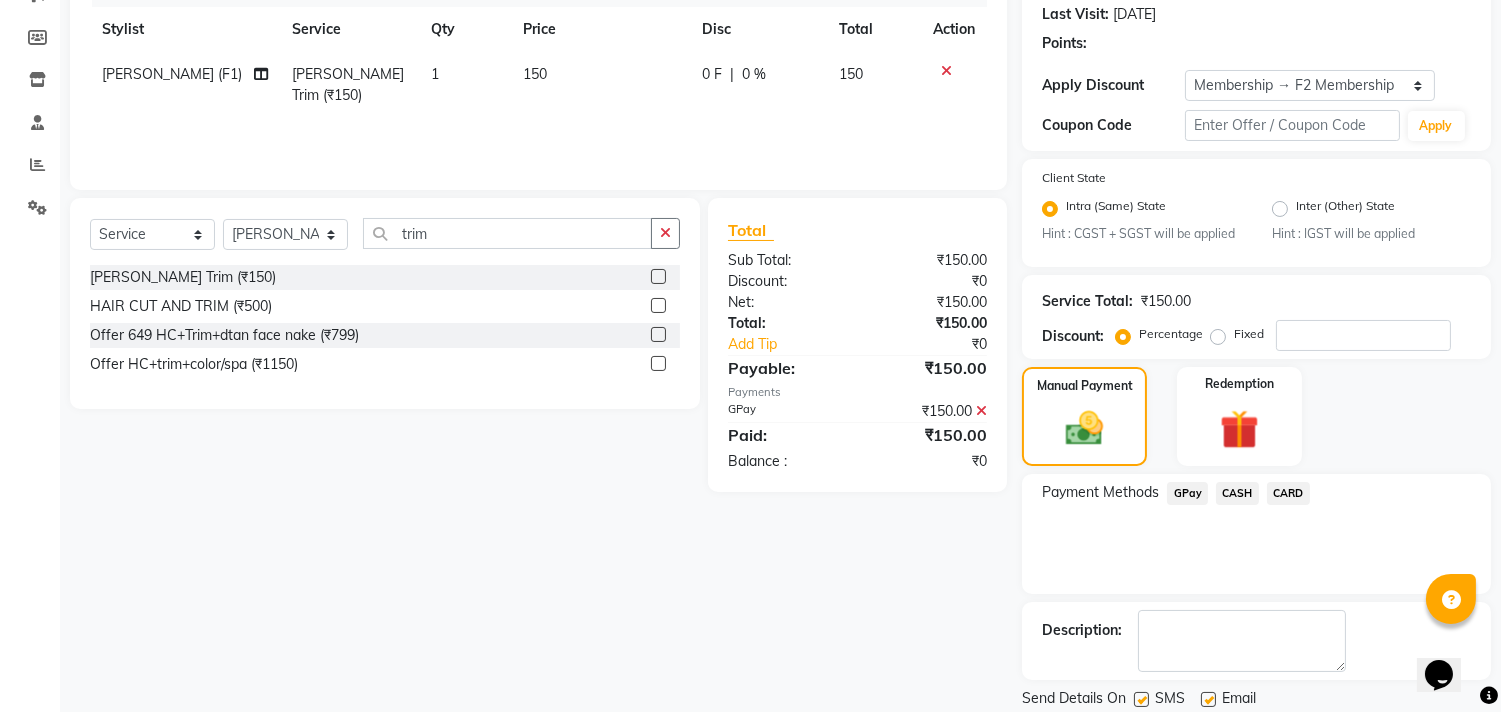 scroll, scrollTop: 344, scrollLeft: 0, axis: vertical 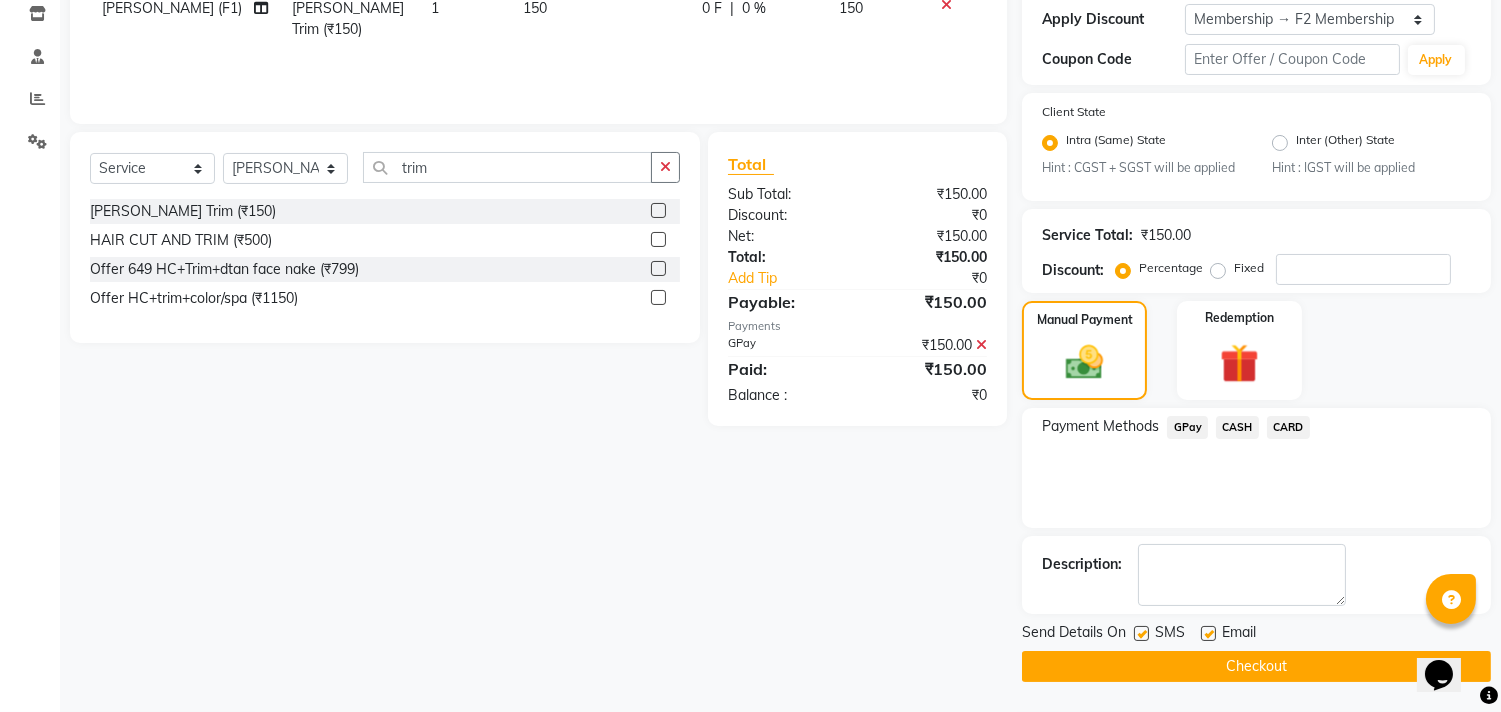 click 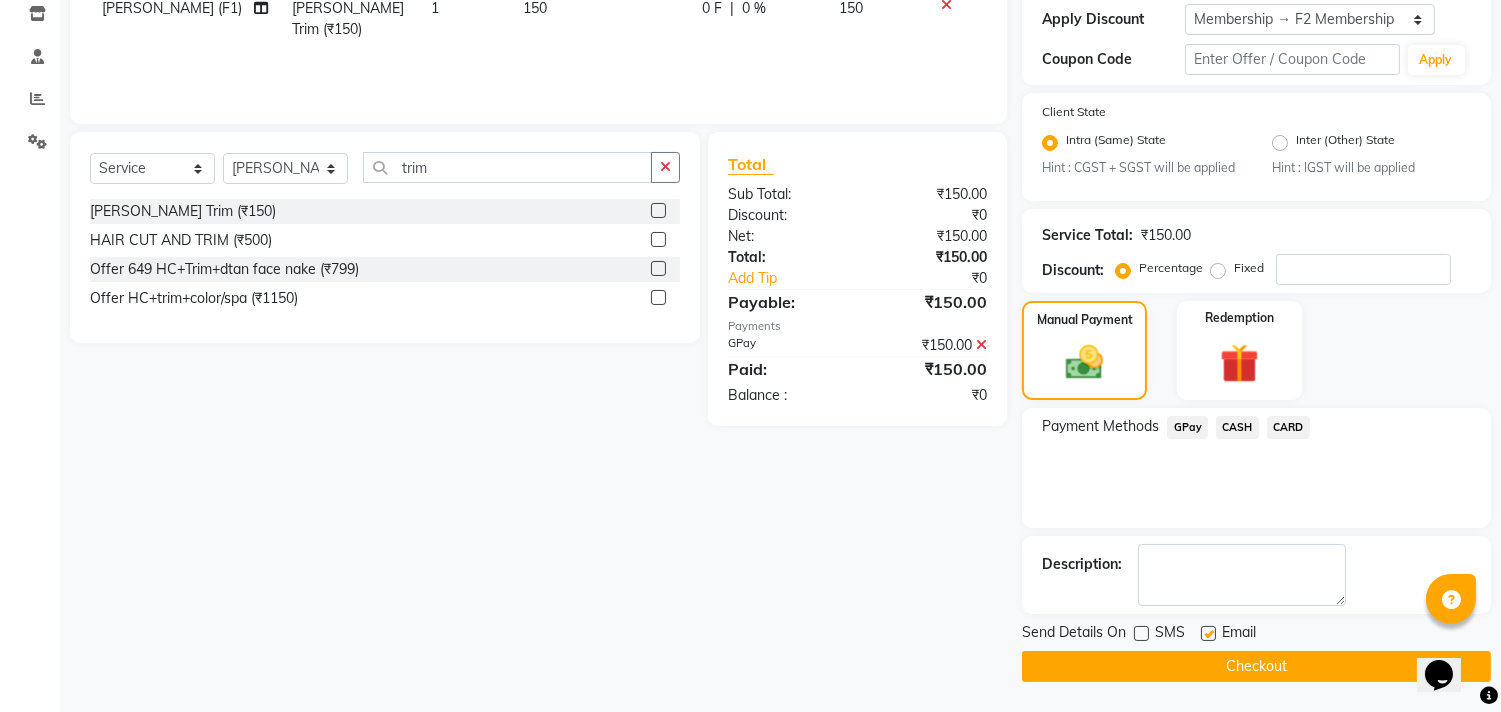 click on "Checkout" 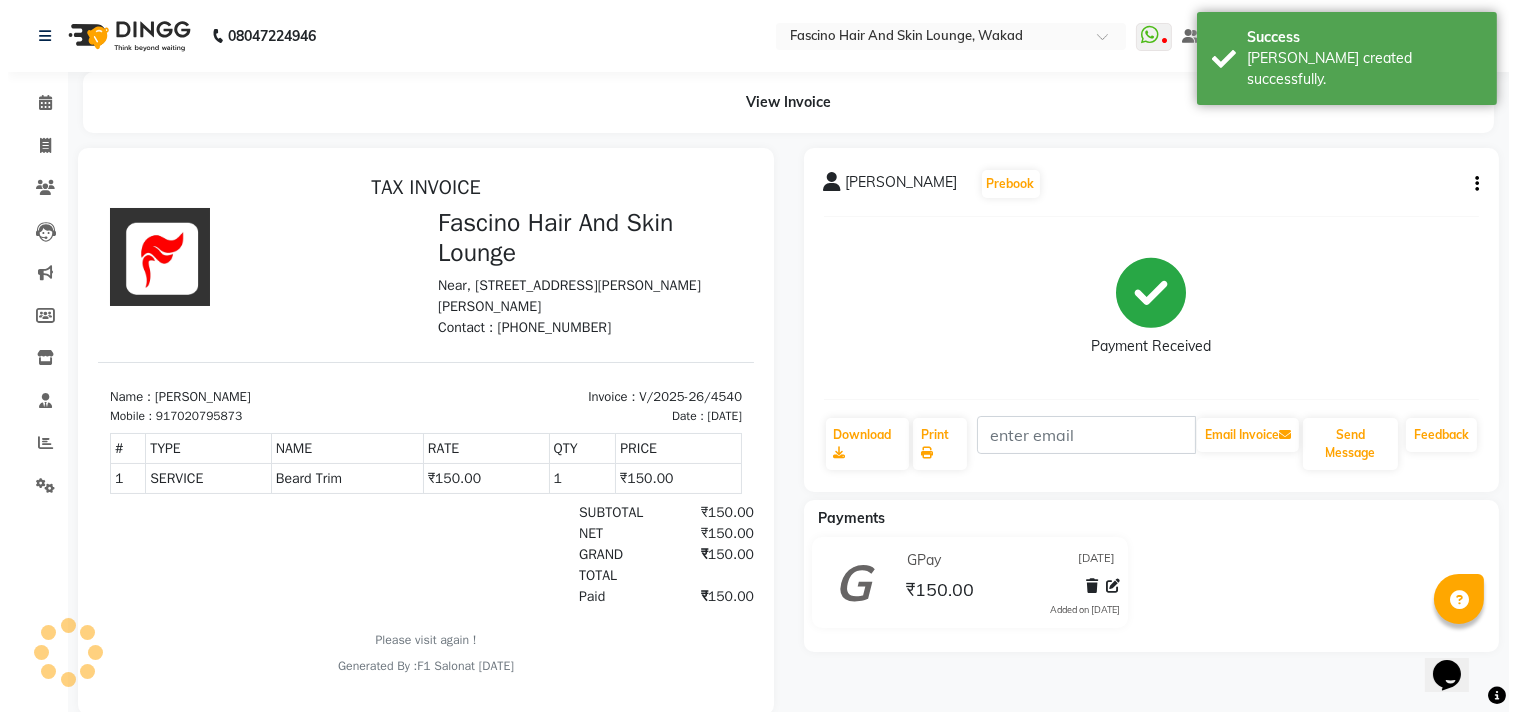 scroll, scrollTop: 0, scrollLeft: 0, axis: both 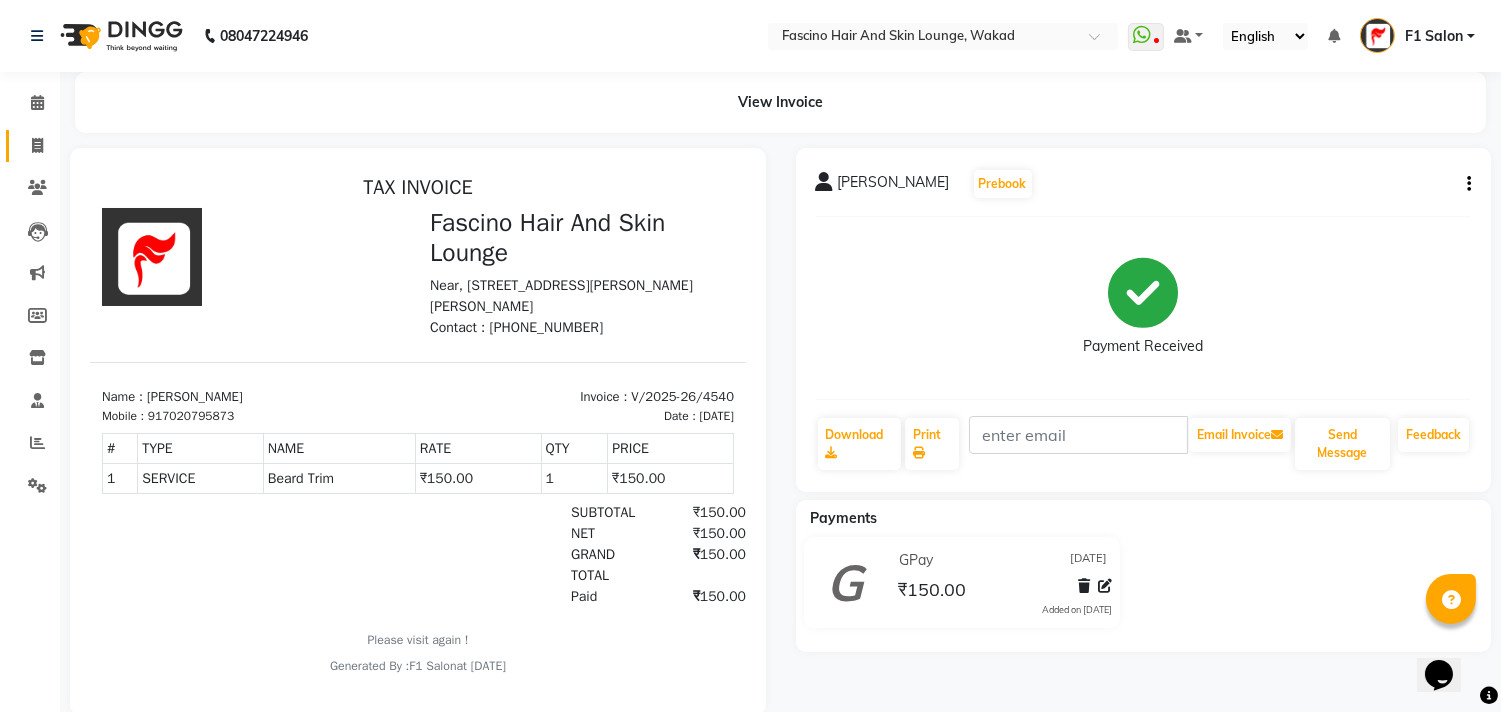 click on "Invoice" 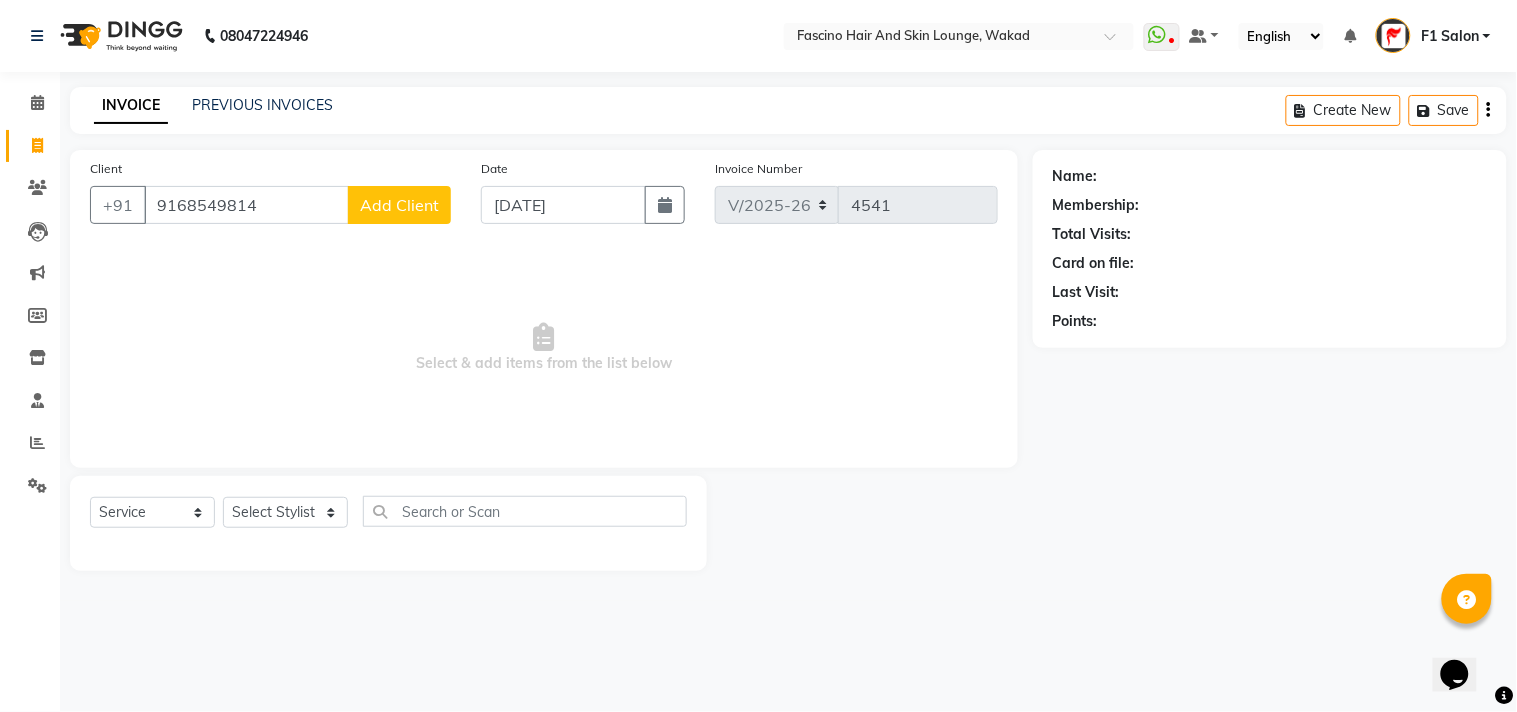click on "Add Client" 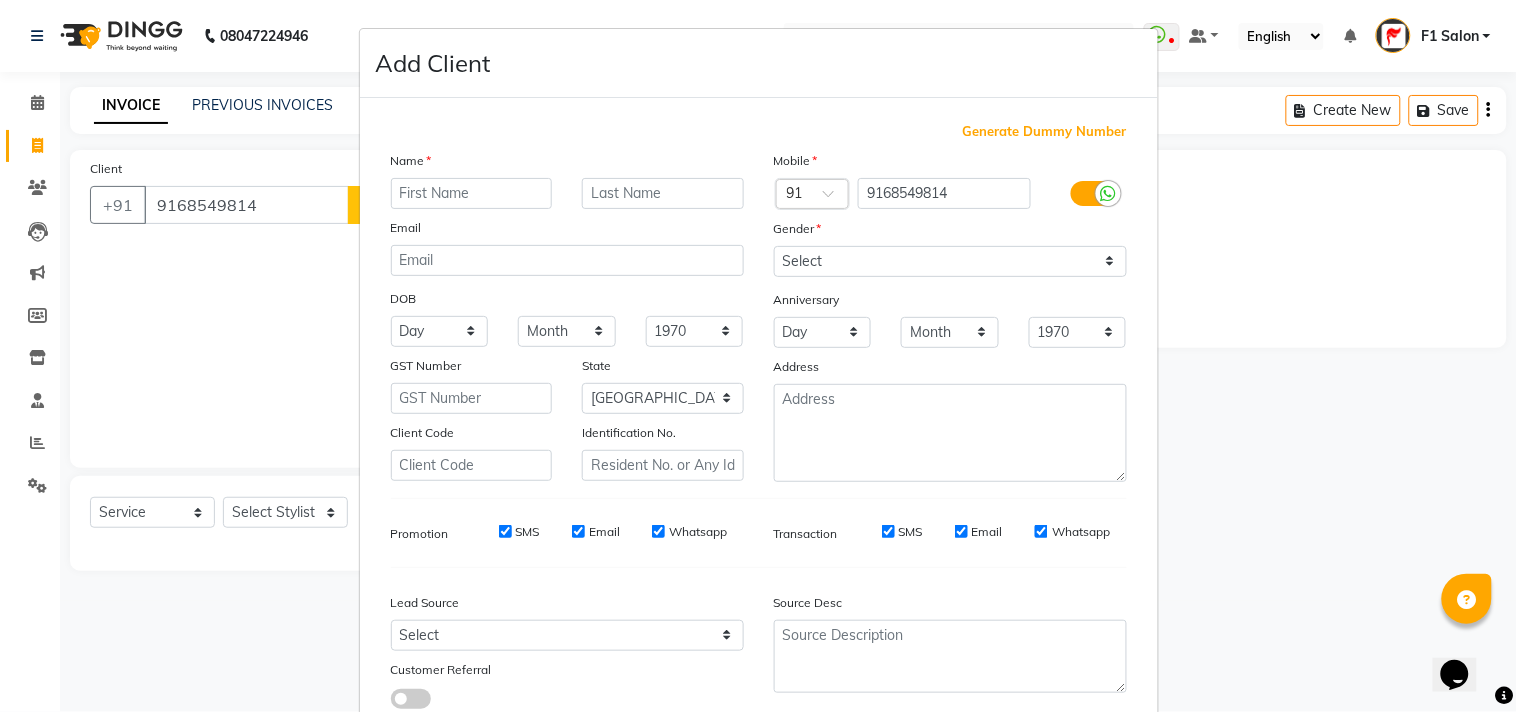 click at bounding box center [472, 193] 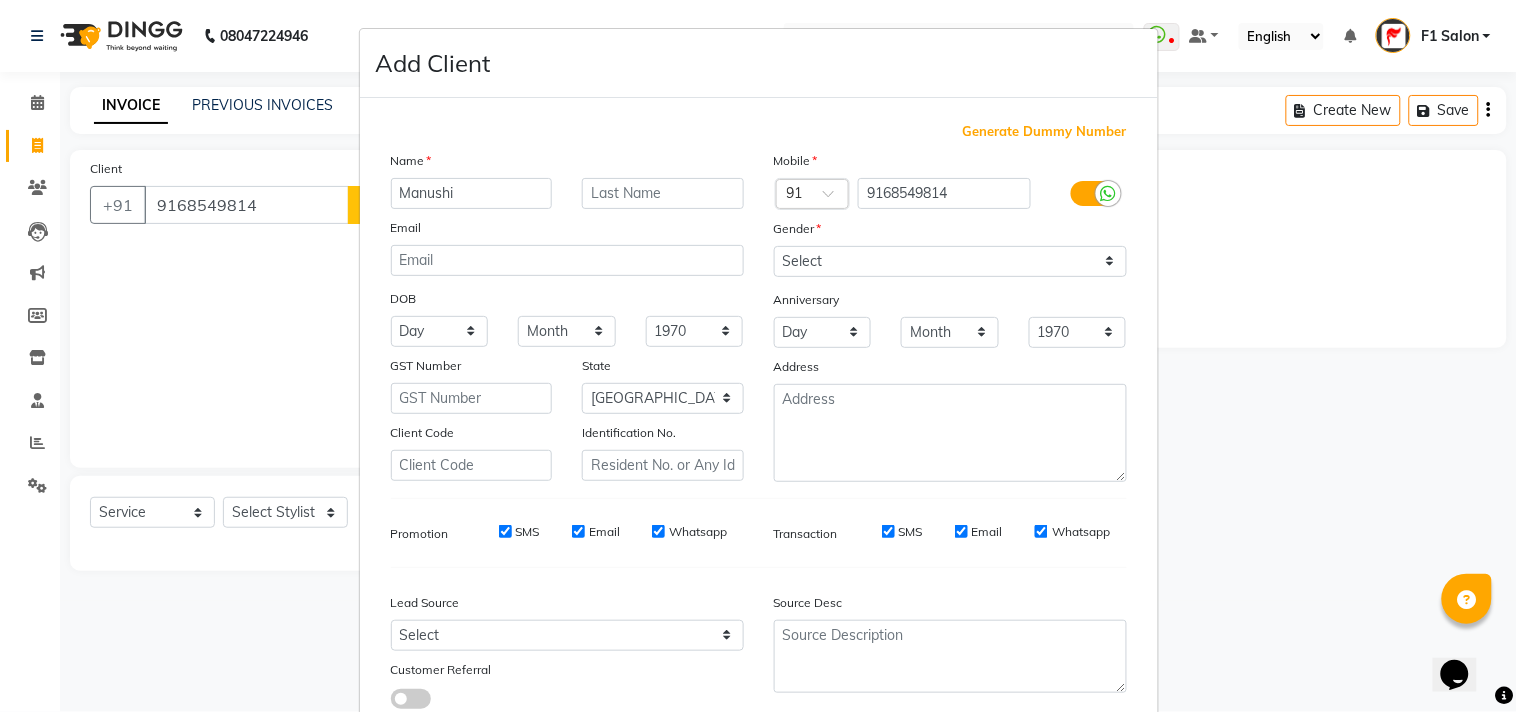 drag, startPoint x: 920, startPoint y: 244, endPoint x: 916, endPoint y: 255, distance: 11.7046995 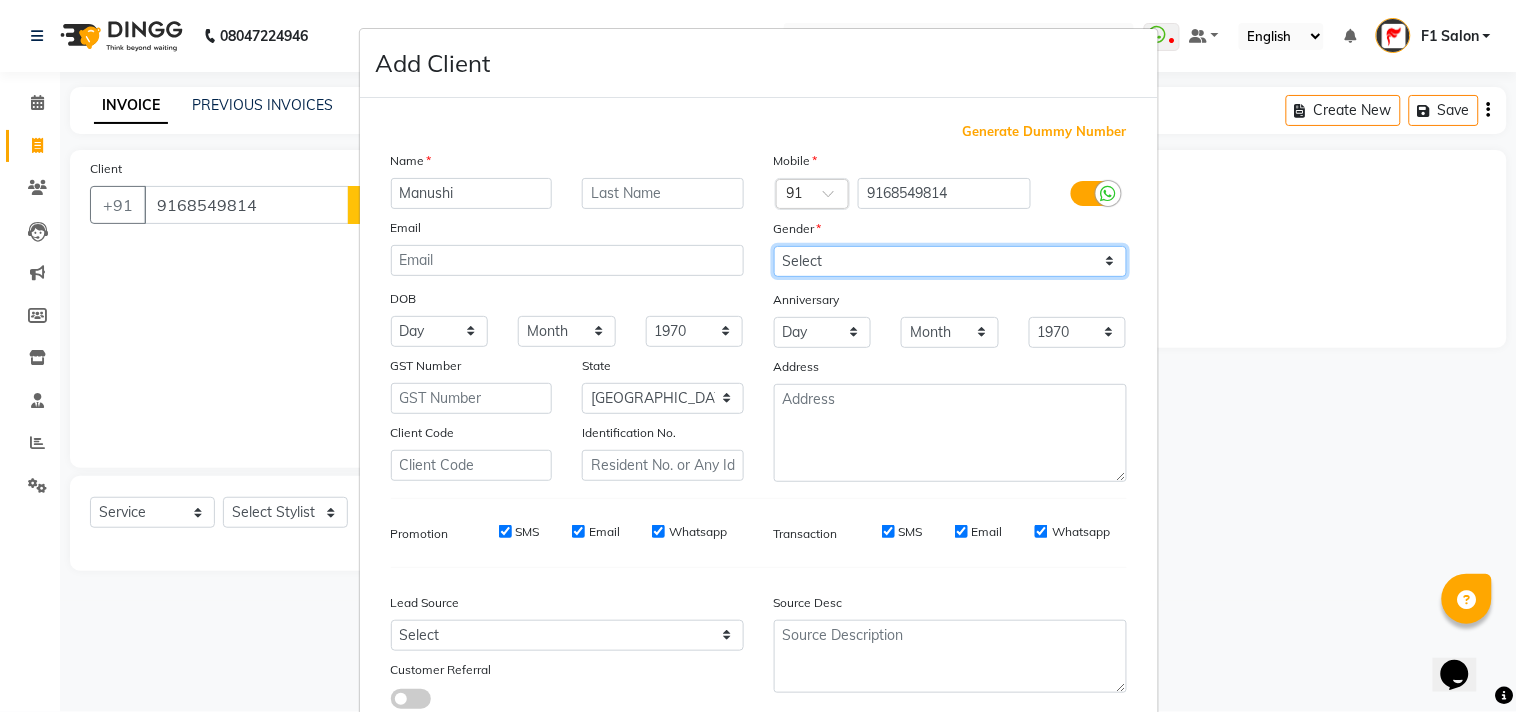 click on "Select Male Female Other Prefer Not To Say" at bounding box center (950, 261) 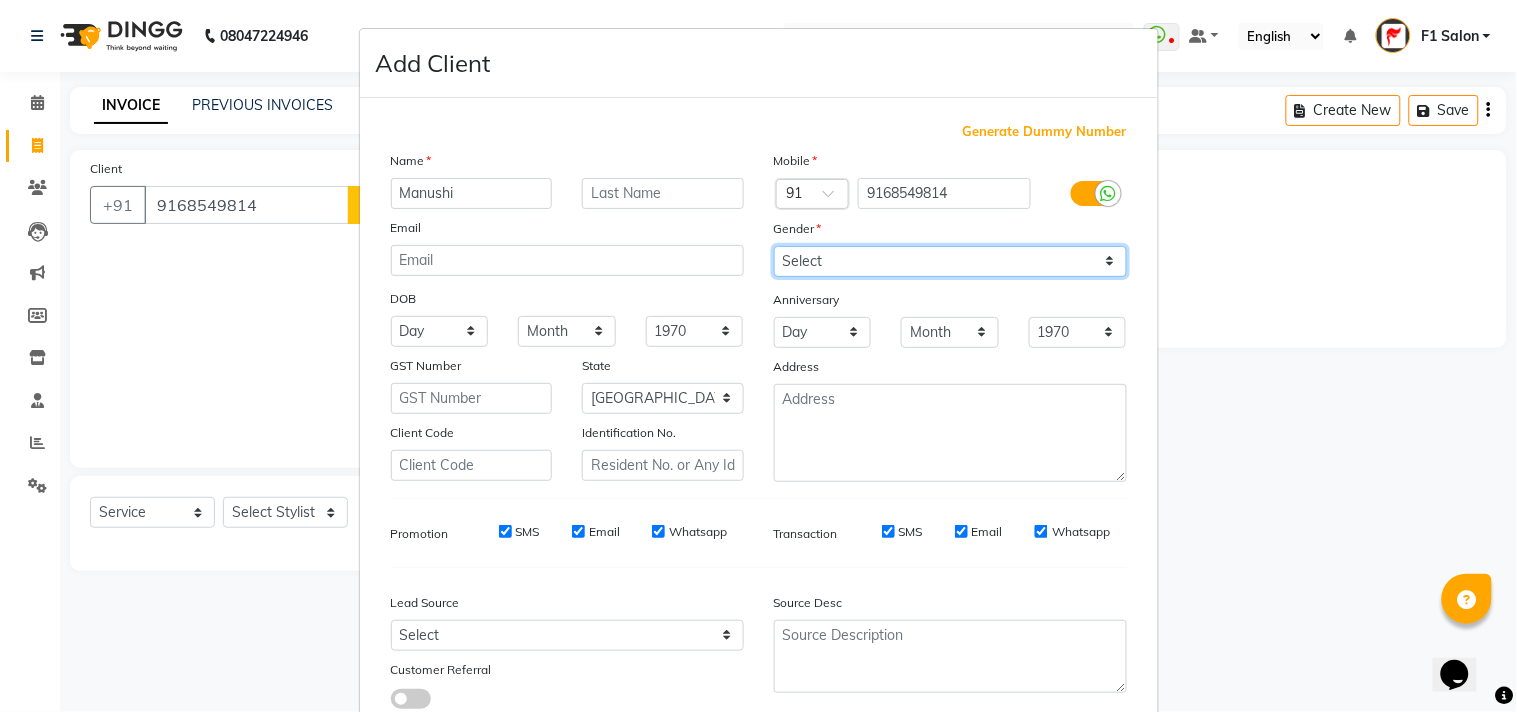 click on "Select Male Female Other Prefer Not To Say" at bounding box center (950, 261) 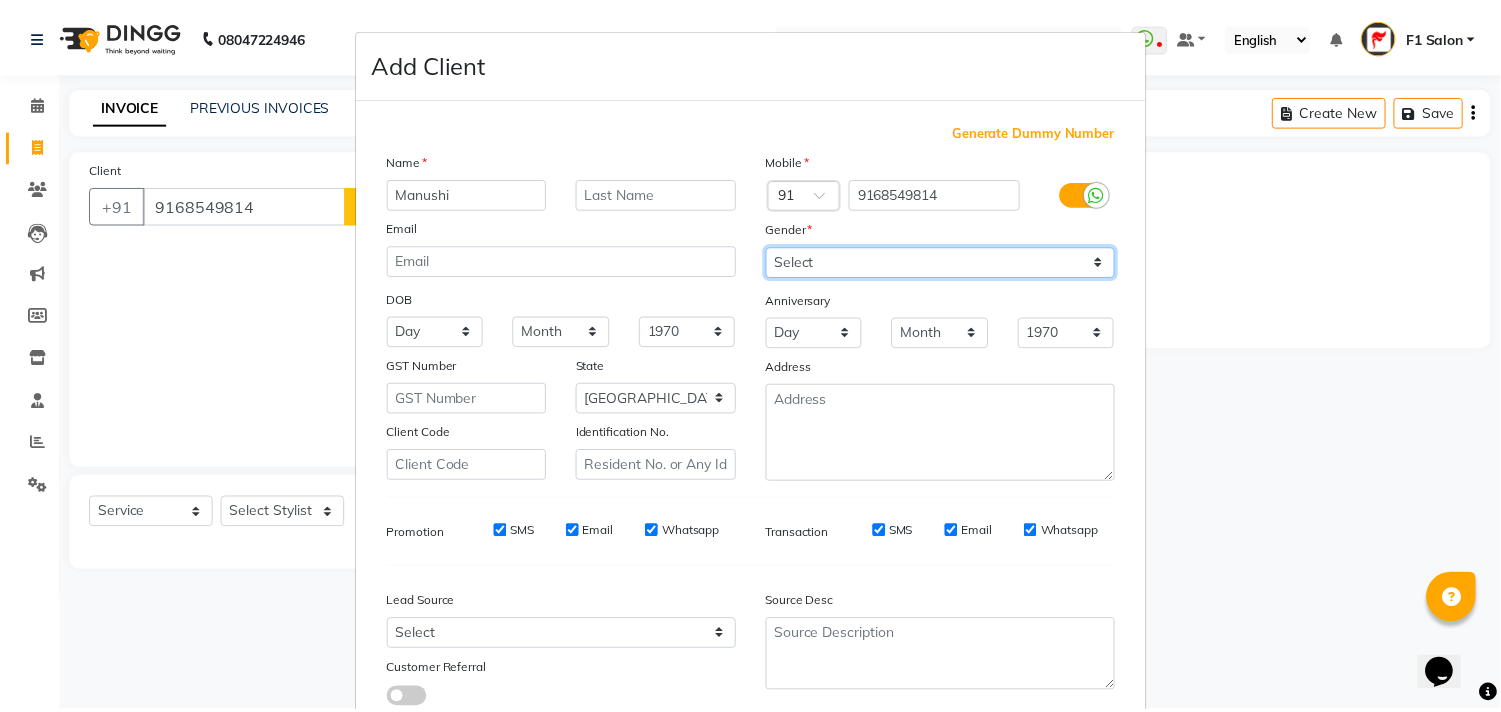 scroll, scrollTop: 138, scrollLeft: 0, axis: vertical 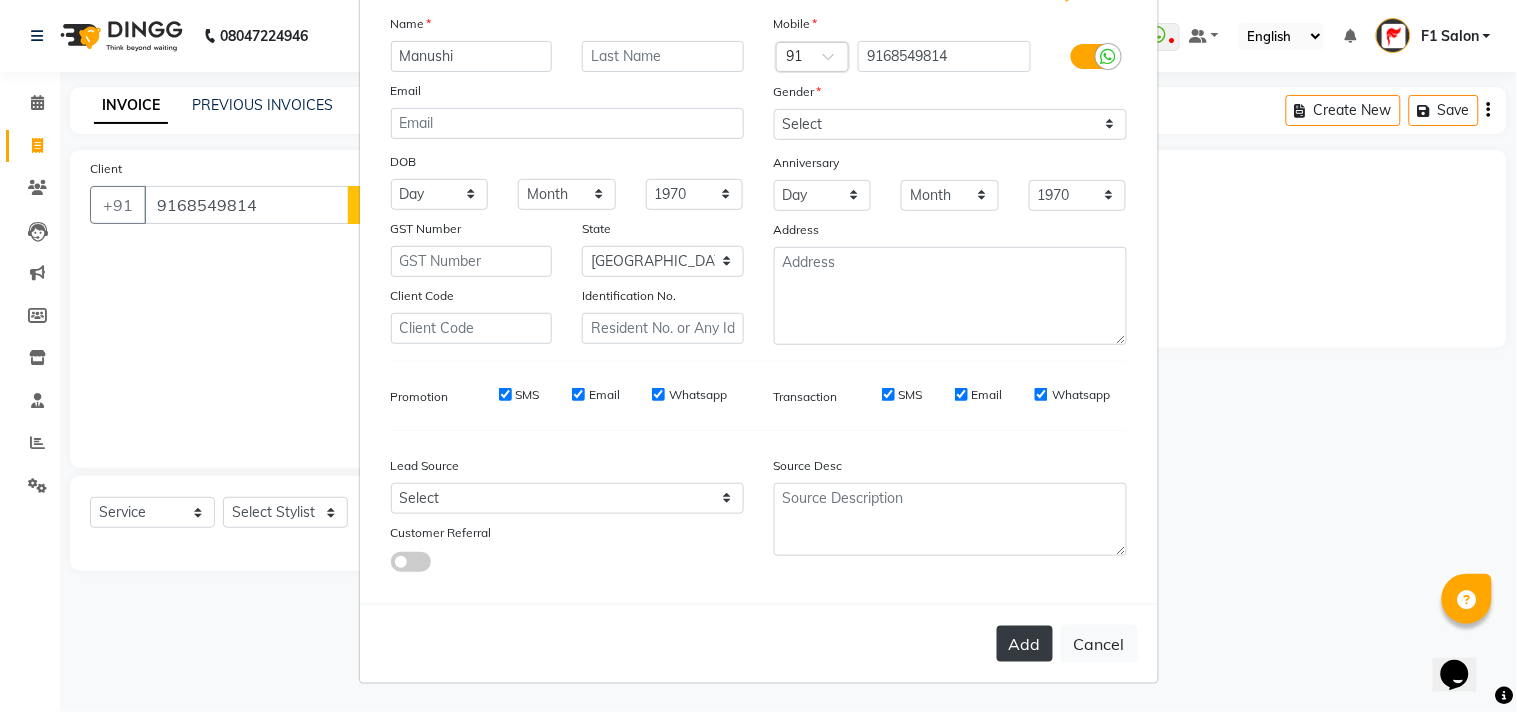 click on "Add" at bounding box center (1025, 644) 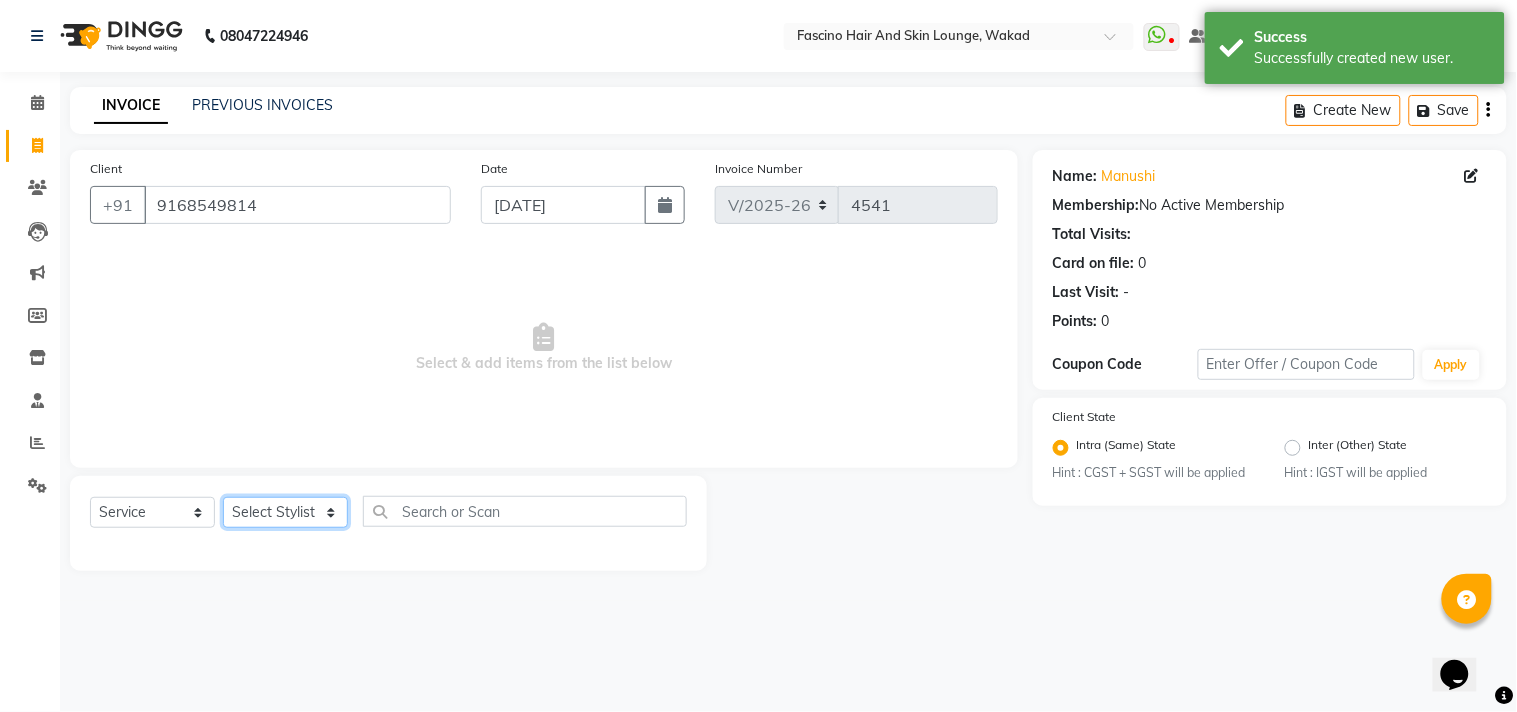 click on "Select Stylist 8805000650  [PERSON_NAME] Chimu [PERSON_NAME] F1 Salon  Ganesh F1 Gopal {JH} [PERSON_NAME] (Jh ) [PERSON_NAME]  [PERSON_NAME] Pooja [PERSON_NAME]  Ram [PERSON_NAME] jh [PERSON_NAME] Shree [PERSON_NAME] (F1) [PERSON_NAME] (JH) Sukanya Sadiyan  Suraj F1 [PERSON_NAME] Beaution Usha [PERSON_NAME] F1 Veena" 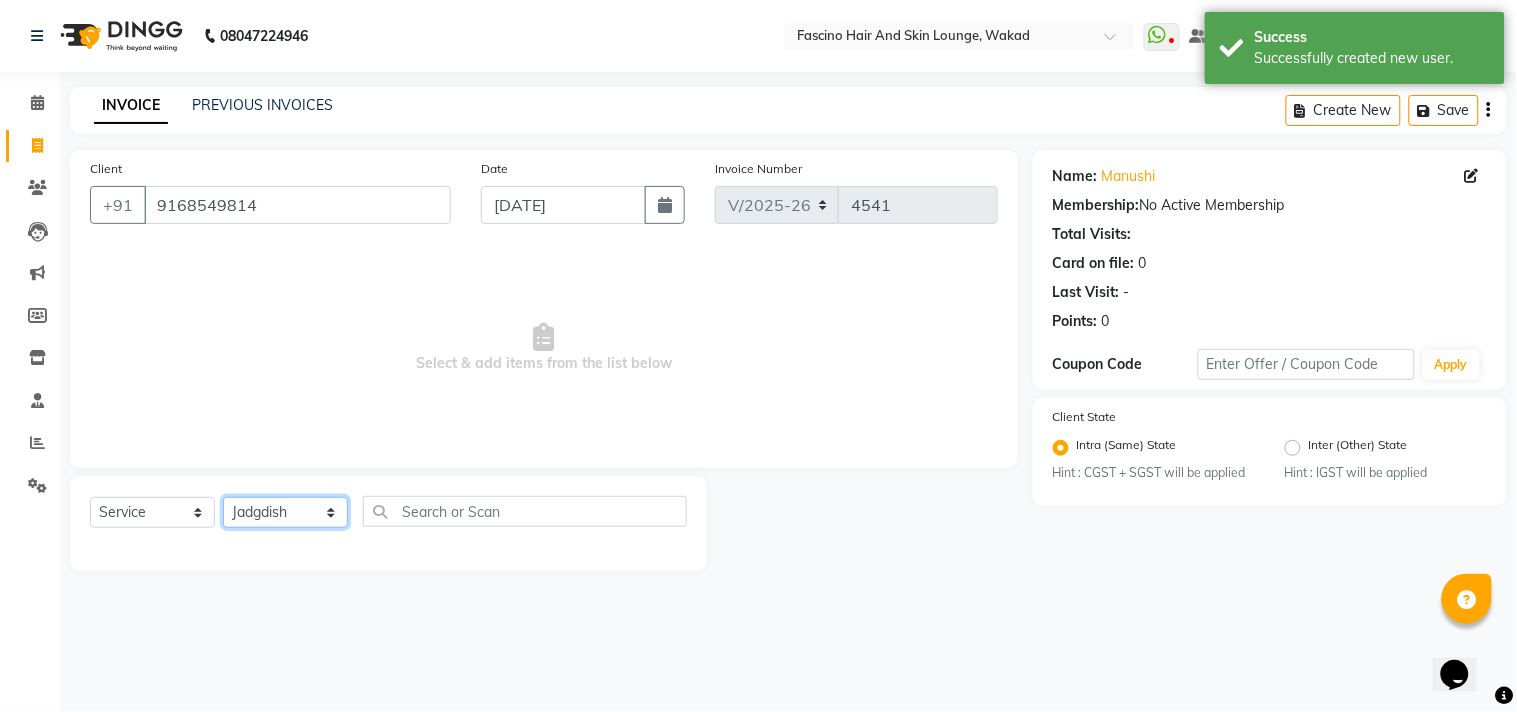 click on "Select Stylist 8805000650  [PERSON_NAME] Chimu [PERSON_NAME] F1 Salon  Ganesh F1 Gopal {JH} [PERSON_NAME] (Jh ) [PERSON_NAME]  [PERSON_NAME] Pooja [PERSON_NAME]  Ram [PERSON_NAME] jh [PERSON_NAME] Shree [PERSON_NAME] (F1) [PERSON_NAME] (JH) Sukanya Sadiyan  Suraj F1 [PERSON_NAME] Beaution Usha [PERSON_NAME] F1 Veena" 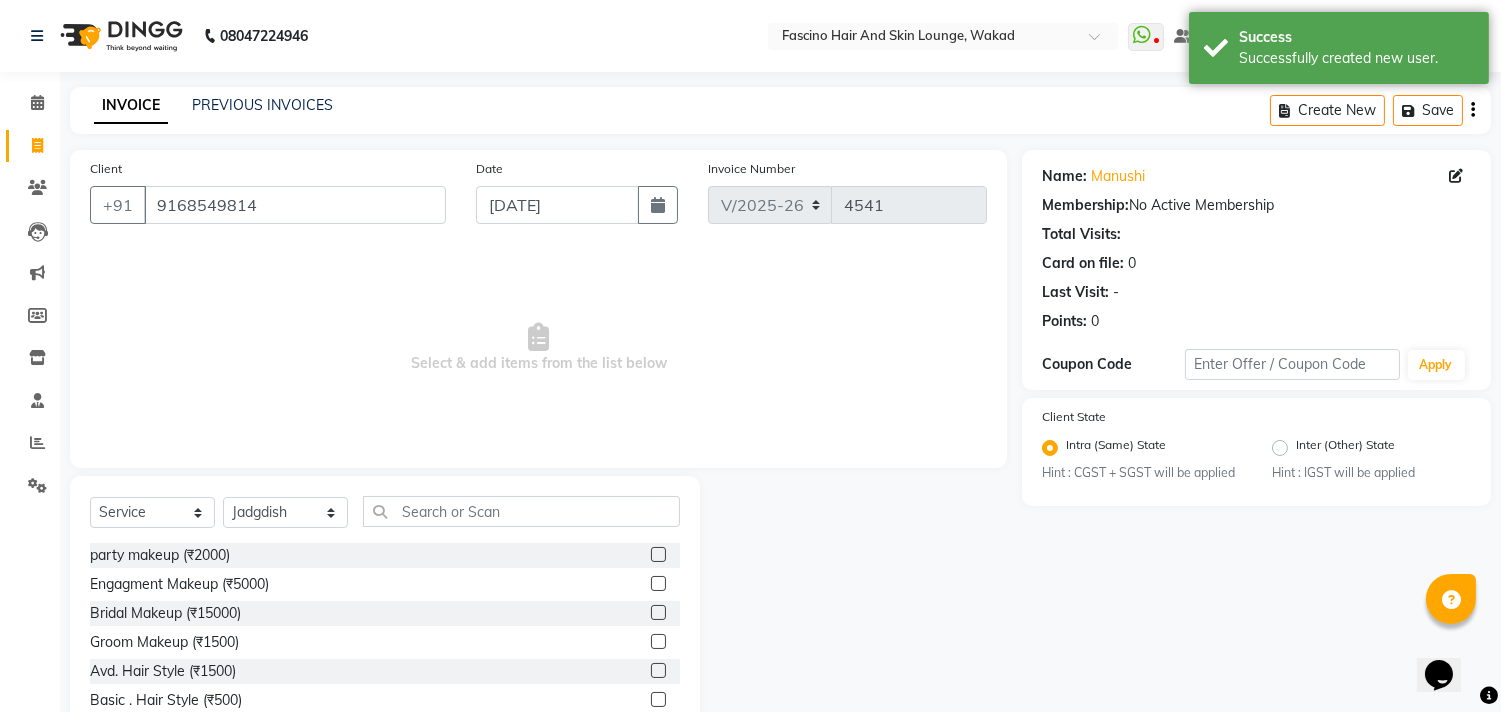 click on "Select  Service  Product  Membership  Package Voucher Prepaid Gift Card  Select Stylist 8805000650  [PERSON_NAME] Chimu [PERSON_NAME] F1 Salon  Ganesh F1 Gopal {JH} [PERSON_NAME] (Jh ) Jadgdish Kajal  [PERSON_NAME] Pooja [PERSON_NAME]  Ram [PERSON_NAME] jh [PERSON_NAME] Shree [PERSON_NAME] (F1) [PERSON_NAME] (JH) Sukanya Sadiyan  Suraj F1 [PERSON_NAME] Beaution Usha [PERSON_NAME] F1 Veena" 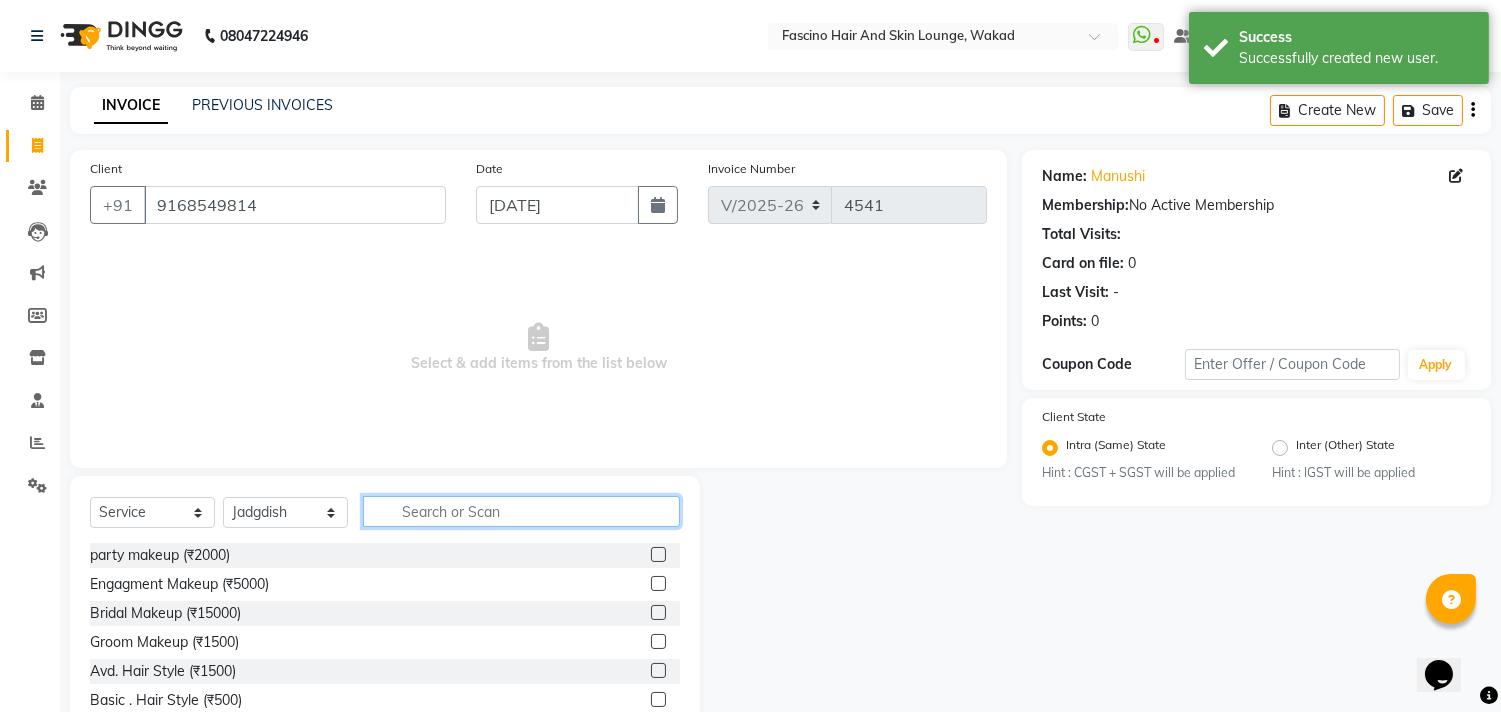 click 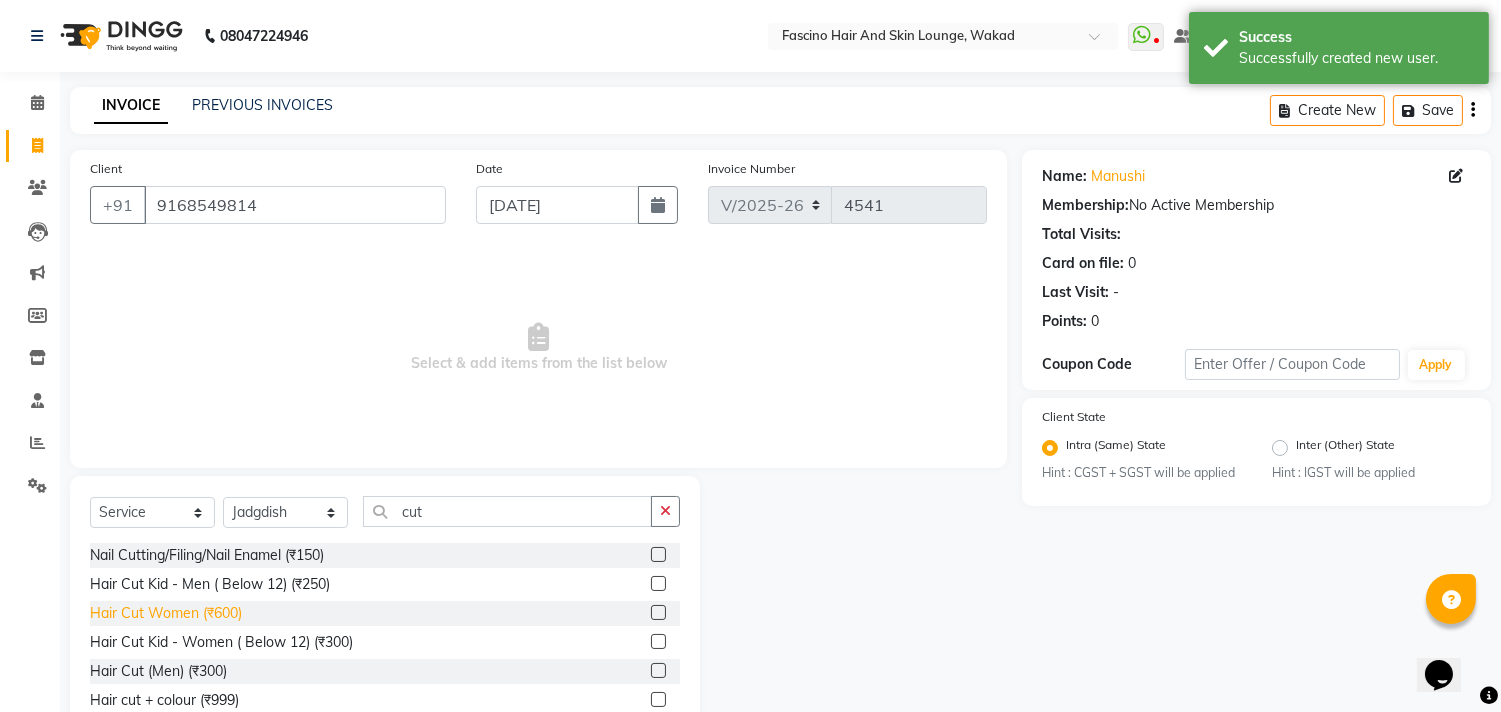 click on "Hair Cut Women (₹600)" 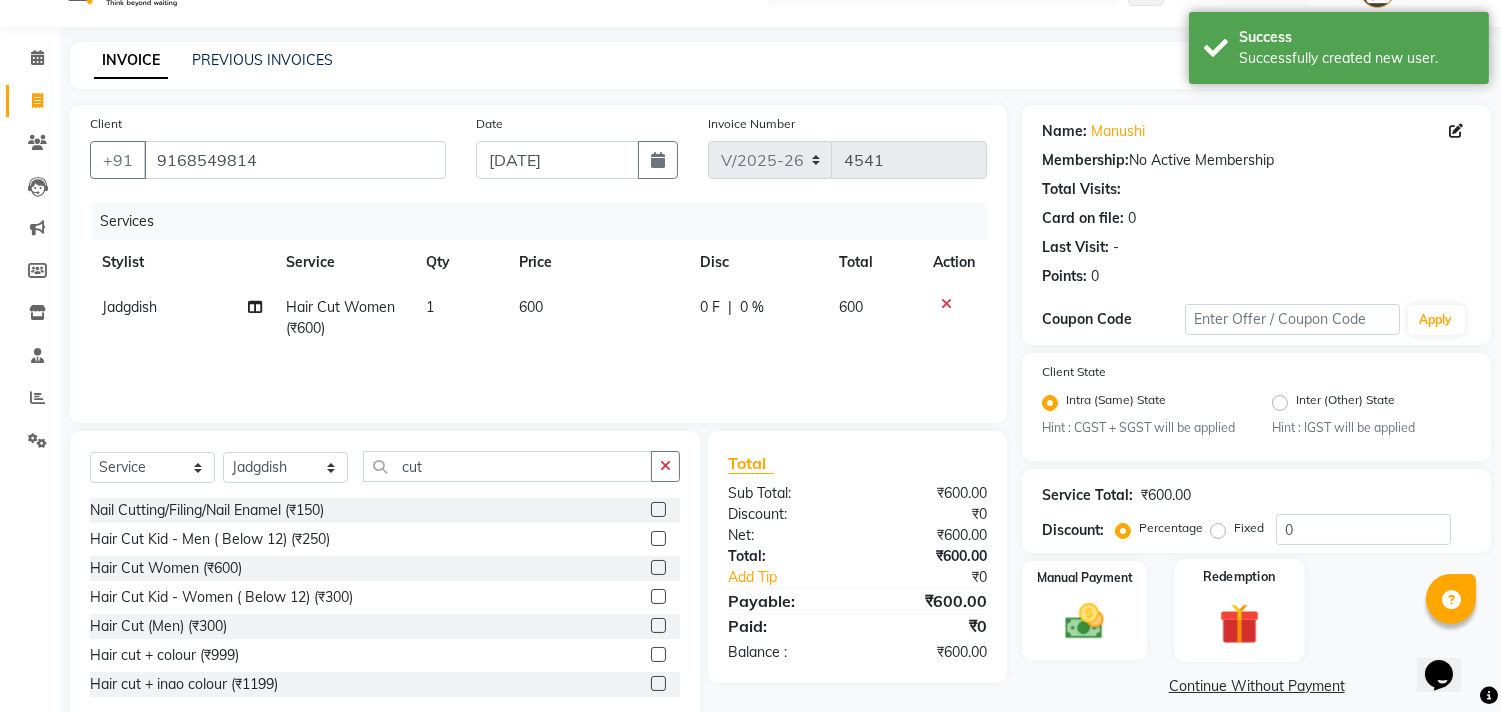 scroll, scrollTop: 88, scrollLeft: 0, axis: vertical 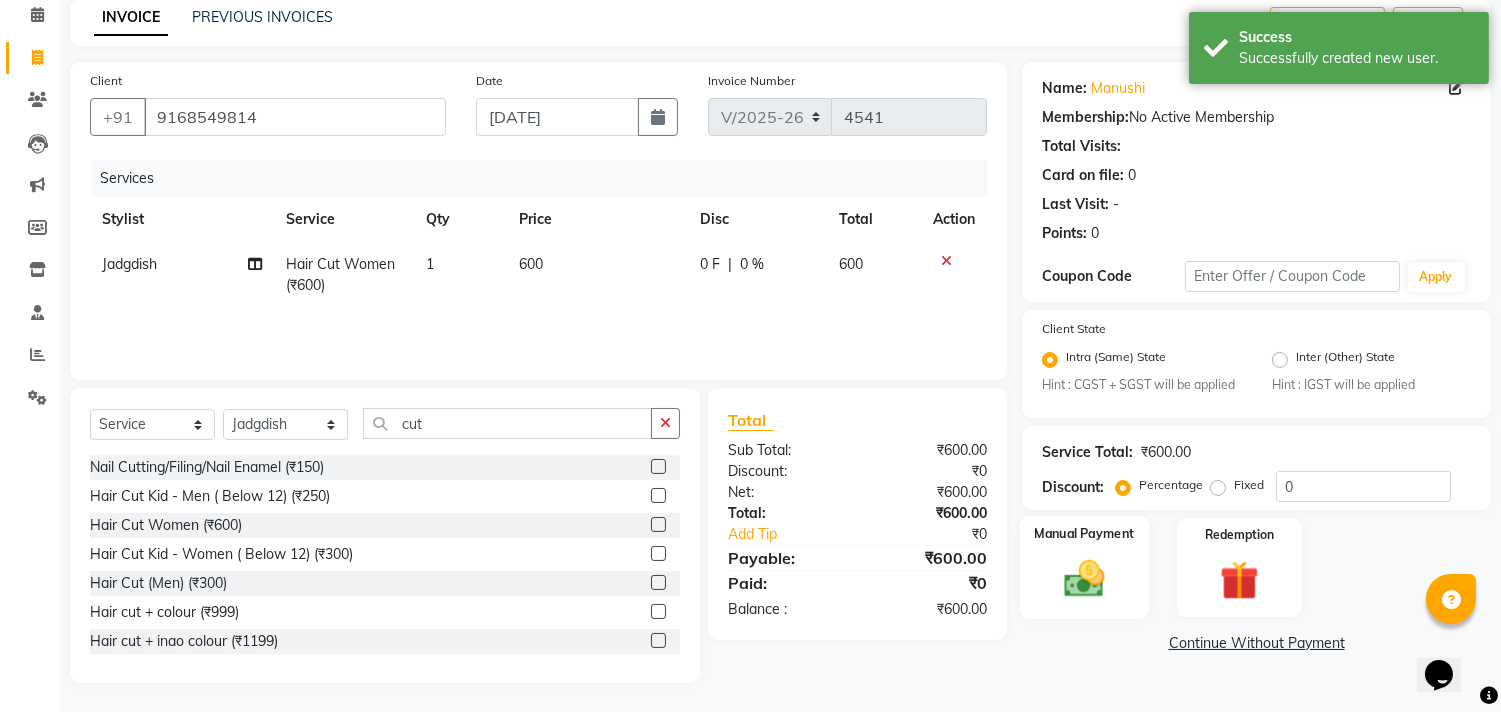 click 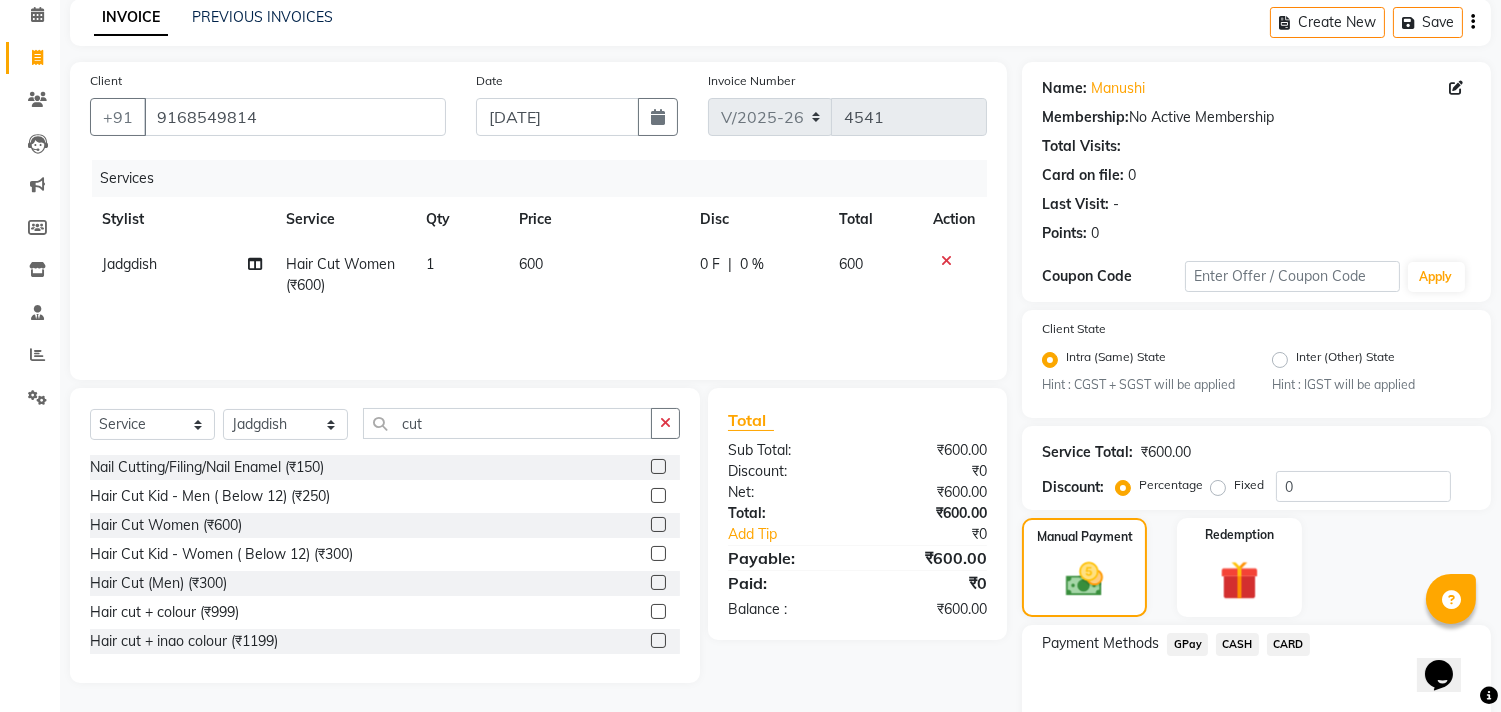 click on "GPay" 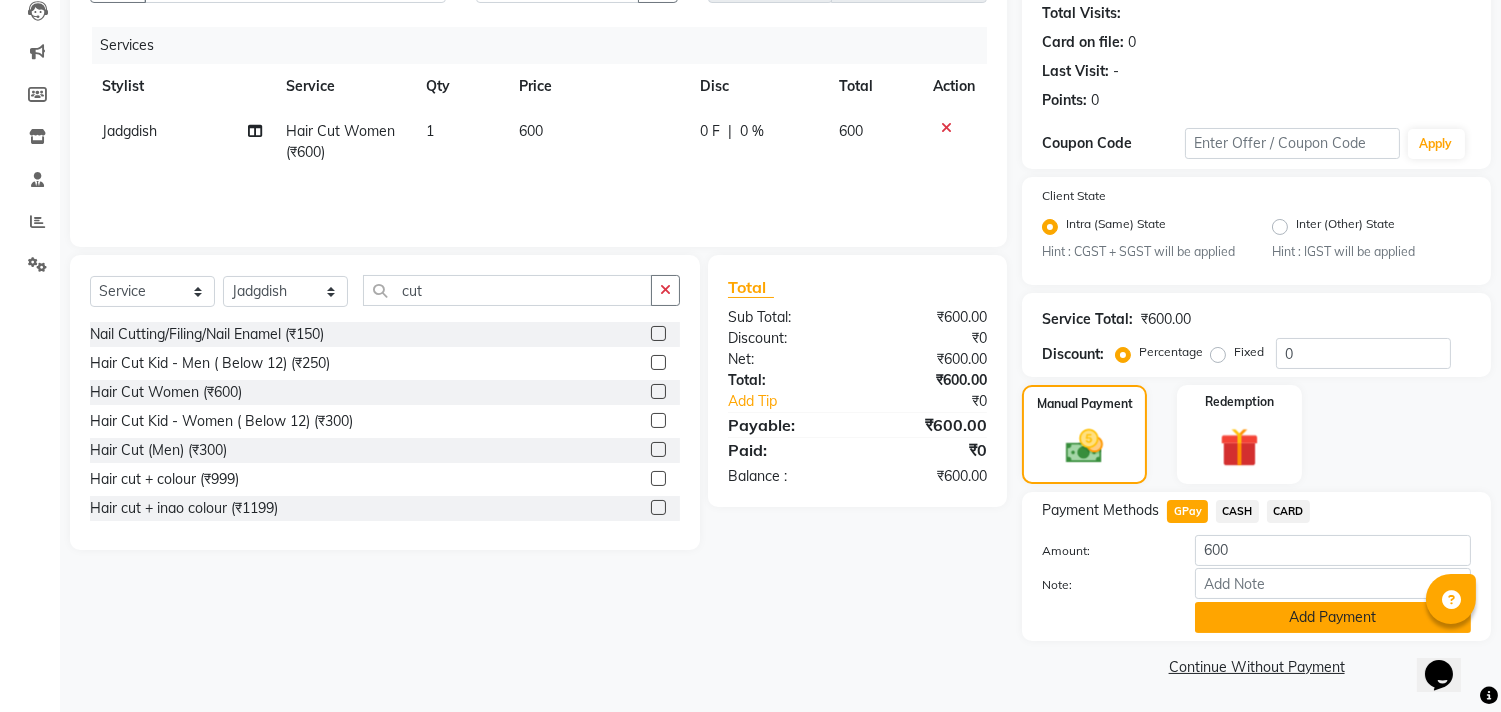 click on "Add Payment" 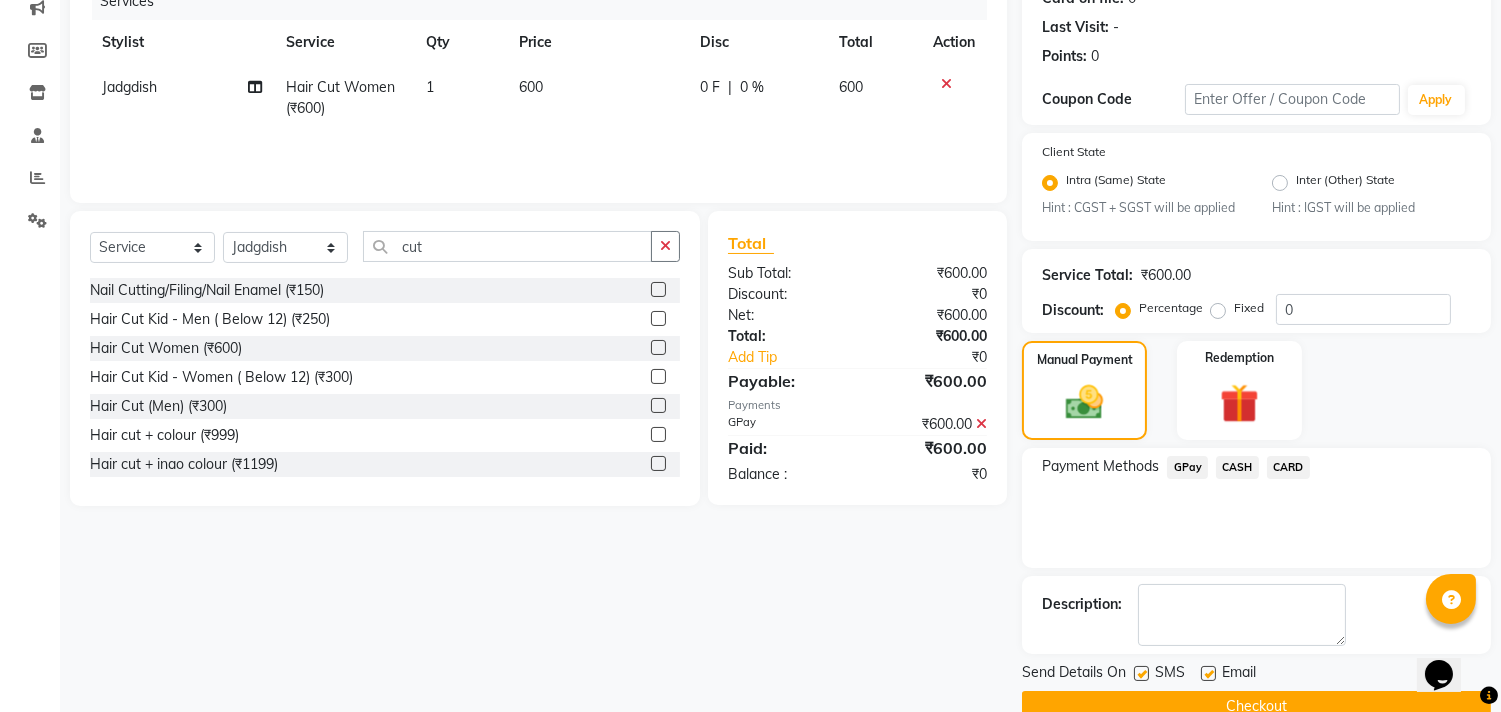 scroll, scrollTop: 305, scrollLeft: 0, axis: vertical 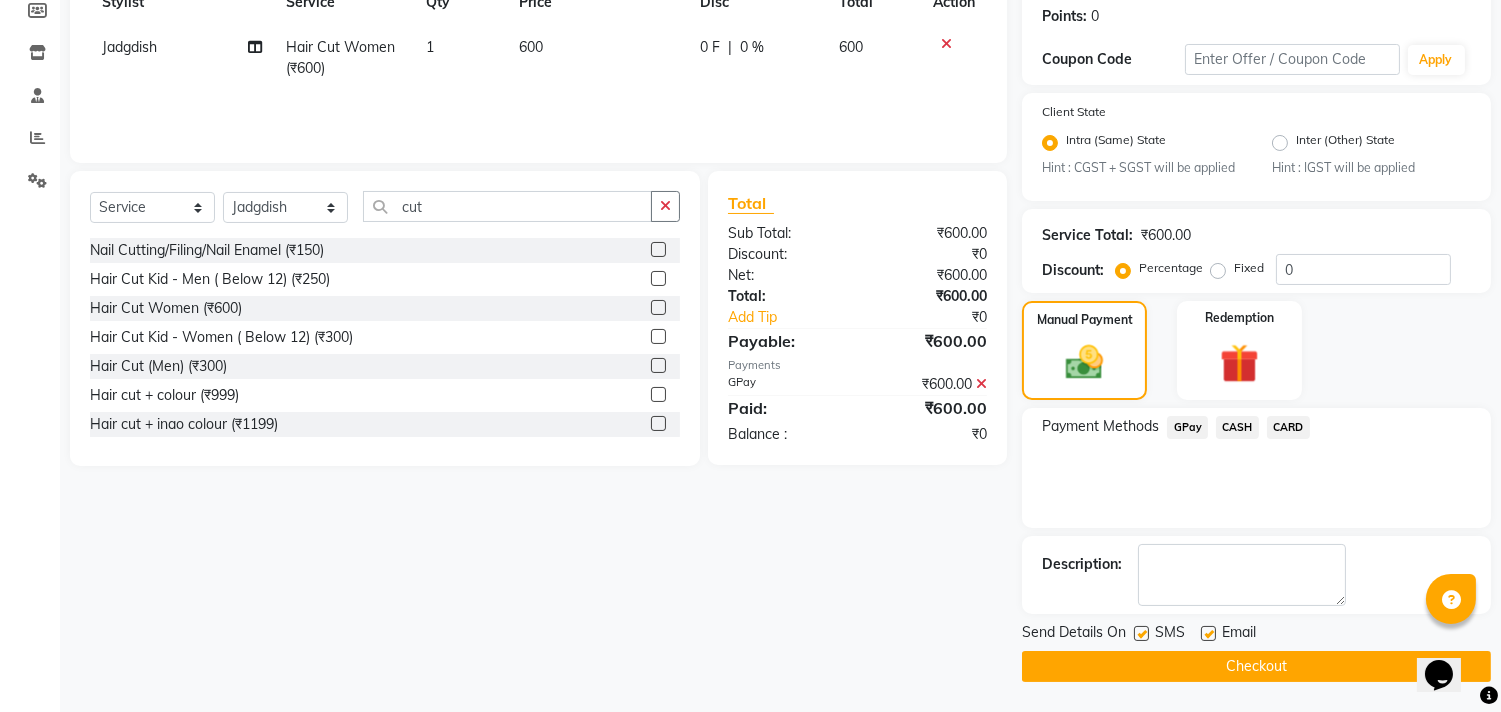 click 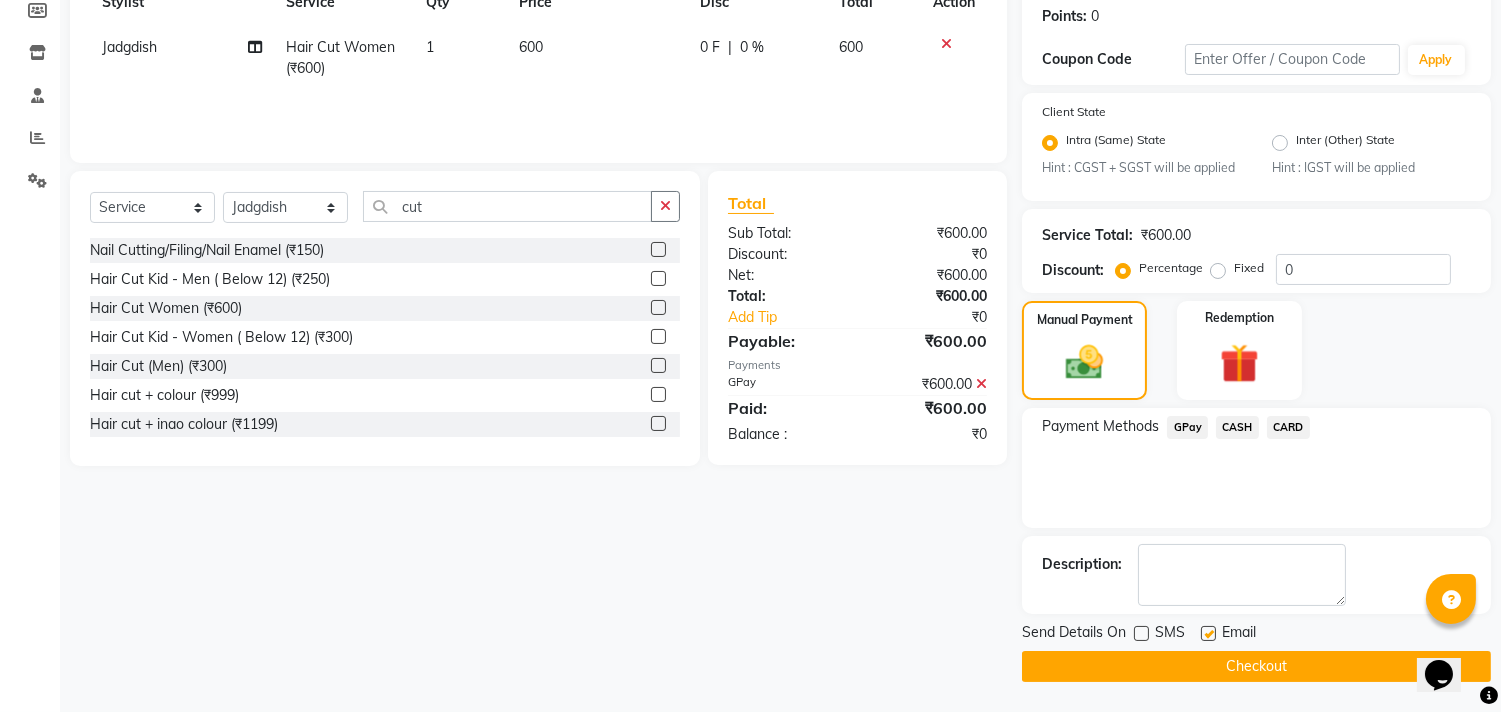 click on "Checkout" 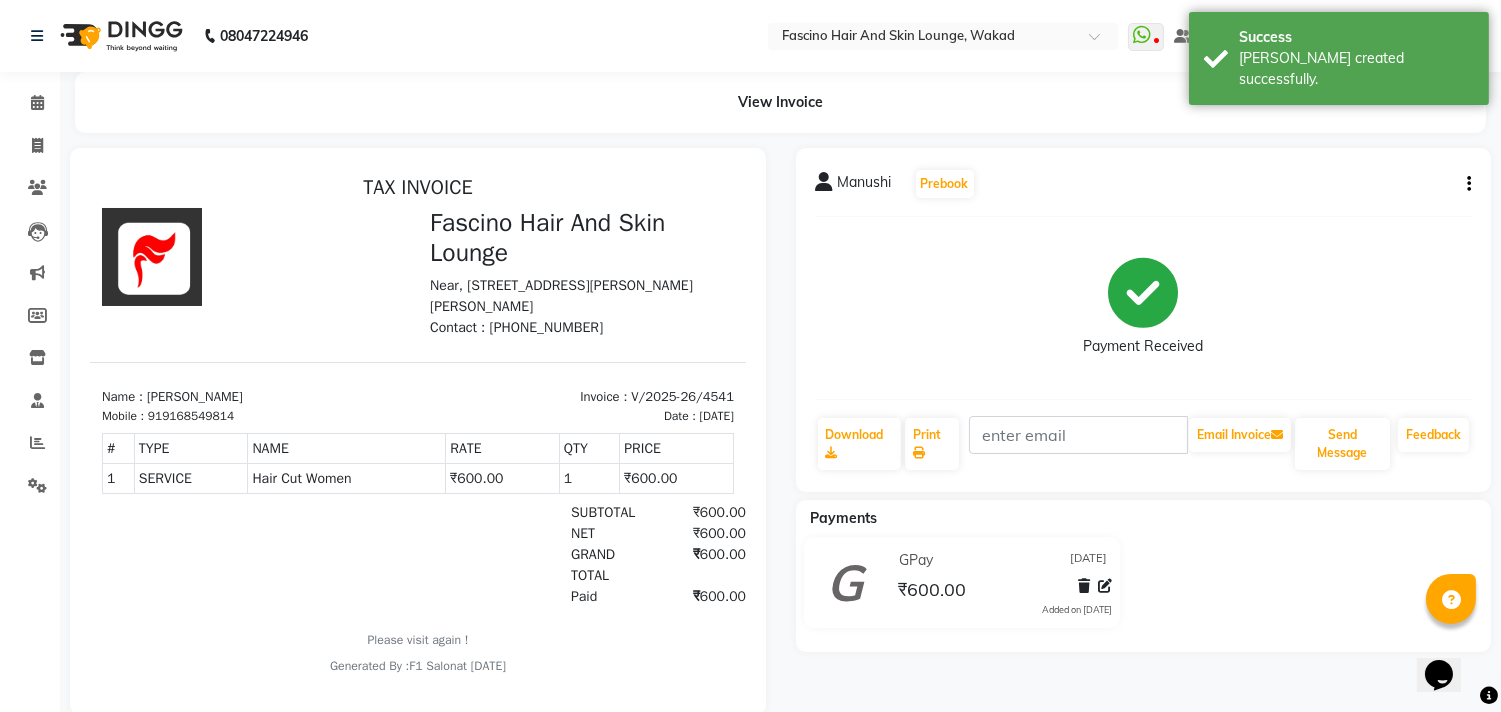 scroll, scrollTop: 0, scrollLeft: 0, axis: both 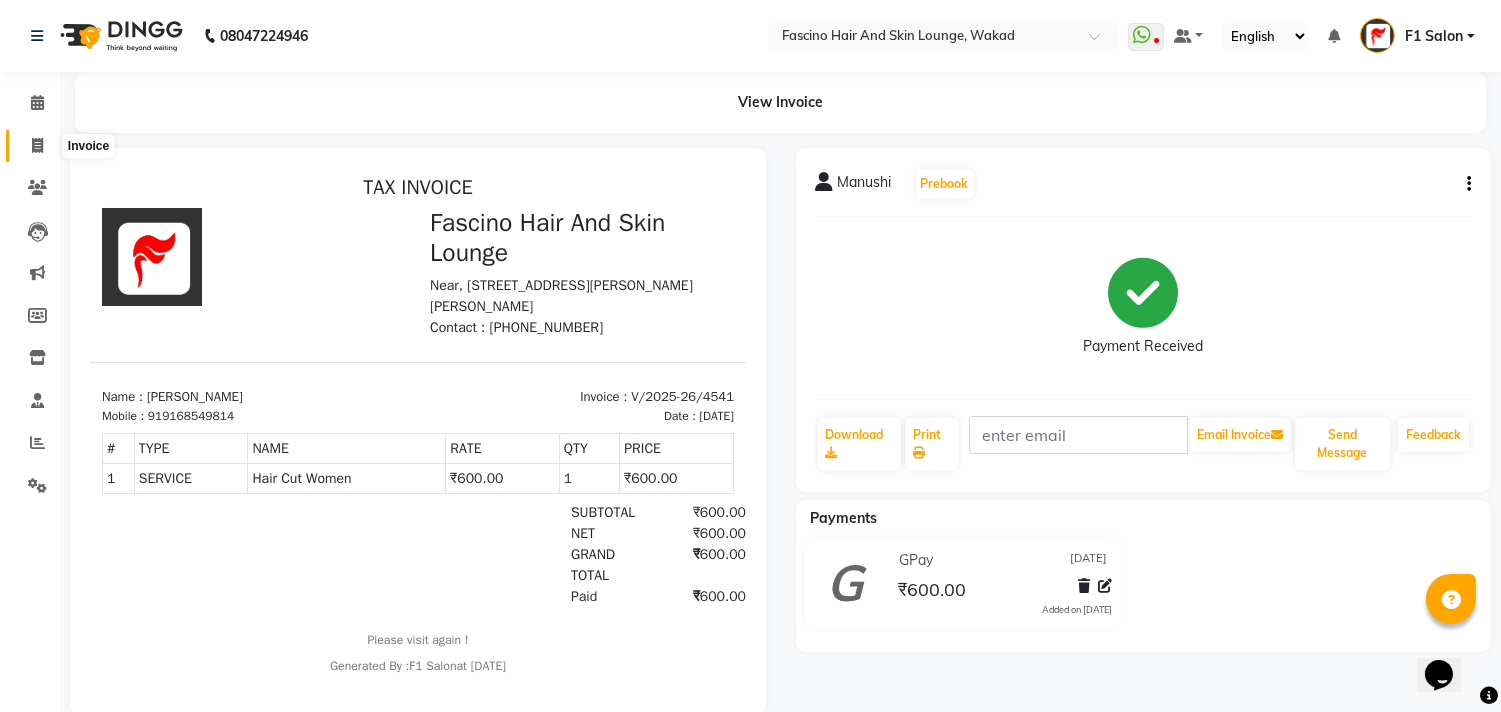 click 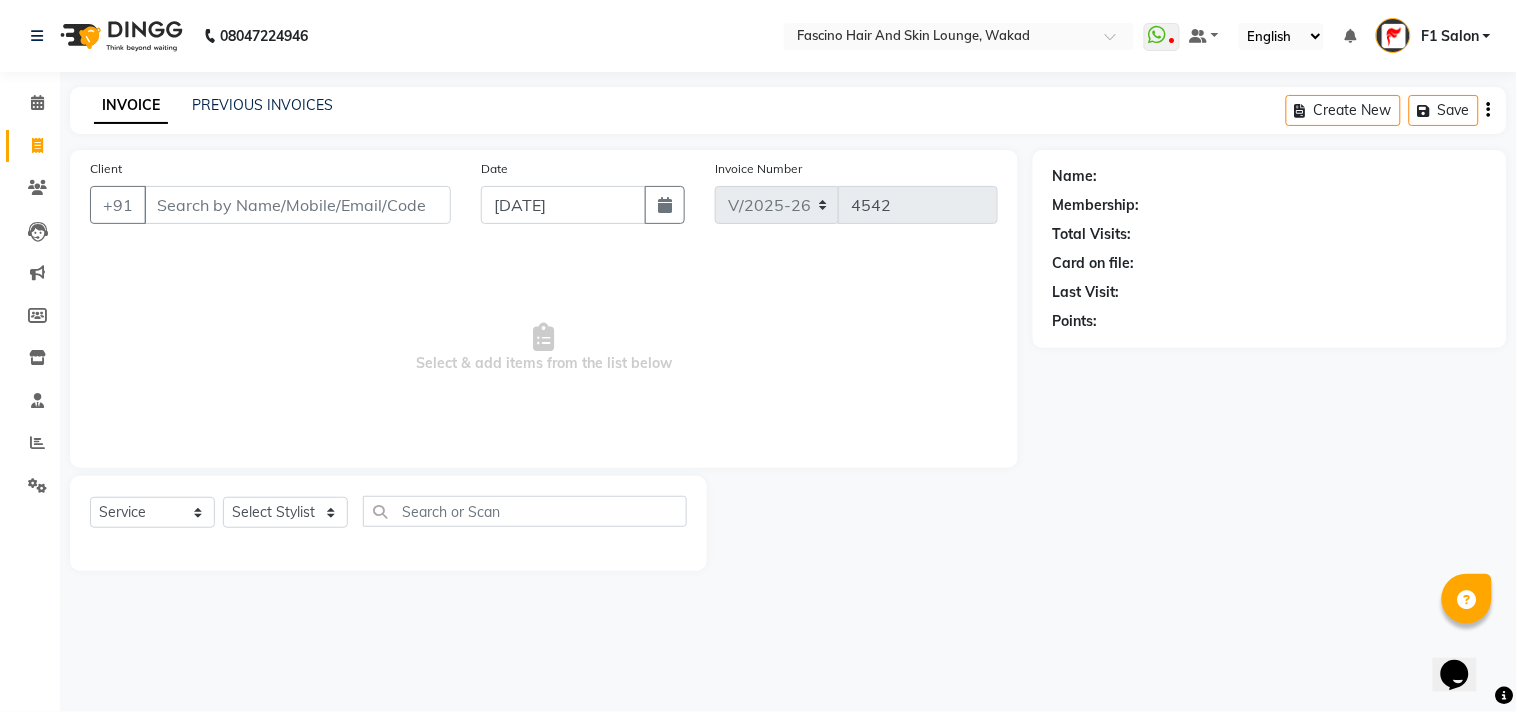 click on "Client" at bounding box center [297, 205] 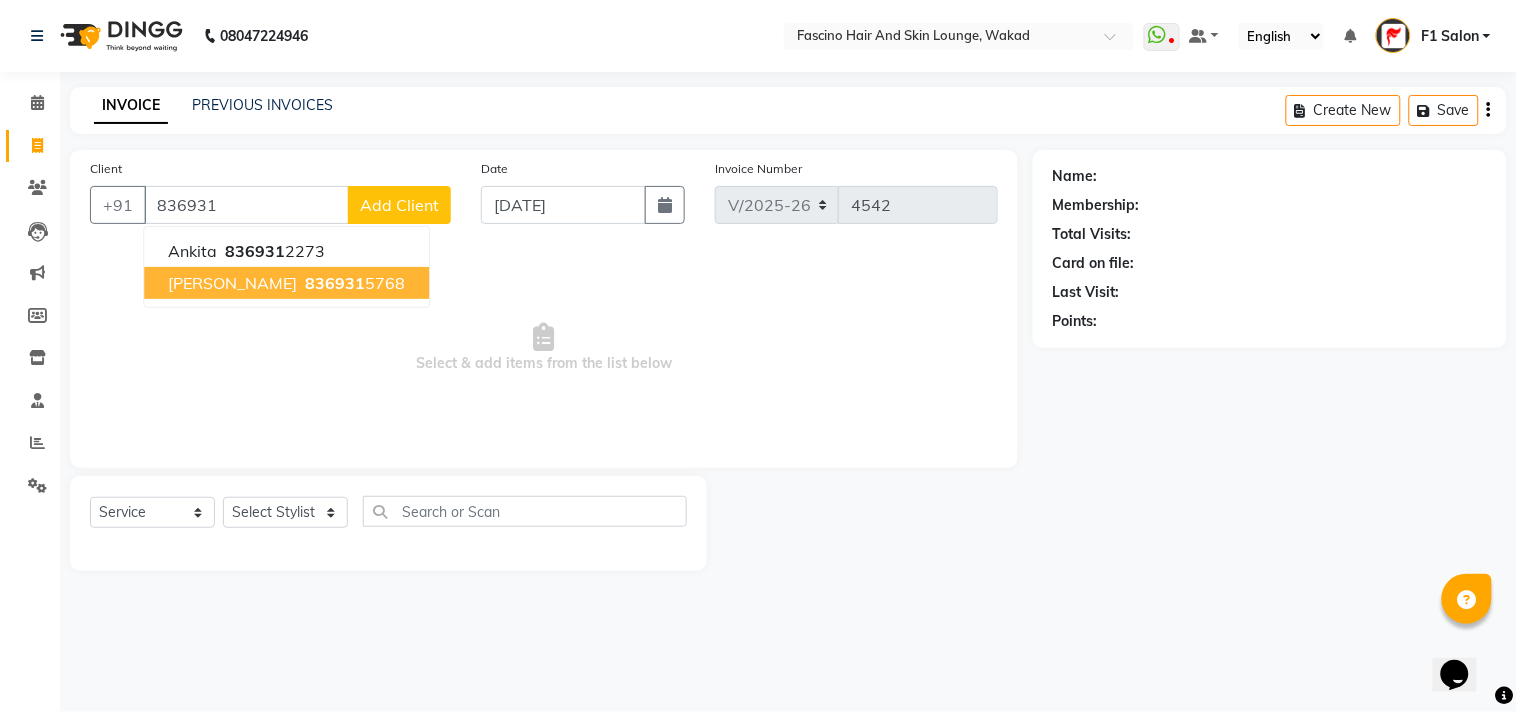 click on "836931" at bounding box center [335, 283] 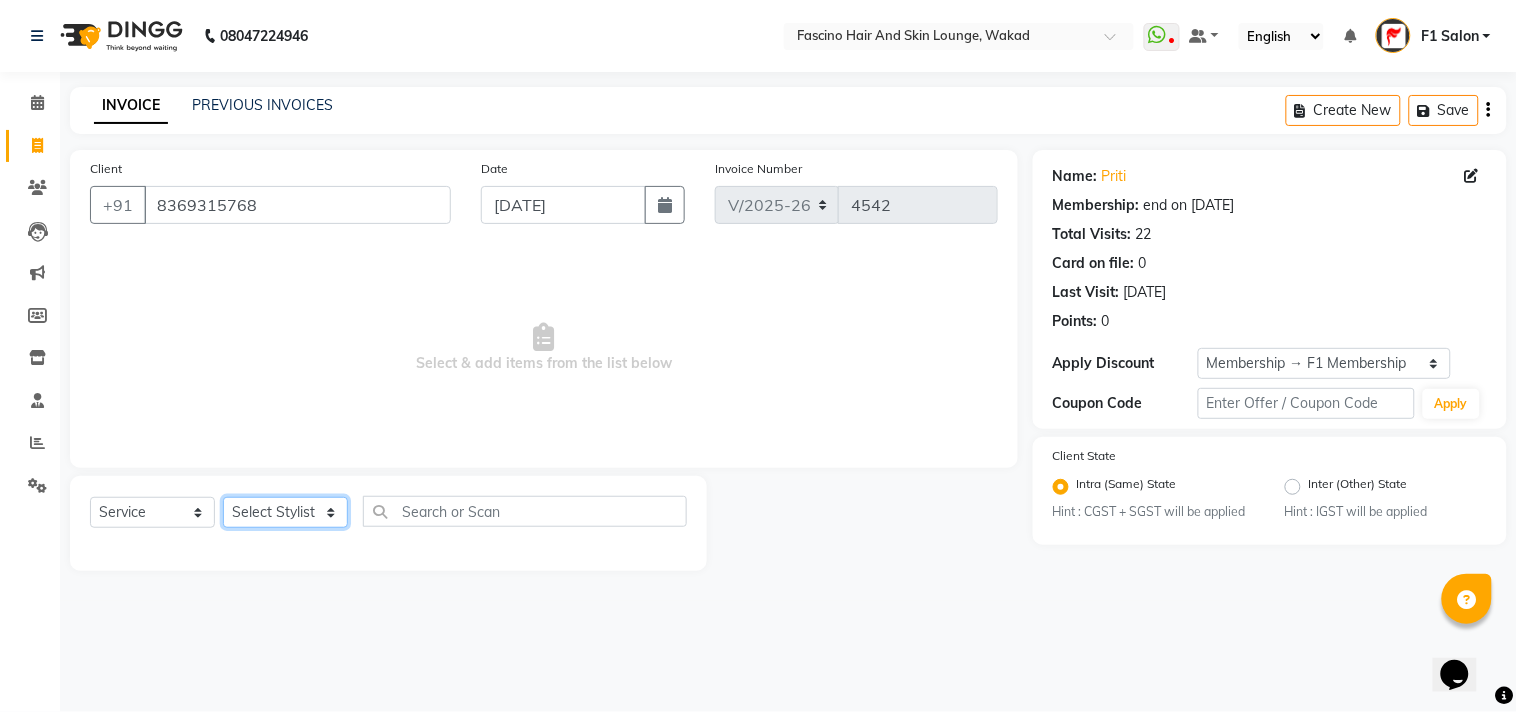 click on "Select Stylist 8805000650  [PERSON_NAME] Chimu [PERSON_NAME] F1 Salon  Ganesh F1 Gopal {JH} [PERSON_NAME] (Jh ) [PERSON_NAME]  [PERSON_NAME] Pooja [PERSON_NAME]  Ram [PERSON_NAME] jh [PERSON_NAME] Shree [PERSON_NAME] (F1) [PERSON_NAME] (JH) Sukanya Sadiyan  Suraj F1 [PERSON_NAME] Beaution Usha [PERSON_NAME] F1 Veena" 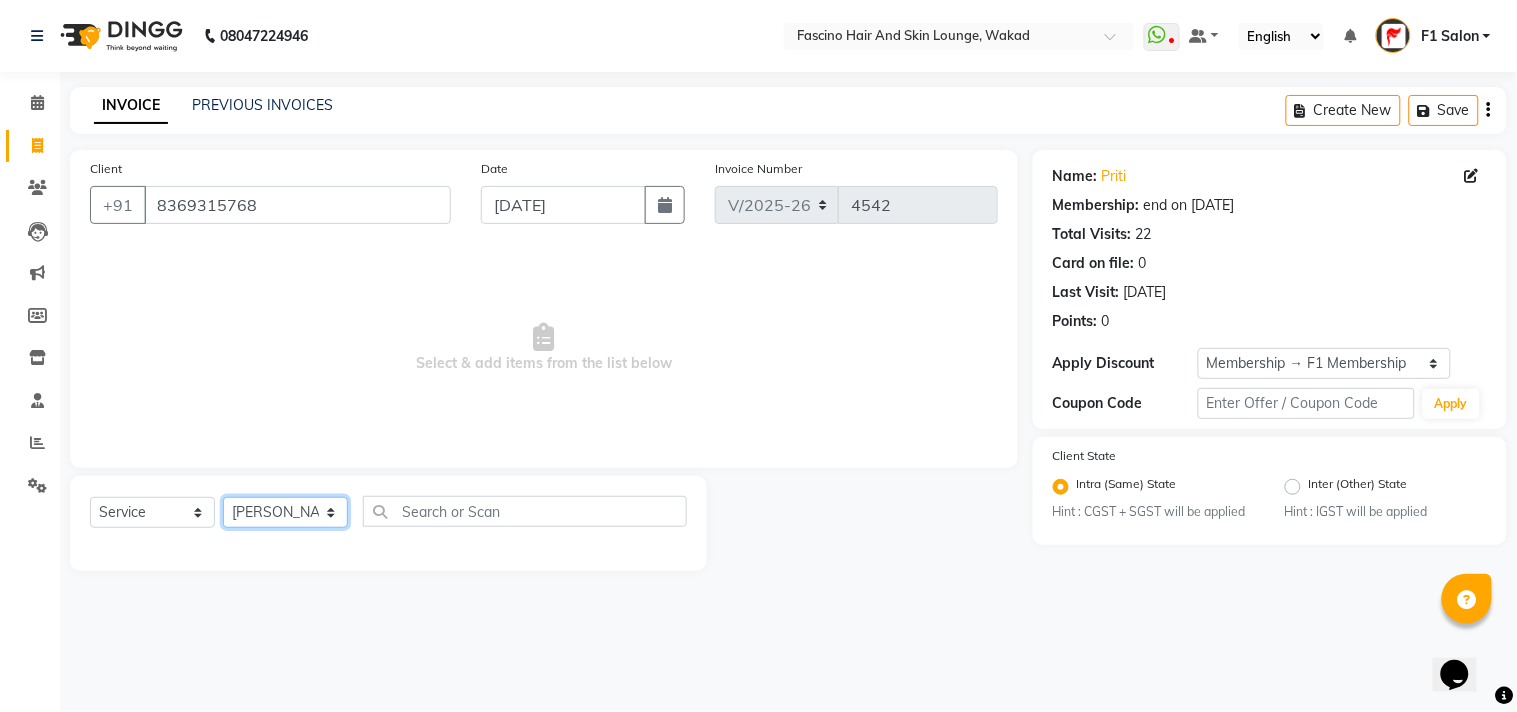 click on "Select Stylist 8805000650  [PERSON_NAME] Chimu [PERSON_NAME] F1 Salon  Ganesh F1 Gopal {JH} [PERSON_NAME] (Jh ) [PERSON_NAME]  [PERSON_NAME] Pooja [PERSON_NAME]  Ram [PERSON_NAME] jh [PERSON_NAME] Shree [PERSON_NAME] (F1) [PERSON_NAME] (JH) Sukanya Sadiyan  Suraj F1 [PERSON_NAME] Beaution Usha [PERSON_NAME] F1 Veena" 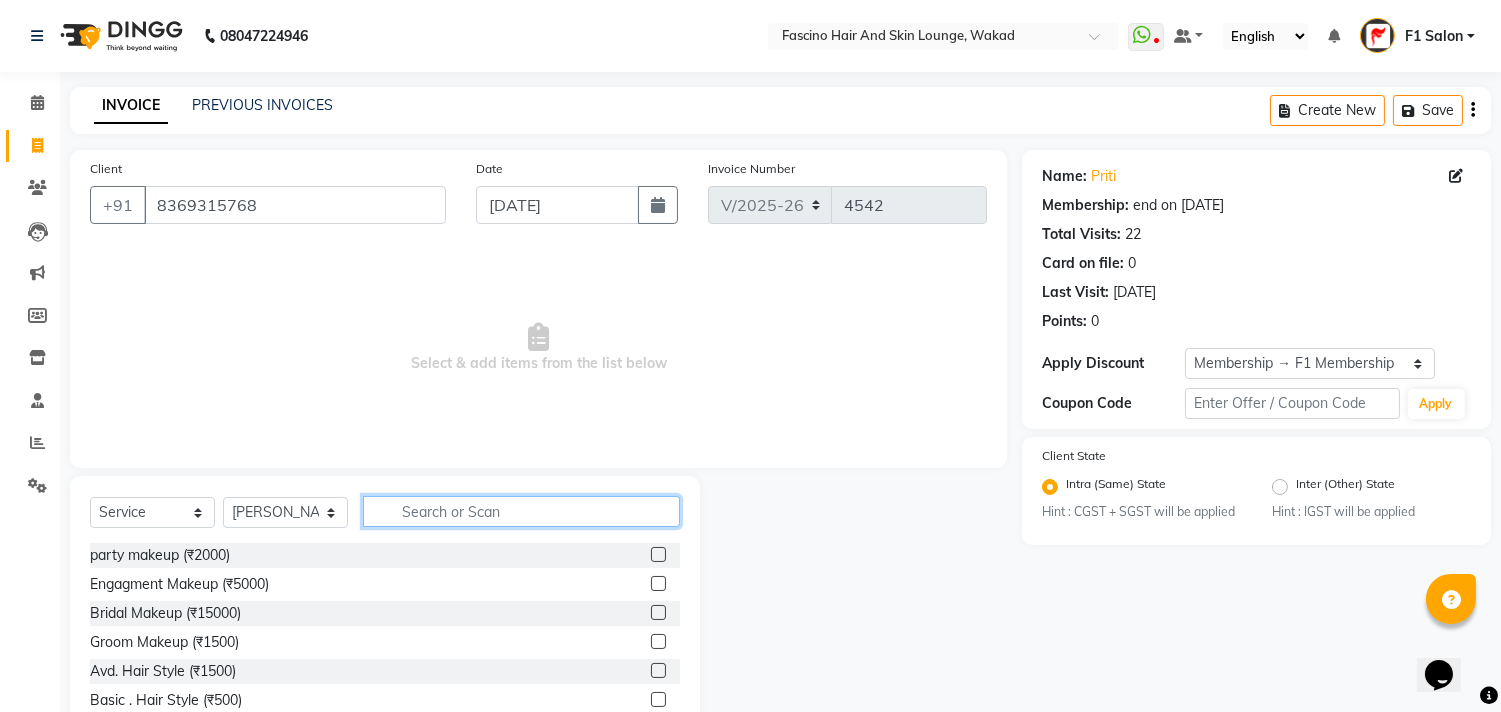 click 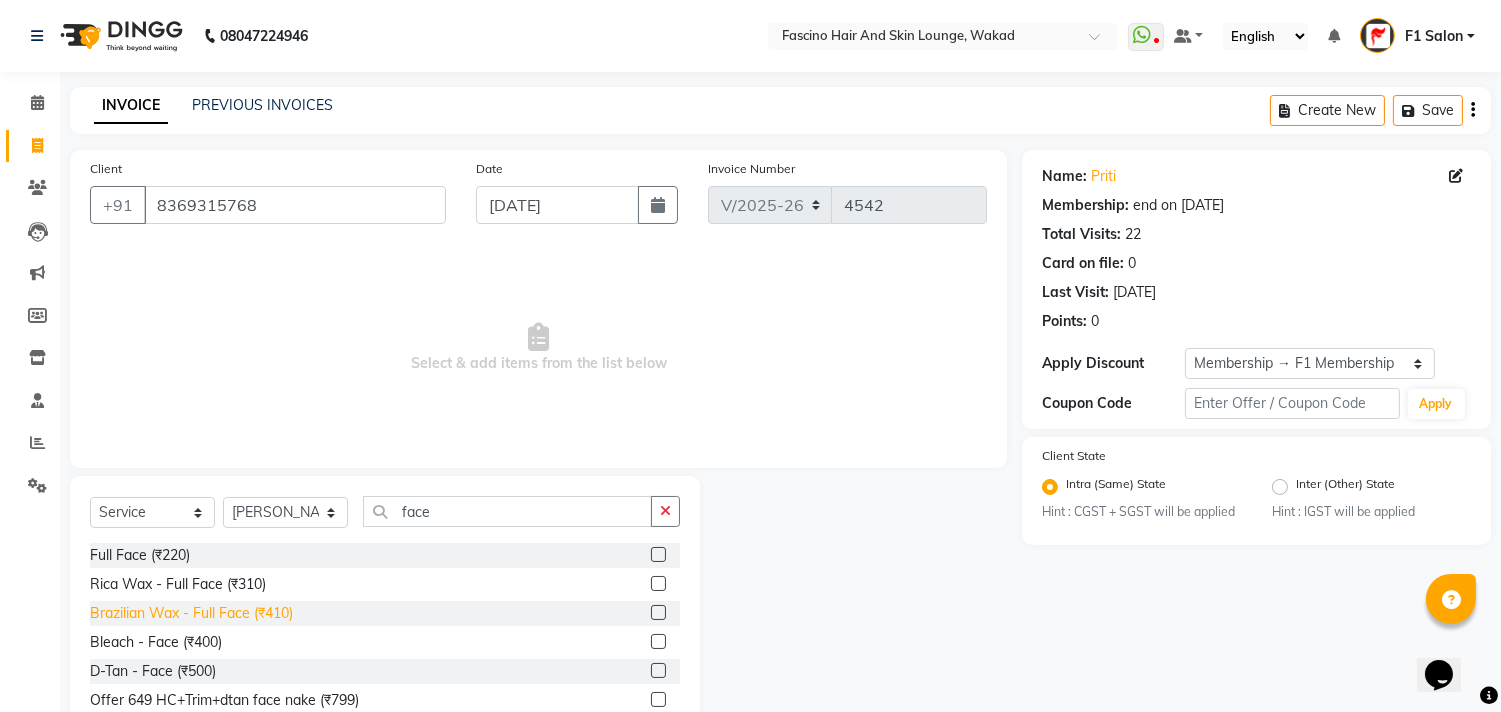 click on "Brazilian Wax - Full Face (₹410)" 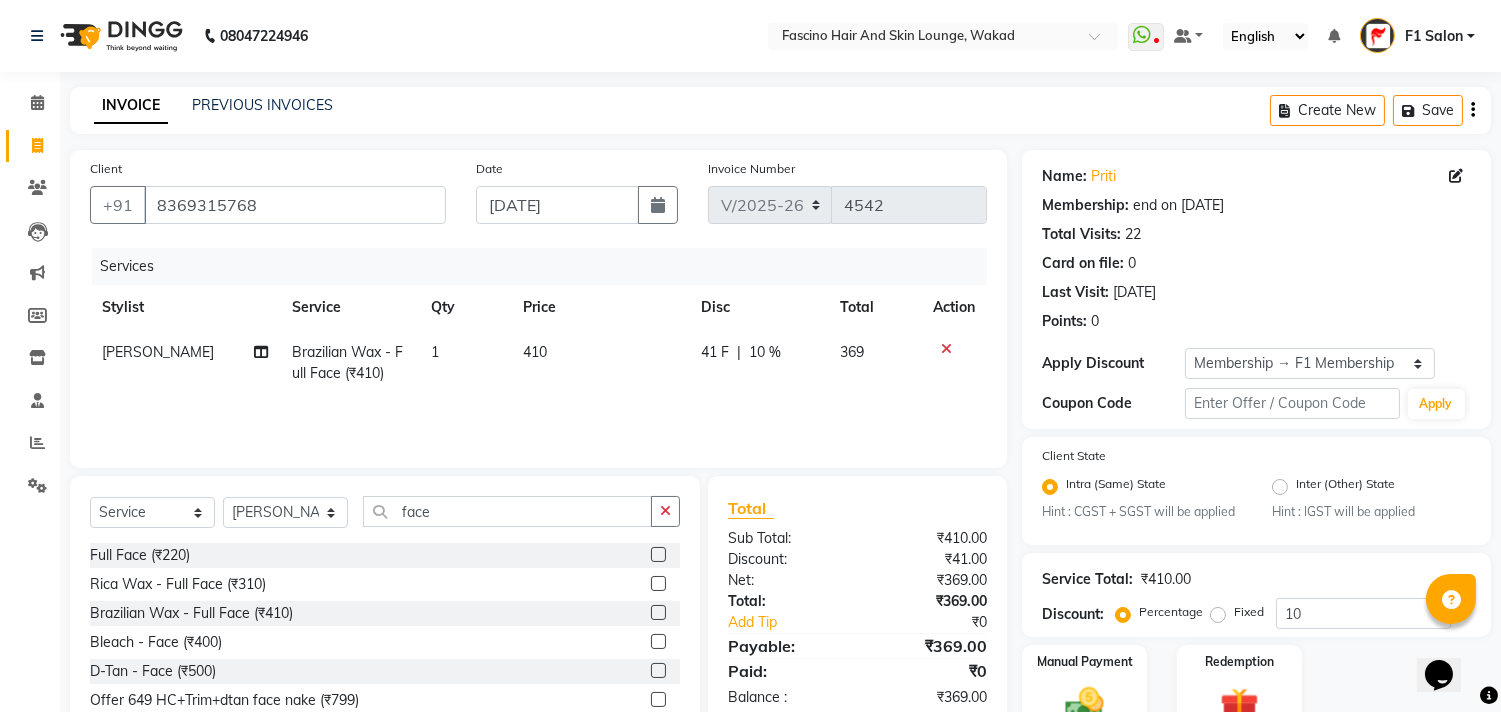 click on "410" 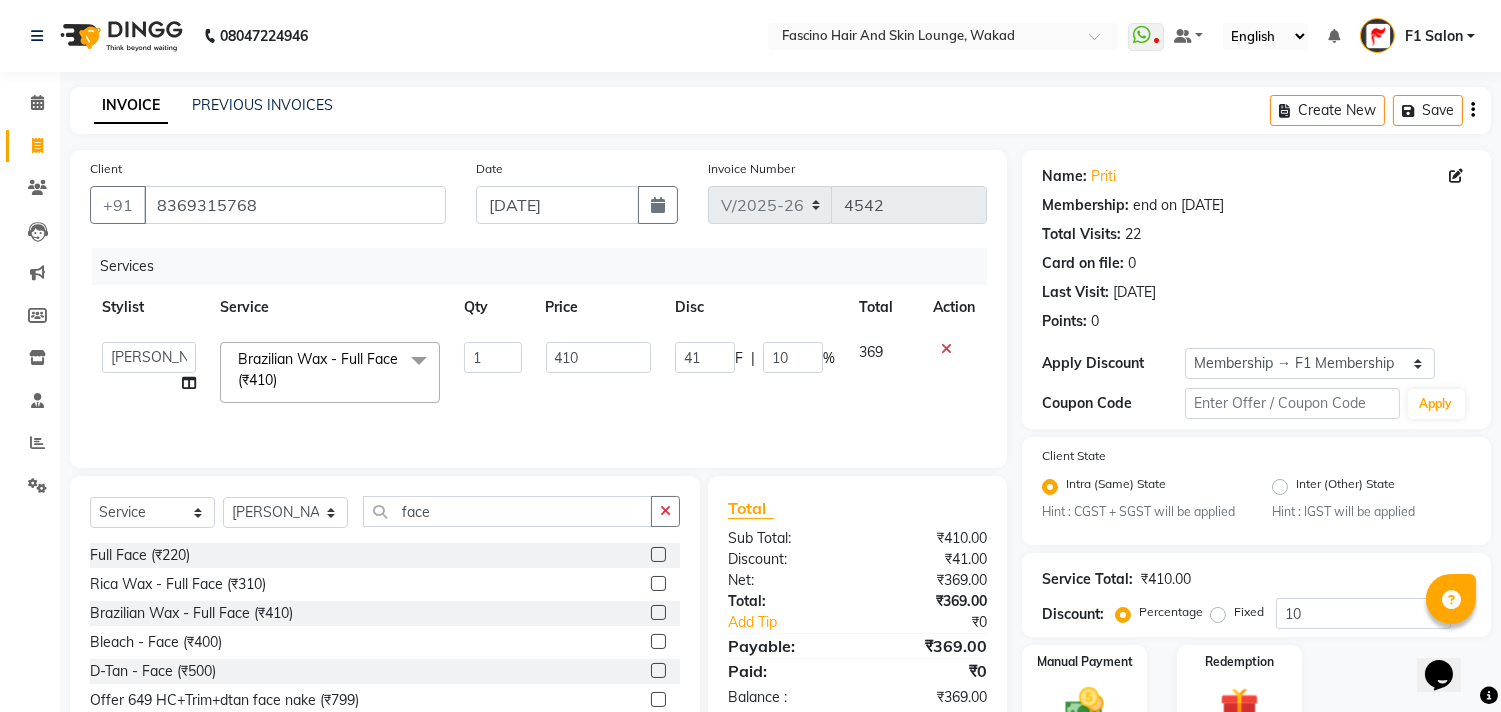 click on "410" 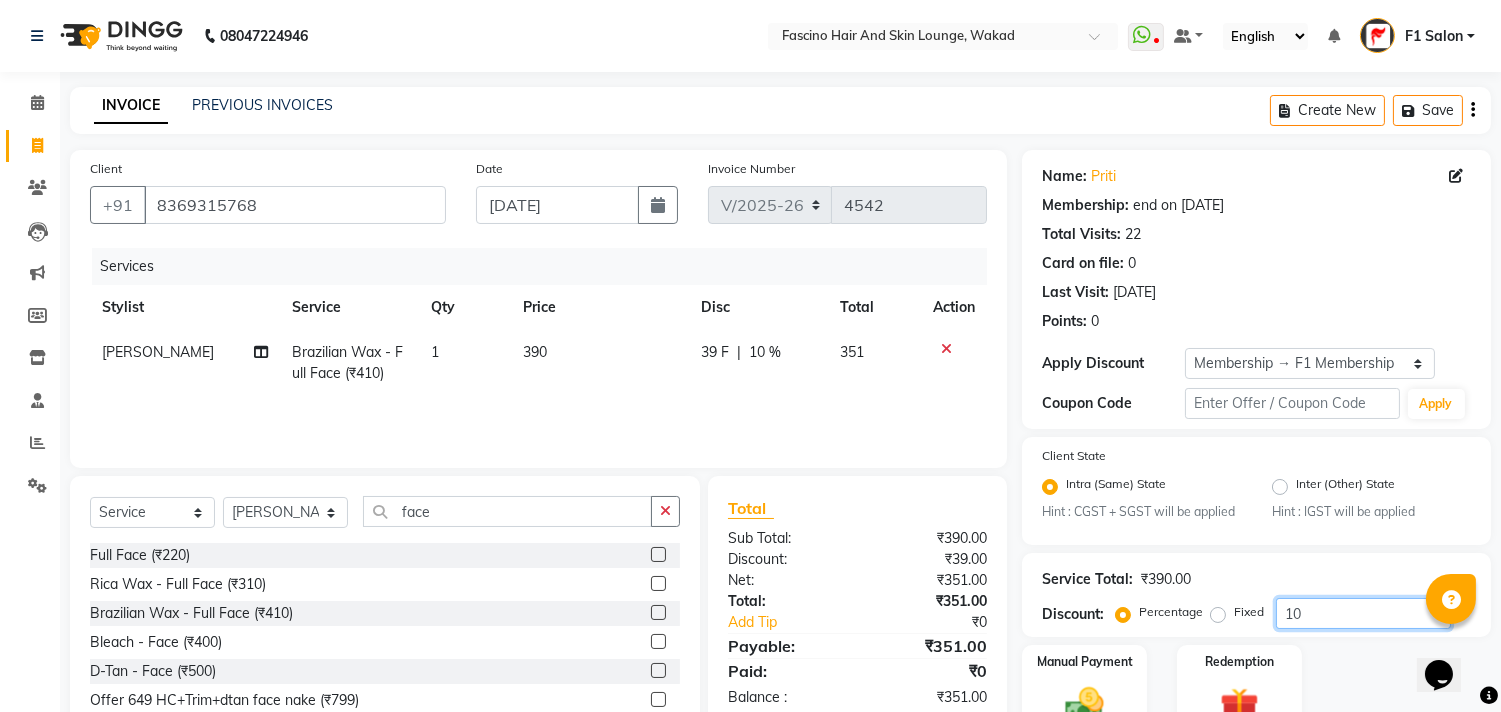 click on "10" 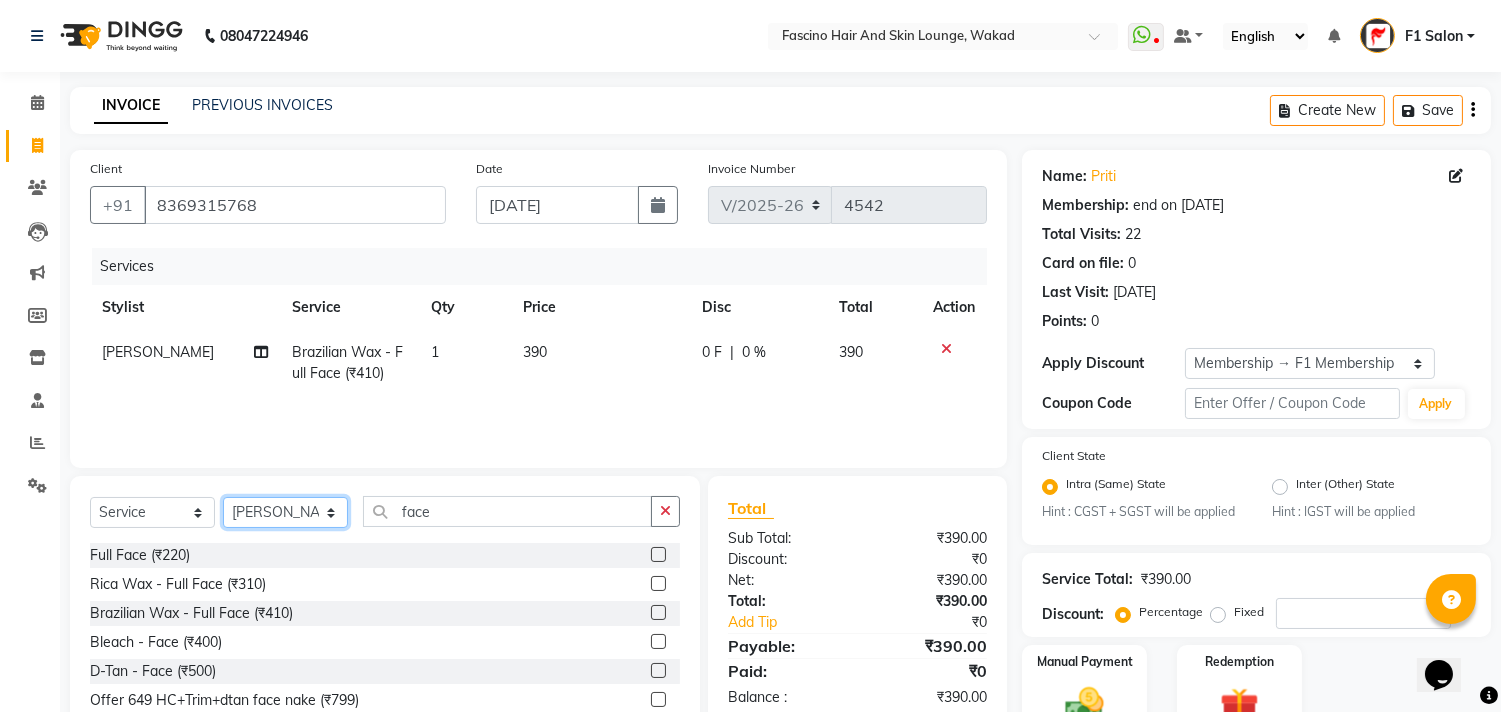 click on "Select Stylist 8805000650  [PERSON_NAME] Chimu [PERSON_NAME] F1 Salon  Ganesh F1 Gopal {JH} [PERSON_NAME] (Jh ) [PERSON_NAME]  [PERSON_NAME] Pooja [PERSON_NAME]  Ram [PERSON_NAME] jh [PERSON_NAME] Shree [PERSON_NAME] (F1) [PERSON_NAME] (JH) Sukanya Sadiyan  Suraj F1 [PERSON_NAME] Beaution Usha [PERSON_NAME] F1 Veena" 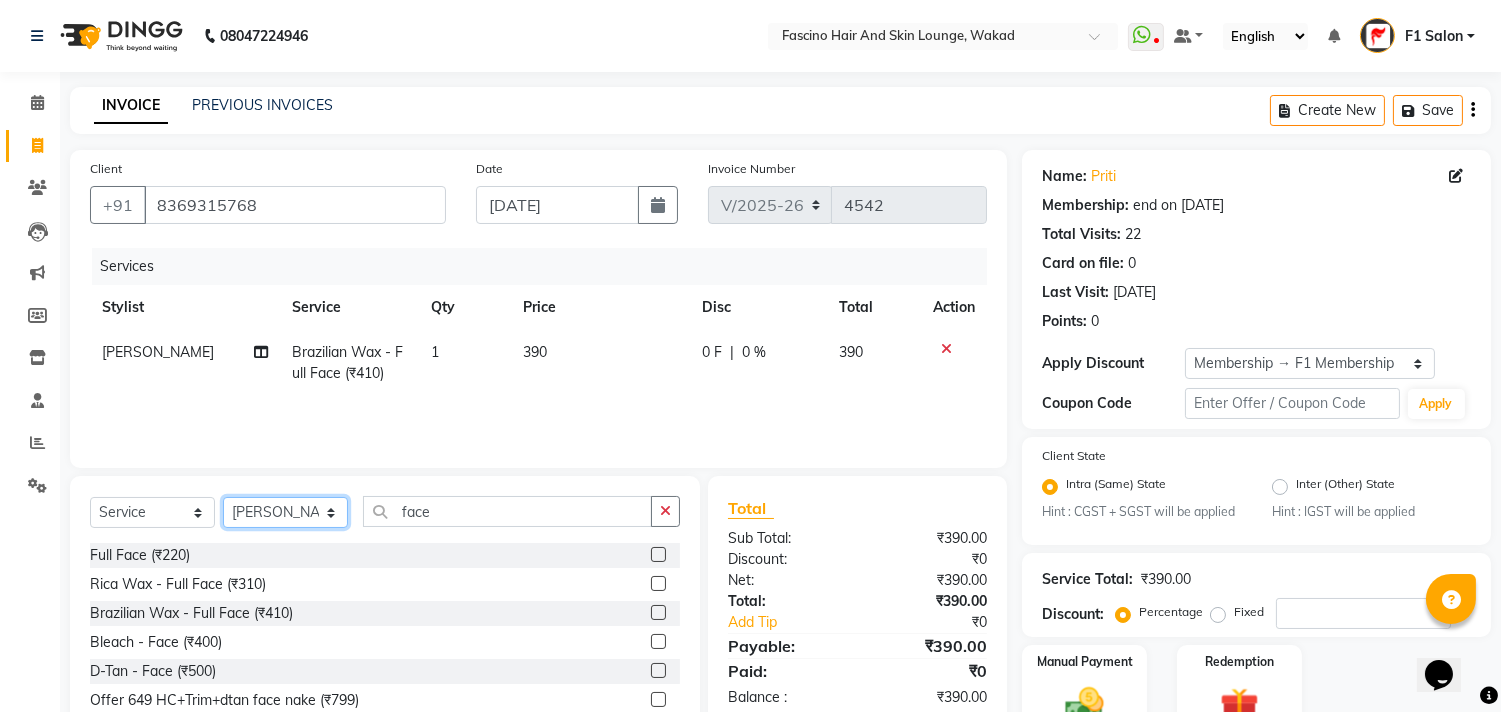 click on "Select Stylist 8805000650  [PERSON_NAME] Chimu [PERSON_NAME] F1 Salon  Ganesh F1 Gopal {JH} [PERSON_NAME] (Jh ) [PERSON_NAME]  [PERSON_NAME] Pooja [PERSON_NAME]  Ram [PERSON_NAME] jh [PERSON_NAME] Shree [PERSON_NAME] (F1) [PERSON_NAME] (JH) Sukanya Sadiyan  Suraj F1 [PERSON_NAME] Beaution Usha [PERSON_NAME] F1 Veena" 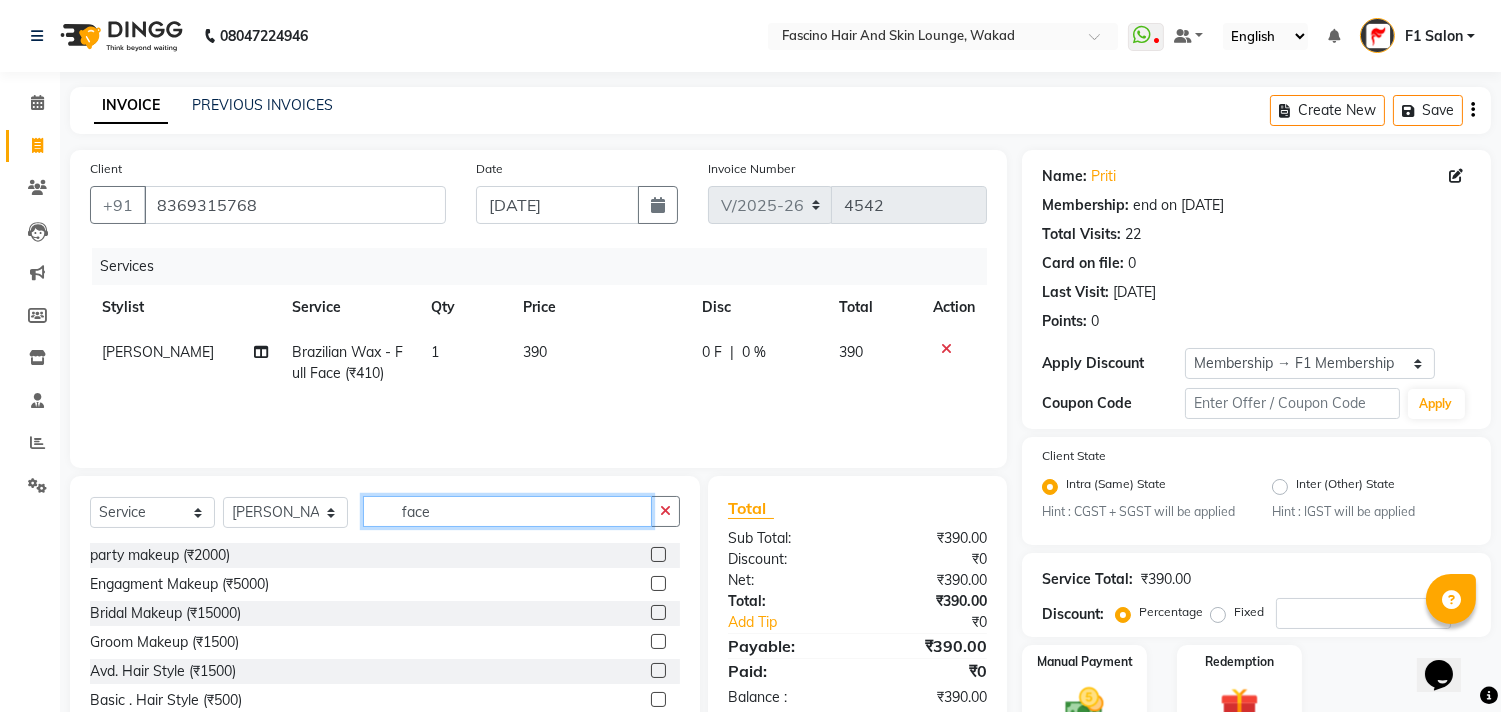 click on "face" 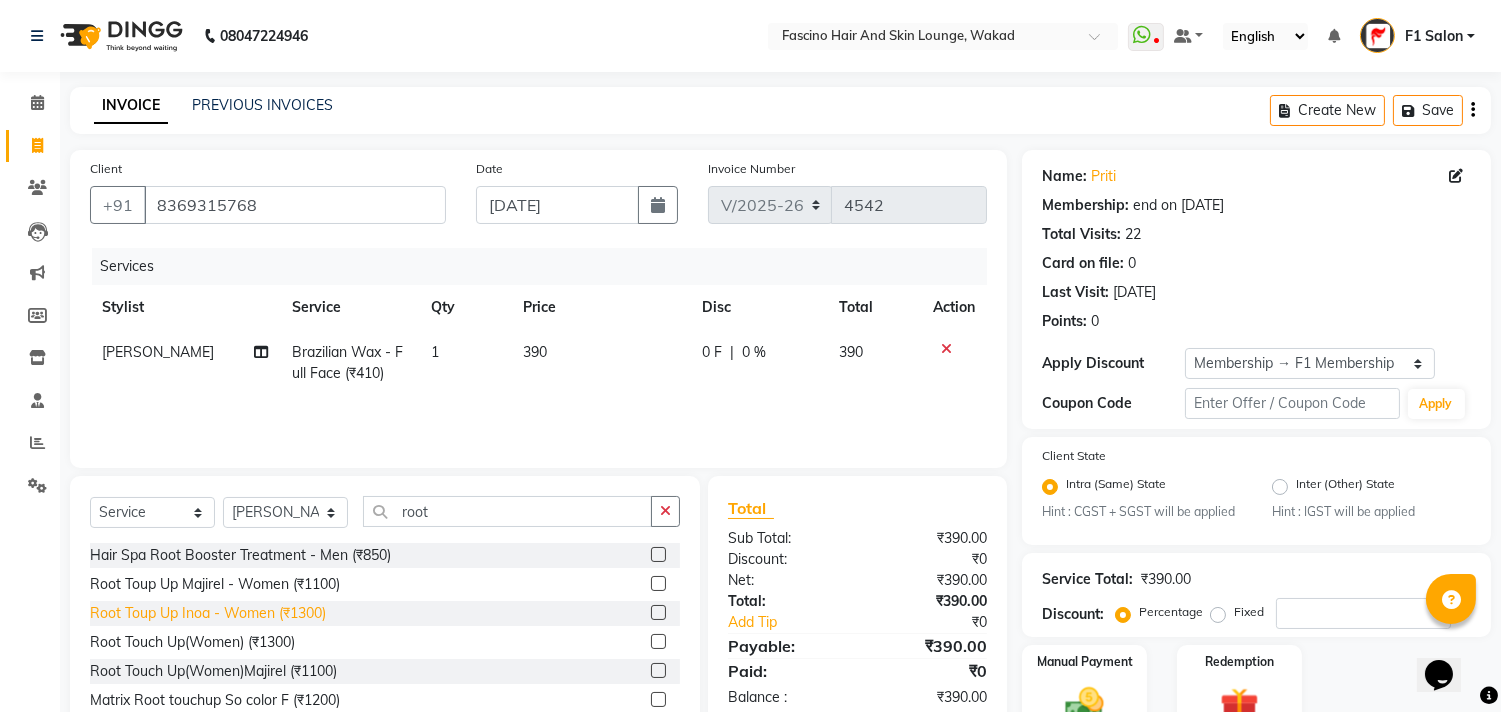 click on "Root Toup Up Inoa - Women (₹1300)" 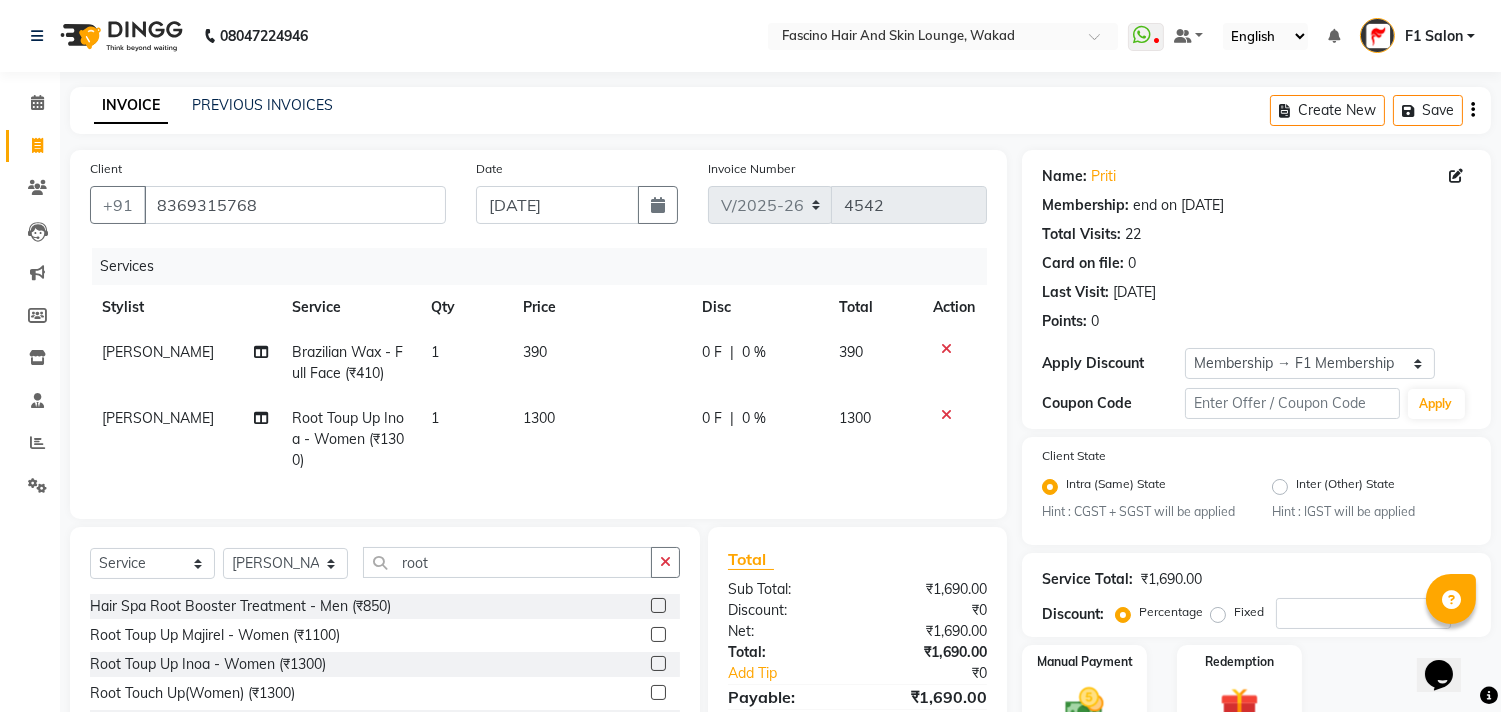 click on "1300" 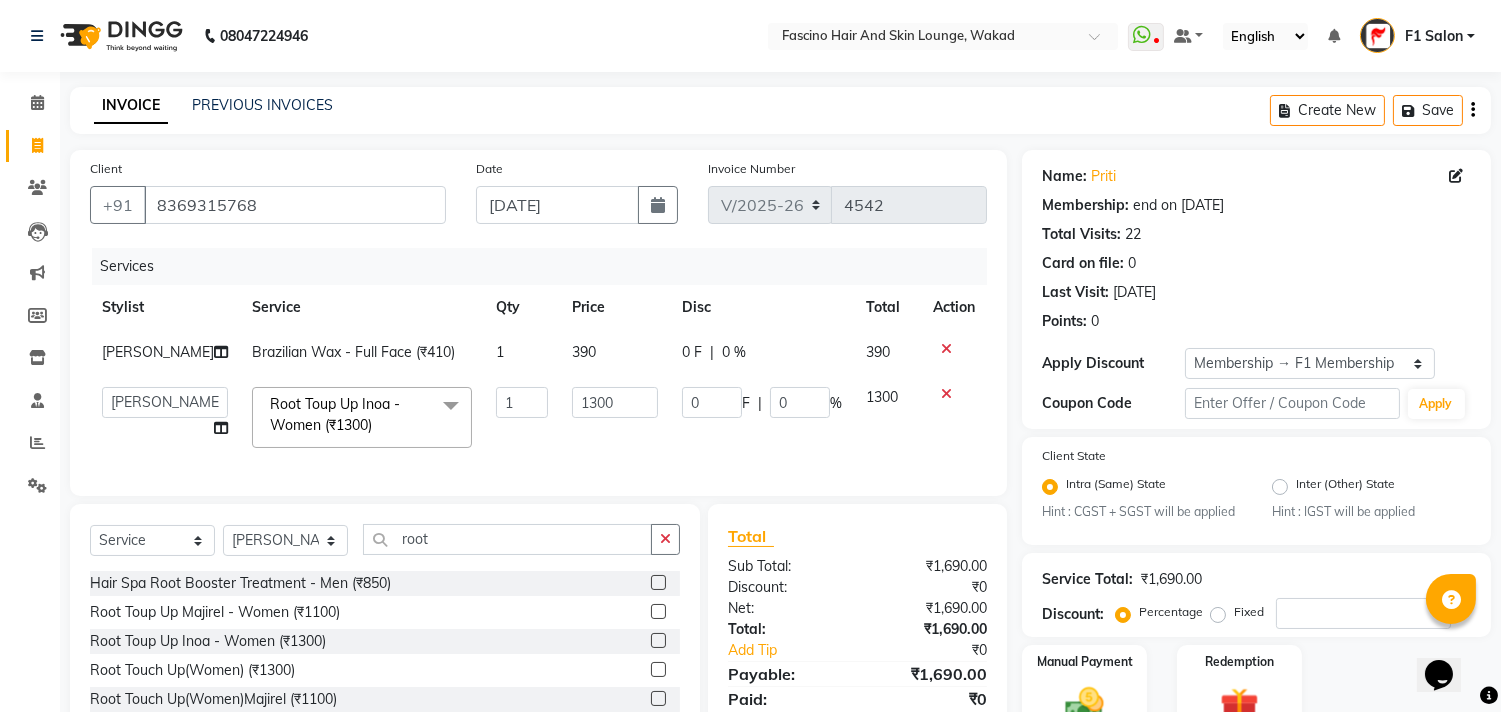 click on "1300" 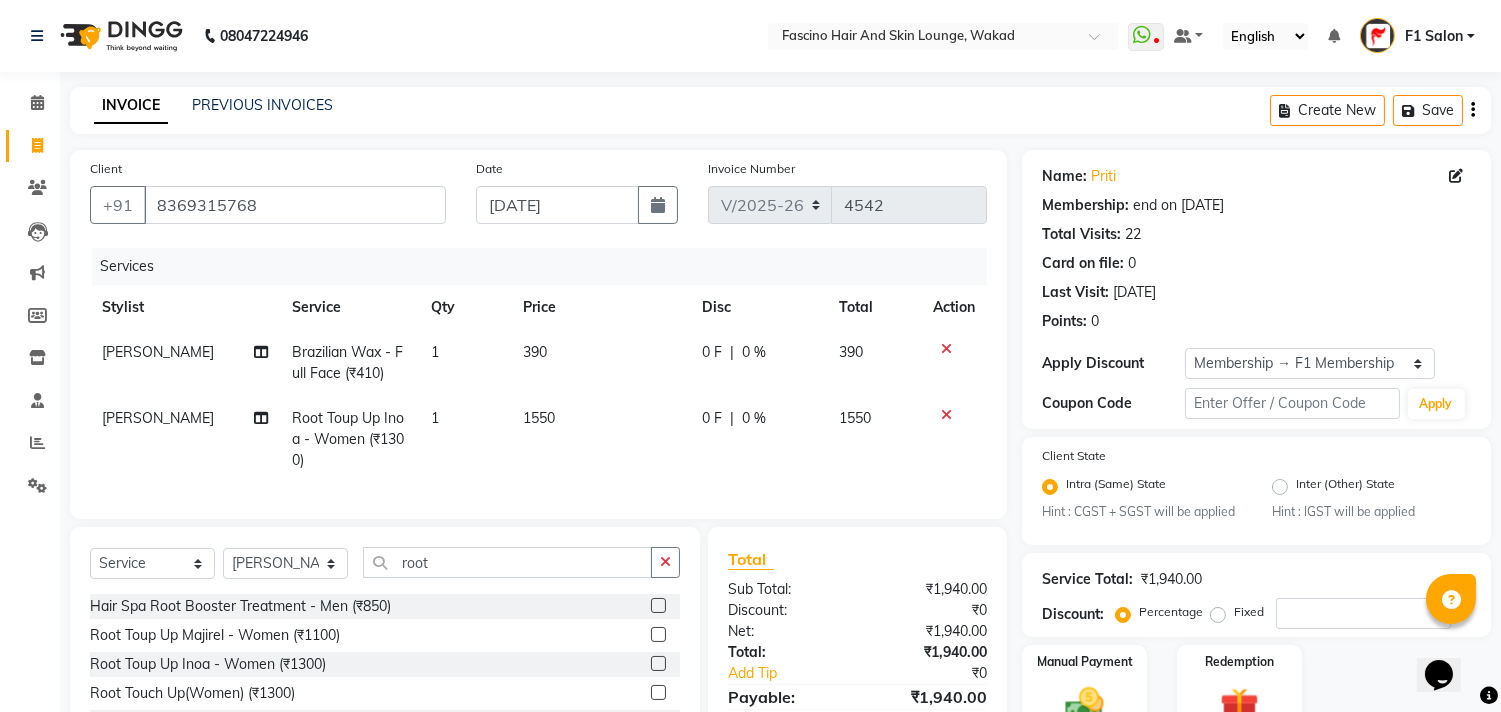click on "0 F | 0 %" 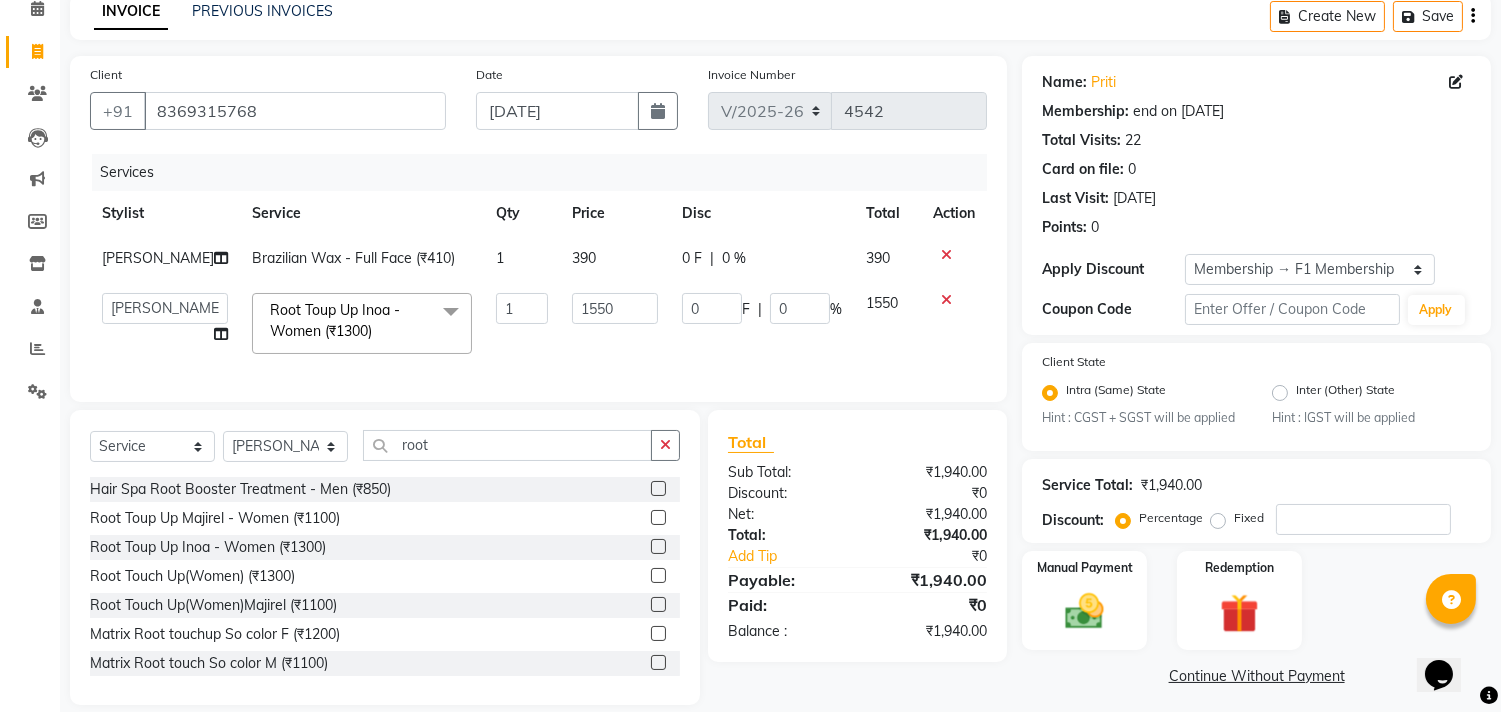 scroll, scrollTop: 154, scrollLeft: 0, axis: vertical 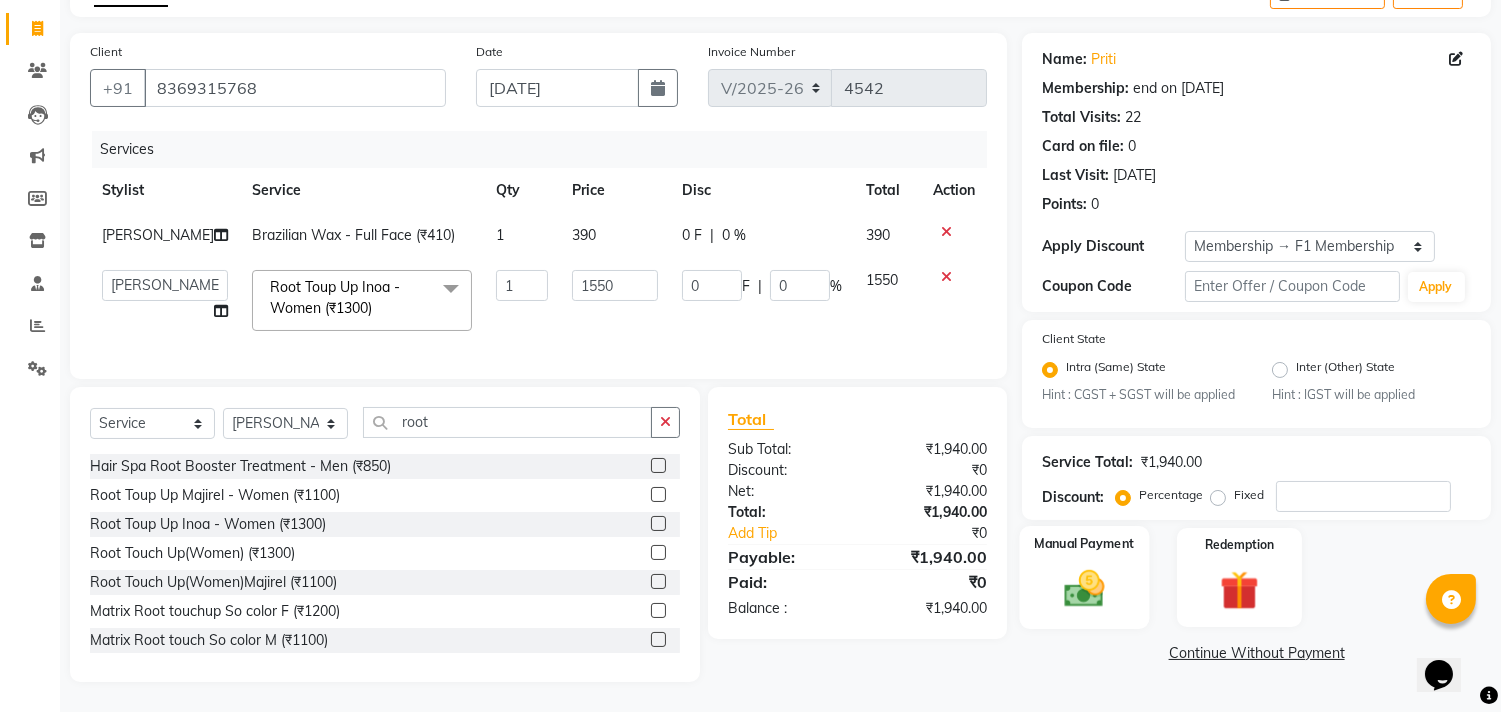 click 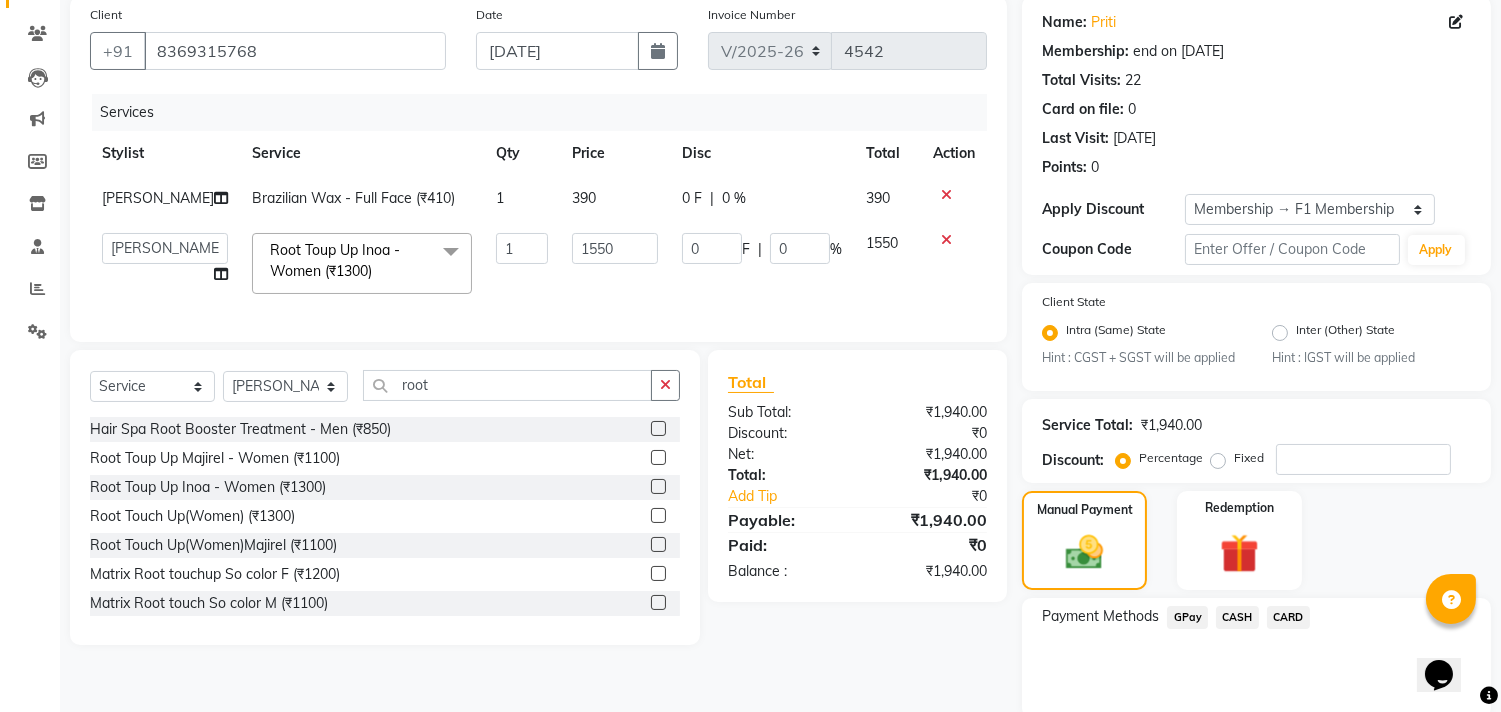 click on "CARD" 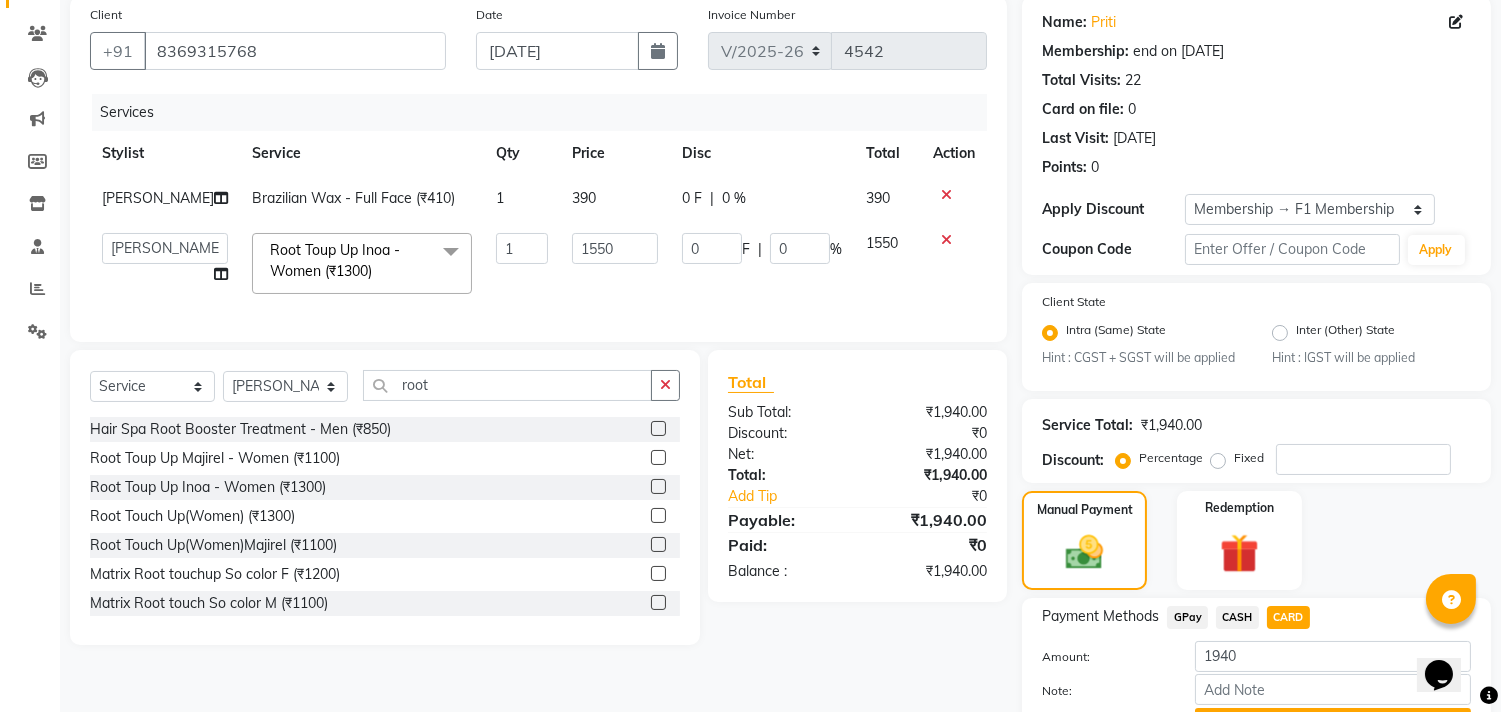 scroll, scrollTop: 260, scrollLeft: 0, axis: vertical 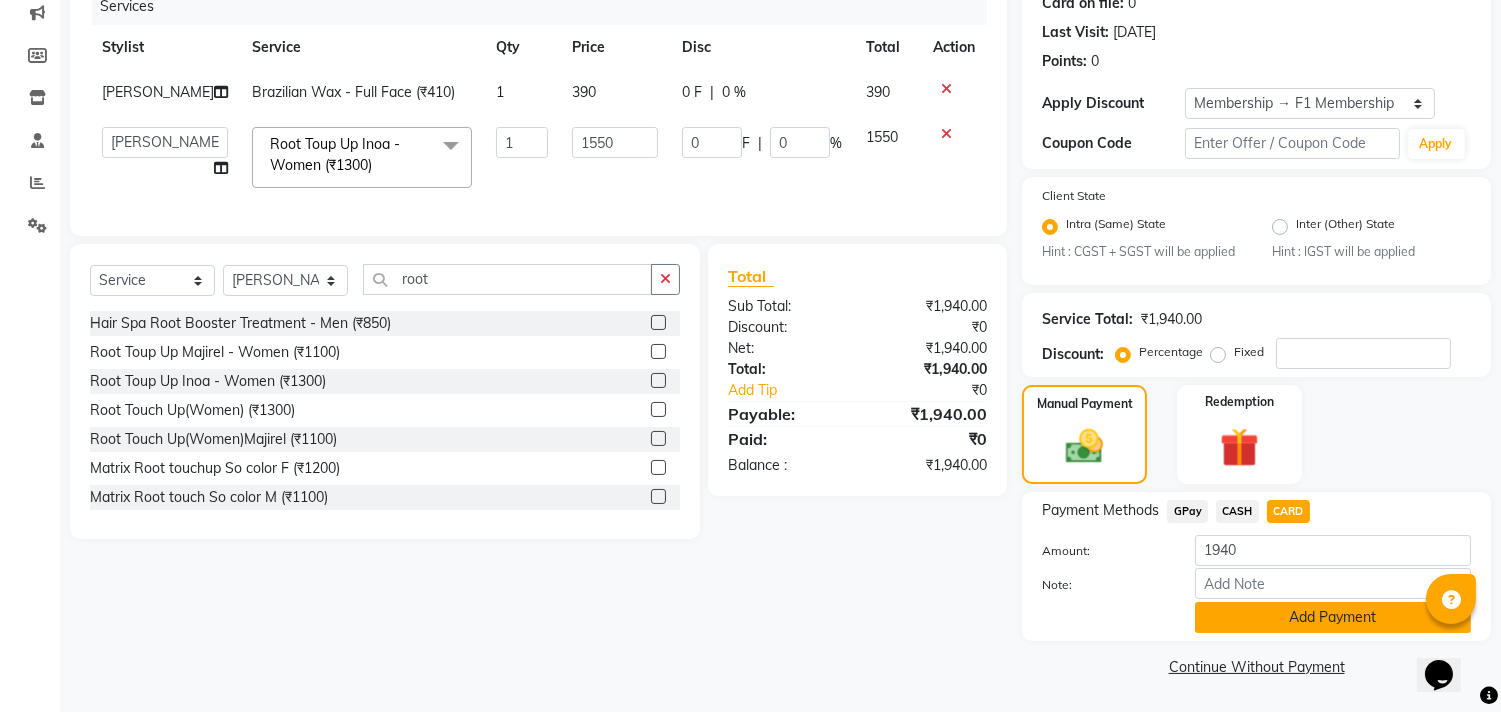 click on "Add Payment" 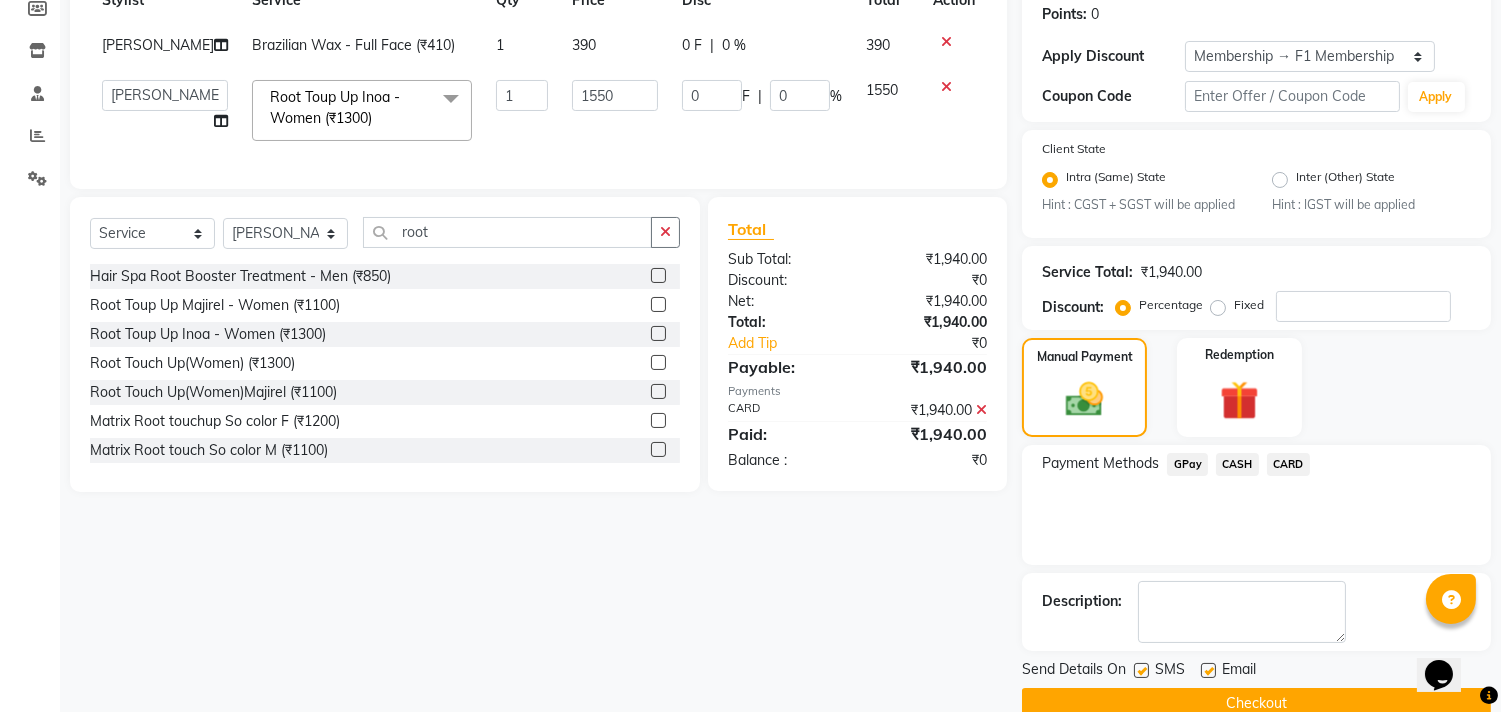scroll, scrollTop: 344, scrollLeft: 0, axis: vertical 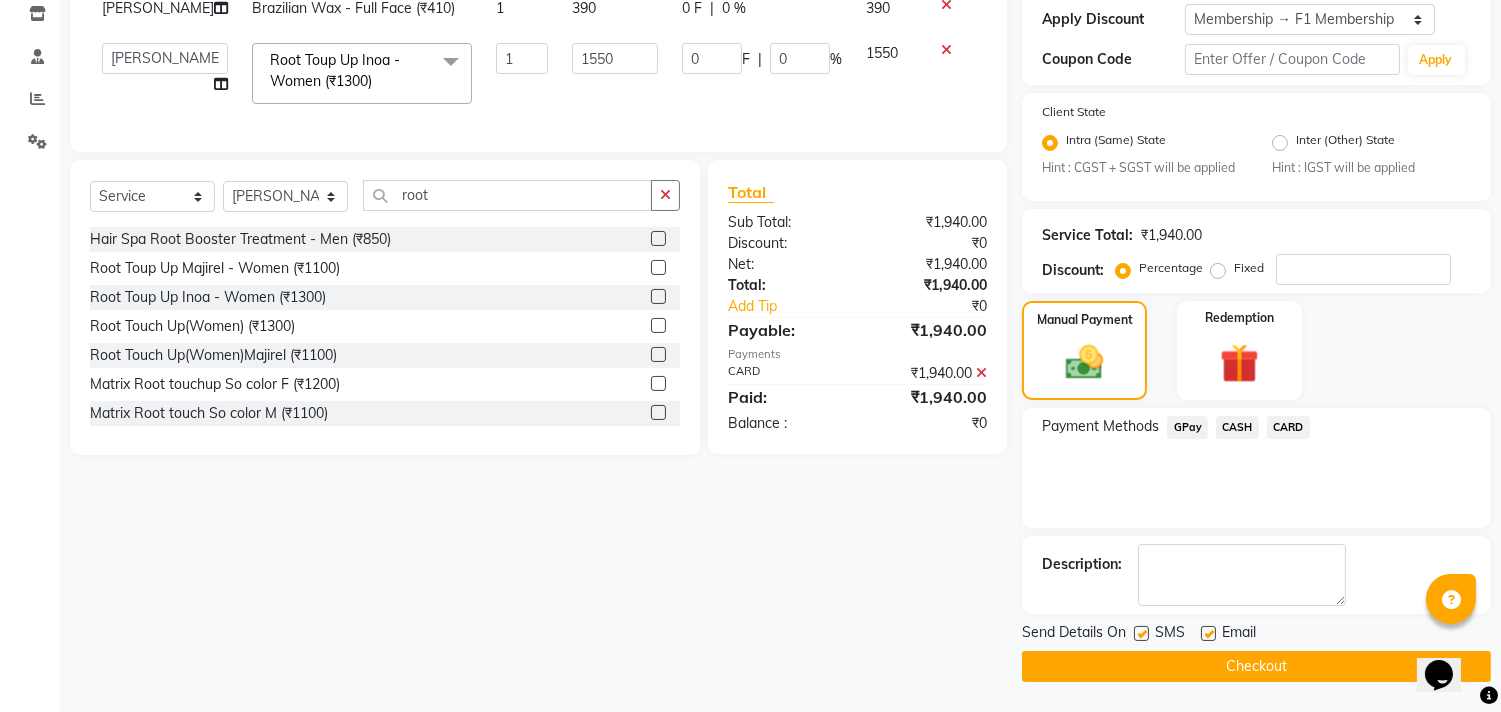 click 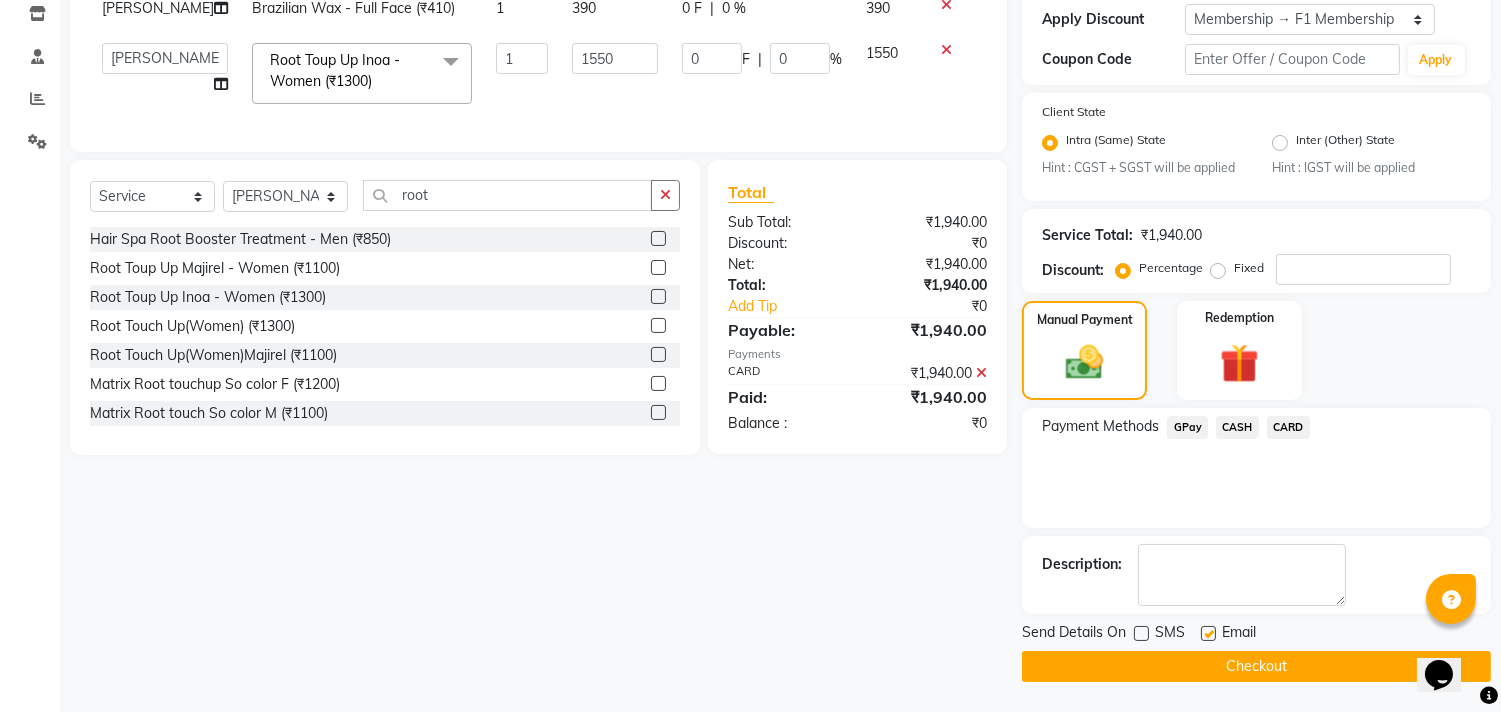 click on "Checkout" 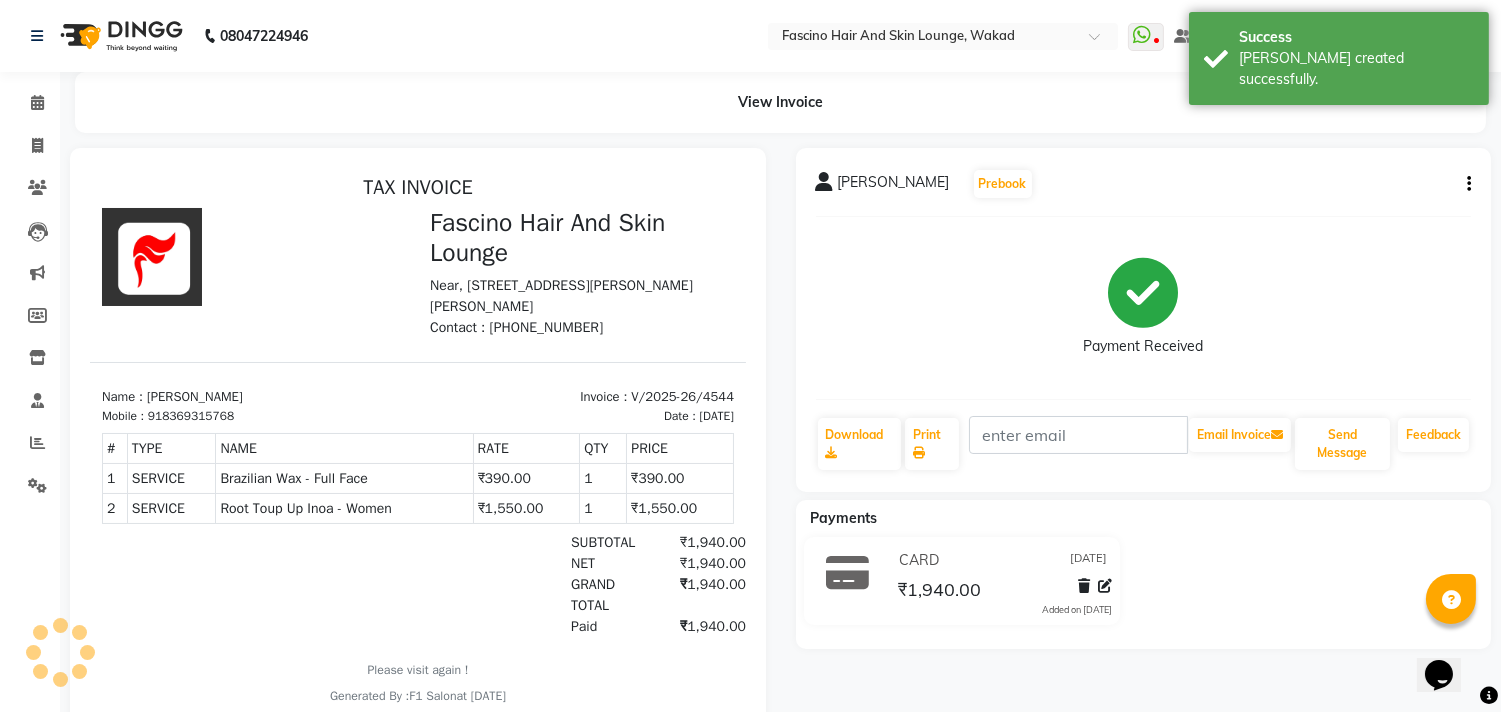scroll, scrollTop: 0, scrollLeft: 0, axis: both 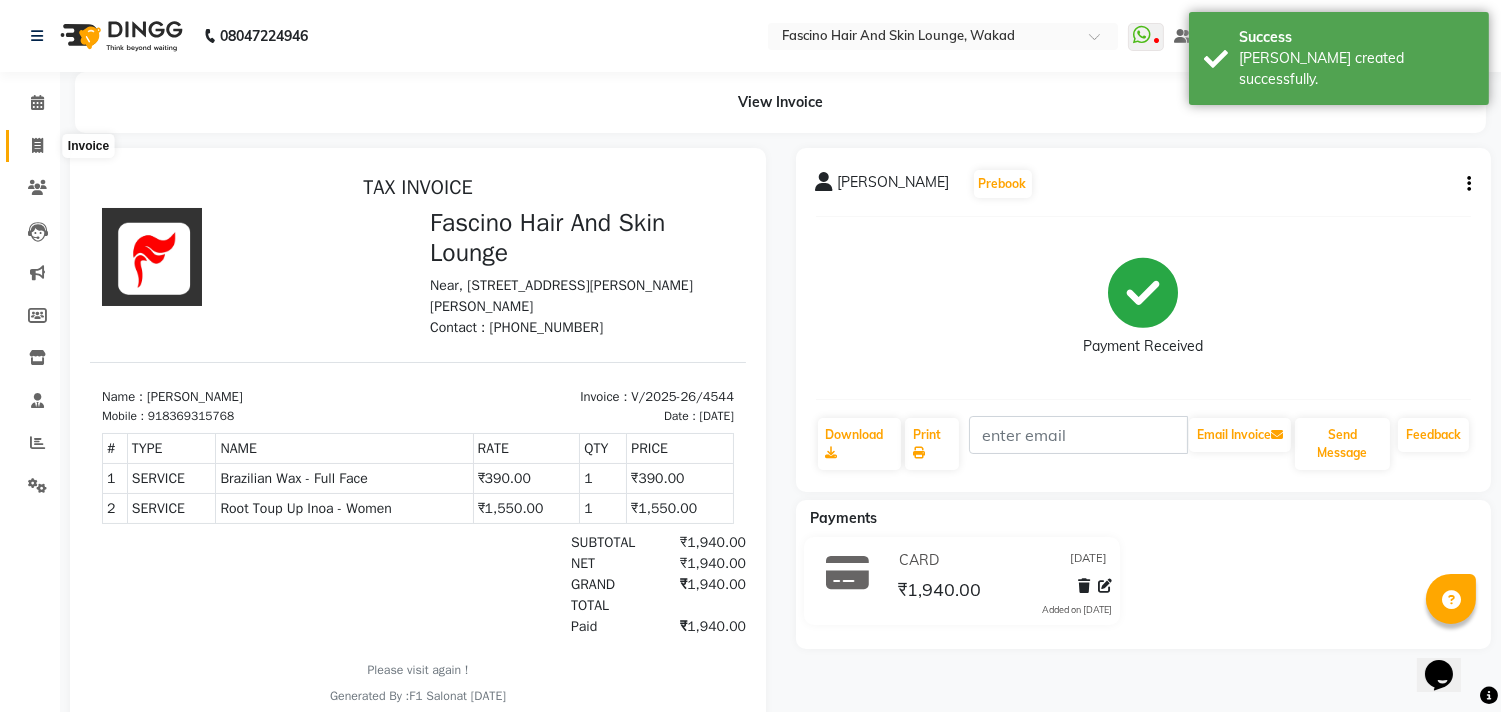 click 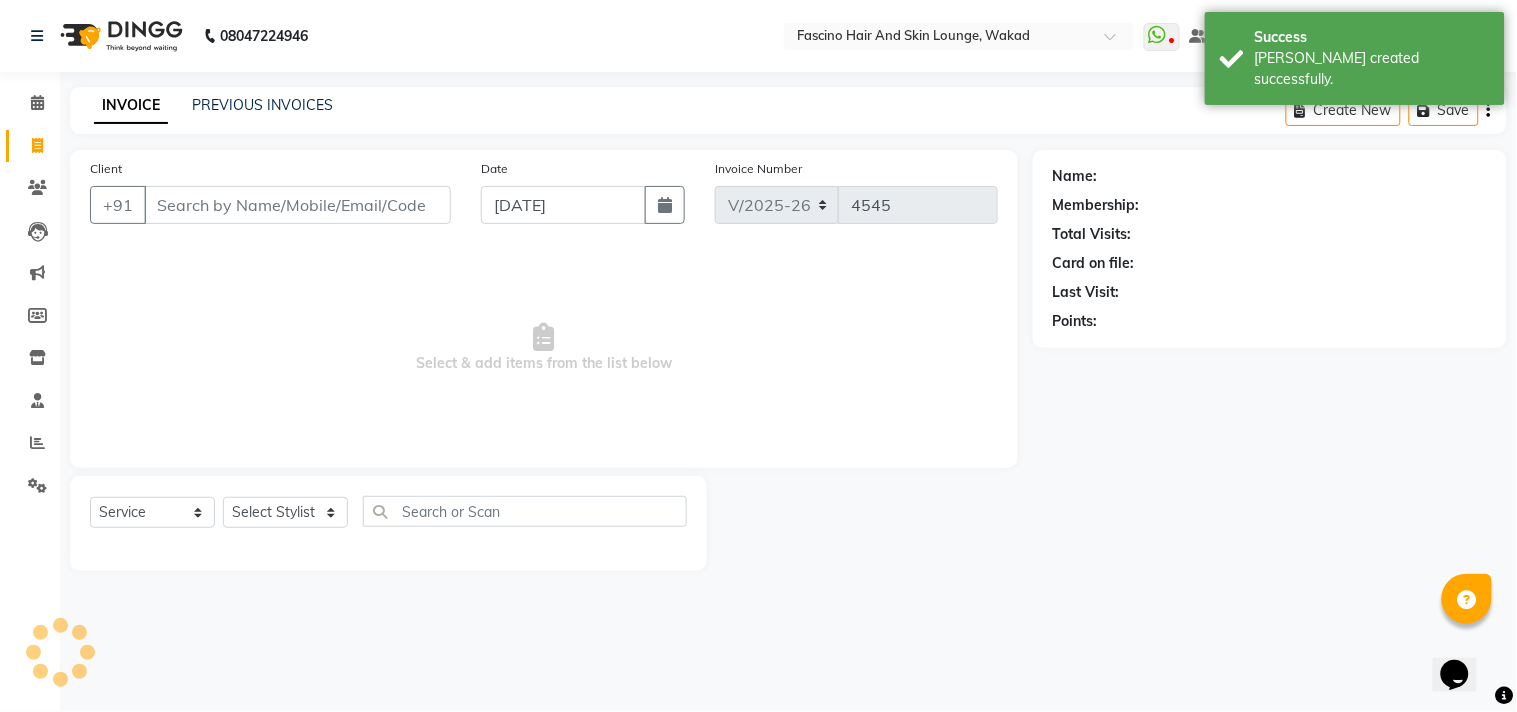 click on "Client" at bounding box center [297, 205] 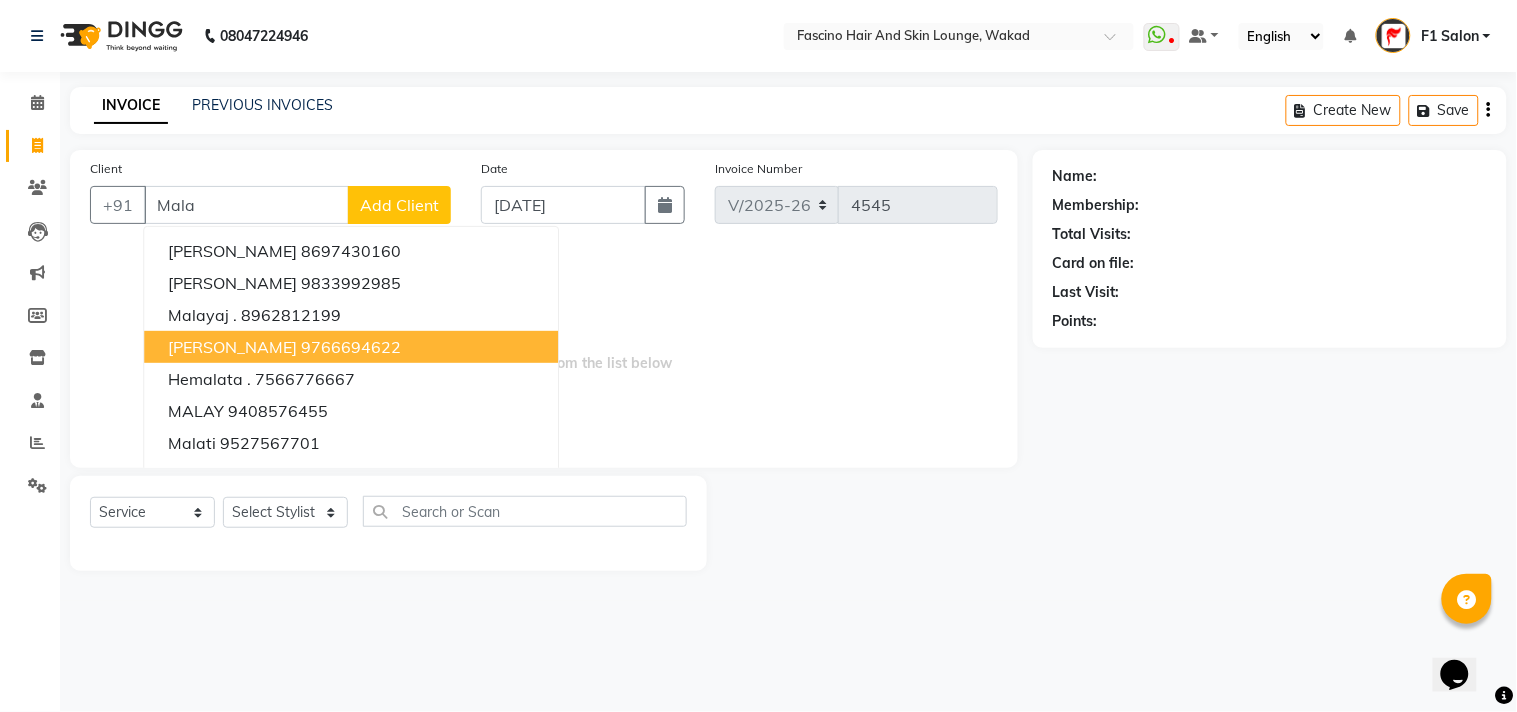 click on "9766694622" at bounding box center [351, 347] 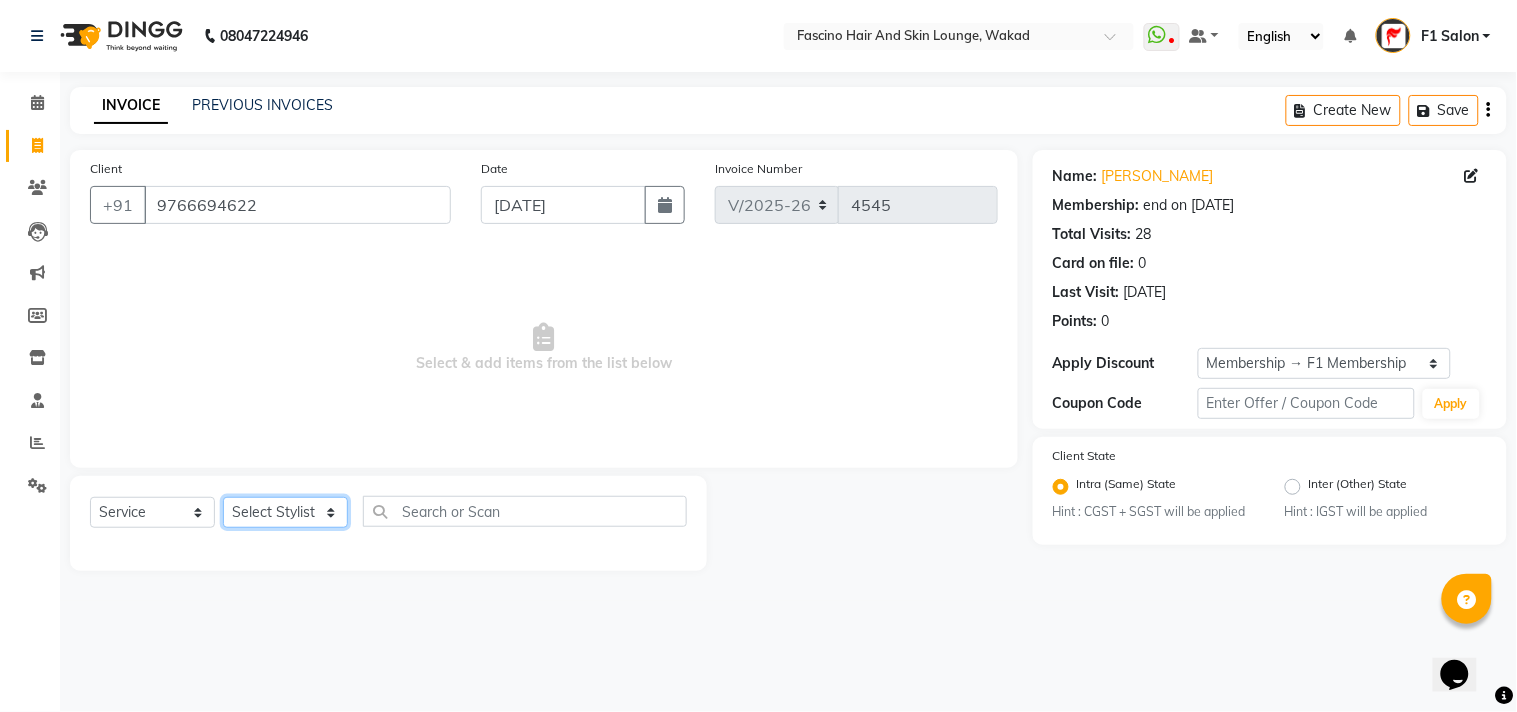 click on "Select Stylist 8805000650  [PERSON_NAME] Chimu [PERSON_NAME] F1 Salon  Ganesh F1 Gopal {JH} [PERSON_NAME] (Jh ) [PERSON_NAME]  [PERSON_NAME] Pooja [PERSON_NAME]  Ram [PERSON_NAME] jh [PERSON_NAME] Shree [PERSON_NAME] (F1) [PERSON_NAME] (JH) Sukanya Sadiyan  Suraj F1 [PERSON_NAME] Beaution Usha [PERSON_NAME] F1 Veena" 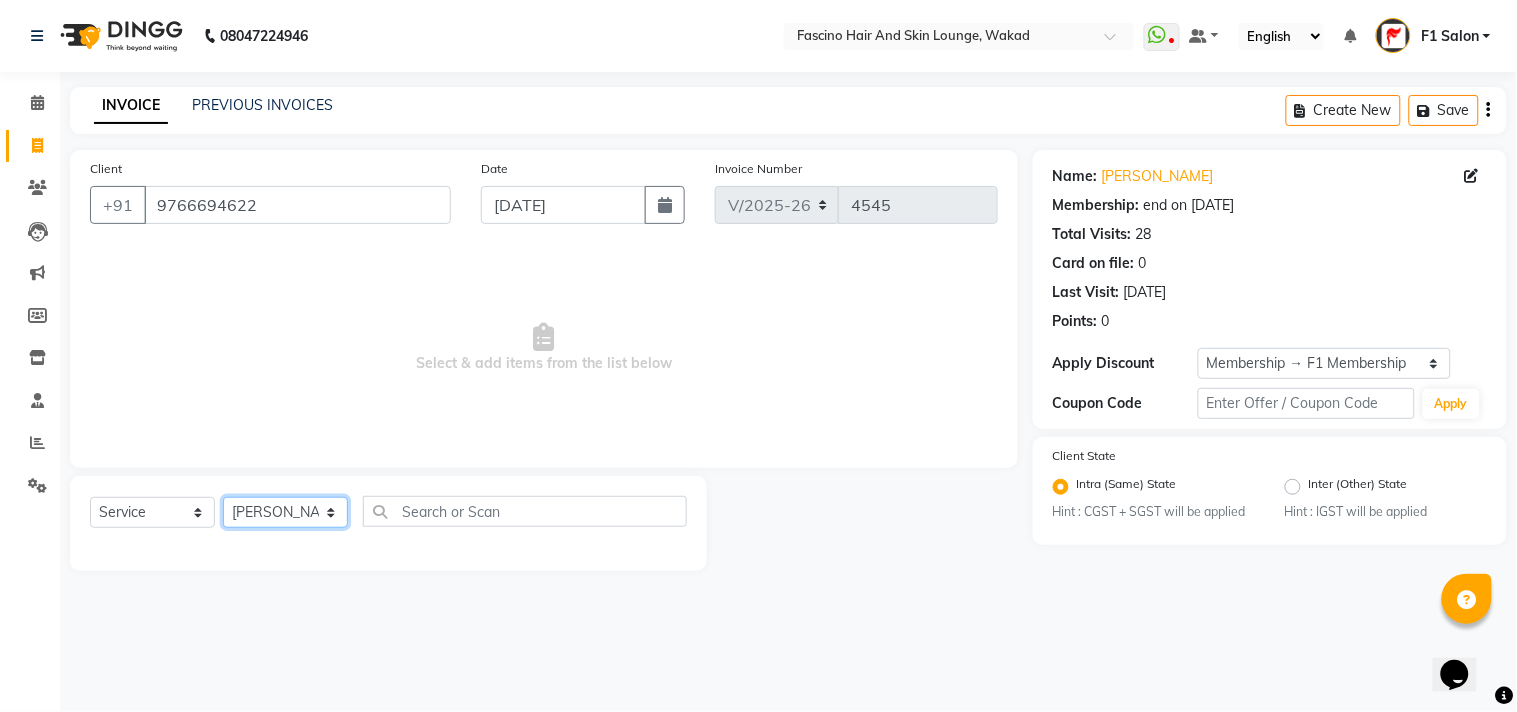 click on "Select Stylist 8805000650  [PERSON_NAME] Chimu [PERSON_NAME] F1 Salon  Ganesh F1 Gopal {JH} [PERSON_NAME] (Jh ) [PERSON_NAME]  [PERSON_NAME] Pooja [PERSON_NAME]  Ram [PERSON_NAME] jh [PERSON_NAME] Shree [PERSON_NAME] (F1) [PERSON_NAME] (JH) Sukanya Sadiyan  Suraj F1 [PERSON_NAME] Beaution Usha [PERSON_NAME] F1 Veena" 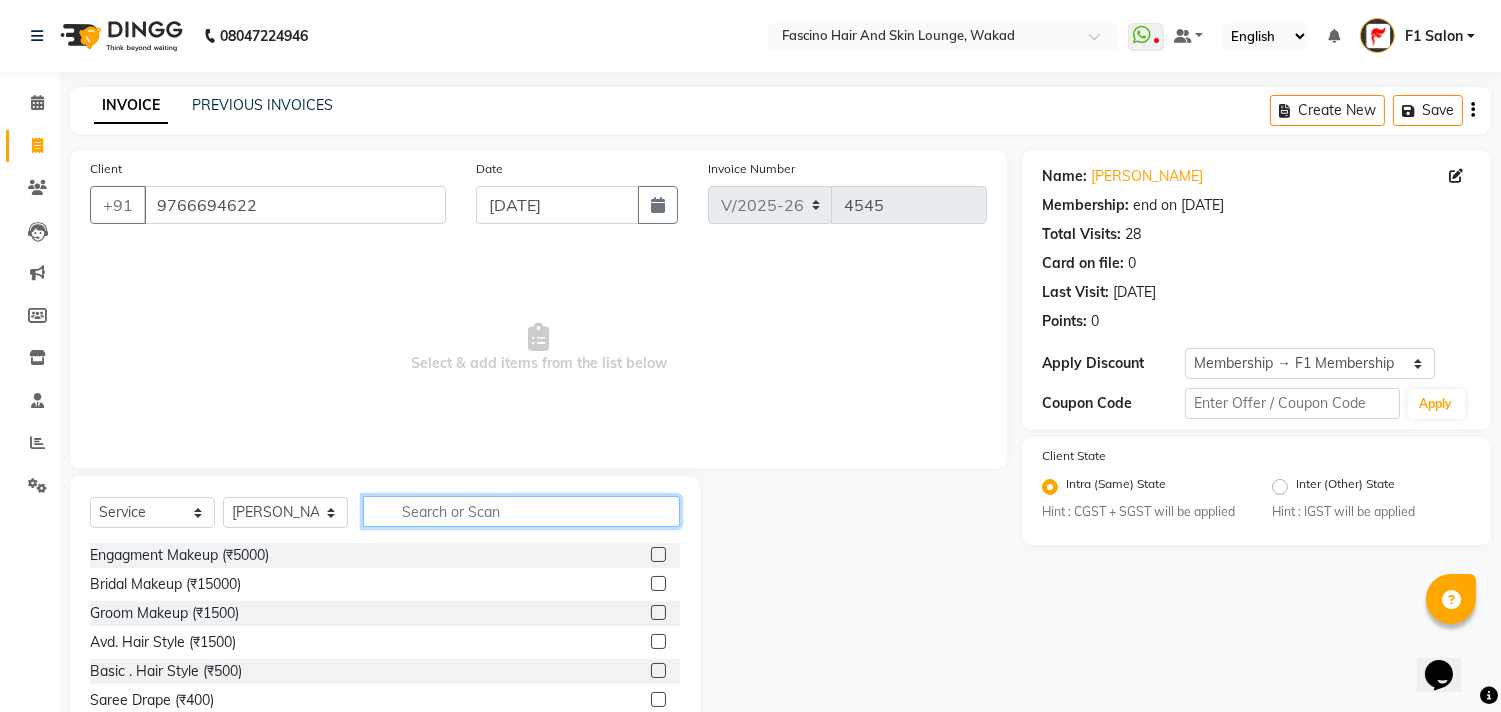 click 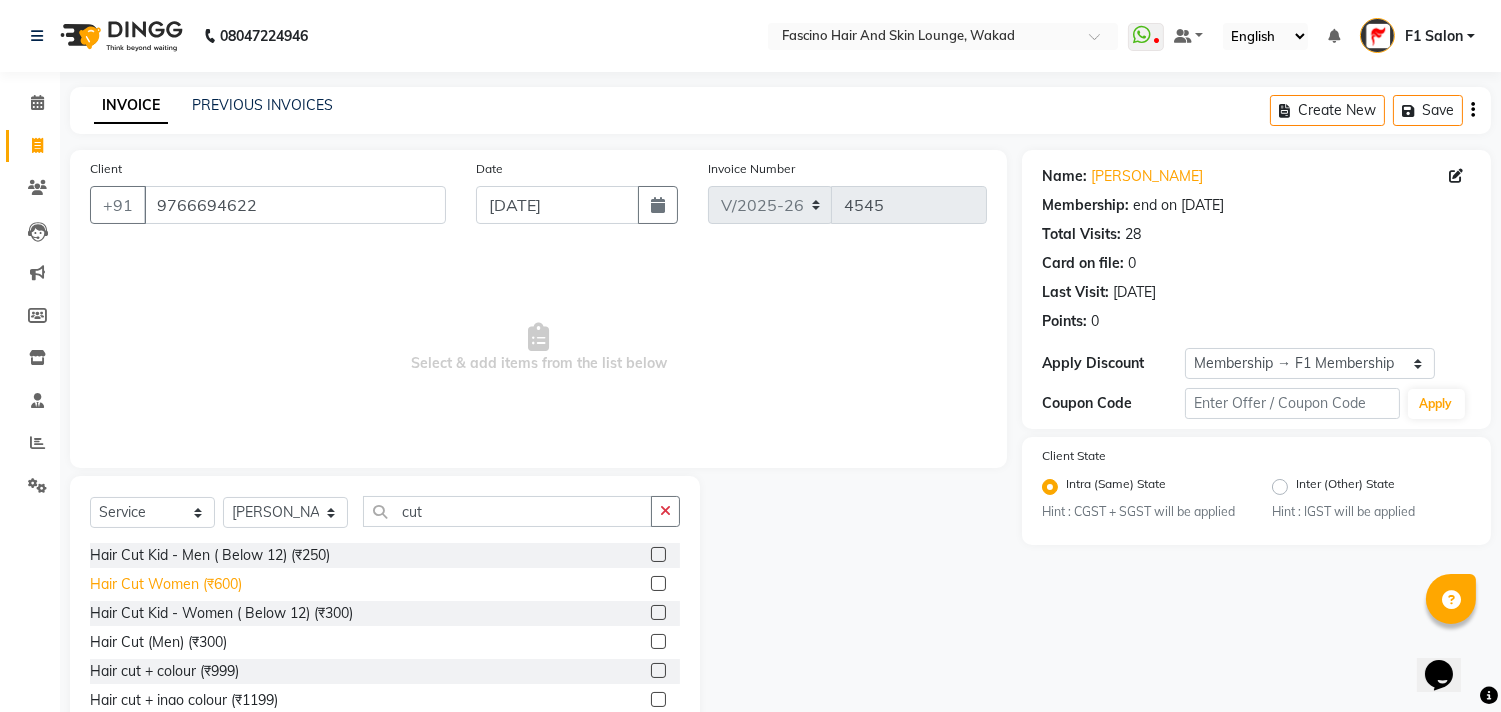 click on "Hair Cut Women (₹600)" 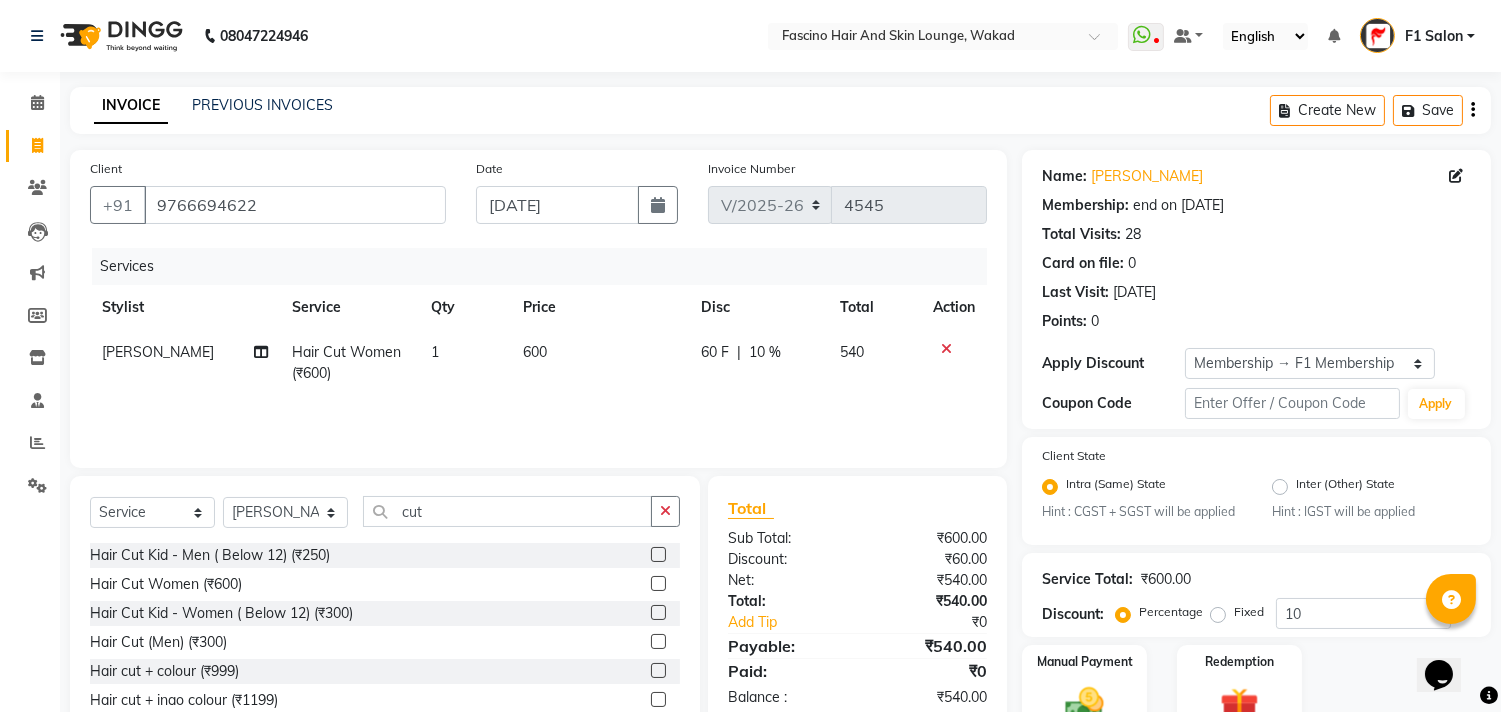 click on "600" 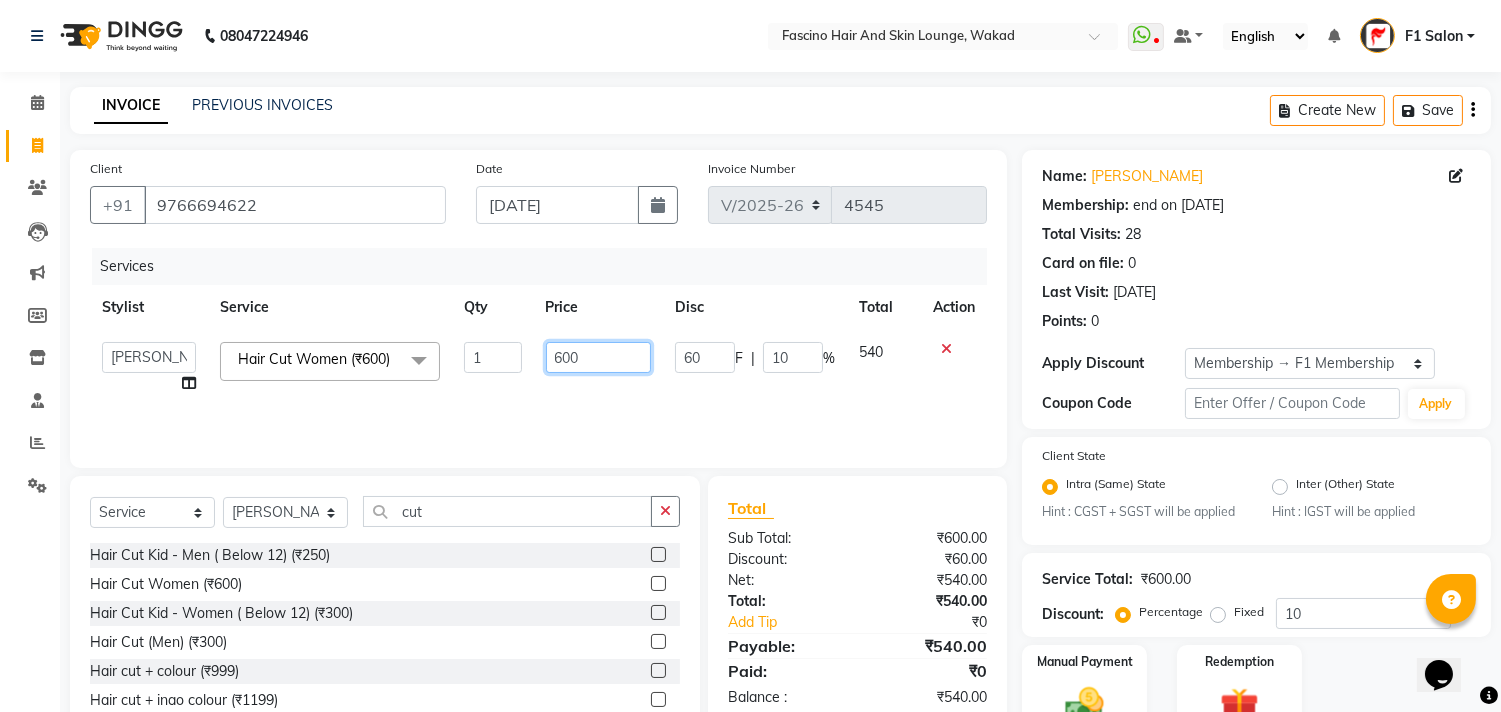 click on "600" 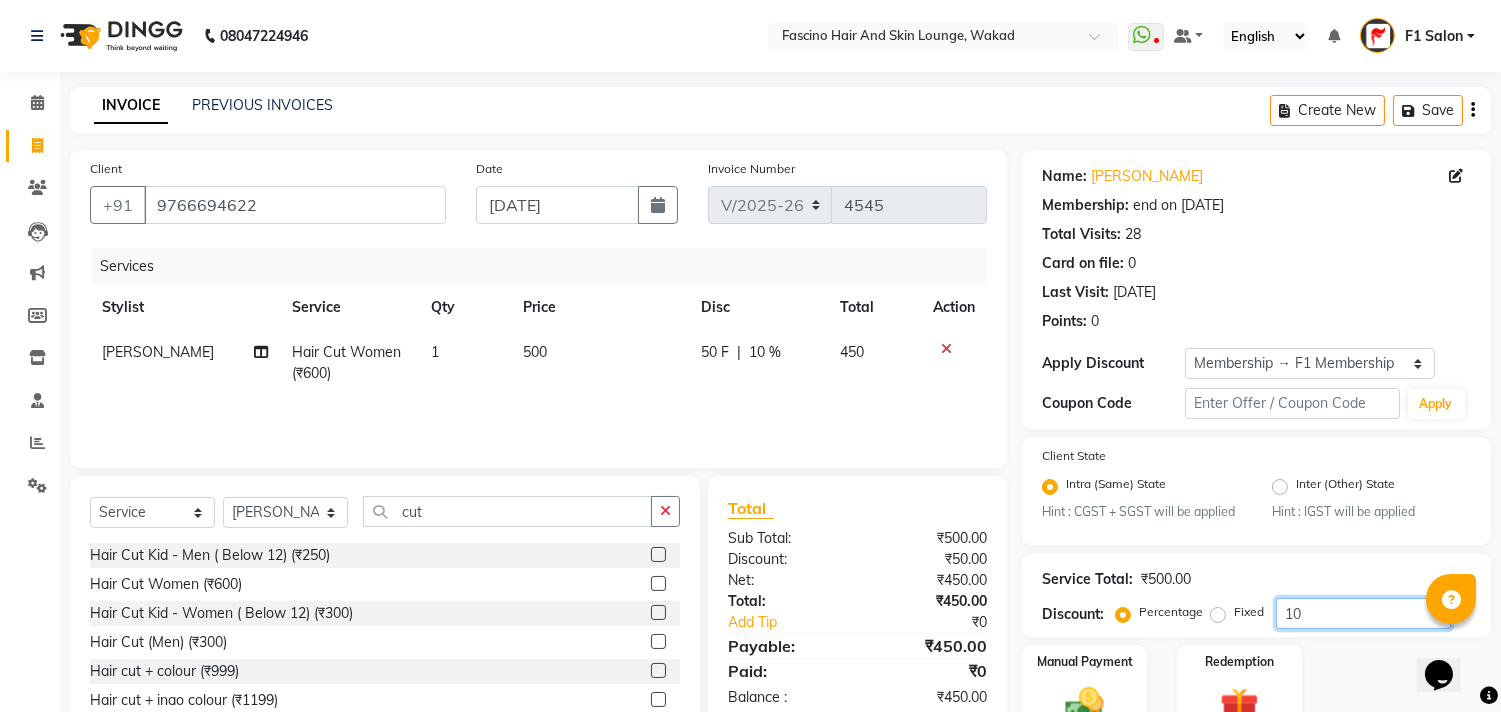 click on "10" 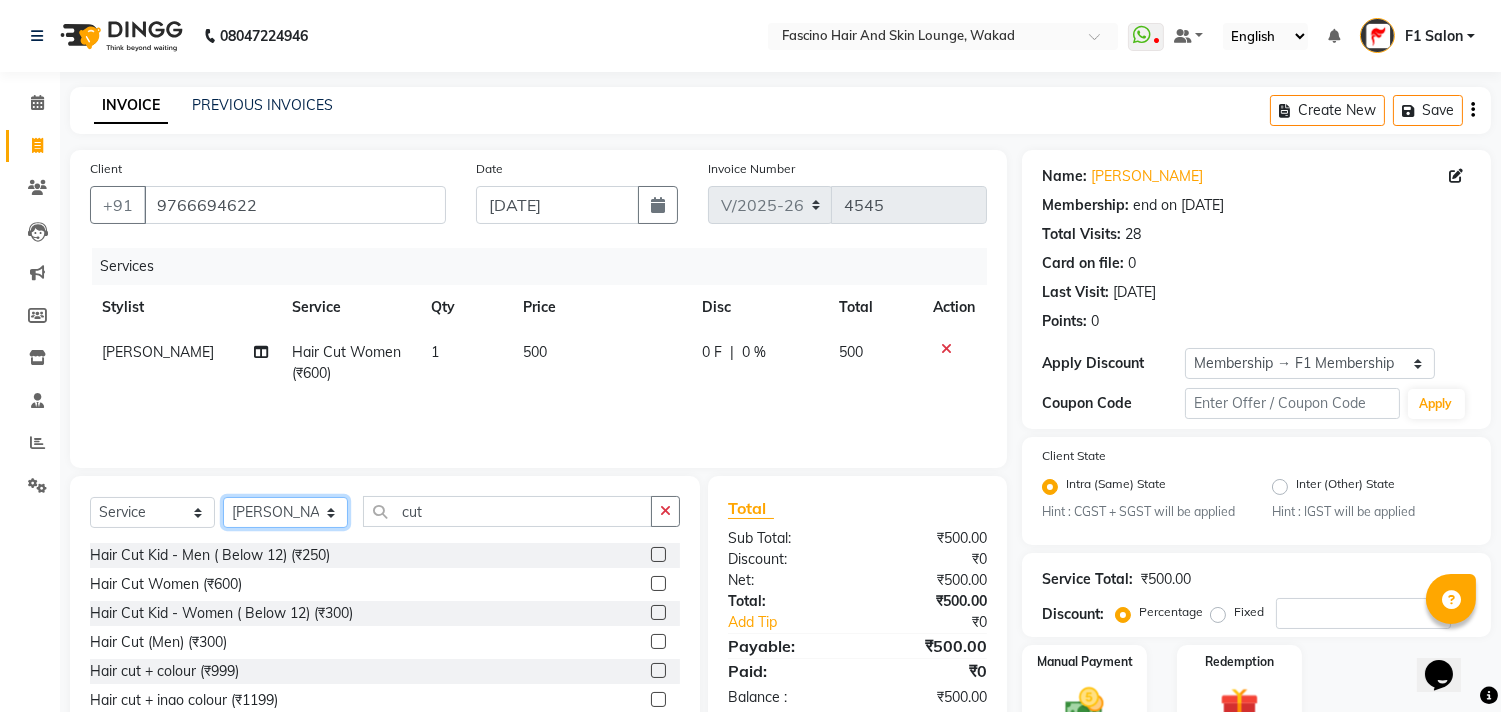 click on "Select Stylist 8805000650  [PERSON_NAME] Chimu [PERSON_NAME] F1 Salon  Ganesh F1 Gopal {JH} [PERSON_NAME] (Jh ) [PERSON_NAME]  [PERSON_NAME] Pooja [PERSON_NAME]  Ram [PERSON_NAME] jh [PERSON_NAME] Shree [PERSON_NAME] (F1) [PERSON_NAME] (JH) Sukanya Sadiyan  Suraj F1 [PERSON_NAME] Beaution Usha [PERSON_NAME] F1 Veena" 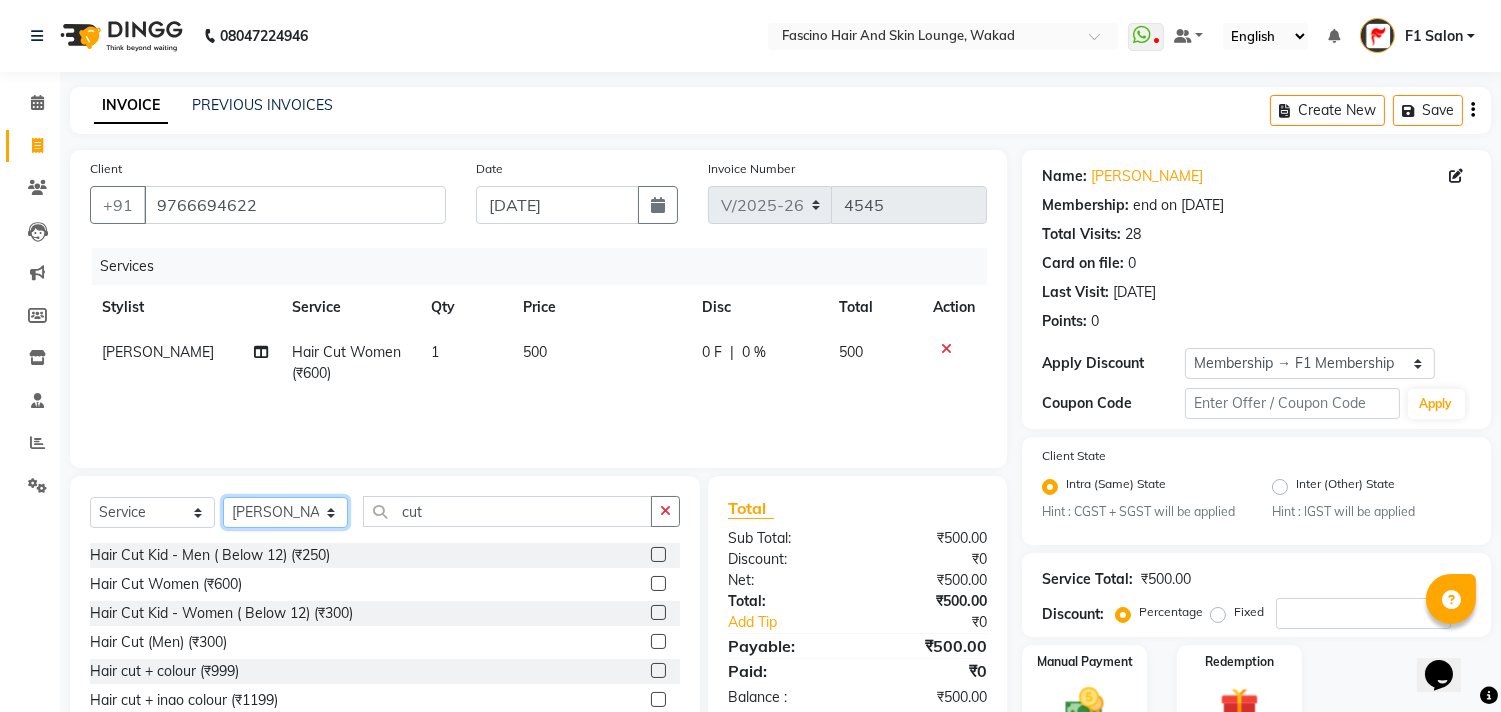 click on "Select Stylist 8805000650  [PERSON_NAME] Chimu [PERSON_NAME] F1 Salon  Ganesh F1 Gopal {JH} [PERSON_NAME] (Jh ) [PERSON_NAME]  [PERSON_NAME] Pooja [PERSON_NAME]  Ram [PERSON_NAME] jh [PERSON_NAME] Shree [PERSON_NAME] (F1) [PERSON_NAME] (JH) Sukanya Sadiyan  Suraj F1 [PERSON_NAME] Beaution Usha [PERSON_NAME] F1 Veena" 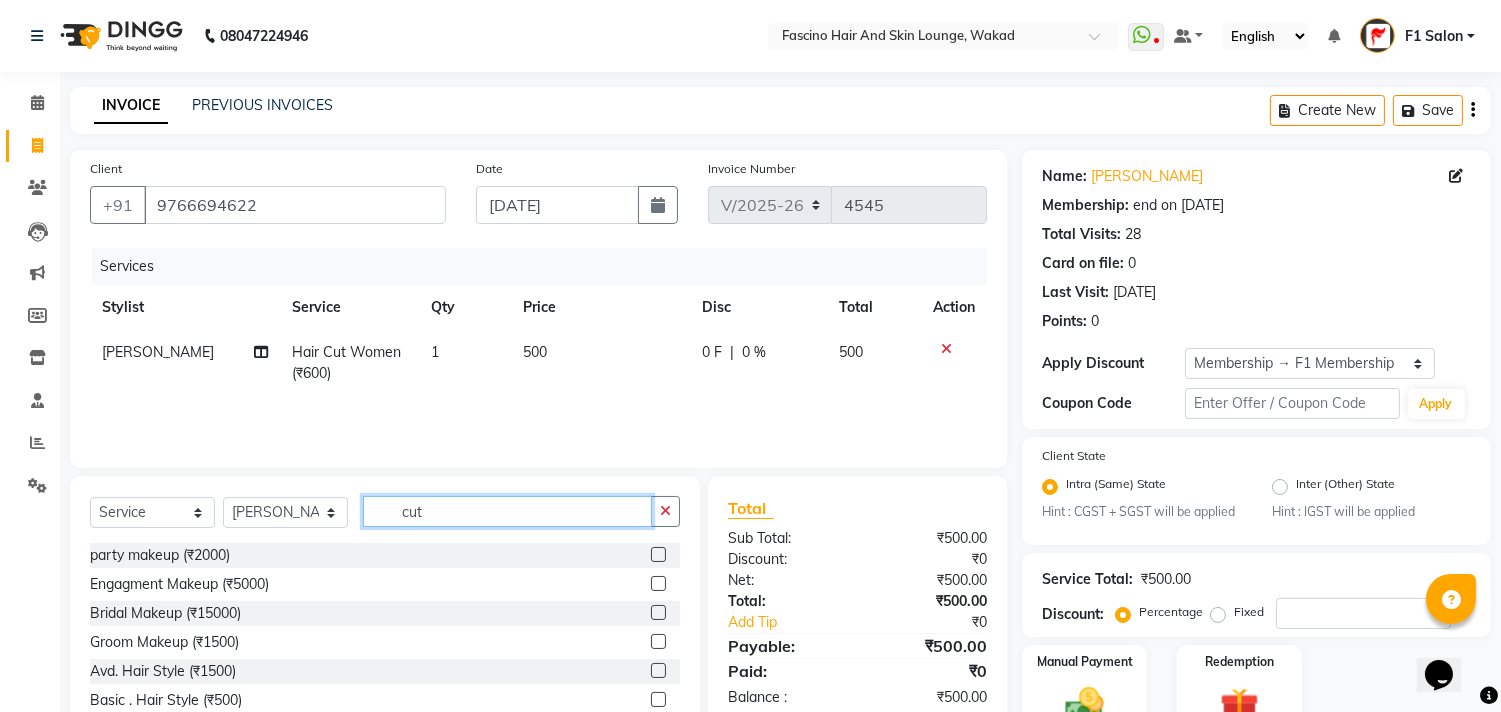 click on "cut" 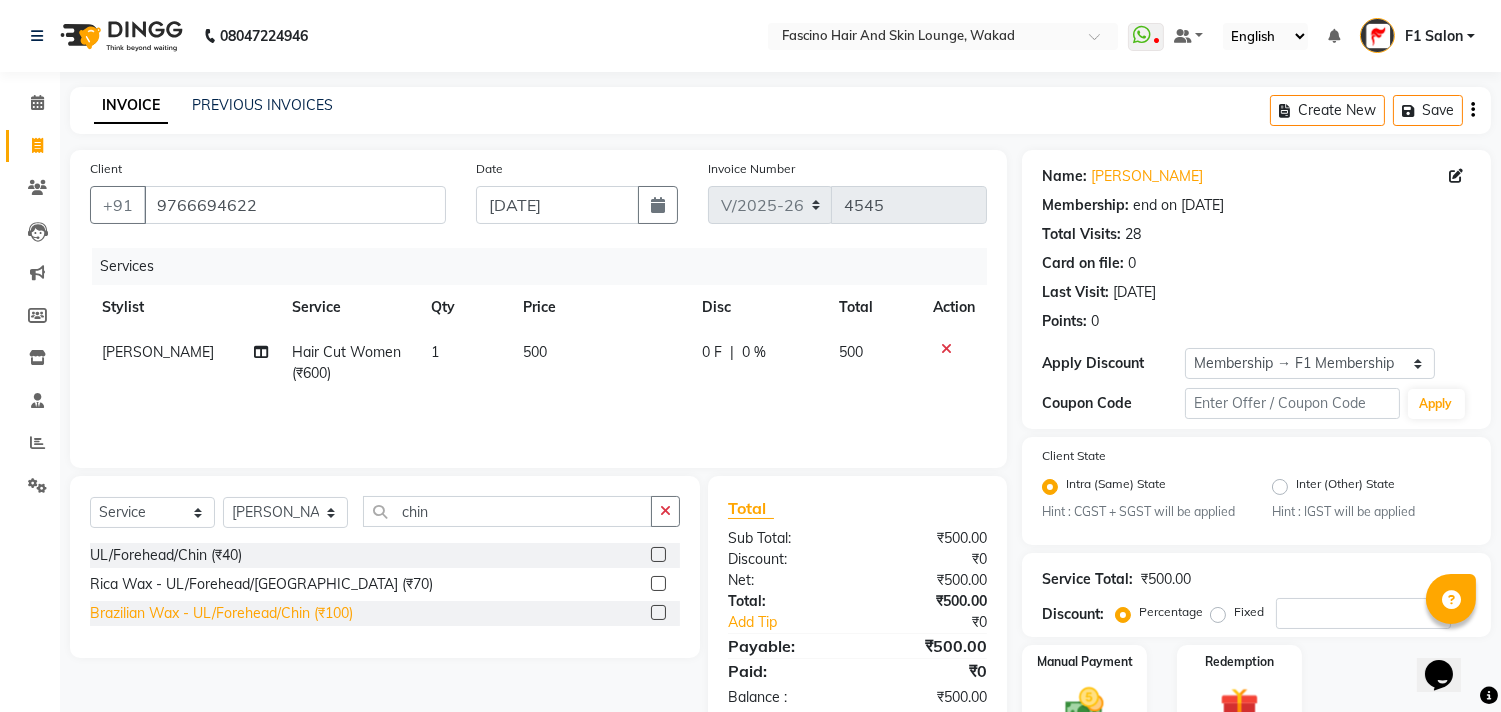 click on "Brazilian Wax - UL/Forehead/Chin (₹100)" 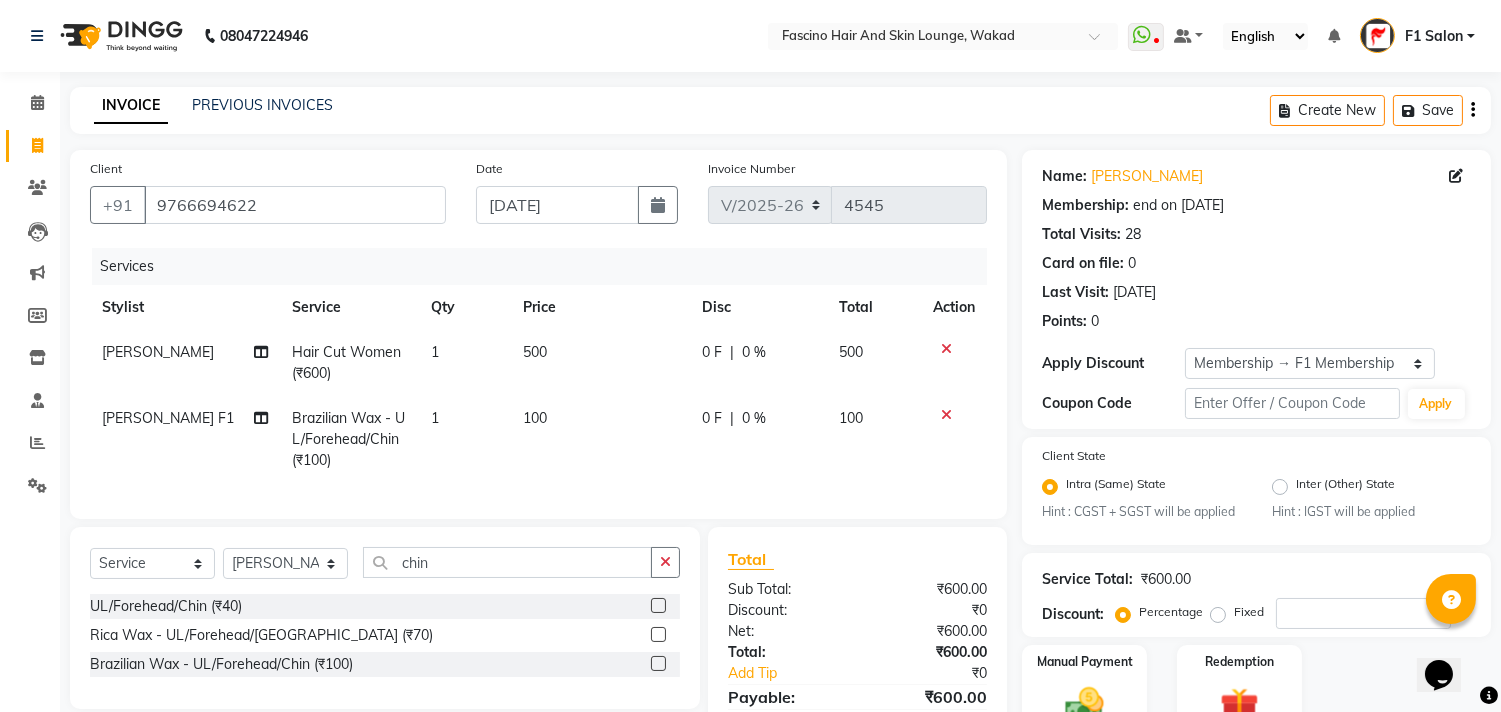 click on "100" 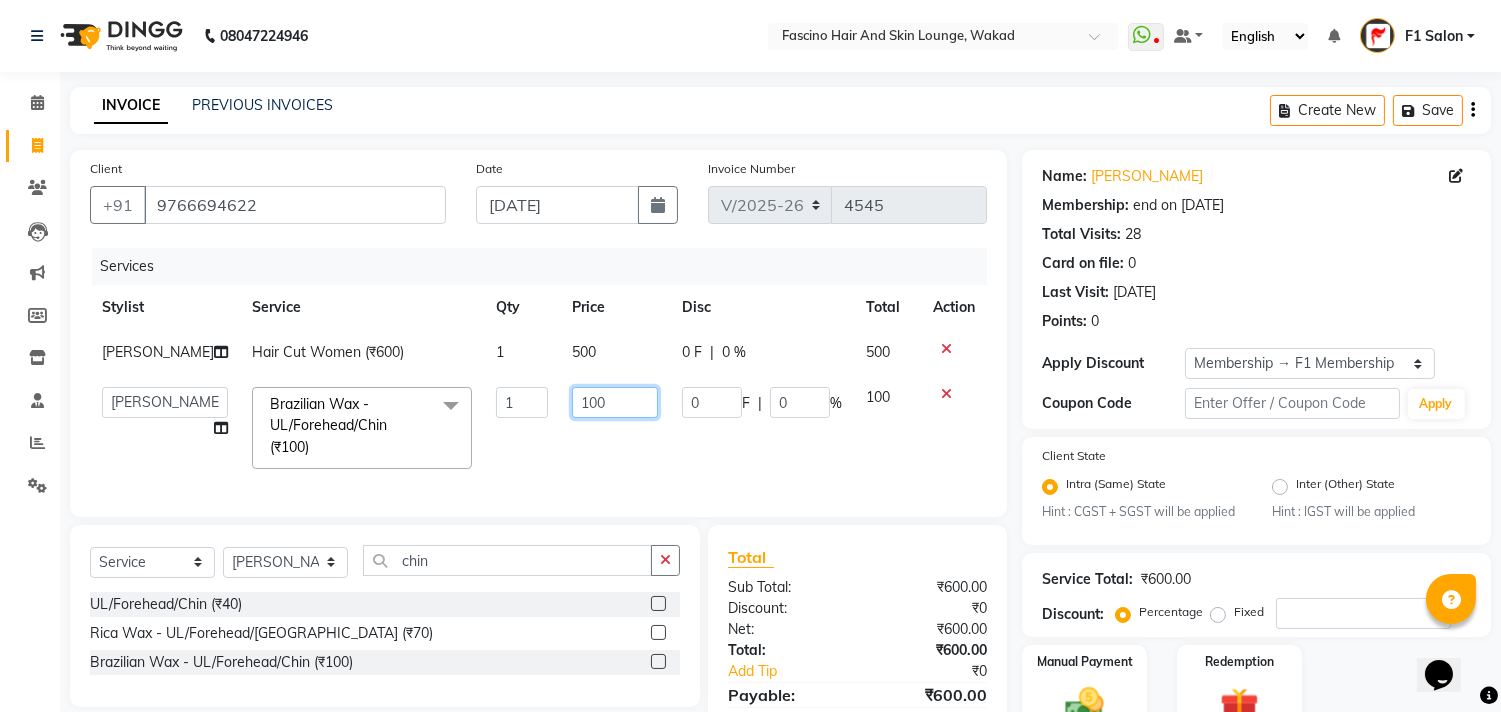 click on "100" 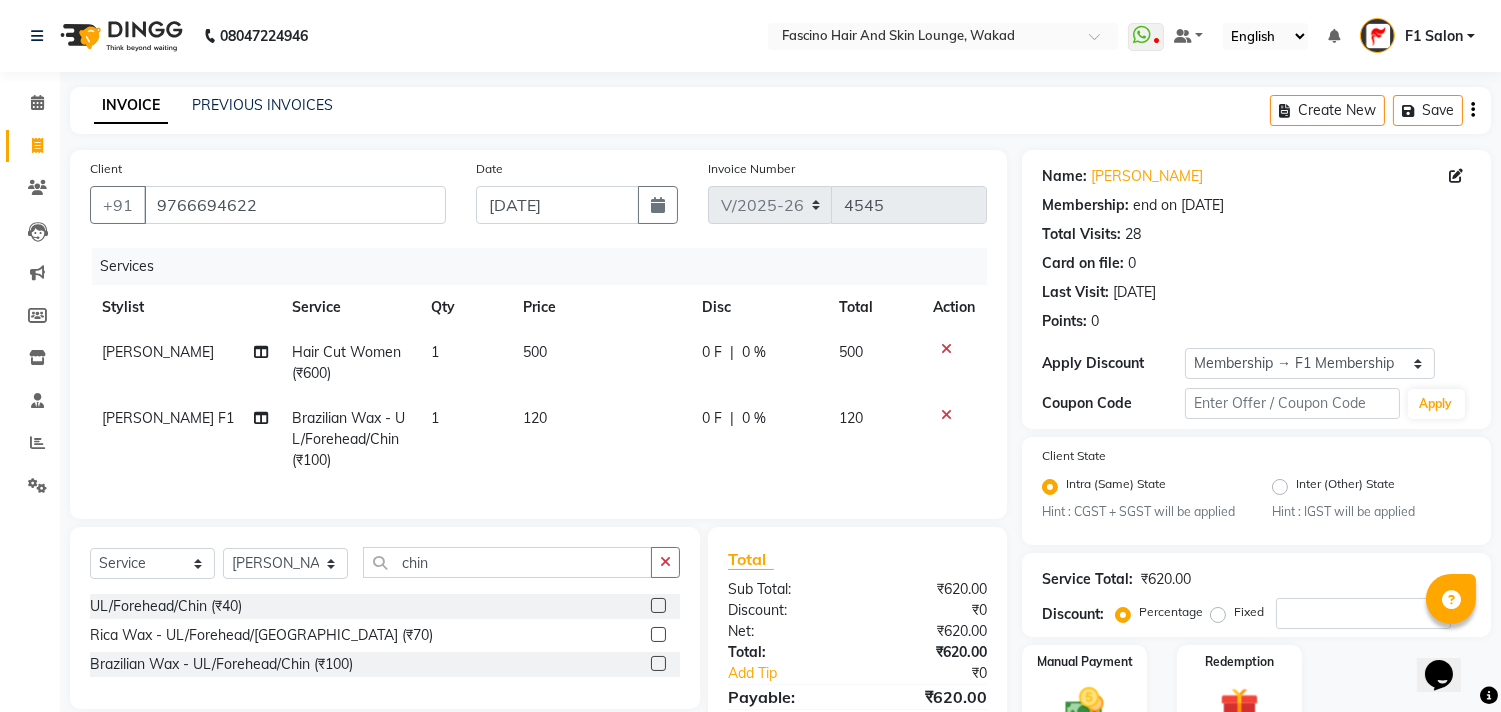 click on "0 F | 0 %" 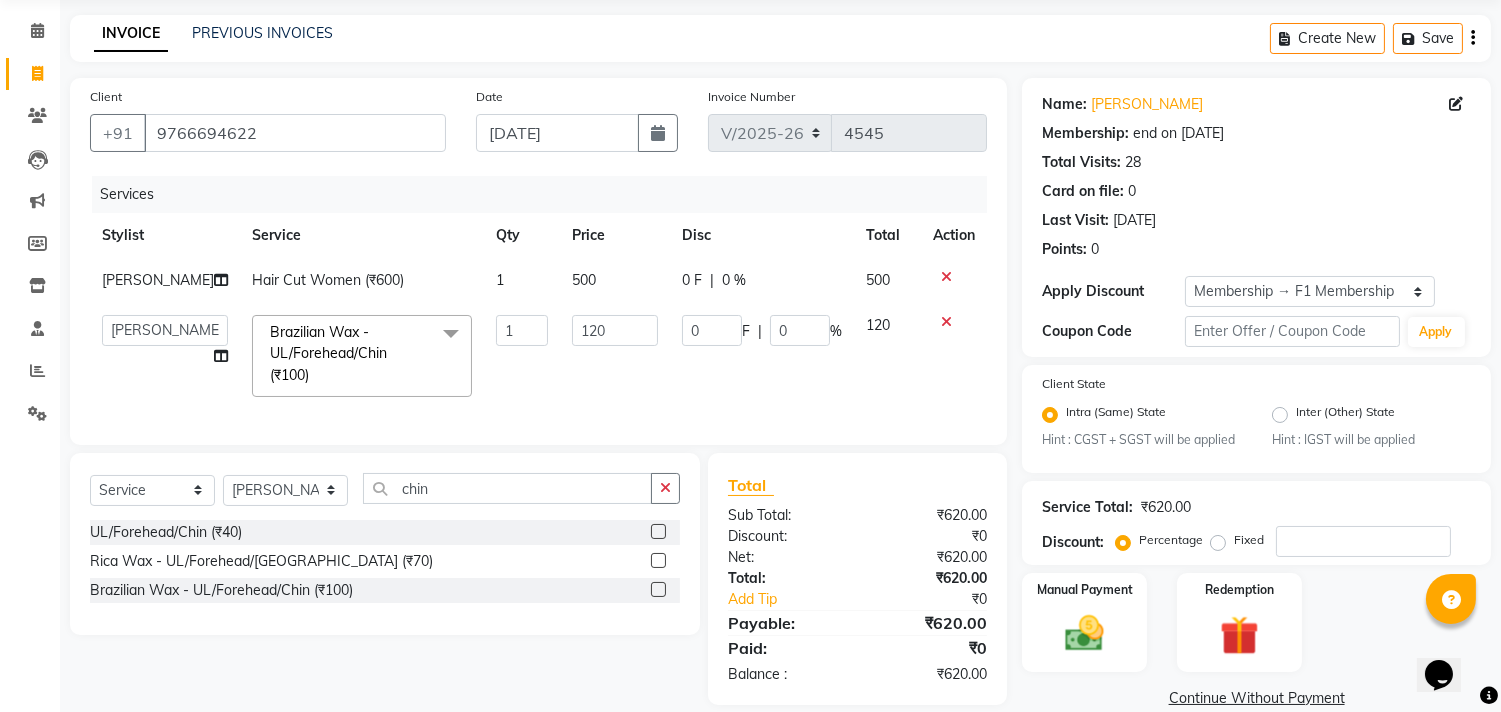 scroll, scrollTop: 133, scrollLeft: 0, axis: vertical 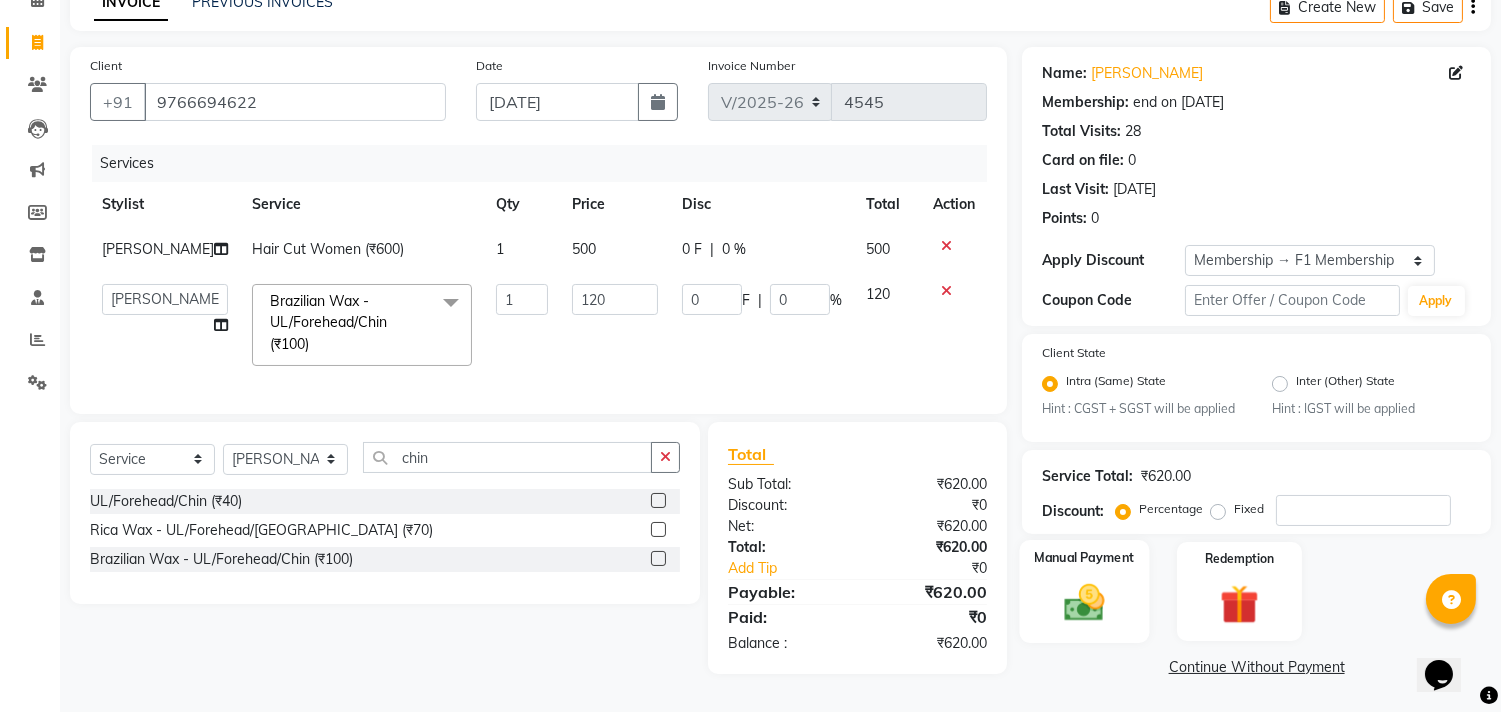 click 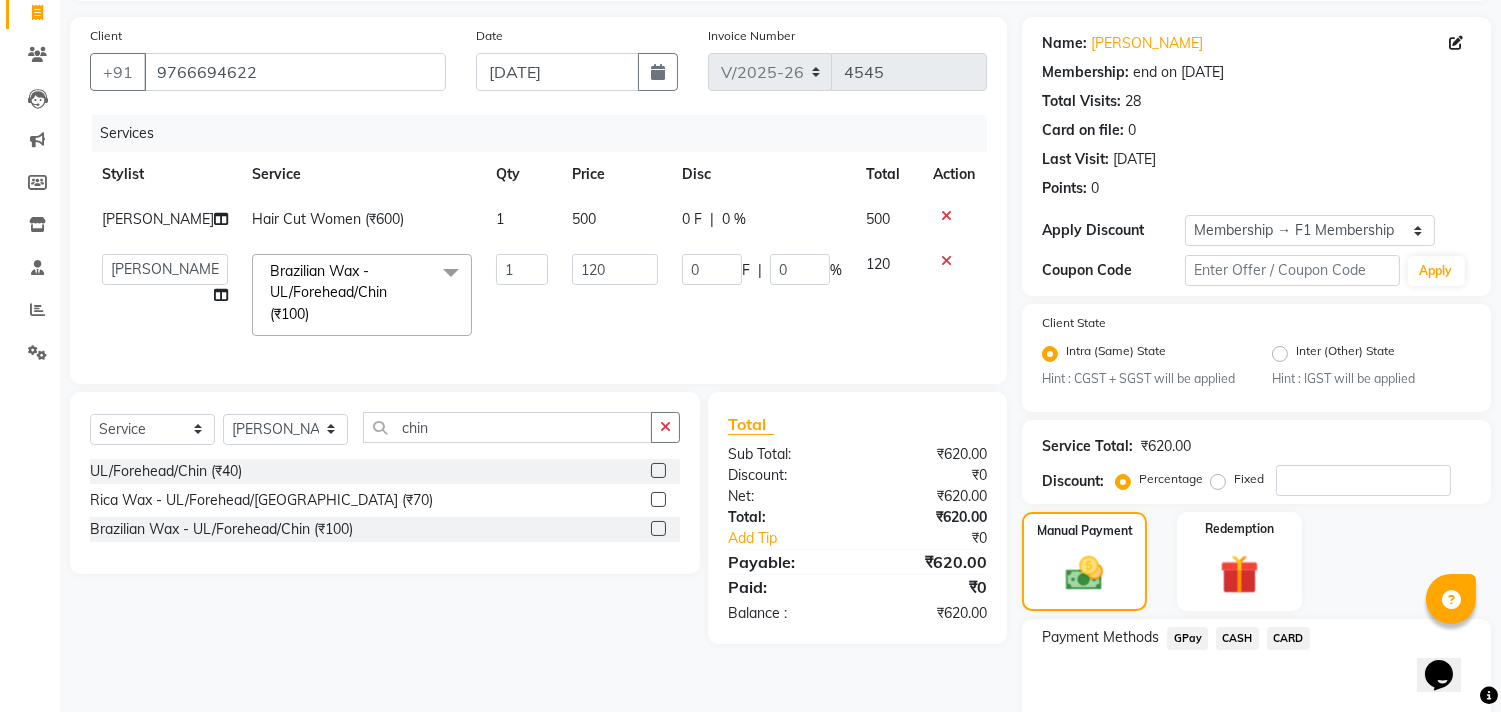 click on "GPay" 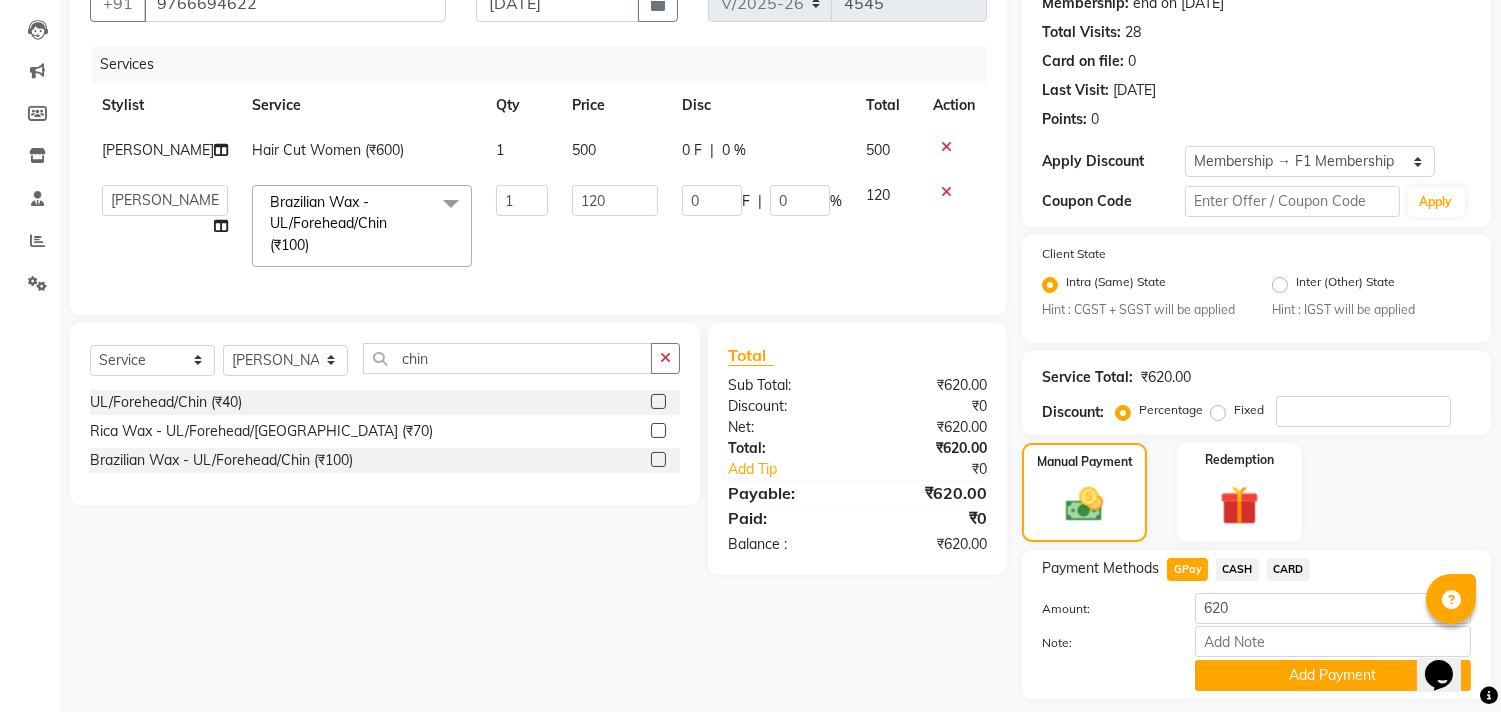 scroll, scrollTop: 260, scrollLeft: 0, axis: vertical 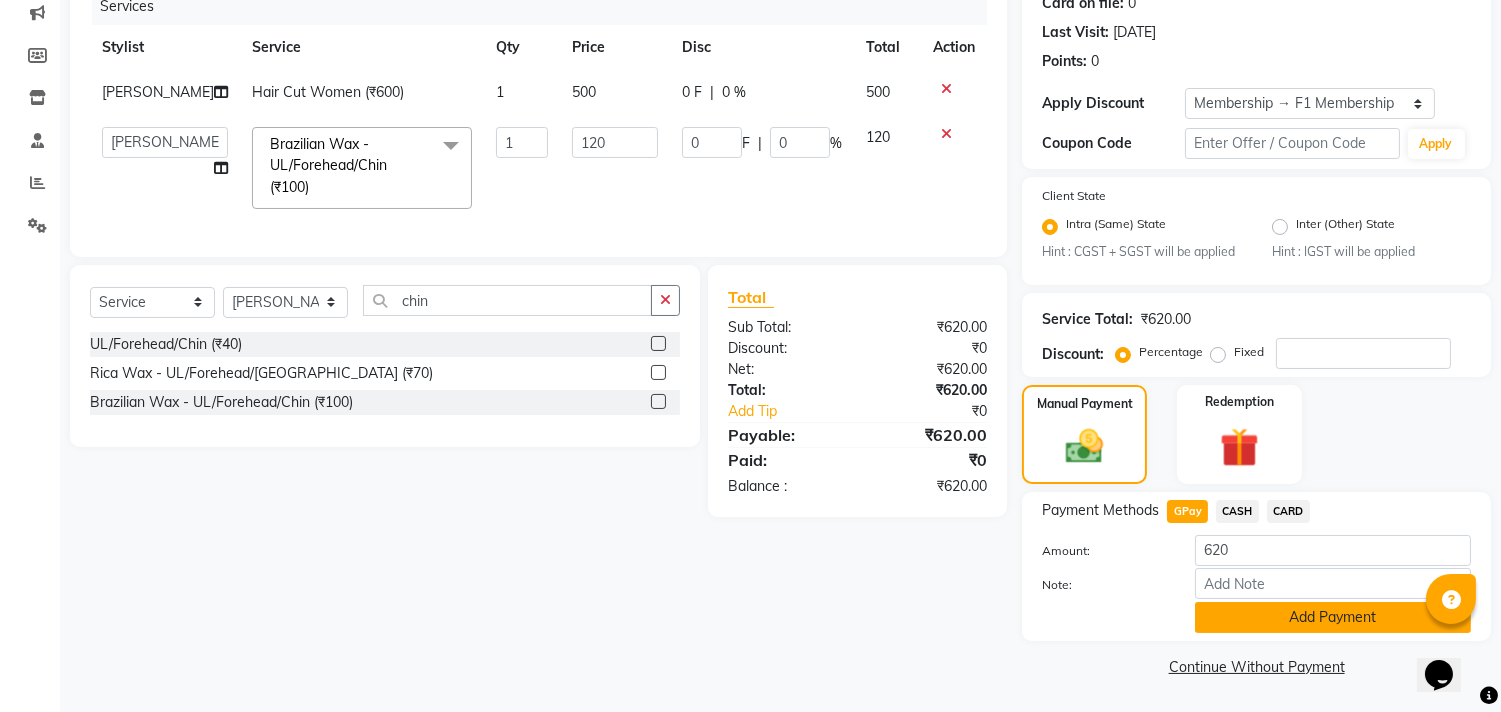 click on "Add Payment" 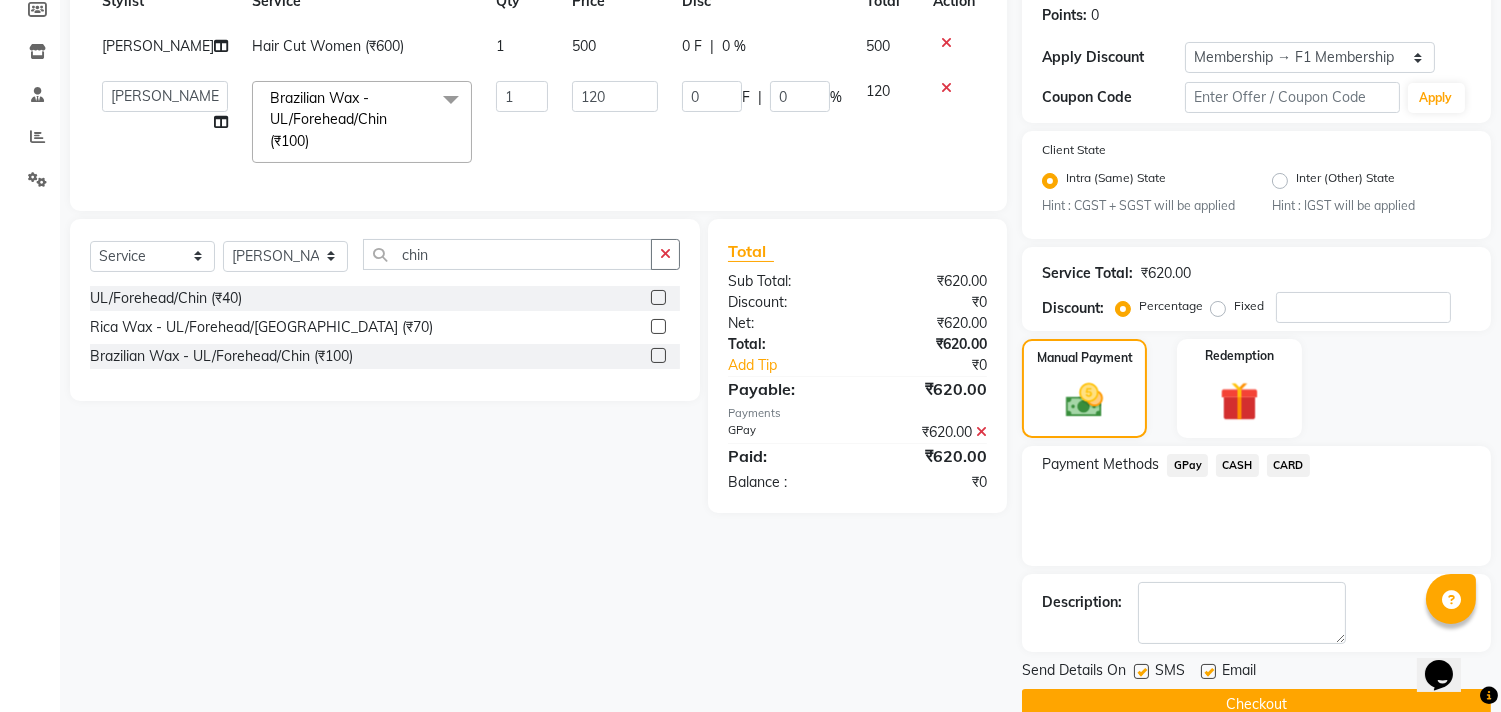 scroll, scrollTop: 344, scrollLeft: 0, axis: vertical 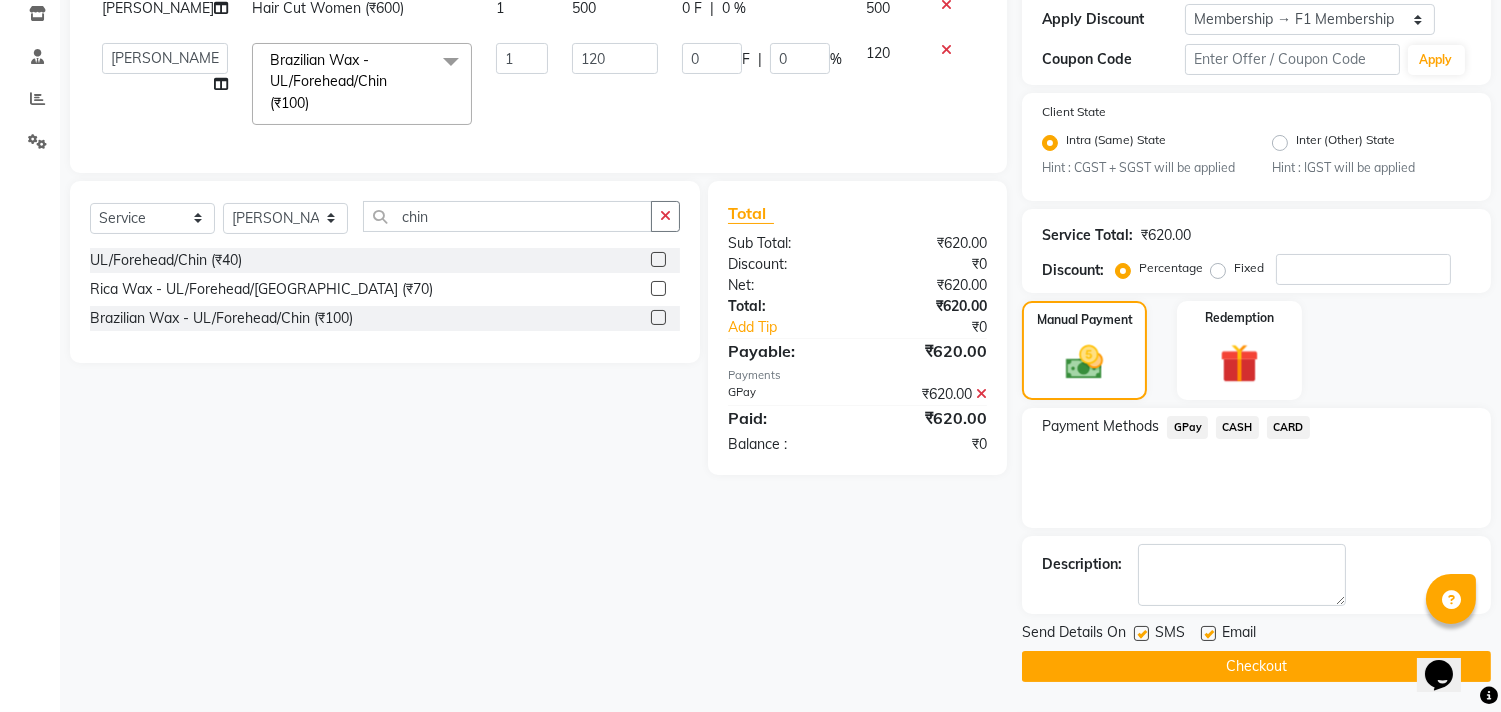 click 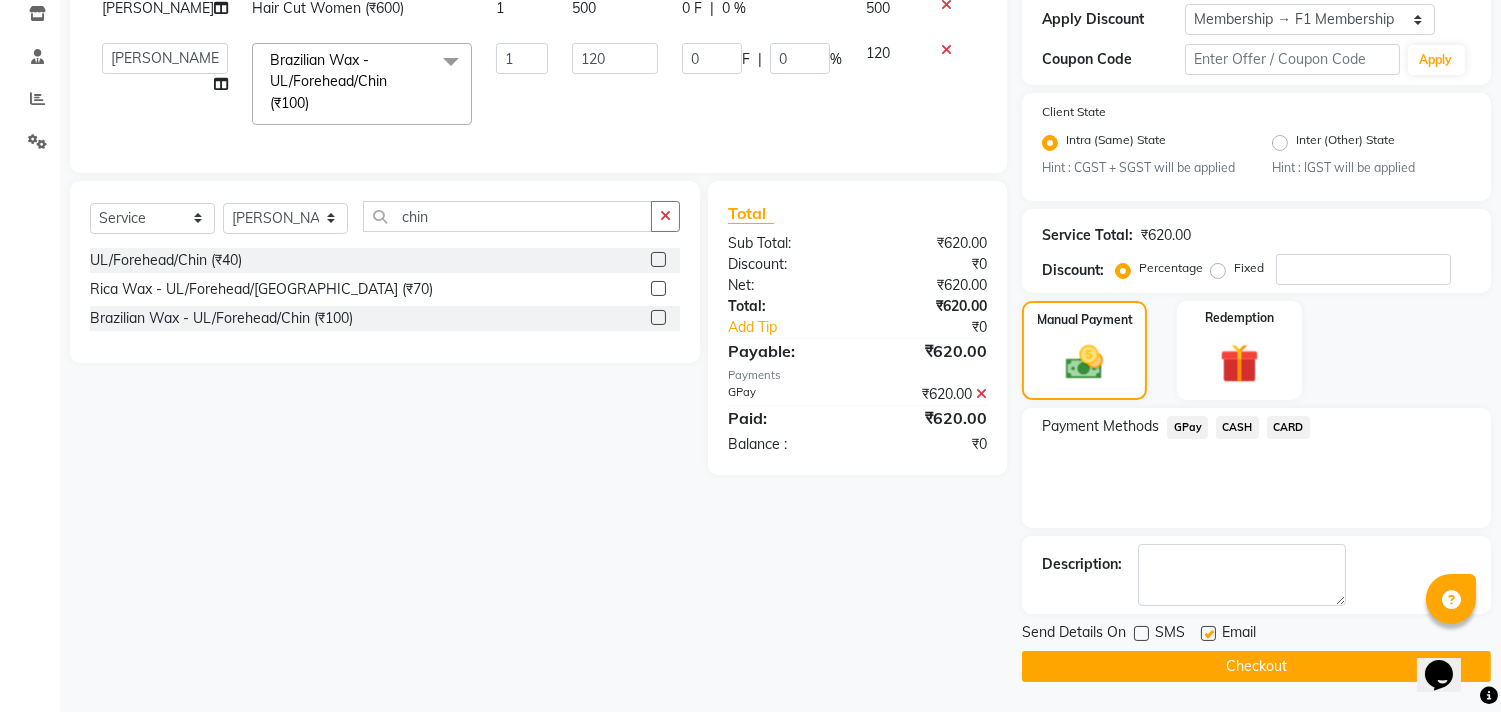 click 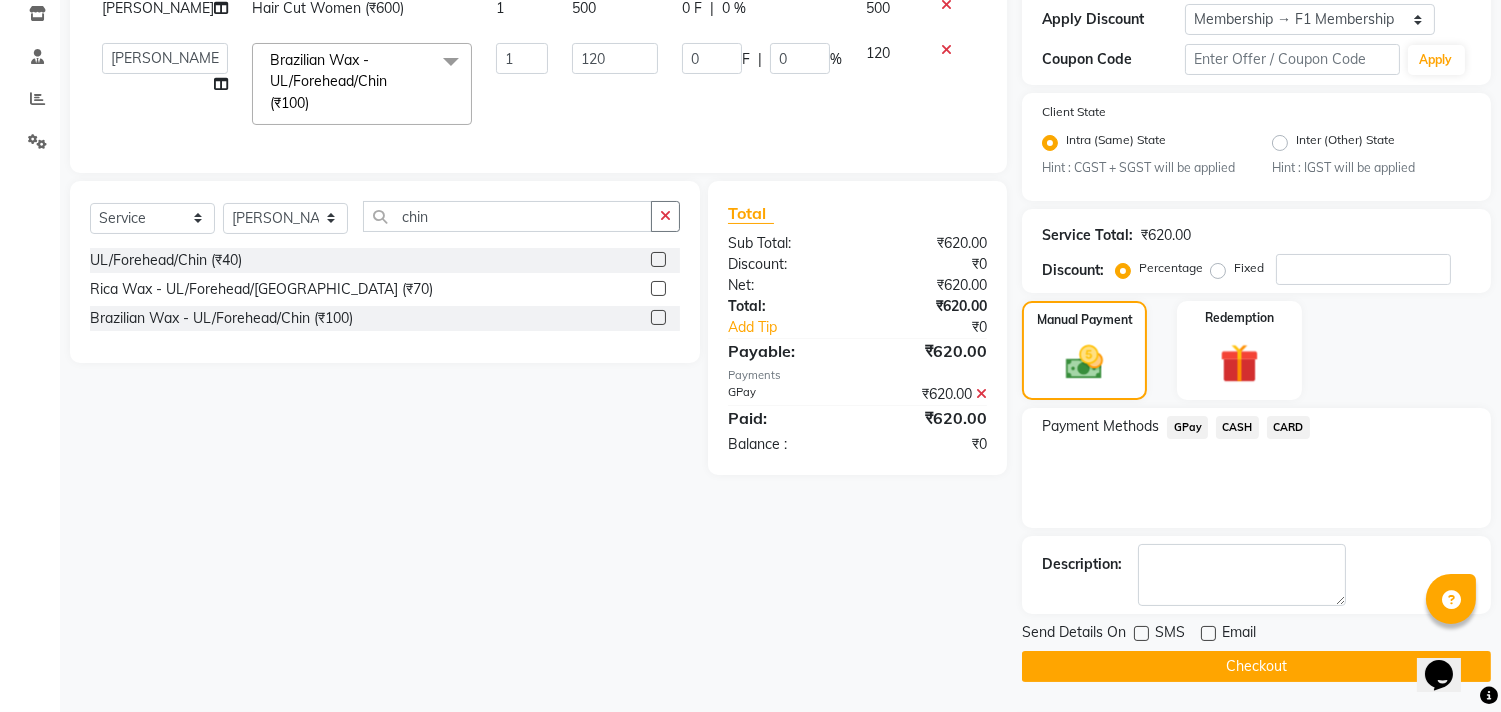 click on "Checkout" 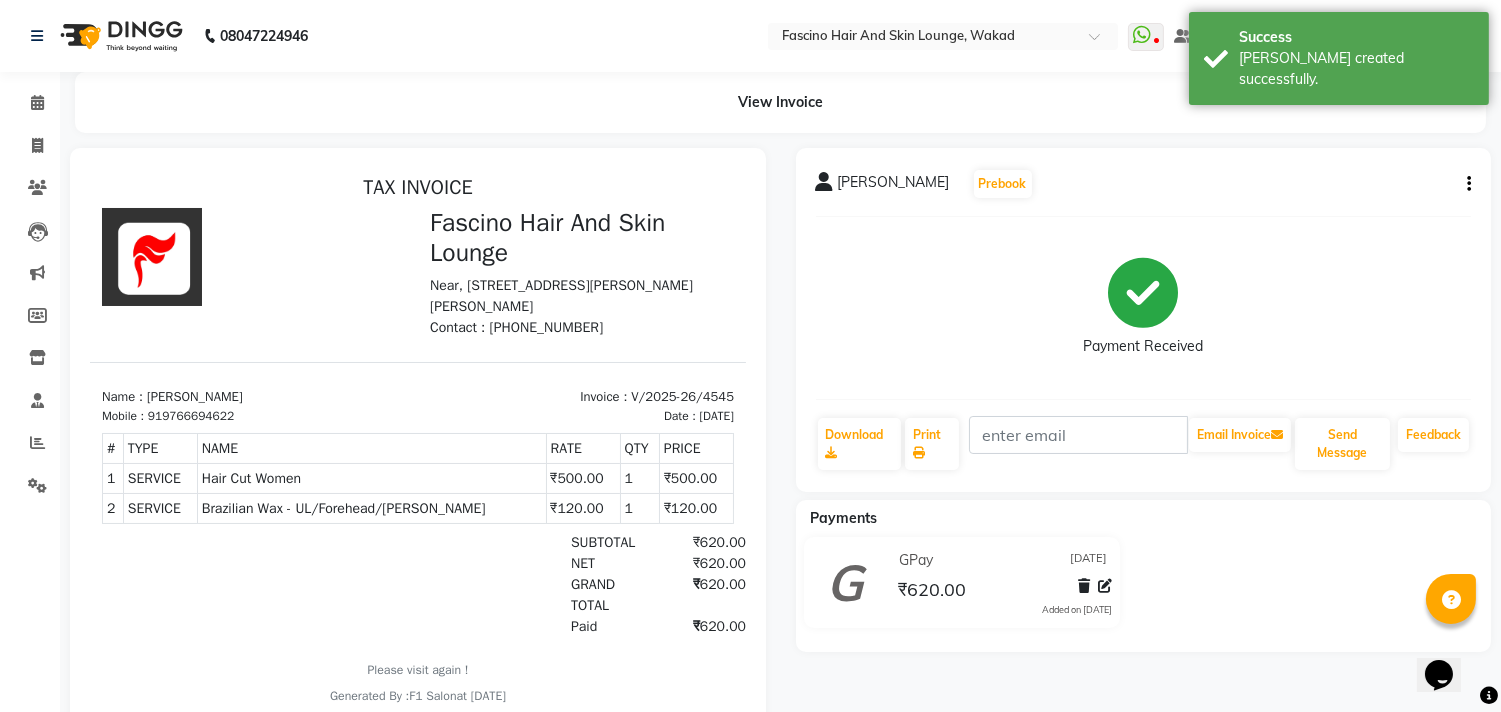 scroll, scrollTop: 0, scrollLeft: 0, axis: both 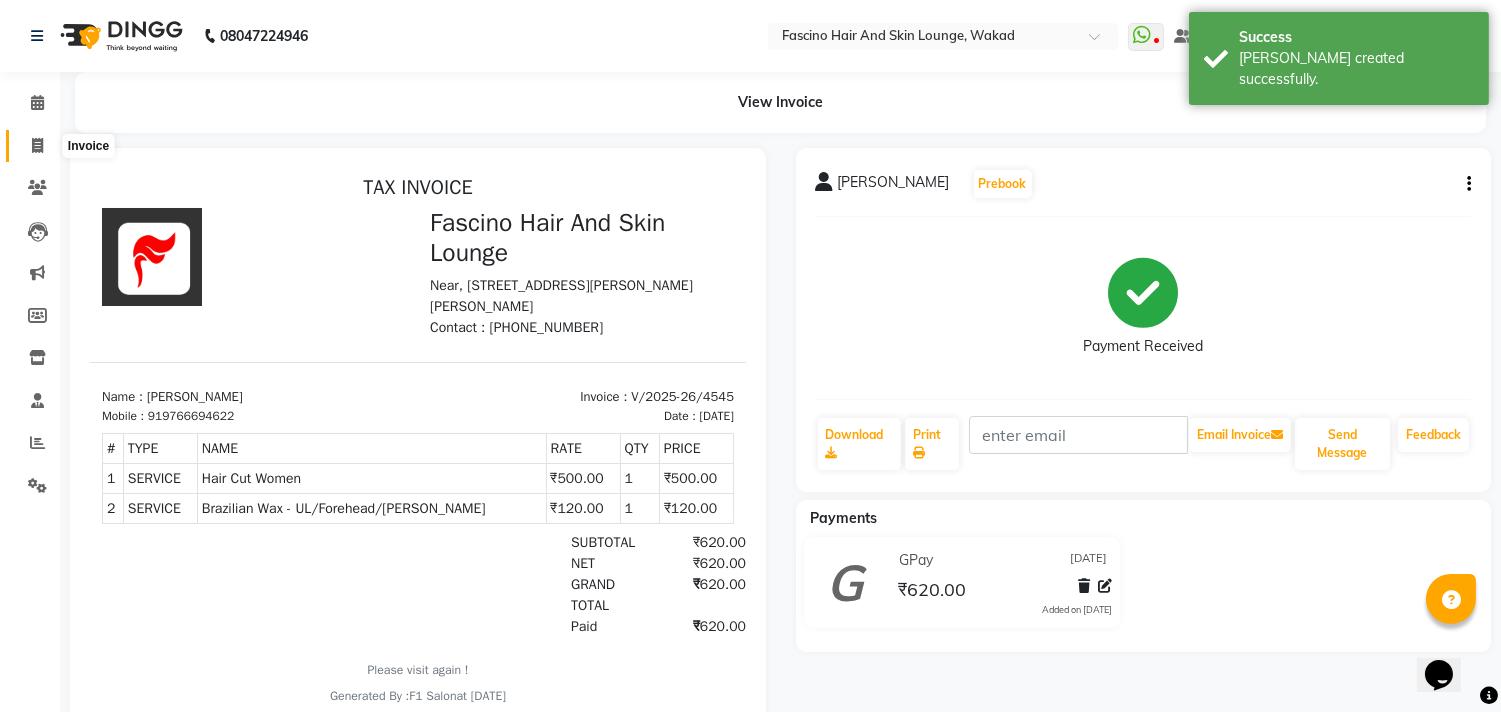 click 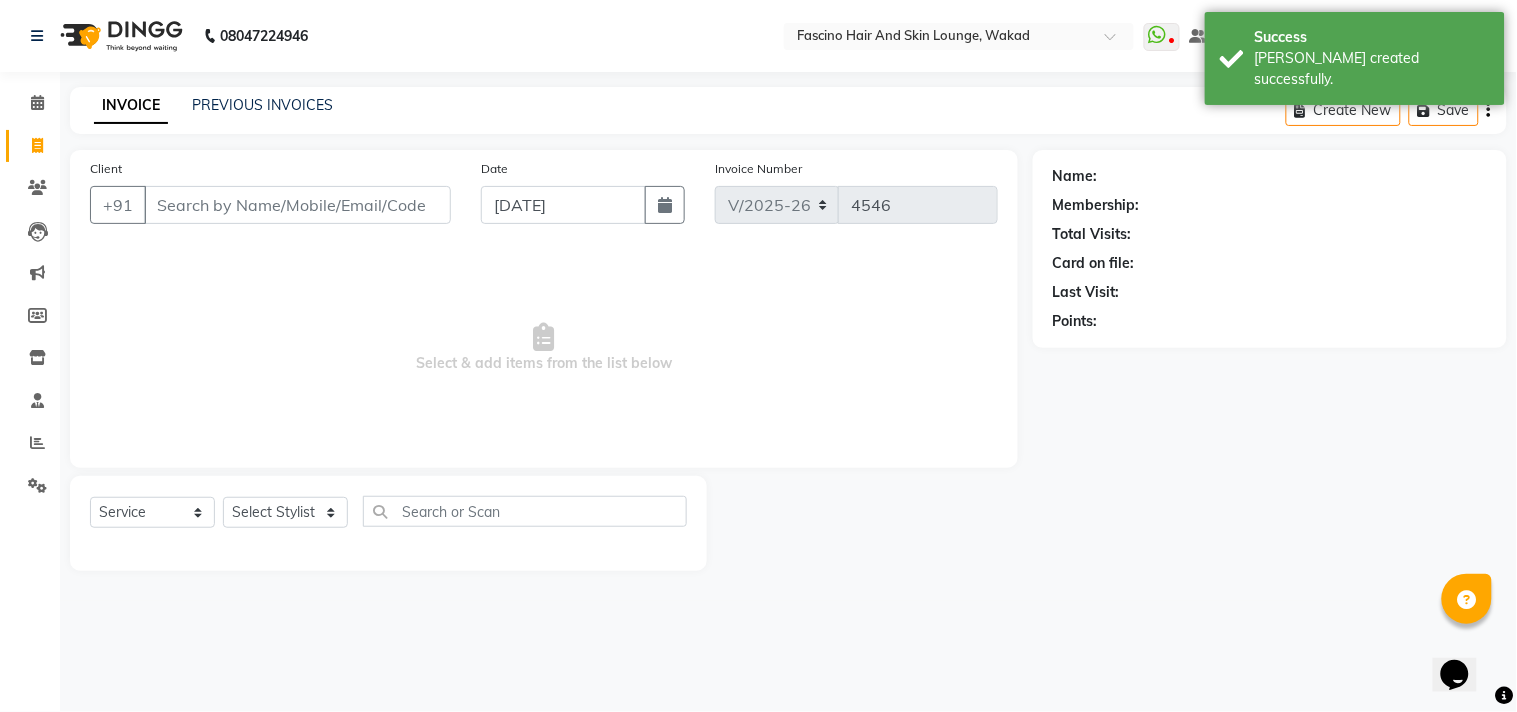 click on "Client" at bounding box center [297, 205] 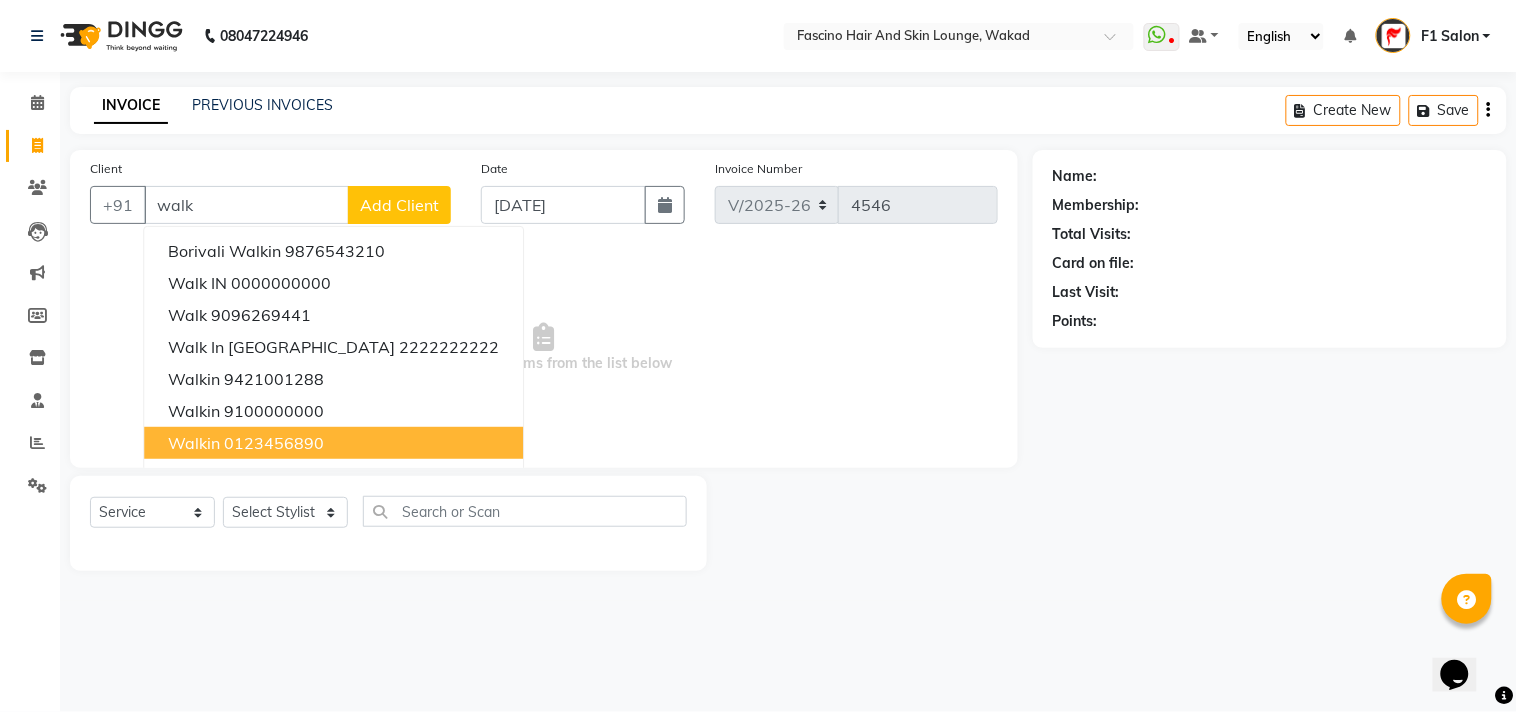 click on "0123456890" at bounding box center [274, 443] 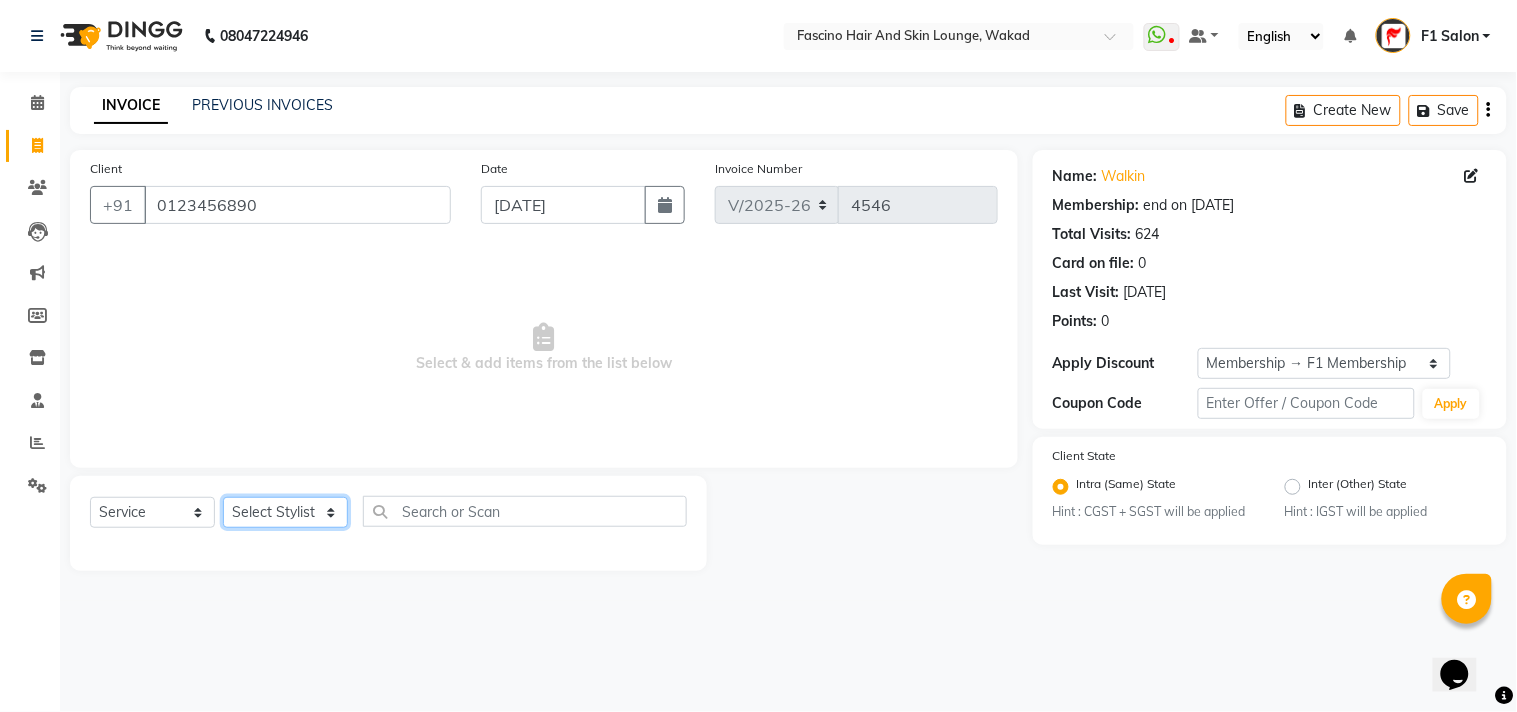click on "Select Stylist 8805000650  [PERSON_NAME] Chimu [PERSON_NAME] F1 Salon  Ganesh F1 Gopal {JH} [PERSON_NAME] (Jh ) [PERSON_NAME]  [PERSON_NAME] Pooja [PERSON_NAME]  Ram [PERSON_NAME] jh [PERSON_NAME] Shree [PERSON_NAME] (F1) [PERSON_NAME] (JH) Sukanya Sadiyan  Suraj F1 [PERSON_NAME] Beaution Usha [PERSON_NAME] F1 Veena" 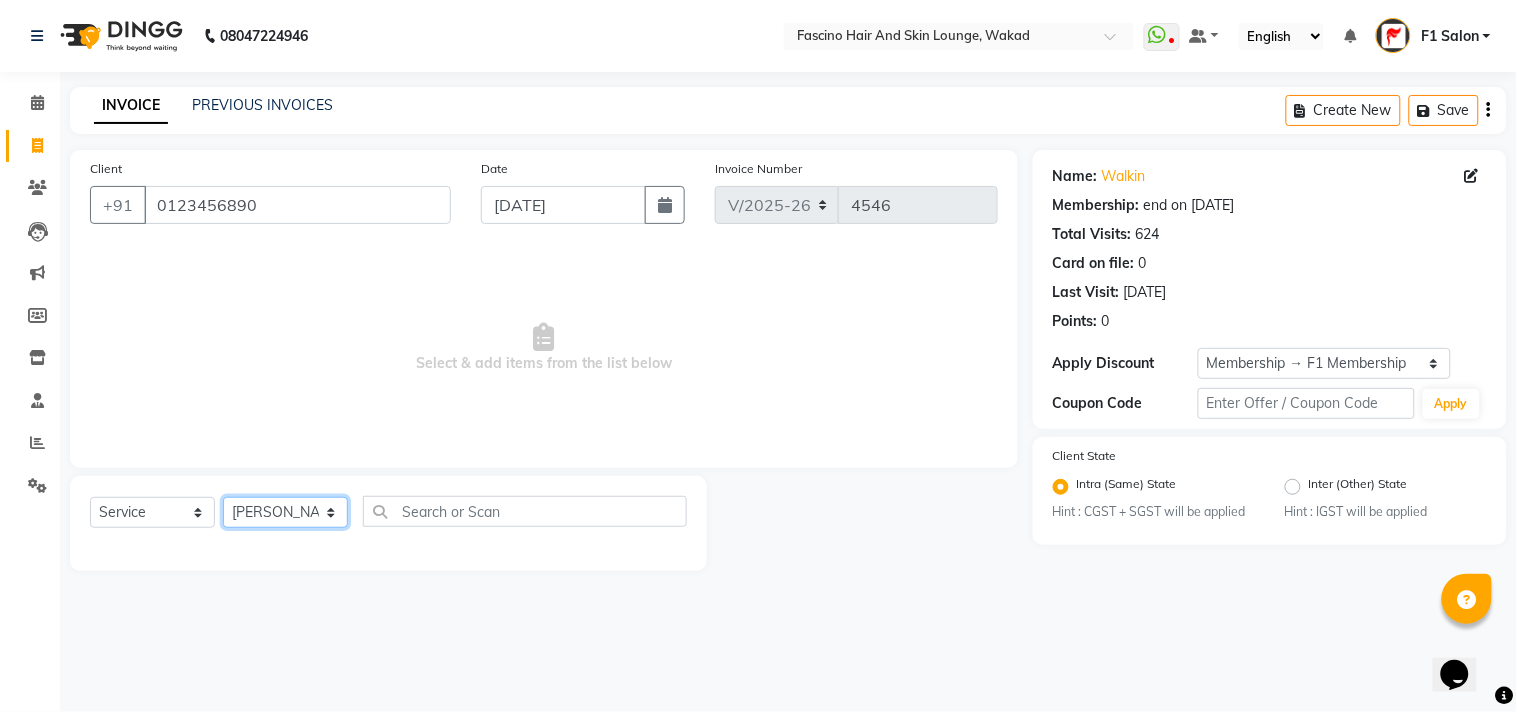 click on "Select Stylist 8805000650  [PERSON_NAME] Chimu [PERSON_NAME] F1 Salon  Ganesh F1 Gopal {JH} [PERSON_NAME] (Jh ) [PERSON_NAME]  [PERSON_NAME] Pooja [PERSON_NAME]  Ram [PERSON_NAME] jh [PERSON_NAME] Shree [PERSON_NAME] (F1) [PERSON_NAME] (JH) Sukanya Sadiyan  Suraj F1 [PERSON_NAME] Beaution Usha [PERSON_NAME] F1 Veena" 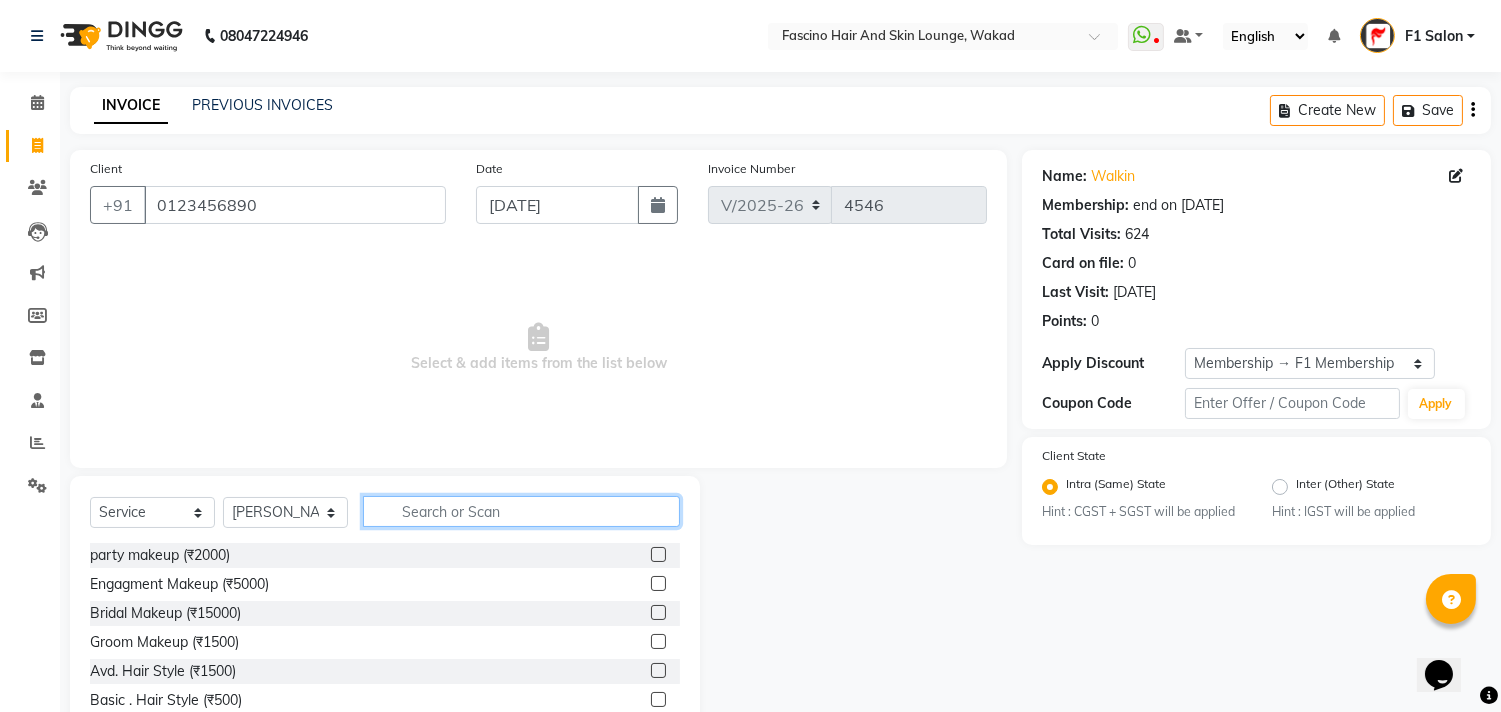 click 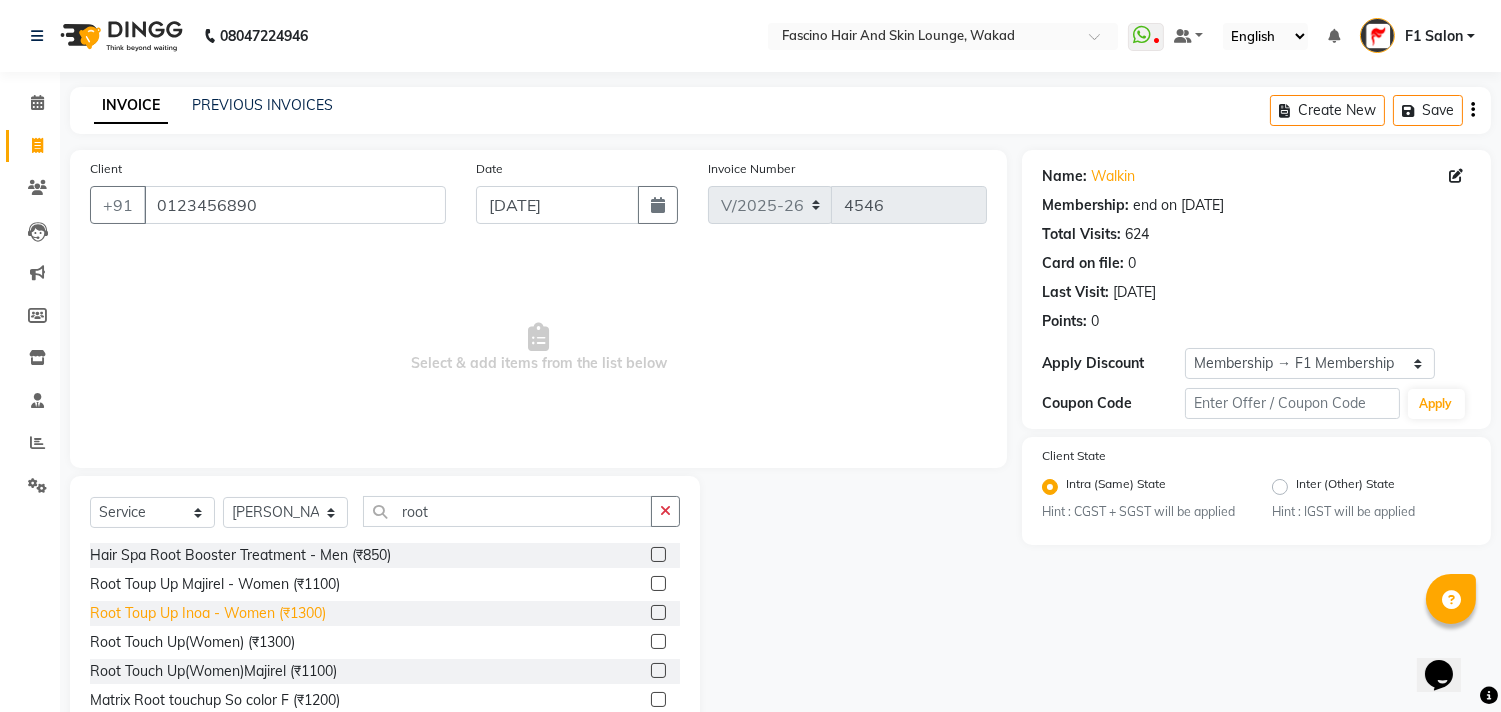 click on "Root Toup Up Inoa - Women (₹1300)" 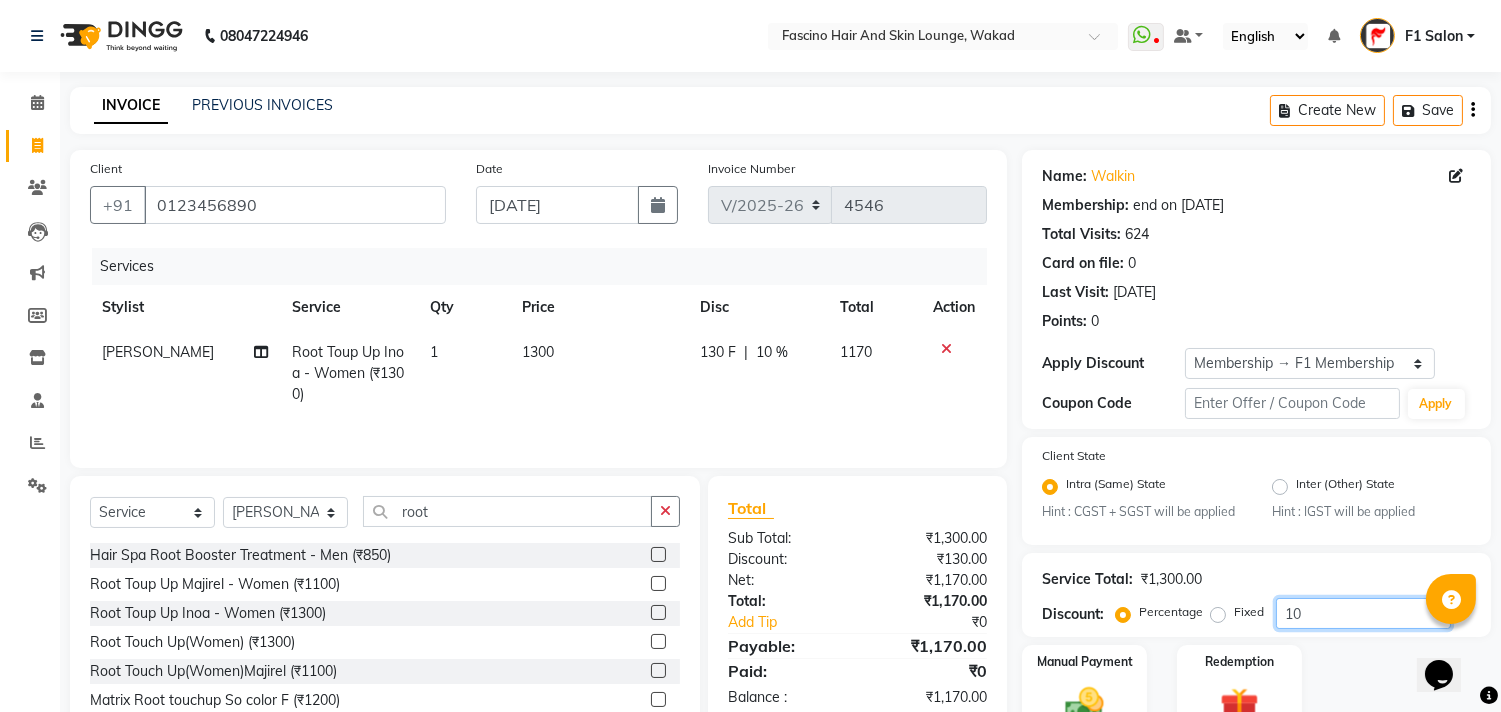 click on "10" 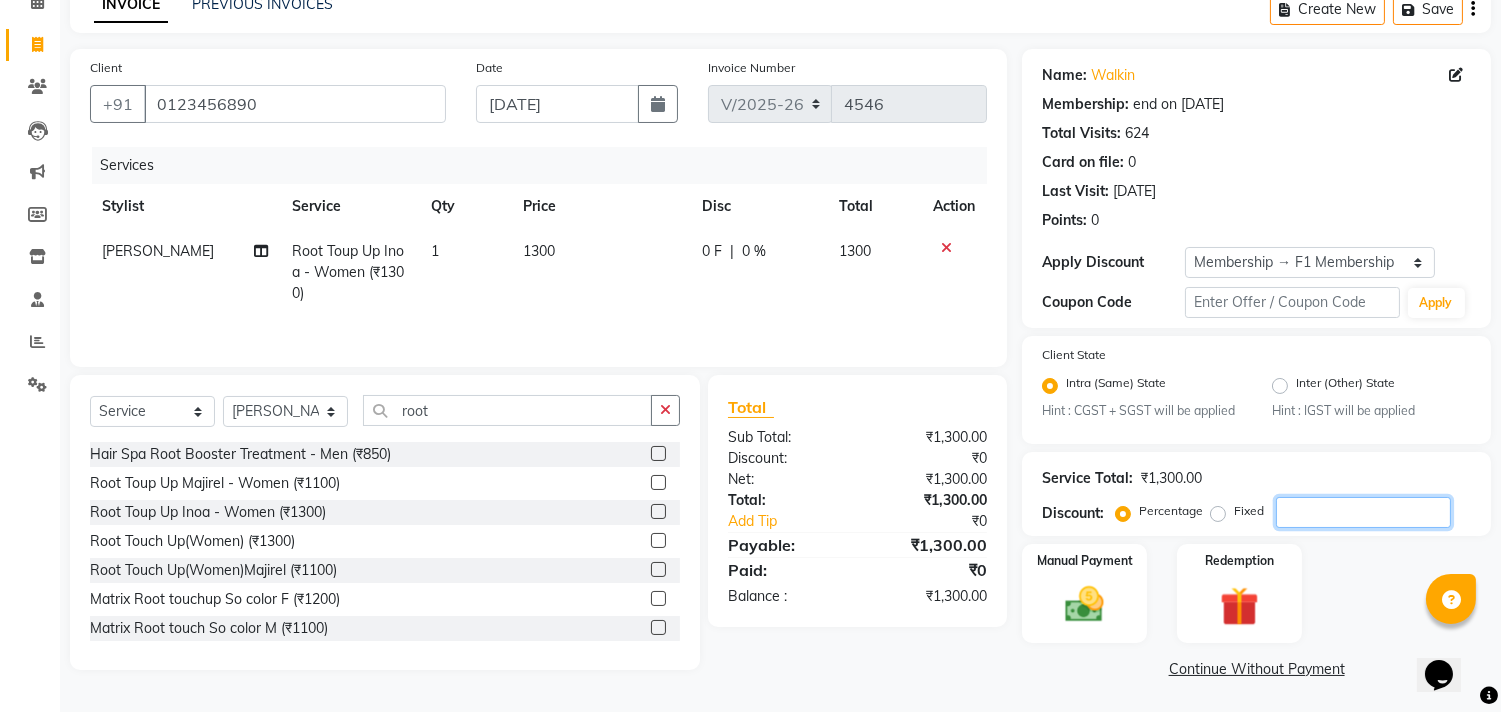 scroll, scrollTop: 102, scrollLeft: 0, axis: vertical 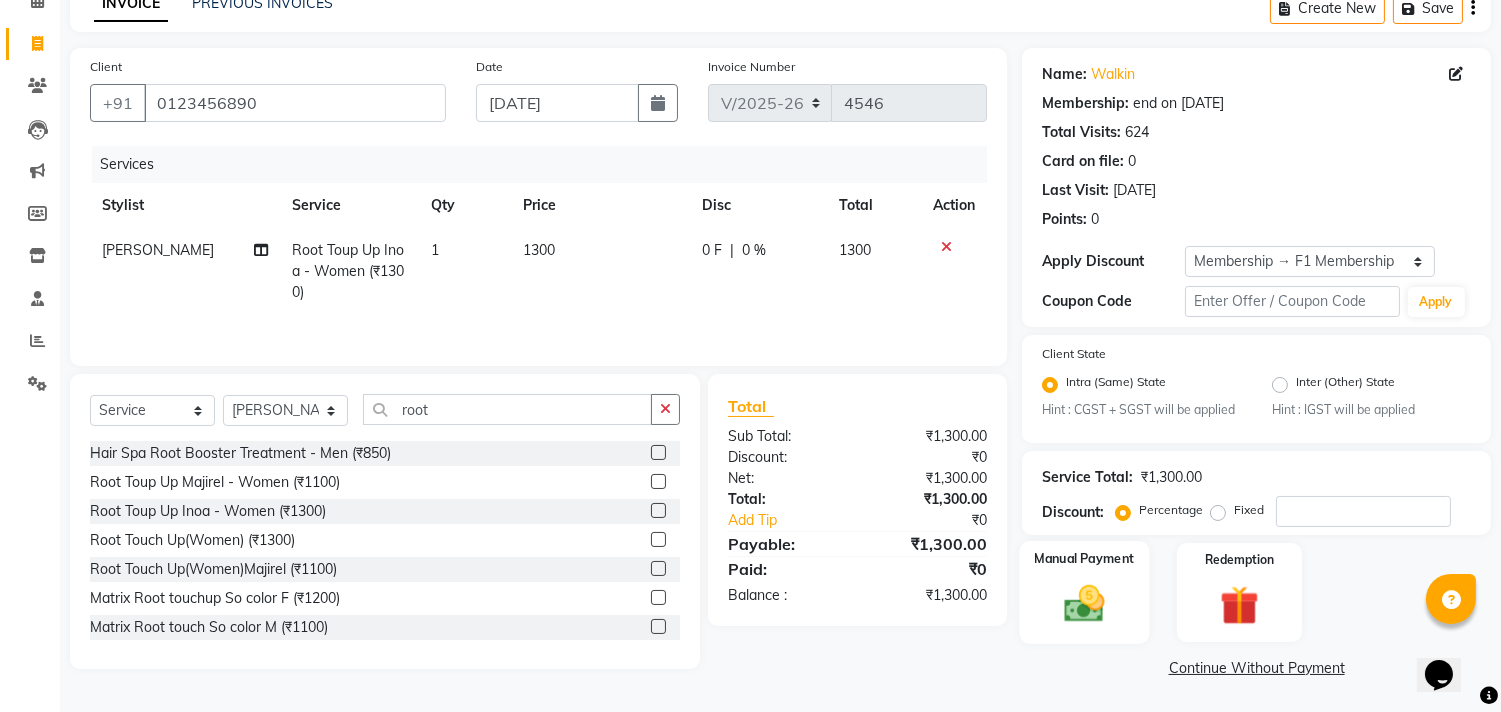 click 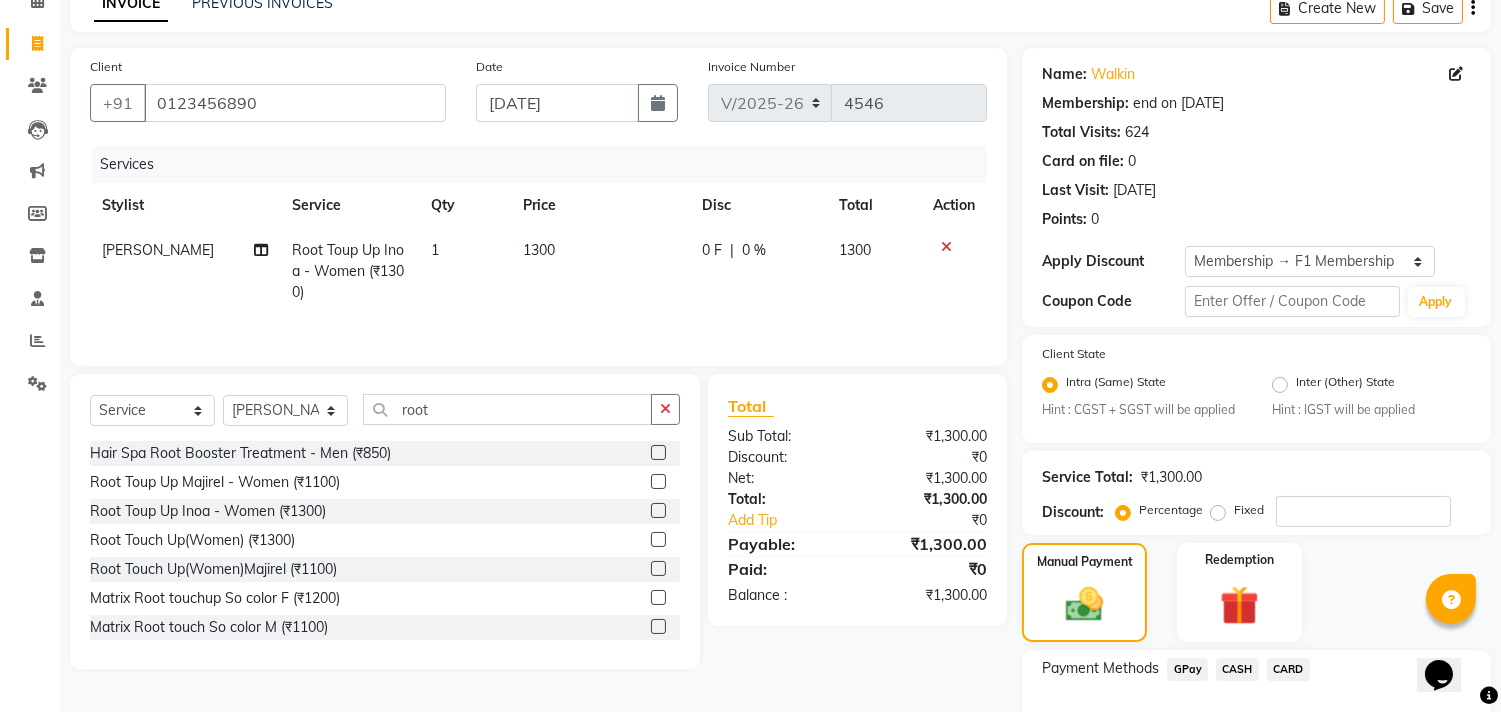 click on "GPay" 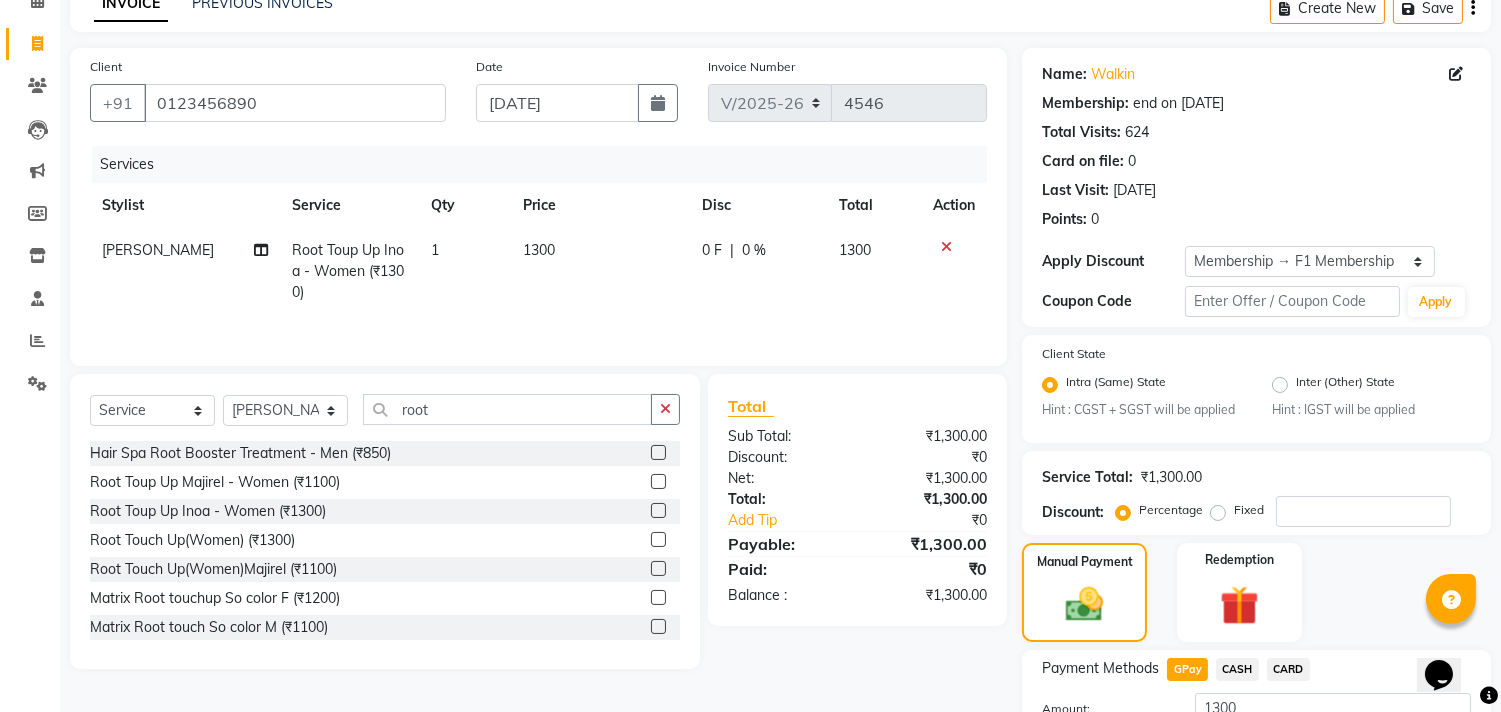 scroll, scrollTop: 260, scrollLeft: 0, axis: vertical 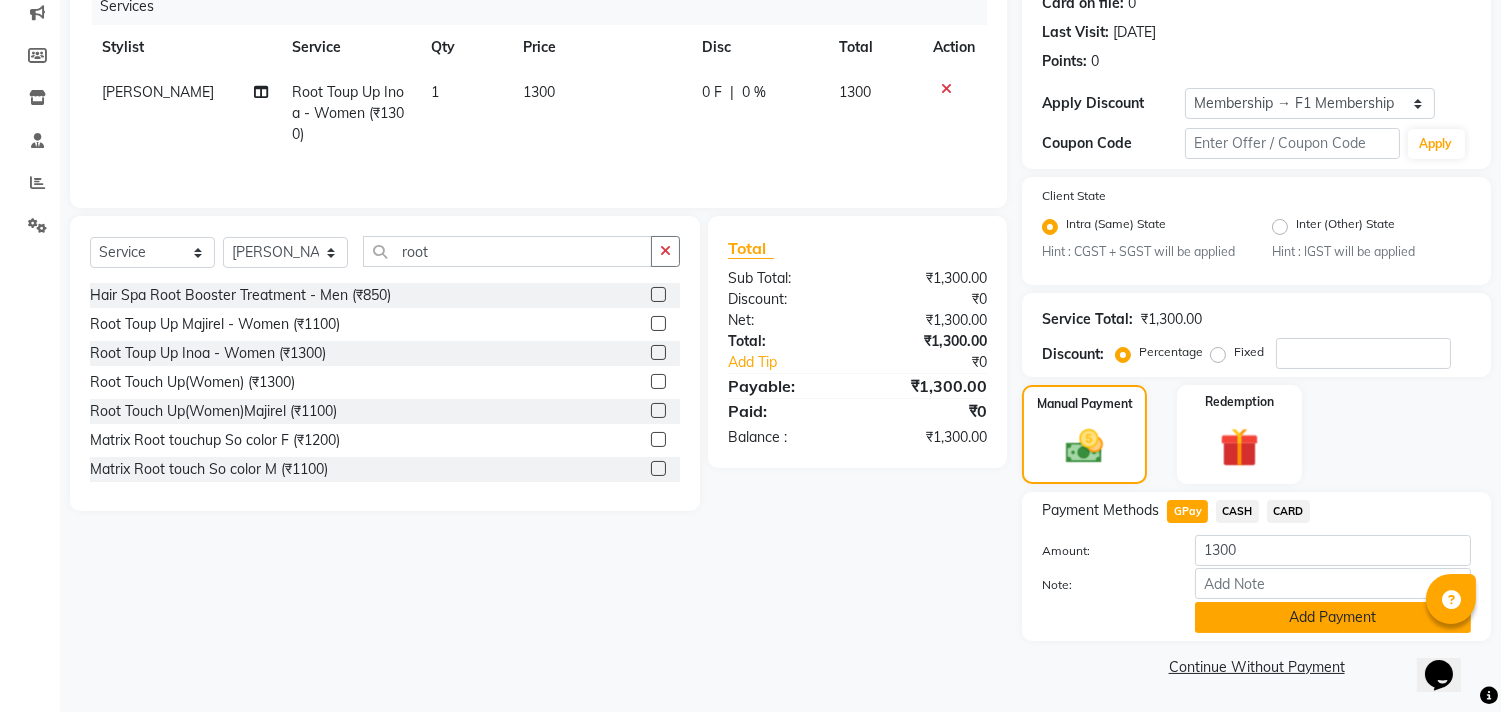 click on "Add Payment" 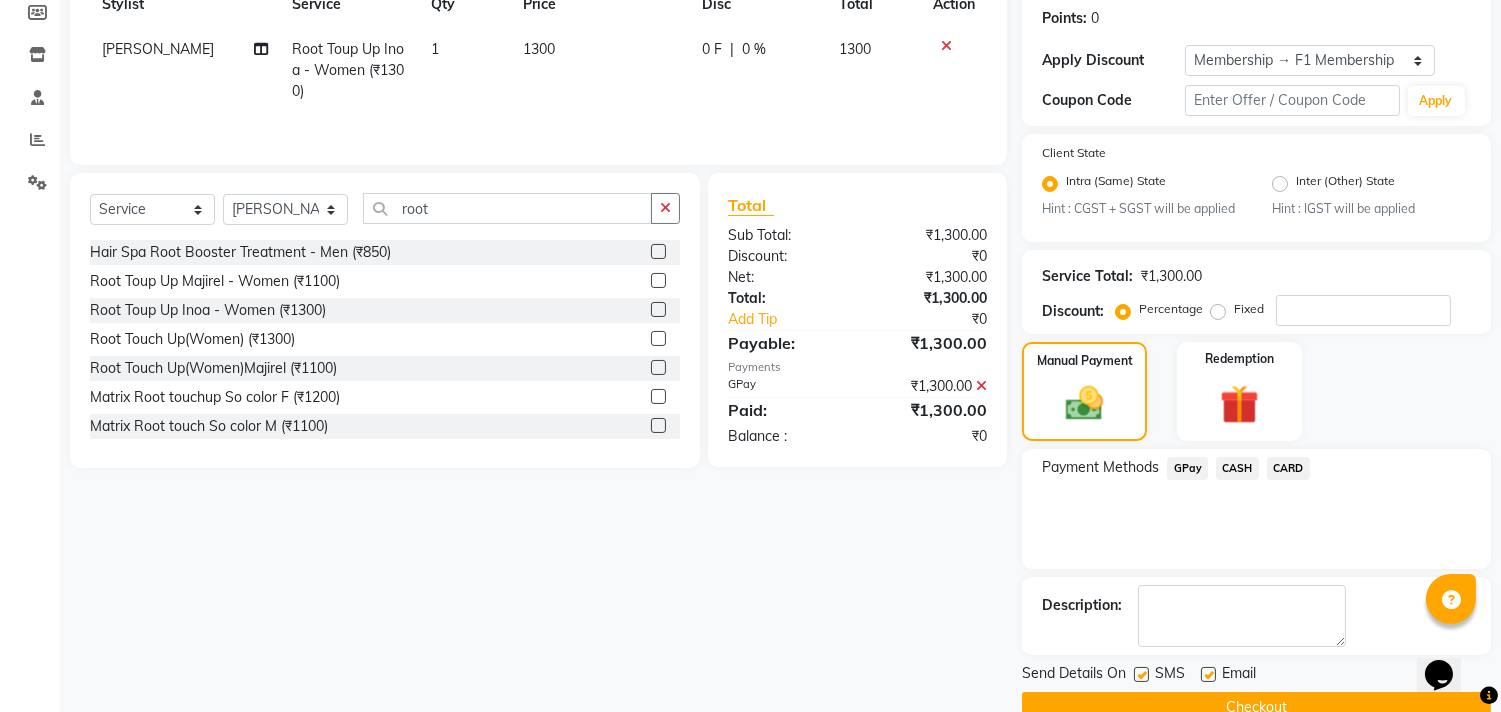 scroll, scrollTop: 344, scrollLeft: 0, axis: vertical 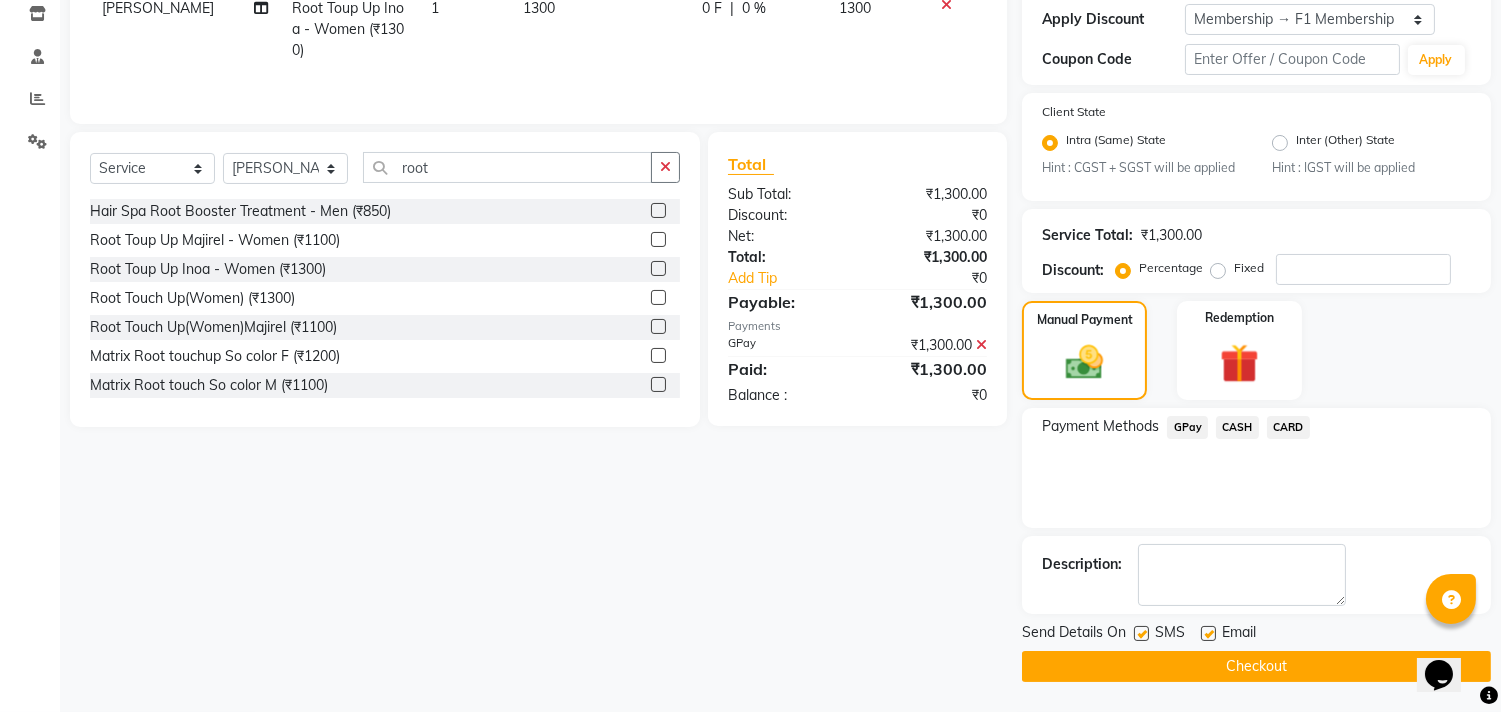 click 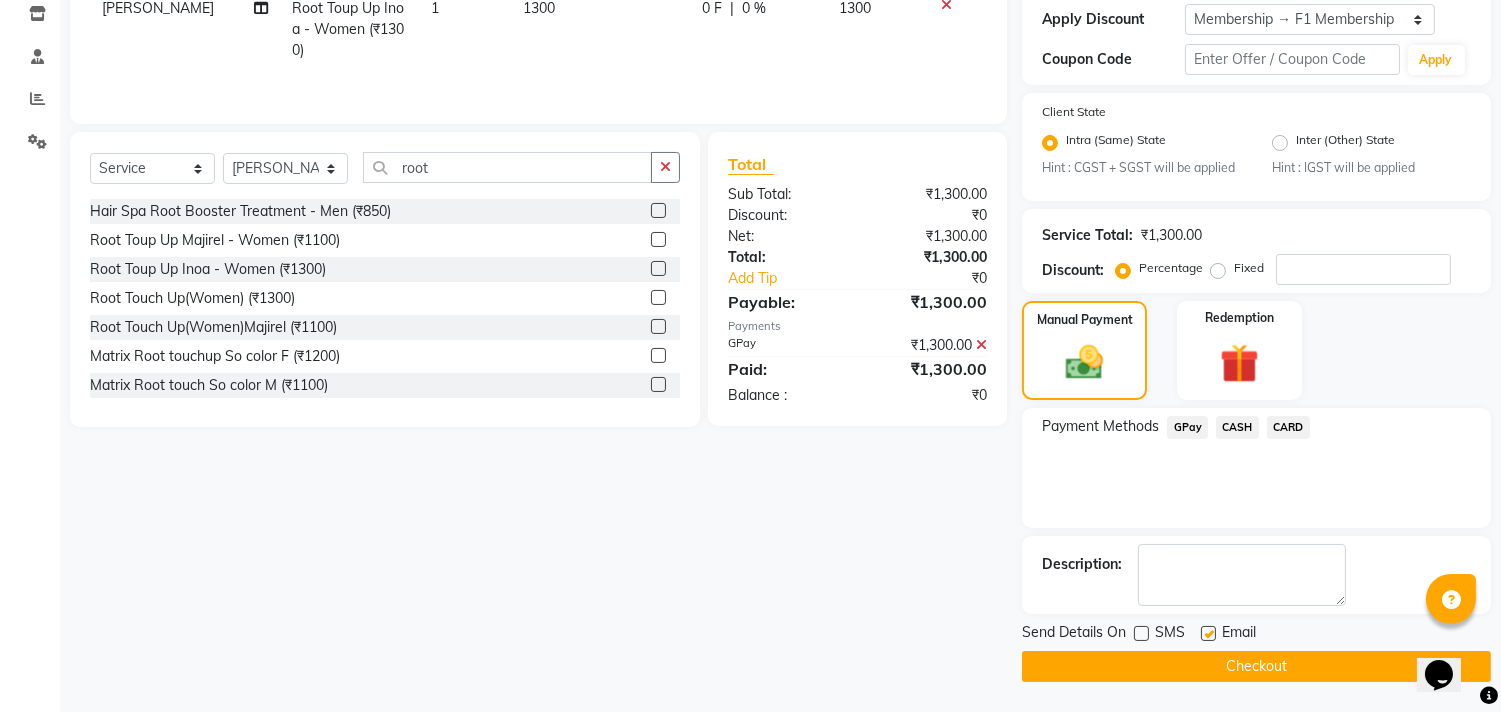 click 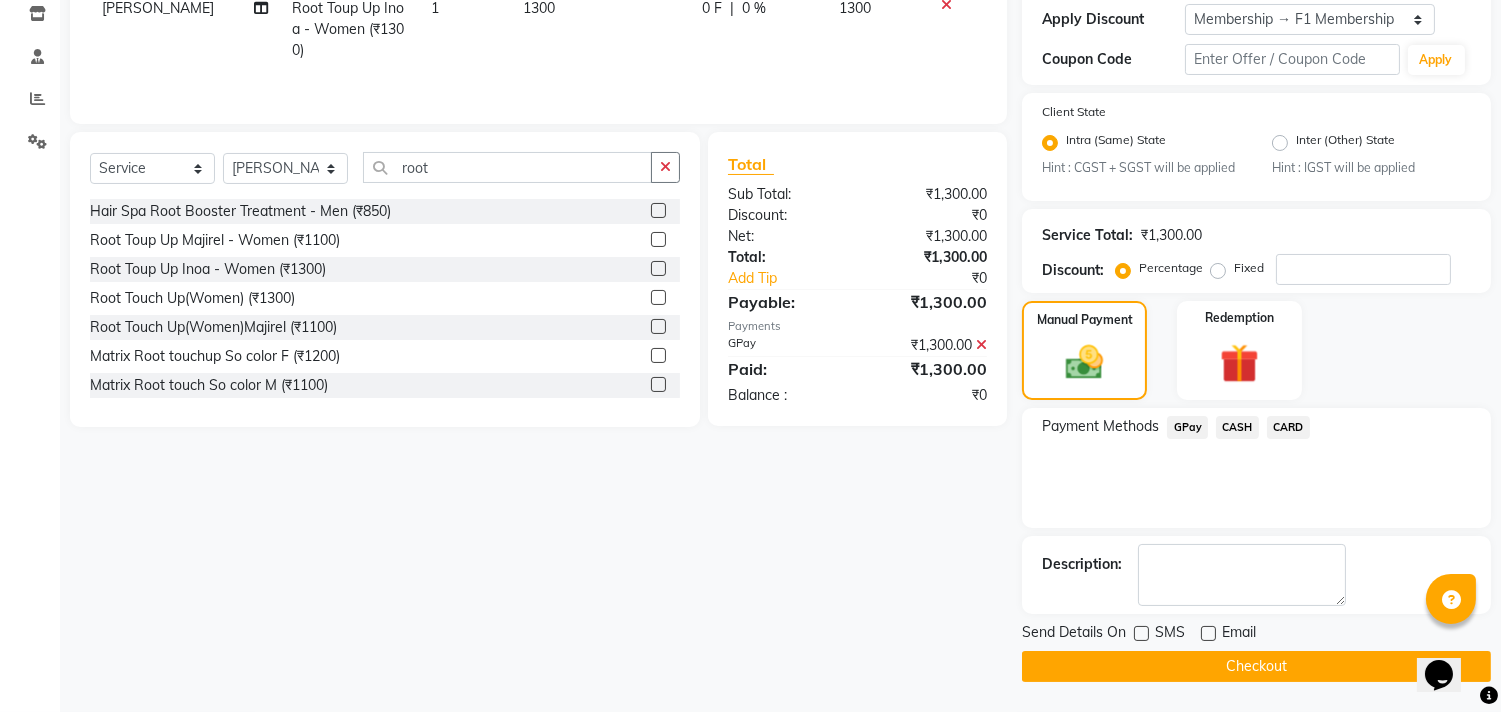 click on "Checkout" 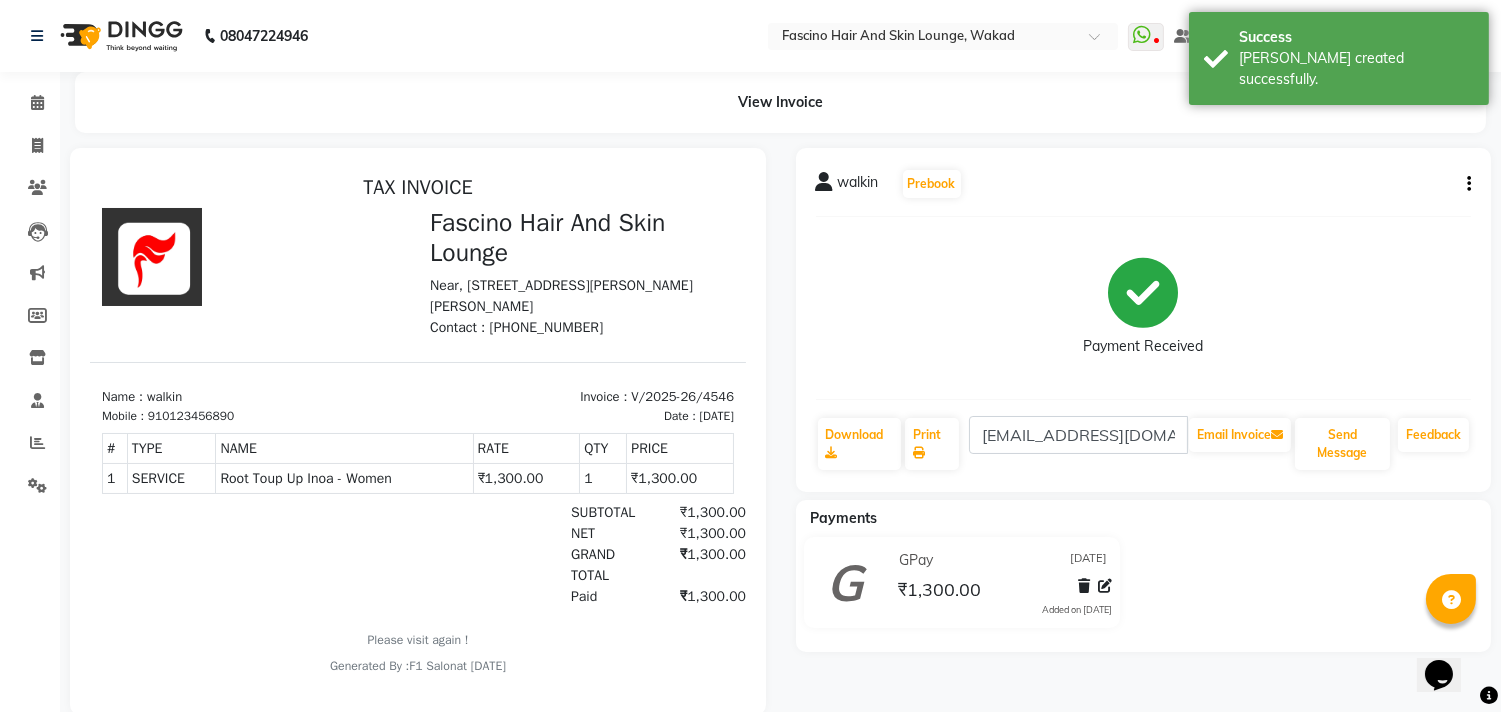 scroll, scrollTop: 0, scrollLeft: 0, axis: both 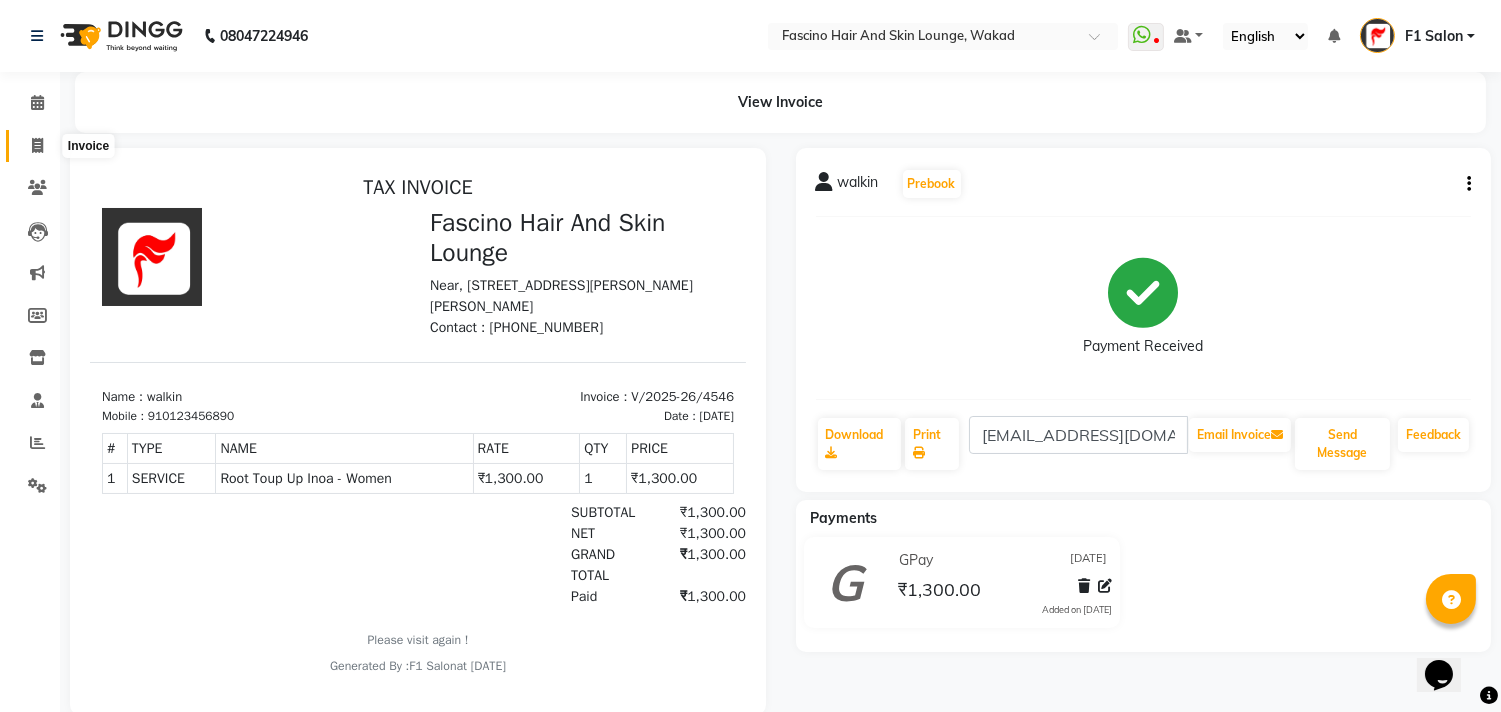 click 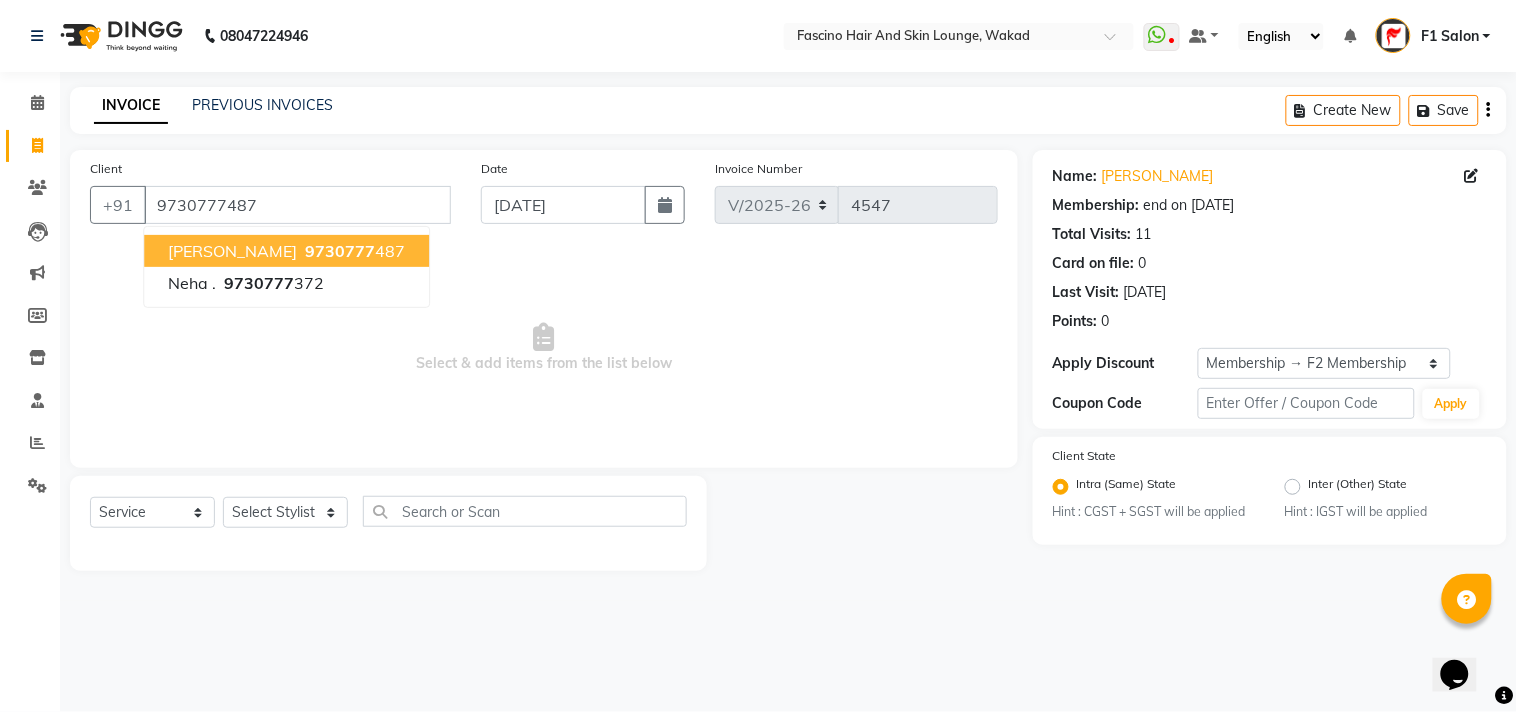 click on "9730777" at bounding box center (340, 251) 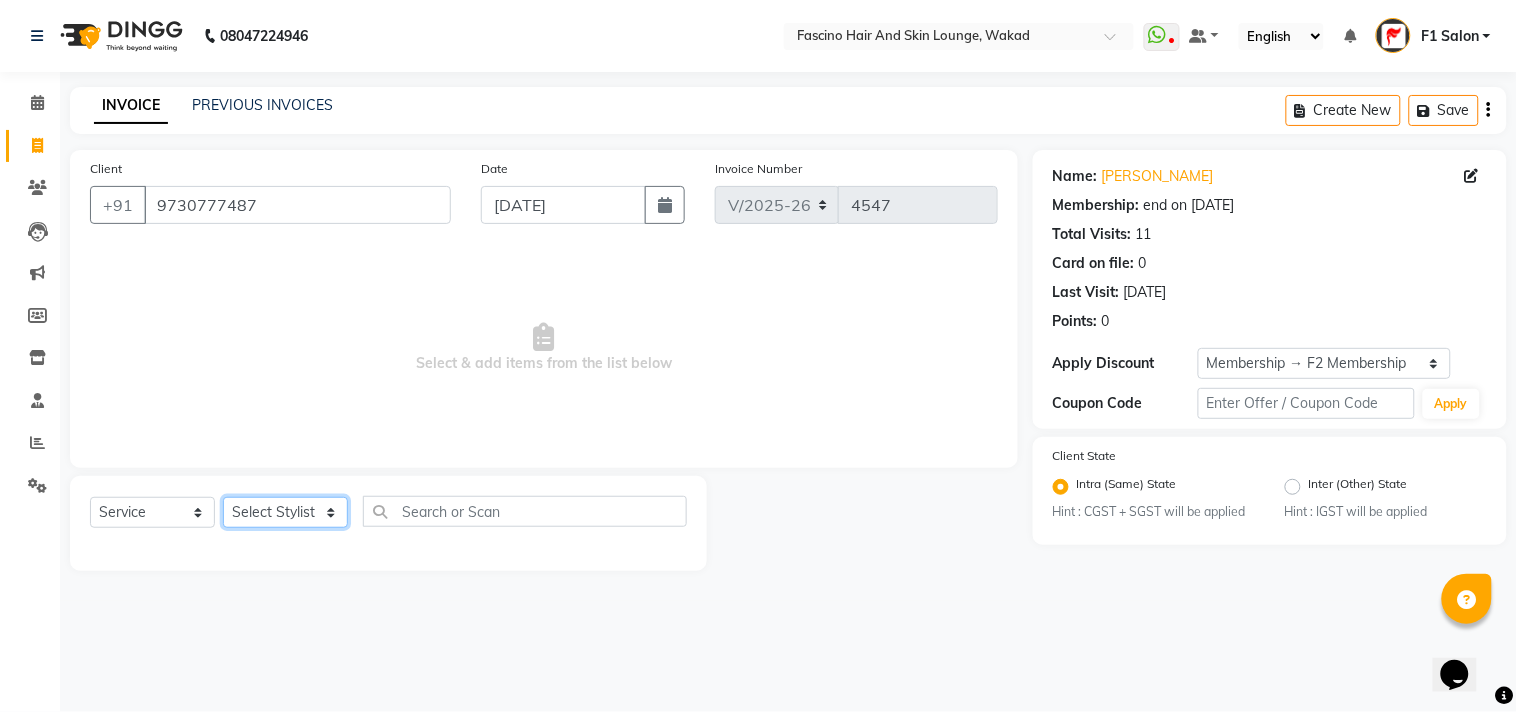 click on "Select Stylist 8805000650  [PERSON_NAME] Chimu [PERSON_NAME] F1 Salon  Ganesh F1 Gopal {JH} [PERSON_NAME] (Jh ) [PERSON_NAME]  [PERSON_NAME] Pooja [PERSON_NAME]  Ram [PERSON_NAME] jh [PERSON_NAME] Shree [PERSON_NAME] (F1) [PERSON_NAME] (JH) Sukanya Sadiyan  Suraj F1 [PERSON_NAME] Beaution Usha [PERSON_NAME] F1 Veena" 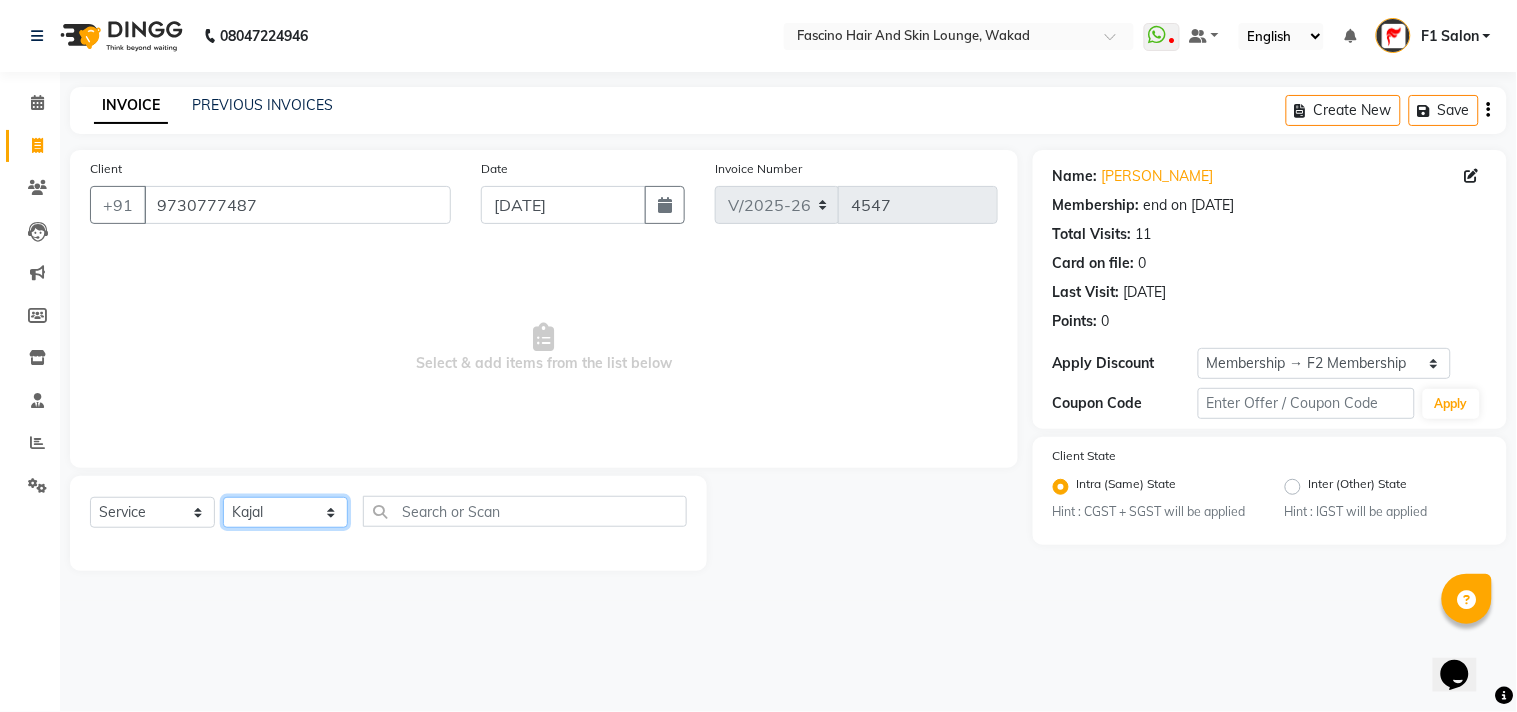 click on "Select Stylist 8805000650  [PERSON_NAME] Chimu [PERSON_NAME] F1 Salon  Ganesh F1 Gopal {JH} [PERSON_NAME] (Jh ) [PERSON_NAME]  [PERSON_NAME] Pooja [PERSON_NAME]  Ram [PERSON_NAME] jh [PERSON_NAME] Shree [PERSON_NAME] (F1) [PERSON_NAME] (JH) Sukanya Sadiyan  Suraj F1 [PERSON_NAME] Beaution Usha [PERSON_NAME] F1 Veena" 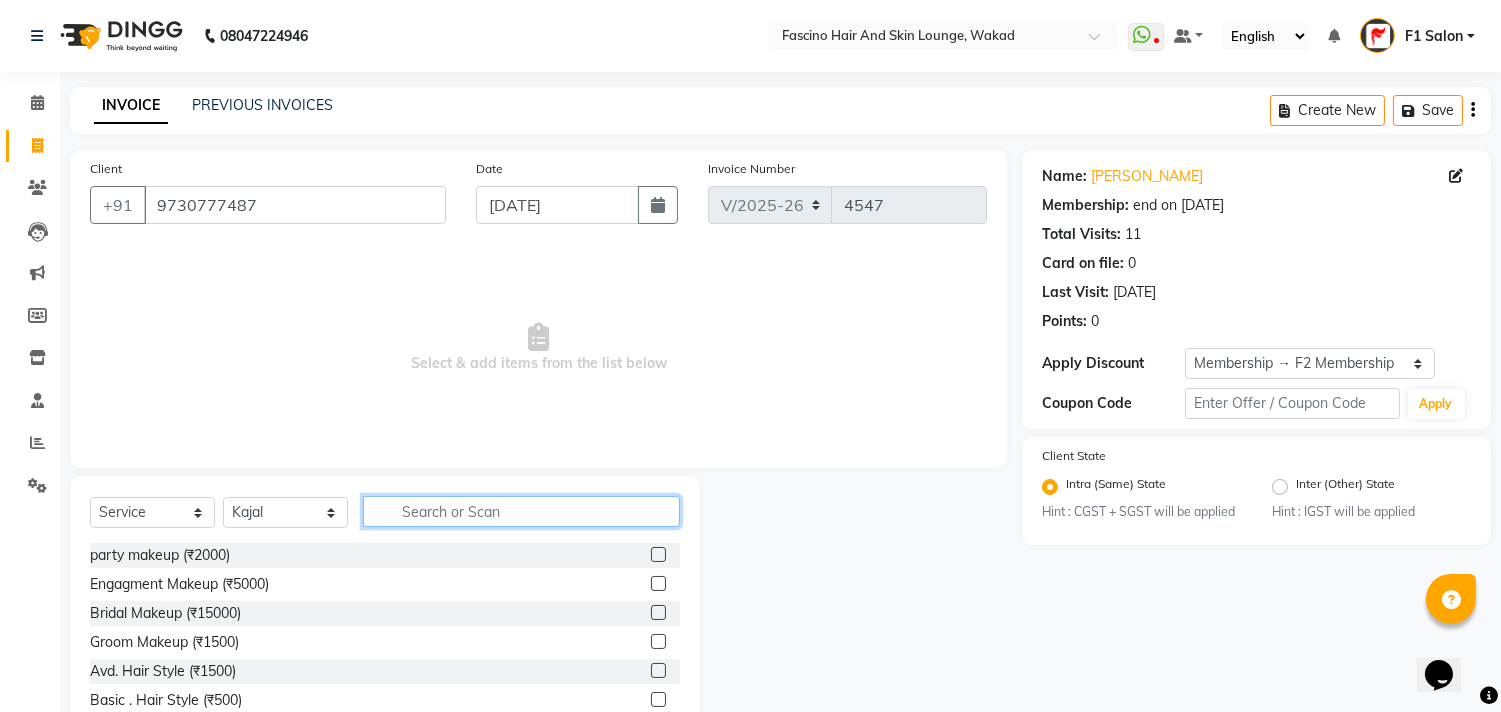 click 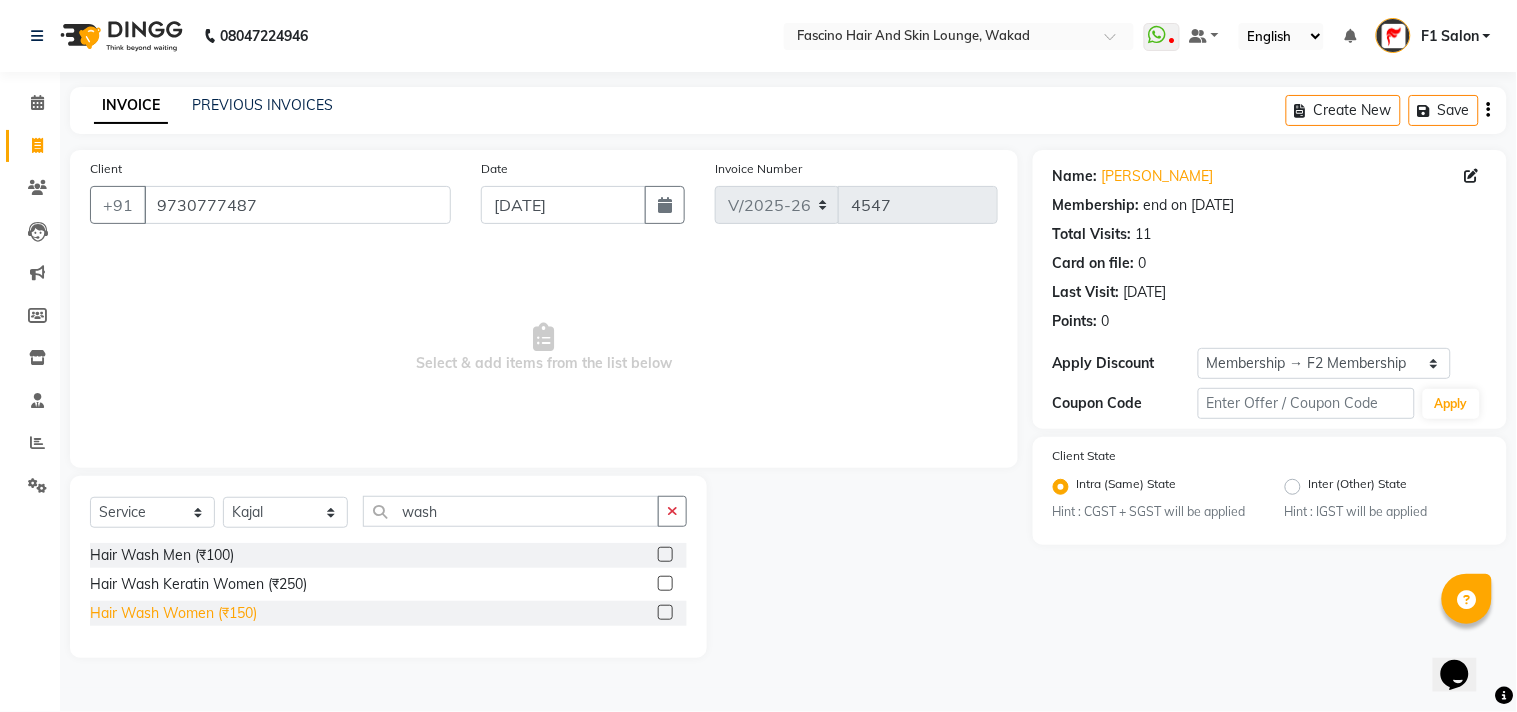 click on "Hair Wash Women (₹150)" 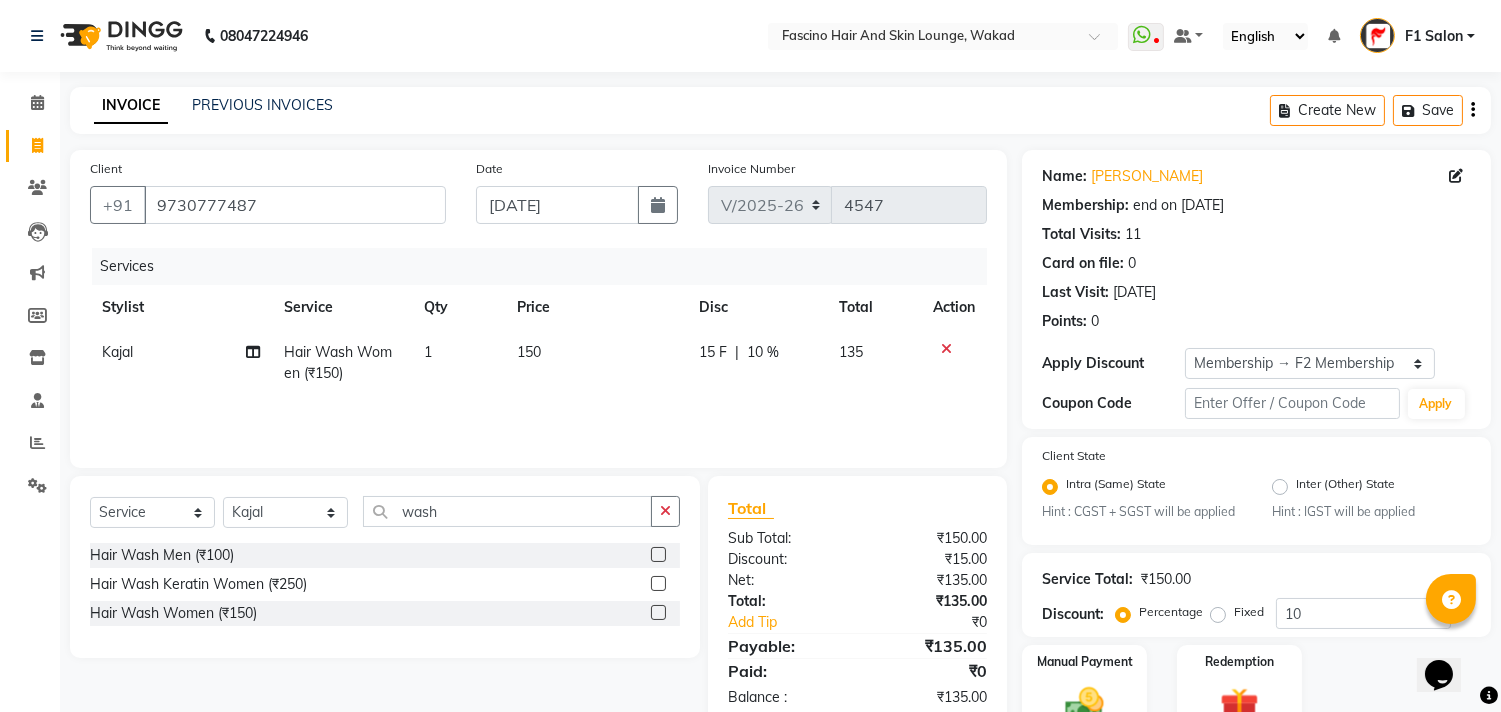 click on "150" 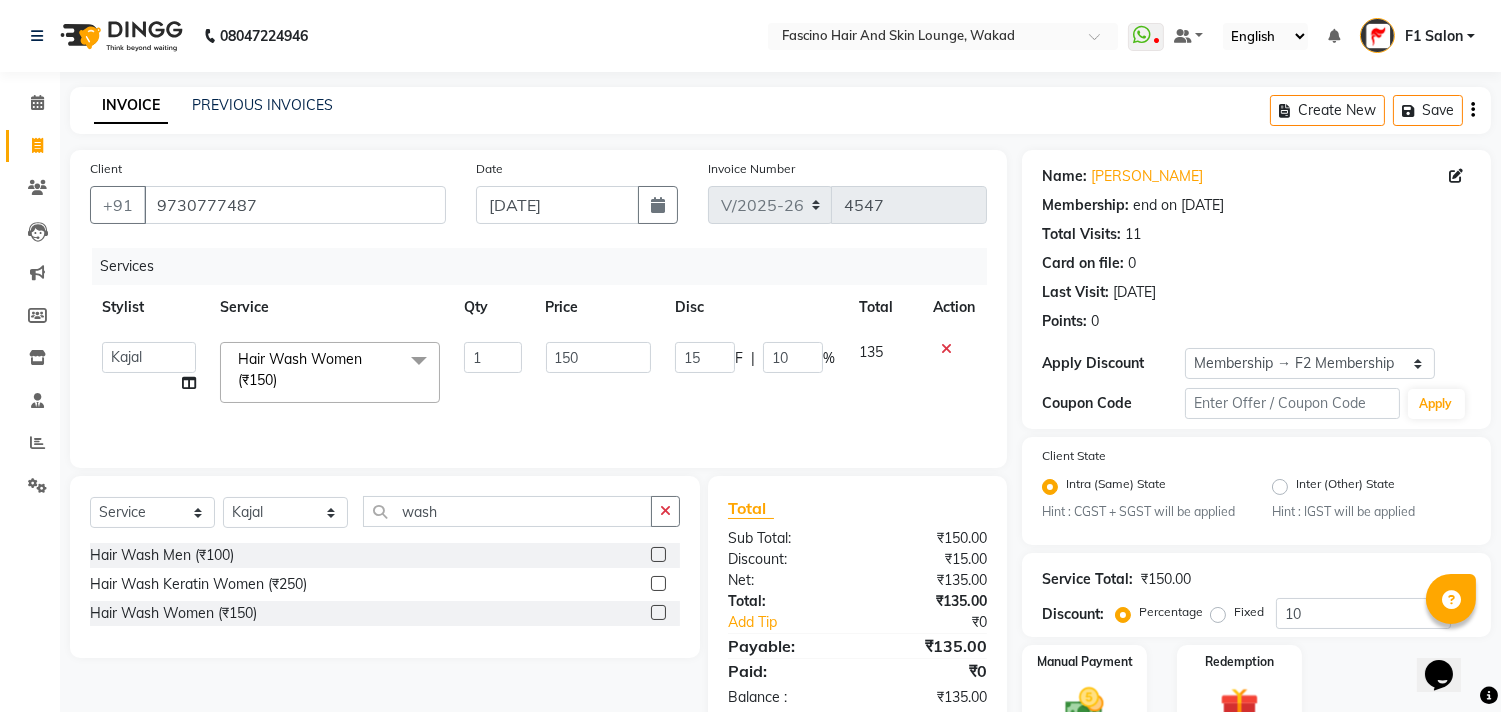 click on "150" 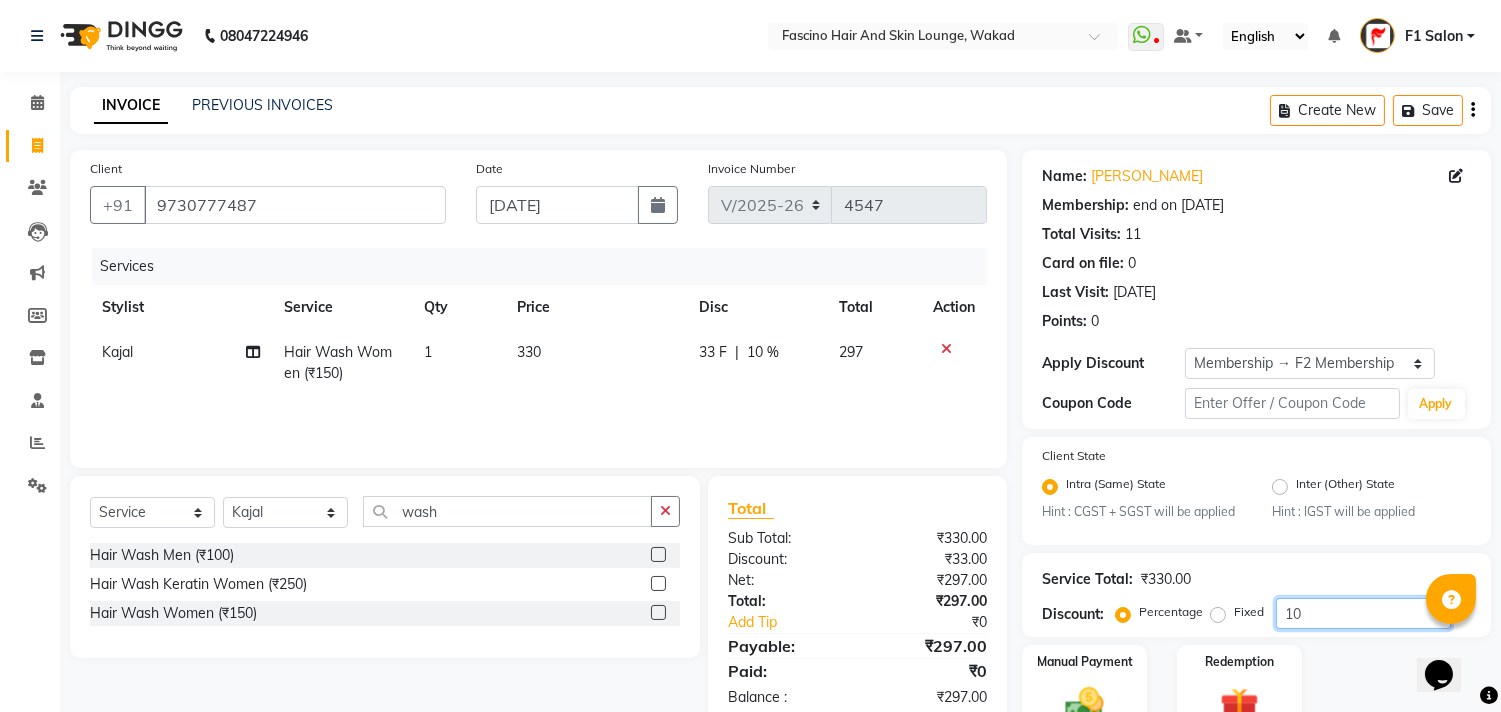 click on "10" 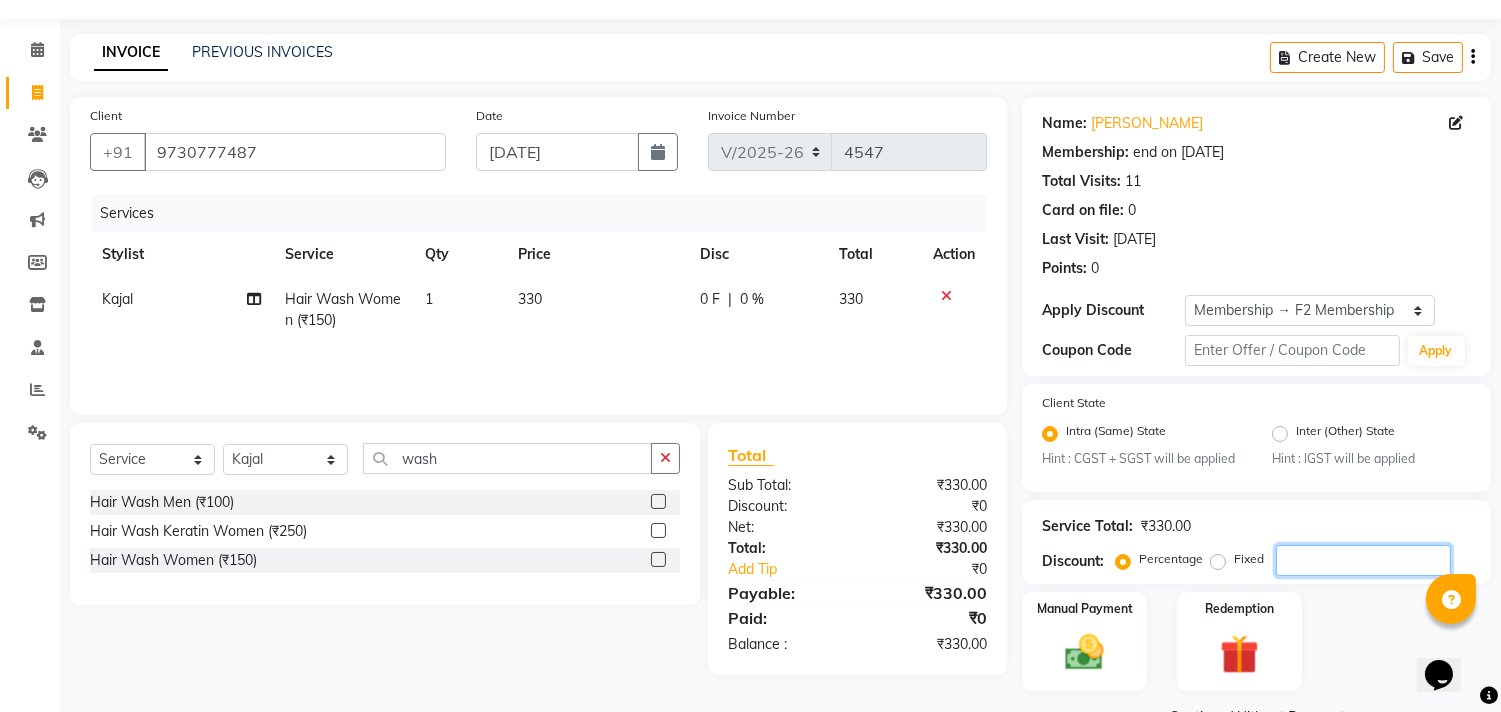 scroll, scrollTop: 102, scrollLeft: 0, axis: vertical 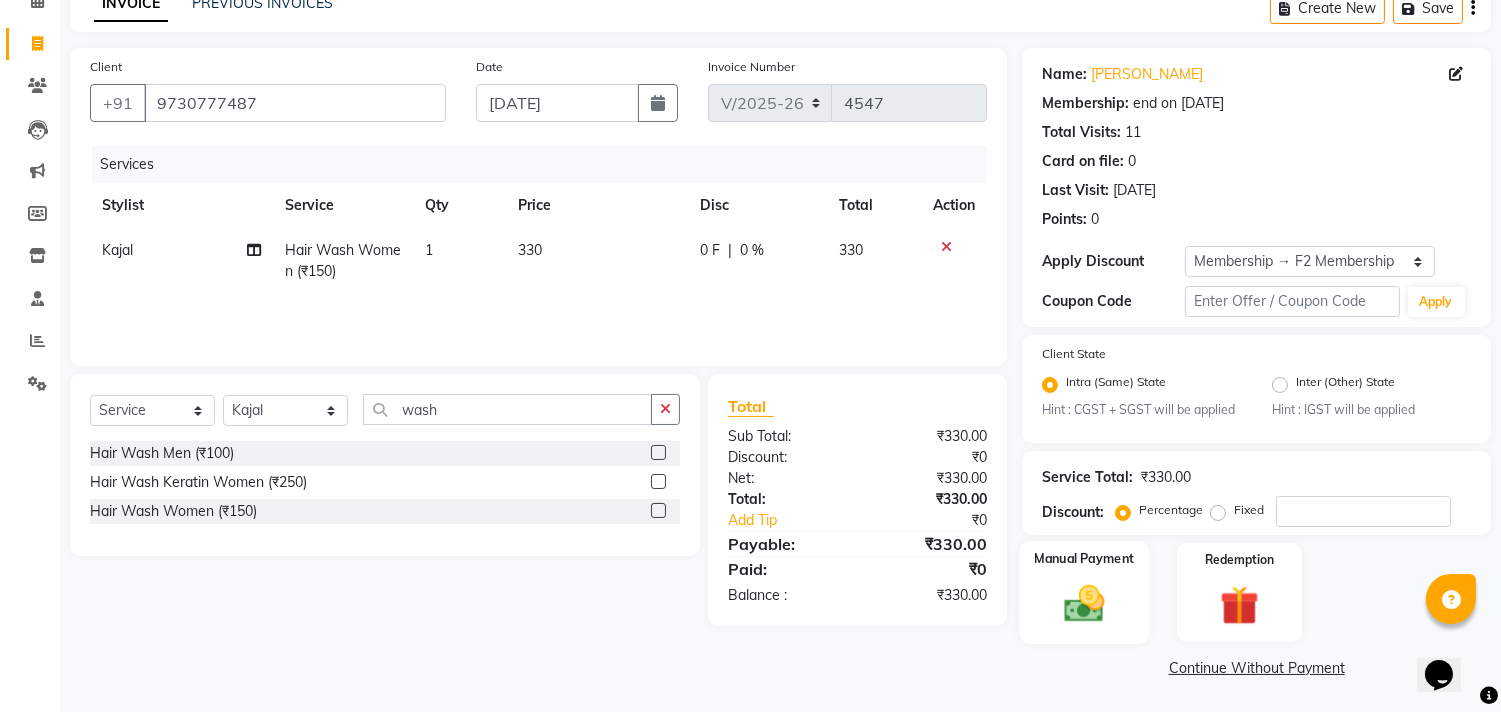 click 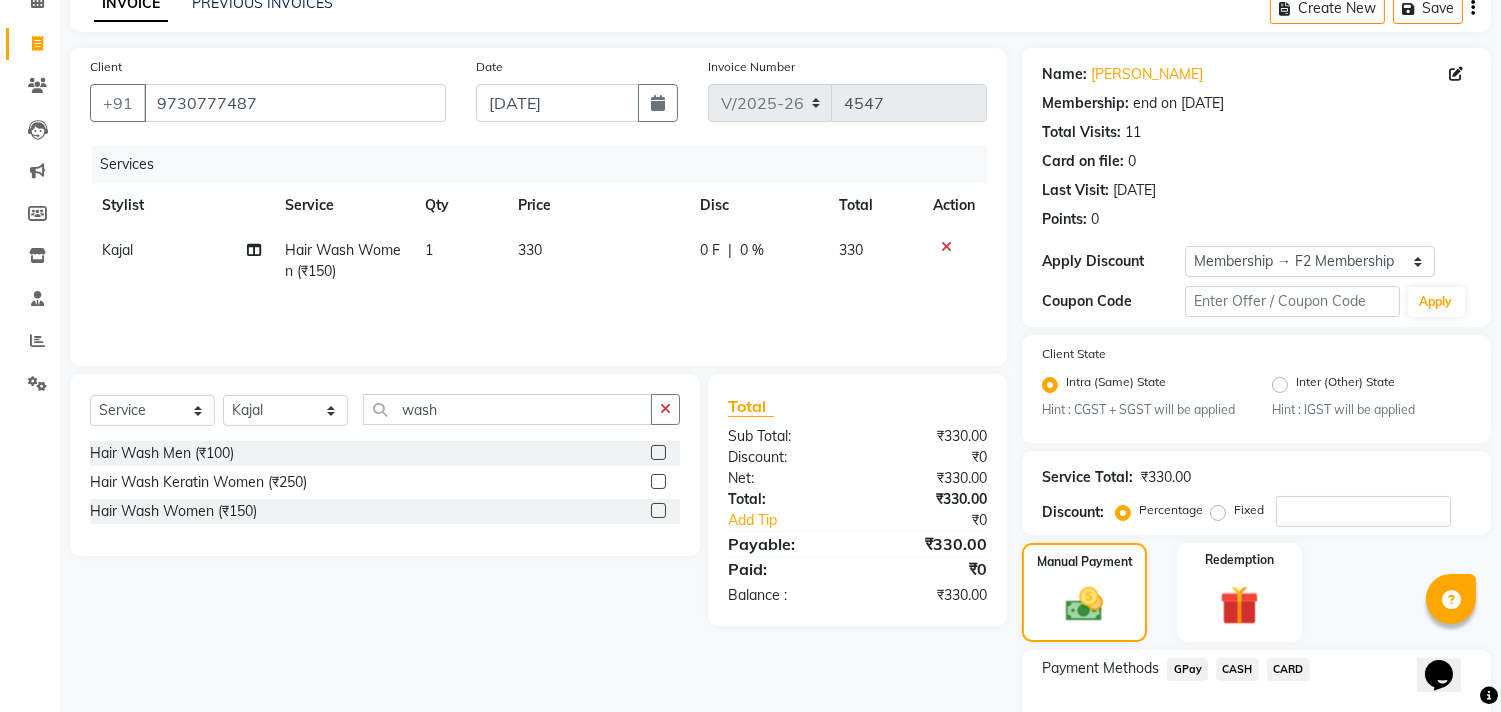 click on "GPay" 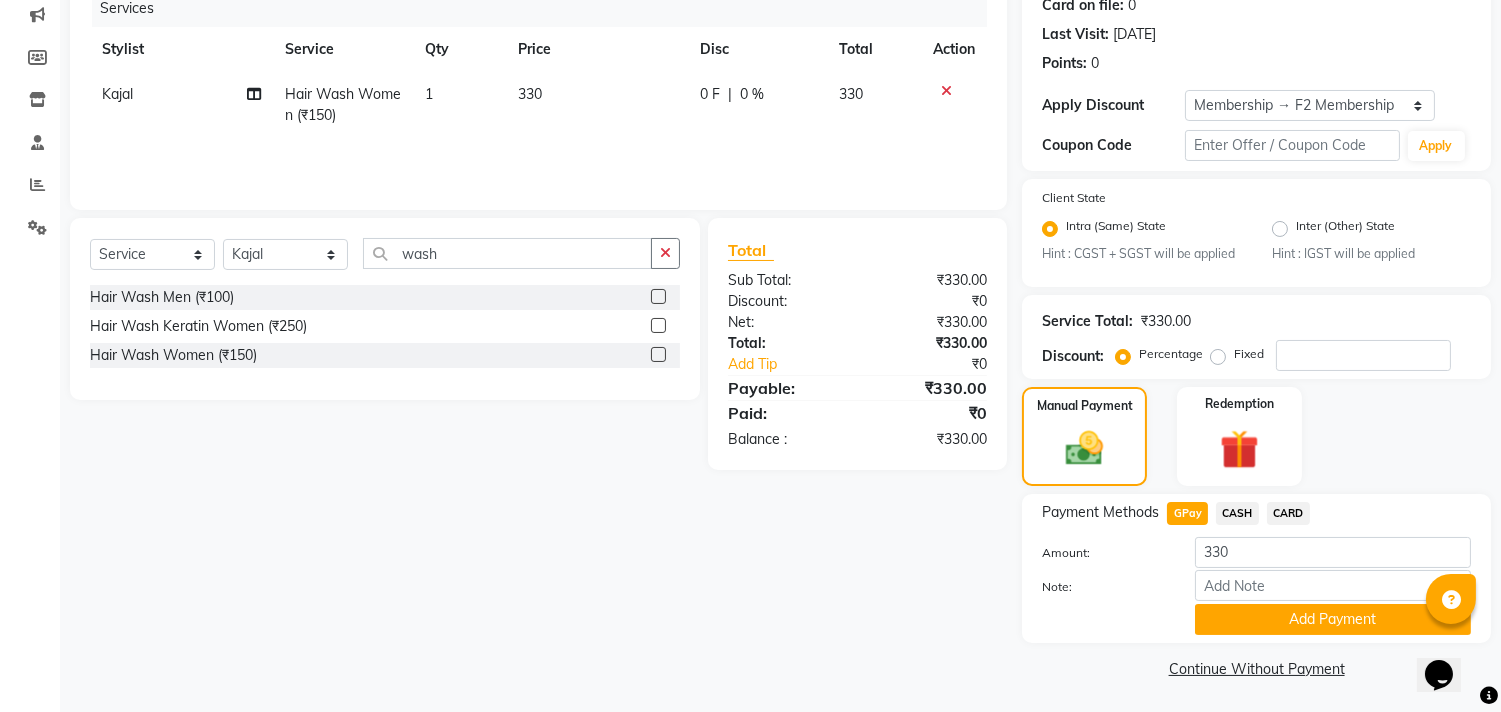 scroll, scrollTop: 260, scrollLeft: 0, axis: vertical 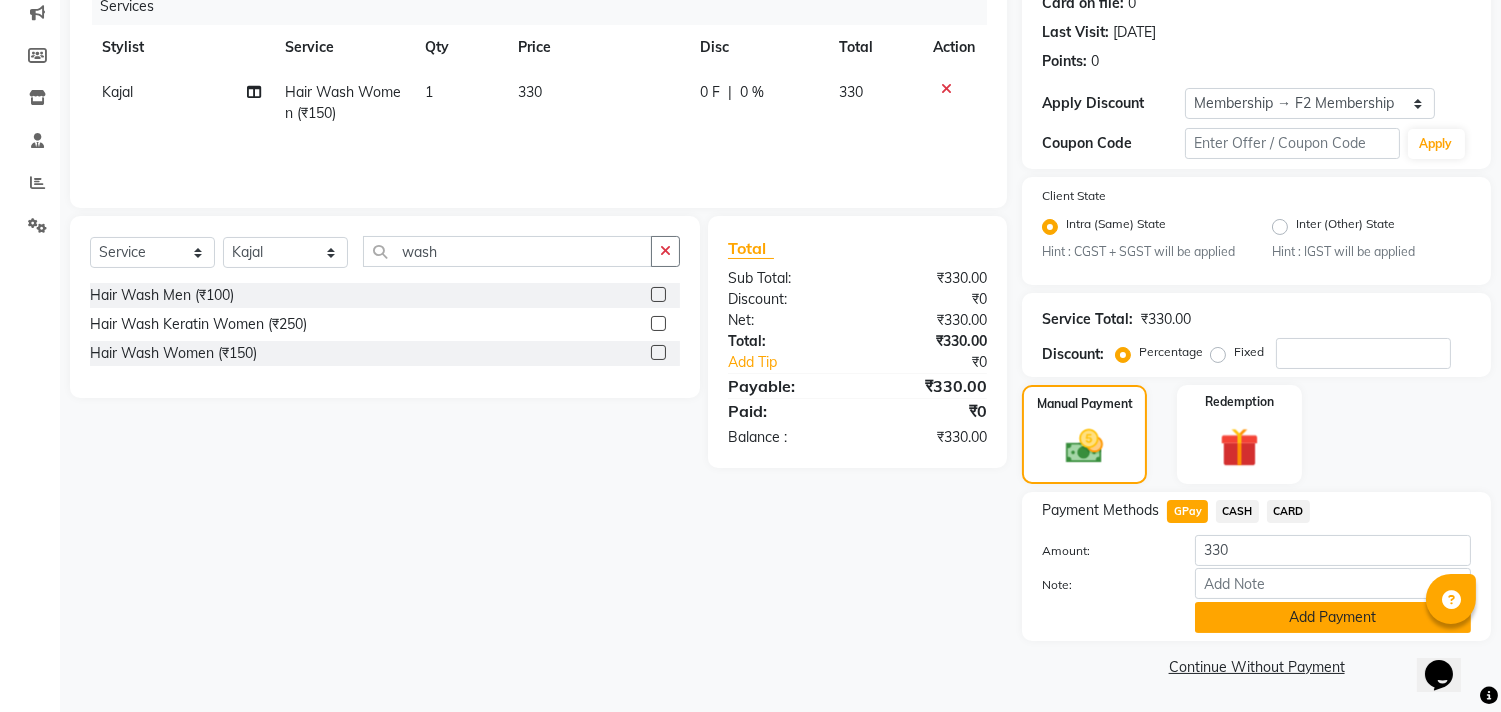 click on "Add Payment" 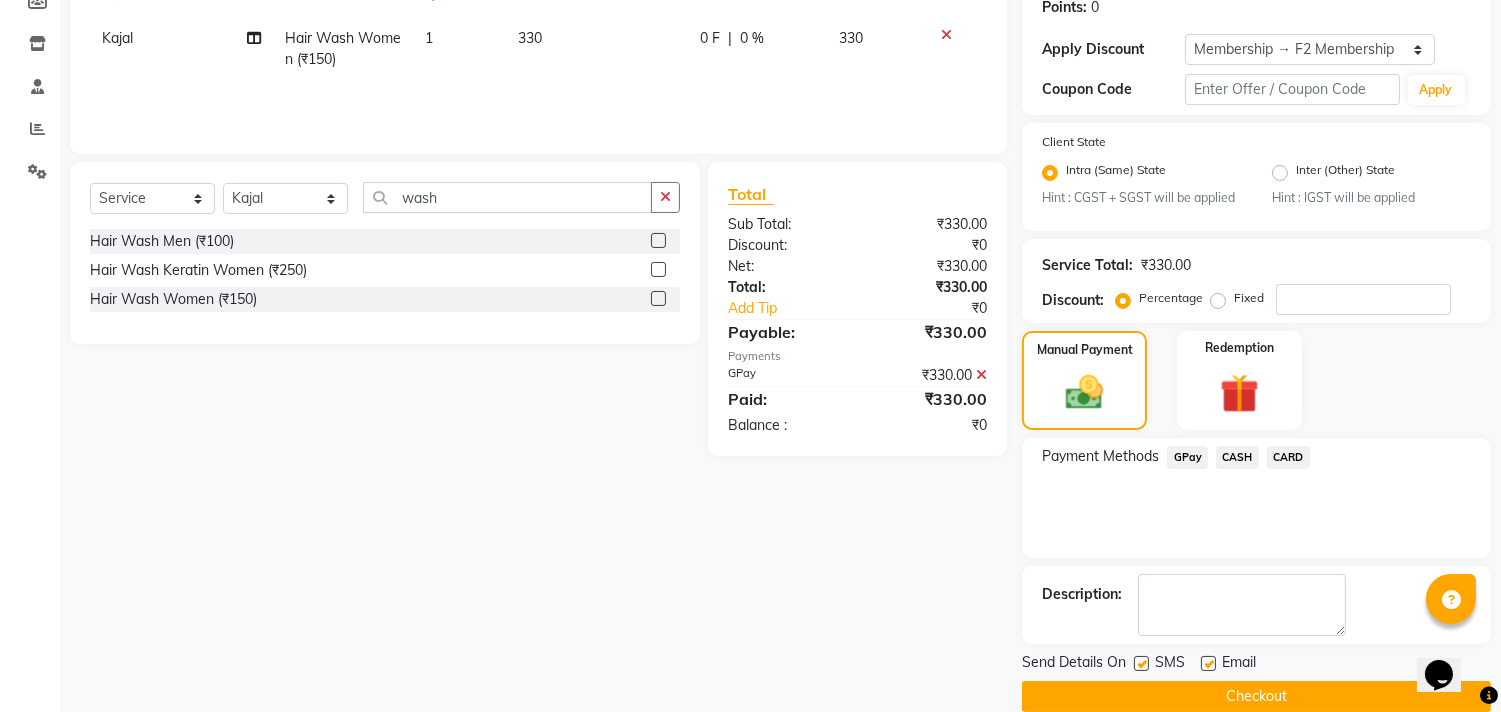 scroll, scrollTop: 344, scrollLeft: 0, axis: vertical 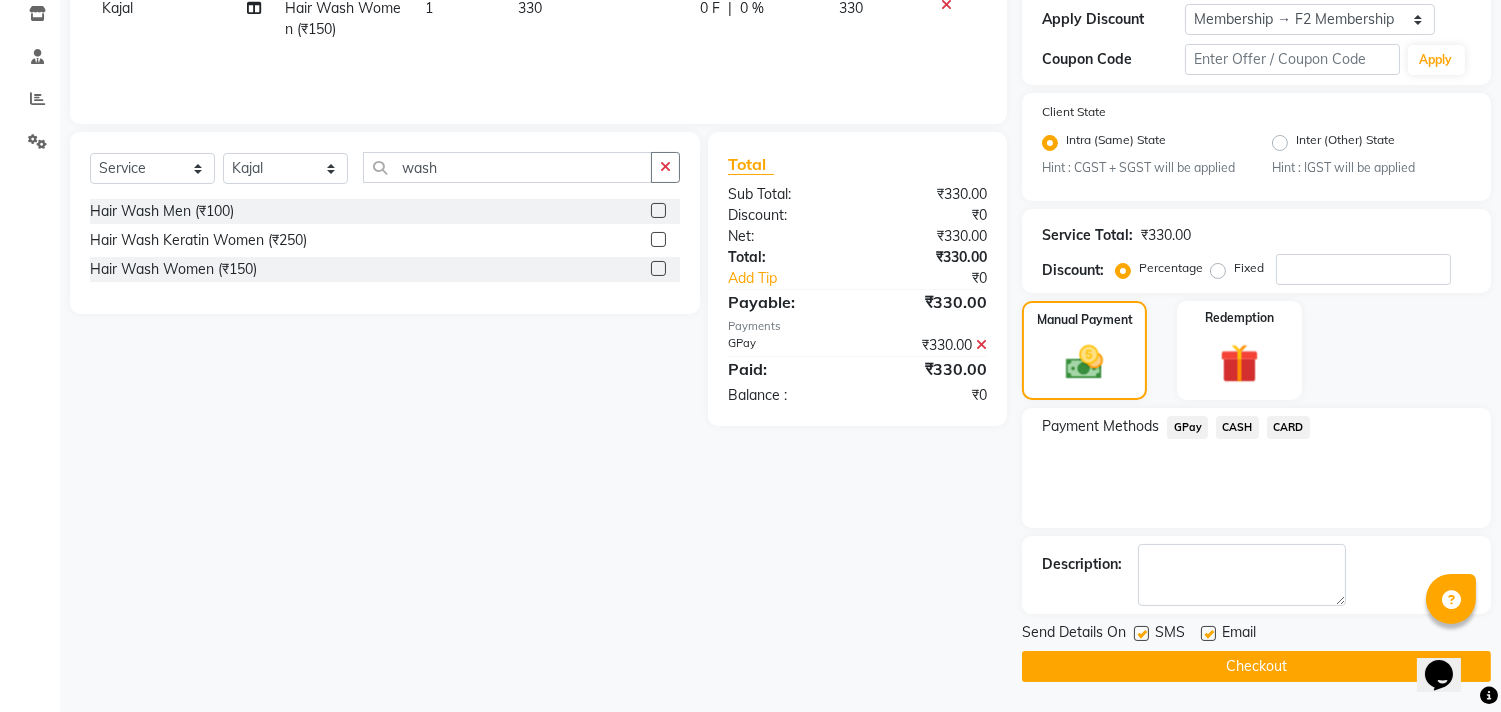 click 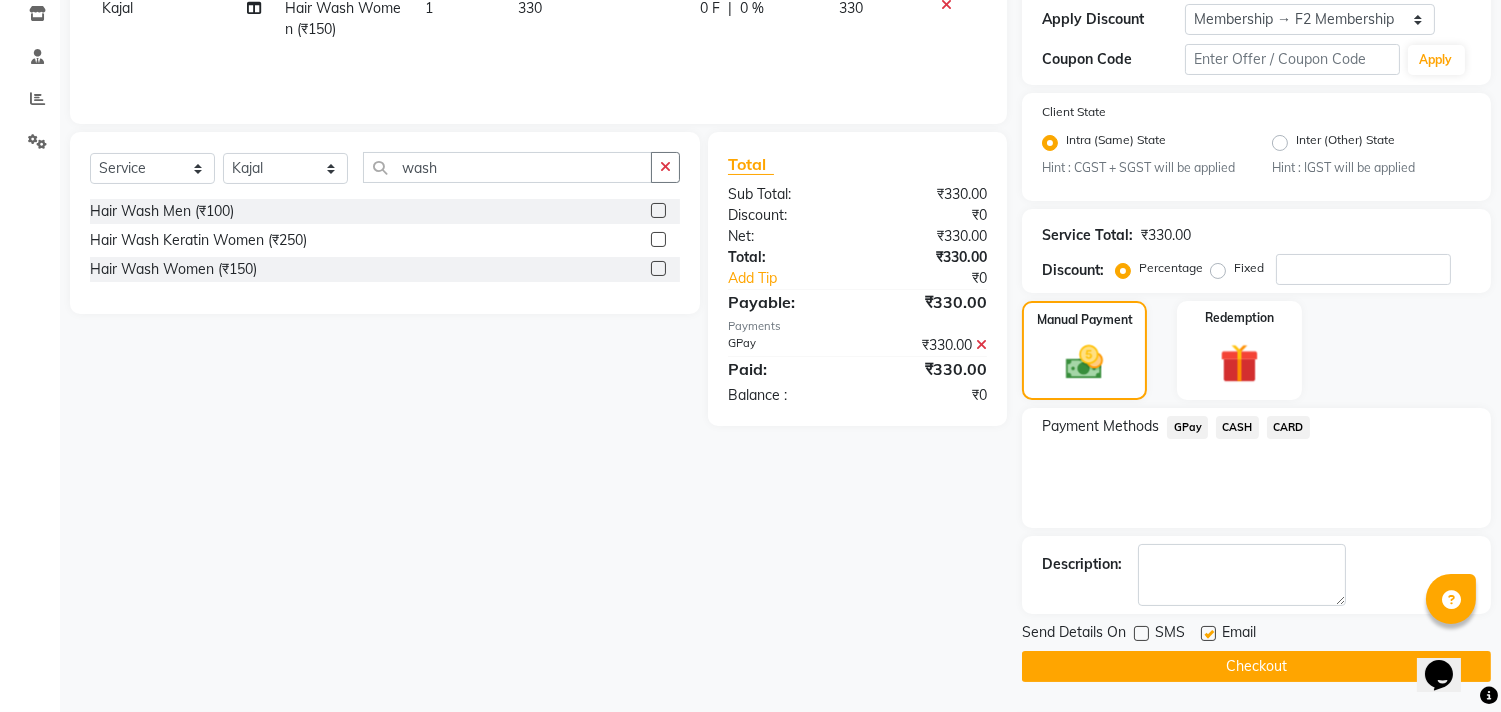 click 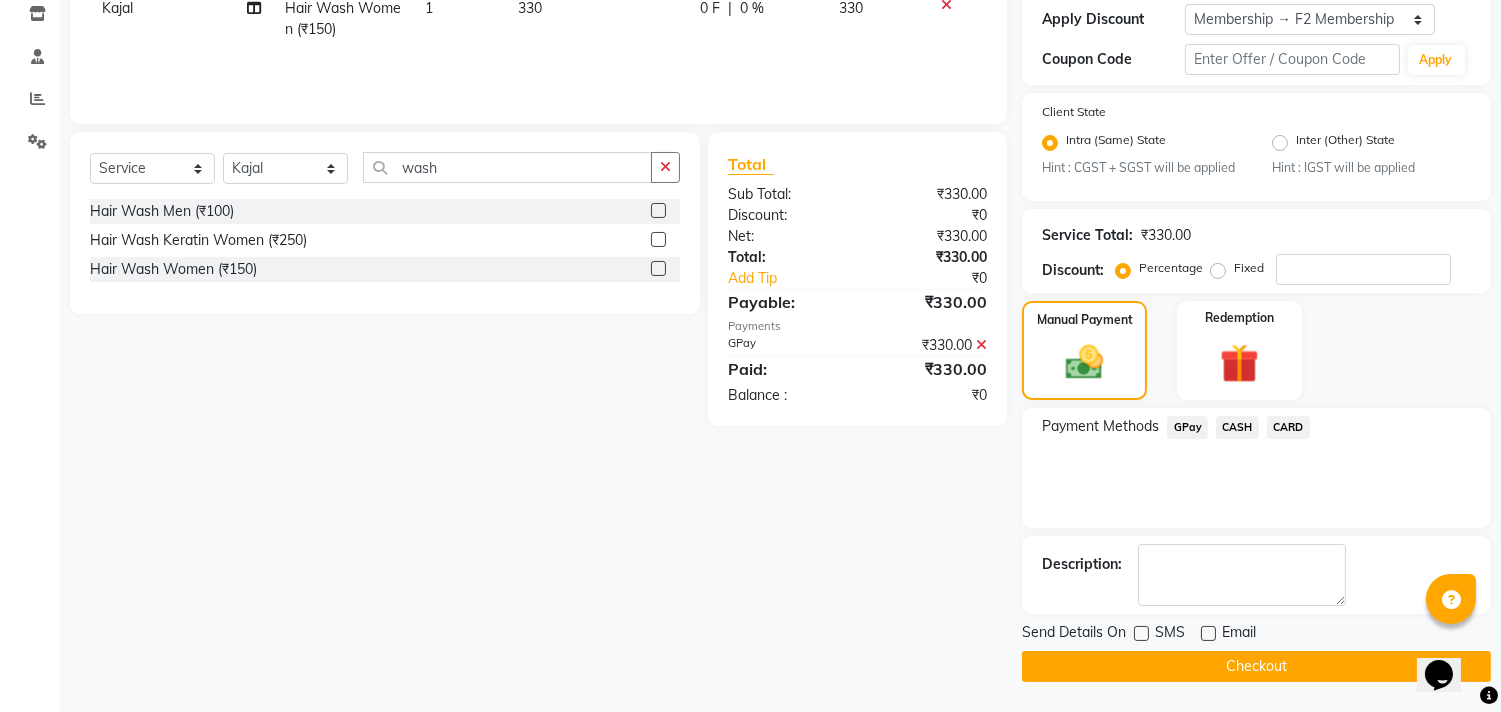 click on "Checkout" 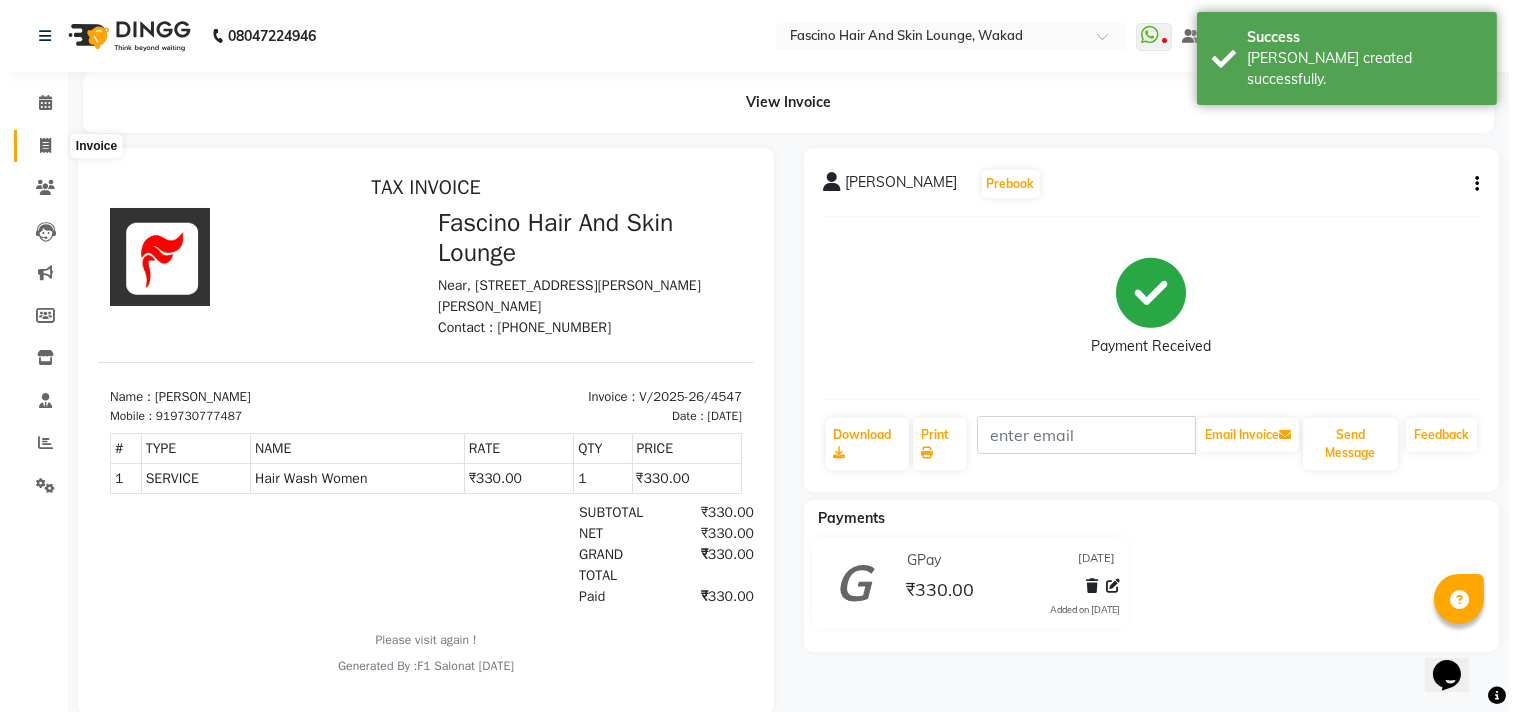 scroll, scrollTop: 0, scrollLeft: 0, axis: both 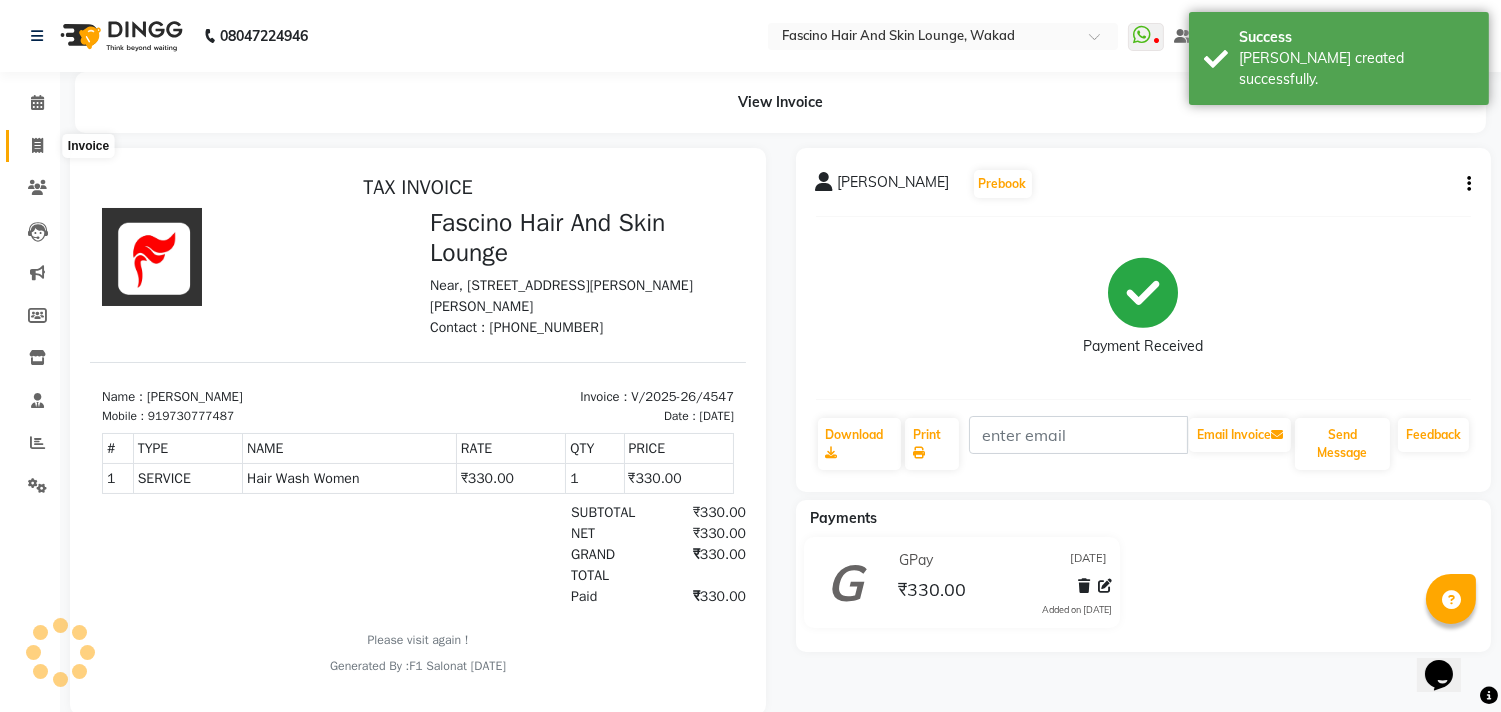 click 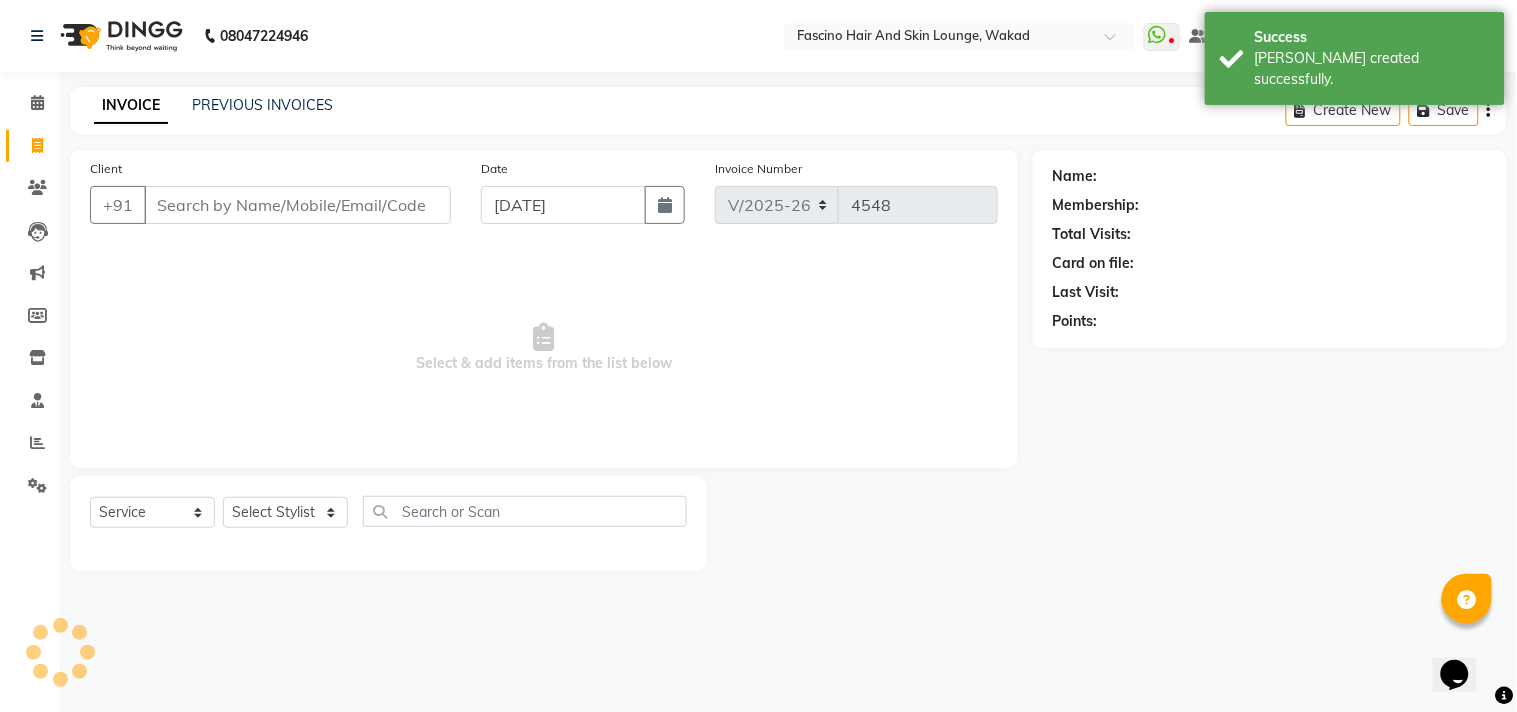 click on "Client" at bounding box center [297, 205] 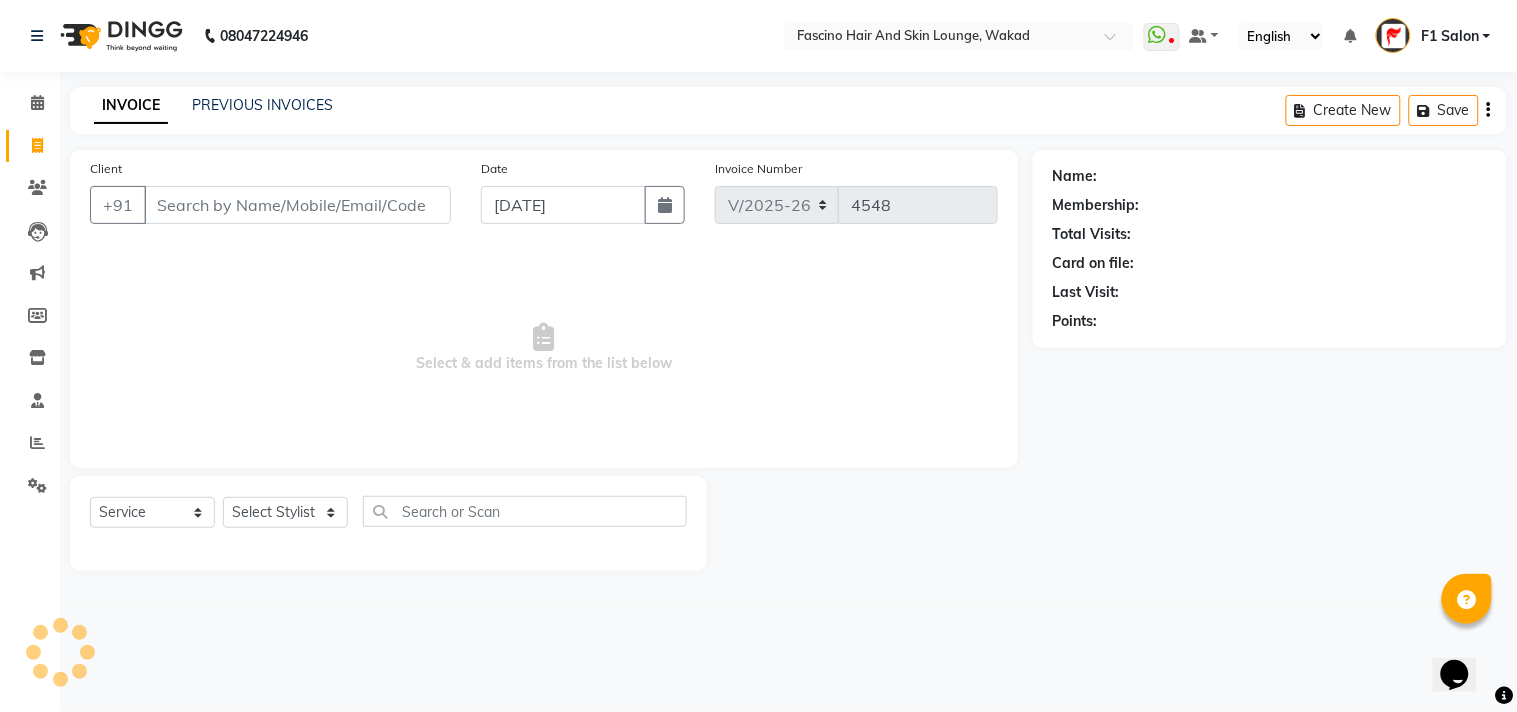 click on "Client" at bounding box center [297, 205] 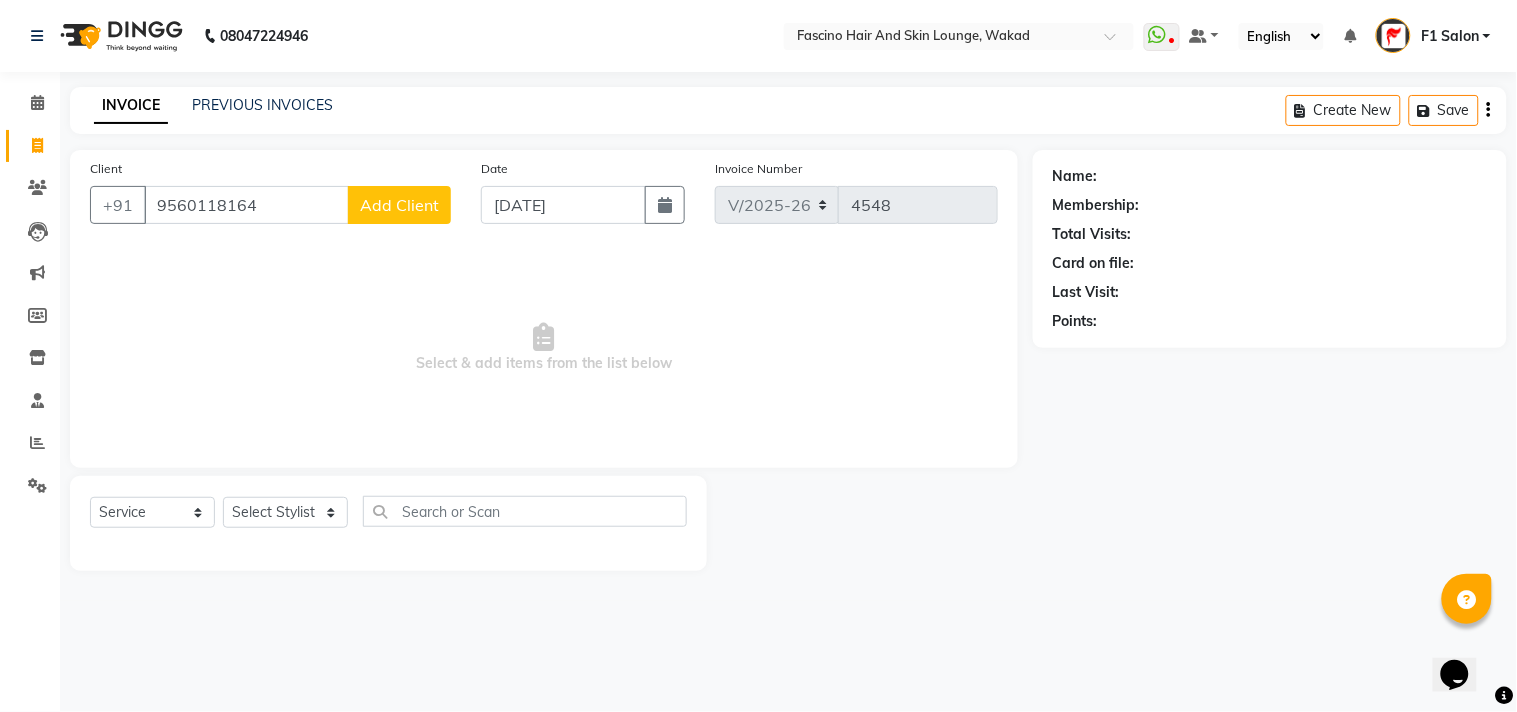 click on "Add Client" 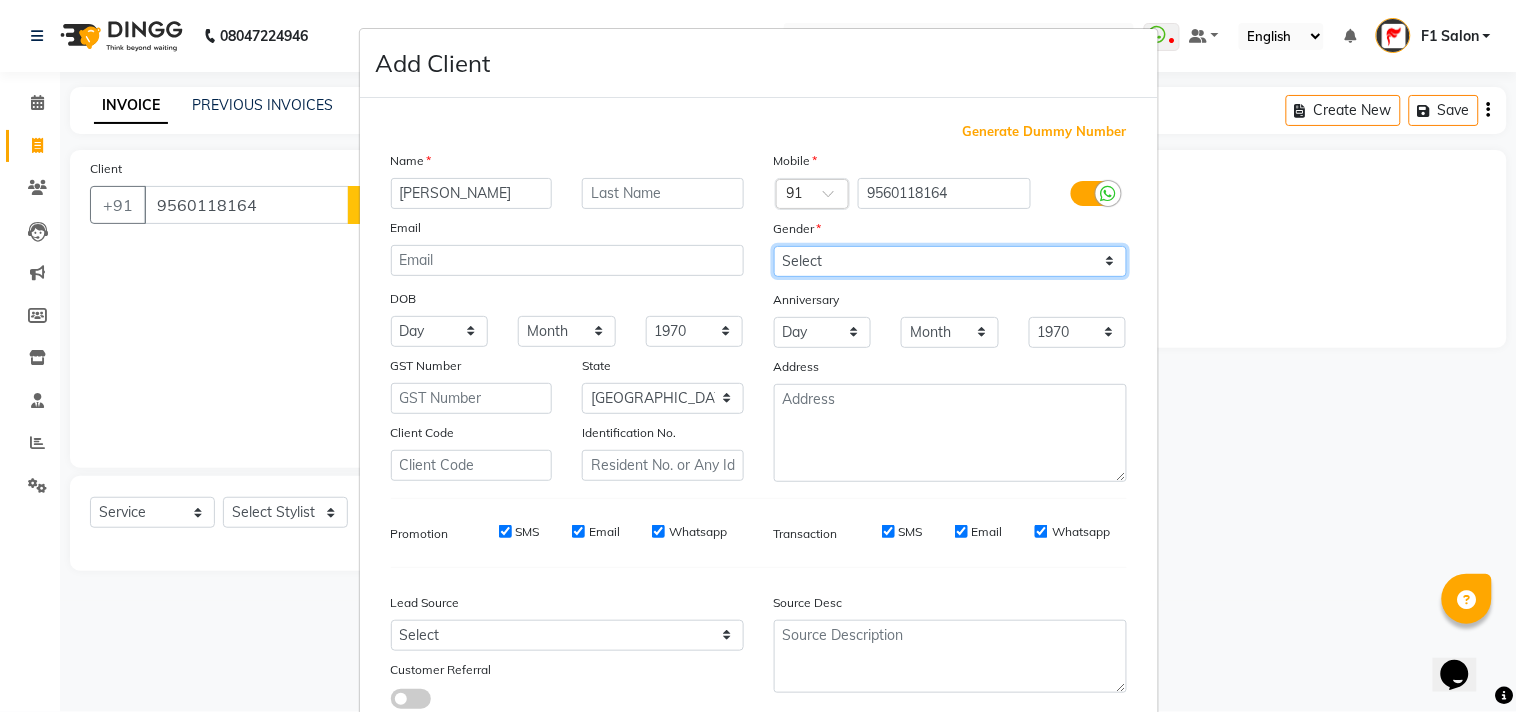 click on "Select Male Female Other Prefer Not To Say" at bounding box center [950, 261] 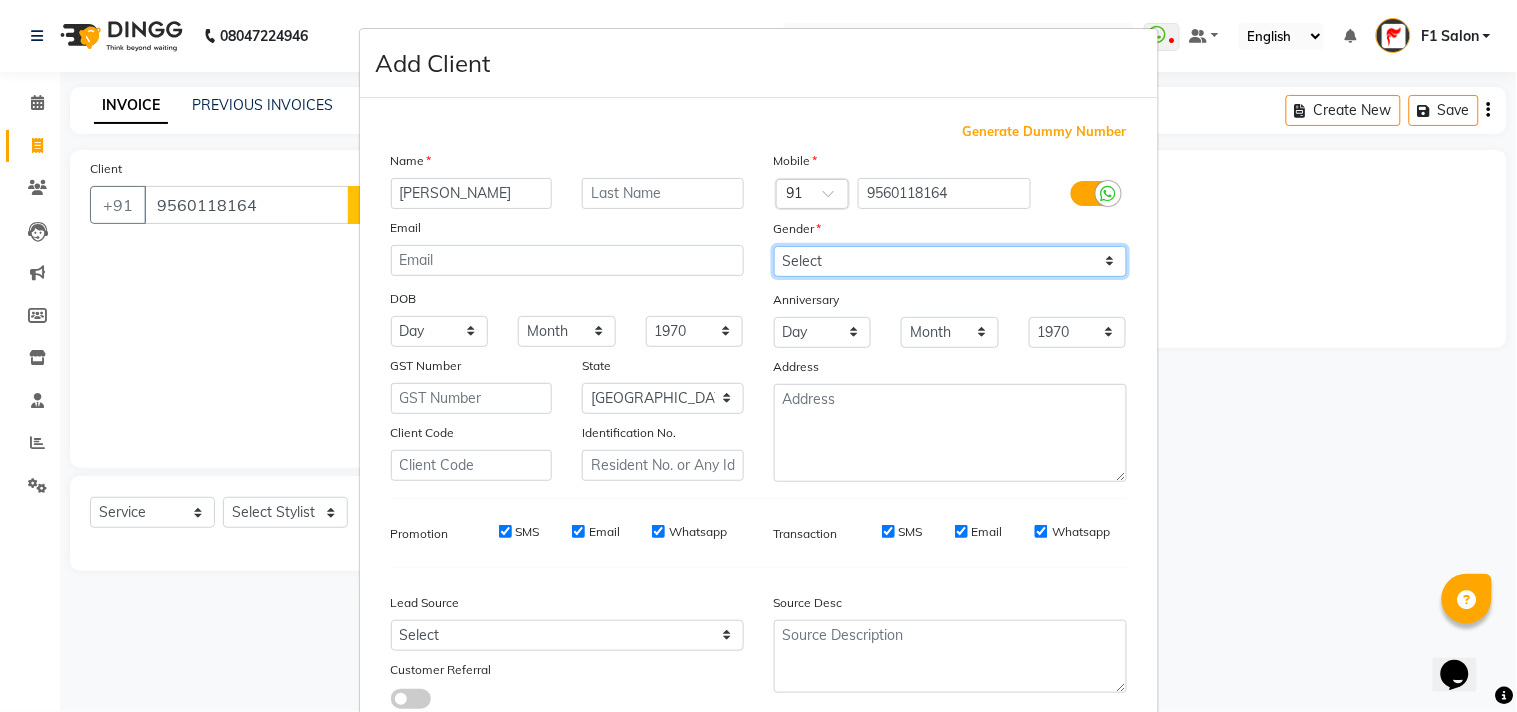 click on "Select Male Female Other Prefer Not To Say" at bounding box center (950, 261) 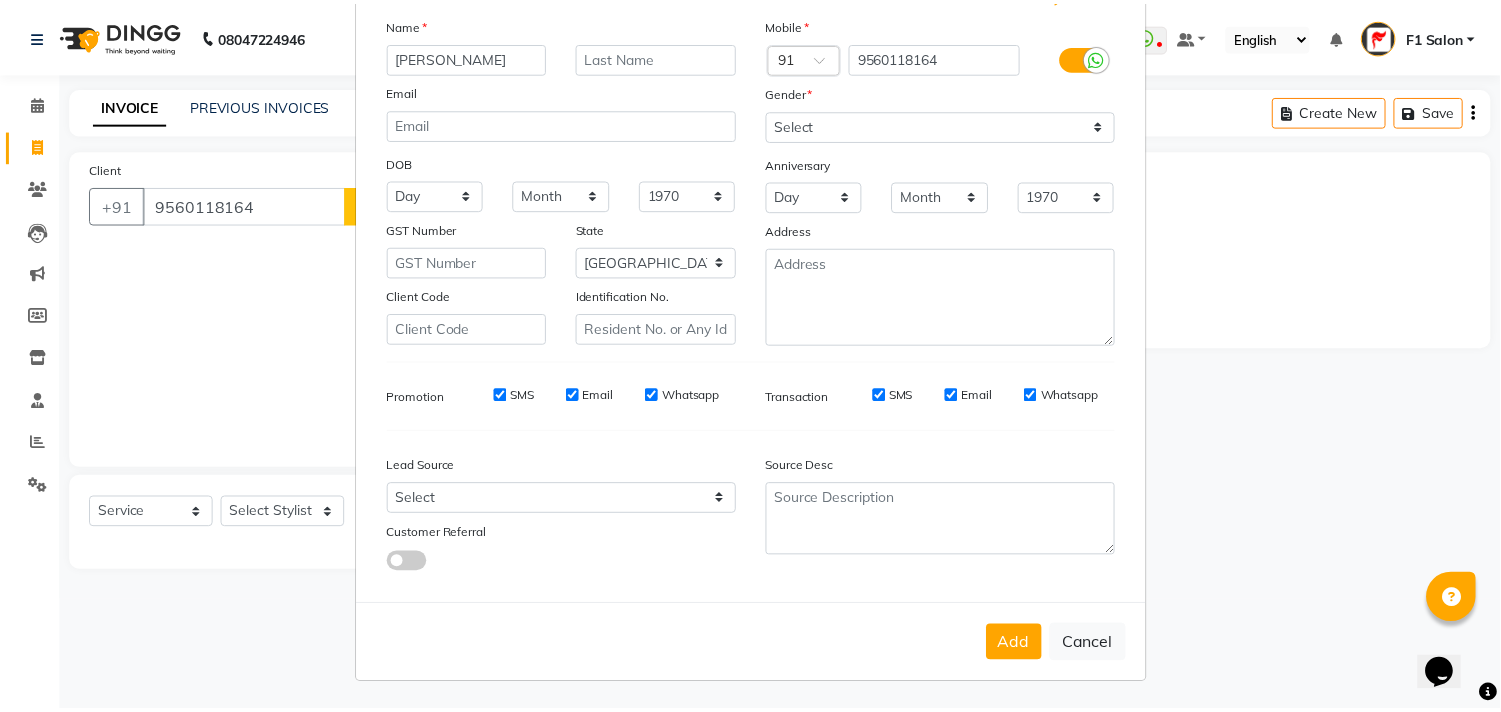 scroll, scrollTop: 138, scrollLeft: 0, axis: vertical 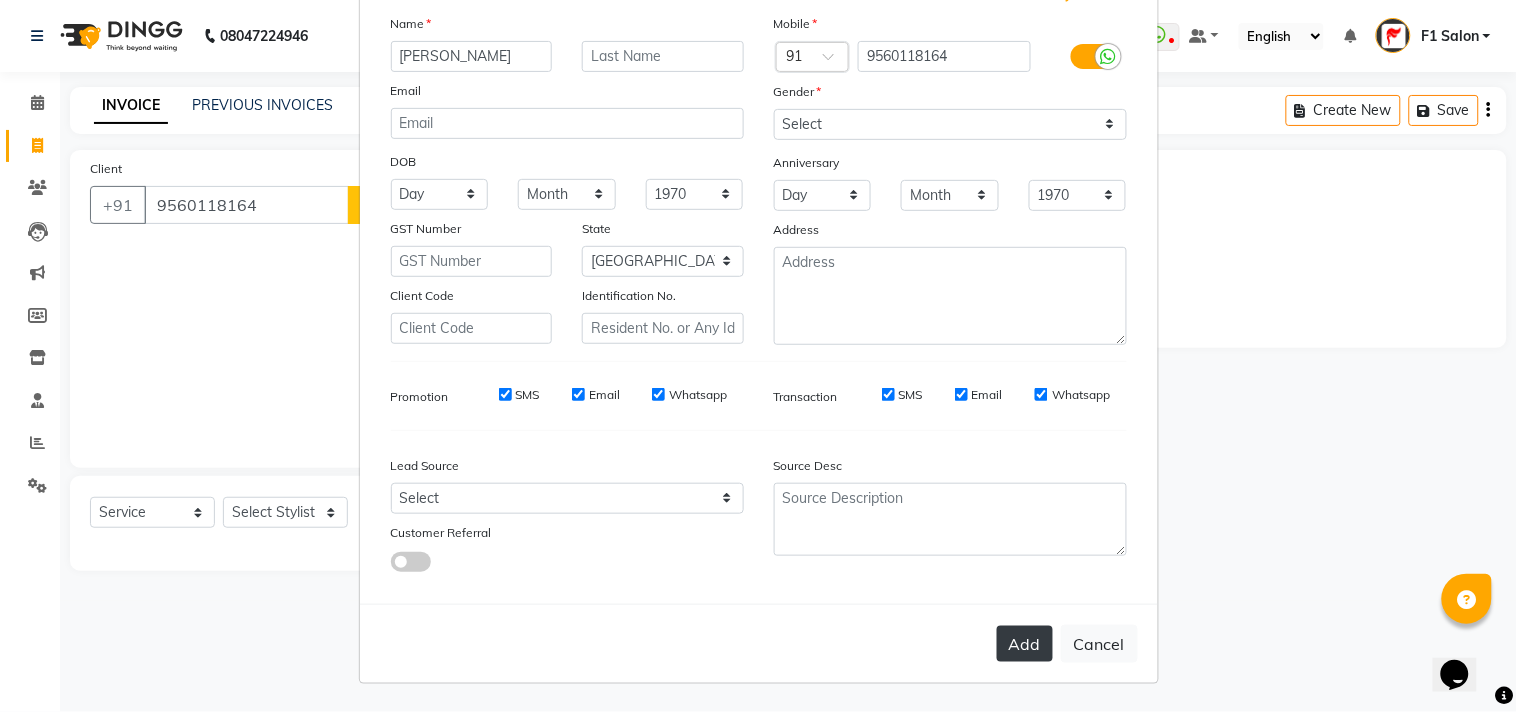click on "Add" at bounding box center (1025, 644) 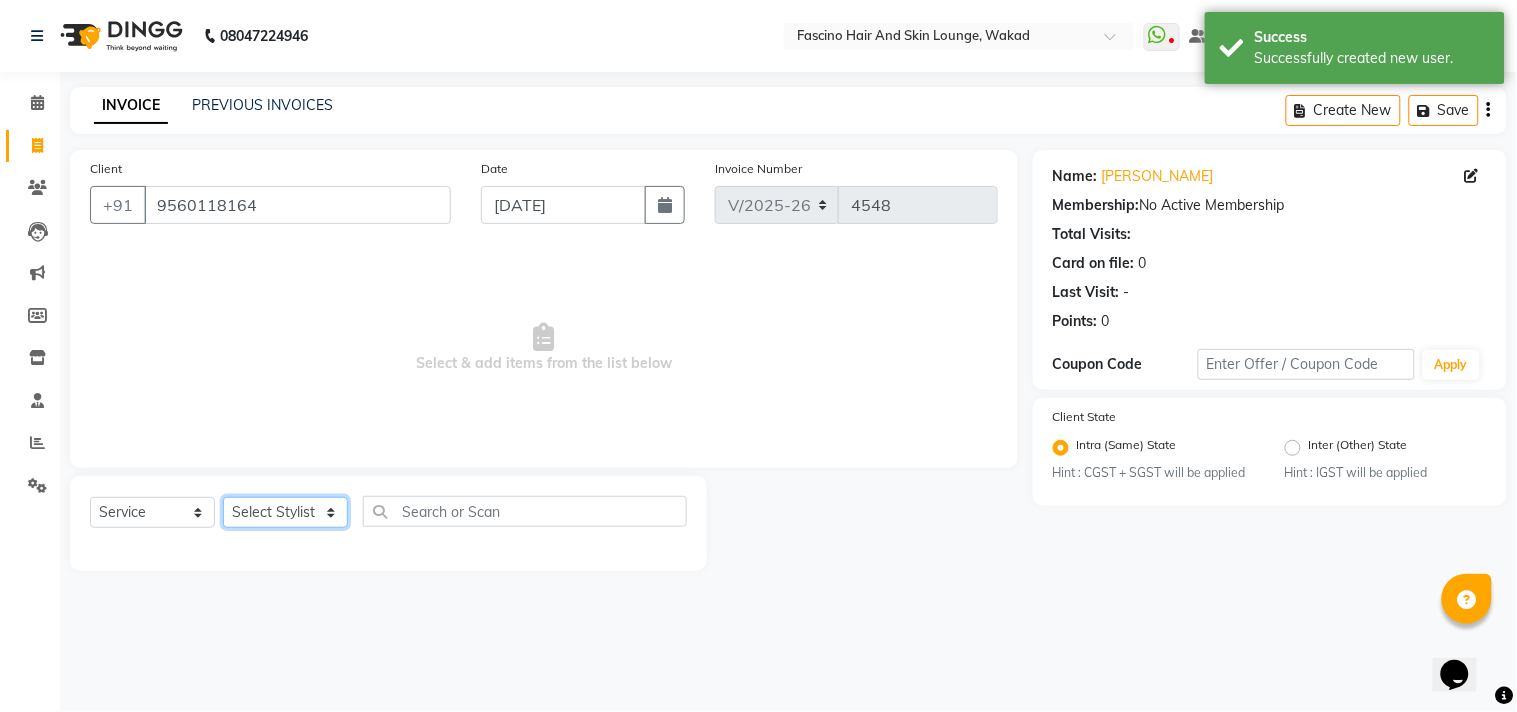 click on "Select Stylist 8805000650  [PERSON_NAME] Chimu [PERSON_NAME] F1 Salon  Ganesh F1 Gopal {JH} [PERSON_NAME] (Jh ) [PERSON_NAME]  [PERSON_NAME] Pooja [PERSON_NAME]  Ram [PERSON_NAME] jh [PERSON_NAME] Shree [PERSON_NAME] (F1) [PERSON_NAME] (JH) Sukanya Sadiyan  Suraj F1 [PERSON_NAME] Beaution Usha [PERSON_NAME] F1 Veena" 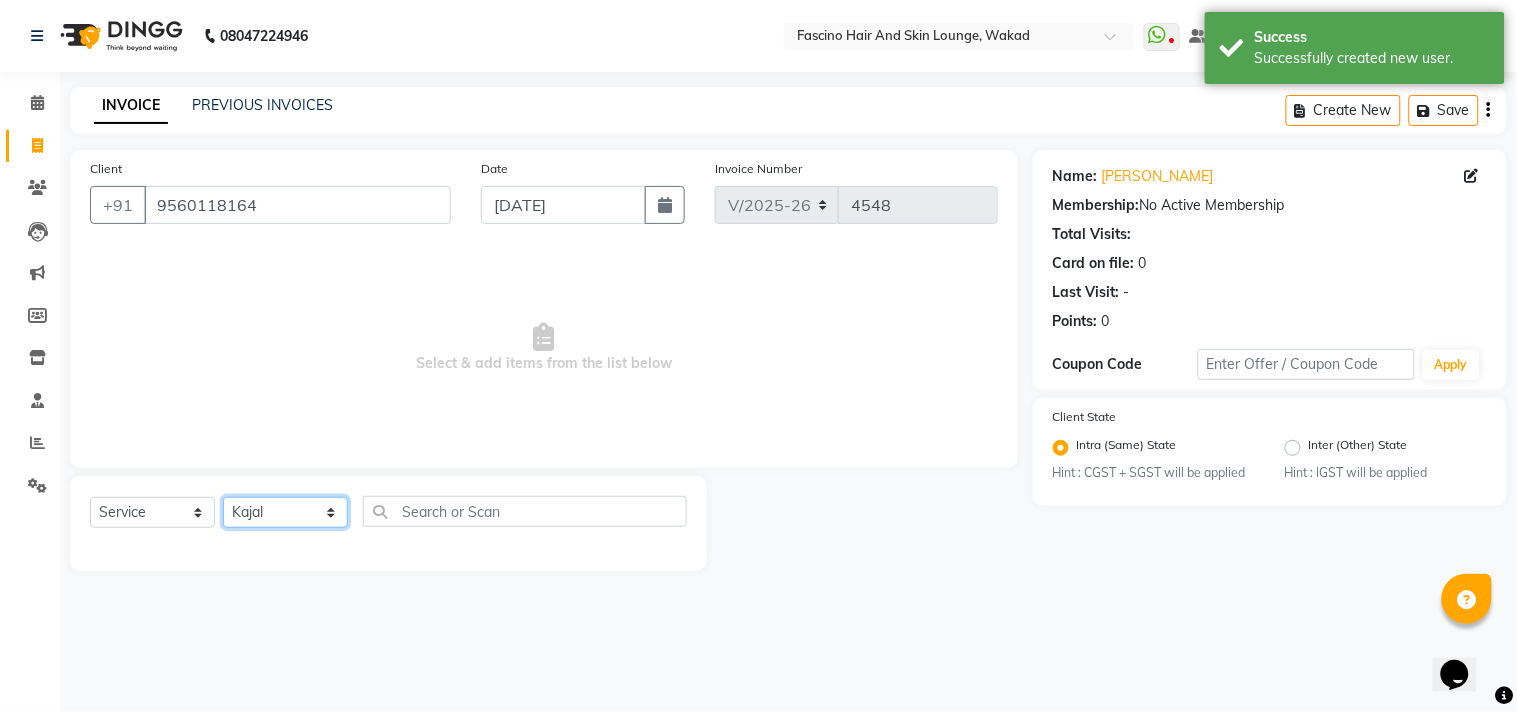 click on "Select Stylist 8805000650  [PERSON_NAME] Chimu [PERSON_NAME] F1 Salon  Ganesh F1 Gopal {JH} [PERSON_NAME] (Jh ) [PERSON_NAME]  [PERSON_NAME] Pooja [PERSON_NAME]  Ram [PERSON_NAME] jh [PERSON_NAME] Shree [PERSON_NAME] (F1) [PERSON_NAME] (JH) Sukanya Sadiyan  Suraj F1 [PERSON_NAME] Beaution Usha [PERSON_NAME] F1 Veena" 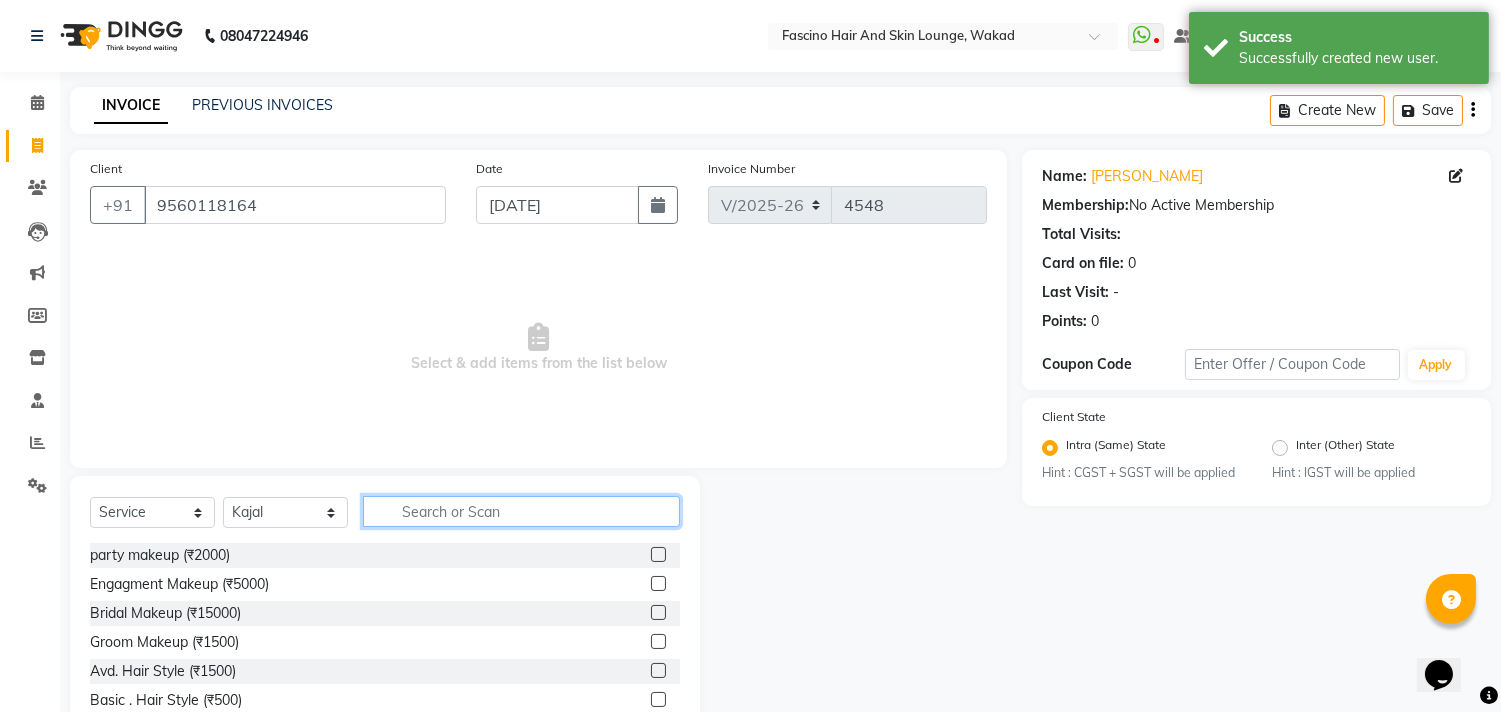 click 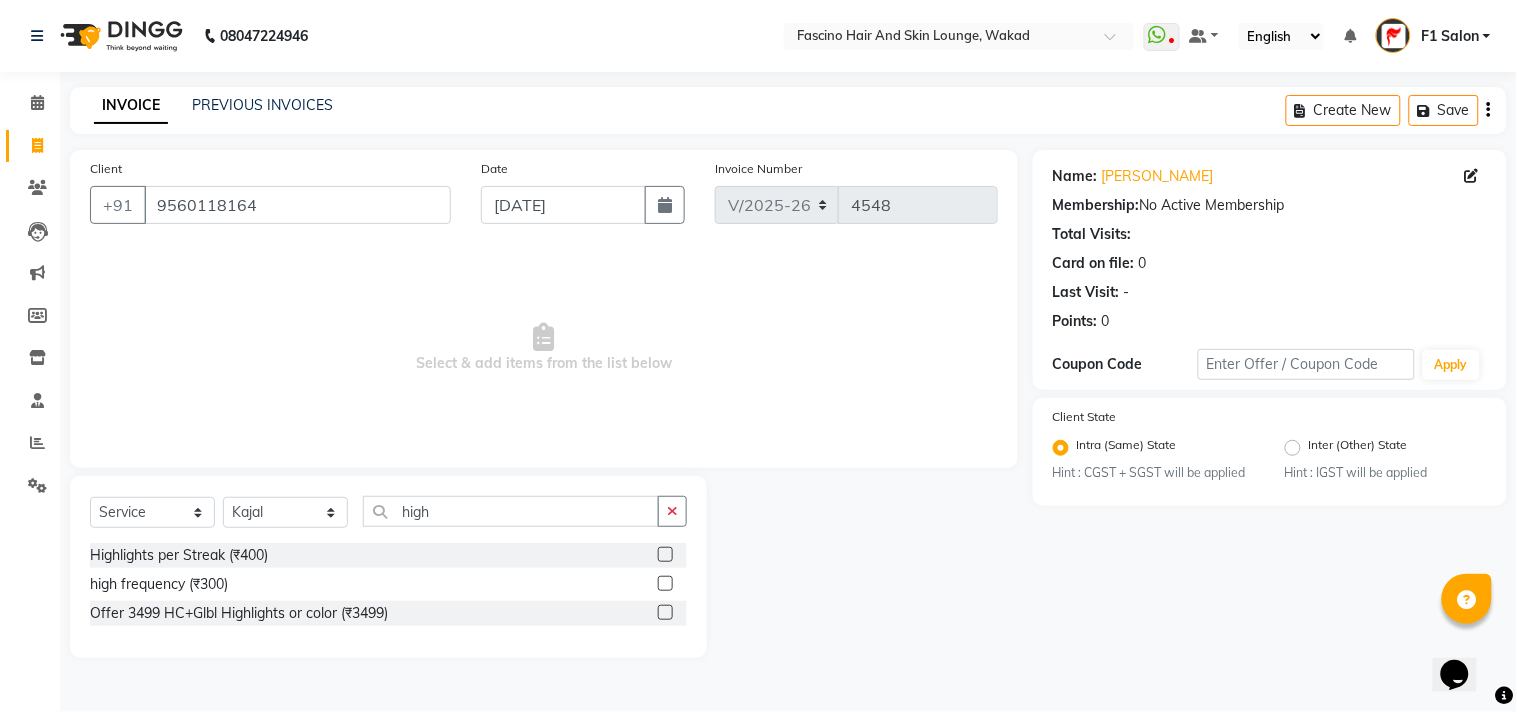 click on "Select  Service  Product  Membership  Package Voucher Prepaid Gift Card  Select Stylist 8805000650  Asif Shaikh Chimu Ingale F1 Salon  Ganesh F1 Gopal {JH} Govind (Jh ) Jadgdish Kajal  Omkar JH Pooja kate  Ram choudhry Sahil jh Sanjay muley Shree Siddu (F1) Sid (JH) Sukanya Sadiyan  Suraj F1 Tejal Beaution Usha Bhise Varsha F1 Veena  high" 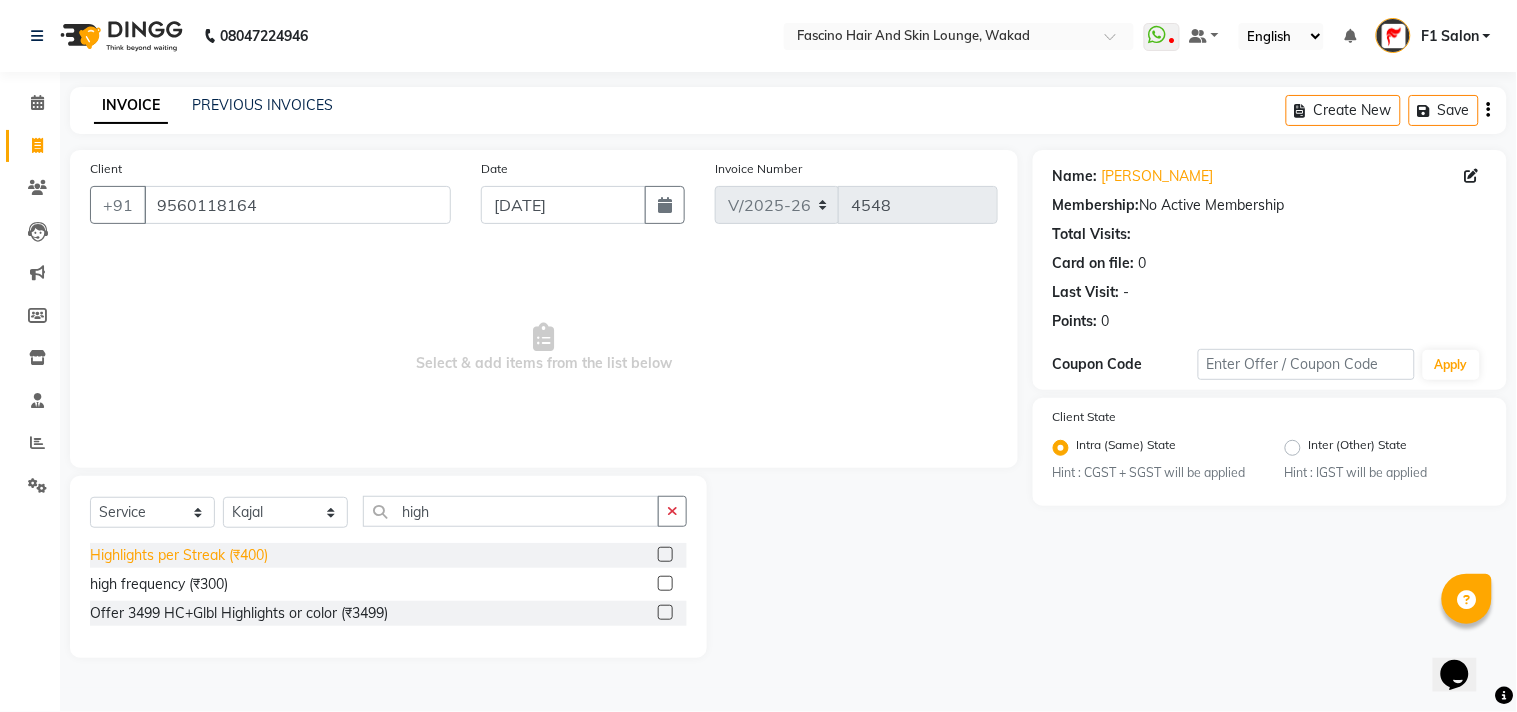 click on "Highlights per Streak (₹400)" 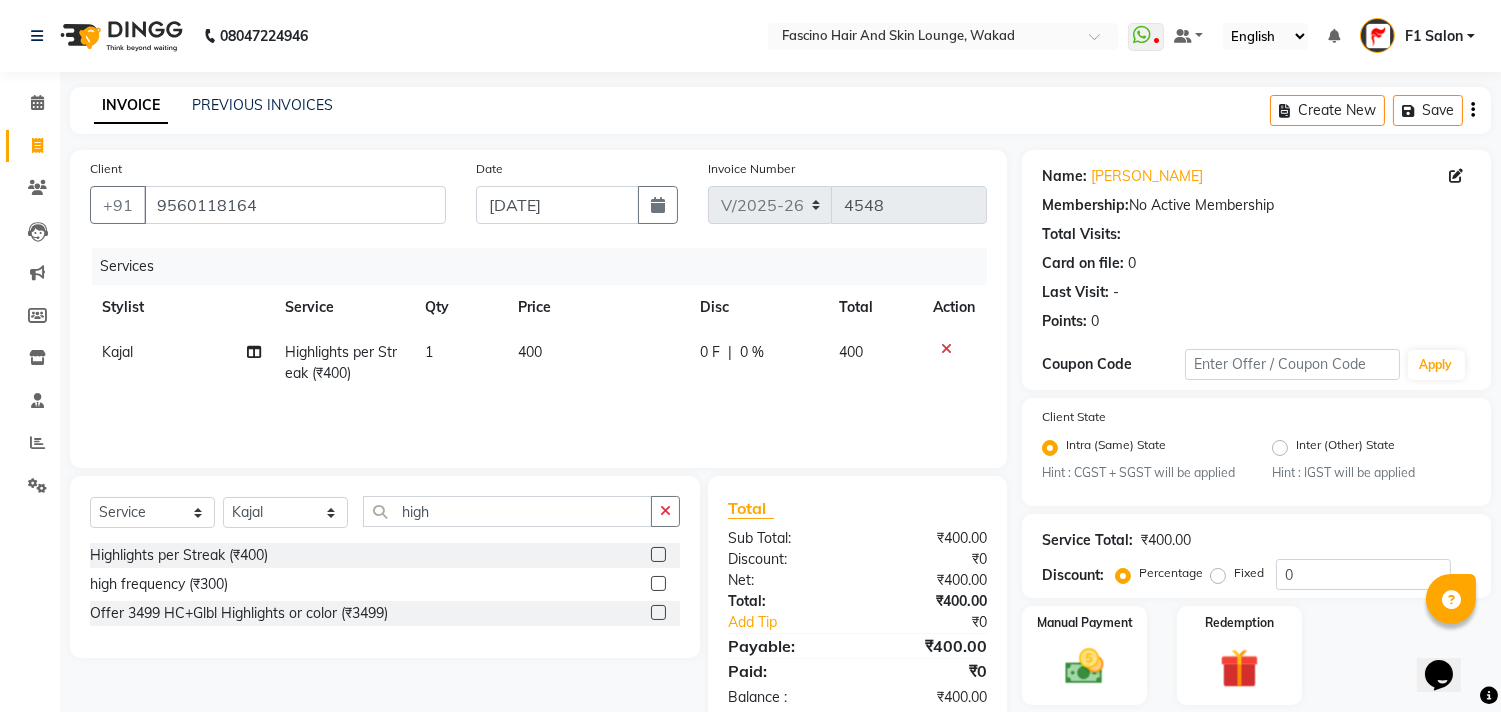 click on "400" 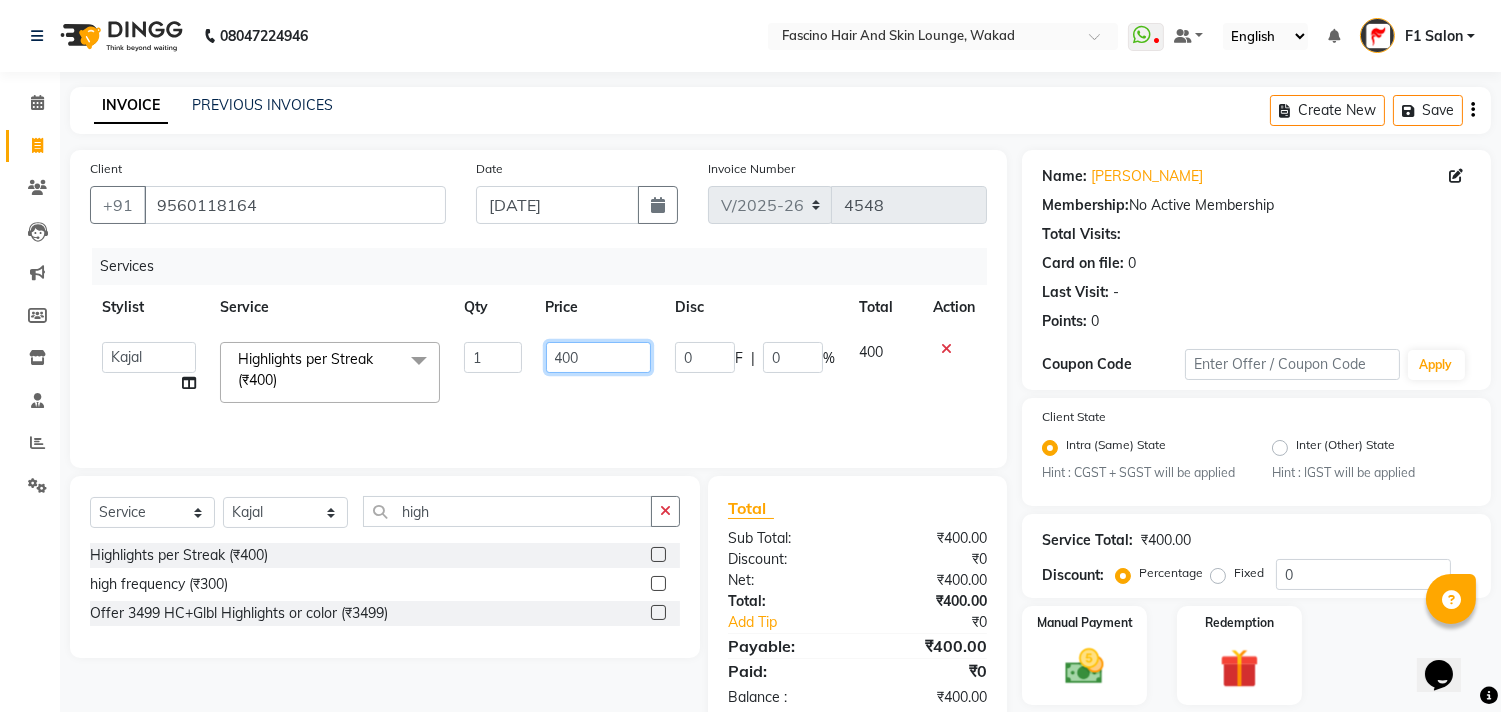 drag, startPoint x: 571, startPoint y: 338, endPoint x: 583, endPoint y: 353, distance: 19.209373 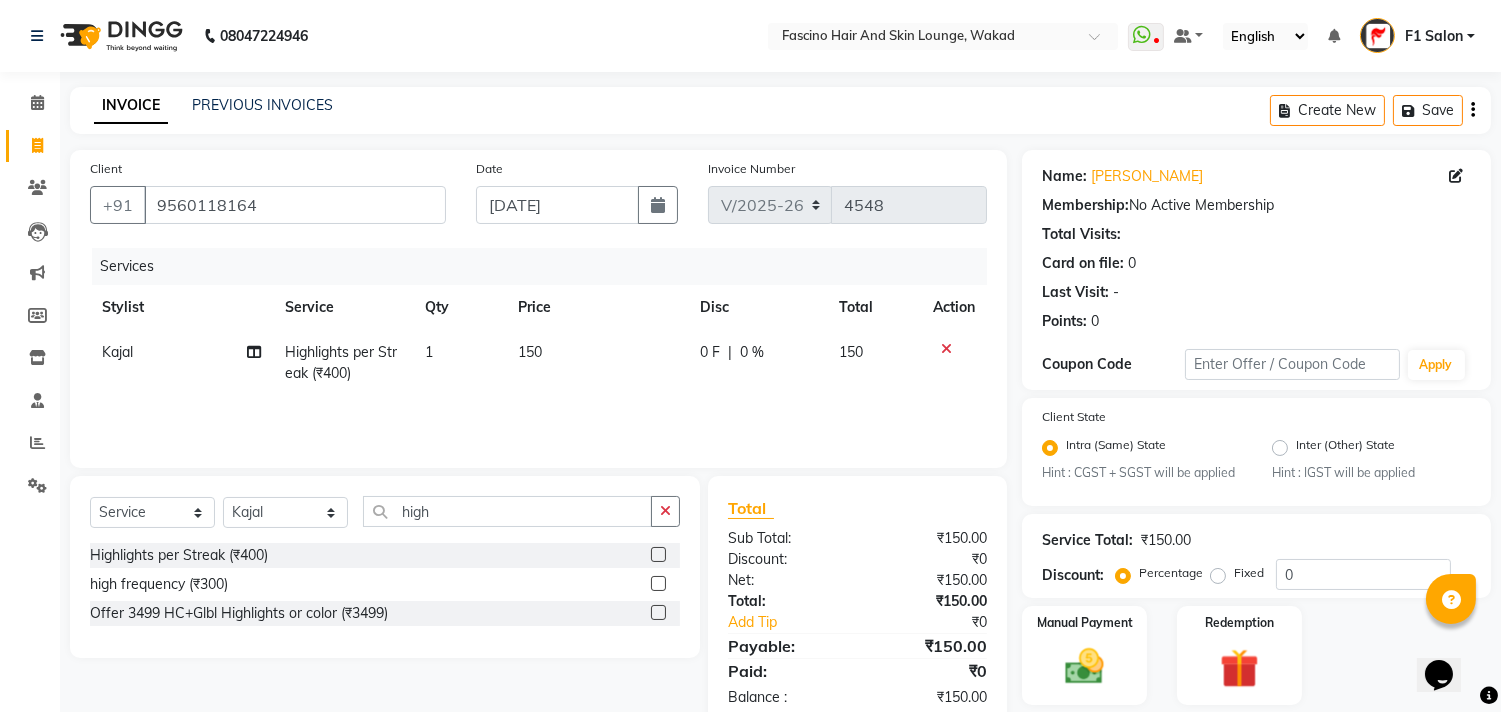 click on "Services Stylist Service Qty Price Disc Total Action Kajal  Highlights per Streak (₹400) 1 150 0 F | 0 % 150" 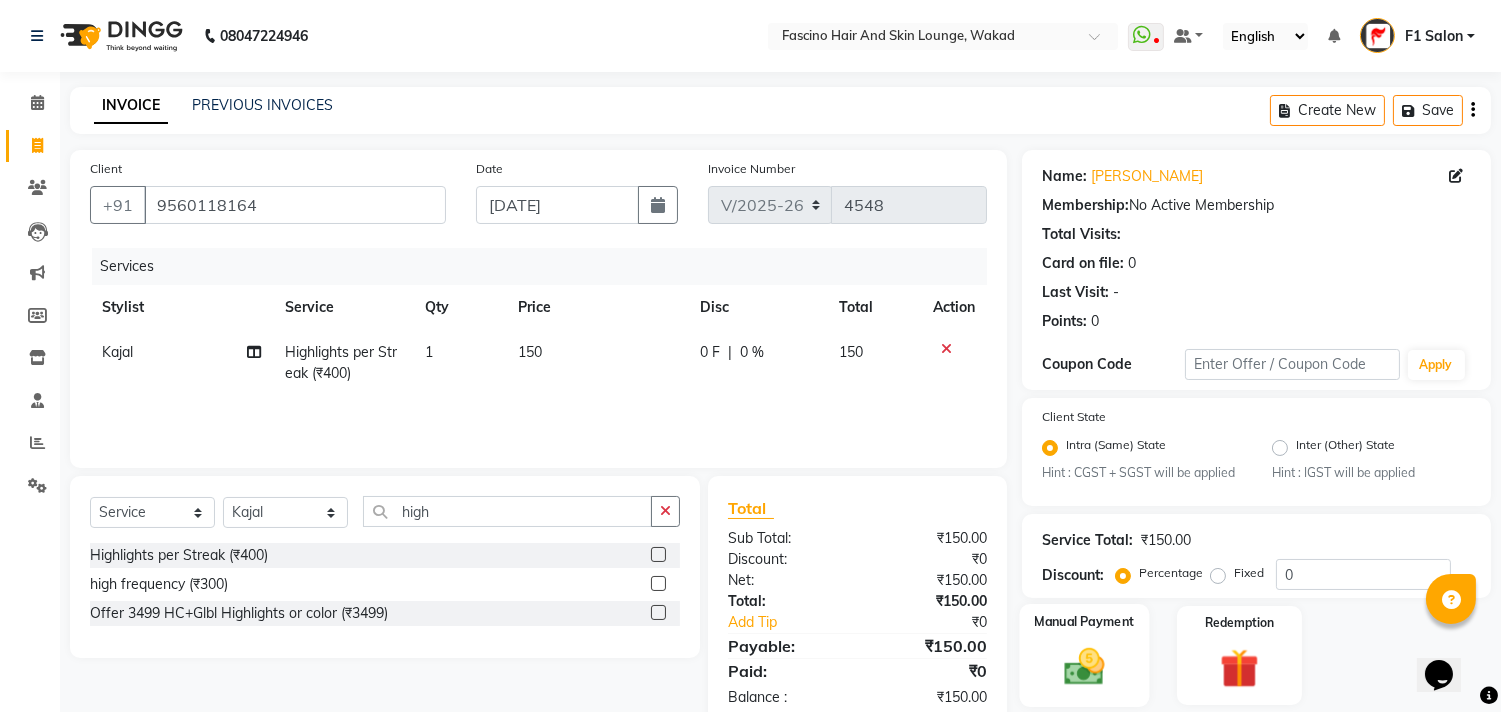 click 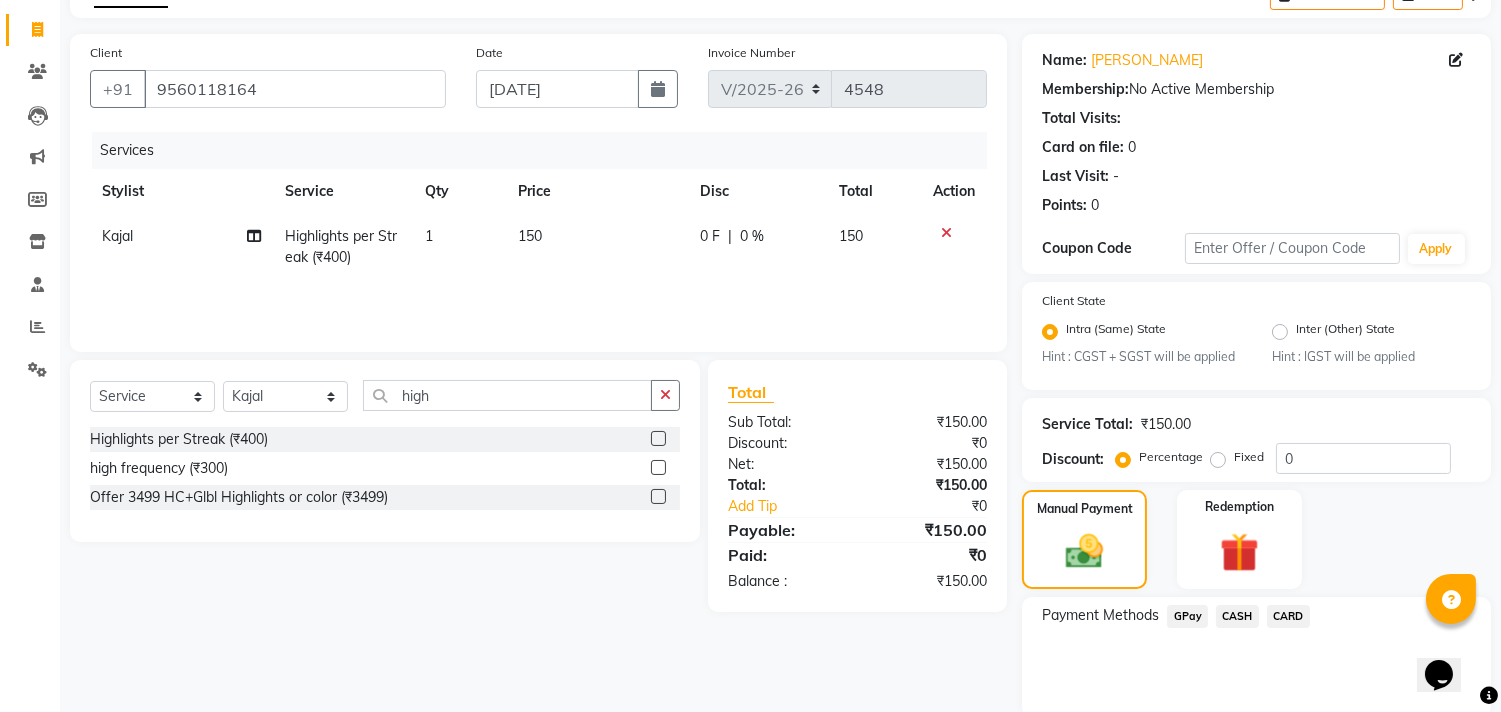scroll, scrollTop: 192, scrollLeft: 0, axis: vertical 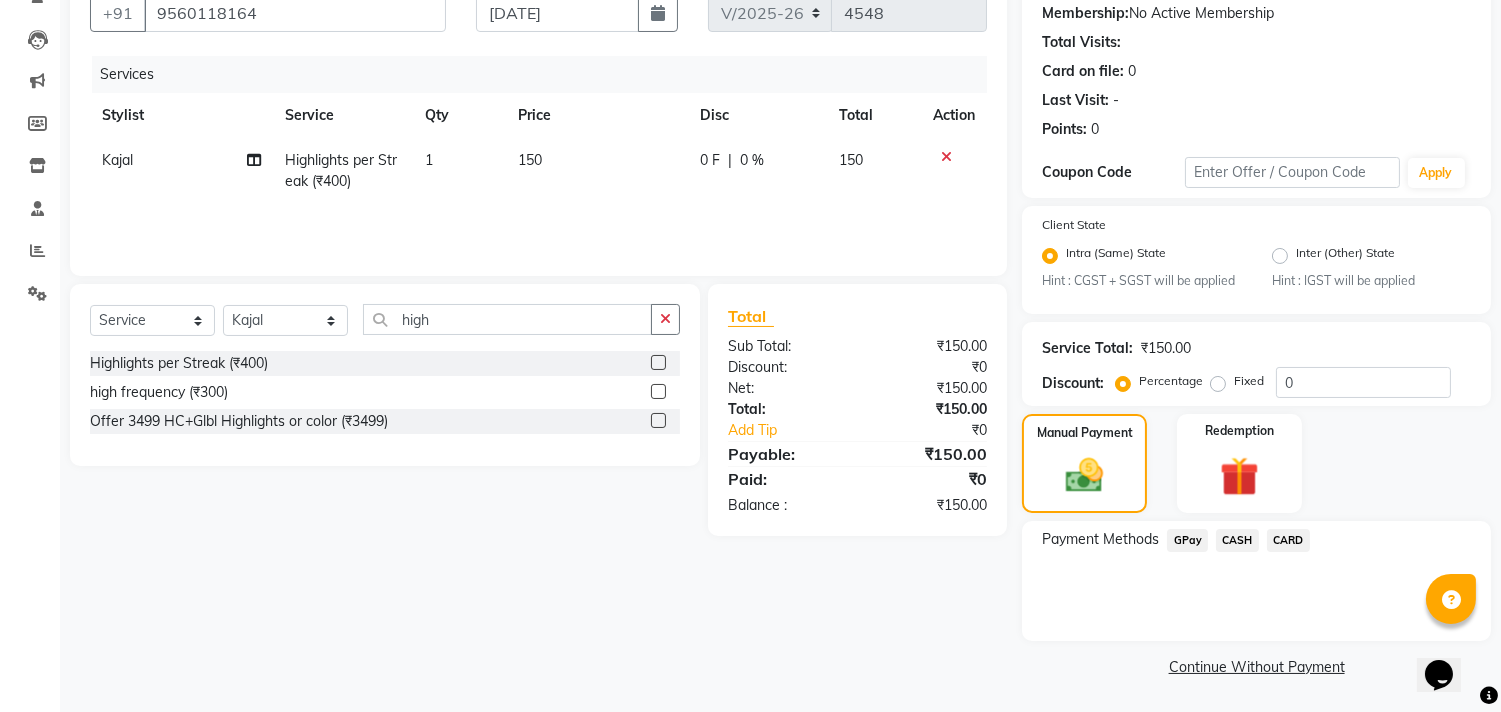 click on "GPay" 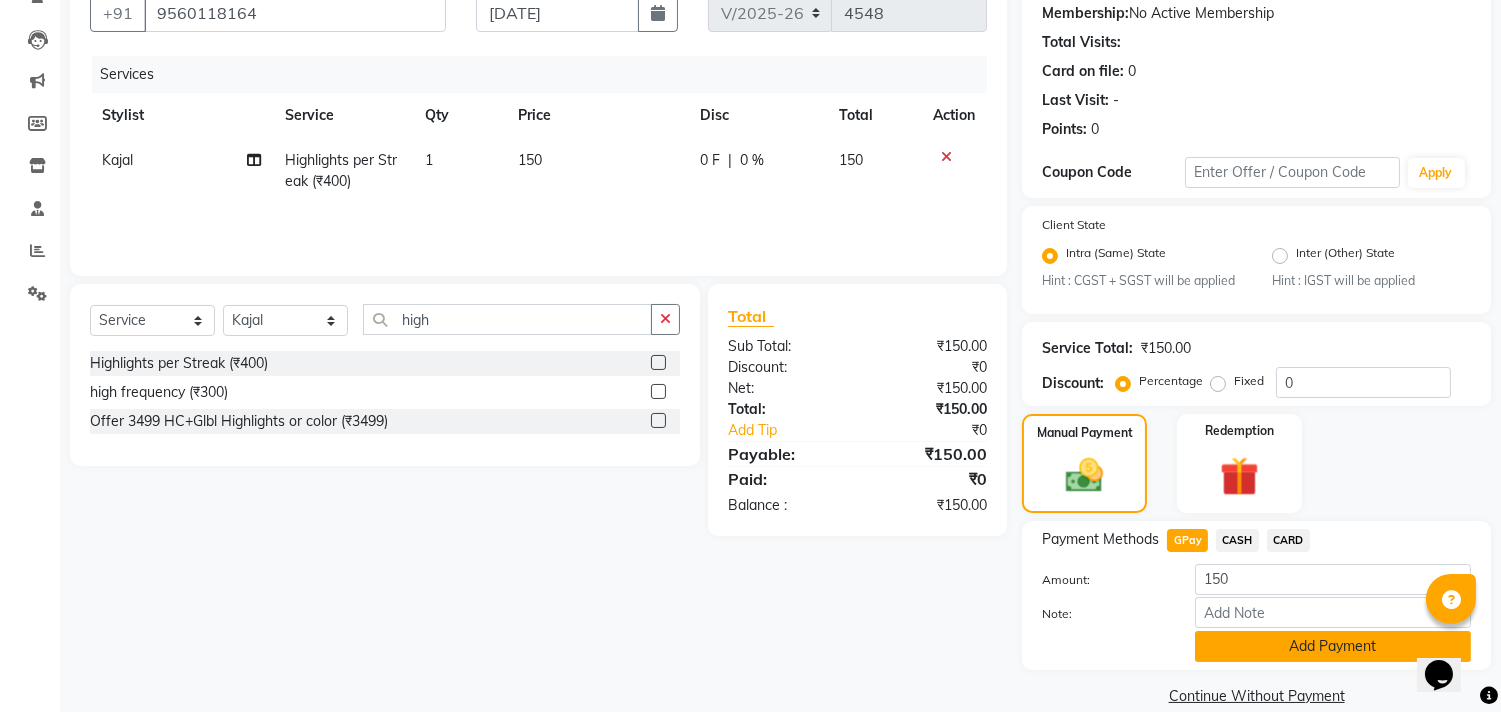click on "Add Payment" 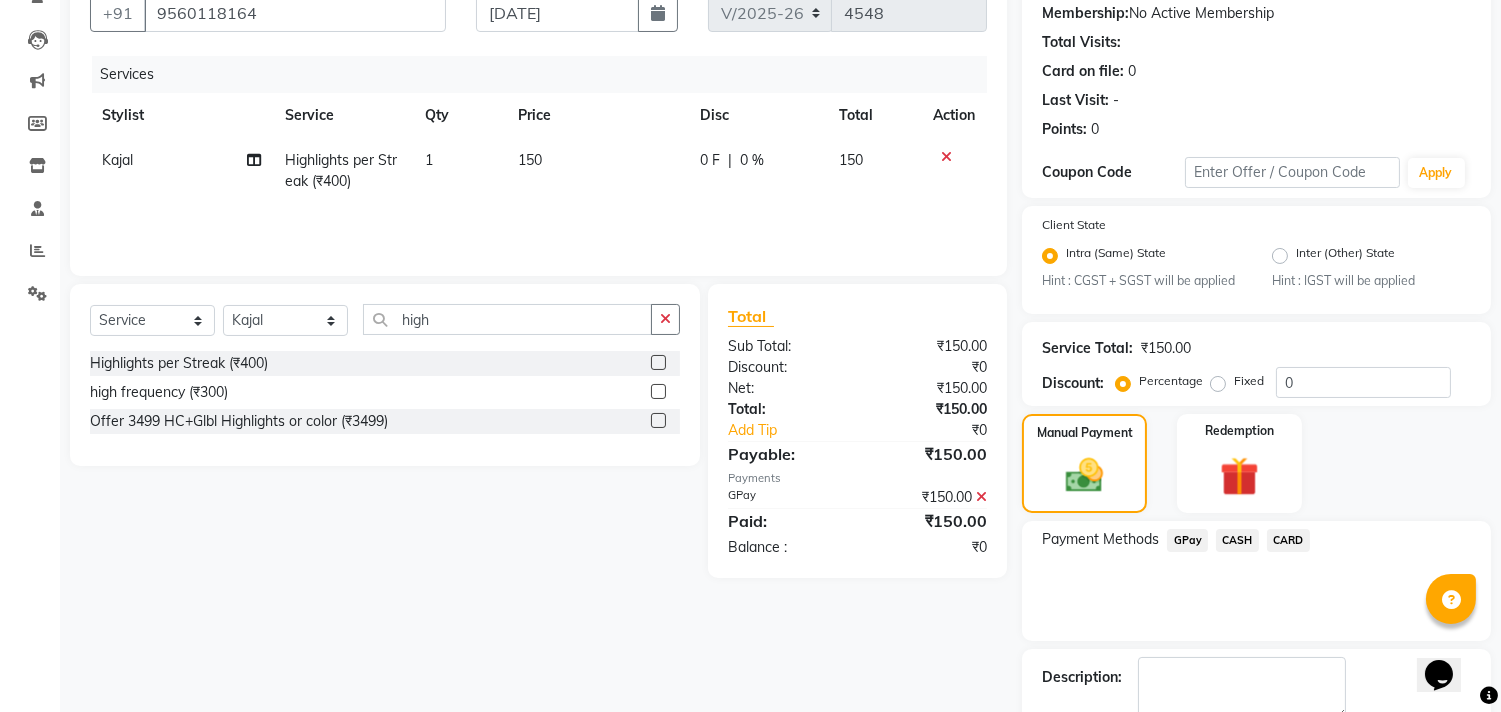 scroll, scrollTop: 305, scrollLeft: 0, axis: vertical 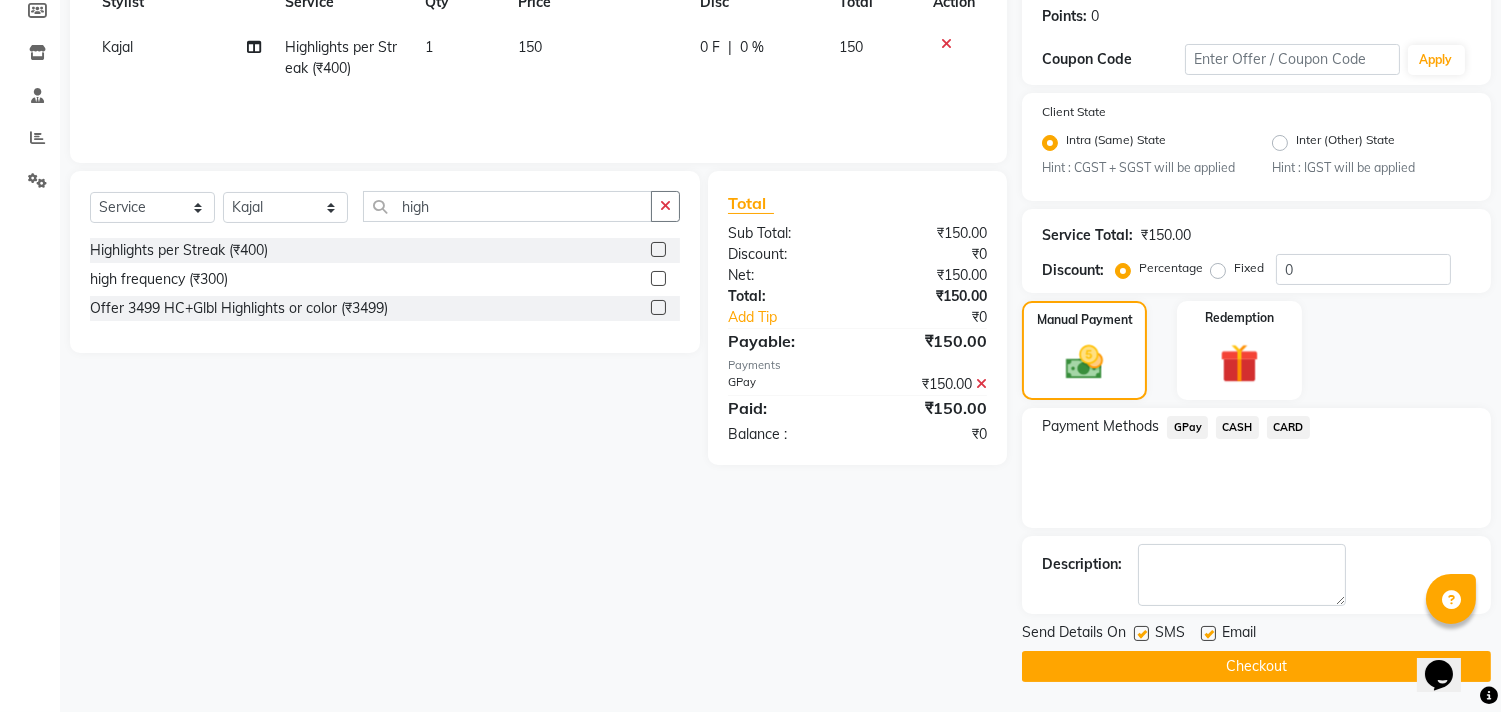 click 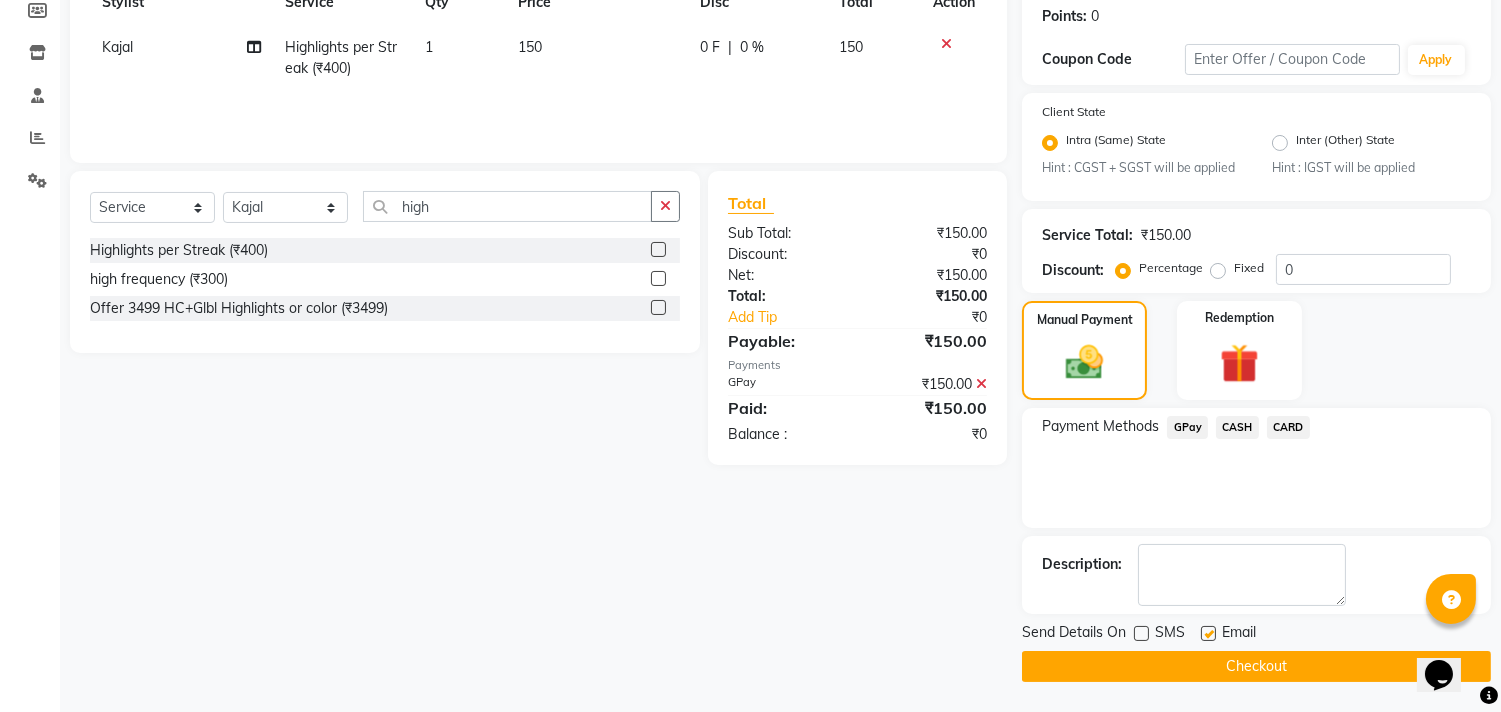 click on "Checkout" 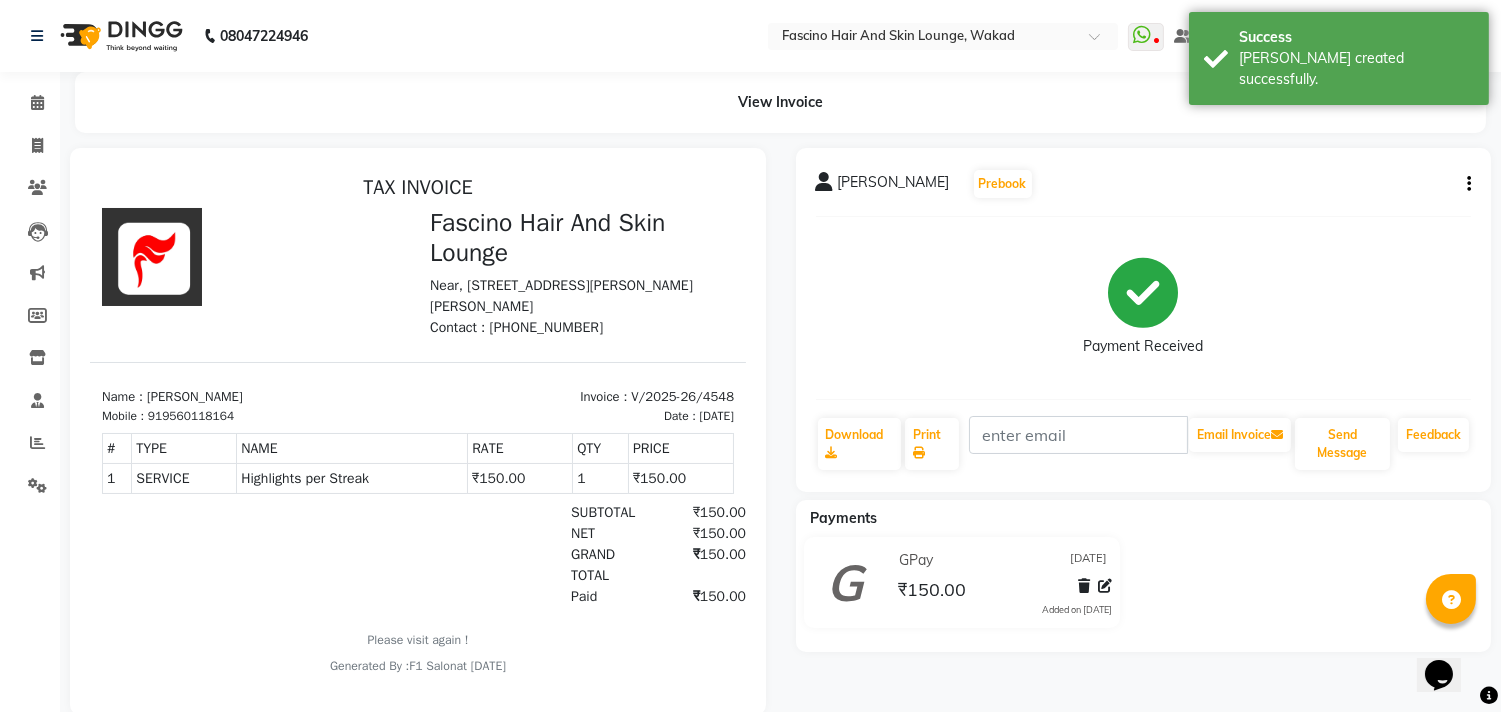 scroll, scrollTop: 0, scrollLeft: 0, axis: both 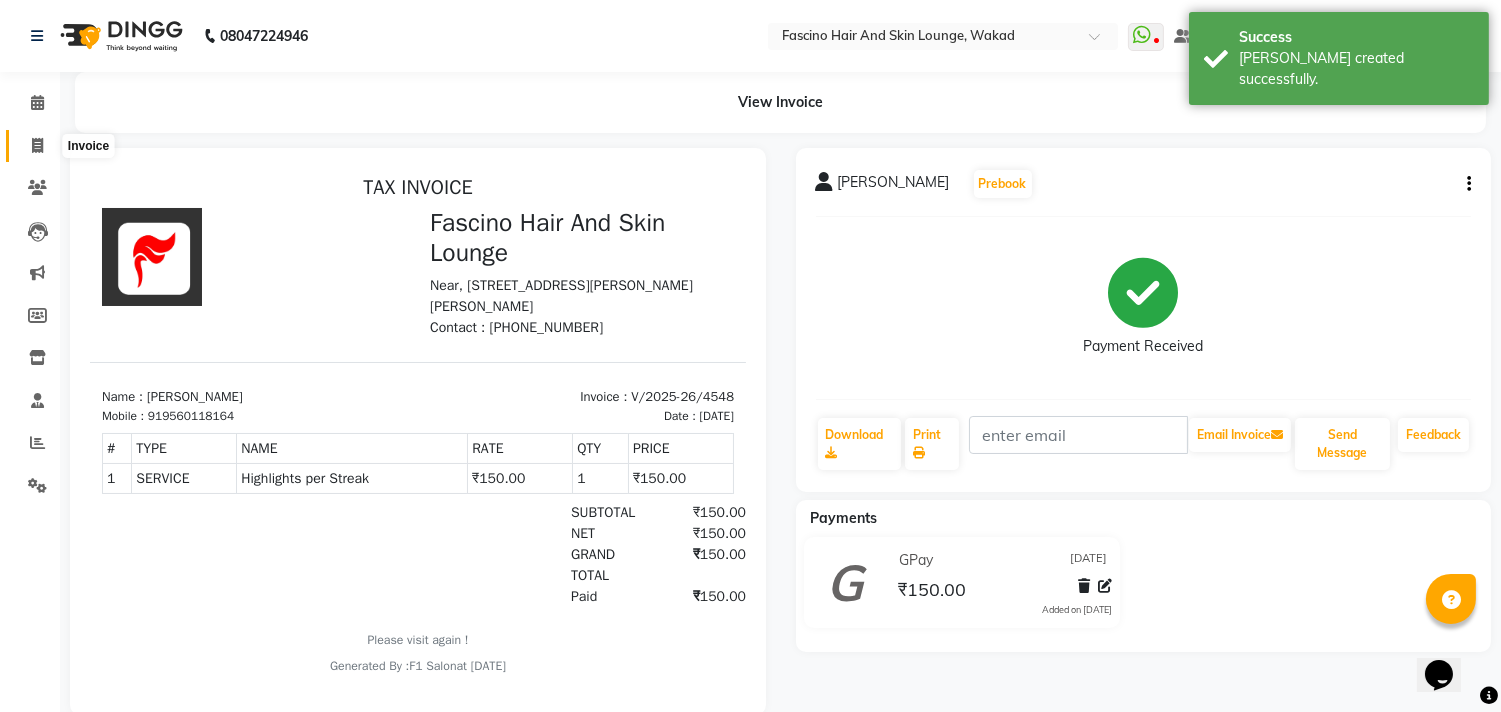 click 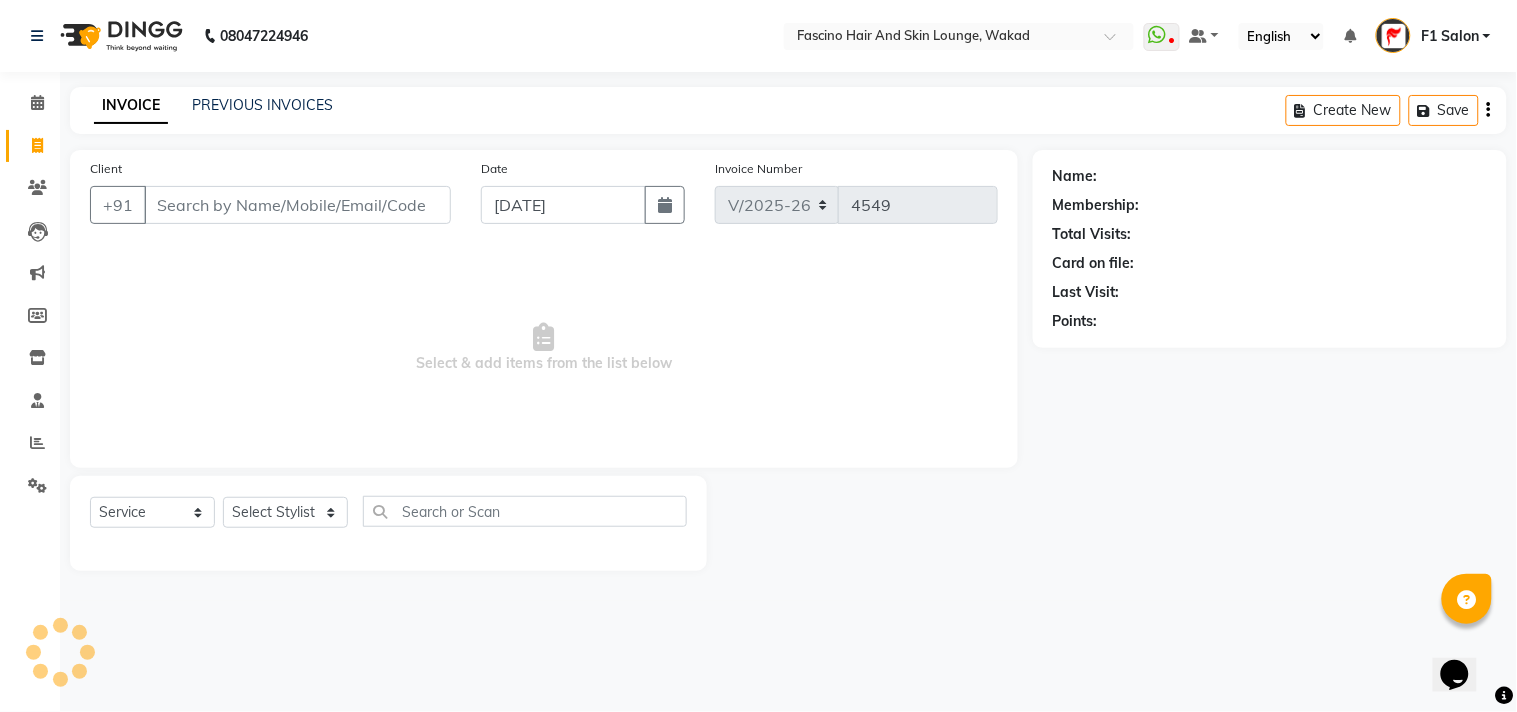 click on "Client" at bounding box center [297, 205] 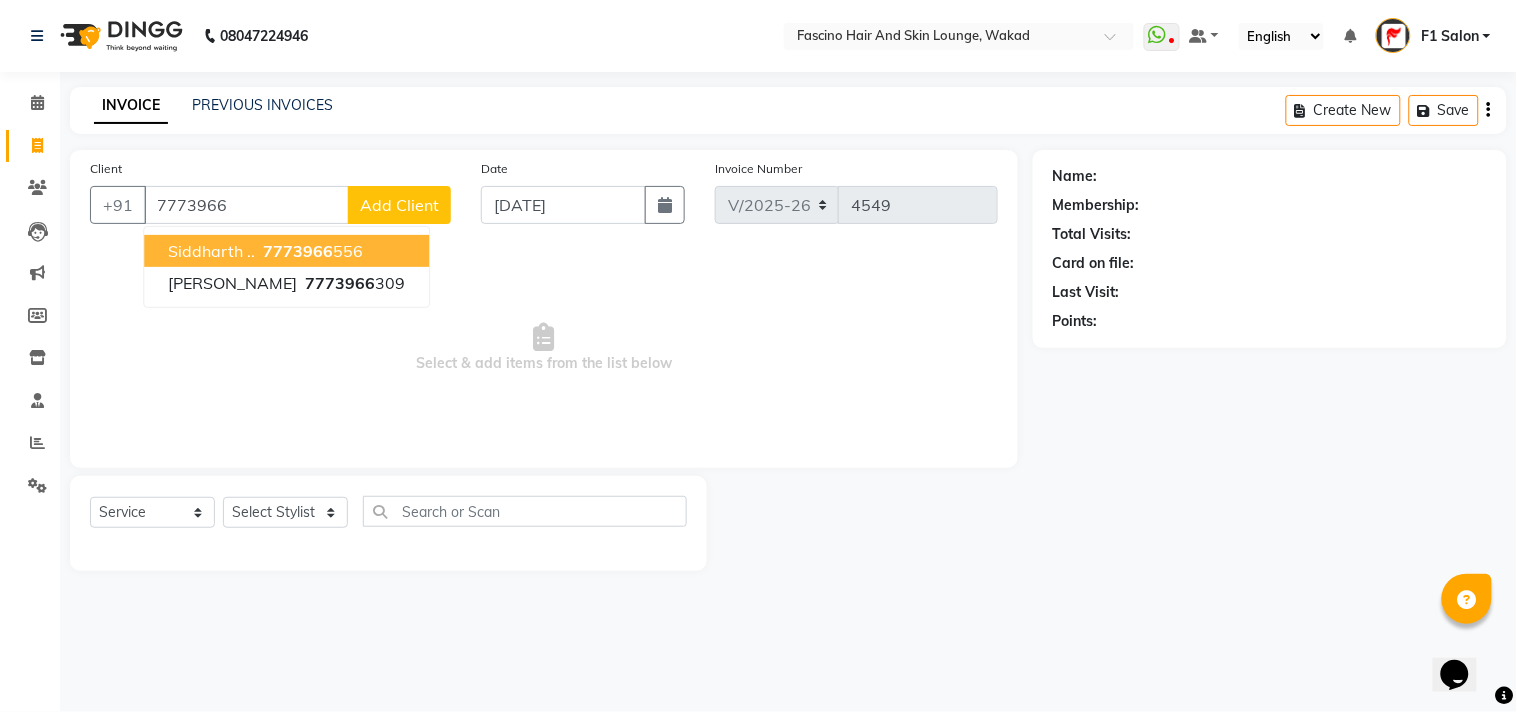 click on "Siddharth .." at bounding box center [211, 251] 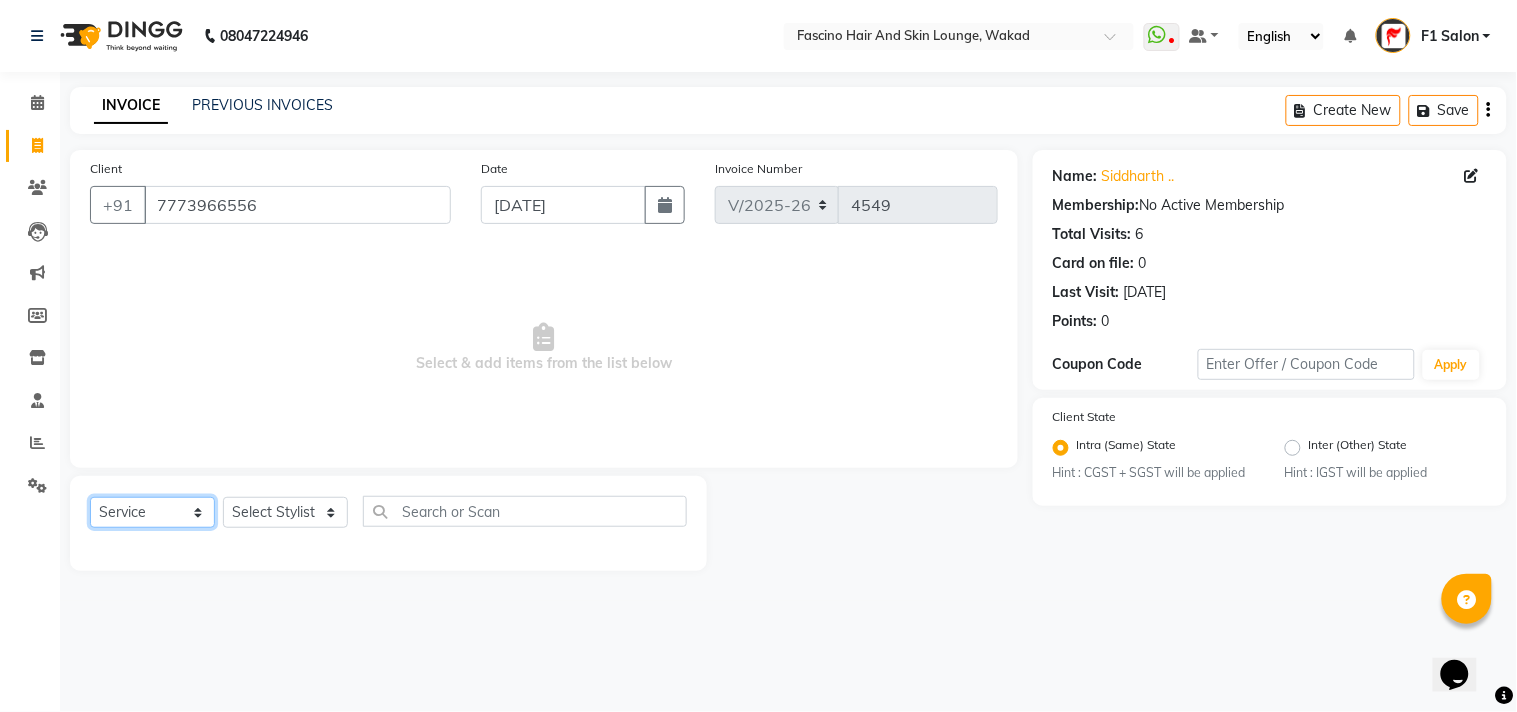 click on "Select  Service  Product  Membership  Package Voucher Prepaid Gift Card" 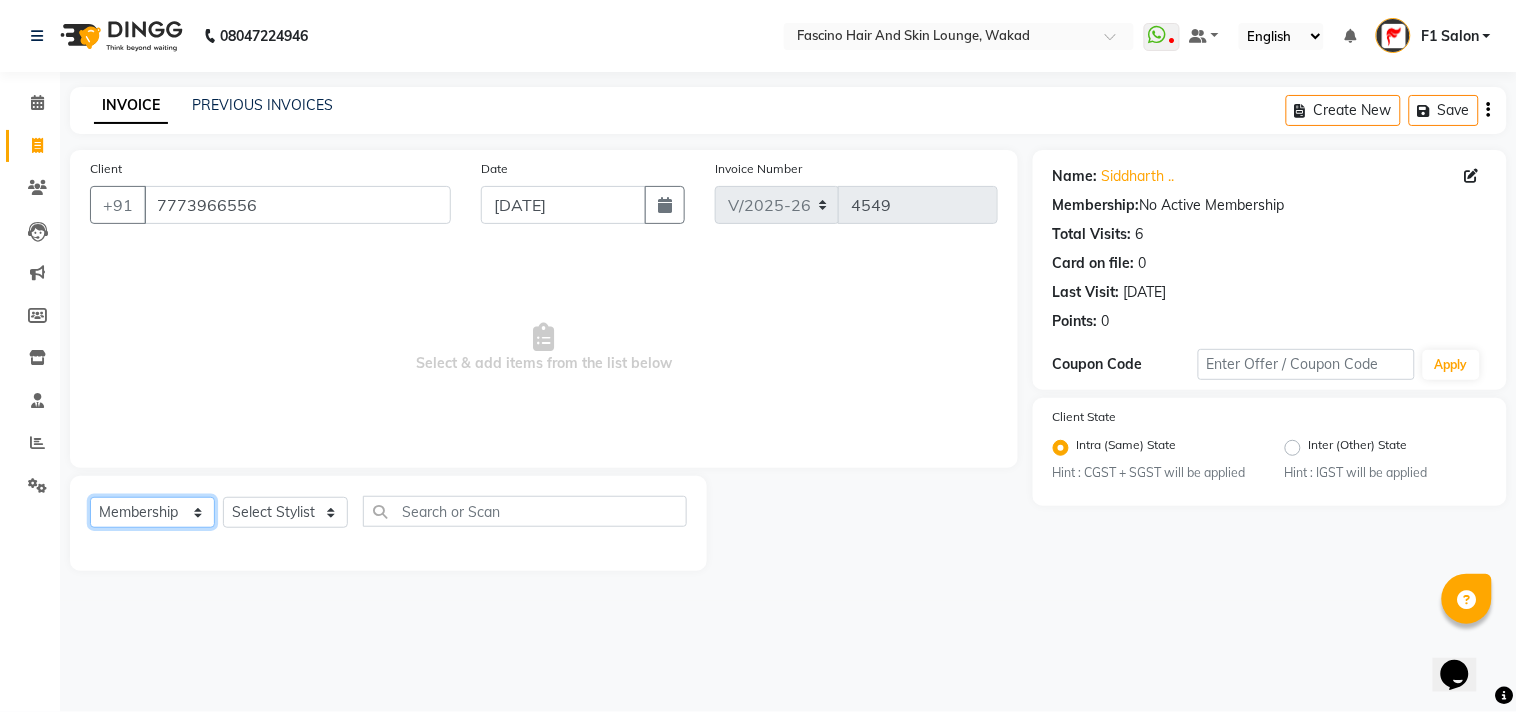 click on "Select  Service  Product  Membership  Package Voucher Prepaid Gift Card" 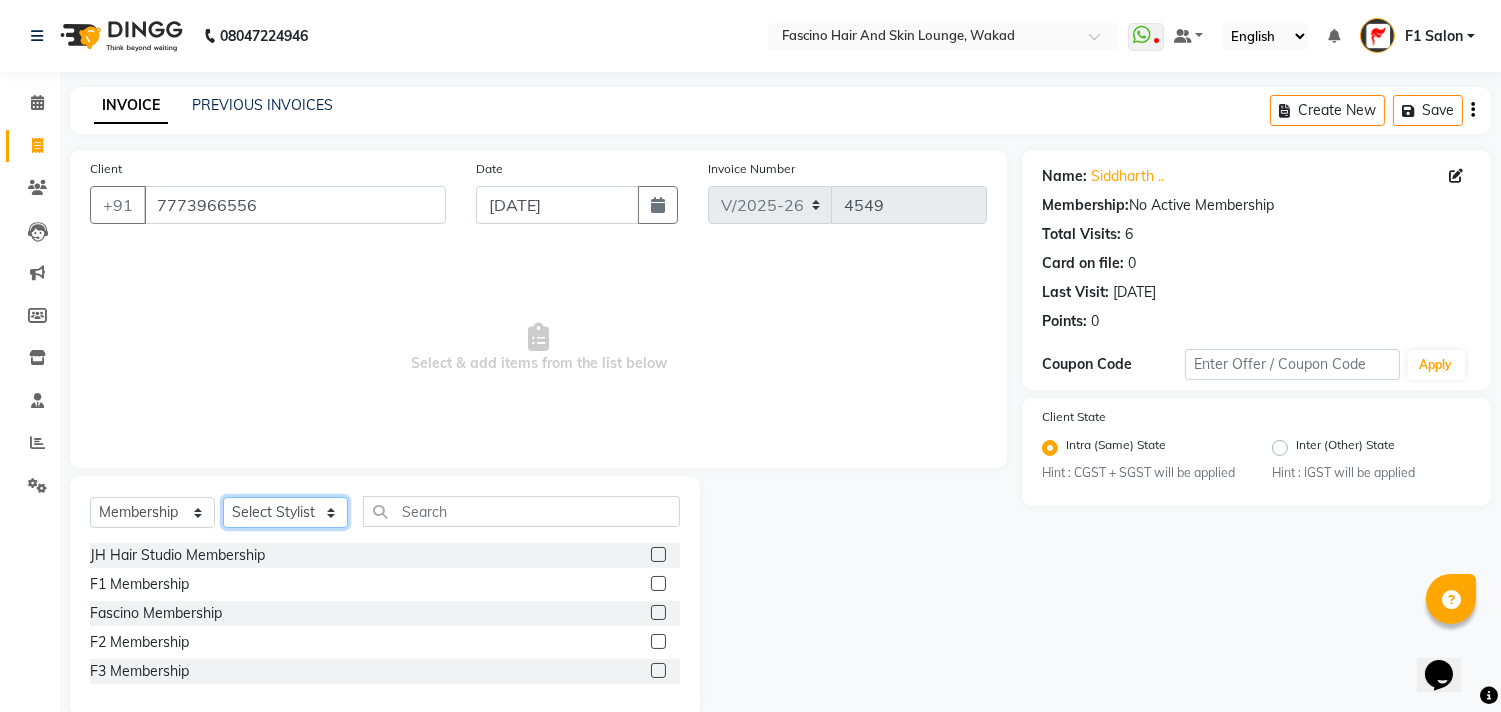 click on "Select Stylist 8805000650  [PERSON_NAME] Chimu [PERSON_NAME] F1 Salon  Ganesh F1 Gopal {JH} [PERSON_NAME] (Jh ) [PERSON_NAME]  [PERSON_NAME] Pooja [PERSON_NAME]  Ram [PERSON_NAME] jh [PERSON_NAME] Shree [PERSON_NAME] (F1) [PERSON_NAME] (JH) Sukanya Sadiyan  Suraj F1 [PERSON_NAME] Beaution Usha [PERSON_NAME] F1 Veena" 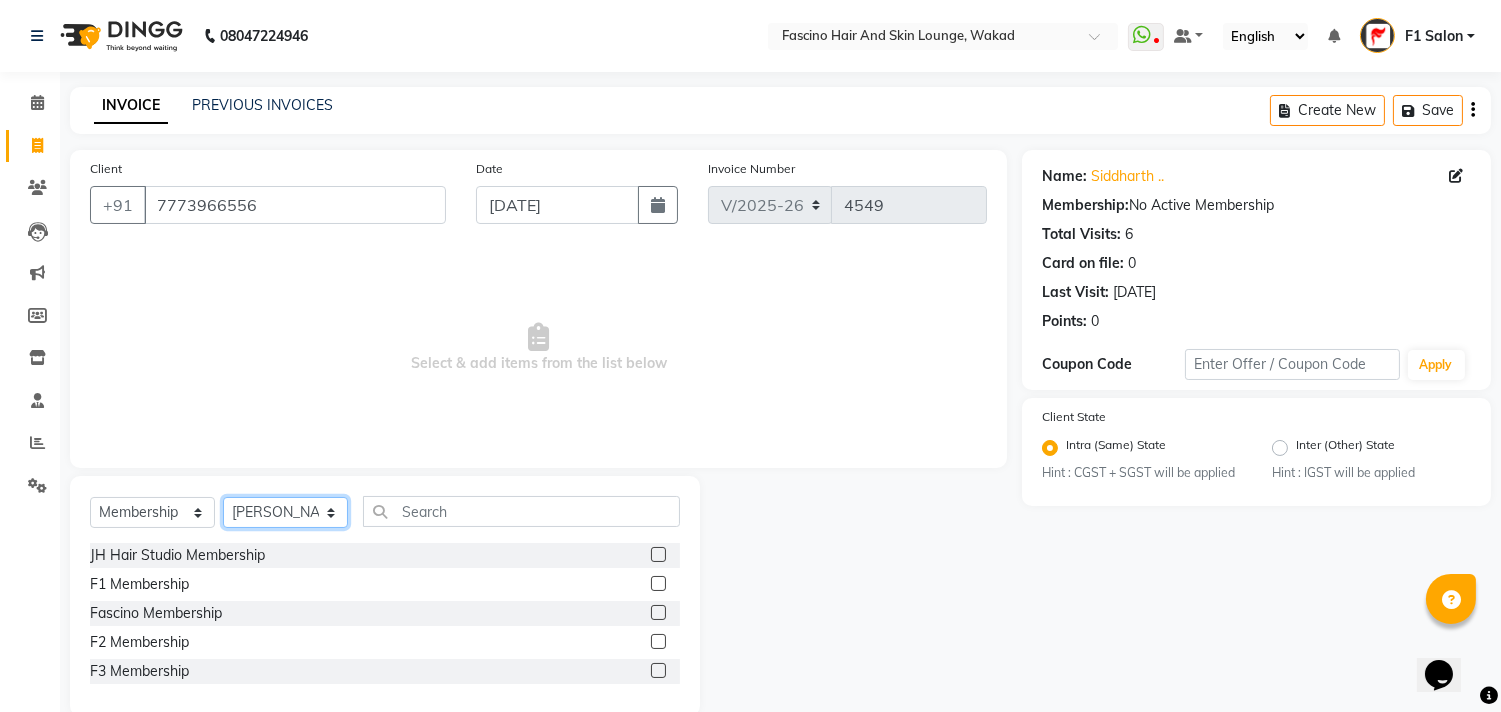 click on "Select Stylist 8805000650  [PERSON_NAME] Chimu [PERSON_NAME] F1 Salon  Ganesh F1 Gopal {JH} [PERSON_NAME] (Jh ) [PERSON_NAME]  [PERSON_NAME] Pooja [PERSON_NAME]  Ram [PERSON_NAME] jh [PERSON_NAME] Shree [PERSON_NAME] (F1) [PERSON_NAME] (JH) Sukanya Sadiyan  Suraj F1 [PERSON_NAME] Beaution Usha [PERSON_NAME] F1 Veena" 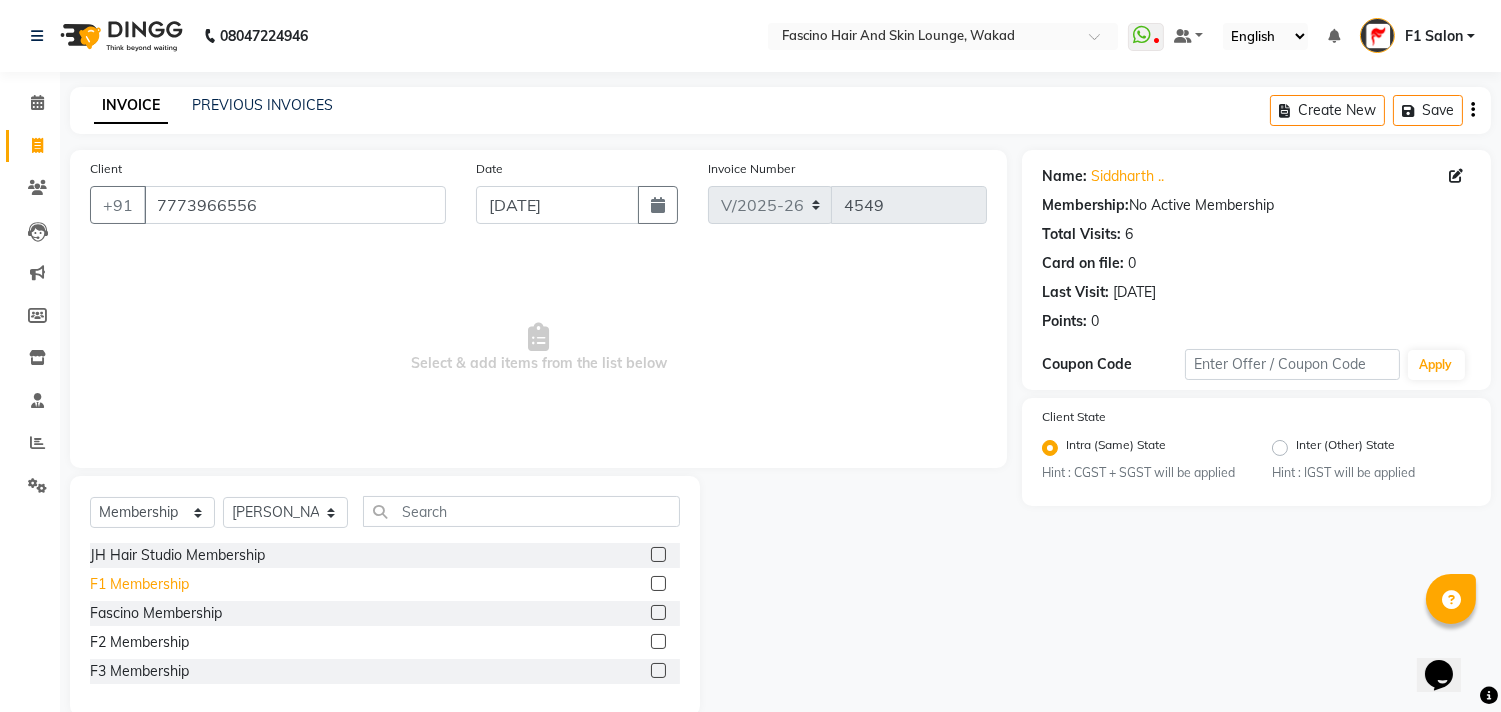 click on "F1 Membership" 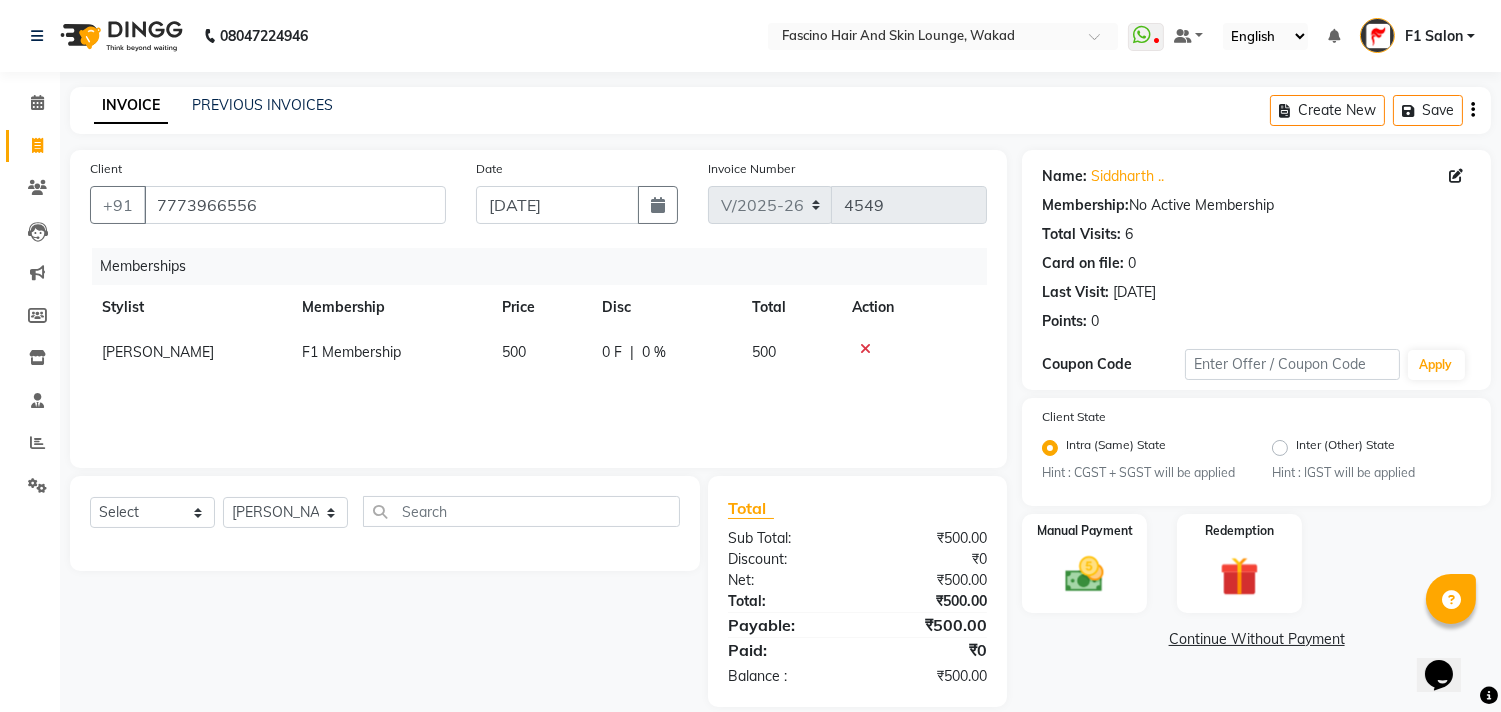 click on "500" 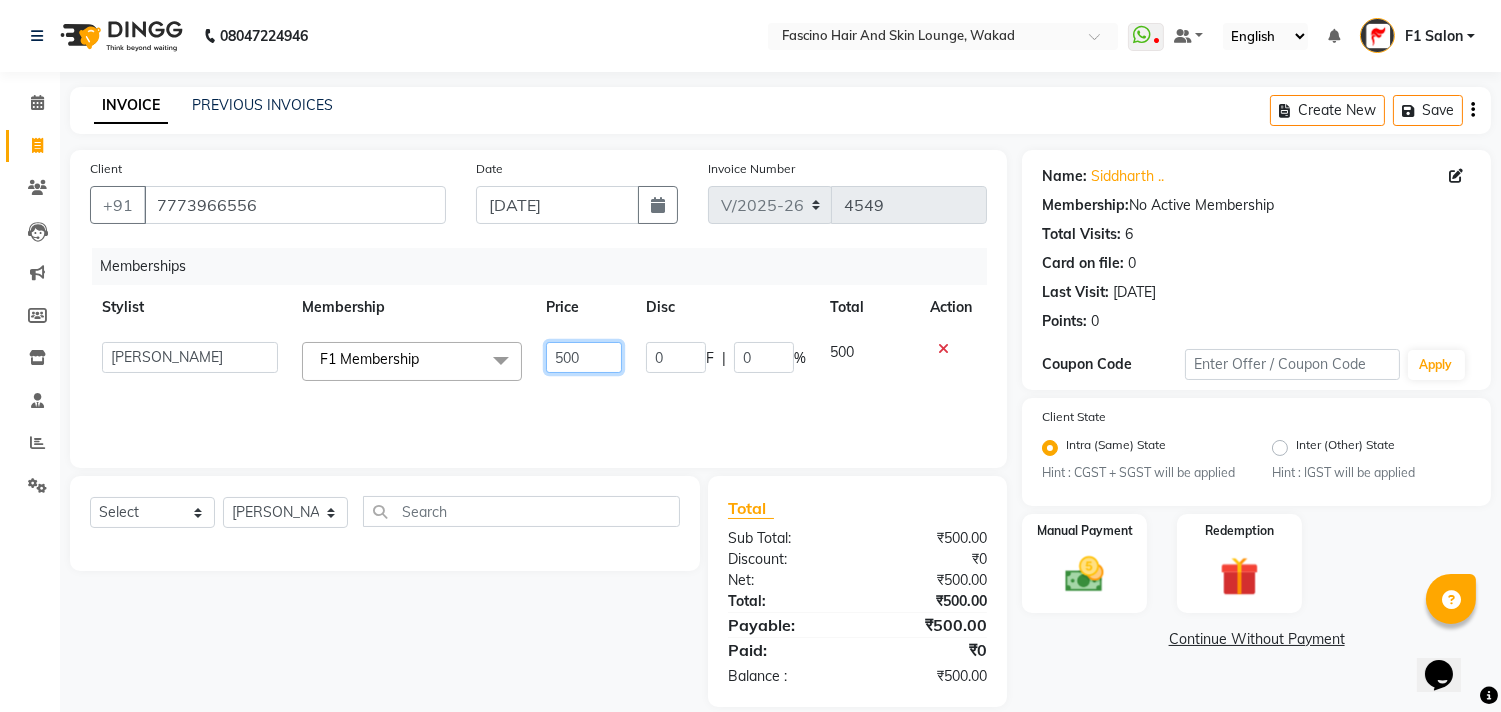 click on "500" 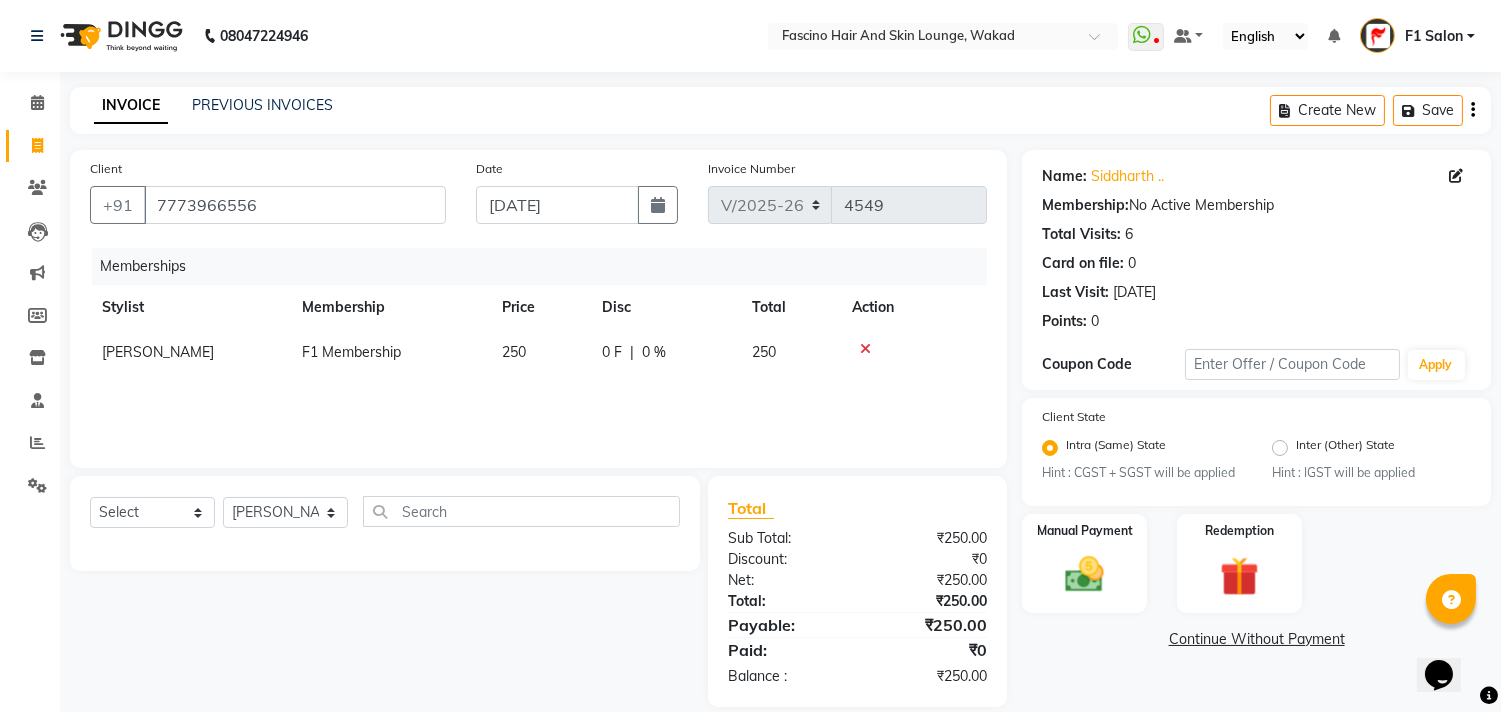 click on "Memberships Stylist Membership Price Disc Total Action Sukanya Sadiyan  F1 Membership 250 0 F | 0 % 250" 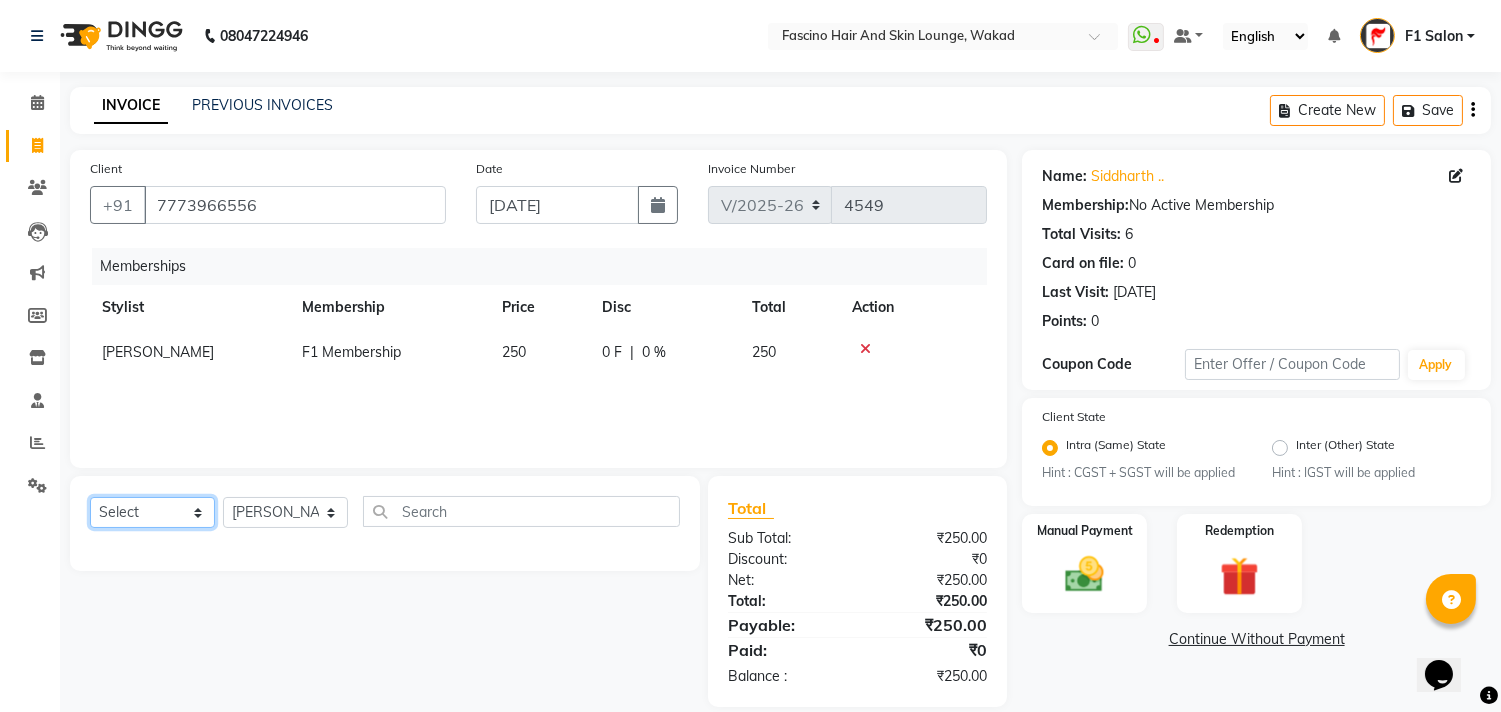click on "Select  Service  Product  Package Voucher Prepaid Gift Card" 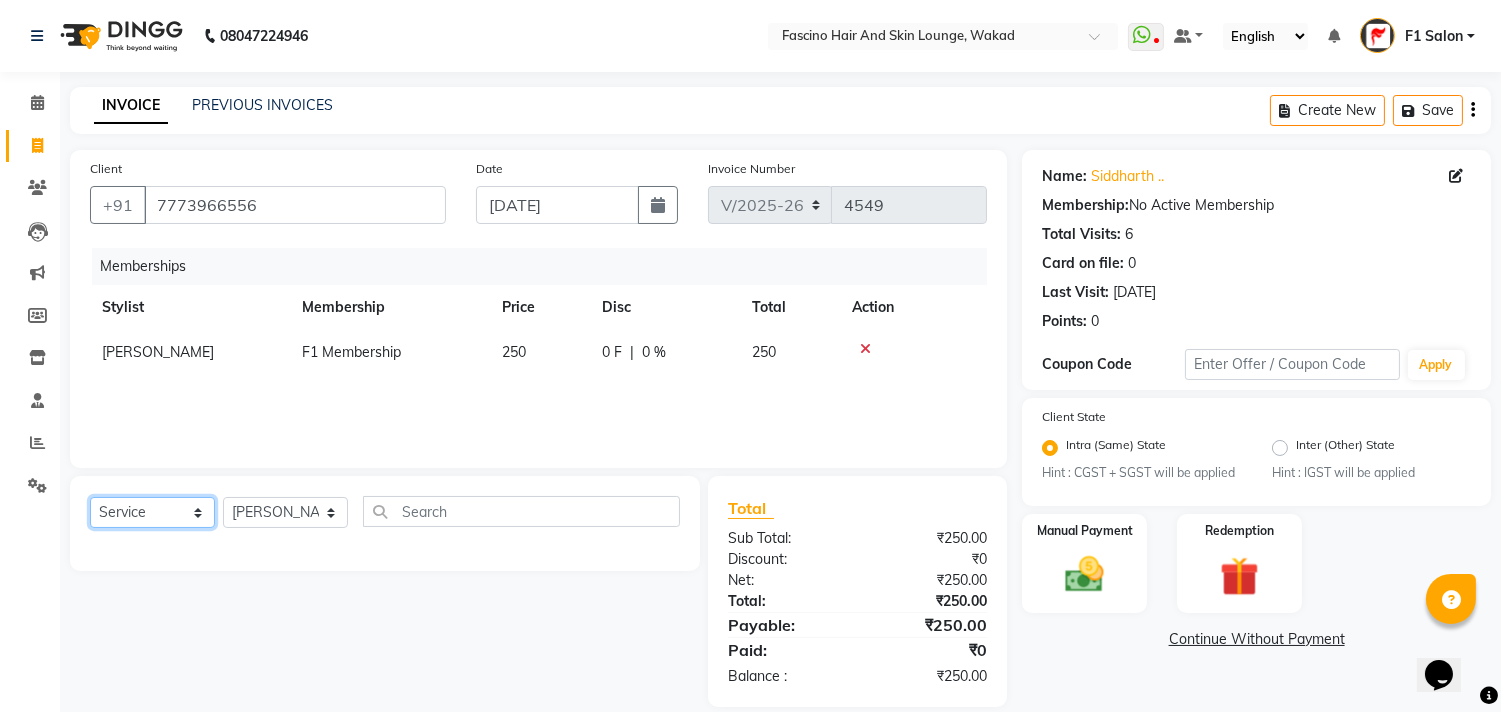click on "Select  Service  Product  Package Voucher Prepaid Gift Card" 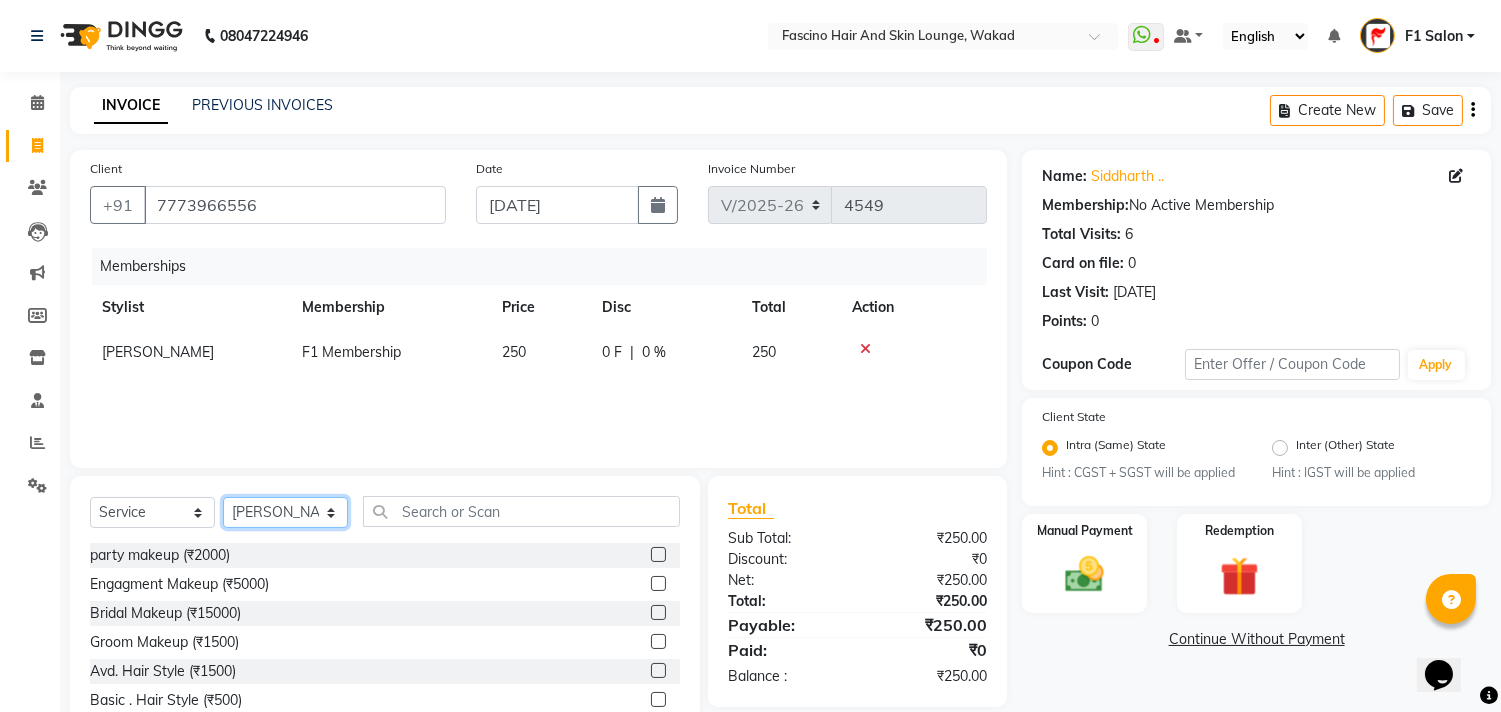 click on "Select Stylist 8805000650  [PERSON_NAME] Chimu [PERSON_NAME] F1 Salon  Ganesh F1 Gopal {JH} [PERSON_NAME] (Jh ) [PERSON_NAME]  [PERSON_NAME] Pooja [PERSON_NAME]  Ram [PERSON_NAME] jh [PERSON_NAME] Shree [PERSON_NAME] (F1) [PERSON_NAME] (JH) Sukanya Sadiyan  Suraj F1 [PERSON_NAME] Beaution Usha [PERSON_NAME] F1 Veena" 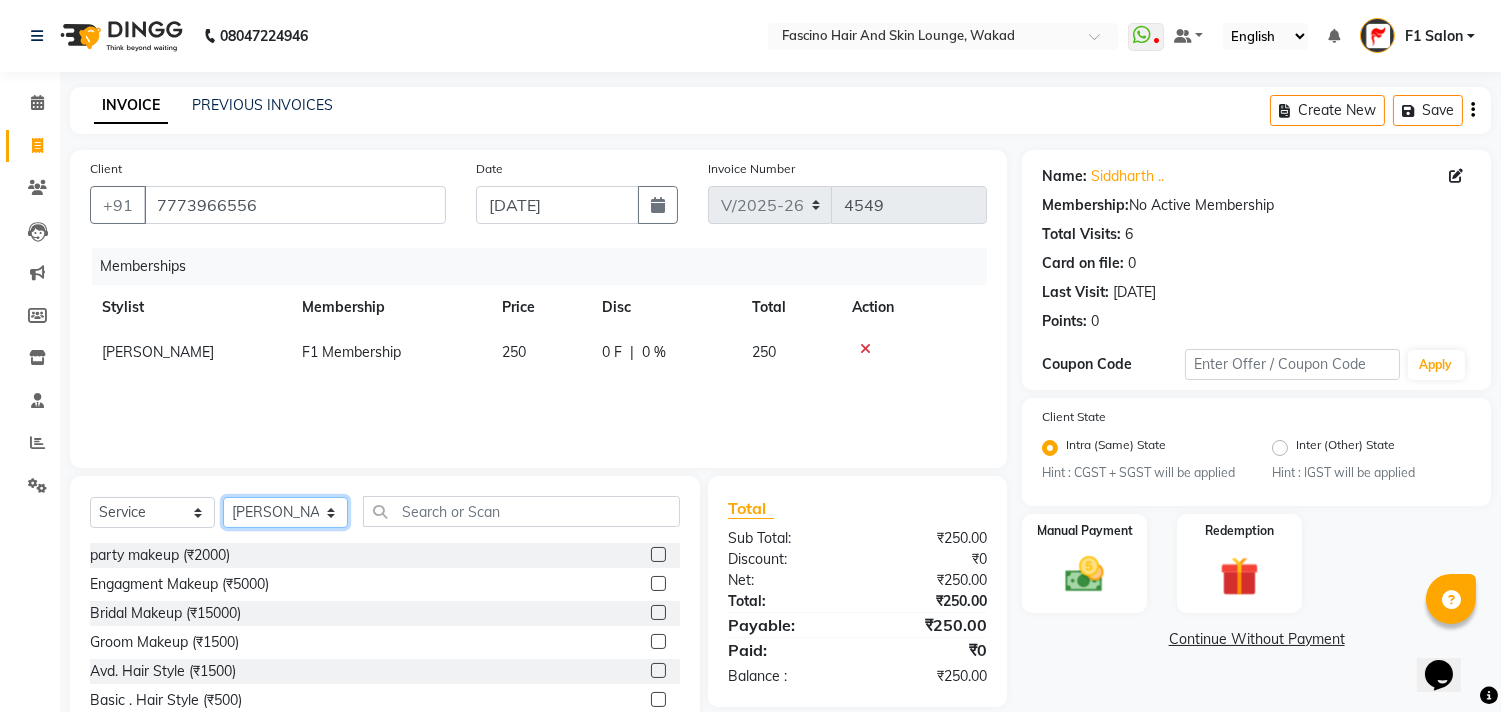 click on "Select Stylist 8805000650  [PERSON_NAME] Chimu [PERSON_NAME] F1 Salon  Ganesh F1 Gopal {JH} [PERSON_NAME] (Jh ) [PERSON_NAME]  [PERSON_NAME] Pooja [PERSON_NAME]  Ram [PERSON_NAME] jh [PERSON_NAME] Shree [PERSON_NAME] (F1) [PERSON_NAME] (JH) Sukanya Sadiyan  Suraj F1 [PERSON_NAME] Beaution Usha [PERSON_NAME] F1 Veena" 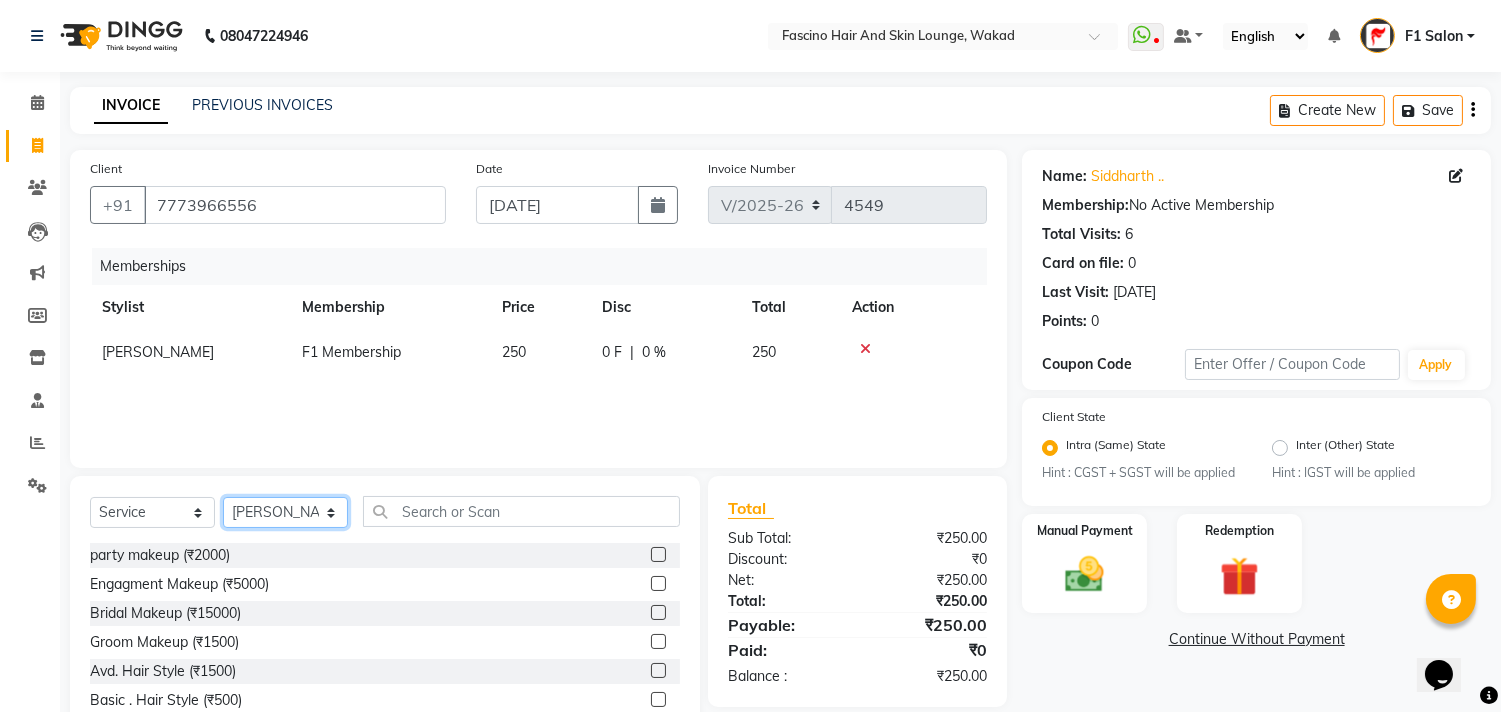 click on "Select Stylist 8805000650  [PERSON_NAME] Chimu [PERSON_NAME] F1 Salon  Ganesh F1 Gopal {JH} [PERSON_NAME] (Jh ) [PERSON_NAME]  [PERSON_NAME] Pooja [PERSON_NAME]  Ram [PERSON_NAME] jh [PERSON_NAME] Shree [PERSON_NAME] (F1) [PERSON_NAME] (JH) Sukanya Sadiyan  Suraj F1 [PERSON_NAME] Beaution Usha [PERSON_NAME] F1 Veena" 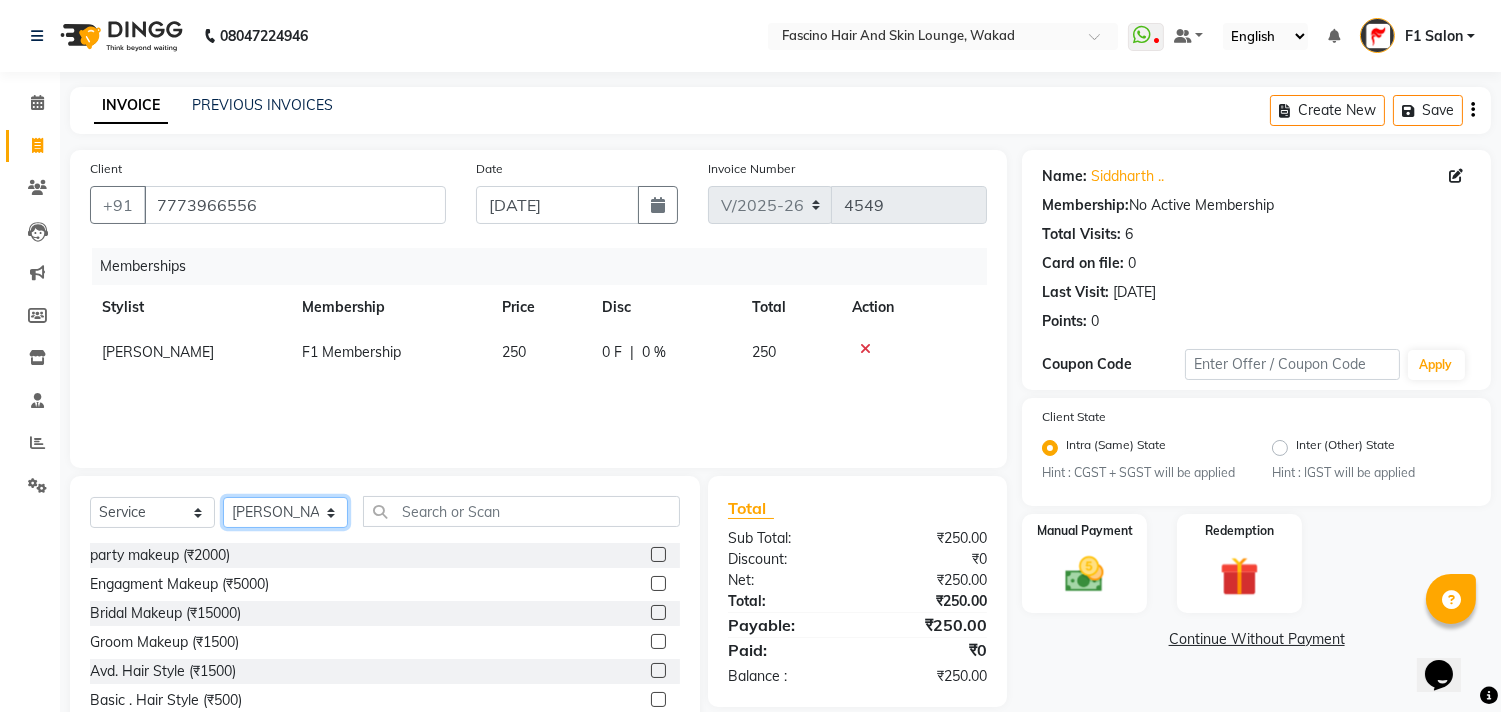 click on "Select Stylist 8805000650  [PERSON_NAME] Chimu [PERSON_NAME] F1 Salon  Ganesh F1 Gopal {JH} [PERSON_NAME] (Jh ) [PERSON_NAME]  [PERSON_NAME] Pooja [PERSON_NAME]  Ram [PERSON_NAME] jh [PERSON_NAME] Shree [PERSON_NAME] (F1) [PERSON_NAME] (JH) Sukanya Sadiyan  Suraj F1 [PERSON_NAME] Beaution Usha [PERSON_NAME] F1 Veena" 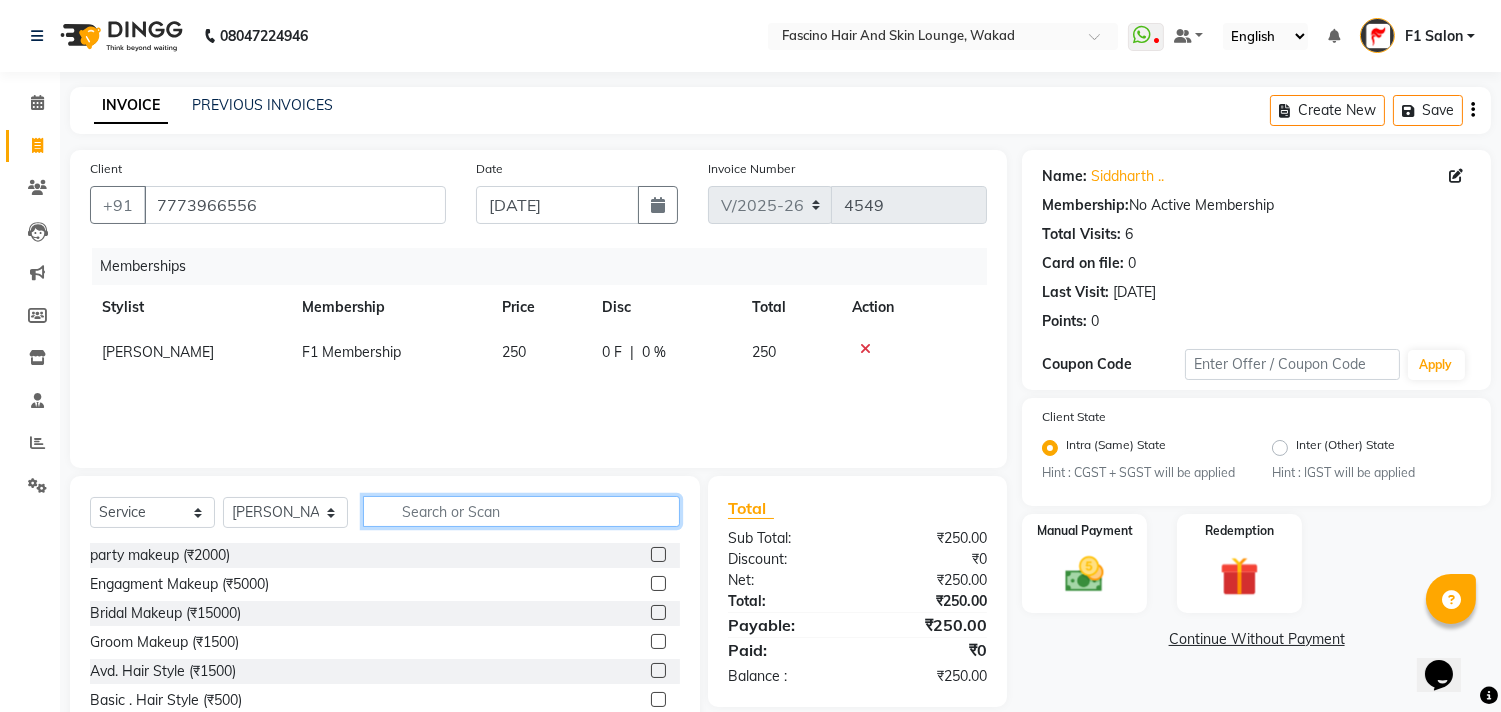 click 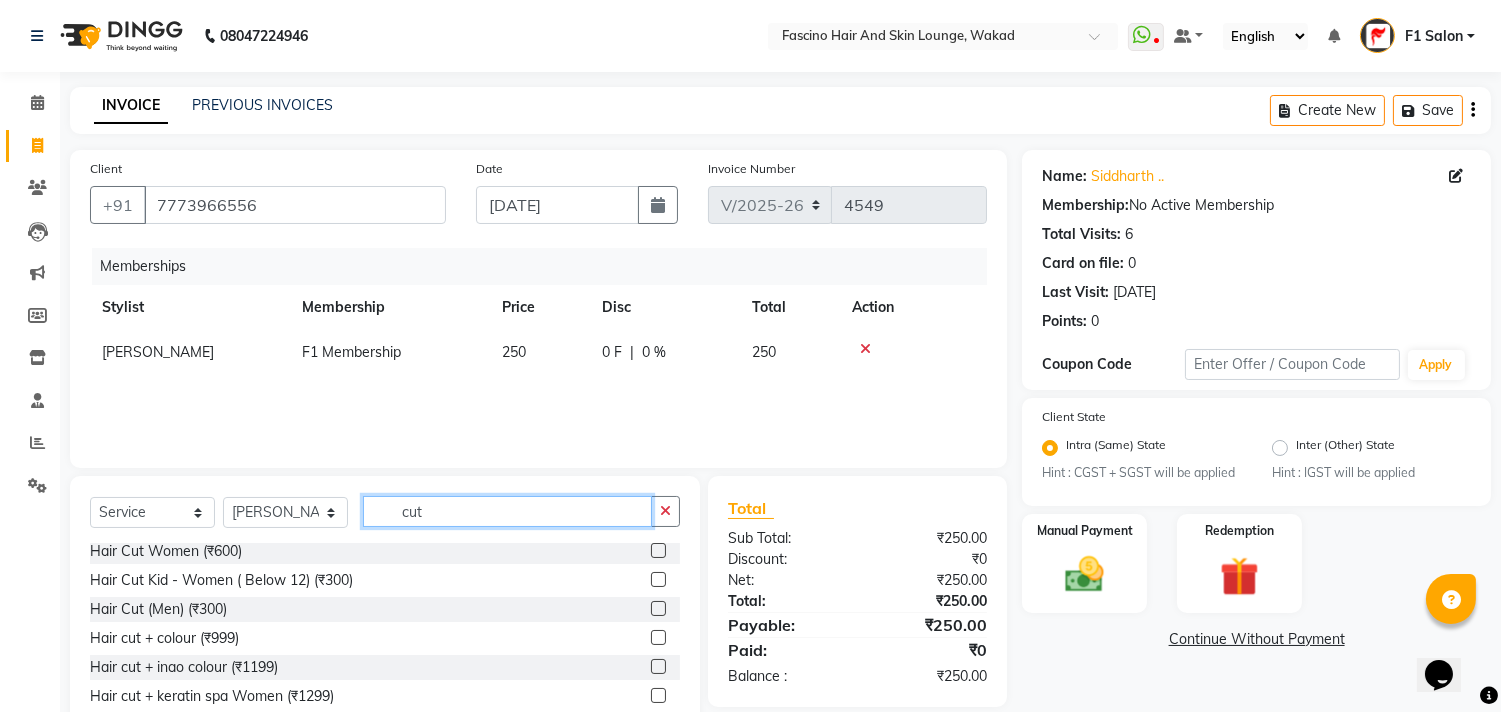 scroll, scrollTop: 118, scrollLeft: 0, axis: vertical 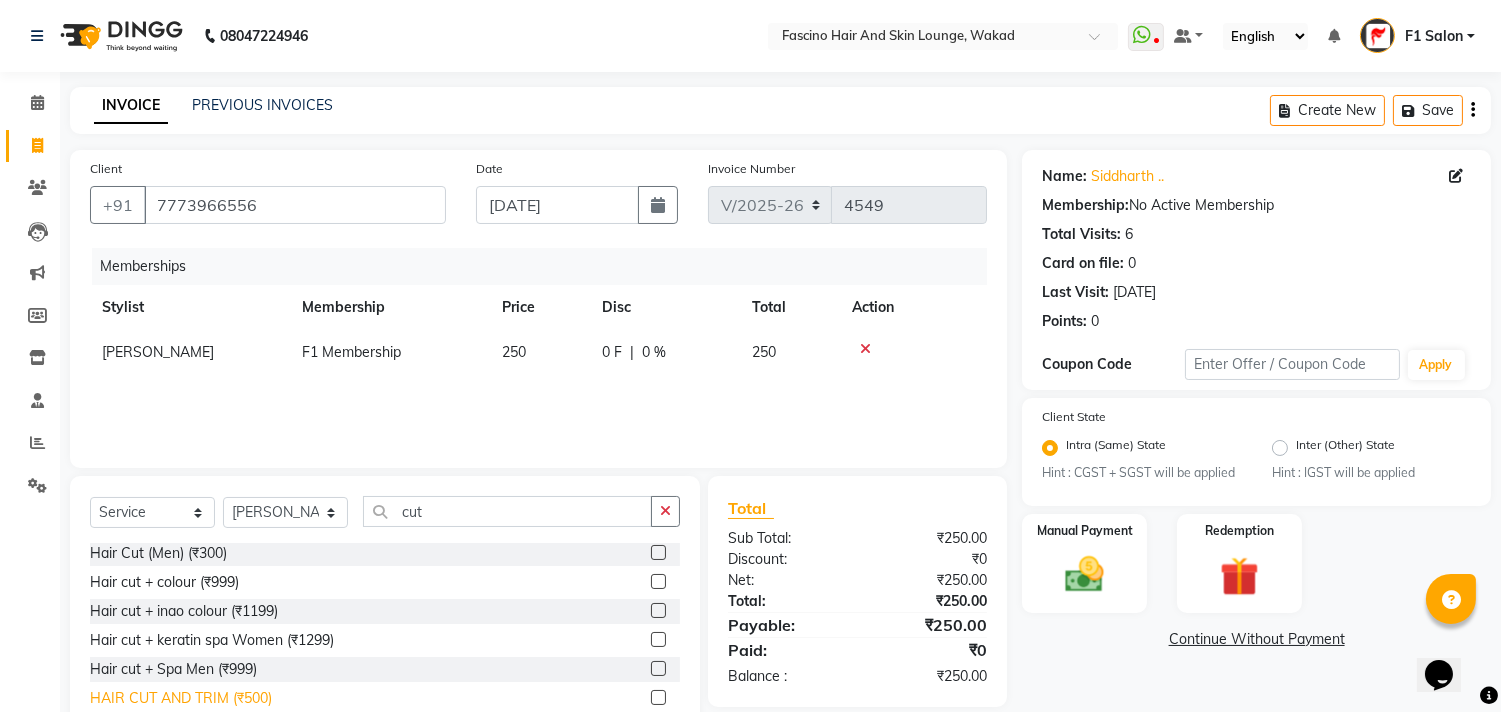click on "HAIR CUT AND TRIM  (₹500)" 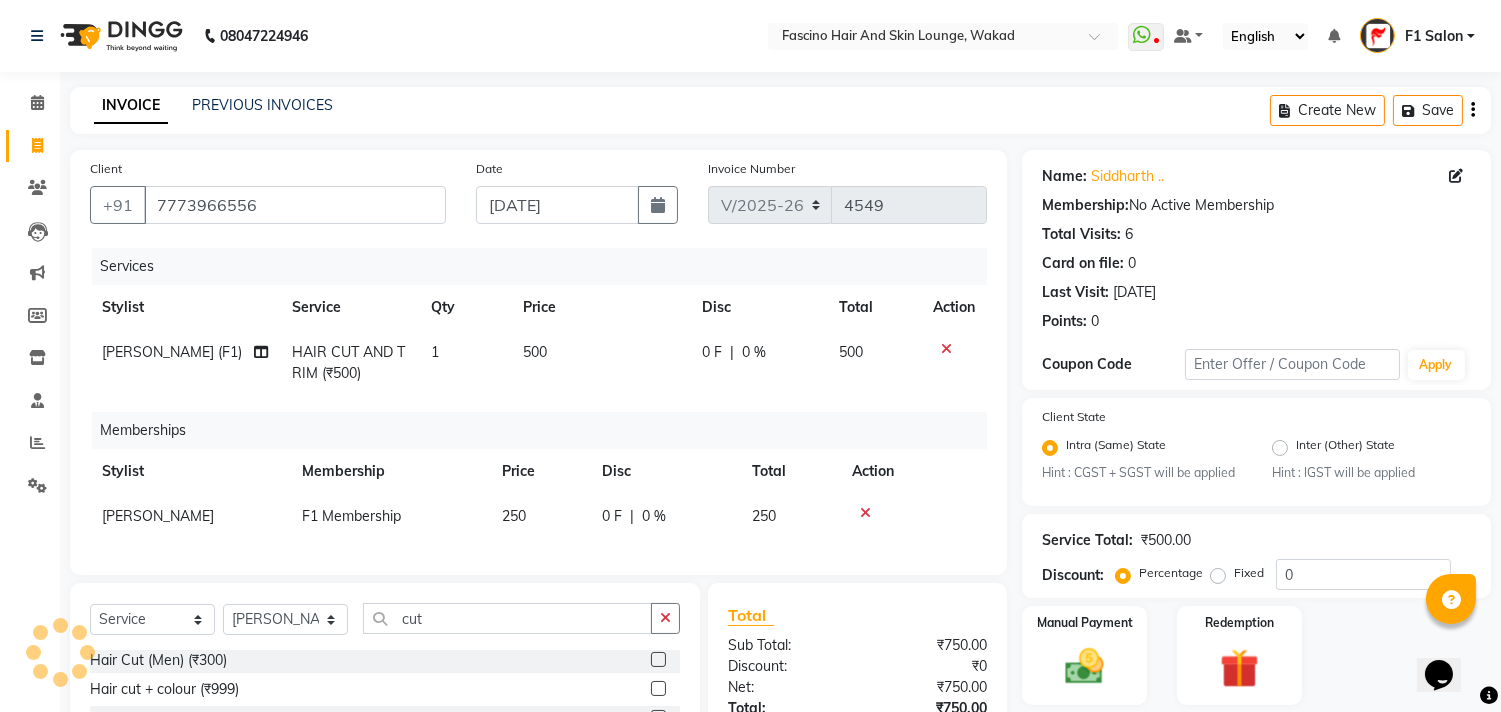 click on "500" 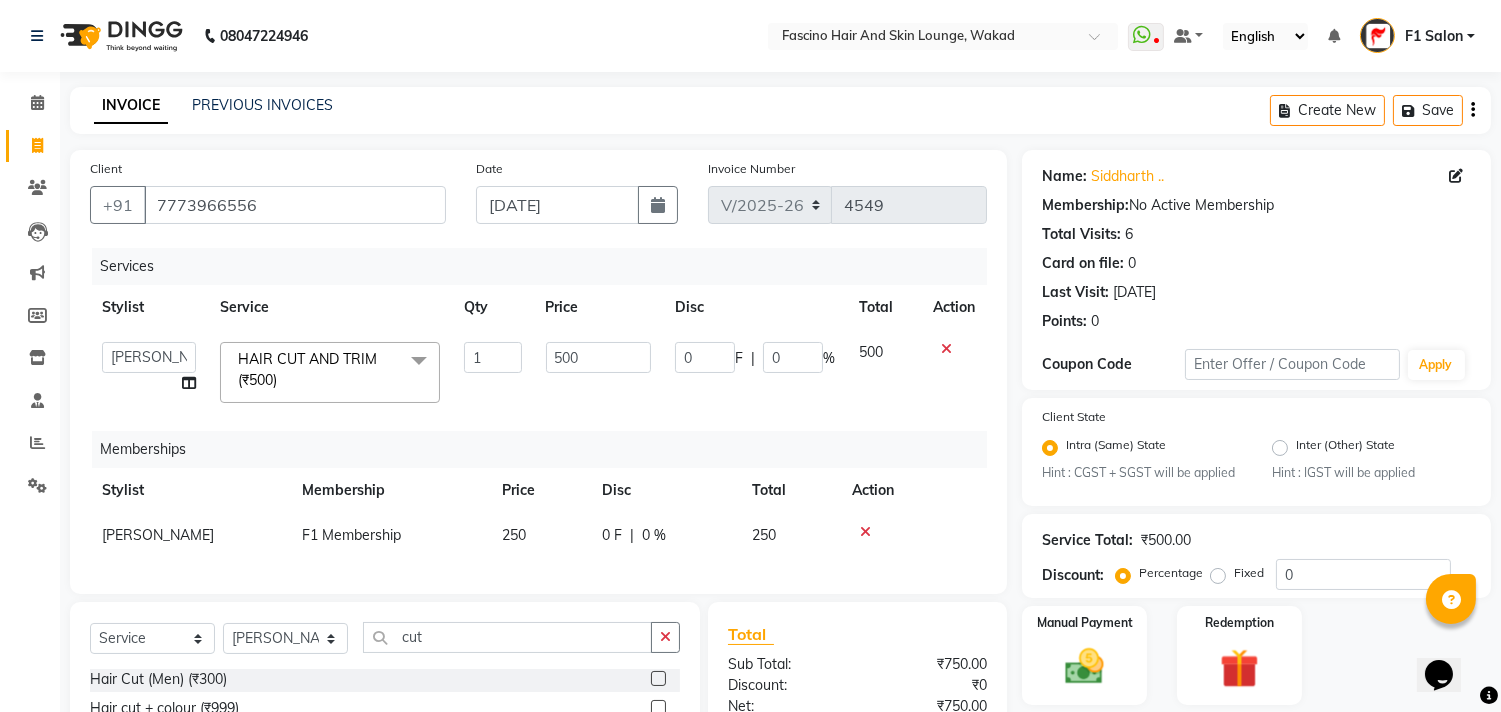click on "500" 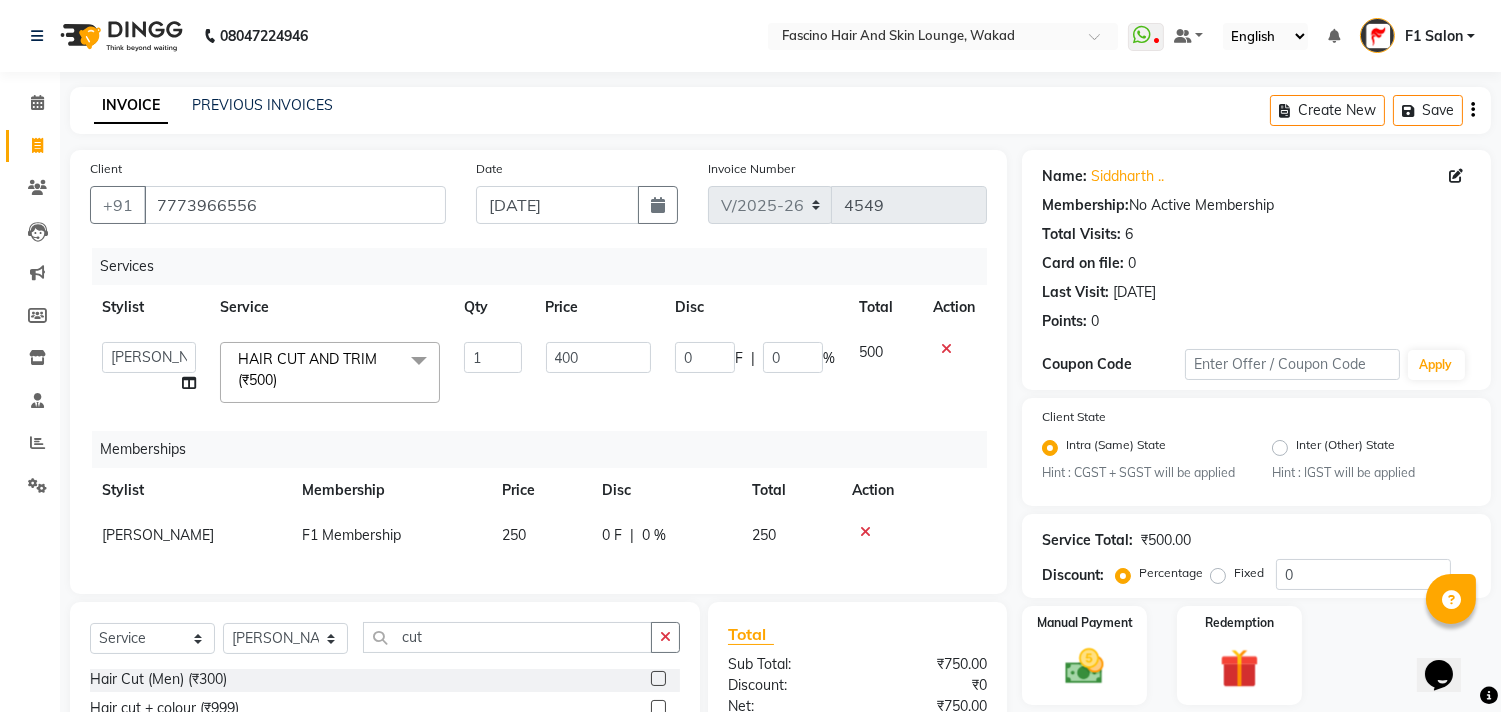 click on "Services Stylist Service Qty Price Disc Total Action  8805000650    Asif Shaikh   Chimu Ingale   F1 Salon    Ganesh F1   Gopal {JH}   Govind (Jh )   Jadgdish   Kajal    Omkar JH   Pooja kate    Ram choudhry   Sahil jh   Sanjay muley   Shree   Siddu (F1)   Sid (JH)   Sukanya Sadiyan    Suraj F1   Tejal Beaution   Usha Bhise   Varsha F1   Veena   HAIR CUT AND TRIM  (₹500)  x party makeup (₹2000) Engagment Makeup (₹5000) Bridal Makeup  (₹15000) Groom Makeup (₹1500) Avd. Hair Style  (₹1500) Basic . Hair Style  (₹500) Saree Drape (₹400) UL/Forehead/Chin (₹40) Side Locks (₹70) Eyebrows (₹50) Beard Shape (₹120) Full Face (₹220) Rica Wax - Side Locks (₹100) Rica Wax - Underarms (₹120) Choclate Wax - Underarms (₹90) Brazilian Wax - Side Locks (₹150) Rica Wax - UL/Forehead/Chin (₹70) Brazilian Wax - UL/Forehead/Chin (₹100) Choclate Wax - Full Hands (₹350) Choclate Wax - Full Legs (₹600) Choclate Wax - Full Back (₹550) Choclate Wax - Full Body (₹2000) Rica Half Leg (₹500)" 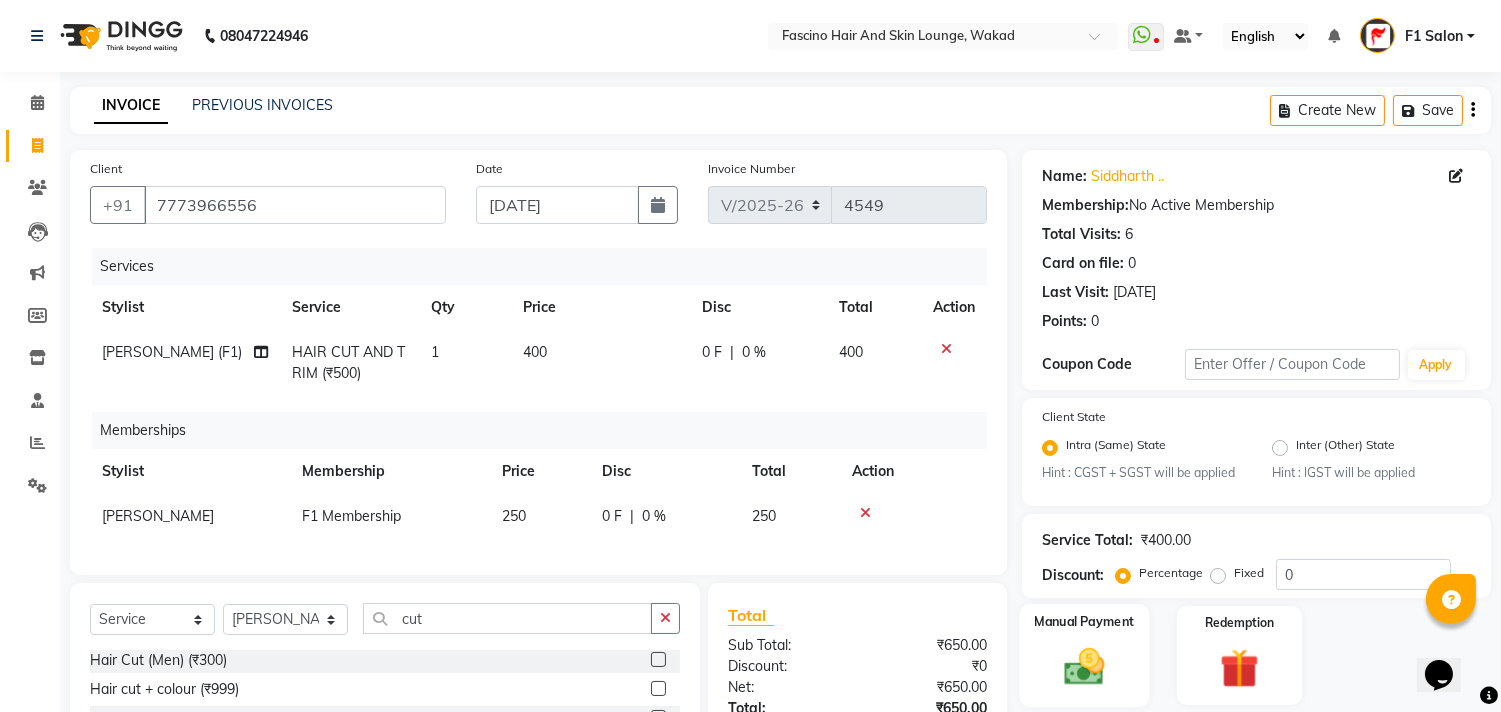 click 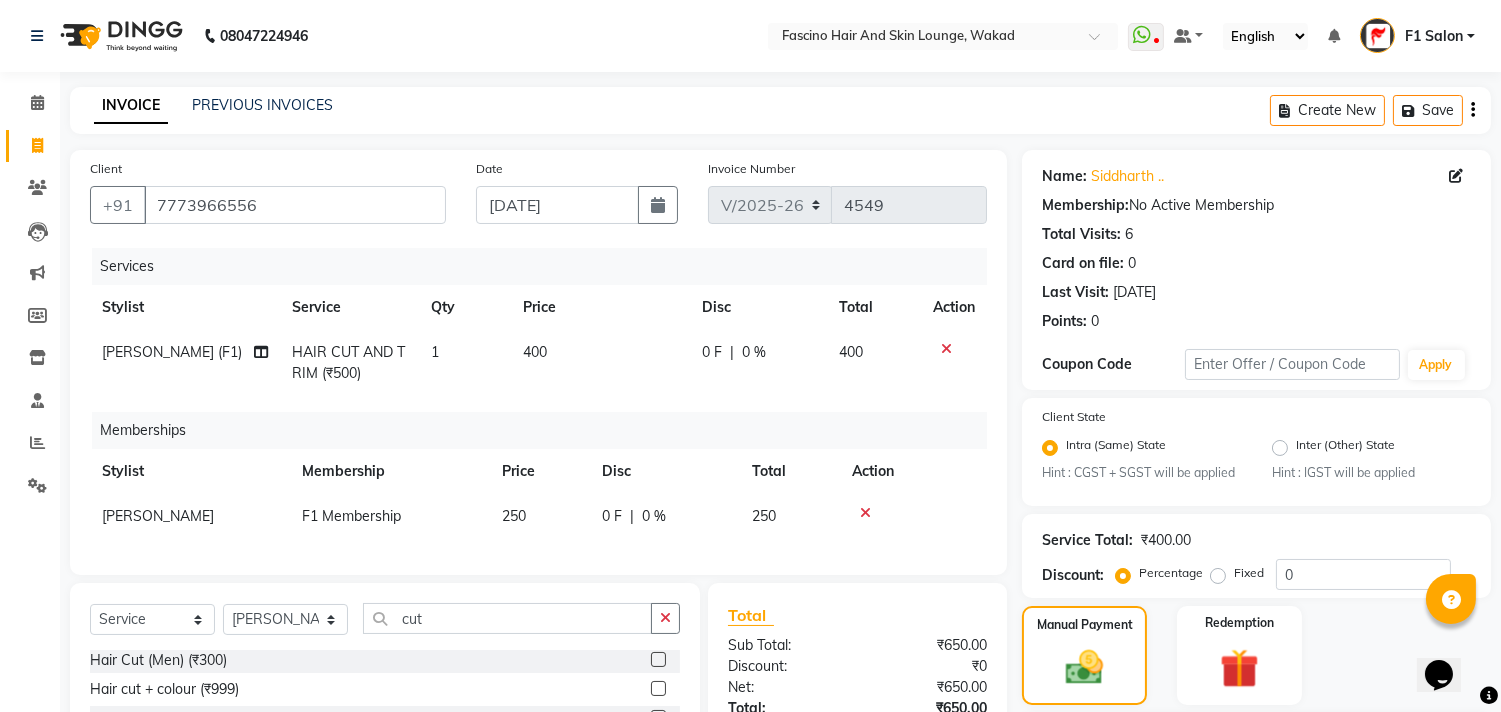 scroll, scrollTop: 212, scrollLeft: 0, axis: vertical 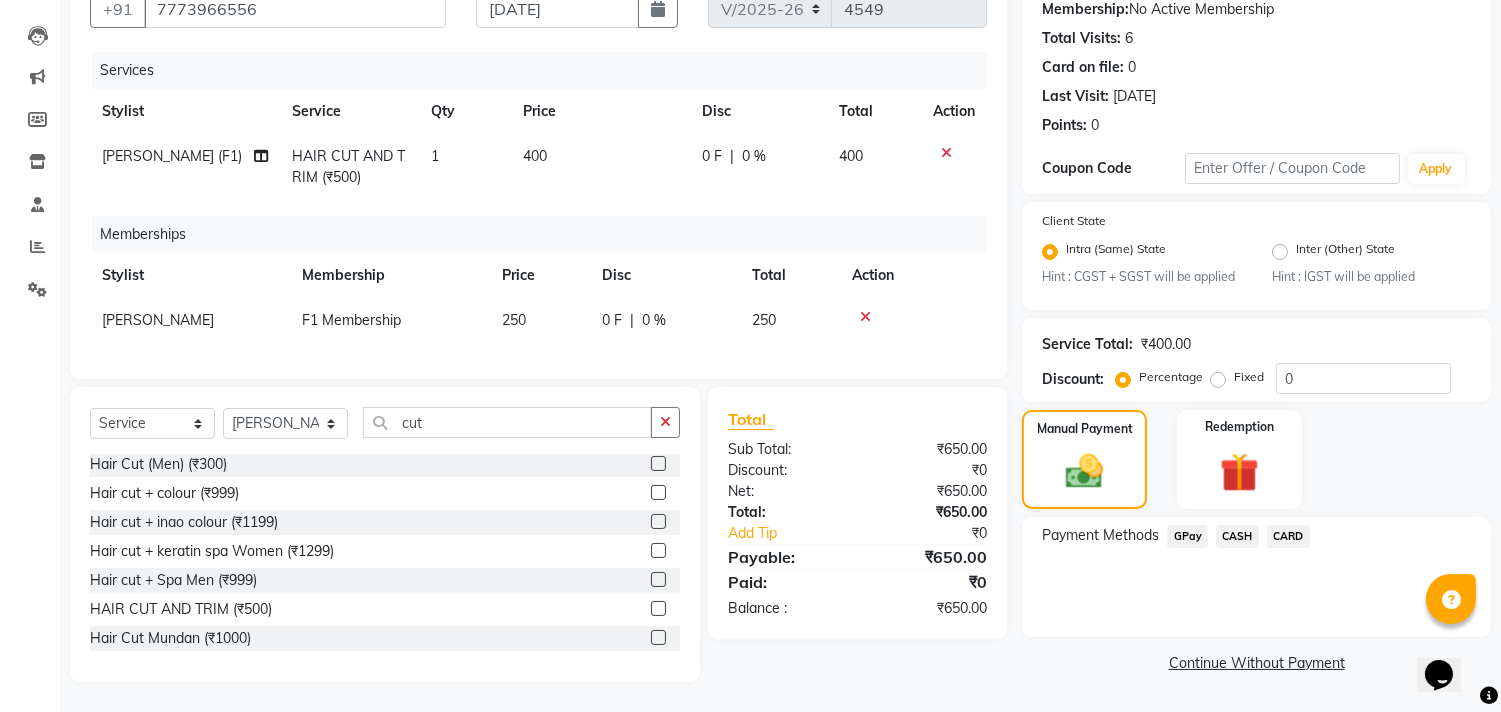 click on "GPay" 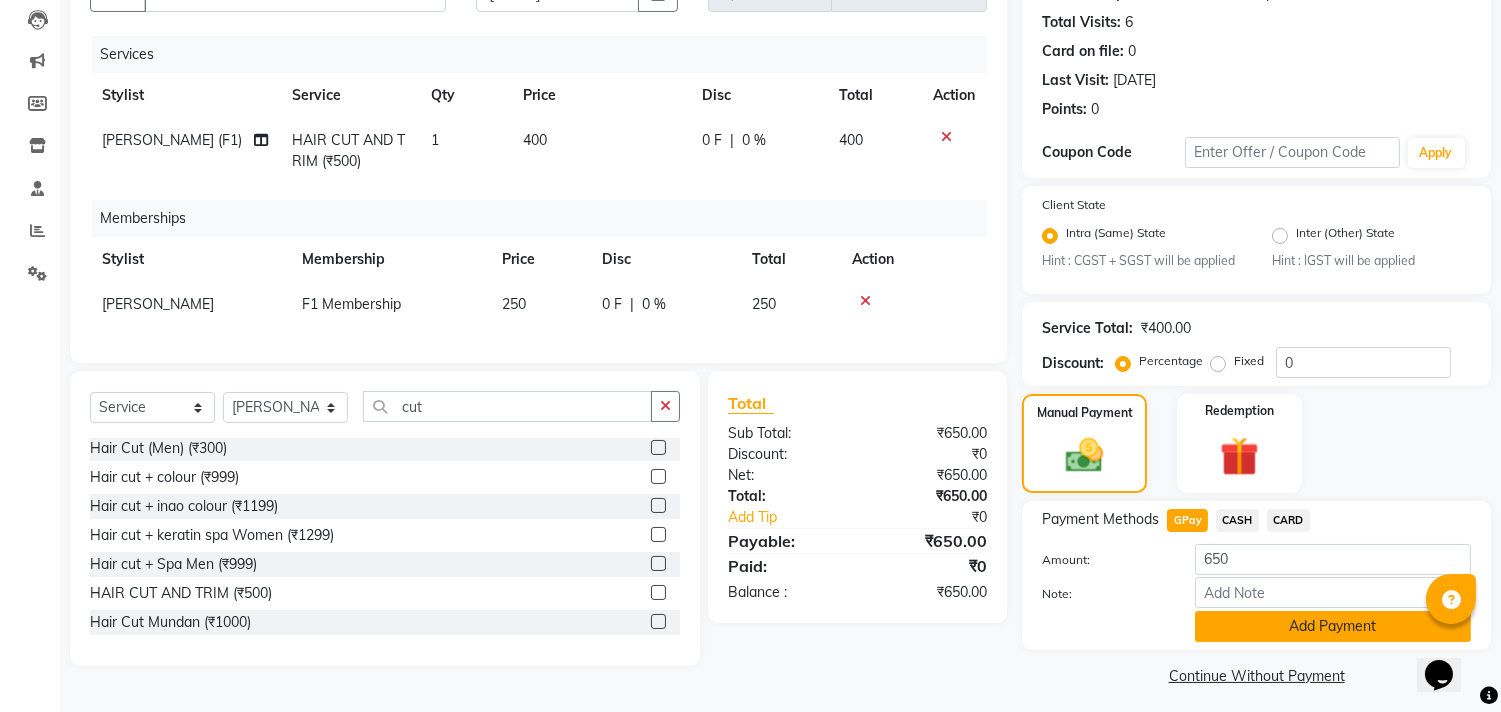 click on "Add Payment" 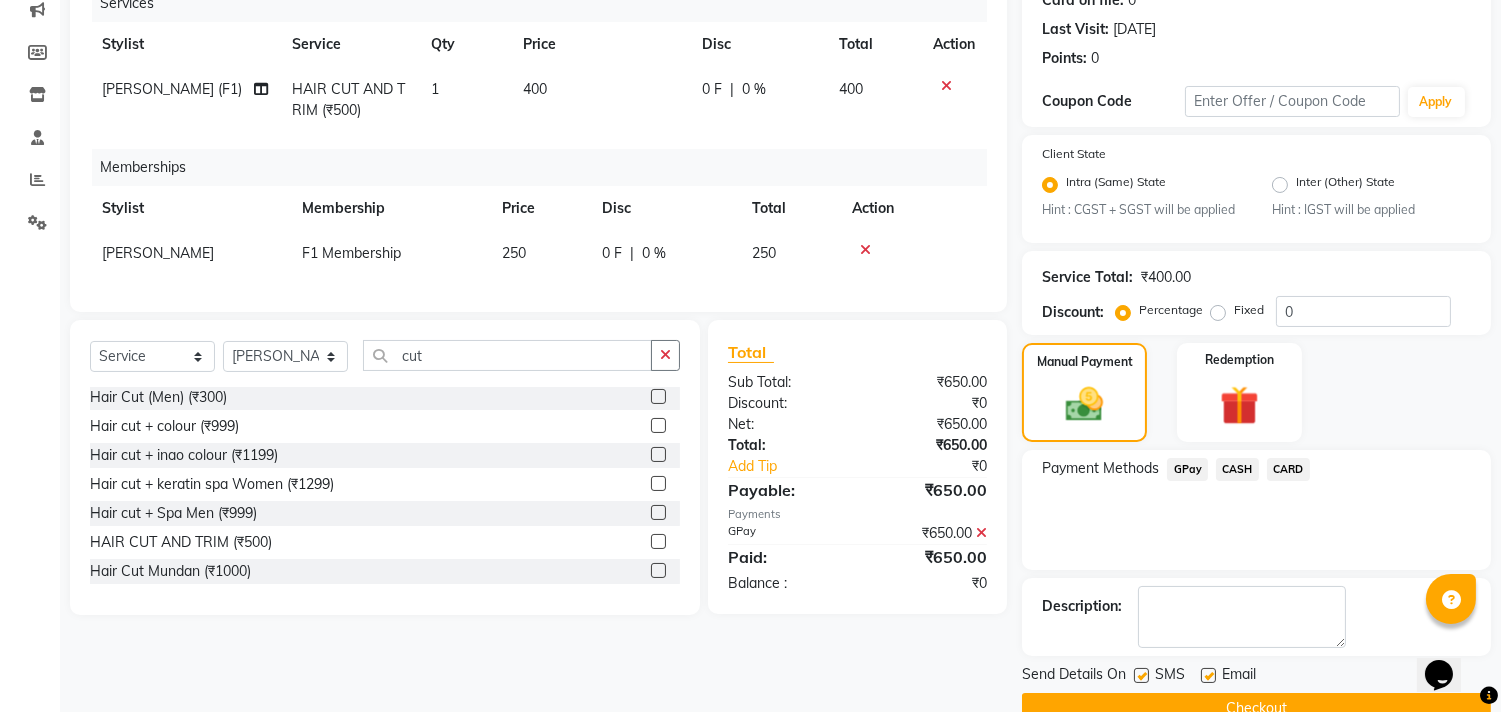 scroll, scrollTop: 305, scrollLeft: 0, axis: vertical 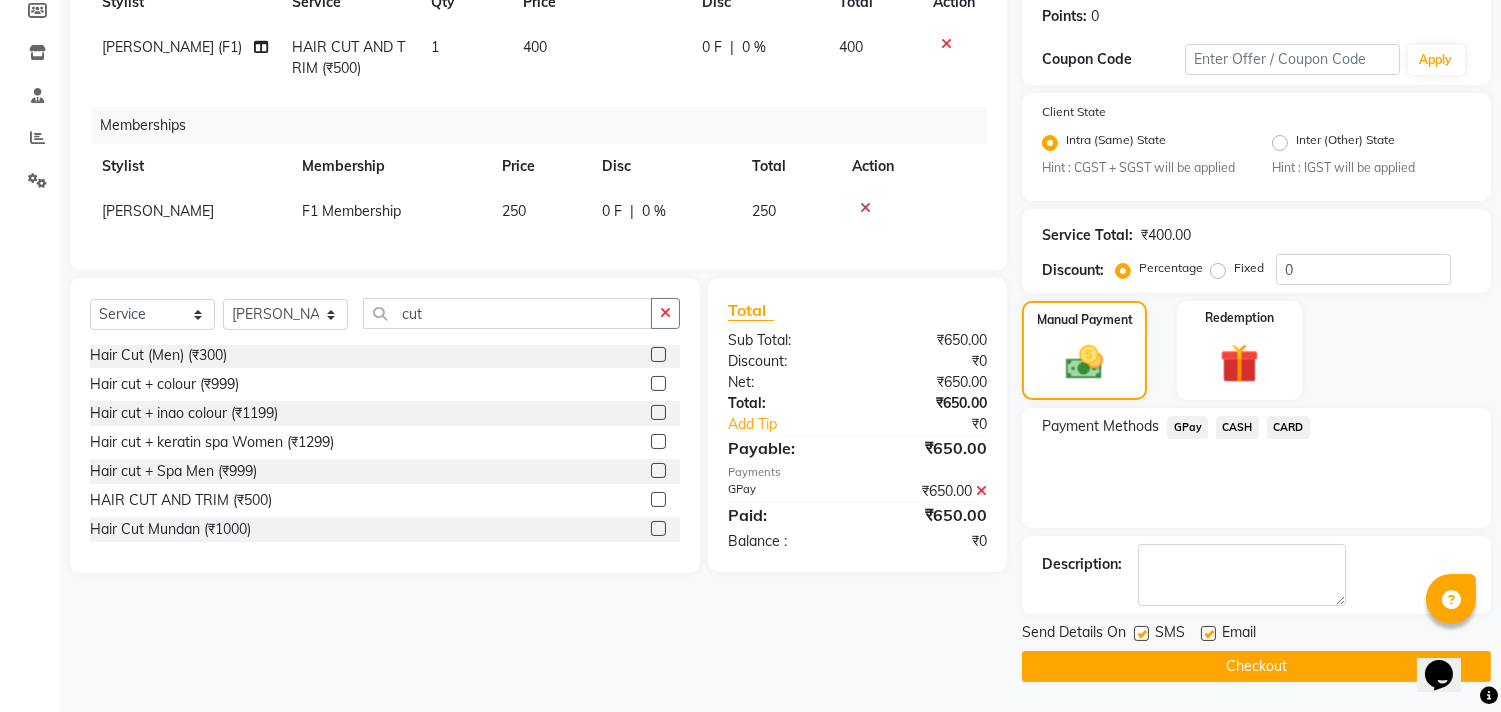 click 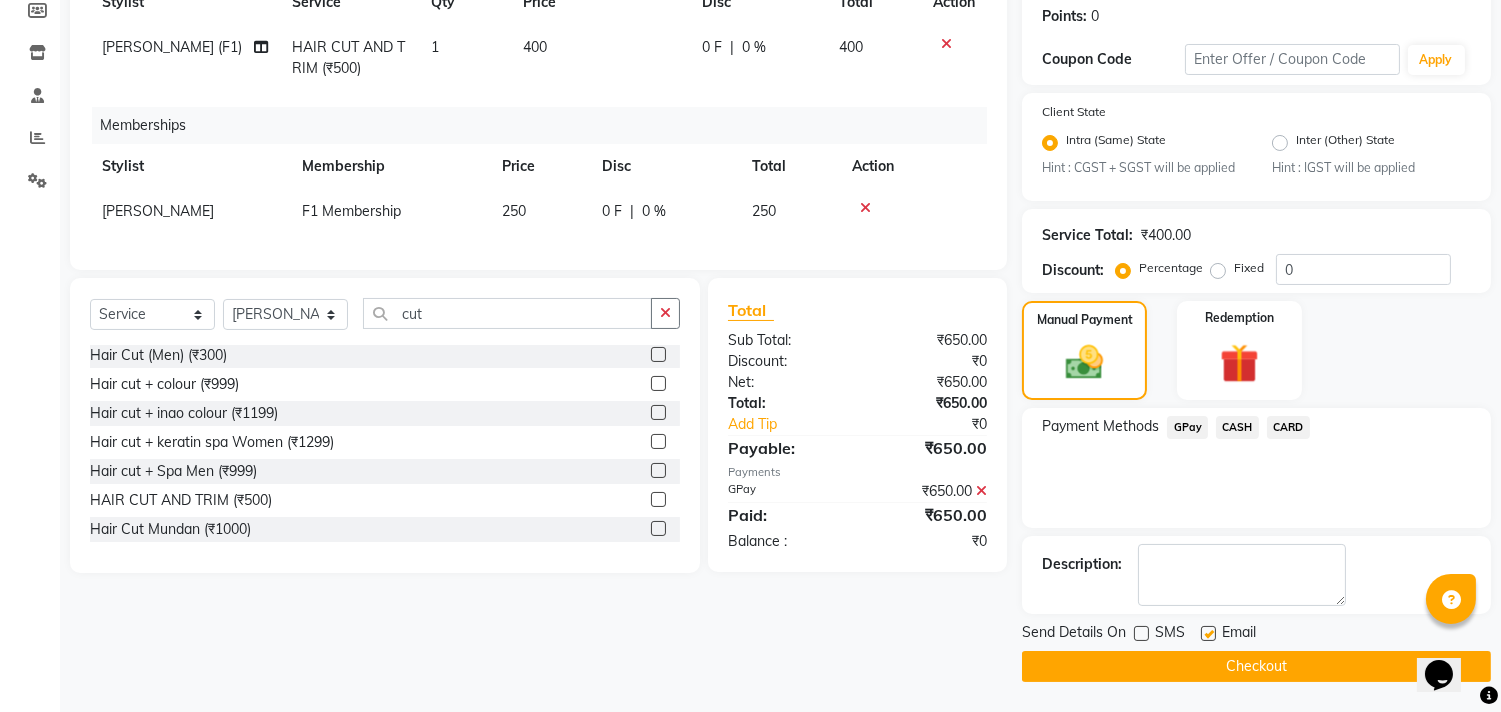 click 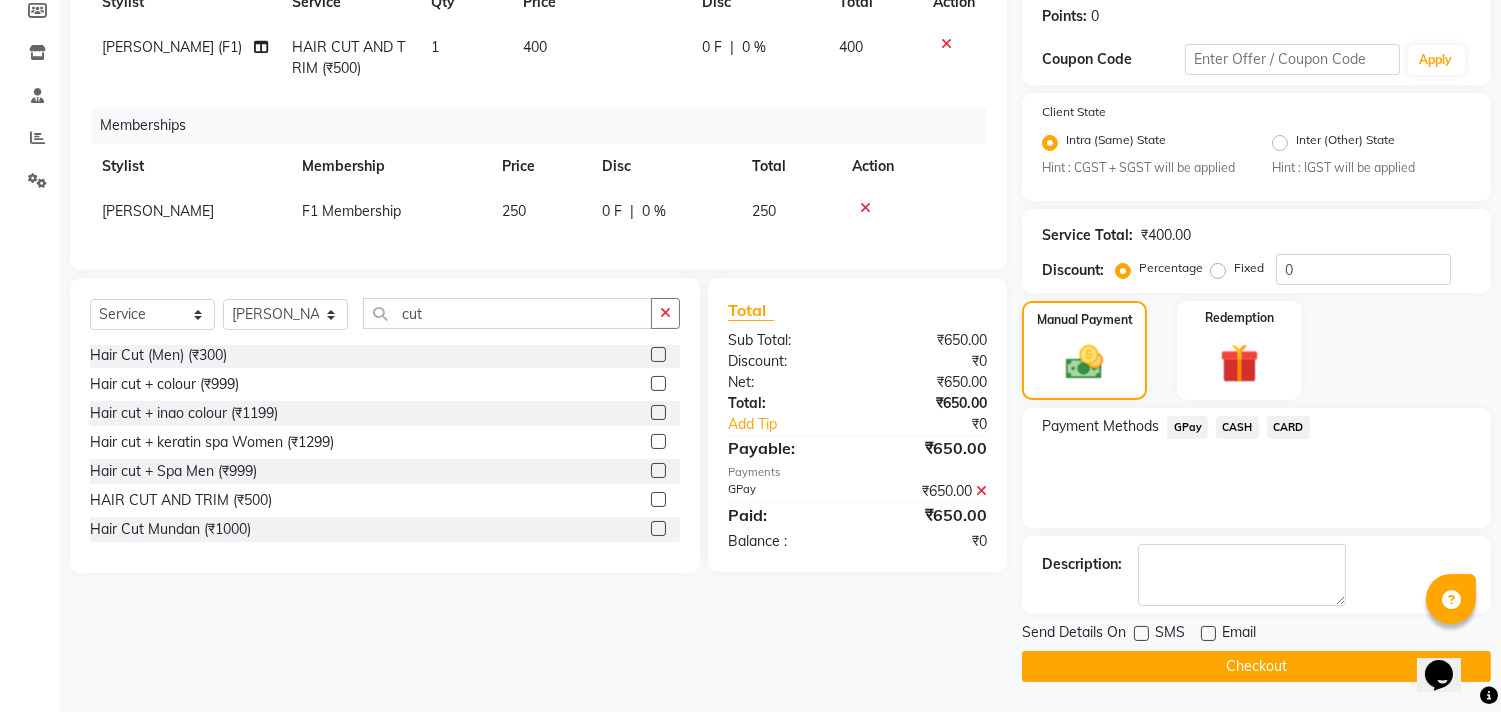 click on "Checkout" 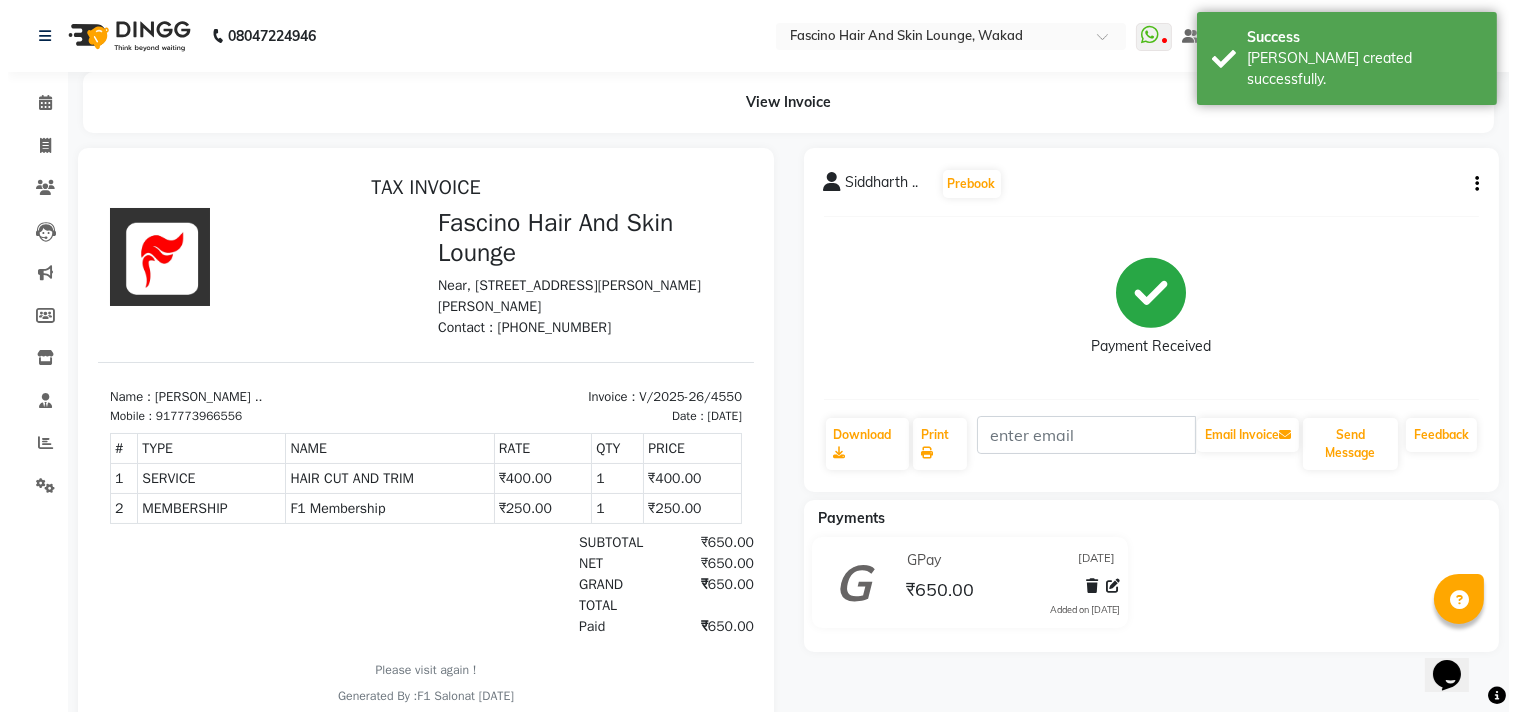 scroll, scrollTop: 0, scrollLeft: 0, axis: both 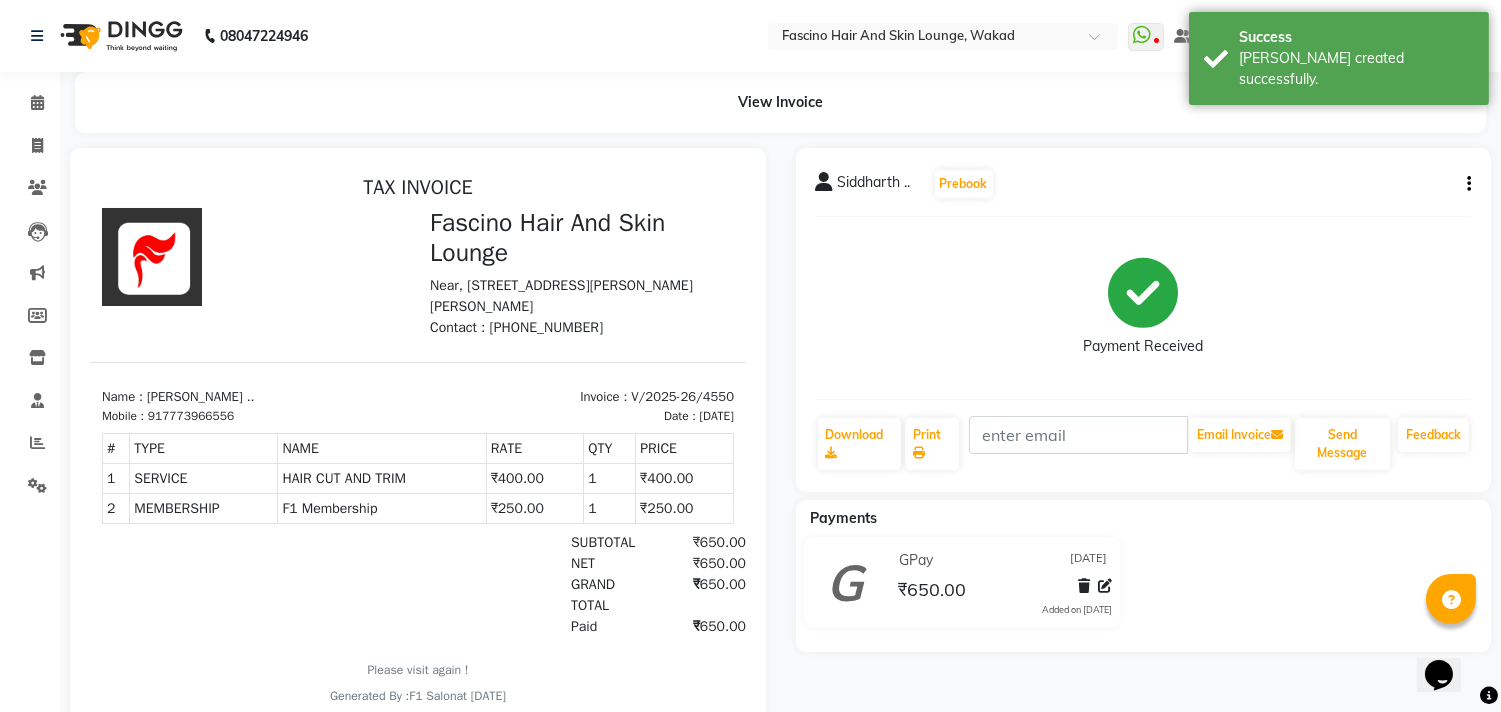click on "Siddharth ..  Prebook   Payment Received  Download  Print   Email Invoice   Send Message Feedback  Payments GPay 11-07-2025 ₹650.00  Added on 11-07-2025" 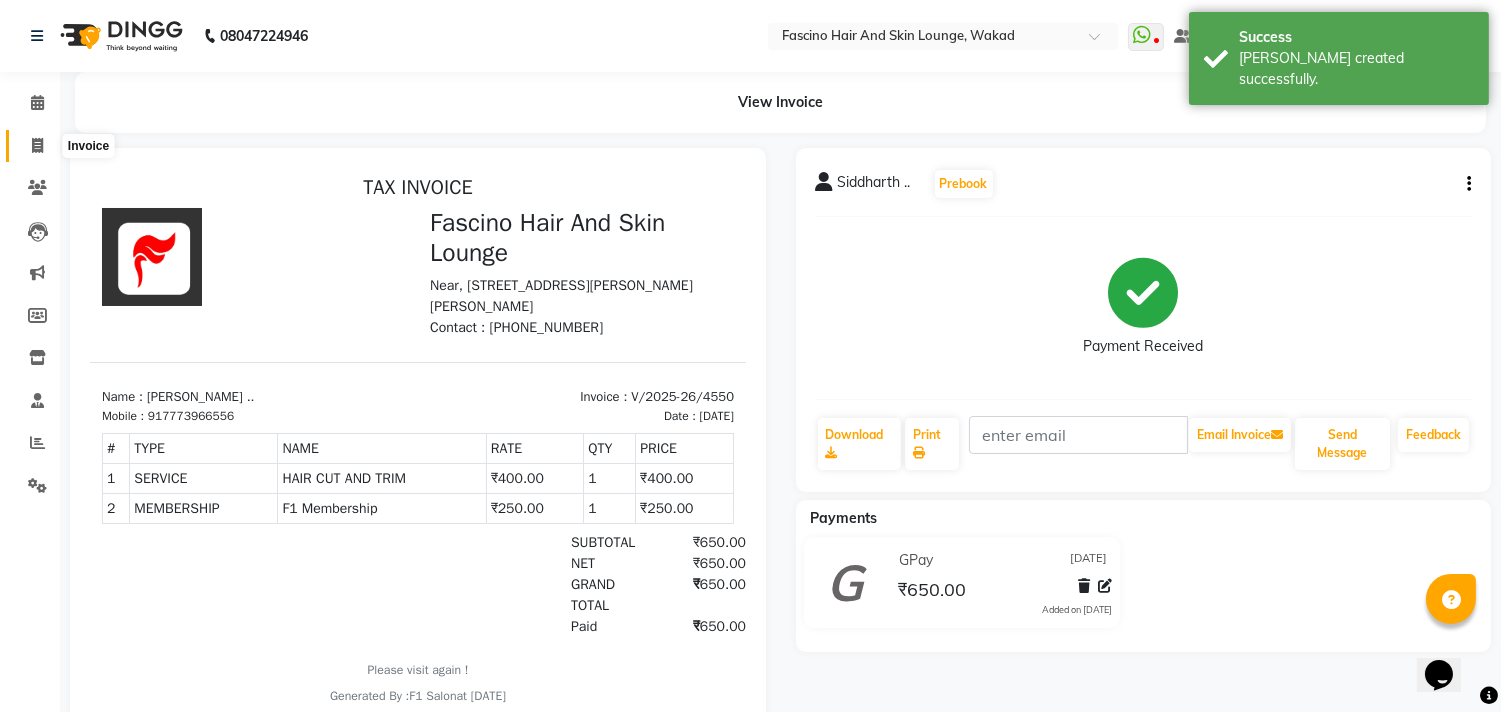 click 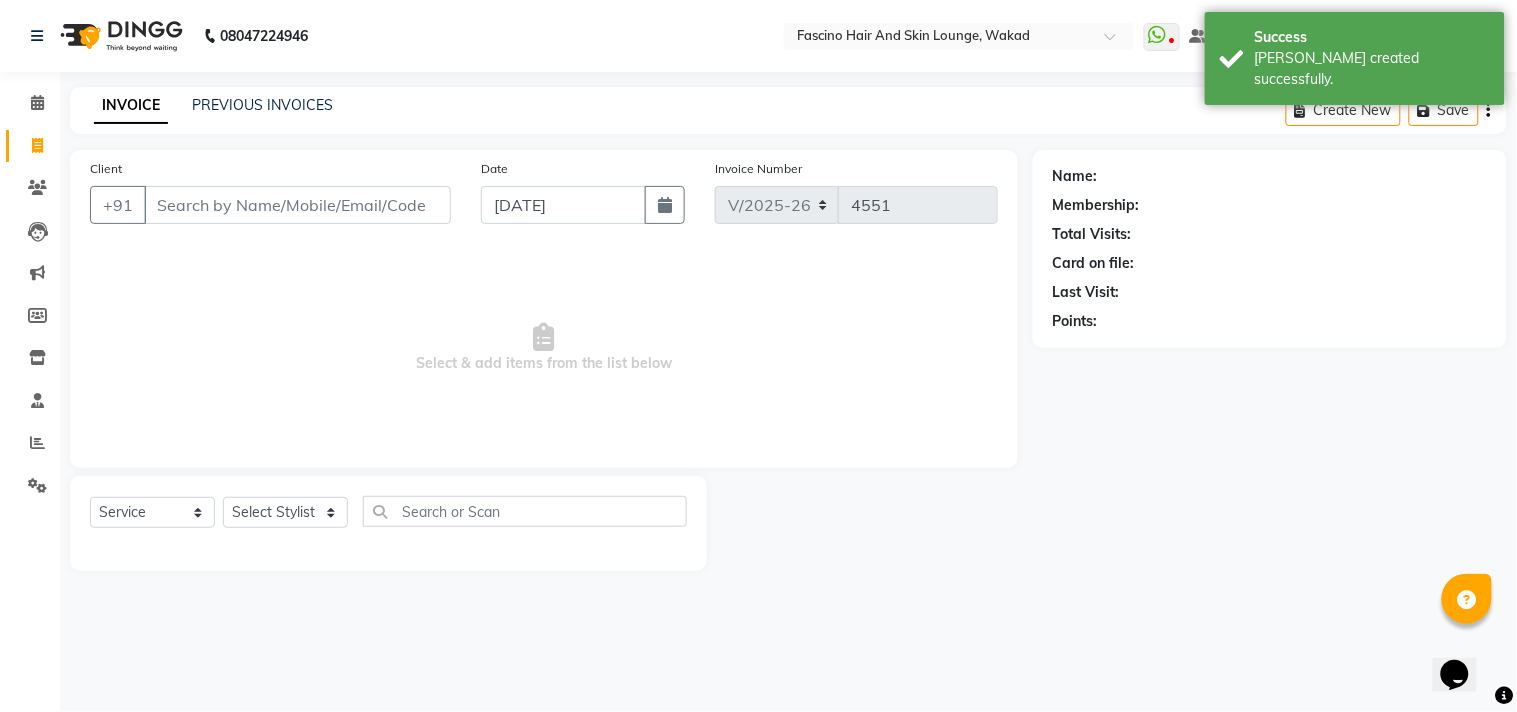 click on "Client" at bounding box center (297, 205) 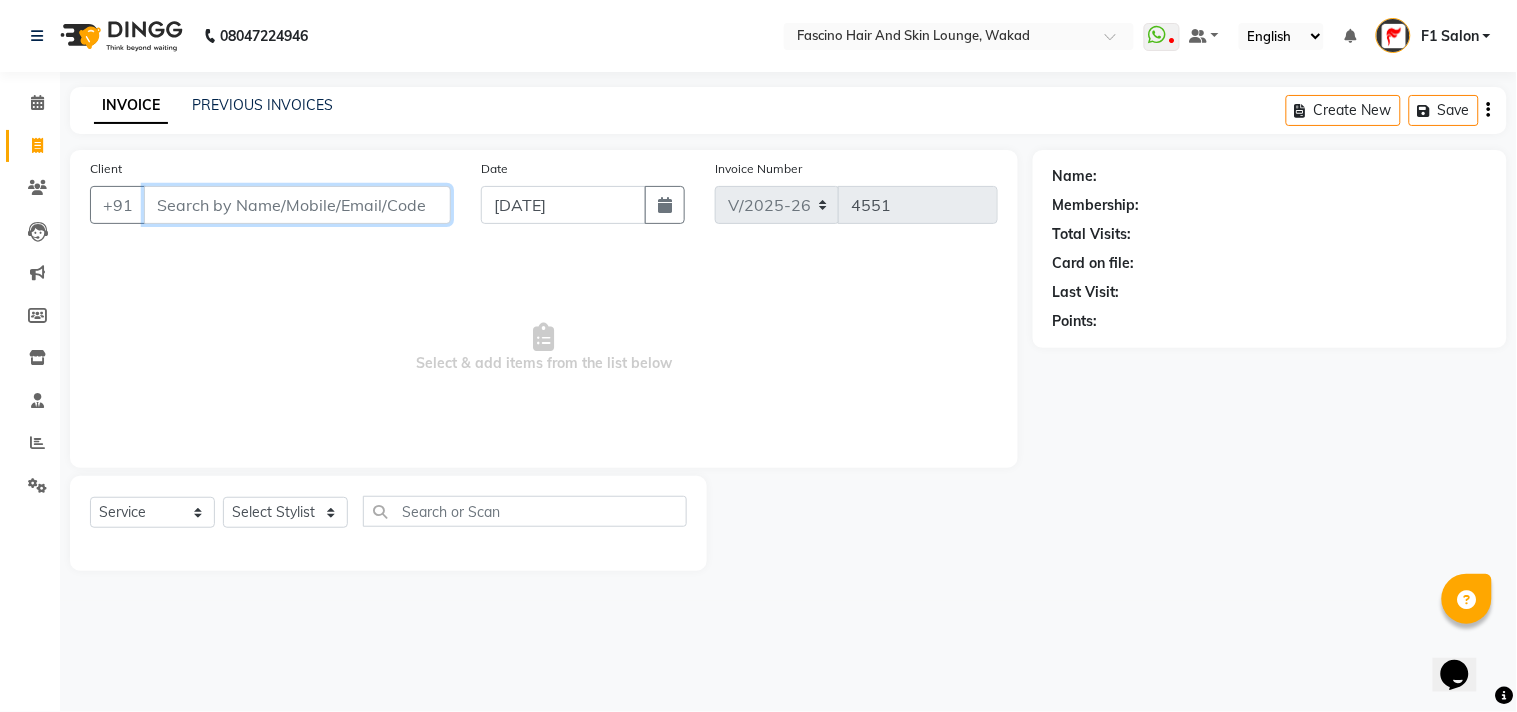 click on "Client" at bounding box center (297, 205) 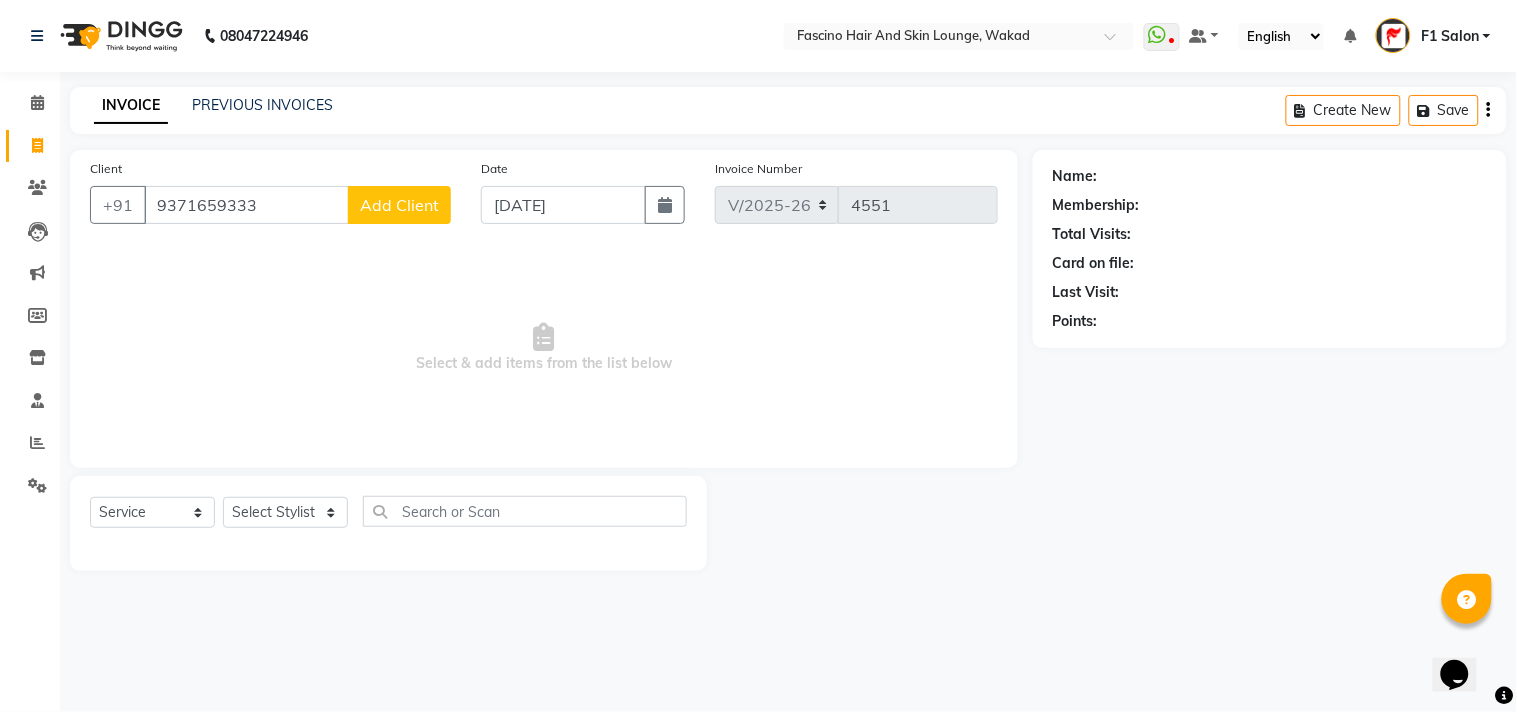 click on "Add Client" 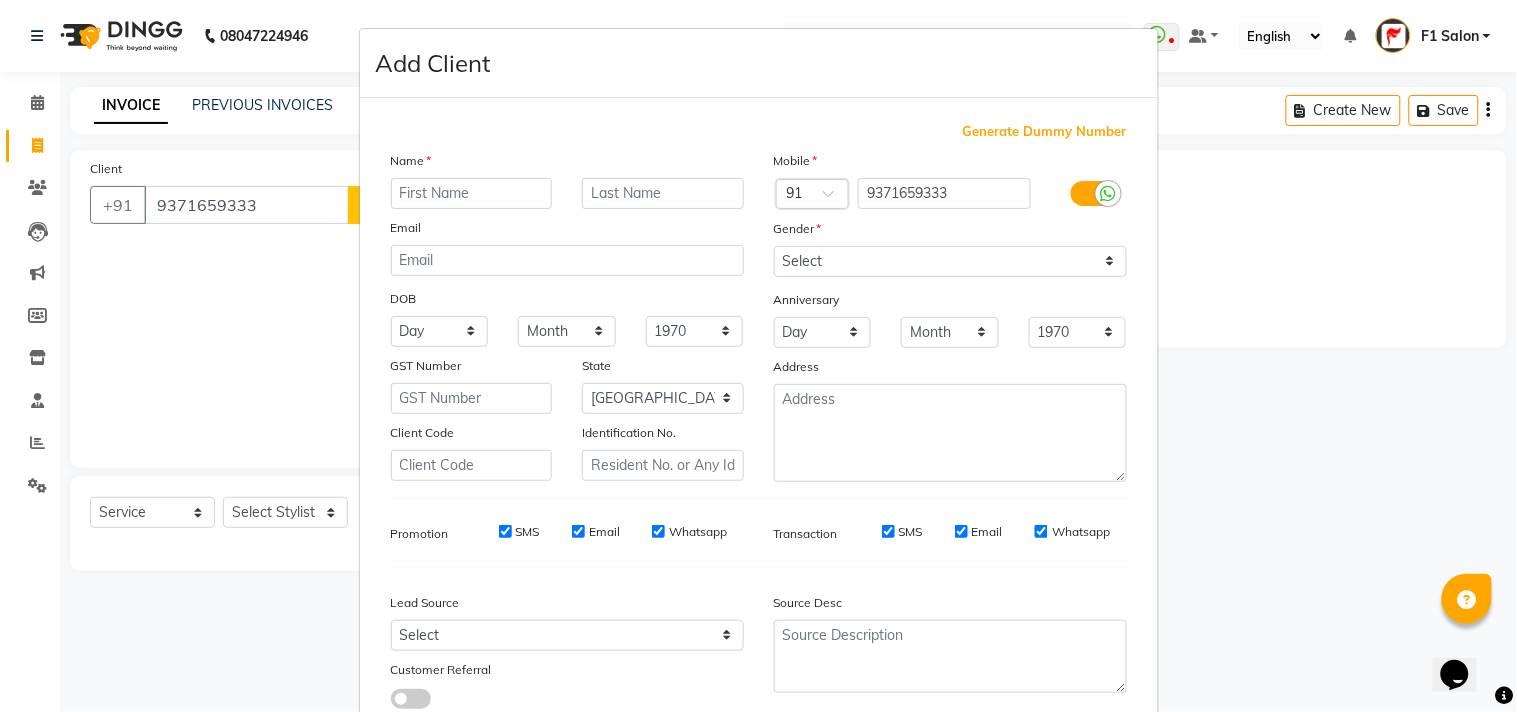 click at bounding box center (472, 193) 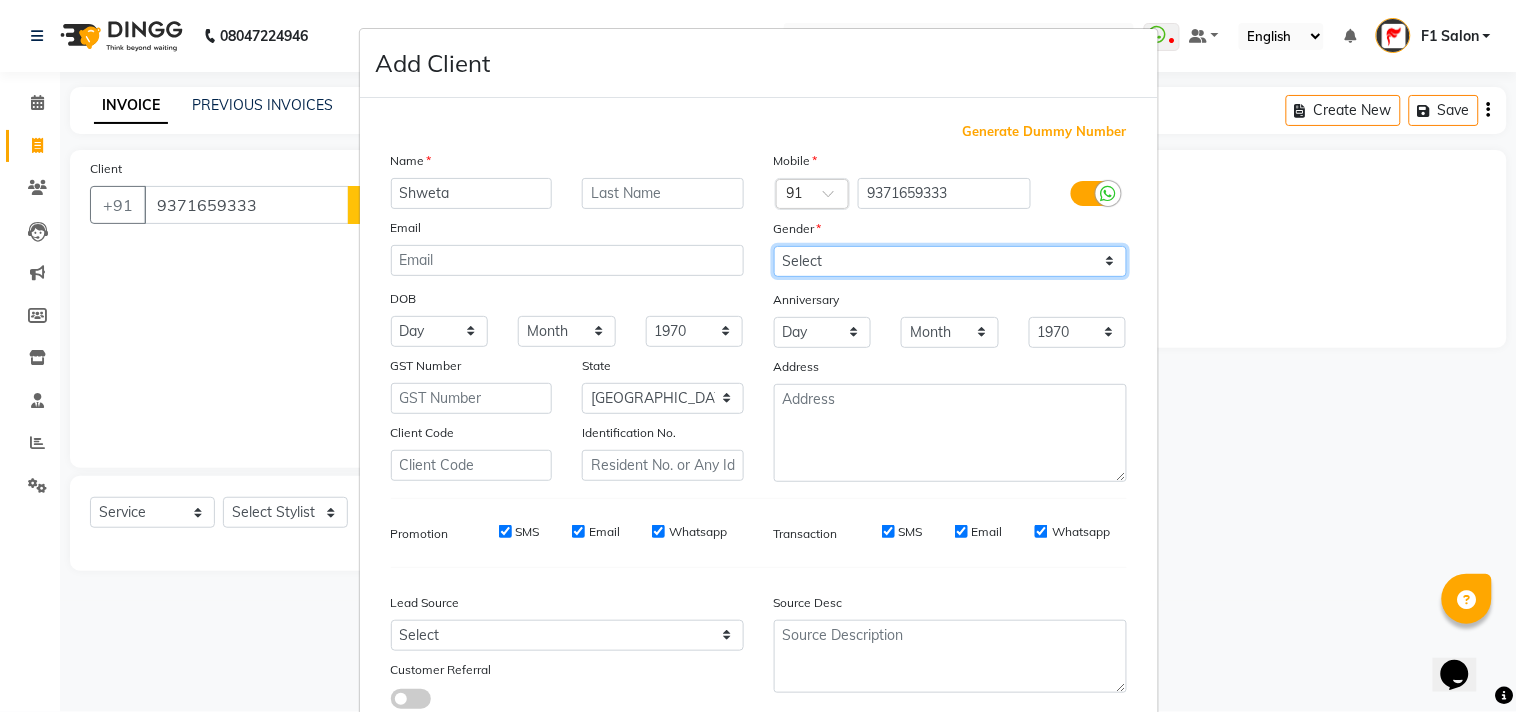 click on "Select Male Female Other Prefer Not To Say" at bounding box center [950, 261] 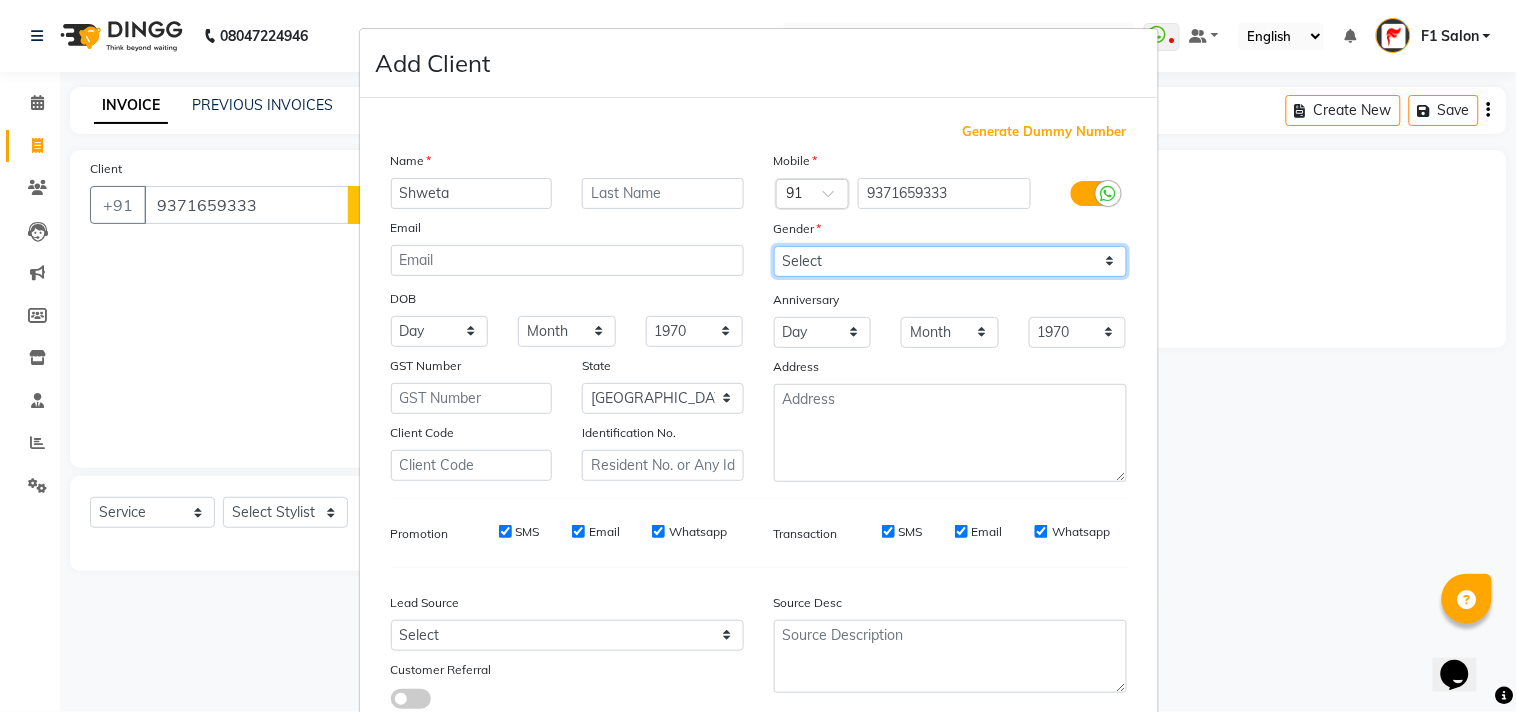 click on "Select Male Female Other Prefer Not To Say" at bounding box center [950, 261] 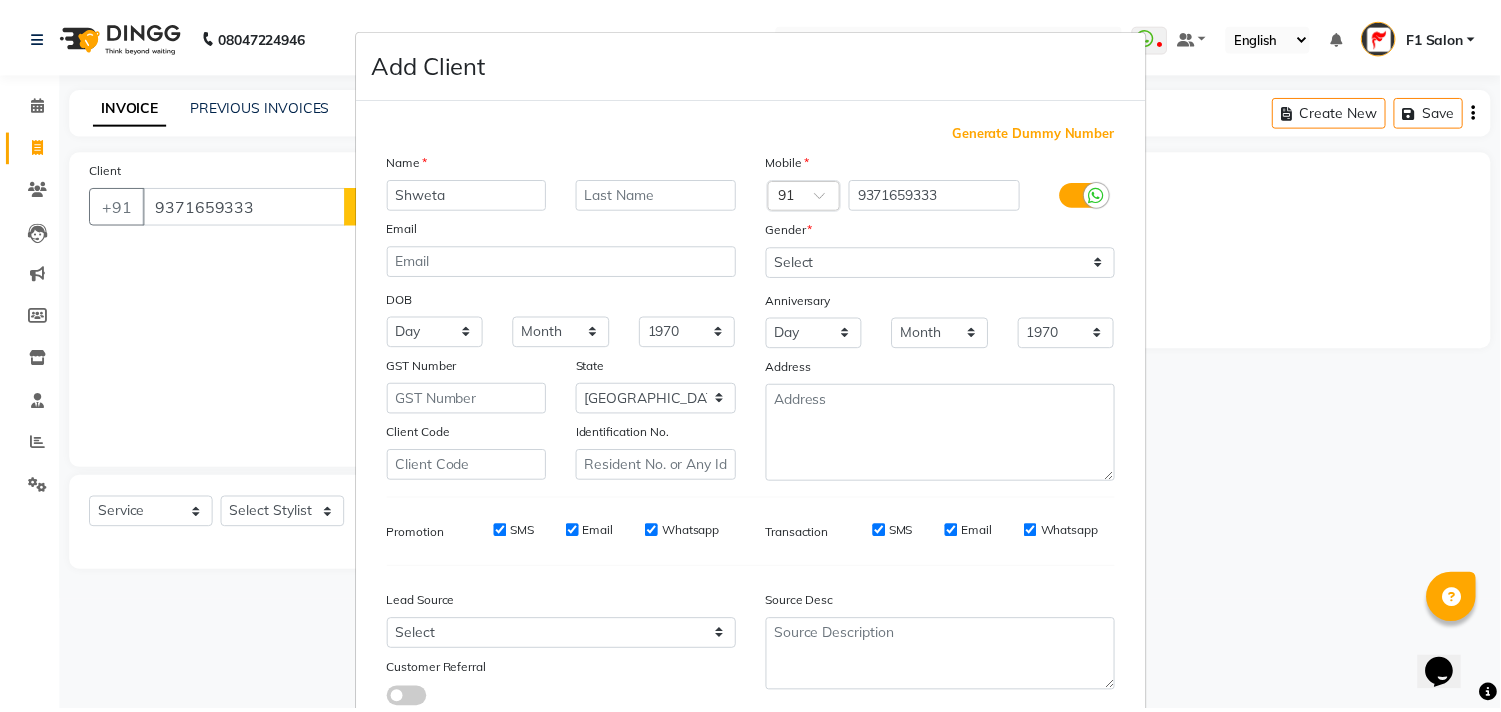 scroll, scrollTop: 138, scrollLeft: 0, axis: vertical 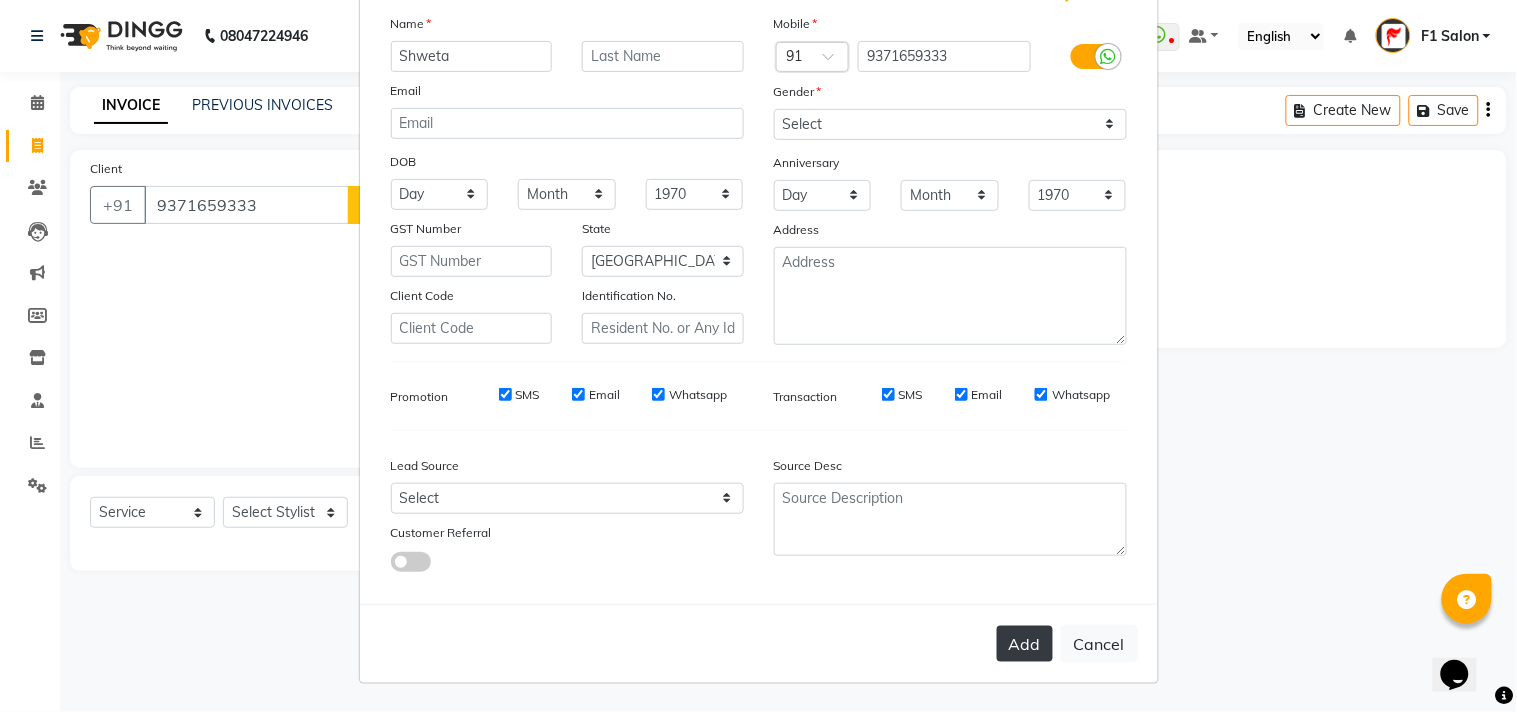 click on "Add" at bounding box center [1025, 644] 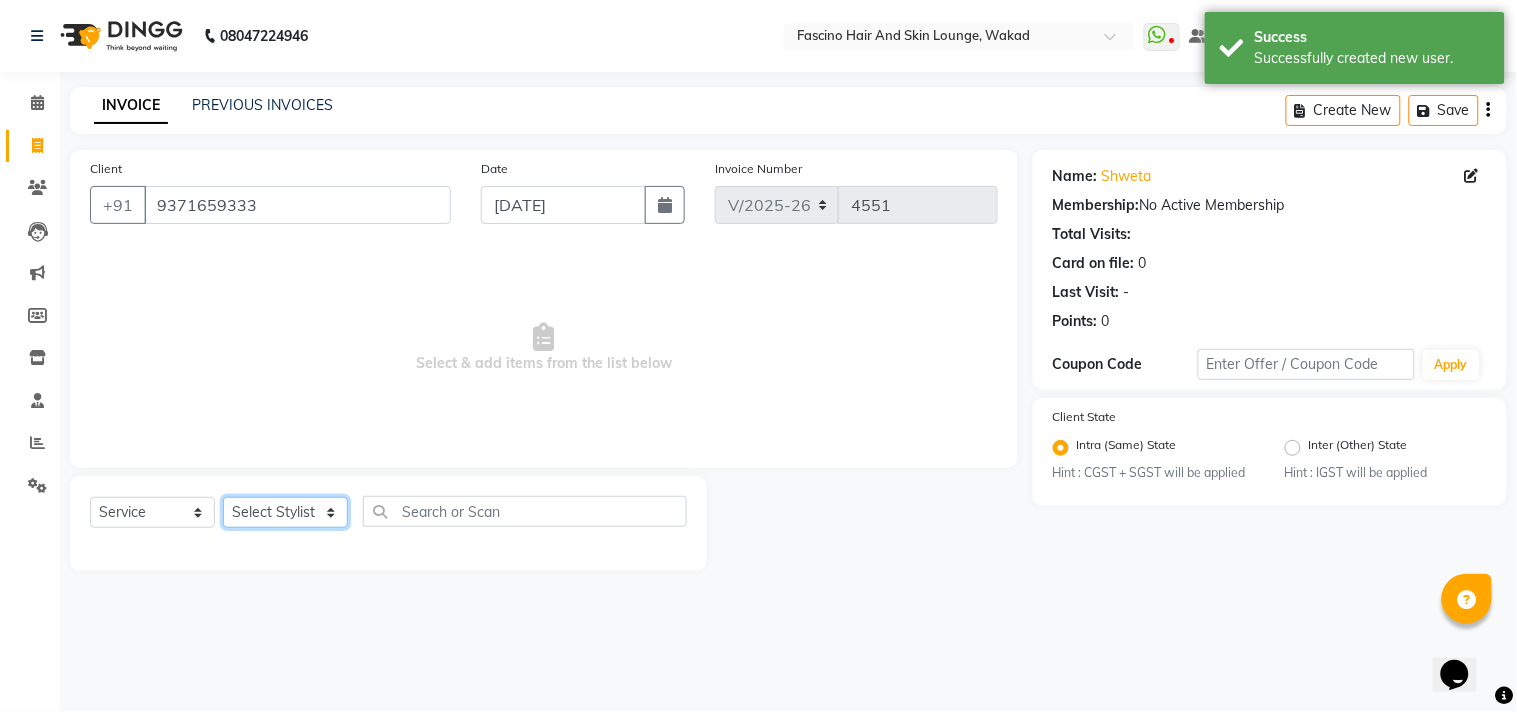 click on "Select Stylist 8805000650  [PERSON_NAME] Chimu [PERSON_NAME] F1 Salon  Ganesh F1 Gopal {JH} [PERSON_NAME] (Jh ) [PERSON_NAME]  [PERSON_NAME] Pooja [PERSON_NAME]  Ram [PERSON_NAME] jh [PERSON_NAME] Shree [PERSON_NAME] (F1) [PERSON_NAME] (JH) Sukanya Sadiyan  Suraj F1 [PERSON_NAME] Beaution Usha [PERSON_NAME] F1 Veena" 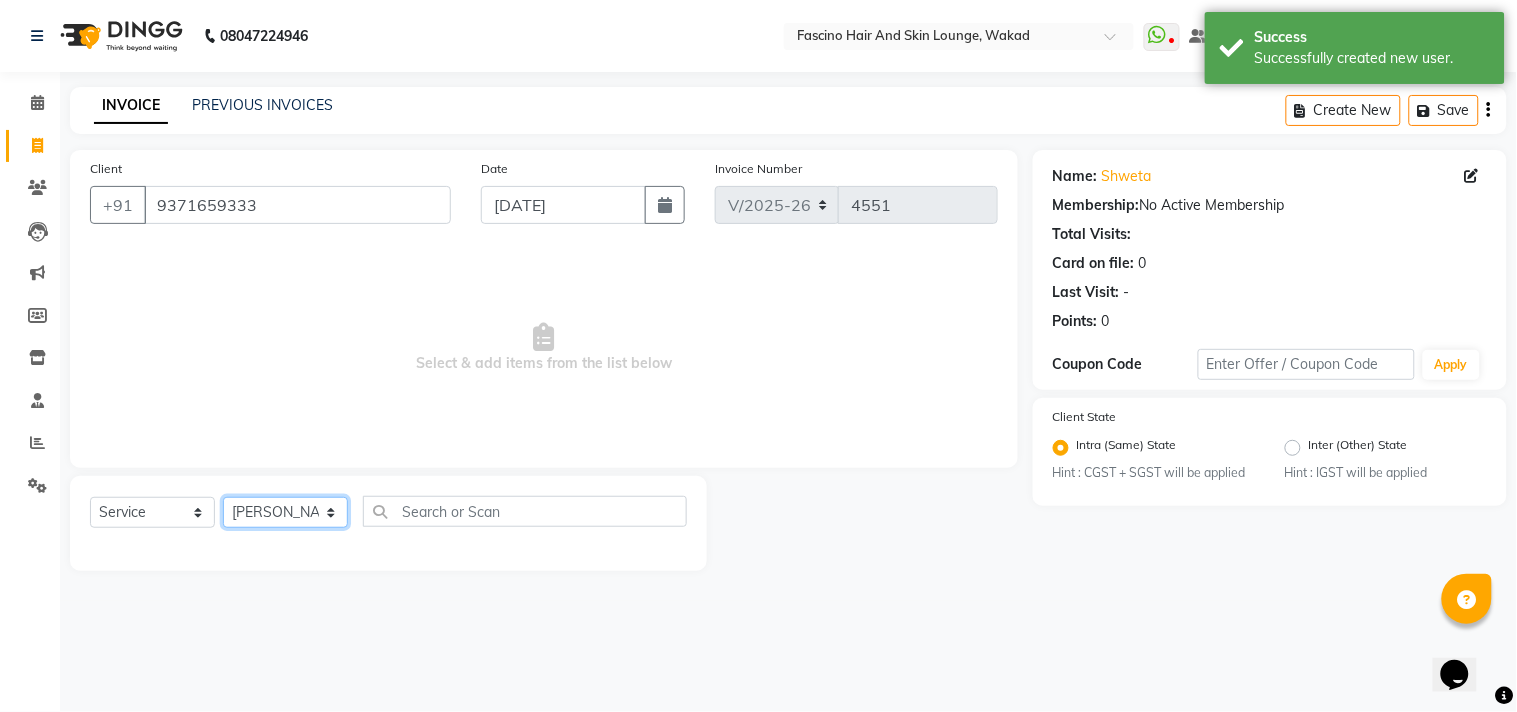 click on "Select Stylist 8805000650  [PERSON_NAME] Chimu [PERSON_NAME] F1 Salon  Ganesh F1 Gopal {JH} [PERSON_NAME] (Jh ) [PERSON_NAME]  [PERSON_NAME] Pooja [PERSON_NAME]  Ram [PERSON_NAME] jh [PERSON_NAME] Shree [PERSON_NAME] (F1) [PERSON_NAME] (JH) Sukanya Sadiyan  Suraj F1 [PERSON_NAME] Beaution Usha [PERSON_NAME] F1 Veena" 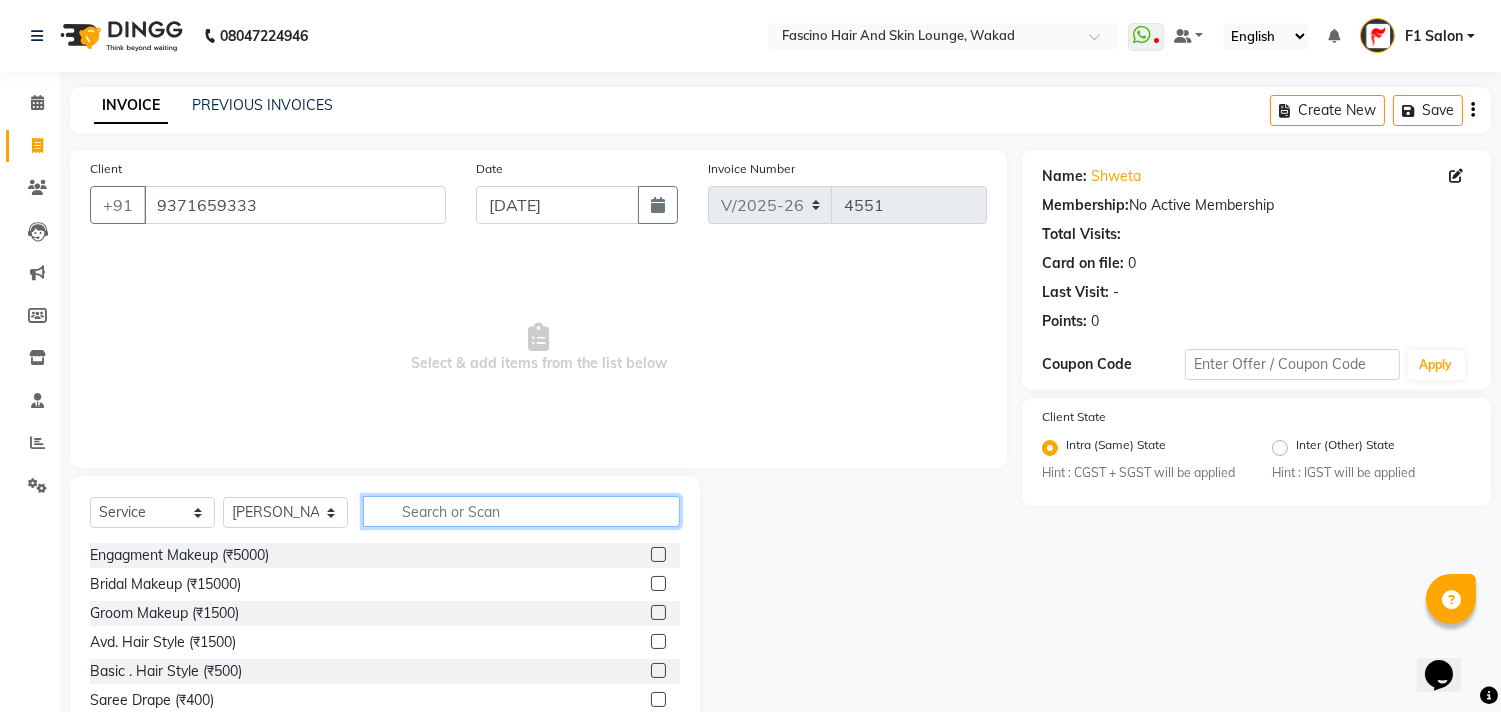 click 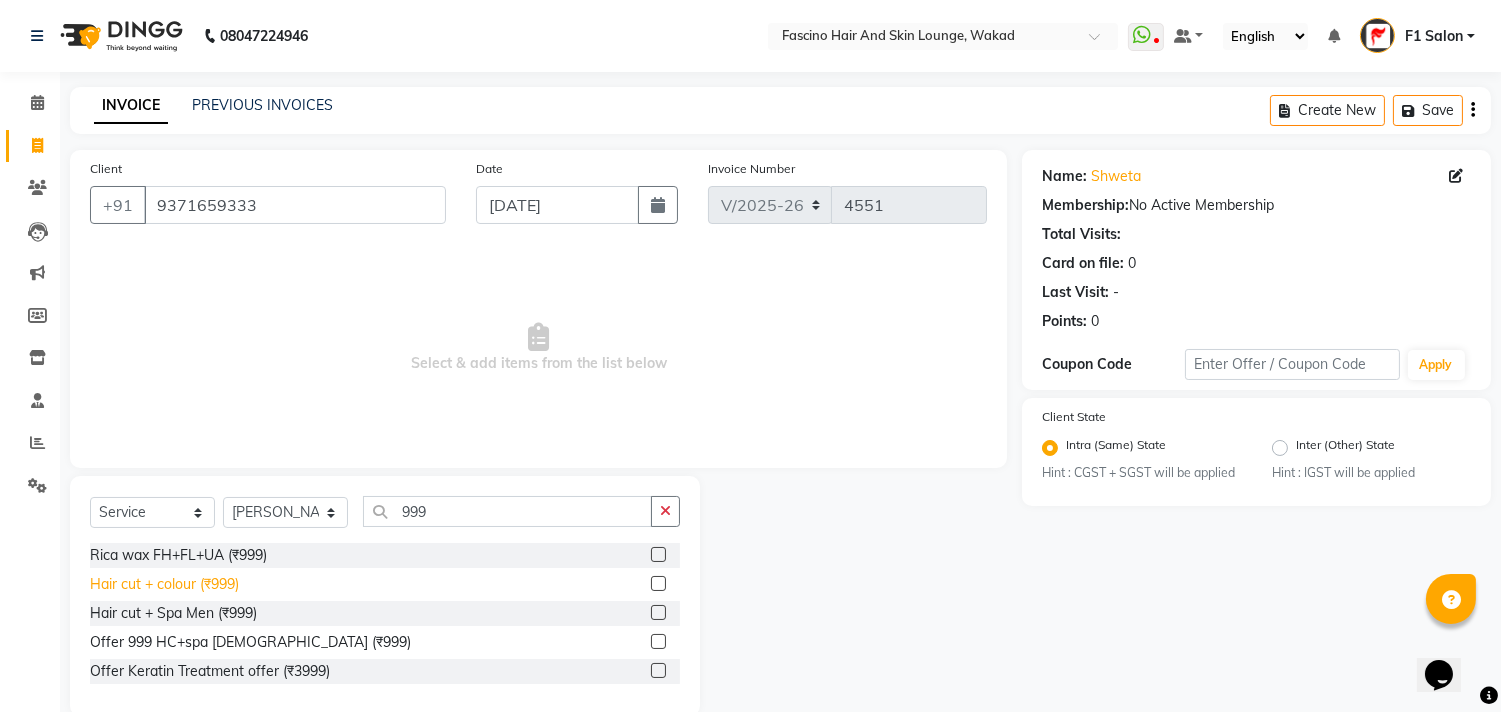 click on "Hair cut + colour (₹999)" 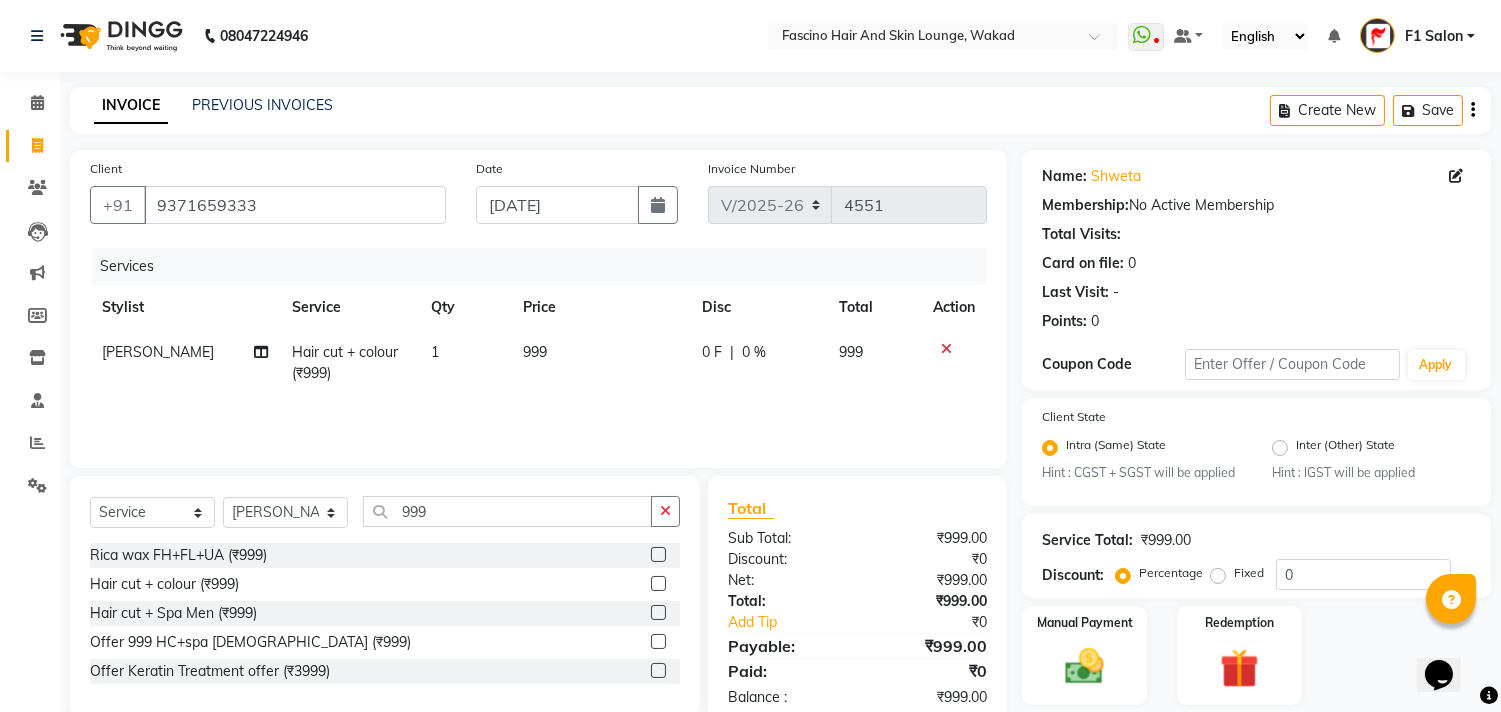 click on "999" 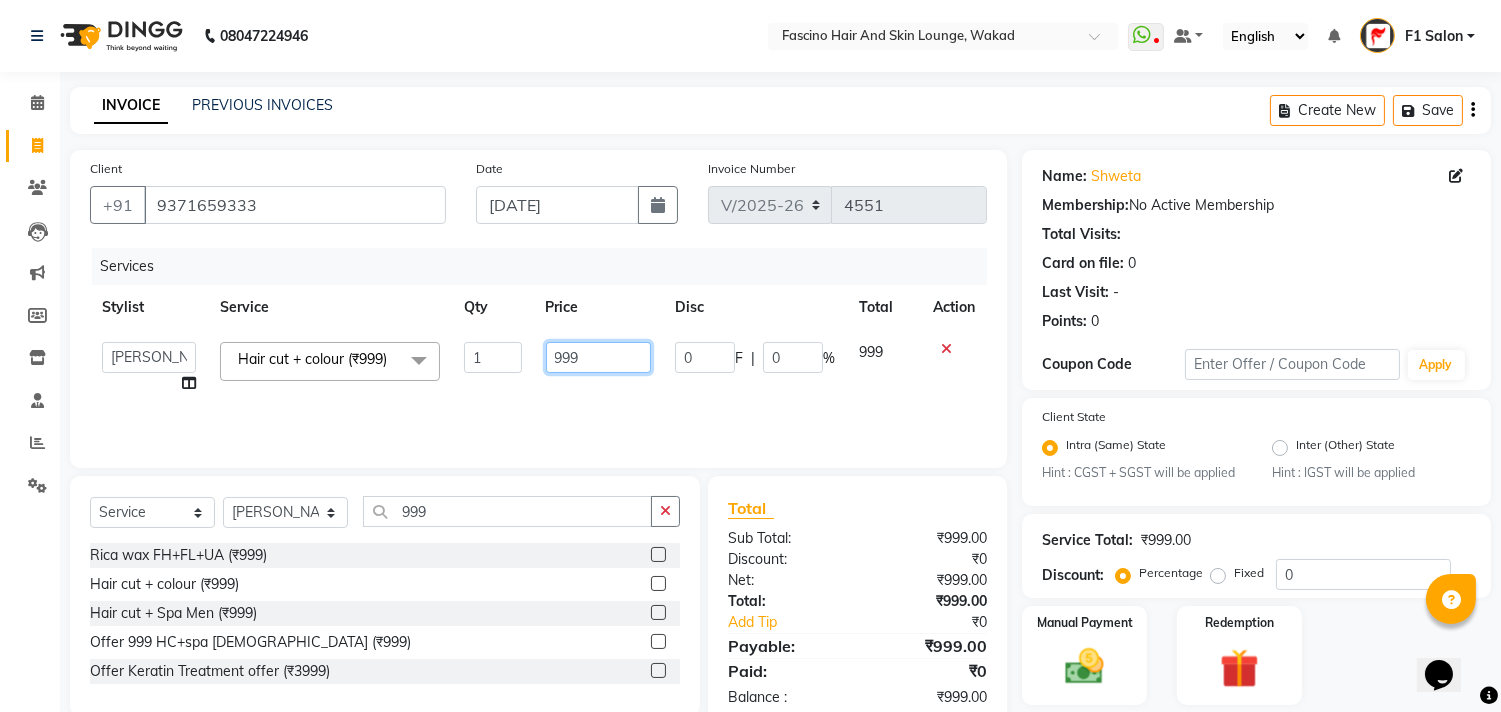 click on "999" 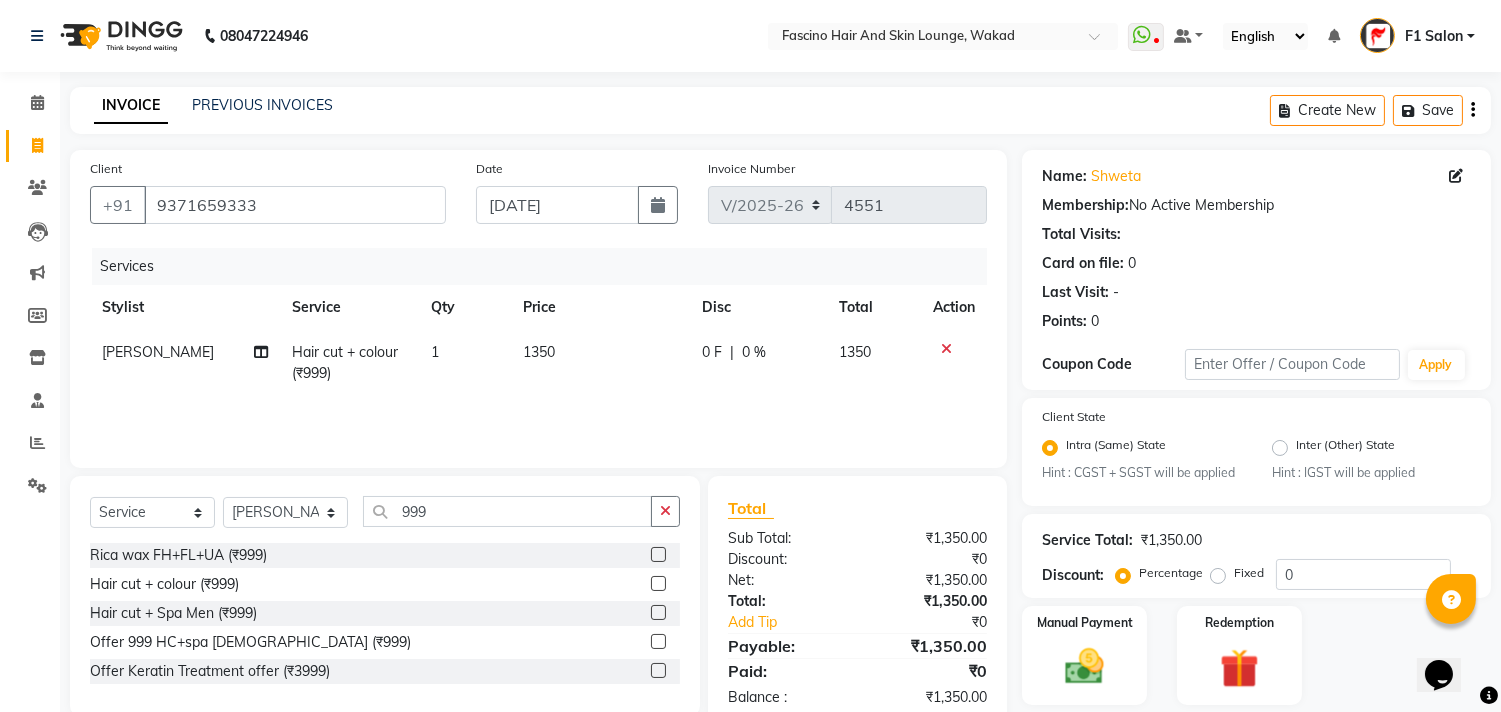 click on "Services Stylist Service Qty Price Disc Total Action Sanjay muley Hair cut + colour (₹999) 1 1350 0 F | 0 % 1350" 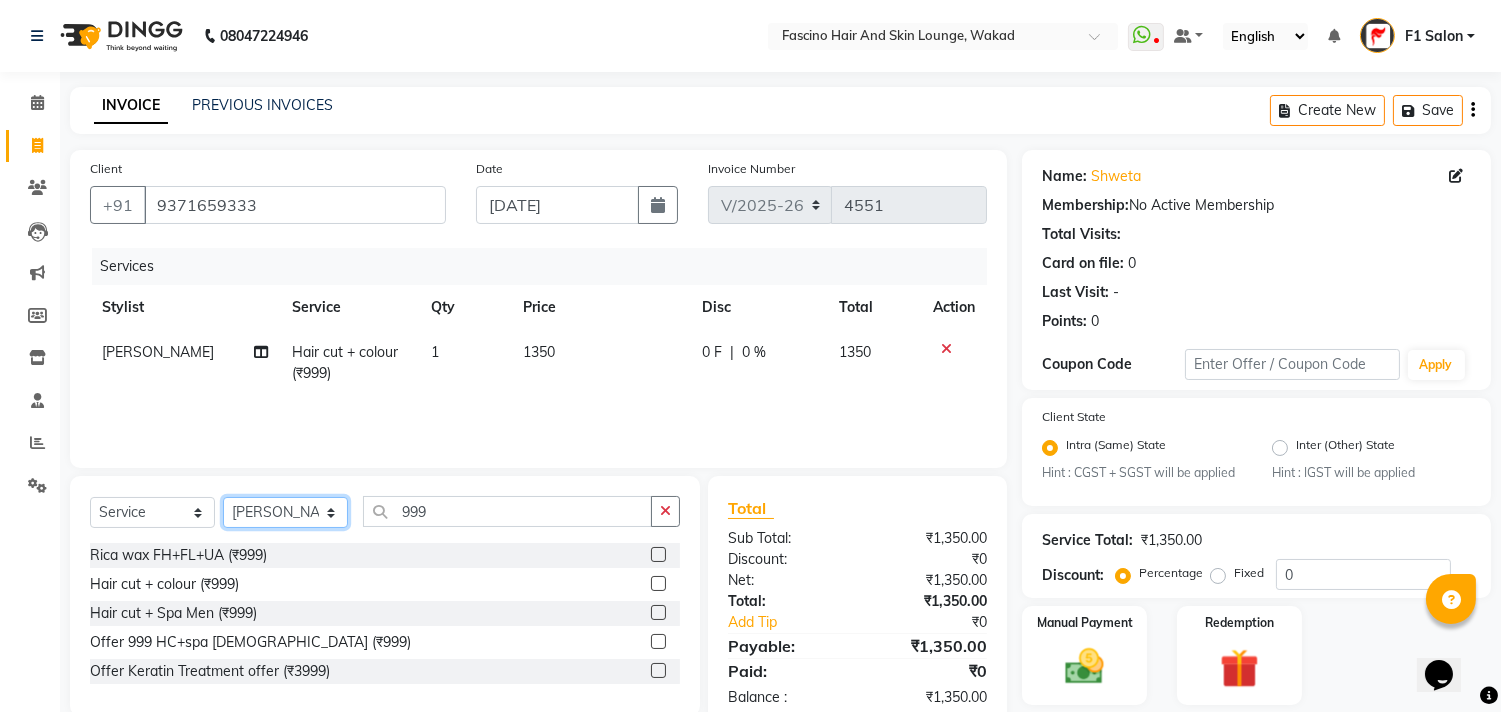 click on "Select Stylist 8805000650  [PERSON_NAME] Chimu [PERSON_NAME] F1 Salon  Ganesh F1 Gopal {JH} [PERSON_NAME] (Jh ) [PERSON_NAME]  [PERSON_NAME] Pooja [PERSON_NAME]  Ram [PERSON_NAME] jh [PERSON_NAME] Shree [PERSON_NAME] (F1) [PERSON_NAME] (JH) Sukanya Sadiyan  Suraj F1 [PERSON_NAME] Beaution Usha [PERSON_NAME] F1 Veena" 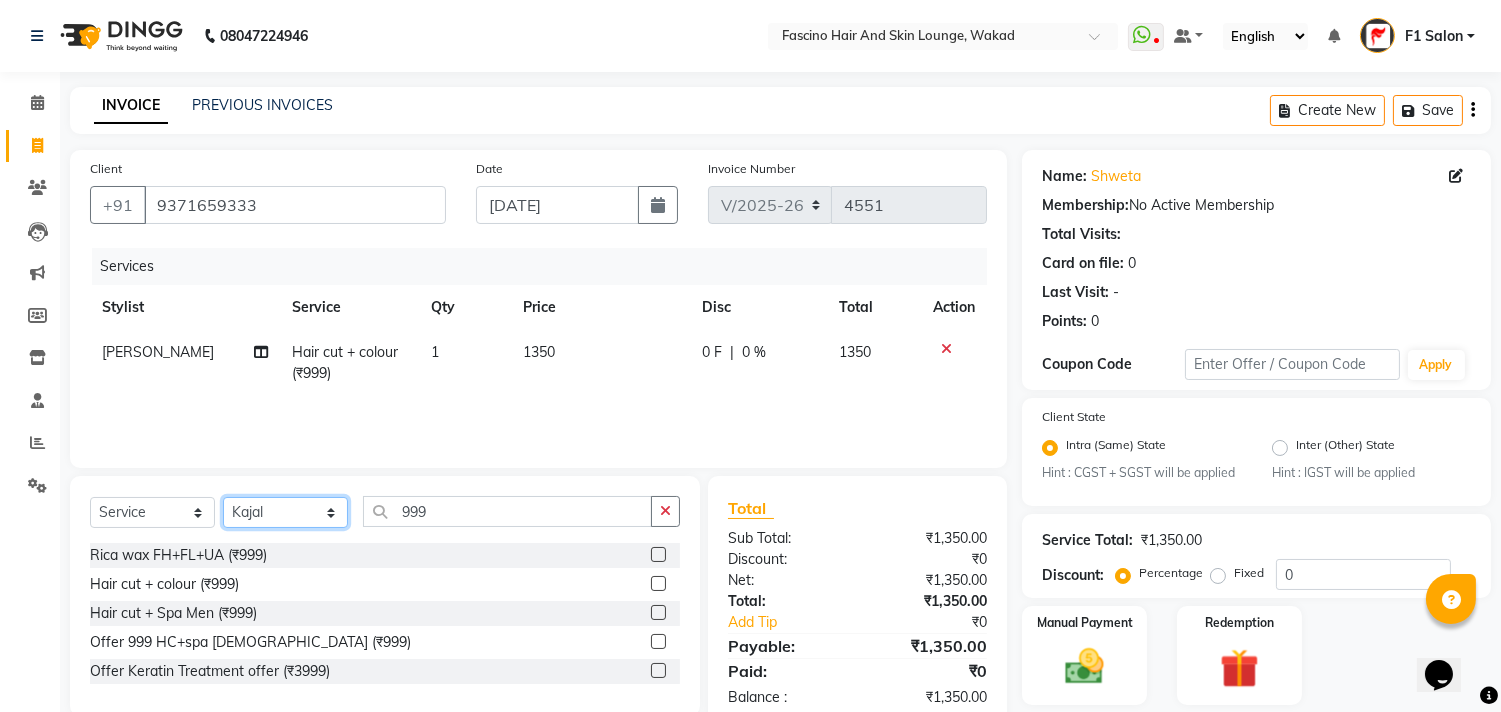 click on "Select Stylist 8805000650  [PERSON_NAME] Chimu [PERSON_NAME] F1 Salon  Ganesh F1 Gopal {JH} [PERSON_NAME] (Jh ) [PERSON_NAME]  [PERSON_NAME] Pooja [PERSON_NAME]  Ram [PERSON_NAME] jh [PERSON_NAME] Shree [PERSON_NAME] (F1) [PERSON_NAME] (JH) Sukanya Sadiyan  Suraj F1 [PERSON_NAME] Beaution Usha [PERSON_NAME] F1 Veena" 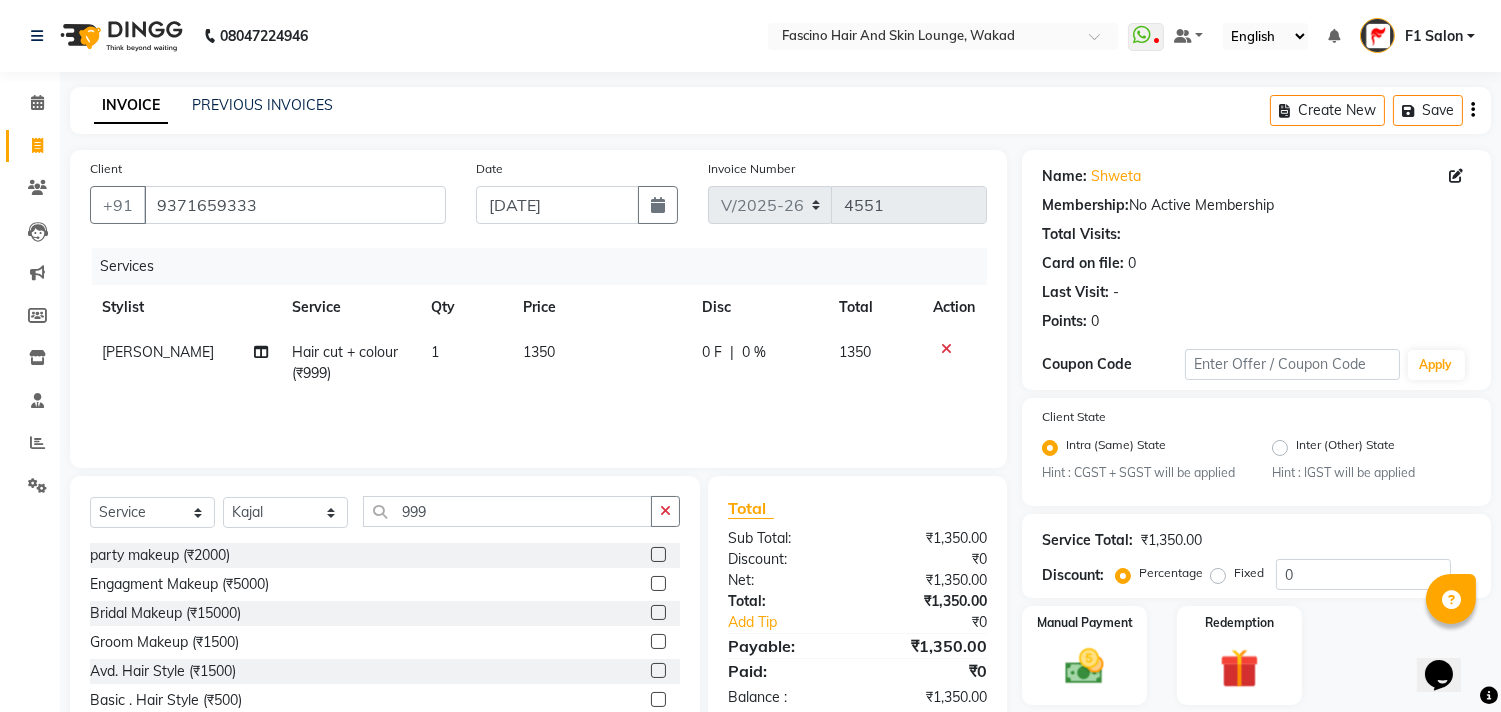 click on "Select  Service  Product  Membership  Package Voucher Prepaid Gift Card  Select Stylist 8805000650  Asif Shaikh Chimu Ingale F1 Salon  Ganesh F1 Gopal {JH} Govind (Jh ) Jadgdish Kajal  Omkar JH Pooja kate  Ram choudhry Sahil jh Sanjay muley Shree Siddu (F1) Sid (JH) Sukanya Sadiyan  Suraj F1 Tejal Beaution Usha Bhise Varsha F1 Veena  999 party makeup (₹2000)  Engagment Makeup (₹5000)  Bridal Makeup  (₹15000)  Groom Makeup (₹1500)  Avd. Hair Style  (₹1500)  Basic . Hair Style  (₹500)  Saree Drape (₹400)  UL/Forehead/Chin (₹40)  Side Locks (₹70)  Eyebrows (₹50)  Beard Shape (₹120)  Full Face (₹220)  Rica Wax - Side Locks (₹100)  Rica Wax - Underarms (₹120)  Choclate Wax - Underarms (₹90)  Brazilian Wax - Side Locks (₹150)  Rica Wax - UL/Forehead/Chin (₹70)  Brazilian Wax - UL/Forehead/Chin (₹100)  Choclate Wax - Full Hands (₹350)  Choclate Wax - Full Legs (₹600)  Choclate Wax - Full Back (₹550)  Choclate Wax - Full Body (₹2000)  Choclate Wax - Half Tummy (₹350)" 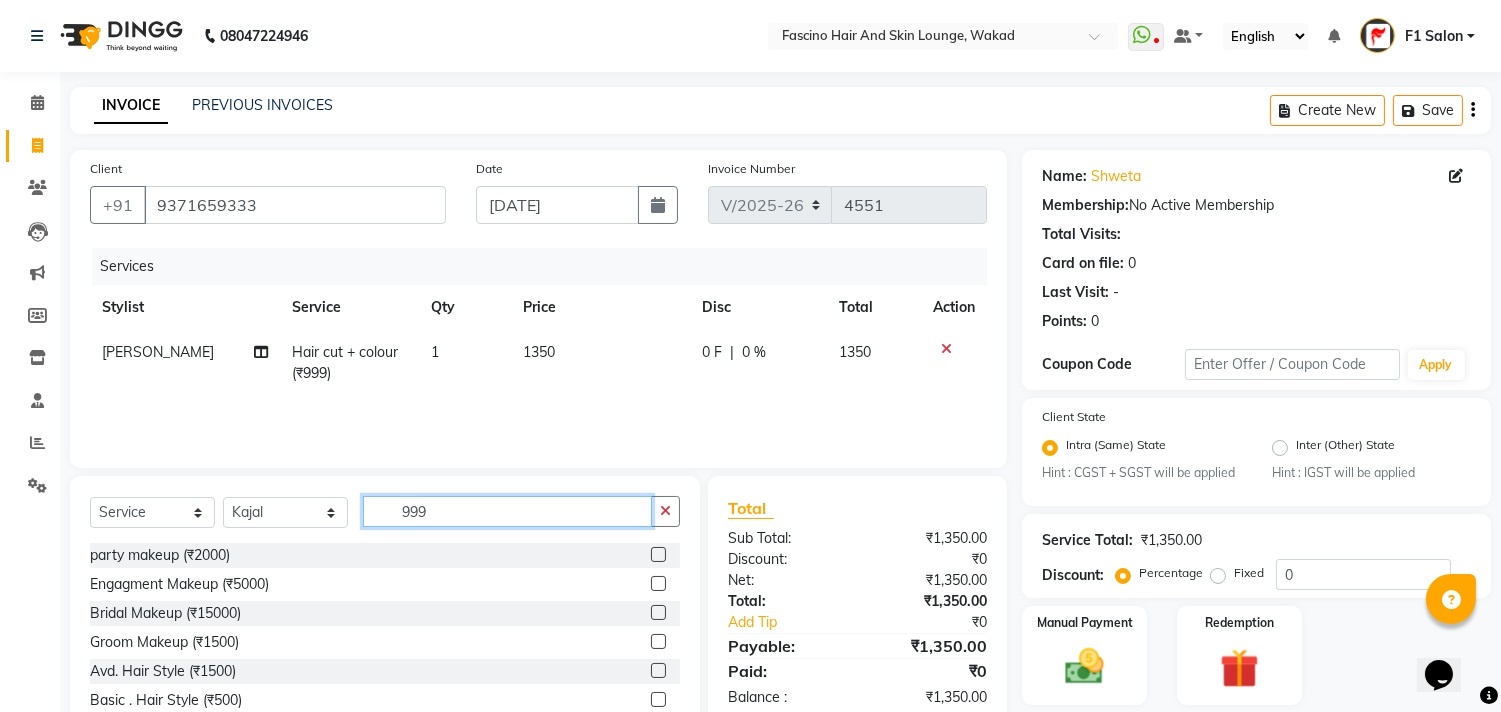 click on "999" 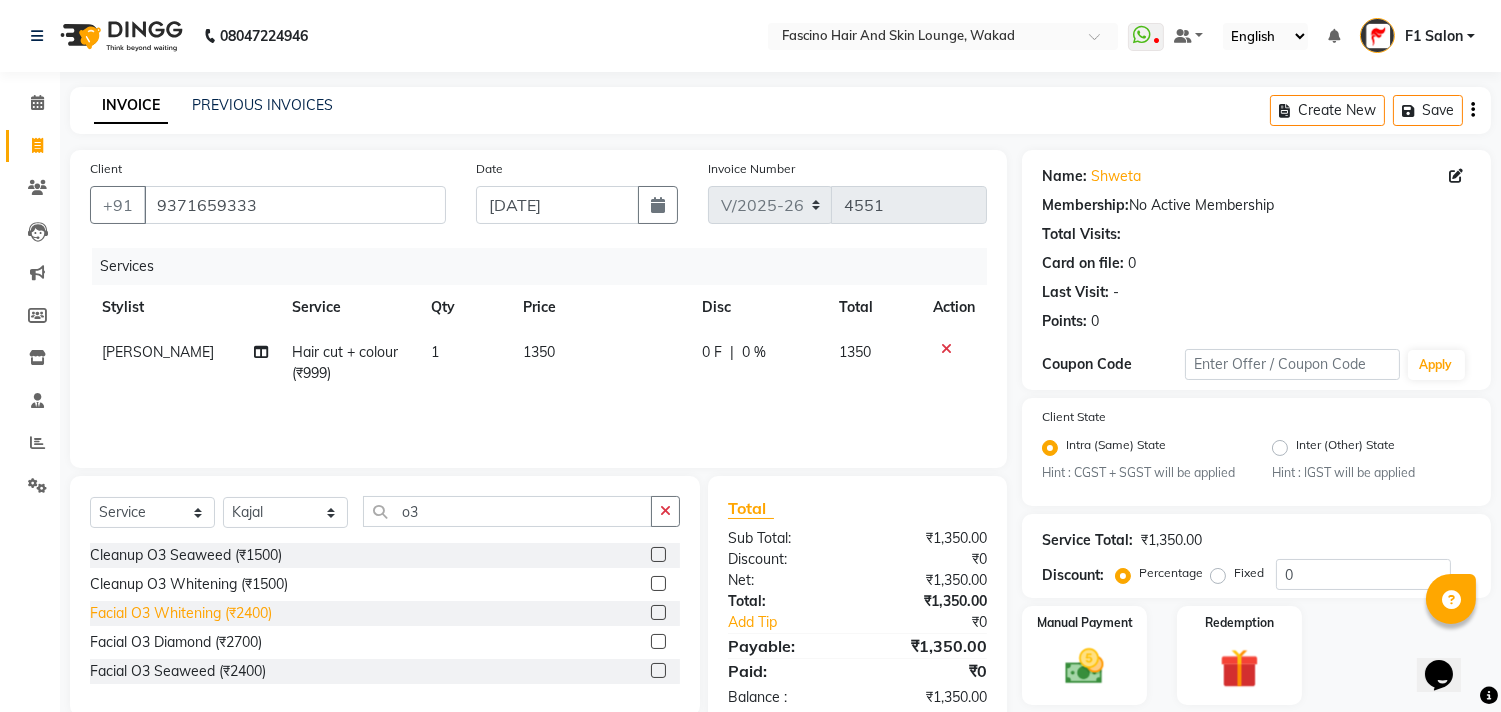click on "Facial O3 Whitening (₹2400)" 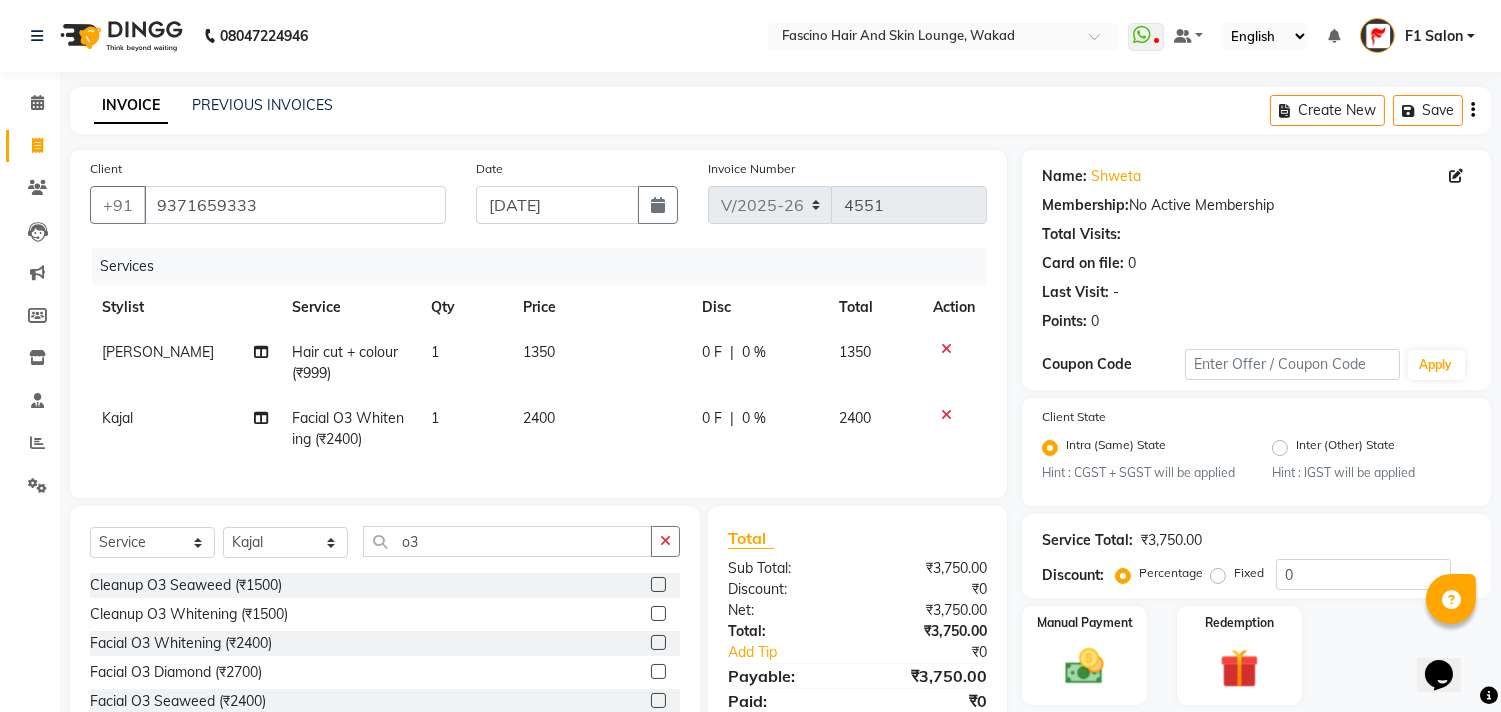 click on "2400" 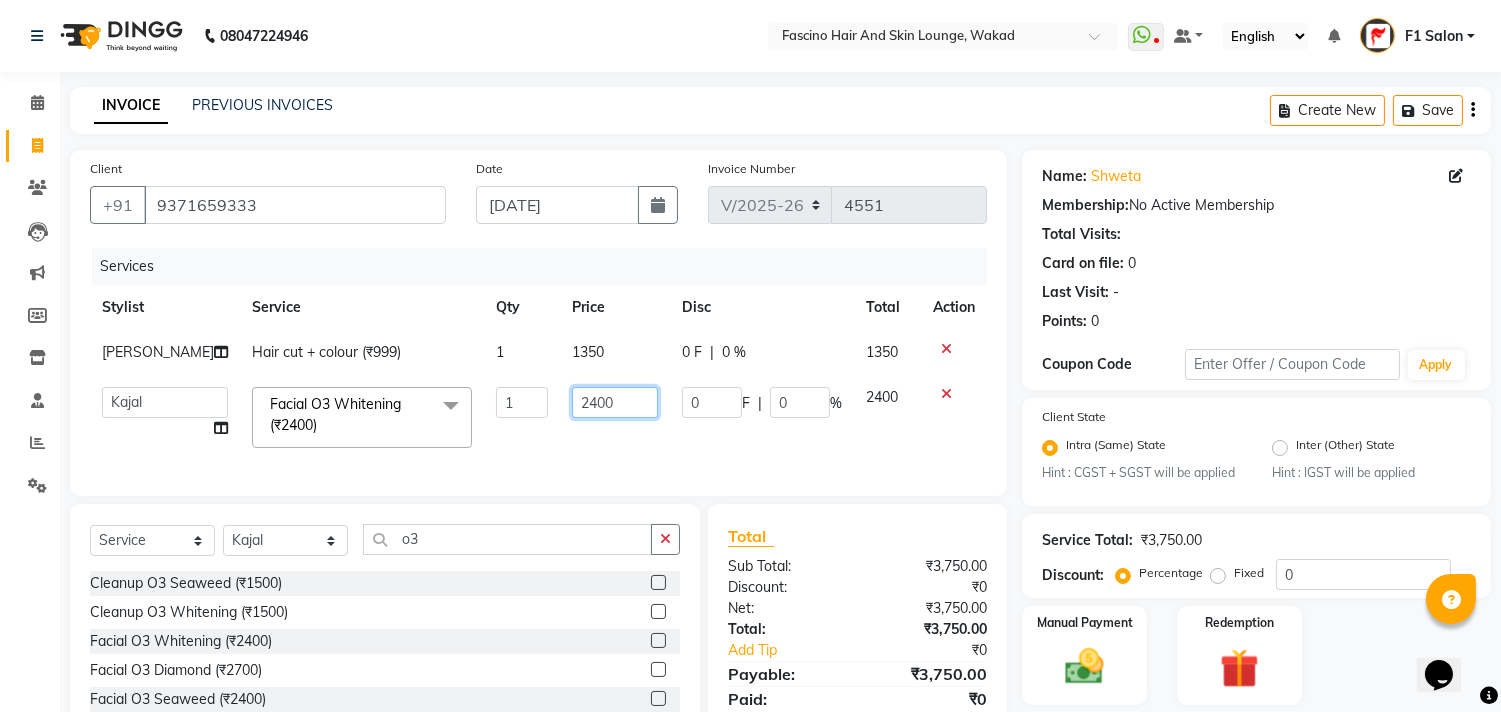 click on "2400" 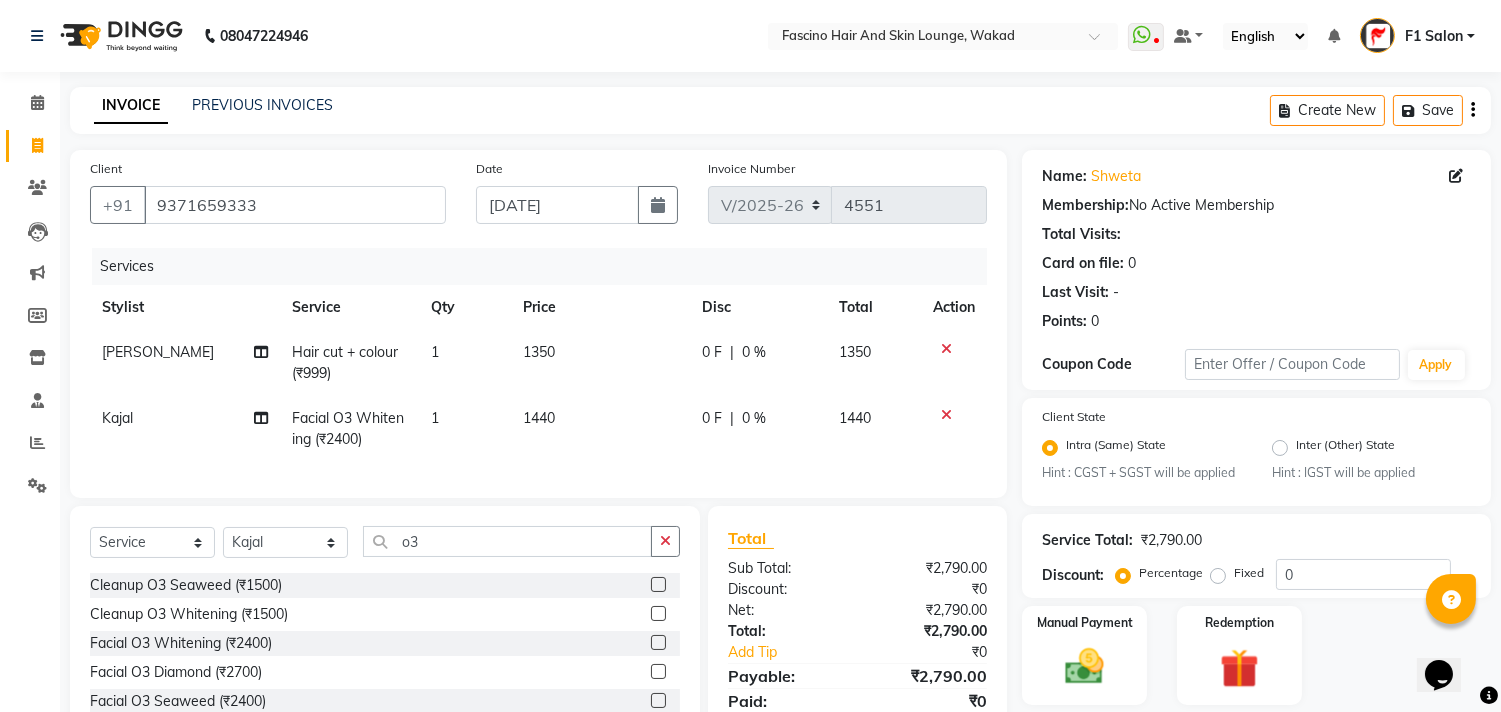 click on "Services Stylist Service Qty Price Disc Total Action Sanjay muley Hair cut + colour (₹999) 1 1350 0 F | 0 % 1350 Kajal  Facial O3 Whitening (₹2400) 1 1440 0 F | 0 % 1440" 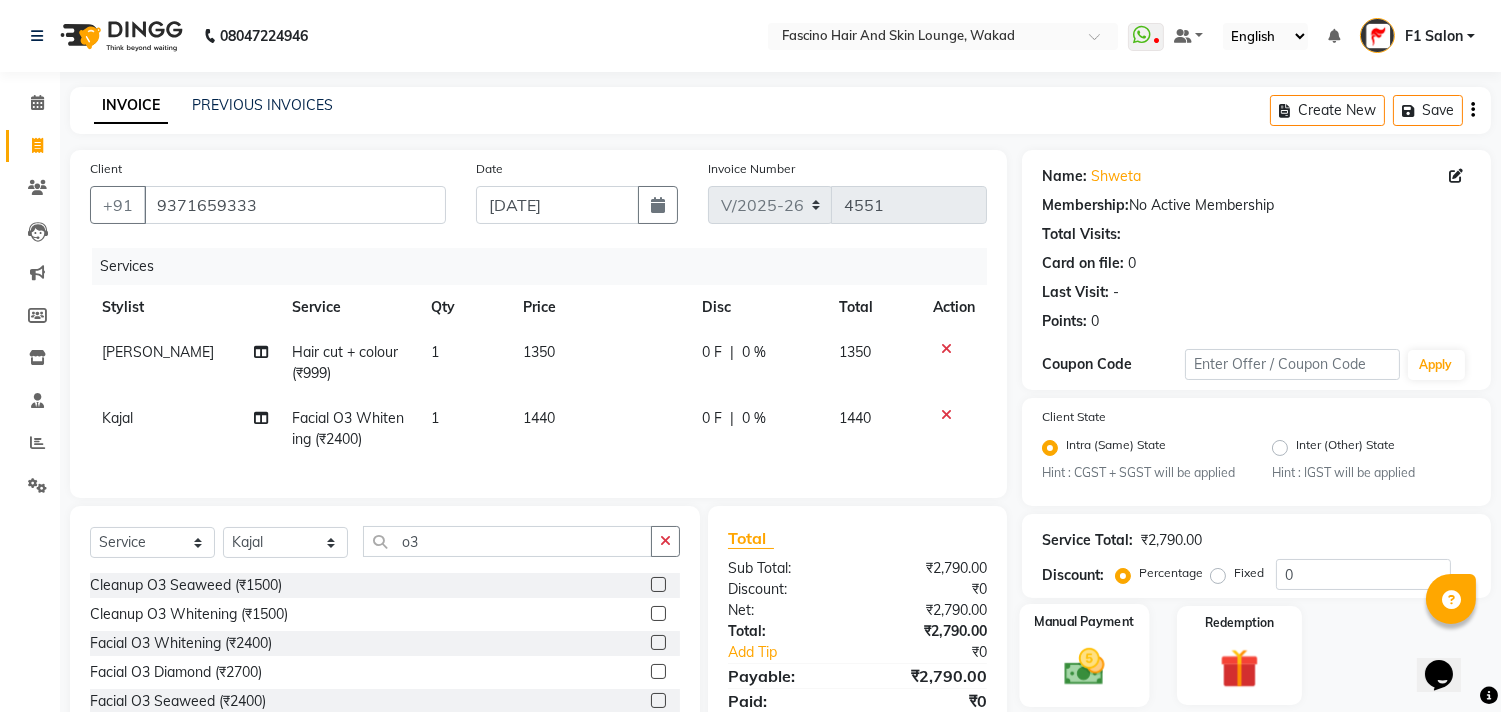 click 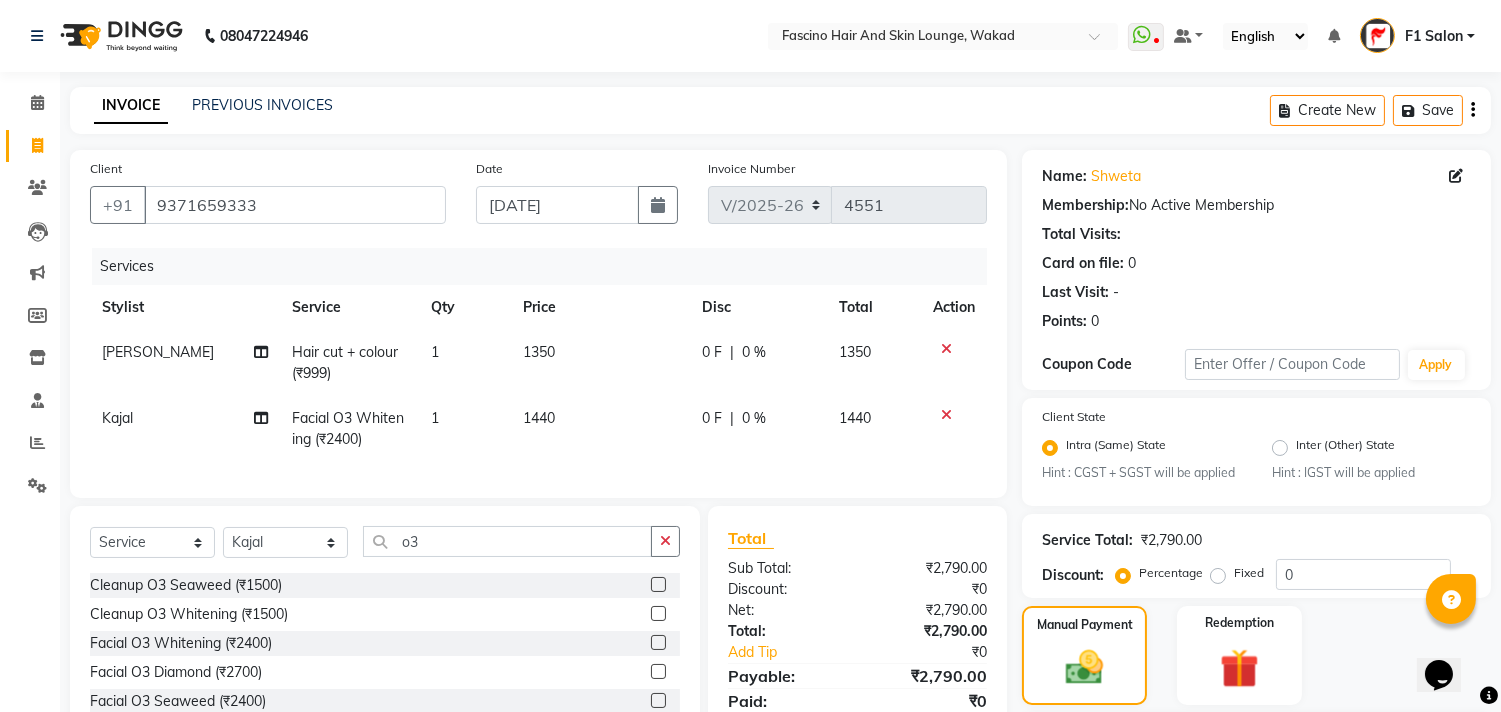 scroll, scrollTop: 192, scrollLeft: 0, axis: vertical 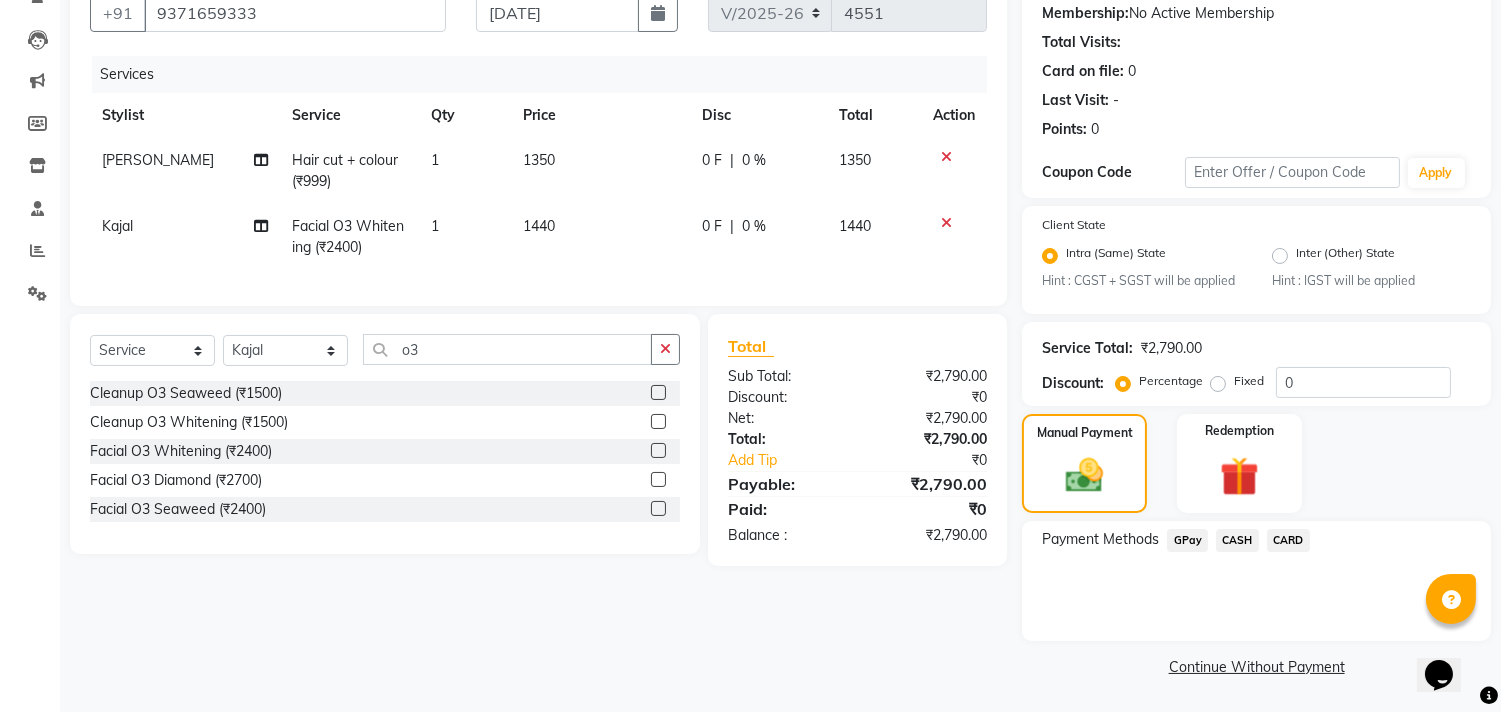 click on "GPay" 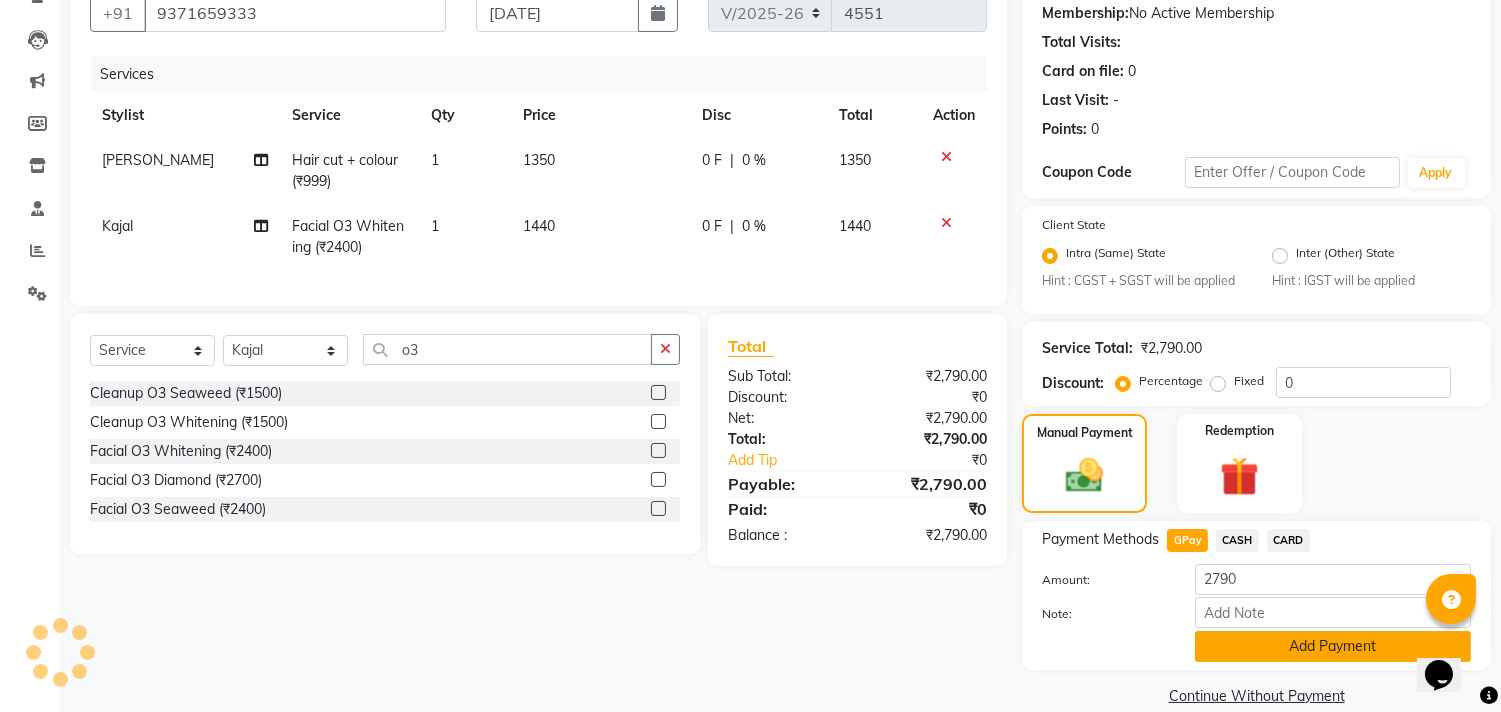 click on "Add Payment" 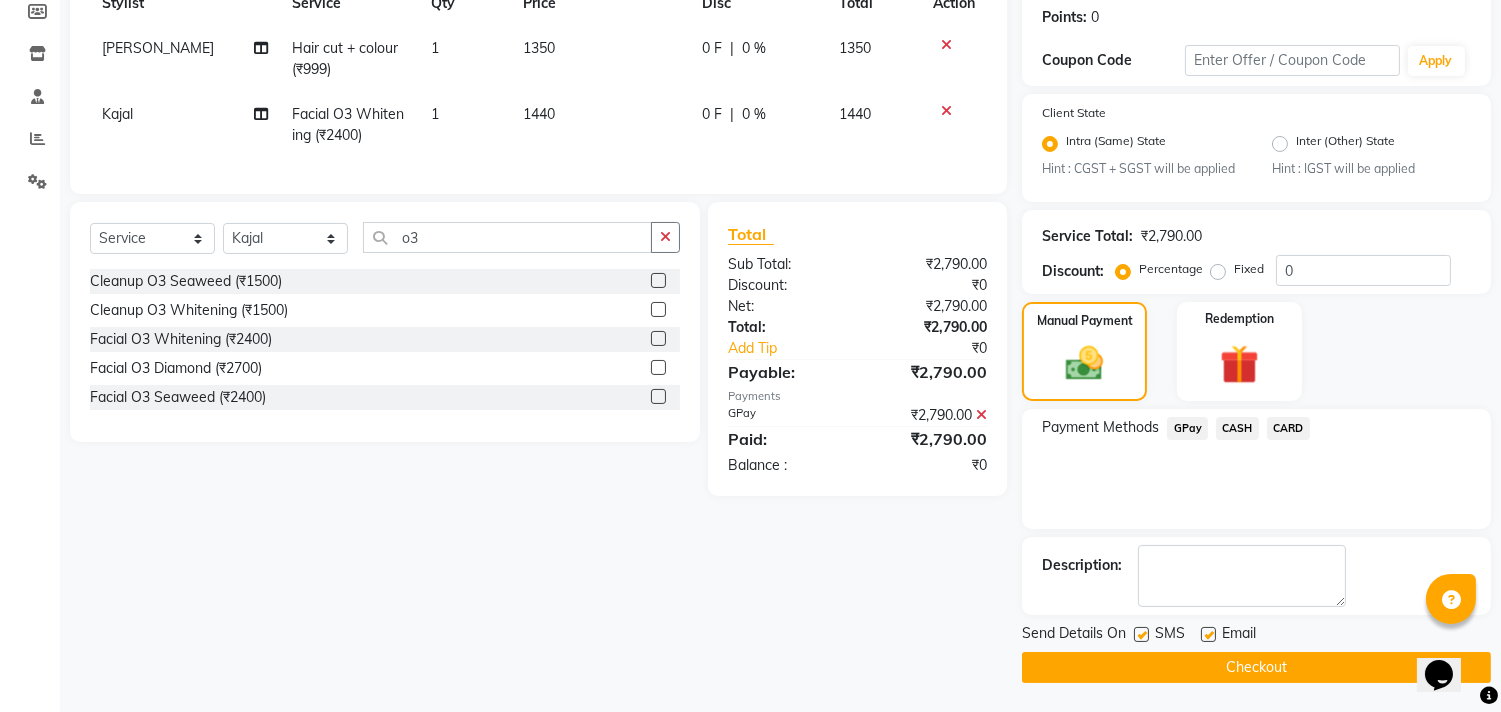 scroll, scrollTop: 305, scrollLeft: 0, axis: vertical 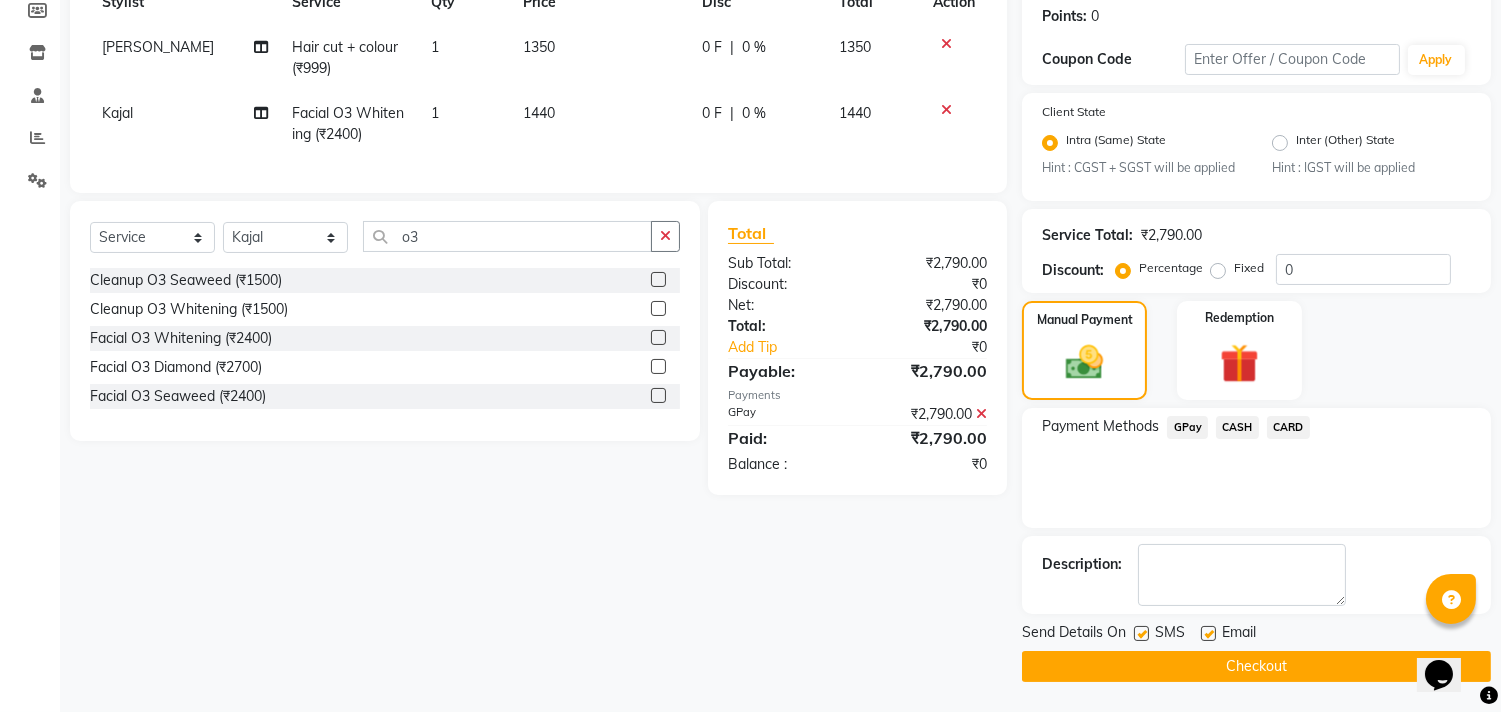 click 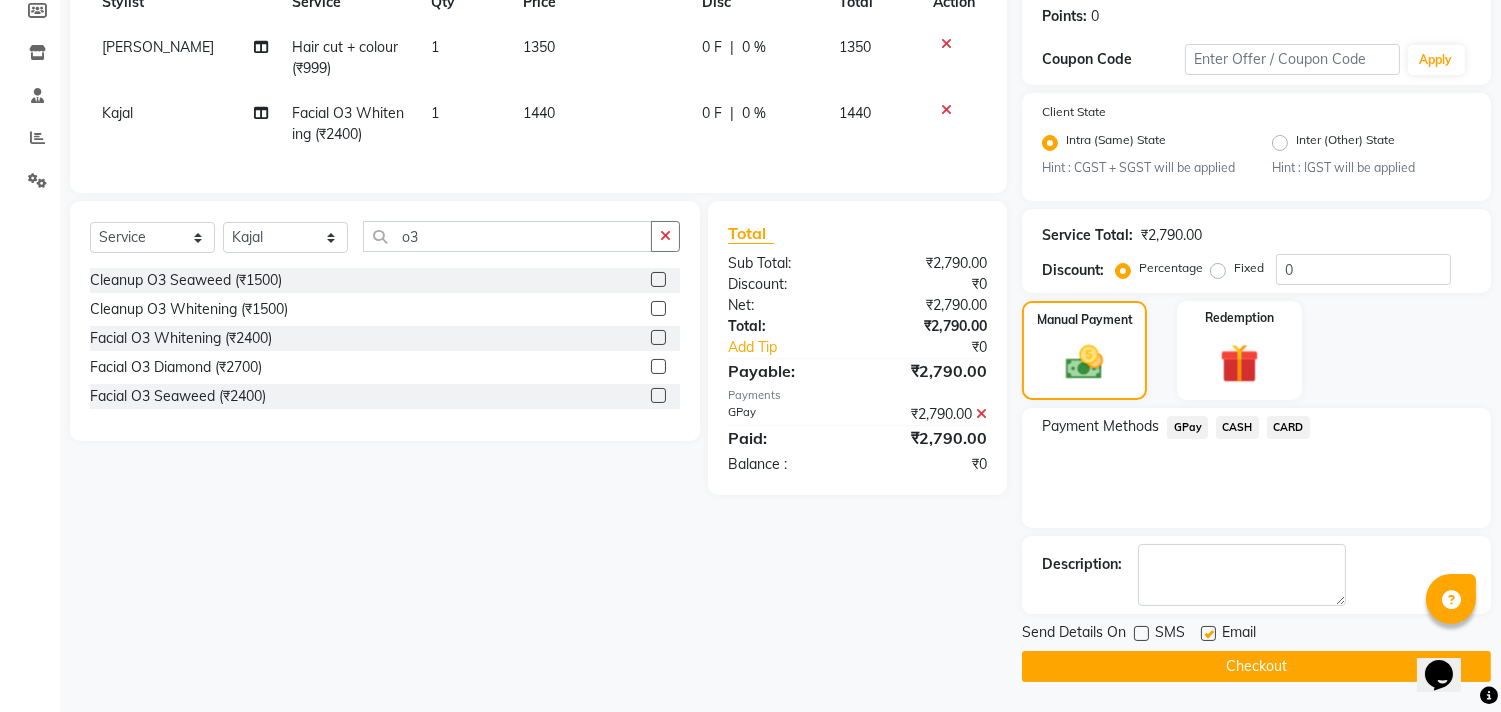click 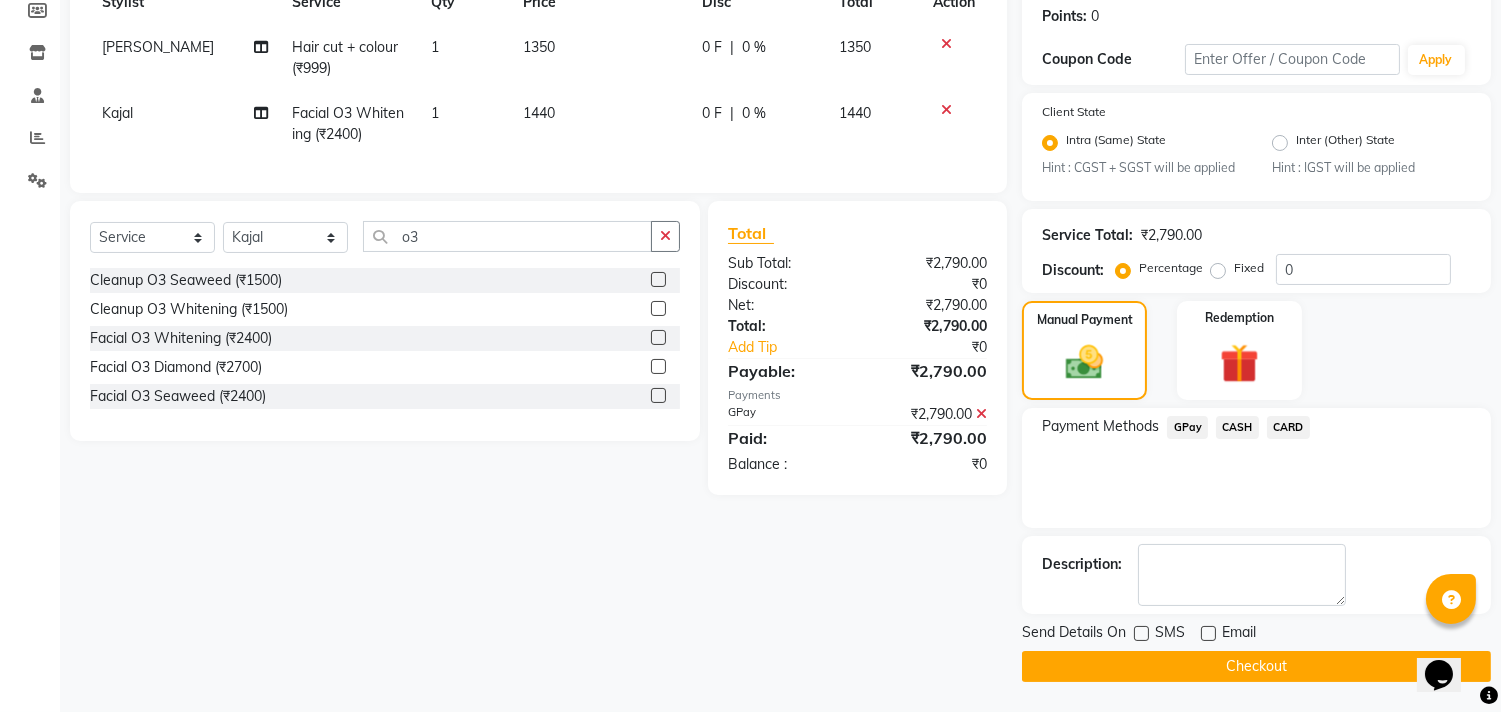click on "Checkout" 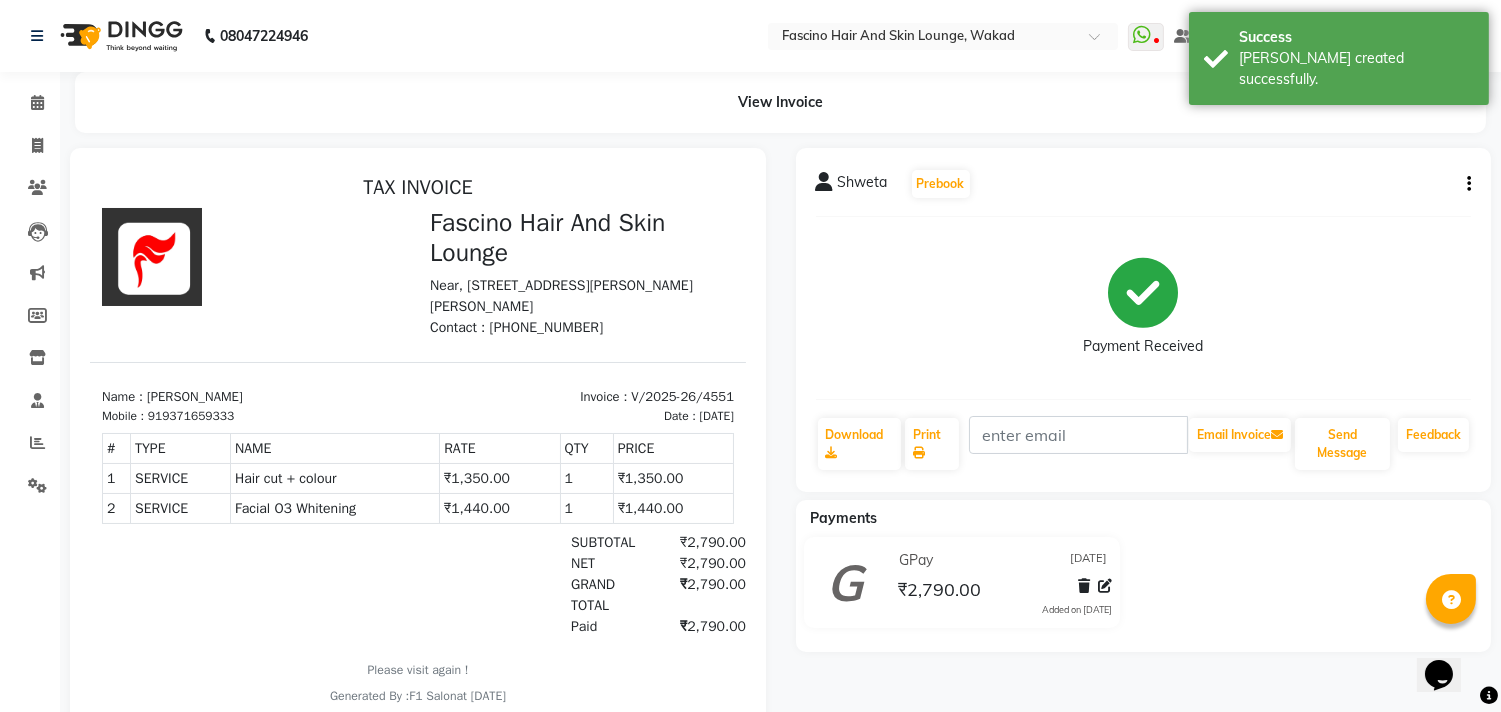 scroll, scrollTop: 0, scrollLeft: 0, axis: both 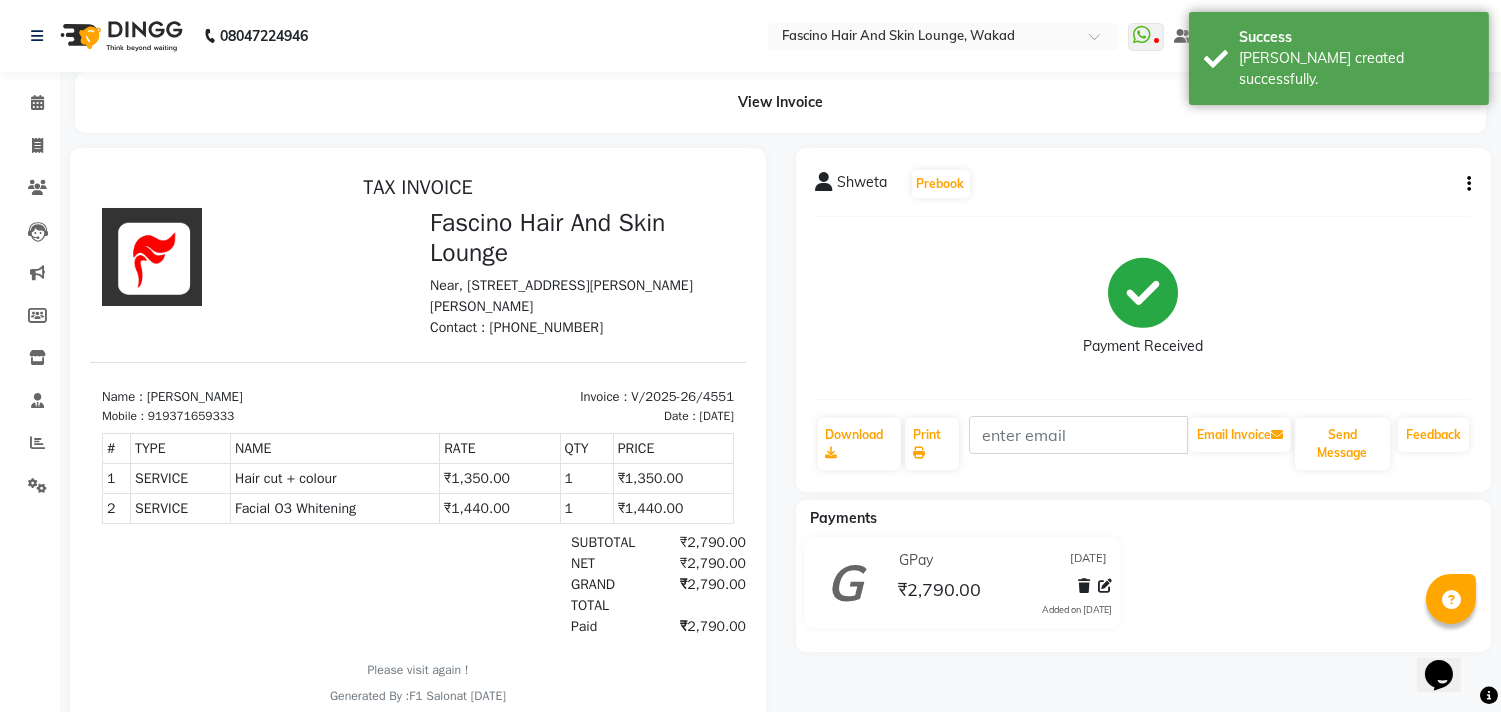 click on "GPay 11-07-2025 ₹2,790.00  Added on 11-07-2025" 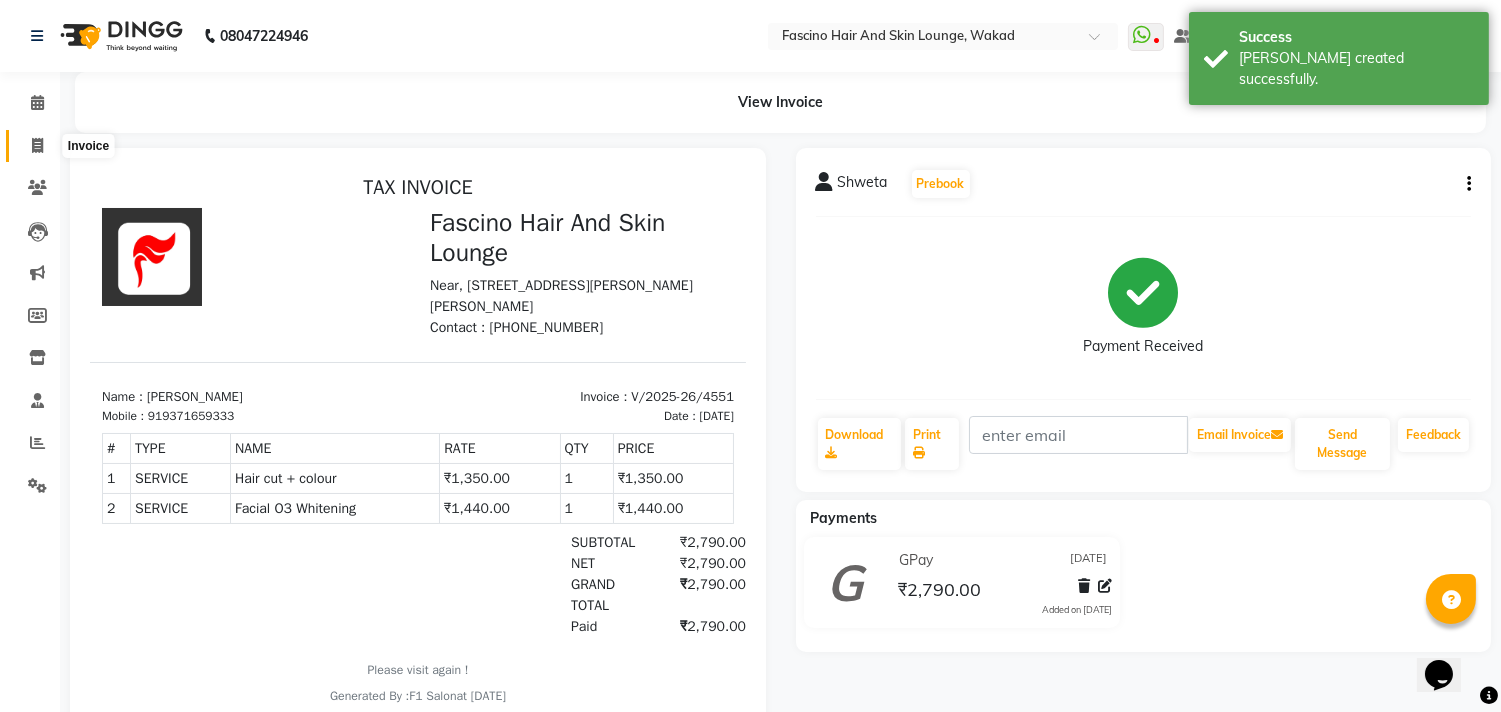 click 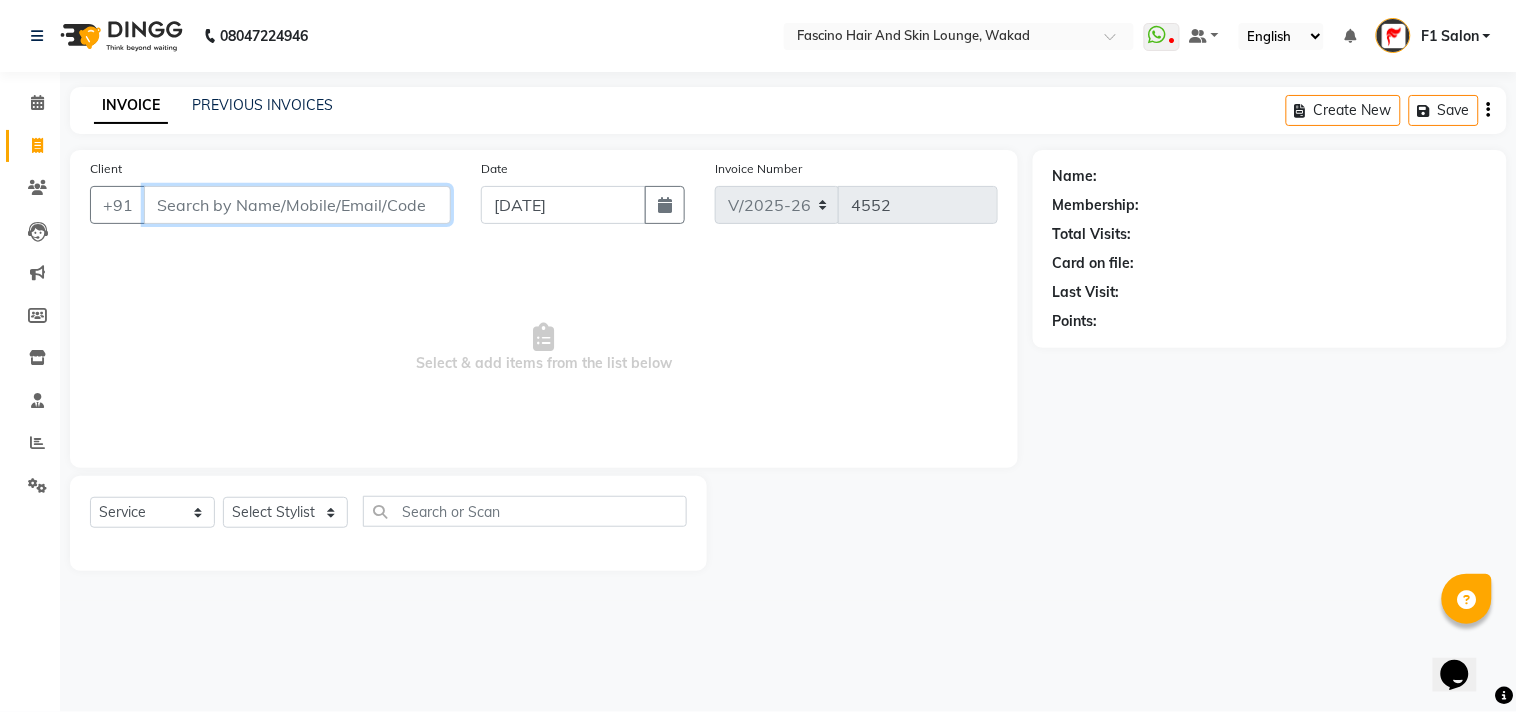 click on "Client" at bounding box center [297, 205] 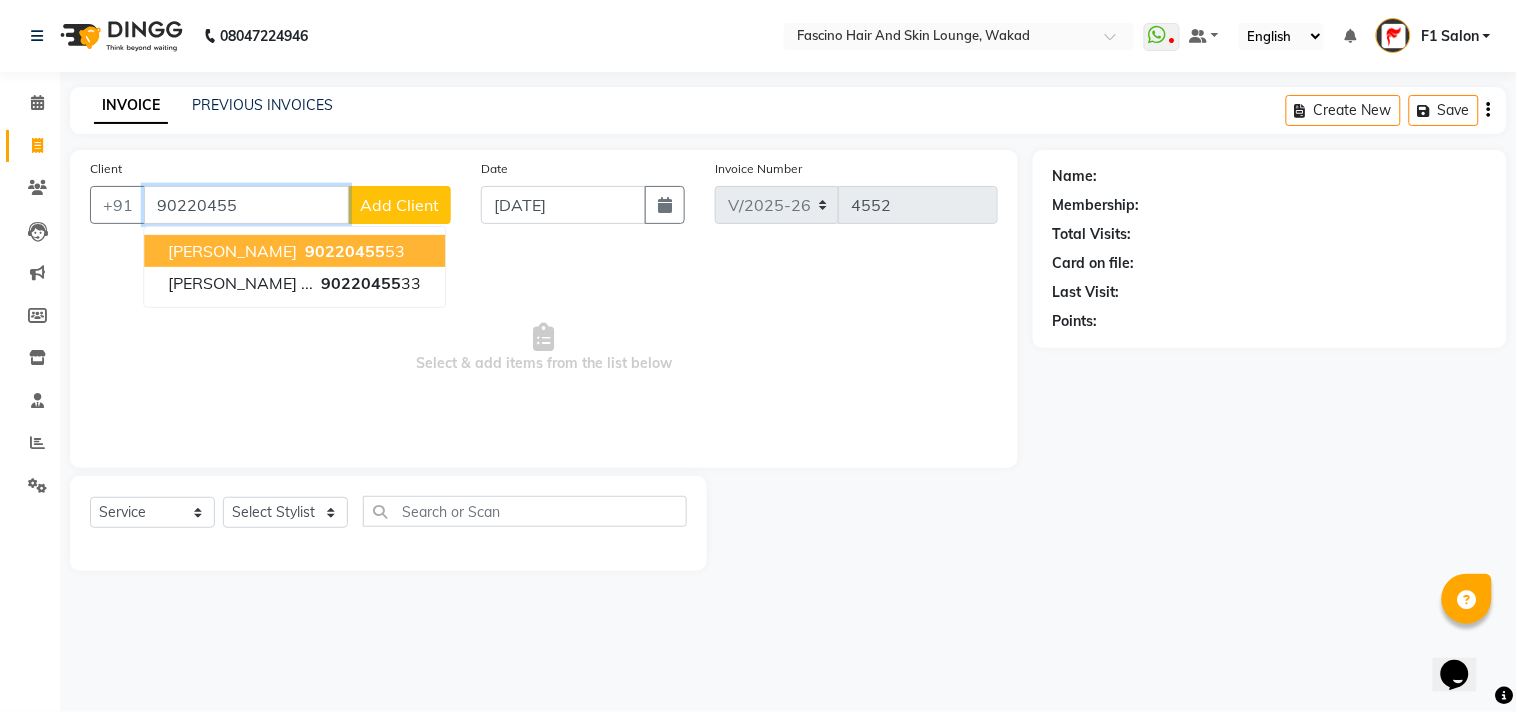 click on "90220455" at bounding box center (345, 251) 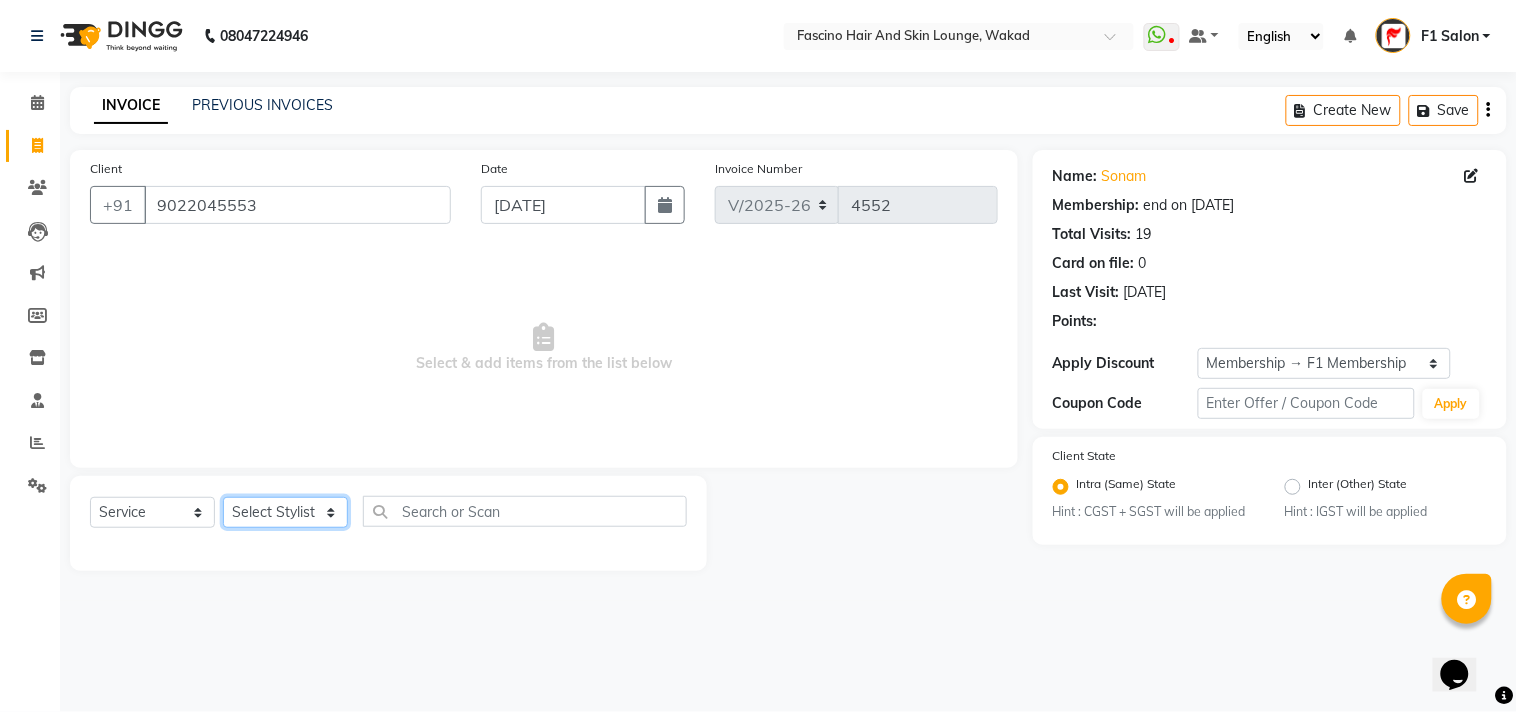 click on "Select Stylist 8805000650  [PERSON_NAME] Chimu [PERSON_NAME] F1 Salon  Ganesh F1 Gopal {JH} [PERSON_NAME] (Jh ) [PERSON_NAME]  [PERSON_NAME] Pooja [PERSON_NAME]  Ram [PERSON_NAME] jh [PERSON_NAME] Shree [PERSON_NAME] (F1) [PERSON_NAME] (JH) Sukanya Sadiyan  Suraj F1 [PERSON_NAME] Beaution Usha [PERSON_NAME] F1 Veena" 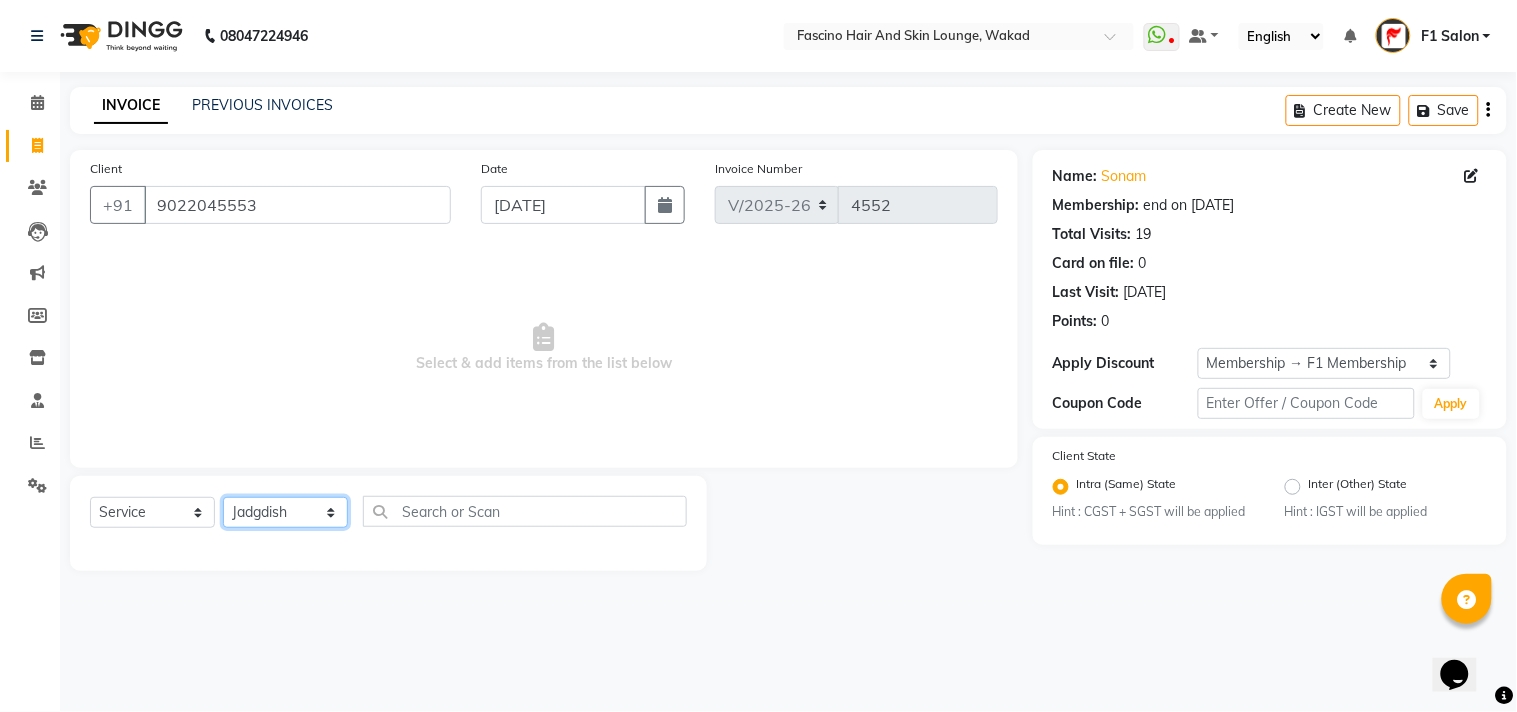 click on "Select Stylist 8805000650  [PERSON_NAME] Chimu [PERSON_NAME] F1 Salon  Ganesh F1 Gopal {JH} [PERSON_NAME] (Jh ) [PERSON_NAME]  [PERSON_NAME] Pooja [PERSON_NAME]  Ram [PERSON_NAME] jh [PERSON_NAME] Shree [PERSON_NAME] (F1) [PERSON_NAME] (JH) Sukanya Sadiyan  Suraj F1 [PERSON_NAME] Beaution Usha [PERSON_NAME] F1 Veena" 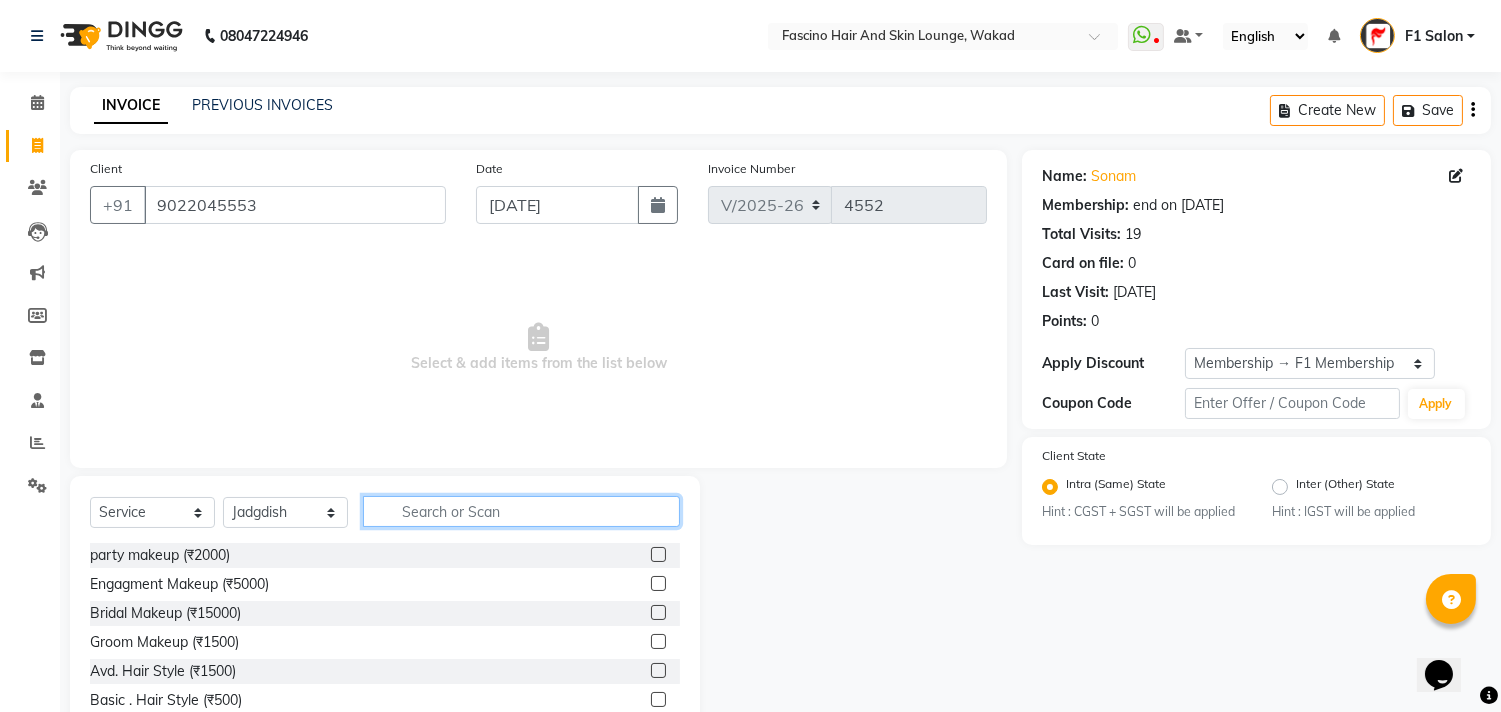 click 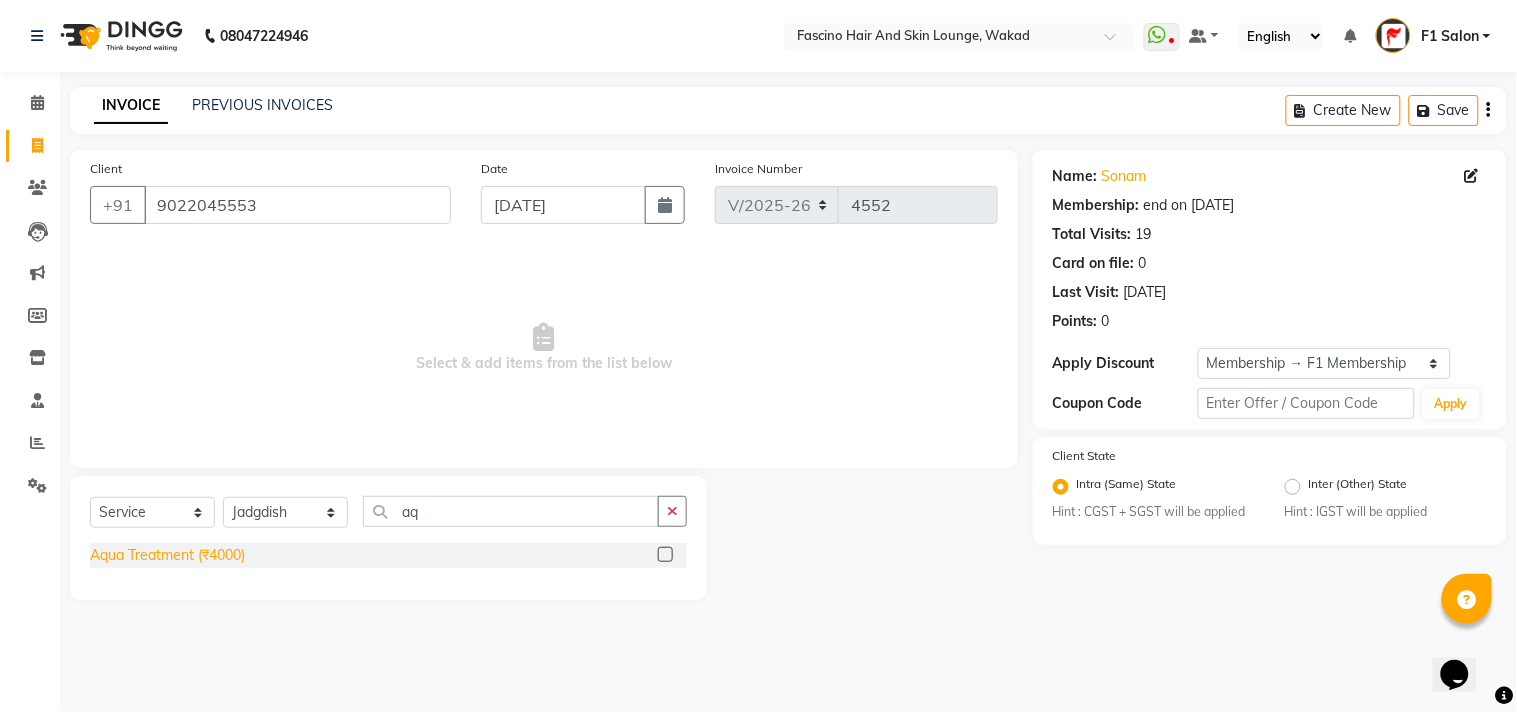 click on "Aqua Treatment (₹4000)" 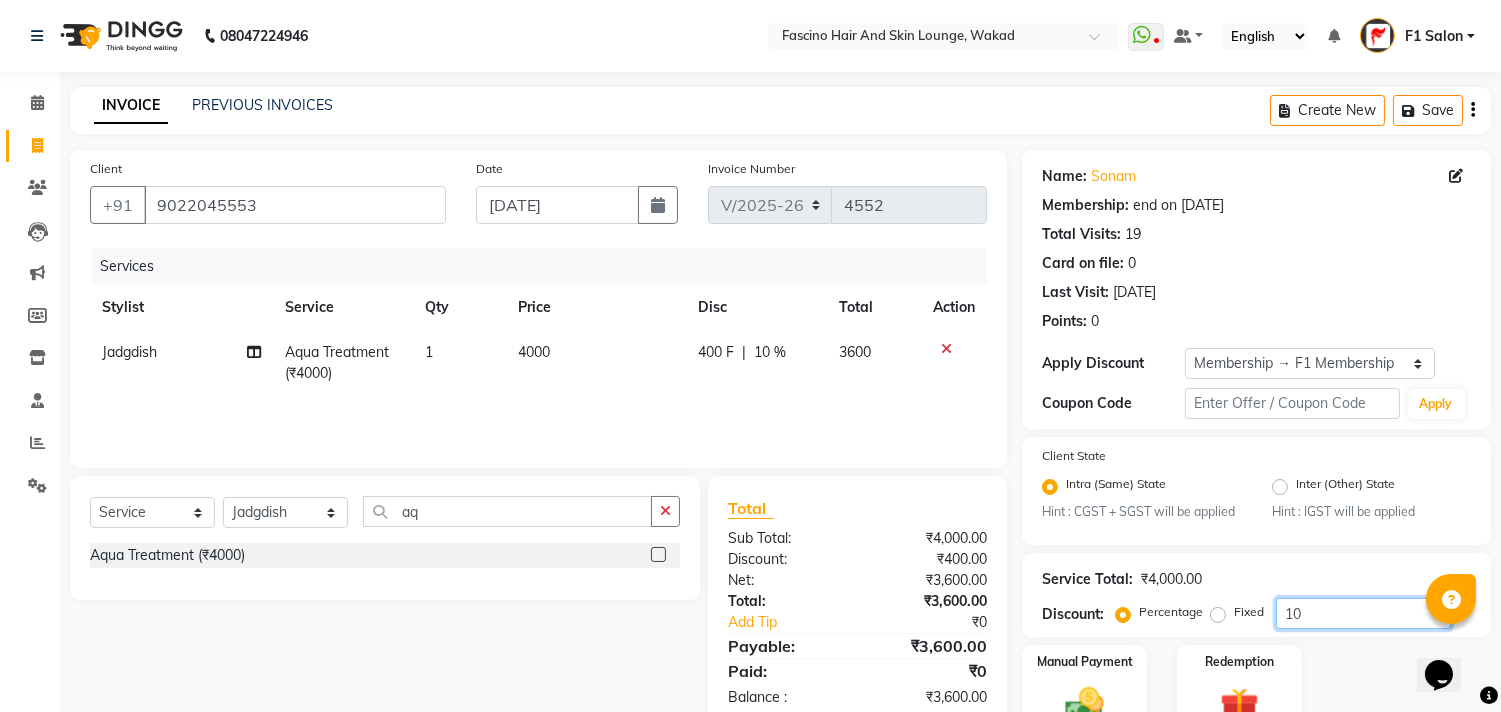 drag, startPoint x: 1385, startPoint y: 636, endPoint x: 1350, endPoint y: 607, distance: 45.453274 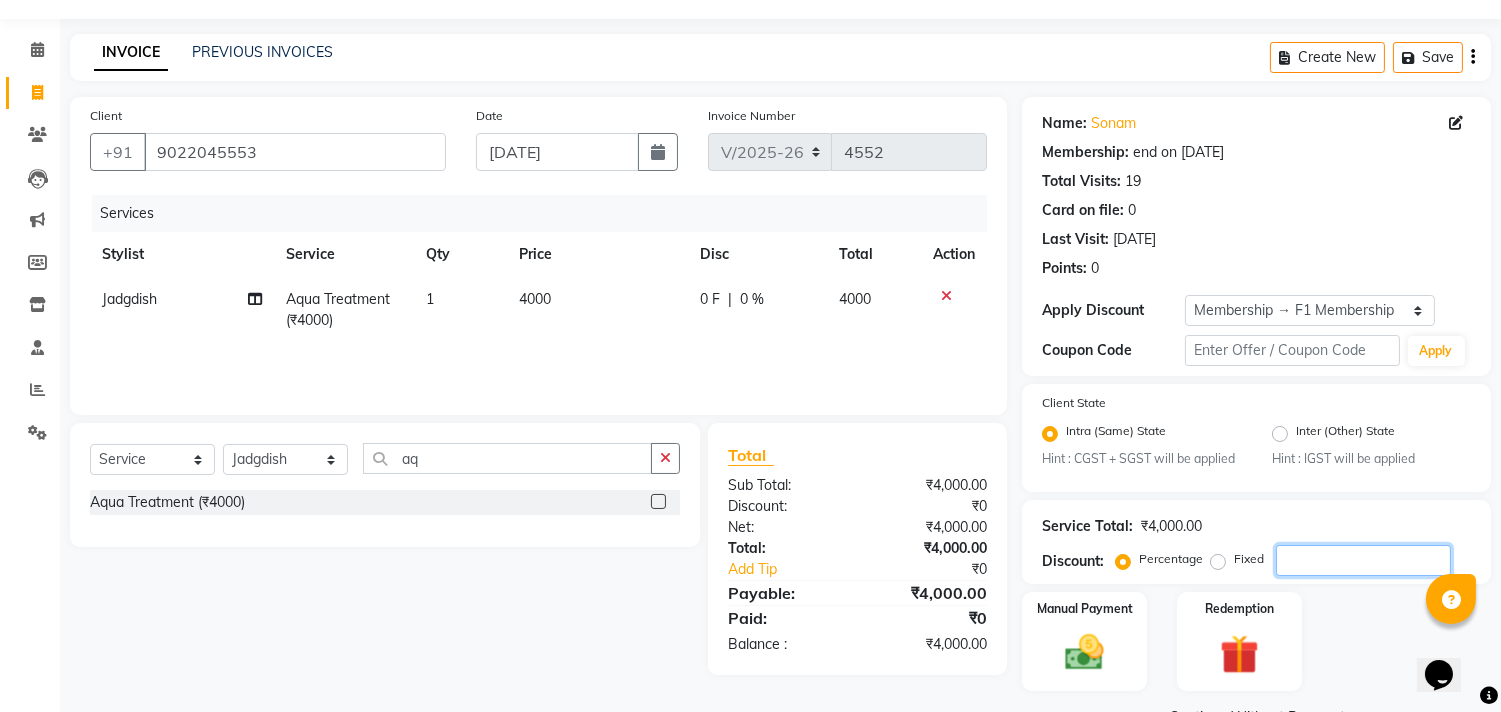scroll, scrollTop: 102, scrollLeft: 0, axis: vertical 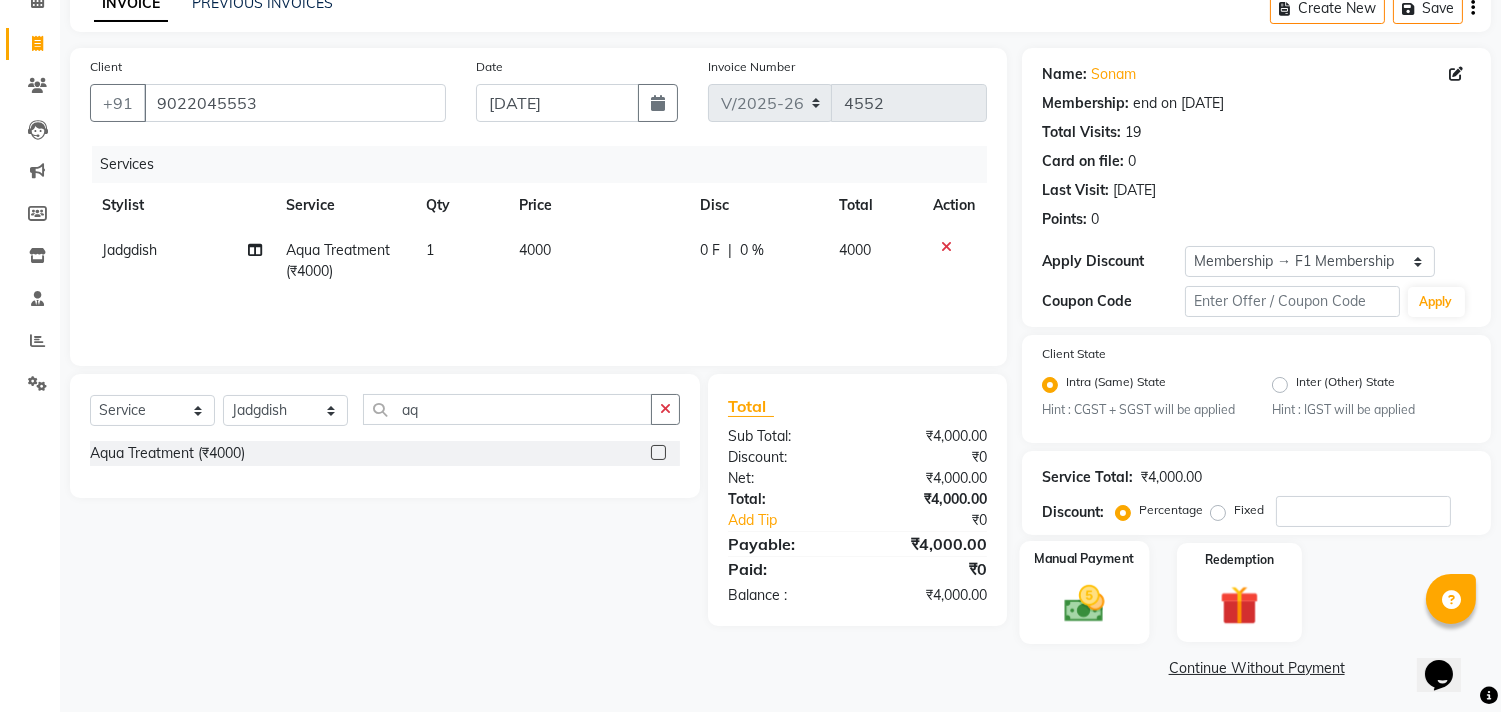 click 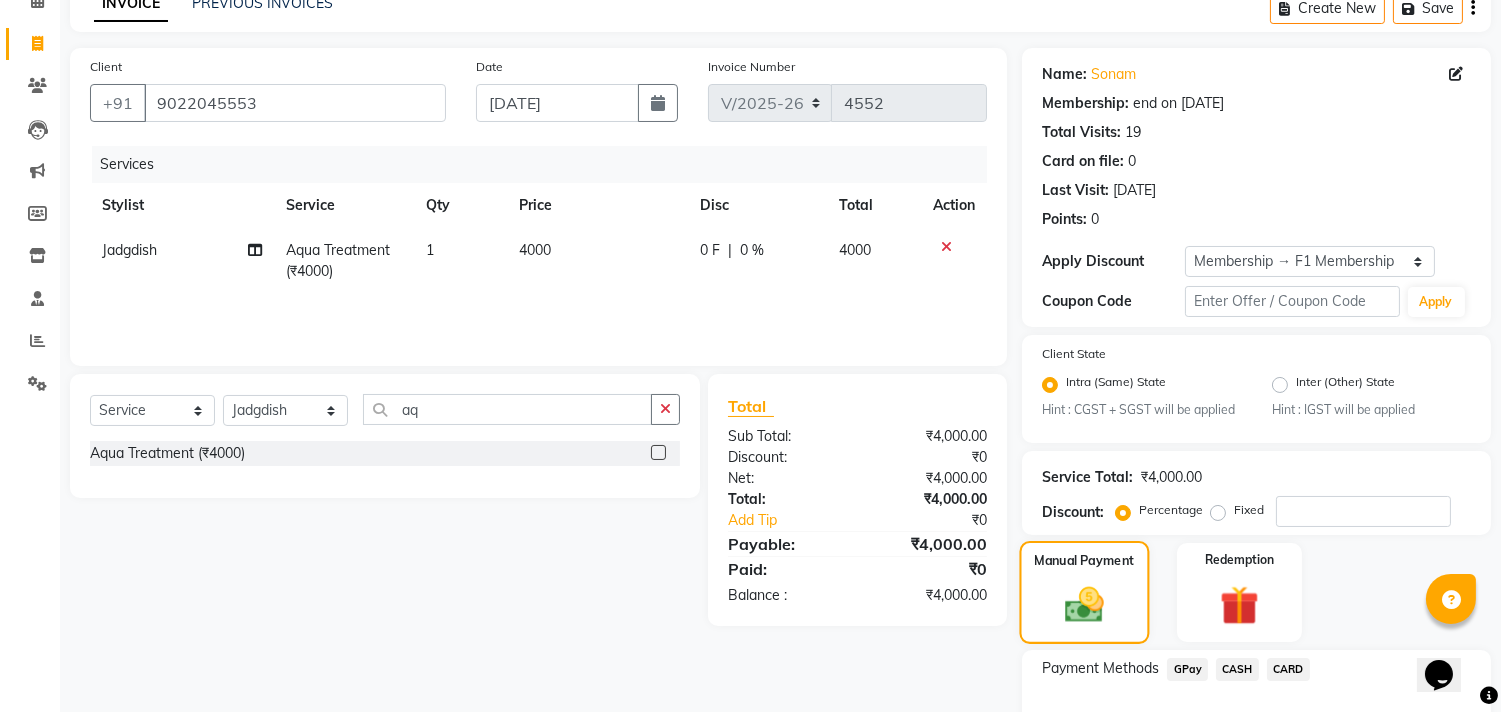 click 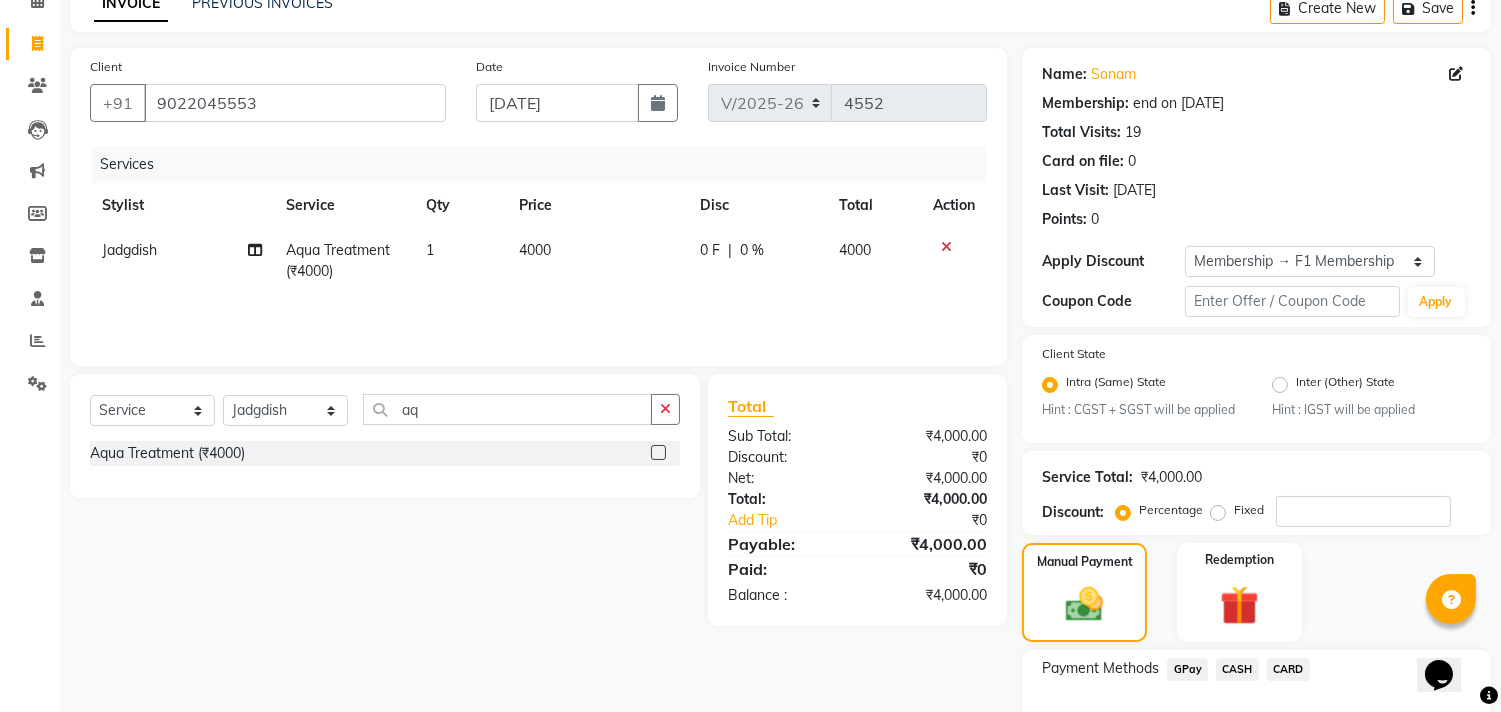 click on "GPay" 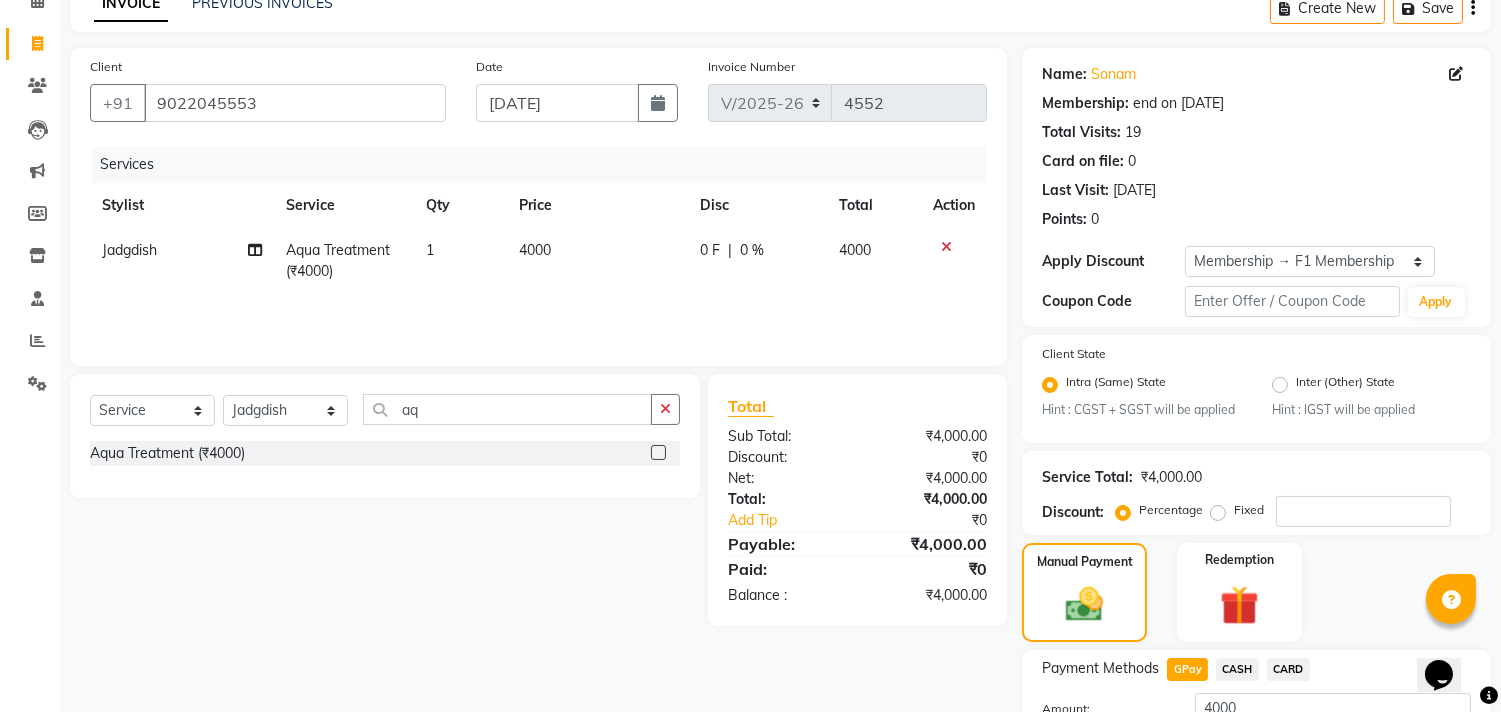 scroll, scrollTop: 260, scrollLeft: 0, axis: vertical 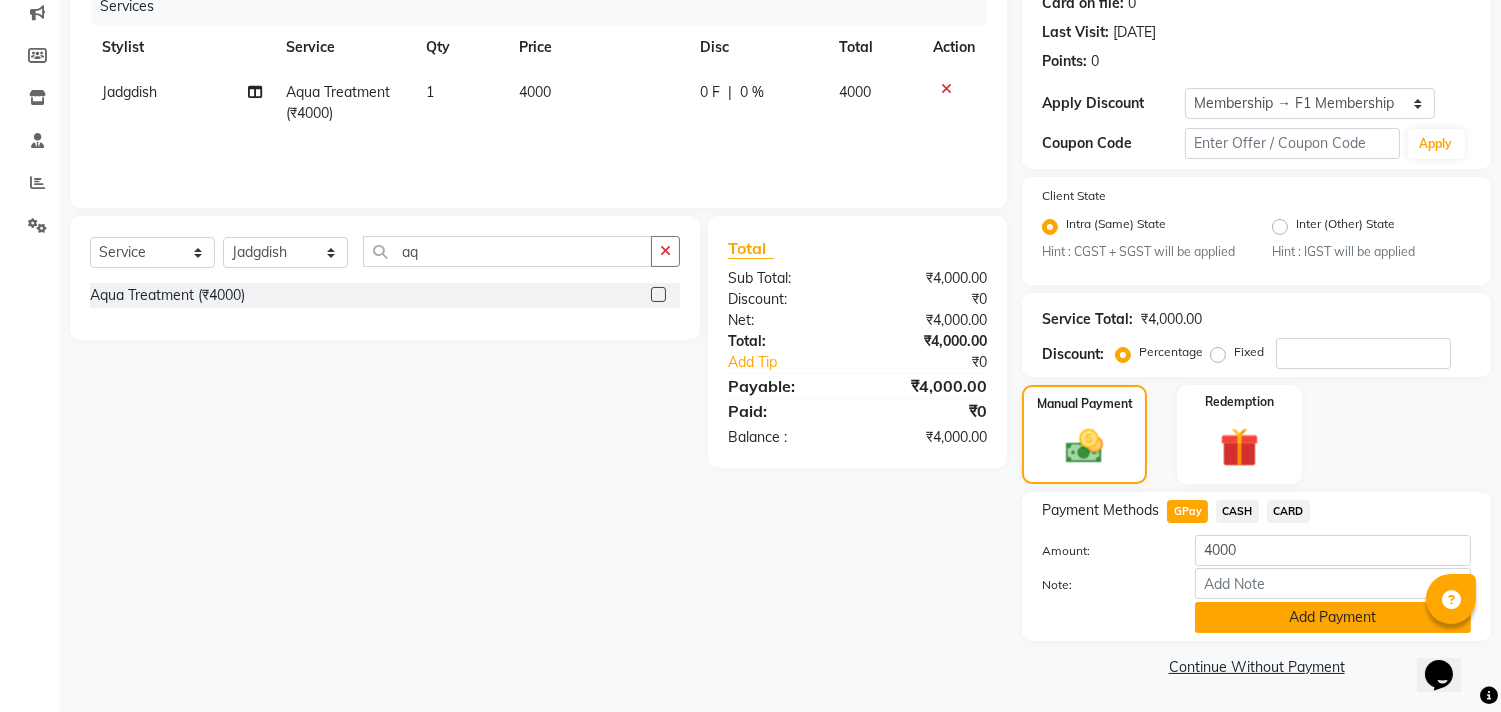 click on "Add Payment" 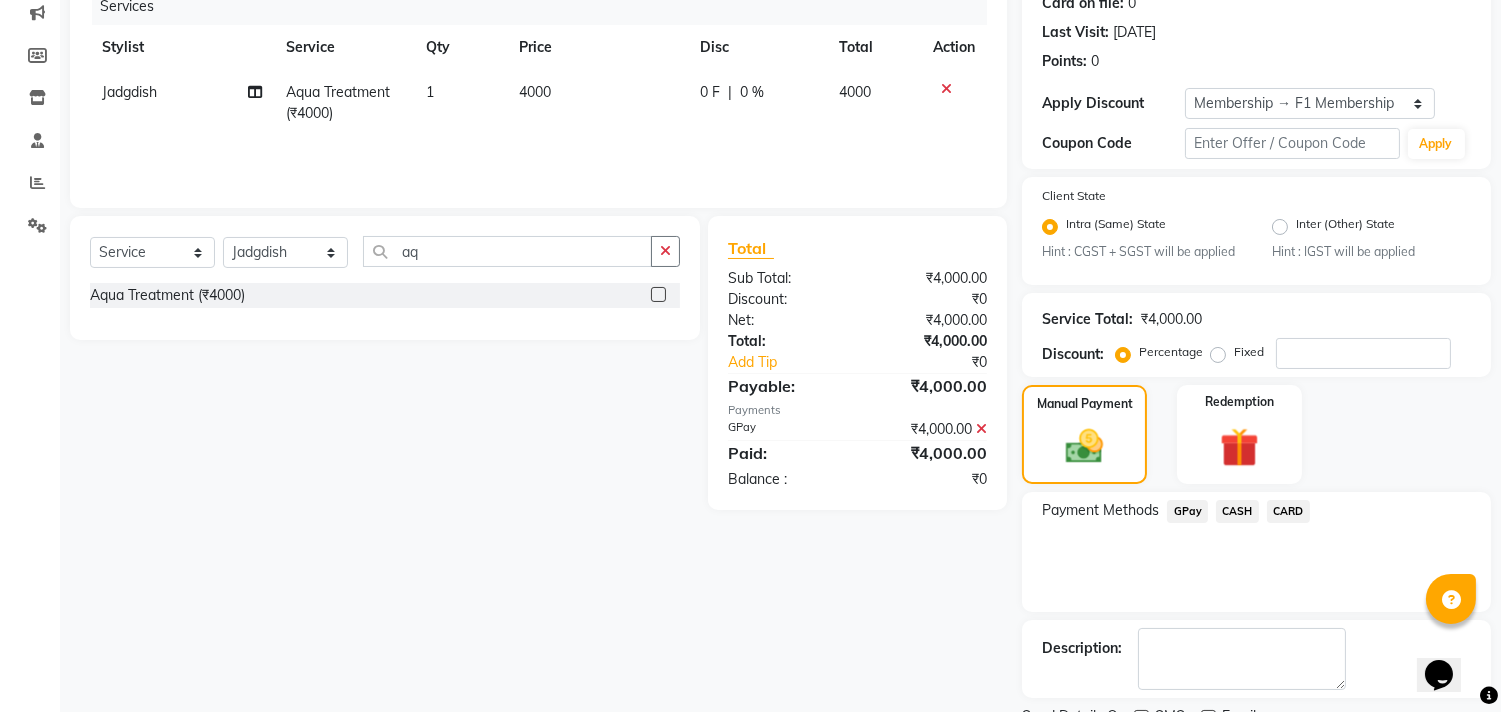 scroll, scrollTop: 344, scrollLeft: 0, axis: vertical 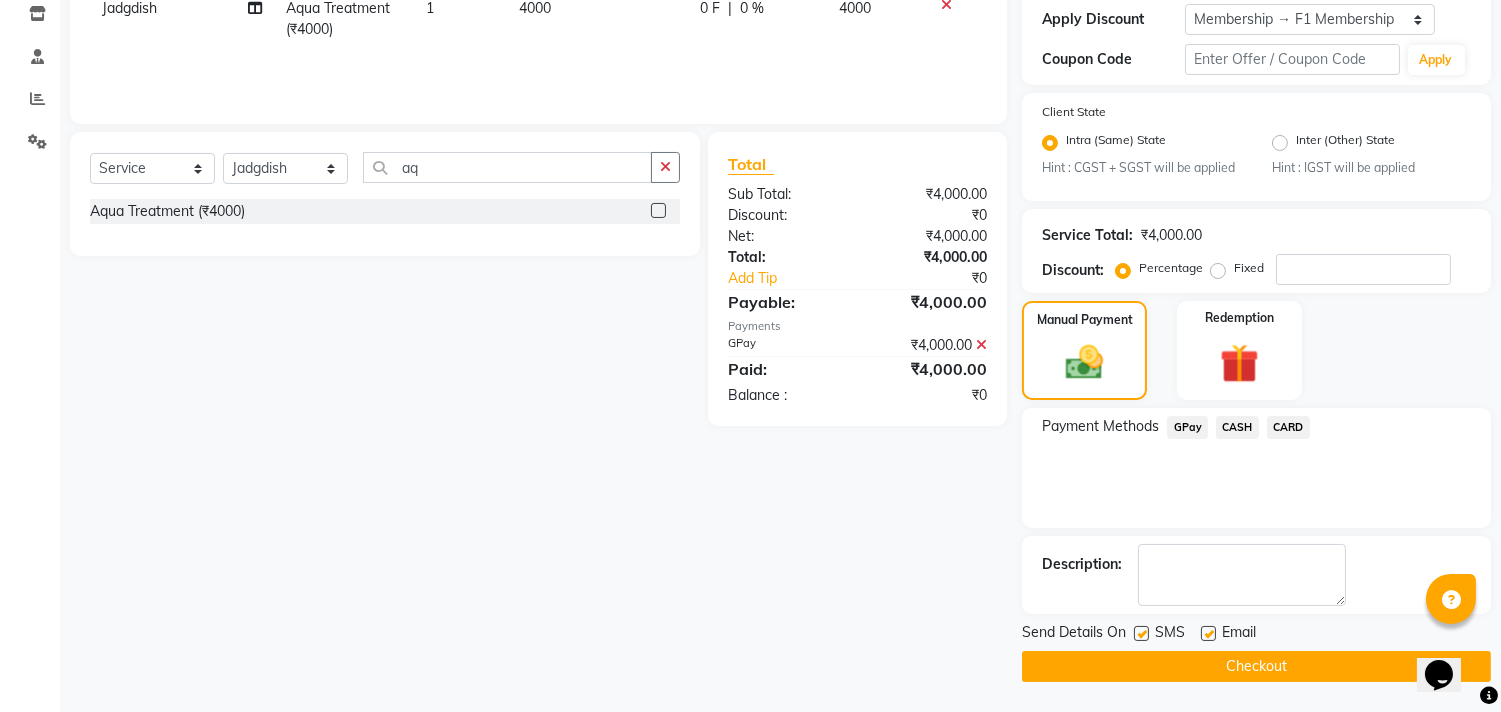 click 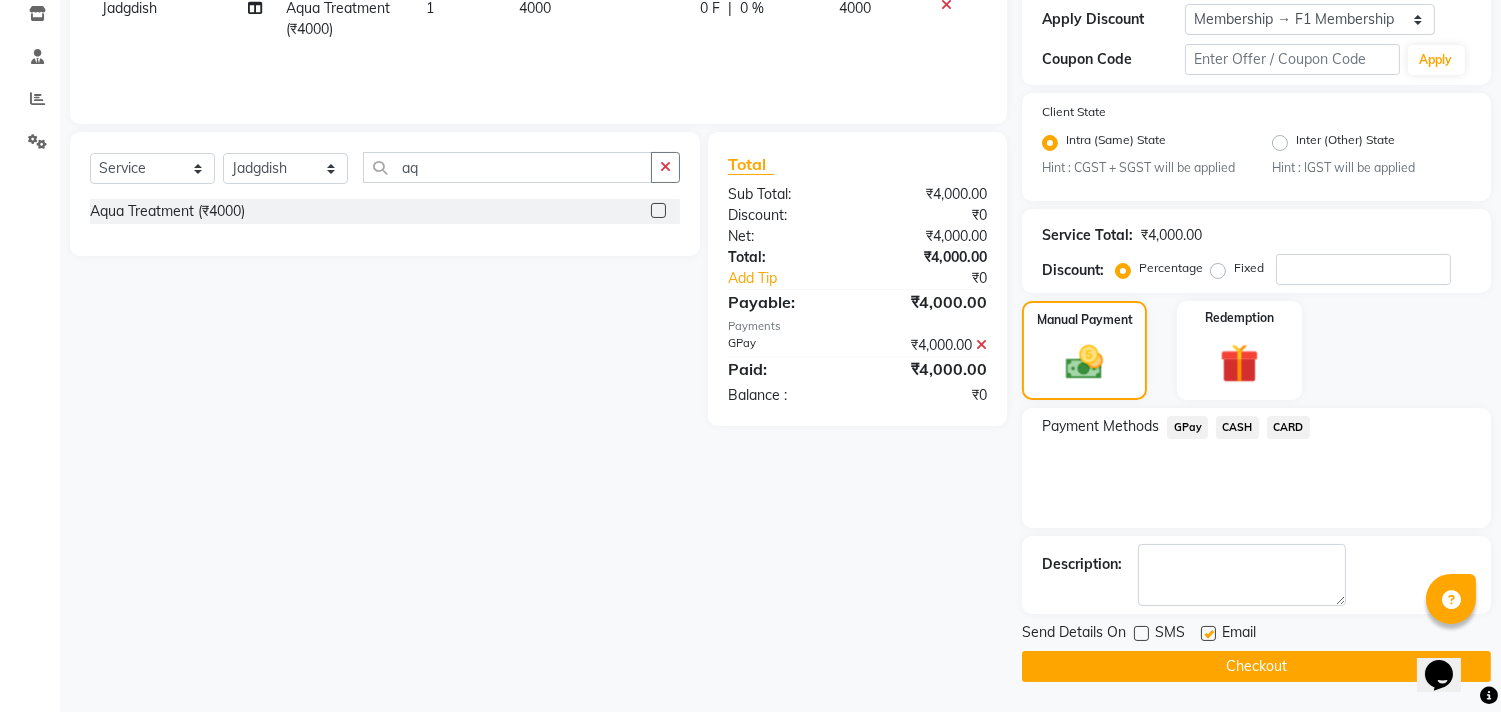 click on "Checkout" 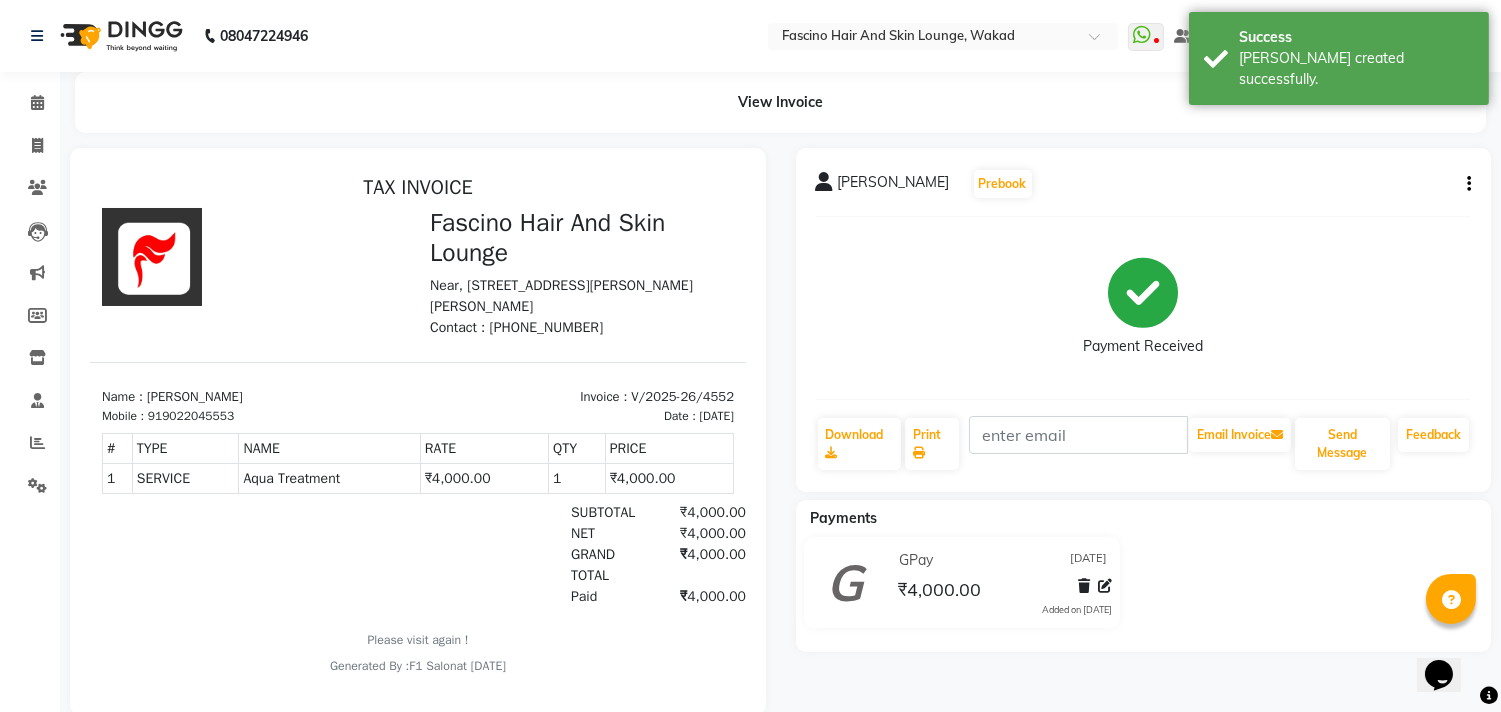scroll, scrollTop: 0, scrollLeft: 0, axis: both 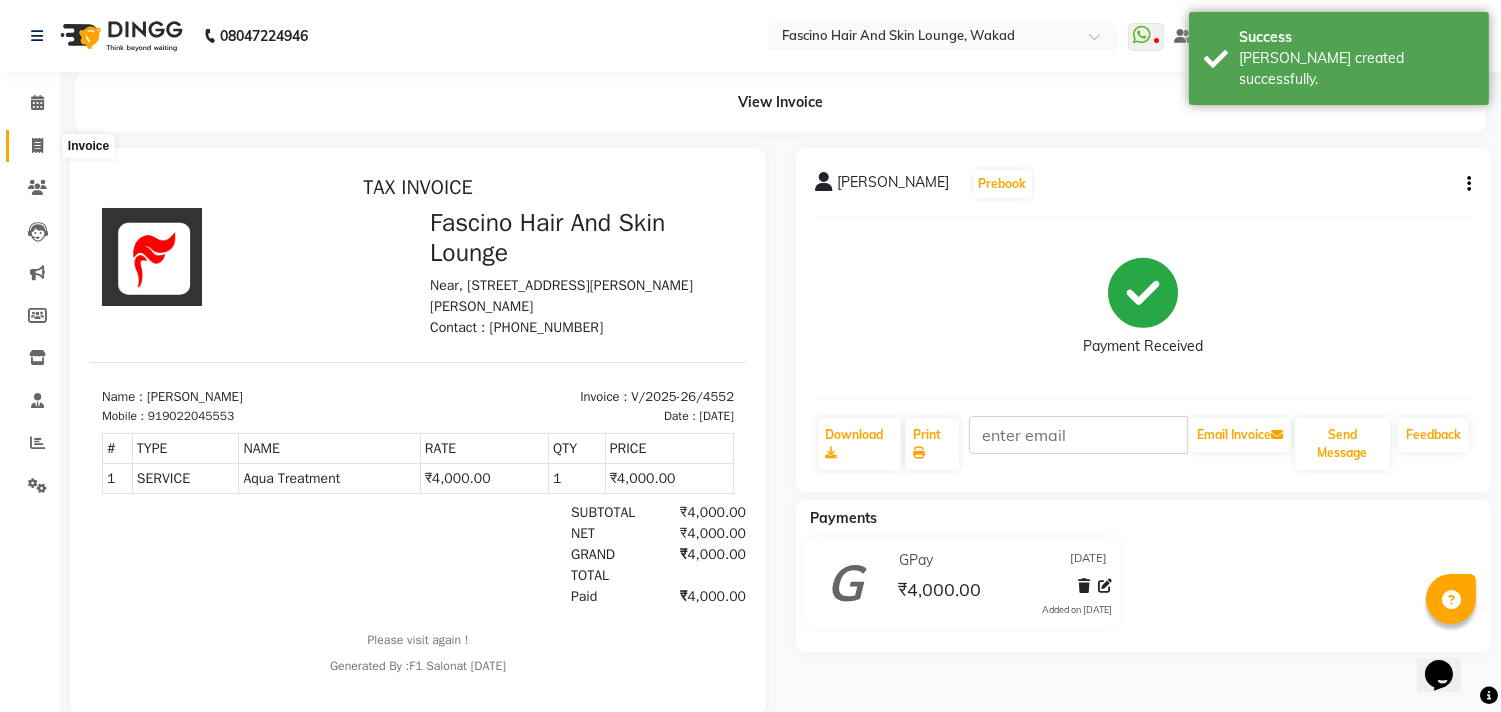 click 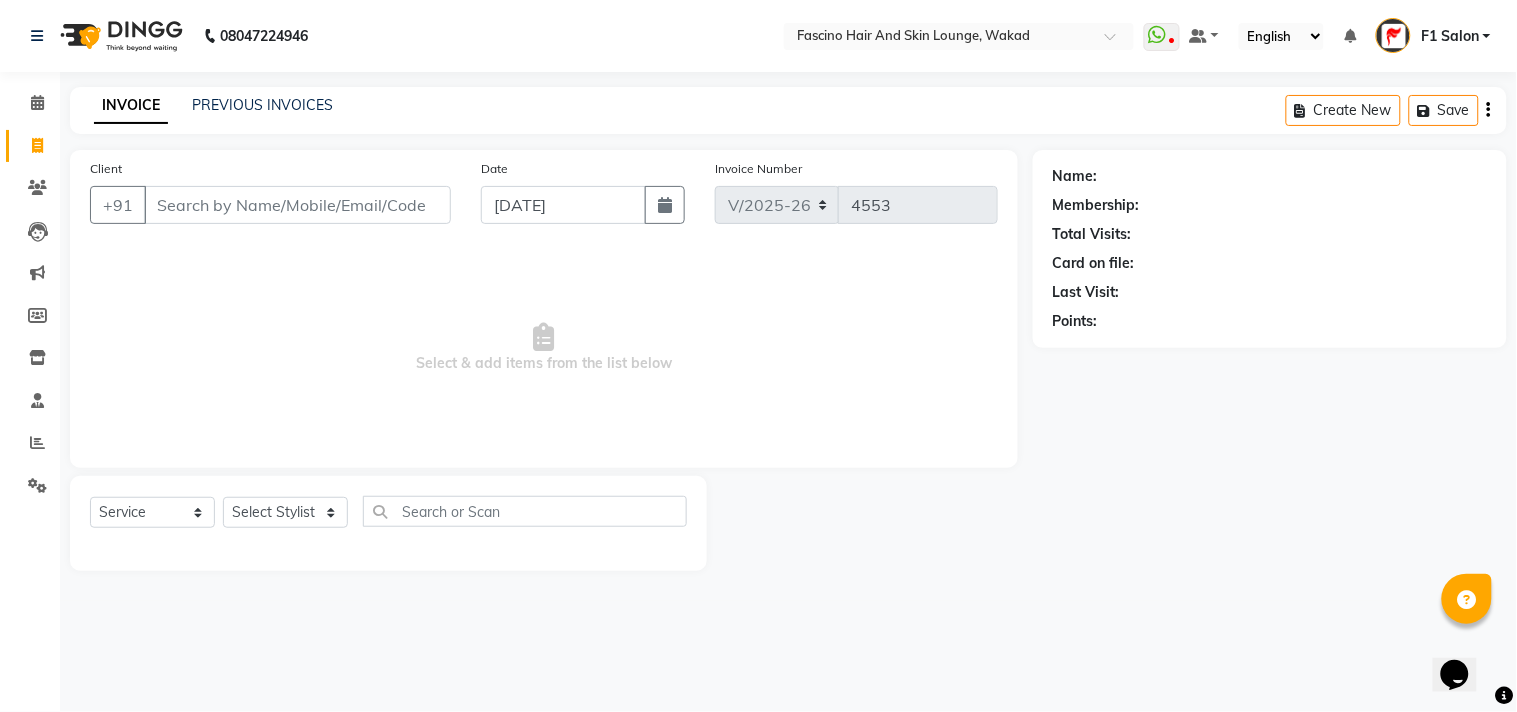 click on "Client" at bounding box center (297, 205) 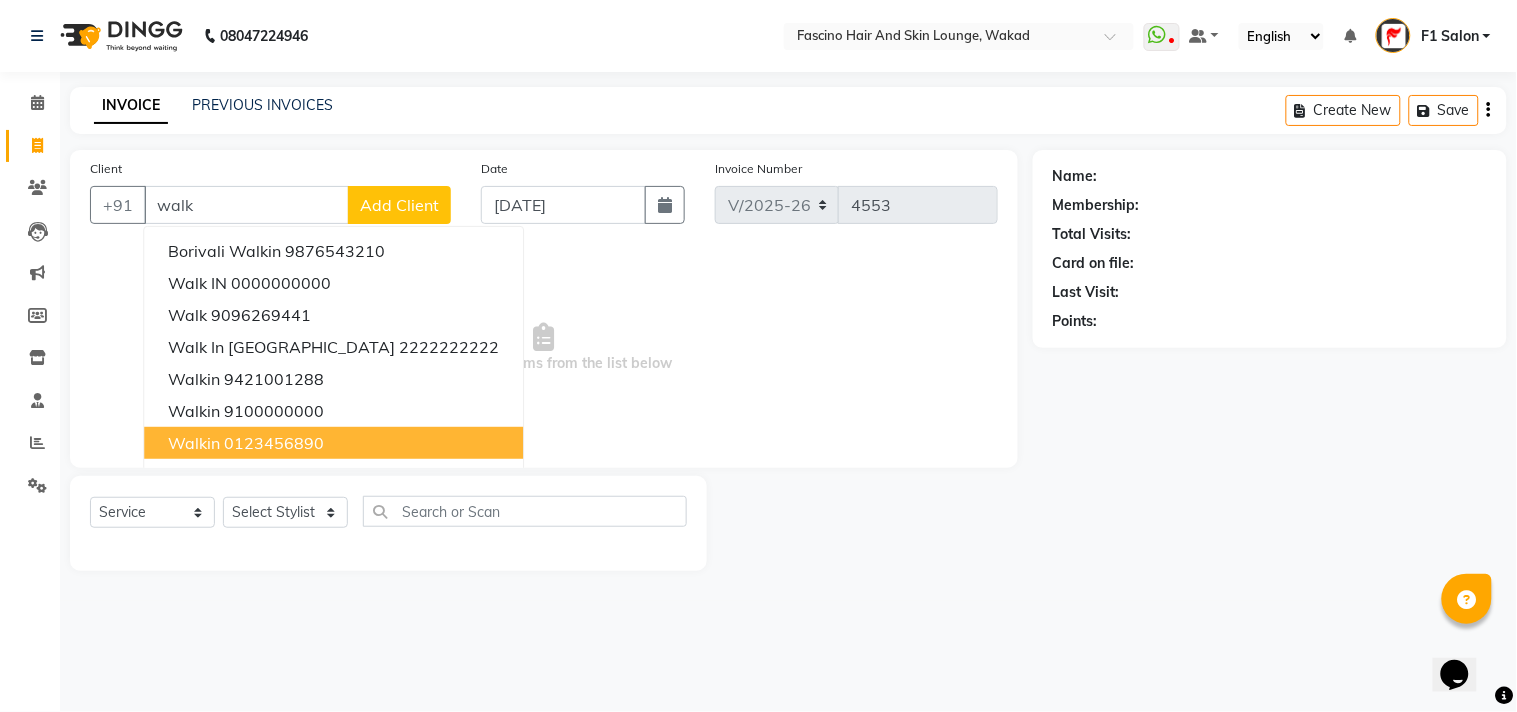 click on "walkin" at bounding box center (194, 443) 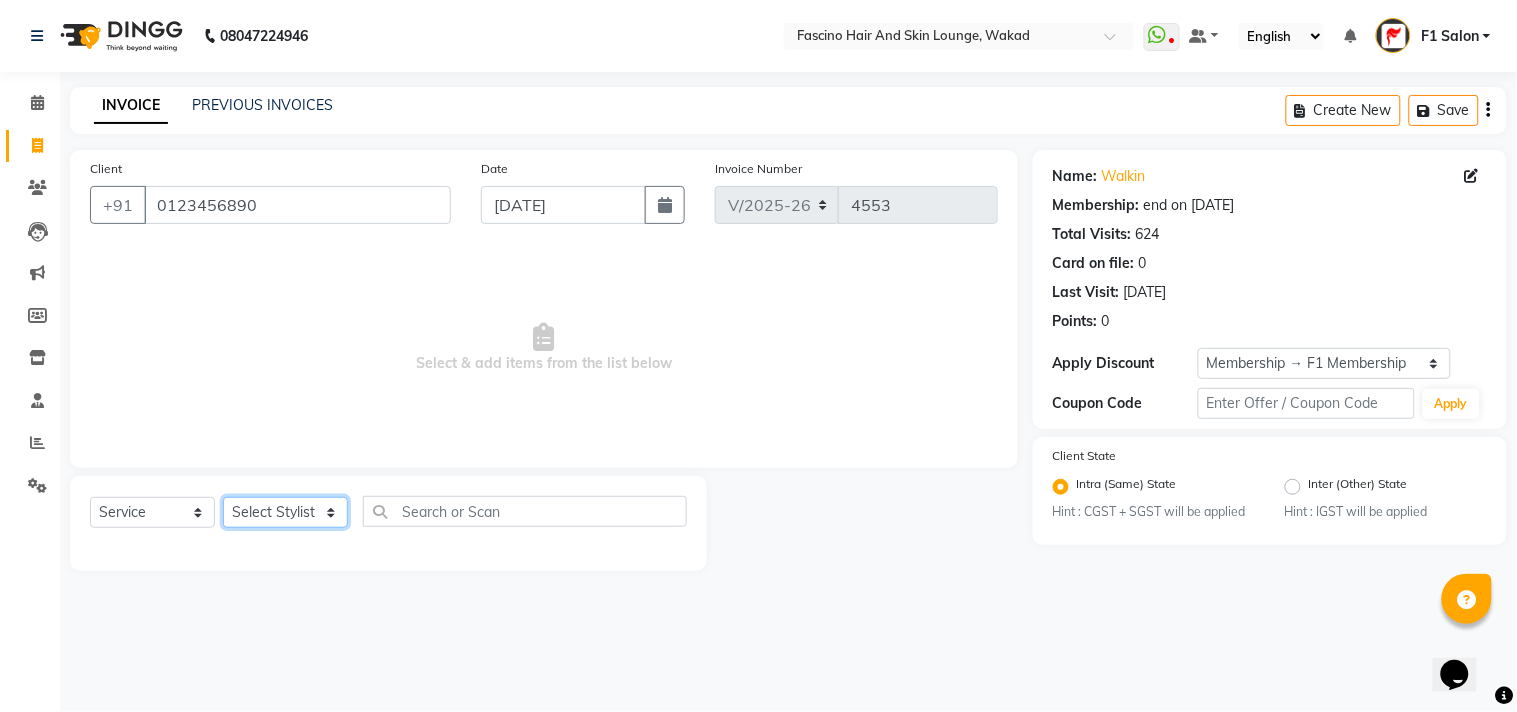 click on "Select Stylist 8805000650  [PERSON_NAME] Chimu [PERSON_NAME] F1 Salon  Ganesh F1 Gopal {JH} [PERSON_NAME] (Jh ) [PERSON_NAME]  [PERSON_NAME] Pooja [PERSON_NAME]  Ram [PERSON_NAME] jh [PERSON_NAME] Shree [PERSON_NAME] (F1) [PERSON_NAME] (JH) Sukanya Sadiyan  Suraj F1 [PERSON_NAME] Beaution Usha [PERSON_NAME] F1 Veena" 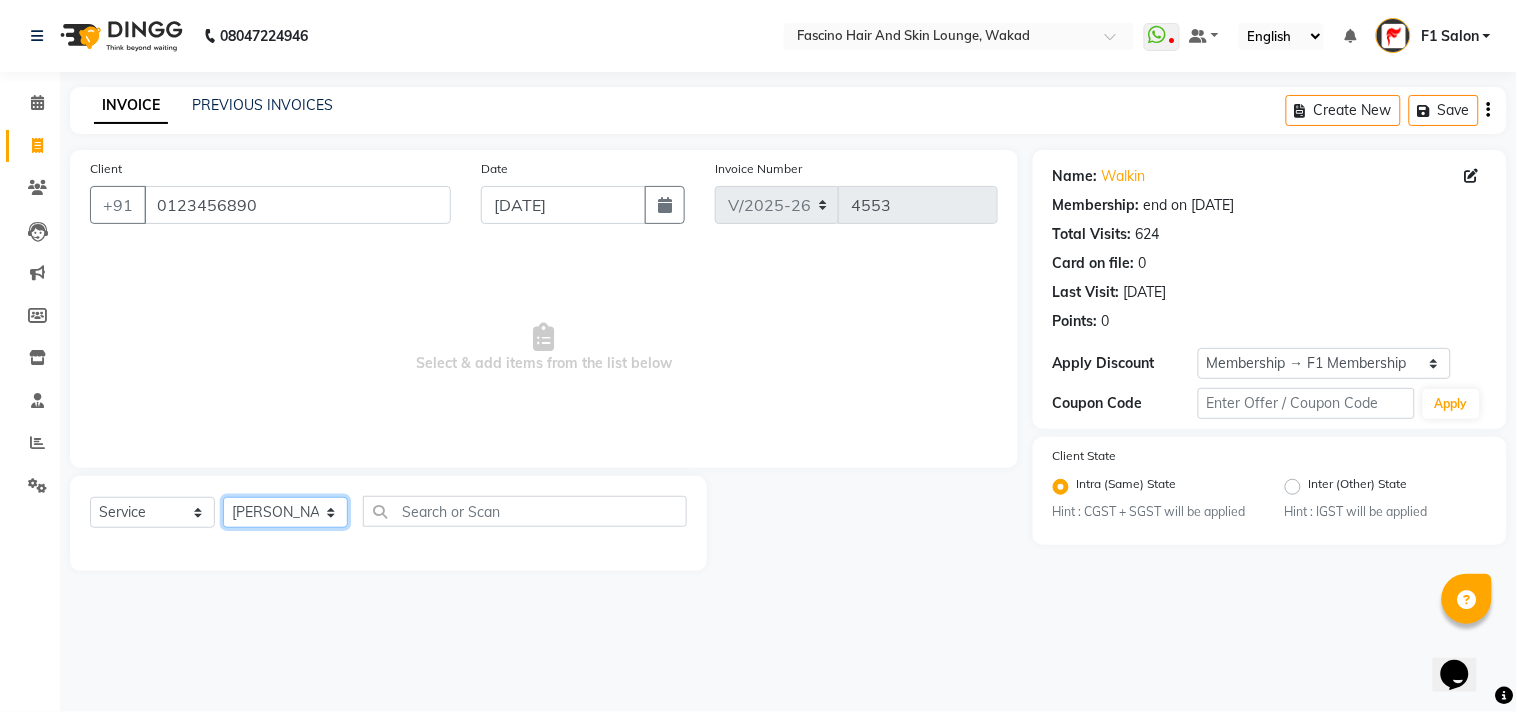 click on "Select Stylist 8805000650  [PERSON_NAME] Chimu [PERSON_NAME] F1 Salon  Ganesh F1 Gopal {JH} [PERSON_NAME] (Jh ) [PERSON_NAME]  [PERSON_NAME] Pooja [PERSON_NAME]  Ram [PERSON_NAME] jh [PERSON_NAME] Shree [PERSON_NAME] (F1) [PERSON_NAME] (JH) Sukanya Sadiyan  Suraj F1 [PERSON_NAME] Beaution Usha [PERSON_NAME] F1 Veena" 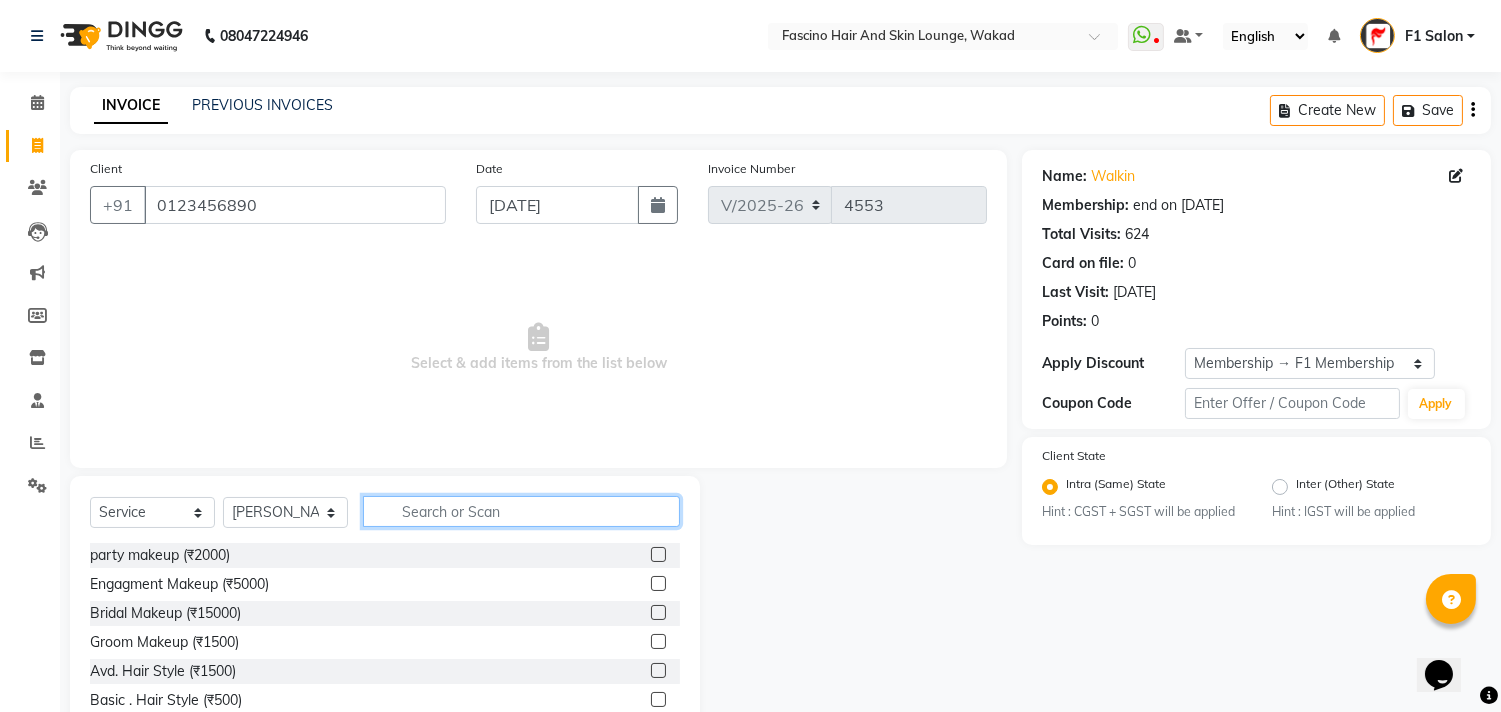 click 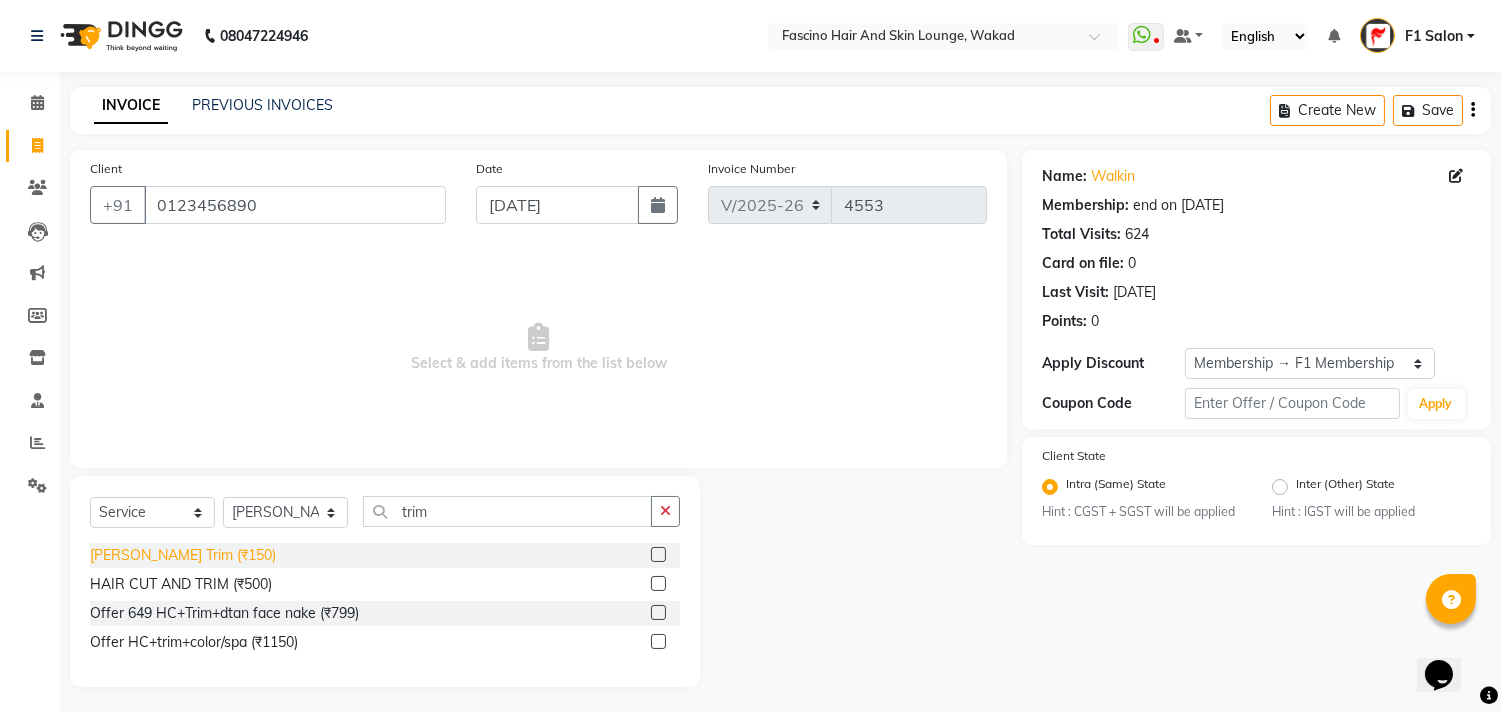 click on "[PERSON_NAME] Trim (₹150)" 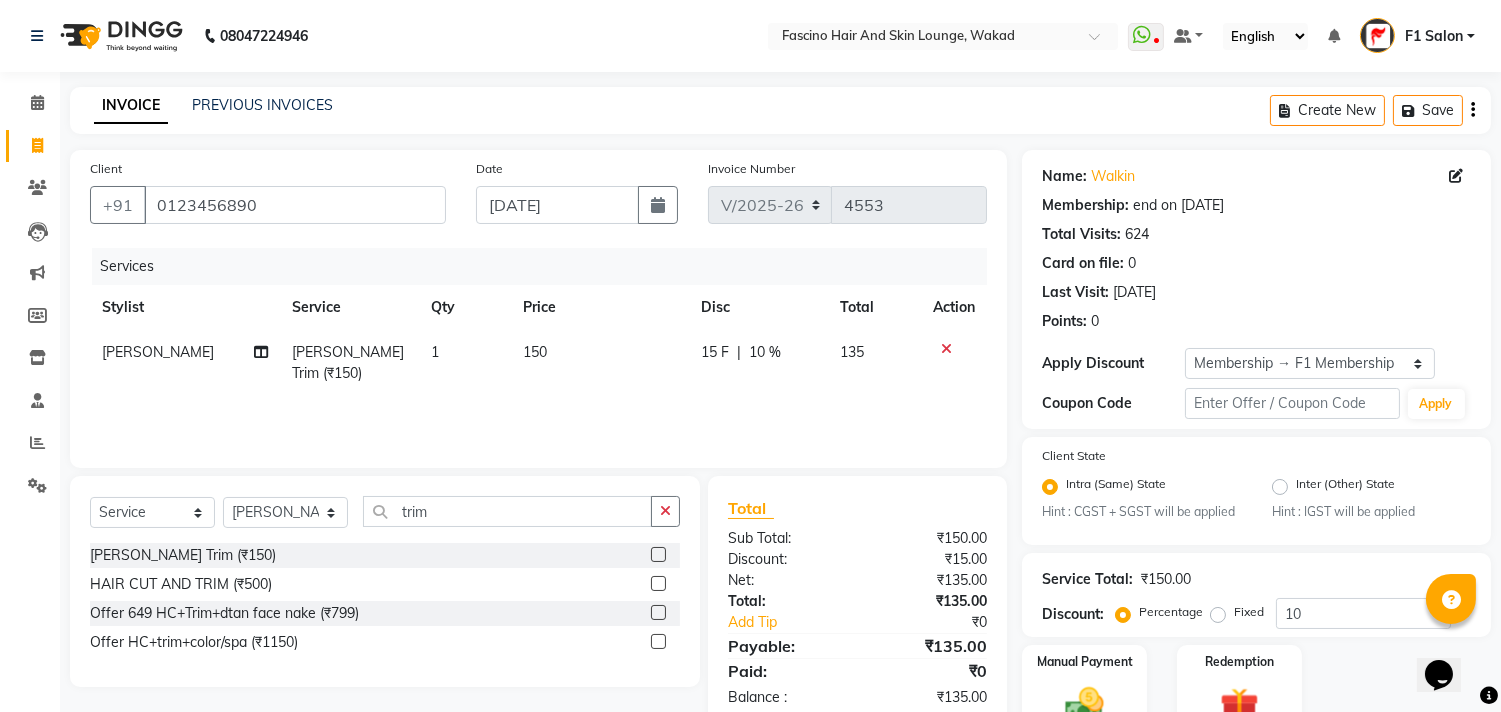 click on "150" 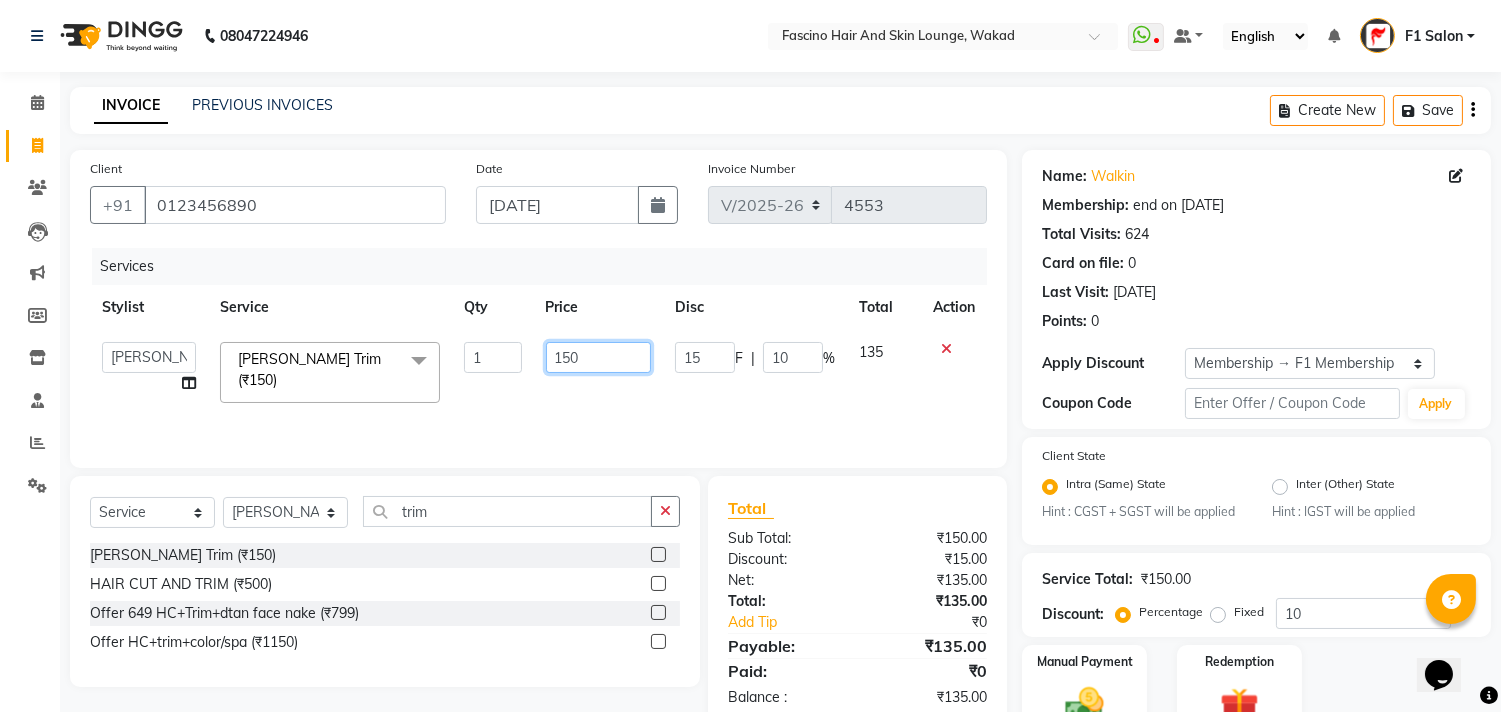 click on "150" 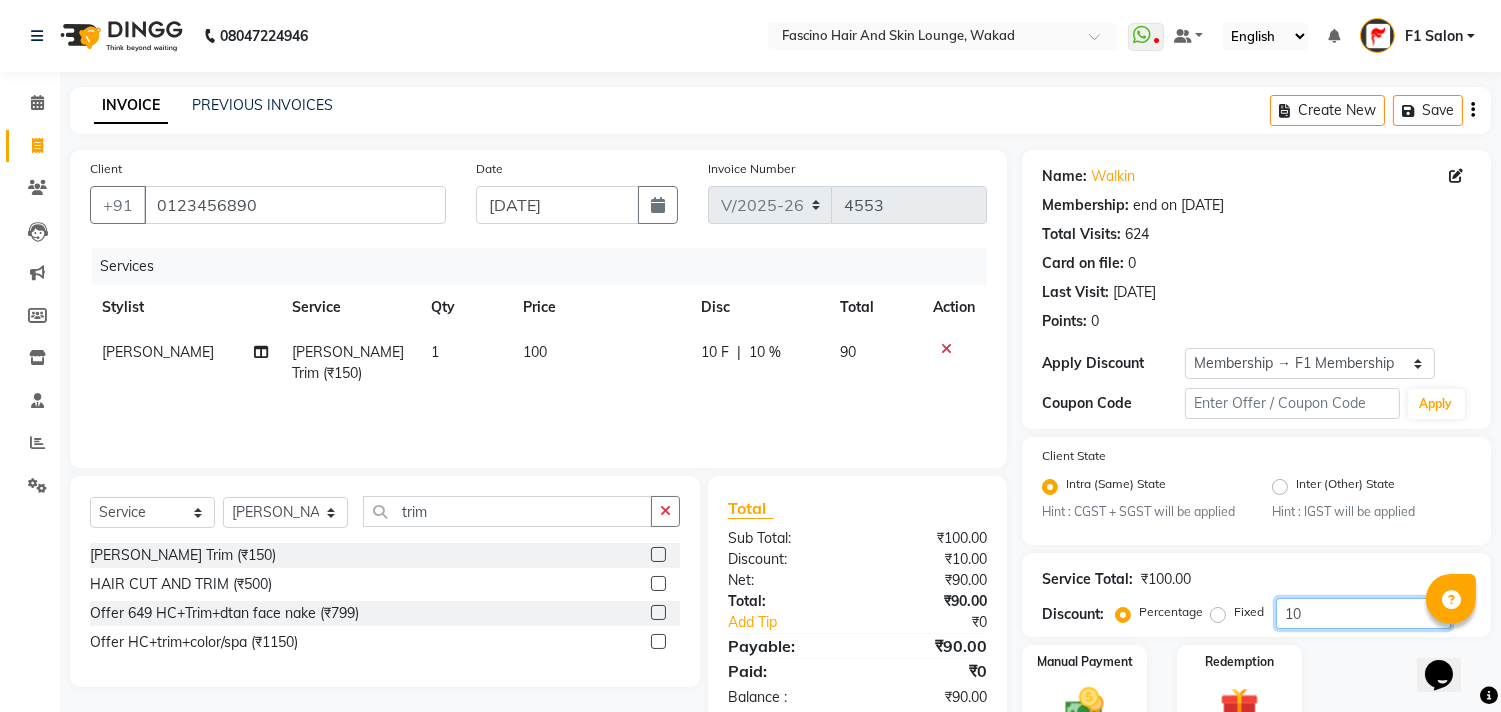 click on "10" 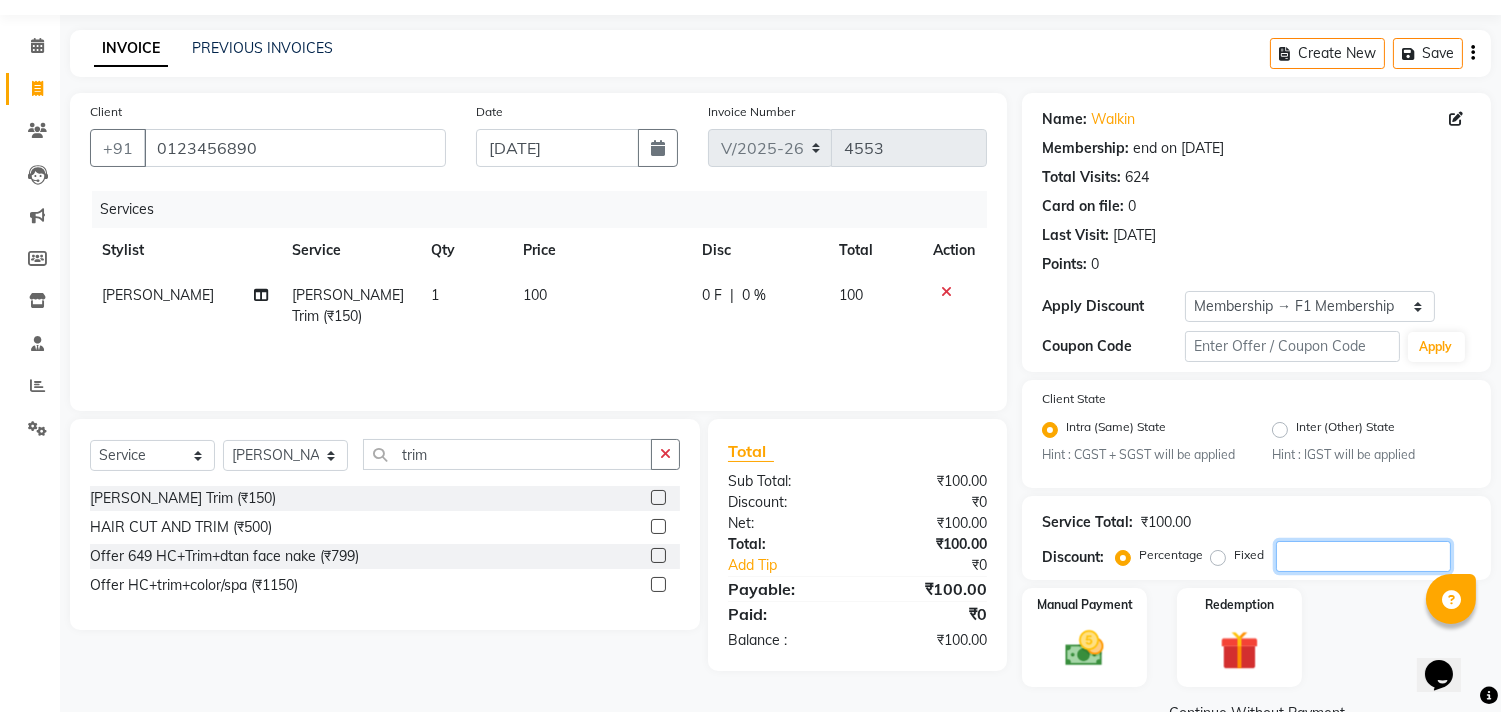scroll, scrollTop: 102, scrollLeft: 0, axis: vertical 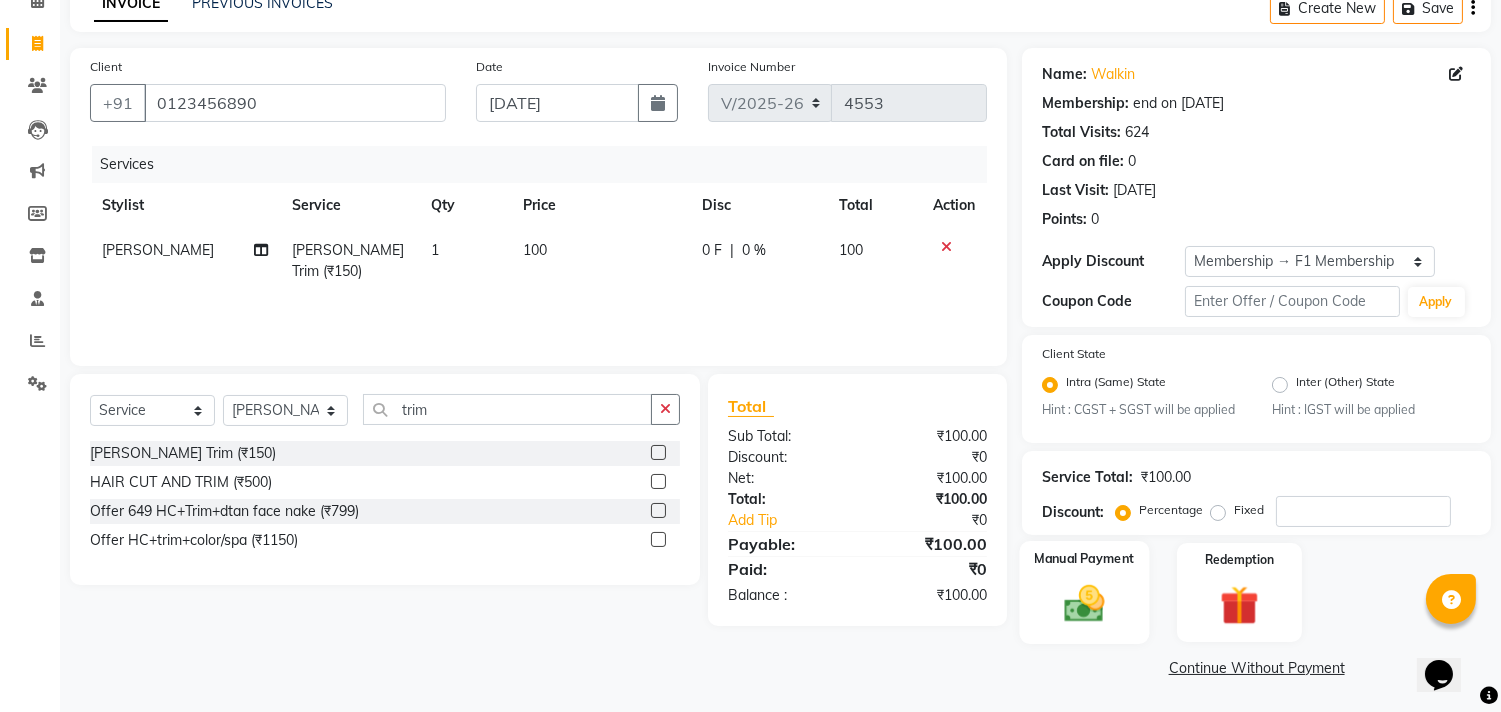 click 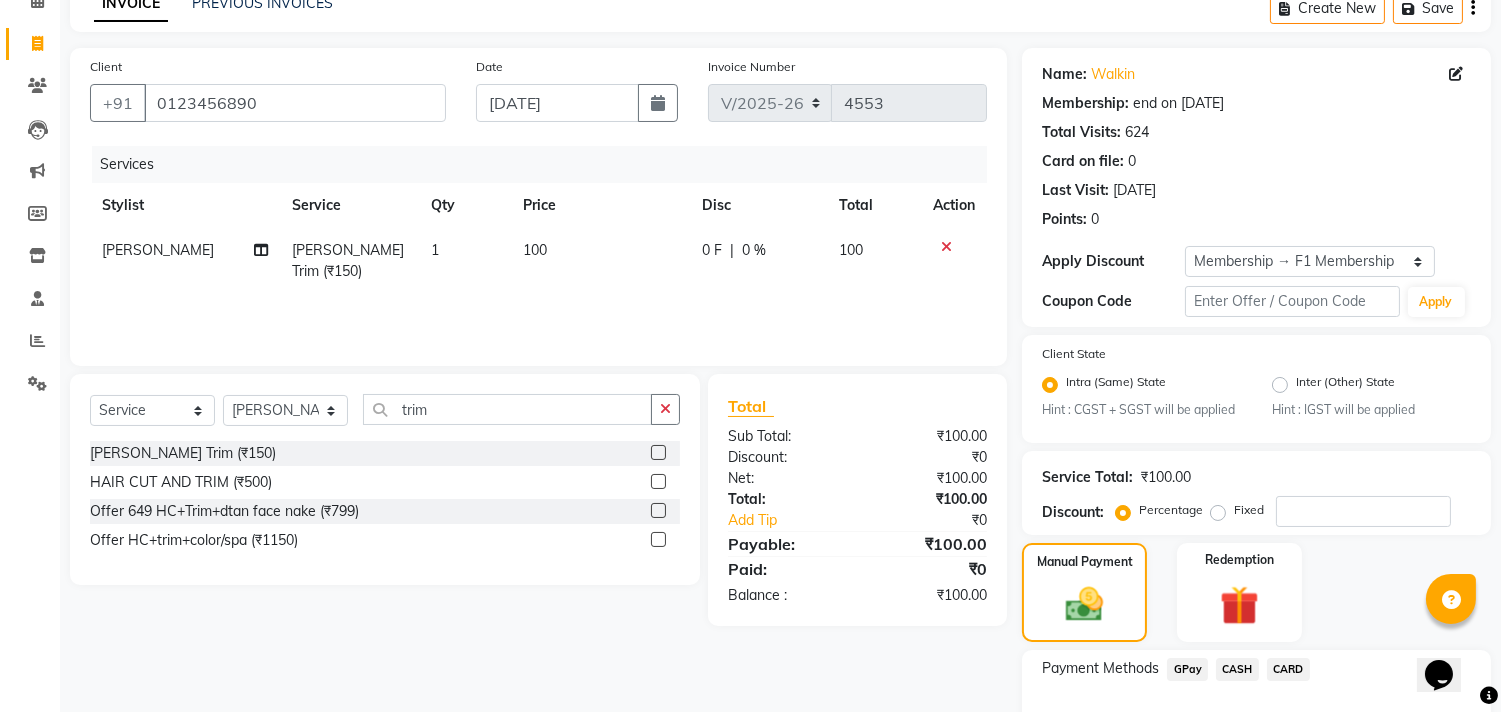 click on "GPay" 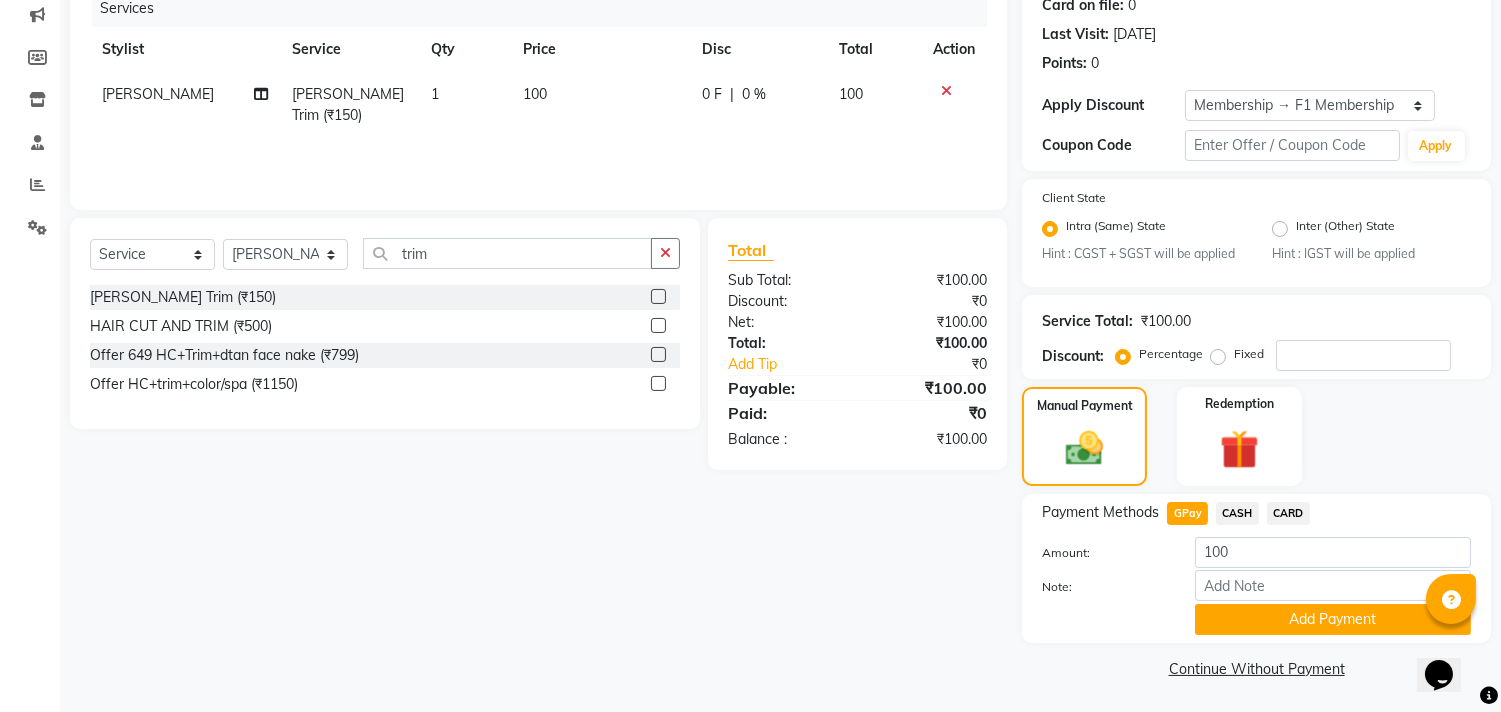 scroll, scrollTop: 260, scrollLeft: 0, axis: vertical 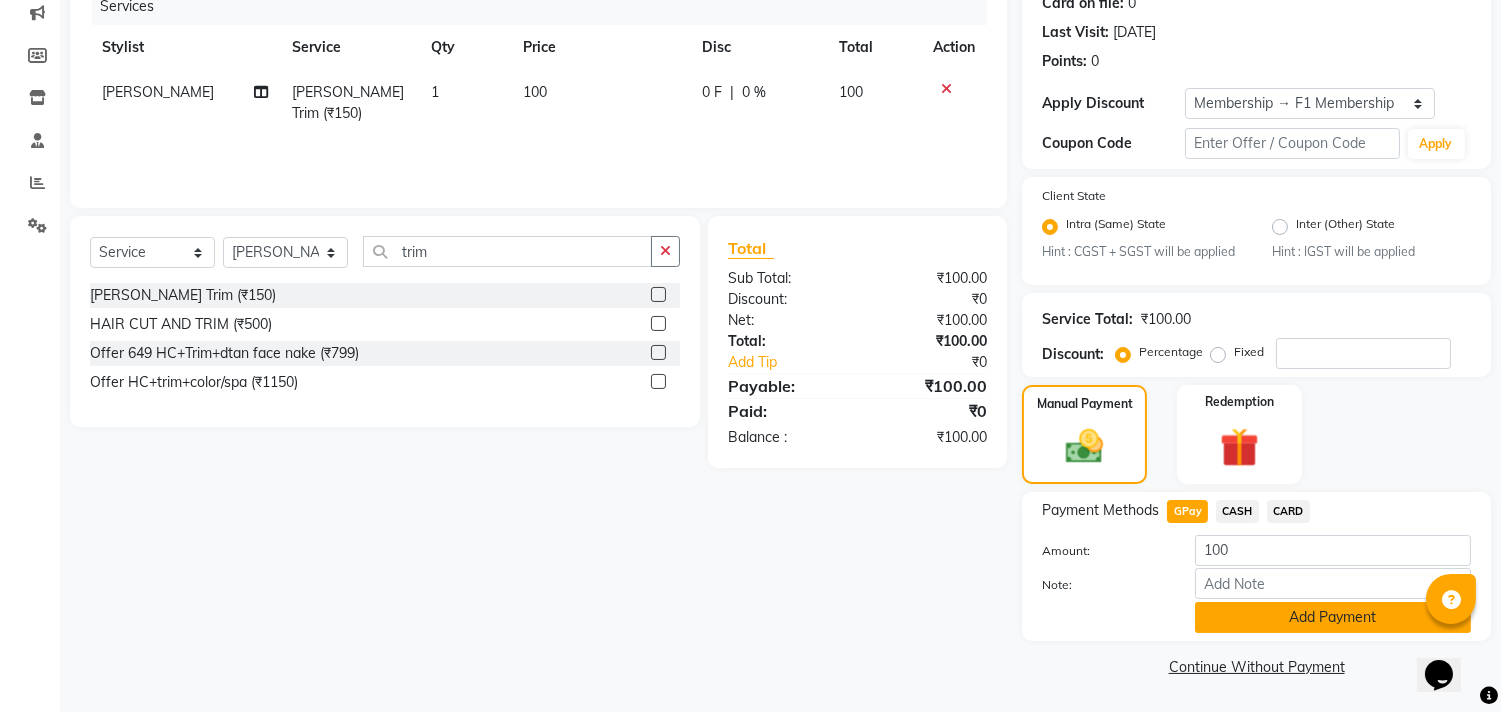click on "Add Payment" 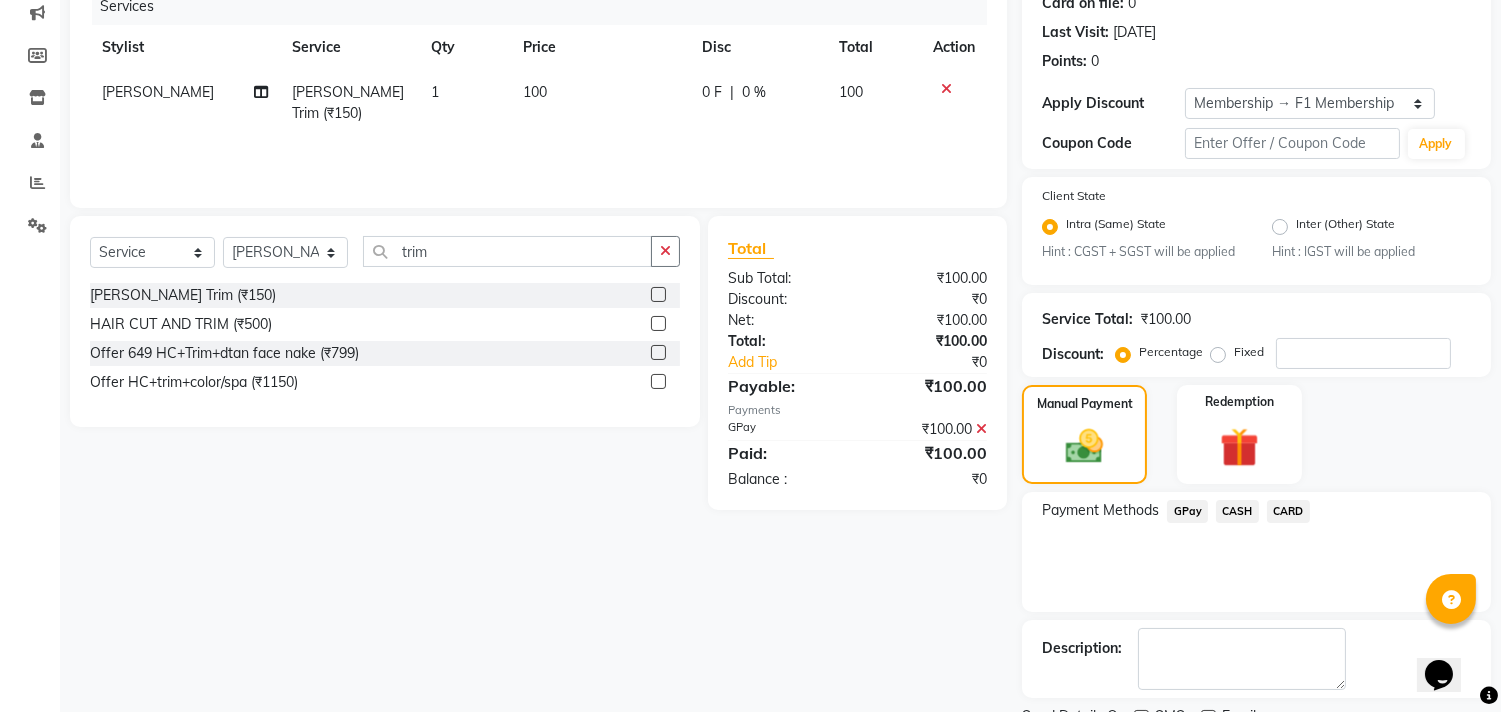 scroll, scrollTop: 344, scrollLeft: 0, axis: vertical 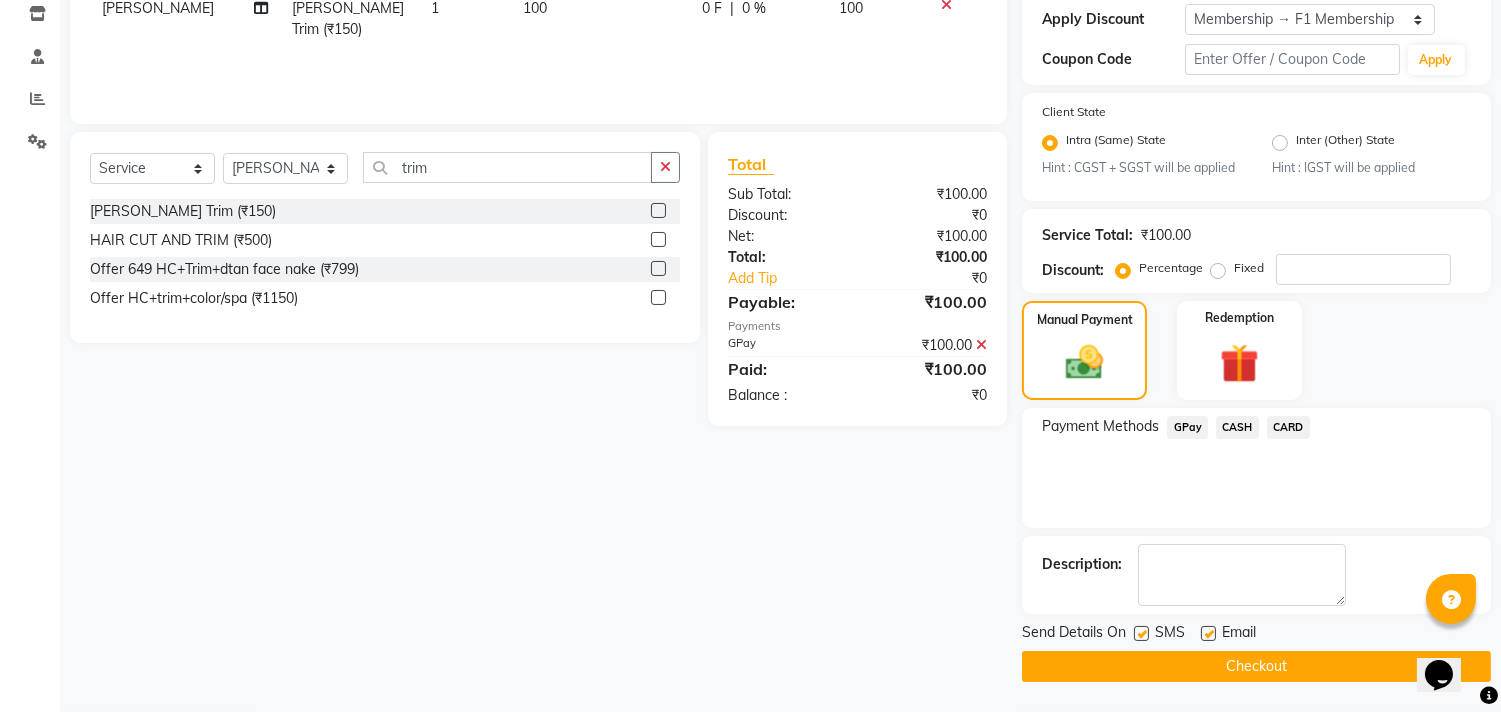 click 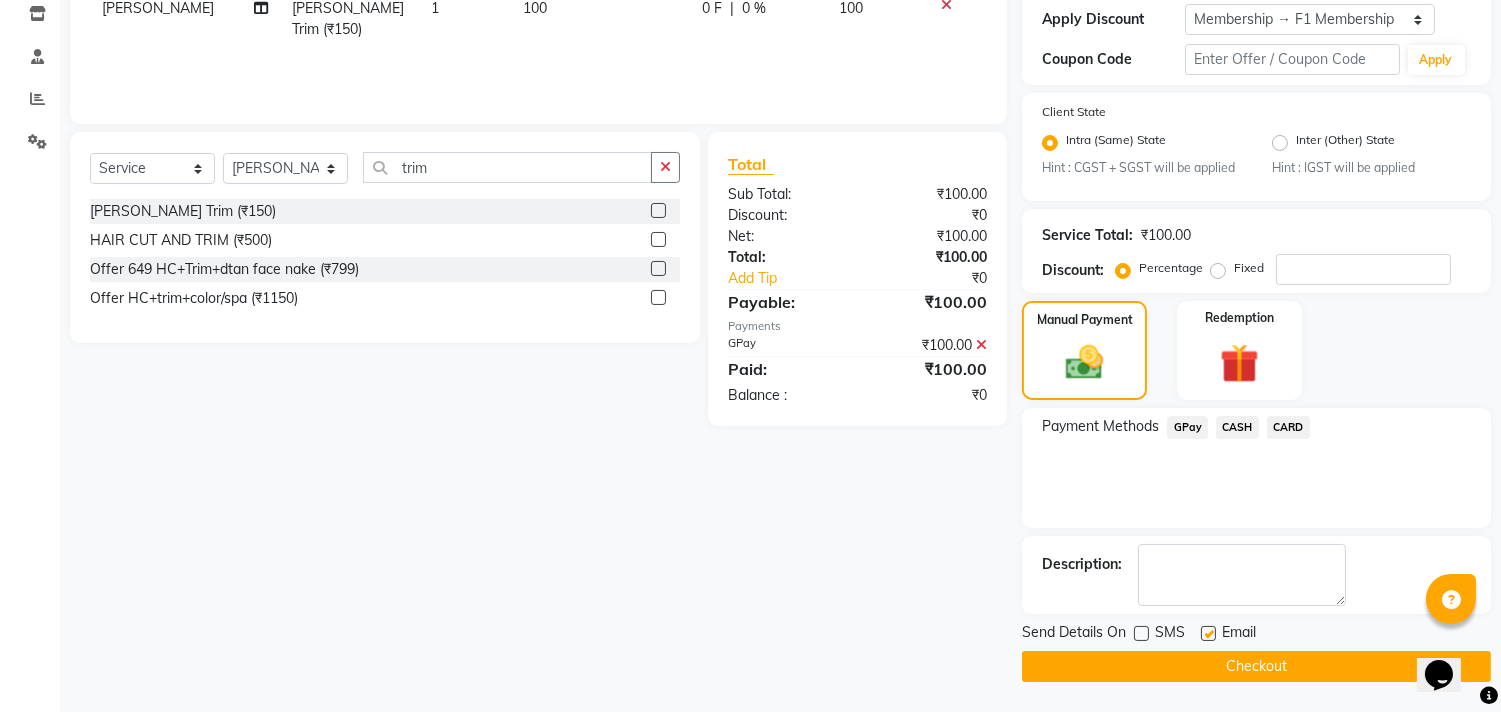 click 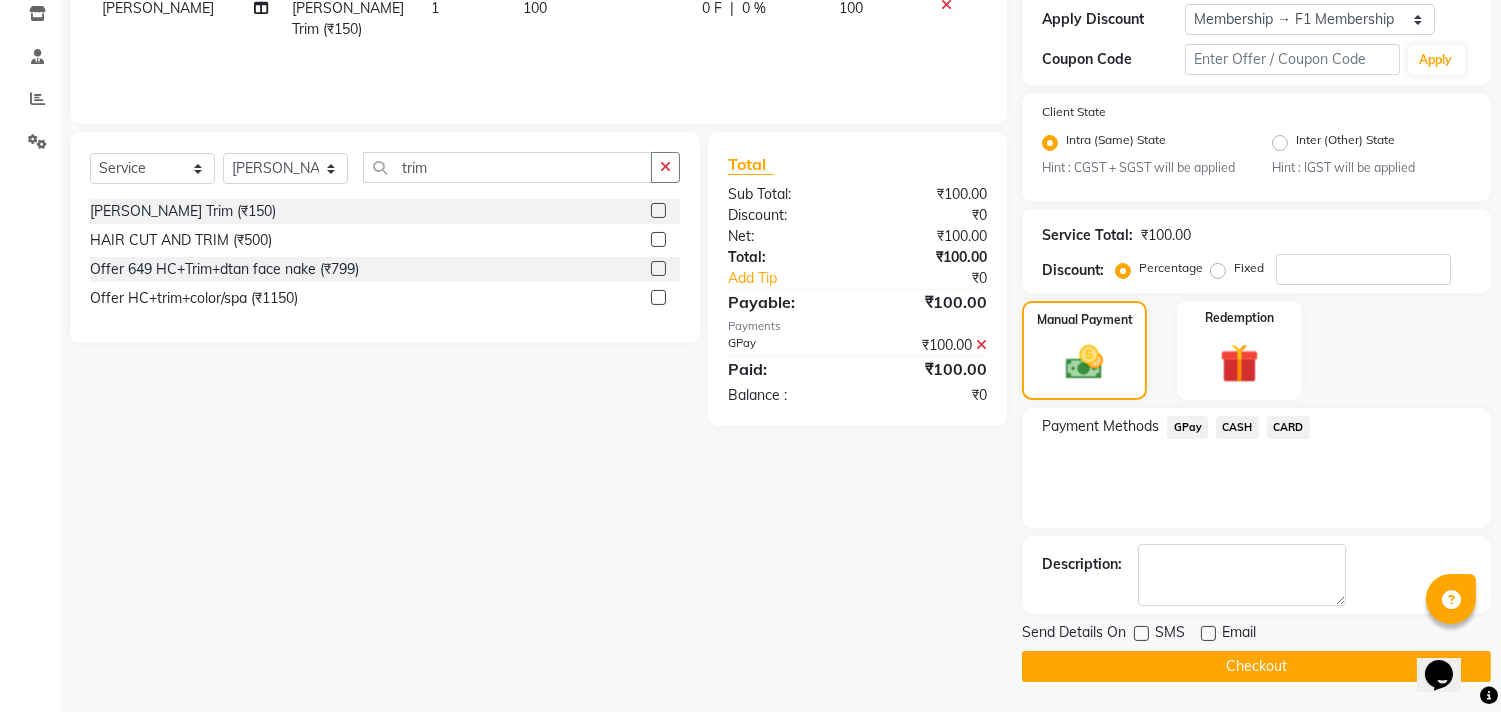 click on "Checkout" 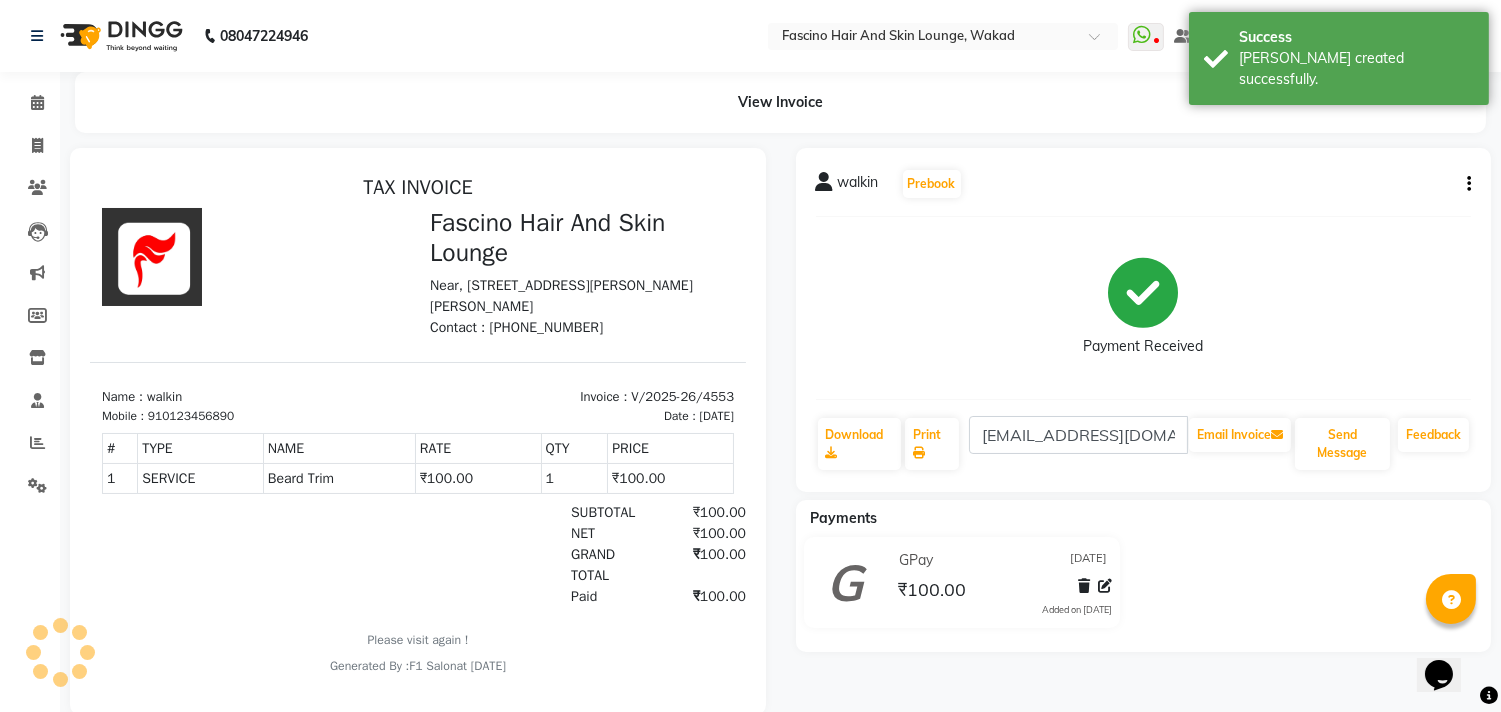 scroll, scrollTop: 0, scrollLeft: 0, axis: both 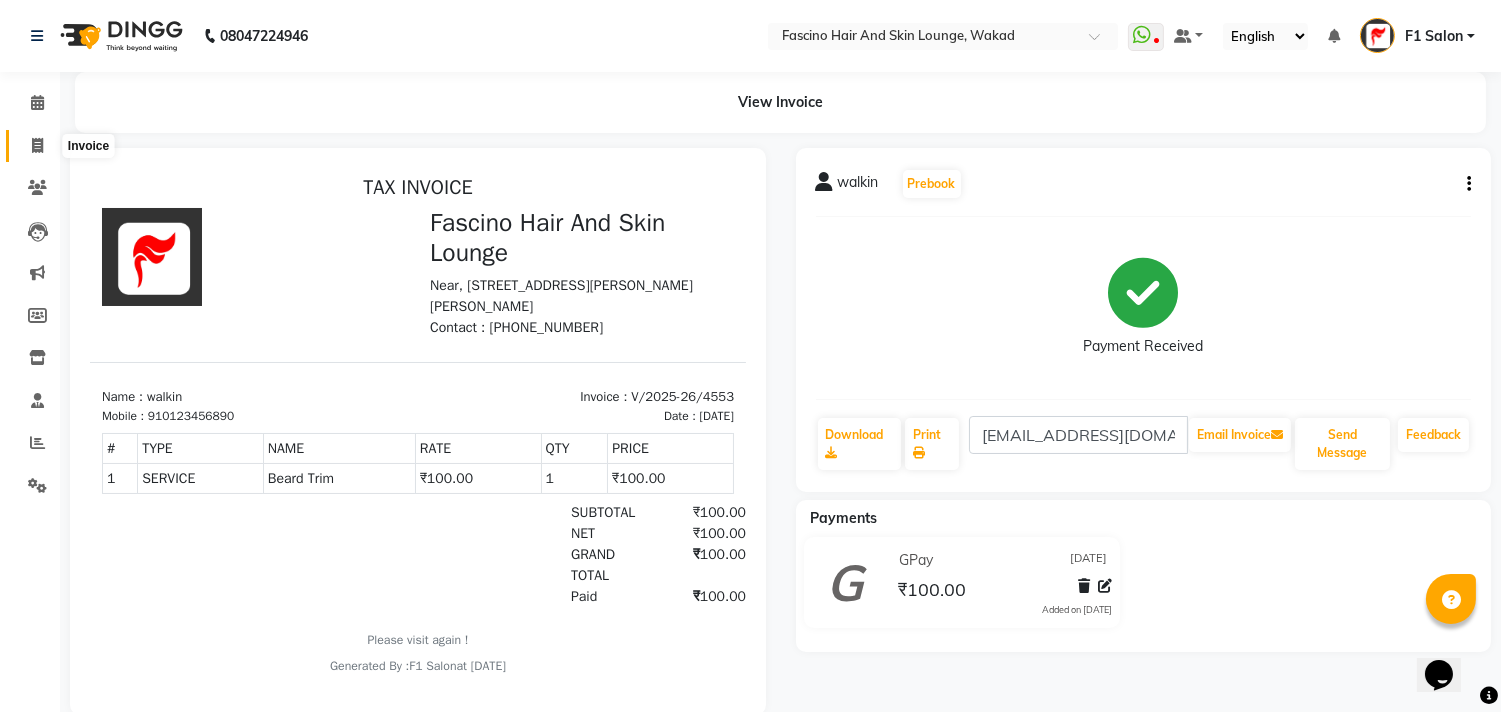 click 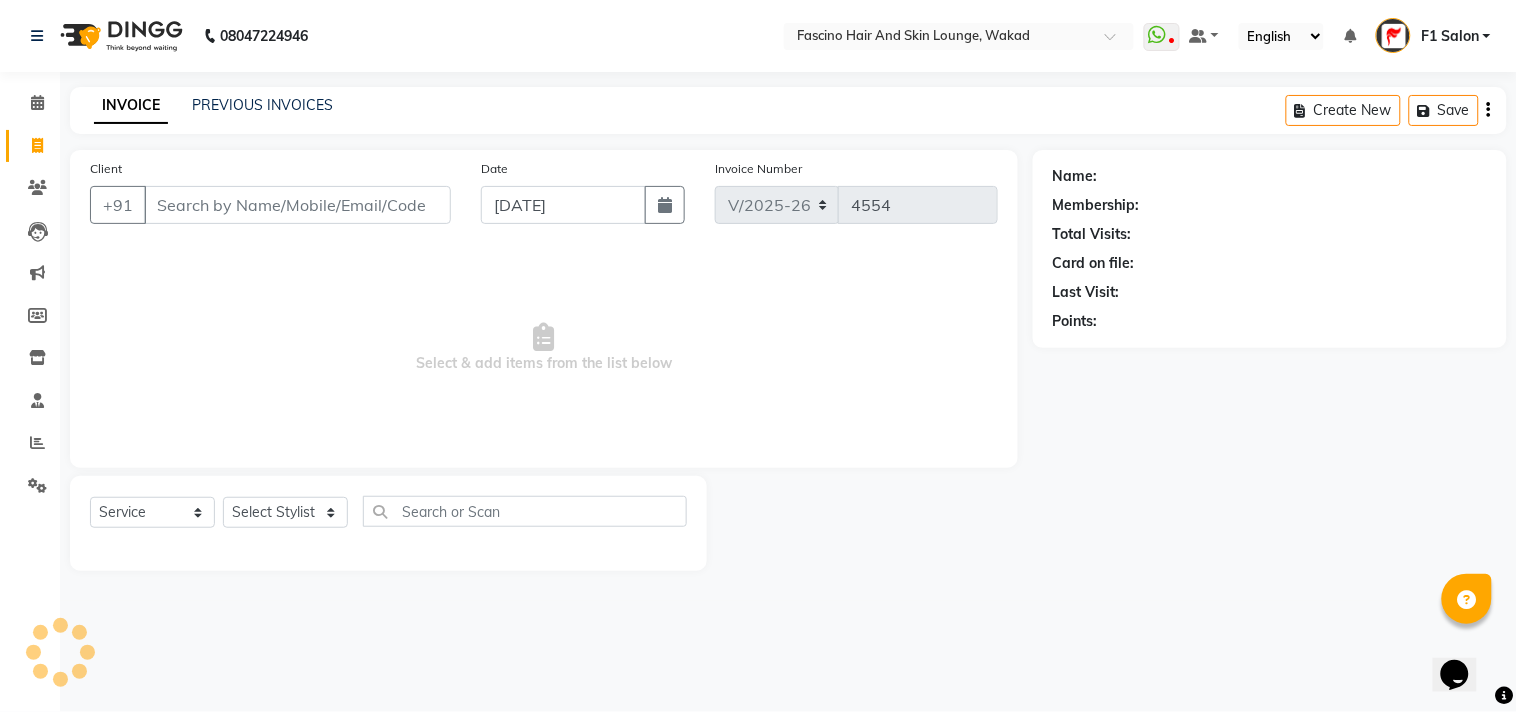 click on "Client" at bounding box center [297, 205] 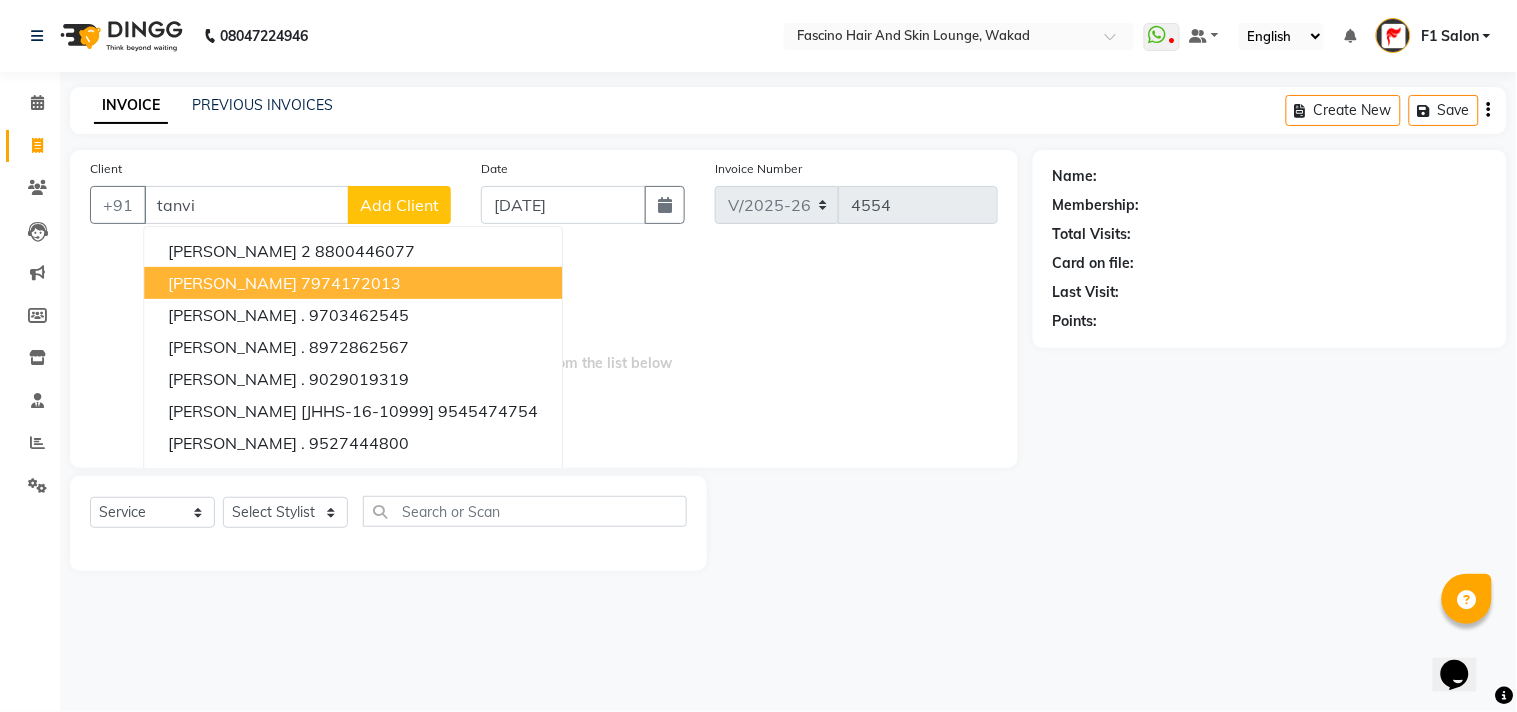 click on "7974172013" at bounding box center [351, 283] 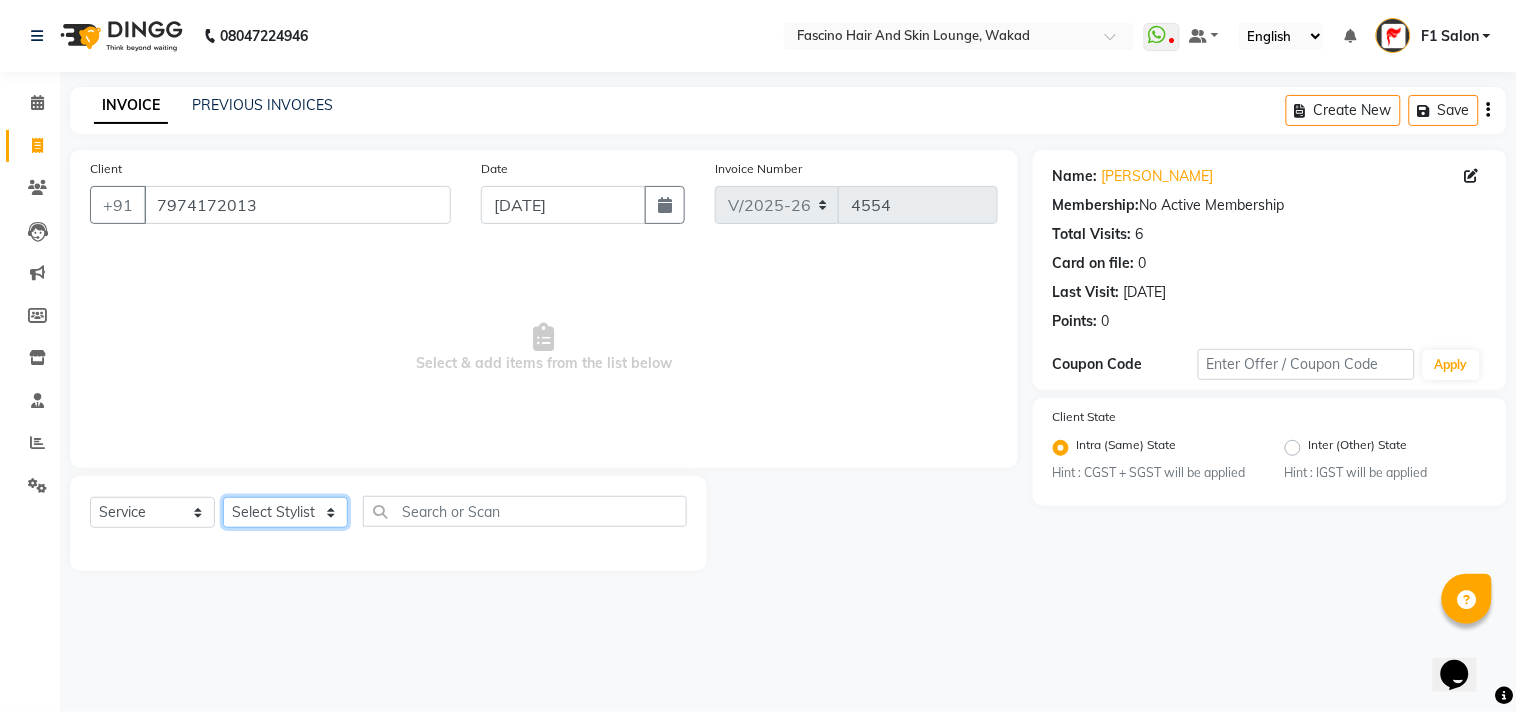 click on "Select Stylist 8805000650  [PERSON_NAME] Chimu [PERSON_NAME] F1 Salon  Ganesh F1 Gopal {JH} [PERSON_NAME] (Jh ) [PERSON_NAME]  [PERSON_NAME] Pooja [PERSON_NAME]  Ram [PERSON_NAME] jh [PERSON_NAME] Shree [PERSON_NAME] (F1) [PERSON_NAME] (JH) Sukanya Sadiyan  Suraj F1 [PERSON_NAME] Beaution Usha [PERSON_NAME] F1 Veena" 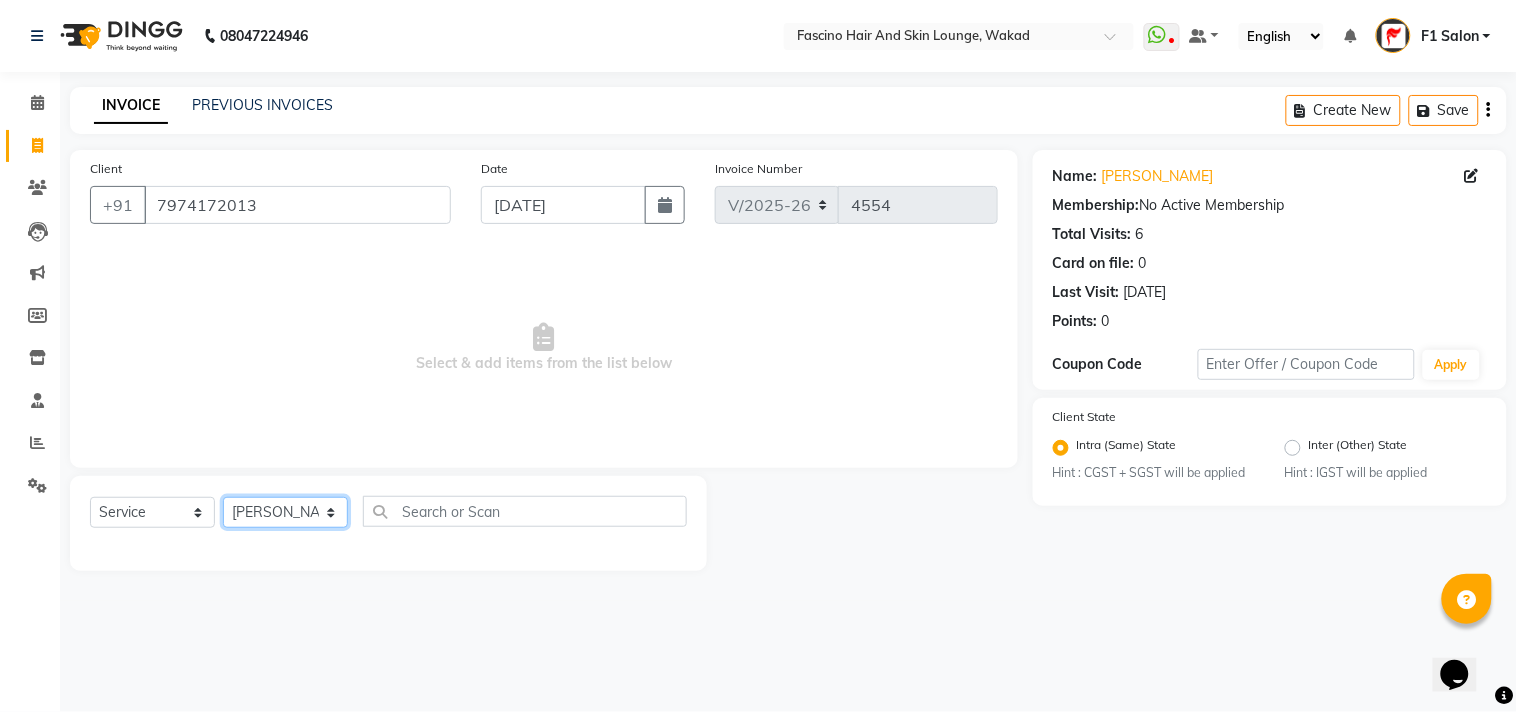 click on "Select Stylist 8805000650  [PERSON_NAME] Chimu [PERSON_NAME] F1 Salon  Ganesh F1 Gopal {JH} [PERSON_NAME] (Jh ) [PERSON_NAME]  [PERSON_NAME] Pooja [PERSON_NAME]  Ram [PERSON_NAME] jh [PERSON_NAME] Shree [PERSON_NAME] (F1) [PERSON_NAME] (JH) Sukanya Sadiyan  Suraj F1 [PERSON_NAME] Beaution Usha [PERSON_NAME] F1 Veena" 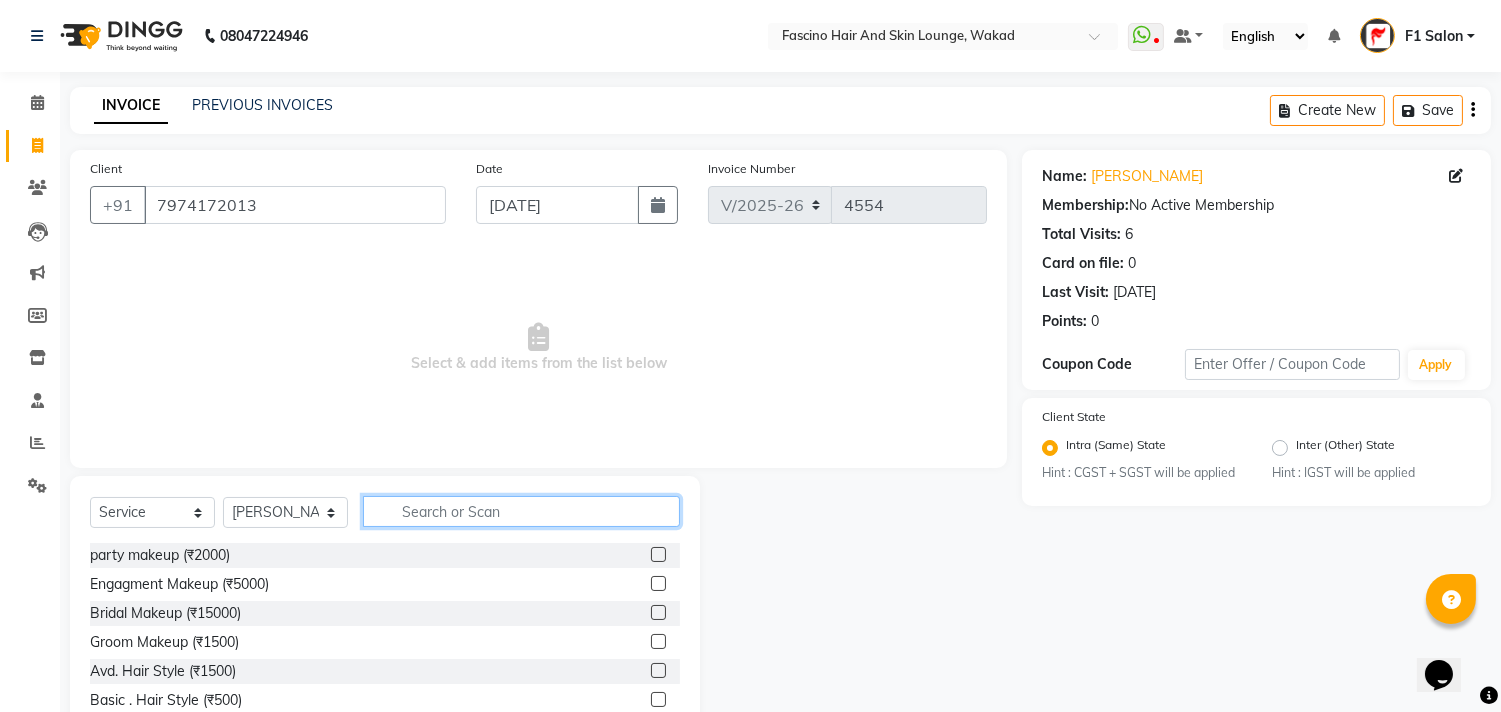 click 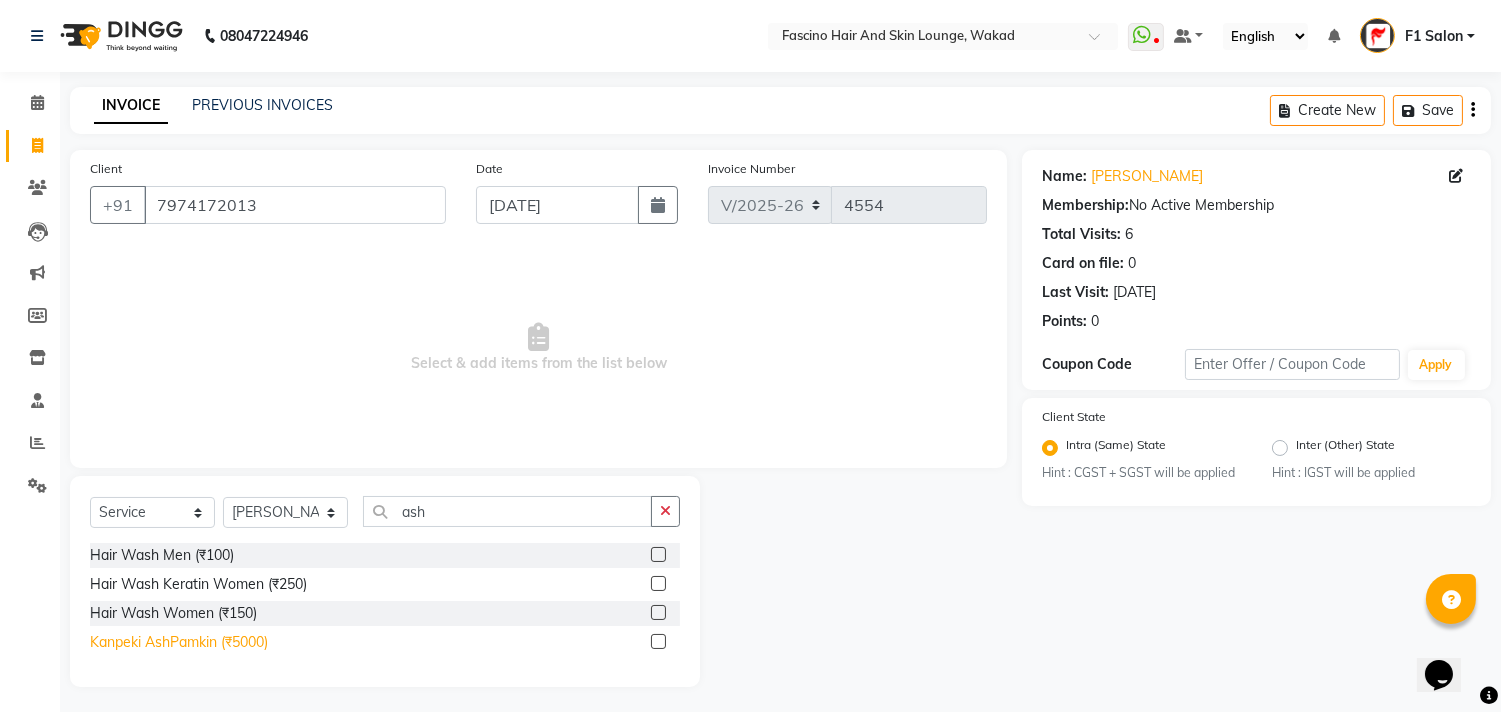 click on "Kanpeki AshPamkin  (₹5000)" 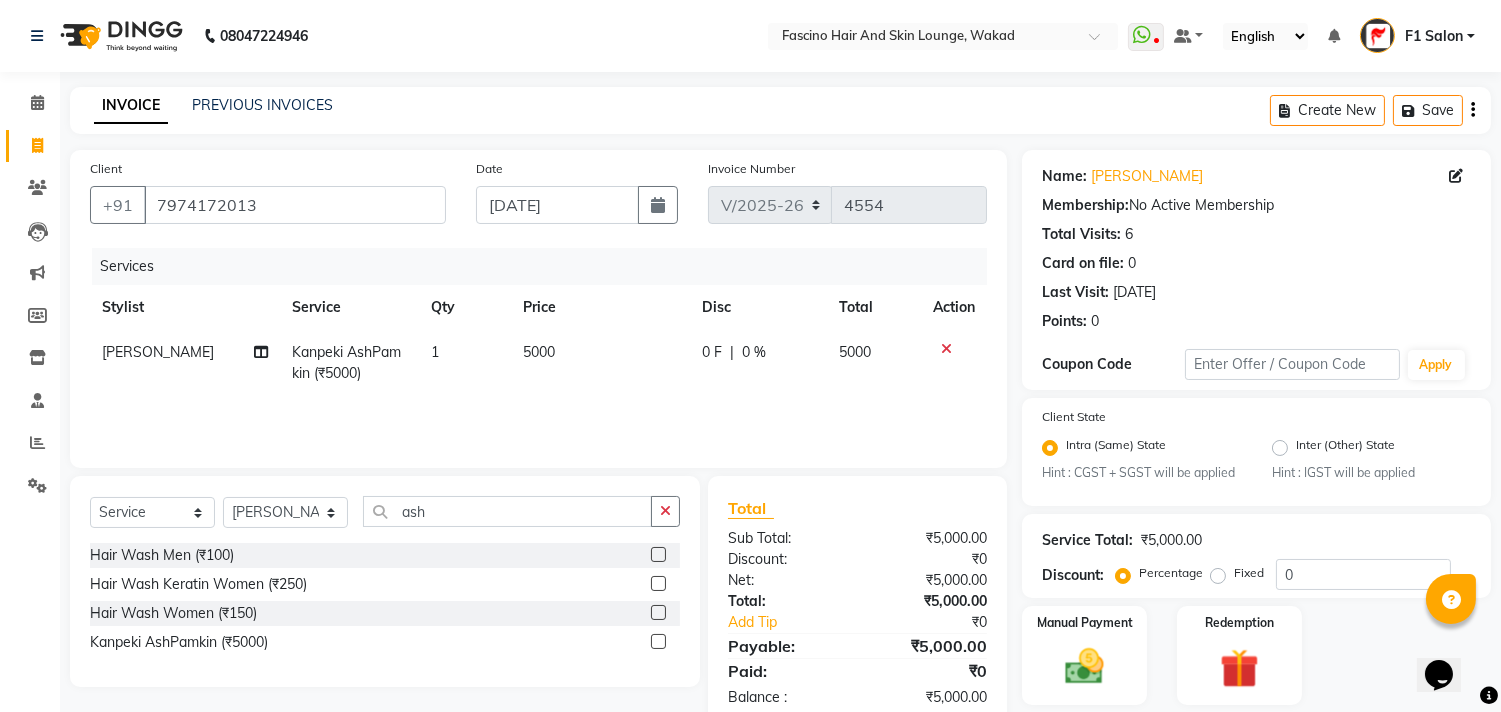 click on "5000" 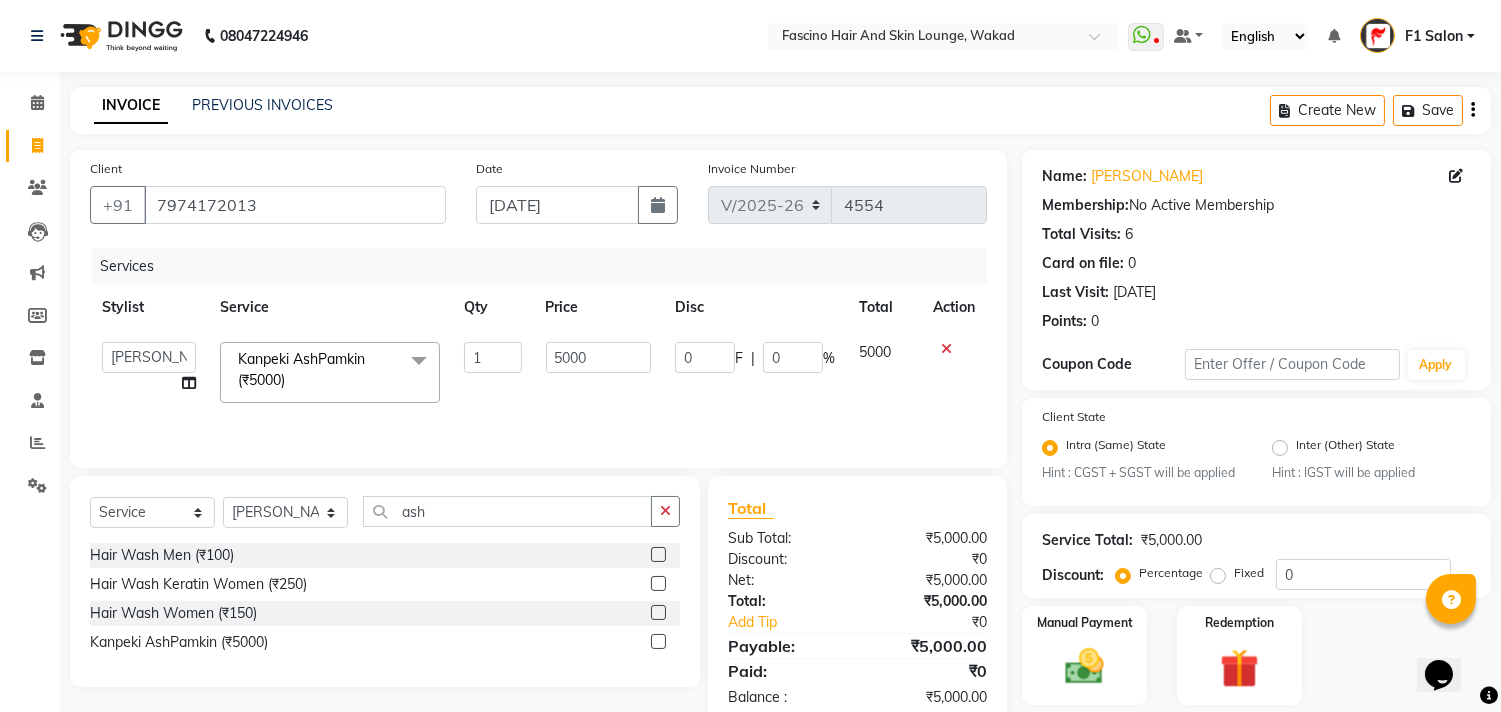 click on "5000" 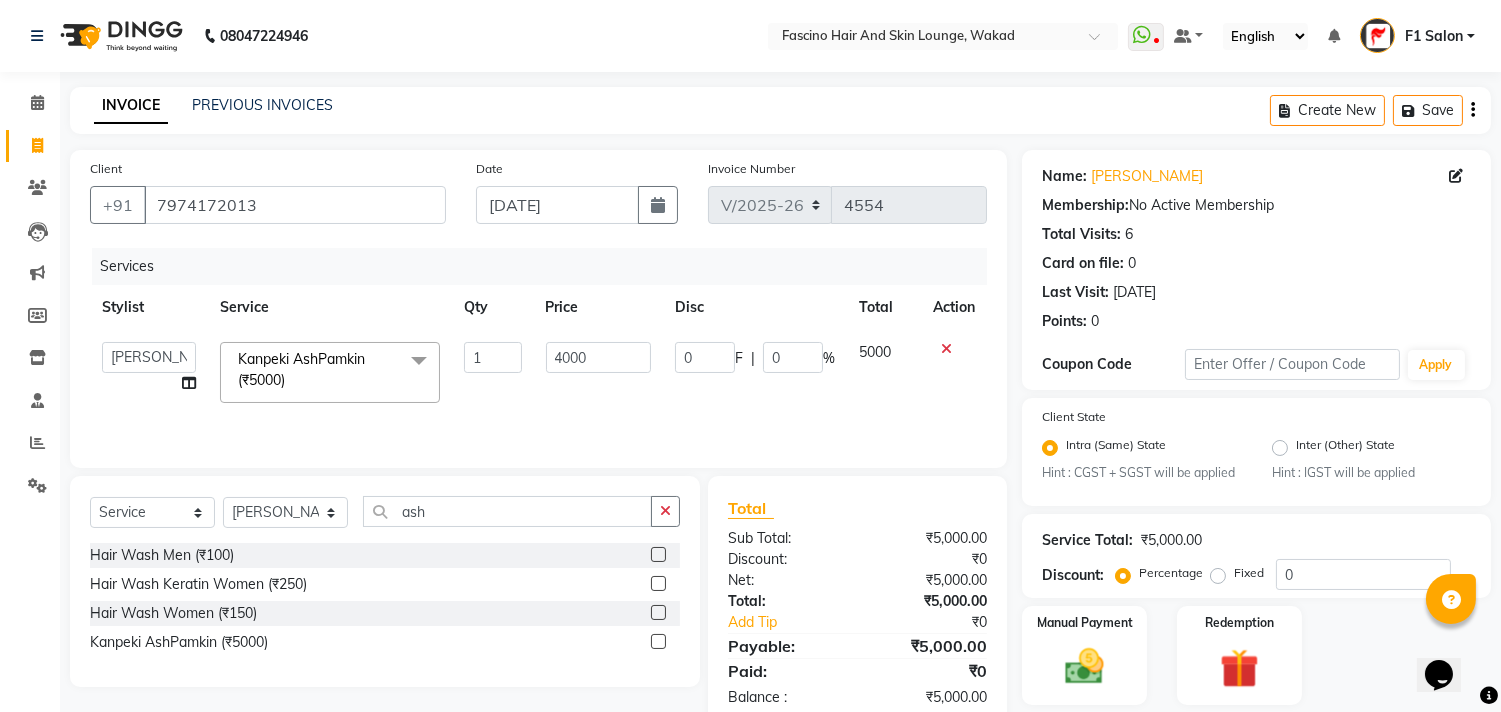 click on "Client +91 7974172013 Date 11-07-2025 Invoice Number V/2025 V/2025-26 4554 Services Stylist Service Qty Price Disc Total Action  8805000650    Asif Shaikh   Chimu Ingale   F1 Salon    Ganesh F1   Gopal {JH}   Govind (Jh )   Jadgdish   Kajal    Omkar JH   Pooja kate    Ram choudhry   Sahil jh   Sanjay muley   Shree   Siddu (F1)   Sid (JH)   Sukanya Sadiyan    Suraj F1   Tejal Beaution   Usha Bhise   Varsha F1   Veena   Kanpeki AshPamkin  (₹5000)  x party makeup (₹2000) Engagment Makeup (₹5000) Bridal Makeup  (₹15000) Groom Makeup (₹1500) Avd. Hair Style  (₹1500) Basic . Hair Style  (₹500) Saree Drape (₹400) UL/Forehead/Chin (₹40) Side Locks (₹70) Eyebrows (₹50) Beard Shape (₹120) Full Face (₹220) Rica Wax - Side Locks (₹100) Rica Wax - Underarms (₹120) Choclate Wax - Underarms (₹90) Brazilian Wax - Side Locks (₹150) Rica Wax - UL/Forehead/Chin (₹70) Brazilian Wax - UL/Forehead/Chin (₹100) Choclate Wax - Full Hands (₹350) Choclate Wax - Full Legs (₹600) 1 4000 0 F | 0" 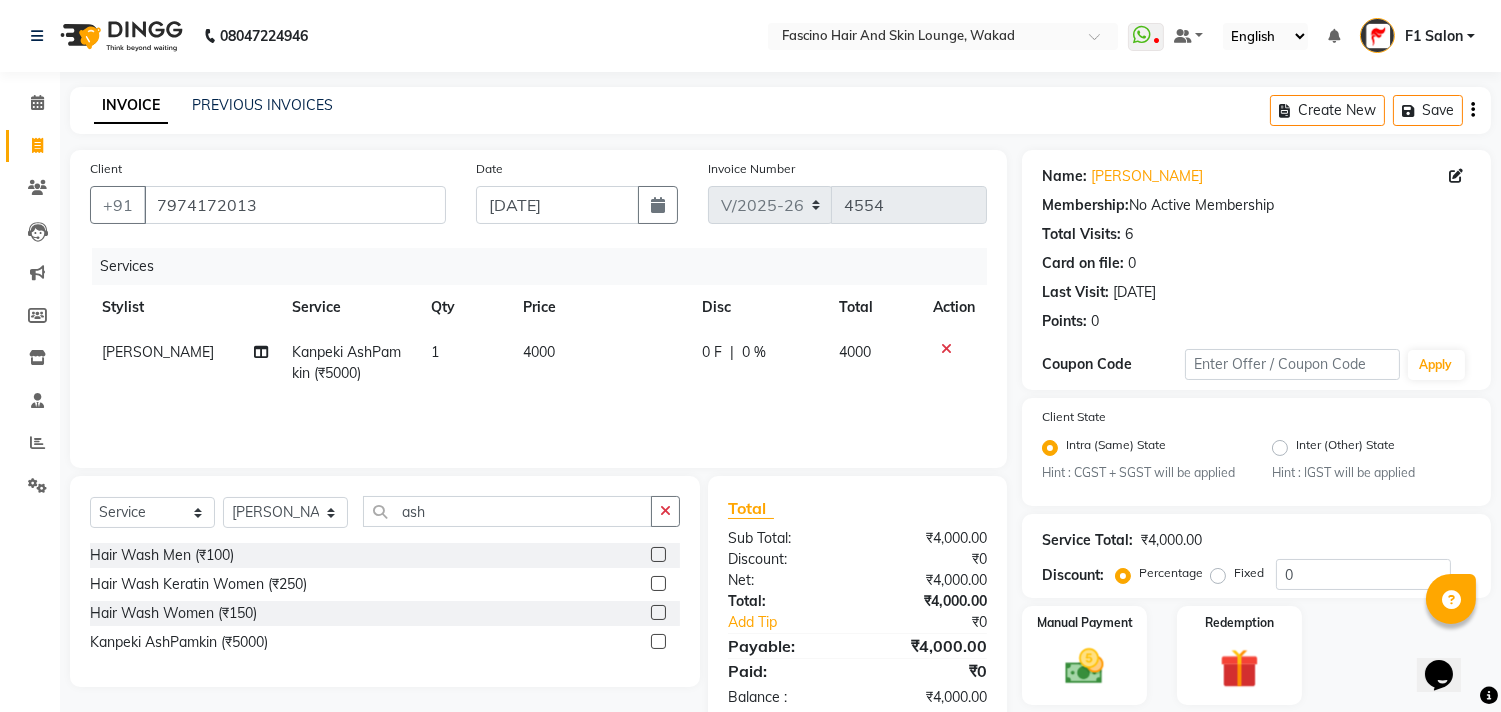 click on "Price" 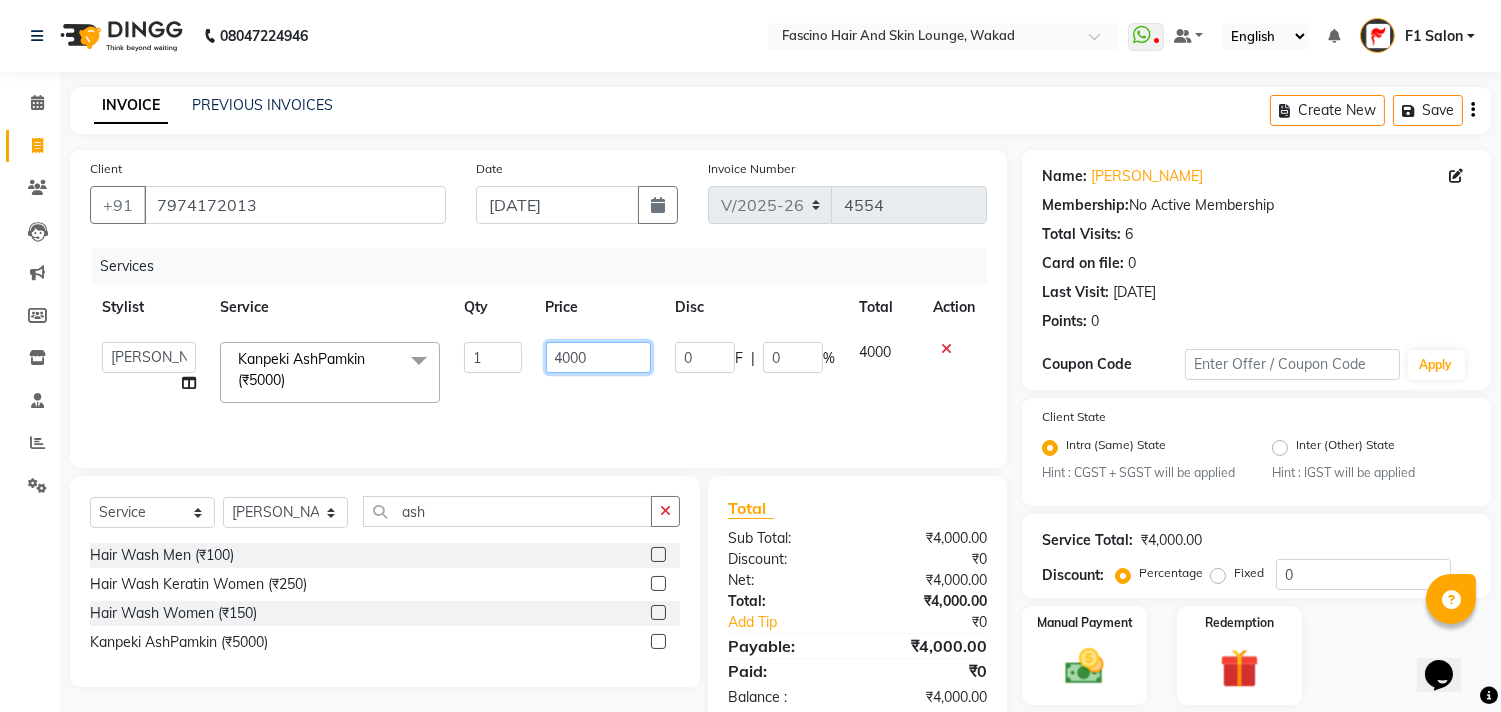 click on "4000" 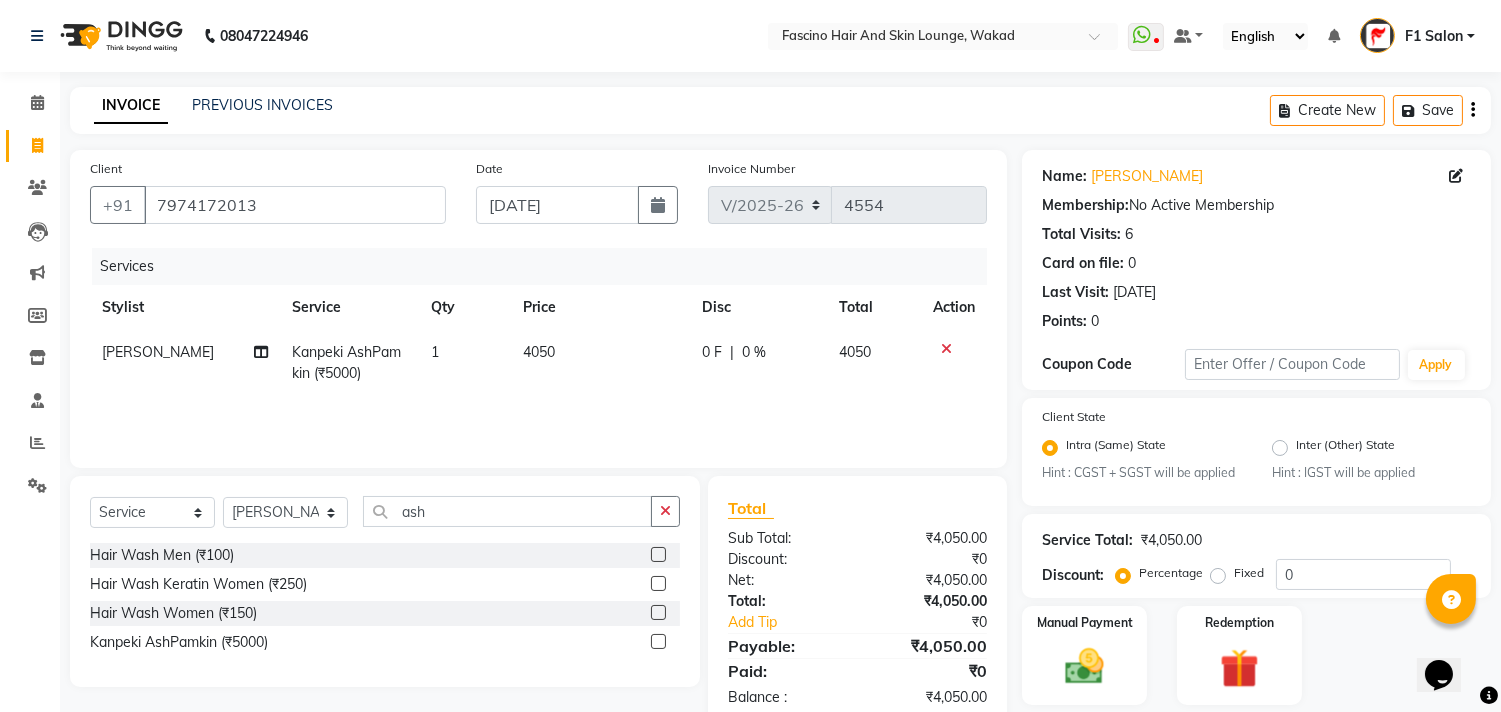 click on "Services Stylist Service Qty Price Disc Total Action Chimu Ingale Kanpeki AshPamkin  (₹5000) 1 4050 0 F | 0 % 4050" 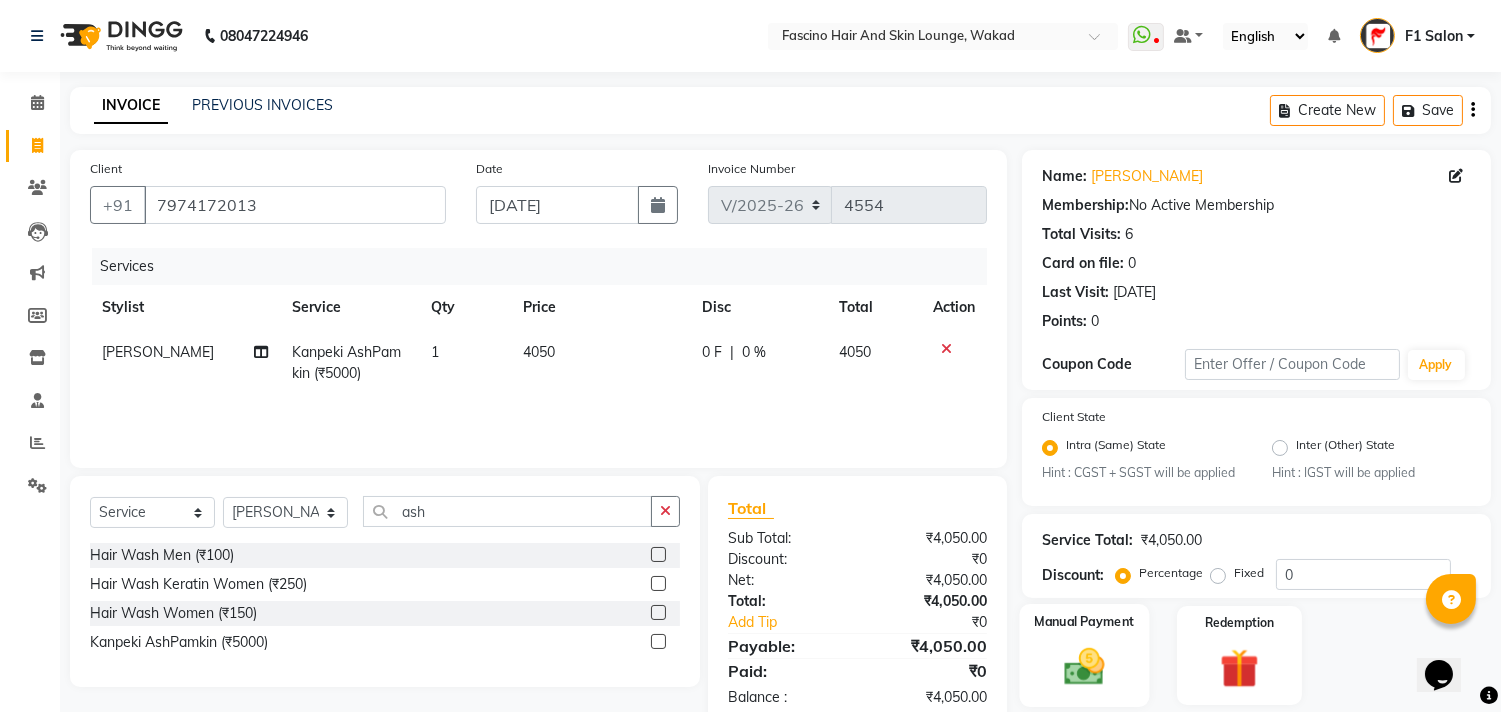 click 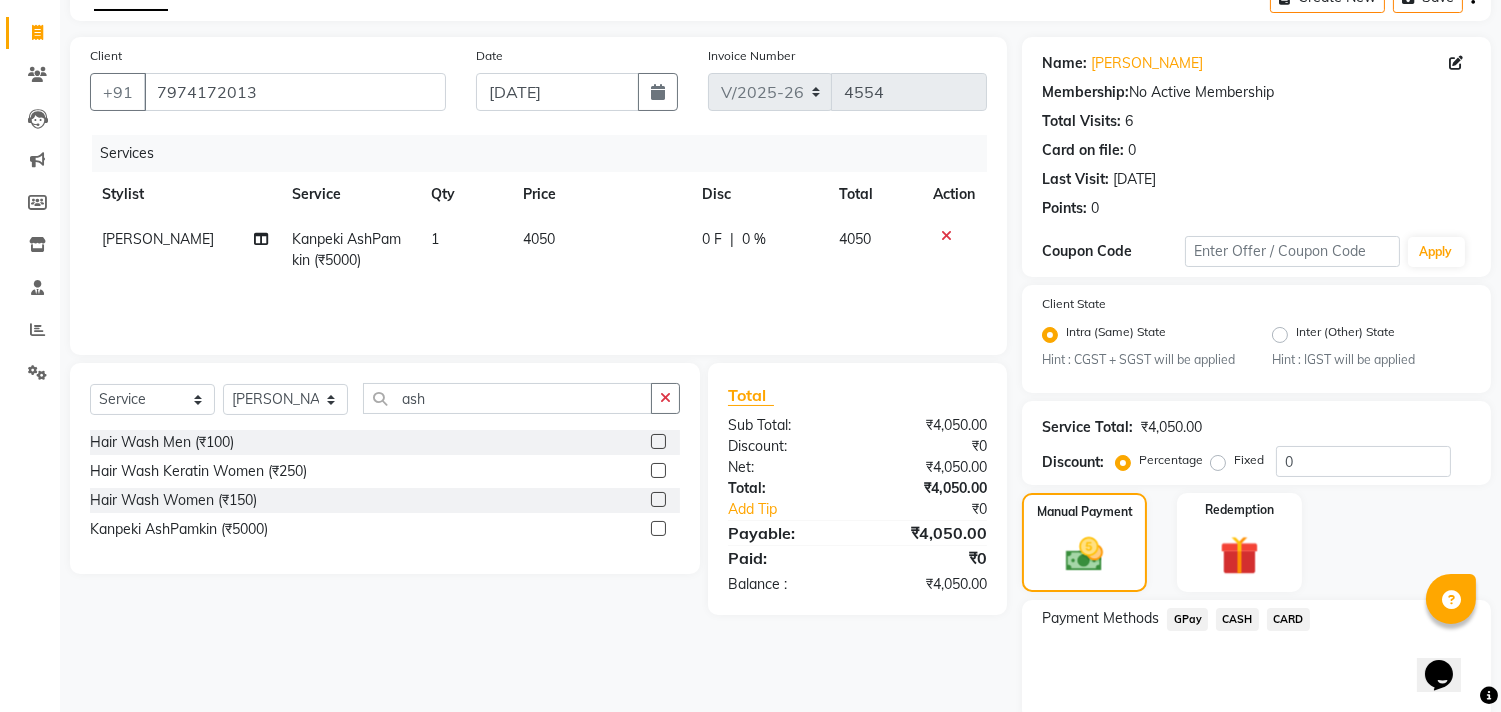 scroll, scrollTop: 192, scrollLeft: 0, axis: vertical 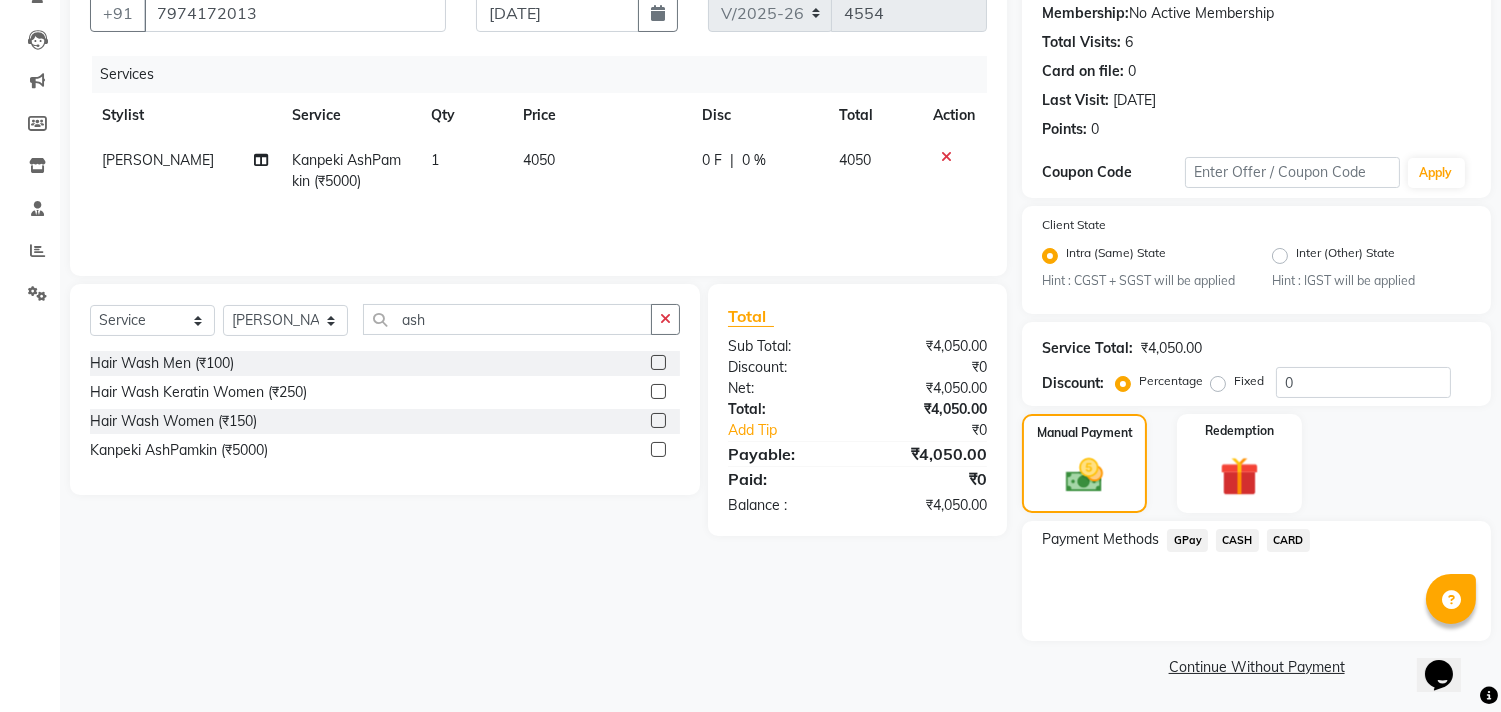 click on "GPay" 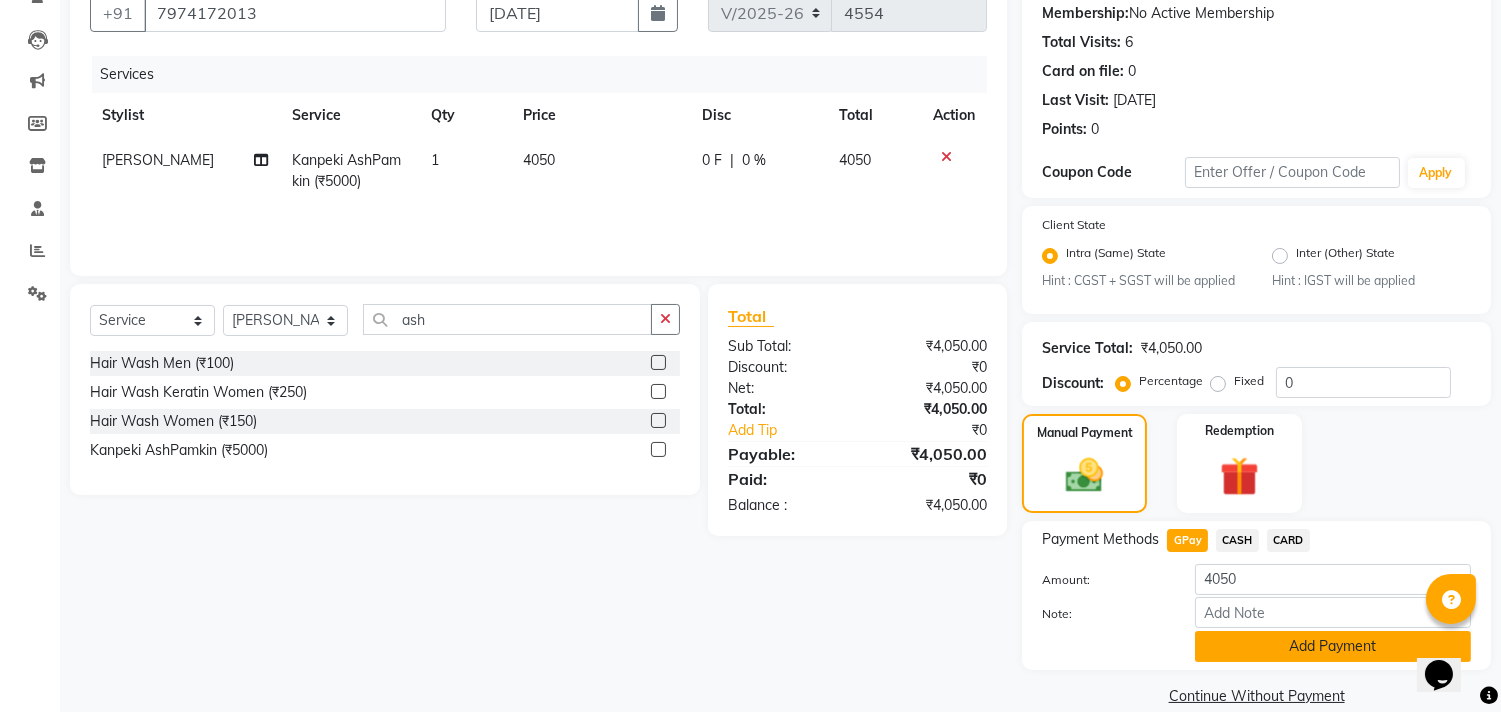click on "Add Payment" 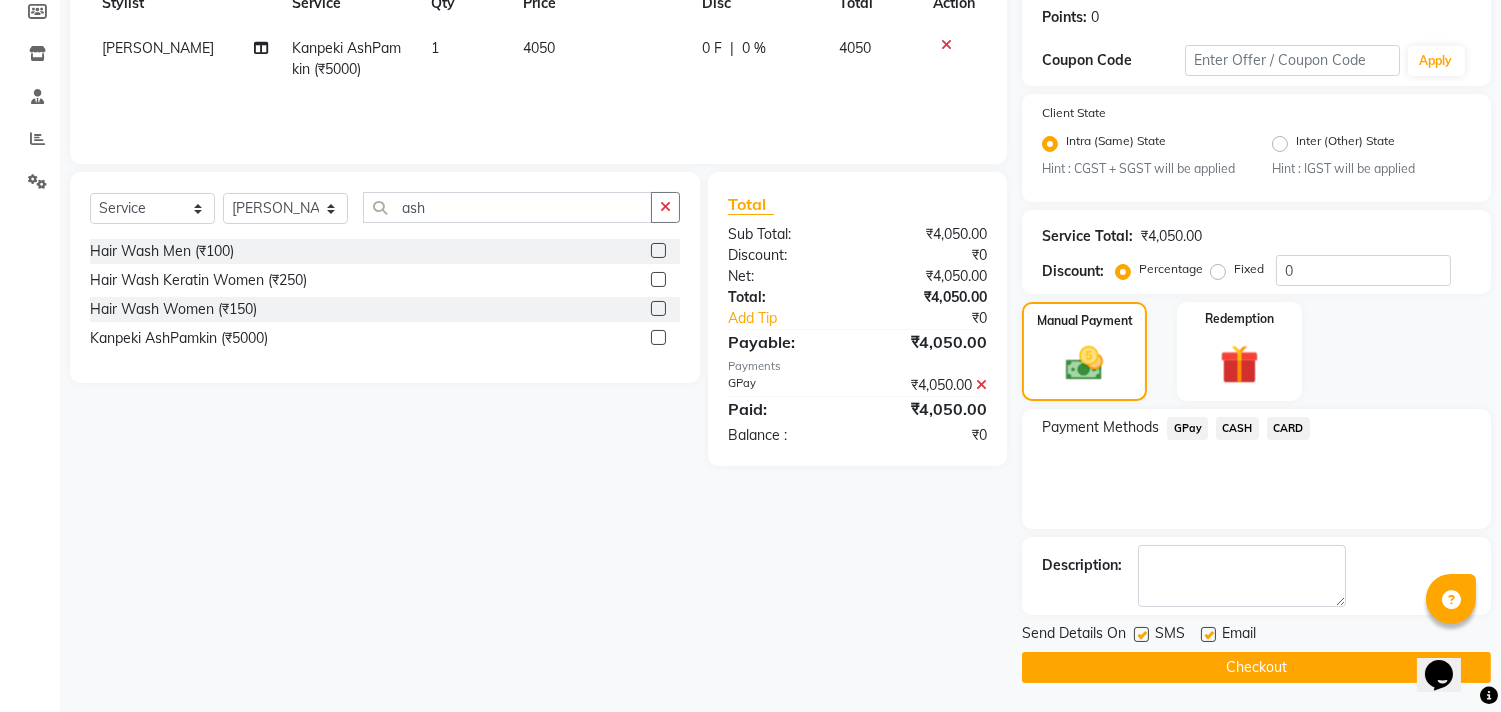 scroll, scrollTop: 305, scrollLeft: 0, axis: vertical 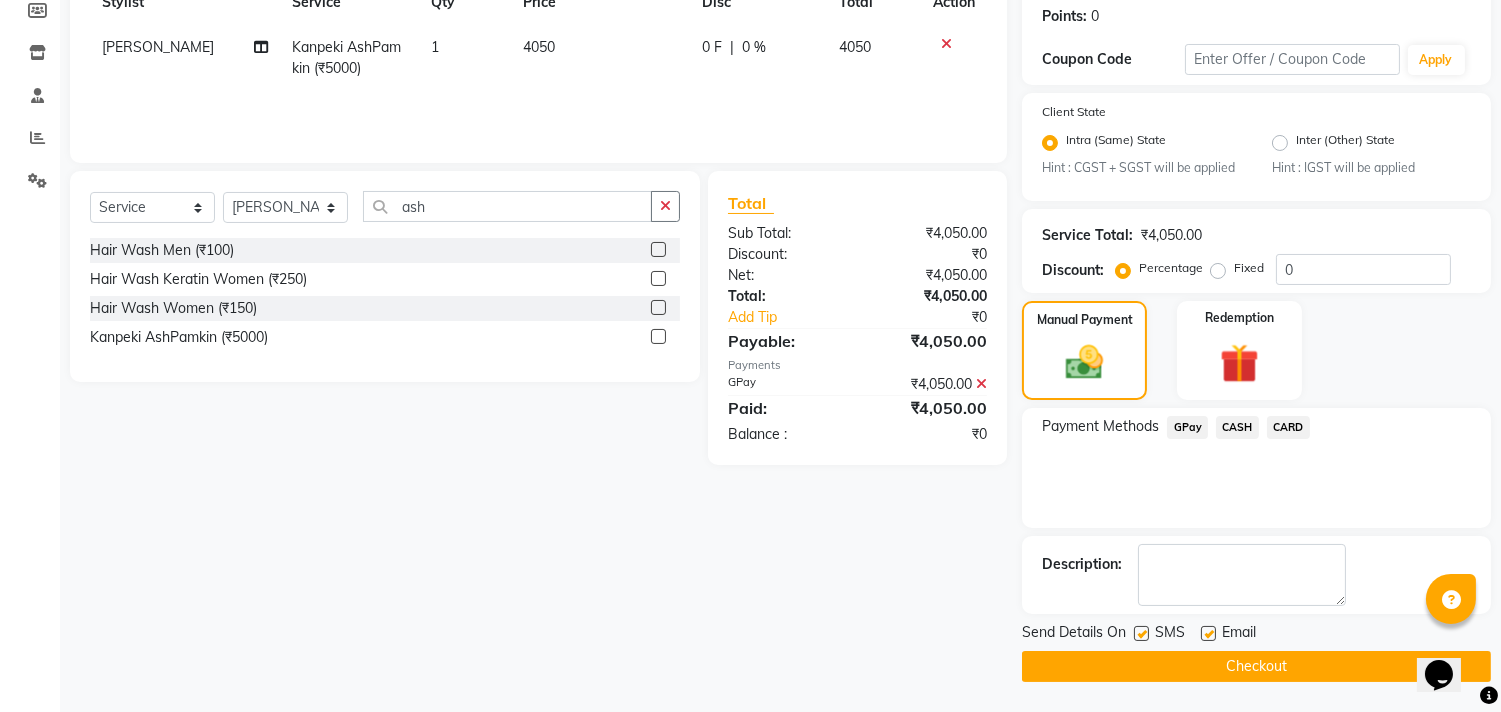 click 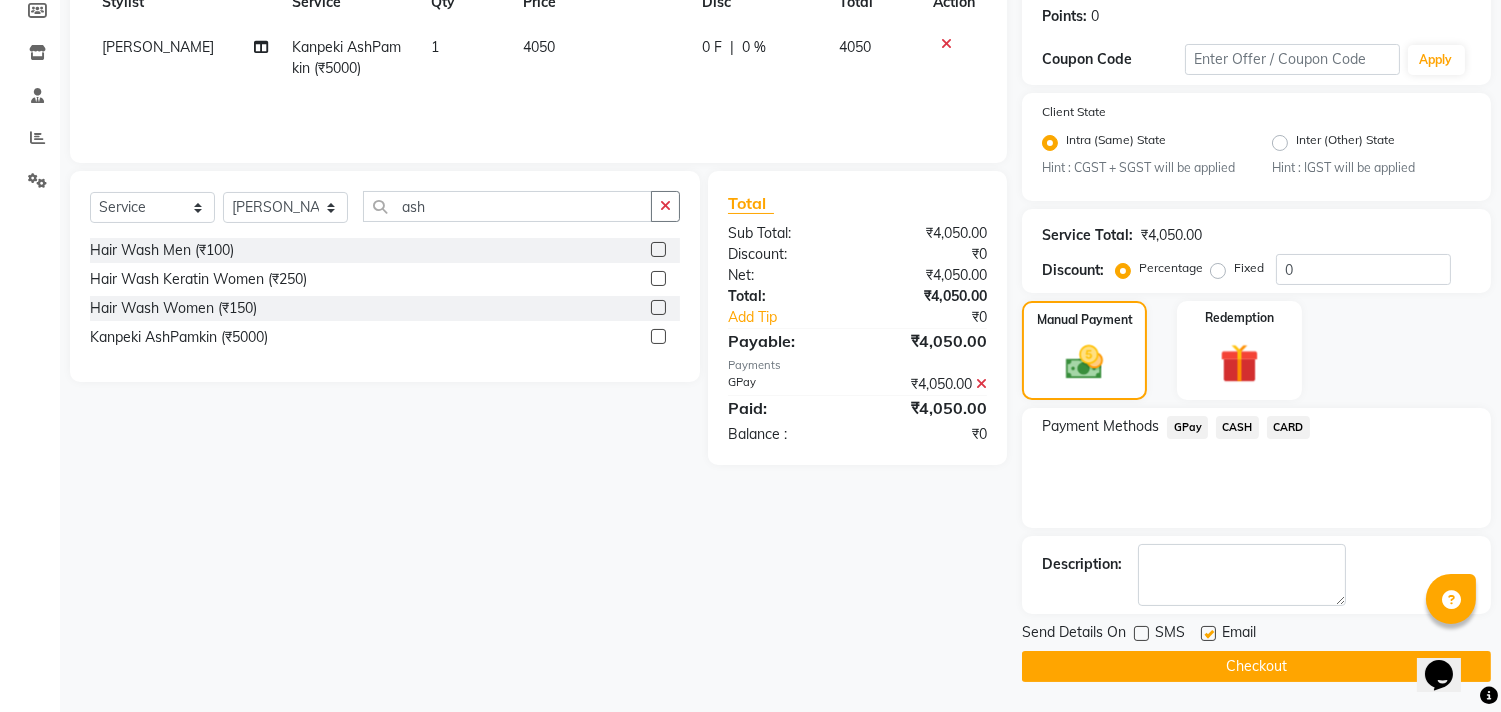 click 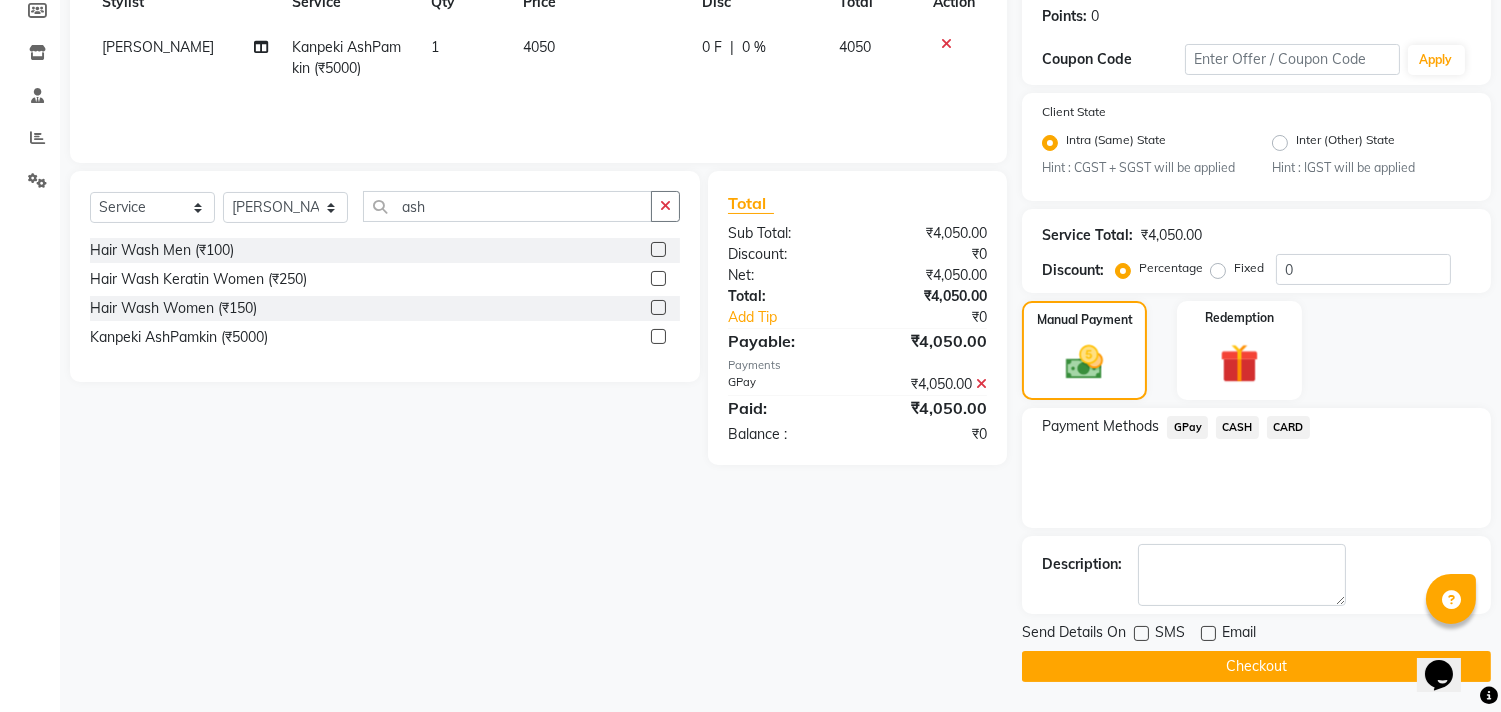 click on "Checkout" 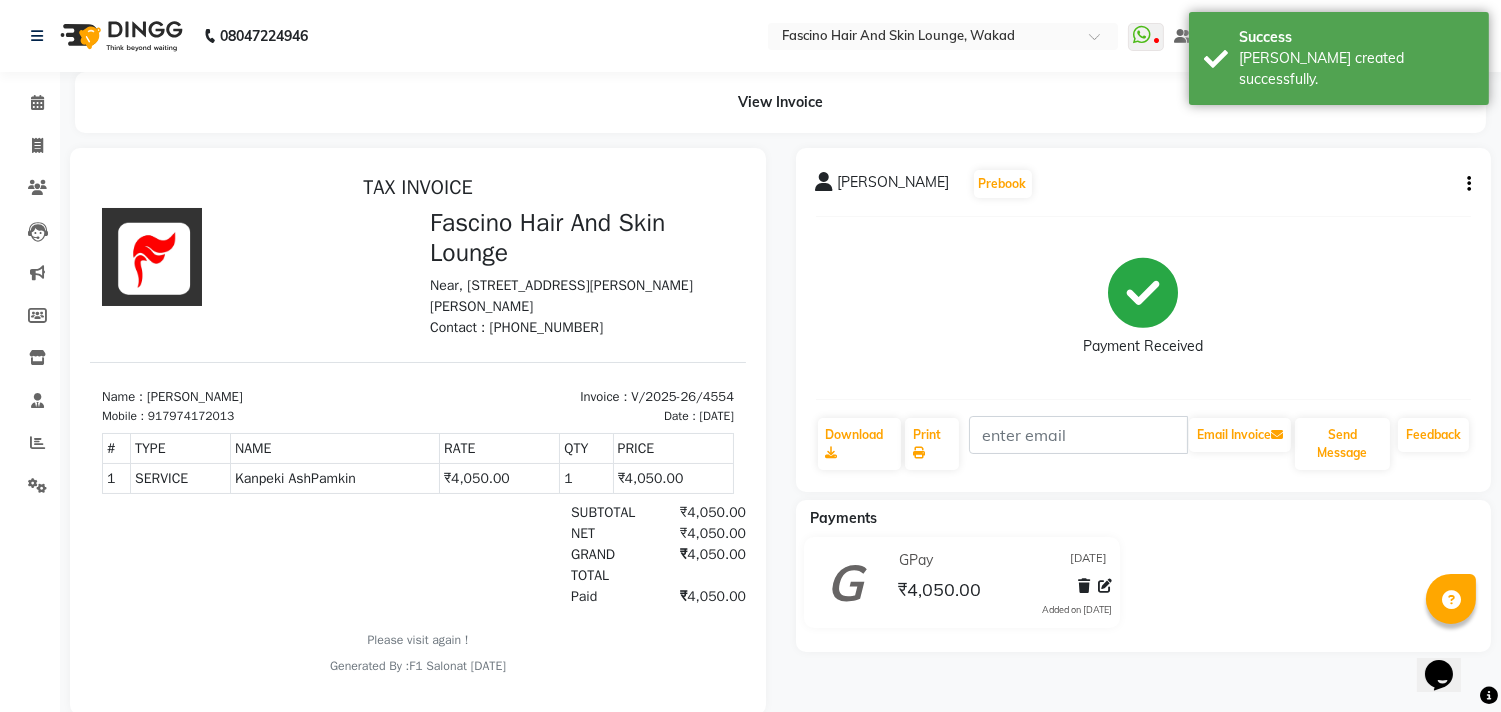 scroll, scrollTop: 0, scrollLeft: 0, axis: both 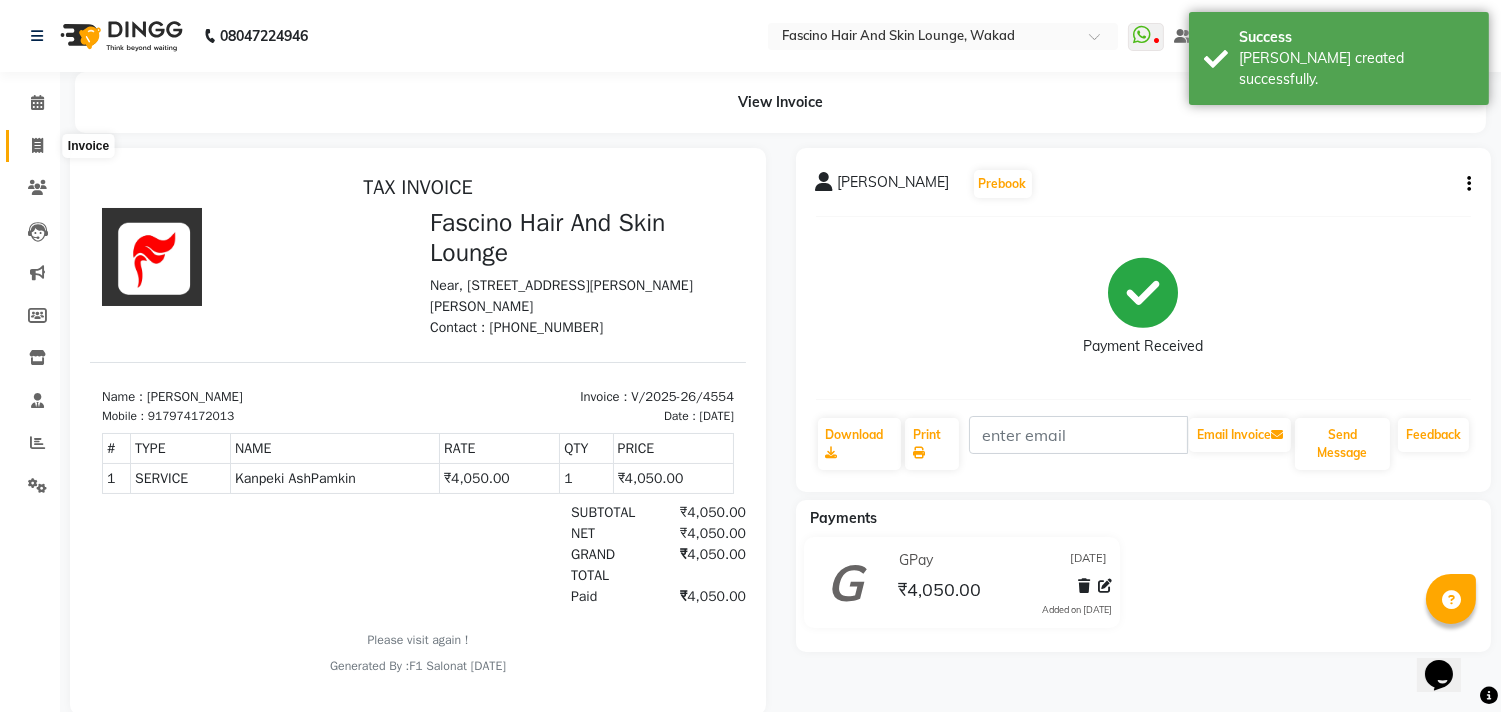 click 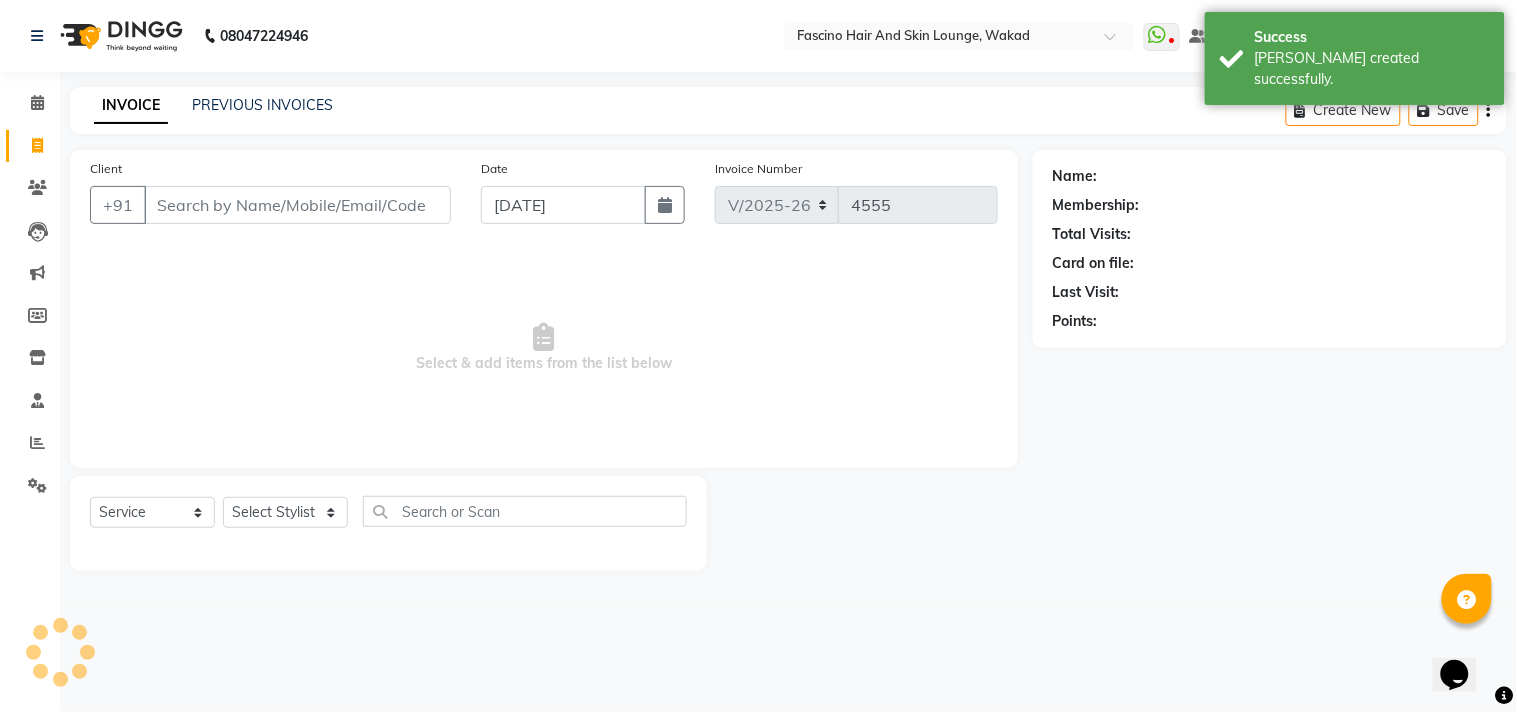 click on "Client" at bounding box center (297, 205) 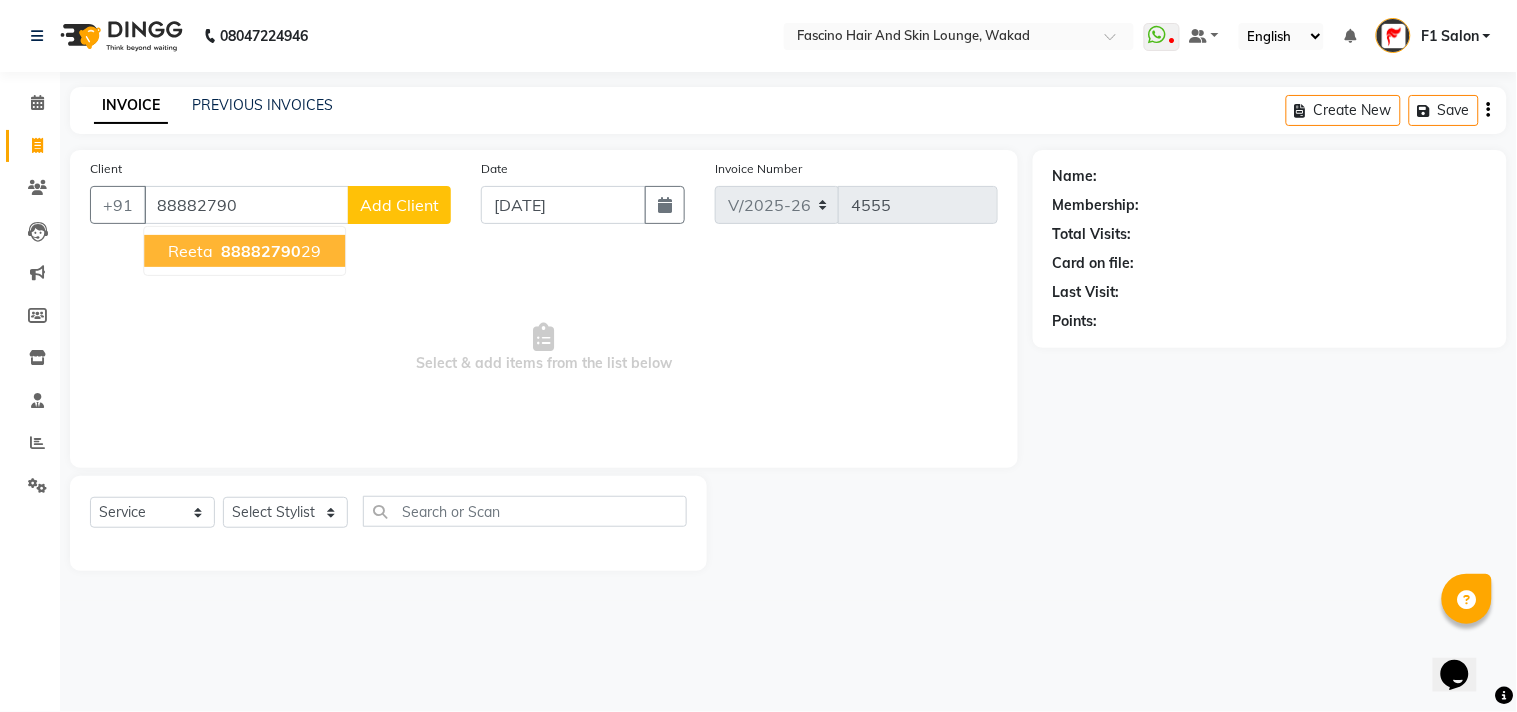 click on "Reeta   88882790 29" at bounding box center [244, 251] 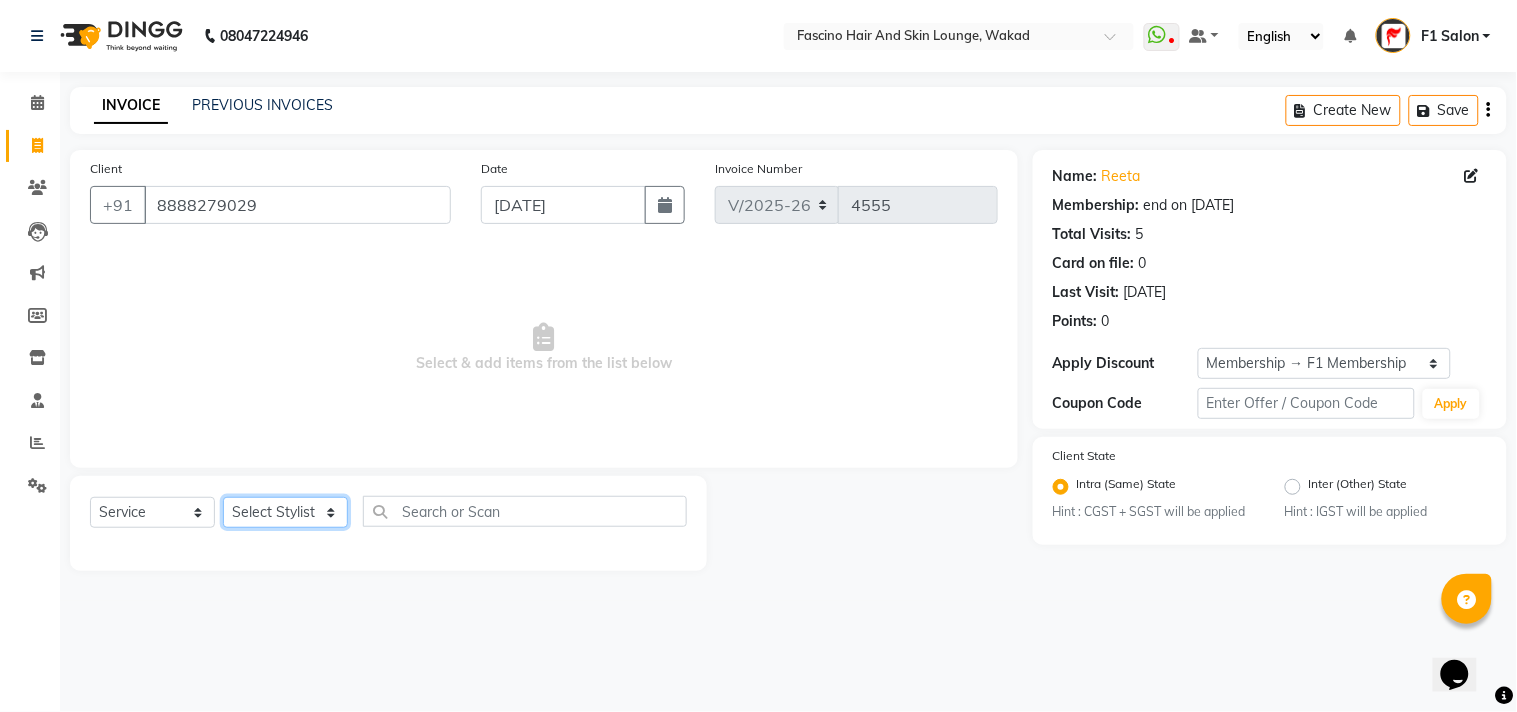 click on "Select Stylist 8805000650  [PERSON_NAME] Chimu [PERSON_NAME] F1 Salon  Ganesh F1 Gopal {JH} [PERSON_NAME] (Jh ) [PERSON_NAME]  [PERSON_NAME] Pooja [PERSON_NAME]  Ram [PERSON_NAME] jh [PERSON_NAME] Shree [PERSON_NAME] (F1) [PERSON_NAME] (JH) Sukanya Sadiyan  Suraj F1 [PERSON_NAME] Beaution Usha [PERSON_NAME] F1 Veena" 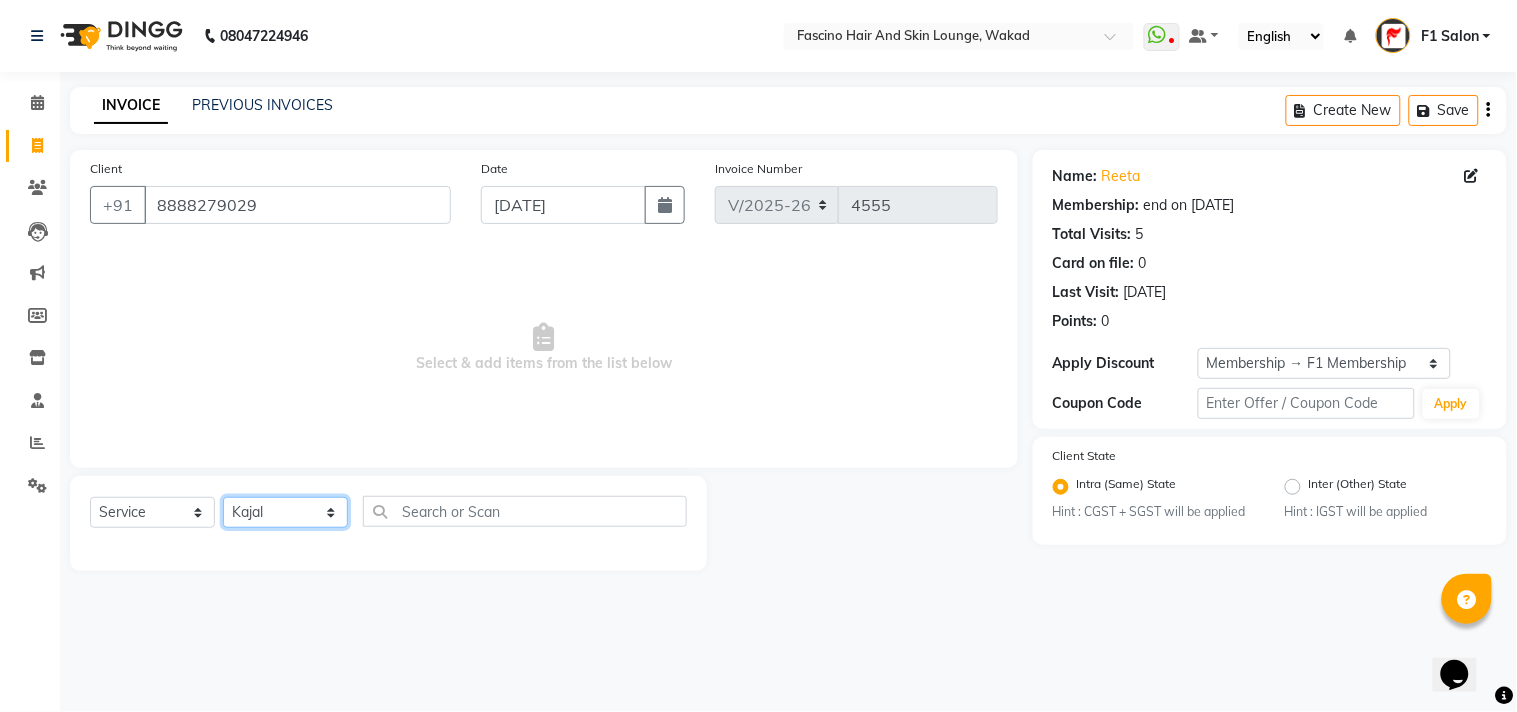 click on "Select Stylist 8805000650  [PERSON_NAME] Chimu [PERSON_NAME] F1 Salon  Ganesh F1 Gopal {JH} [PERSON_NAME] (Jh ) [PERSON_NAME]  [PERSON_NAME] Pooja [PERSON_NAME]  Ram [PERSON_NAME] jh [PERSON_NAME] Shree [PERSON_NAME] (F1) [PERSON_NAME] (JH) Sukanya Sadiyan  Suraj F1 [PERSON_NAME] Beaution Usha [PERSON_NAME] F1 Veena" 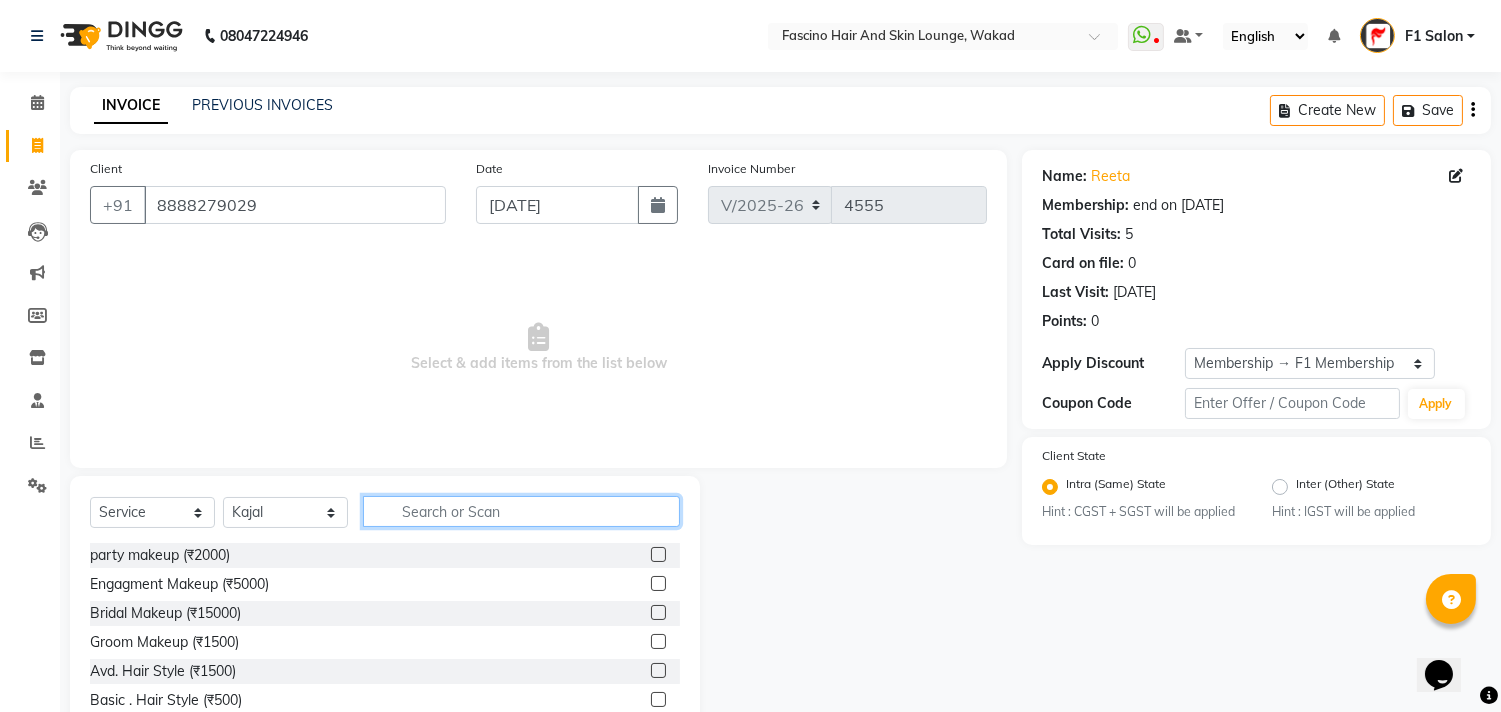 click 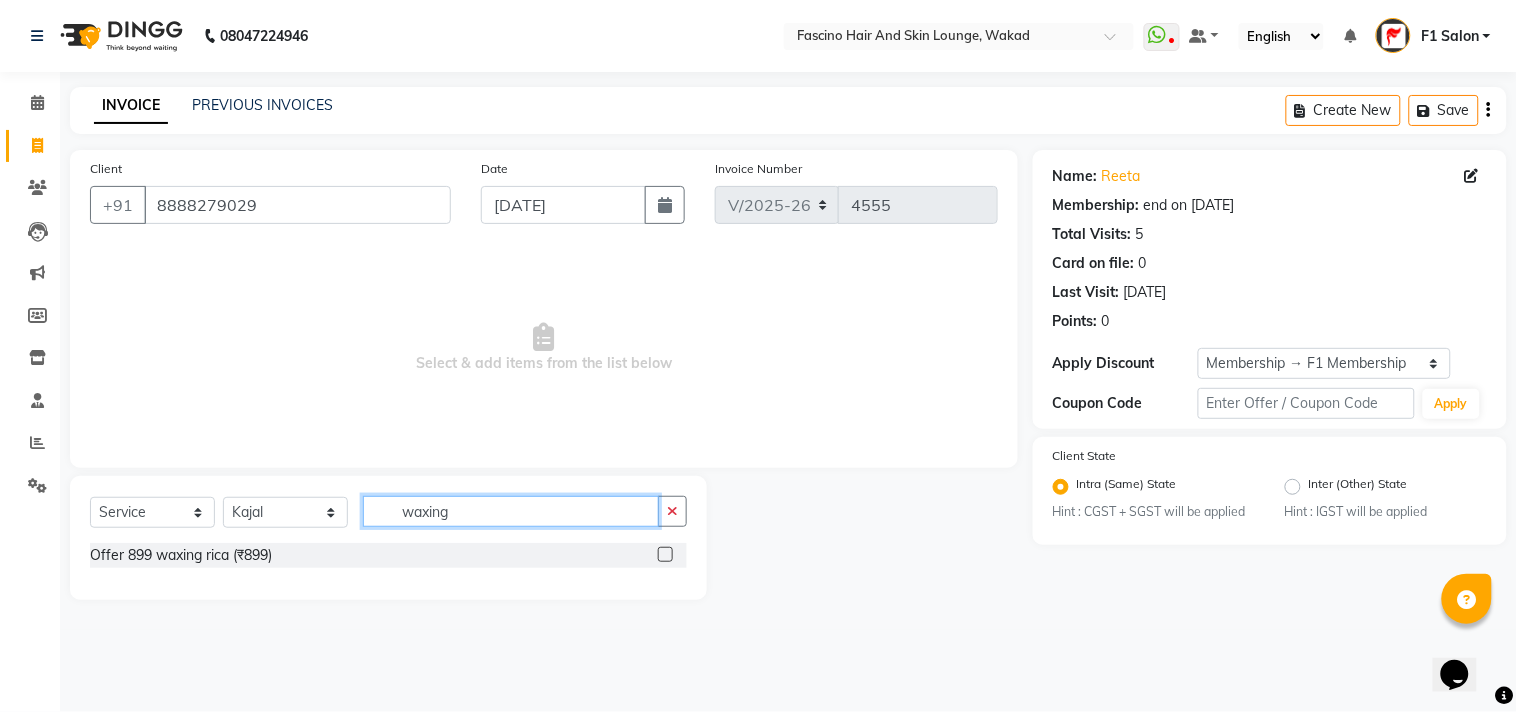 click on "waxing" 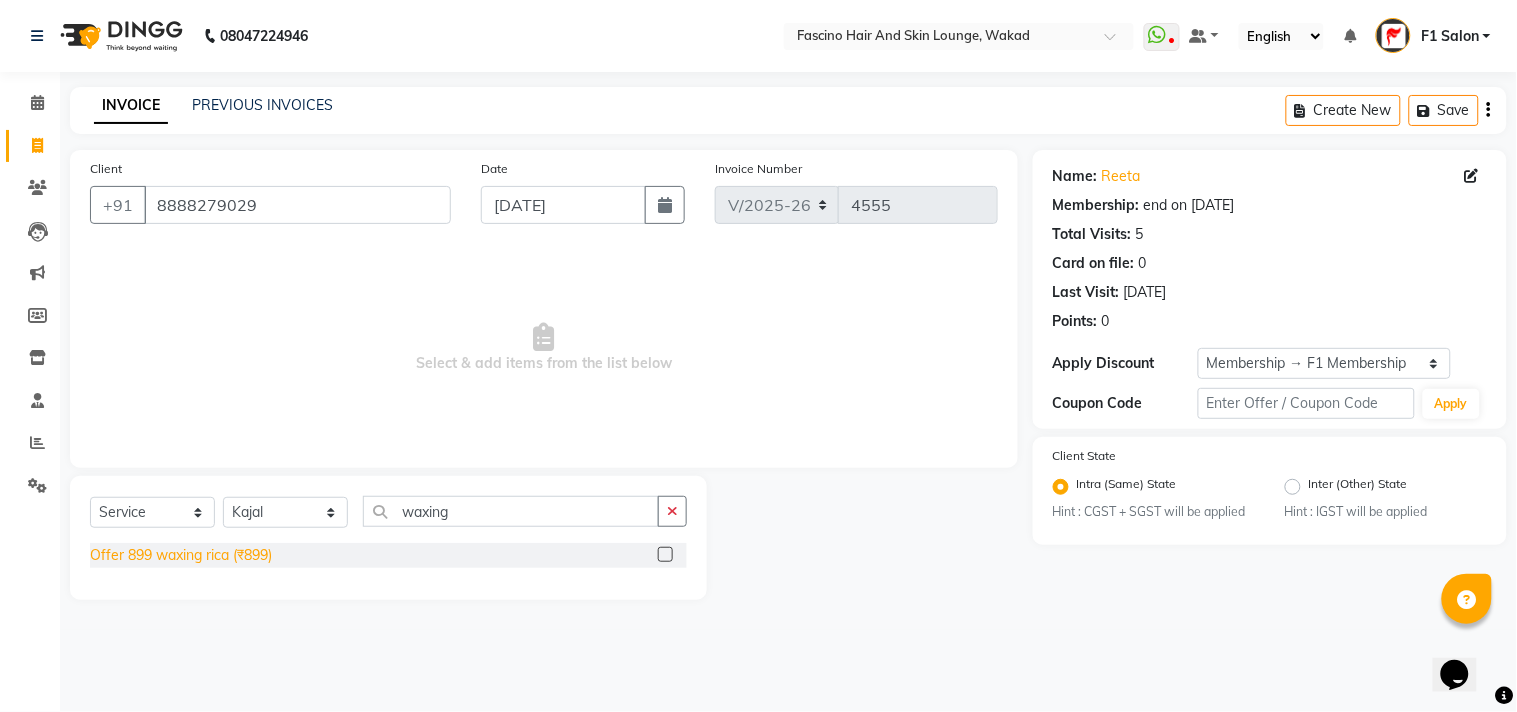 click on "Offer 899 waxing rica (₹899)" 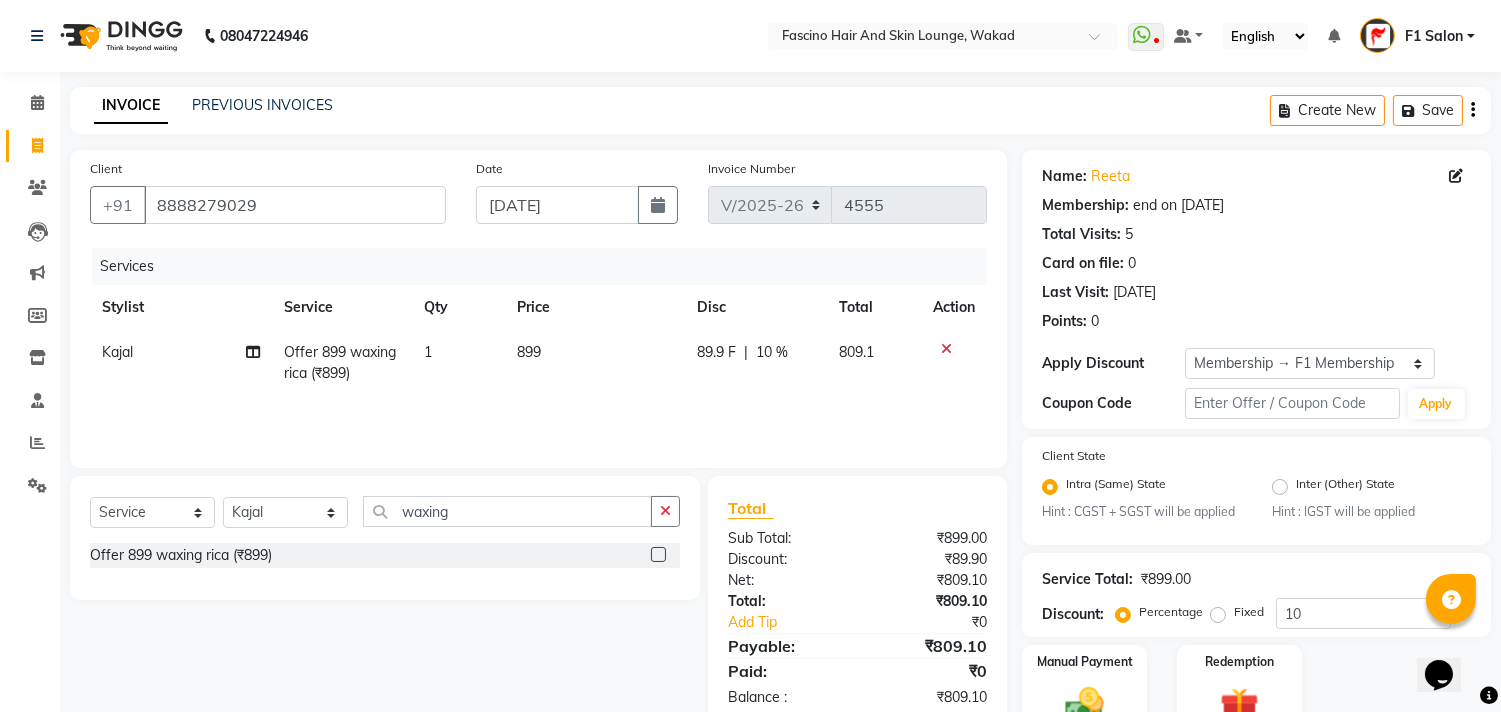 click on "899" 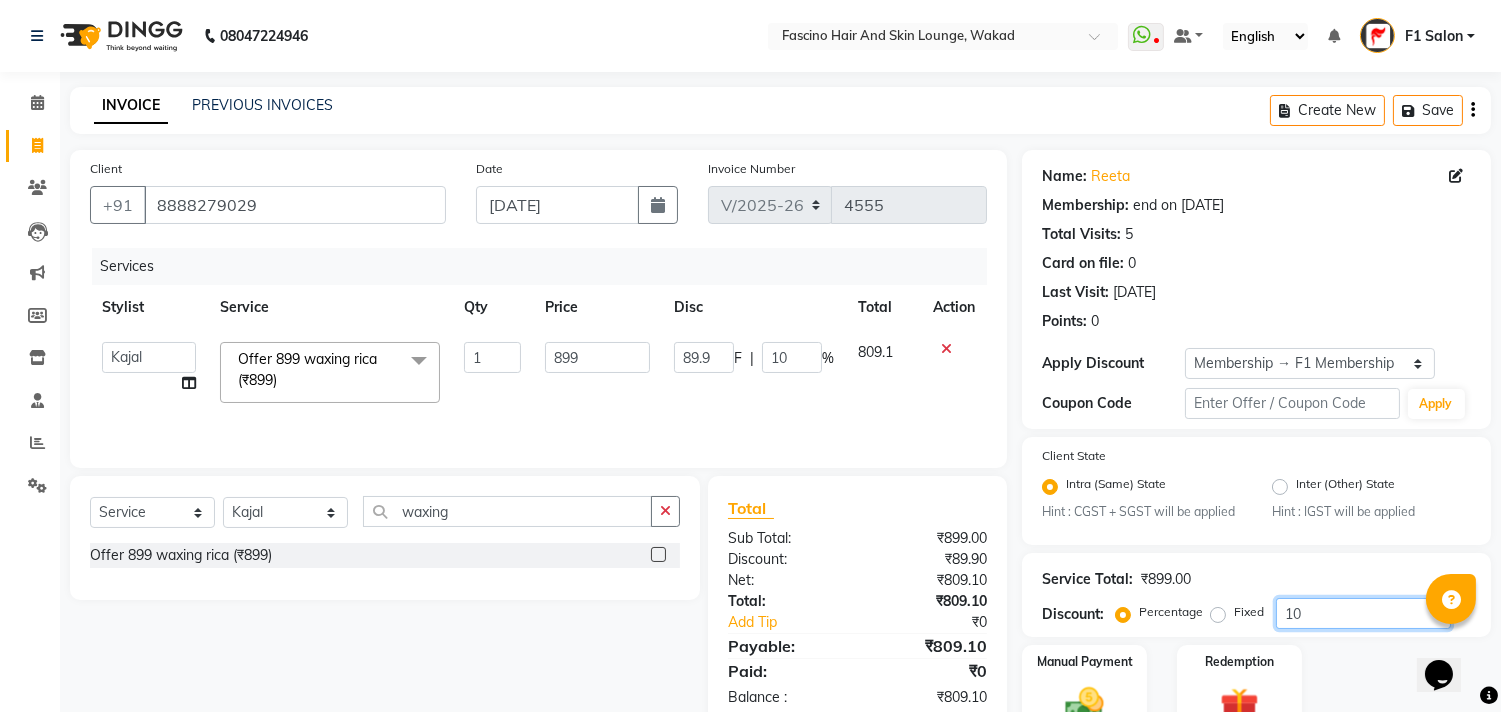 click on "10" 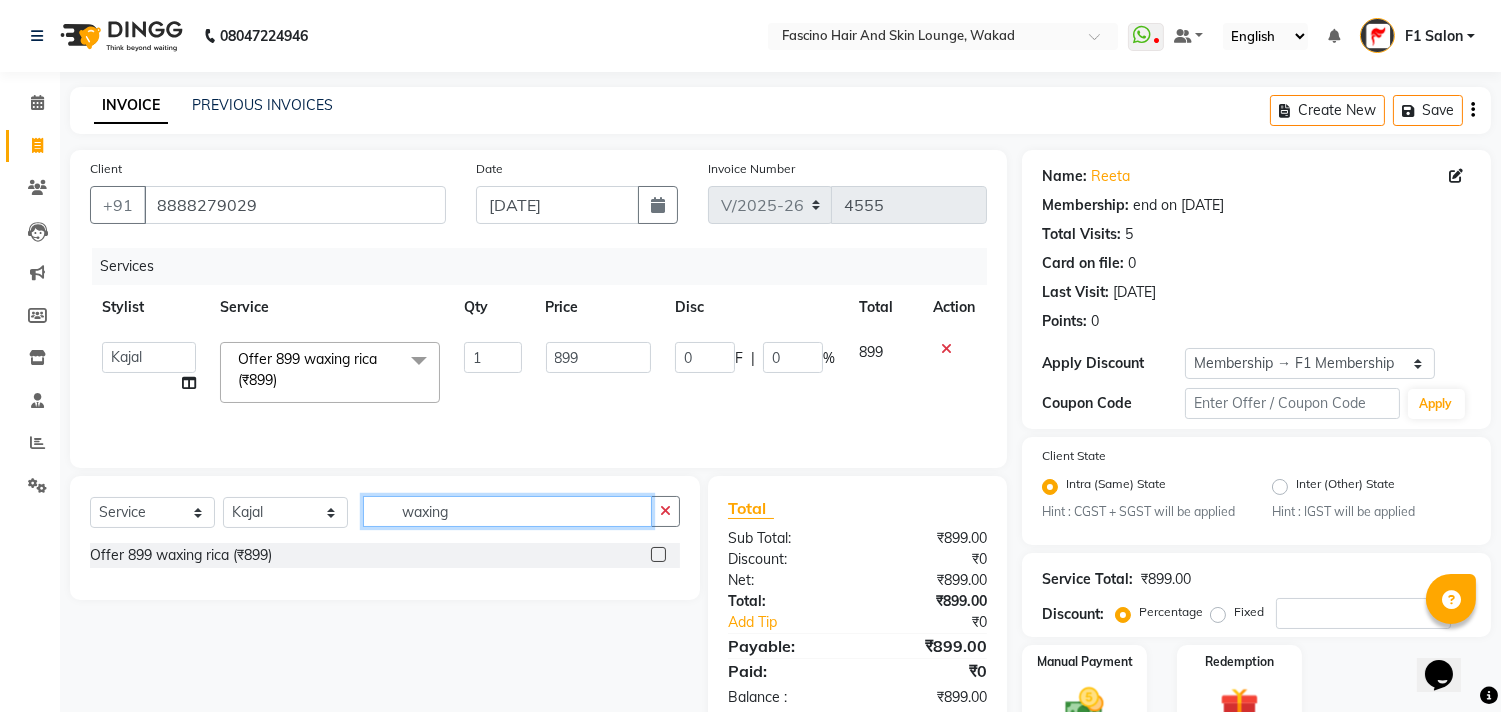 click on "waxing" 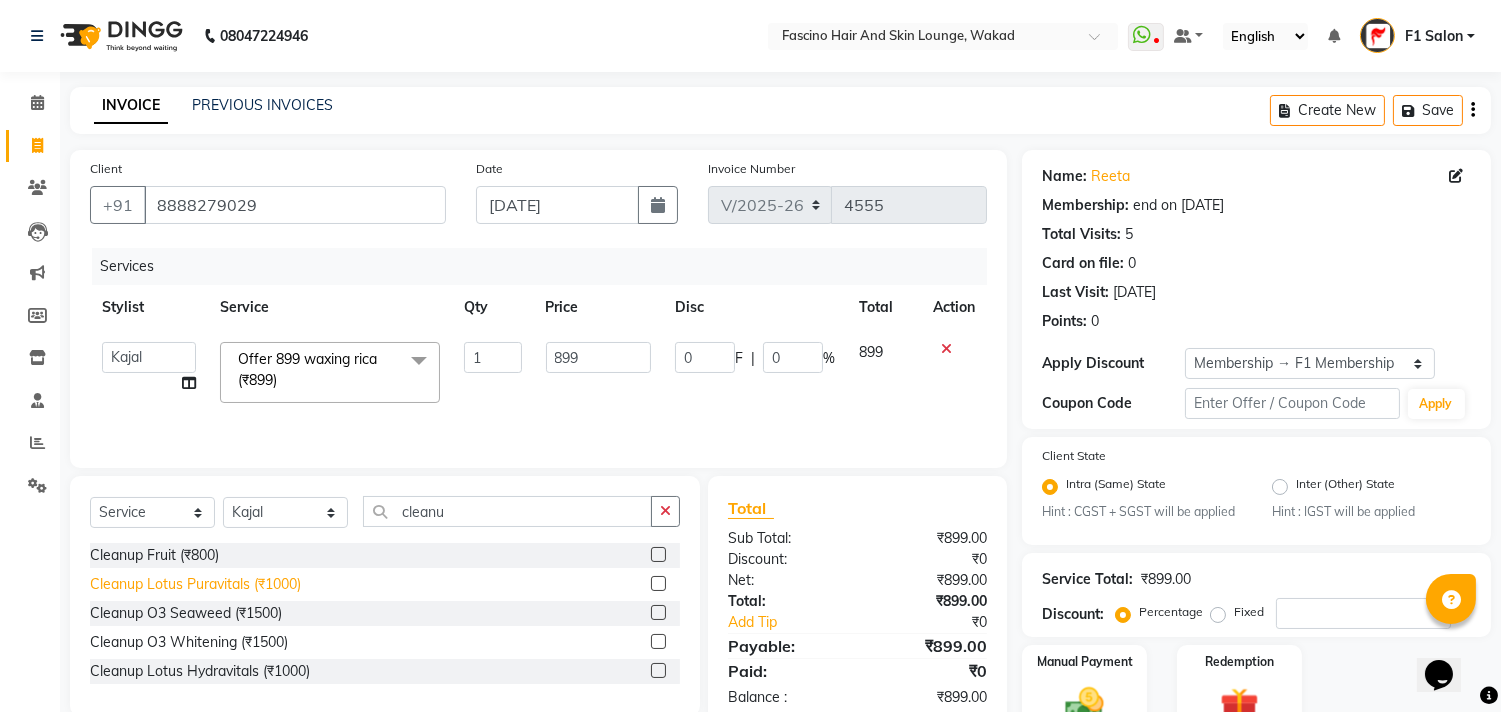 click on "Cleanup Lotus Puravitals (₹1000)" 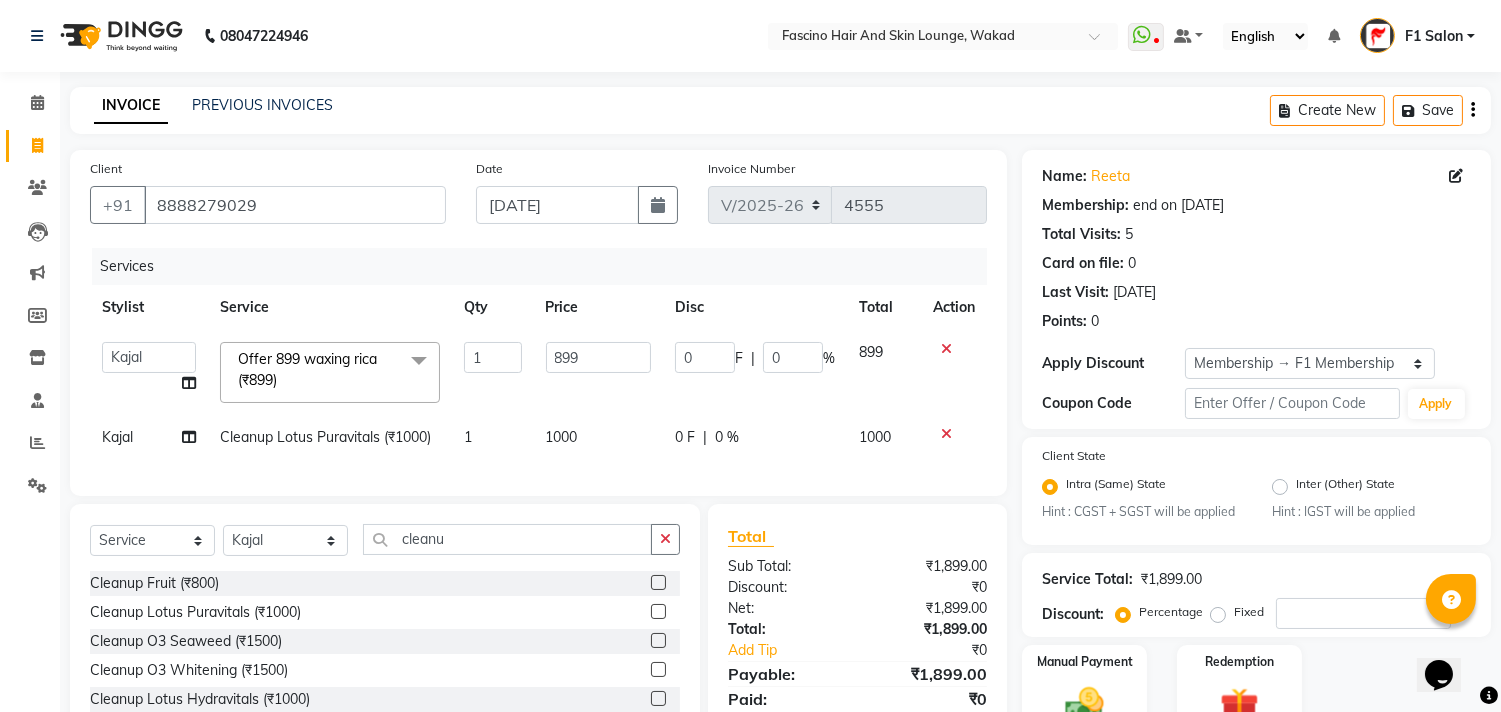 click on "1000" 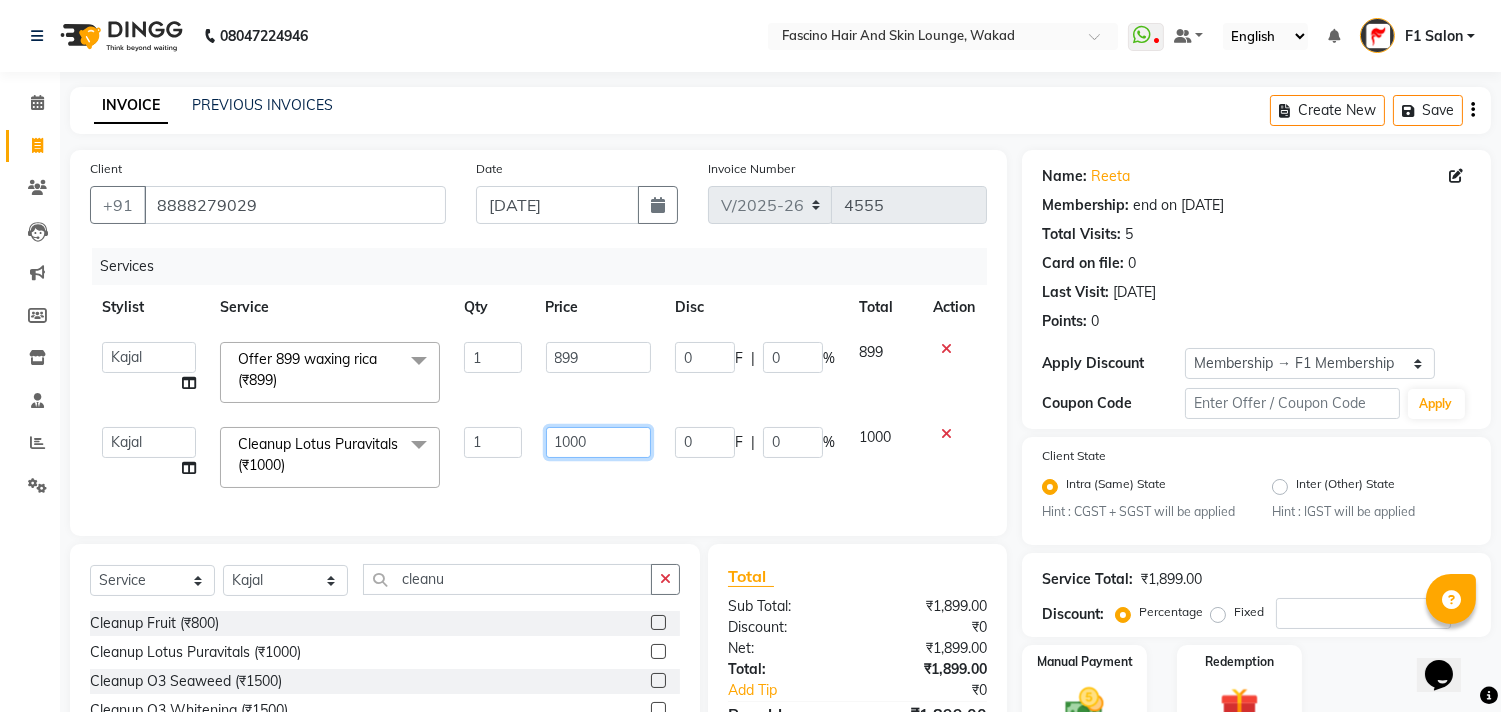 click on "1000" 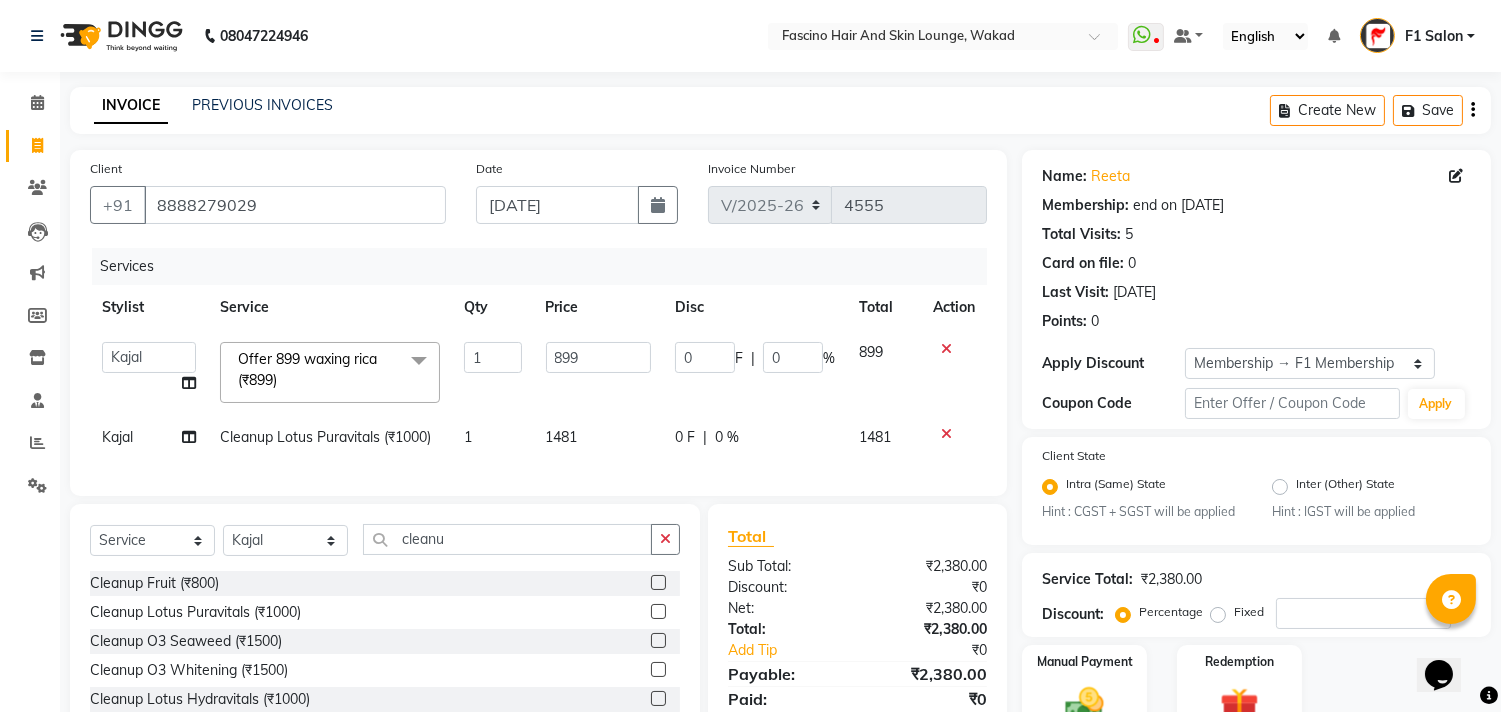 click on "Services Stylist Service Qty Price Disc Total Action  8805000650    Asif Shaikh   Chimu Ingale   F1 Salon    Ganesh F1   Gopal {JH}   Govind (Jh )   Jadgdish   Kajal    Omkar JH   Pooja kate    Ram choudhry   Sahil jh   Sanjay muley   Shree   Siddu (F1)   Sid (JH)   Sukanya Sadiyan    Suraj F1   Tejal Beaution   Usha Bhise   Varsha F1   Veena   Offer 899 waxing rica (₹899)  x party makeup (₹2000) Engagment Makeup (₹5000) Bridal Makeup  (₹15000) Groom Makeup (₹1500) Avd. Hair Style  (₹1500) Basic . Hair Style  (₹500) Saree Drape (₹400) UL/Forehead/Chin (₹40) Side Locks (₹70) Eyebrows (₹50) Beard Shape (₹120) Full Face (₹220) Rica Wax - Side Locks (₹100) Rica Wax - Underarms (₹120) Choclate Wax - Underarms (₹90) Brazilian Wax - Side Locks (₹150) Rica Wax - UL/Forehead/Chin (₹70) Brazilian Wax - UL/Forehead/Chin (₹100) Choclate Wax - Full Hands (₹350) Choclate Wax - Full Legs (₹600) Choclate Wax - Full Back (₹550) Choclate Wax - Full Body (₹2000) Beard Trim (₹150)" 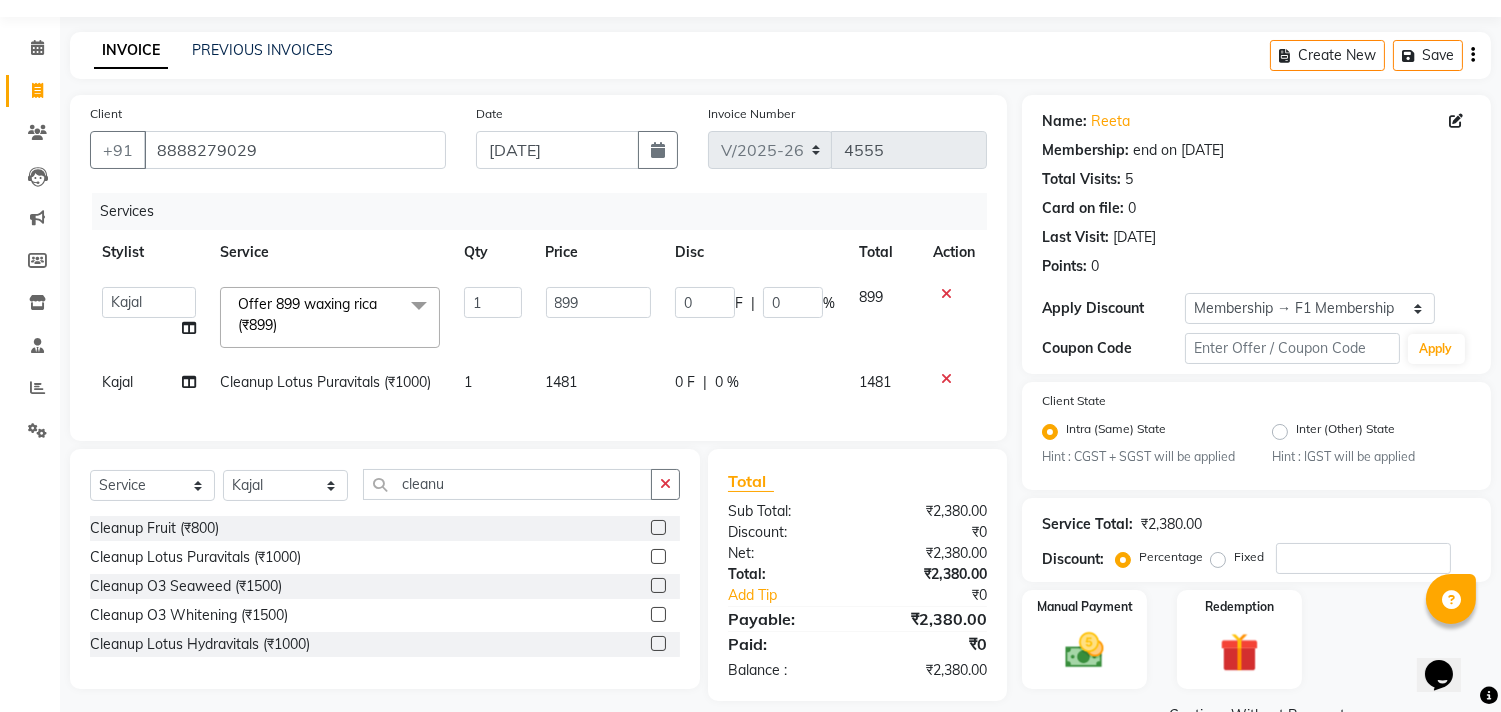 scroll, scrollTop: 102, scrollLeft: 0, axis: vertical 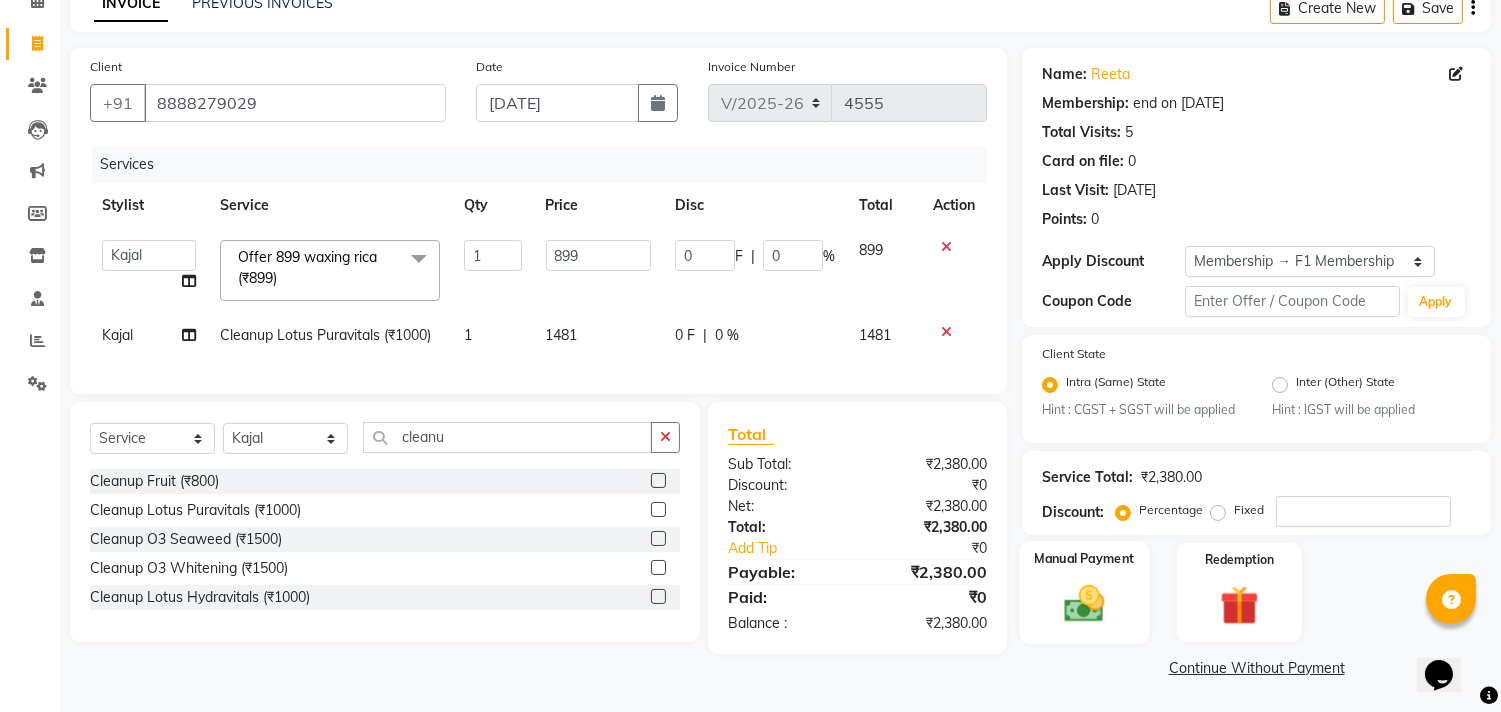 click 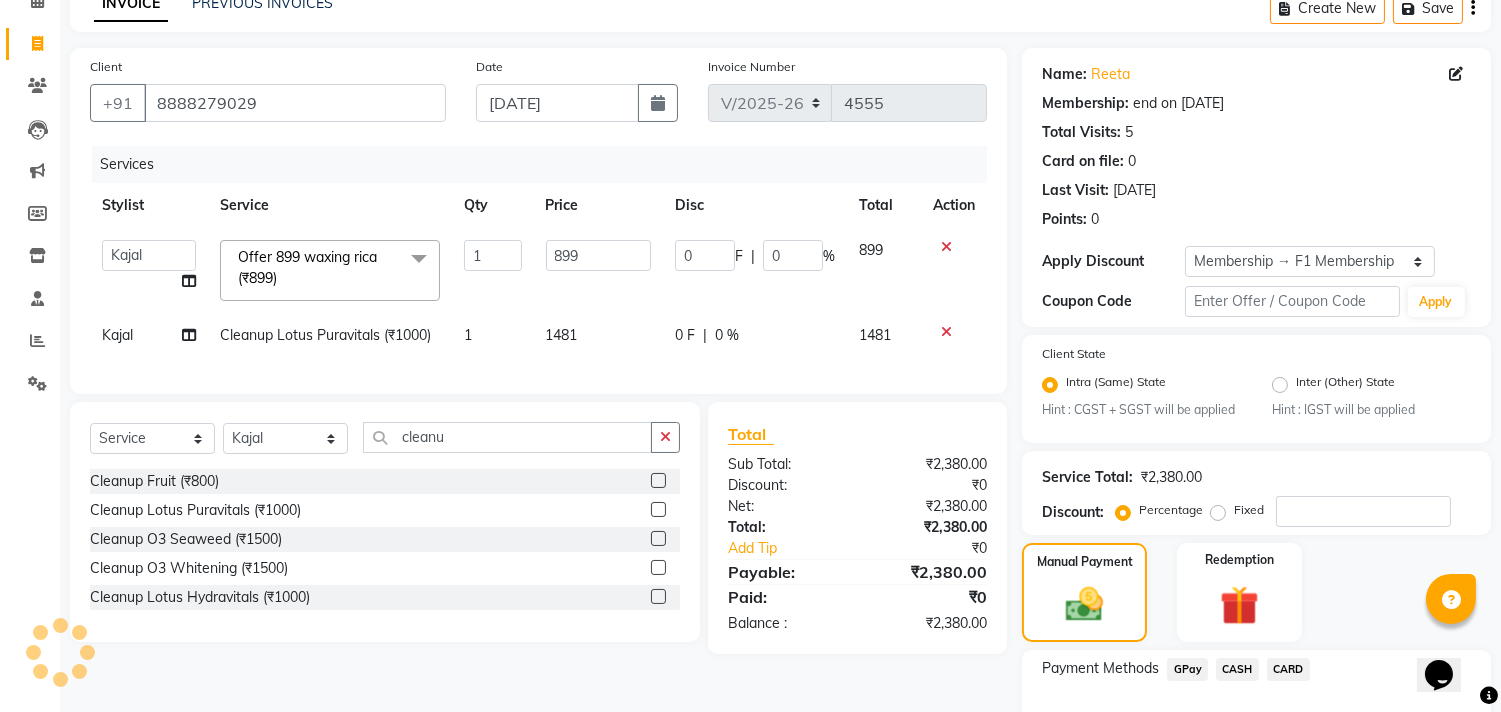 click on "GPay" 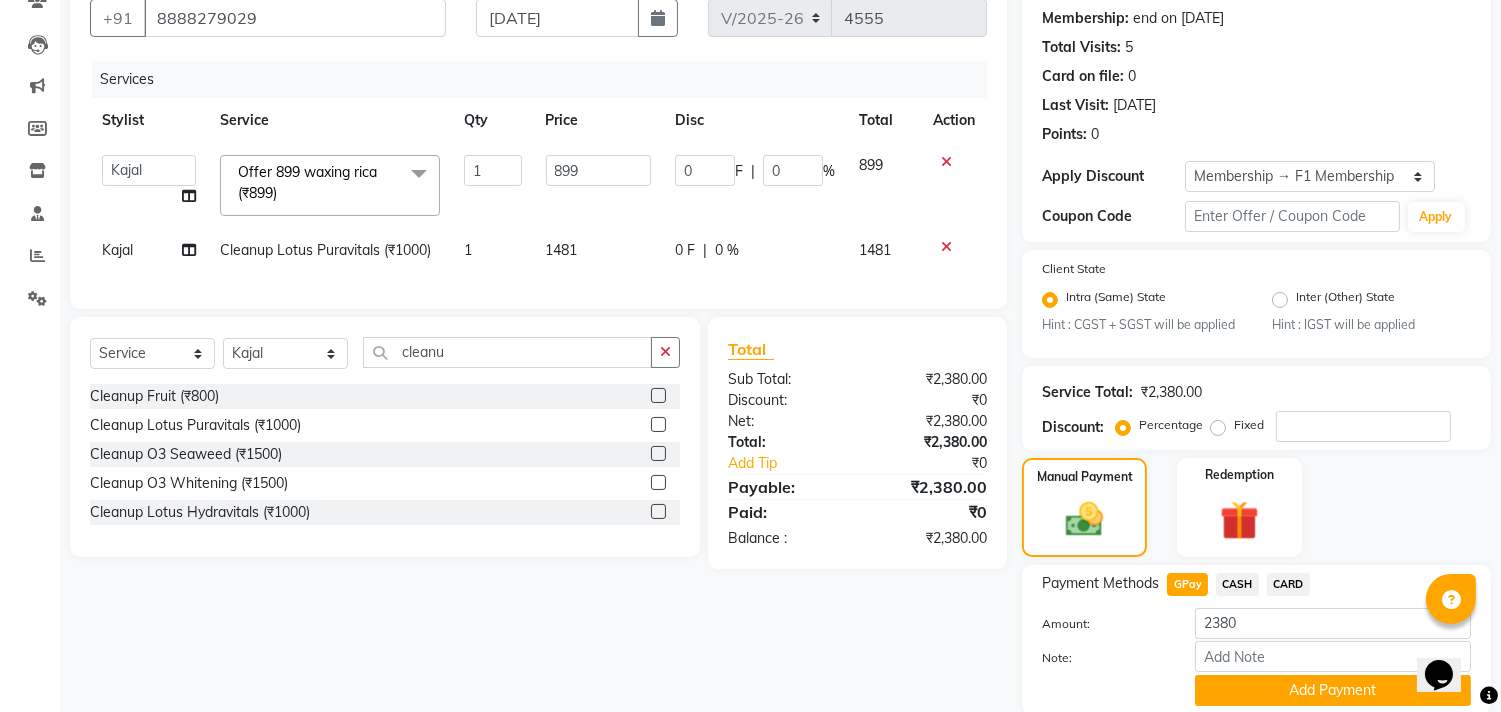 scroll, scrollTop: 260, scrollLeft: 0, axis: vertical 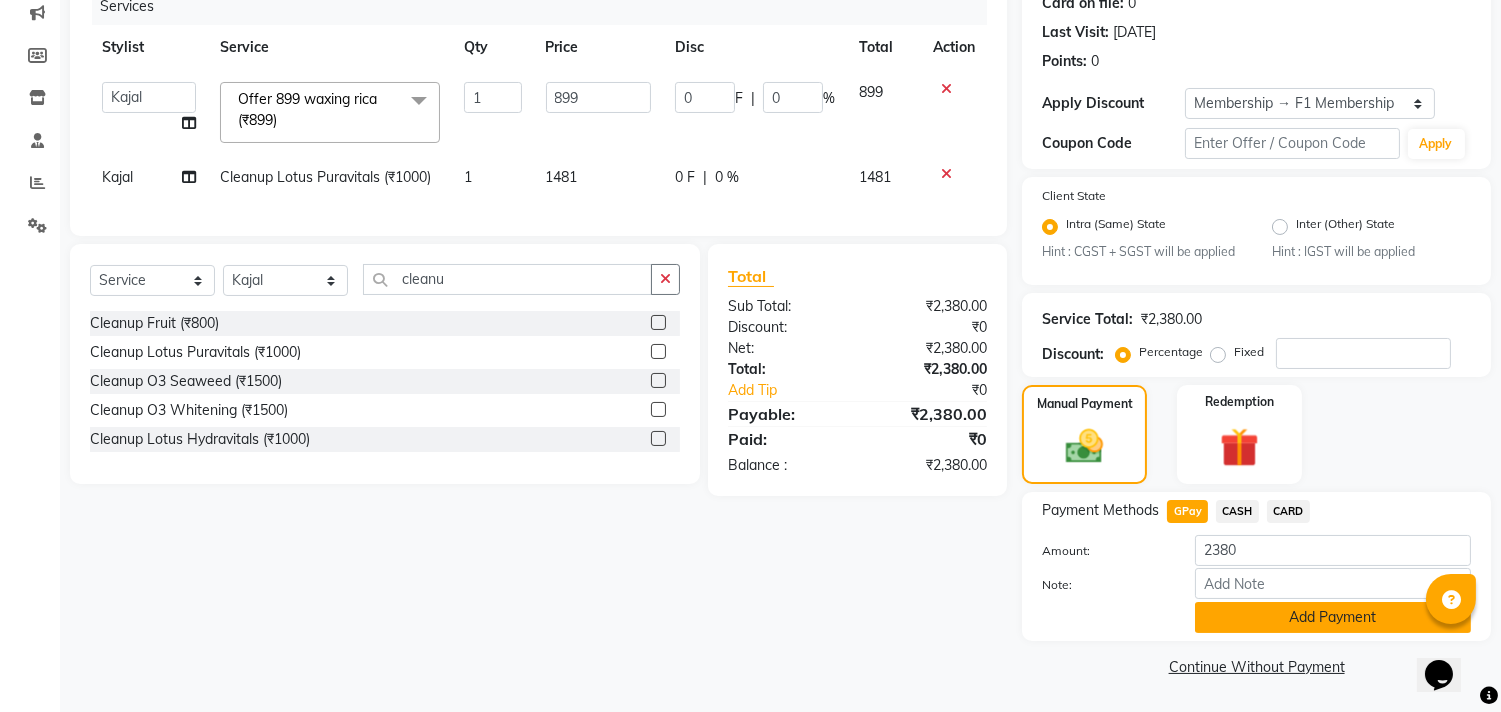 click on "Add Payment" 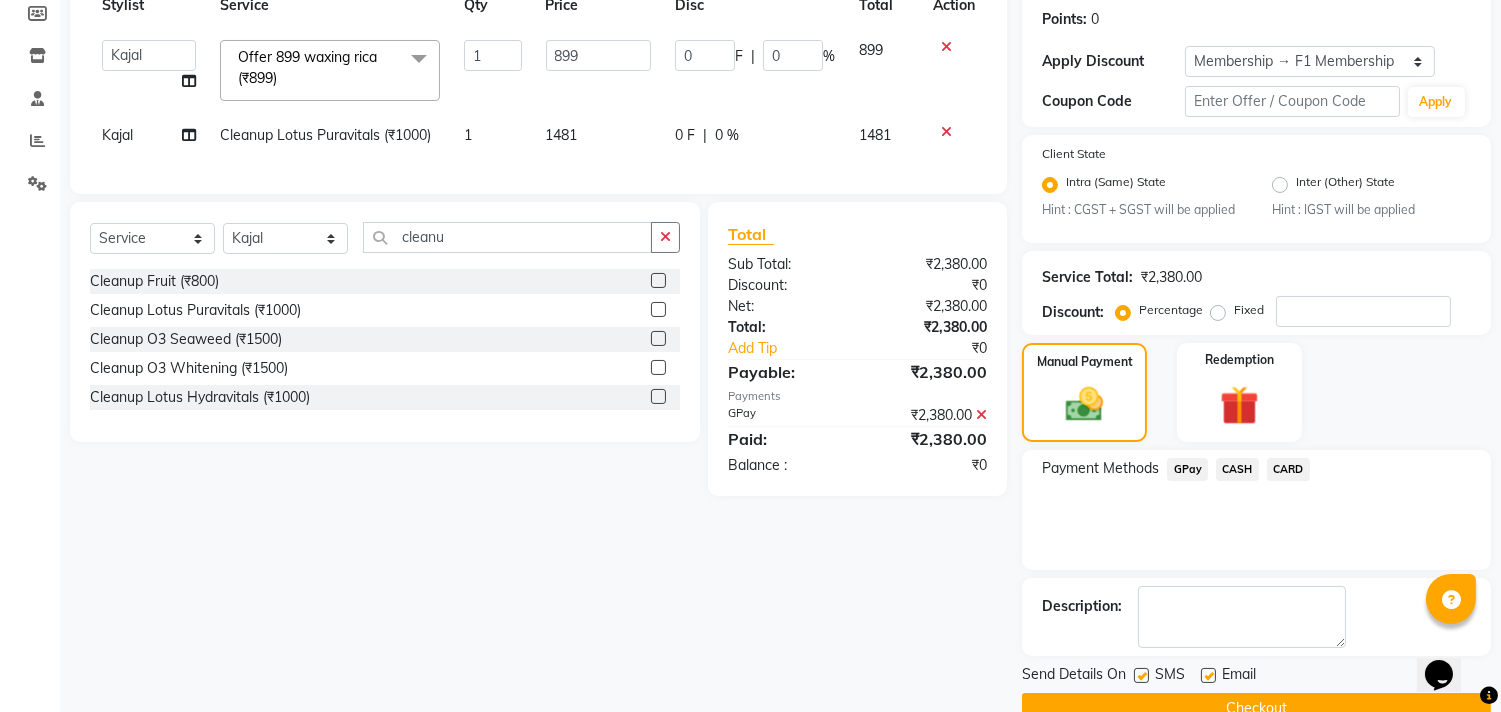 scroll, scrollTop: 344, scrollLeft: 0, axis: vertical 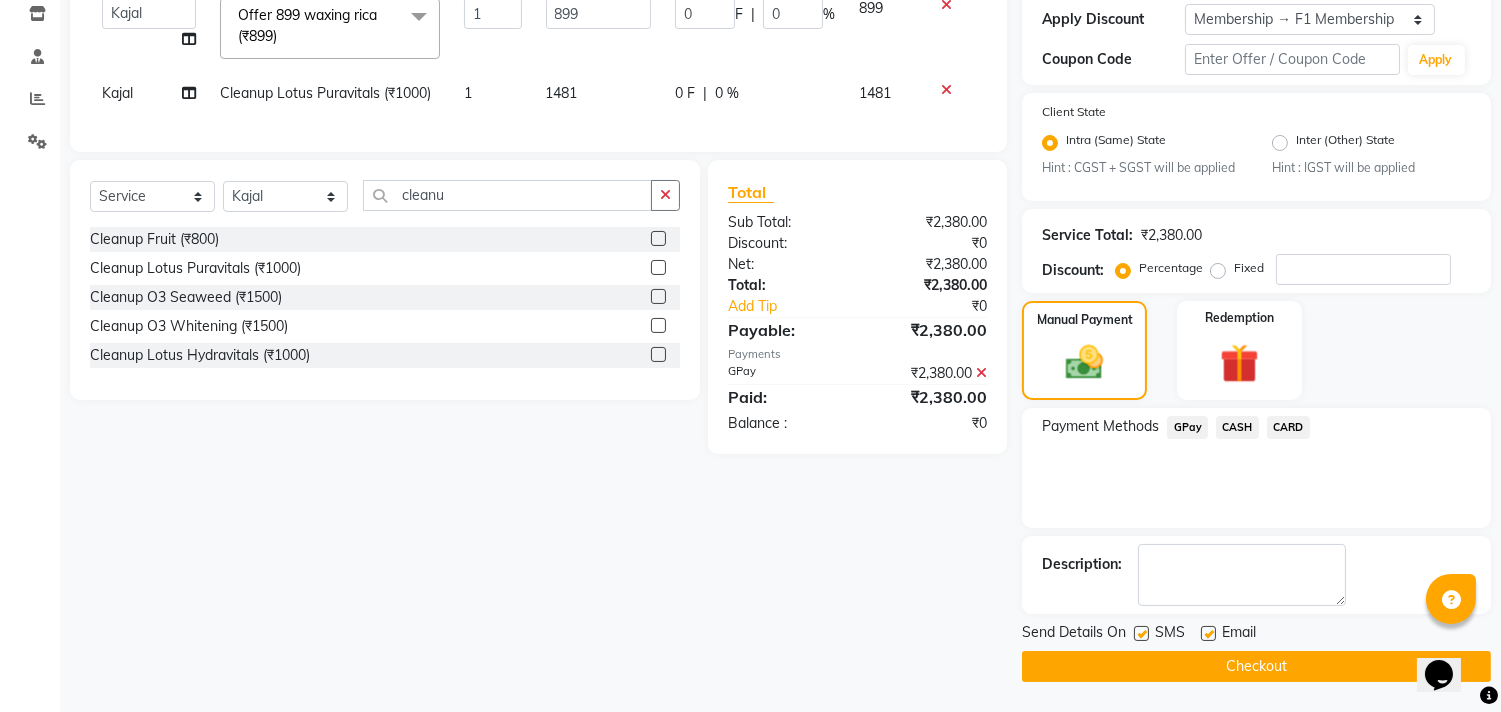 click 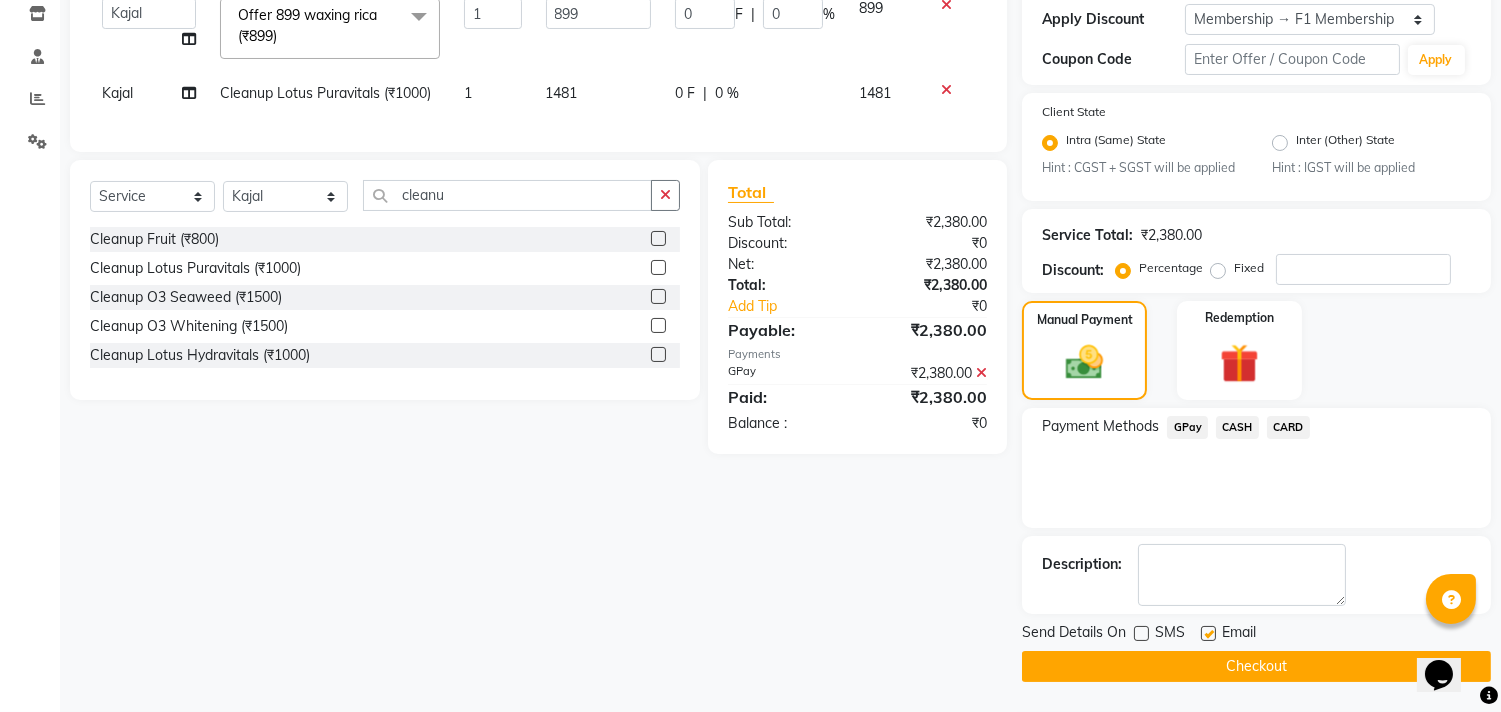 click 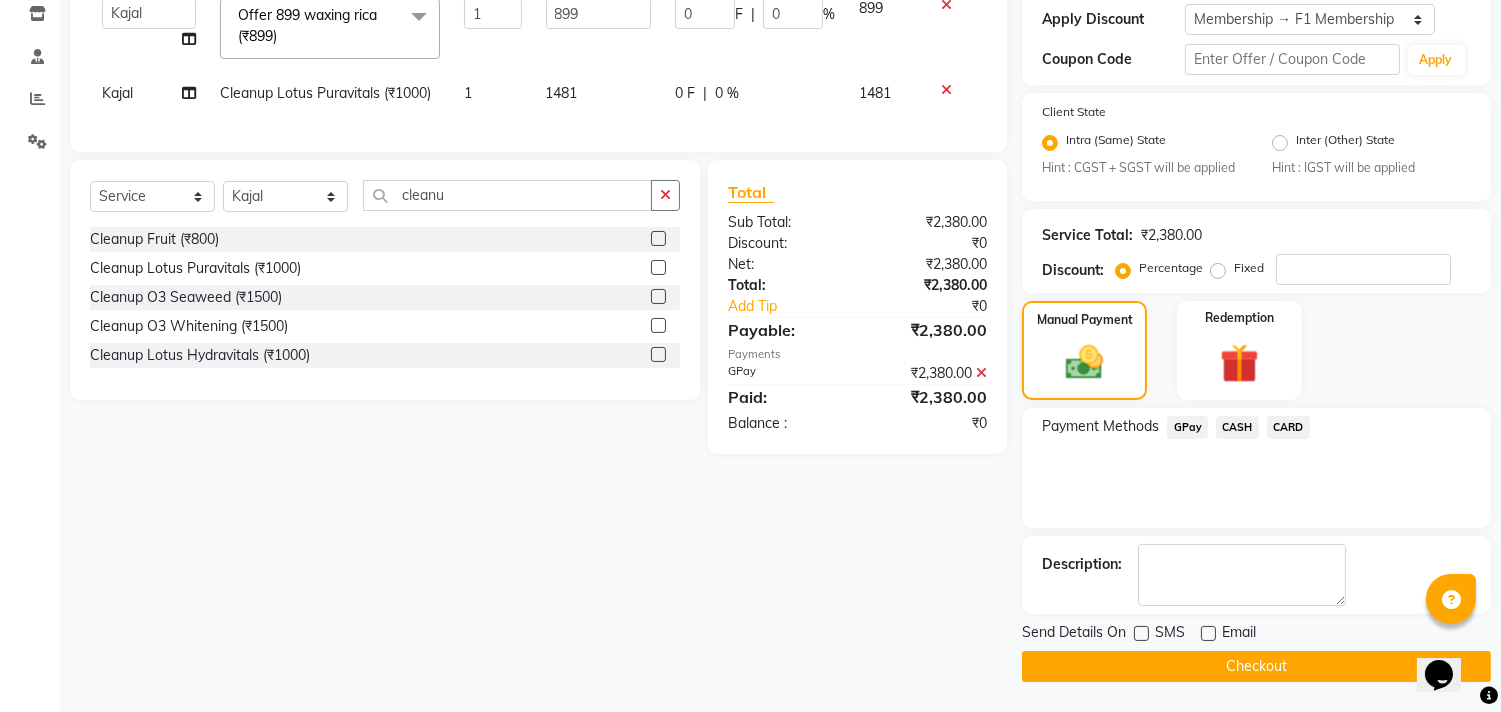 click on "Checkout" 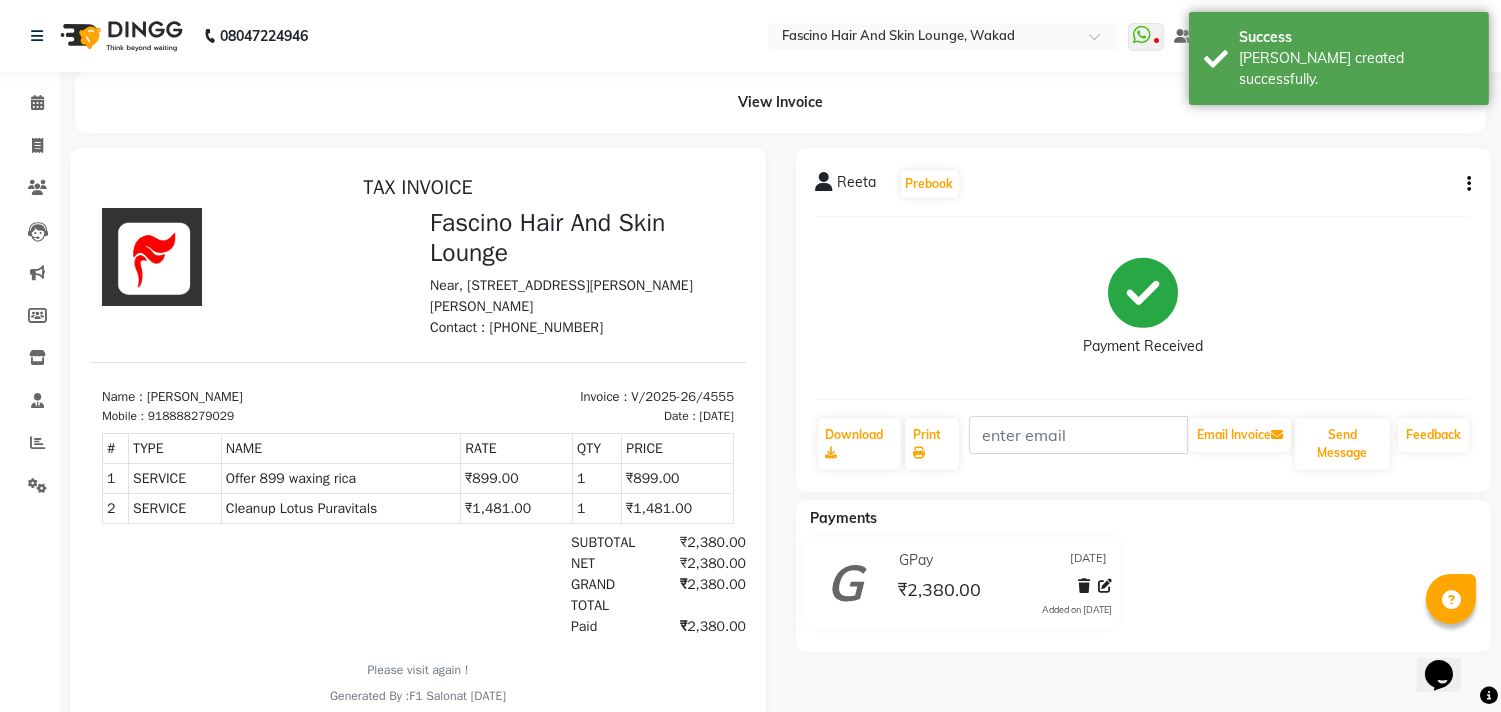 scroll, scrollTop: 0, scrollLeft: 0, axis: both 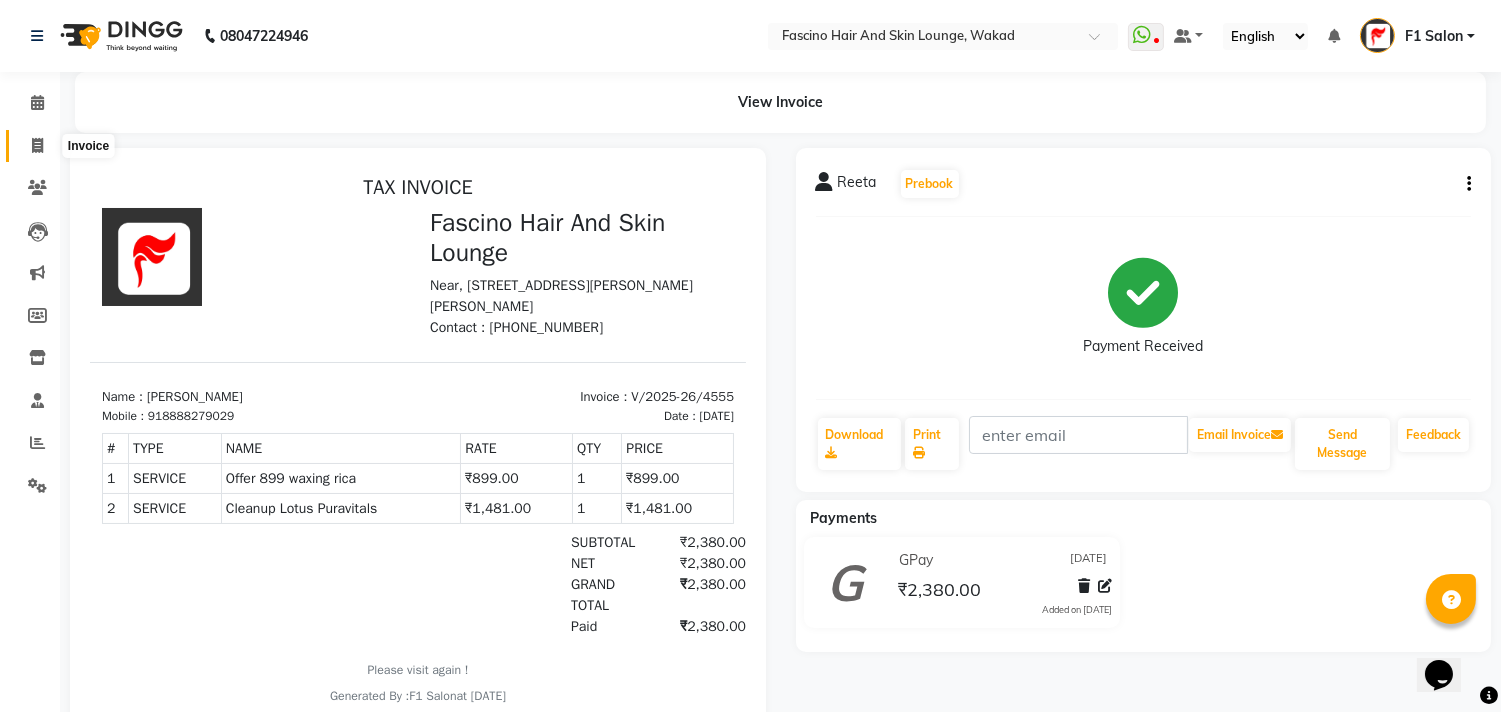 click 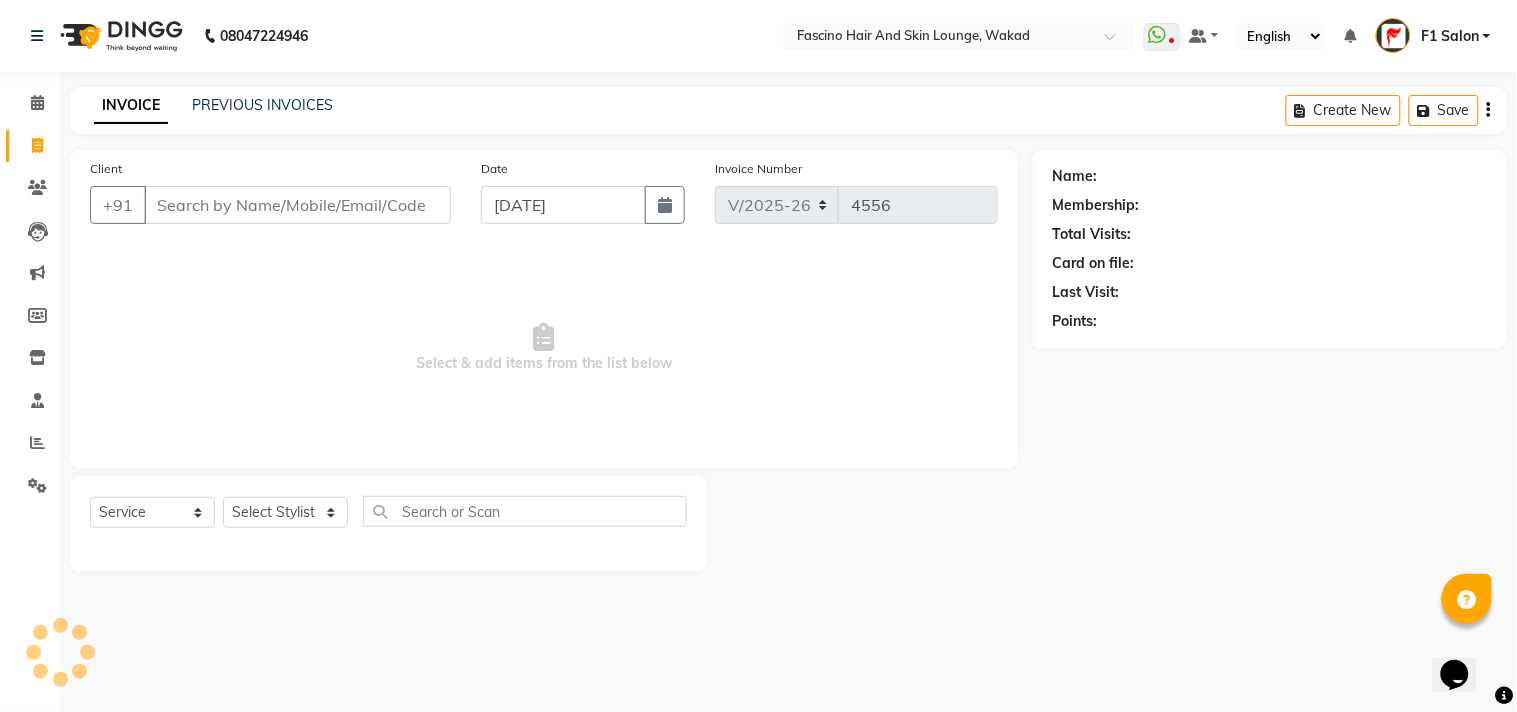 click on "Client" at bounding box center [297, 205] 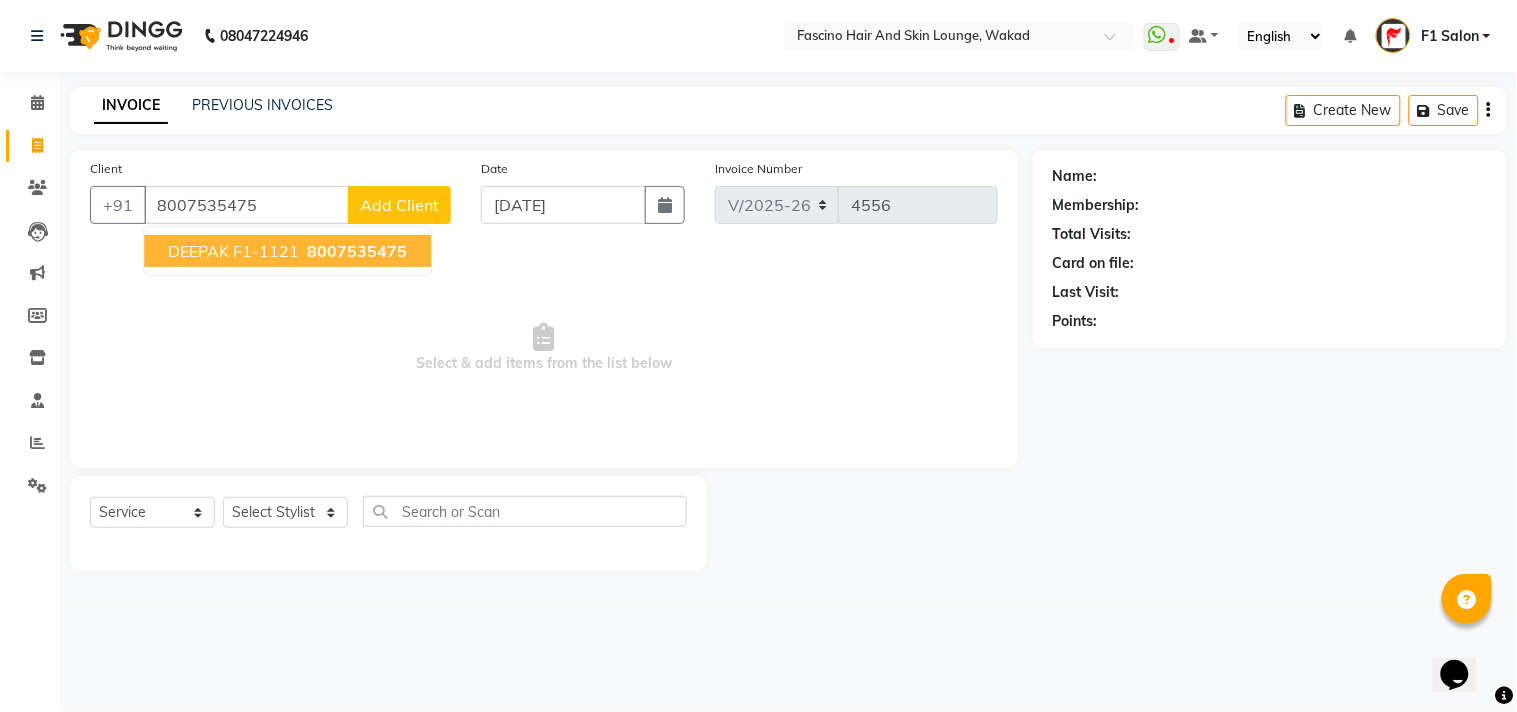 click on "DEEPAK F1-1121" at bounding box center [233, 251] 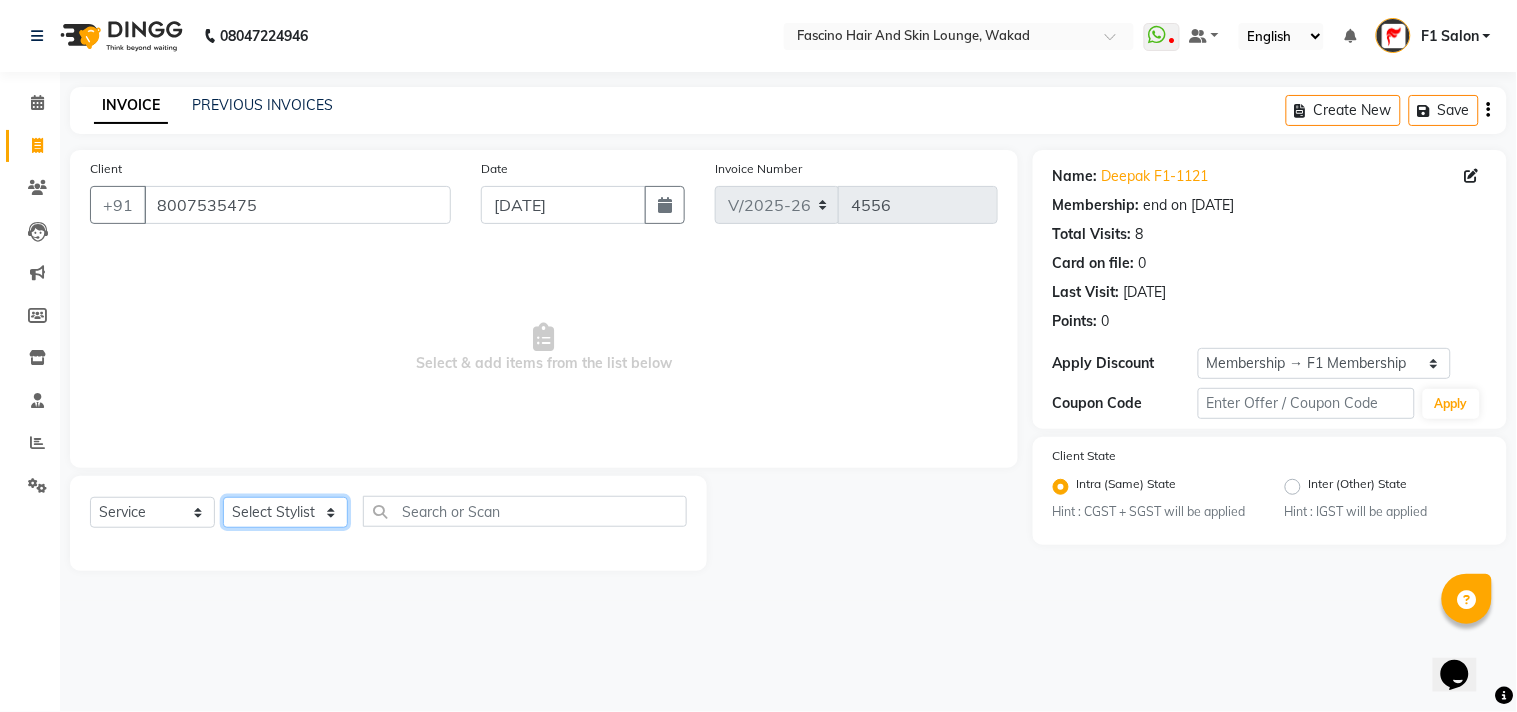 click on "Select Stylist 8805000650  [PERSON_NAME] Chimu [PERSON_NAME] F1 Salon  Ganesh F1 Gopal {JH} [PERSON_NAME] (Jh ) [PERSON_NAME]  [PERSON_NAME] Pooja [PERSON_NAME]  Ram [PERSON_NAME] jh [PERSON_NAME] Shree [PERSON_NAME] (F1) [PERSON_NAME] (JH) Sukanya Sadiyan  Suraj F1 [PERSON_NAME] Beaution Usha [PERSON_NAME] F1 Veena" 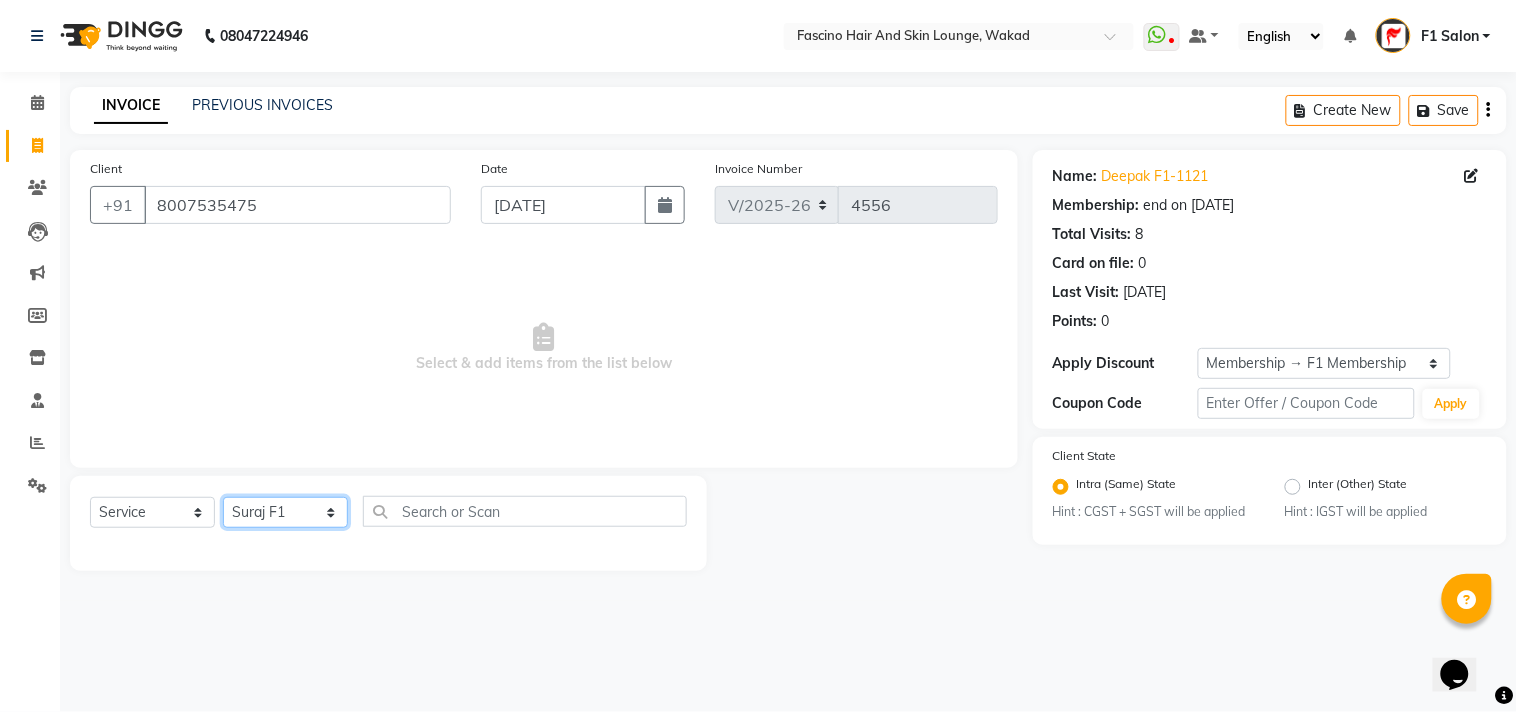 click on "Select Stylist 8805000650  [PERSON_NAME] Chimu [PERSON_NAME] F1 Salon  Ganesh F1 Gopal {JH} [PERSON_NAME] (Jh ) [PERSON_NAME]  [PERSON_NAME] Pooja [PERSON_NAME]  Ram [PERSON_NAME] jh [PERSON_NAME] Shree [PERSON_NAME] (F1) [PERSON_NAME] (JH) Sukanya Sadiyan  Suraj F1 [PERSON_NAME] Beaution Usha [PERSON_NAME] F1 Veena" 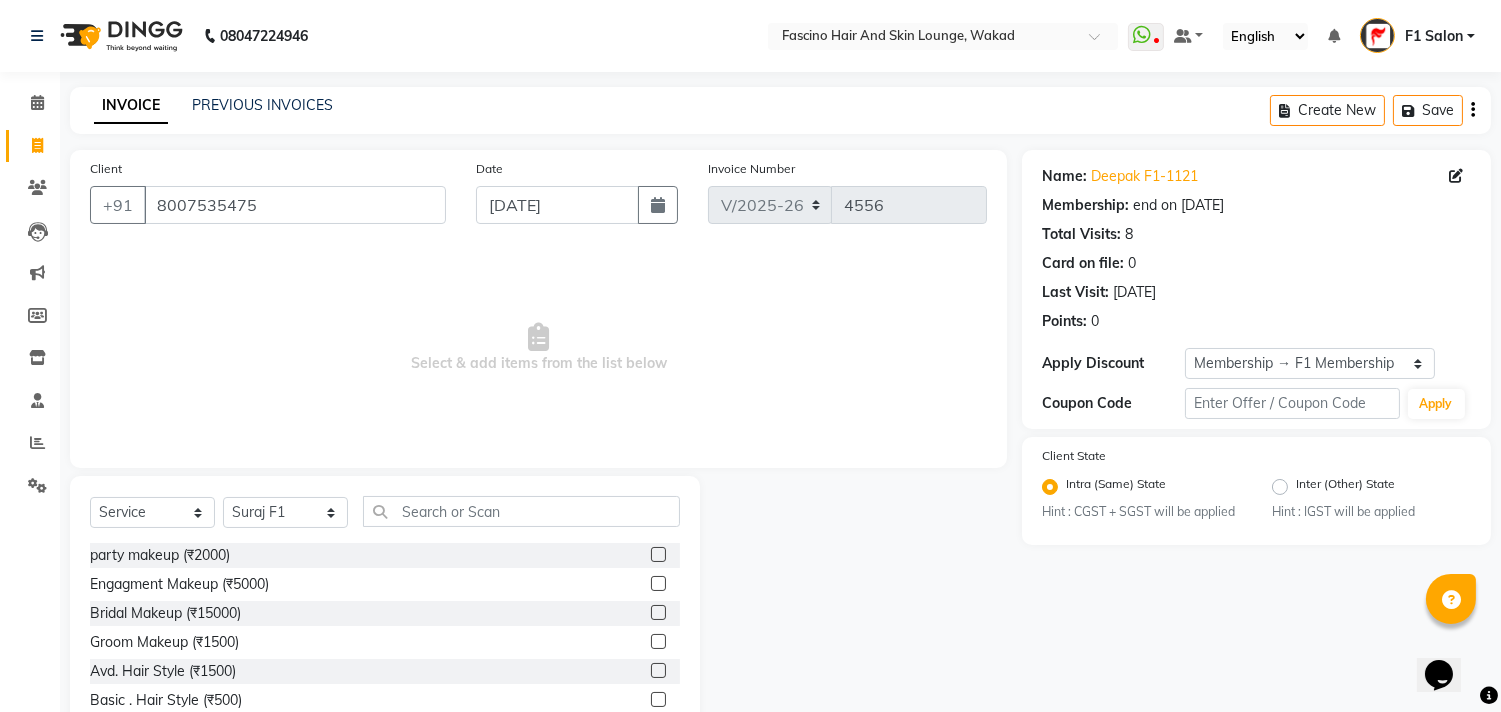 click on "Select  Service  Product  Membership  Package Voucher Prepaid Gift Card  Select Stylist 8805000650  Asif Shaikh Chimu Ingale F1 Salon  Ganesh F1 Gopal {JH} Govind (Jh ) Jadgdish Kajal  Omkar JH Pooja kate  Ram choudhry Sahil jh Sanjay muley Shree Siddu (F1) Sid (JH) Sukanya Sadiyan  Suraj F1 Tejal Beaution Usha Bhise Varsha F1 Veena  party makeup (₹2000)  Engagment Makeup (₹5000)  Bridal Makeup  (₹15000)  Groom Makeup (₹1500)  Avd. Hair Style  (₹1500)  Basic . Hair Style  (₹500)  Saree Drape (₹400)  UL/Forehead/Chin (₹40)  Side Locks (₹70)  Eyebrows (₹50)  Beard Shape (₹120)  Full Face (₹220)  Rica Wax - Side Locks (₹100)  Rica Wax - Underarms (₹120)  Choclate Wax - Underarms (₹90)  Brazilian Wax - Side Locks (₹150)  Rica Wax - UL/Forehead/Chin (₹70)  Brazilian Wax - UL/Forehead/Chin (₹100)  Choclate Wax - Full Hands (₹350)  Choclate Wax - Full Legs (₹600)  Choclate Wax - Full Back (₹550)  Choclate Wax - Full Body (₹2000)  Choclate Wax - Half Tummy (₹350)" 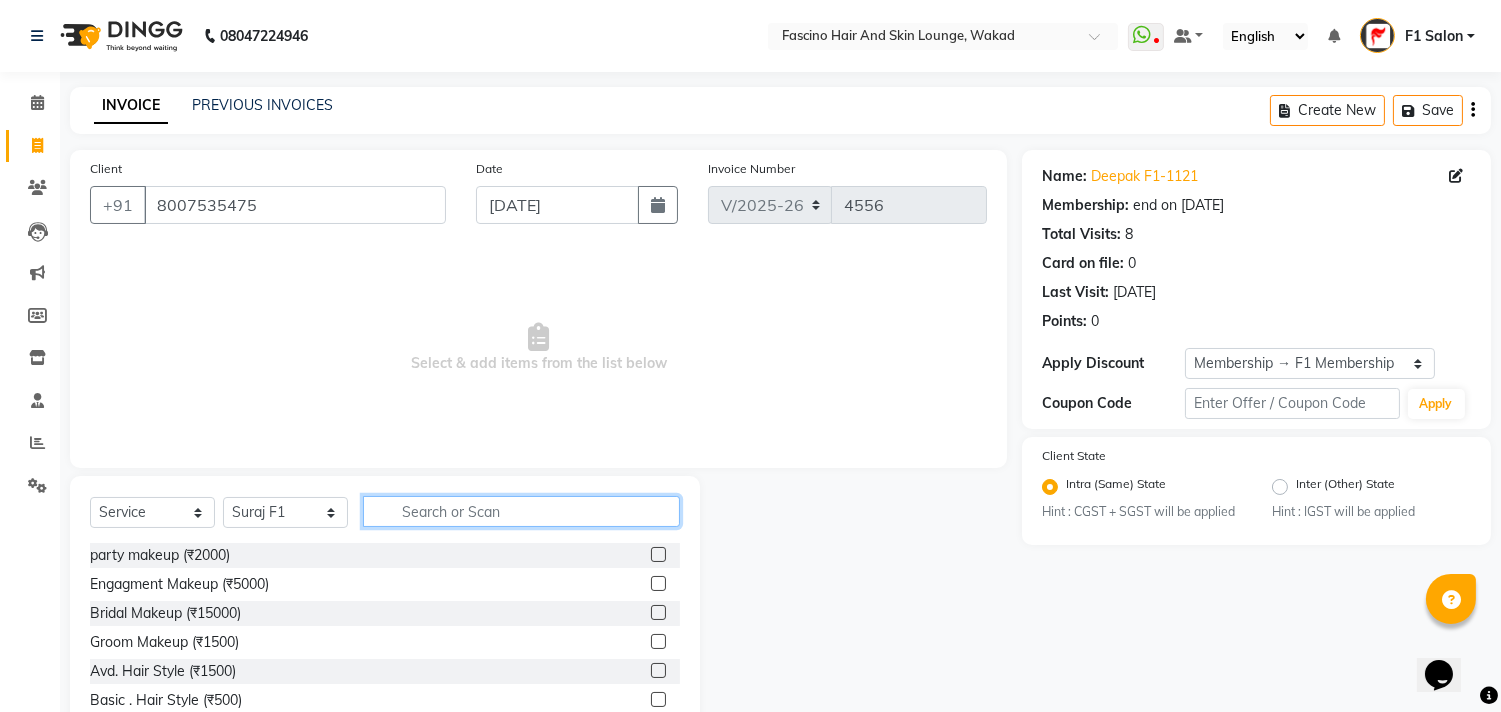 click 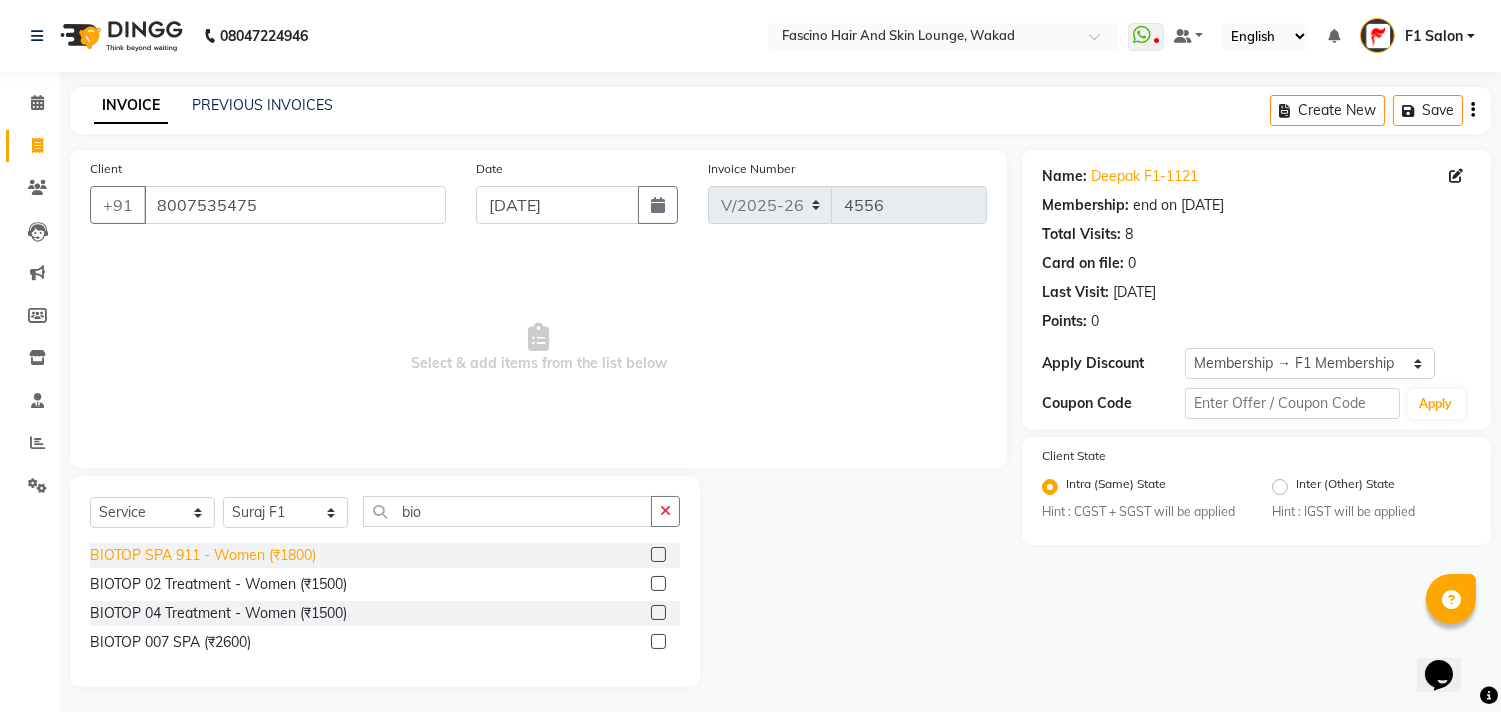 click on "BIOTOP SPA 911 - Women (₹1800)" 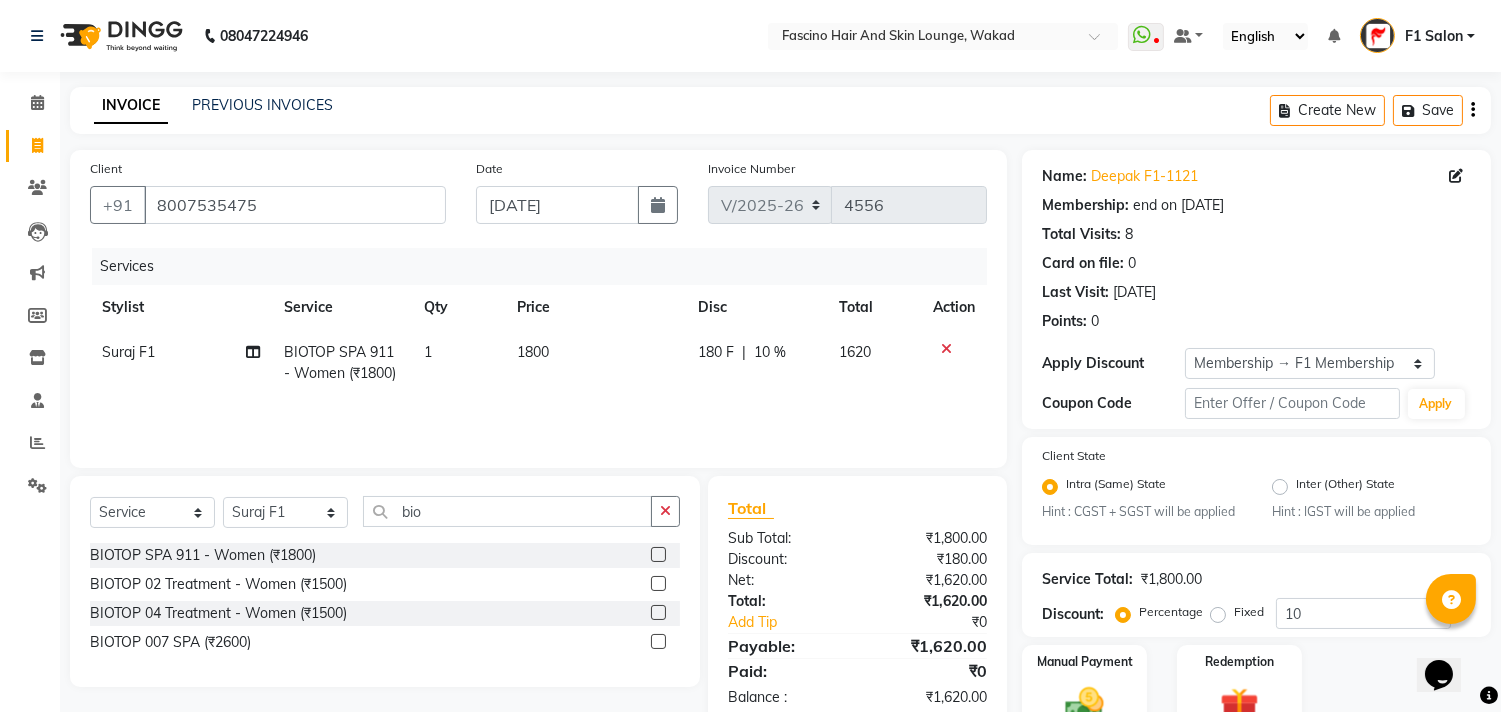 click on "1800" 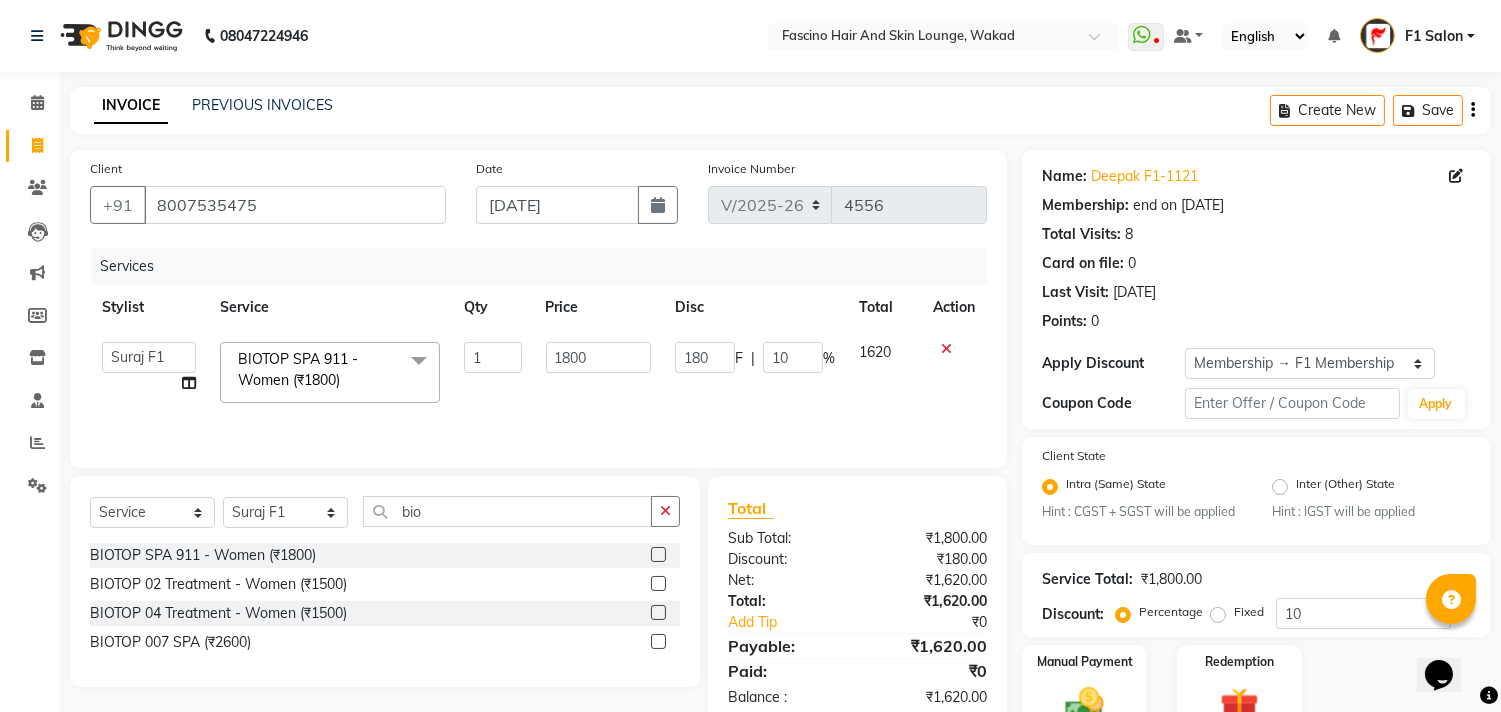 click on "1800" 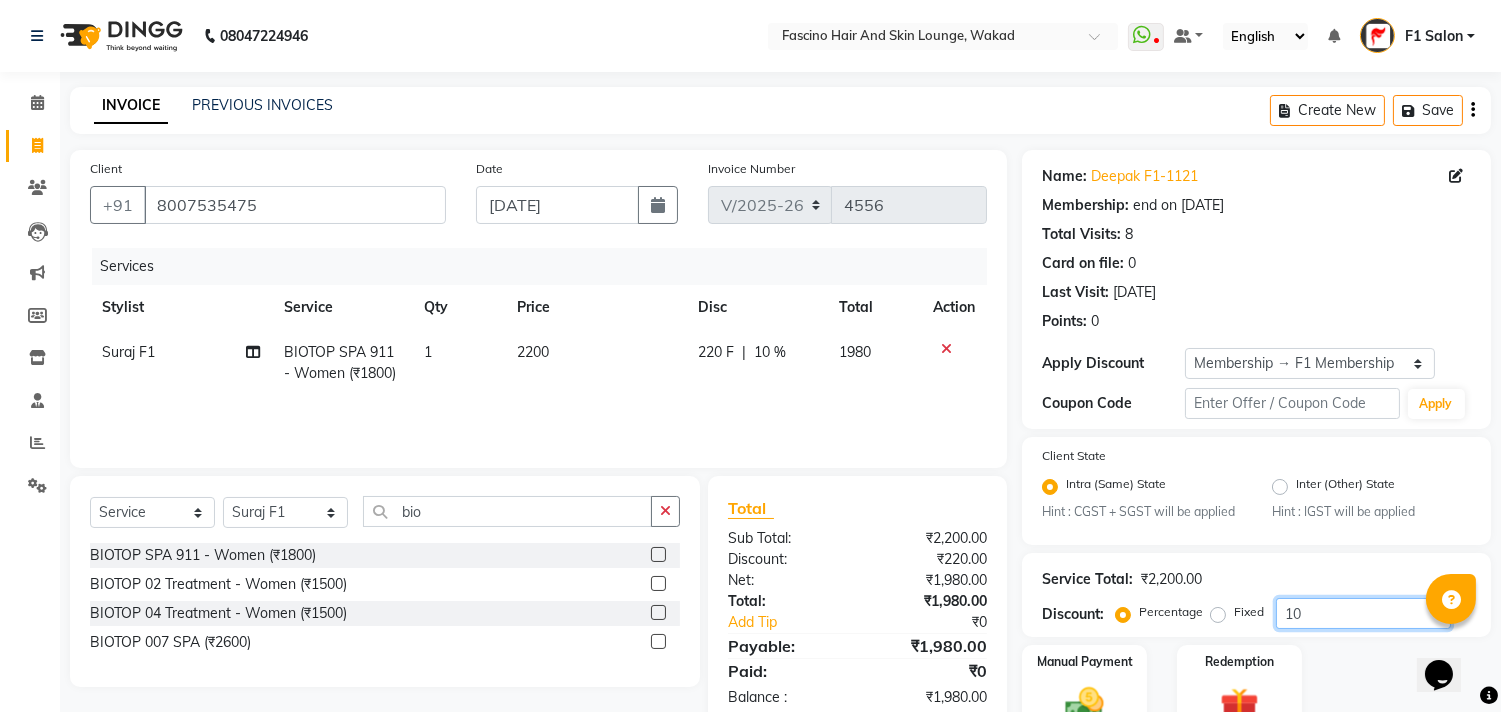 click on "10" 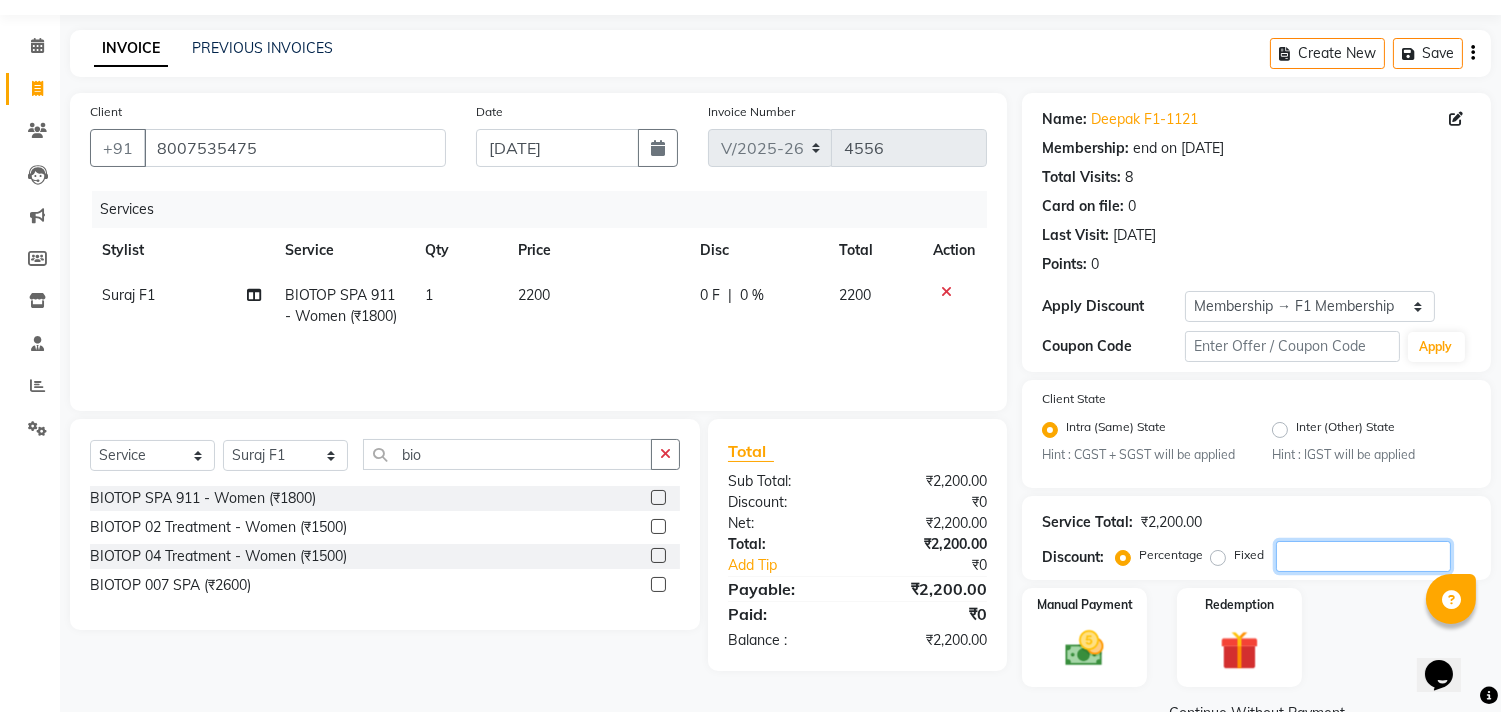 scroll, scrollTop: 102, scrollLeft: 0, axis: vertical 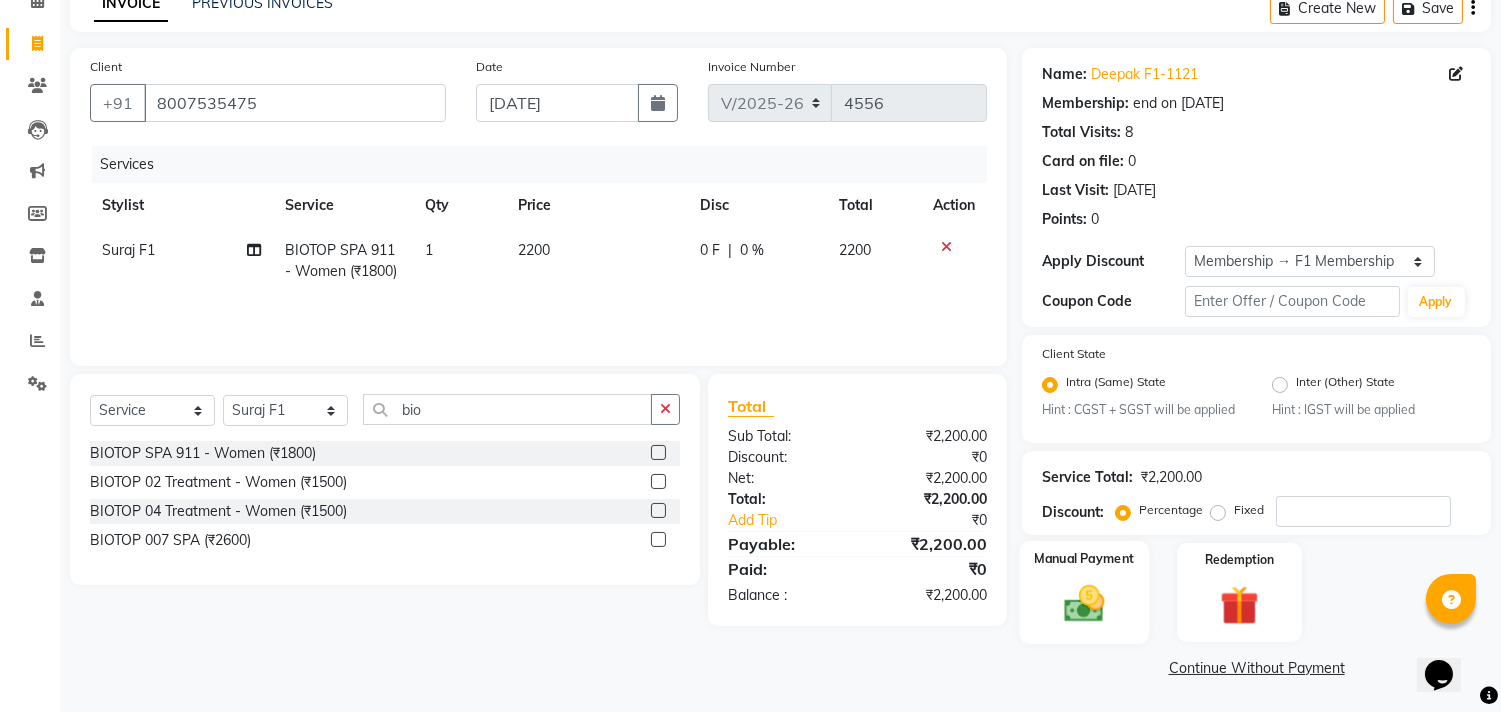 click 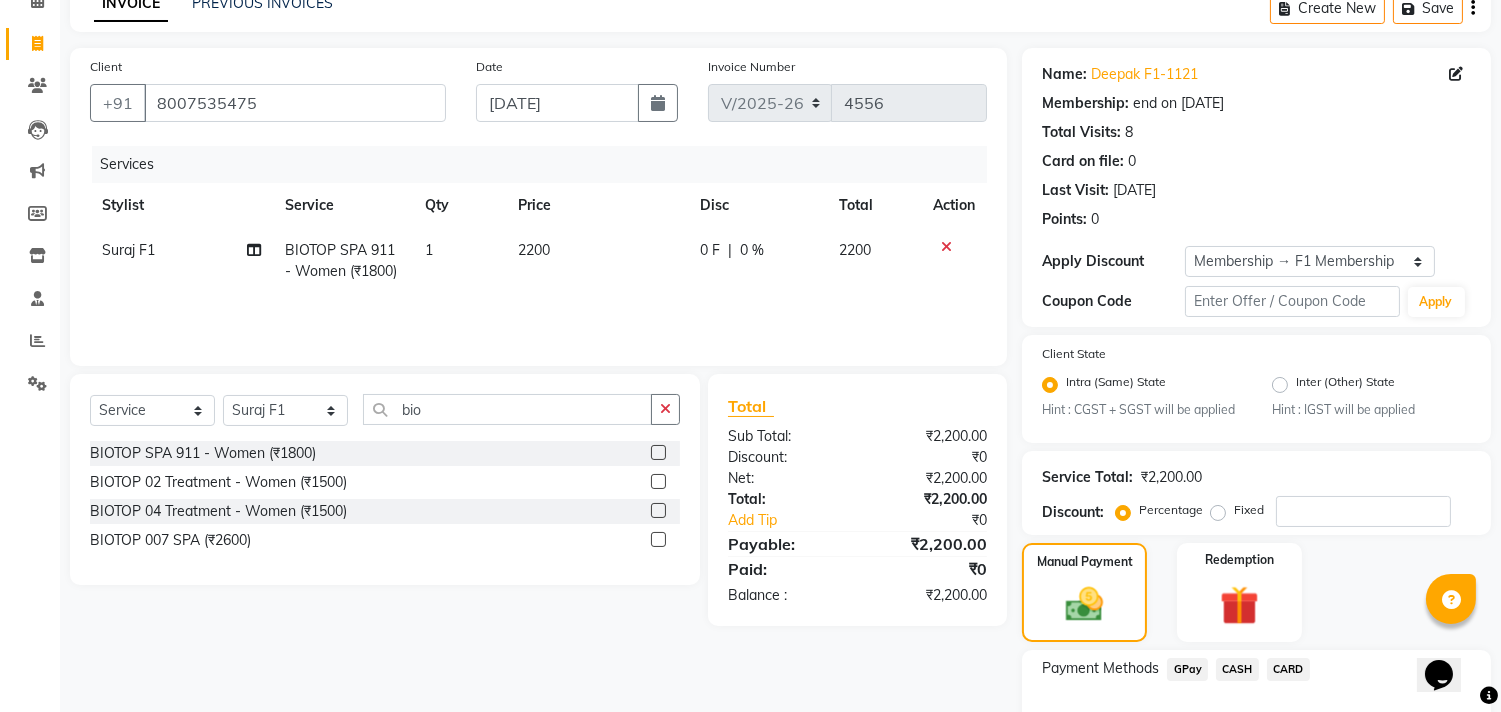 click on "GPay" 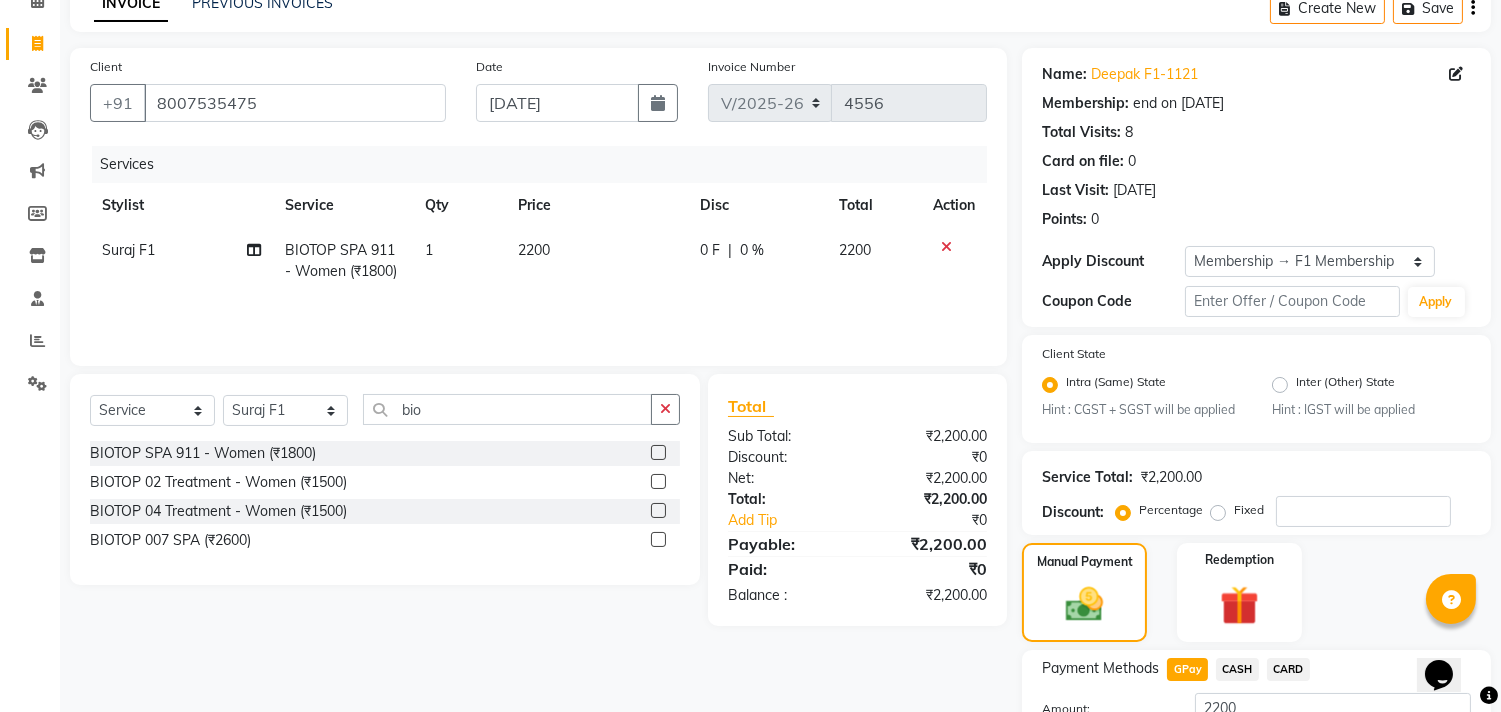 click on "CARD" 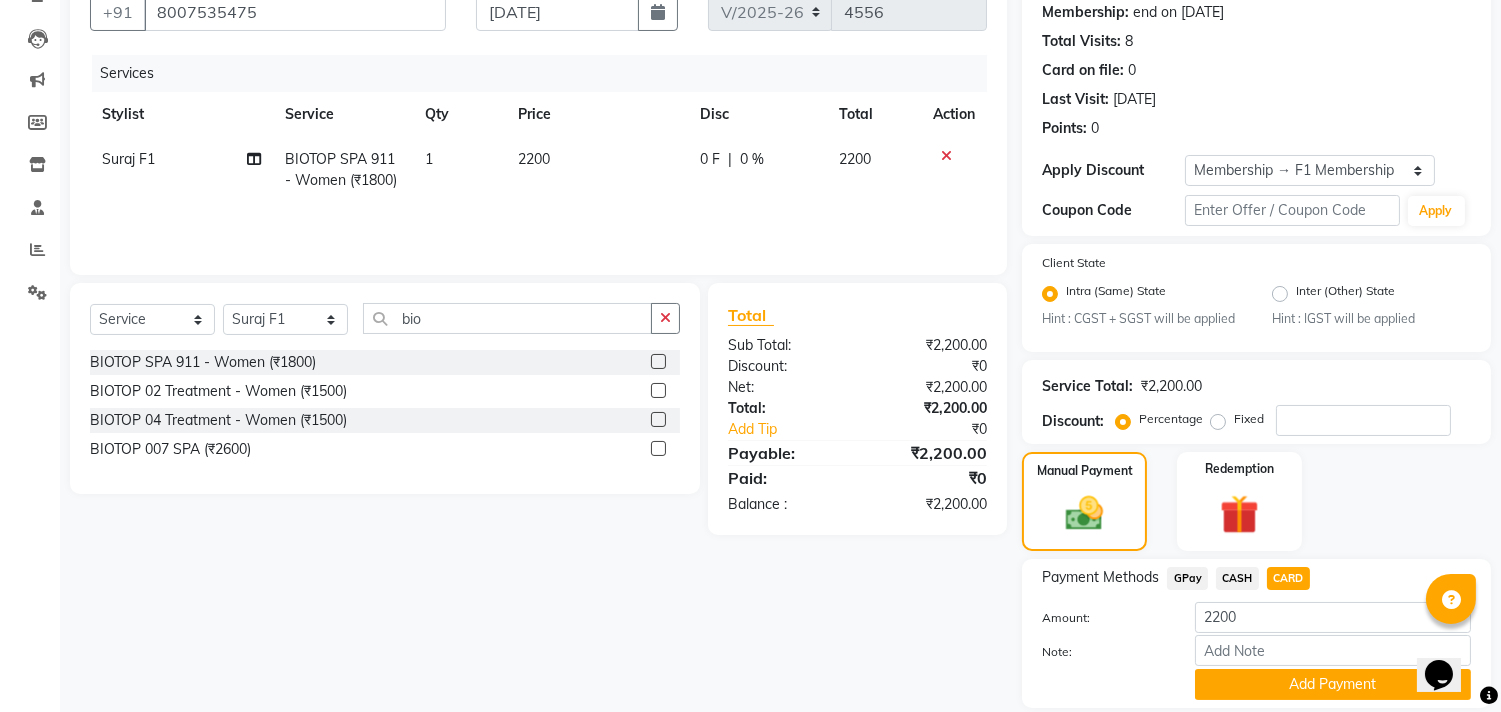 scroll, scrollTop: 260, scrollLeft: 0, axis: vertical 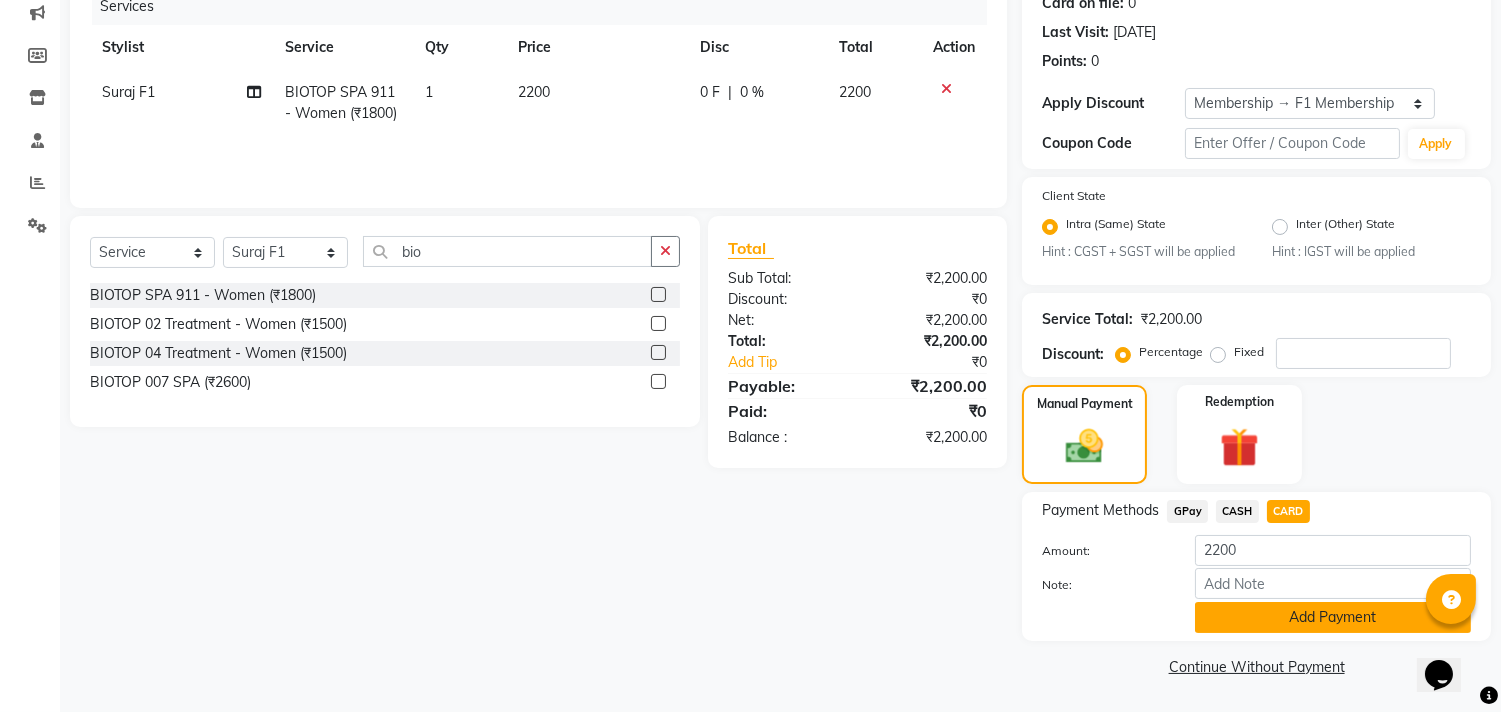 click on "Add Payment" 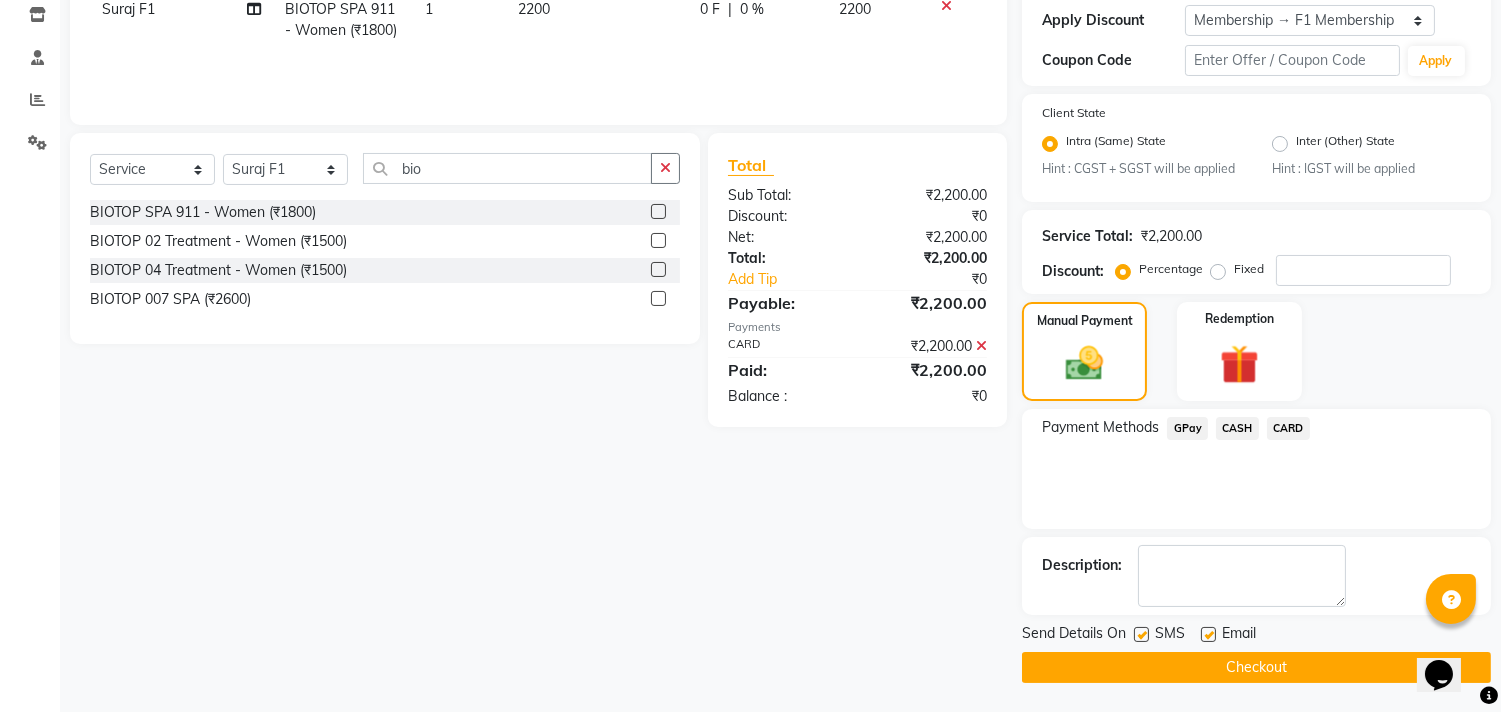 scroll, scrollTop: 344, scrollLeft: 0, axis: vertical 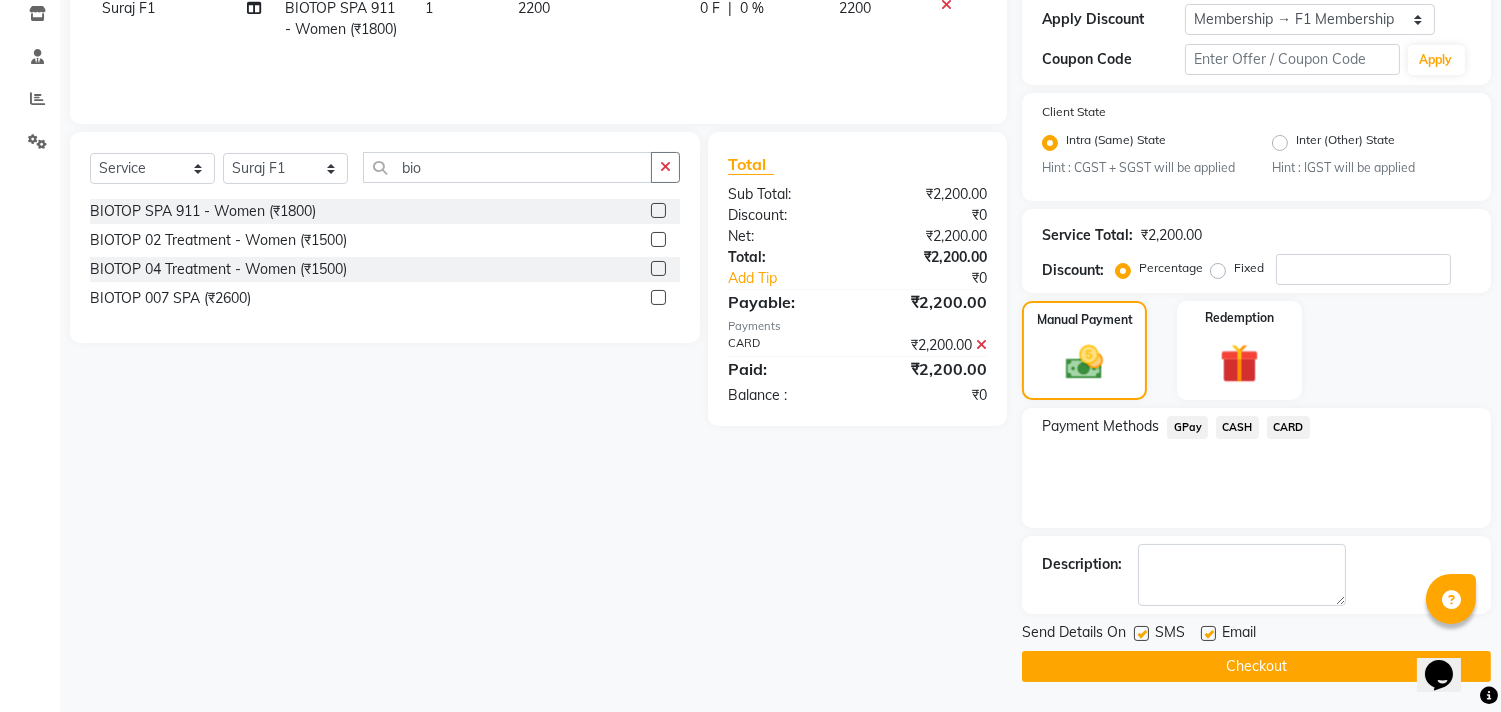 click 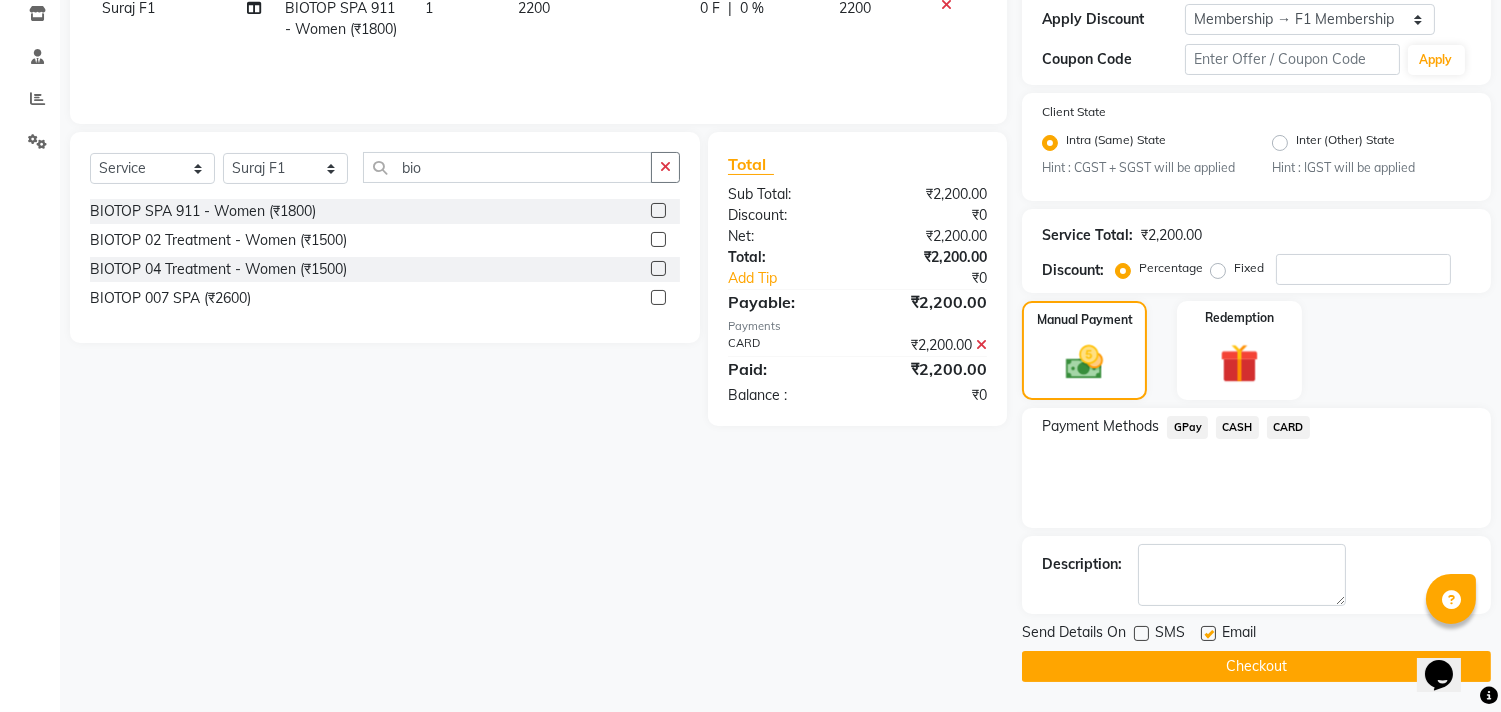 click 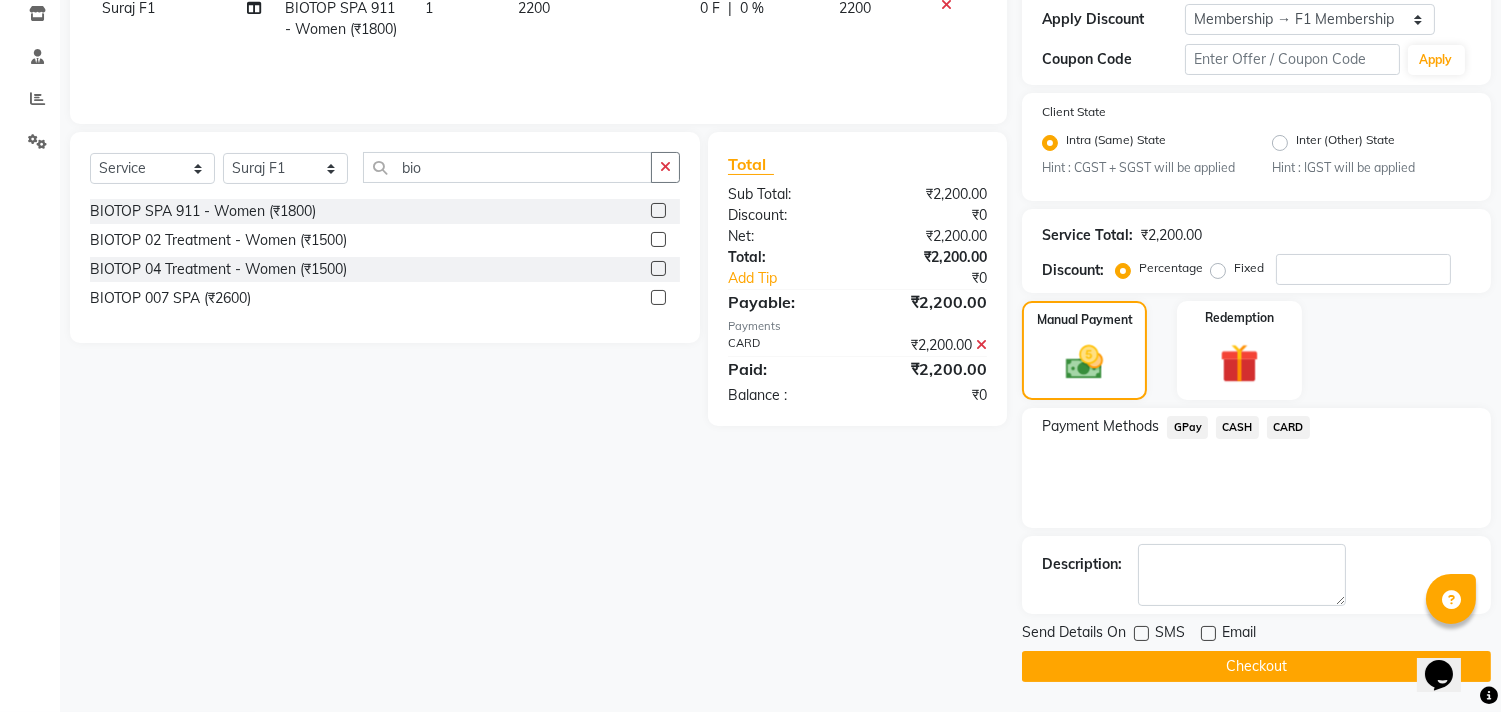 click on "Checkout" 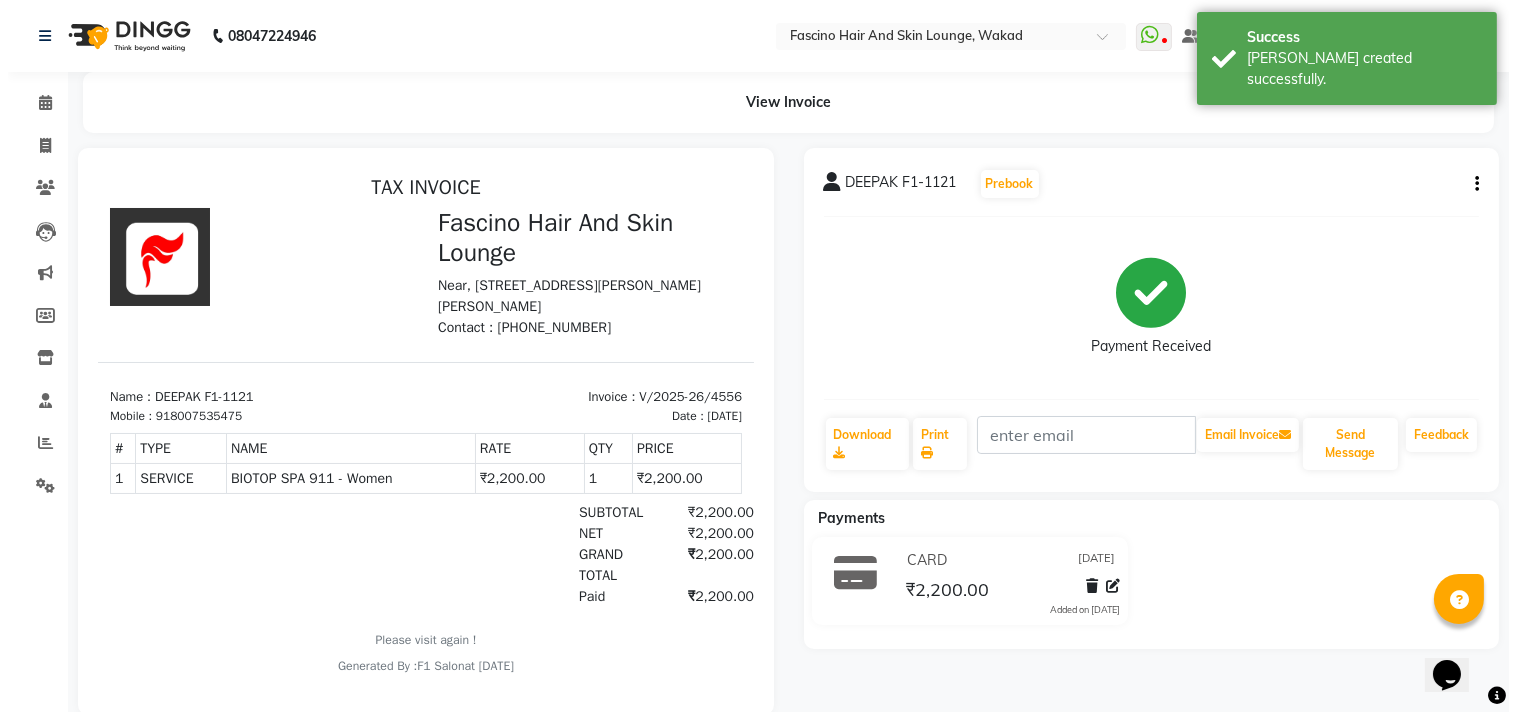 scroll, scrollTop: 0, scrollLeft: 0, axis: both 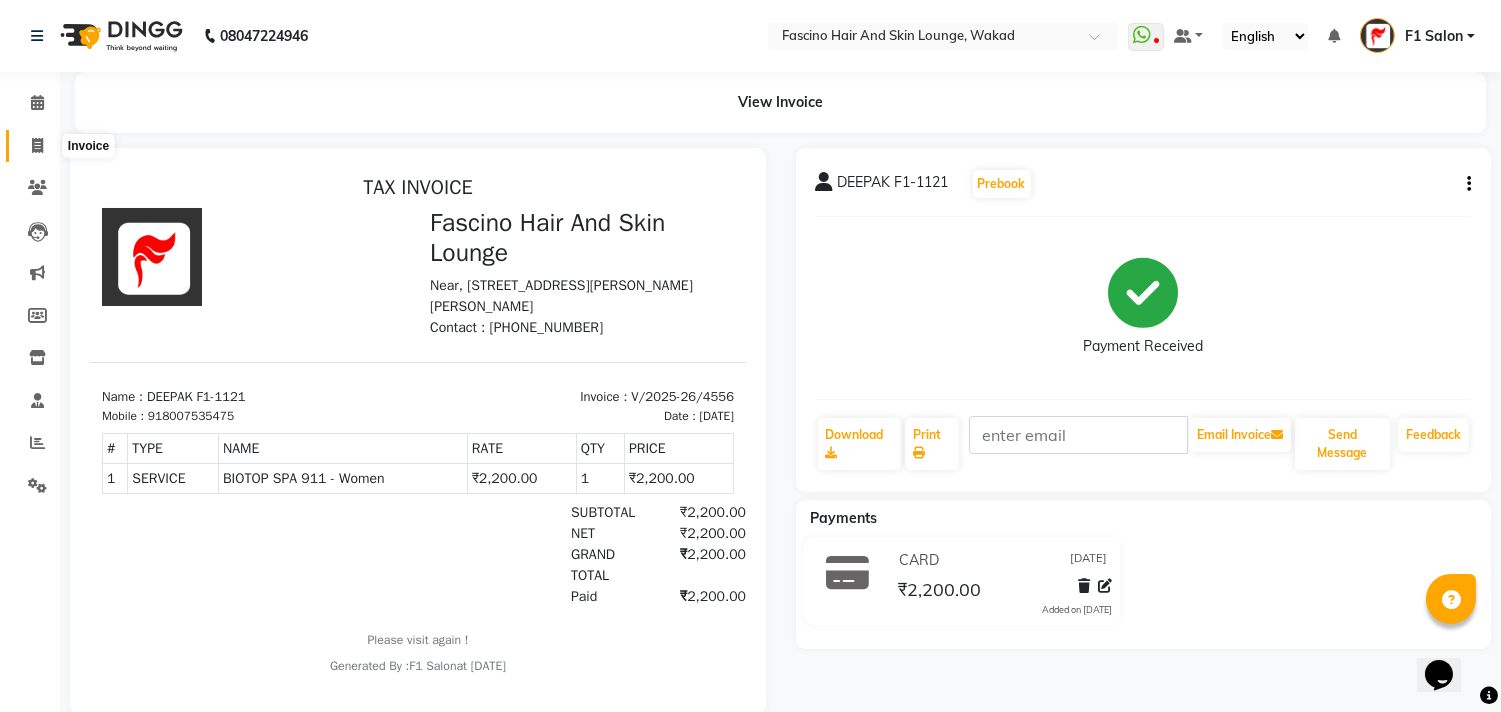 click 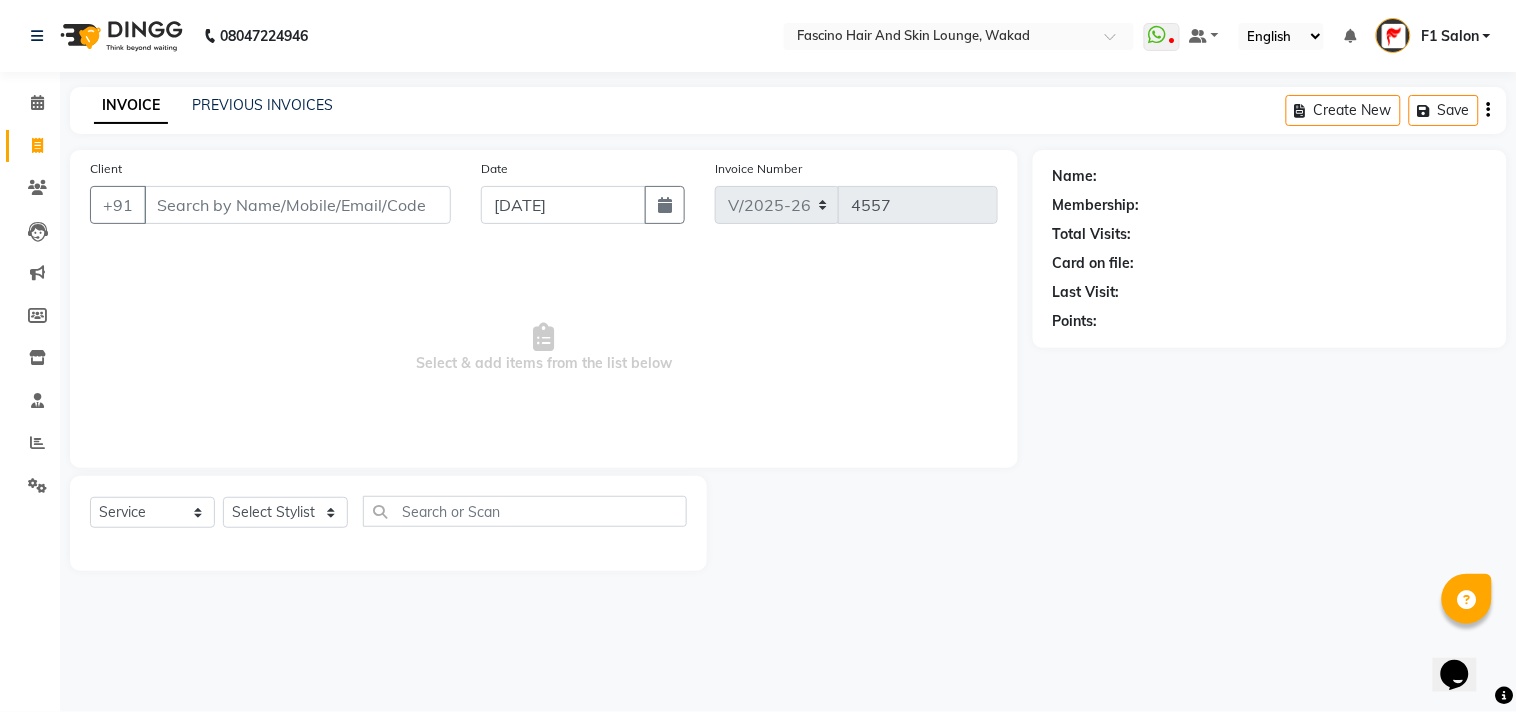 click on "Client" at bounding box center [297, 205] 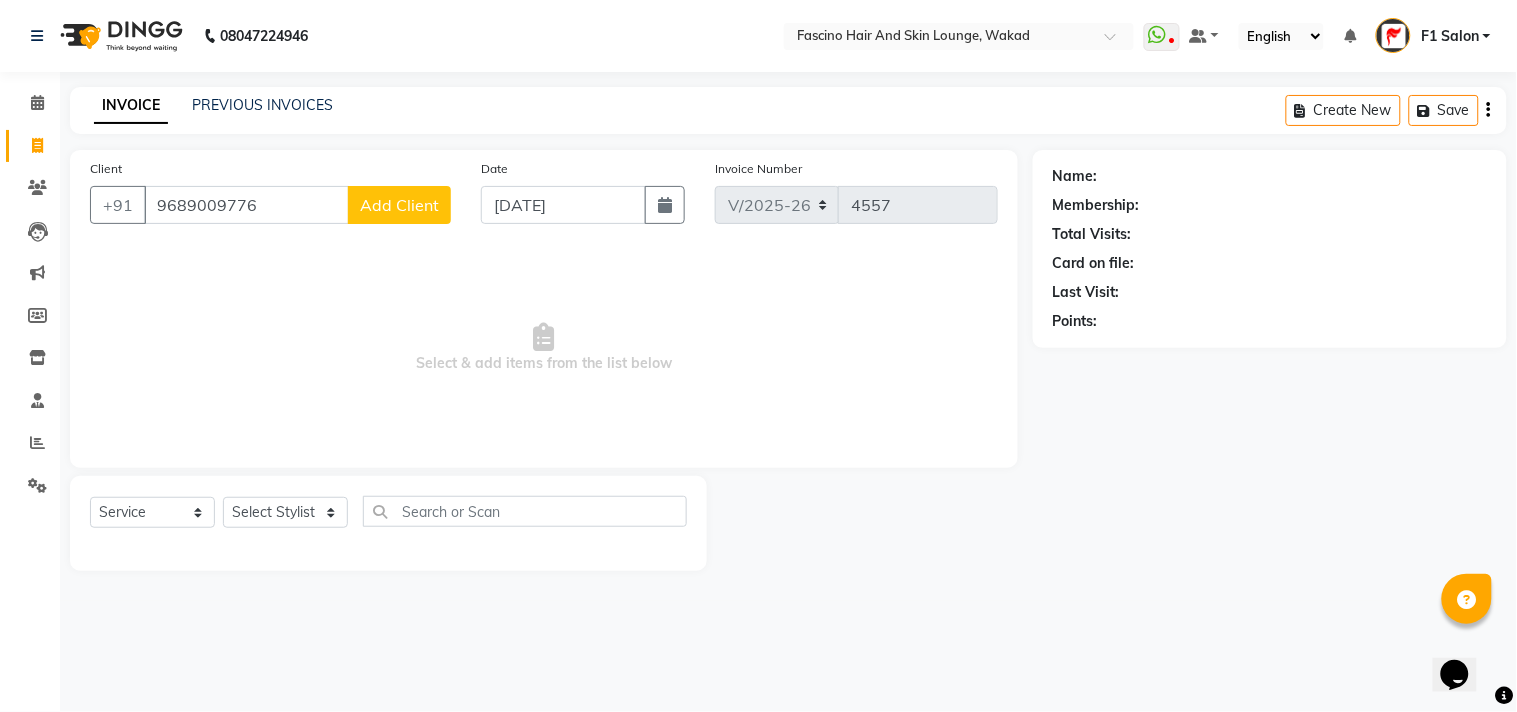 click on "Add Client" 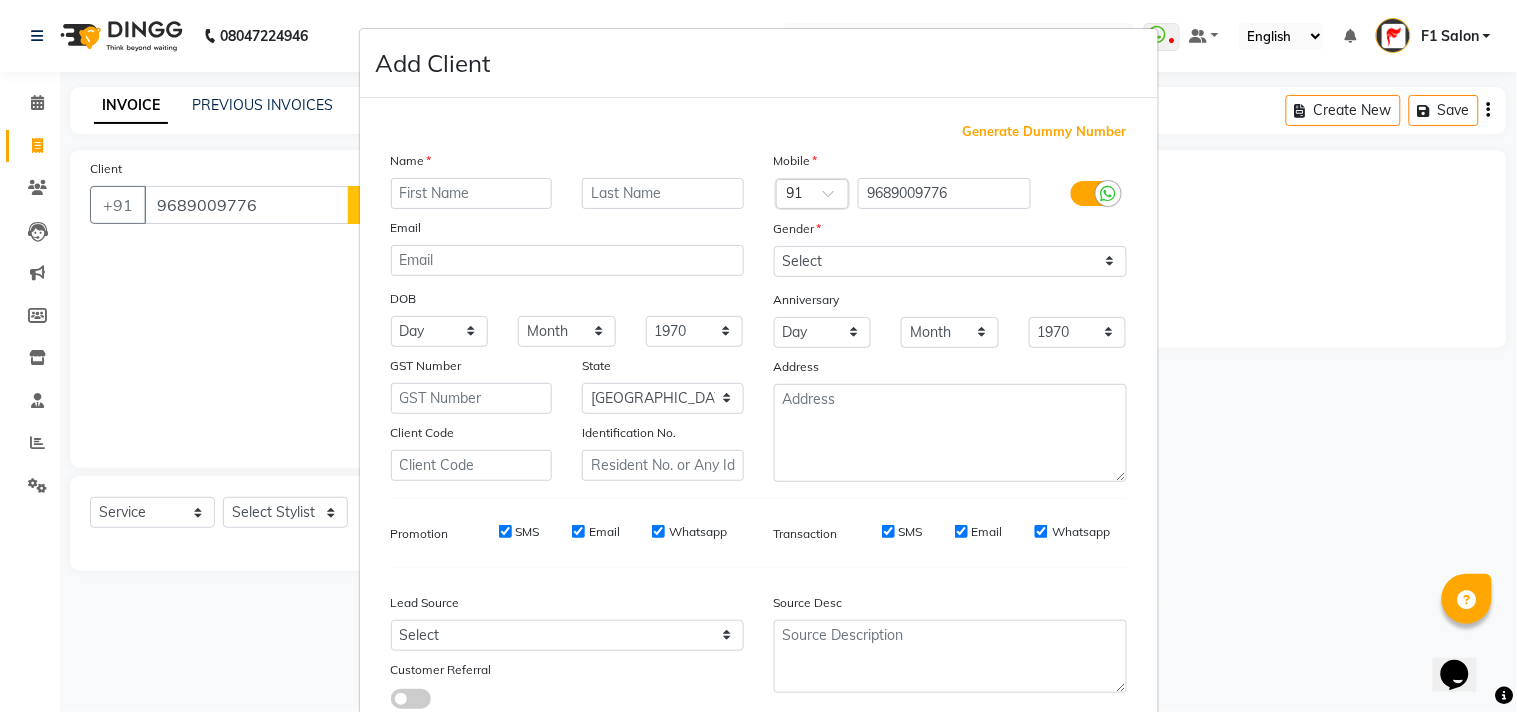 click at bounding box center (472, 193) 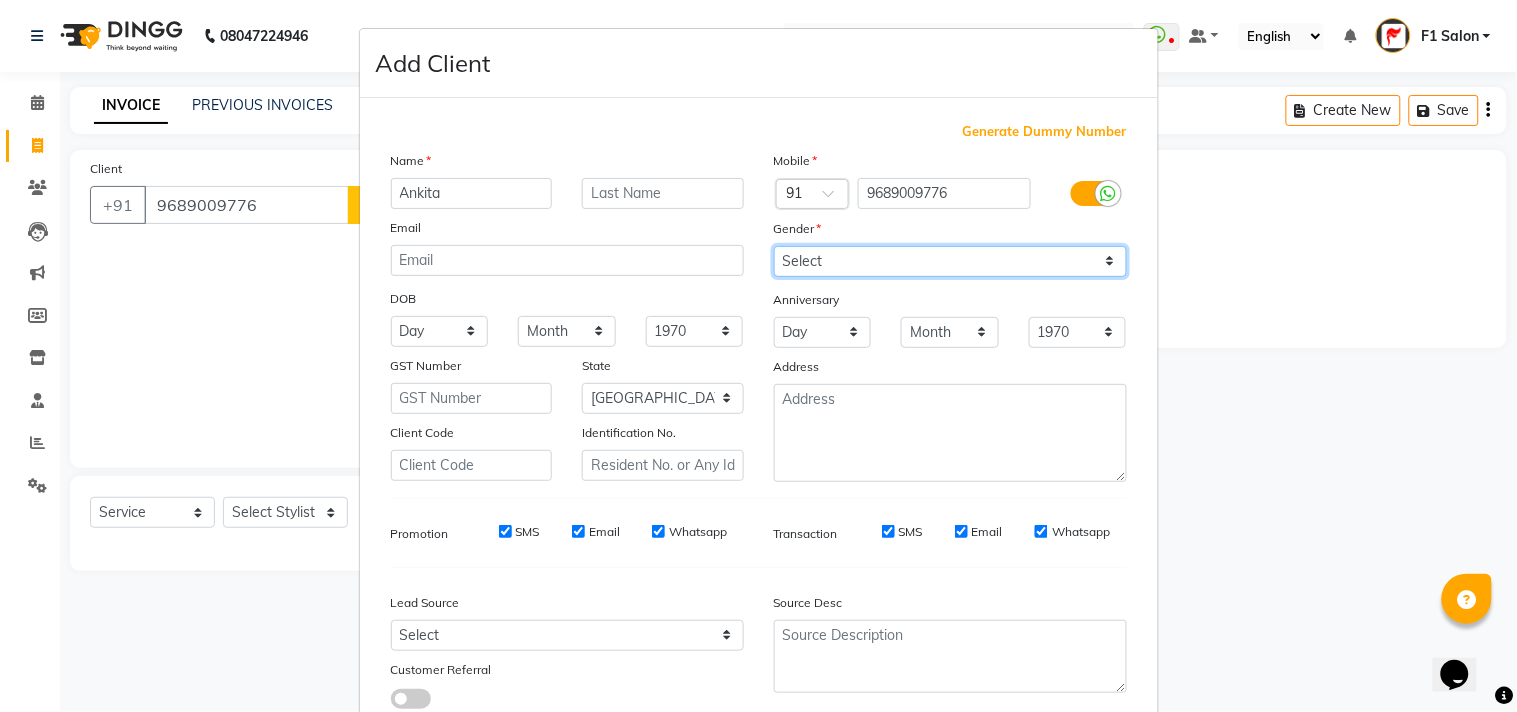 click on "Select Male Female Other Prefer Not To Say" at bounding box center (950, 261) 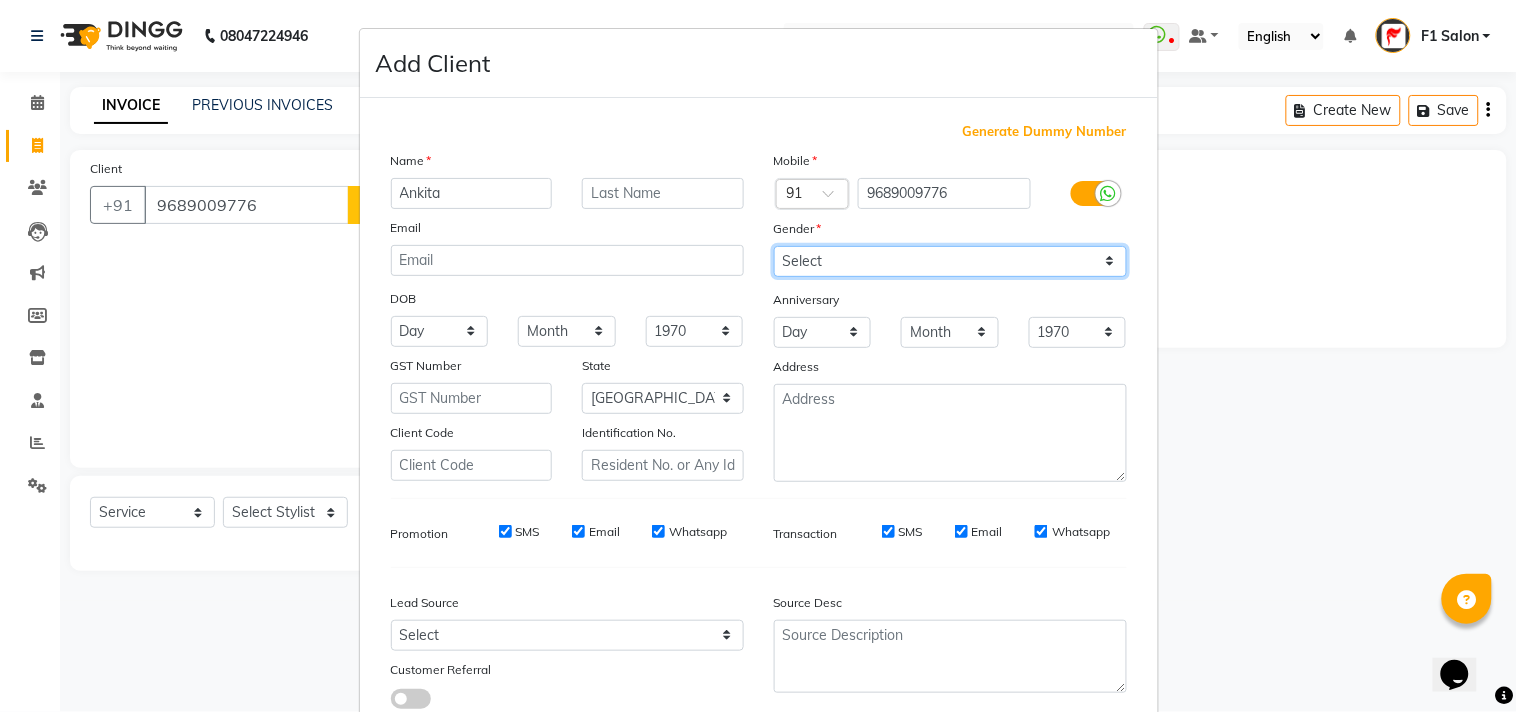 click on "Select Male Female Other Prefer Not To Say" at bounding box center [950, 261] 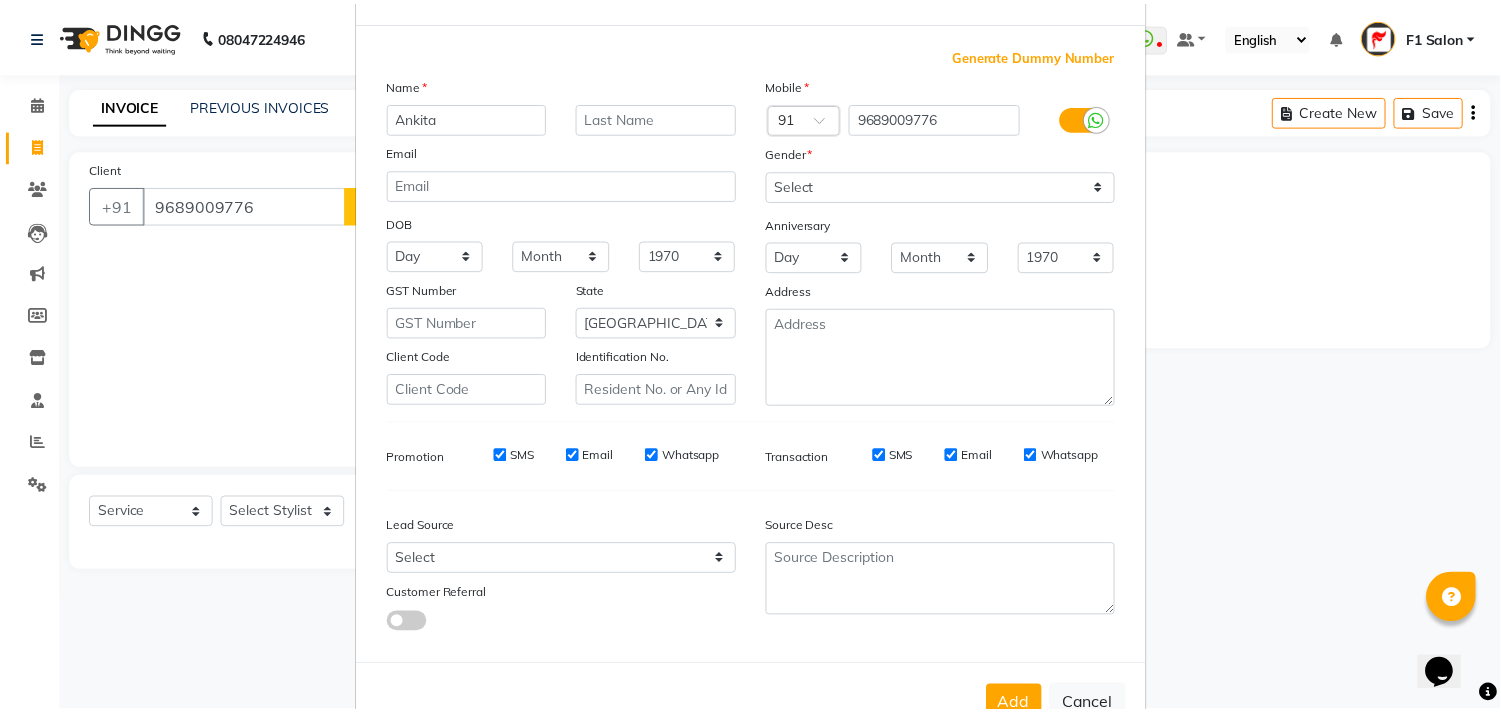 scroll, scrollTop: 138, scrollLeft: 0, axis: vertical 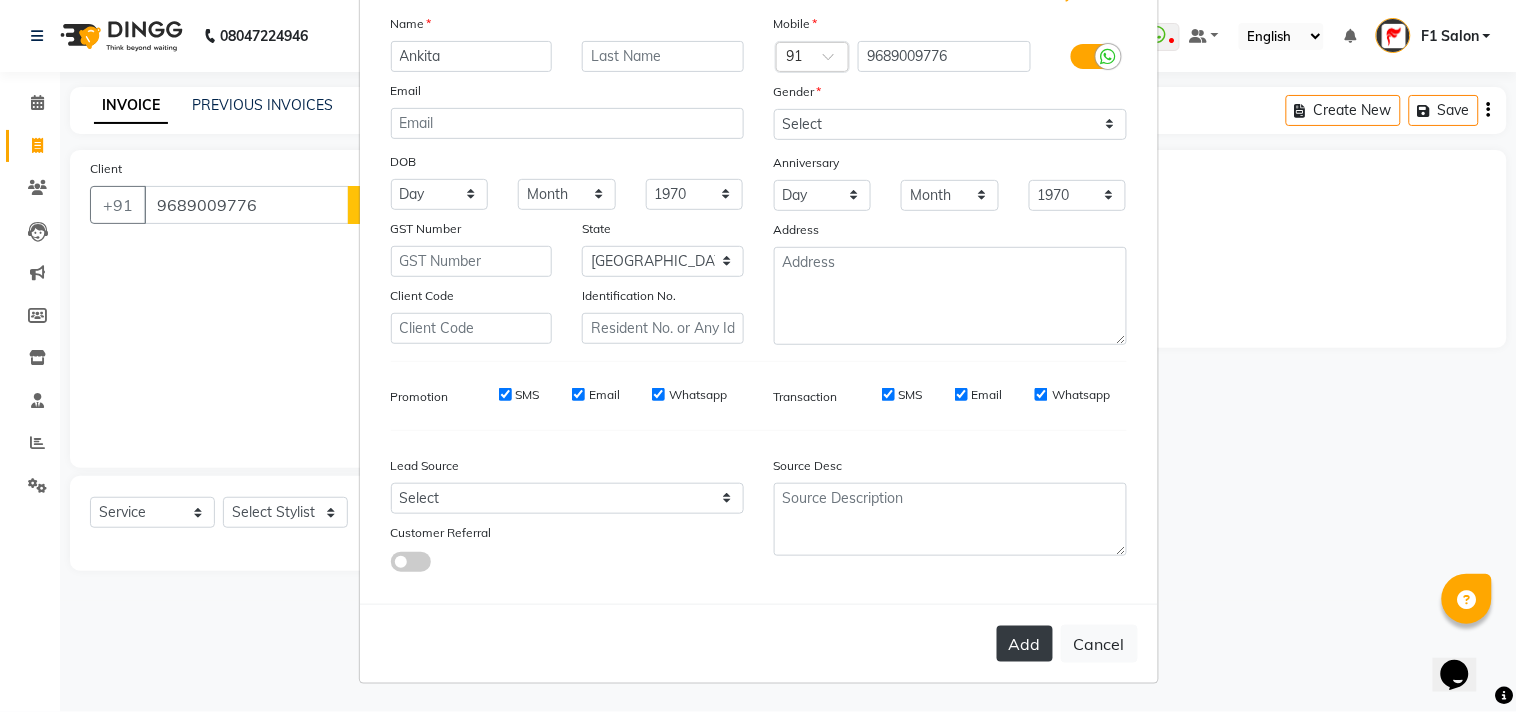 click on "Add" at bounding box center (1025, 644) 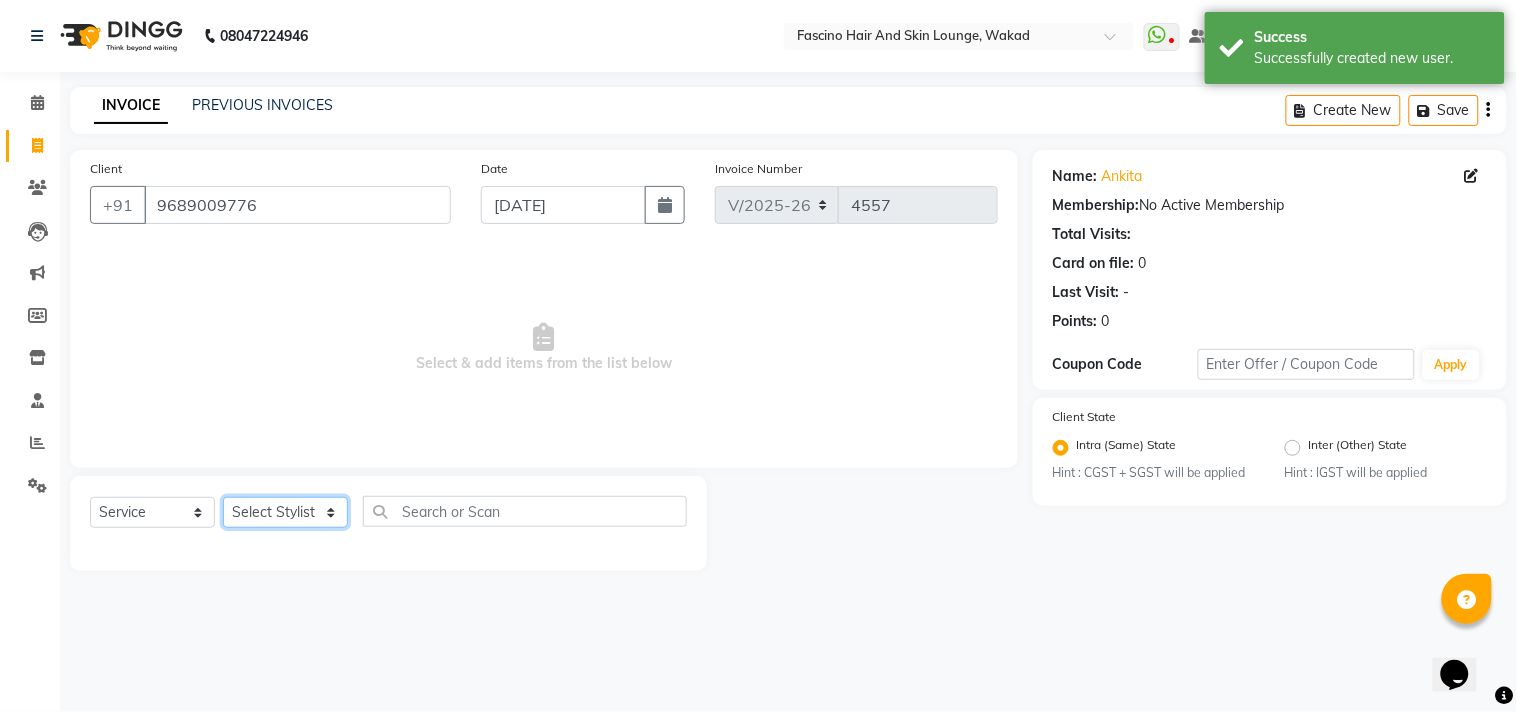 click on "Select Stylist 8805000650  [PERSON_NAME] Chimu [PERSON_NAME] F1 Salon  Ganesh F1 Gopal {JH} [PERSON_NAME] (Jh ) [PERSON_NAME]  [PERSON_NAME] Pooja [PERSON_NAME]  Ram [PERSON_NAME] jh [PERSON_NAME] Shree [PERSON_NAME] (F1) [PERSON_NAME] (JH) Sukanya Sadiyan  Suraj F1 [PERSON_NAME] Beaution Usha [PERSON_NAME] F1 Veena" 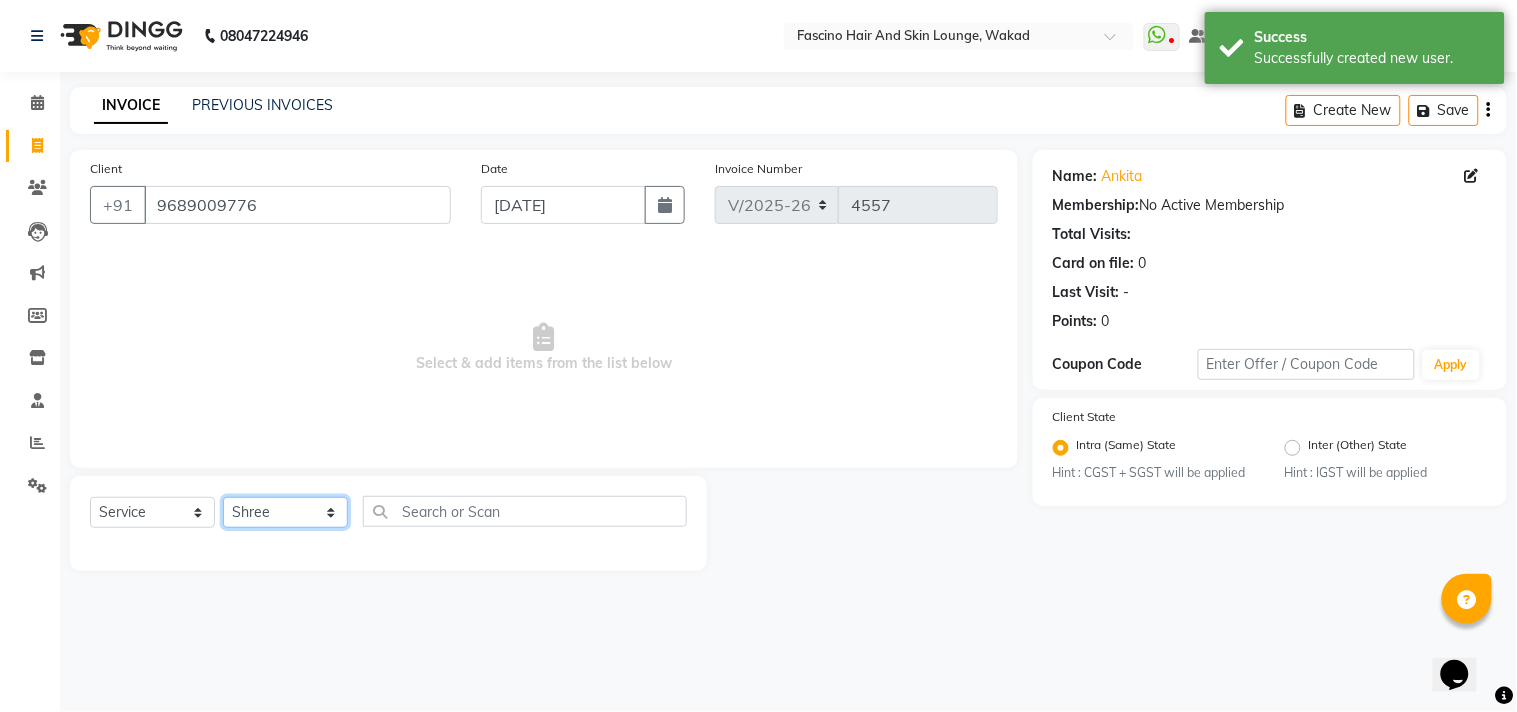 click on "Select Stylist 8805000650  [PERSON_NAME] Chimu [PERSON_NAME] F1 Salon  Ganesh F1 Gopal {JH} [PERSON_NAME] (Jh ) [PERSON_NAME]  [PERSON_NAME] Pooja [PERSON_NAME]  Ram [PERSON_NAME] jh [PERSON_NAME] Shree [PERSON_NAME] (F1) [PERSON_NAME] (JH) Sukanya Sadiyan  Suraj F1 [PERSON_NAME] Beaution Usha [PERSON_NAME] F1 Veena" 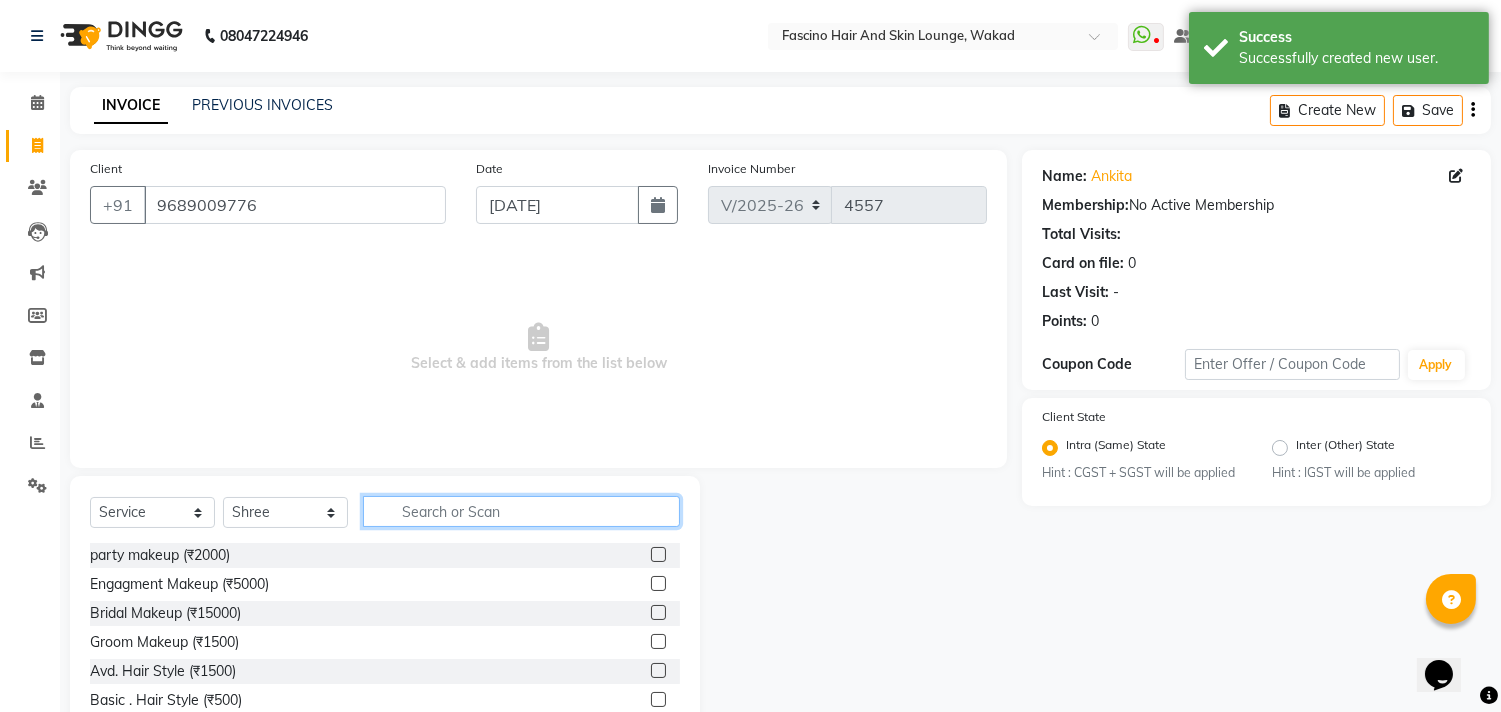 click 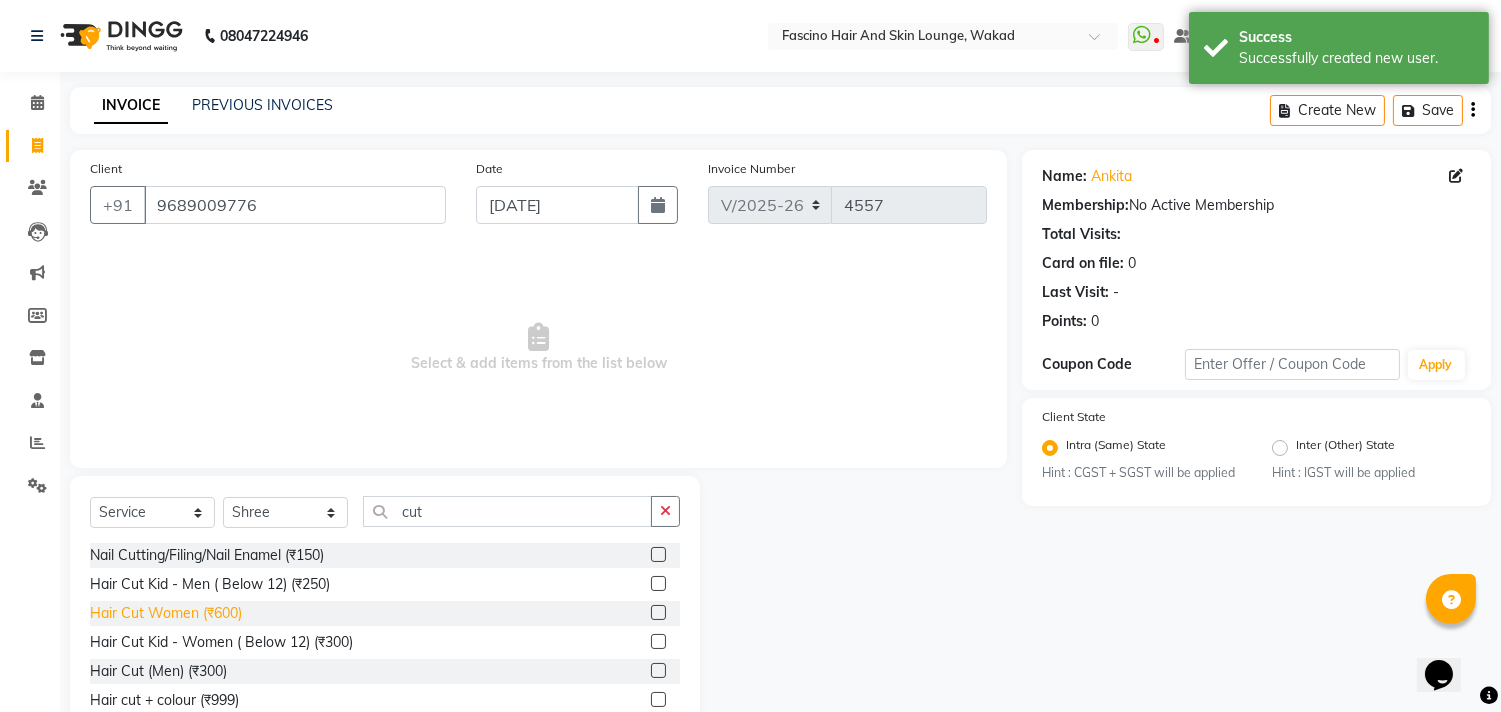click on "Hair Cut Women (₹600)" 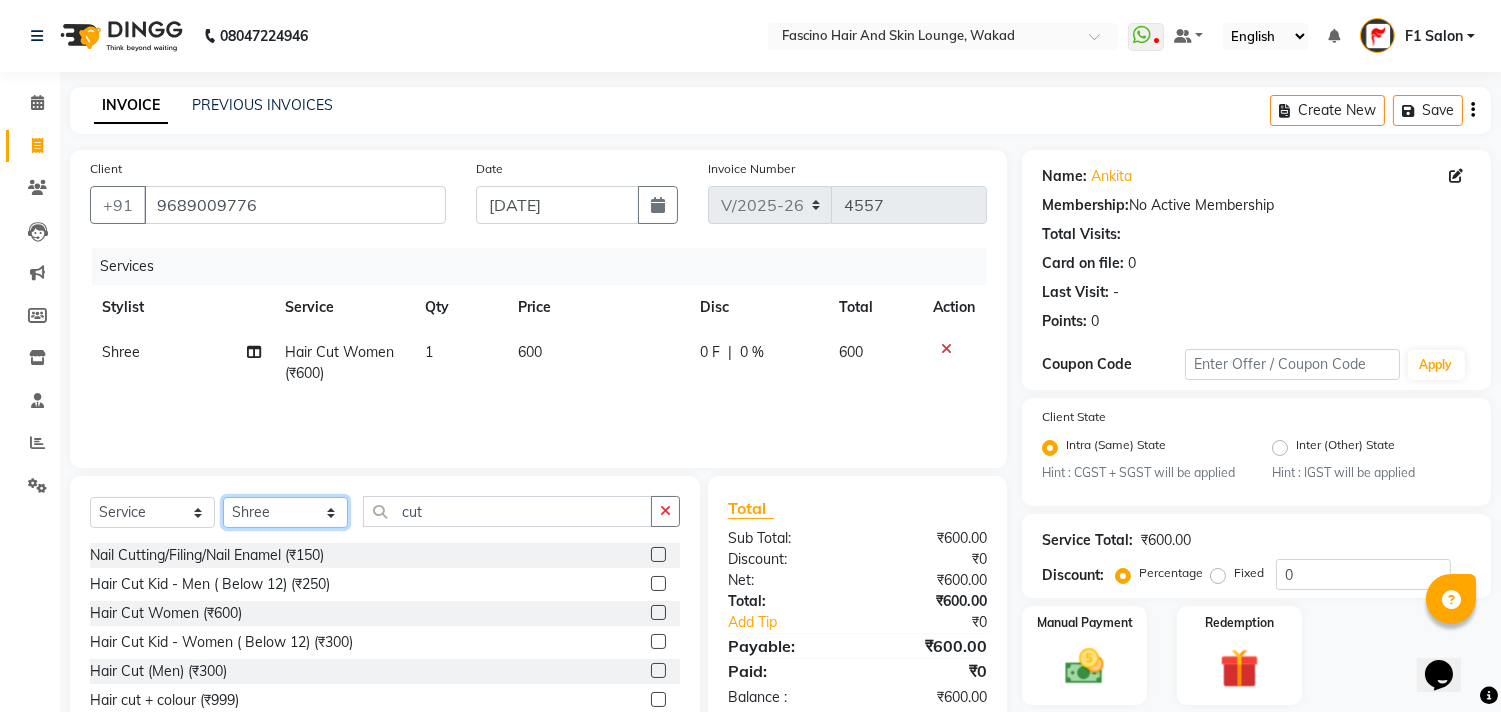 click on "Select Stylist 8805000650  [PERSON_NAME] Chimu [PERSON_NAME] F1 Salon  Ganesh F1 Gopal {JH} [PERSON_NAME] (Jh ) [PERSON_NAME]  [PERSON_NAME] Pooja [PERSON_NAME]  Ram [PERSON_NAME] jh [PERSON_NAME] Shree [PERSON_NAME] (F1) [PERSON_NAME] (JH) Sukanya Sadiyan  Suraj F1 [PERSON_NAME] Beaution Usha [PERSON_NAME] F1 Veena" 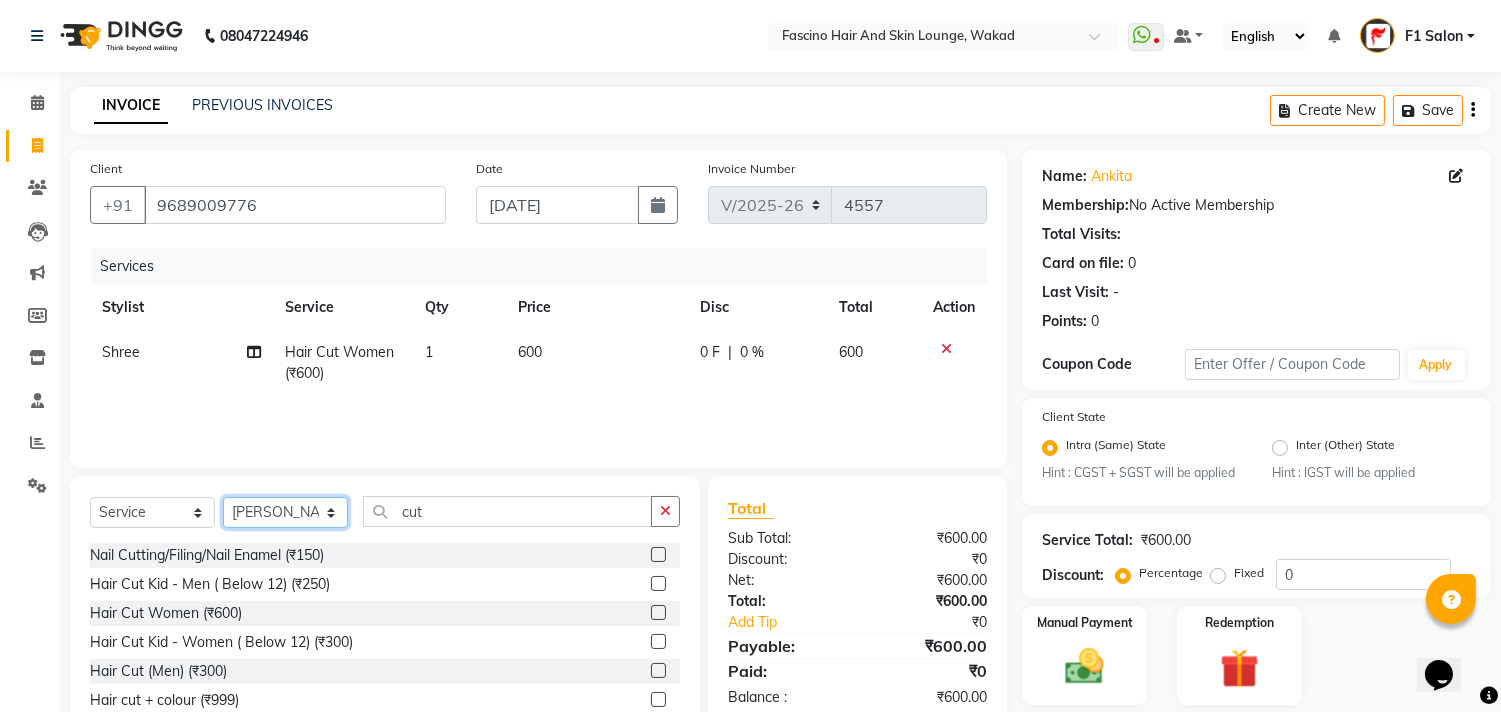 click on "Select Stylist 8805000650  [PERSON_NAME] Chimu [PERSON_NAME] F1 Salon  Ganesh F1 Gopal {JH} [PERSON_NAME] (Jh ) [PERSON_NAME]  [PERSON_NAME] Pooja [PERSON_NAME]  Ram [PERSON_NAME] jh [PERSON_NAME] Shree [PERSON_NAME] (F1) [PERSON_NAME] (JH) Sukanya Sadiyan  Suraj F1 [PERSON_NAME] Beaution Usha [PERSON_NAME] F1 Veena" 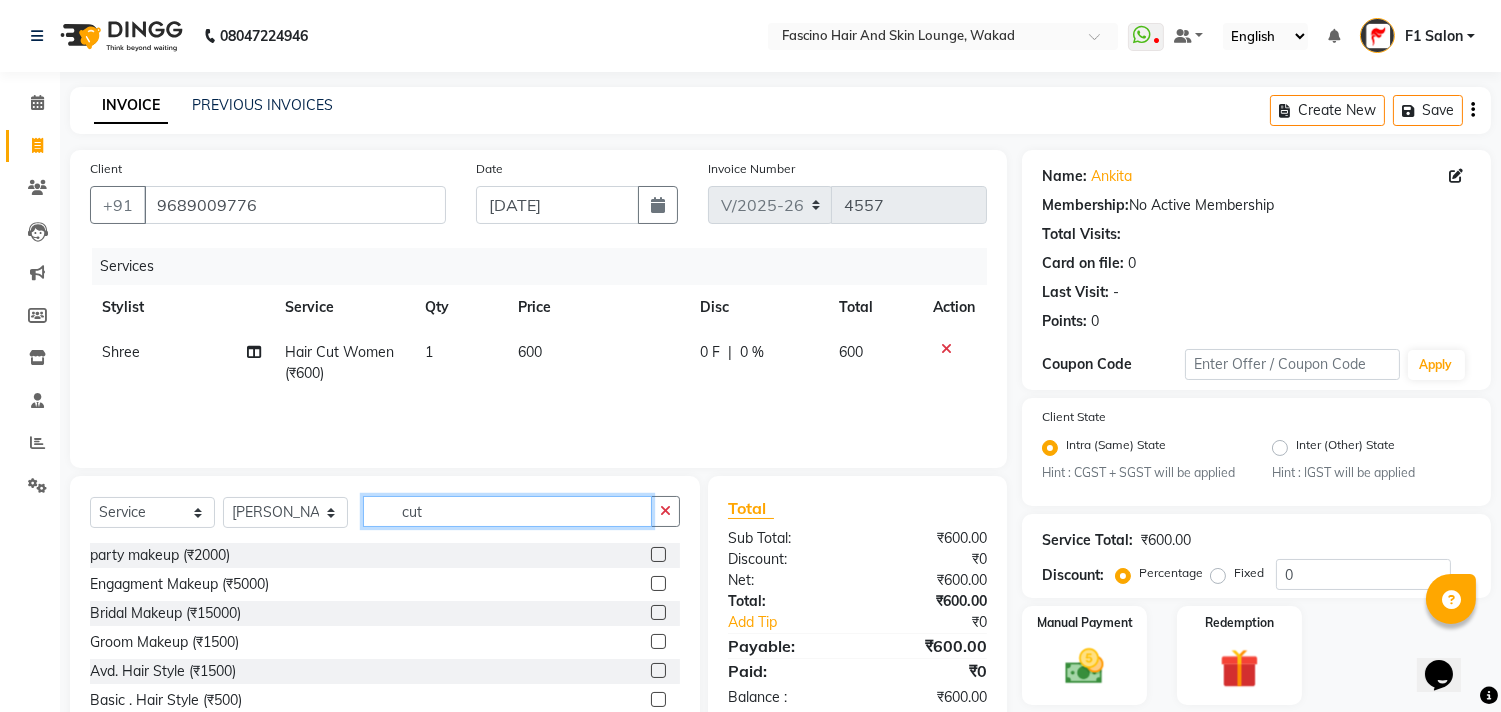 click on "cut" 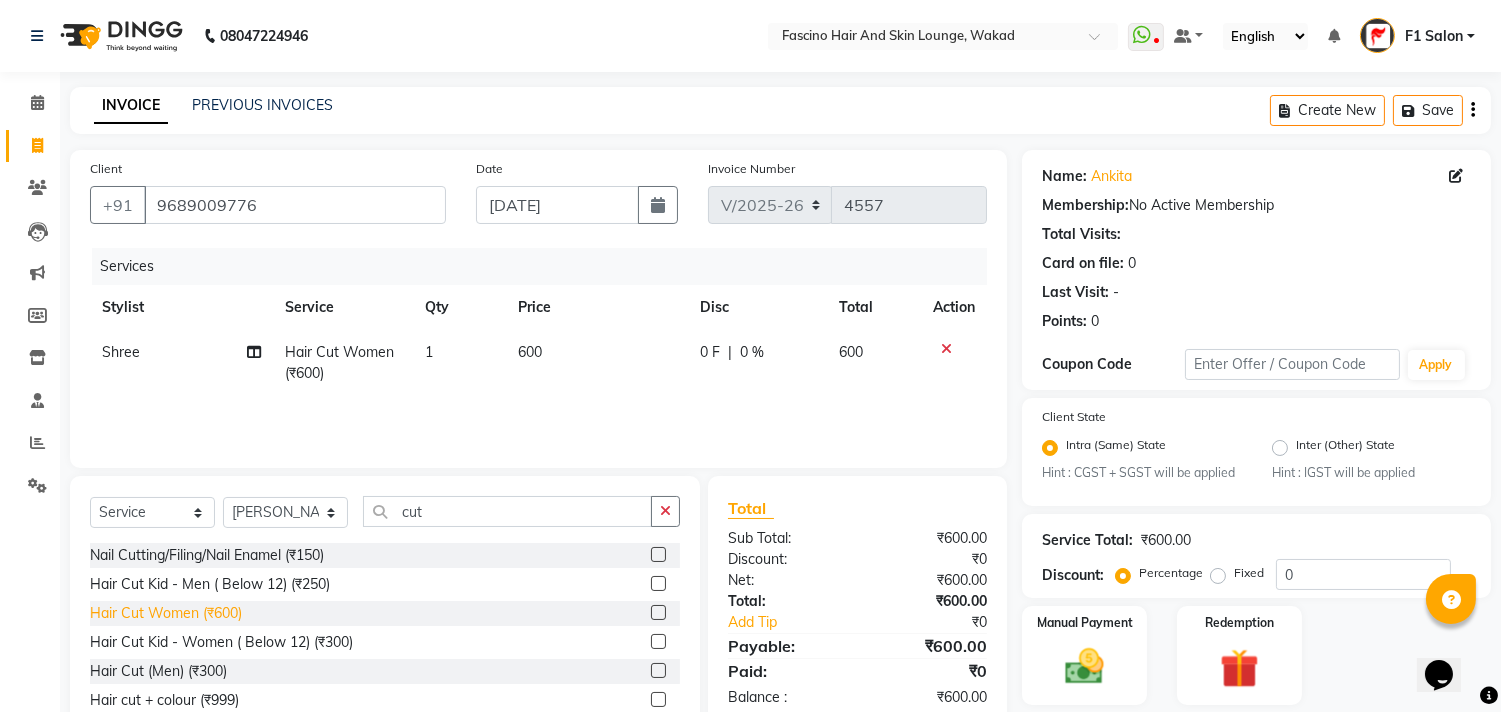 click on "Hair Cut Women (₹600)" 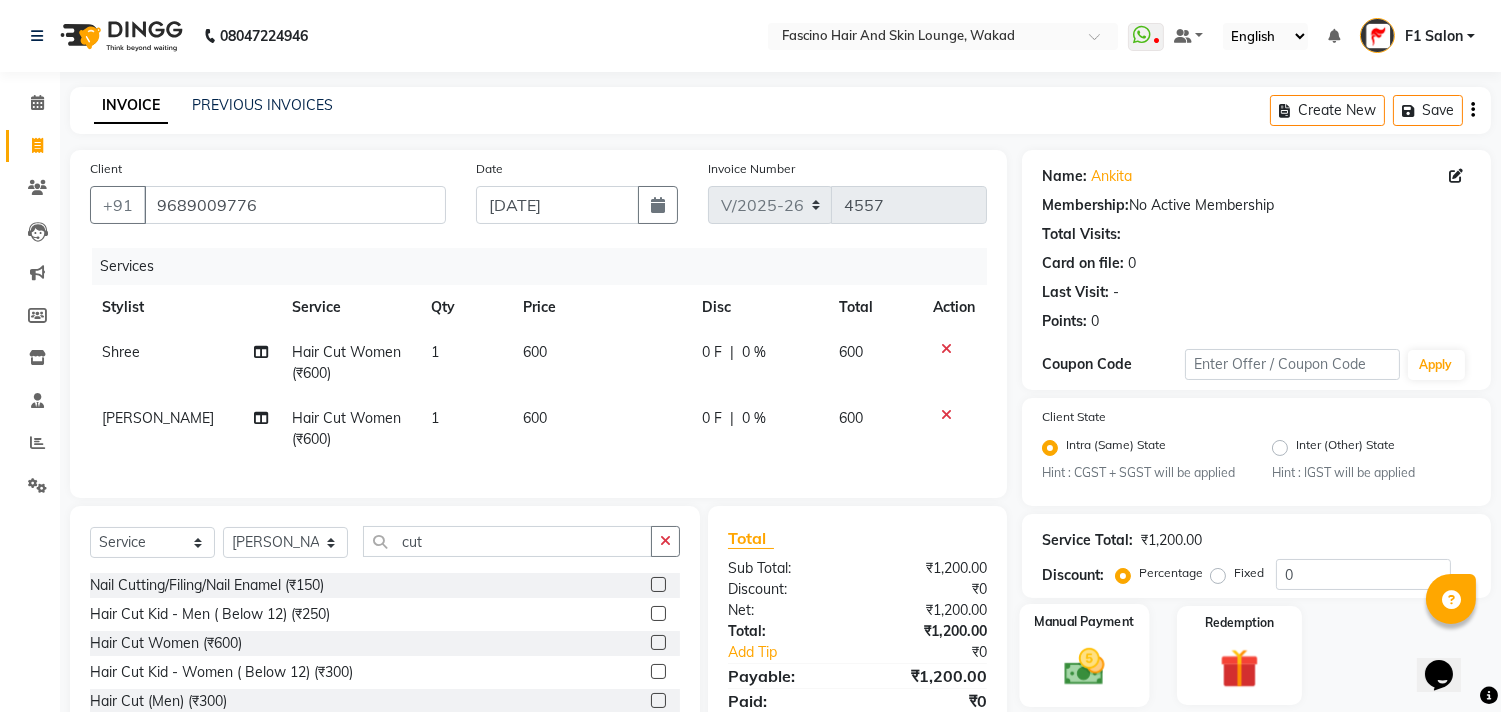 click 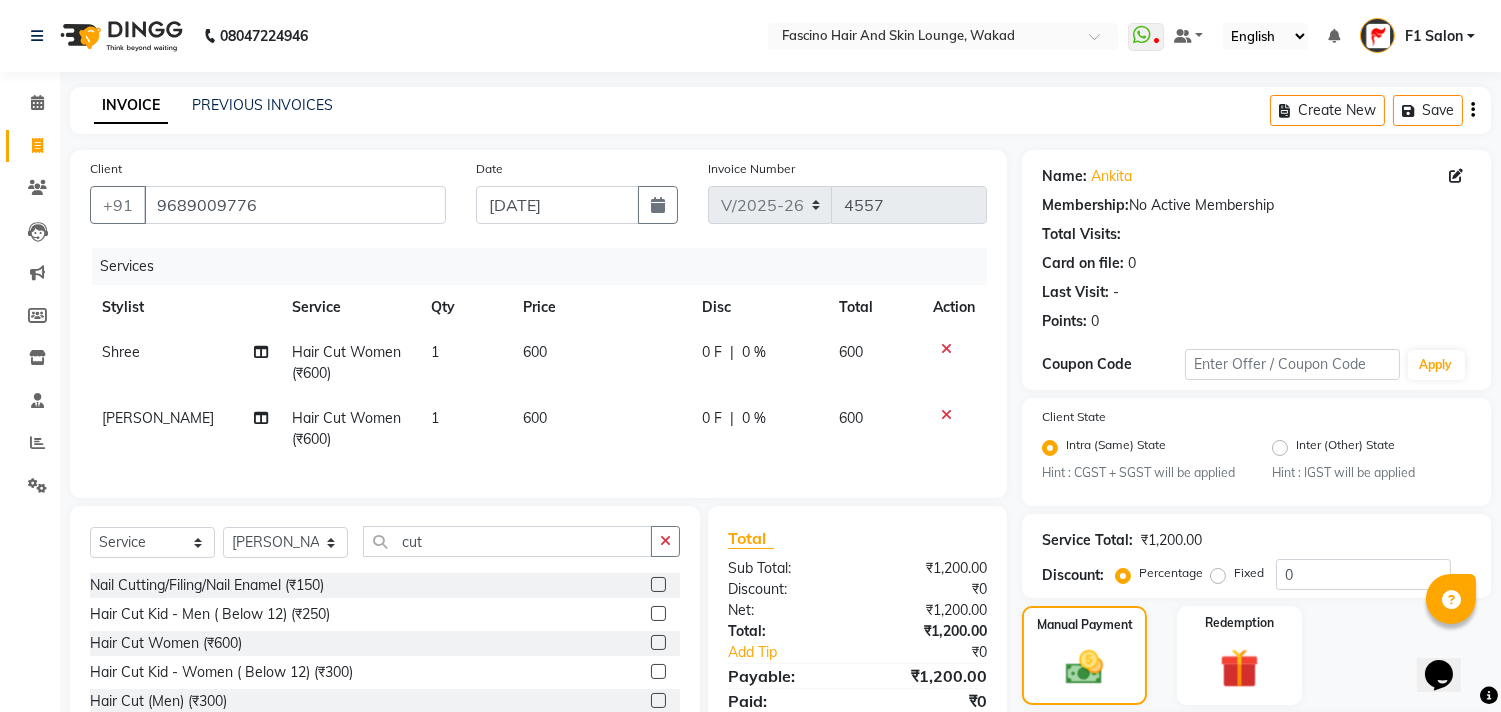 scroll, scrollTop: 192, scrollLeft: 0, axis: vertical 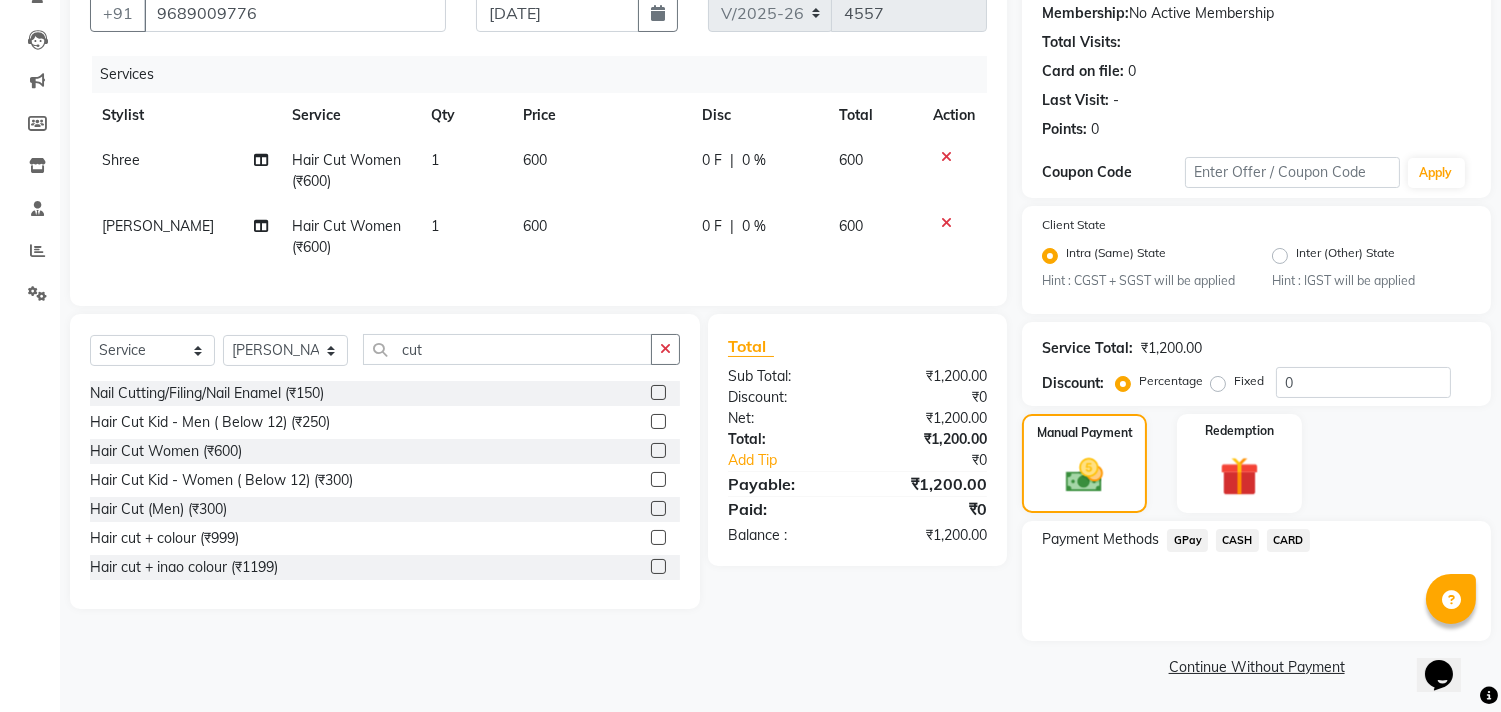 click on "GPay" 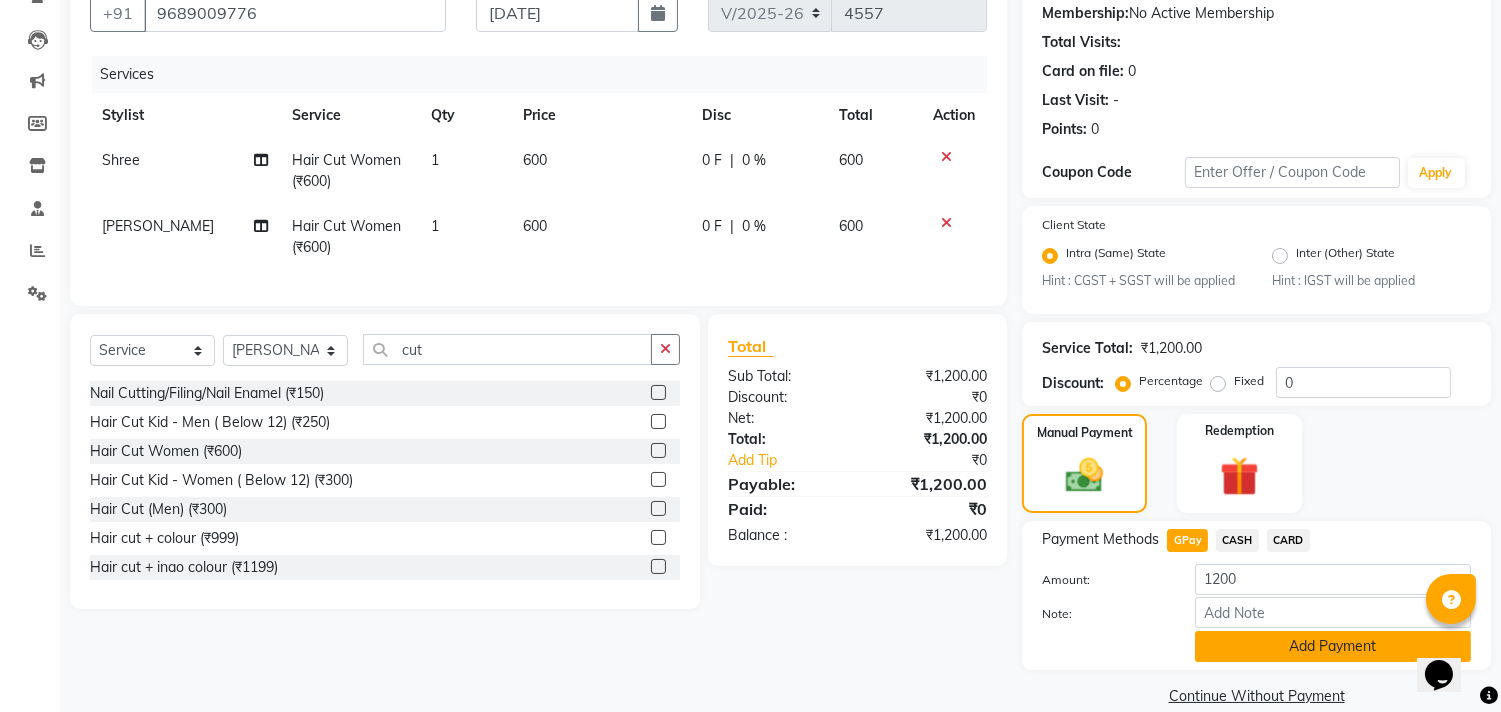 click on "Add Payment" 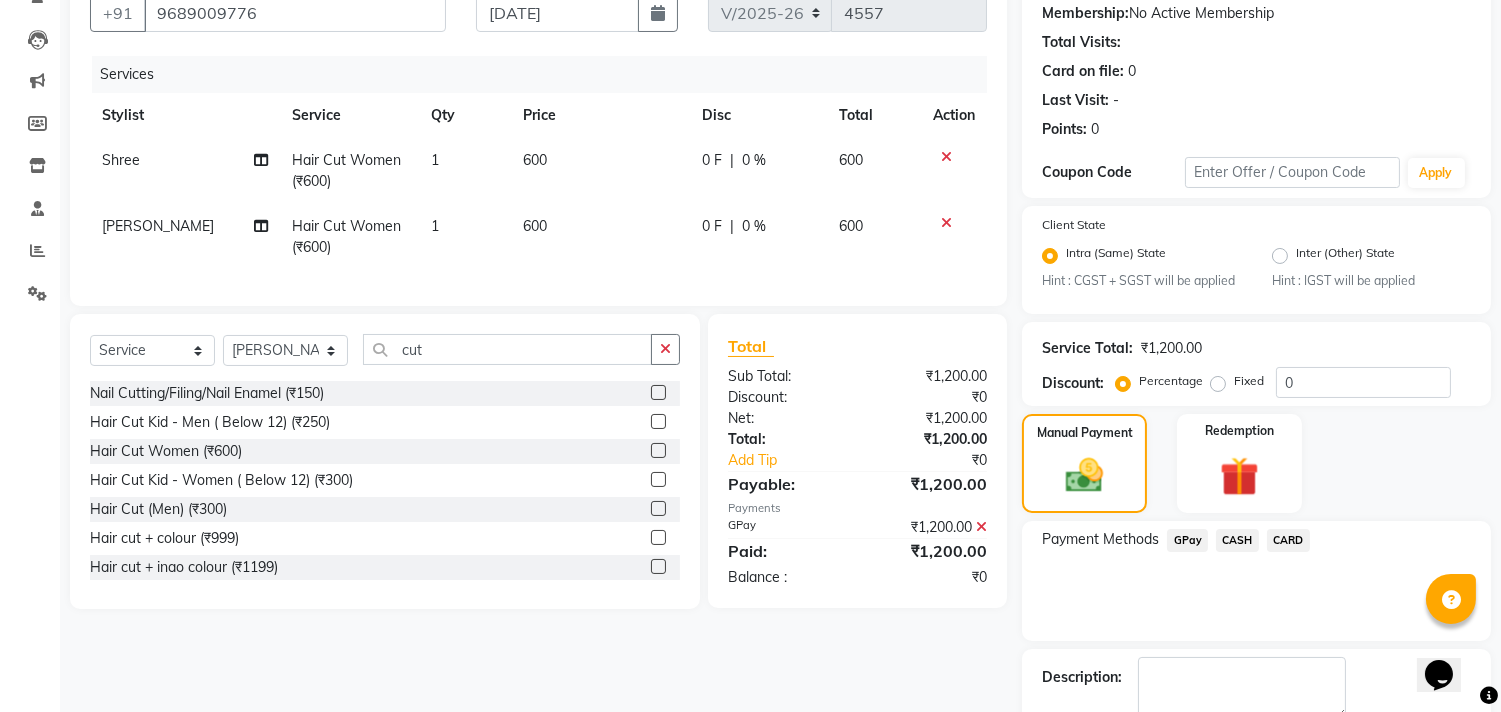 scroll, scrollTop: 305, scrollLeft: 0, axis: vertical 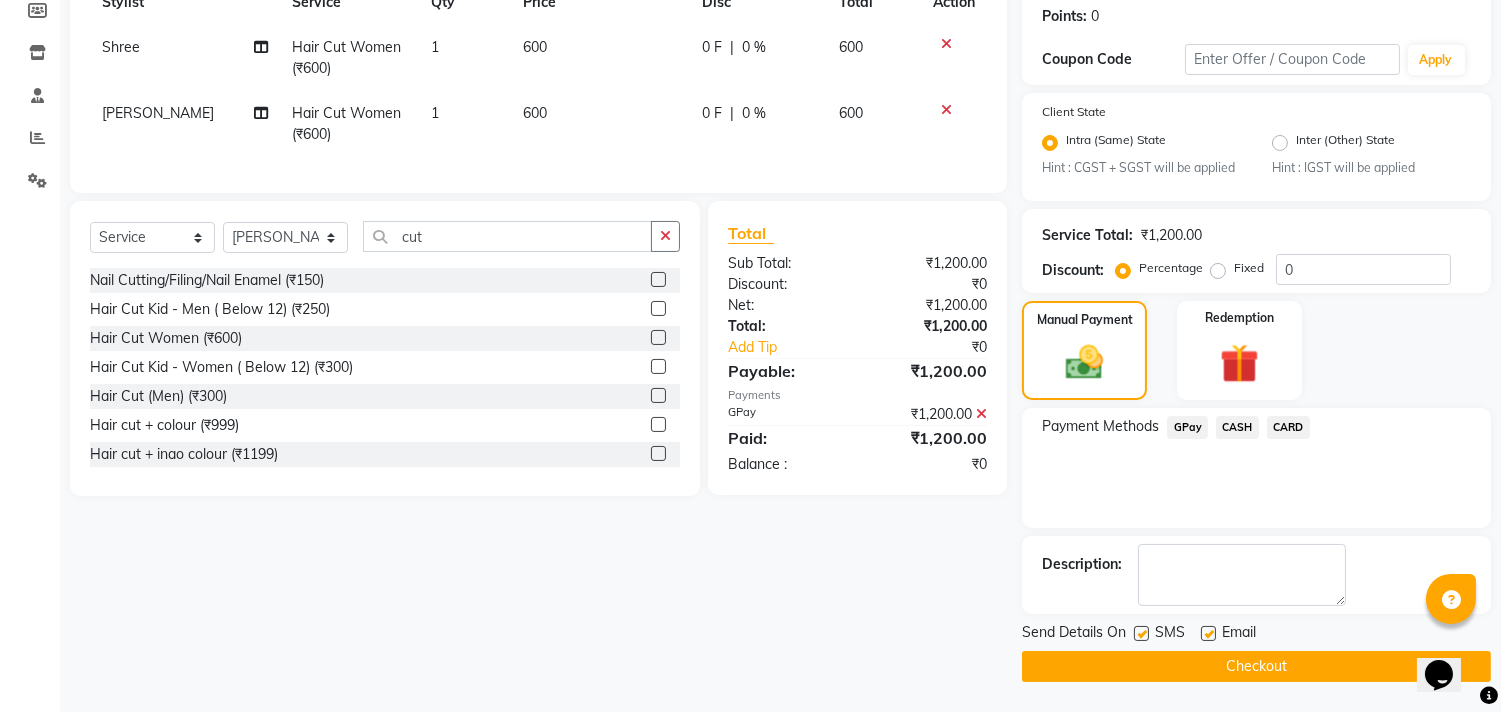 click 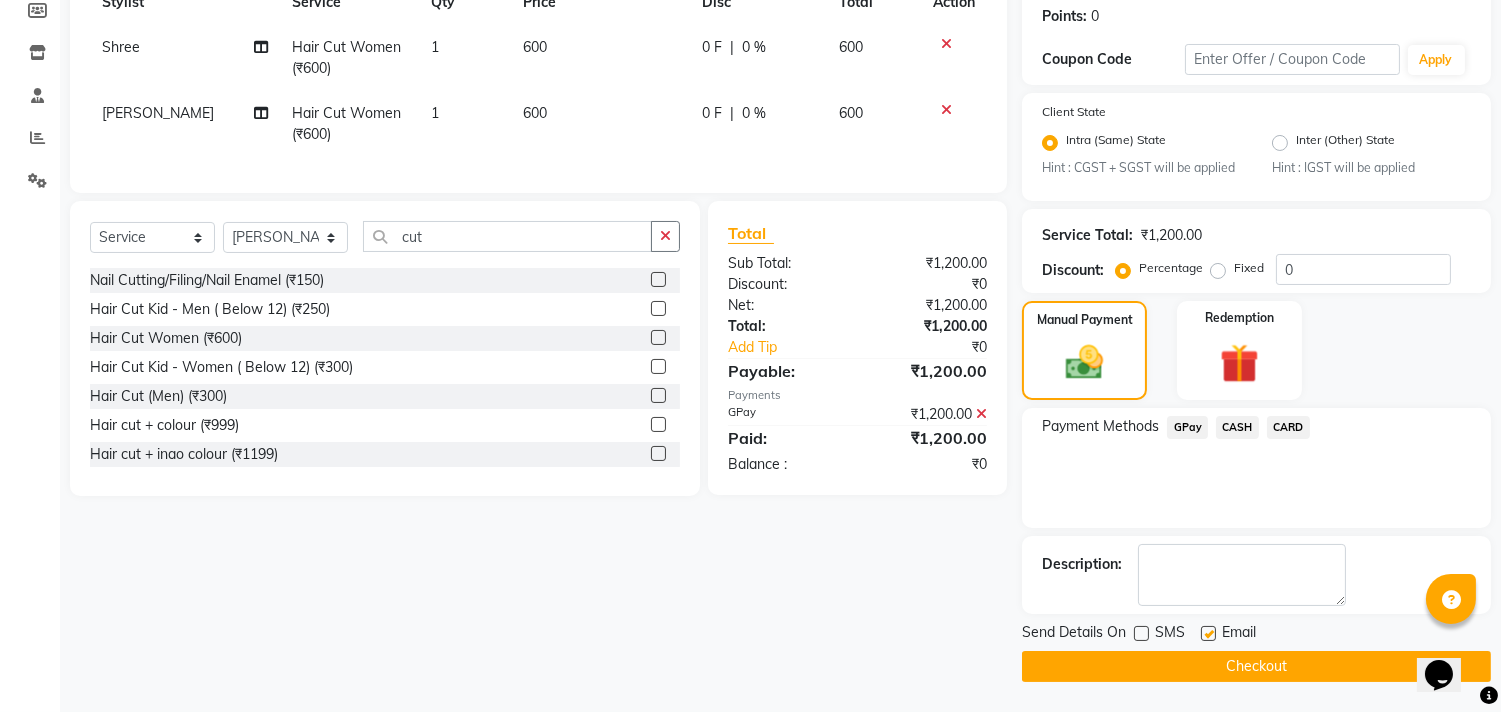 click 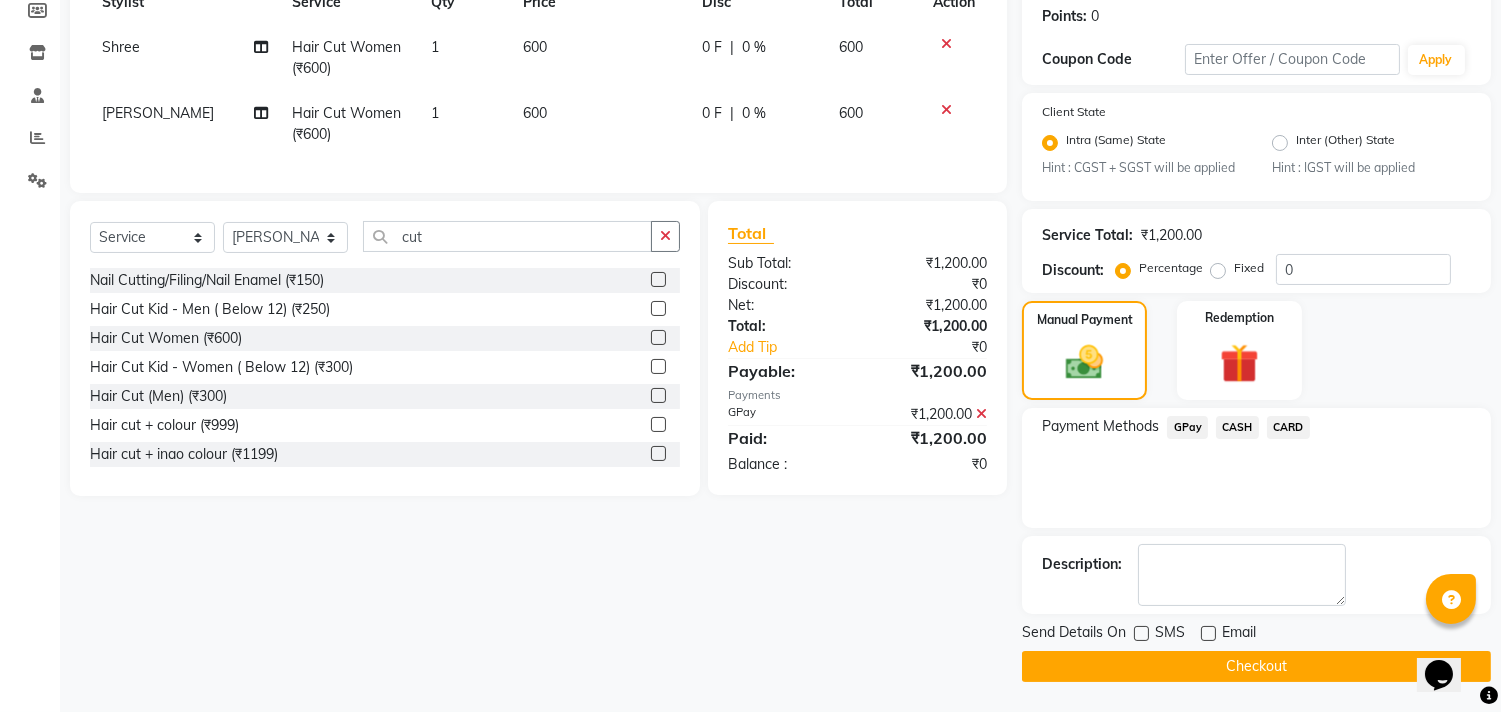 click on "Checkout" 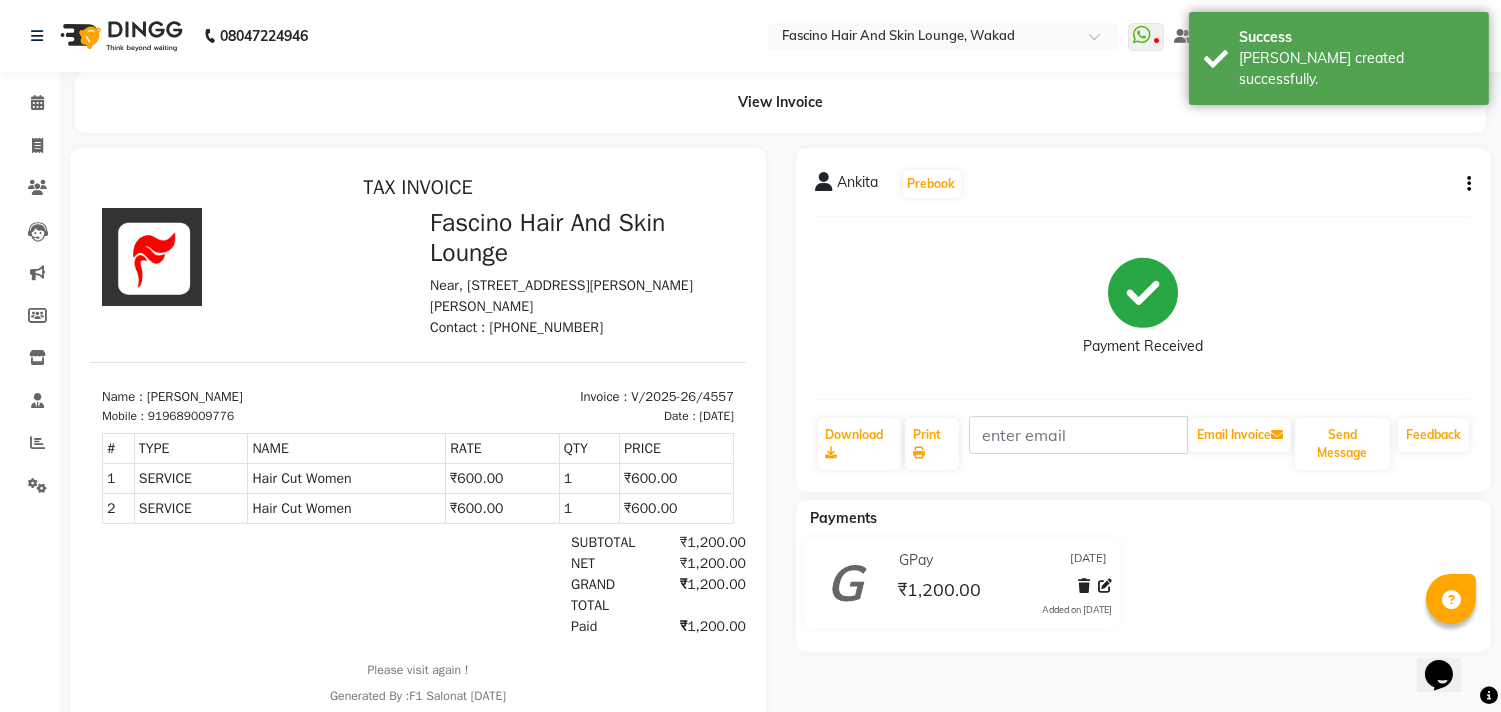 scroll, scrollTop: 0, scrollLeft: 0, axis: both 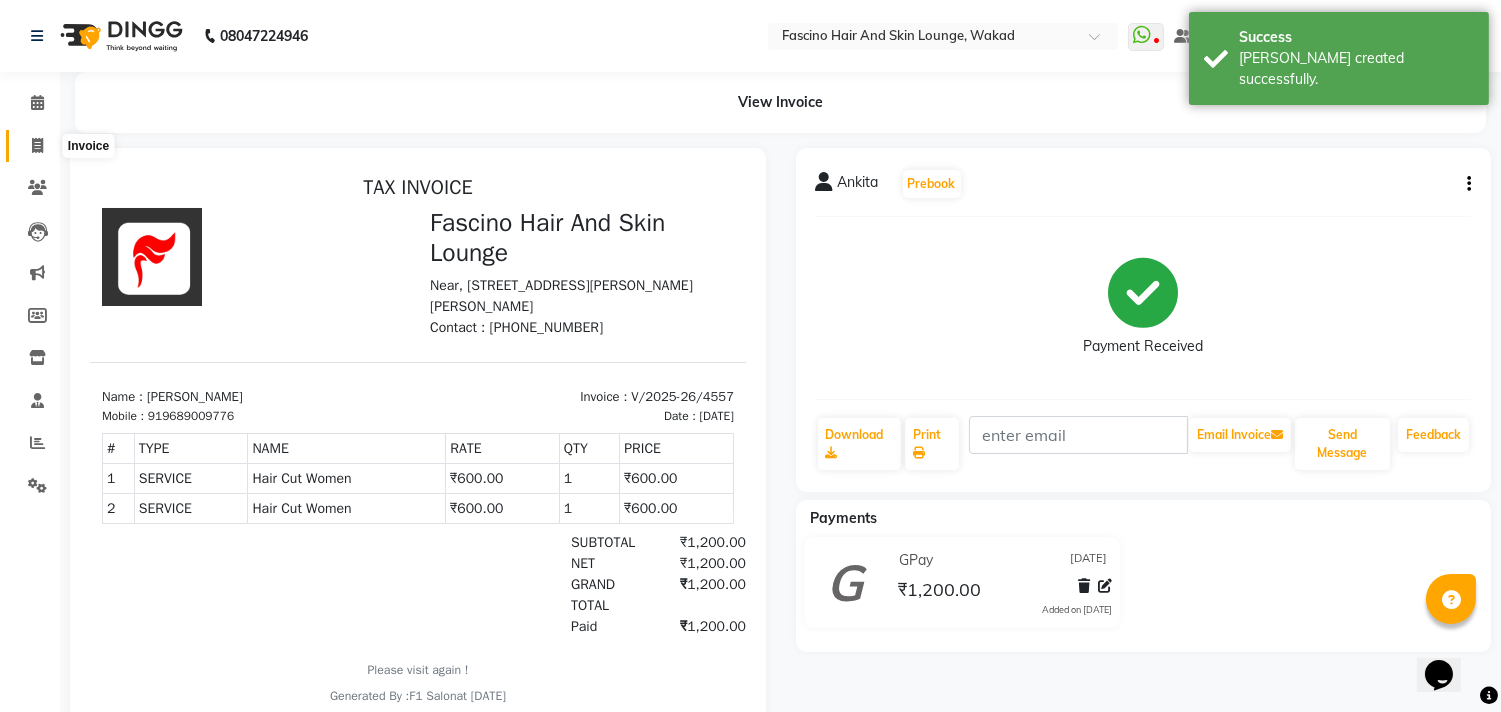 click 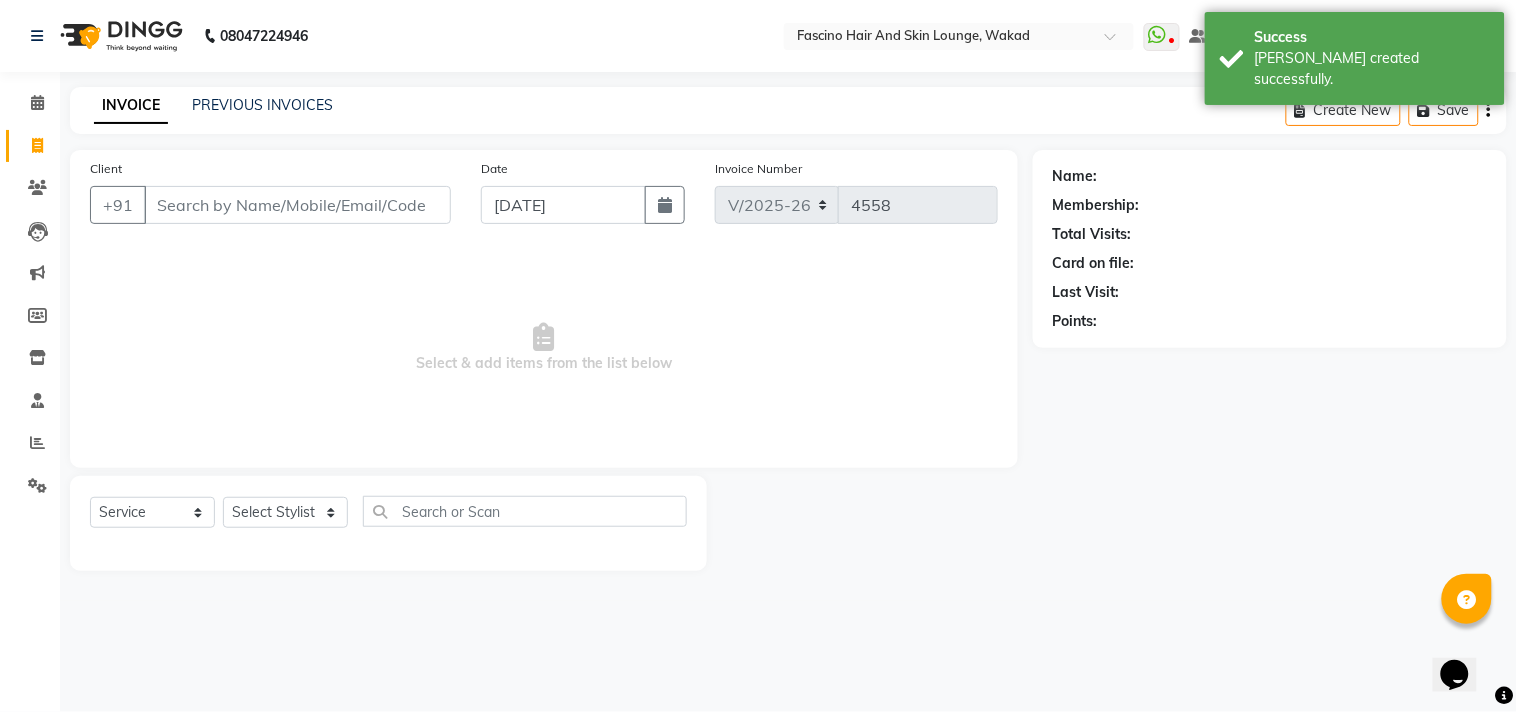 click on "Client" at bounding box center (297, 205) 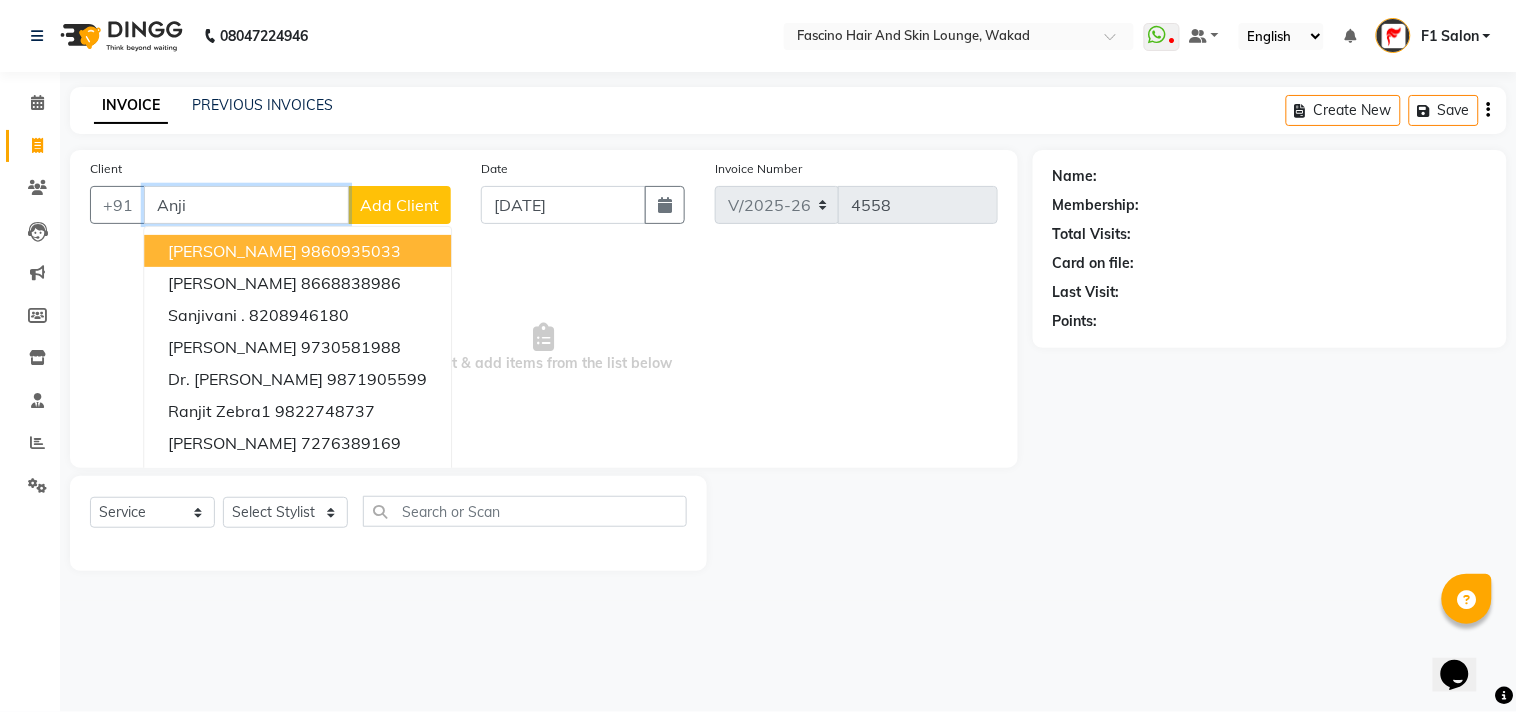 click on "Anji" at bounding box center [246, 205] 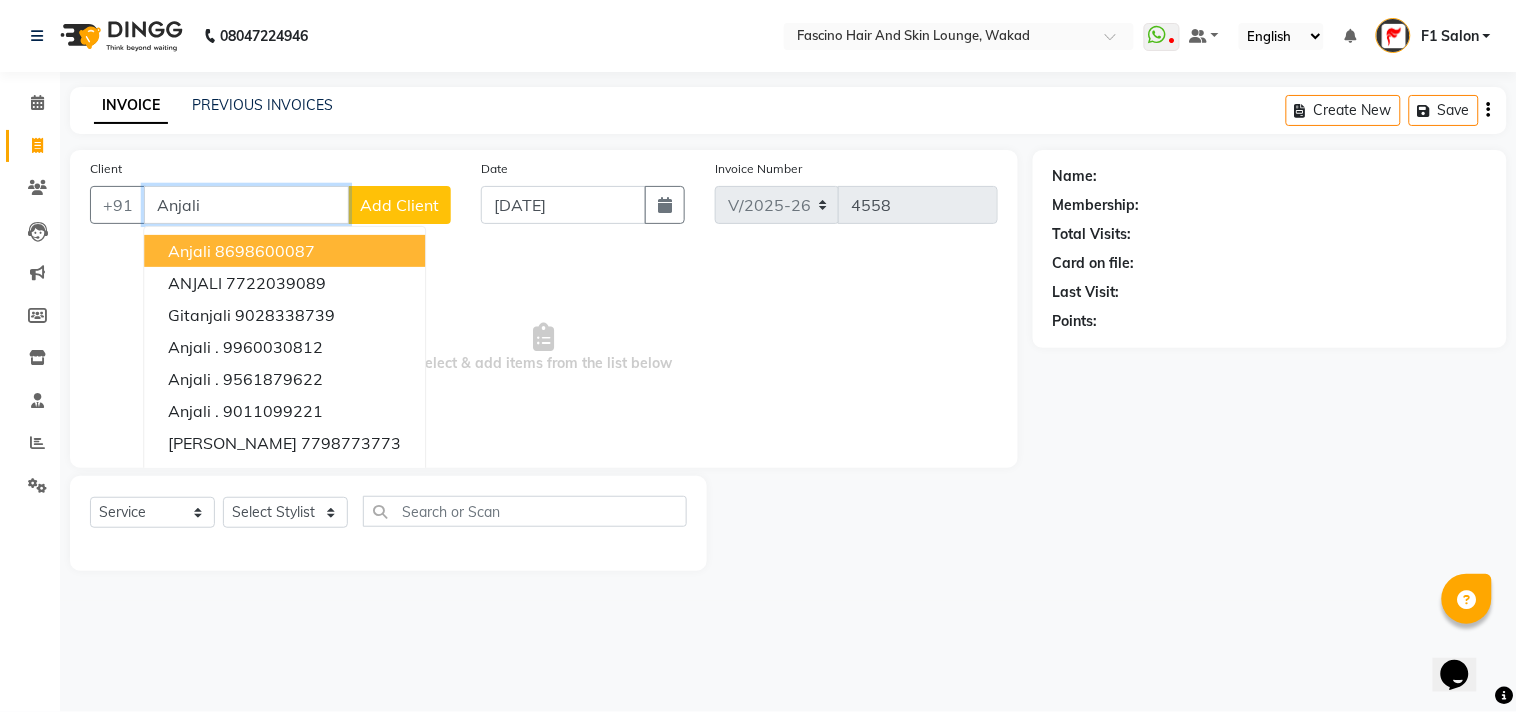 click on "8698600087" at bounding box center (265, 251) 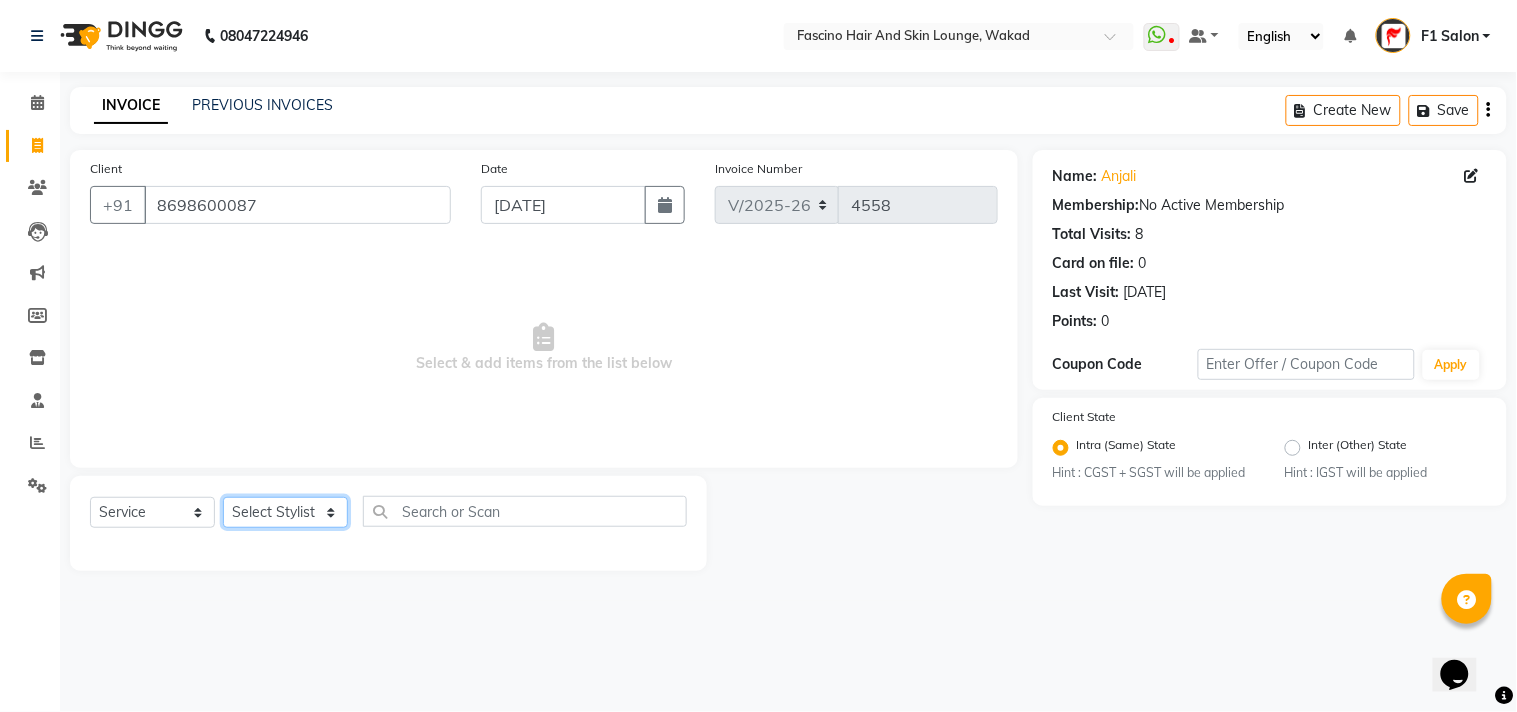 click on "Select Stylist 8805000650  [PERSON_NAME] Chimu [PERSON_NAME] F1 Salon  Ganesh F1 Gopal {JH} [PERSON_NAME] (Jh ) [PERSON_NAME]  [PERSON_NAME] Pooja [PERSON_NAME]  Ram [PERSON_NAME] jh [PERSON_NAME] Shree [PERSON_NAME] (F1) [PERSON_NAME] (JH) Sukanya Sadiyan  Suraj F1 [PERSON_NAME] Beaution Usha [PERSON_NAME] F1 Veena" 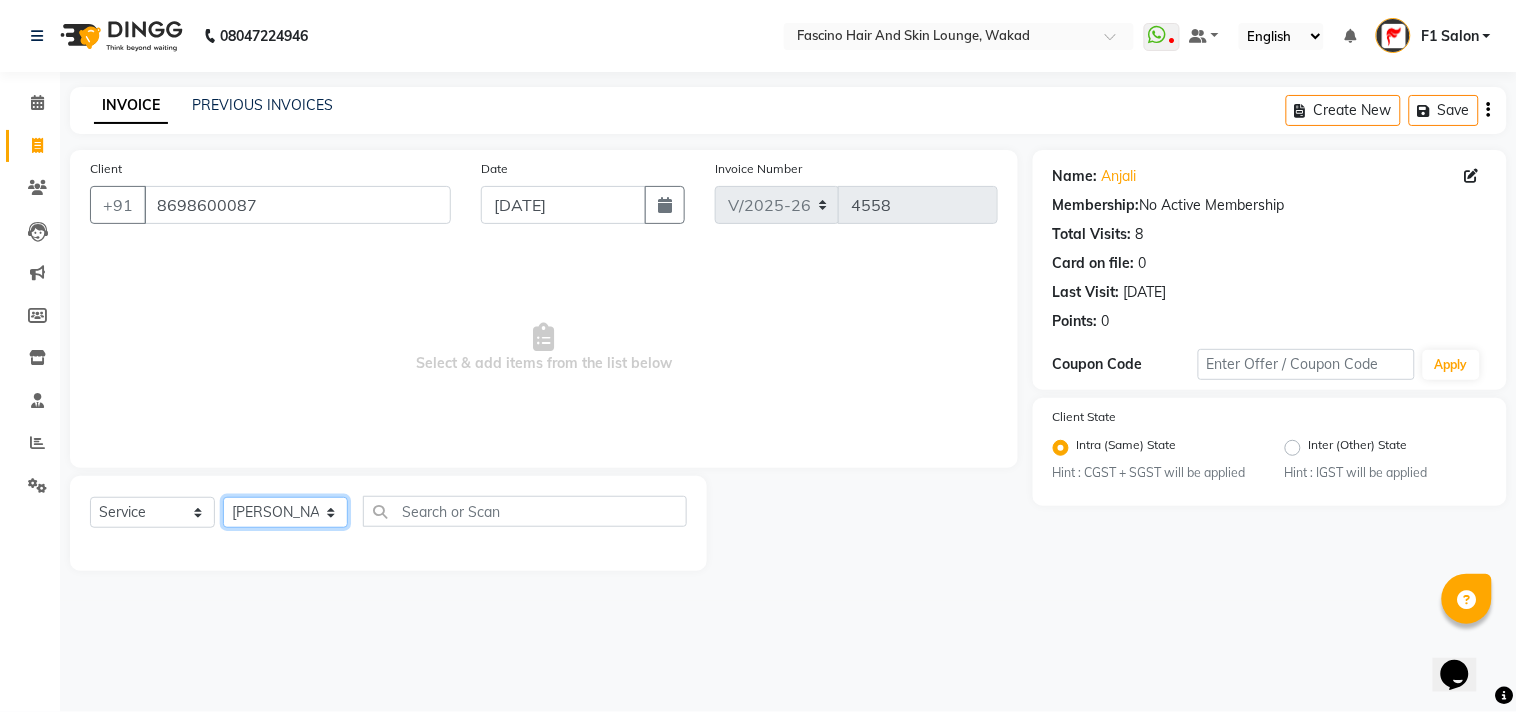click on "Select Stylist 8805000650  [PERSON_NAME] Chimu [PERSON_NAME] F1 Salon  Ganesh F1 Gopal {JH} [PERSON_NAME] (Jh ) [PERSON_NAME]  [PERSON_NAME] Pooja [PERSON_NAME]  Ram [PERSON_NAME] jh [PERSON_NAME] Shree [PERSON_NAME] (F1) [PERSON_NAME] (JH) Sukanya Sadiyan  Suraj F1 [PERSON_NAME] Beaution Usha [PERSON_NAME] F1 Veena" 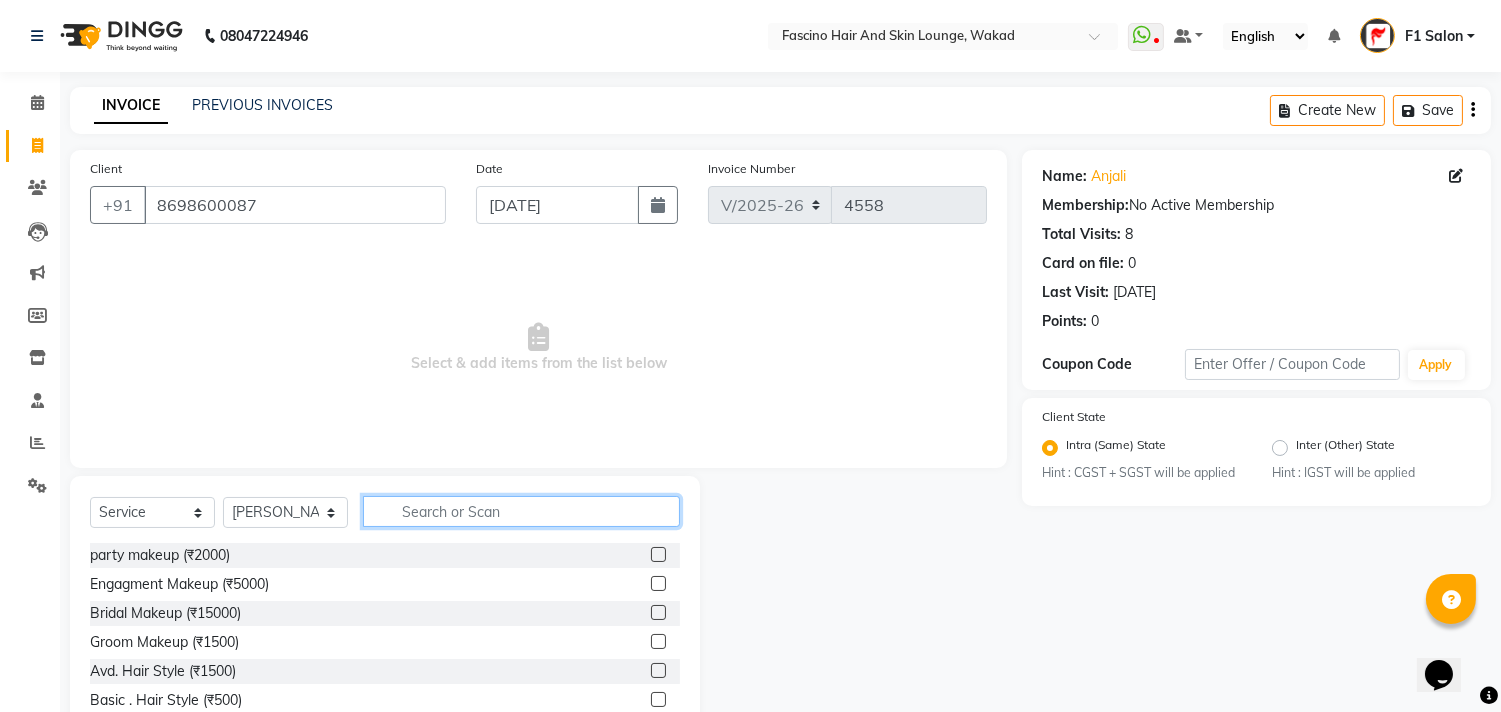 click 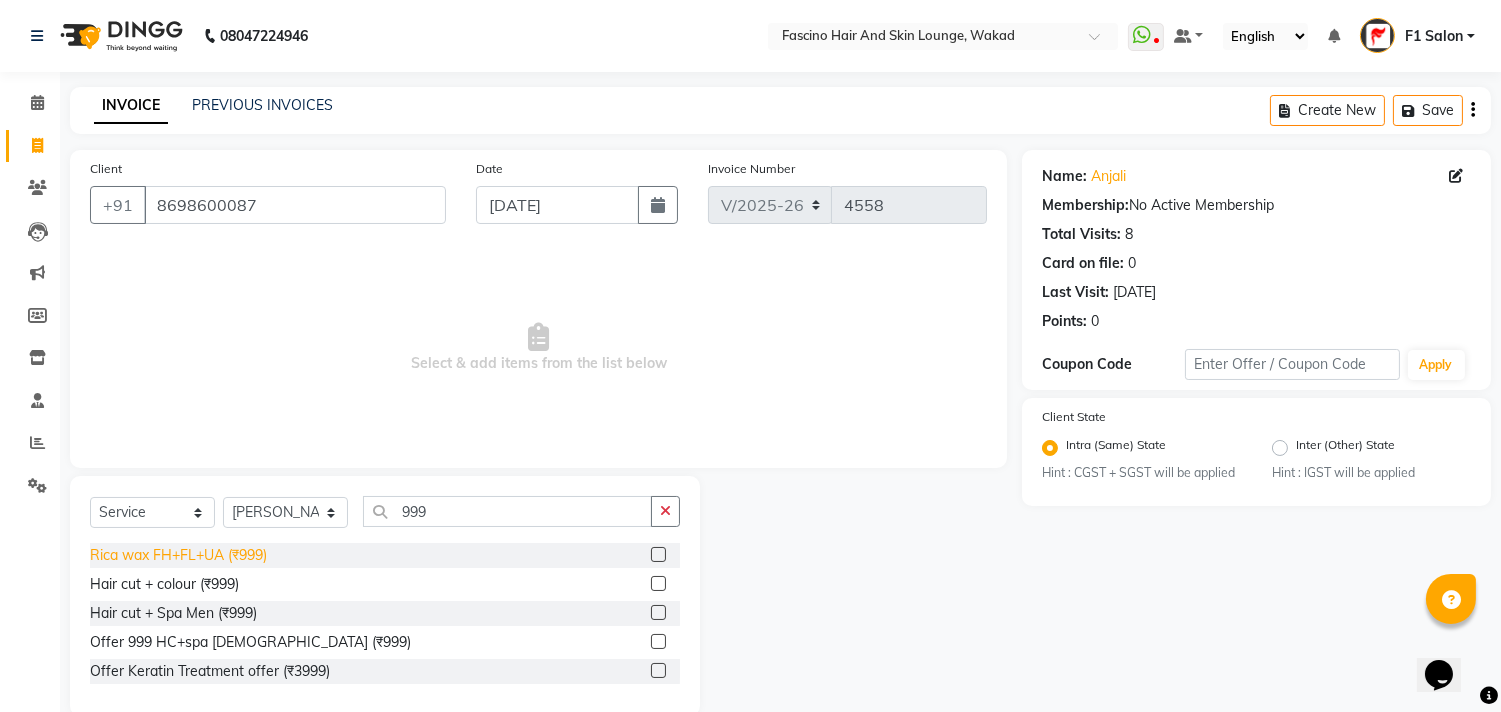 click on "Rica wax FH+FL+UA (₹999)" 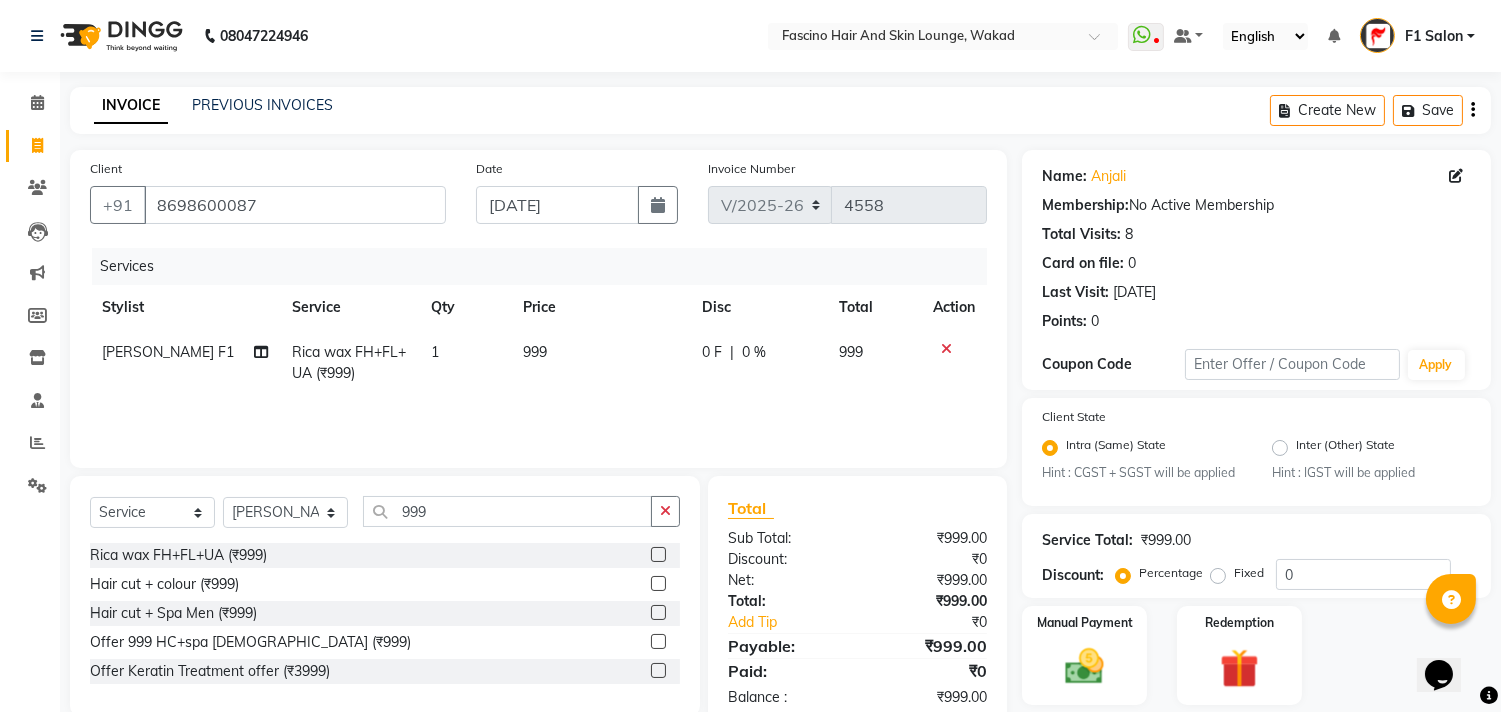 click on "999" 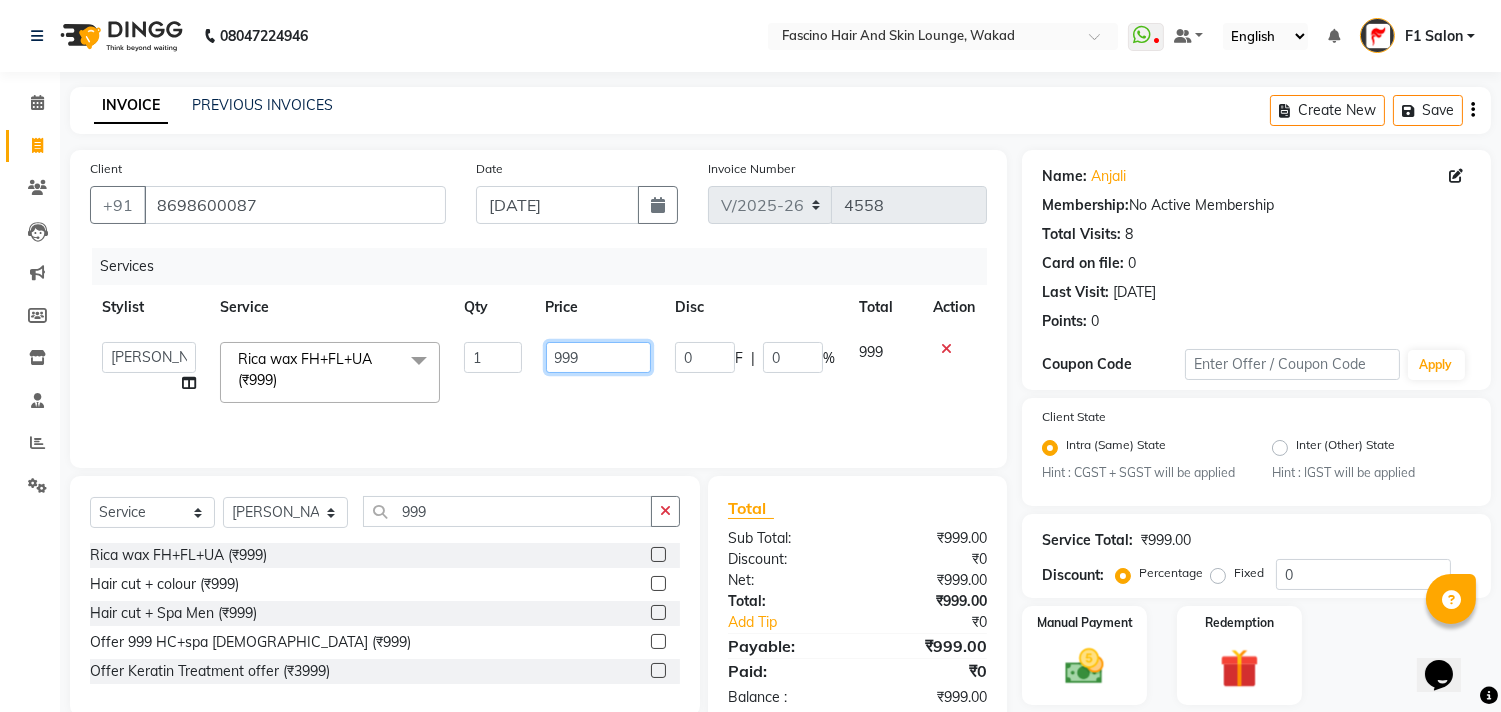 drag, startPoint x: 565, startPoint y: 336, endPoint x: 587, endPoint y: 355, distance: 29.068884 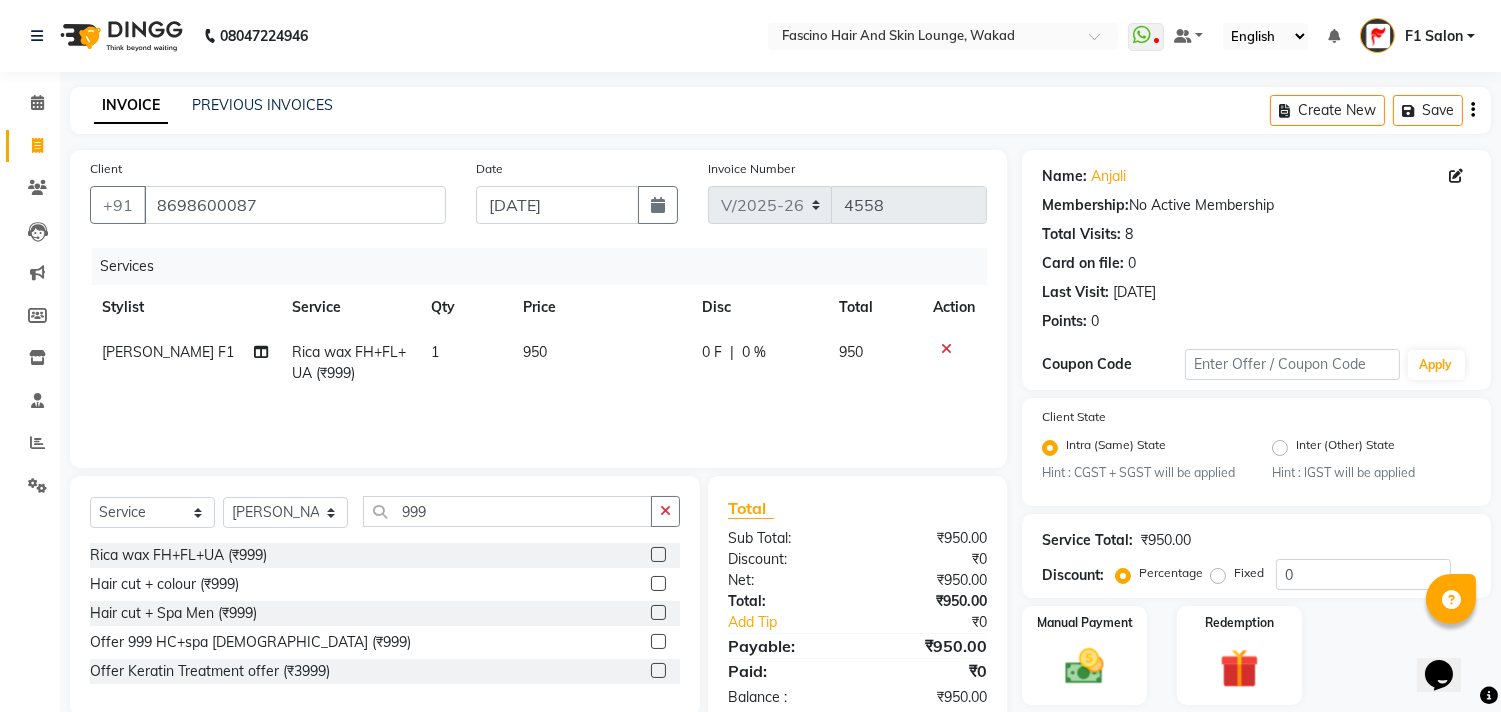 click on "Services Stylist Service Qty Price Disc Total Action Varsha F1 Rica wax FH+FL+UA (₹999) 1 950 0 F | 0 % 950" 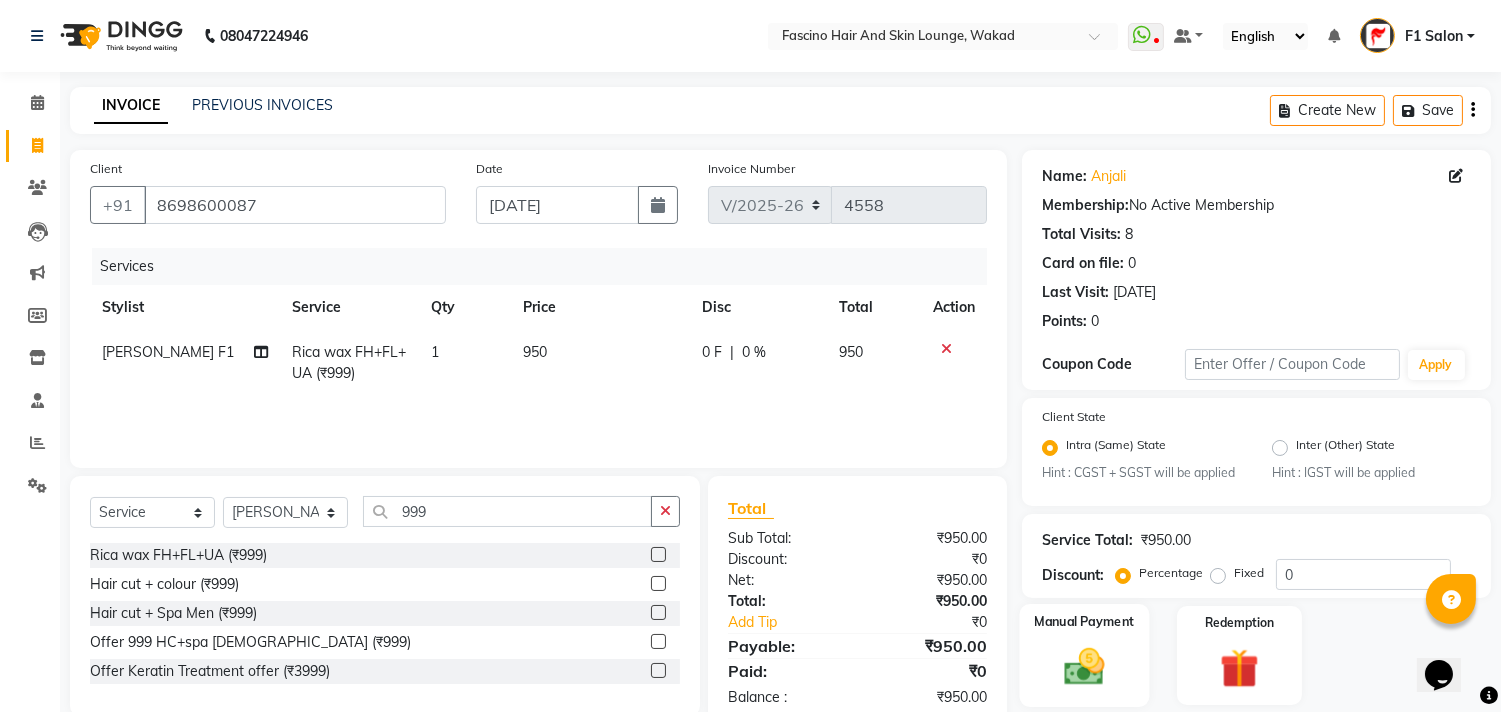 click 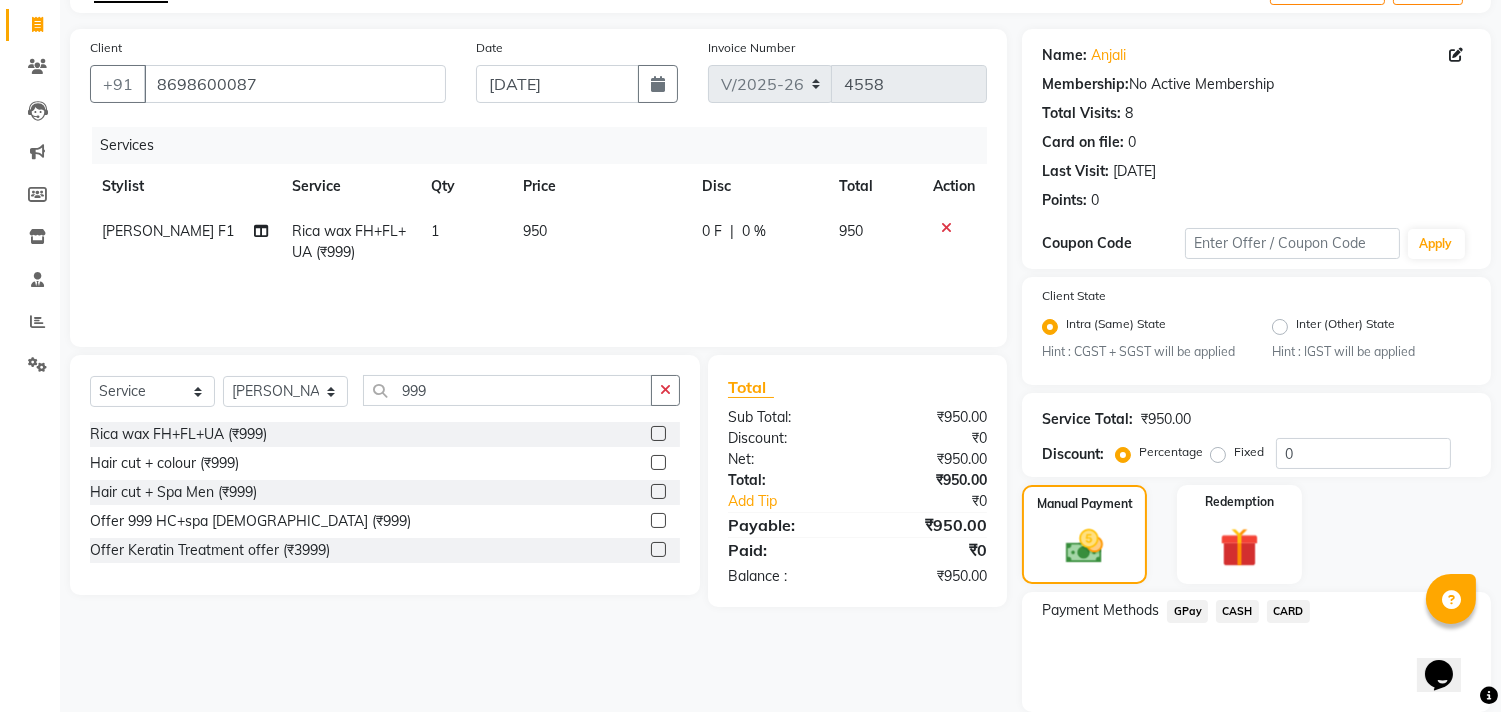 scroll, scrollTop: 192, scrollLeft: 0, axis: vertical 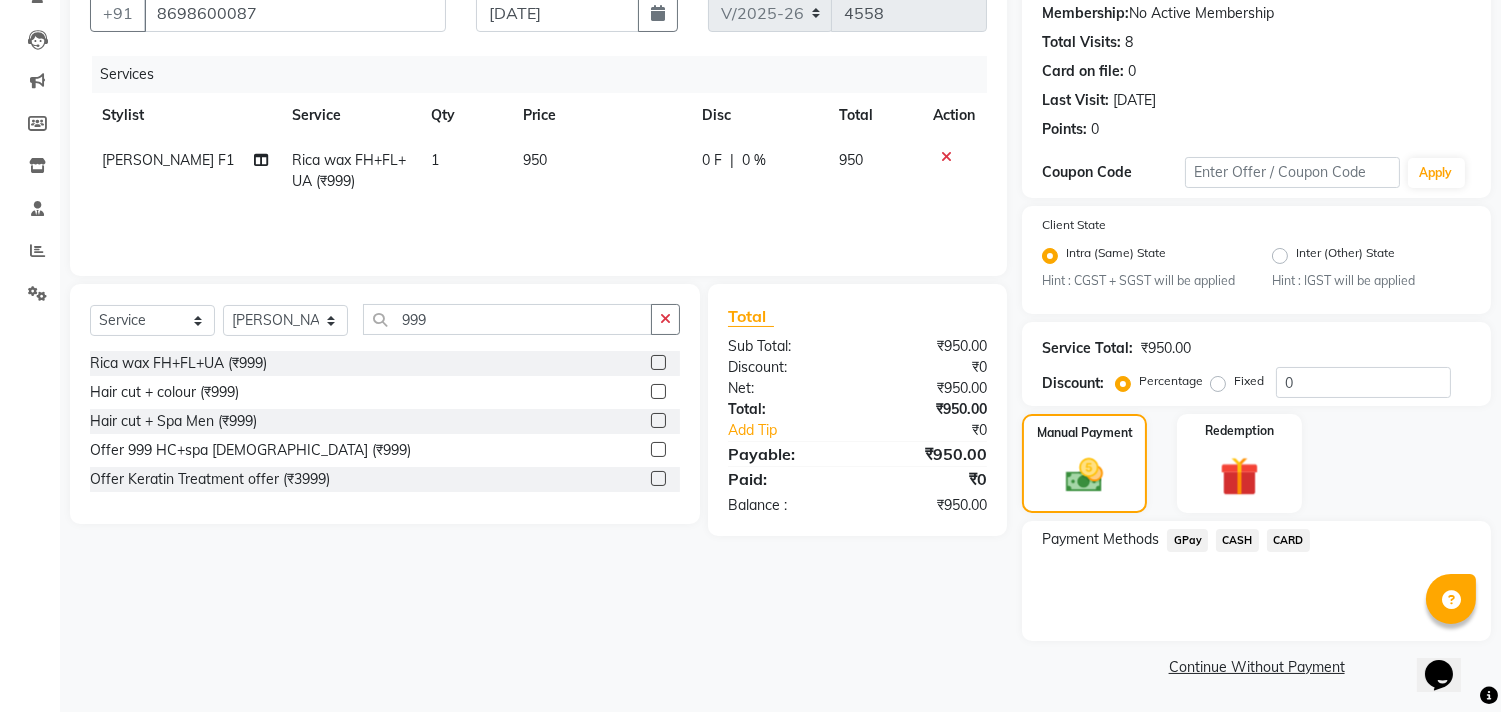 click on "GPay" 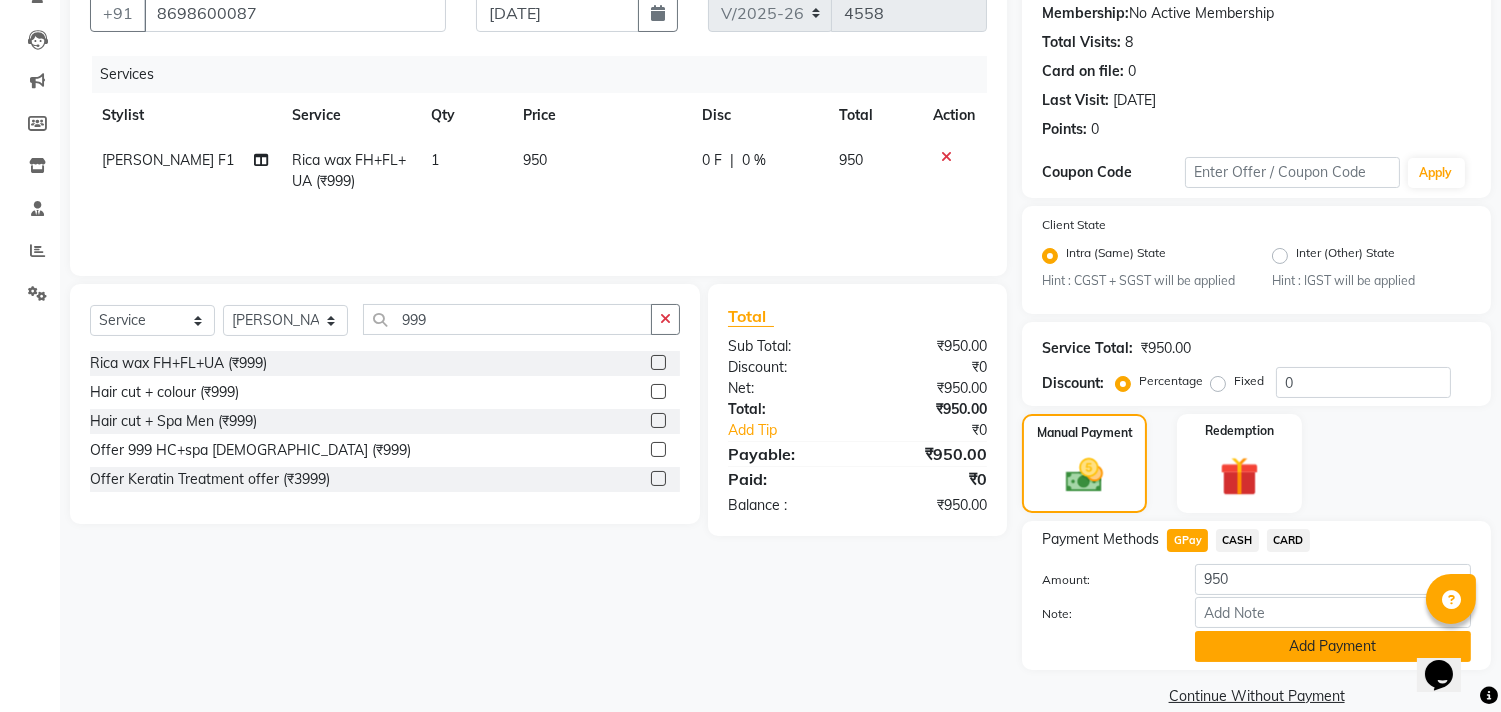 click on "Add Payment" 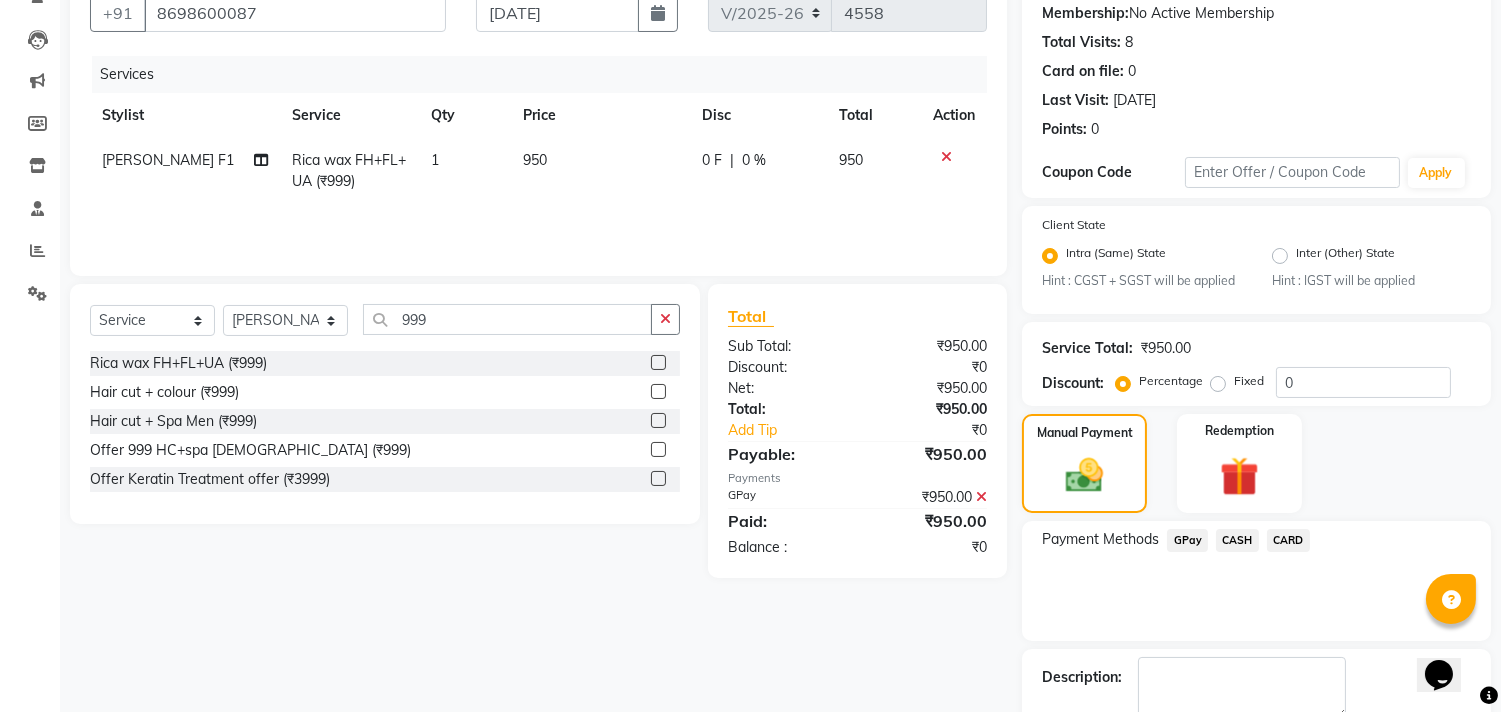 scroll, scrollTop: 305, scrollLeft: 0, axis: vertical 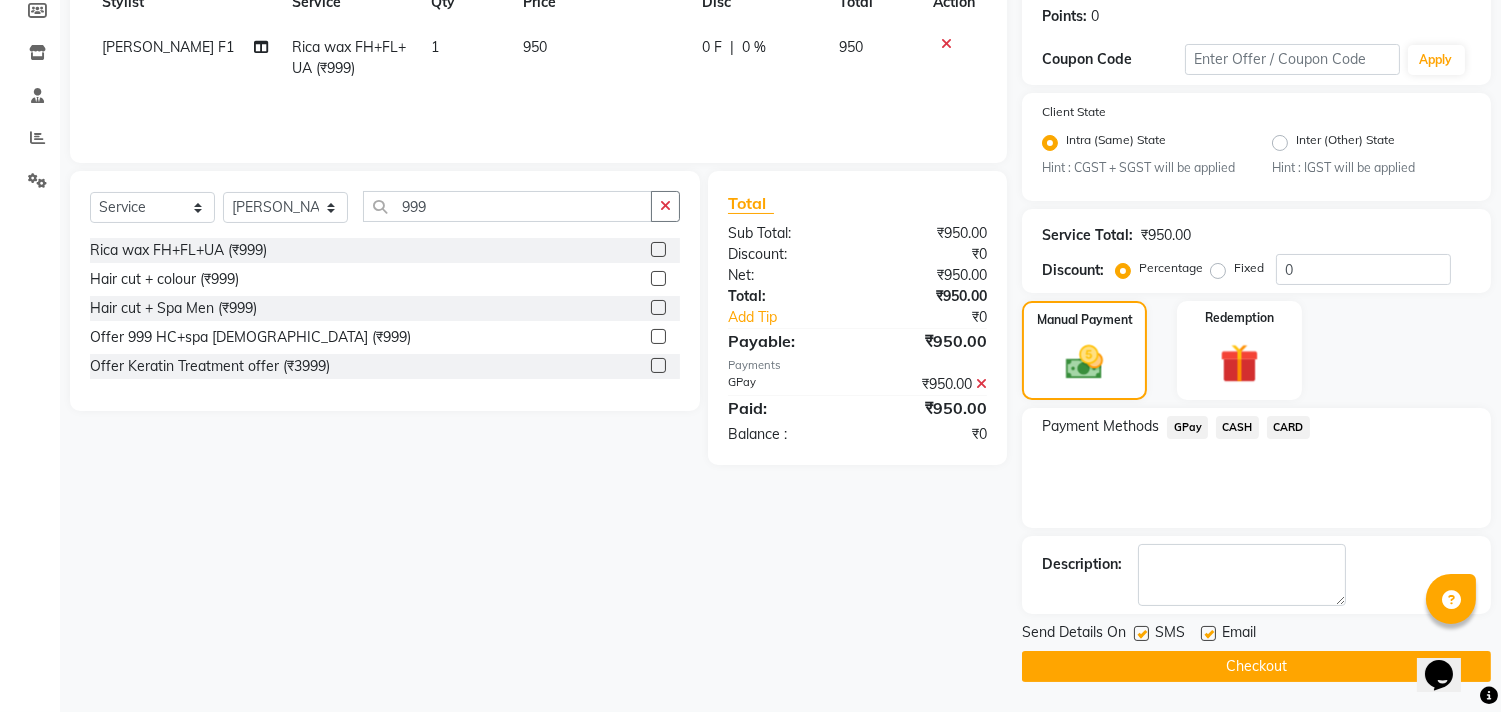 click 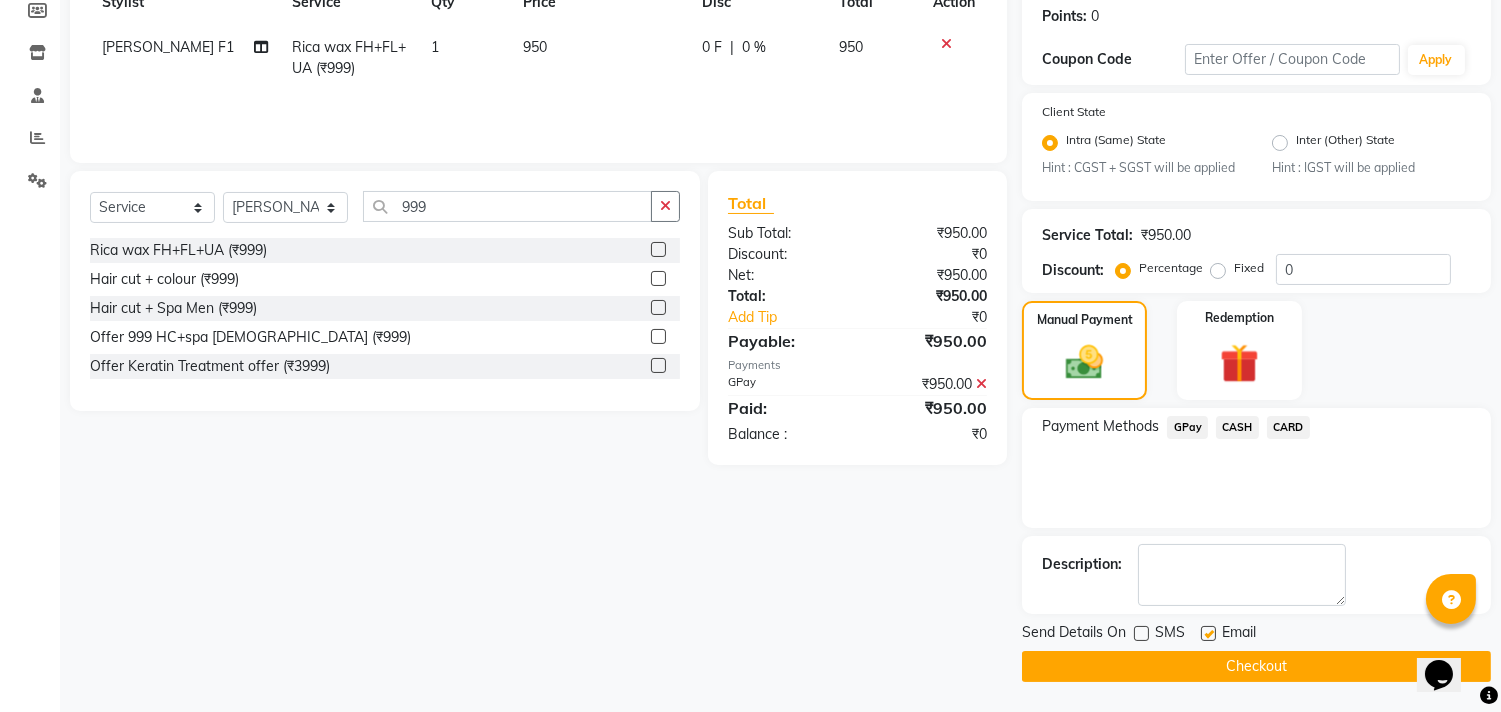 click on "Checkout" 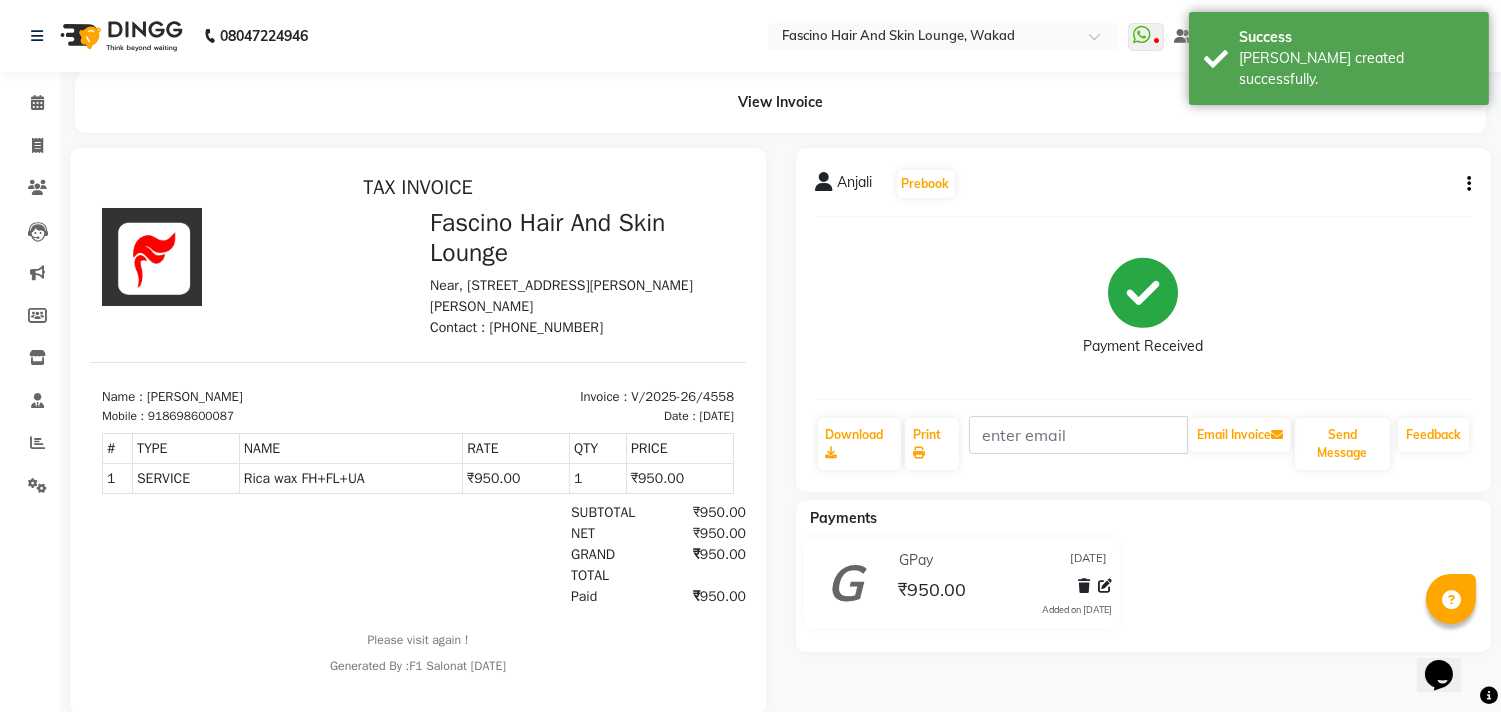scroll, scrollTop: 0, scrollLeft: 0, axis: both 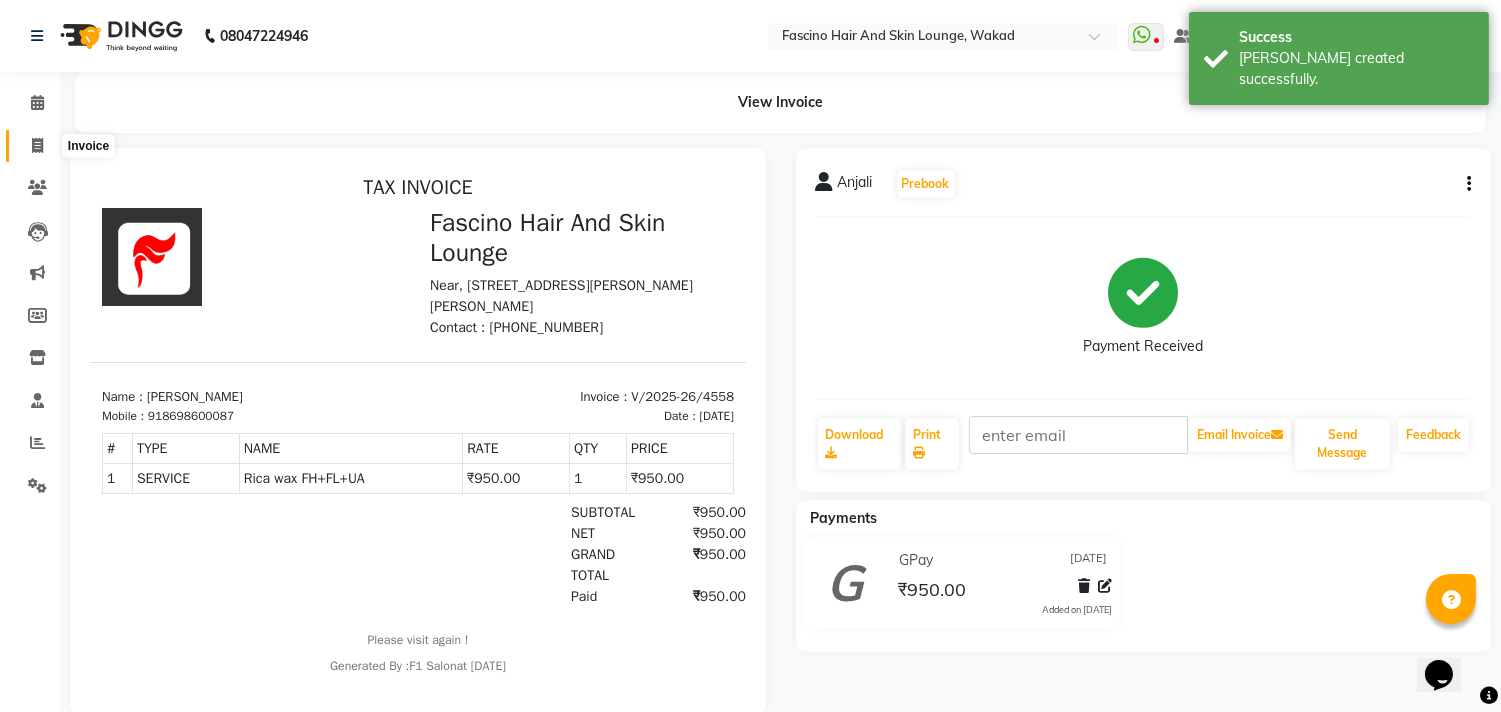 click 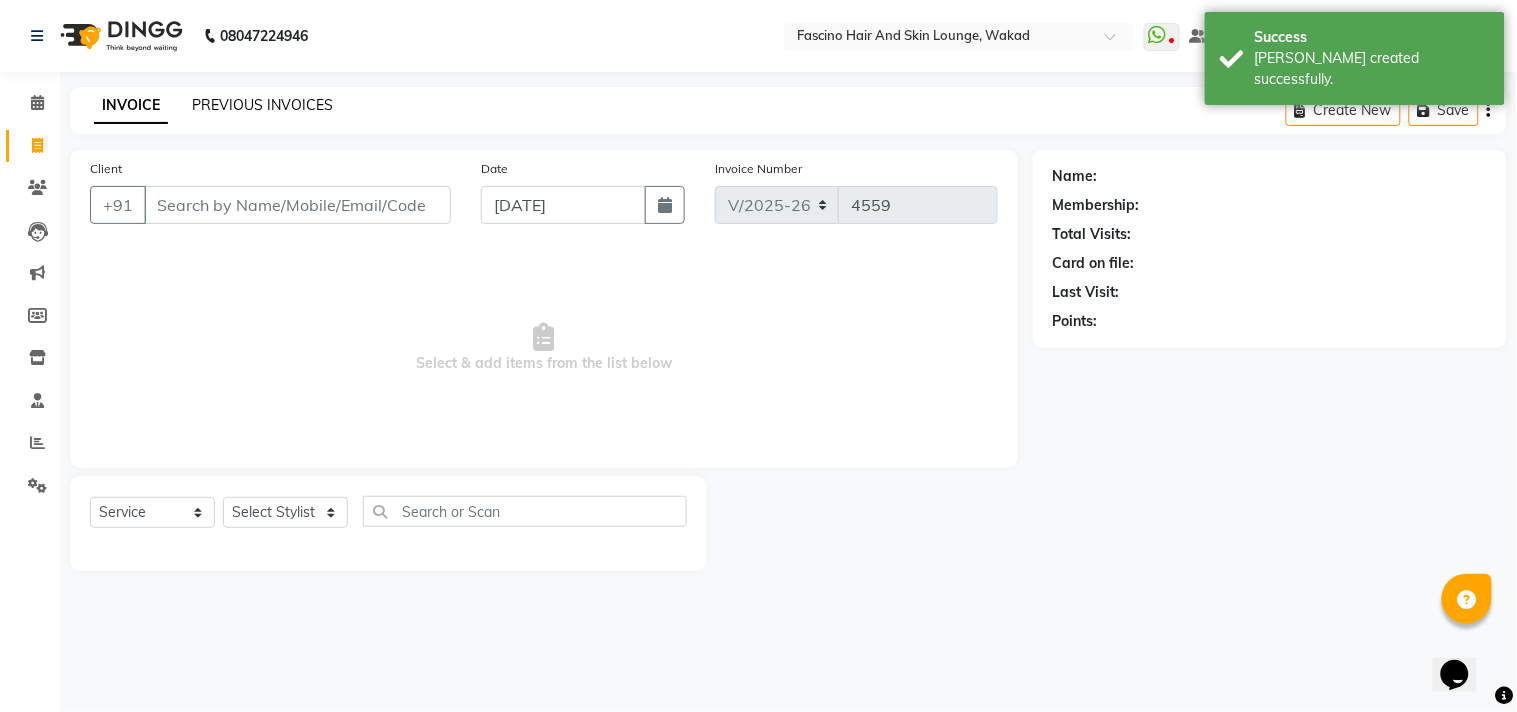 click on "PREVIOUS INVOICES" 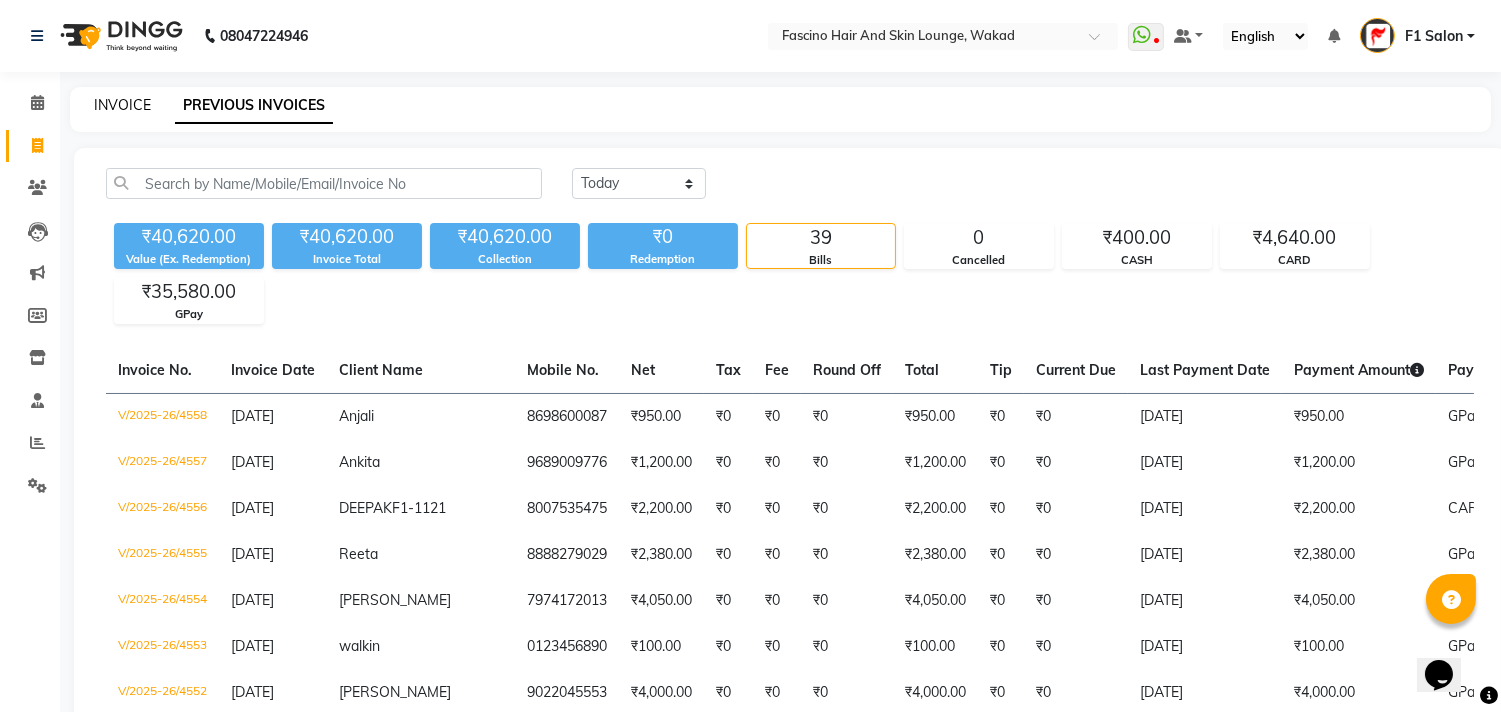 click on "INVOICE" 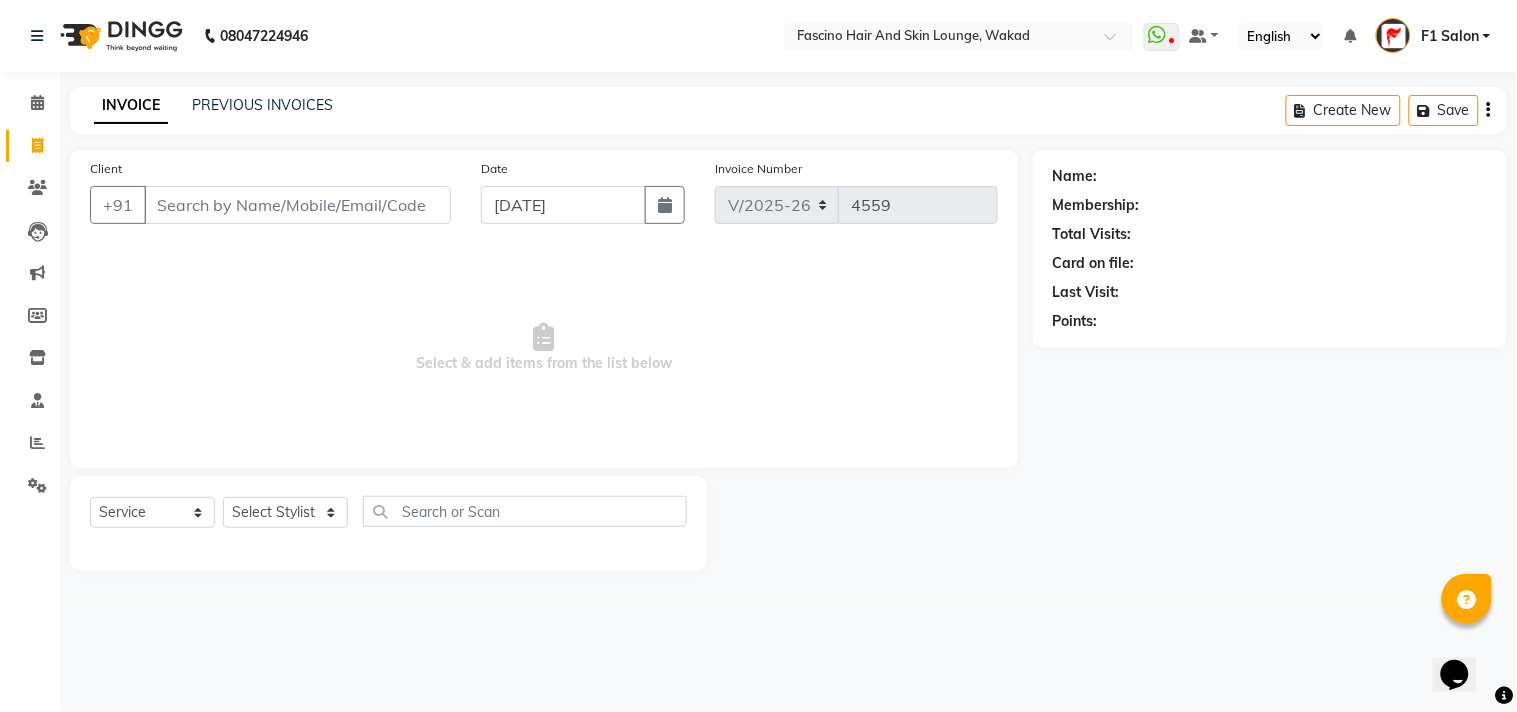 click on "Client" at bounding box center [297, 205] 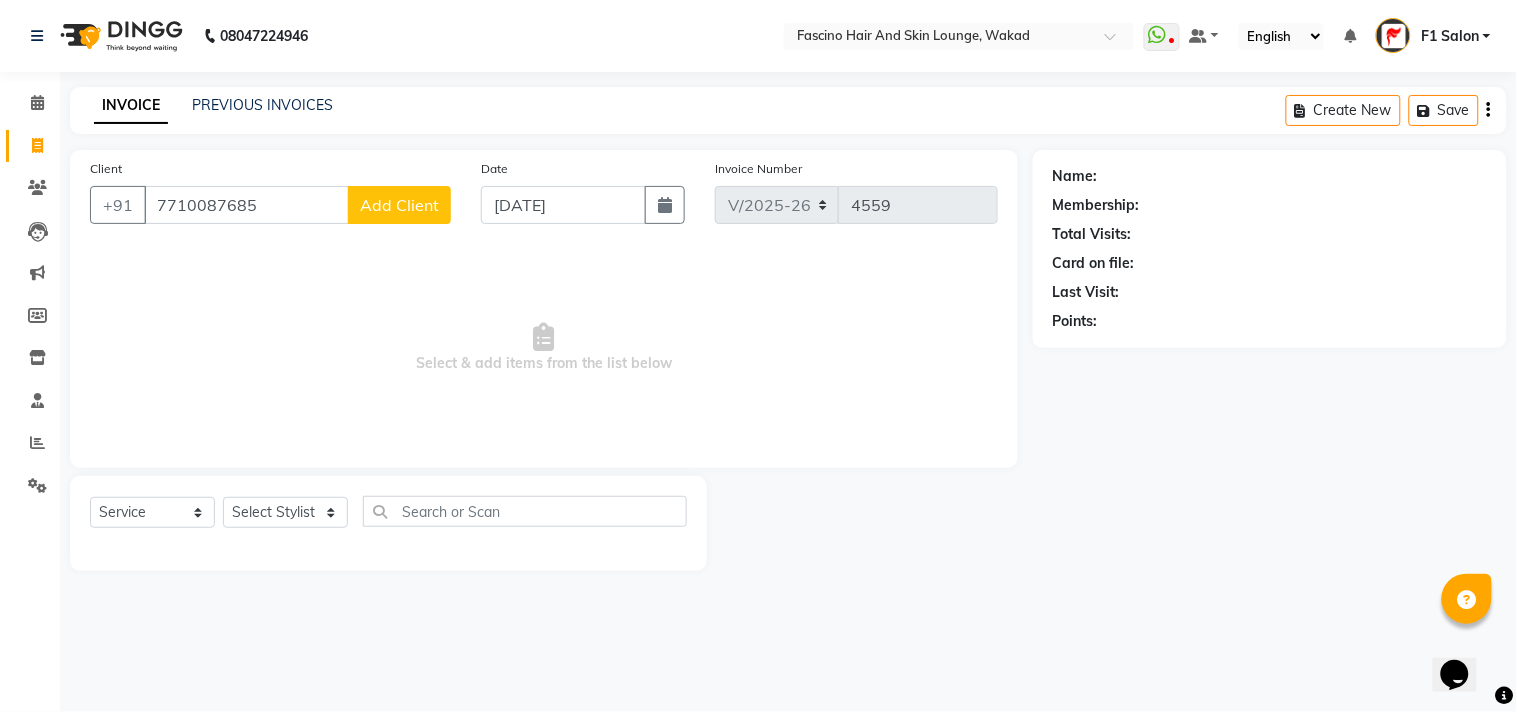 click on "7710087685" at bounding box center (246, 205) 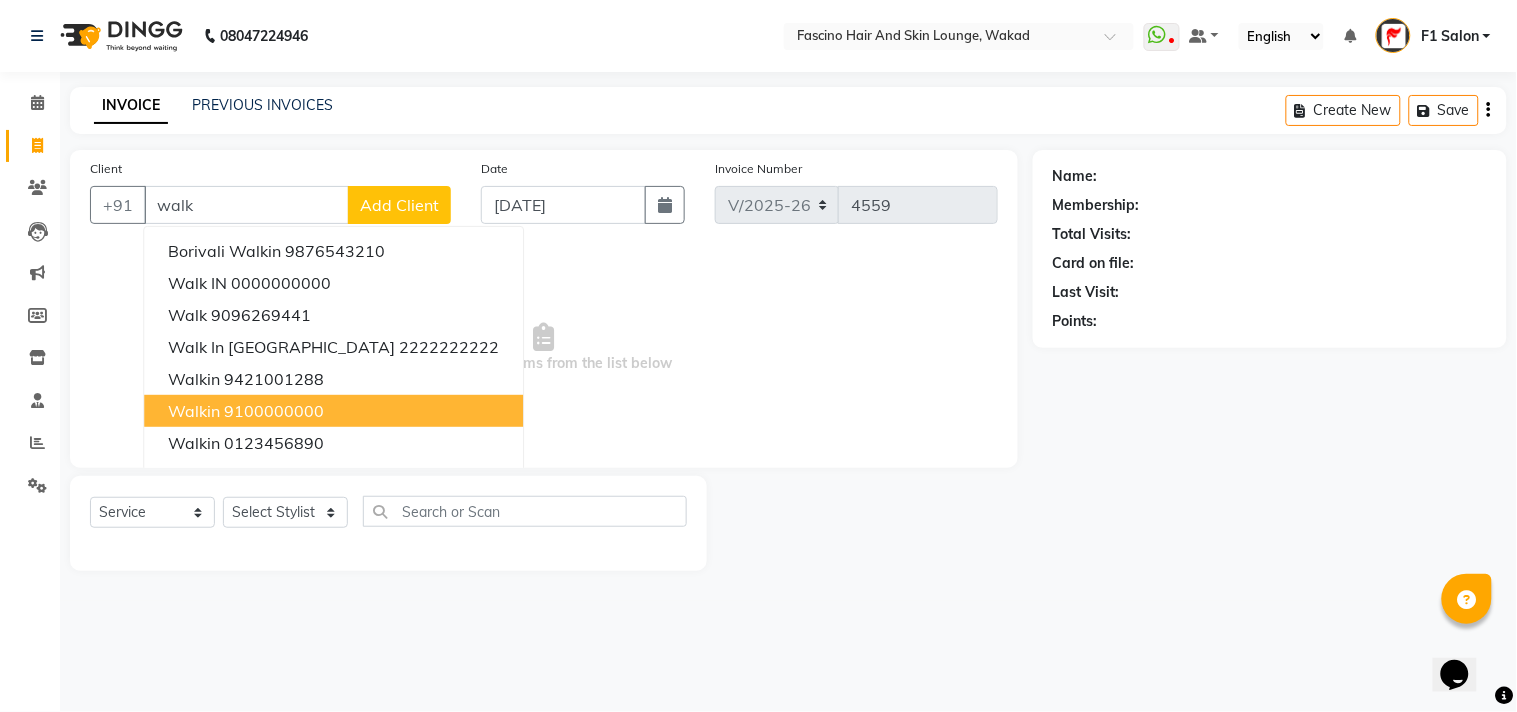 click on "9100000000" at bounding box center [274, 411] 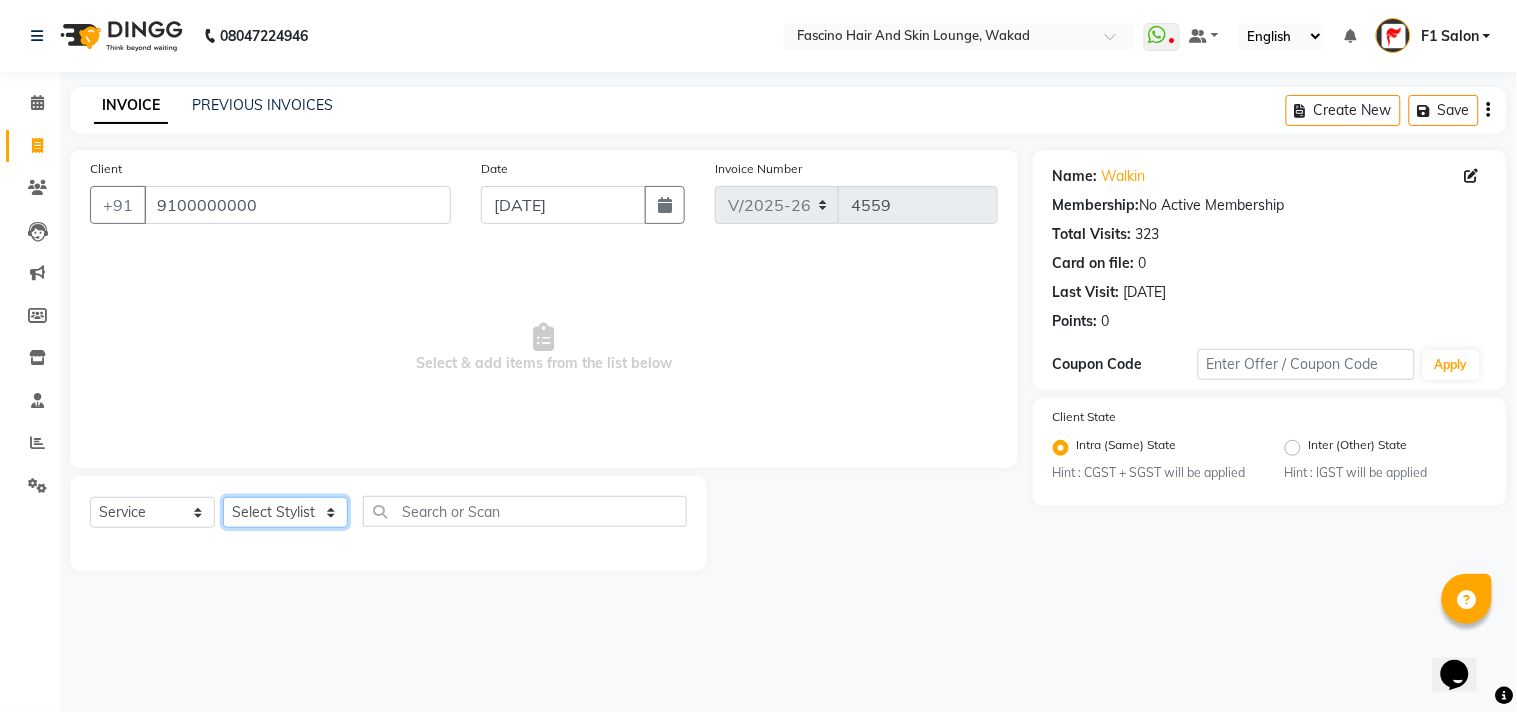 click on "Select Stylist 8805000650  [PERSON_NAME] Chimu [PERSON_NAME] F1 Salon  Ganesh F1 Gopal {JH} [PERSON_NAME] (Jh ) [PERSON_NAME]  [PERSON_NAME] Pooja [PERSON_NAME]  Ram [PERSON_NAME] jh [PERSON_NAME] Shree [PERSON_NAME] (F1) [PERSON_NAME] (JH) Sukanya Sadiyan  Suraj F1 [PERSON_NAME] Beaution Usha [PERSON_NAME] F1 Veena" 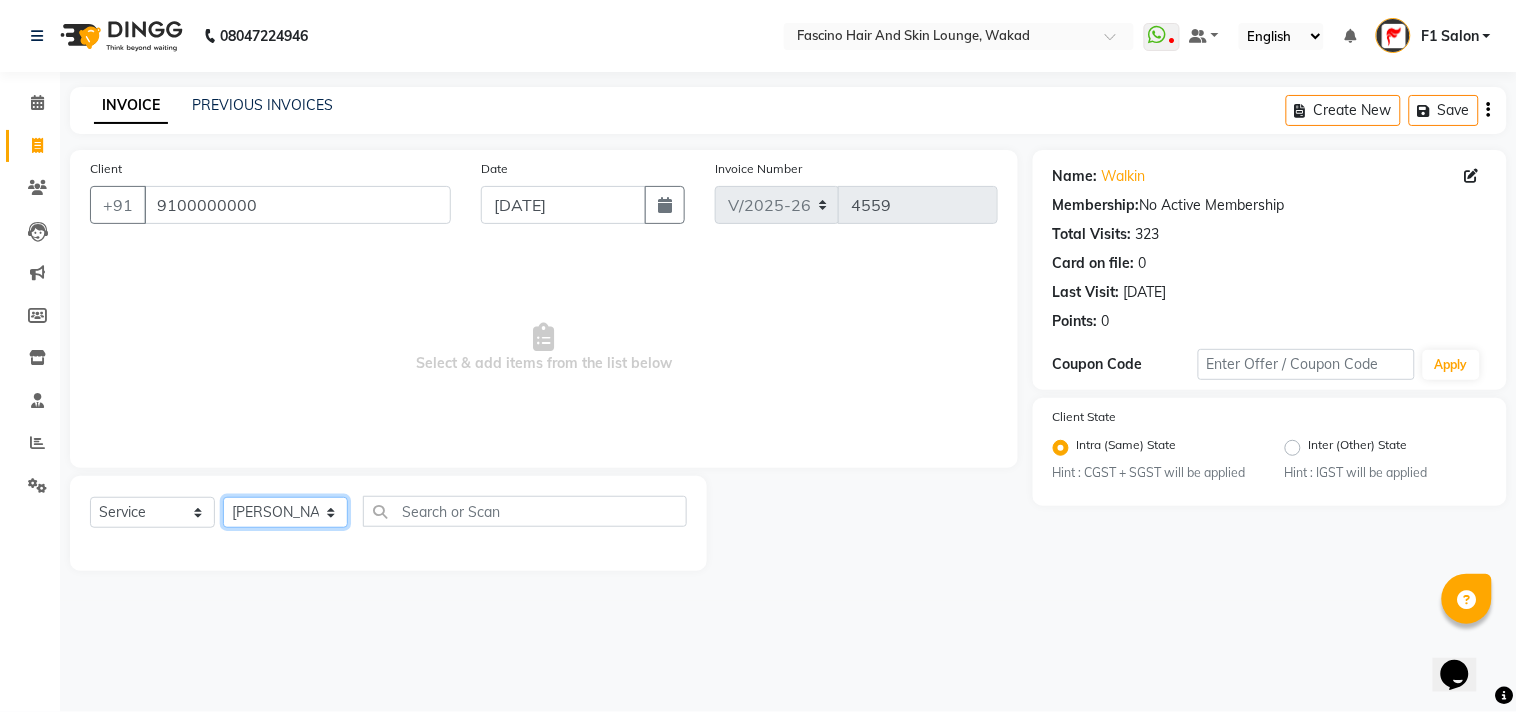 click on "Select Stylist 8805000650  [PERSON_NAME] Chimu [PERSON_NAME] F1 Salon  Ganesh F1 Gopal {JH} [PERSON_NAME] (Jh ) [PERSON_NAME]  [PERSON_NAME] Pooja [PERSON_NAME]  Ram [PERSON_NAME] jh [PERSON_NAME] Shree [PERSON_NAME] (F1) [PERSON_NAME] (JH) Sukanya Sadiyan  Suraj F1 [PERSON_NAME] Beaution Usha [PERSON_NAME] F1 Veena" 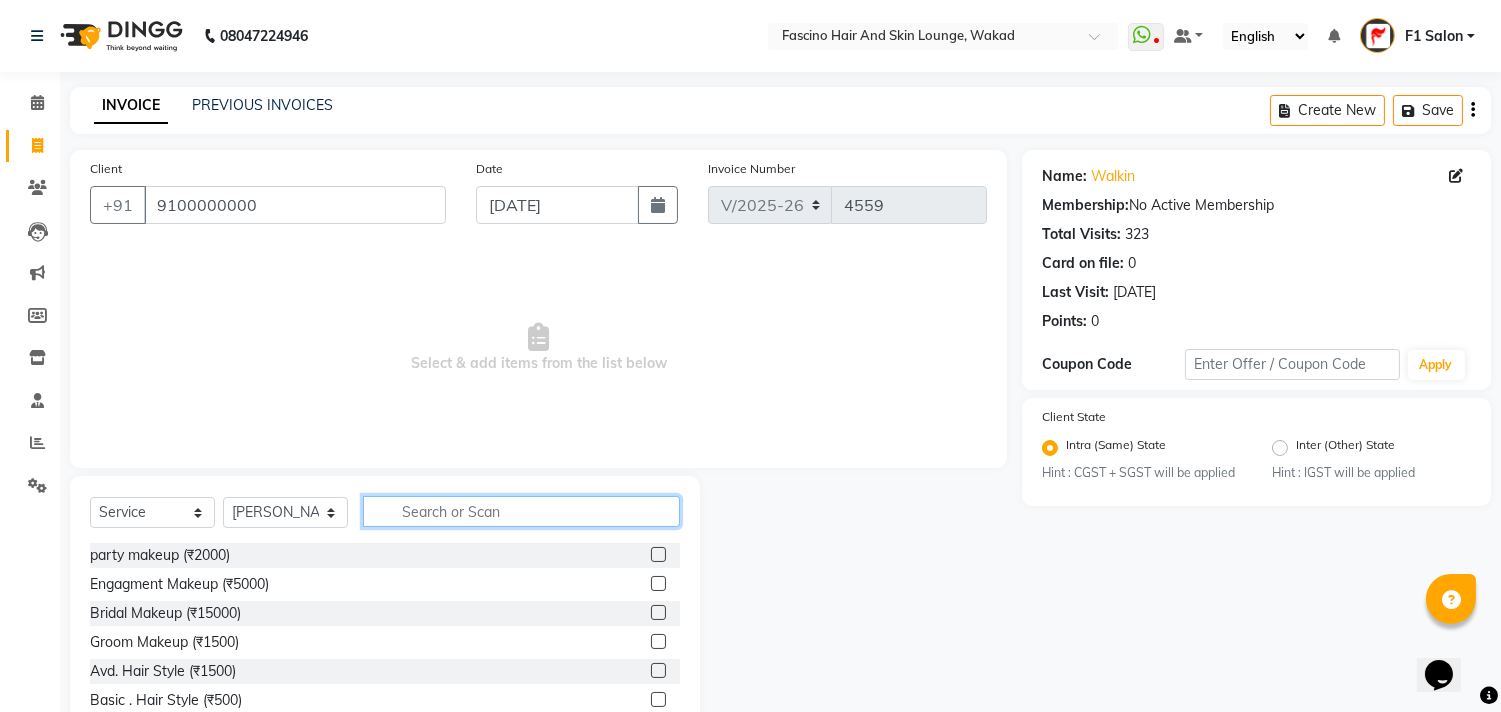 click 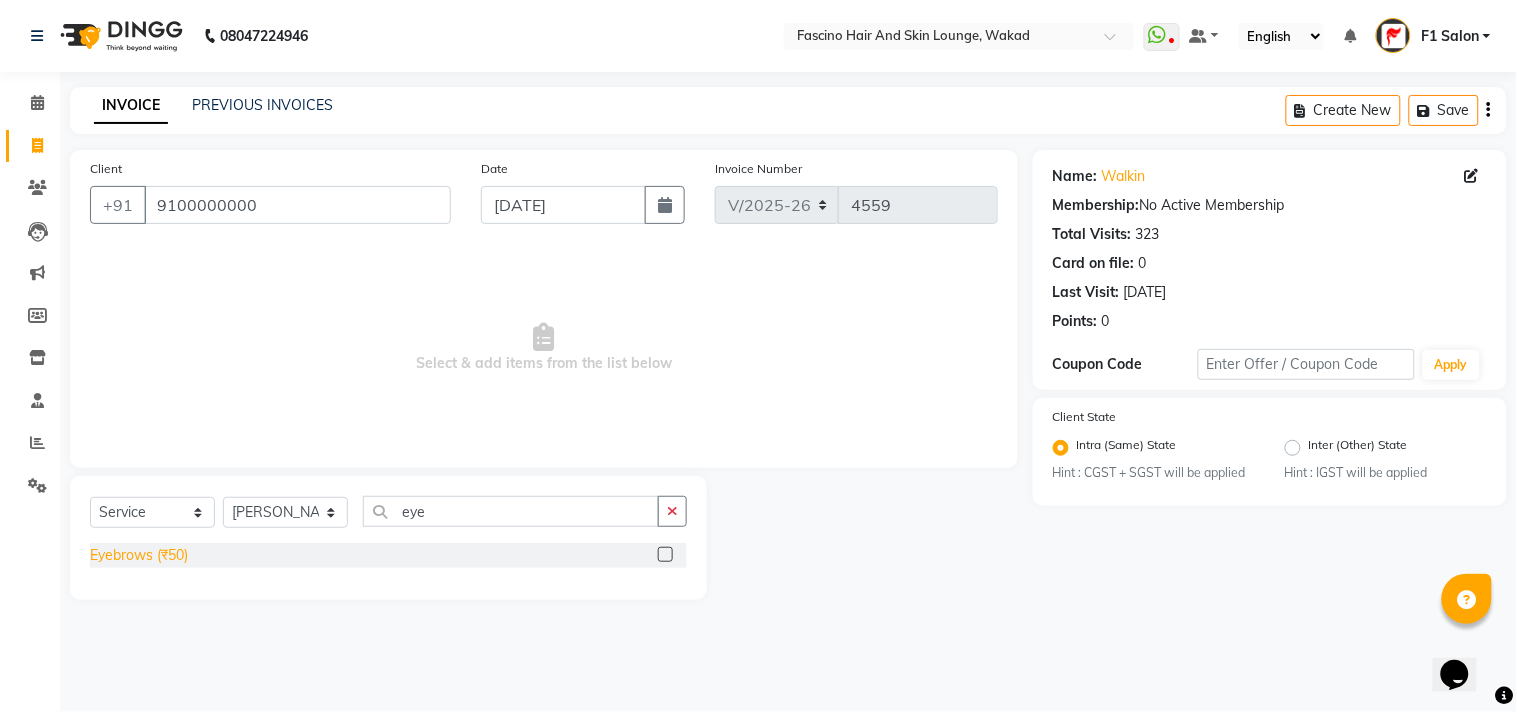 click on "Eyebrows (₹50)" 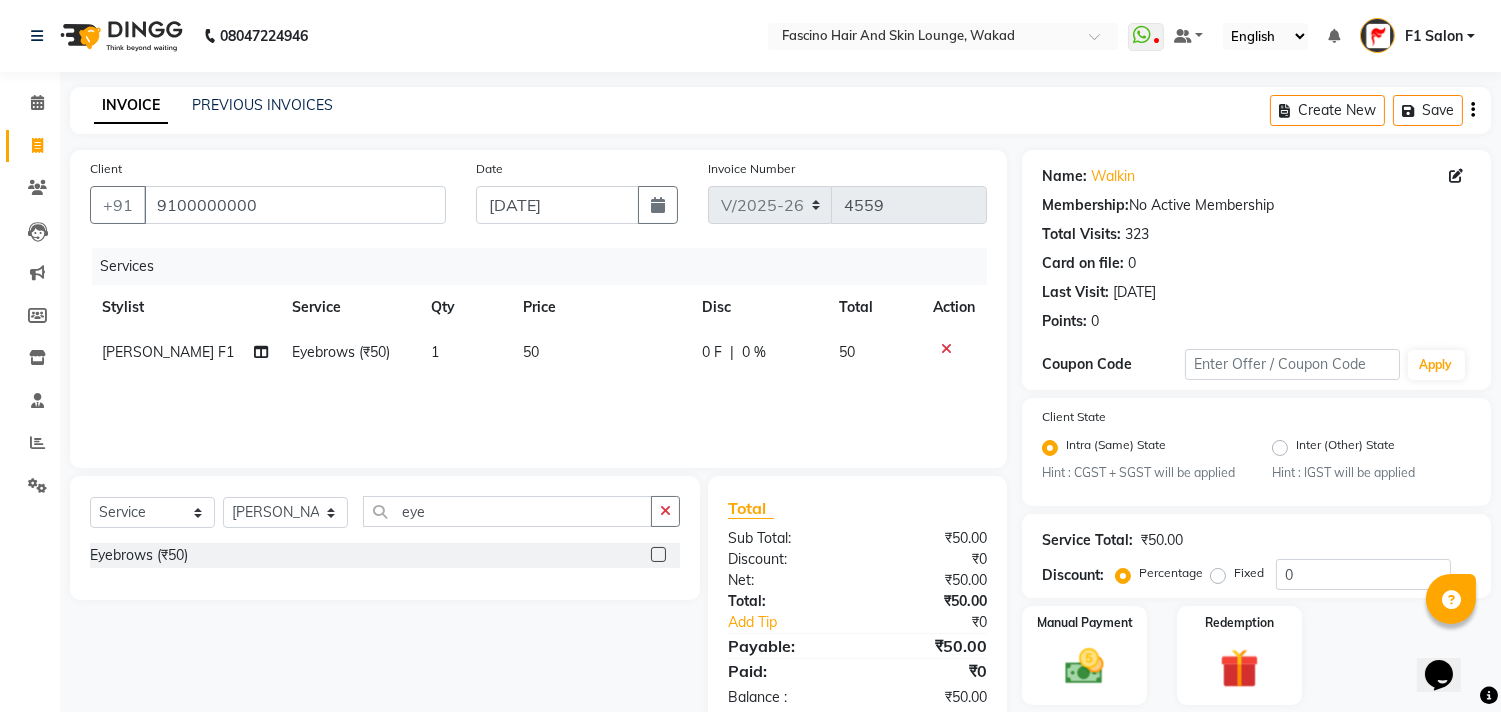 click on "50" 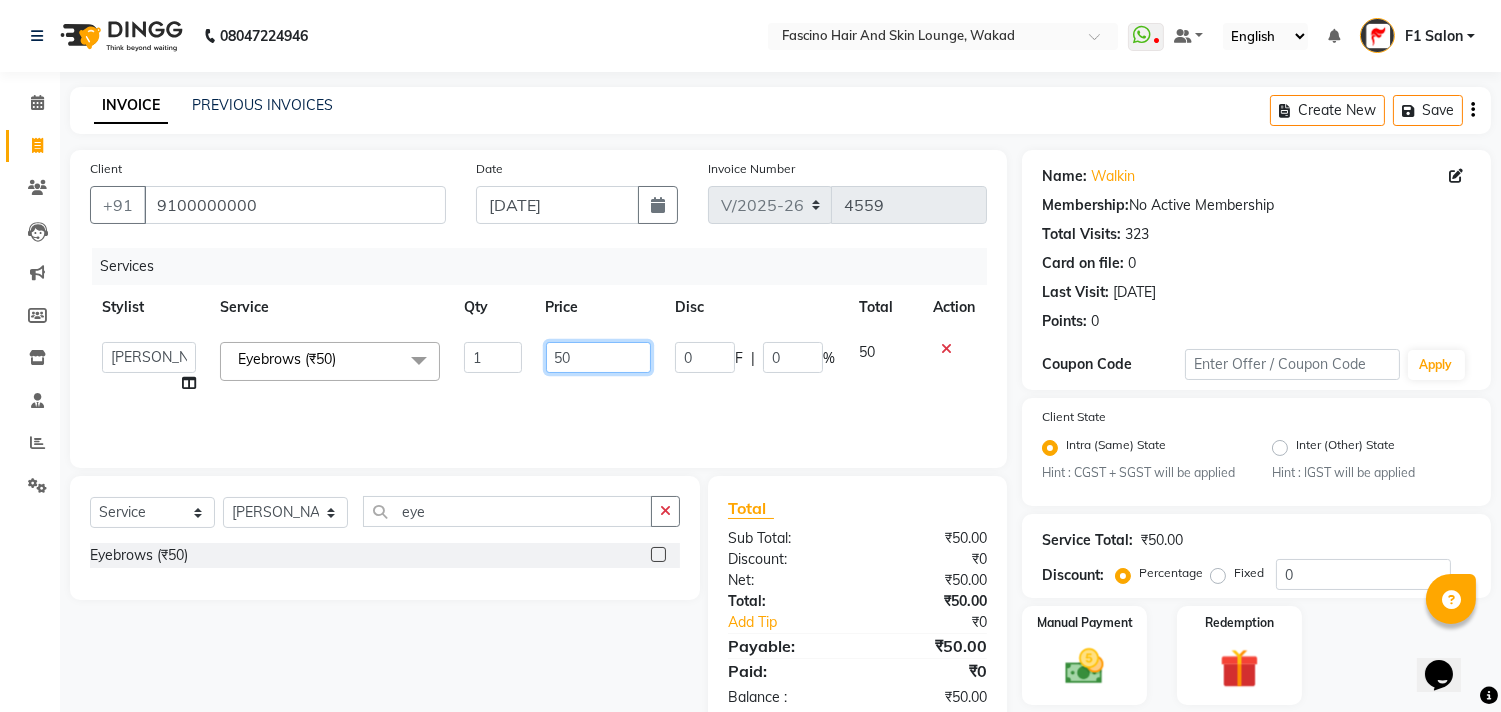 click on "50" 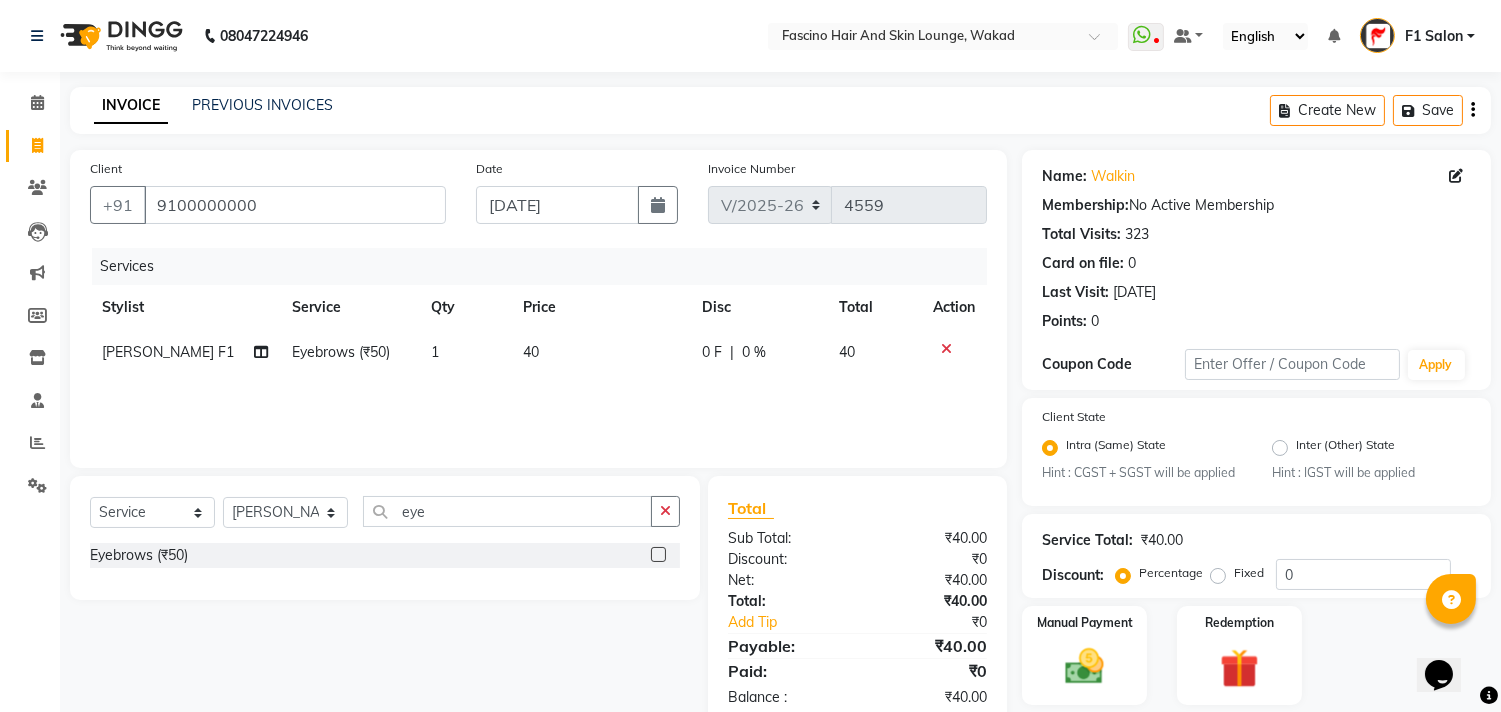 click on "Name: Walkin  Membership:  No Active Membership  Total Visits:  323 Card on file:  0 Last Visit:   06-07-2025 Points:   0  Coupon Code Apply Client State Intra (Same) State Hint : CGST + SGST will be applied Inter (Other) State Hint : IGST will be applied Service Total:  ₹40.00  Discount:  Percentage   Fixed  0 Manual Payment Redemption  Continue Without Payment" 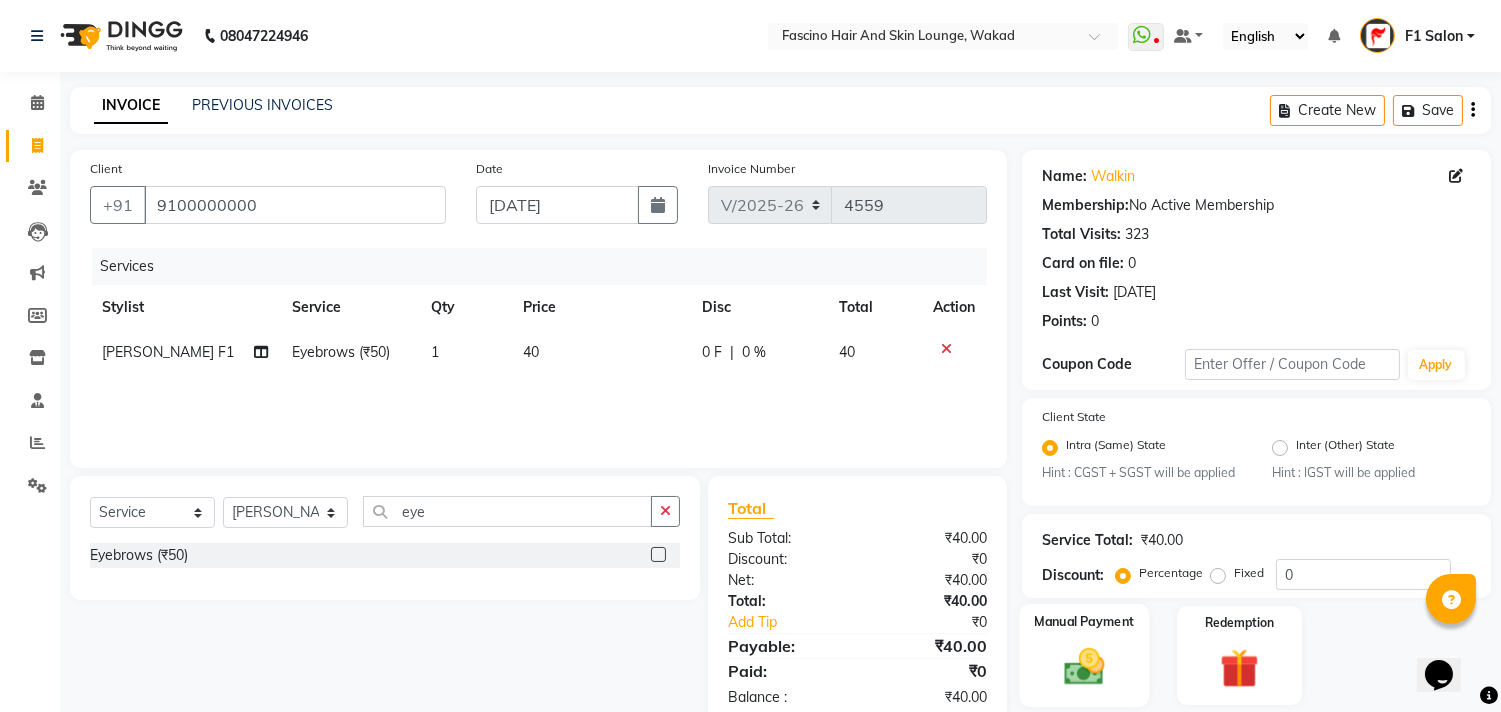 click 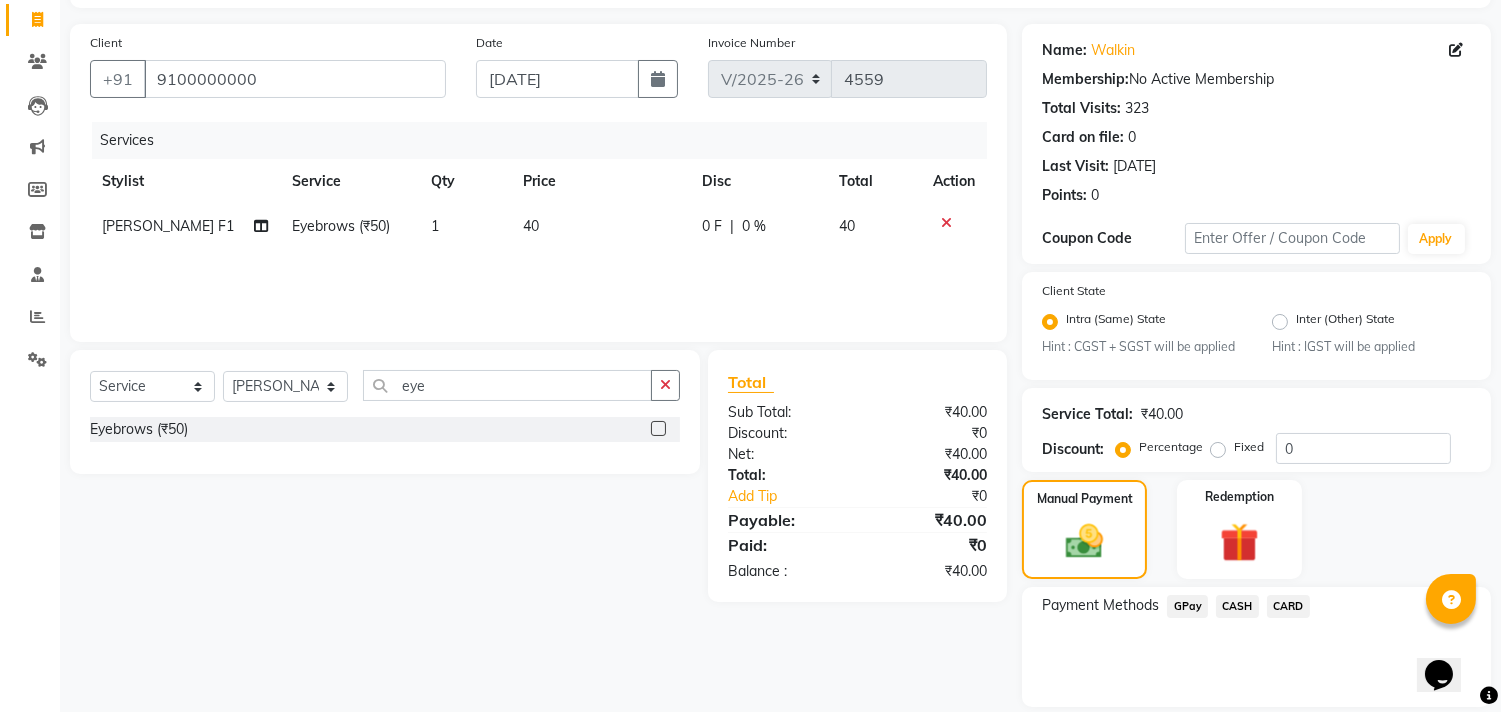 scroll, scrollTop: 192, scrollLeft: 0, axis: vertical 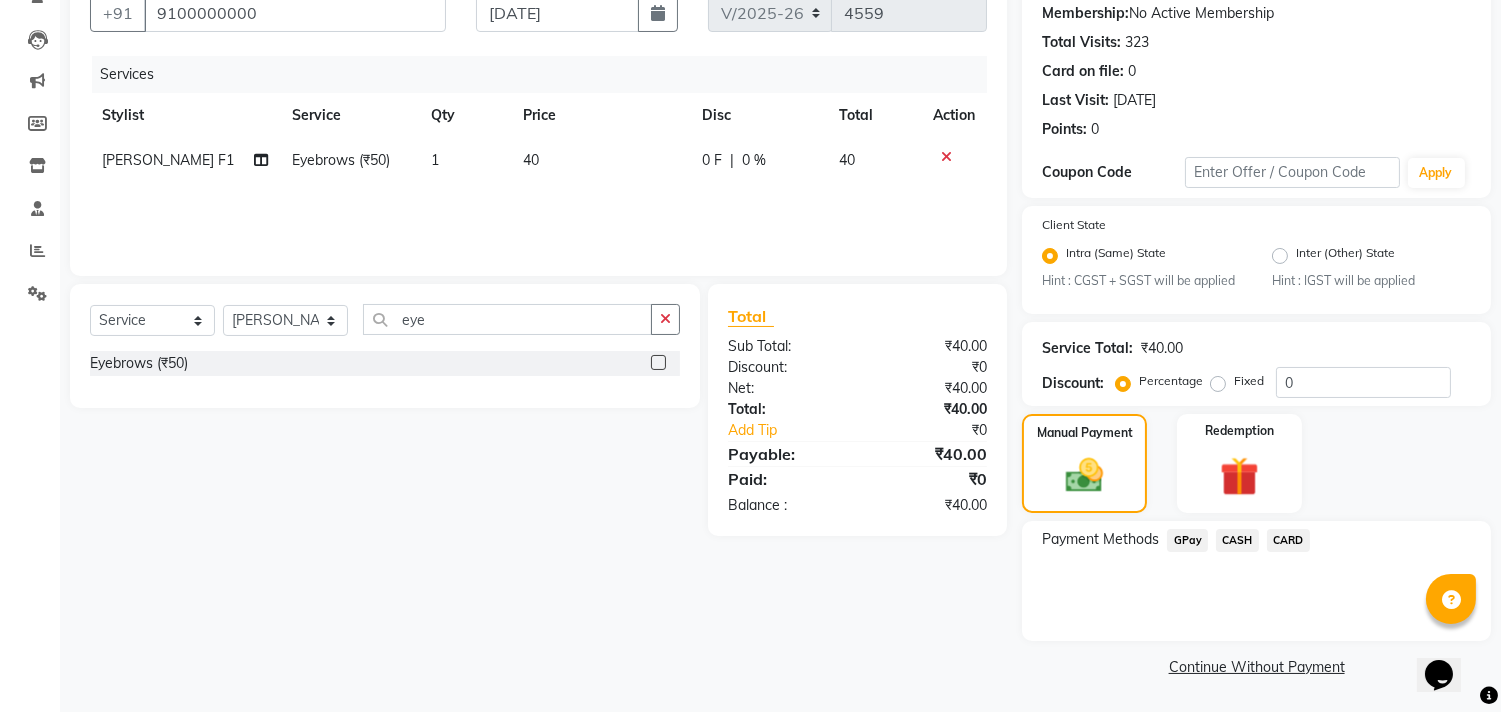 click on "GPay" 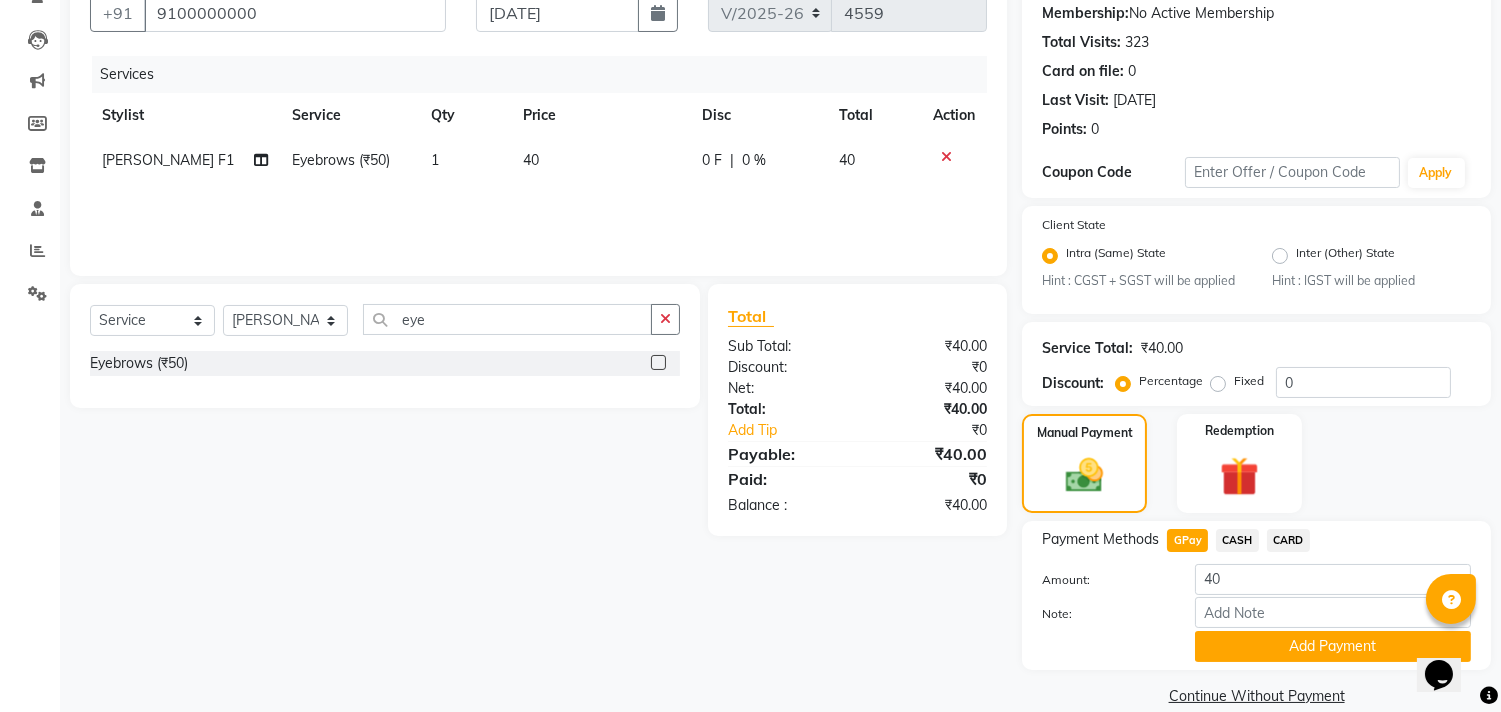 click on "Note:" 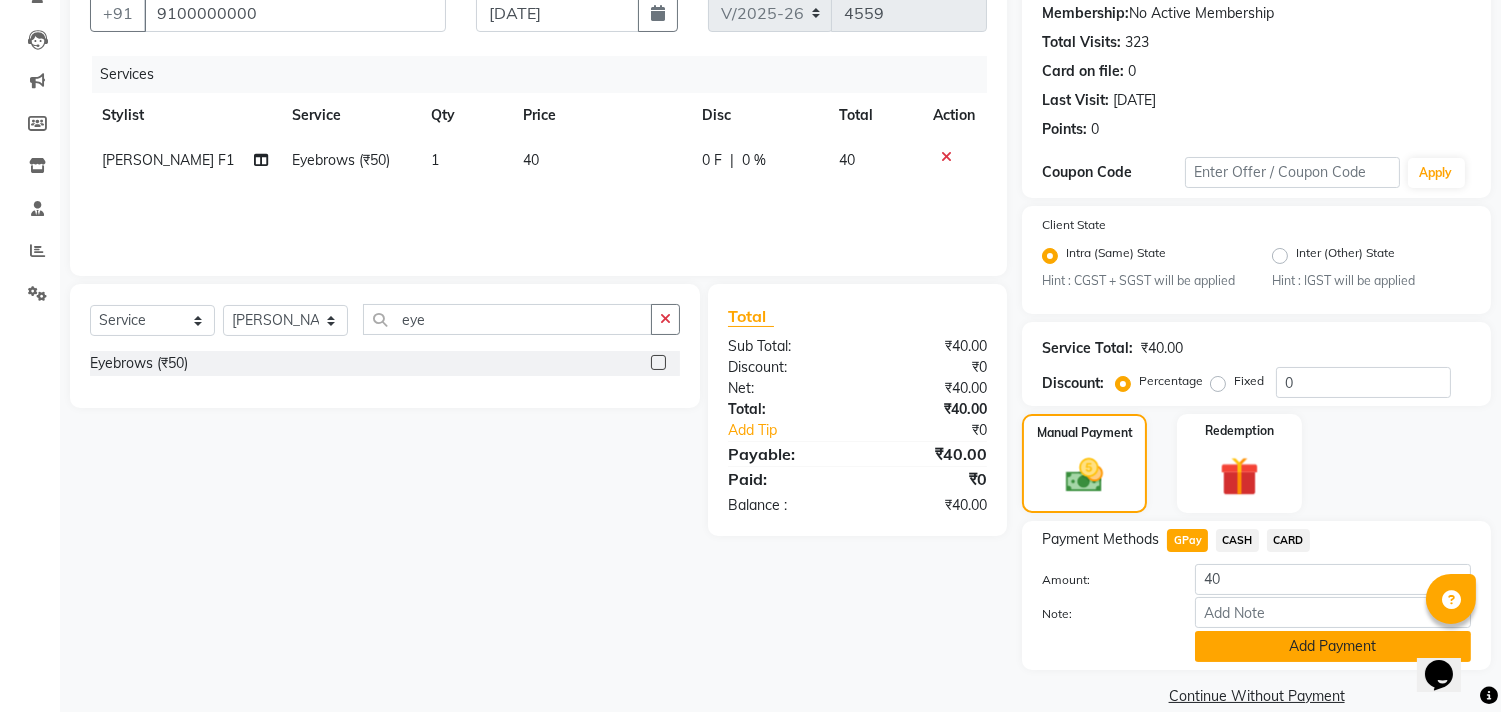 click on "Add Payment" 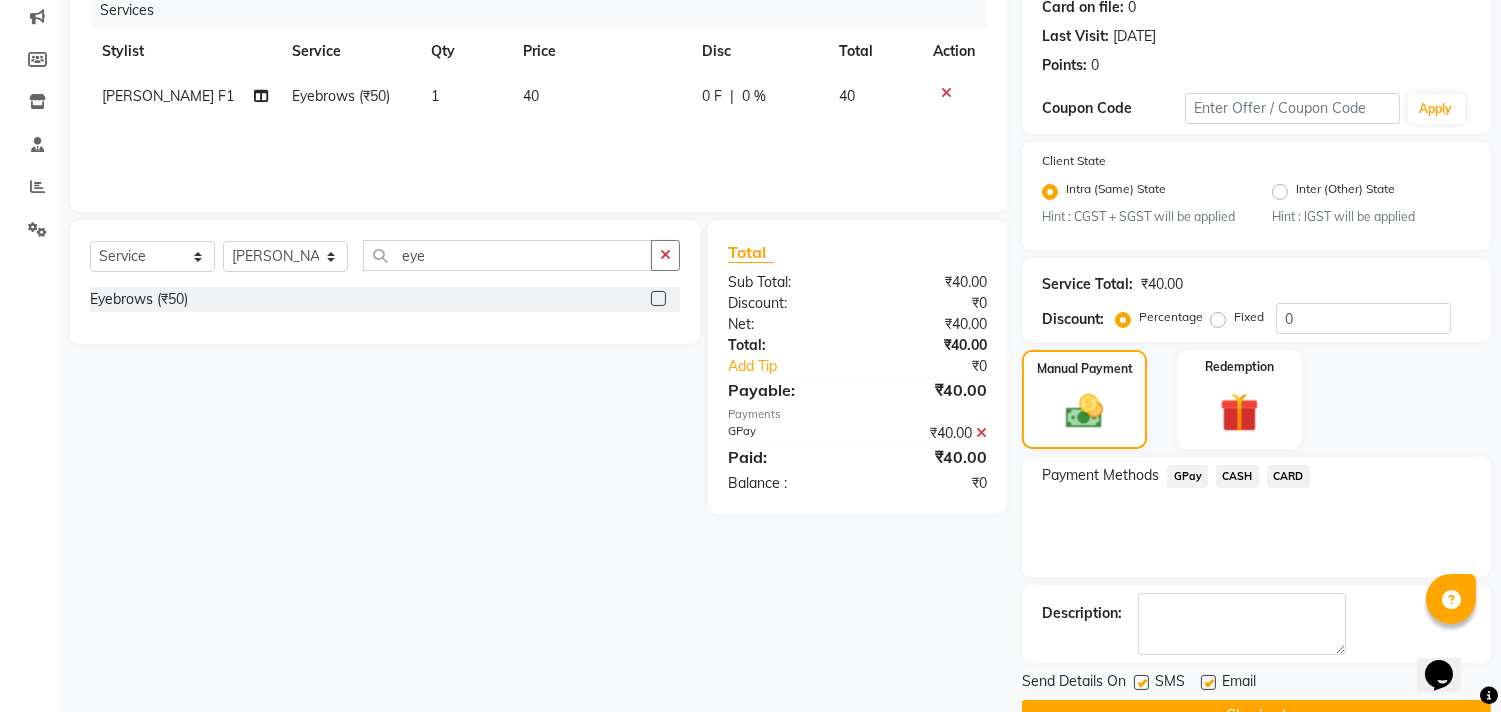 scroll, scrollTop: 305, scrollLeft: 0, axis: vertical 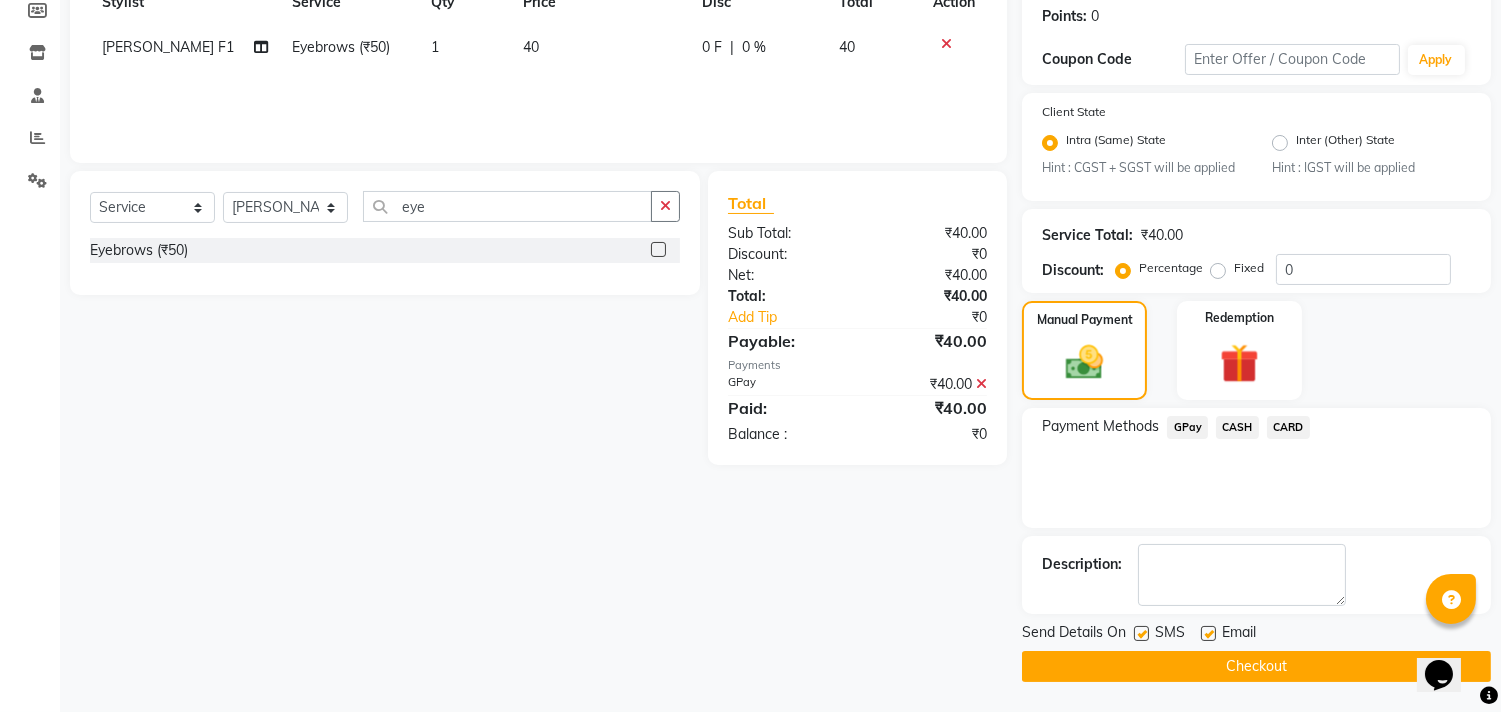 click 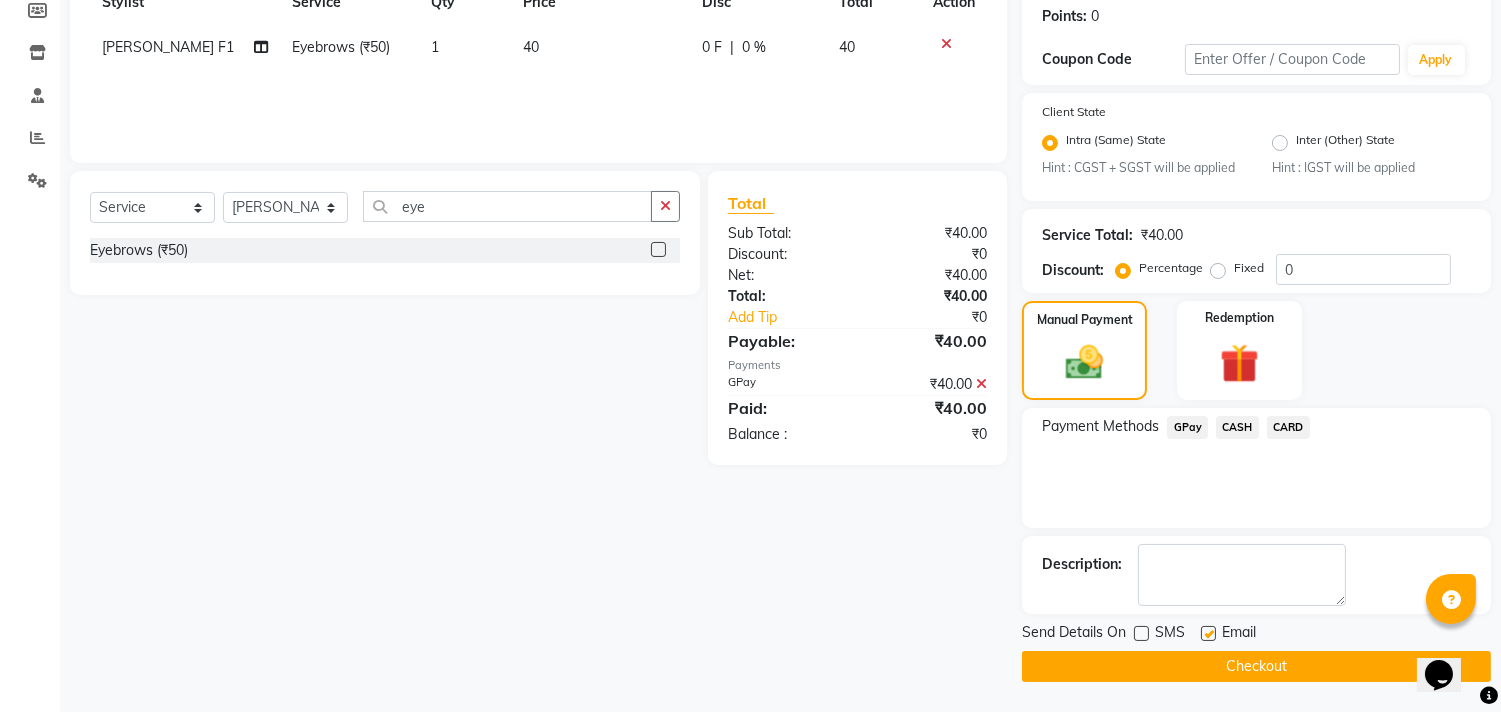 click on "Checkout" 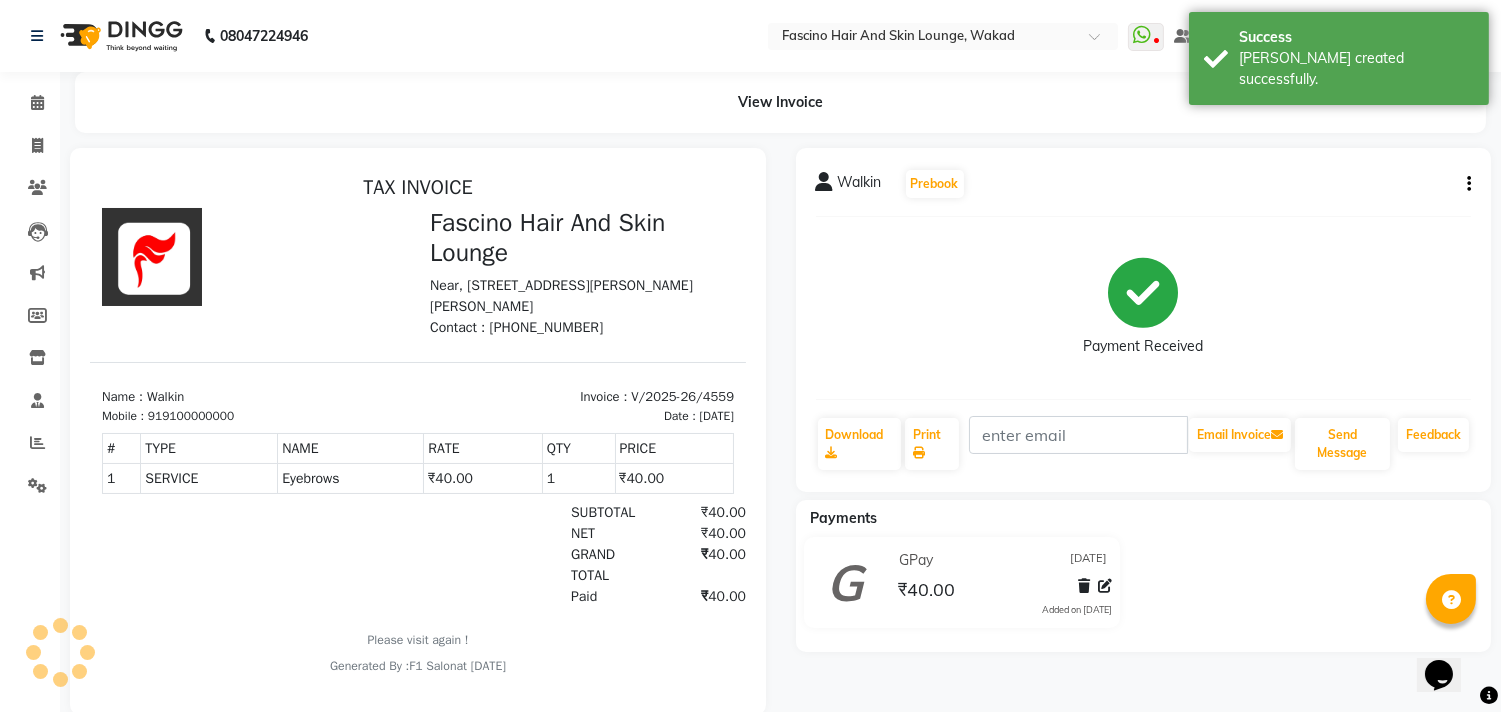 scroll, scrollTop: 0, scrollLeft: 0, axis: both 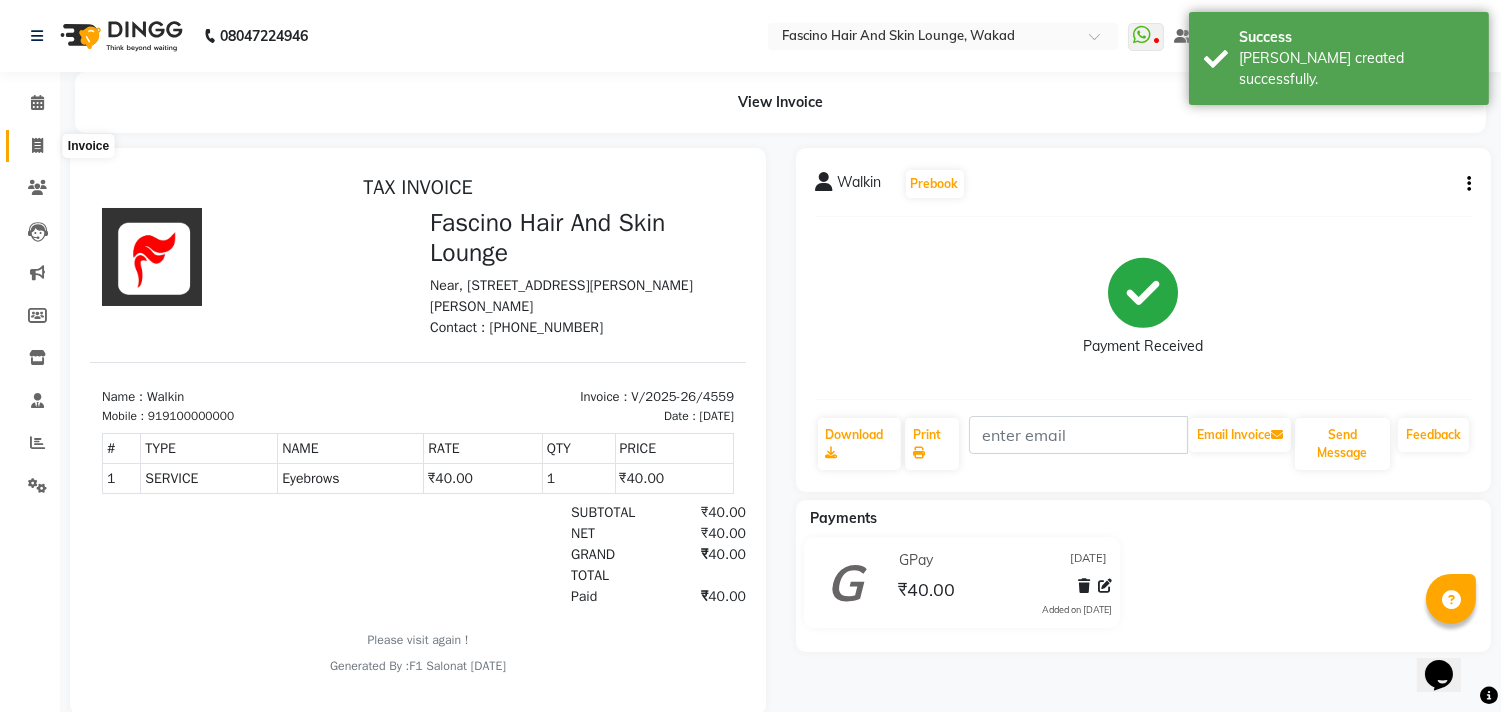 click 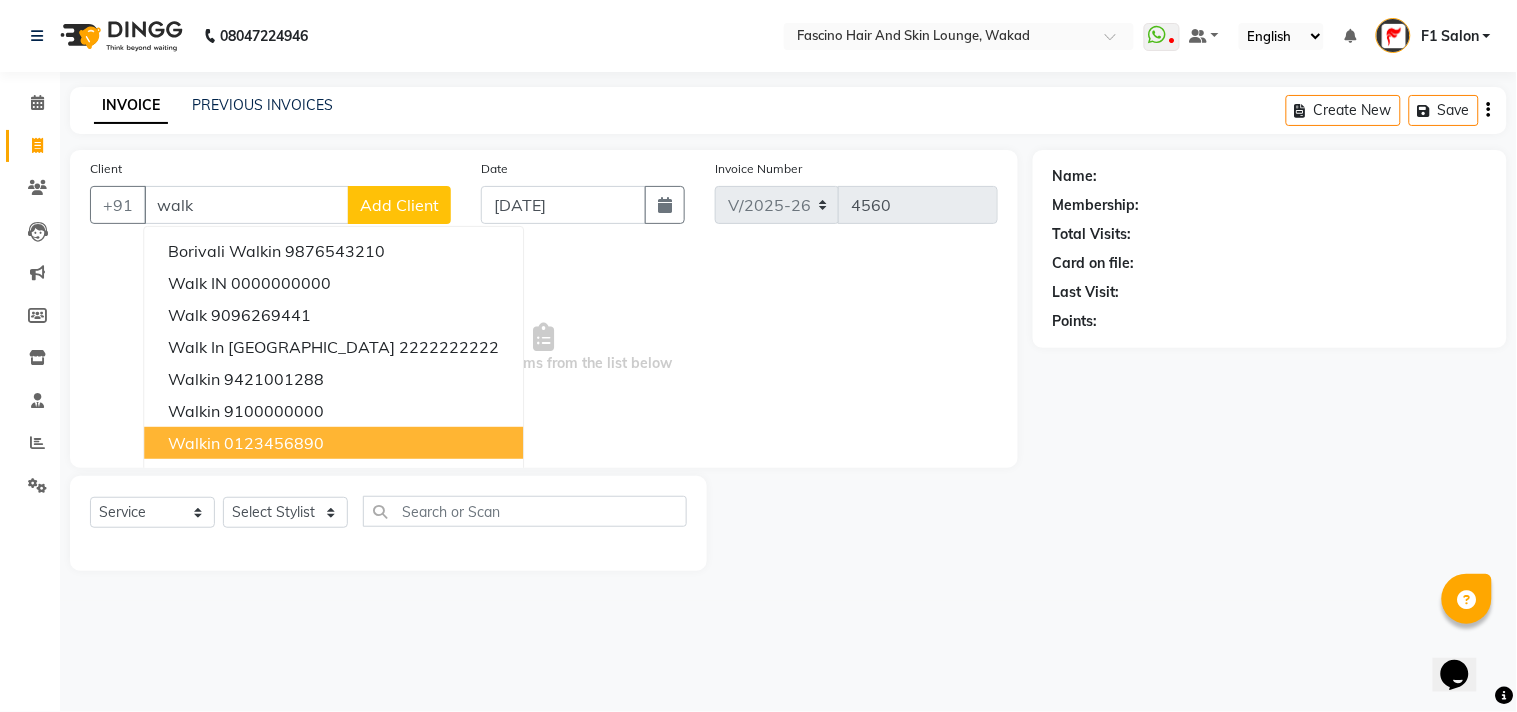 click on "walkin" at bounding box center (194, 443) 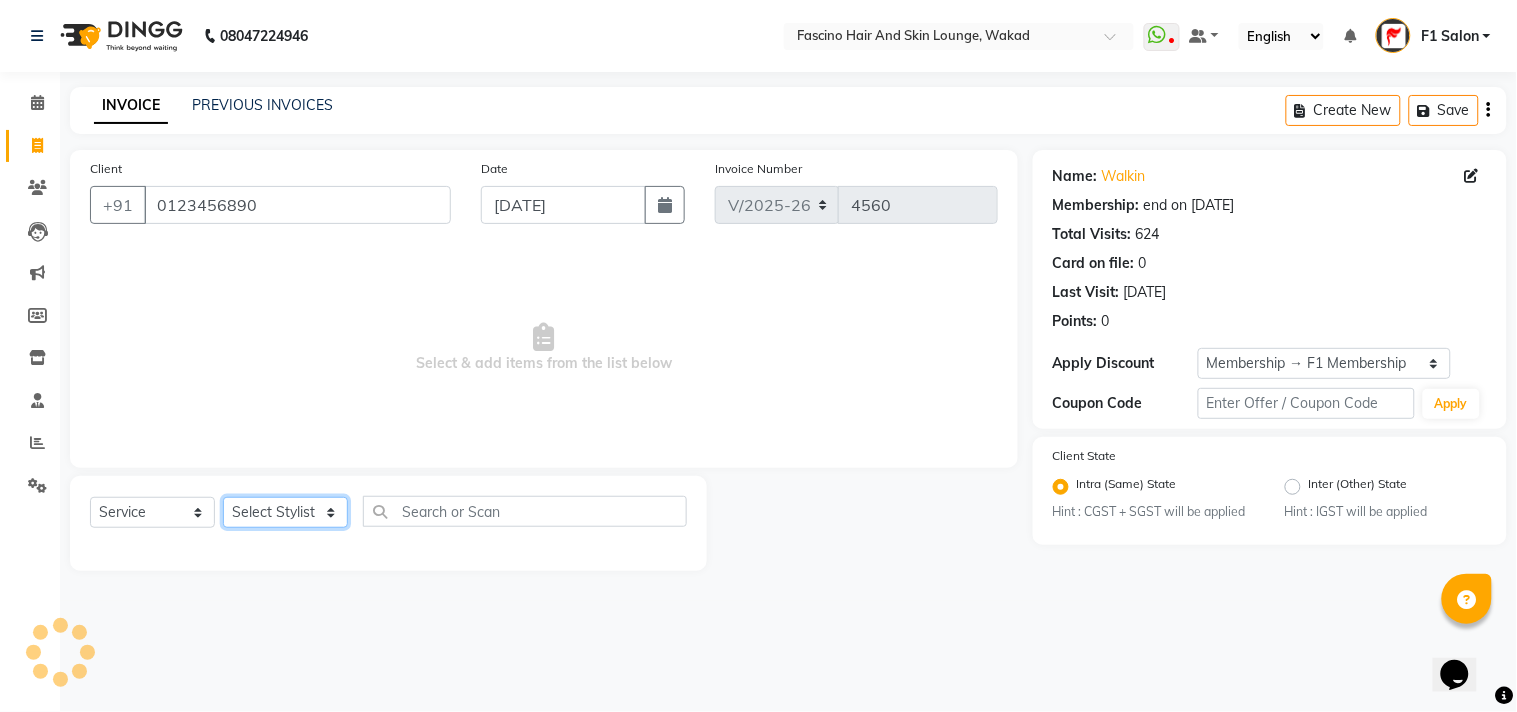 click on "Select Stylist 8805000650  [PERSON_NAME] Chimu [PERSON_NAME] F1 Salon  Ganesh F1 Gopal {JH} [PERSON_NAME] (Jh ) [PERSON_NAME]  [PERSON_NAME] Pooja [PERSON_NAME]  Ram [PERSON_NAME] jh [PERSON_NAME] Shree [PERSON_NAME] (F1) [PERSON_NAME] (JH) Sukanya Sadiyan  Suraj F1 [PERSON_NAME] Beaution Usha [PERSON_NAME] F1 Veena" 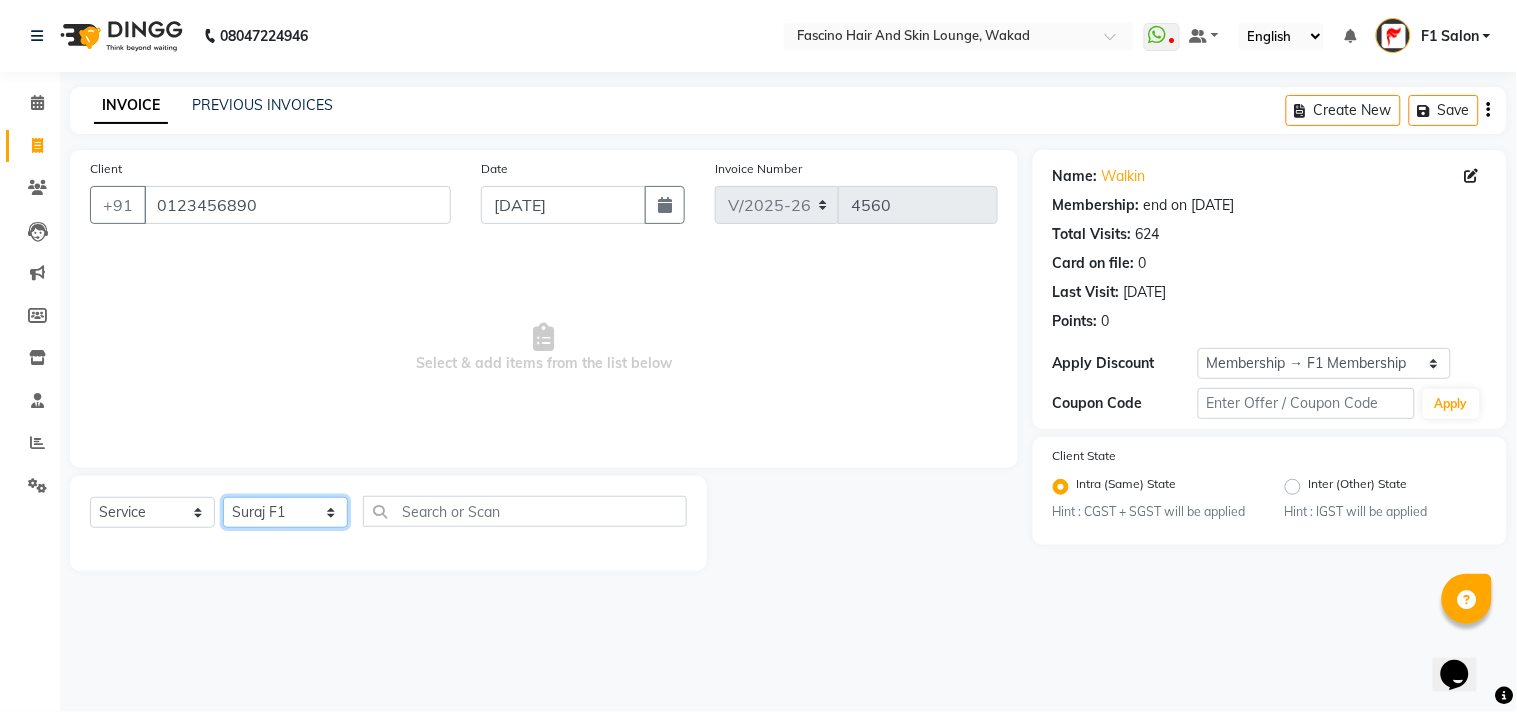 click on "Select Stylist 8805000650  [PERSON_NAME] Chimu [PERSON_NAME] F1 Salon  Ganesh F1 Gopal {JH} [PERSON_NAME] (Jh ) [PERSON_NAME]  [PERSON_NAME] Pooja [PERSON_NAME]  Ram [PERSON_NAME] jh [PERSON_NAME] Shree [PERSON_NAME] (F1) [PERSON_NAME] (JH) Sukanya Sadiyan  Suraj F1 [PERSON_NAME] Beaution Usha [PERSON_NAME] F1 Veena" 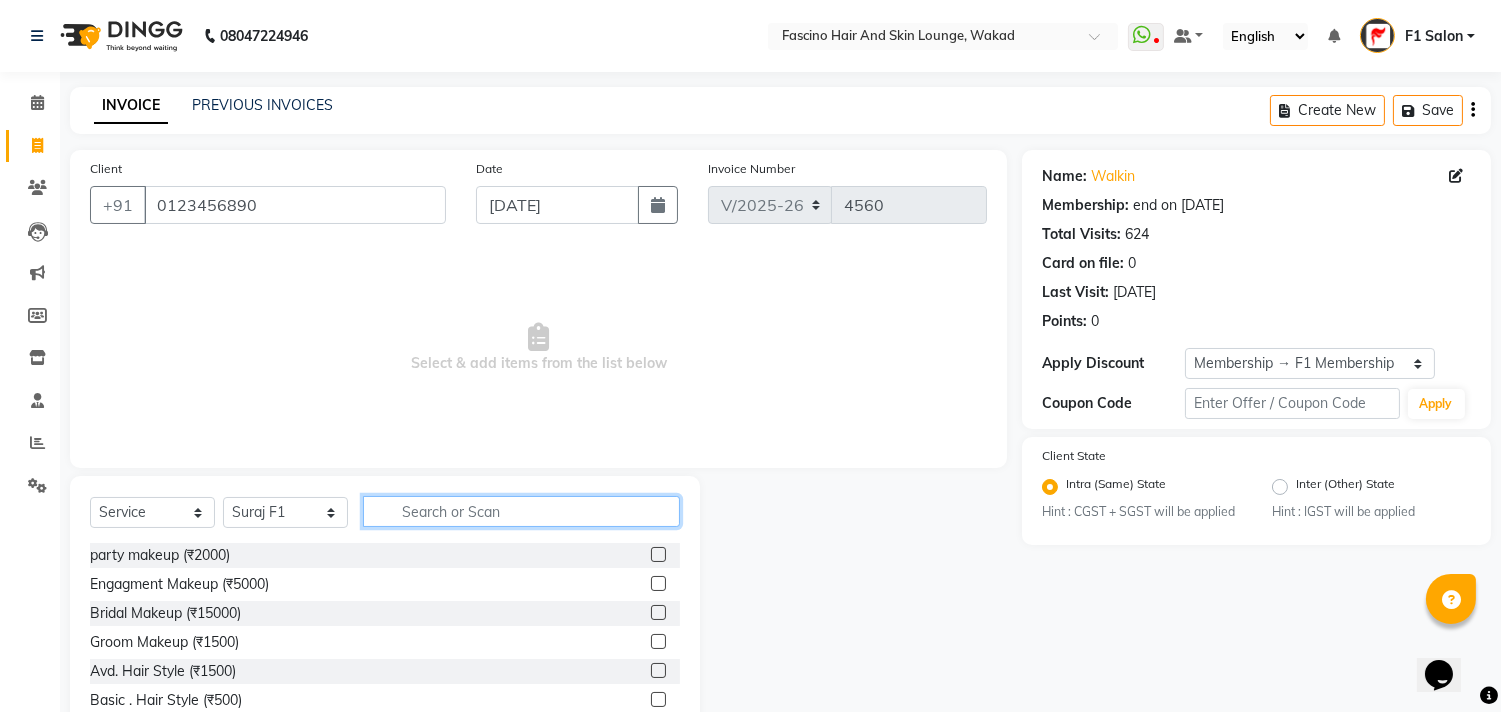 click 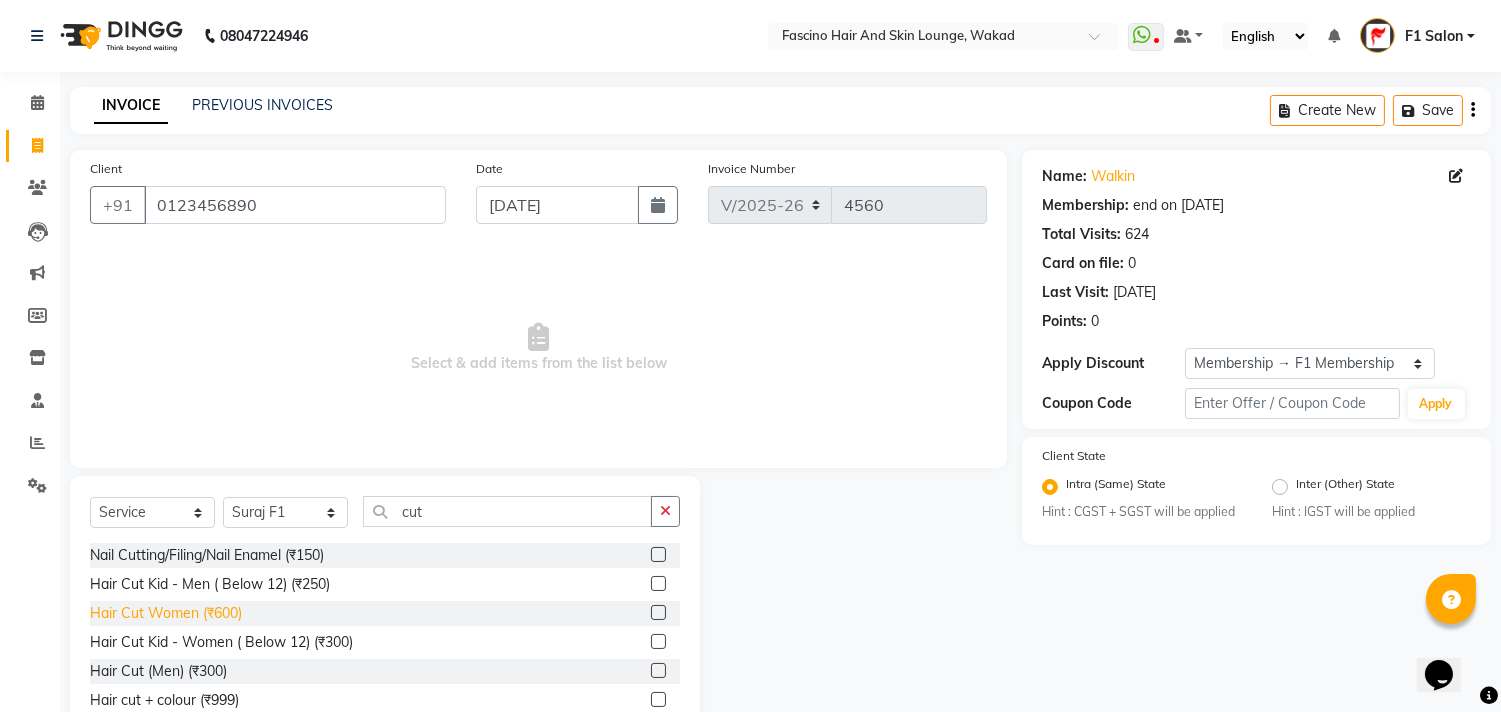 click on "Hair Cut Women (₹600)" 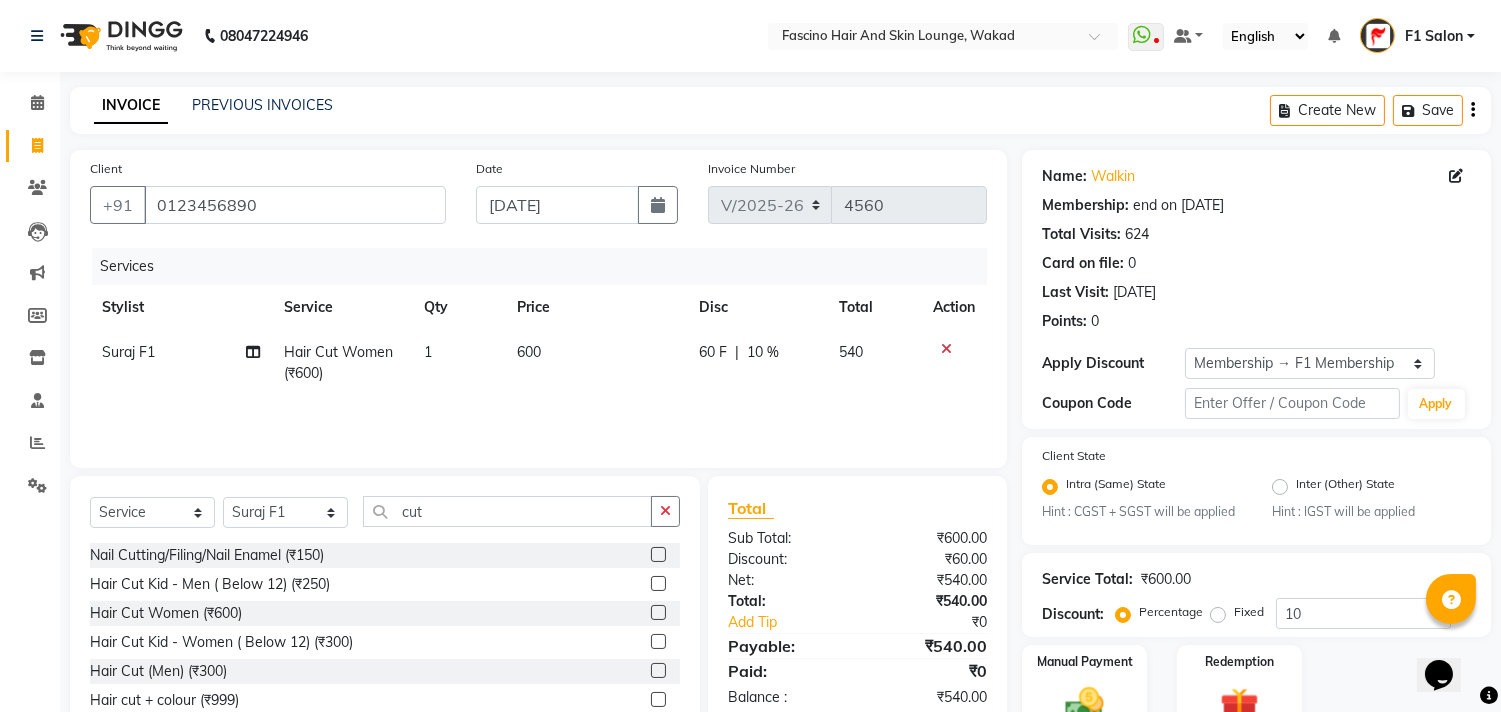click 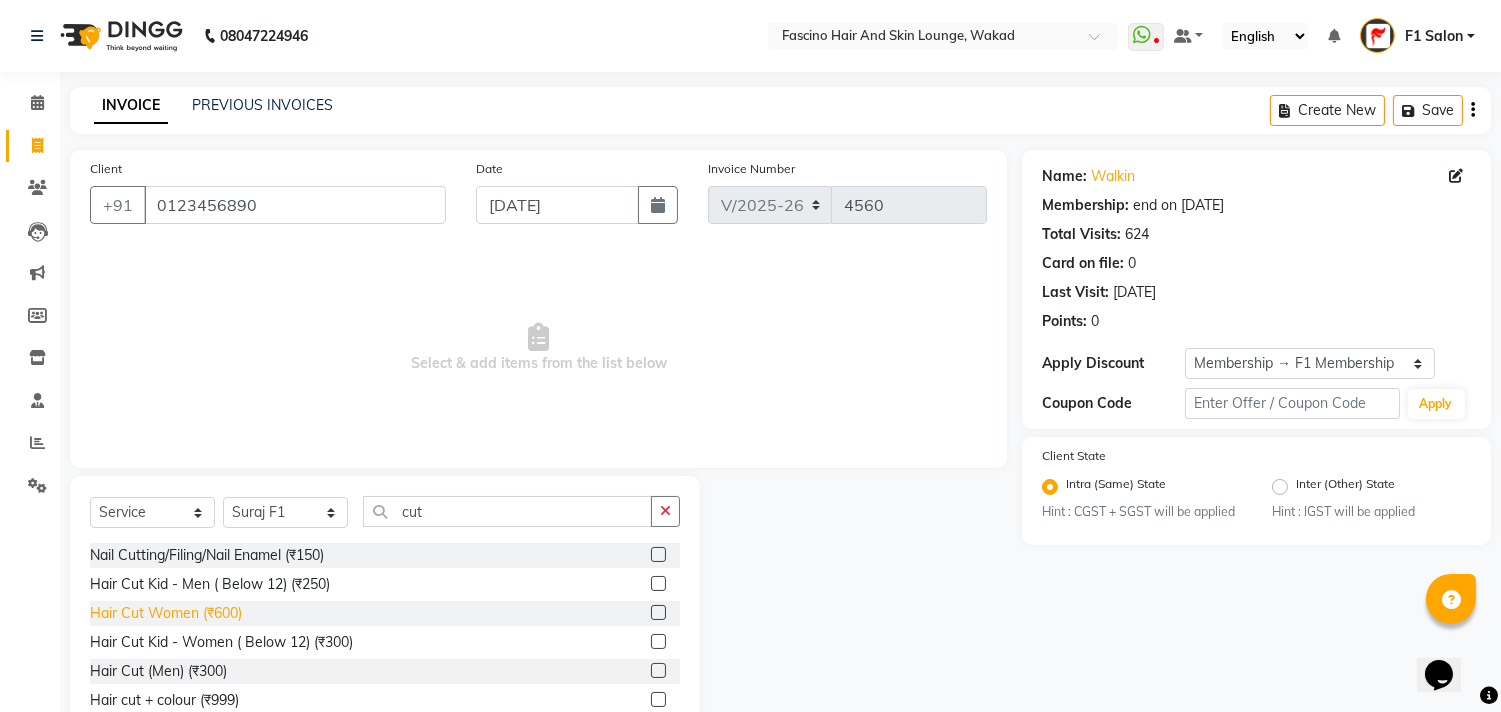 click on "Hair Cut Women (₹600)" 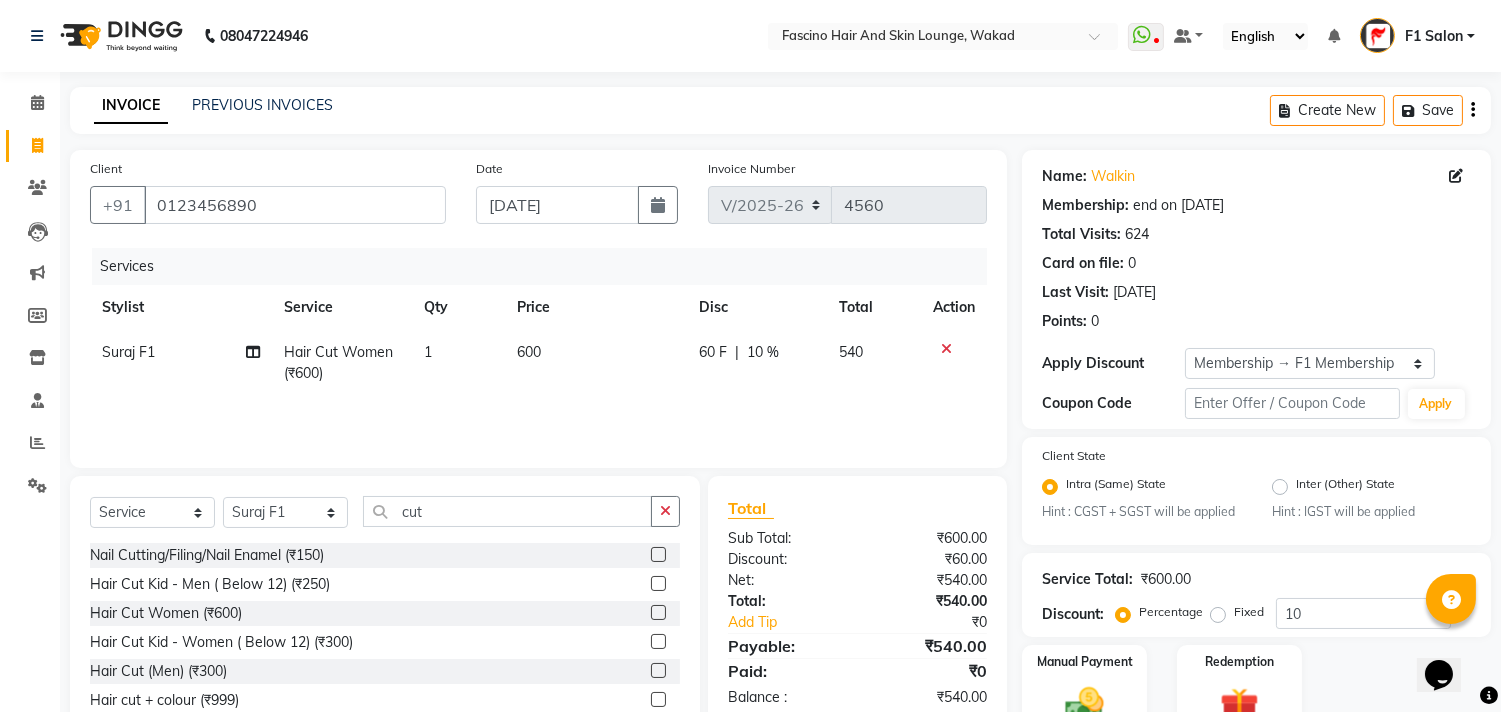 click on "600" 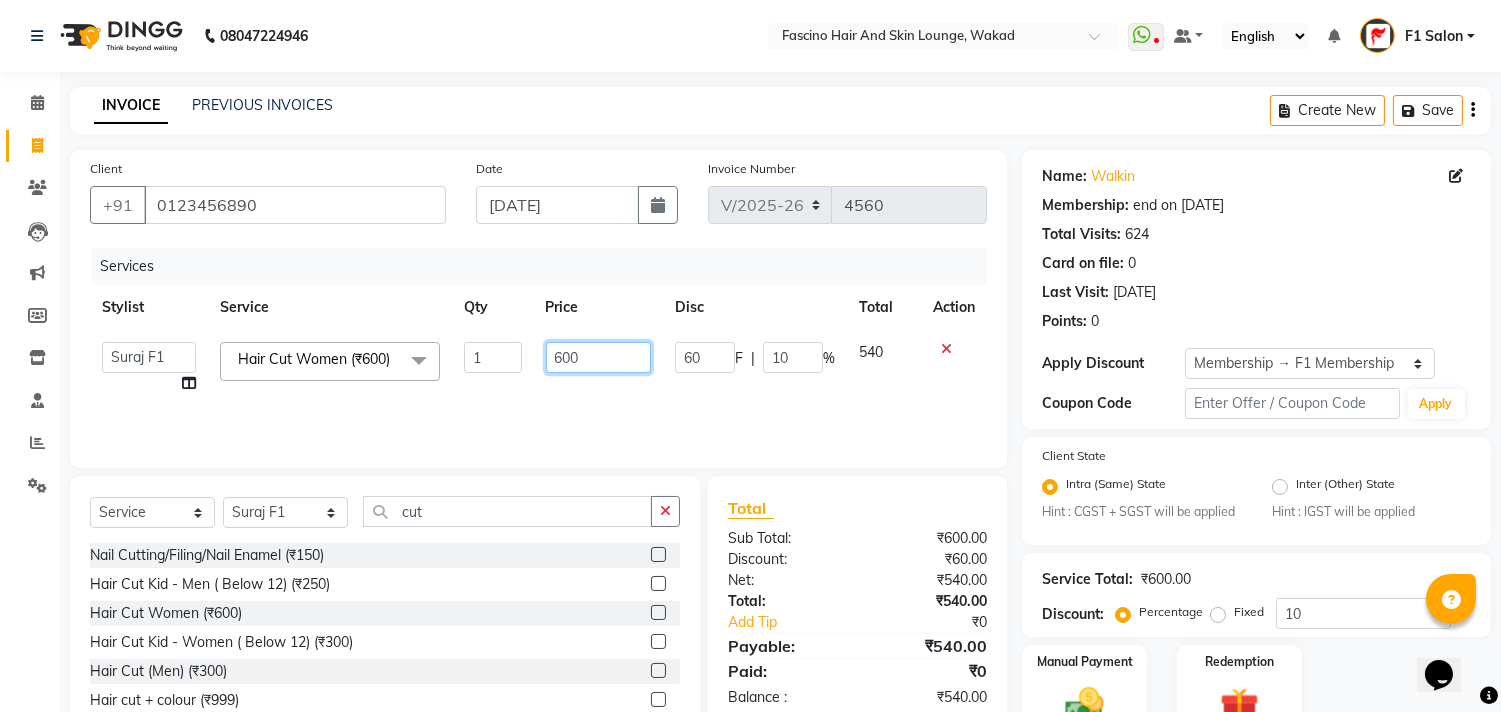click on "600" 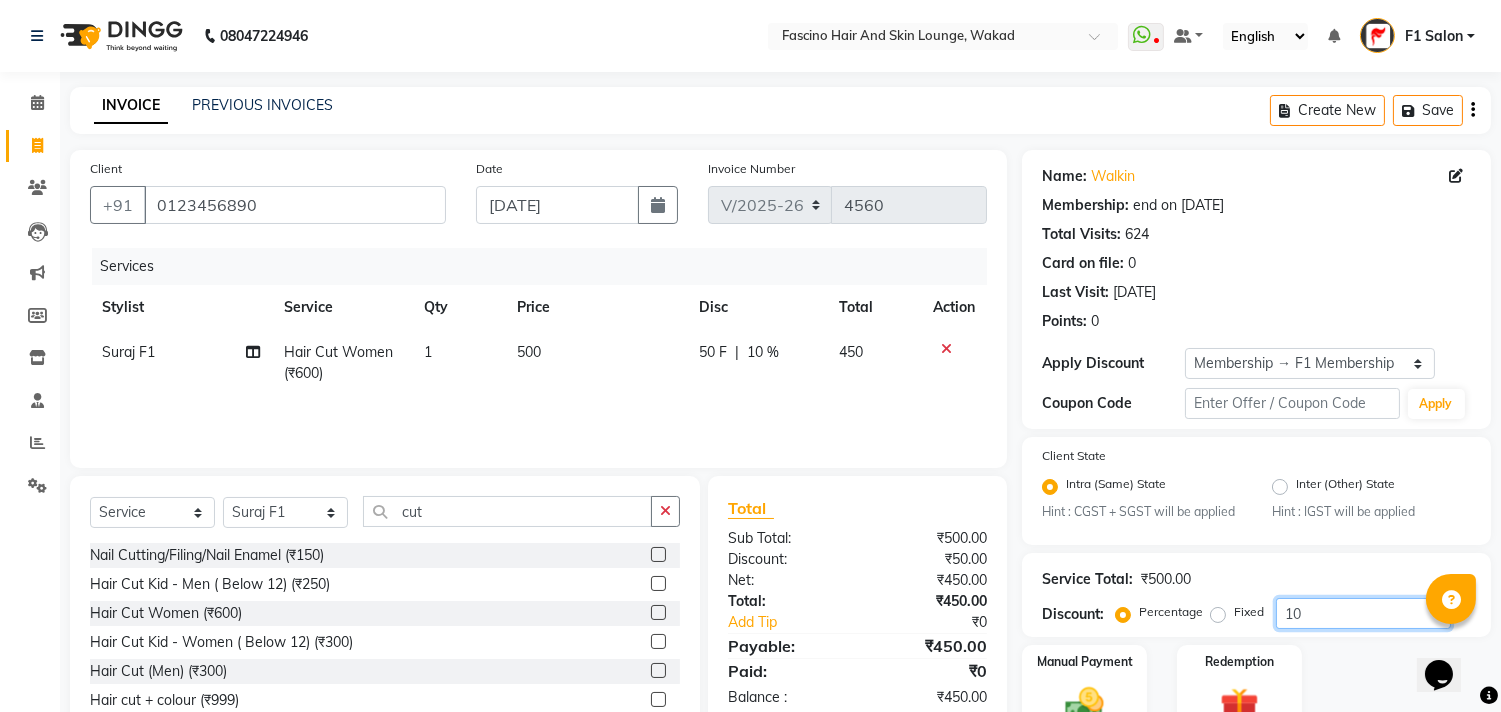 click on "10" 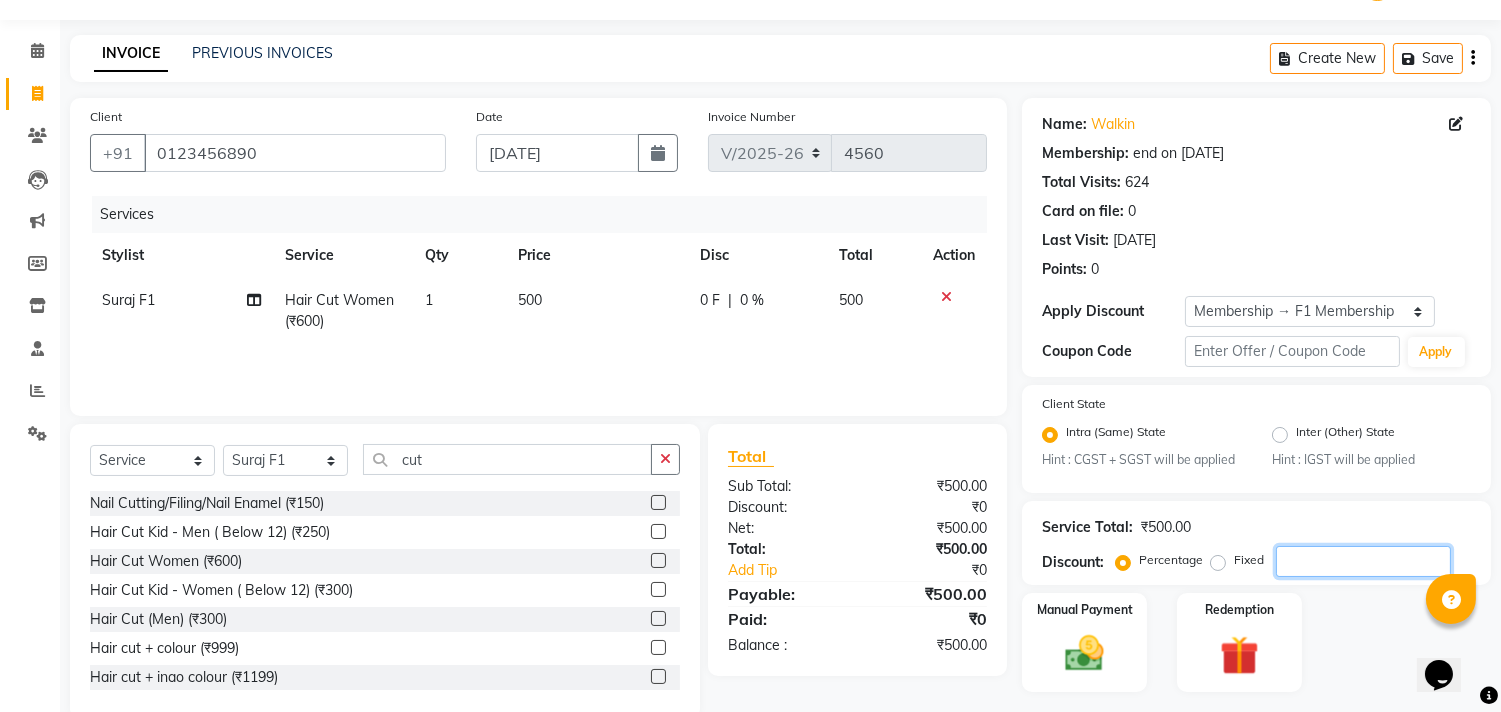 scroll, scrollTop: 102, scrollLeft: 0, axis: vertical 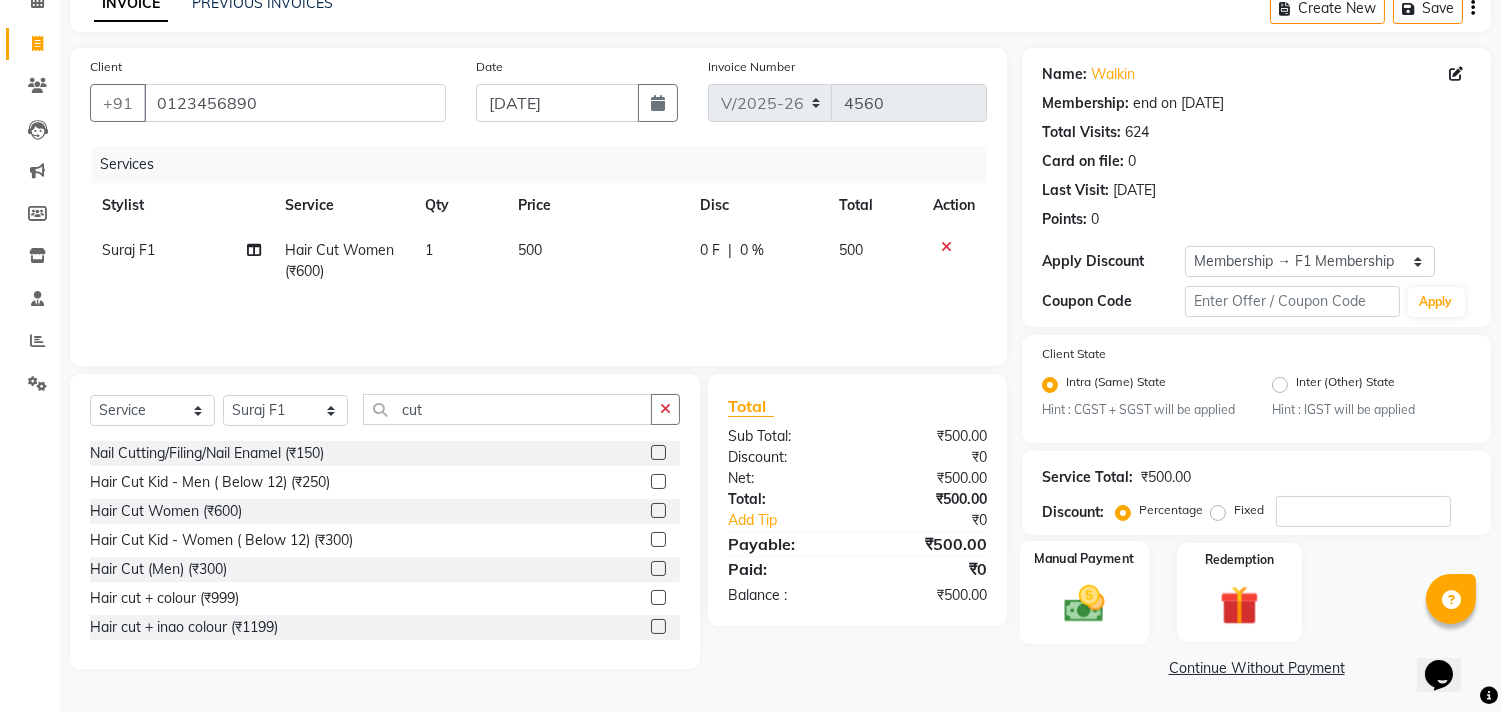 click on "Manual Payment" 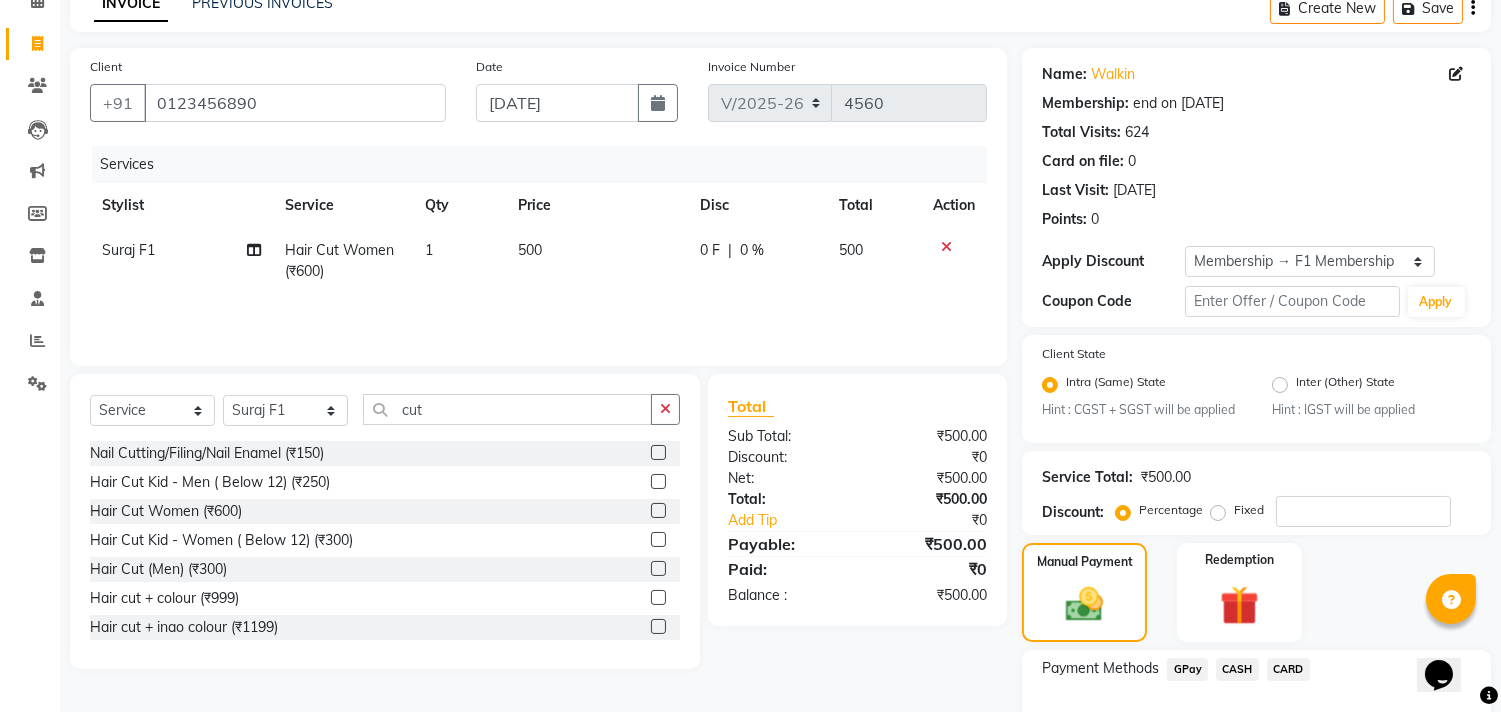 click on "CARD" 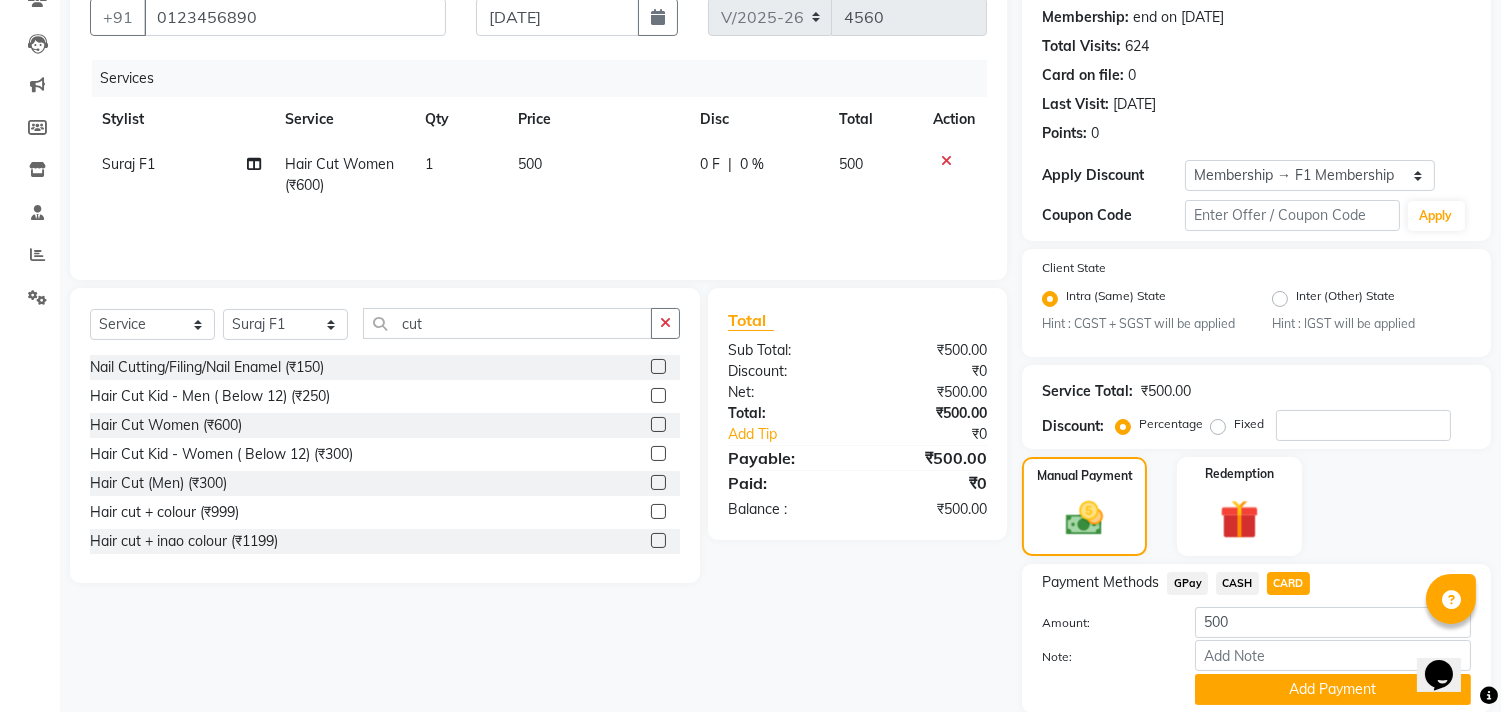 scroll, scrollTop: 260, scrollLeft: 0, axis: vertical 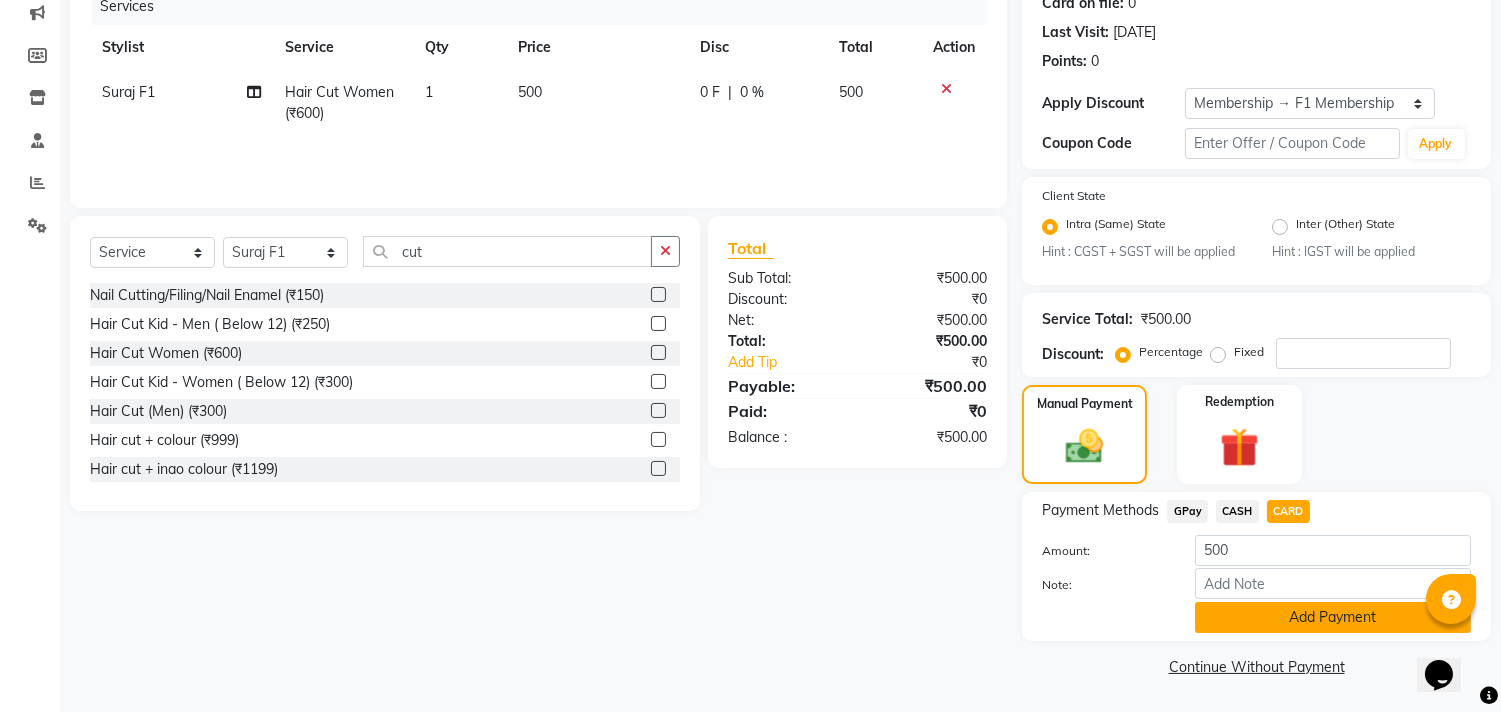 click on "Add Payment" 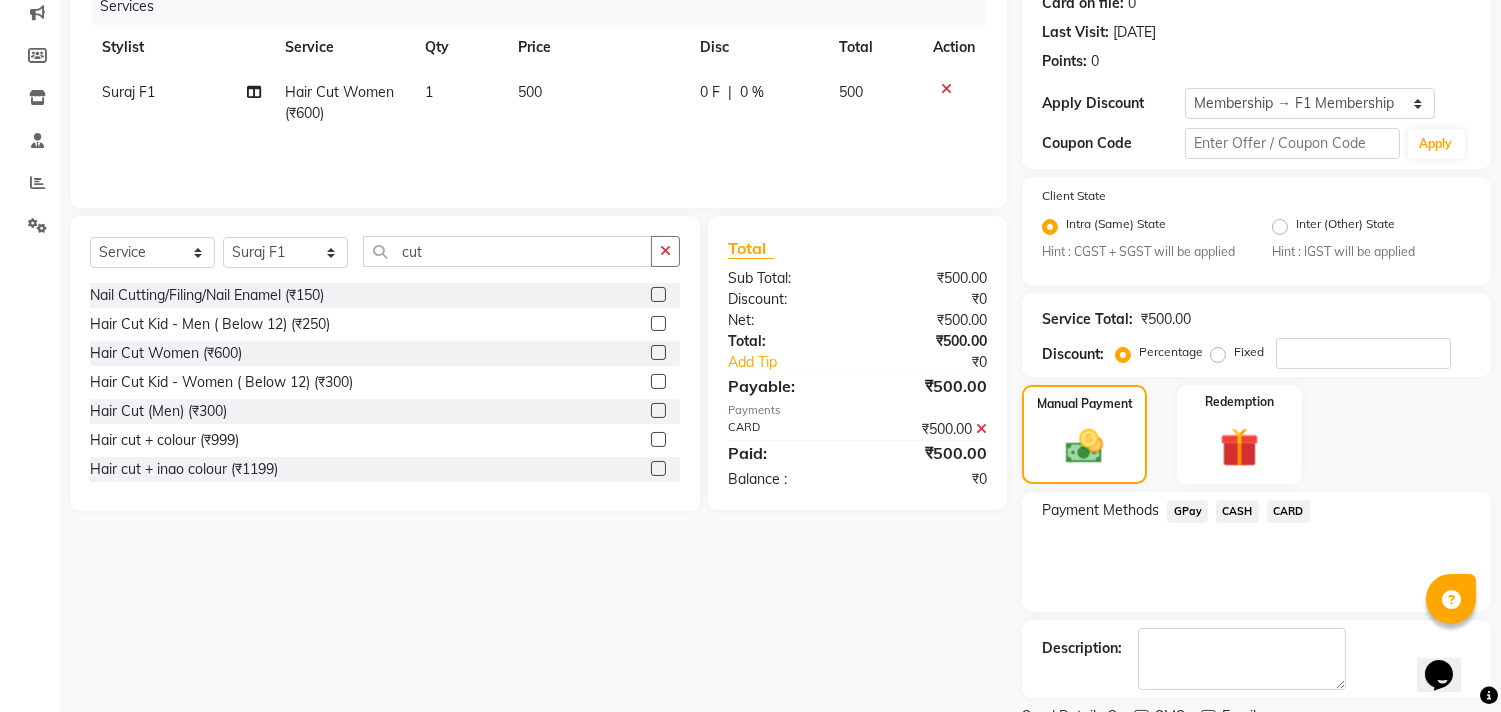 scroll, scrollTop: 344, scrollLeft: 0, axis: vertical 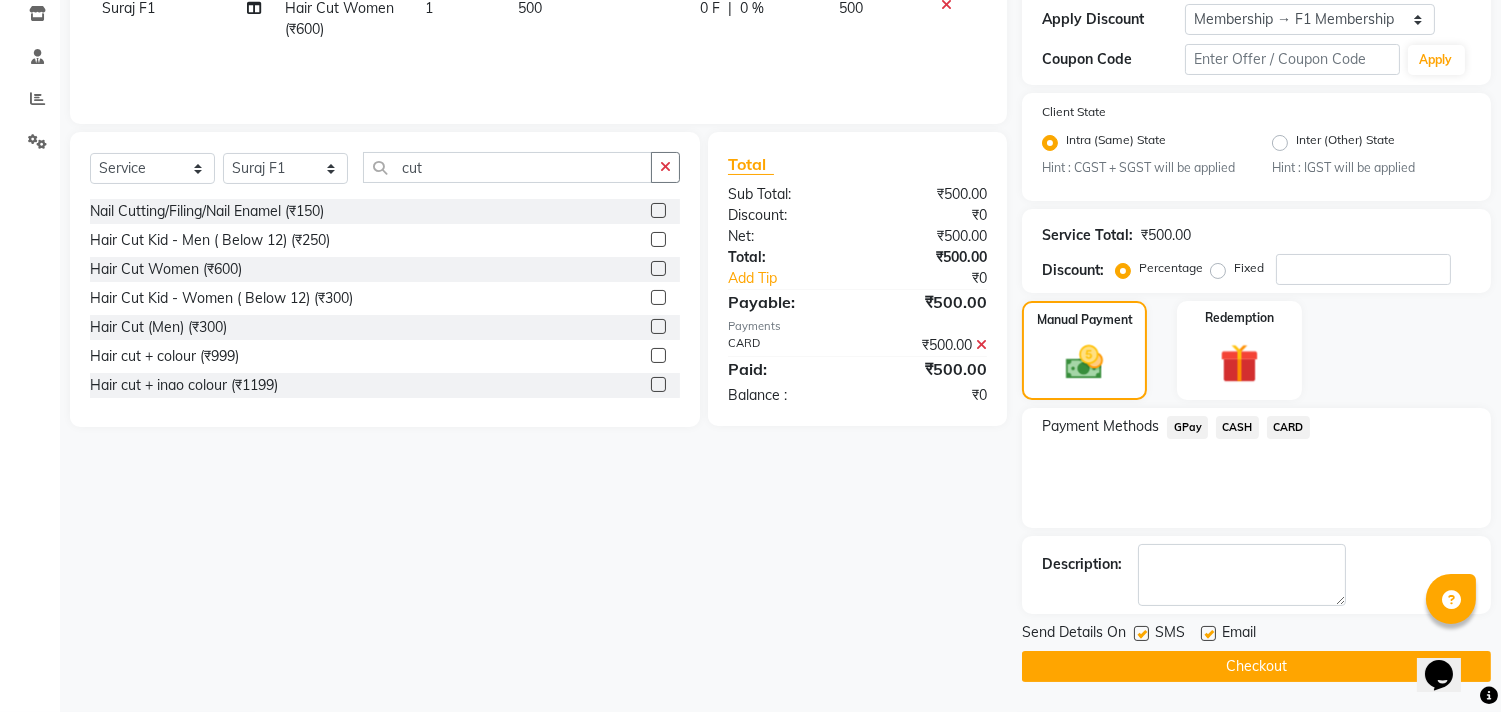 click 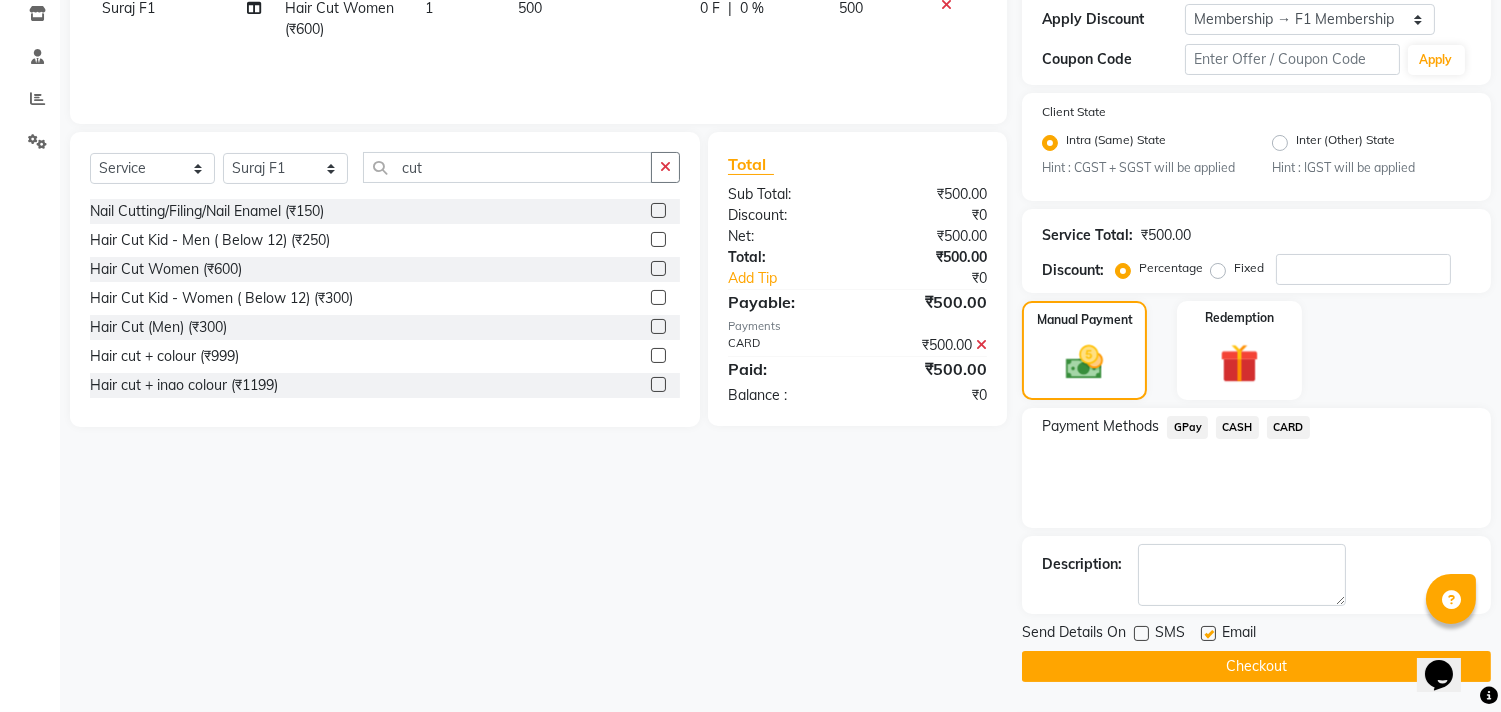 click on "Checkout" 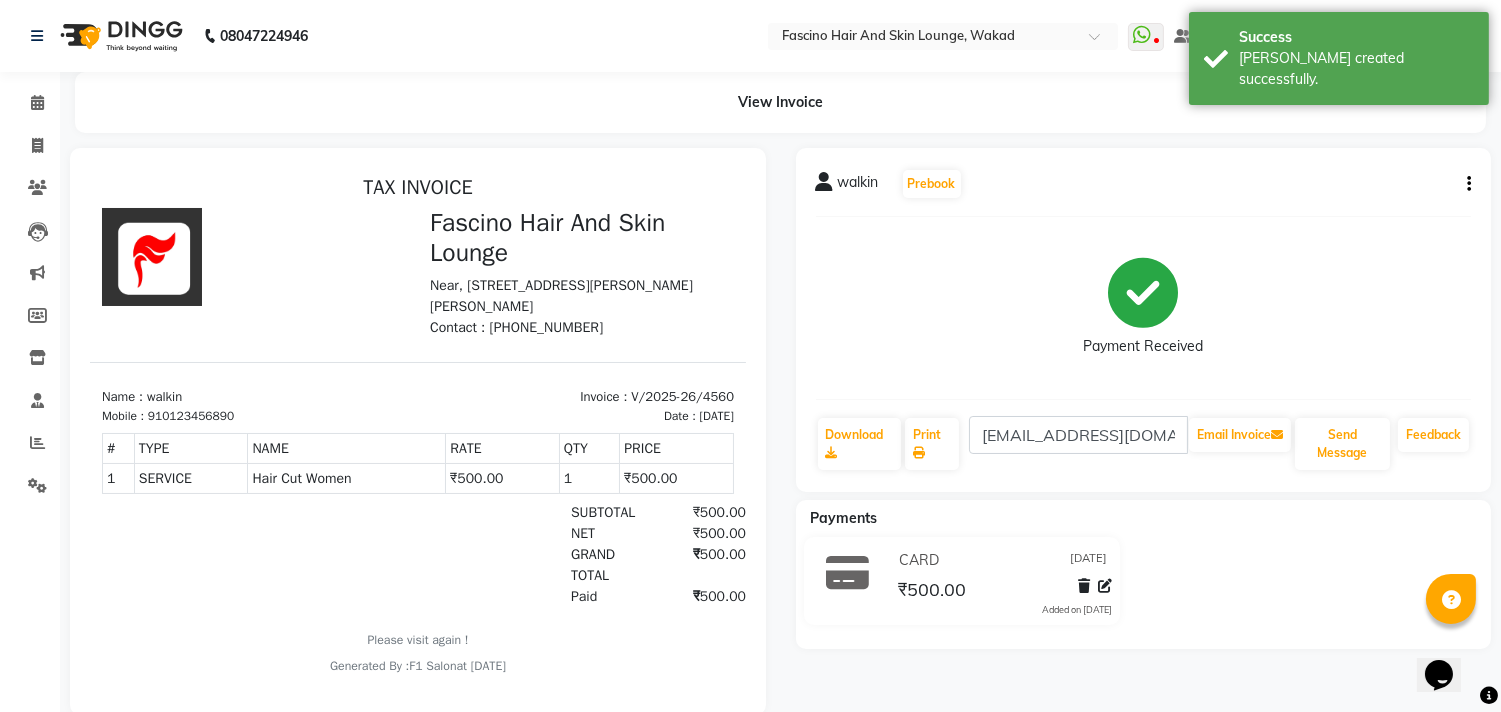 scroll, scrollTop: 0, scrollLeft: 0, axis: both 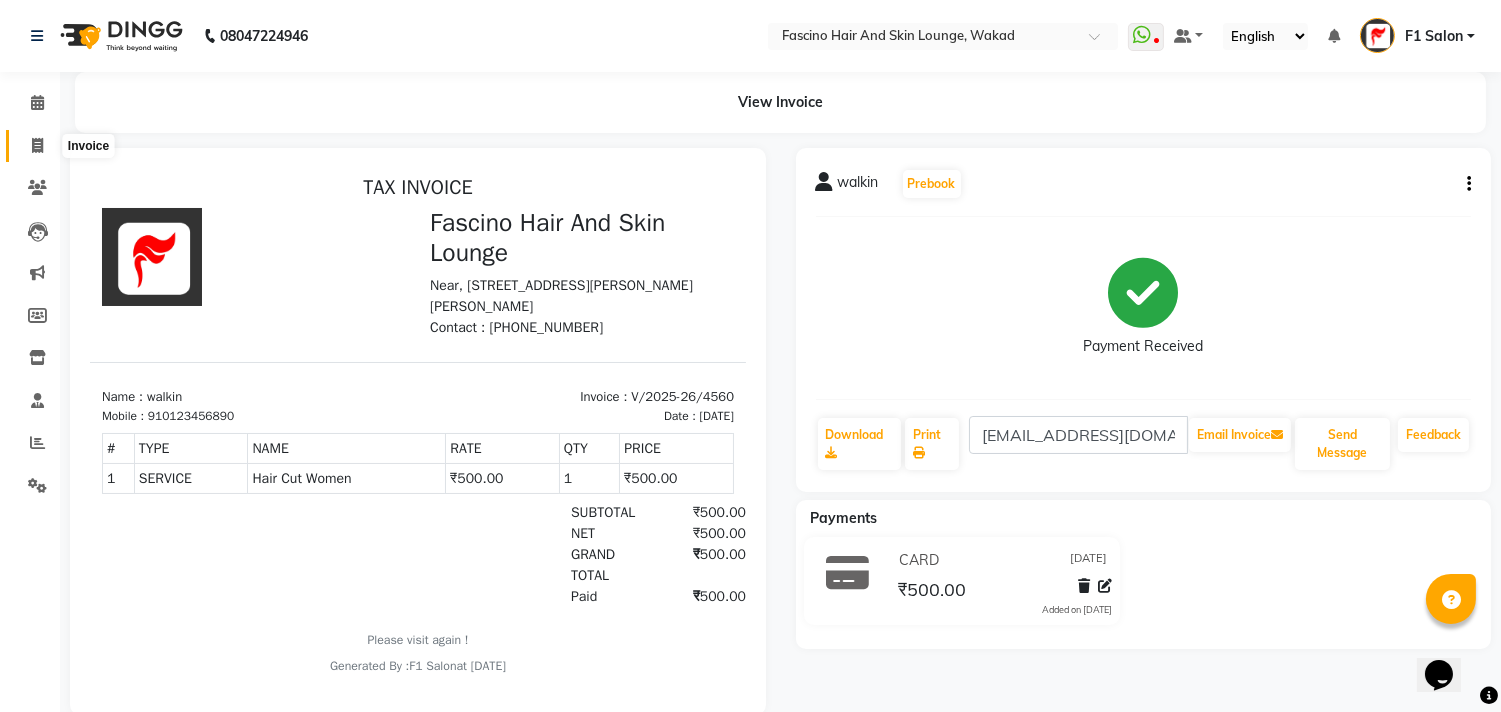 click 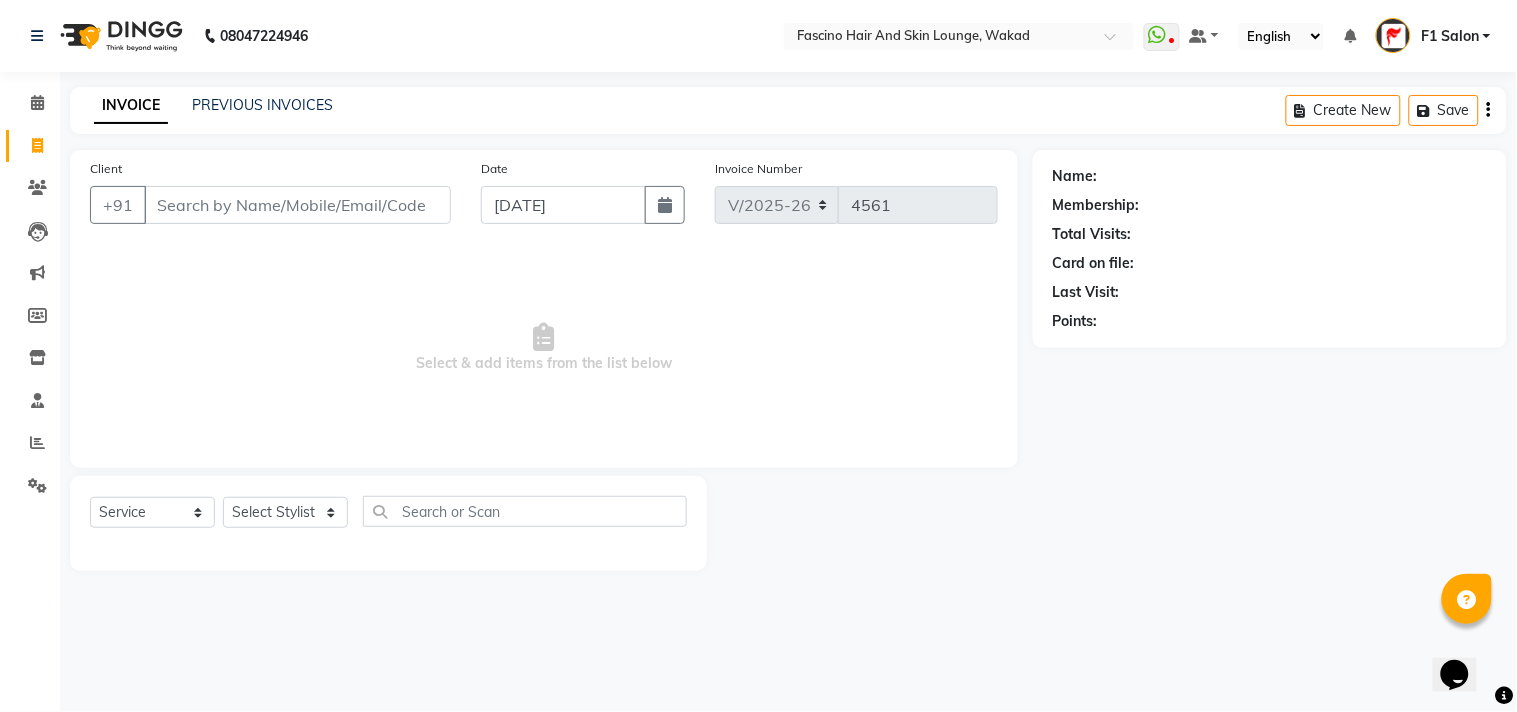 click on "Client" at bounding box center [297, 205] 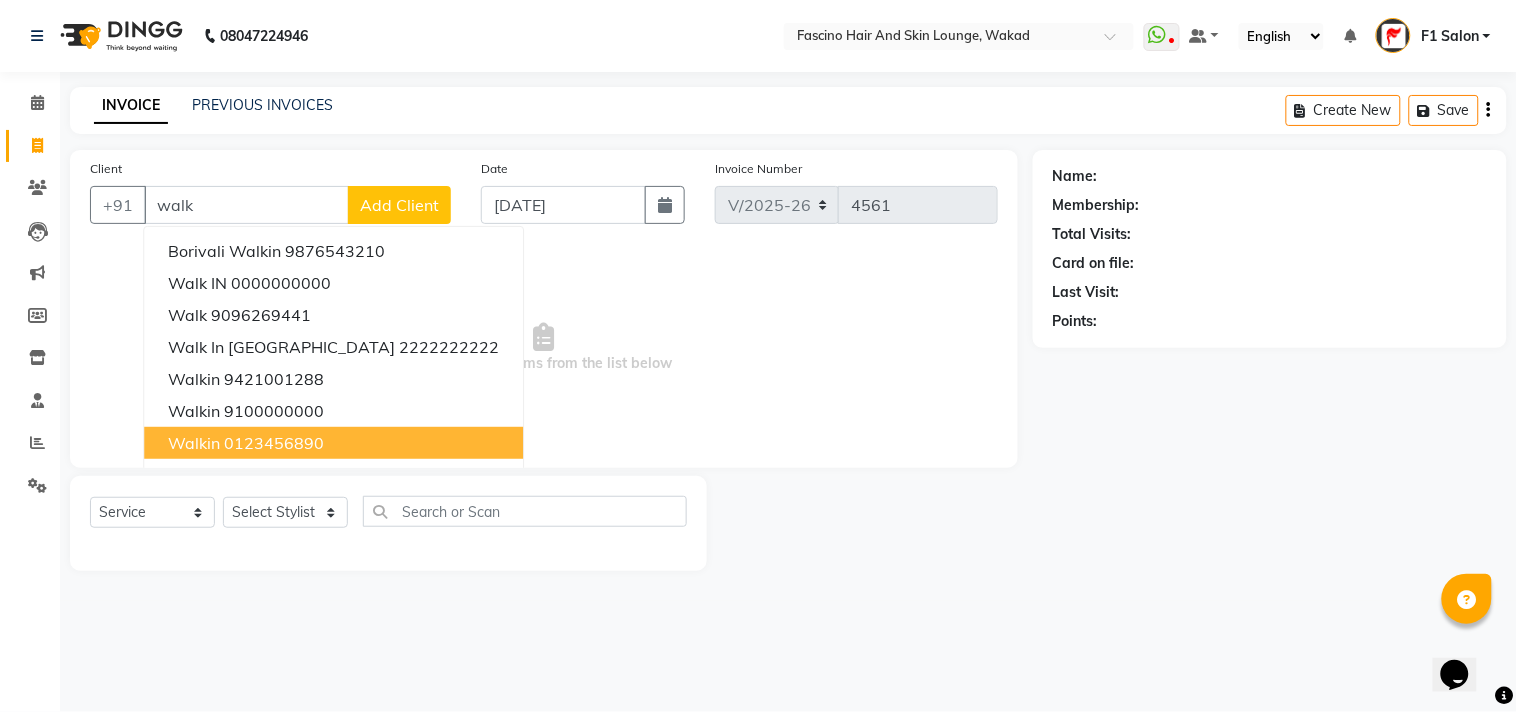 click on "walkin" at bounding box center [194, 443] 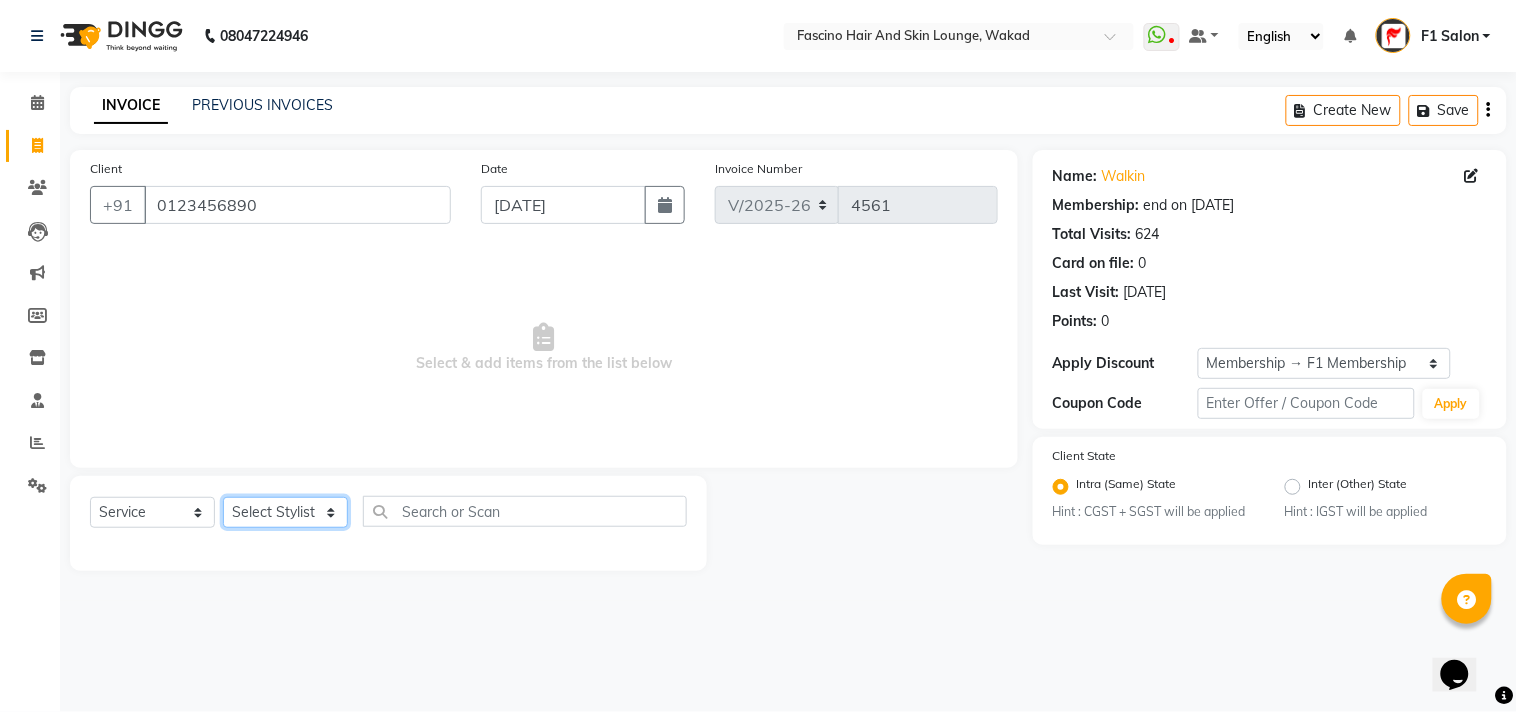 click on "Select Stylist 8805000650  [PERSON_NAME] Chimu [PERSON_NAME] F1 Salon  Ganesh F1 Gopal {JH} [PERSON_NAME] (Jh ) [PERSON_NAME]  [PERSON_NAME] Pooja [PERSON_NAME]  Ram [PERSON_NAME] jh [PERSON_NAME] Shree [PERSON_NAME] (F1) [PERSON_NAME] (JH) Sukanya Sadiyan  Suraj F1 [PERSON_NAME] Beaution Usha [PERSON_NAME] F1 Veena" 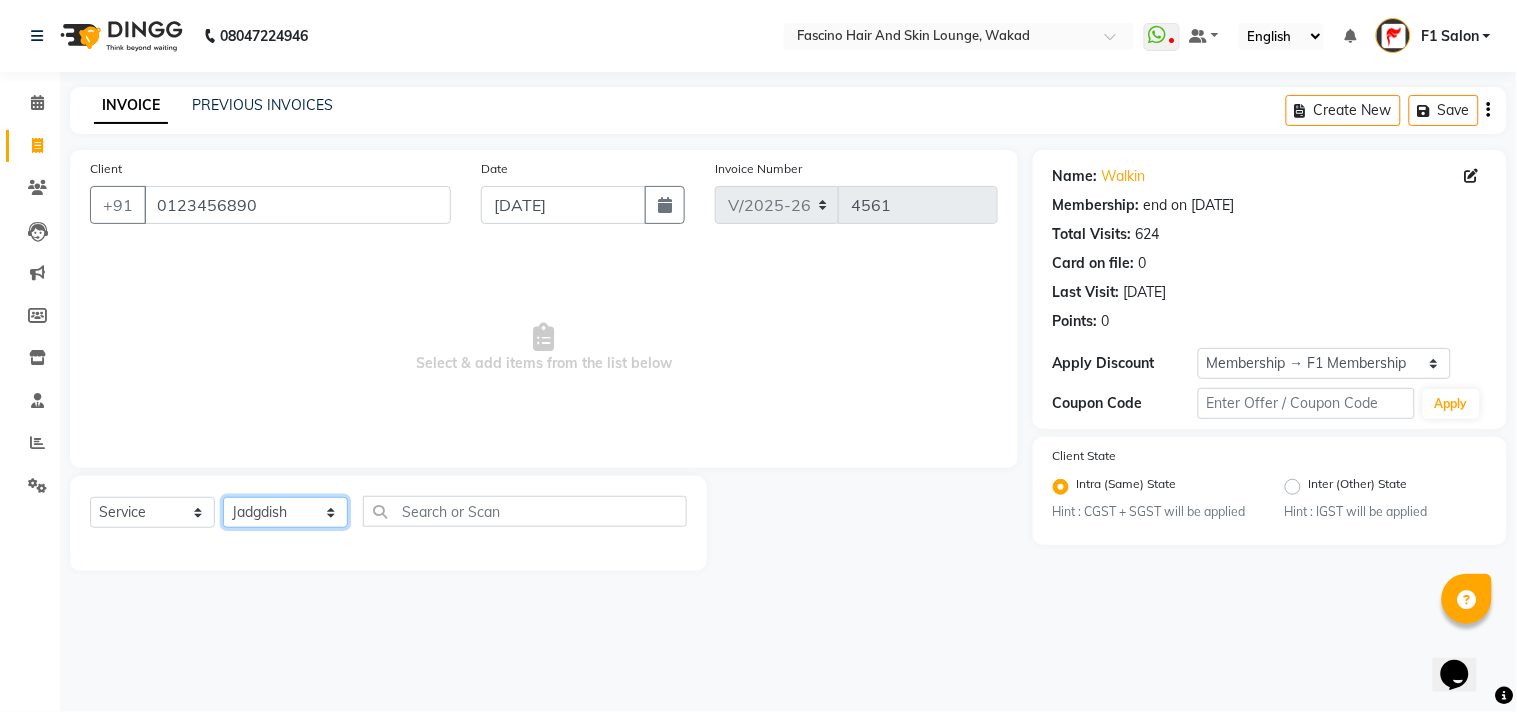 click on "Select Stylist 8805000650  [PERSON_NAME] Chimu [PERSON_NAME] F1 Salon  Ganesh F1 Gopal {JH} [PERSON_NAME] (Jh ) [PERSON_NAME]  [PERSON_NAME] Pooja [PERSON_NAME]  Ram [PERSON_NAME] jh [PERSON_NAME] Shree [PERSON_NAME] (F1) [PERSON_NAME] (JH) Sukanya Sadiyan  Suraj F1 [PERSON_NAME] Beaution Usha [PERSON_NAME] F1 Veena" 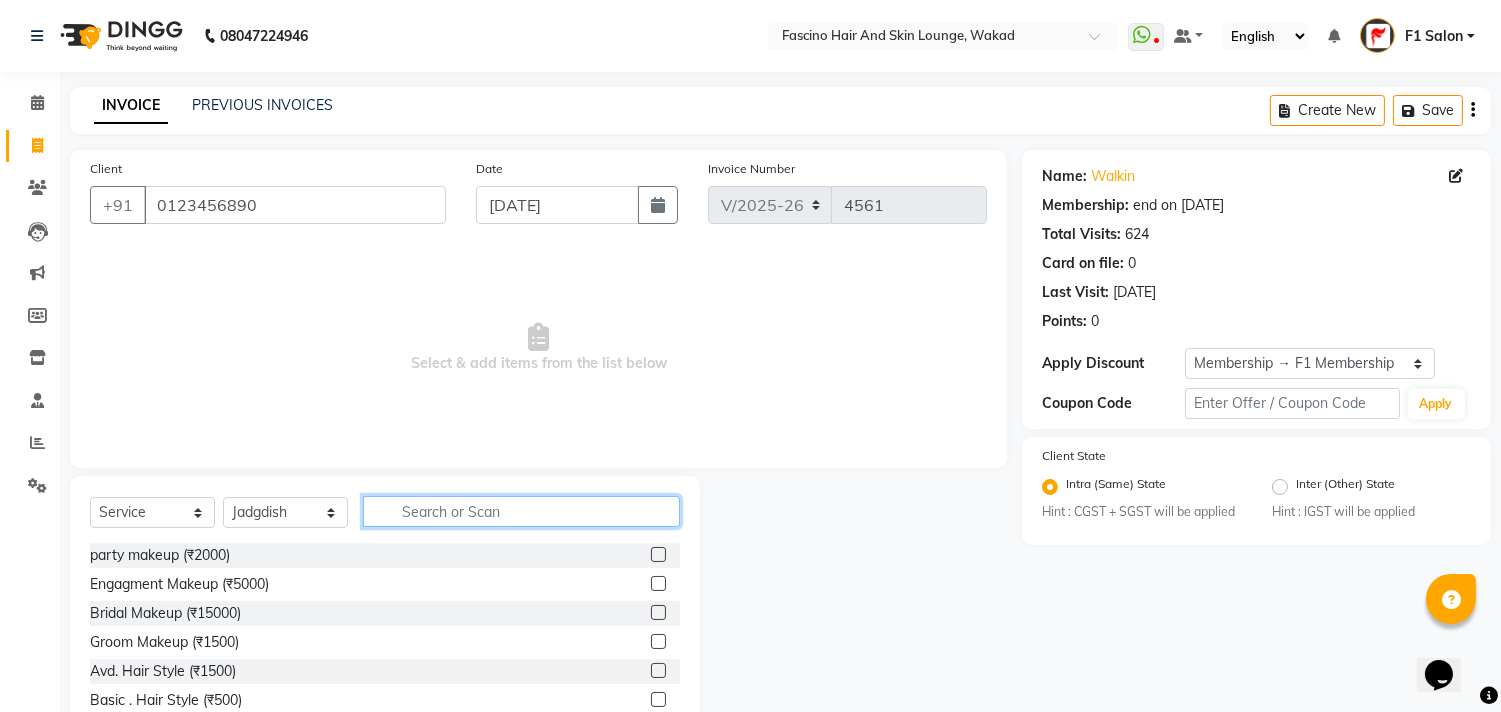 click 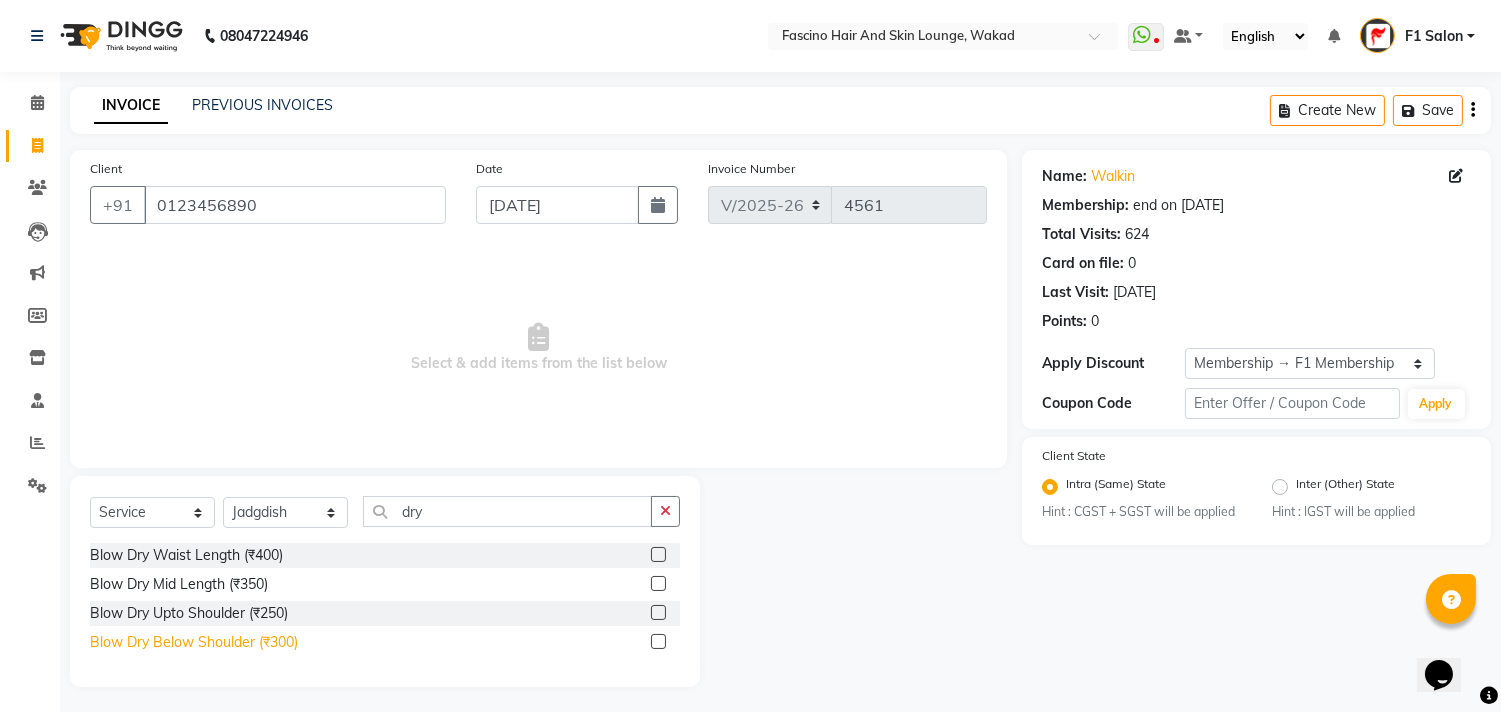 click on "Blow Dry Below Shoulder (₹300)" 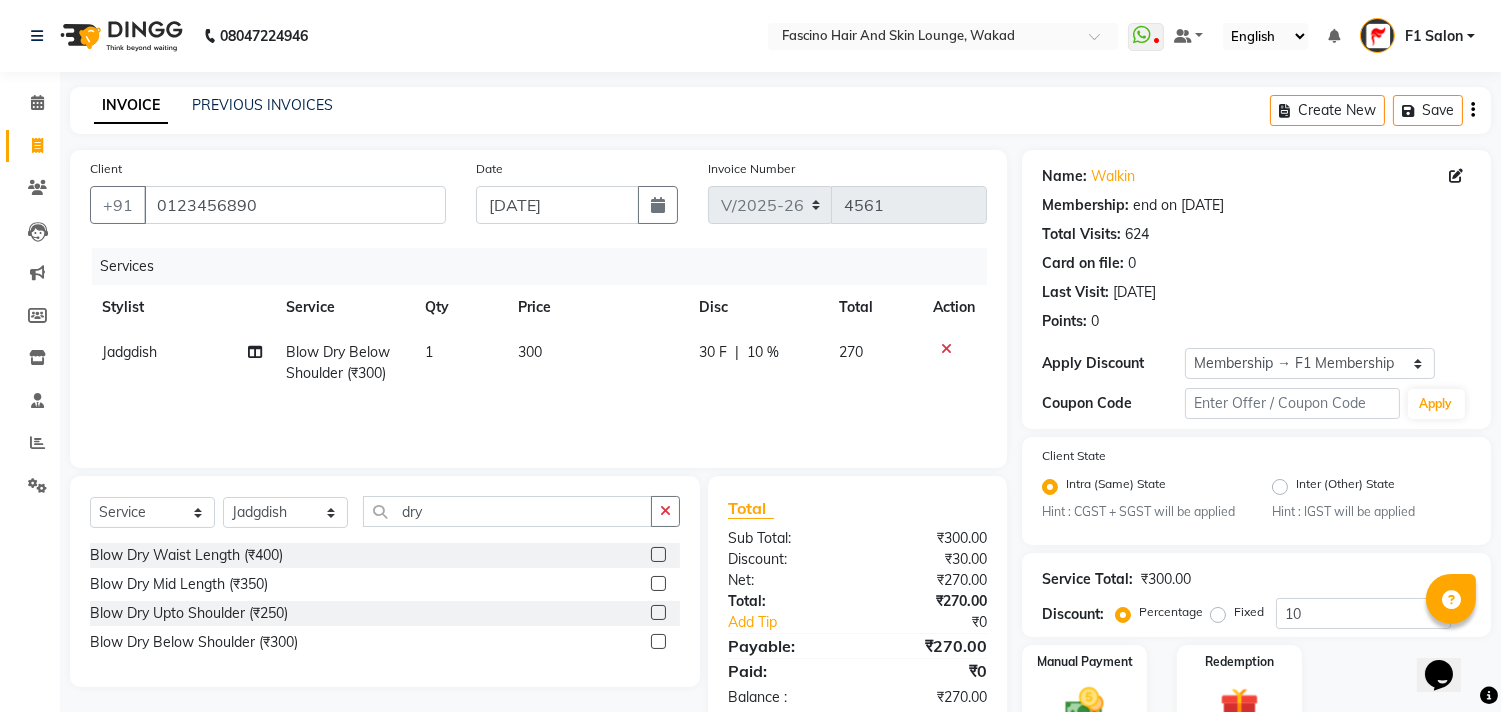 click on "300" 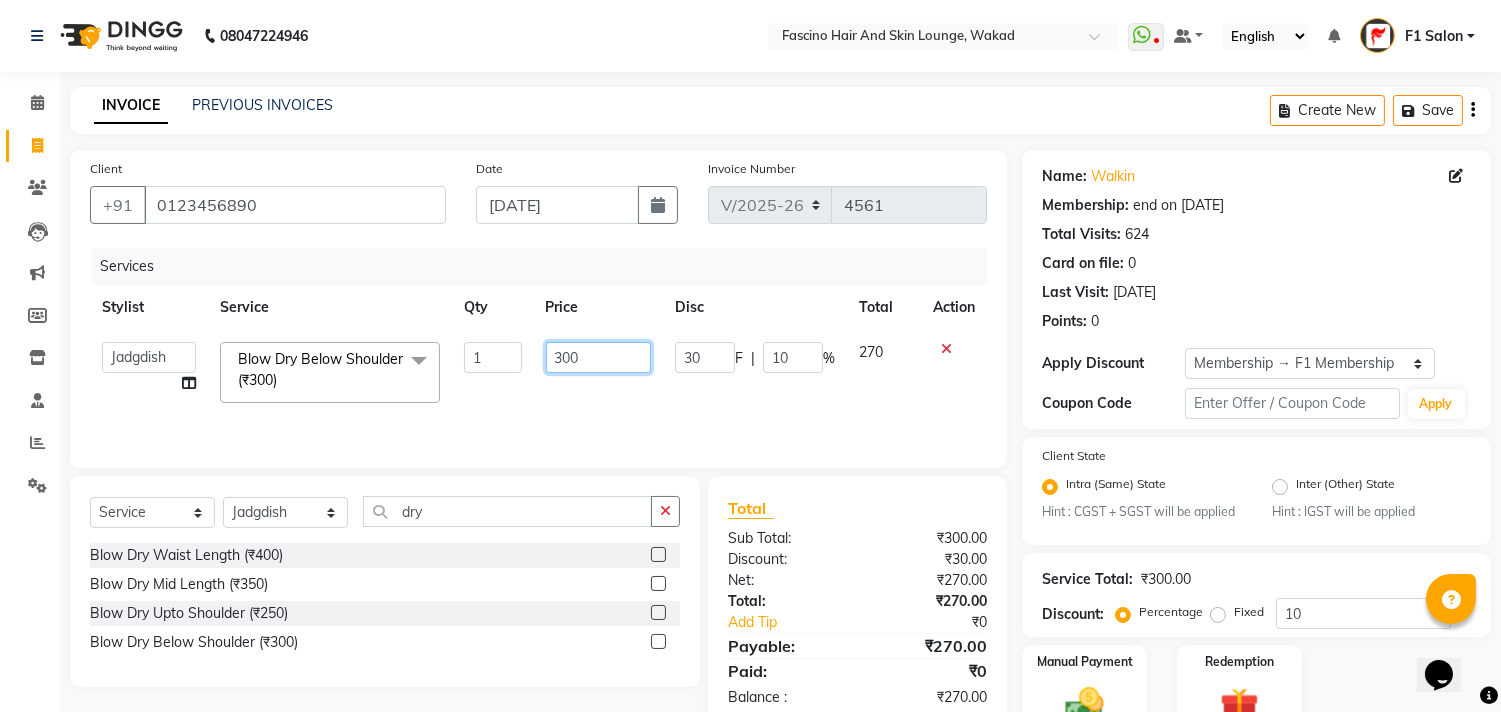 click on "300" 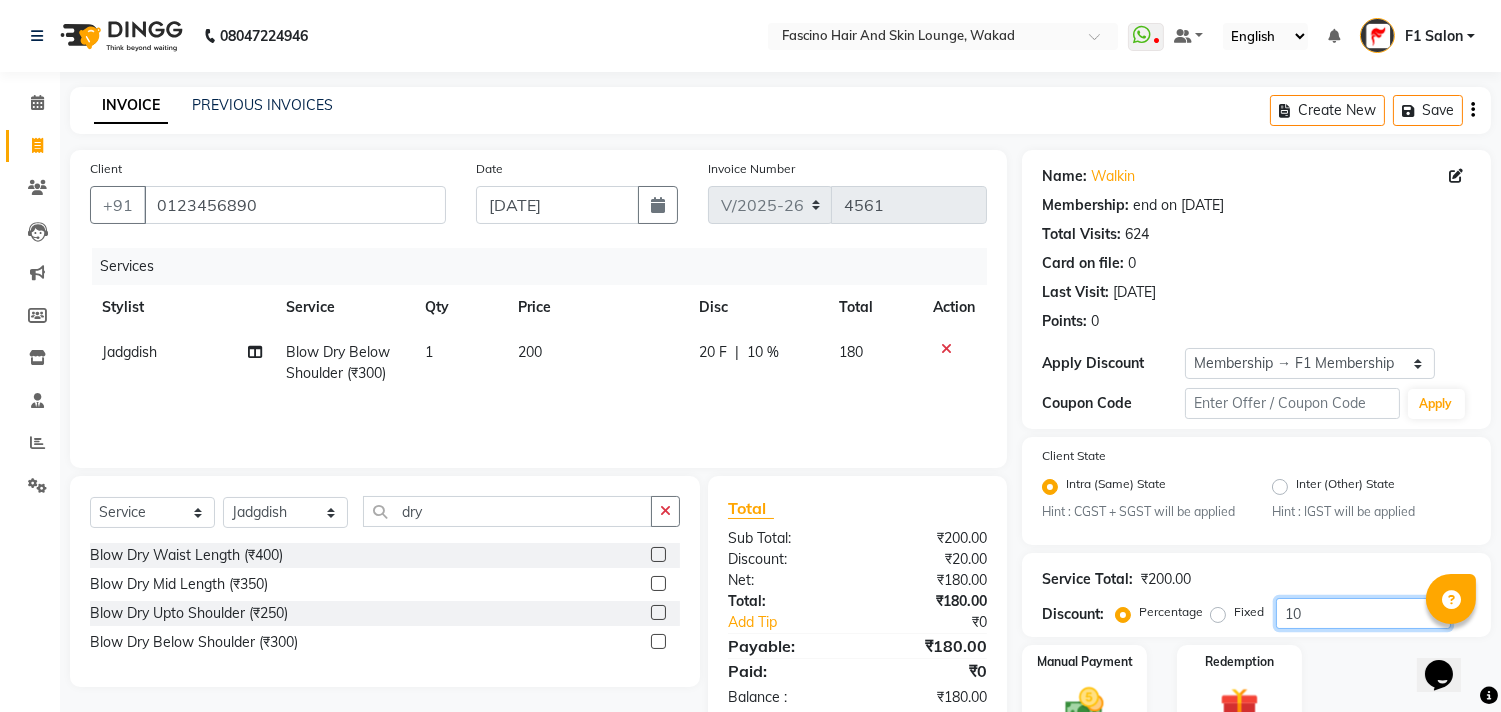 click on "10" 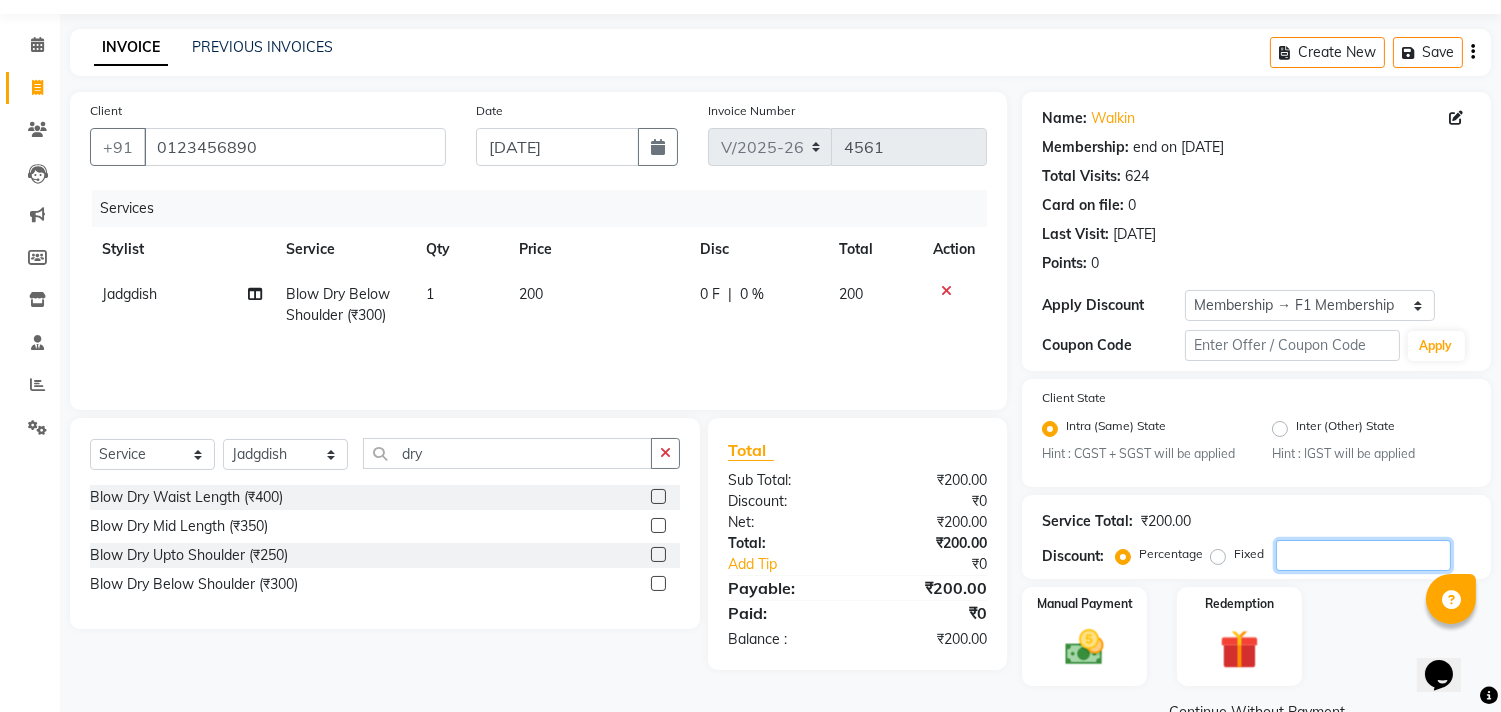 scroll, scrollTop: 102, scrollLeft: 0, axis: vertical 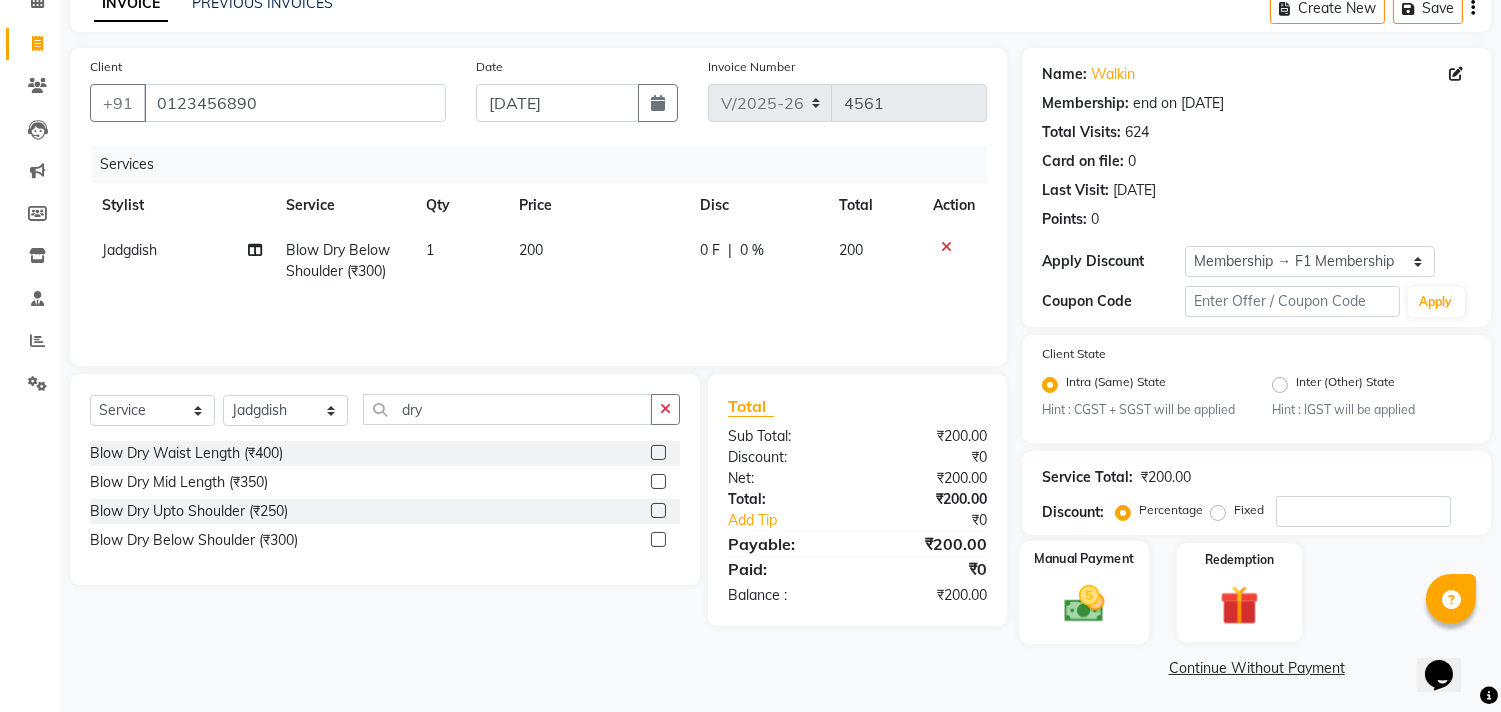 click 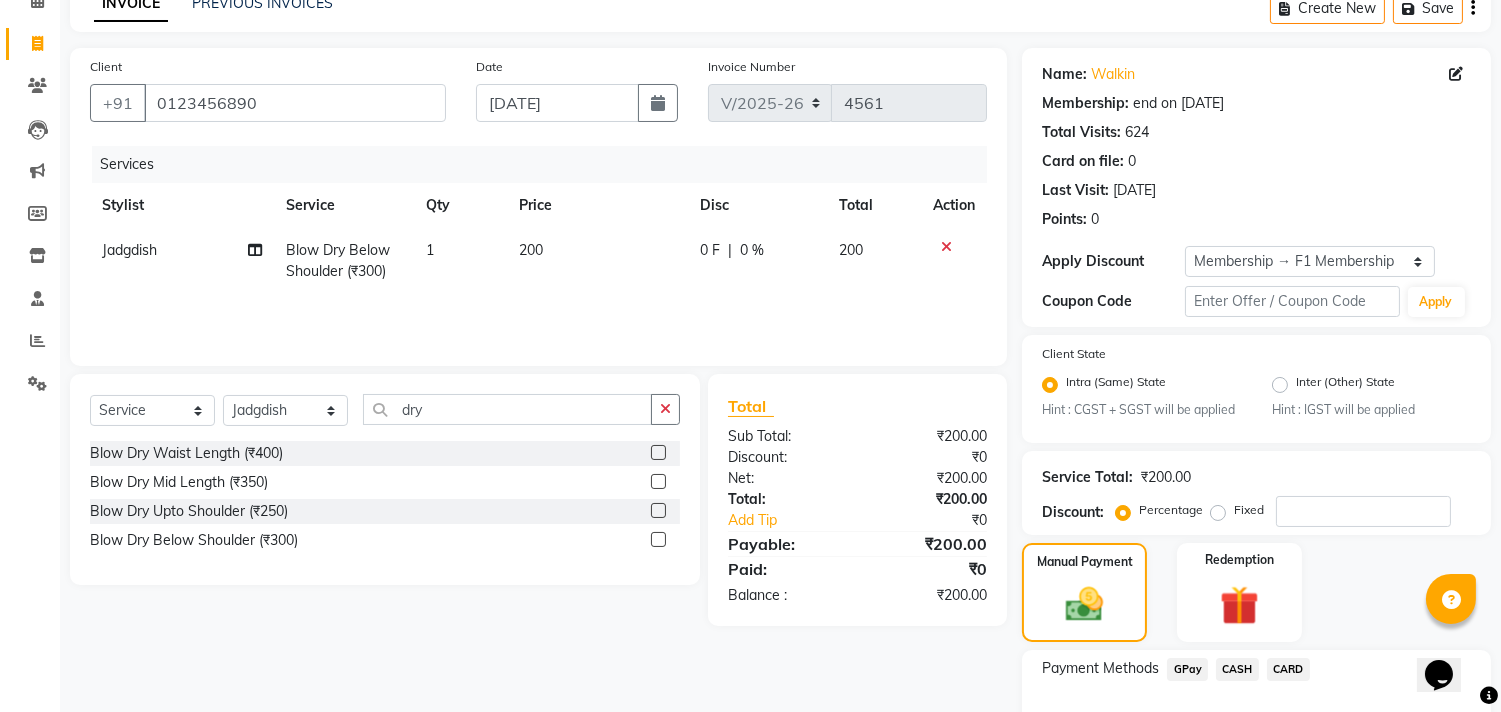 click on "CARD" 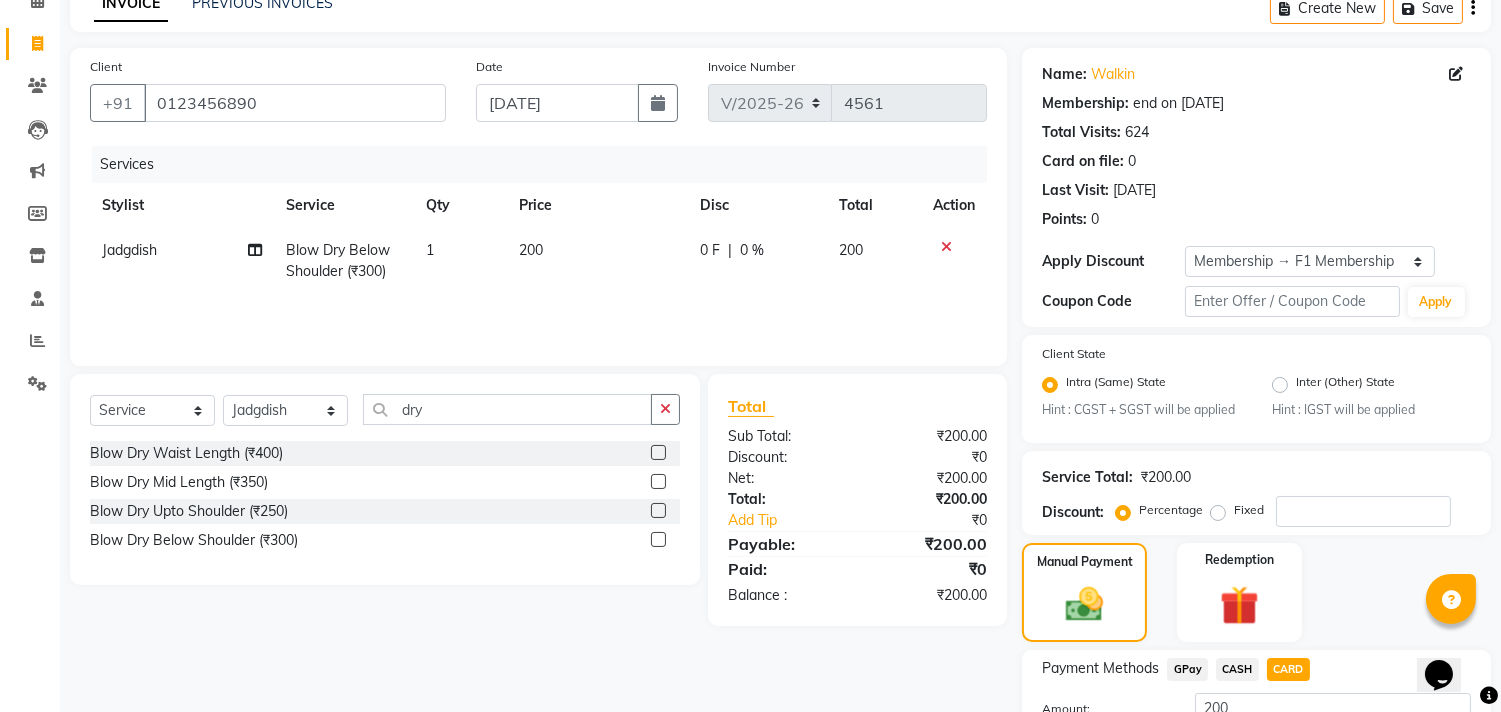 scroll, scrollTop: 260, scrollLeft: 0, axis: vertical 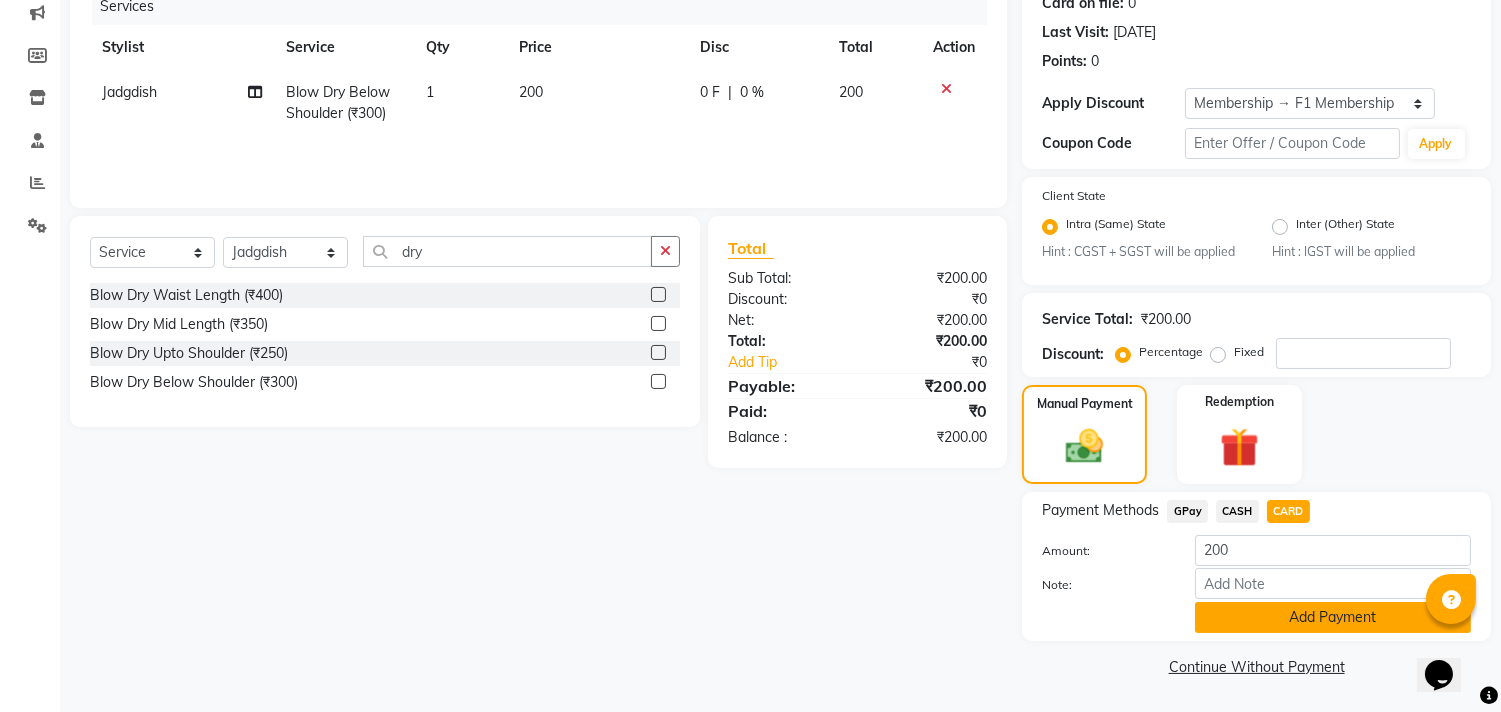 click on "Add Payment" 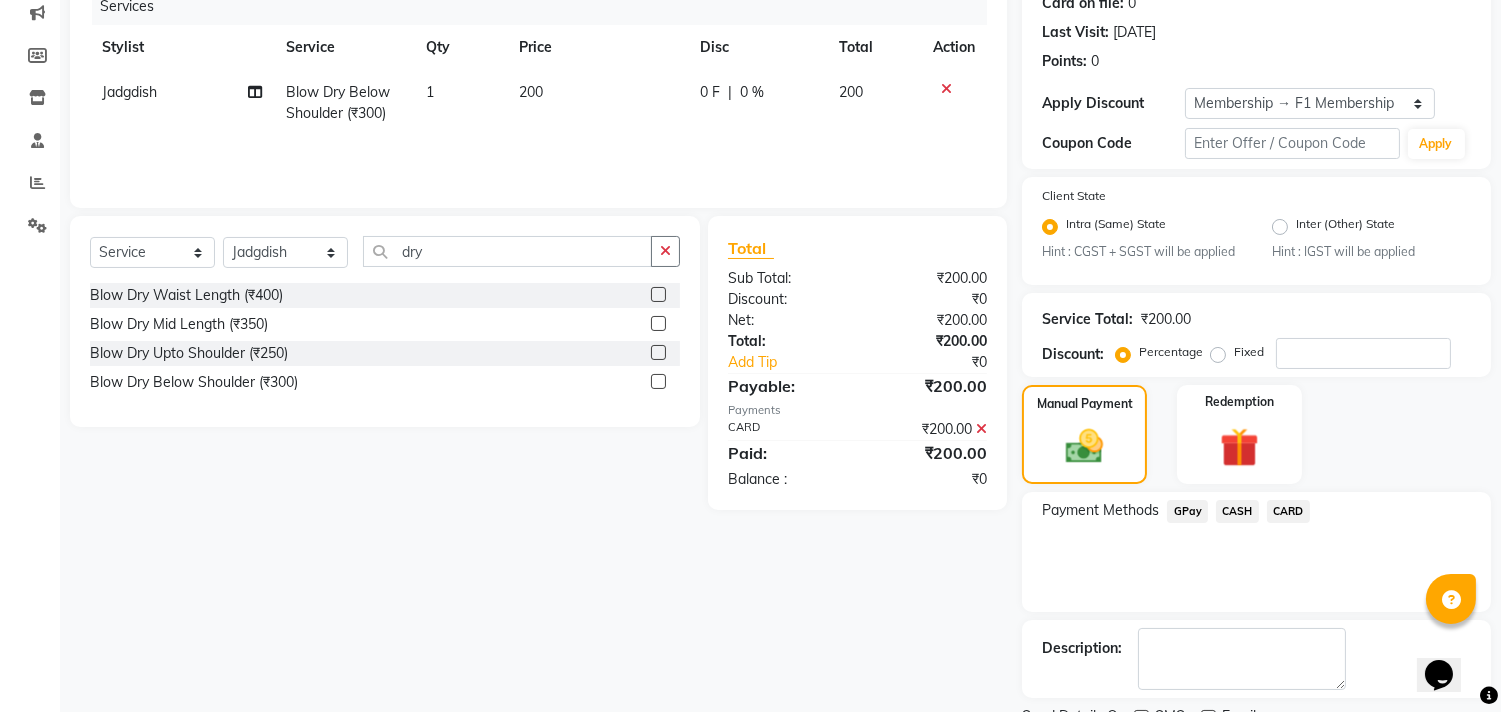 scroll, scrollTop: 344, scrollLeft: 0, axis: vertical 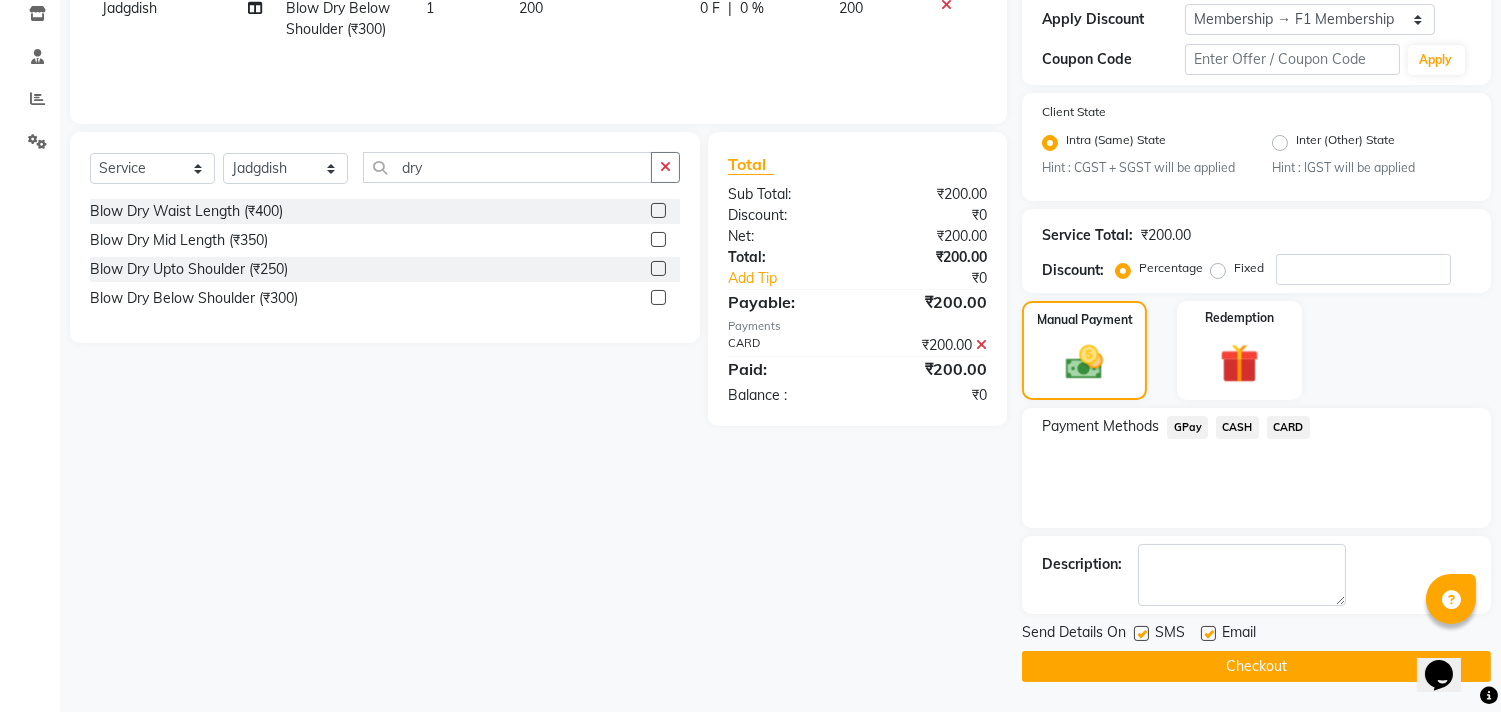 click 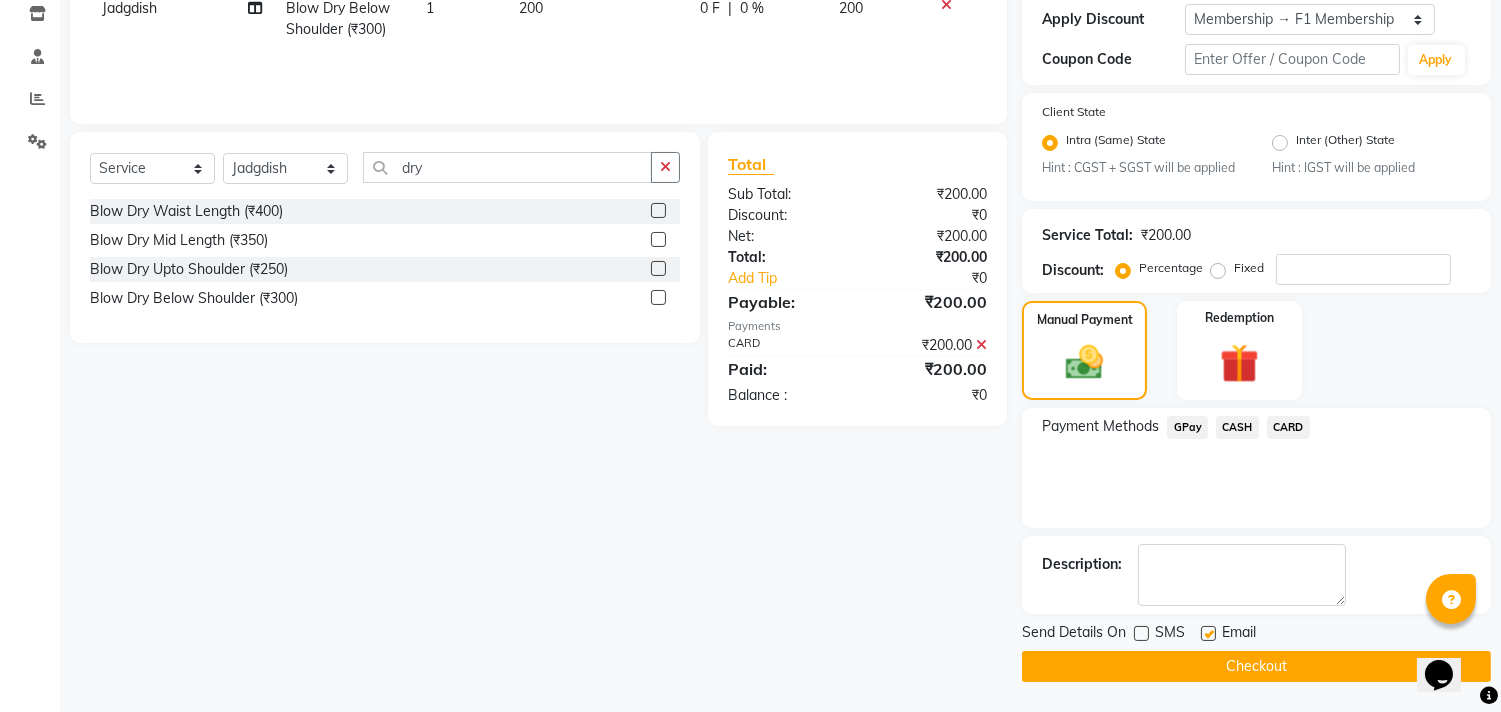click 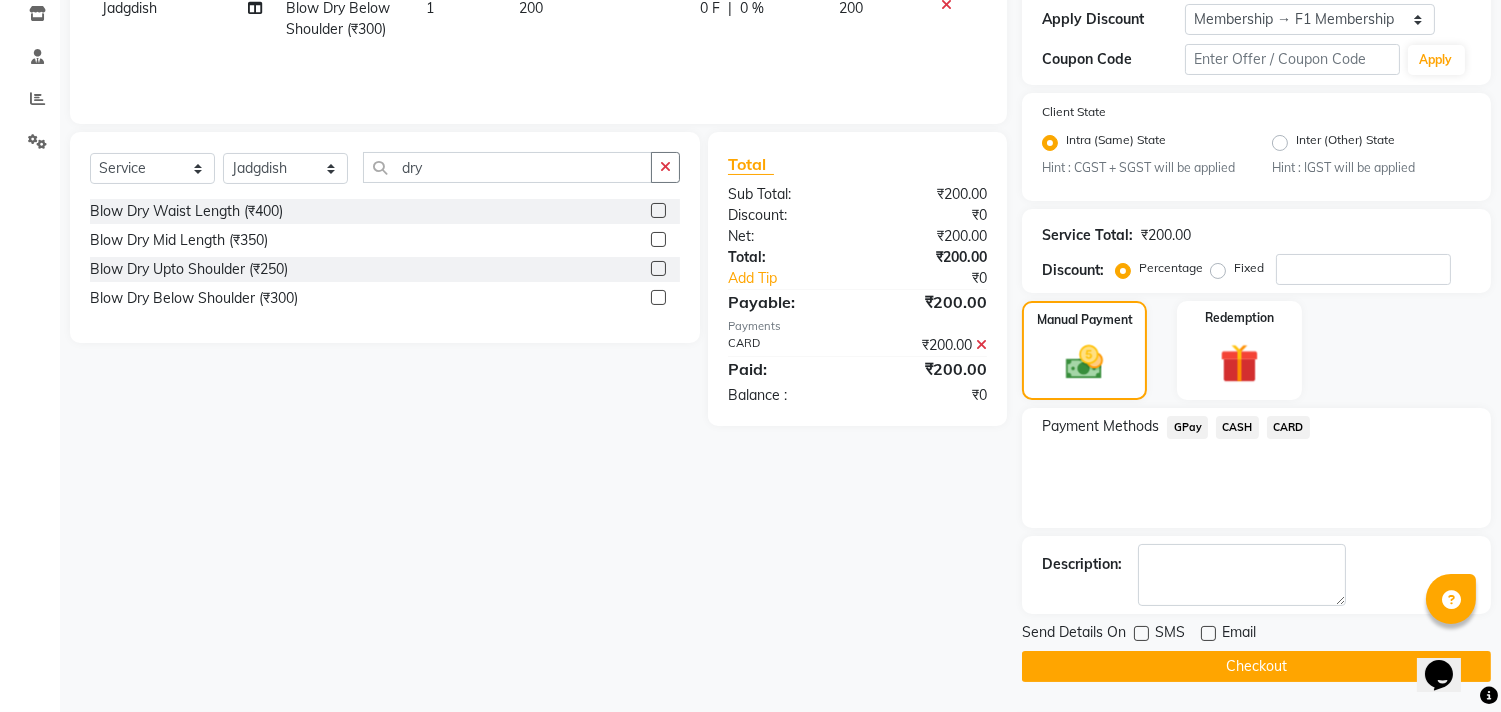 click on "Checkout" 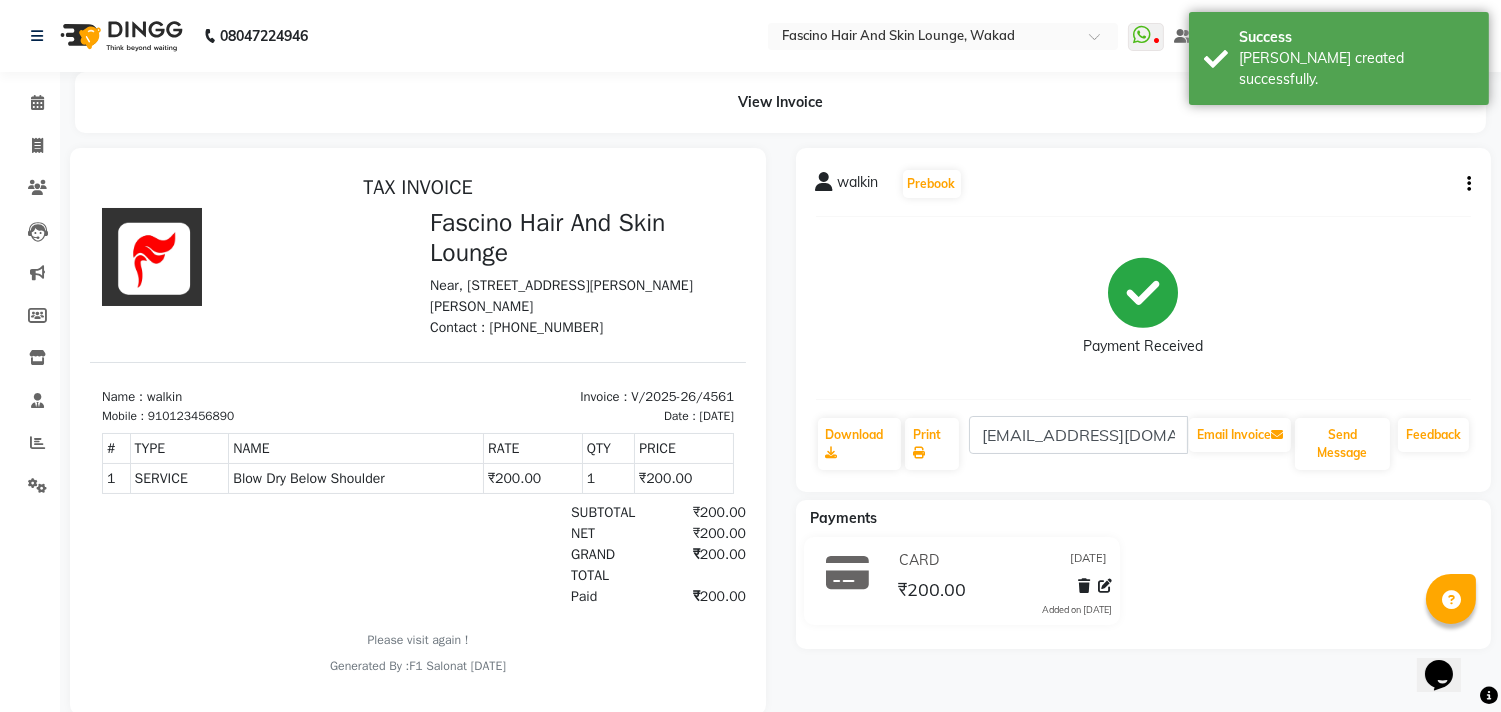 scroll, scrollTop: 0, scrollLeft: 0, axis: both 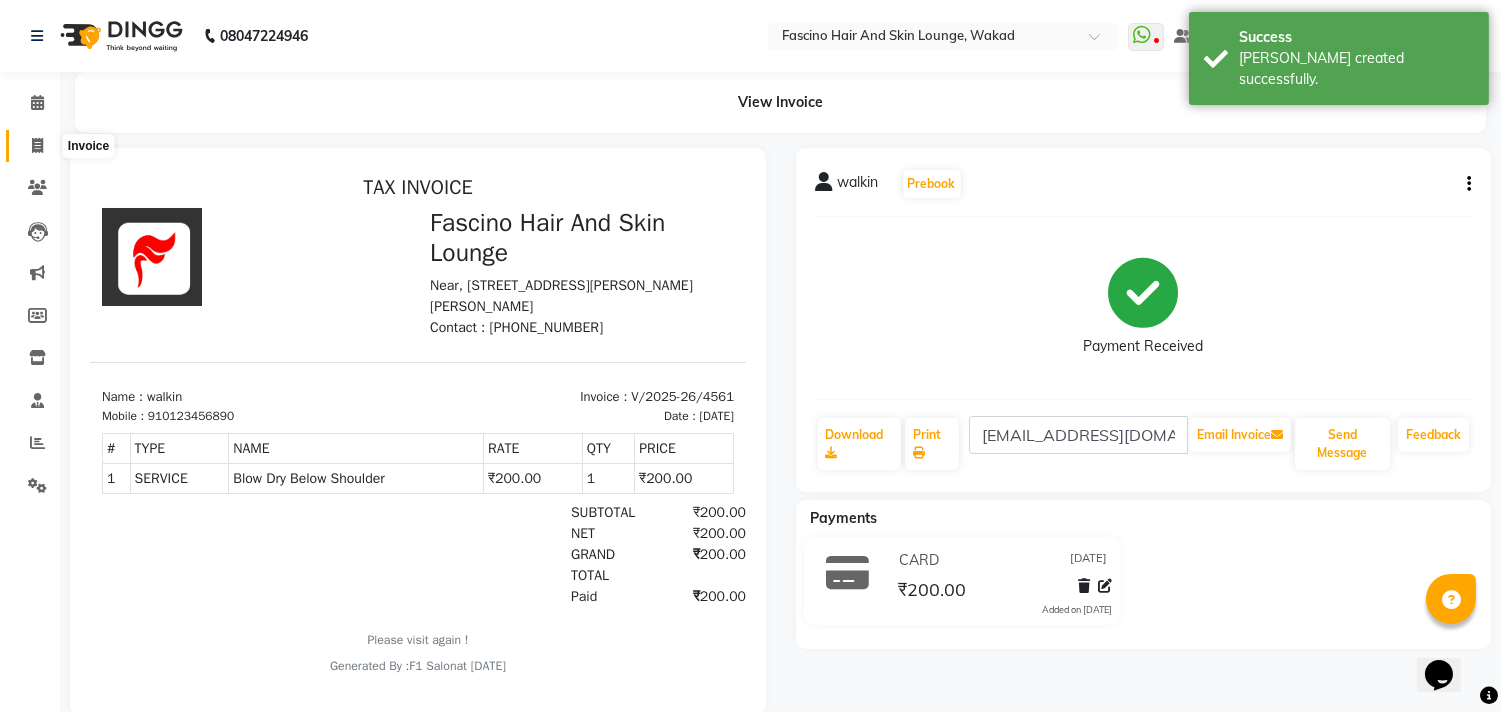 click 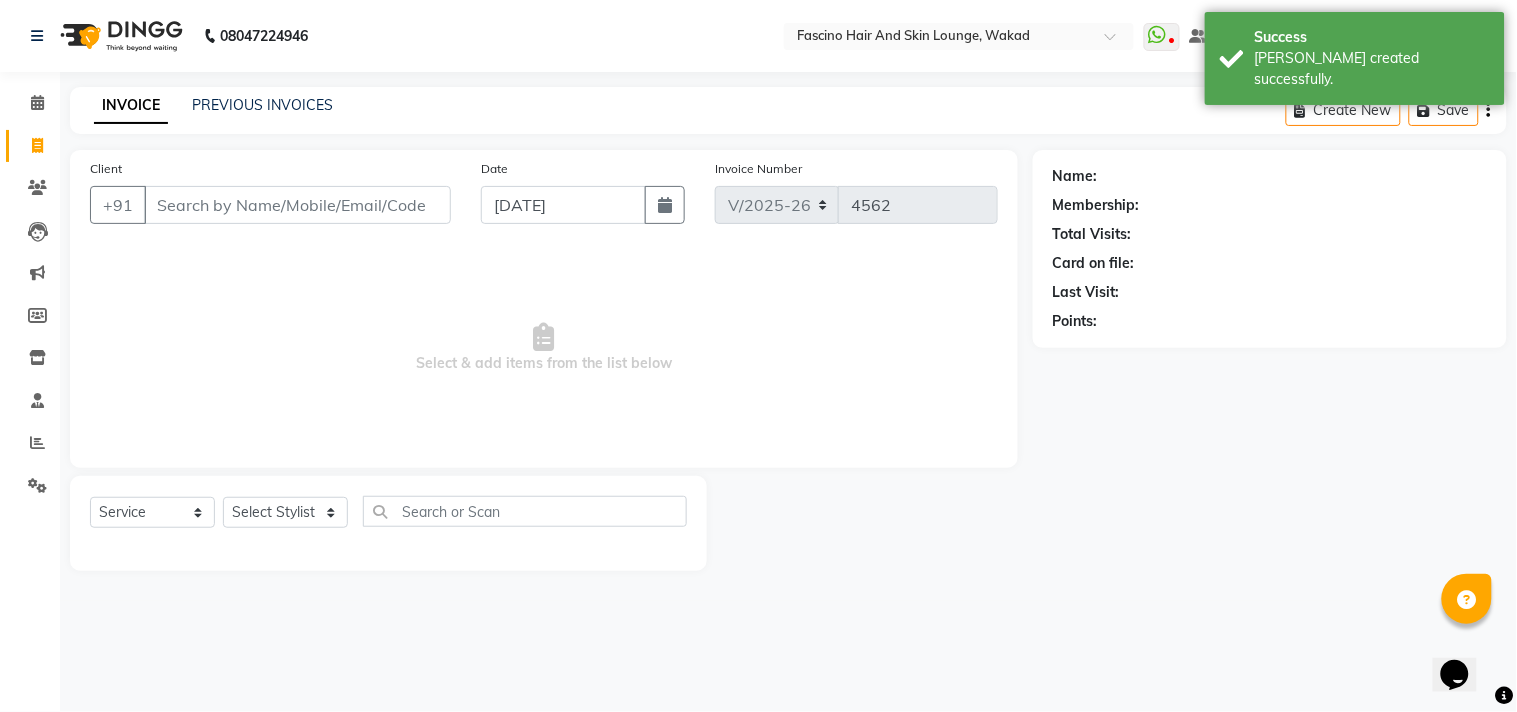 click on "Client" at bounding box center [297, 205] 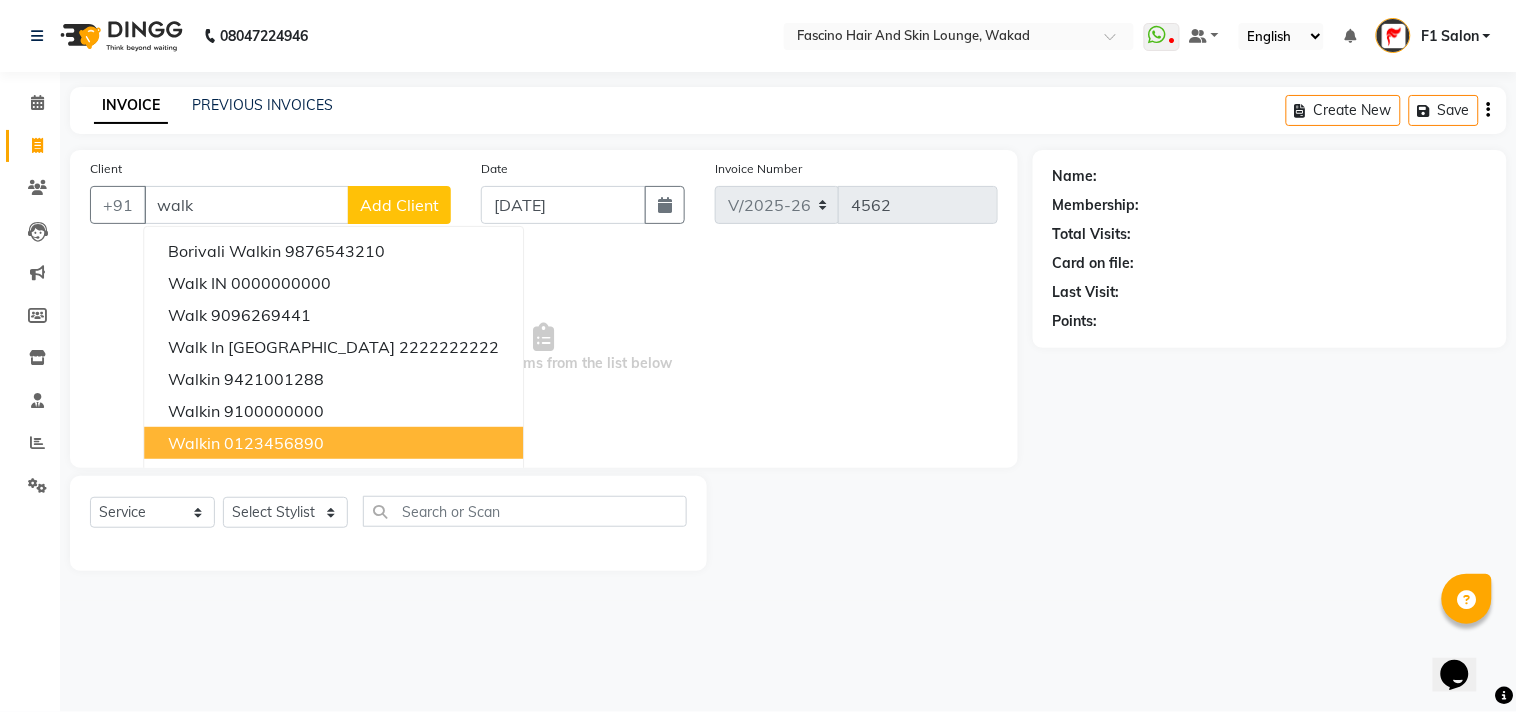click on "walkin" at bounding box center (194, 443) 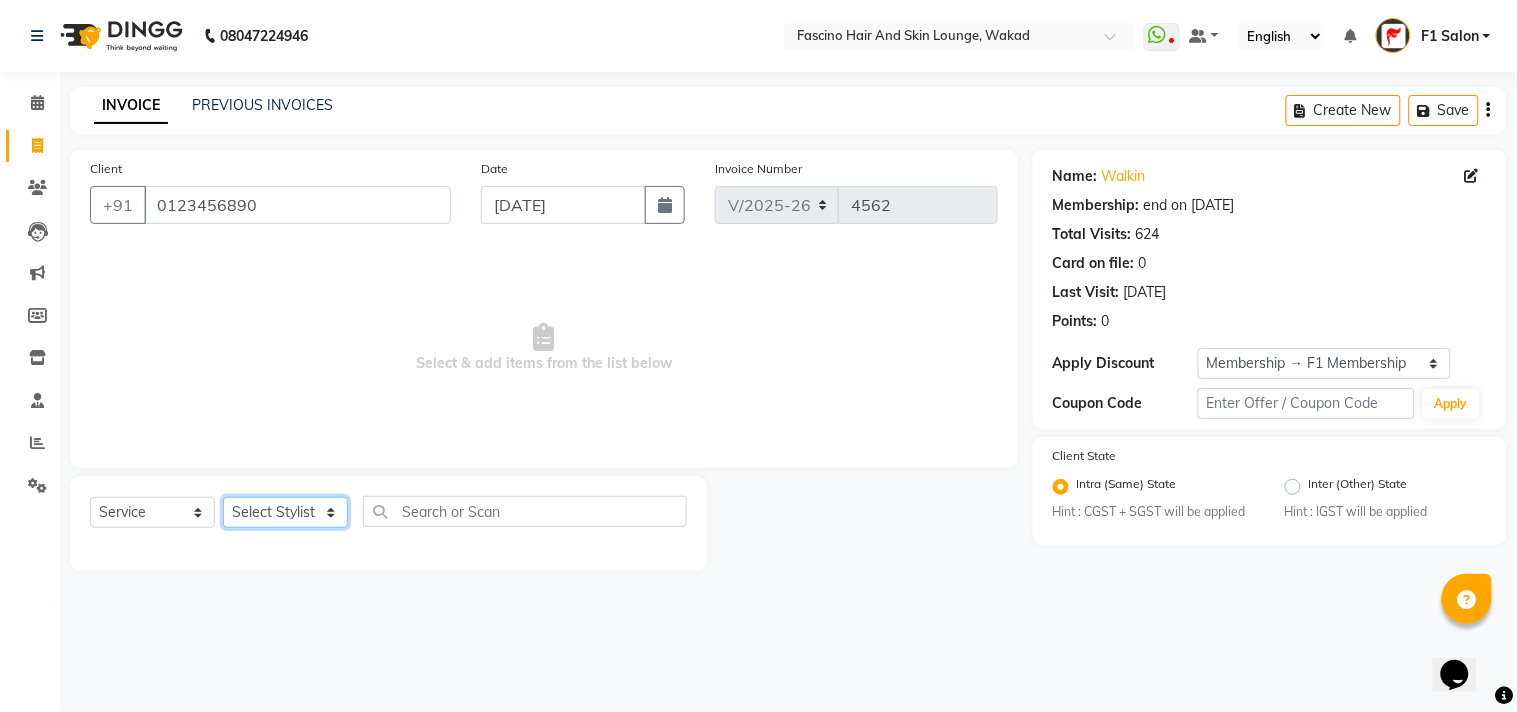 click on "Select Stylist 8805000650  [PERSON_NAME] Chimu [PERSON_NAME] F1 Salon  Ganesh F1 Gopal {JH} [PERSON_NAME] (Jh ) [PERSON_NAME]  [PERSON_NAME] Pooja [PERSON_NAME]  Ram [PERSON_NAME] jh [PERSON_NAME] Shree [PERSON_NAME] (F1) [PERSON_NAME] (JH) Sukanya Sadiyan  Suraj F1 [PERSON_NAME] Beaution Usha [PERSON_NAME] F1 Veena" 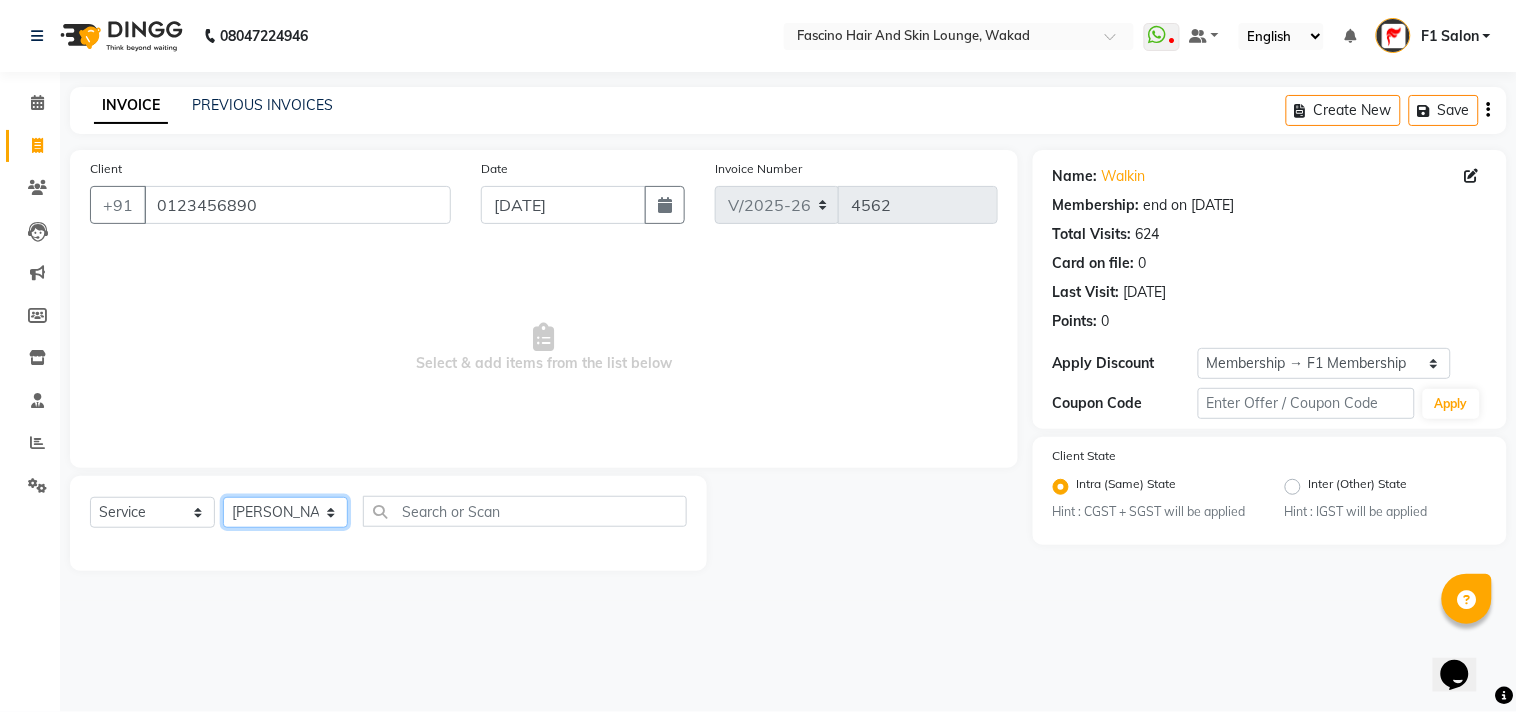 click on "Select Stylist 8805000650  [PERSON_NAME] Chimu [PERSON_NAME] F1 Salon  Ganesh F1 Gopal {JH} [PERSON_NAME] (Jh ) [PERSON_NAME]  [PERSON_NAME] Pooja [PERSON_NAME]  Ram [PERSON_NAME] jh [PERSON_NAME] Shree [PERSON_NAME] (F1) [PERSON_NAME] (JH) Sukanya Sadiyan  Suraj F1 [PERSON_NAME] Beaution Usha [PERSON_NAME] F1 Veena" 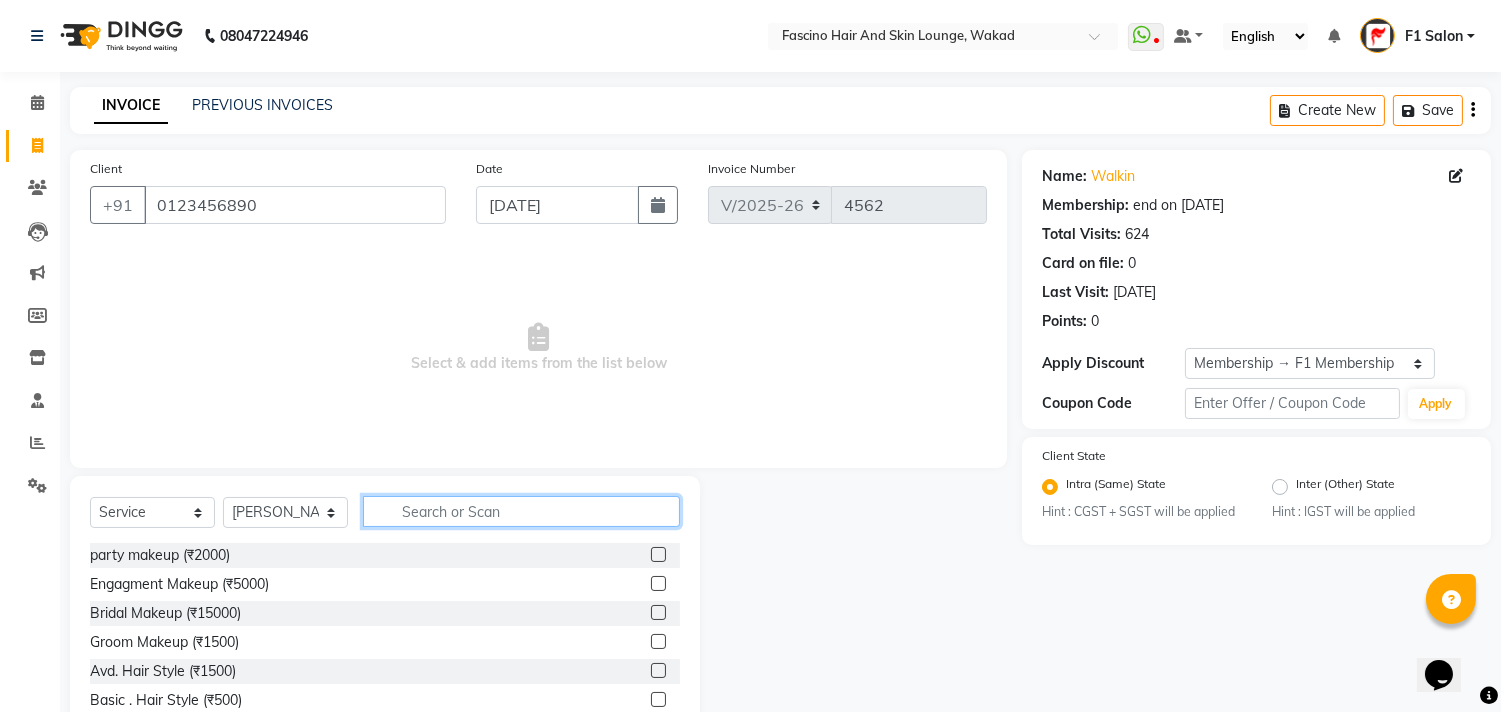 click 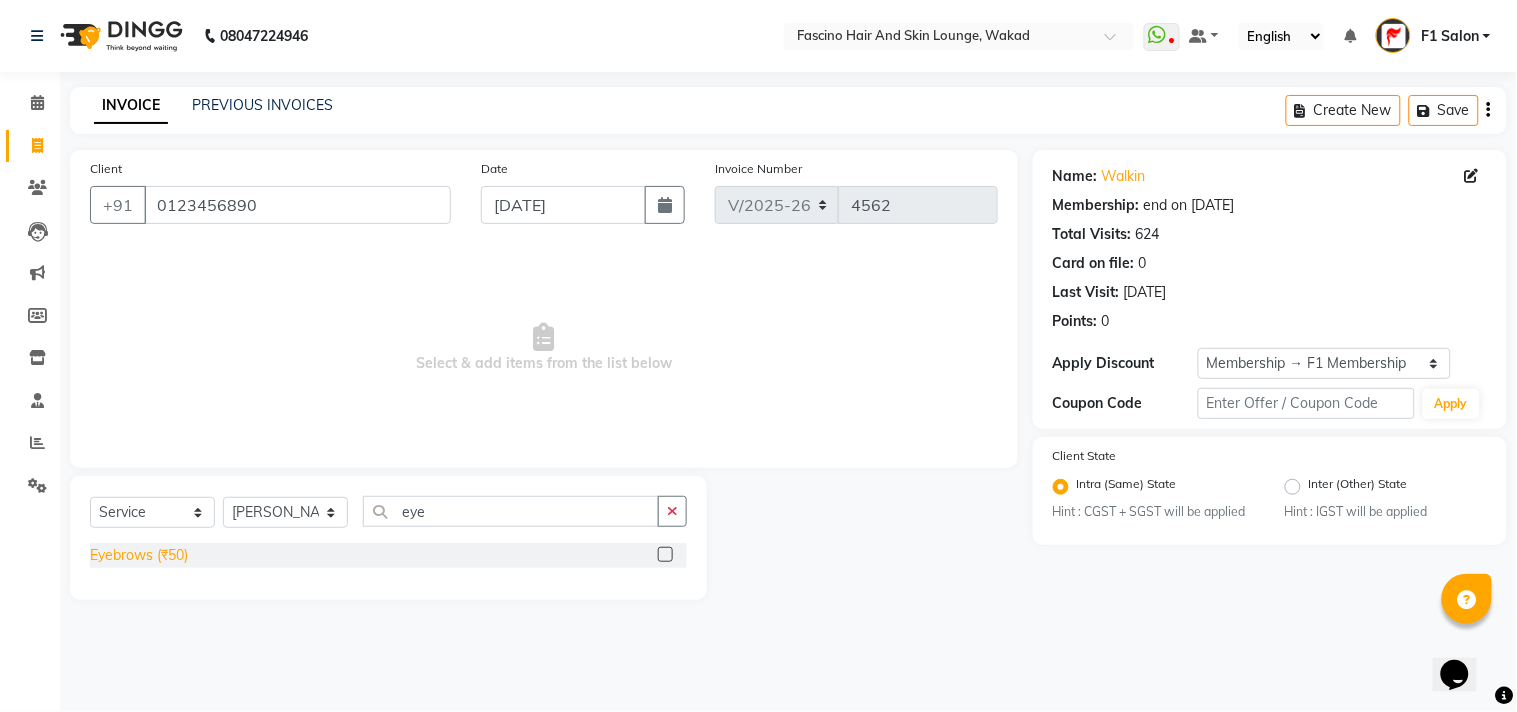 click on "Eyebrows (₹50)" 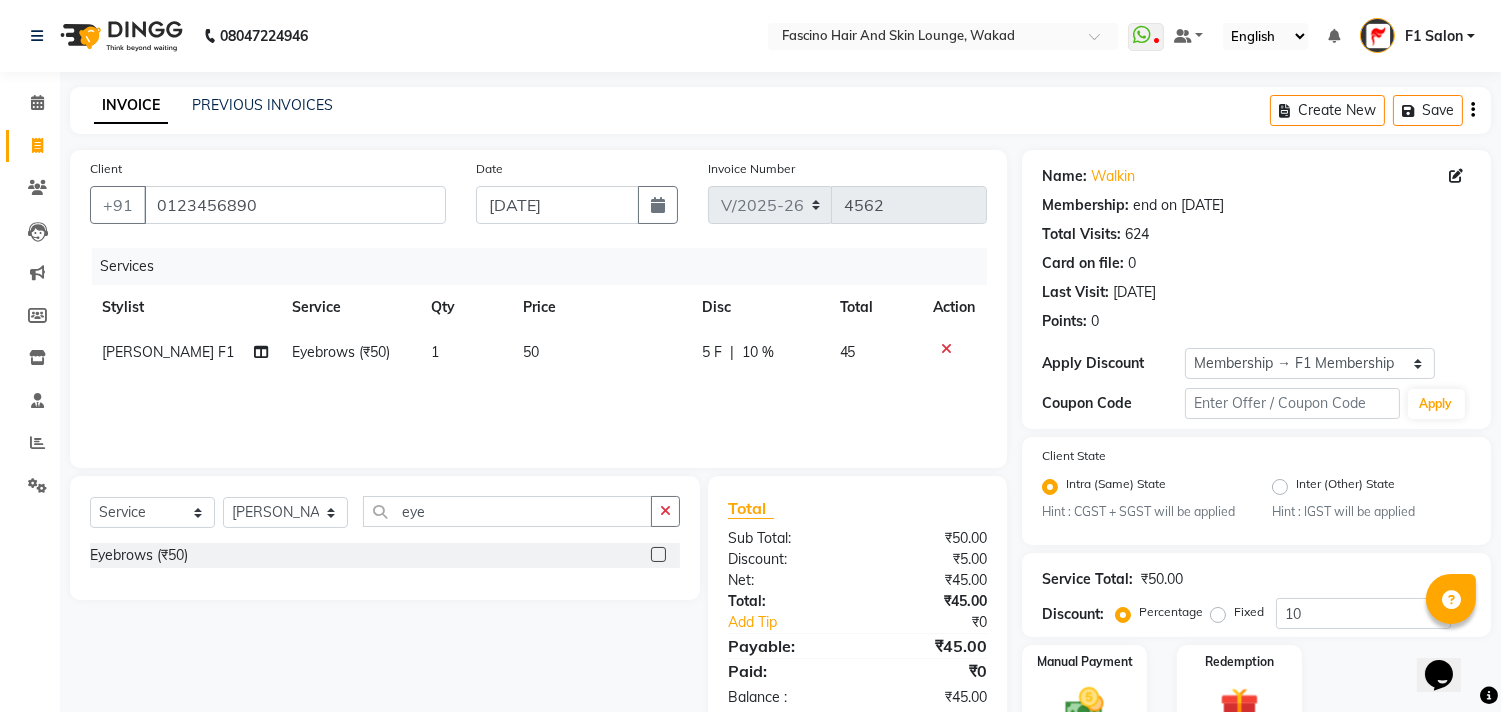click on "50" 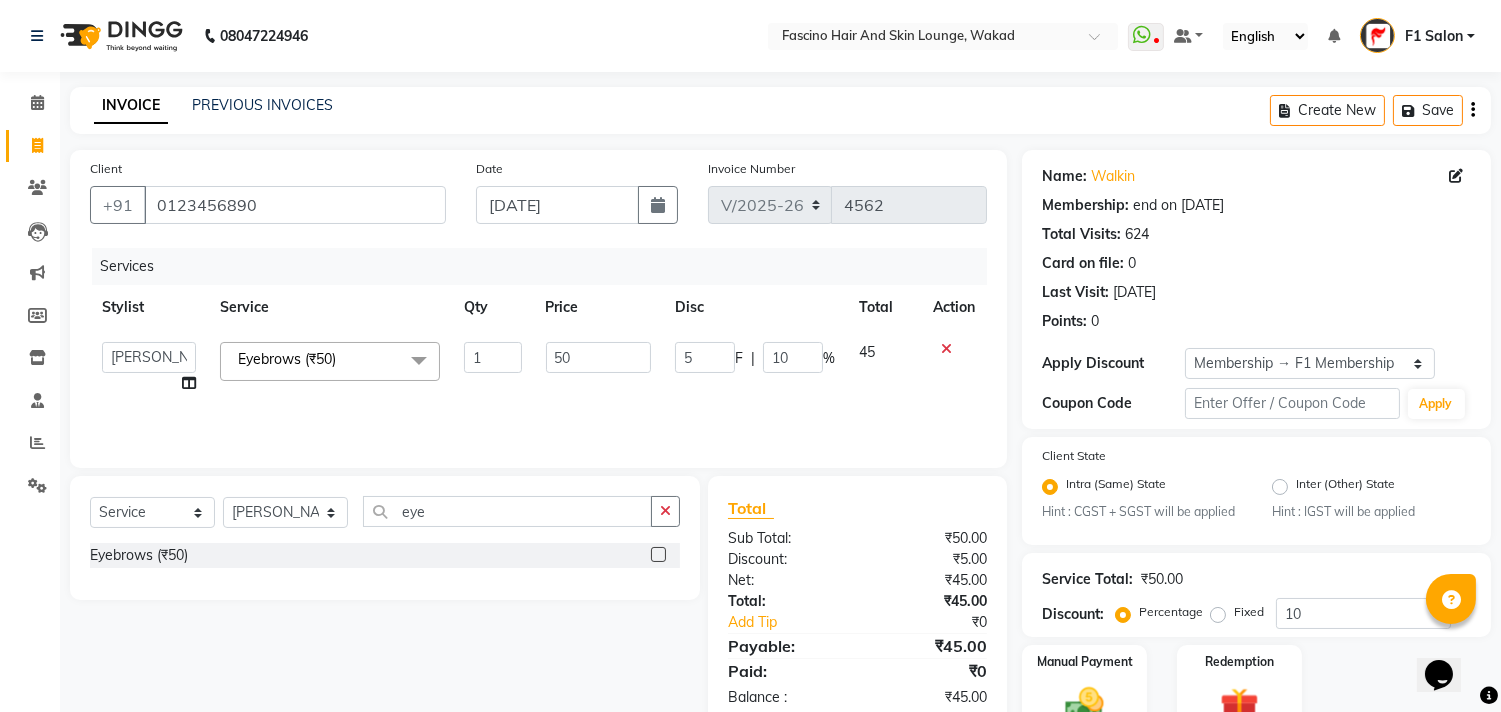 click on "50" 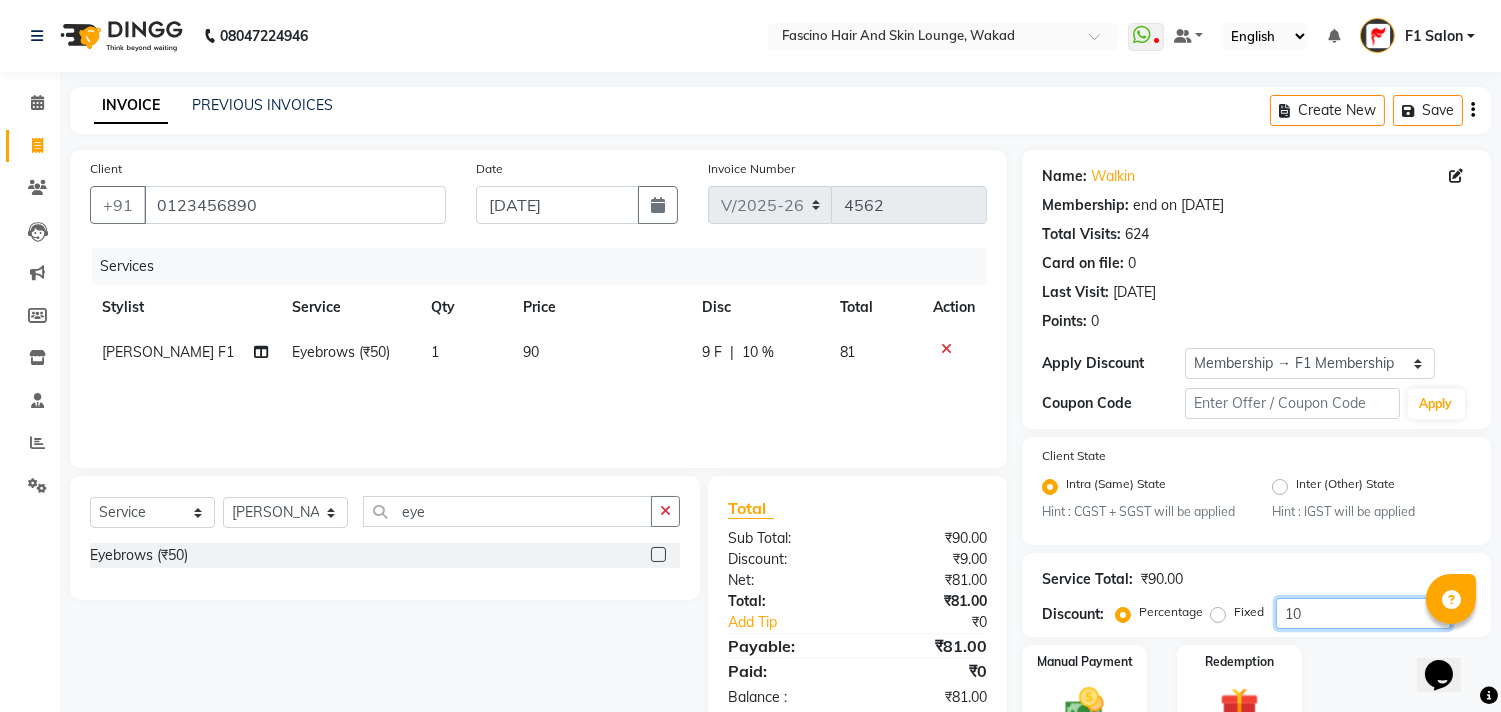 click on "10" 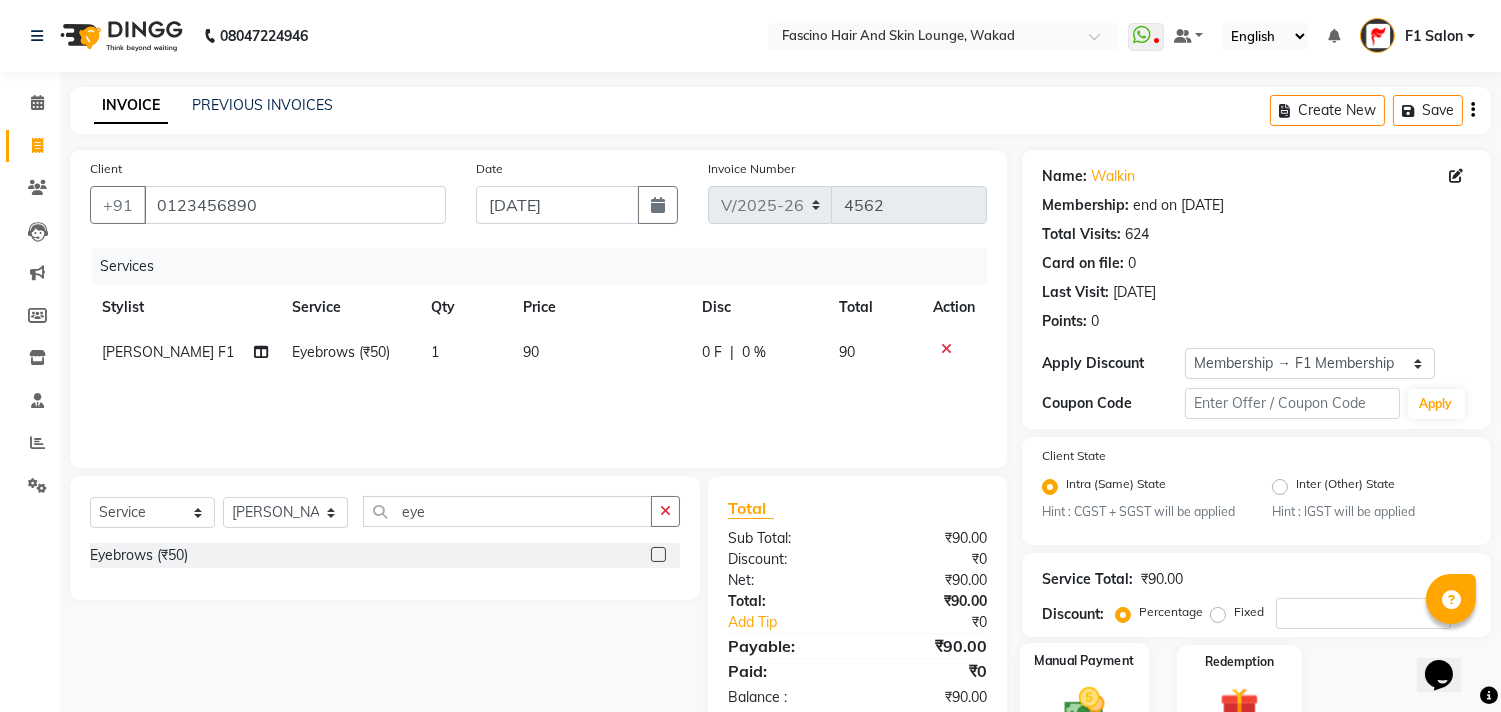 click on "Manual Payment" 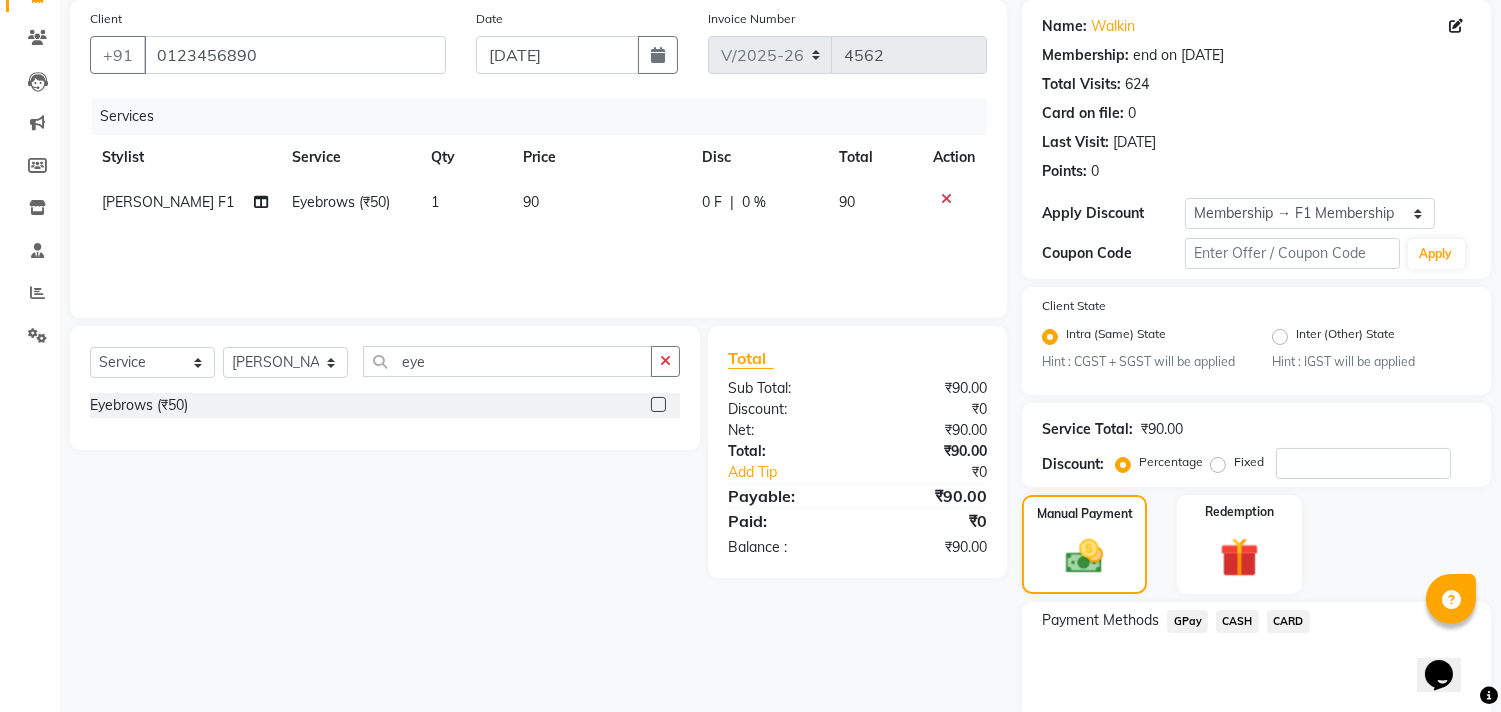 scroll, scrollTop: 231, scrollLeft: 0, axis: vertical 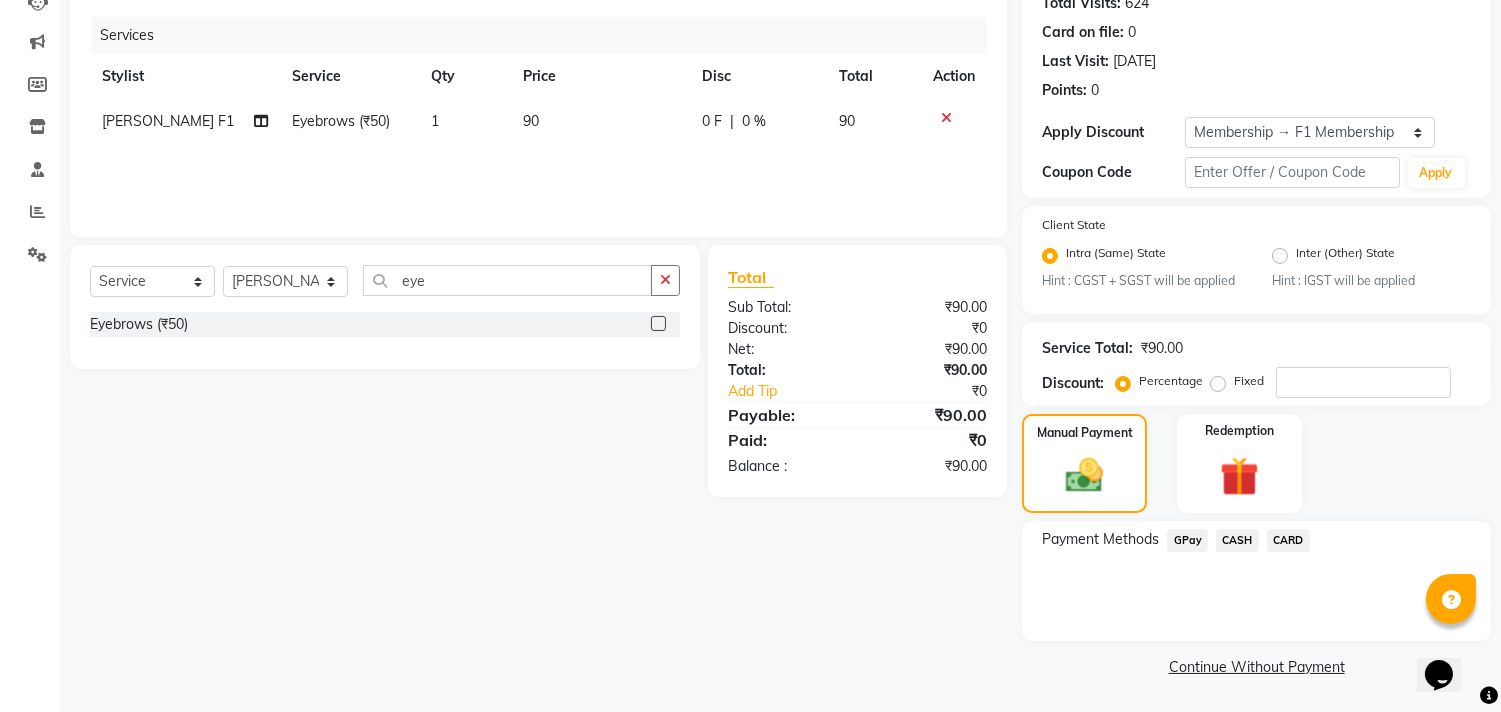 click on "GPay" 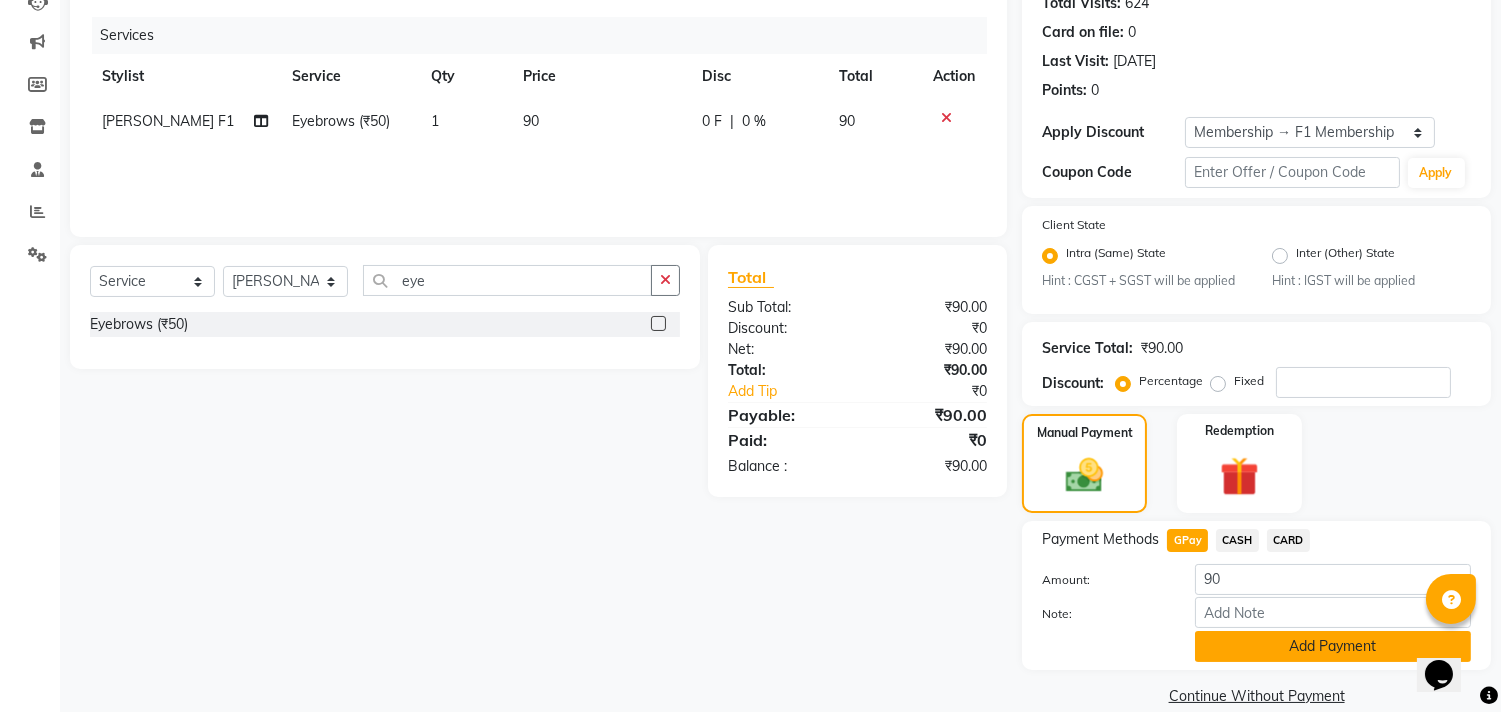 click on "Add Payment" 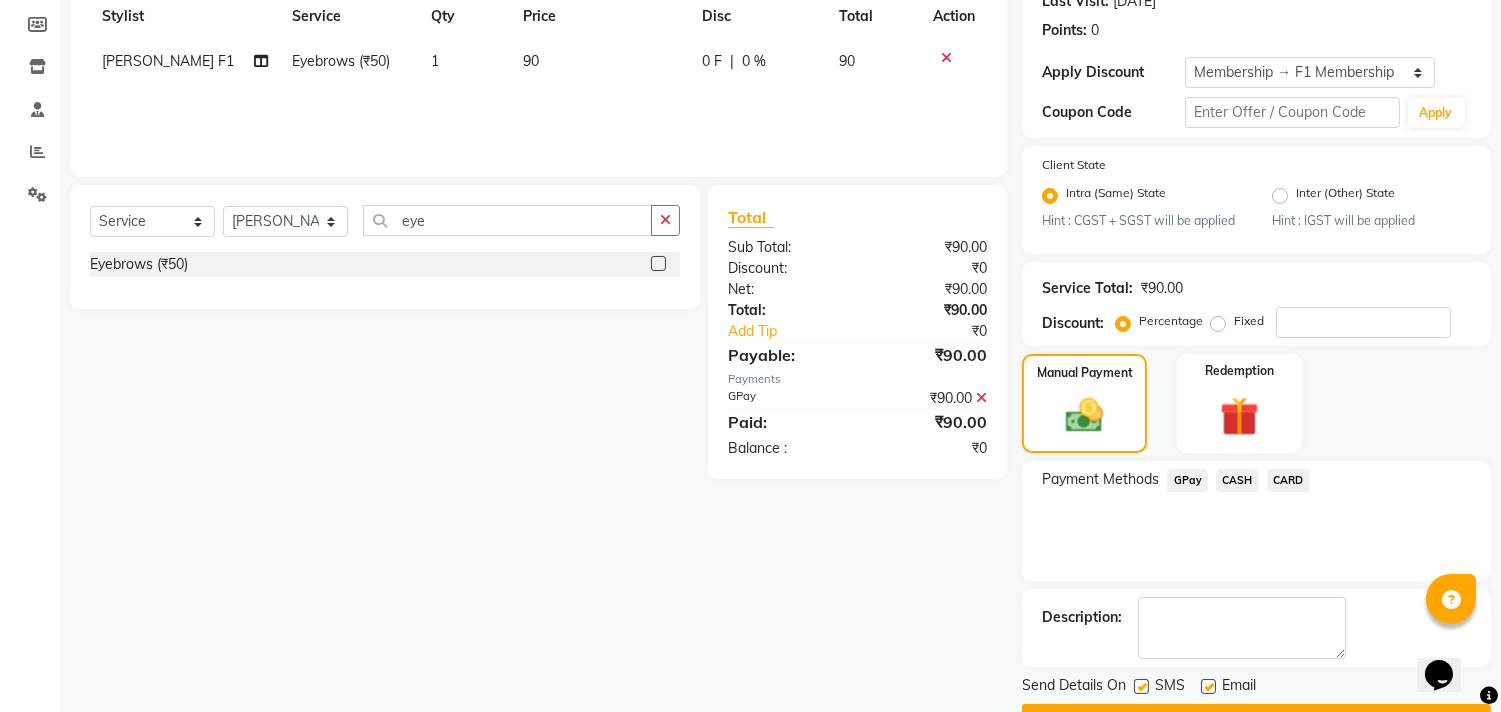 scroll, scrollTop: 344, scrollLeft: 0, axis: vertical 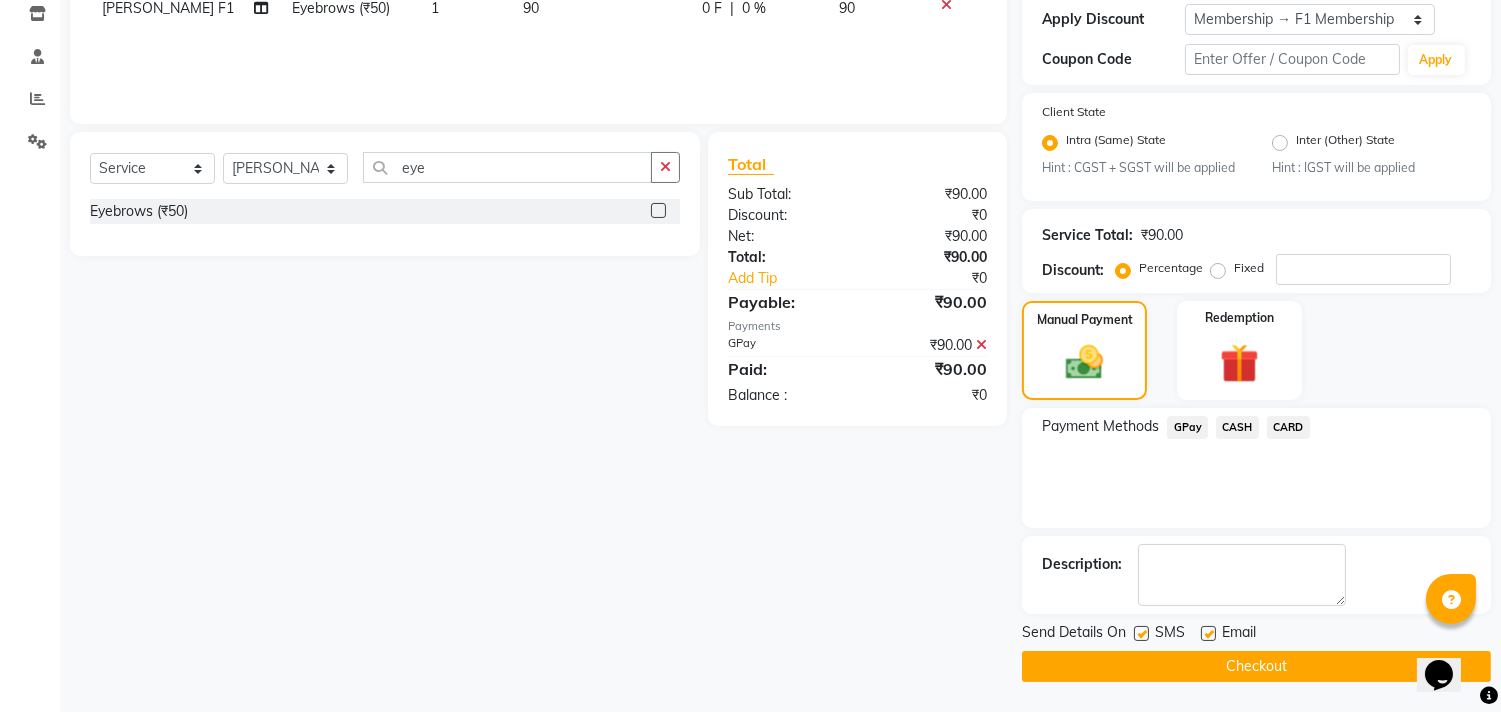 click 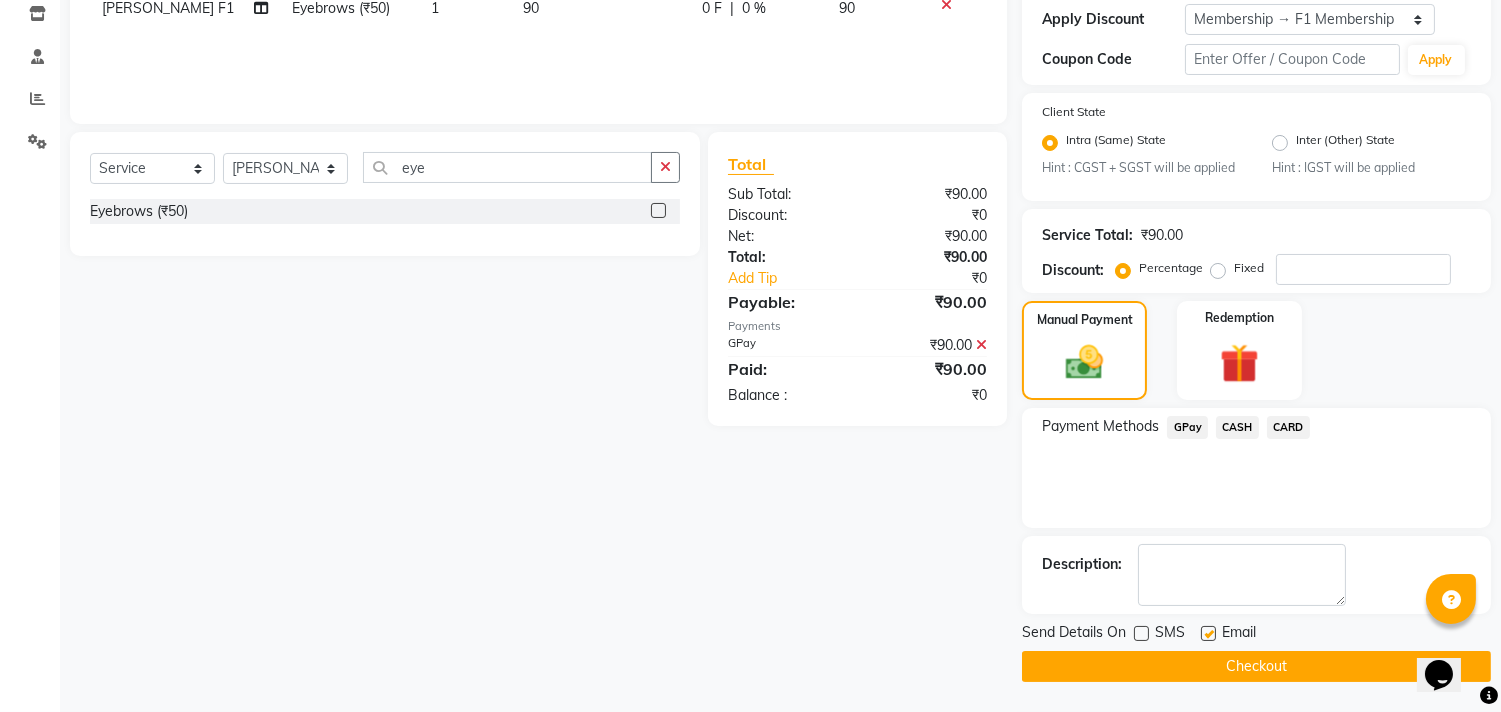 click 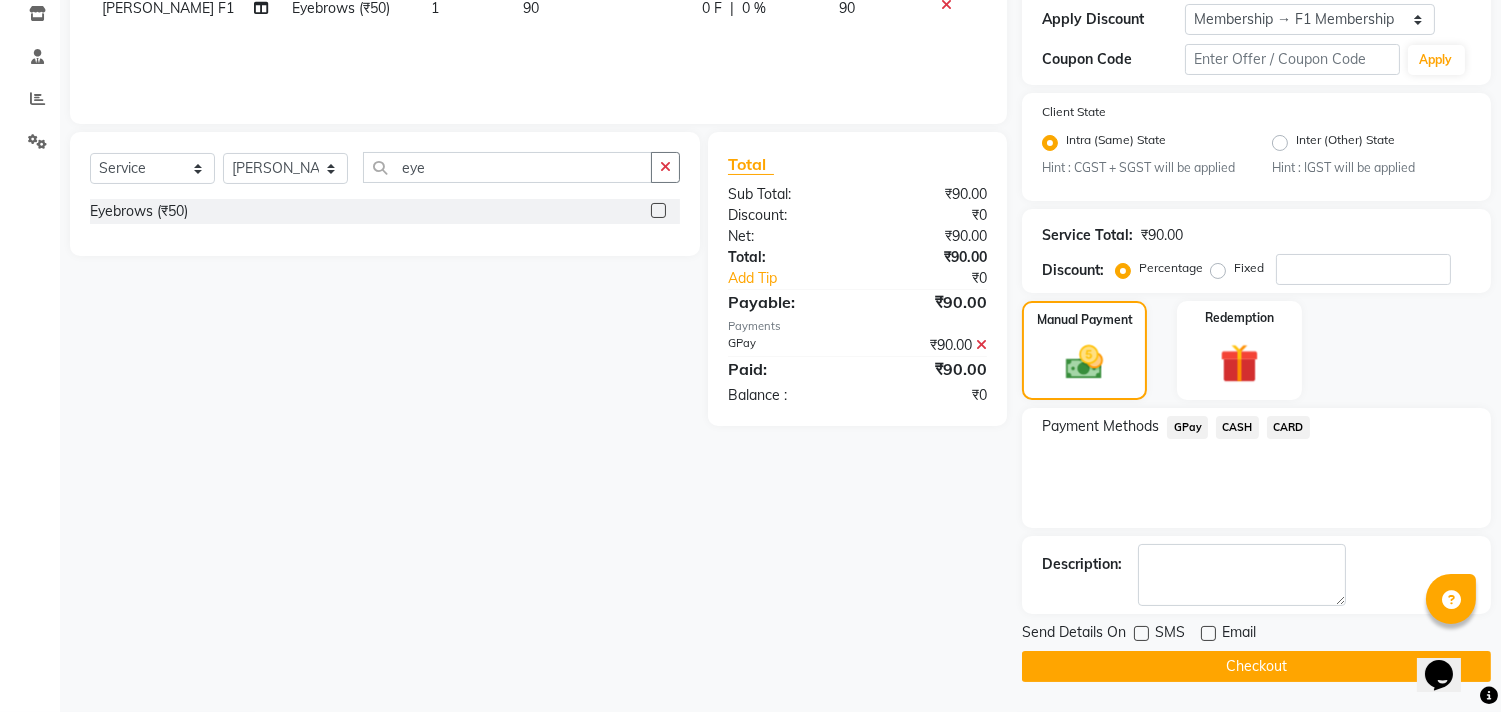 click on "Checkout" 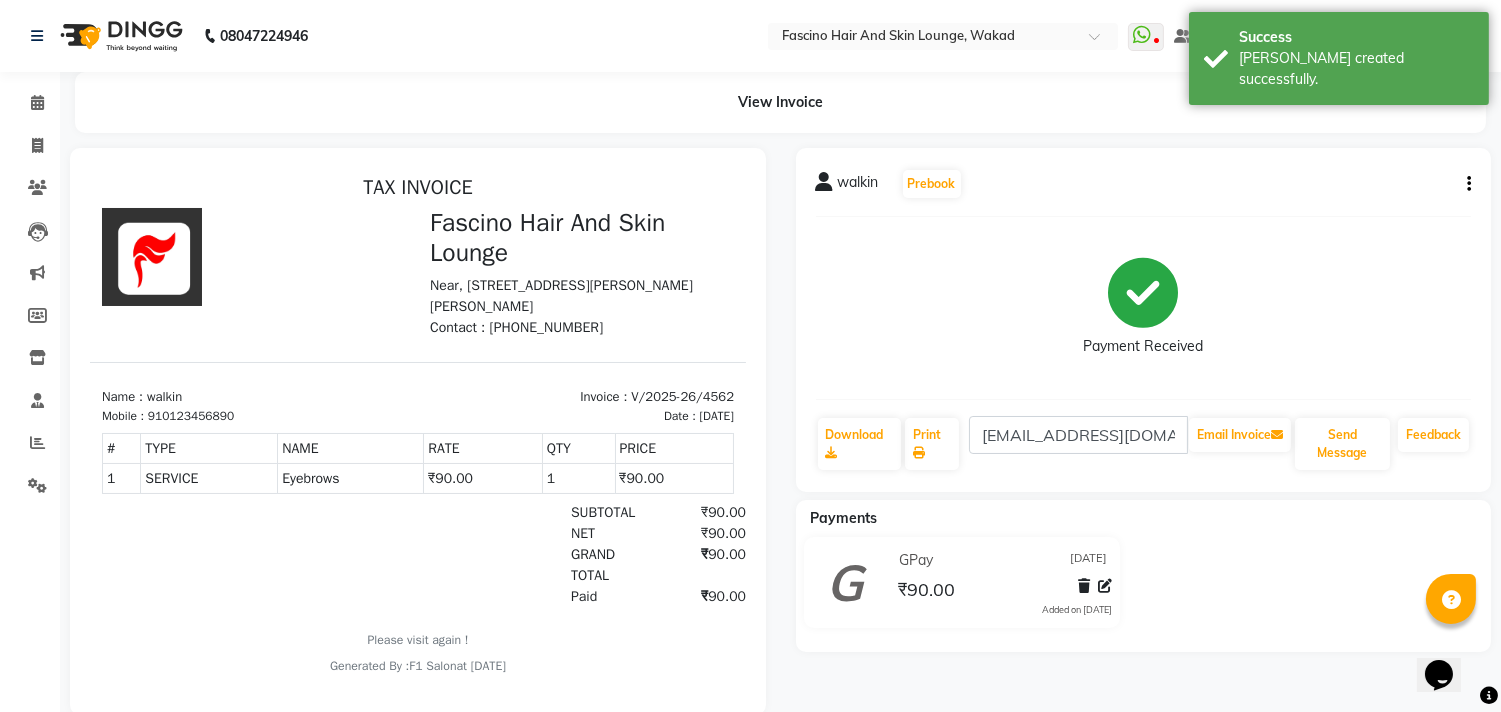 scroll, scrollTop: 0, scrollLeft: 0, axis: both 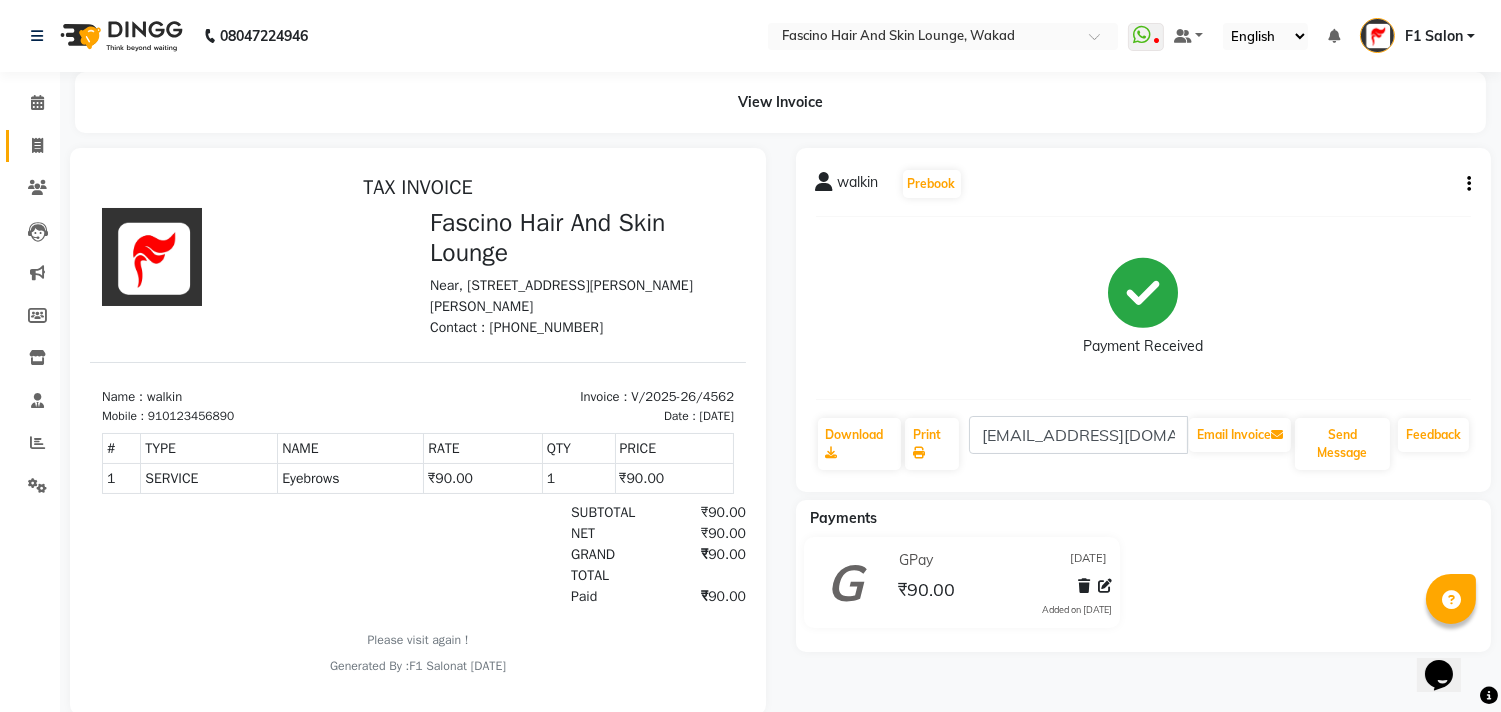 click on "Invoice" 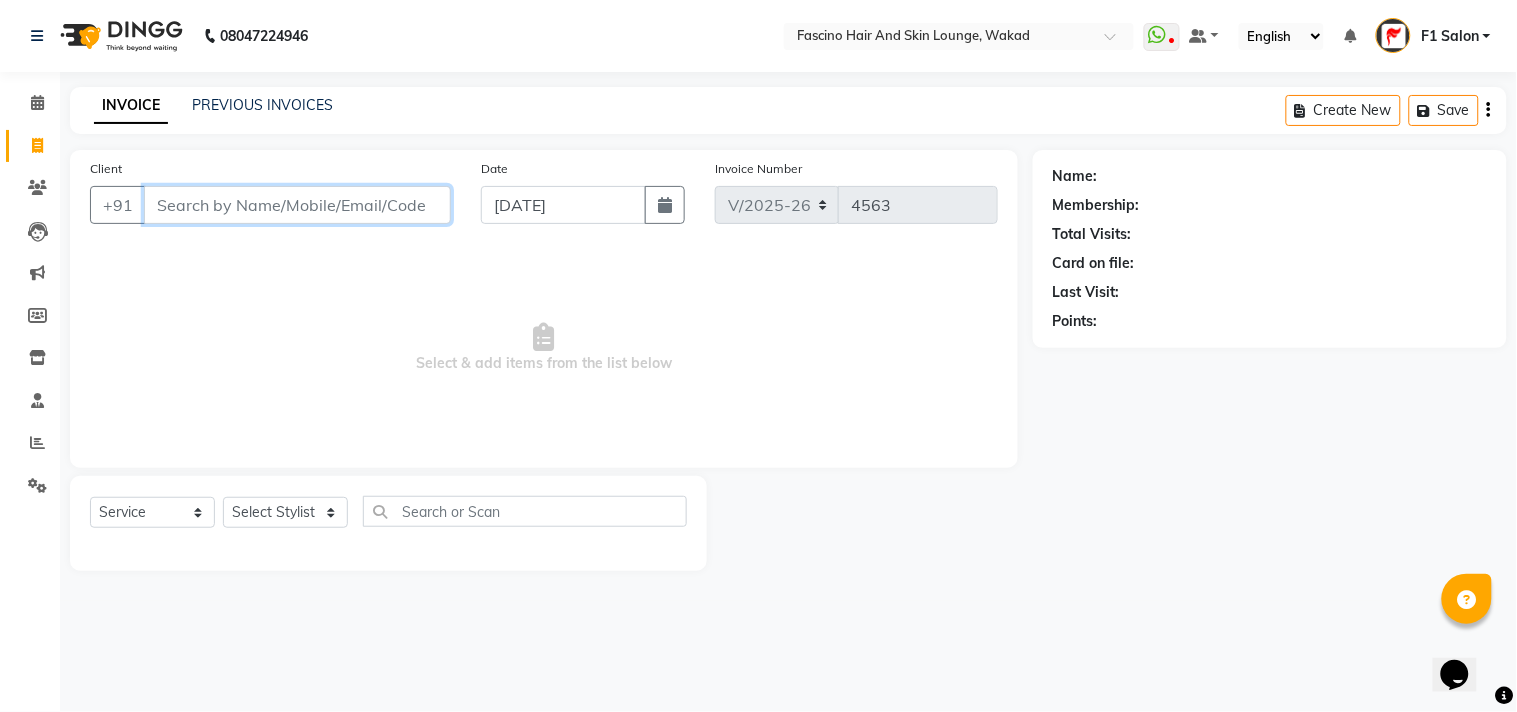 click on "Client" at bounding box center [297, 205] 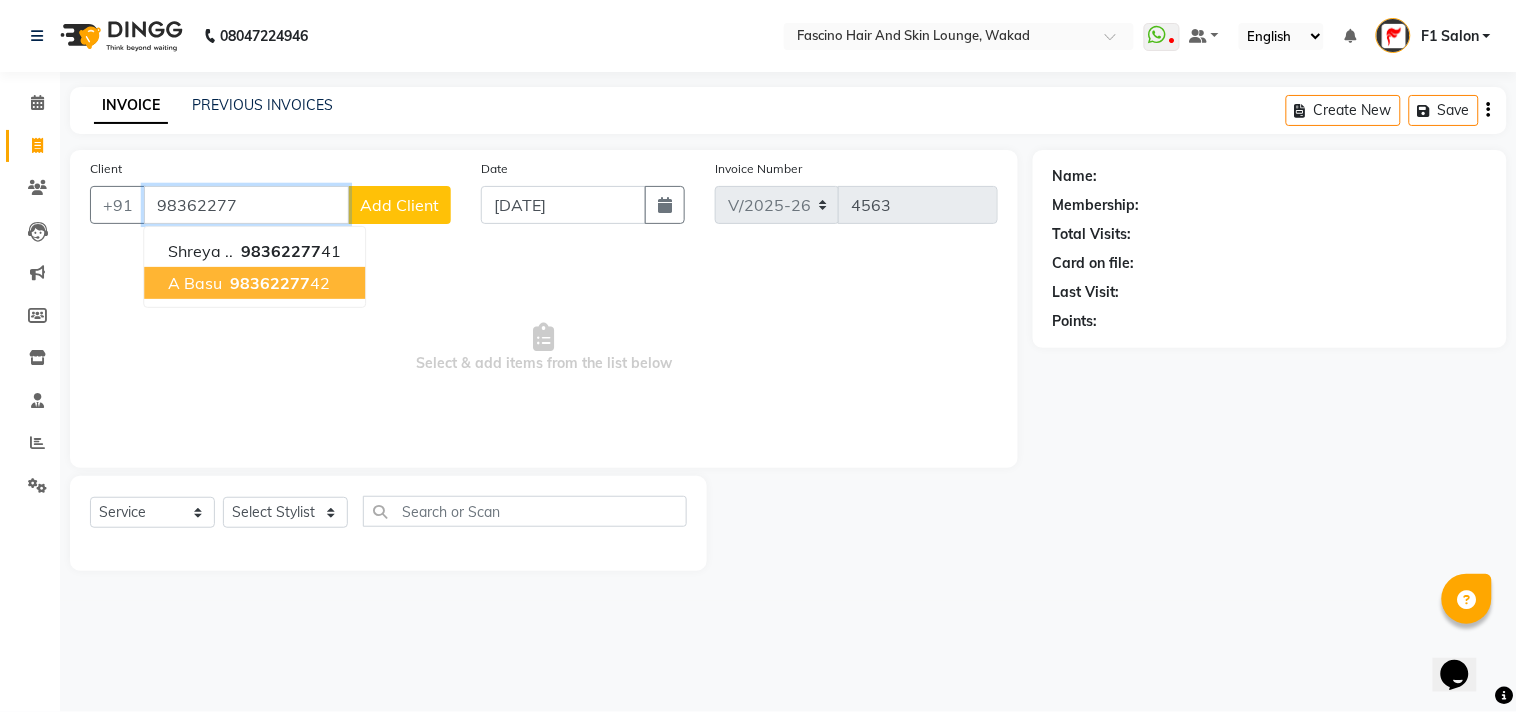 click on "98362277" at bounding box center (270, 283) 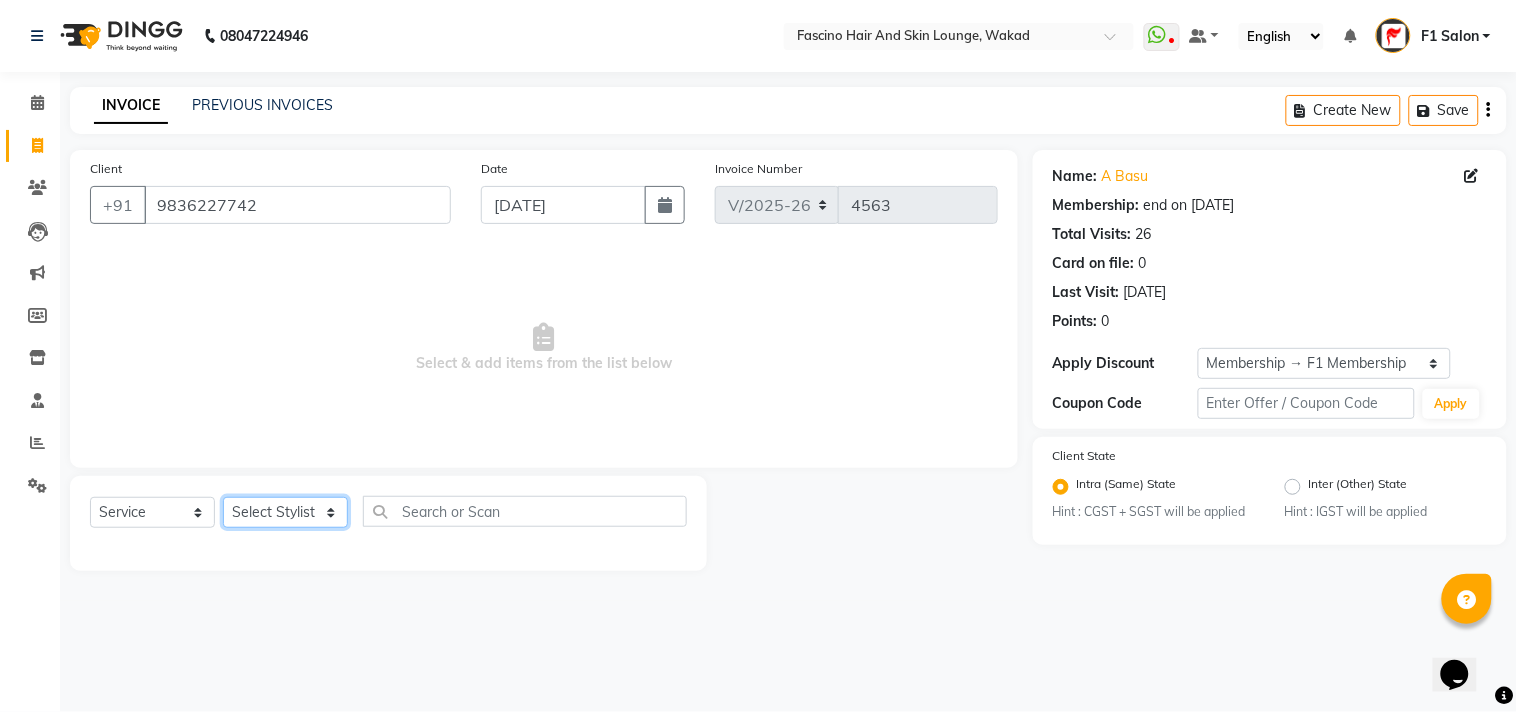 click on "Select Stylist 8805000650  [PERSON_NAME] Chimu [PERSON_NAME] F1 Salon  Ganesh F1 Gopal {JH} [PERSON_NAME] (Jh ) [PERSON_NAME]  [PERSON_NAME] Pooja [PERSON_NAME]  Ram [PERSON_NAME] jh [PERSON_NAME] Shree [PERSON_NAME] (F1) [PERSON_NAME] (JH) Sukanya Sadiyan  Suraj F1 [PERSON_NAME] Beaution Usha [PERSON_NAME] F1 Veena" 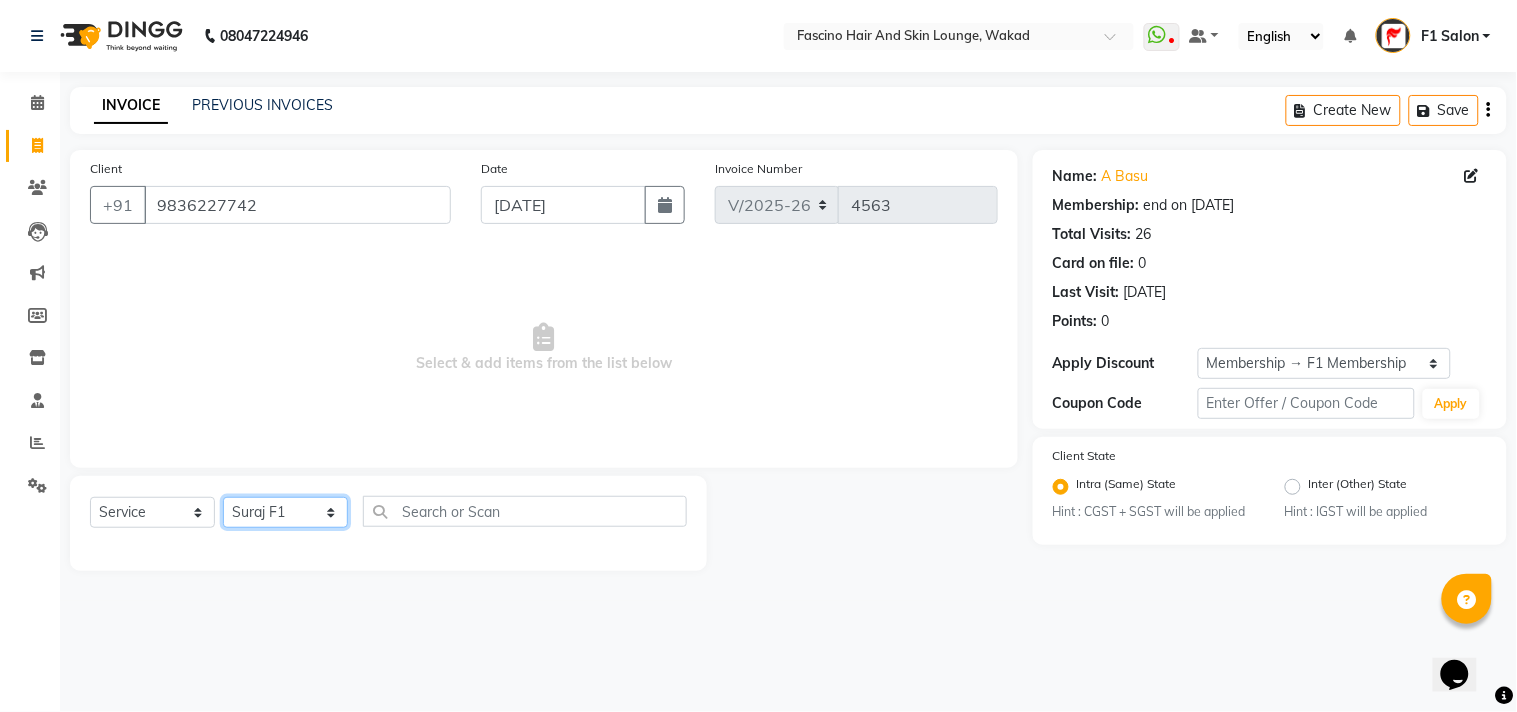 click on "Select Stylist 8805000650  [PERSON_NAME] Chimu [PERSON_NAME] F1 Salon  Ganesh F1 Gopal {JH} [PERSON_NAME] (Jh ) [PERSON_NAME]  [PERSON_NAME] Pooja [PERSON_NAME]  Ram [PERSON_NAME] jh [PERSON_NAME] Shree [PERSON_NAME] (F1) [PERSON_NAME] (JH) Sukanya Sadiyan  Suraj F1 [PERSON_NAME] Beaution Usha [PERSON_NAME] F1 Veena" 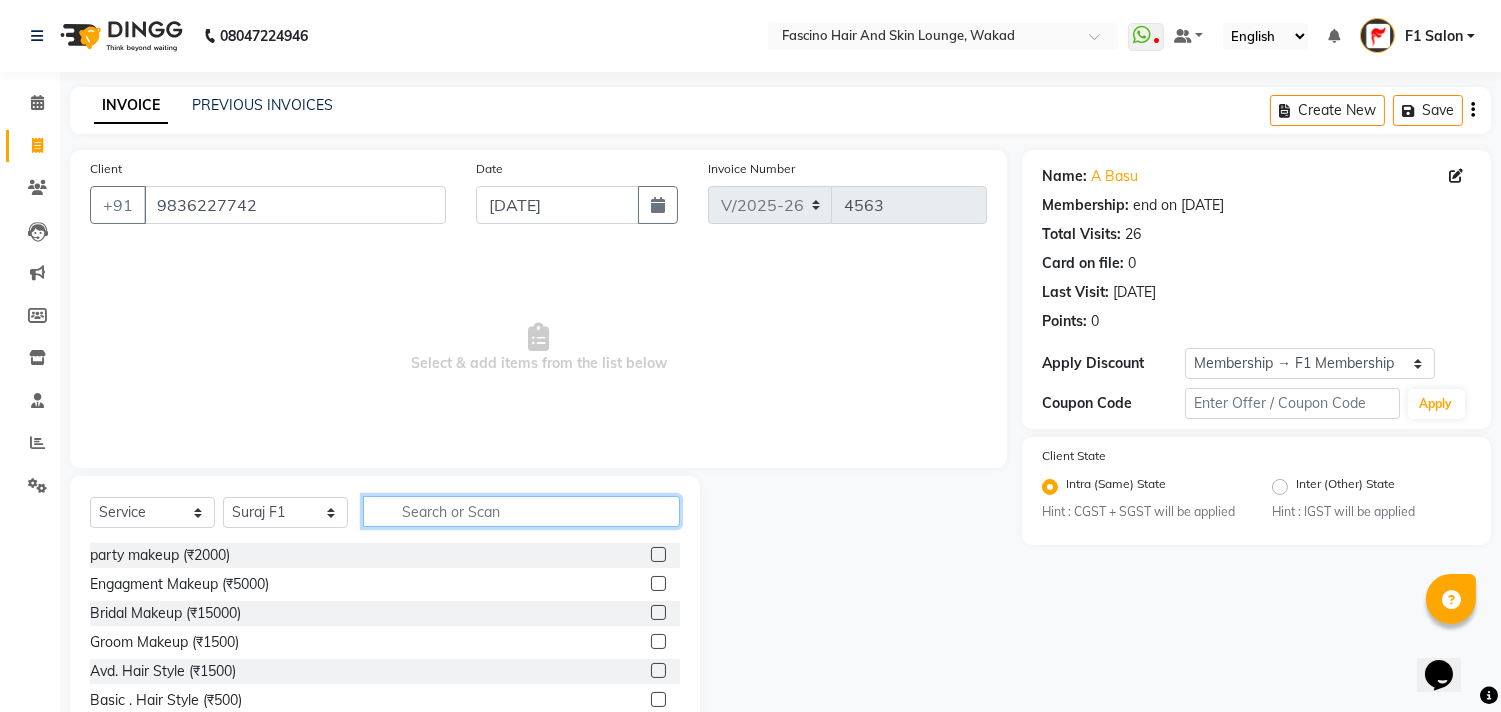 click 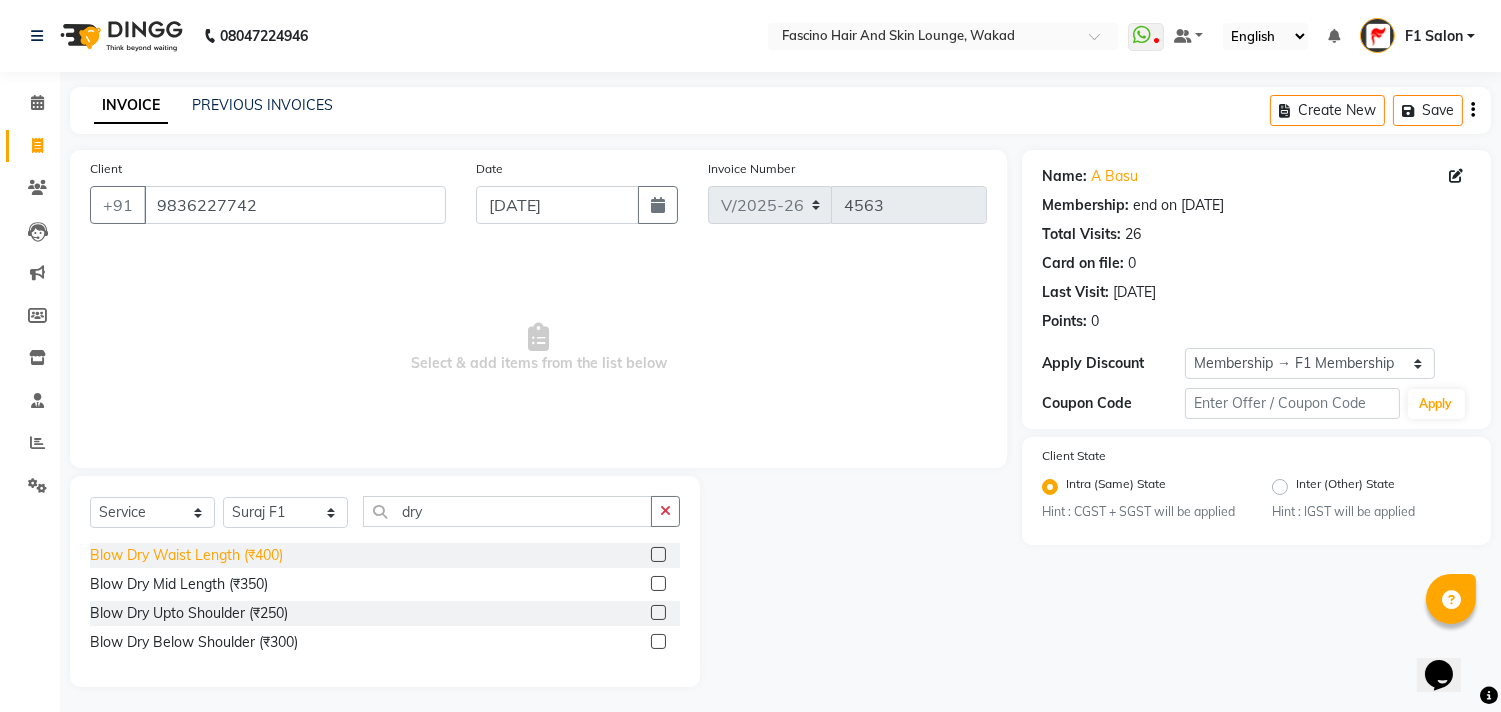 click on "Blow Dry Waist Length (₹400)" 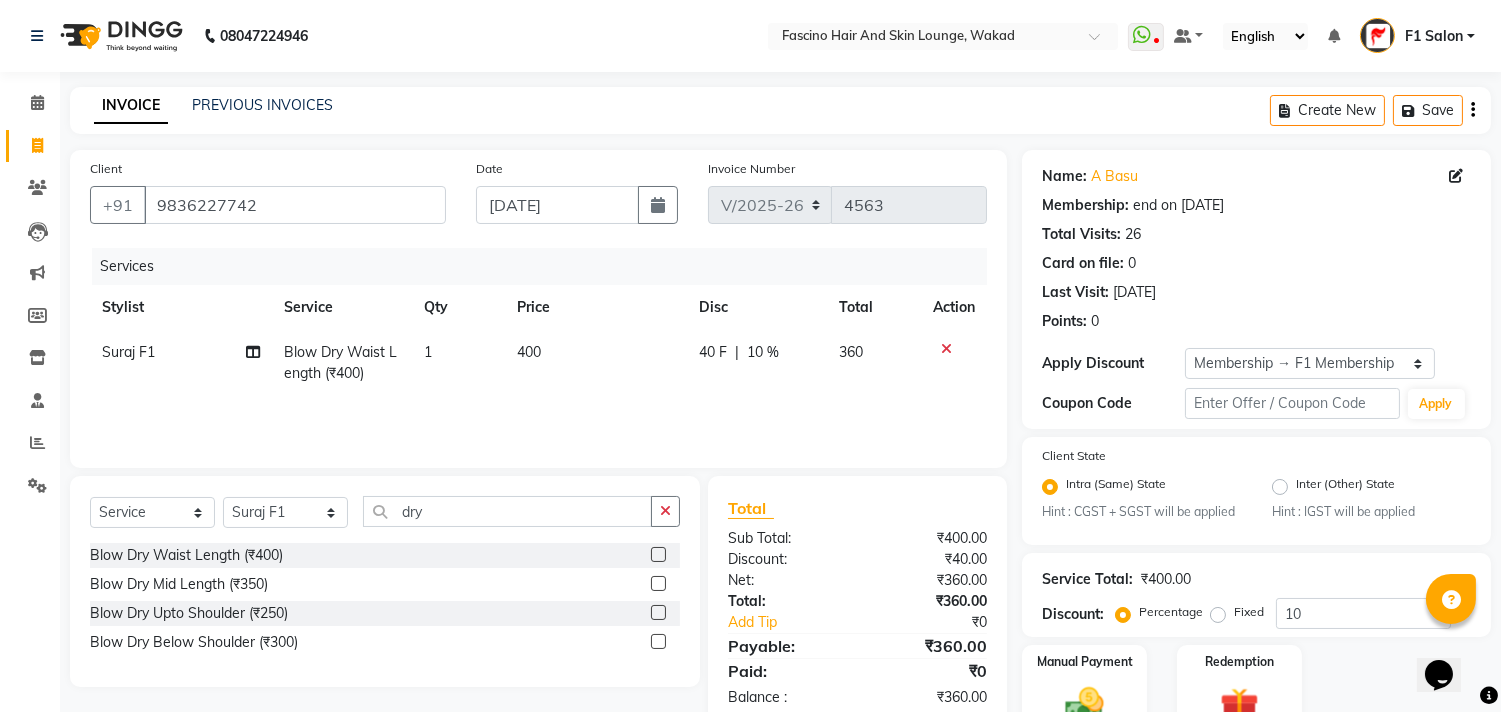click on "400" 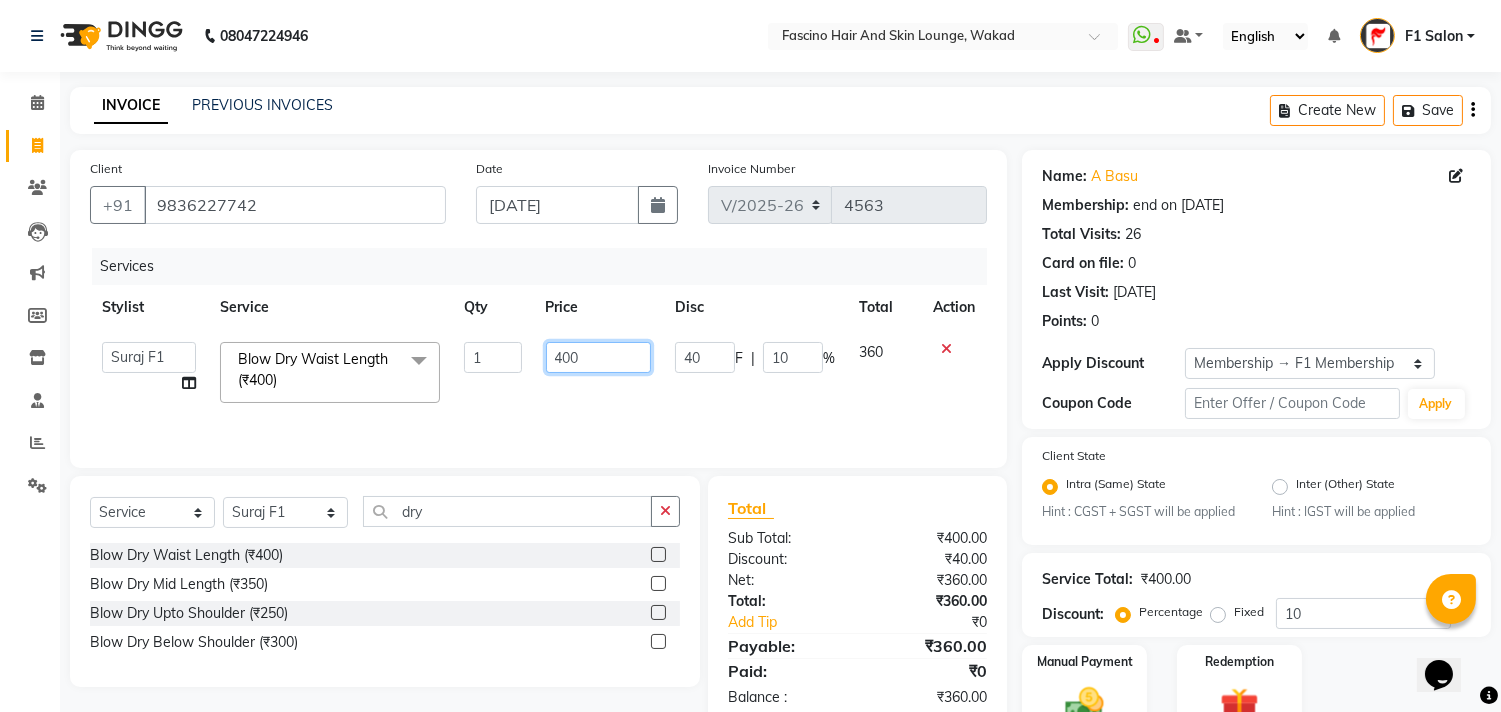 click on "400" 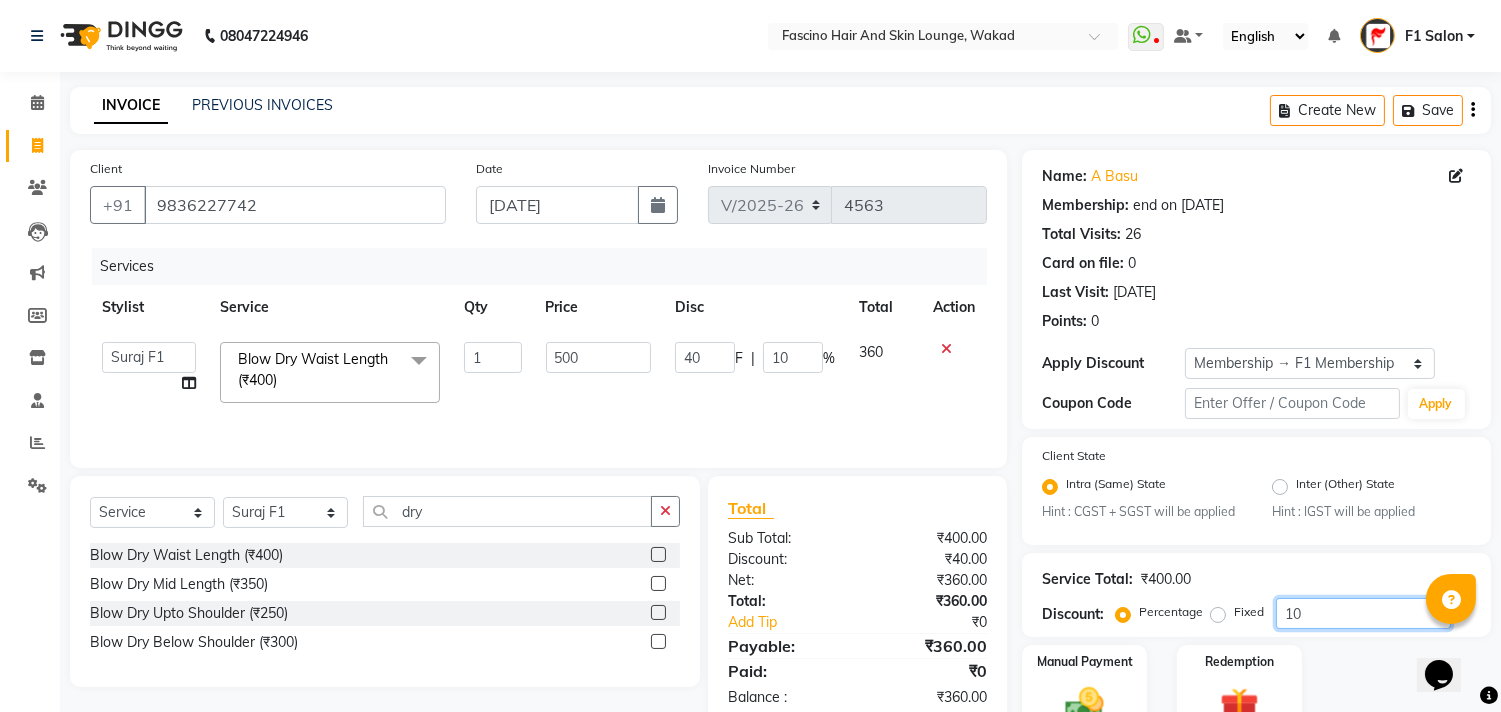 click on "10" 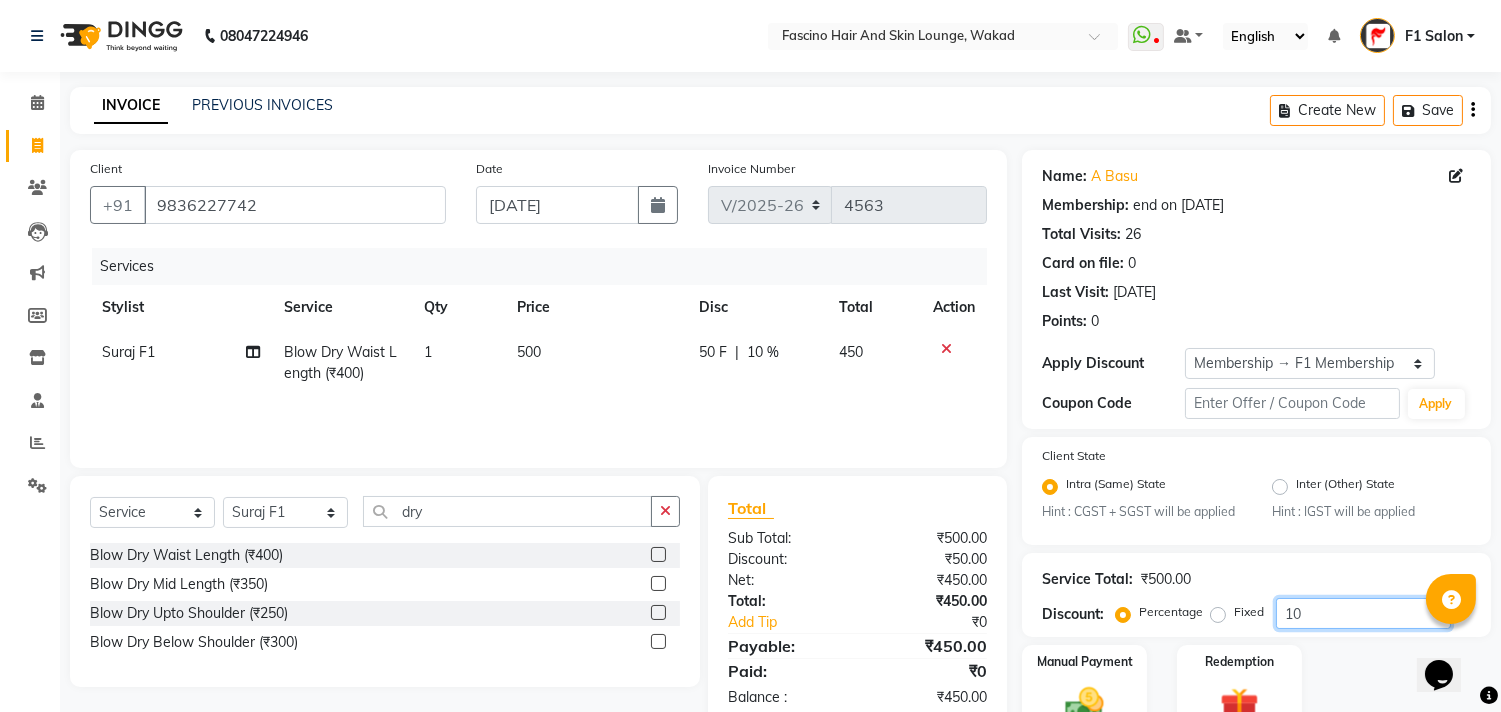 click on "10" 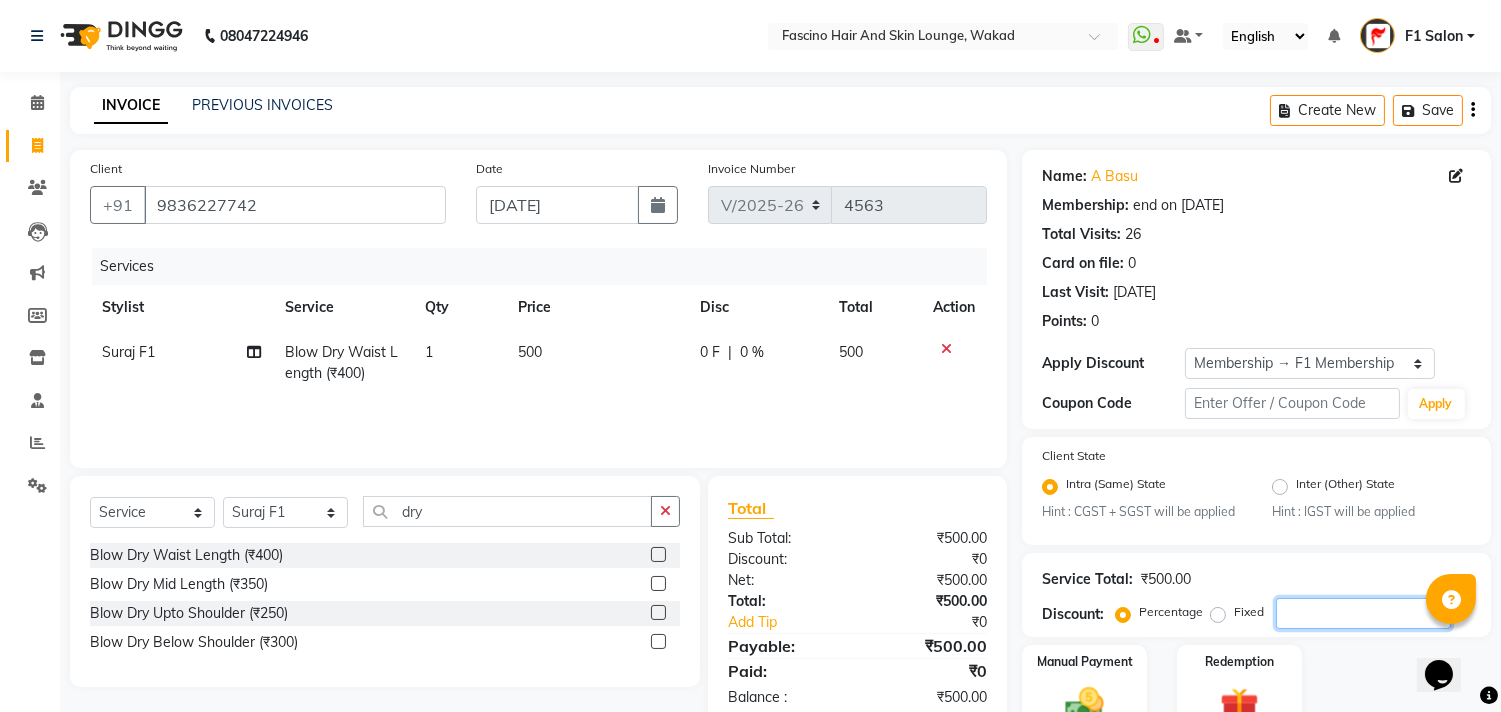 scroll, scrollTop: 102, scrollLeft: 0, axis: vertical 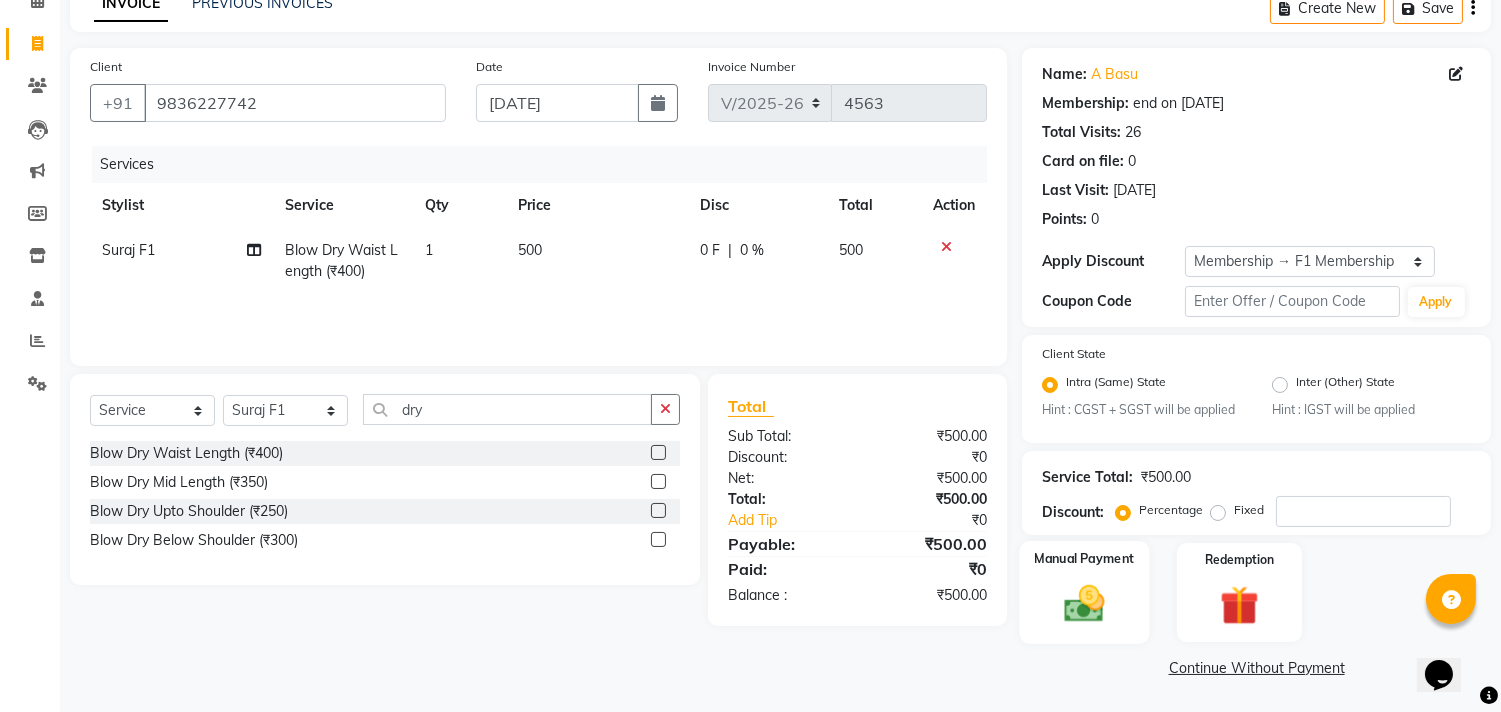 click 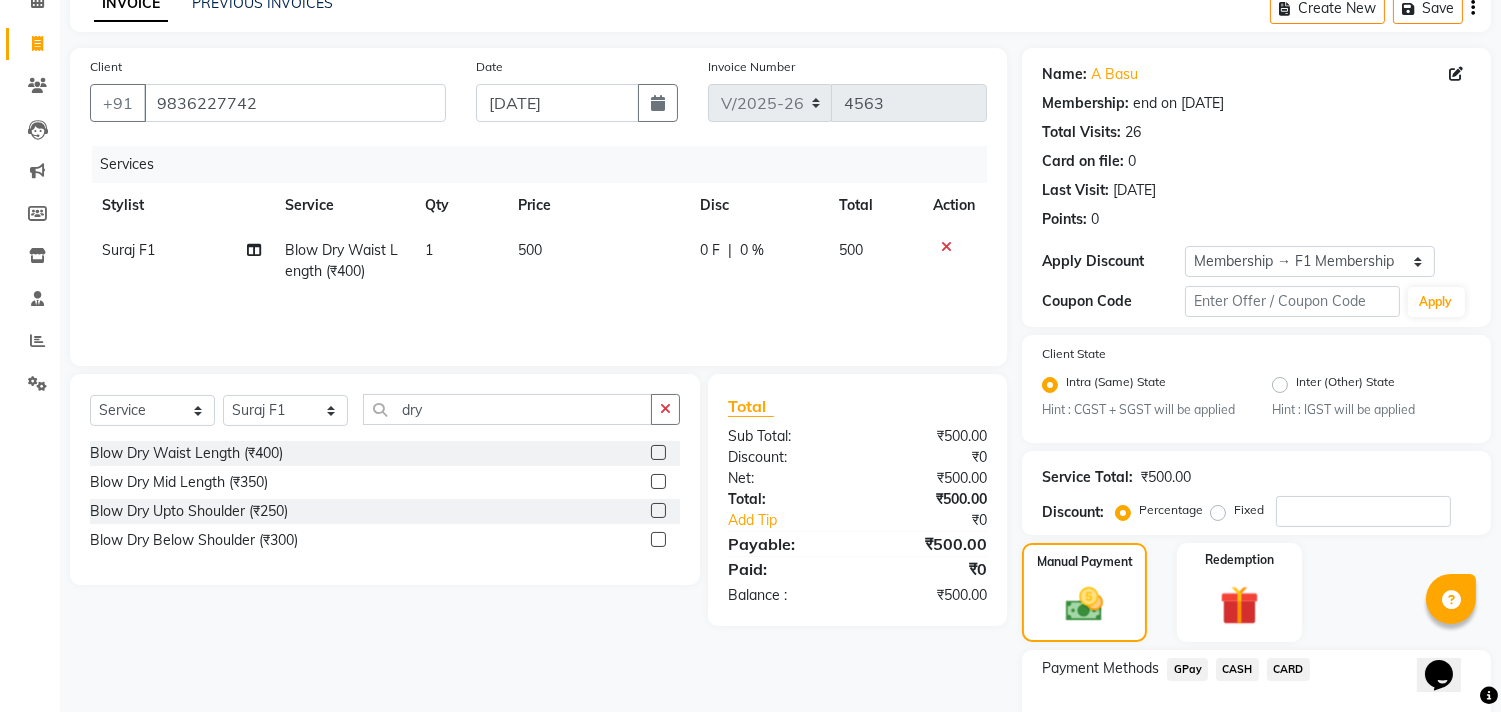 click on "GPay" 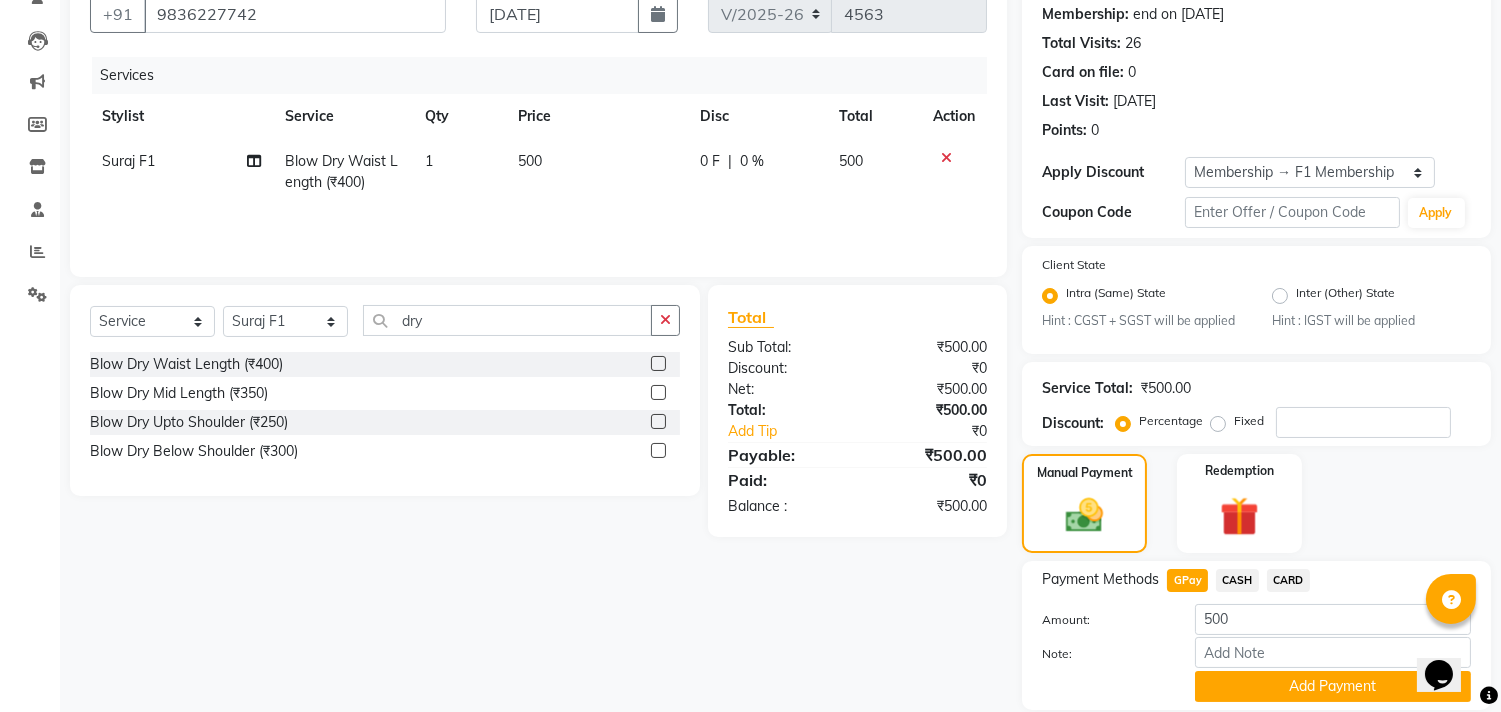 scroll, scrollTop: 260, scrollLeft: 0, axis: vertical 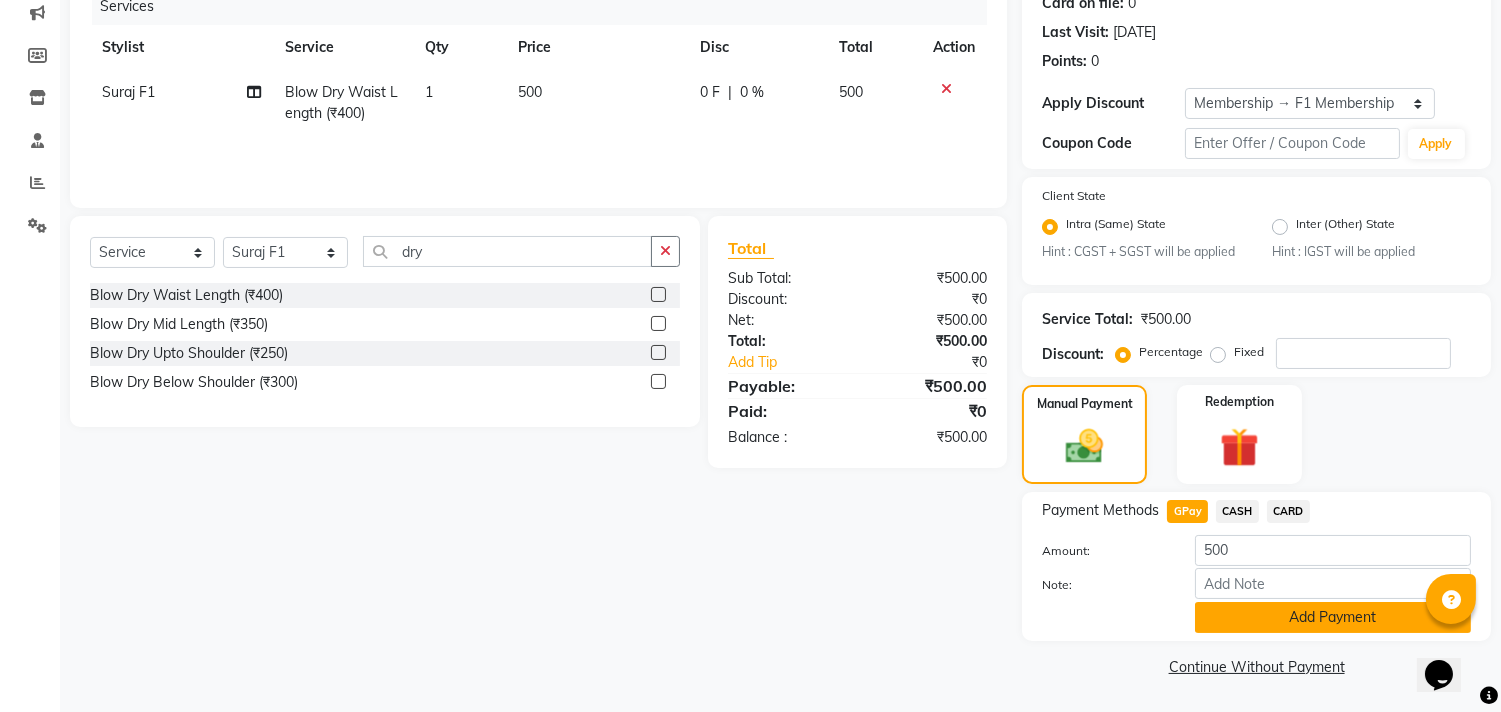 click on "Add Payment" 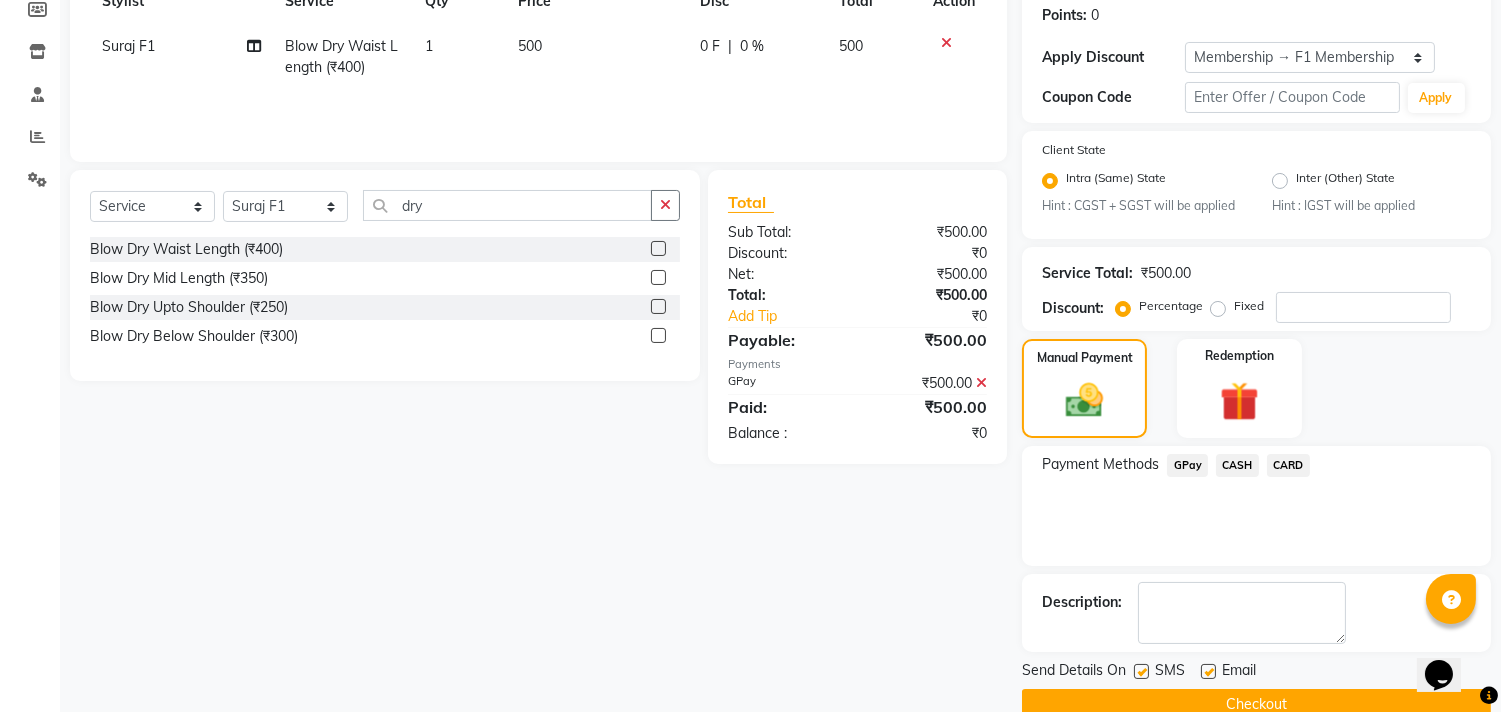 scroll, scrollTop: 344, scrollLeft: 0, axis: vertical 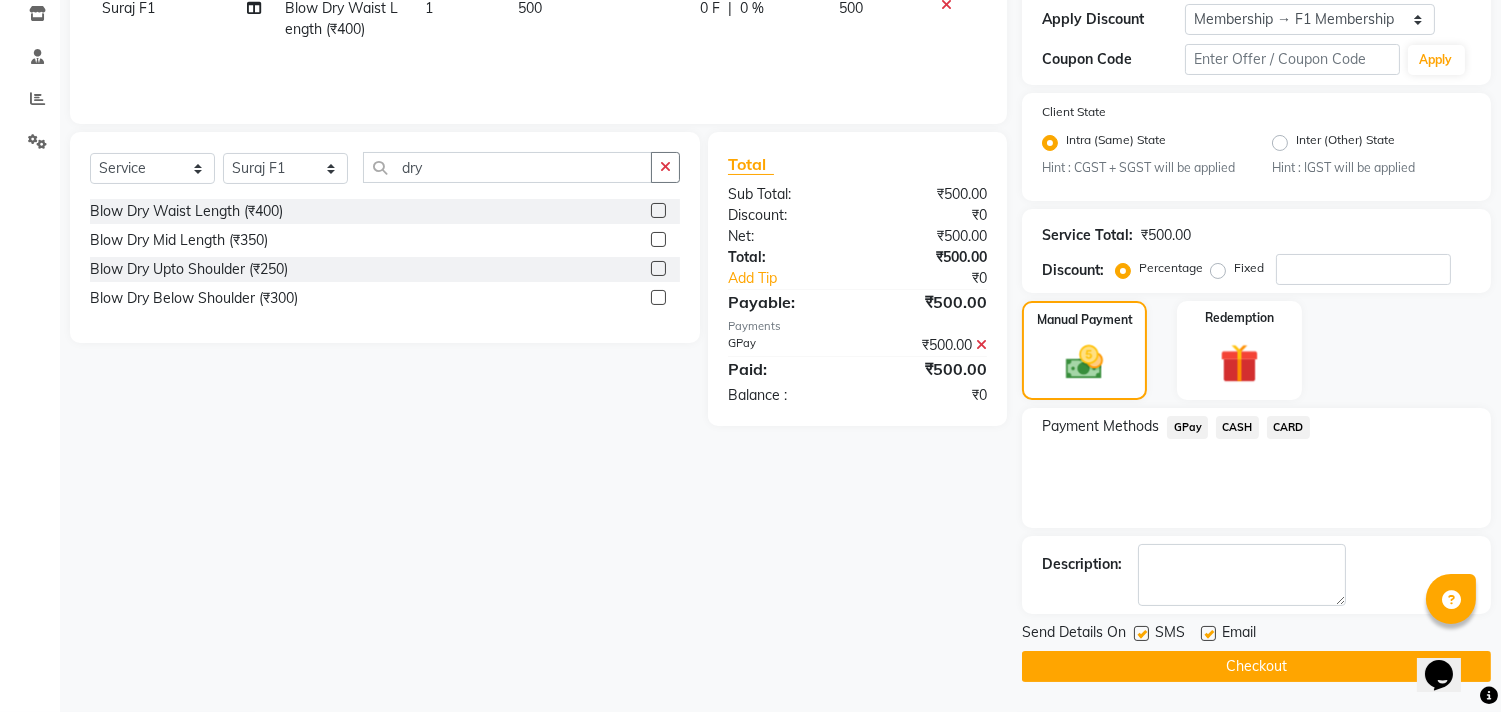 click 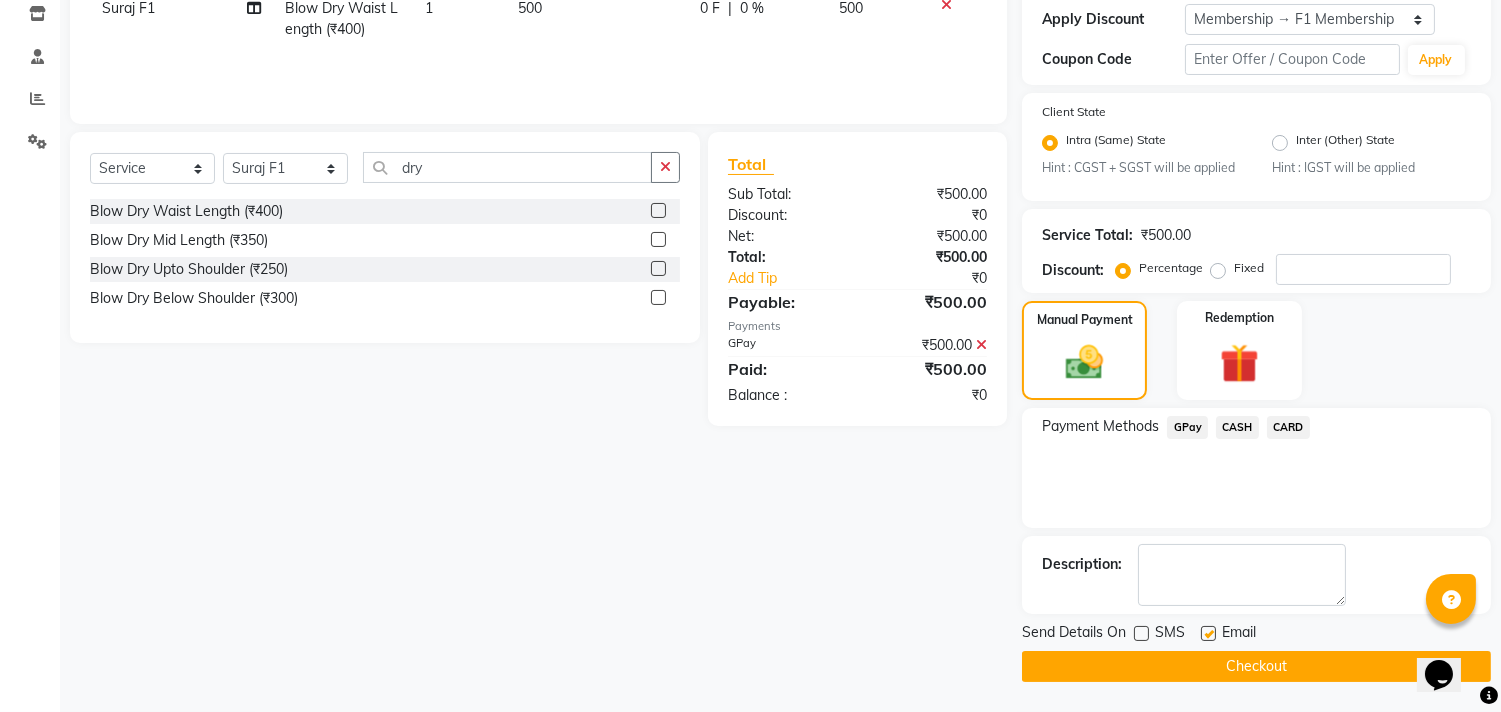 click on "Checkout" 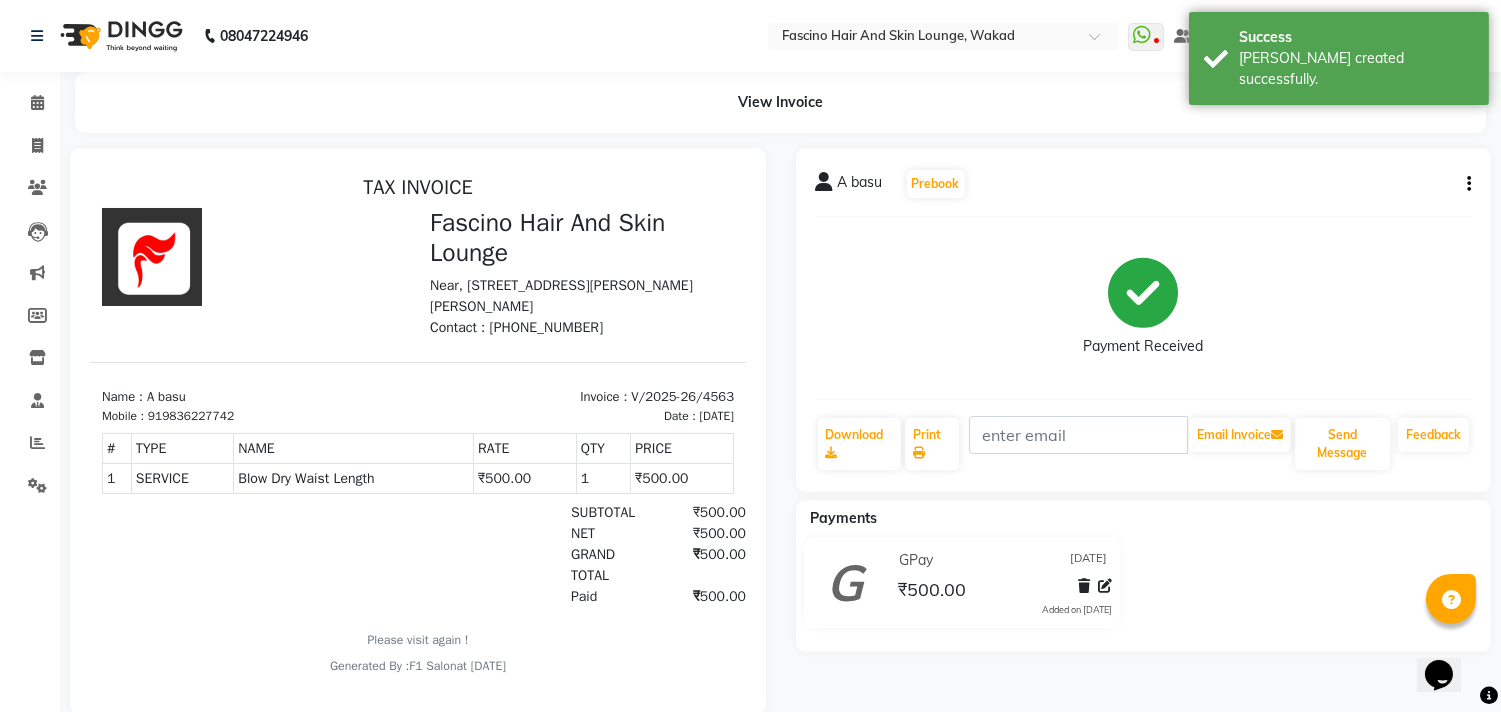 scroll, scrollTop: 0, scrollLeft: 0, axis: both 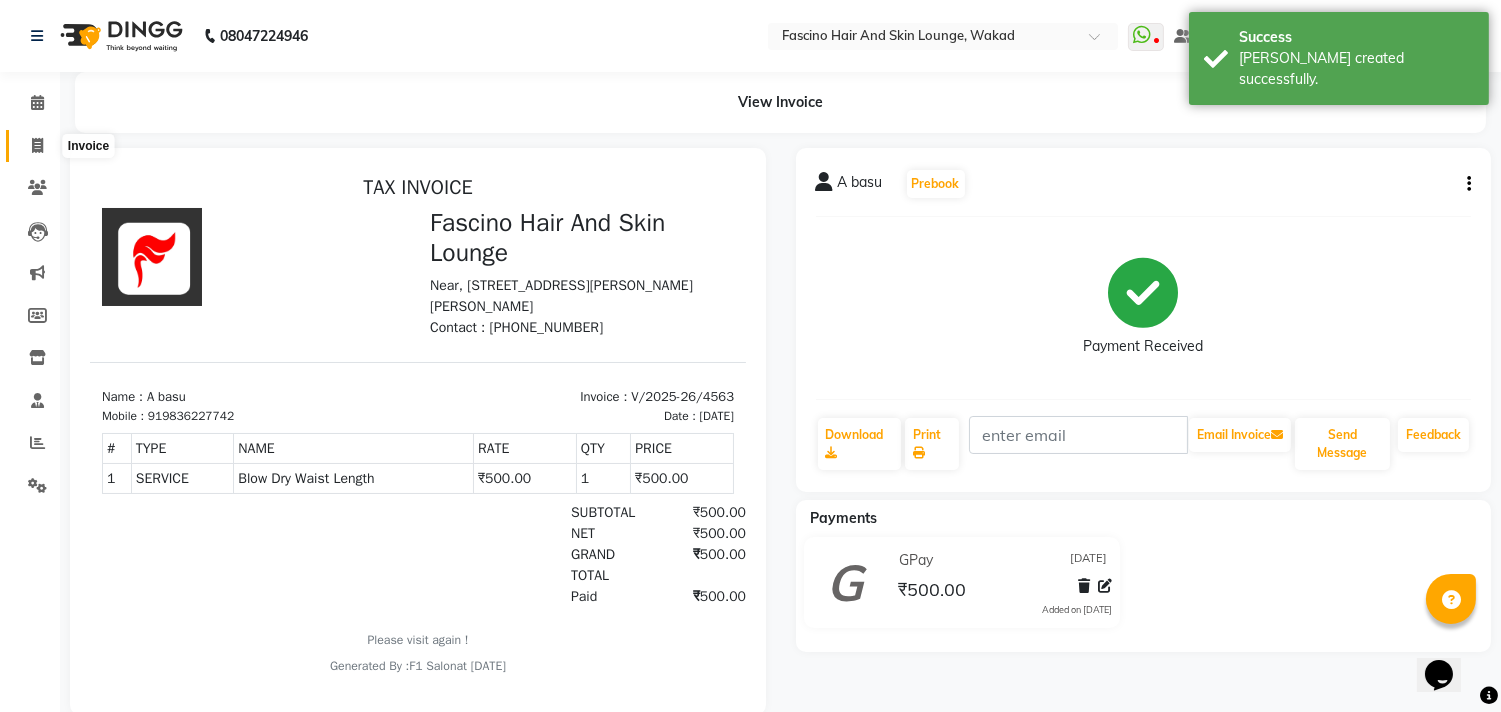 click 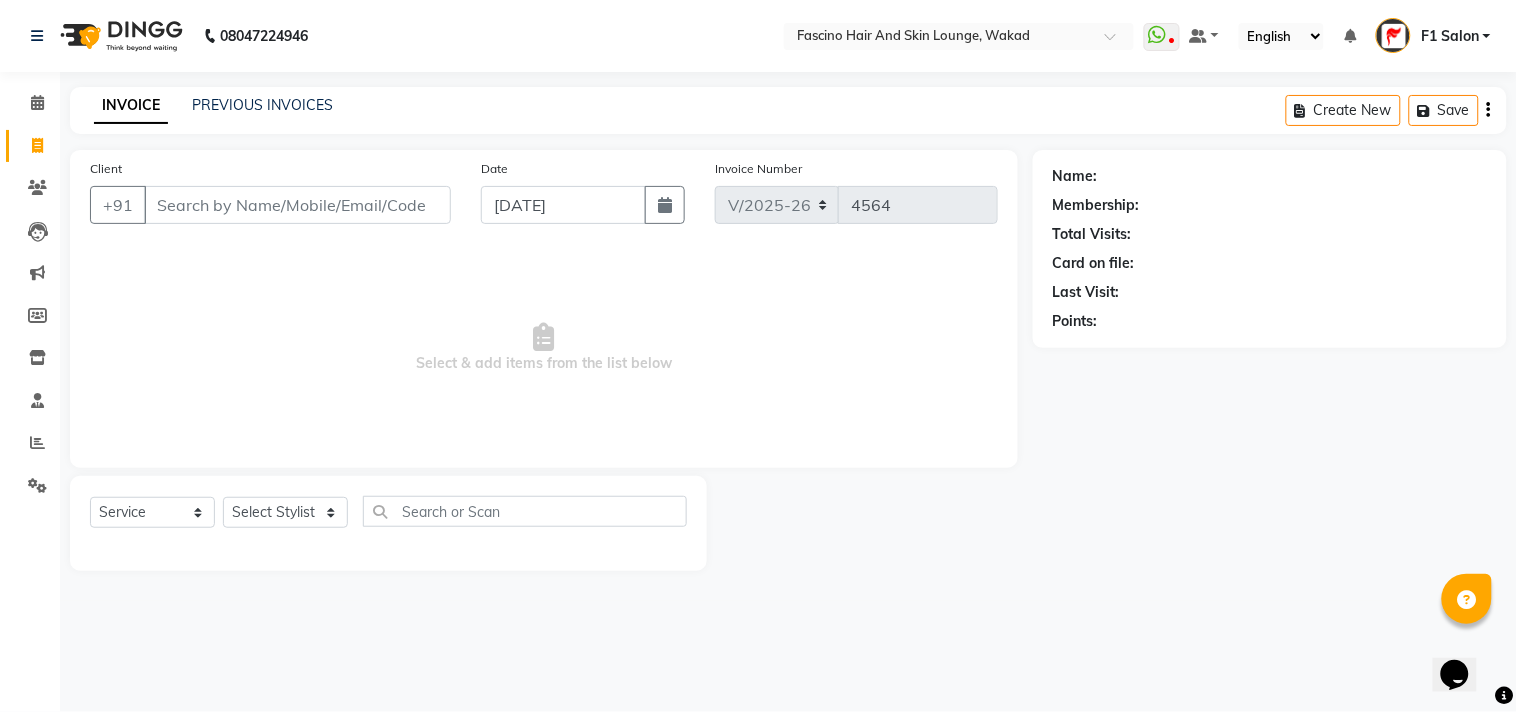 click on "Client" at bounding box center (297, 205) 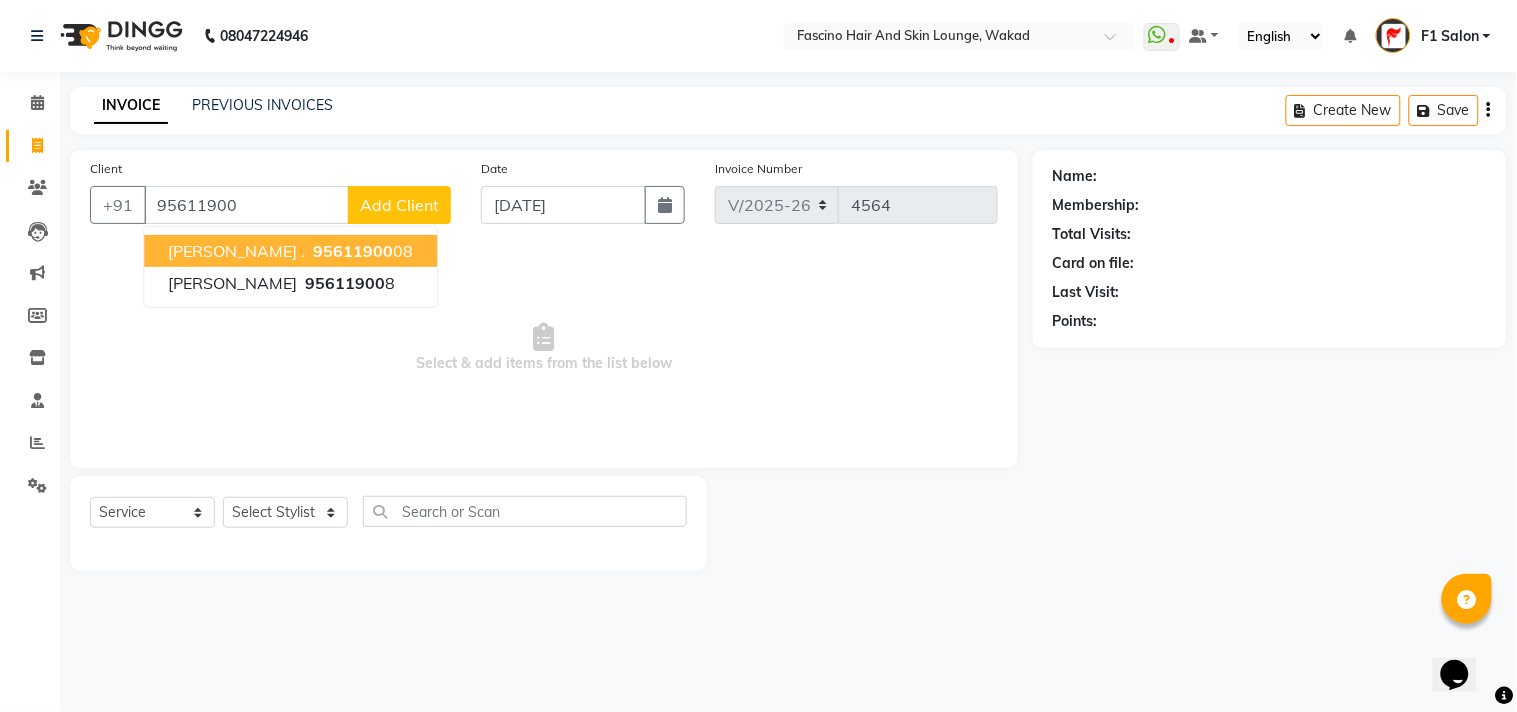 click on "95611900" at bounding box center (353, 251) 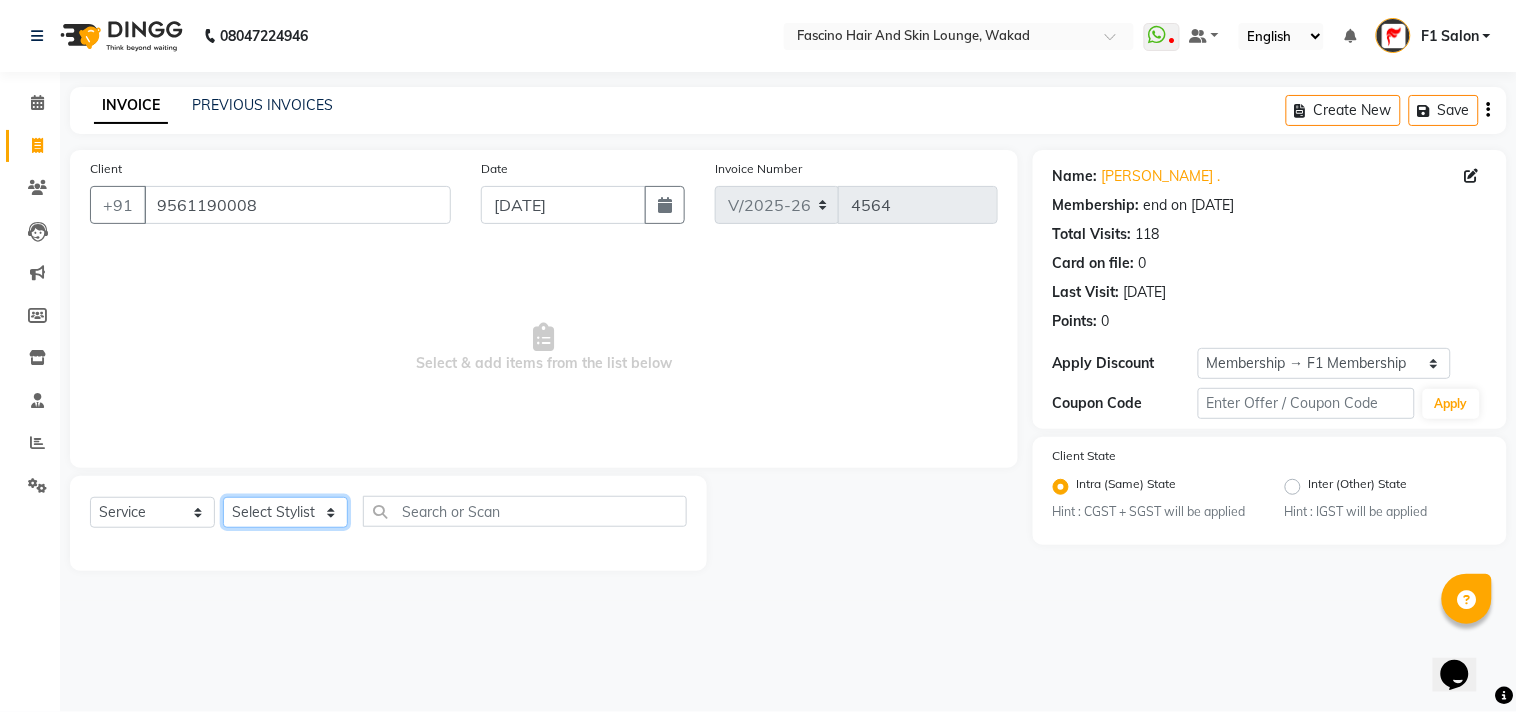 click on "Select Stylist 8805000650  [PERSON_NAME] Chimu [PERSON_NAME] F1 Salon  Ganesh F1 Gopal {JH} [PERSON_NAME] (Jh ) [PERSON_NAME]  [PERSON_NAME] Pooja [PERSON_NAME]  Ram [PERSON_NAME] jh [PERSON_NAME] Shree [PERSON_NAME] (F1) [PERSON_NAME] (JH) Sukanya Sadiyan  Suraj F1 [PERSON_NAME] Beaution Usha [PERSON_NAME] F1 Veena" 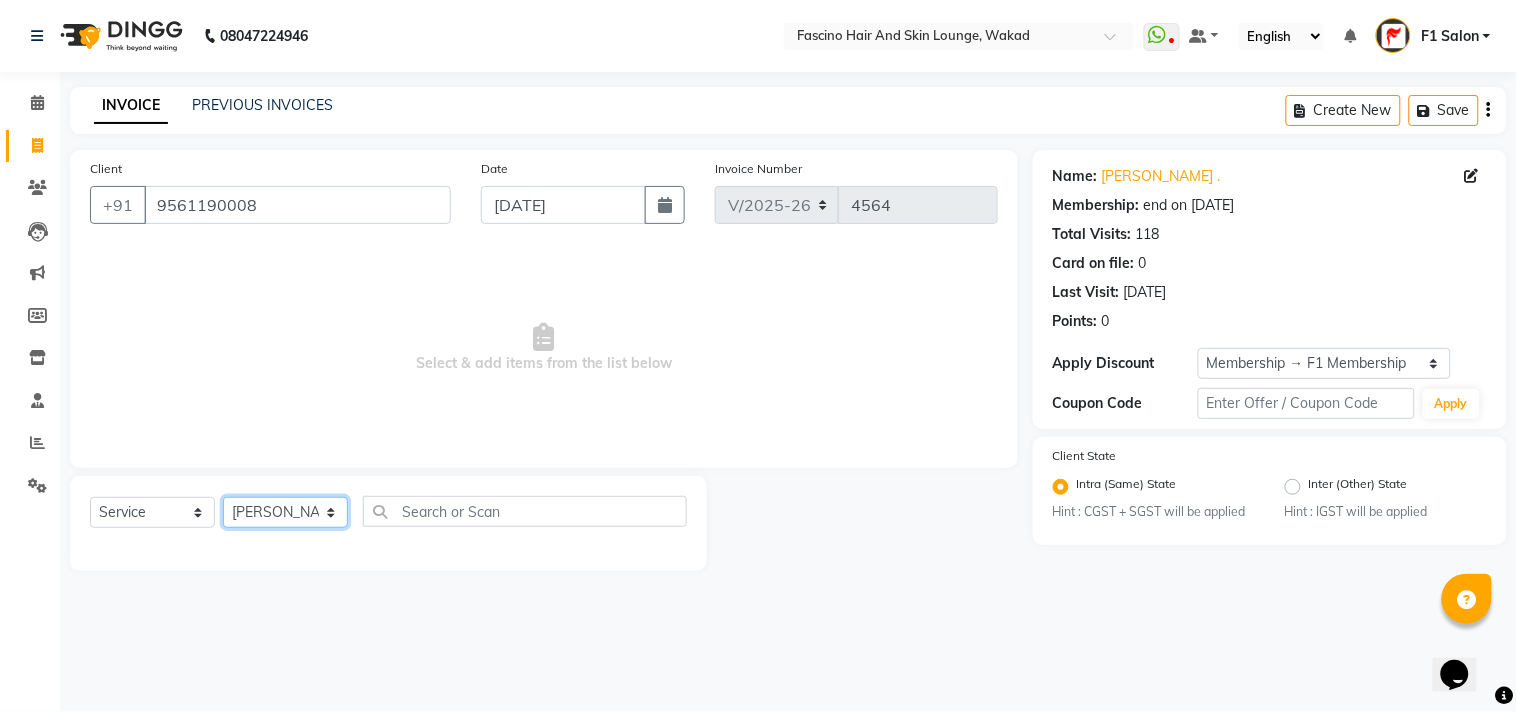 click on "Select Stylist 8805000650  [PERSON_NAME] Chimu [PERSON_NAME] F1 Salon  Ganesh F1 Gopal {JH} [PERSON_NAME] (Jh ) [PERSON_NAME]  [PERSON_NAME] Pooja [PERSON_NAME]  Ram [PERSON_NAME] jh [PERSON_NAME] Shree [PERSON_NAME] (F1) [PERSON_NAME] (JH) Sukanya Sadiyan  Suraj F1 [PERSON_NAME] Beaution Usha [PERSON_NAME] F1 Veena" 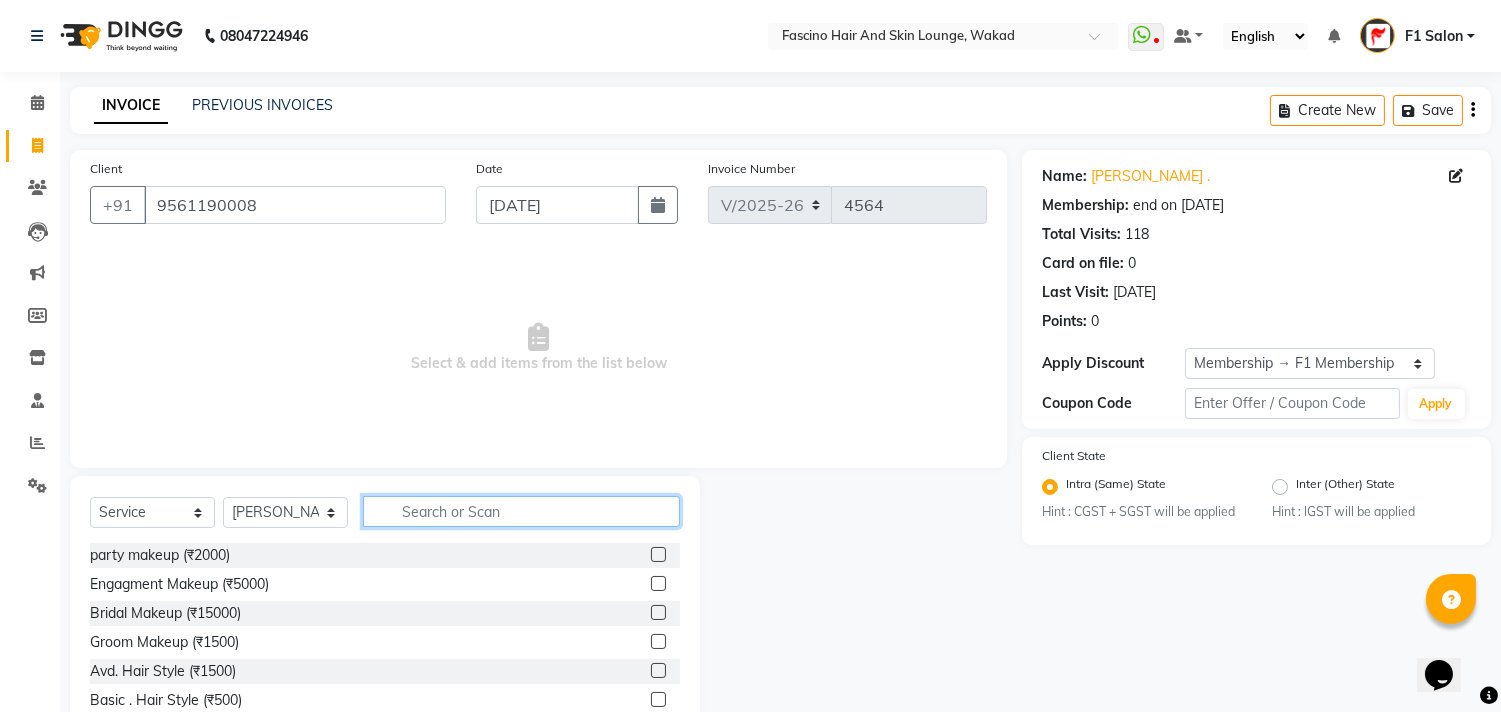 click 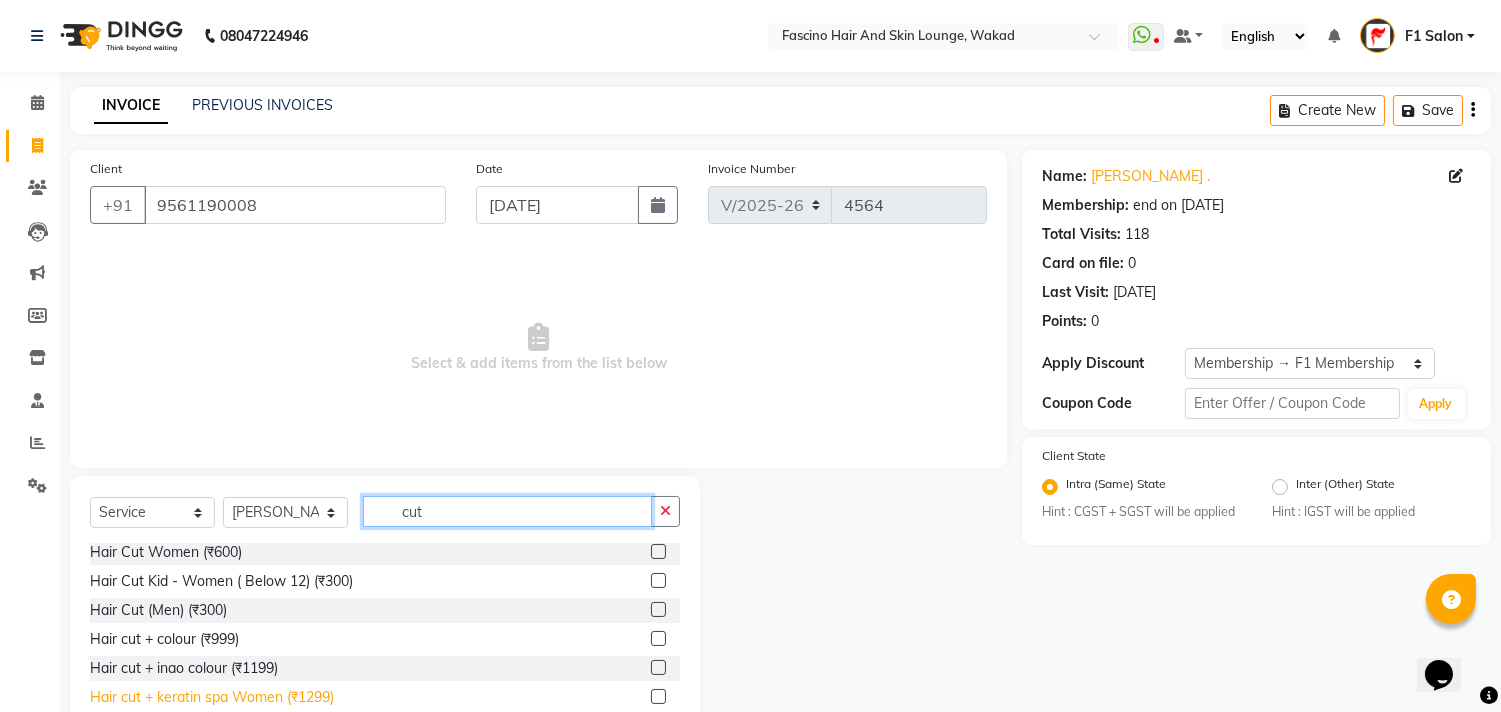 scroll, scrollTop: 118, scrollLeft: 0, axis: vertical 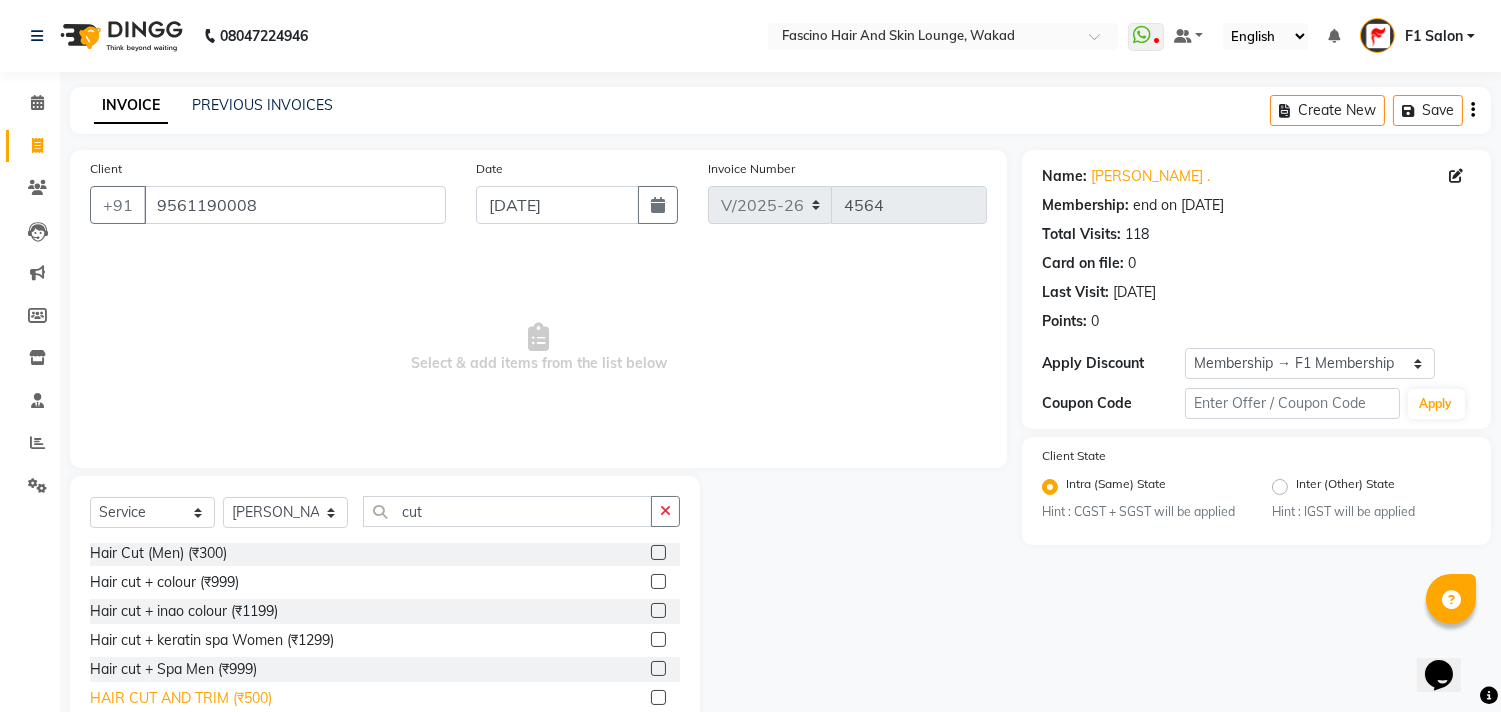 click on "HAIR CUT AND TRIM  (₹500)" 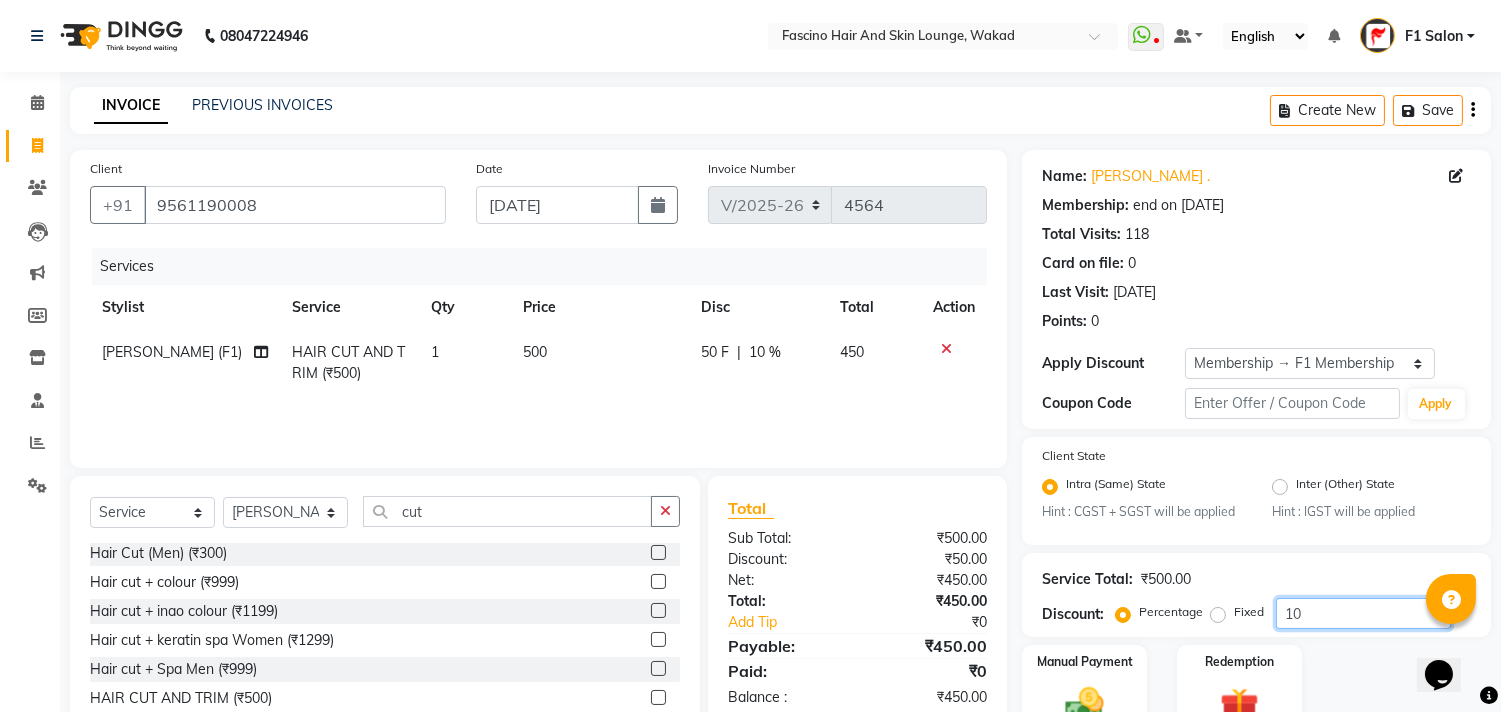 click on "10" 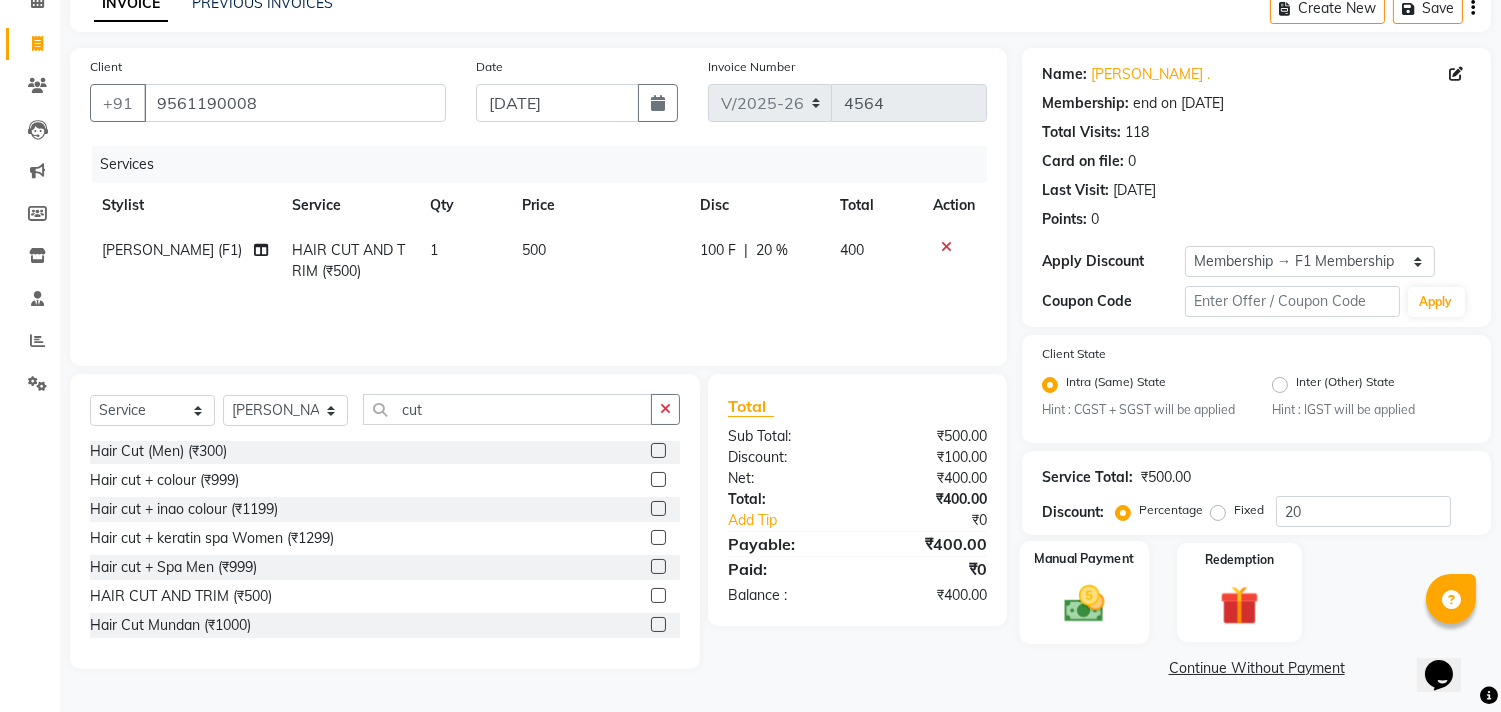 click 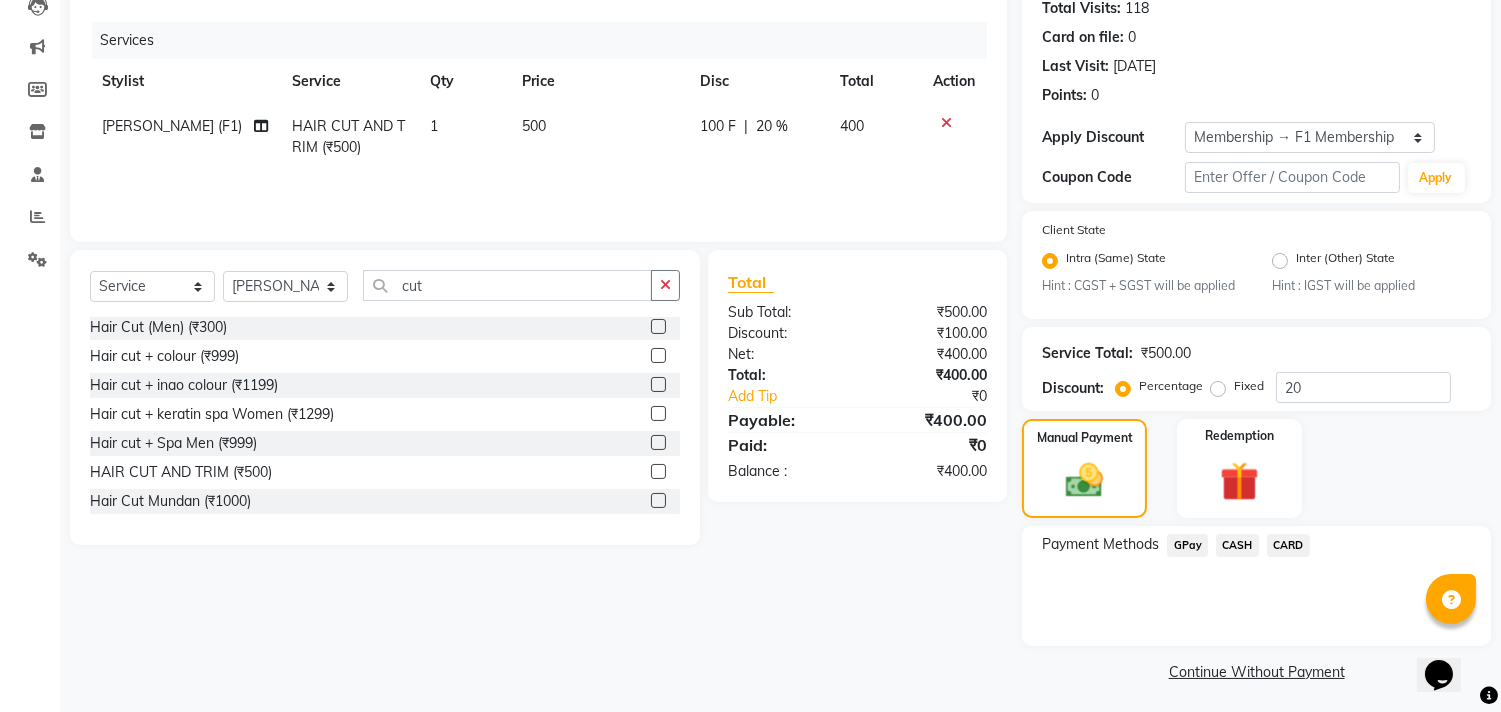 scroll, scrollTop: 231, scrollLeft: 0, axis: vertical 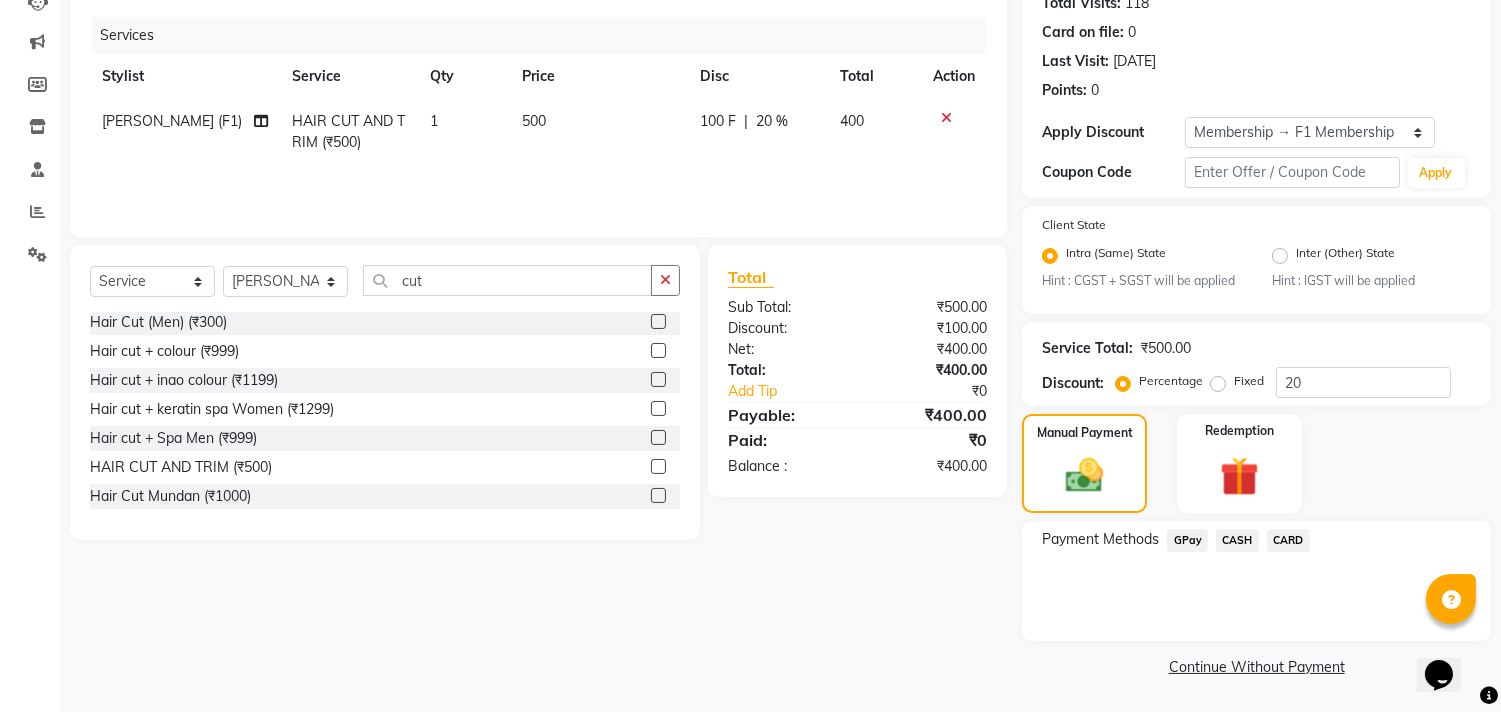 click on "GPay" 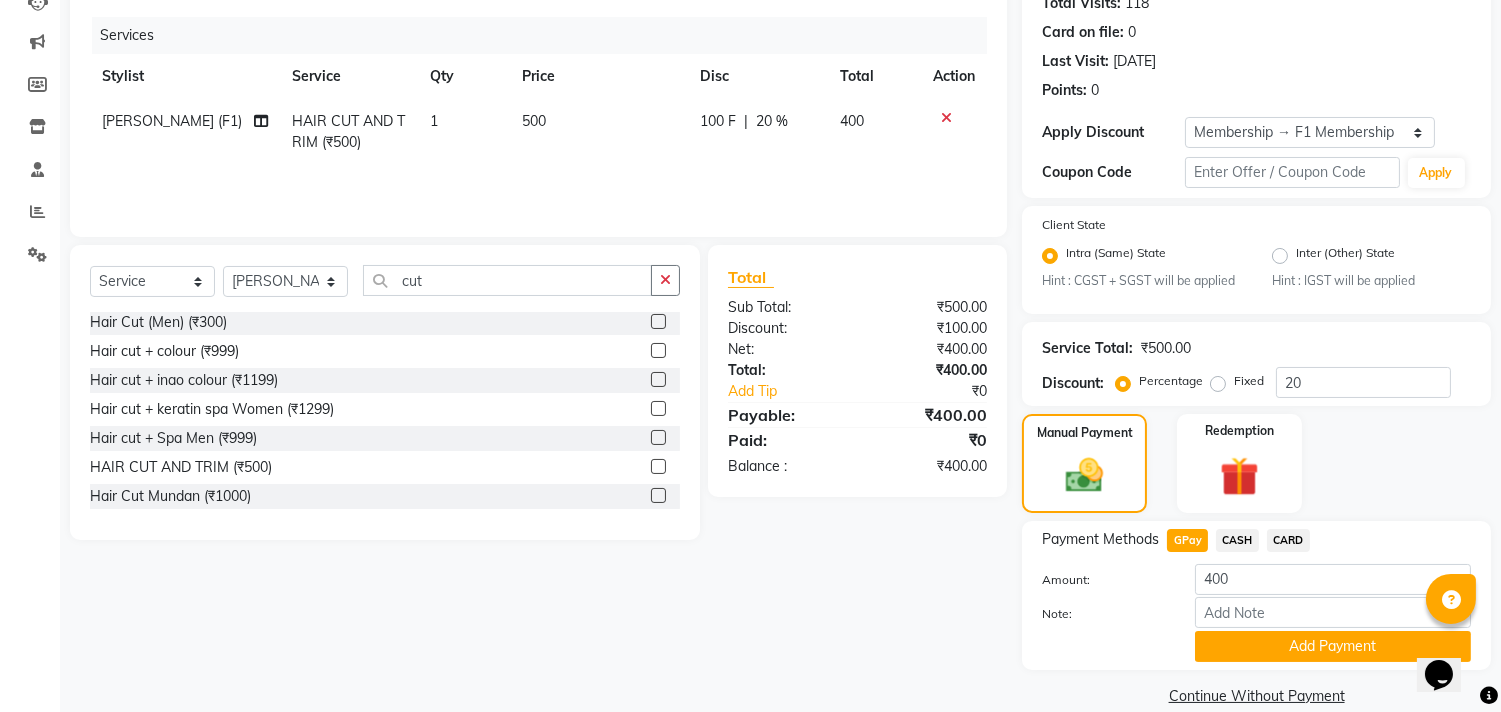 click on "Add Payment" 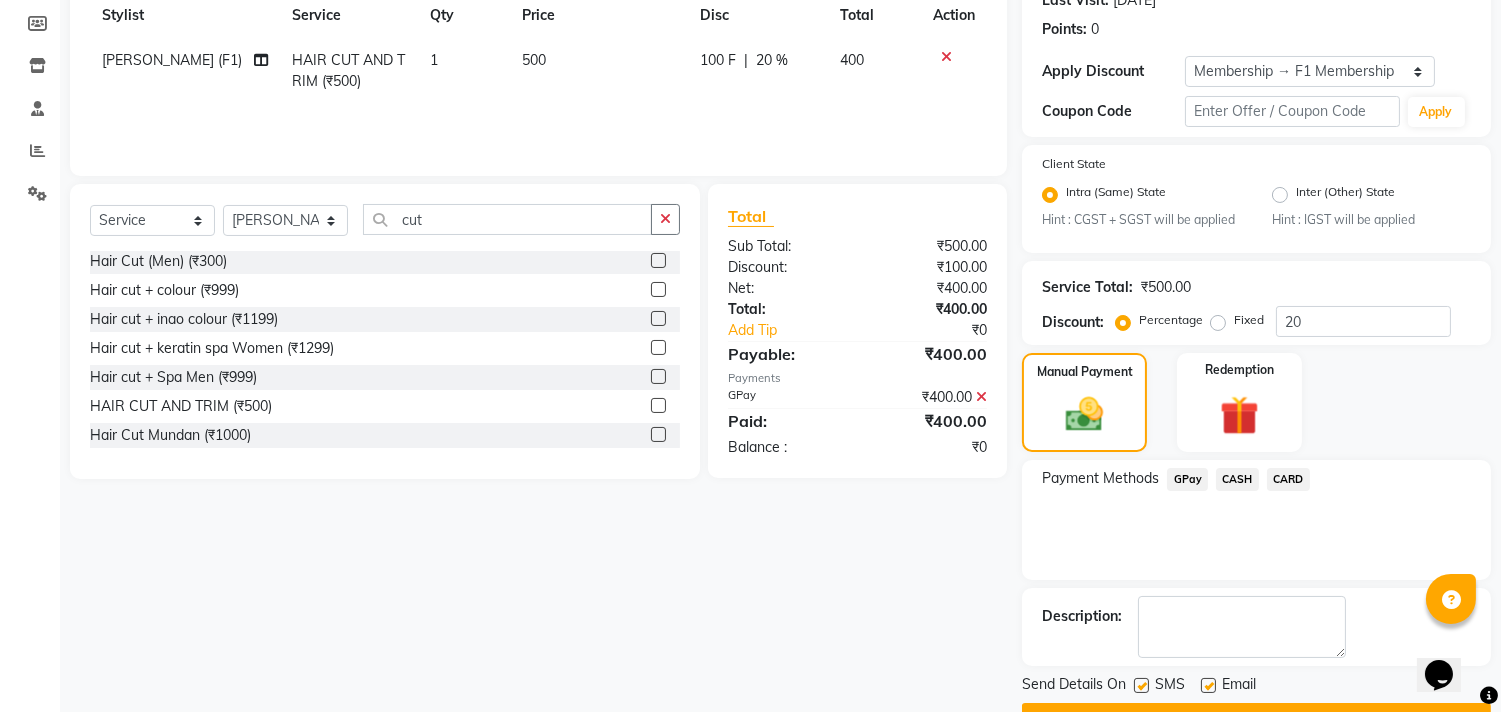 scroll, scrollTop: 344, scrollLeft: 0, axis: vertical 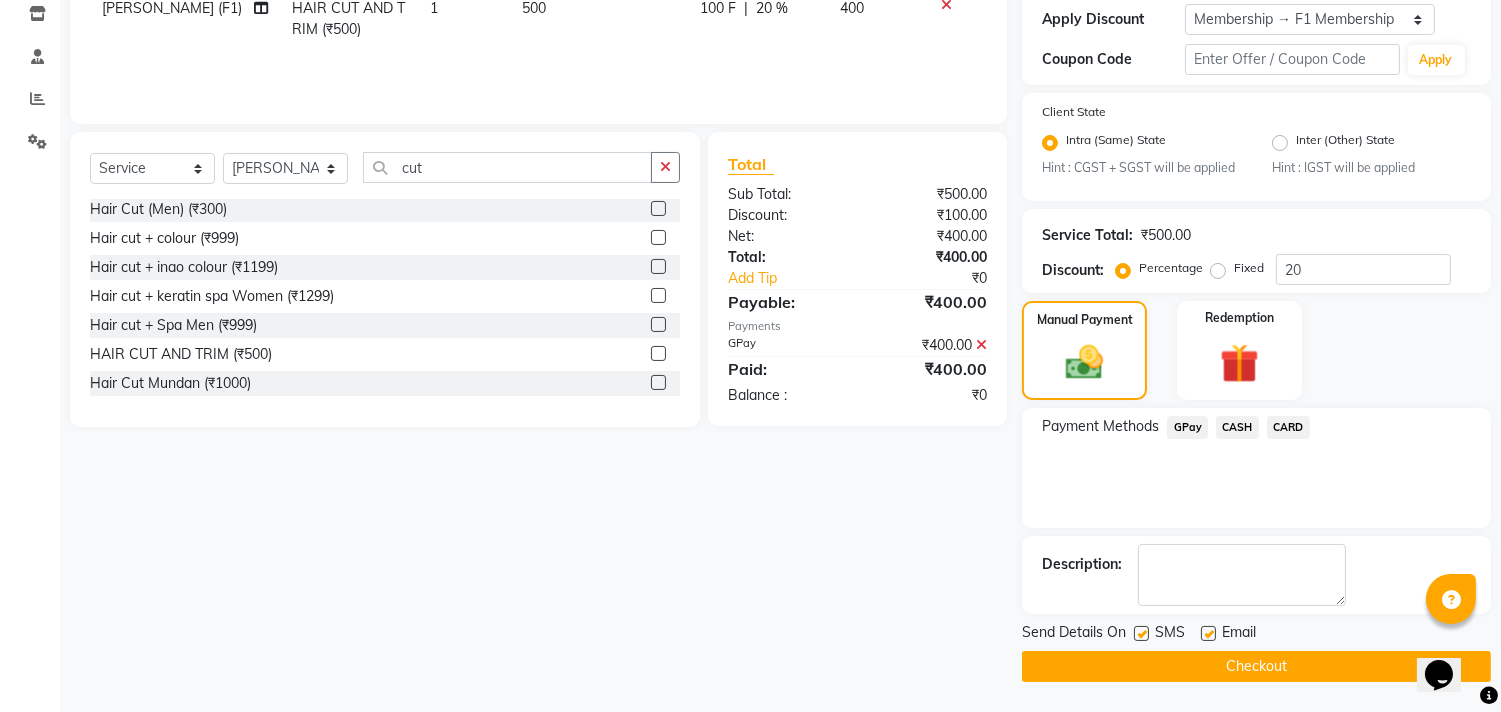 click 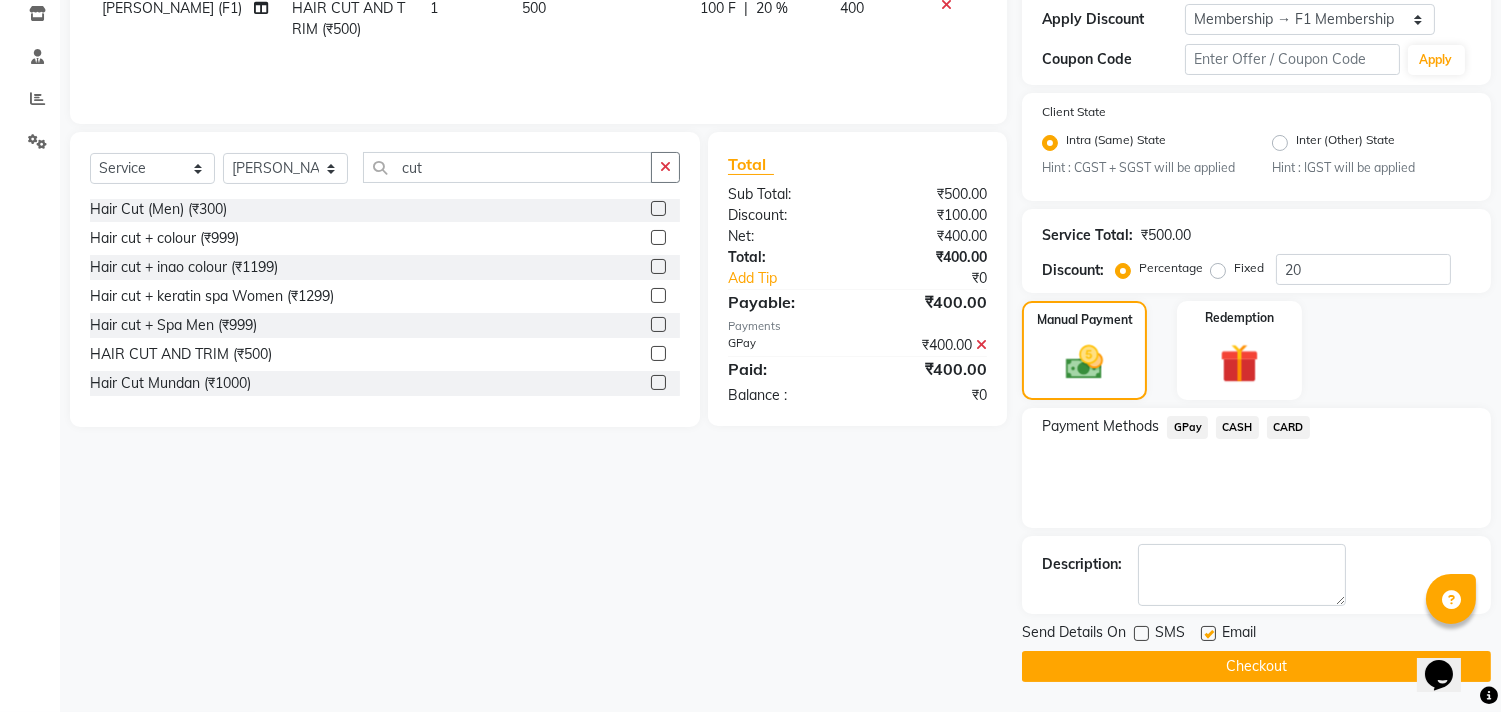 click 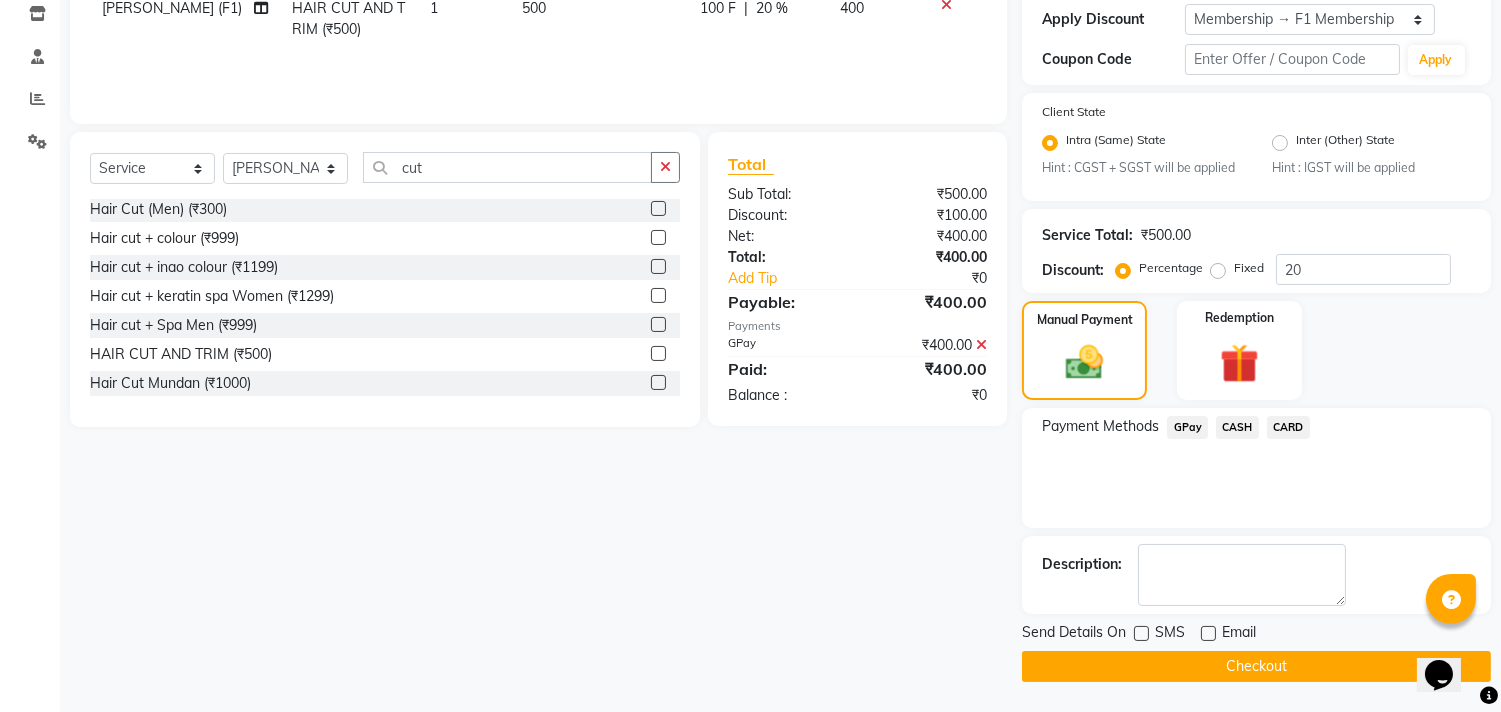 click on "Checkout" 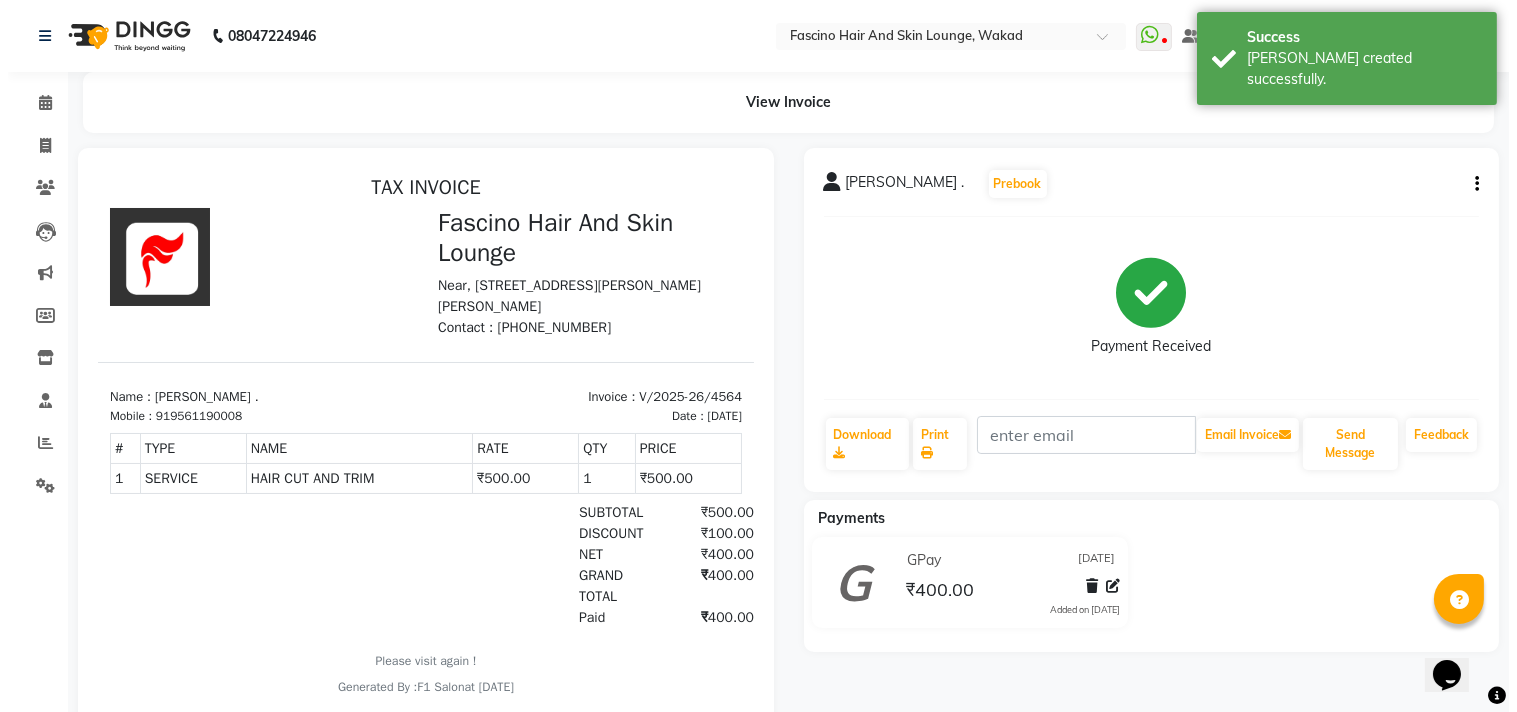scroll, scrollTop: 0, scrollLeft: 0, axis: both 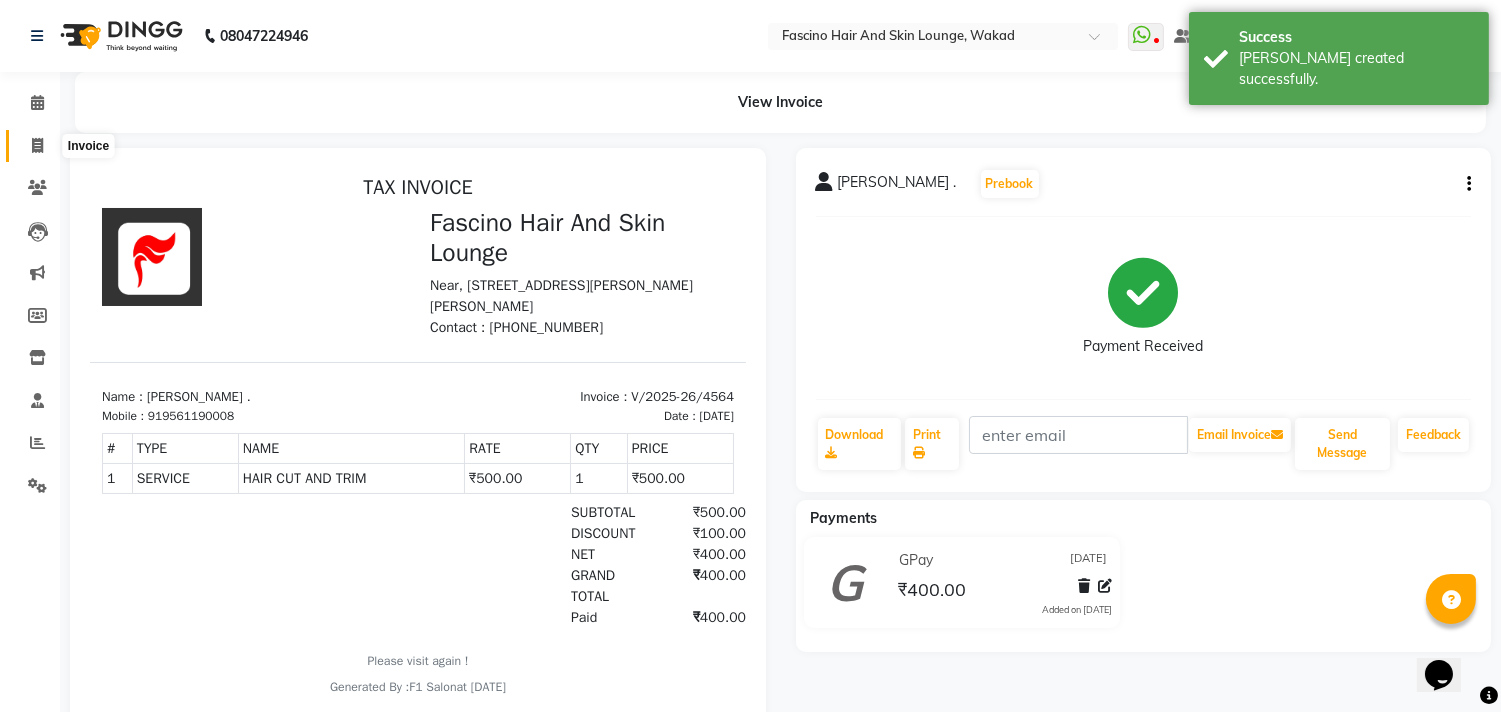 click 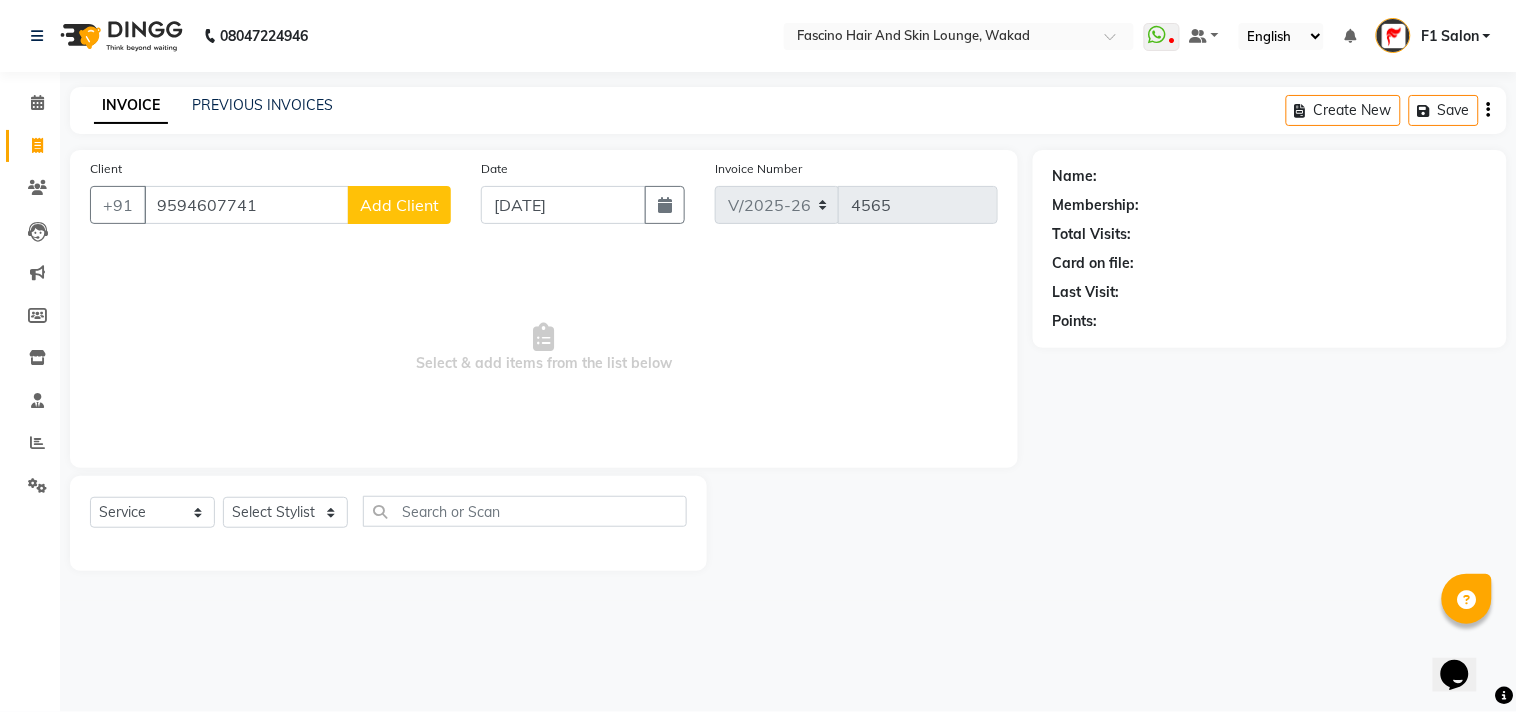 click on "Add Client" 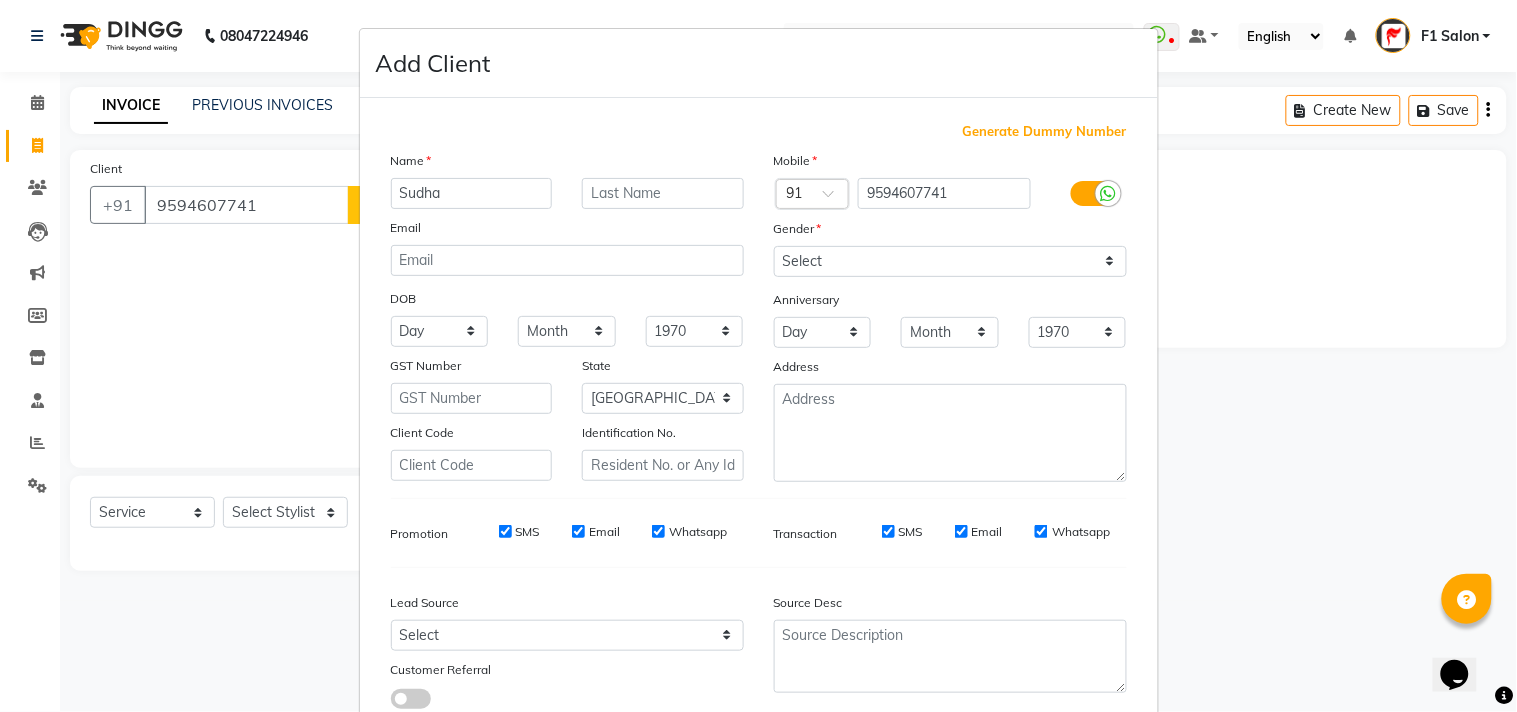 drag, startPoint x: 805, startPoint y: 240, endPoint x: 808, endPoint y: 255, distance: 15.297058 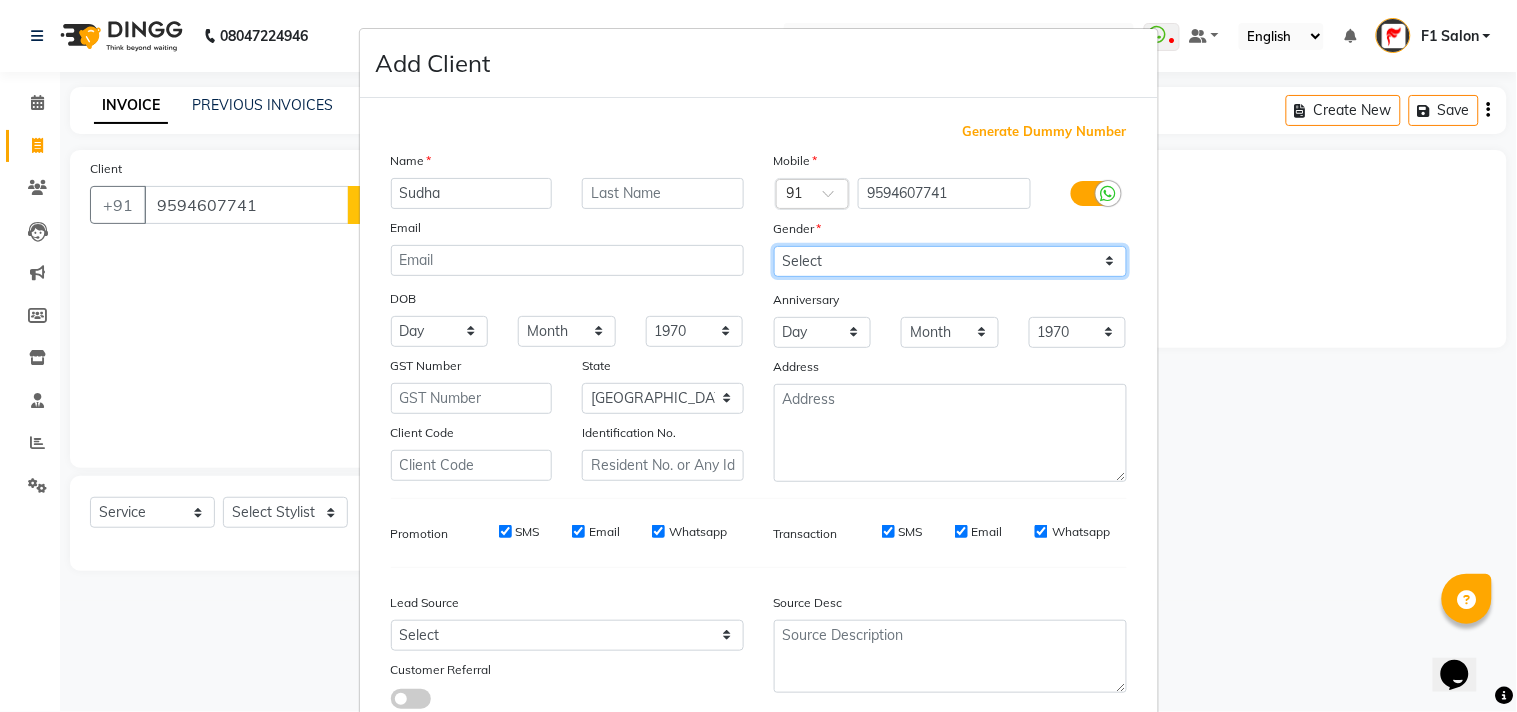 drag, startPoint x: 808, startPoint y: 255, endPoint x: 811, endPoint y: 267, distance: 12.369317 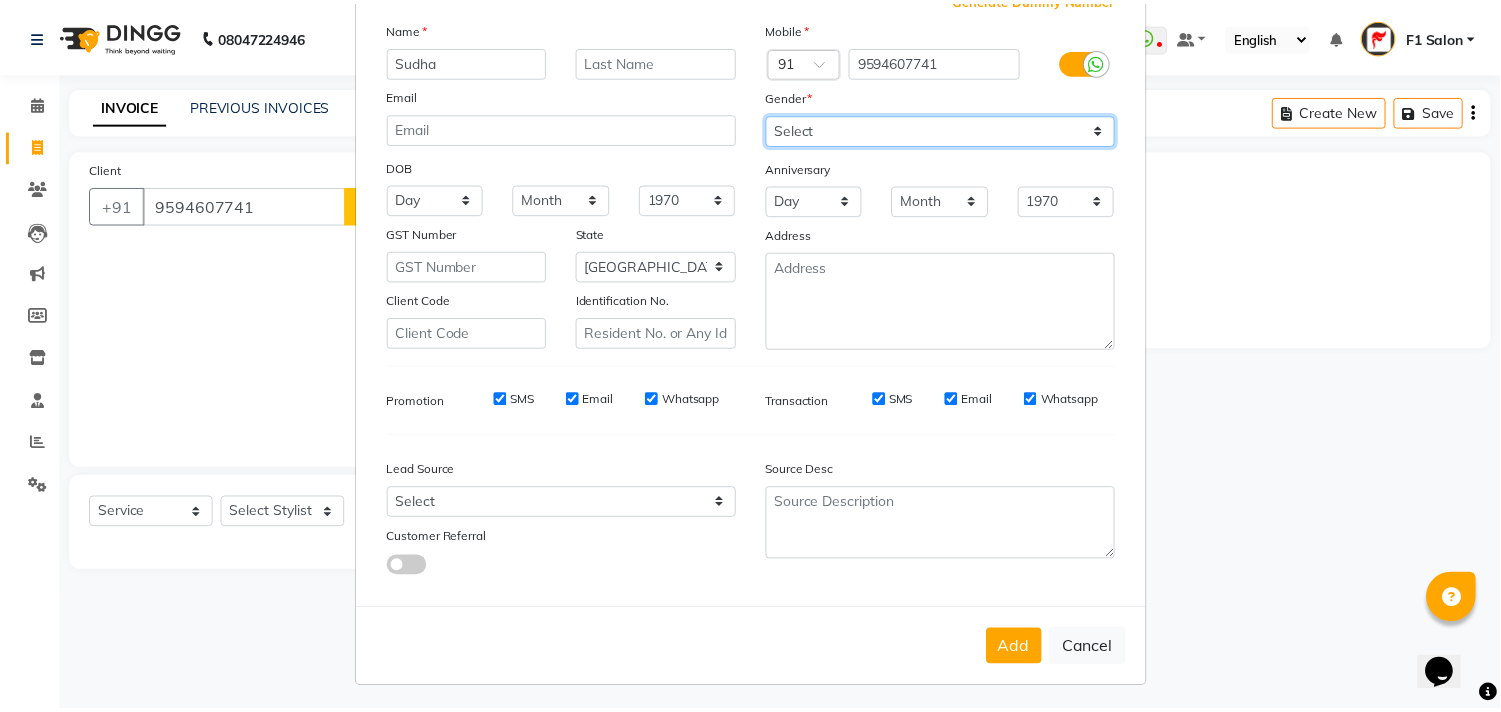 scroll, scrollTop: 138, scrollLeft: 0, axis: vertical 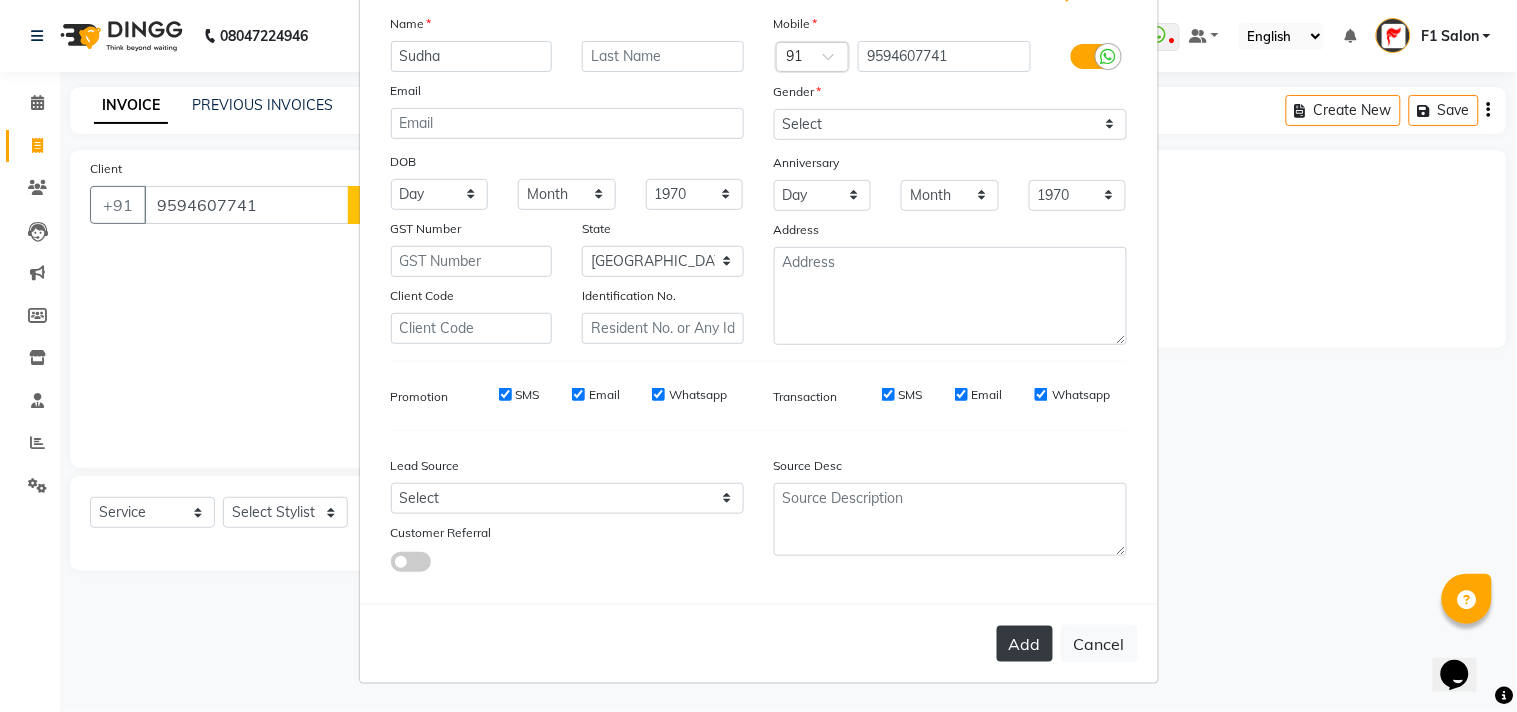 click on "Add" at bounding box center (1025, 644) 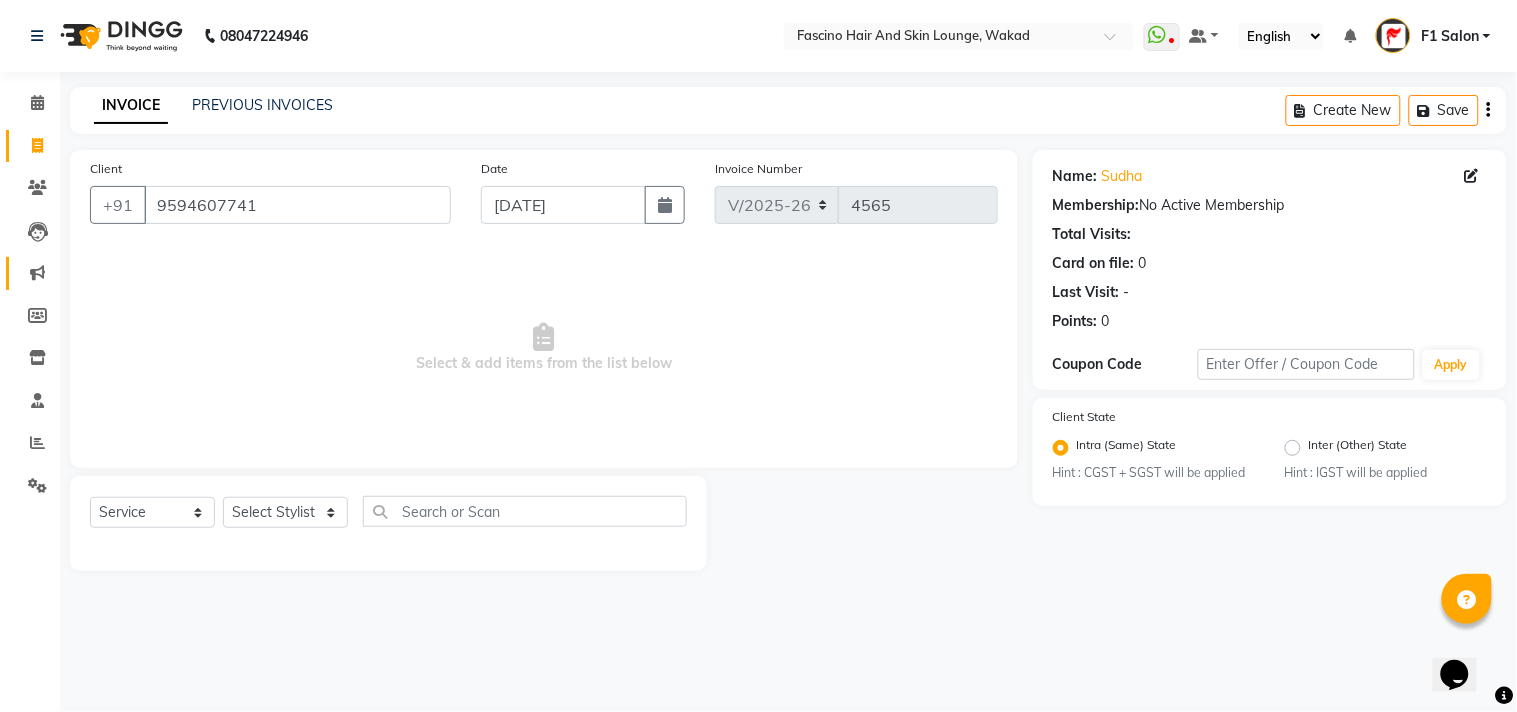 drag, startPoint x: 0, startPoint y: 278, endPoint x: 32, endPoint y: 258, distance: 37.735924 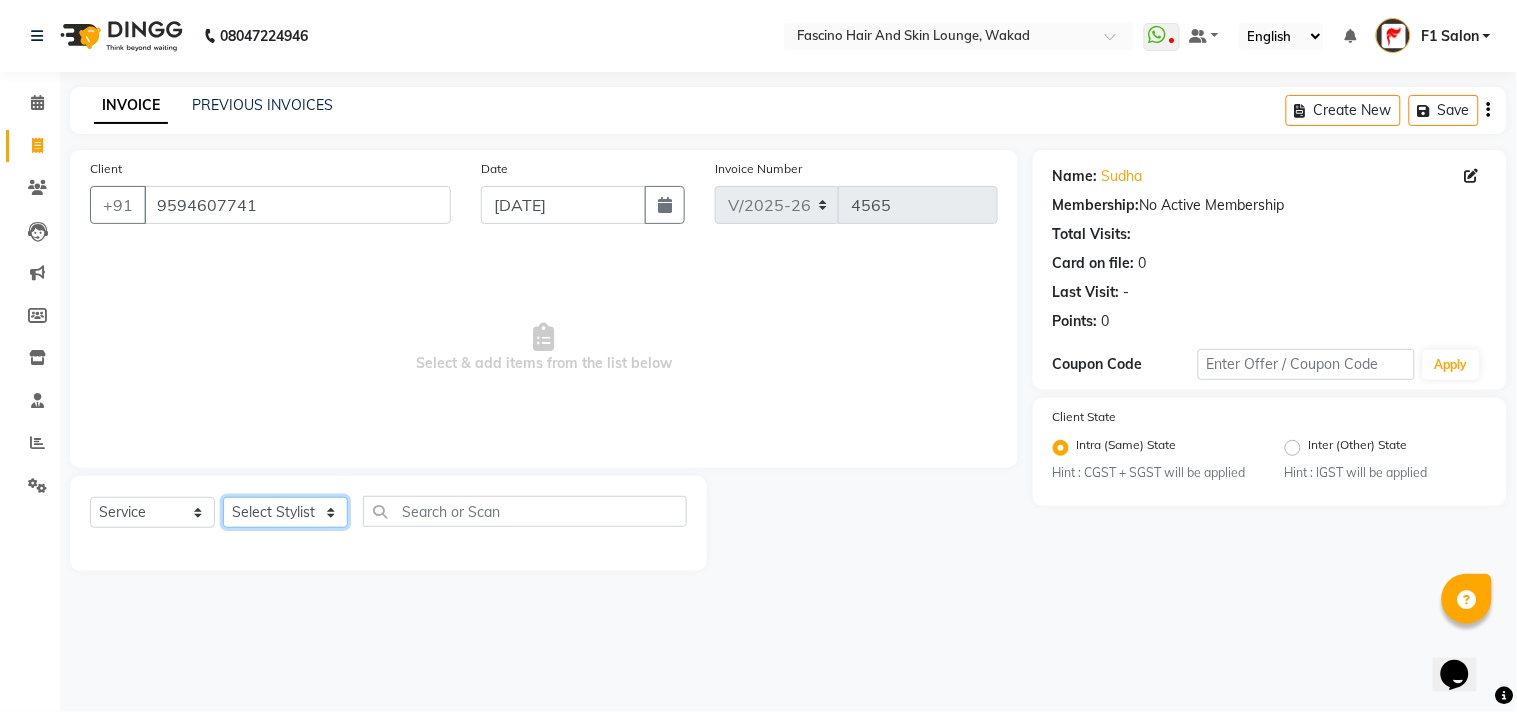 click on "Select Stylist 8805000650  [PERSON_NAME] Chimu [PERSON_NAME] F1 Salon  Ganesh F1 Gopal {JH} [PERSON_NAME] (Jh ) [PERSON_NAME]  [PERSON_NAME] Pooja [PERSON_NAME]  Ram [PERSON_NAME] jh [PERSON_NAME] Shree [PERSON_NAME] (F1) [PERSON_NAME] (JH) Sukanya Sadiyan  Suraj F1 [PERSON_NAME] Beaution Usha [PERSON_NAME] F1 Veena" 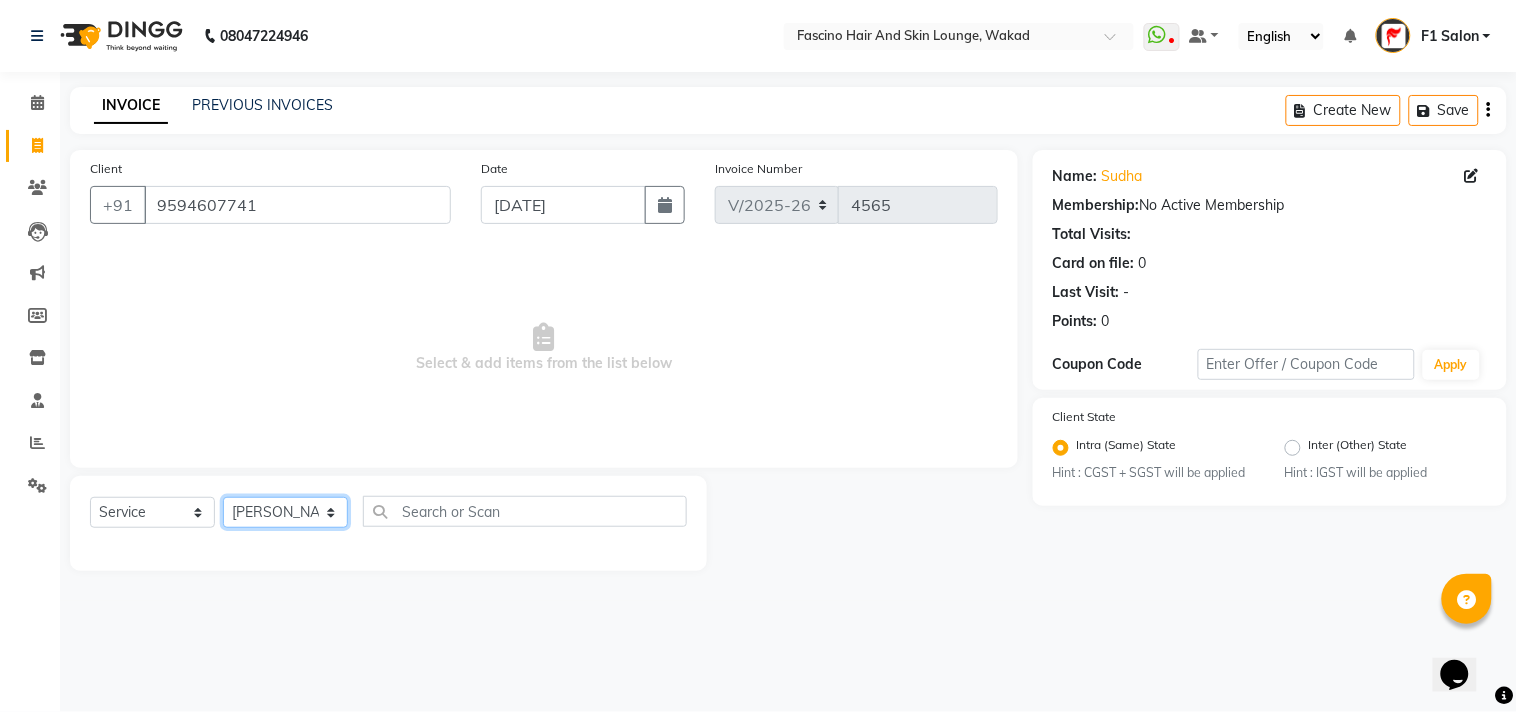 click on "Select Stylist 8805000650  [PERSON_NAME] Chimu [PERSON_NAME] F1 Salon  Ganesh F1 Gopal {JH} [PERSON_NAME] (Jh ) [PERSON_NAME]  [PERSON_NAME] Pooja [PERSON_NAME]  Ram [PERSON_NAME] jh [PERSON_NAME] Shree [PERSON_NAME] (F1) [PERSON_NAME] (JH) Sukanya Sadiyan  Suraj F1 [PERSON_NAME] Beaution Usha [PERSON_NAME] F1 Veena" 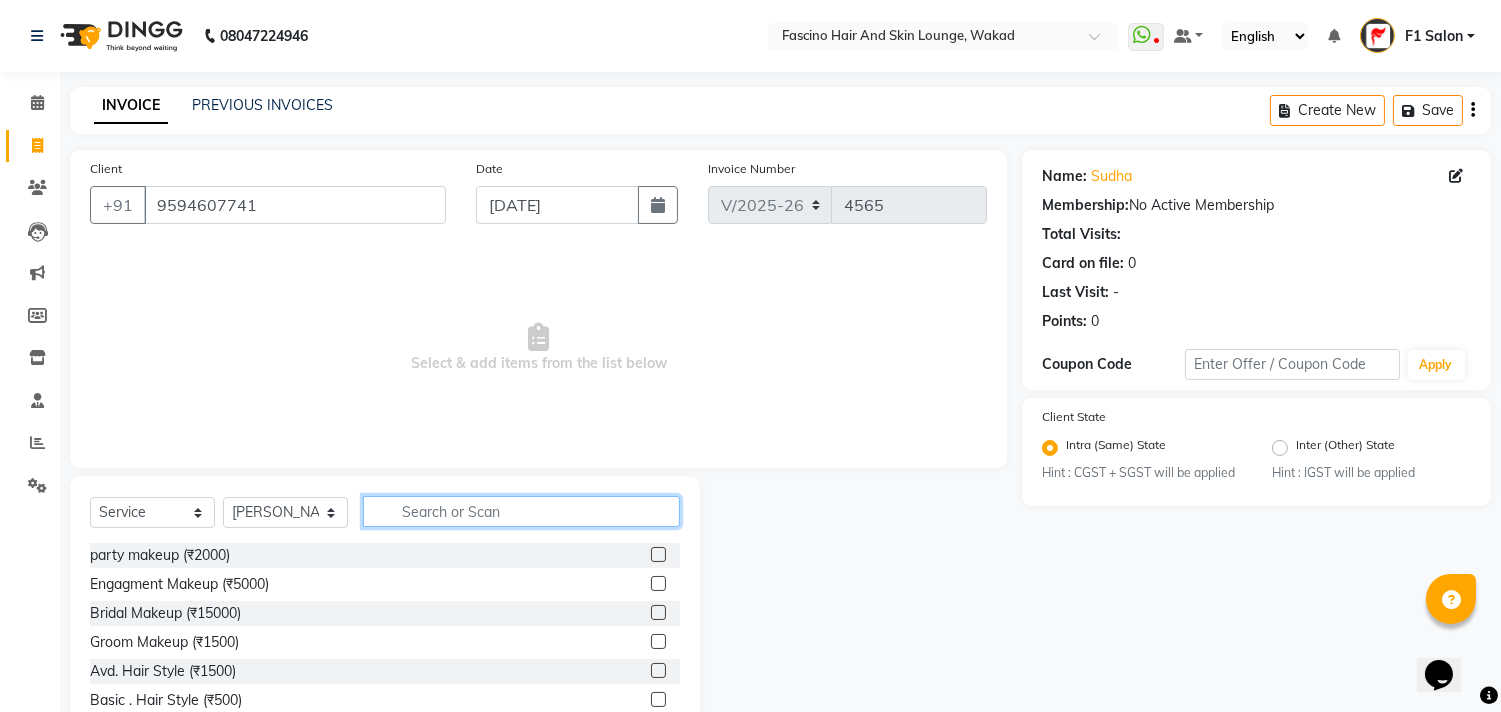 click 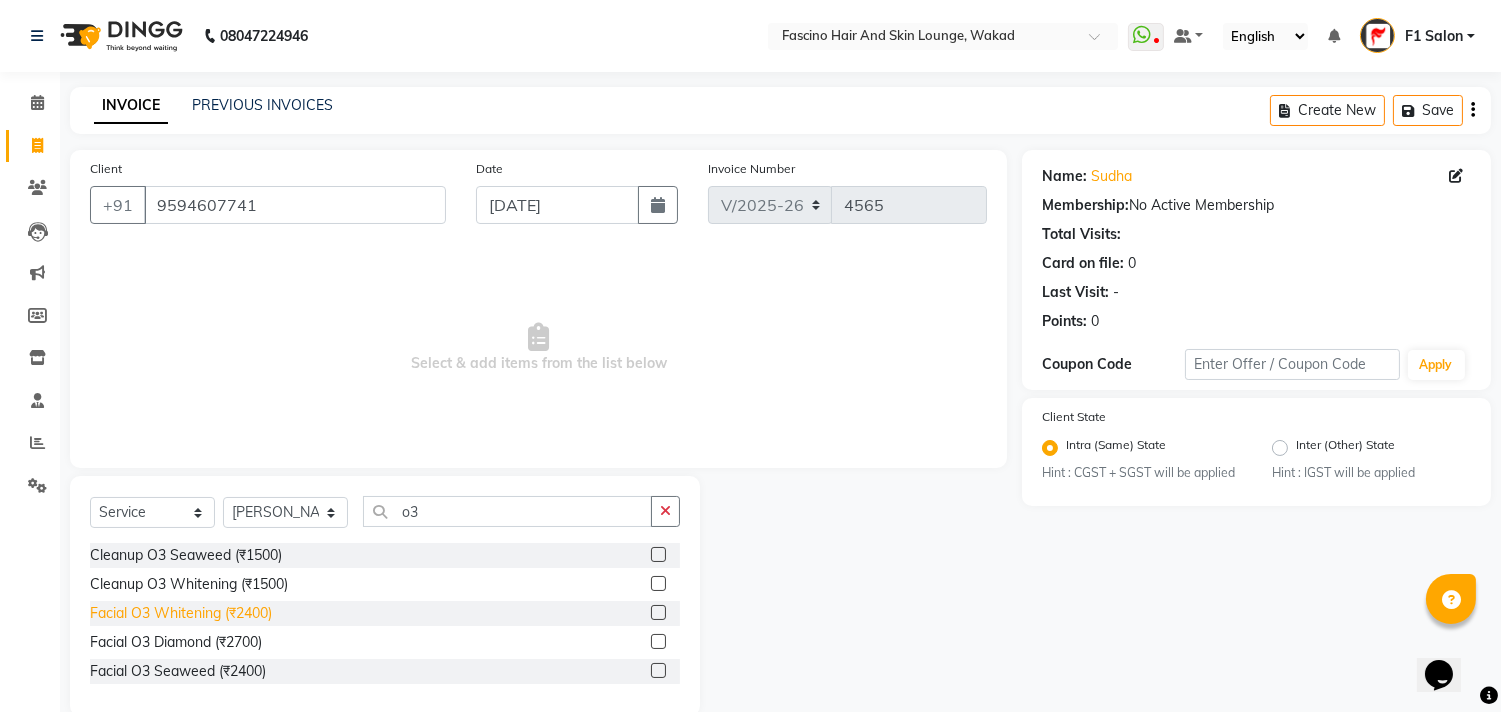 click on "Facial O3 Whitening (₹2400)" 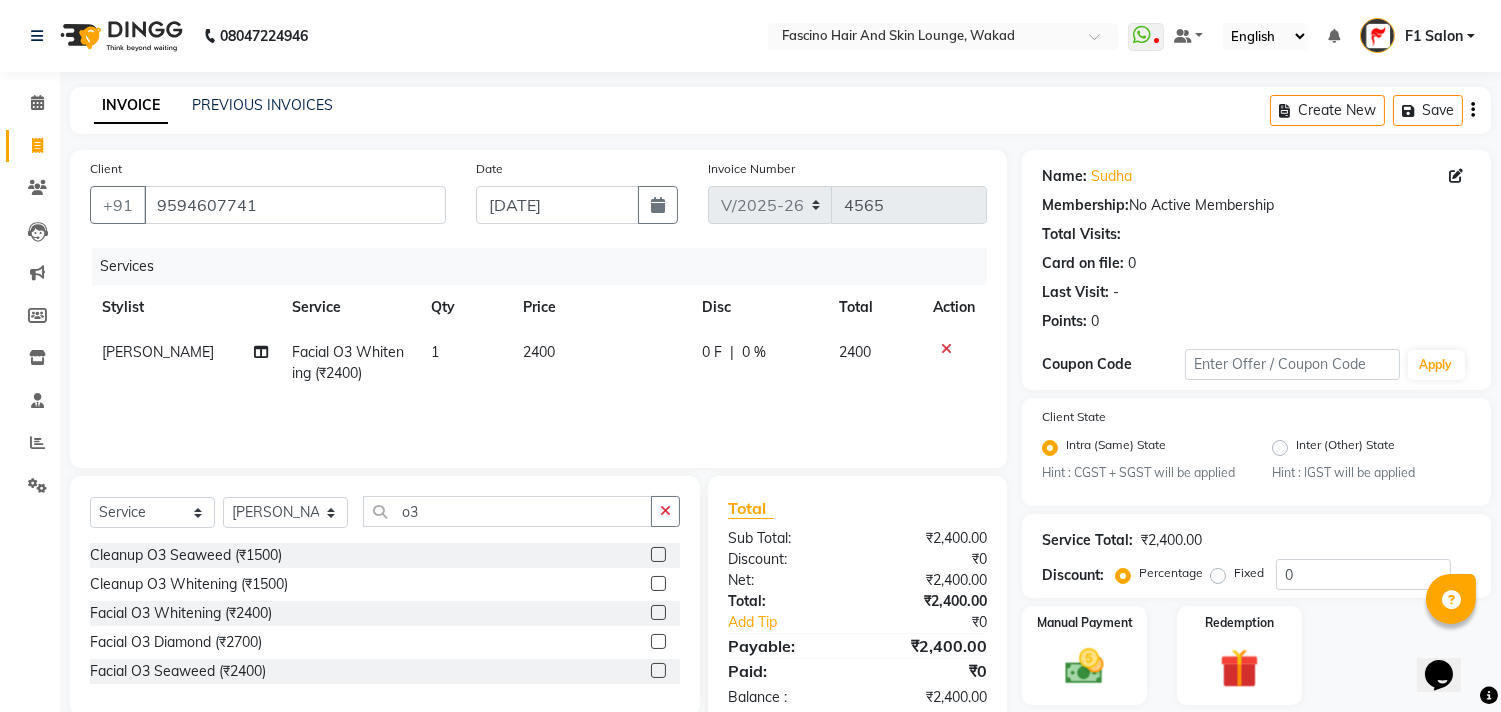 click on "2400" 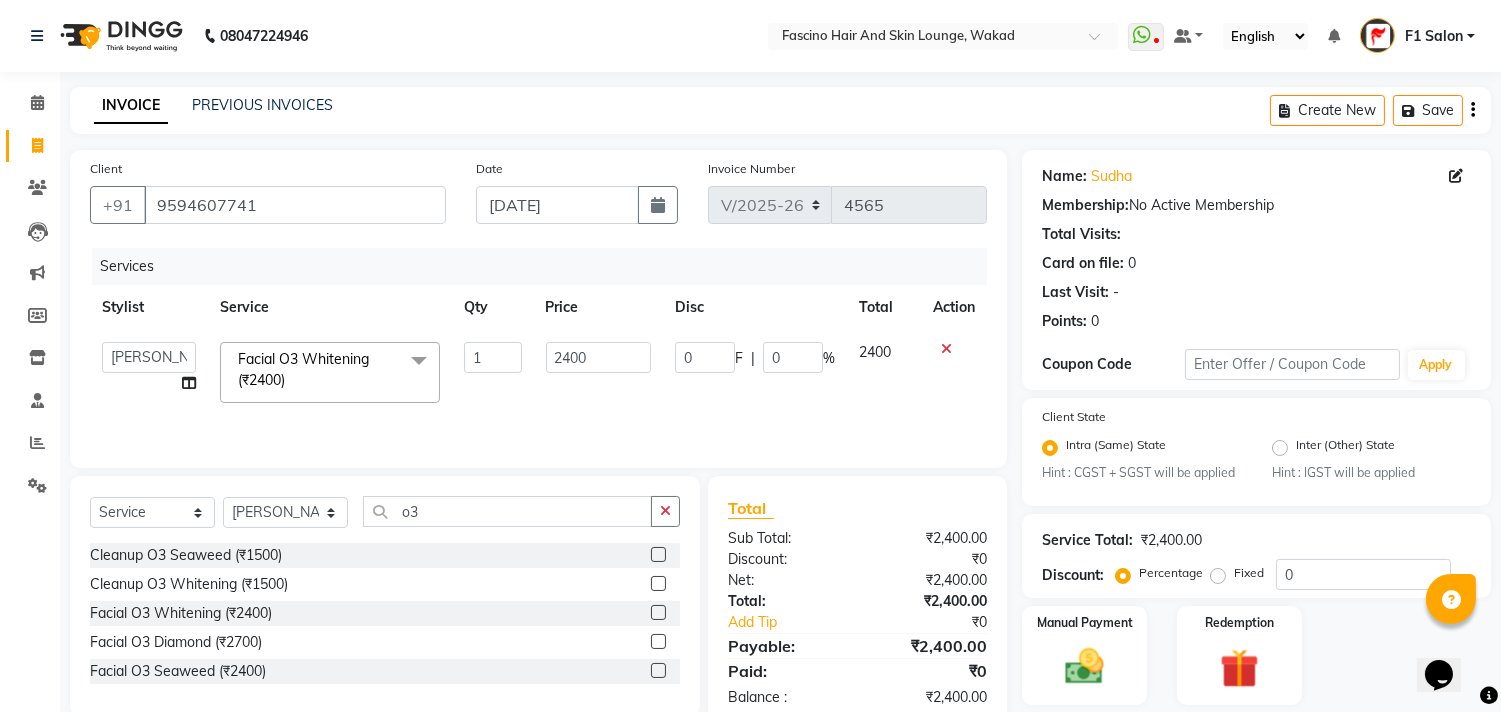 click on "2400" 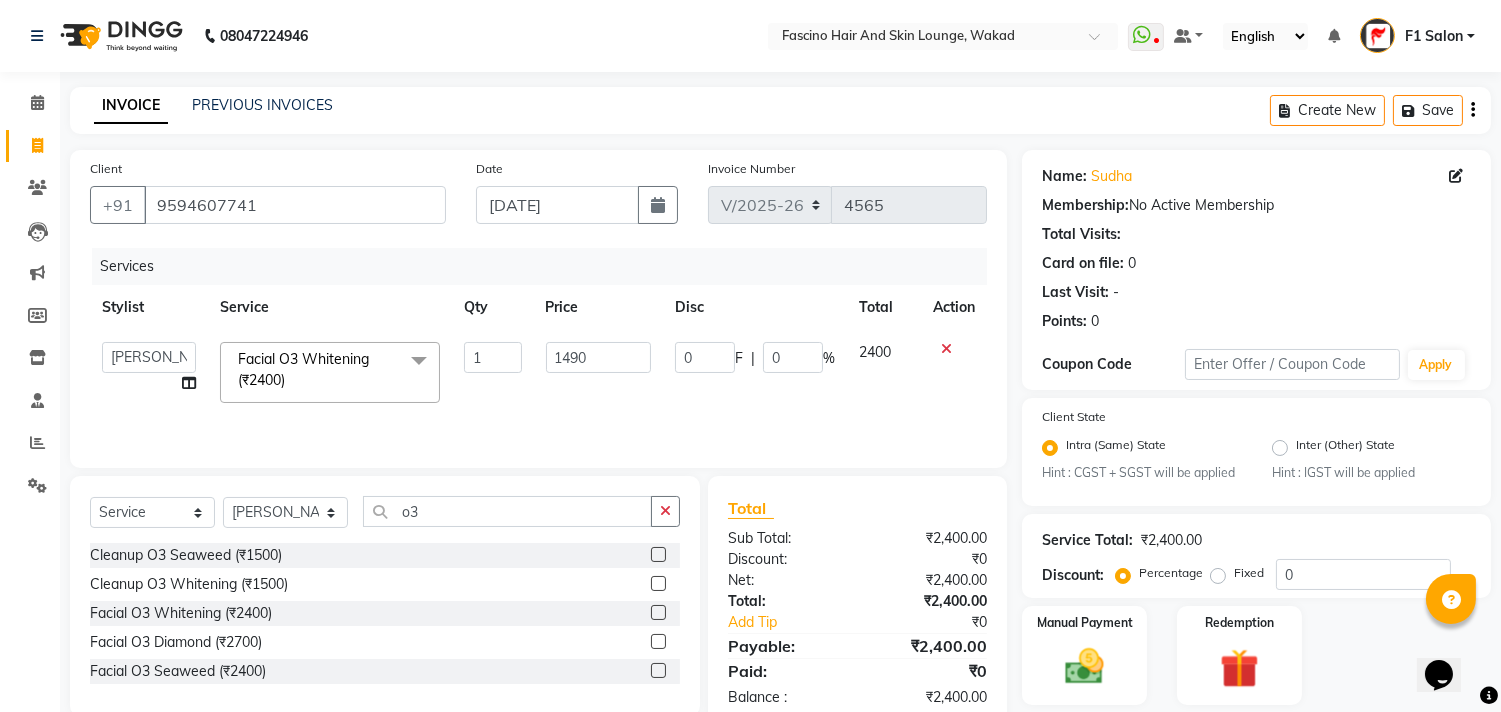 click on "1490" 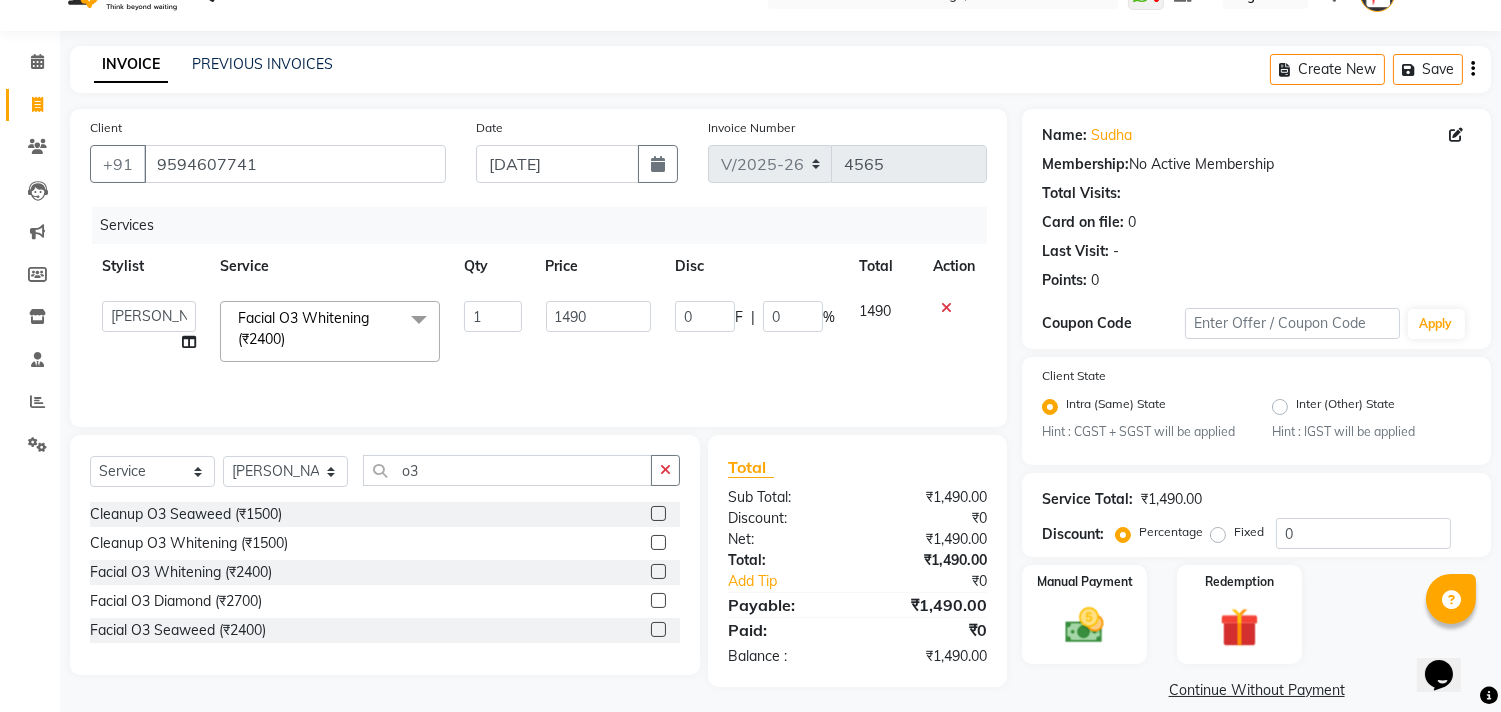 scroll, scrollTop: 63, scrollLeft: 0, axis: vertical 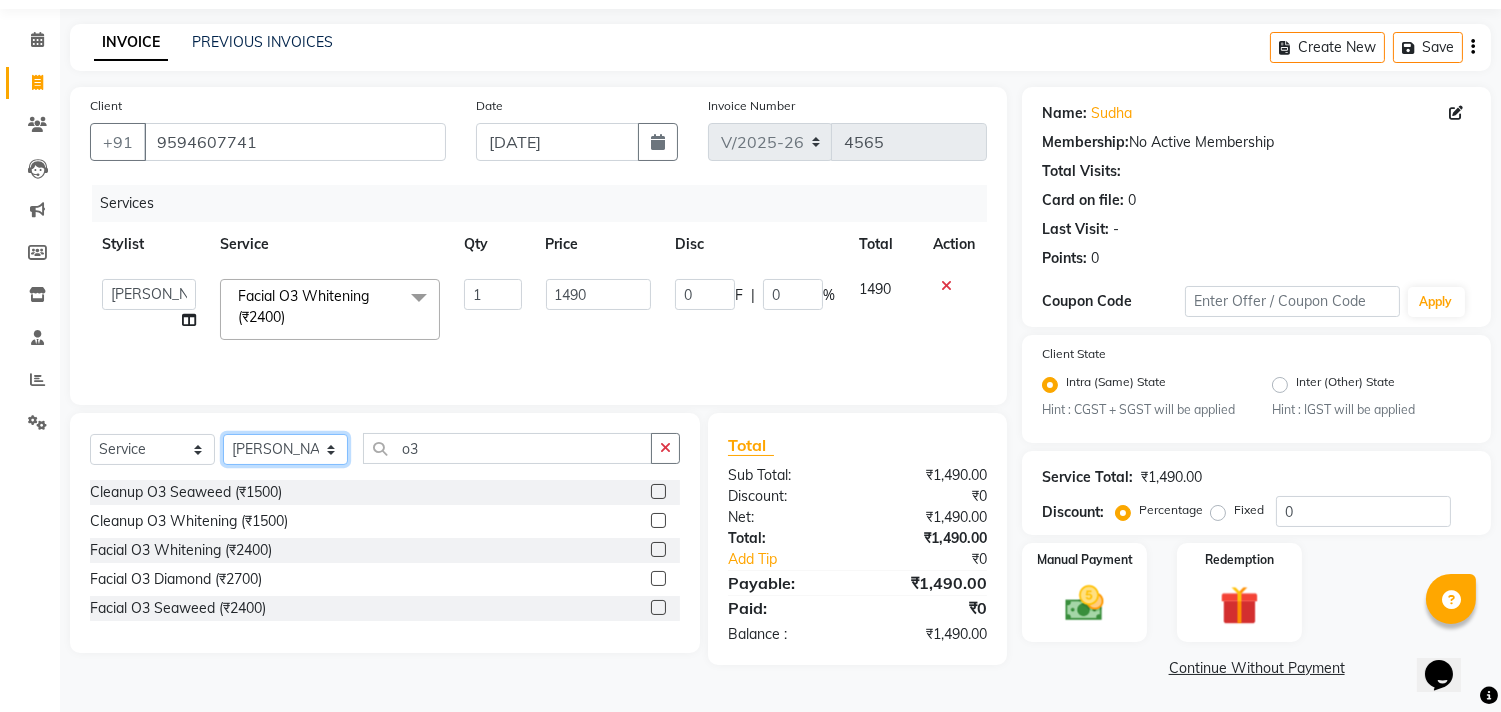 click on "Select Stylist 8805000650  [PERSON_NAME] Chimu [PERSON_NAME] F1 Salon  Ganesh F1 Gopal {JH} [PERSON_NAME] (Jh ) [PERSON_NAME]  [PERSON_NAME] Pooja [PERSON_NAME]  Ram [PERSON_NAME] jh [PERSON_NAME] Shree [PERSON_NAME] (F1) [PERSON_NAME] (JH) Sukanya Sadiyan  Suraj F1 [PERSON_NAME] Beaution Usha [PERSON_NAME] F1 Veena" 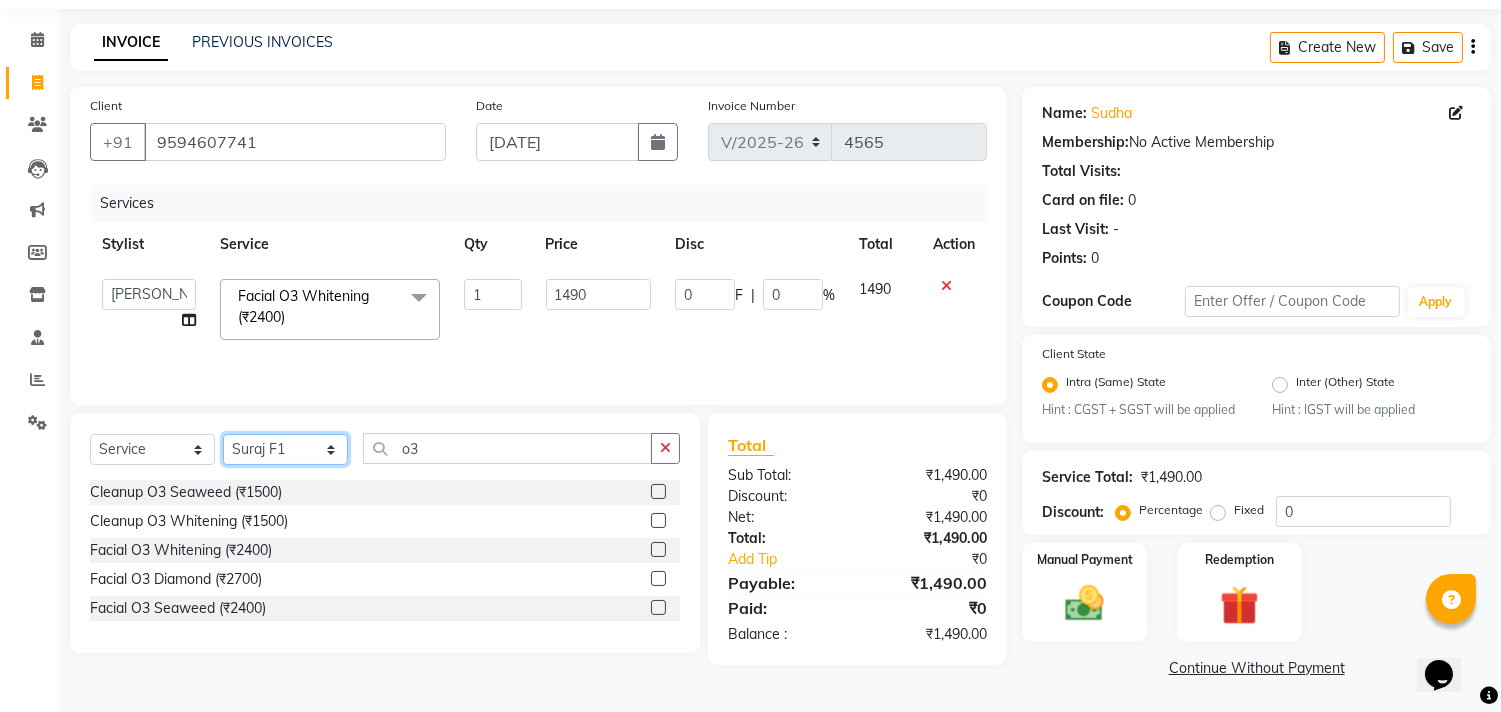 click on "Select Stylist 8805000650  [PERSON_NAME] Chimu [PERSON_NAME] F1 Salon  Ganesh F1 Gopal {JH} [PERSON_NAME] (Jh ) [PERSON_NAME]  [PERSON_NAME] Pooja [PERSON_NAME]  Ram [PERSON_NAME] jh [PERSON_NAME] Shree [PERSON_NAME] (F1) [PERSON_NAME] (JH) Sukanya Sadiyan  Suraj F1 [PERSON_NAME] Beaution Usha [PERSON_NAME] F1 Veena" 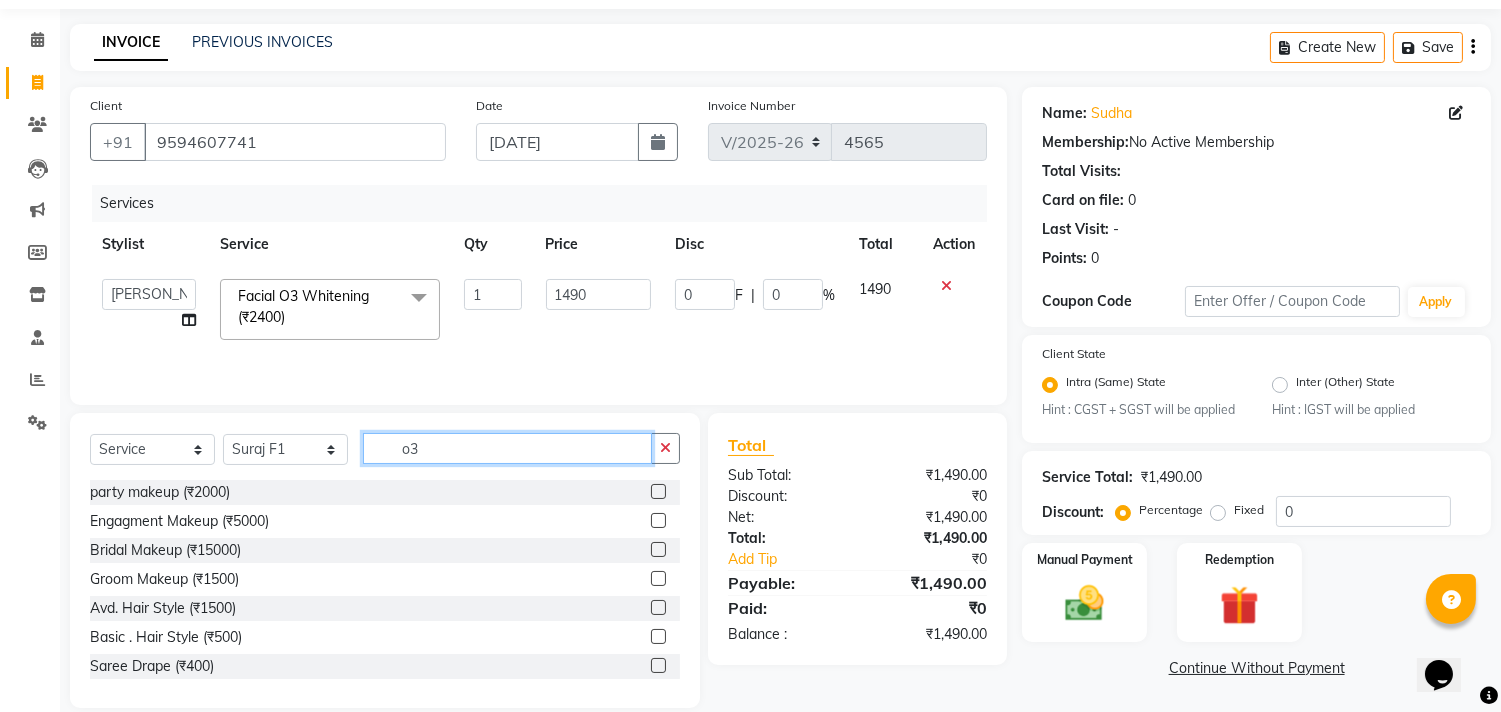 click on "o3" 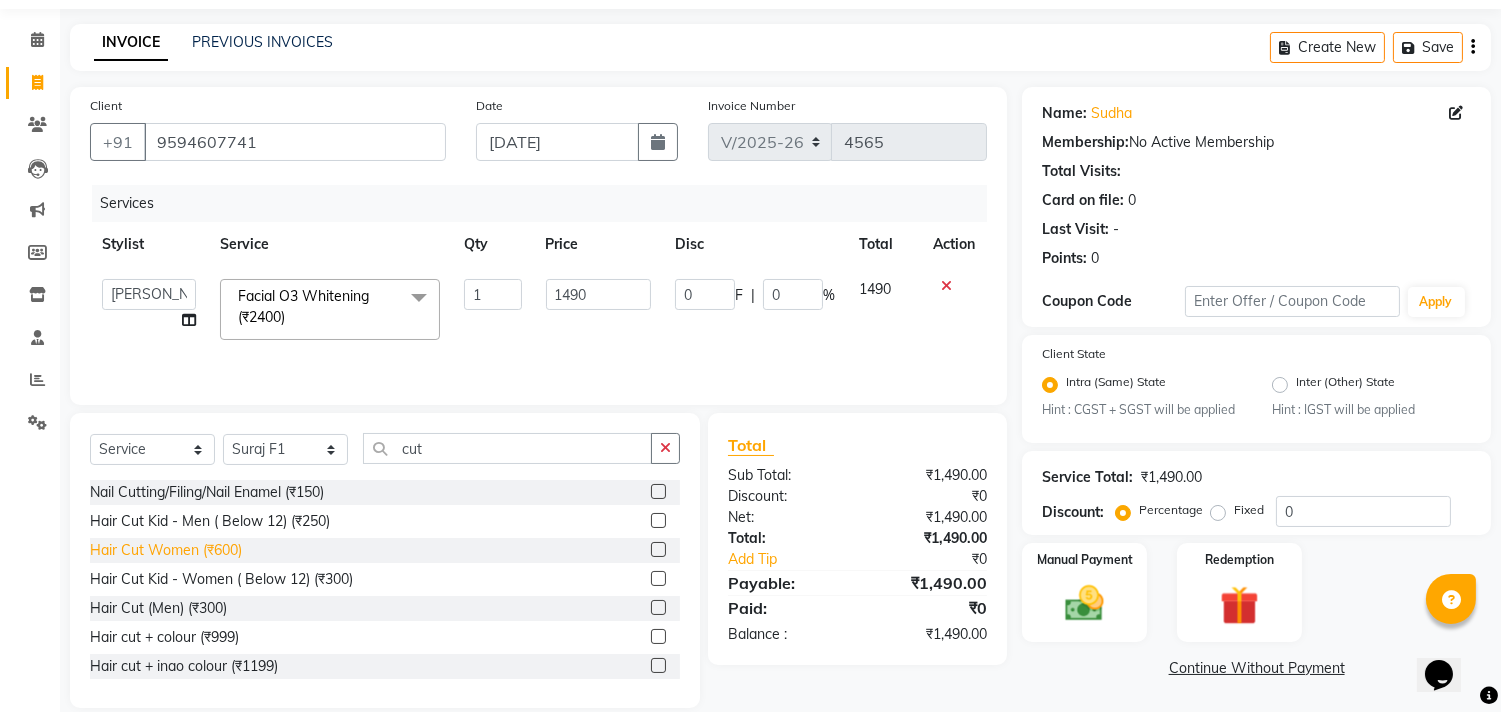 click on "Hair Cut Women (₹600)" 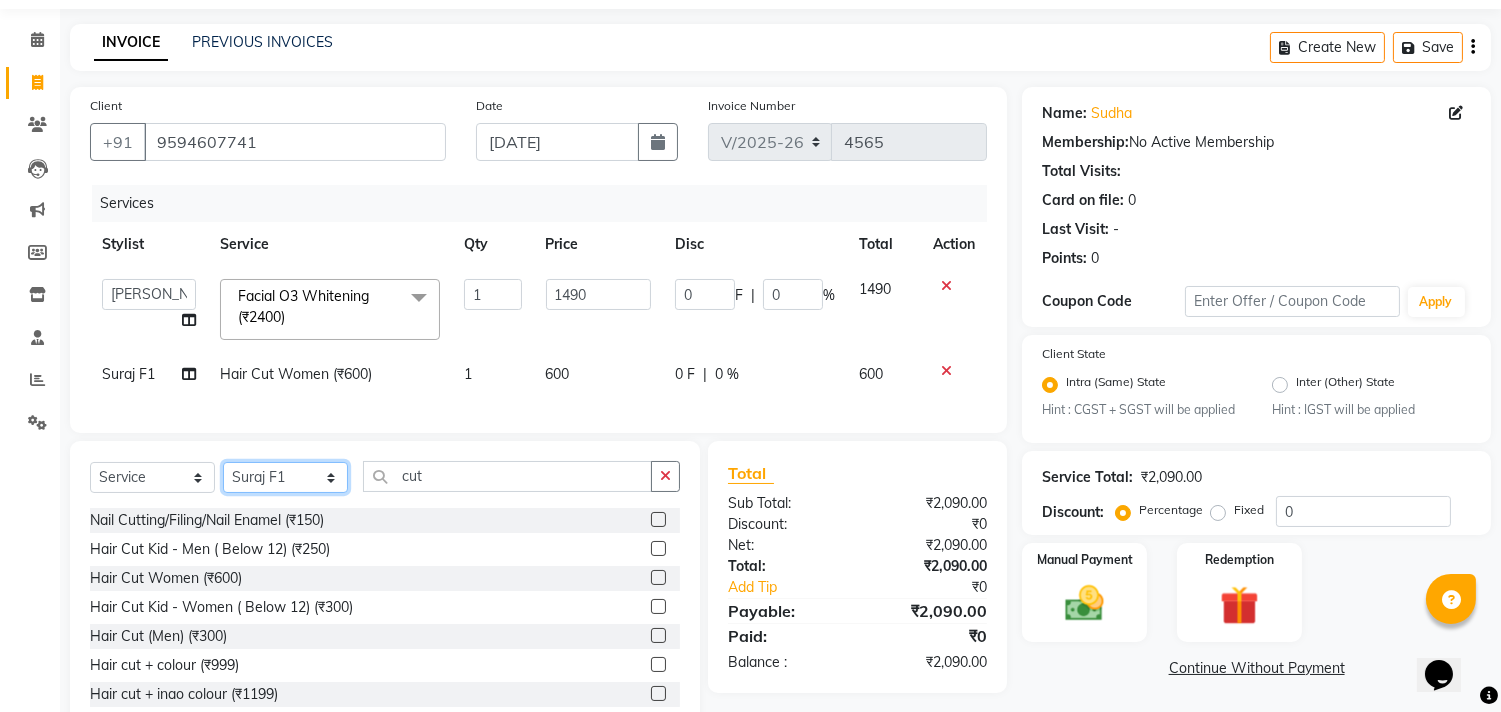 drag, startPoint x: 243, startPoint y: 495, endPoint x: 270, endPoint y: 480, distance: 30.88689 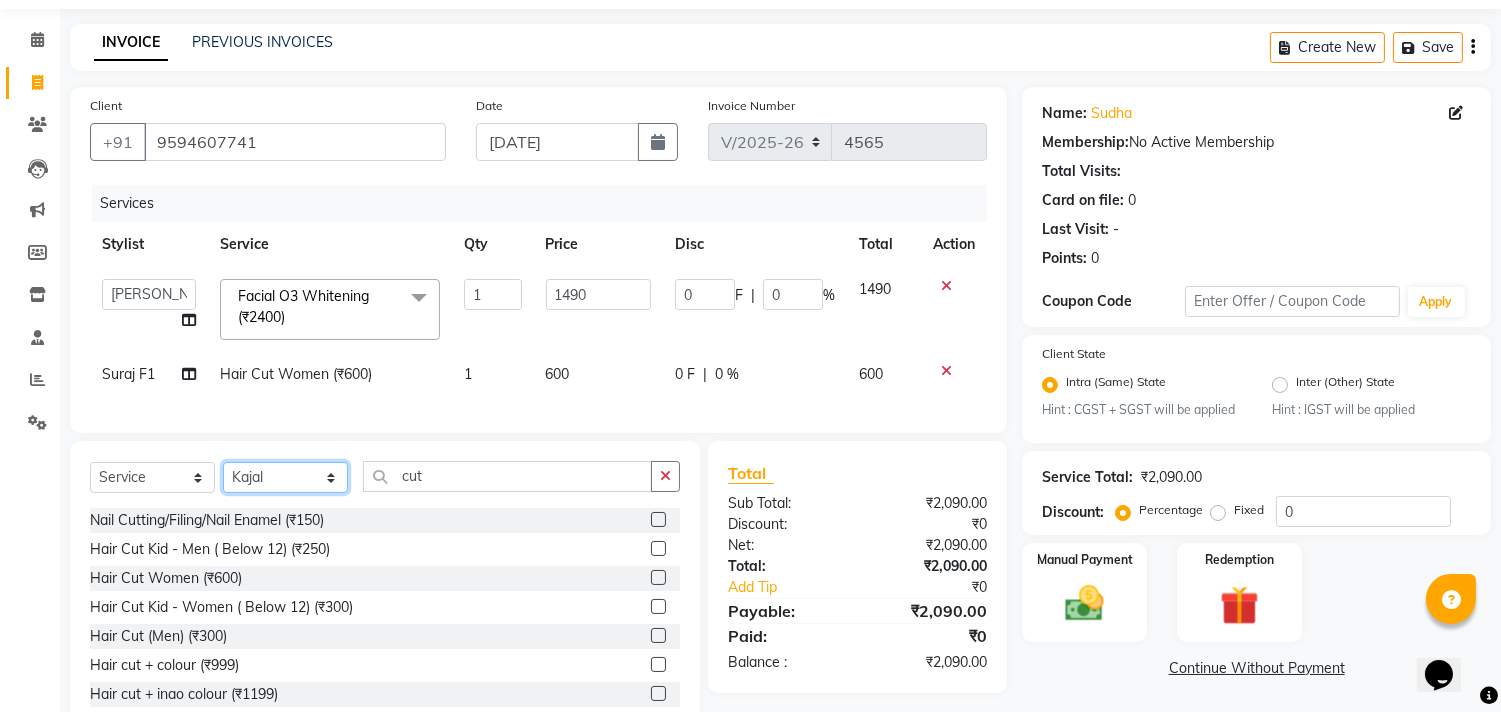 click on "Select Stylist 8805000650  [PERSON_NAME] Chimu [PERSON_NAME] F1 Salon  Ganesh F1 Gopal {JH} [PERSON_NAME] (Jh ) [PERSON_NAME]  [PERSON_NAME] Pooja [PERSON_NAME]  Ram [PERSON_NAME] jh [PERSON_NAME] Shree [PERSON_NAME] (F1) [PERSON_NAME] (JH) Sukanya Sadiyan  Suraj F1 [PERSON_NAME] Beaution Usha [PERSON_NAME] F1 Veena" 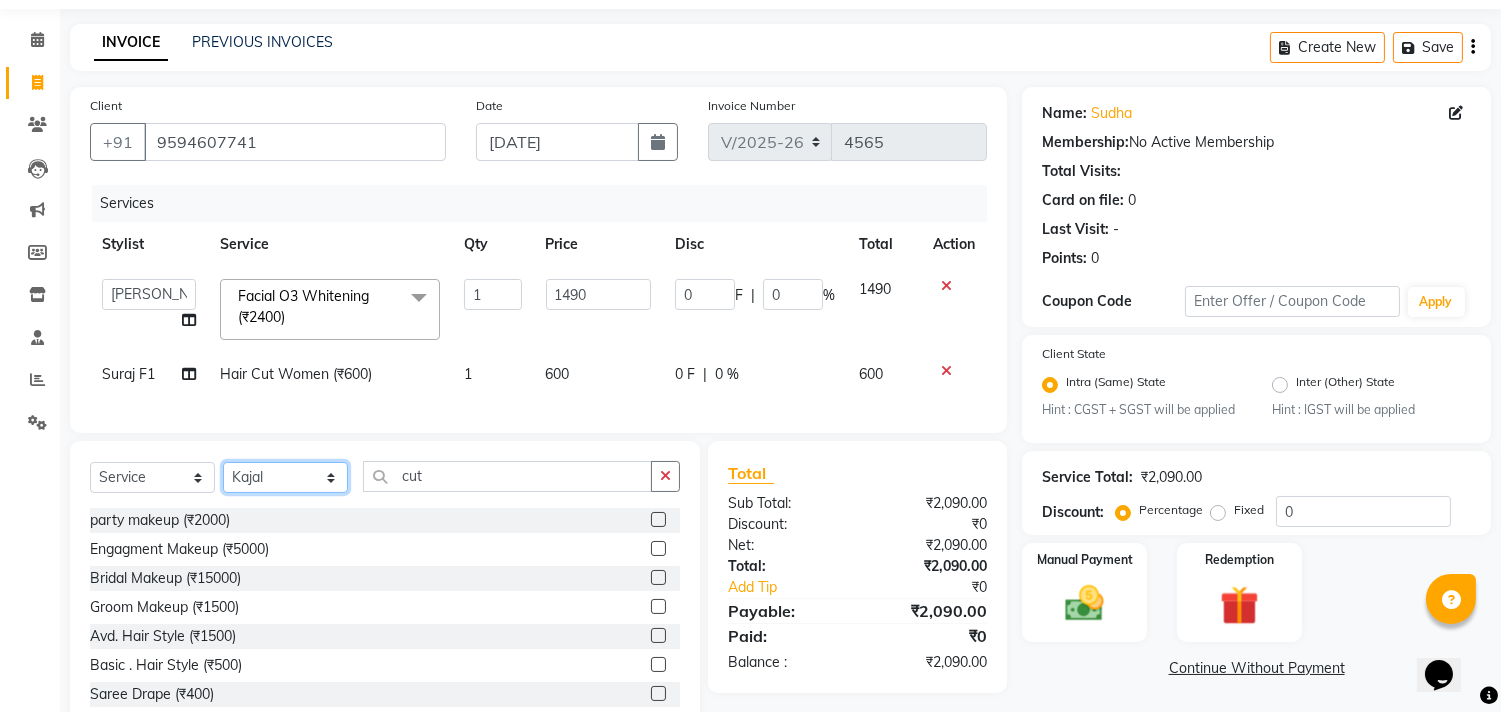 click on "Select Stylist 8805000650  [PERSON_NAME] Chimu [PERSON_NAME] F1 Salon  Ganesh F1 Gopal {JH} [PERSON_NAME] (Jh ) [PERSON_NAME]  [PERSON_NAME] Pooja [PERSON_NAME]  Ram [PERSON_NAME] jh [PERSON_NAME] Shree [PERSON_NAME] (F1) [PERSON_NAME] (JH) Sukanya Sadiyan  Suraj F1 [PERSON_NAME] Beaution Usha [PERSON_NAME] F1 Veena" 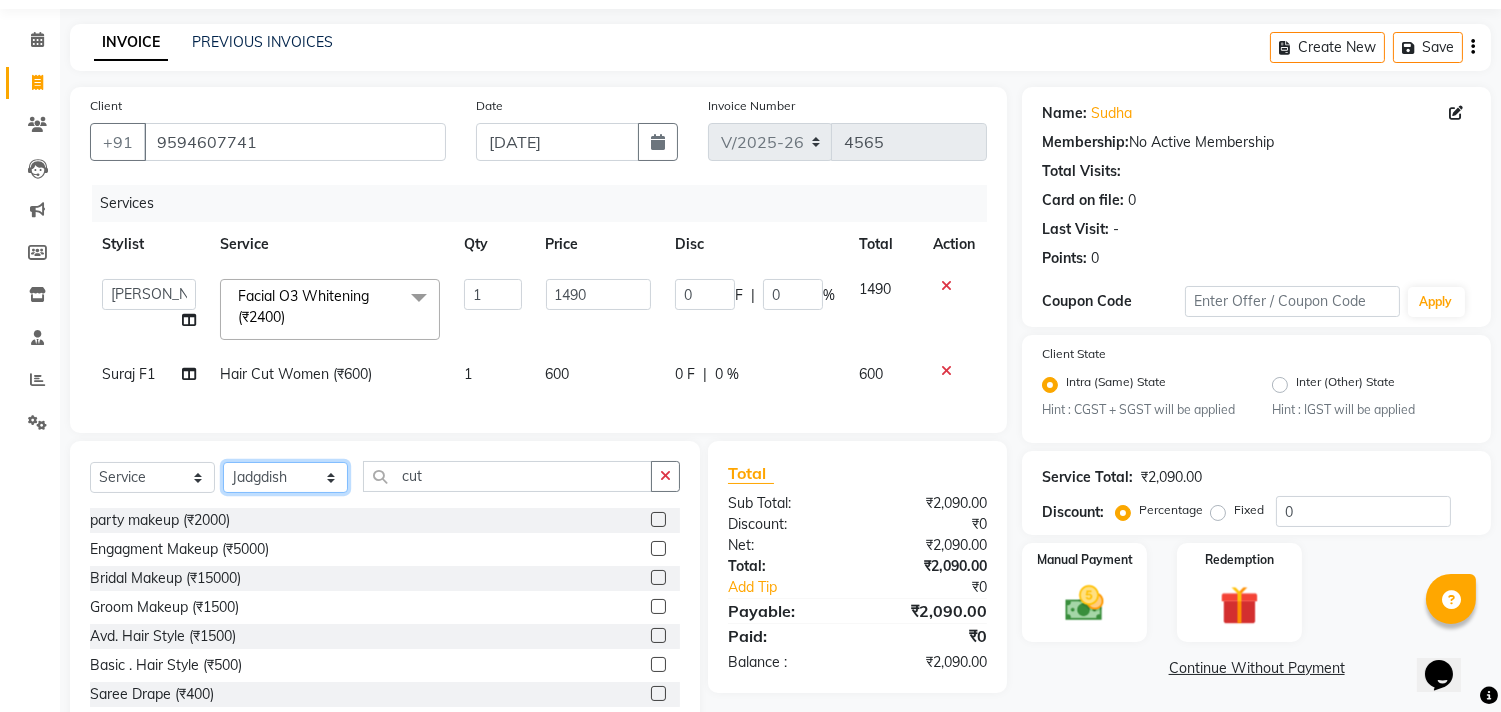 click on "Select Stylist 8805000650  [PERSON_NAME] Chimu [PERSON_NAME] F1 Salon  Ganesh F1 Gopal {JH} [PERSON_NAME] (Jh ) [PERSON_NAME]  [PERSON_NAME] Pooja [PERSON_NAME]  Ram [PERSON_NAME] jh [PERSON_NAME] Shree [PERSON_NAME] (F1) [PERSON_NAME] (JH) Sukanya Sadiyan  Suraj F1 [PERSON_NAME] Beaution Usha [PERSON_NAME] F1 Veena" 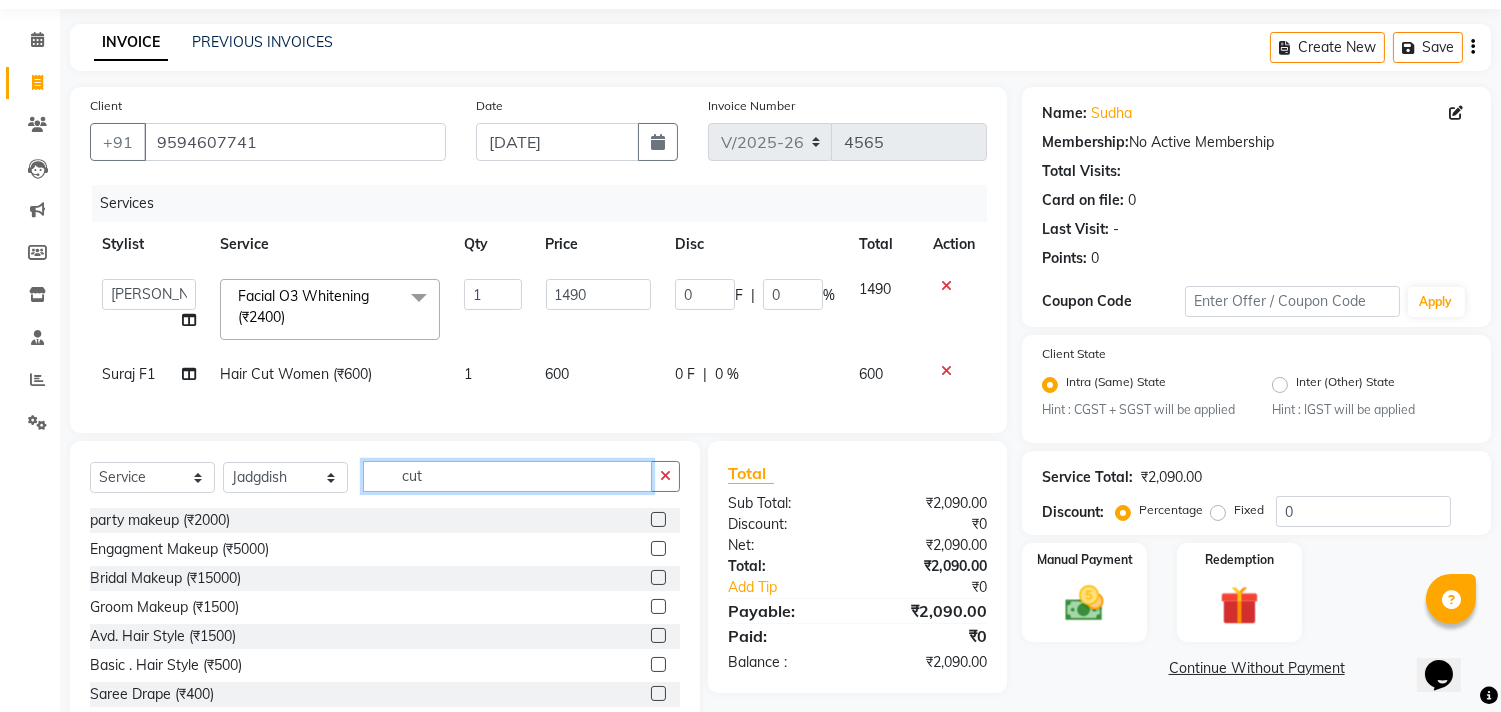 click on "cut" 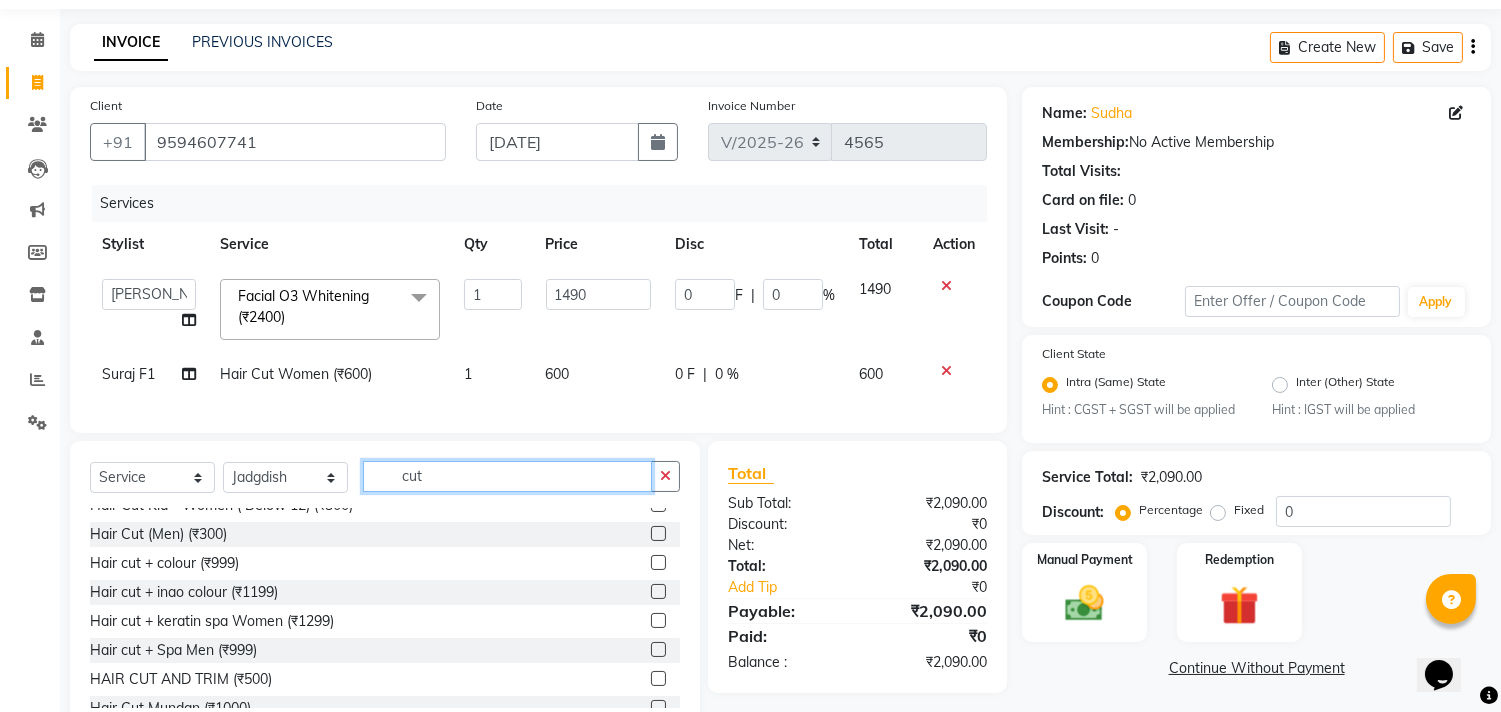 scroll, scrollTop: 111, scrollLeft: 0, axis: vertical 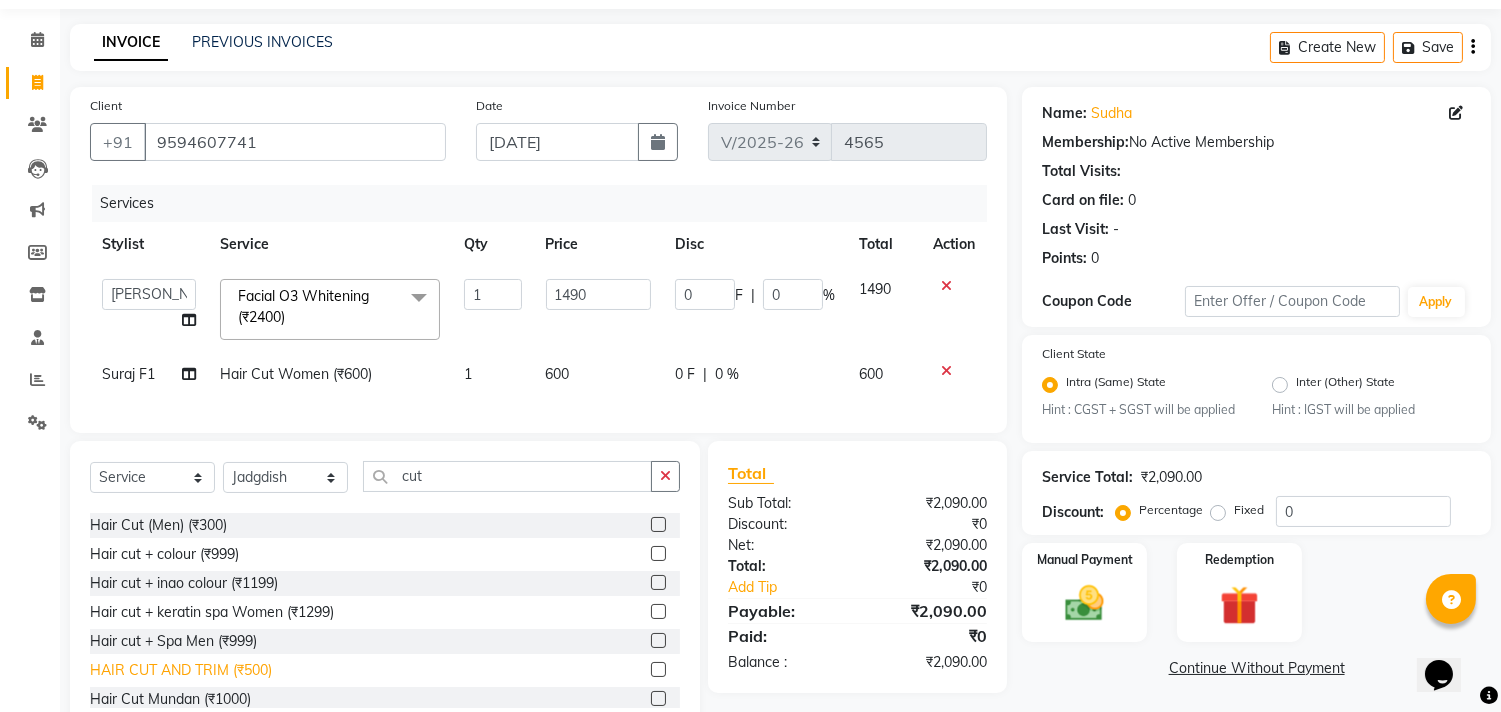 click on "HAIR CUT AND TRIM  (₹500)" 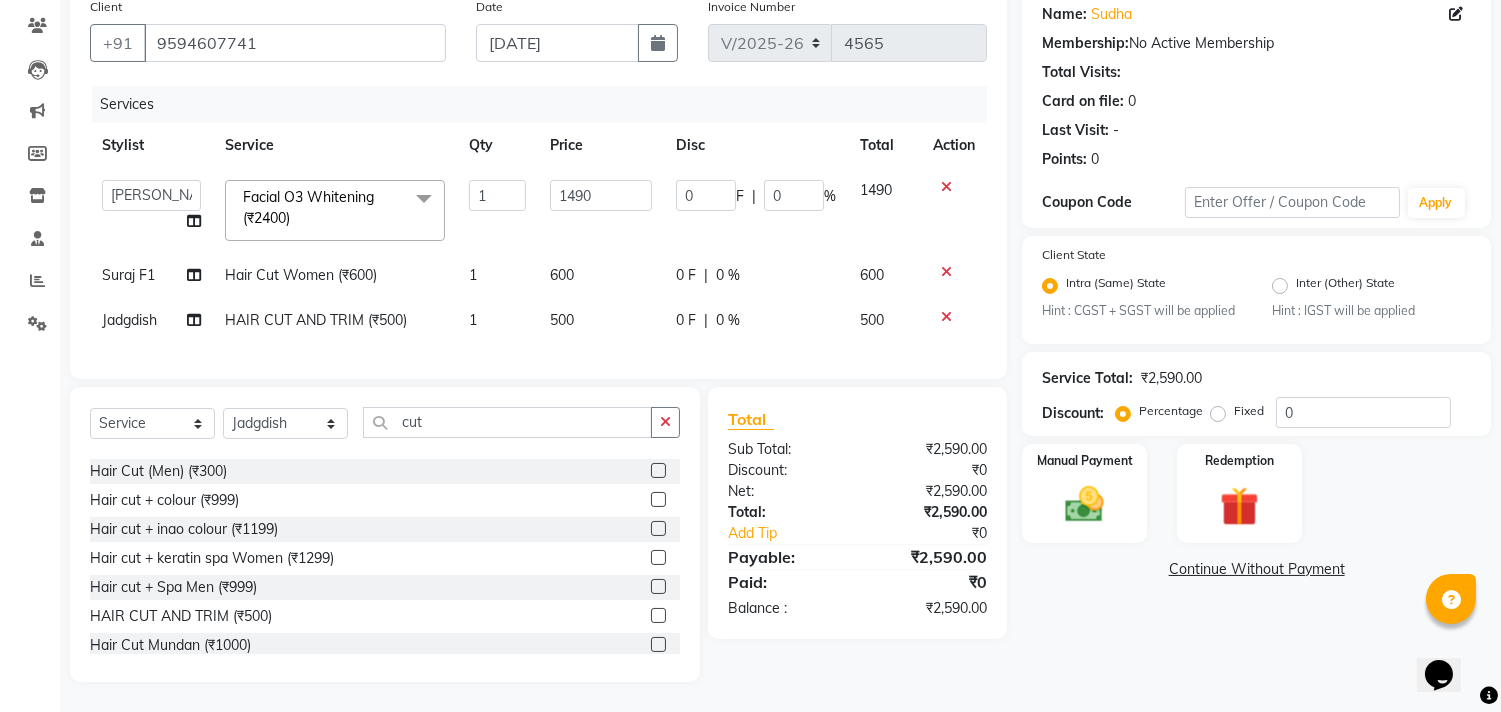 scroll, scrollTop: 178, scrollLeft: 0, axis: vertical 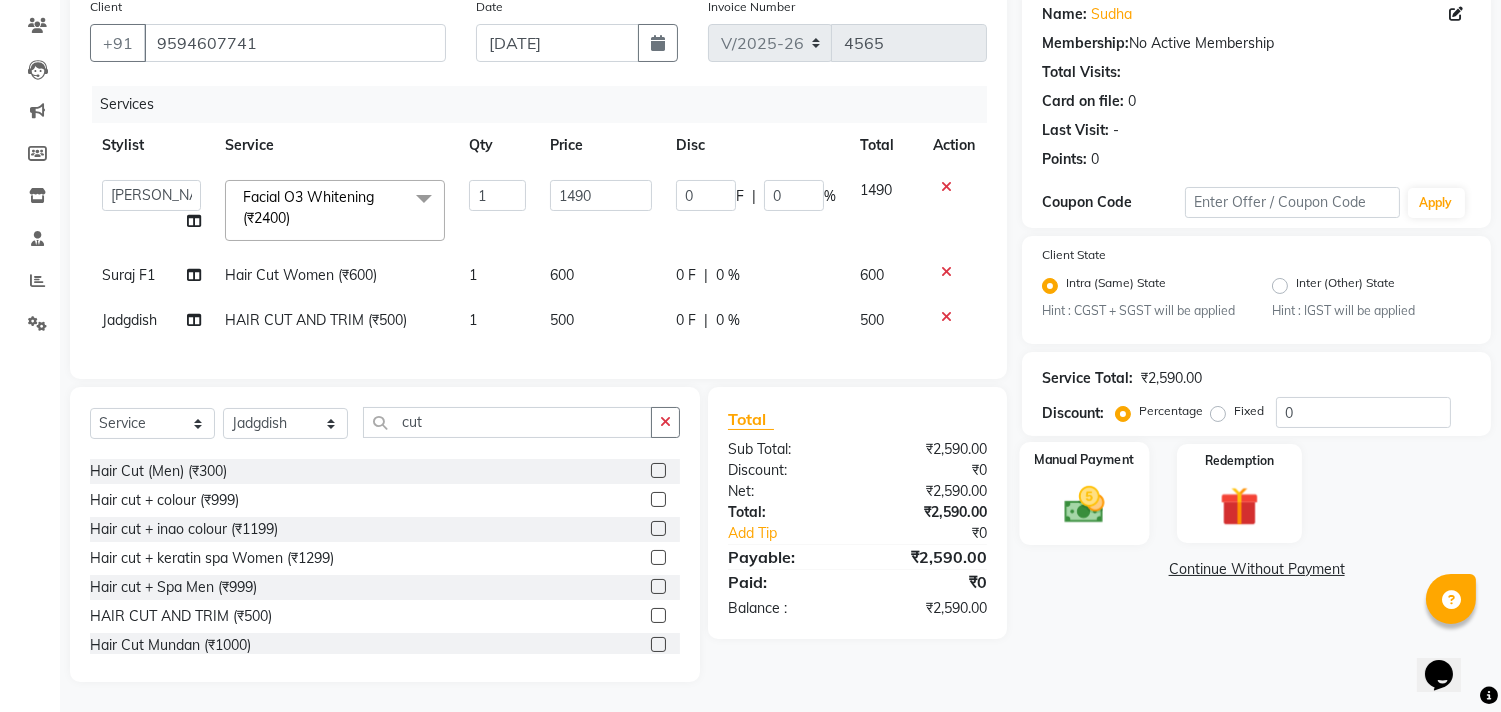 click 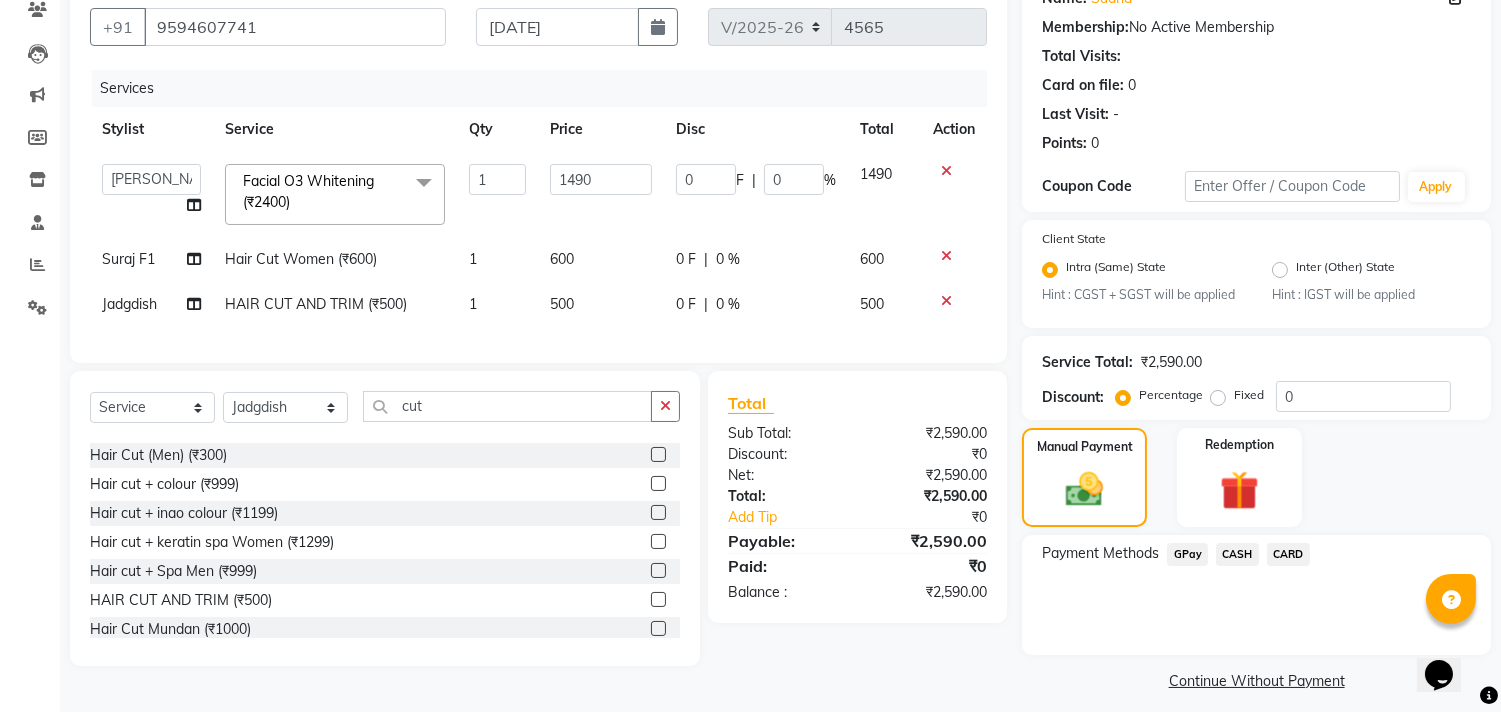 click on "CASH" 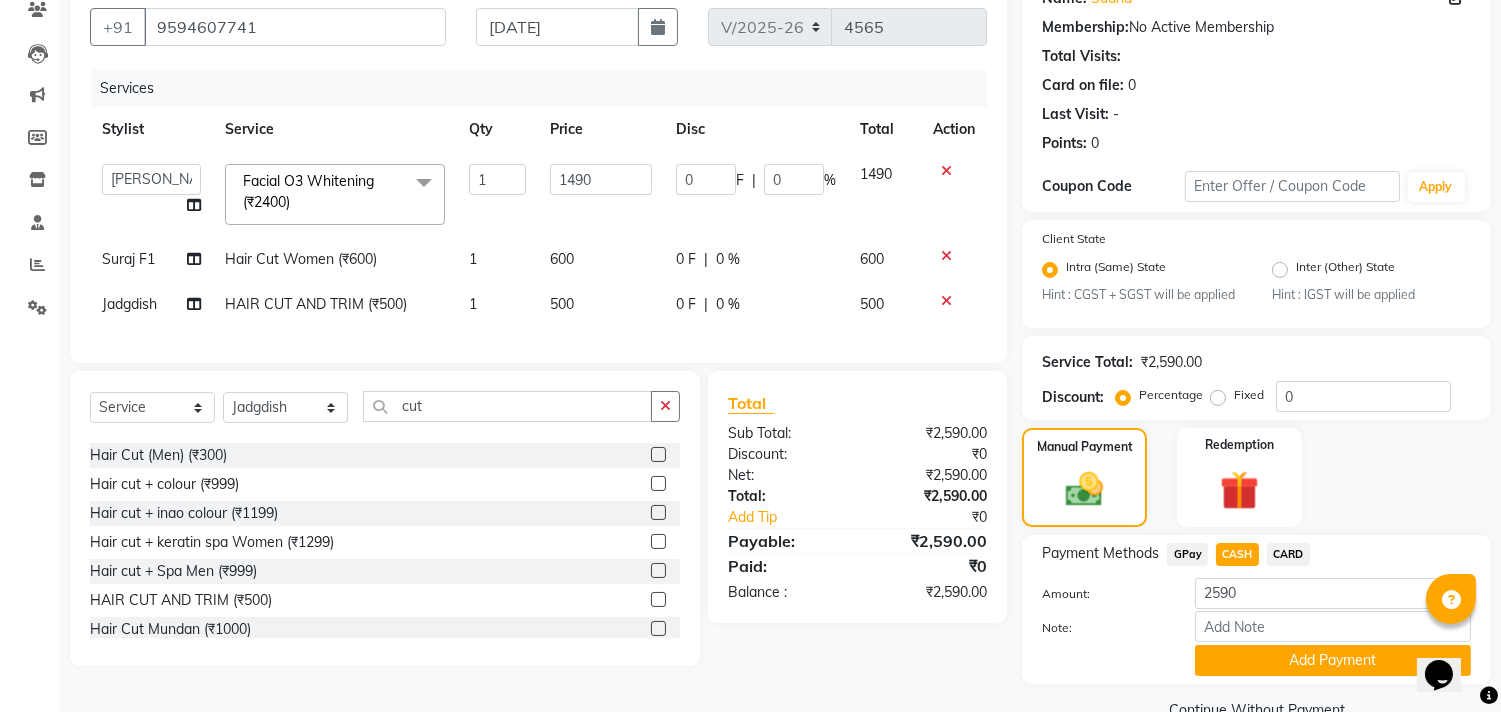 click on "Add Payment" 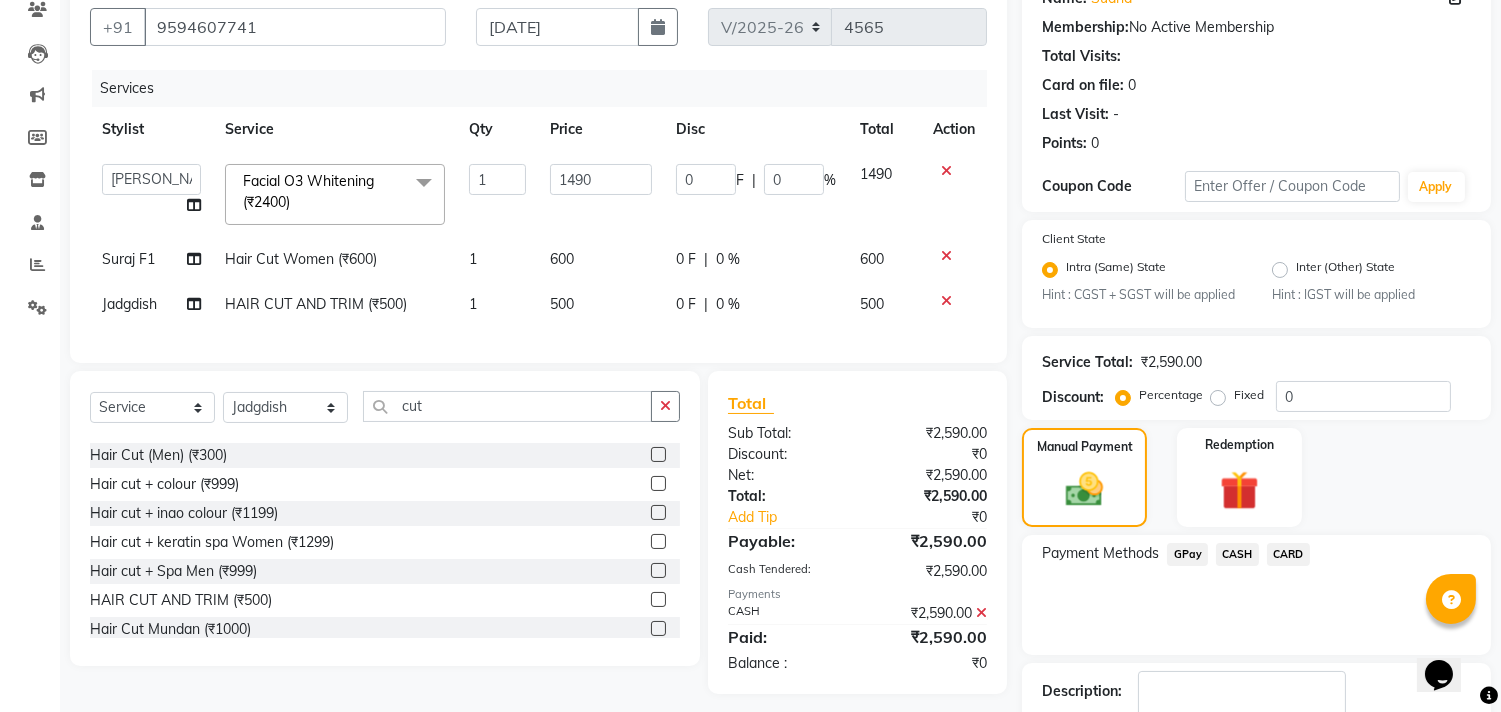 scroll, scrollTop: 305, scrollLeft: 0, axis: vertical 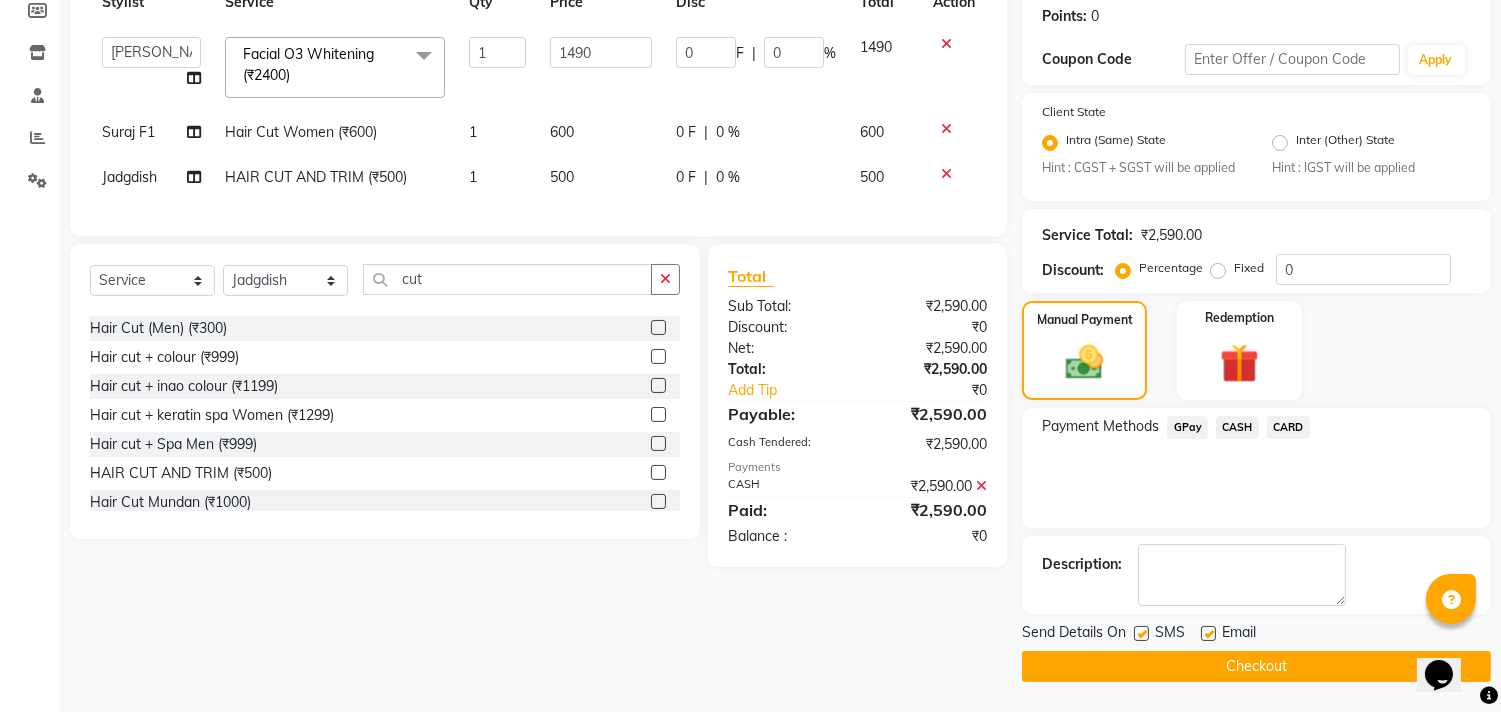 click 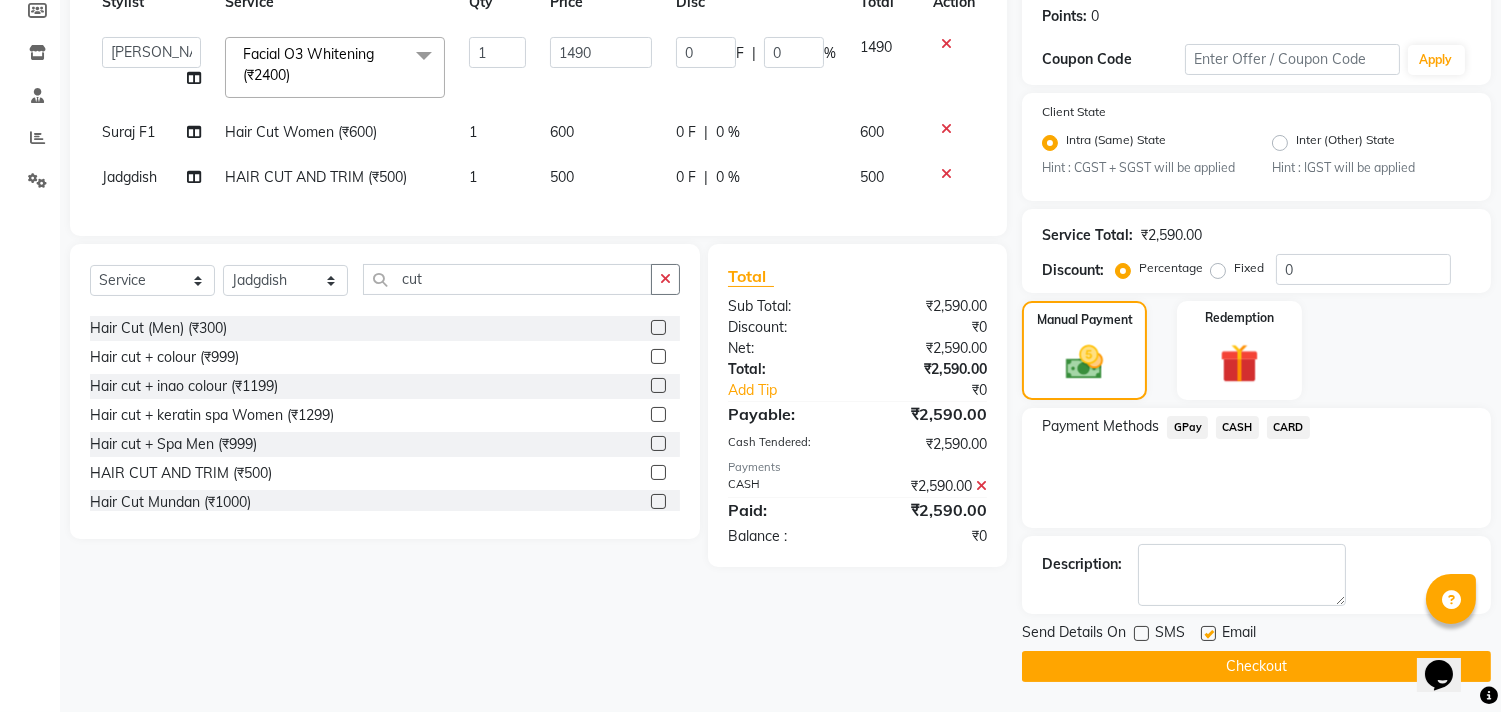 click 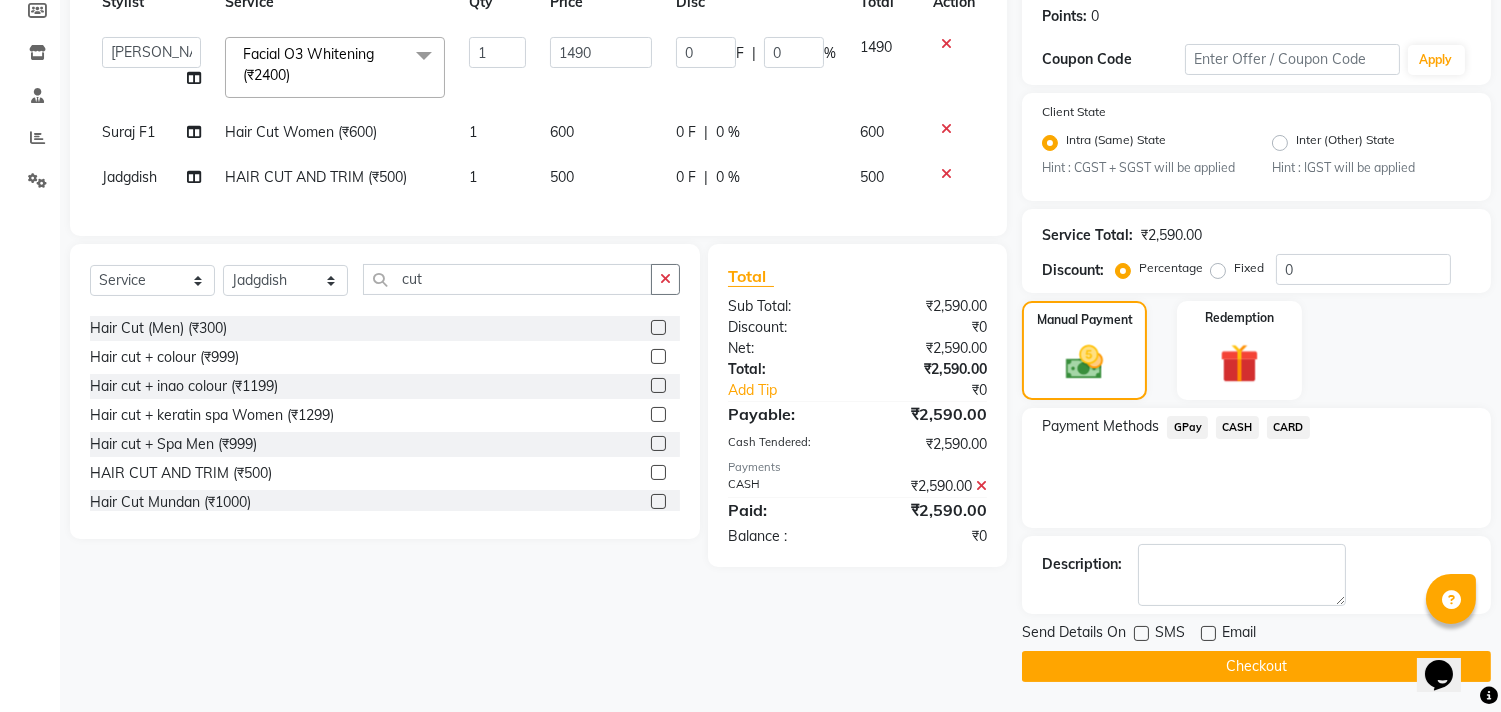 click on "Checkout" 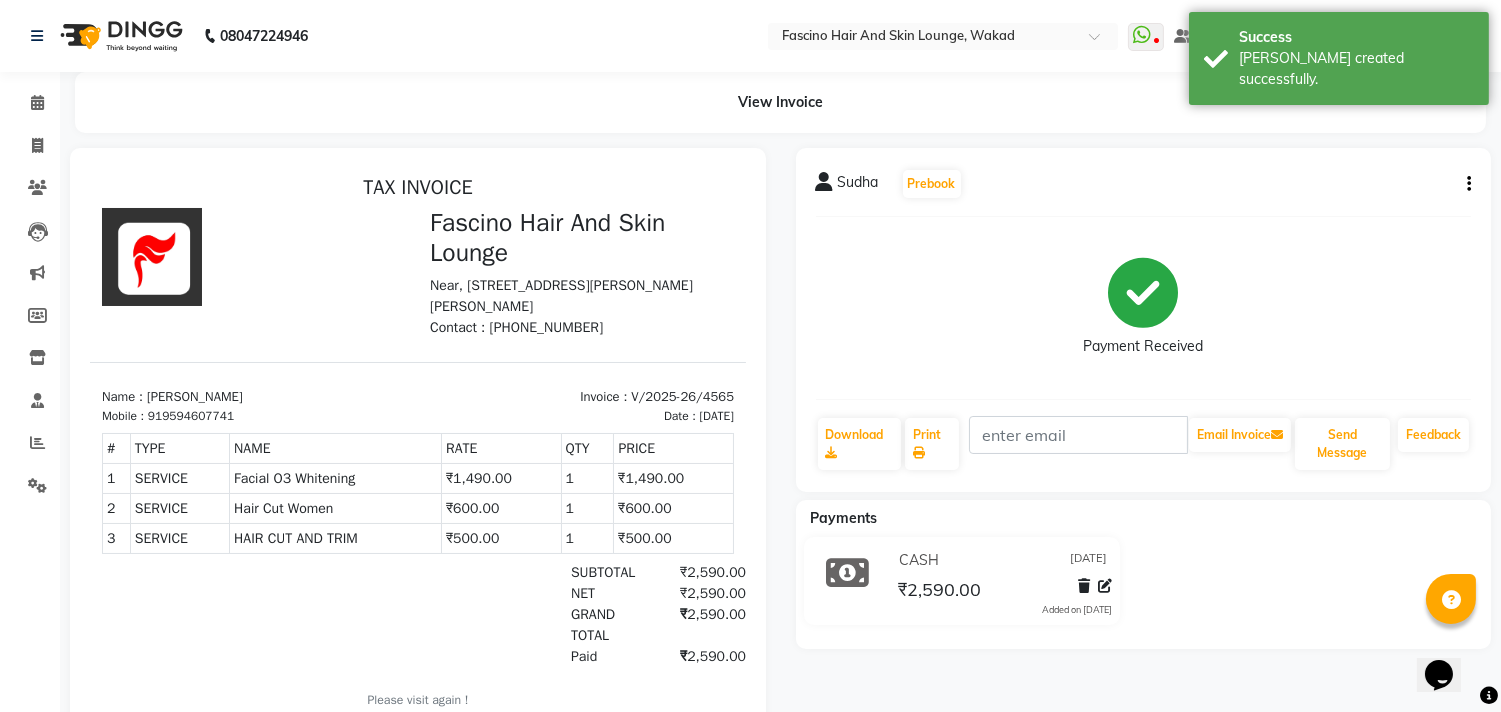 scroll, scrollTop: 0, scrollLeft: 0, axis: both 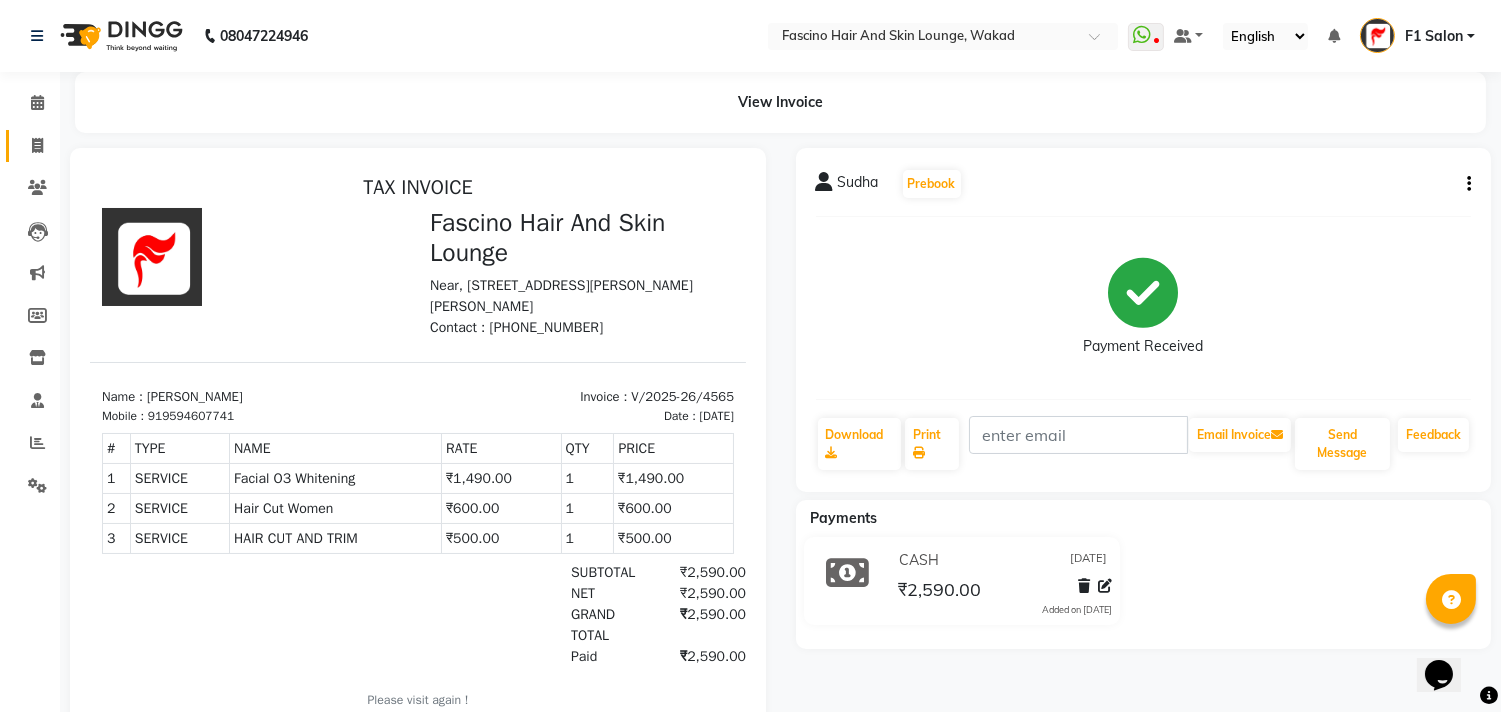 click on "Invoice" 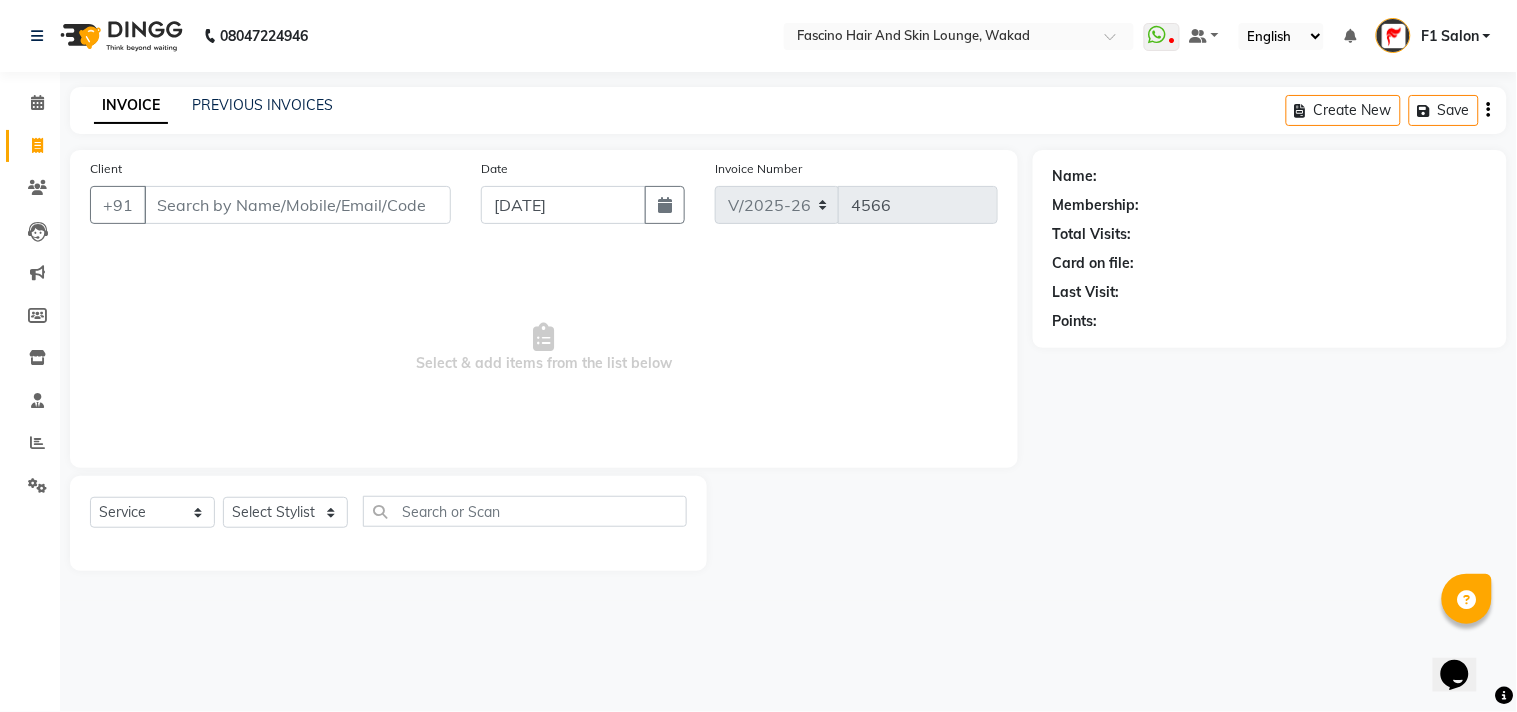 click on "Client" at bounding box center [297, 205] 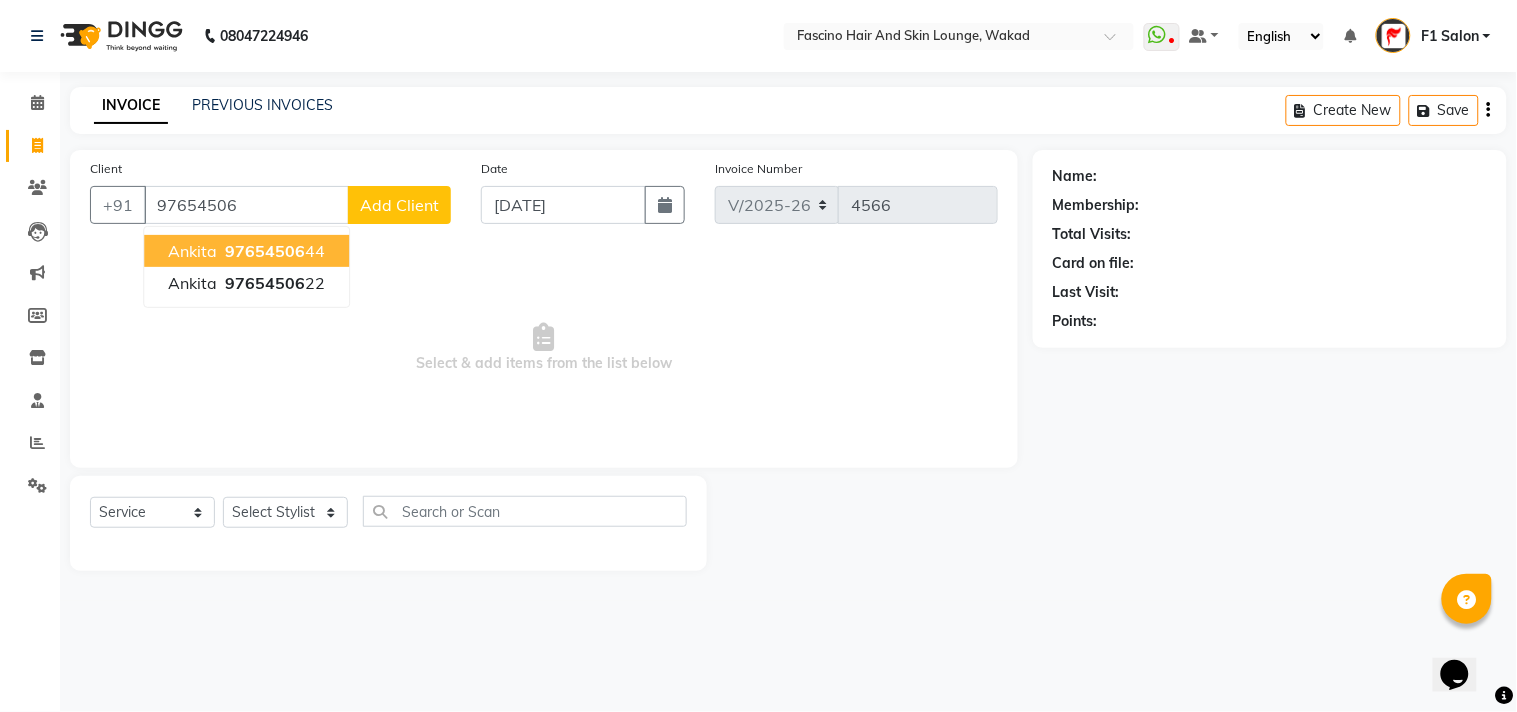 click on "97654506" at bounding box center [265, 251] 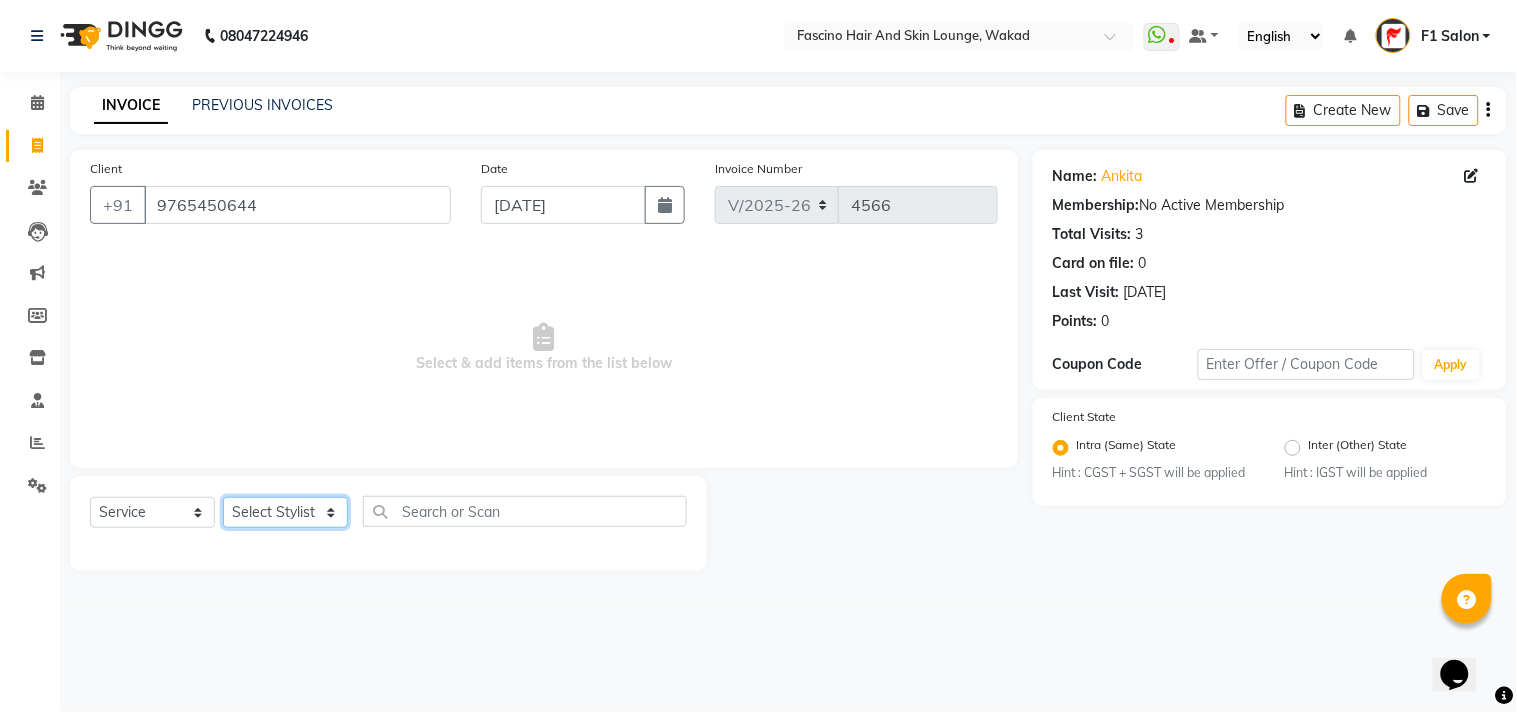 click on "Select Stylist 8805000650  [PERSON_NAME] Chimu [PERSON_NAME] F1 Salon  Ganesh F1 Gopal {JH} [PERSON_NAME] (Jh ) [PERSON_NAME]  [PERSON_NAME] Pooja [PERSON_NAME]  Ram [PERSON_NAME] jh [PERSON_NAME] Shree [PERSON_NAME] (F1) [PERSON_NAME] (JH) Sukanya Sadiyan  Suraj F1 [PERSON_NAME] Beaution Usha [PERSON_NAME] F1 Veena" 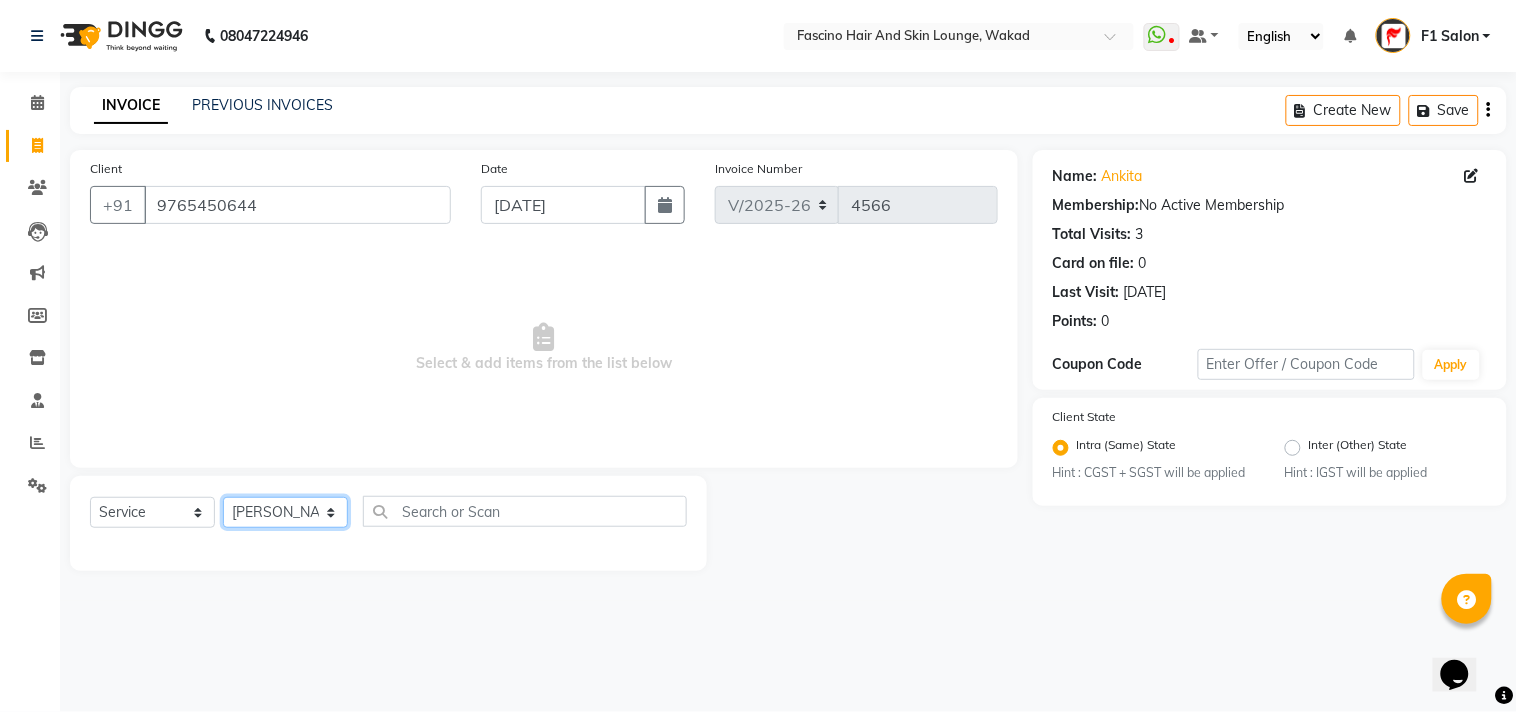 click on "Select Stylist 8805000650  [PERSON_NAME] Chimu [PERSON_NAME] F1 Salon  Ganesh F1 Gopal {JH} [PERSON_NAME] (Jh ) [PERSON_NAME]  [PERSON_NAME] Pooja [PERSON_NAME]  Ram [PERSON_NAME] jh [PERSON_NAME] Shree [PERSON_NAME] (F1) [PERSON_NAME] (JH) Sukanya Sadiyan  Suraj F1 [PERSON_NAME] Beaution Usha [PERSON_NAME] F1 Veena" 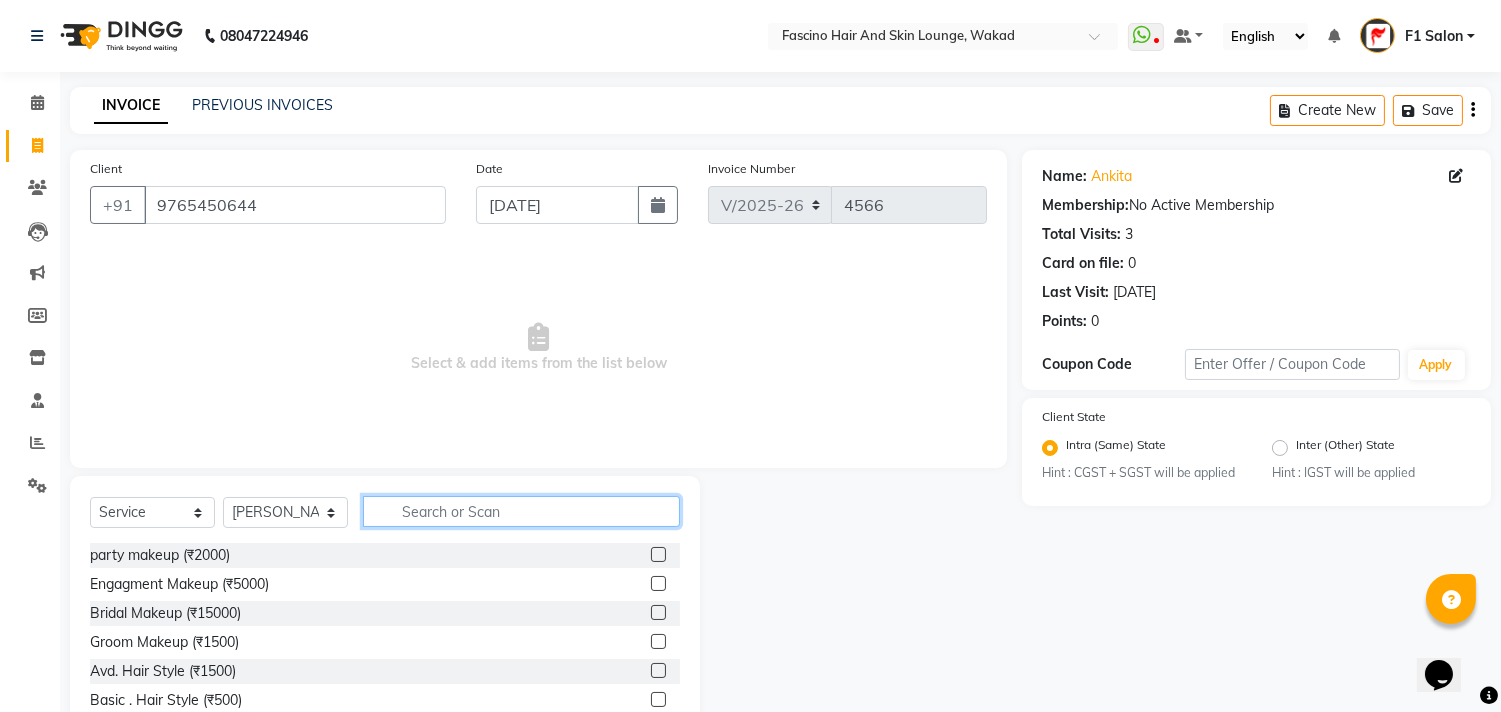 click 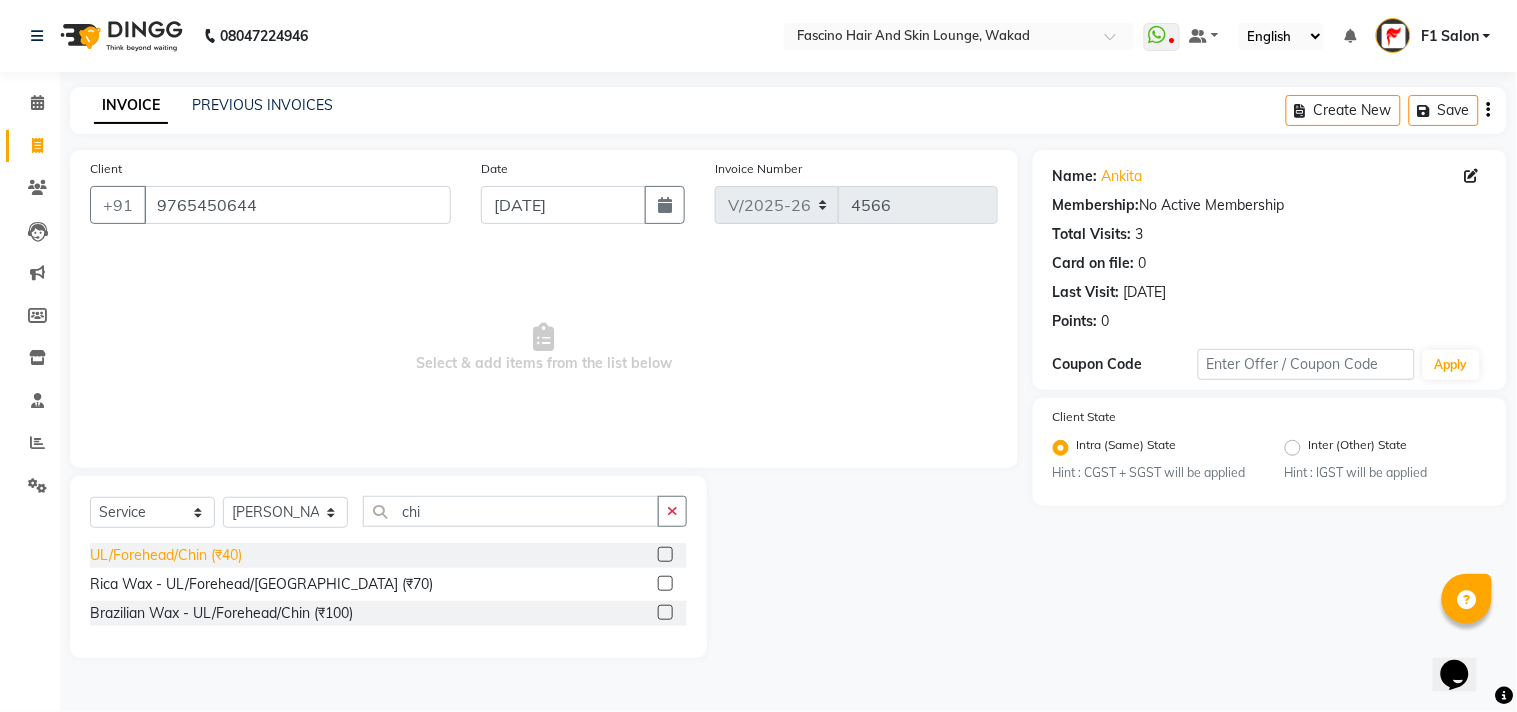 click on "UL/Forehead/Chin (₹40)" 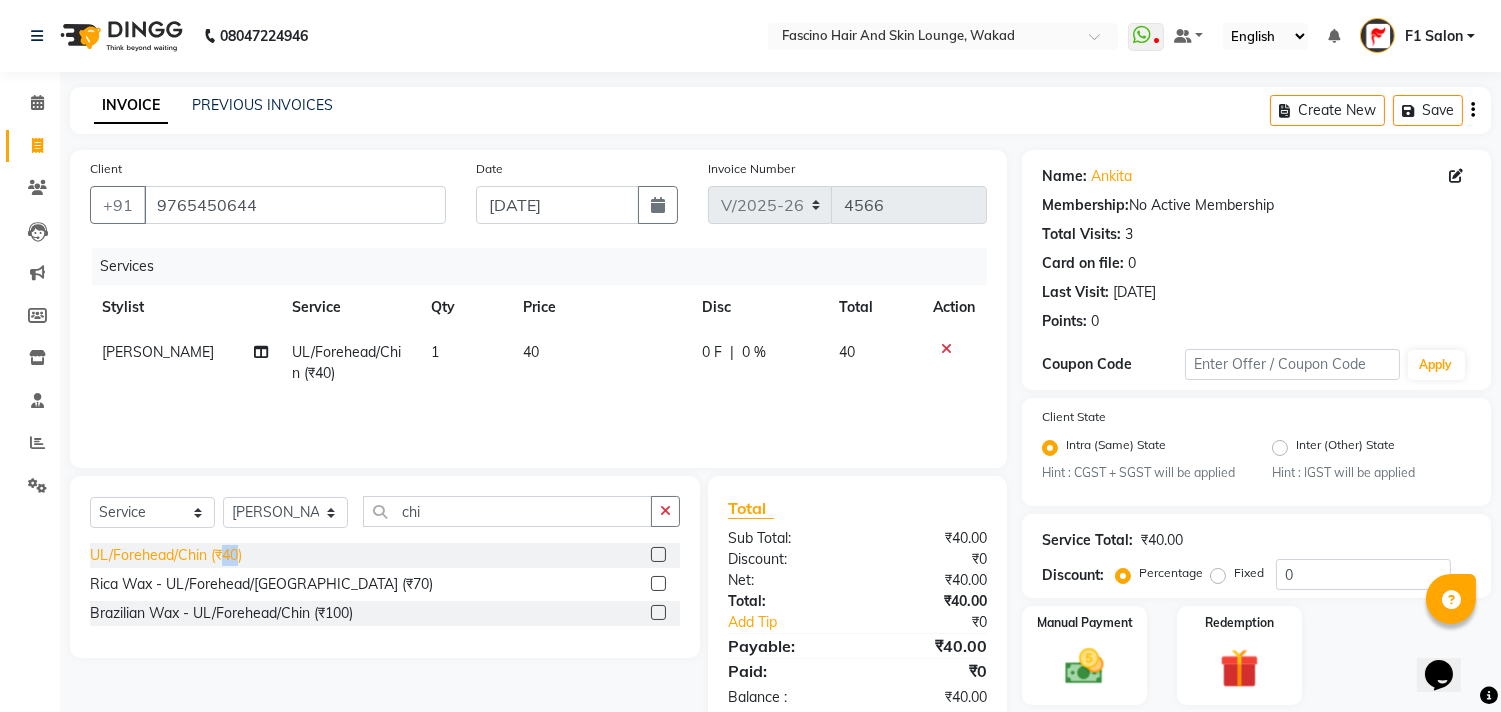 click on "UL/Forehead/Chin (₹40)" 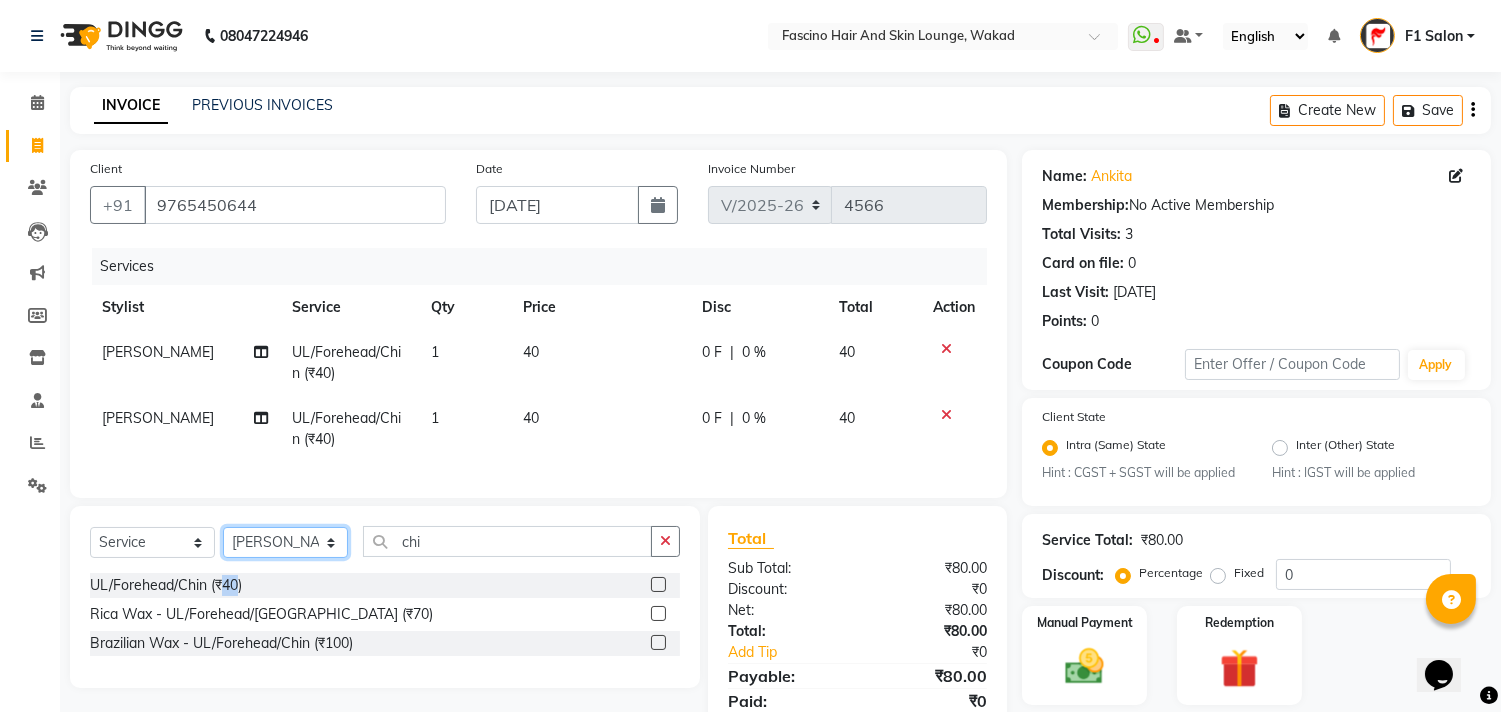click on "Select Stylist 8805000650  [PERSON_NAME] Chimu [PERSON_NAME] F1 Salon  Ganesh F1 Gopal {JH} [PERSON_NAME] (Jh ) [PERSON_NAME]  [PERSON_NAME] Pooja [PERSON_NAME]  Ram [PERSON_NAME] jh [PERSON_NAME] Shree [PERSON_NAME] (F1) [PERSON_NAME] (JH) Sukanya Sadiyan  Suraj F1 [PERSON_NAME] Beaution Usha [PERSON_NAME] F1 Veena" 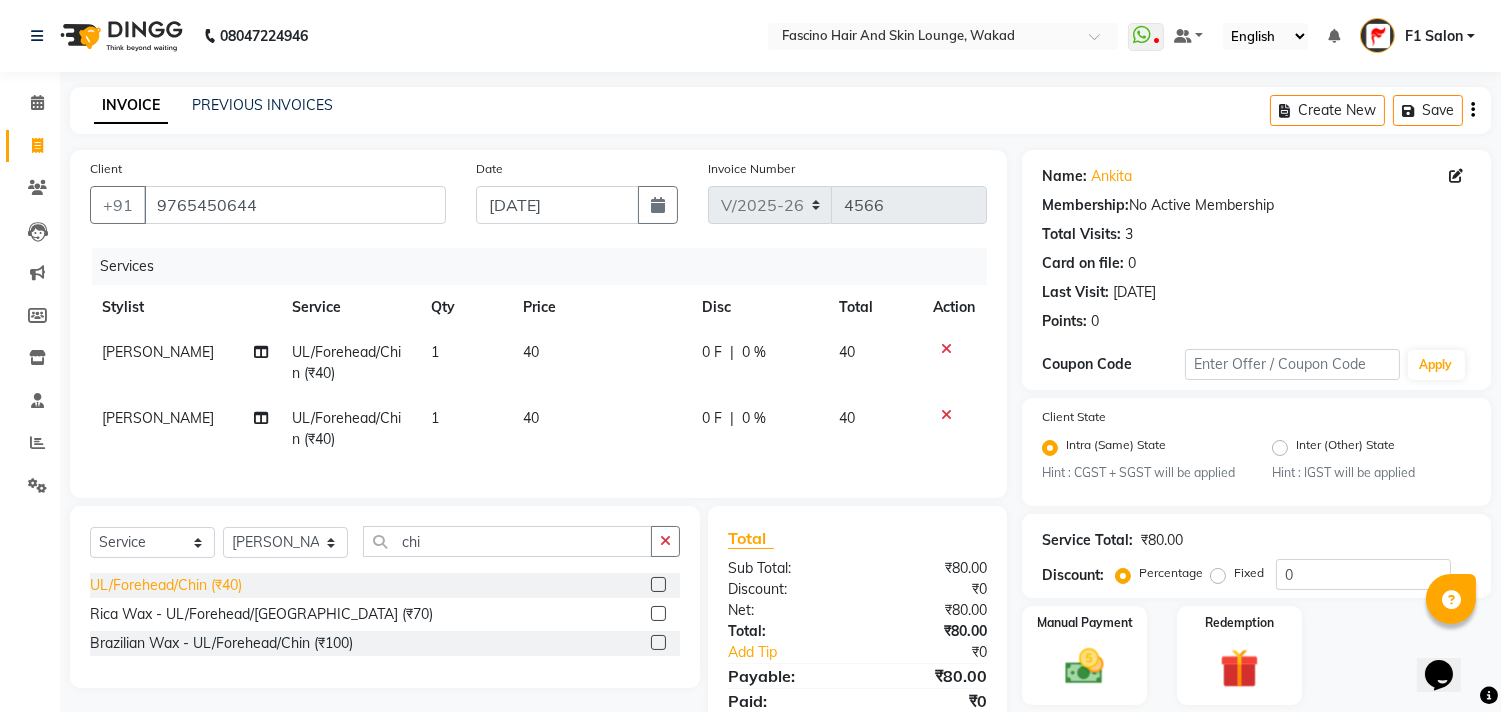 click on "UL/Forehead/Chin (₹40)" 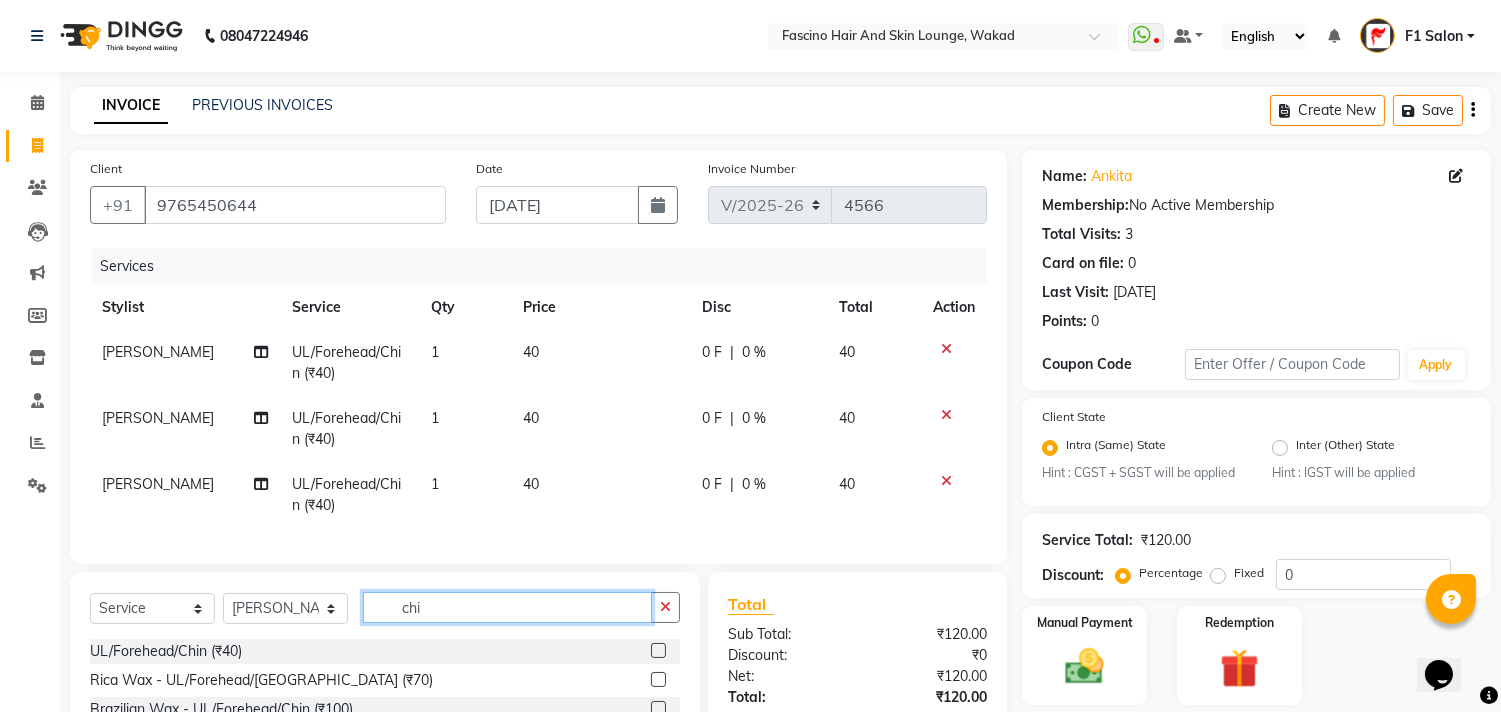 click on "chi" 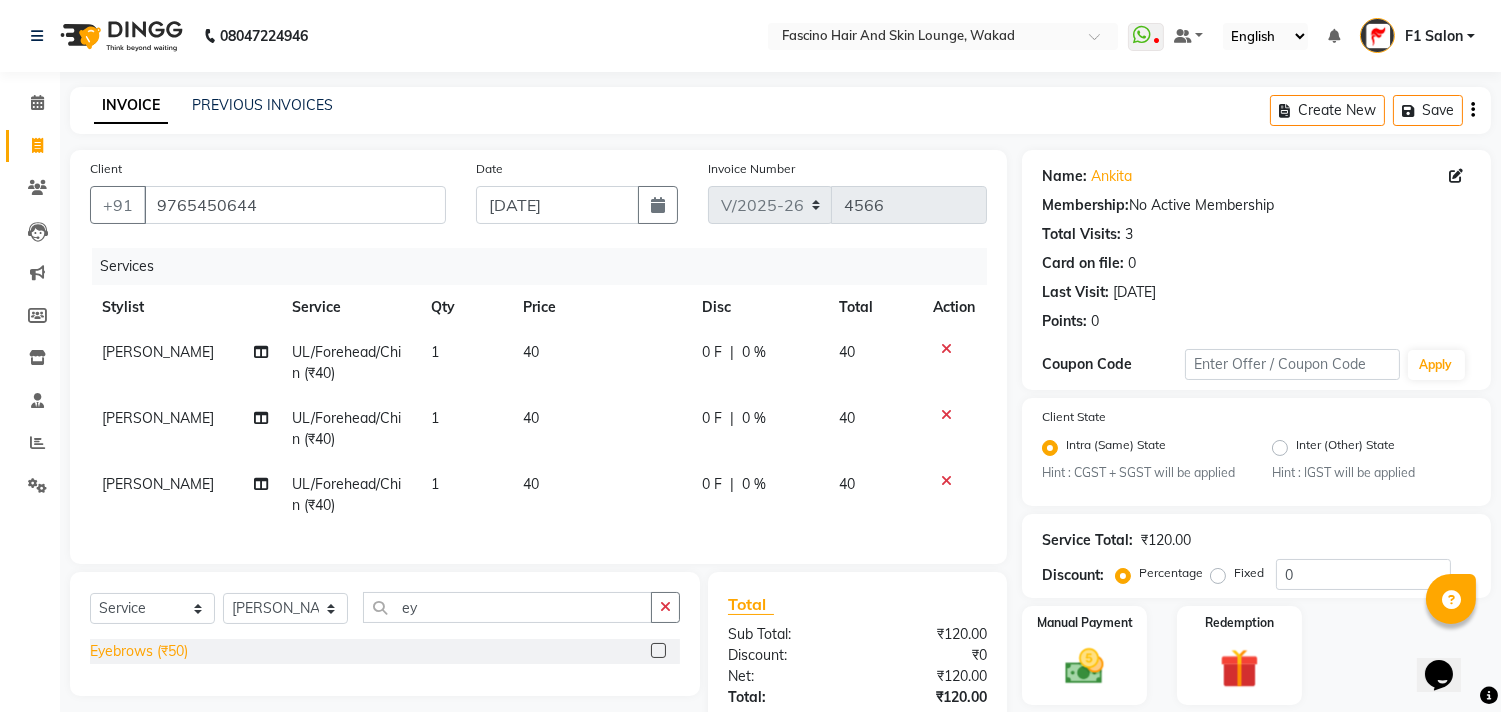 click on "Eyebrows (₹50)" 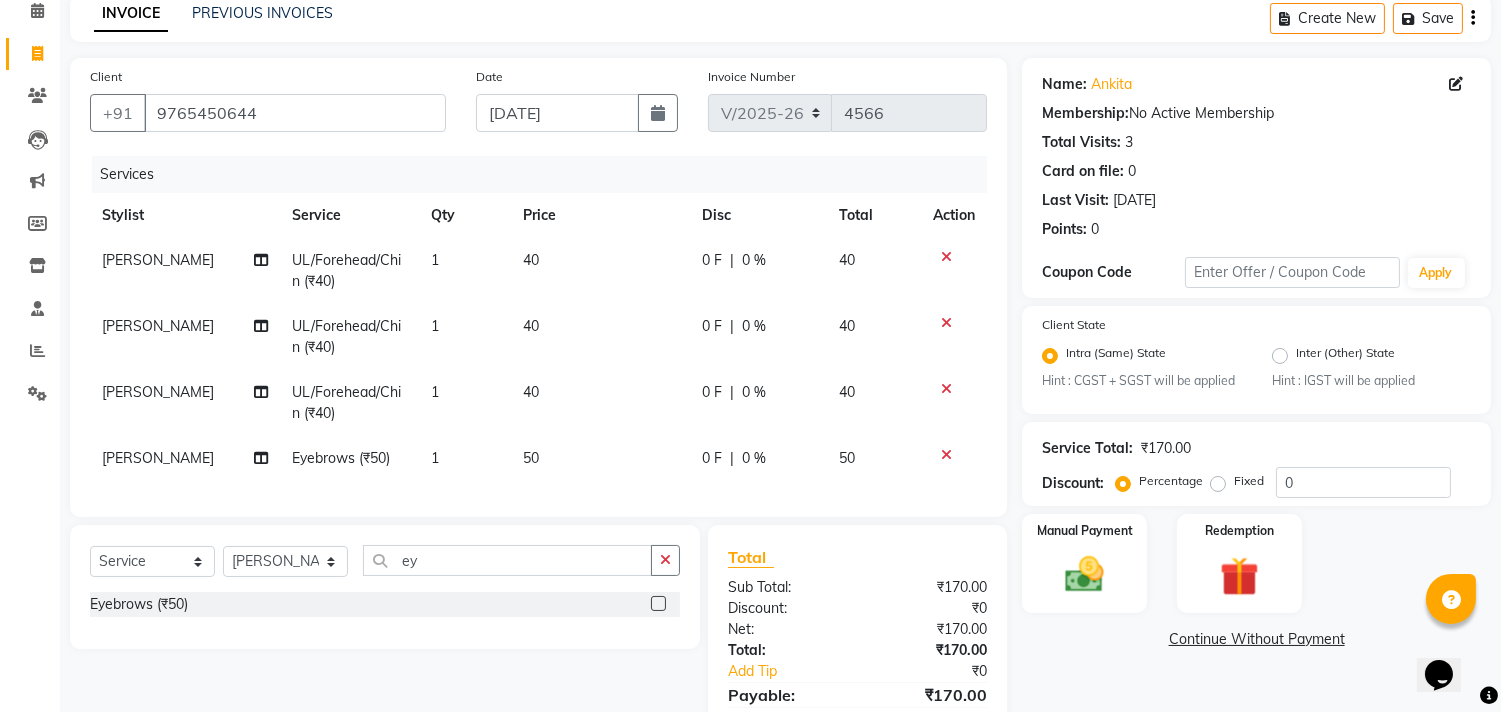 scroll, scrollTop: 203, scrollLeft: 0, axis: vertical 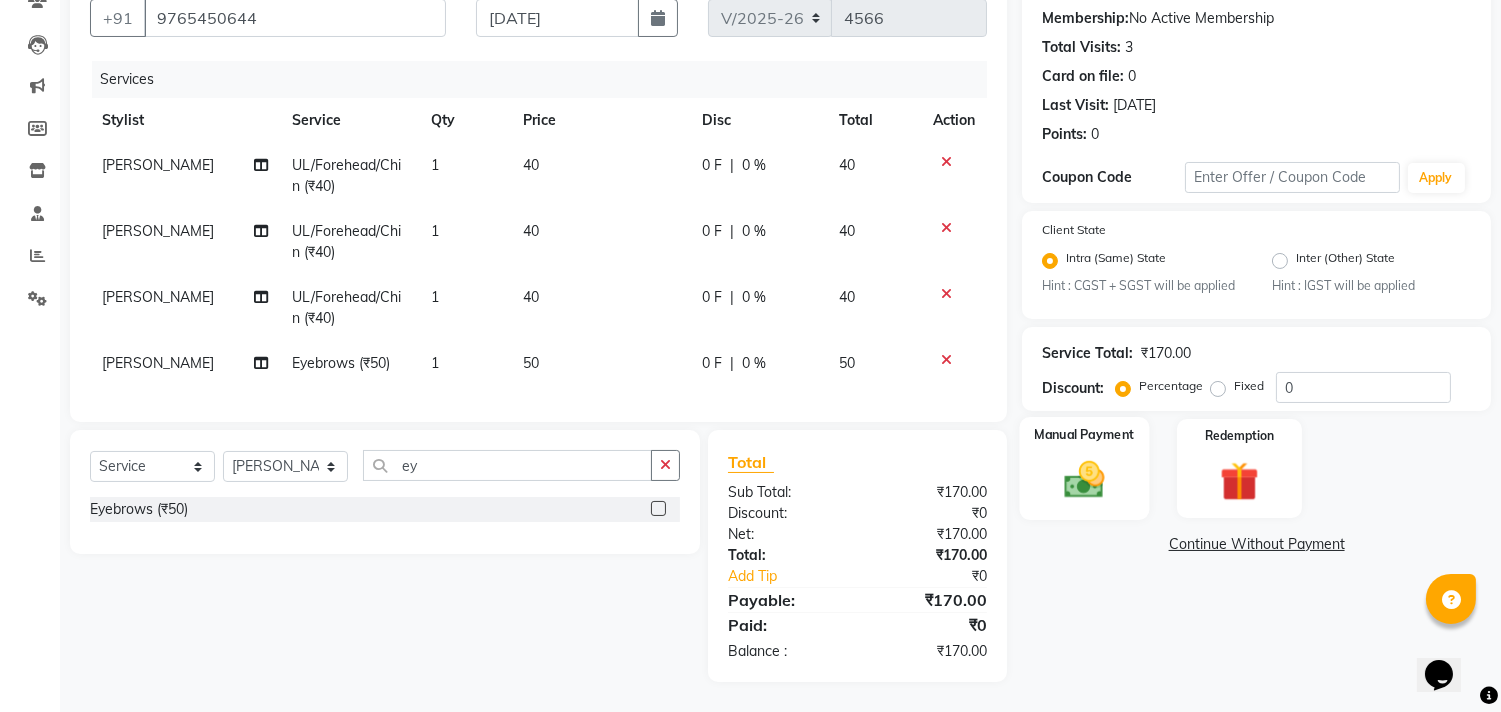 drag, startPoint x: 1077, startPoint y: 445, endPoint x: 1127, endPoint y: 493, distance: 69.31089 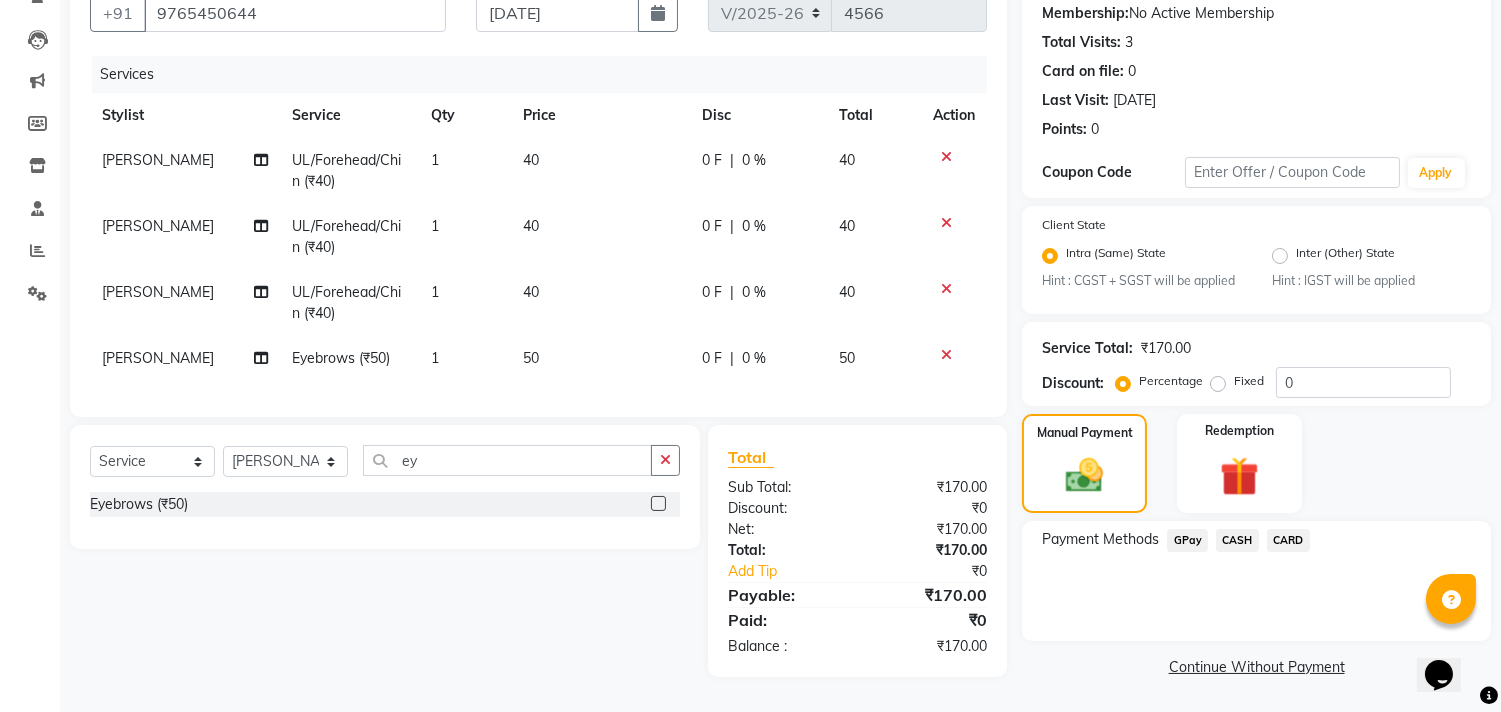 click on "GPay" 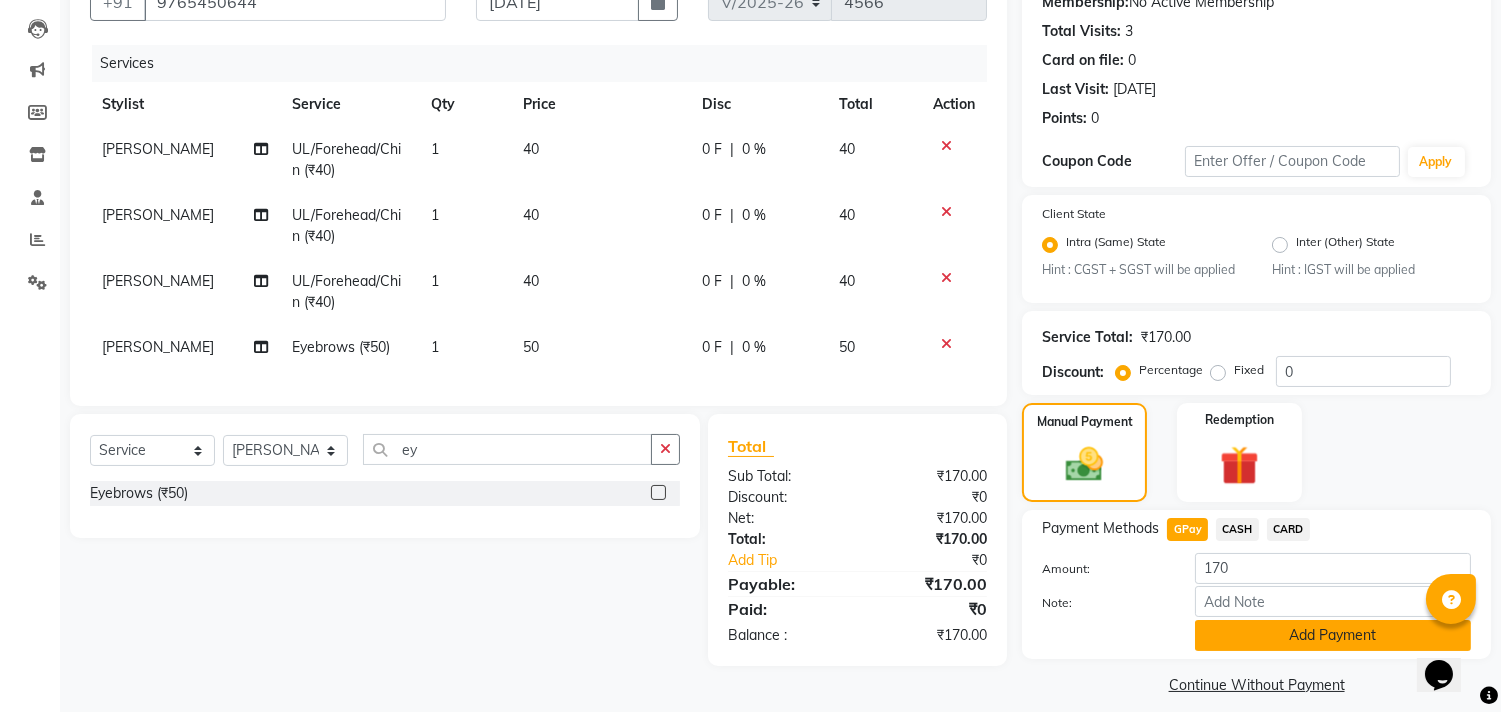 click on "Add Payment" 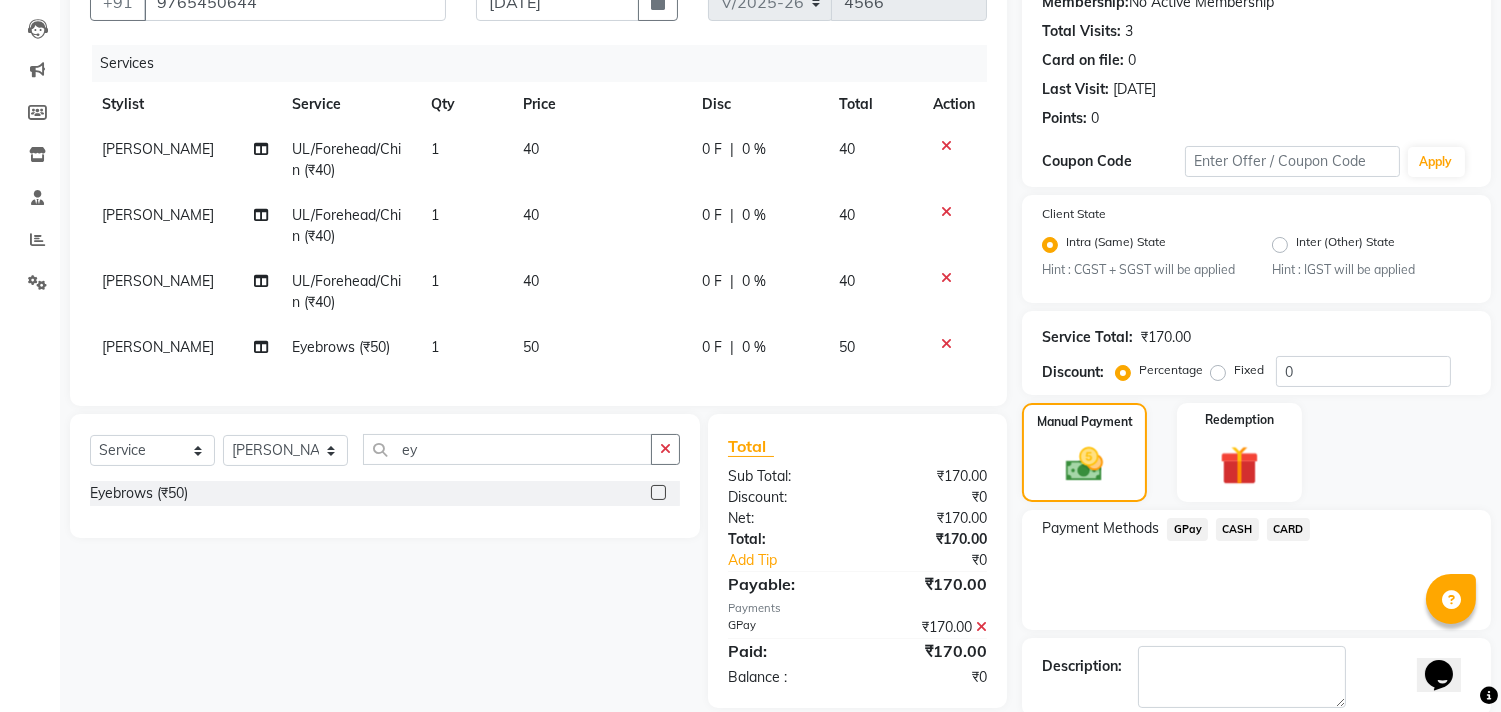 scroll, scrollTop: 305, scrollLeft: 0, axis: vertical 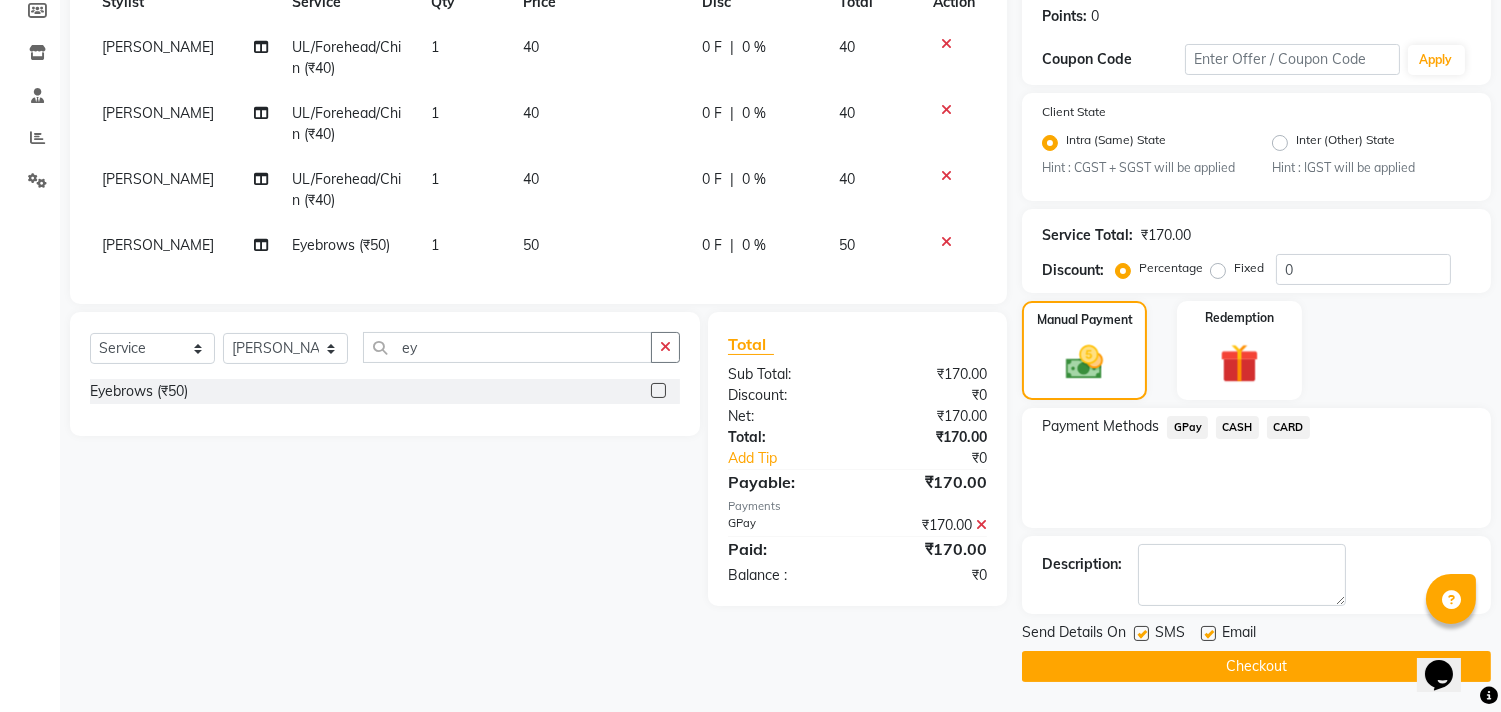 click 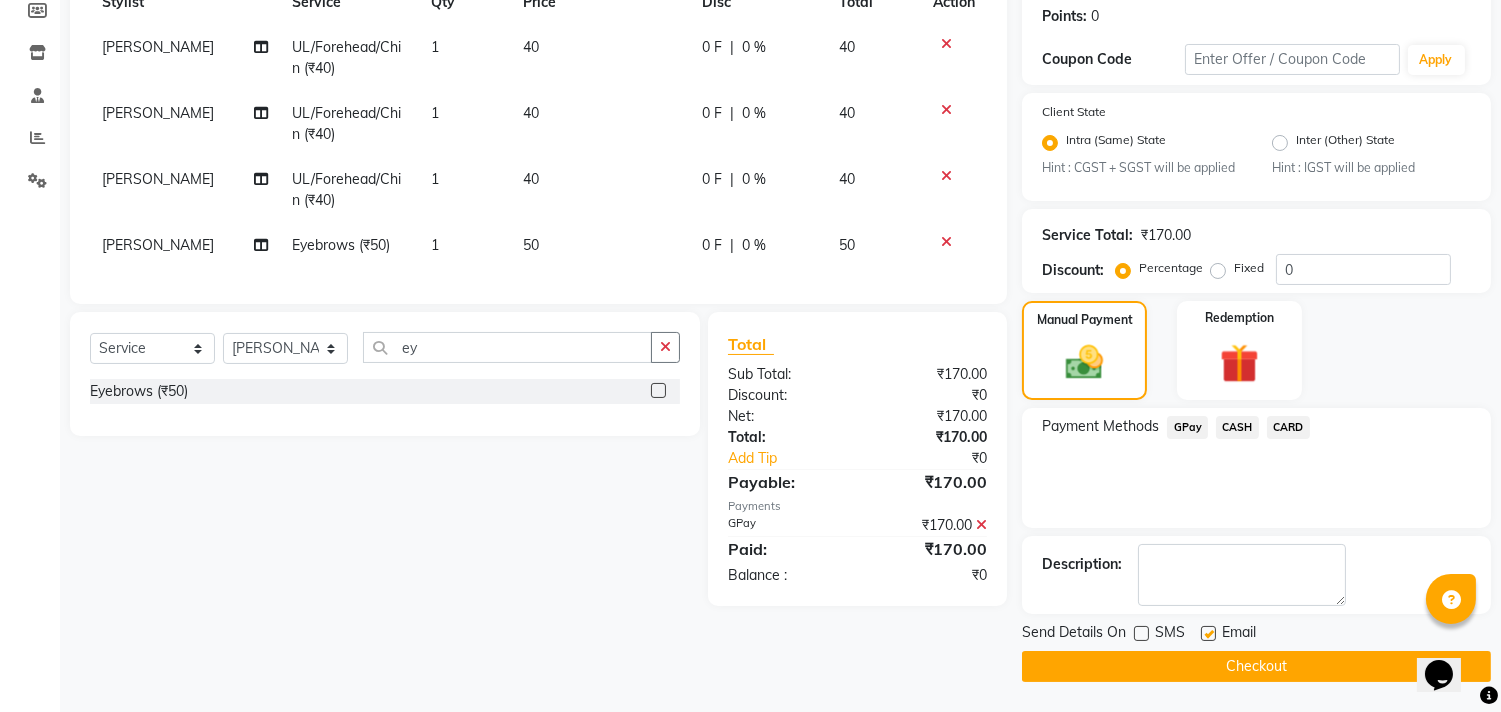 click on "INVOICE PREVIOUS INVOICES Create New   Save  Client +91 9765450644 Date 11-07-2025 Invoice Number V/2025 V/2025-26 4566 Services Stylist Service Qty Price Disc Total Action Chimu Ingale UL/Forehead/Chin (₹40) 1 40 0 F | 0 % 40 Chimu Ingale UL/Forehead/Chin (₹40) 1 40 0 F | 0 % 40 Chimu Ingale UL/Forehead/Chin (₹40) 1 40 0 F | 0 % 40 Chimu Ingale Eyebrows (₹50) 1 50 0 F | 0 % 50 Select  Service  Product  Membership  Package Voucher Prepaid Gift Card  Select Stylist 8805000650  Asif Shaikh Chimu Ingale F1 Salon  Ganesh F1 Gopal {JH} Govind (Jh ) Jadgdish Kajal  Omkar JH Pooja kate  Ram choudhry Sahil jh Sanjay muley Shree Siddu (F1) Sid (JH) Sukanya Sadiyan  Suraj F1 Tejal Beaution Usha Bhise Varsha F1 Veena  ey Eyebrows (₹50)  Total Sub Total: ₹170.00 Discount: ₹0 Net: ₹170.00 Total: ₹170.00 Add Tip ₹0 Payable: ₹170.00 Payments GPay ₹170.00  Paid: ₹170.00 Balance   : ₹0 Name: Ankita  Membership:  No Active Membership  Total Visits:  3 Card on file:  0 Last Visit:   20-04-2025  0  0" 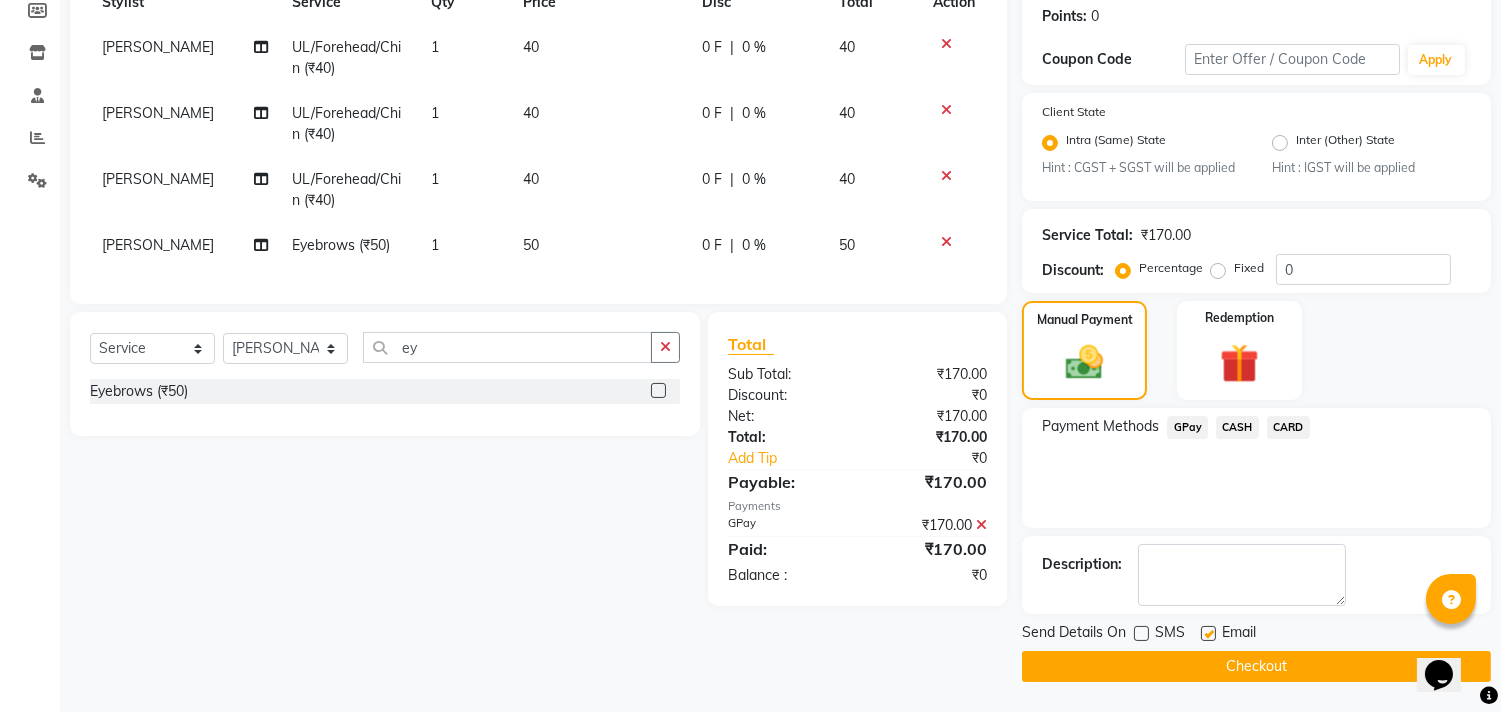 click on "Checkout" 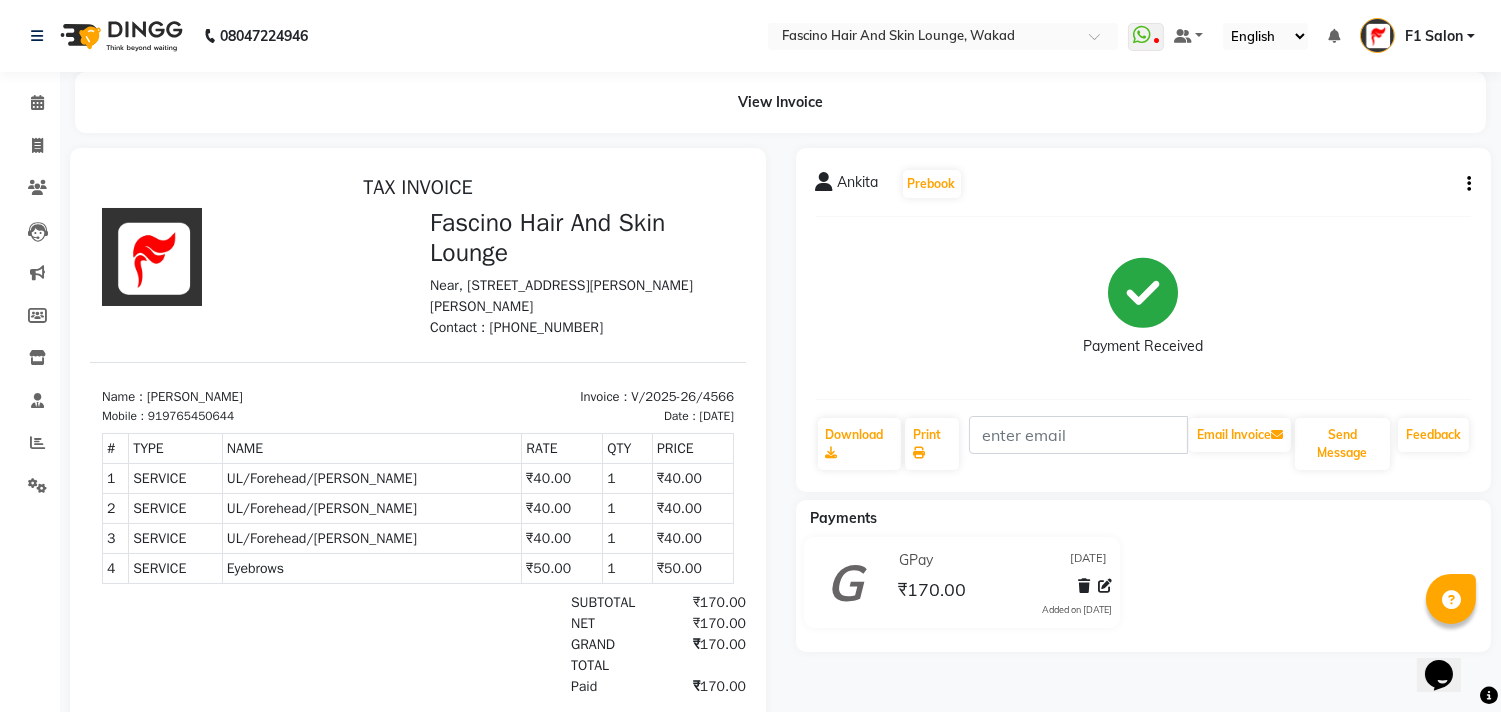 scroll, scrollTop: 0, scrollLeft: 0, axis: both 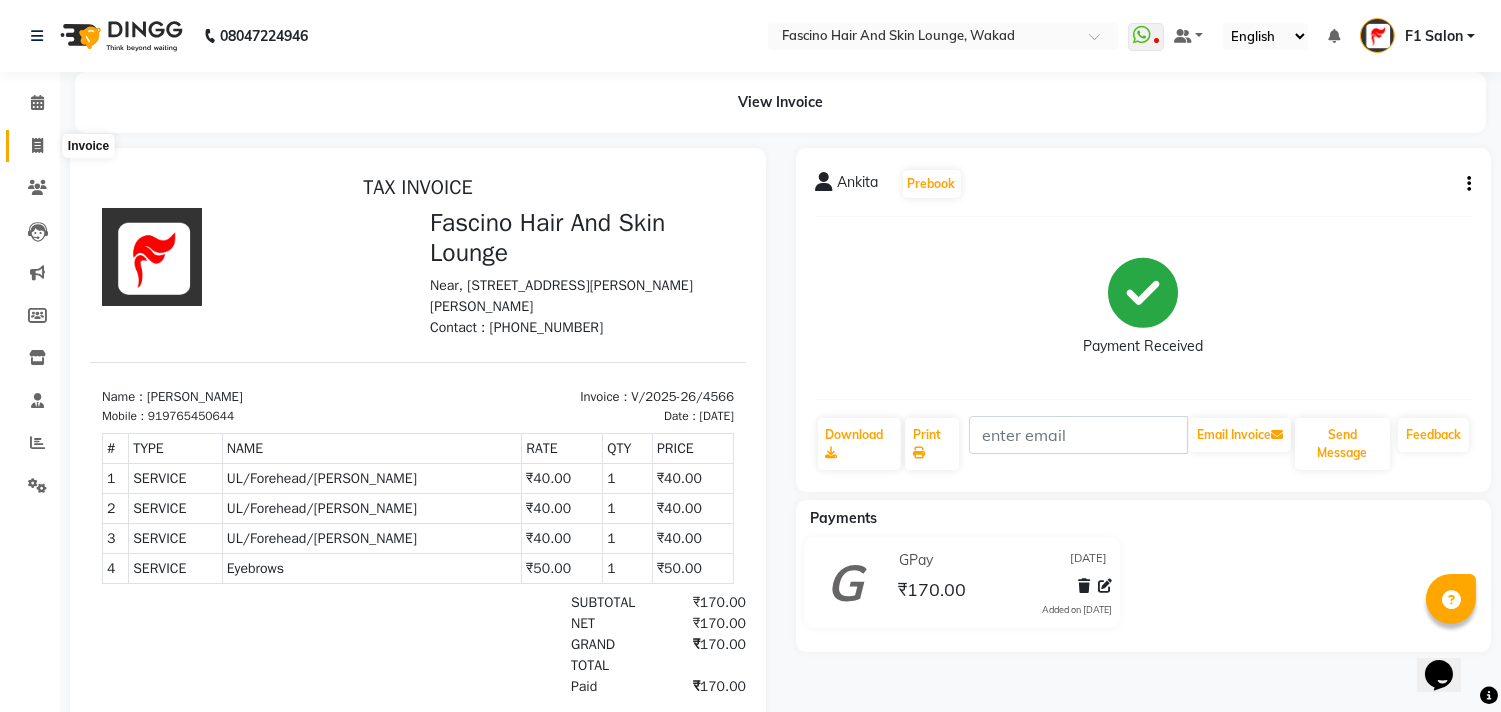 click 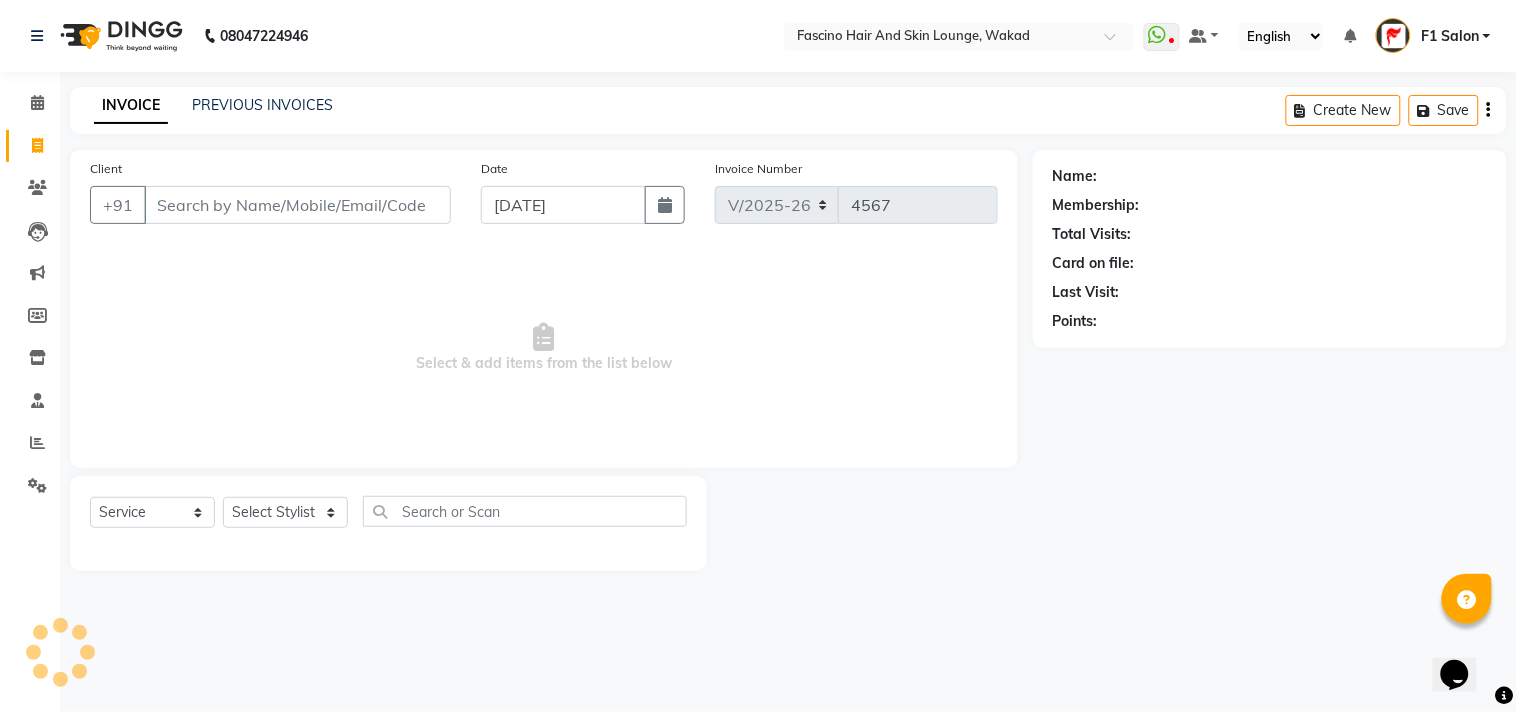 click on "Client" at bounding box center (297, 205) 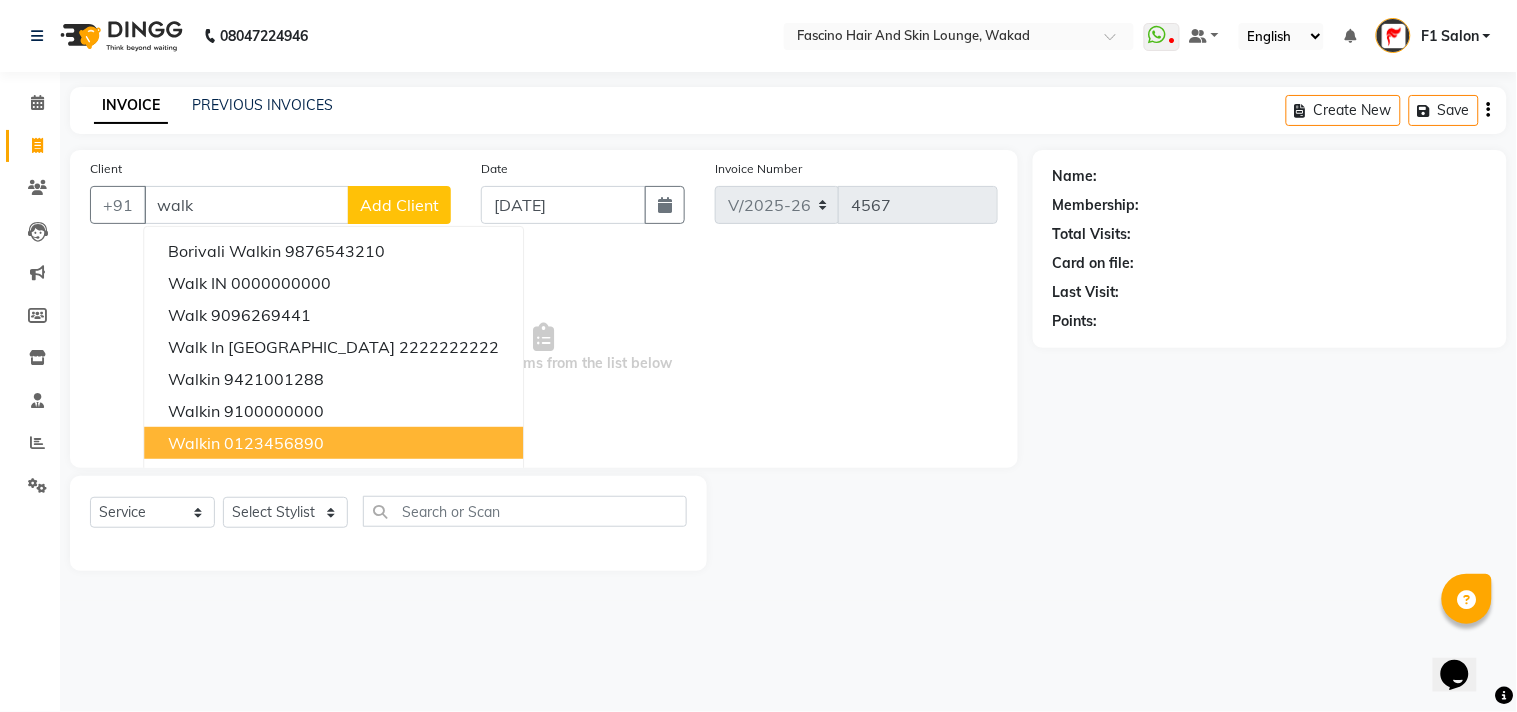 click on "0123456890" at bounding box center [274, 443] 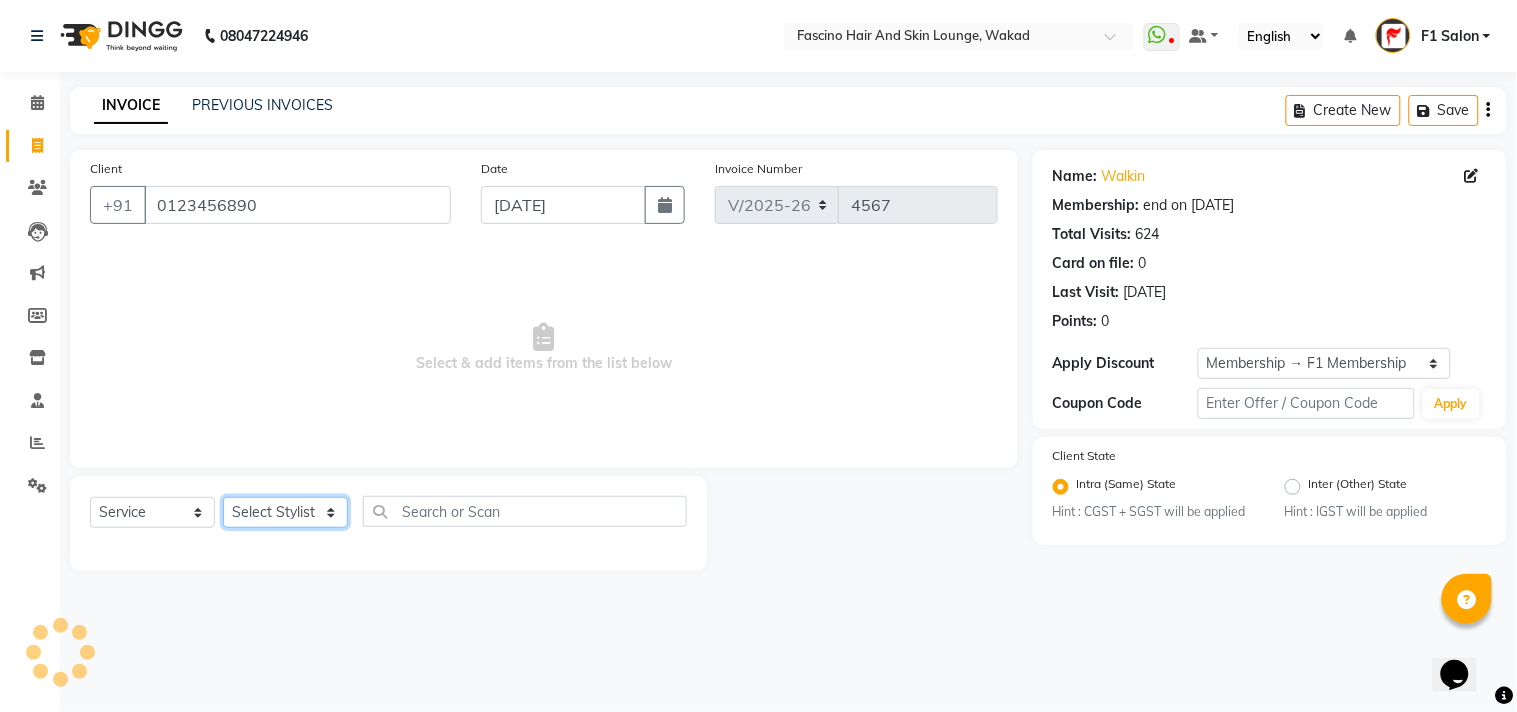 click on "Select Stylist 8805000650  [PERSON_NAME] Chimu [PERSON_NAME] F1 Salon  Ganesh F1 Gopal {JH} [PERSON_NAME] (Jh ) [PERSON_NAME]  [PERSON_NAME] Pooja [PERSON_NAME]  Ram [PERSON_NAME] jh [PERSON_NAME] Shree [PERSON_NAME] (F1) [PERSON_NAME] (JH) Sukanya Sadiyan  Suraj F1 [PERSON_NAME] Beaution Usha [PERSON_NAME] F1 Veena" 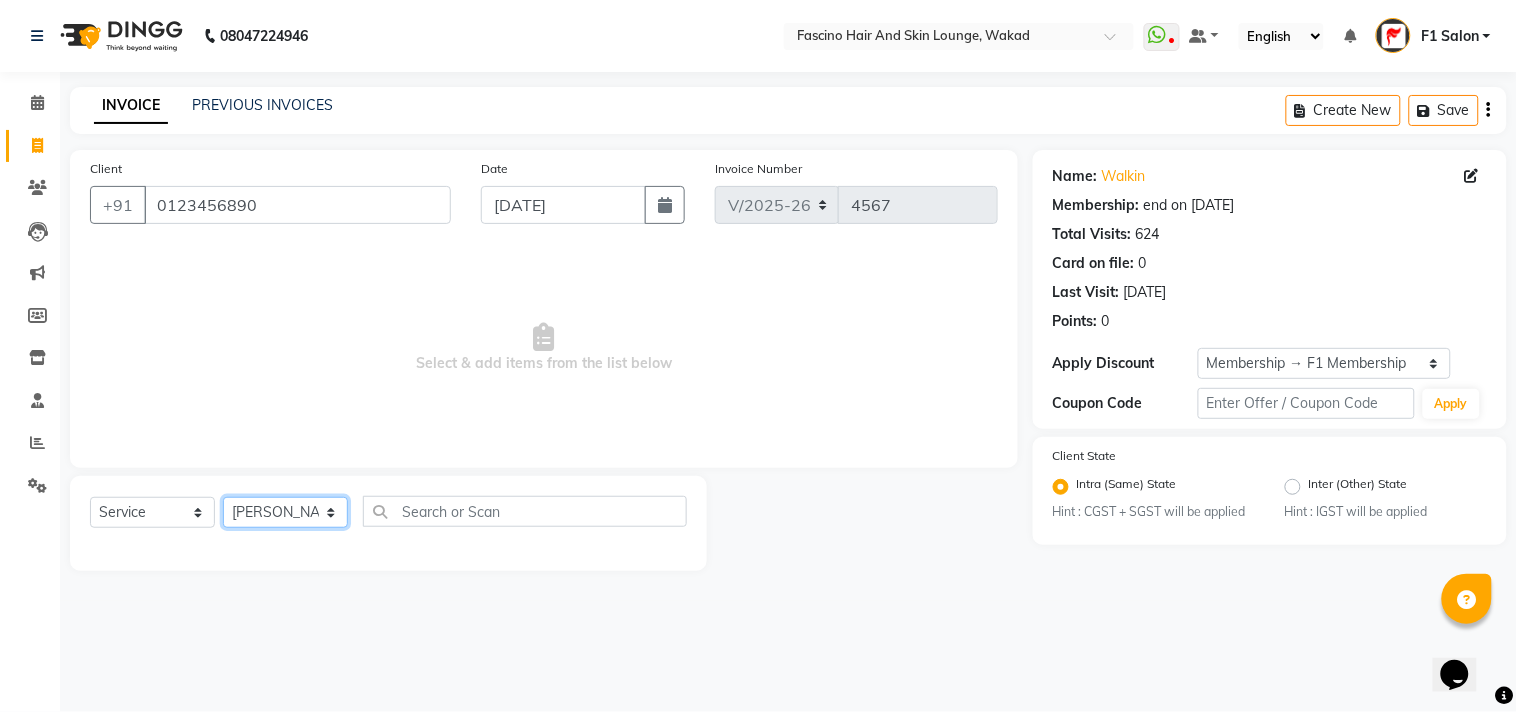 click on "Select Stylist 8805000650  [PERSON_NAME] Chimu [PERSON_NAME] F1 Salon  Ganesh F1 Gopal {JH} [PERSON_NAME] (Jh ) [PERSON_NAME]  [PERSON_NAME] Pooja [PERSON_NAME]  Ram [PERSON_NAME] jh [PERSON_NAME] Shree [PERSON_NAME] (F1) [PERSON_NAME] (JH) Sukanya Sadiyan  Suraj F1 [PERSON_NAME] Beaution Usha [PERSON_NAME] F1 Veena" 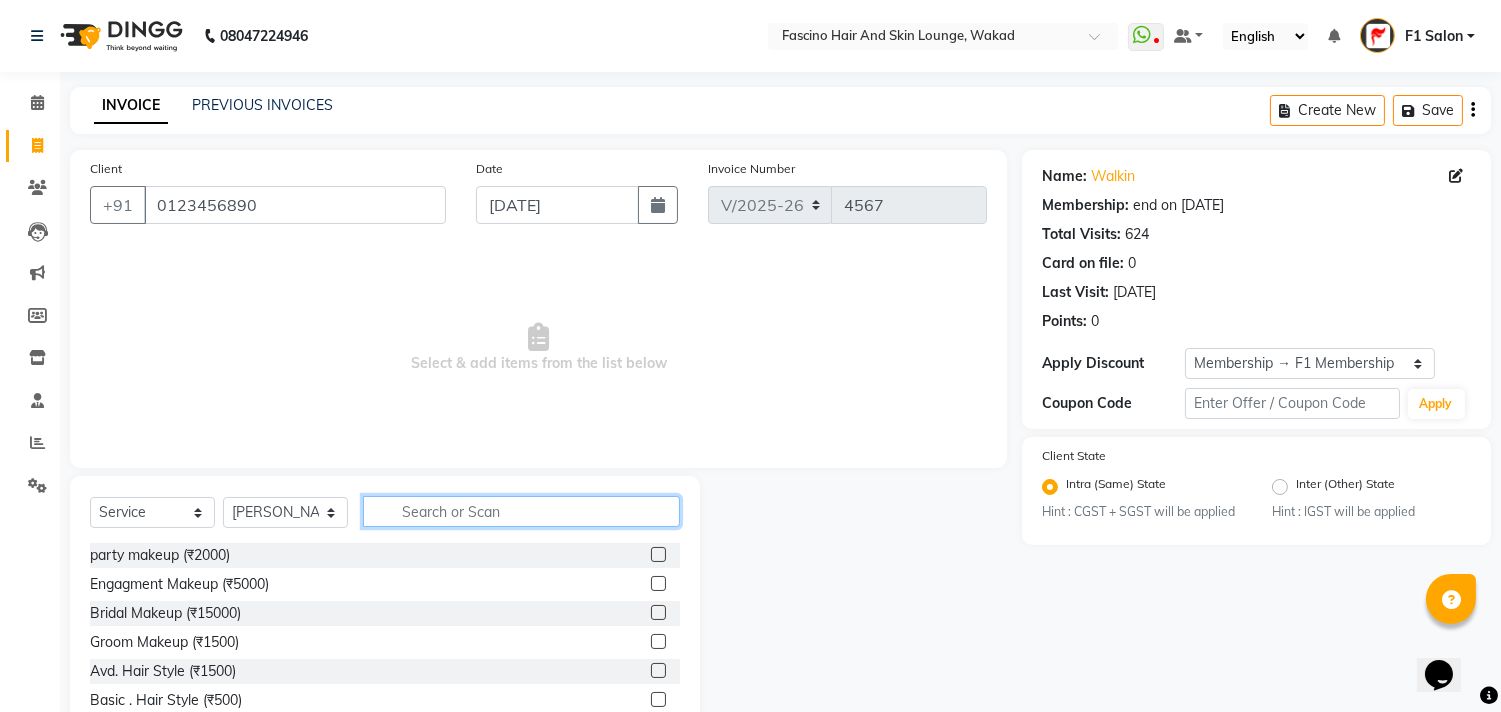 click 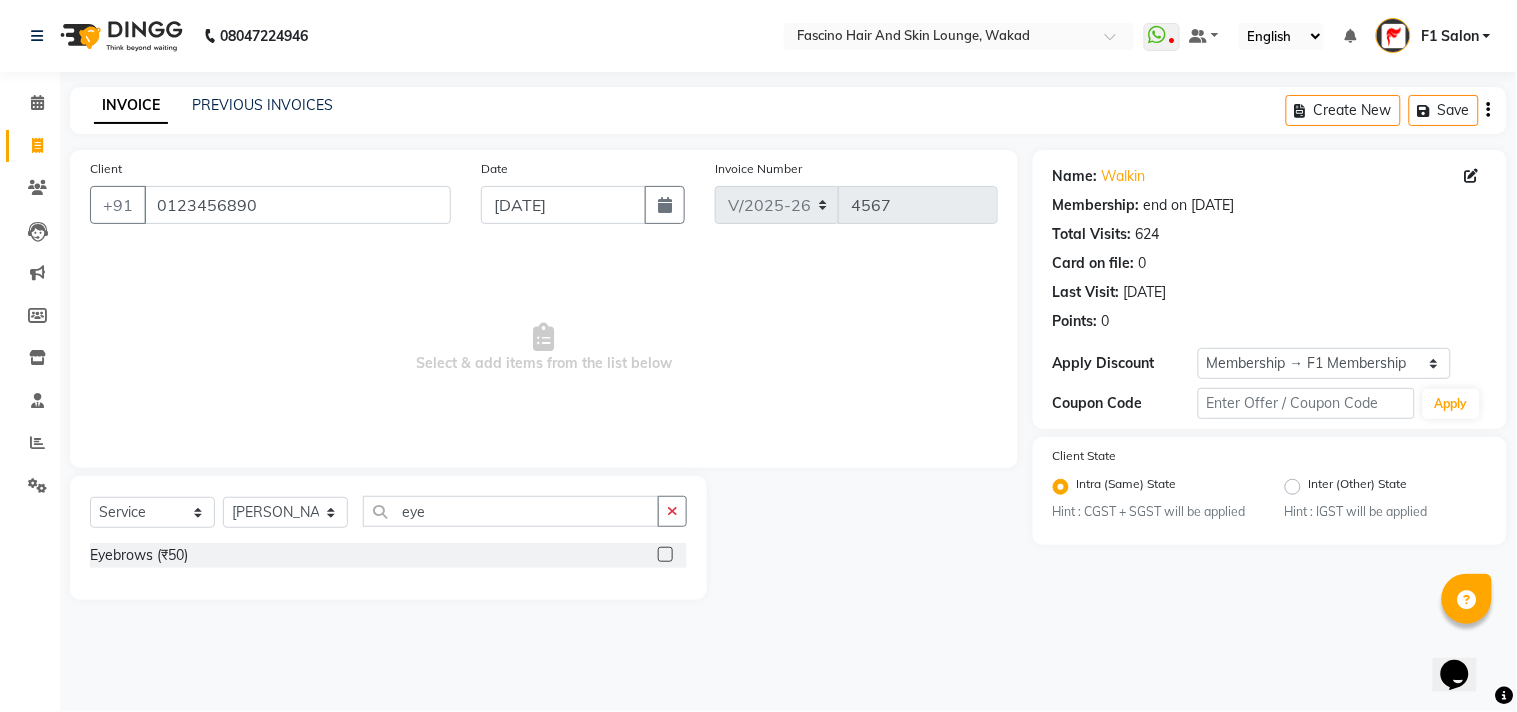 click on "Eyebrows (₹50)" 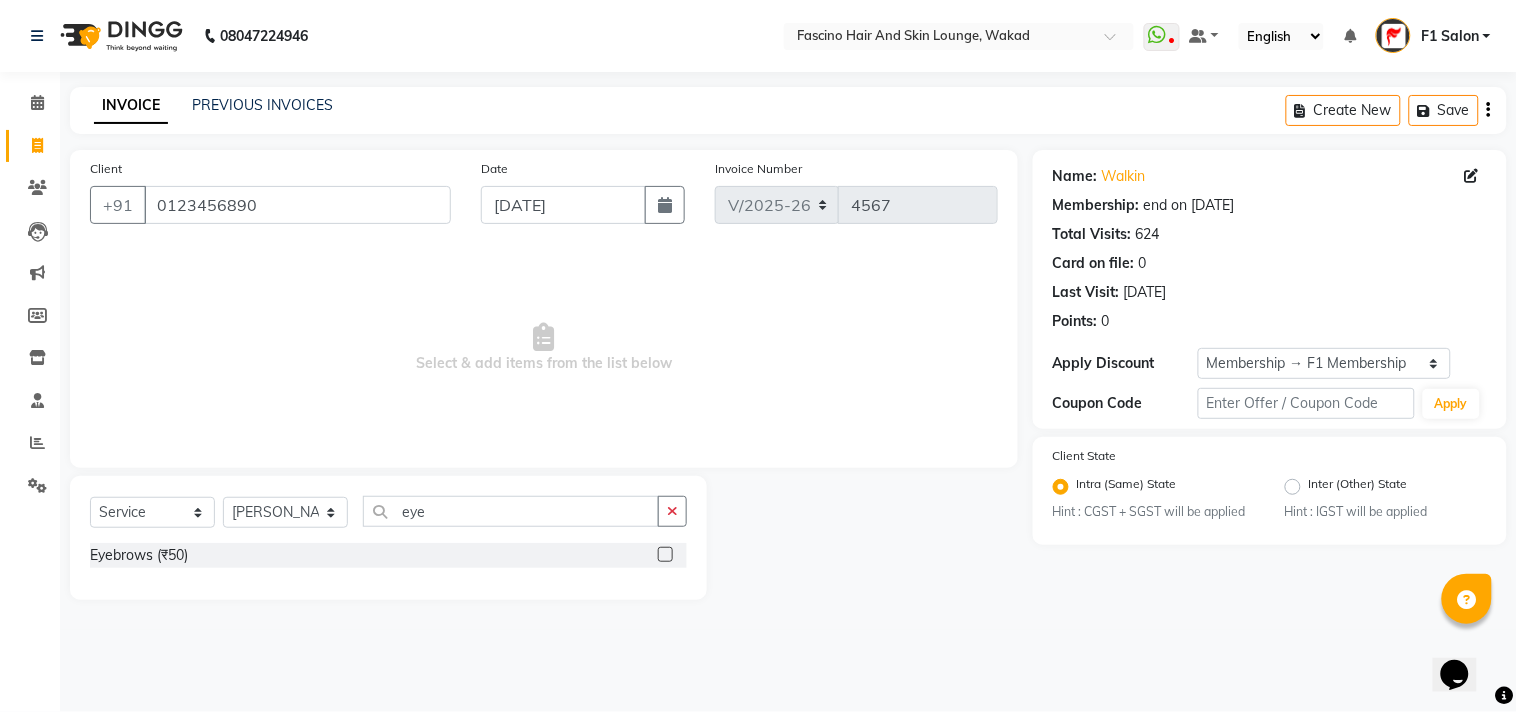 drag, startPoint x: 151, startPoint y: 550, endPoint x: 516, endPoint y: 508, distance: 367.40848 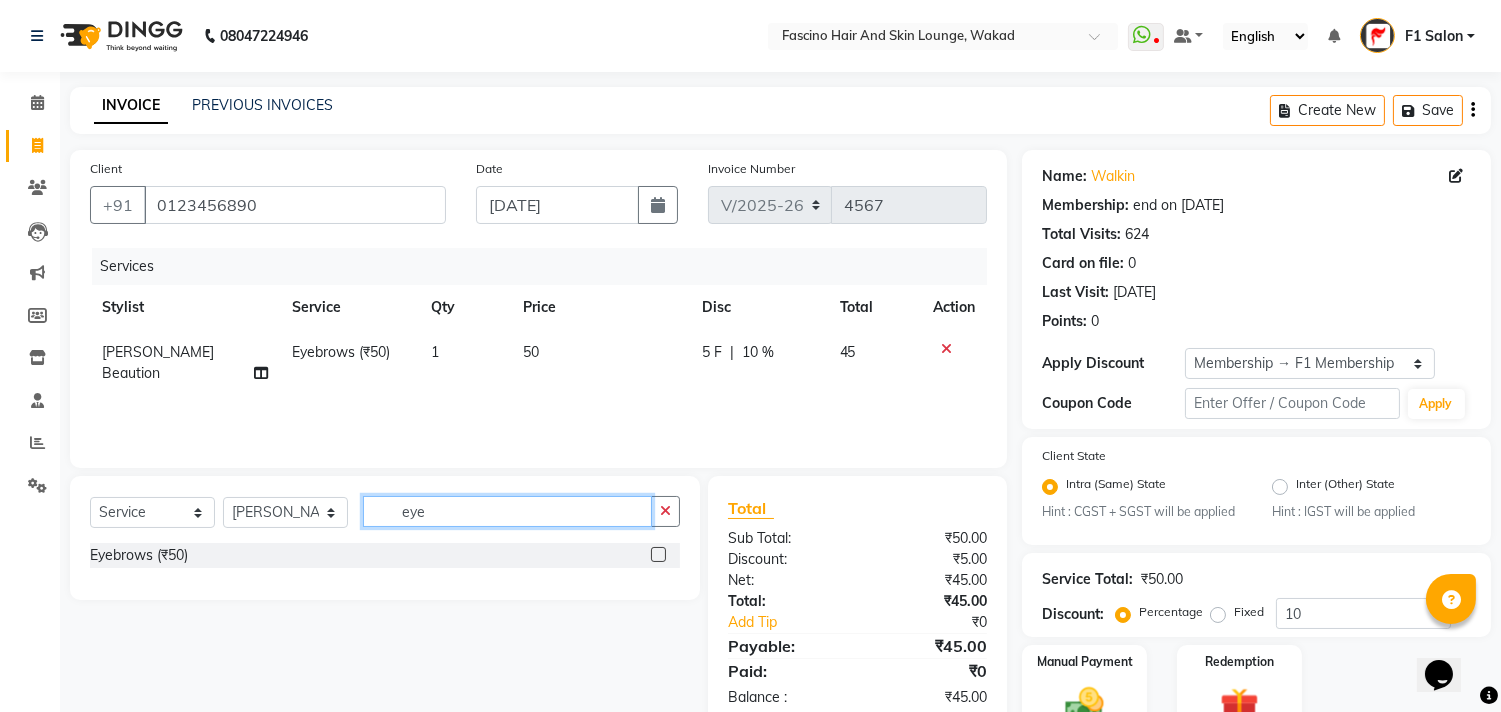 click on "eye" 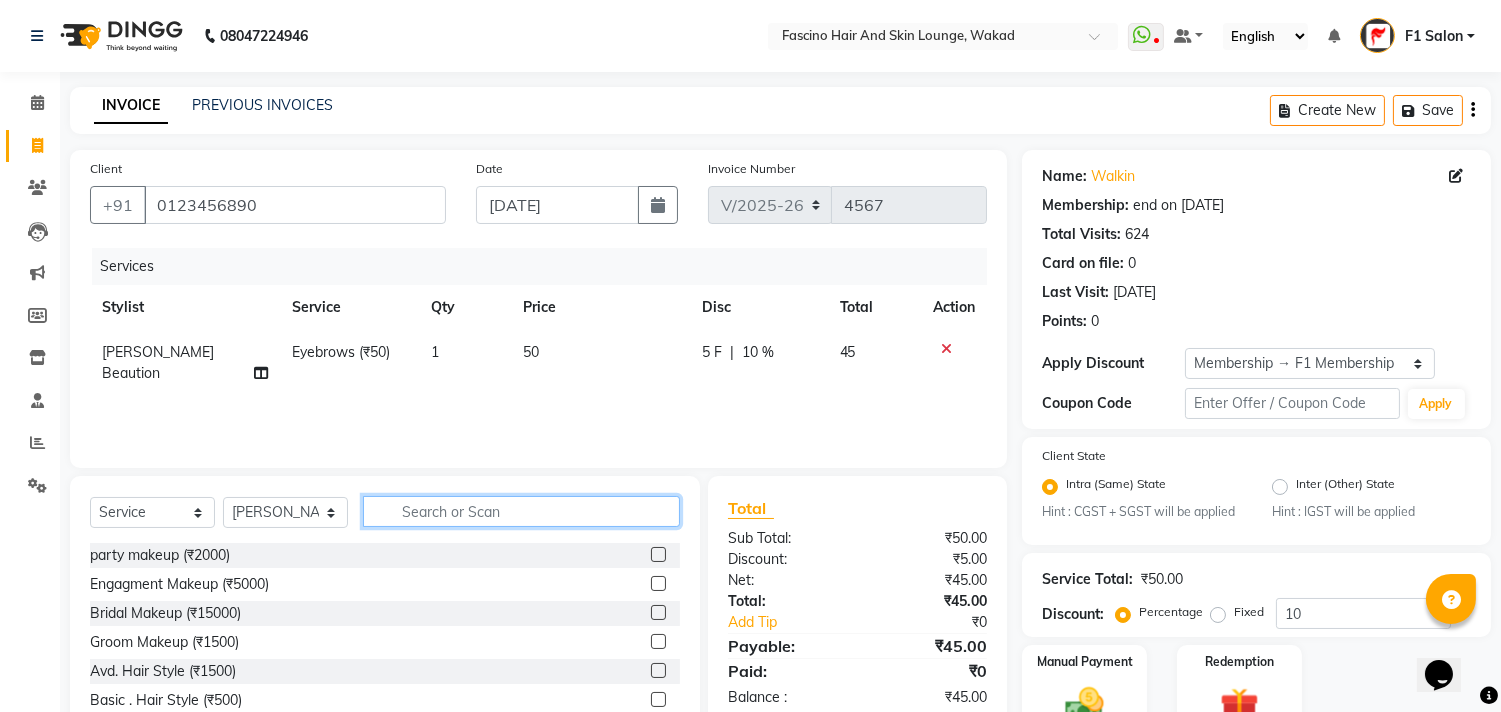 click 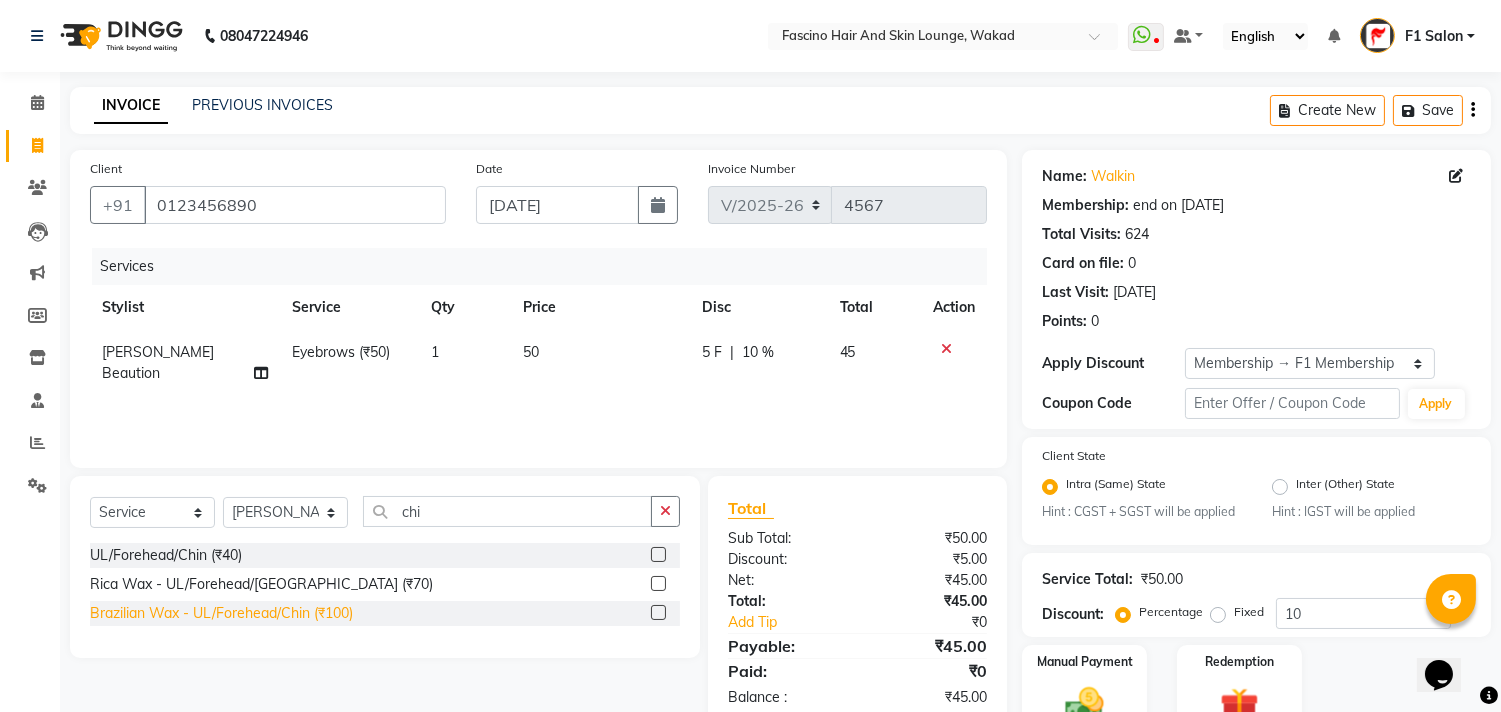 click on "Brazilian Wax - UL/Forehead/Chin (₹100)" 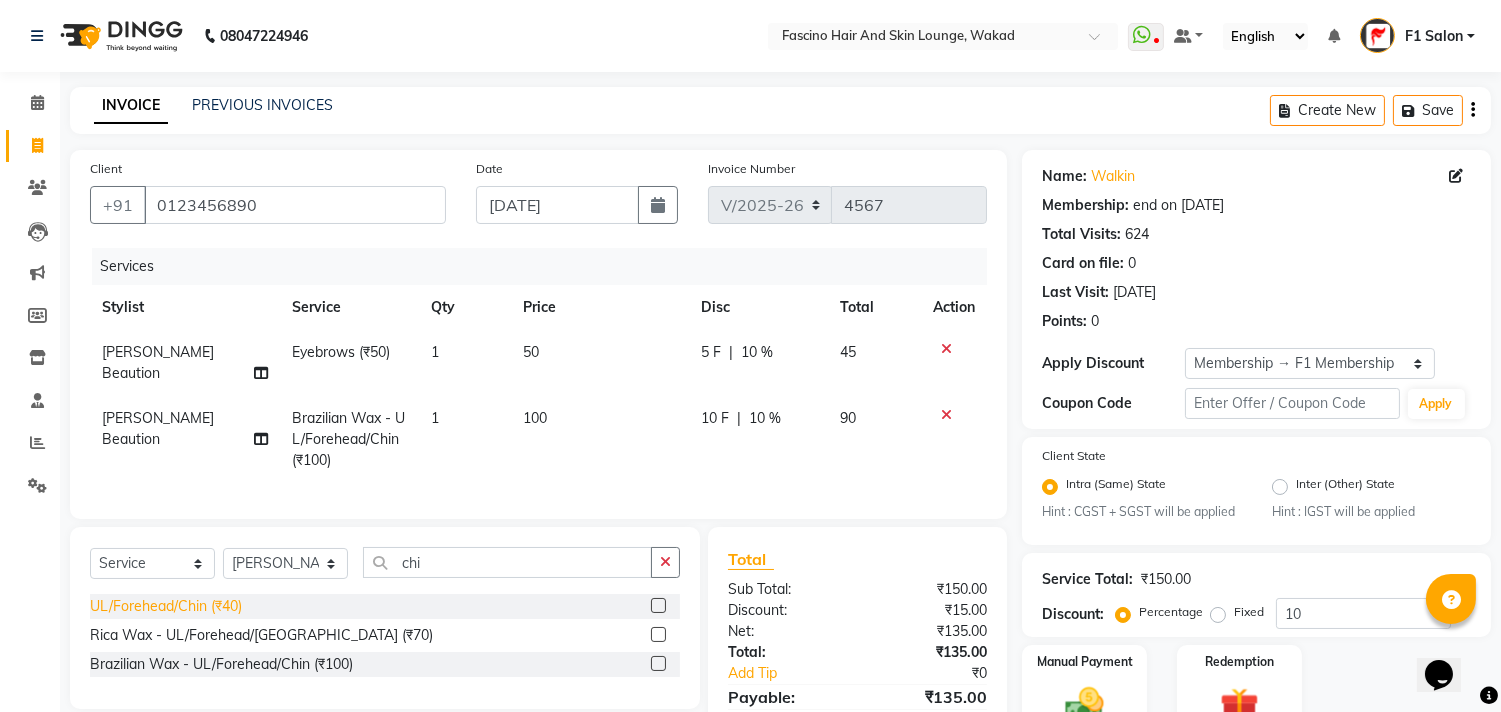 click on "UL/Forehead/Chin (₹40)" 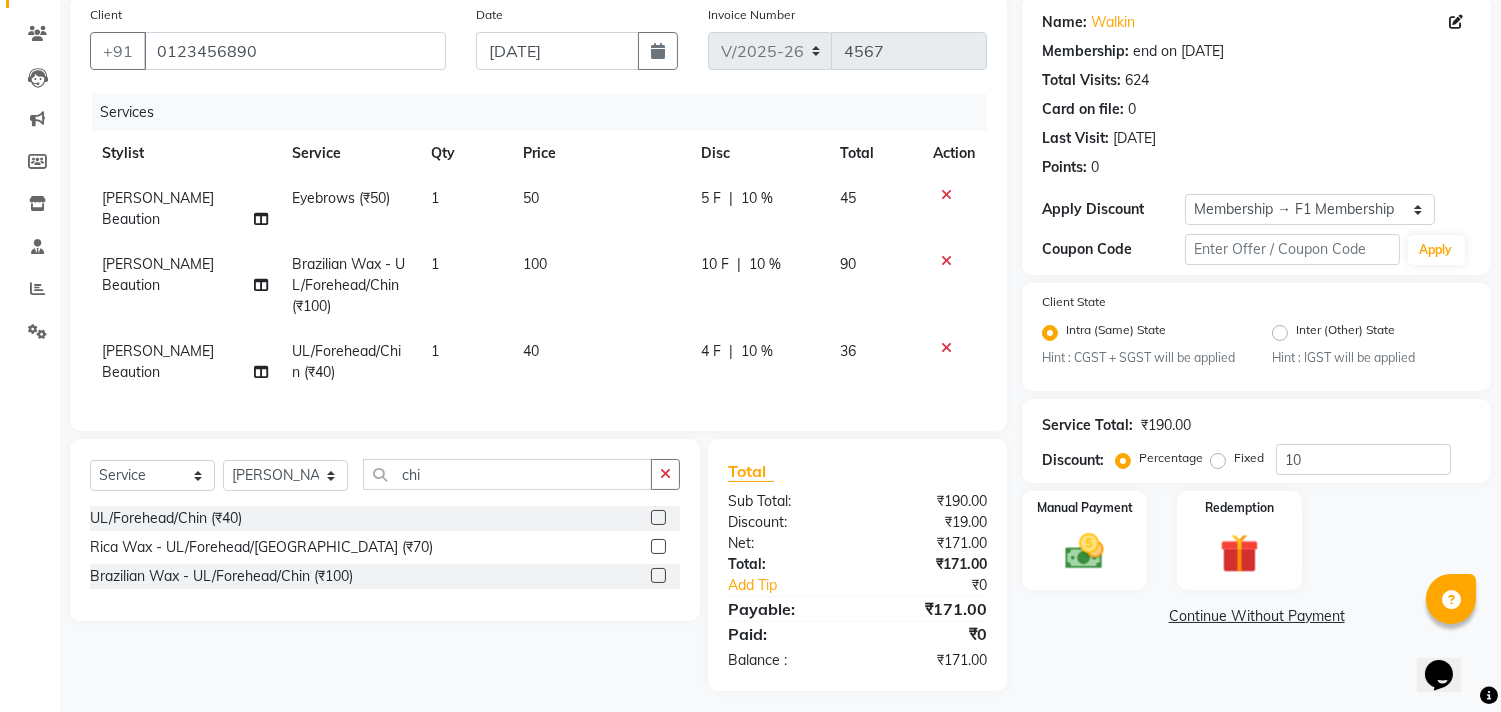 scroll, scrollTop: 158, scrollLeft: 0, axis: vertical 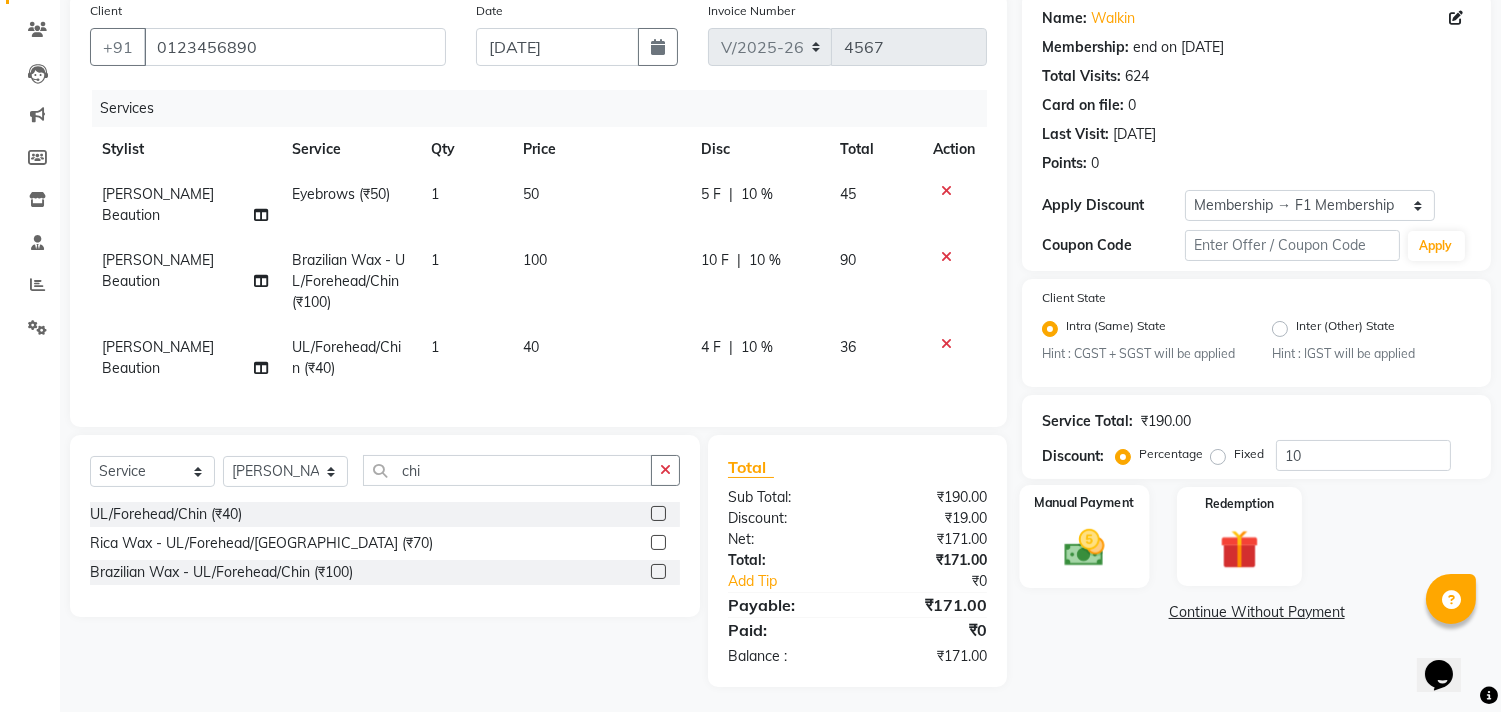 click 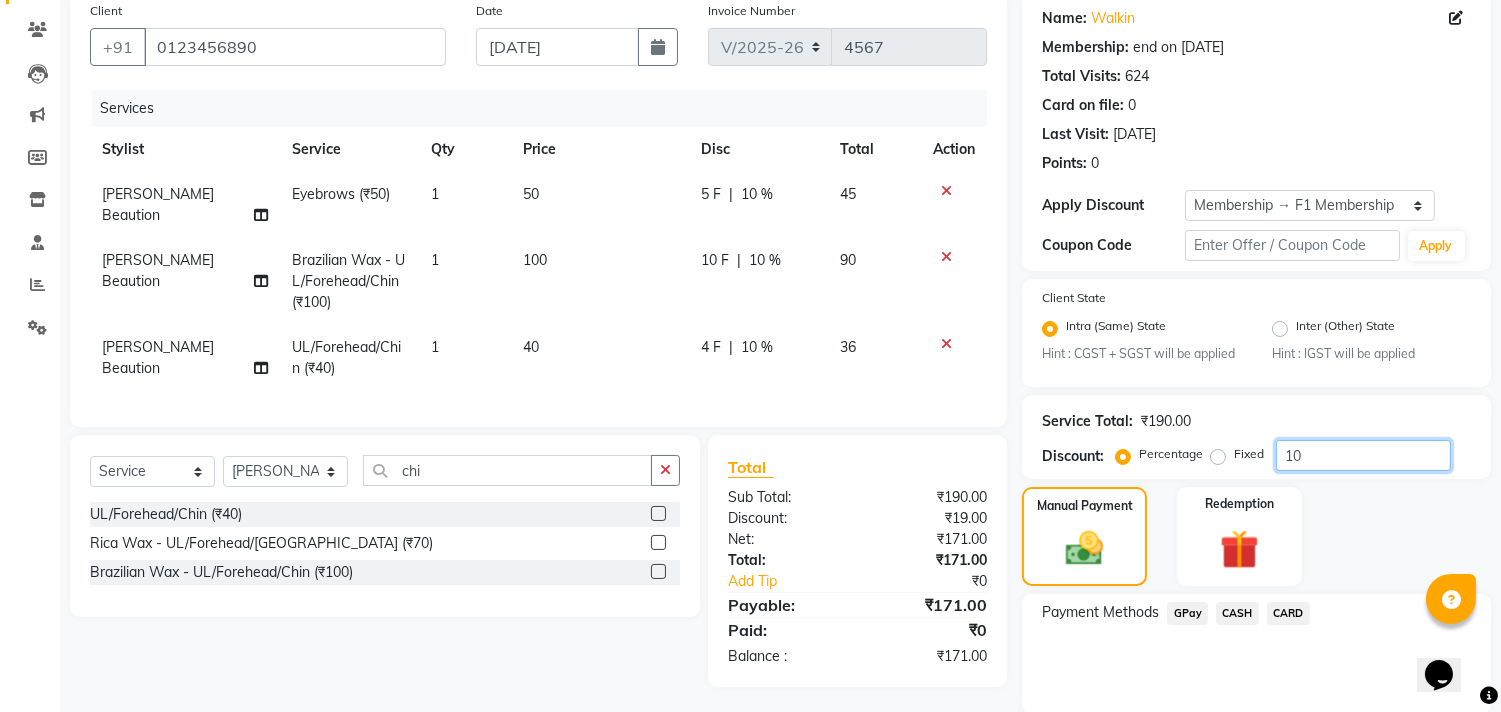 click on "10" 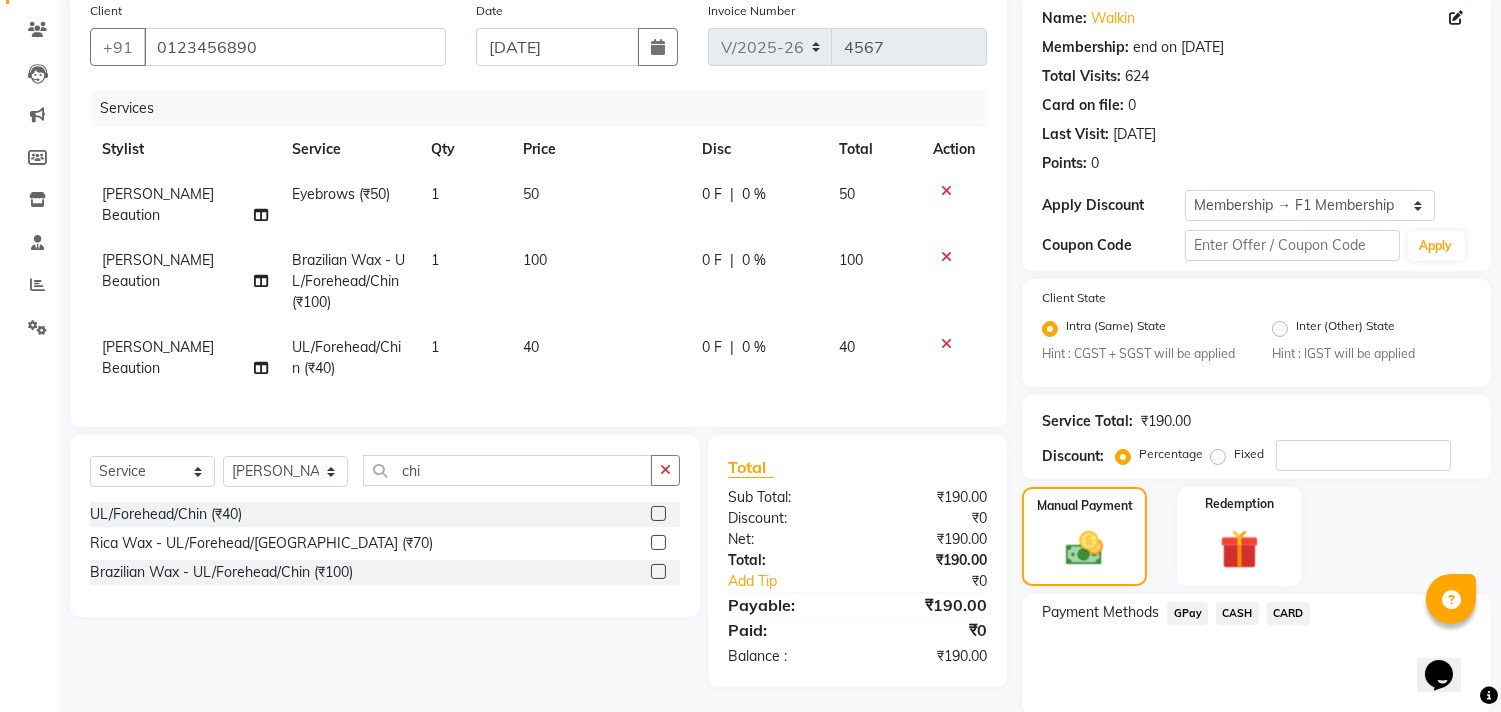 click on "GPay" 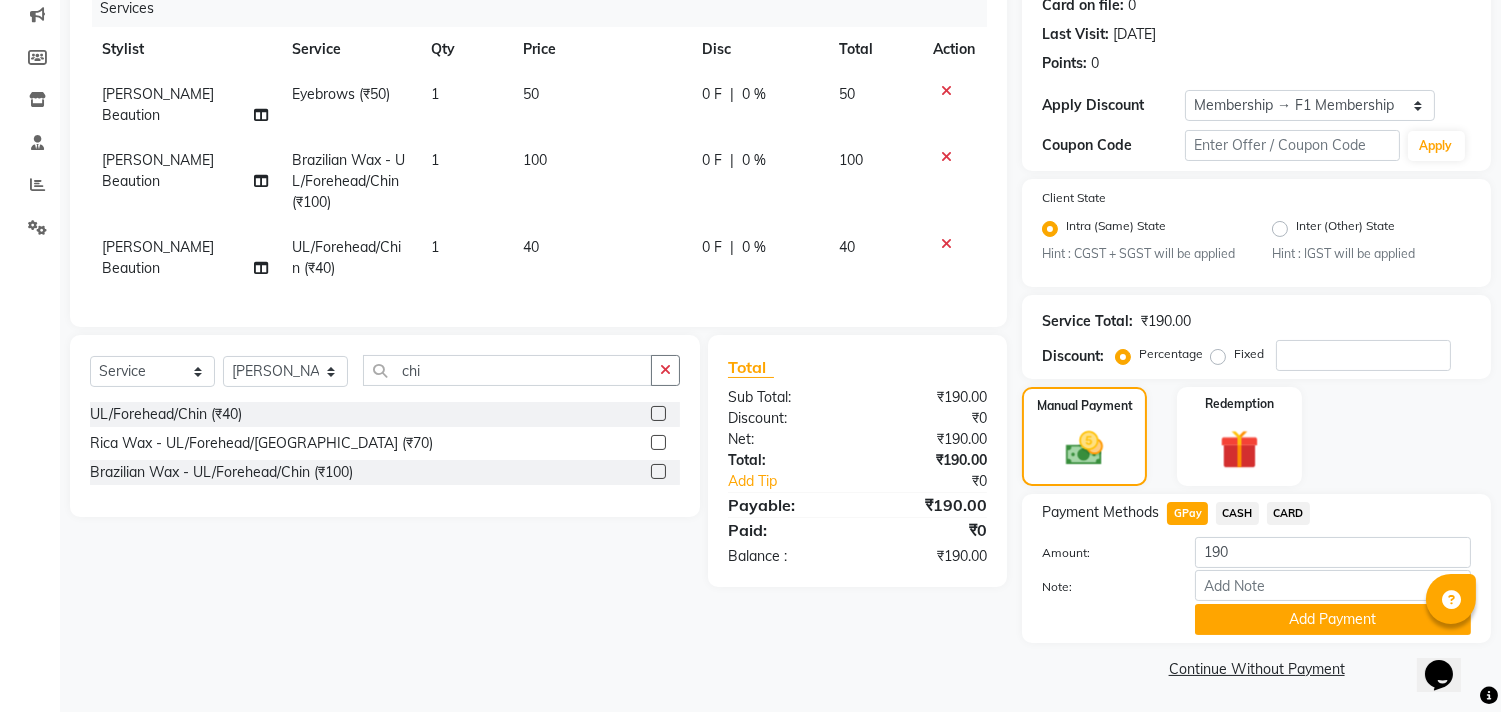 scroll, scrollTop: 260, scrollLeft: 0, axis: vertical 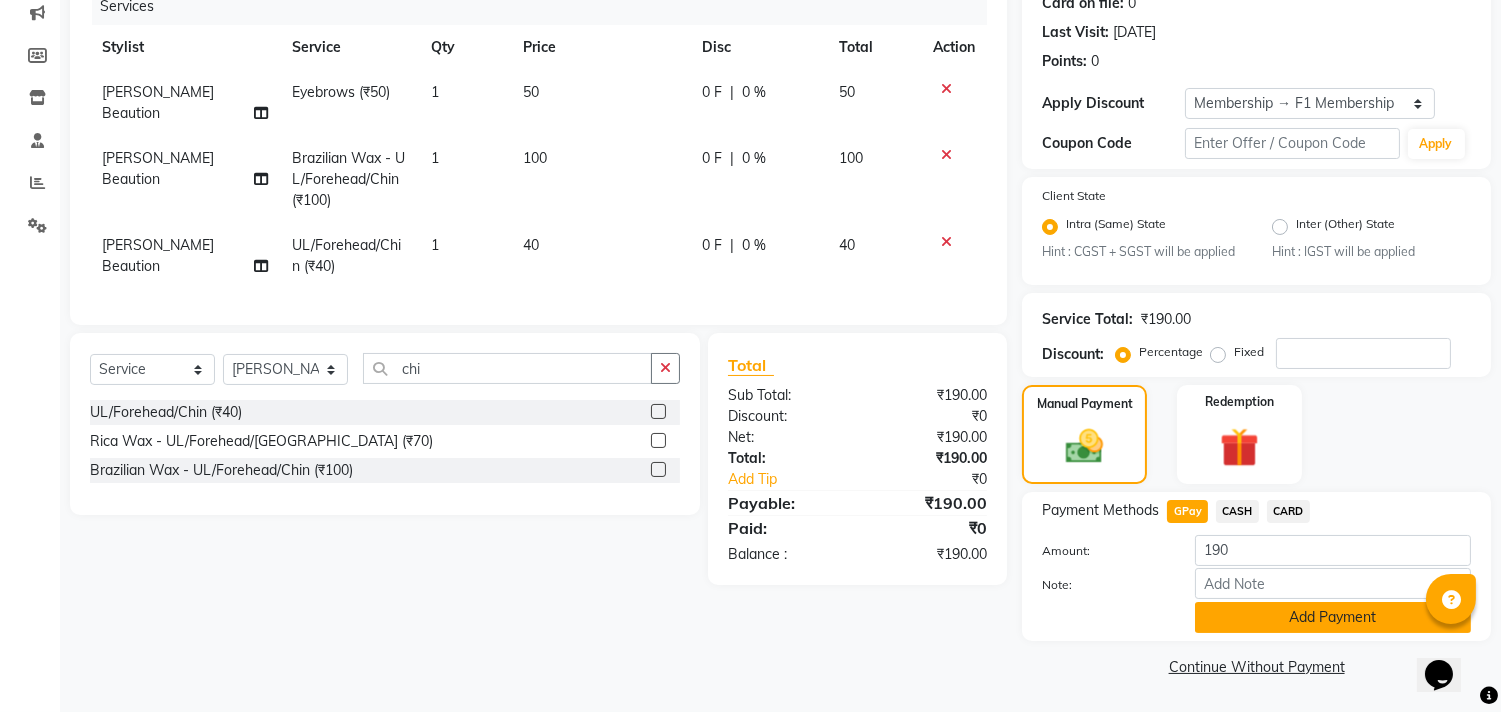 click on "Add Payment" 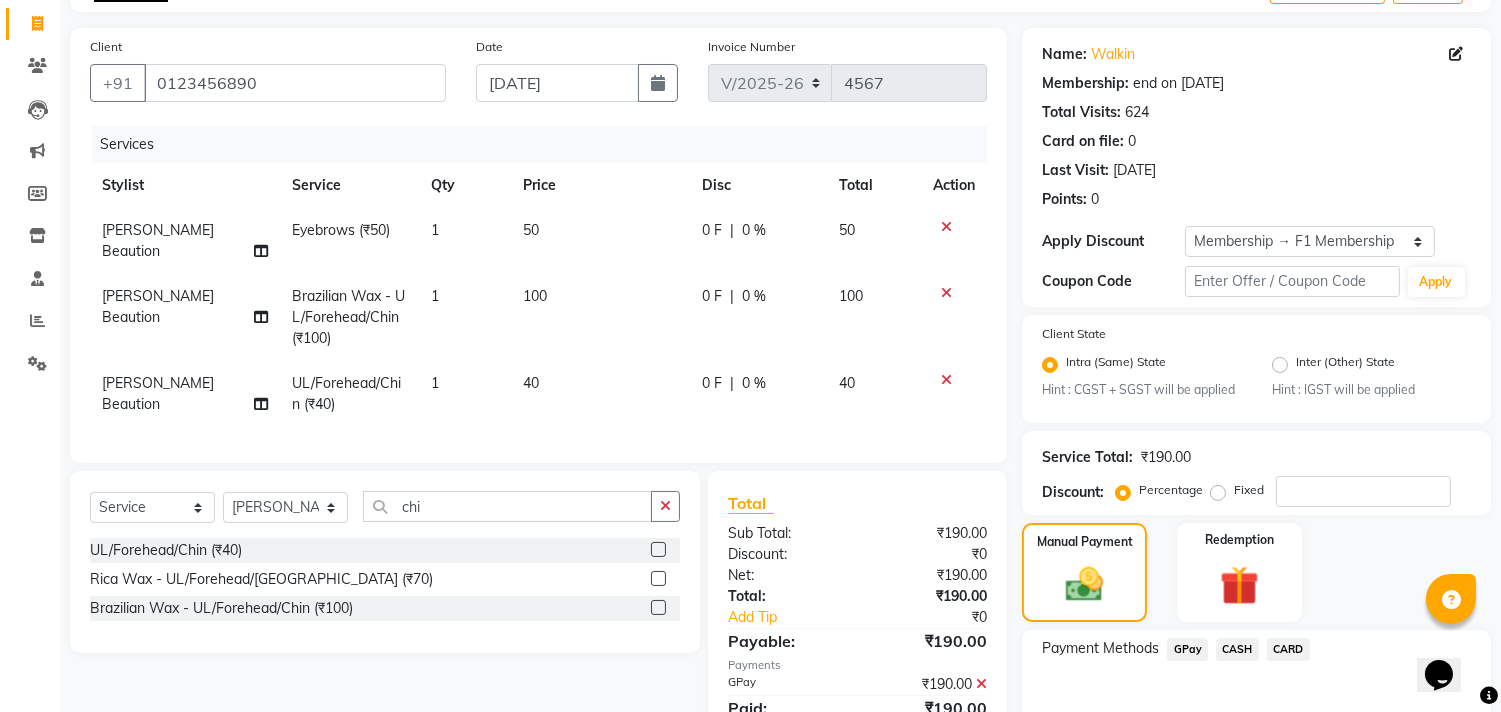 scroll, scrollTop: 344, scrollLeft: 0, axis: vertical 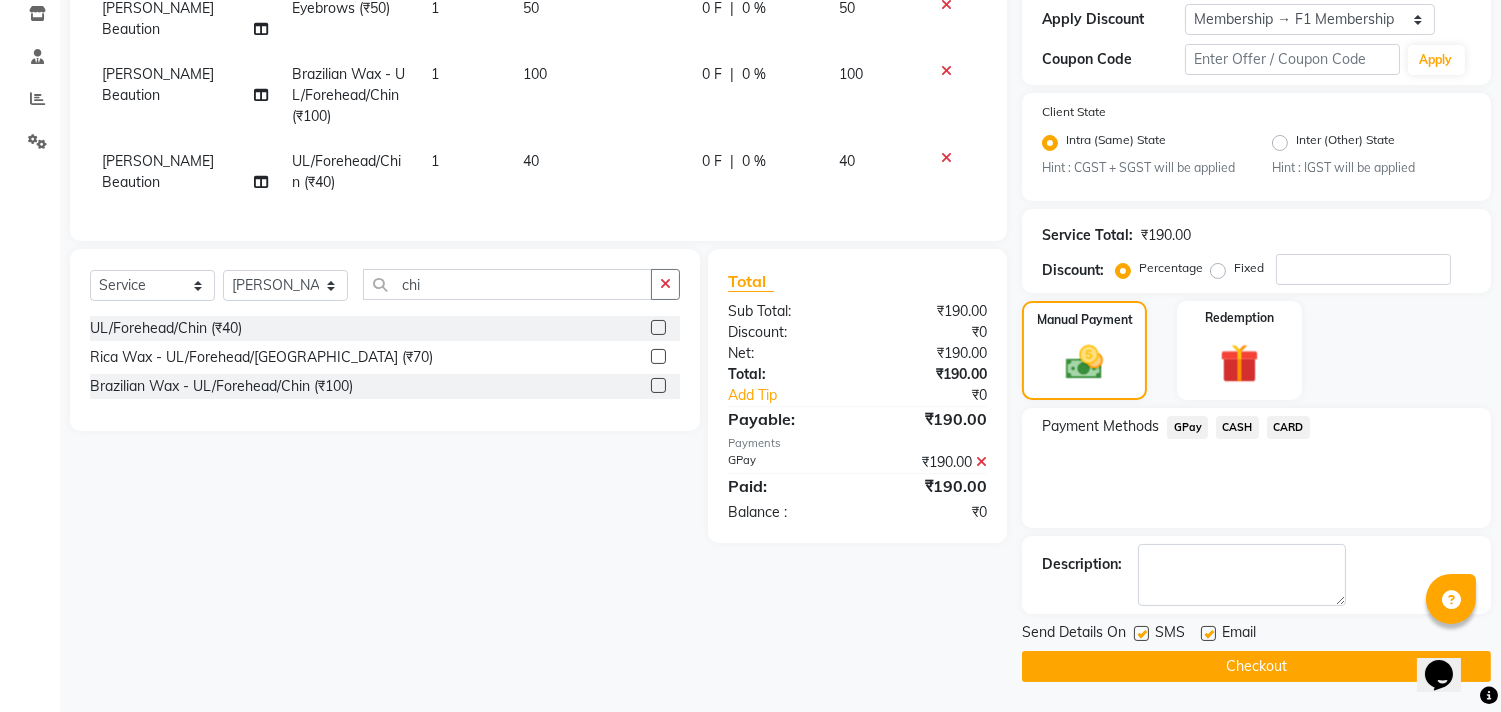 click 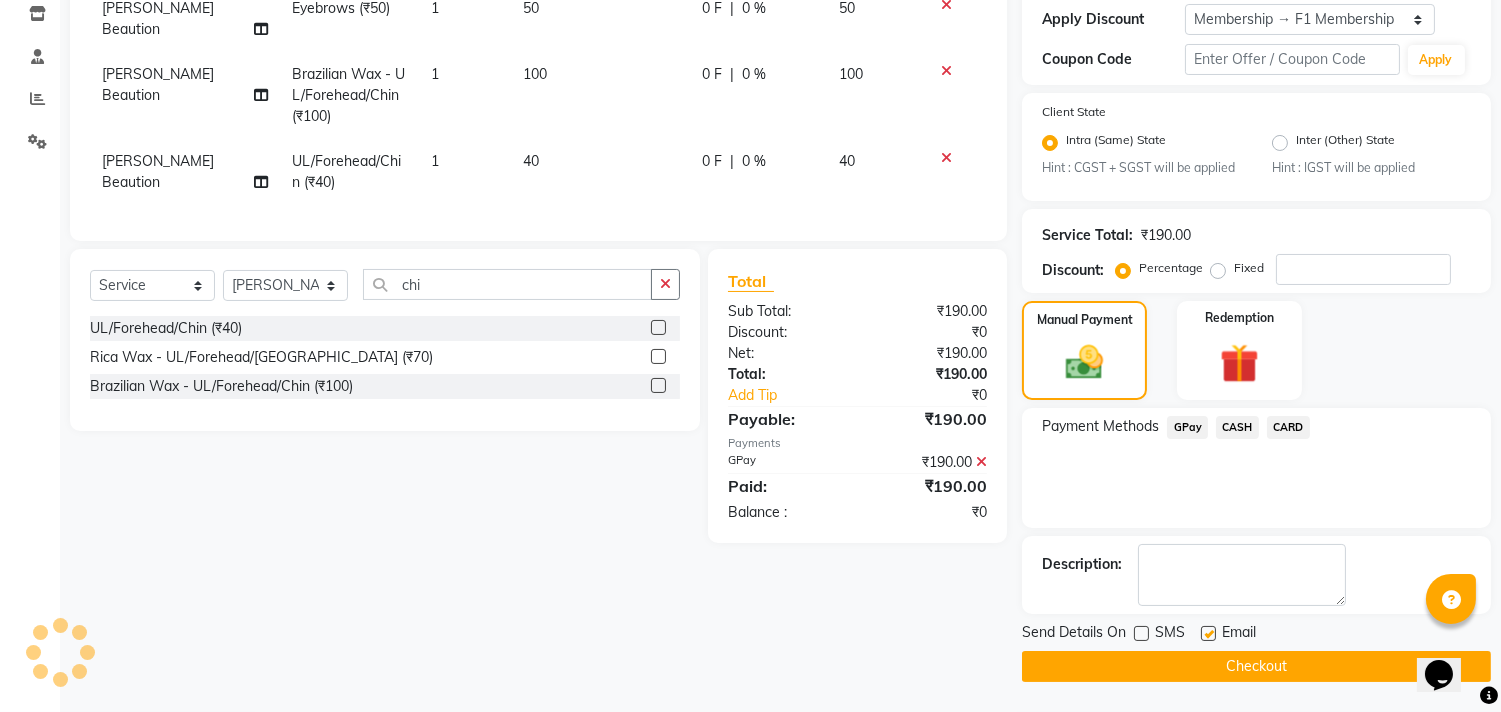 click on "Checkout" 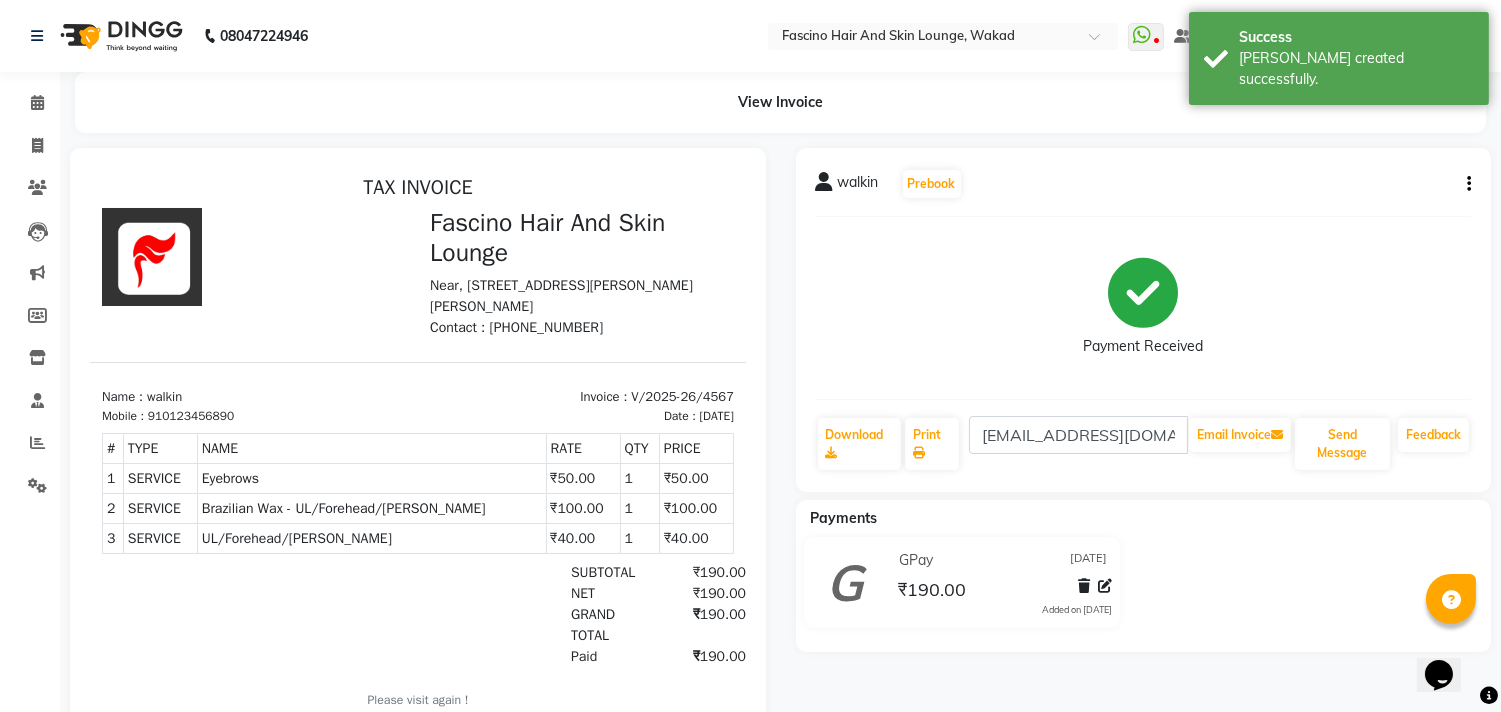 scroll, scrollTop: 0, scrollLeft: 0, axis: both 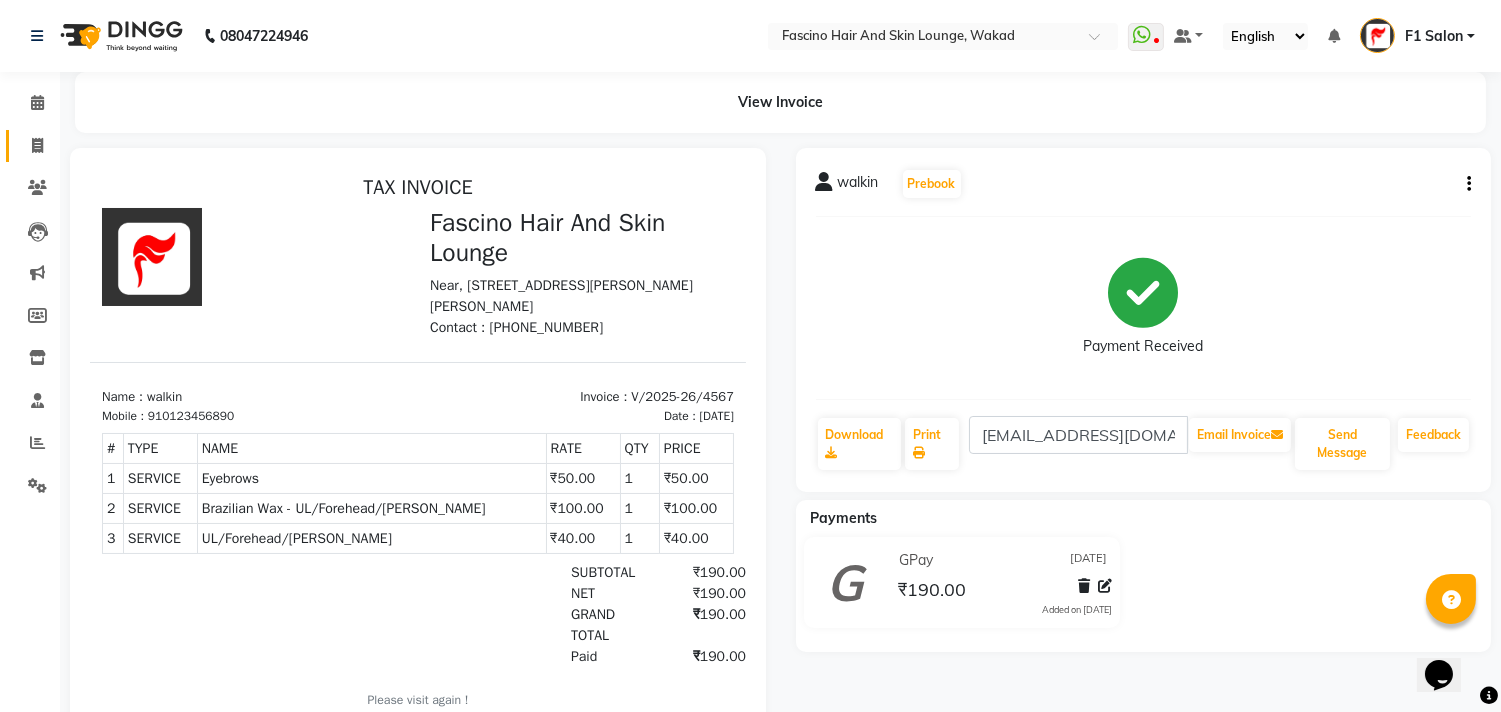 click on "Invoice" 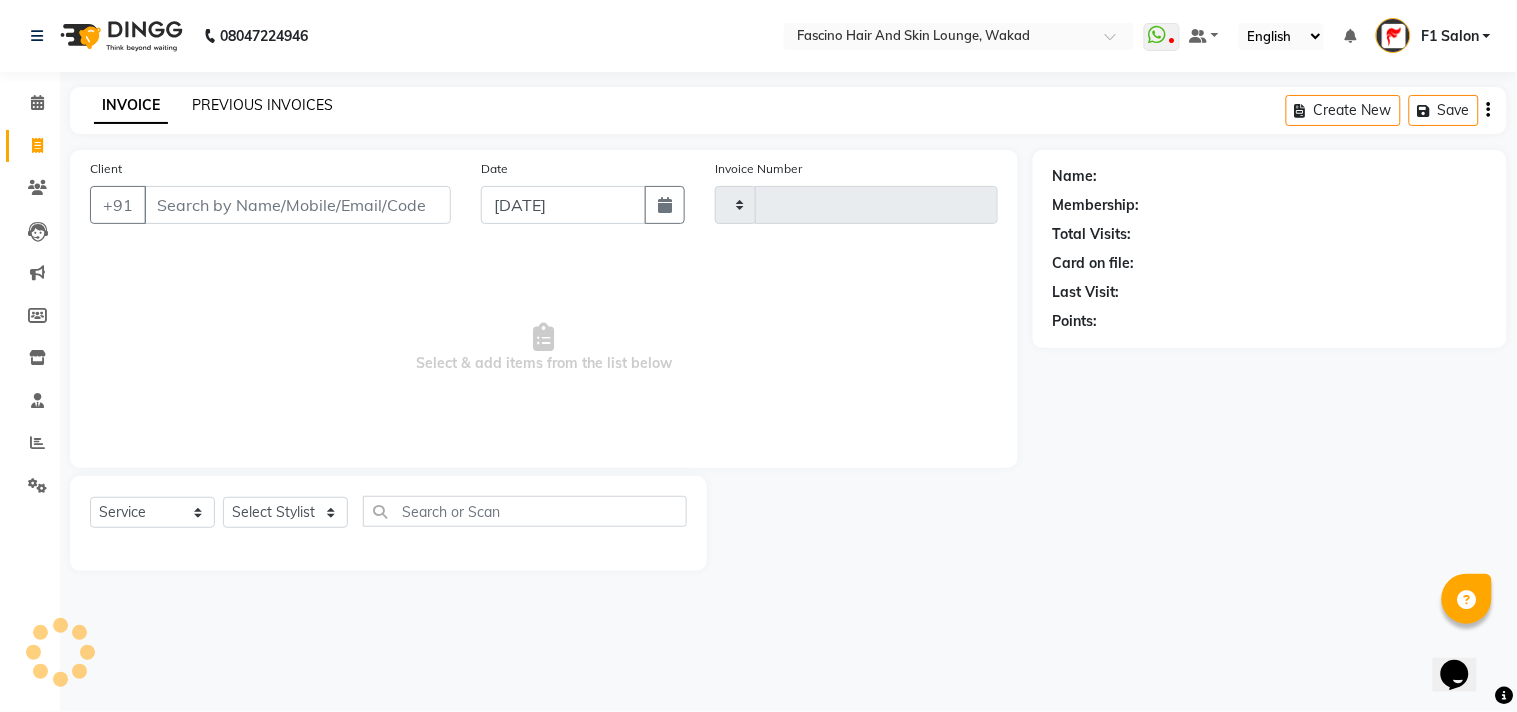 click on "PREVIOUS INVOICES" 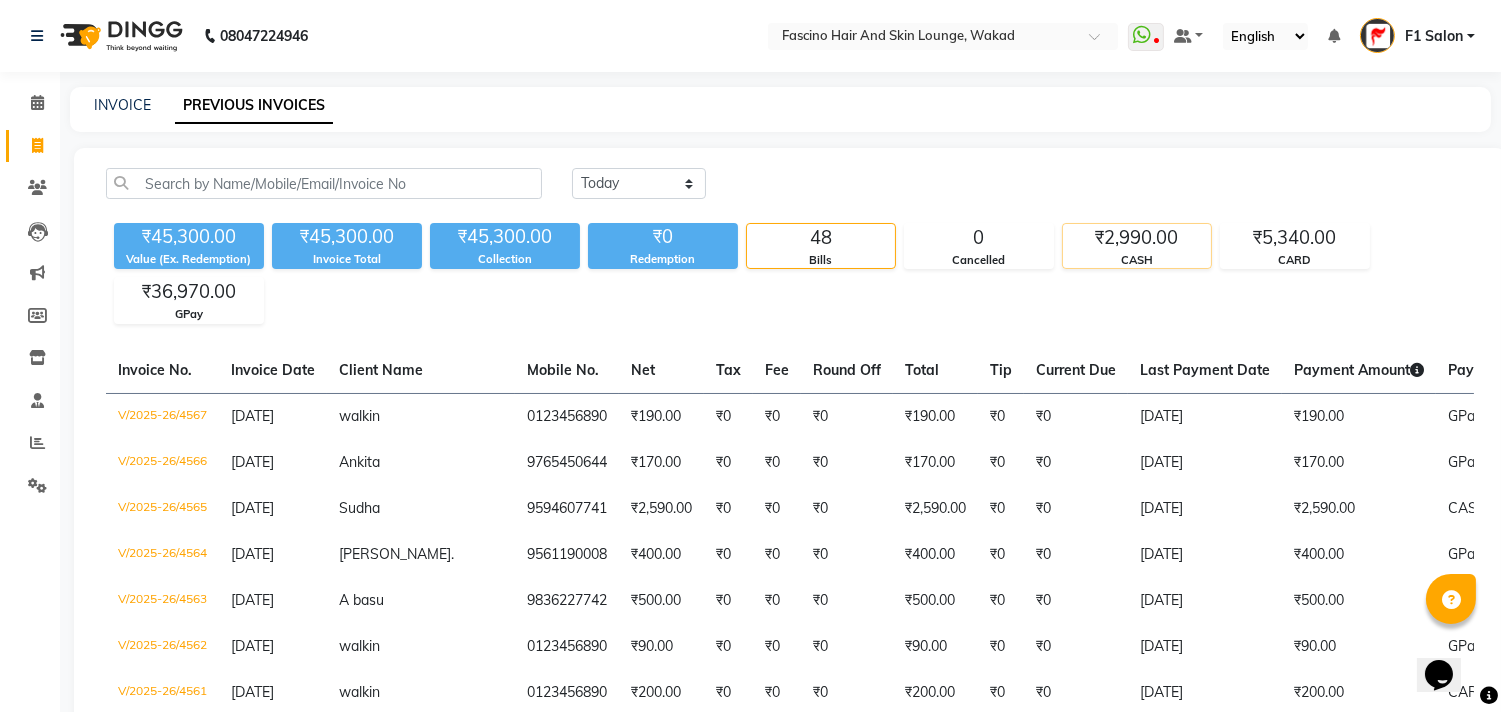 click on "CASH" 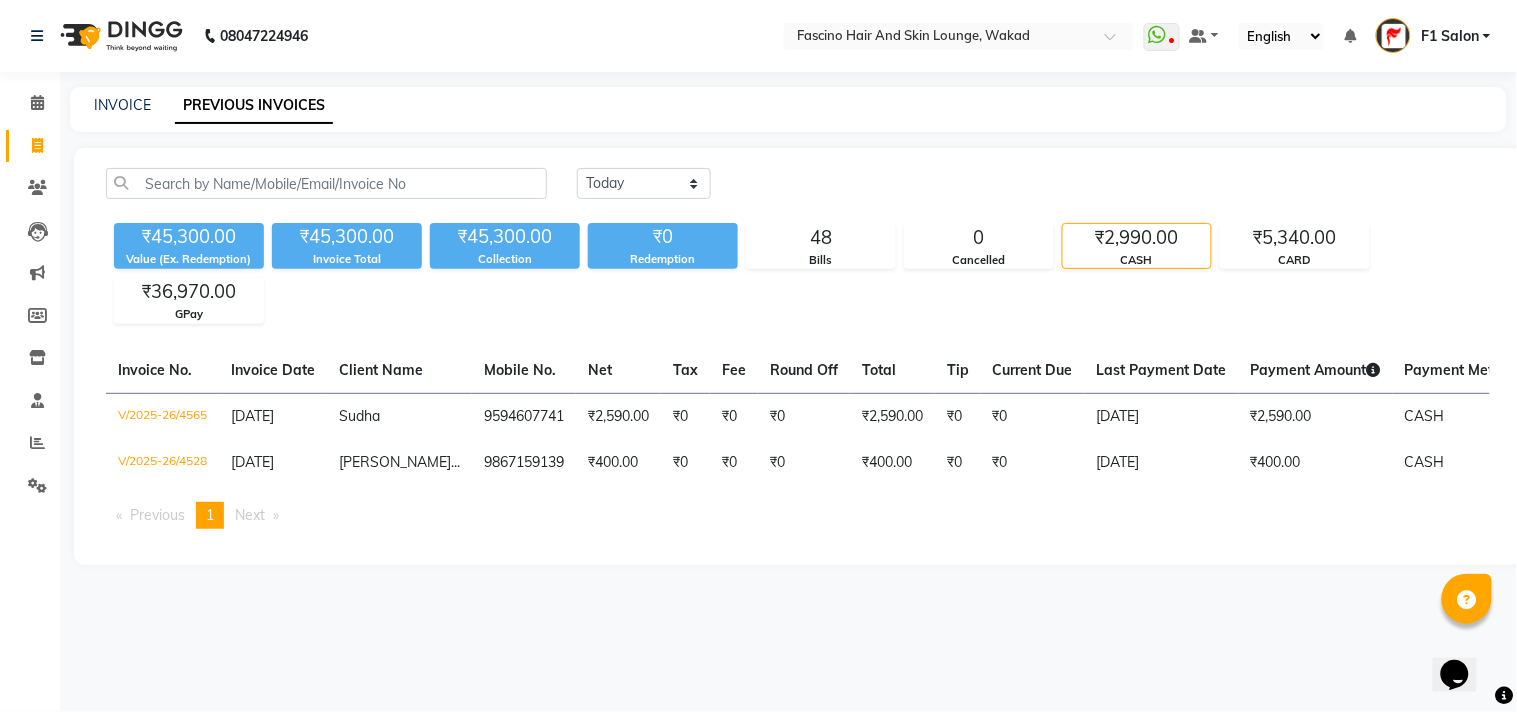 click on "₹2,990.00" 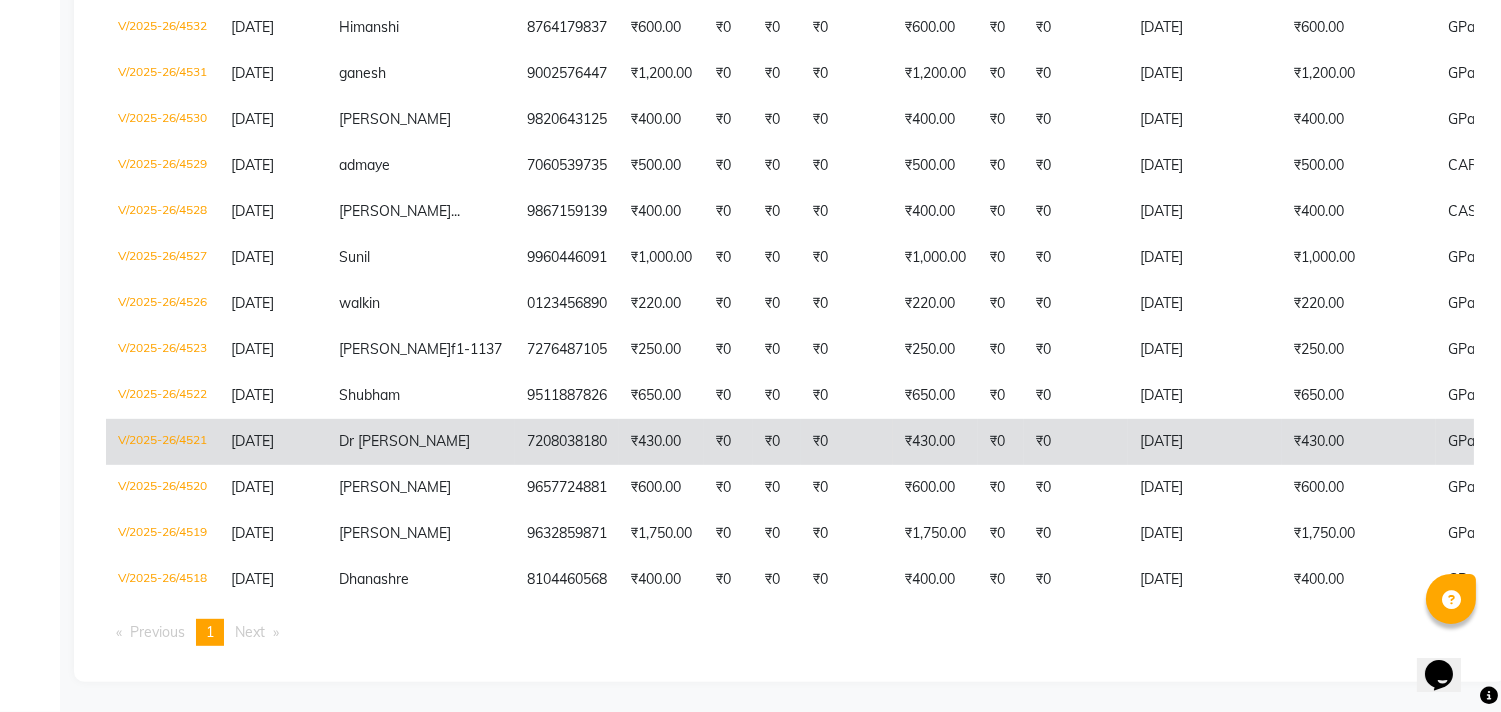 scroll, scrollTop: 2162, scrollLeft: 0, axis: vertical 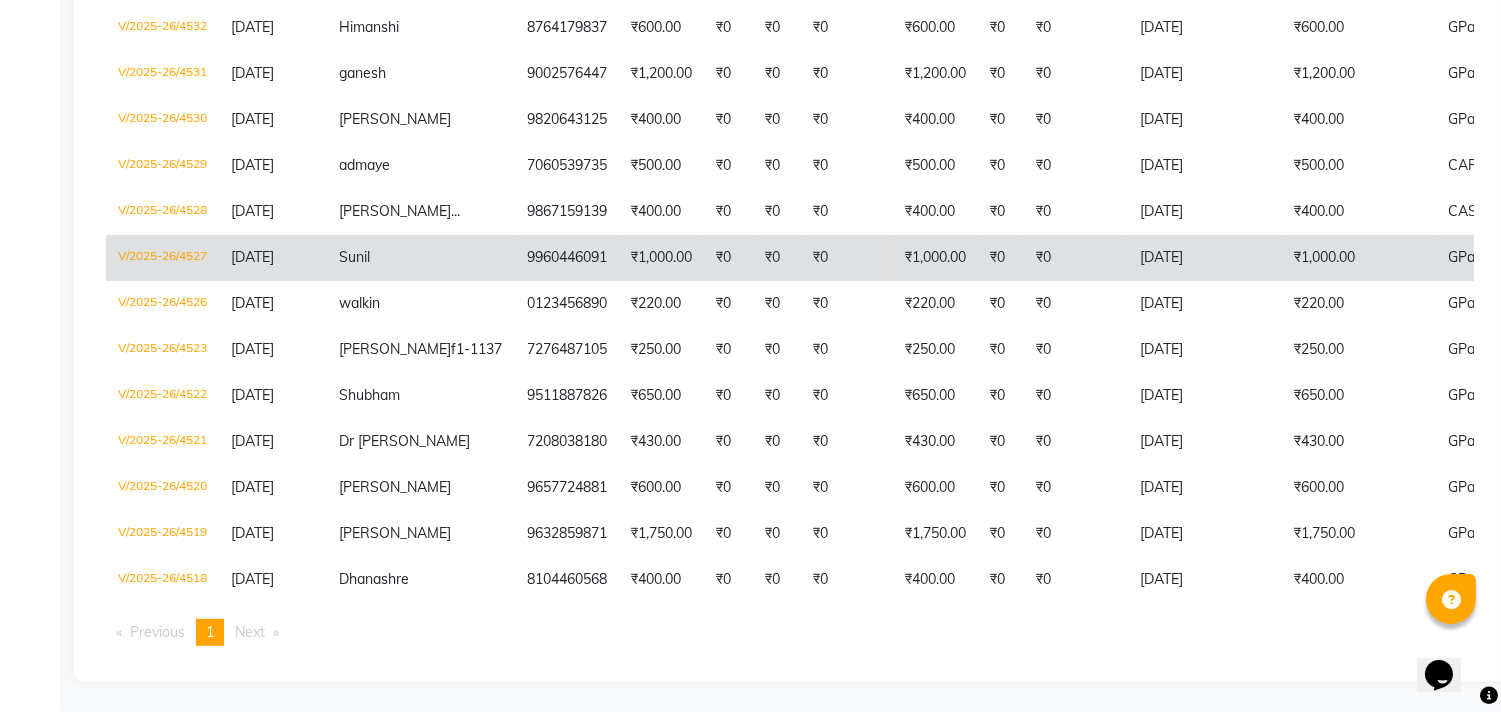 click on "V/2025-26/4527" 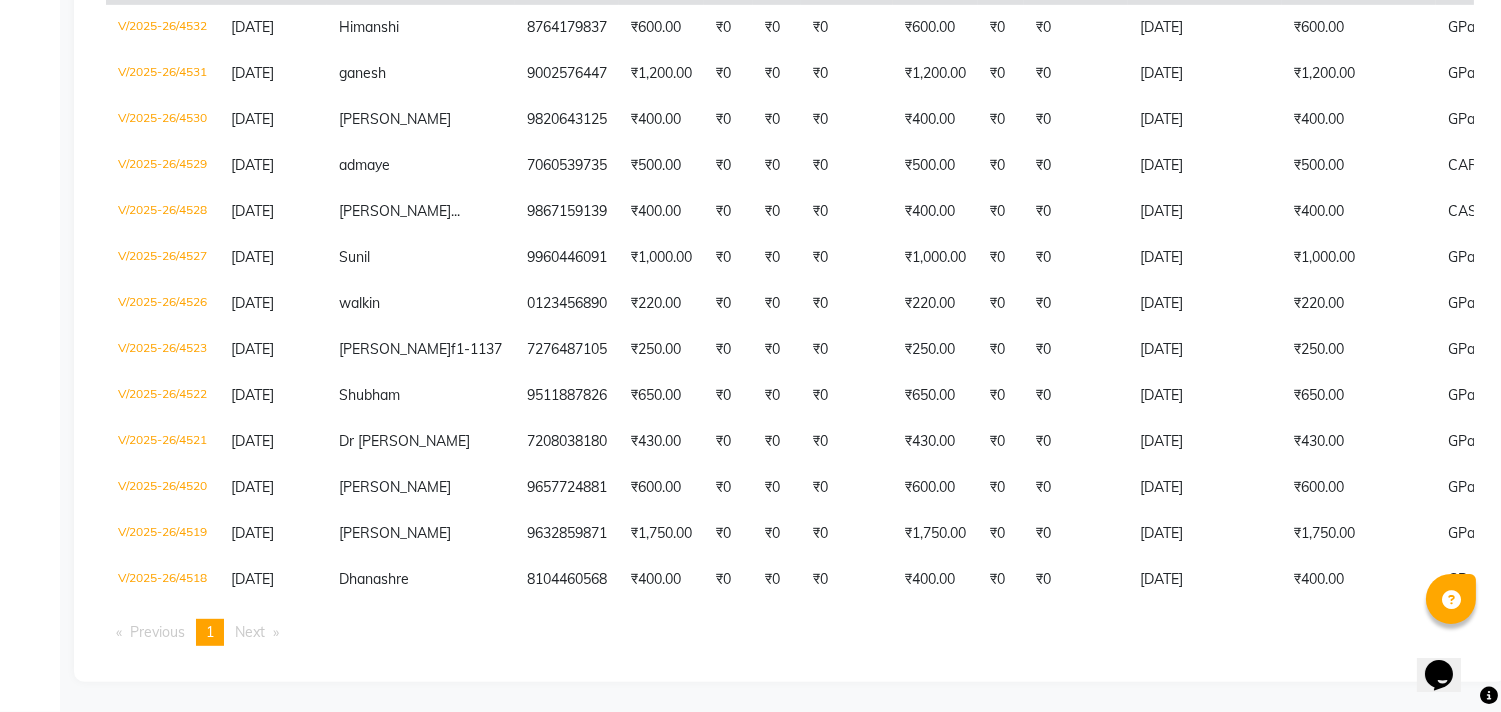 scroll, scrollTop: 2051, scrollLeft: 0, axis: vertical 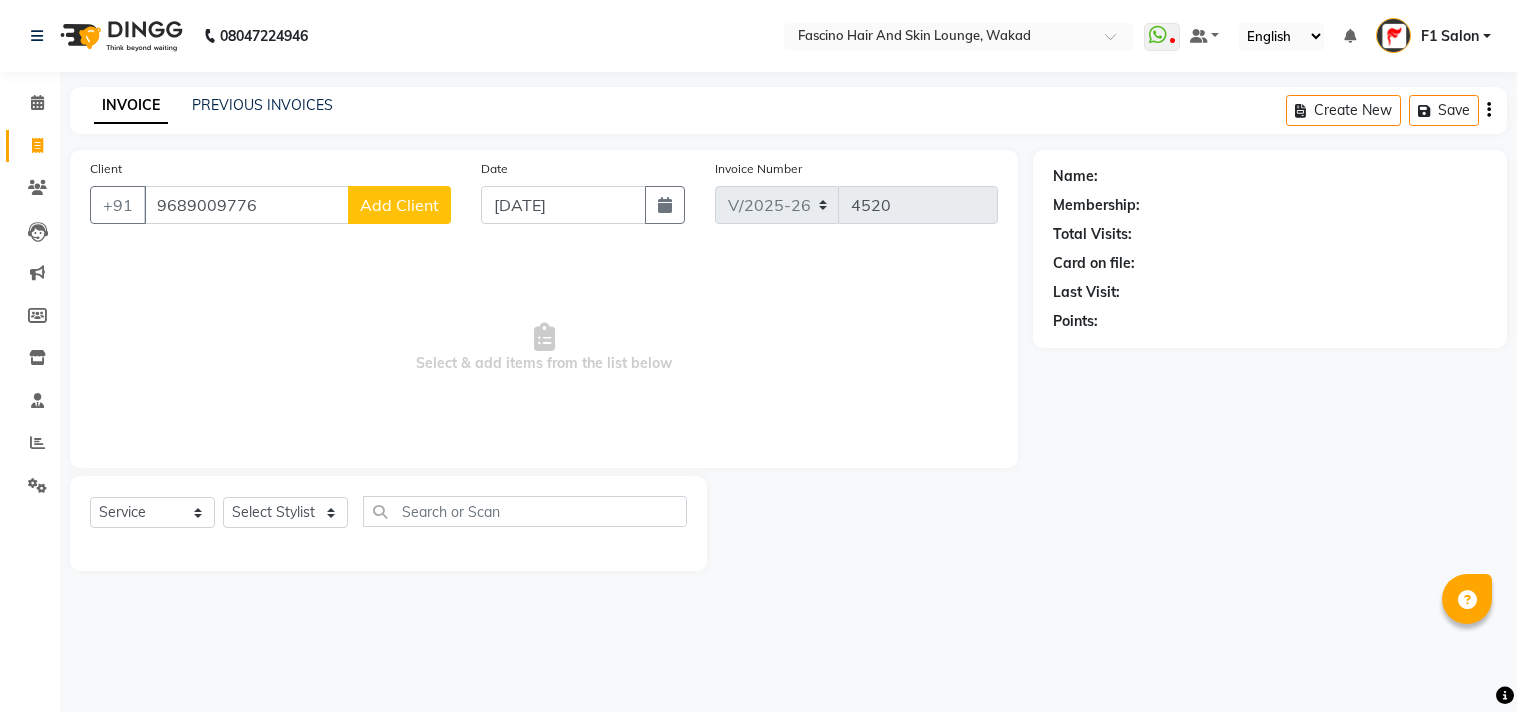 select on "126" 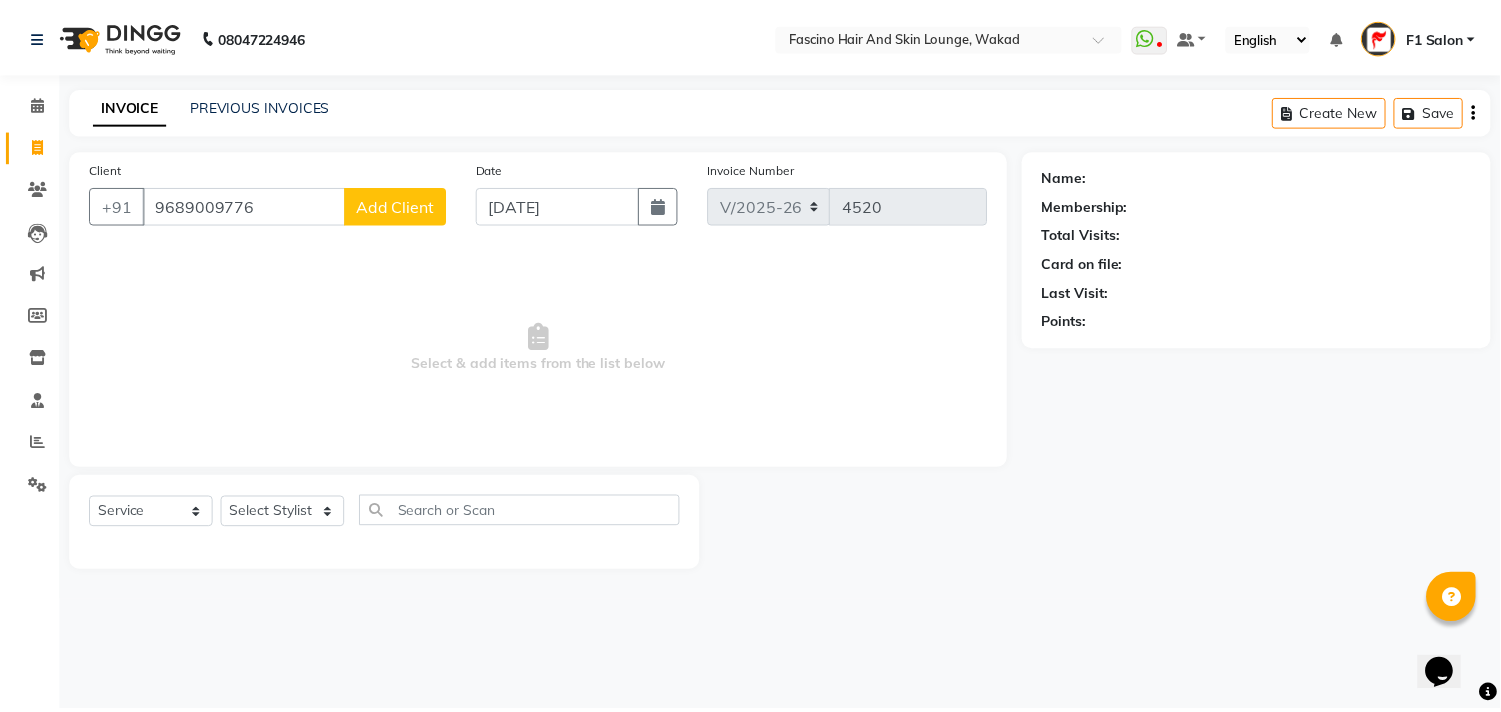 scroll, scrollTop: 0, scrollLeft: 0, axis: both 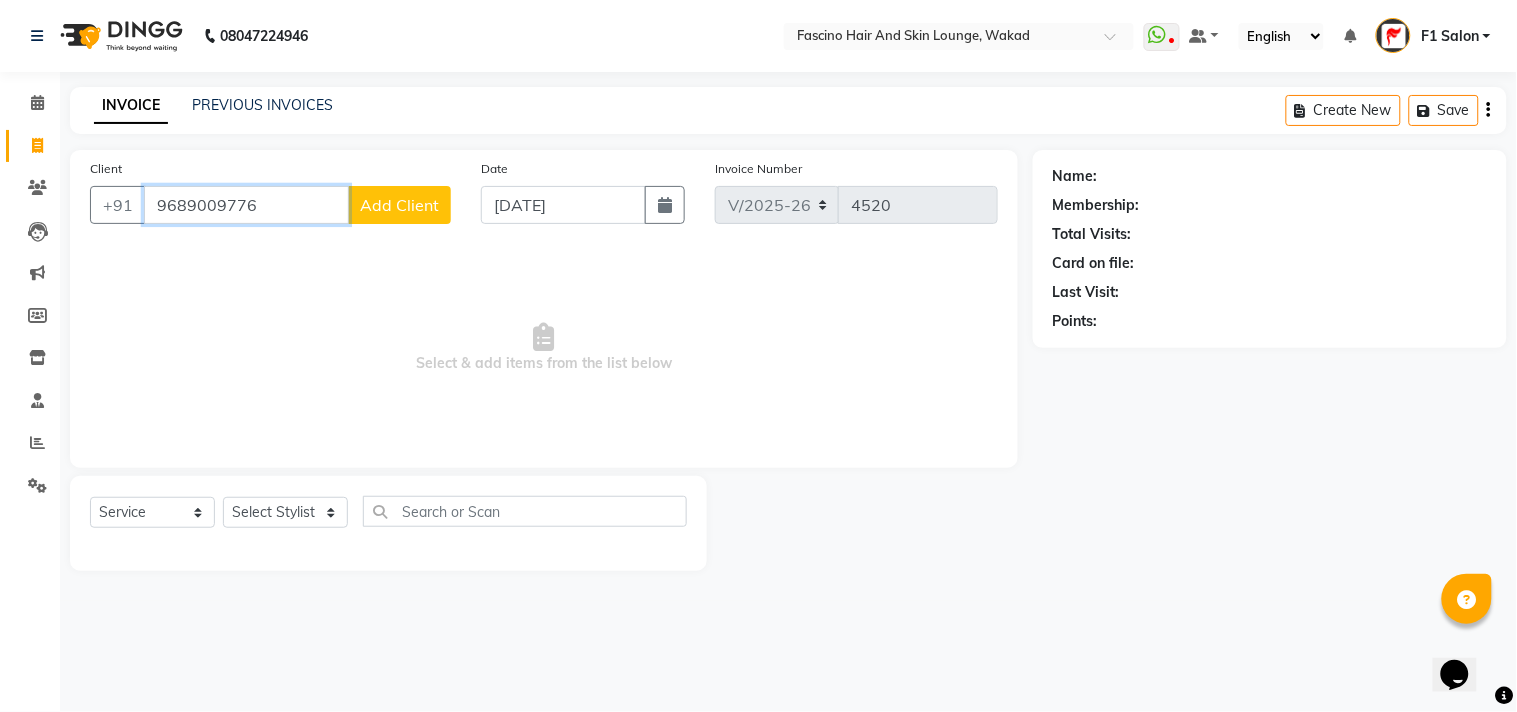 click on "9689009776" at bounding box center (246, 205) 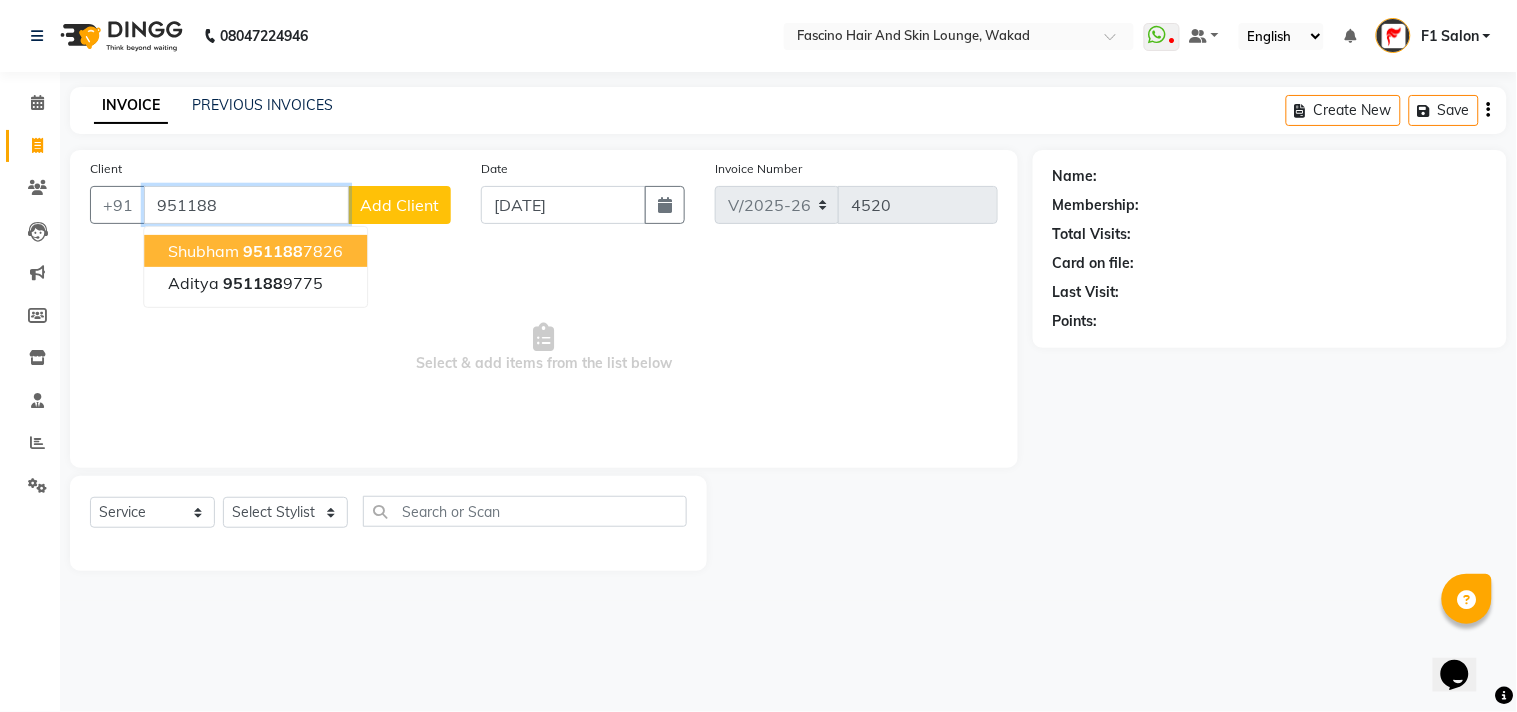 click on "951188" 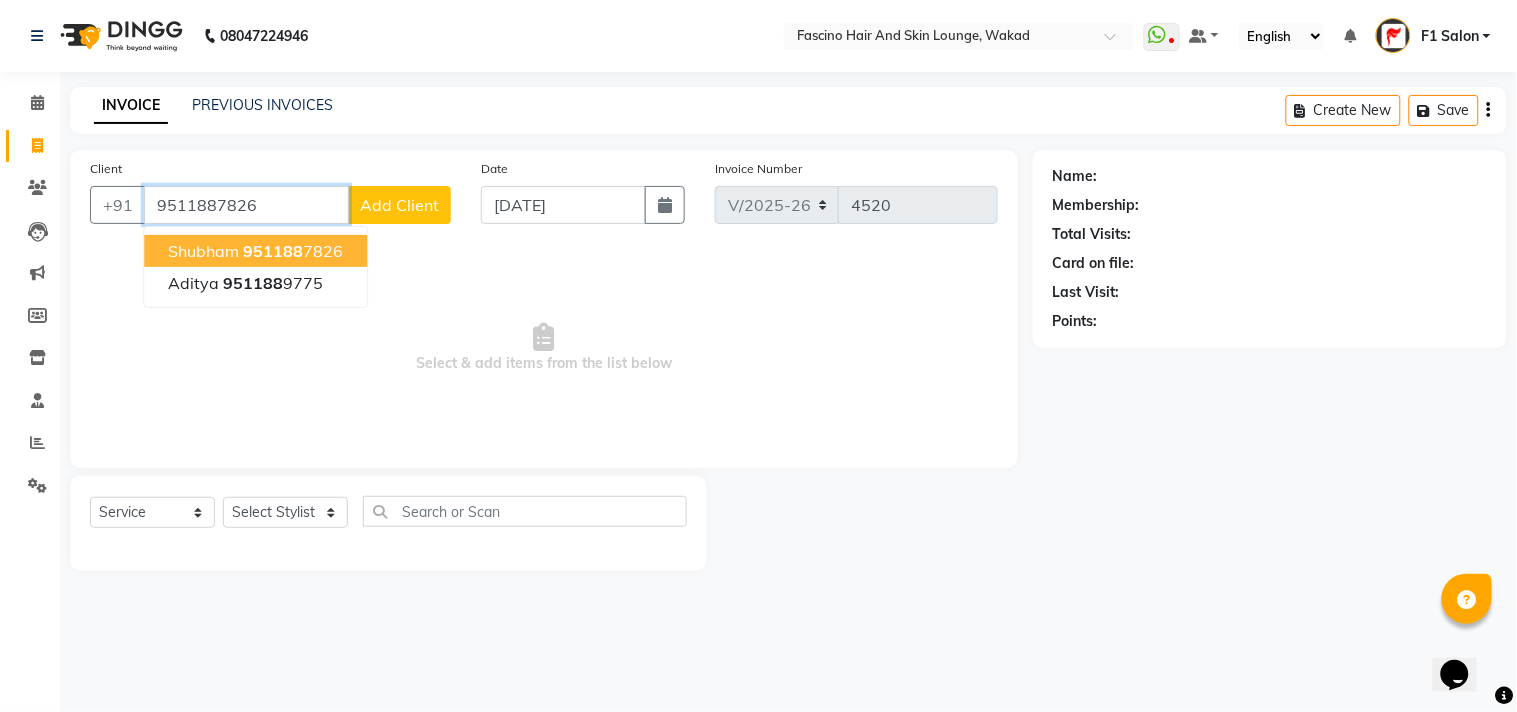 type on "9511887826" 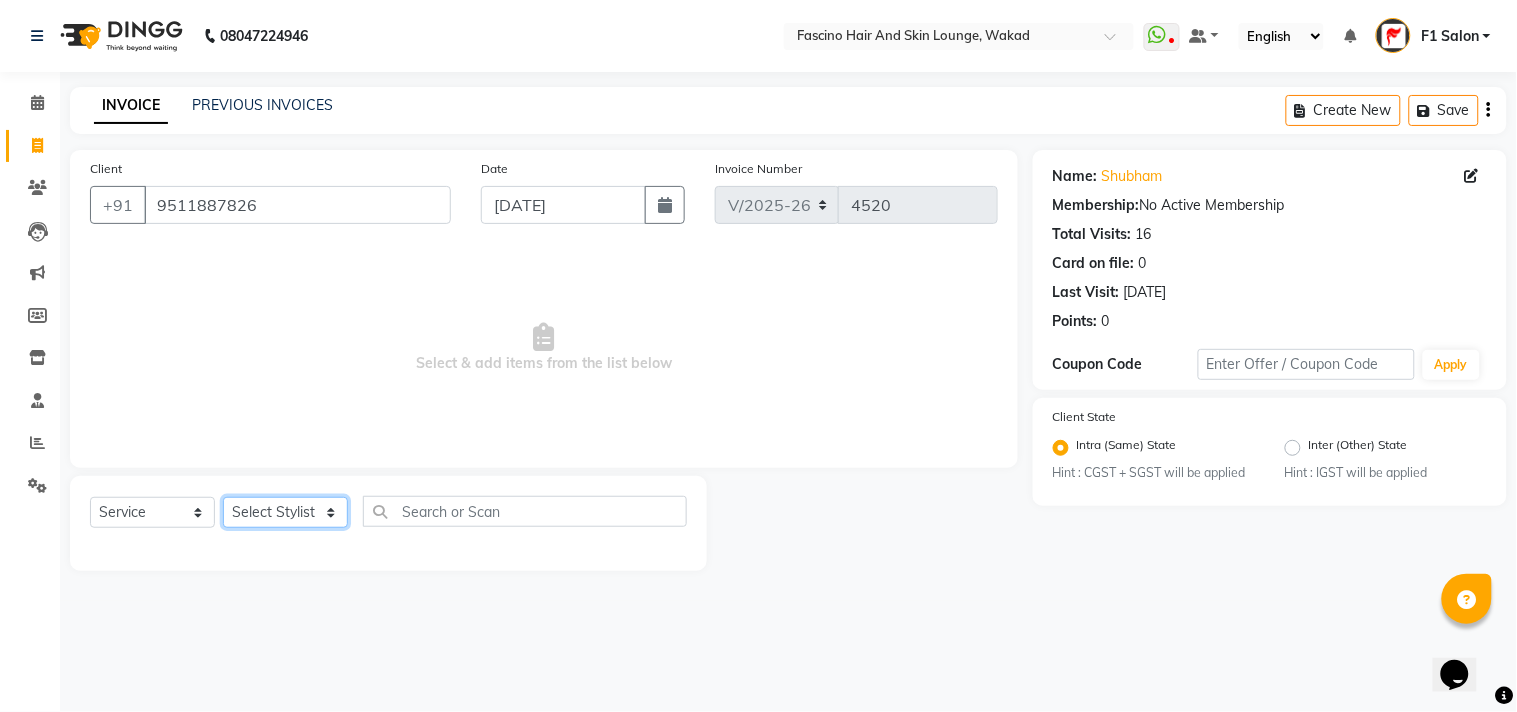 click on "Select Stylist 8805000650  [PERSON_NAME] Chimu [PERSON_NAME] F1 Salon  Ganesh F1 Gopal {JH} [PERSON_NAME] (Jh ) [PERSON_NAME]  [PERSON_NAME] Pooja [PERSON_NAME]  Ram [PERSON_NAME] jh [PERSON_NAME] Shree [PERSON_NAME] (F1) [PERSON_NAME] (JH) Sukanya Sadiyan  Suraj F1 [PERSON_NAME] Beaution Usha [PERSON_NAME] F1 Veena" 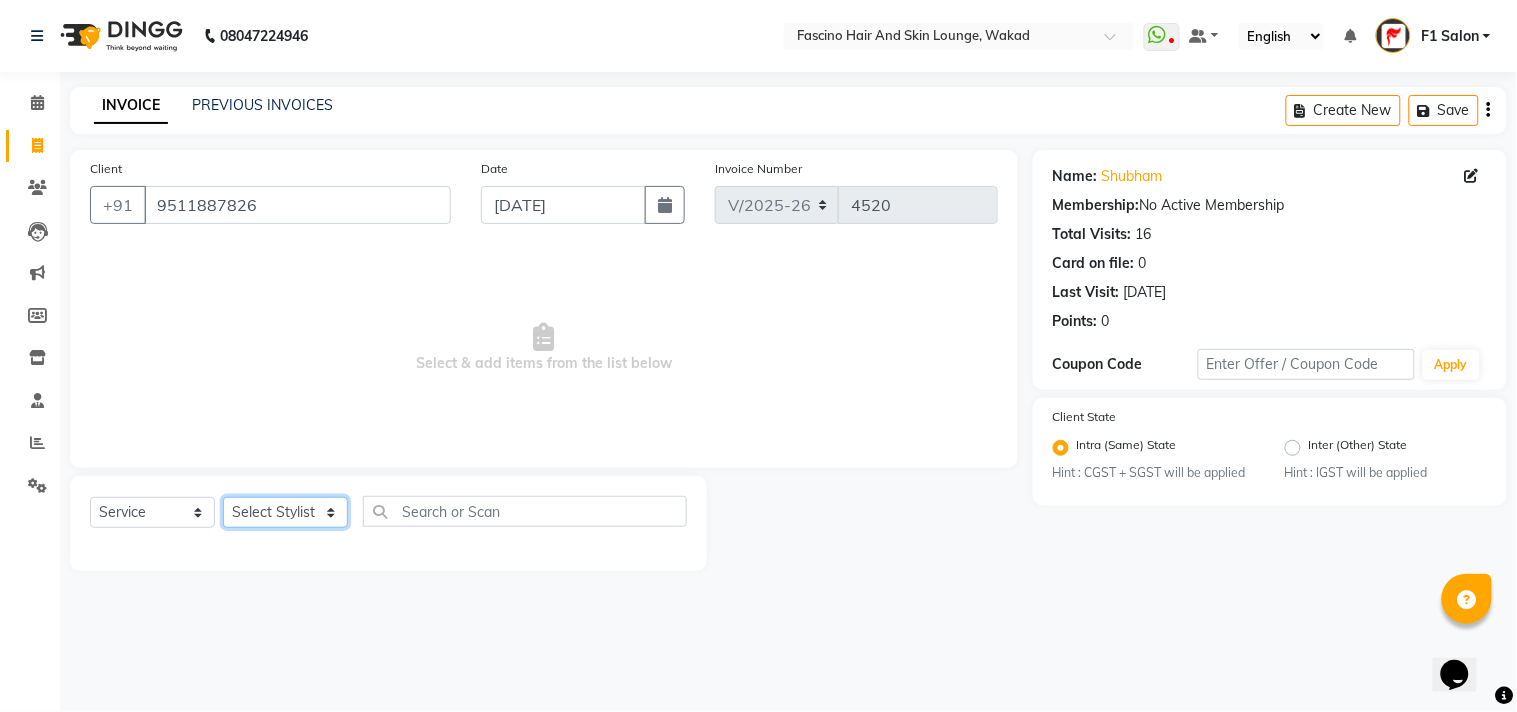 select on "71764" 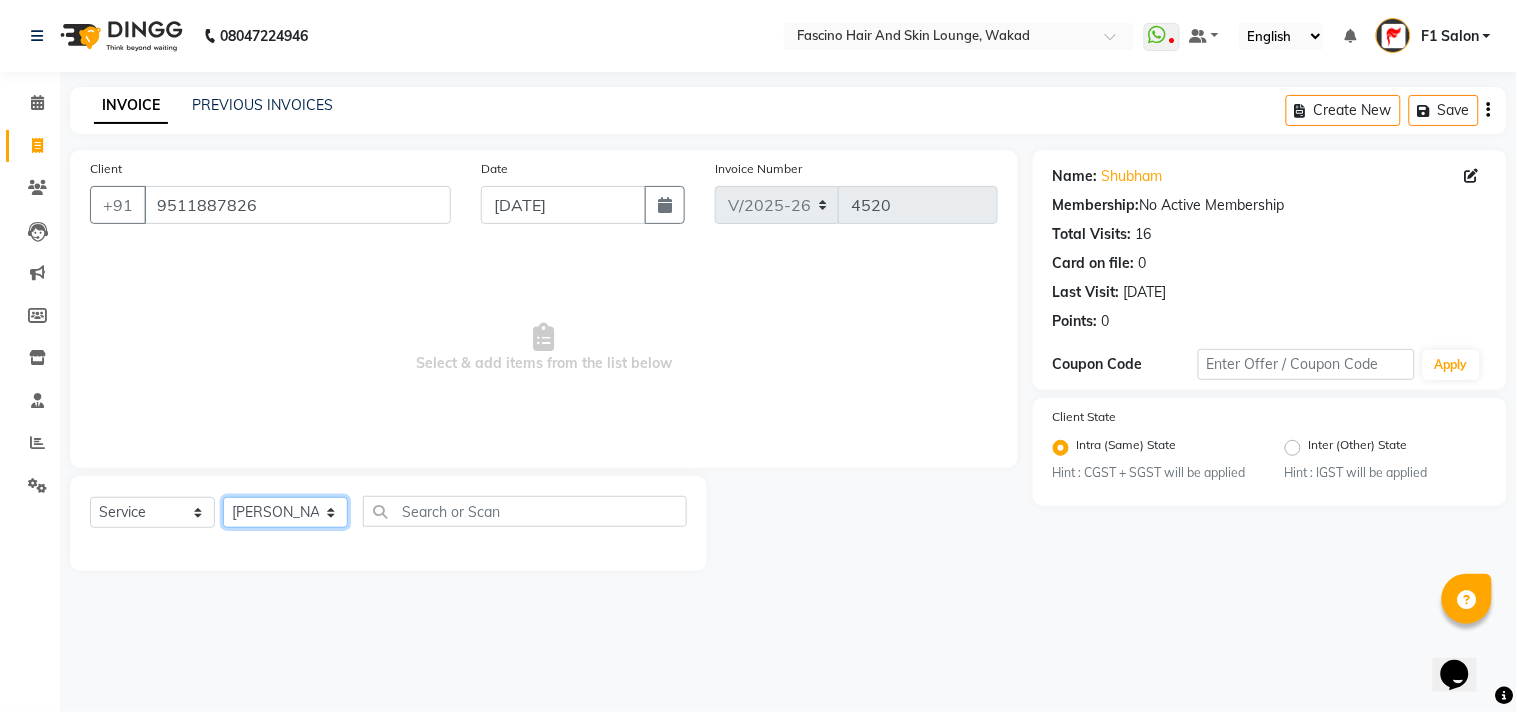 click on "Select Stylist 8805000650  [PERSON_NAME] Chimu [PERSON_NAME] F1 Salon  Ganesh F1 Gopal {JH} [PERSON_NAME] (Jh ) [PERSON_NAME]  [PERSON_NAME] Pooja [PERSON_NAME]  Ram [PERSON_NAME] jh [PERSON_NAME] Shree [PERSON_NAME] (F1) [PERSON_NAME] (JH) Sukanya Sadiyan  Suraj F1 [PERSON_NAME] Beaution Usha [PERSON_NAME] F1 Veena" 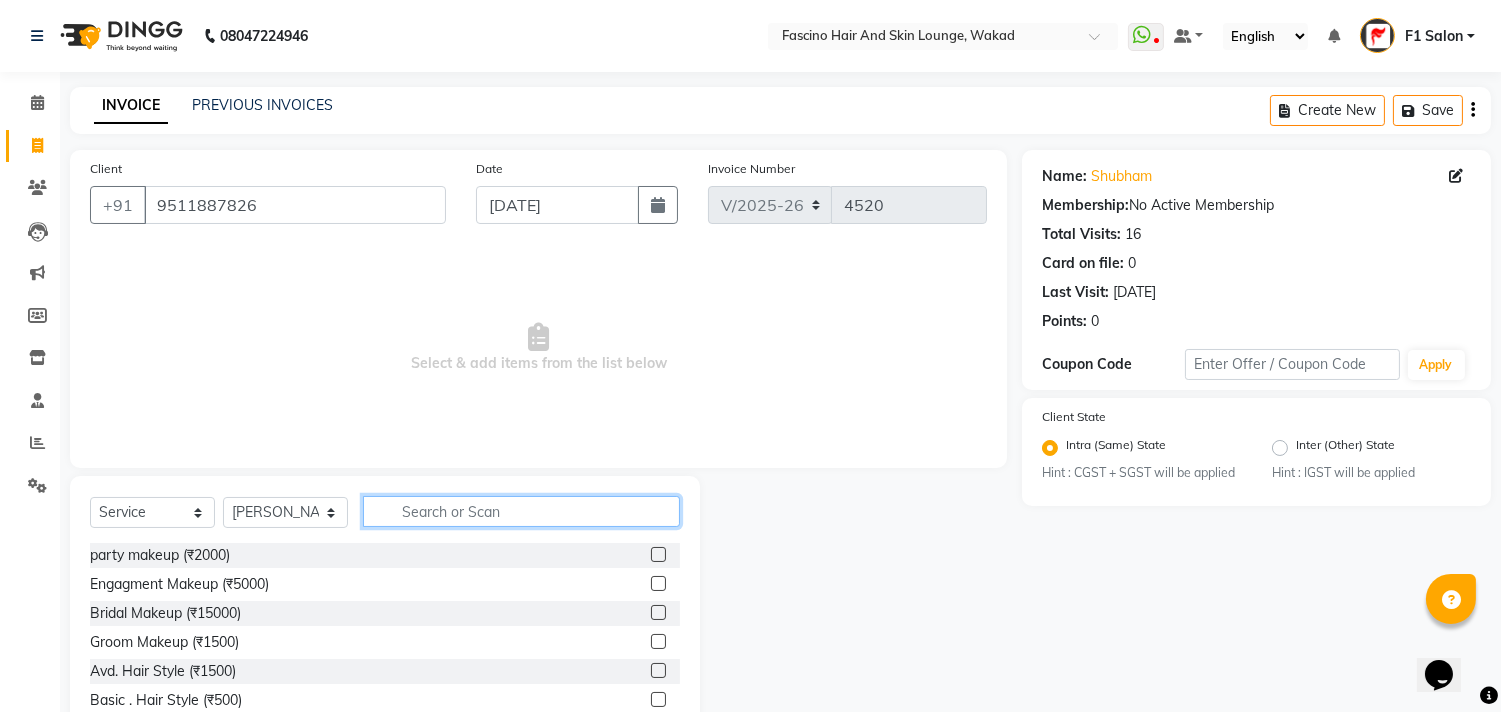 click 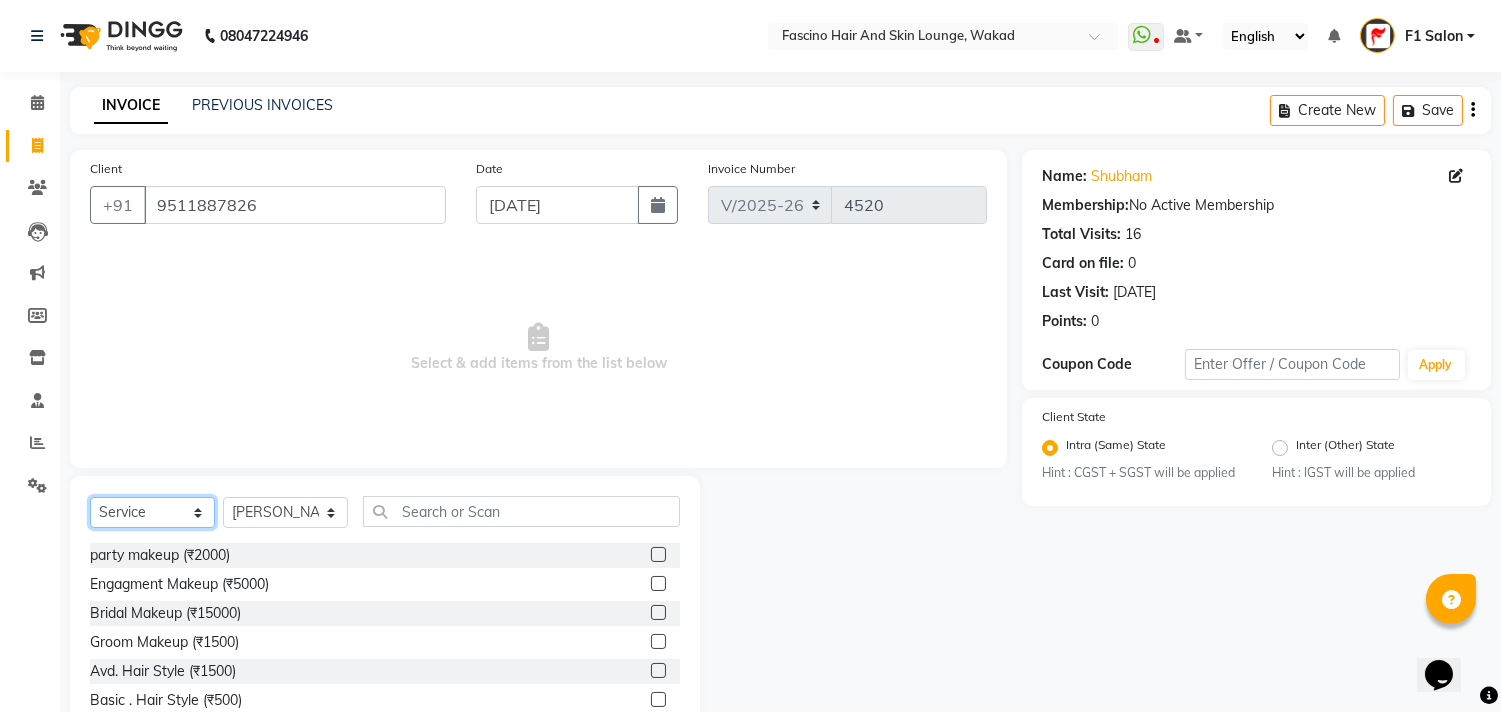 drag, startPoint x: 95, startPoint y: 513, endPoint x: 112, endPoint y: 515, distance: 17.117243 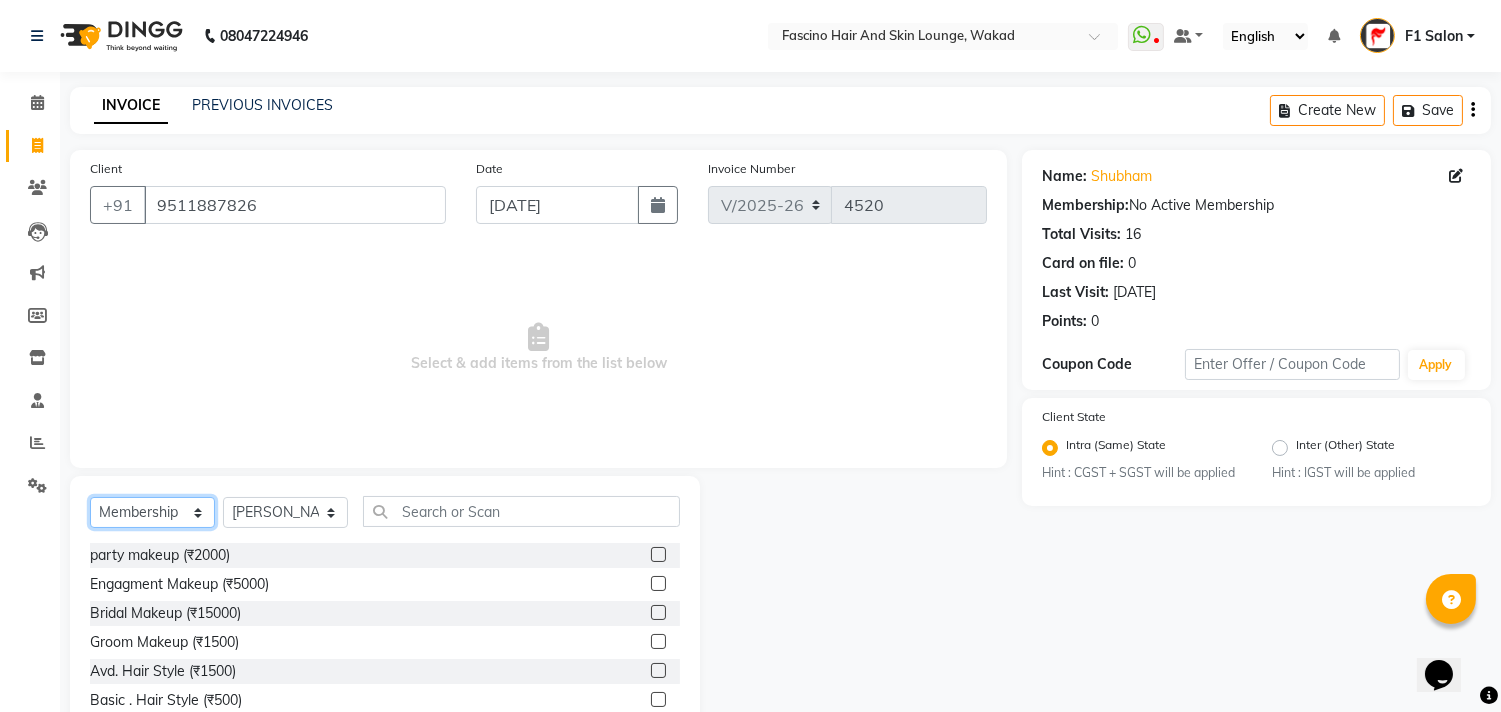 click on "Select  Service  Product  Membership  Package Voucher Prepaid Gift Card" 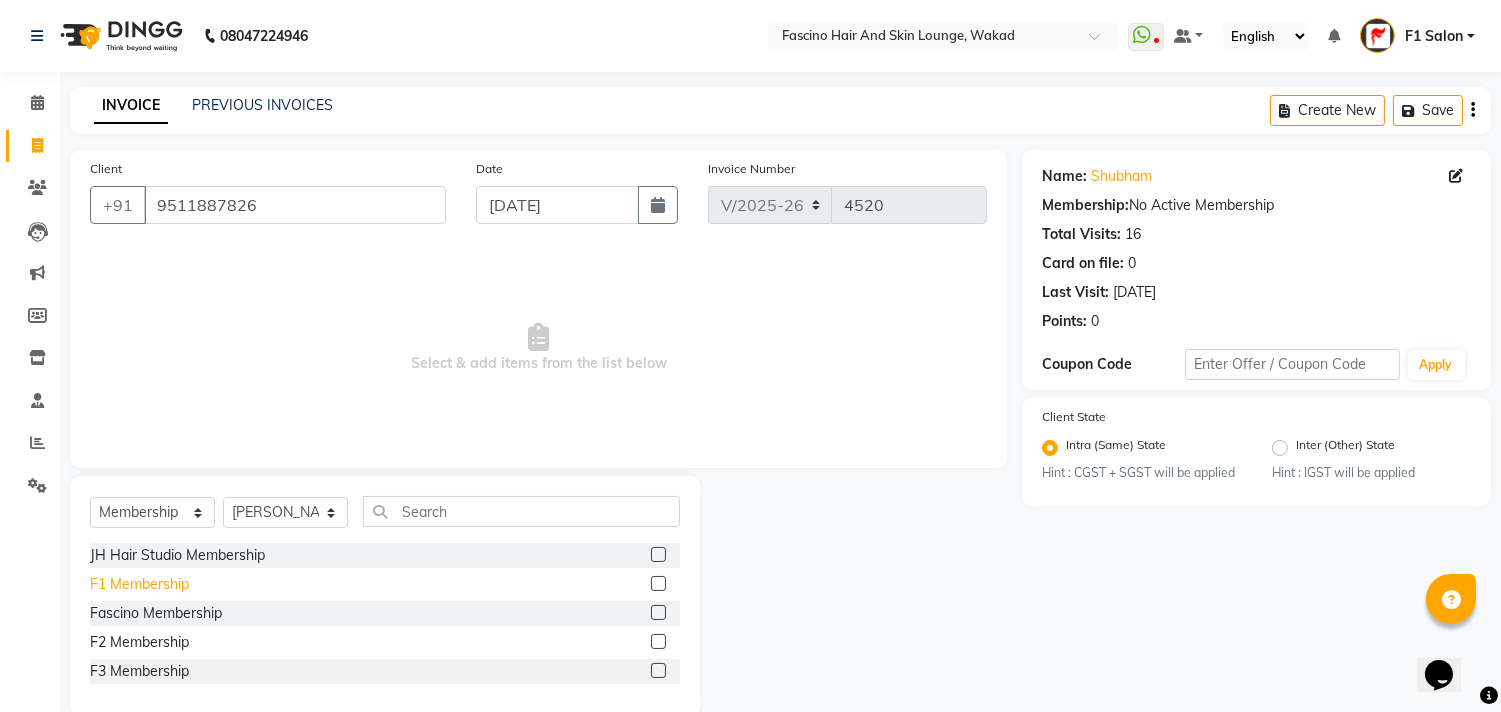 click on "F1 Membership" 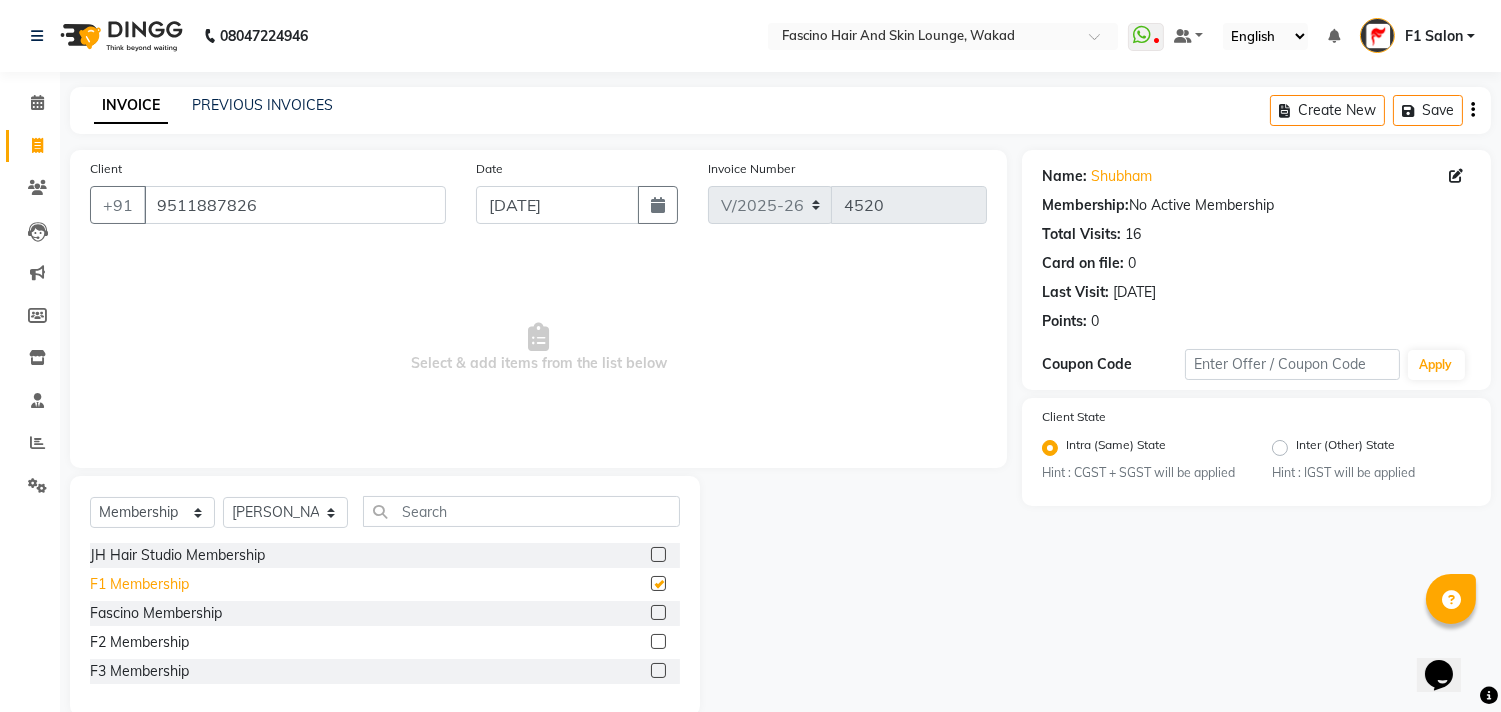 select on "select" 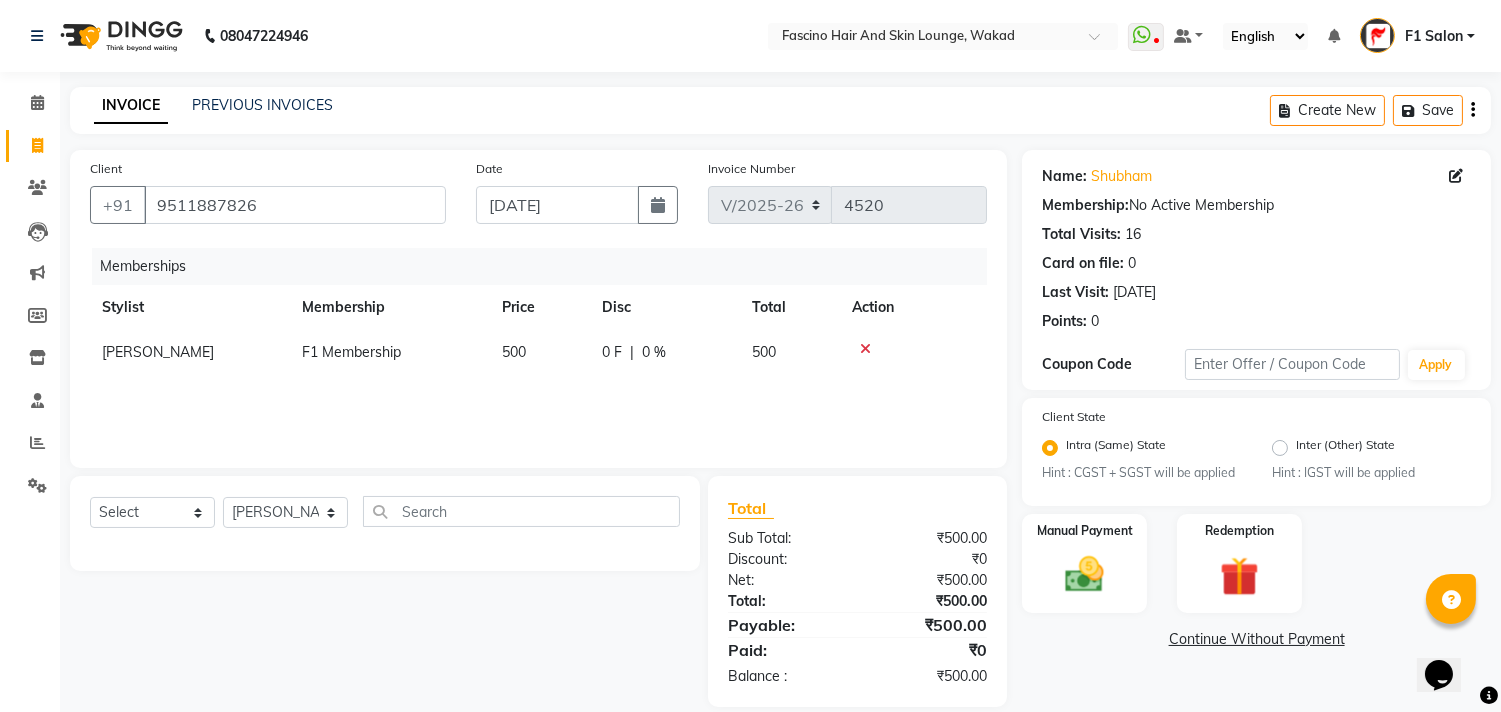 click on "500" 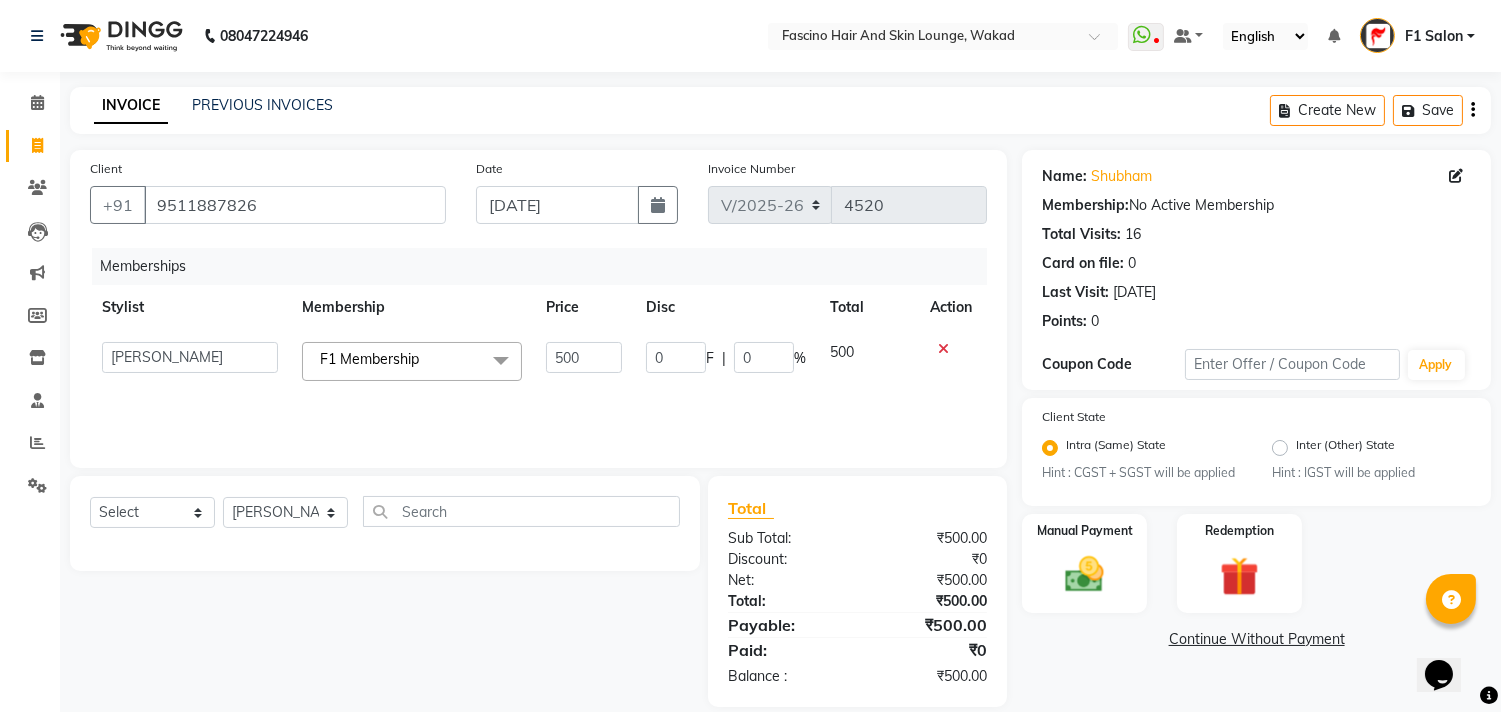 click 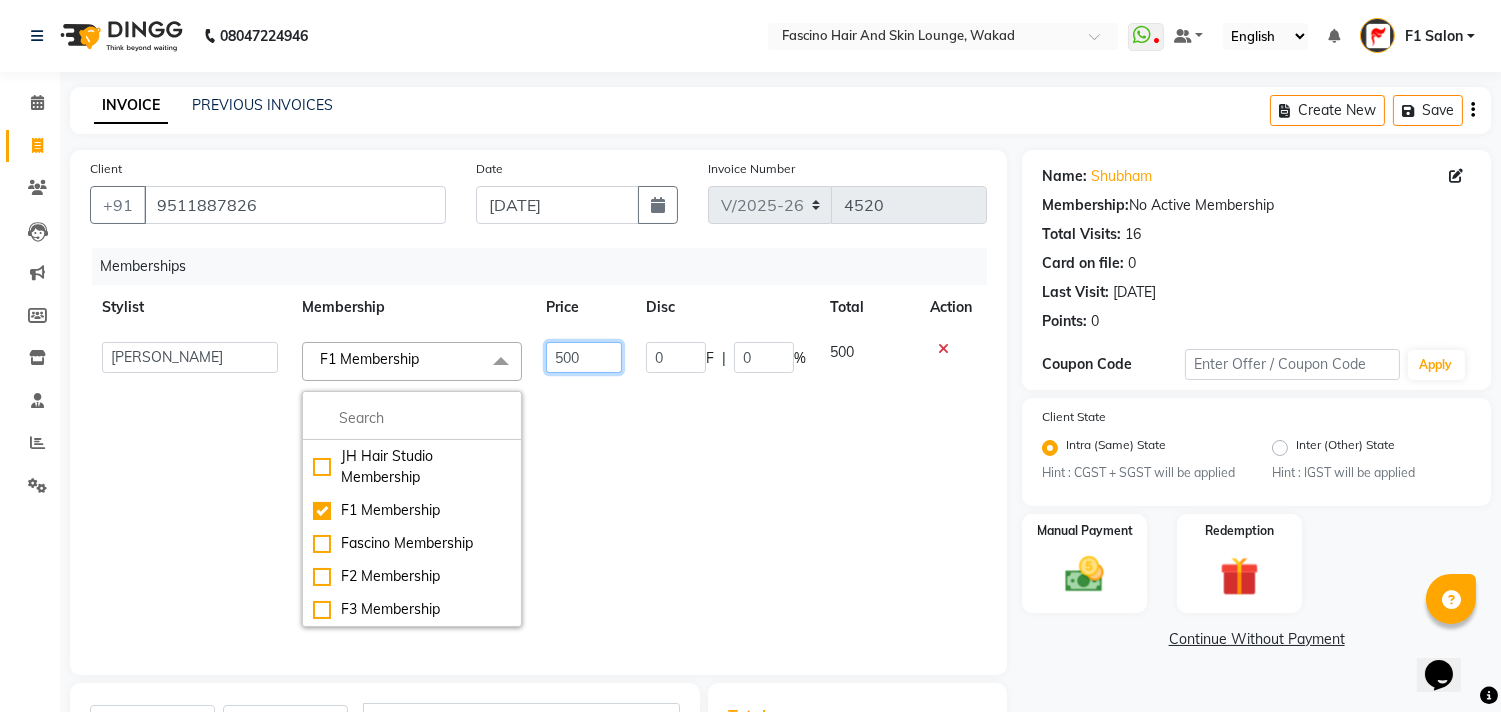 click on "500" 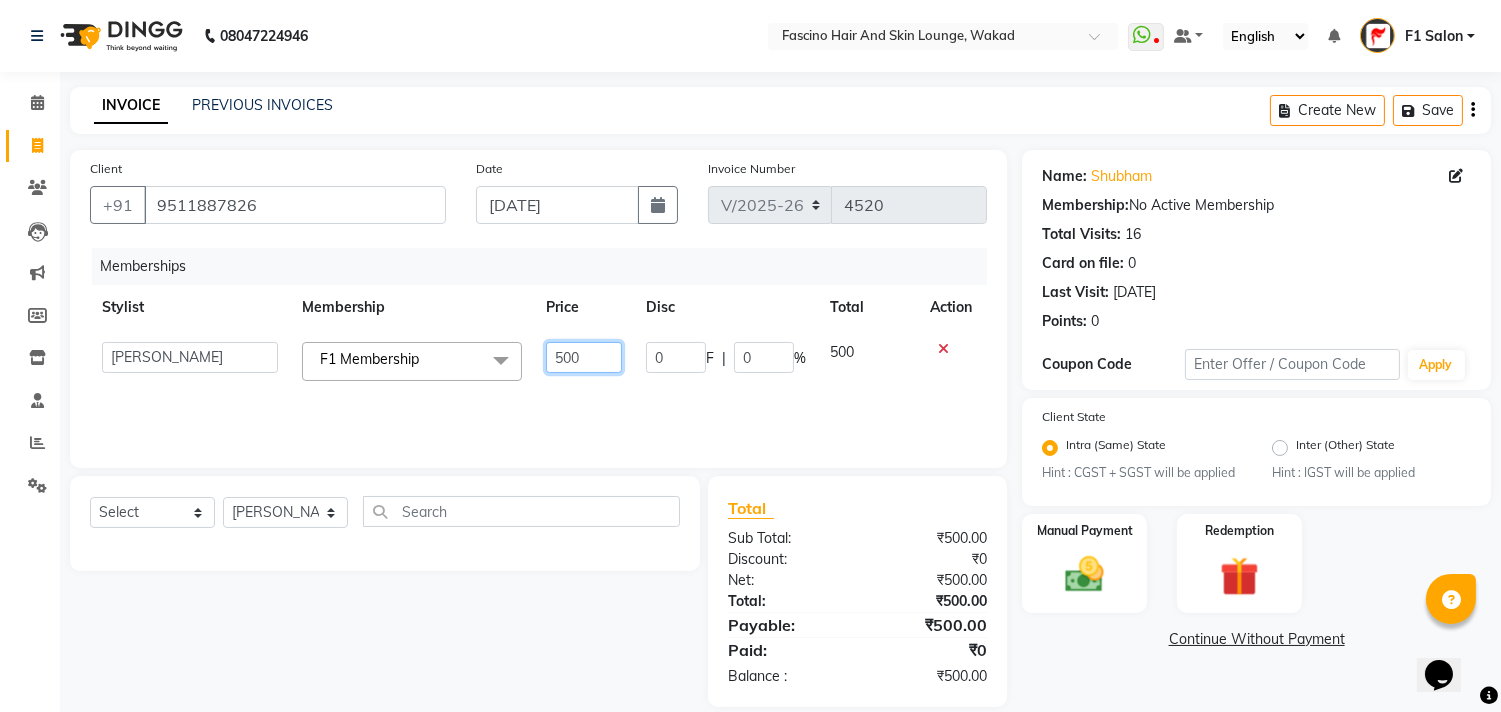 click on "500" 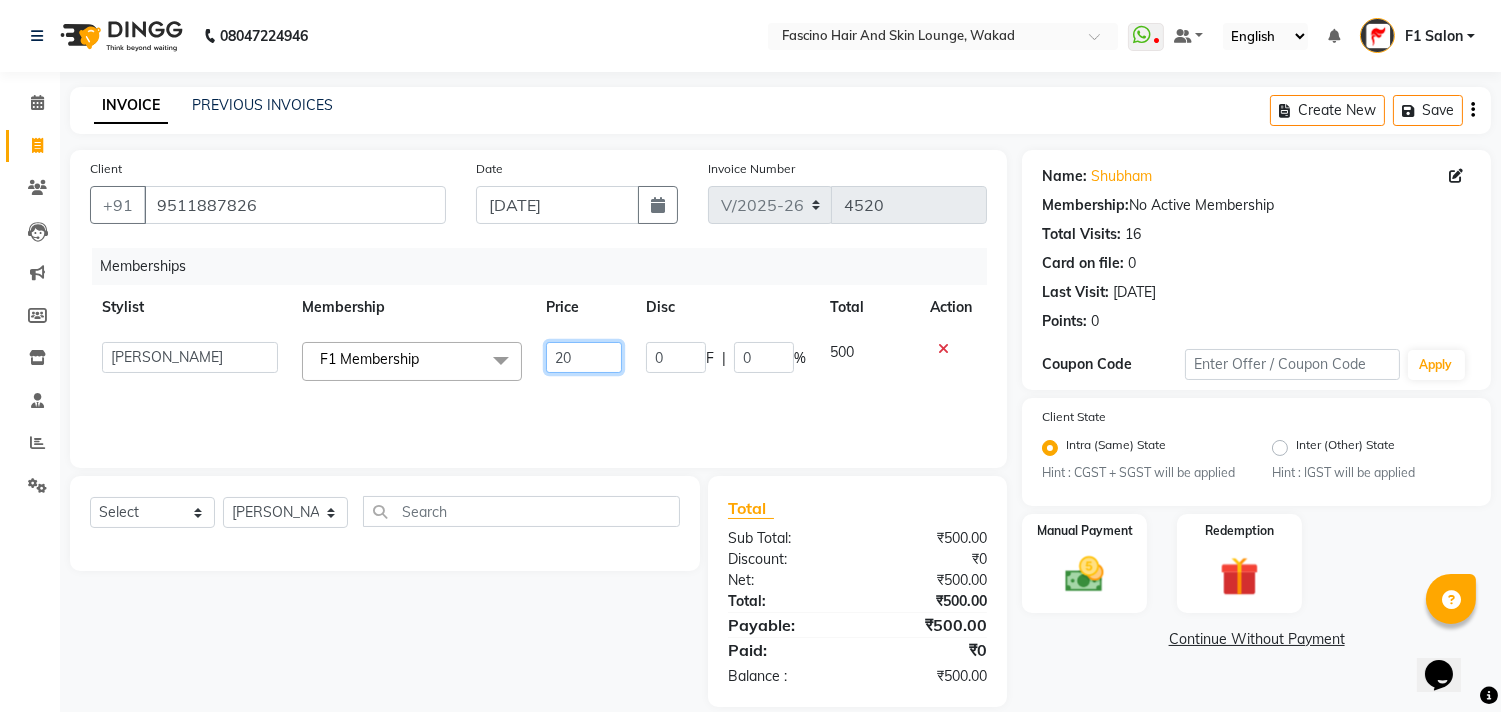 type on "250" 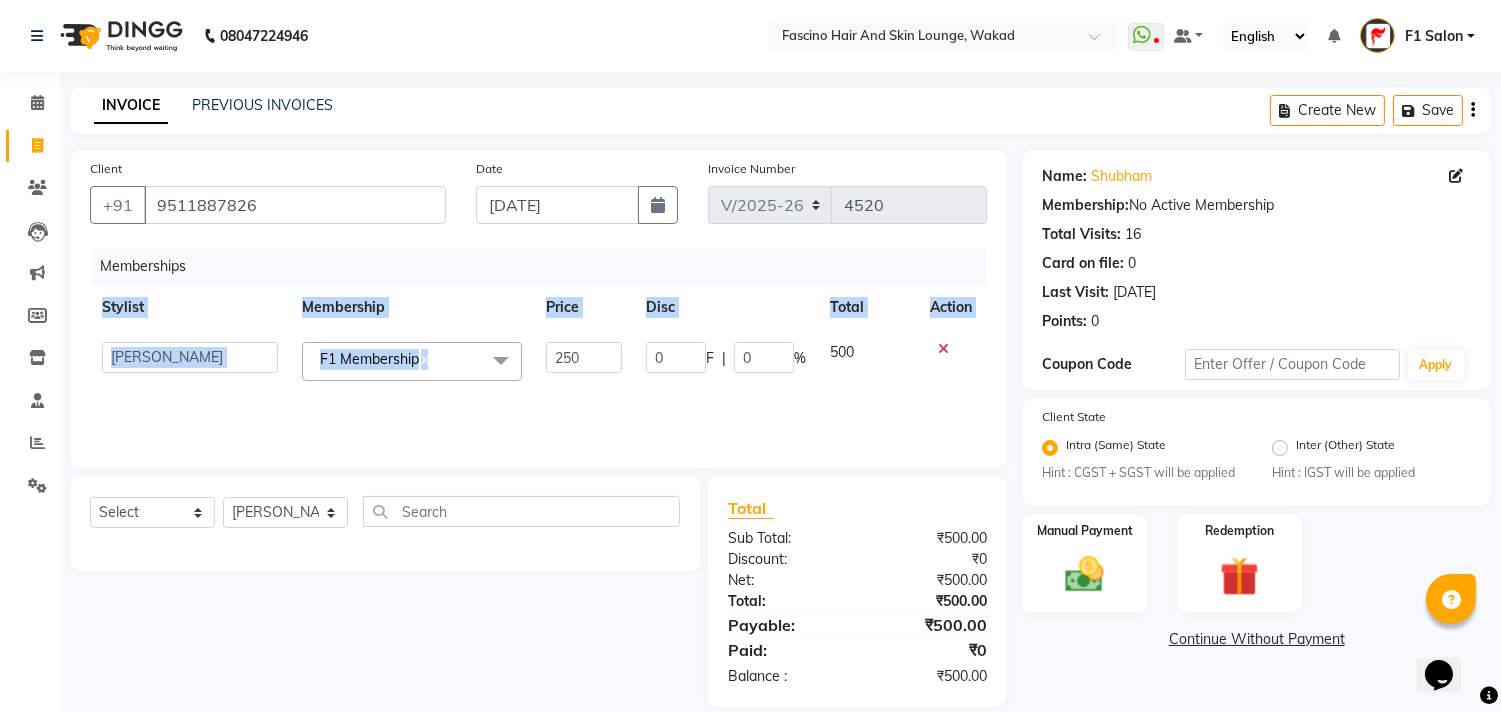 click on "Memberships Stylist Membership Price Disc Total Action  8805000650    Asif Shaikh   Chimu Ingale   F1 Salon    Ganesh F1   Gopal {JH}   Govind (Jh )   Jadgdish   Kajal    Omkar JH   Pooja kate    Ram choudhry   Sahil jh   Sanjay muley   Shree   Siddu (F1)   Sid (JH)   Sukanya Sadiyan    Suraj F1   Tejal Beaution   Usha Bhise   Varsha F1   Veena   F1 Membership  x JH Hair Studio Membership F1 Membership Fascino Membership F2 Membership F3 Membership 250 0 F | 0 % 500" 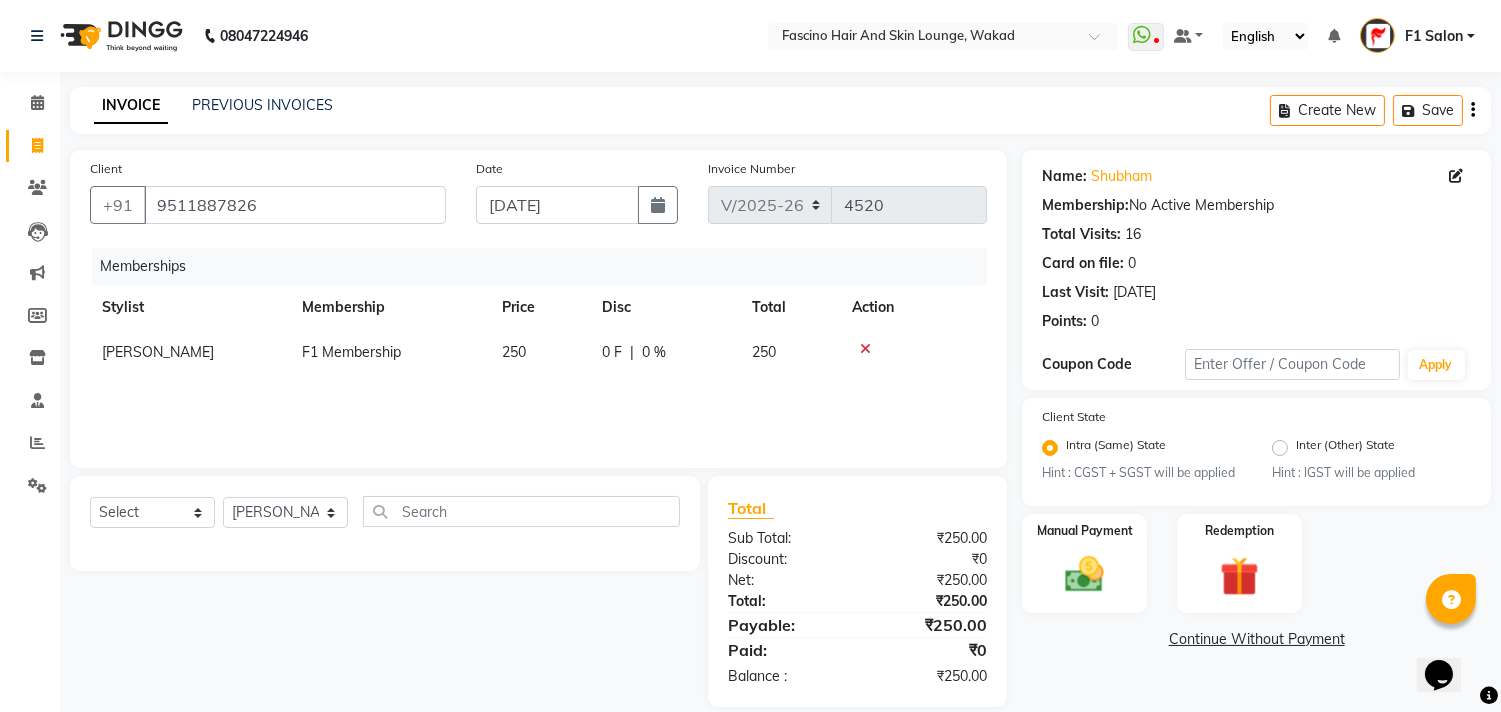click on "Memberships Stylist Membership Price Disc Total Action Sukanya Sadiyan  F1 Membership 250 0 F | 0 % 250" 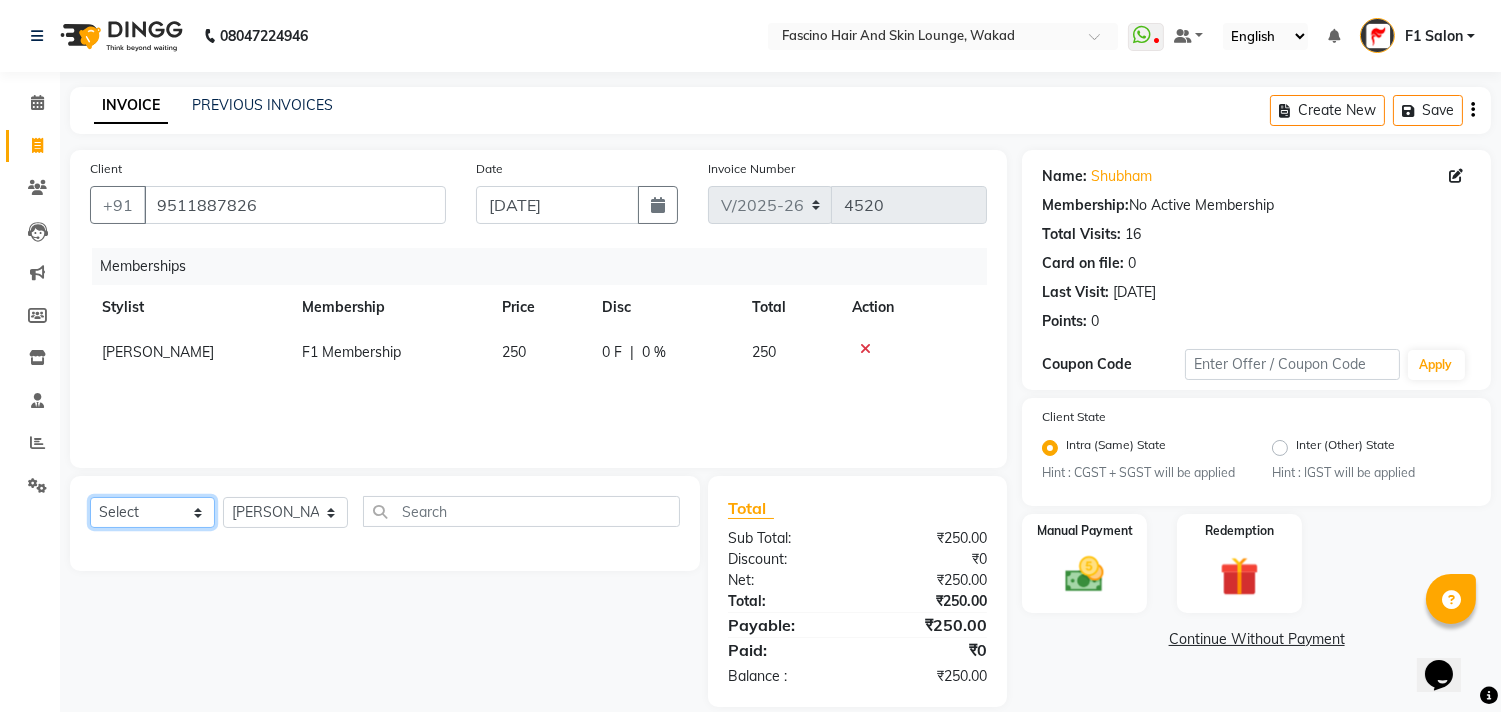 click on "Select  Service  Product  Package Voucher Prepaid Gift Card" 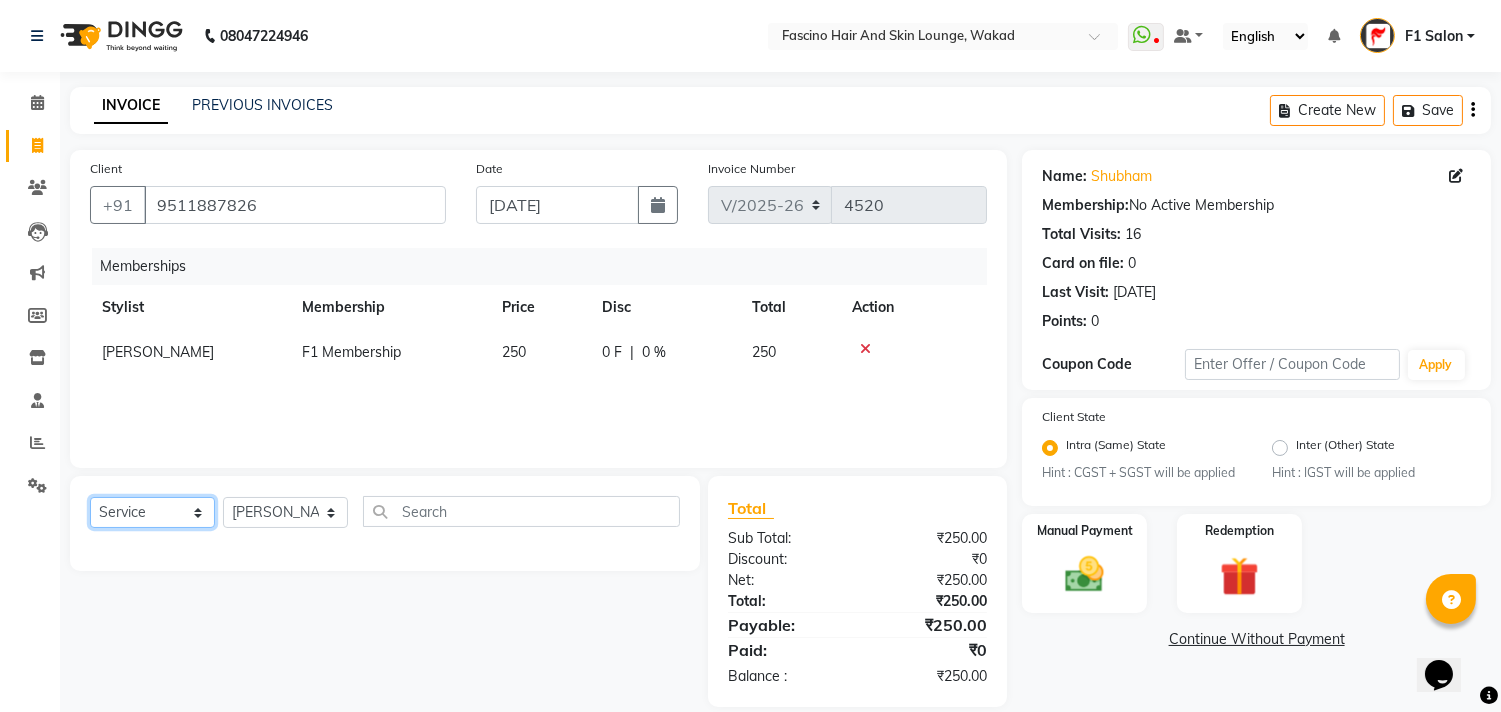 click on "Select  Service  Product  Package Voucher Prepaid Gift Card" 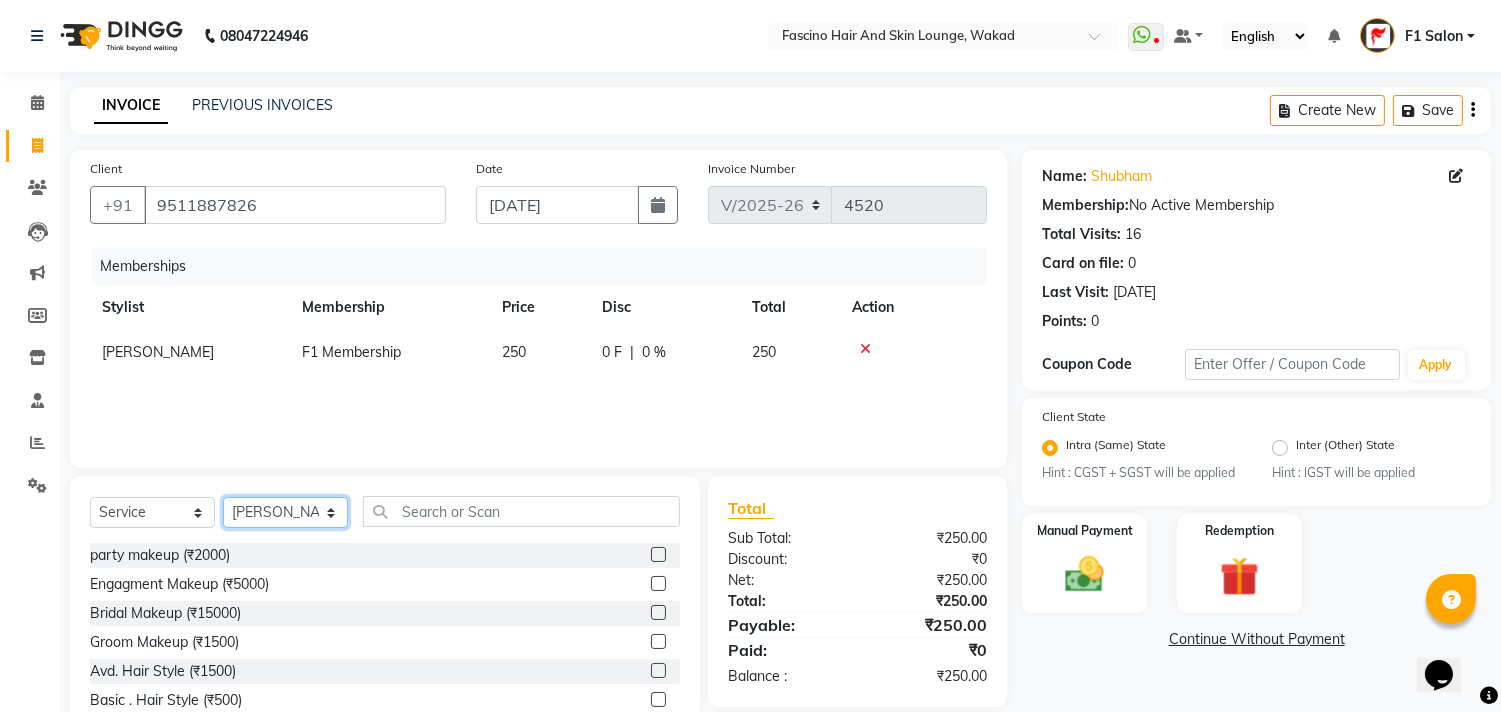 click on "Select Stylist 8805000650  [PERSON_NAME] Chimu [PERSON_NAME] F1 Salon  Ganesh F1 Gopal {JH} [PERSON_NAME] (Jh ) [PERSON_NAME]  [PERSON_NAME] Pooja [PERSON_NAME]  Ram [PERSON_NAME] jh [PERSON_NAME] Shree [PERSON_NAME] (F1) [PERSON_NAME] (JH) Sukanya Sadiyan  Suraj F1 [PERSON_NAME] Beaution Usha [PERSON_NAME] F1 Veena" 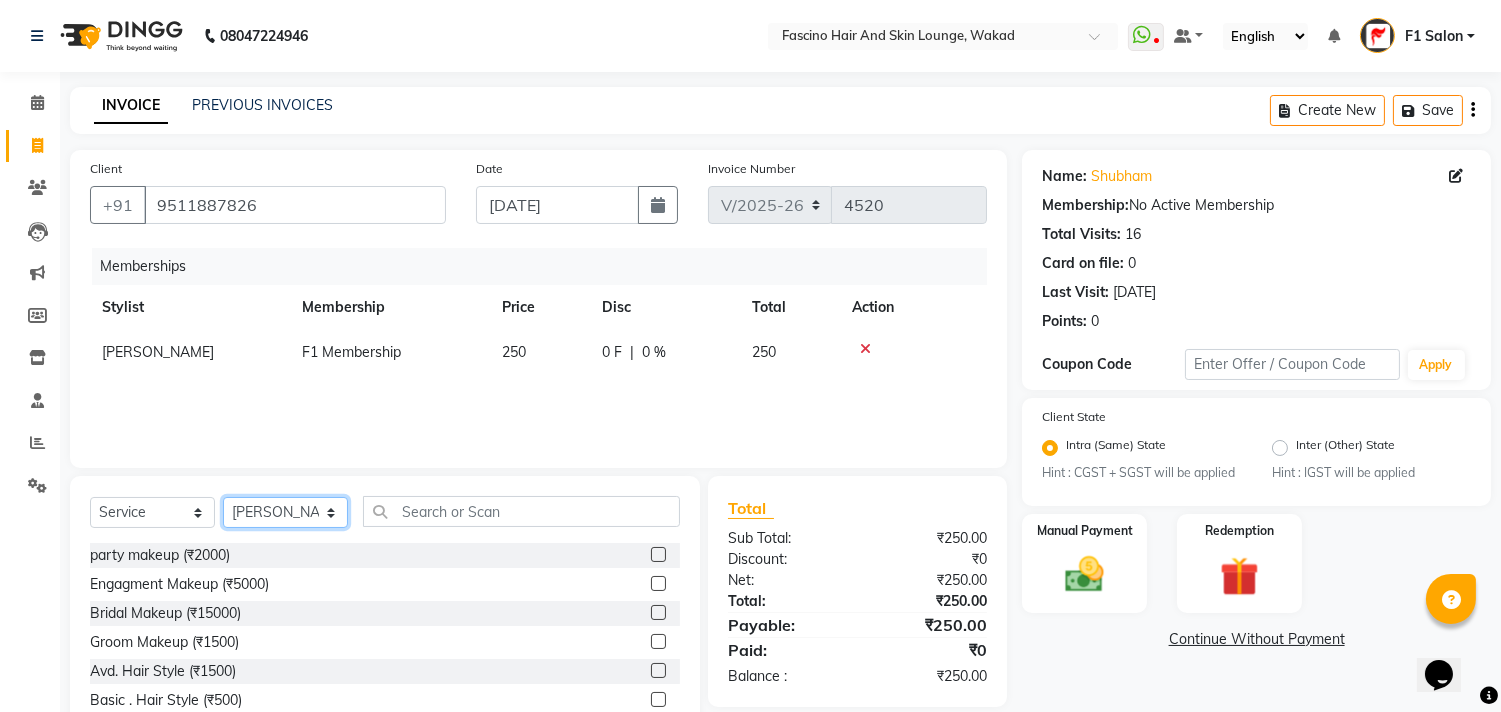 select on "4042" 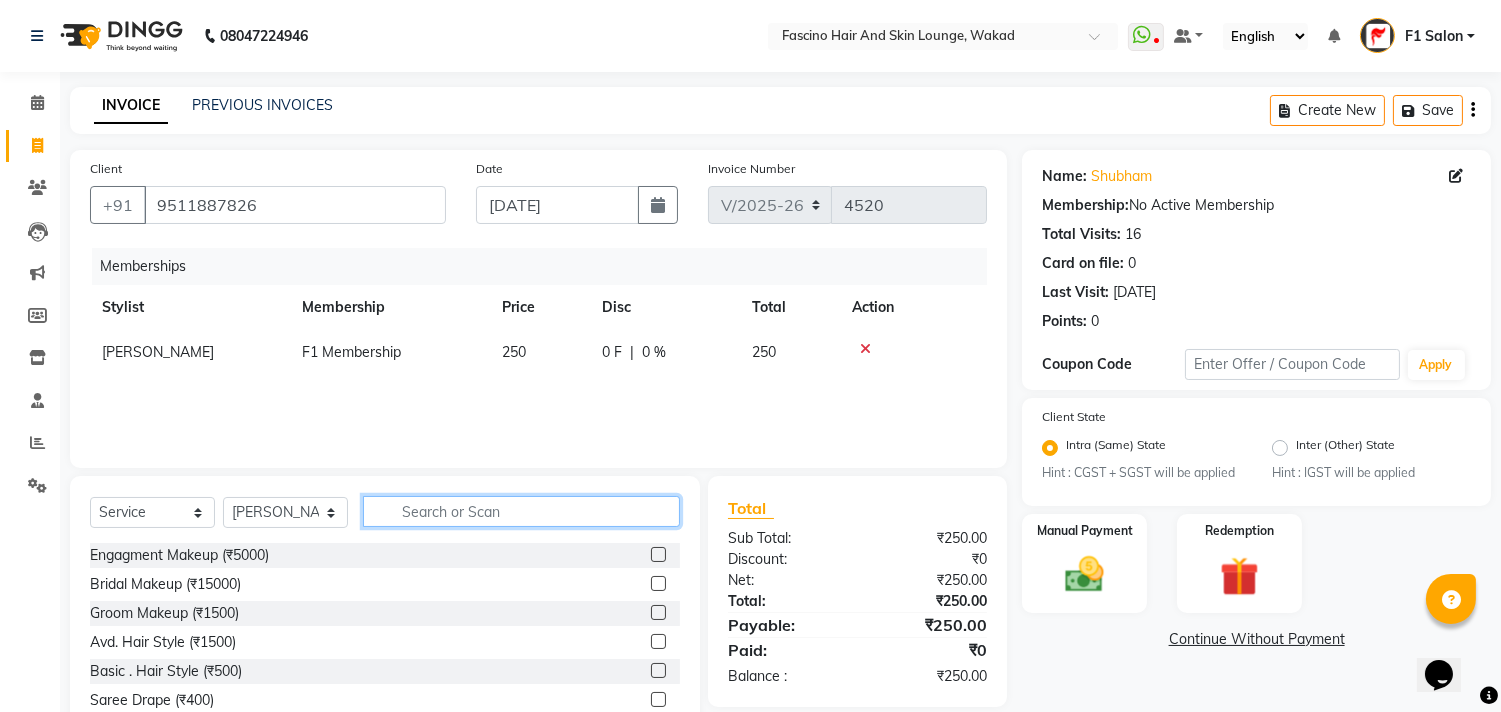 click 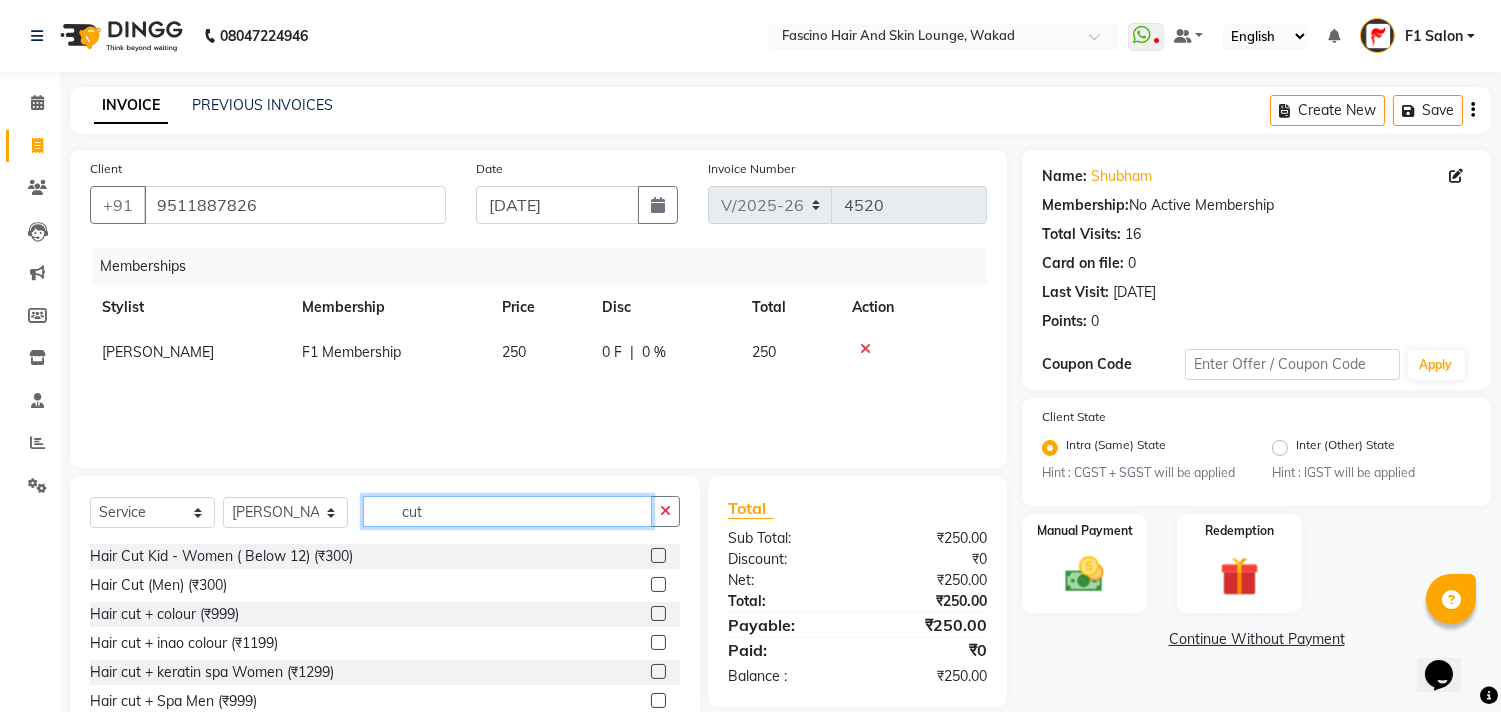 scroll, scrollTop: 90, scrollLeft: 0, axis: vertical 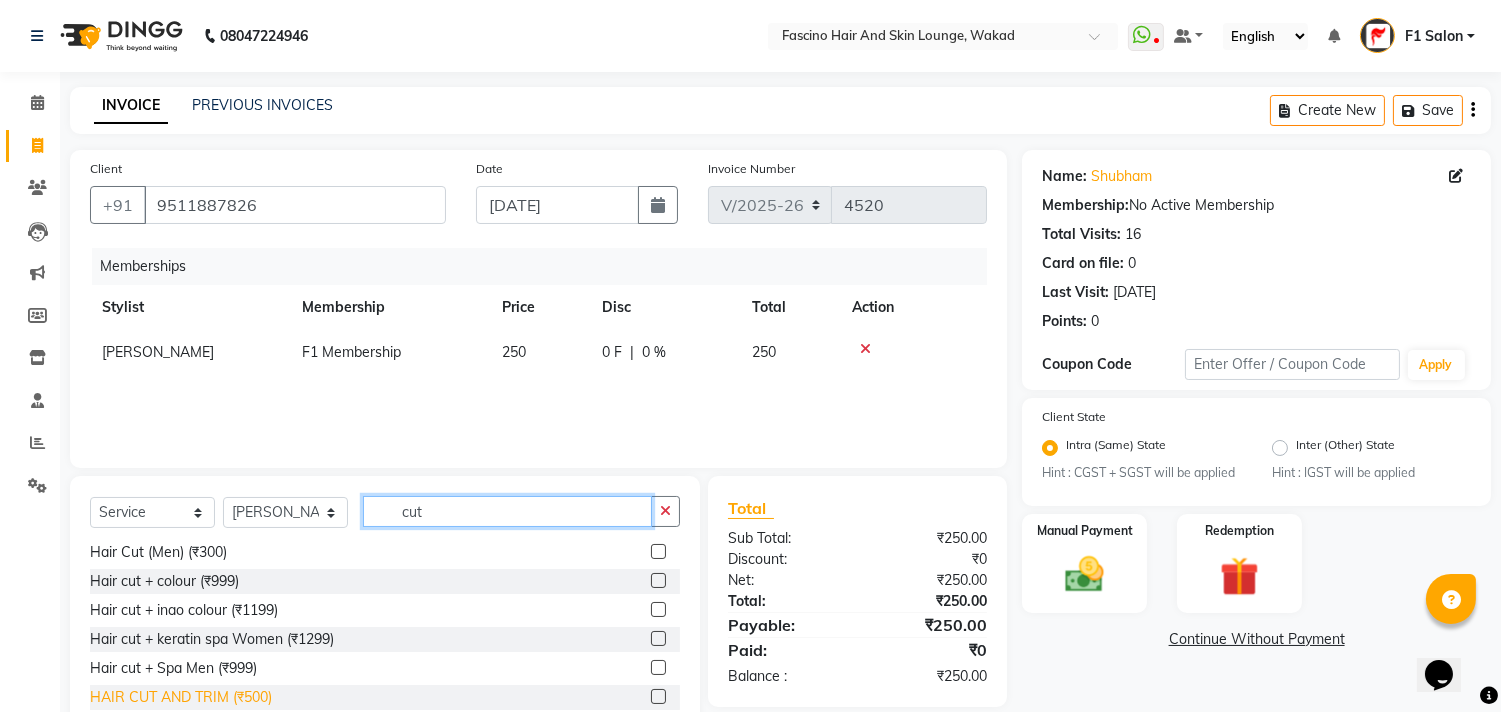type on "cut" 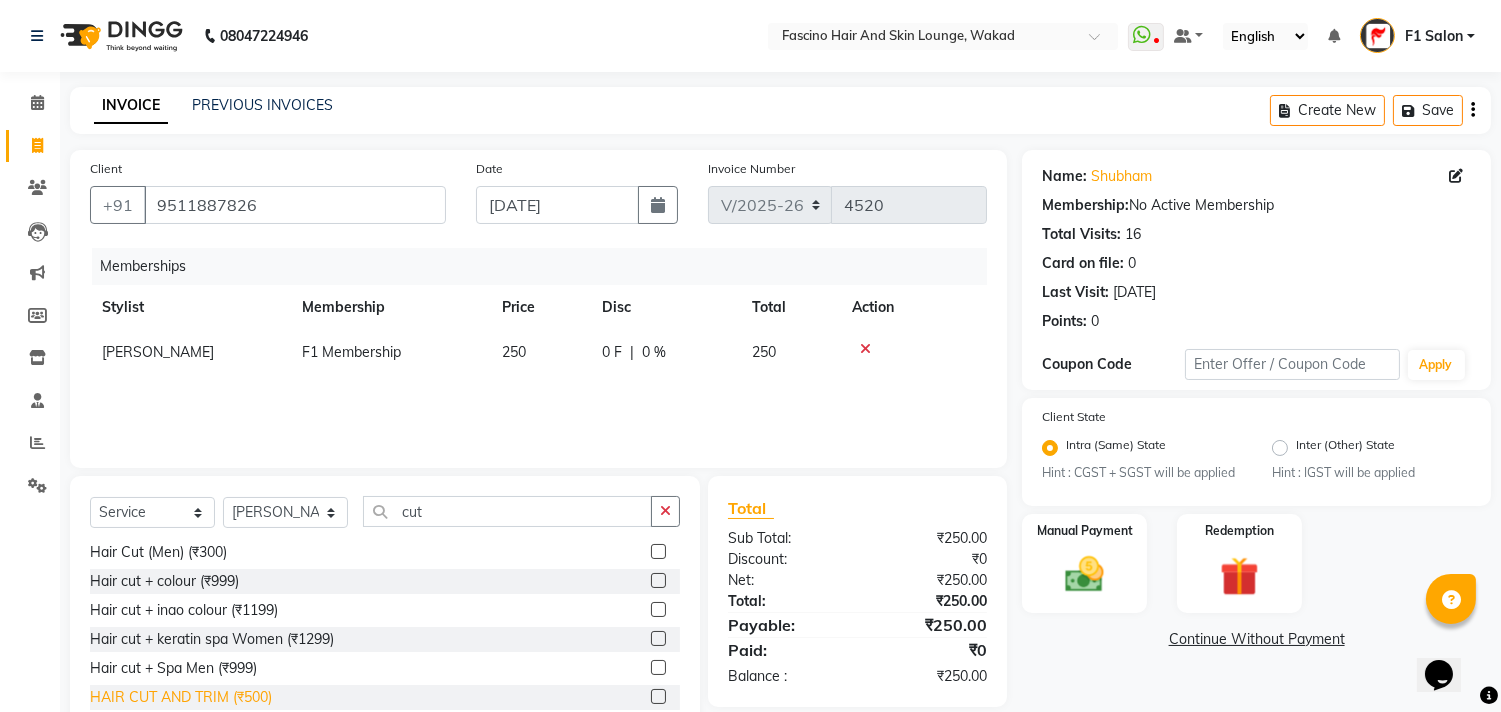 click on "HAIR CUT AND TRIM  (₹500)" 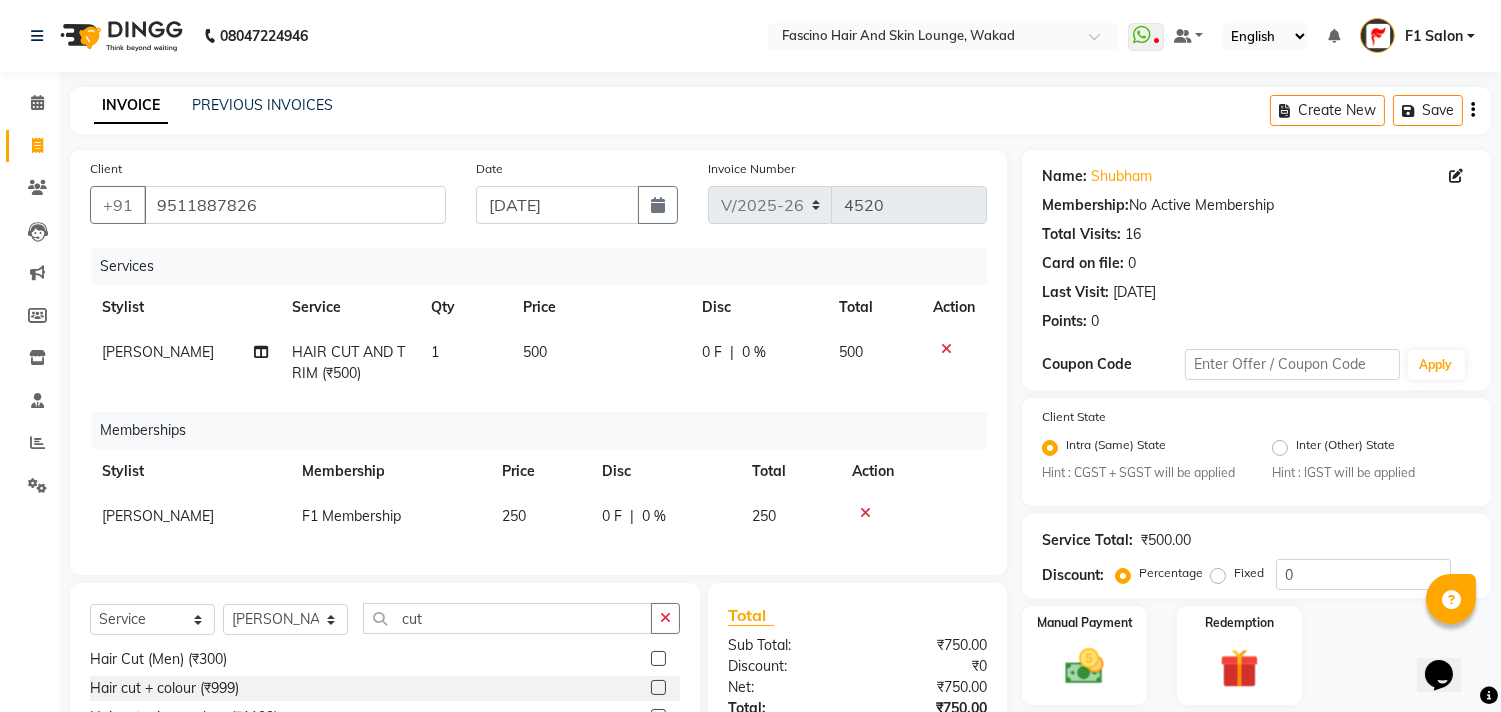 checkbox on "false" 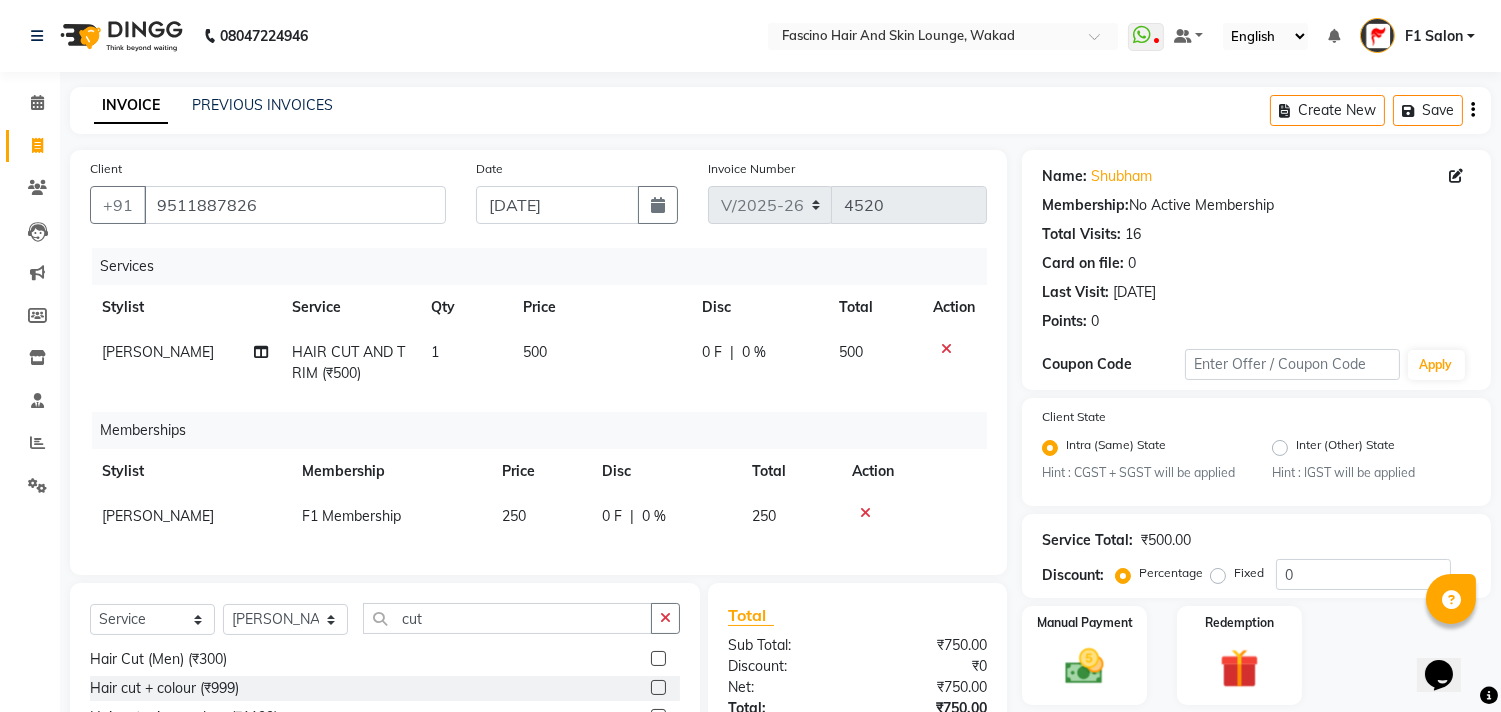click on "500" 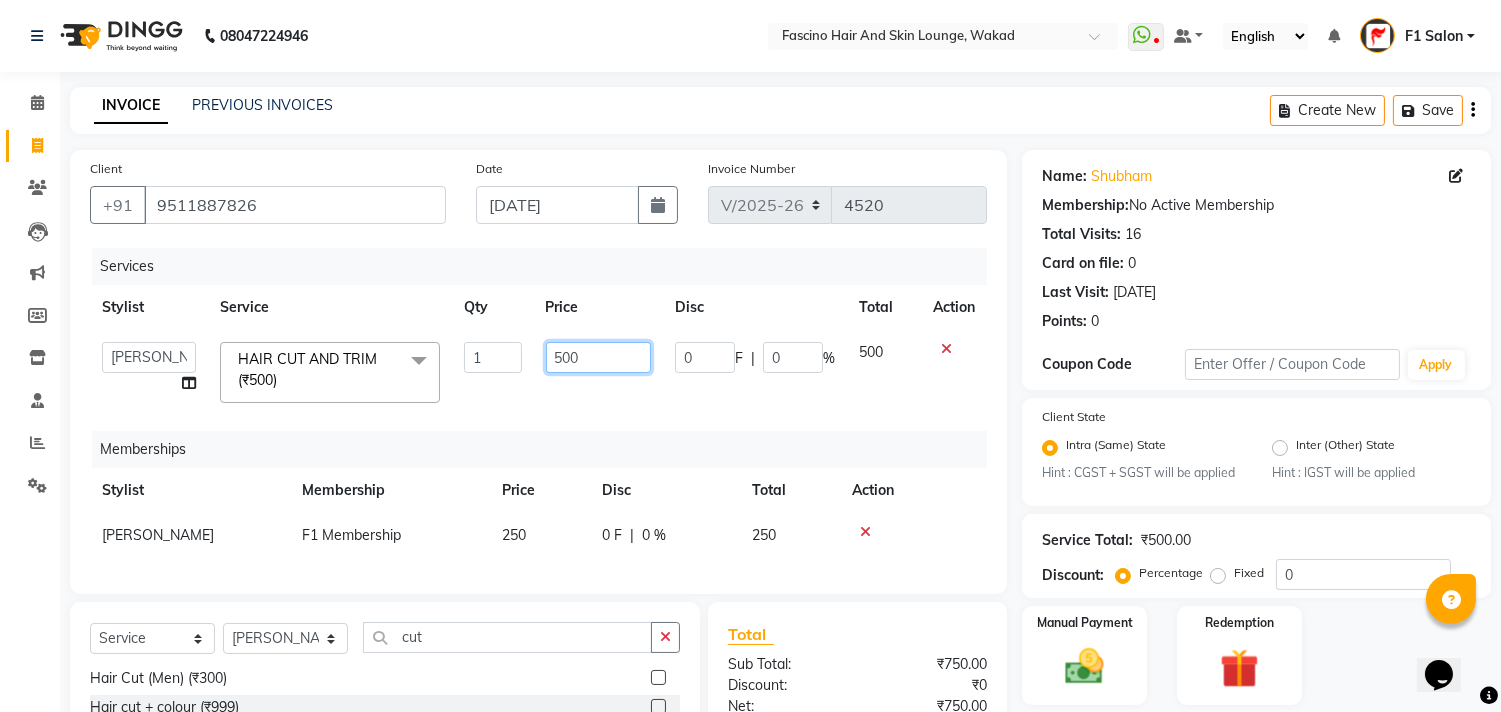 drag, startPoint x: 565, startPoint y: 346, endPoint x: 652, endPoint y: 455, distance: 139.46326 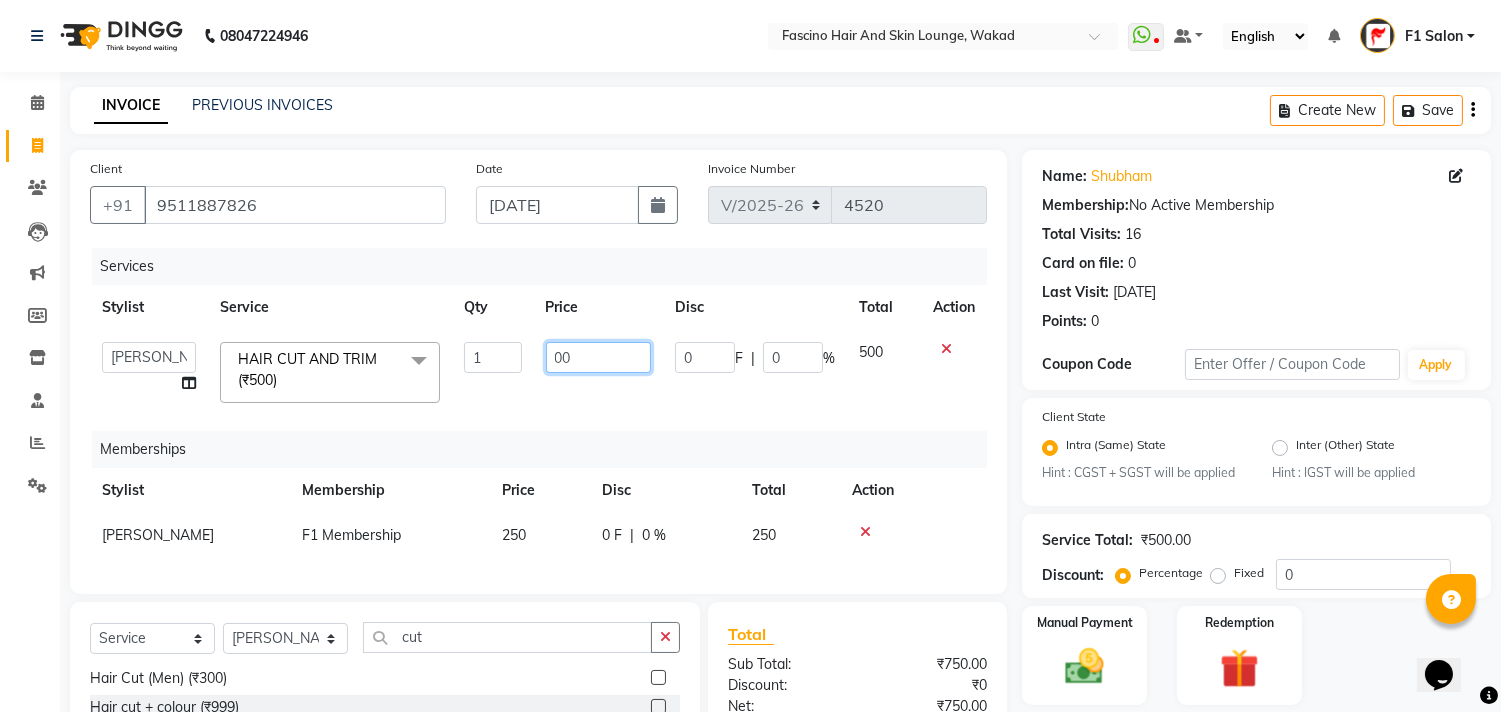 type on "400" 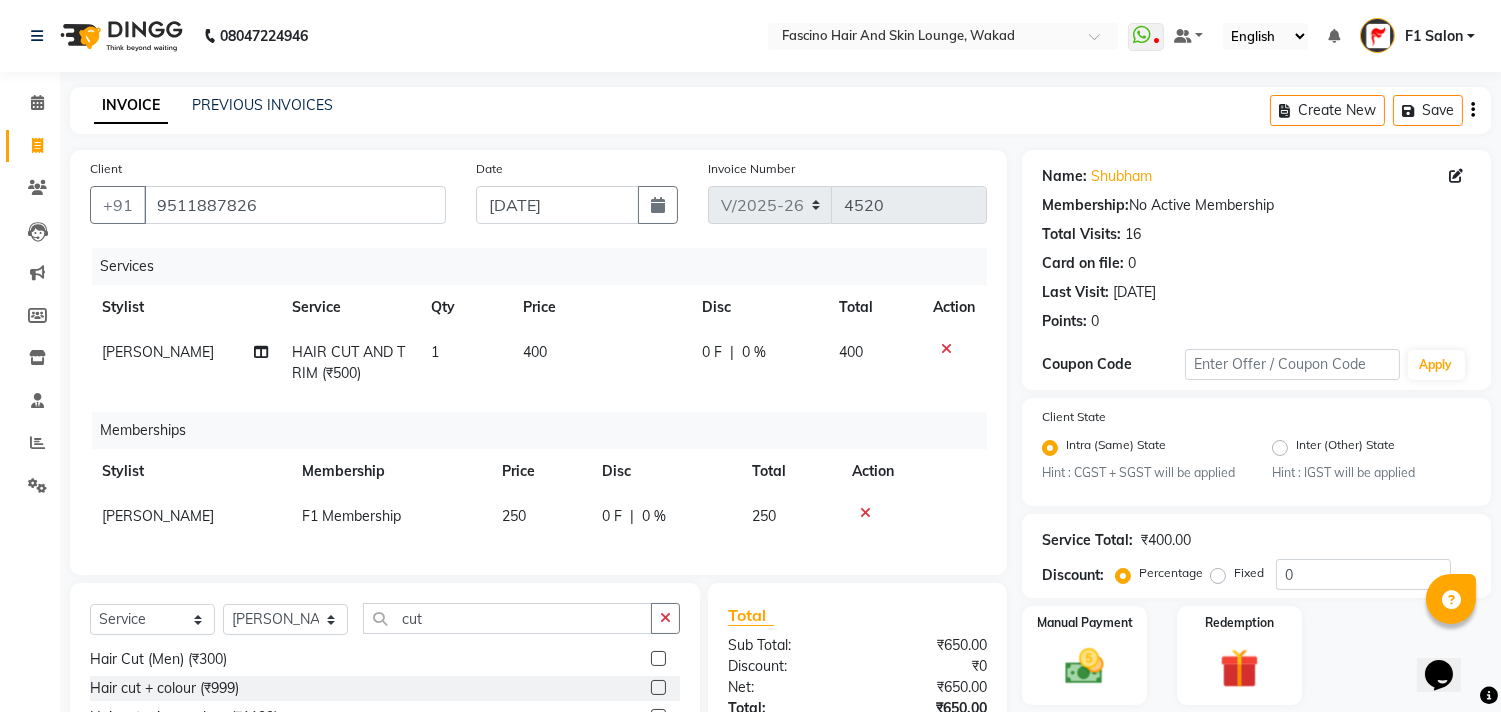 click on "0 F | 0 %" 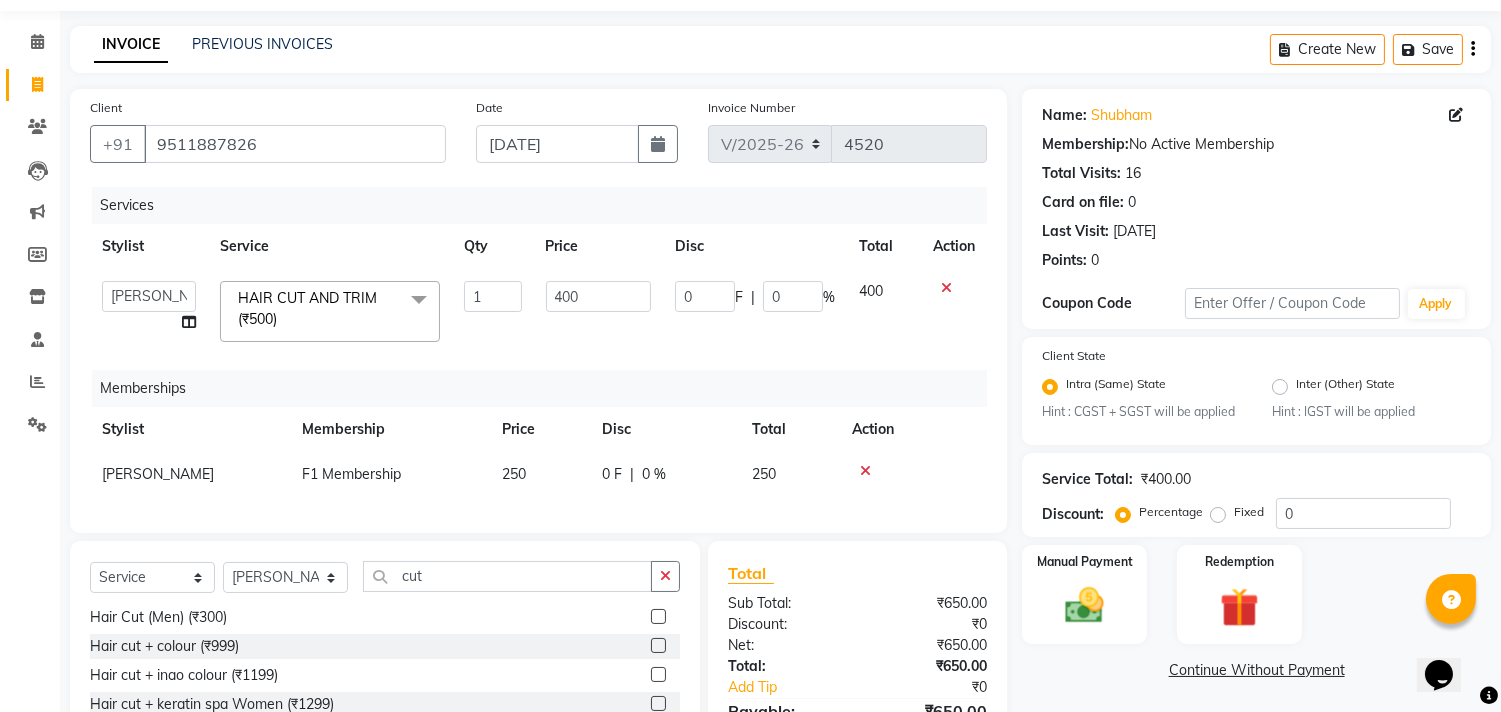 scroll, scrollTop: 111, scrollLeft: 0, axis: vertical 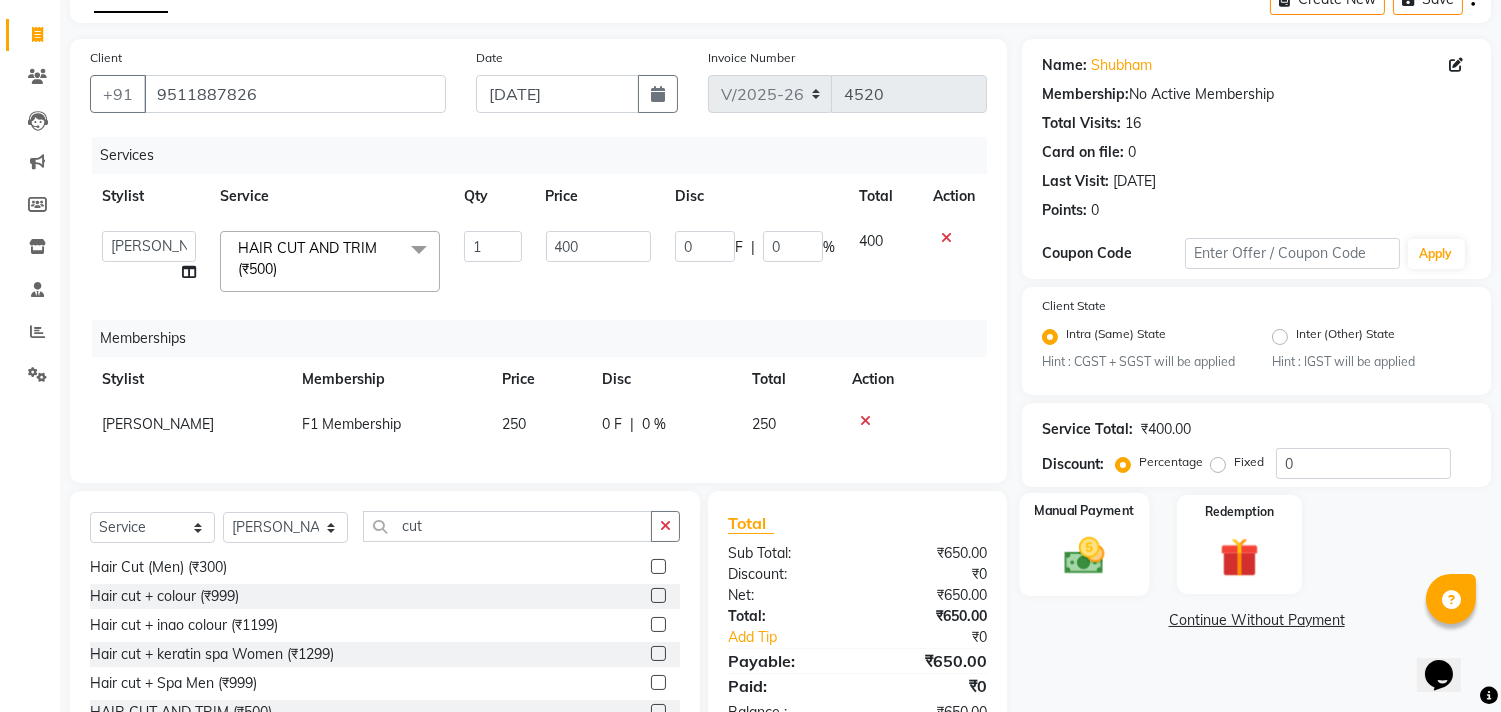 click 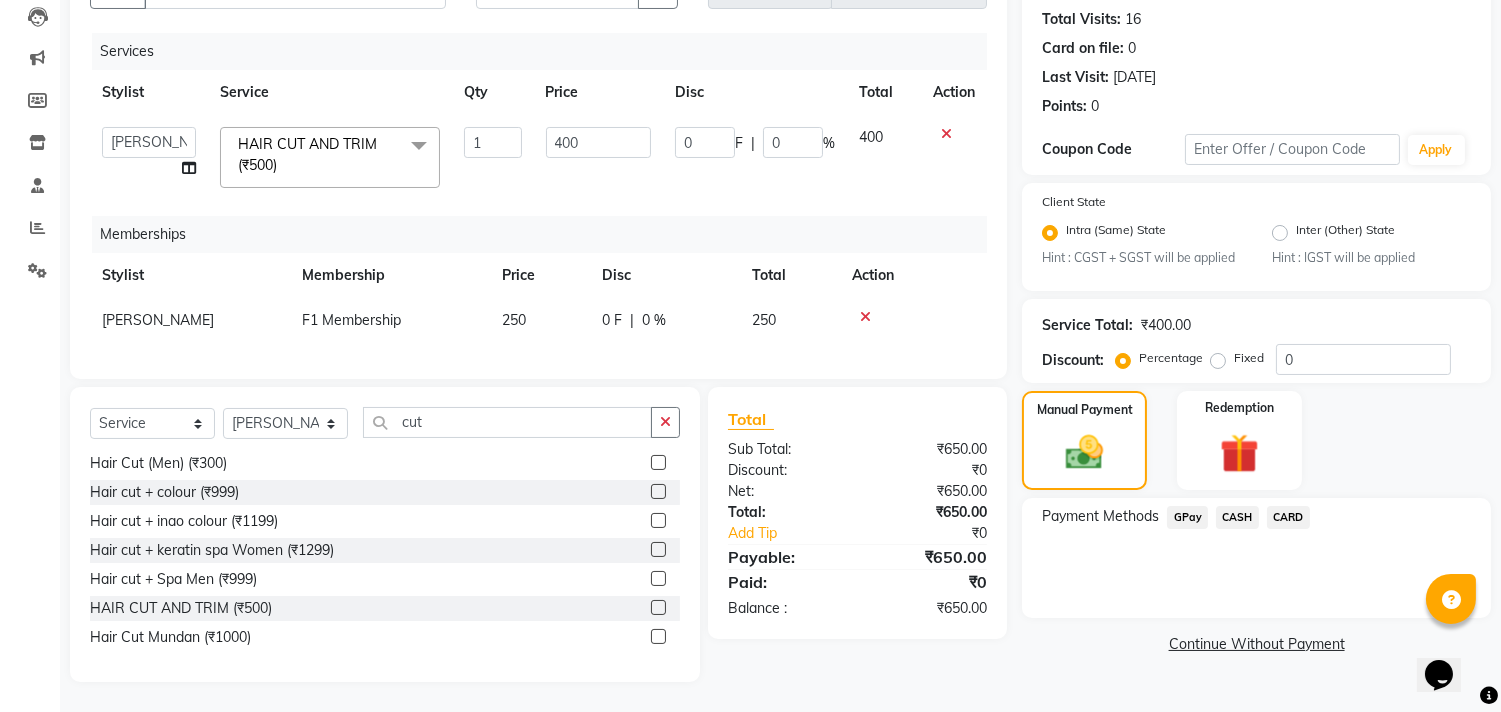 scroll, scrollTop: 232, scrollLeft: 0, axis: vertical 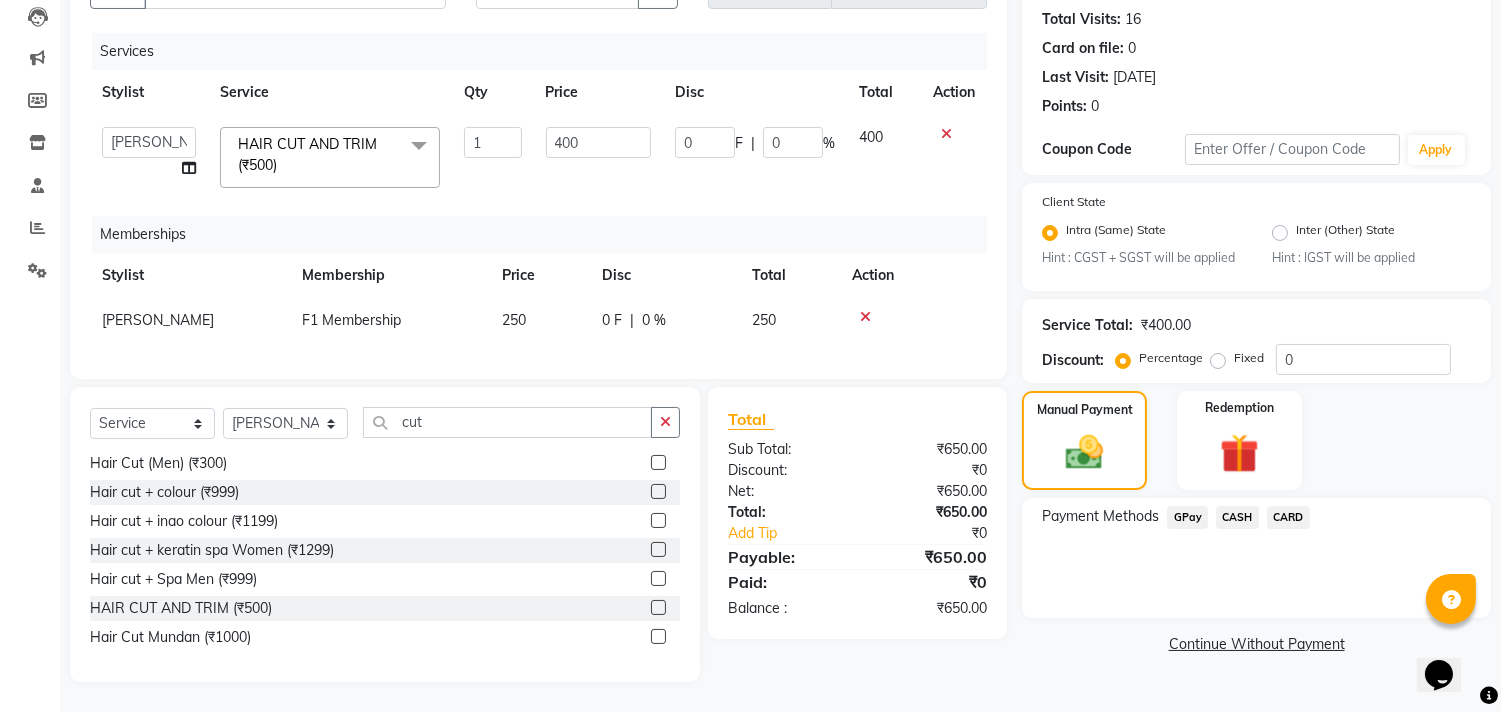 click on "GPay" 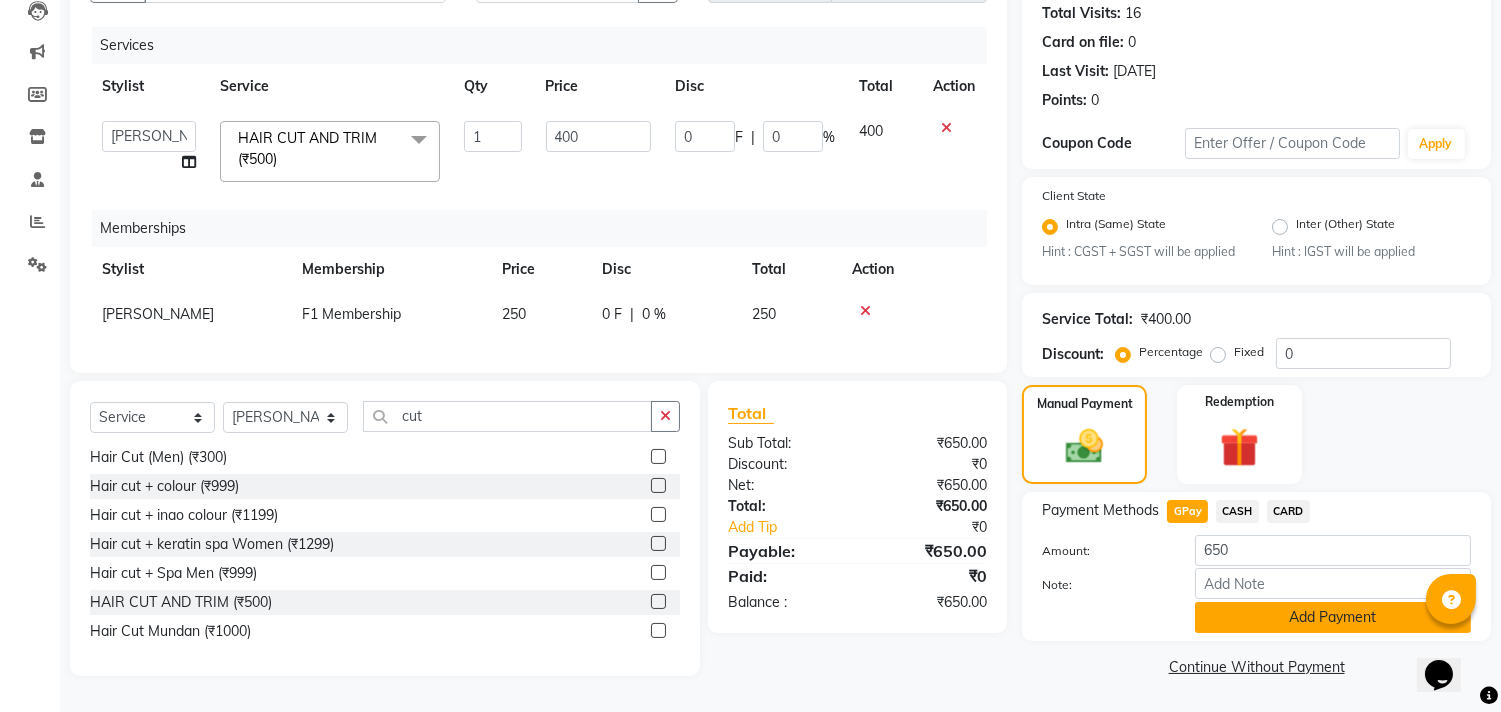 click on "Add Payment" 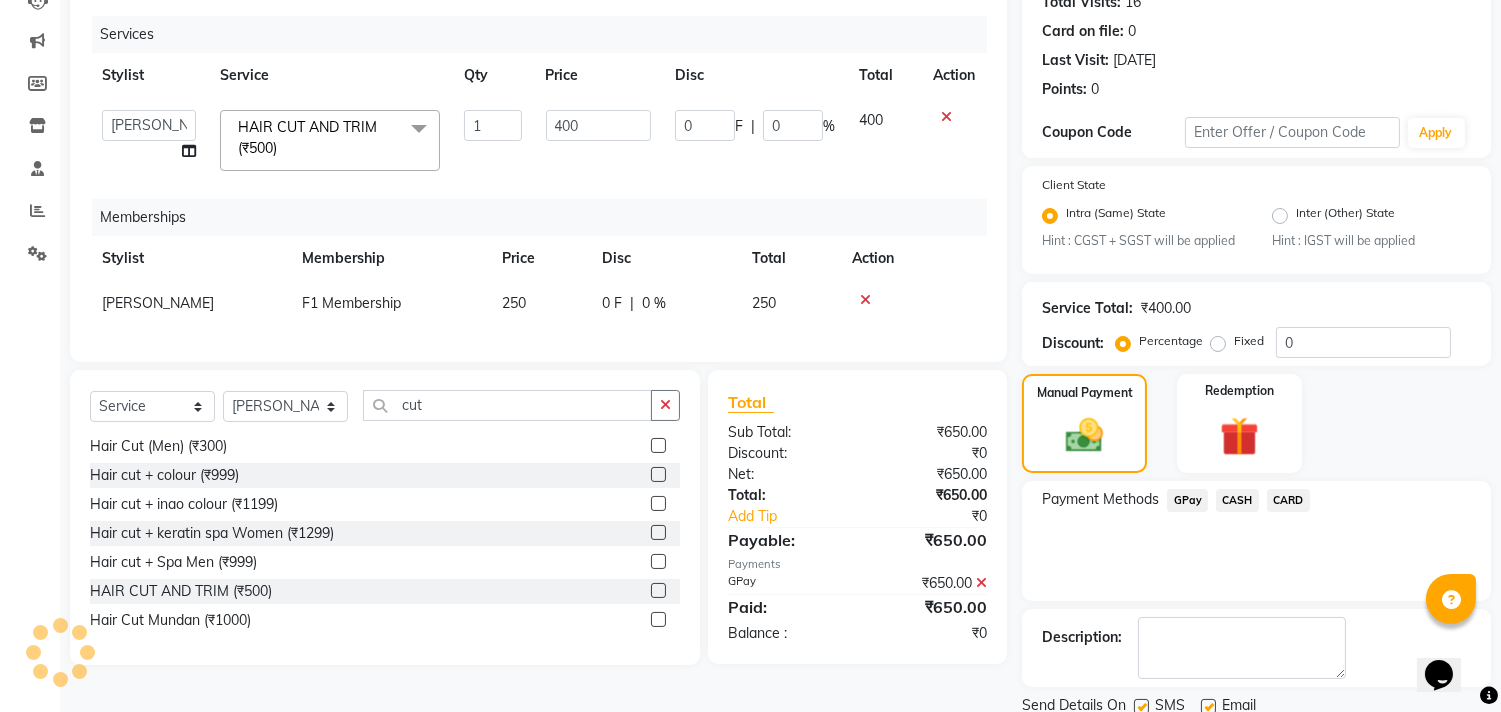 scroll, scrollTop: 305, scrollLeft: 0, axis: vertical 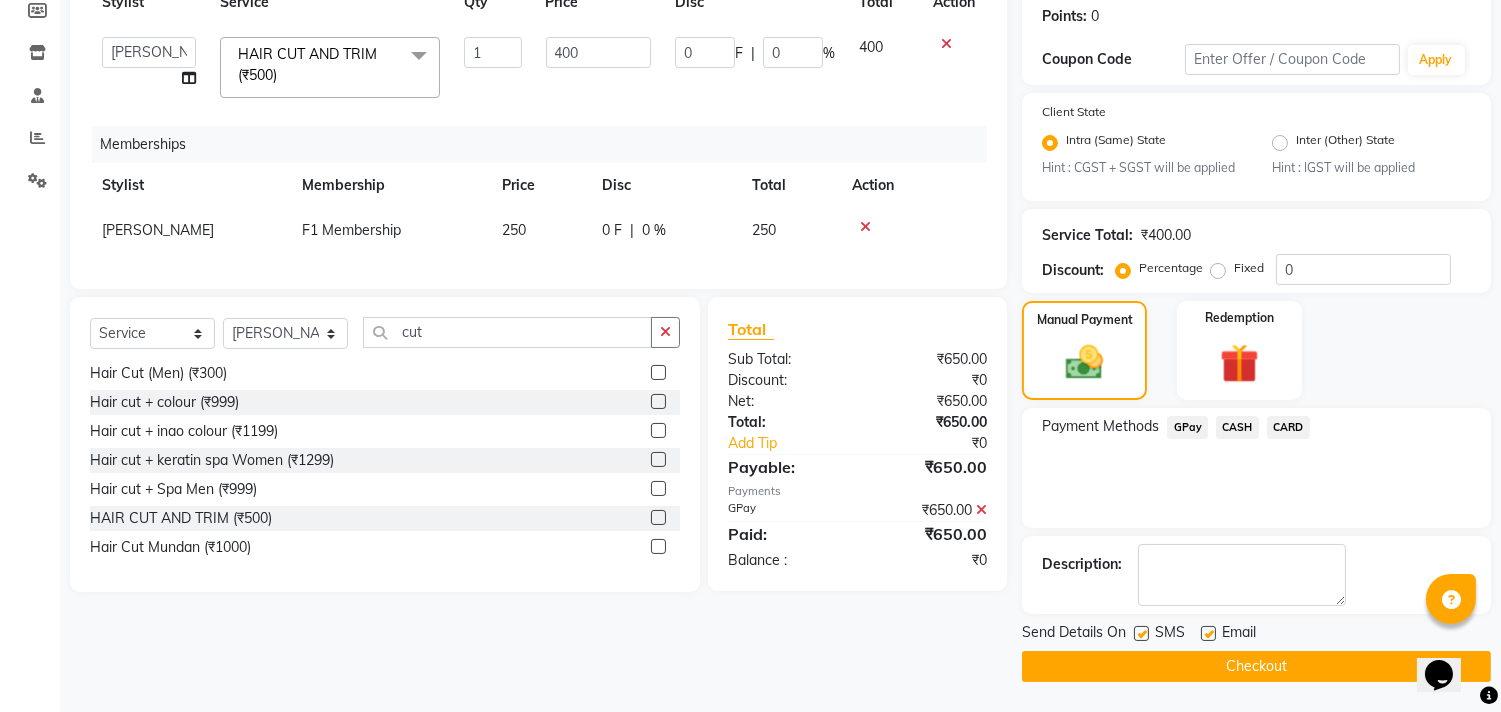 click 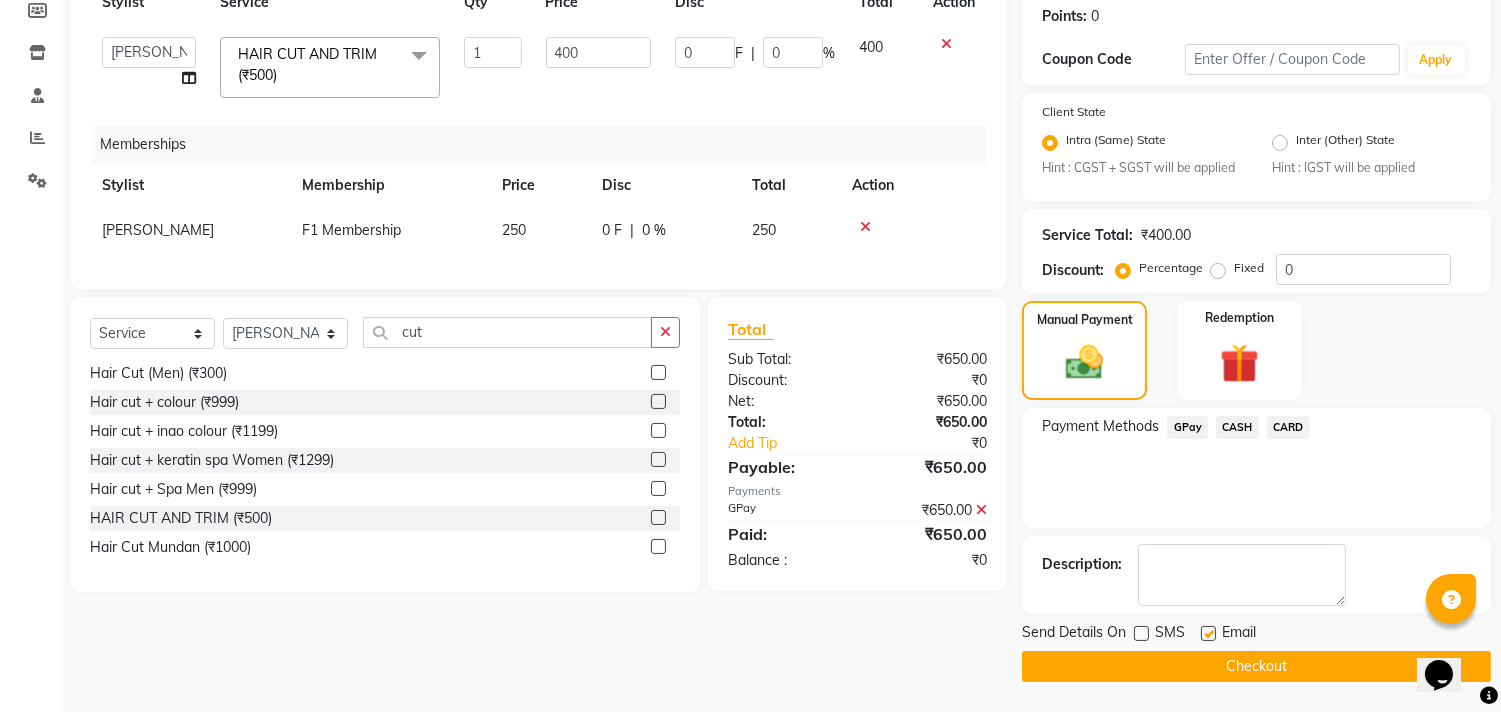 click on "Checkout" 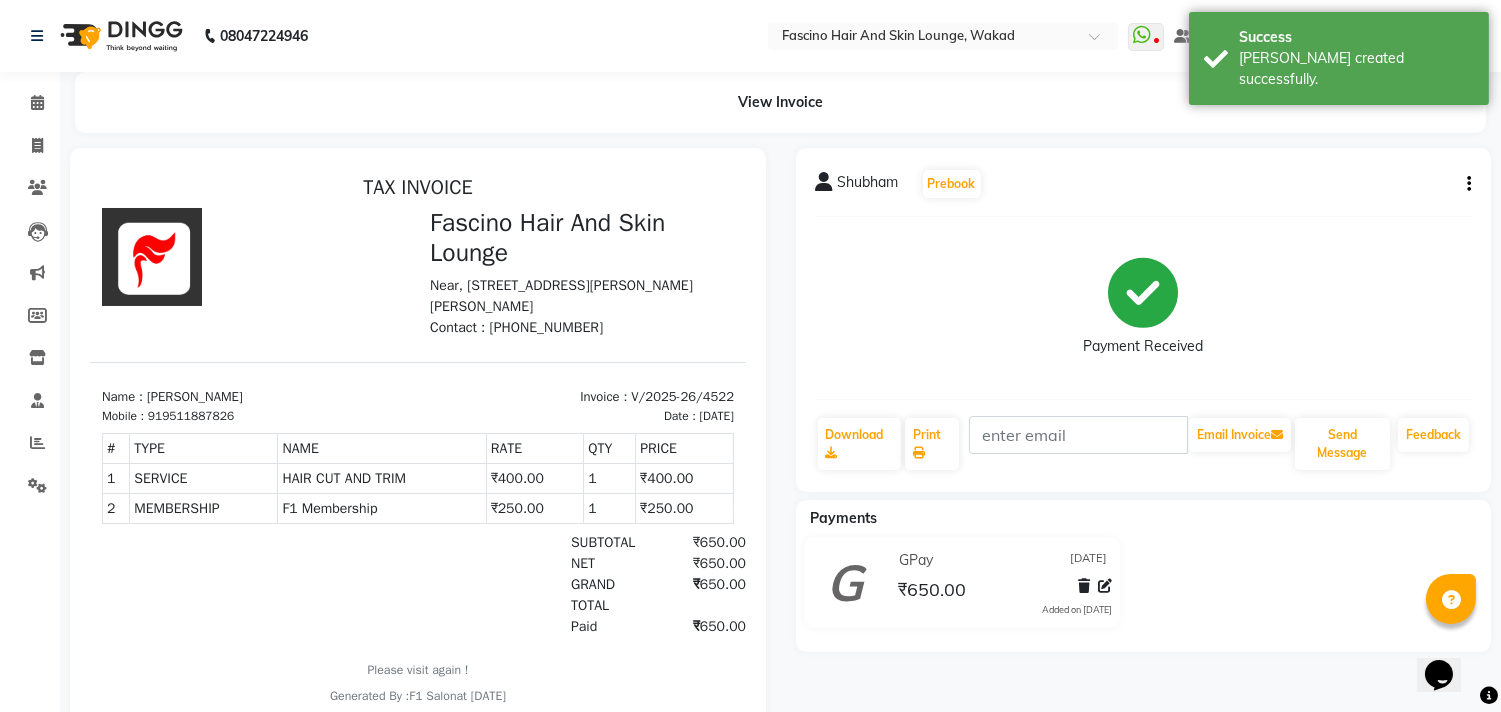 scroll, scrollTop: 0, scrollLeft: 0, axis: both 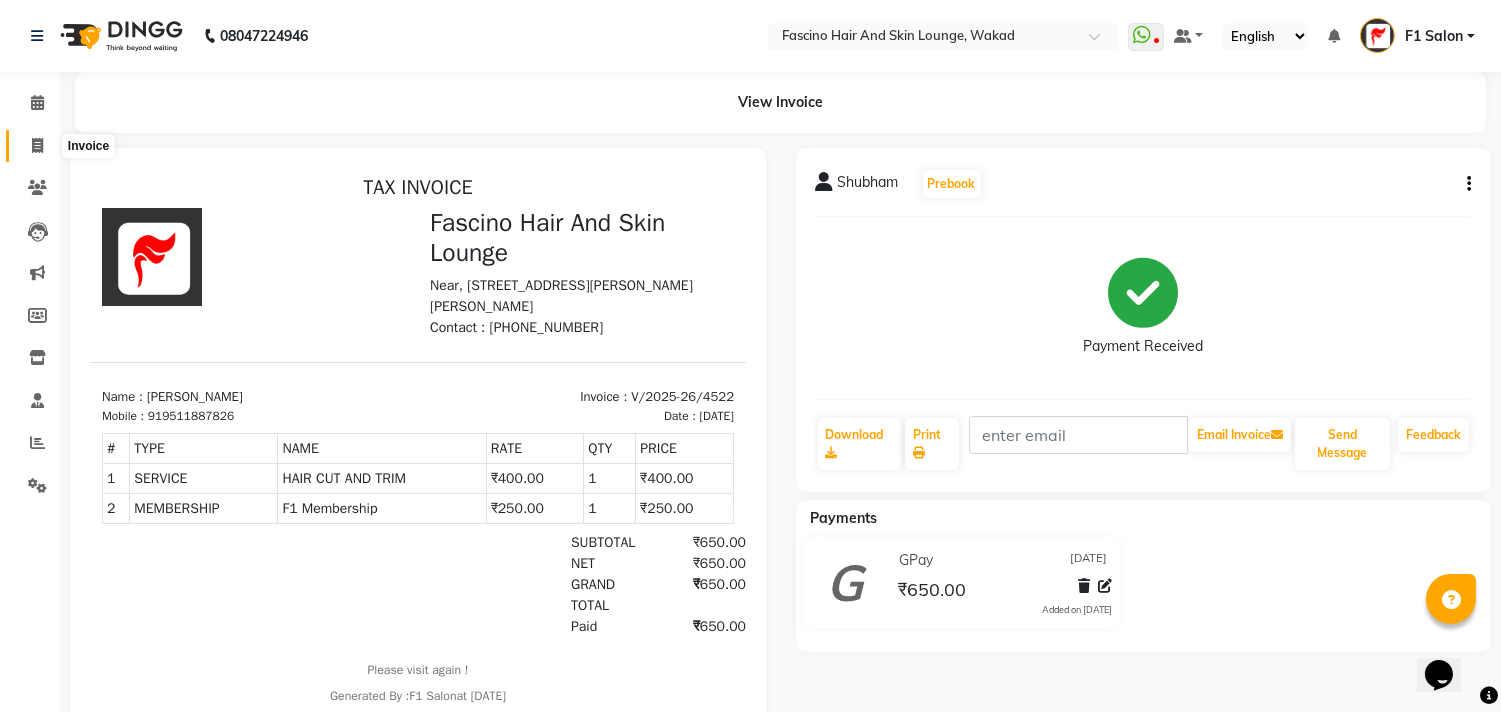 click 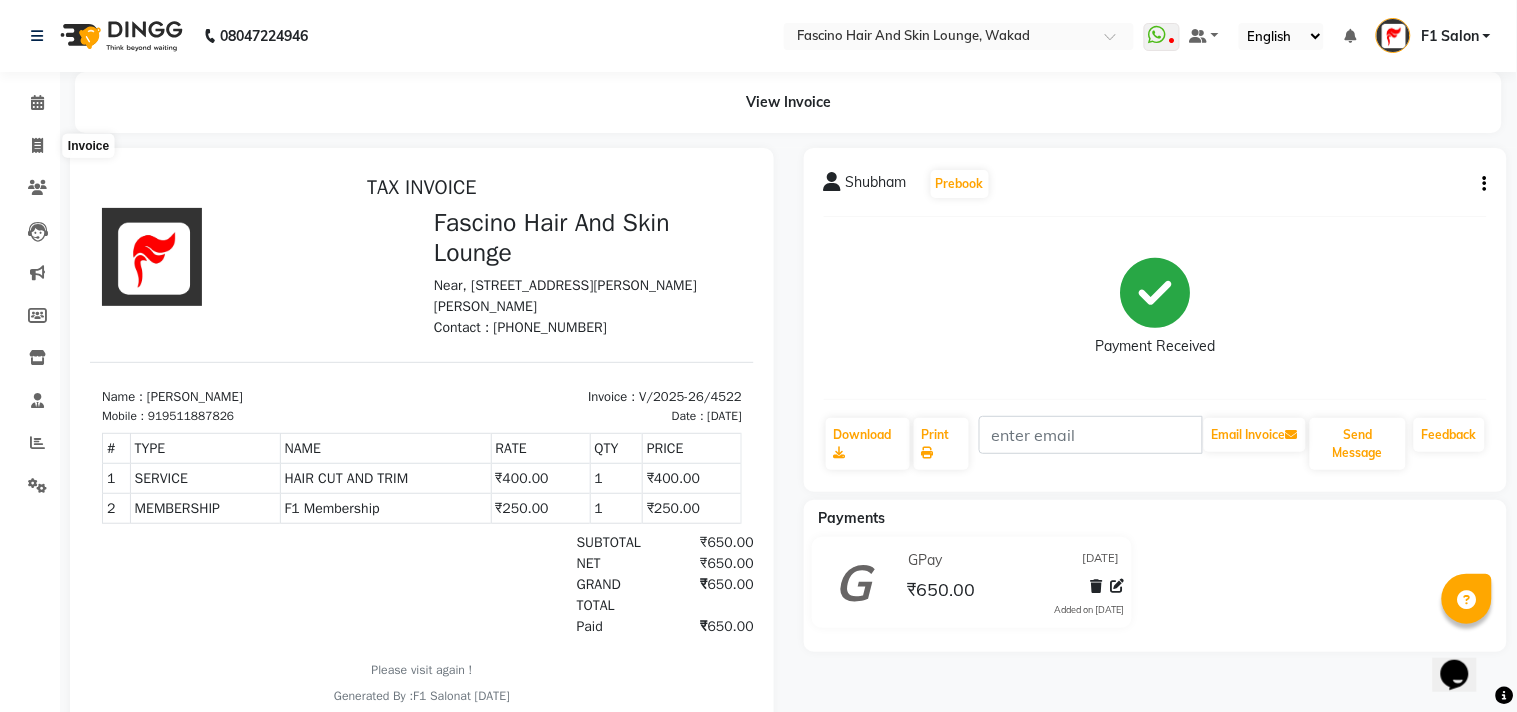 select on "126" 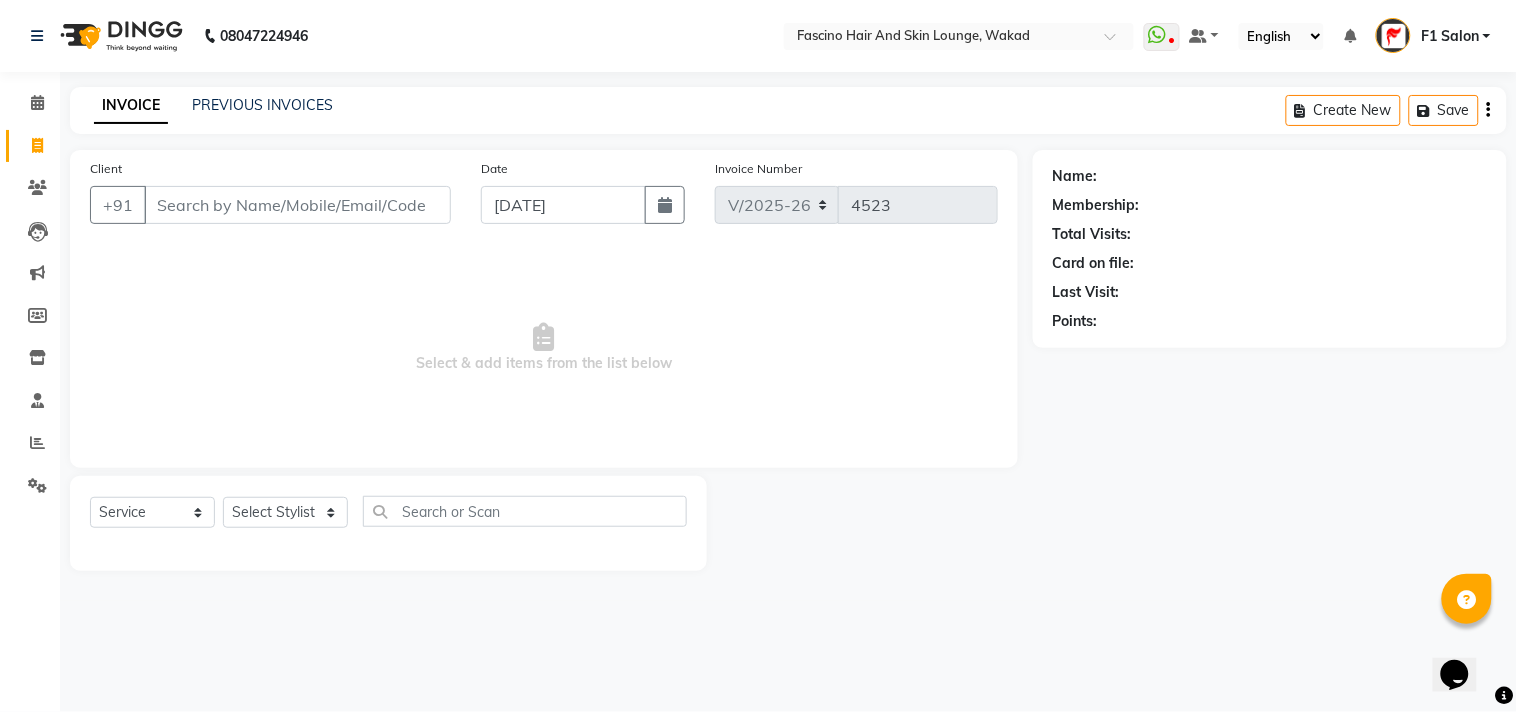 type on "9" 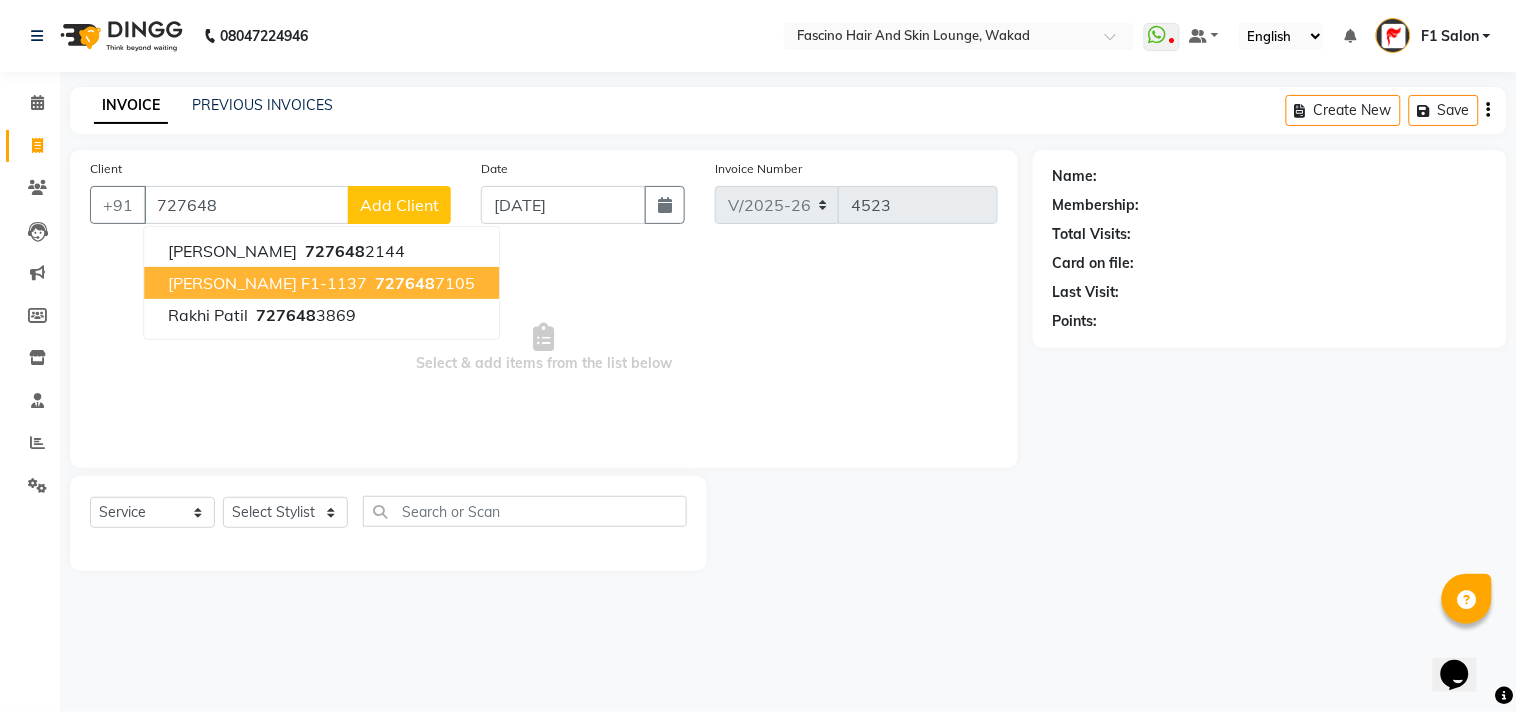click on "Sanika f1-1137" at bounding box center (267, 283) 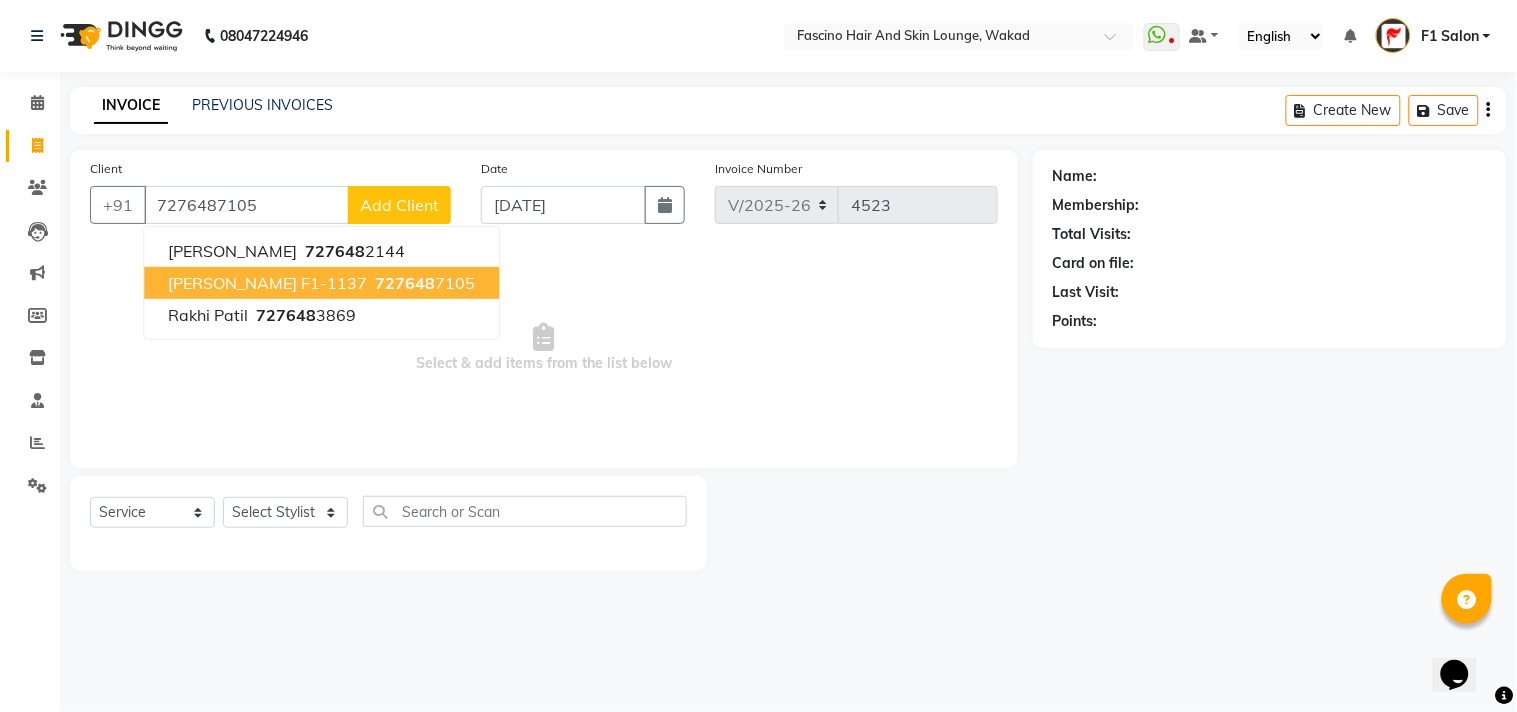 type on "7276487105" 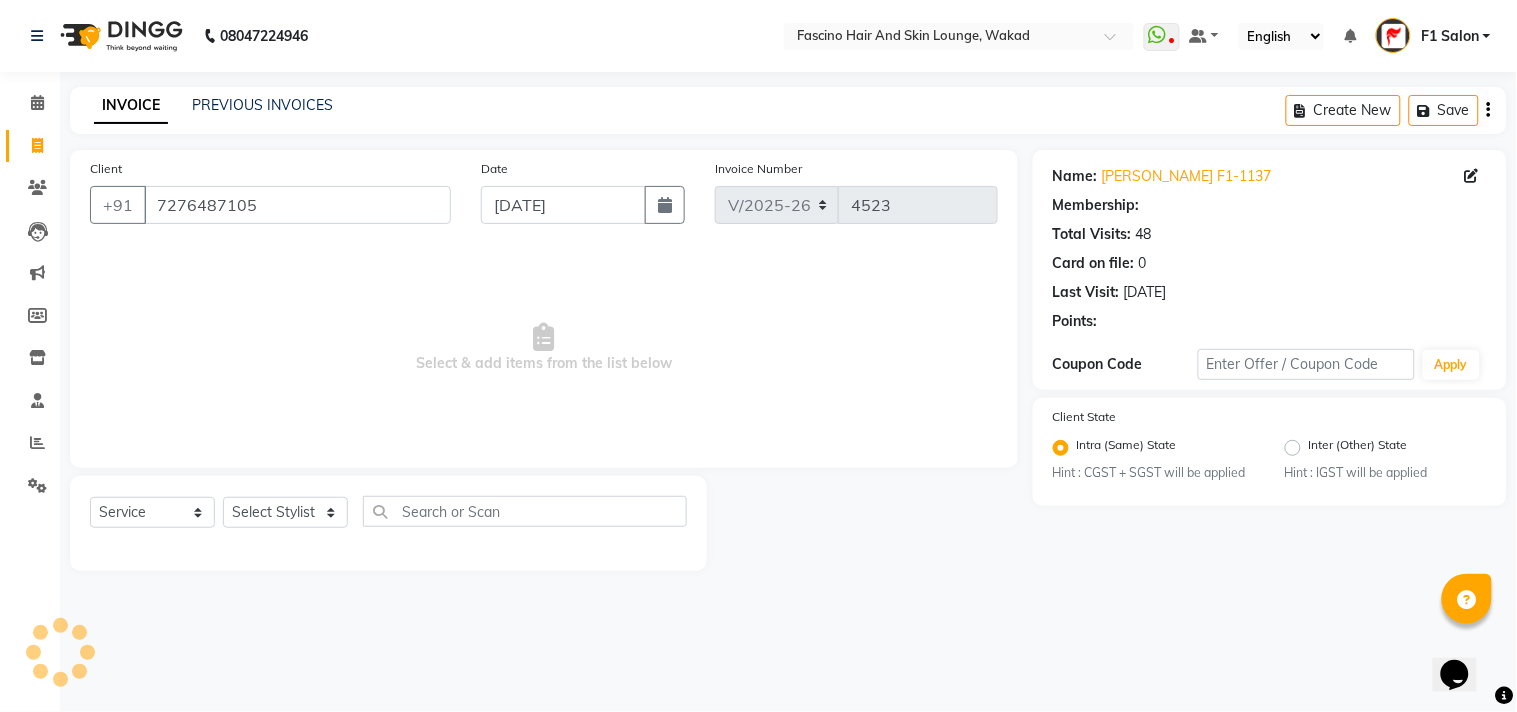 select on "1: Object" 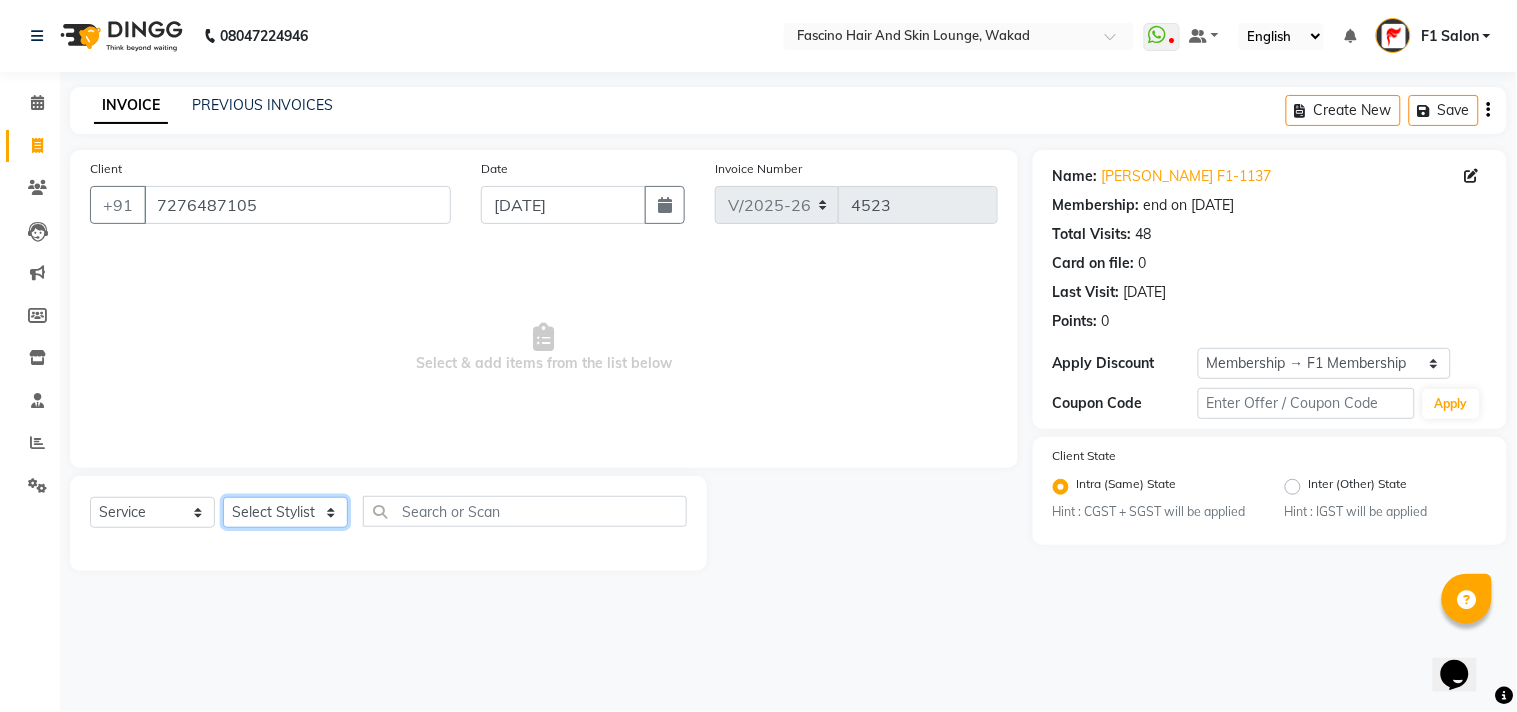 click on "Select Stylist 8805000650  [PERSON_NAME] Chimu [PERSON_NAME] F1 Salon  Ganesh F1 Gopal {JH} [PERSON_NAME] (Jh ) [PERSON_NAME]  [PERSON_NAME] Pooja [PERSON_NAME]  Ram [PERSON_NAME] jh [PERSON_NAME] Shree [PERSON_NAME] (F1) [PERSON_NAME] (JH) Sukanya Sadiyan  Suraj F1 [PERSON_NAME] Beaution Usha [PERSON_NAME] F1 Veena" 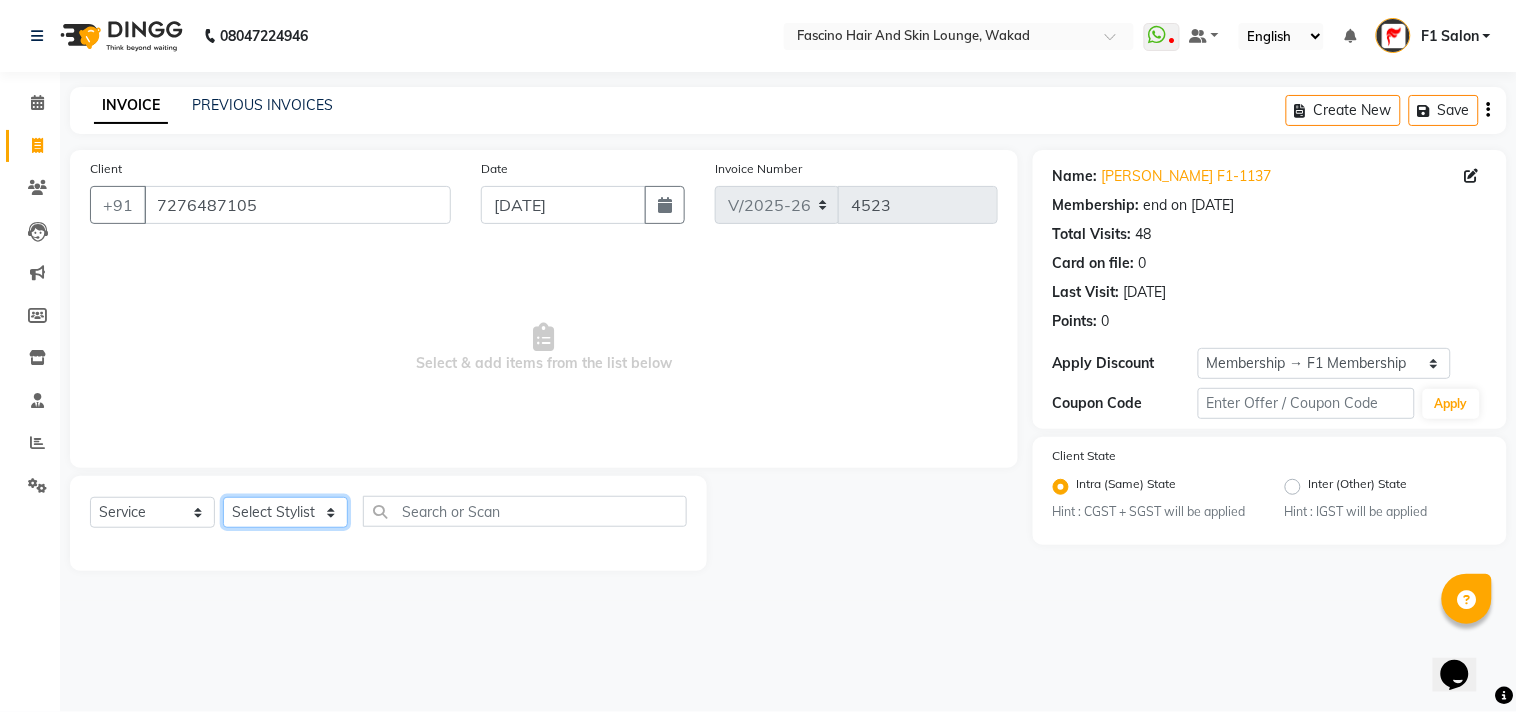 select on "15980" 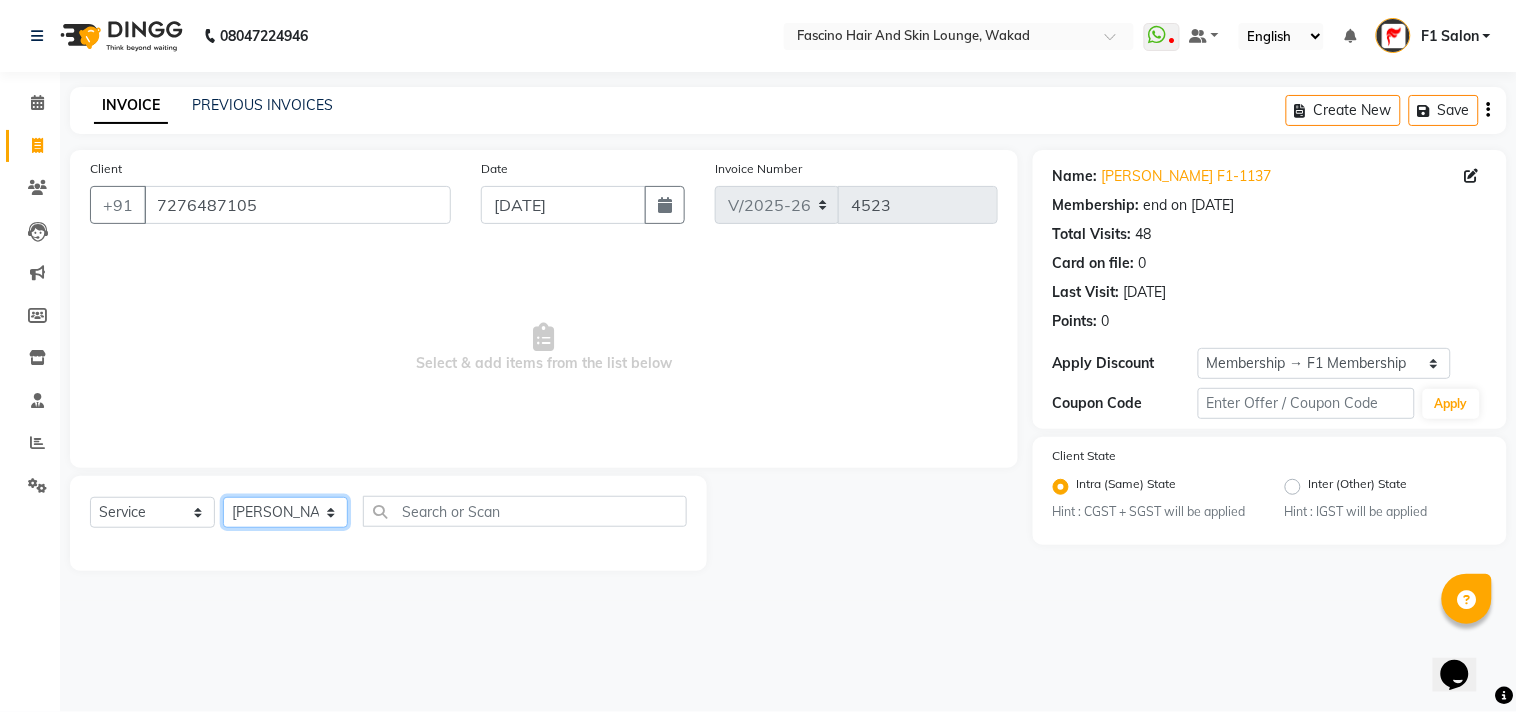click on "Select Stylist 8805000650  [PERSON_NAME] Chimu [PERSON_NAME] F1 Salon  Ganesh F1 Gopal {JH} [PERSON_NAME] (Jh ) [PERSON_NAME]  [PERSON_NAME] Pooja [PERSON_NAME]  Ram [PERSON_NAME] jh [PERSON_NAME] Shree [PERSON_NAME] (F1) [PERSON_NAME] (JH) Sukanya Sadiyan  Suraj F1 [PERSON_NAME] Beaution Usha [PERSON_NAME] F1 Veena" 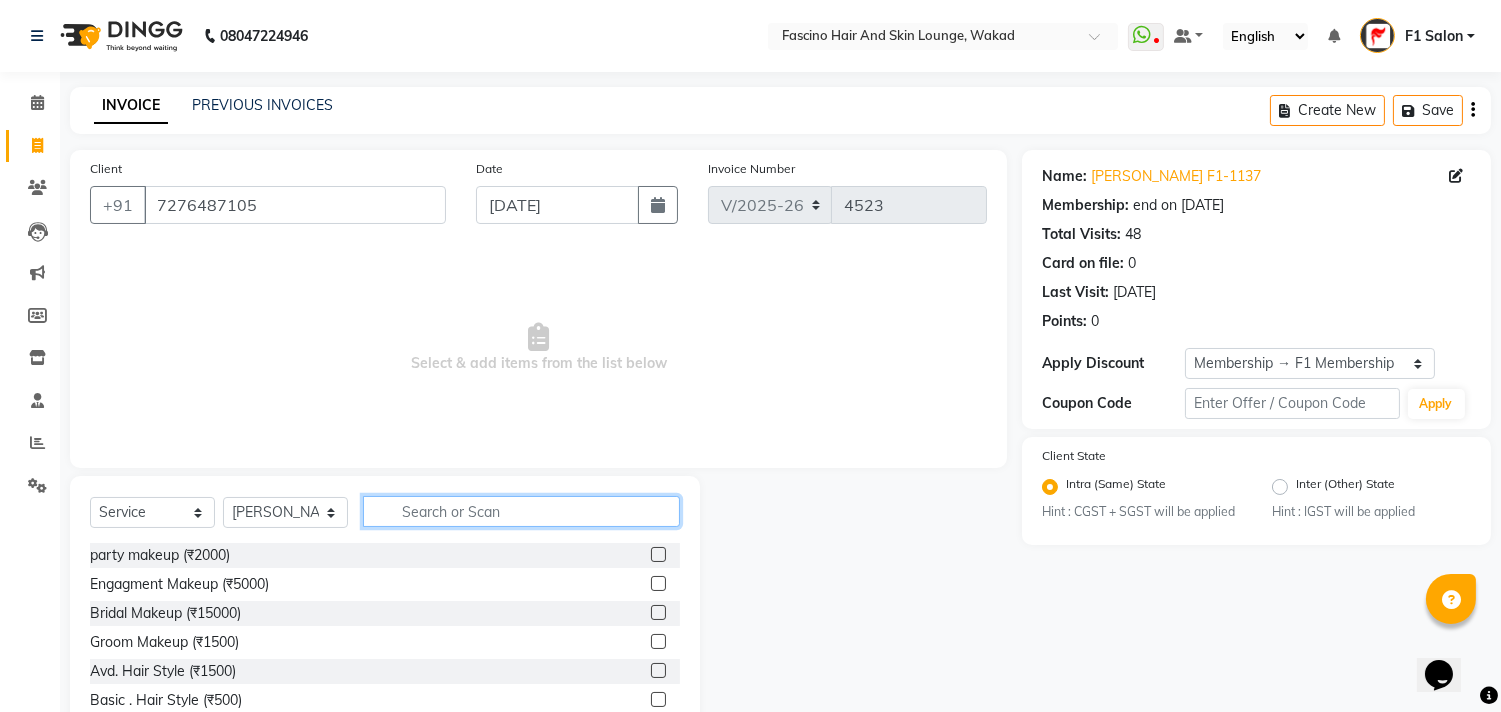 click 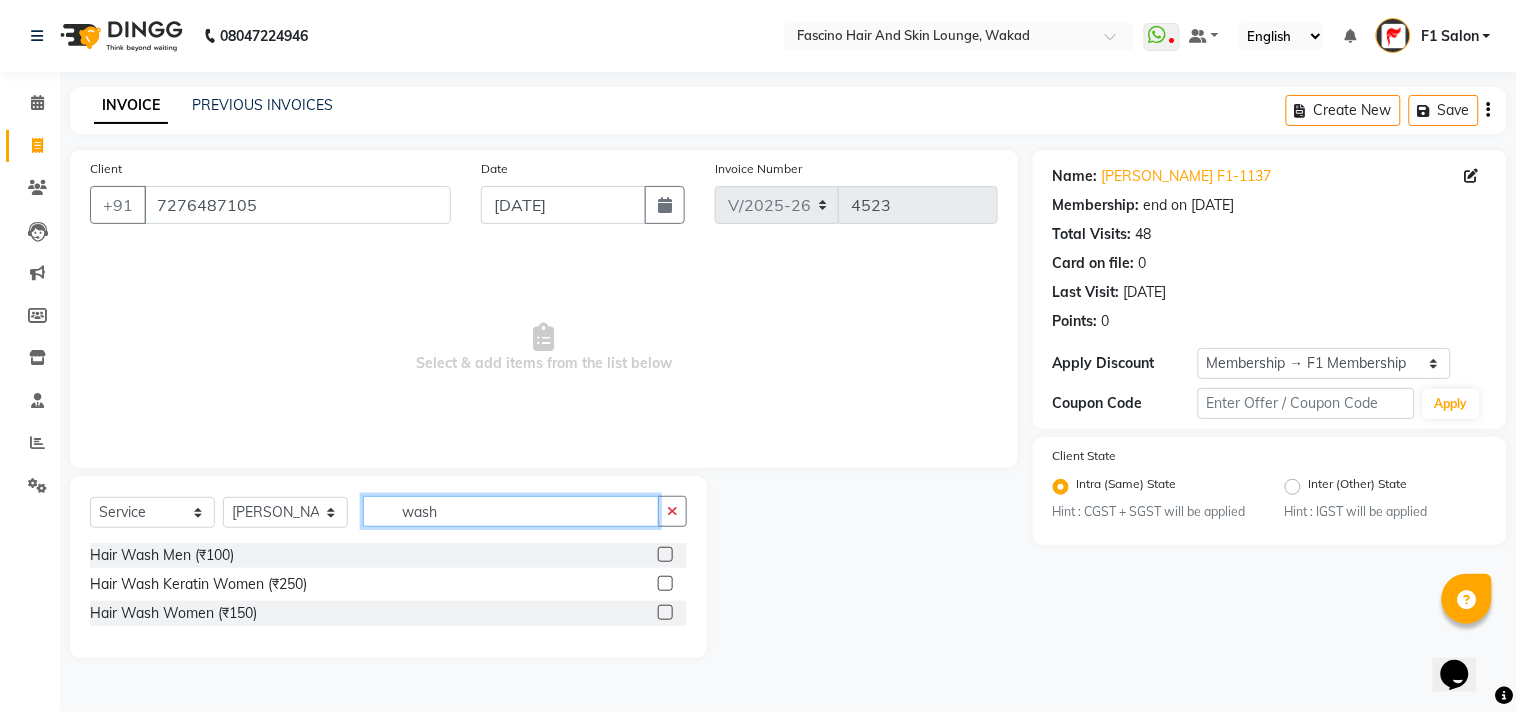 type on "wash" 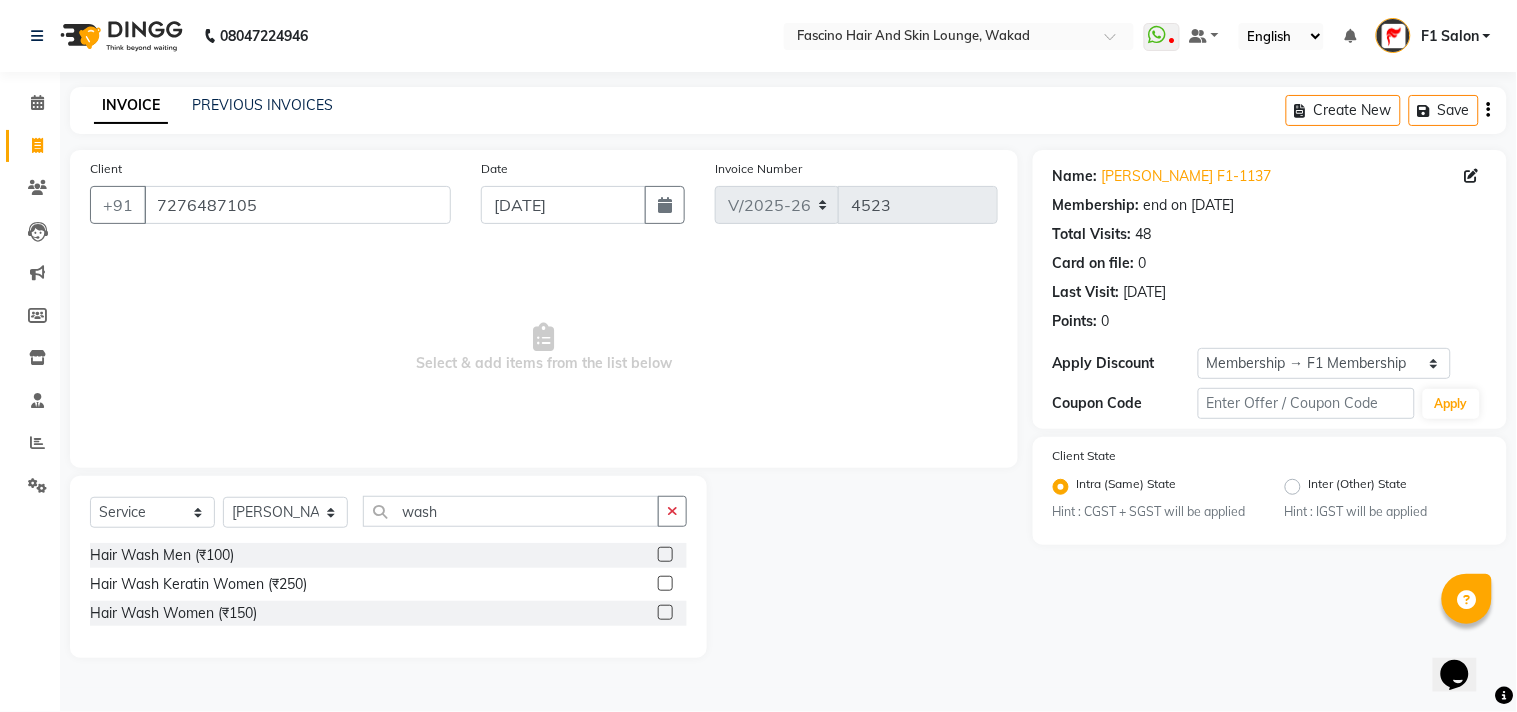 click on "Hair Wash Women (₹150)" 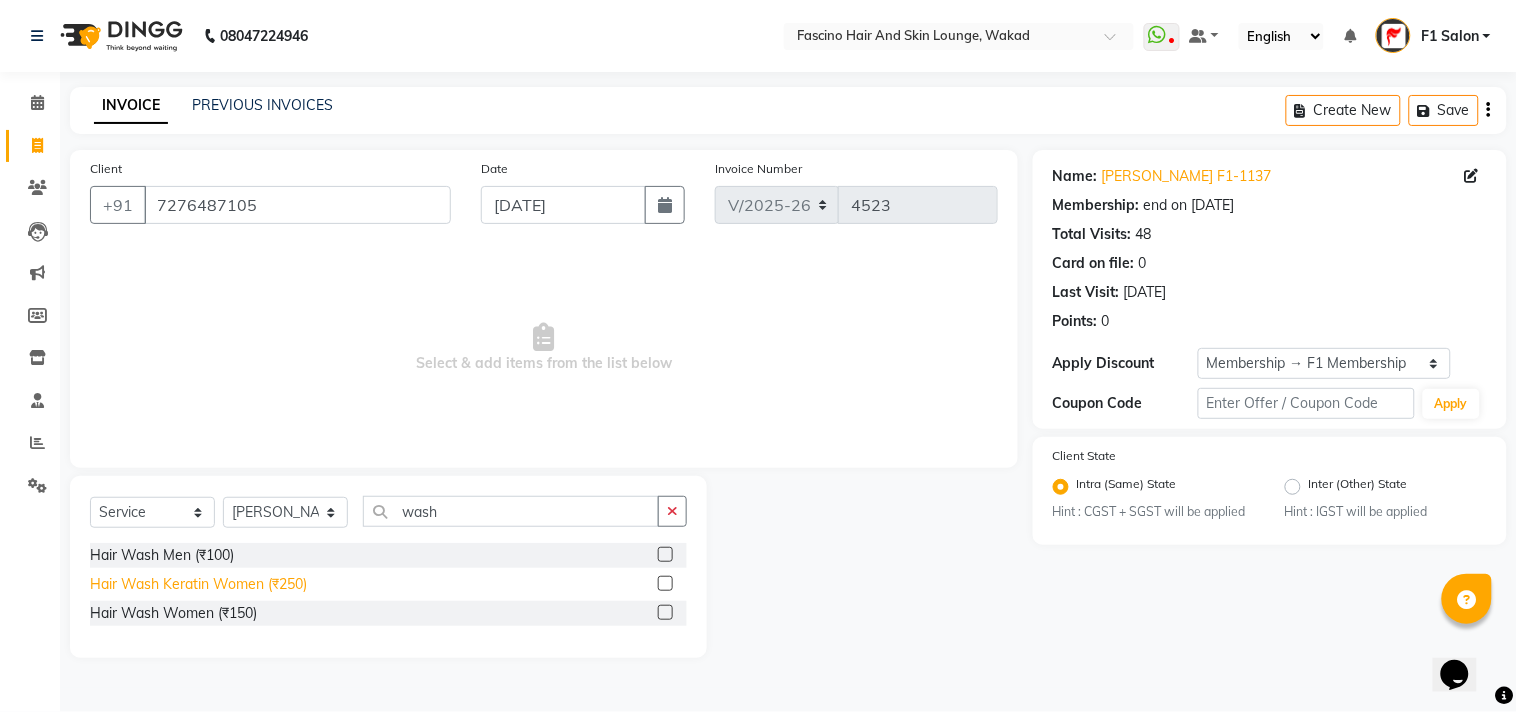 click on "Hair Wash Keratin Women (₹250)" 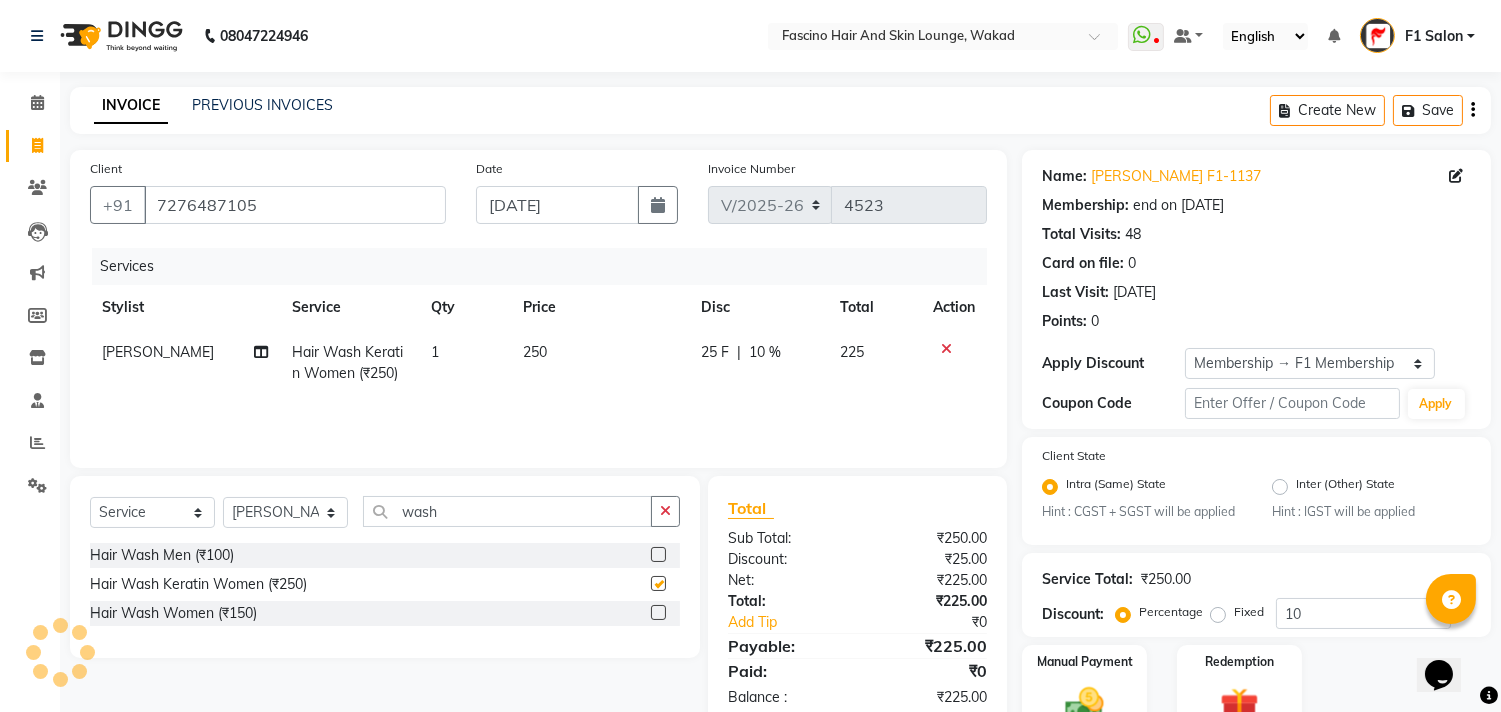 checkbox on "false" 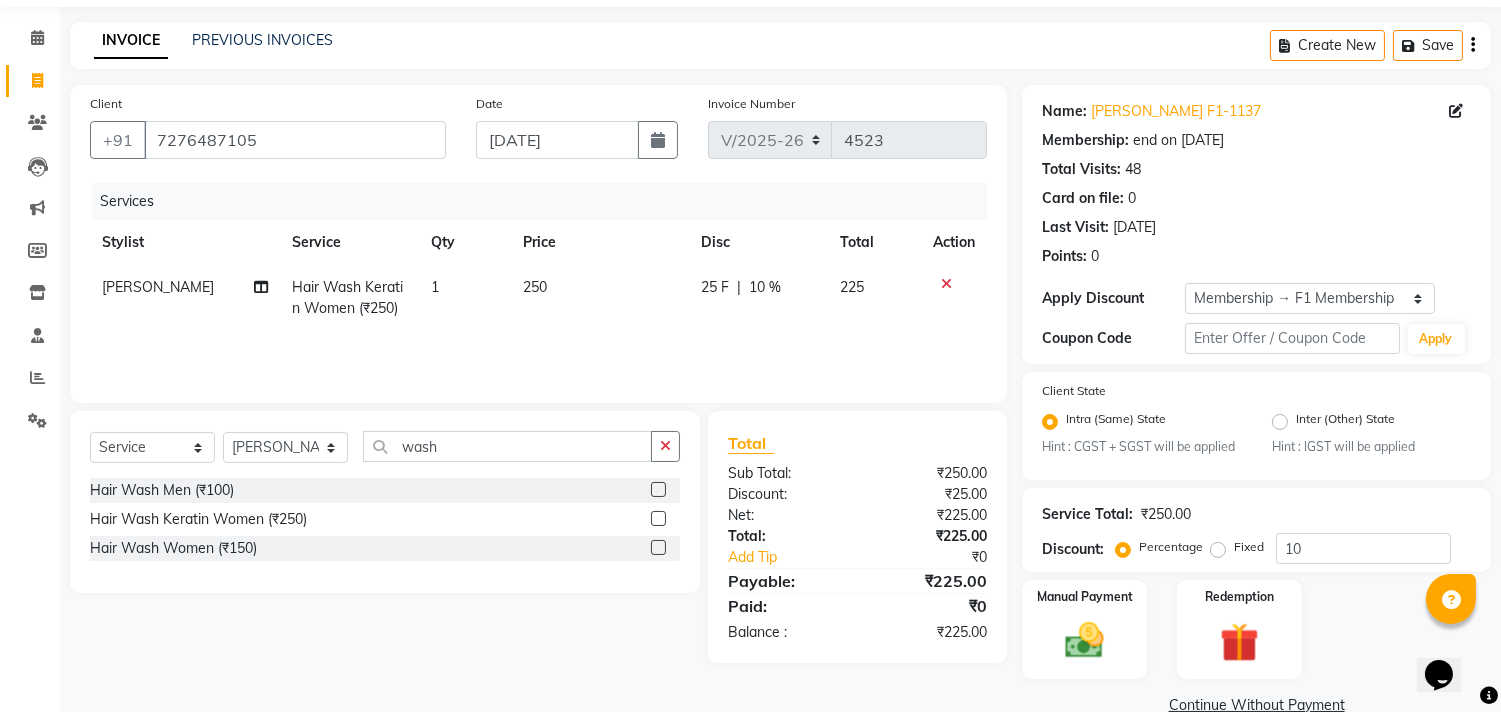 scroll, scrollTop: 102, scrollLeft: 0, axis: vertical 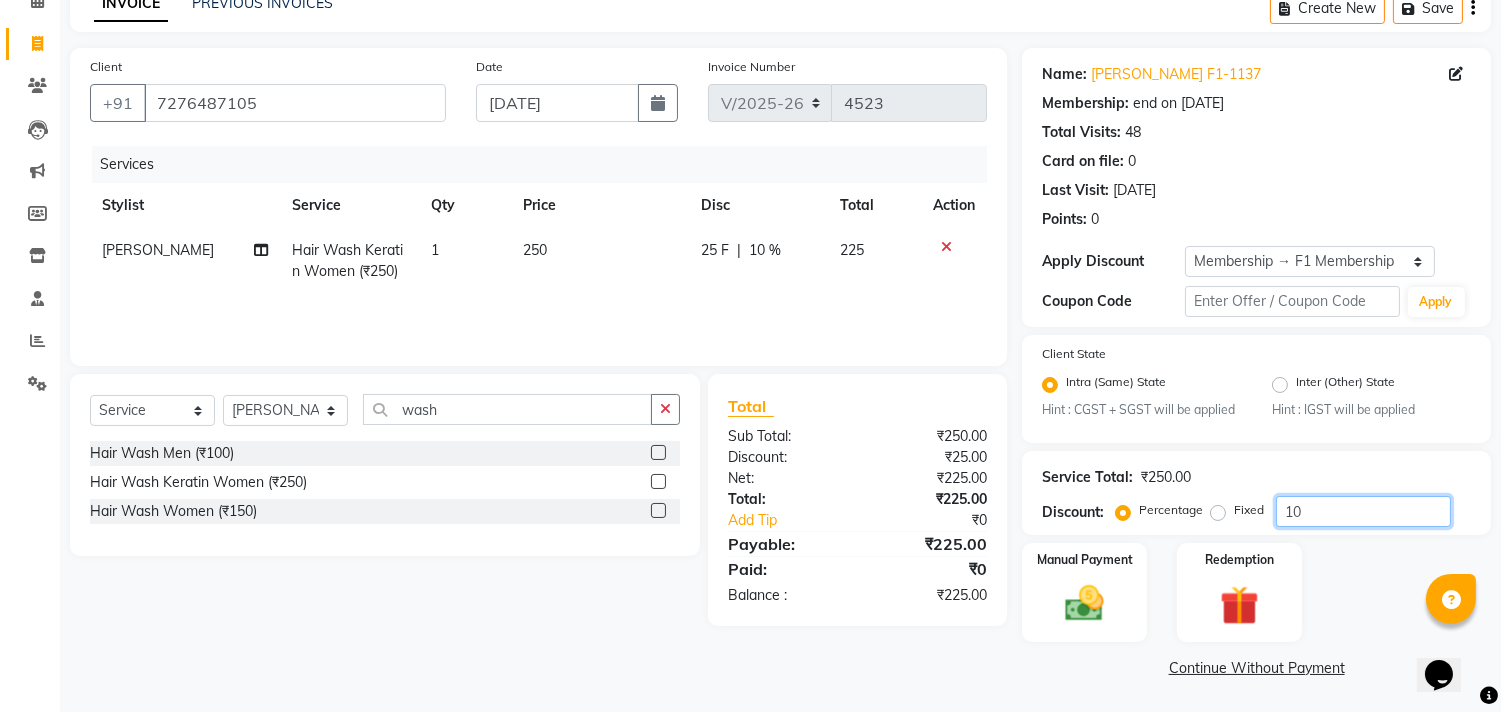 click on "10" 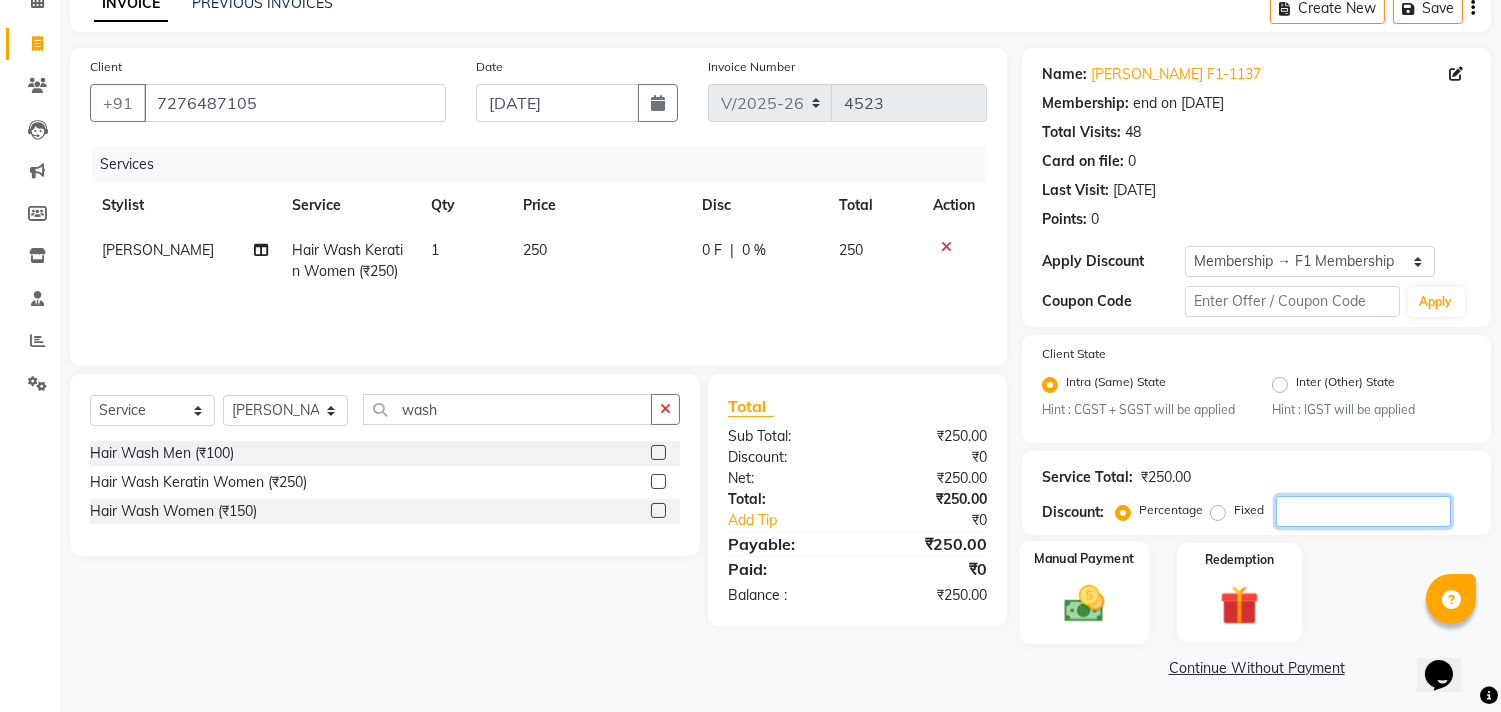 type 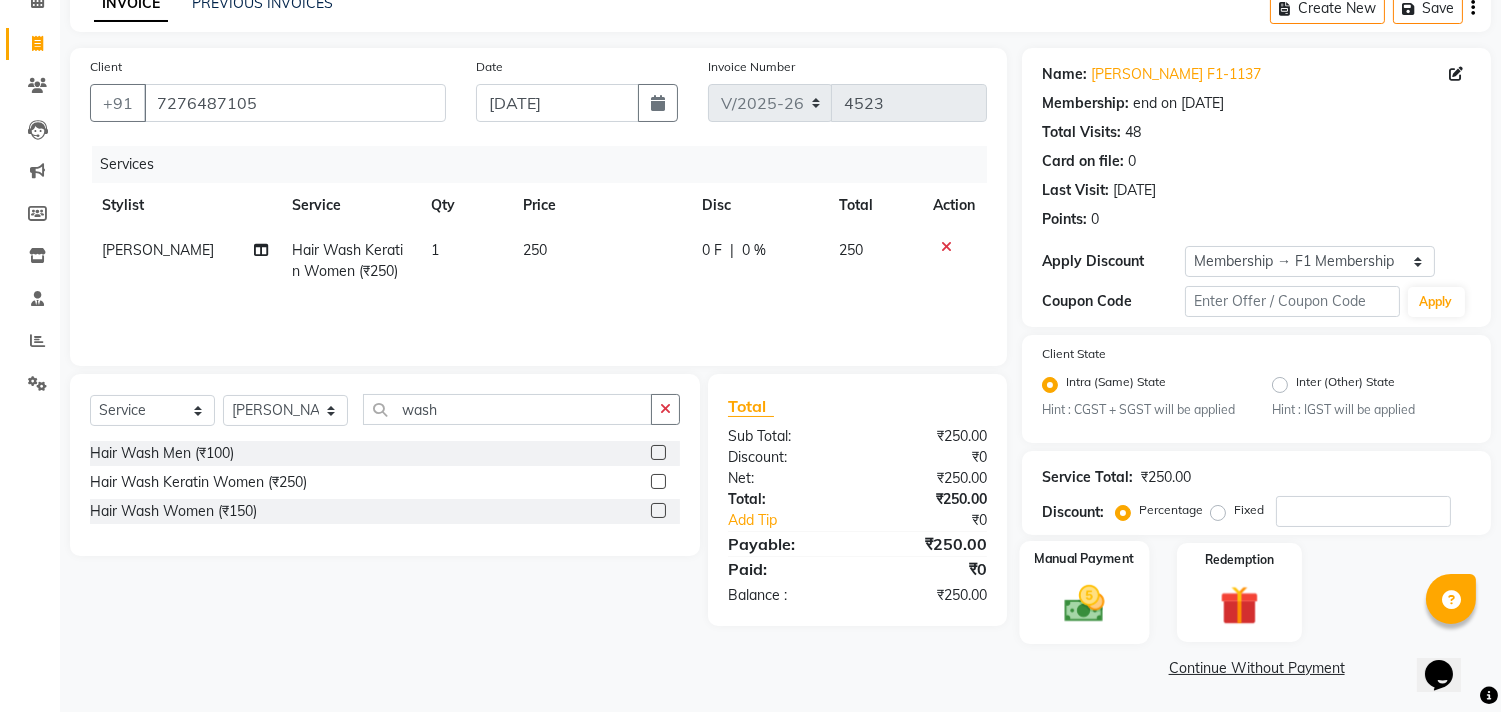 click 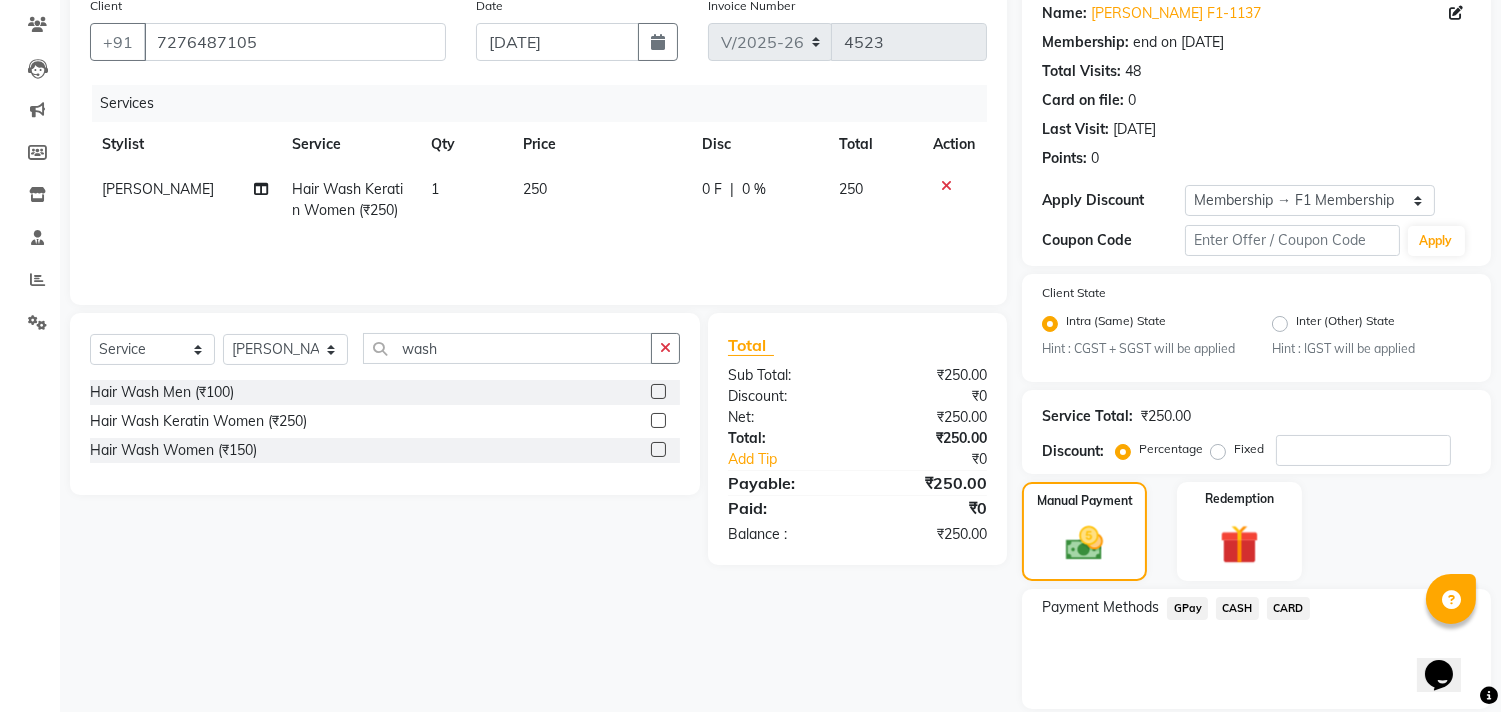 scroll, scrollTop: 231, scrollLeft: 0, axis: vertical 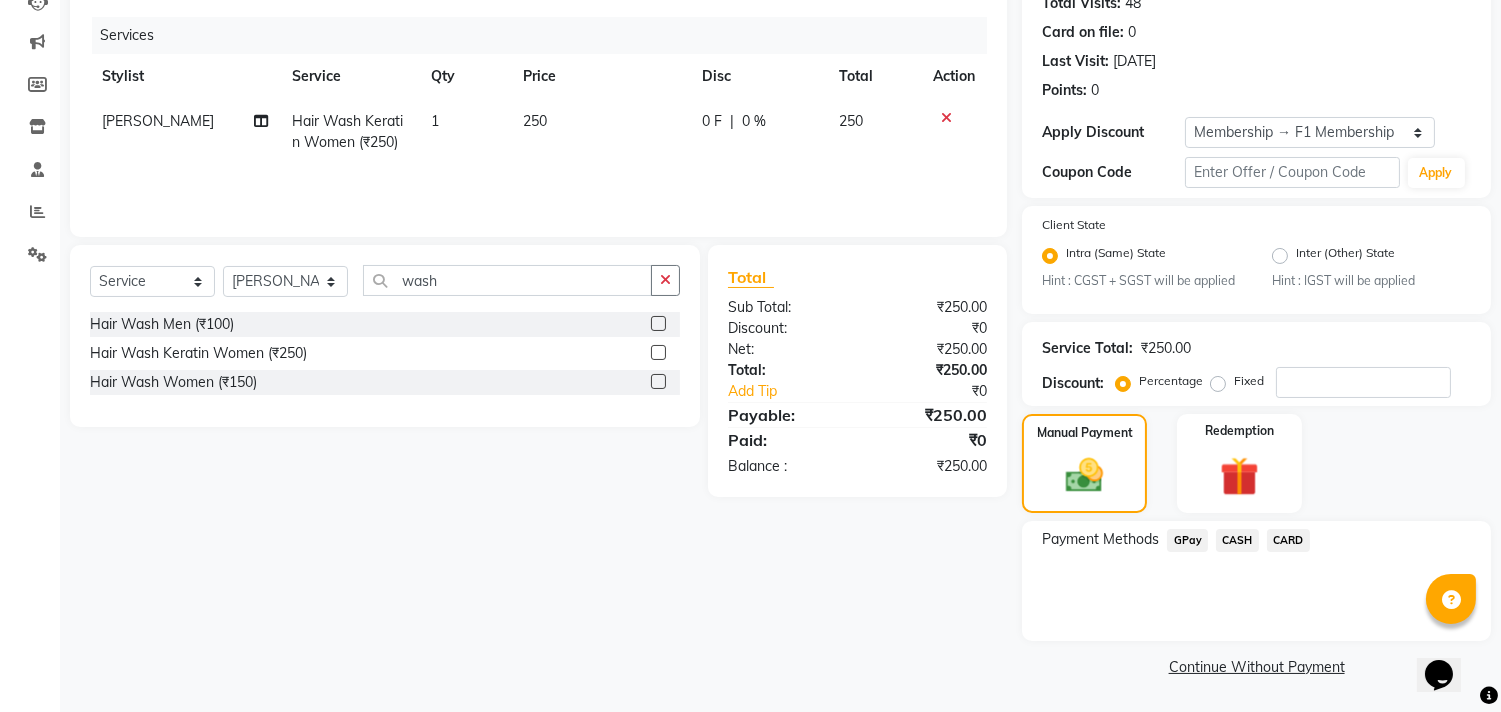 click on "GPay" 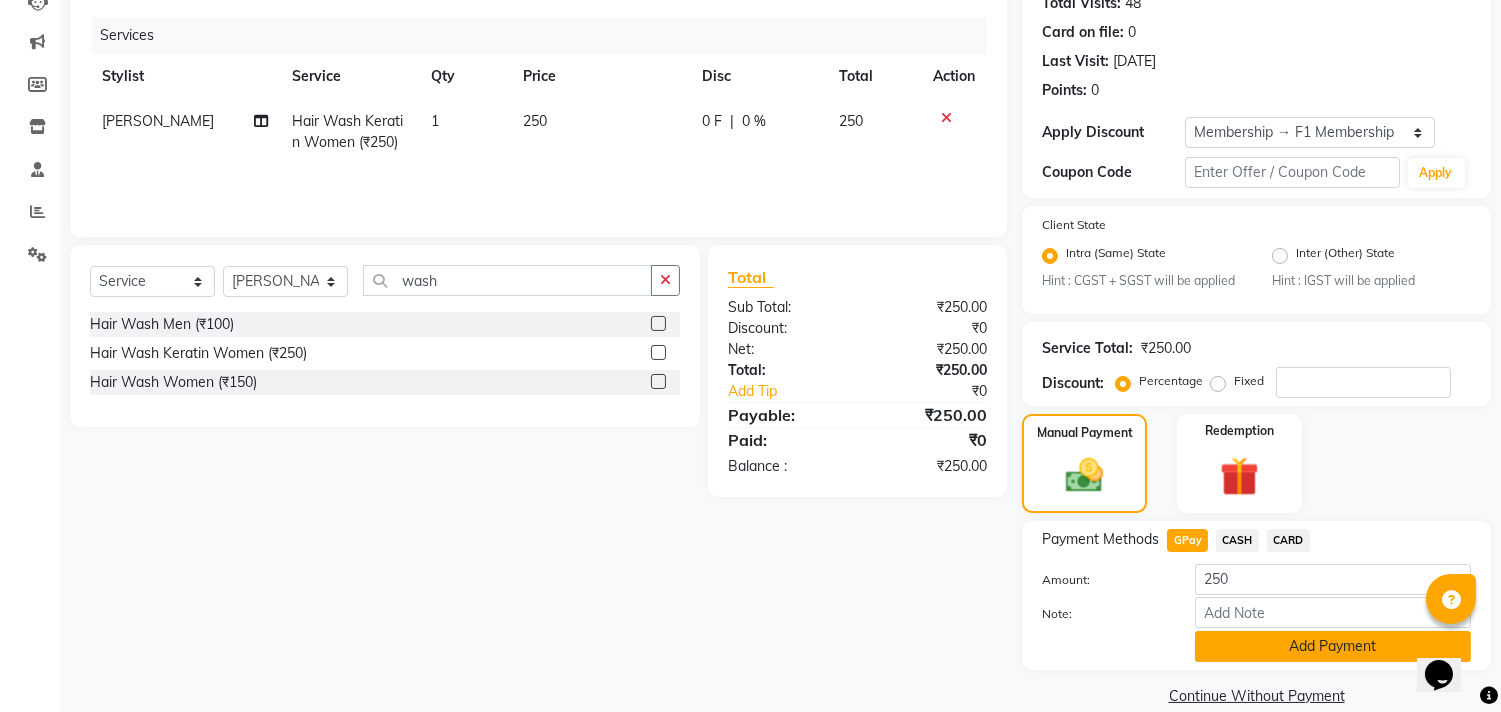 click on "Add Payment" 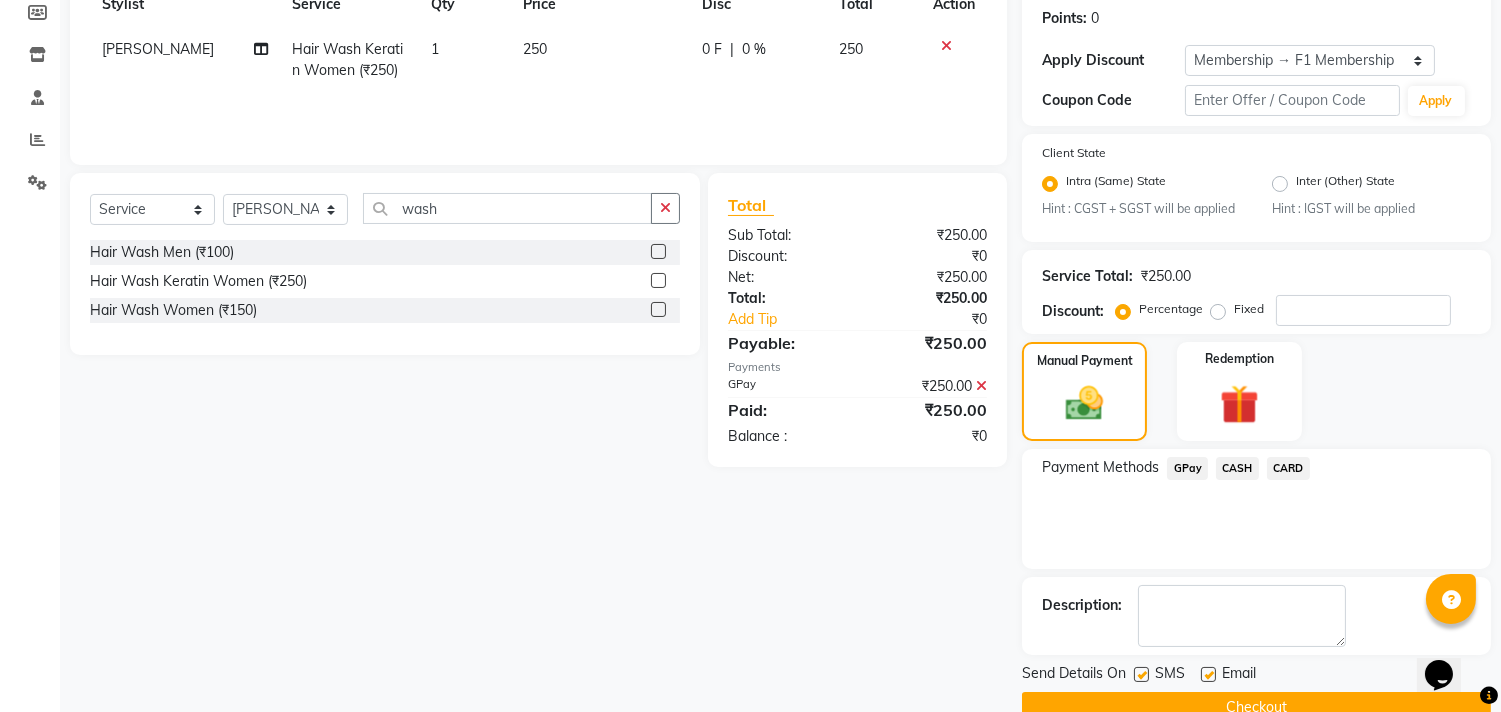 scroll, scrollTop: 342, scrollLeft: 0, axis: vertical 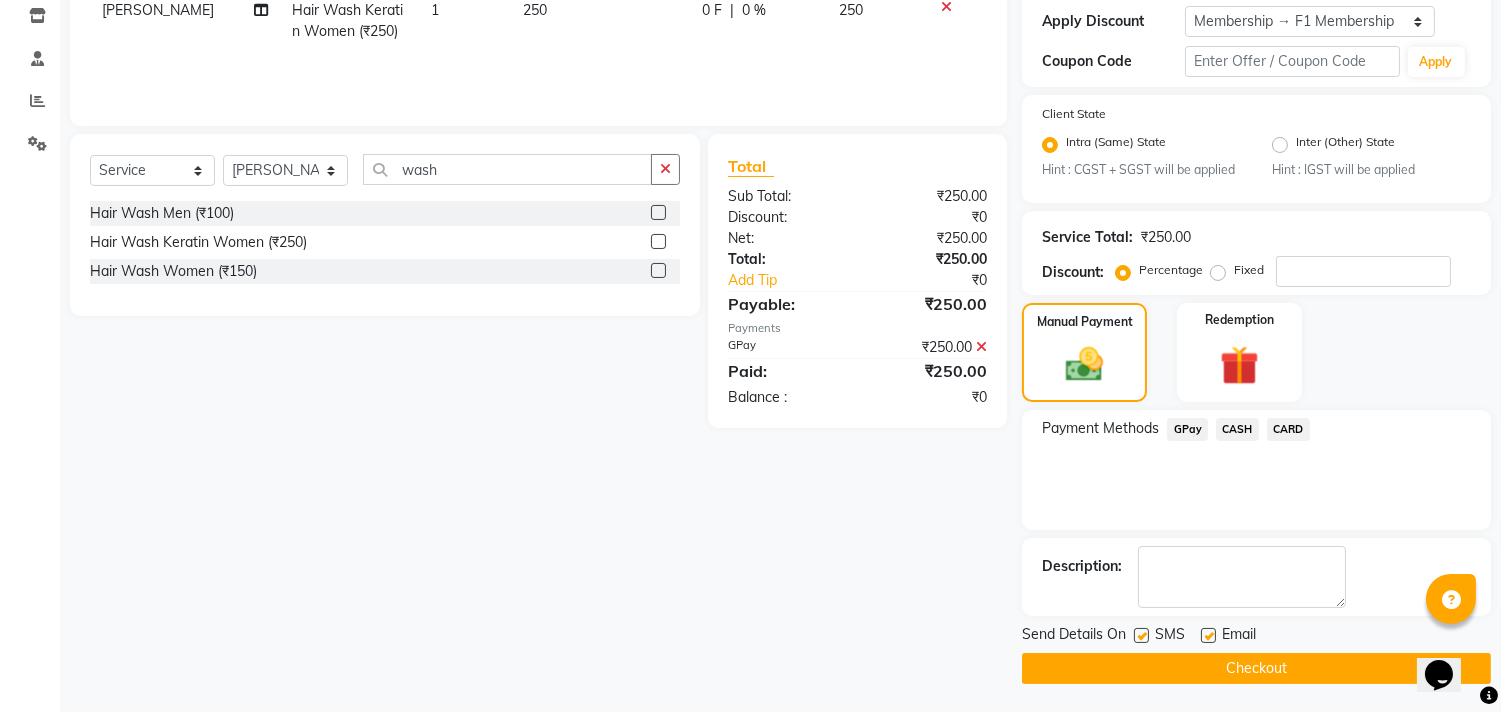 click 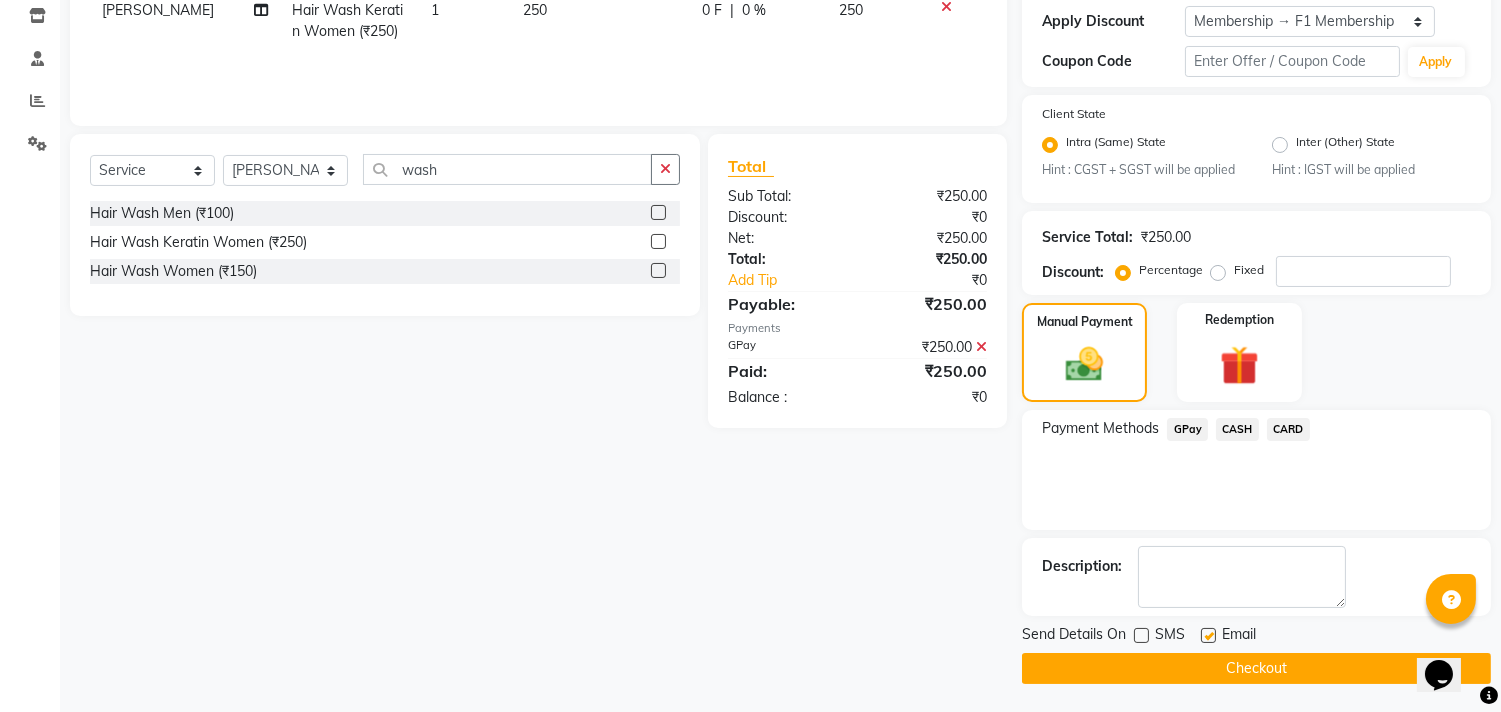 click on "Checkout" 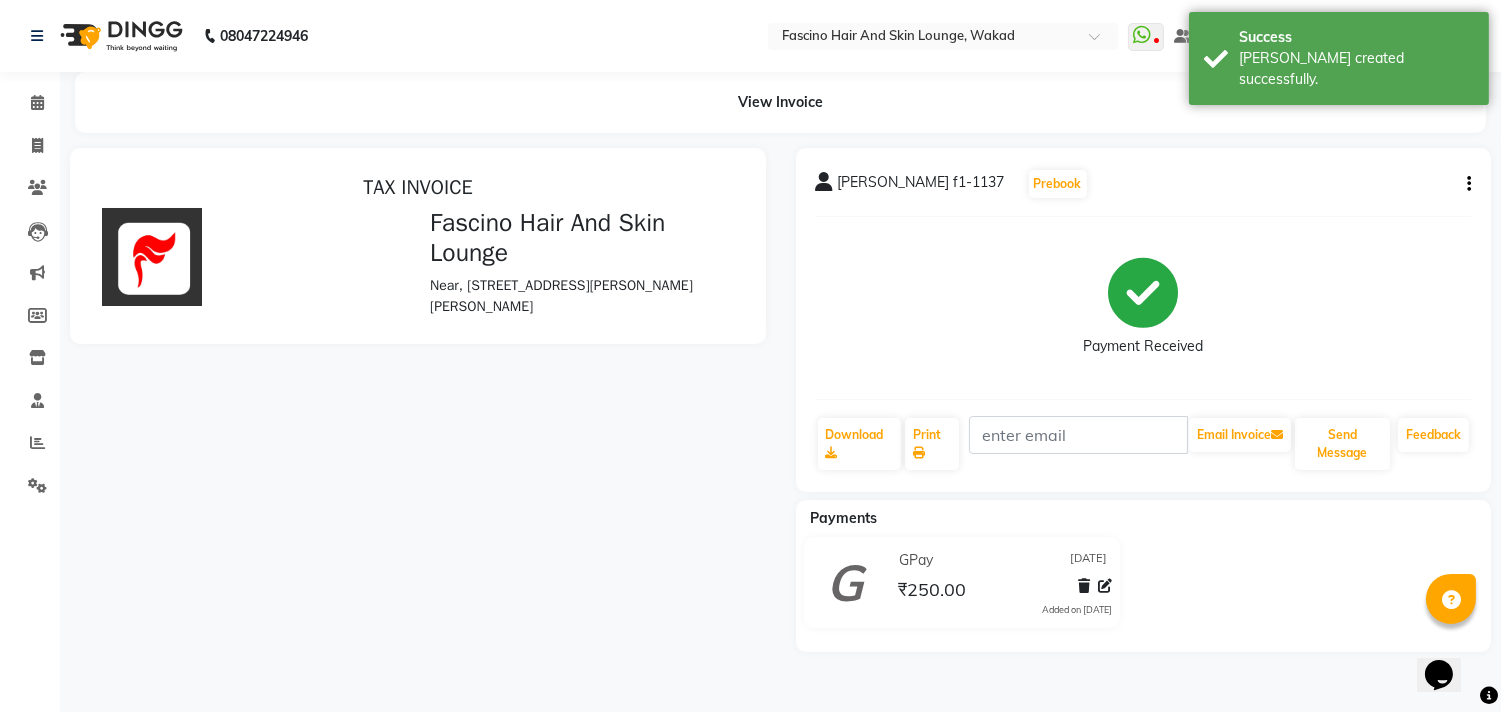 scroll, scrollTop: 0, scrollLeft: 0, axis: both 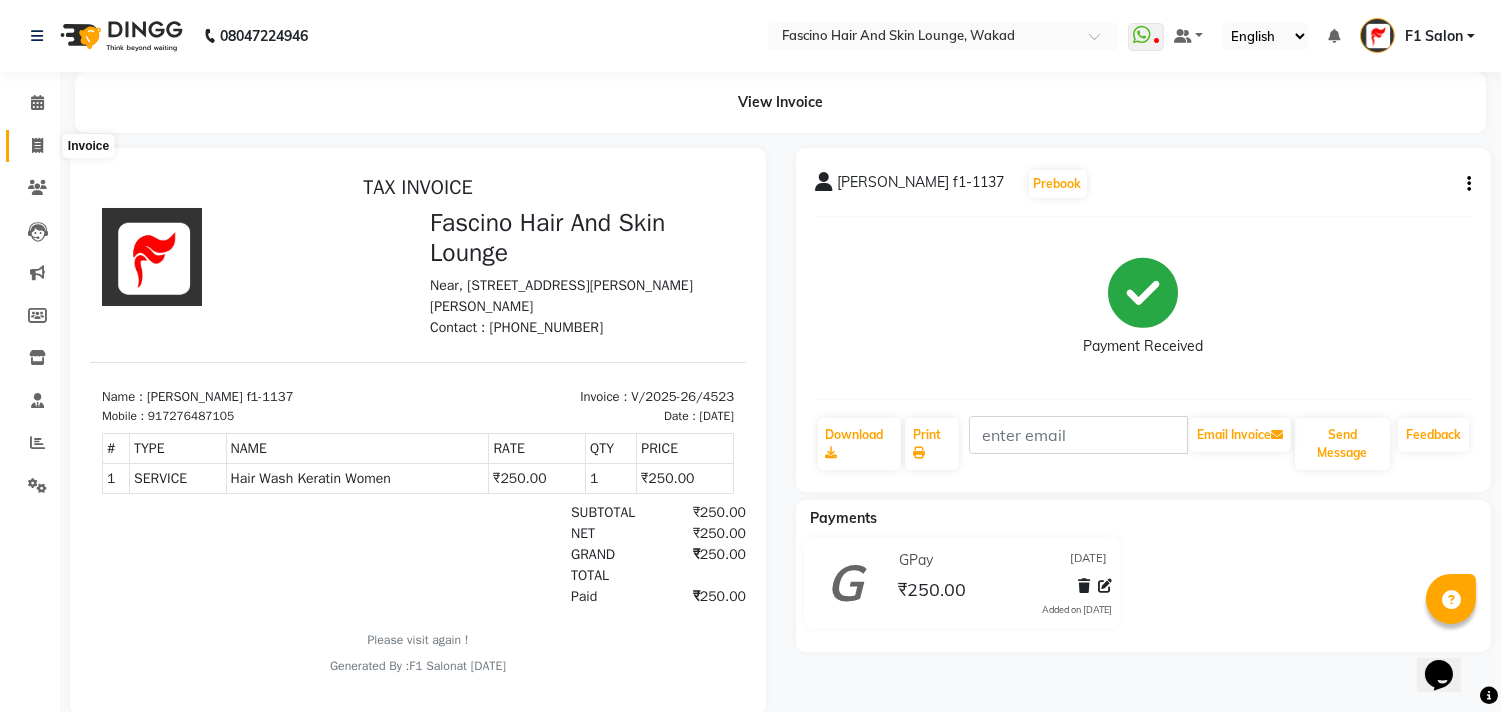 click 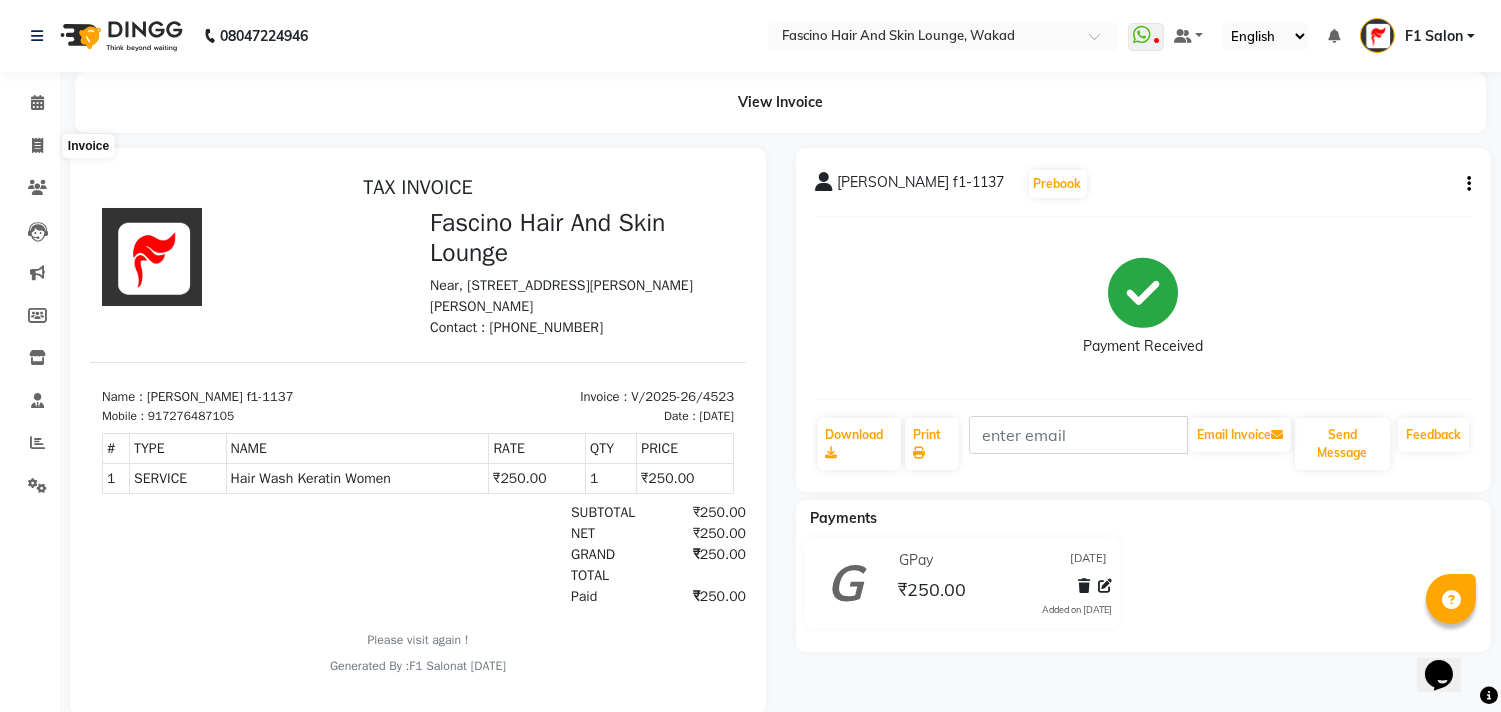 select on "service" 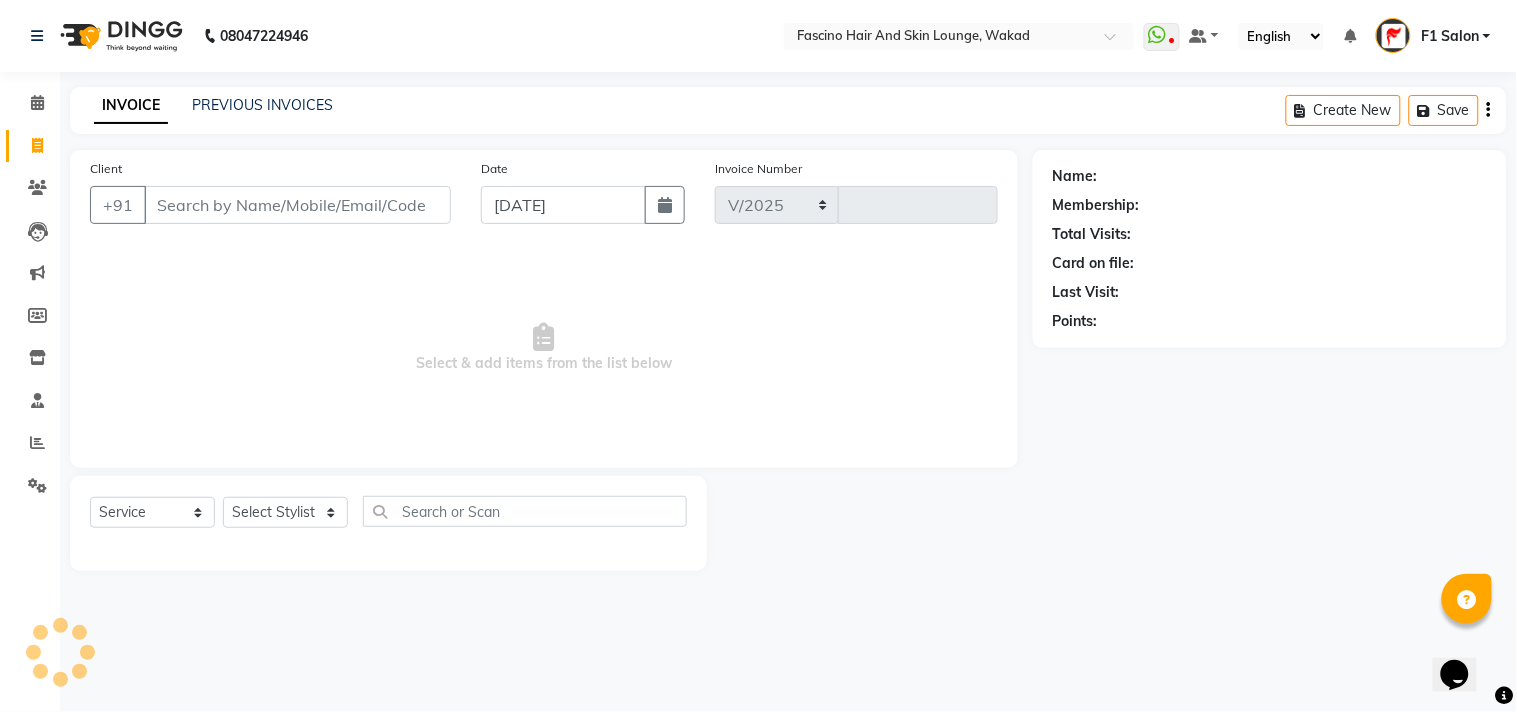 select on "126" 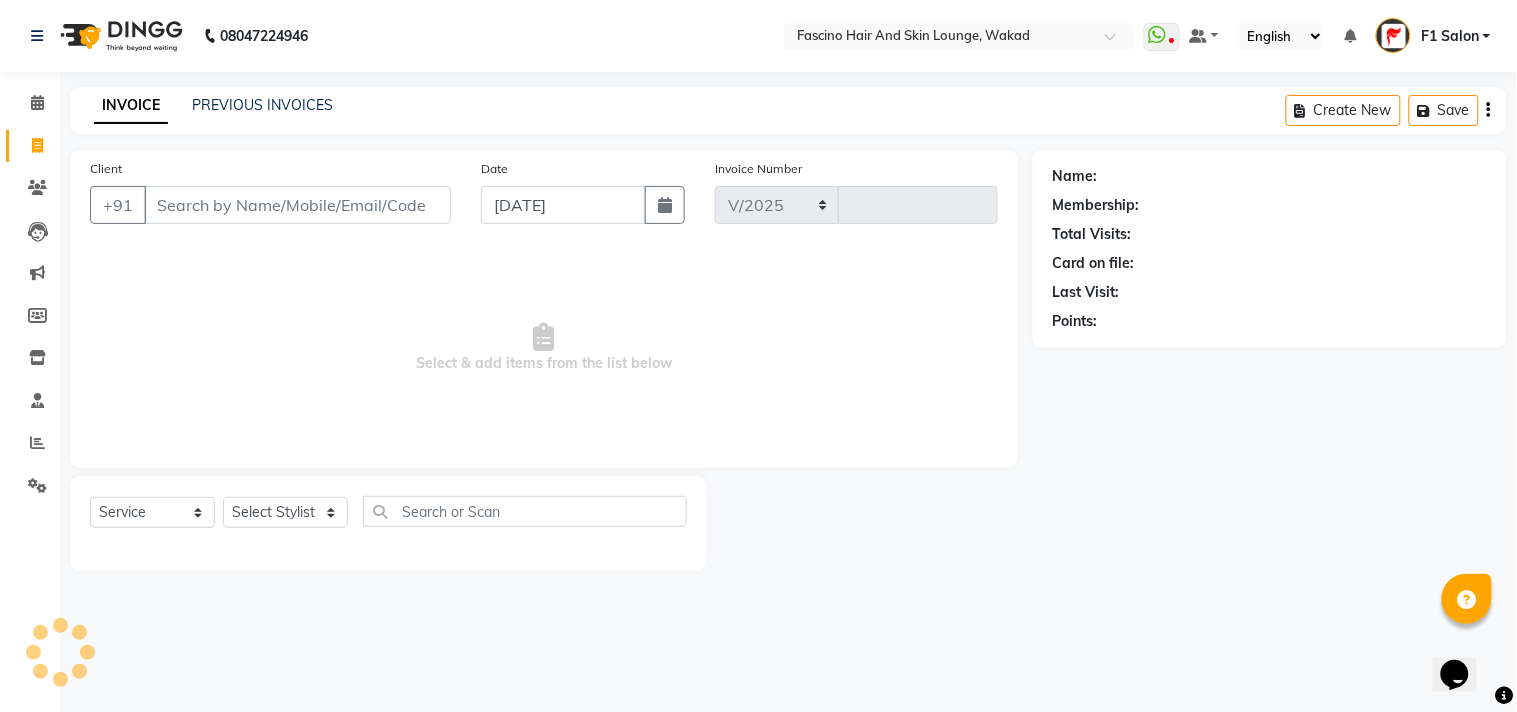 type on "4534" 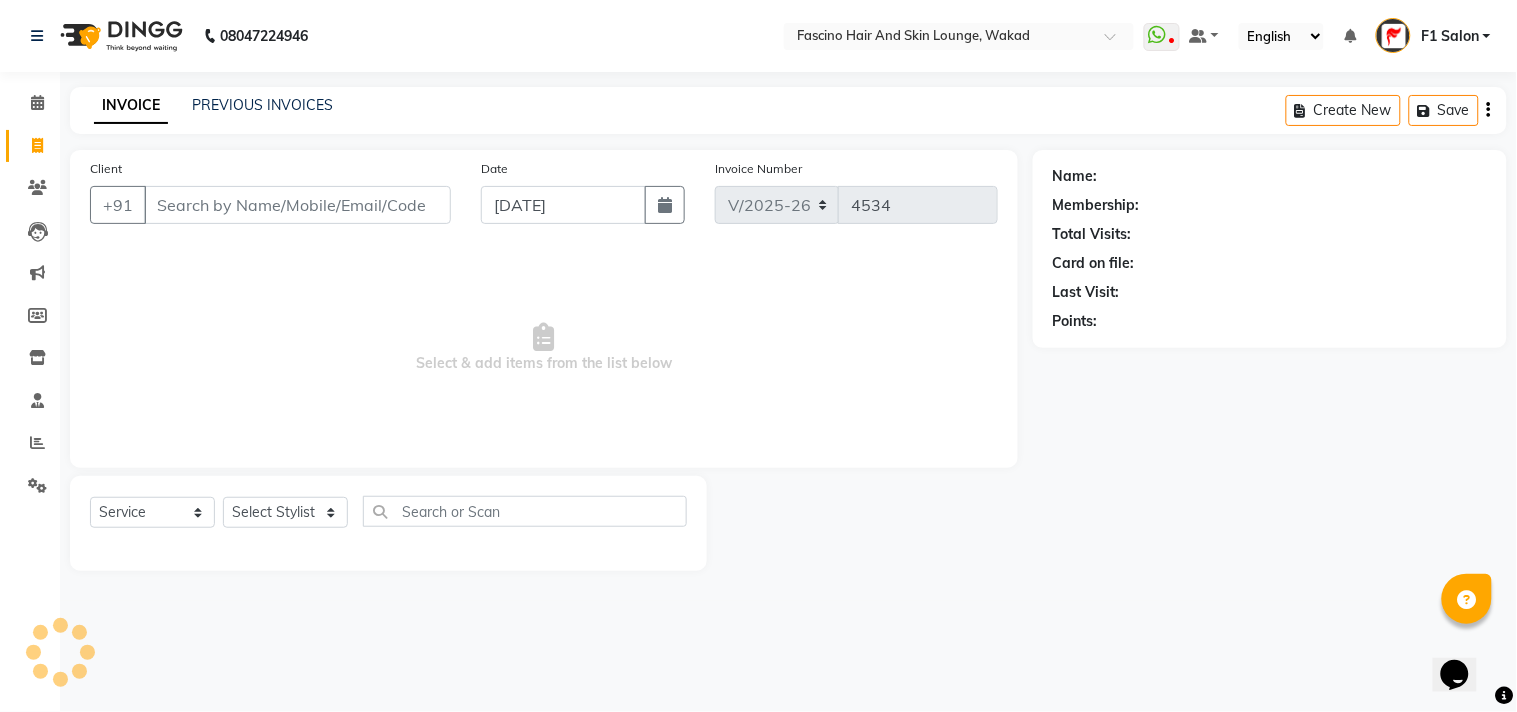 click on "Client" at bounding box center [297, 205] 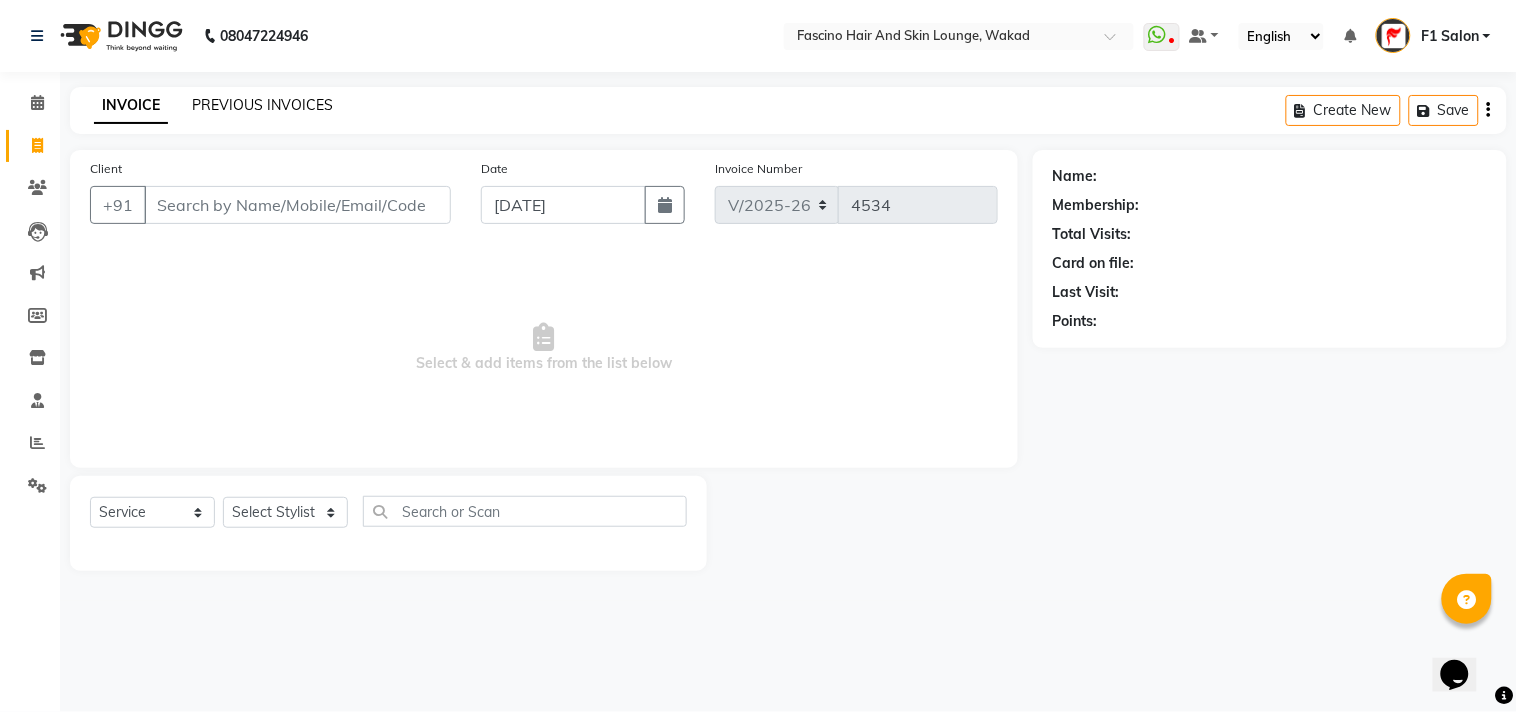 click on "PREVIOUS INVOICES" 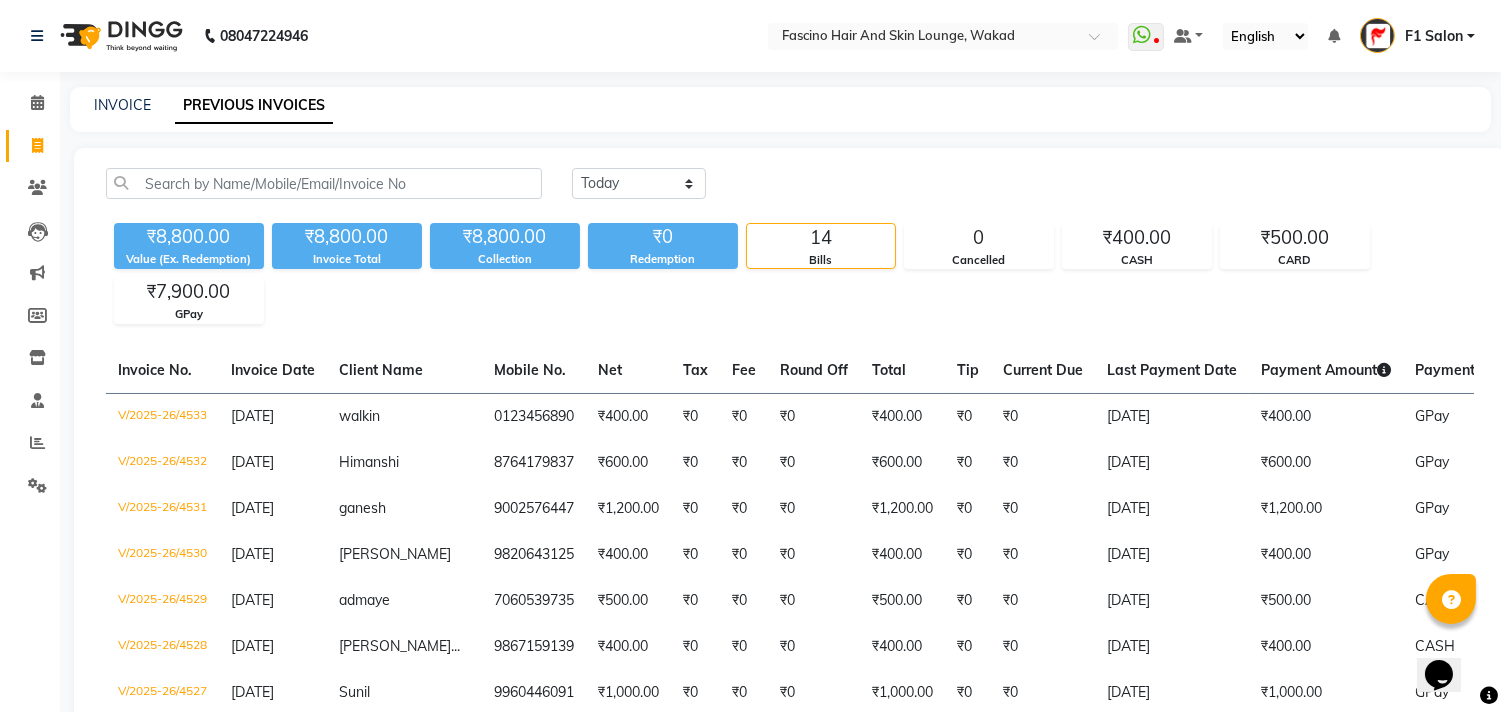 click on "INVOICE" 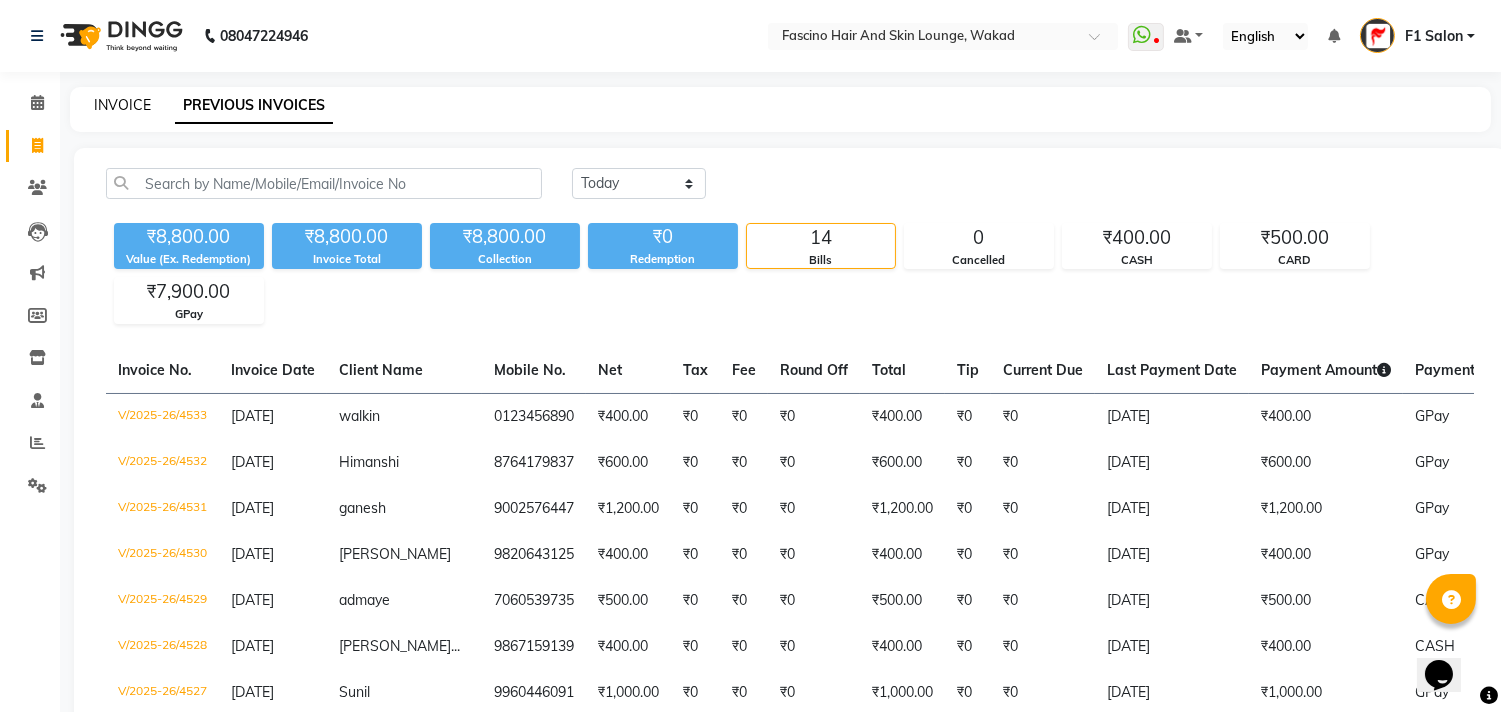 click on "INVOICE" 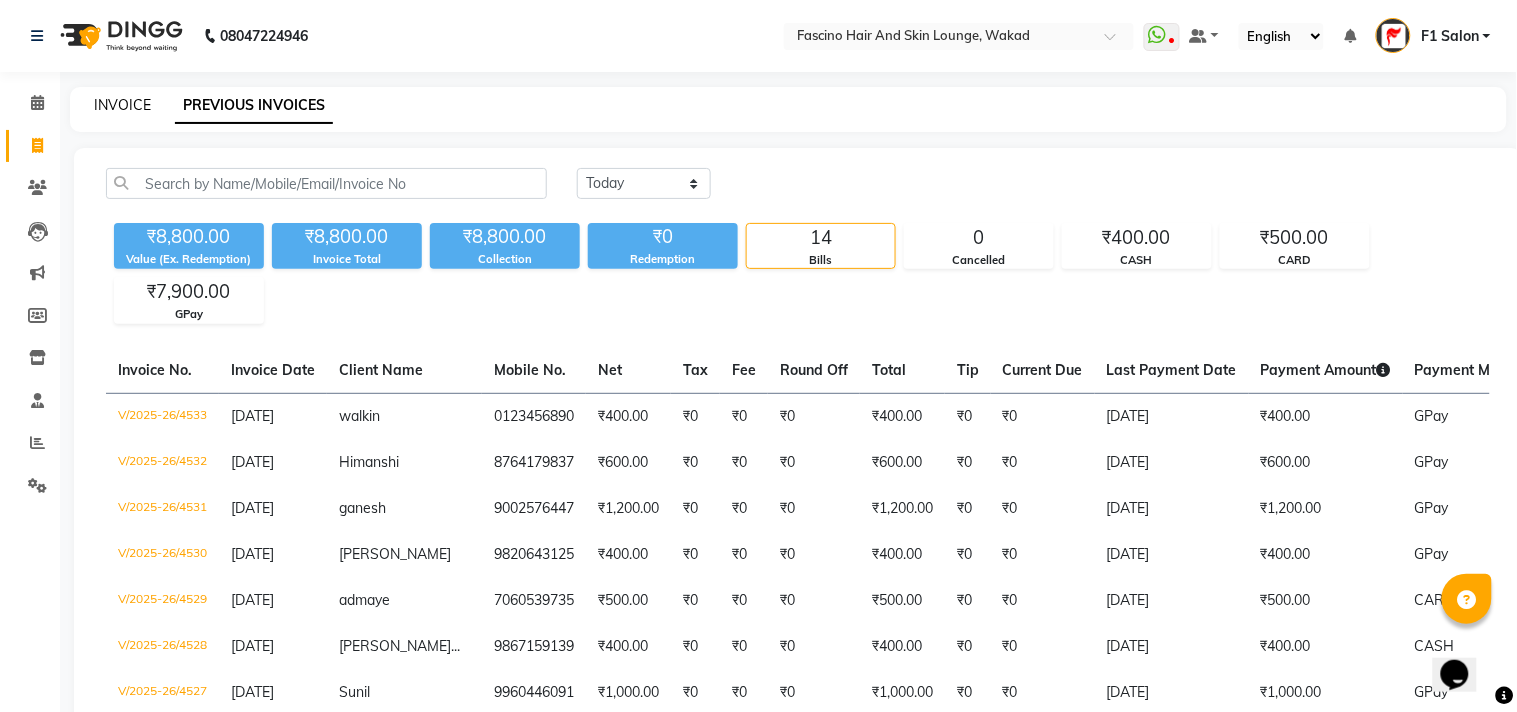 select on "service" 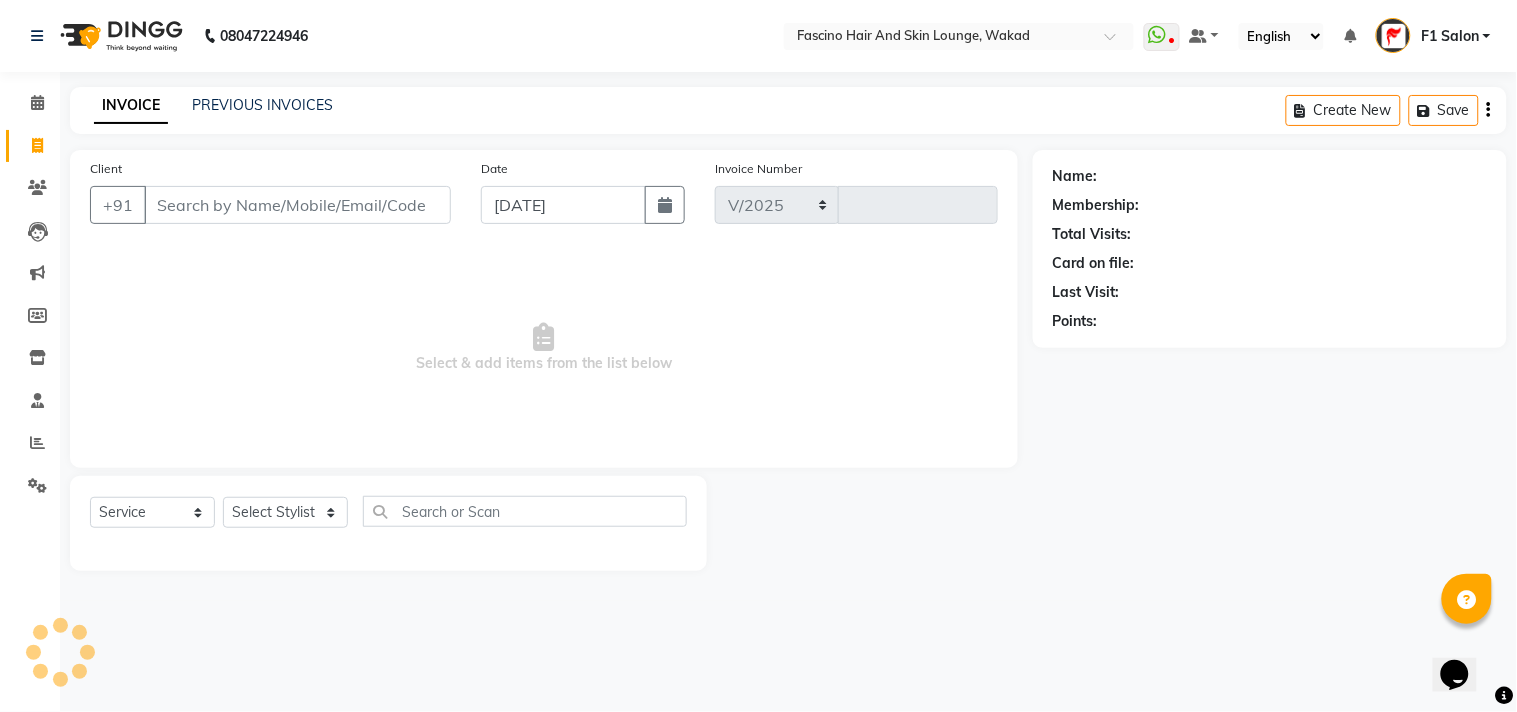 select on "126" 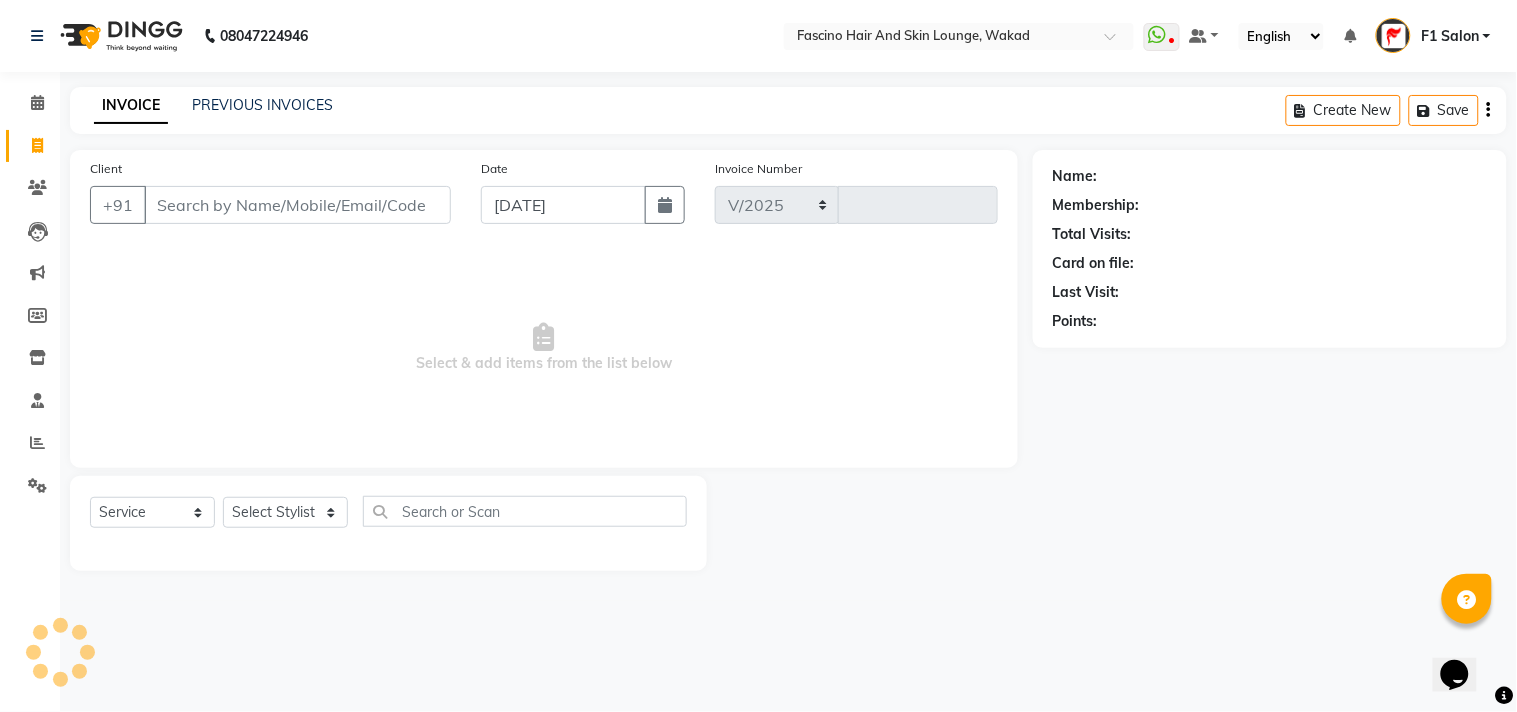 type on "4534" 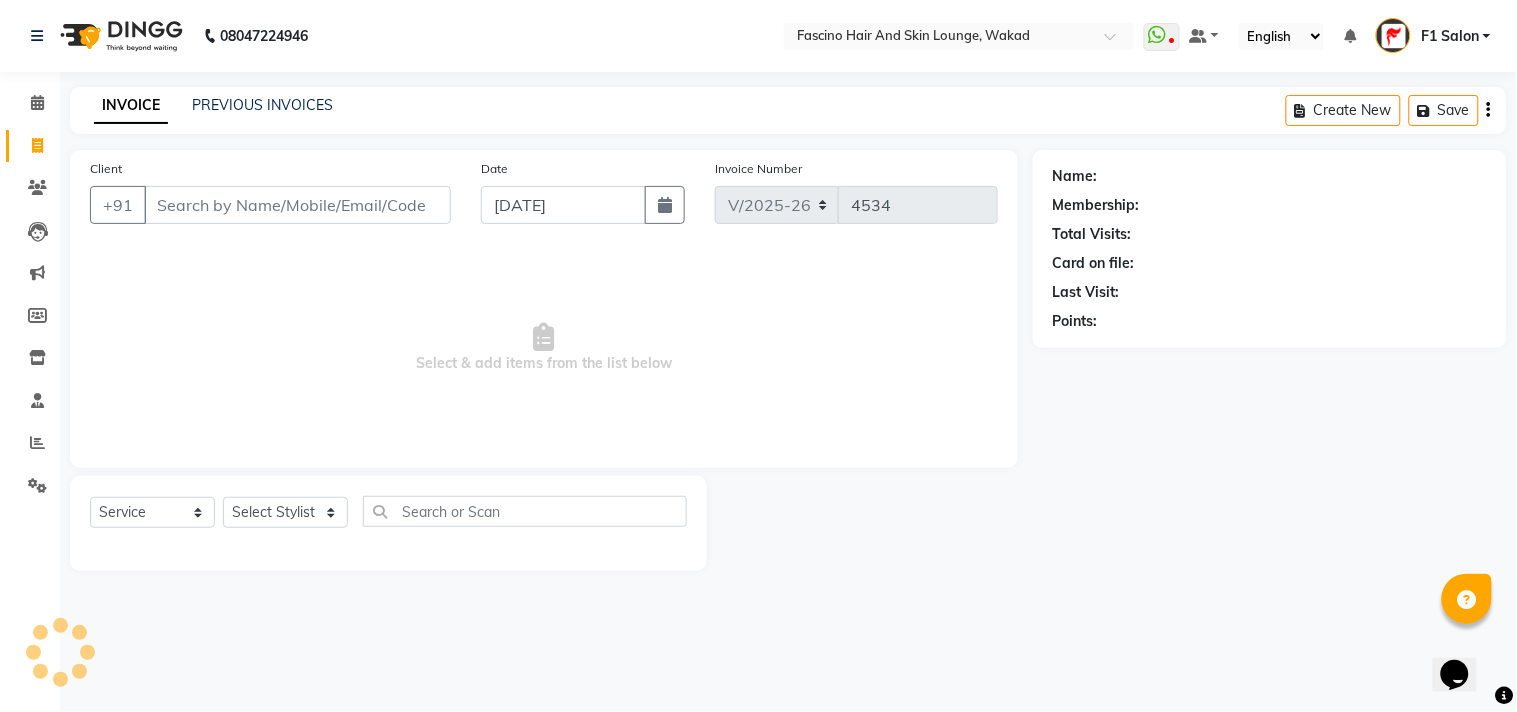 click on "Client" at bounding box center (297, 205) 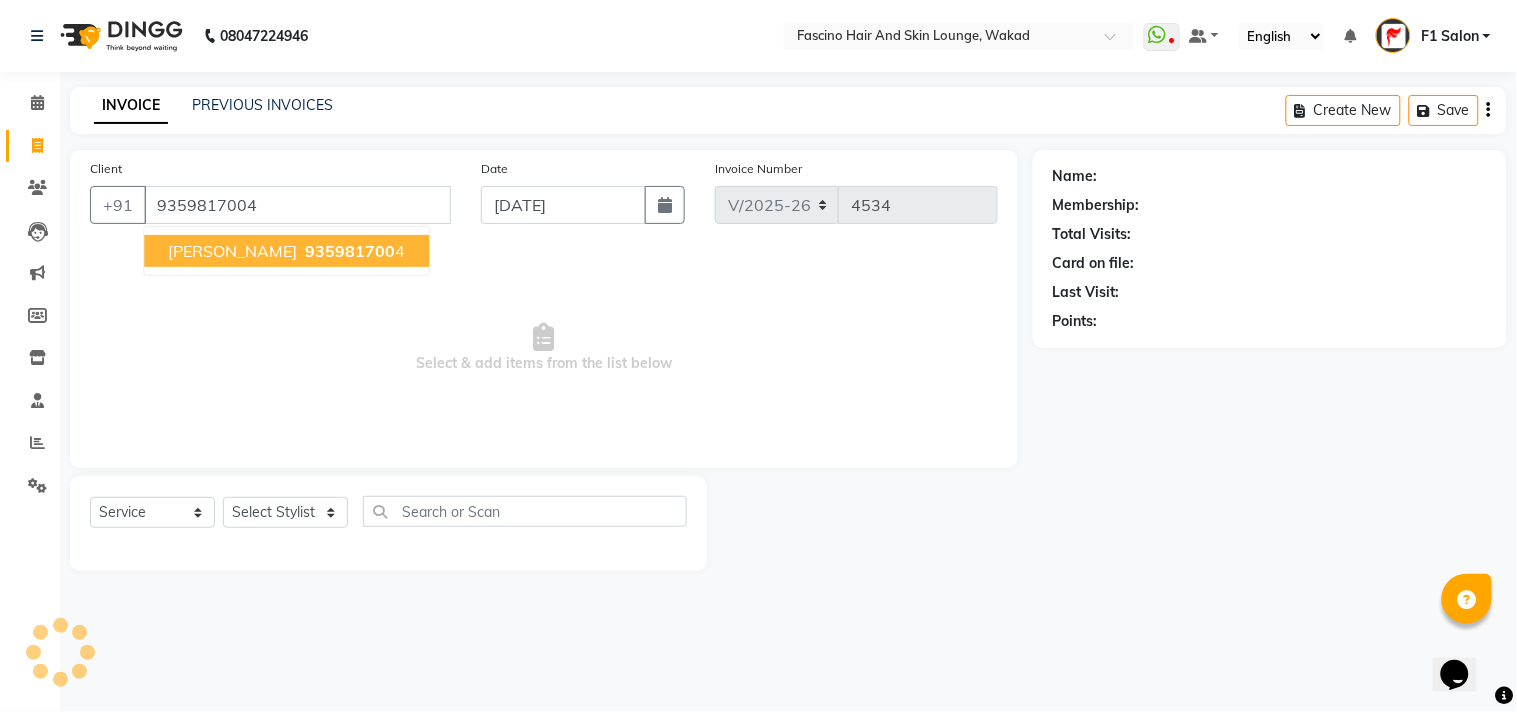 type on "9359817004" 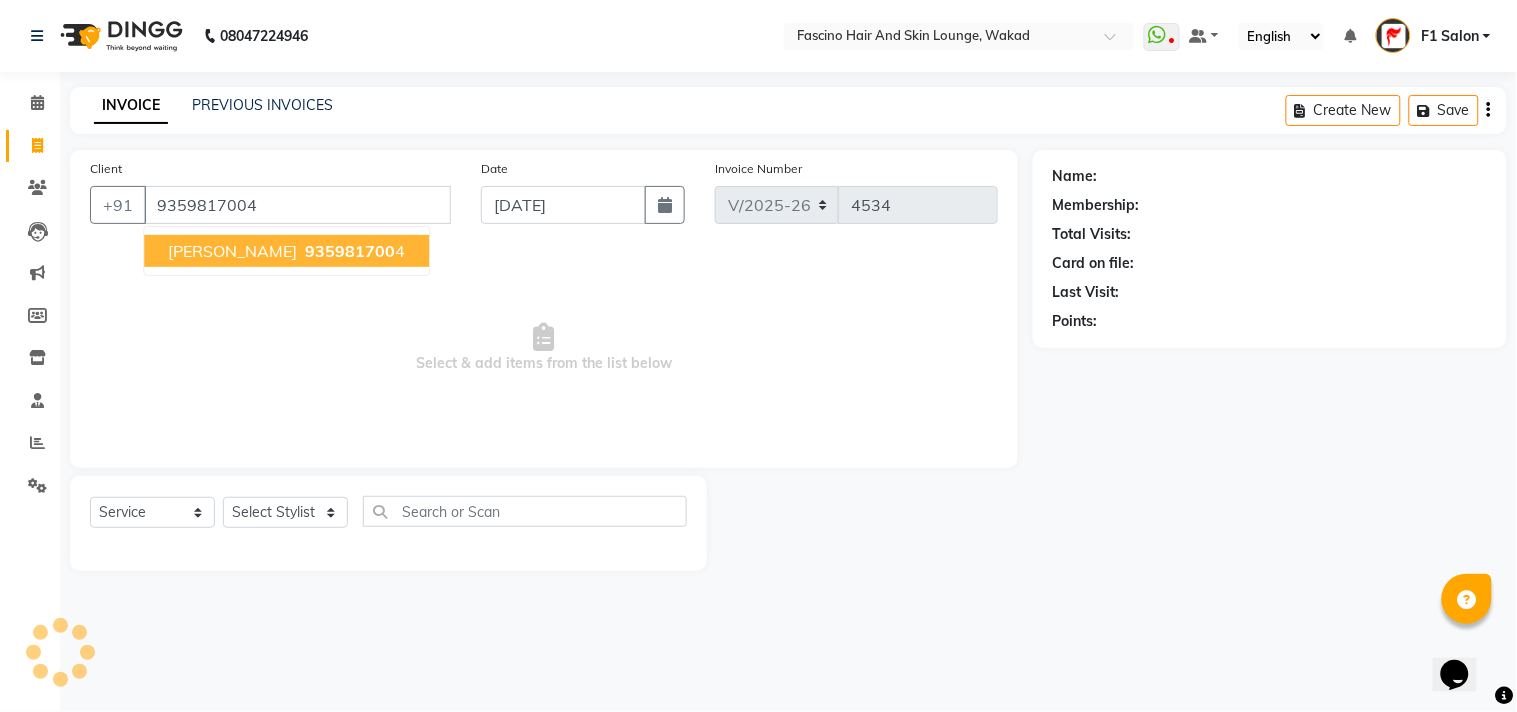 select on "1: Object" 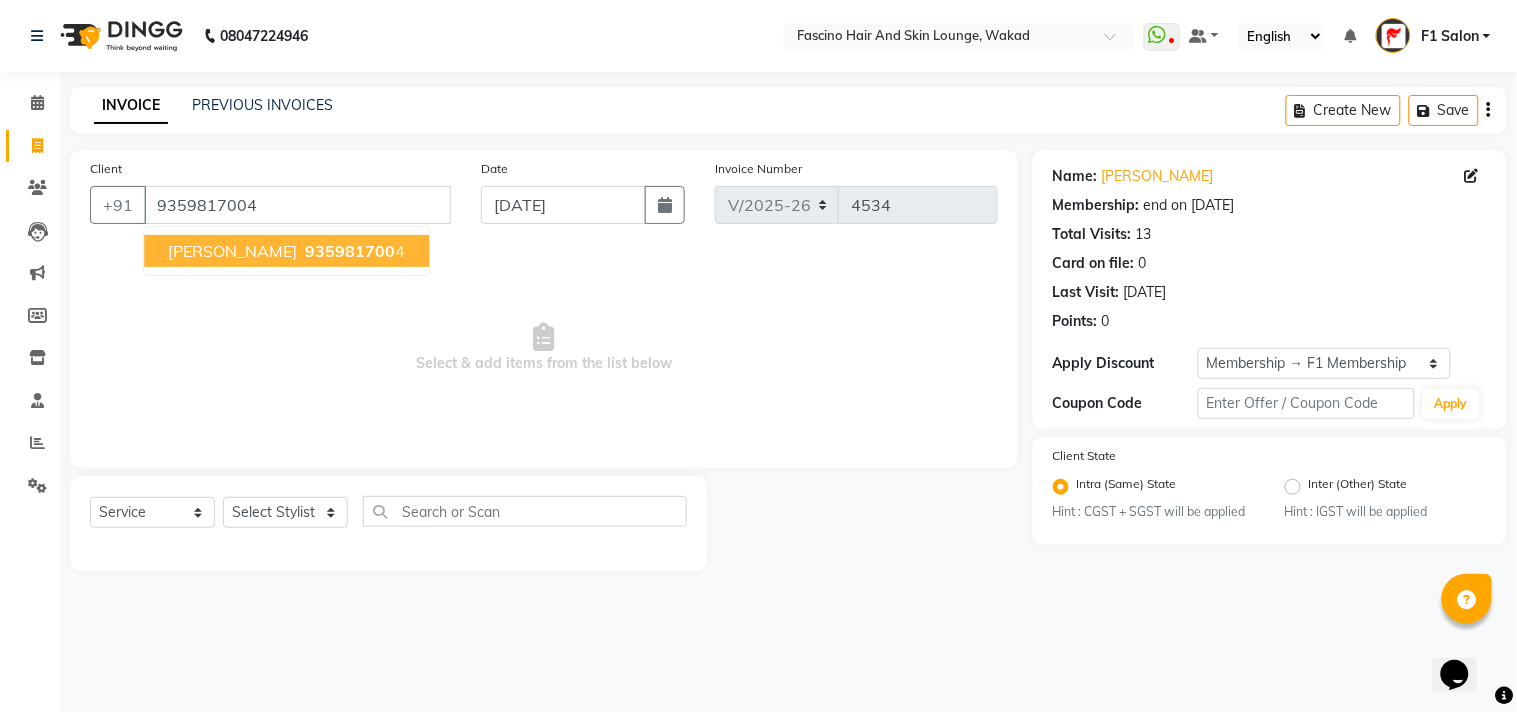 click on "[PERSON_NAME]" at bounding box center [232, 251] 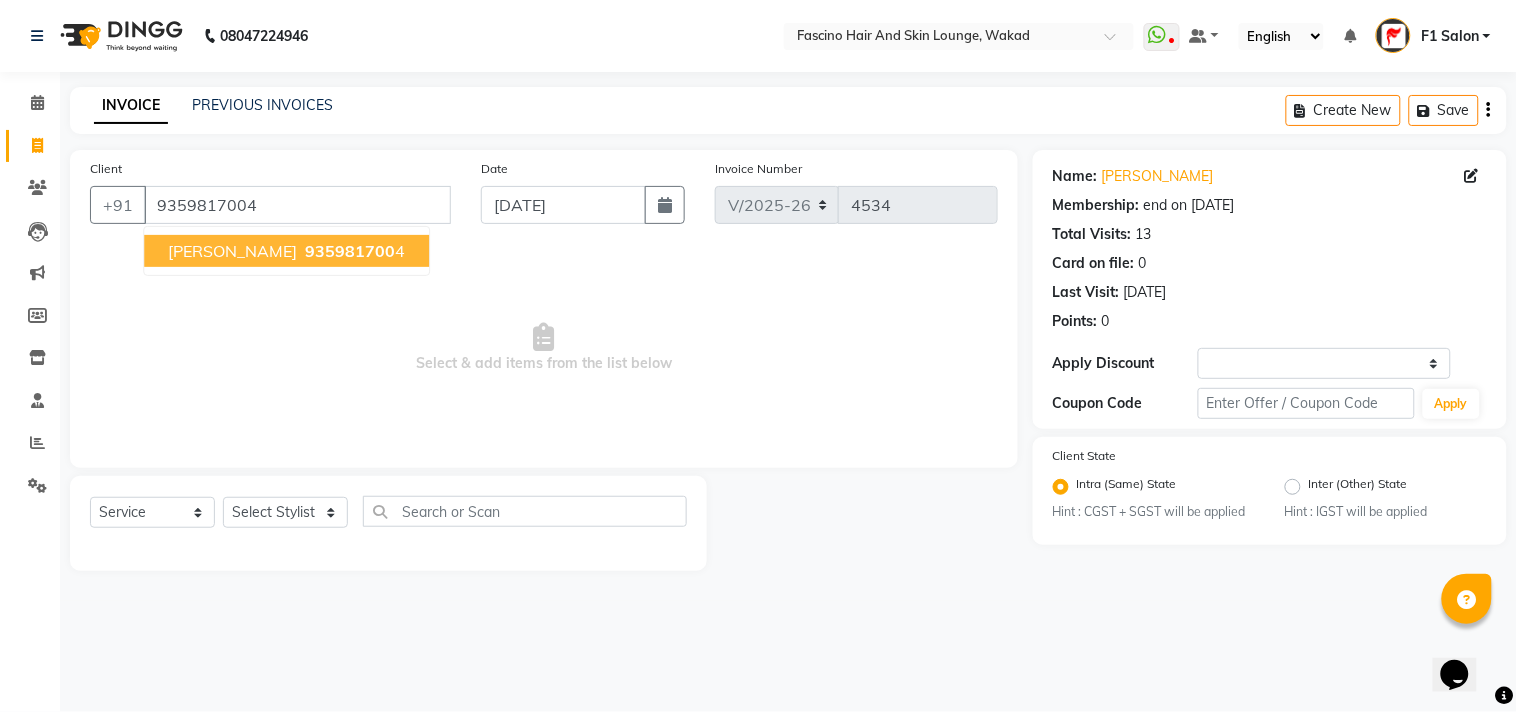 select on "1: Object" 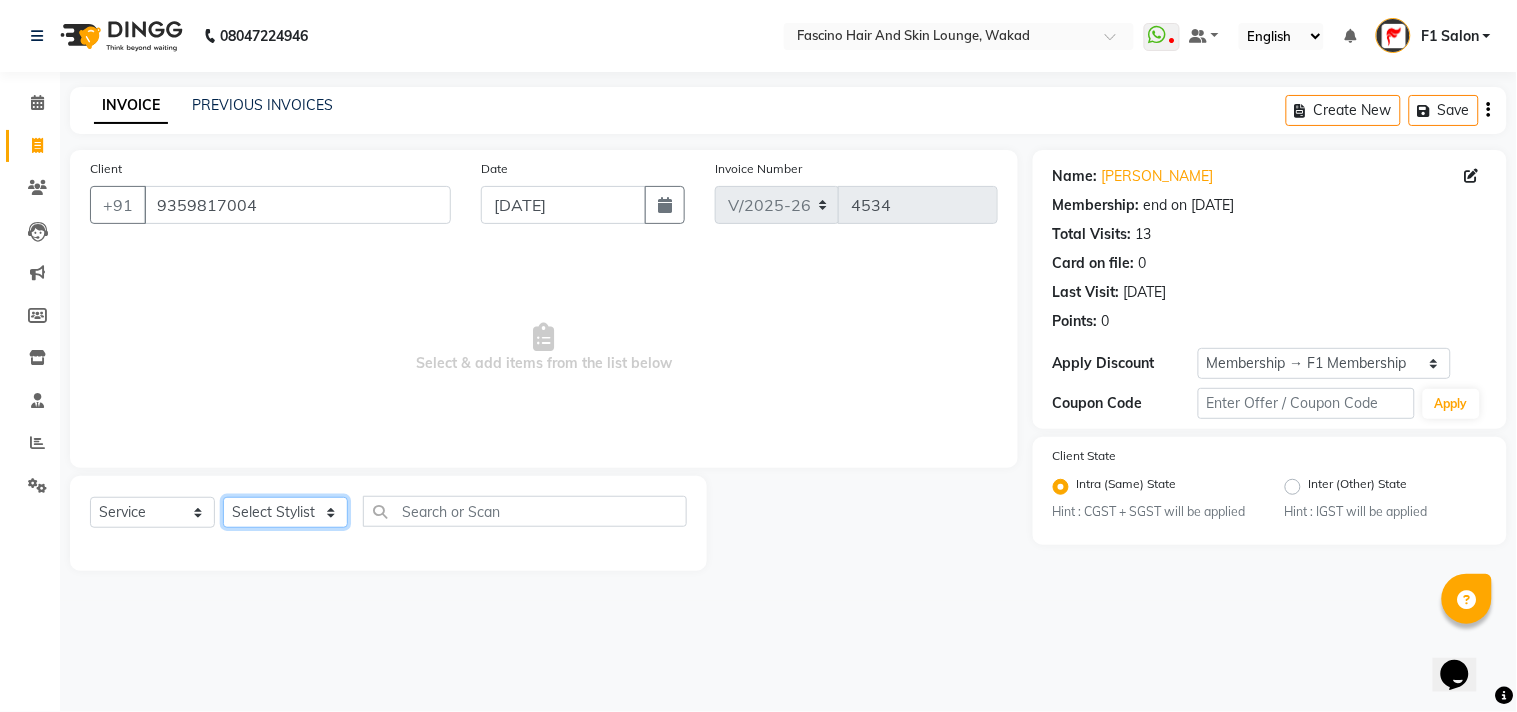 click on "Select Stylist 8805000650  [PERSON_NAME] Chimu [PERSON_NAME] F1 Salon  Ganesh F1 Gopal {JH} [PERSON_NAME] (Jh ) [PERSON_NAME]  [PERSON_NAME] Pooja [PERSON_NAME]  Ram [PERSON_NAME] jh [PERSON_NAME] Shree [PERSON_NAME] (F1) [PERSON_NAME] (JH) Sukanya Sadiyan  Suraj F1 [PERSON_NAME] Beaution Usha [PERSON_NAME] F1 Veena" 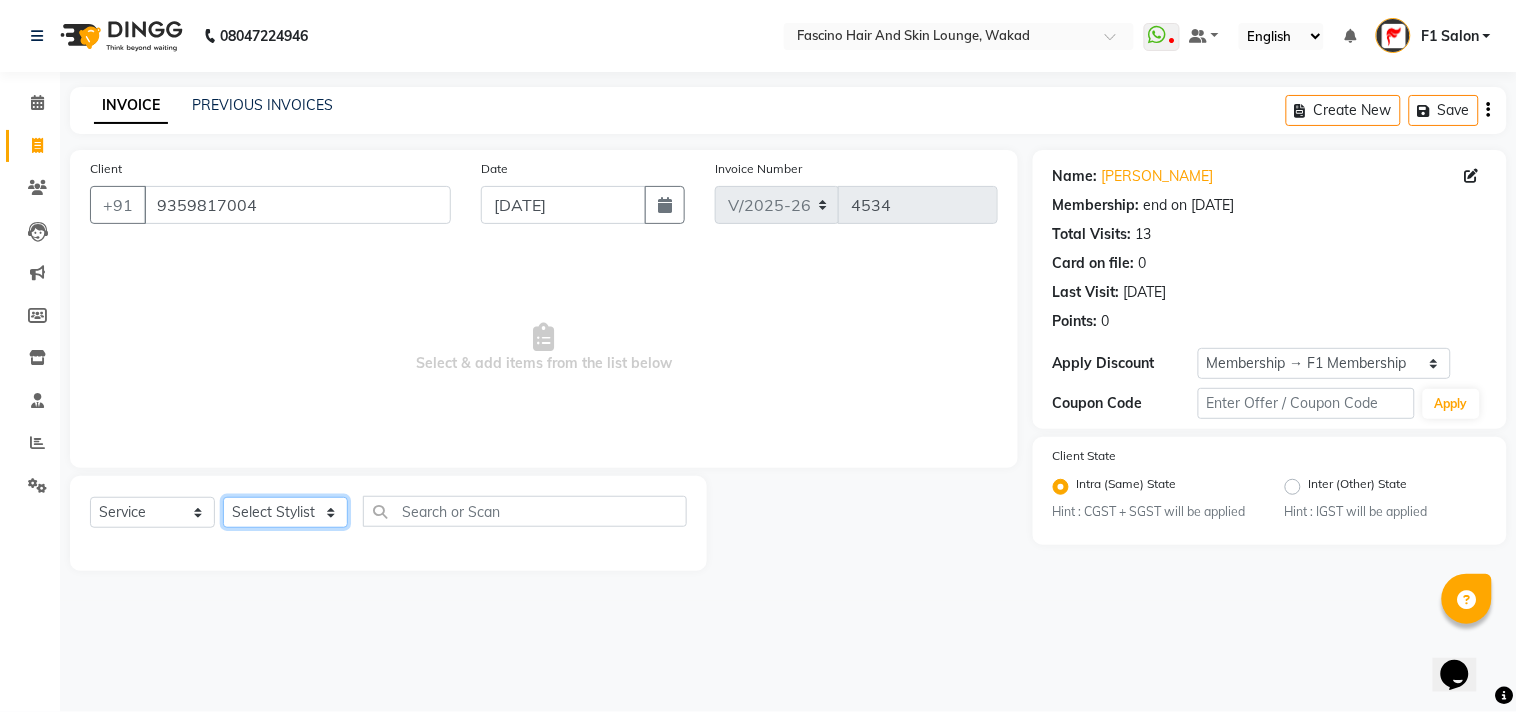 select on "32272" 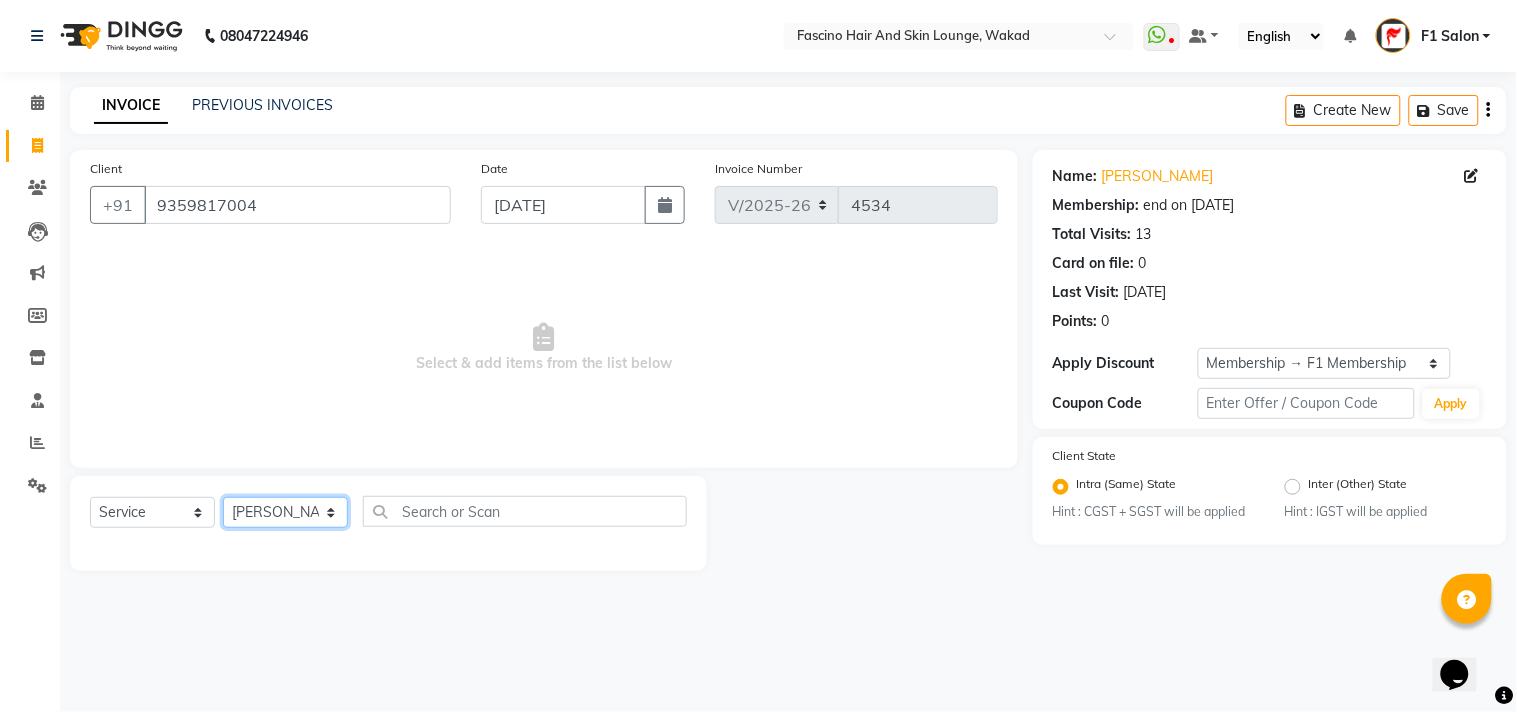 click on "Select Stylist 8805000650  [PERSON_NAME] Chimu [PERSON_NAME] F1 Salon  Ganesh F1 Gopal {JH} [PERSON_NAME] (Jh ) [PERSON_NAME]  [PERSON_NAME] Pooja [PERSON_NAME]  Ram [PERSON_NAME] jh [PERSON_NAME] Shree [PERSON_NAME] (F1) [PERSON_NAME] (JH) Sukanya Sadiyan  Suraj F1 [PERSON_NAME] Beaution Usha [PERSON_NAME] F1 Veena" 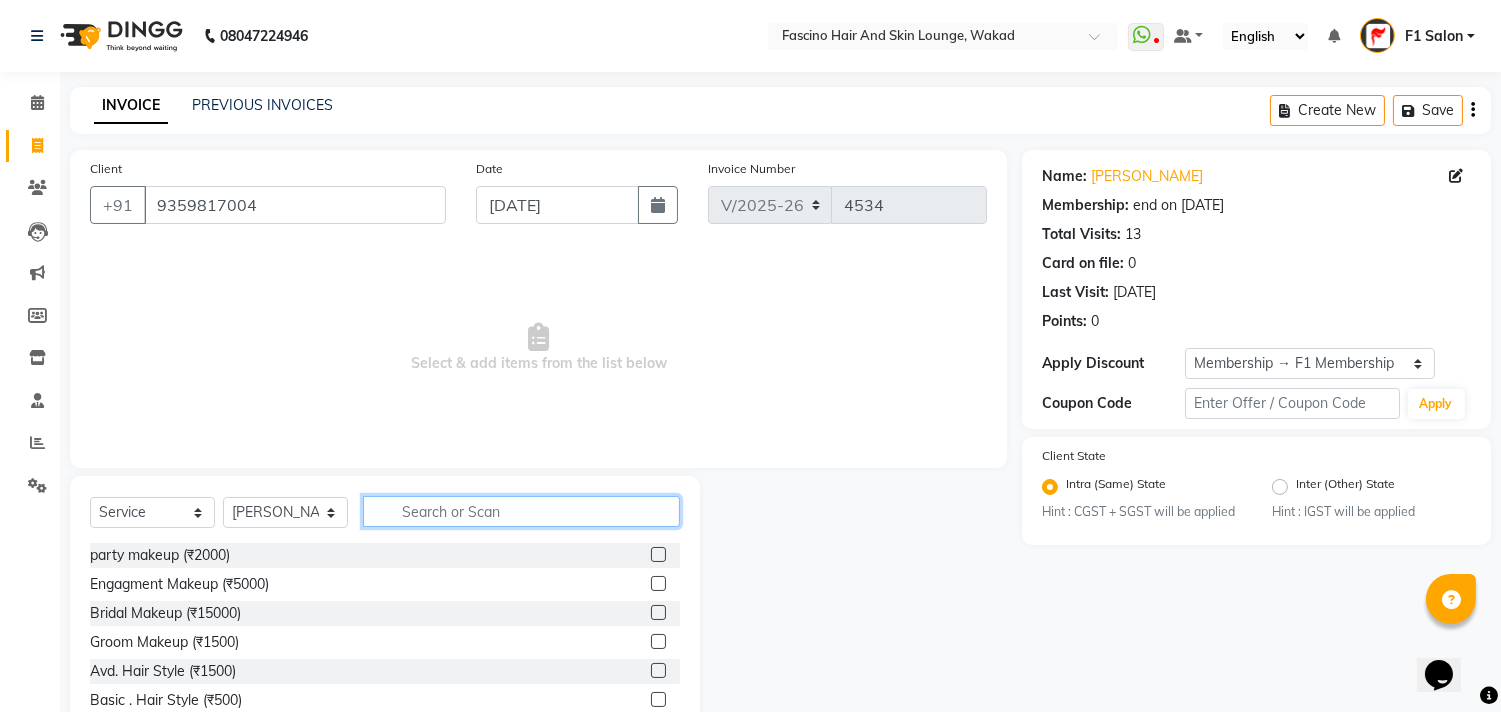 click 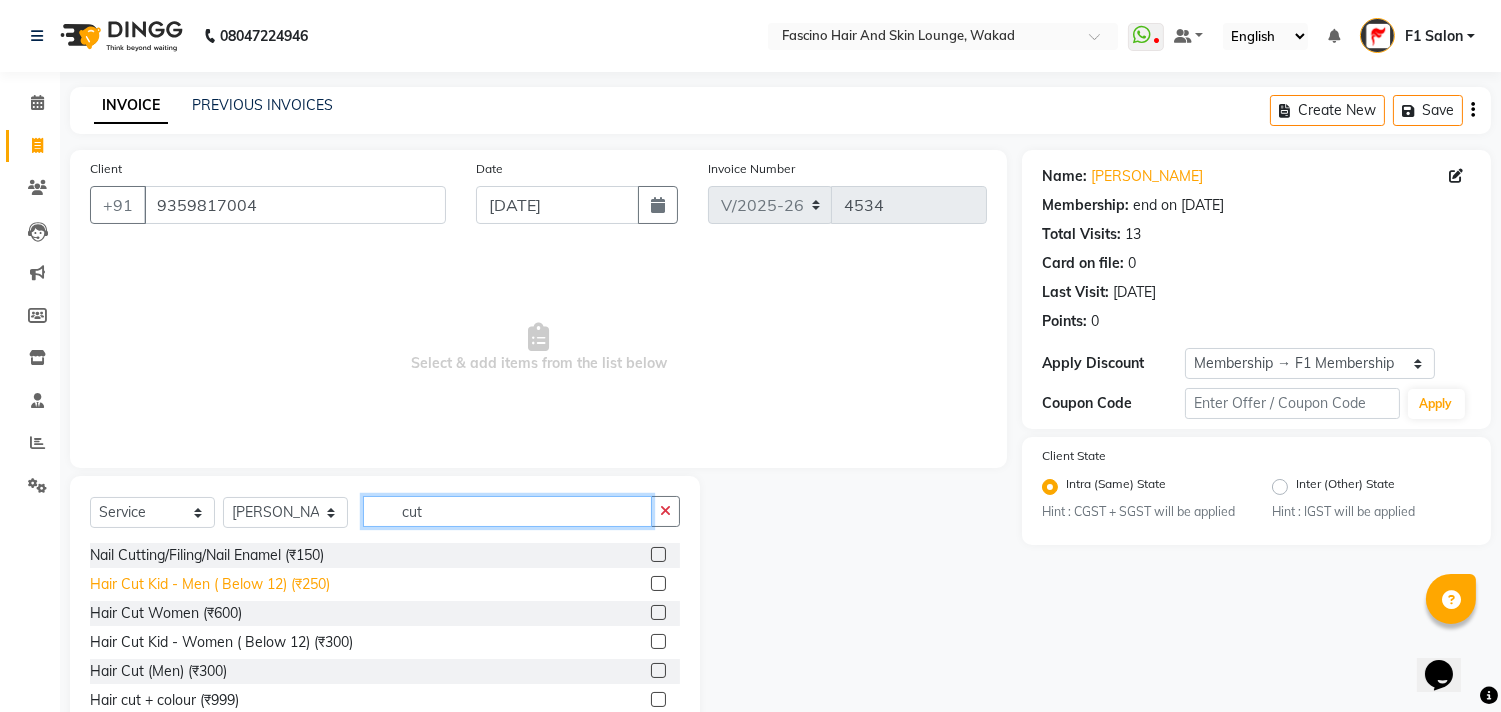 type on "cut" 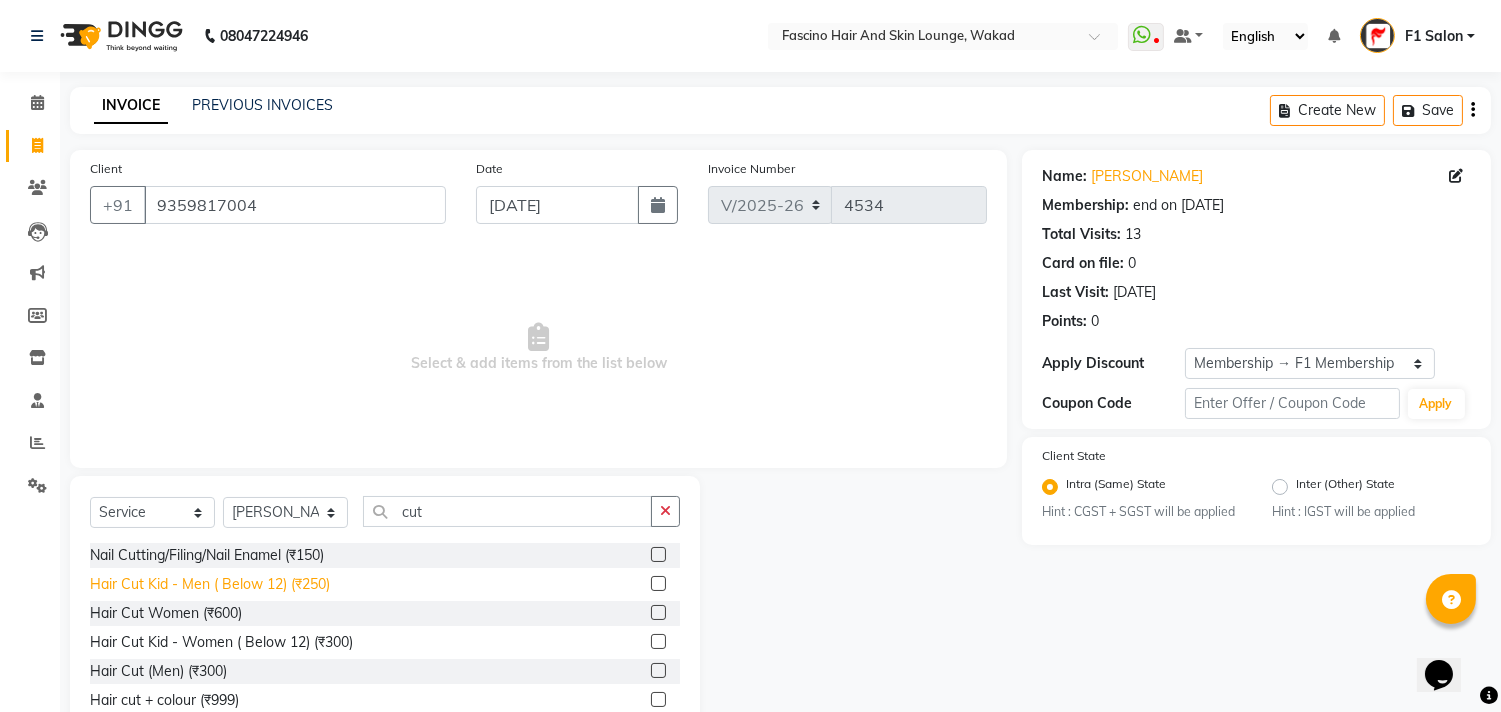 click on "Hair Cut Kid - Men ( Below 12) (₹250)" 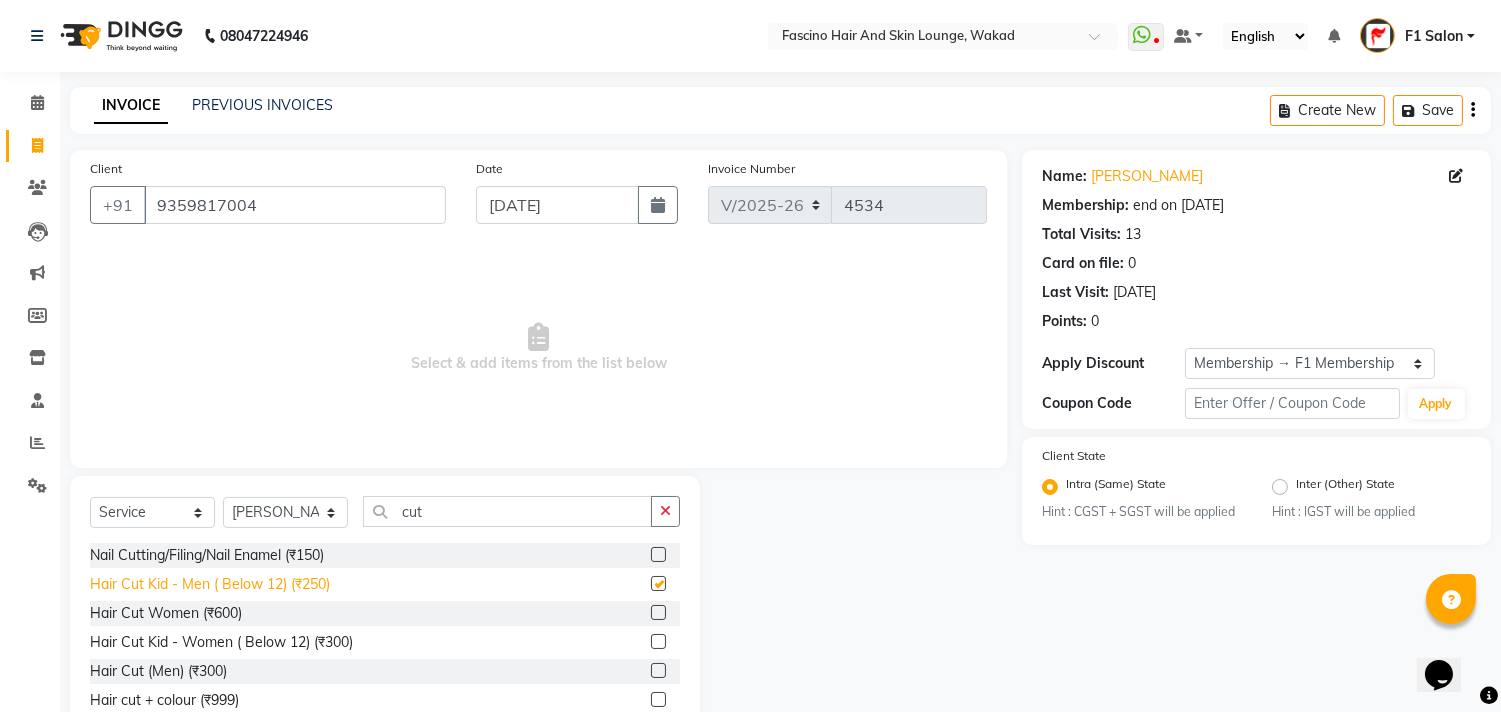 checkbox on "false" 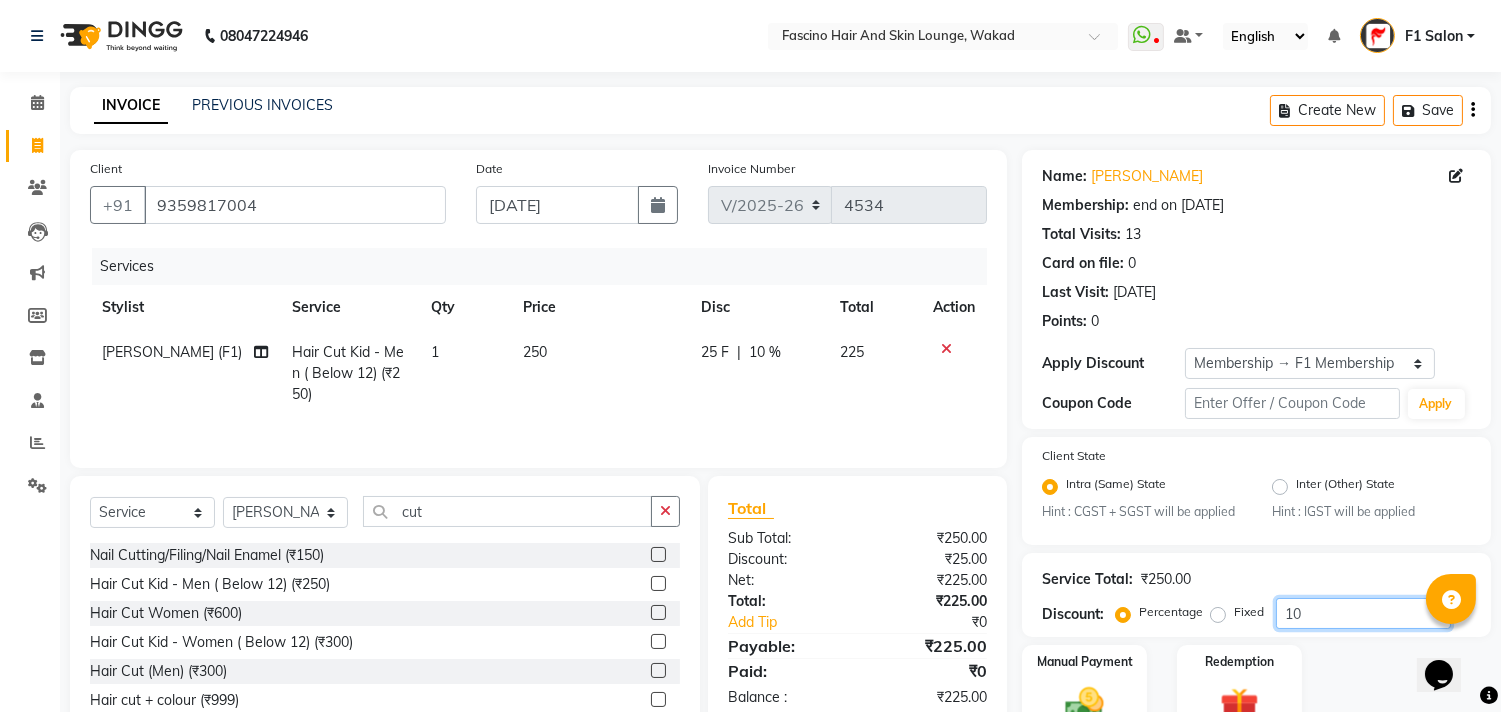 click on "10" 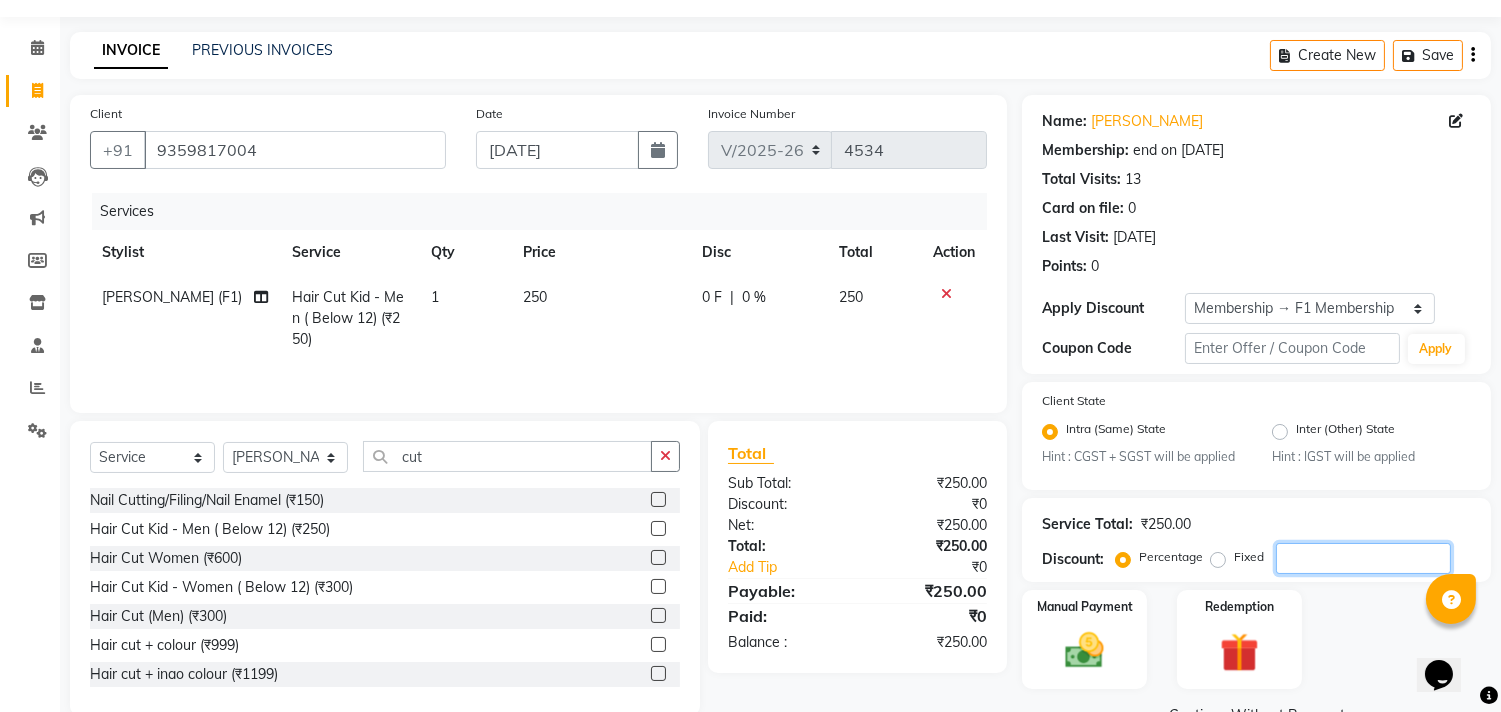 scroll, scrollTop: 102, scrollLeft: 0, axis: vertical 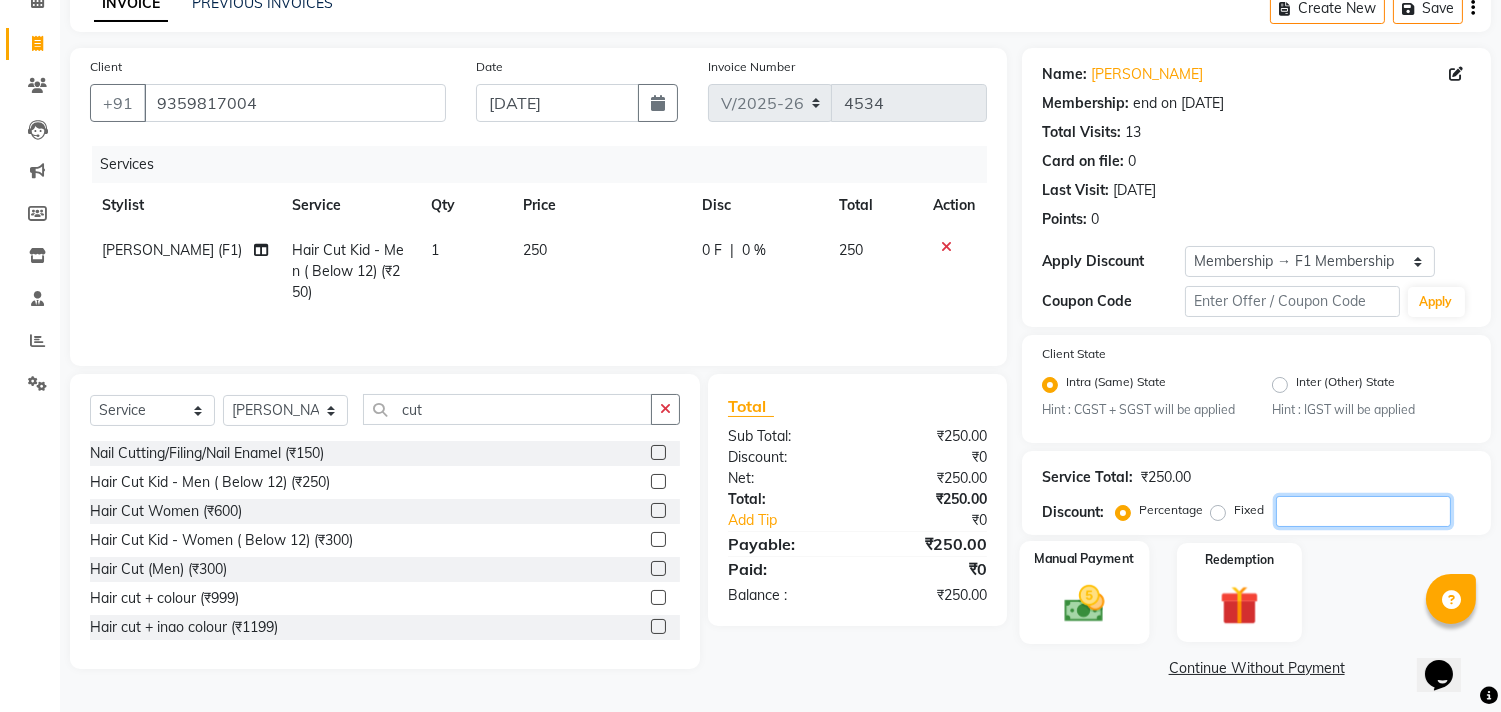 type 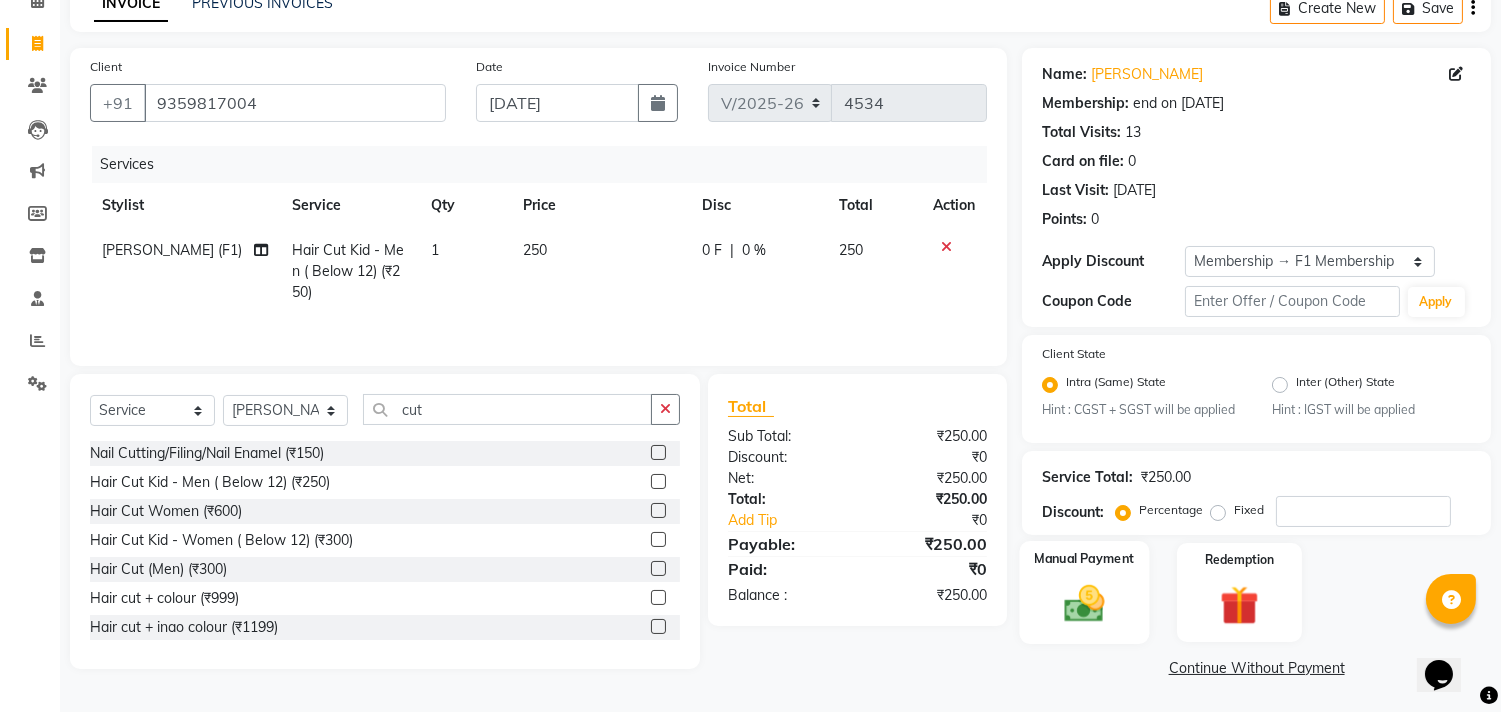 click 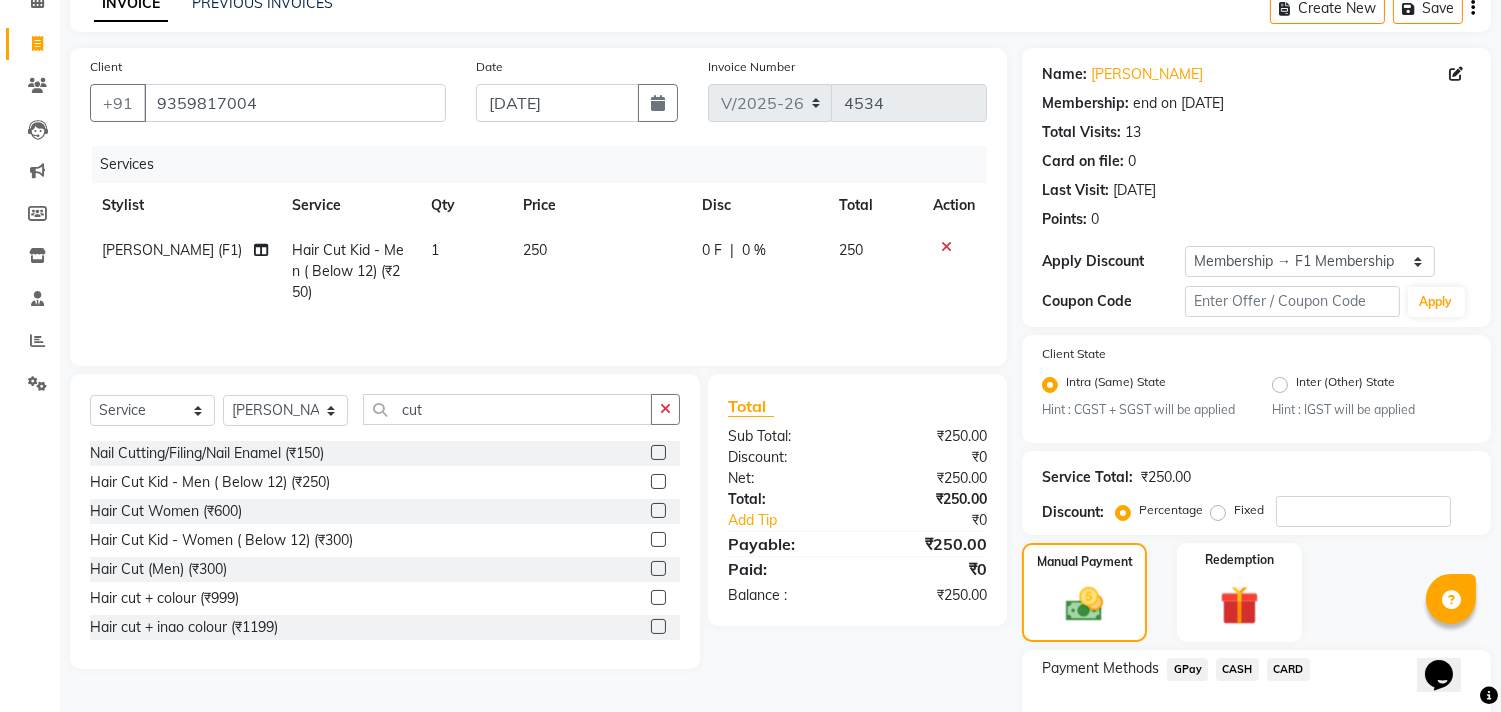 click on "GPay" 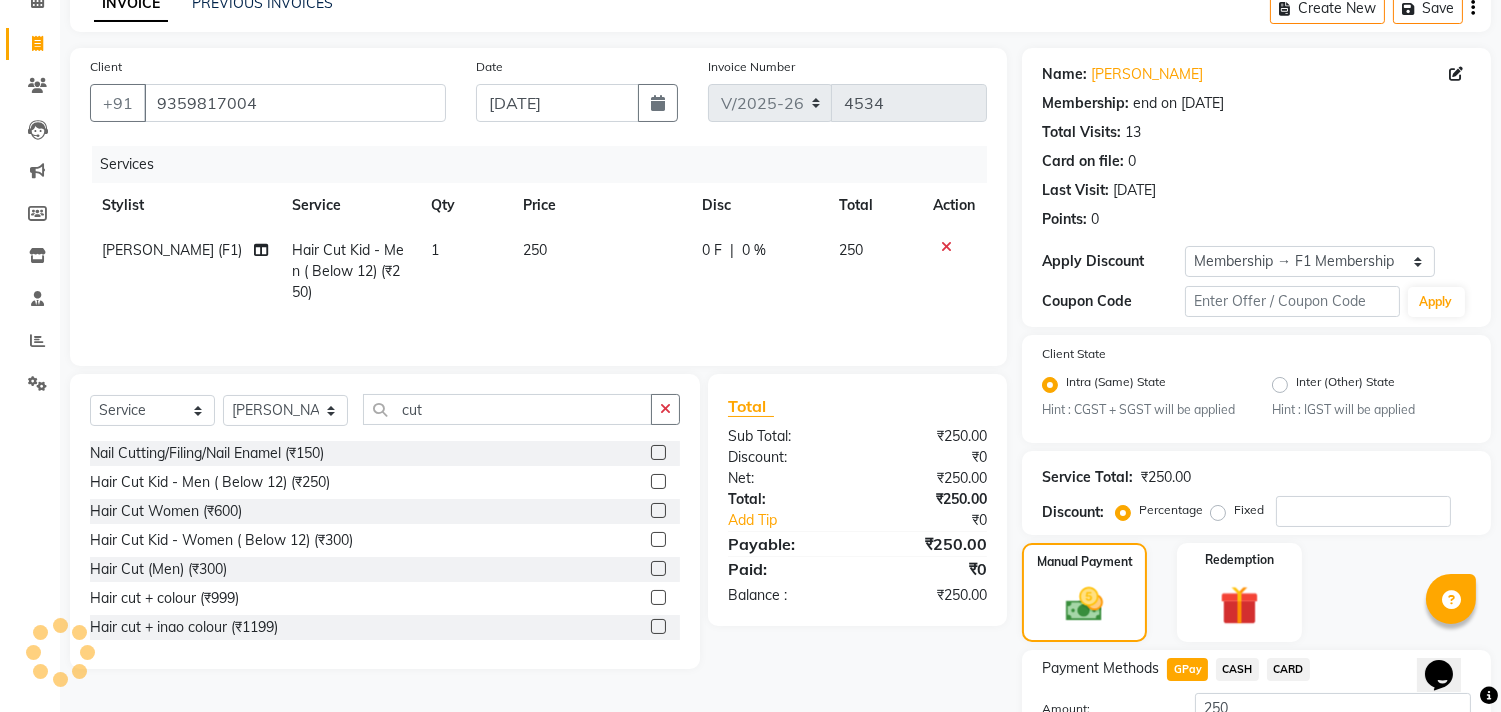 scroll, scrollTop: 260, scrollLeft: 0, axis: vertical 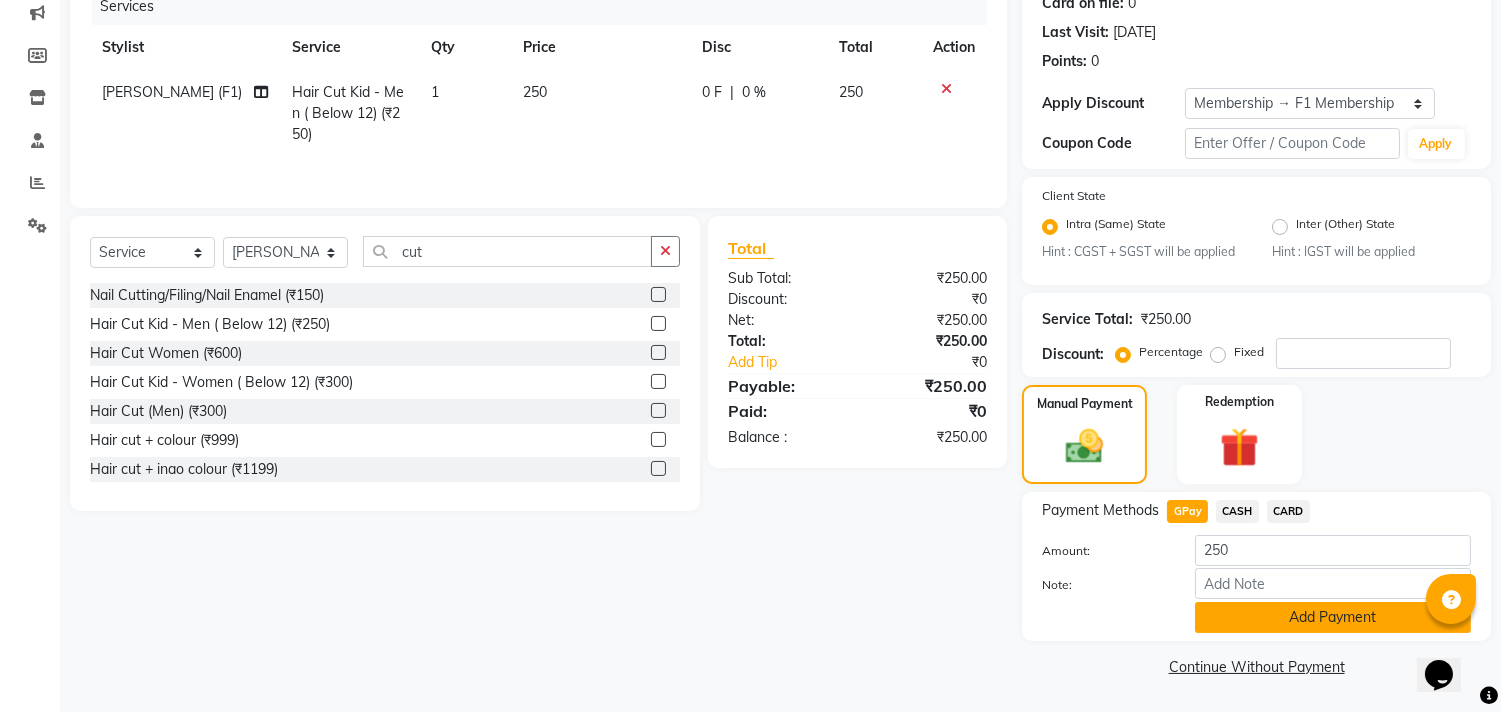 click on "Add Payment" 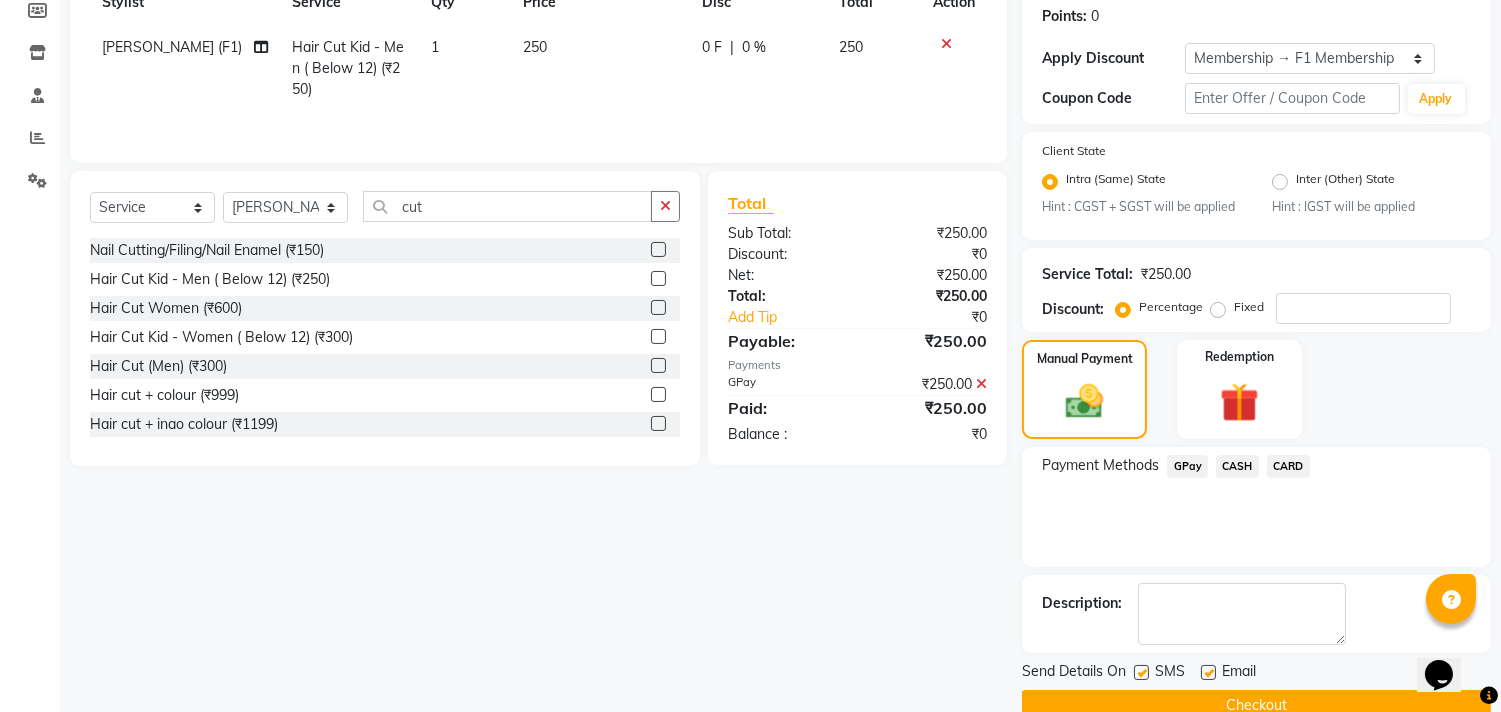 scroll, scrollTop: 344, scrollLeft: 0, axis: vertical 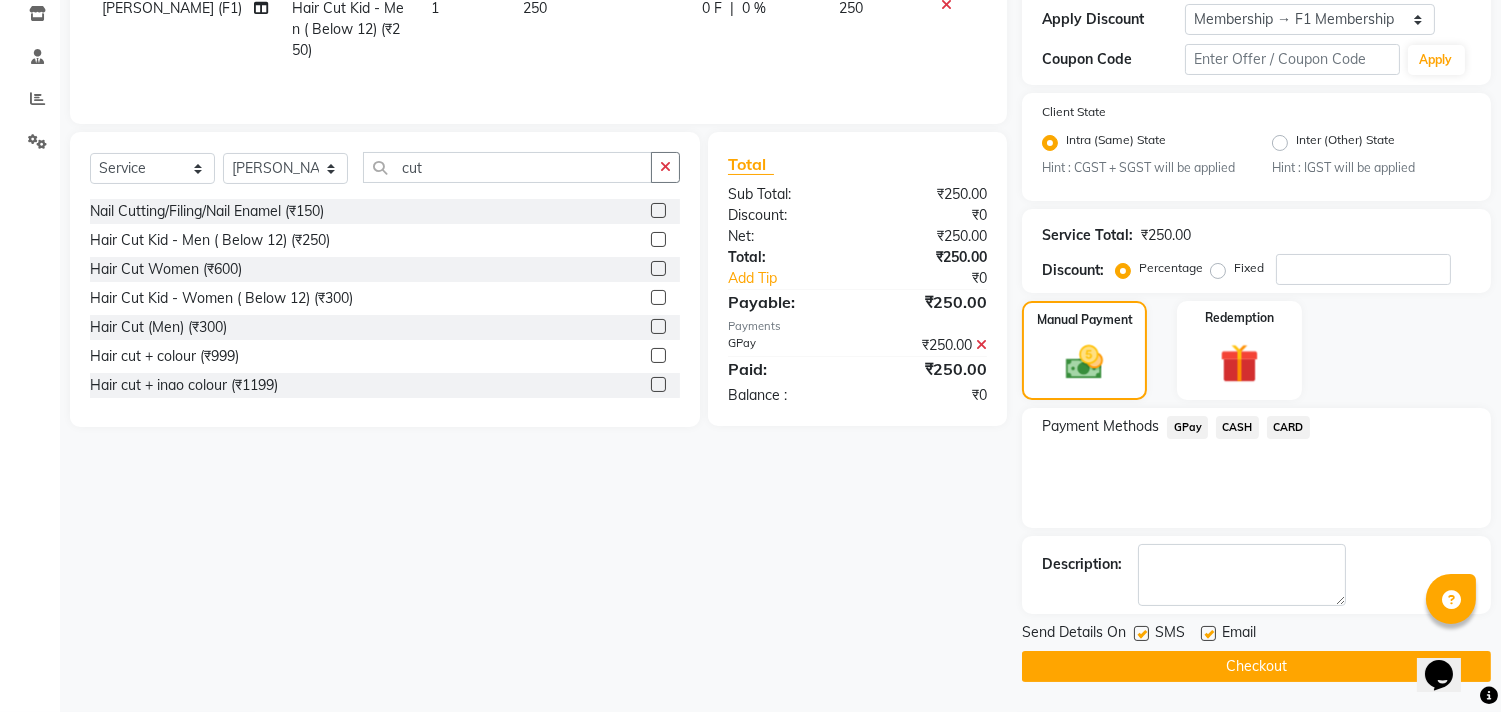 click 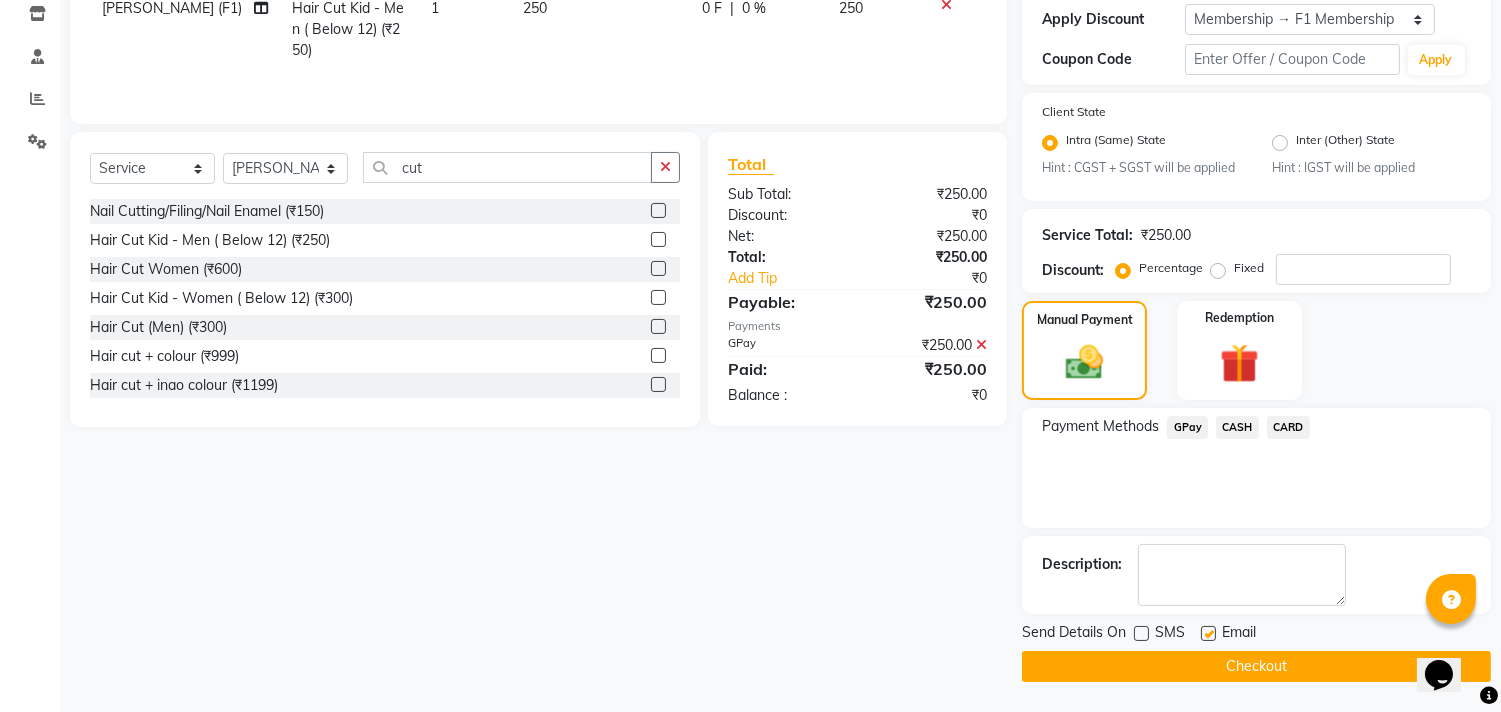 click 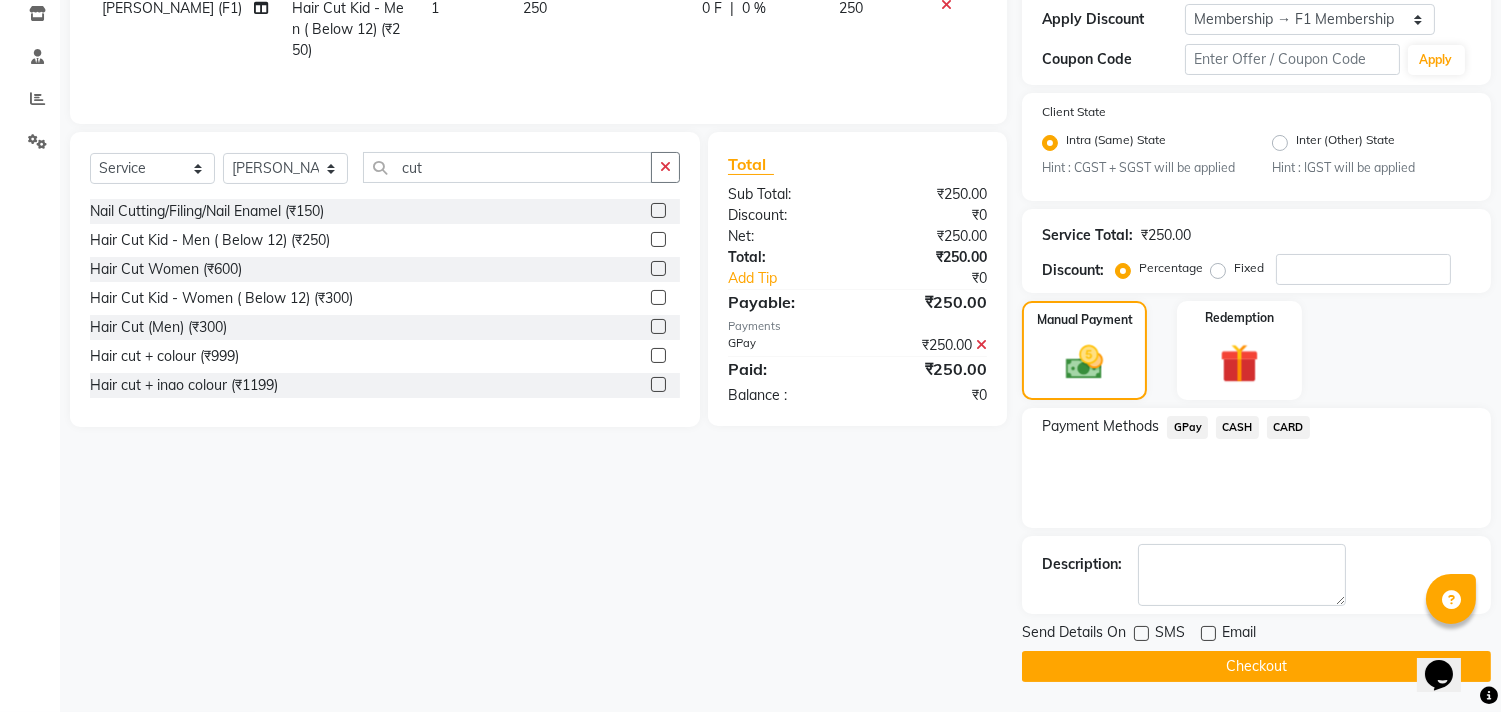click on "Checkout" 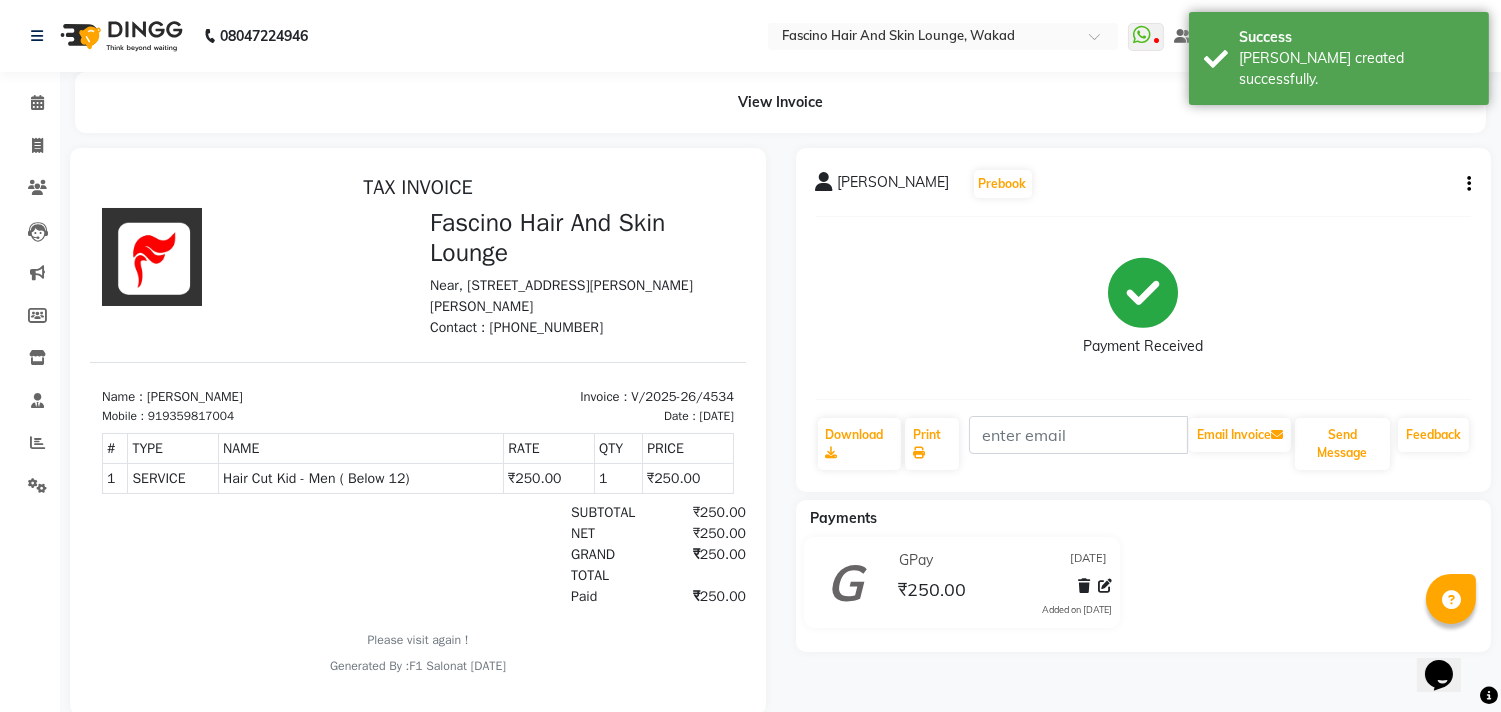 scroll, scrollTop: 0, scrollLeft: 0, axis: both 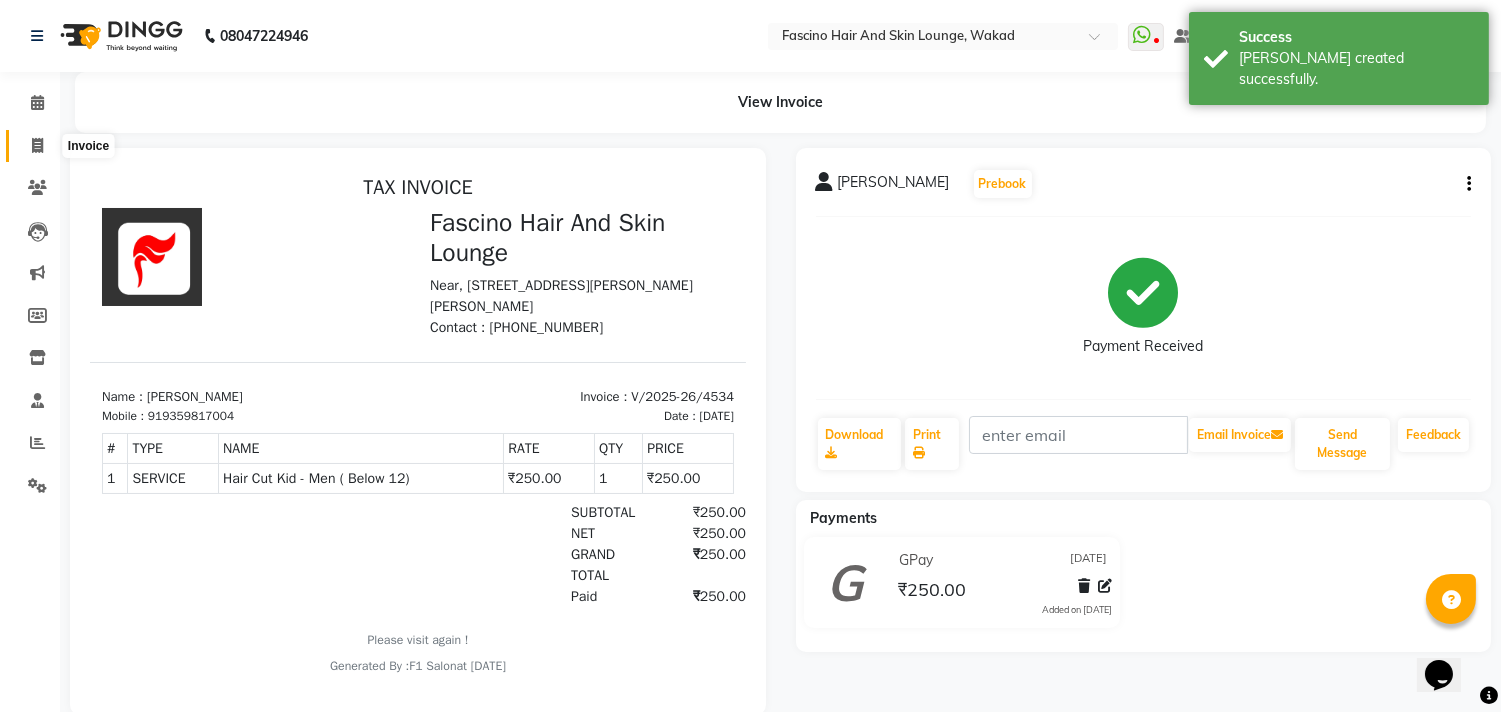 click 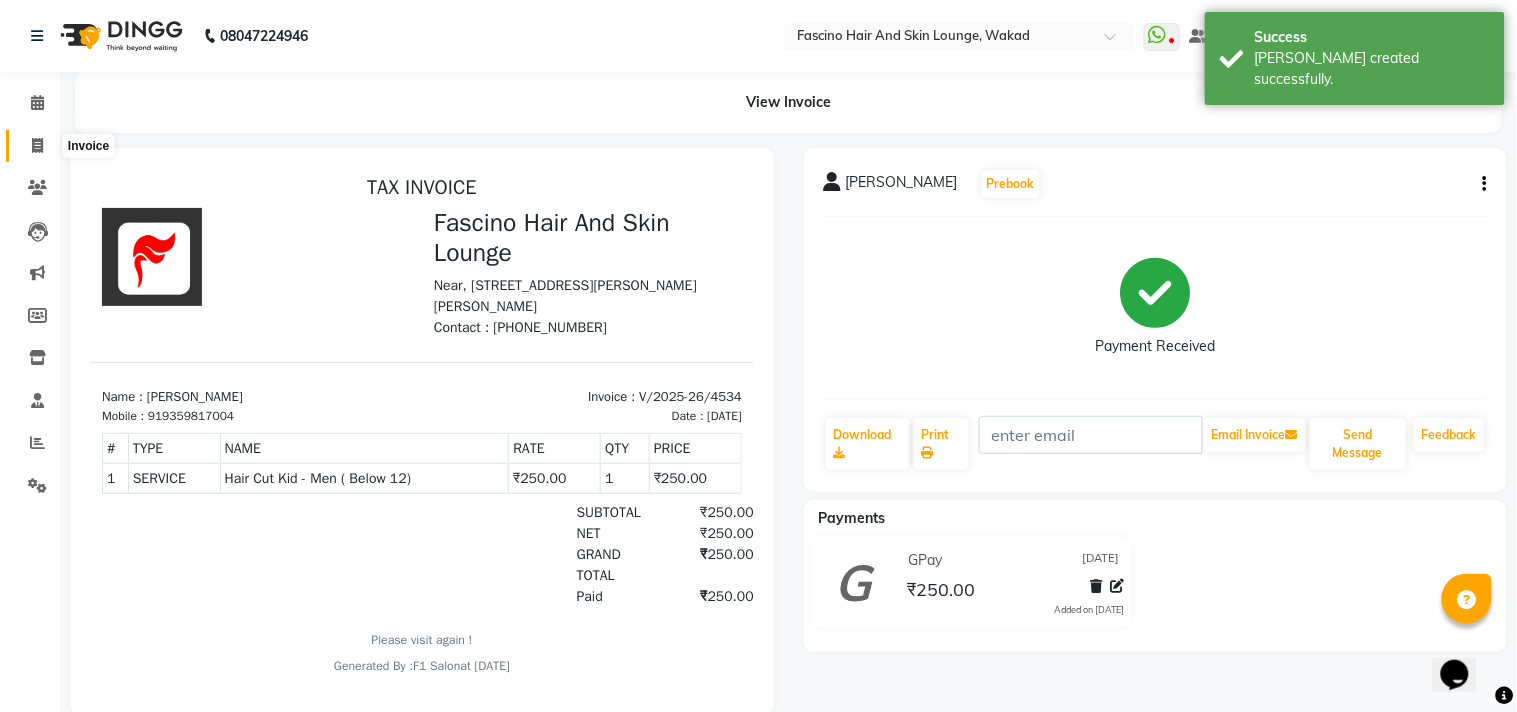 select on "service" 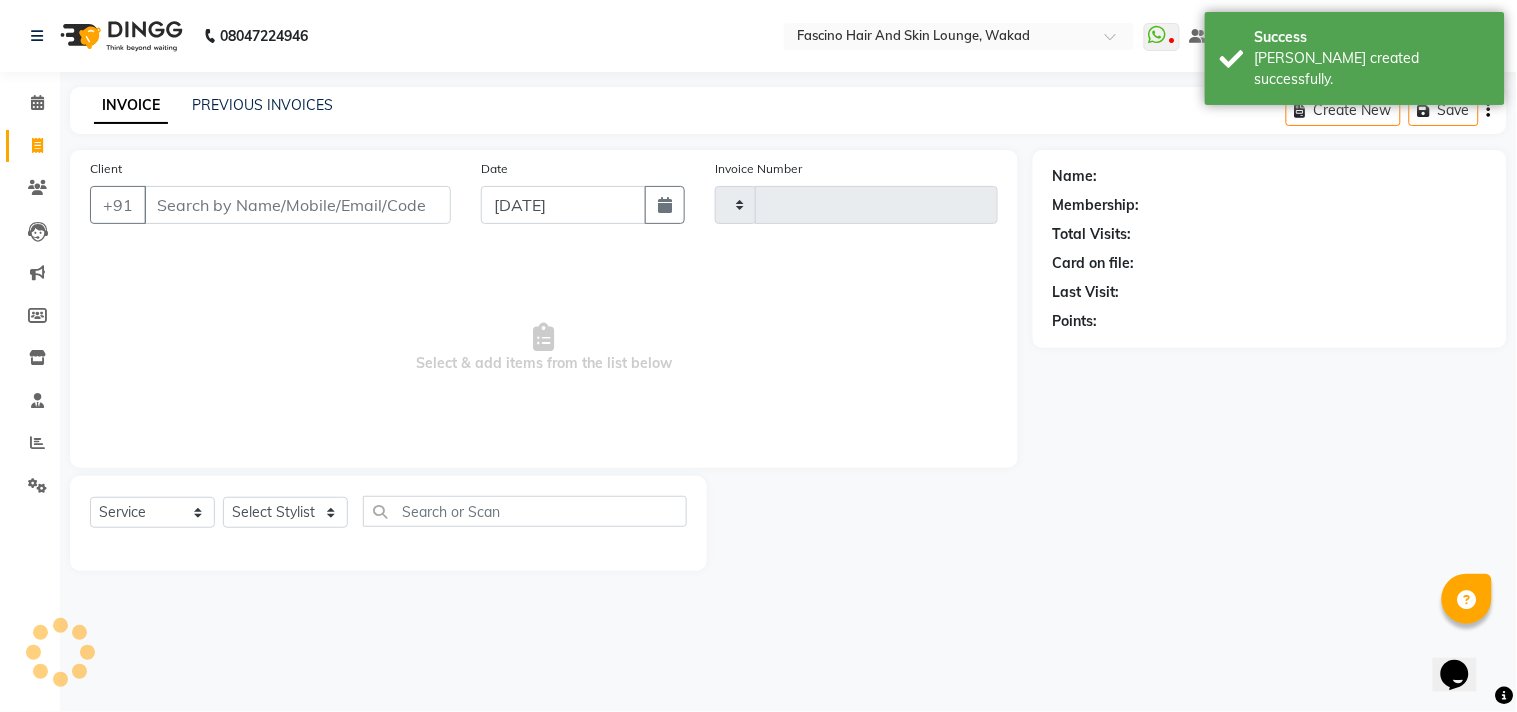 click on "Client" at bounding box center (297, 205) 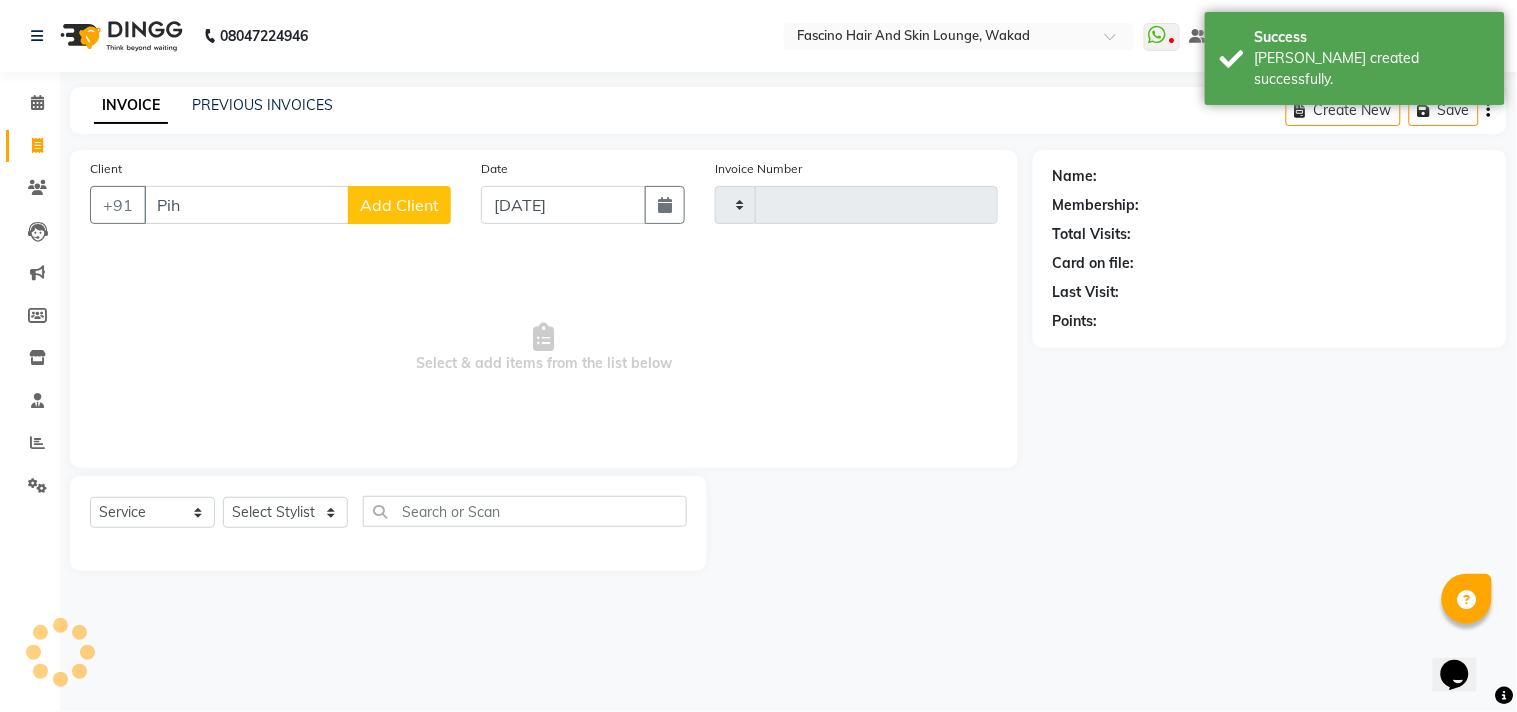 type on "Pihu" 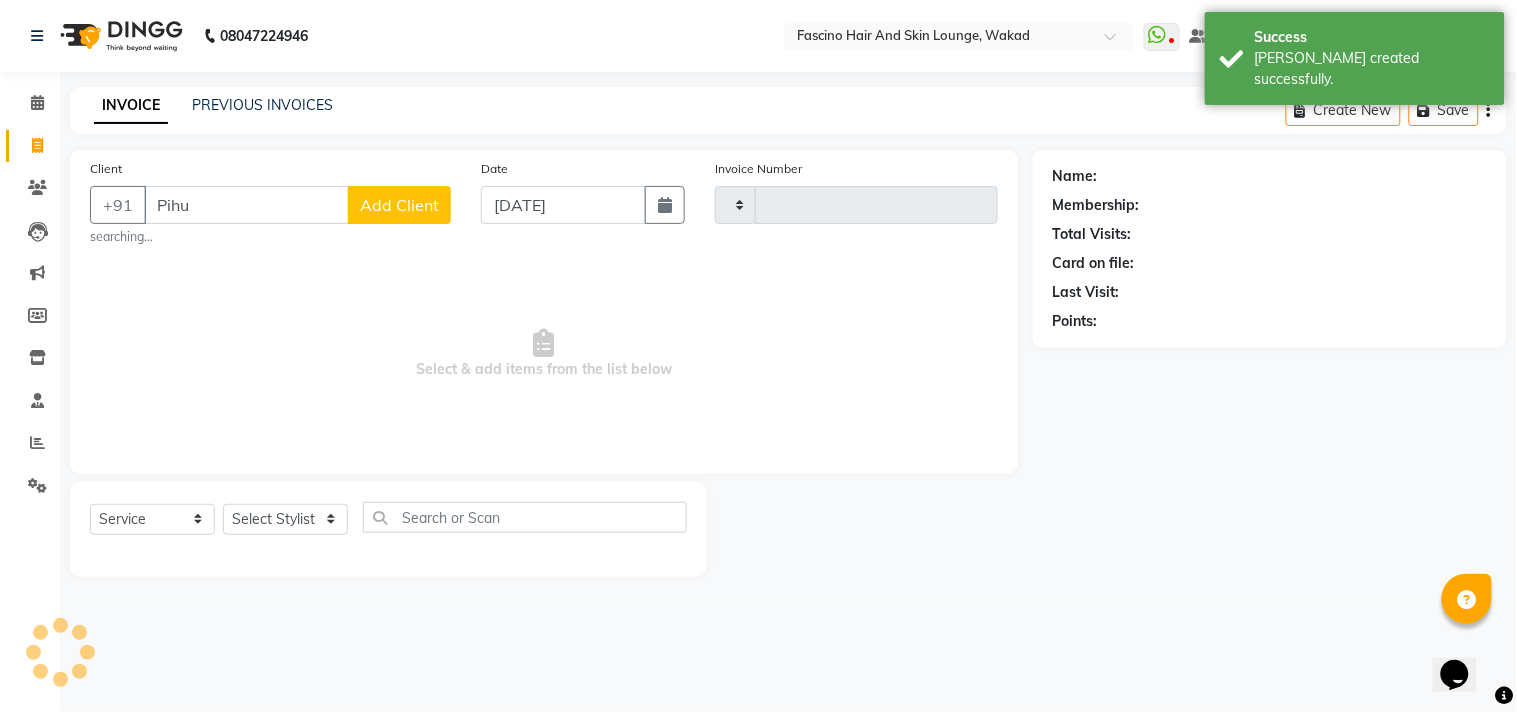 type on "4535" 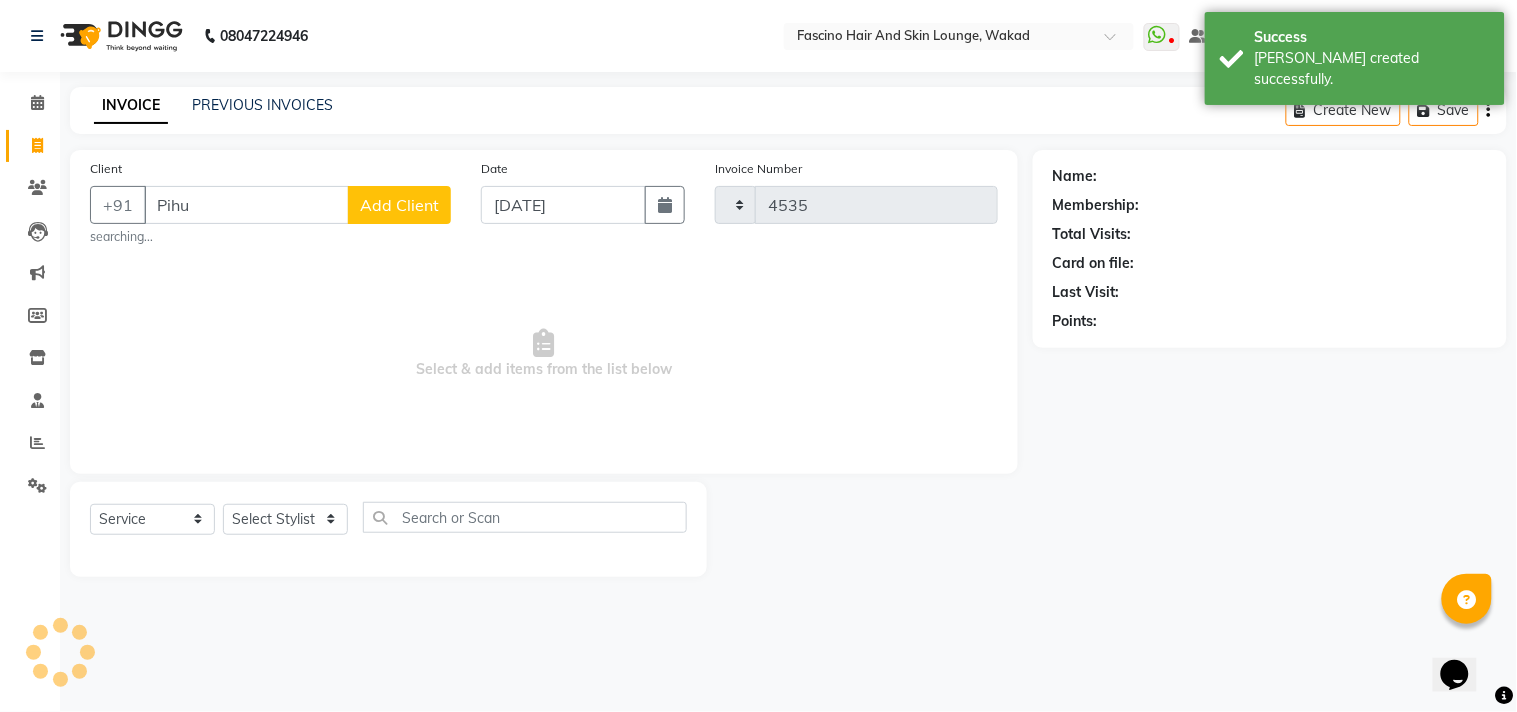 select on "126" 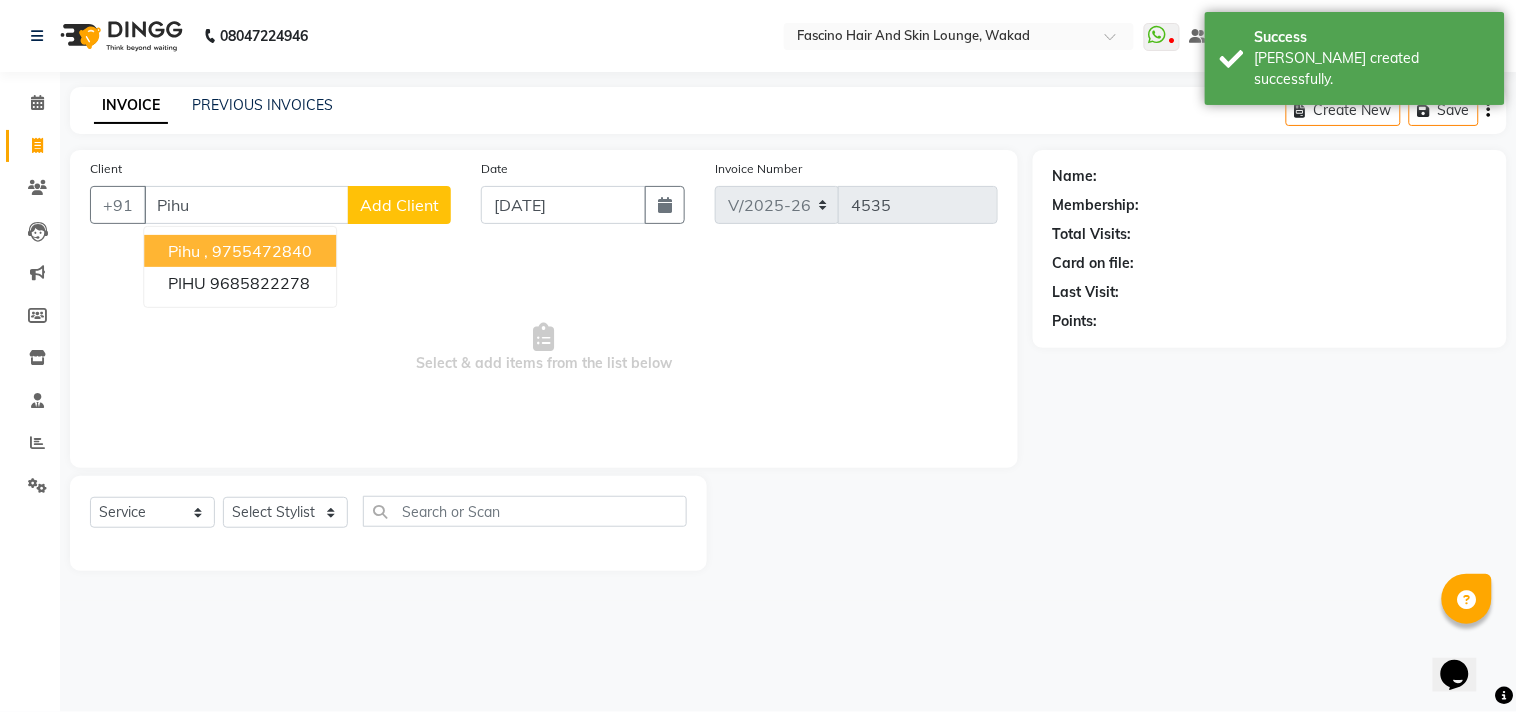 click on "Pihu ," at bounding box center [188, 251] 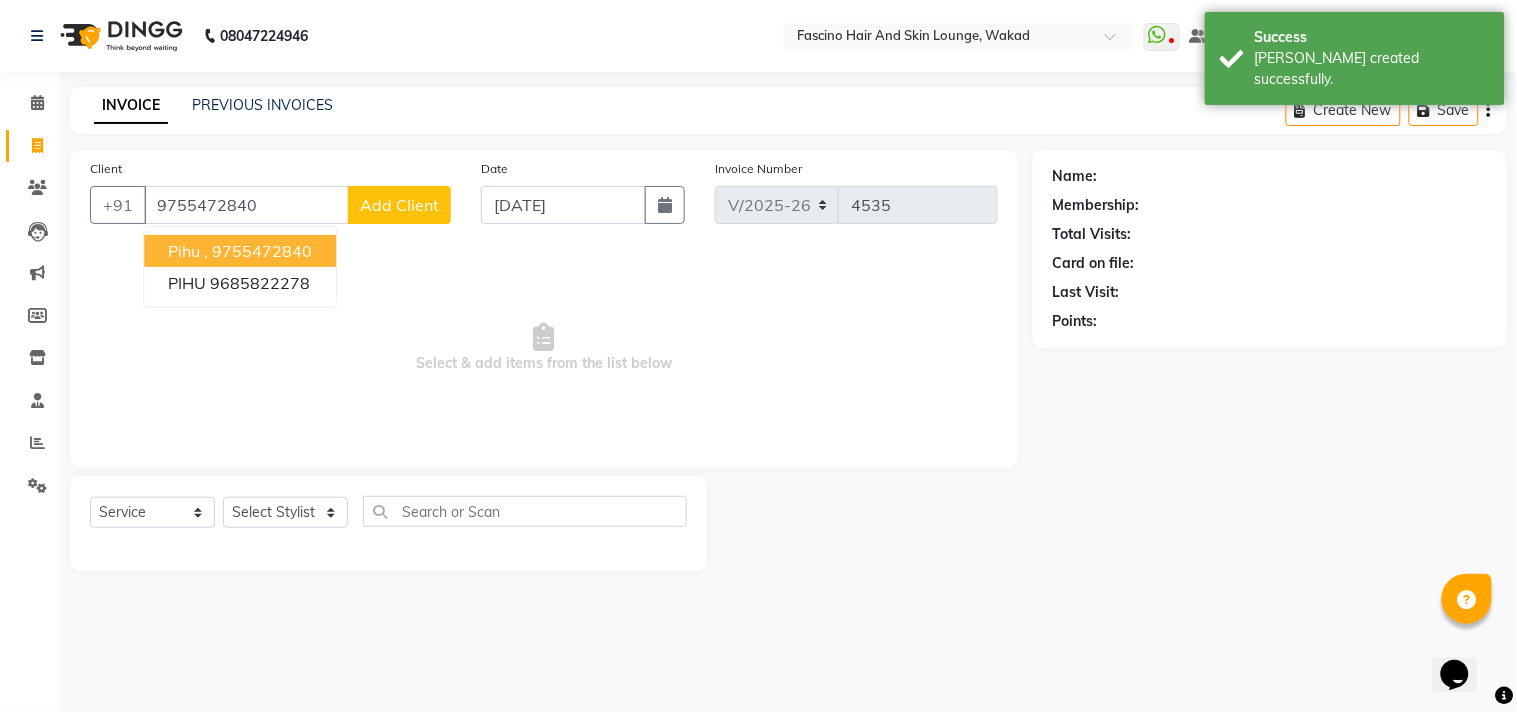 type on "9755472840" 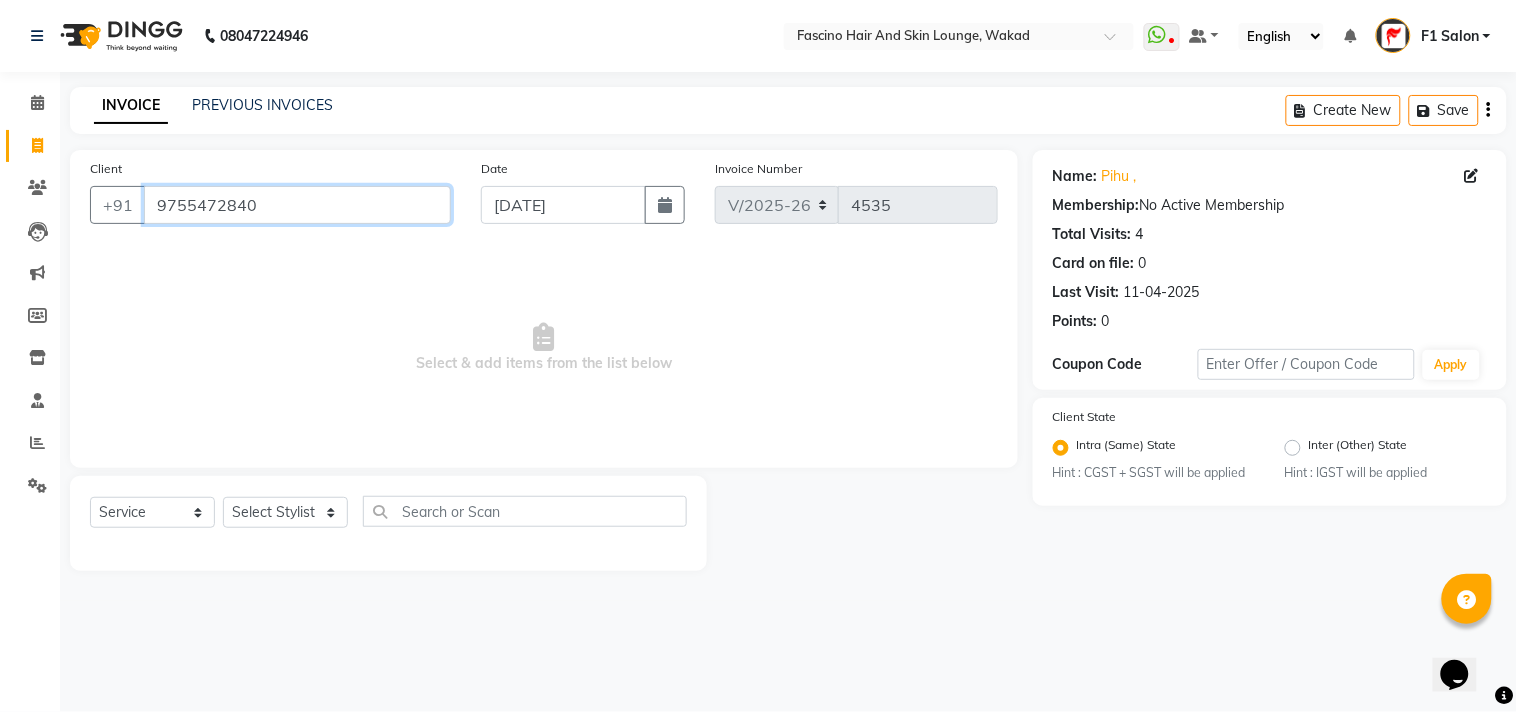 click on "9755472840" at bounding box center (297, 205) 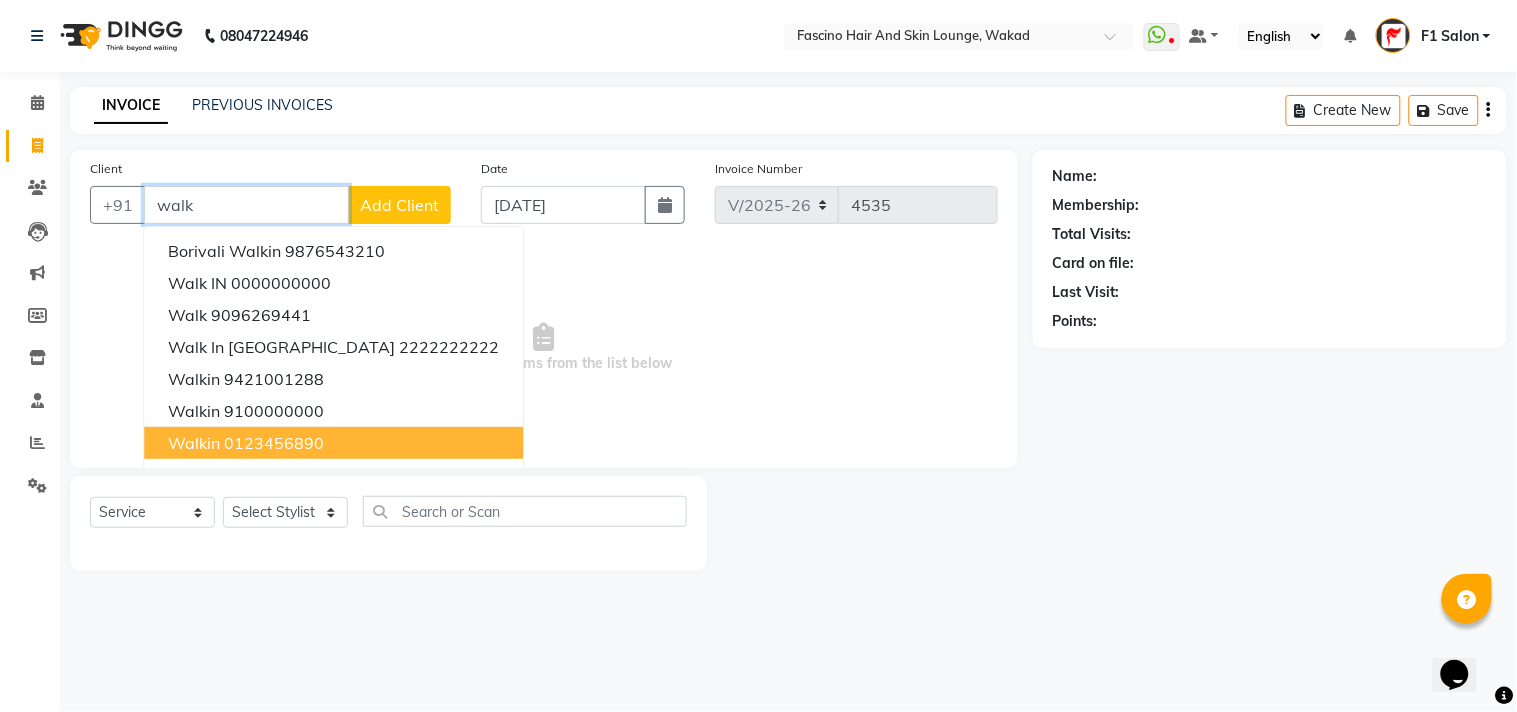 click on "0123456890" at bounding box center [274, 443] 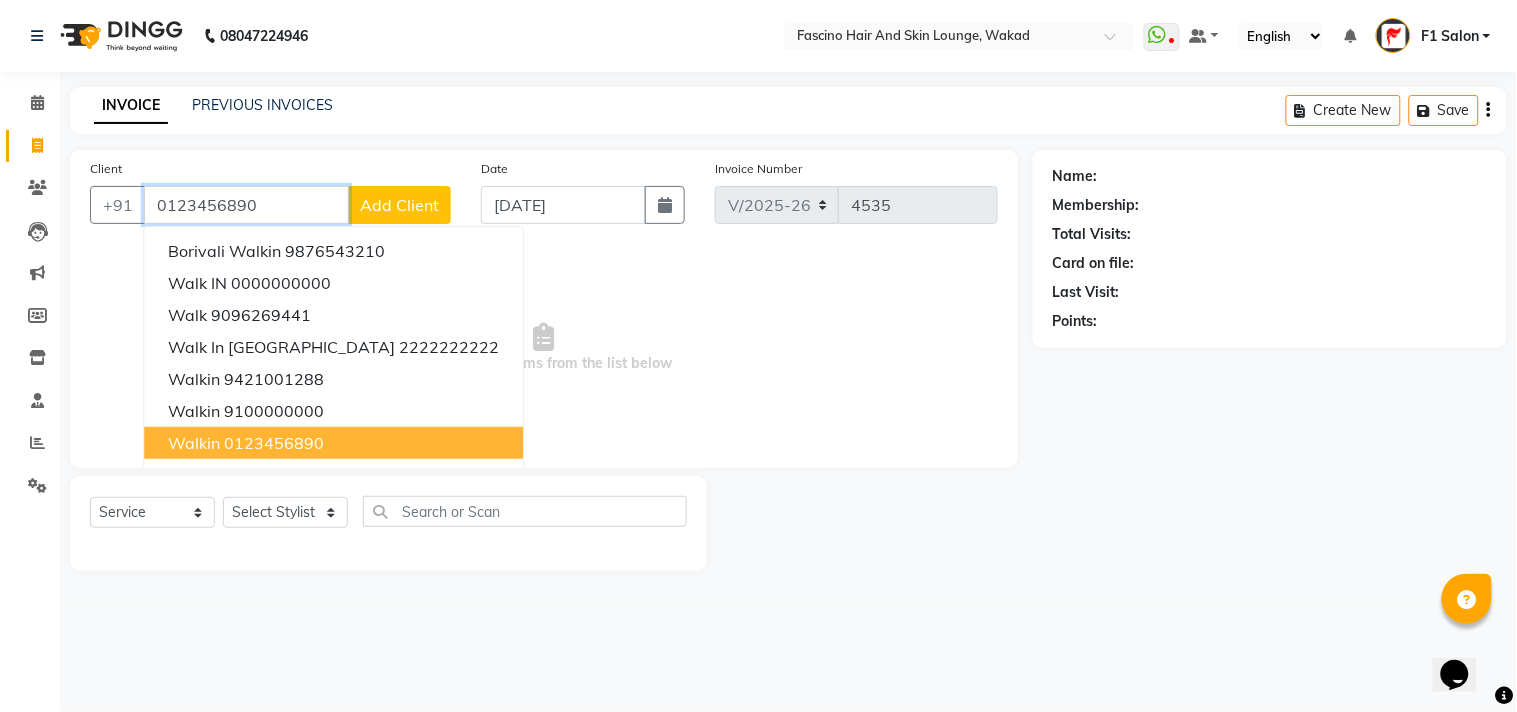 type on "0123456890" 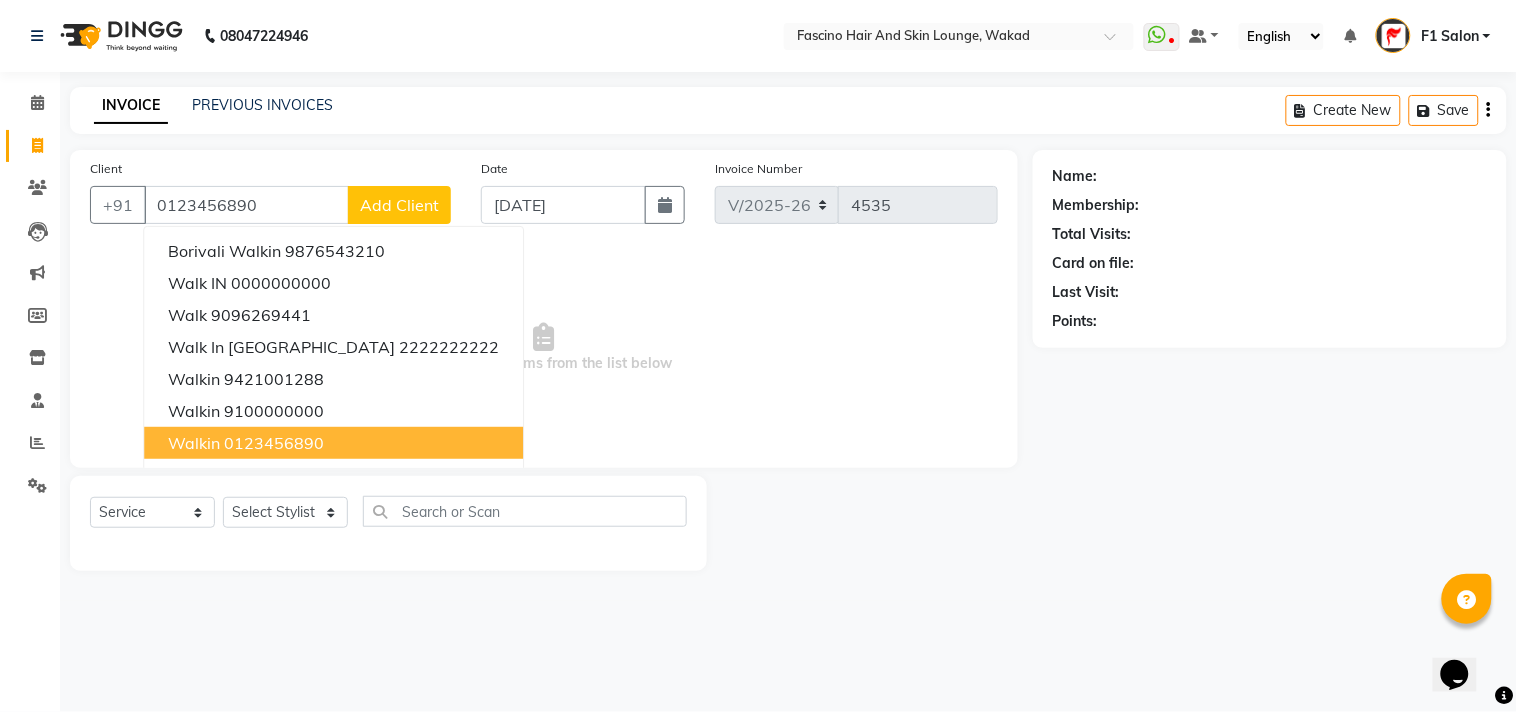 select on "1: Object" 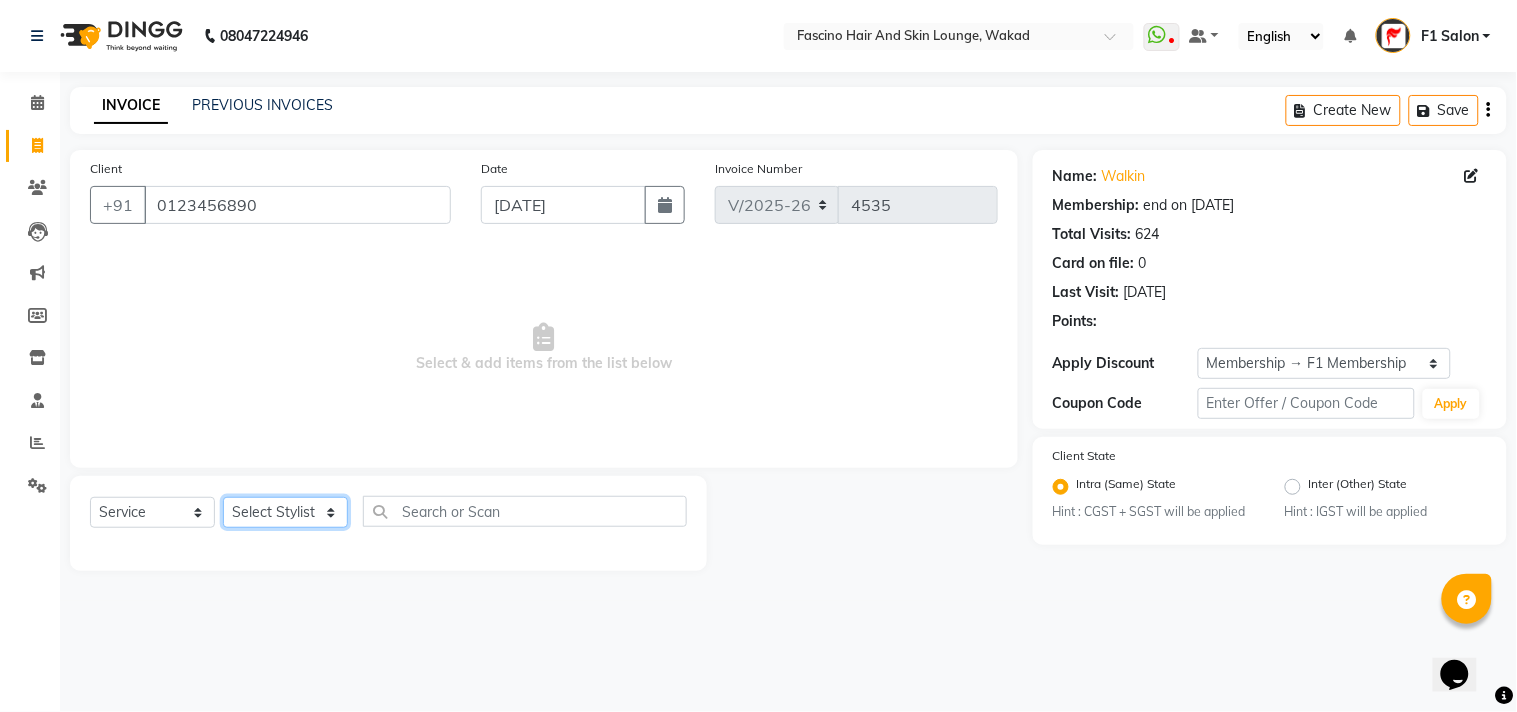 click on "Select Stylist 8805000650  [PERSON_NAME] Chimu [PERSON_NAME] F1 Salon  Ganesh F1 Gopal {JH} [PERSON_NAME] (Jh ) [PERSON_NAME]  [PERSON_NAME] Pooja [PERSON_NAME]  Ram [PERSON_NAME] jh [PERSON_NAME] Shree [PERSON_NAME] (F1) [PERSON_NAME] (JH) Sukanya Sadiyan  Suraj F1 [PERSON_NAME] Beaution Usha [PERSON_NAME] F1 Veena" 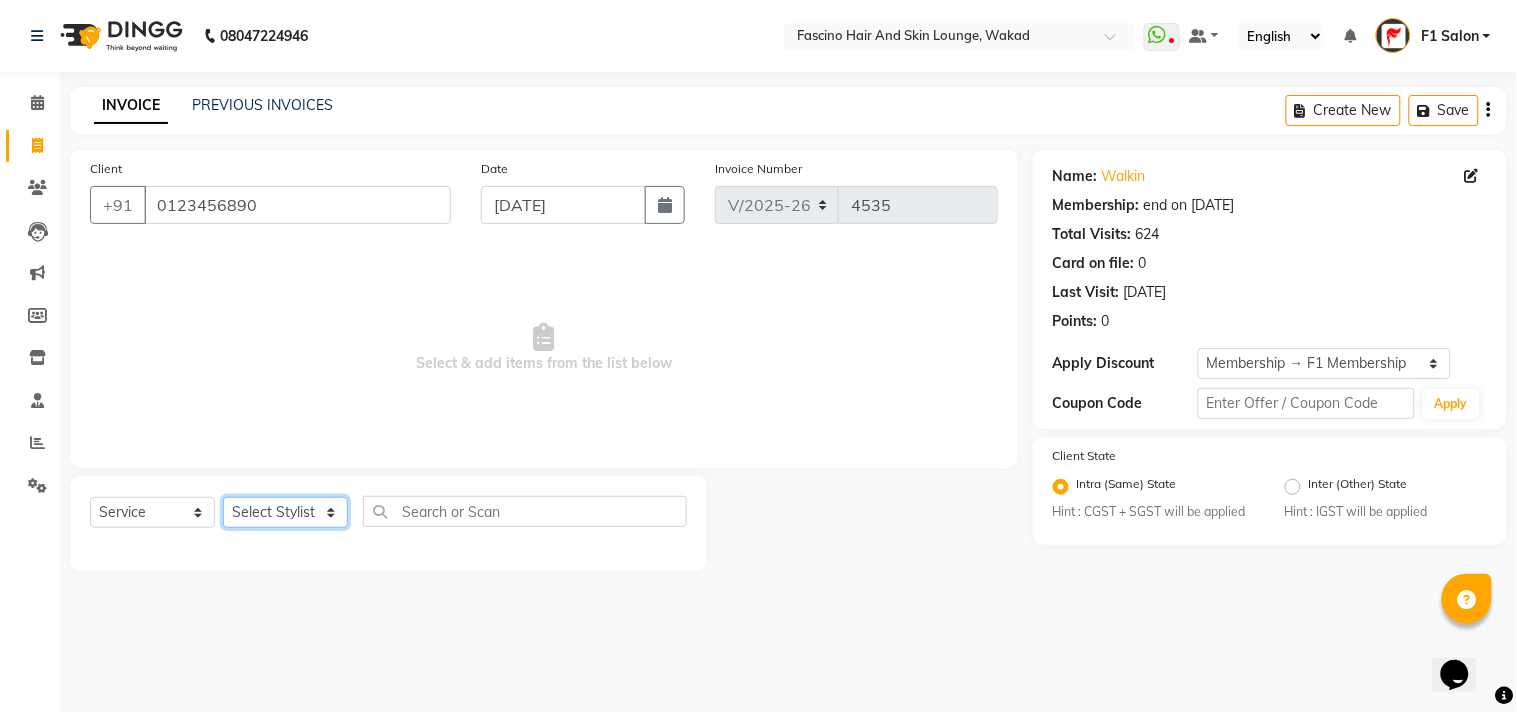 select on "4042" 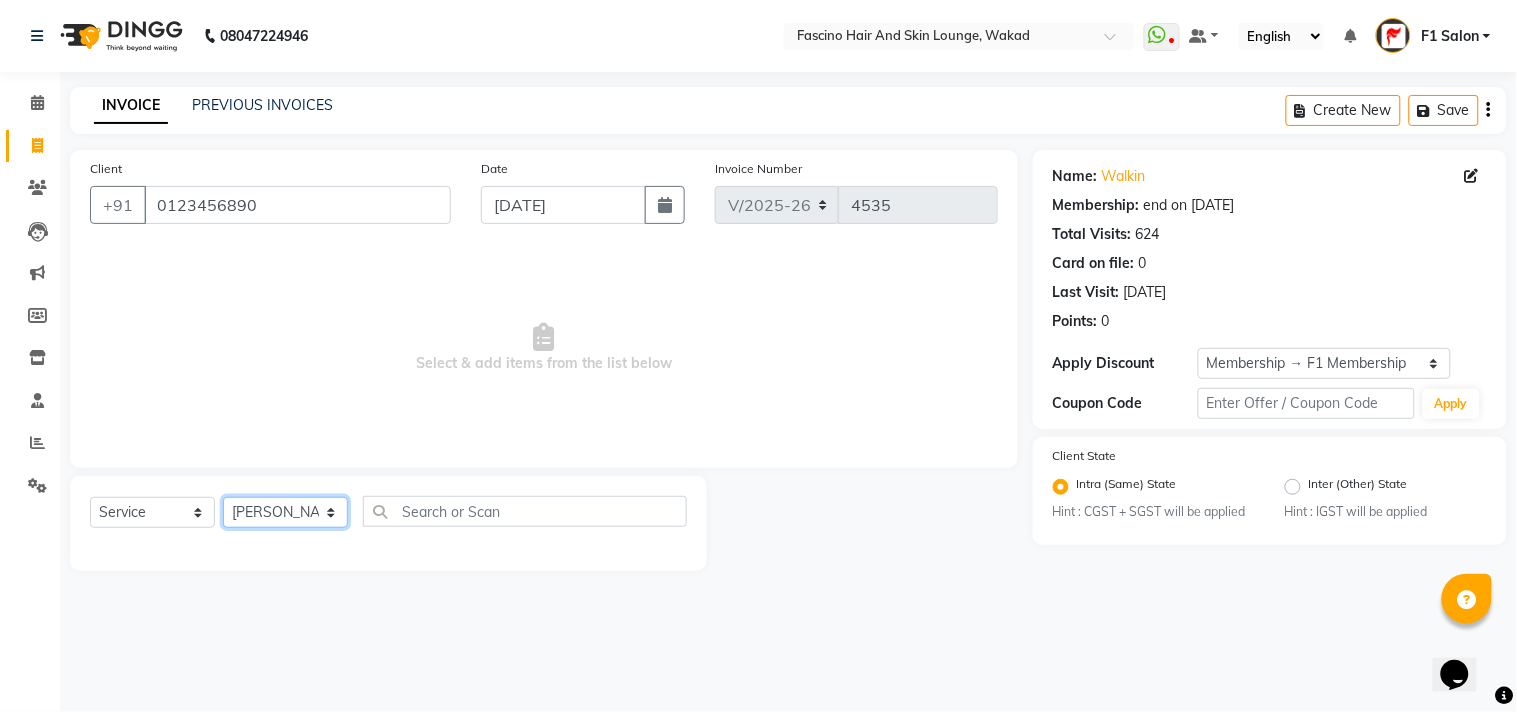 click on "Select Stylist 8805000650  [PERSON_NAME] Chimu [PERSON_NAME] F1 Salon  Ganesh F1 Gopal {JH} [PERSON_NAME] (Jh ) [PERSON_NAME]  [PERSON_NAME] Pooja [PERSON_NAME]  Ram [PERSON_NAME] jh [PERSON_NAME] Shree [PERSON_NAME] (F1) [PERSON_NAME] (JH) Sukanya Sadiyan  Suraj F1 [PERSON_NAME] Beaution Usha [PERSON_NAME] F1 Veena" 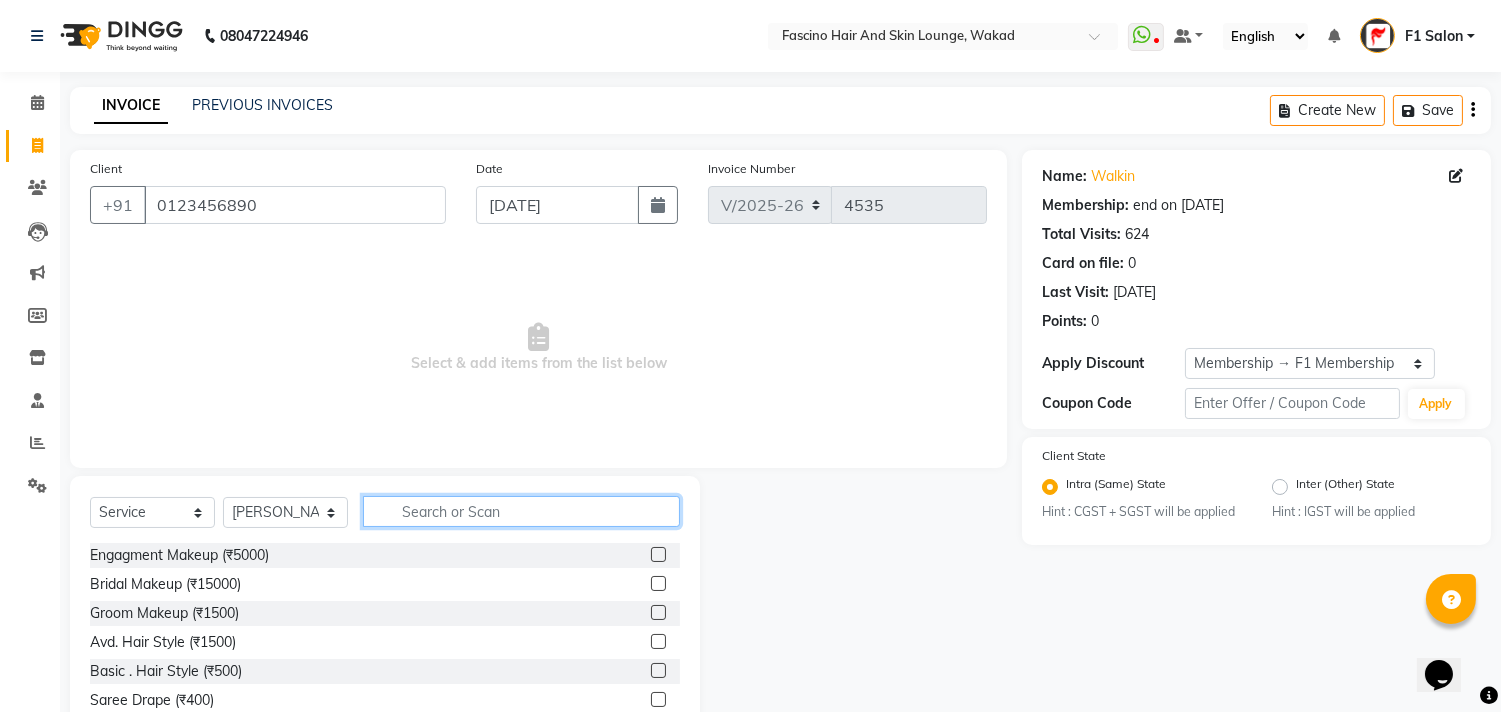 click 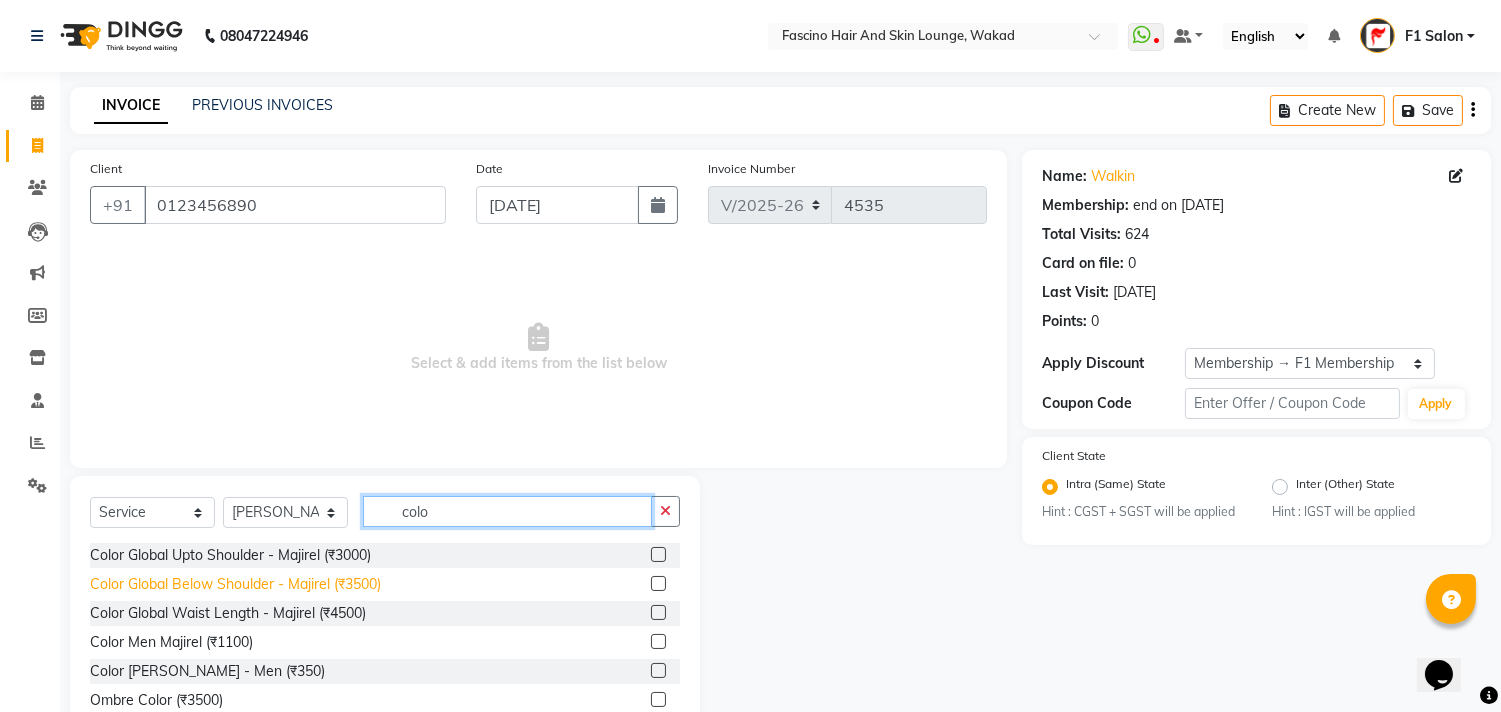type on "colo" 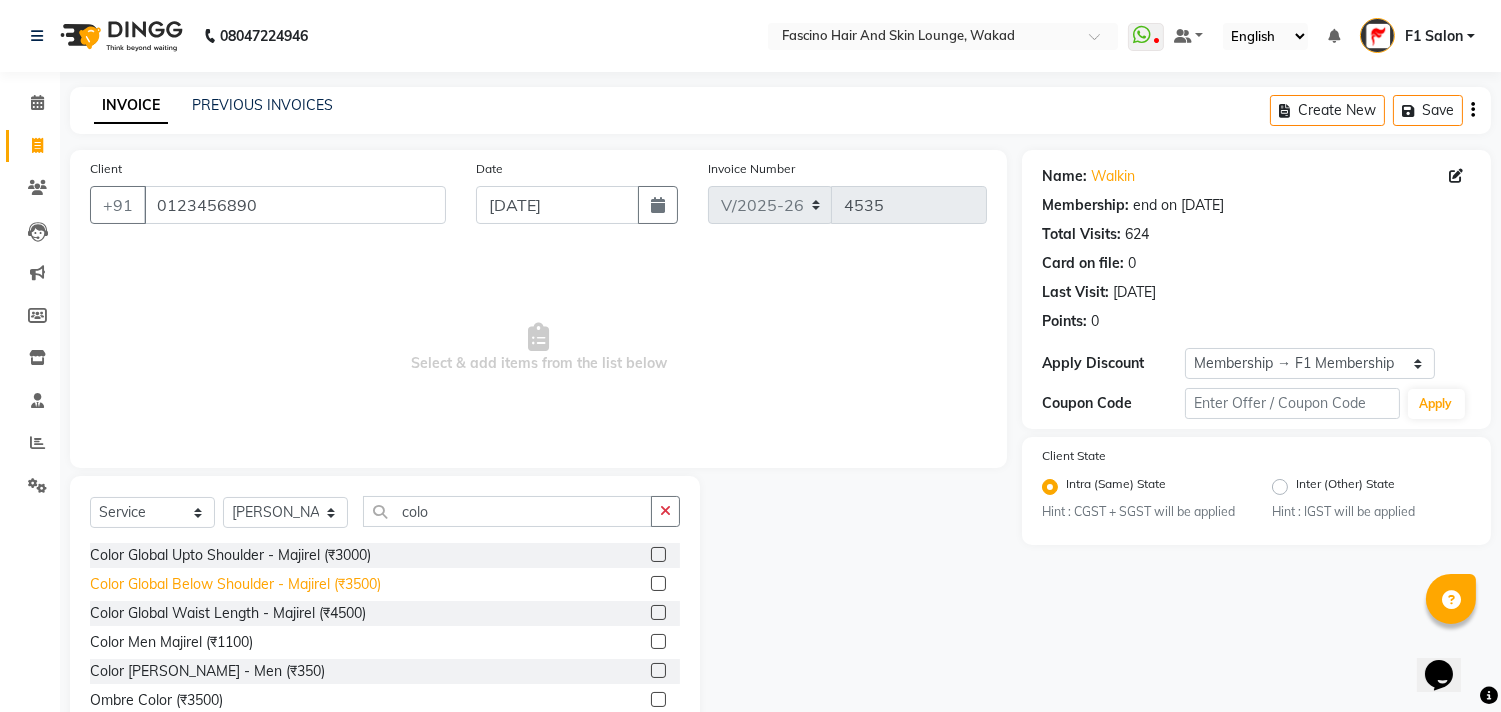 click on "Color Global Below Shoulder - Majirel (₹3500)" 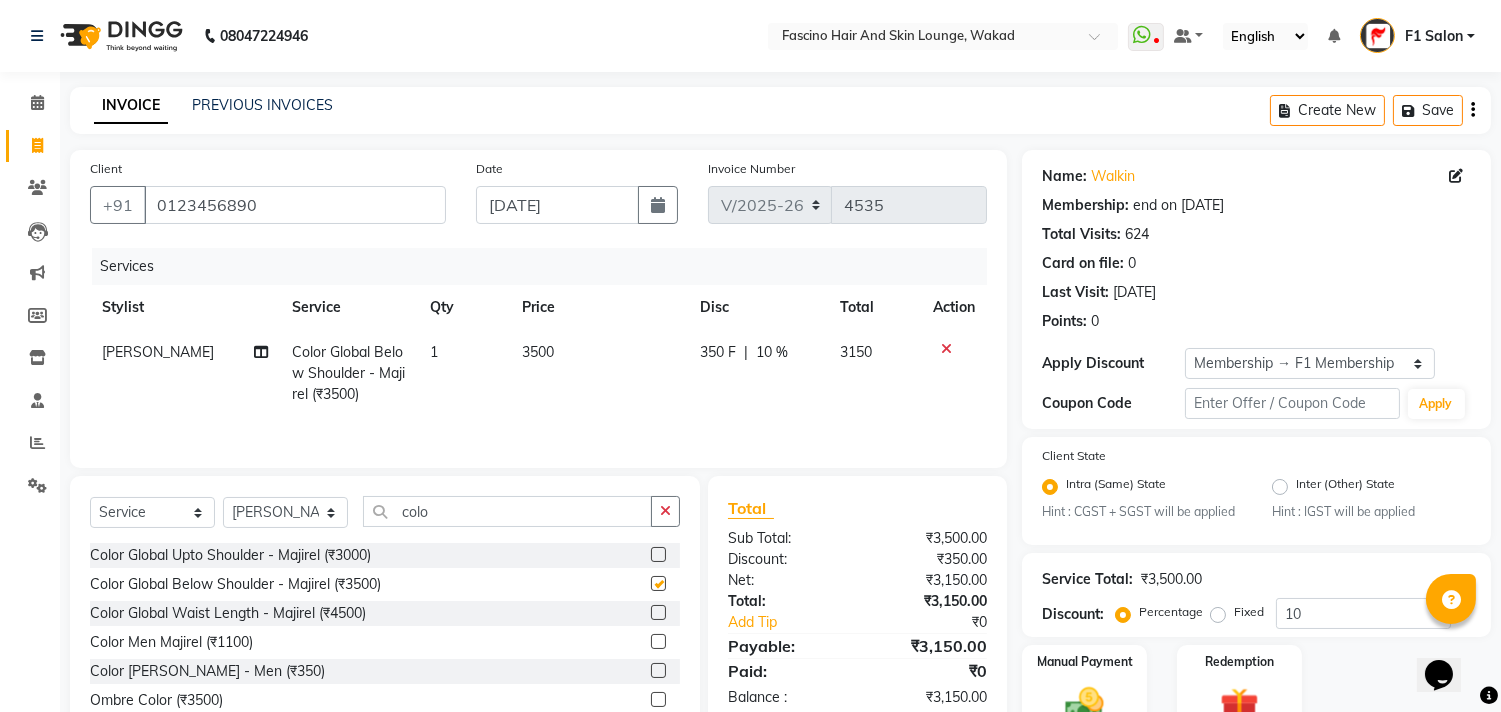 checkbox on "false" 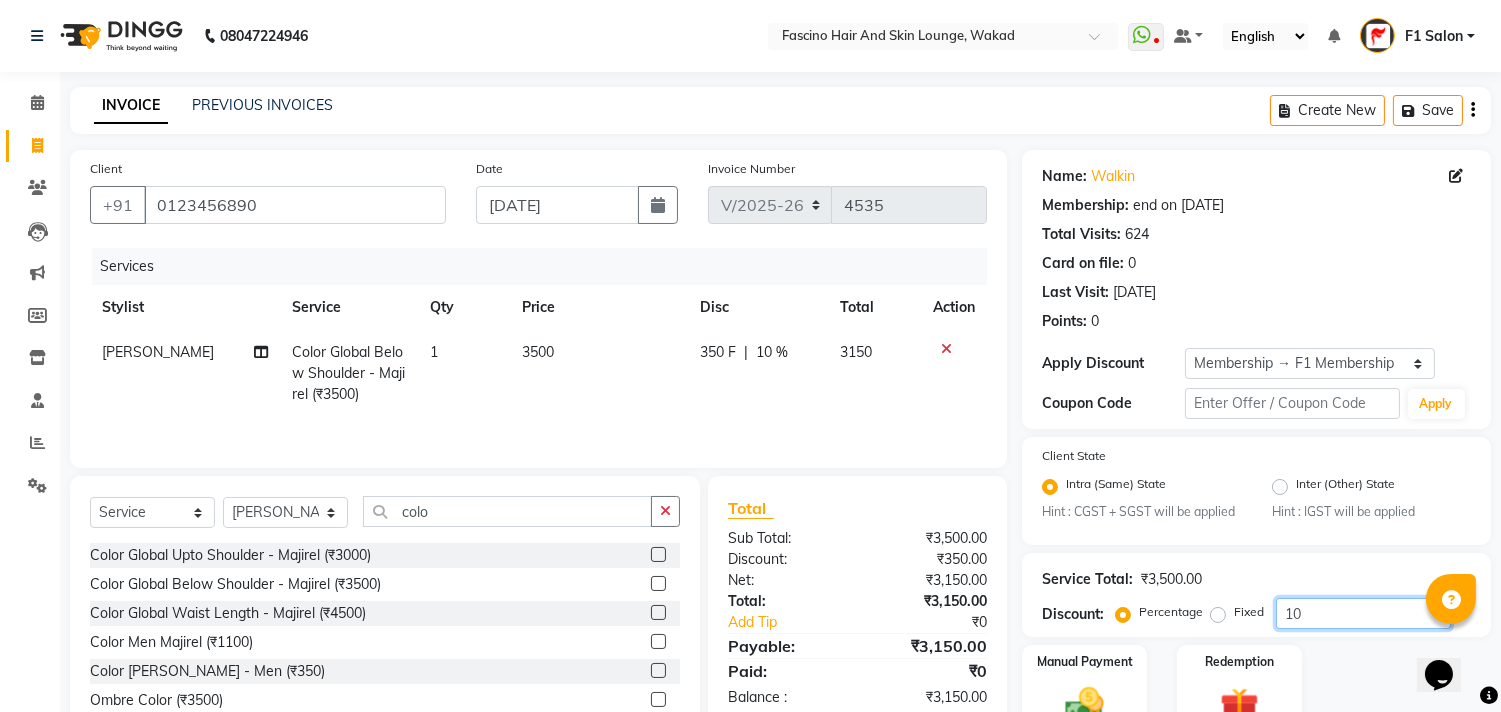 click on "10" 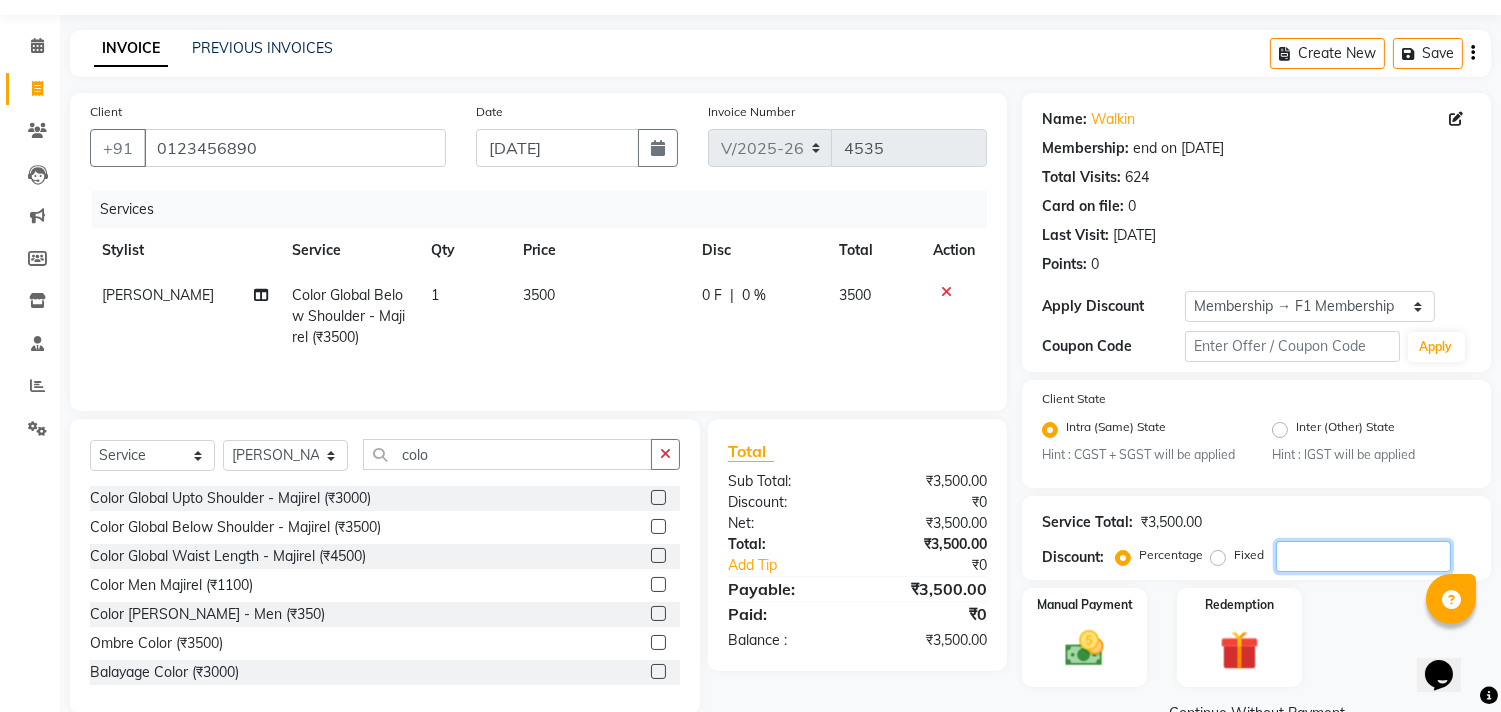 scroll, scrollTop: 102, scrollLeft: 0, axis: vertical 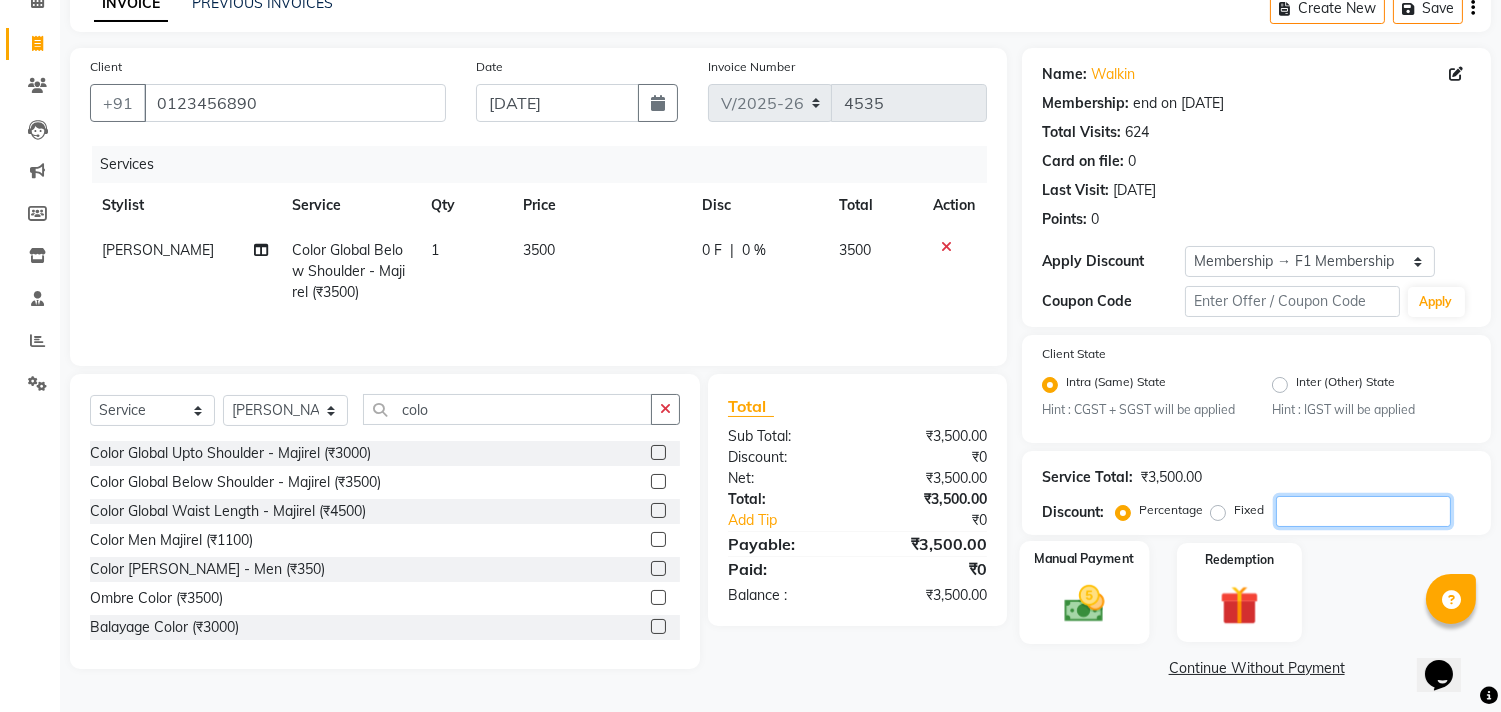 type 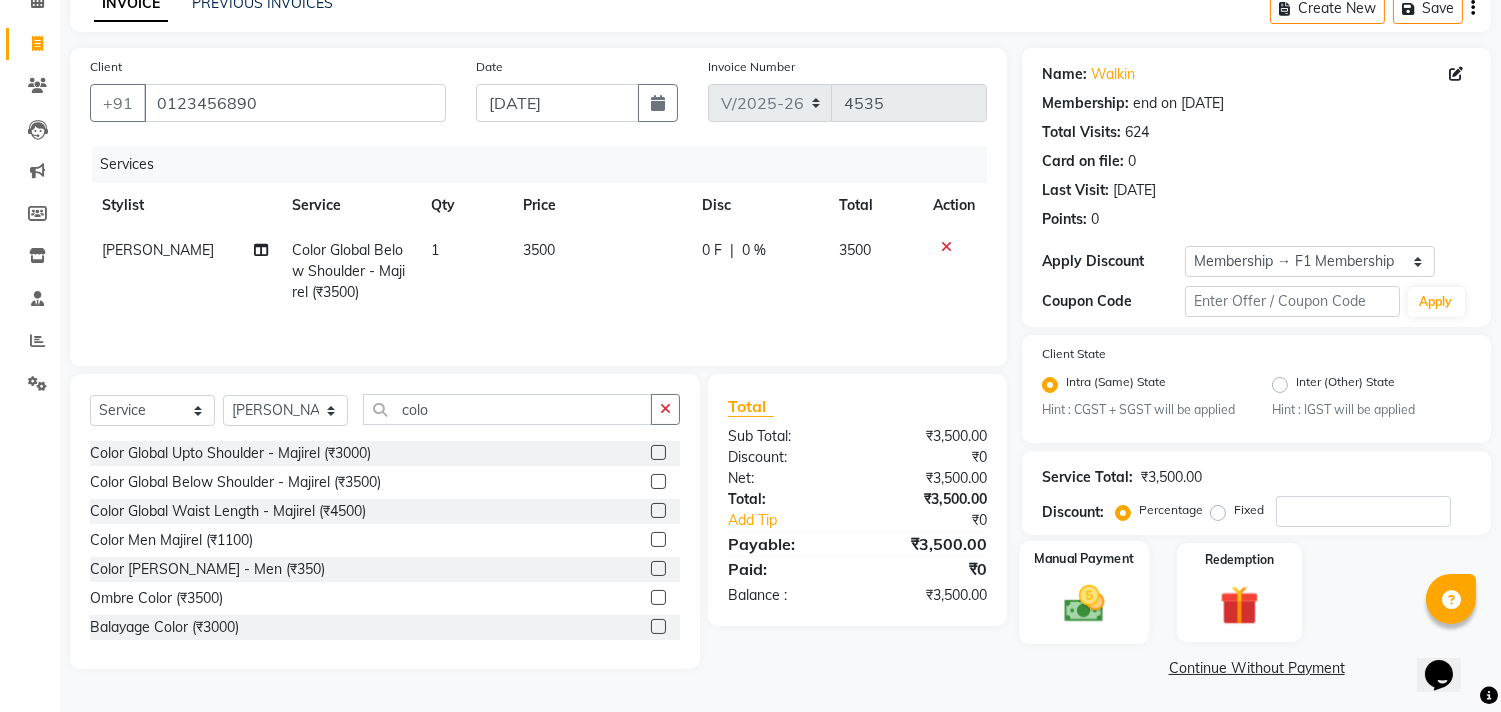 click 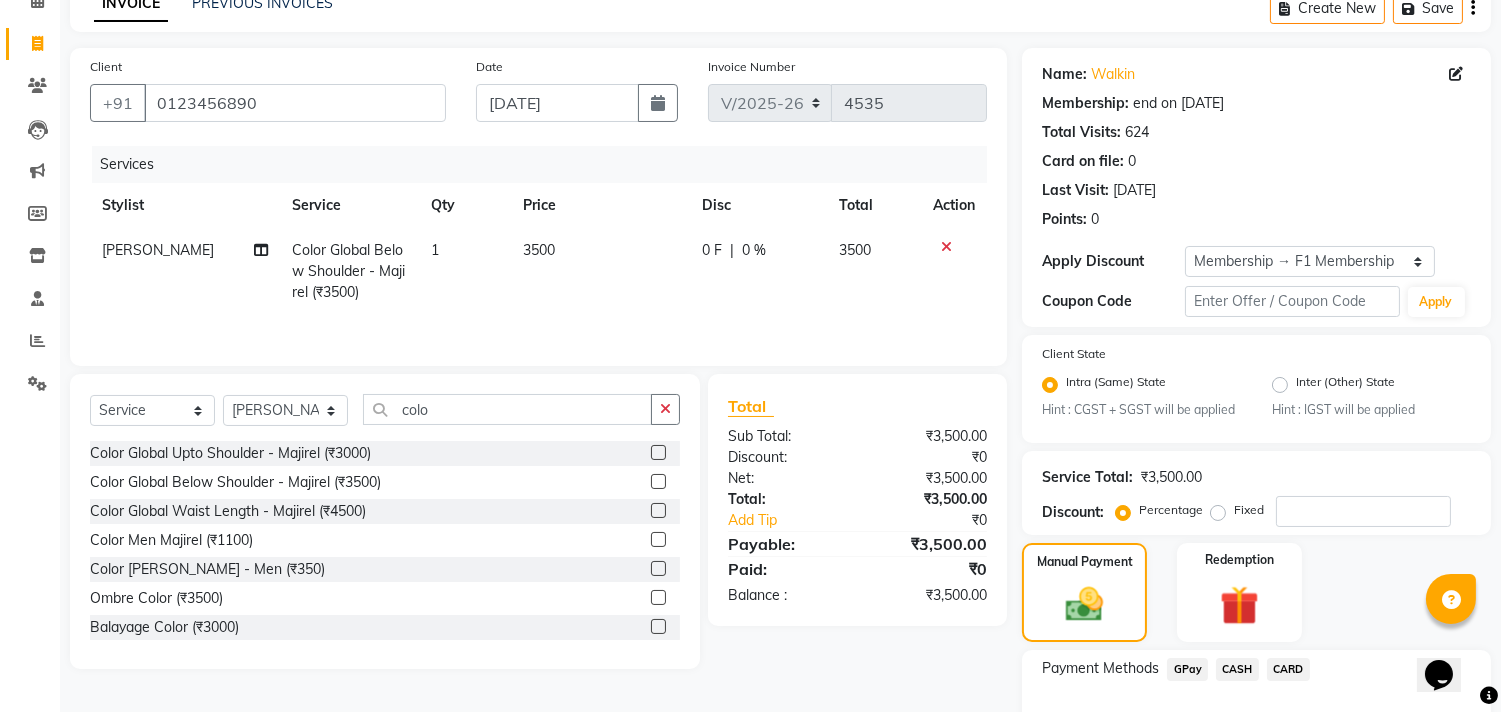 drag, startPoint x: 1190, startPoint y: 670, endPoint x: 27, endPoint y: 0, distance: 1342.1881 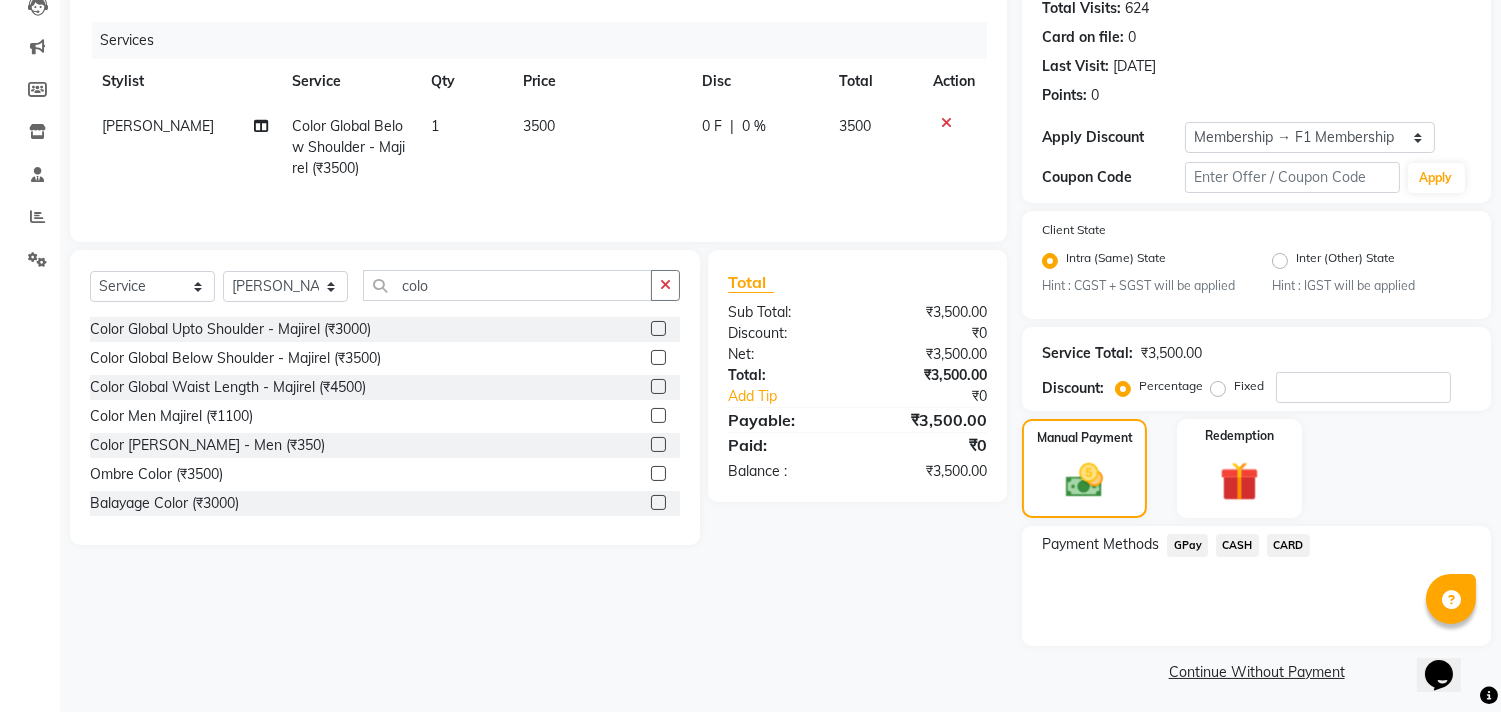 scroll, scrollTop: 231, scrollLeft: 0, axis: vertical 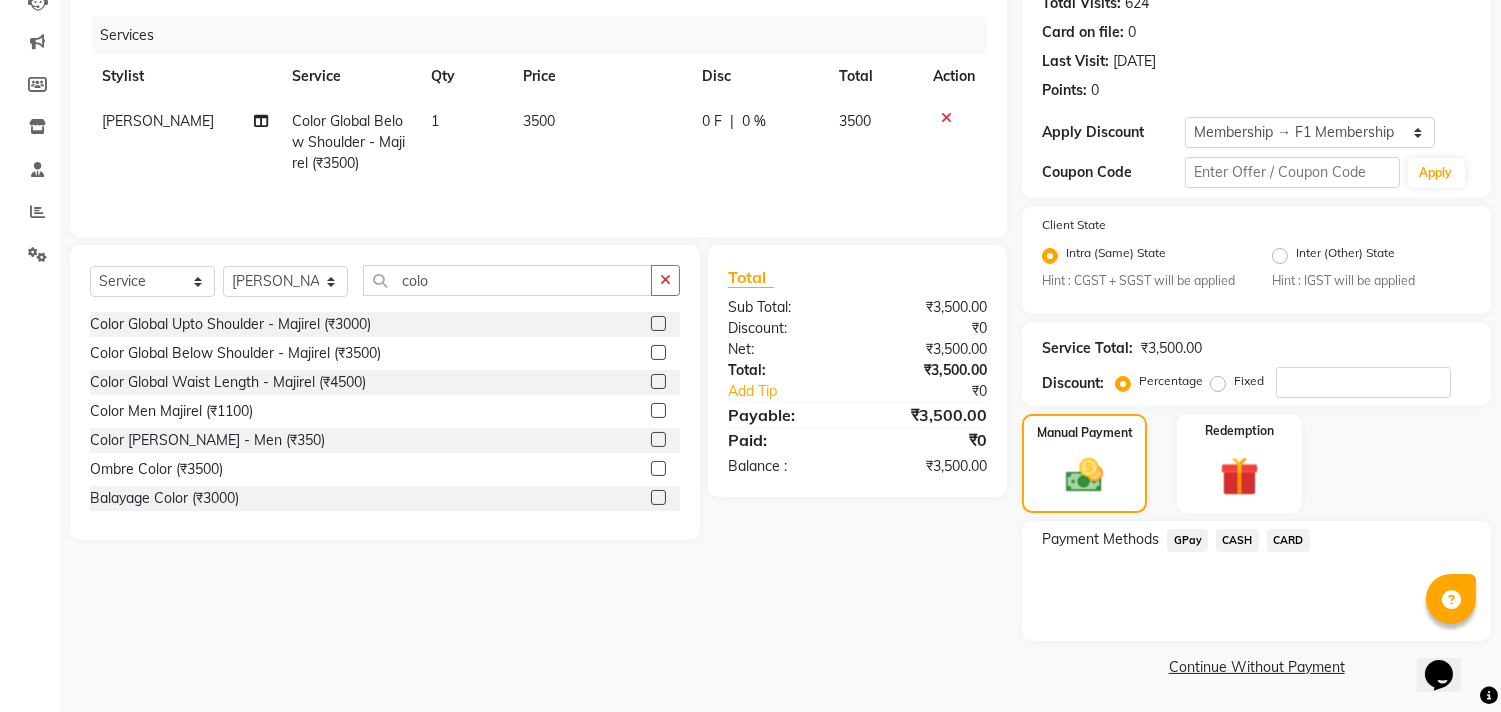 click on "GPay" 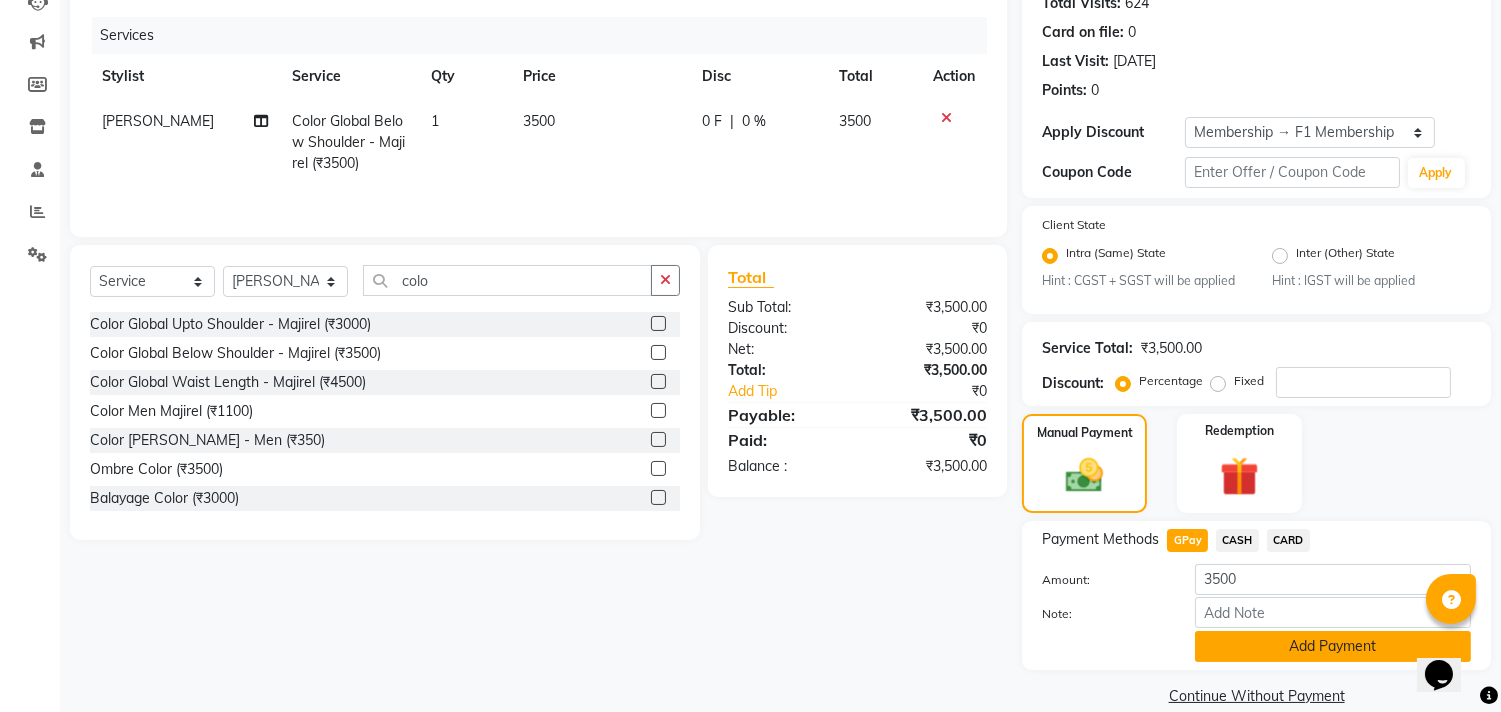 click on "Add Payment" 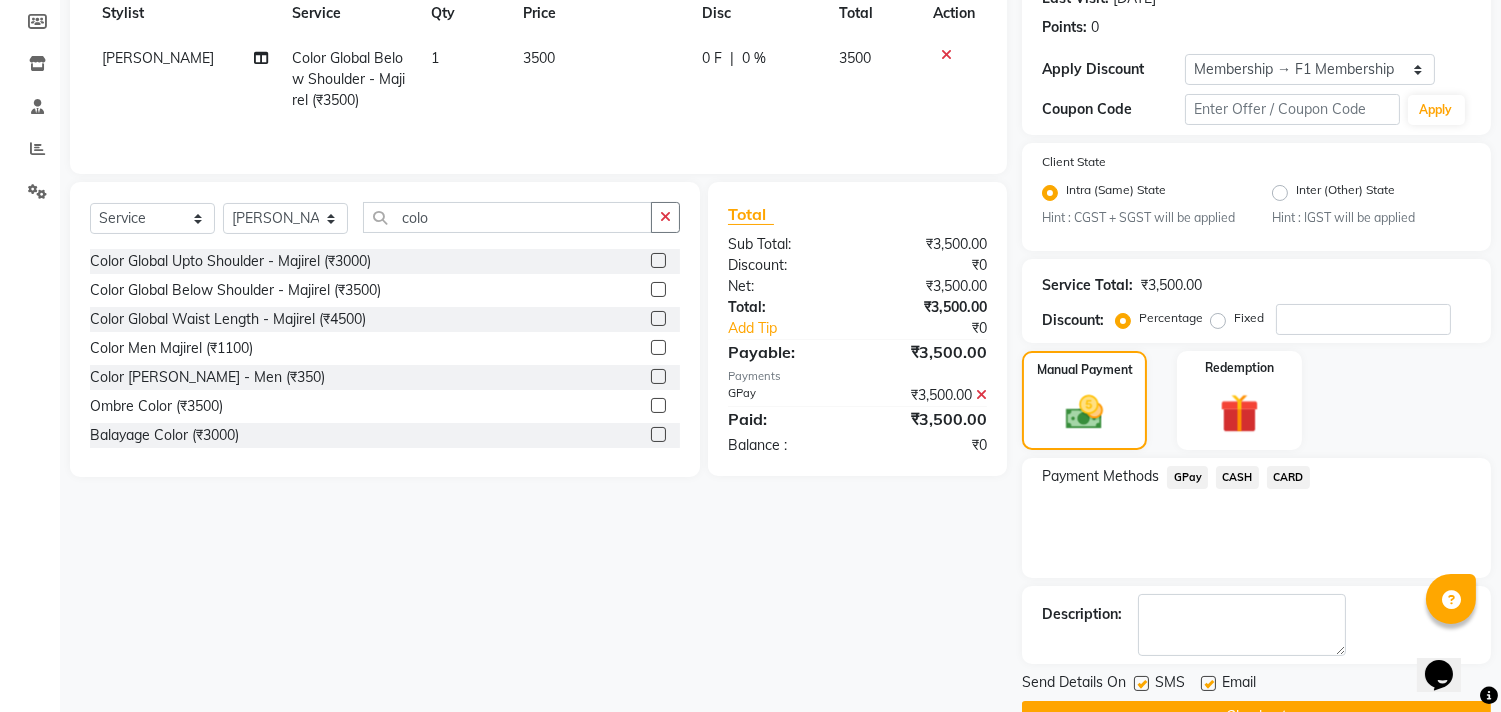 scroll, scrollTop: 344, scrollLeft: 0, axis: vertical 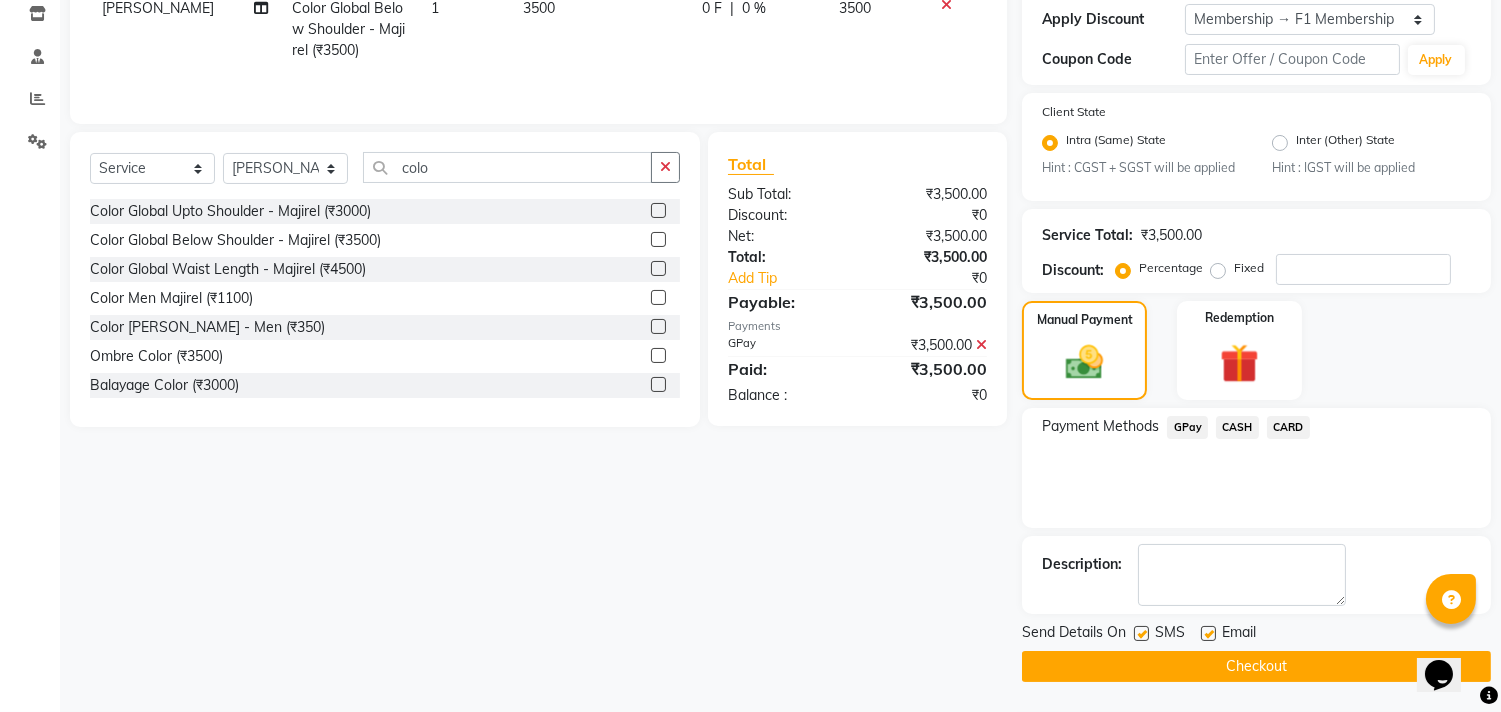 click 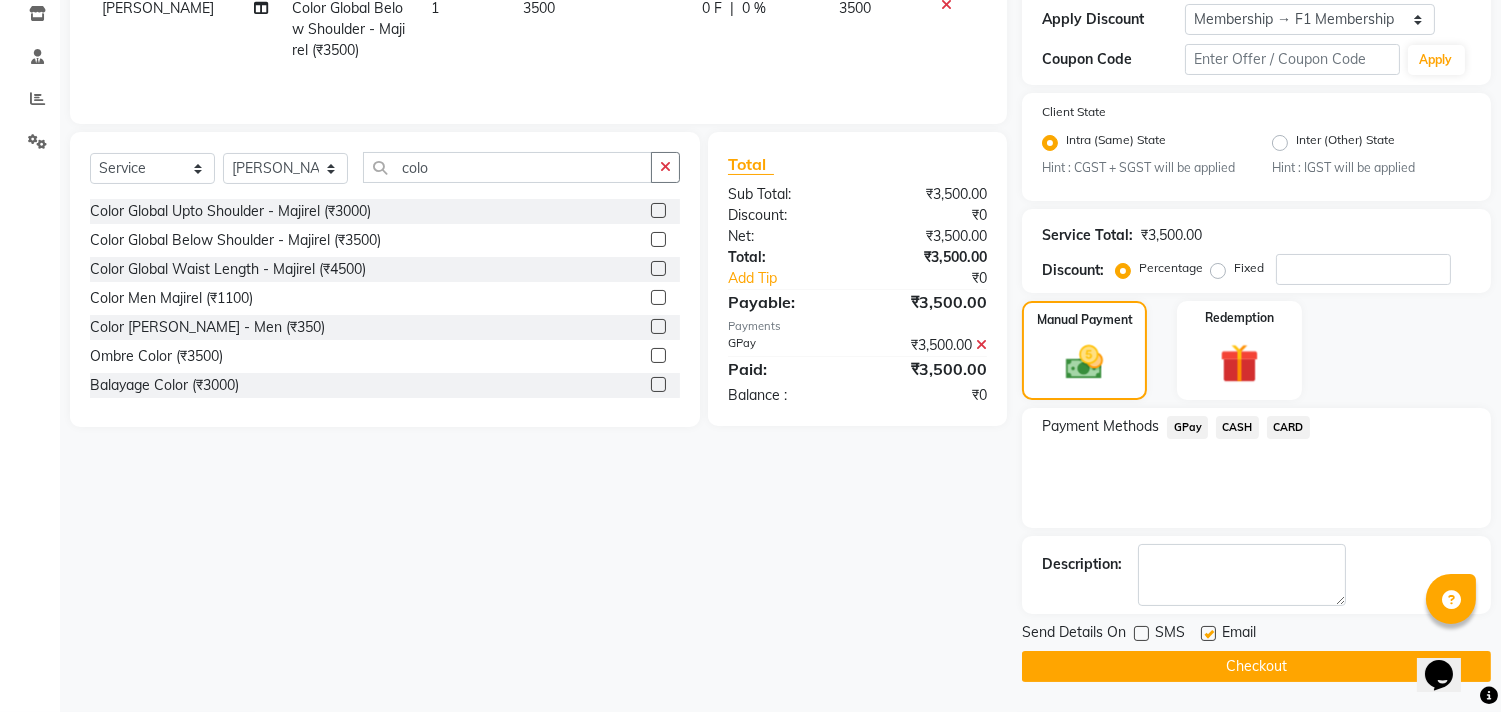 click on "Checkout" 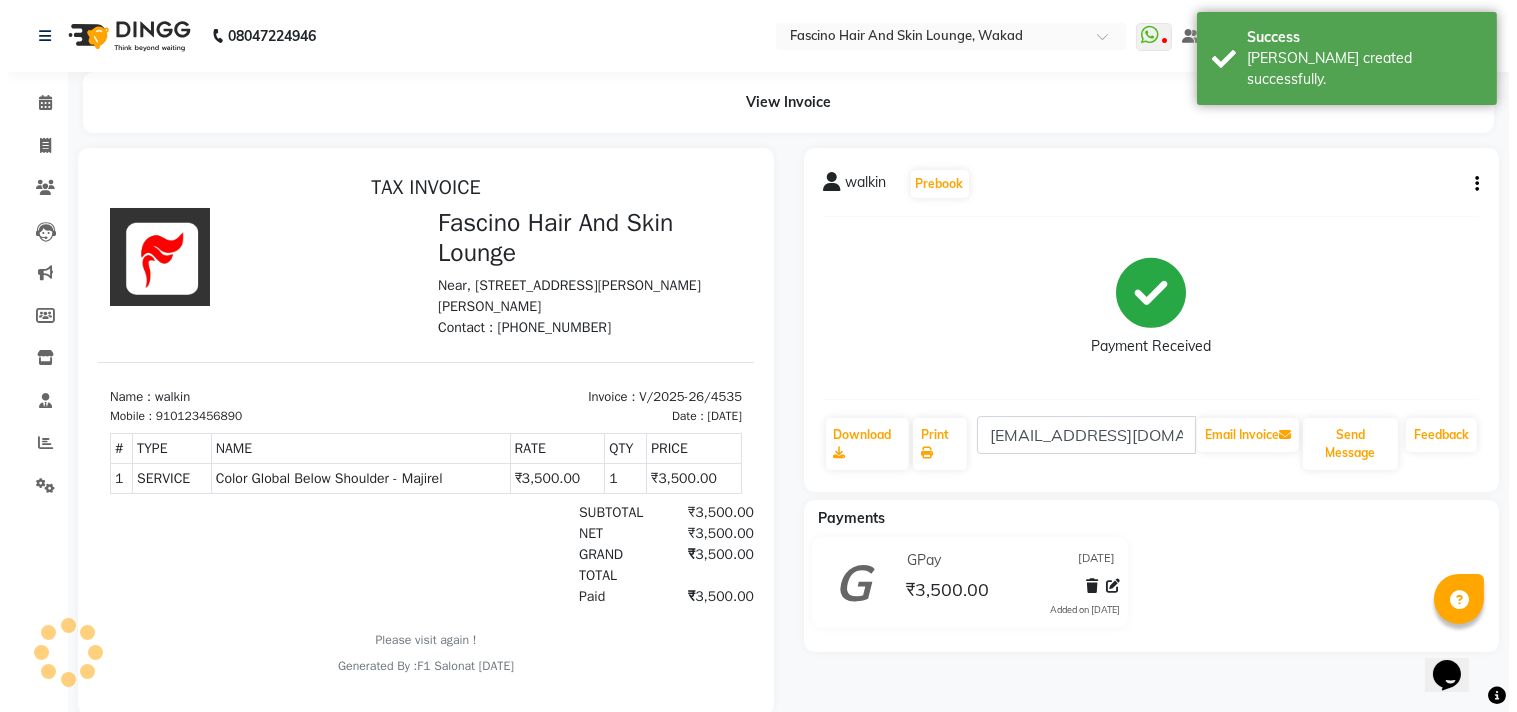 scroll, scrollTop: 0, scrollLeft: 0, axis: both 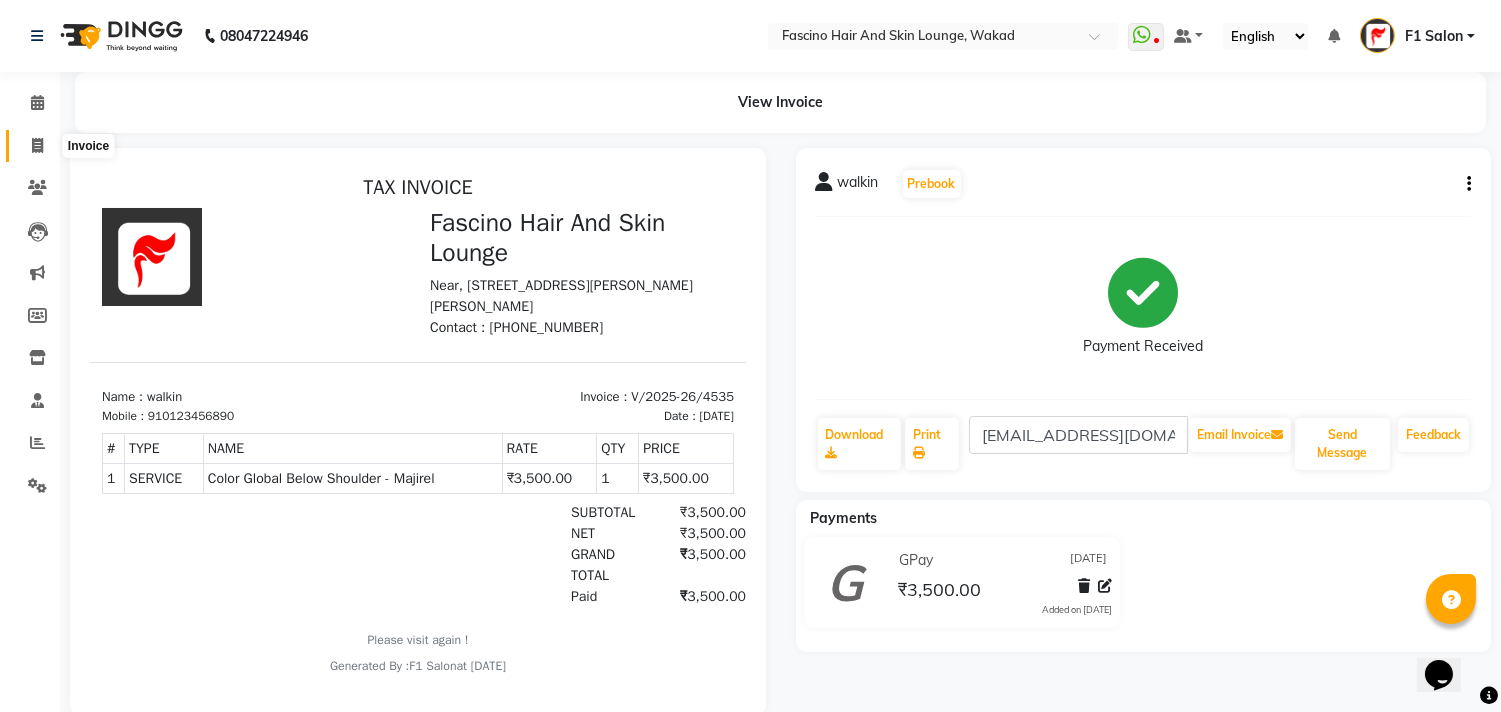 click 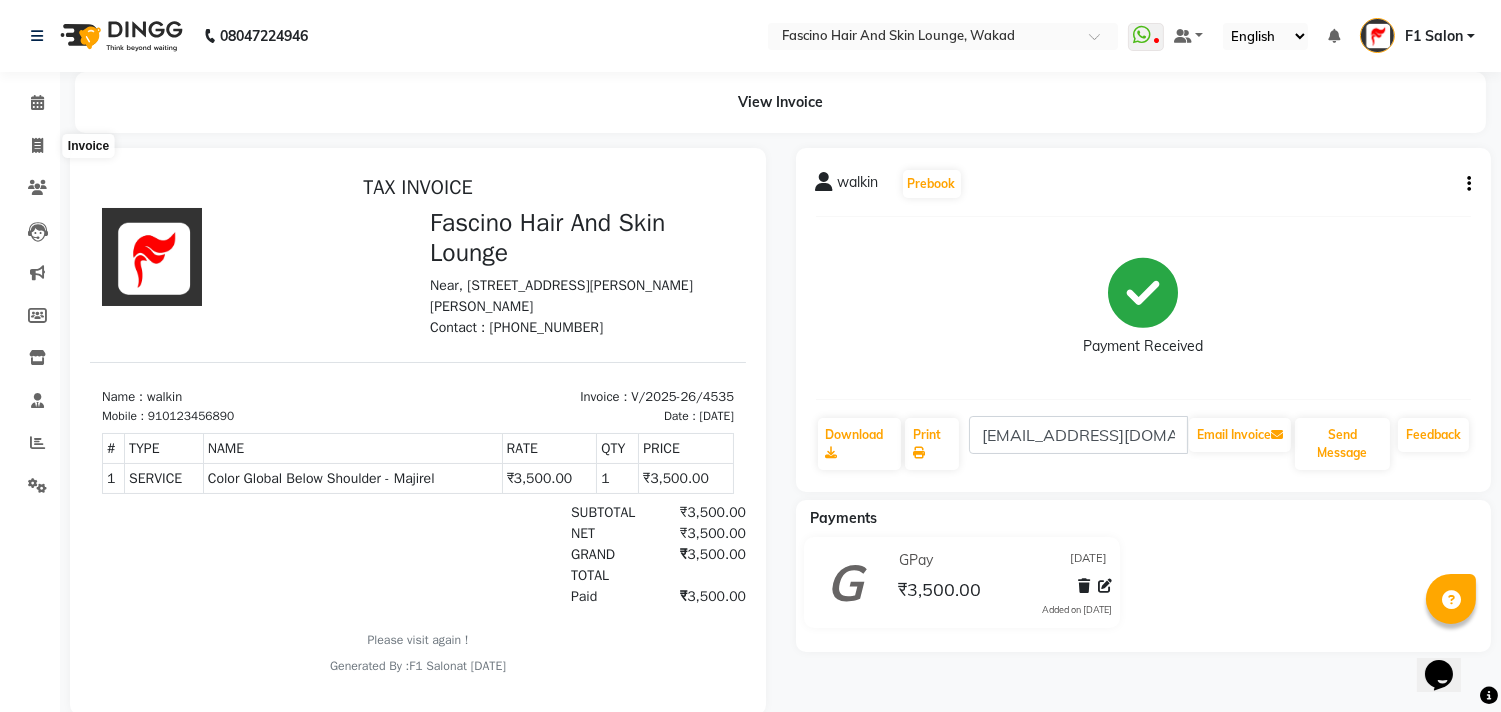 select on "service" 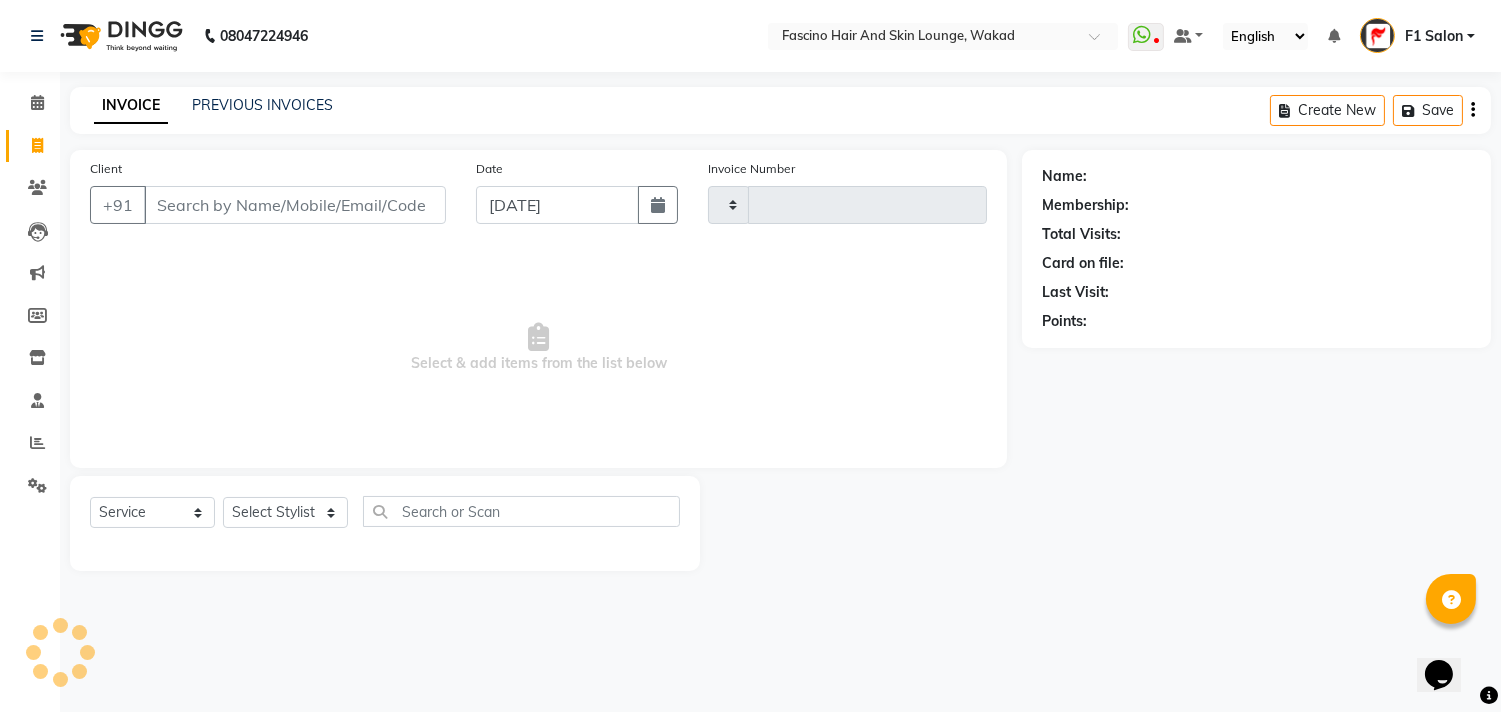 type on "4536" 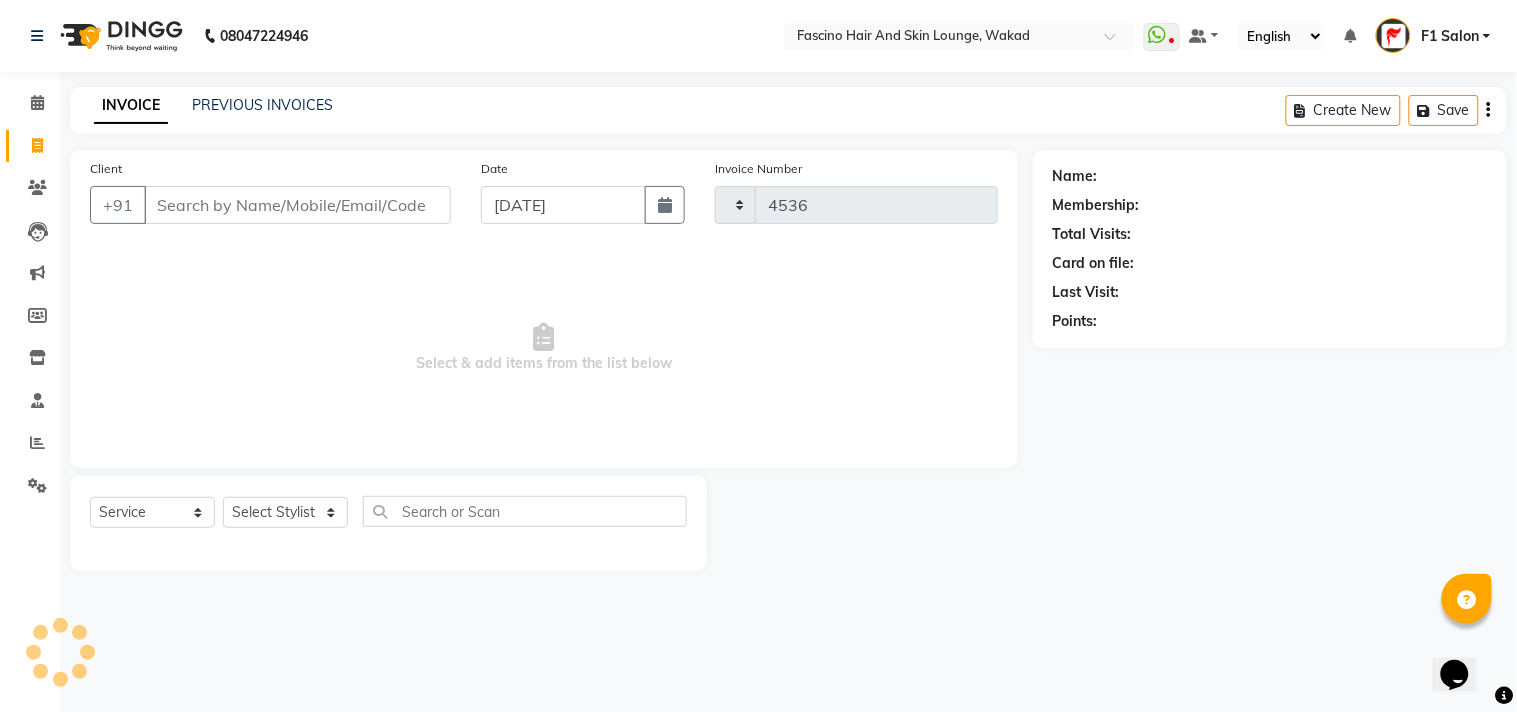 select on "126" 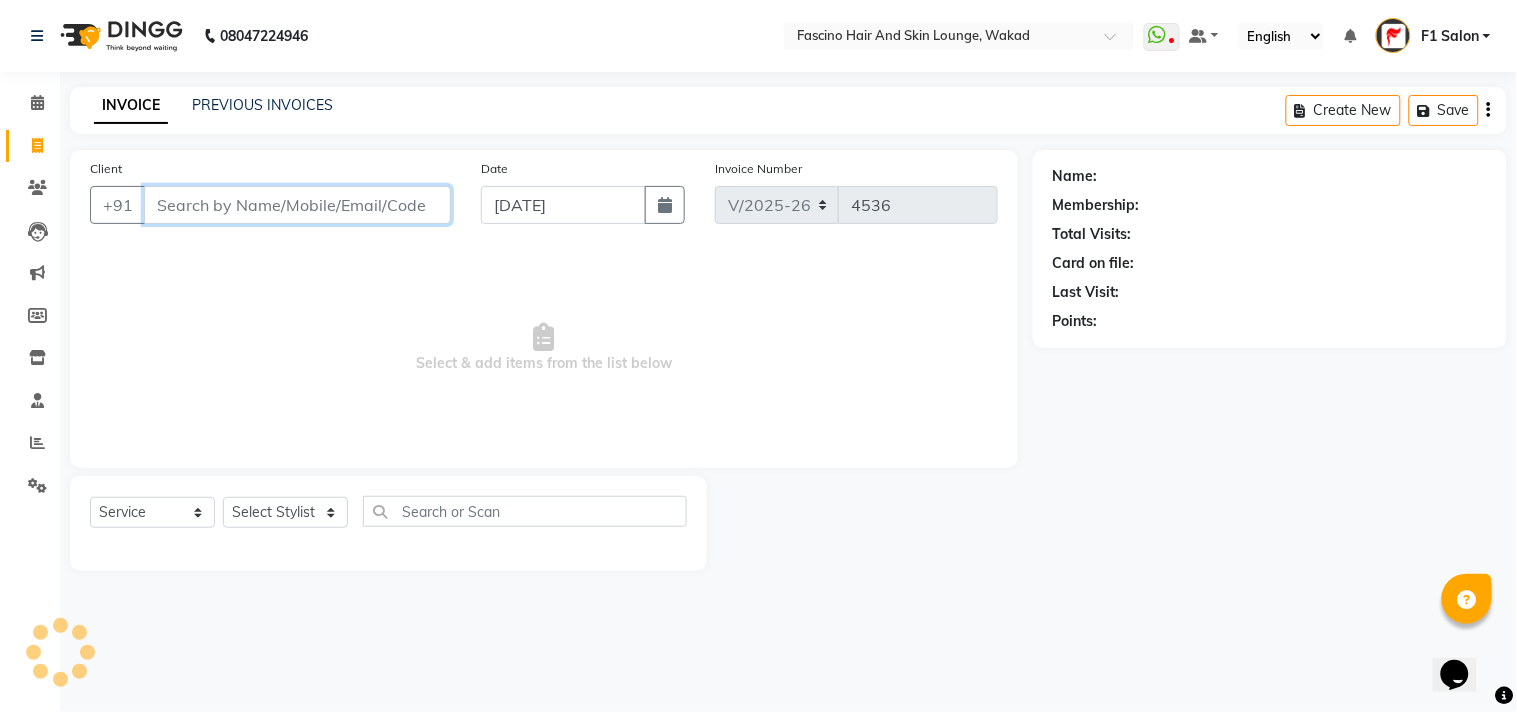 click on "Client" at bounding box center (297, 205) 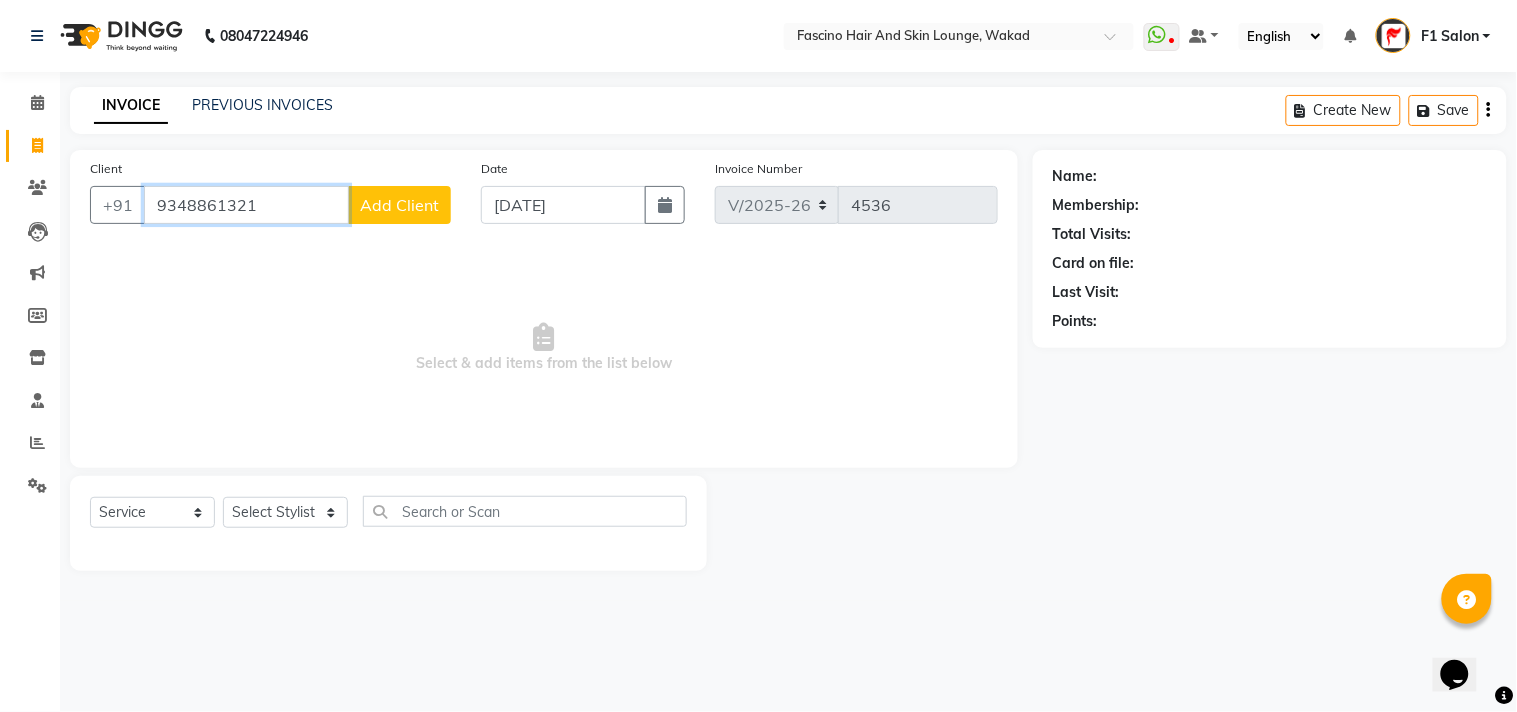 type on "9348861321" 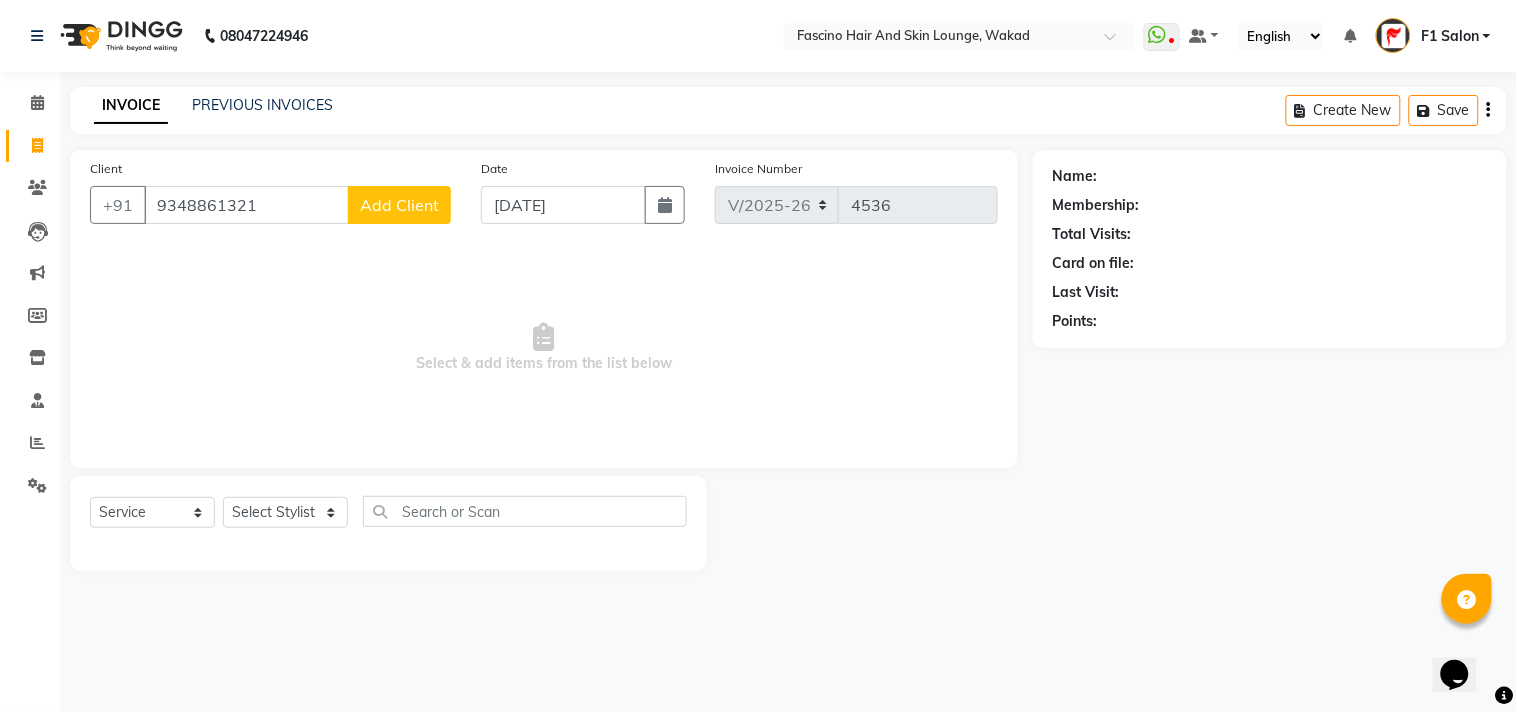 click on "Add Client" 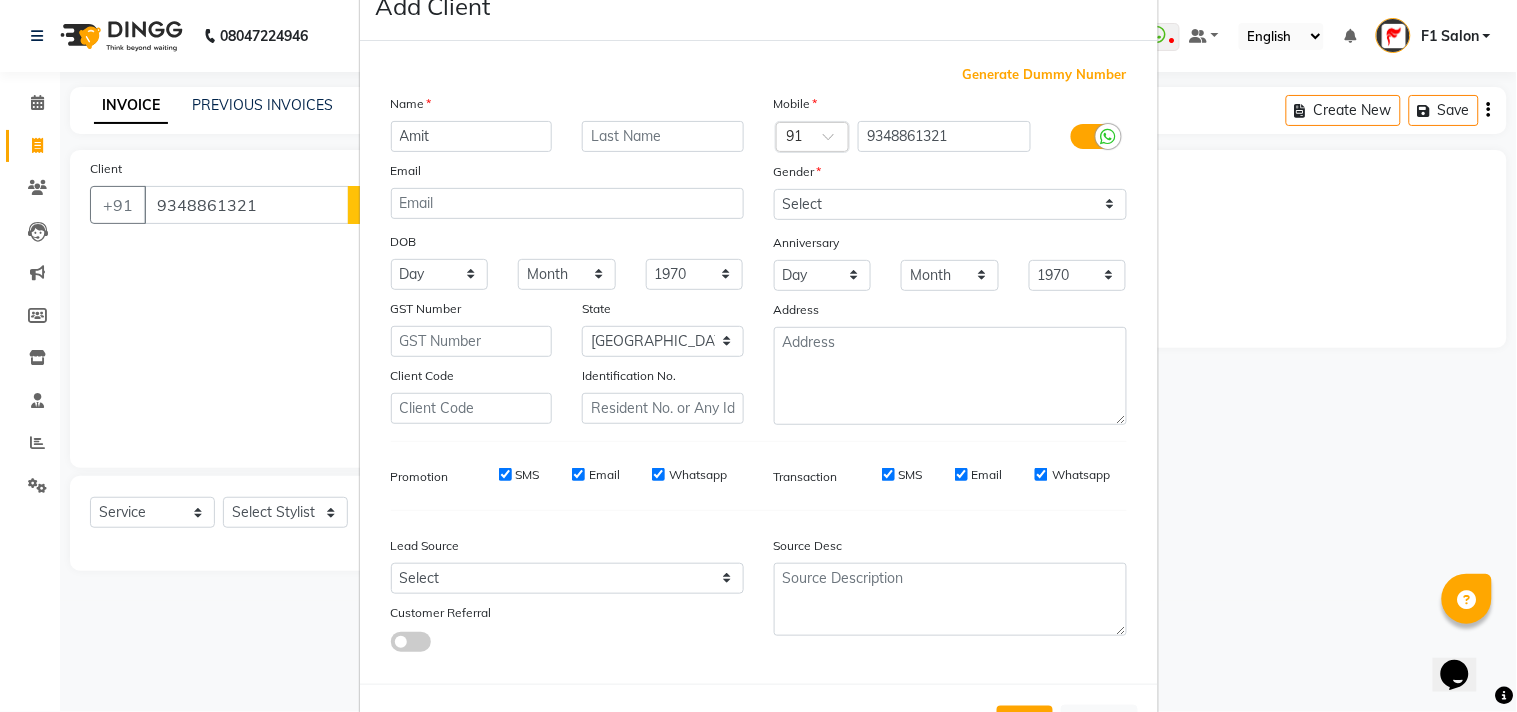 scroll, scrollTop: 111, scrollLeft: 0, axis: vertical 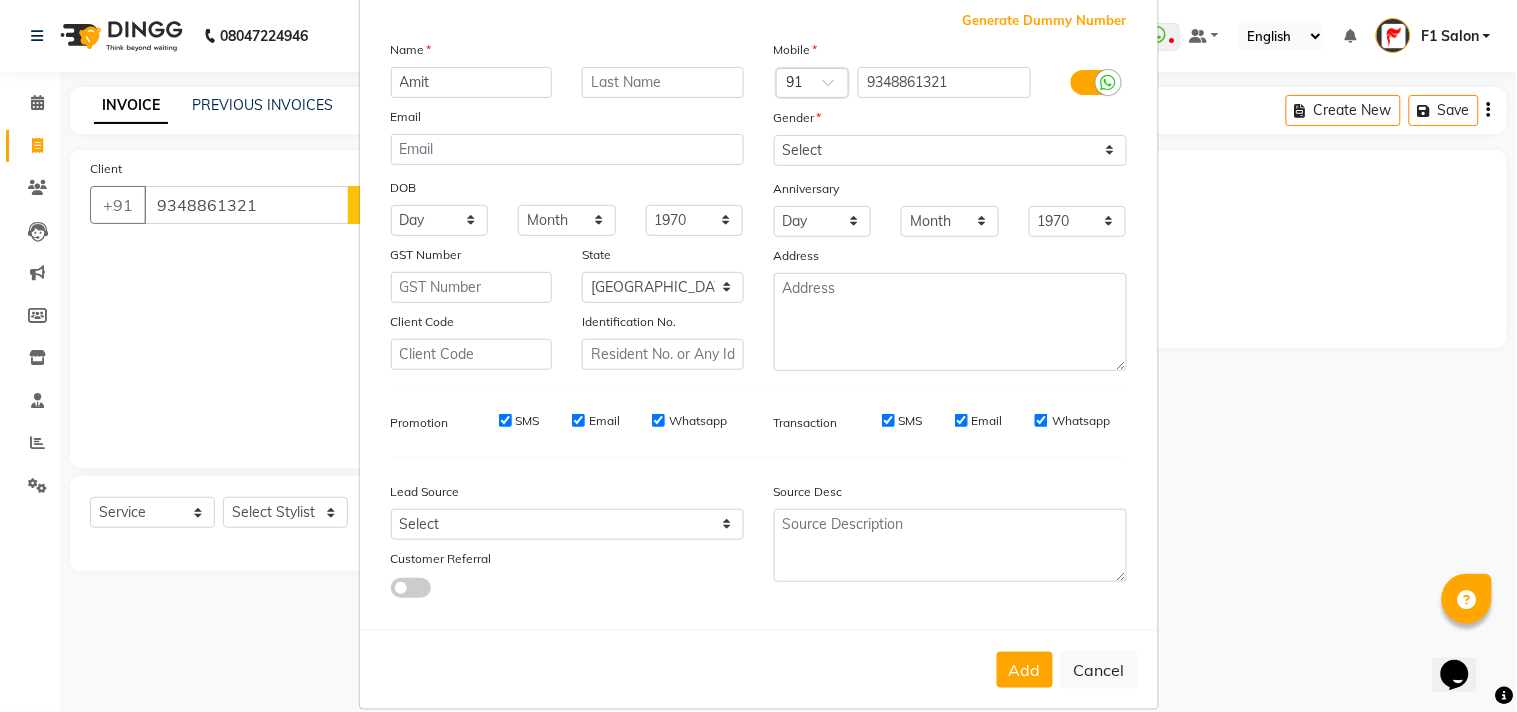 type on "Amit" 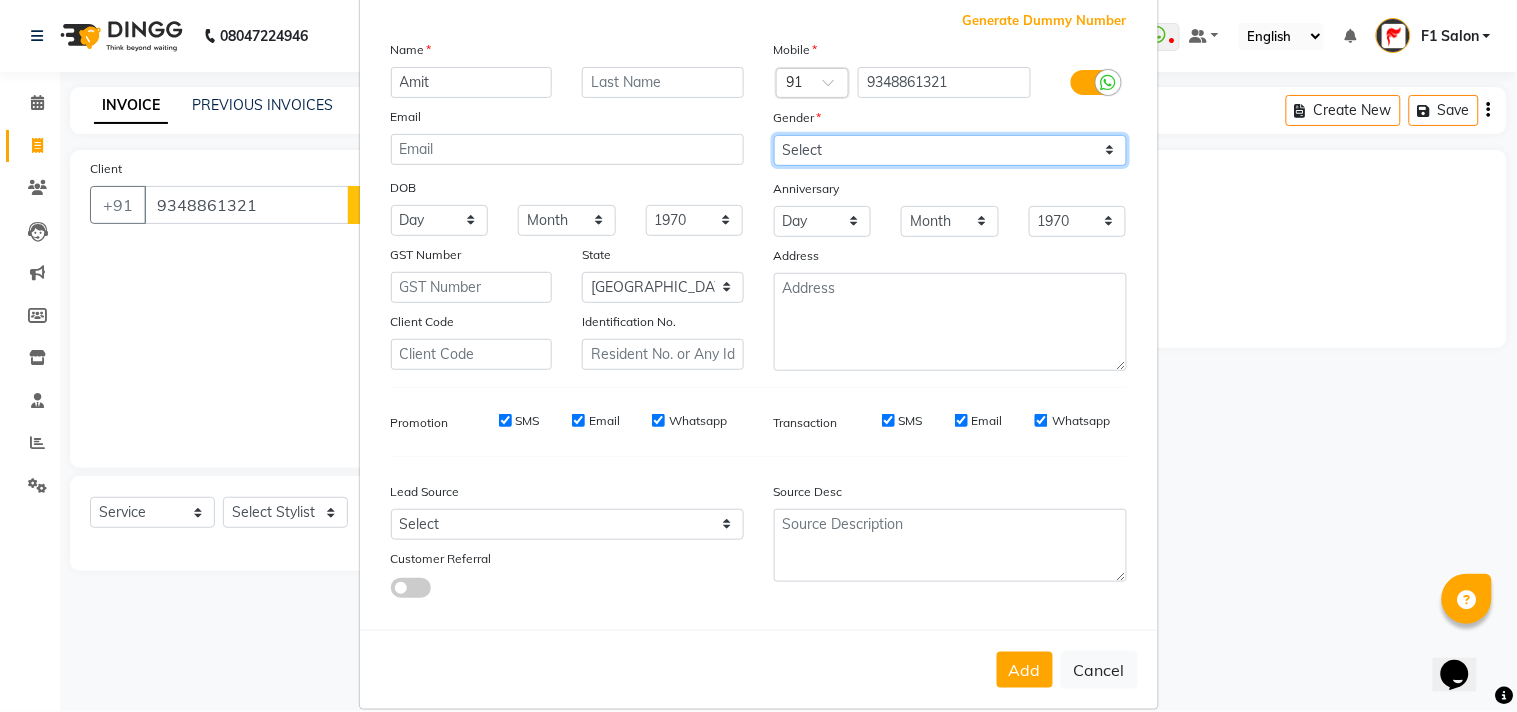 click on "Select [DEMOGRAPHIC_DATA] [DEMOGRAPHIC_DATA] Other Prefer Not To Say" at bounding box center [950, 150] 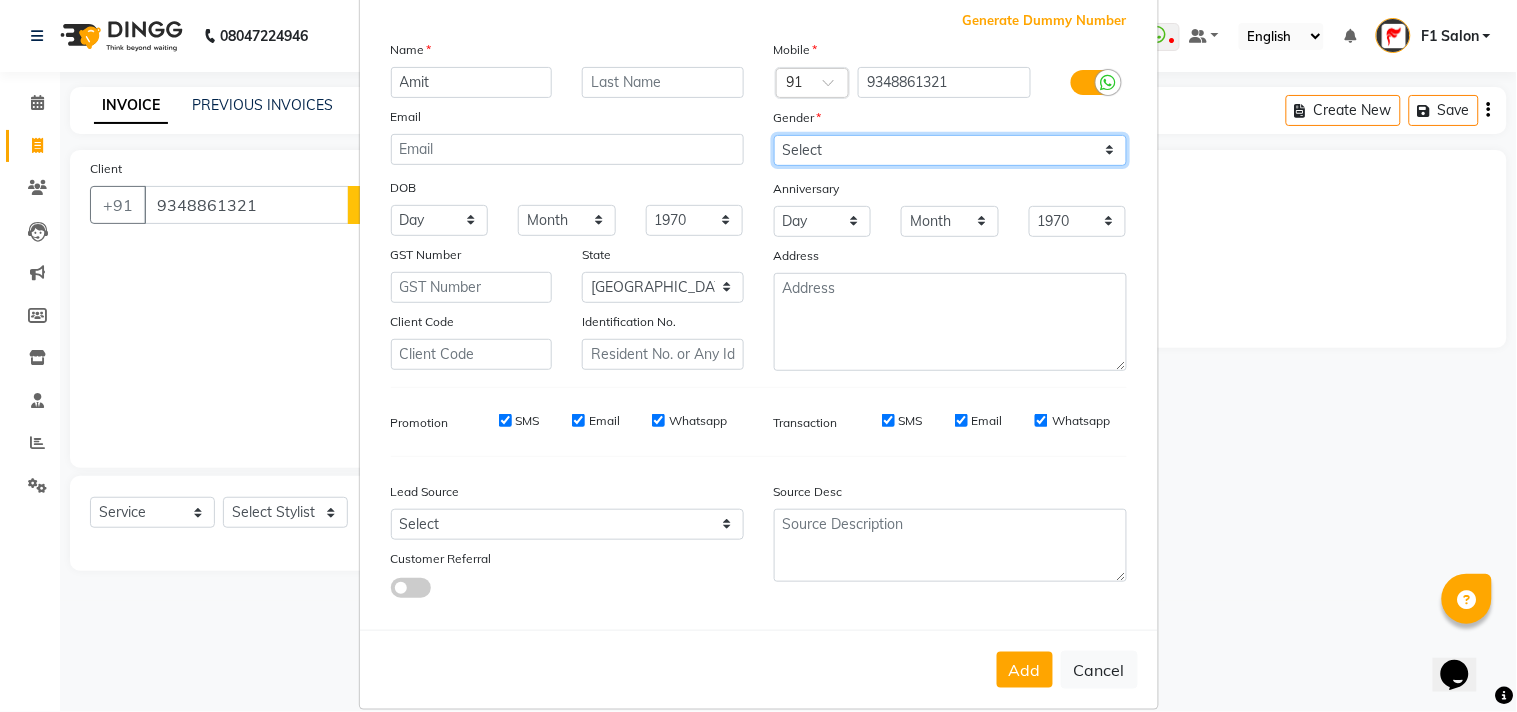 select on "male" 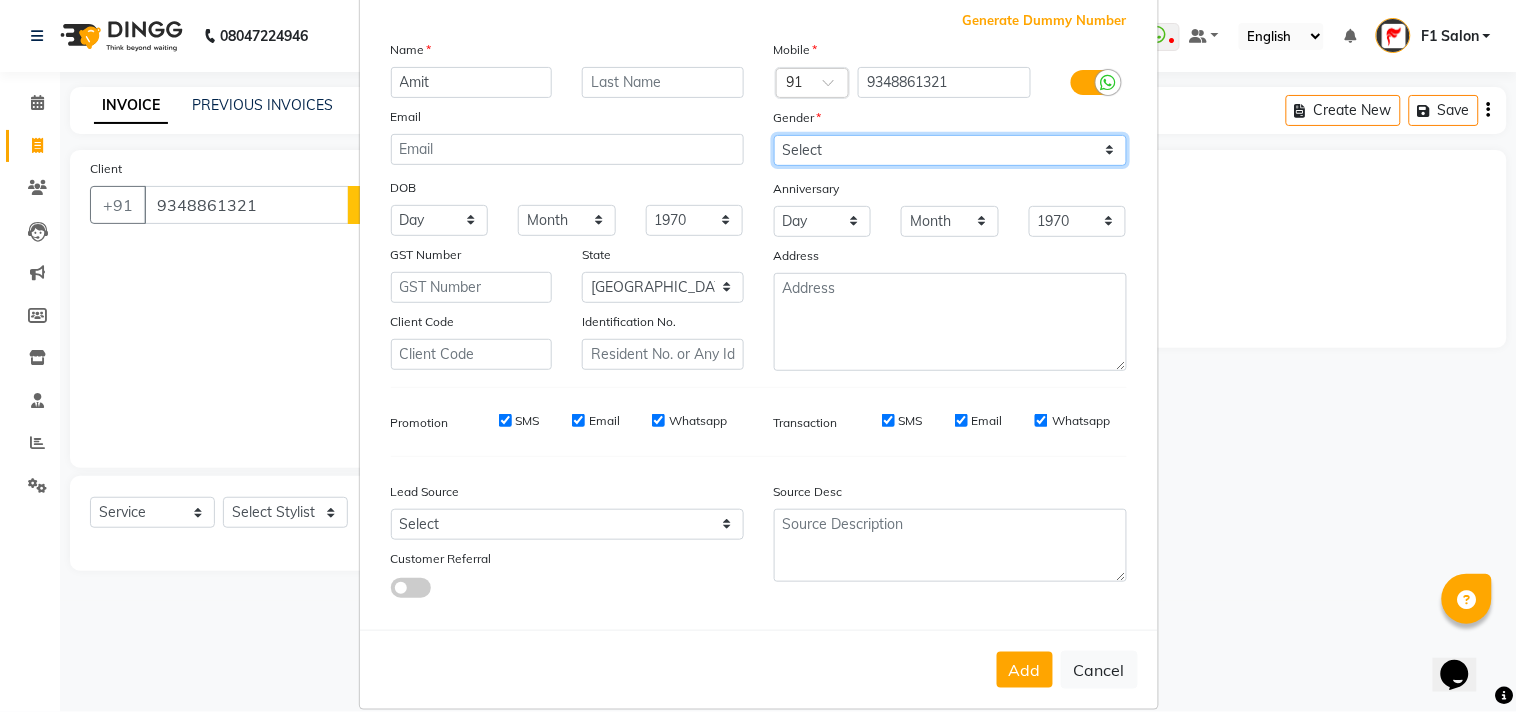 click on "Select [DEMOGRAPHIC_DATA] [DEMOGRAPHIC_DATA] Other Prefer Not To Say" at bounding box center [950, 150] 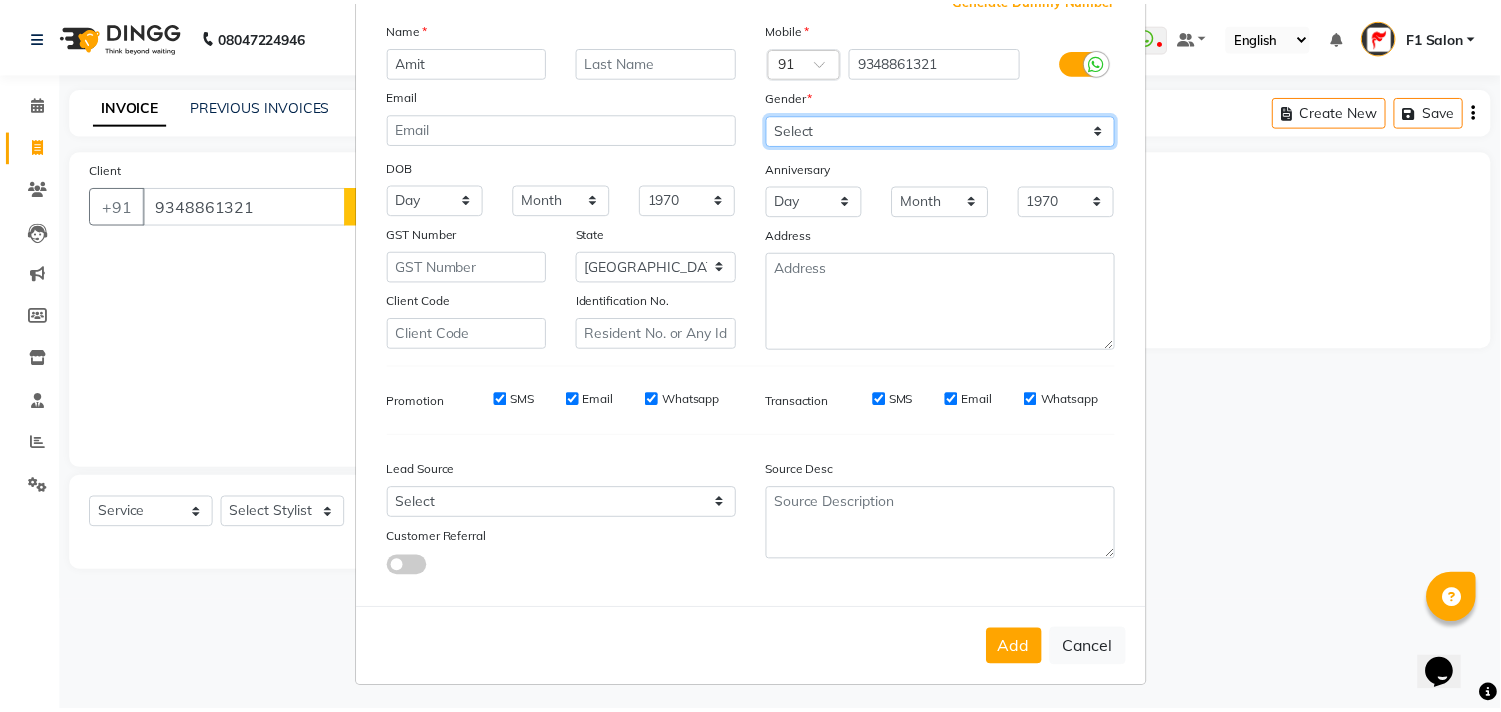 scroll, scrollTop: 138, scrollLeft: 0, axis: vertical 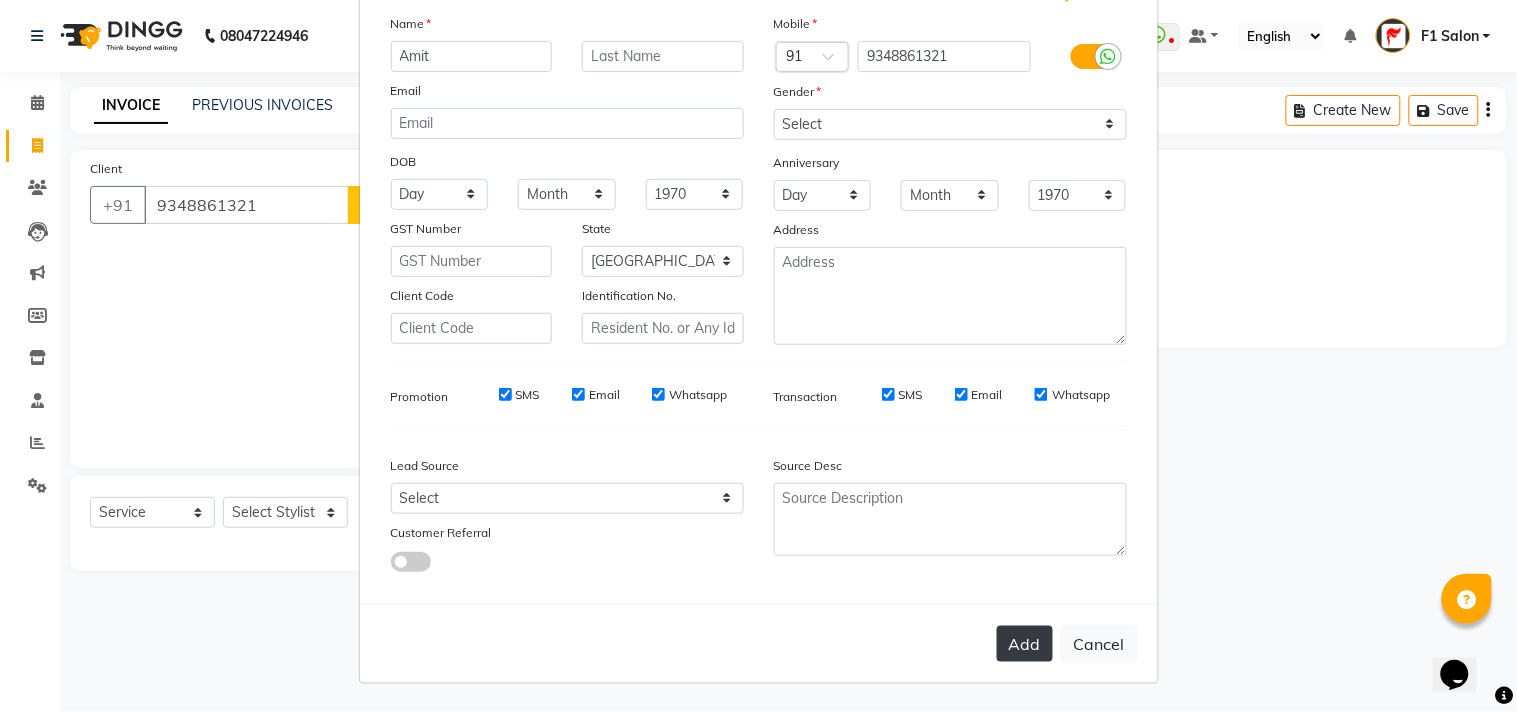 click on "Add" at bounding box center (1025, 644) 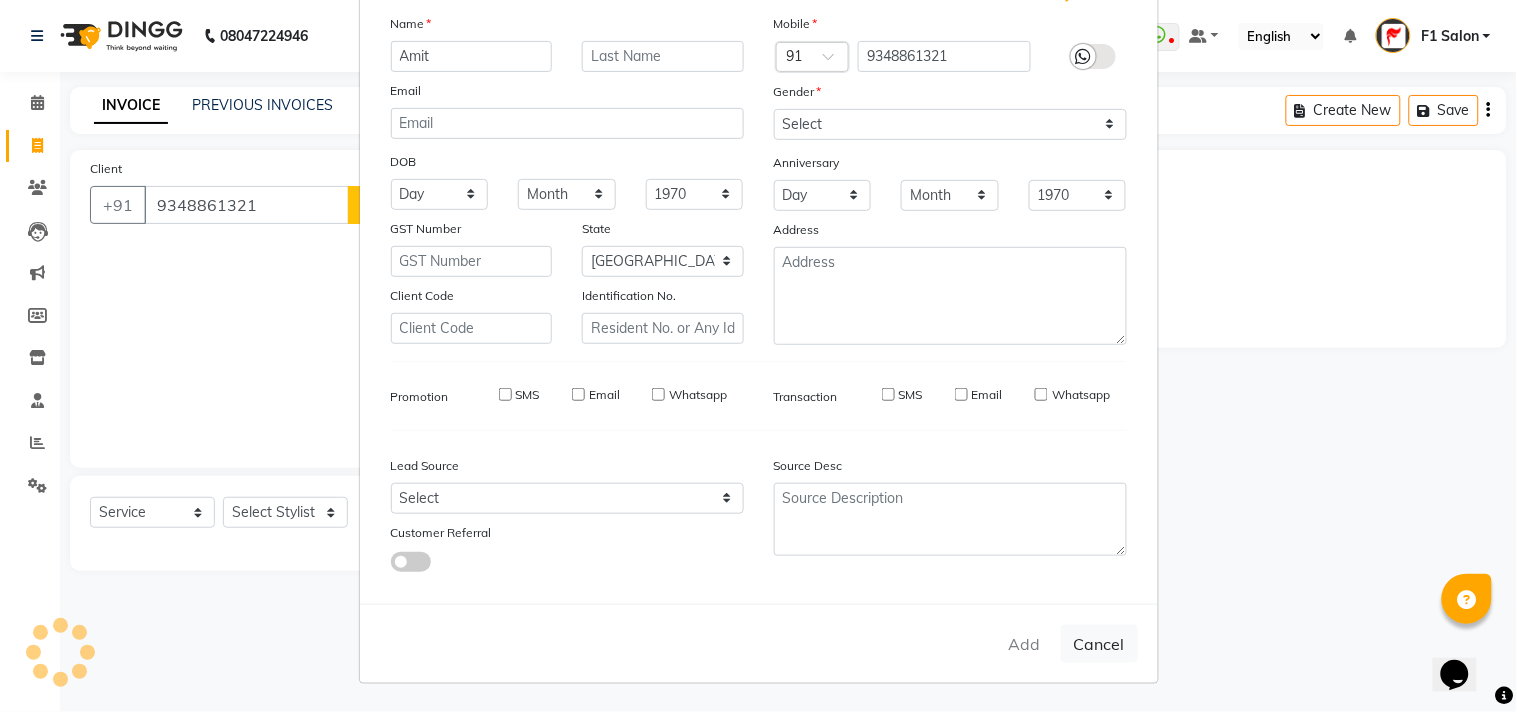 type 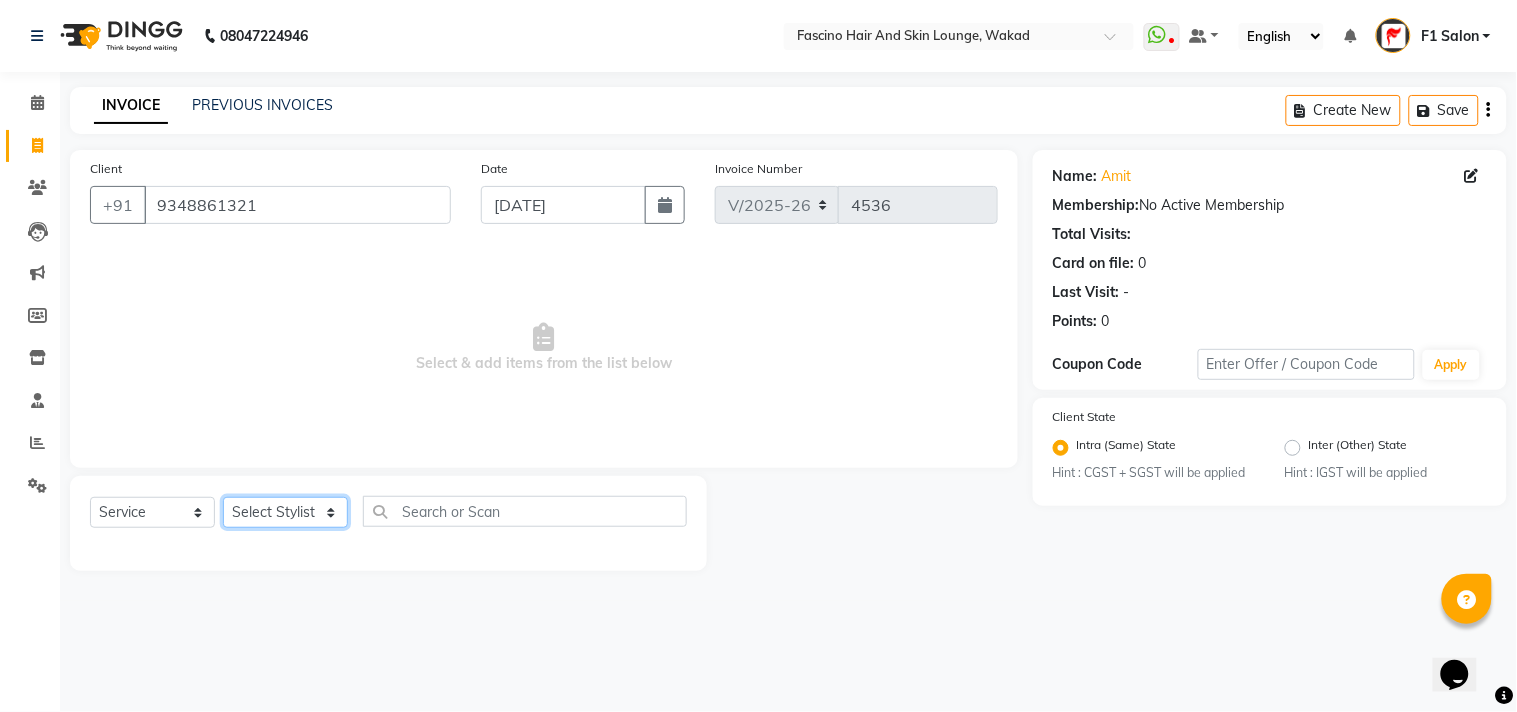 click on "Select Stylist 8805000650  [PERSON_NAME] Chimu [PERSON_NAME] F1 Salon  Ganesh F1 Gopal {JH} [PERSON_NAME] (Jh ) [PERSON_NAME]  [PERSON_NAME] Pooja [PERSON_NAME]  Ram [PERSON_NAME] jh [PERSON_NAME] Shree [PERSON_NAME] (F1) [PERSON_NAME] (JH) Sukanya Sadiyan  Suraj F1 [PERSON_NAME] Beaution Usha [PERSON_NAME] F1 Veena" 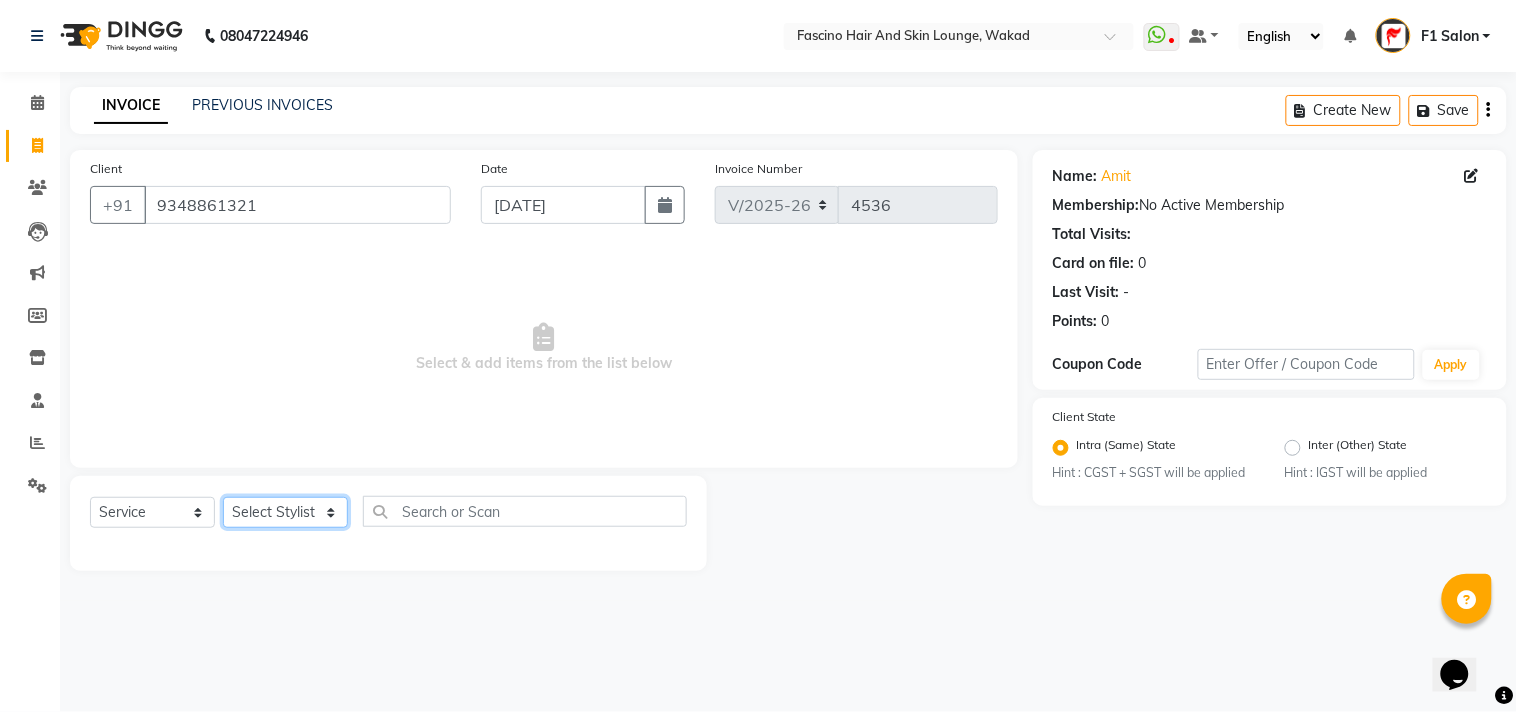 select on "32272" 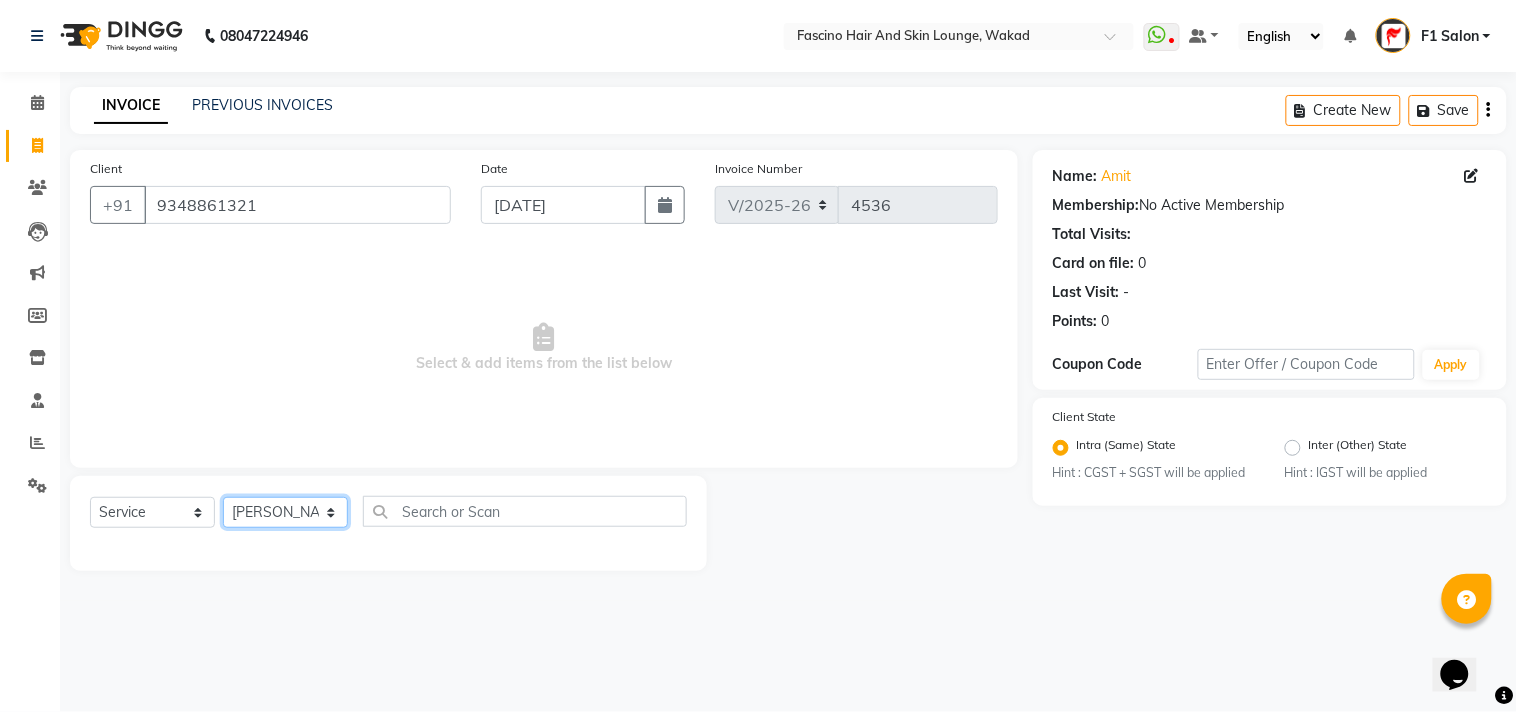 click on "Select Stylist 8805000650  [PERSON_NAME] Chimu [PERSON_NAME] F1 Salon  Ganesh F1 Gopal {JH} [PERSON_NAME] (Jh ) [PERSON_NAME]  [PERSON_NAME] Pooja [PERSON_NAME]  Ram [PERSON_NAME] jh [PERSON_NAME] Shree [PERSON_NAME] (F1) [PERSON_NAME] (JH) Sukanya Sadiyan  Suraj F1 [PERSON_NAME] Beaution Usha [PERSON_NAME] F1 Veena" 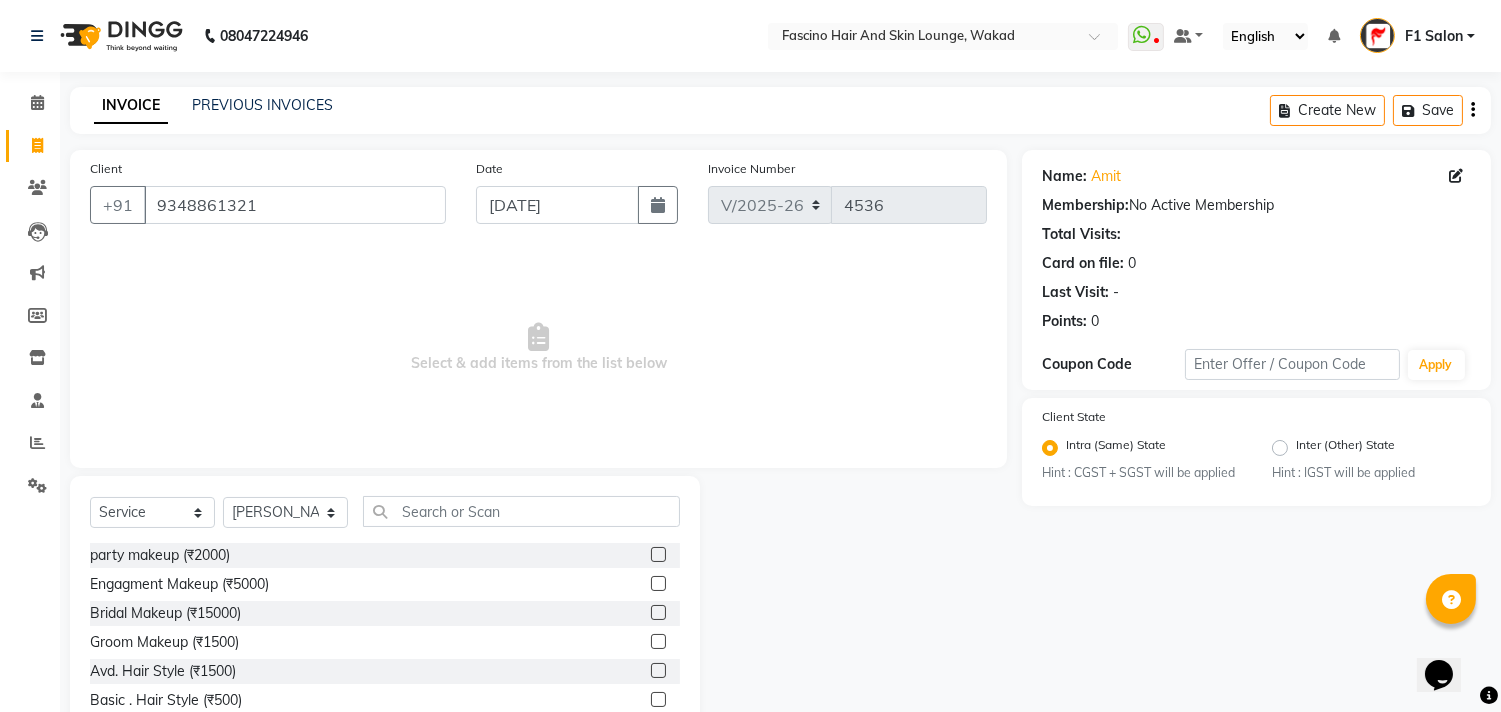 click on "Select  Service  Product  Membership  Package Voucher Prepaid Gift Card  Select Stylist 8805000650  Asif Shaikh Chimu Ingale F1 Salon  Ganesh F1 Gopal {JH} Govind (Jh ) Jadgdish Kajal  Omkar JH Pooja kate  Ram choudhry Sahil jh Sanjay muley Shree Siddu (F1) Sid (JH) Sukanya Sadiyan  Suraj F1 Tejal Beaution Usha Bhise Varsha F1 Veena" 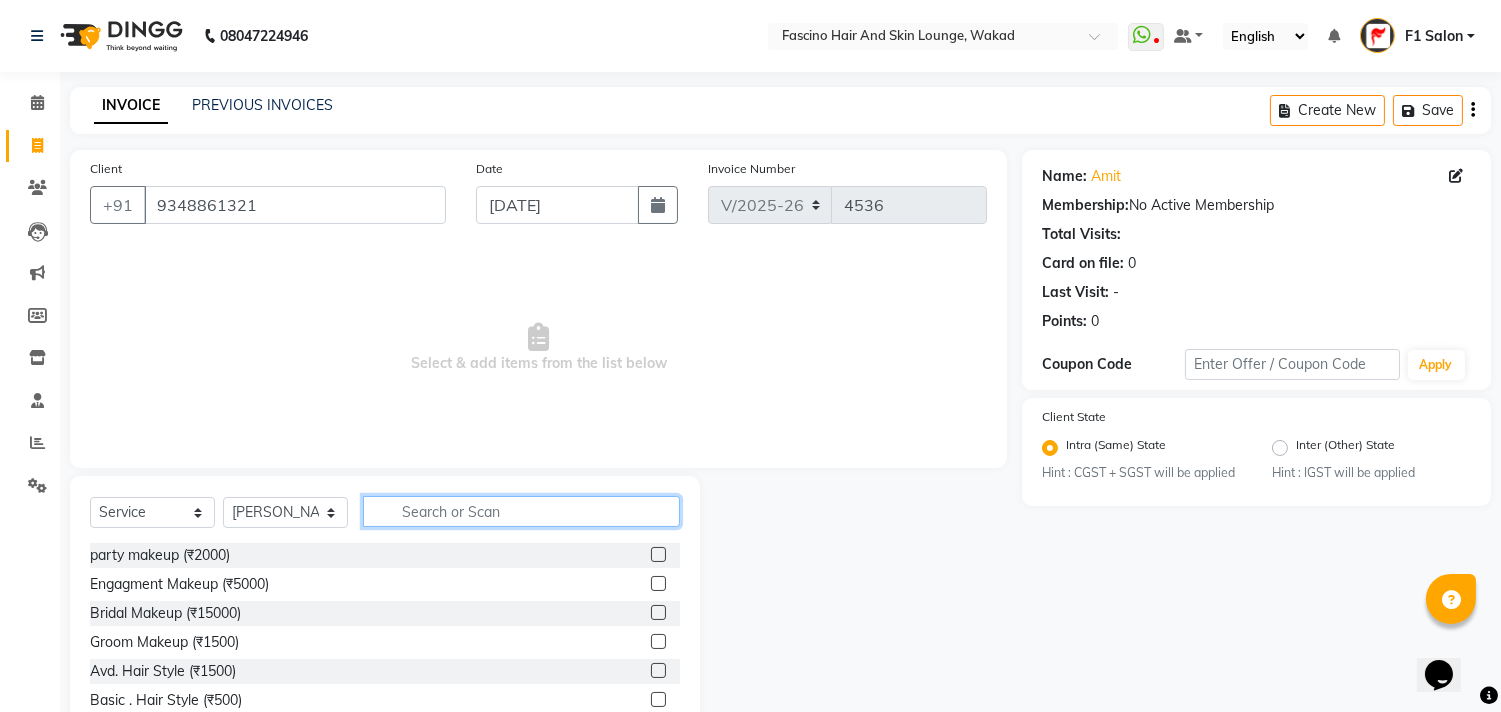 click 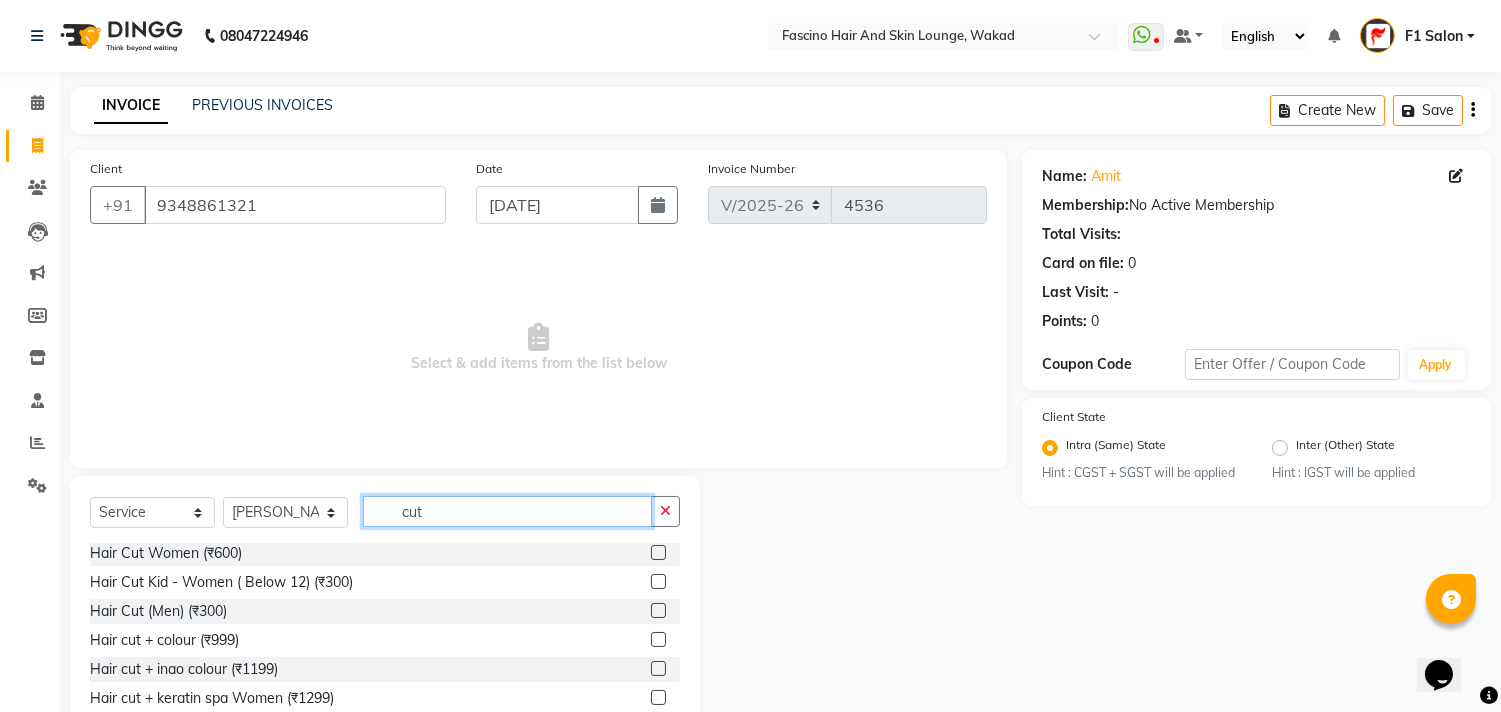 scroll, scrollTop: 118, scrollLeft: 0, axis: vertical 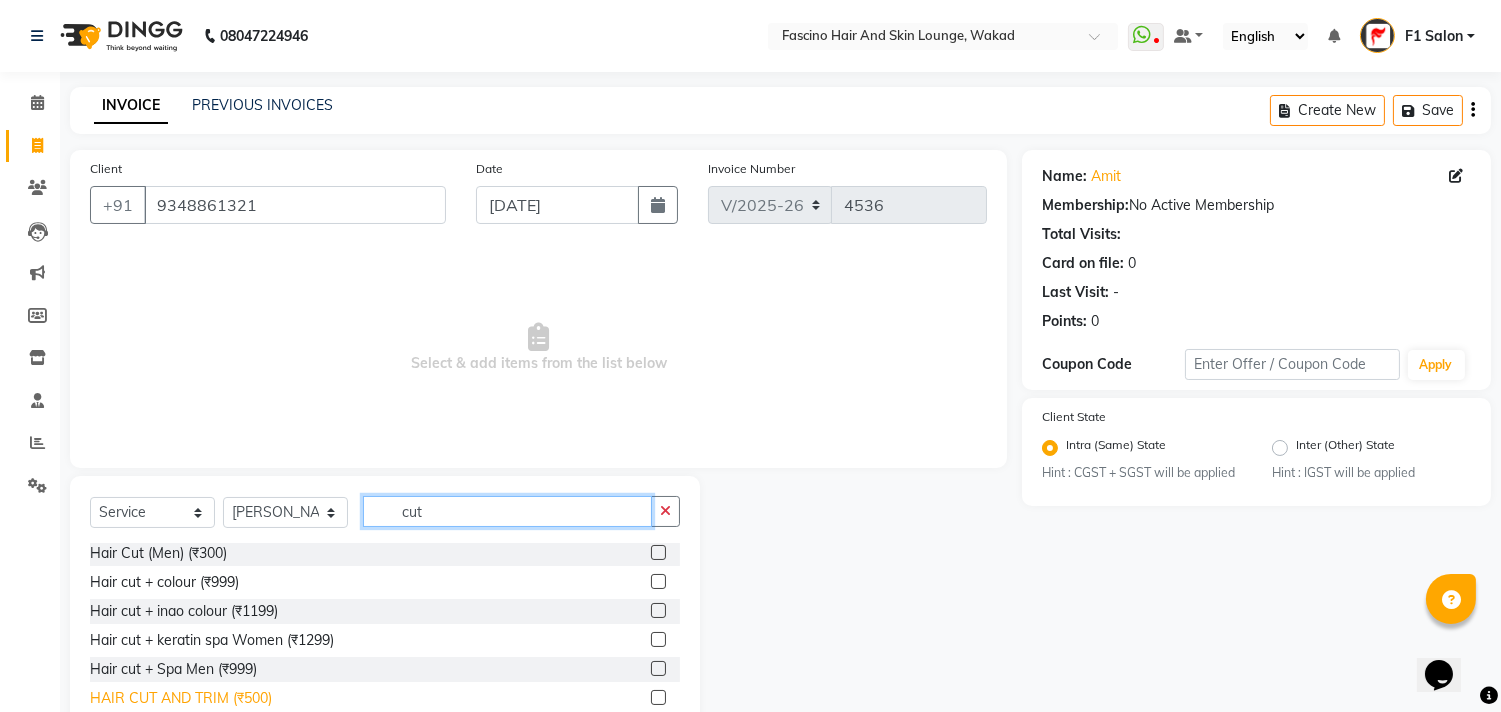 type on "cut" 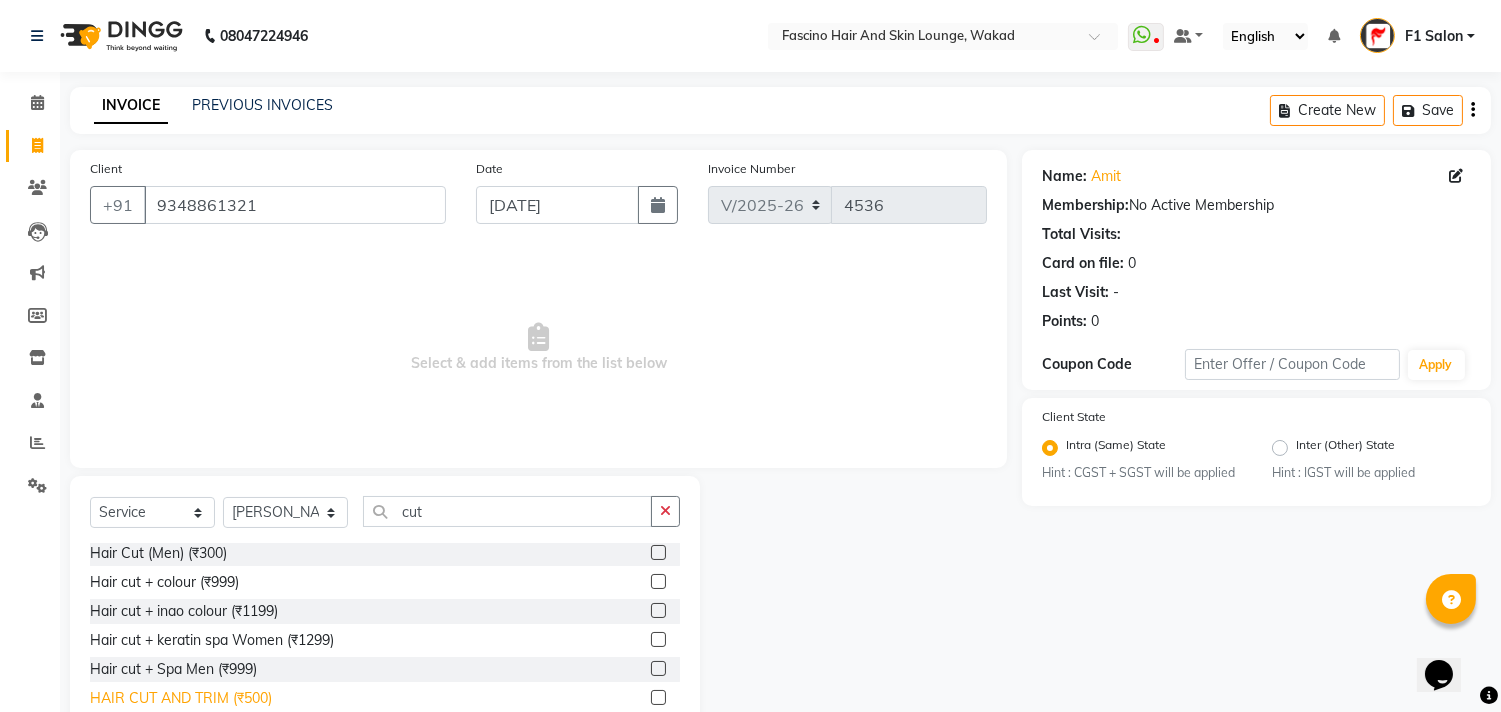 click on "HAIR CUT AND TRIM  (₹500)" 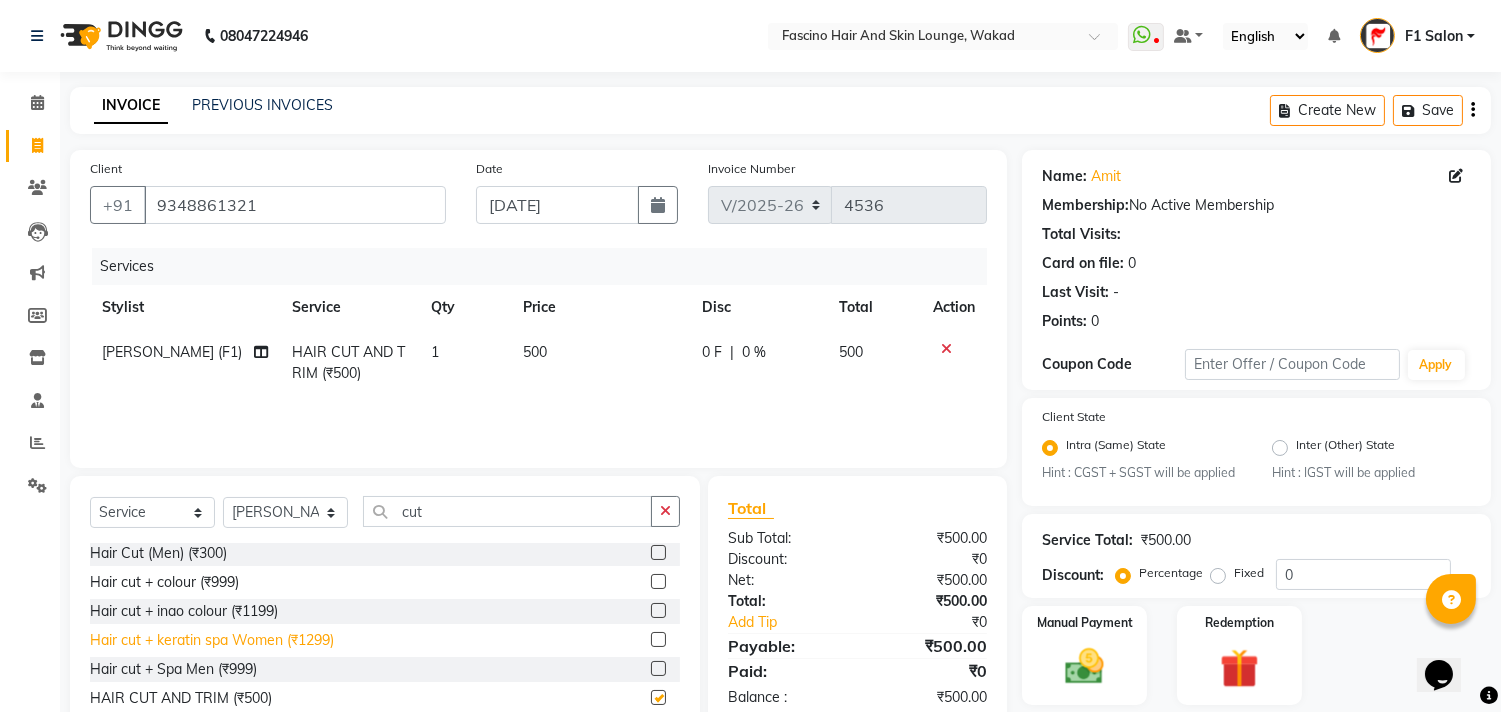 checkbox on "false" 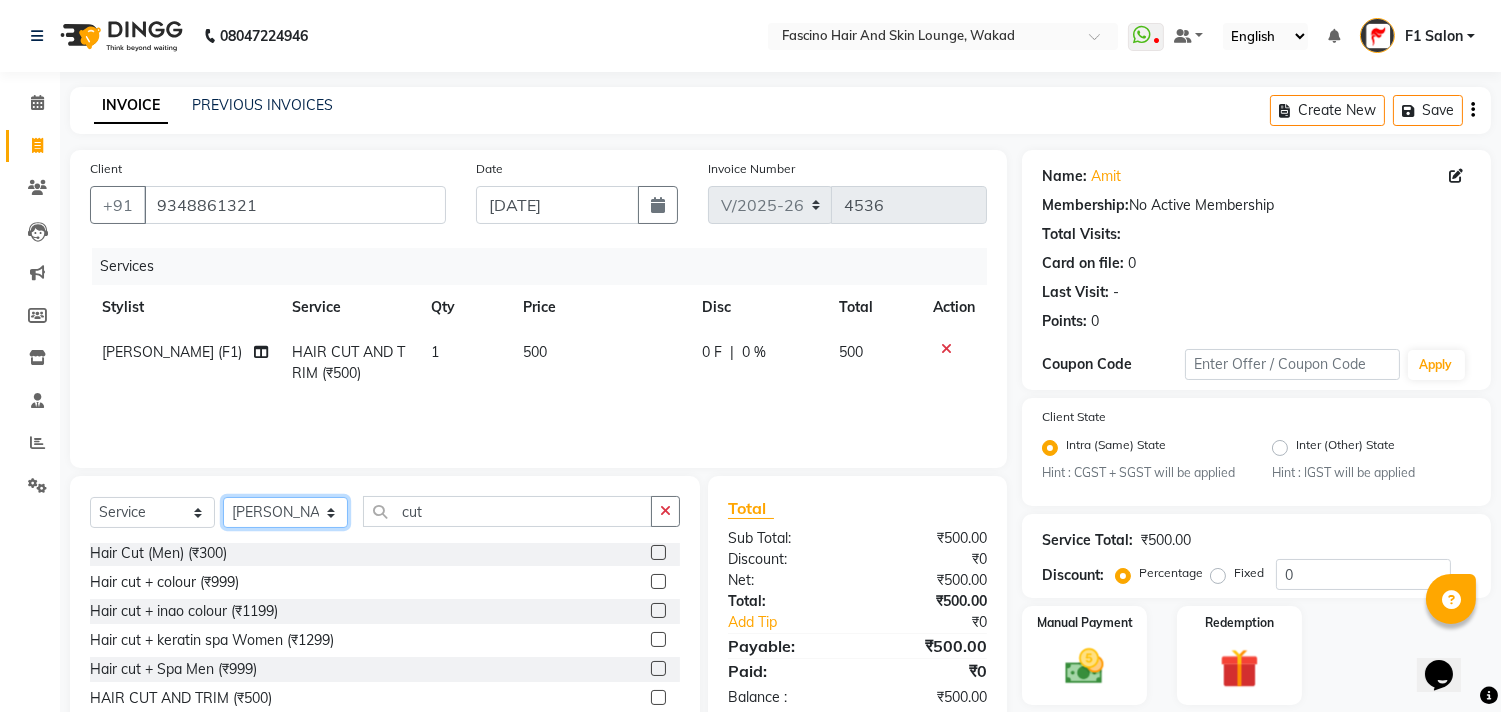 drag, startPoint x: 267, startPoint y: 522, endPoint x: 267, endPoint y: 485, distance: 37 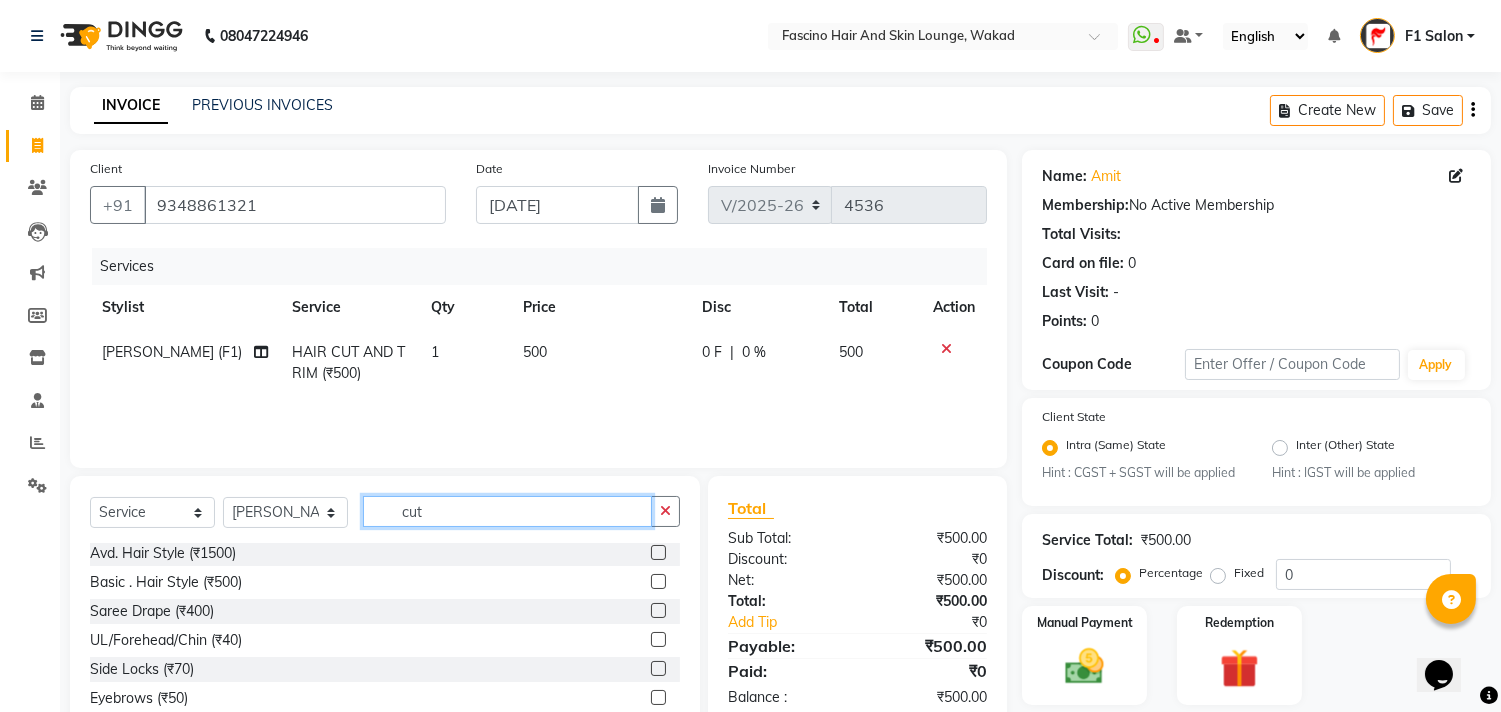 click on "cut" 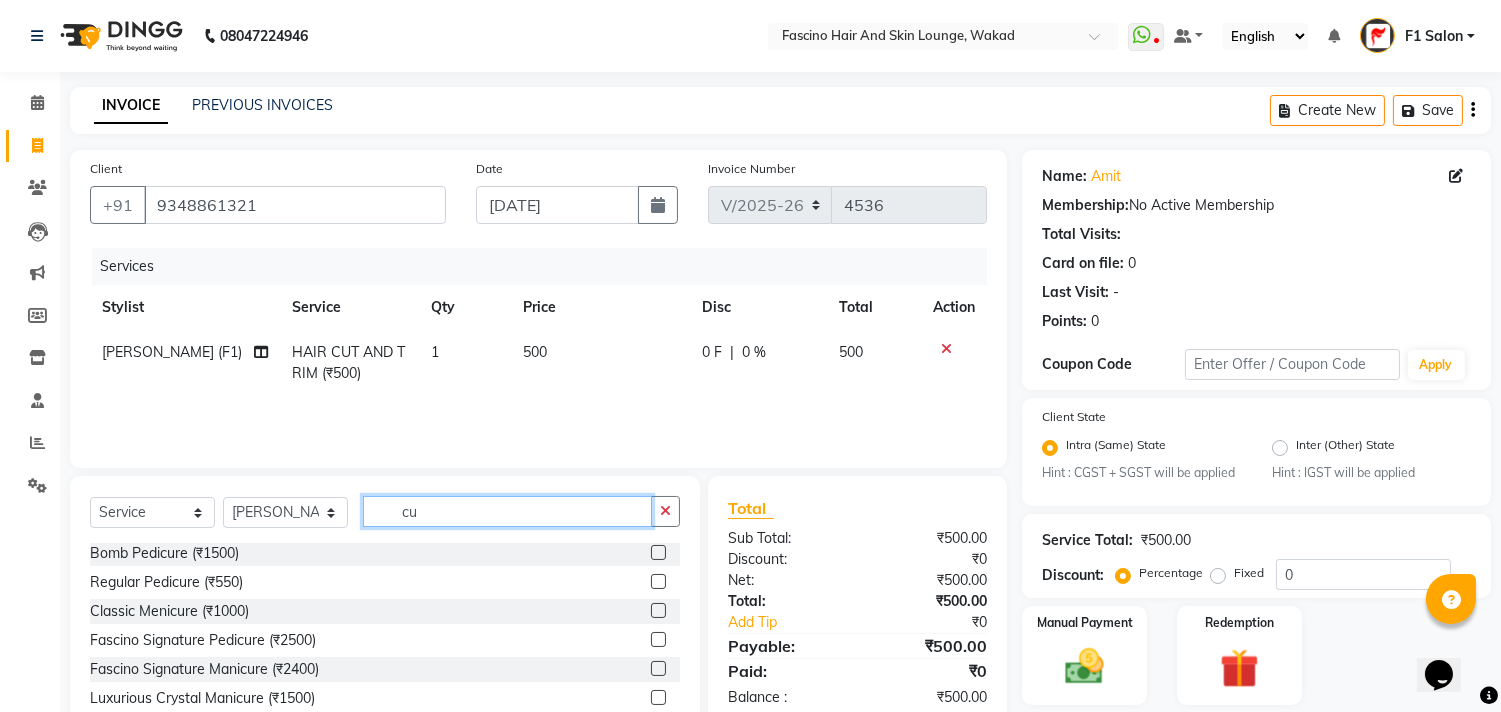type on "c" 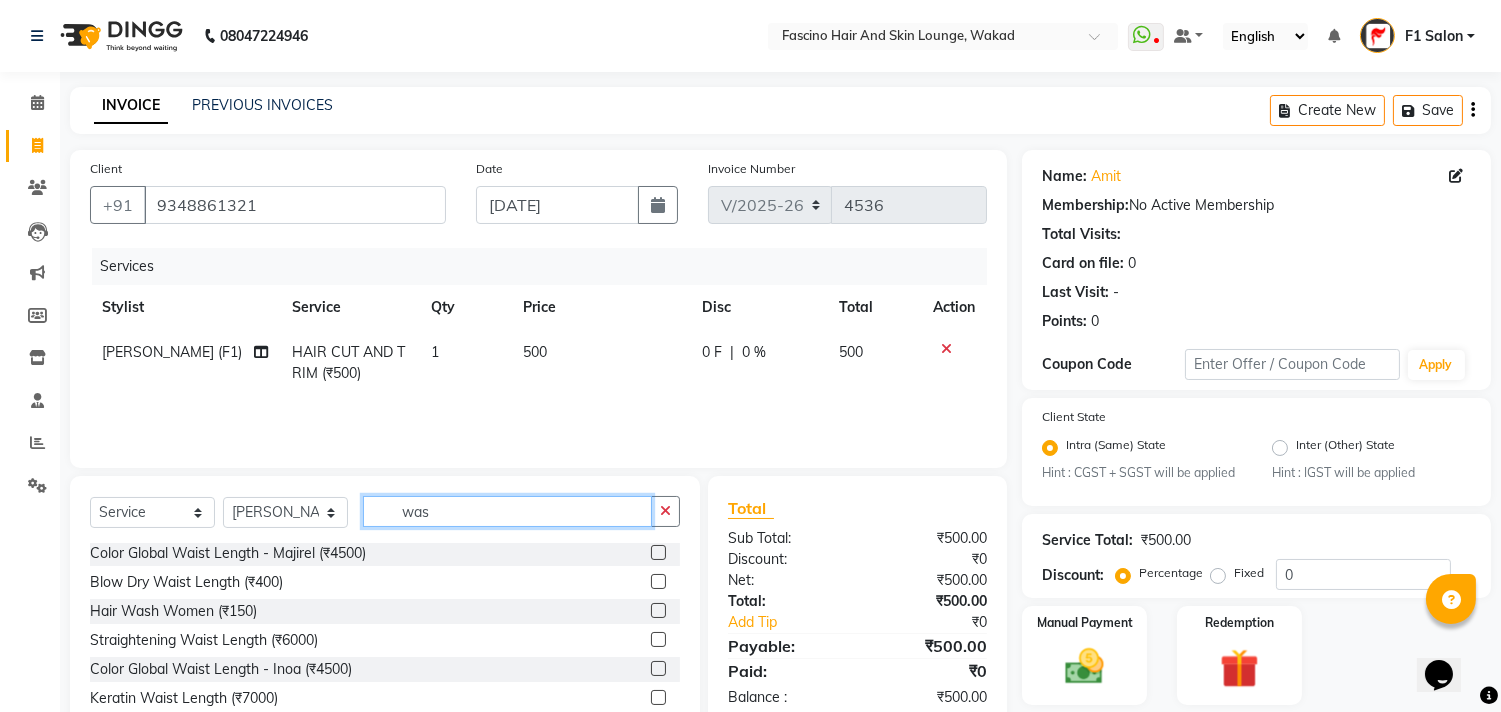 scroll, scrollTop: 0, scrollLeft: 0, axis: both 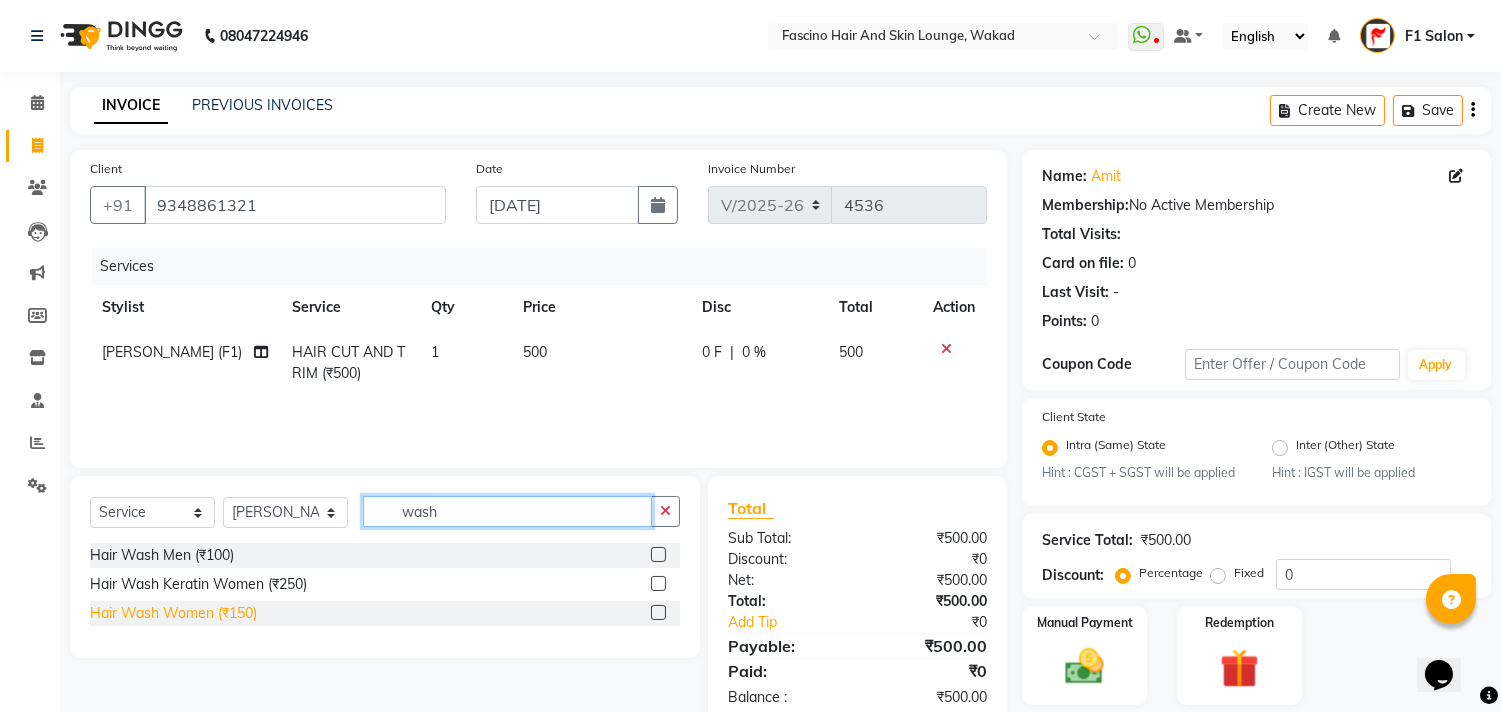 type on "wash" 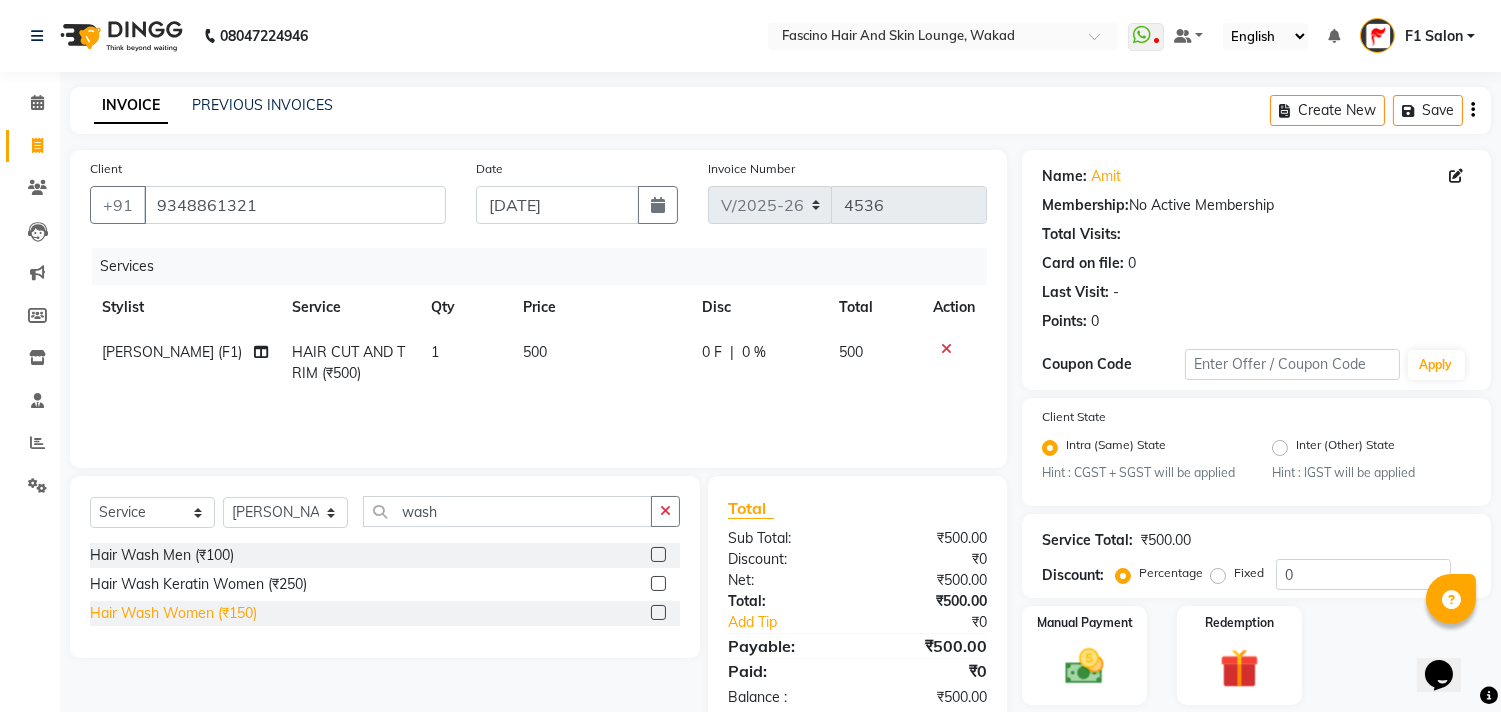 click on "Hair Wash Women (₹150)" 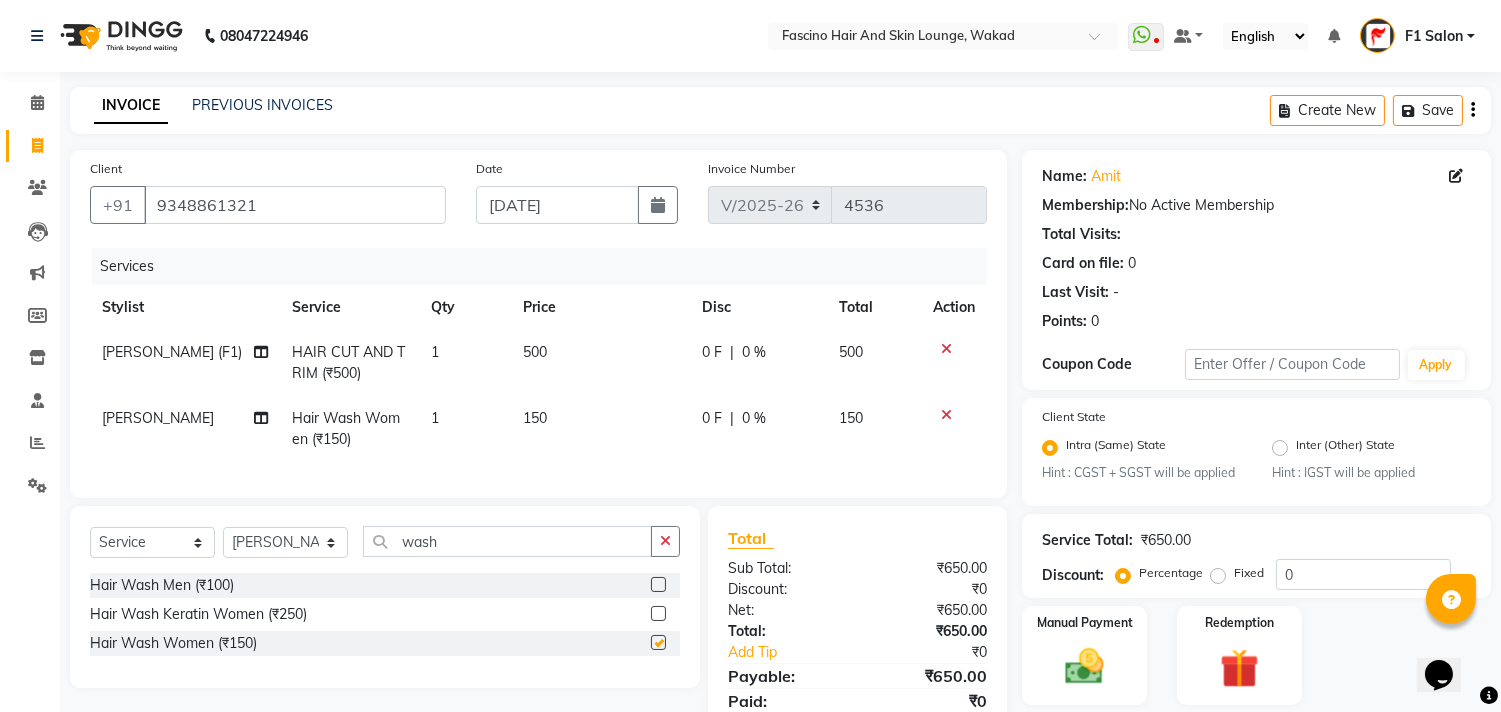 checkbox on "false" 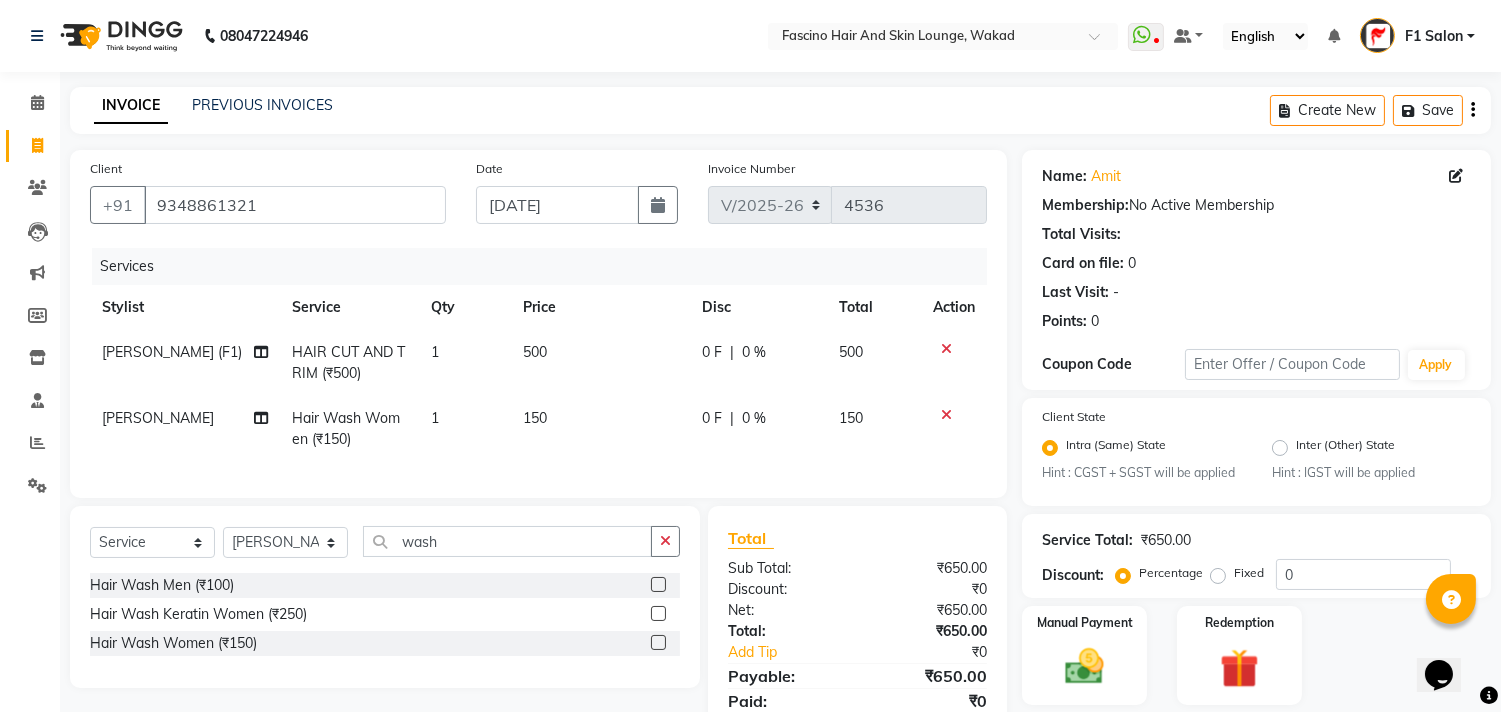 click on "500" 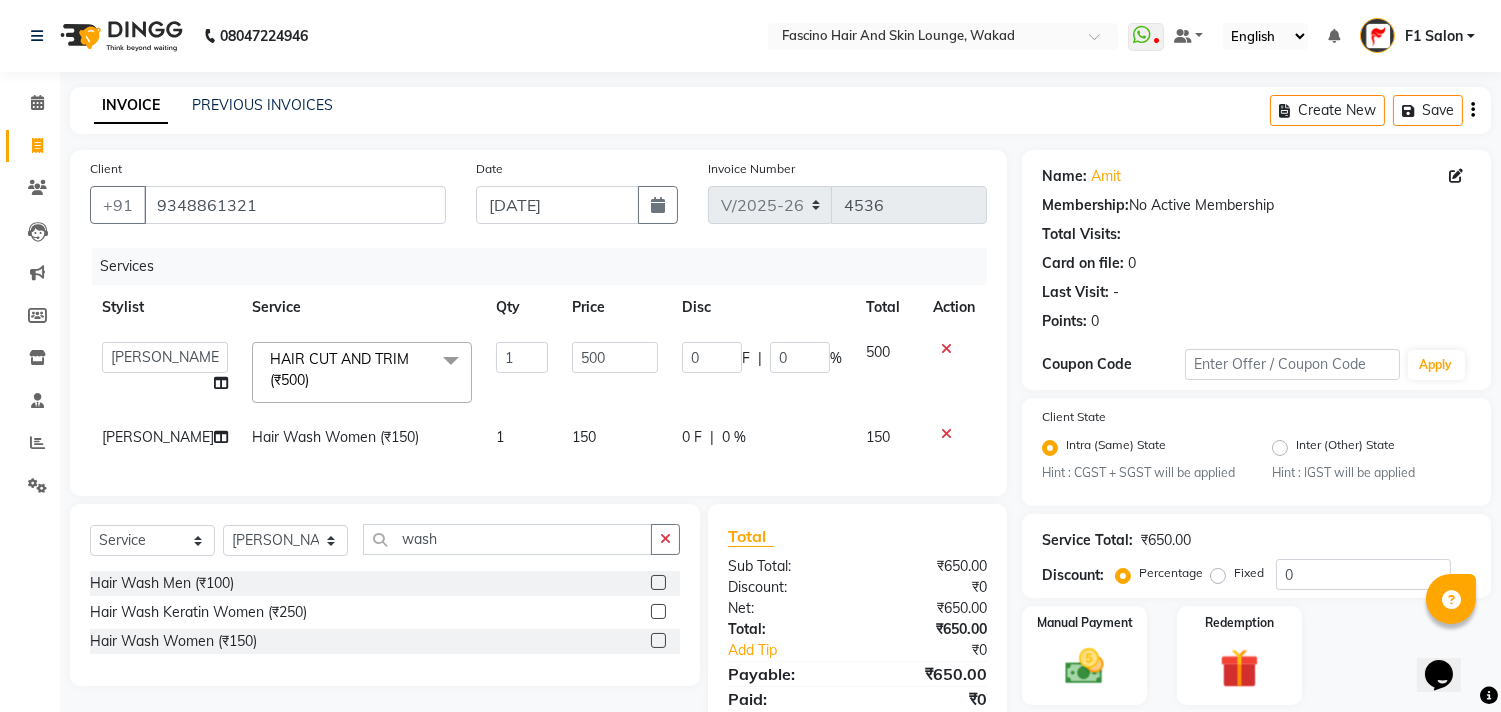 drag, startPoint x: 571, startPoint y: 394, endPoint x: 571, endPoint y: 406, distance: 12 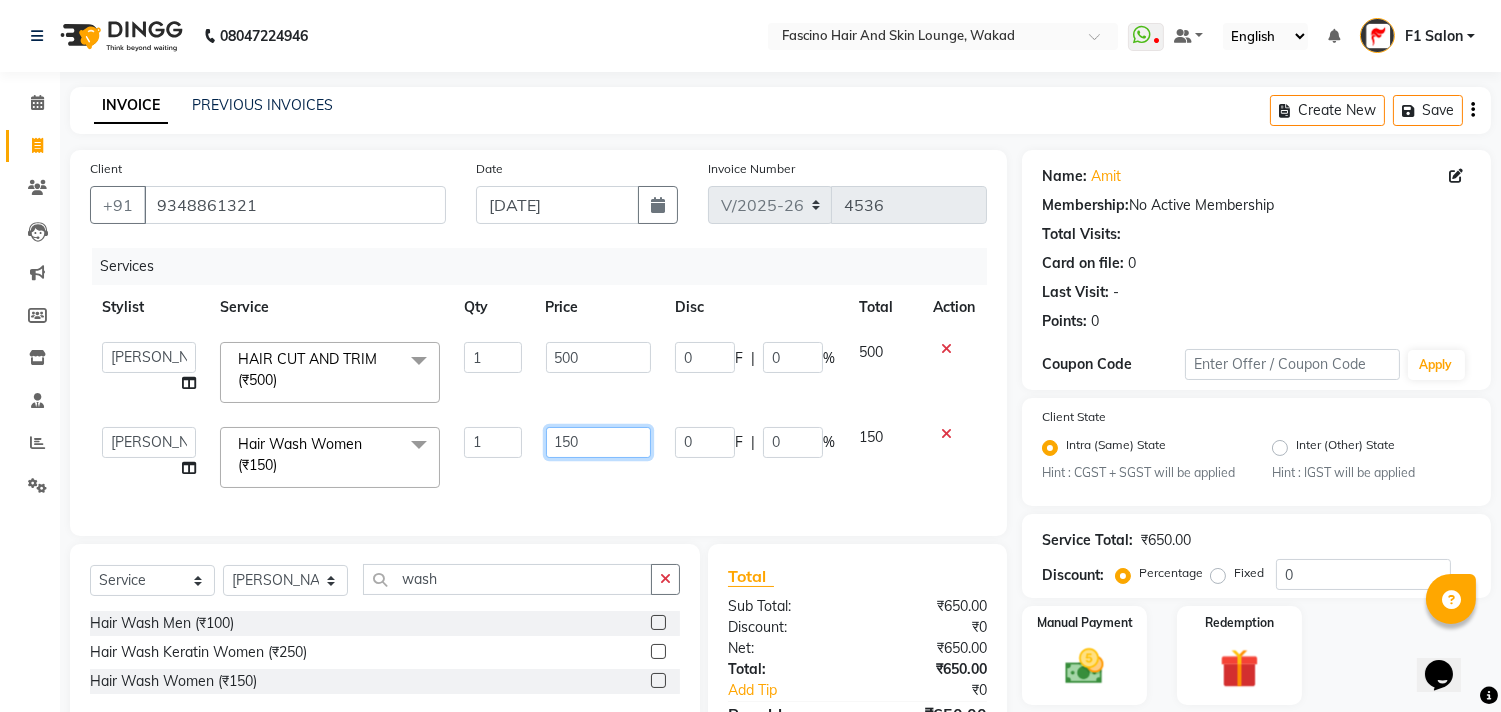 click on "150" 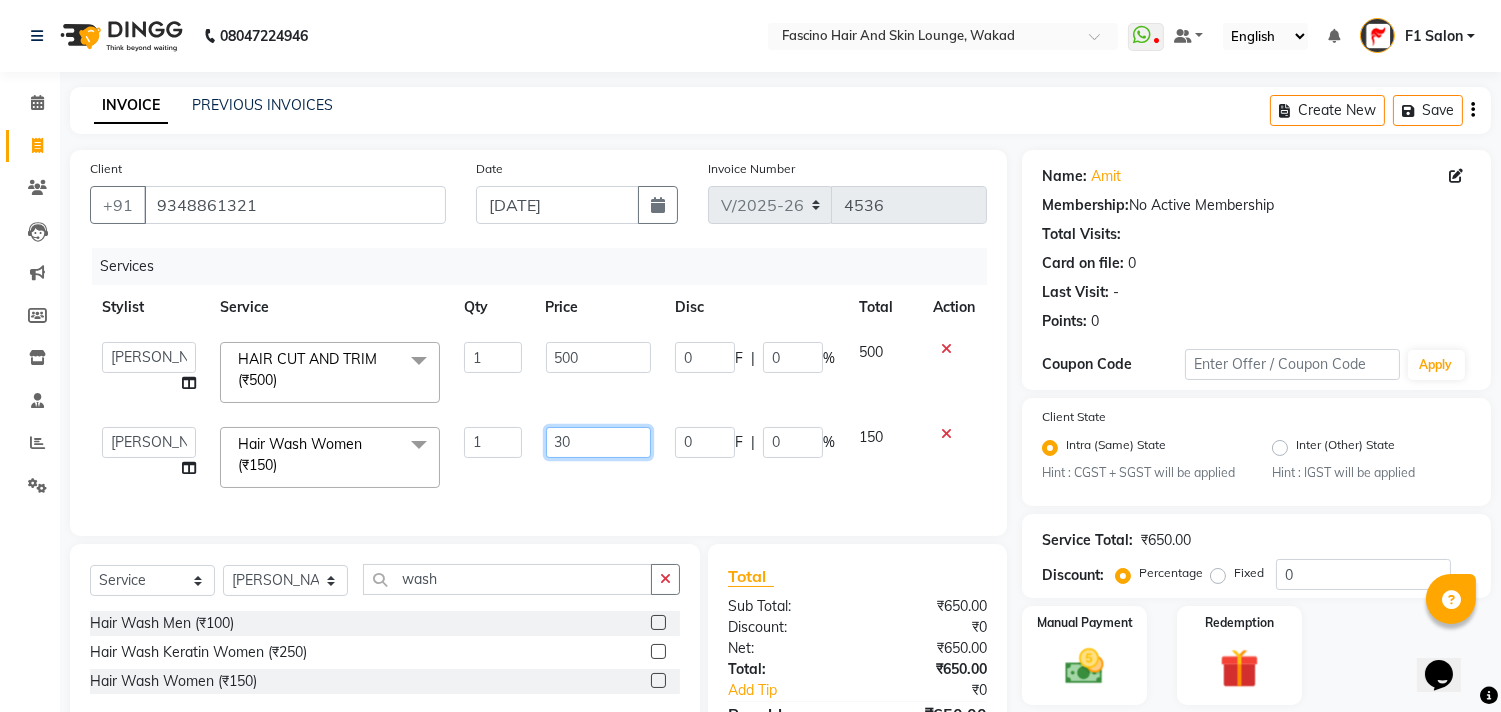 type on "300" 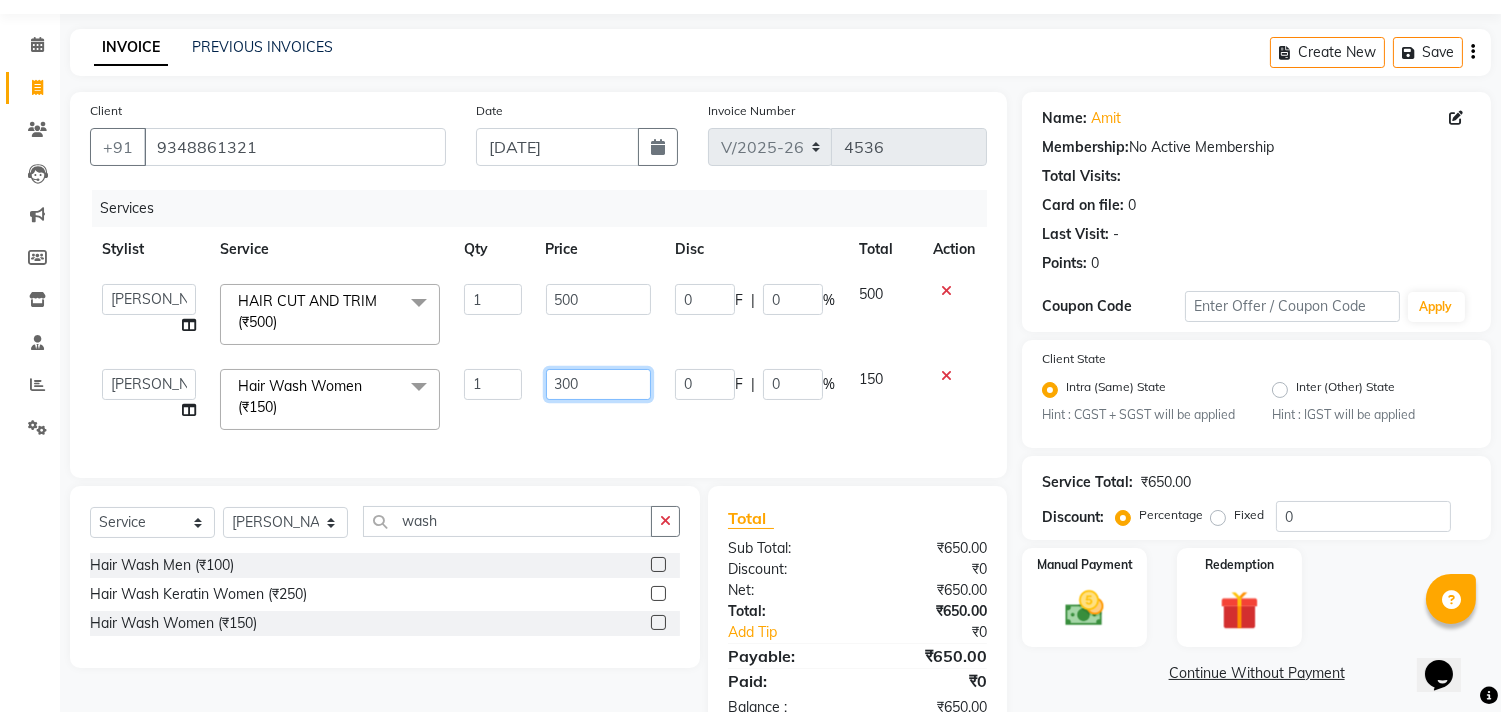 scroll, scrollTop: 111, scrollLeft: 0, axis: vertical 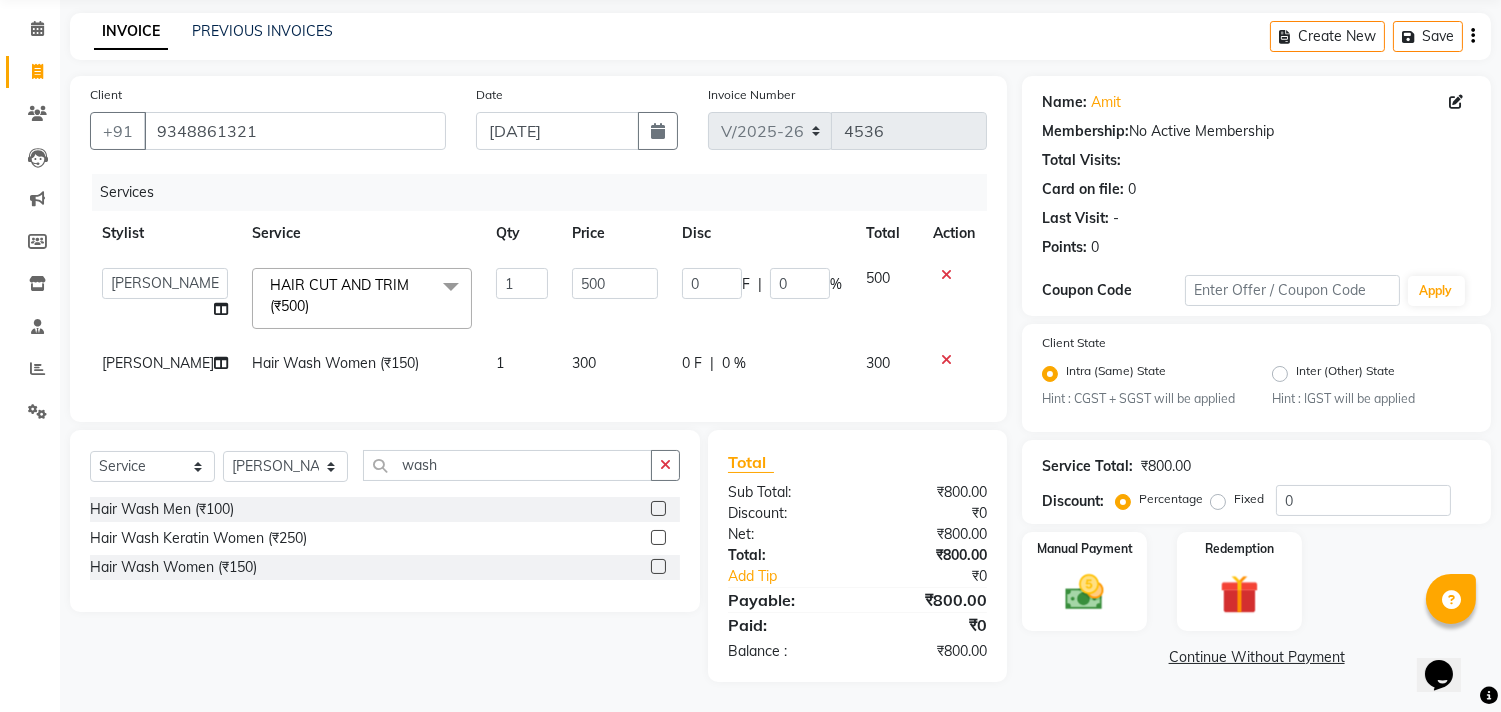 click on "Client +91 9348861321 Date 11-07-2025 Invoice Number V/2025 V/2025-26 4536 Services Stylist Service Qty Price Disc Total Action  8805000650    Asif Shaikh   Chimu Ingale   F1 Salon    Ganesh F1   Gopal {JH}   Govind (Jh )   Jadgdish   Kajal    Omkar JH   Pooja kate    Ram choudhry   Sahil jh   Sanjay muley   Shree   Siddu (F1)   Sid (JH)   Sukanya Sadiyan    Suraj F1   Tejal Beaution   Usha Bhise   Varsha F1   Veena   HAIR CUT AND TRIM  (₹500)  x party makeup (₹2000) Engagment Makeup (₹5000) Bridal Makeup  (₹15000) Groom Makeup (₹1500) Avd. Hair Style  (₹1500) Basic . Hair Style  (₹500) Saree Drape (₹400) UL/Forehead/Chin (₹40) Side Locks (₹70) Eyebrows (₹50) Beard Shape (₹120) Full Face (₹220) Rica Wax - Side Locks (₹100) Rica Wax - Underarms (₹120) Choclate Wax - Underarms (₹90) Brazilian Wax - Side Locks (₹150) Rica Wax - UL/Forehead/Chin (₹70) Brazilian Wax - UL/Forehead/Chin (₹100) Choclate Wax - Full Hands (₹350) Choclate Wax - Full Legs (₹600) 1 500 0 F | 0 %" 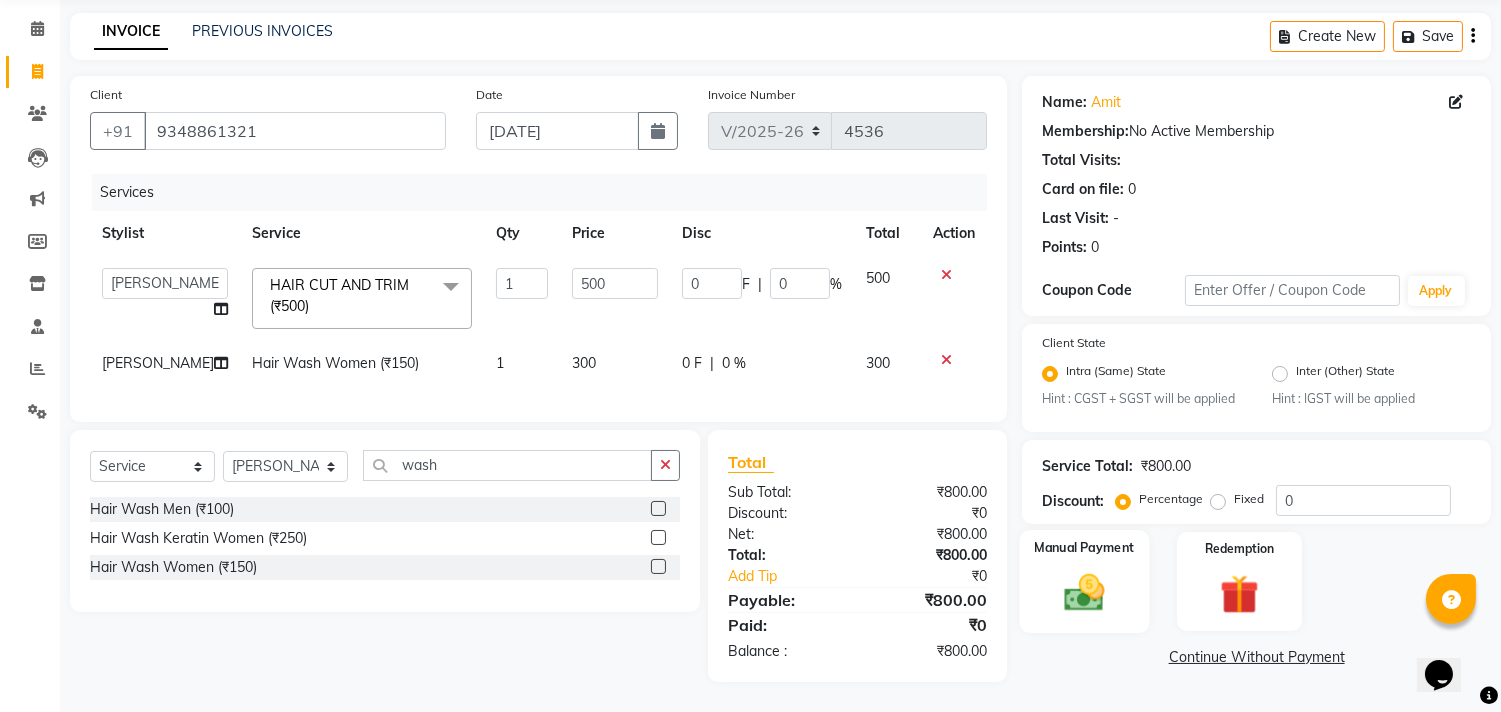 click 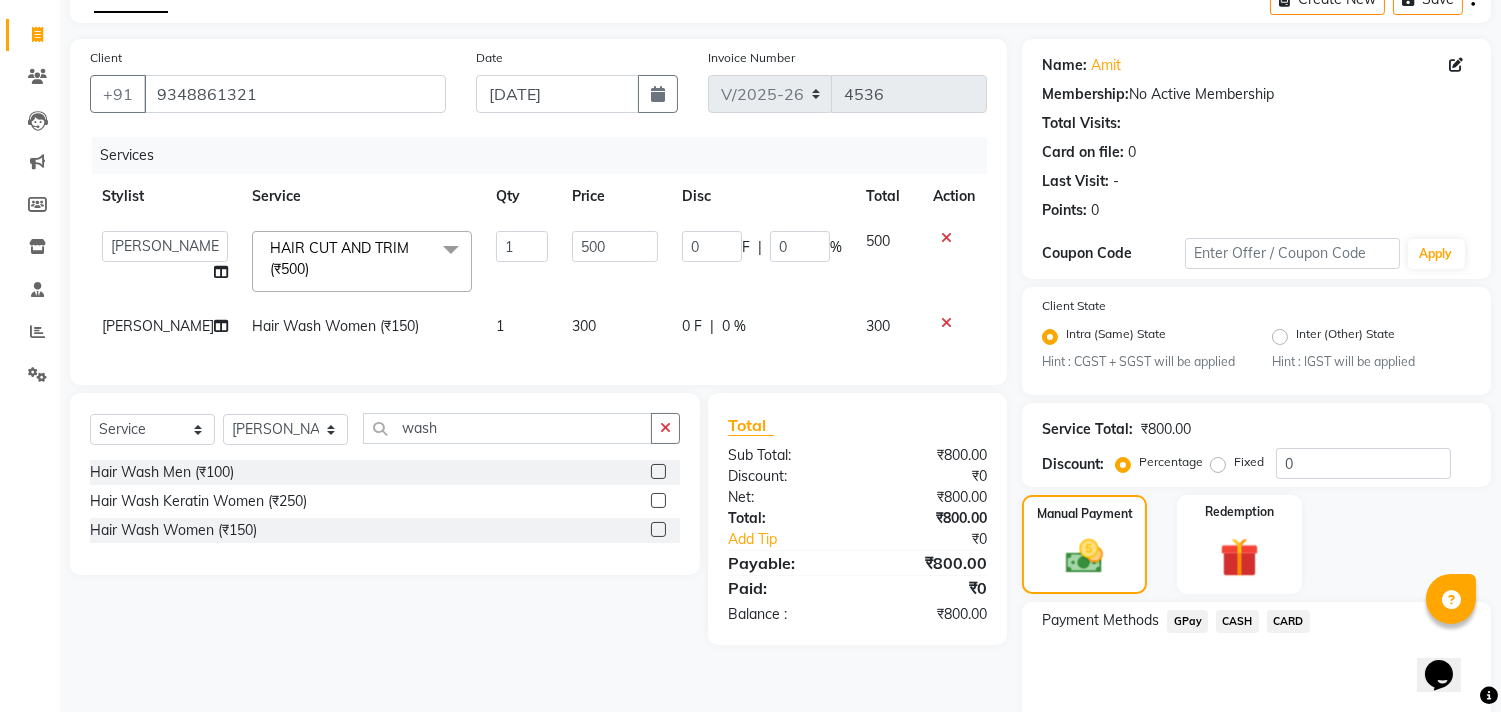 click on "GPay" 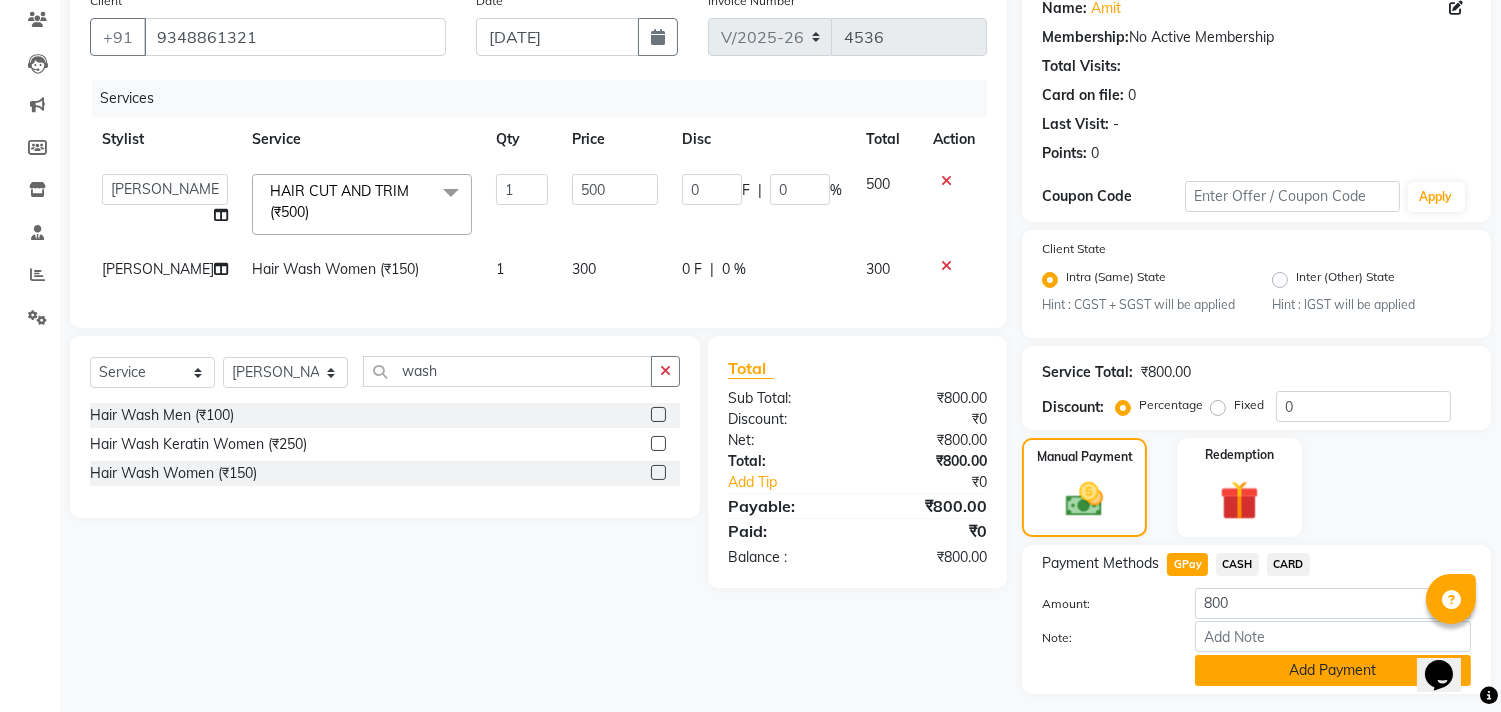 scroll, scrollTop: 221, scrollLeft: 0, axis: vertical 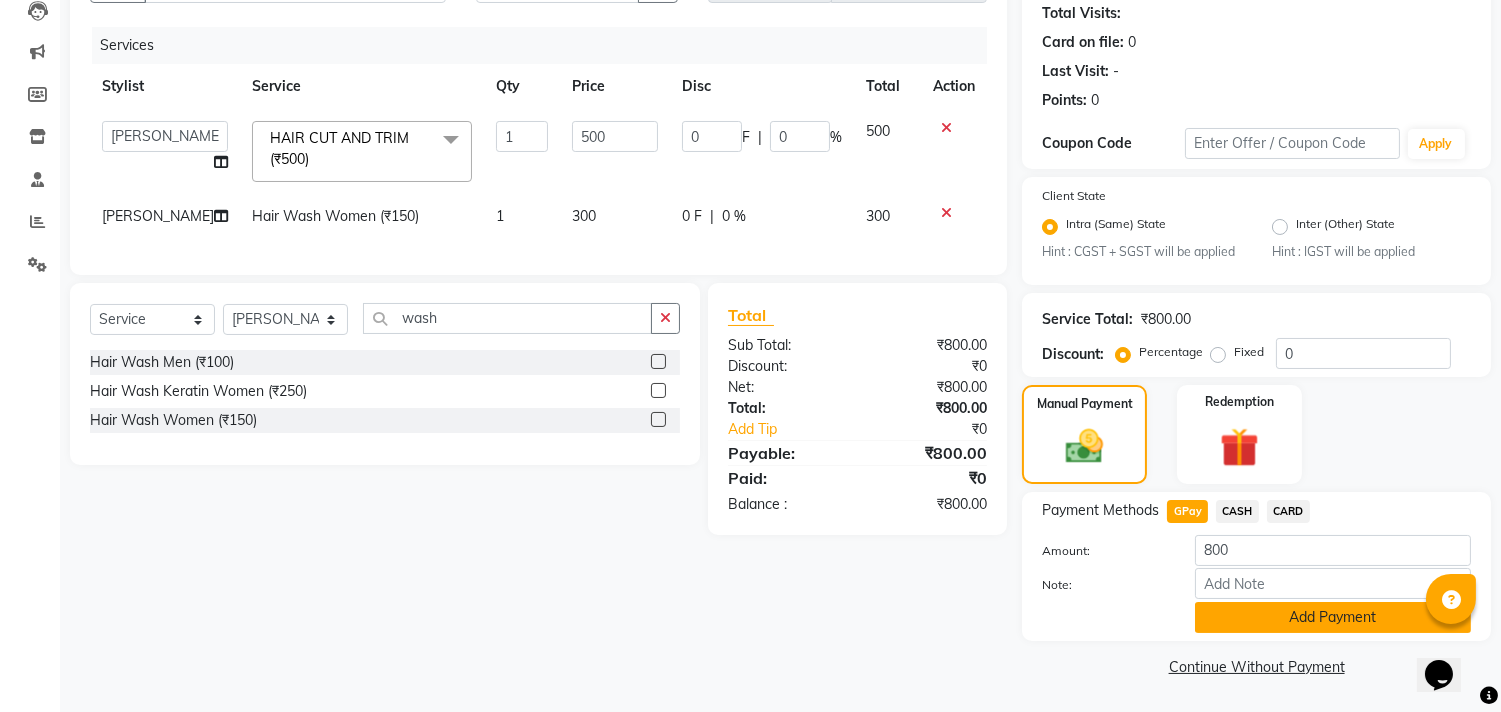 click on "Add Payment" 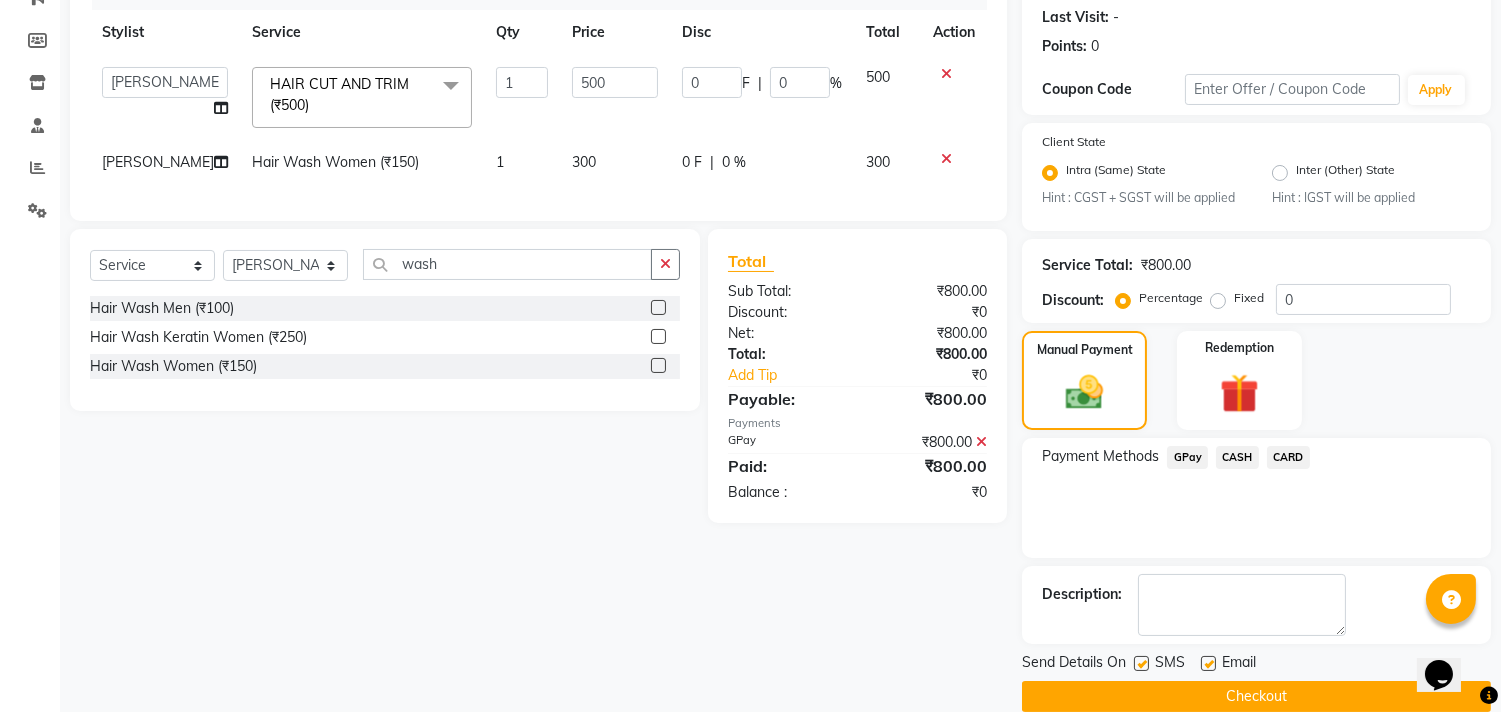 scroll, scrollTop: 305, scrollLeft: 0, axis: vertical 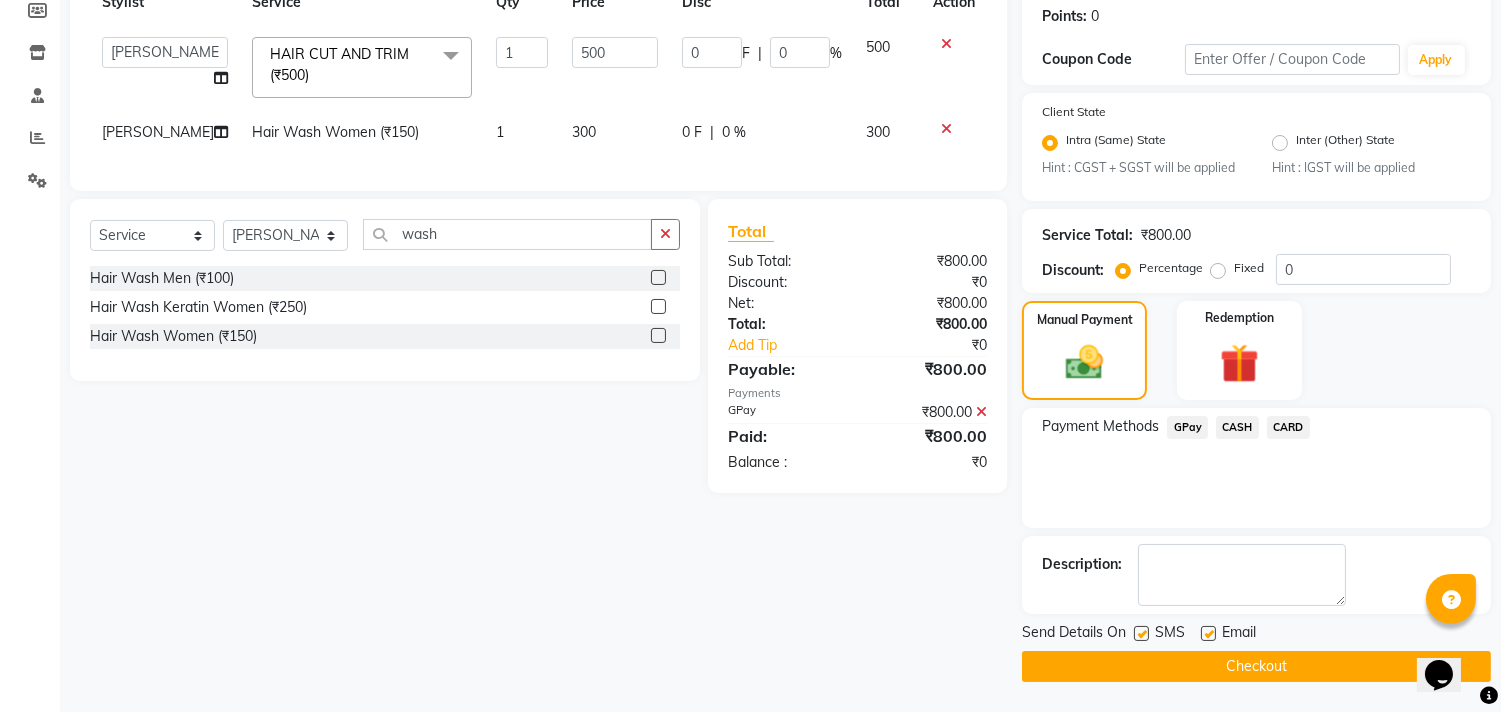 click 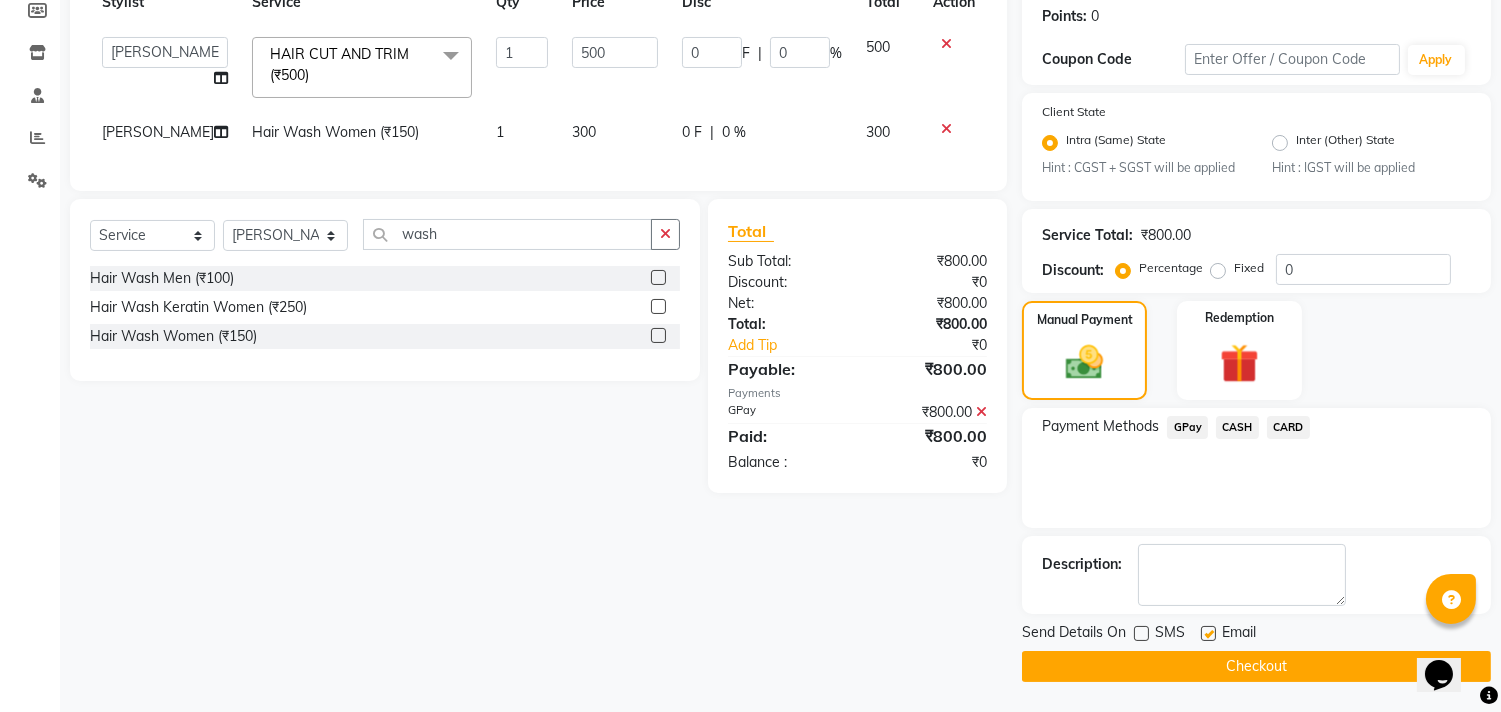 click on "Checkout" 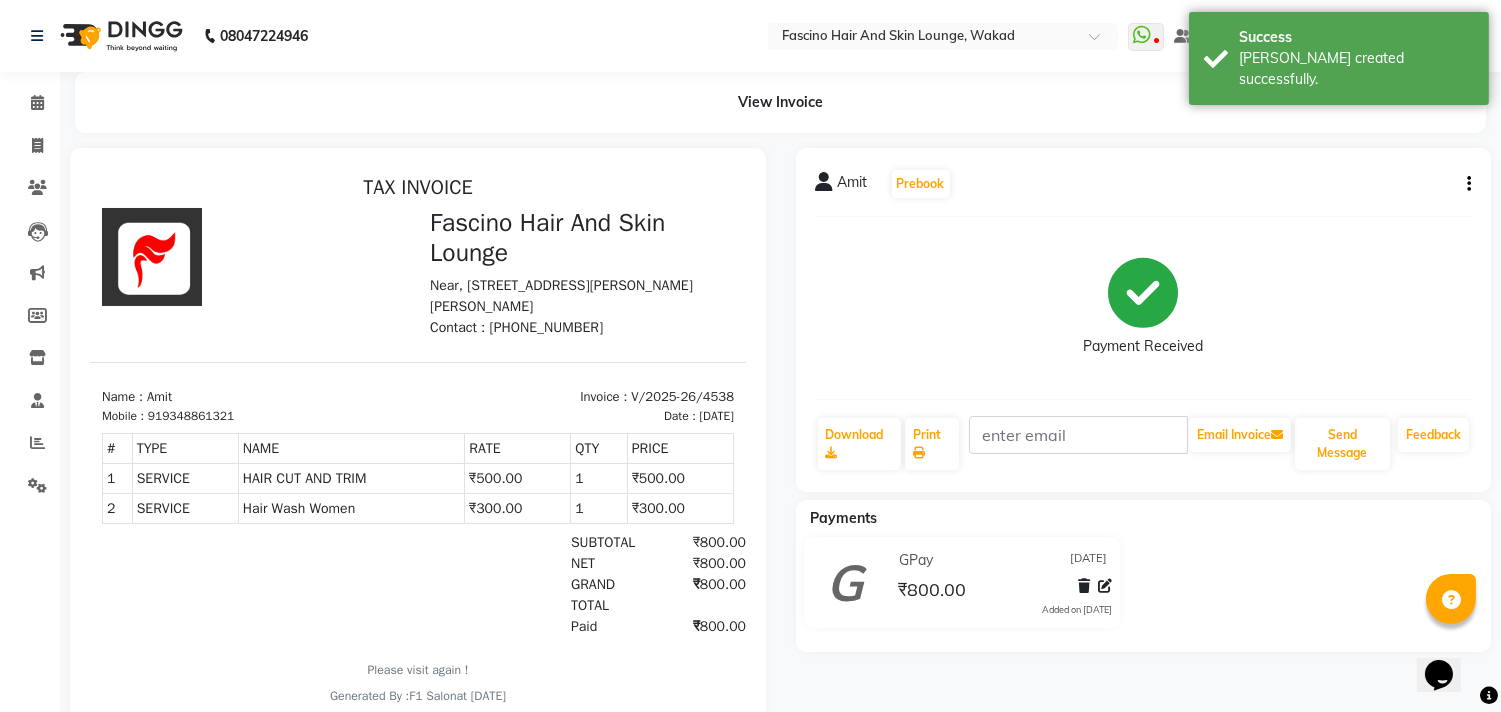 scroll, scrollTop: 0, scrollLeft: 0, axis: both 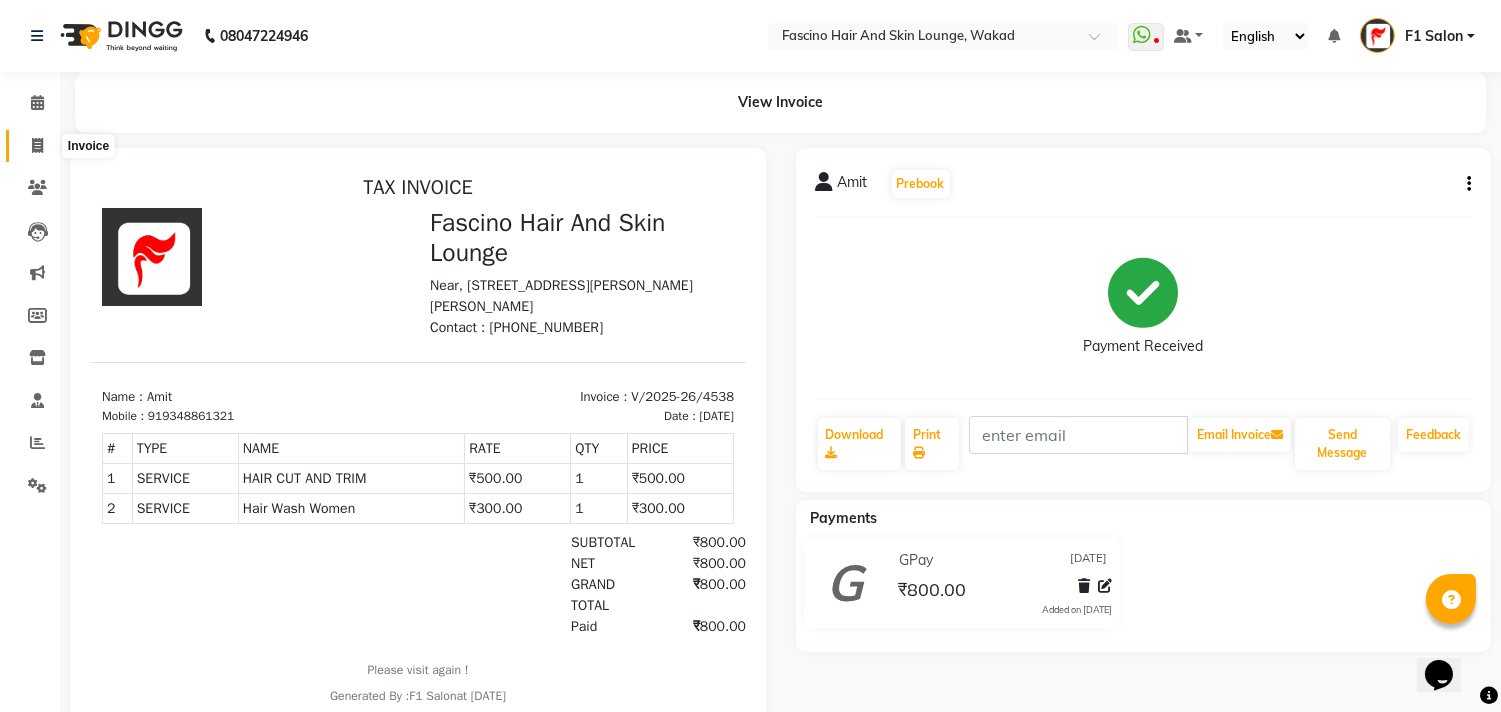 click 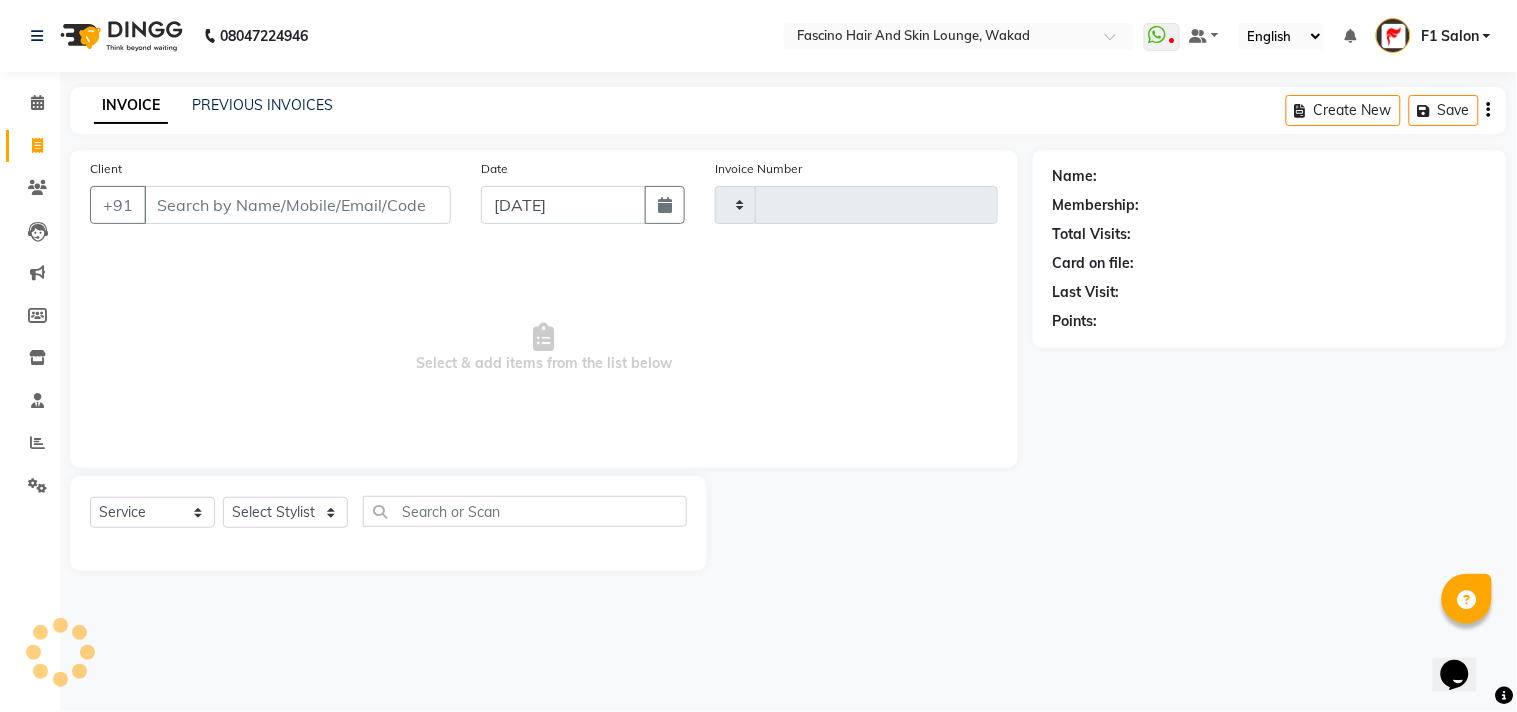type on "4542" 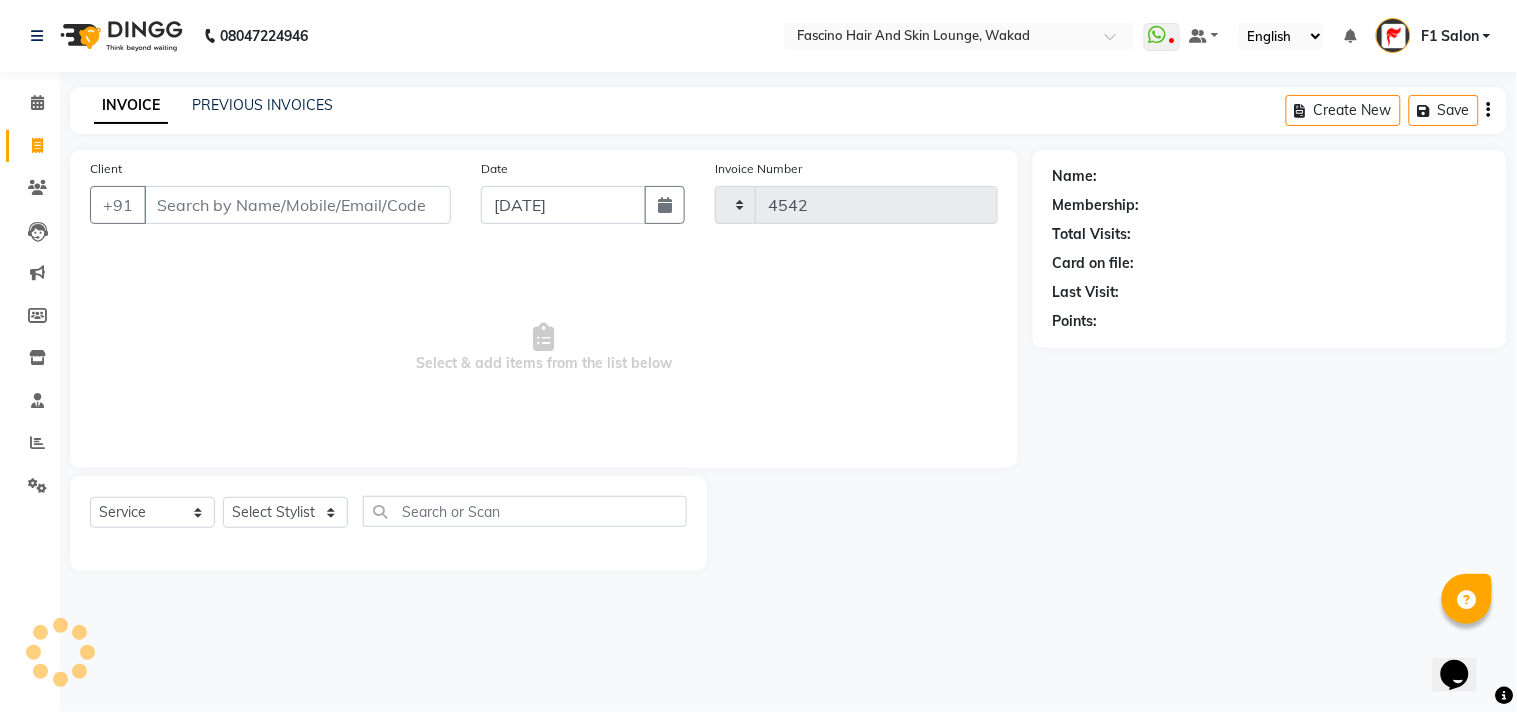 select on "126" 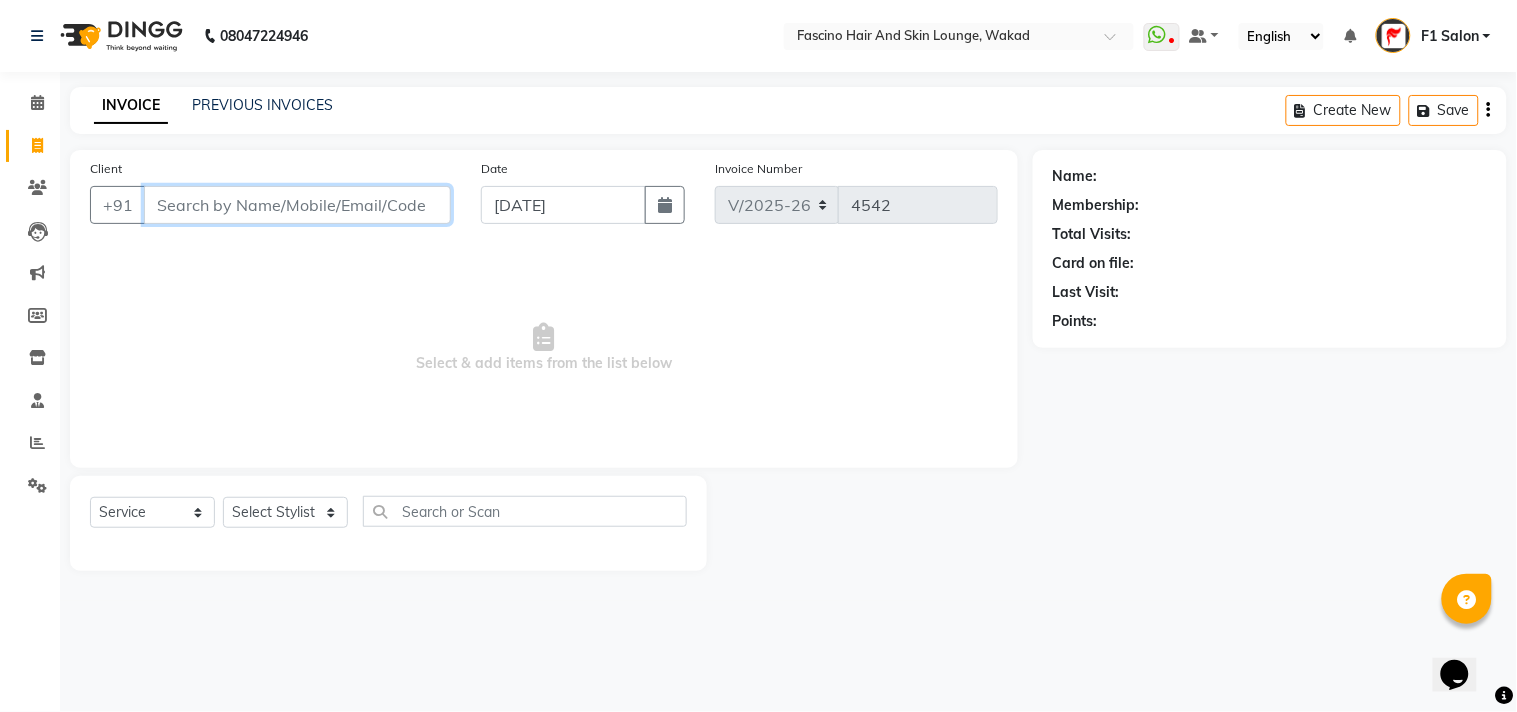 click on "Client" at bounding box center [297, 205] 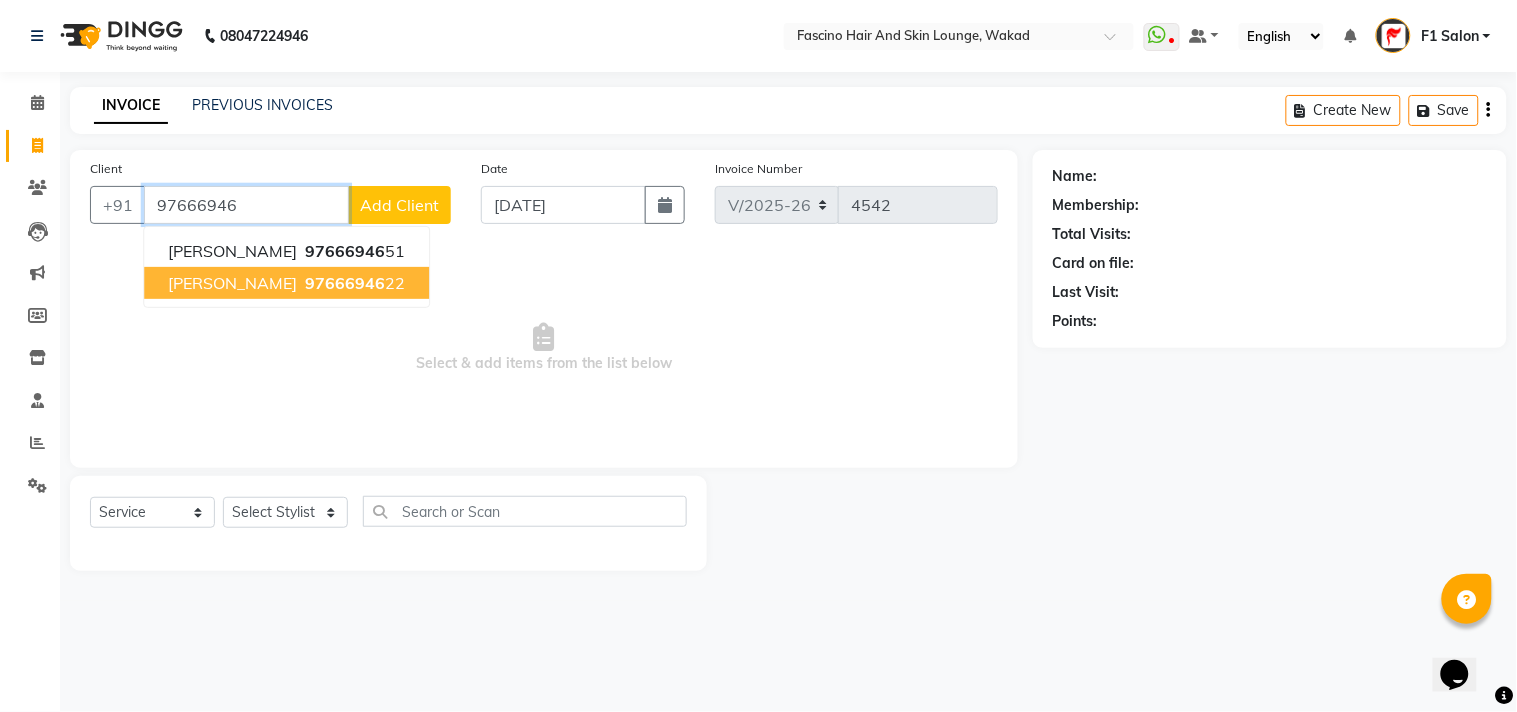 click on "Mala Patankar   97666946 22" at bounding box center [286, 283] 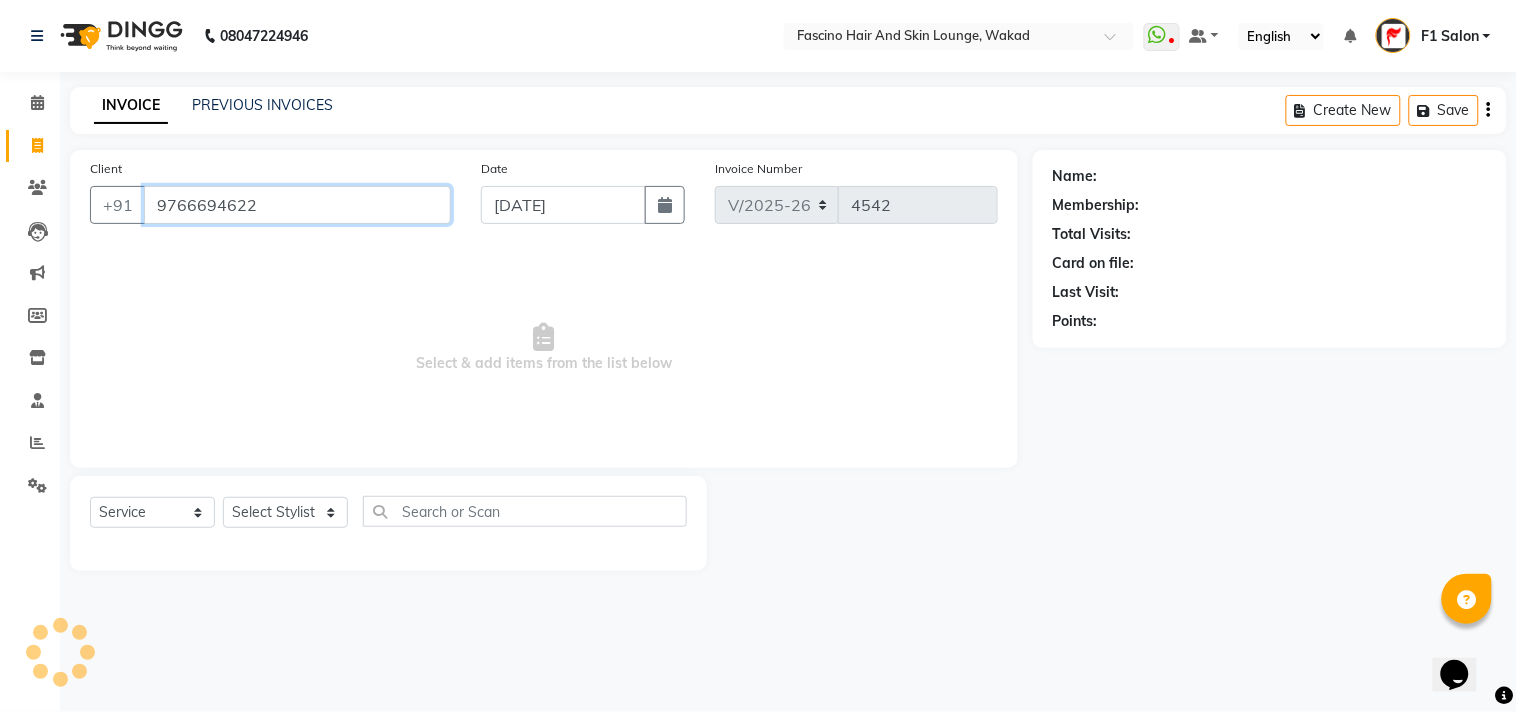 type on "9766694622" 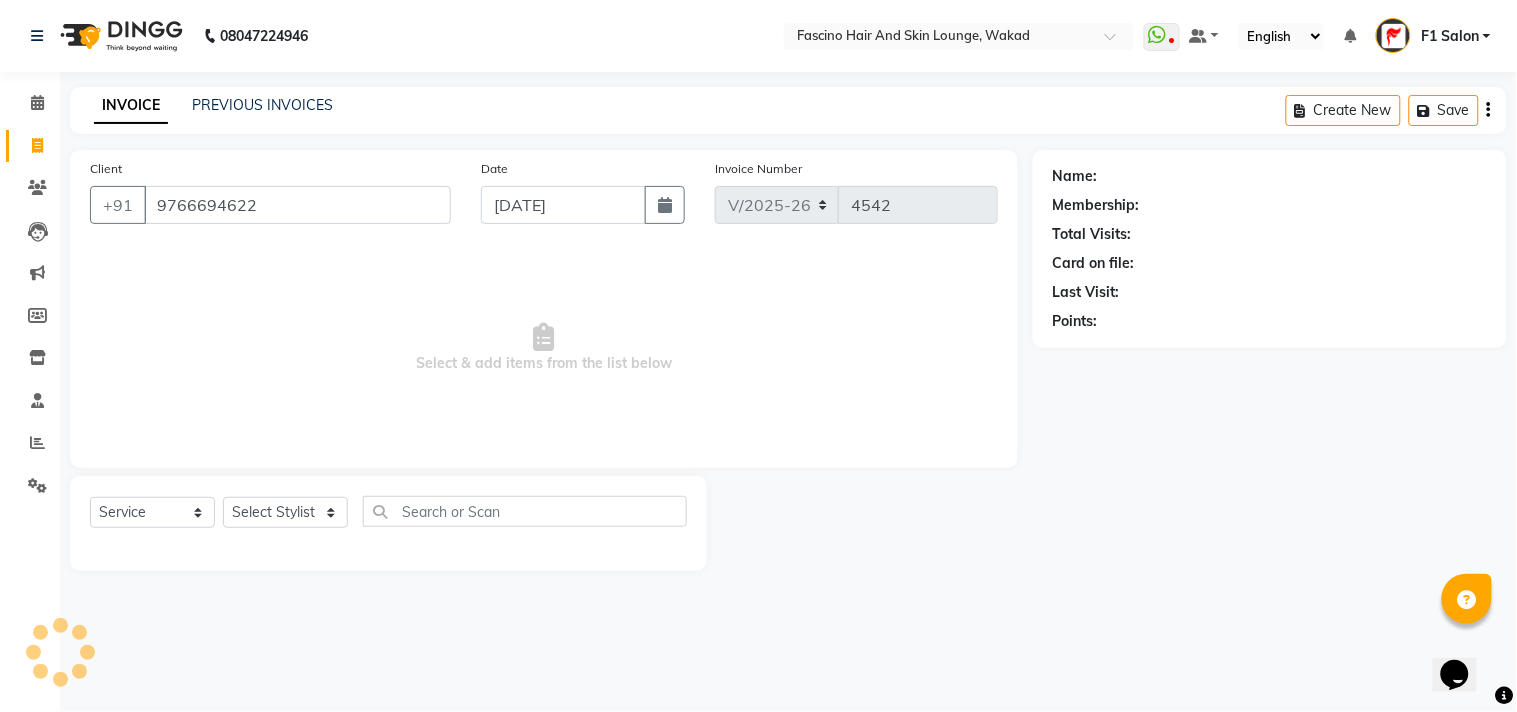 select on "1: Object" 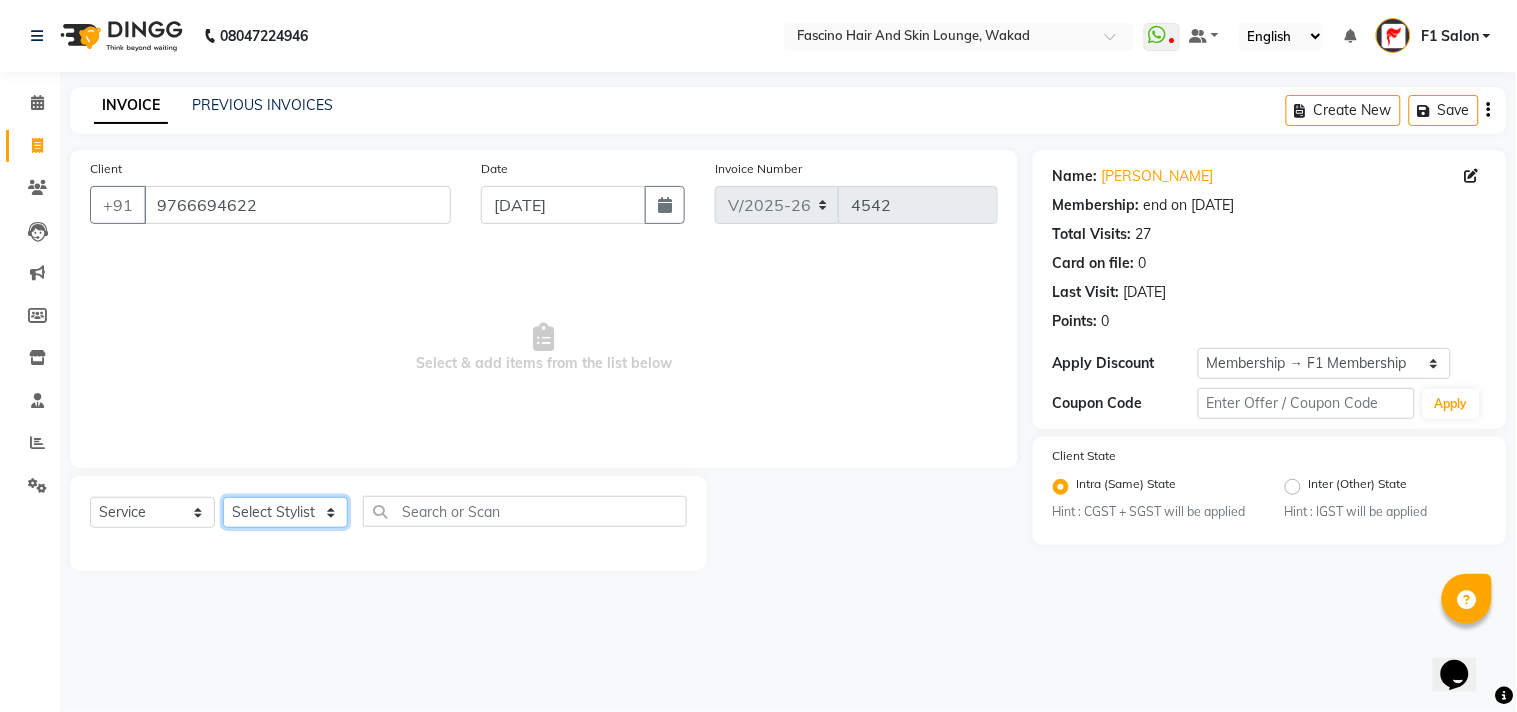 click on "Select Stylist 8805000650  Asif Shaikh Chimu Ingale F1 Salon  Ganesh F1 Gopal {JH} Govind (Jh ) Jadgdish Kajal  Omkar JH Pooja kate  Ram choudhry Sahil jh Sanjay muley Shree Siddu (F1) Sid (JH) Sukanya Sadiyan  Suraj F1 Tejal Beaution Usha Bhise Varsha F1 Veena" 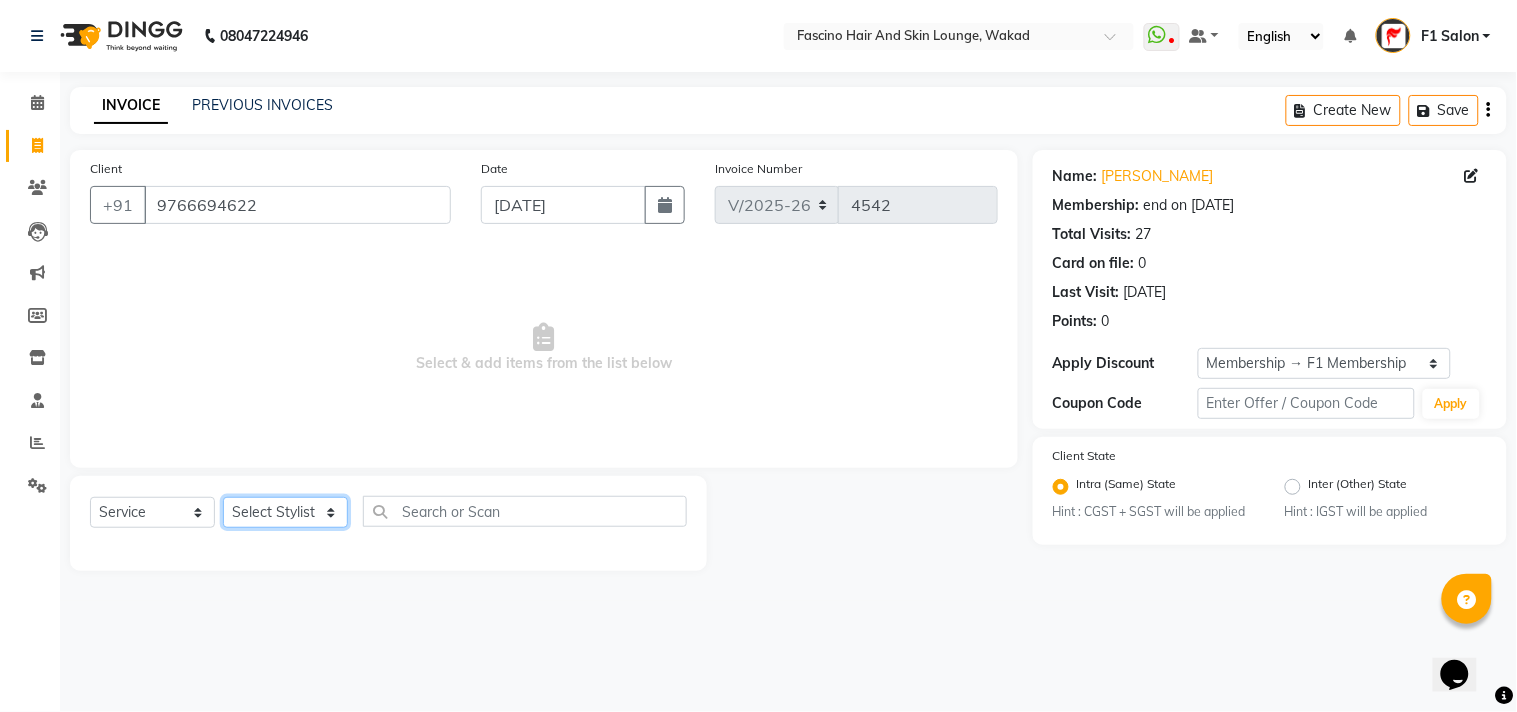 select on "23131" 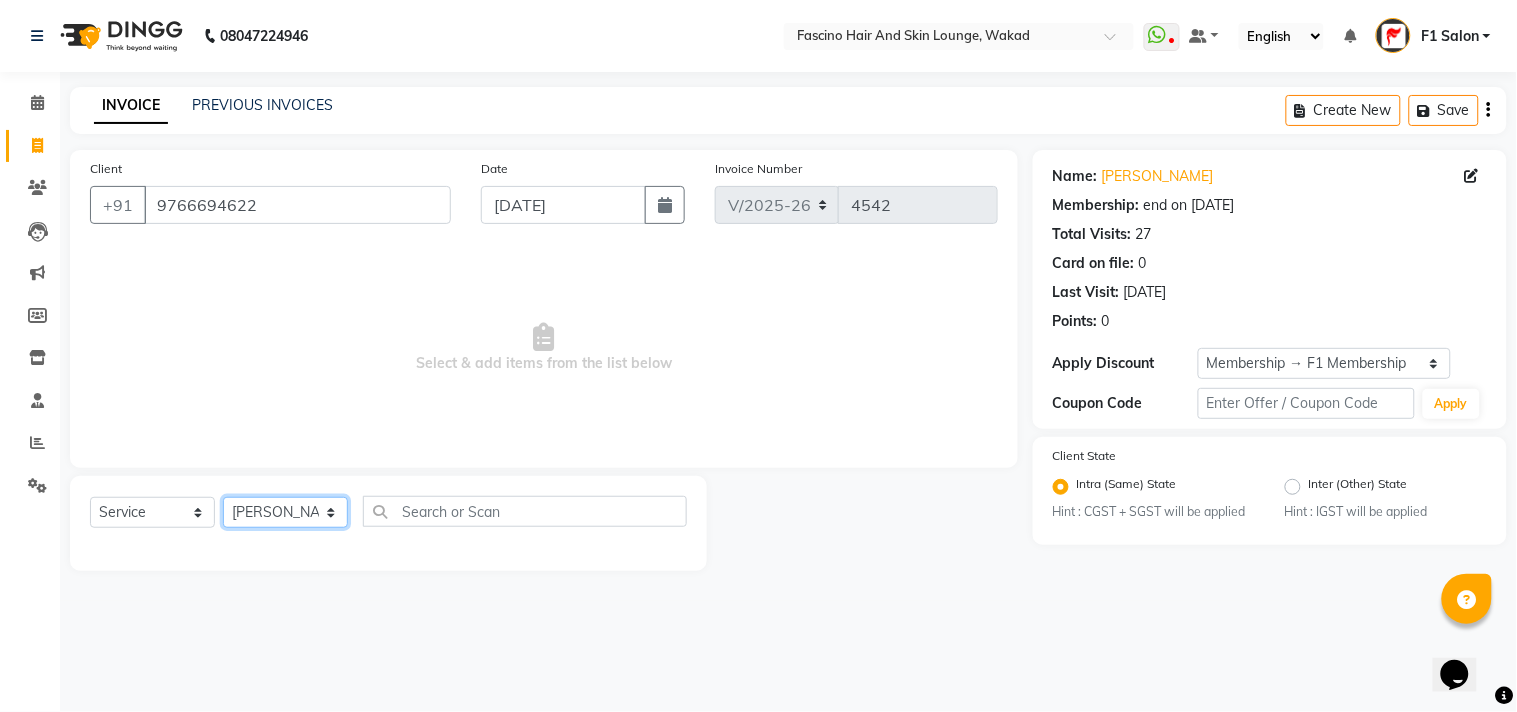 click on "Select Stylist 8805000650  Asif Shaikh Chimu Ingale F1 Salon  Ganesh F1 Gopal {JH} Govind (Jh ) Jadgdish Kajal  Omkar JH Pooja kate  Ram choudhry Sahil jh Sanjay muley Shree Siddu (F1) Sid (JH) Sukanya Sadiyan  Suraj F1 Tejal Beaution Usha Bhise Varsha F1 Veena" 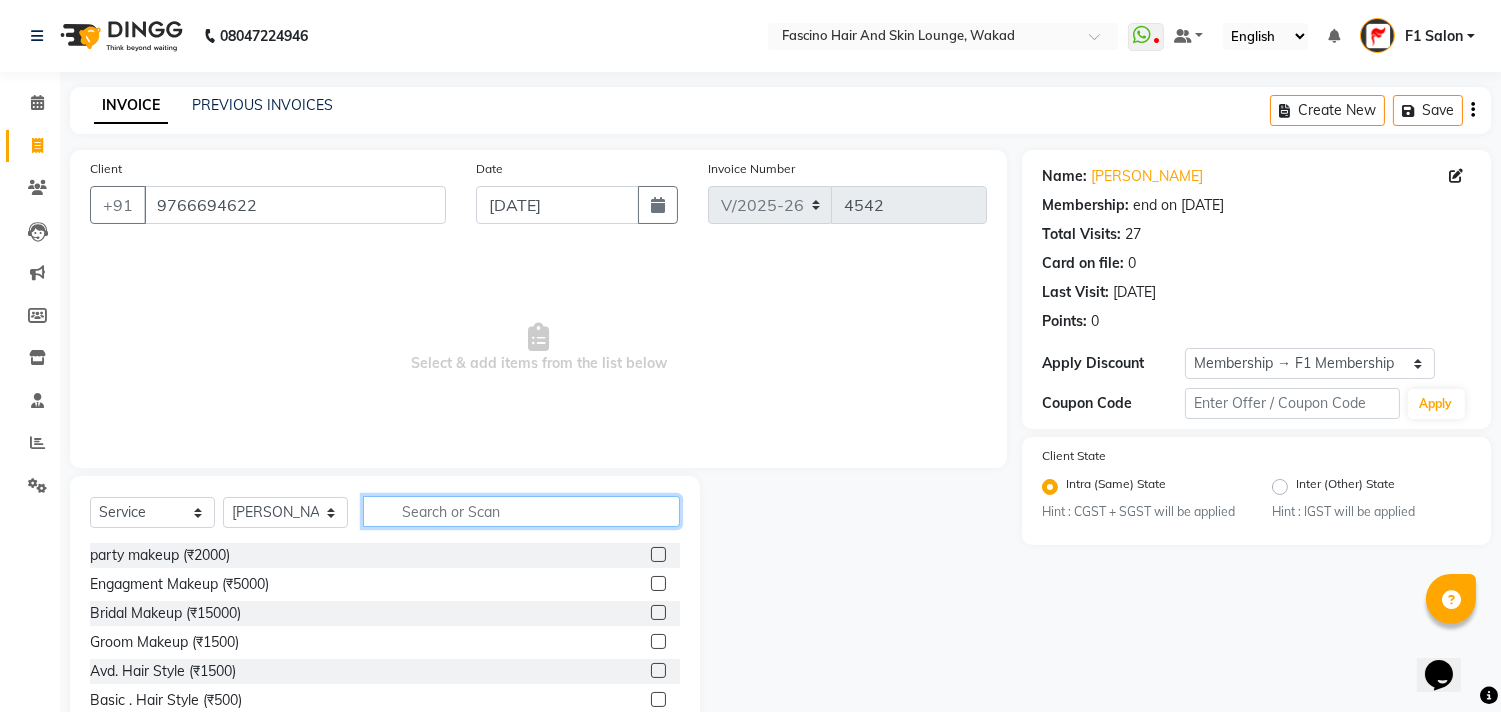 click 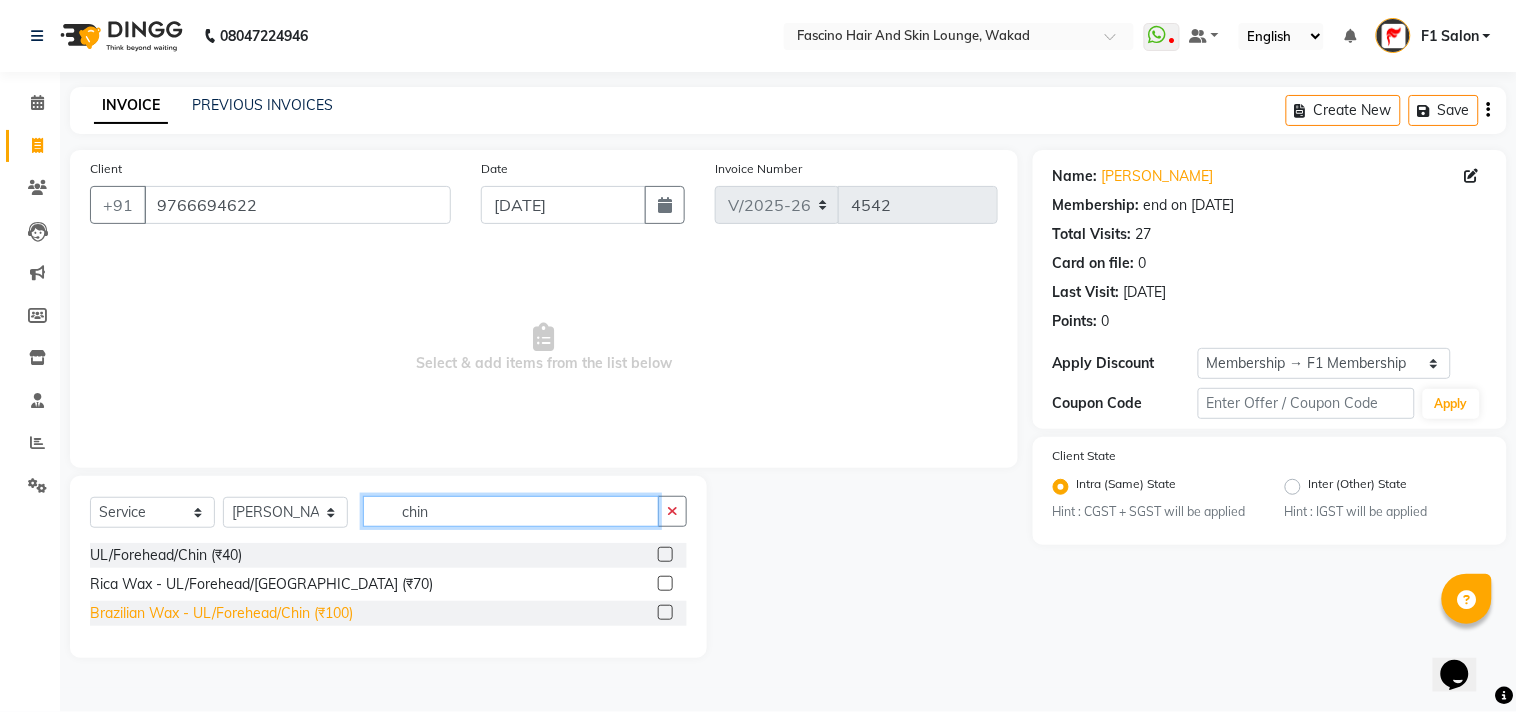 type on "chin" 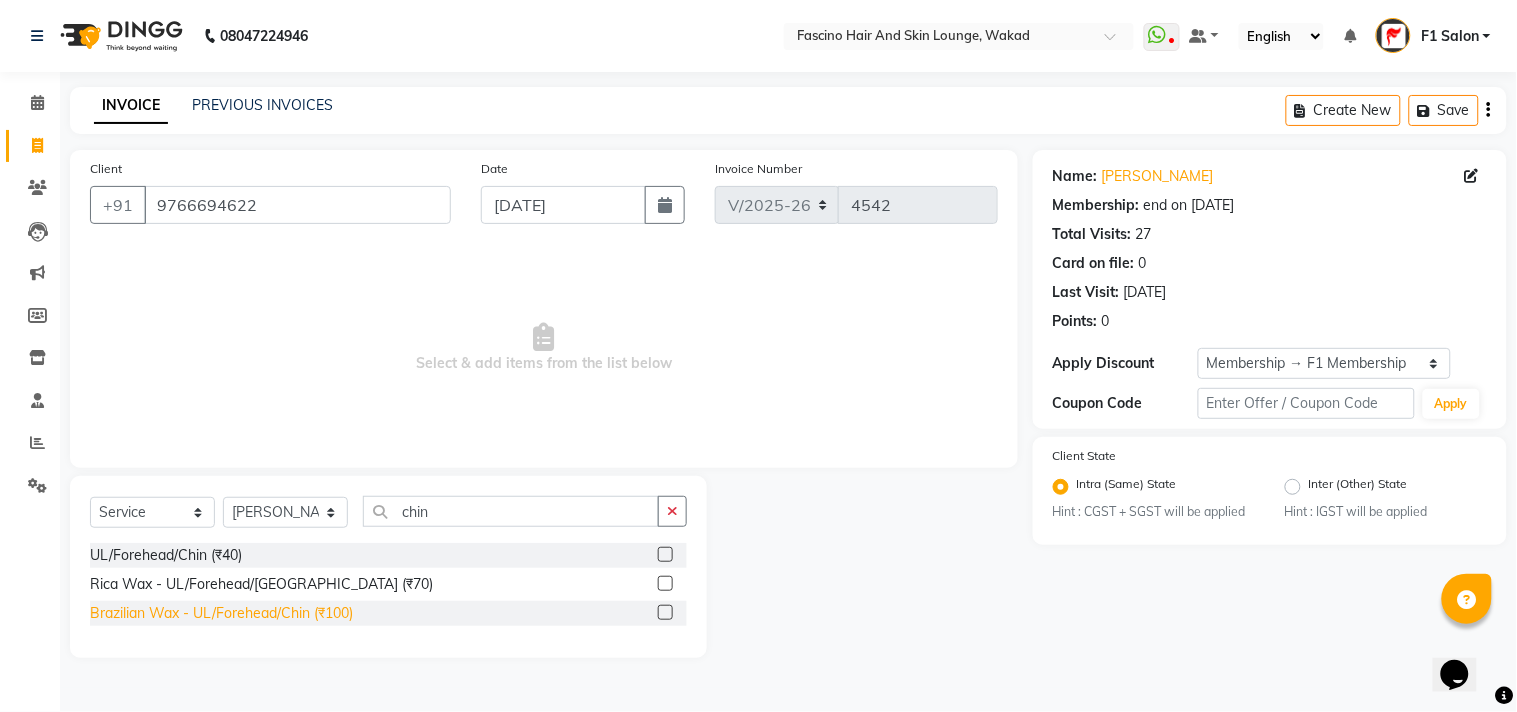 click on "Brazilian Wax - UL/Forehead/Chin (₹100)" 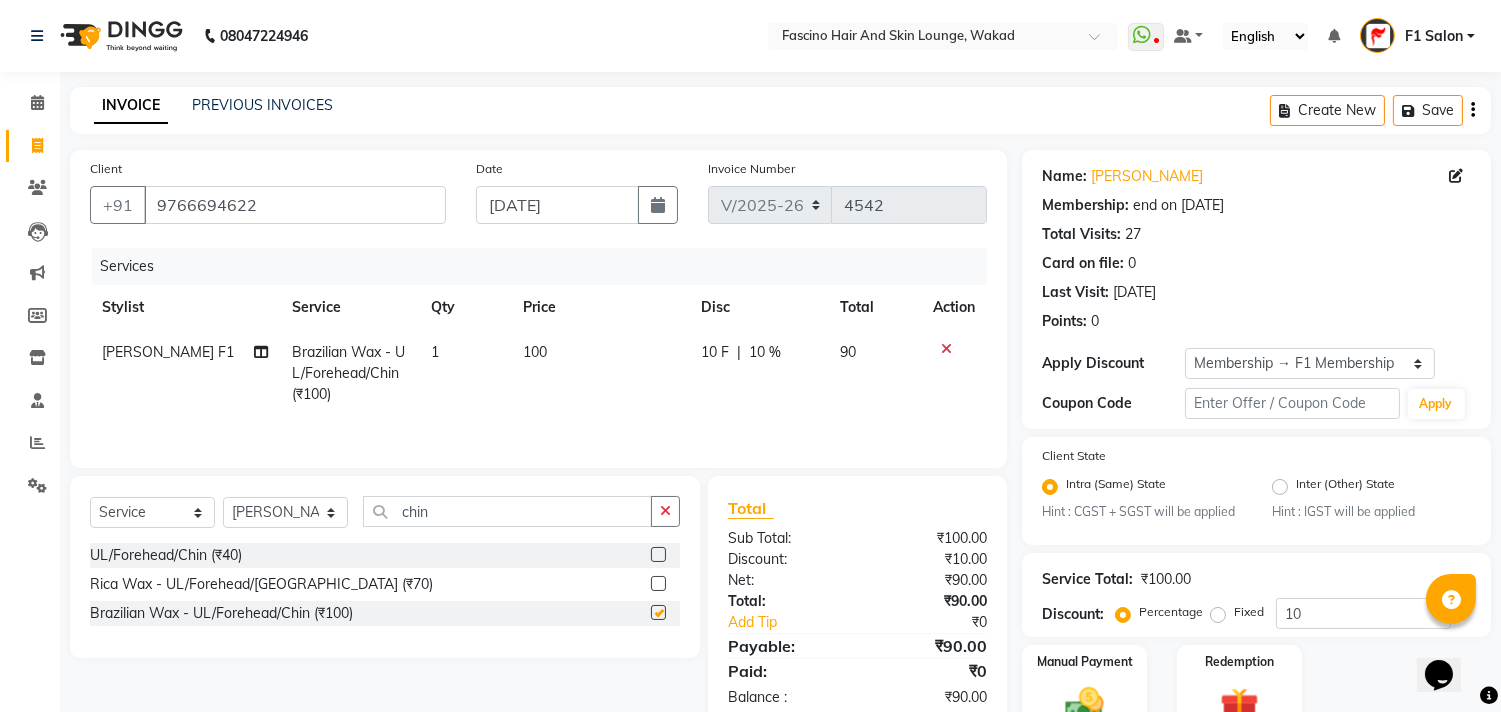 checkbox on "false" 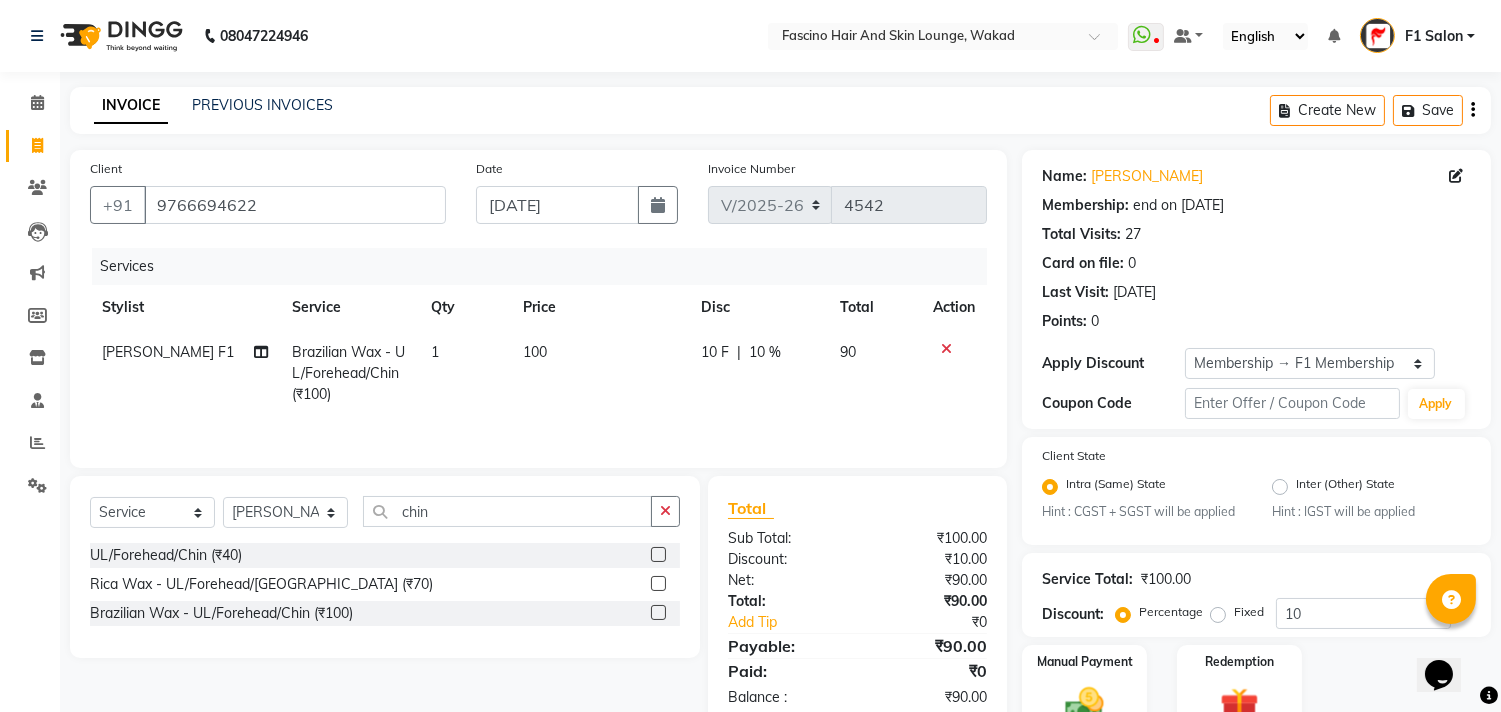 click on "100" 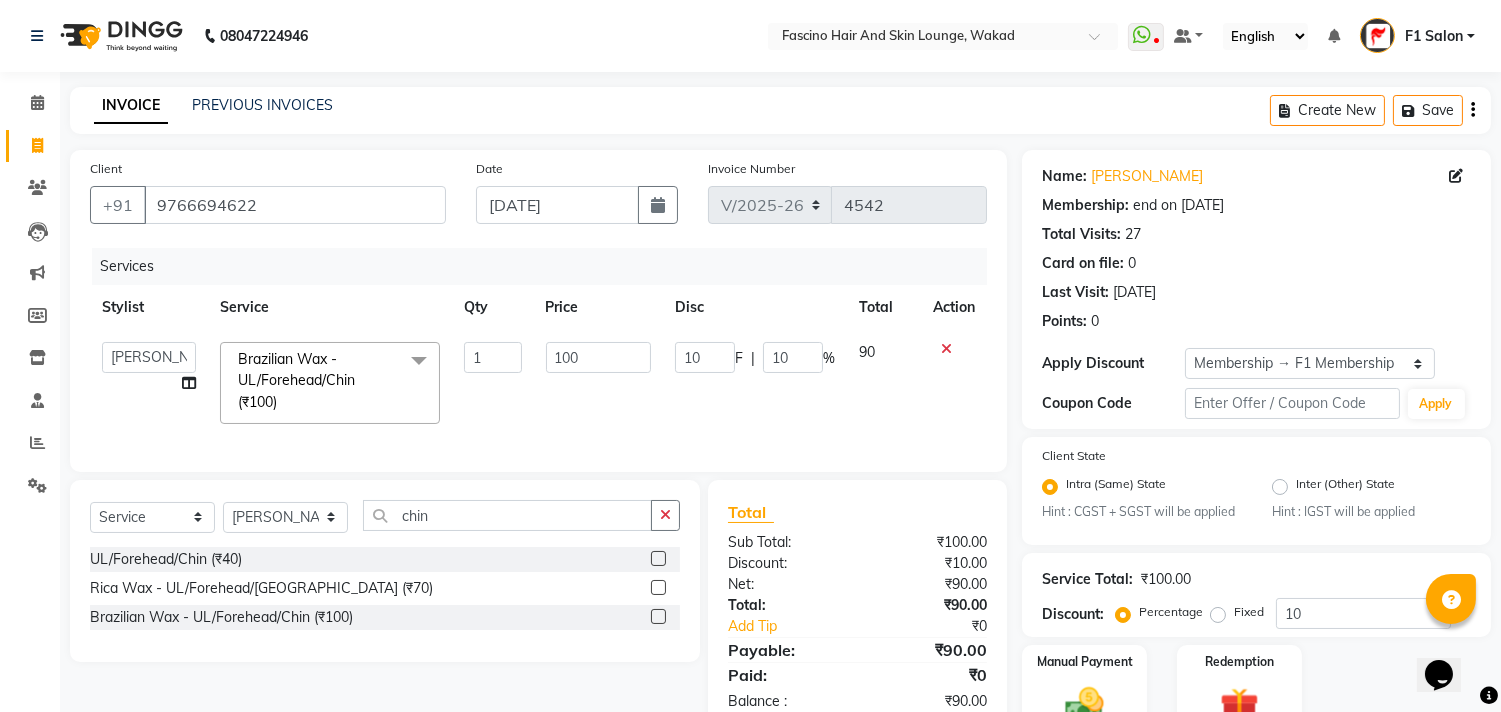 click on "100" 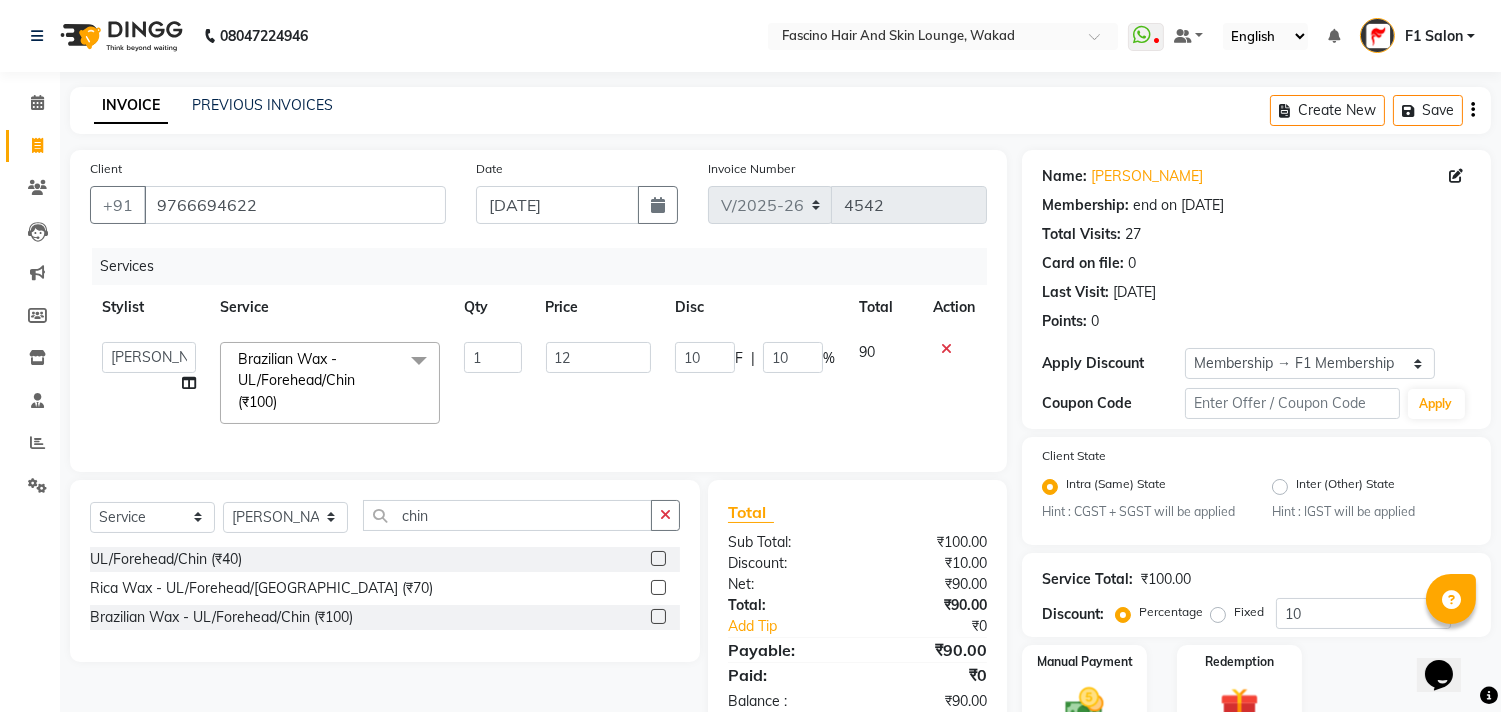 type on "120" 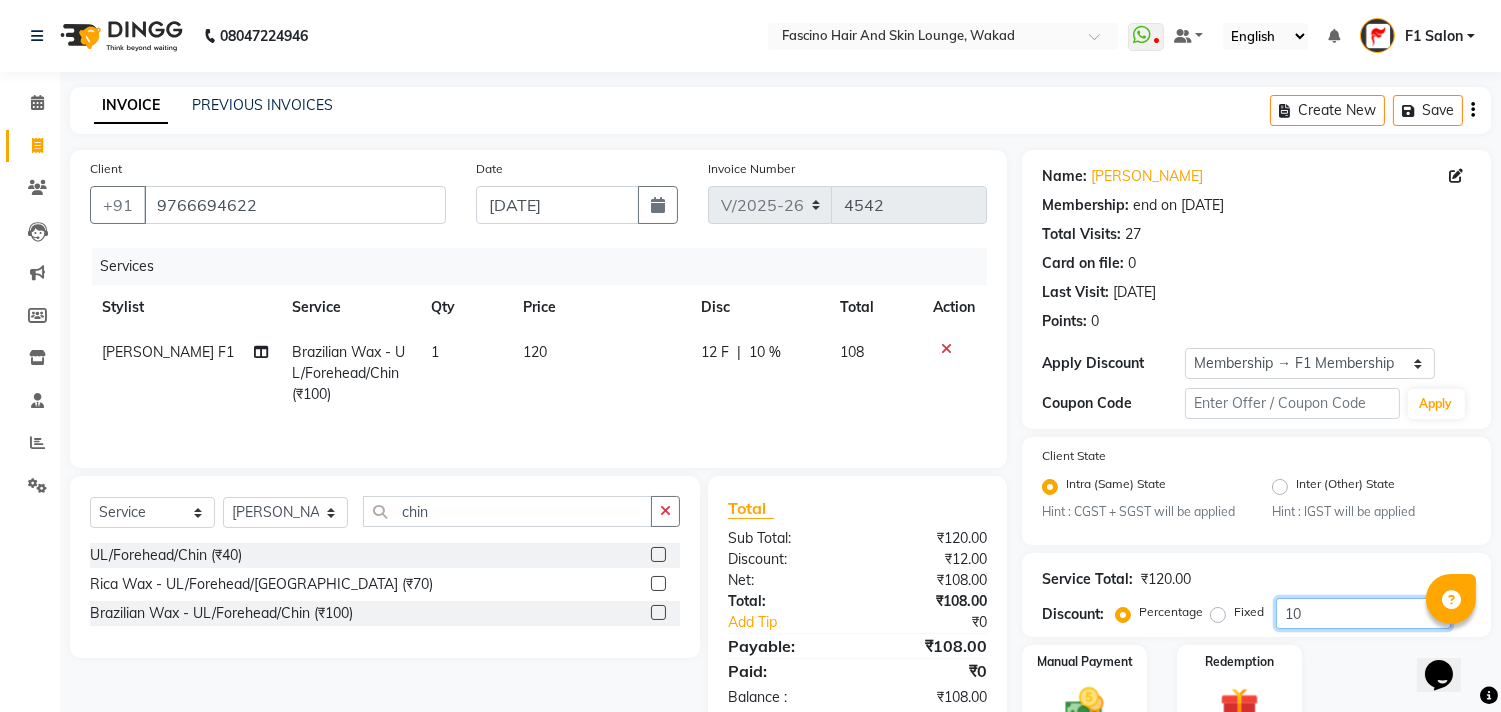 click on "10" 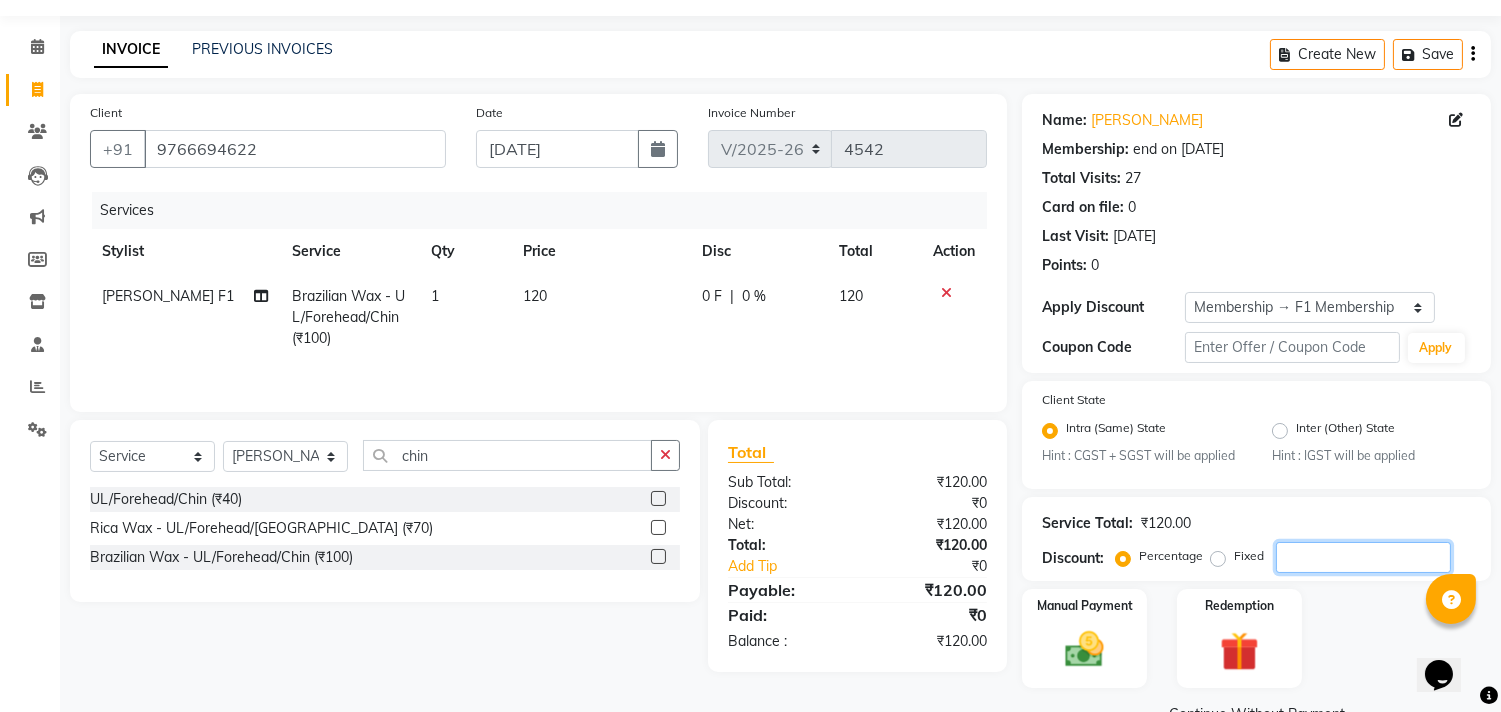 scroll, scrollTop: 102, scrollLeft: 0, axis: vertical 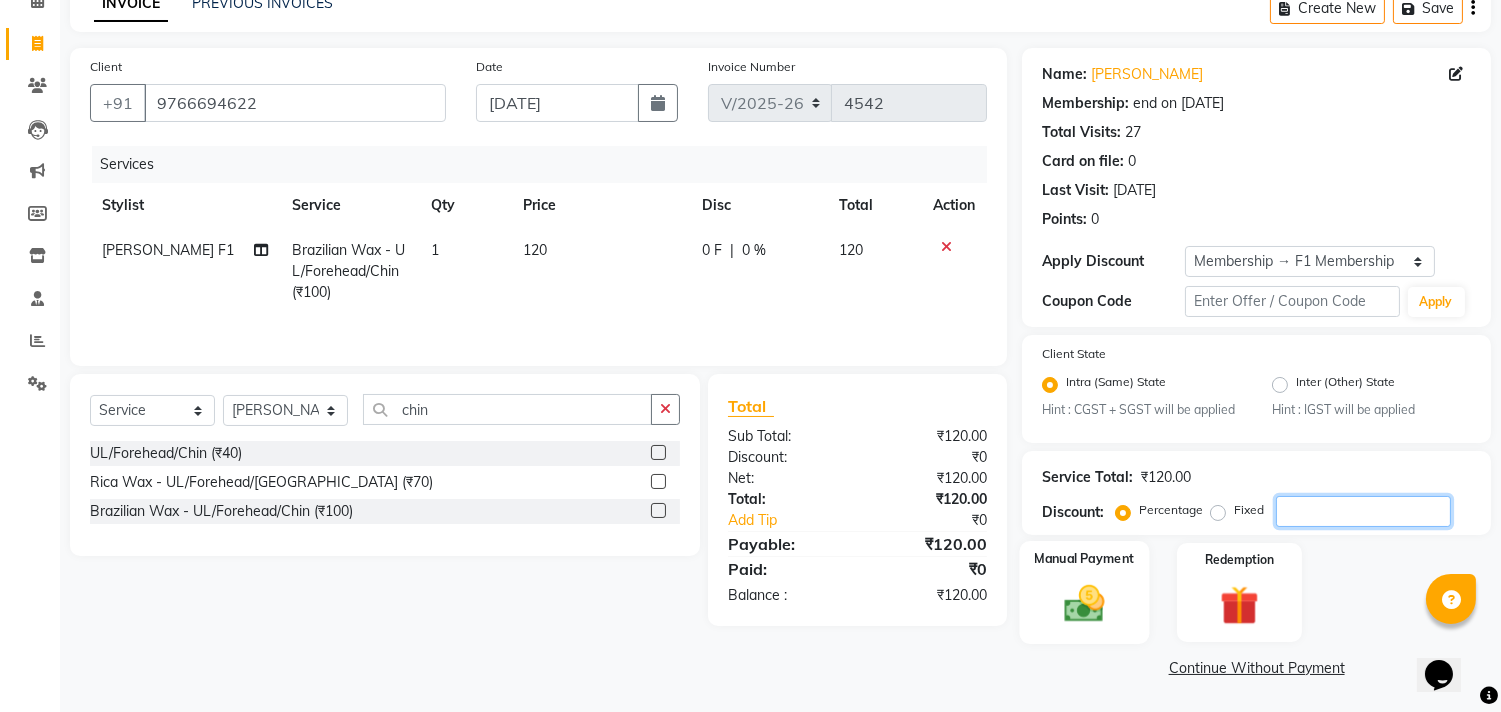 type 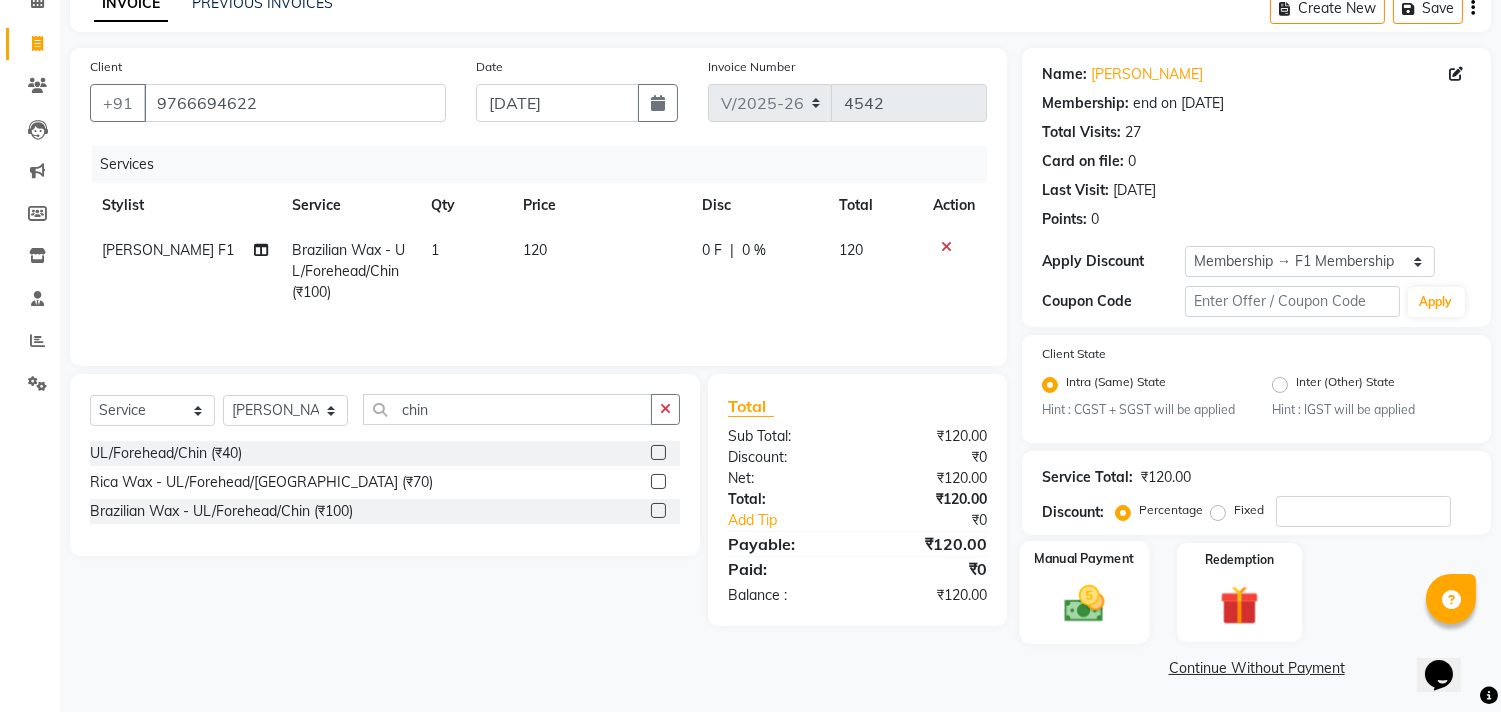 click 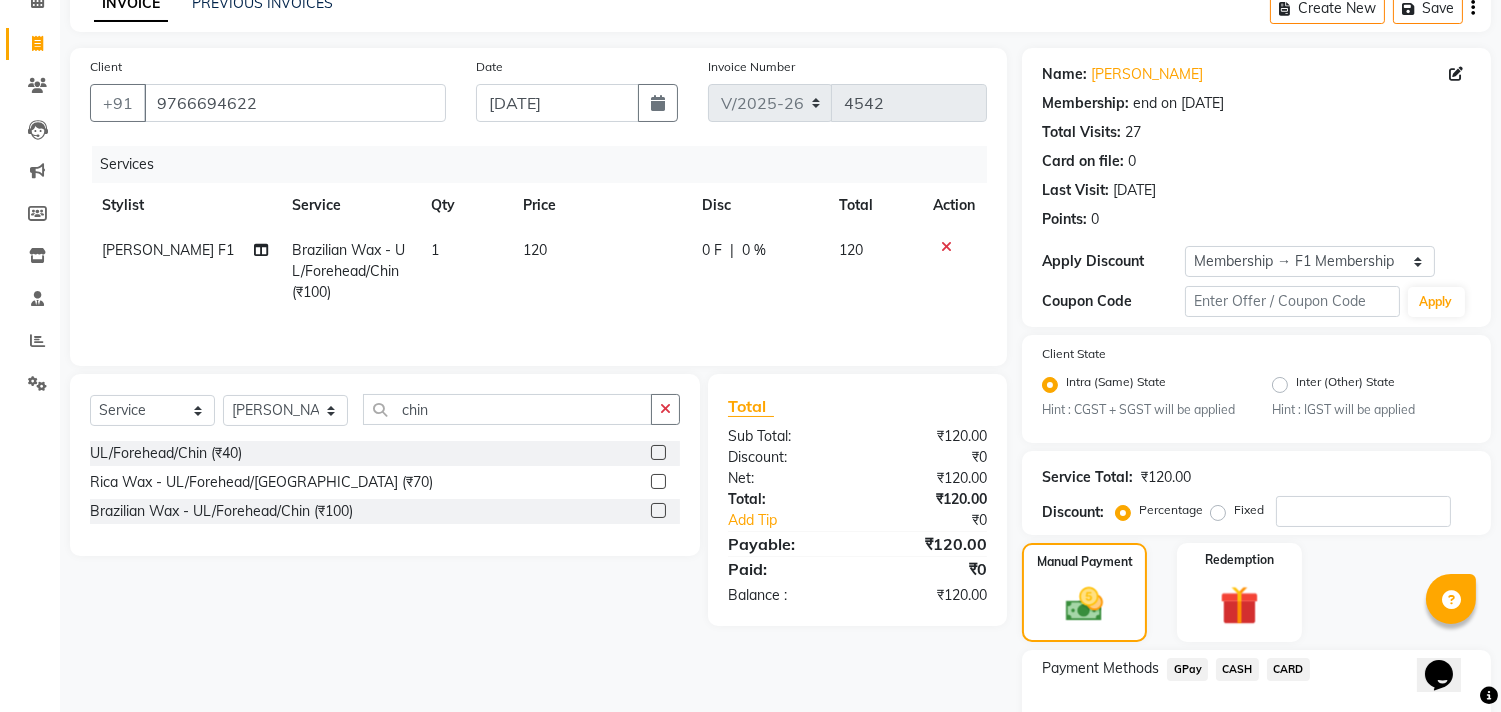 click on "GPay" 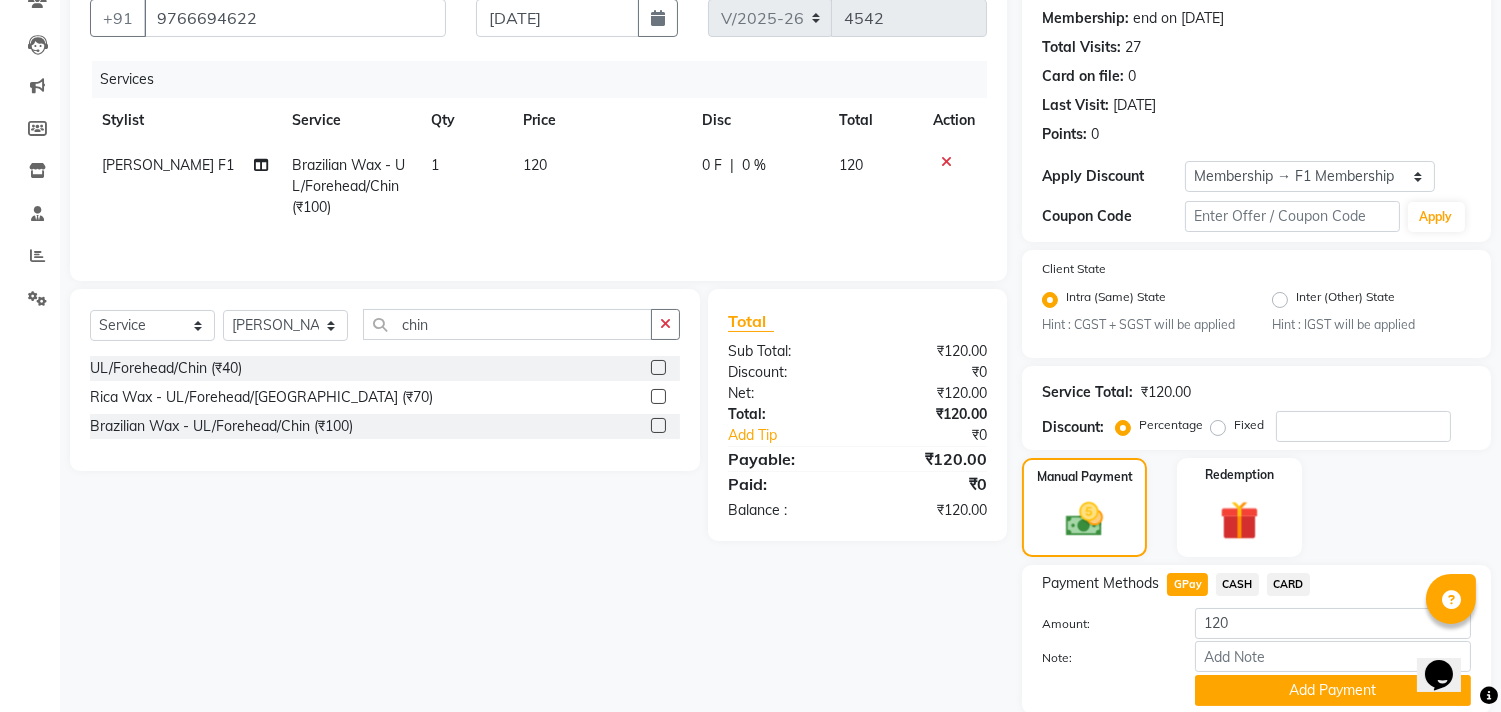 scroll, scrollTop: 260, scrollLeft: 0, axis: vertical 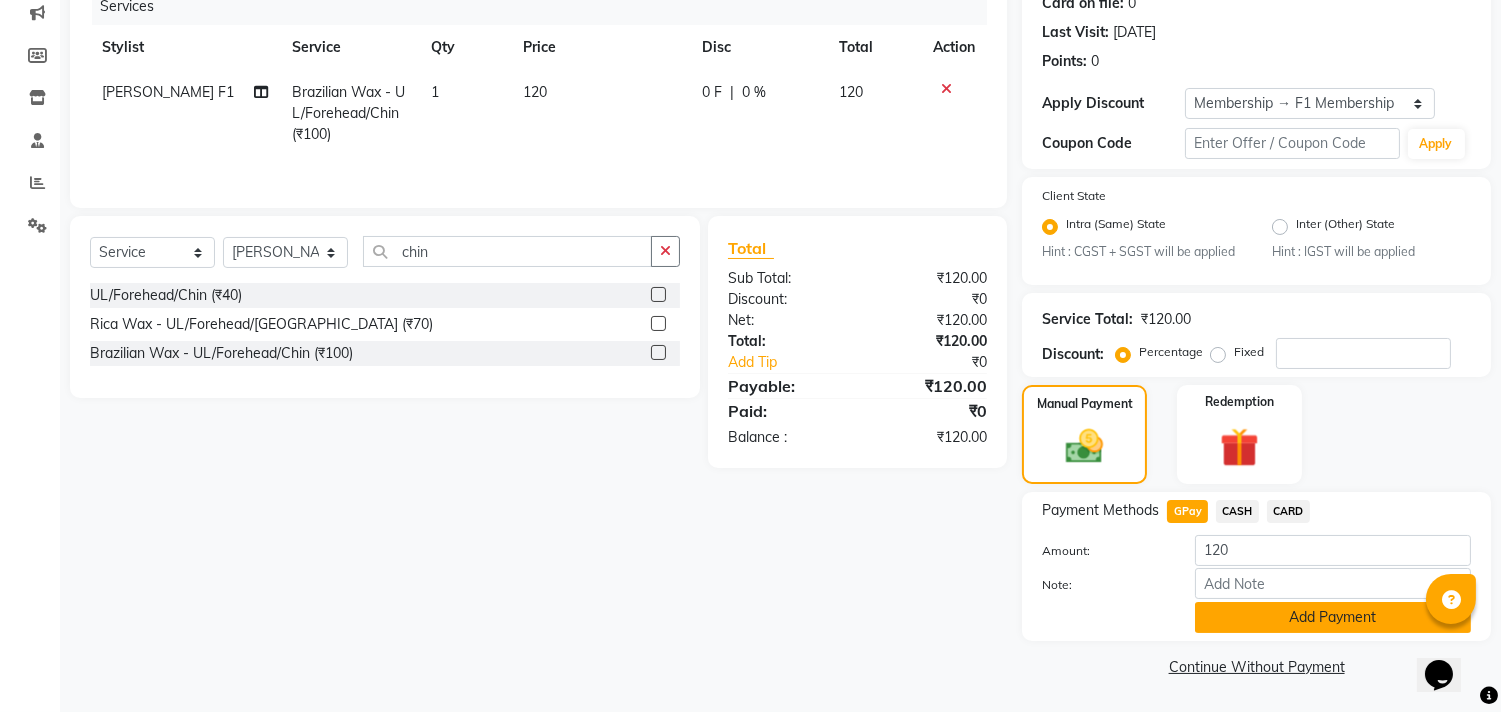 click on "Add Payment" 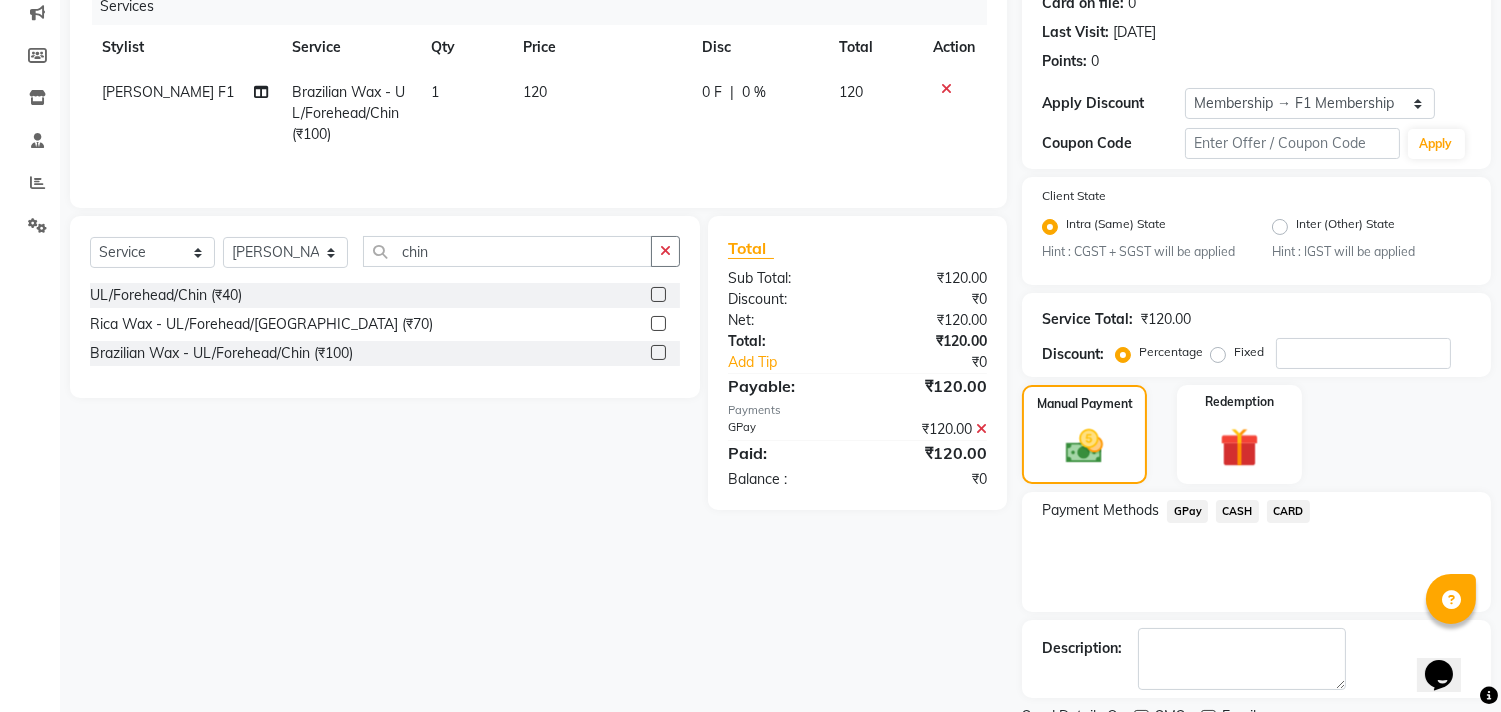 scroll, scrollTop: 344, scrollLeft: 0, axis: vertical 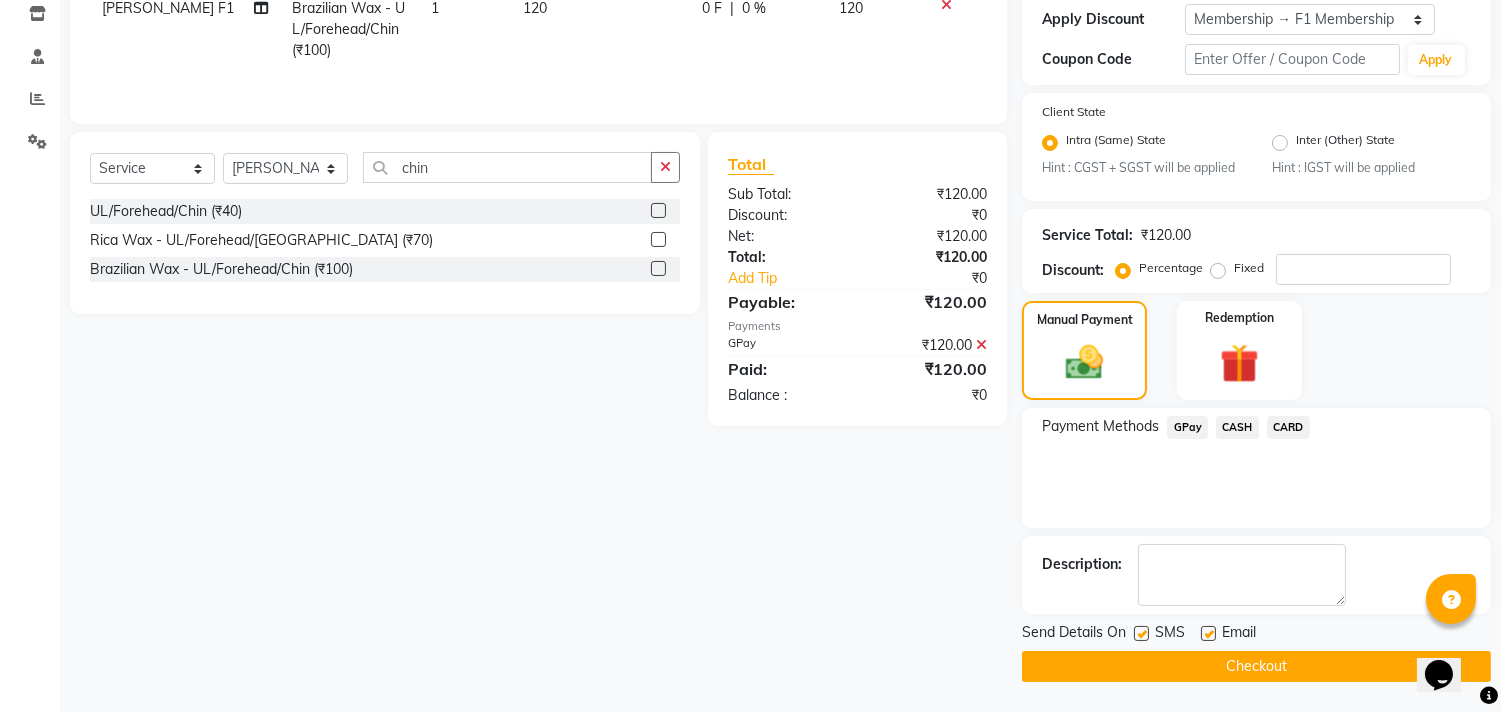 click 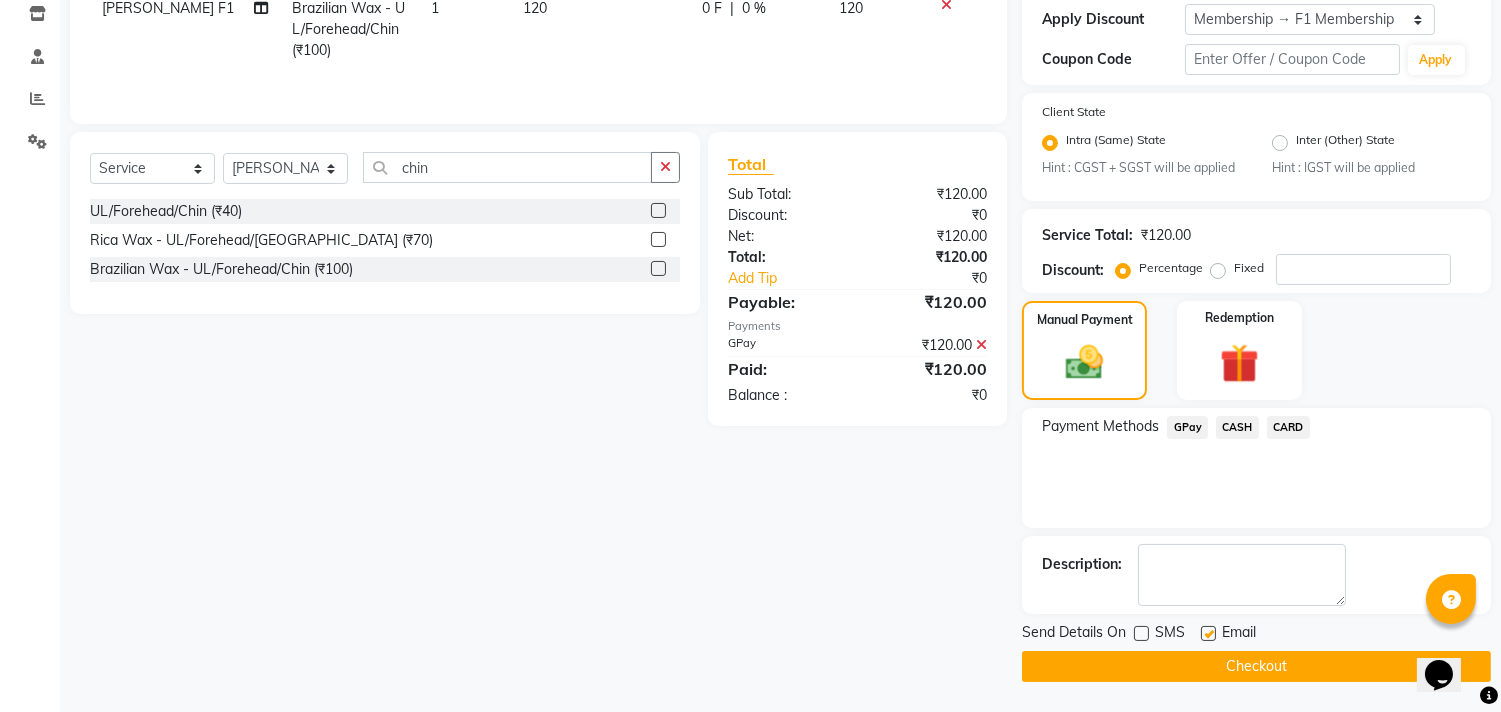 click 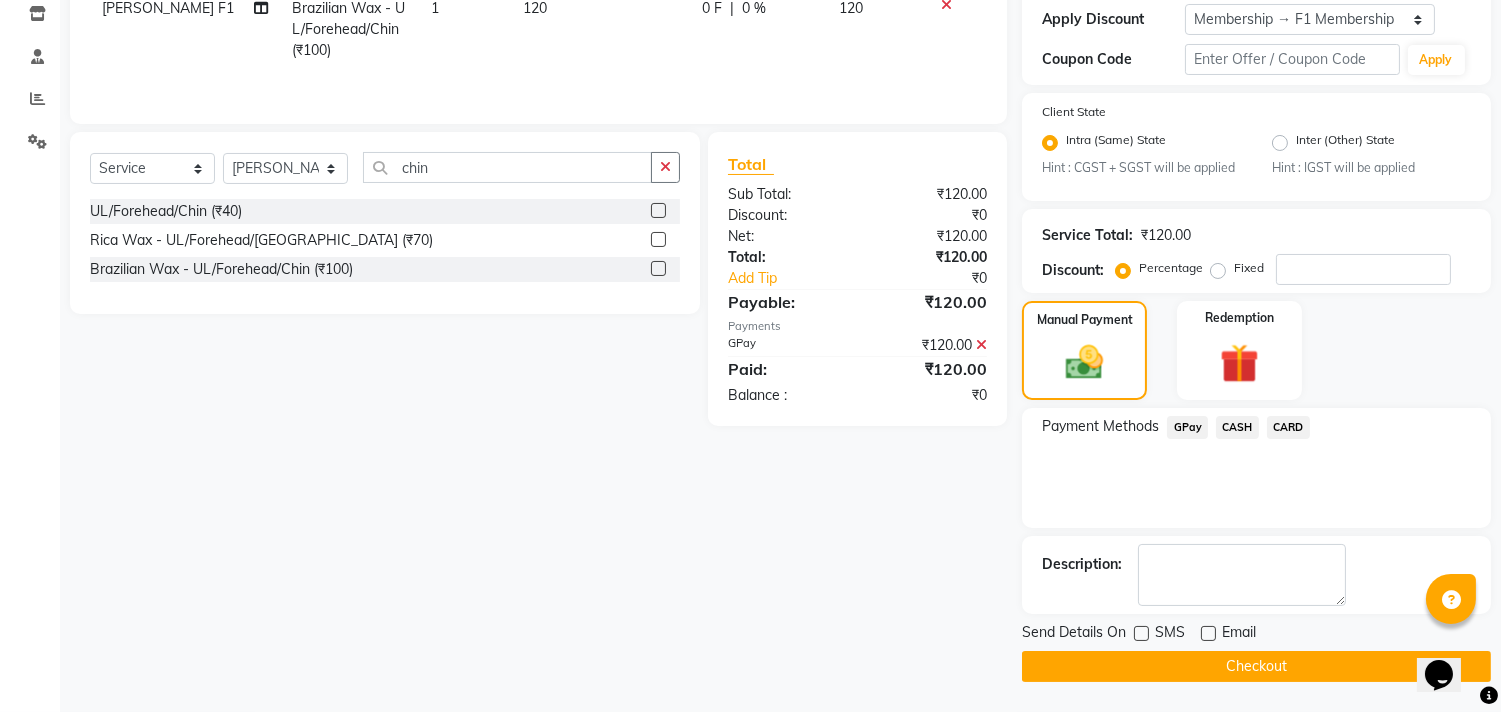 click on "Checkout" 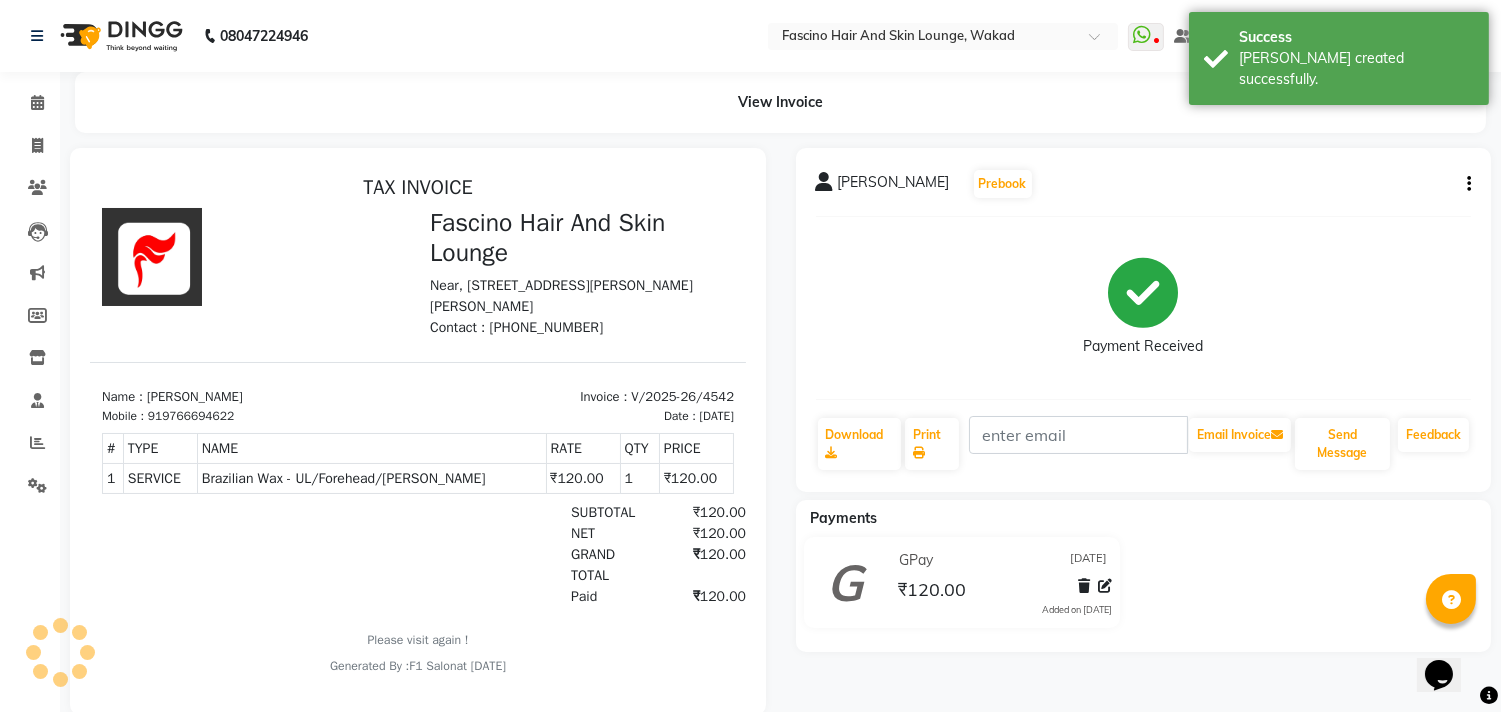 scroll, scrollTop: 0, scrollLeft: 0, axis: both 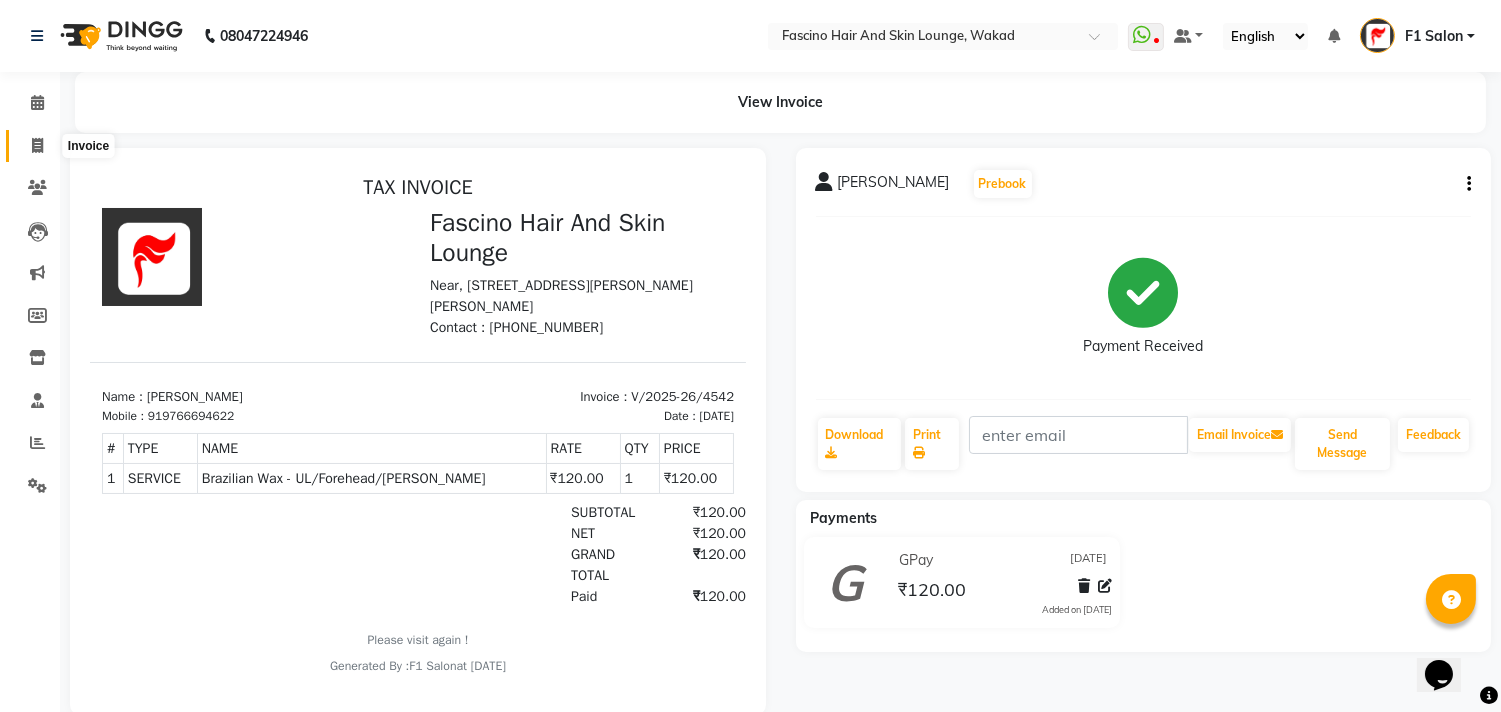 click 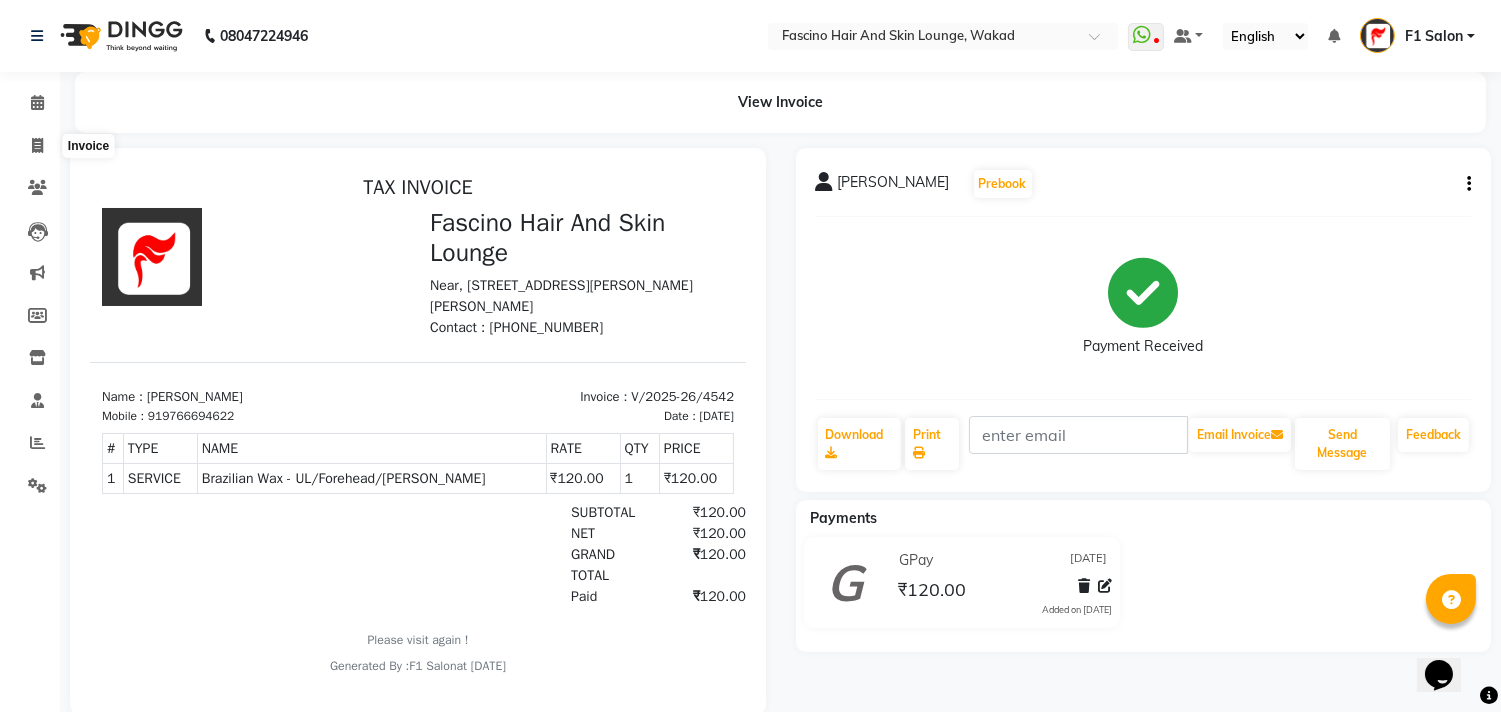 select on "service" 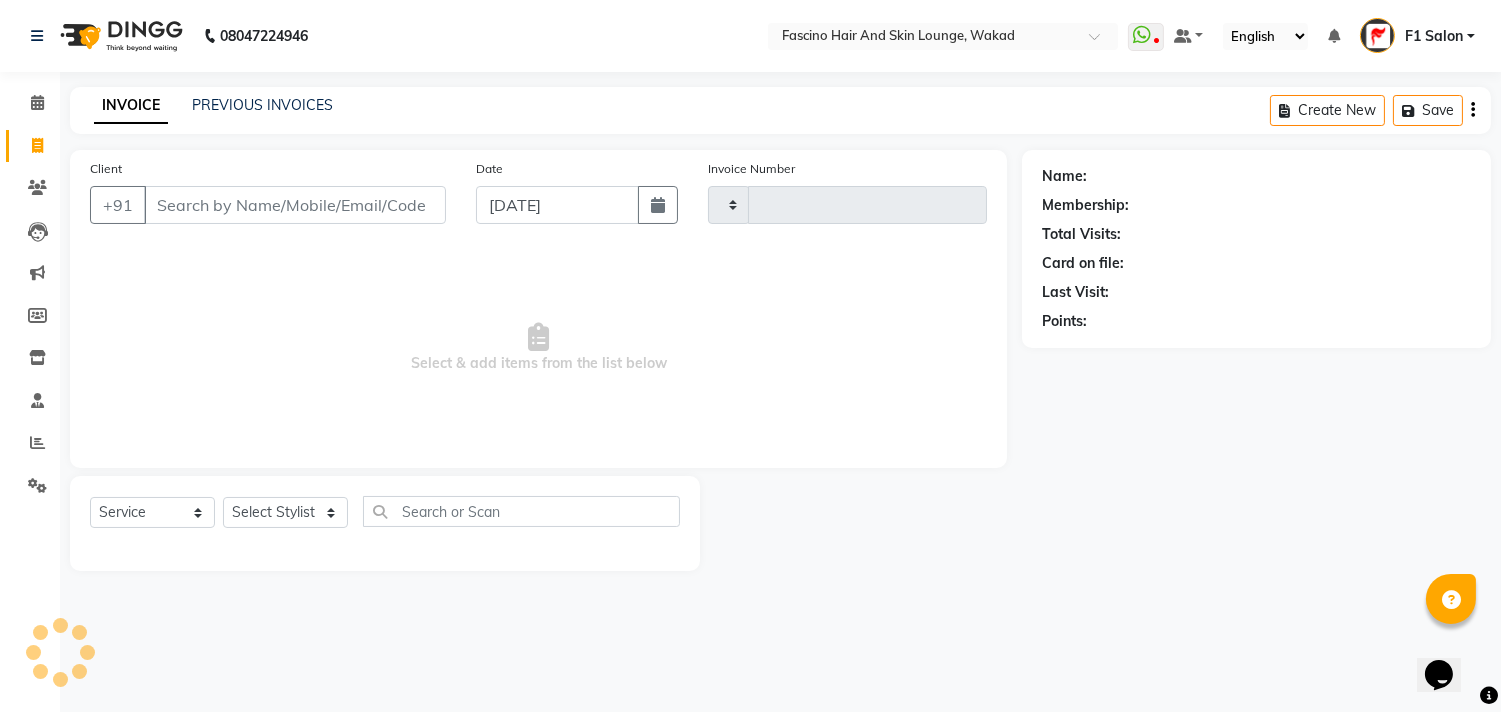 type on "4549" 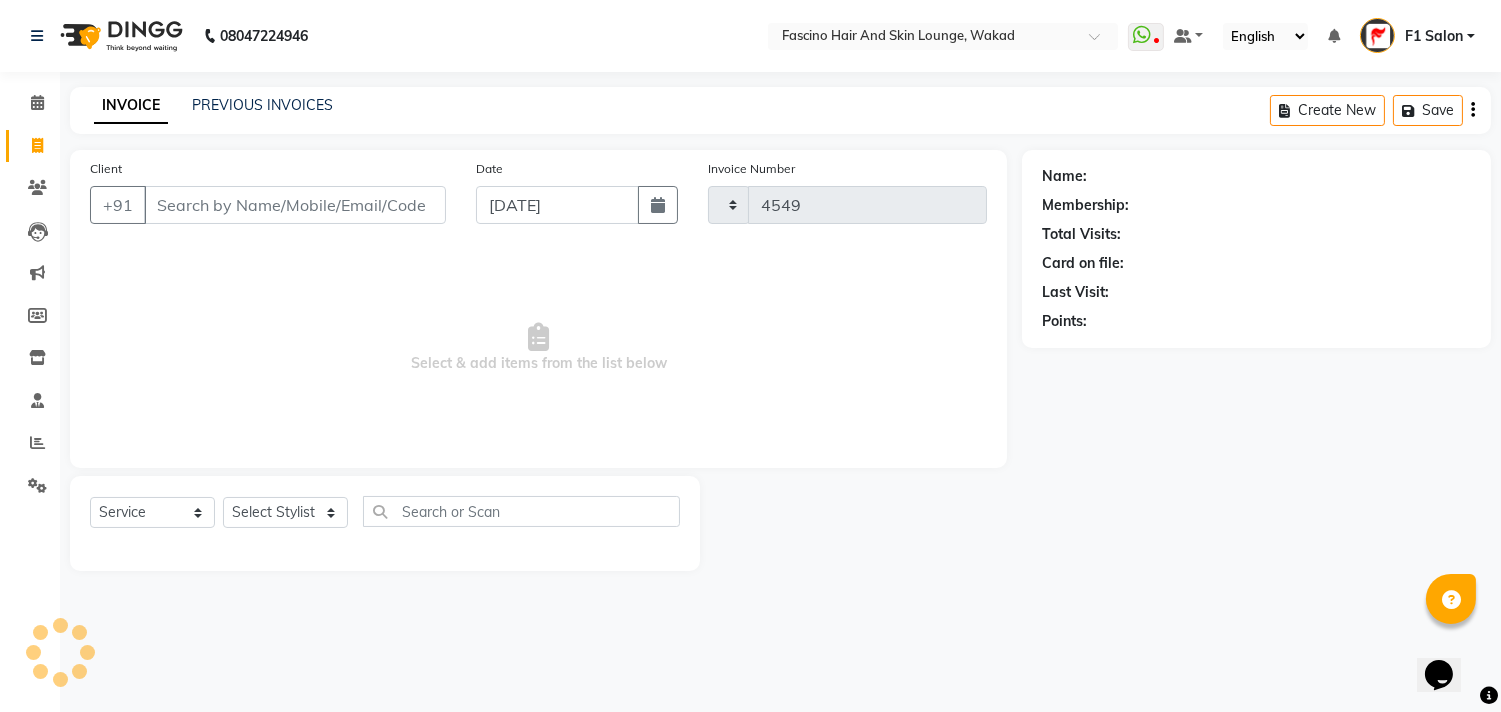 select on "126" 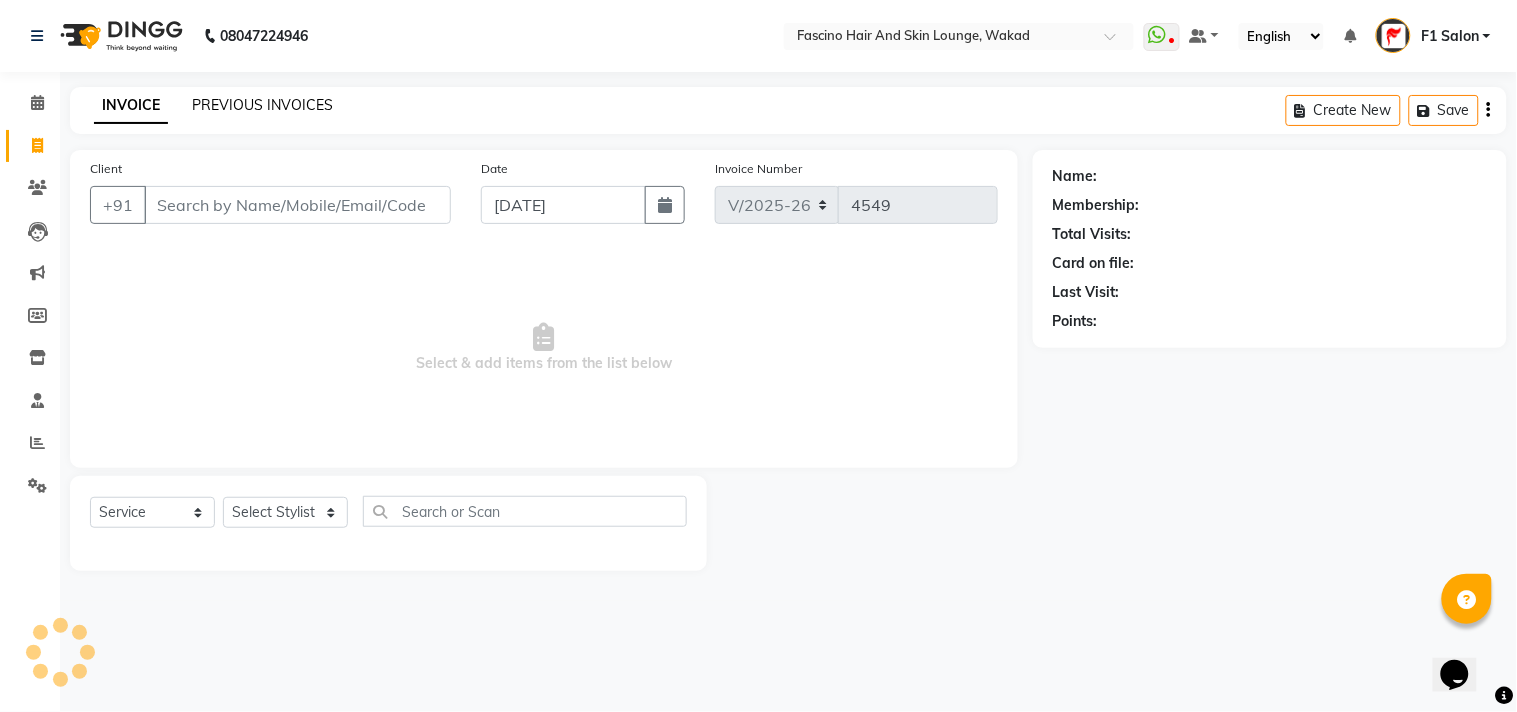 click on "PREVIOUS INVOICES" 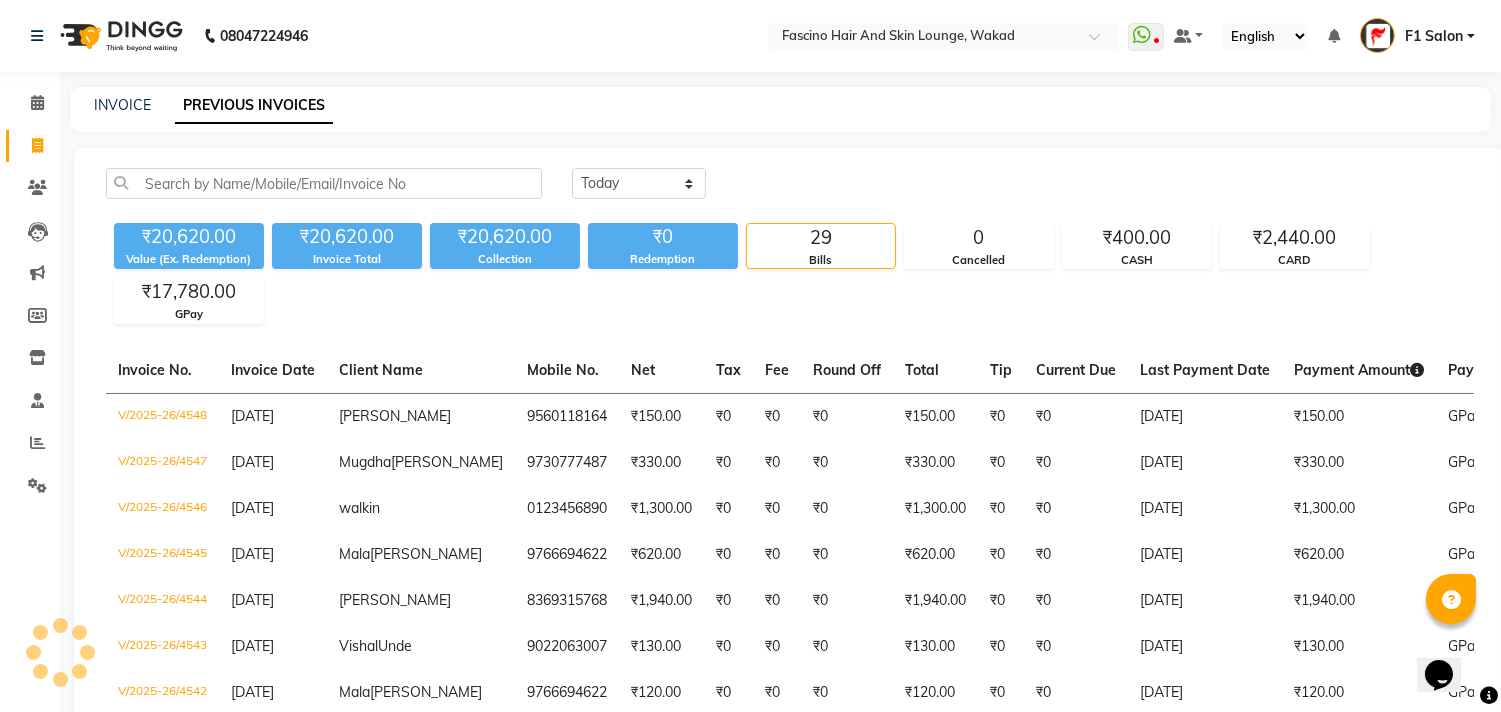 scroll, scrollTop: 622, scrollLeft: 0, axis: vertical 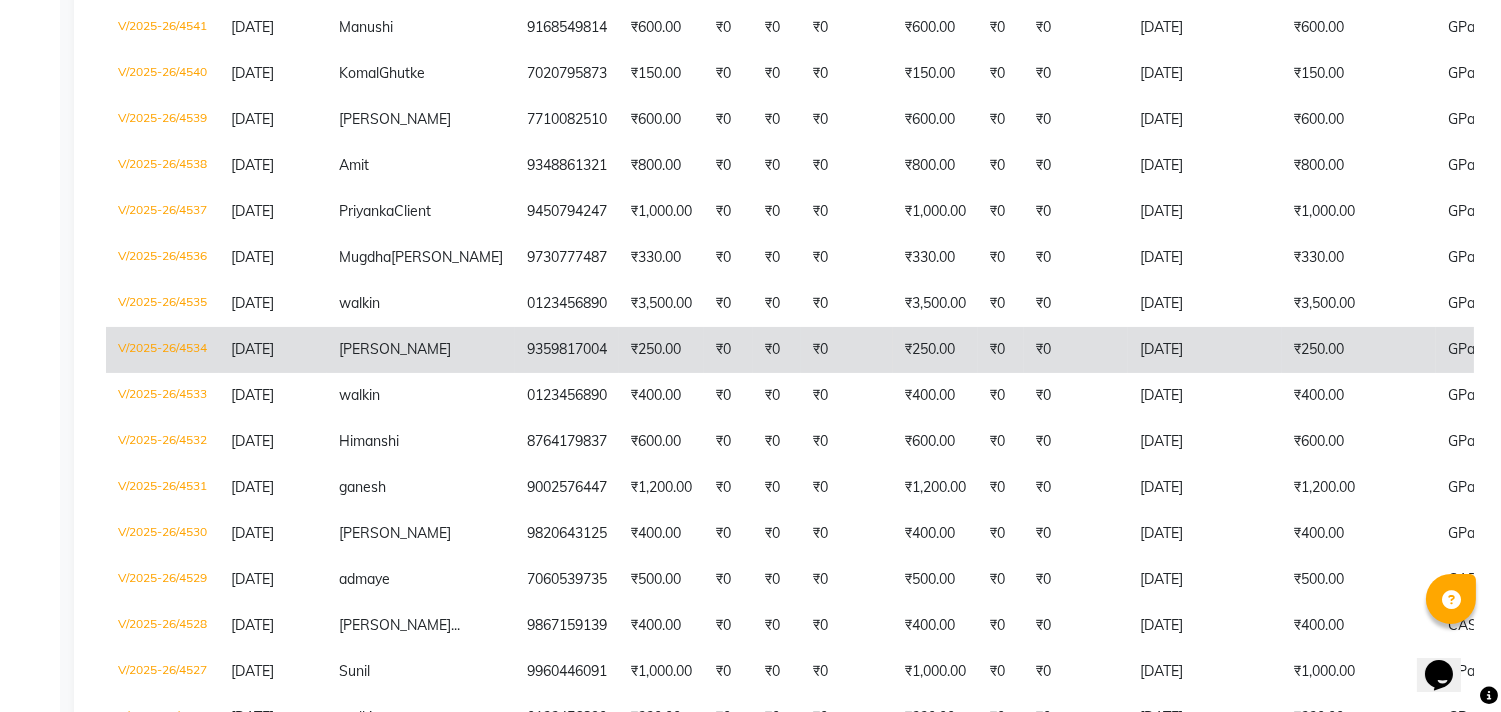 click on "V/2025-26/4534" 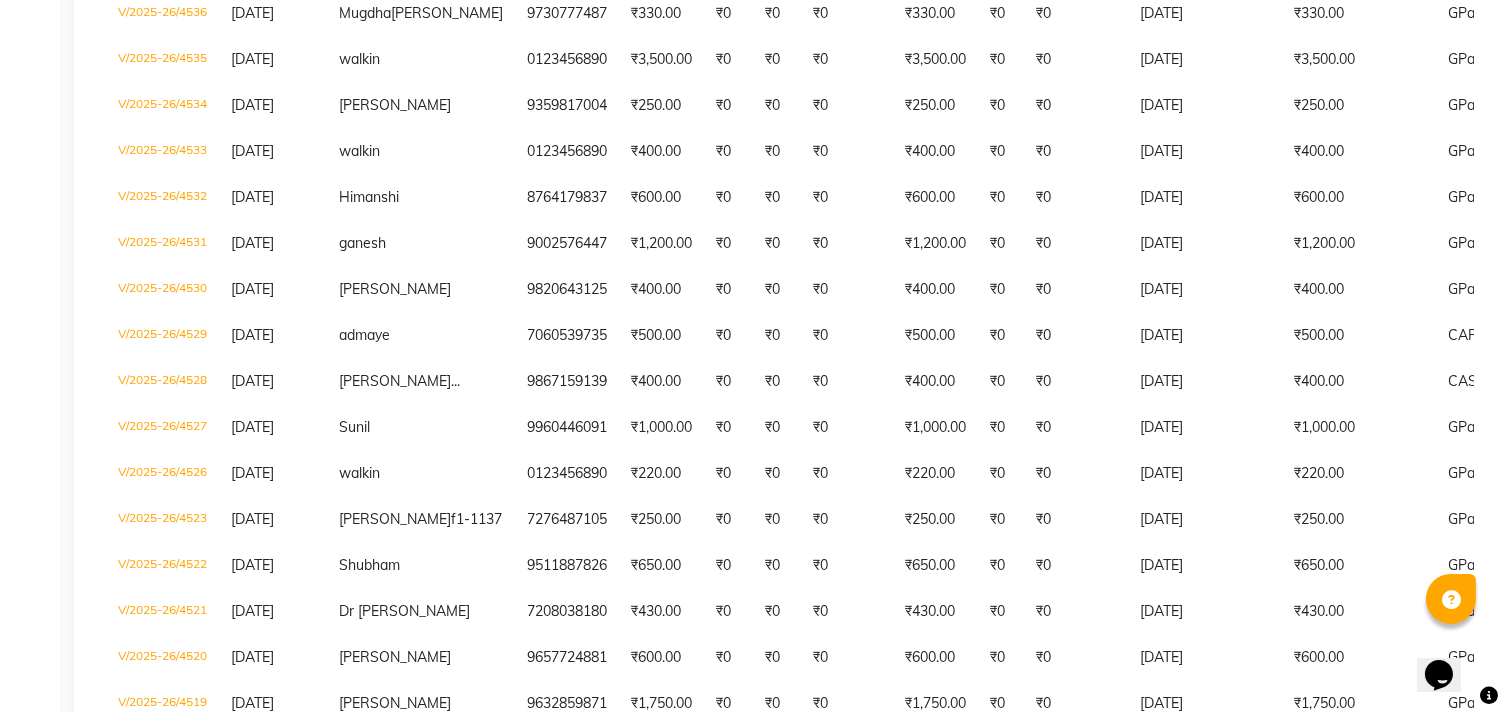 scroll, scrollTop: 977, scrollLeft: 0, axis: vertical 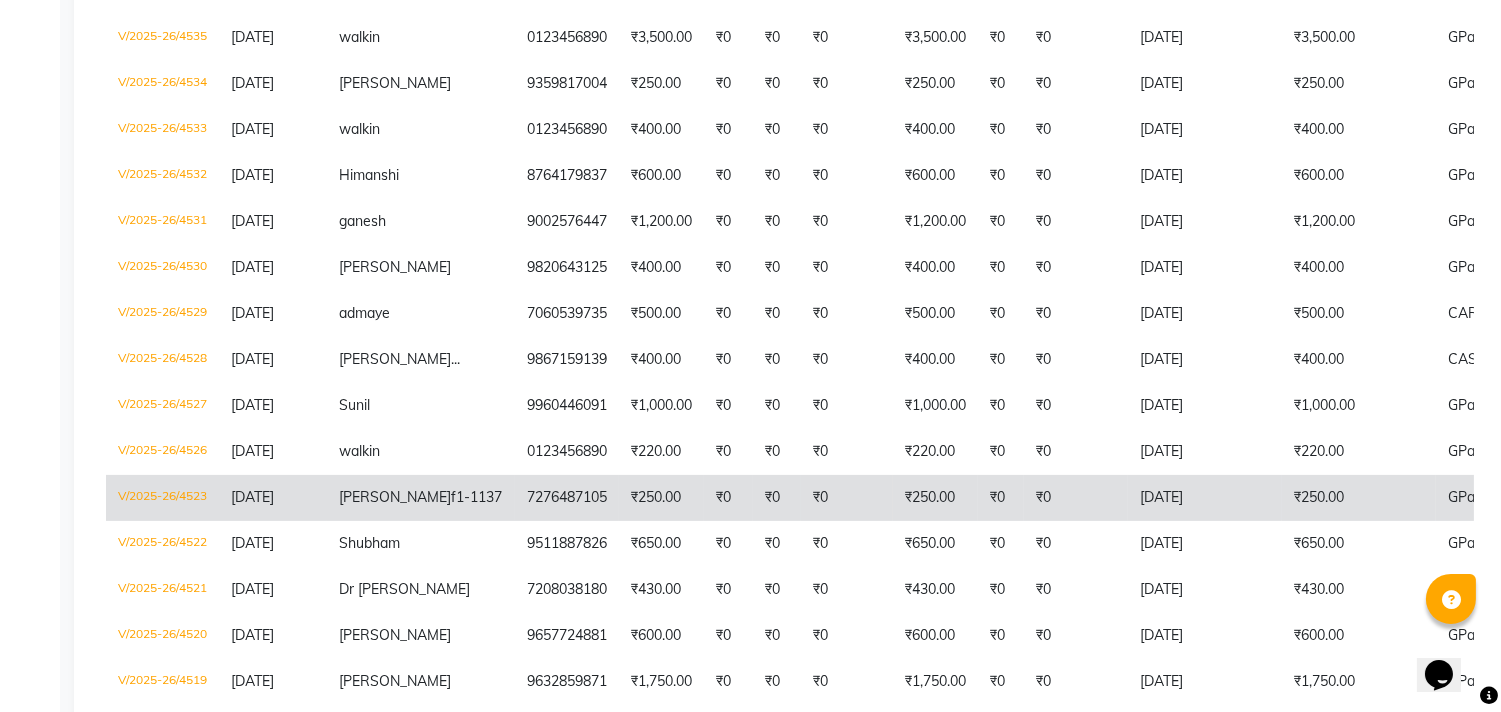 click on "V/2025-26/4523" 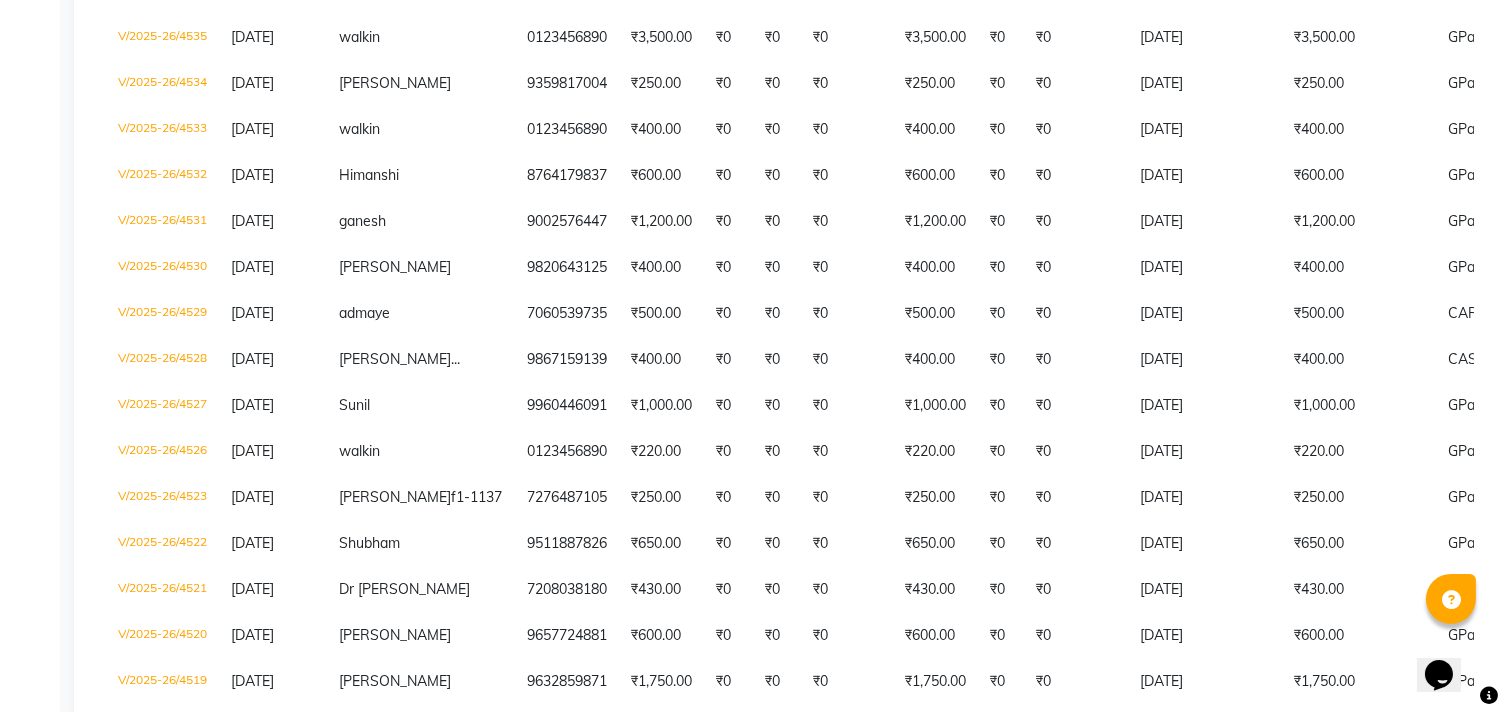 click on "Today Yesterday Custom Range ₹20,620.00 Value (Ex. Redemption) ₹20,620.00 Invoice Total  ₹20,620.00 Collection ₹0 Redemption 29 Bills 0 Cancelled ₹400.00 CASH ₹2,440.00 CARD ₹17,780.00 GPay  Invoice No.   Invoice Date   Client Name   Mobile No.   Net   Tax   Fee   Round Off   Total   Tip   Current Due   Last Payment Date   Payment Amount   Payment Methods   Cancel Reason   Status   V/2025-26/4548  11-07-2025 Shital   9560118164 ₹150.00 ₹0  ₹0  ₹0 ₹150.00 ₹0 ₹0 11-07-2025 ₹150.00  GPay - PAID  V/2025-26/4547  11-07-2025 Mugdha  raich 9730777487 ₹330.00 ₹0  ₹0  ₹0 ₹330.00 ₹0 ₹0 11-07-2025 ₹330.00  GPay - PAID  V/2025-26/4546  11-07-2025 walkin   0123456890 ₹1,300.00 ₹0  ₹0  ₹0 ₹1,300.00 ₹0 ₹0 11-07-2025 ₹1,300.00  GPay - PAID  V/2025-26/4545  11-07-2025 Mala  Patankar 9766694622 ₹620.00 ₹0  ₹0  ₹0 ₹620.00 ₹0 ₹0 11-07-2025 ₹620.00  GPay - PAID  V/2025-26/4544  11-07-2025 priti   8369315768 ₹1,940.00 ₹0  ₹0  ₹0 ₹1,940.00 ₹0" 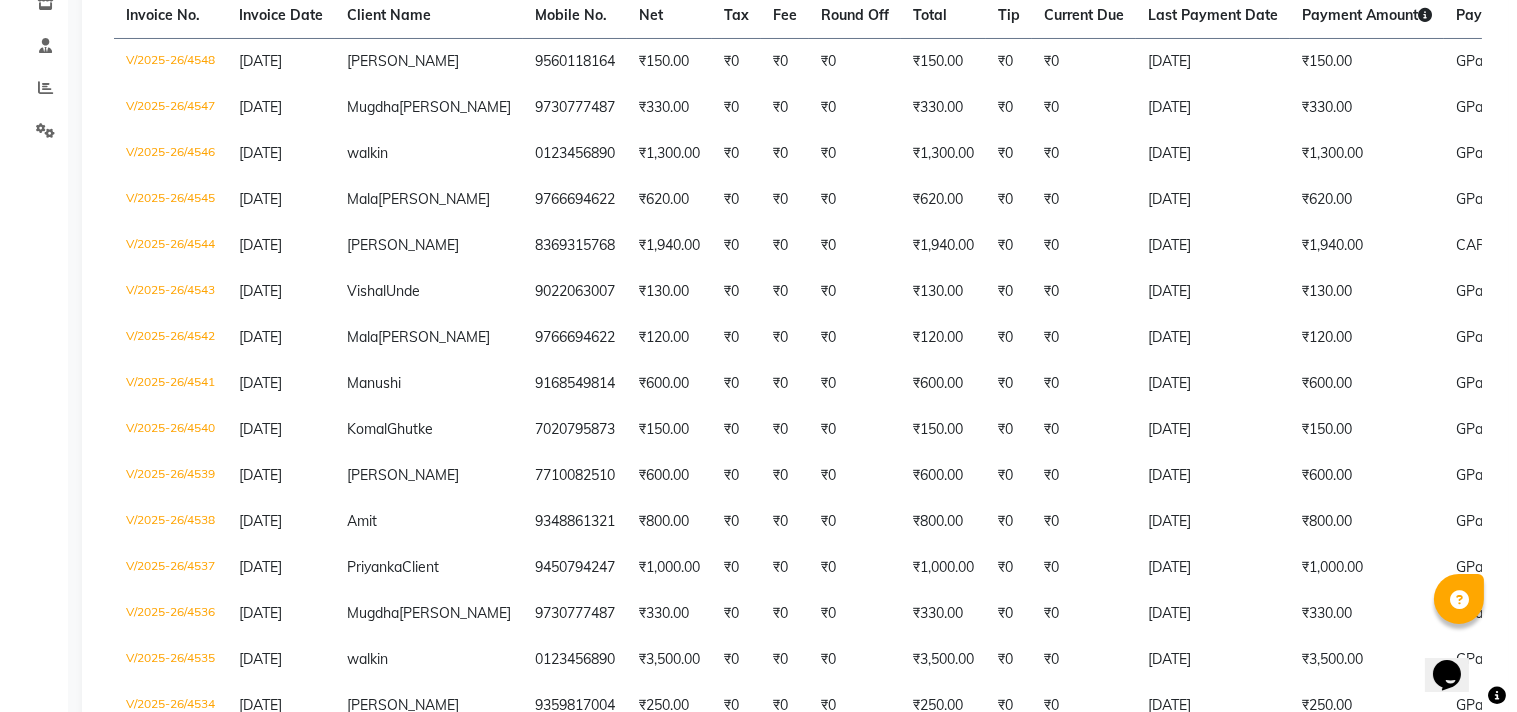 scroll, scrollTop: 0, scrollLeft: 0, axis: both 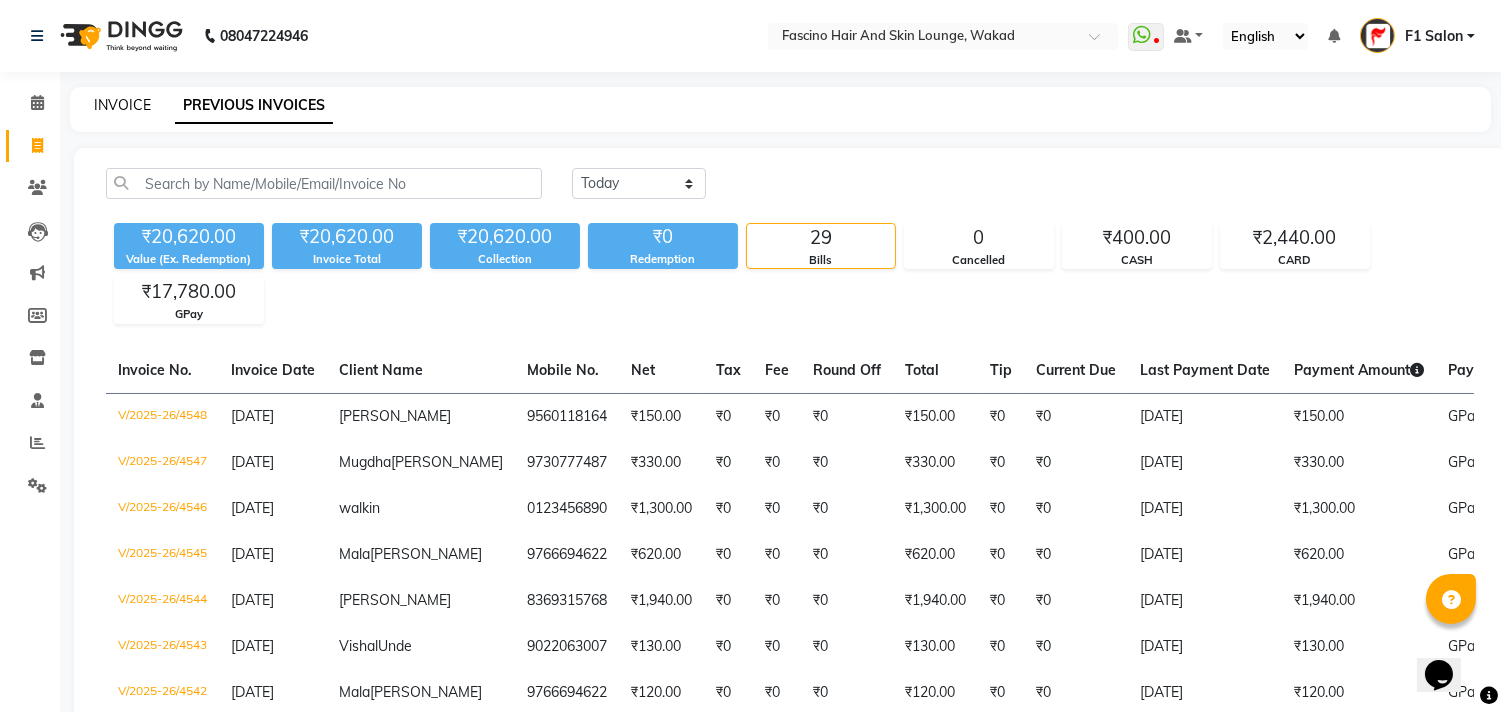 click on "INVOICE" 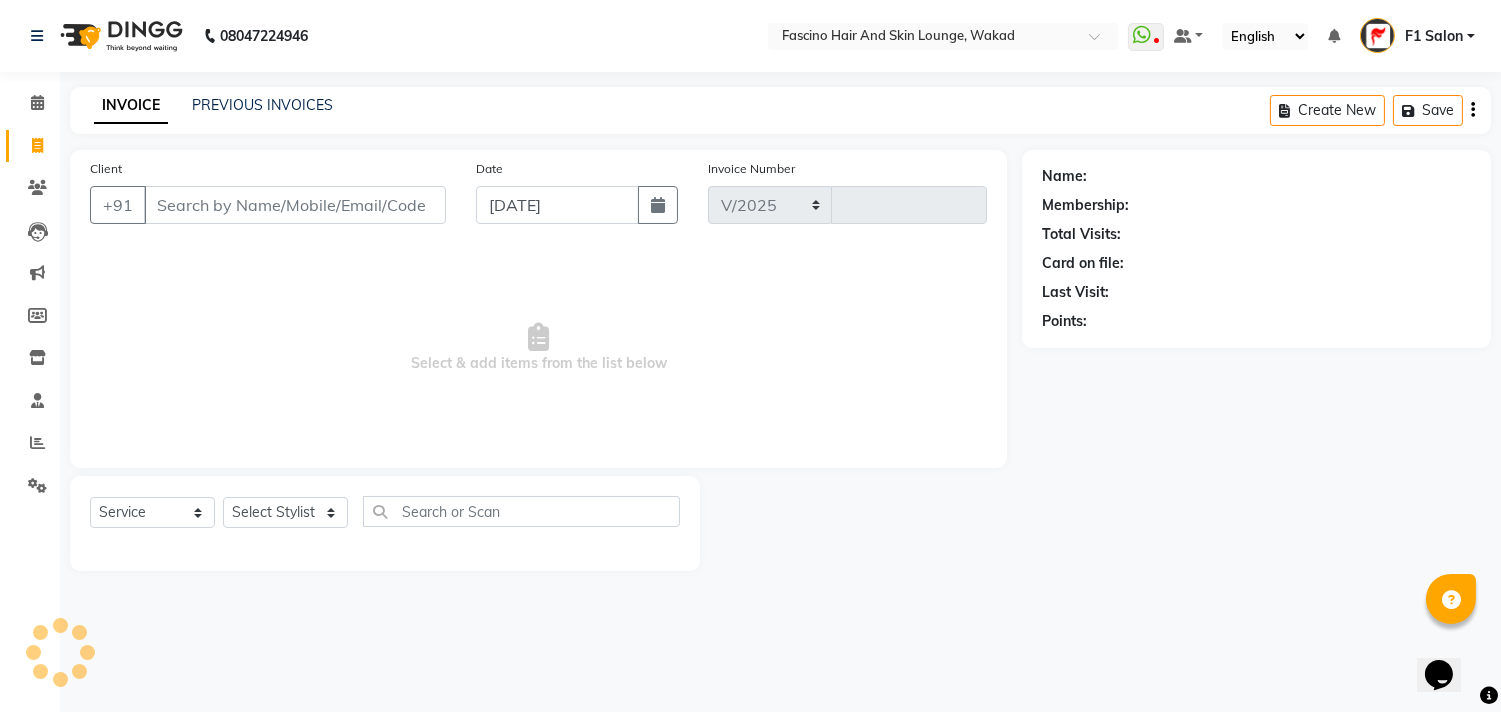 select on "126" 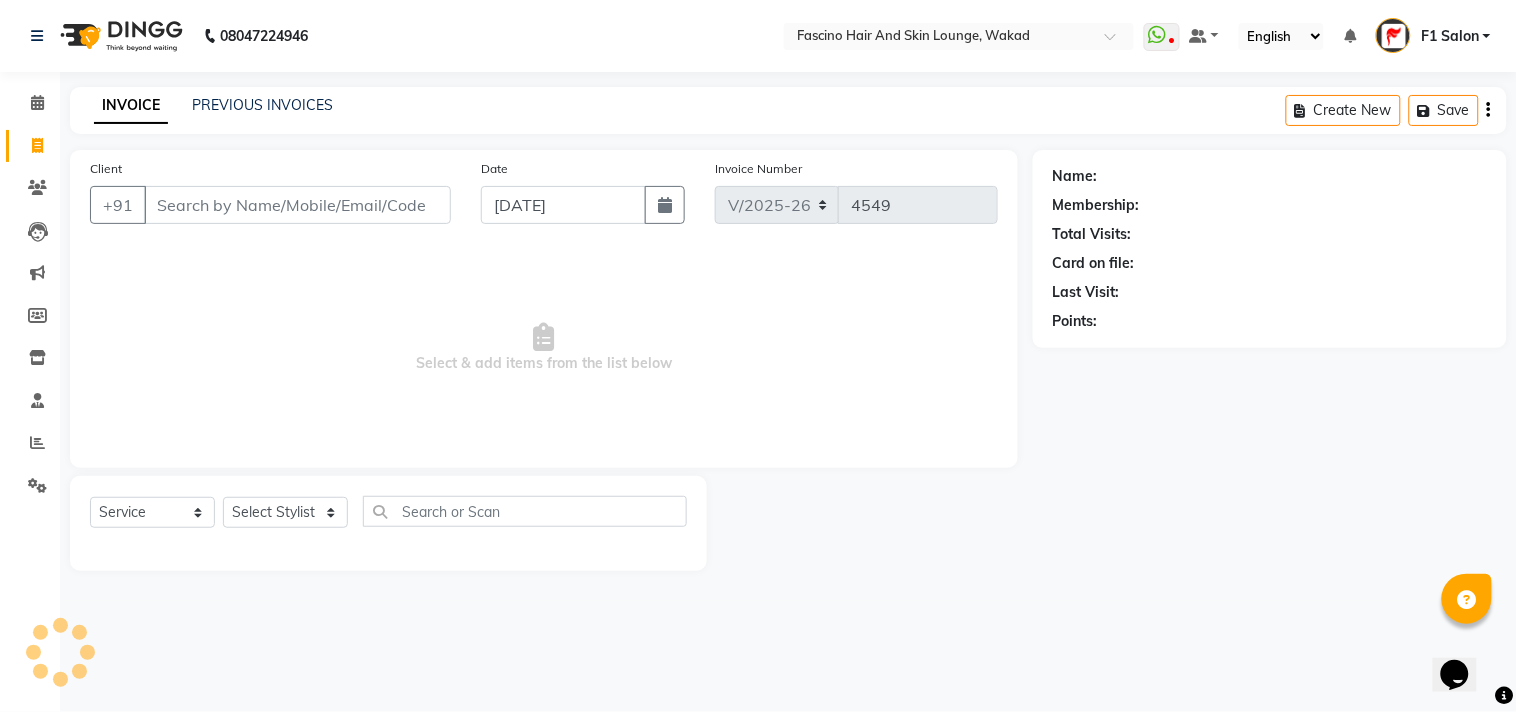 click on "Client" at bounding box center (297, 205) 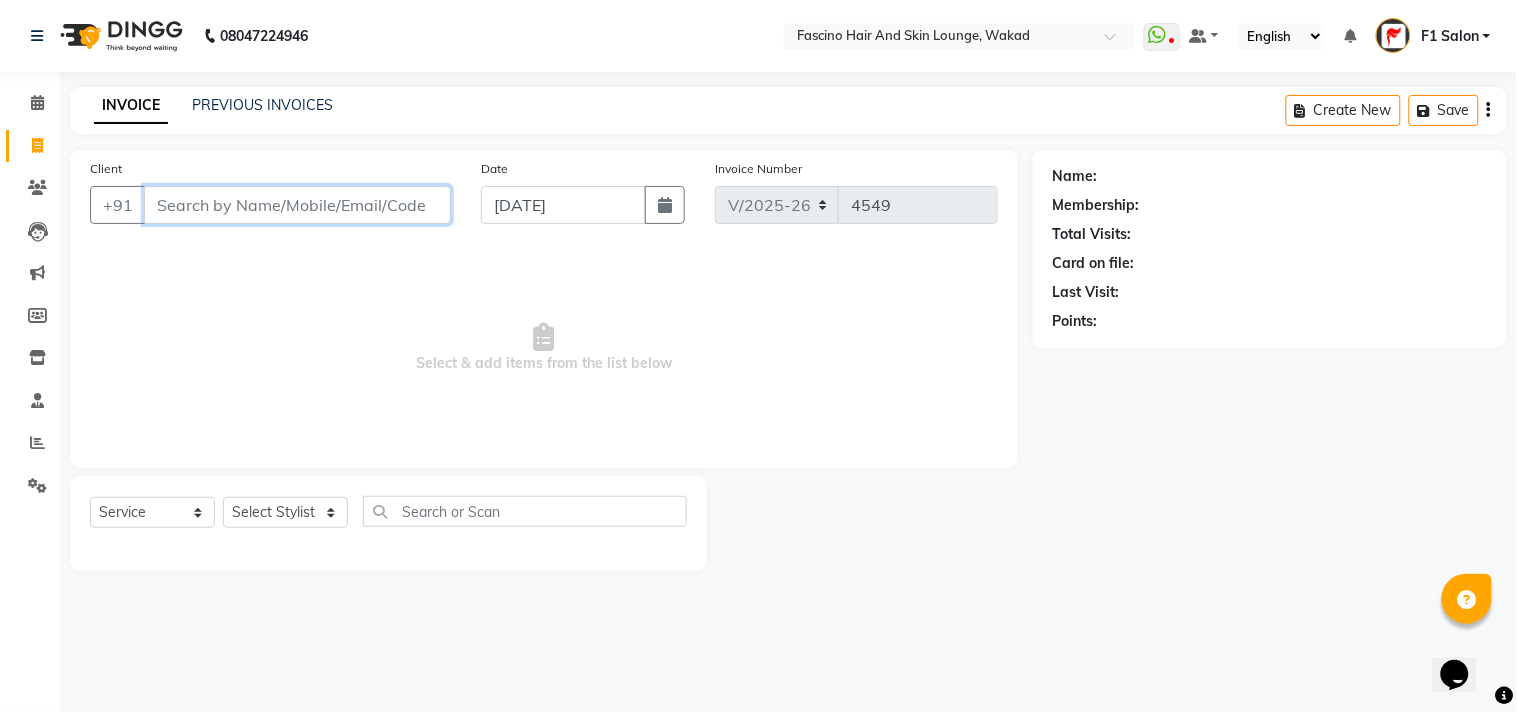 click on "Client" at bounding box center [297, 205] 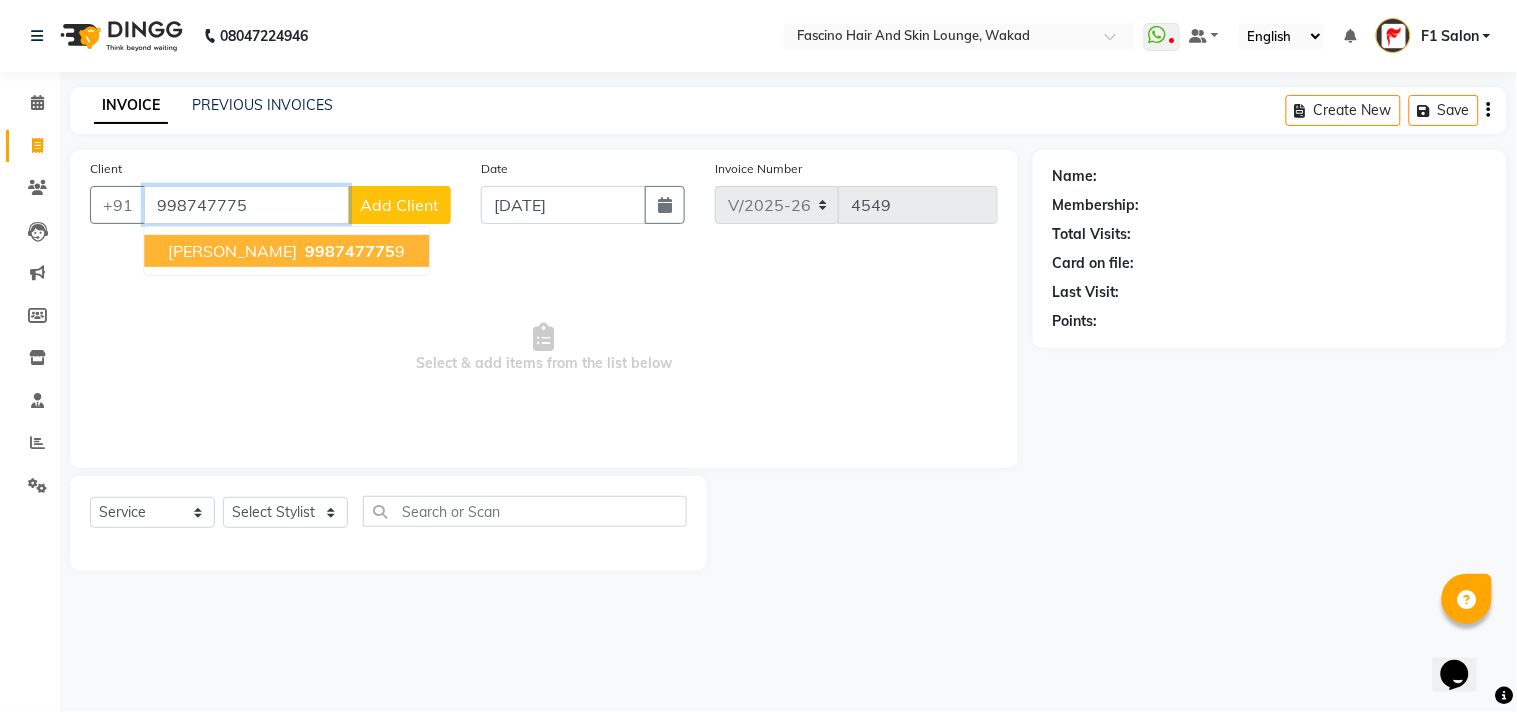 click on "998747775" at bounding box center (350, 251) 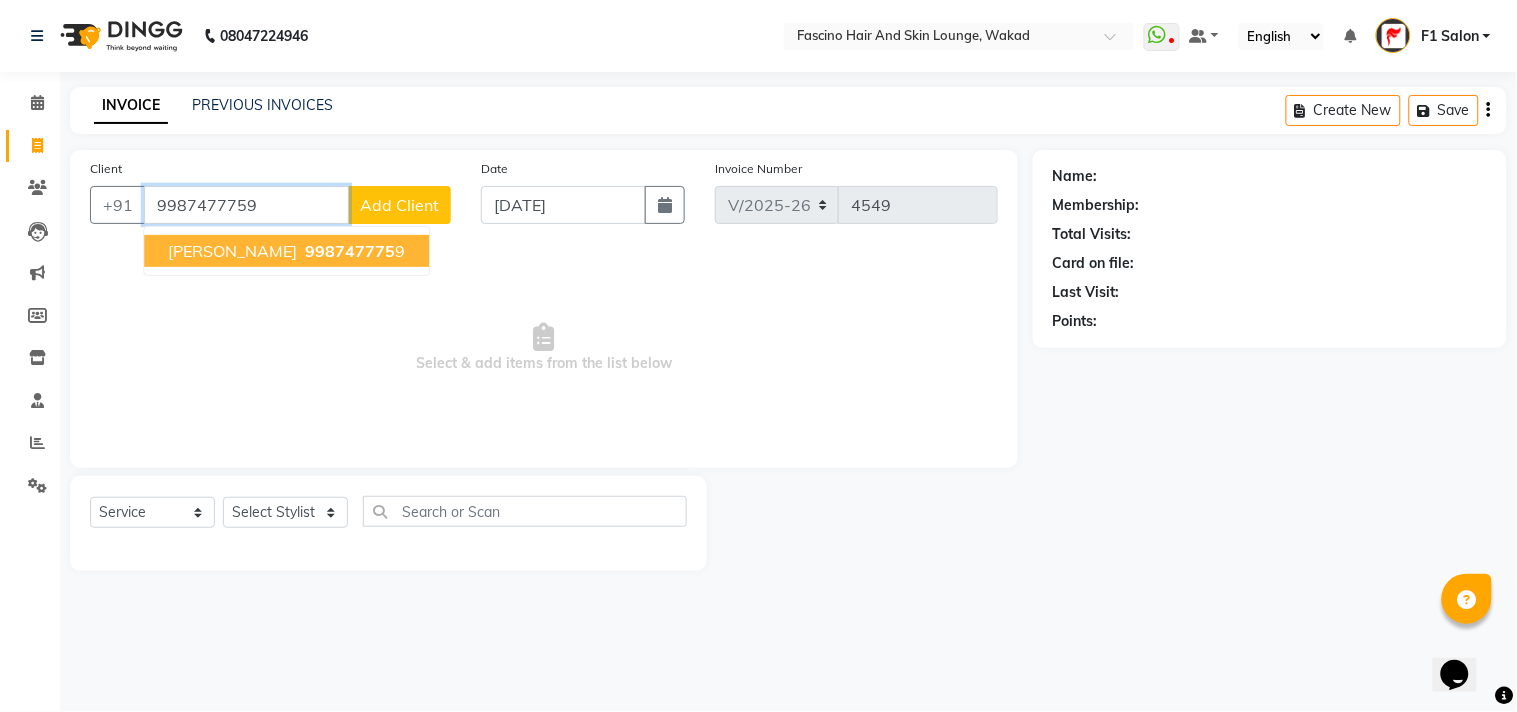 type on "9987477759" 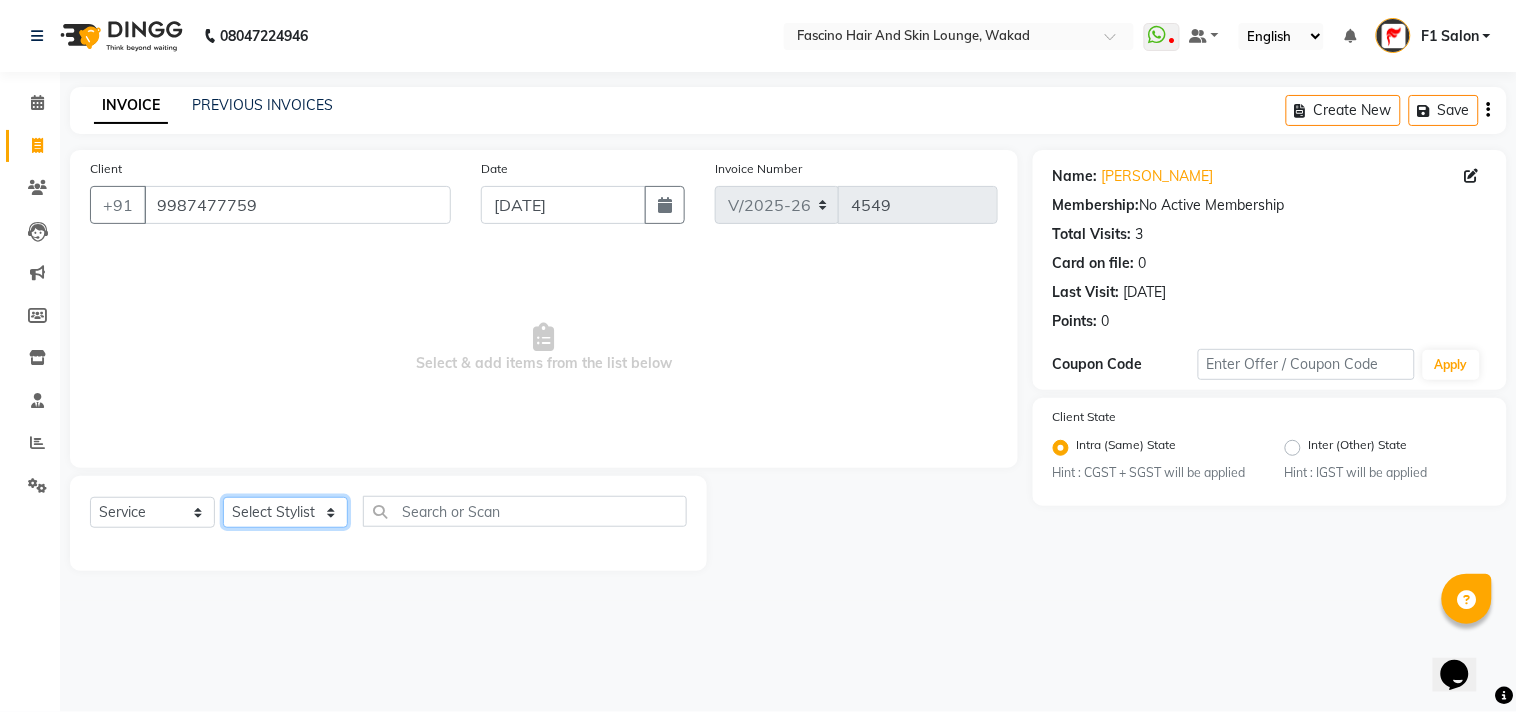 click on "Select Stylist 8805000650  Asif Shaikh Chimu Ingale F1 Salon  Ganesh F1 Gopal {JH} Govind (Jh ) Jadgdish Kajal  Omkar JH Pooja kate  Ram choudhry Sahil jh Sanjay muley Shree Siddu (F1) Sid (JH) Sukanya Sadiyan  Suraj F1 Tejal Beaution Usha Bhise Varsha F1 Veena" 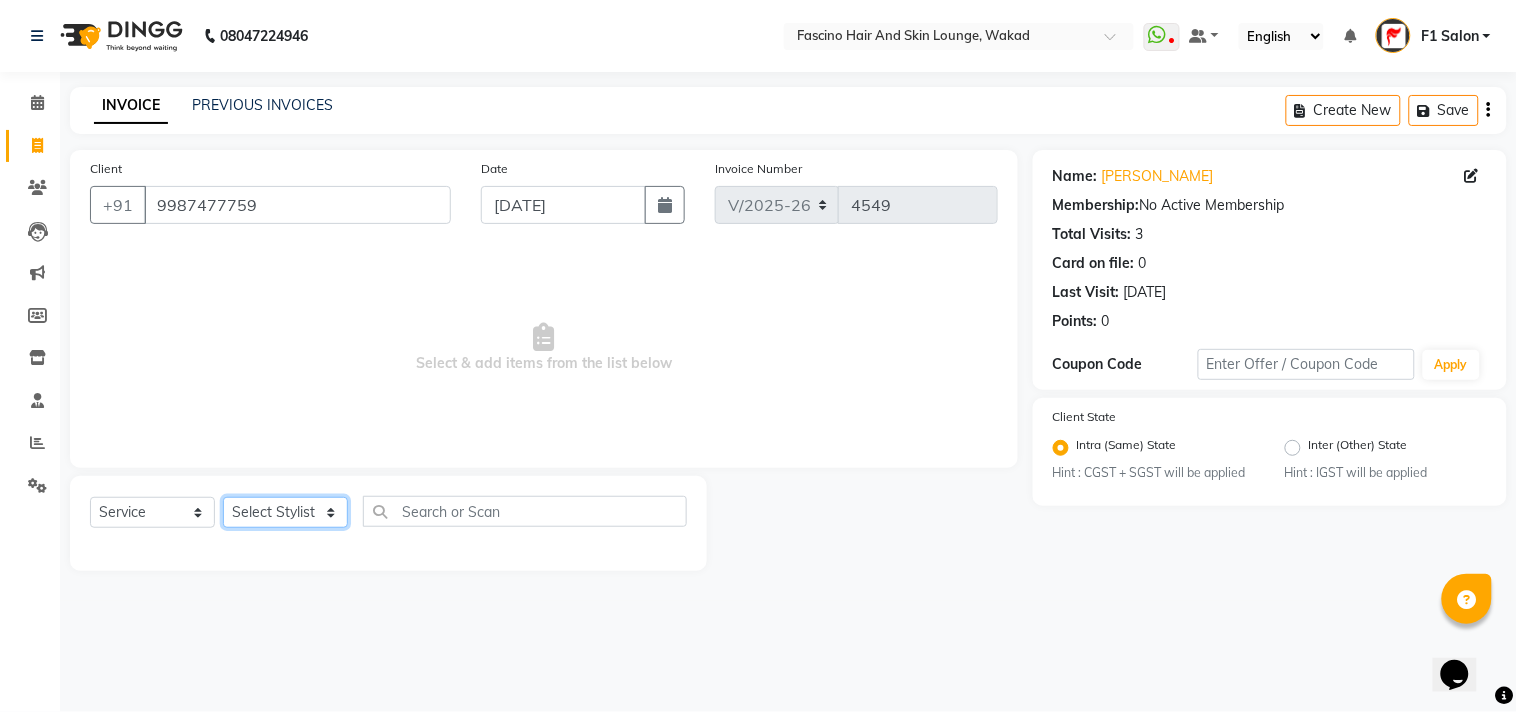 select on "23131" 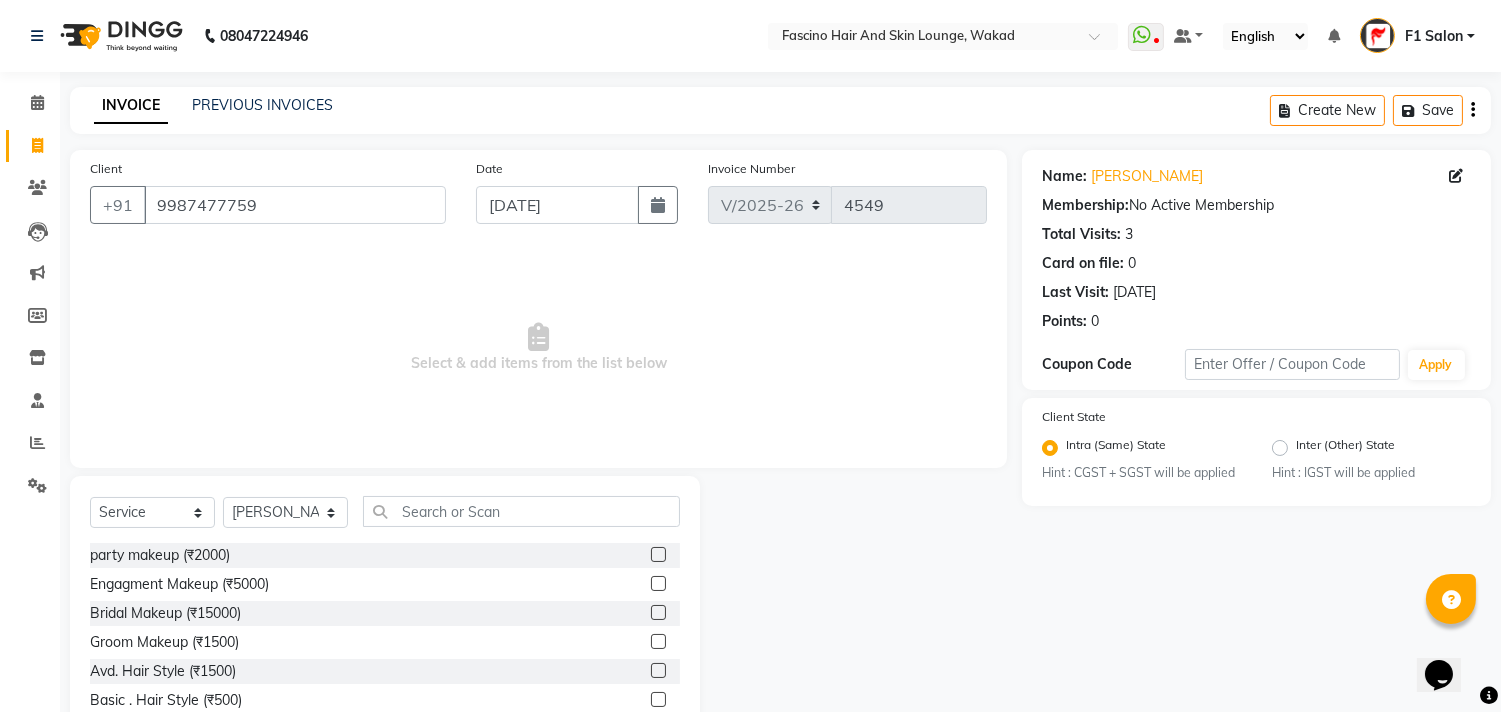 click on "Select & add items from the list below" at bounding box center (538, 348) 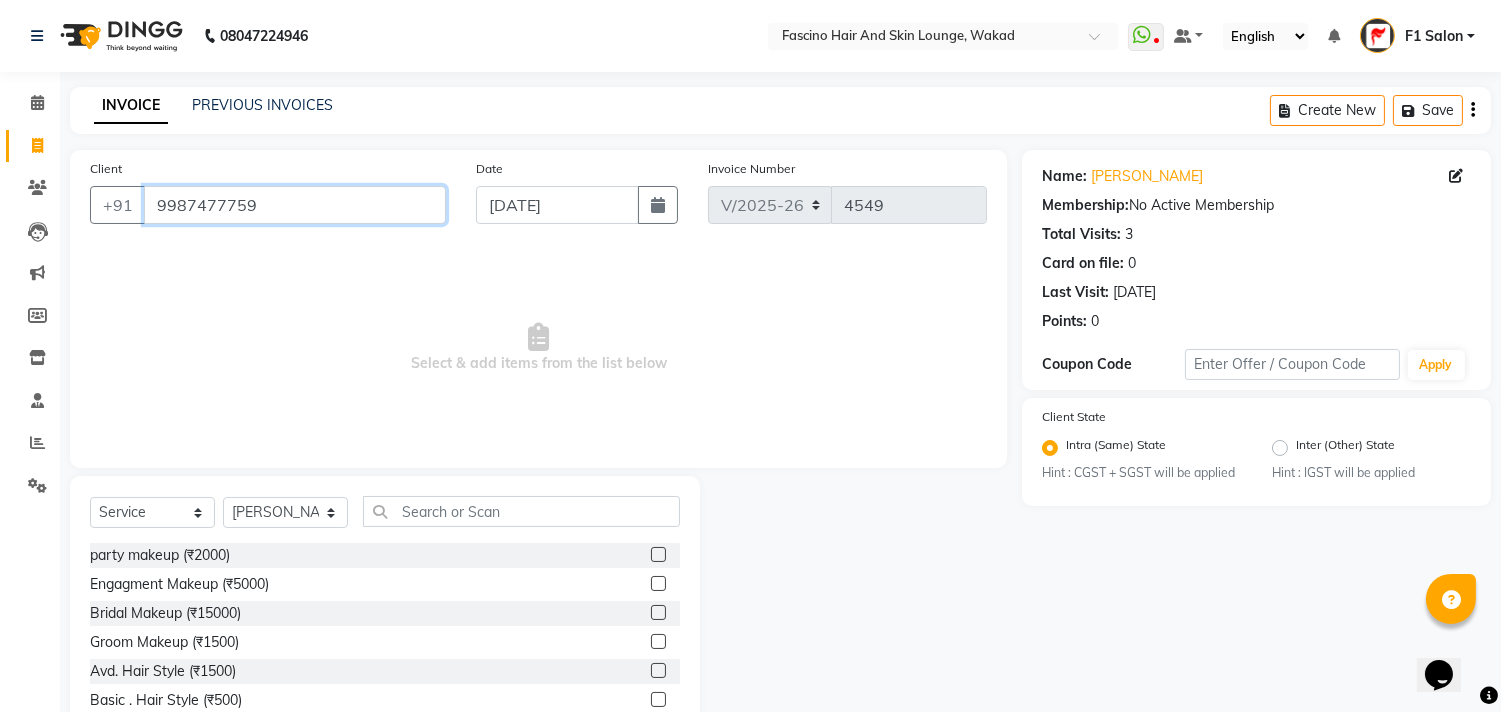 click on "9987477759" at bounding box center [295, 205] 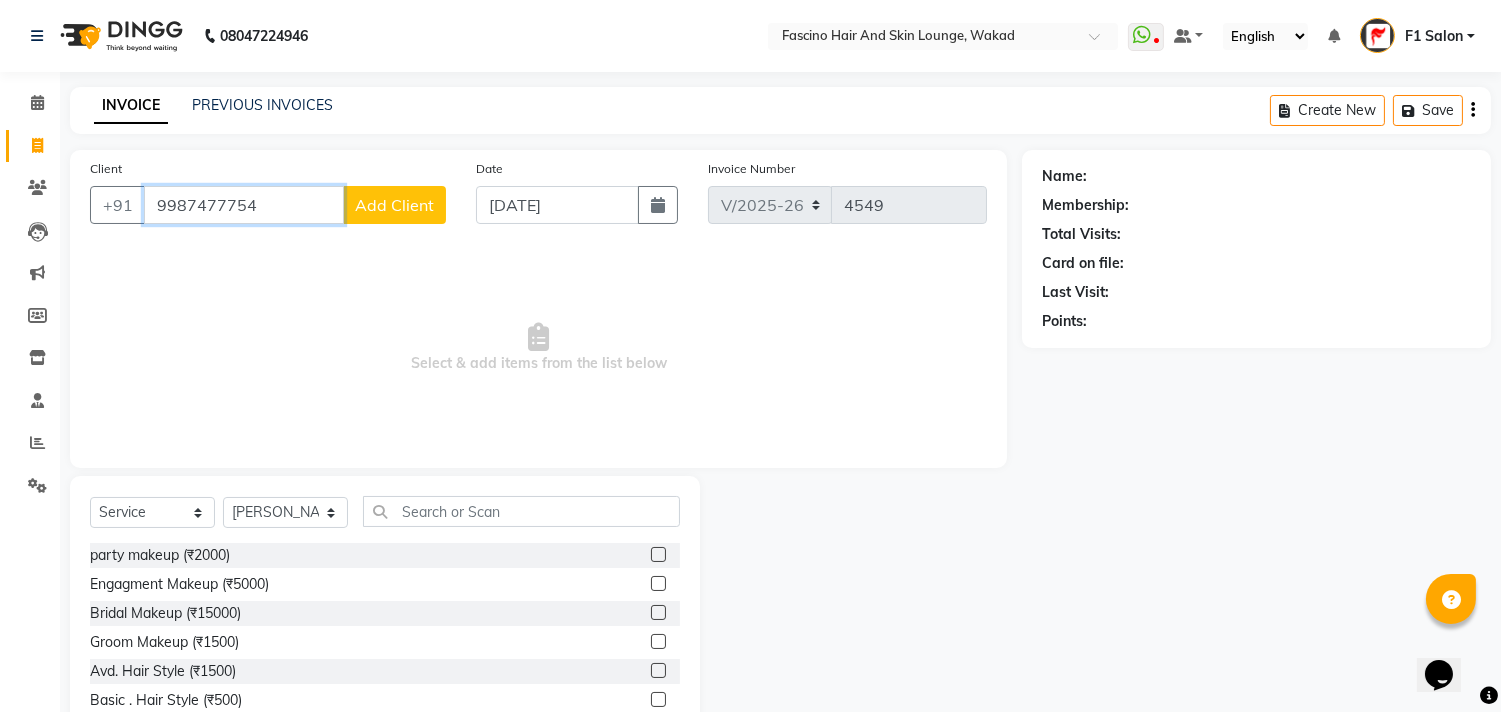 type on "9987477754" 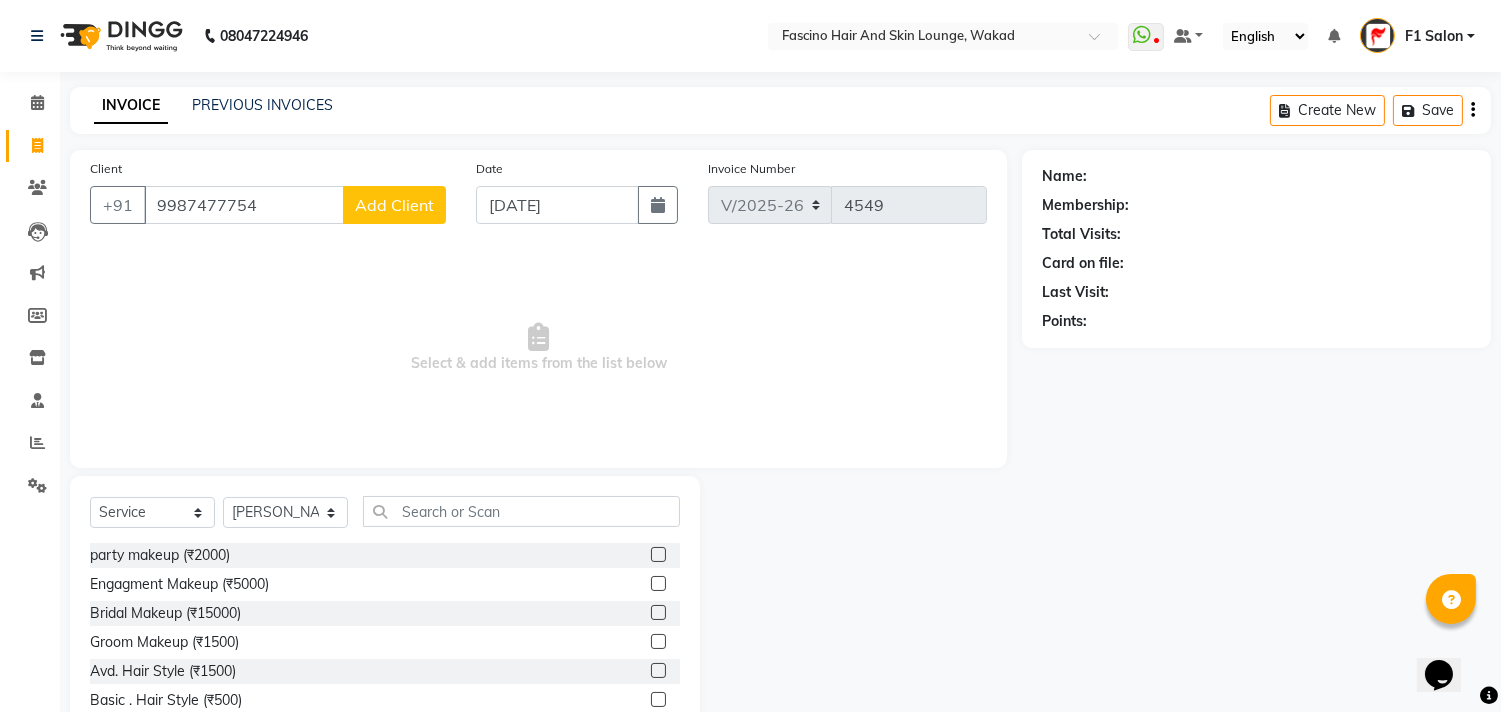 click on "Add Client" 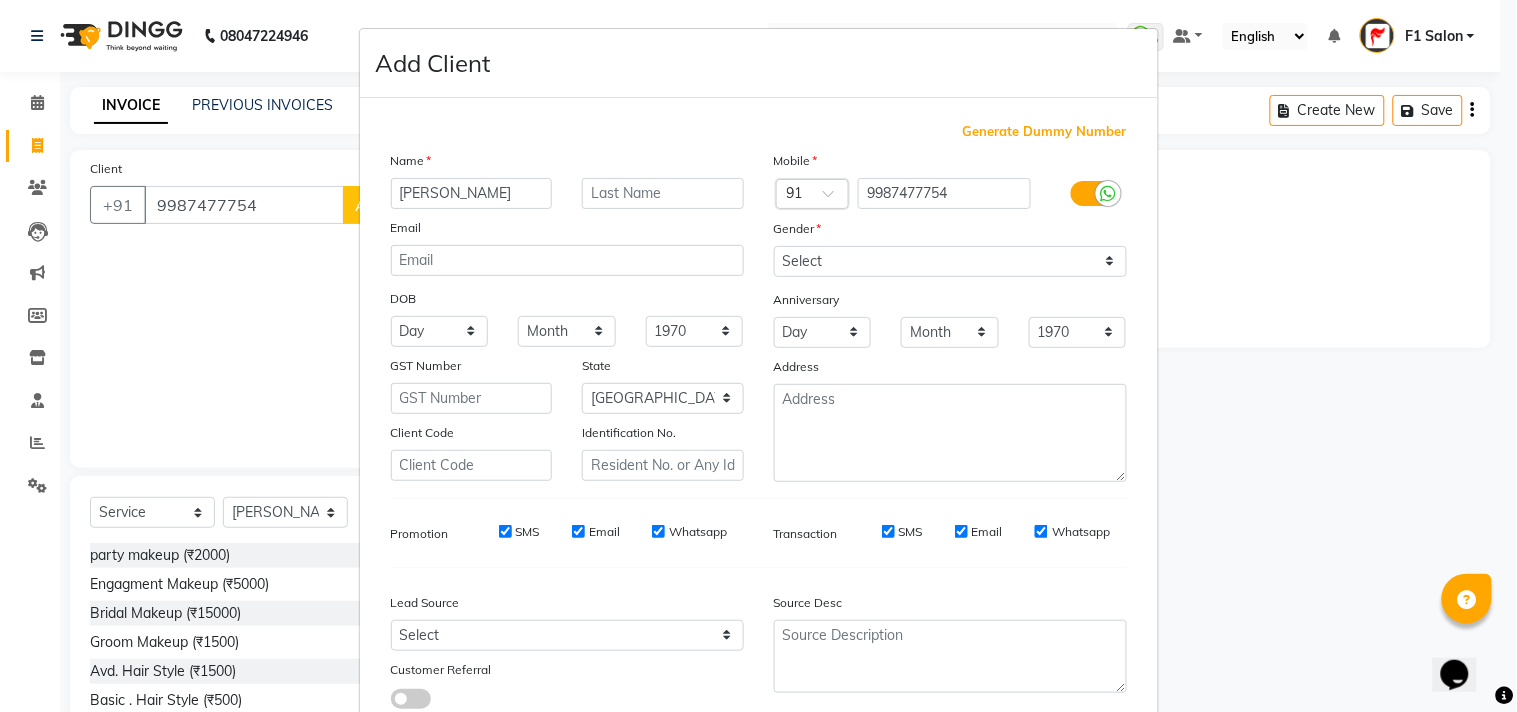 type on "Praful" 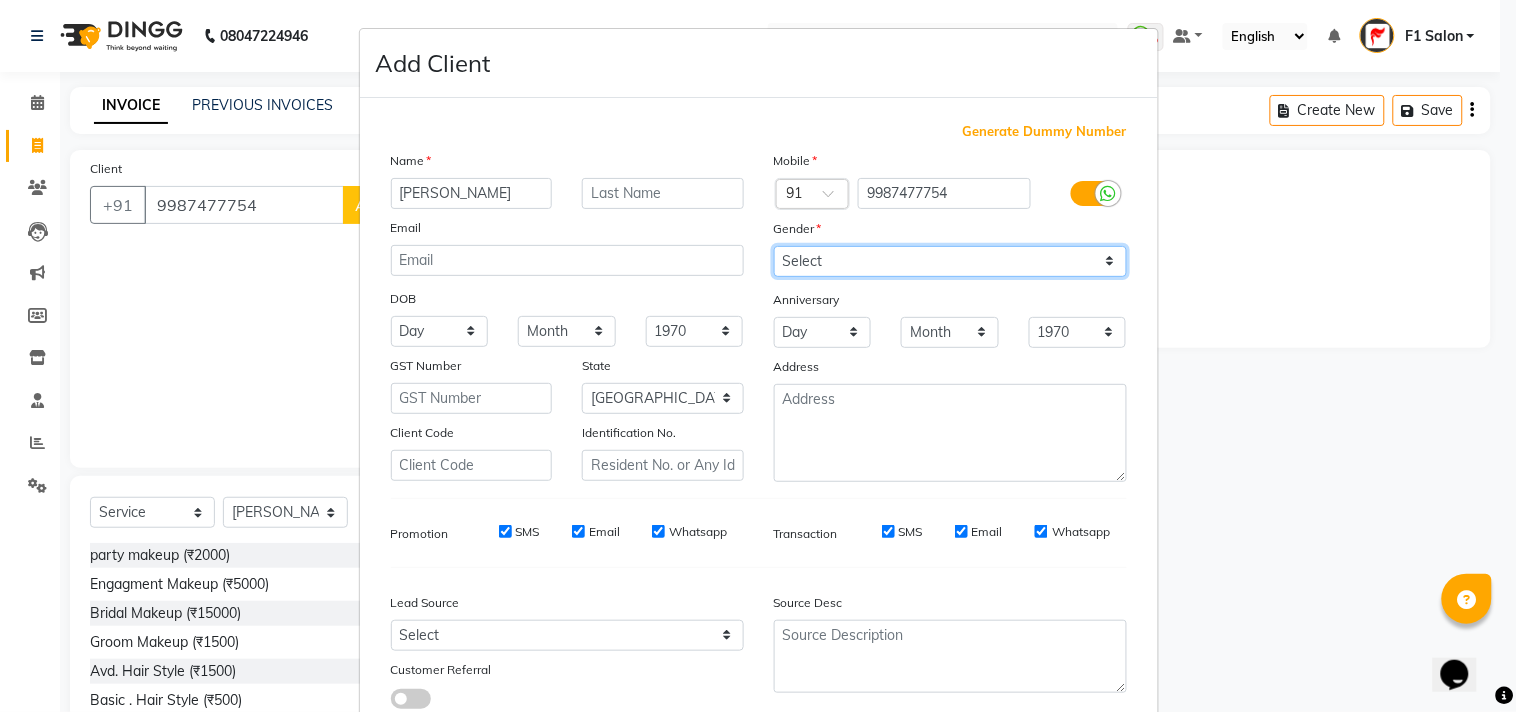 click on "Select Male Female Other Prefer Not To Say" at bounding box center (950, 261) 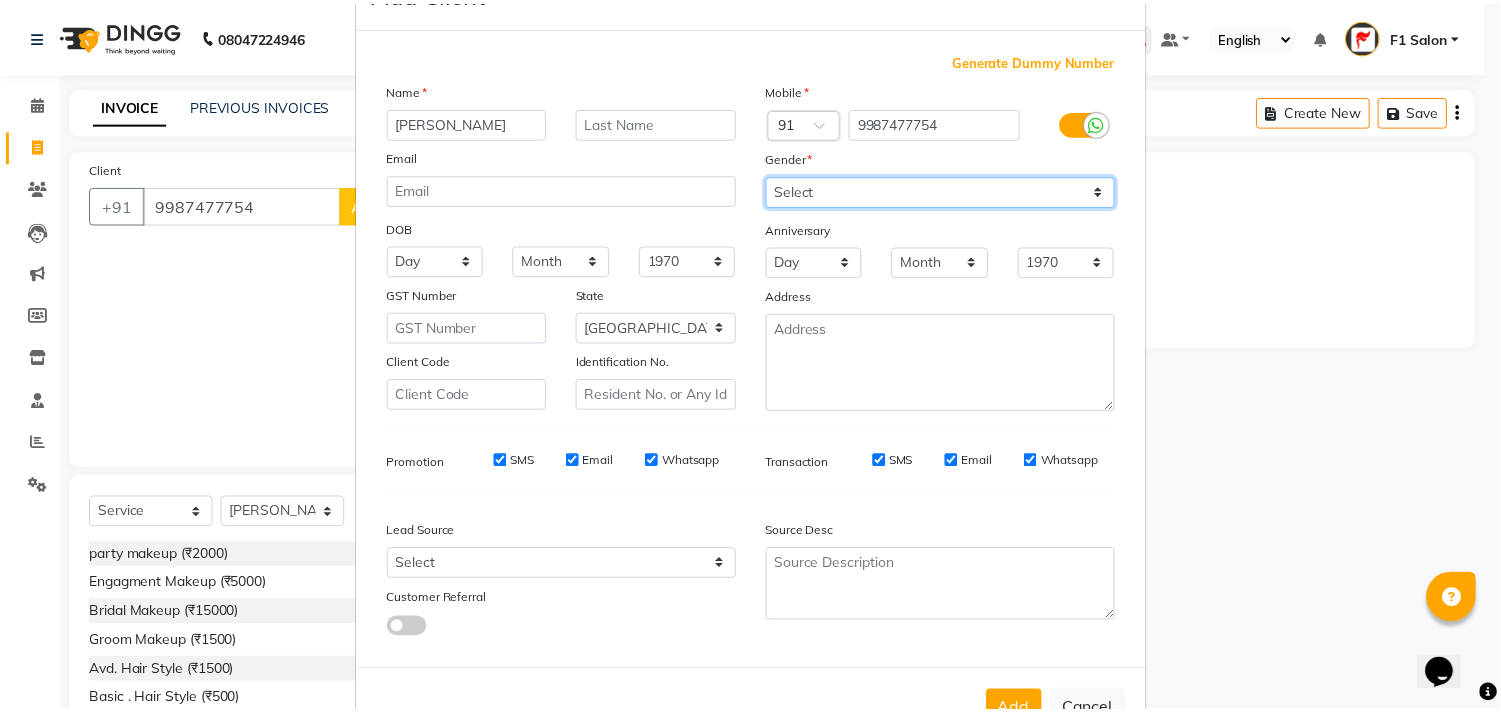 scroll, scrollTop: 138, scrollLeft: 0, axis: vertical 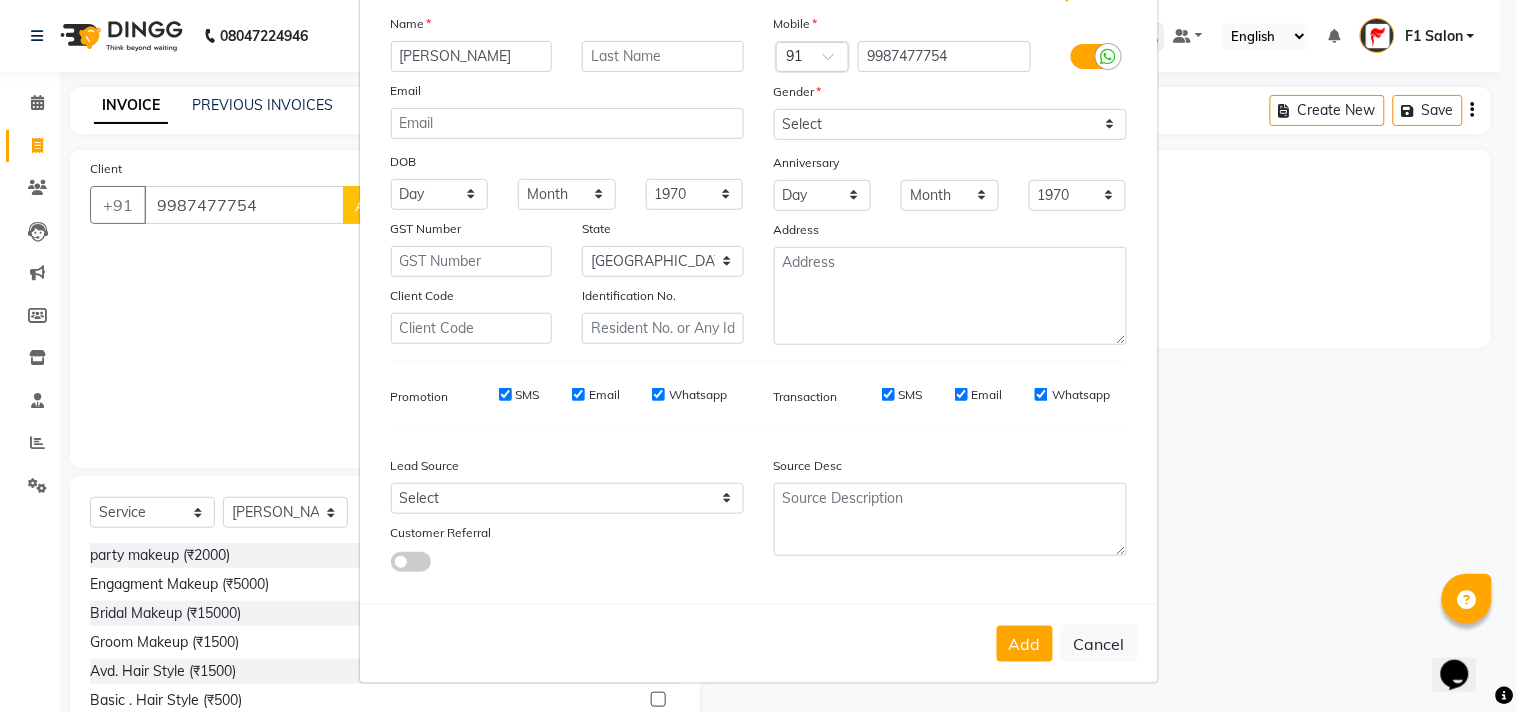 click on "Add" at bounding box center (1025, 644) 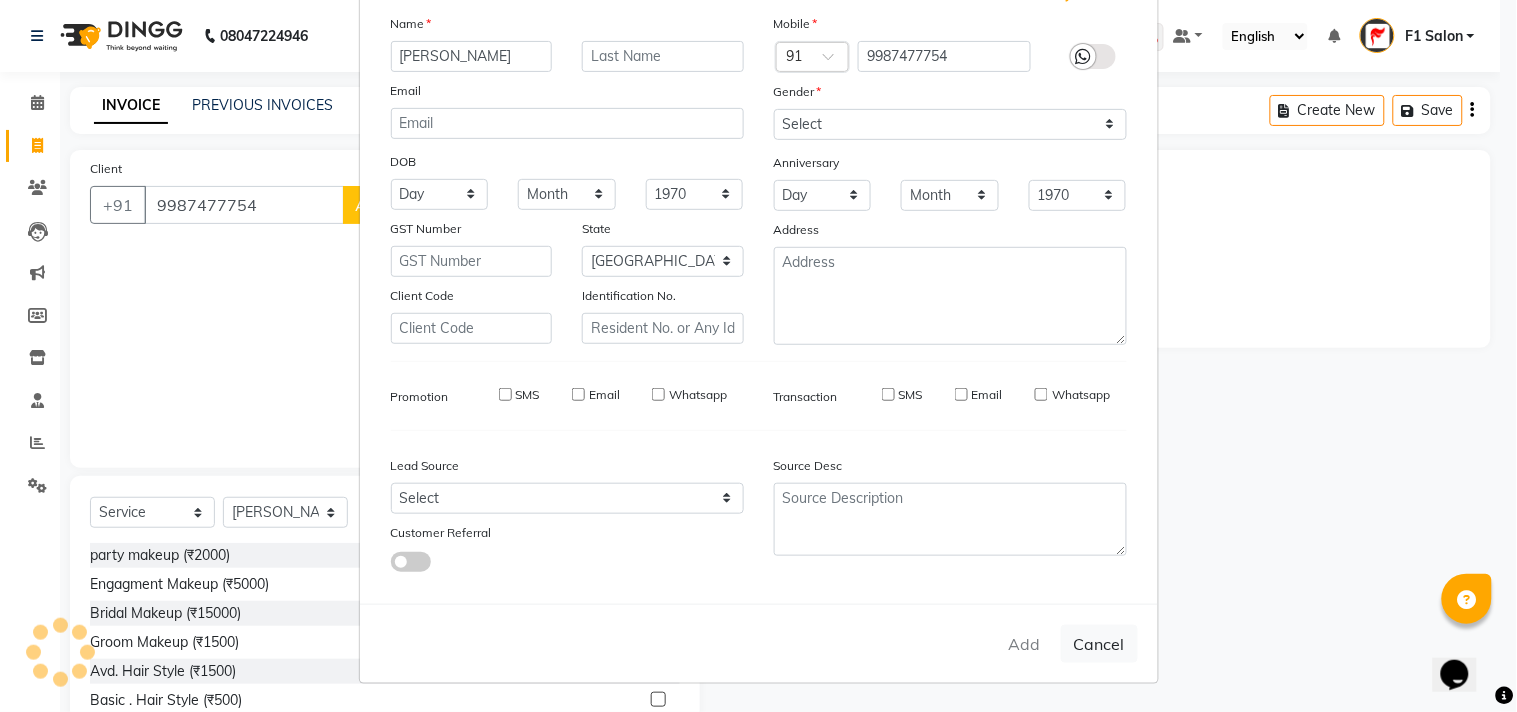 type 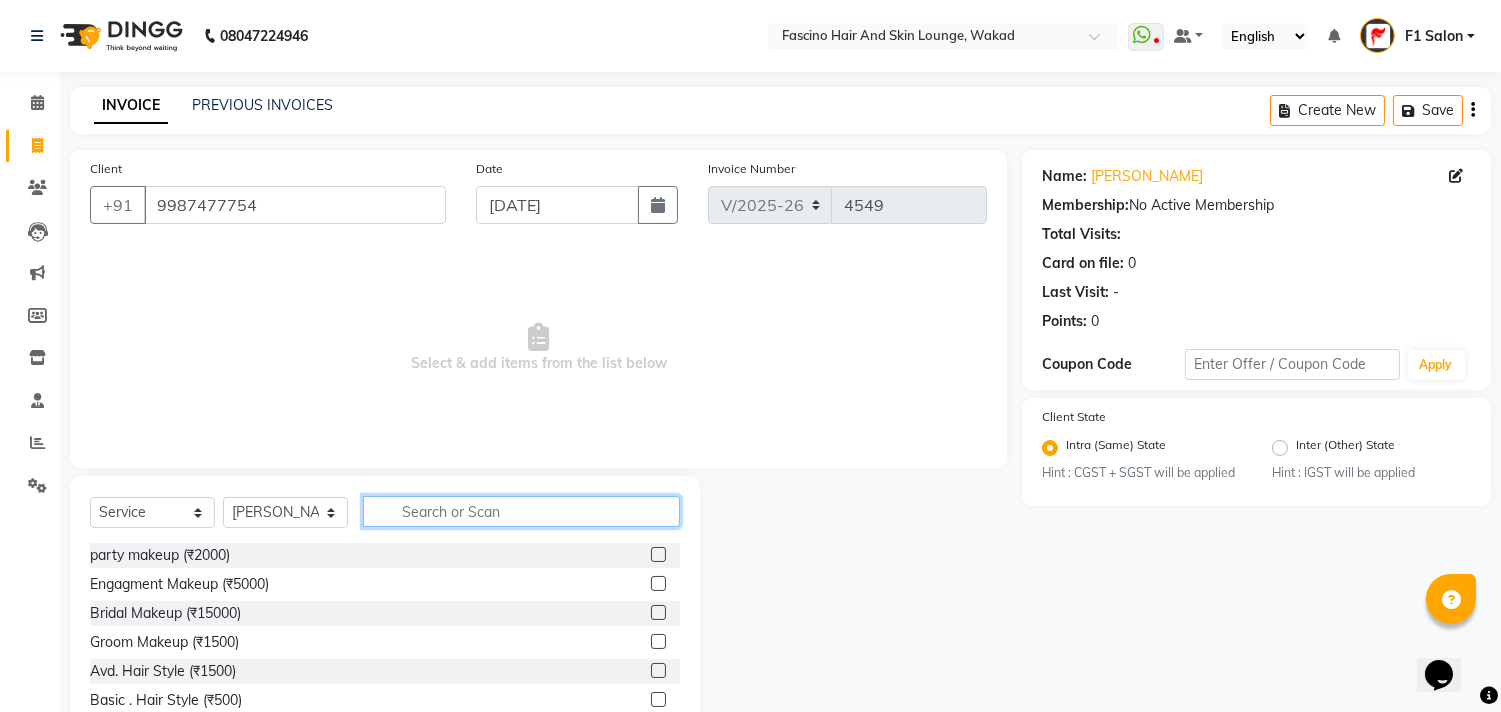 click 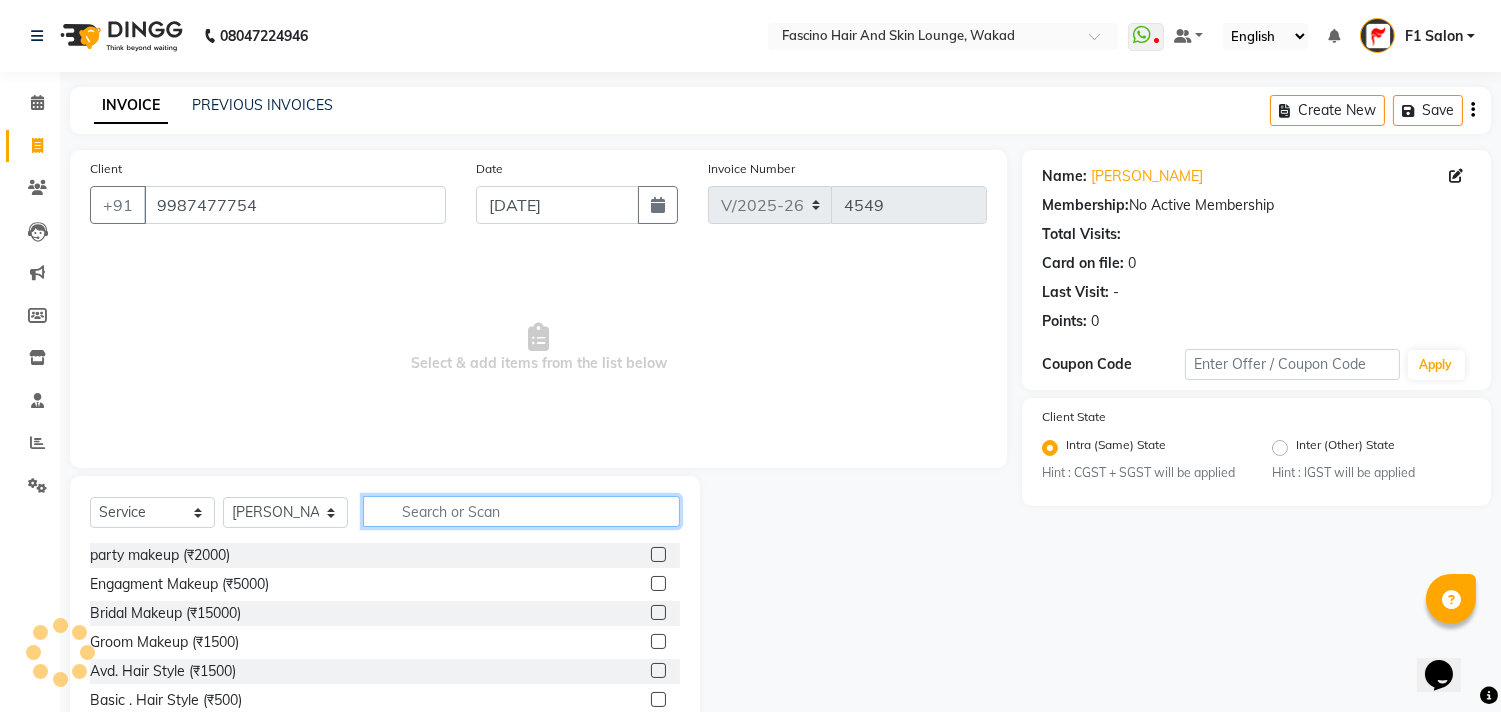 click 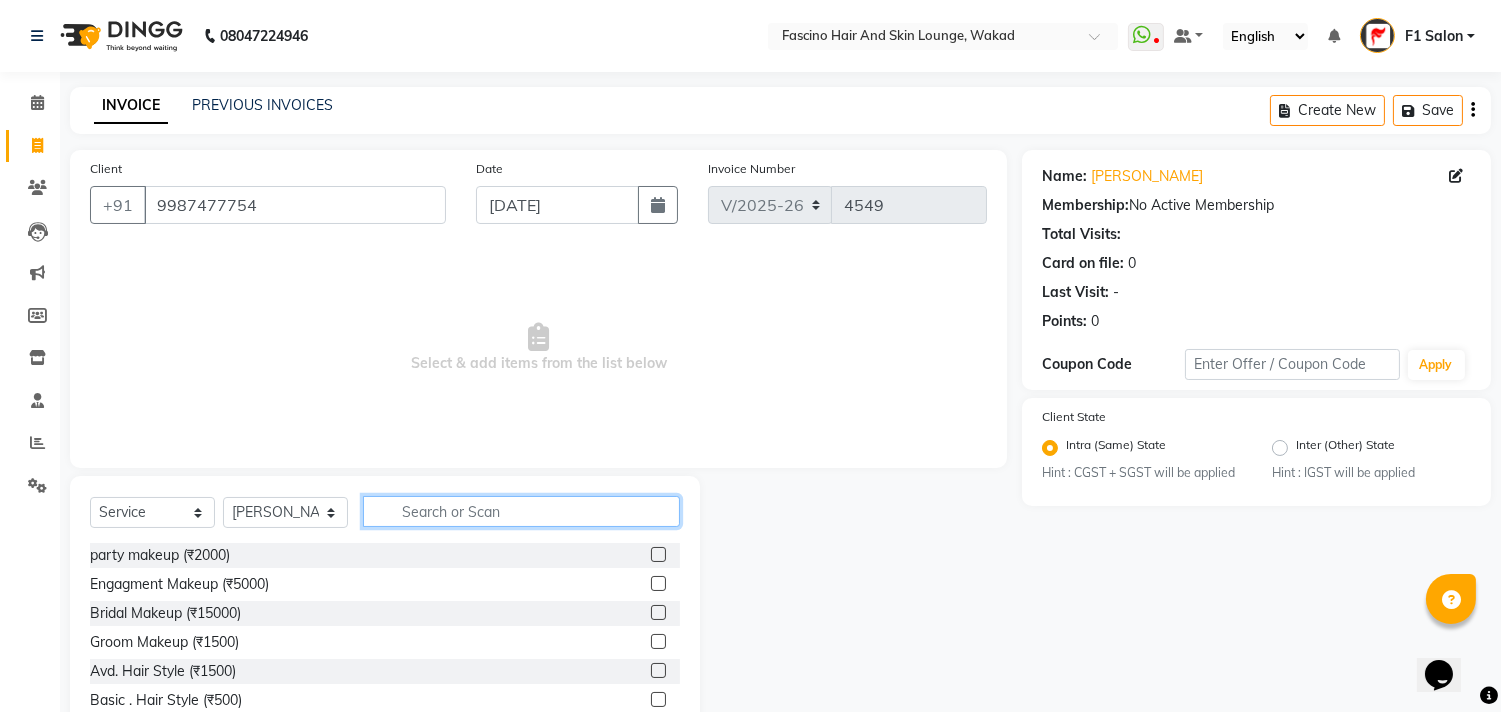 type on "o" 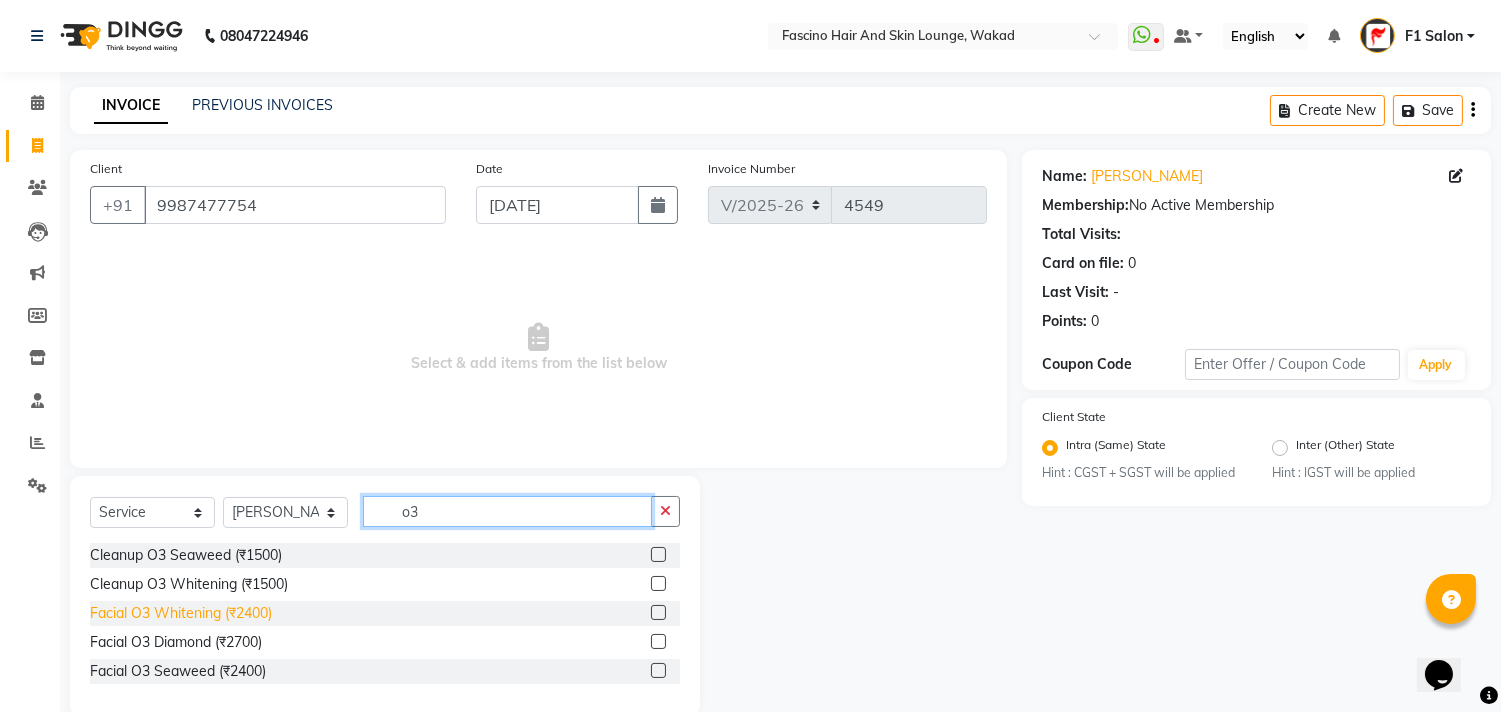 type on "o3" 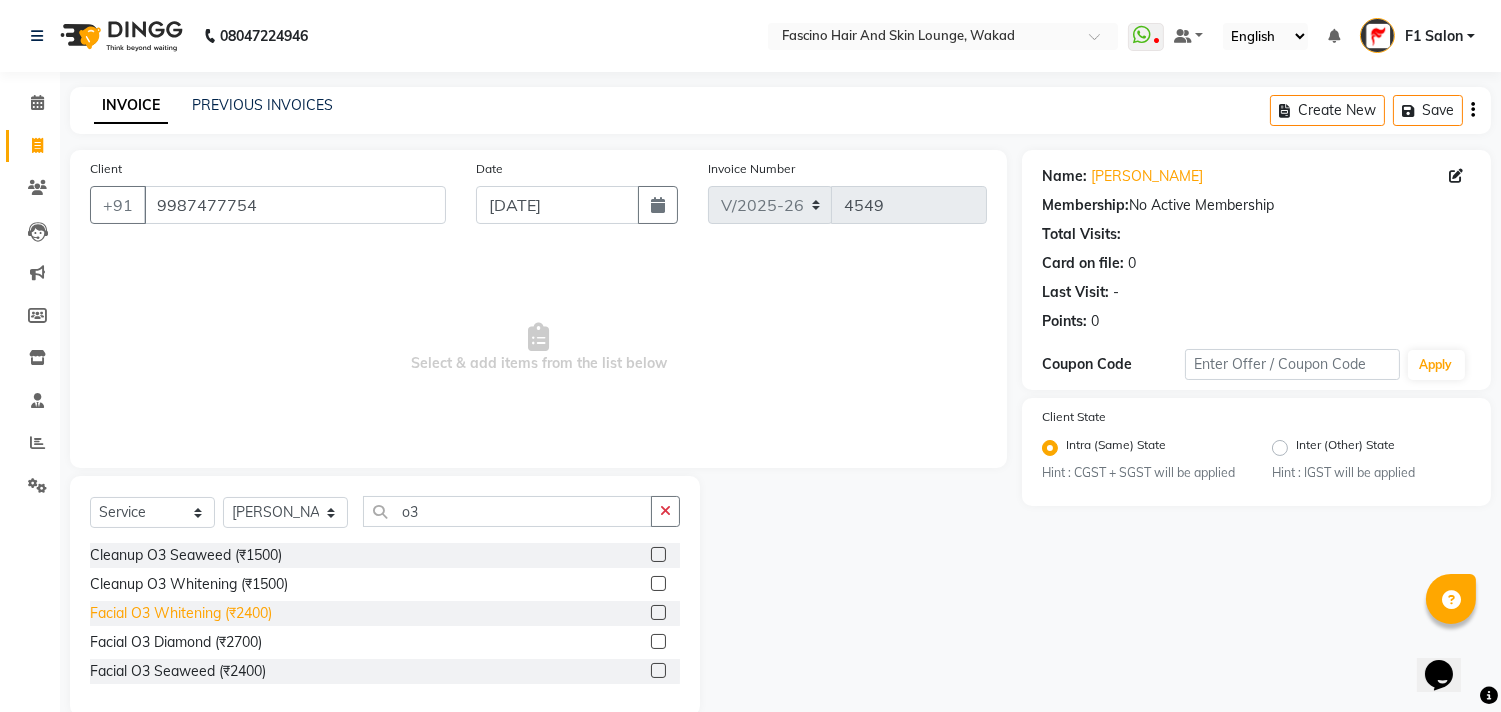 click on "Facial O3 Whitening (₹2400)" 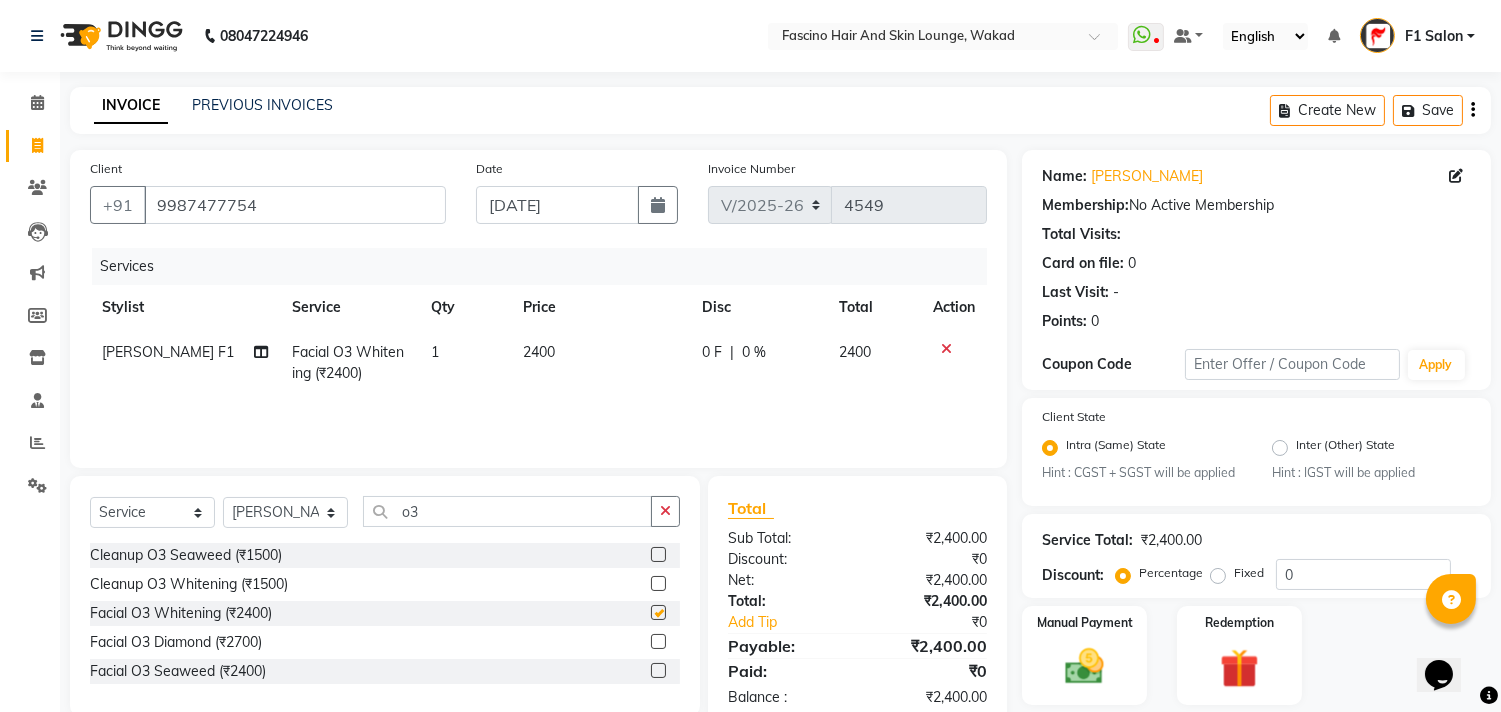 checkbox on "false" 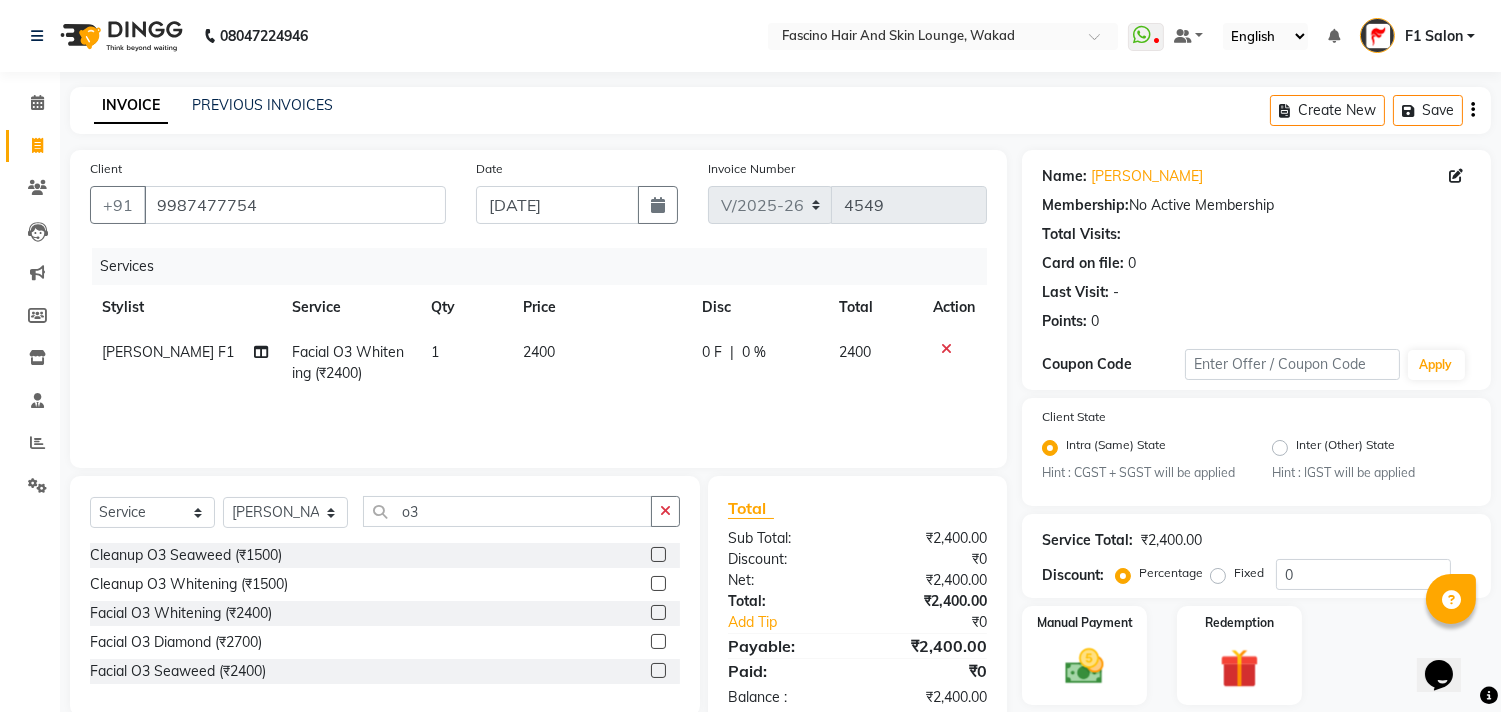 click on "2400" 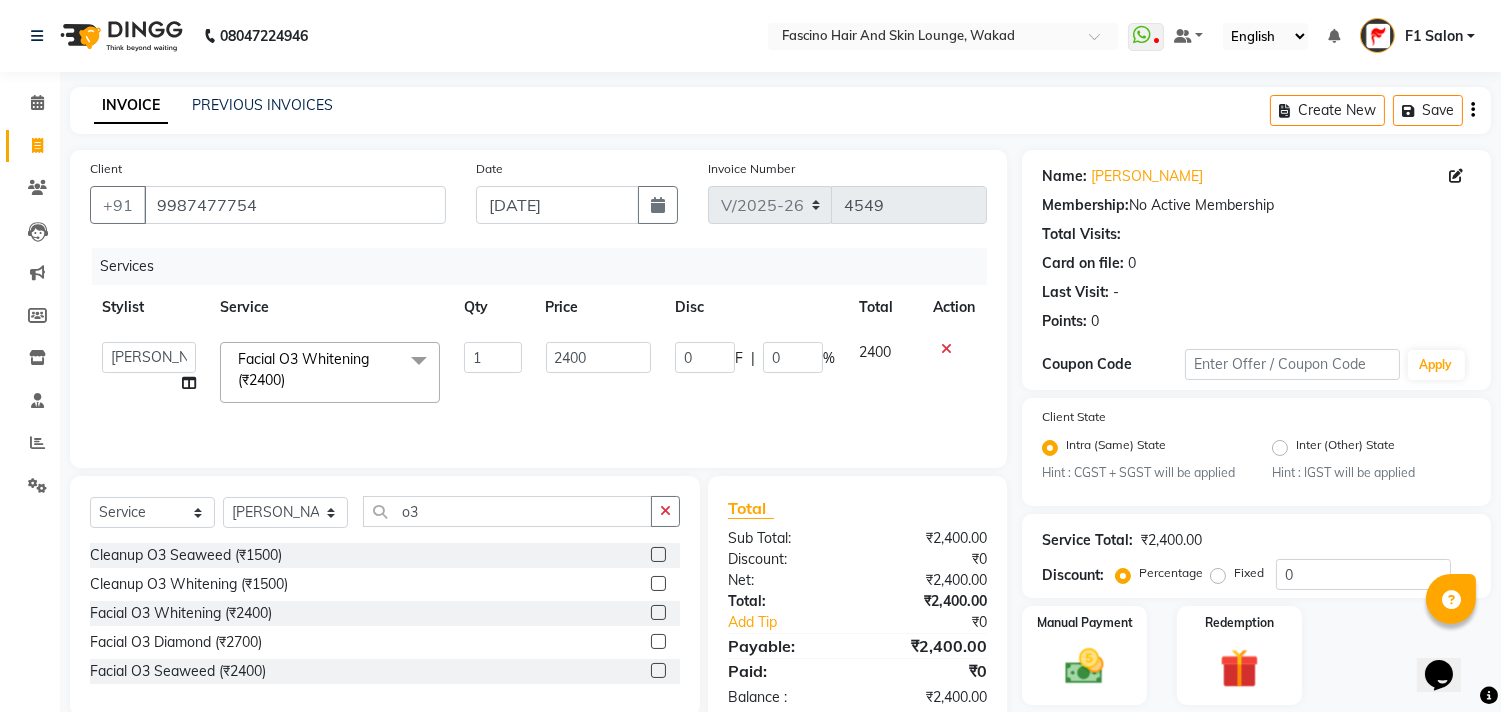 click on "2400" 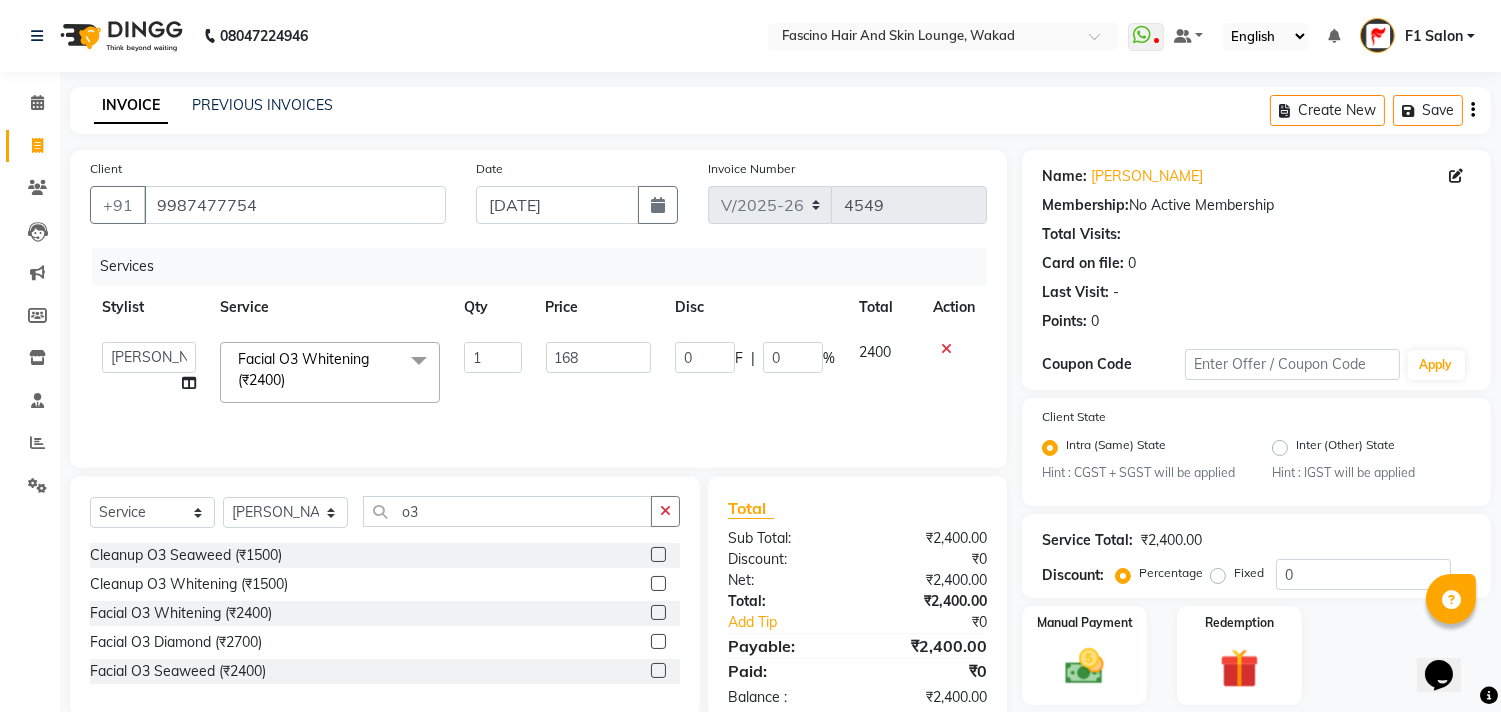 type on "1680" 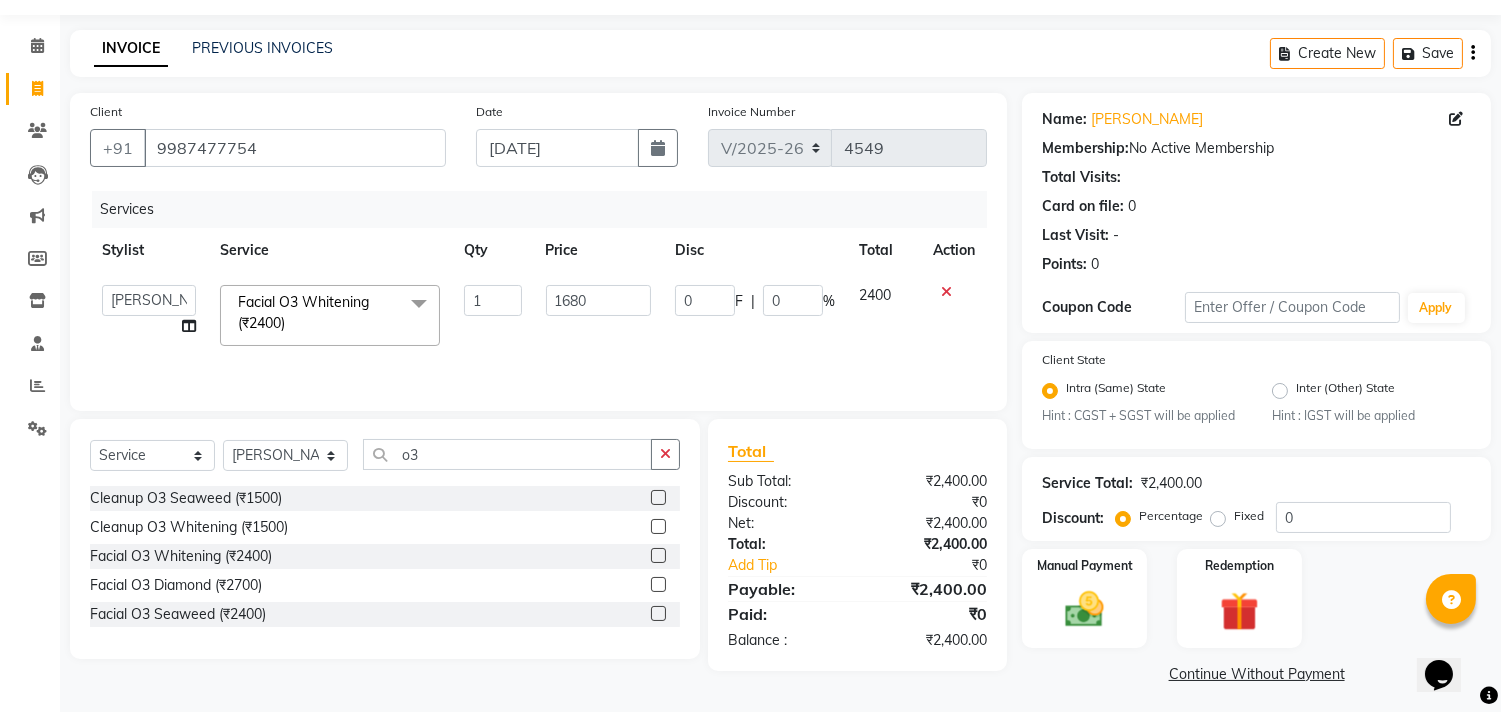 scroll, scrollTop: 63, scrollLeft: 0, axis: vertical 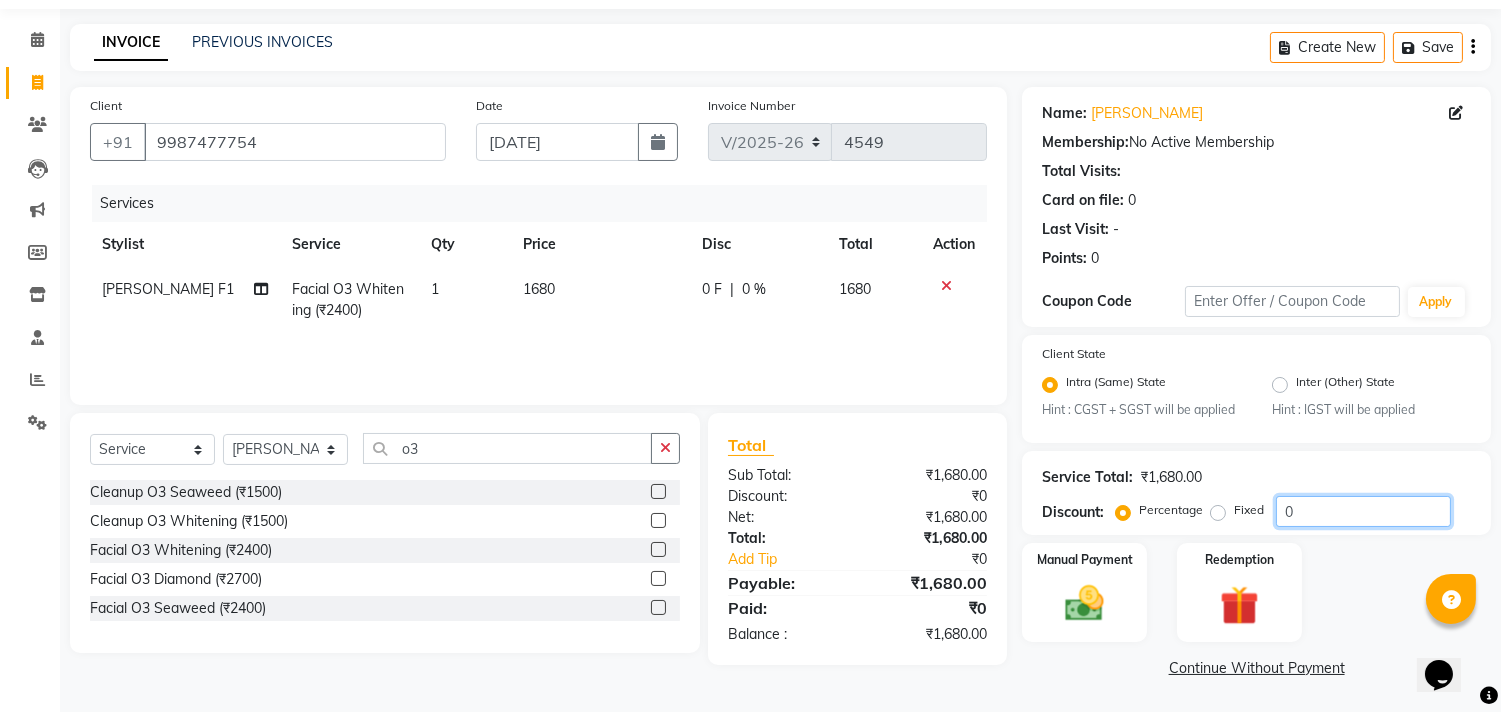 click on "0" 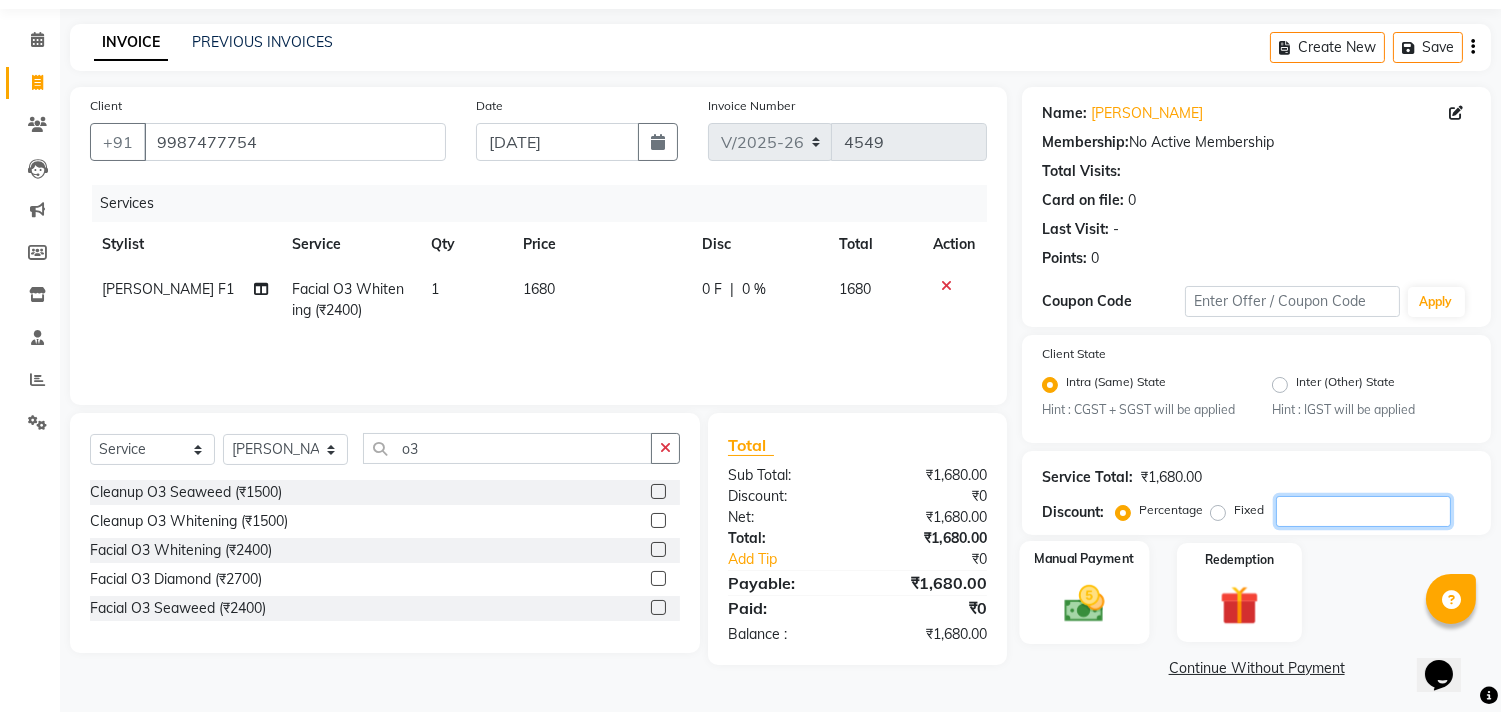 type 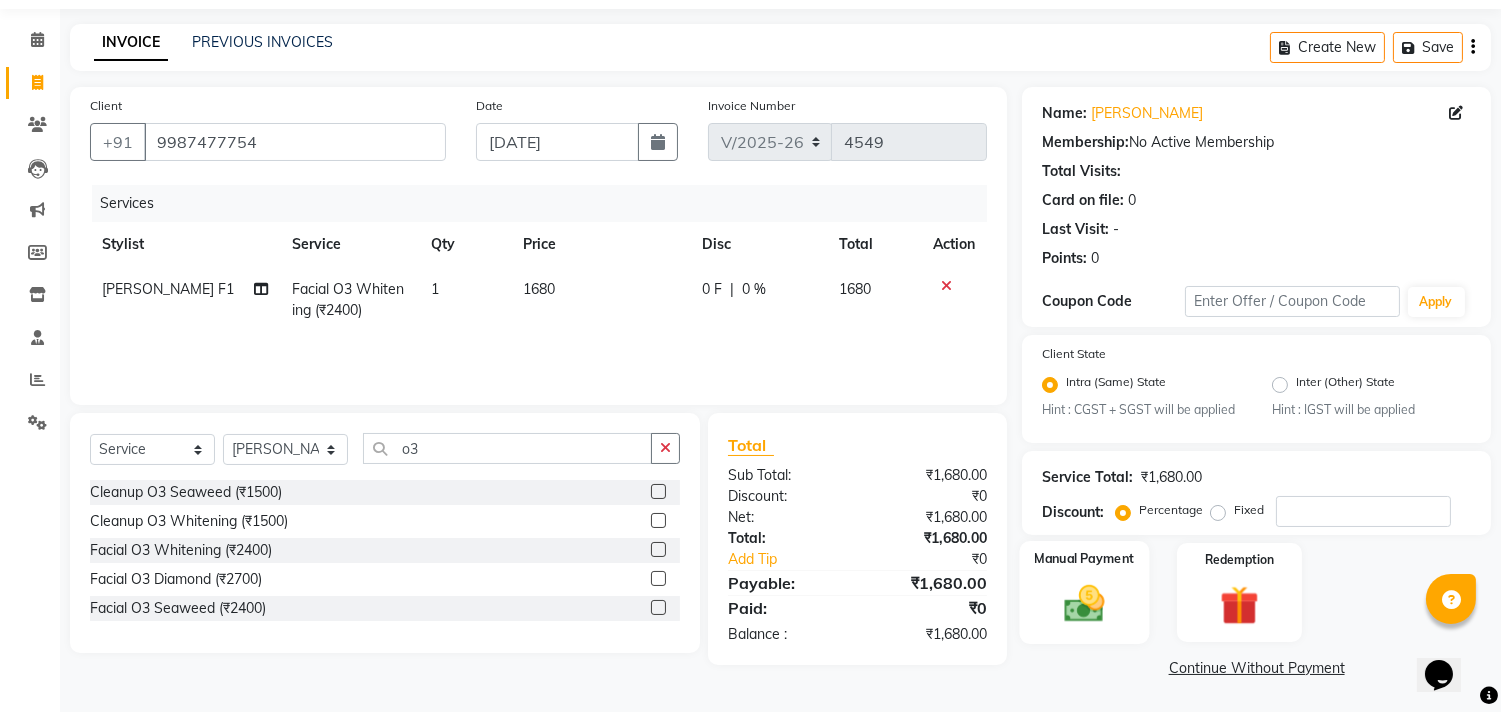 click 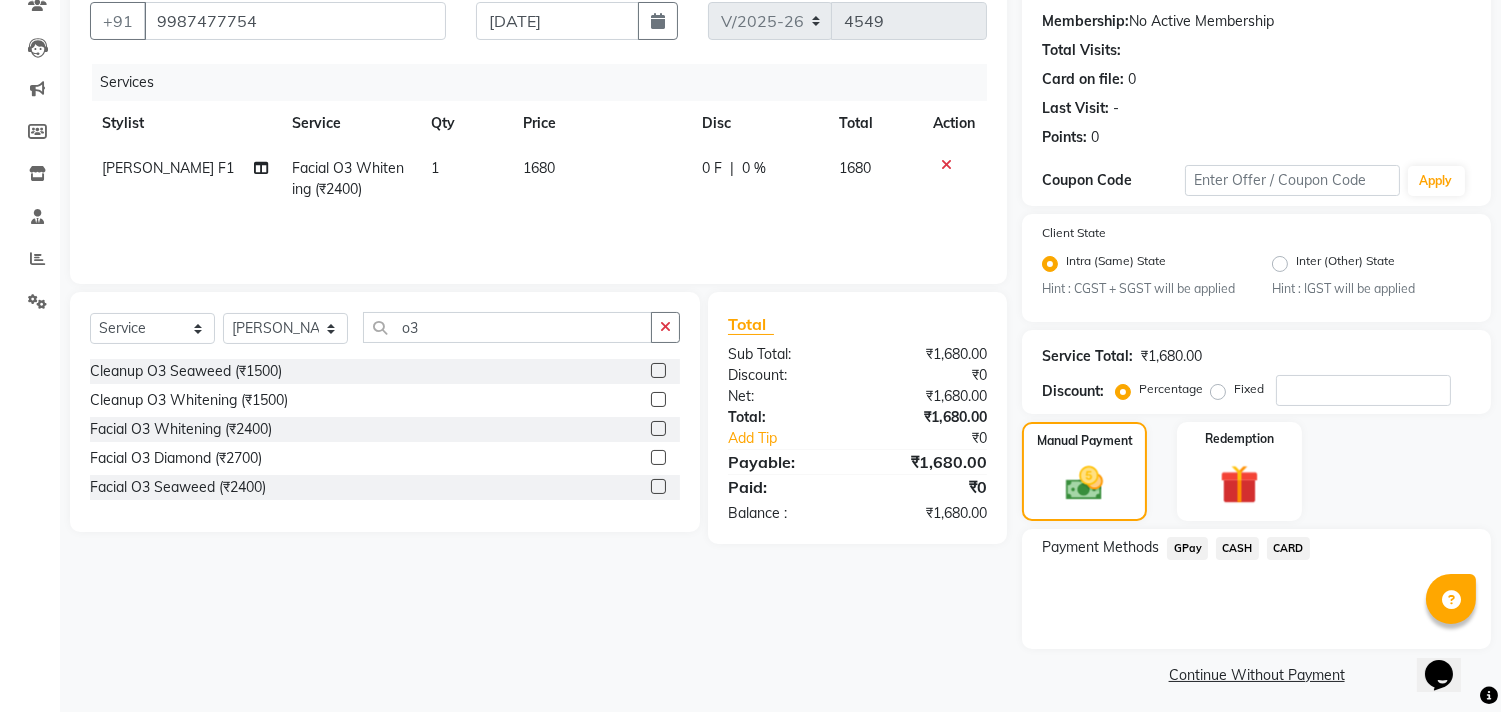 scroll, scrollTop: 192, scrollLeft: 0, axis: vertical 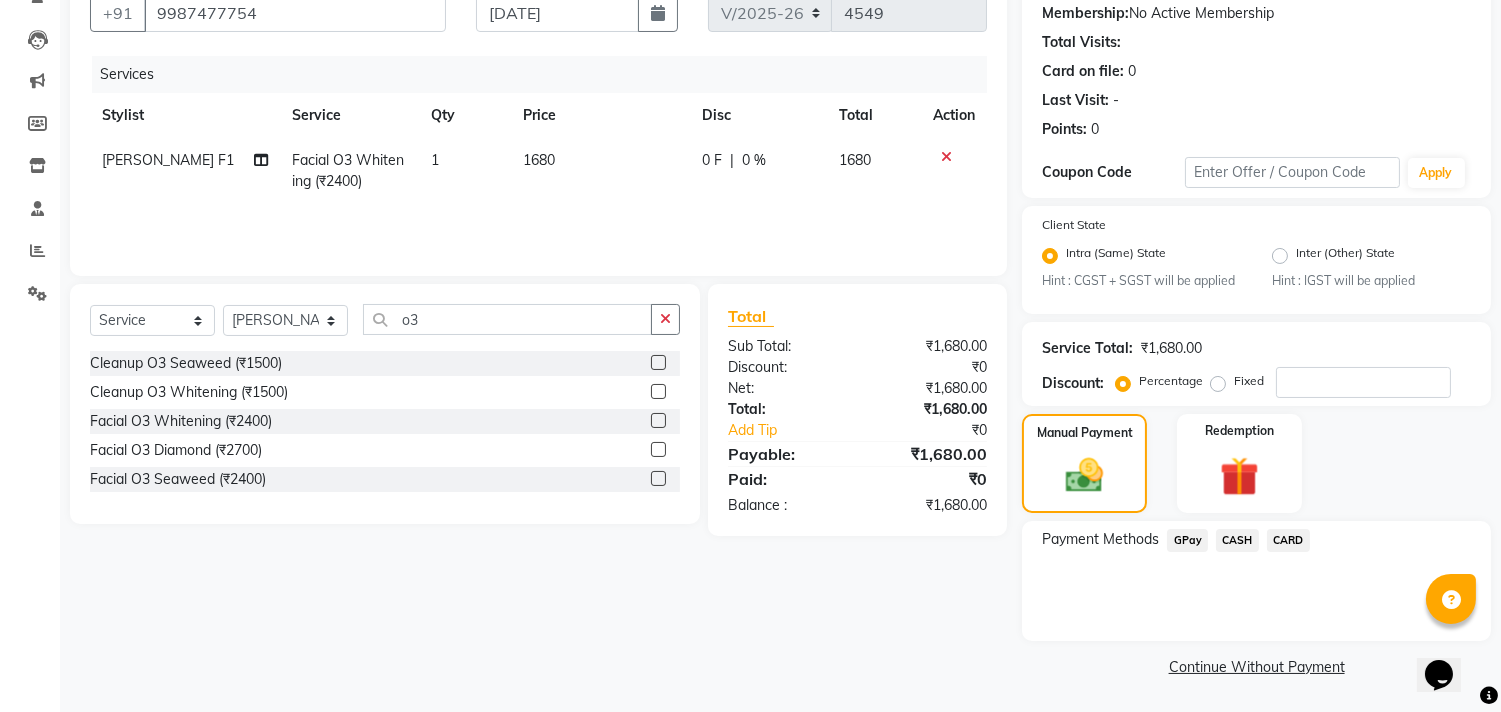click on "GPay" 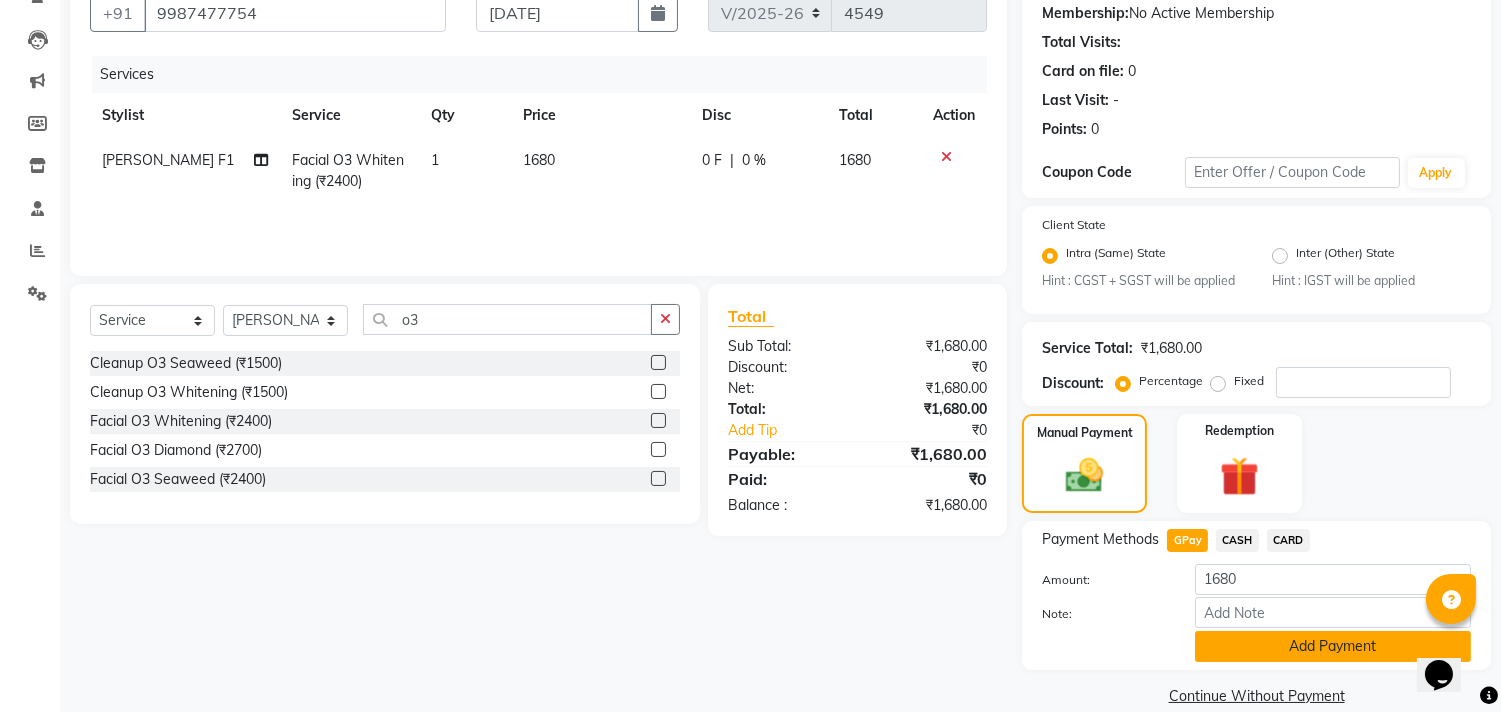 click on "Add Payment" 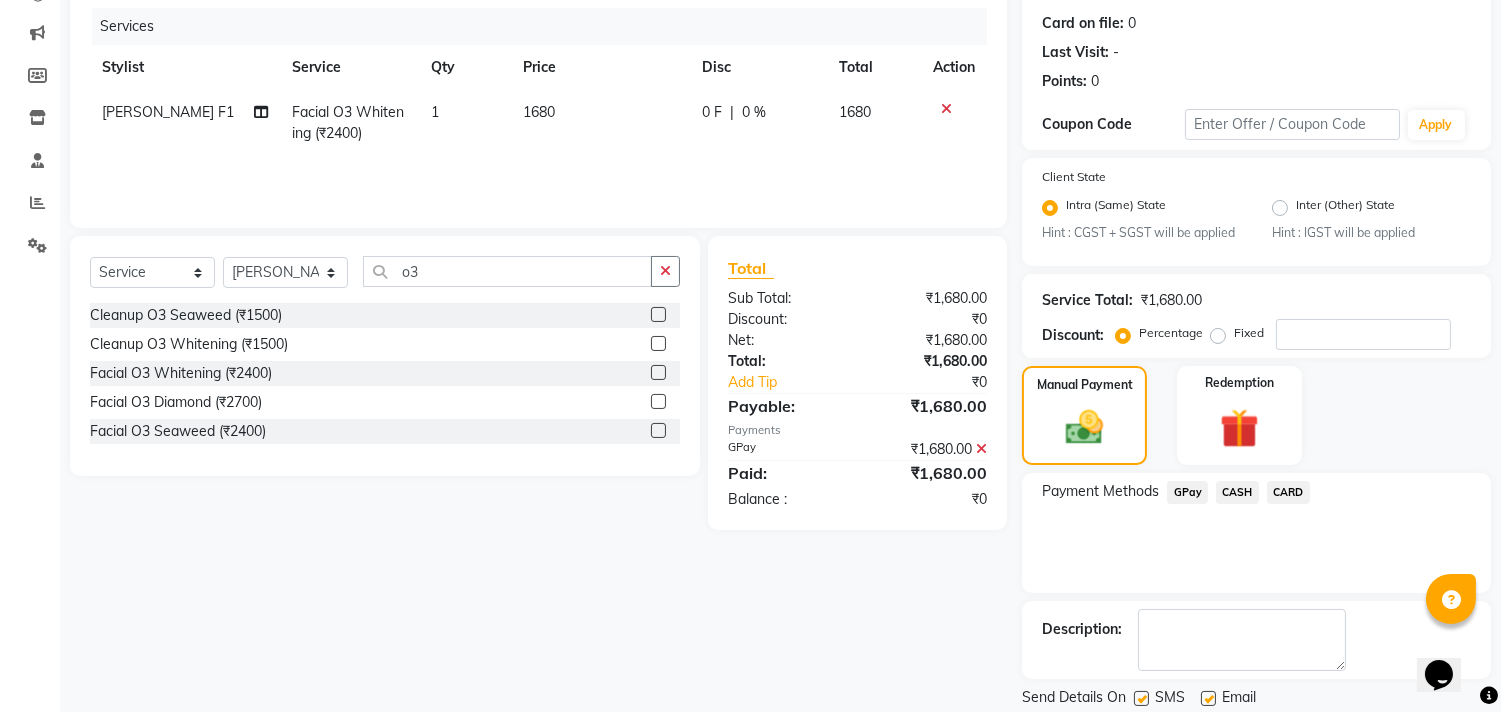 scroll, scrollTop: 305, scrollLeft: 0, axis: vertical 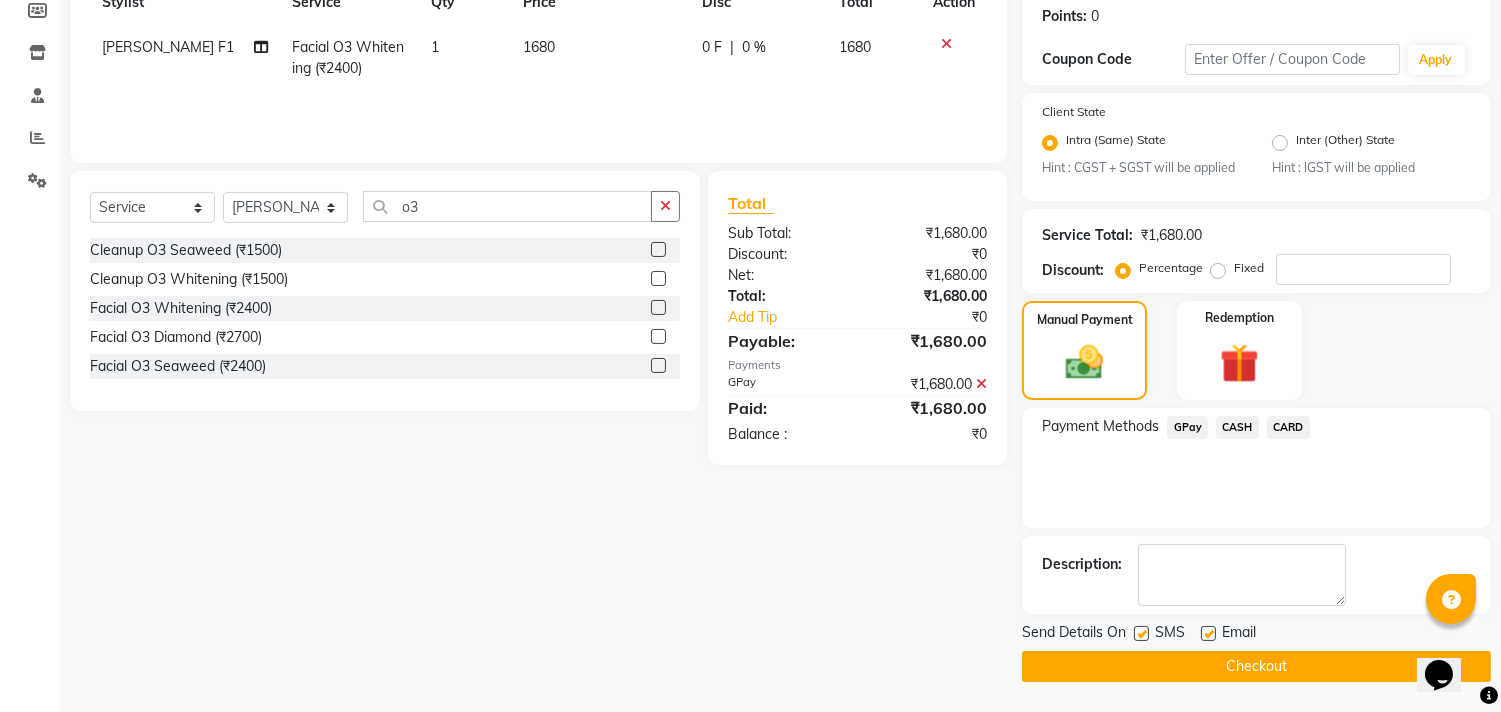click 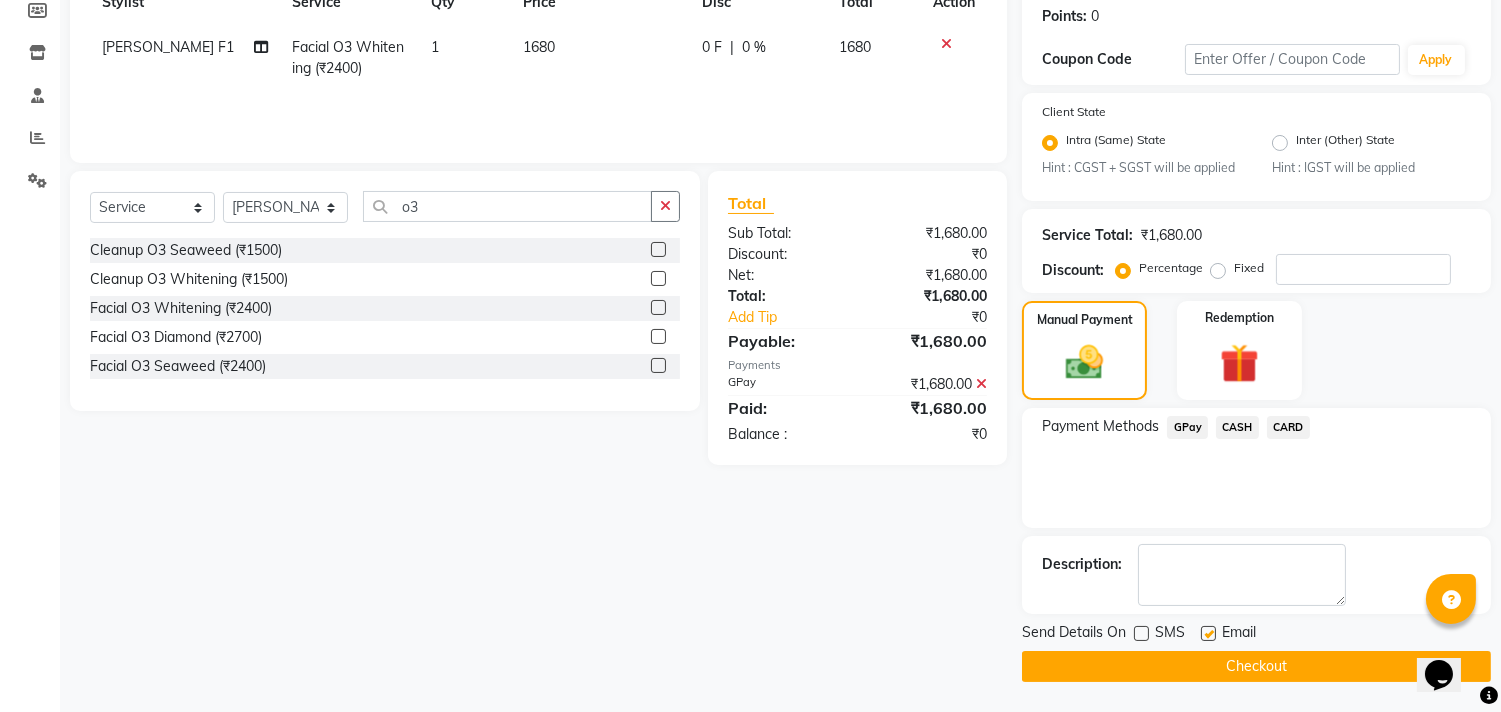 click on "Checkout" 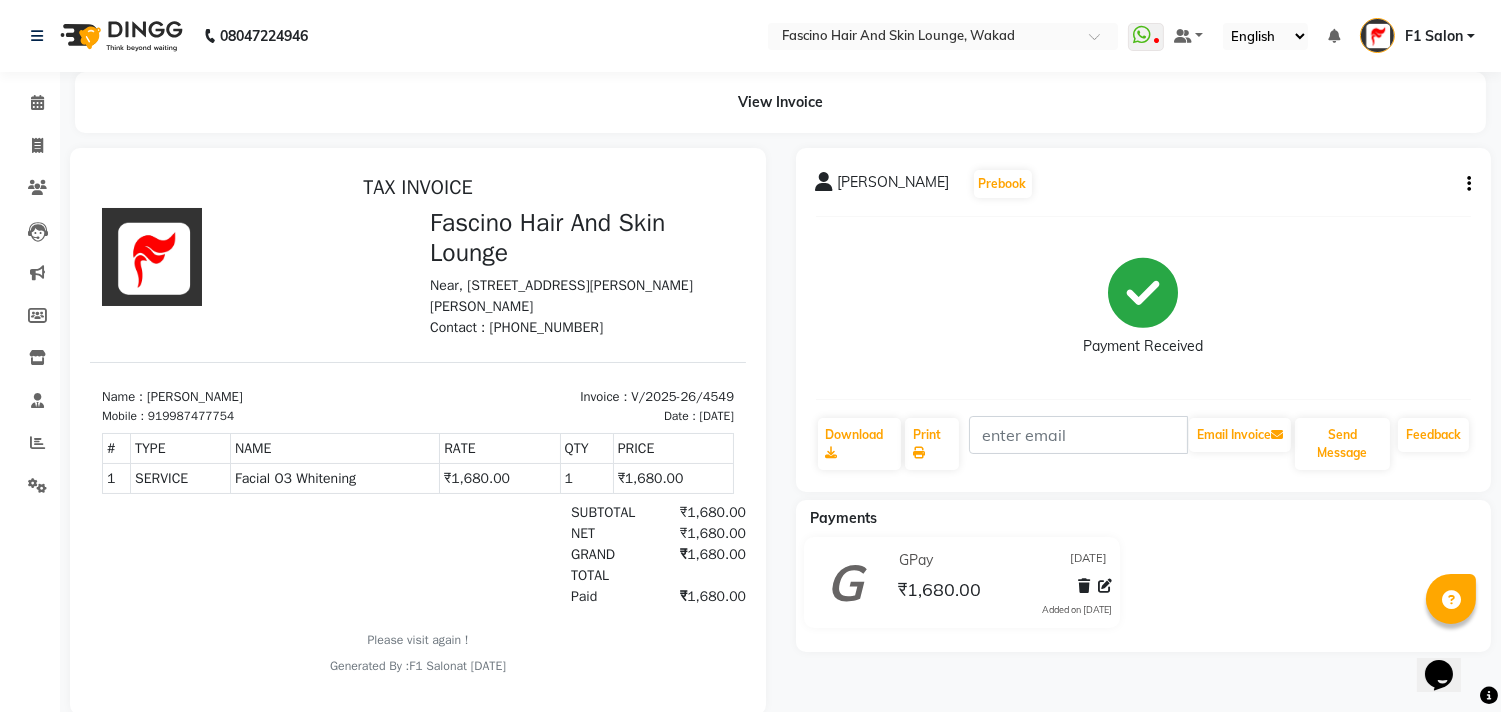 scroll, scrollTop: 0, scrollLeft: 0, axis: both 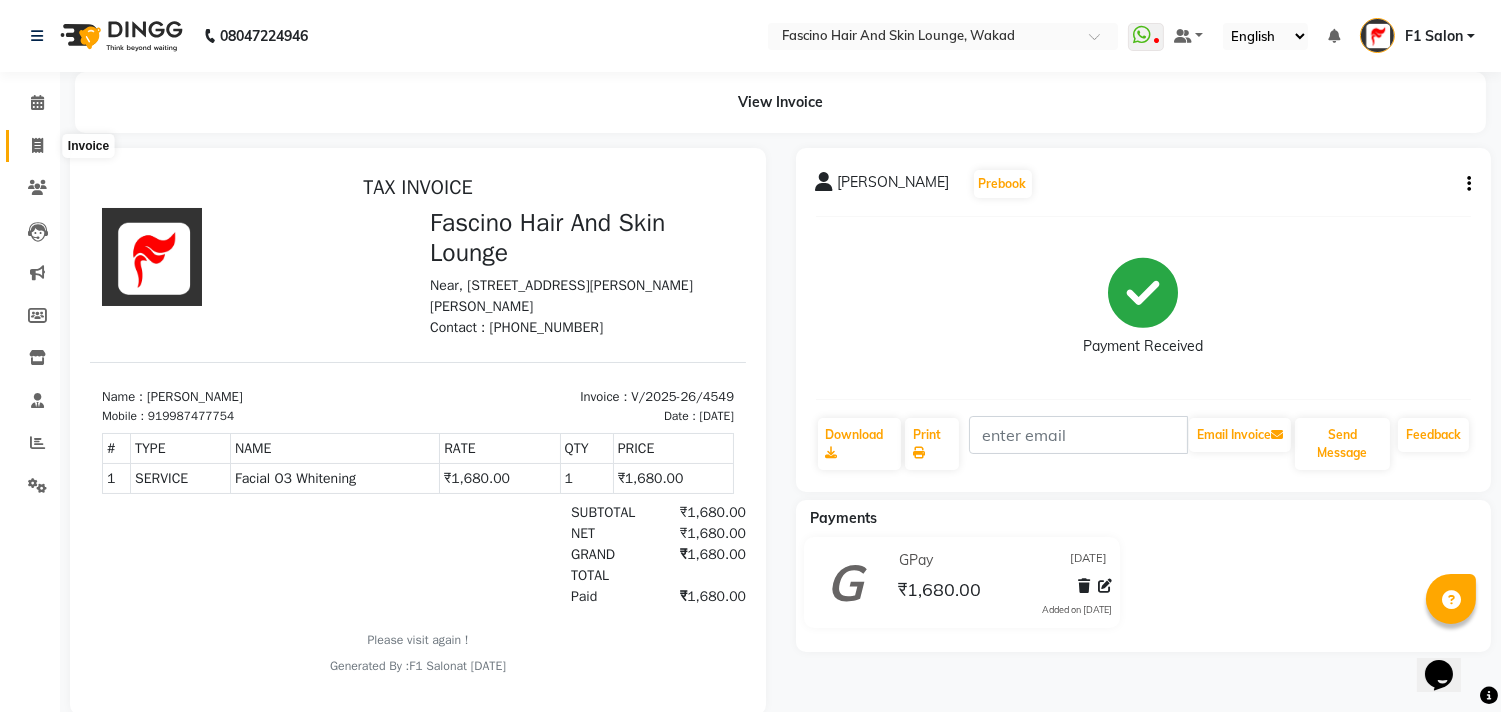 click 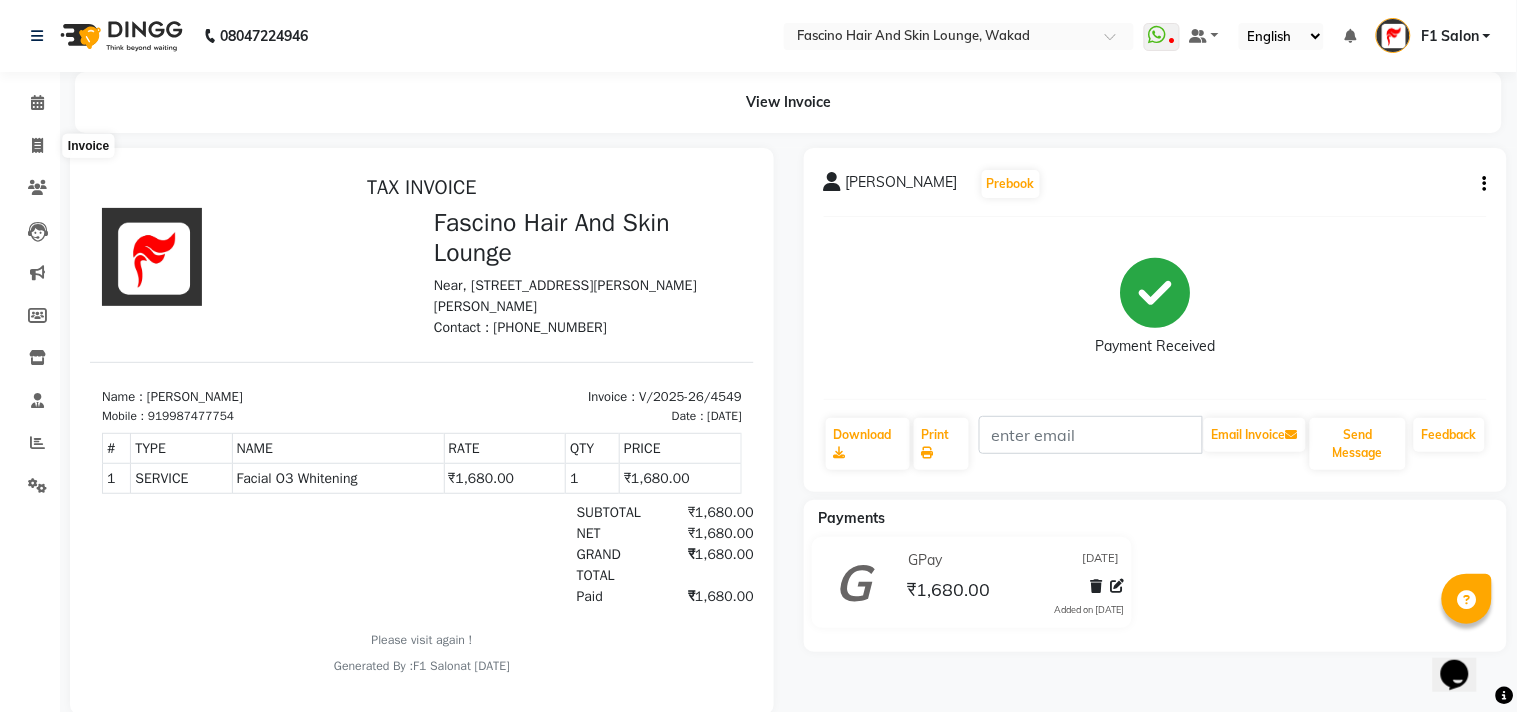 select on "126" 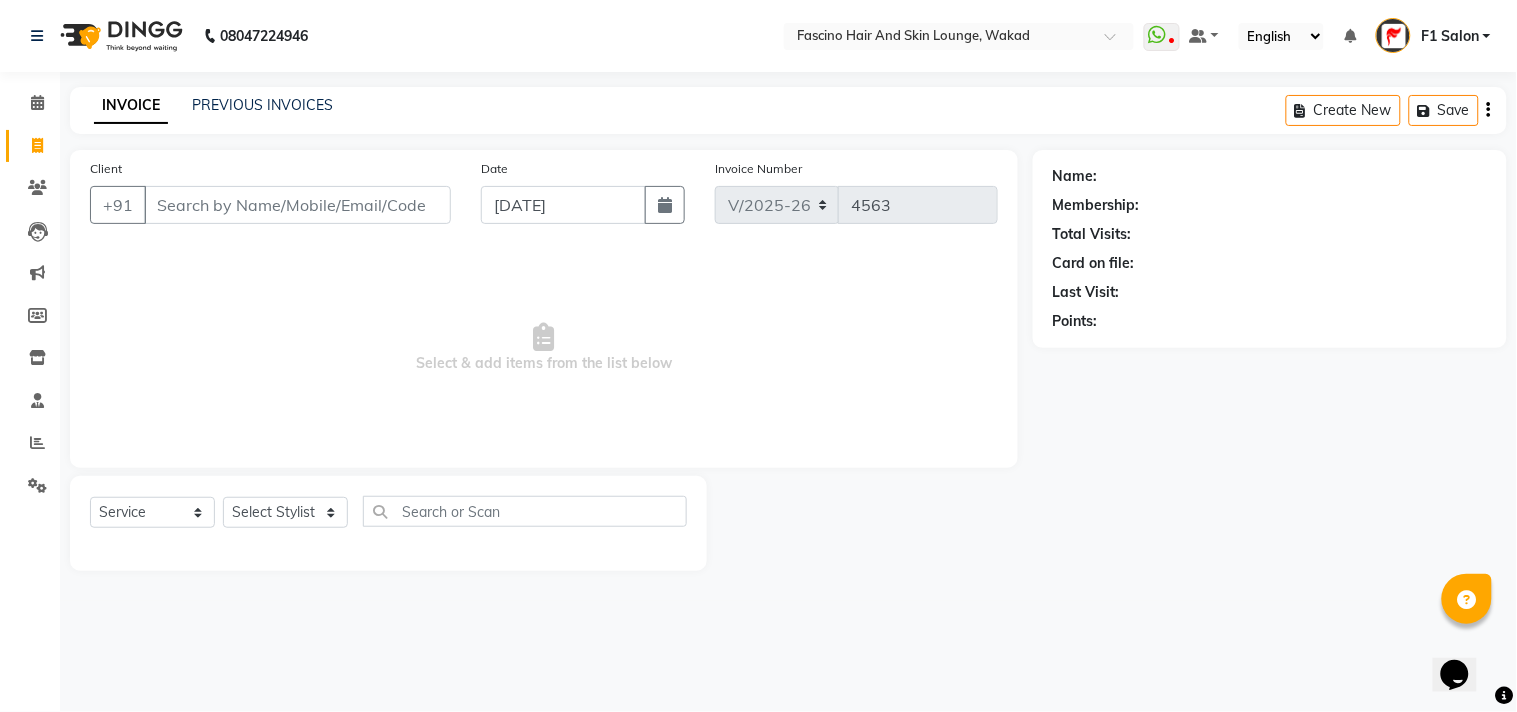 click on "INVOICE PREVIOUS INVOICES Create New   Save" 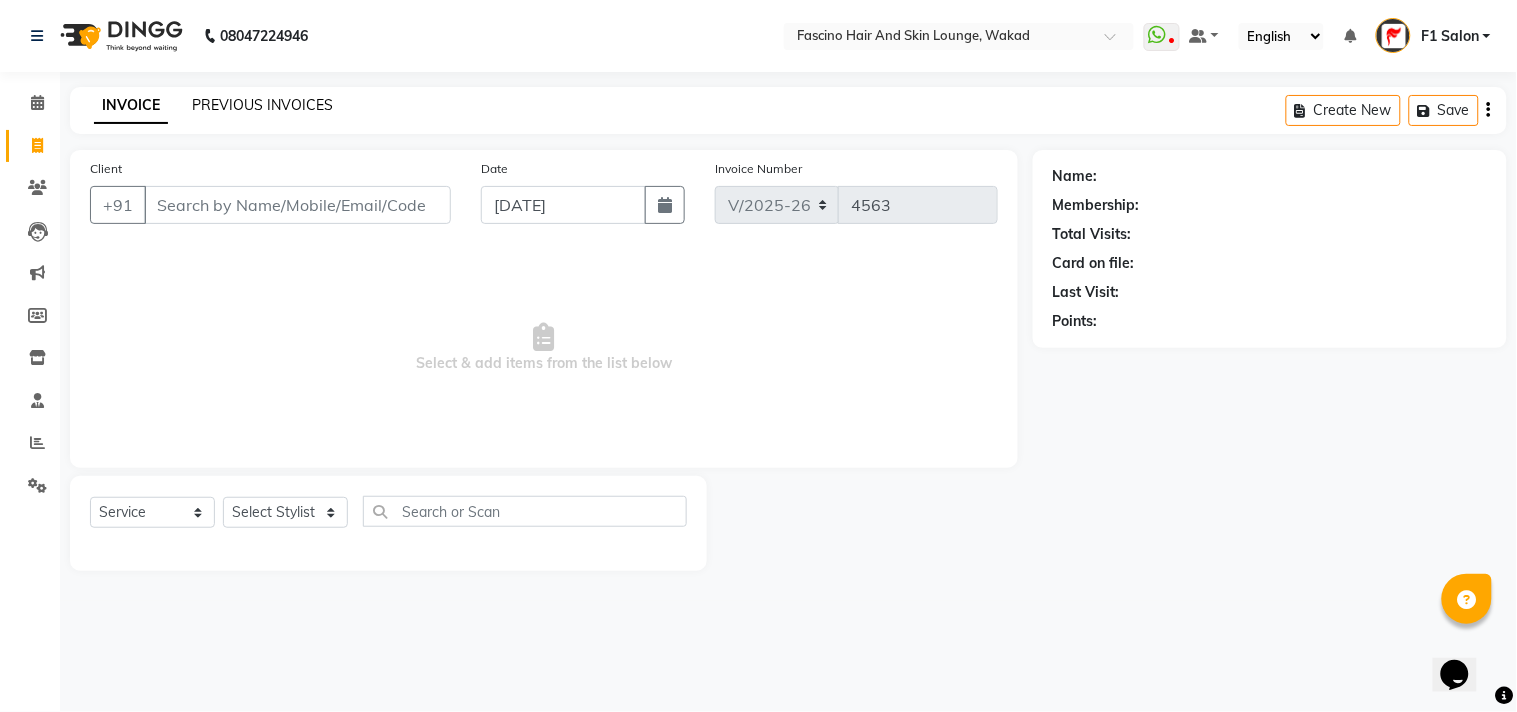 click on "PREVIOUS INVOICES" 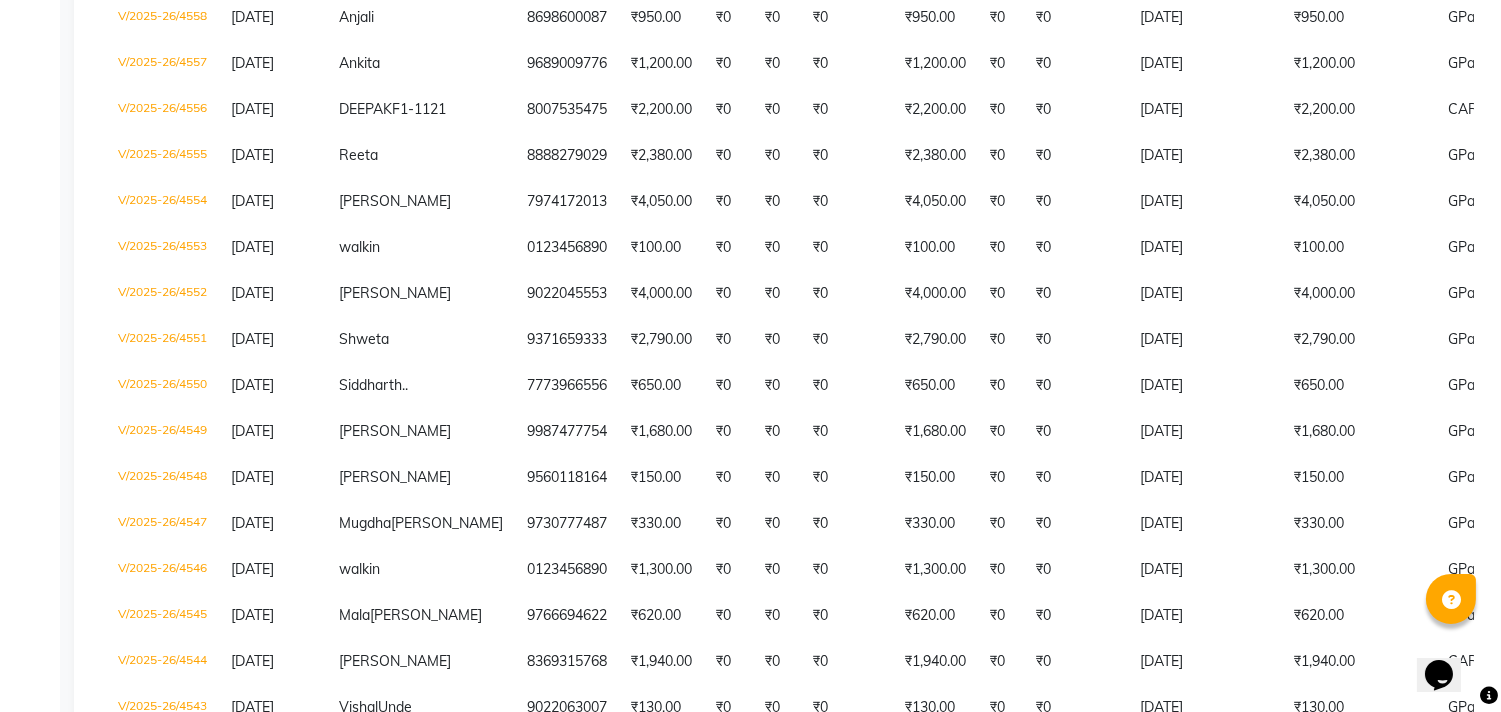 scroll, scrollTop: 555, scrollLeft: 0, axis: vertical 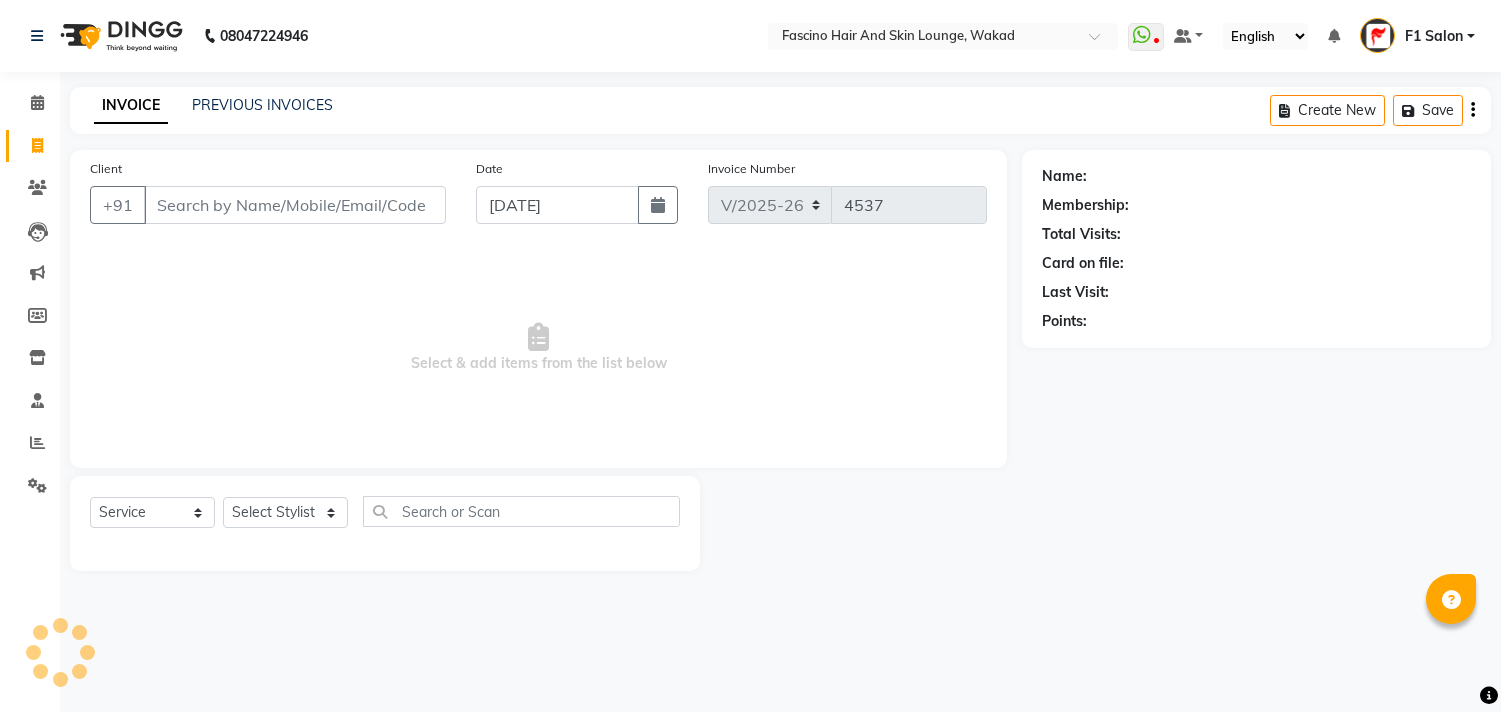 select on "126" 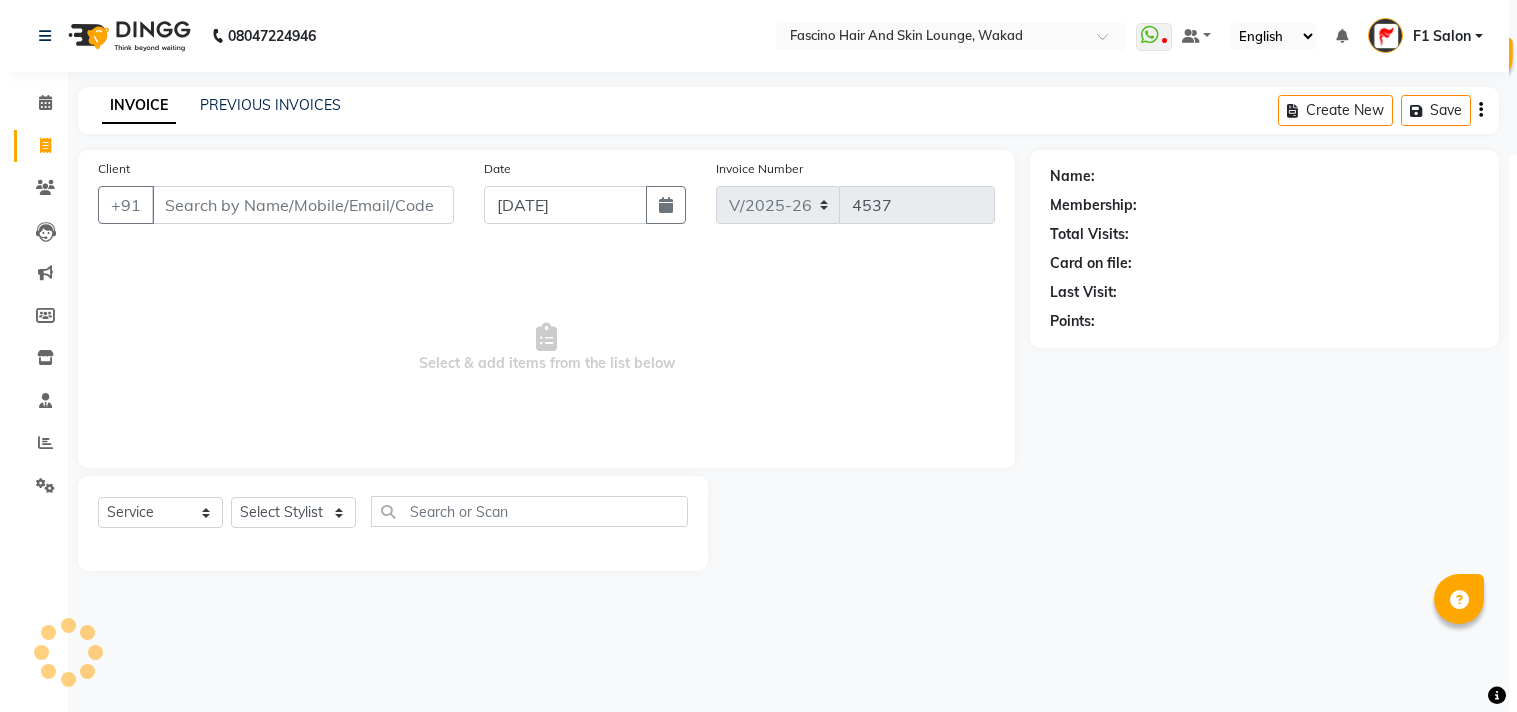 scroll, scrollTop: 0, scrollLeft: 0, axis: both 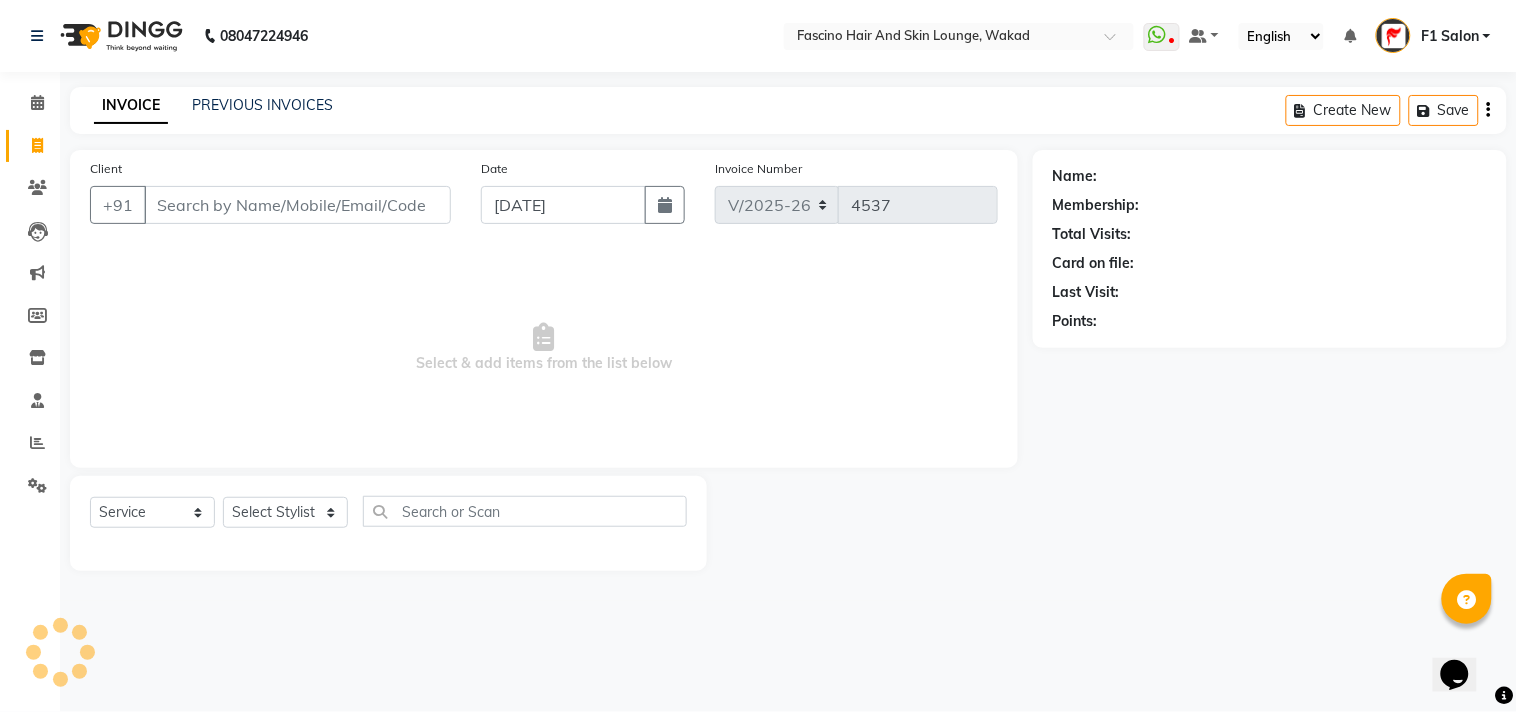 click on "Client" at bounding box center [297, 205] 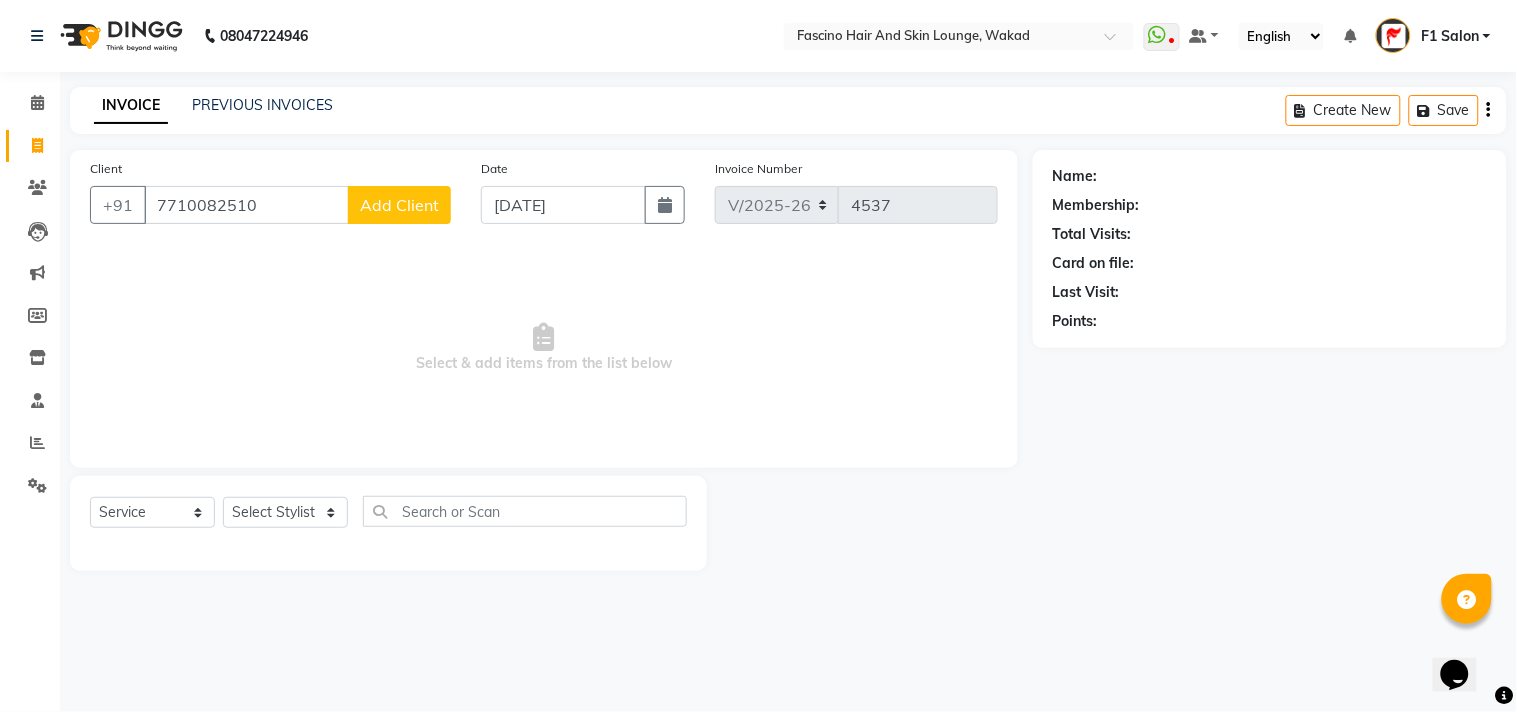 type on "7710082510" 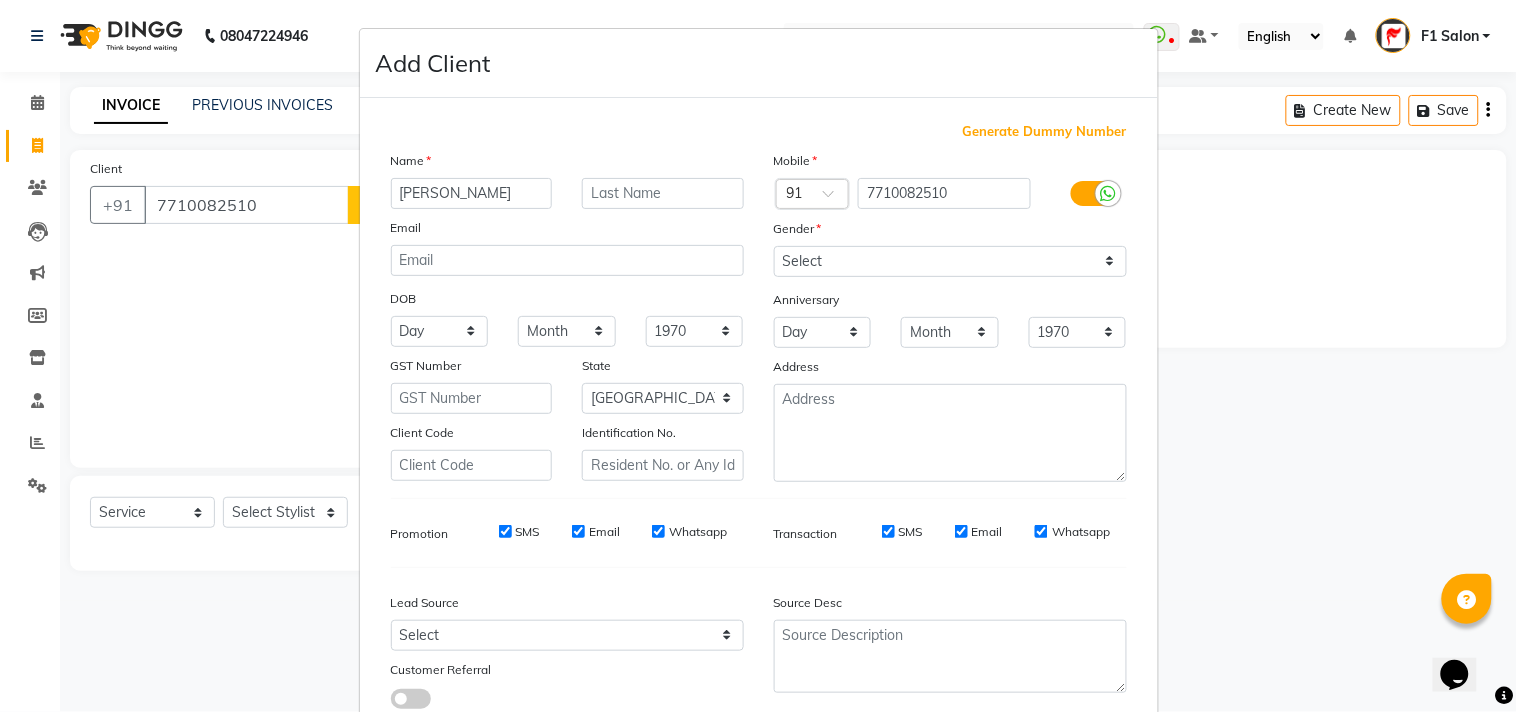 type on "[PERSON_NAME]" 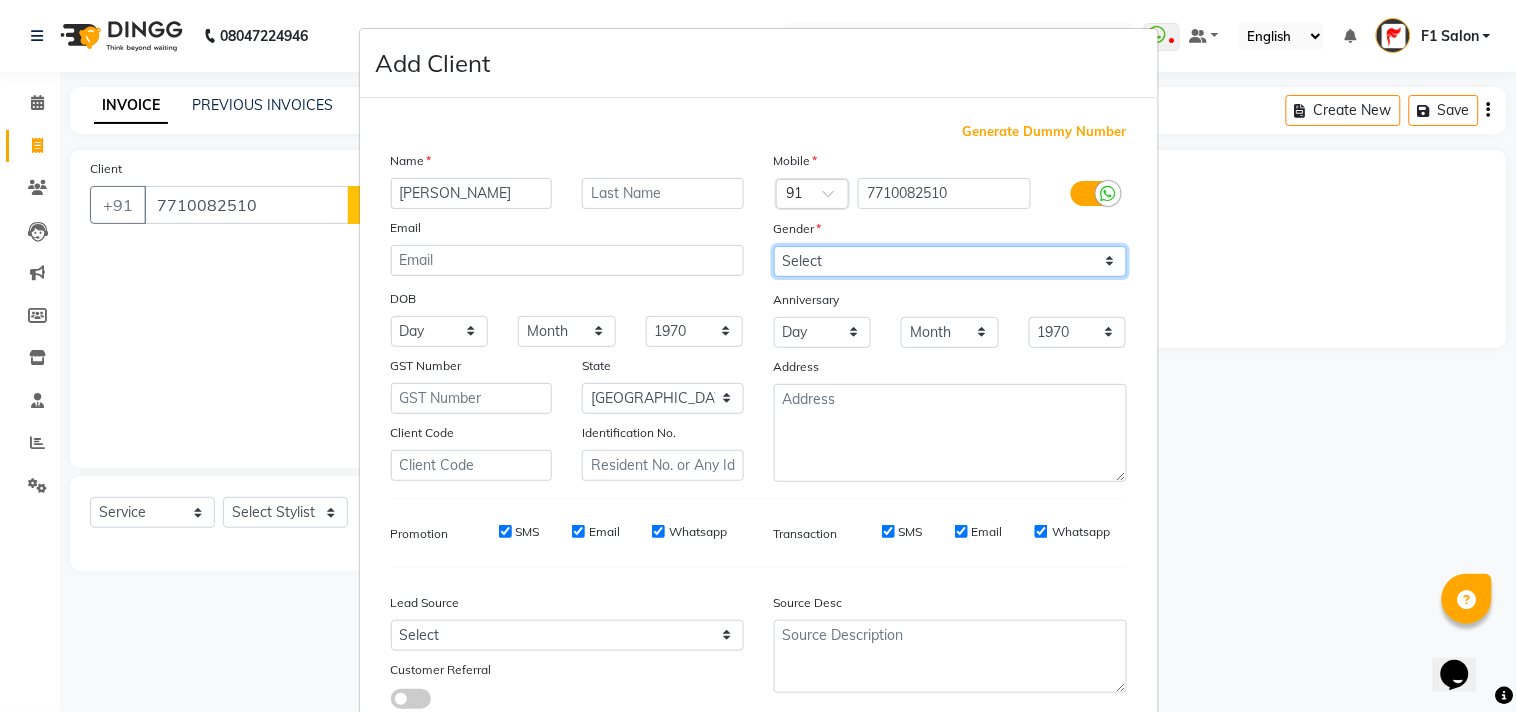 click on "Select [DEMOGRAPHIC_DATA] [DEMOGRAPHIC_DATA] Other Prefer Not To Say" at bounding box center [950, 261] 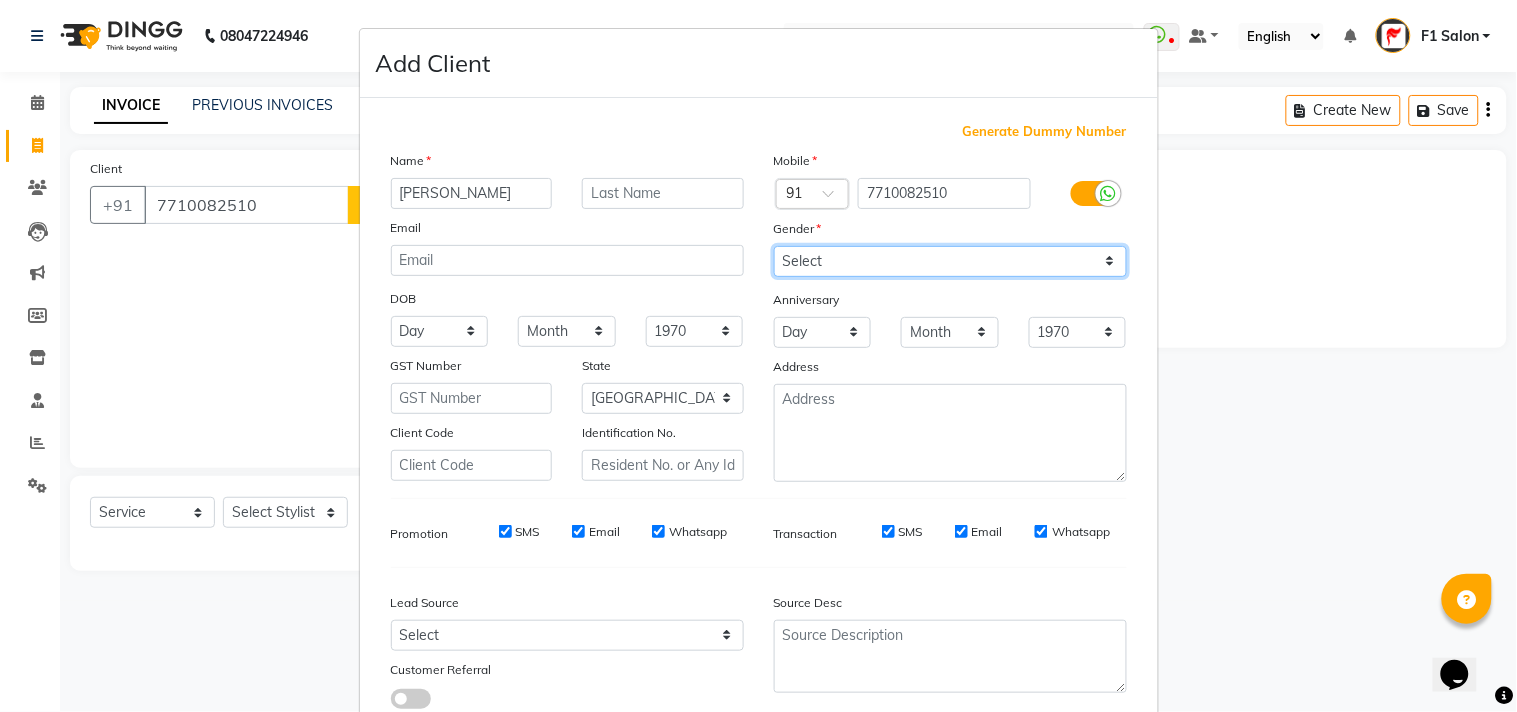select on "[DEMOGRAPHIC_DATA]" 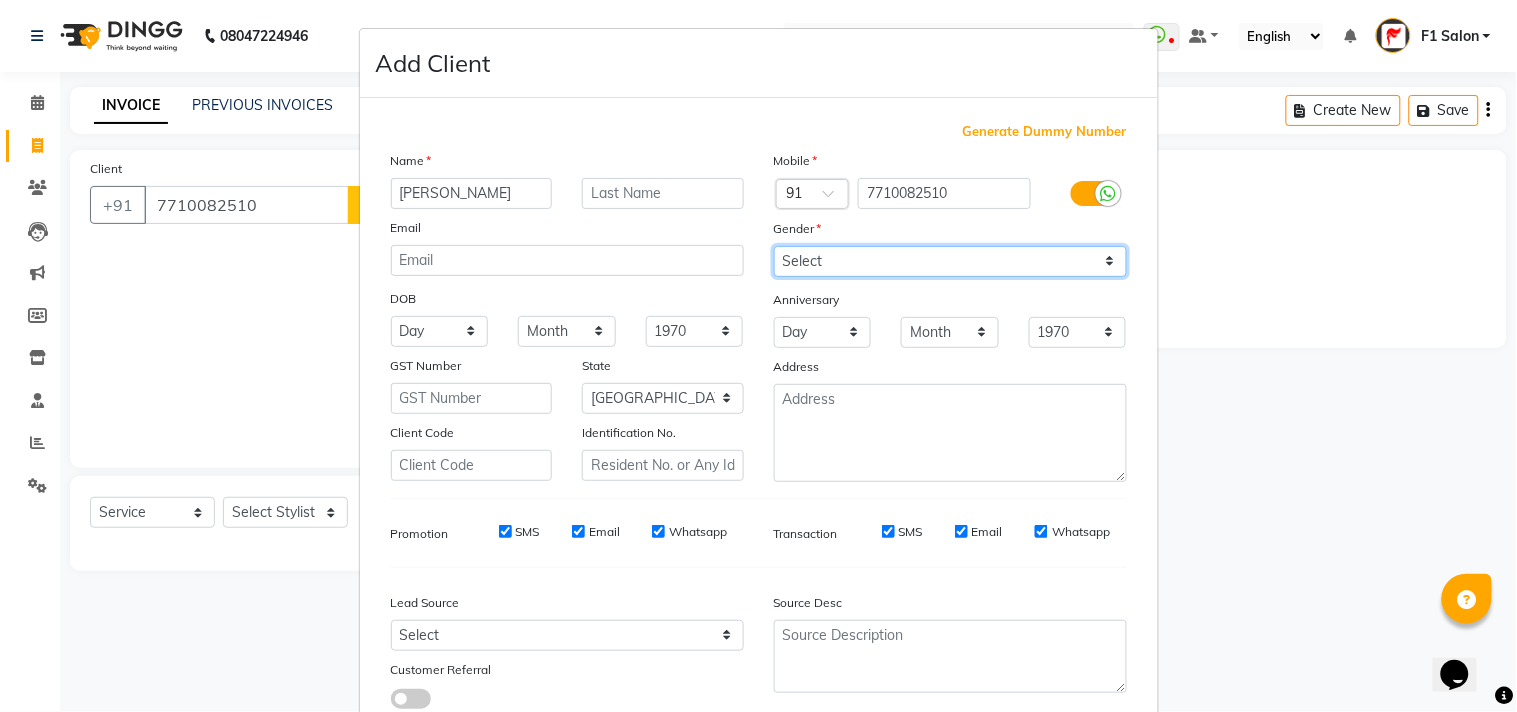 click on "Select [DEMOGRAPHIC_DATA] [DEMOGRAPHIC_DATA] Other Prefer Not To Say" at bounding box center (950, 261) 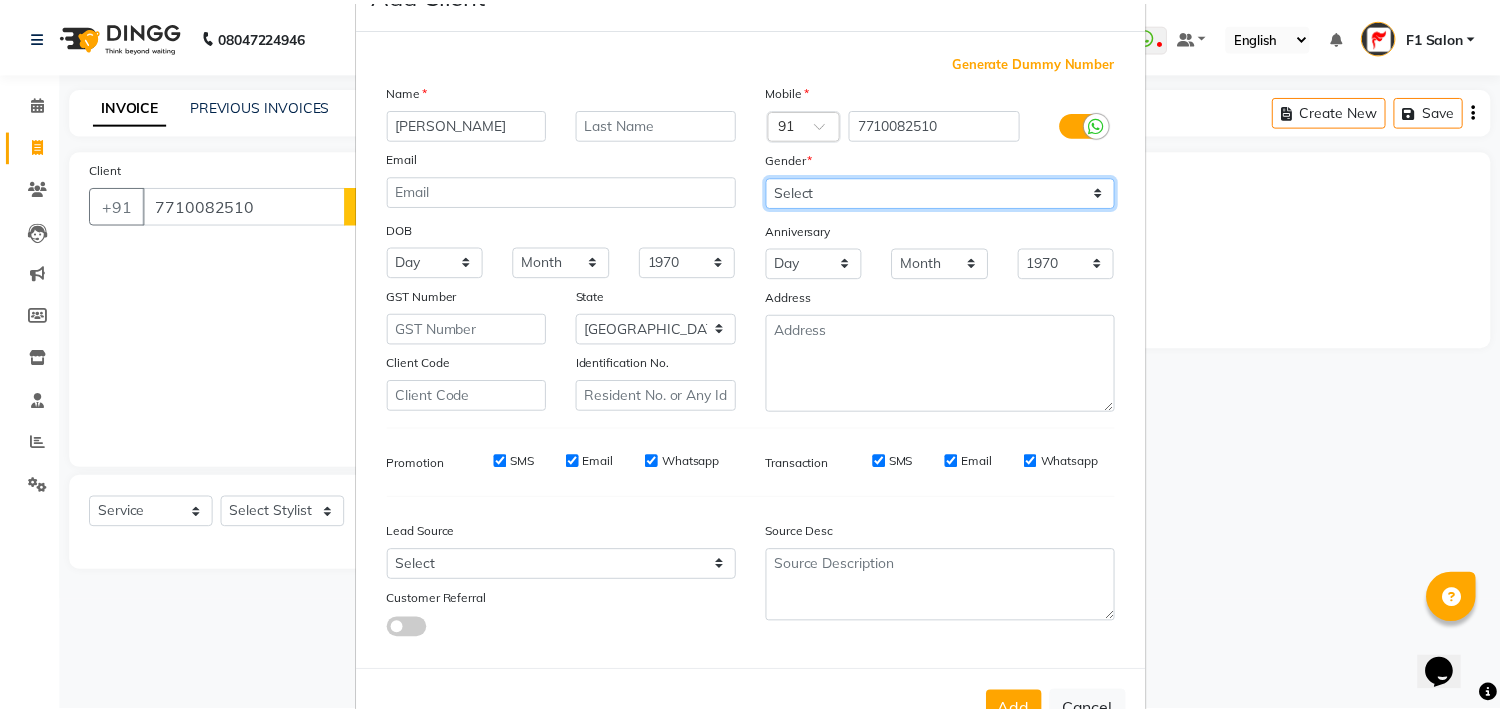 scroll, scrollTop: 138, scrollLeft: 0, axis: vertical 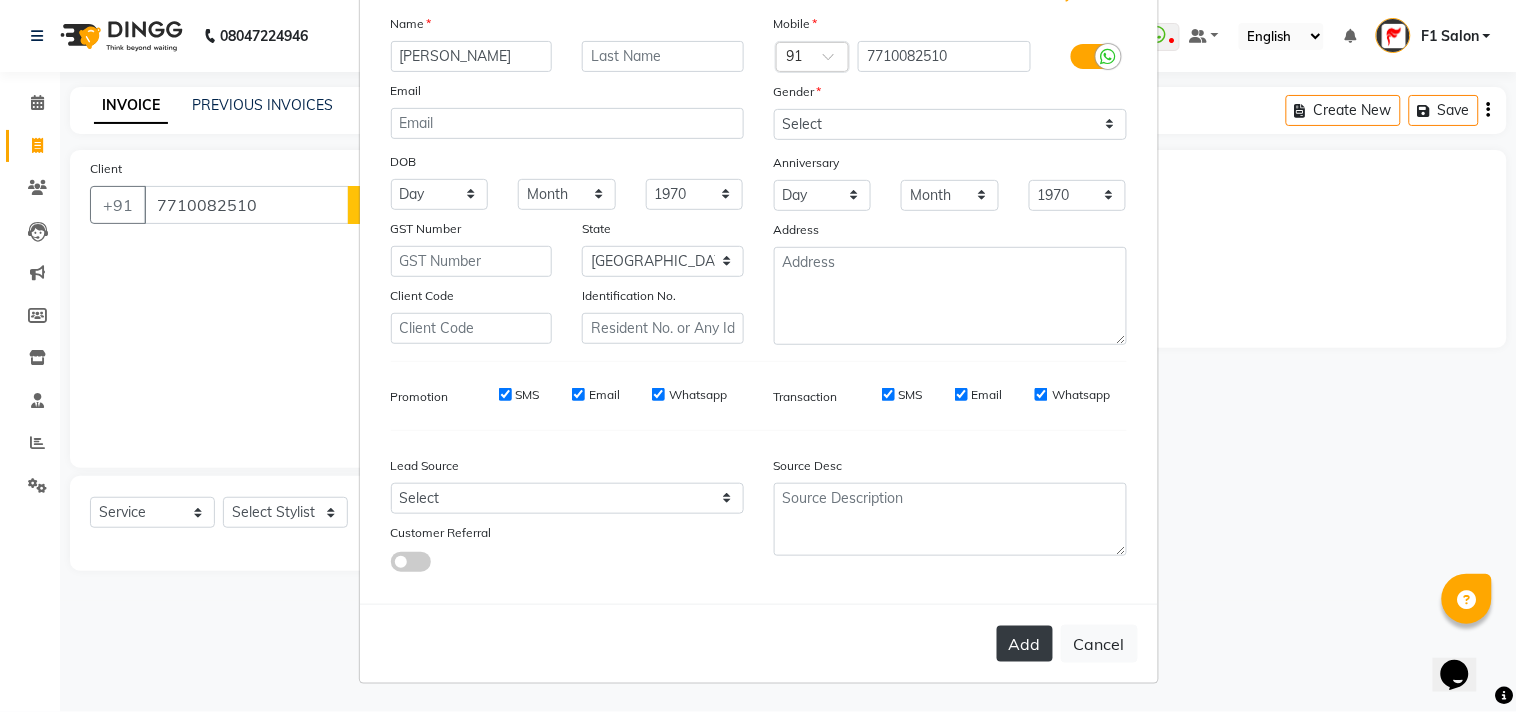 click on "Add" at bounding box center [1025, 644] 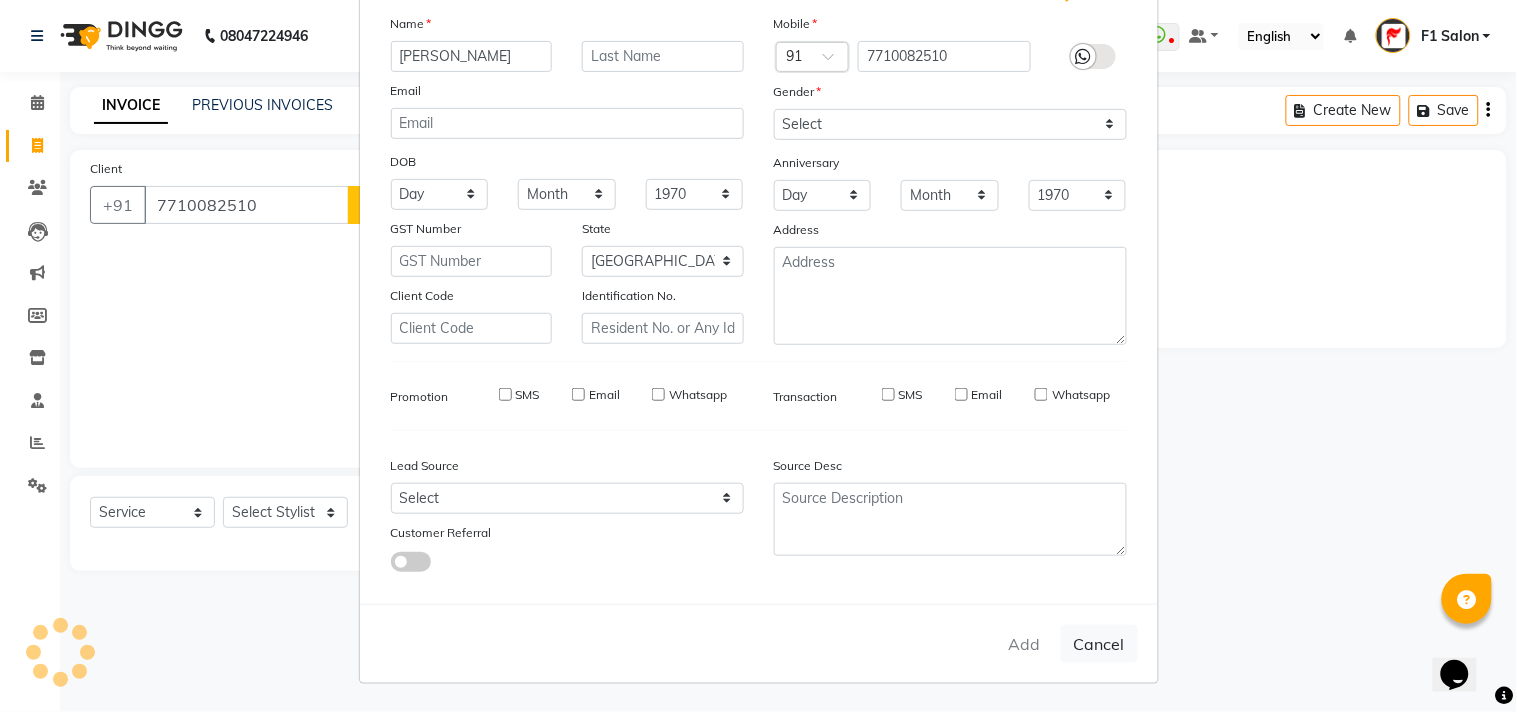 type 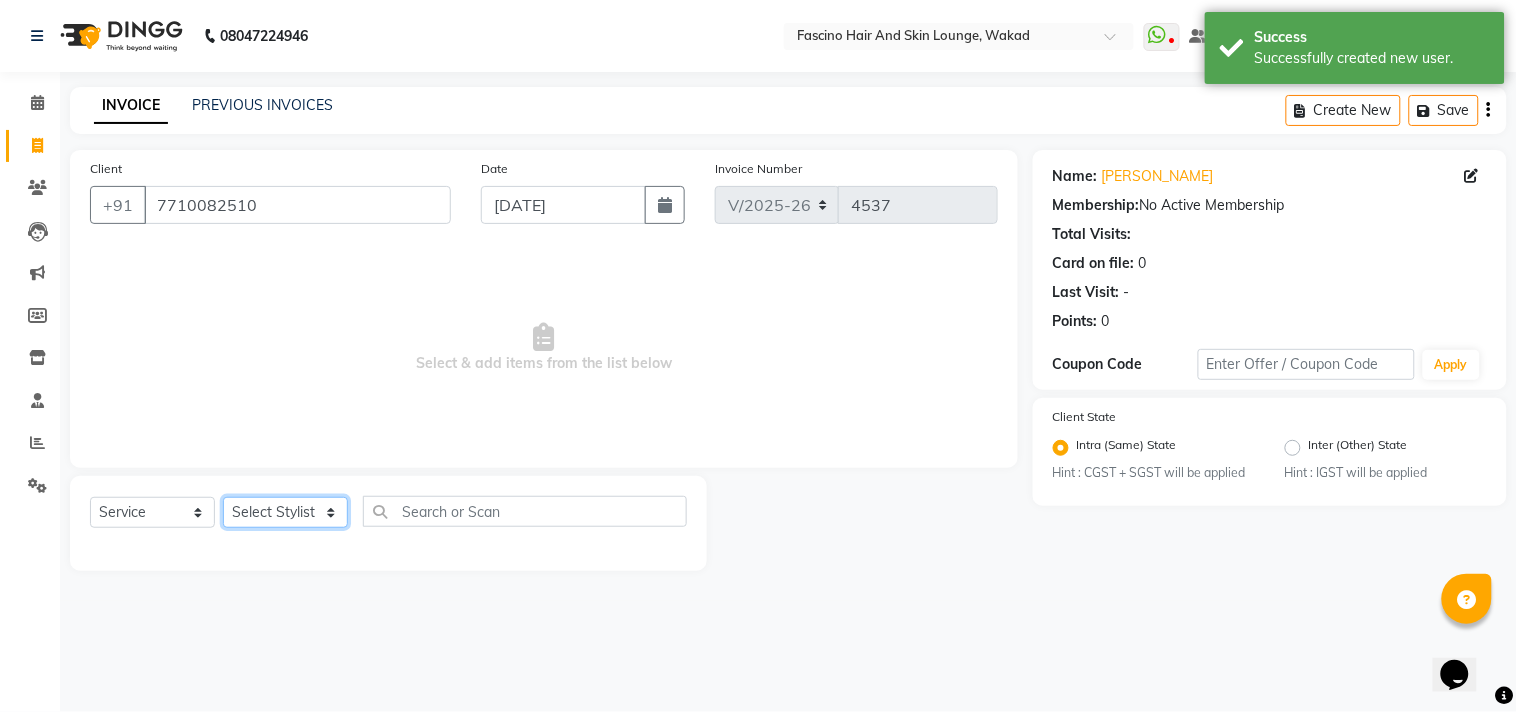 click on "Select Stylist 8805000650  [PERSON_NAME] Chimu [PERSON_NAME] F1 Salon  Ganesh F1 Gopal {JH} [PERSON_NAME] (Jh ) [PERSON_NAME]  [PERSON_NAME] Pooja [PERSON_NAME]  Ram [PERSON_NAME] jh [PERSON_NAME] Shree [PERSON_NAME] (F1) [PERSON_NAME] (JH) Sukanya Sadiyan  Suraj F1 [PERSON_NAME] Beaution Usha [PERSON_NAME] F1 Veena" 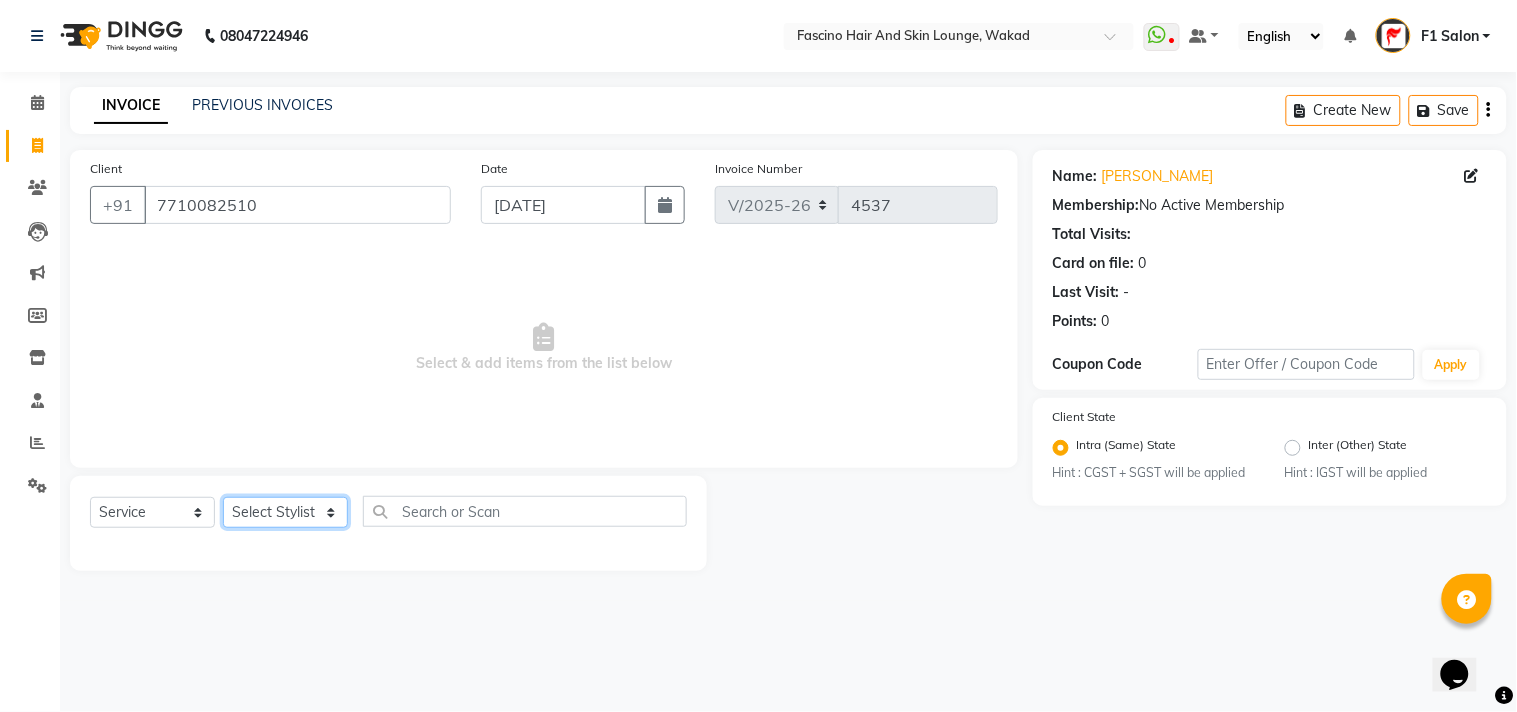 click on "Select Stylist 8805000650  [PERSON_NAME] Chimu [PERSON_NAME] F1 Salon  Ganesh F1 Gopal {JH} [PERSON_NAME] (Jh ) [PERSON_NAME]  [PERSON_NAME] Pooja [PERSON_NAME]  Ram [PERSON_NAME] jh [PERSON_NAME] Shree [PERSON_NAME] (F1) [PERSON_NAME] (JH) Sukanya Sadiyan  Suraj F1 [PERSON_NAME] Beaution Usha [PERSON_NAME] F1 Veena" 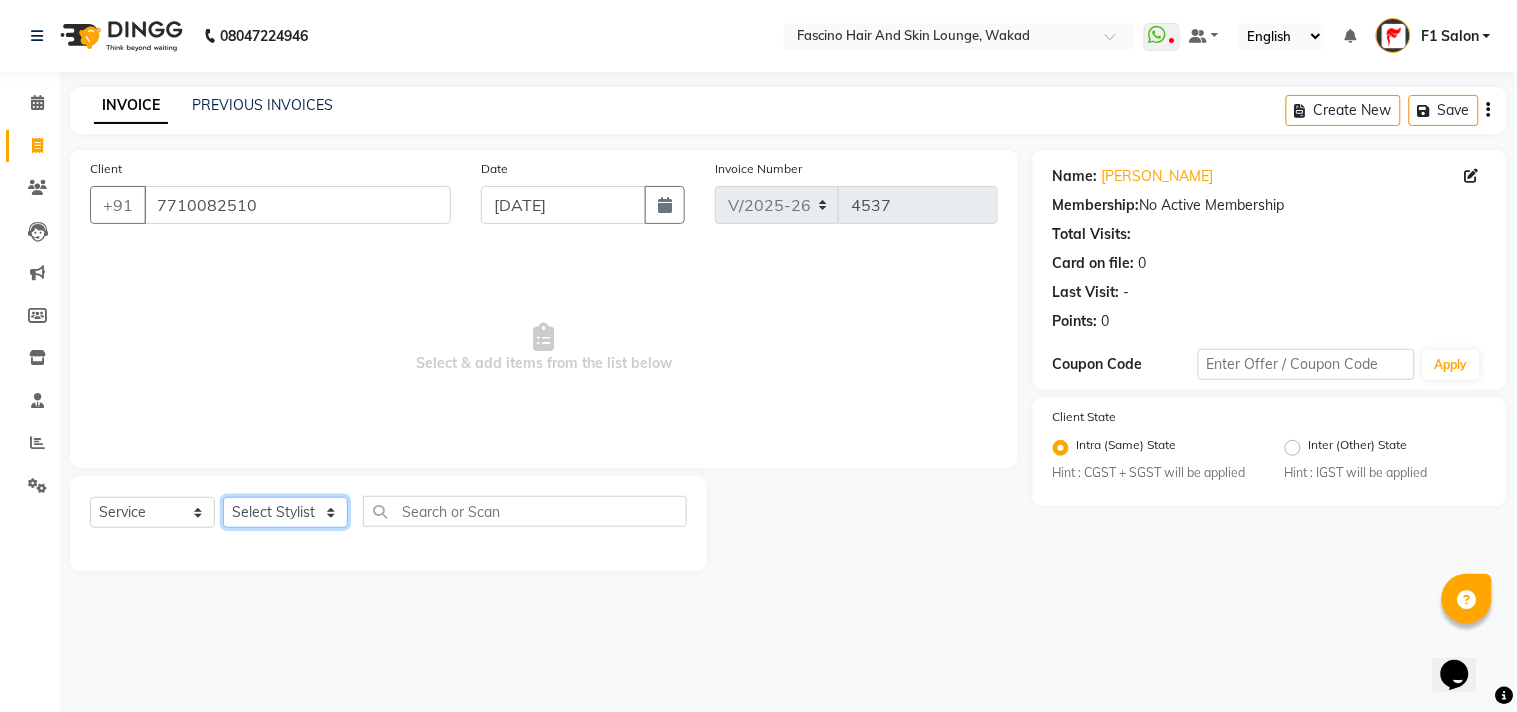 select on "57606" 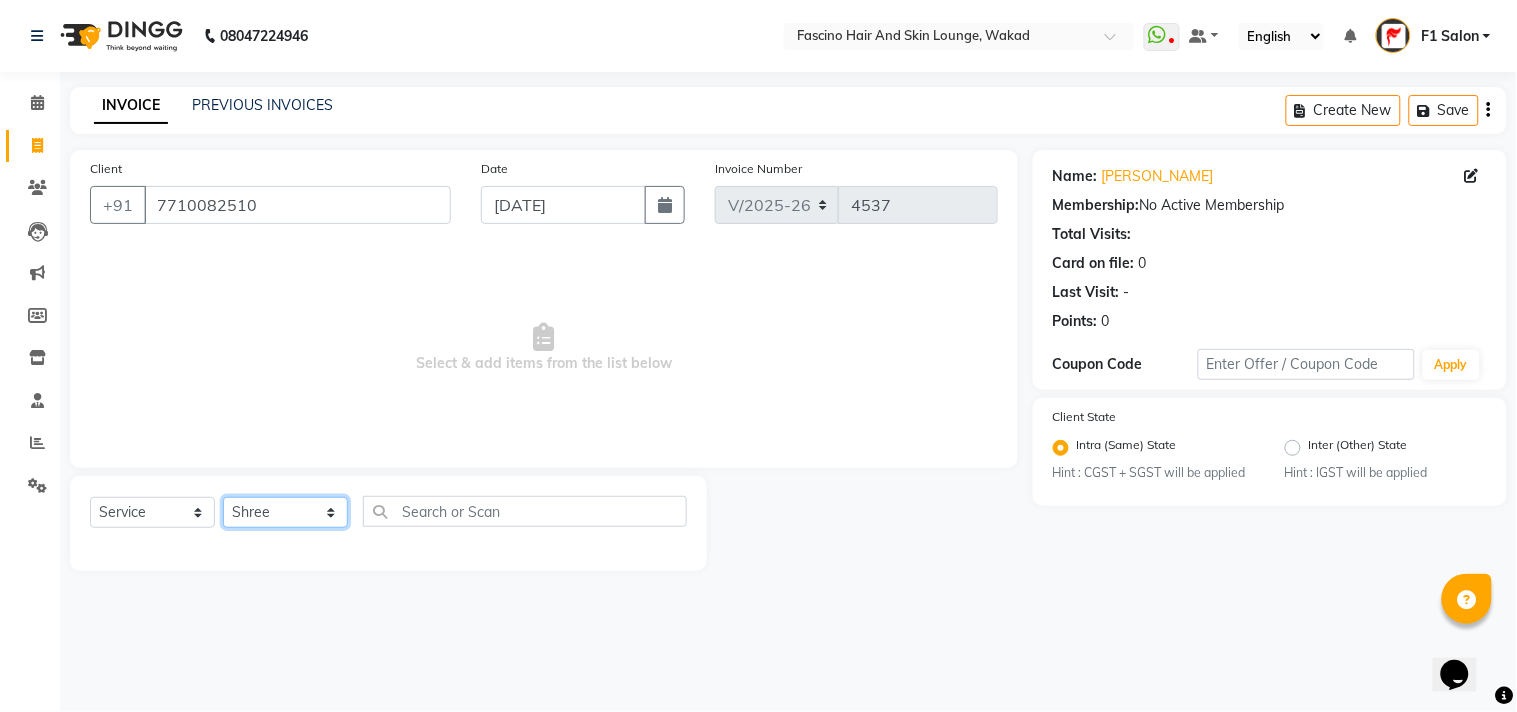 click on "Select Stylist 8805000650  [PERSON_NAME] Chimu [PERSON_NAME] F1 Salon  Ganesh F1 Gopal {JH} [PERSON_NAME] (Jh ) [PERSON_NAME]  [PERSON_NAME] Pooja [PERSON_NAME]  Ram [PERSON_NAME] jh [PERSON_NAME] Shree [PERSON_NAME] (F1) [PERSON_NAME] (JH) Sukanya Sadiyan  Suraj F1 [PERSON_NAME] Beaution Usha [PERSON_NAME] F1 Veena" 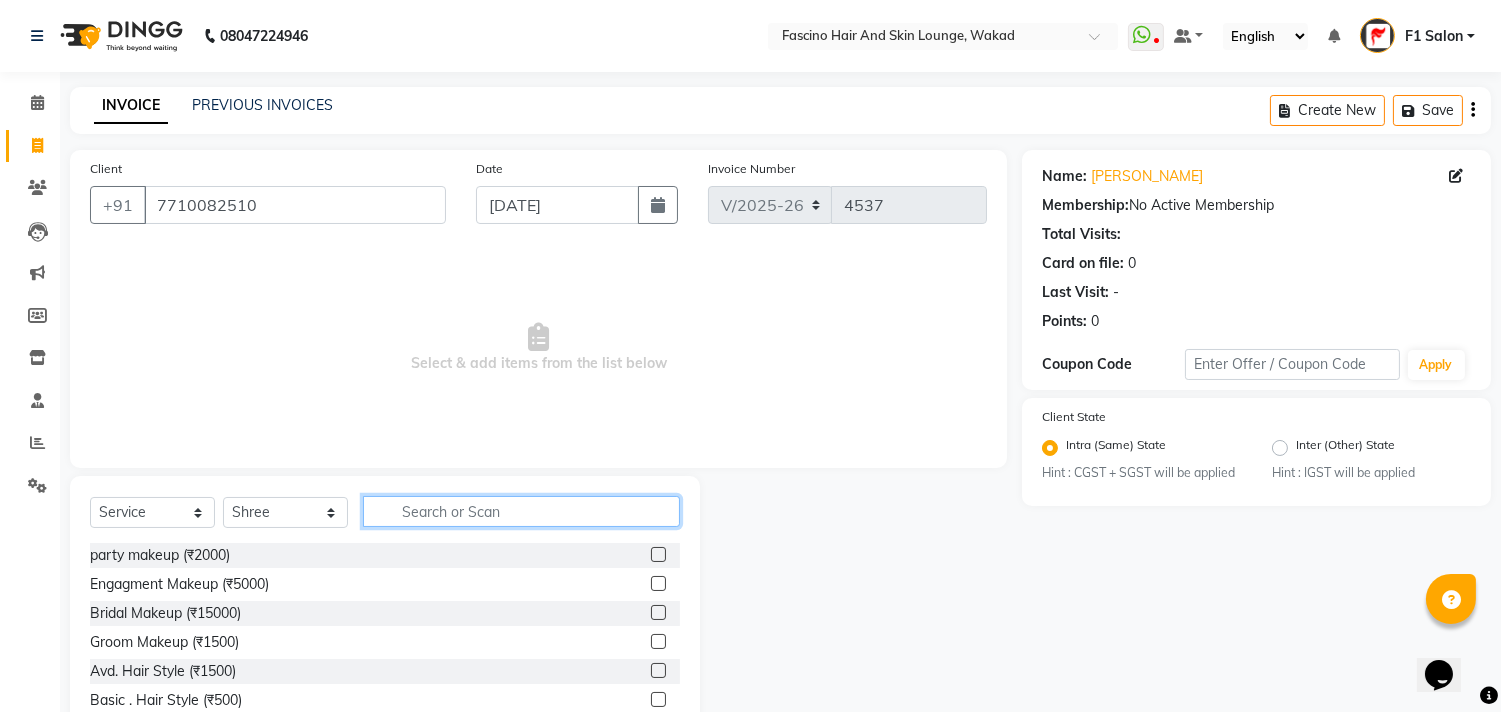 click 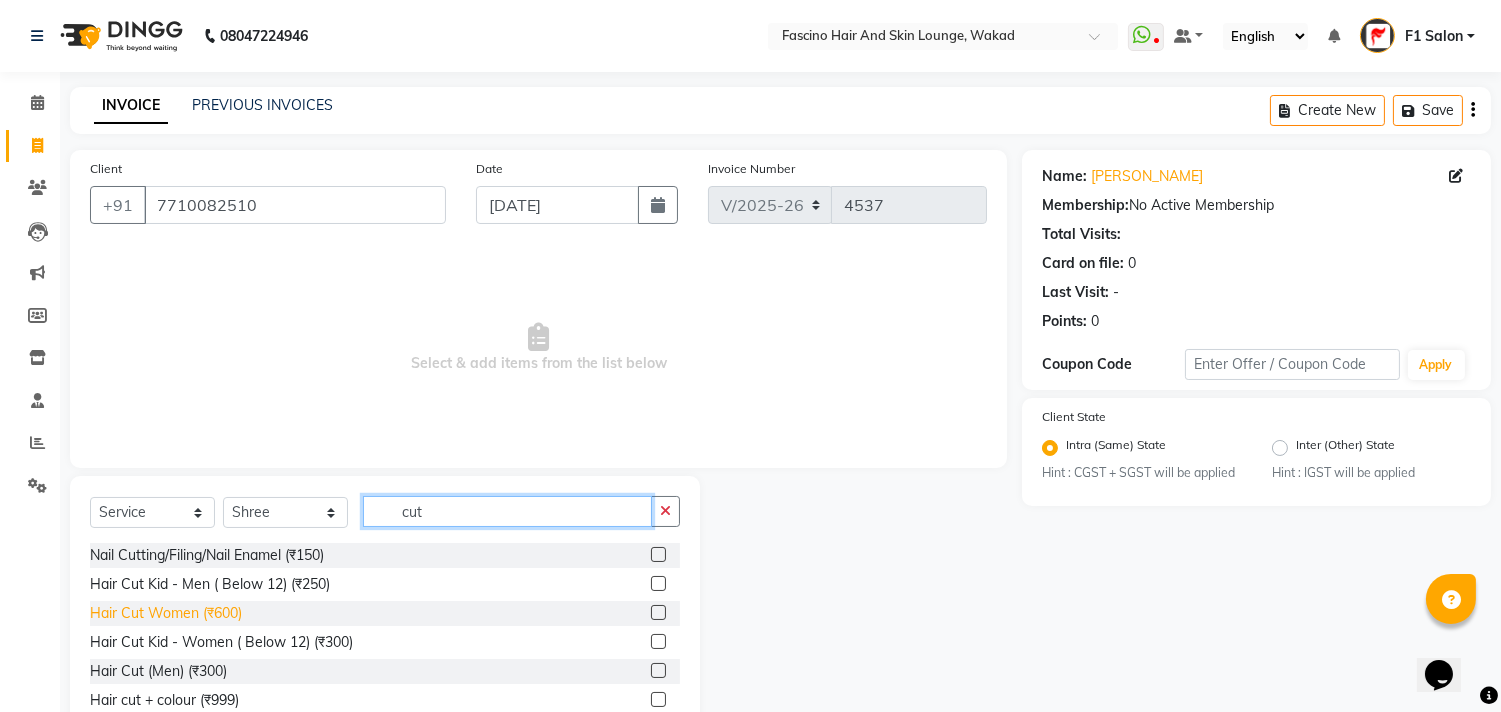 type on "cut" 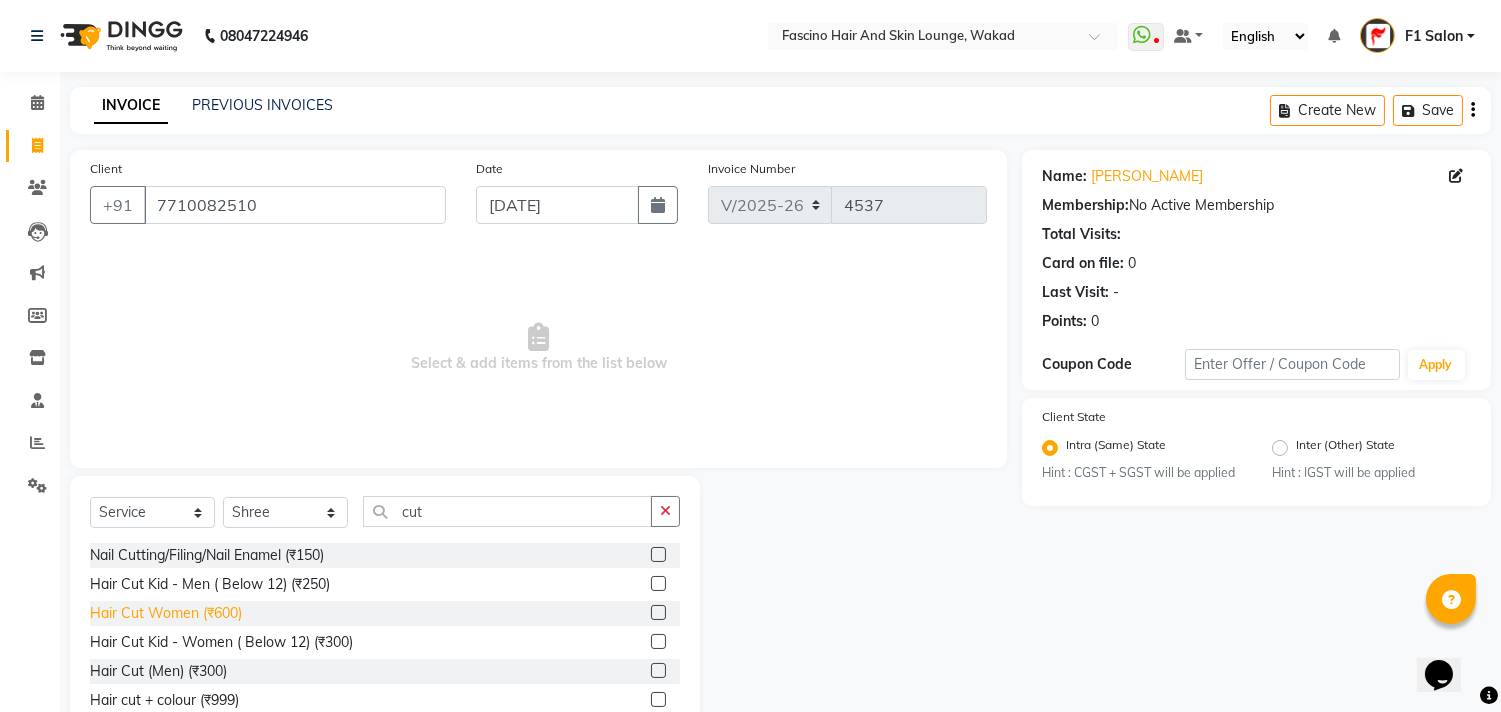 click on "Hair Cut Women (₹600)" 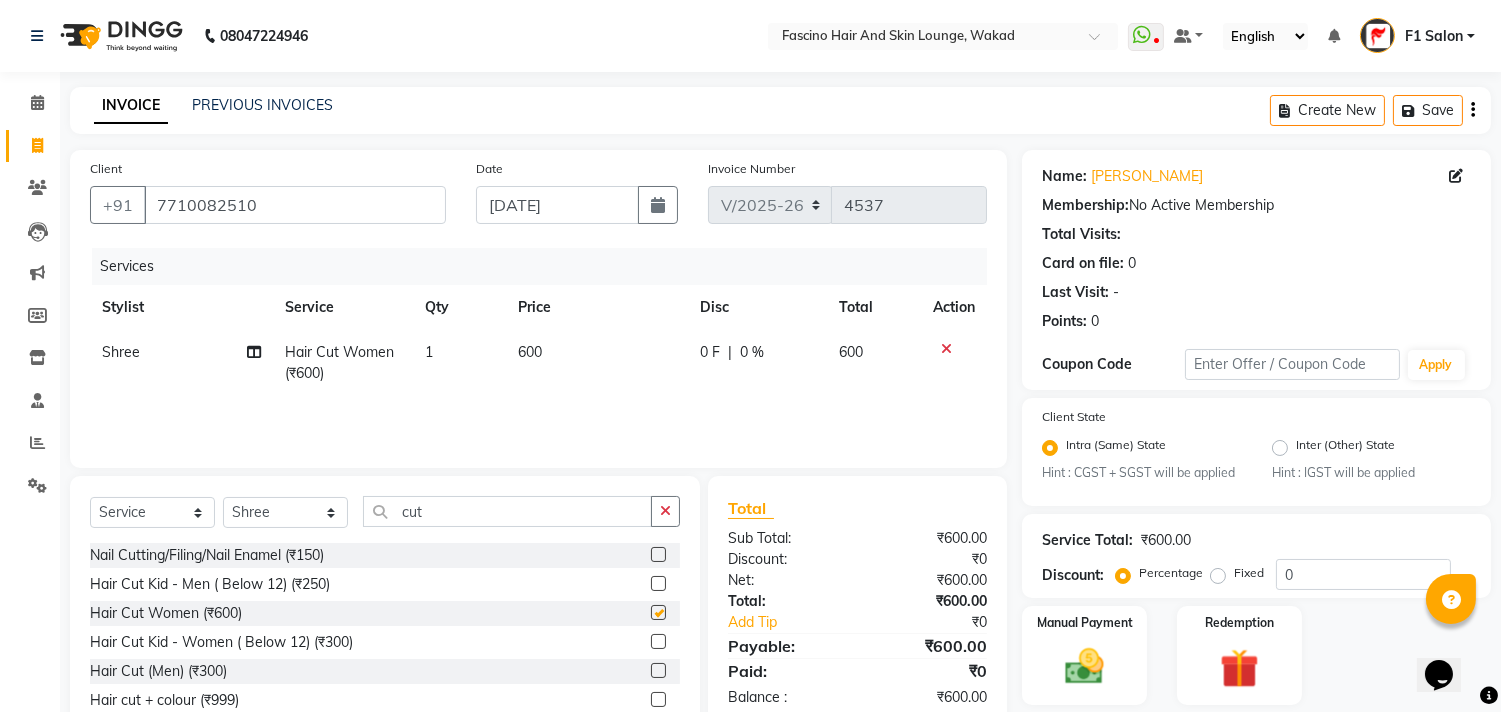 checkbox on "false" 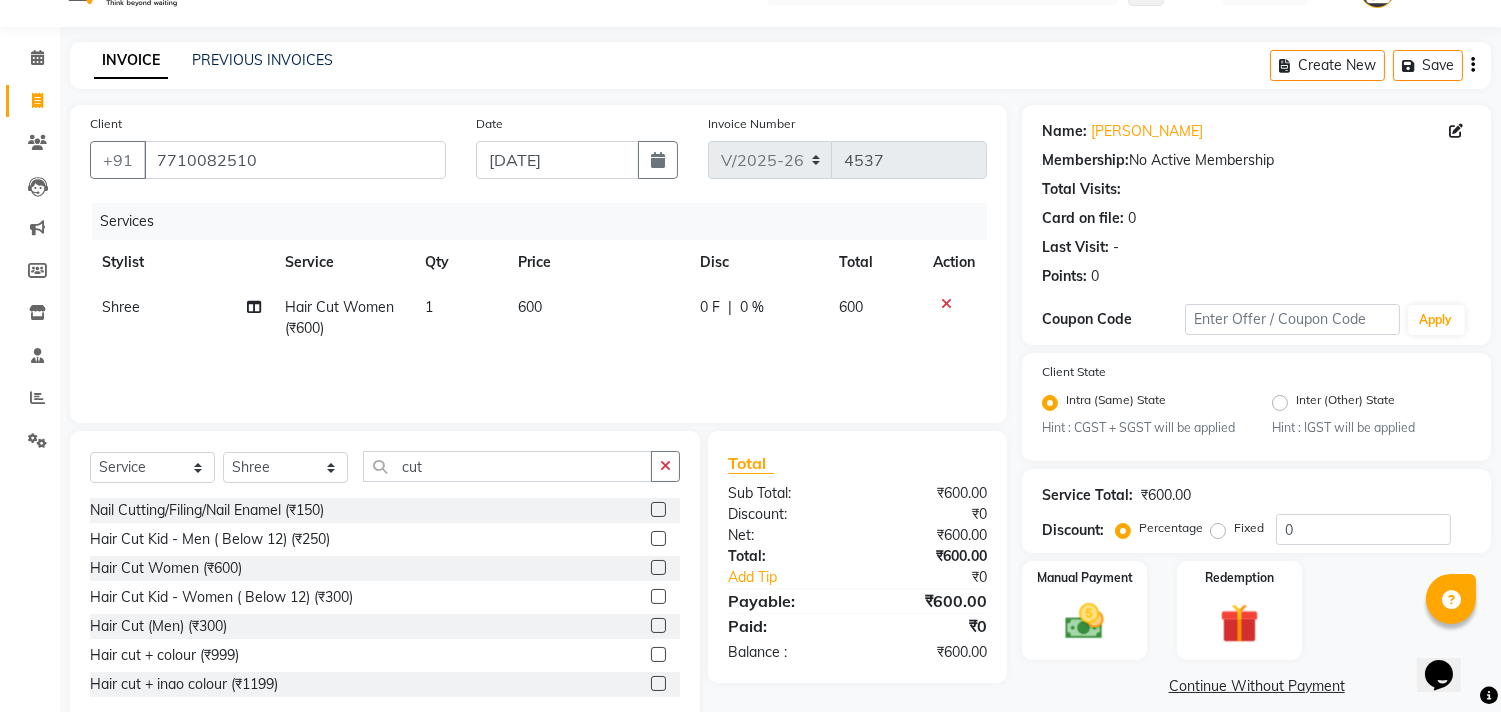 scroll, scrollTop: 88, scrollLeft: 0, axis: vertical 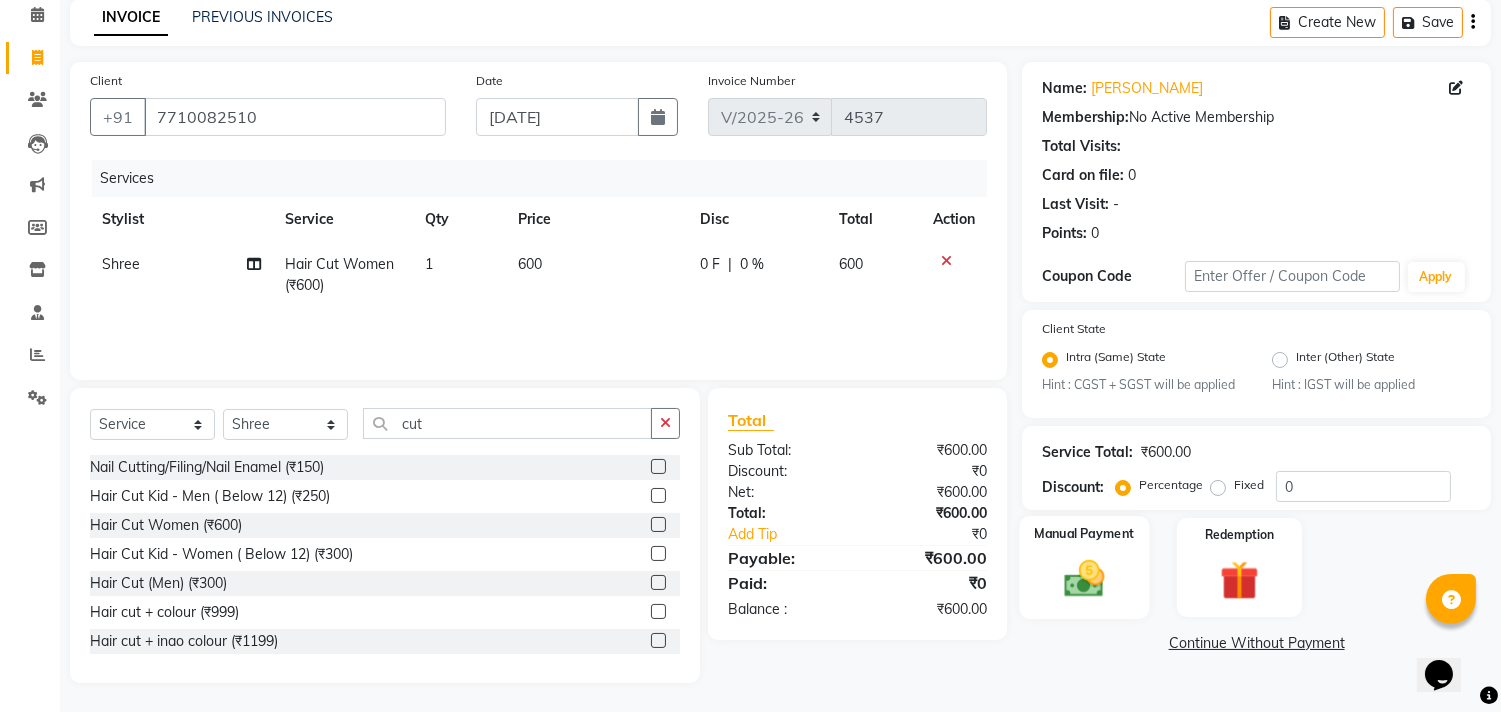 click 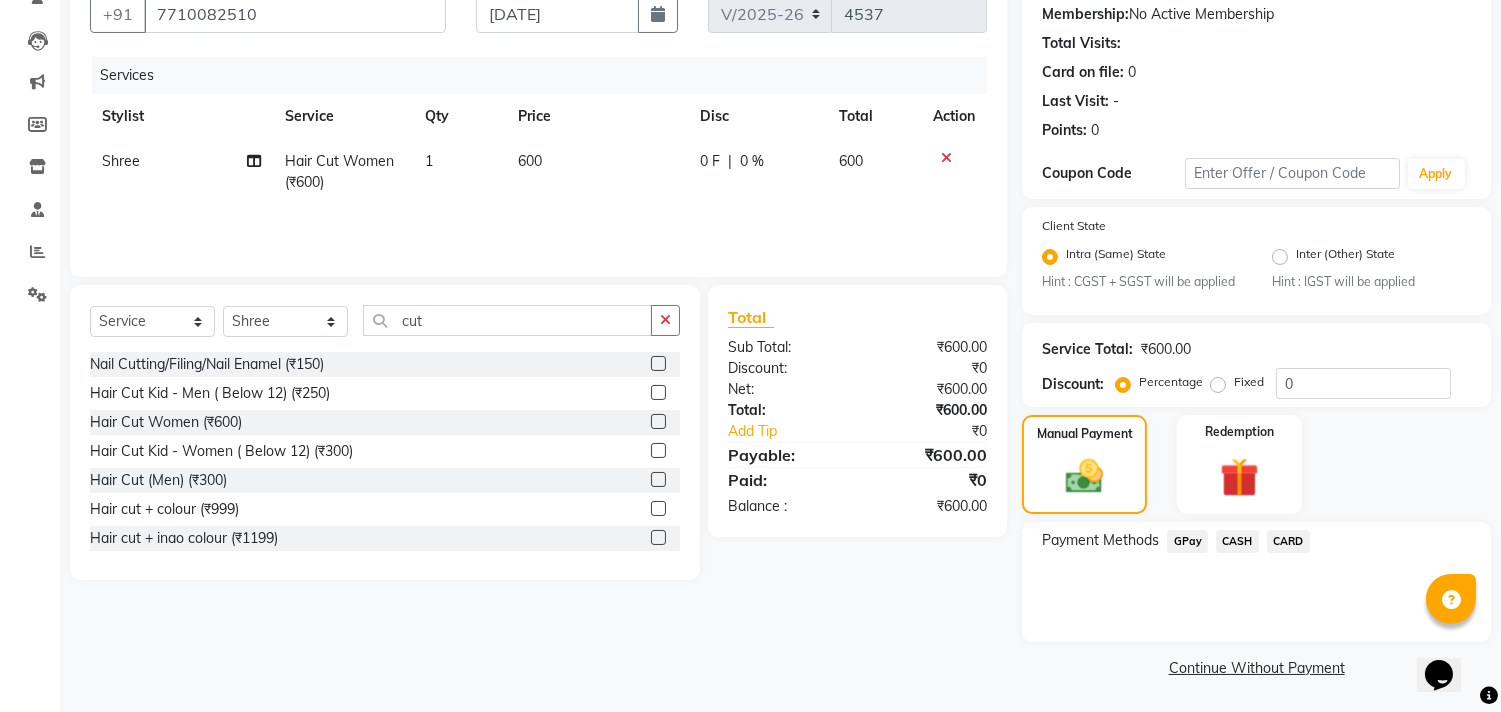 scroll, scrollTop: 192, scrollLeft: 0, axis: vertical 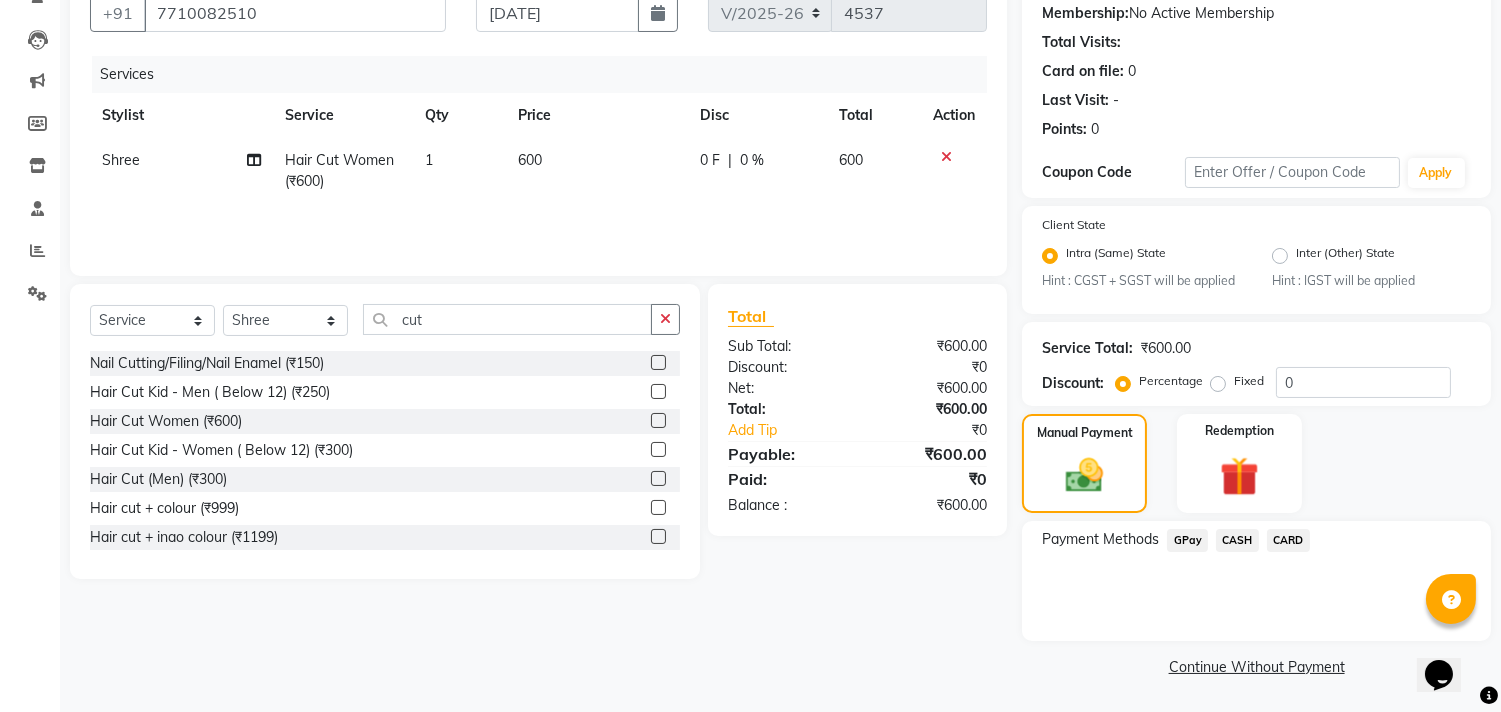 click on "GPay" 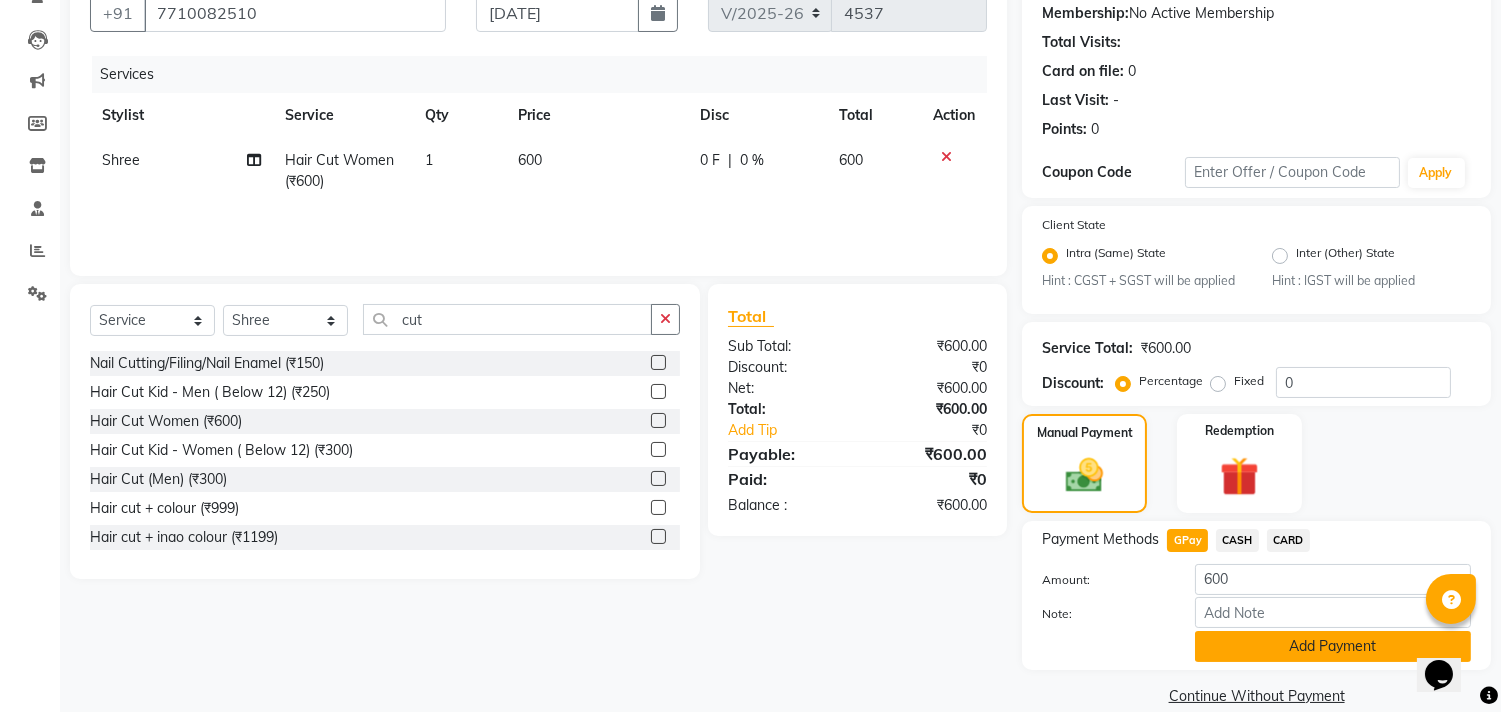 click on "Add Payment" 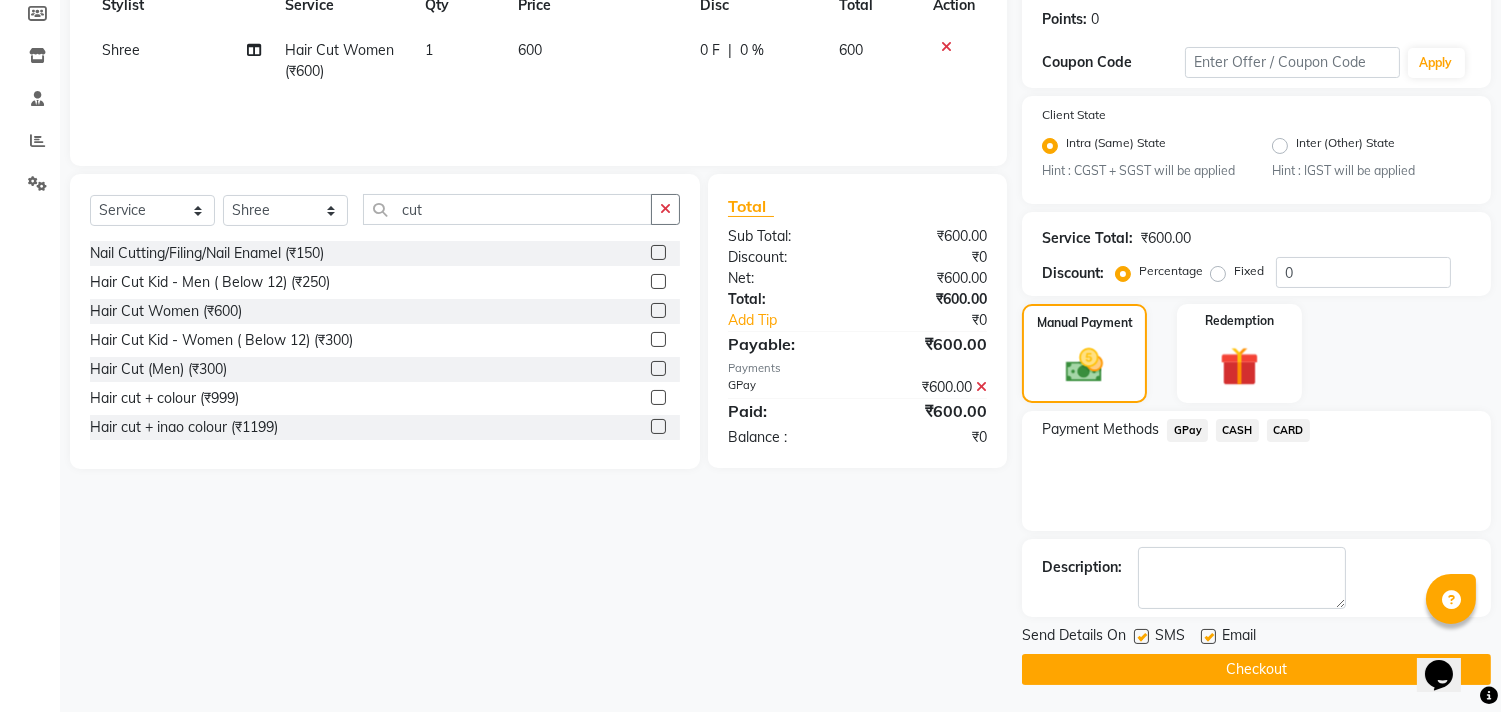 scroll, scrollTop: 305, scrollLeft: 0, axis: vertical 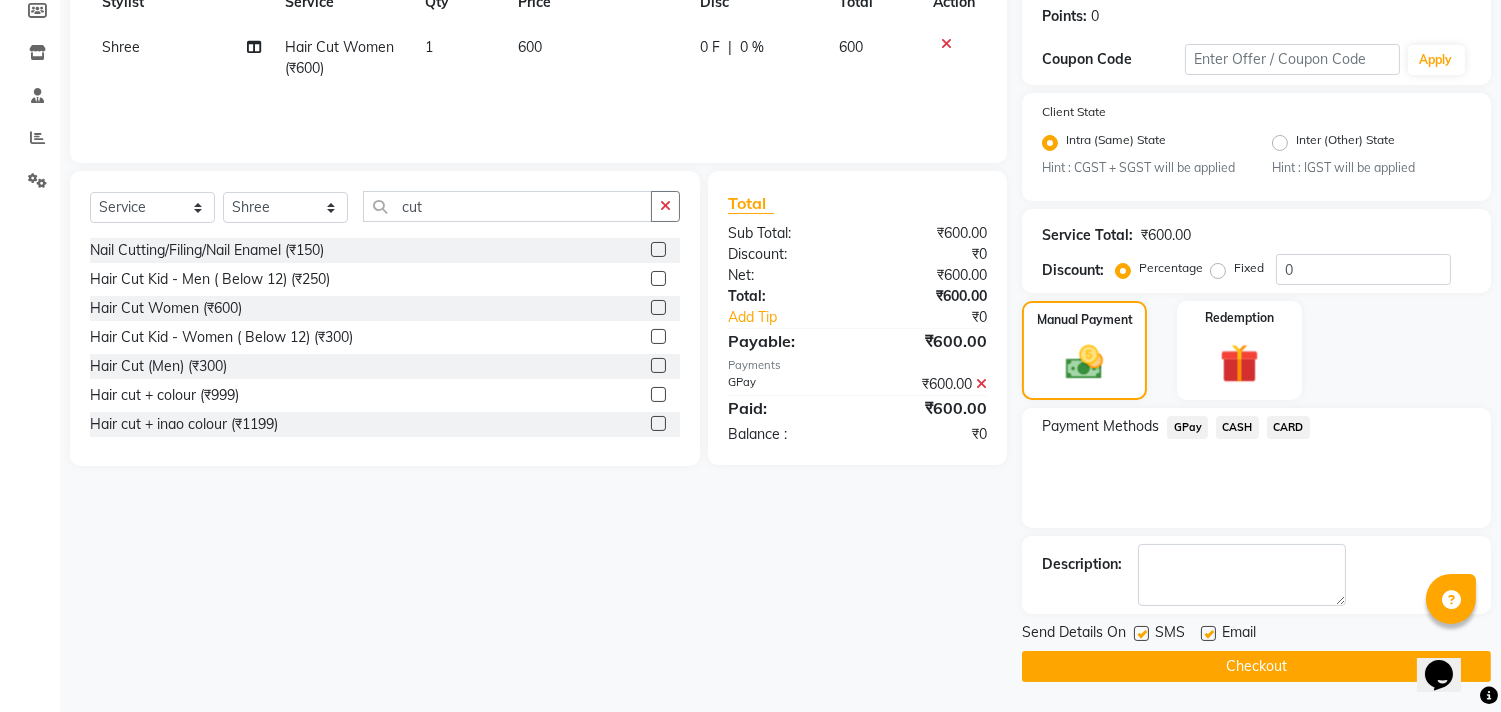 click 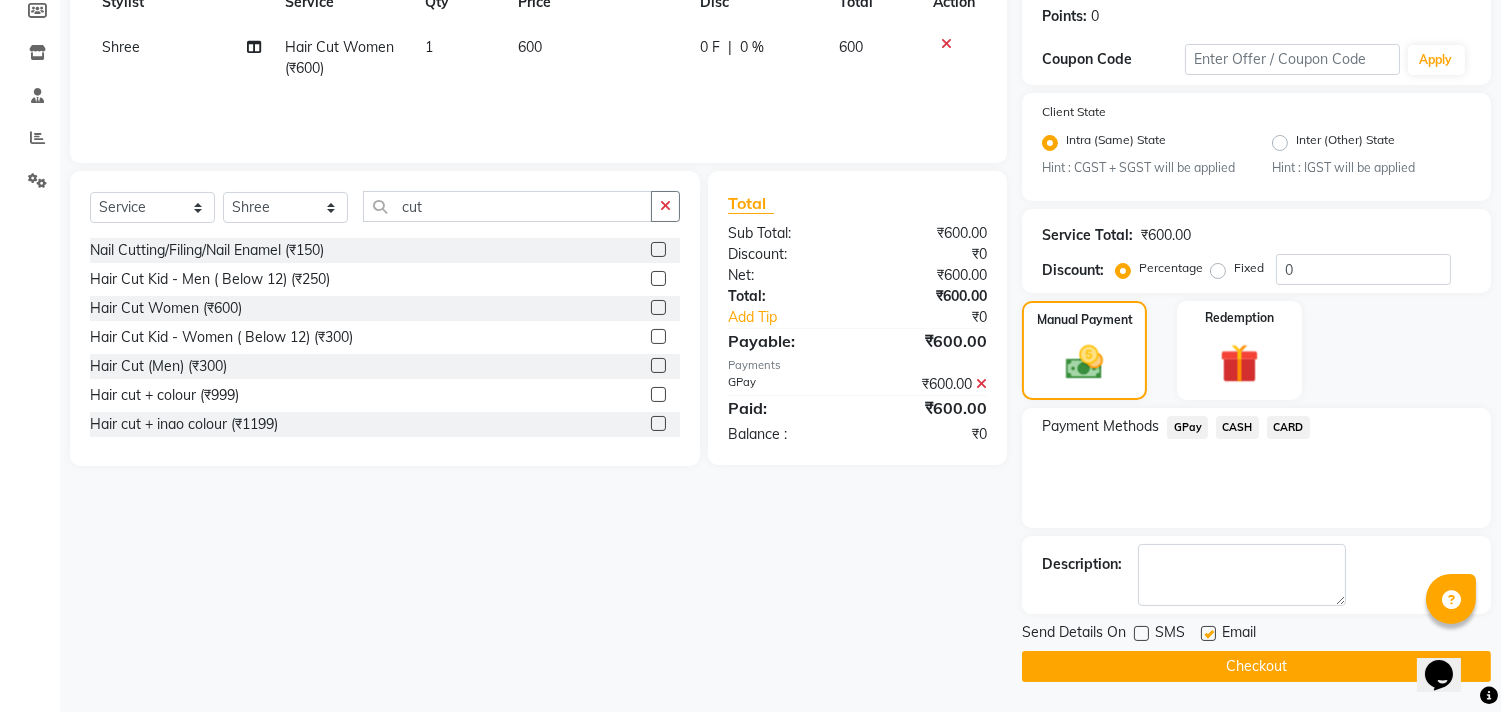click on "Checkout" 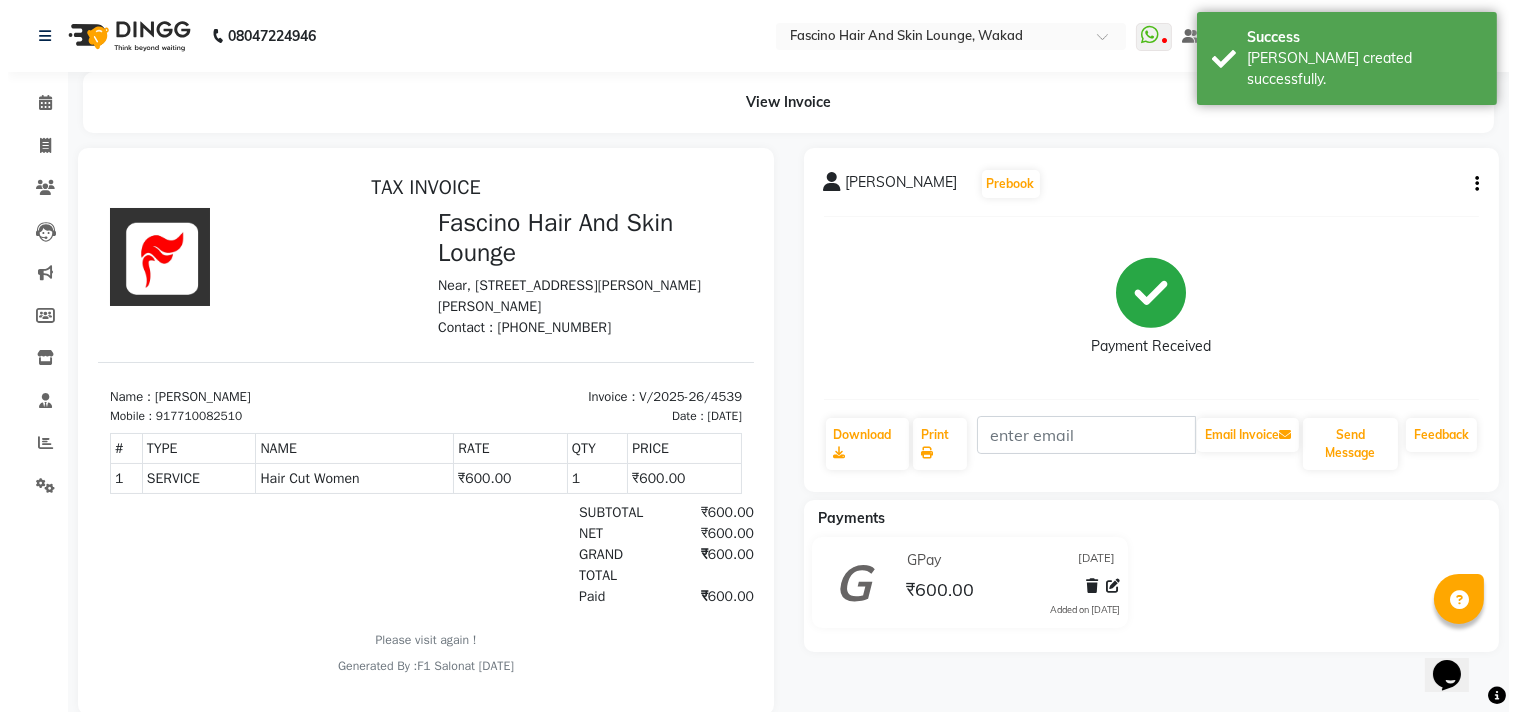 scroll, scrollTop: 0, scrollLeft: 0, axis: both 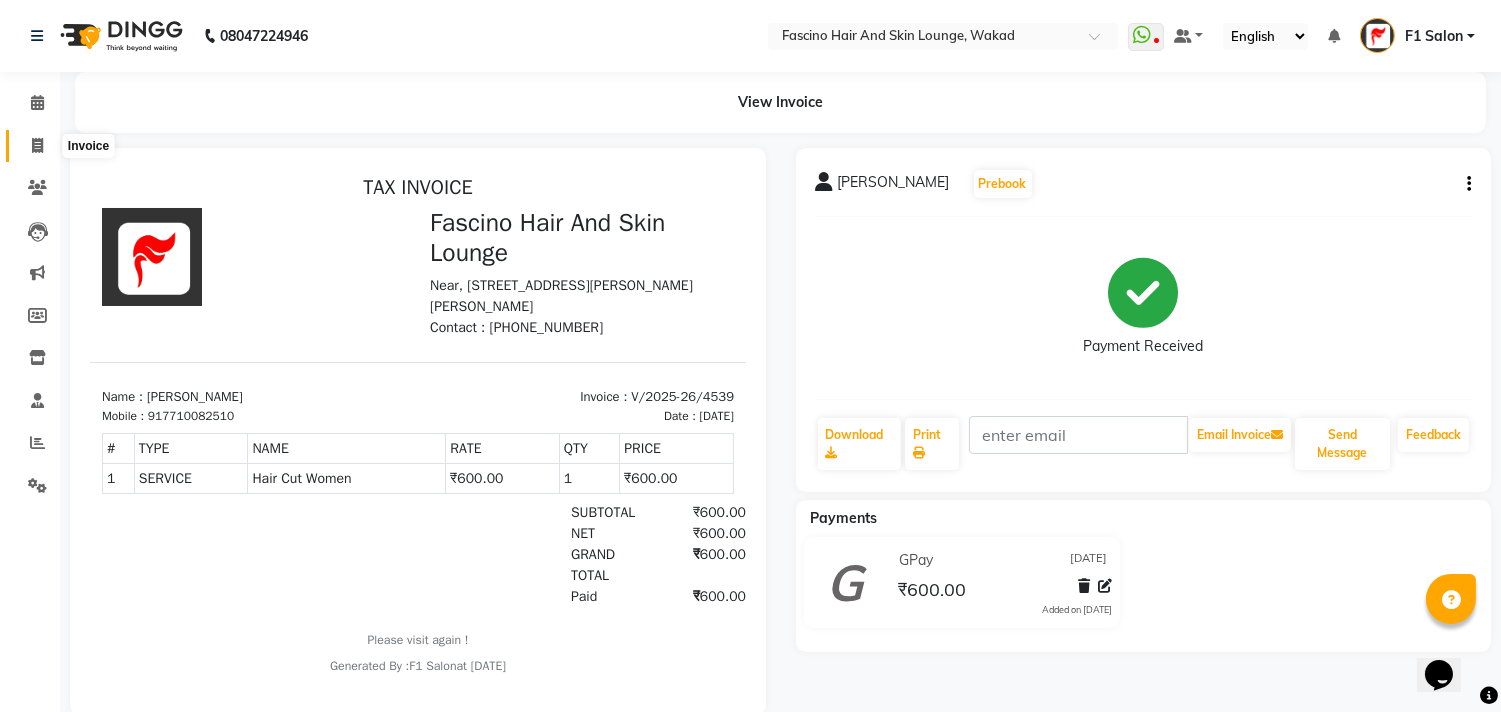 click 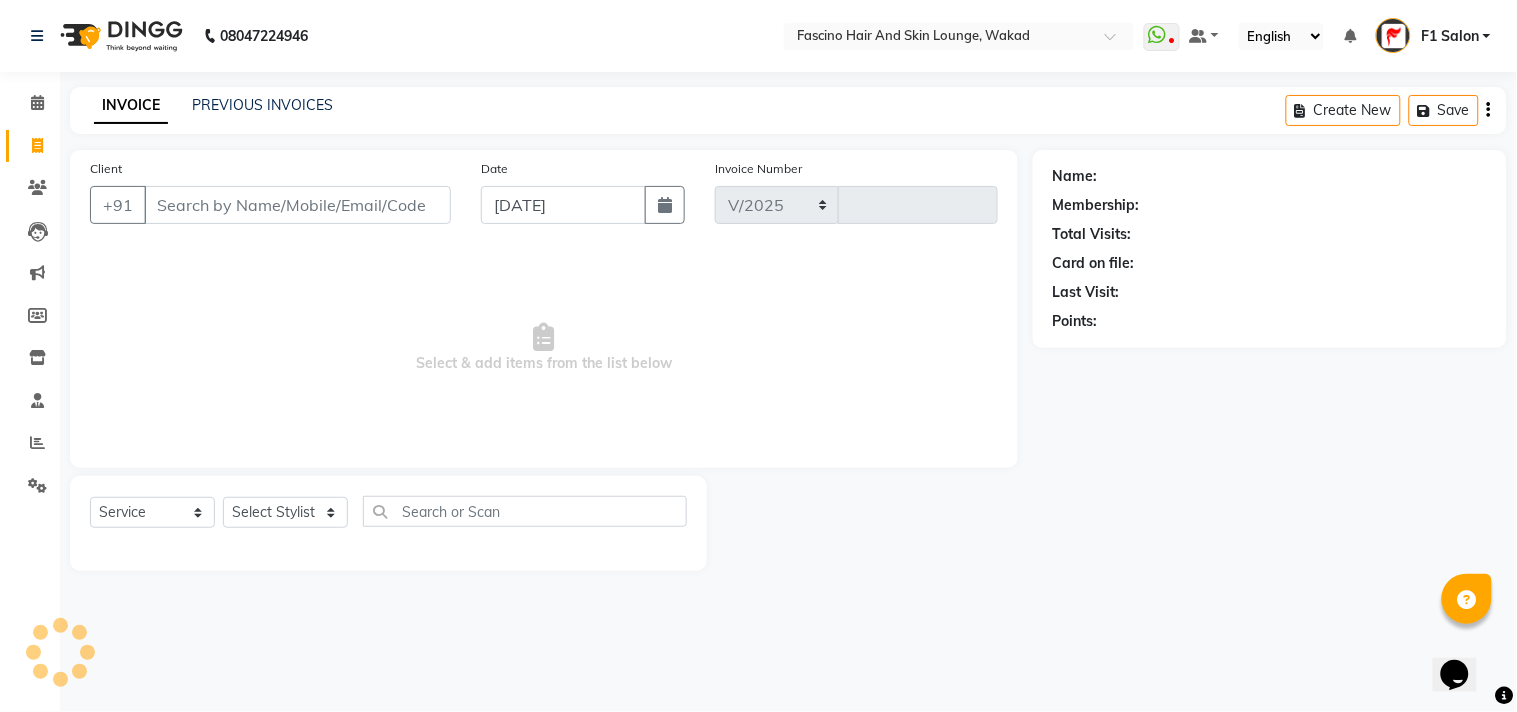 select on "126" 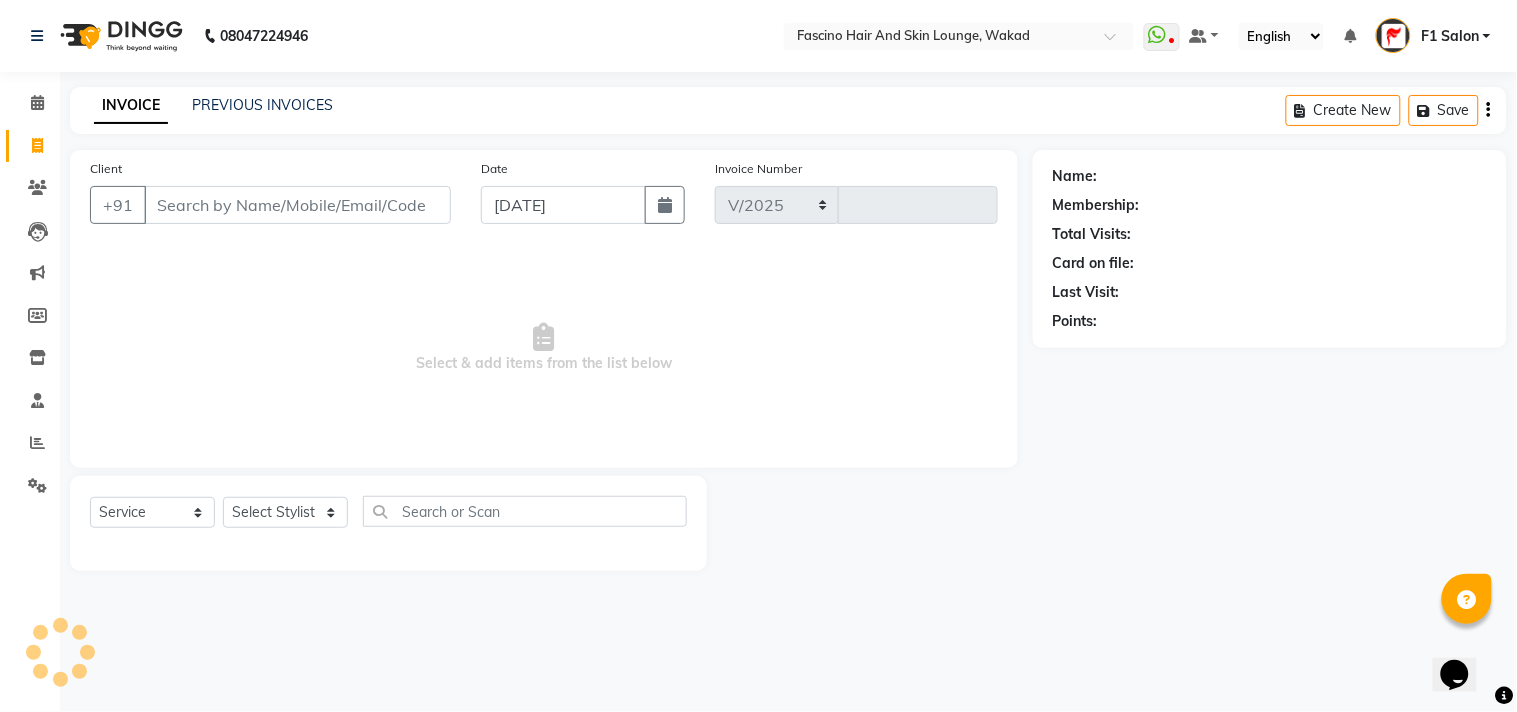 type on "4540" 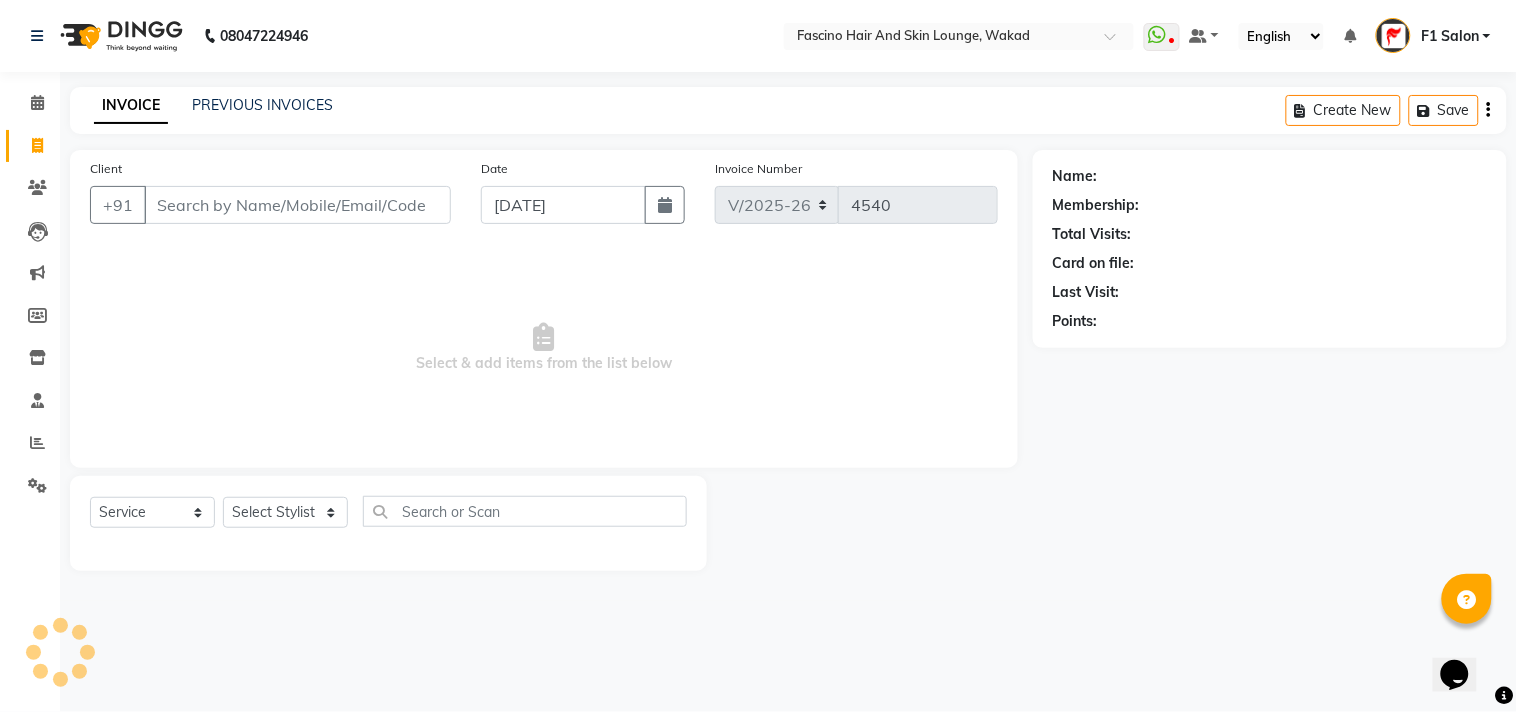 click on "Client" at bounding box center [297, 205] 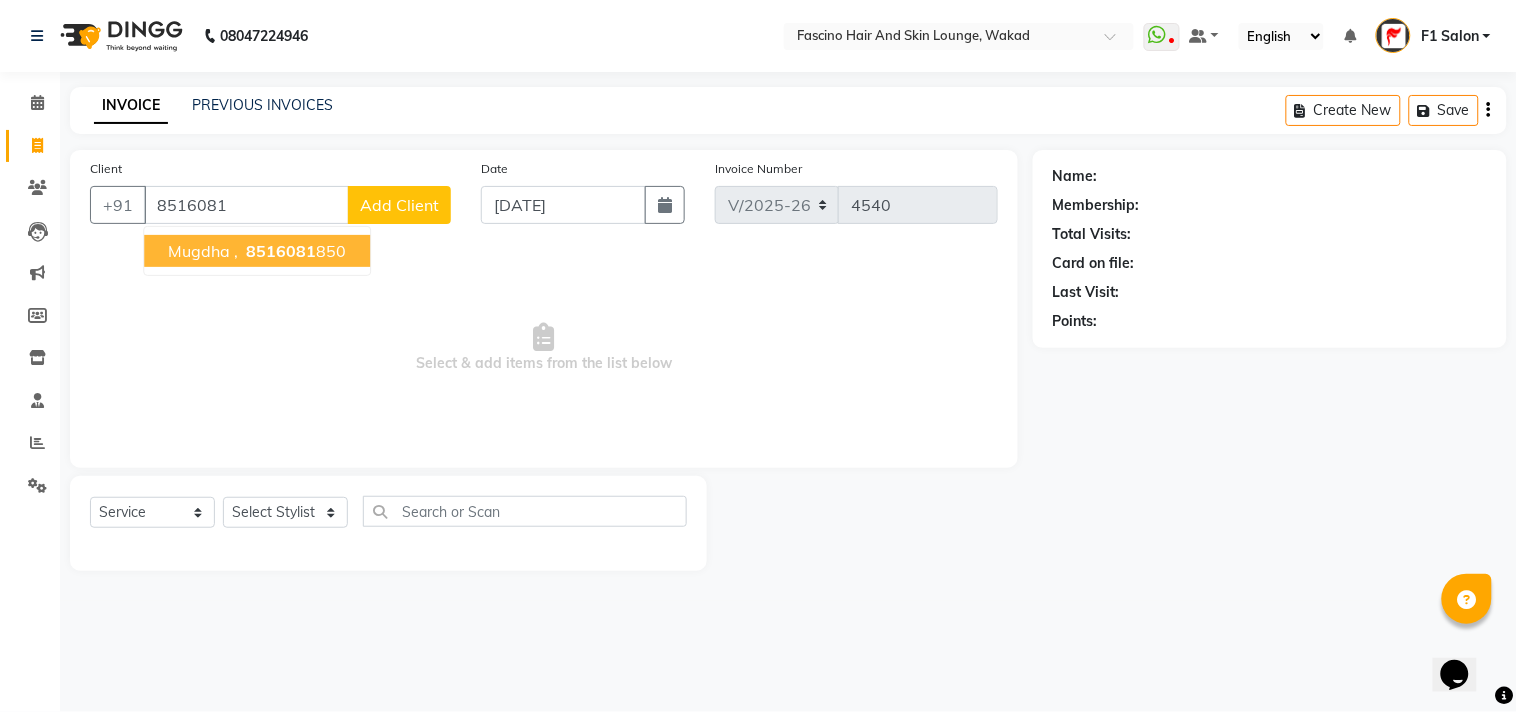 click on "8516081" at bounding box center [281, 251] 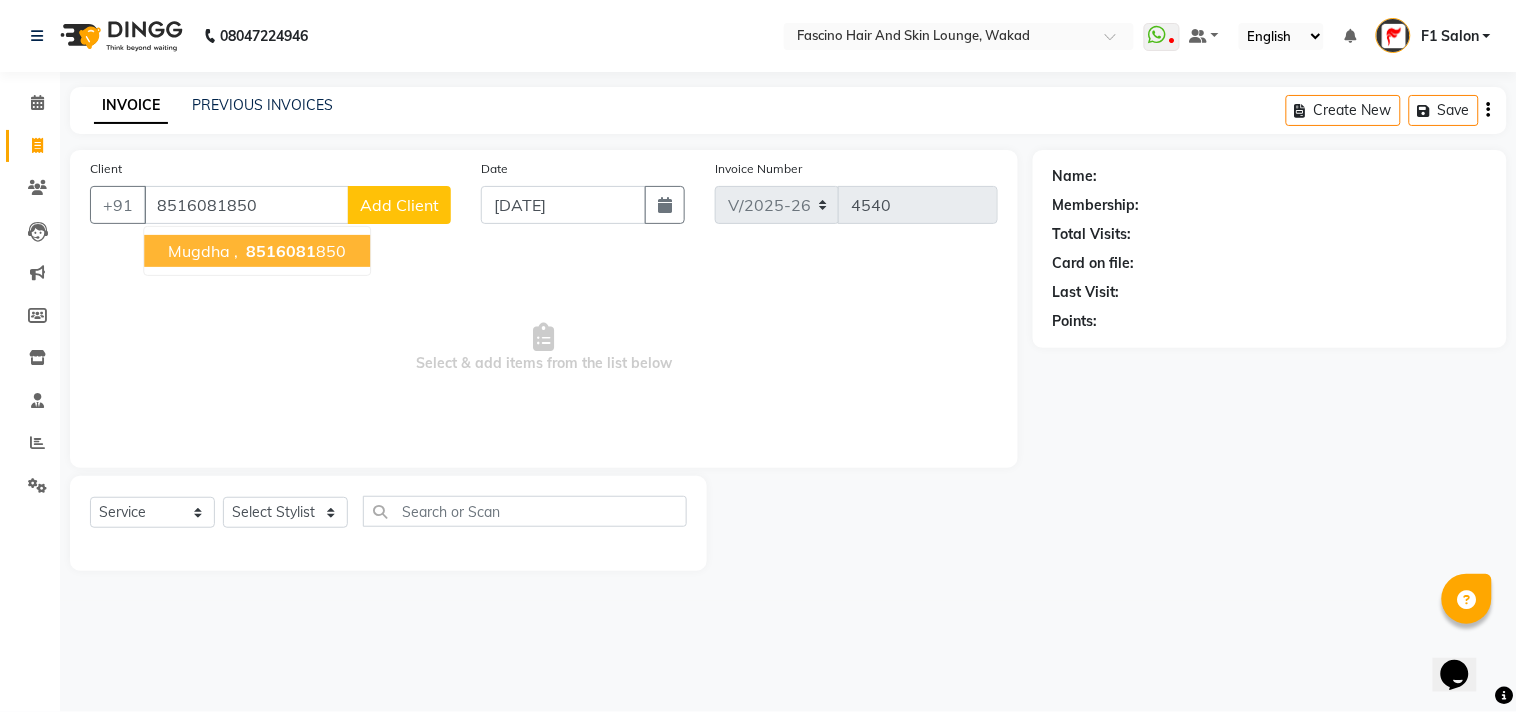 type on "8516081850" 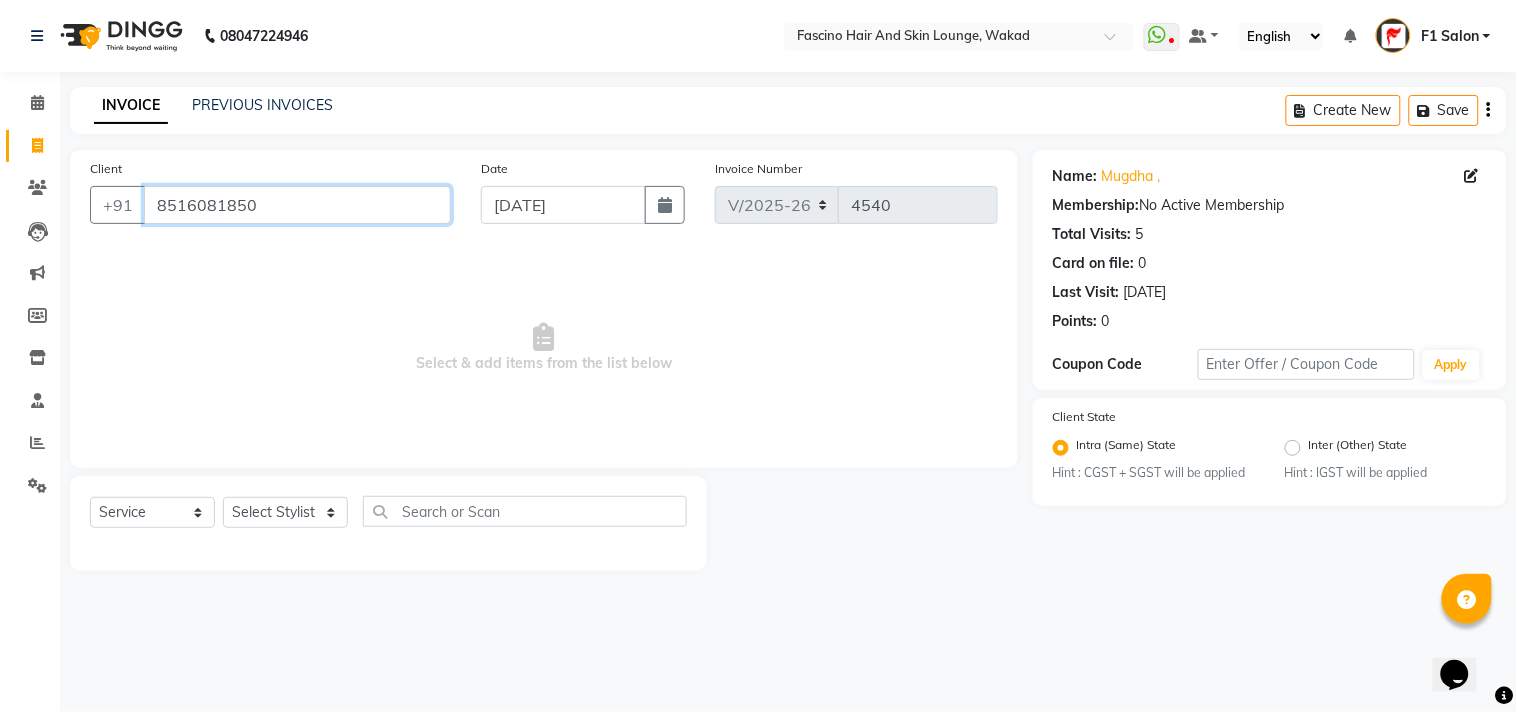 click on "8516081850" at bounding box center (297, 205) 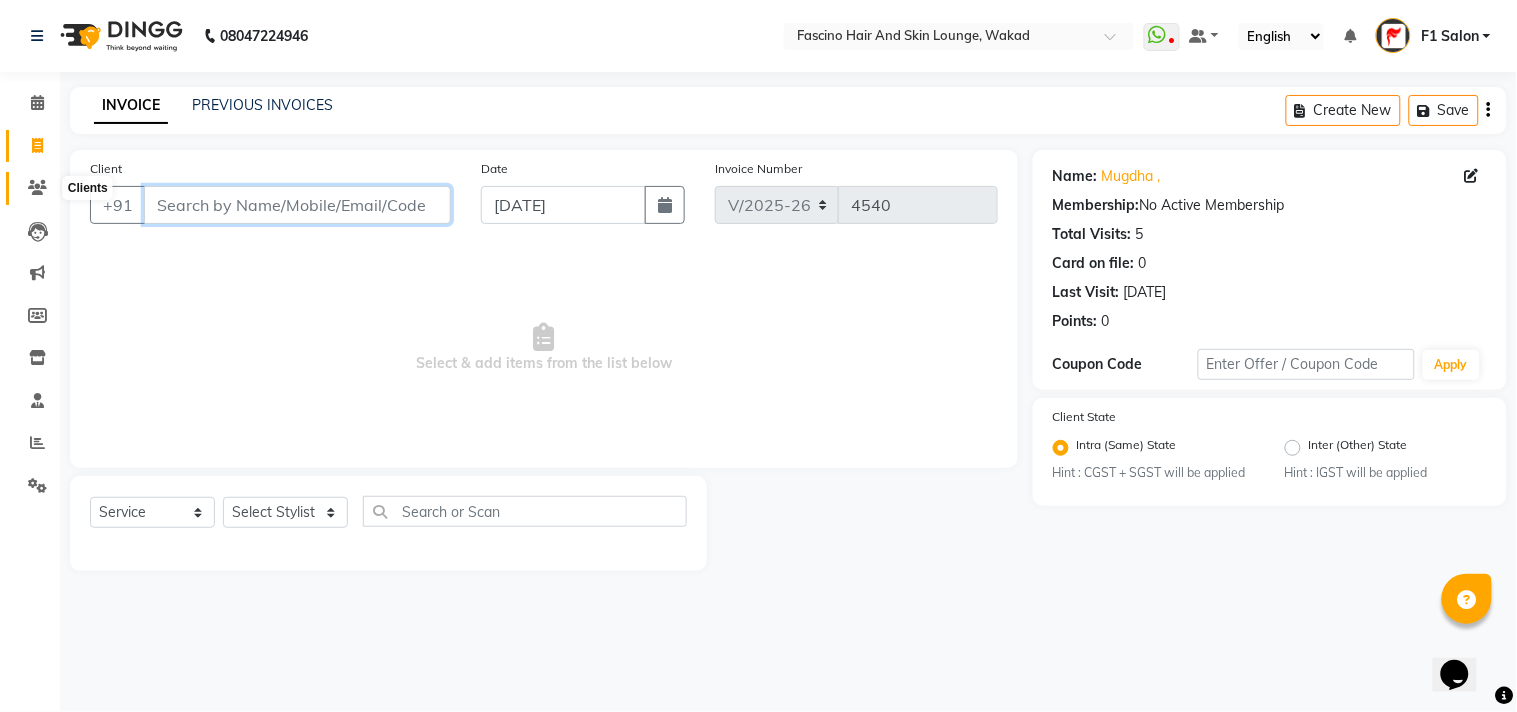 type 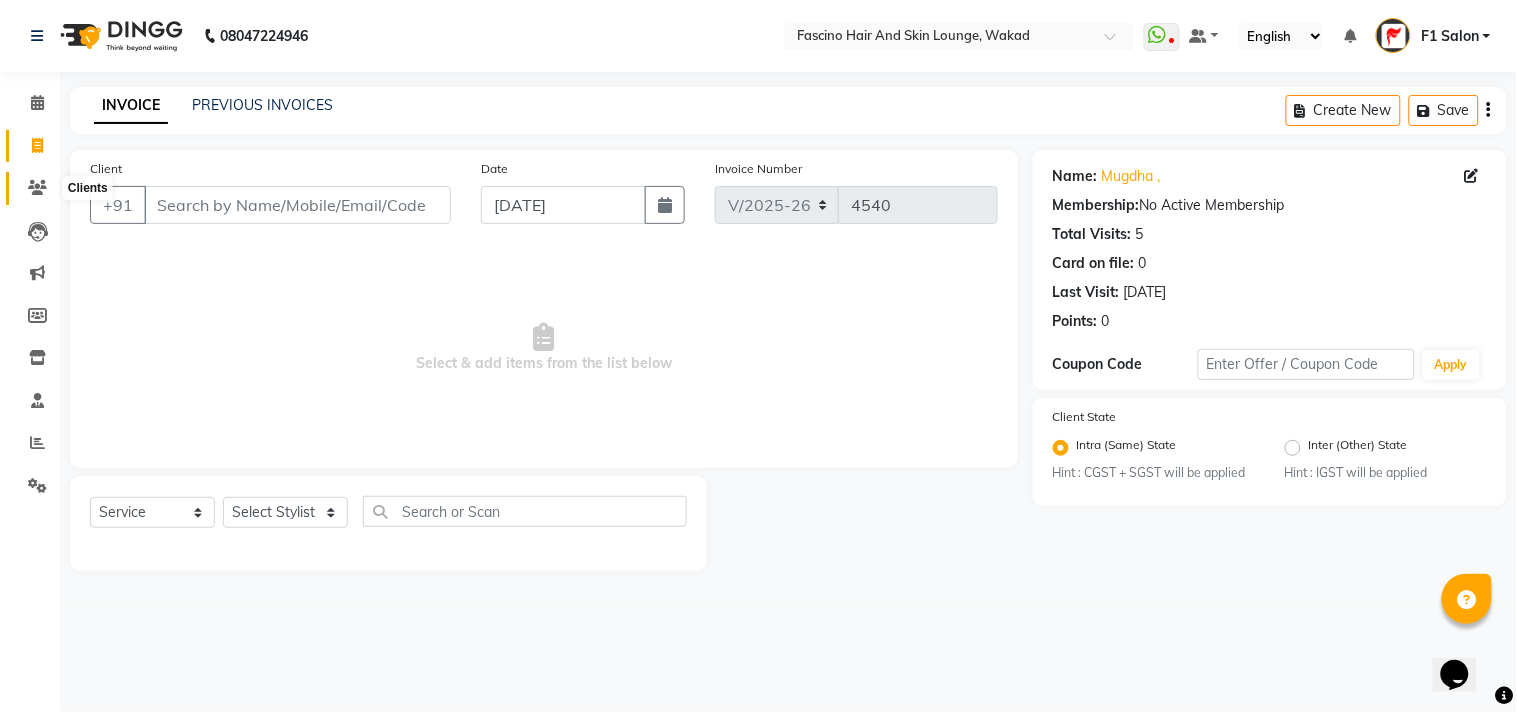 click 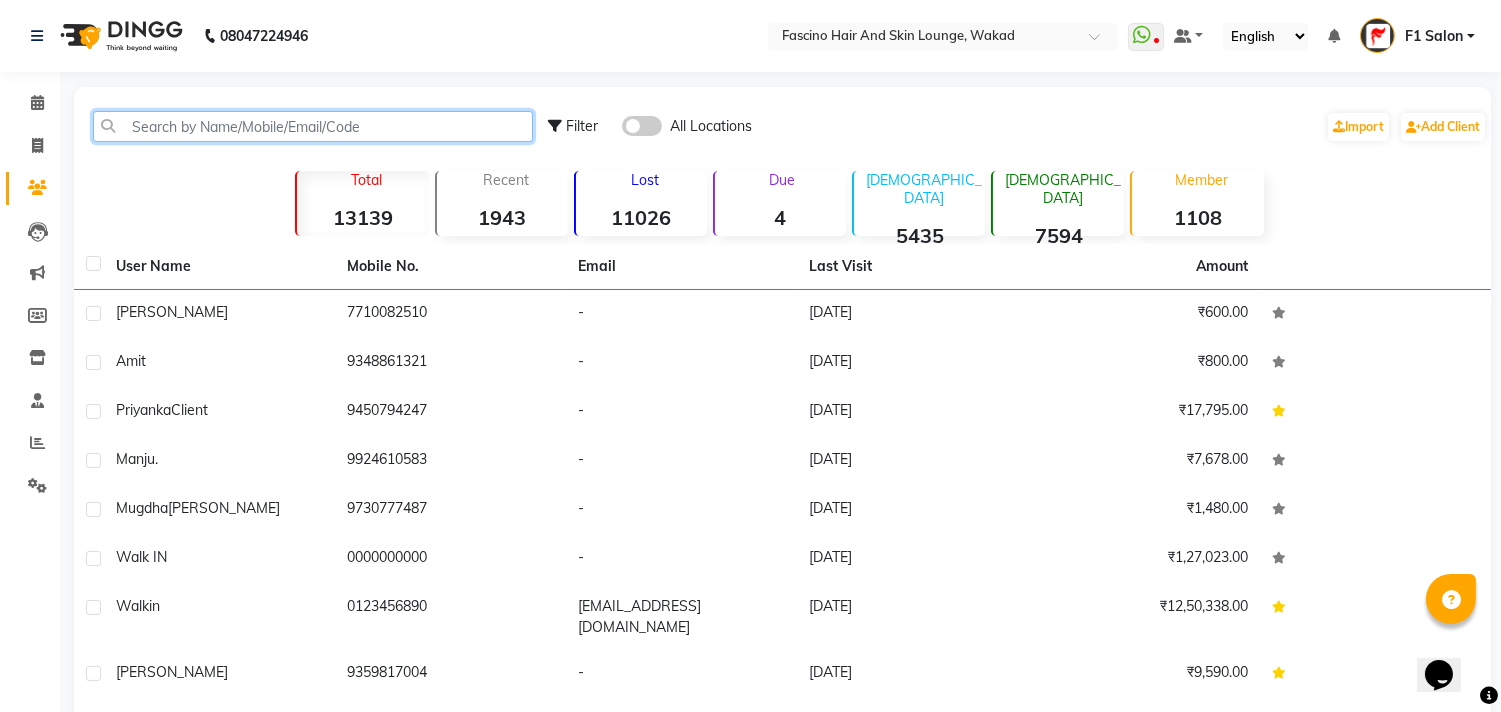 click 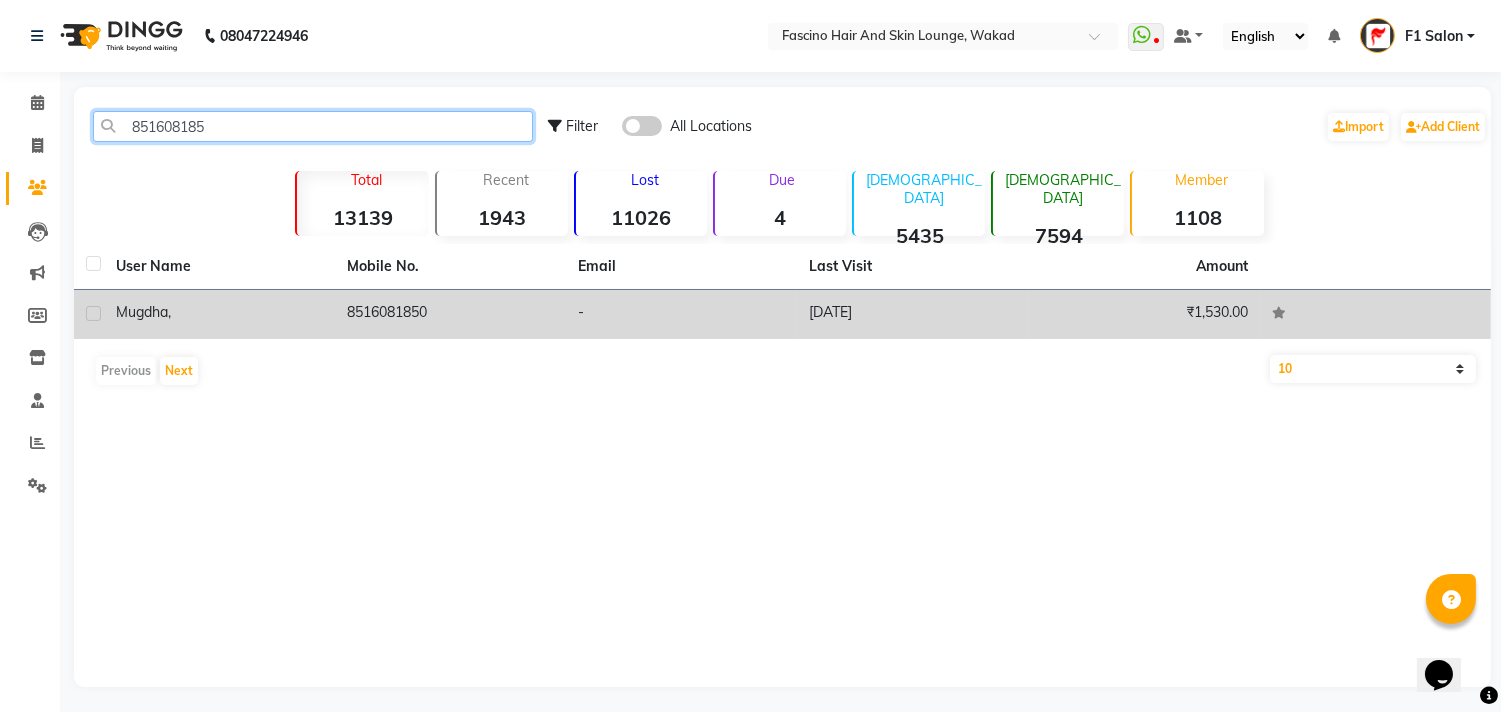 type on "851608185" 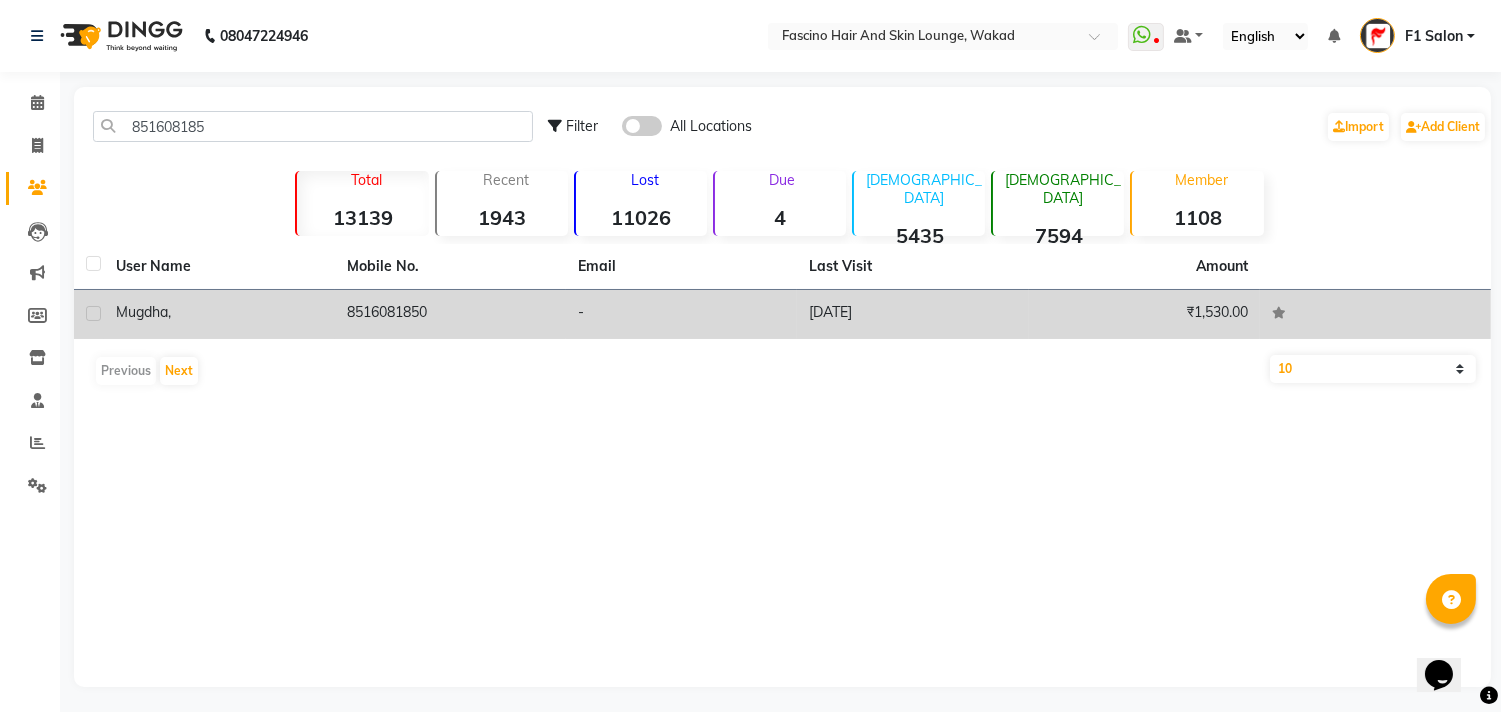 click on "8516081850" 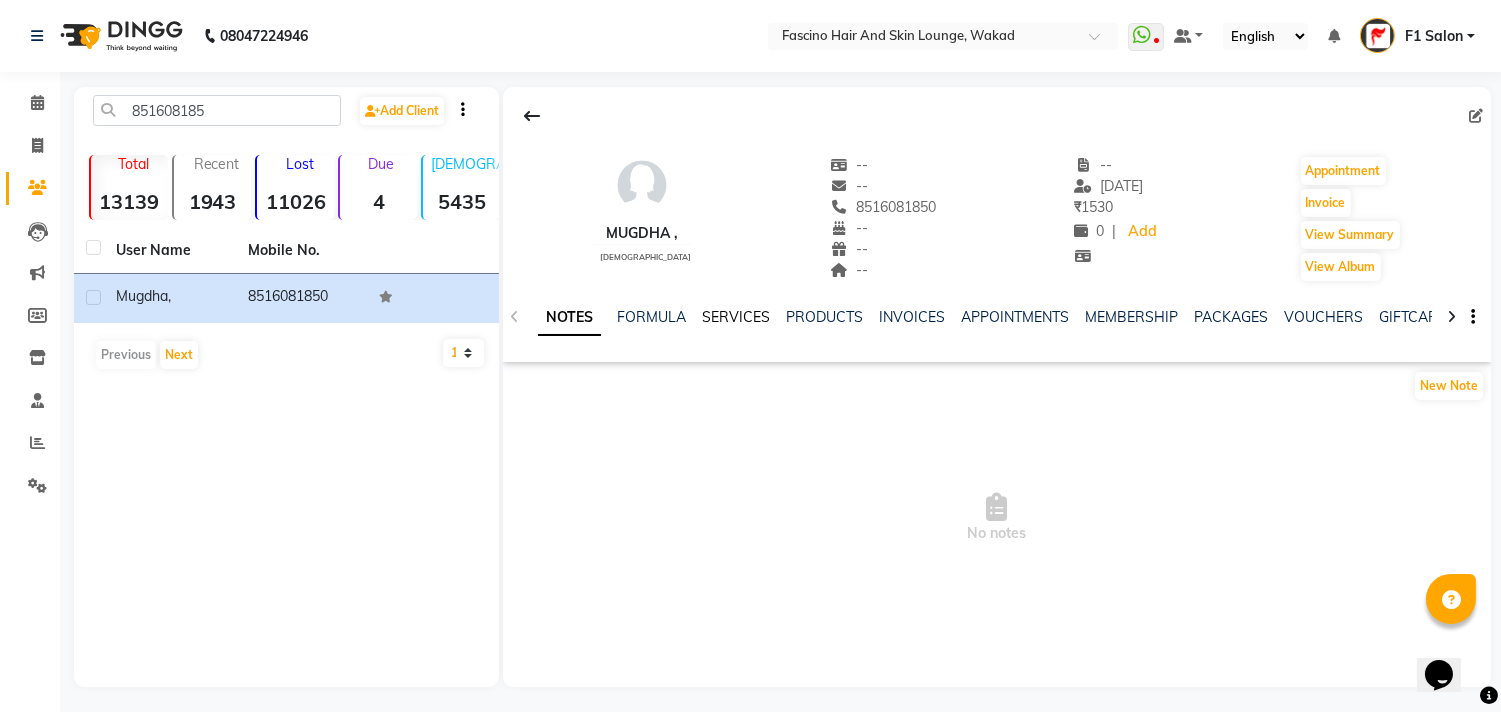 click on "SERVICES" 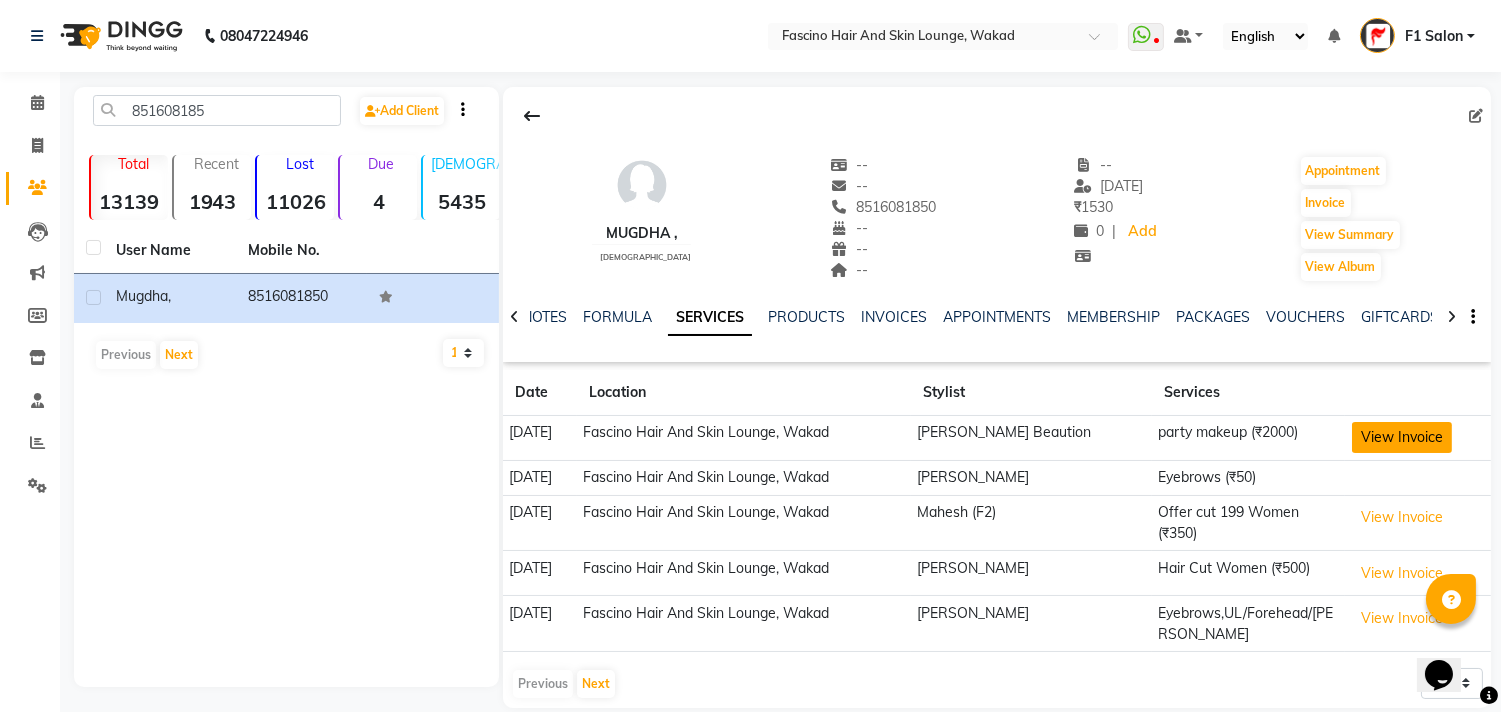 click on "View Invoice" 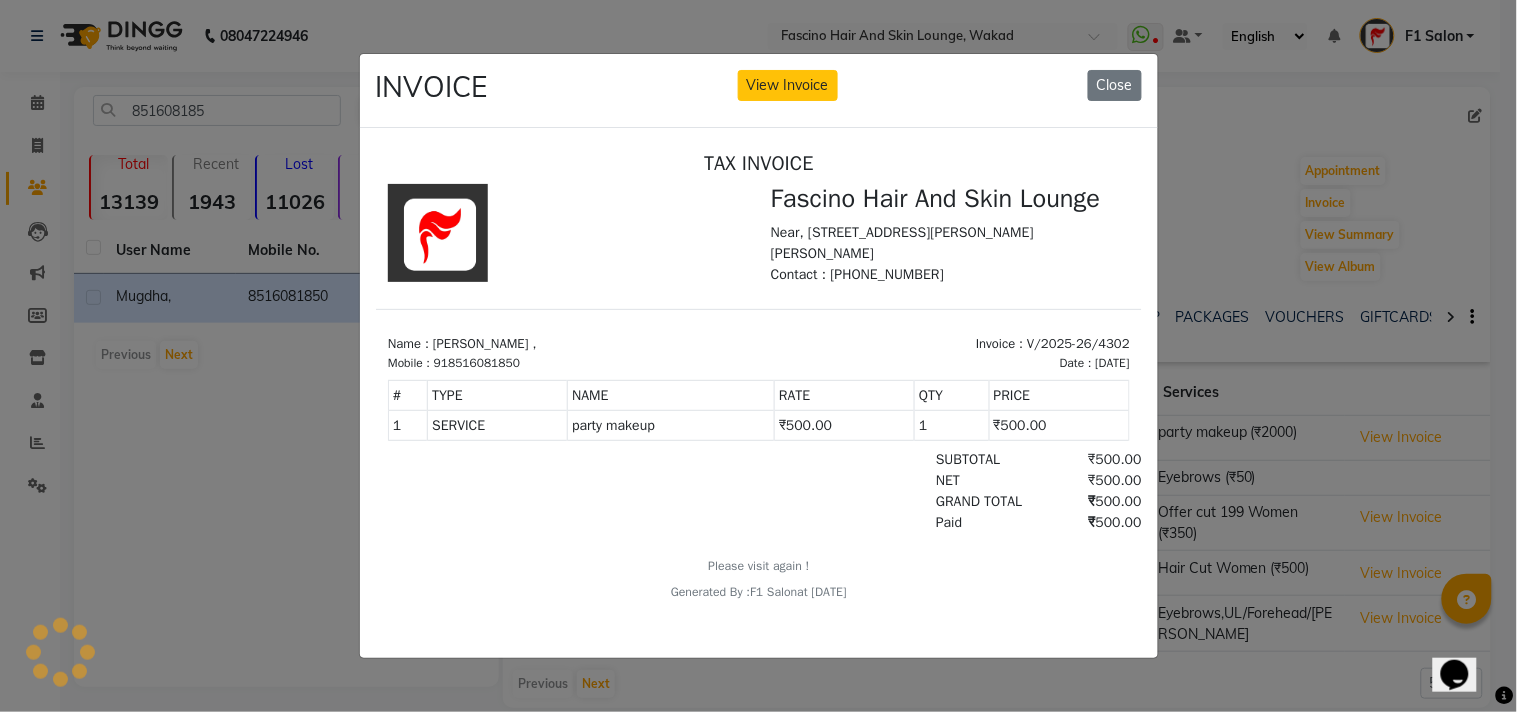 scroll, scrollTop: 0, scrollLeft: 0, axis: both 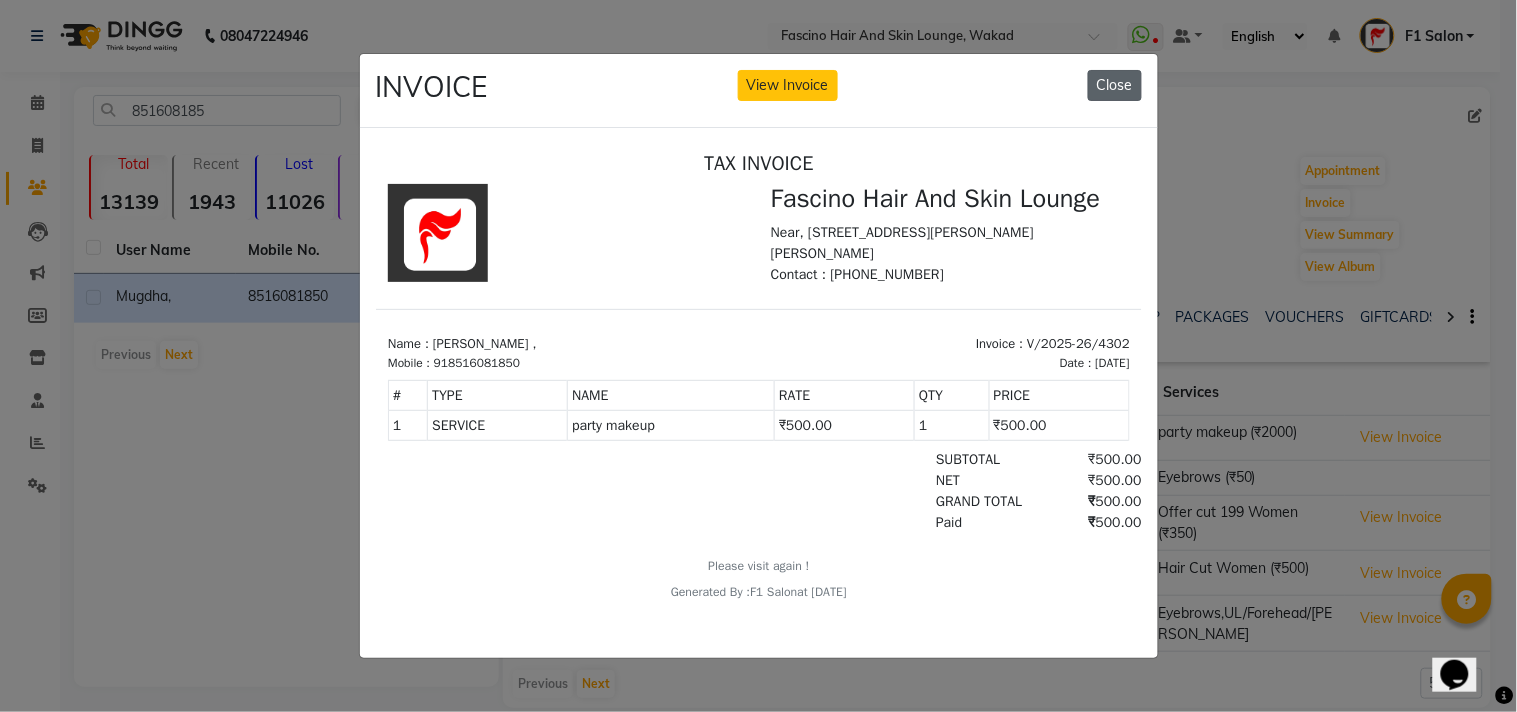 click on "Close" 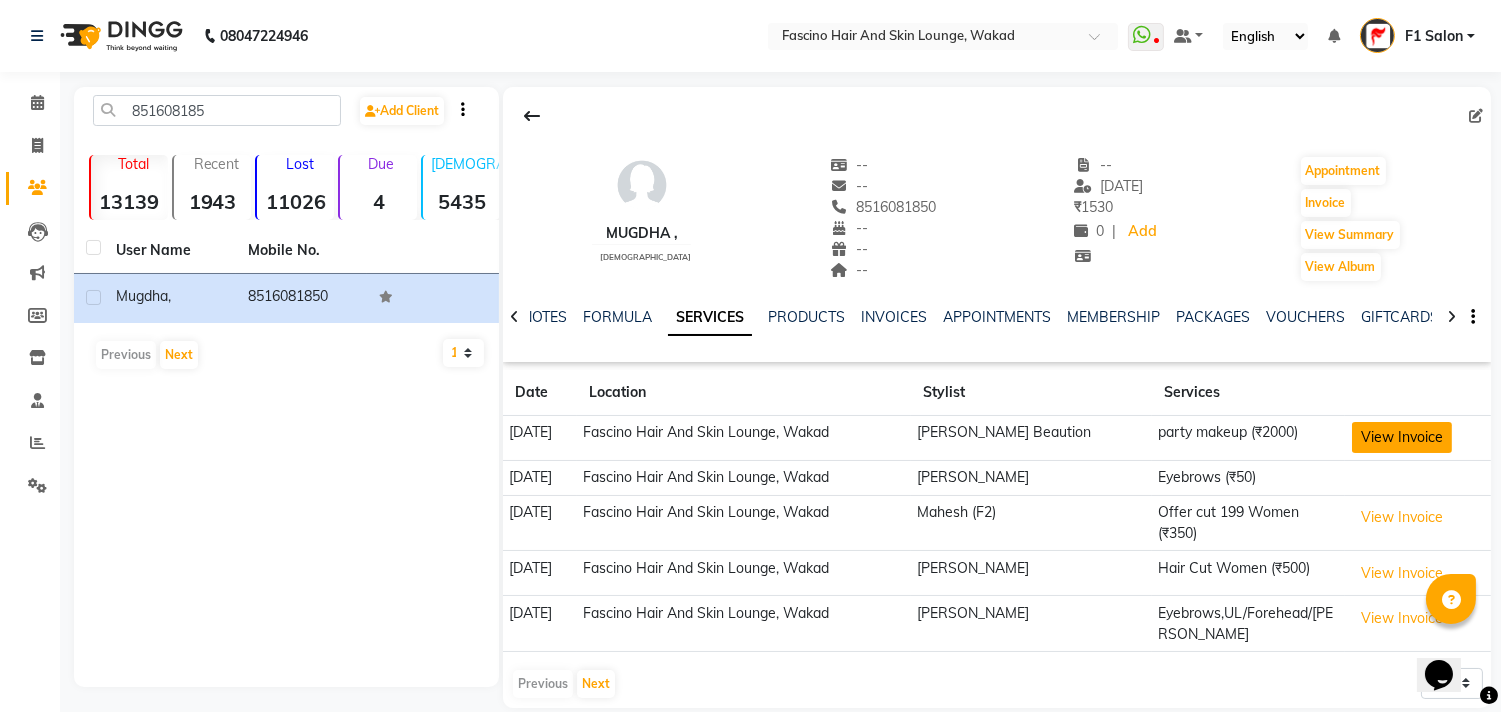 click on "View Invoice" 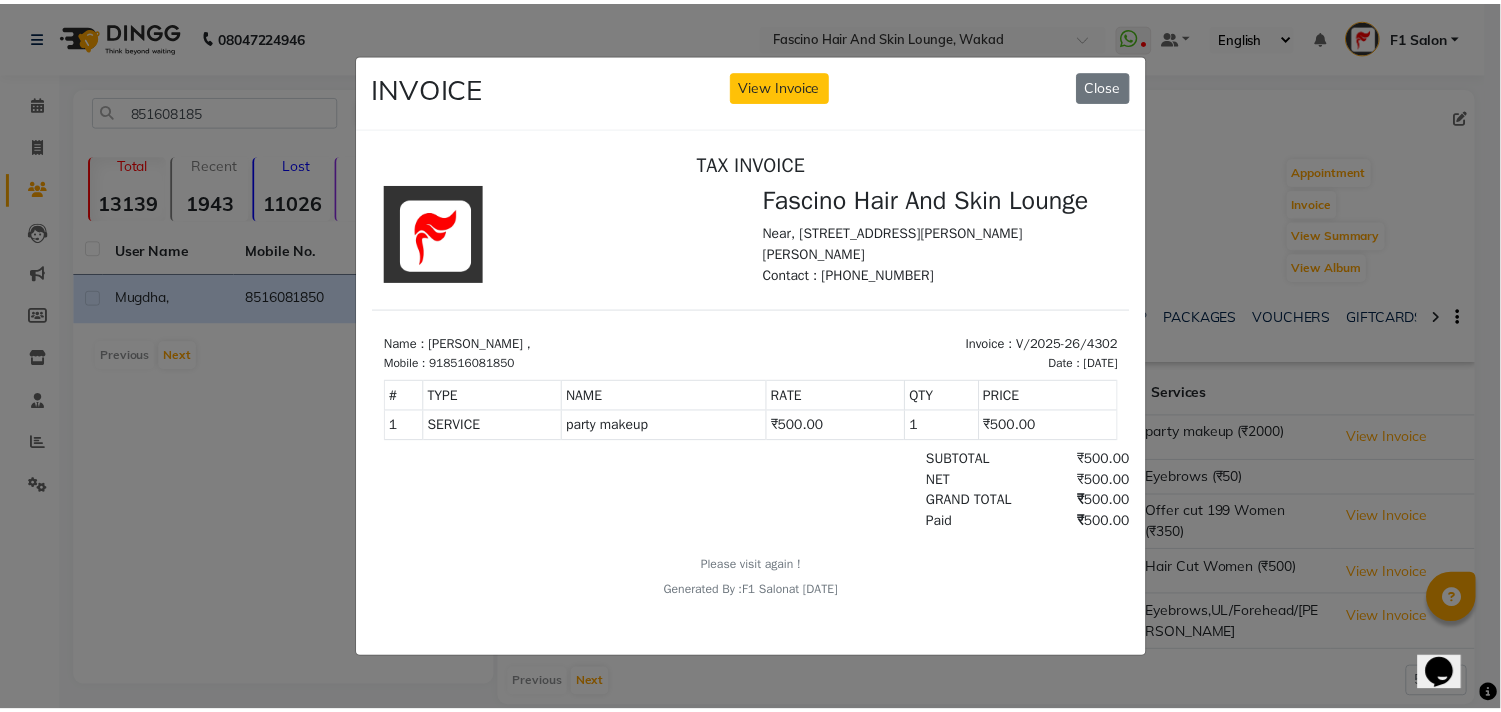 scroll, scrollTop: 15, scrollLeft: 0, axis: vertical 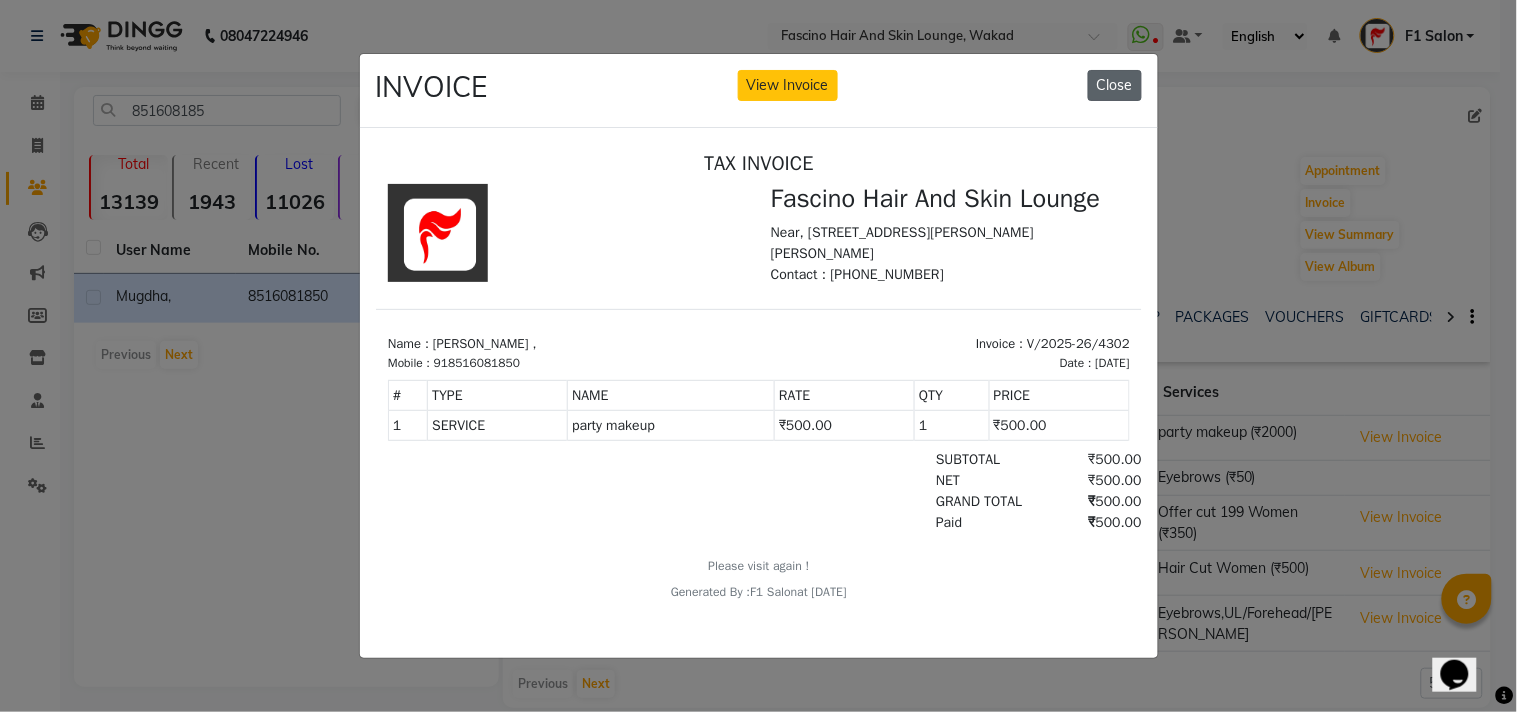 click on "Close" 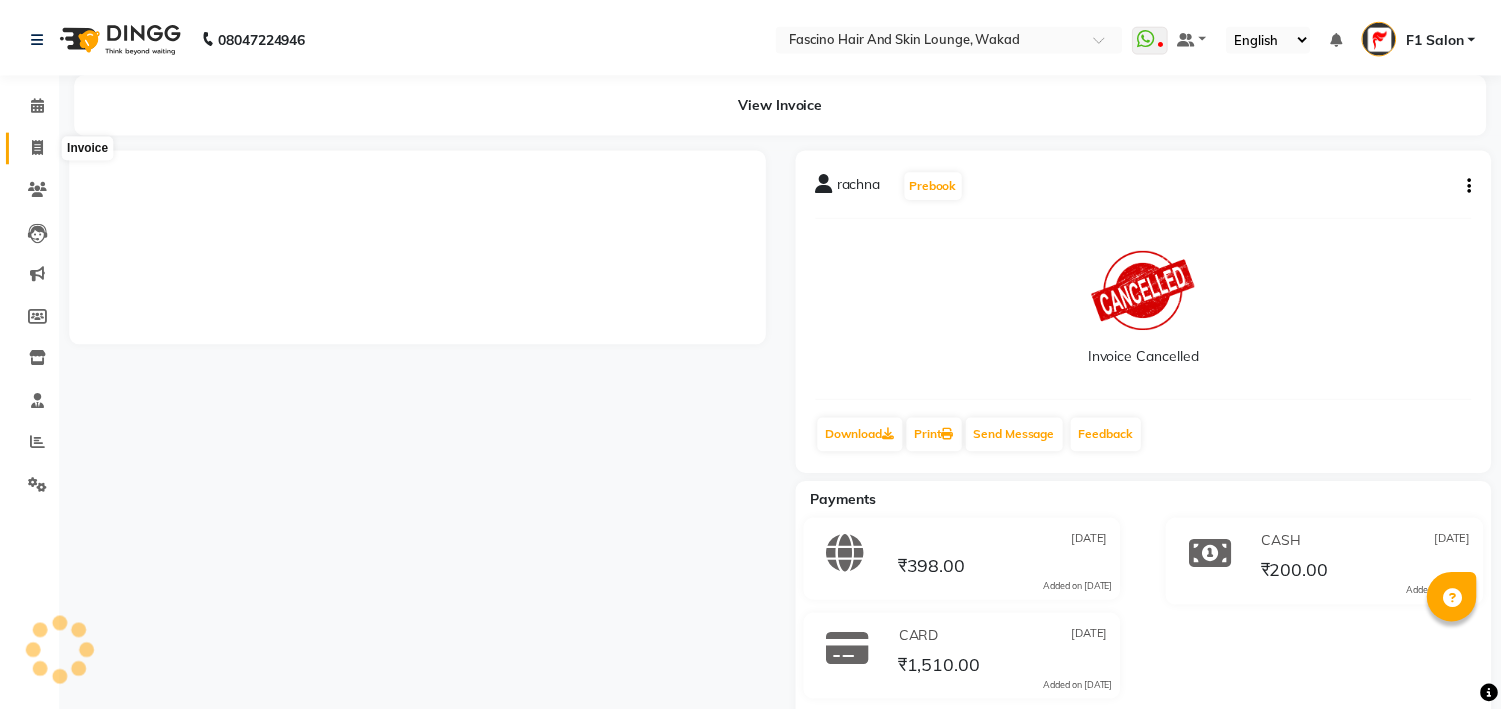 scroll, scrollTop: 0, scrollLeft: 0, axis: both 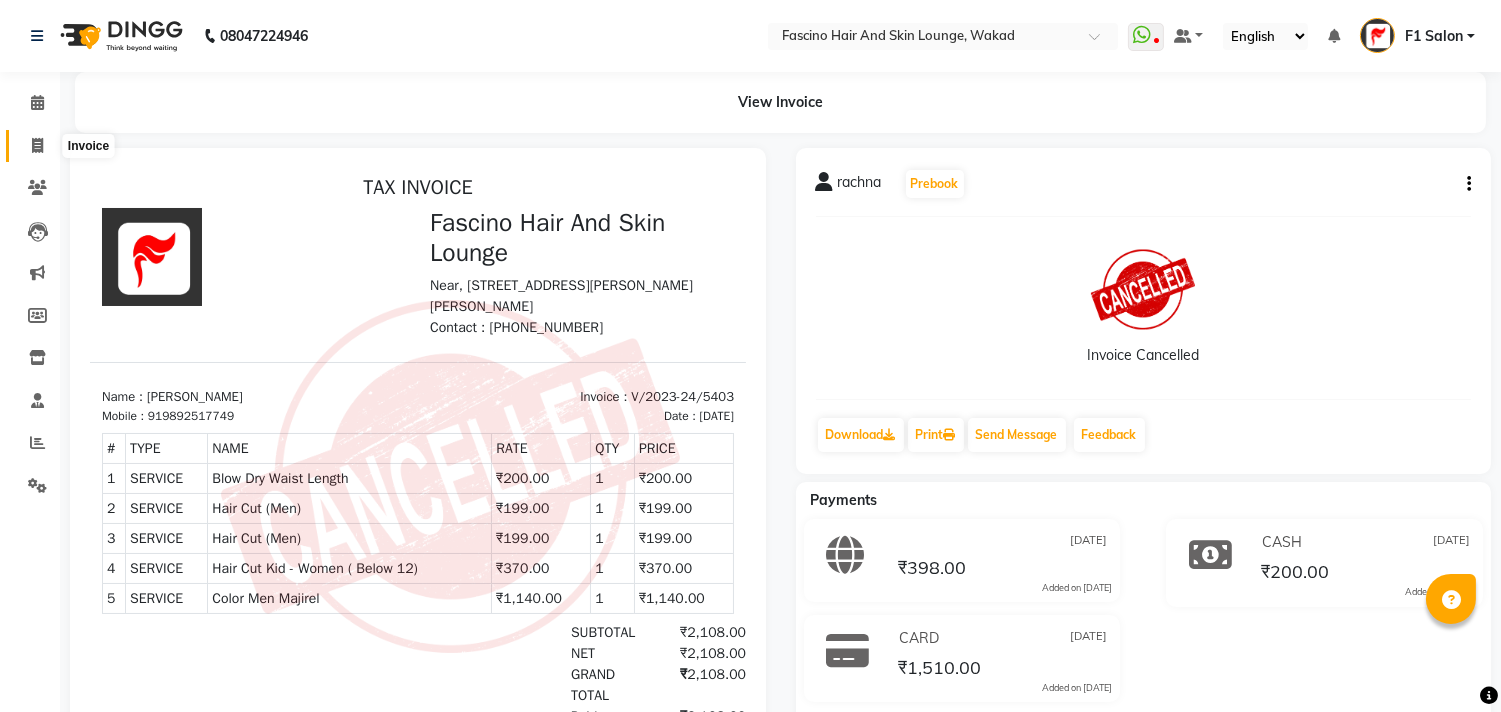 click 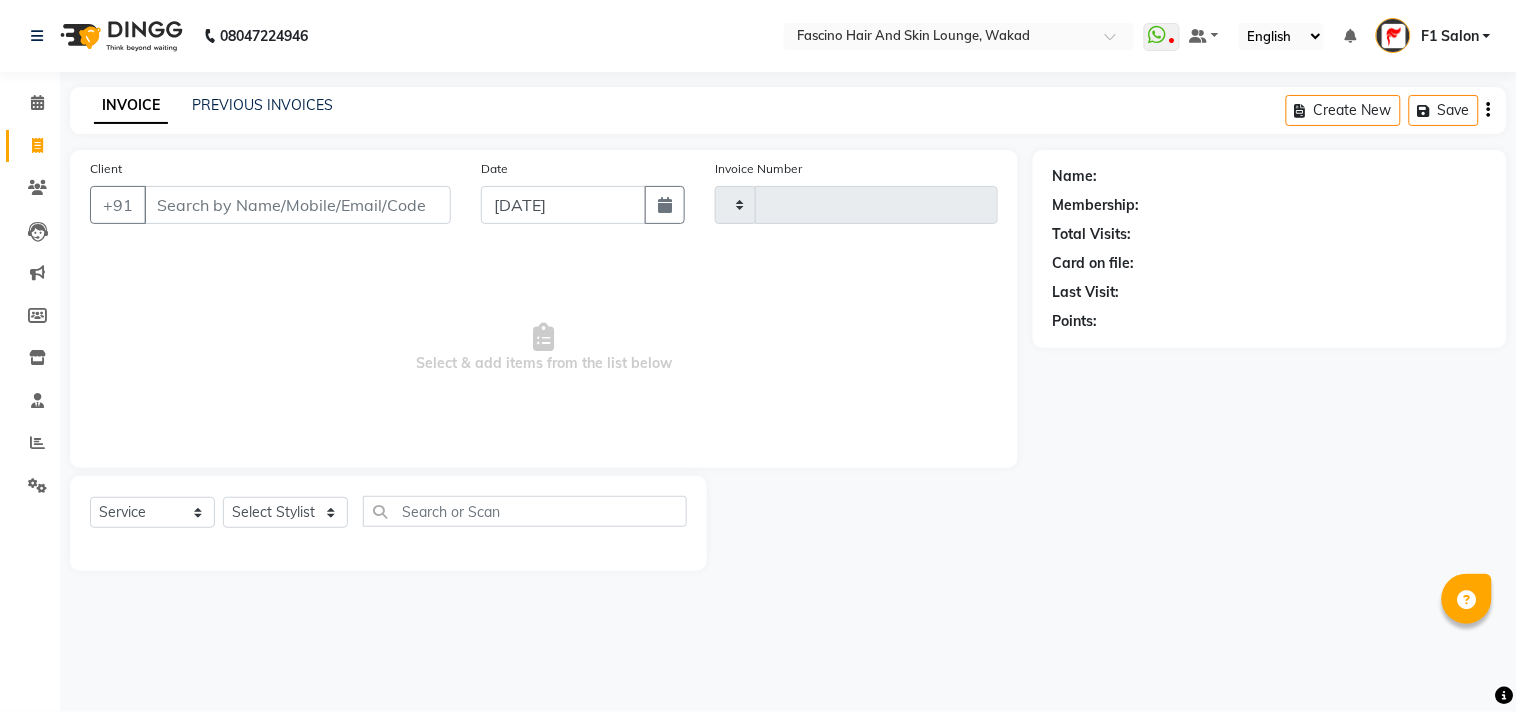 type on "4542" 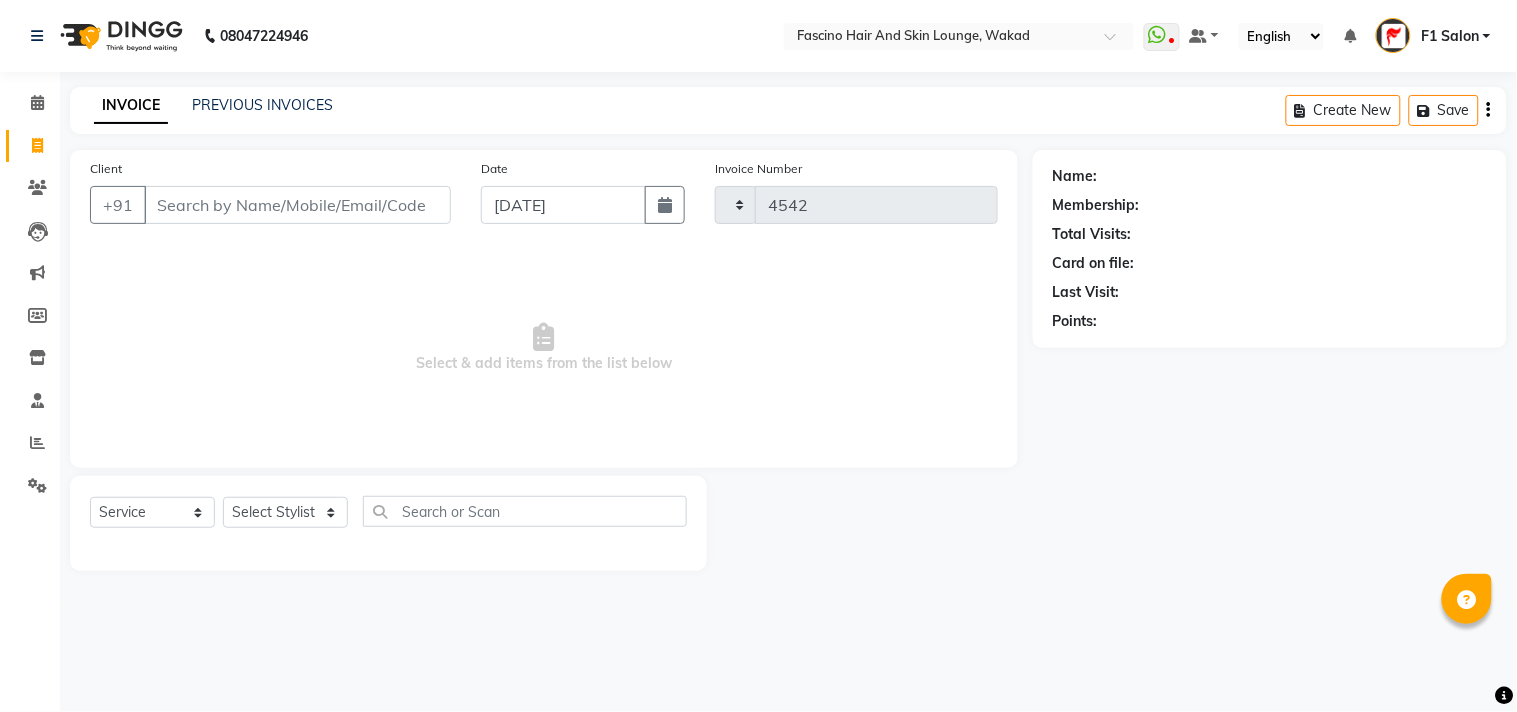select on "126" 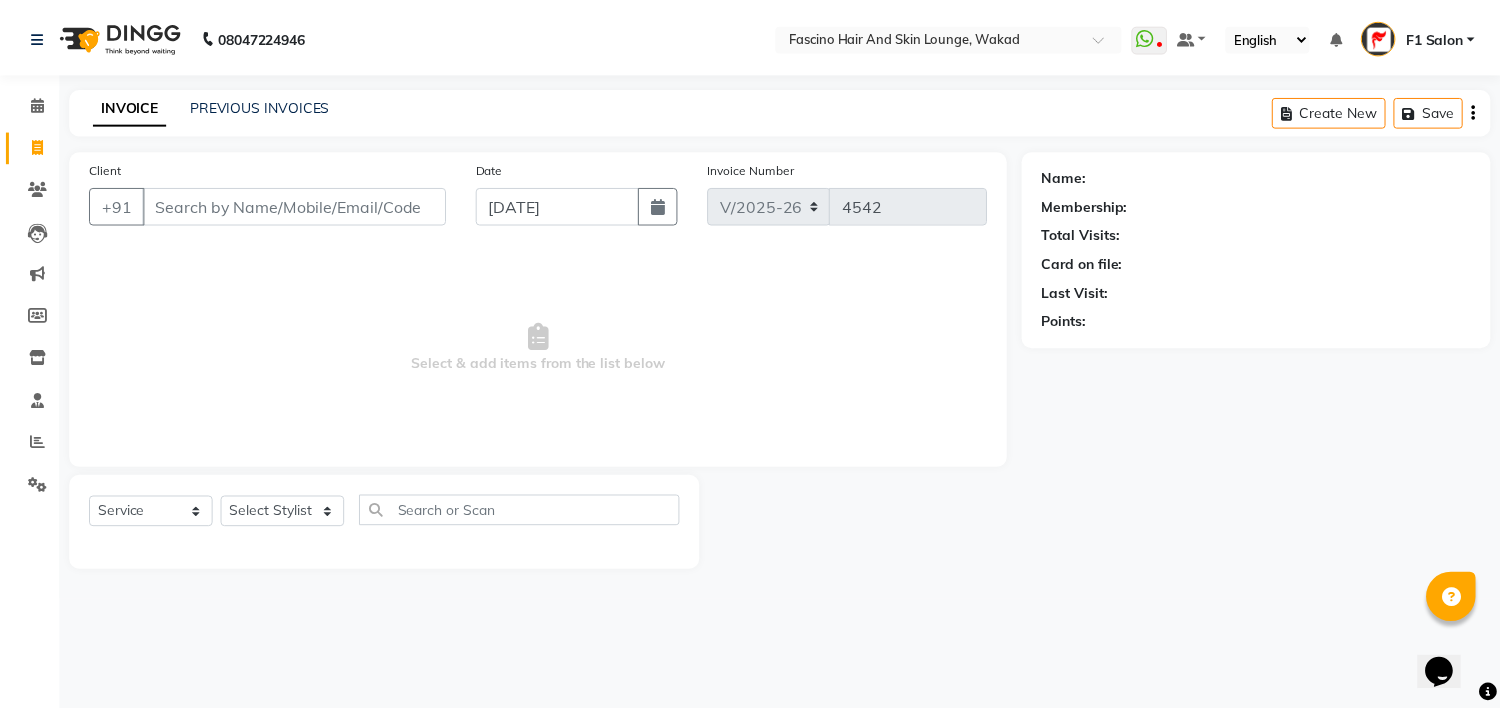 scroll, scrollTop: 0, scrollLeft: 0, axis: both 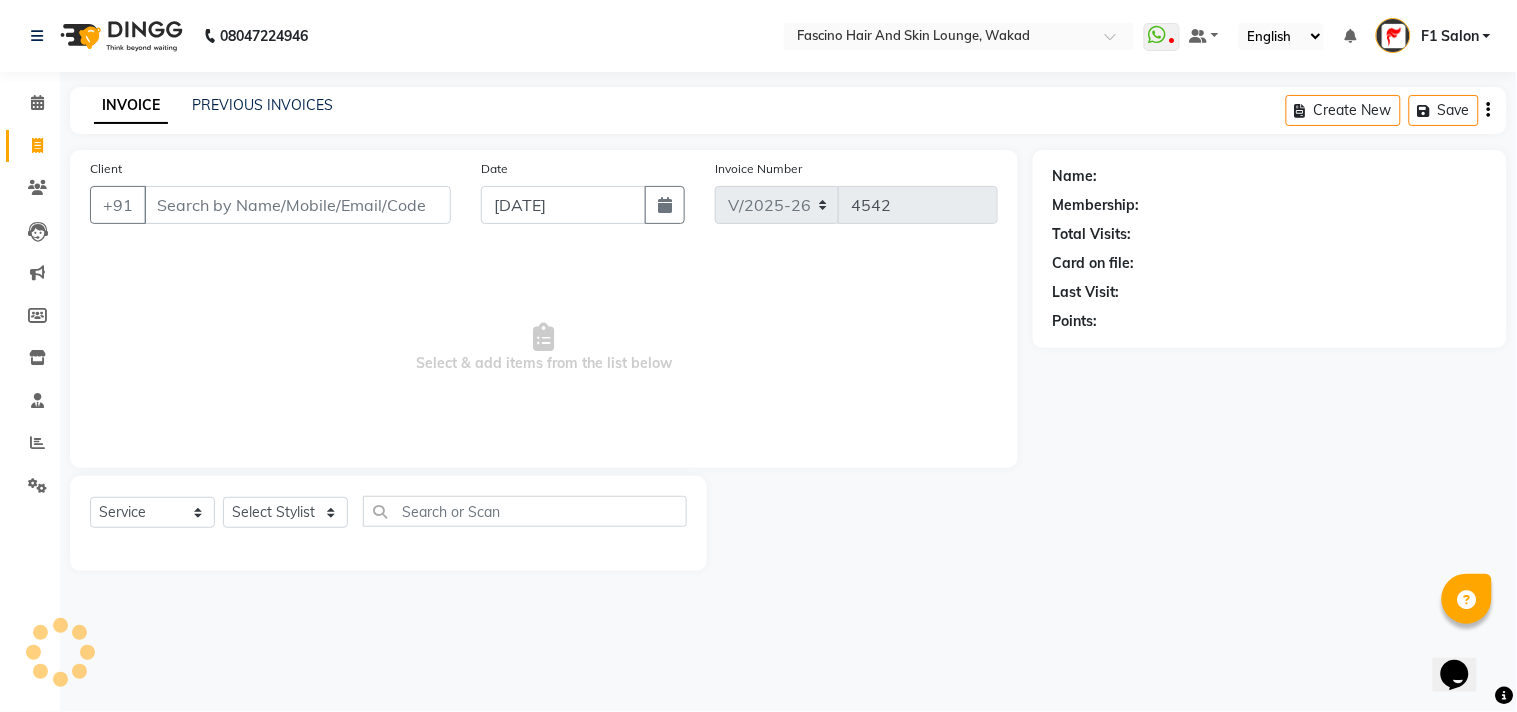 click on "Client" at bounding box center (297, 205) 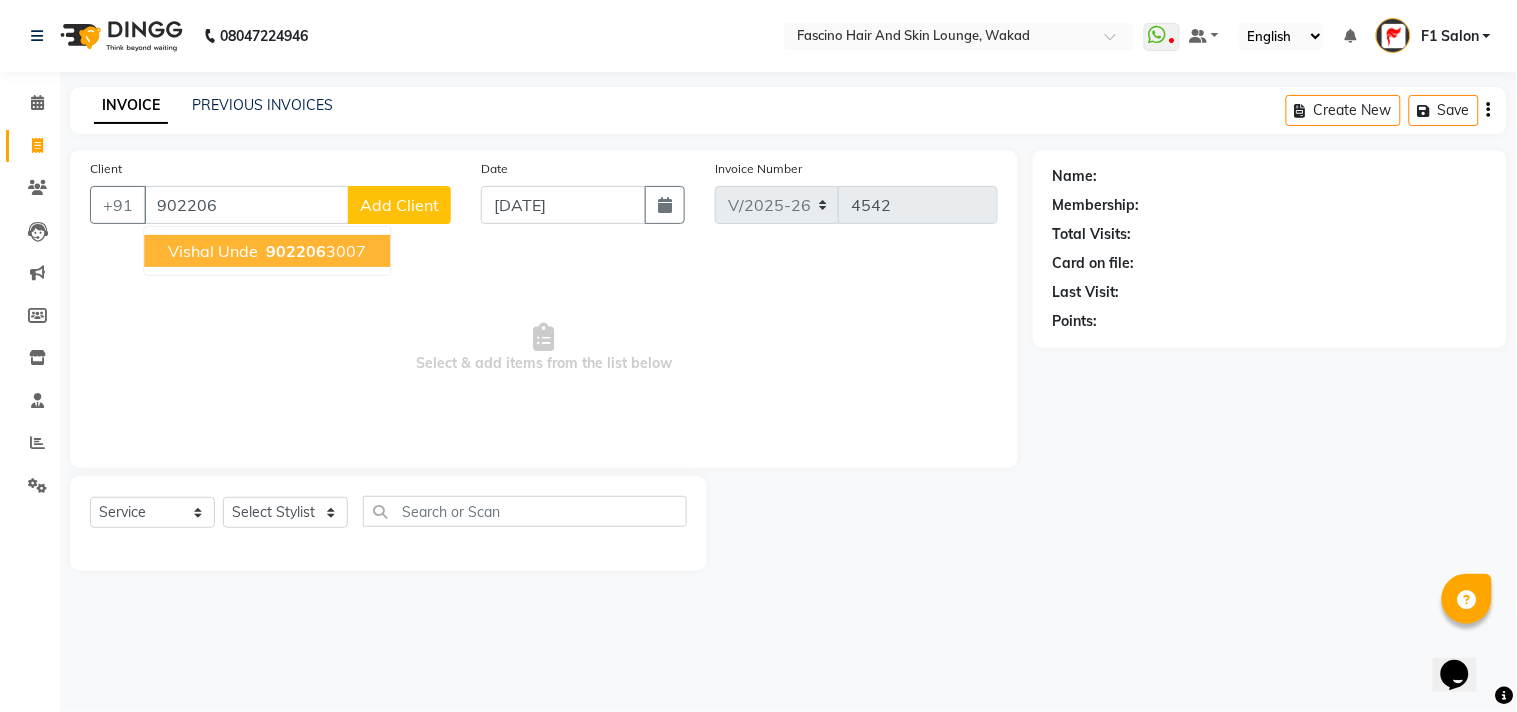 click on "Vishal Unde" at bounding box center [213, 251] 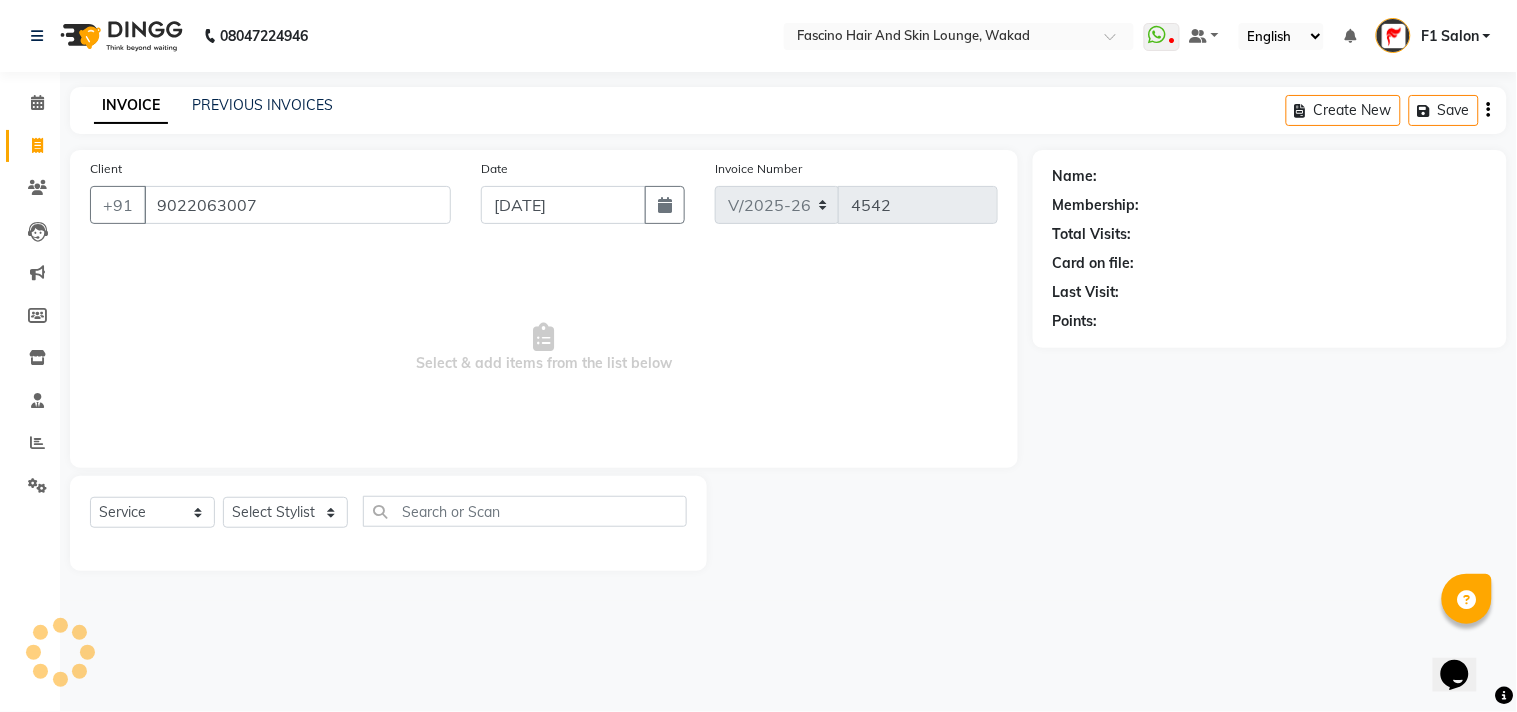 type on "9022063007" 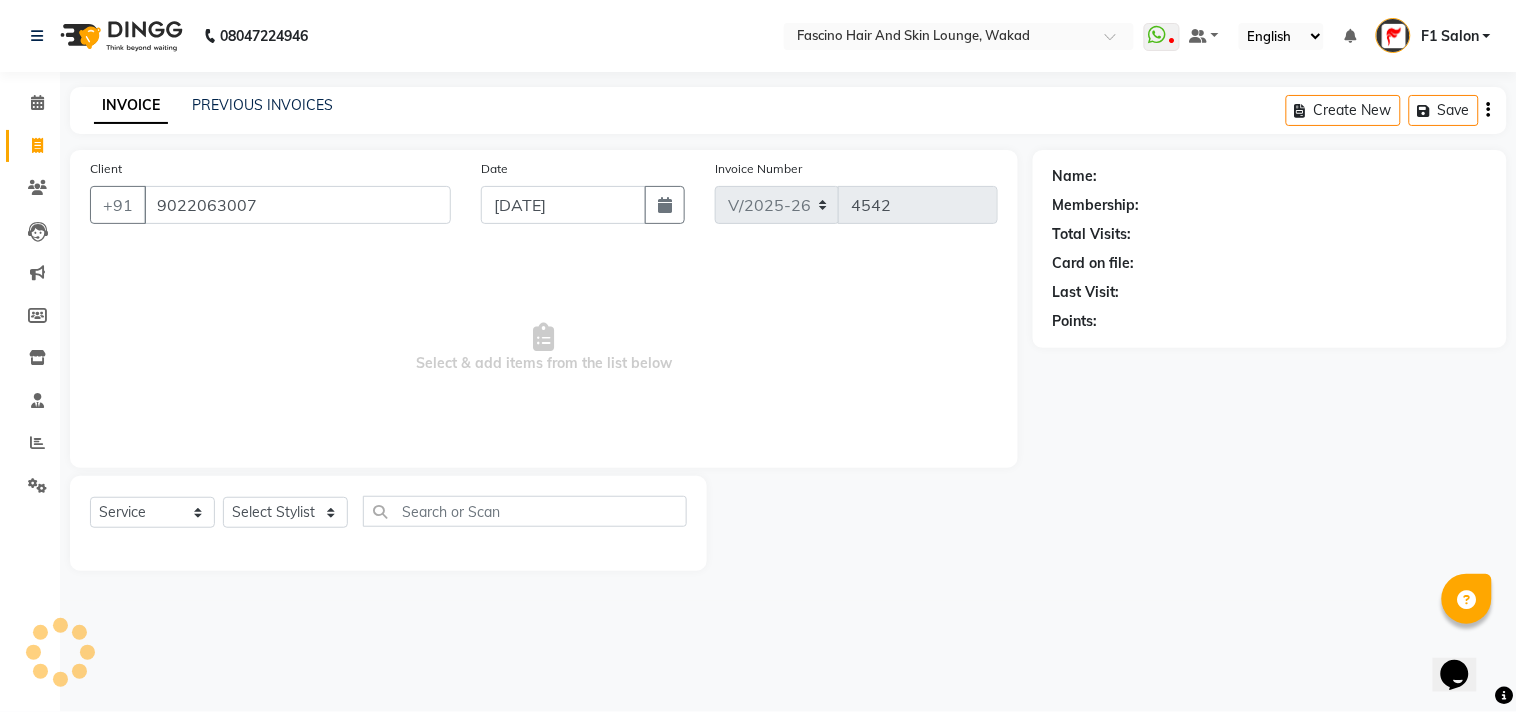 select on "1: Object" 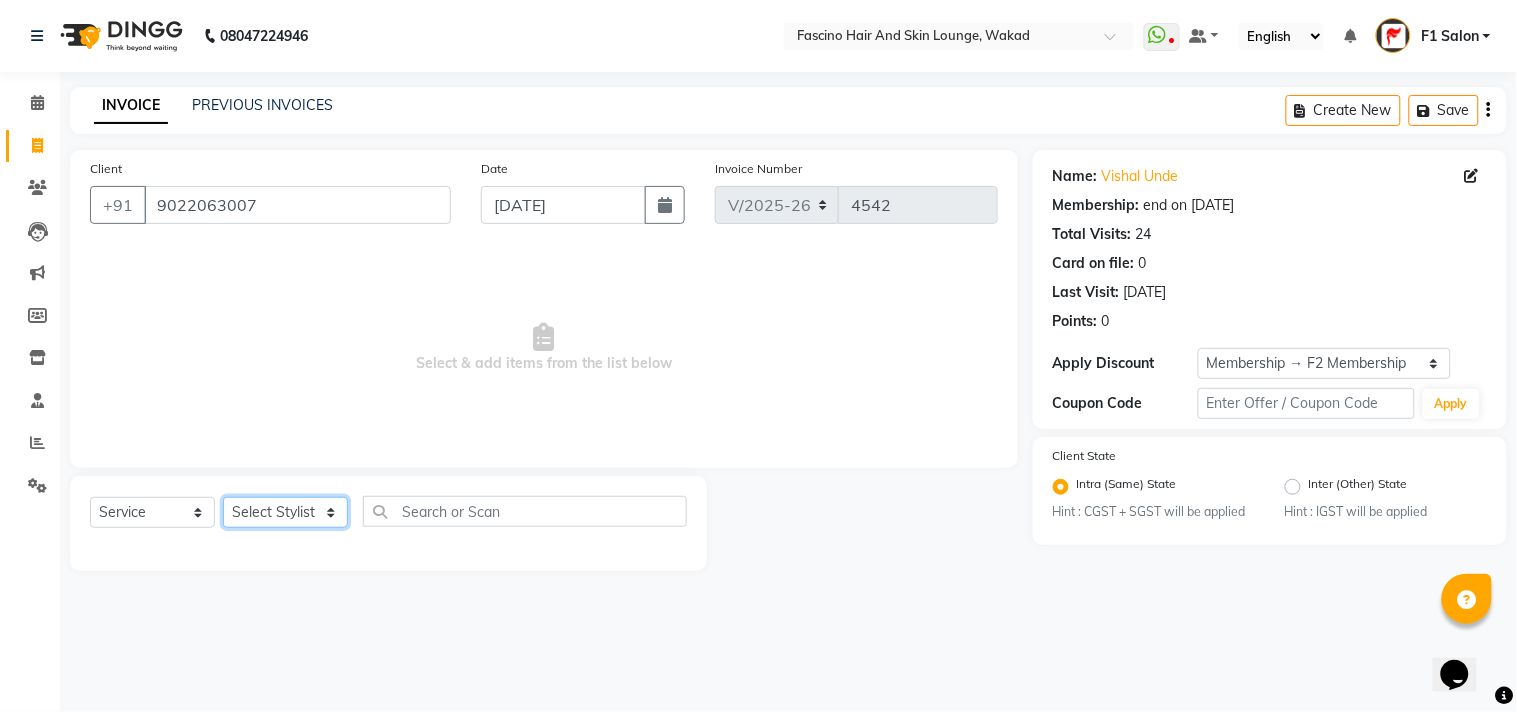 click on "Select Stylist 8805000650  Asif Shaikh Chimu Ingale F1 Salon  Ganesh F1 Gopal {JH} Govind (Jh ) Jadgdish Kajal  Omkar JH Pooja kate  Ram choudhry Sahil jh Sanjay muley Shree Siddu (F1) Sid (JH) Sukanya Sadiyan  Suraj F1 Tejal Beaution Usha Bhise Varsha F1 Veena" 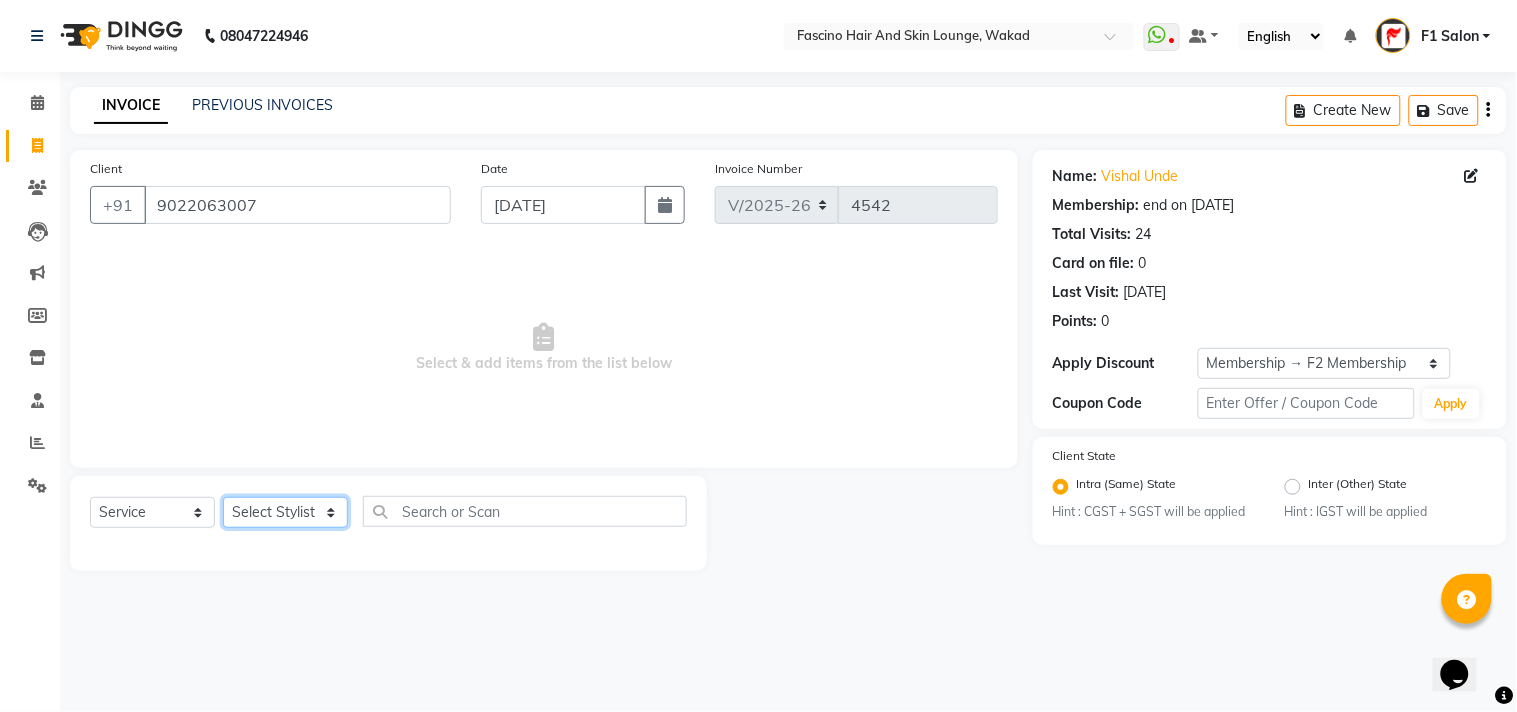 select on "30598" 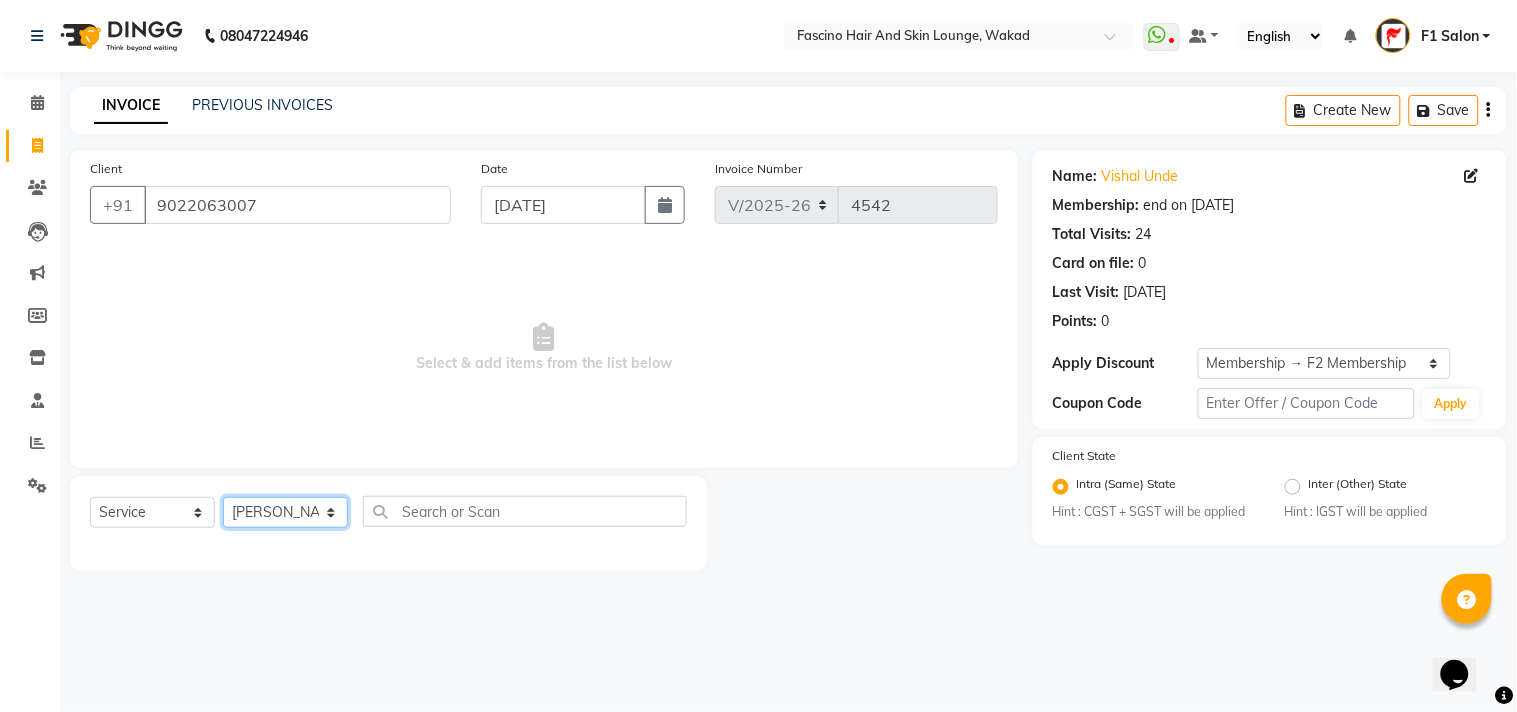 click on "Select Stylist 8805000650  Asif Shaikh Chimu Ingale F1 Salon  Ganesh F1 Gopal {JH} Govind (Jh ) Jadgdish Kajal  Omkar JH Pooja kate  Ram choudhry Sahil jh Sanjay muley Shree Siddu (F1) Sid (JH) Sukanya Sadiyan  Suraj F1 Tejal Beaution Usha Bhise Varsha F1 Veena" 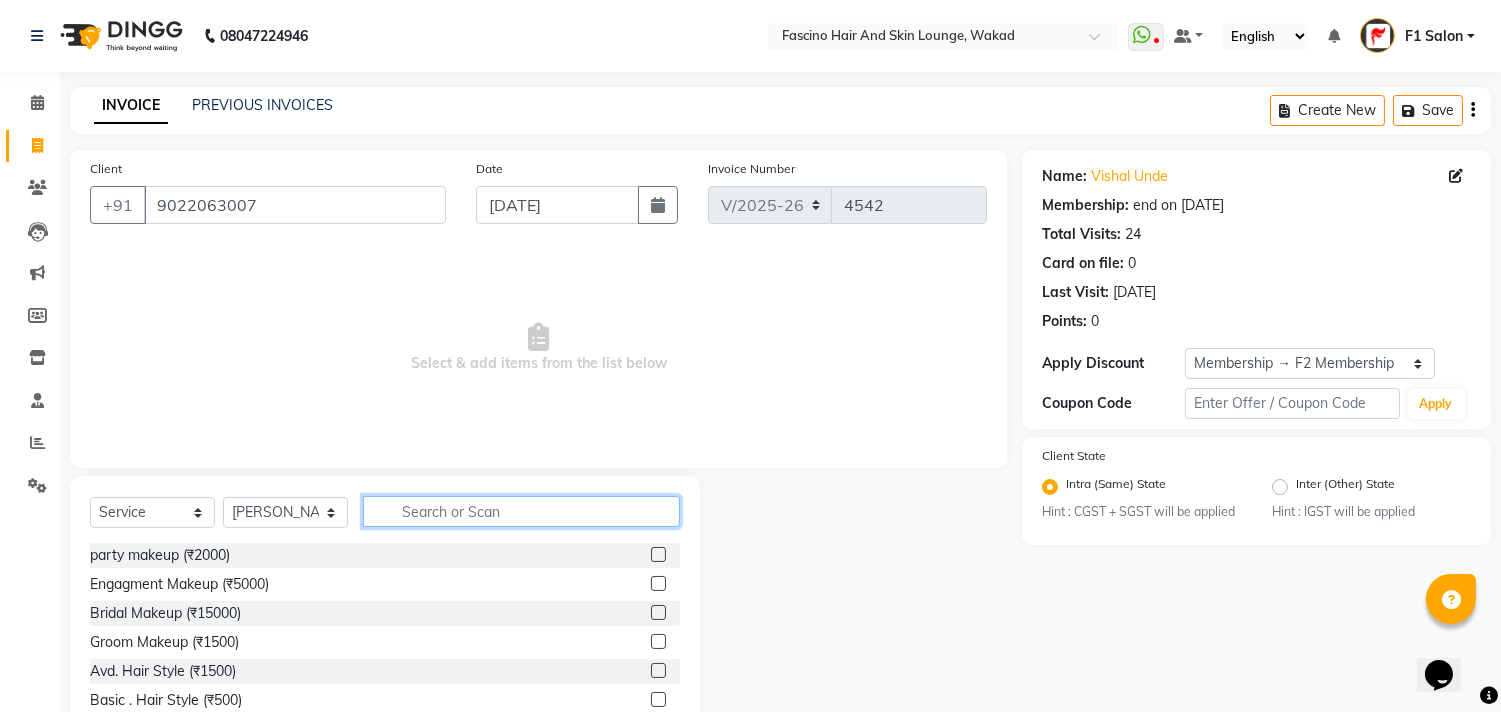 click 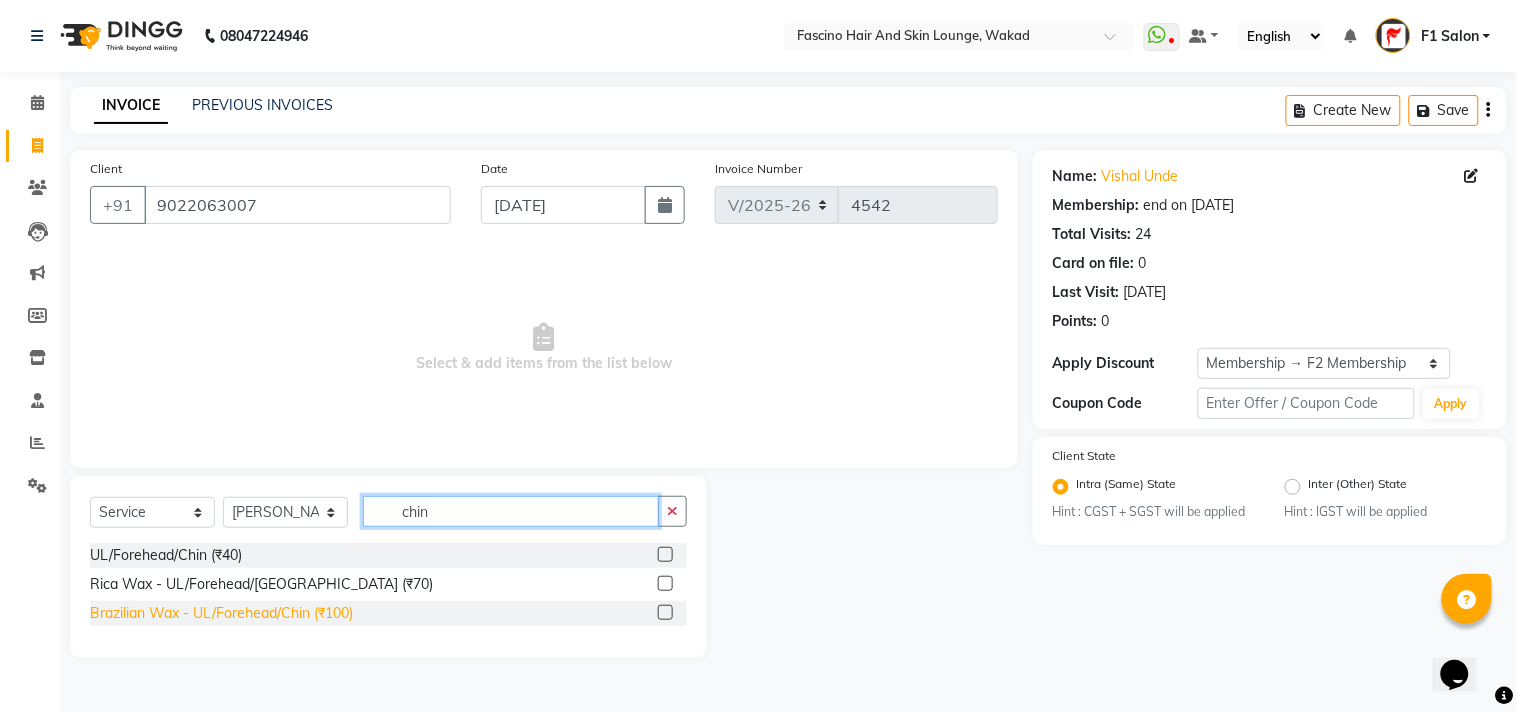 type on "chin" 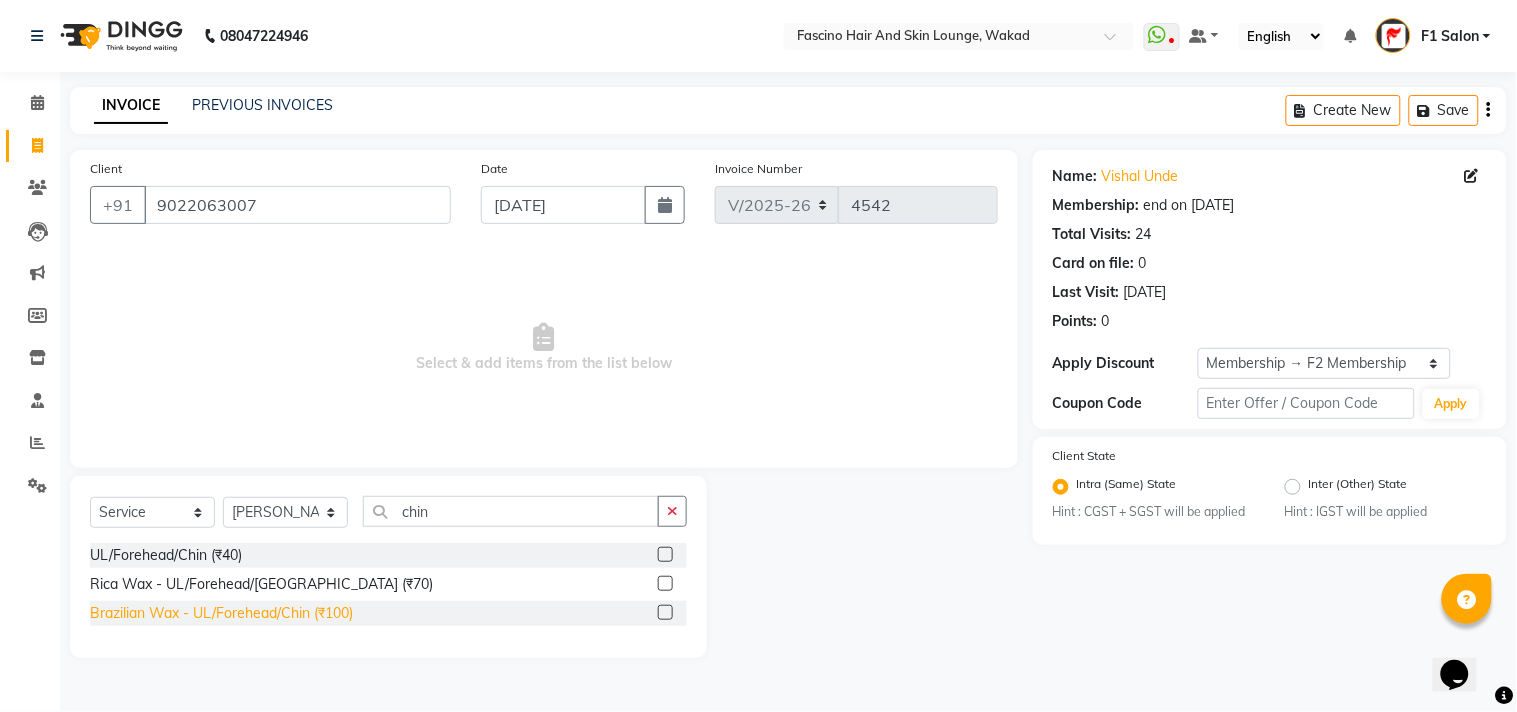click on "Brazilian Wax - UL/Forehead/Chin (₹100)" 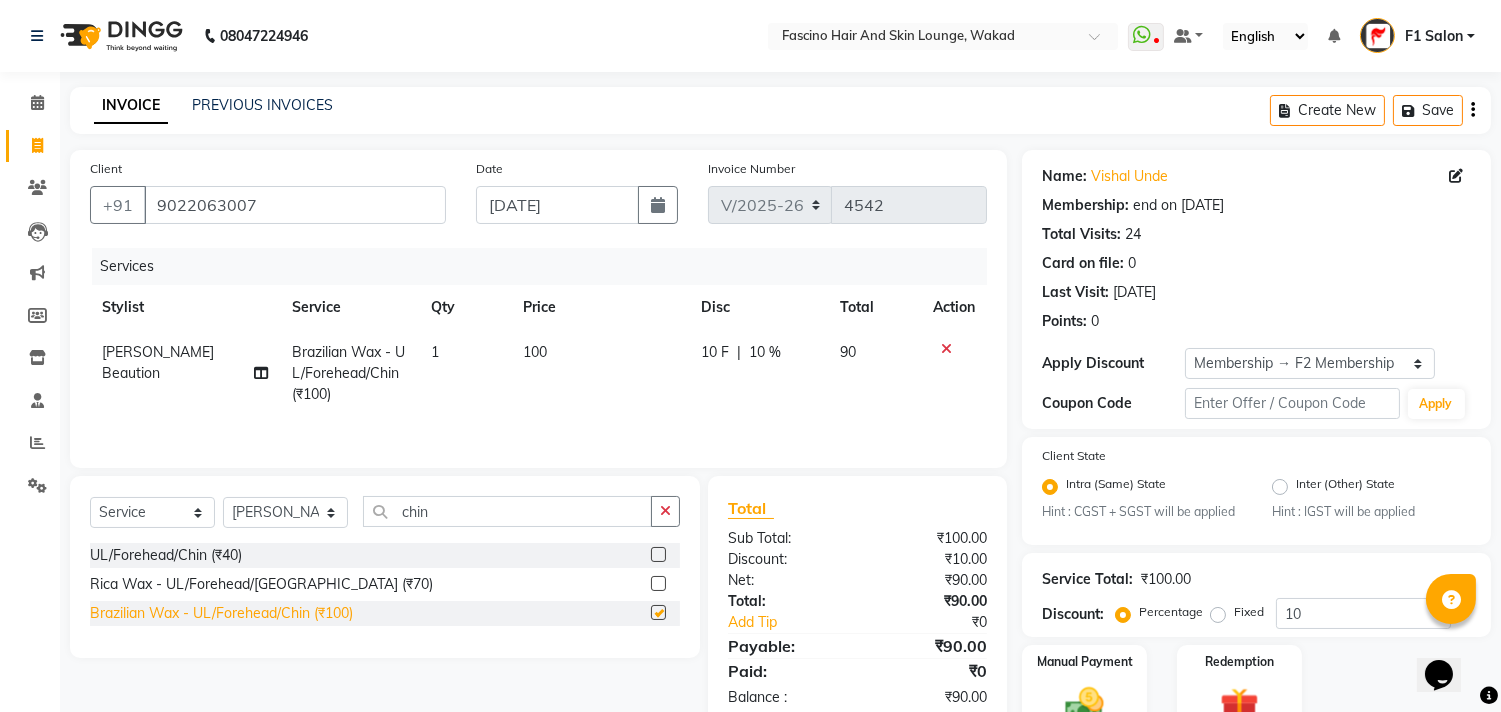checkbox on "false" 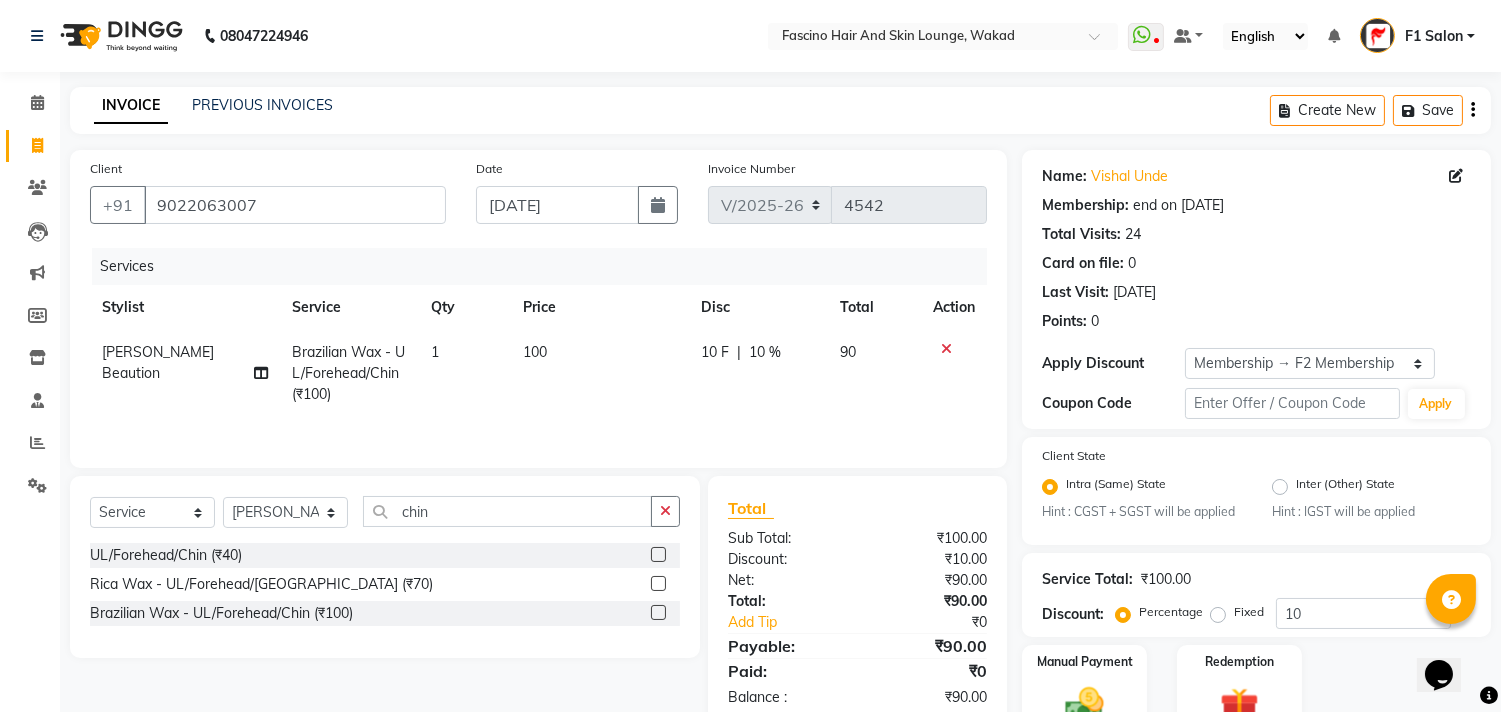 click on "100" 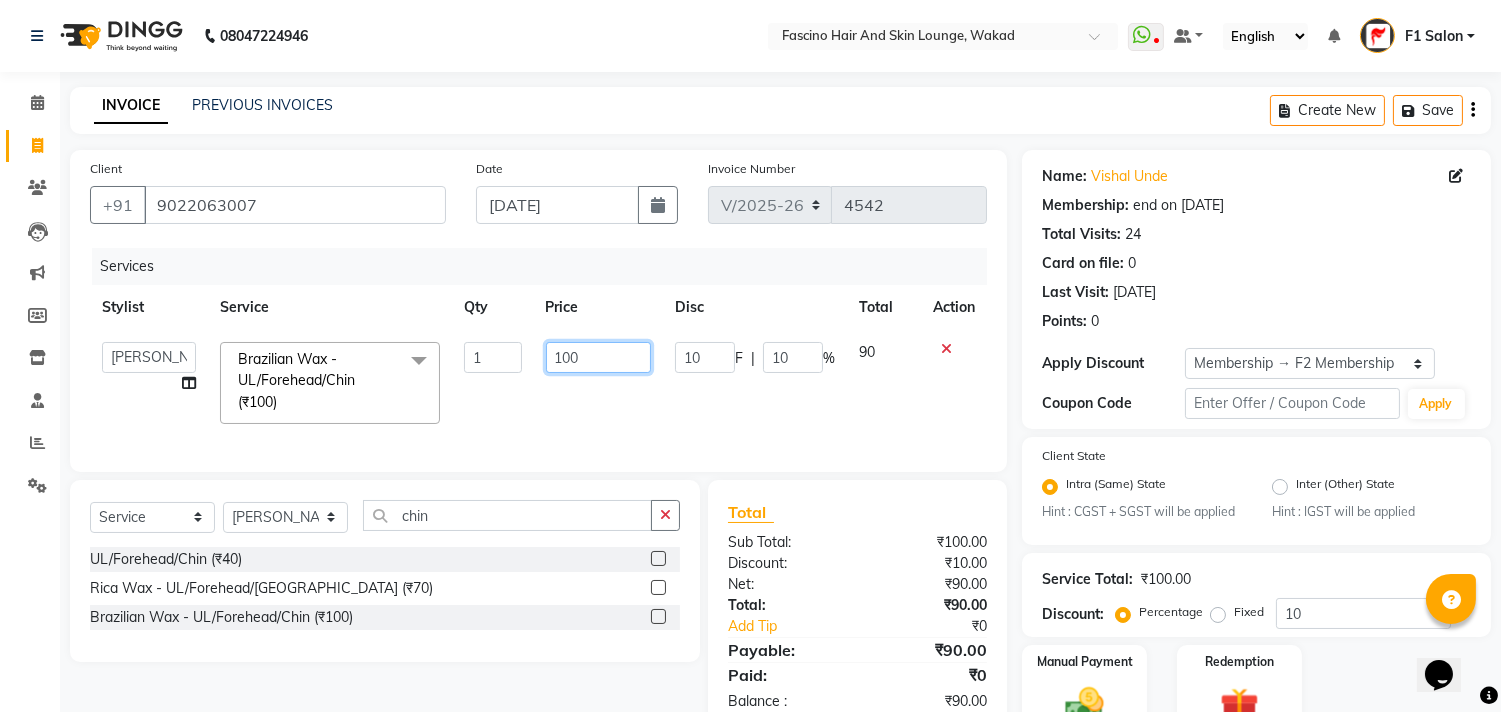 click on "100" 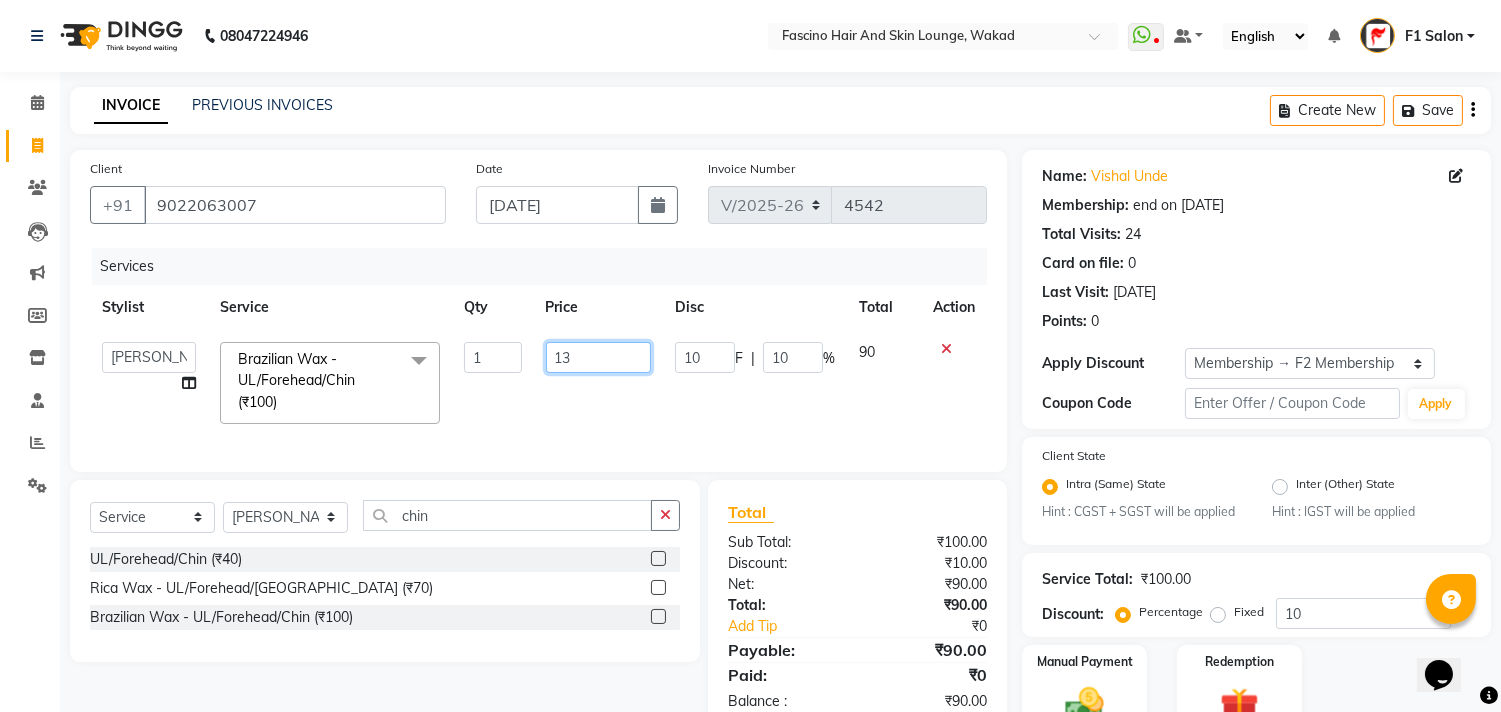 type on "130" 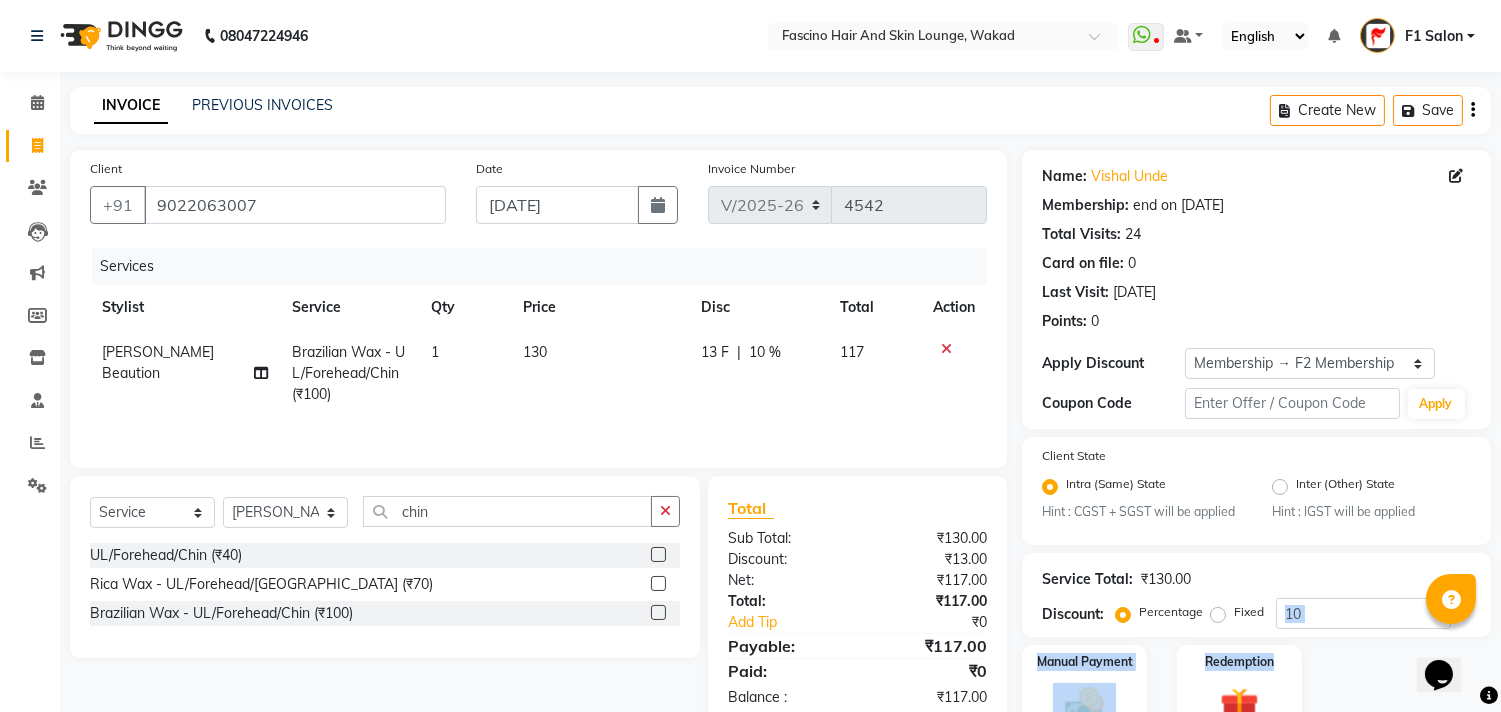 drag, startPoint x: 1366, startPoint y: 637, endPoint x: 1353, endPoint y: 616, distance: 24.698177 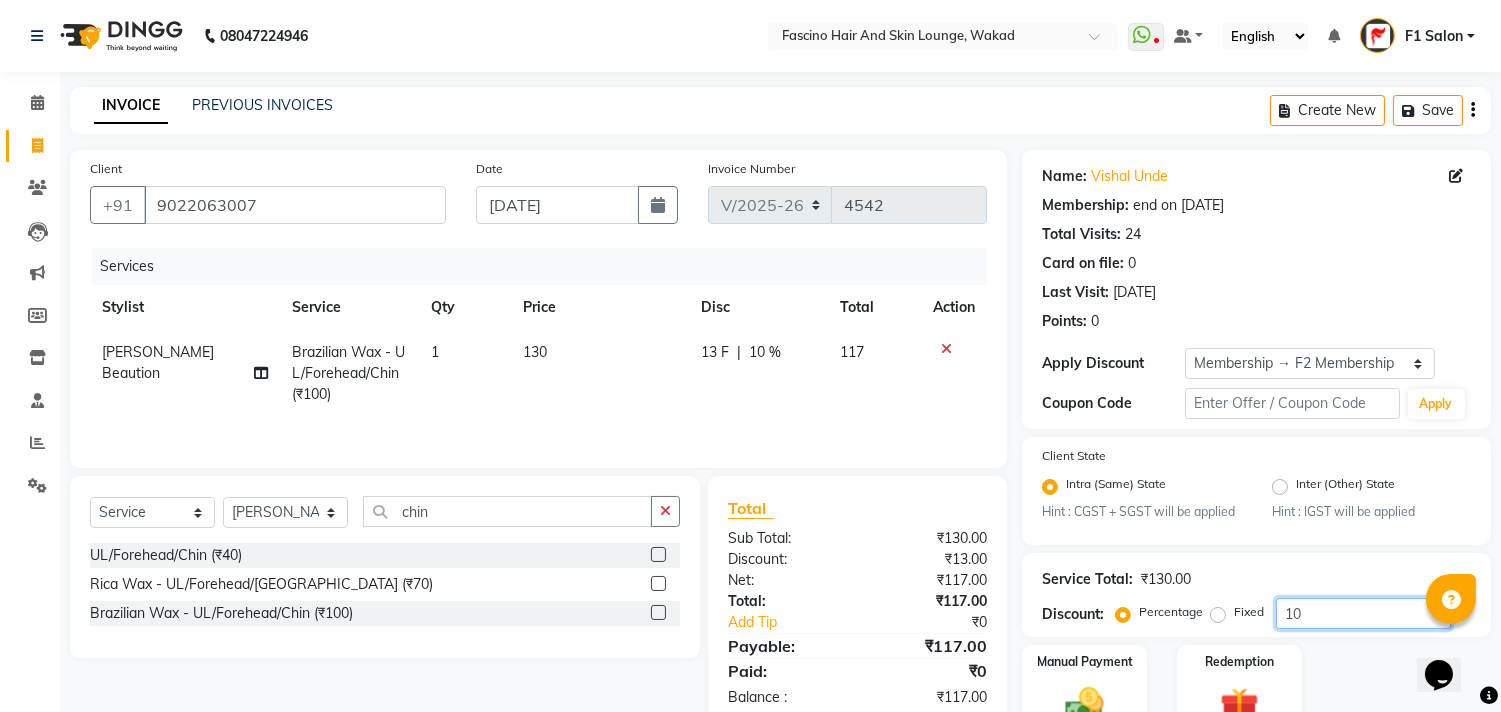 click on "10" 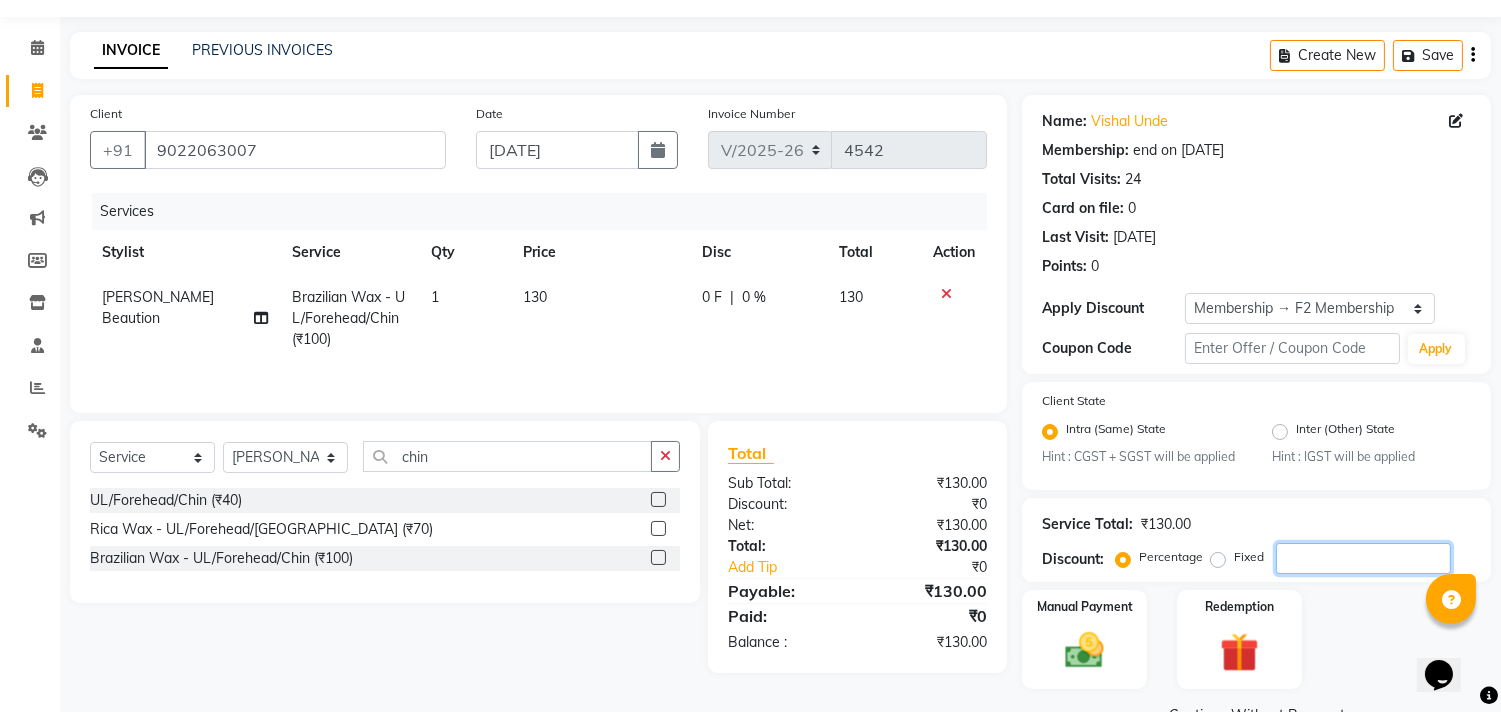 scroll, scrollTop: 102, scrollLeft: 0, axis: vertical 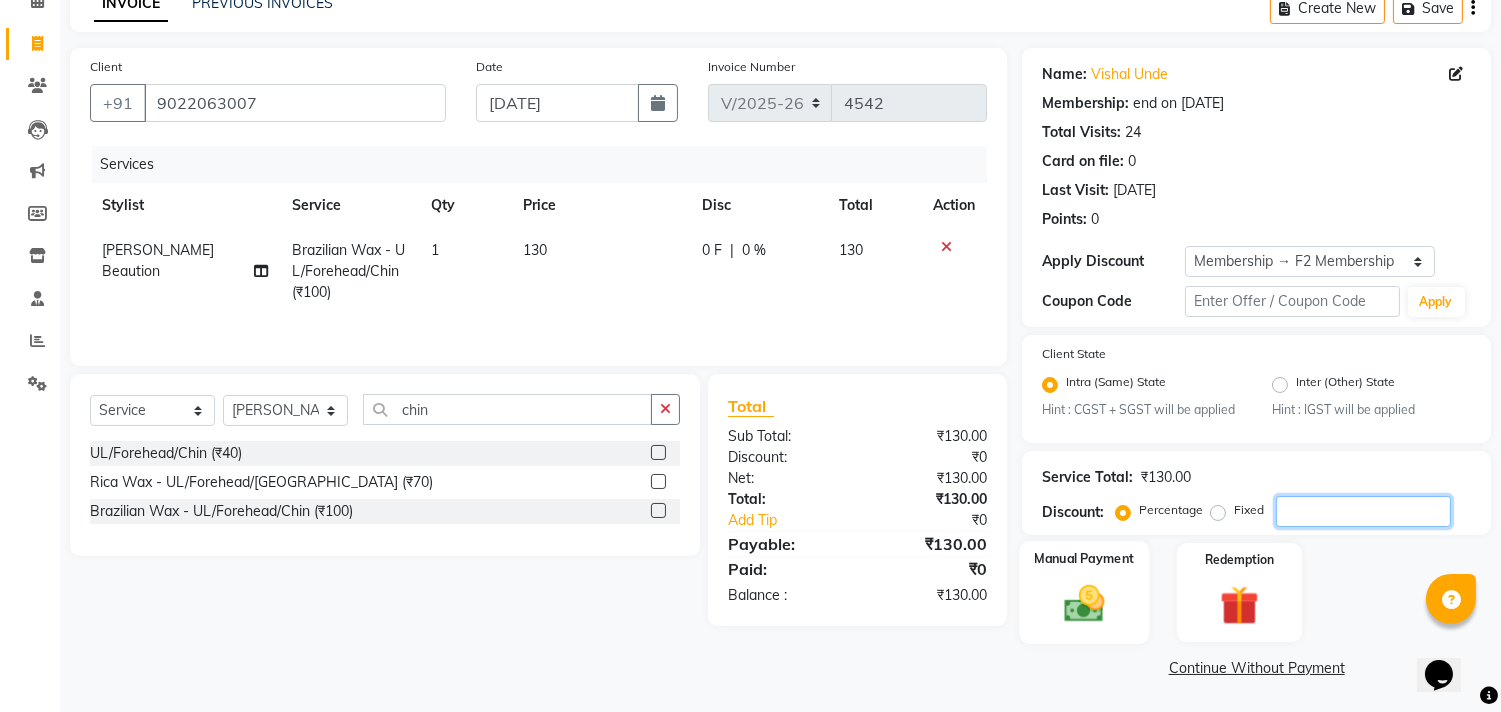 type 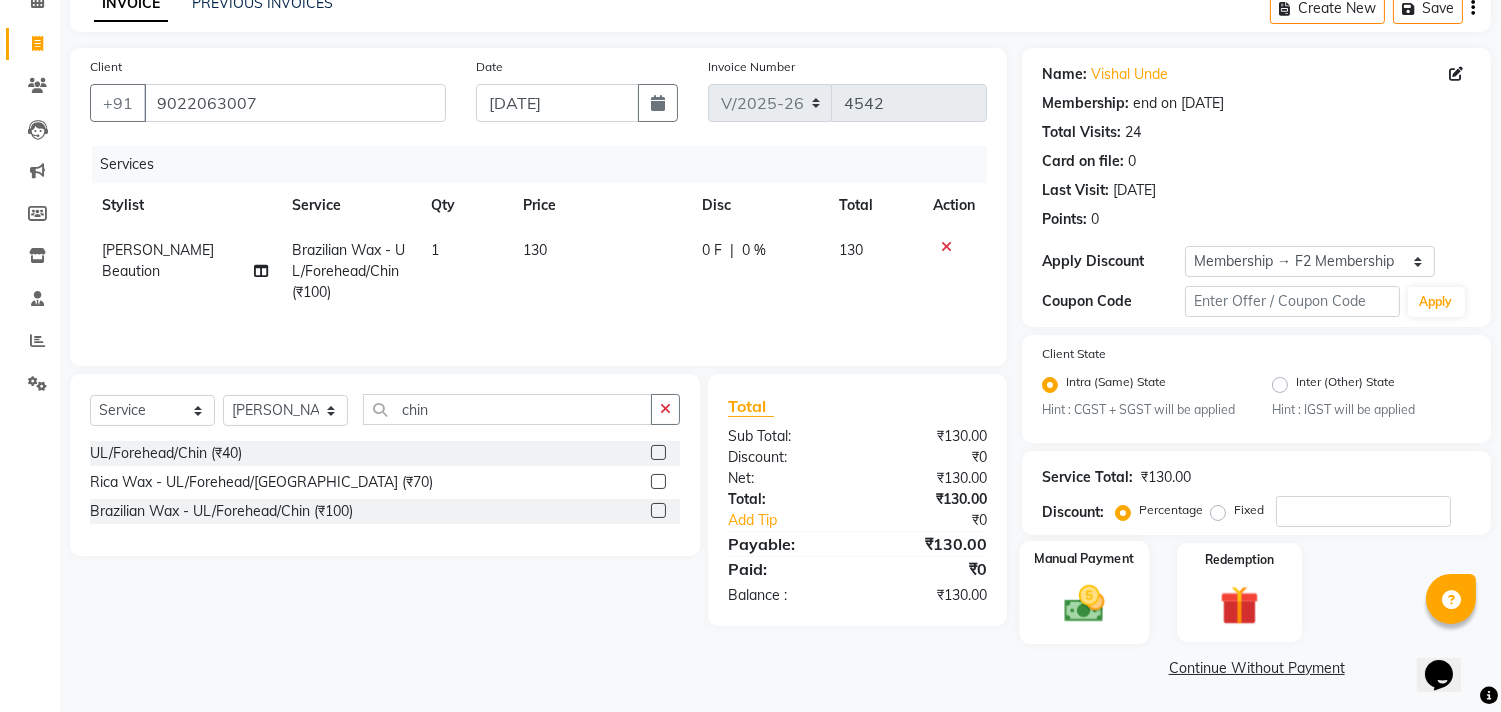 click 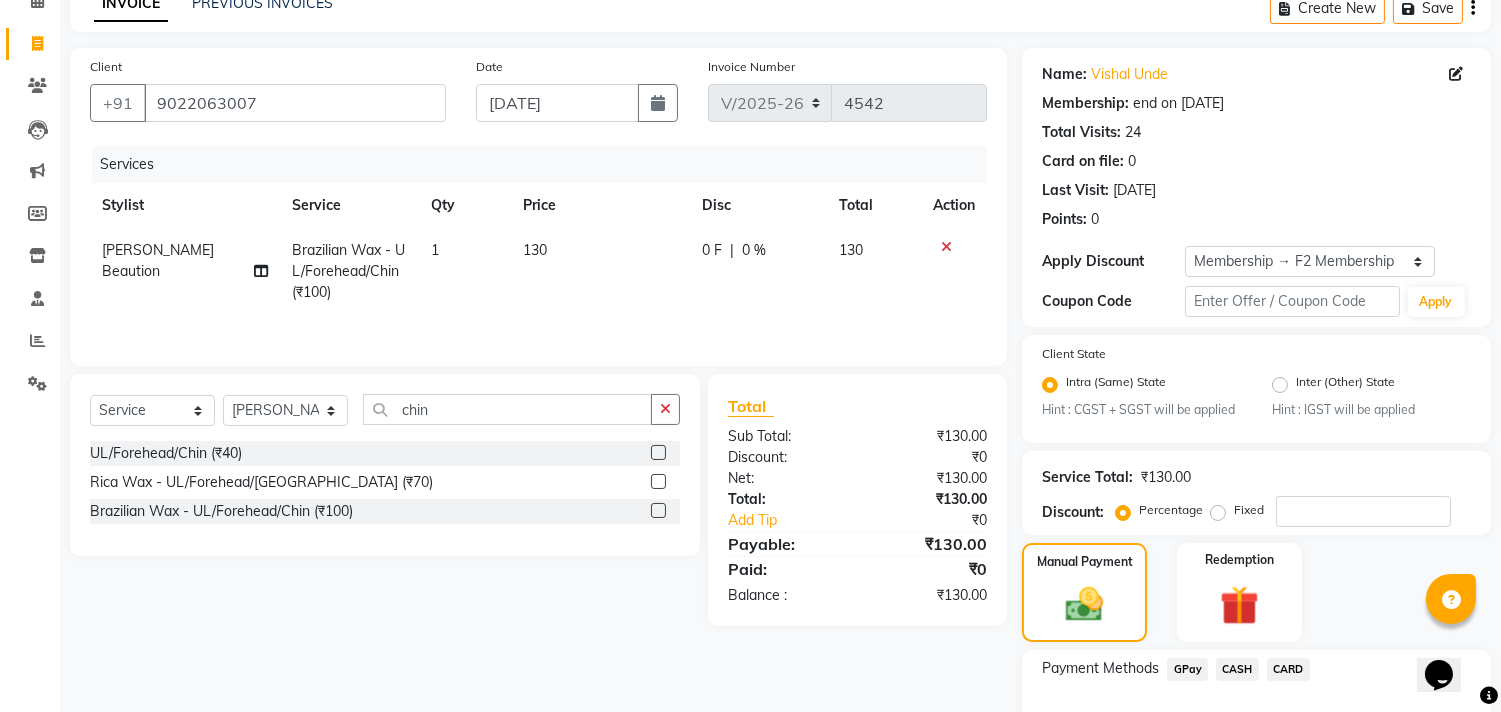 click on "GPay" 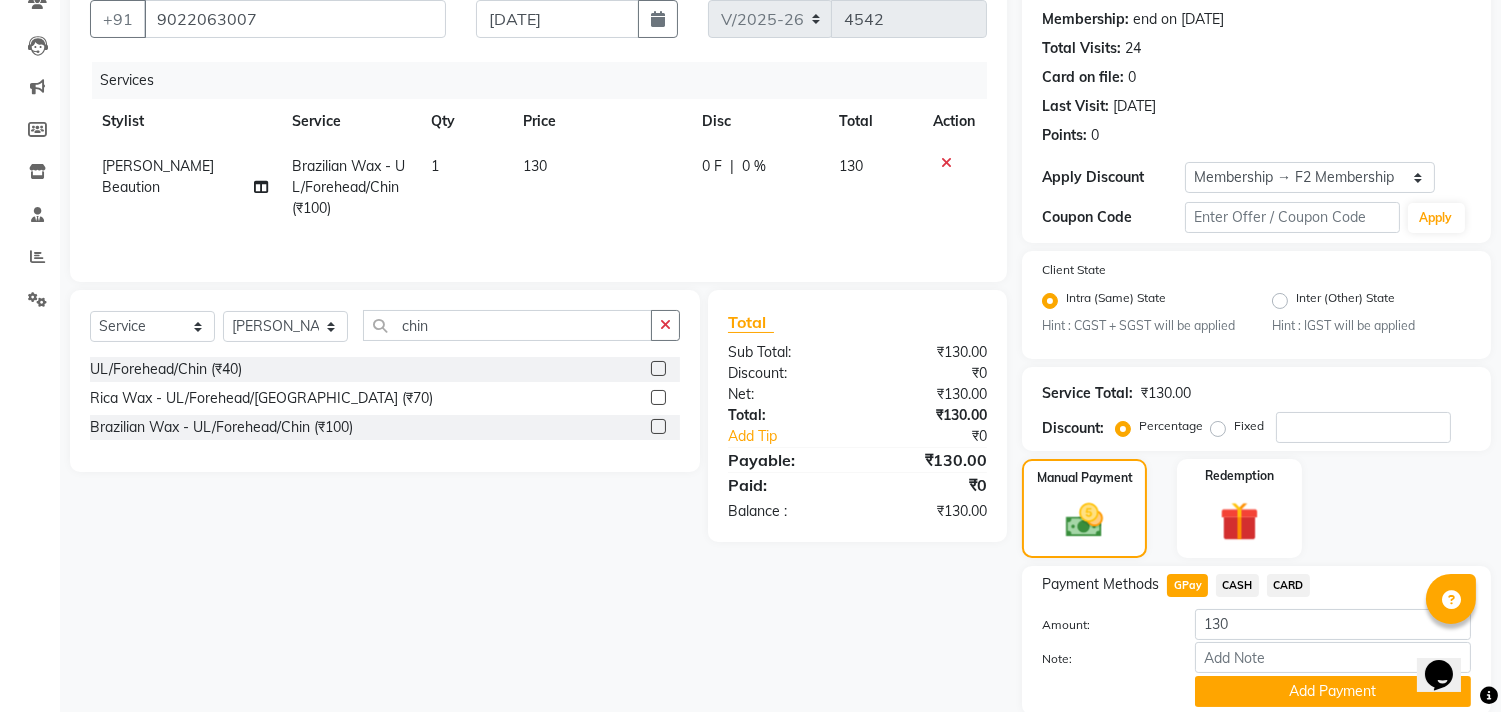 scroll, scrollTop: 260, scrollLeft: 0, axis: vertical 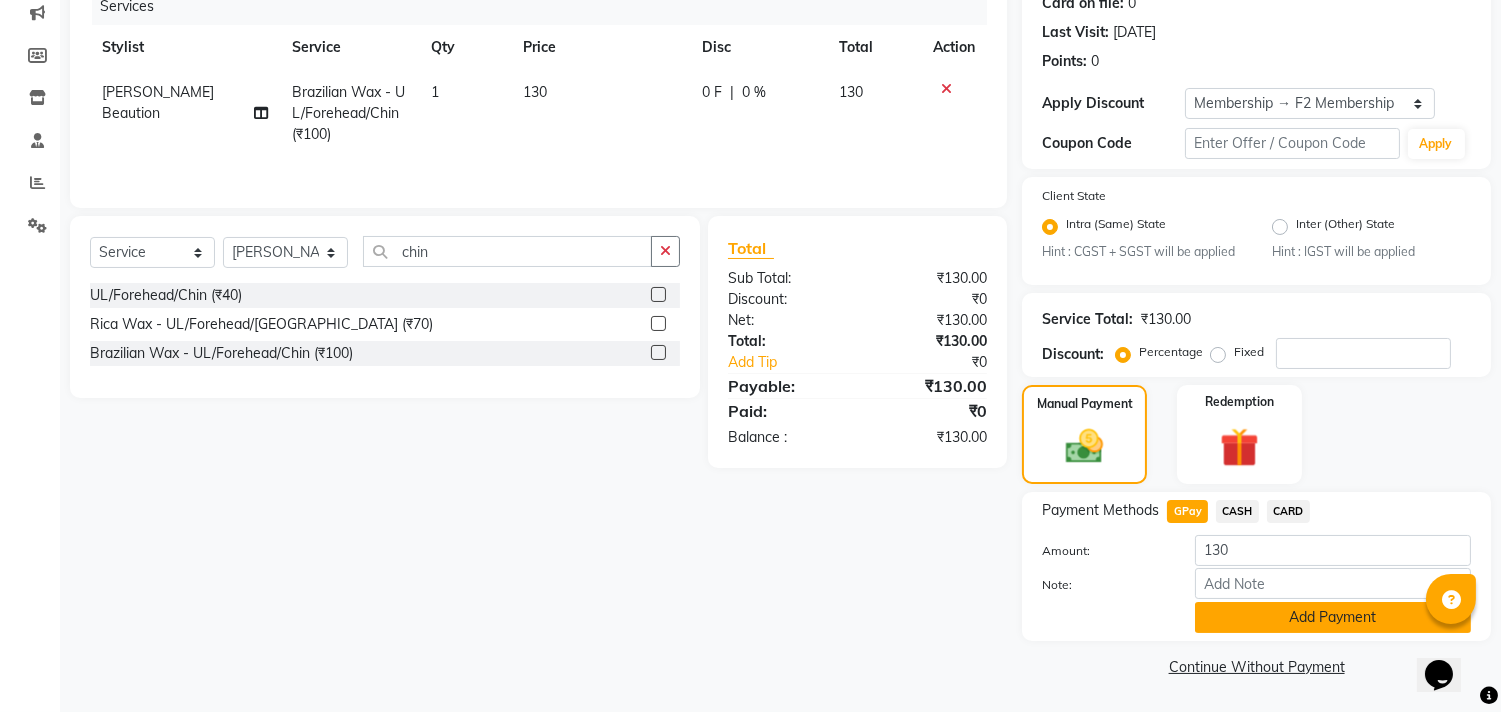 click on "Add Payment" 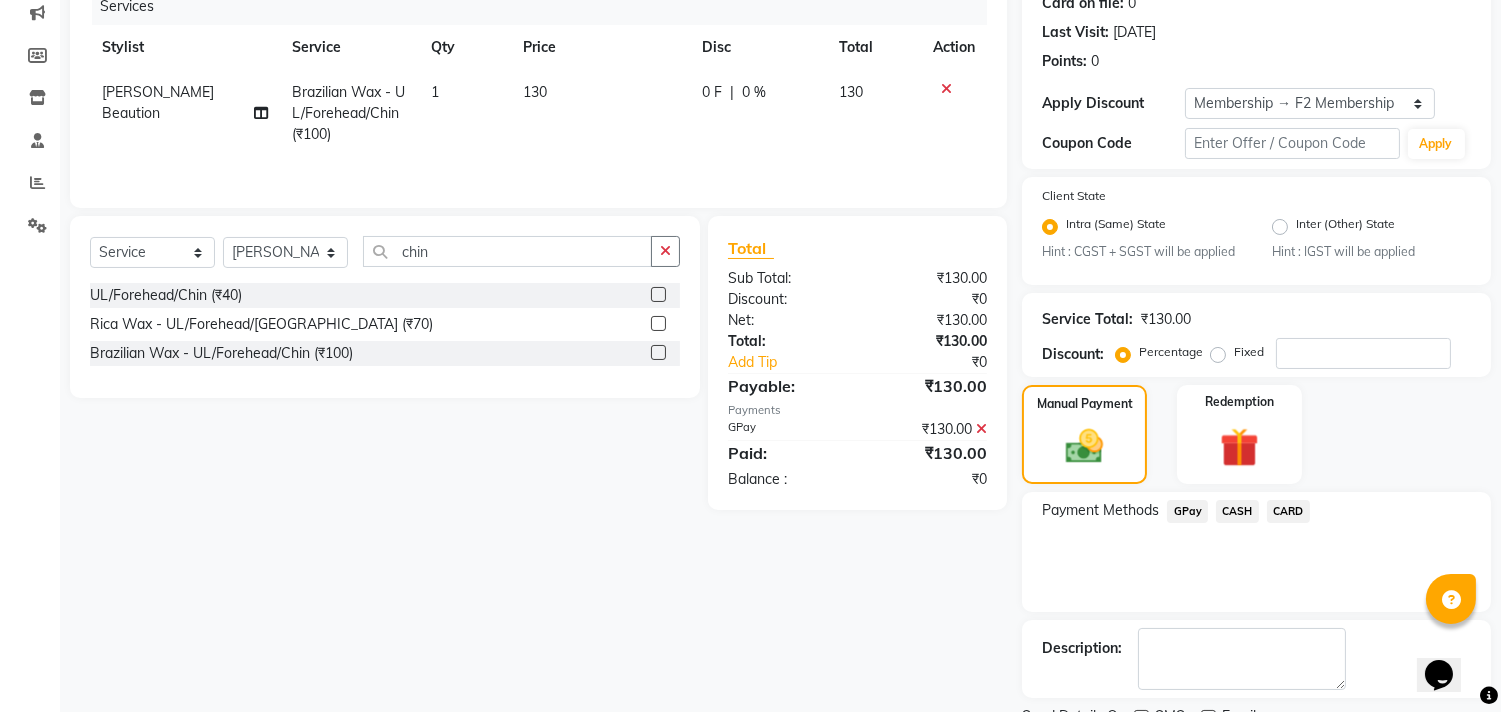click on "GPay" 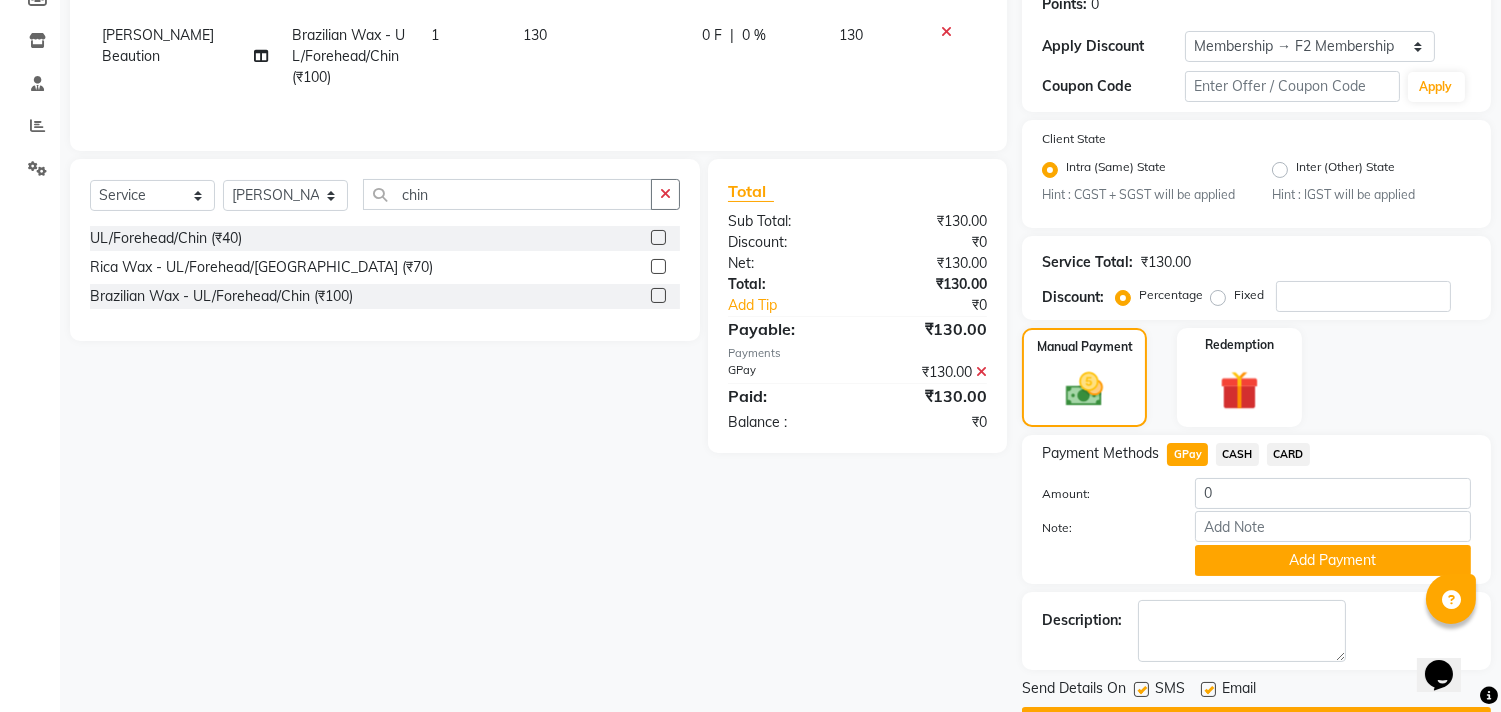 scroll, scrollTop: 373, scrollLeft: 0, axis: vertical 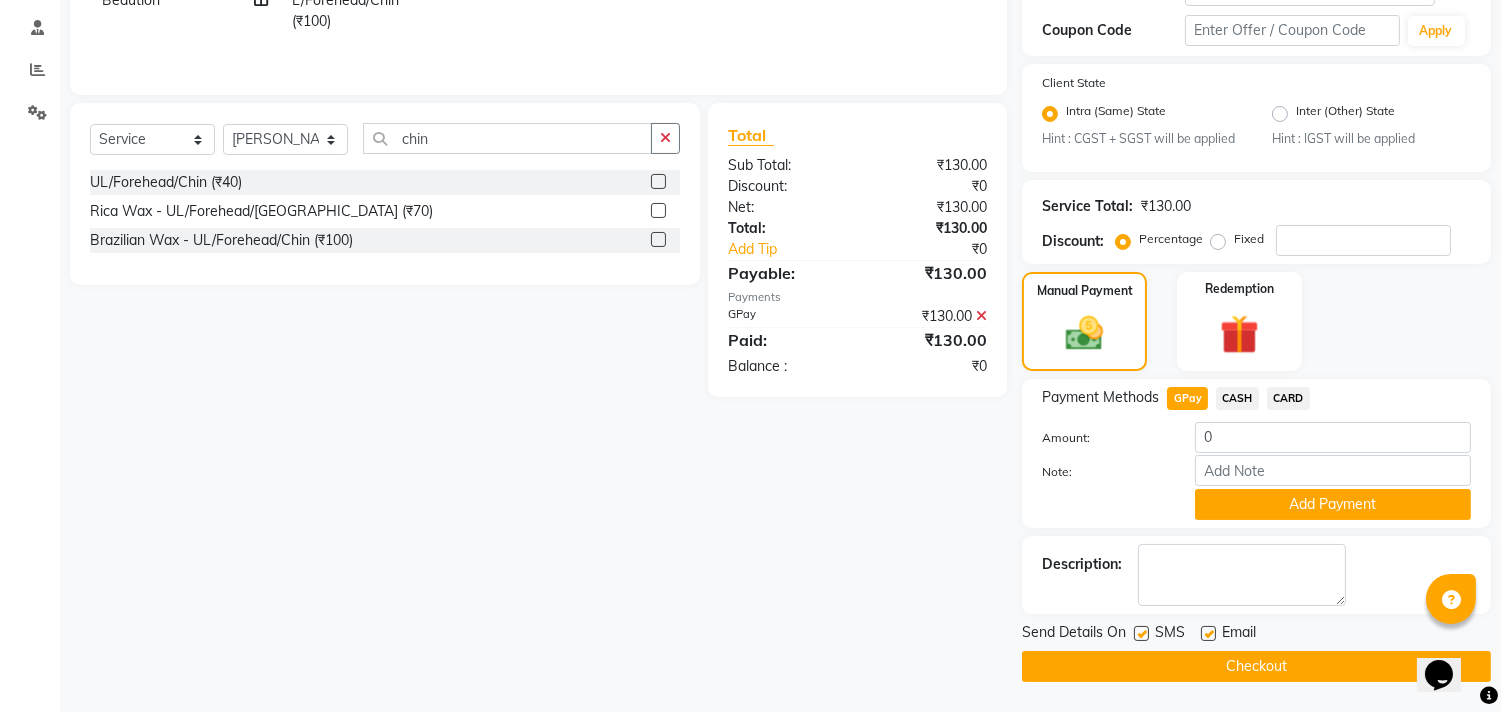 click on "Send Details On SMS Email" 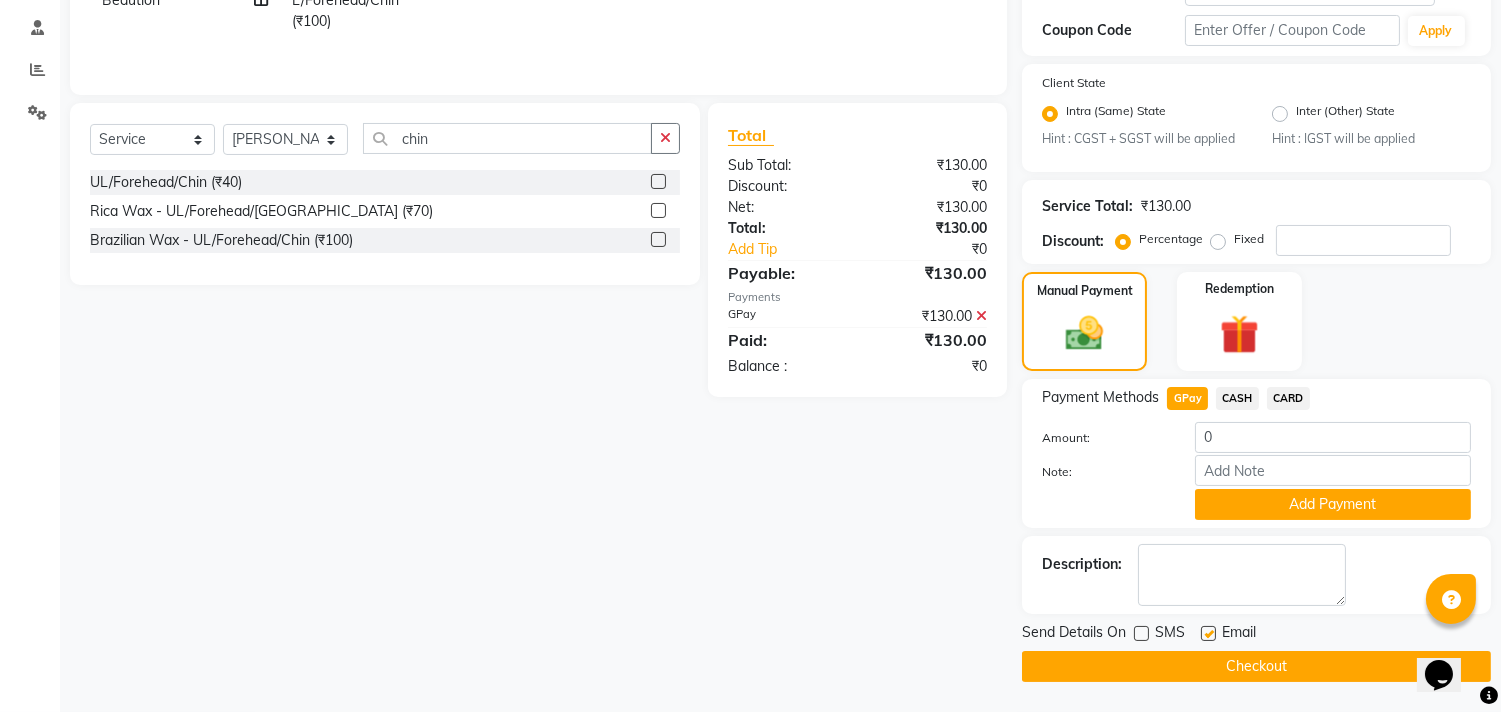 click on "Checkout" 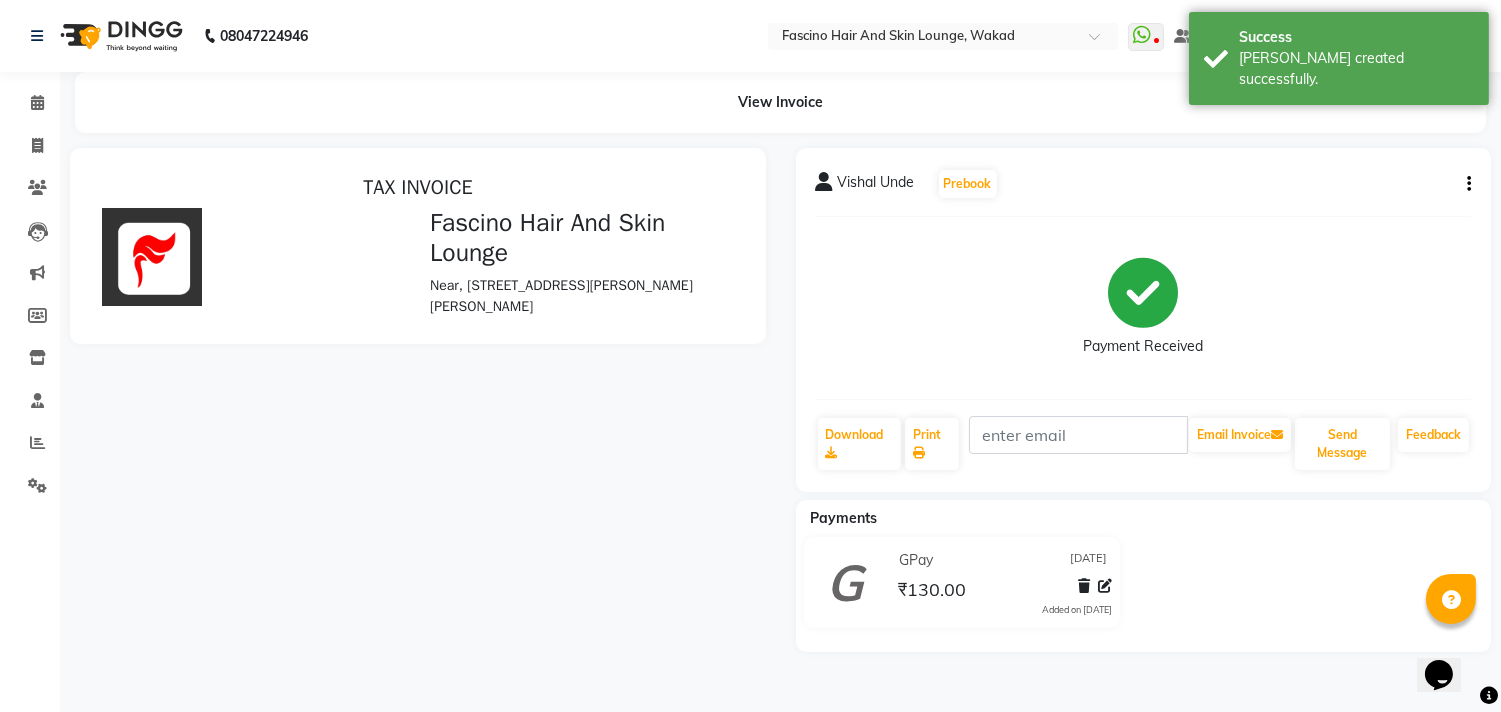 scroll, scrollTop: 0, scrollLeft: 0, axis: both 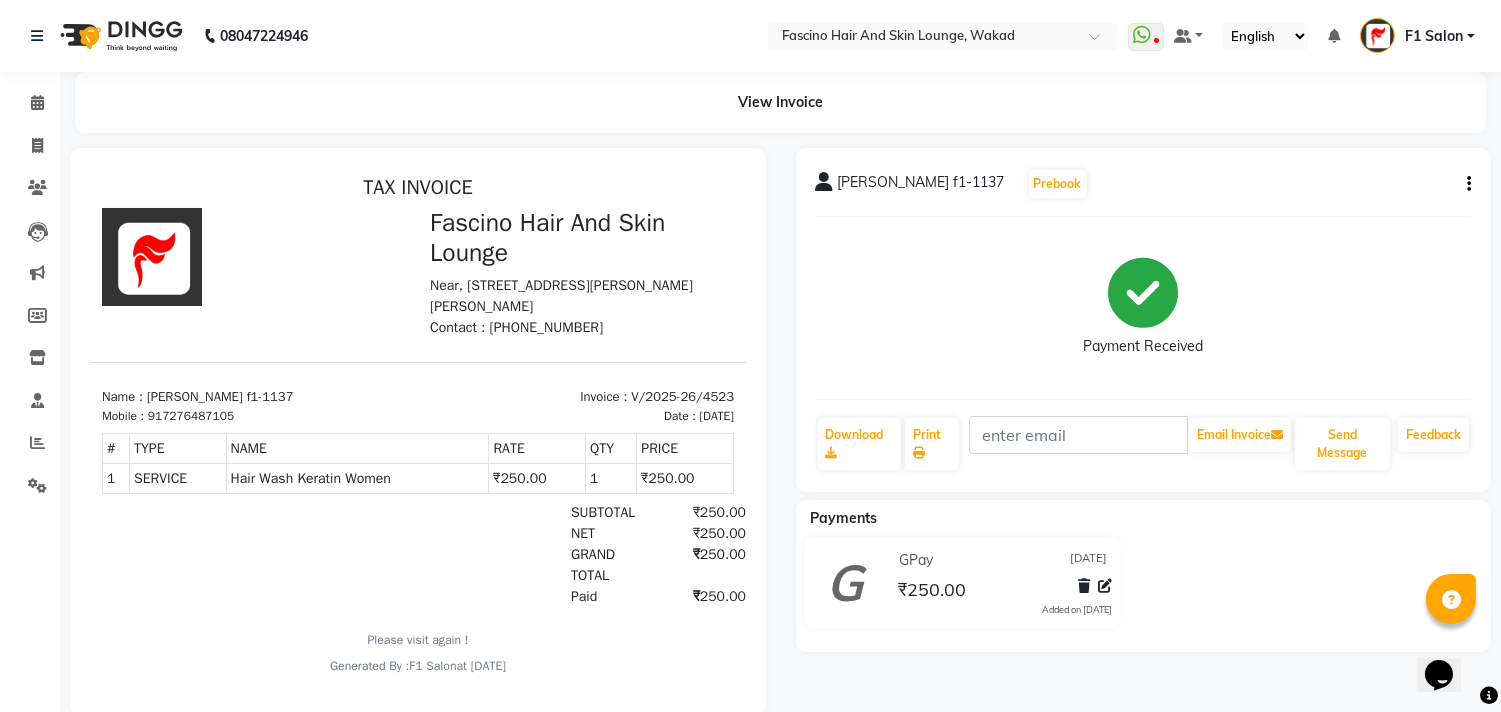 click on "[PERSON_NAME] f1-1137  Prebook   Payment Received  Download  Print   Email Invoice   Send Message Feedback" 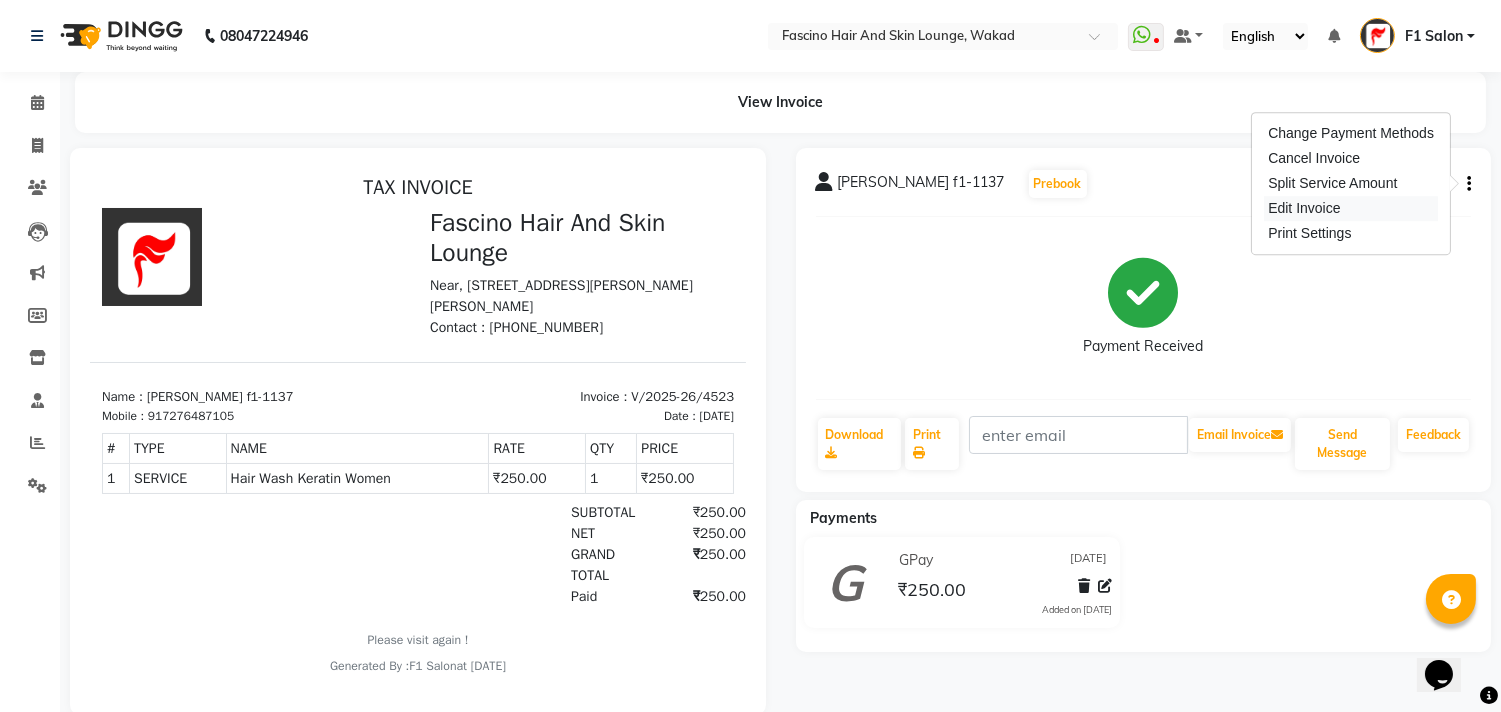 click on "Edit Invoice" at bounding box center [1351, 208] 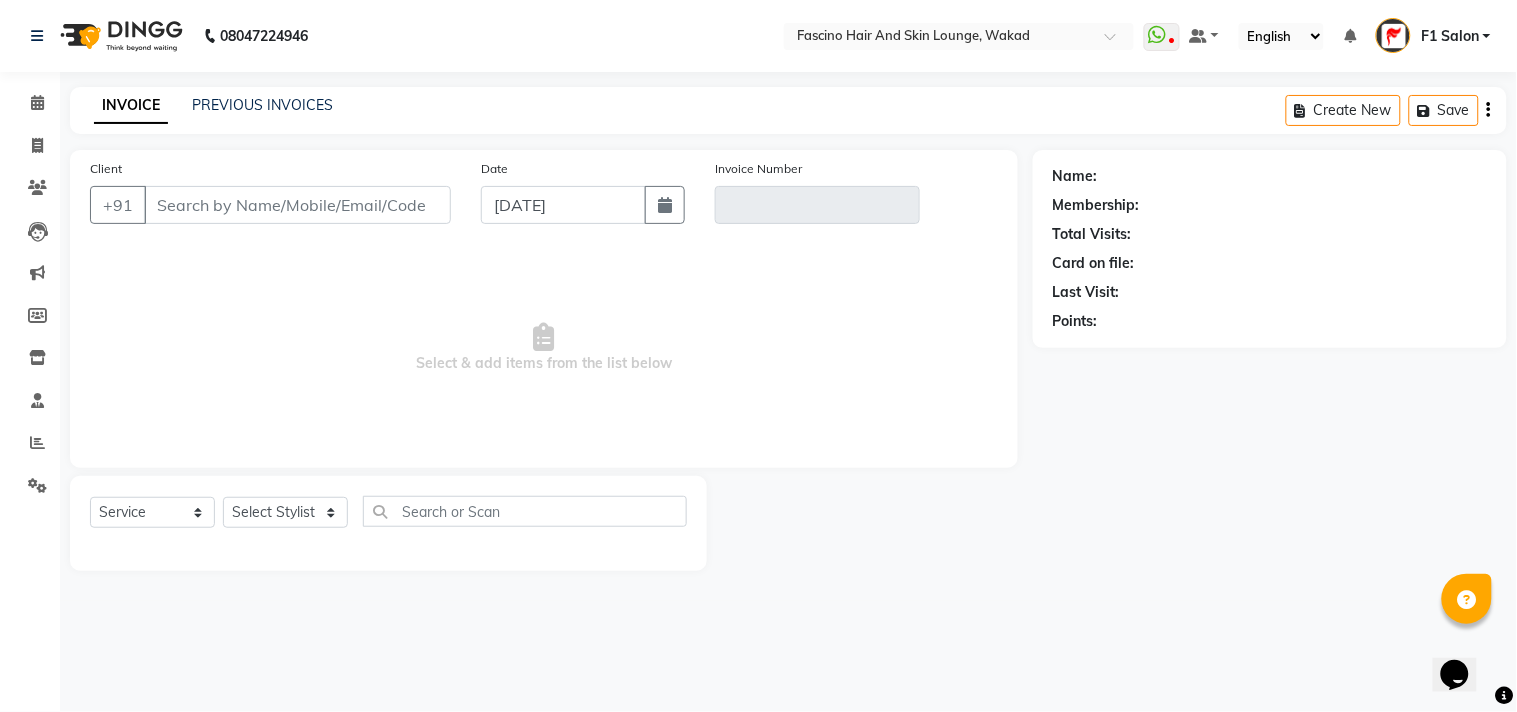 type on "7276487105" 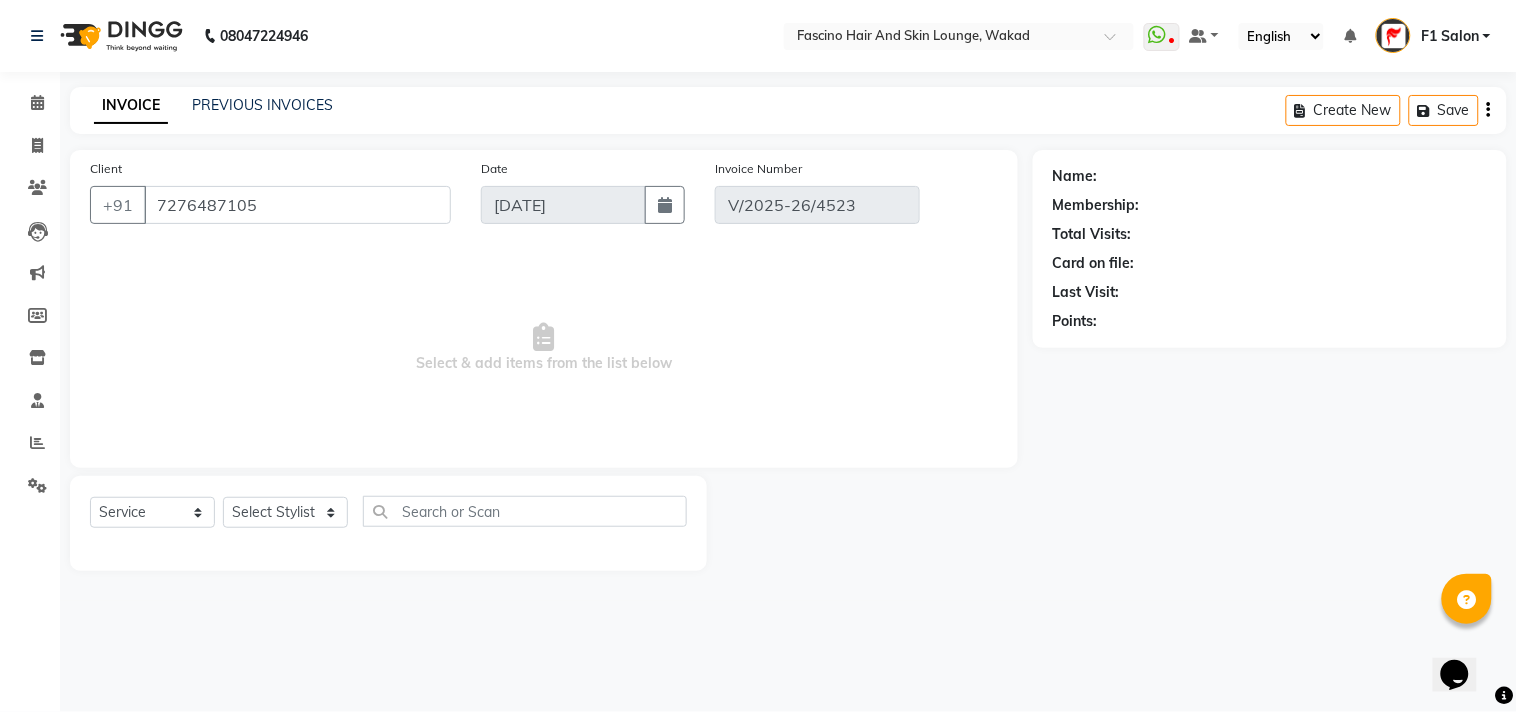 select on "1: Object" 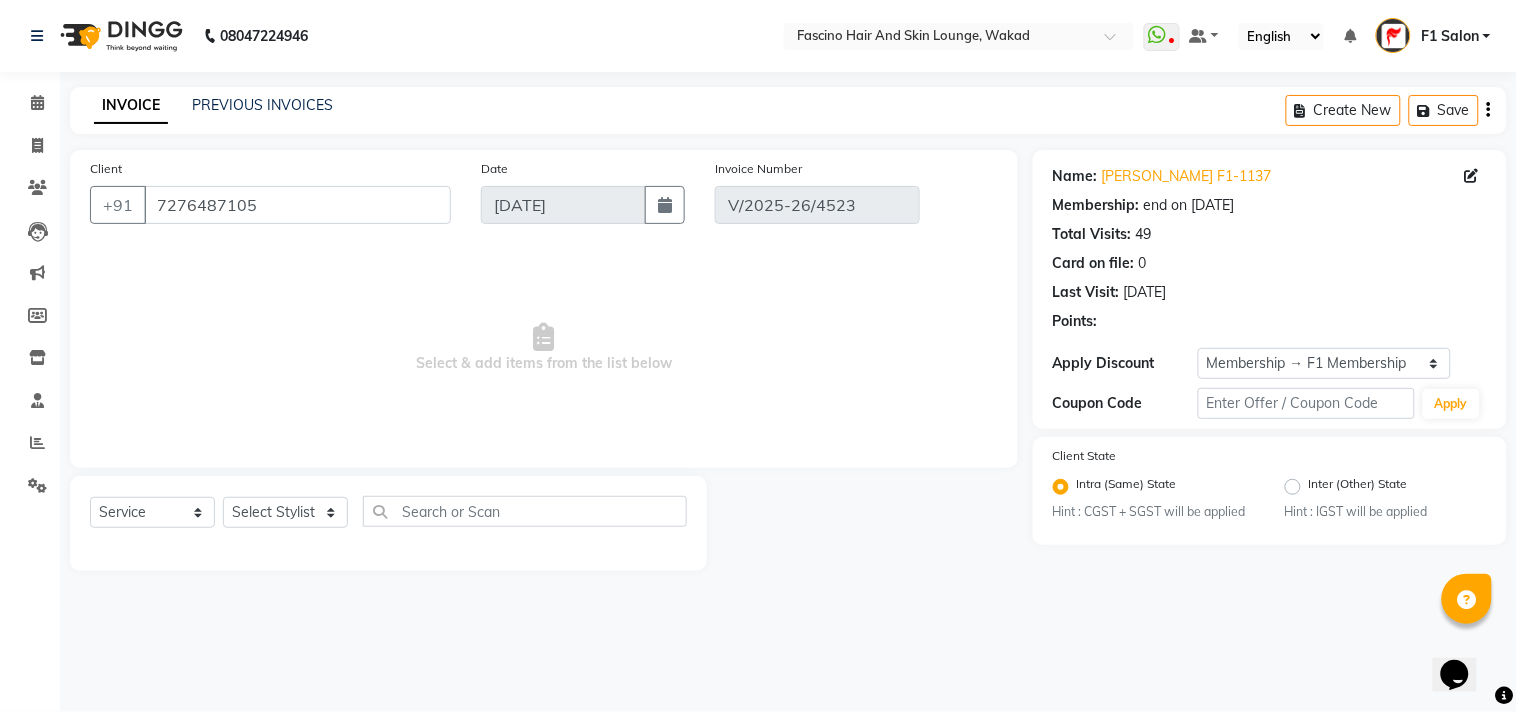 select on "select" 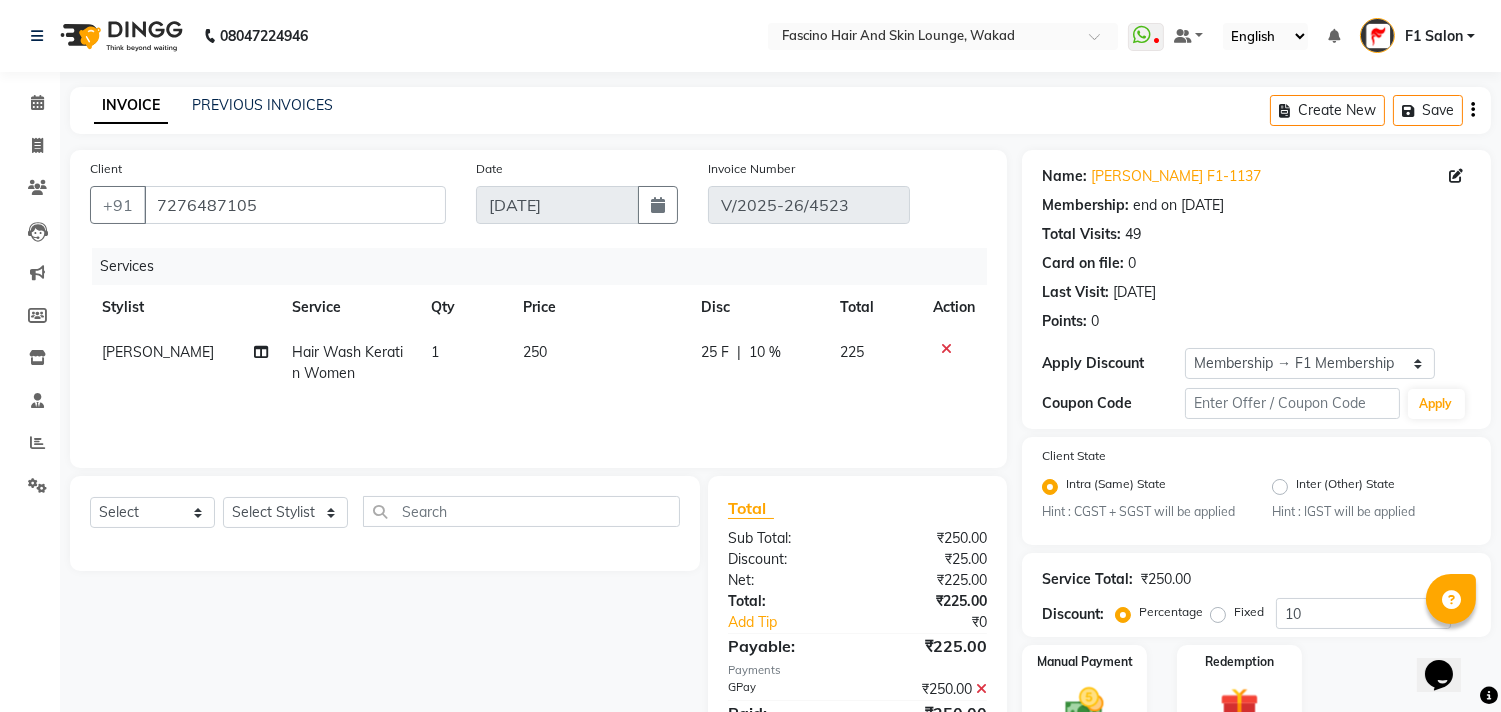 click on "[PERSON_NAME]" 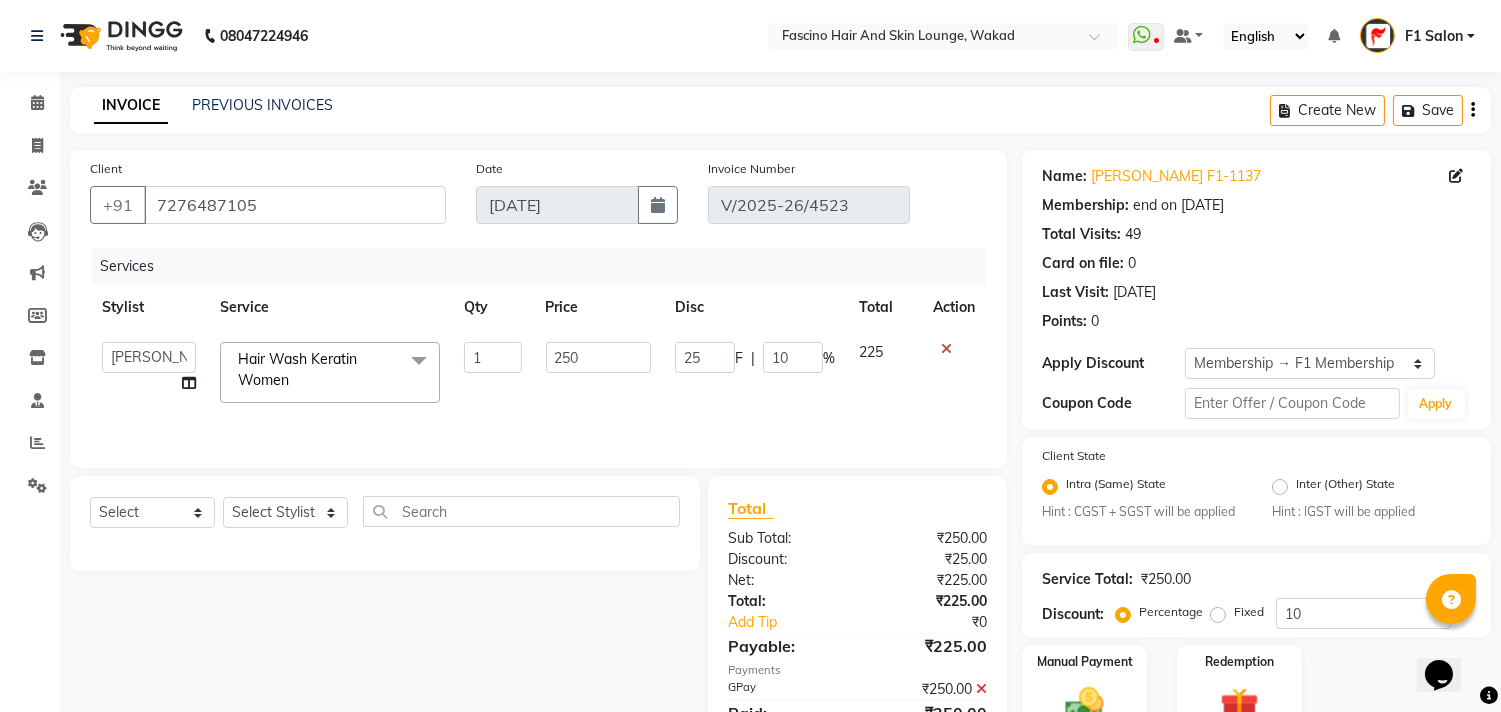 click on "8805000650    [PERSON_NAME]   Chimu [PERSON_NAME]   F1 Salon    Ganesh F1   Gopal {JH}   [PERSON_NAME] (Jh )   [PERSON_NAME]    [PERSON_NAME]   Pooja [PERSON_NAME]    Ram [PERSON_NAME] jh   [PERSON_NAME]   Shree   [PERSON_NAME] (F1)   Sid (JH)   Sukanya Sadiyan    Suraj F1   [PERSON_NAME] Beaution   Usha [PERSON_NAME] F1   Veena" 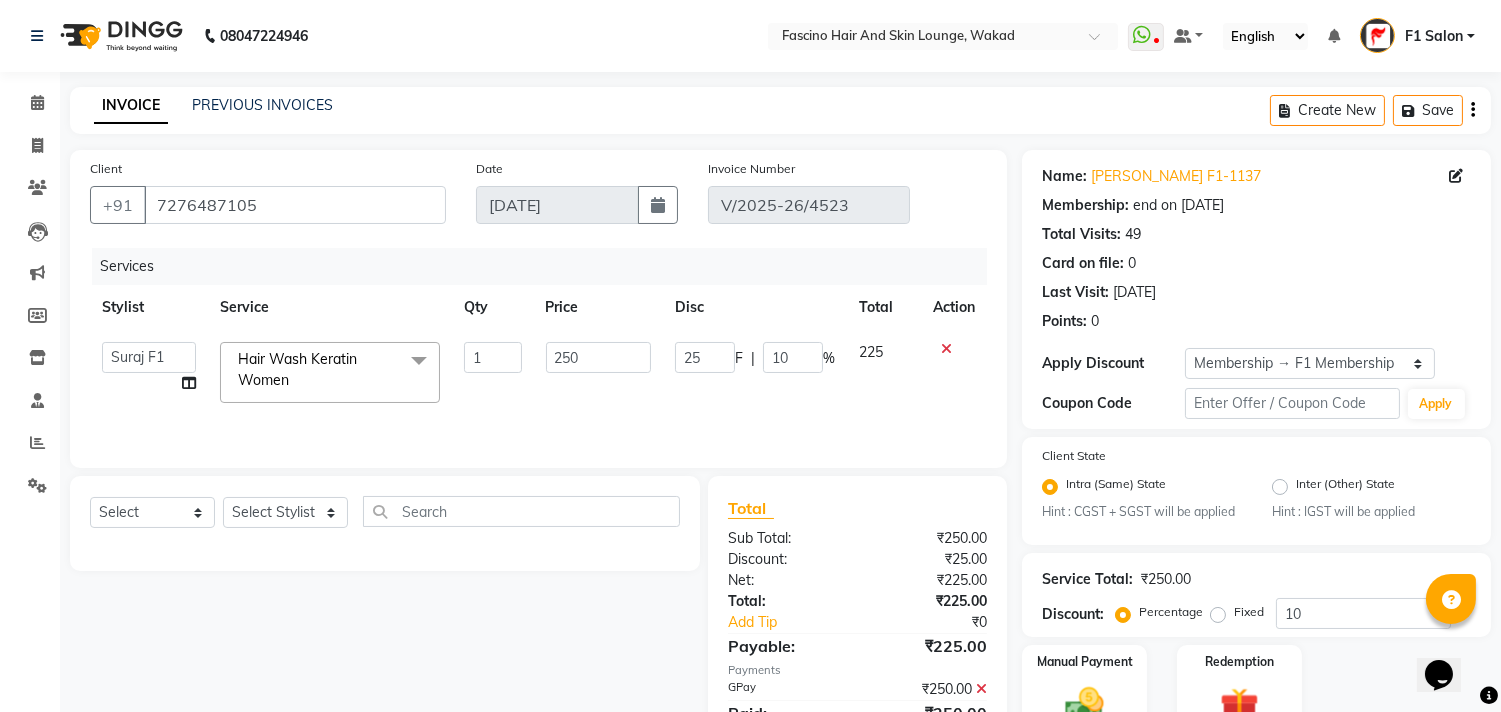 select on "57172" 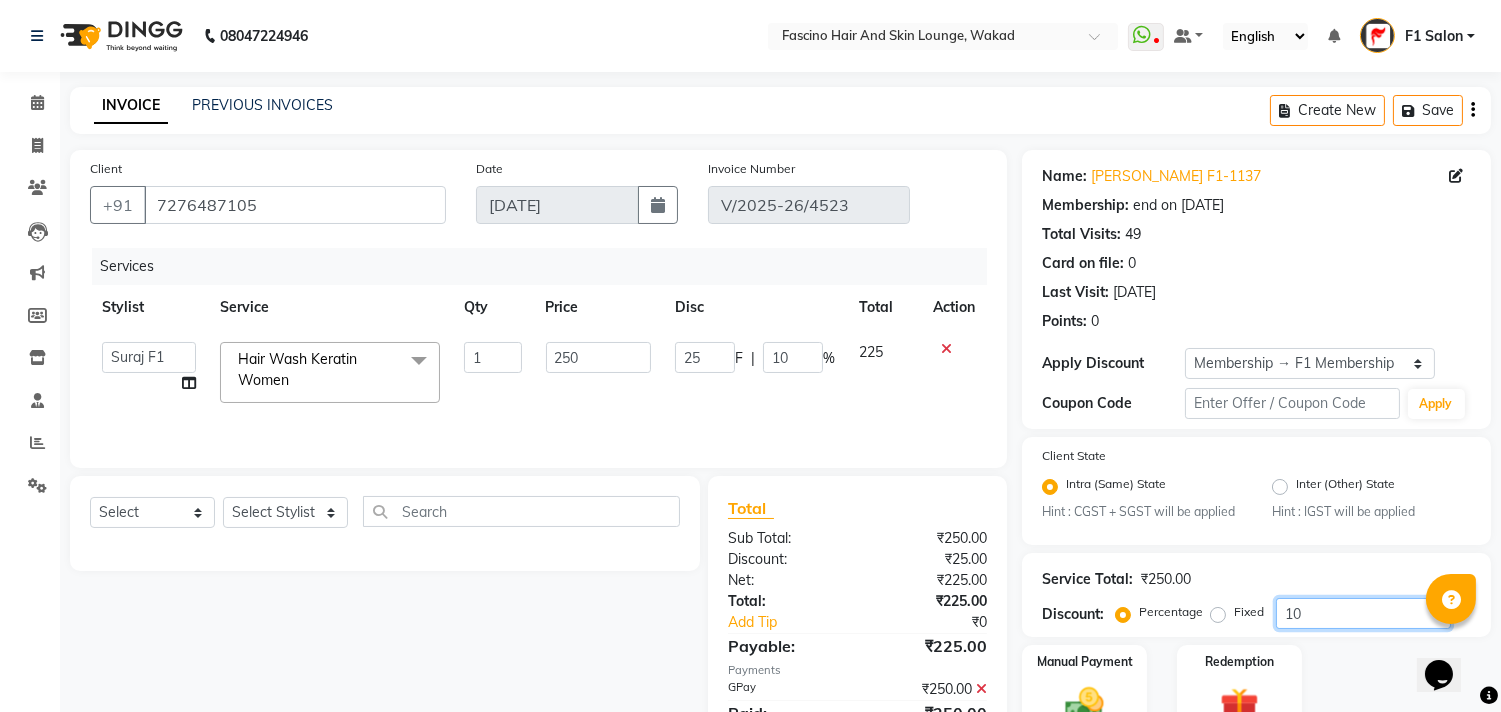 click on "10" 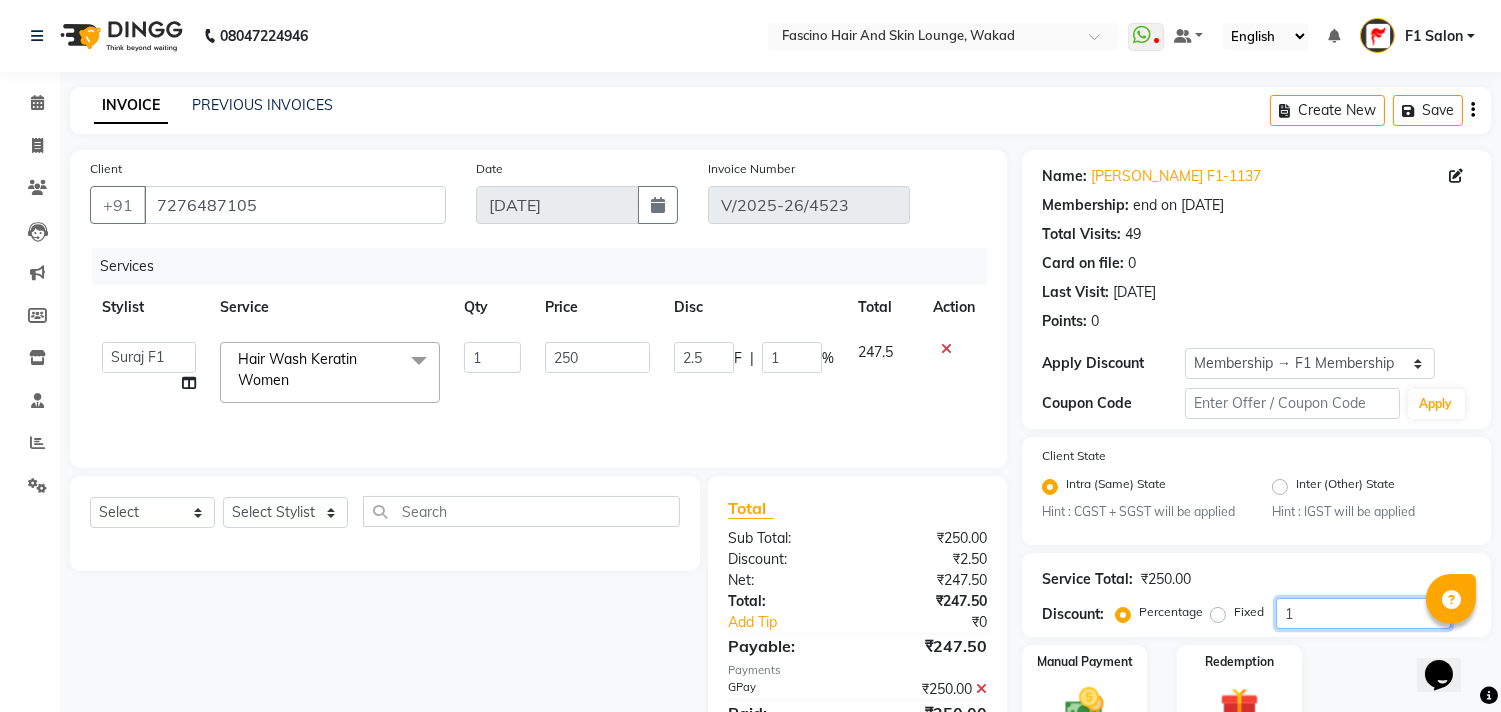 type 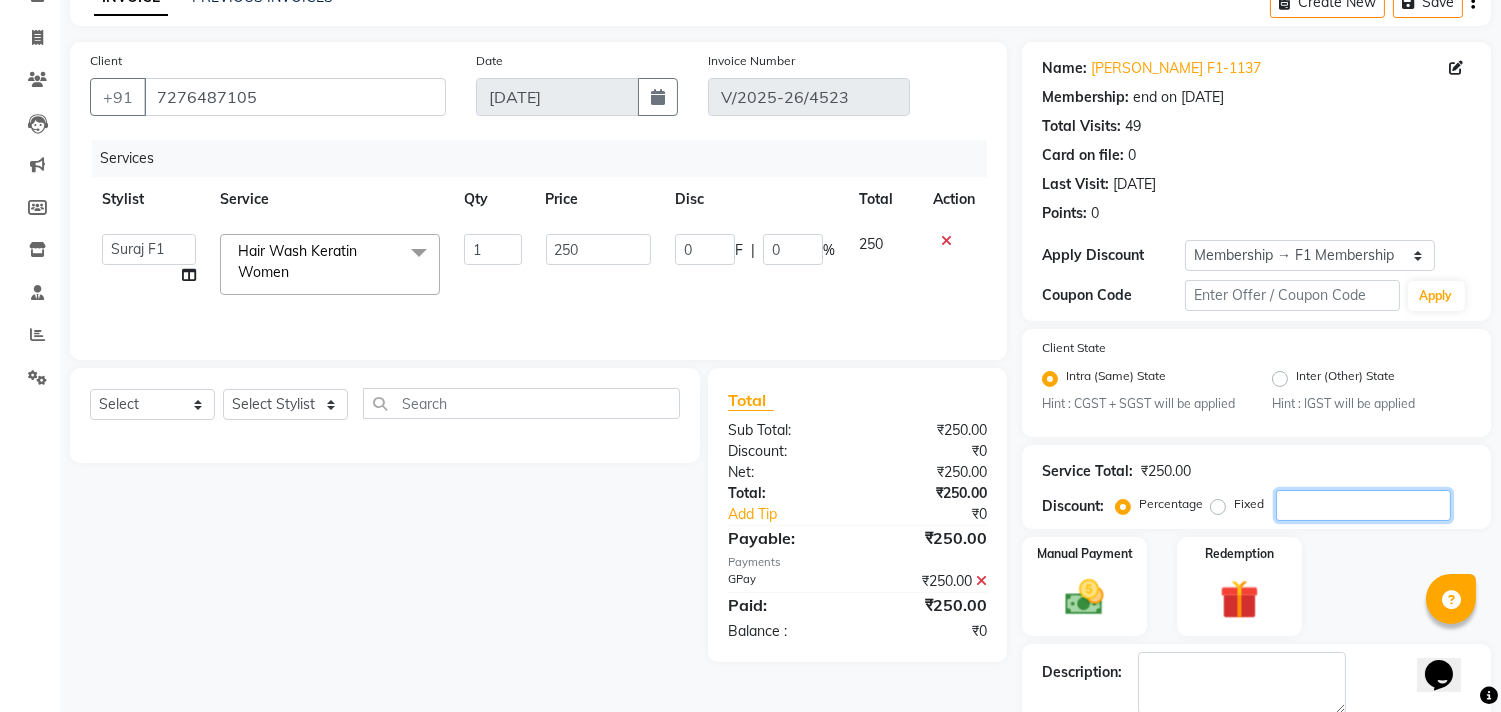scroll, scrollTop: 186, scrollLeft: 0, axis: vertical 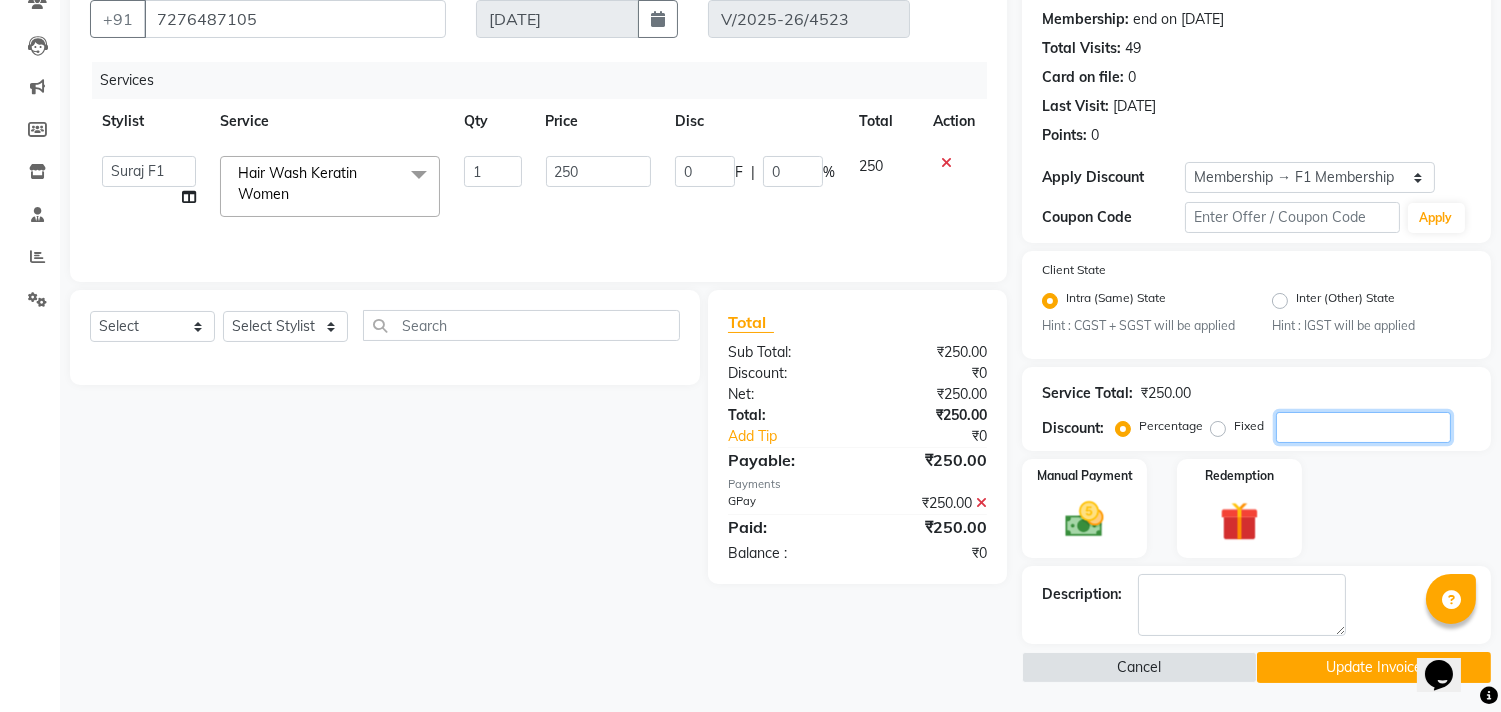 type 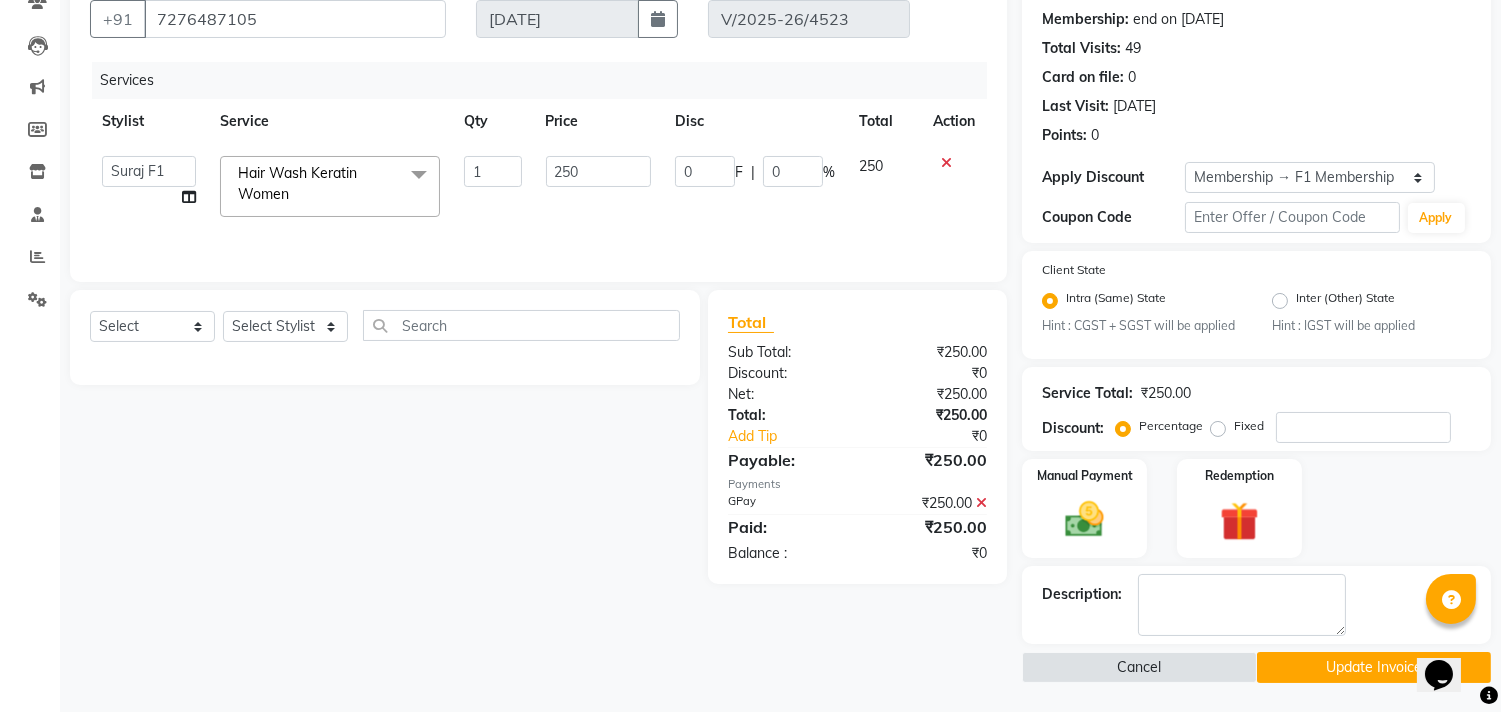 click on "Name: [PERSON_NAME] F1-1137 Membership: end on [DATE] Total Visits:  49 Card on file:  0 Last Visit:   [DATE] Points:   0  Apply Discount Select Membership → F1 Membership Coupon Code Apply Client State Intra (Same) State Hint : CGST + SGST will be applied Inter (Other) State Hint : IGST will be applied Service Total:  ₹250.00  Discount:  Percentage   Fixed  Manual Payment Redemption Description:                   Cancel   Update Invoice" 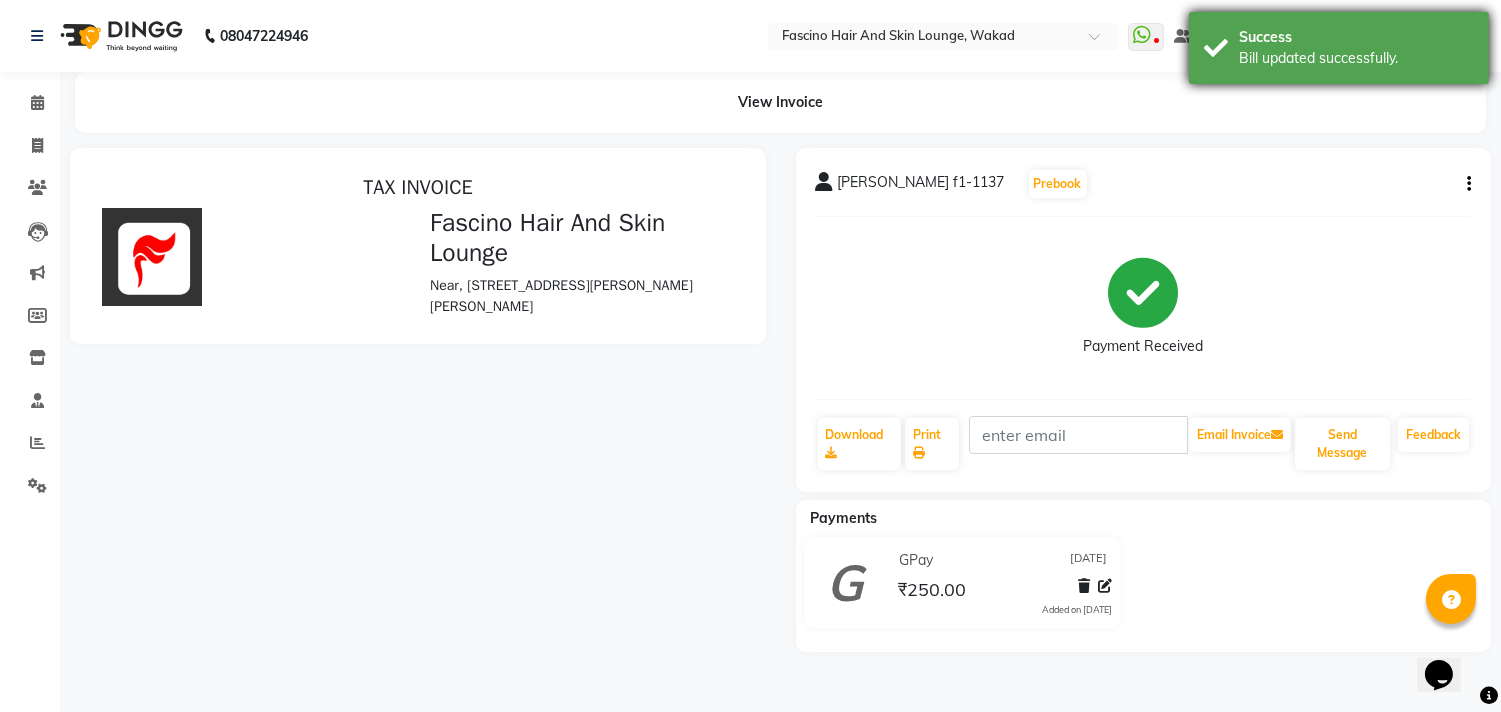 scroll, scrollTop: 0, scrollLeft: 0, axis: both 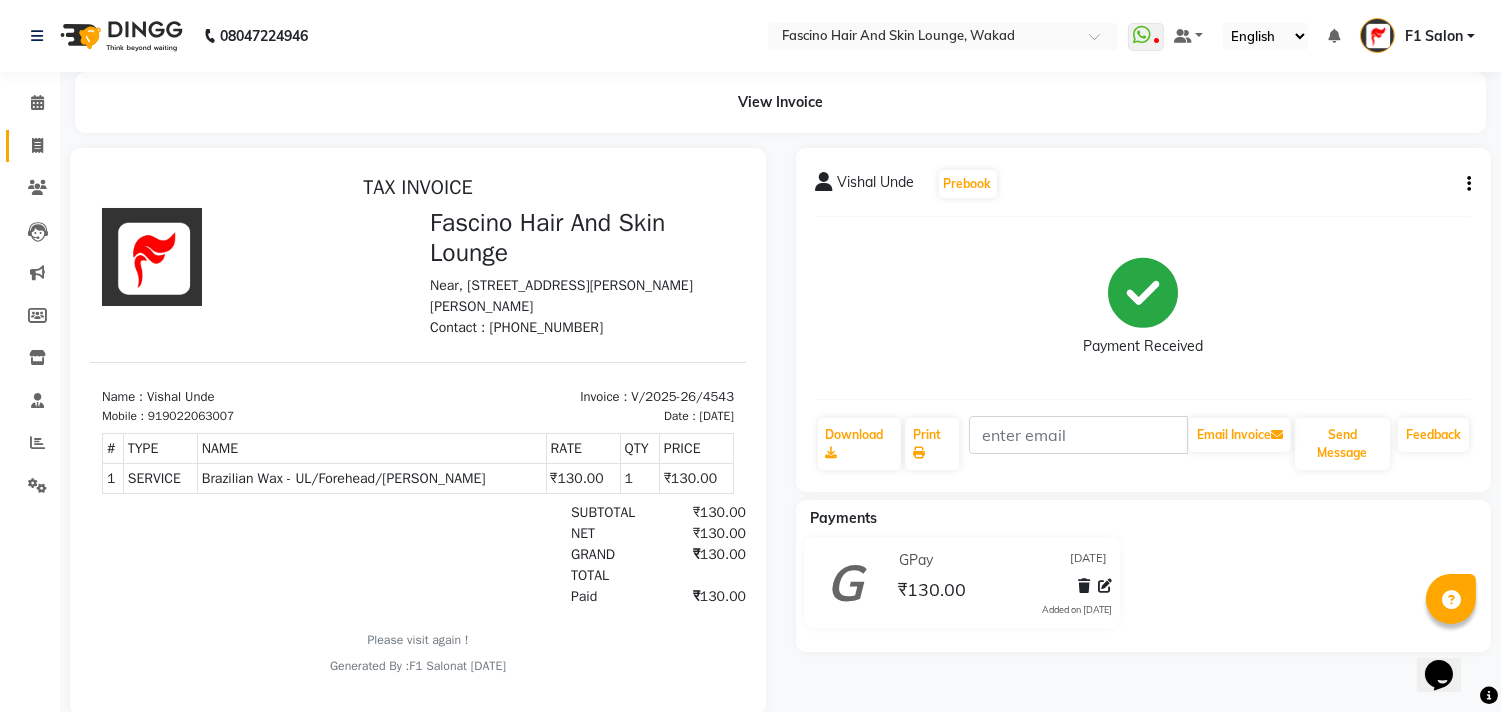 click on "Invoice" 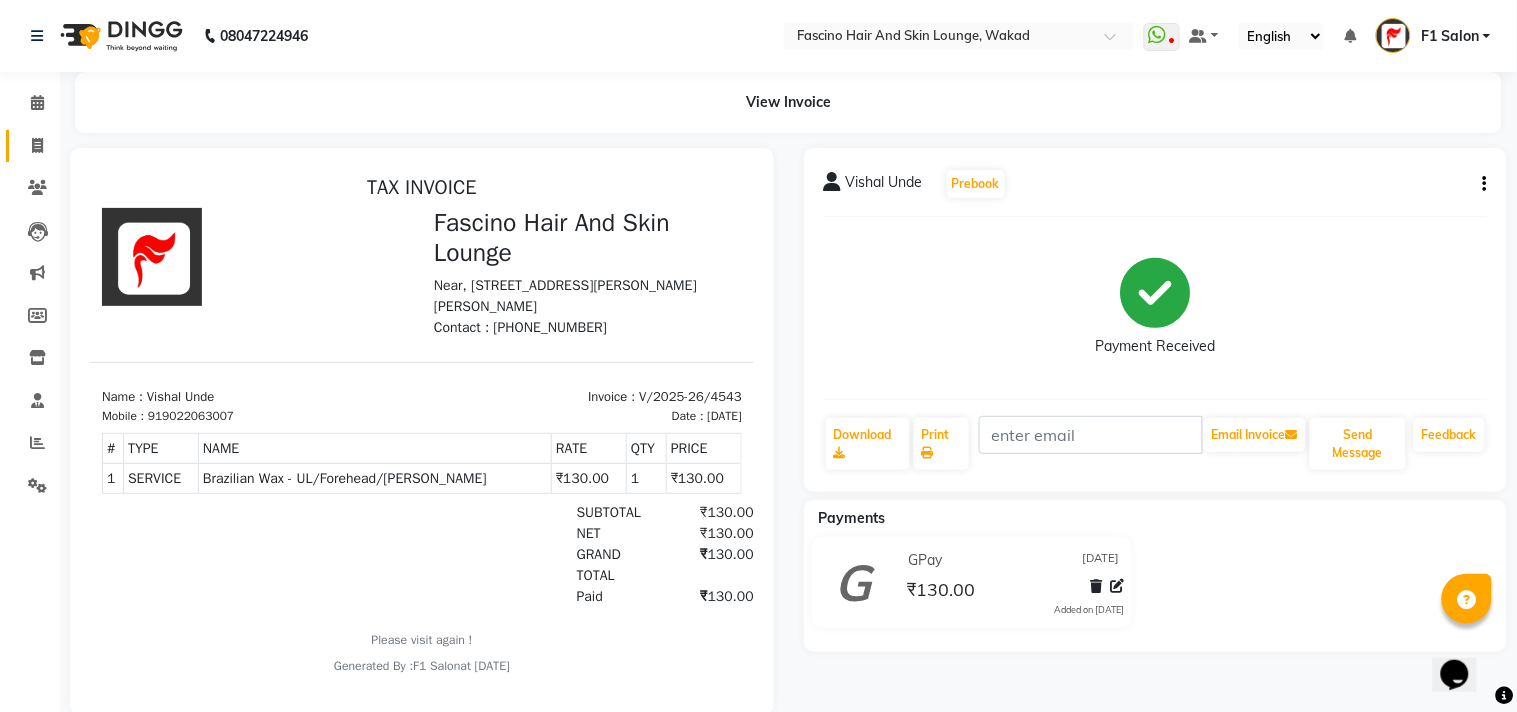 select on "126" 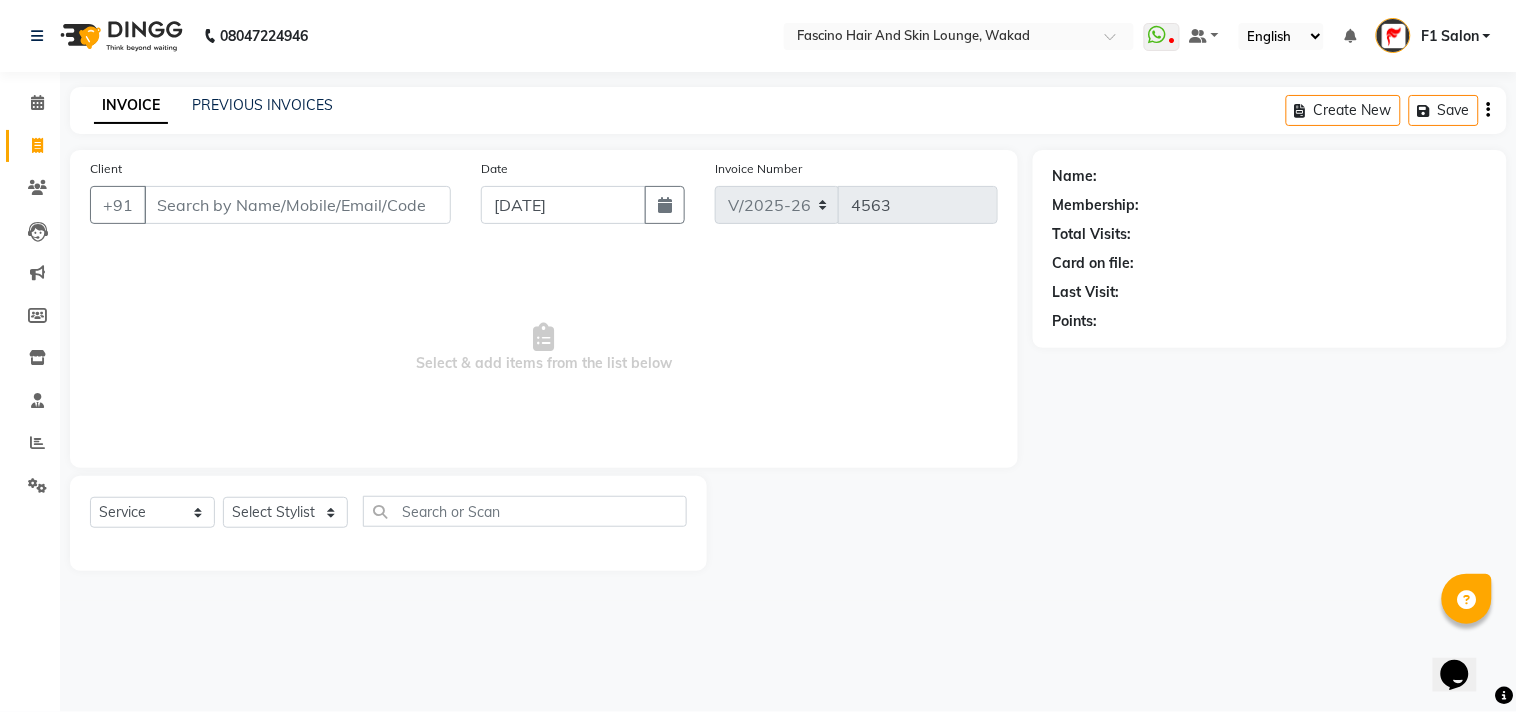 click on "Client" at bounding box center [297, 205] 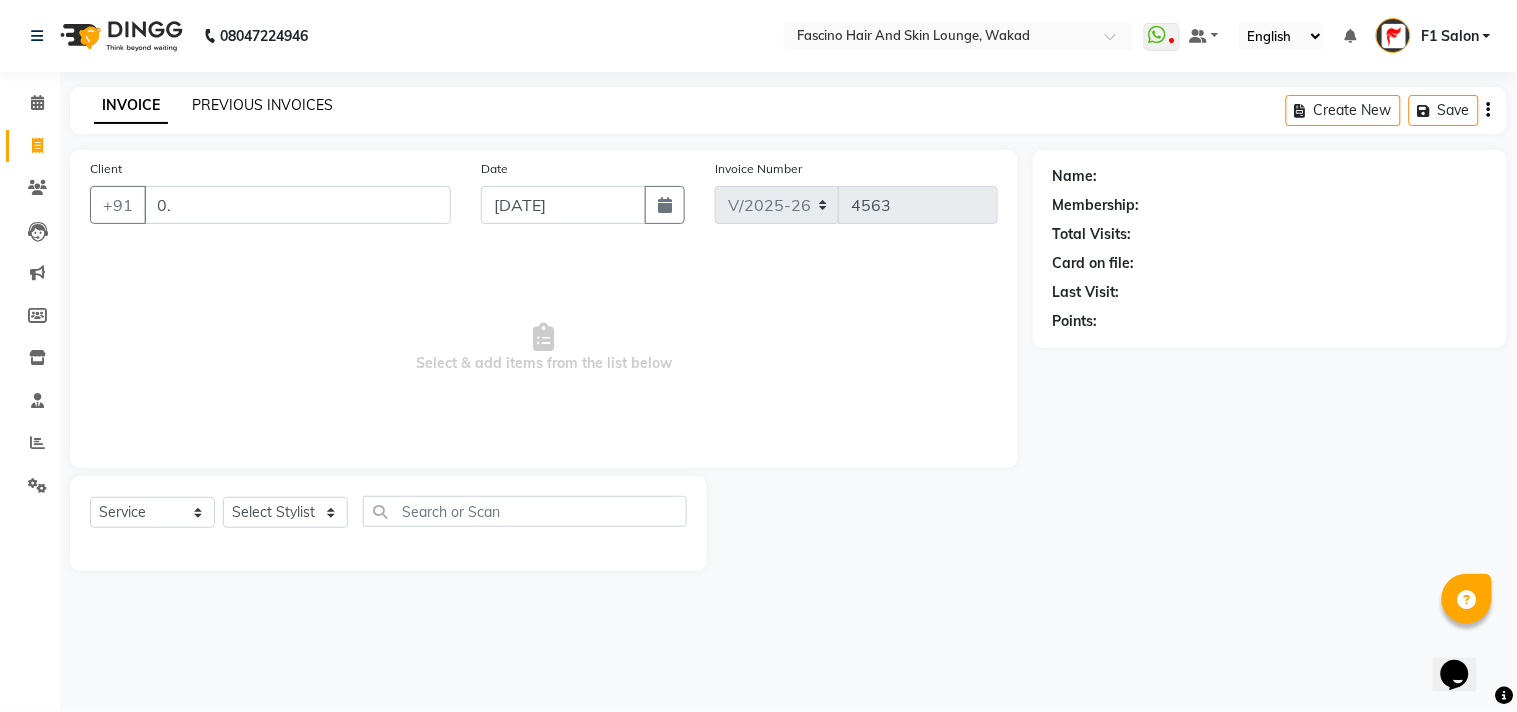 type on "0." 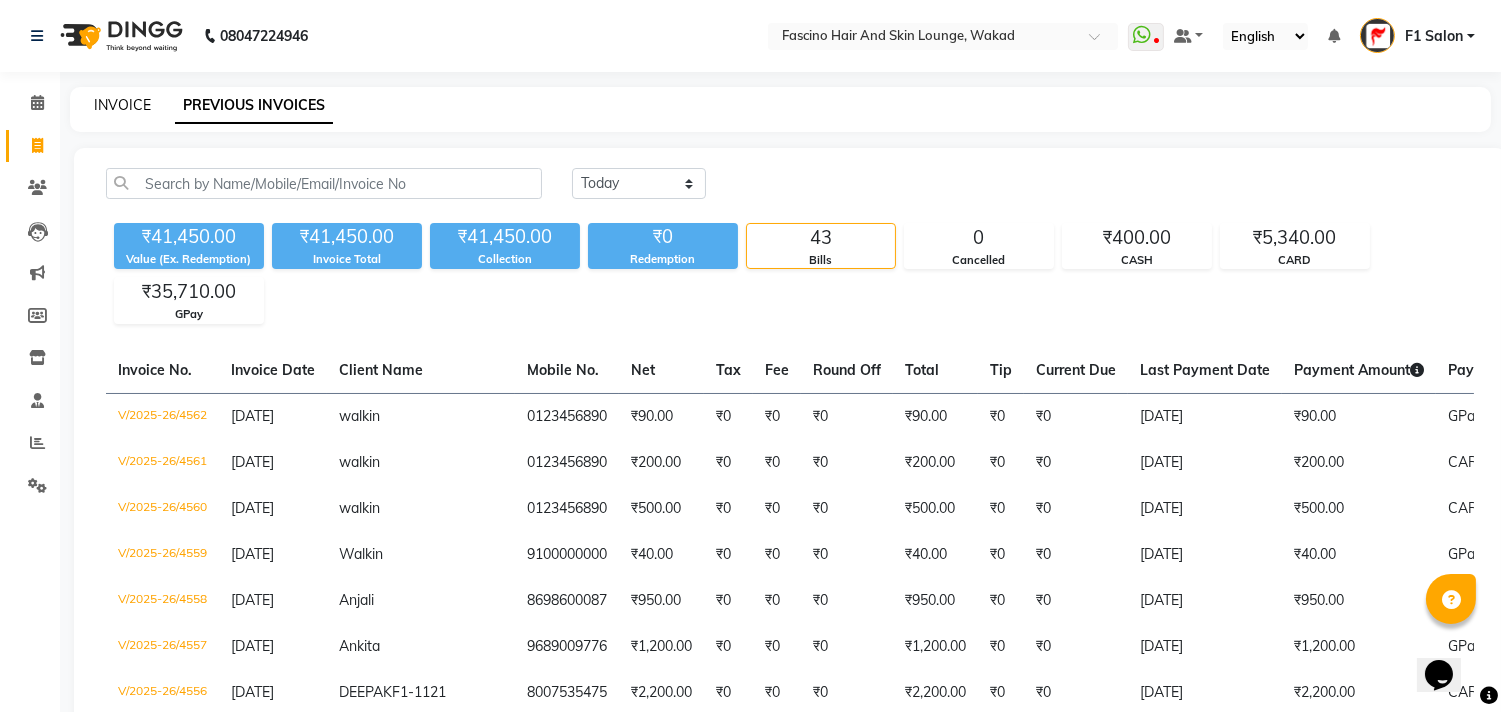 click on "INVOICE" 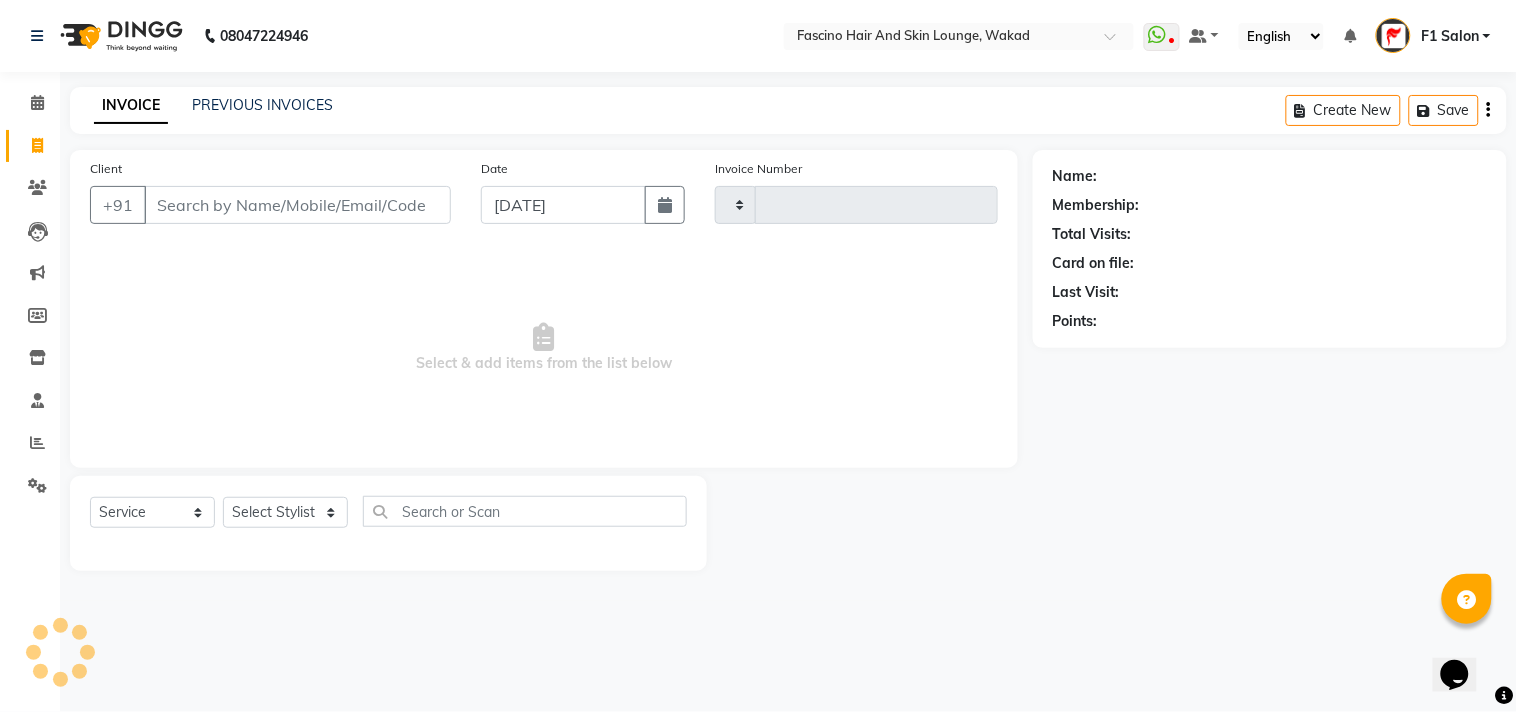 type on "4563" 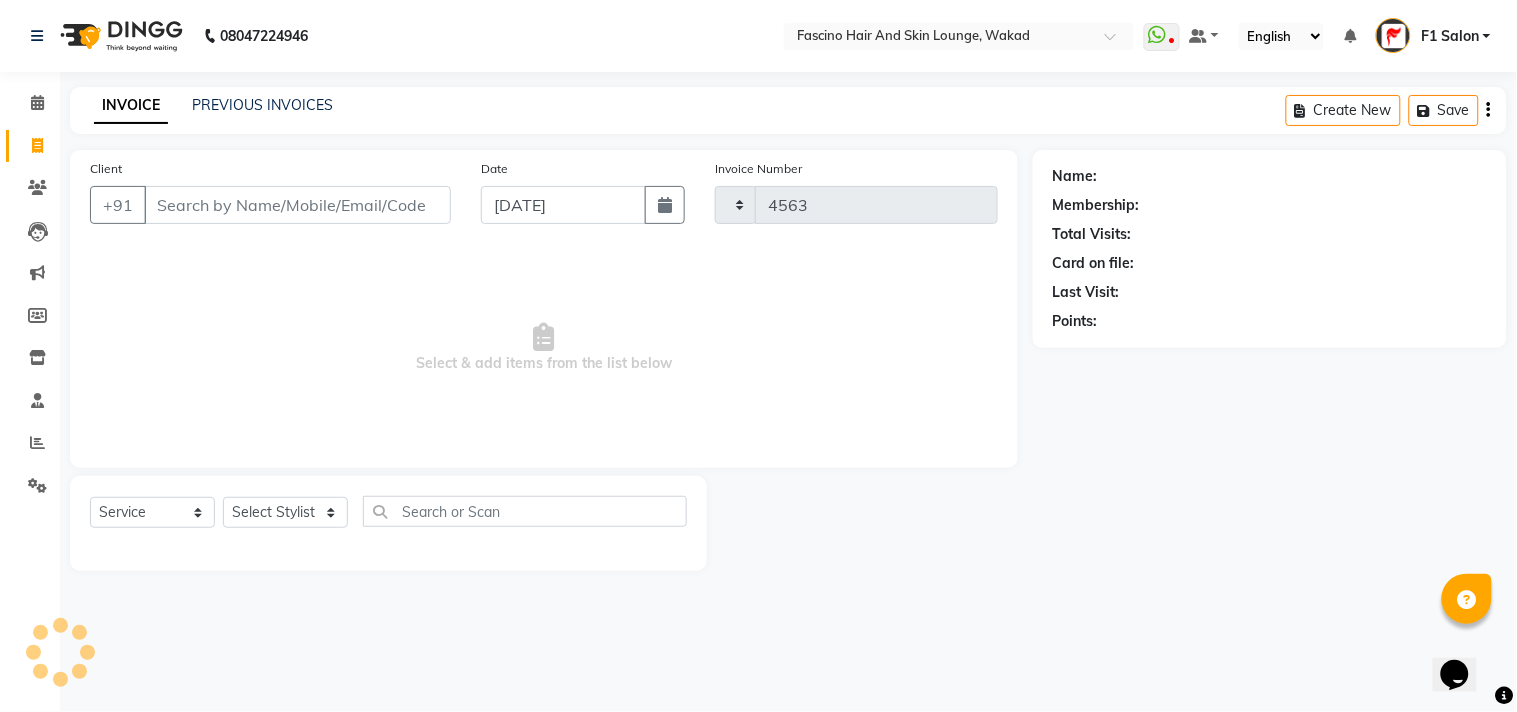 select on "126" 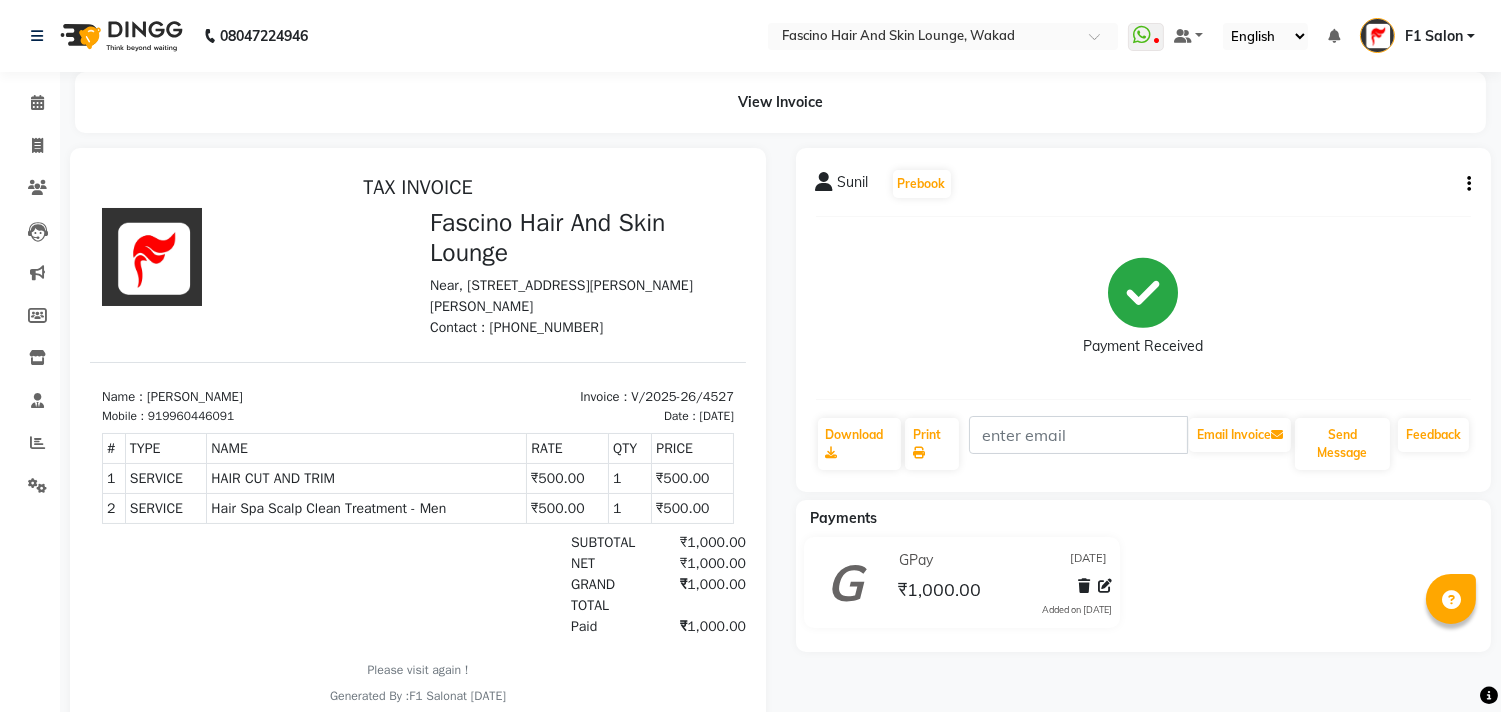scroll, scrollTop: 0, scrollLeft: 0, axis: both 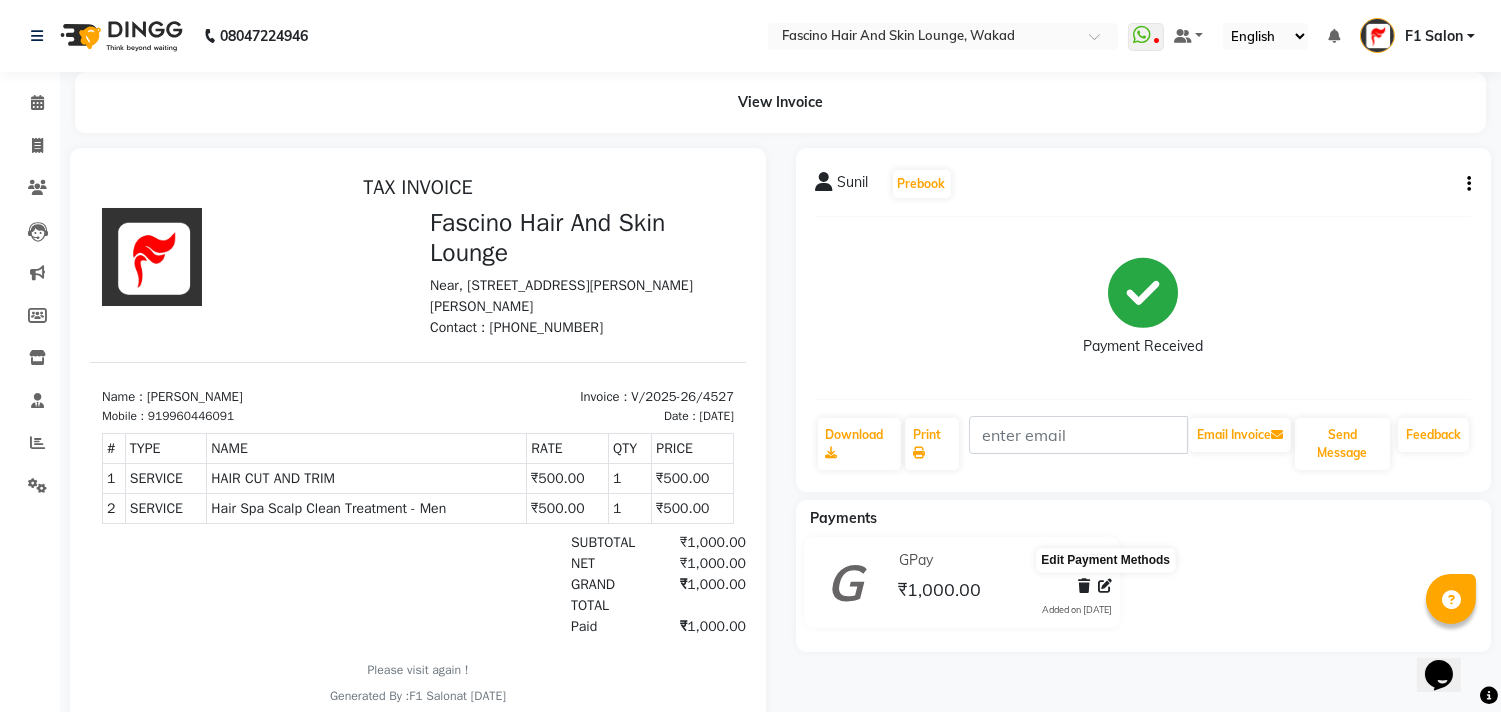 click 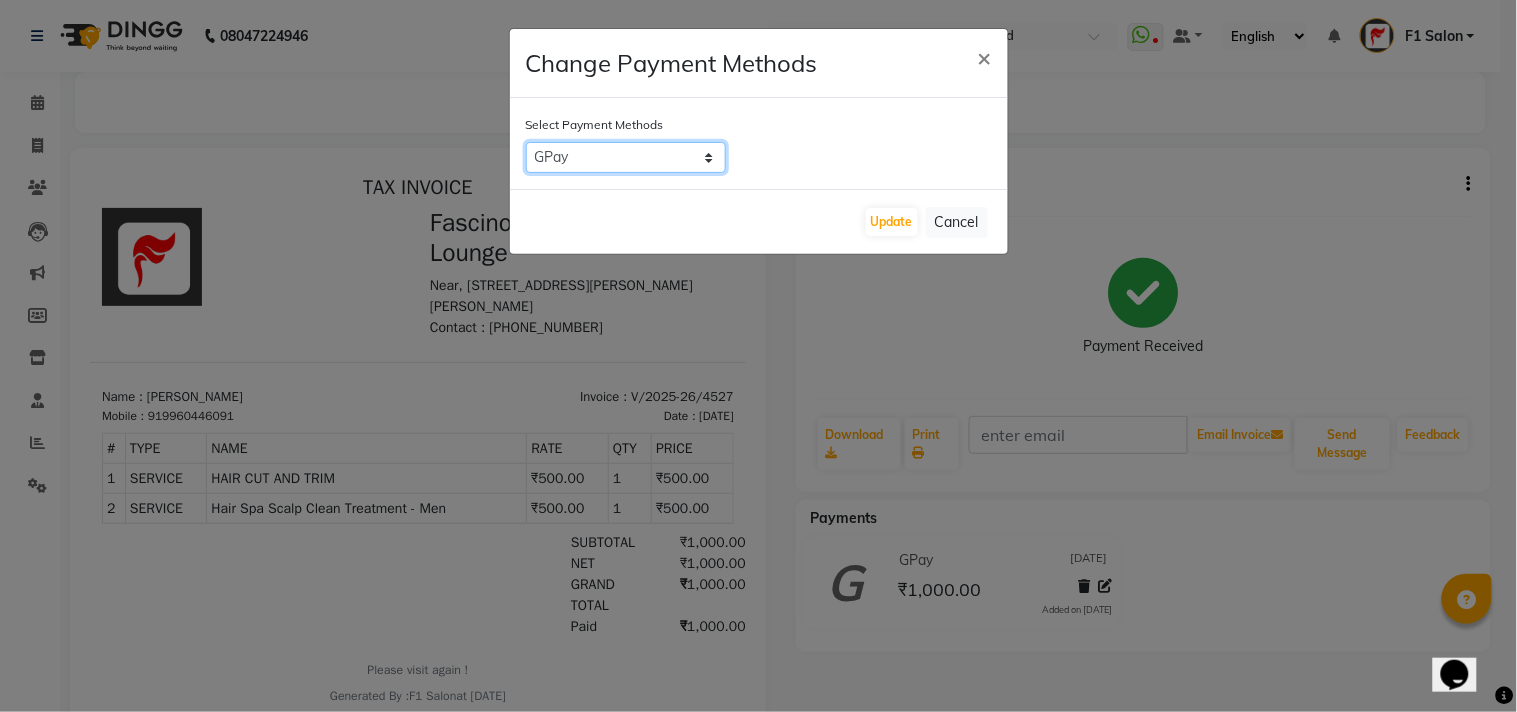 click on "GPay   CASH   CARD" 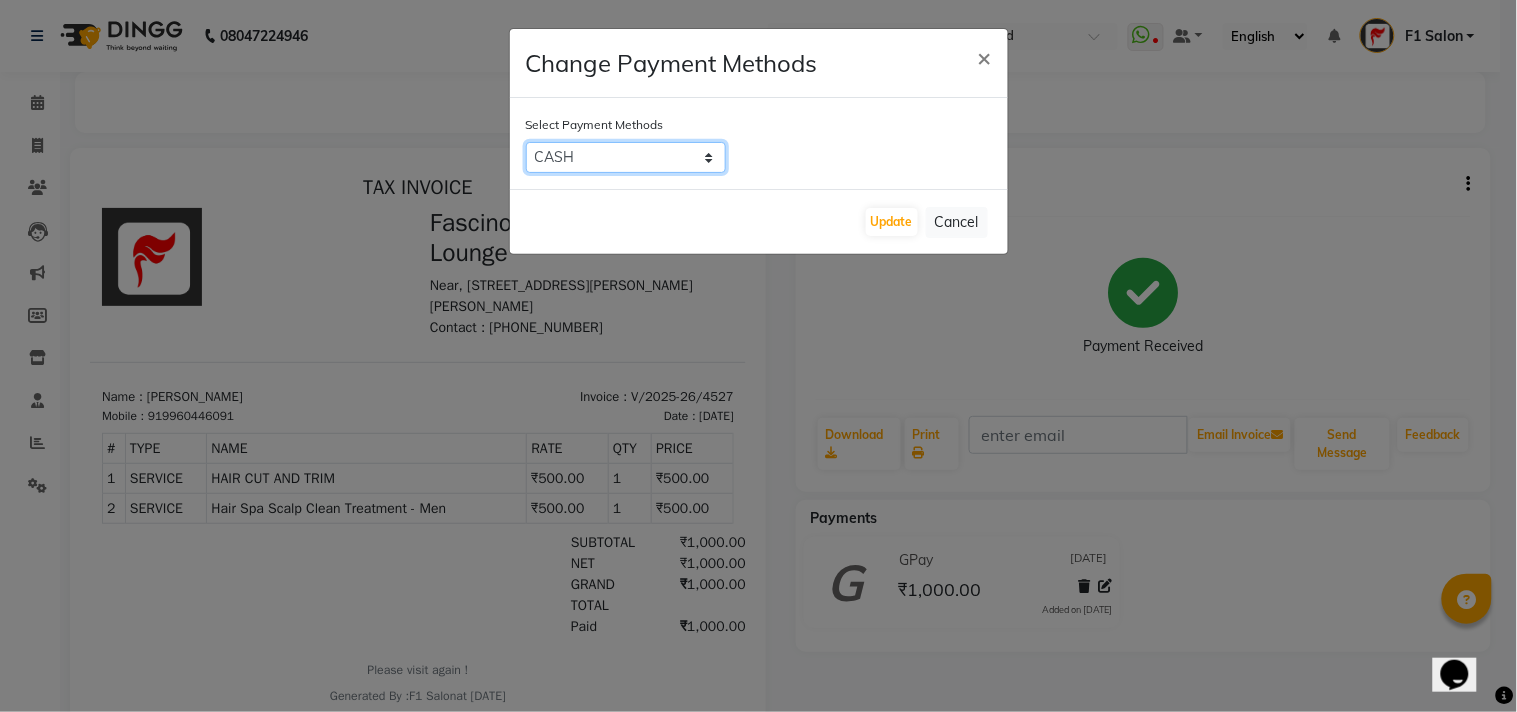 click on "GPay   CASH   CARD" 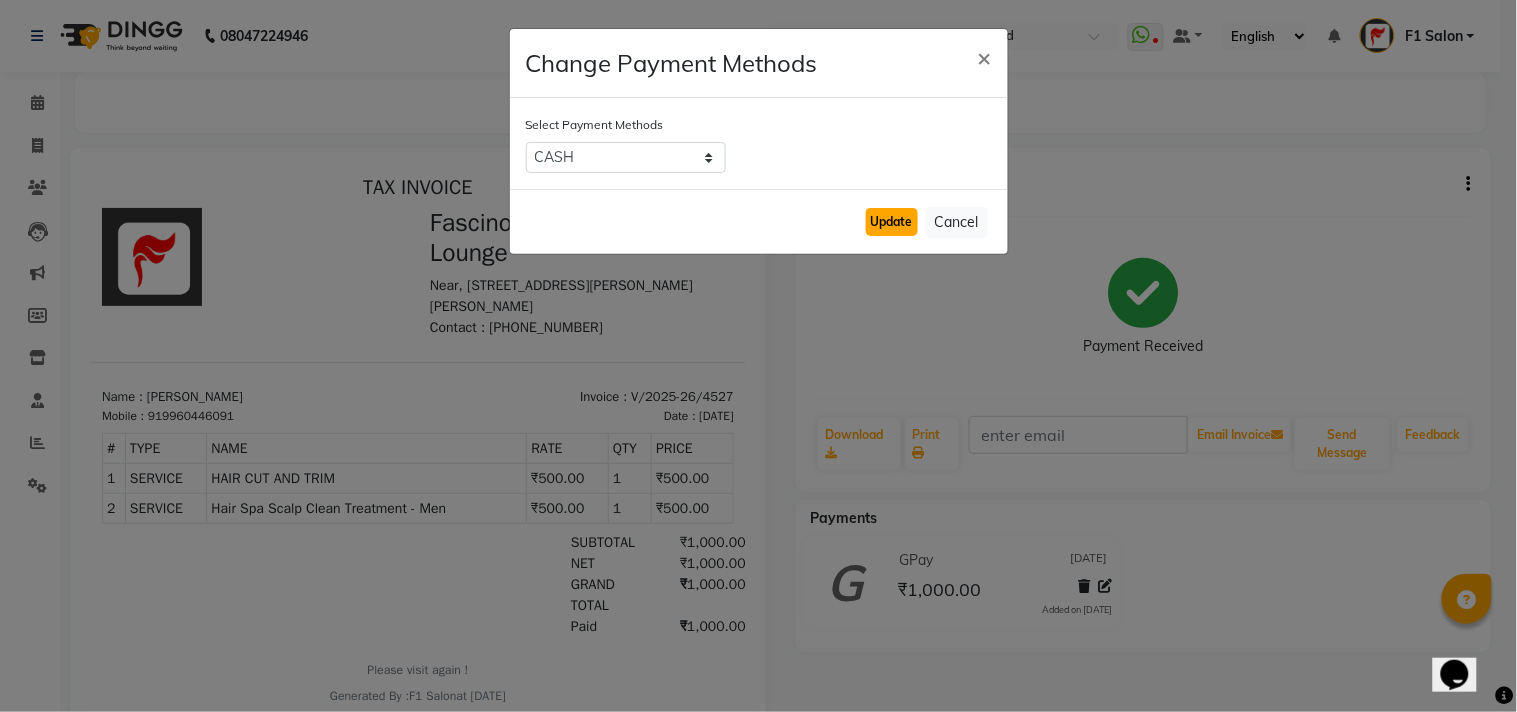 click on "Update" 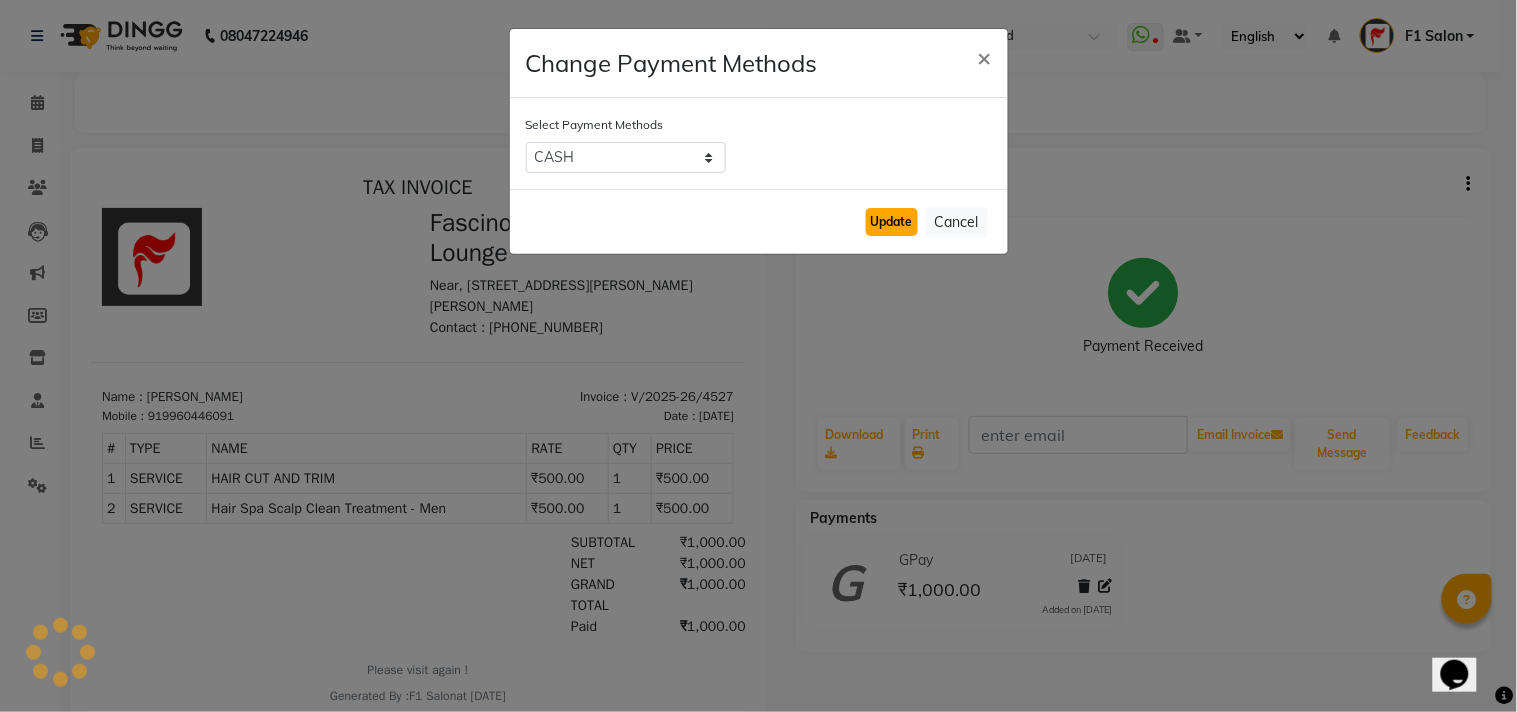 click on "Update" 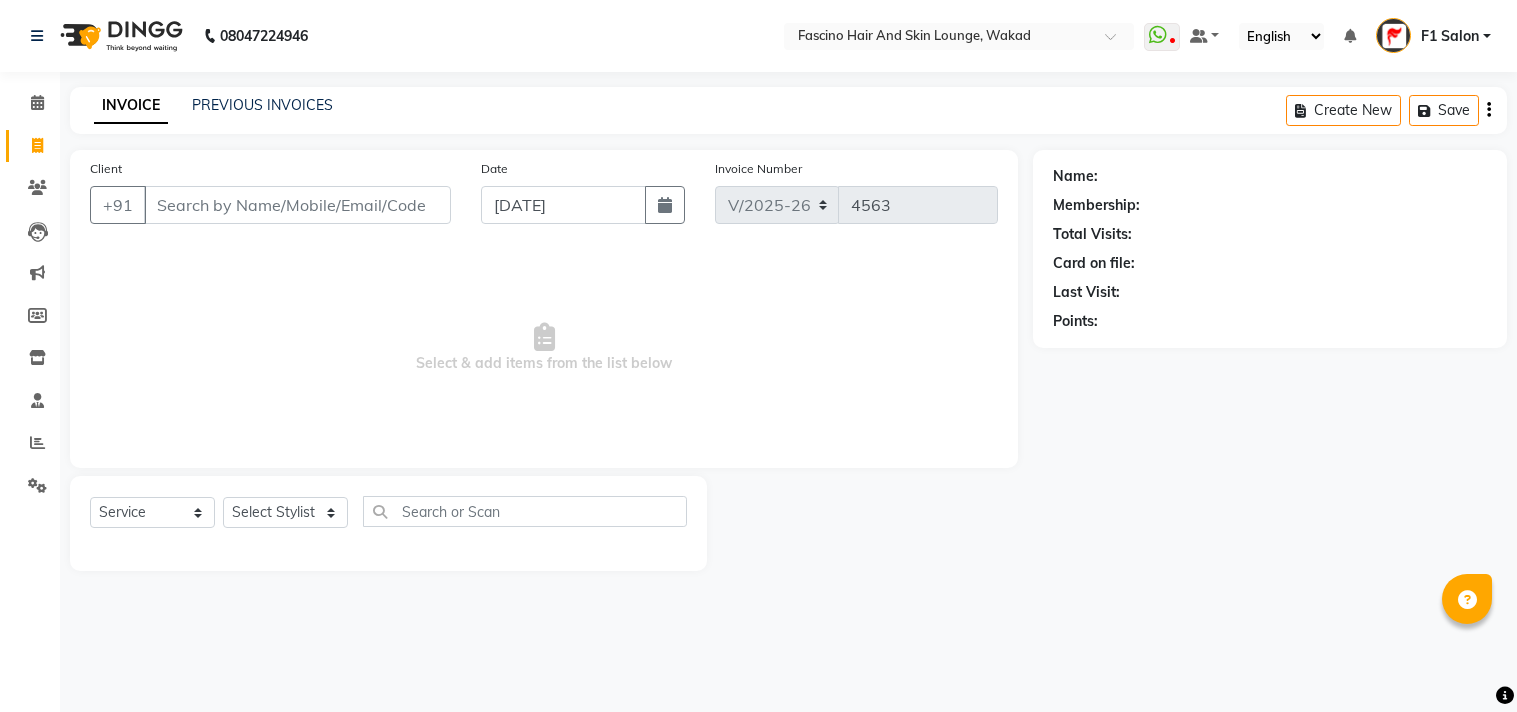 select on "126" 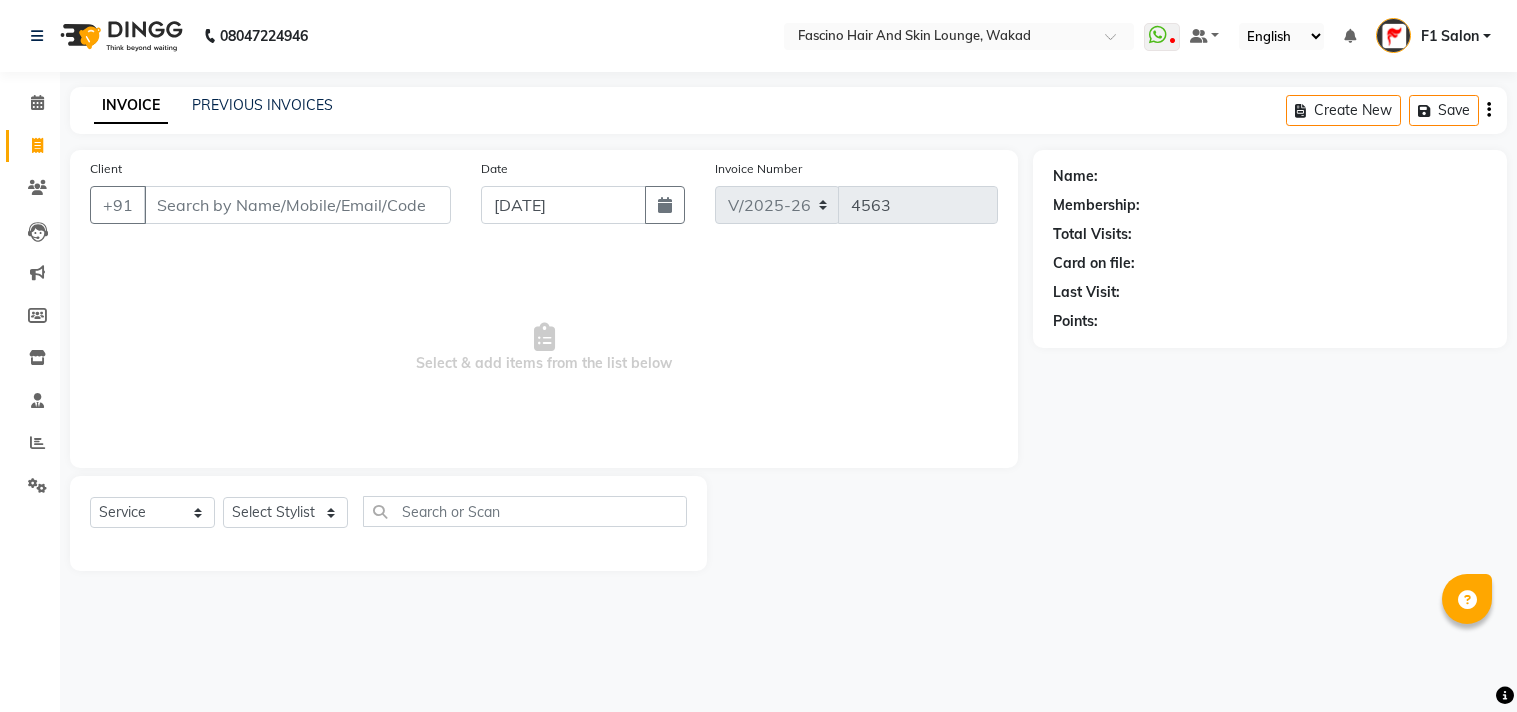 scroll, scrollTop: 0, scrollLeft: 0, axis: both 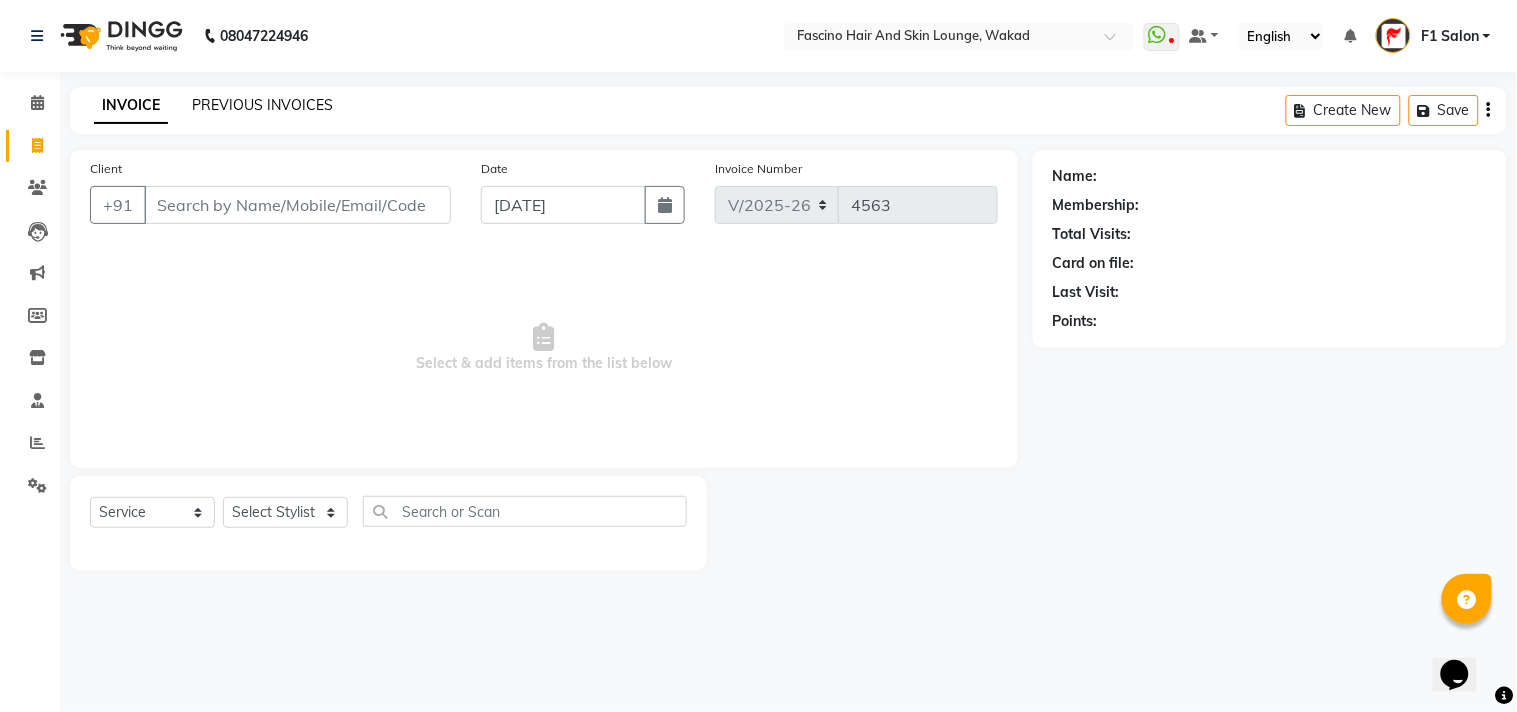 click on "PREVIOUS INVOICES" 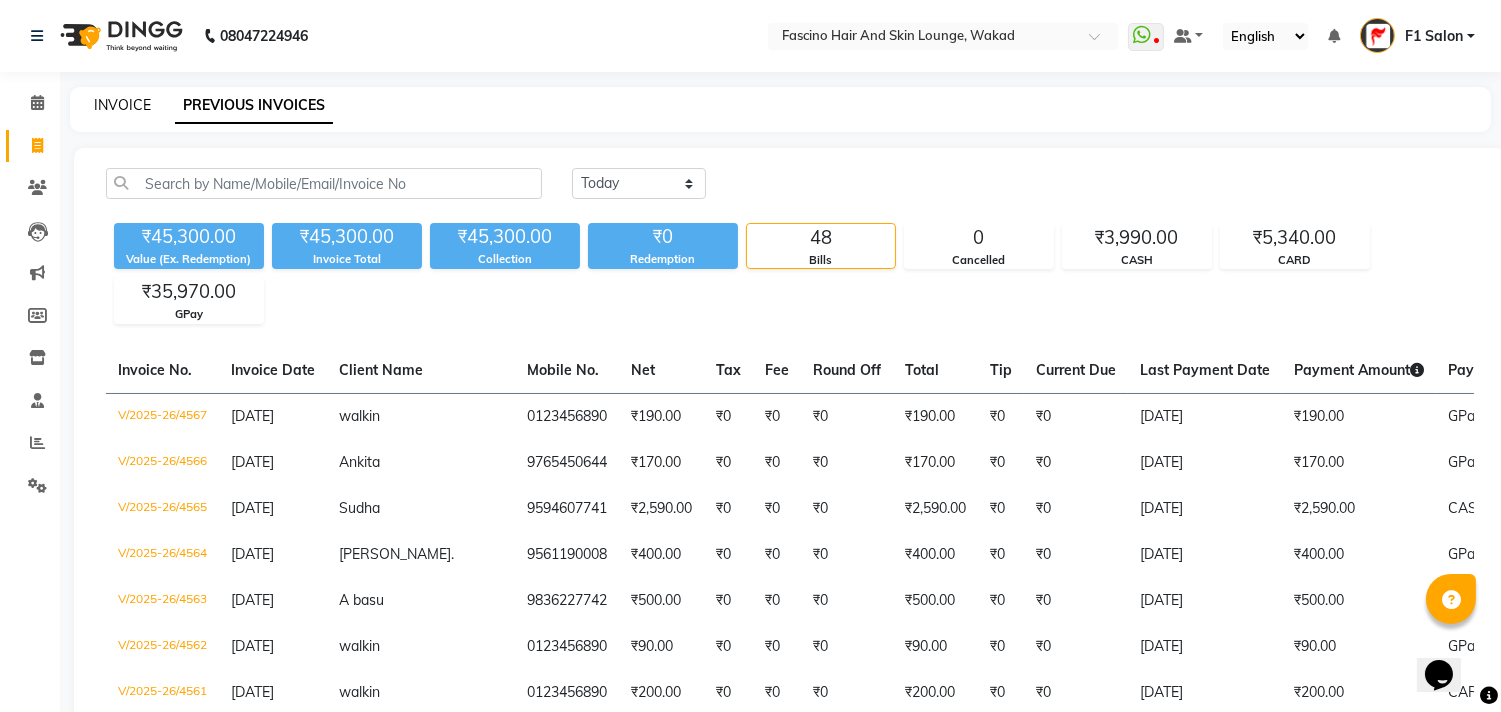 click on "INVOICE" 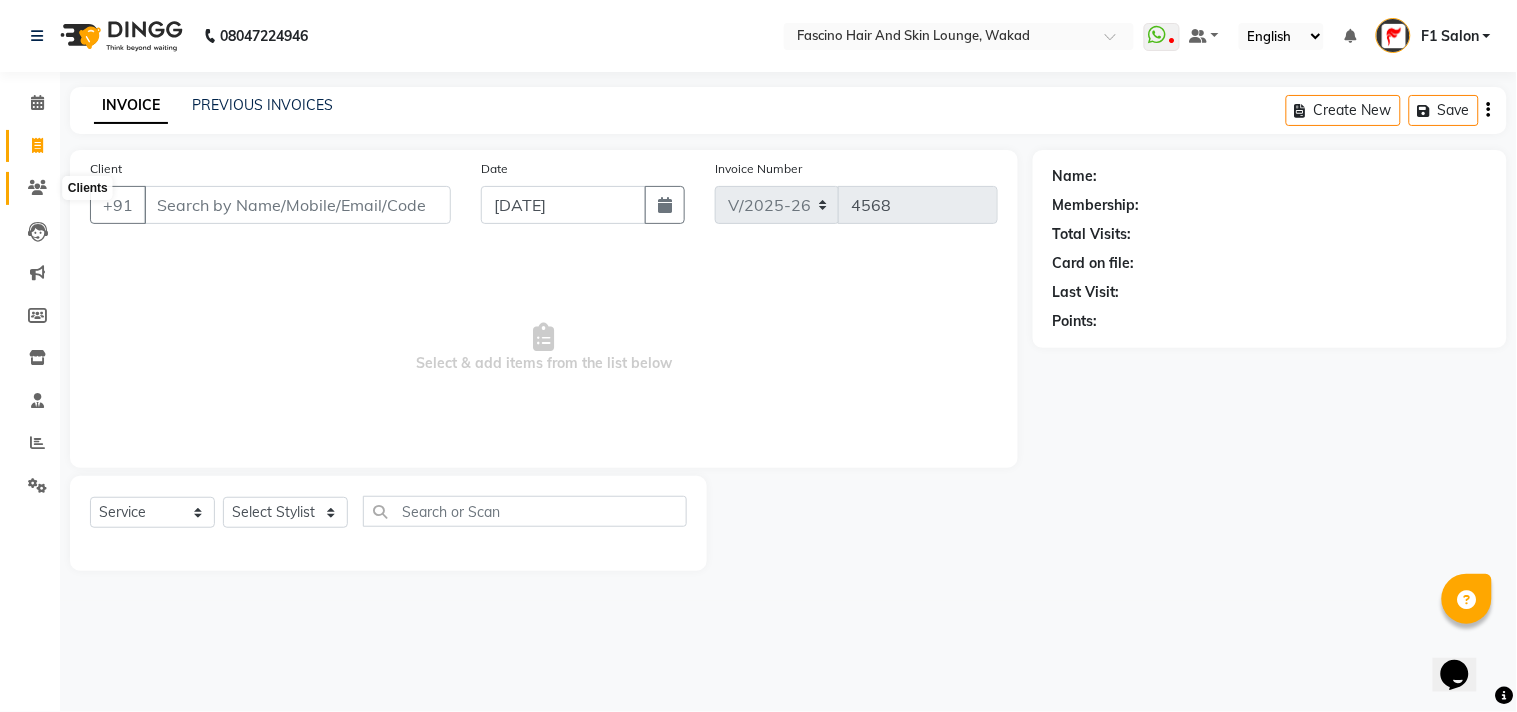 click 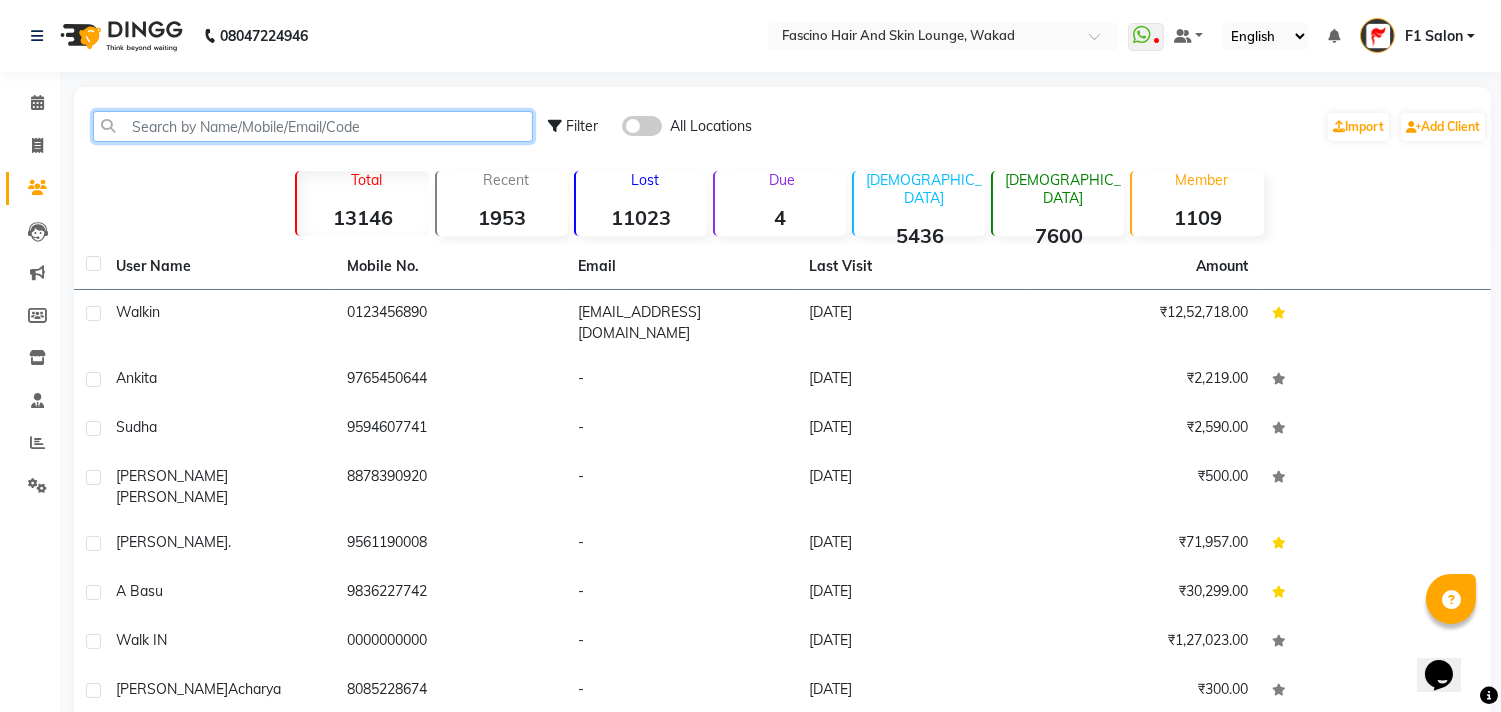 click 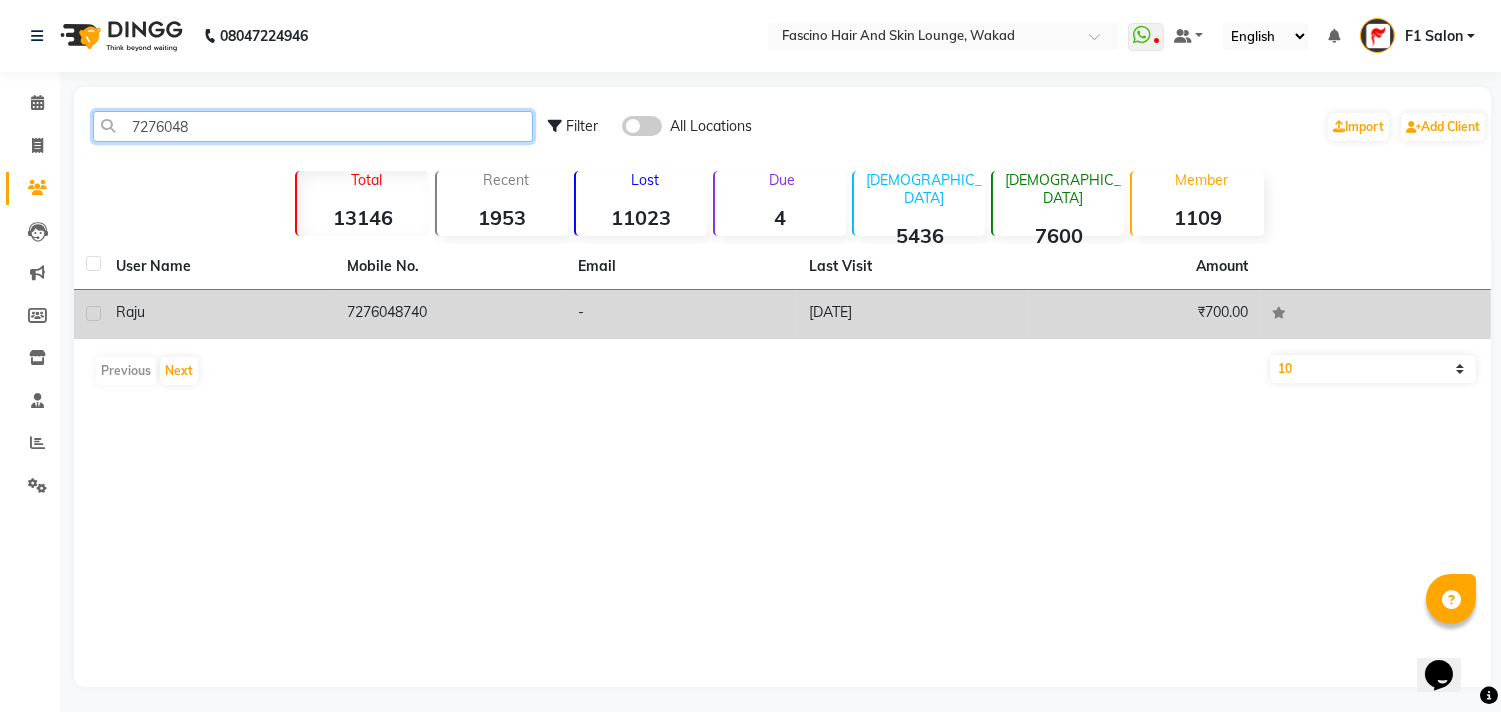 type on "7276048" 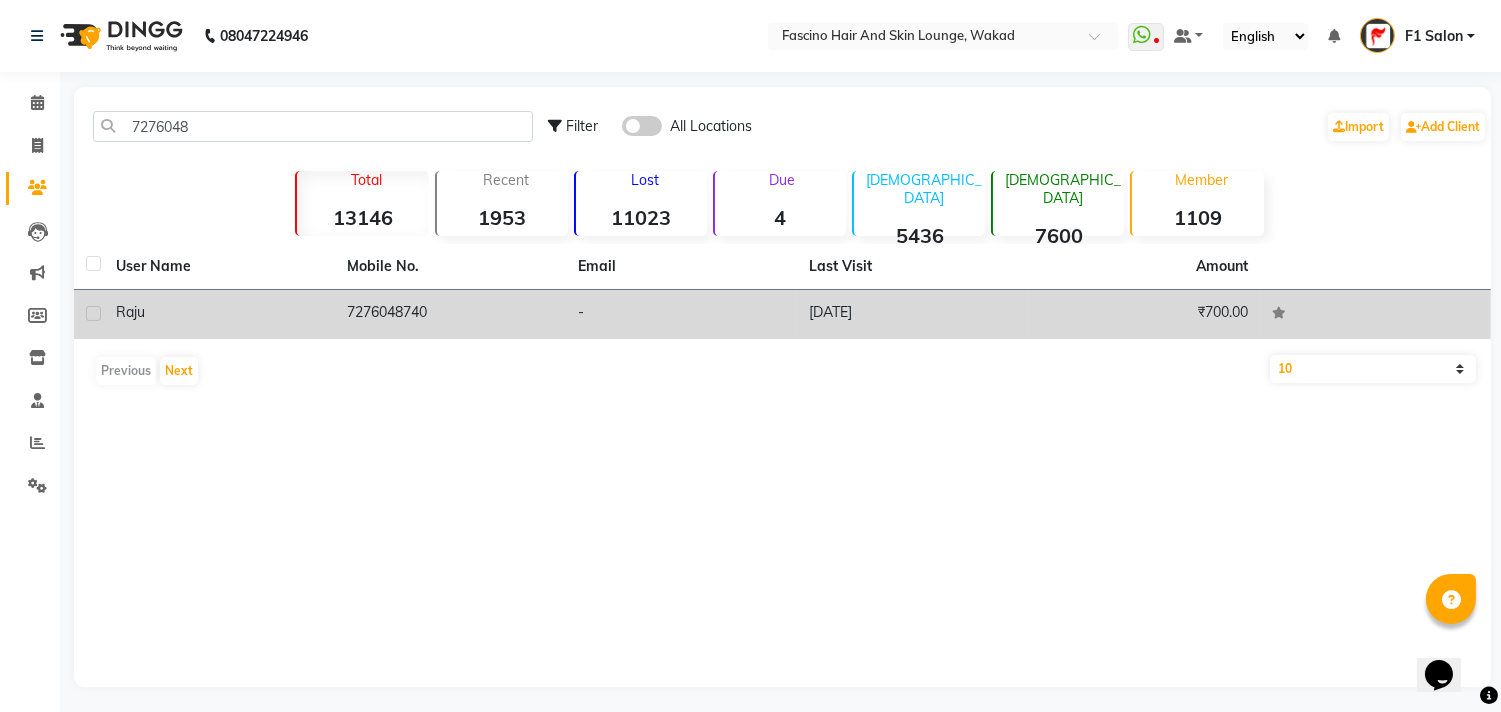 click on "7276048740" 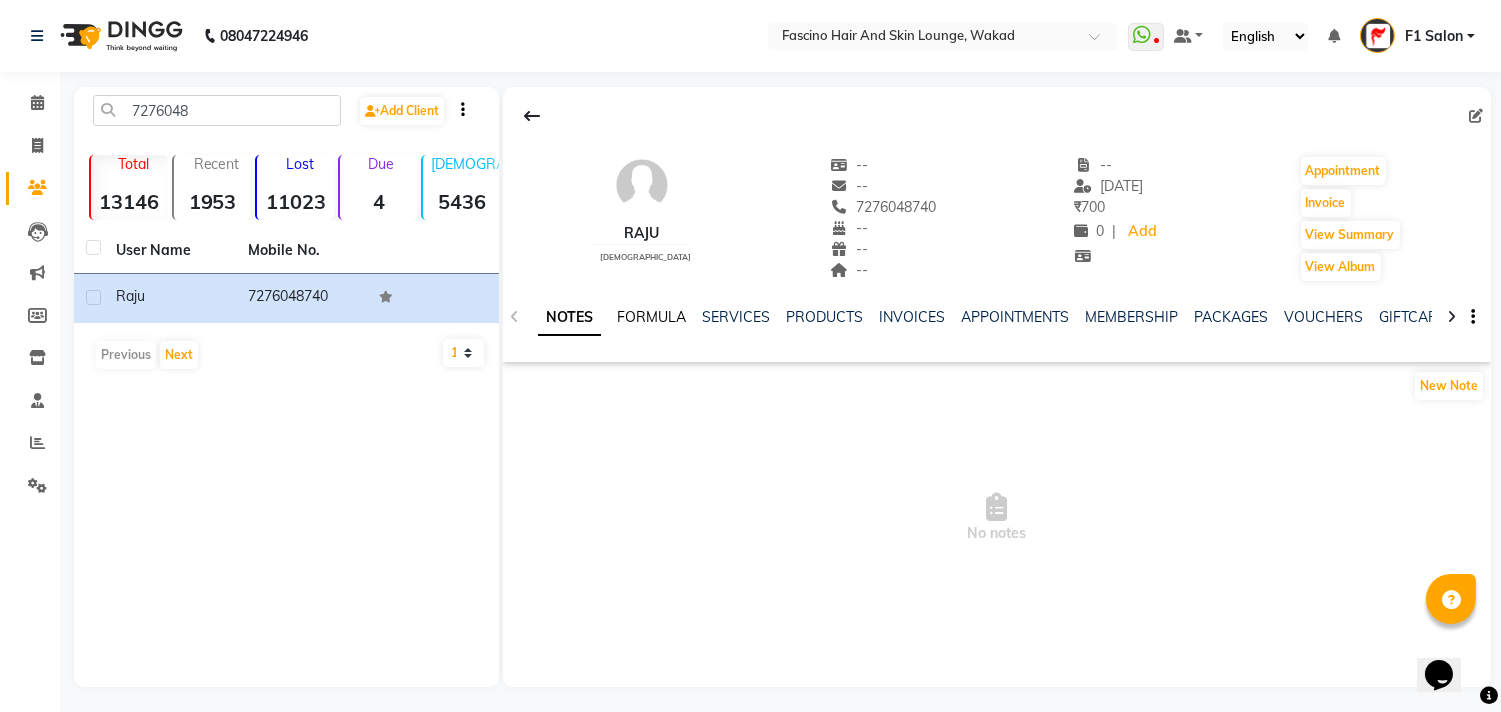 click on "FORMULA" 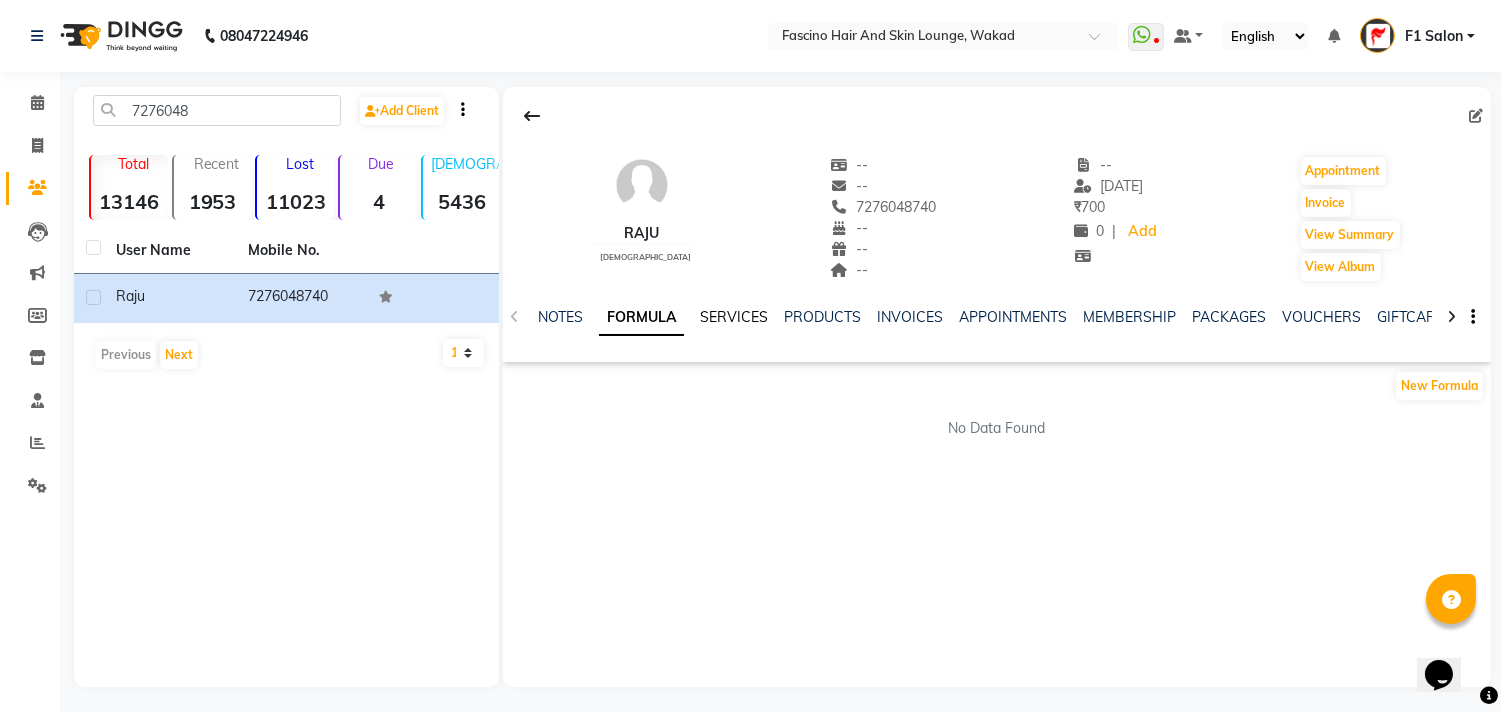 click on "SERVICES" 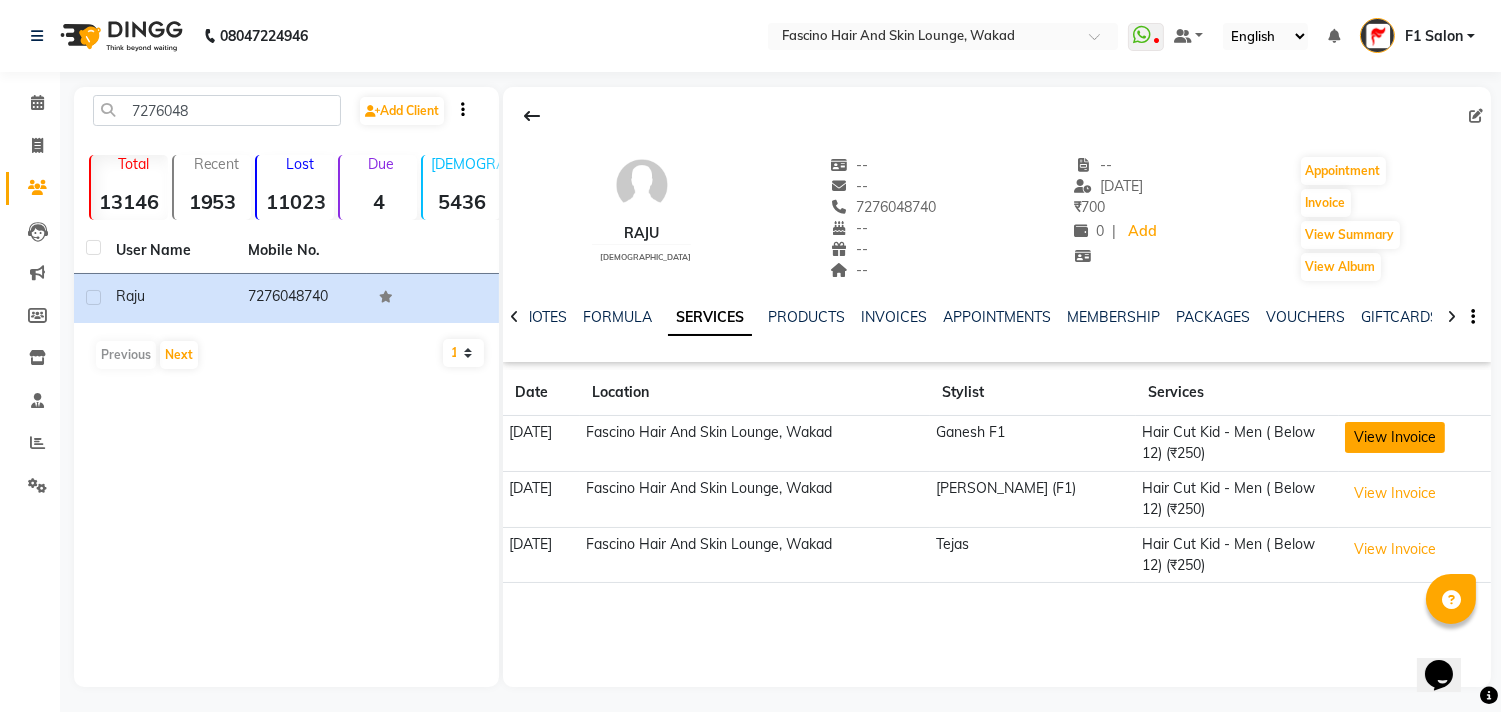 click on "View Invoice" 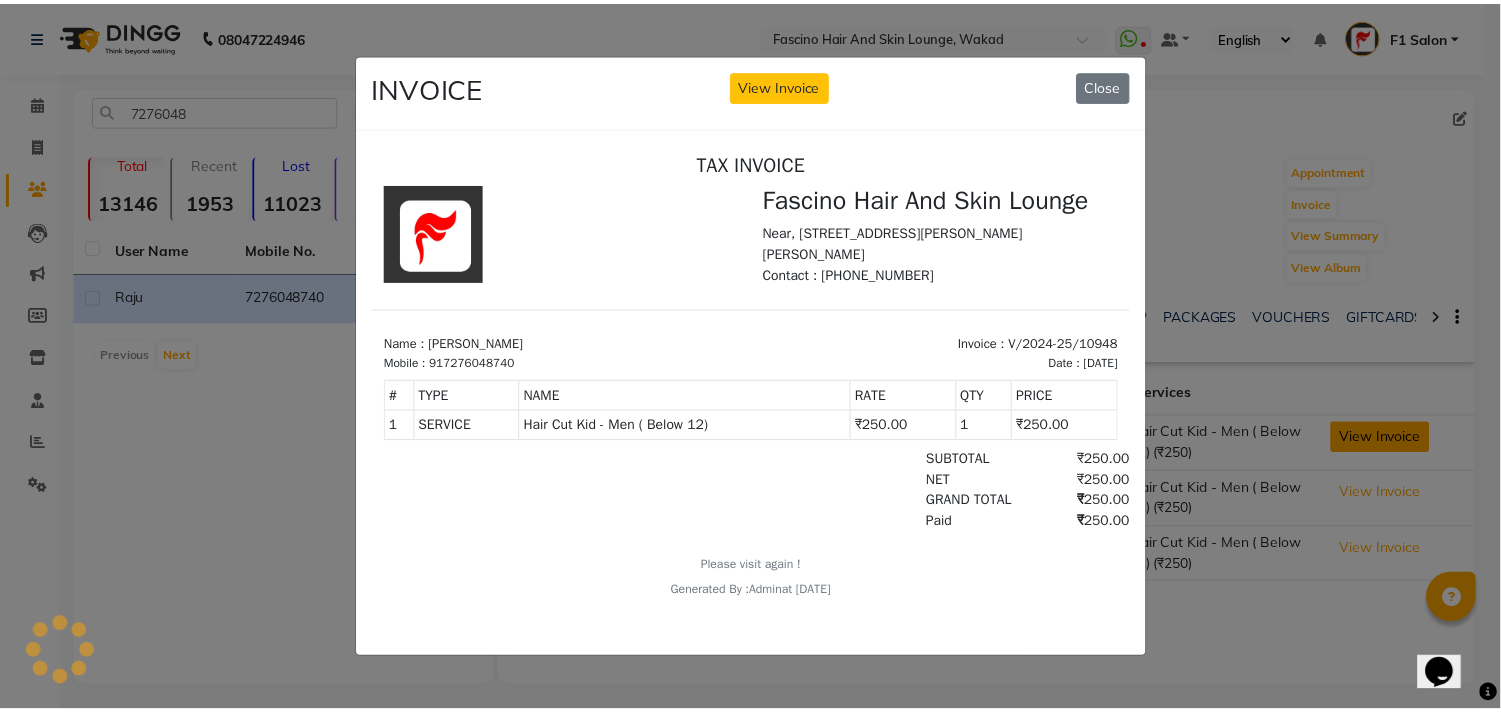 scroll, scrollTop: 0, scrollLeft: 0, axis: both 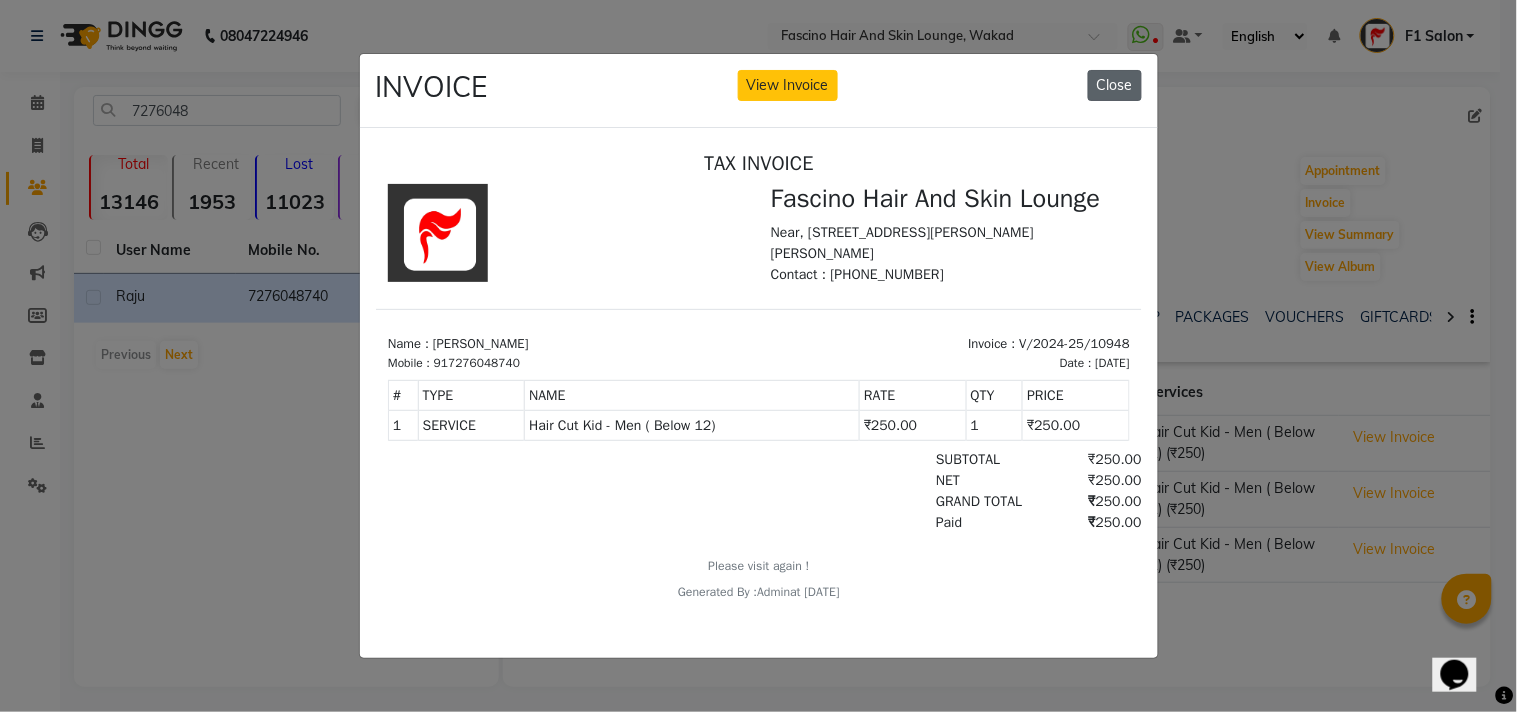 click on "Close" 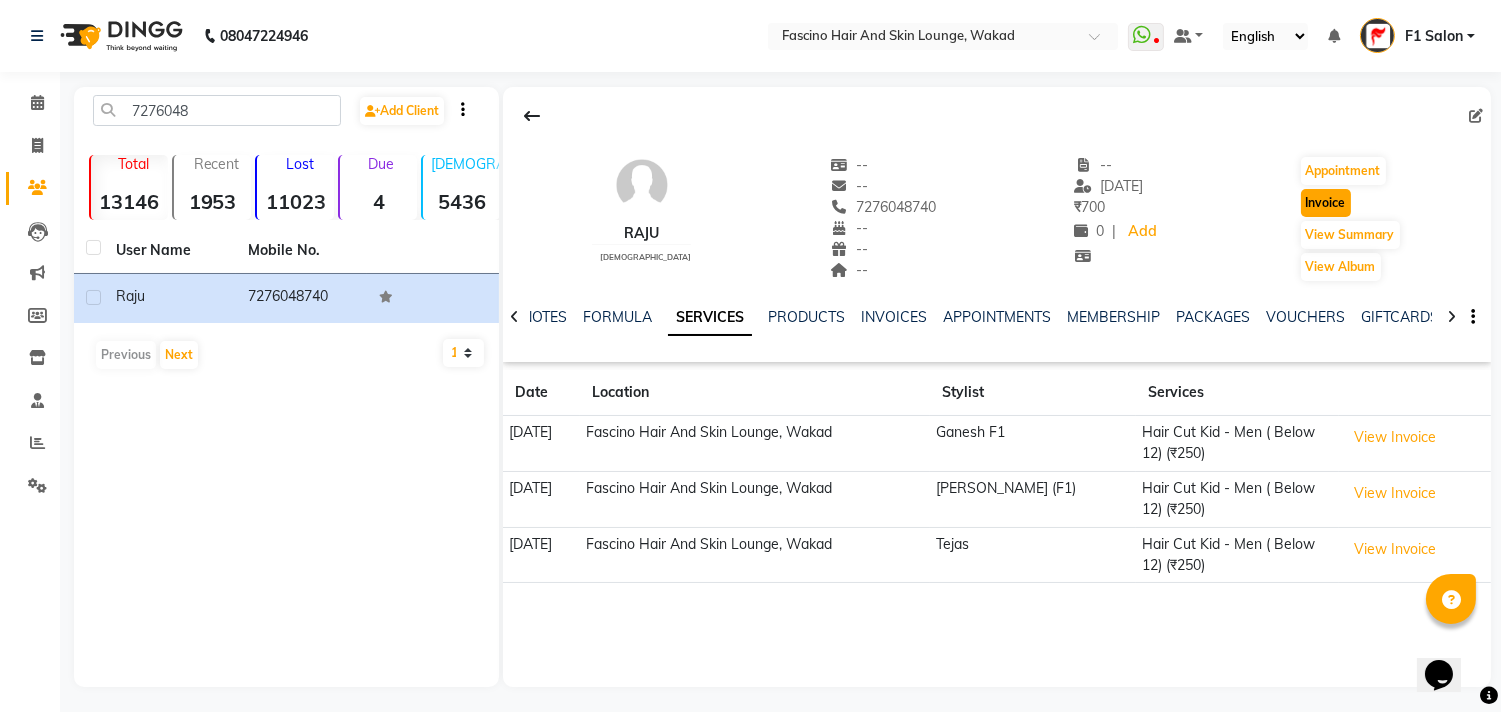 click on "Invoice" 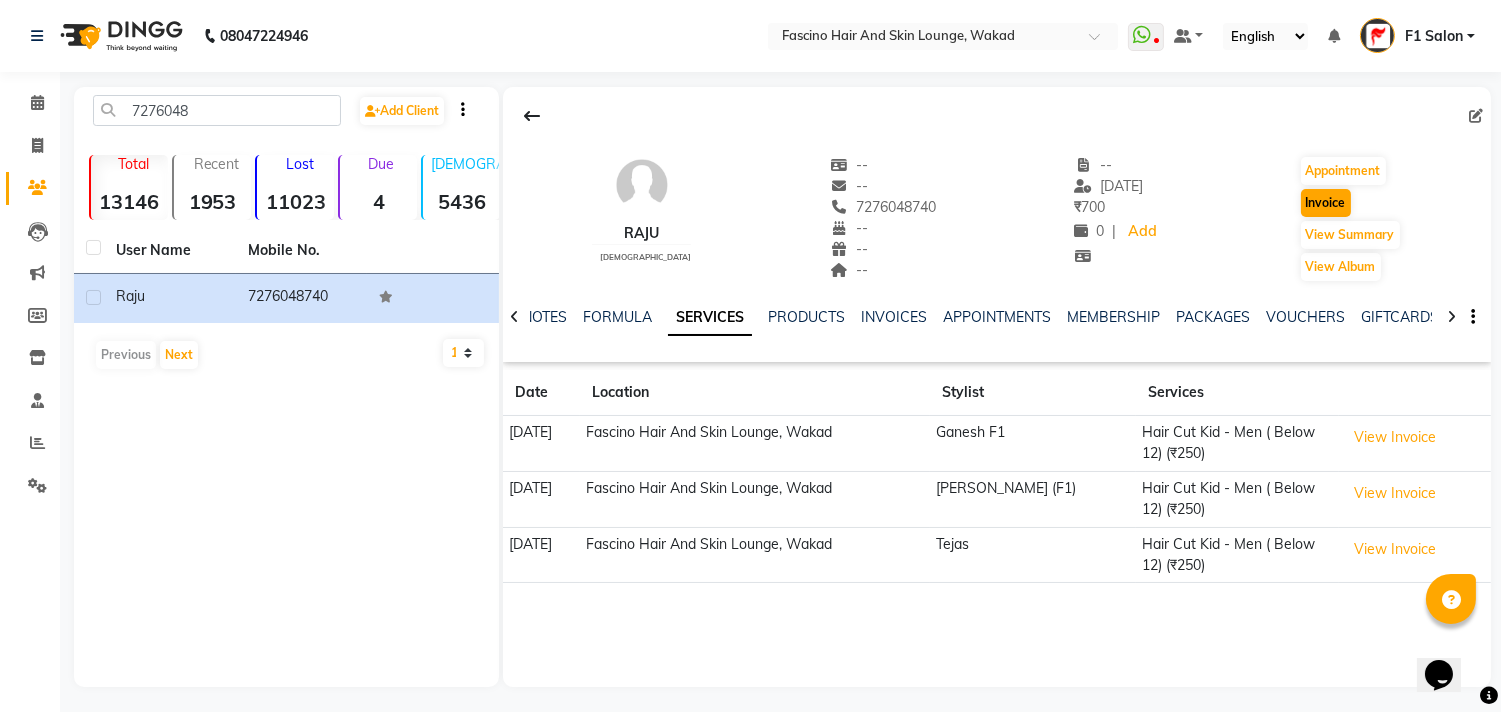 select on "service" 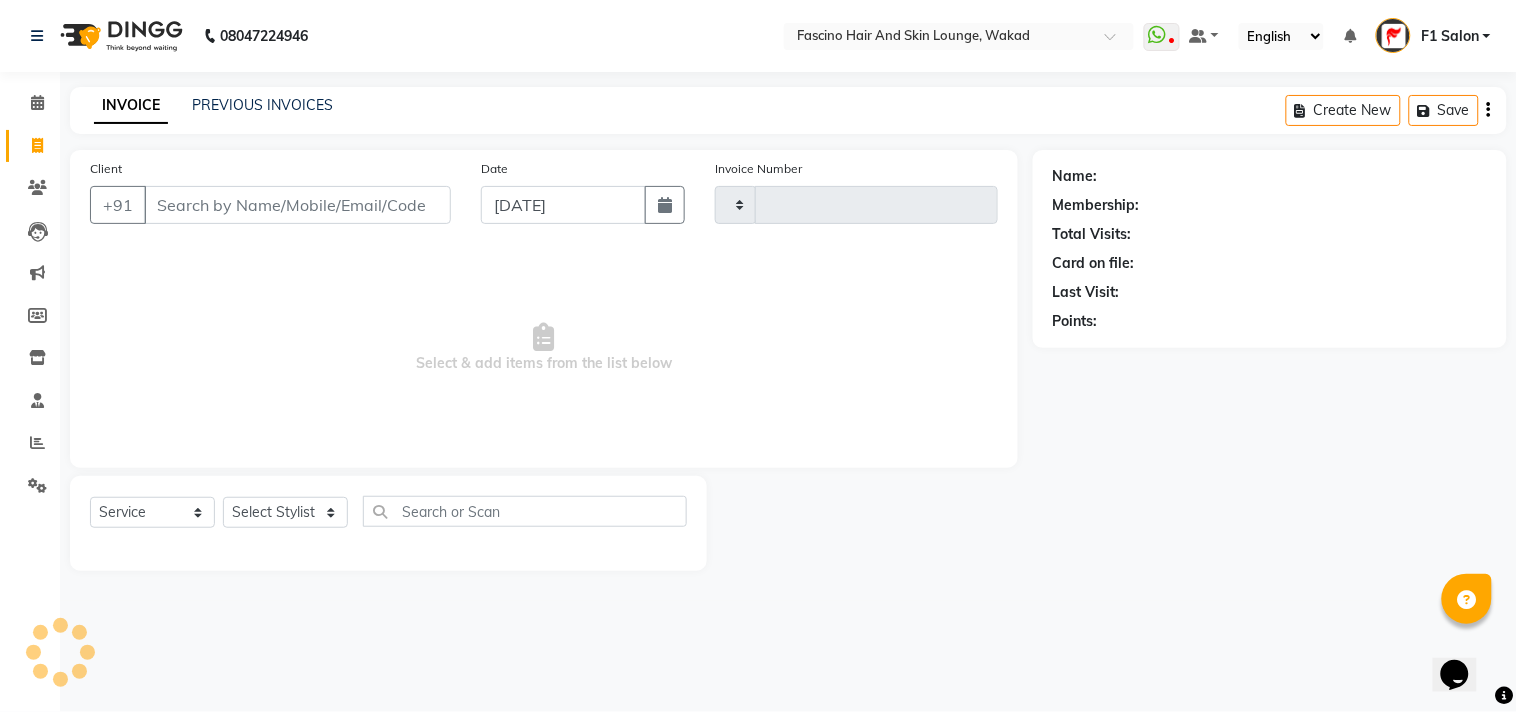 type on "4568" 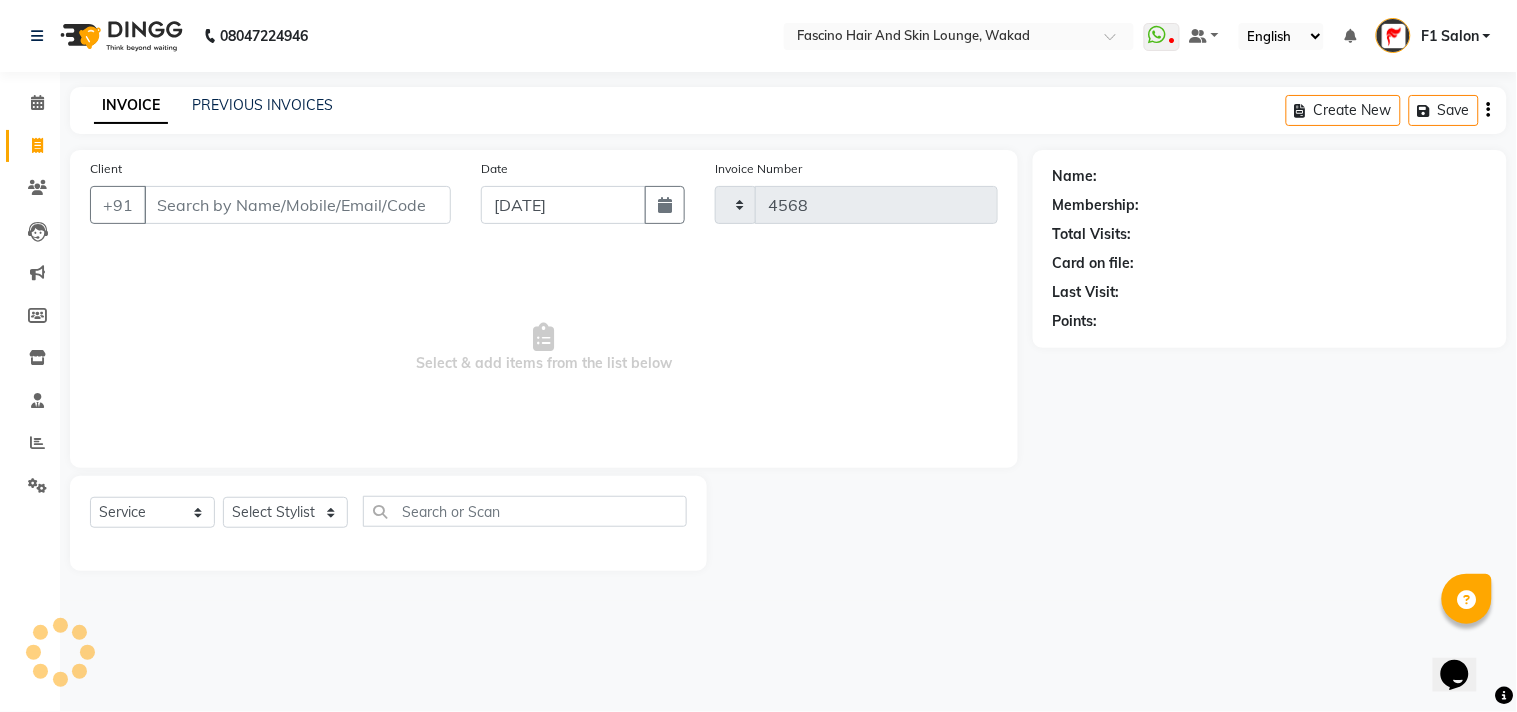 select on "126" 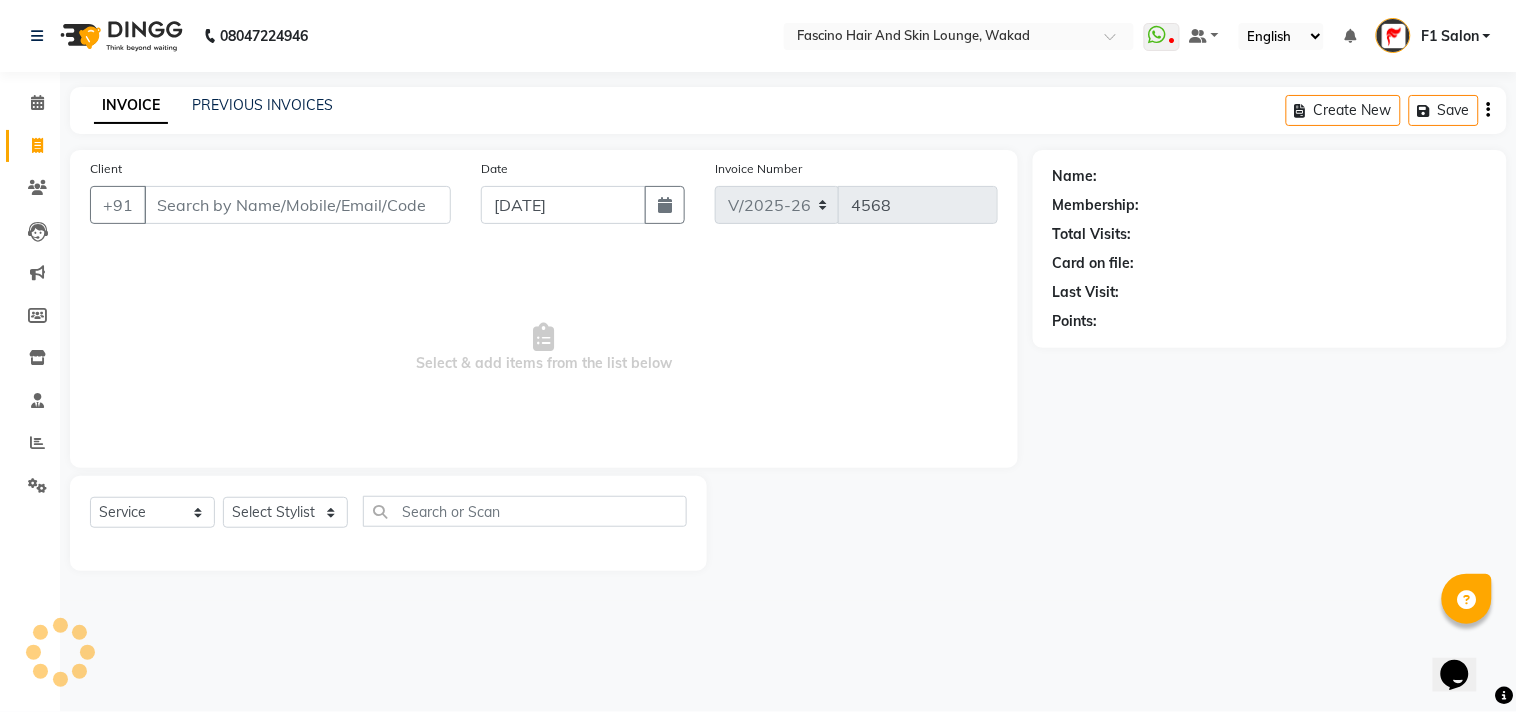 type on "7276048740" 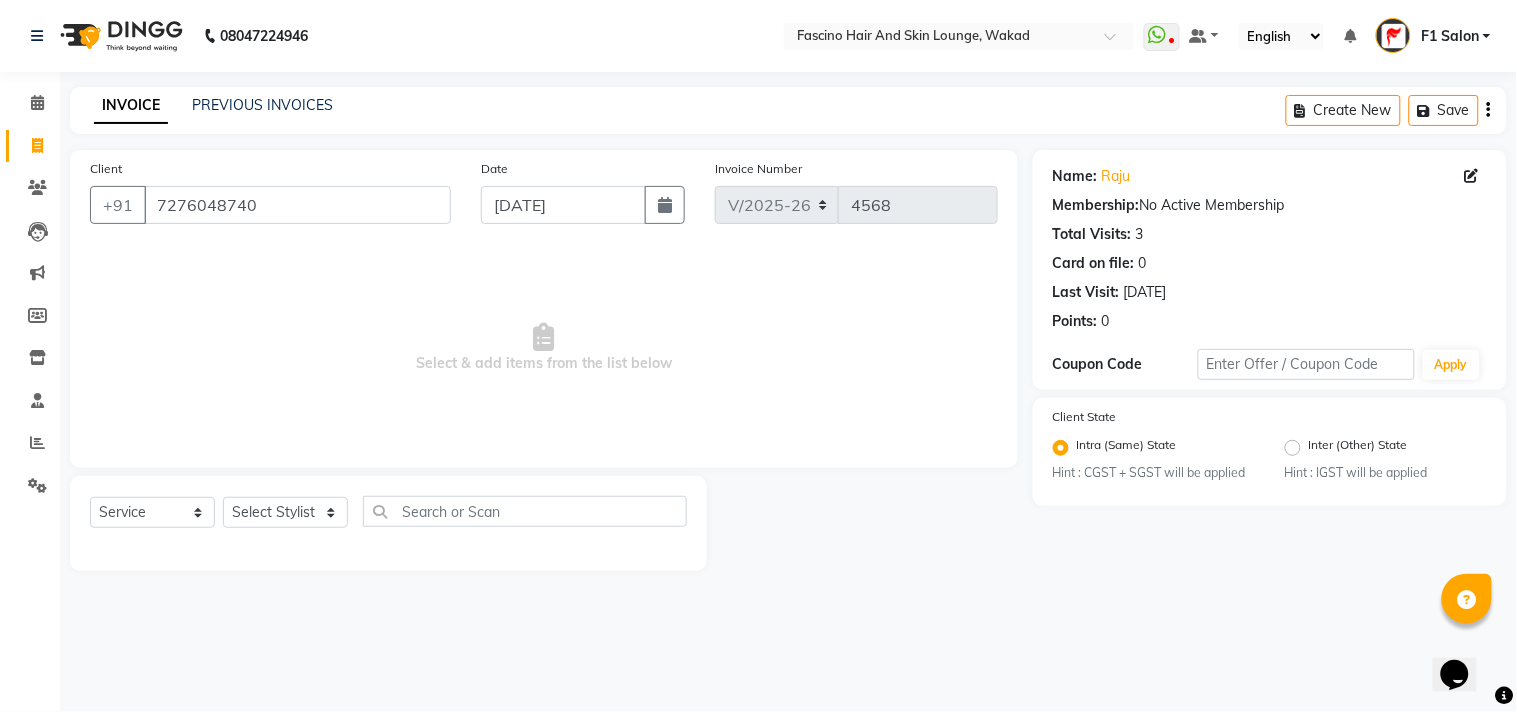 click on "Select  Service  Product  Membership  Package Voucher Prepaid Gift Card  Select Stylist 8805000650  [PERSON_NAME] Chimu [PERSON_NAME] F1 Salon  Ganesh F1 Gopal {JH} [PERSON_NAME] (Jh ) Jadgdish Kajal  [PERSON_NAME] Pooja [PERSON_NAME]  Ram [PERSON_NAME] jh [PERSON_NAME] Shree [PERSON_NAME] (F1) [PERSON_NAME] (JH) Sukanya Sadiyan  Suraj F1 [PERSON_NAME] Beaution Usha [PERSON_NAME] F1 Veena" 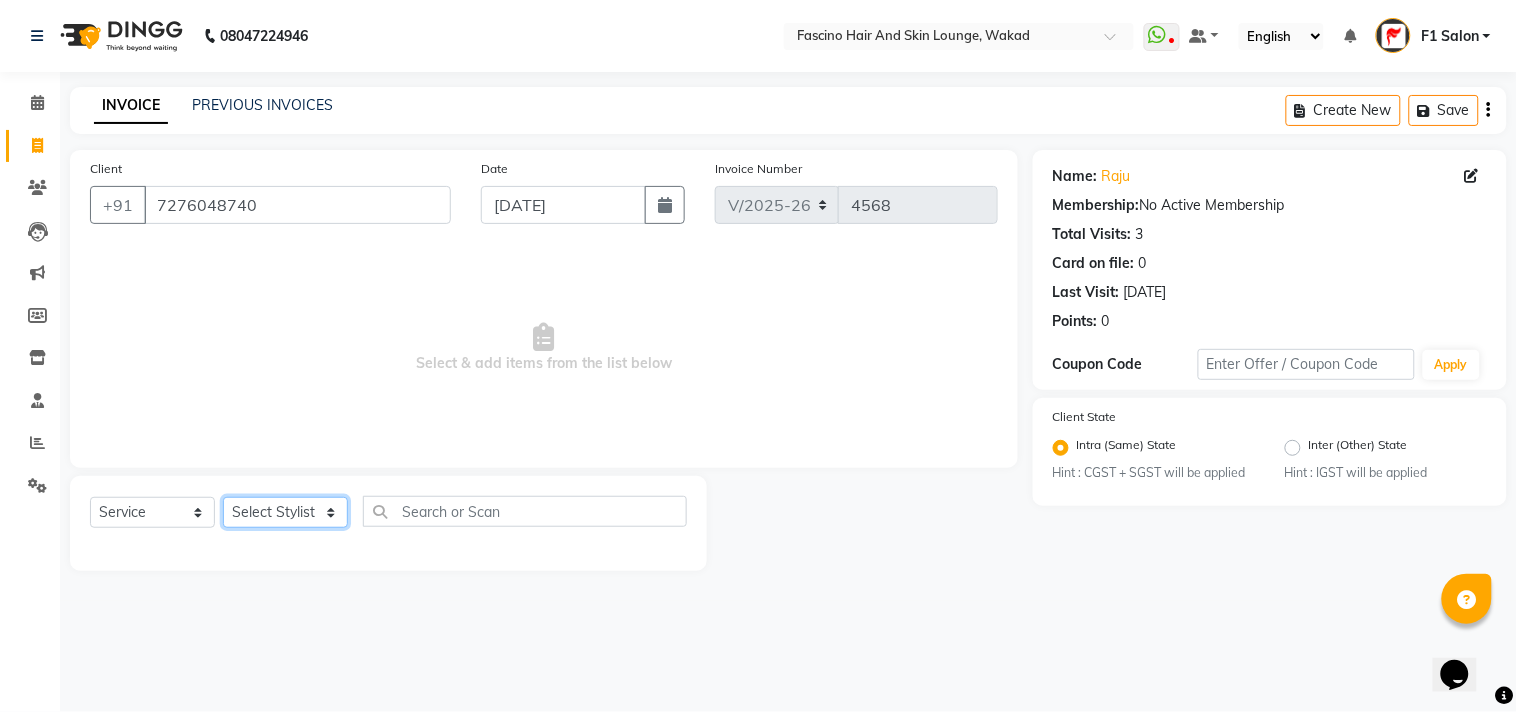 click on "Select Stylist 8805000650  [PERSON_NAME] Chimu [PERSON_NAME] F1 Salon  Ganesh F1 Gopal {JH} [PERSON_NAME] (Jh ) [PERSON_NAME]  [PERSON_NAME] Pooja [PERSON_NAME]  Ram [PERSON_NAME] jh [PERSON_NAME] Shree [PERSON_NAME] (F1) [PERSON_NAME] (JH) Sukanya Sadiyan  Suraj F1 [PERSON_NAME] Beaution Usha [PERSON_NAME] F1 Veena" 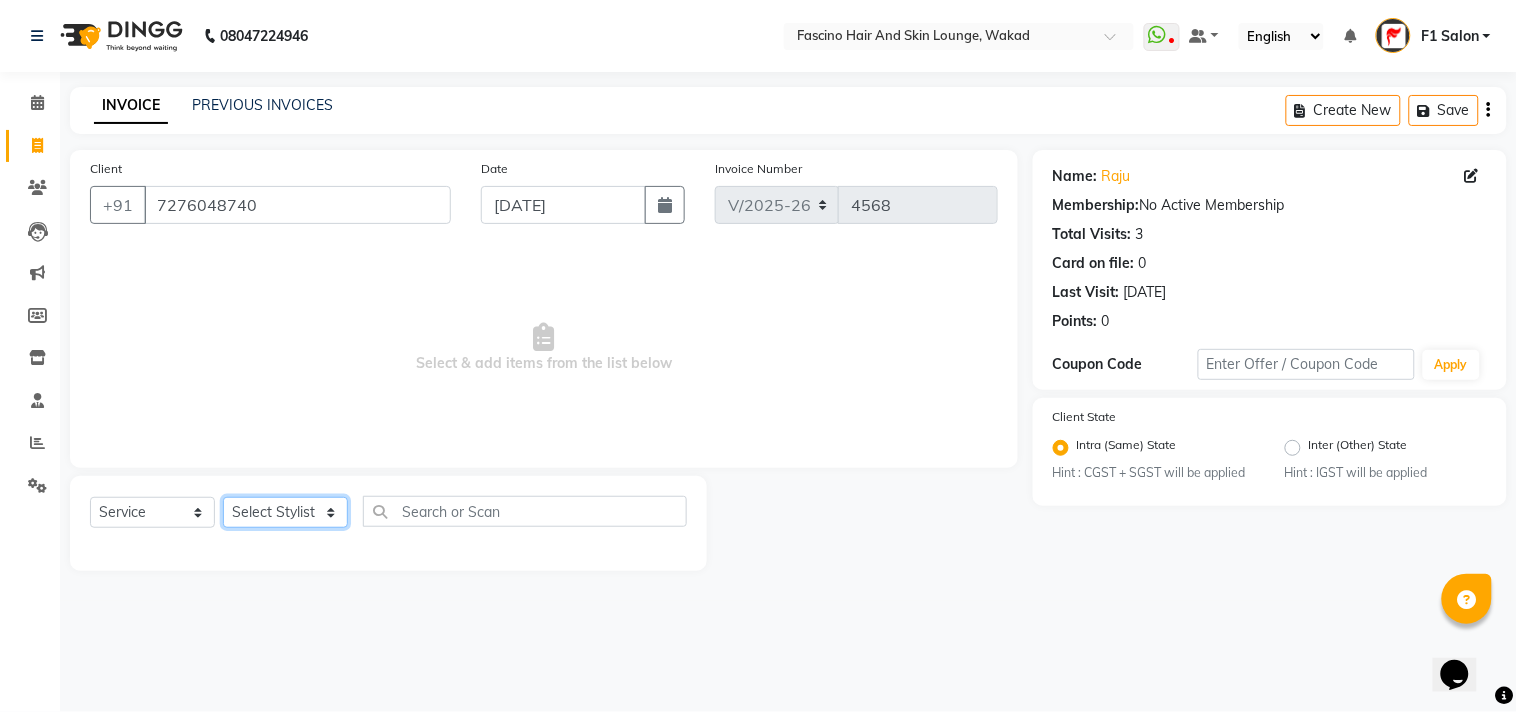 select on "15980" 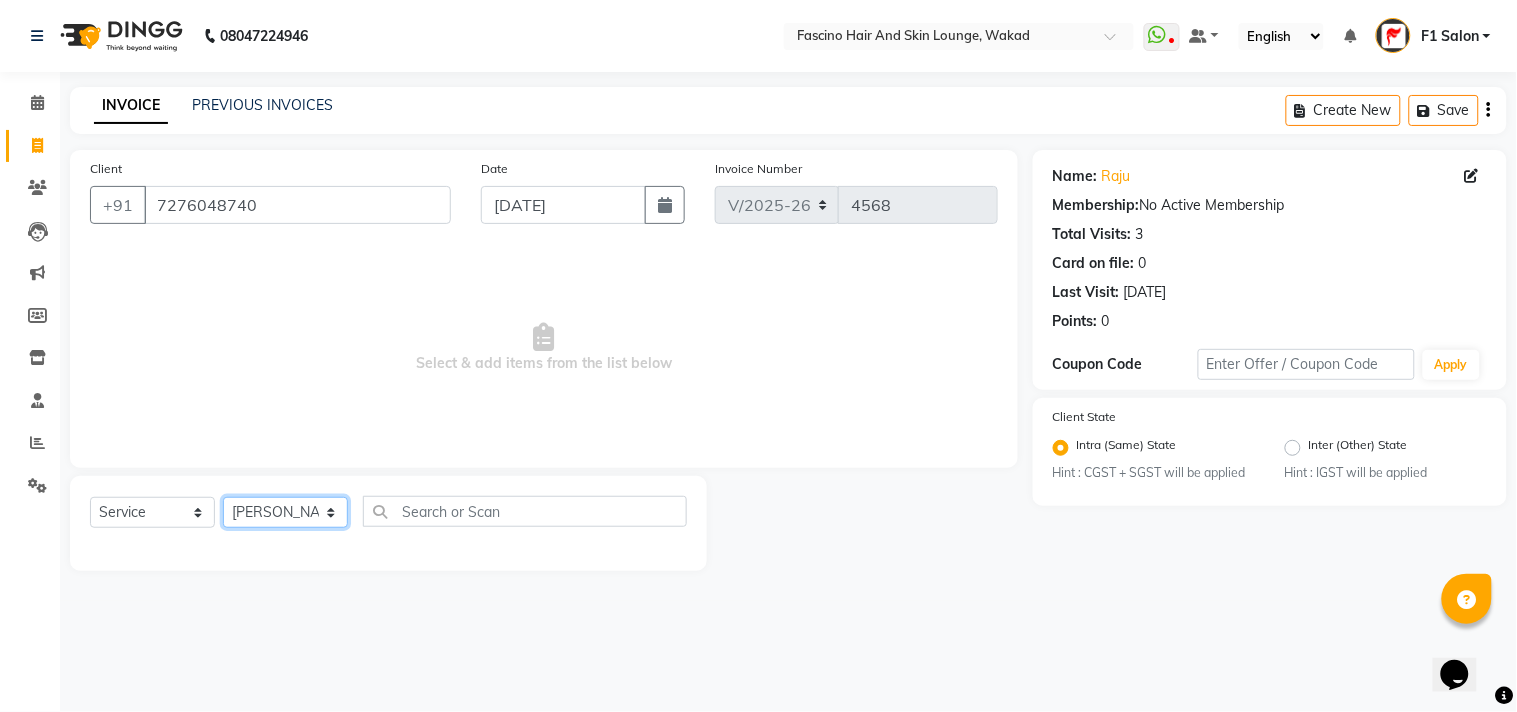 click on "Select Stylist 8805000650  [PERSON_NAME] Chimu [PERSON_NAME] F1 Salon  Ganesh F1 Gopal {JH} [PERSON_NAME] (Jh ) [PERSON_NAME]  [PERSON_NAME] Pooja [PERSON_NAME]  Ram [PERSON_NAME] jh [PERSON_NAME] Shree [PERSON_NAME] (F1) [PERSON_NAME] (JH) Sukanya Sadiyan  Suraj F1 [PERSON_NAME] Beaution Usha [PERSON_NAME] F1 Veena" 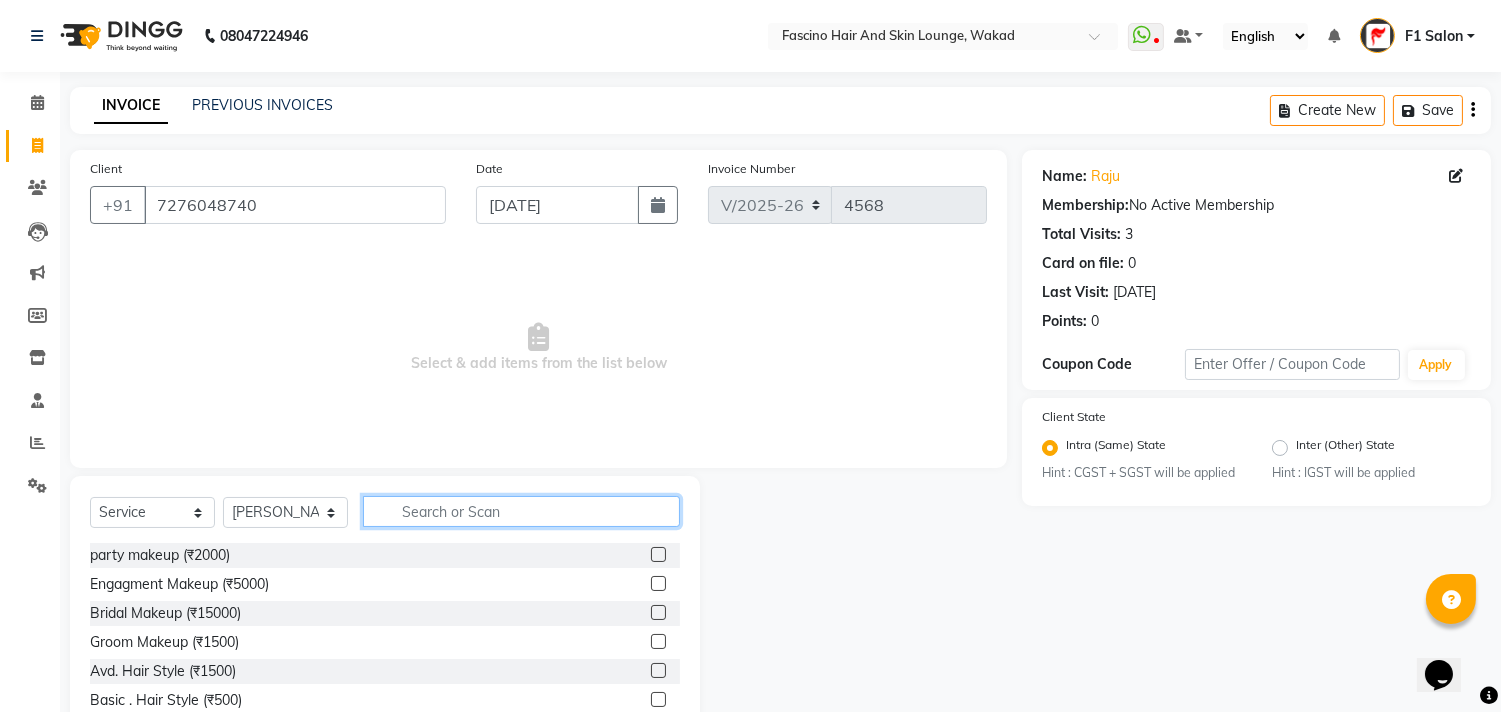 click 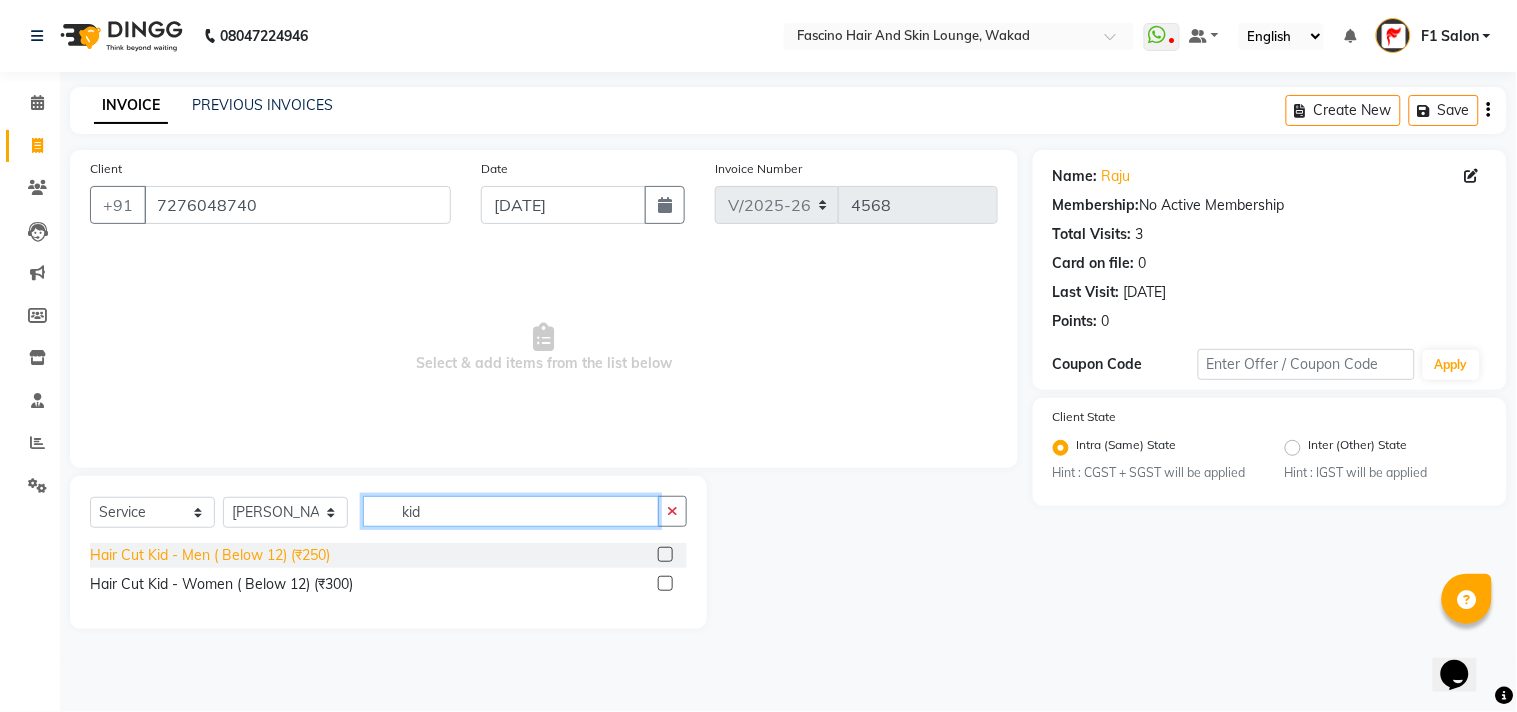 type on "kid" 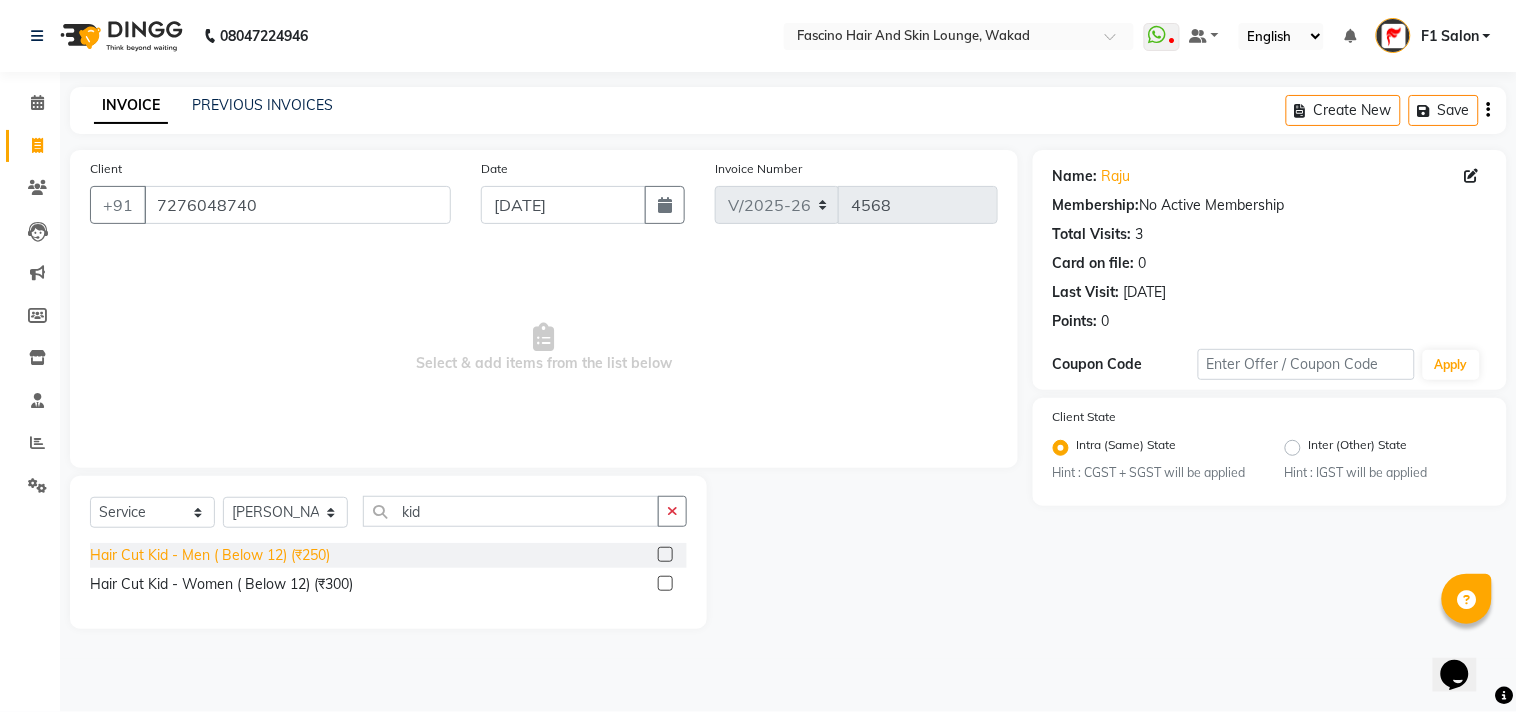 click on "Hair Cut Kid - Men ( Below 12) (₹250)" 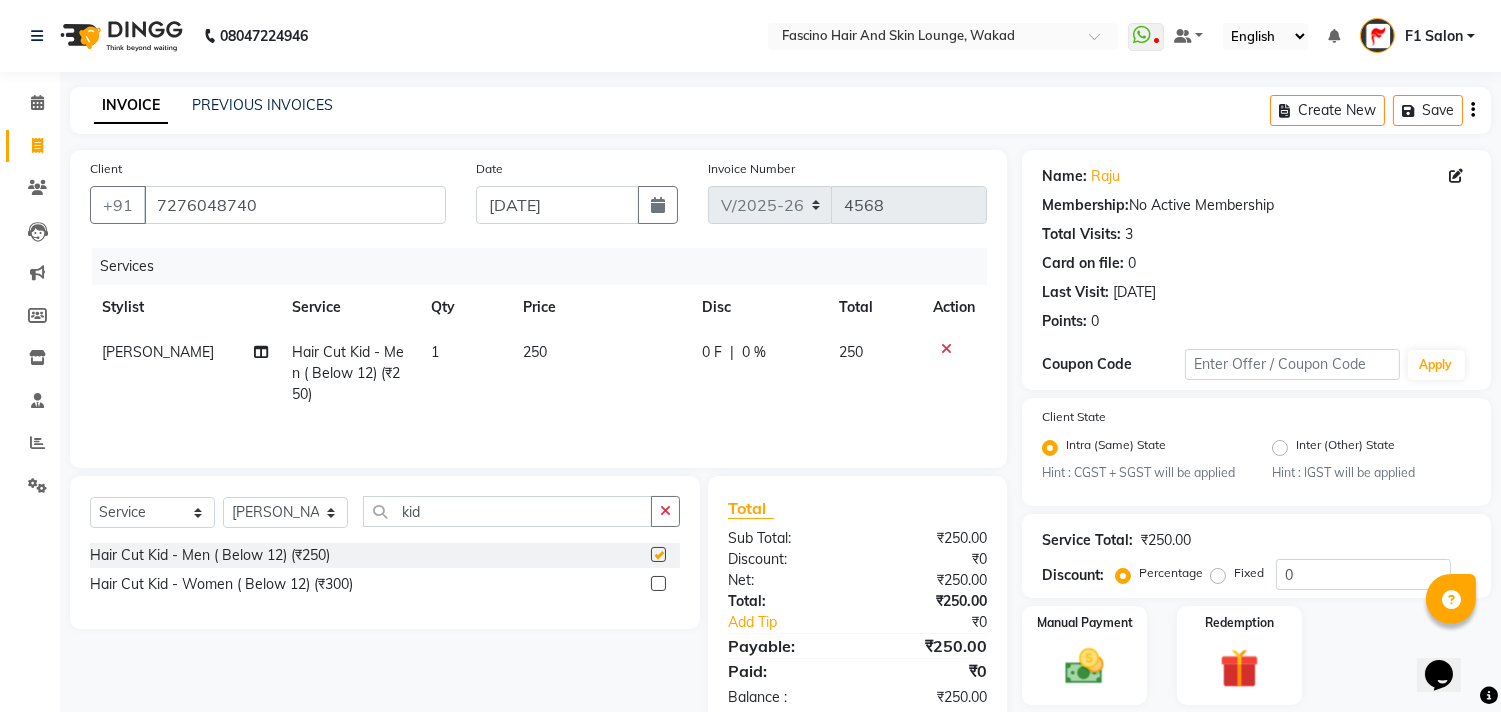 checkbox on "false" 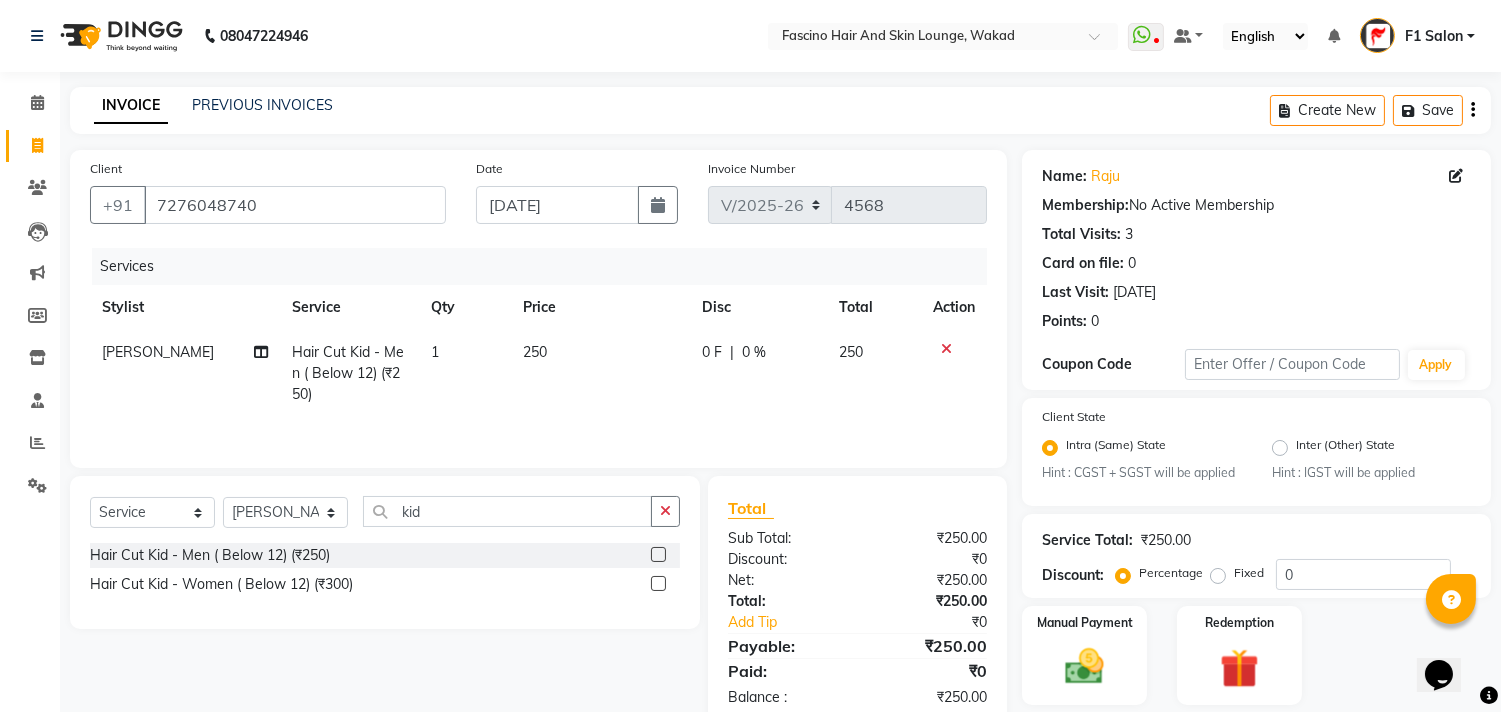 scroll, scrollTop: 63, scrollLeft: 0, axis: vertical 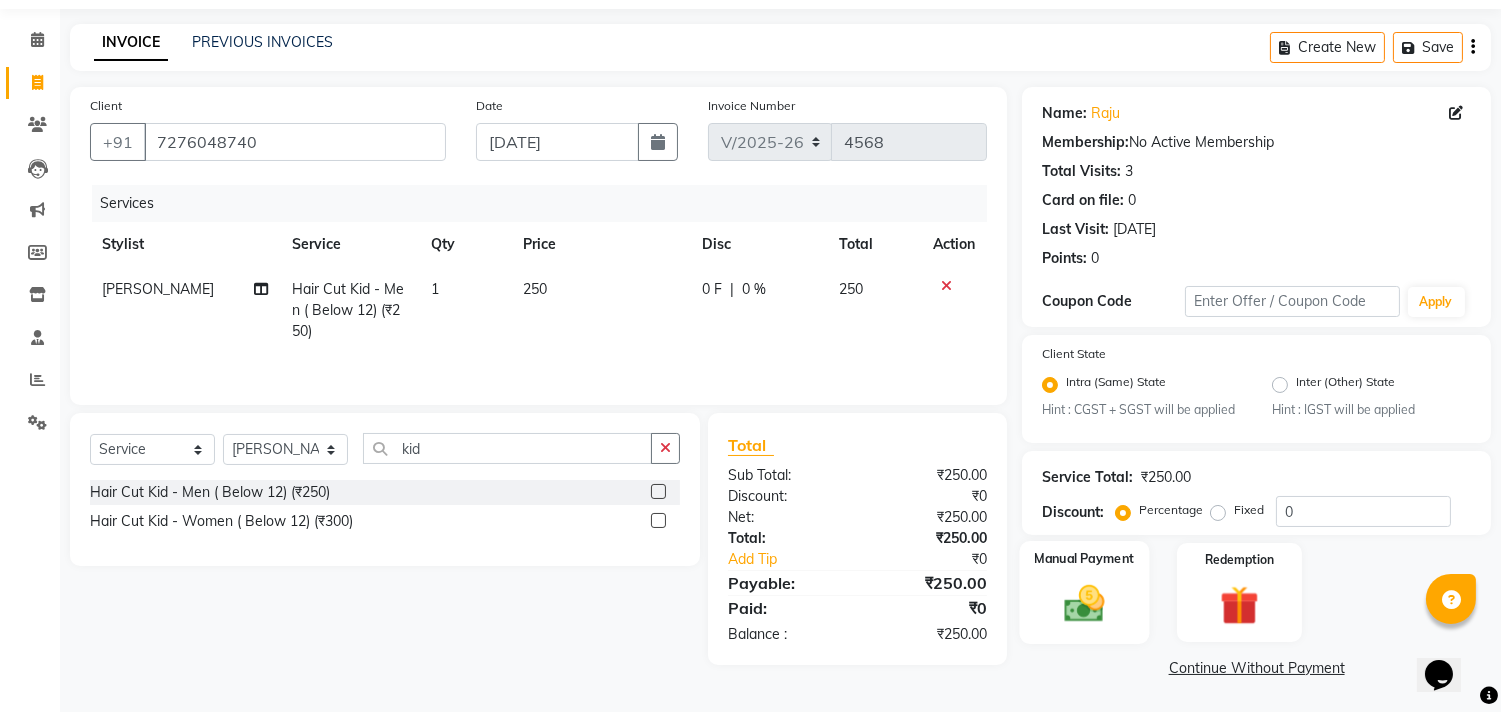 click 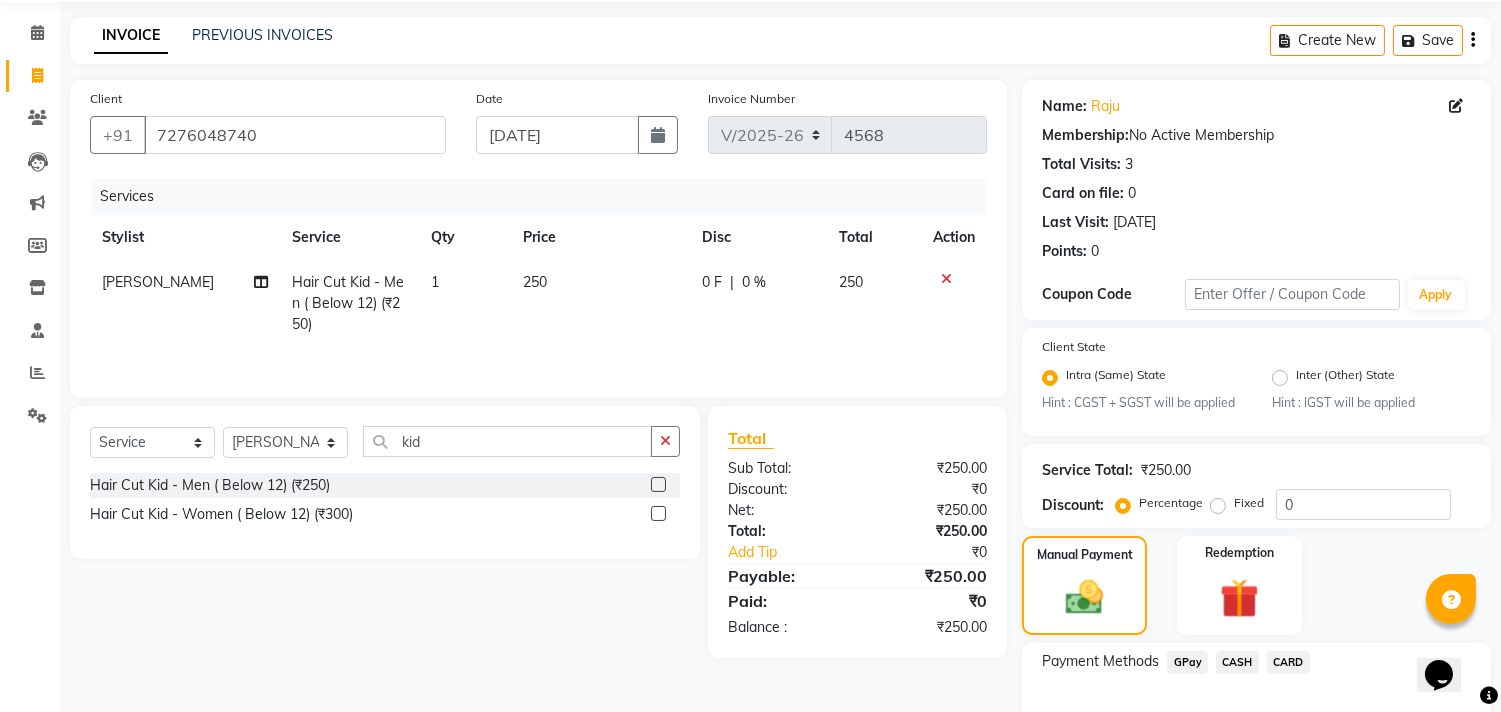 scroll, scrollTop: 192, scrollLeft: 0, axis: vertical 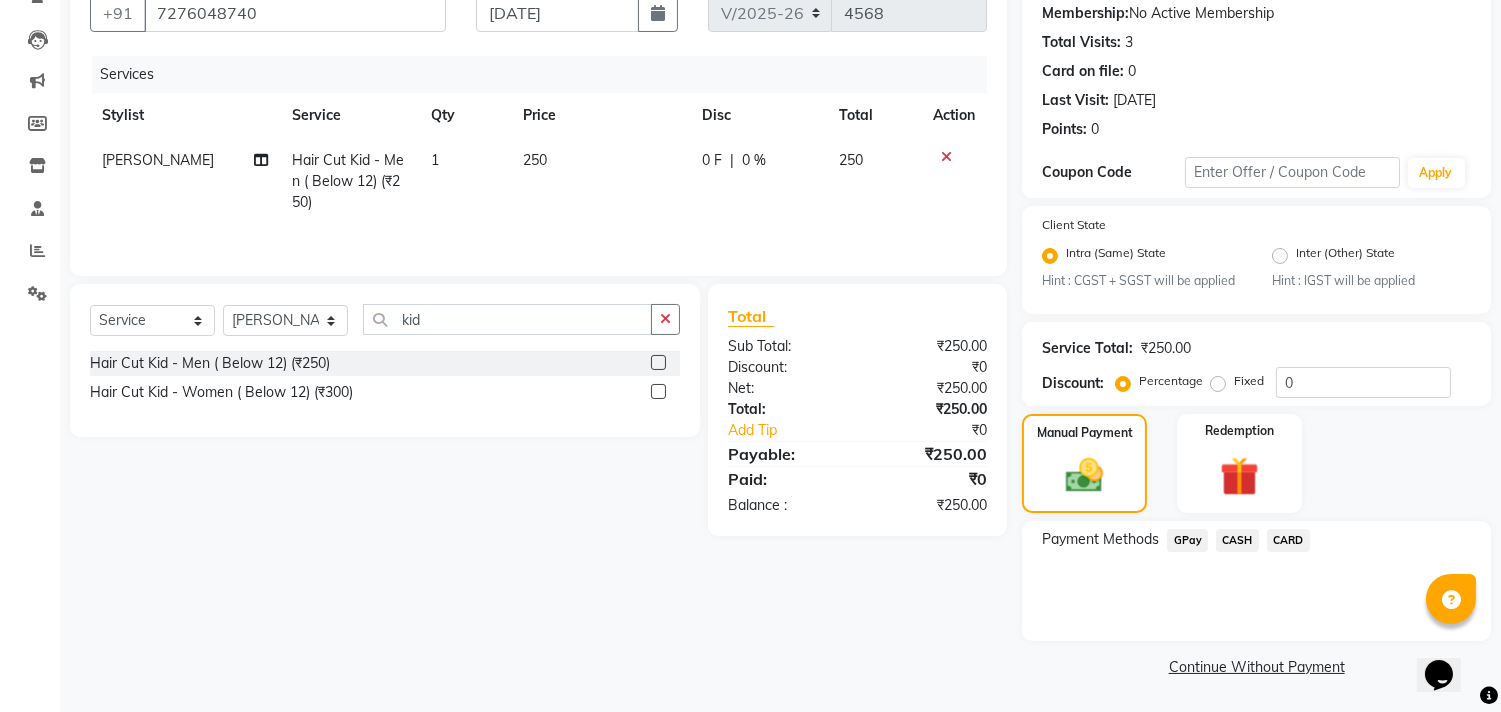 click on "GPay" 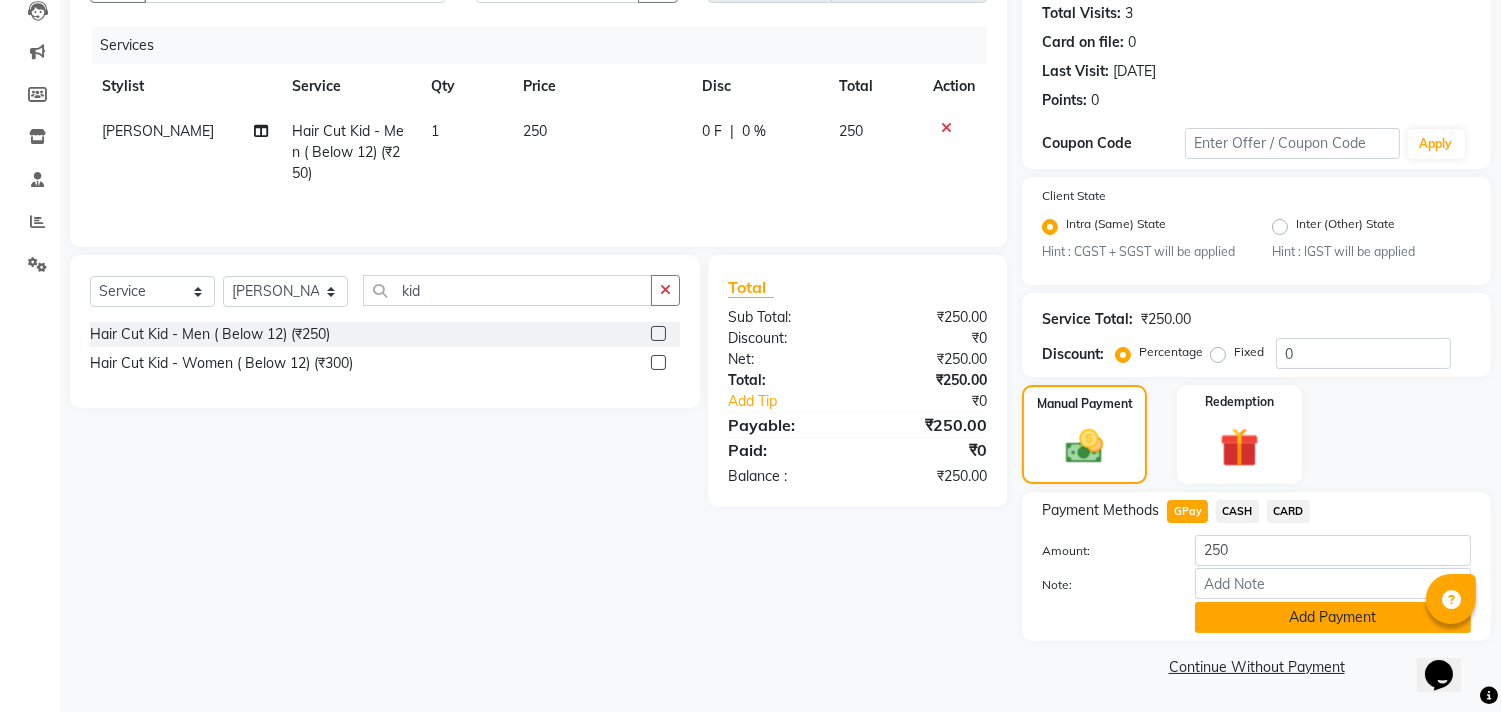 click on "Add Payment" 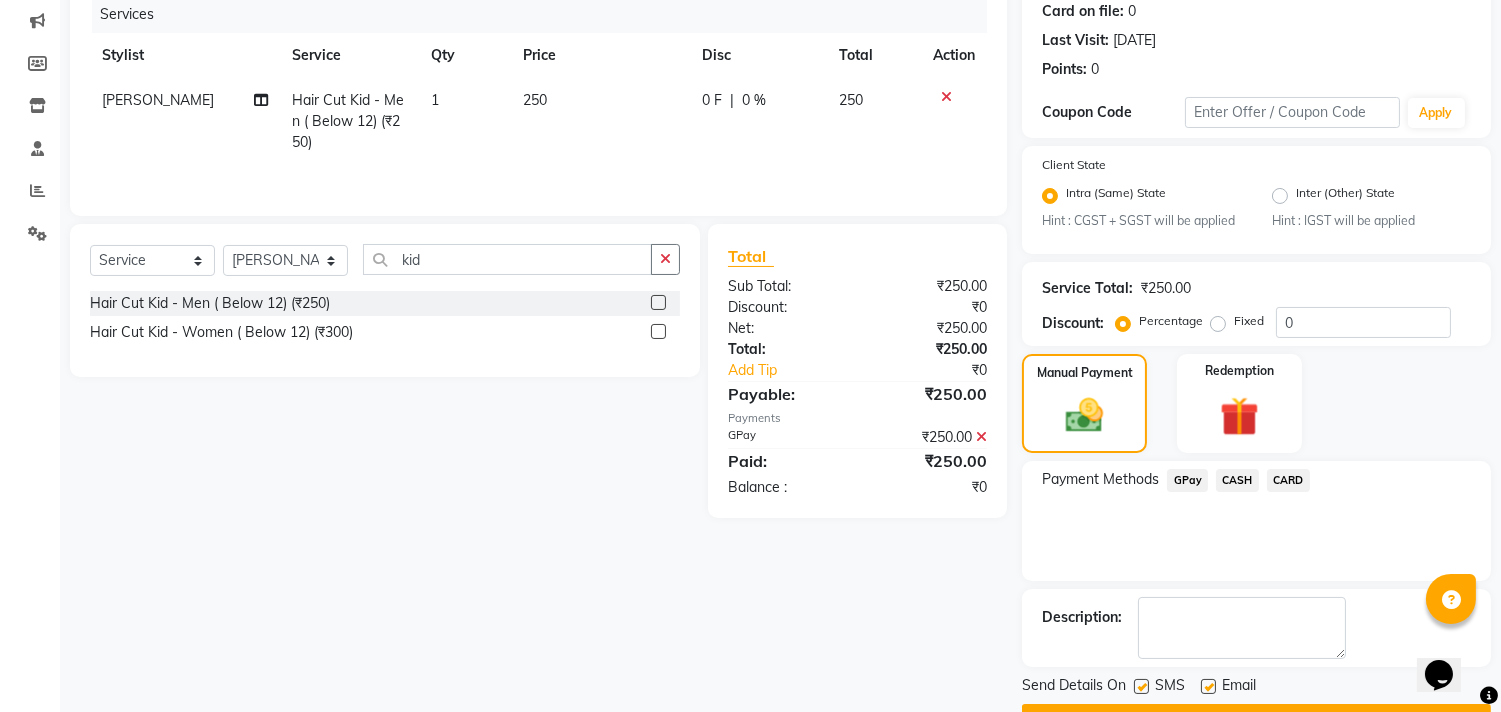 scroll, scrollTop: 305, scrollLeft: 0, axis: vertical 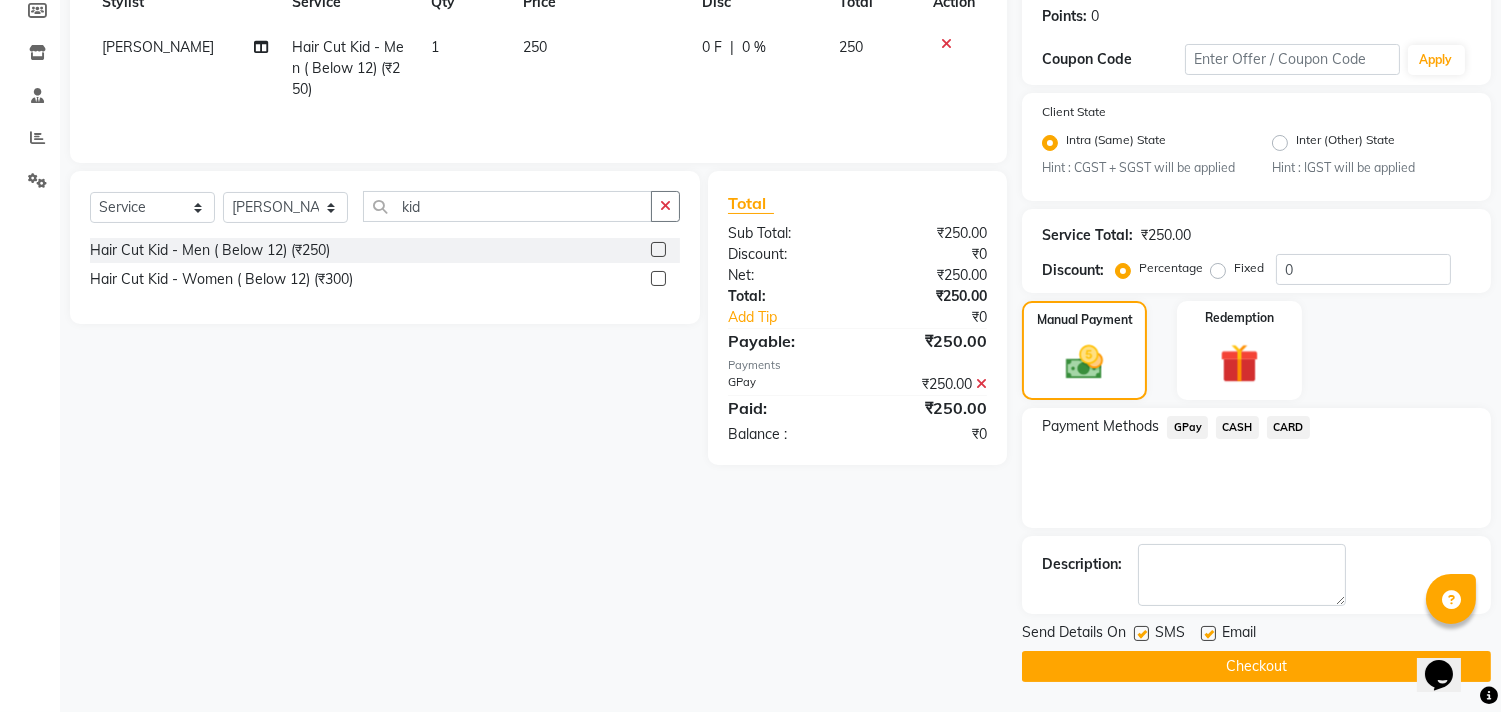 click 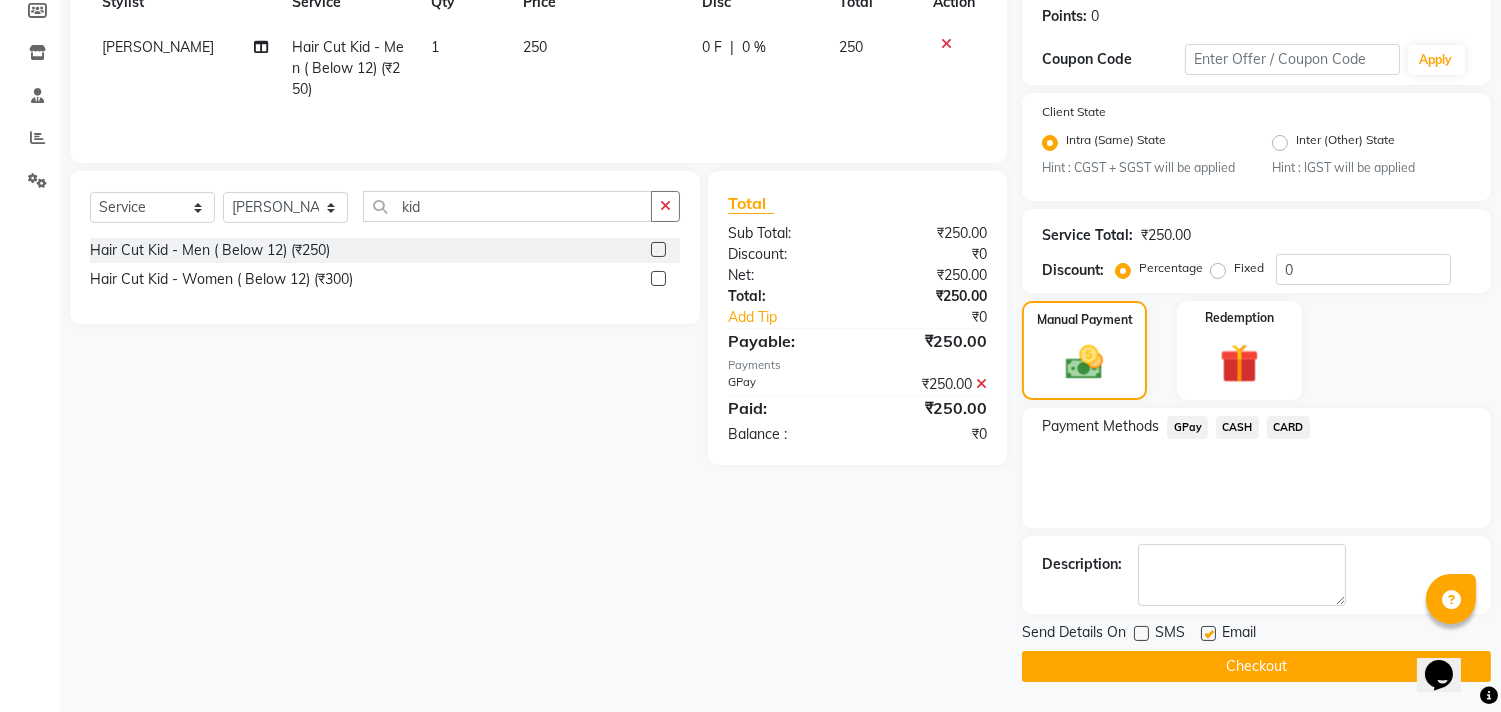 click on "SMS" 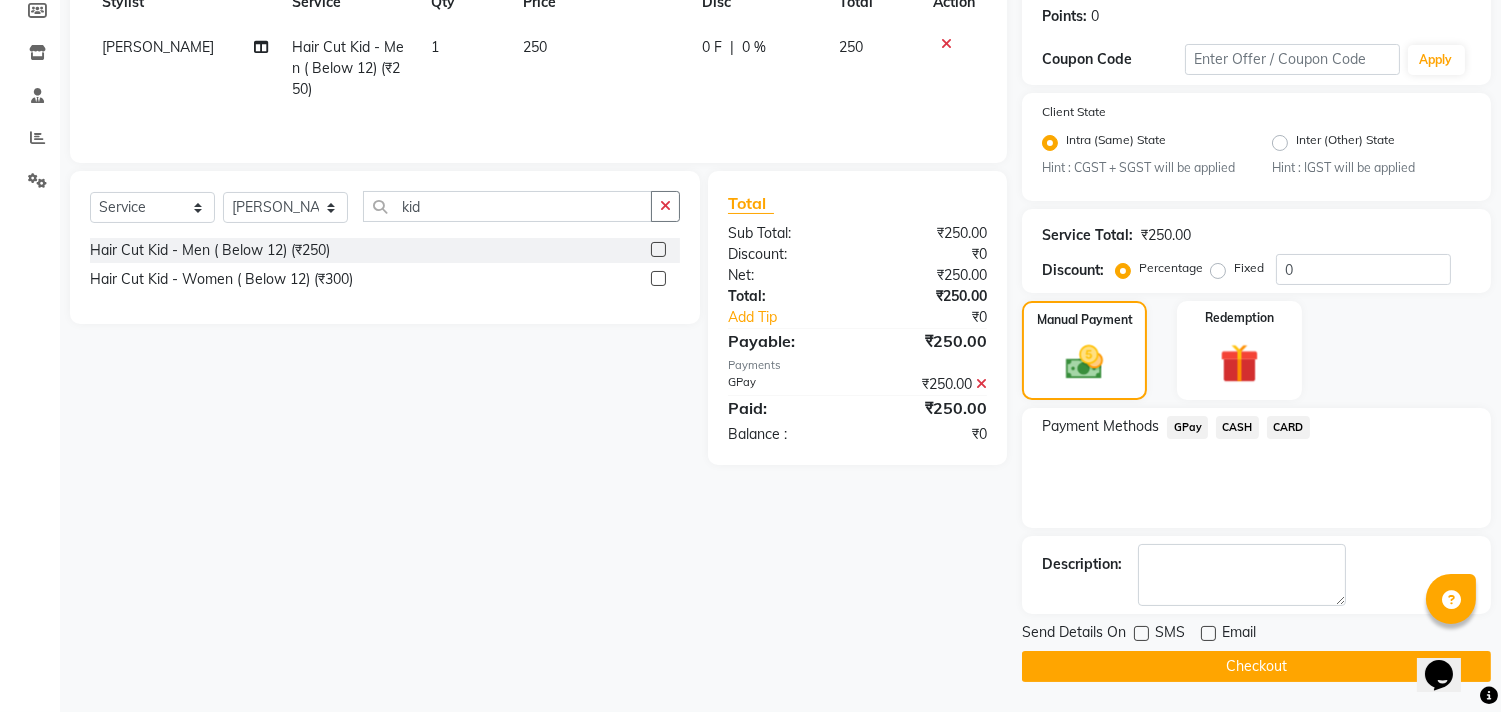 click on "Checkout" 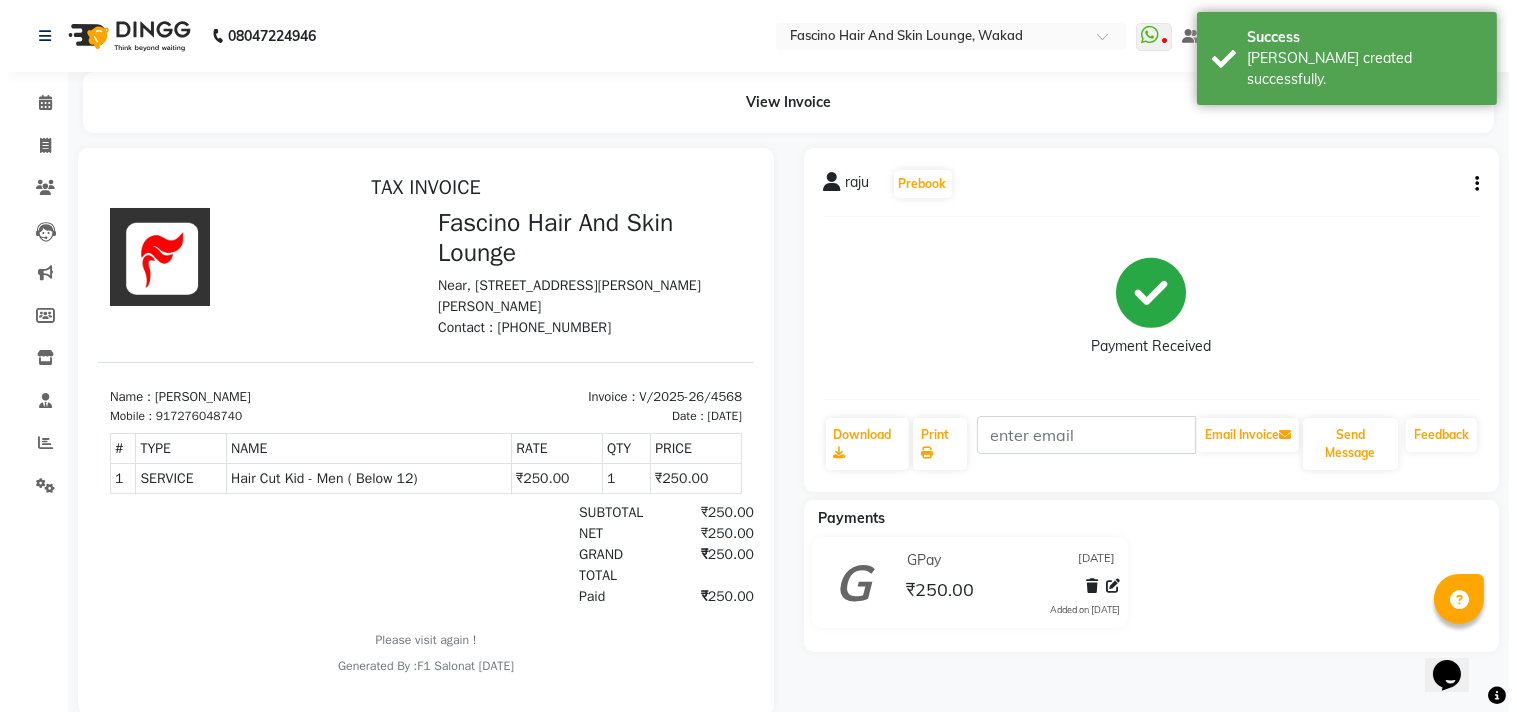 scroll, scrollTop: 0, scrollLeft: 0, axis: both 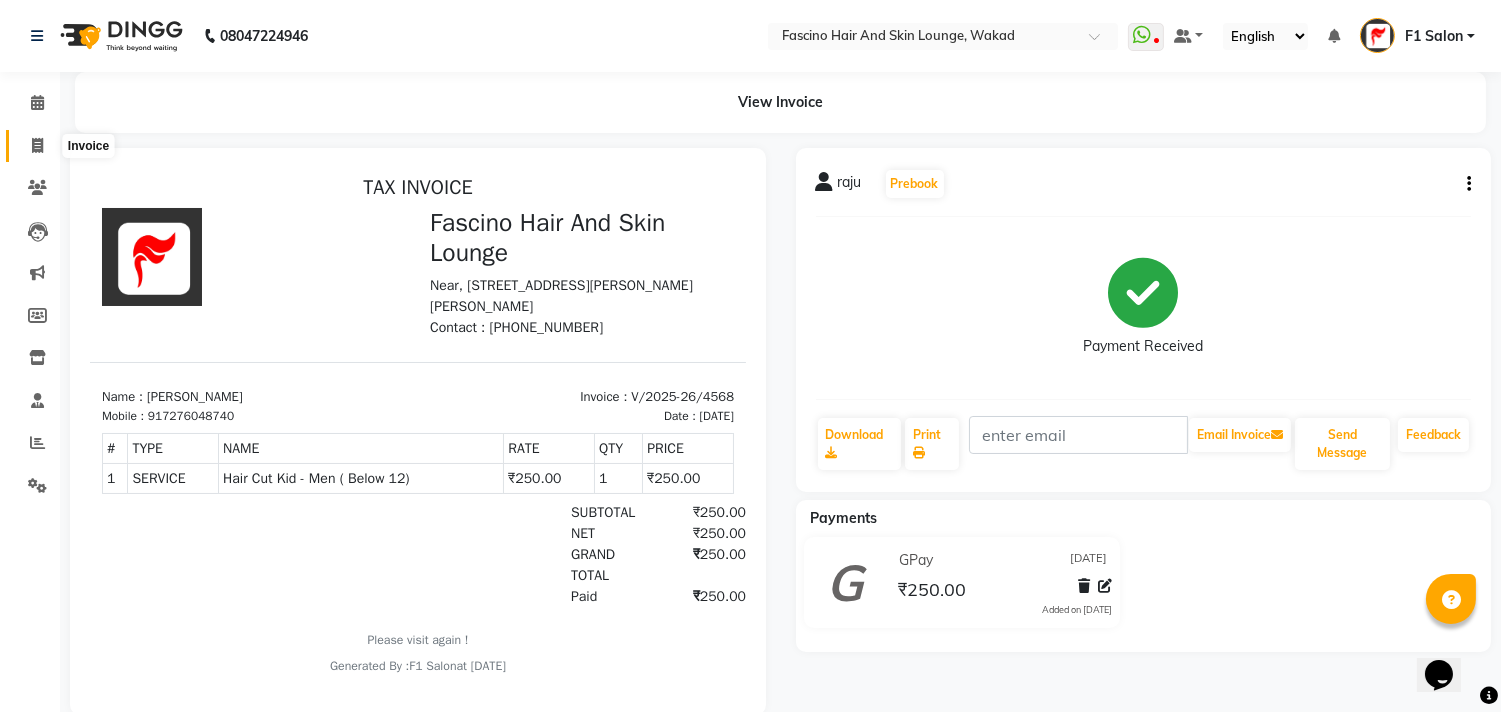 click 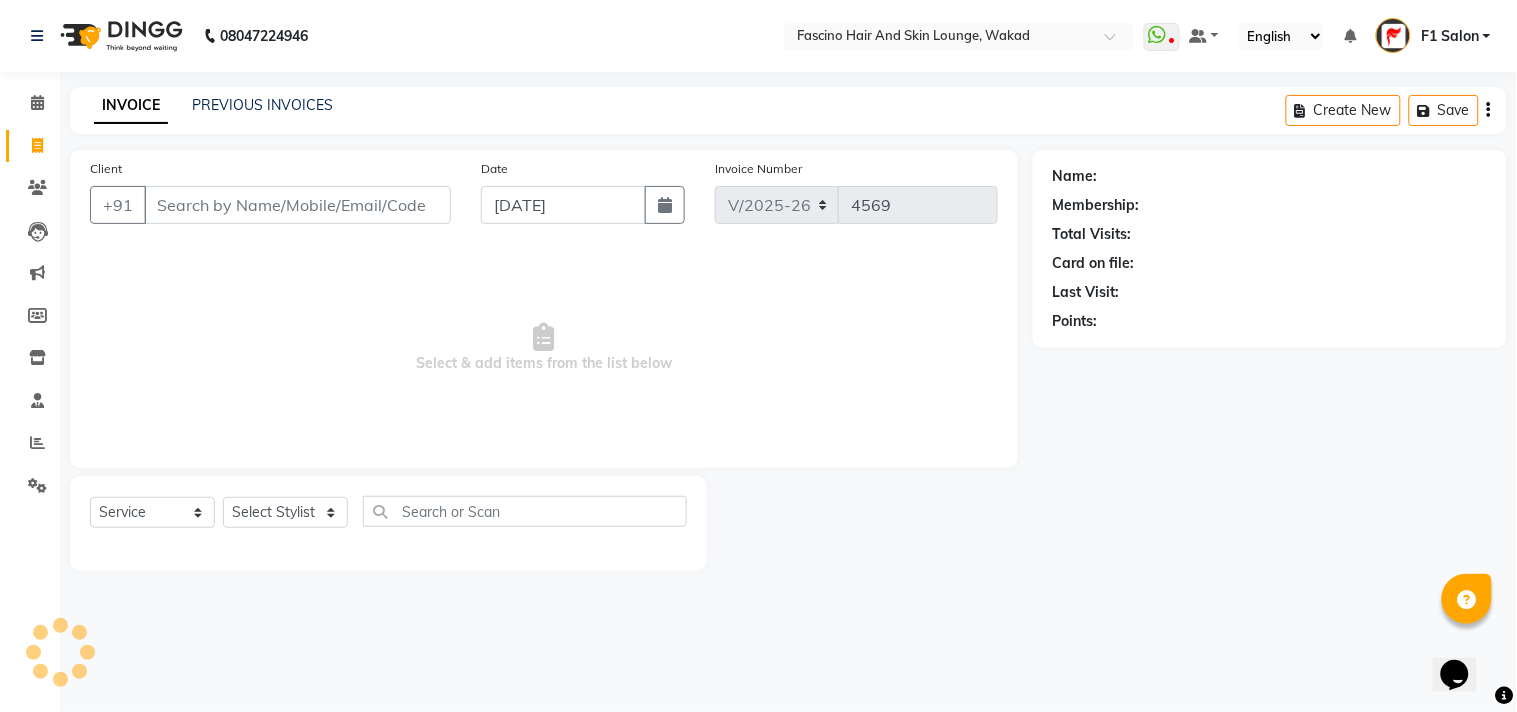 click on "Client" at bounding box center (297, 205) 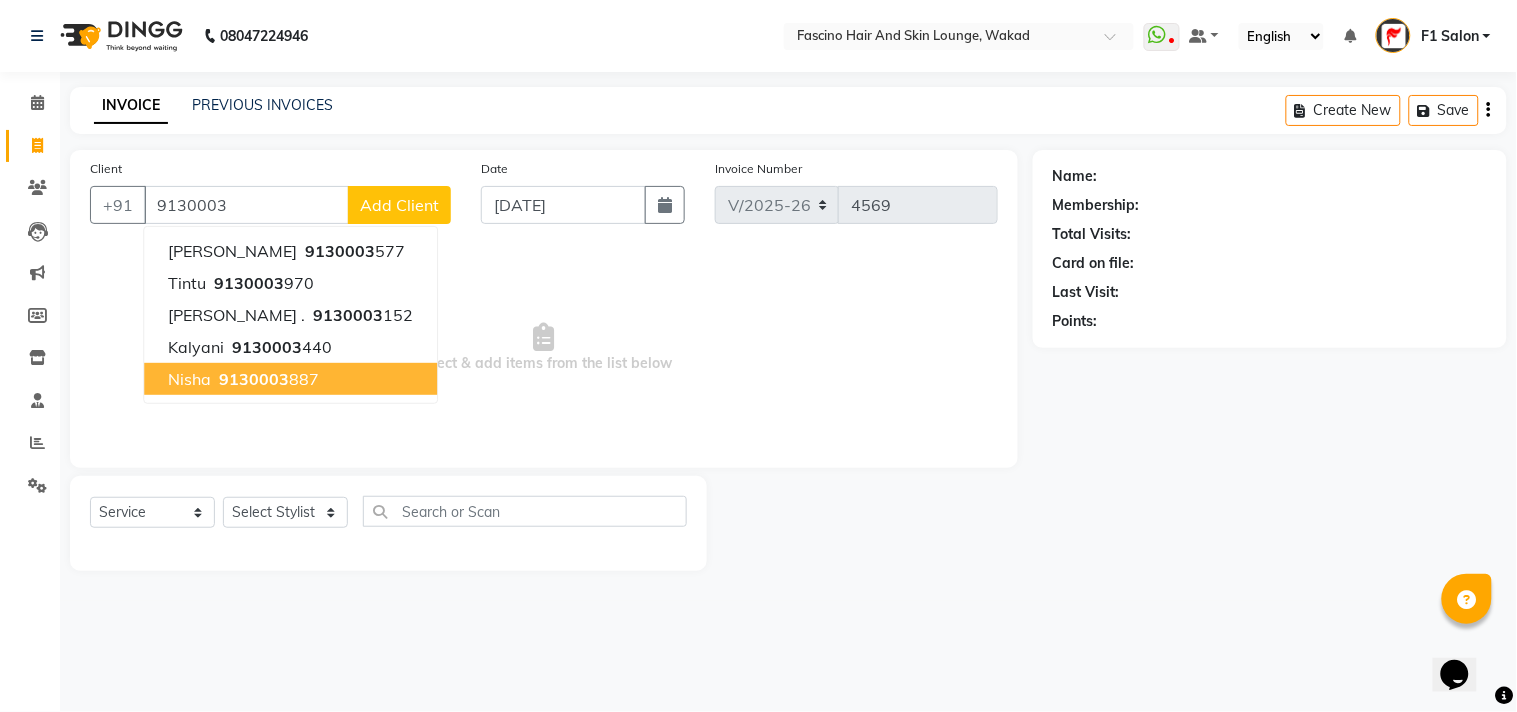 click on "9130003" at bounding box center [254, 379] 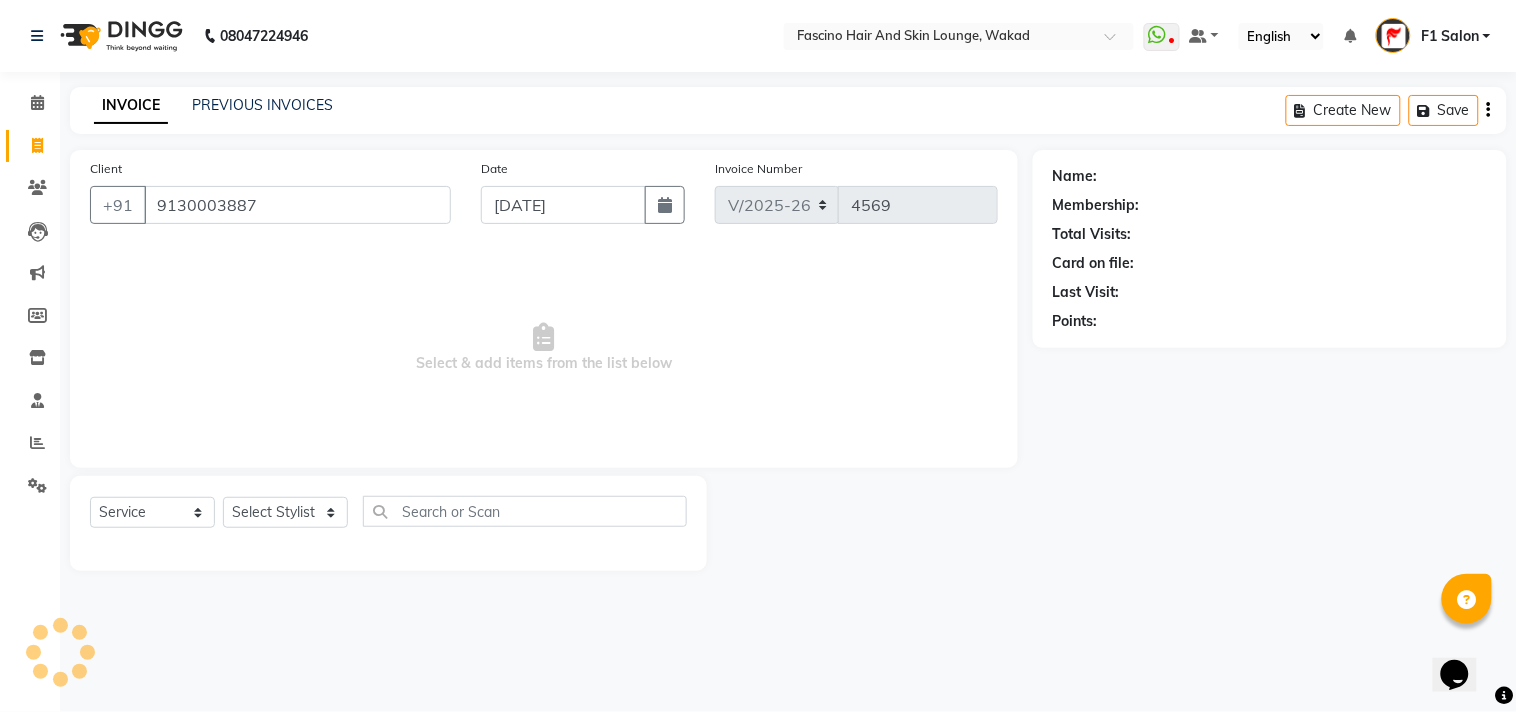 type on "9130003887" 